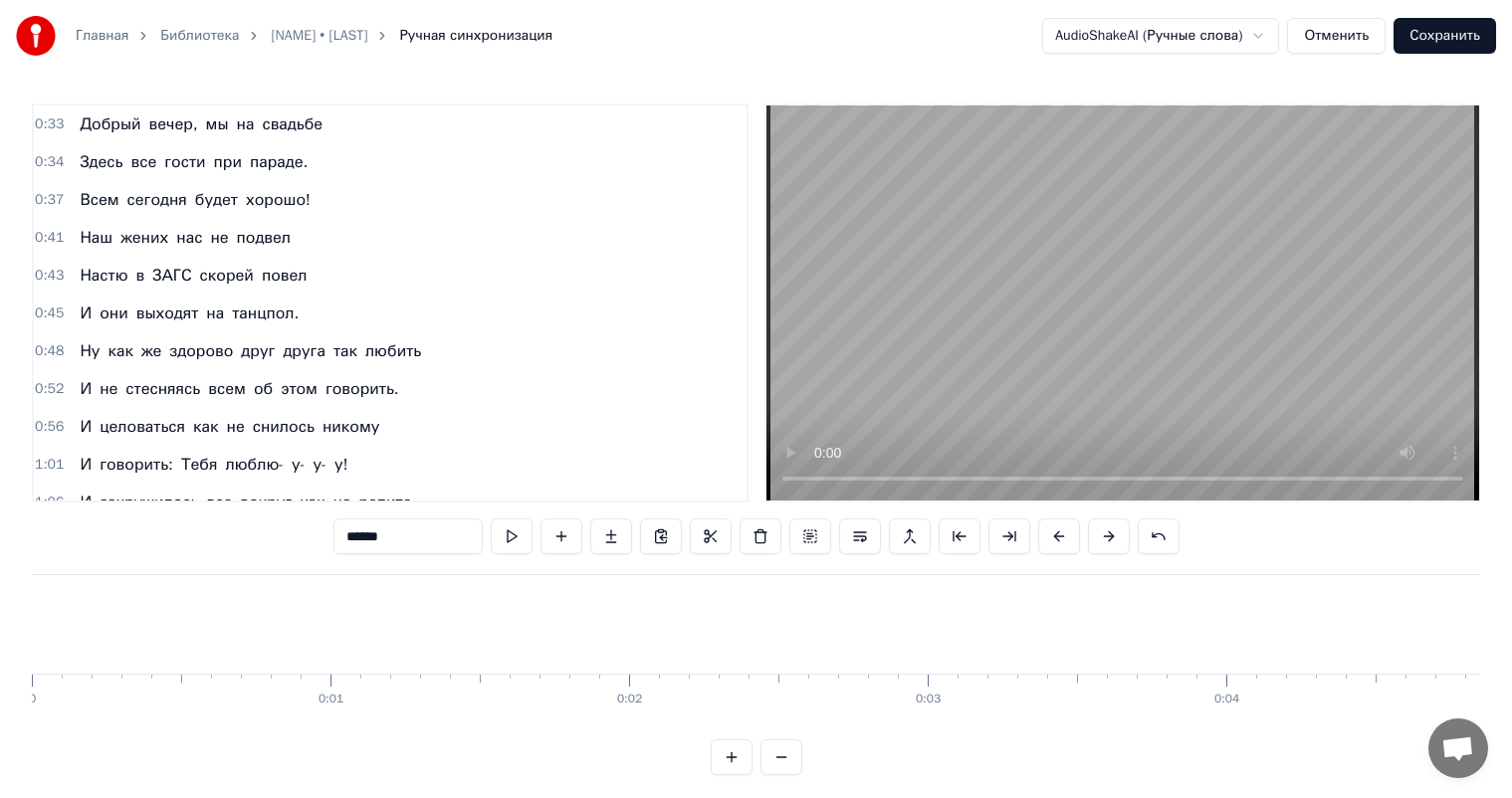 scroll, scrollTop: 0, scrollLeft: 0, axis: both 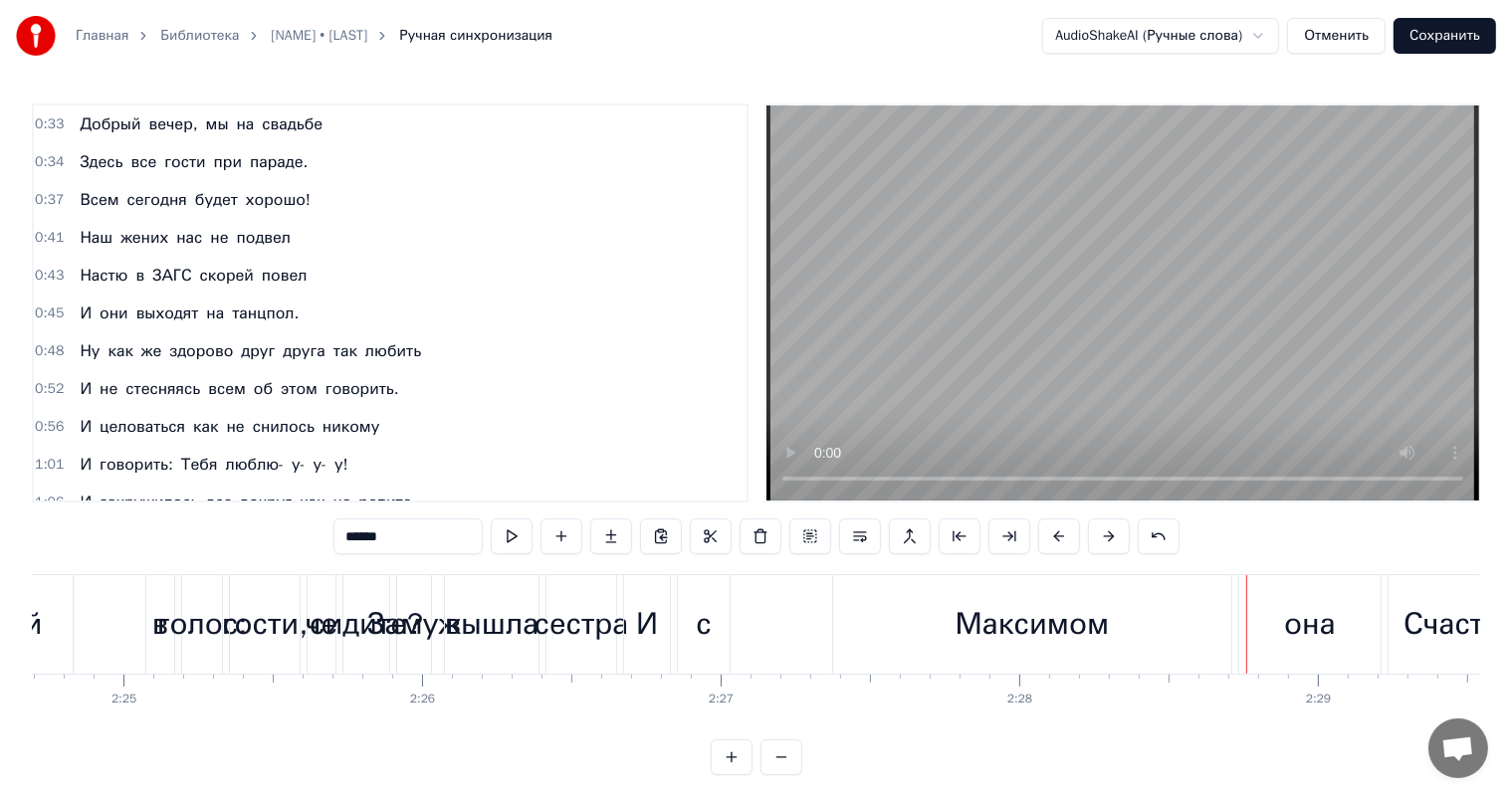 click on "целоваться" at bounding box center [142, 427] 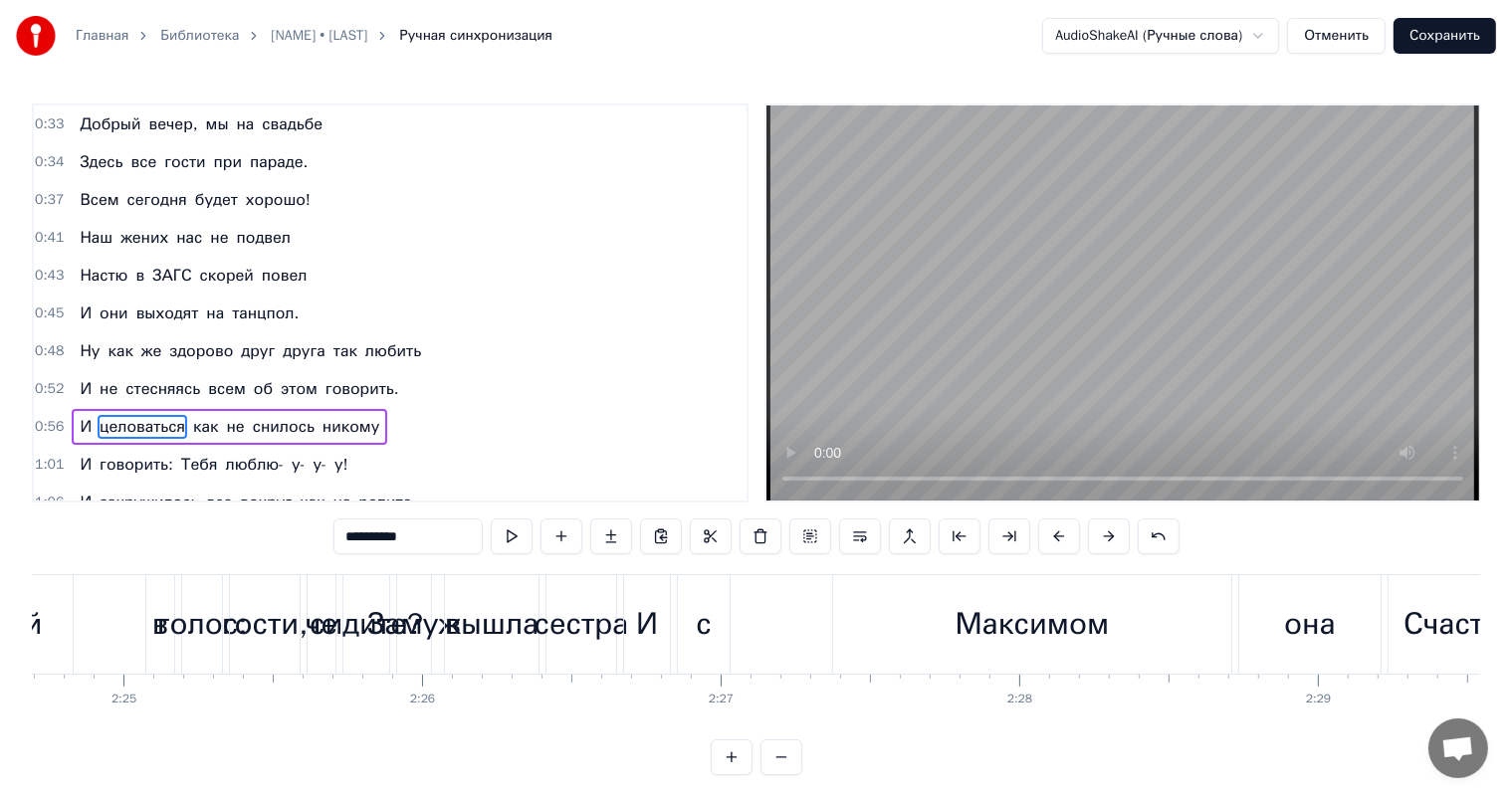 scroll, scrollTop: 112, scrollLeft: 0, axis: vertical 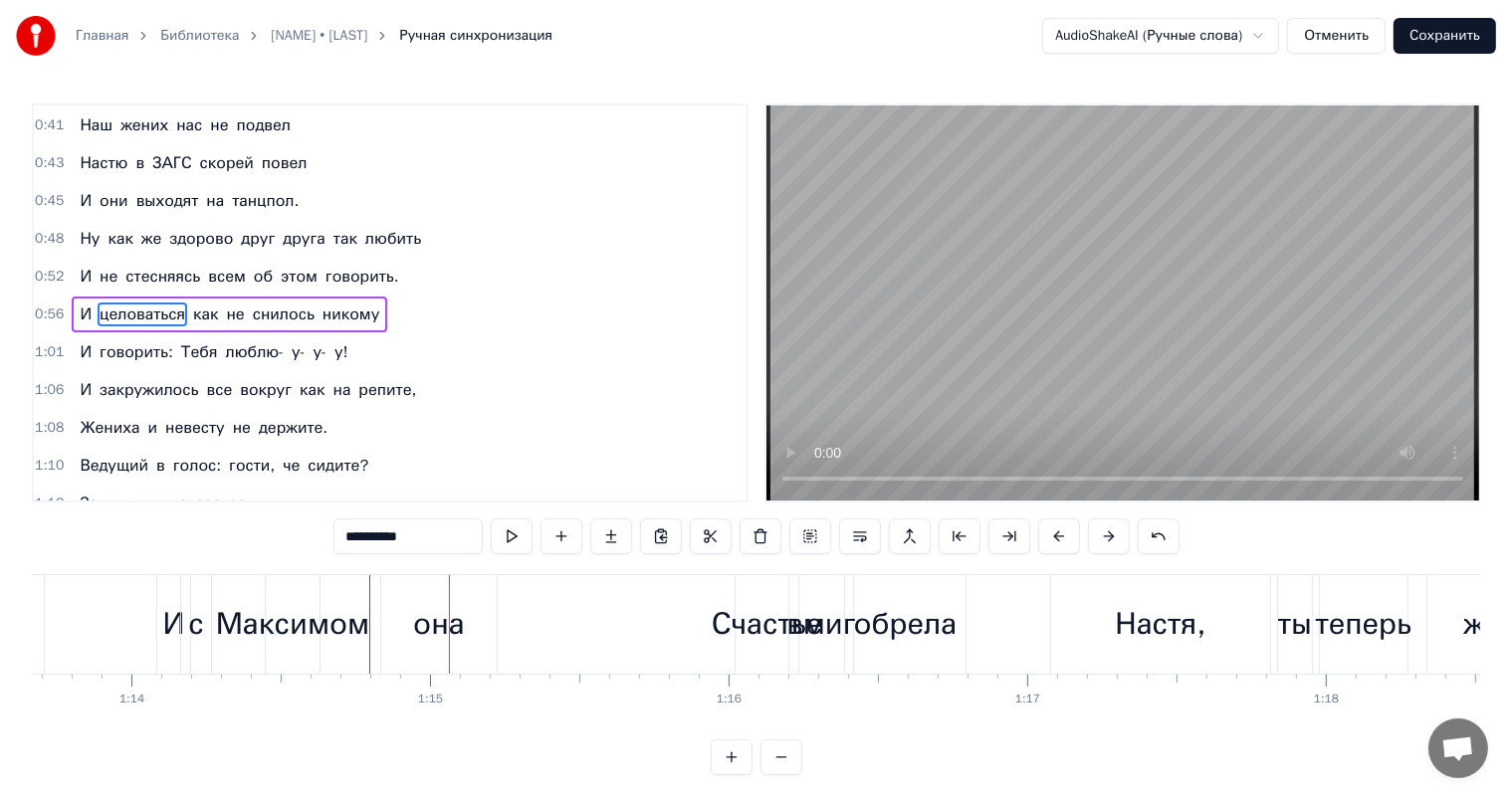 click on "Замуж" at bounding box center [105, 503] 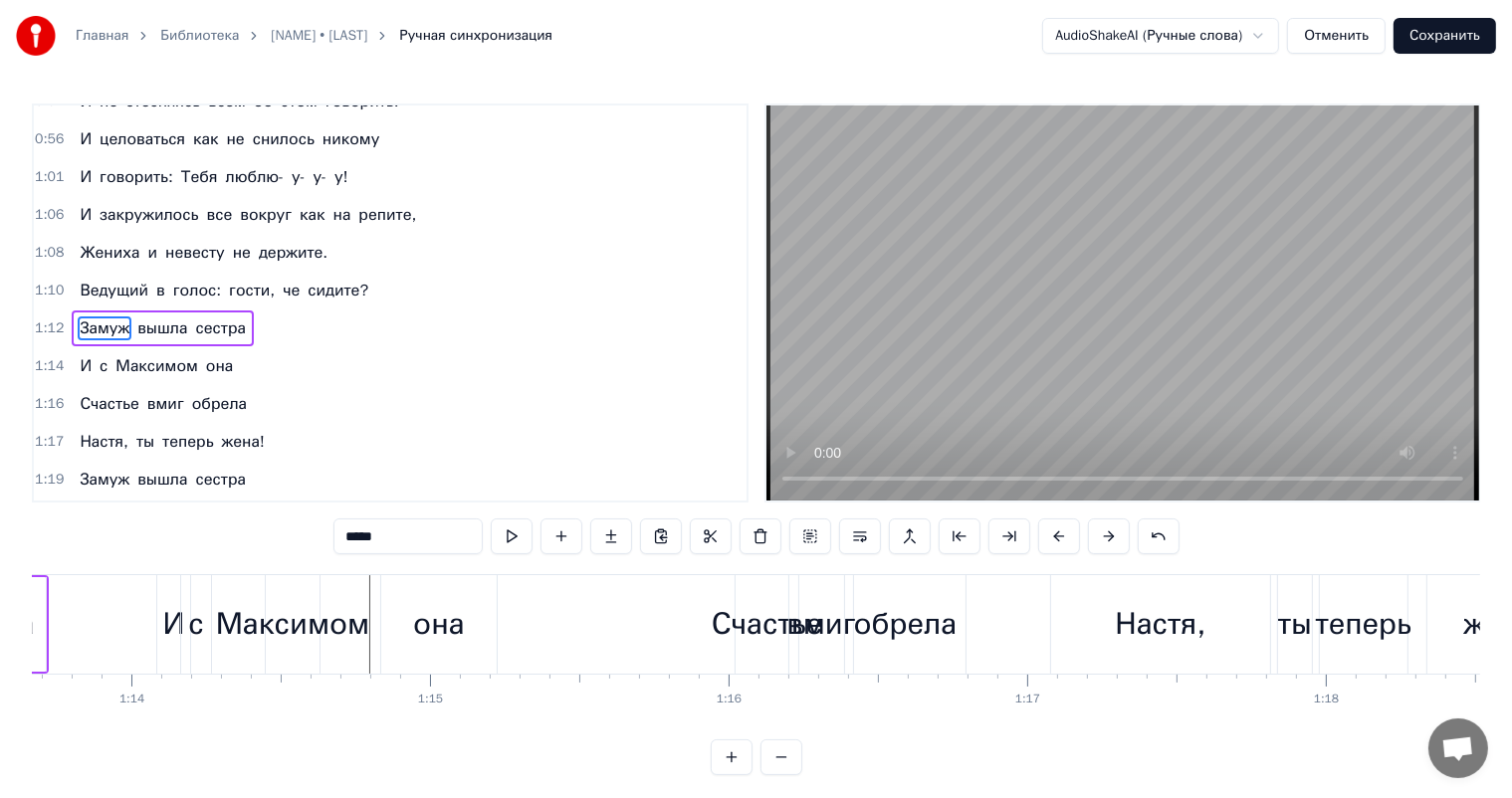 scroll, scrollTop: 296, scrollLeft: 0, axis: vertical 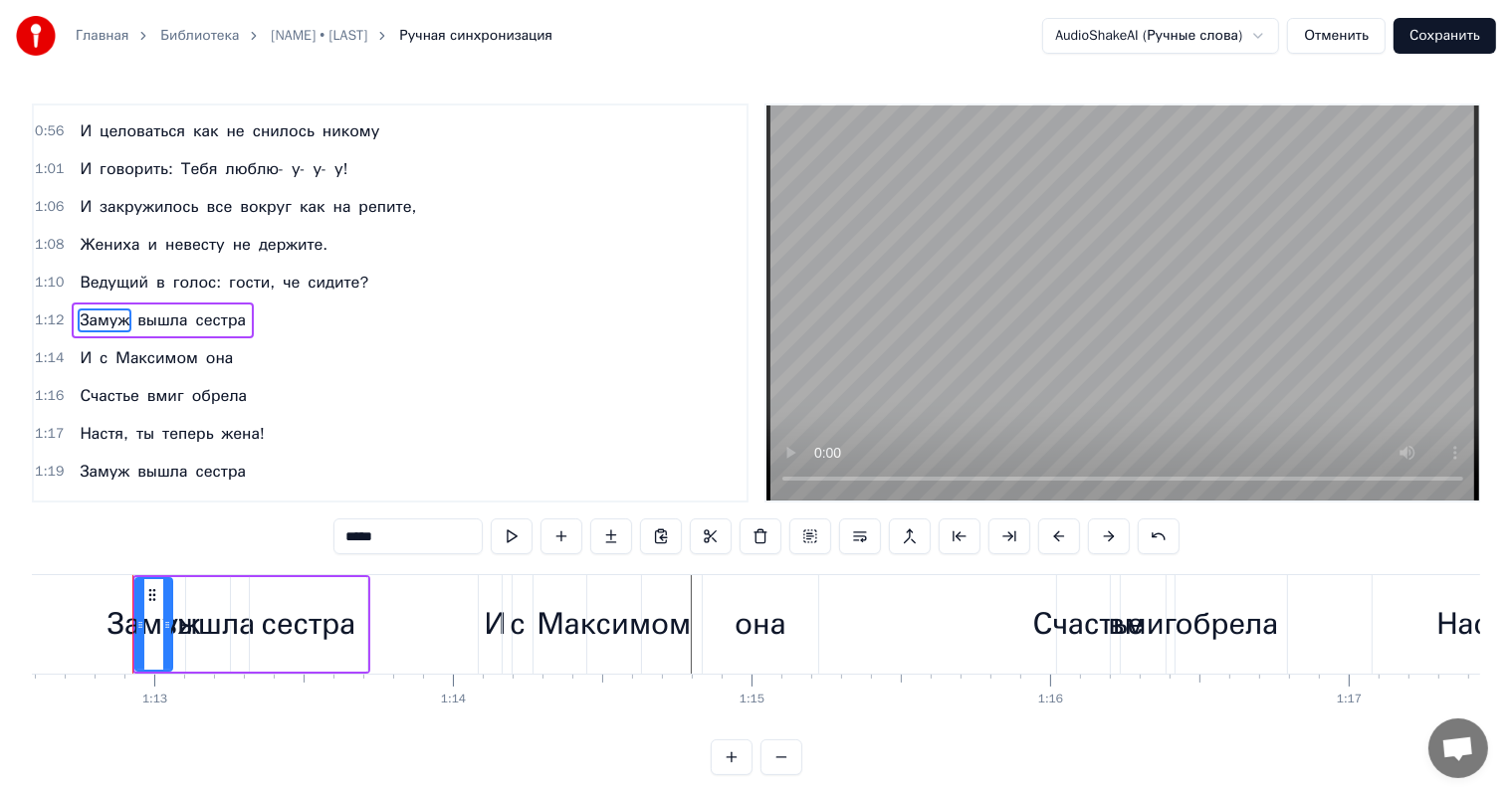 click on "вышла" at bounding box center [208, 624] 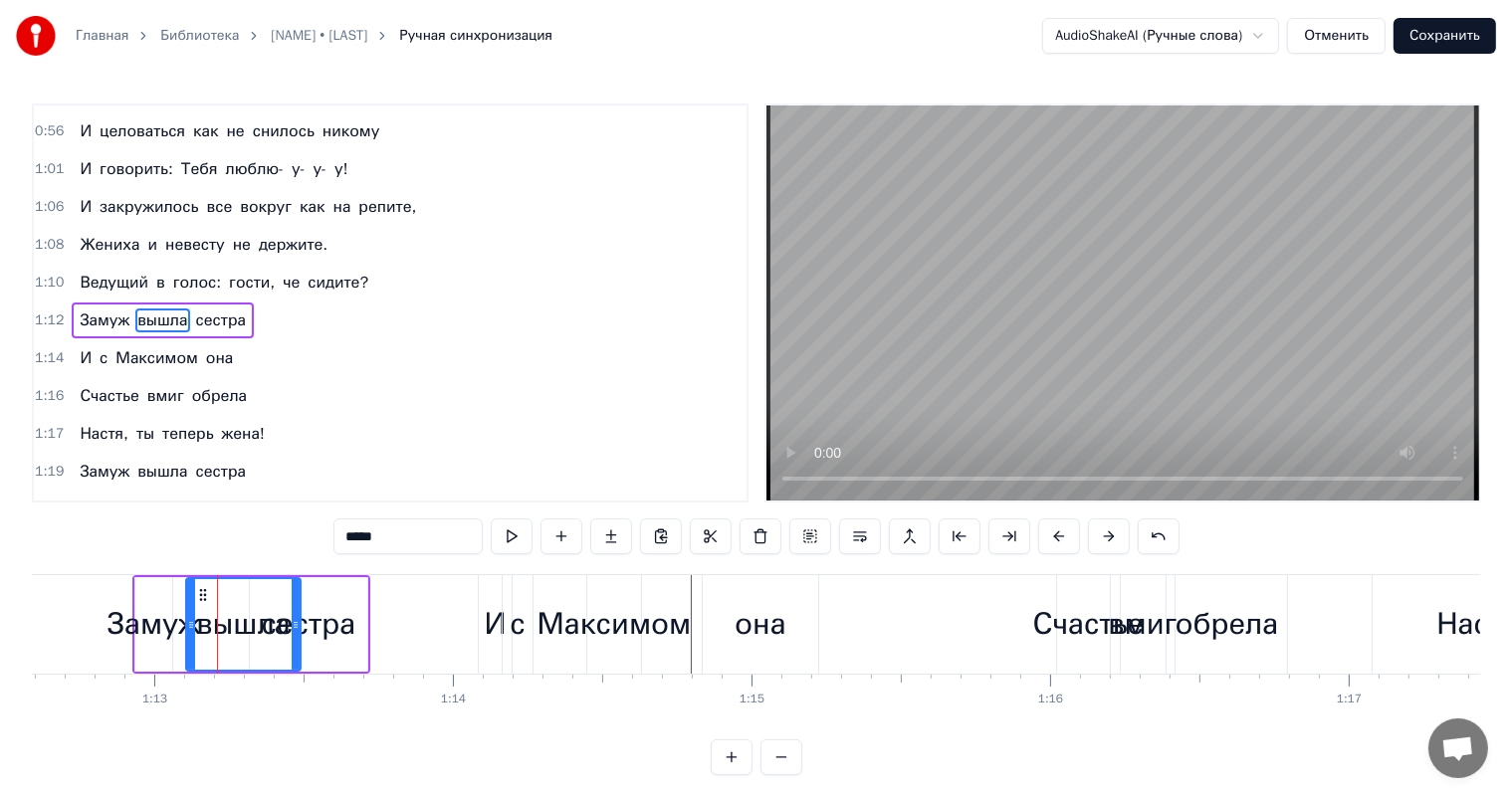 drag, startPoint x: 222, startPoint y: 621, endPoint x: 293, endPoint y: 623, distance: 71.02816 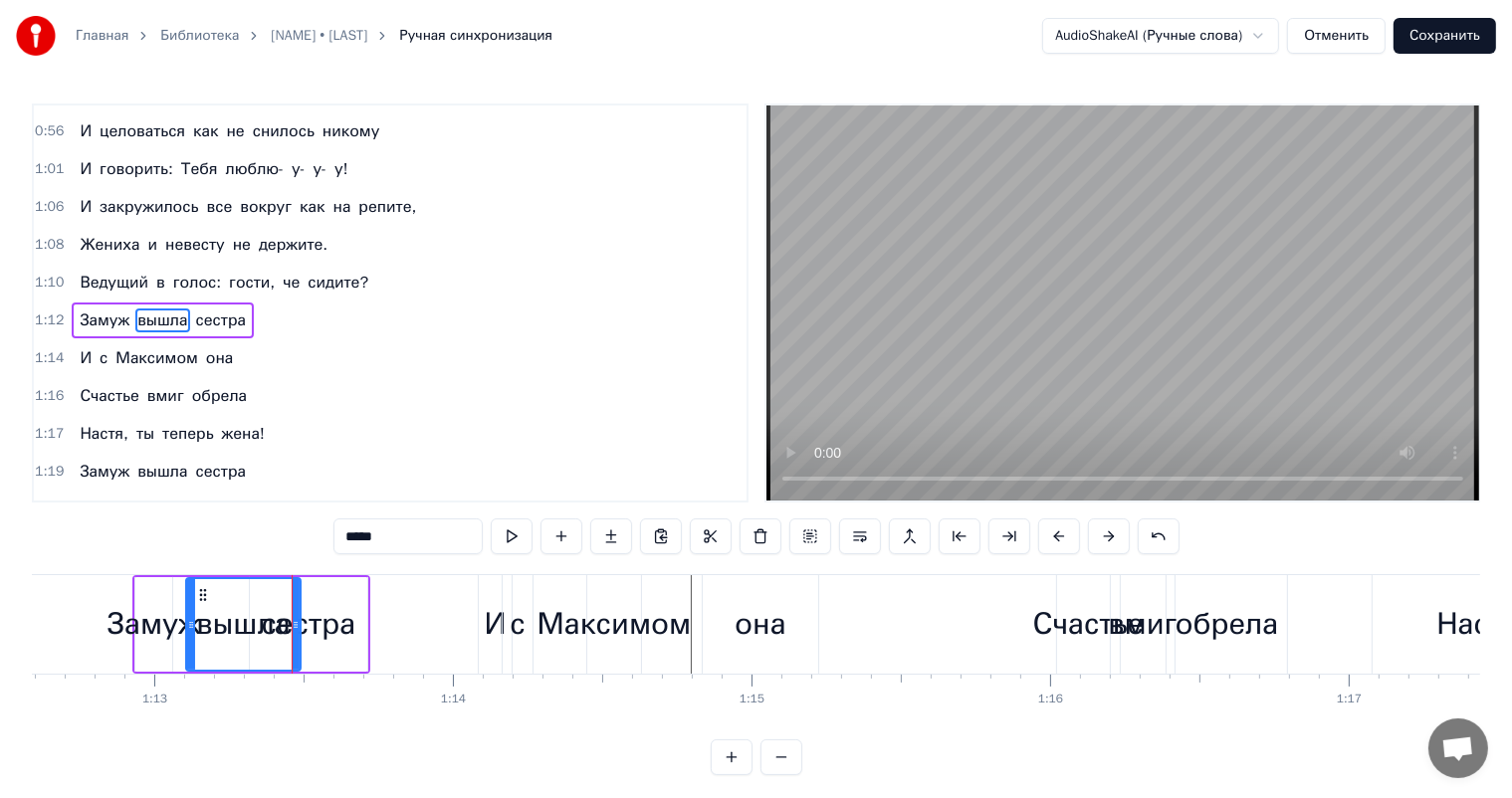 click on "сестра" at bounding box center (309, 624) 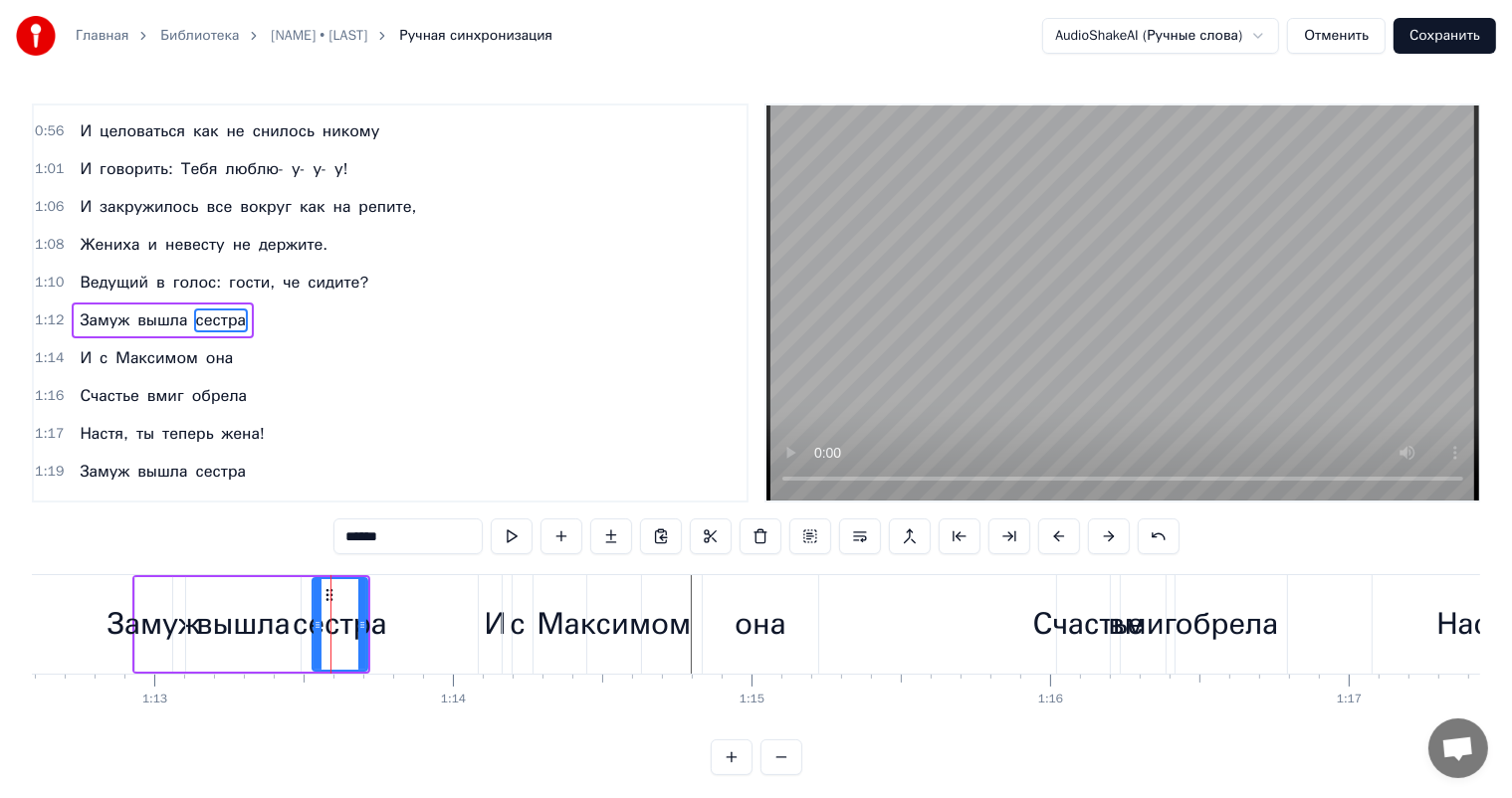 drag, startPoint x: 252, startPoint y: 624, endPoint x: 315, endPoint y: 629, distance: 63.1981 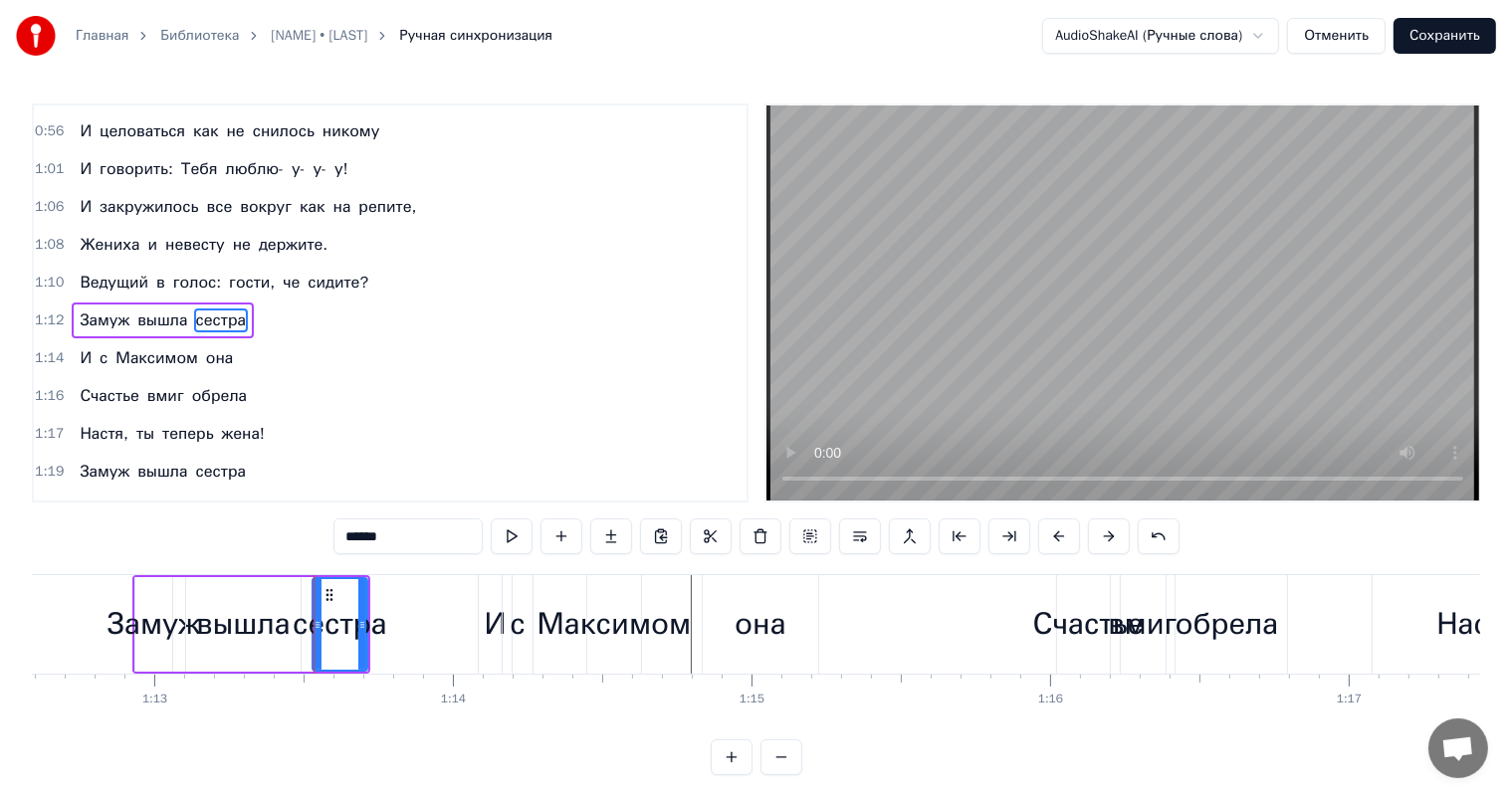 click on "Ведущий" at bounding box center [113, 283] 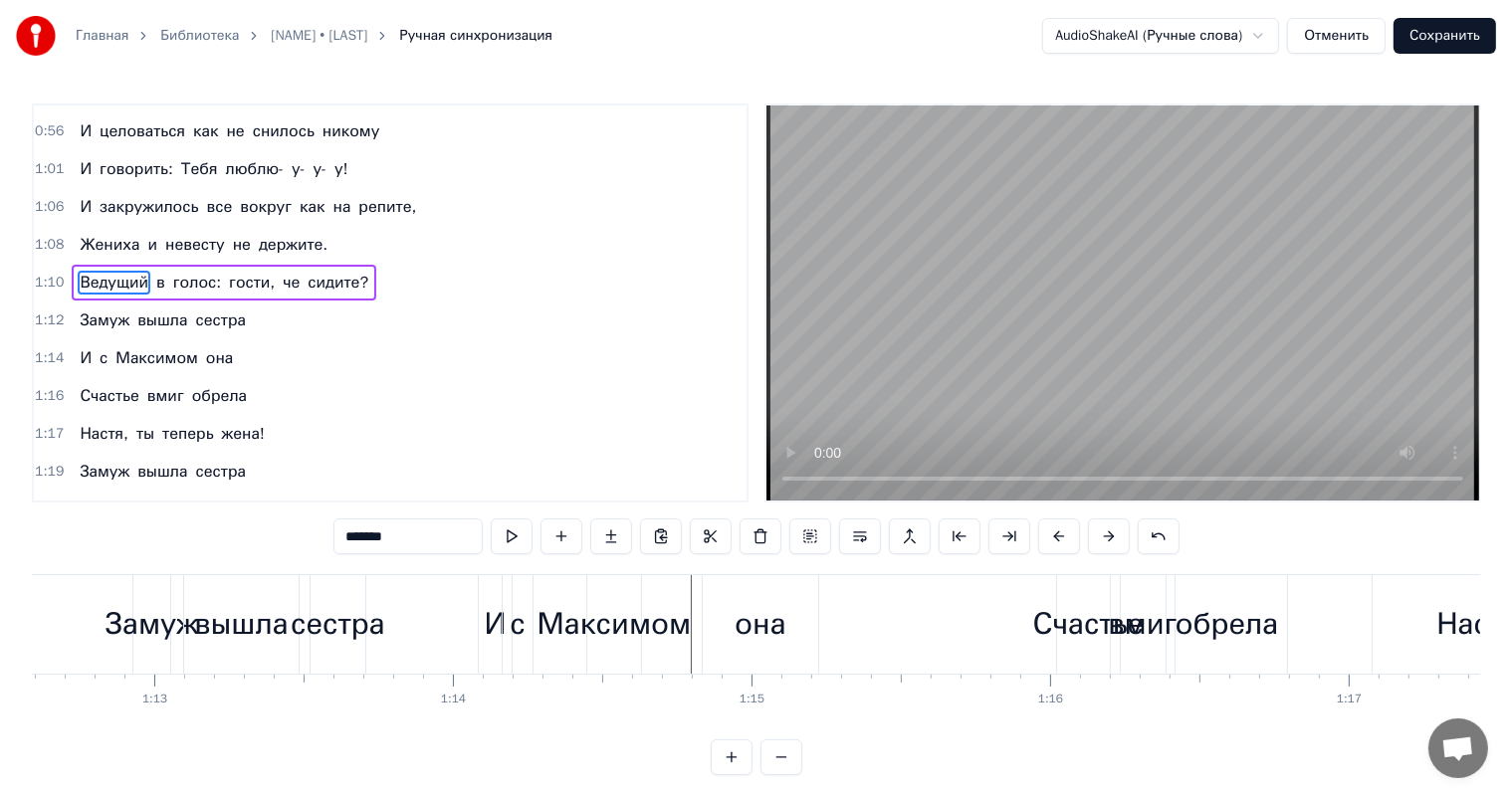 scroll, scrollTop: 259, scrollLeft: 0, axis: vertical 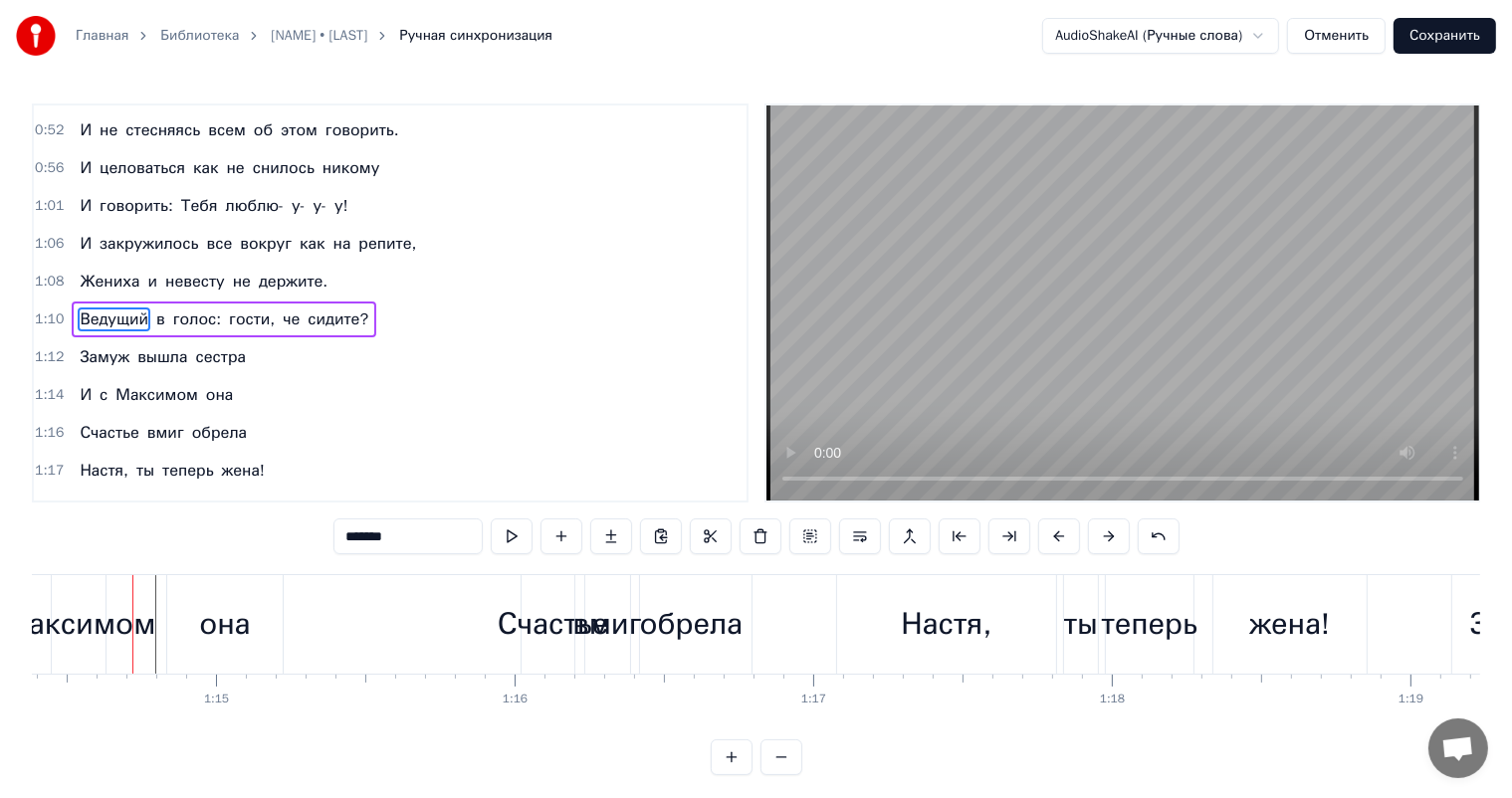 click on "Жениха" at bounding box center [109, 282] 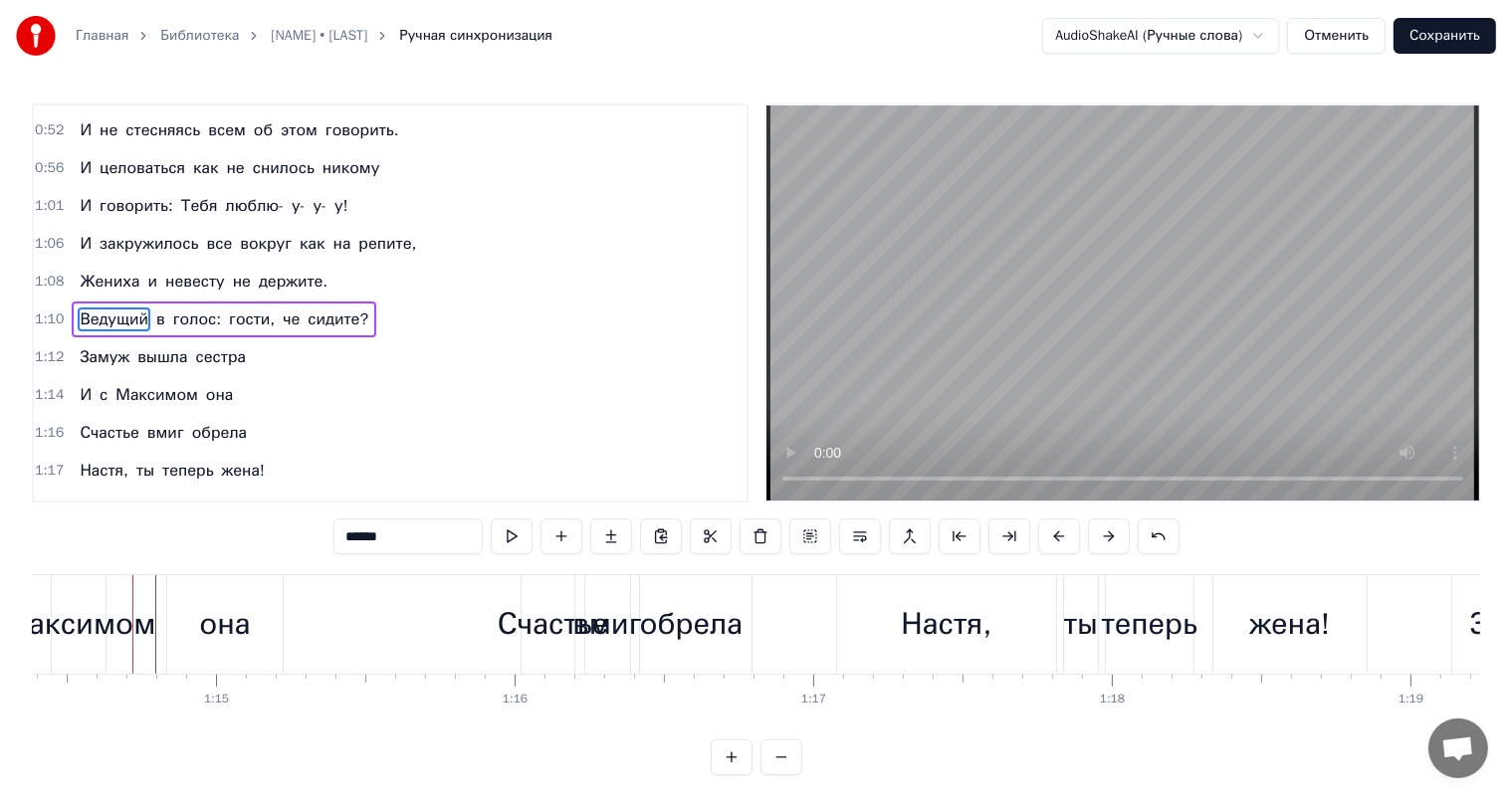 scroll, scrollTop: 223, scrollLeft: 0, axis: vertical 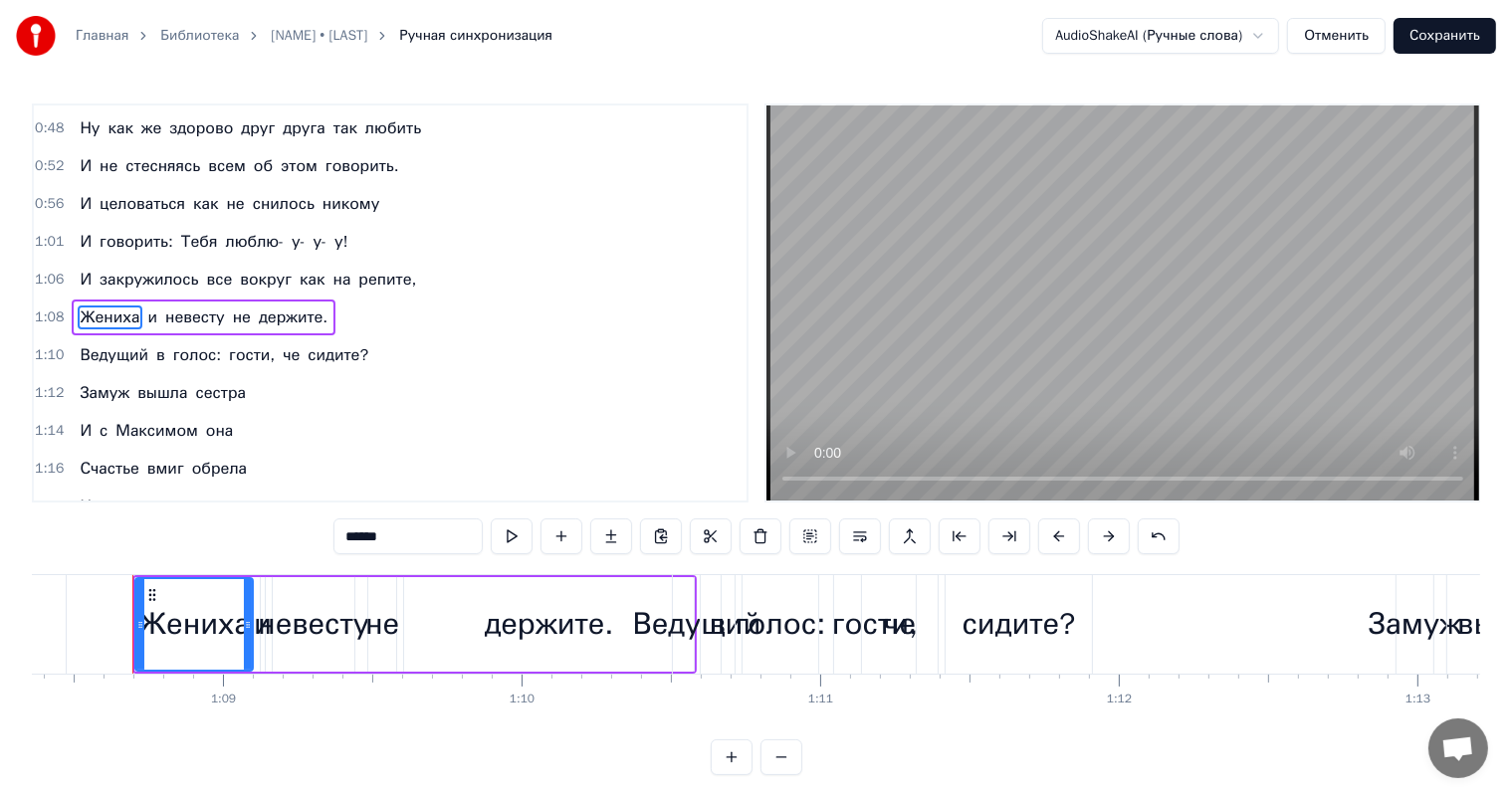 click on "сидите?" at bounding box center [1019, 624] 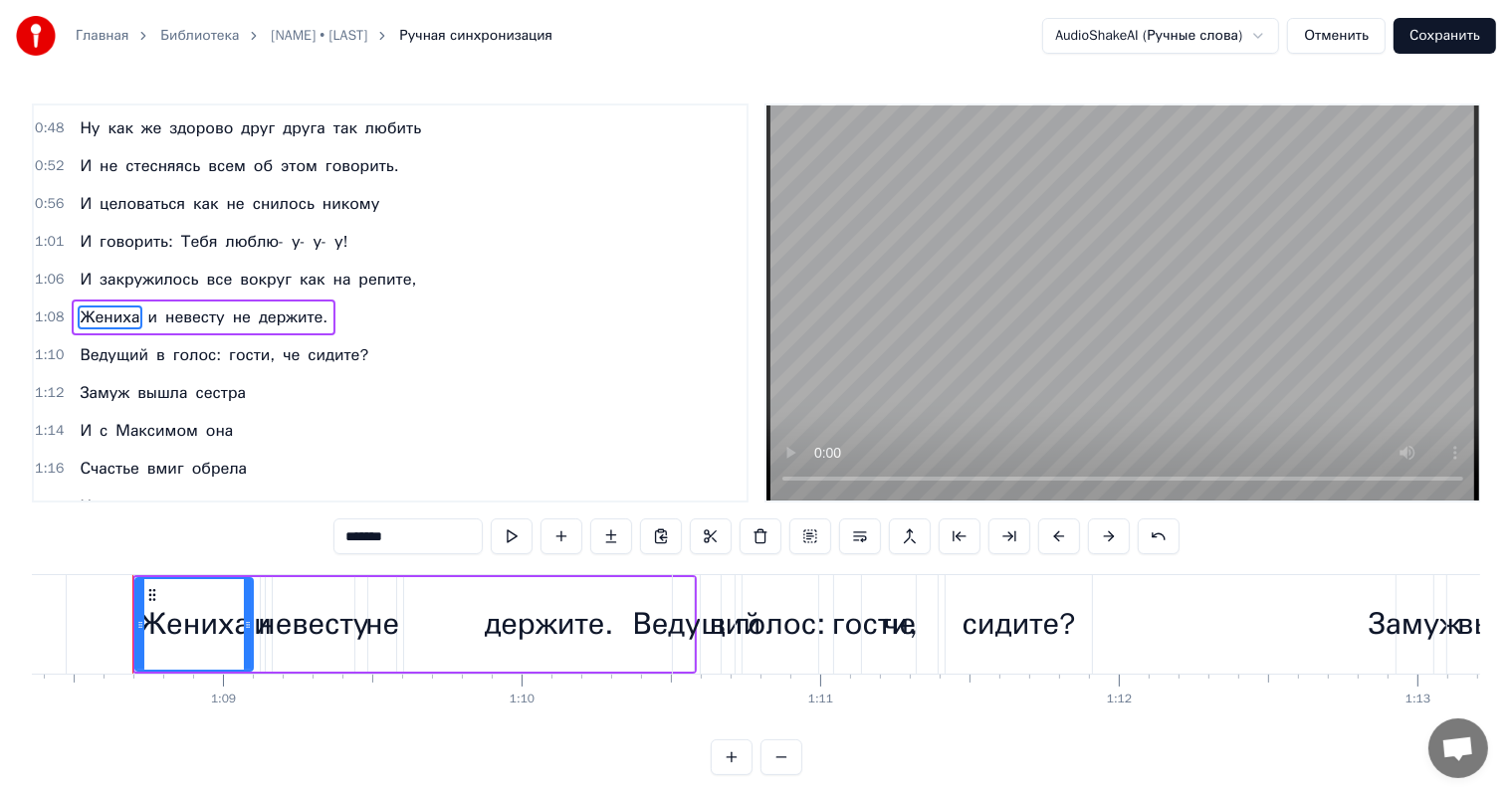 scroll, scrollTop: 259, scrollLeft: 0, axis: vertical 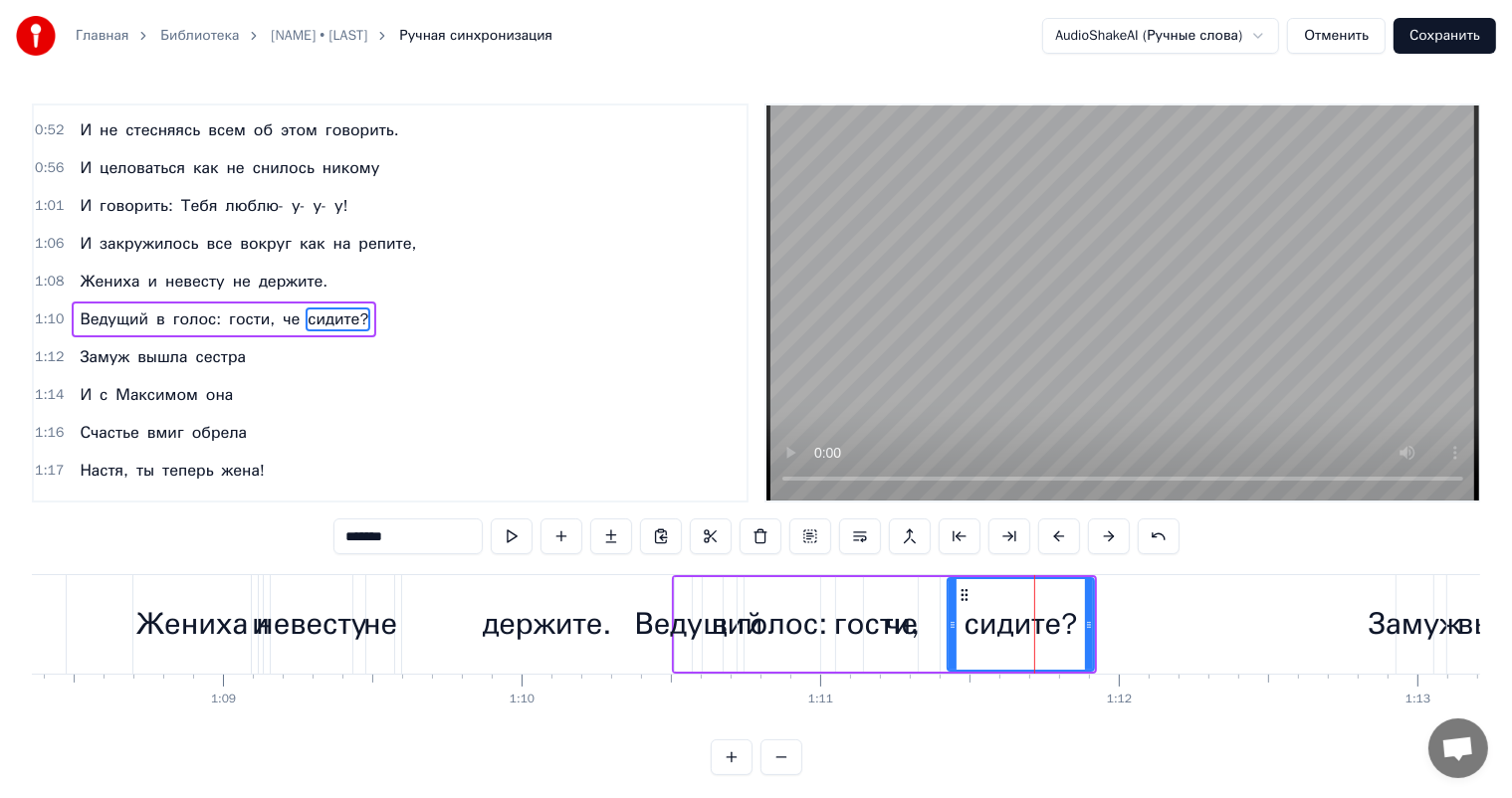 click on "Замуж" at bounding box center [1414, 624] 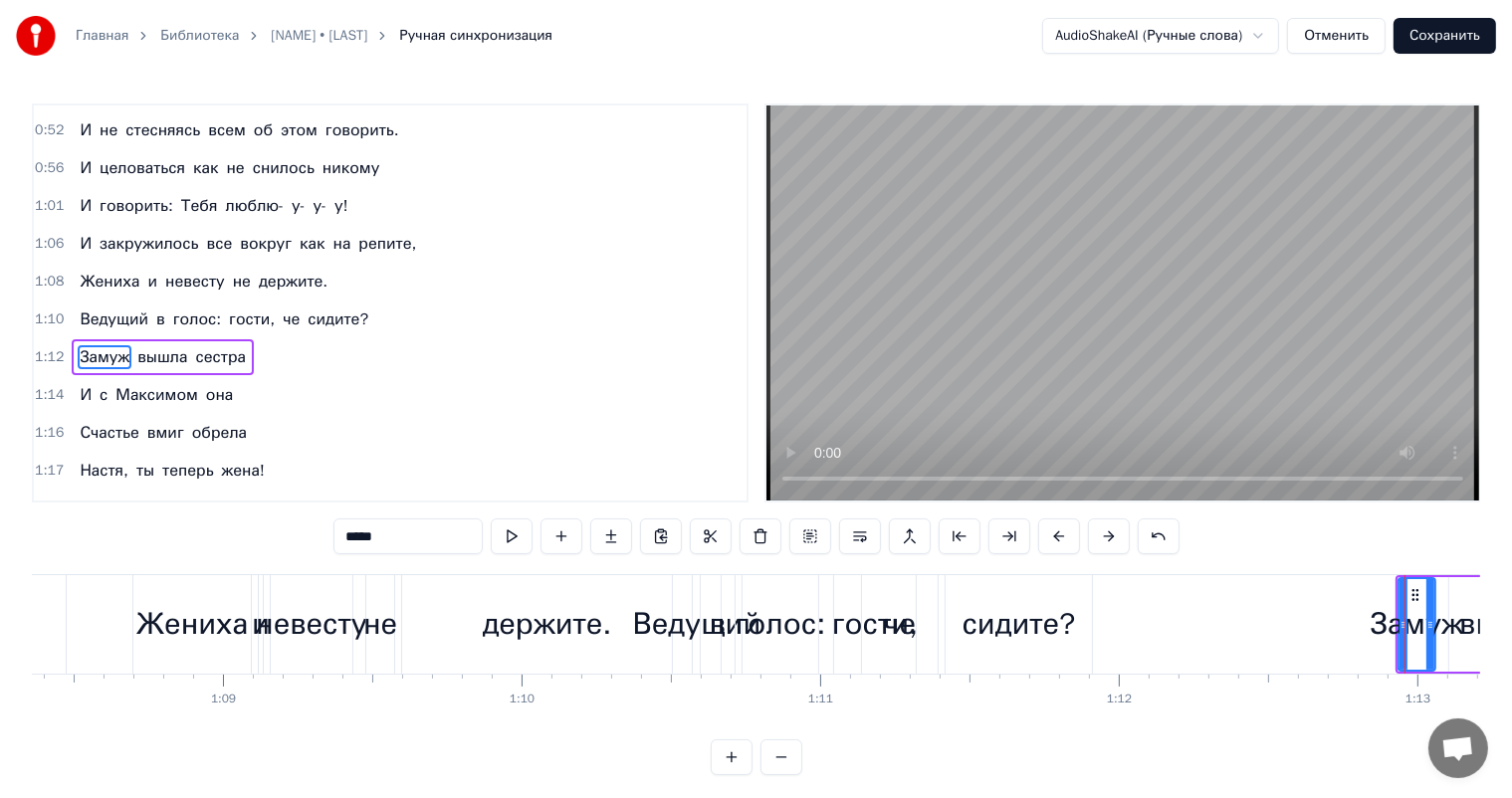 scroll, scrollTop: 296, scrollLeft: 0, axis: vertical 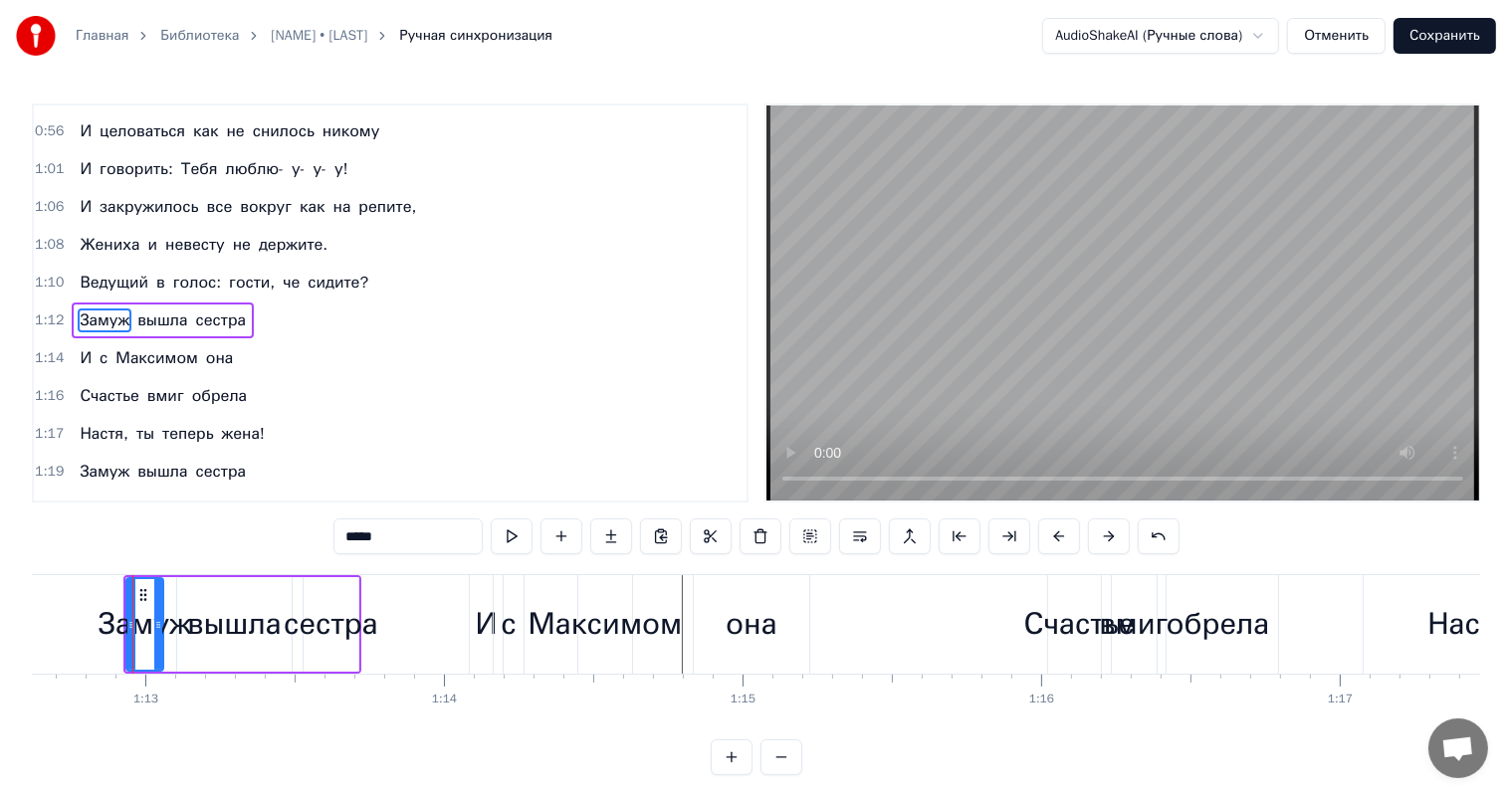 click on "сестра" at bounding box center (330, 624) 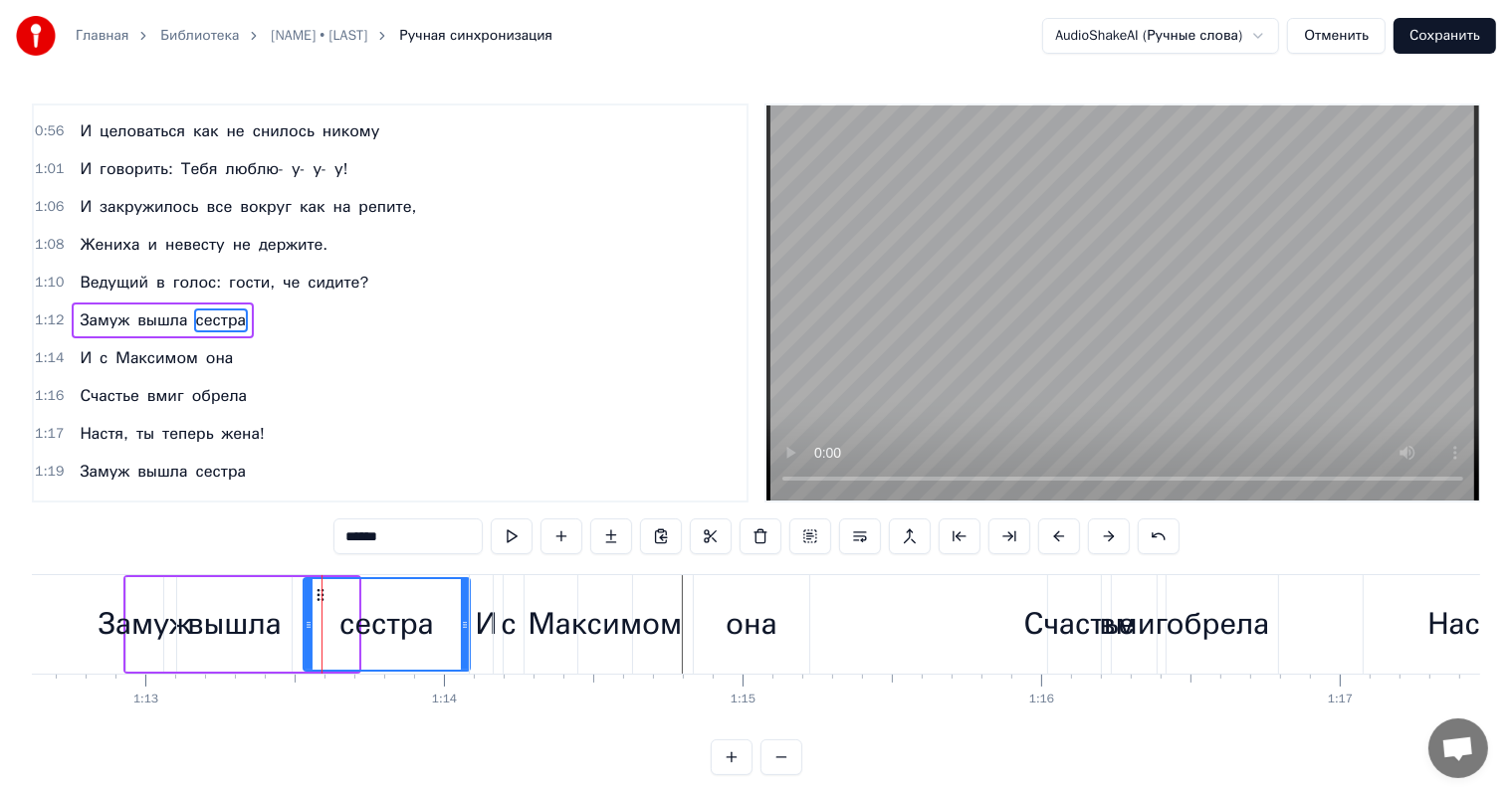 drag, startPoint x: 354, startPoint y: 620, endPoint x: 466, endPoint y: 630, distance: 112.44554 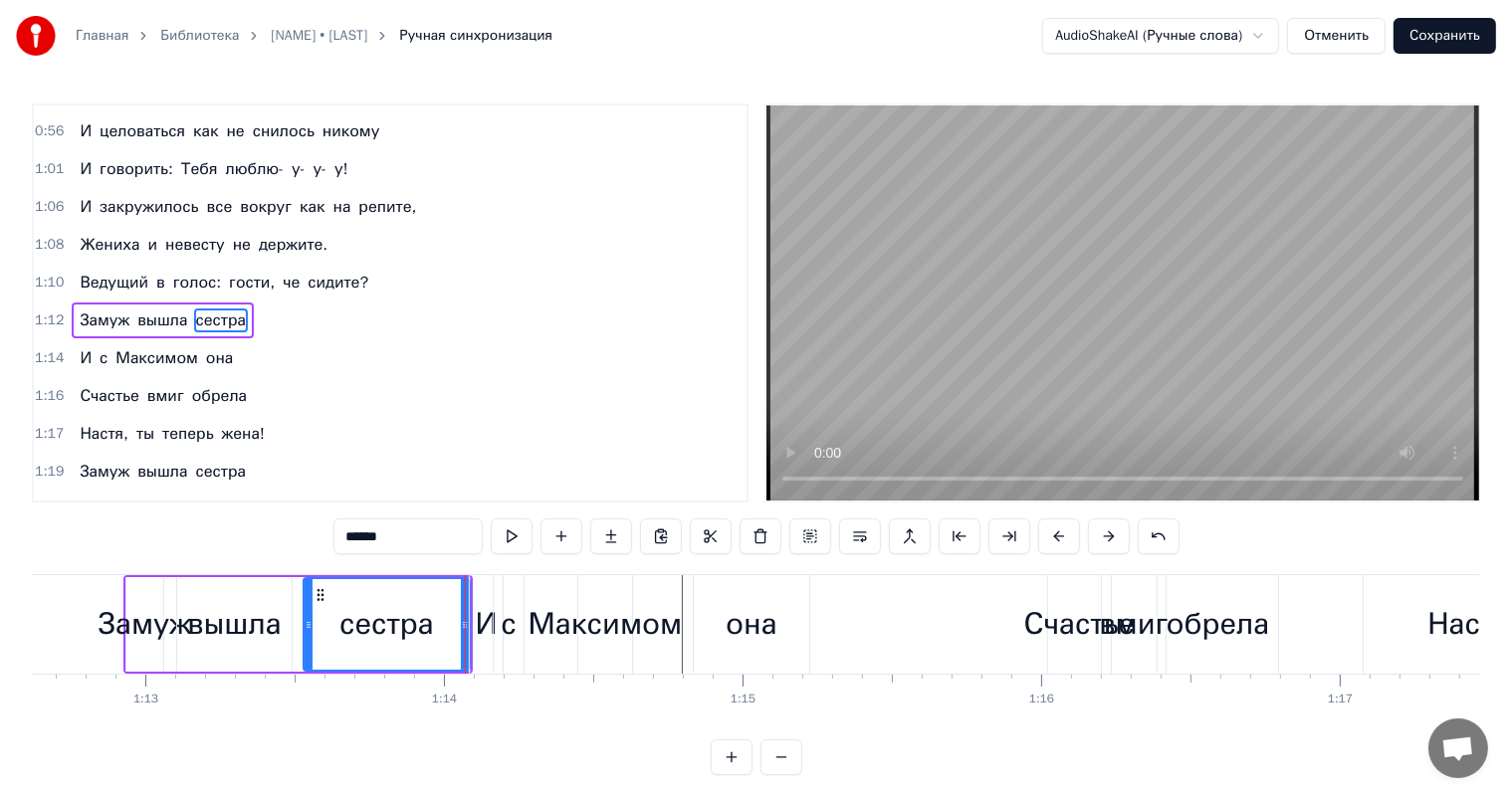click on "Ведущий" at bounding box center [113, 283] 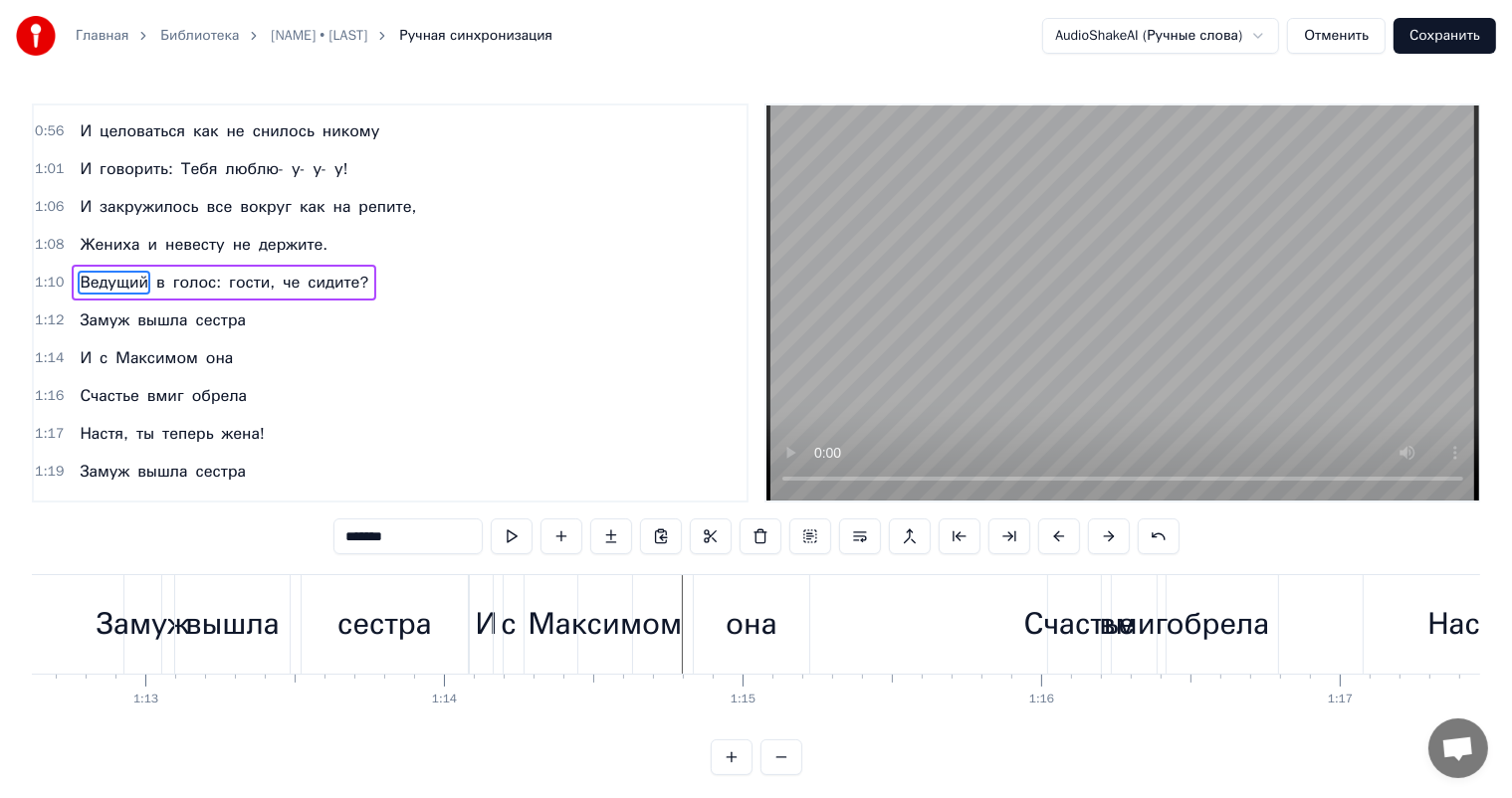 scroll, scrollTop: 259, scrollLeft: 0, axis: vertical 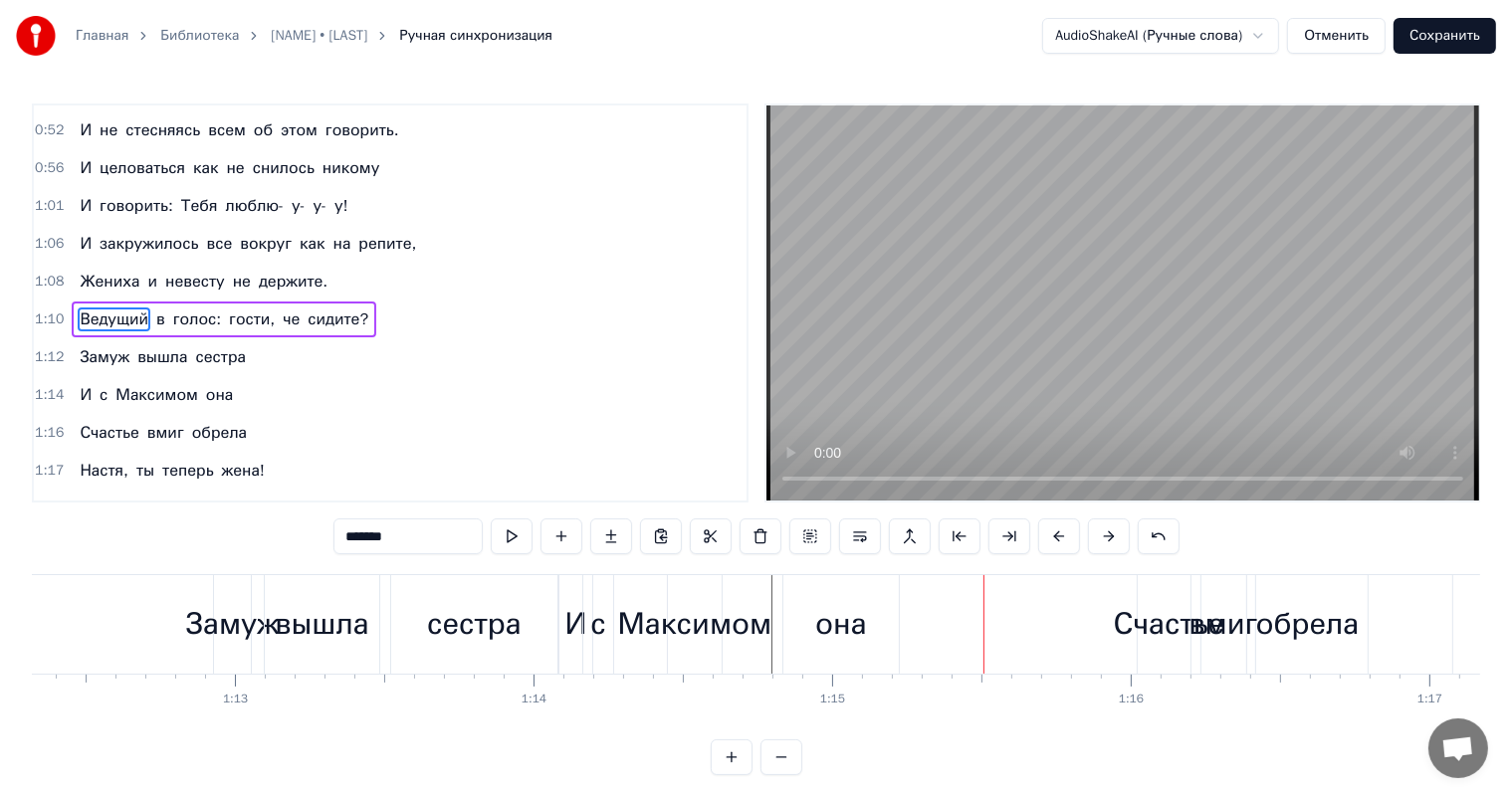 click on "закружилось" at bounding box center (148, 244) 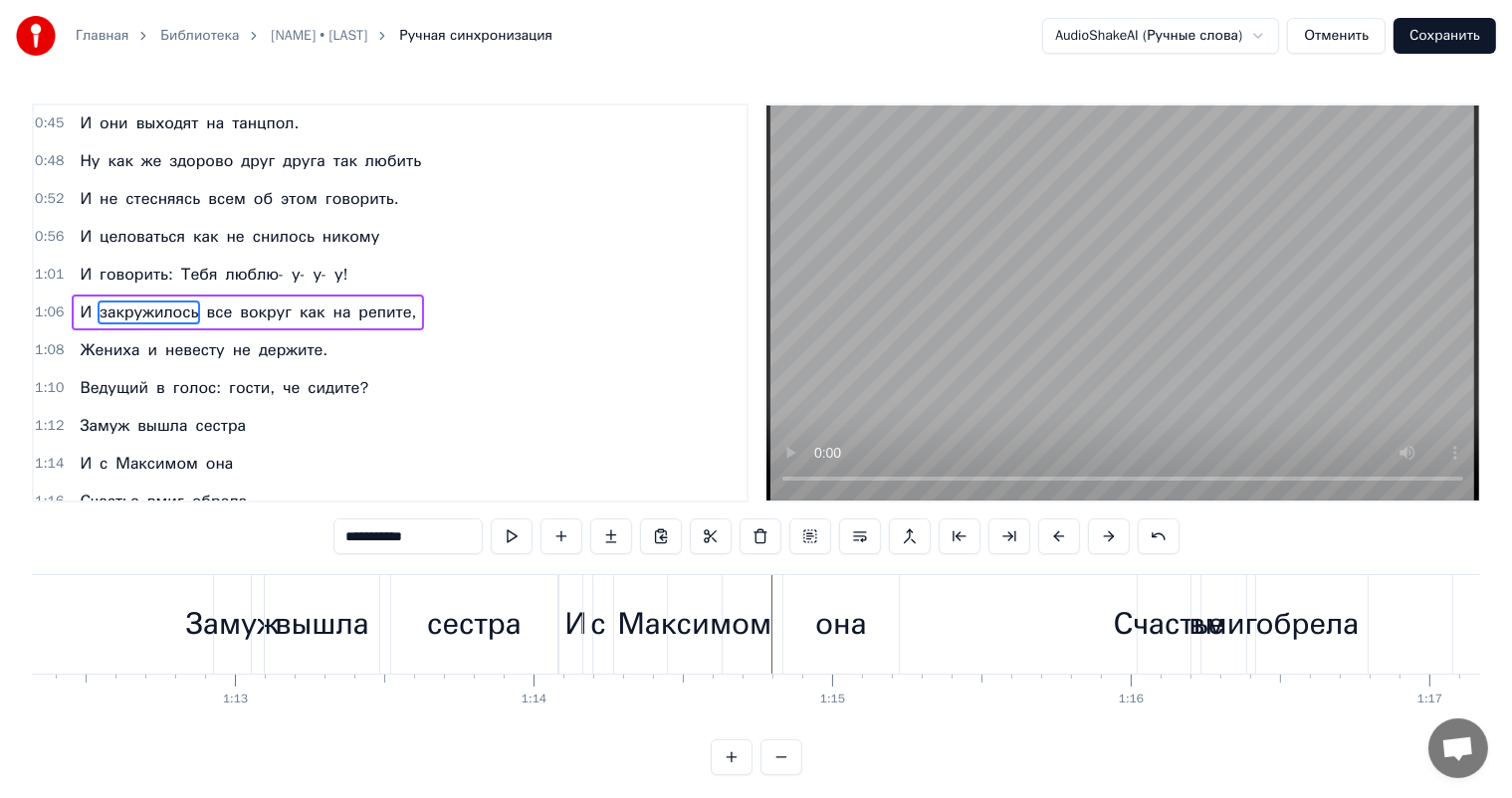 scroll, scrollTop: 186, scrollLeft: 0, axis: vertical 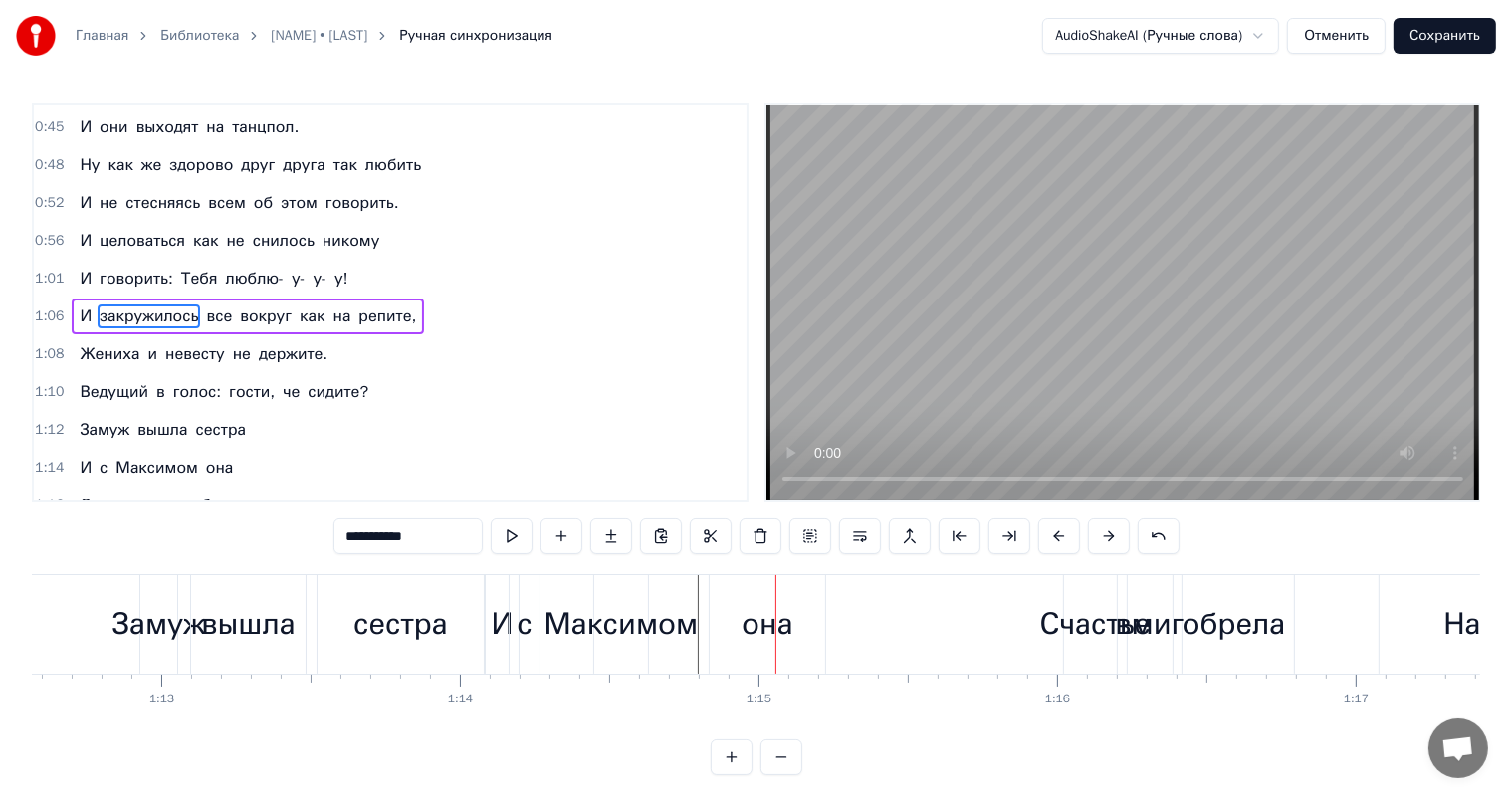 click on "она" at bounding box center [767, 624] 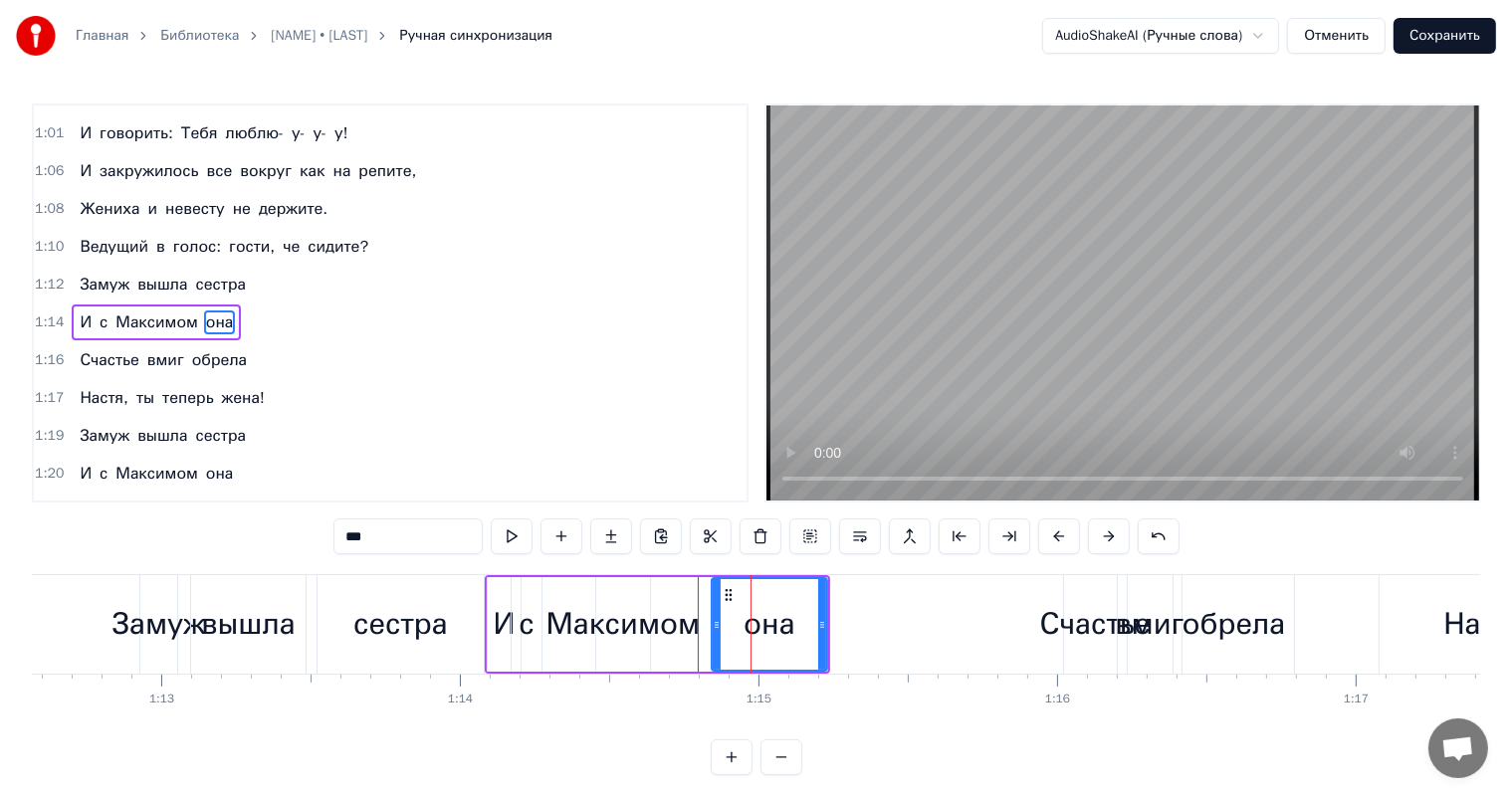 scroll, scrollTop: 332, scrollLeft: 0, axis: vertical 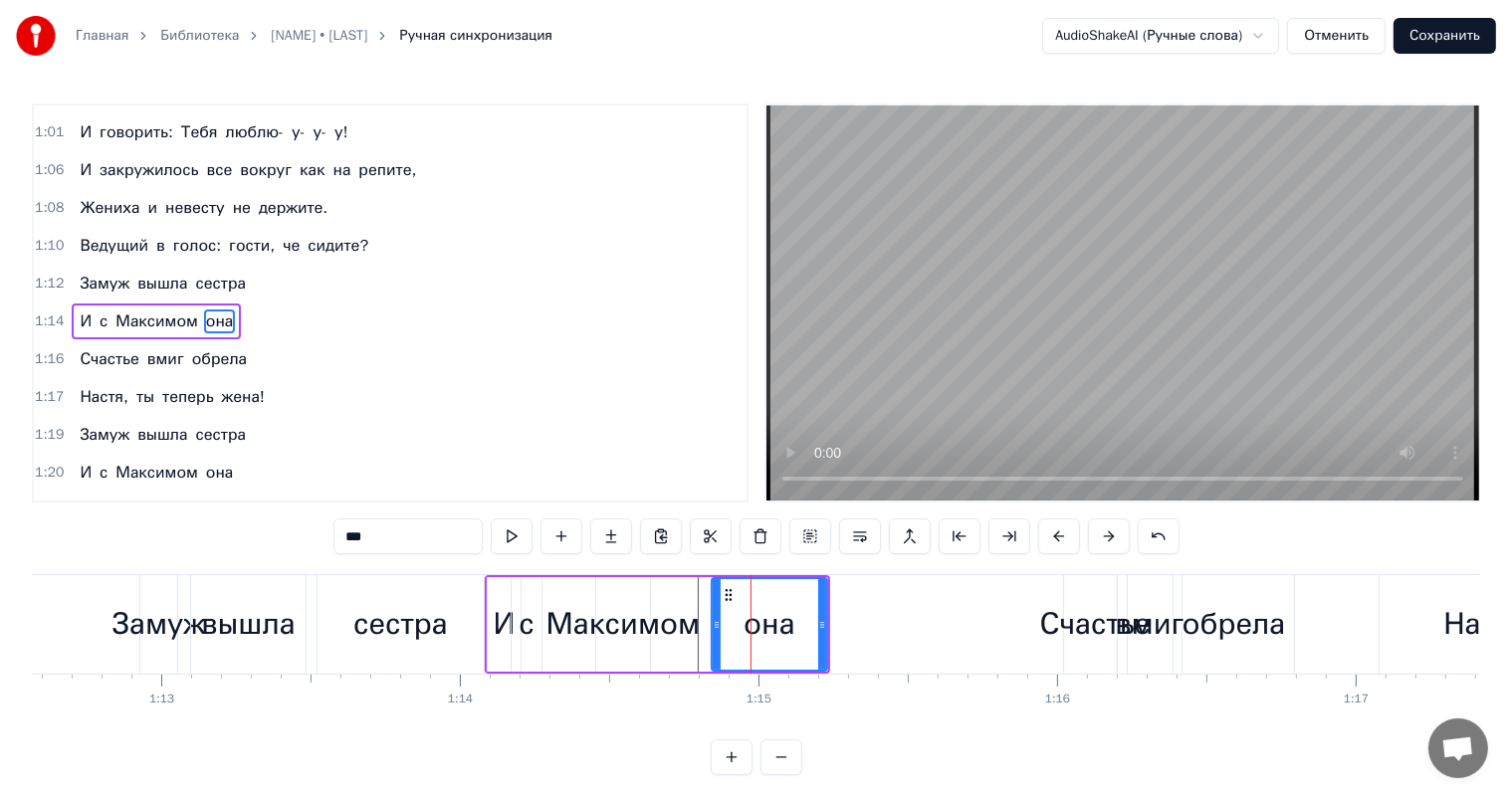click on "Замуж" at bounding box center [158, 624] 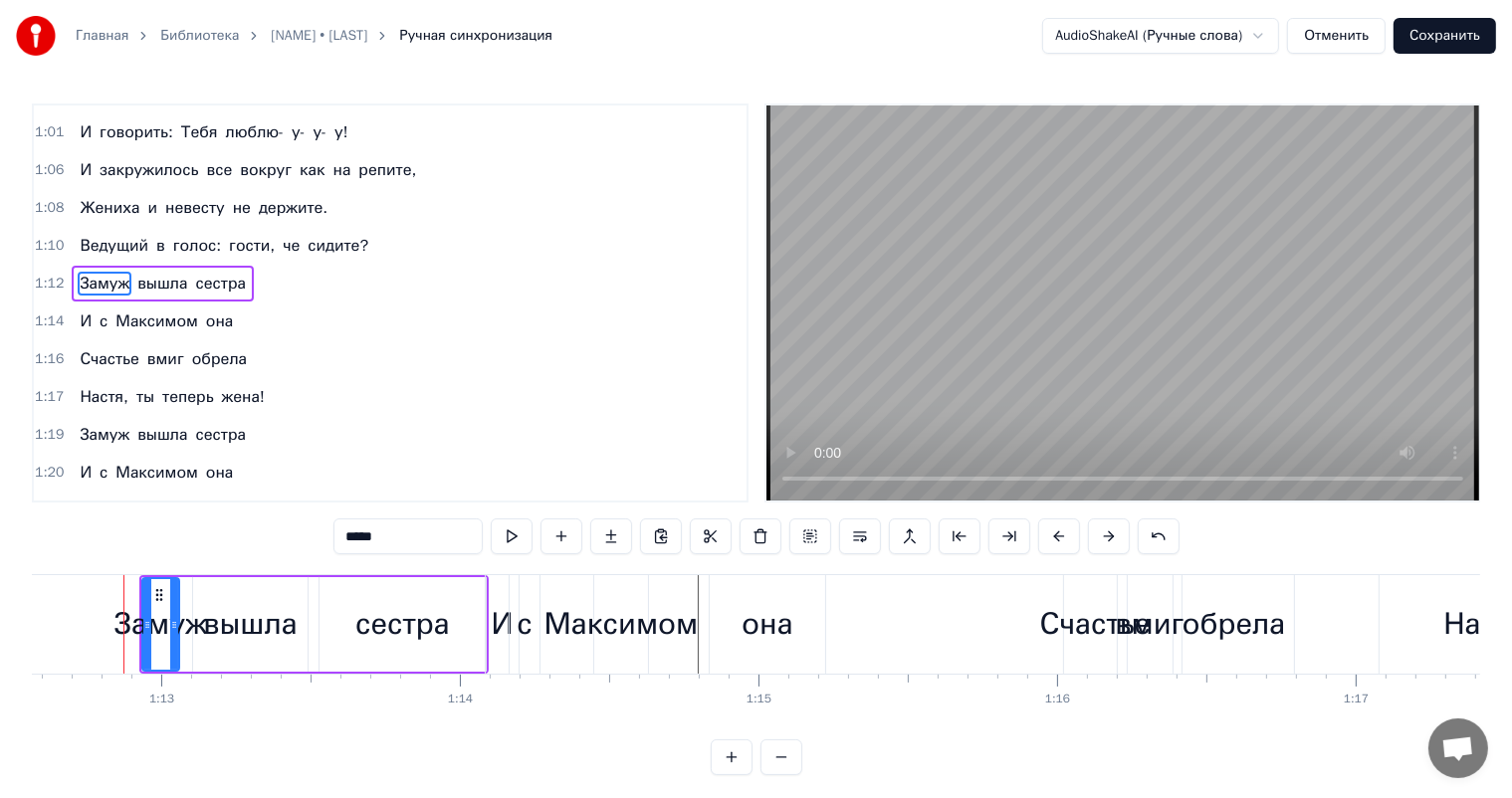 scroll, scrollTop: 296, scrollLeft: 0, axis: vertical 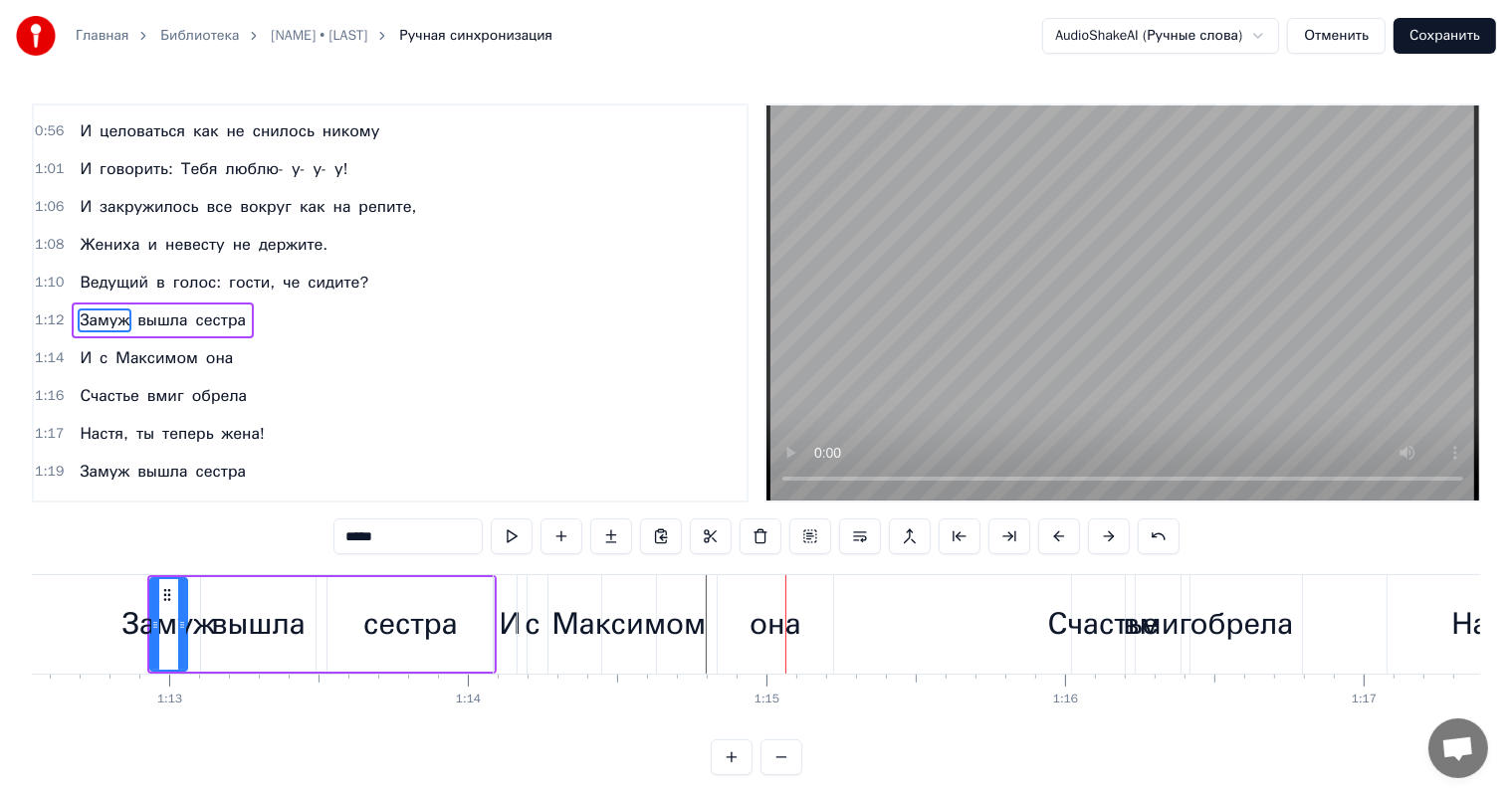 click on "И" at bounding box center [510, 624] 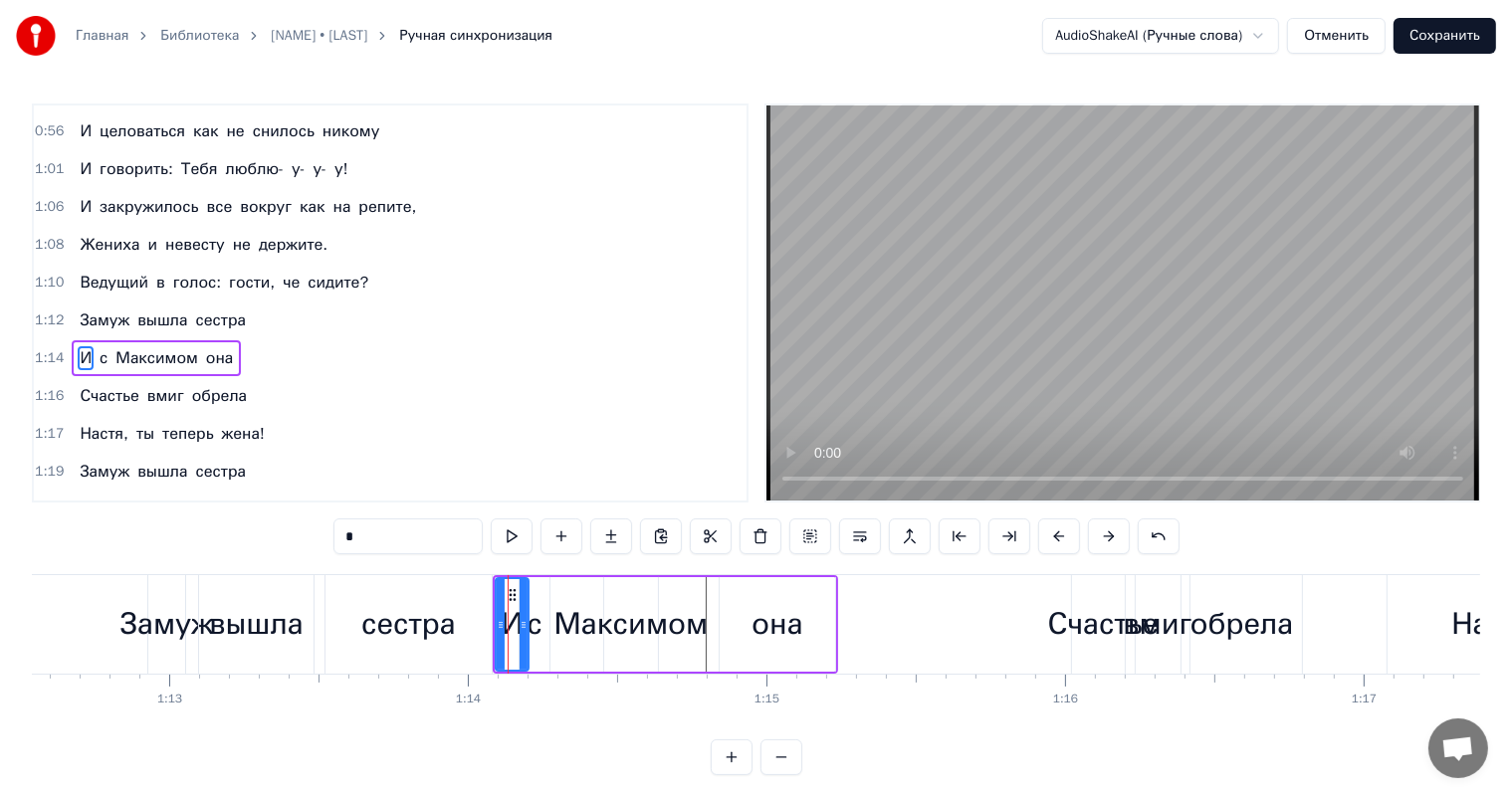 scroll, scrollTop: 332, scrollLeft: 0, axis: vertical 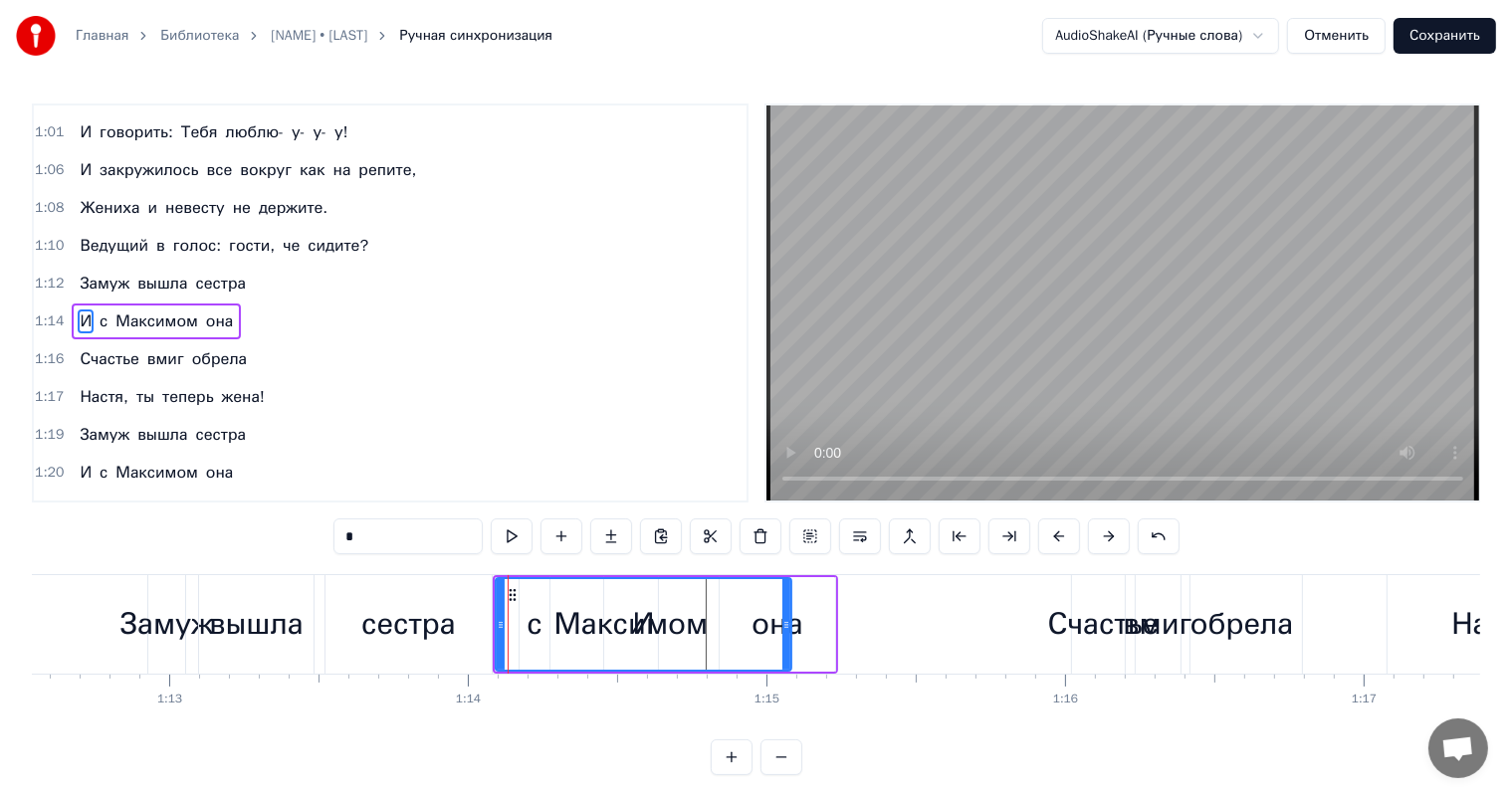 drag, startPoint x: 522, startPoint y: 625, endPoint x: 784, endPoint y: 637, distance: 262.27467 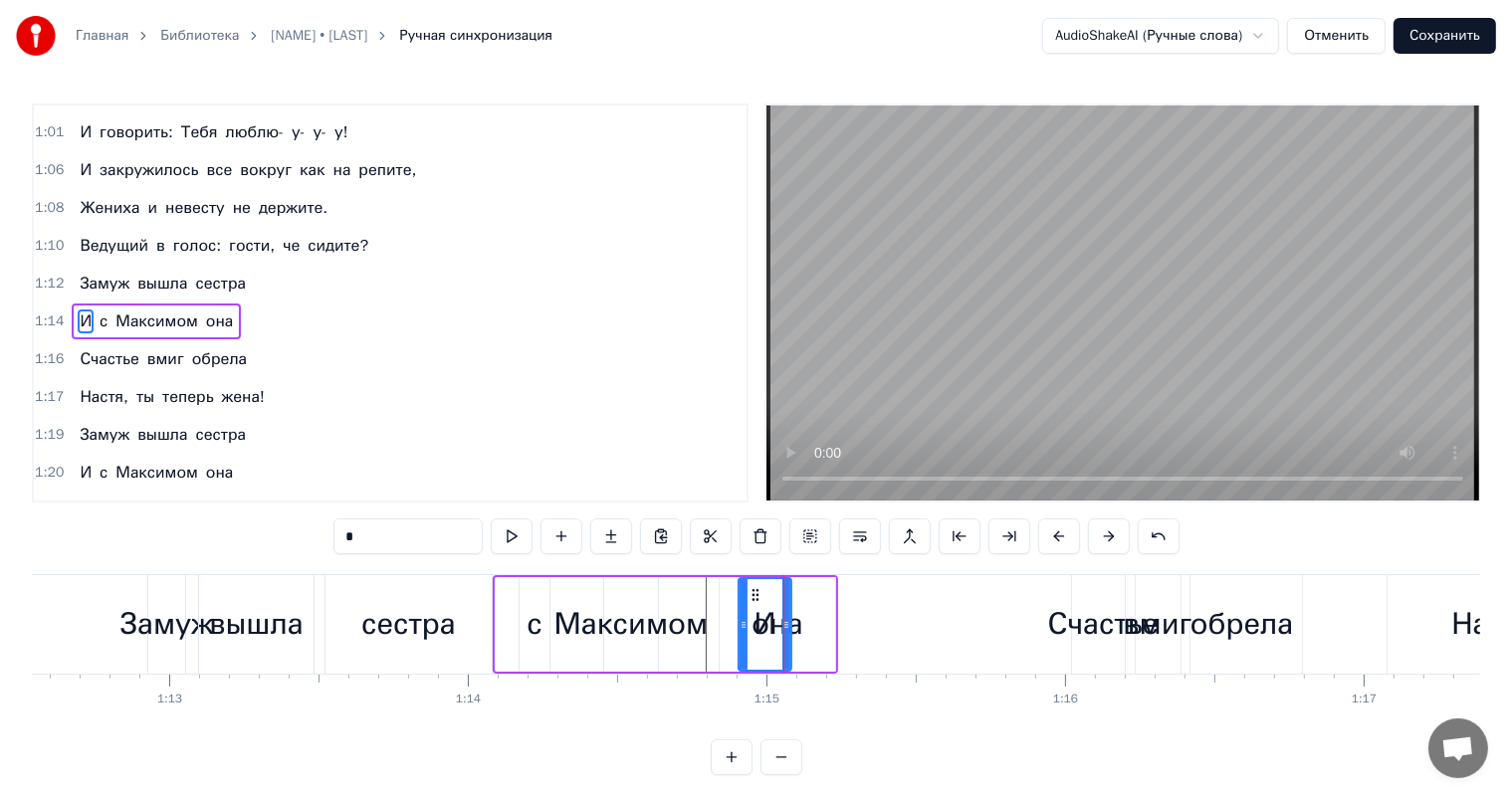 drag, startPoint x: 496, startPoint y: 623, endPoint x: 739, endPoint y: 633, distance: 243.20567 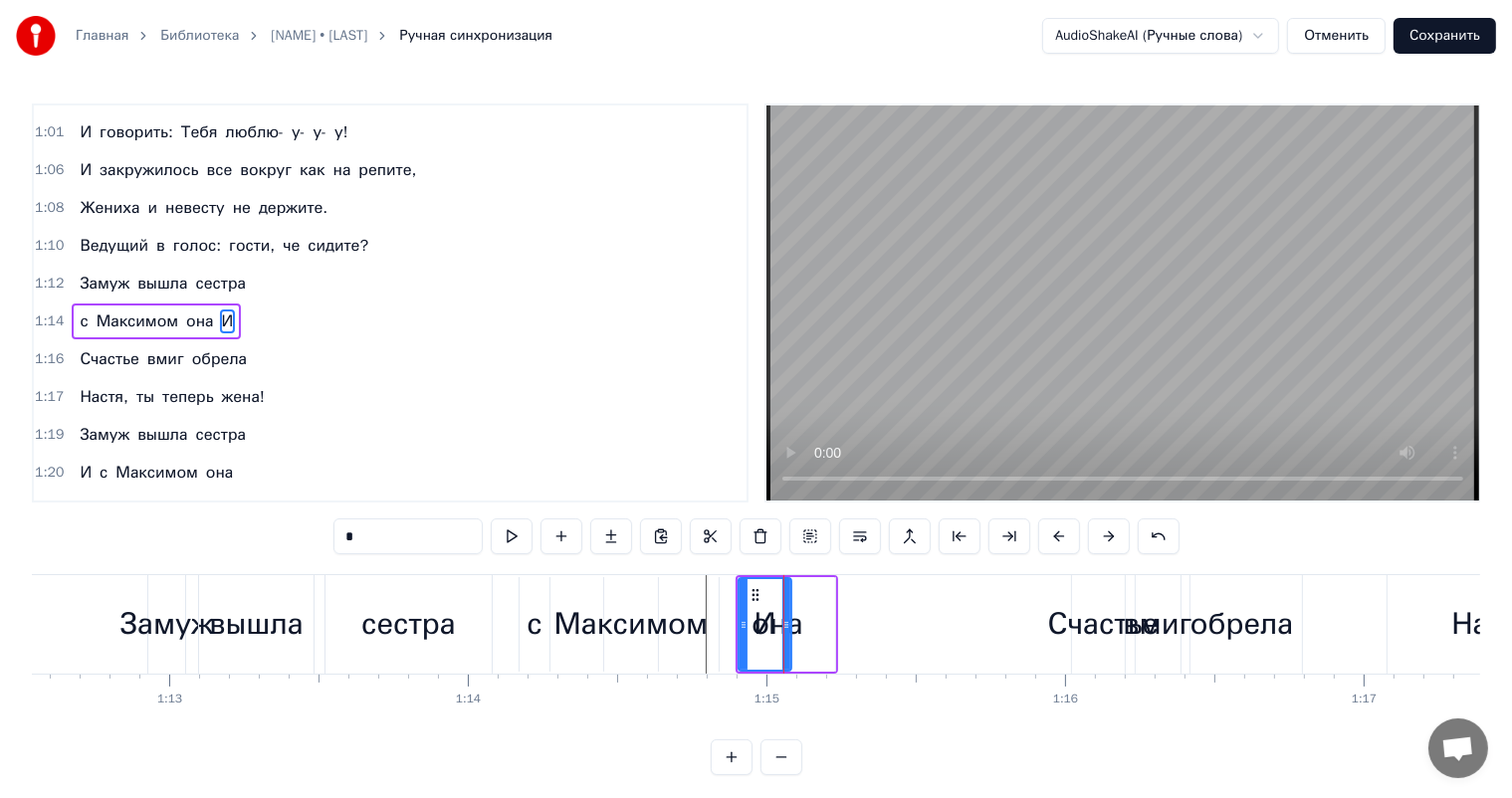 click on "с" at bounding box center [534, 624] 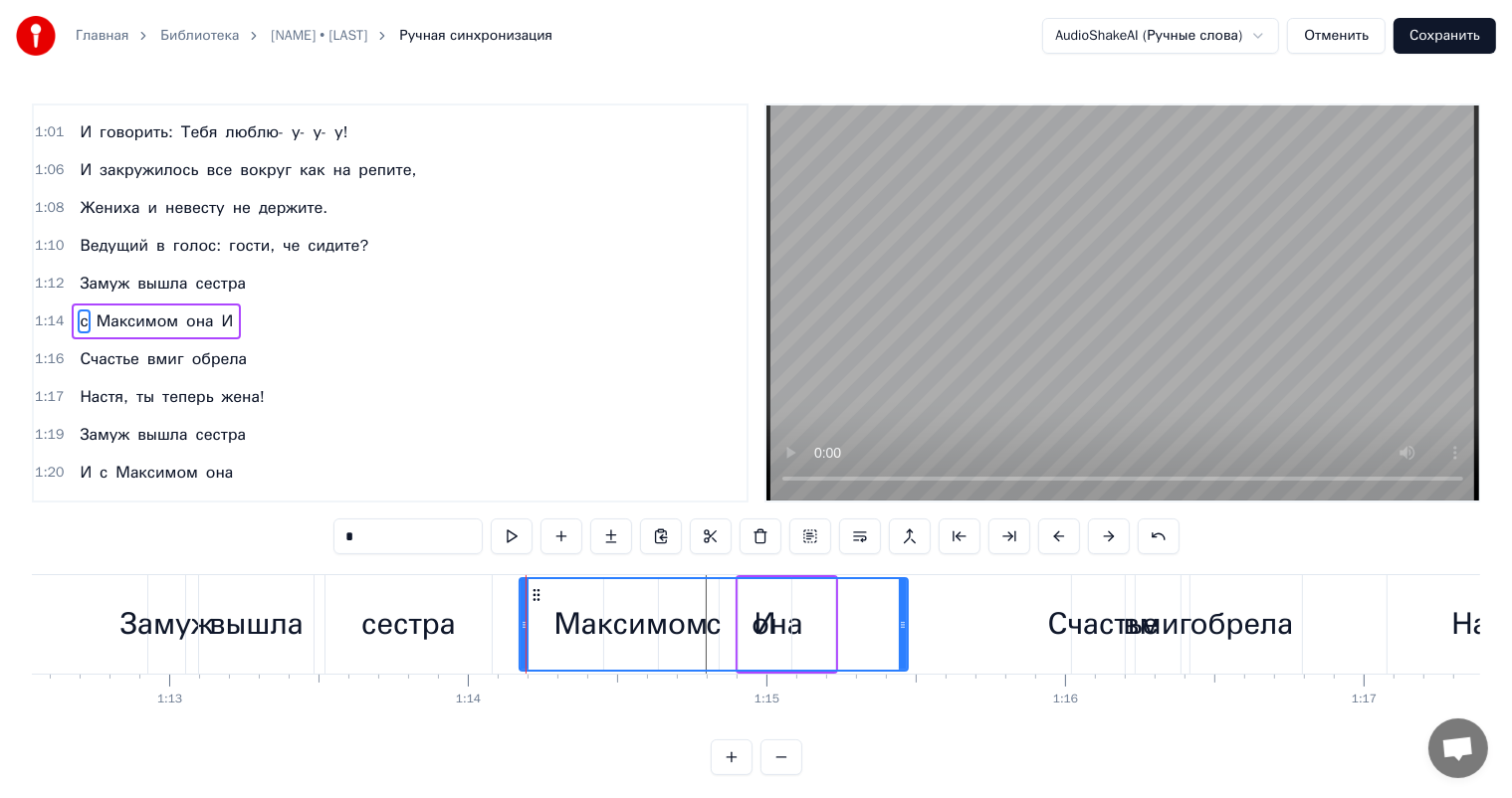 drag, startPoint x: 541, startPoint y: 624, endPoint x: 900, endPoint y: 644, distance: 359.5567 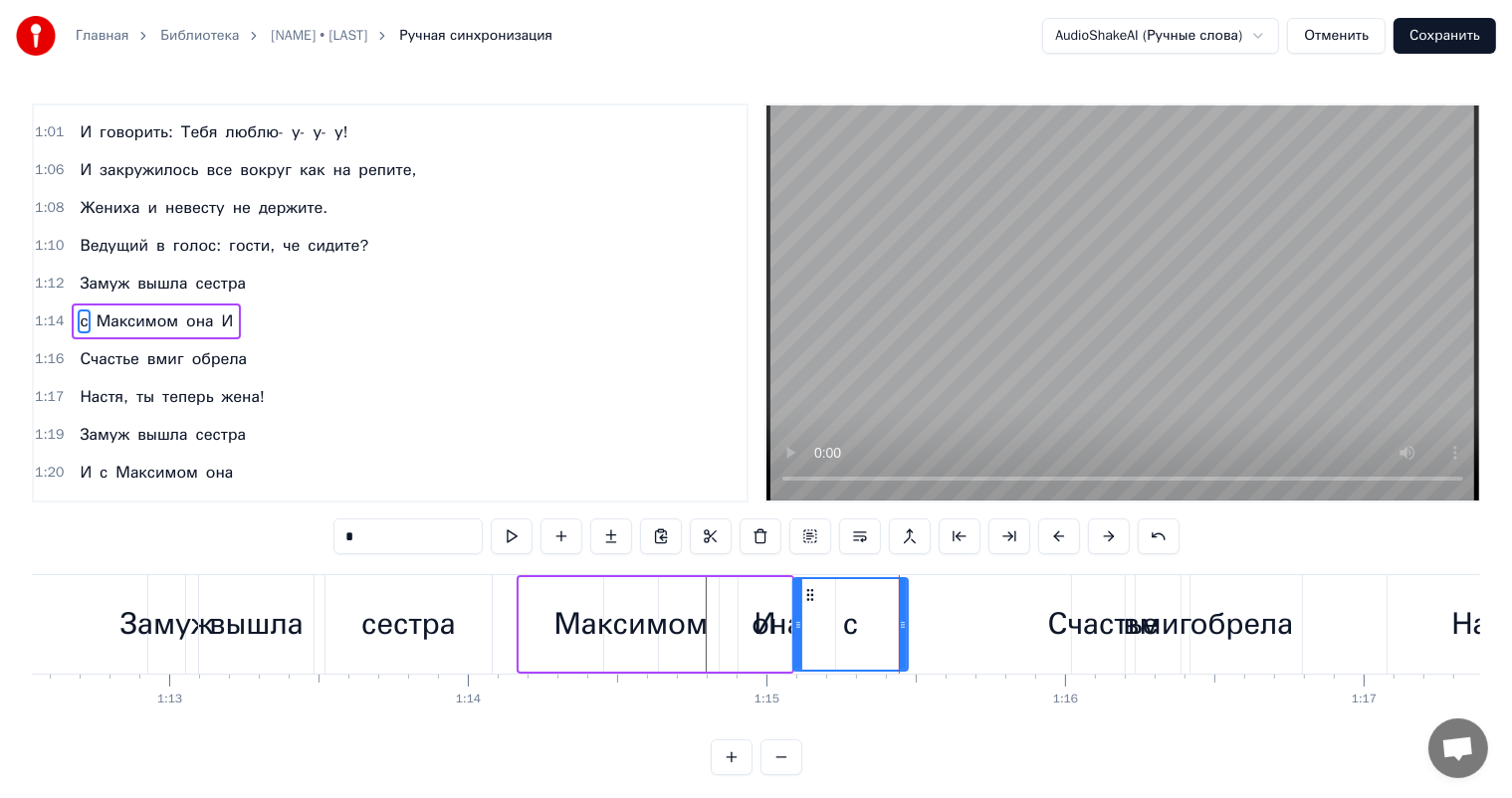 drag, startPoint x: 521, startPoint y: 623, endPoint x: 794, endPoint y: 649, distance: 274.2353 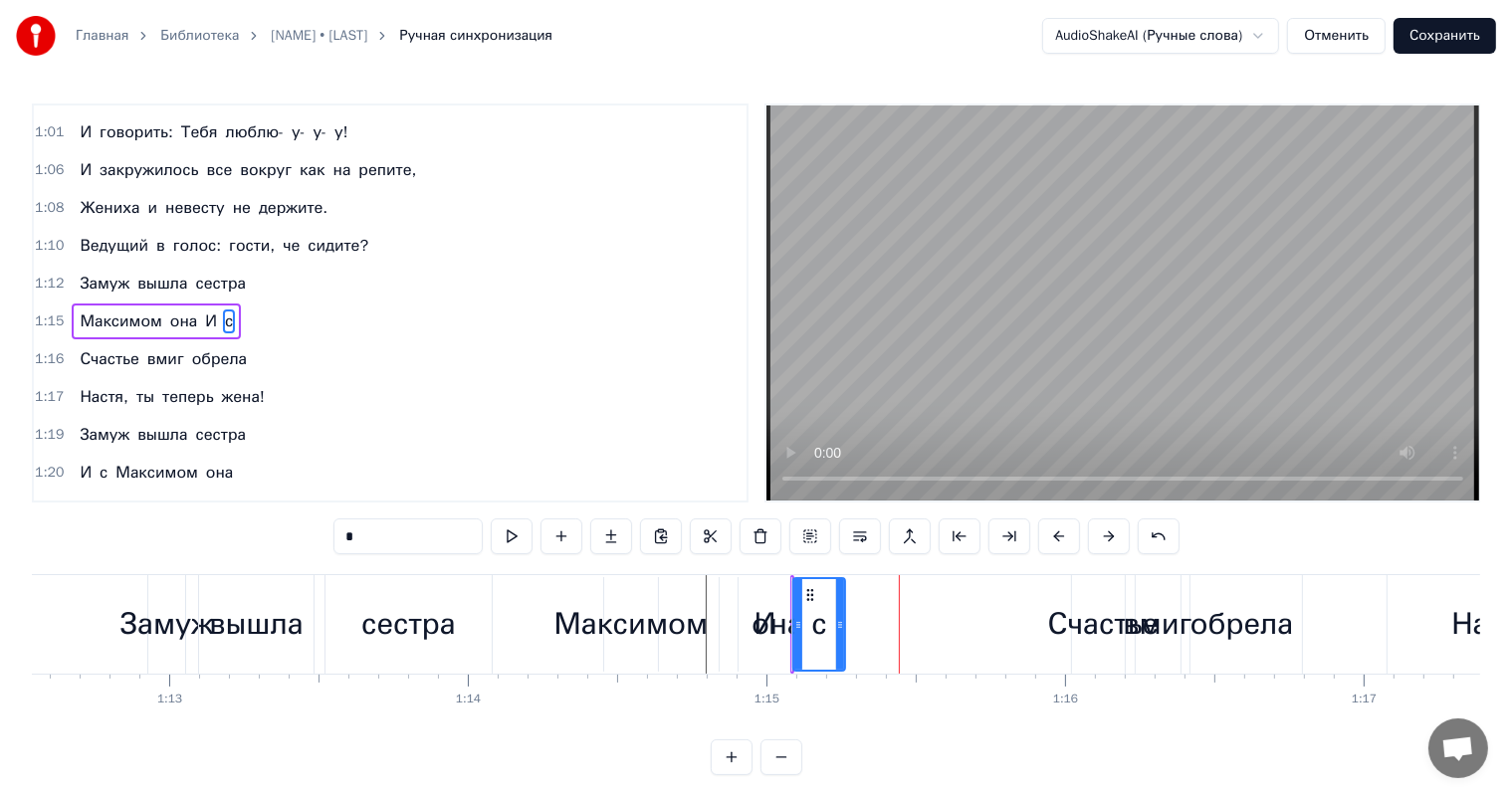 drag, startPoint x: 900, startPoint y: 620, endPoint x: 837, endPoint y: 622, distance: 63.03174 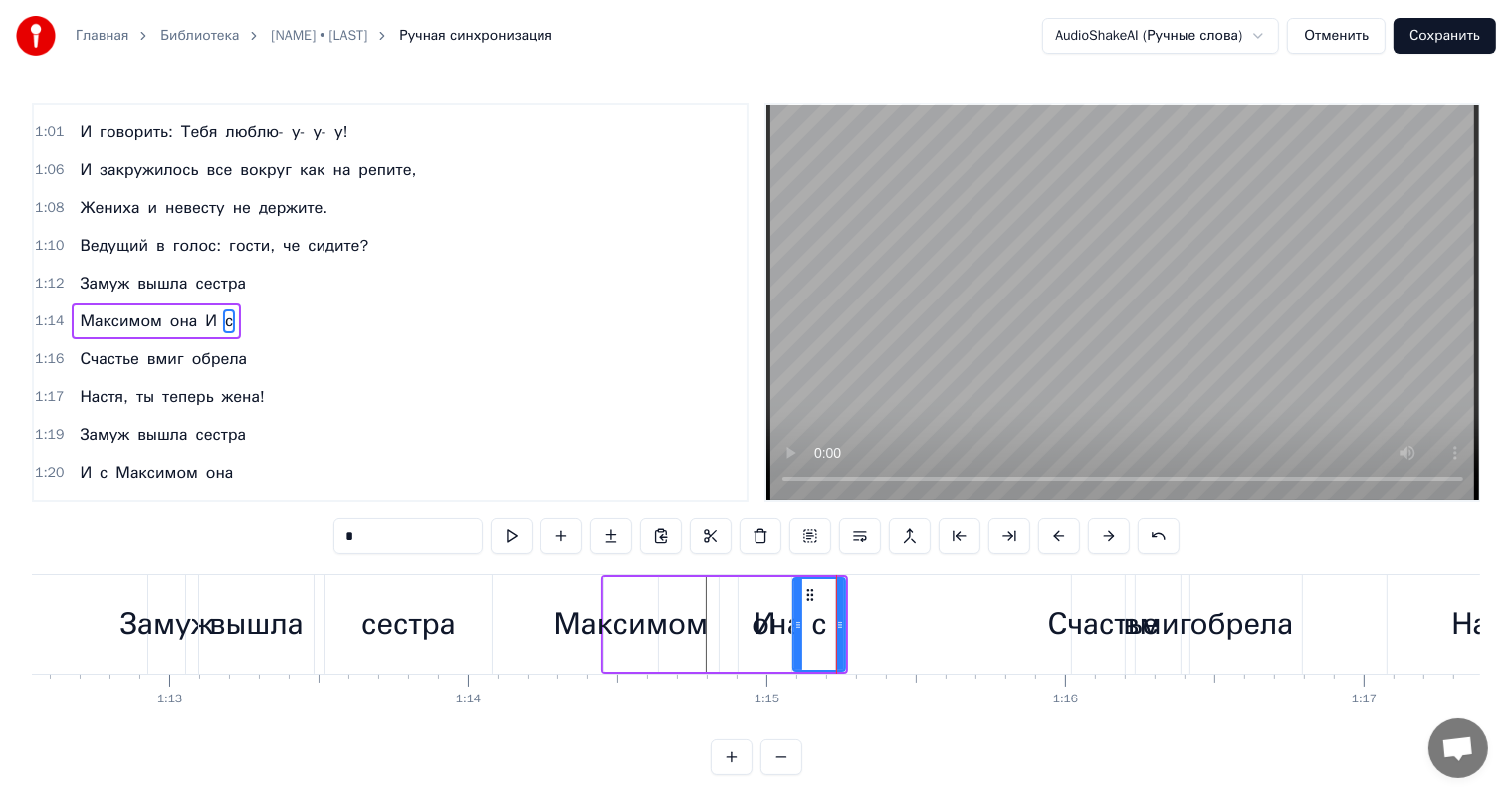 click on "Максимом" at bounding box center [631, 624] 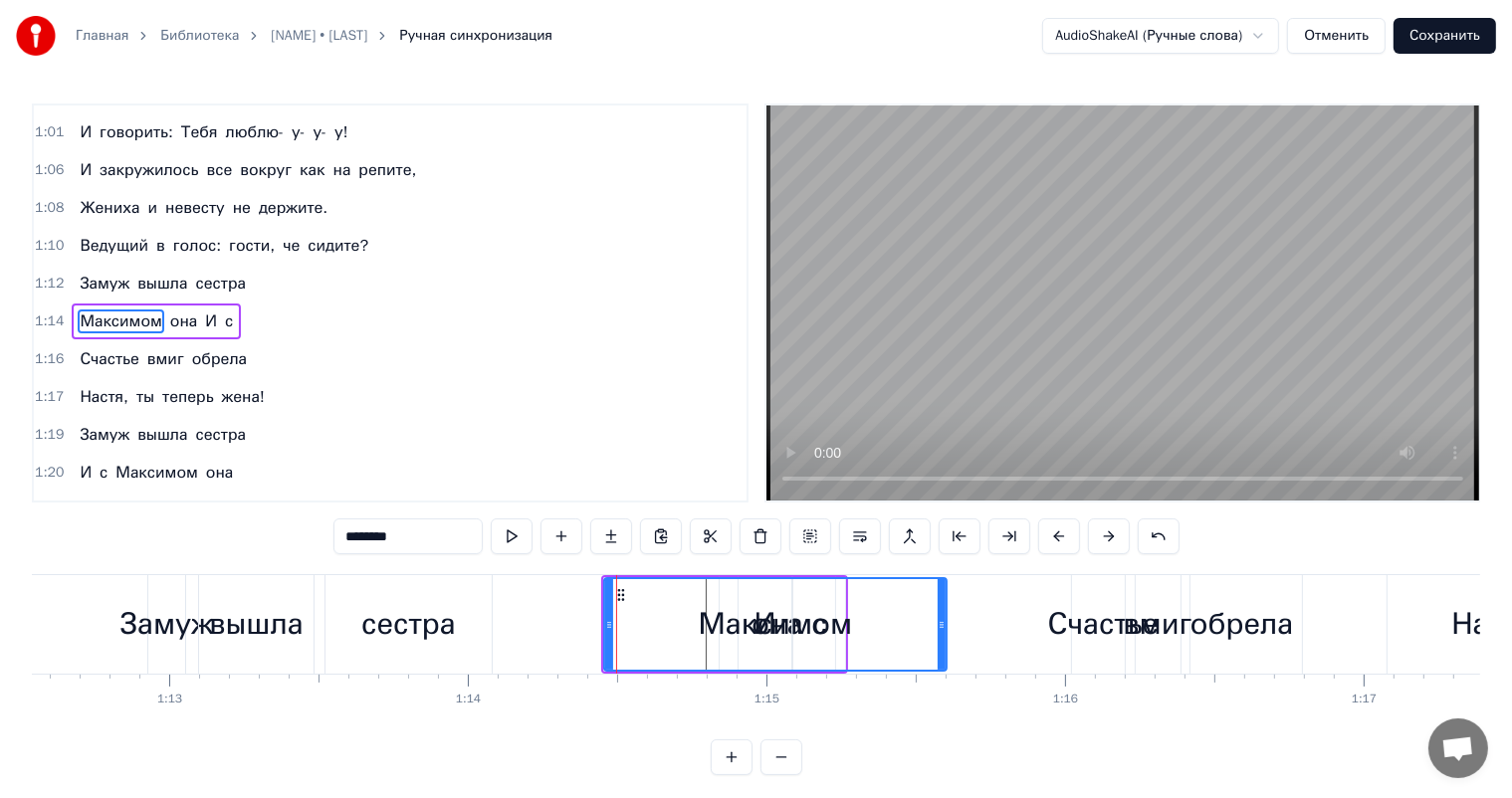 drag, startPoint x: 651, startPoint y: 625, endPoint x: 943, endPoint y: 625, distance: 292 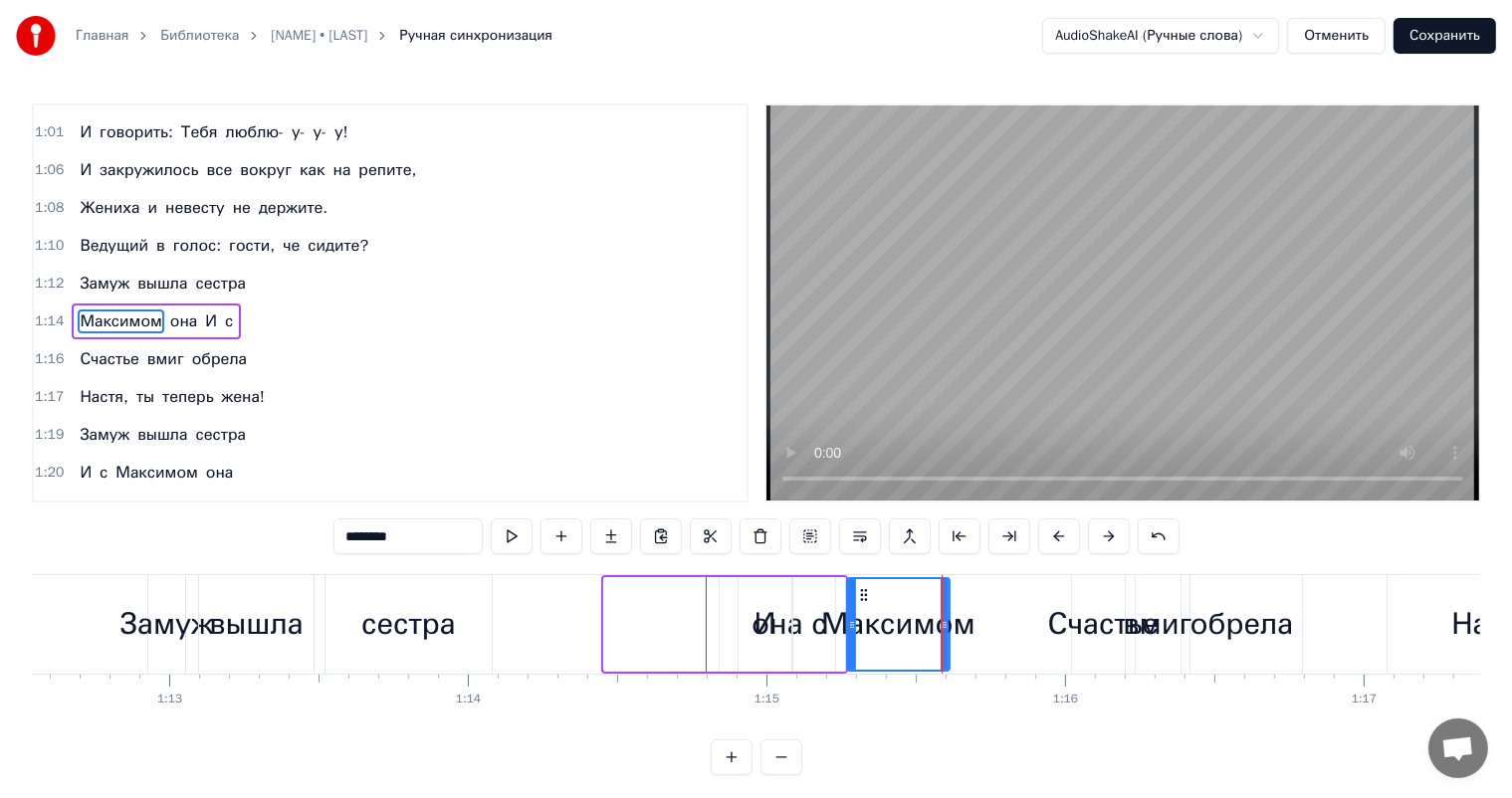 drag, startPoint x: 610, startPoint y: 625, endPoint x: 853, endPoint y: 619, distance: 243.07406 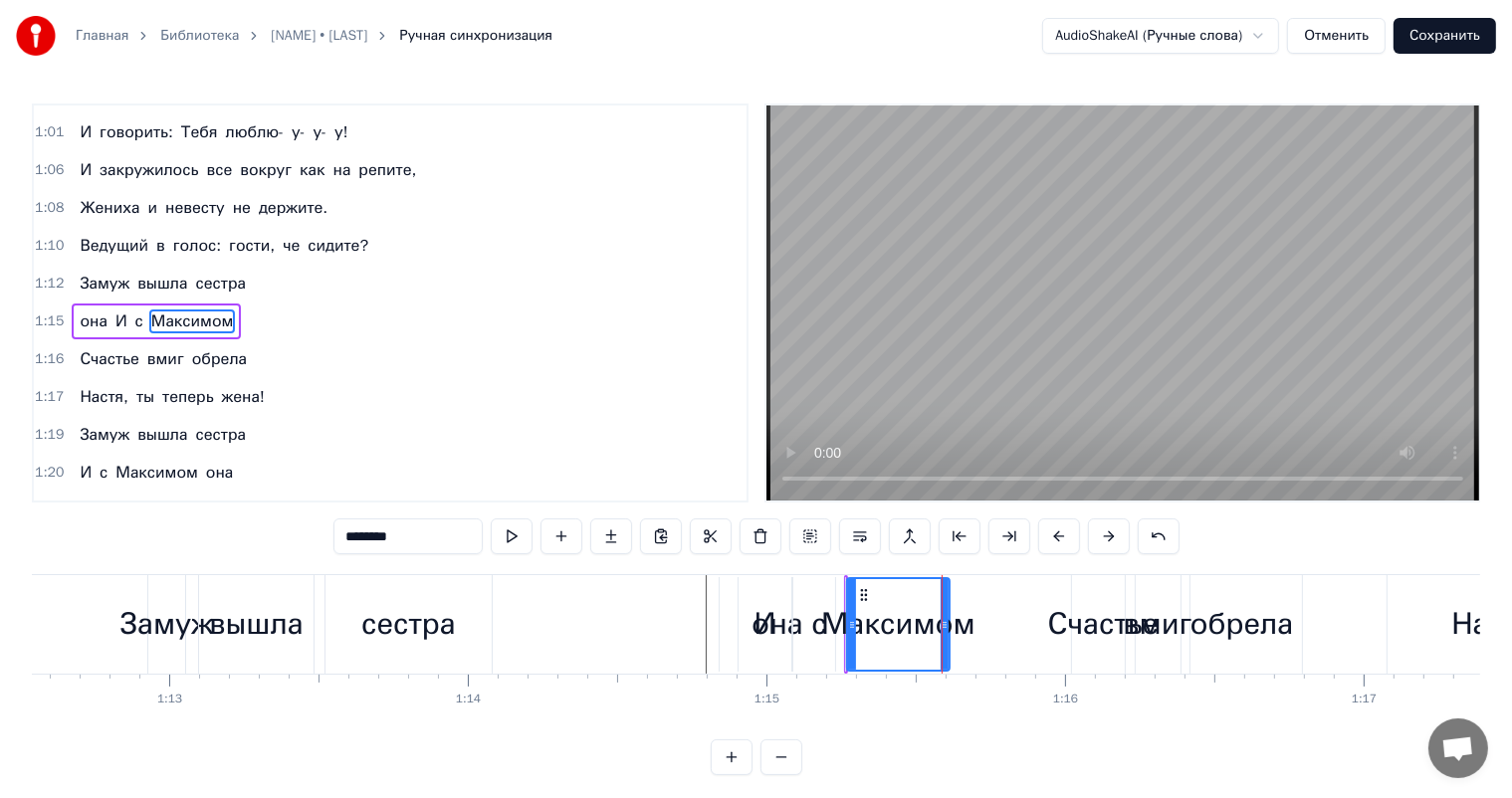 click on "И" at bounding box center (765, 624) 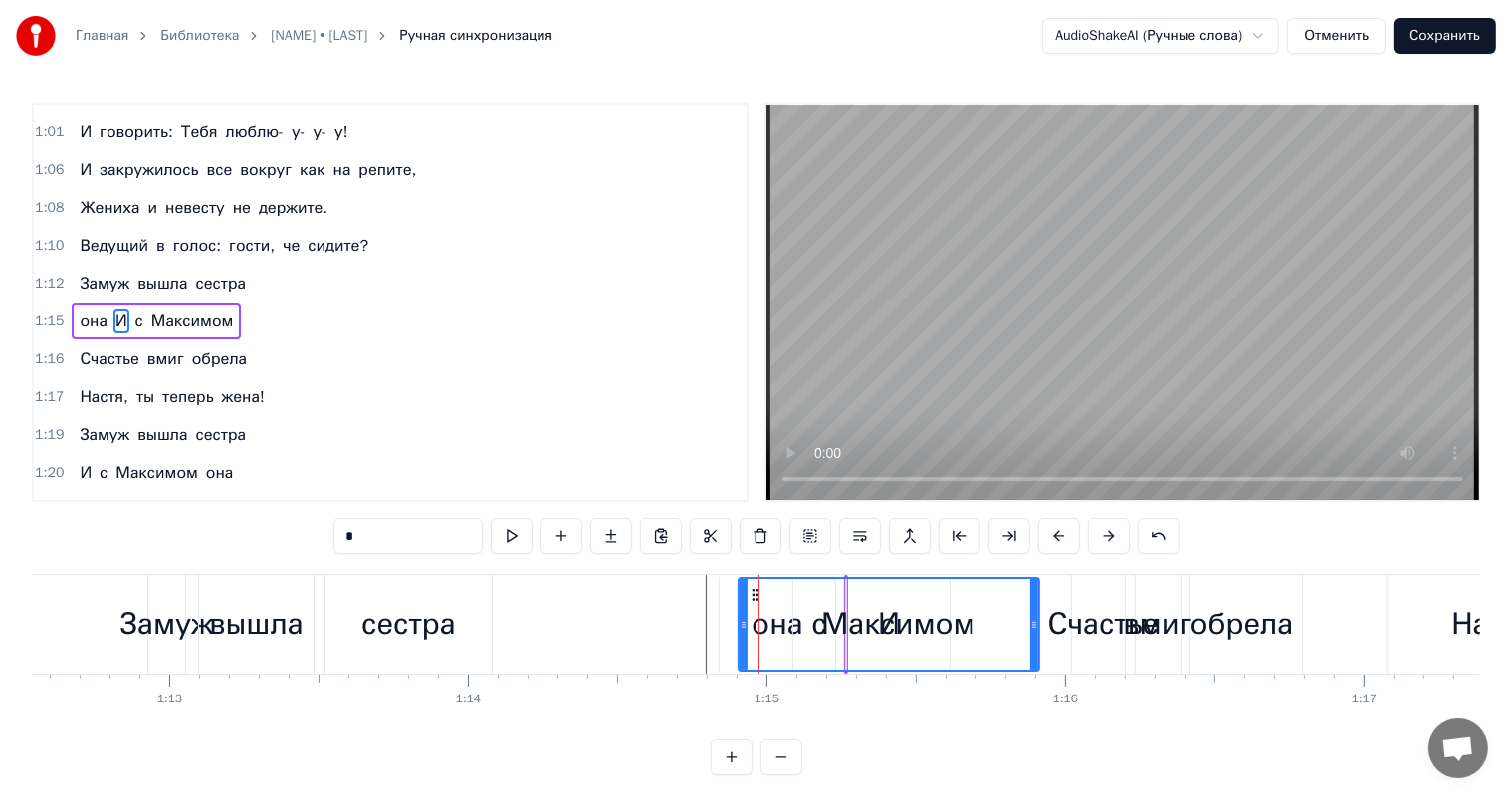 drag, startPoint x: 783, startPoint y: 624, endPoint x: 1031, endPoint y: 641, distance: 248.58198 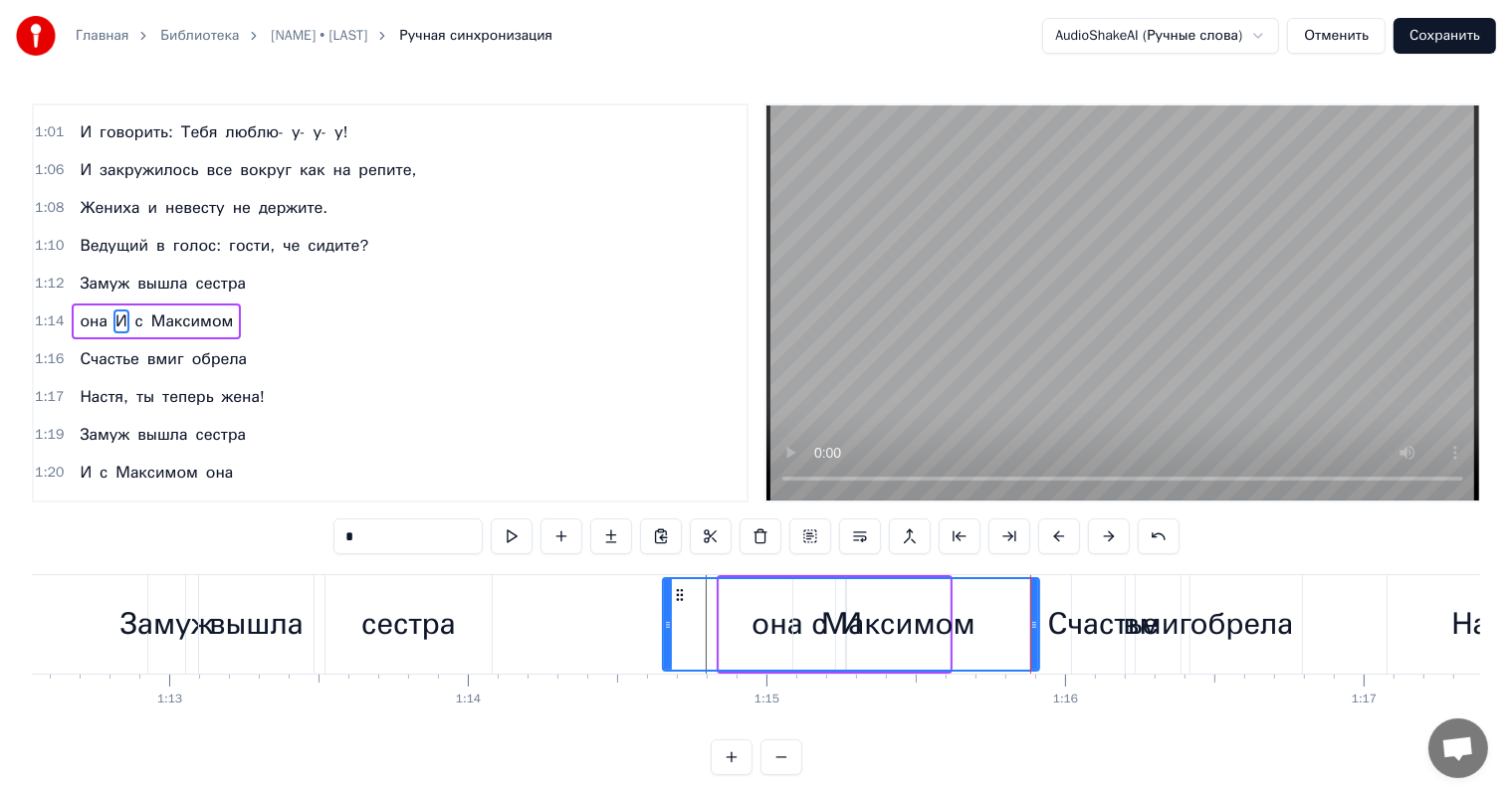 drag, startPoint x: 741, startPoint y: 619, endPoint x: 665, endPoint y: 644, distance: 80.00625 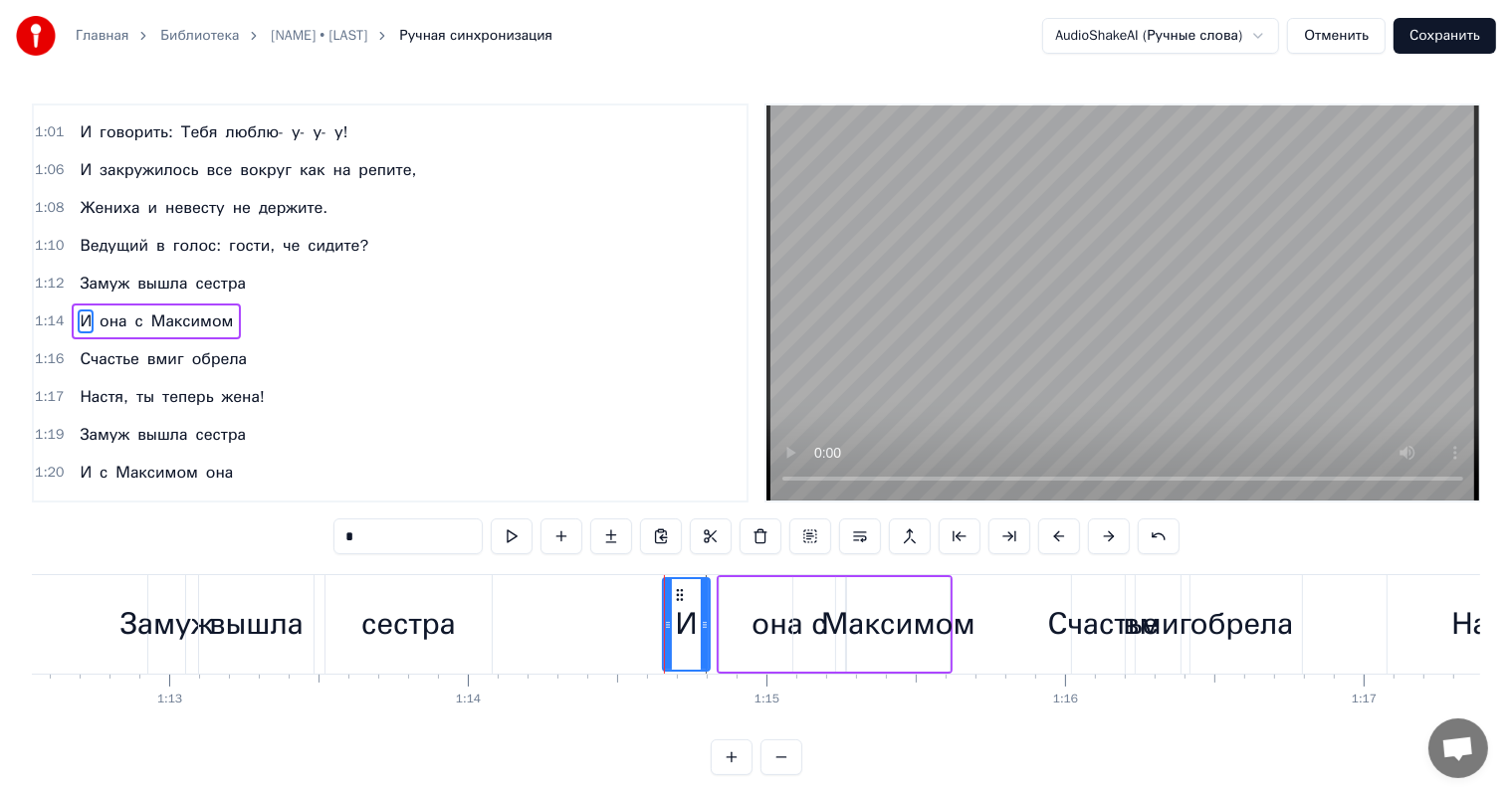 drag, startPoint x: 1031, startPoint y: 625, endPoint x: 709, endPoint y: 615, distance: 322.1552 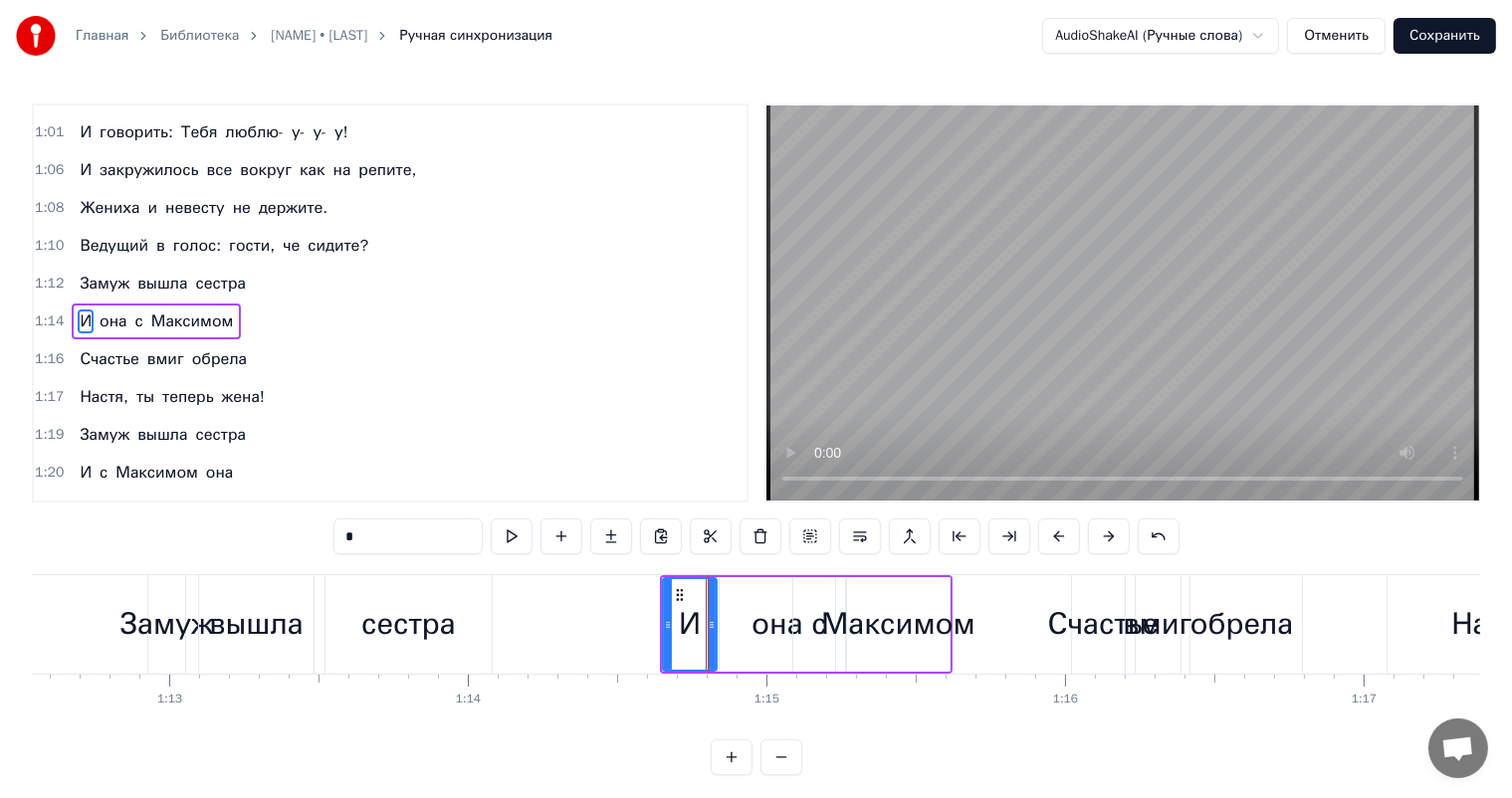 click on "она" at bounding box center (777, 624) 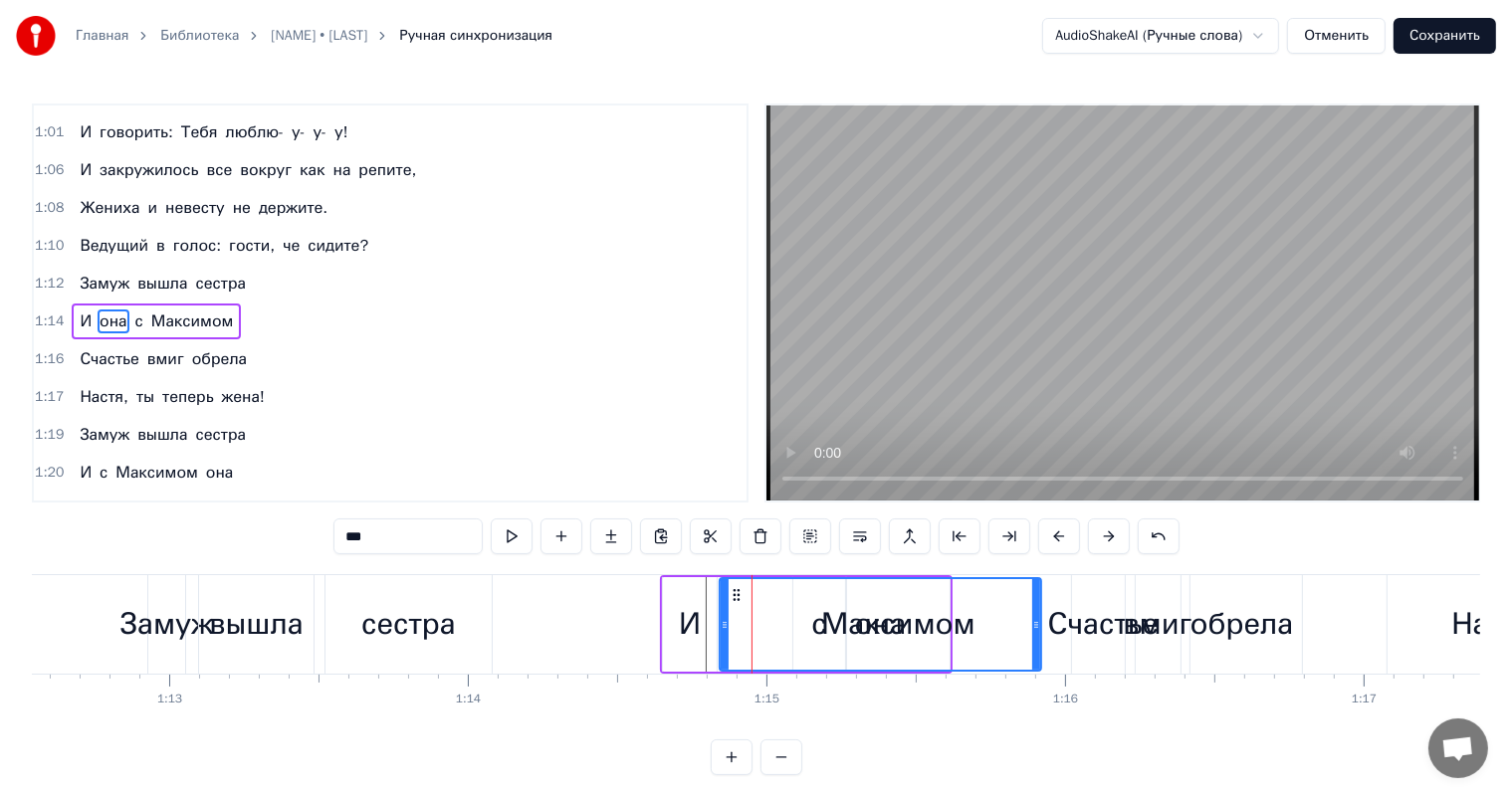 drag, startPoint x: 831, startPoint y: 624, endPoint x: 1038, endPoint y: 635, distance: 207.29206 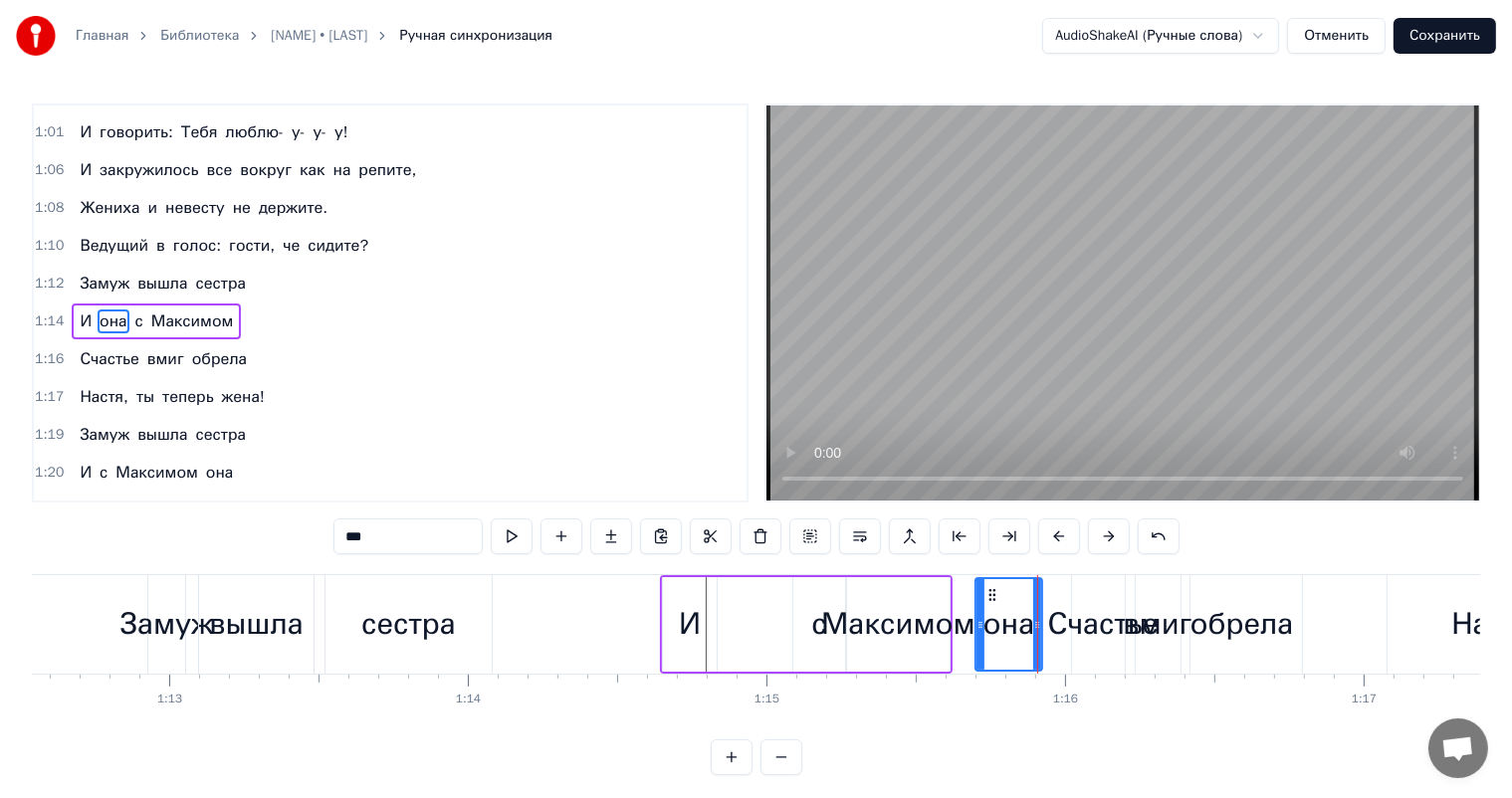 drag, startPoint x: 721, startPoint y: 625, endPoint x: 975, endPoint y: 629, distance: 254.03149 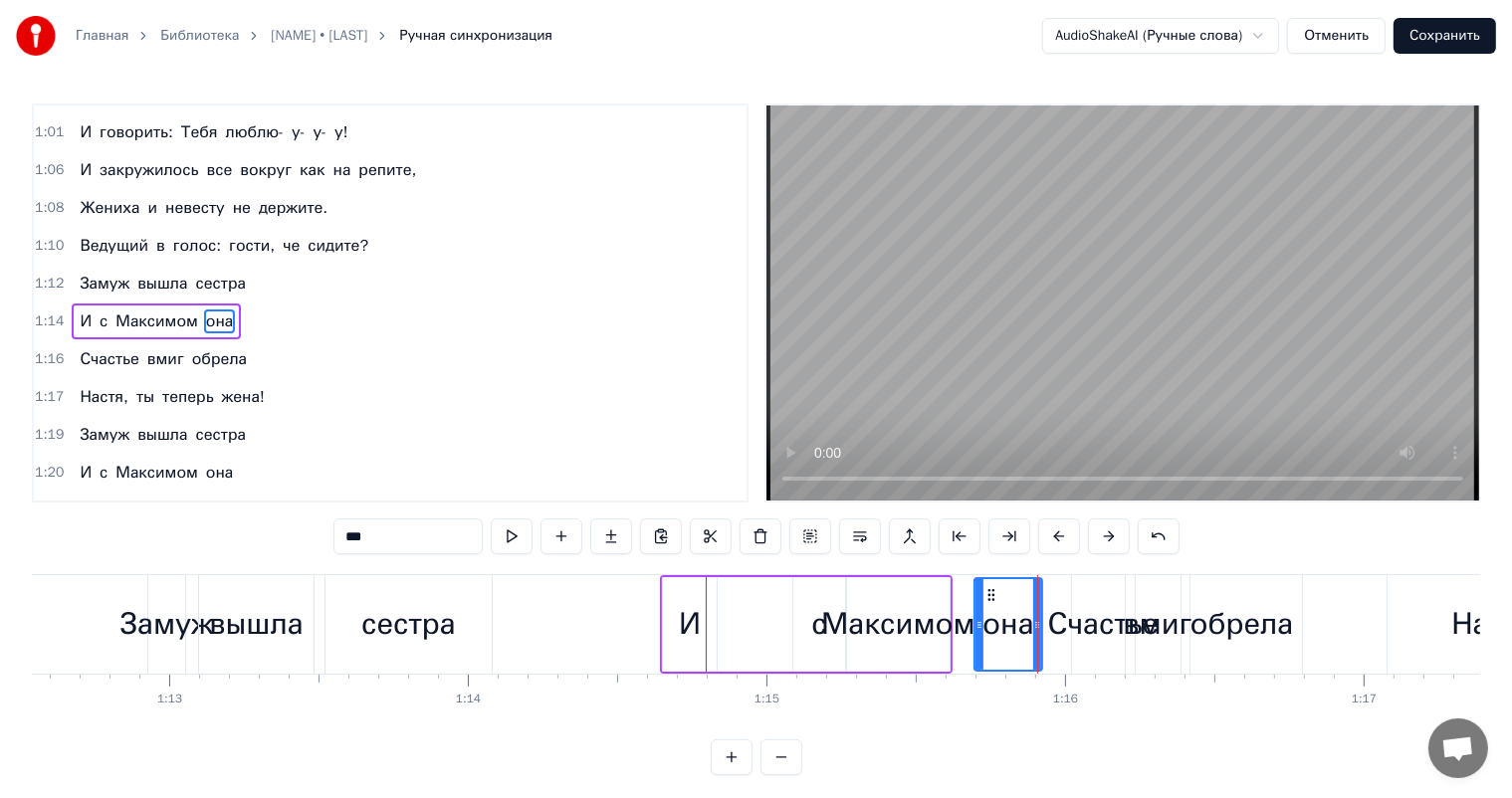 click on "И" at bounding box center (690, 624) 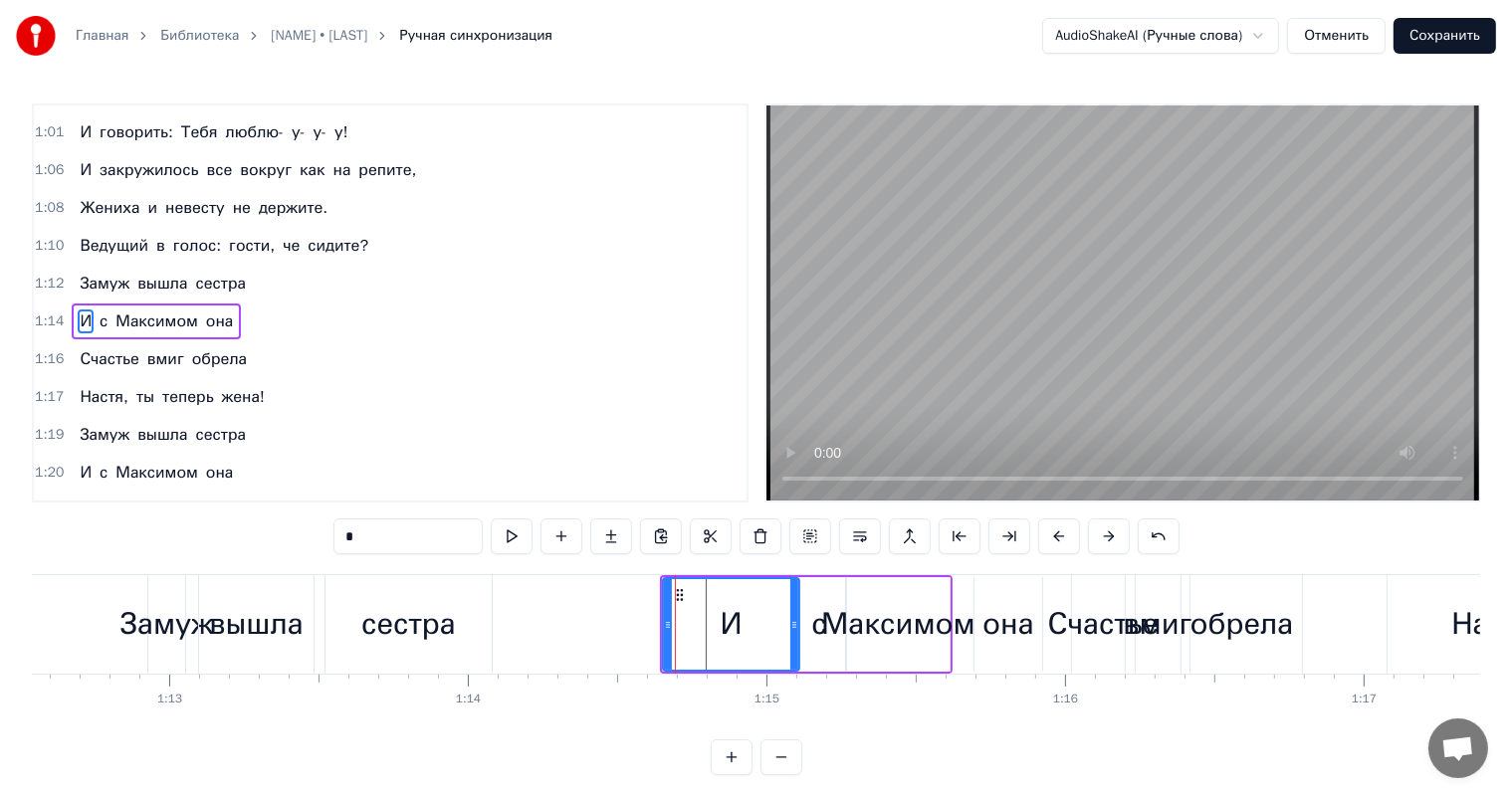 drag, startPoint x: 707, startPoint y: 618, endPoint x: 789, endPoint y: 633, distance: 83.36066 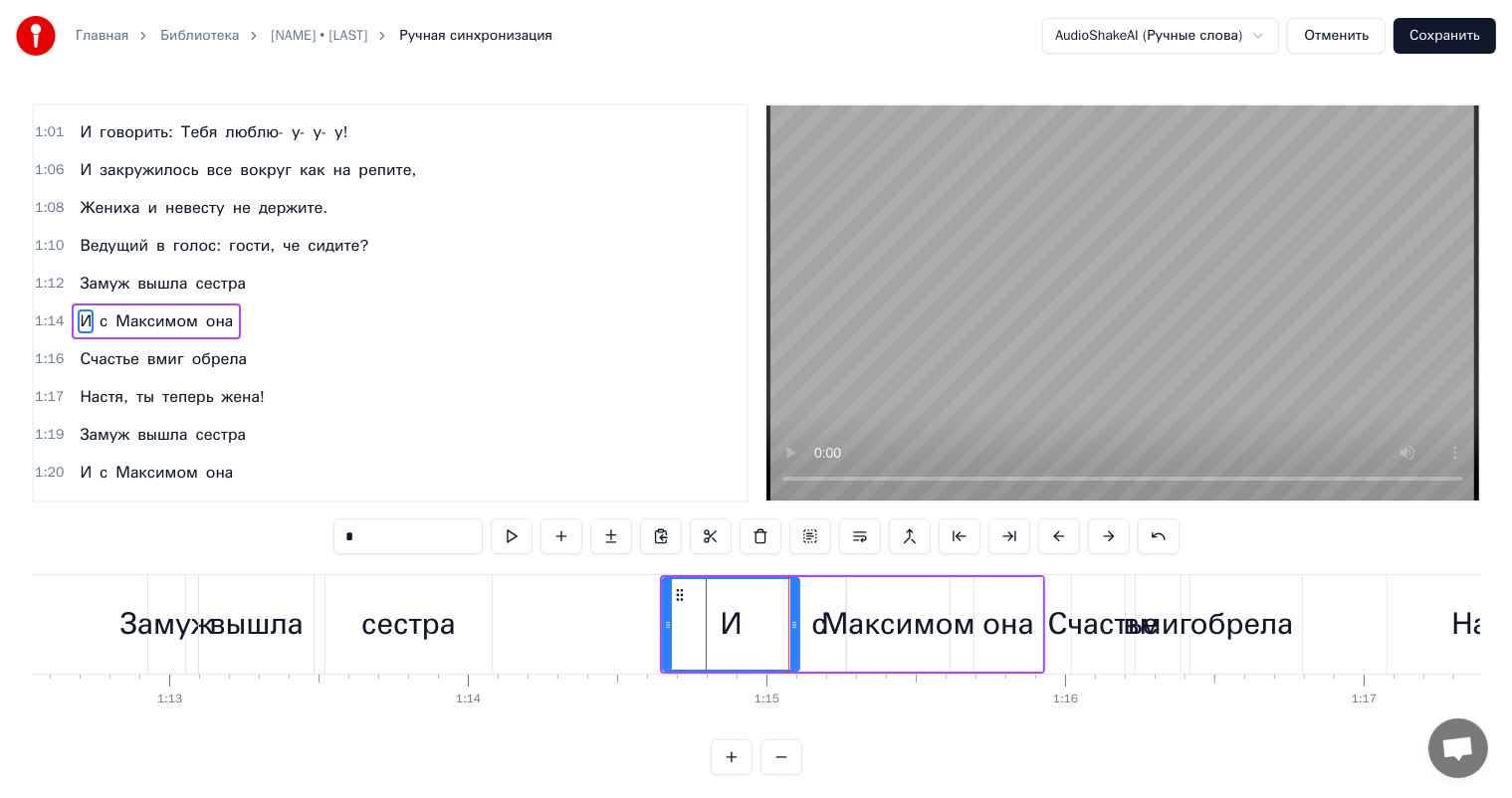 click on "И" at bounding box center [731, 624] 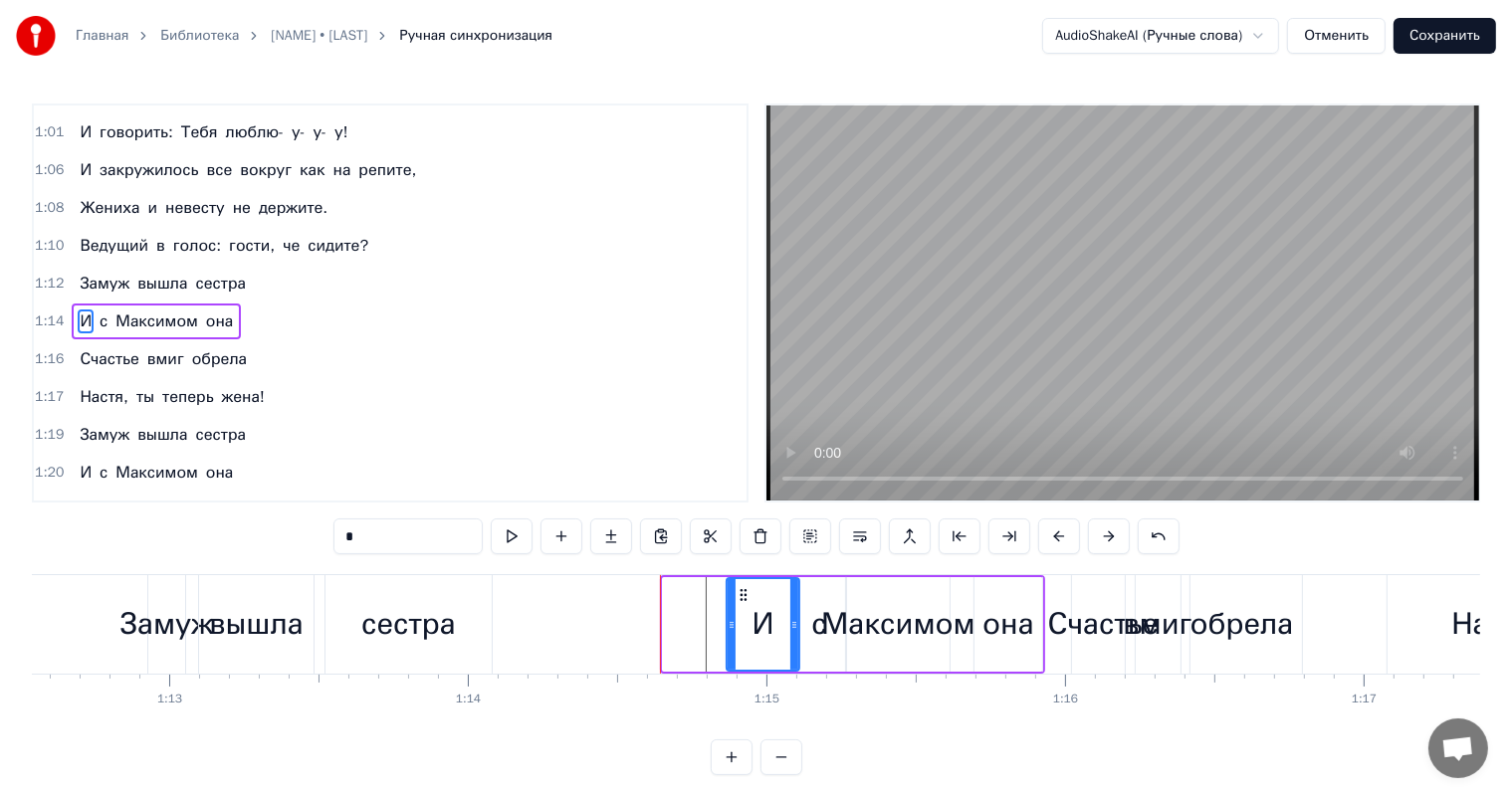 drag, startPoint x: 667, startPoint y: 625, endPoint x: 731, endPoint y: 629, distance: 64.12488 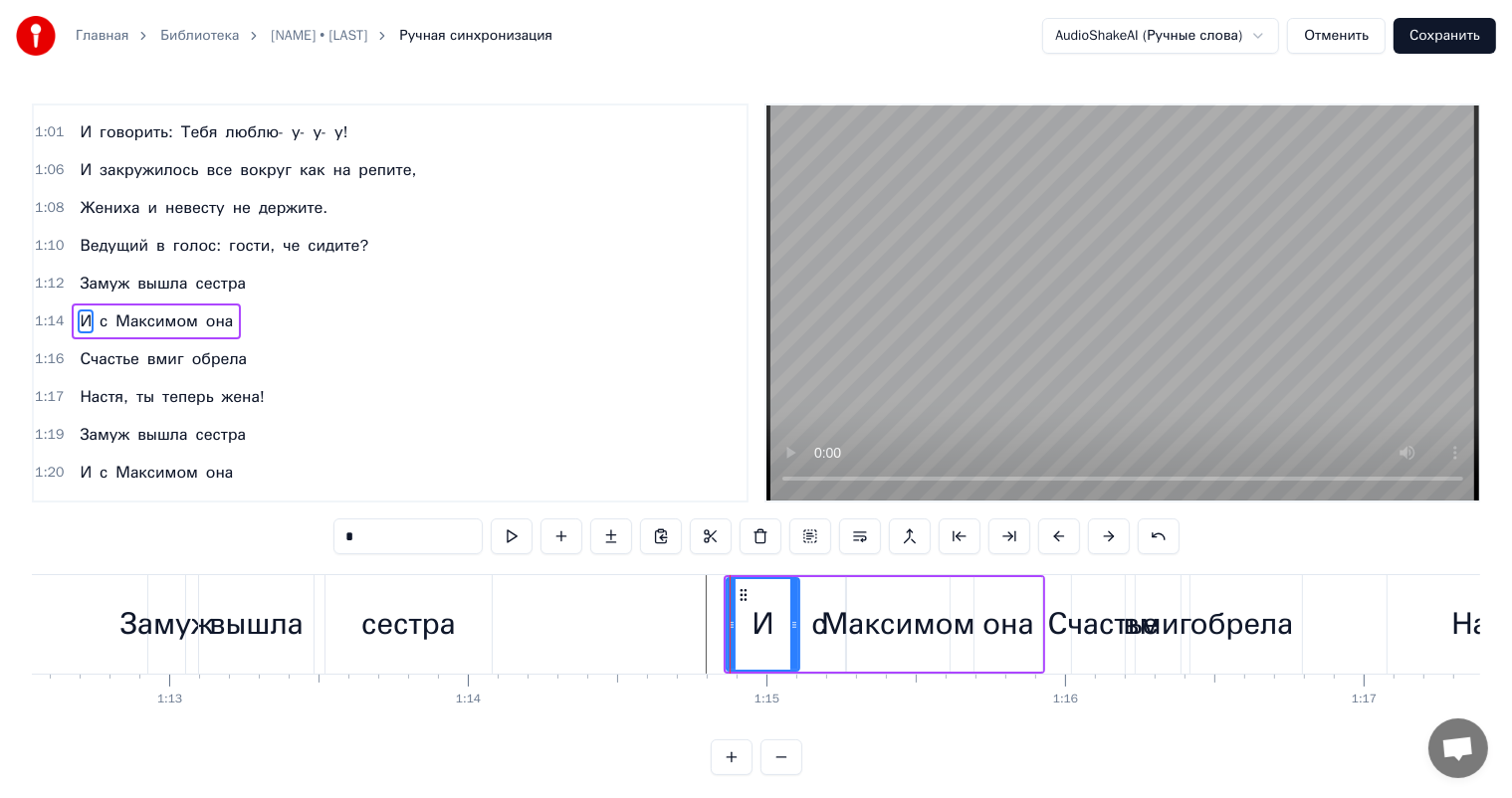 click on "вышла" at bounding box center [256, 624] 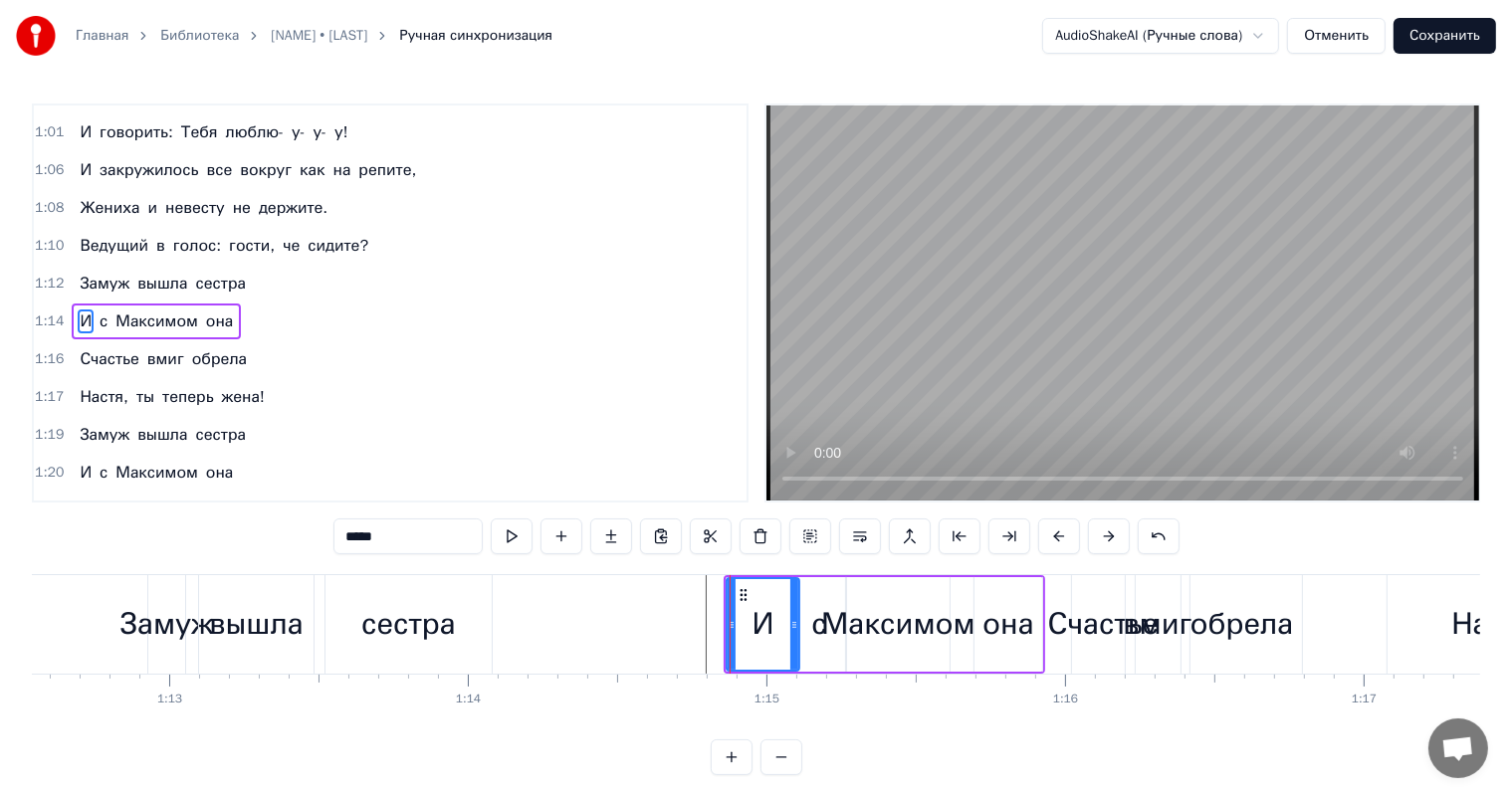scroll, scrollTop: 296, scrollLeft: 0, axis: vertical 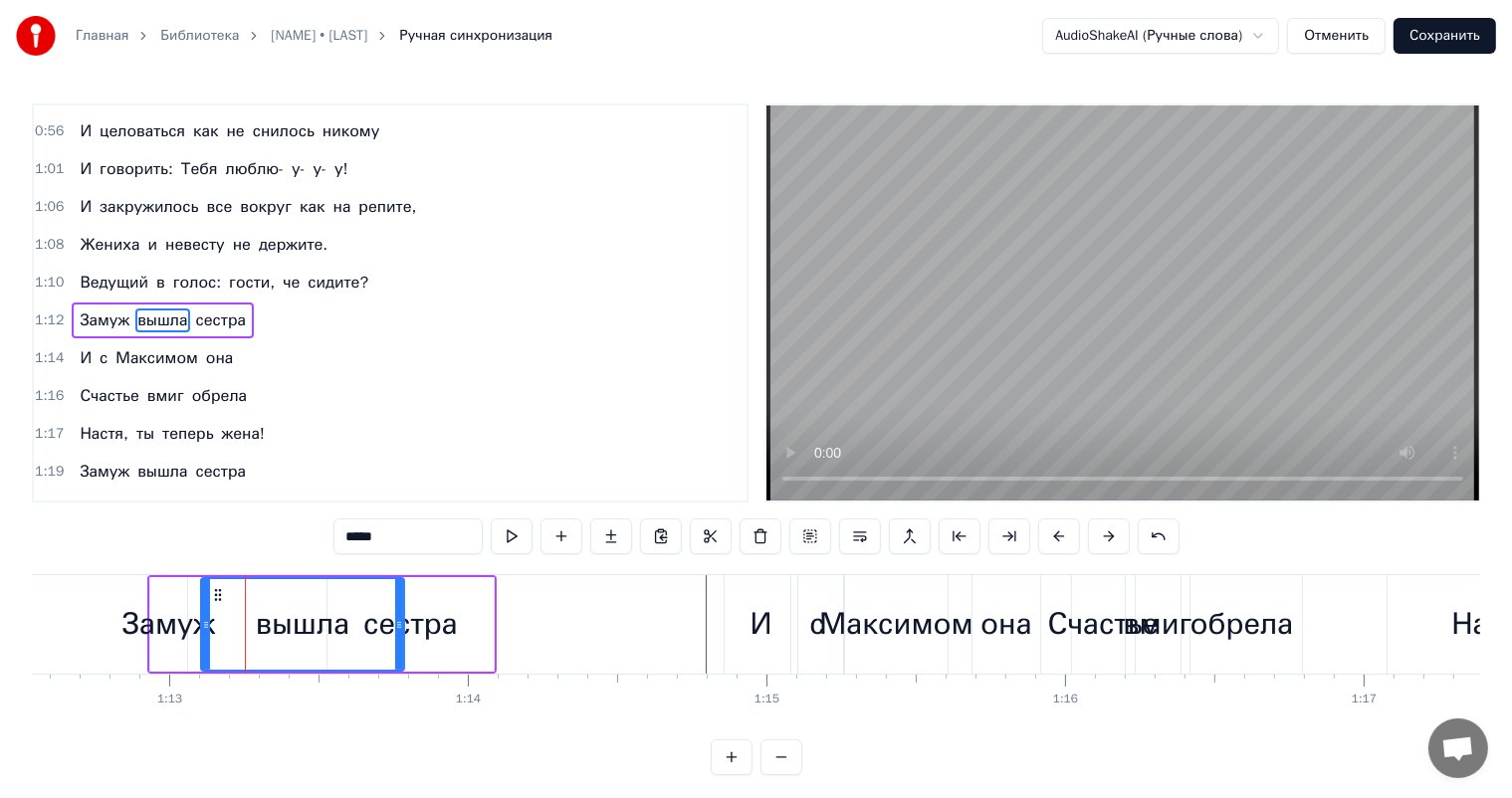 drag, startPoint x: 312, startPoint y: 618, endPoint x: 404, endPoint y: 627, distance: 92.43917 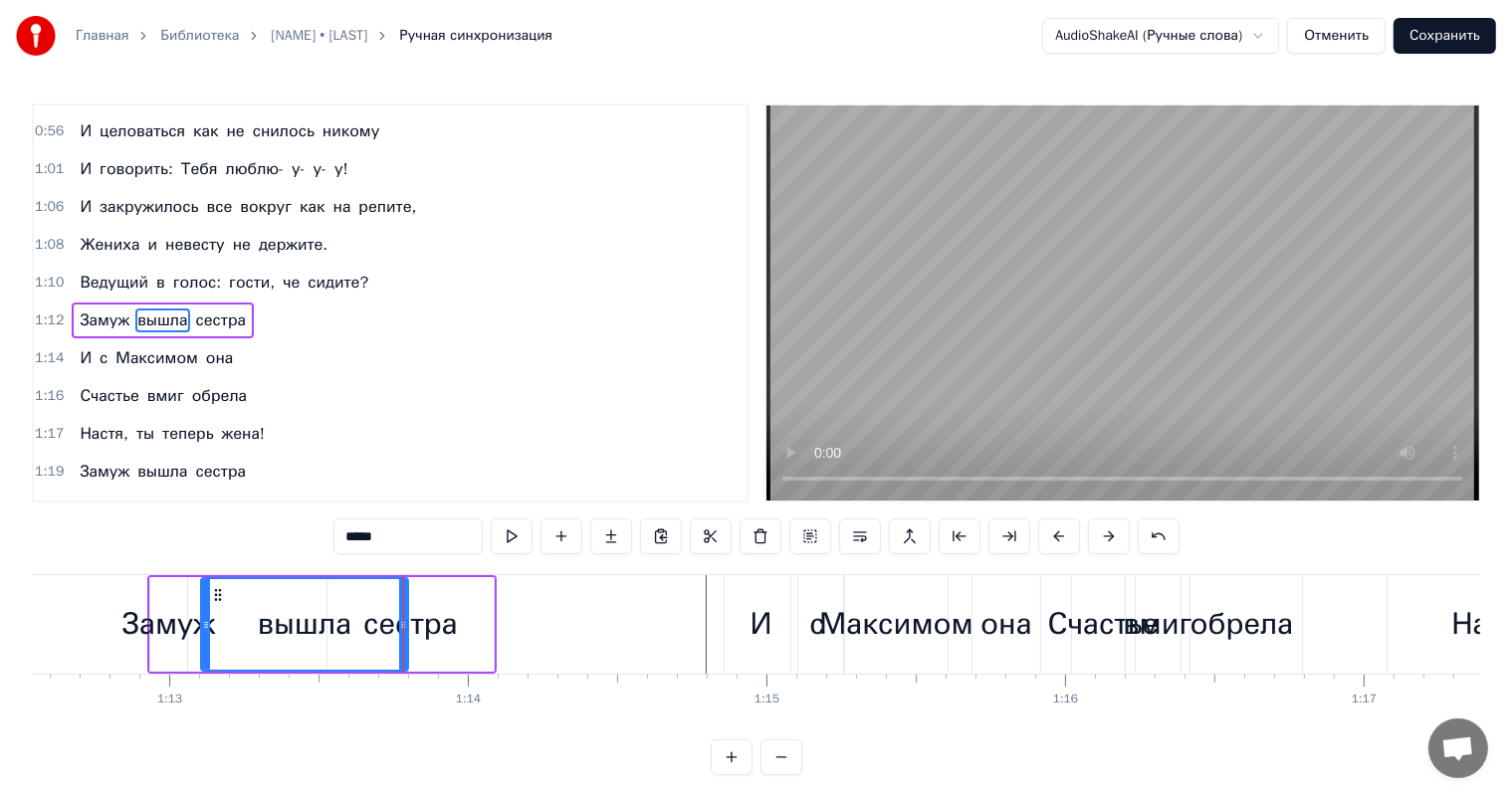 click on "сестра" at bounding box center [410, 624] 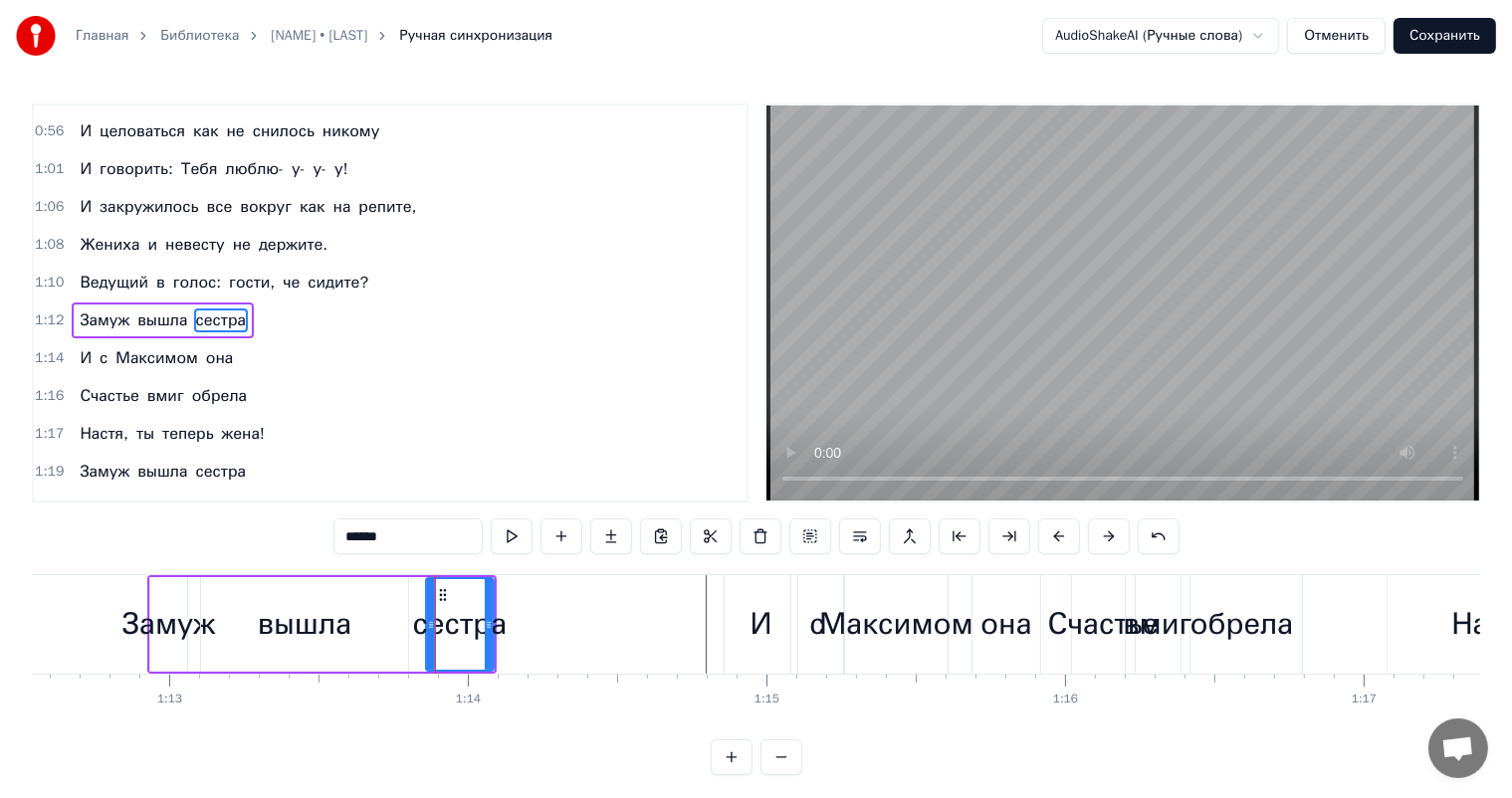 drag, startPoint x: 330, startPoint y: 621, endPoint x: 429, endPoint y: 616, distance: 99.12618 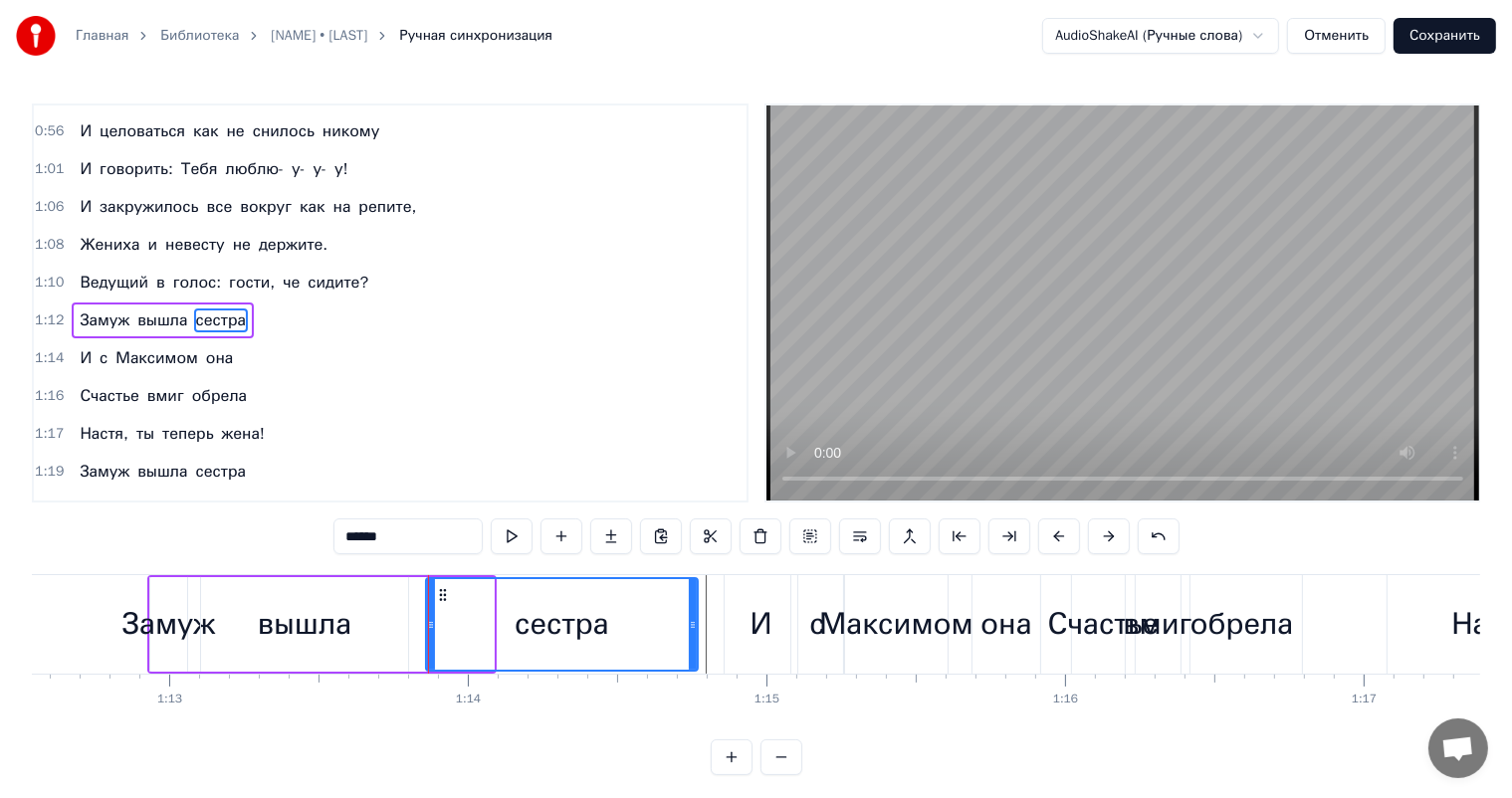 drag, startPoint x: 489, startPoint y: 610, endPoint x: 693, endPoint y: 620, distance: 204.24495 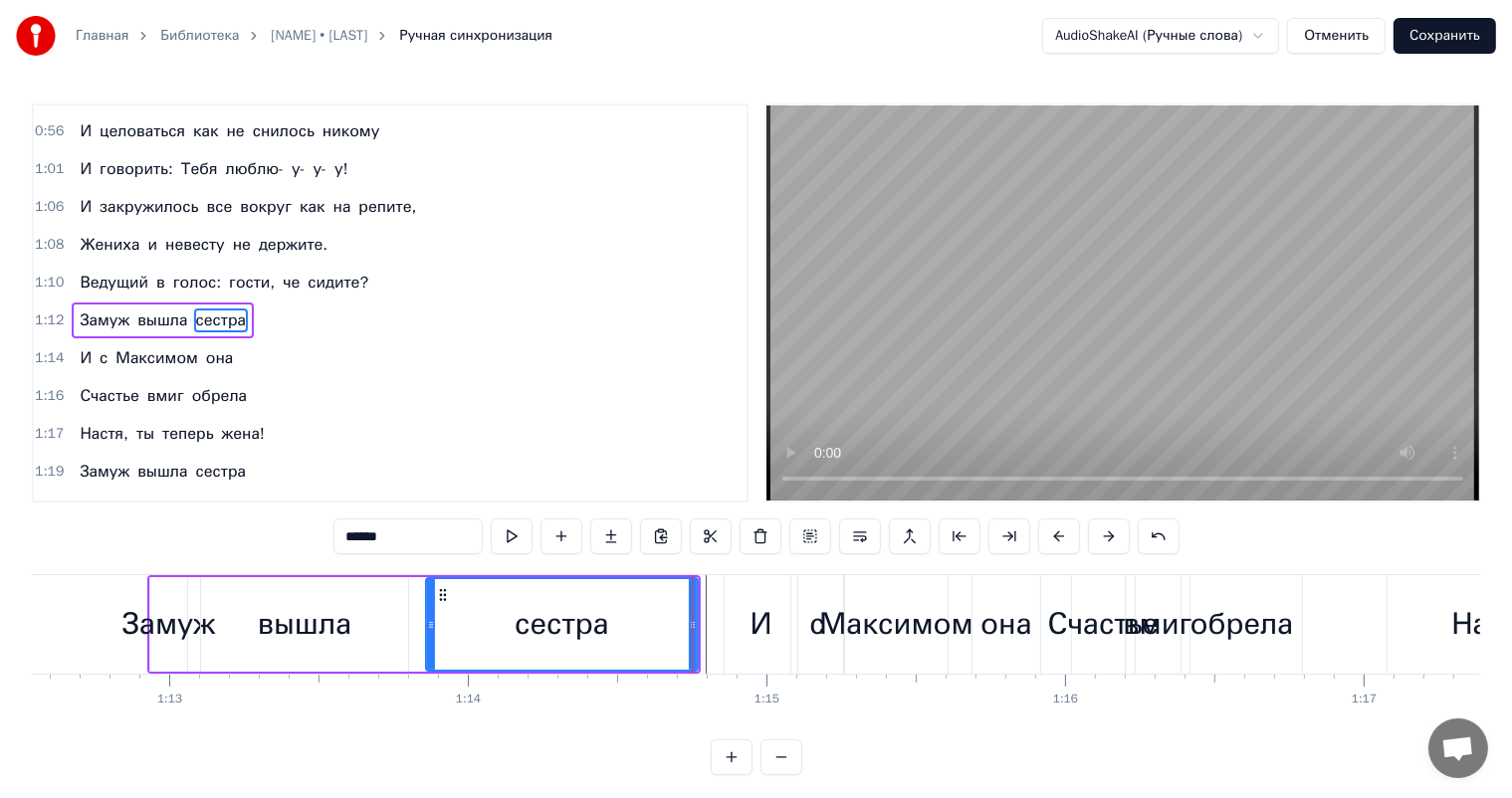 click on "Ведущий" at bounding box center (113, 283) 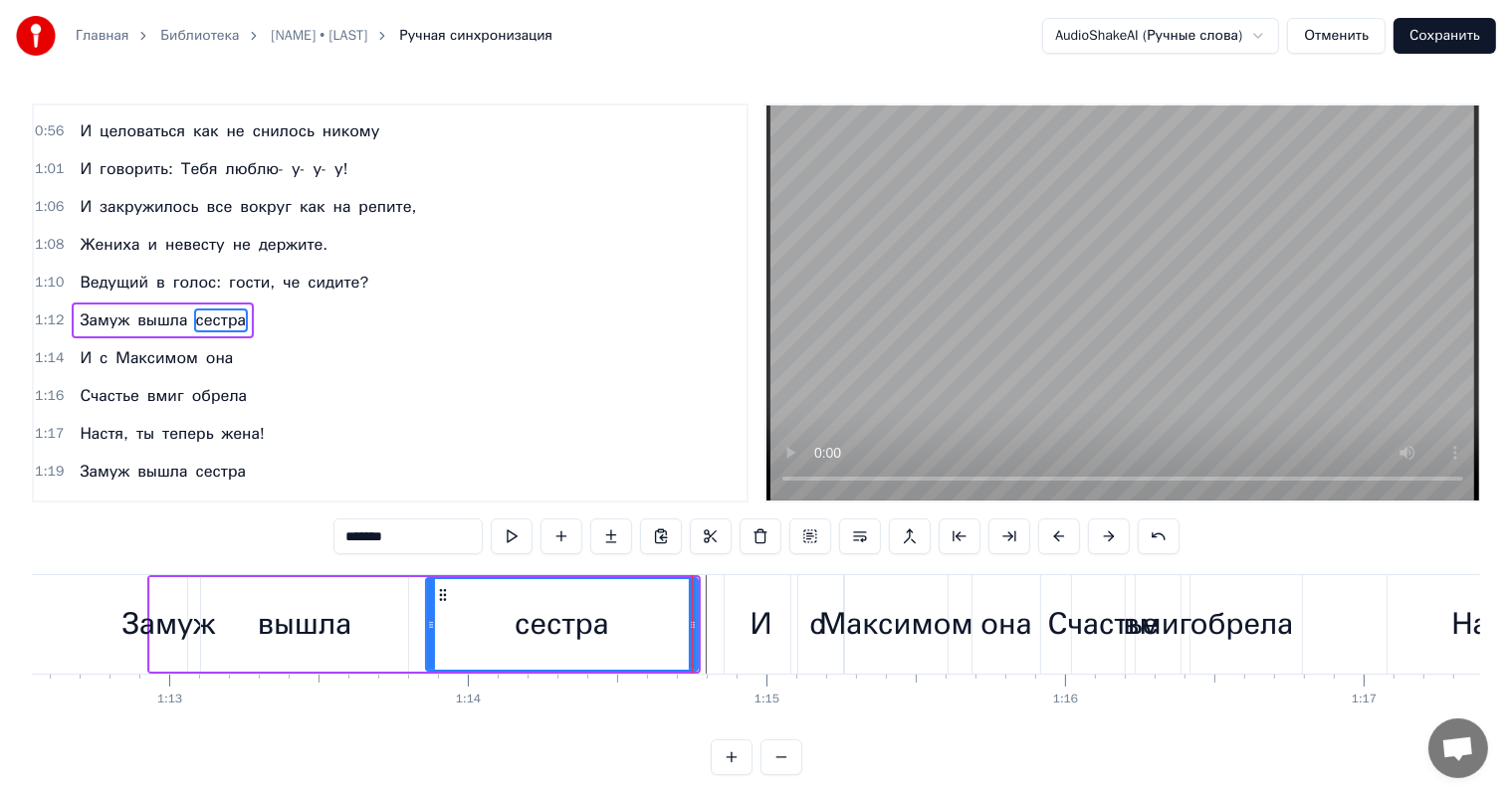 scroll, scrollTop: 259, scrollLeft: 0, axis: vertical 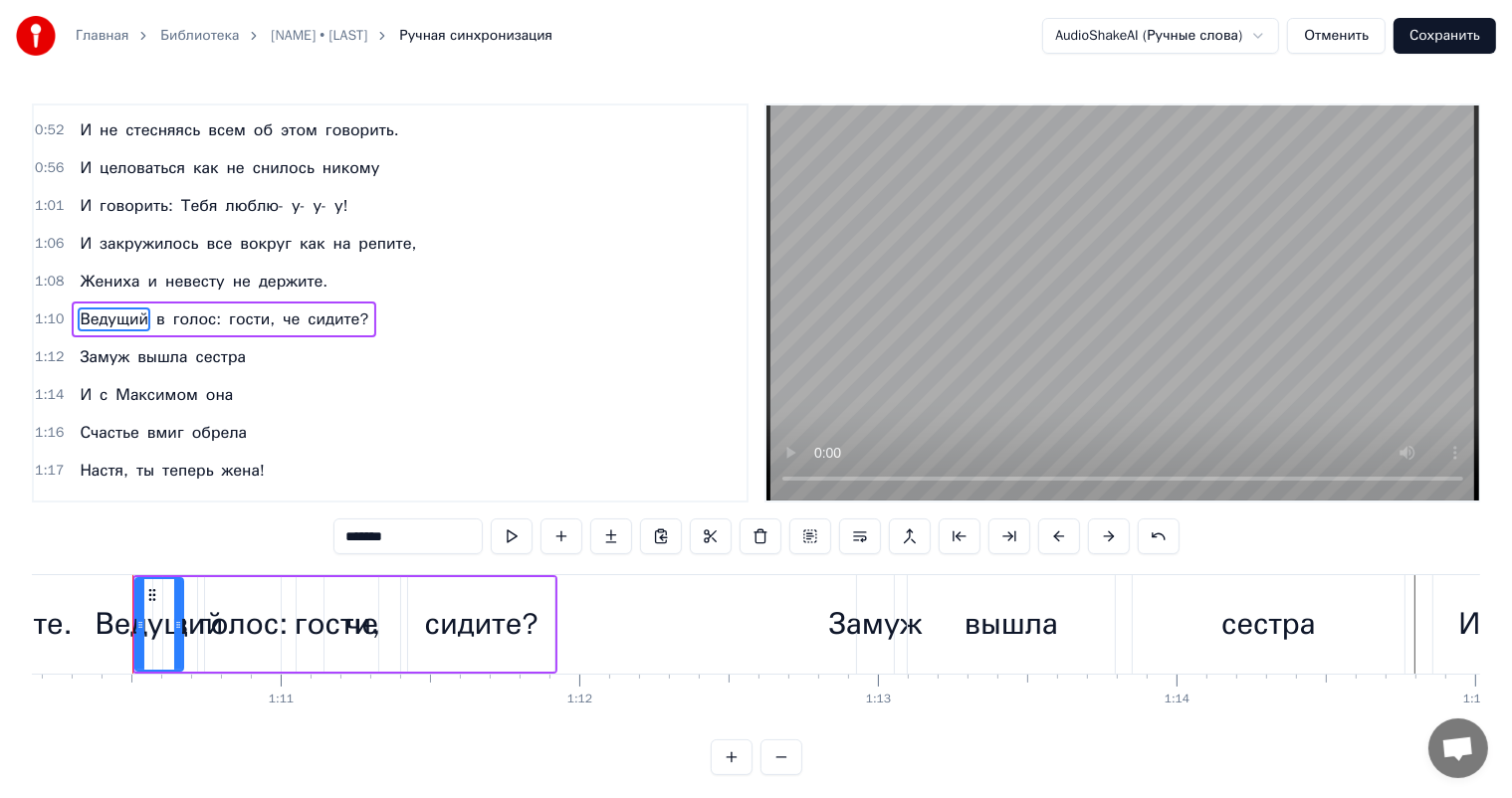 click on "Жениха" at bounding box center (109, 282) 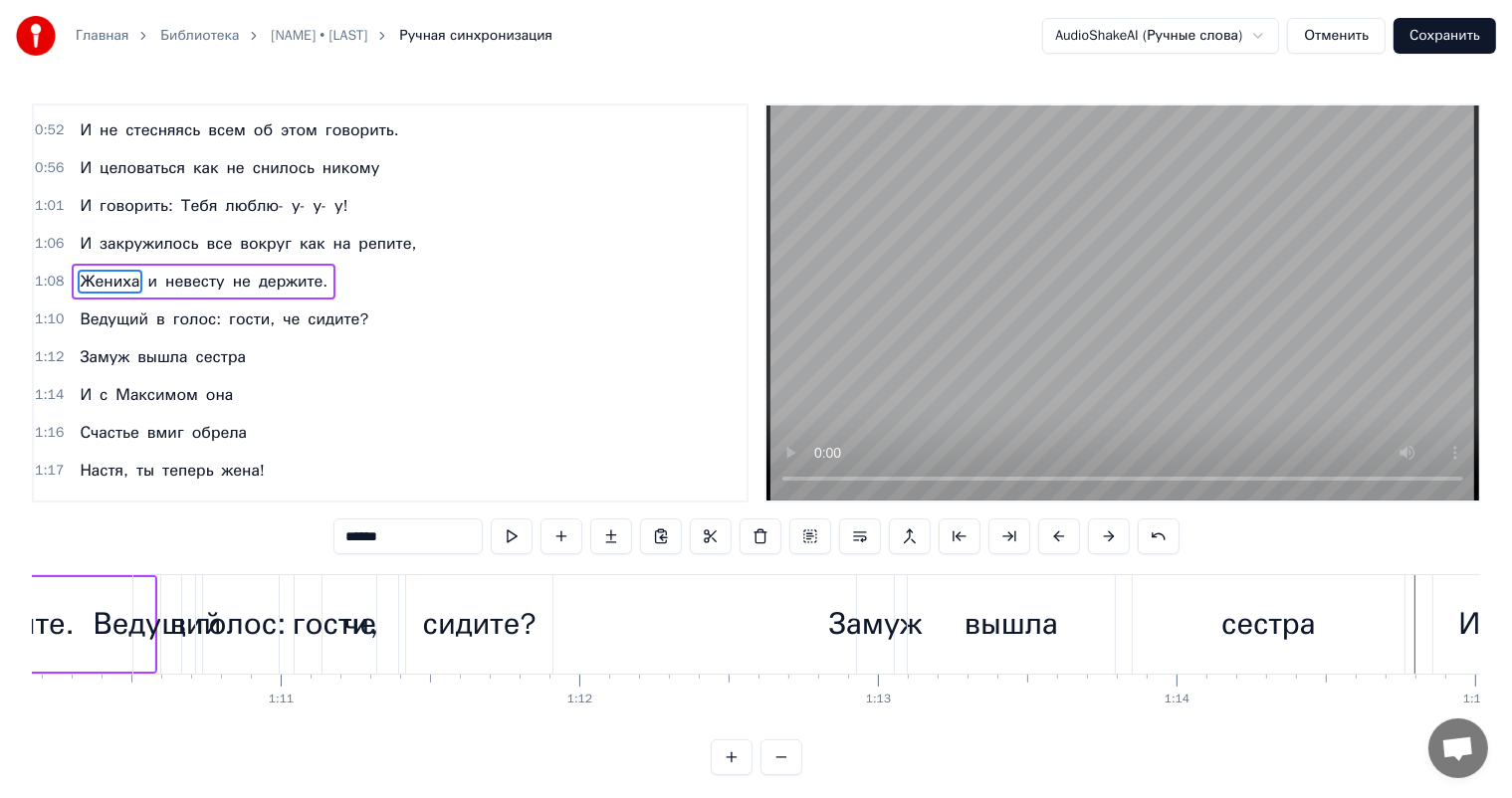 scroll, scrollTop: 223, scrollLeft: 0, axis: vertical 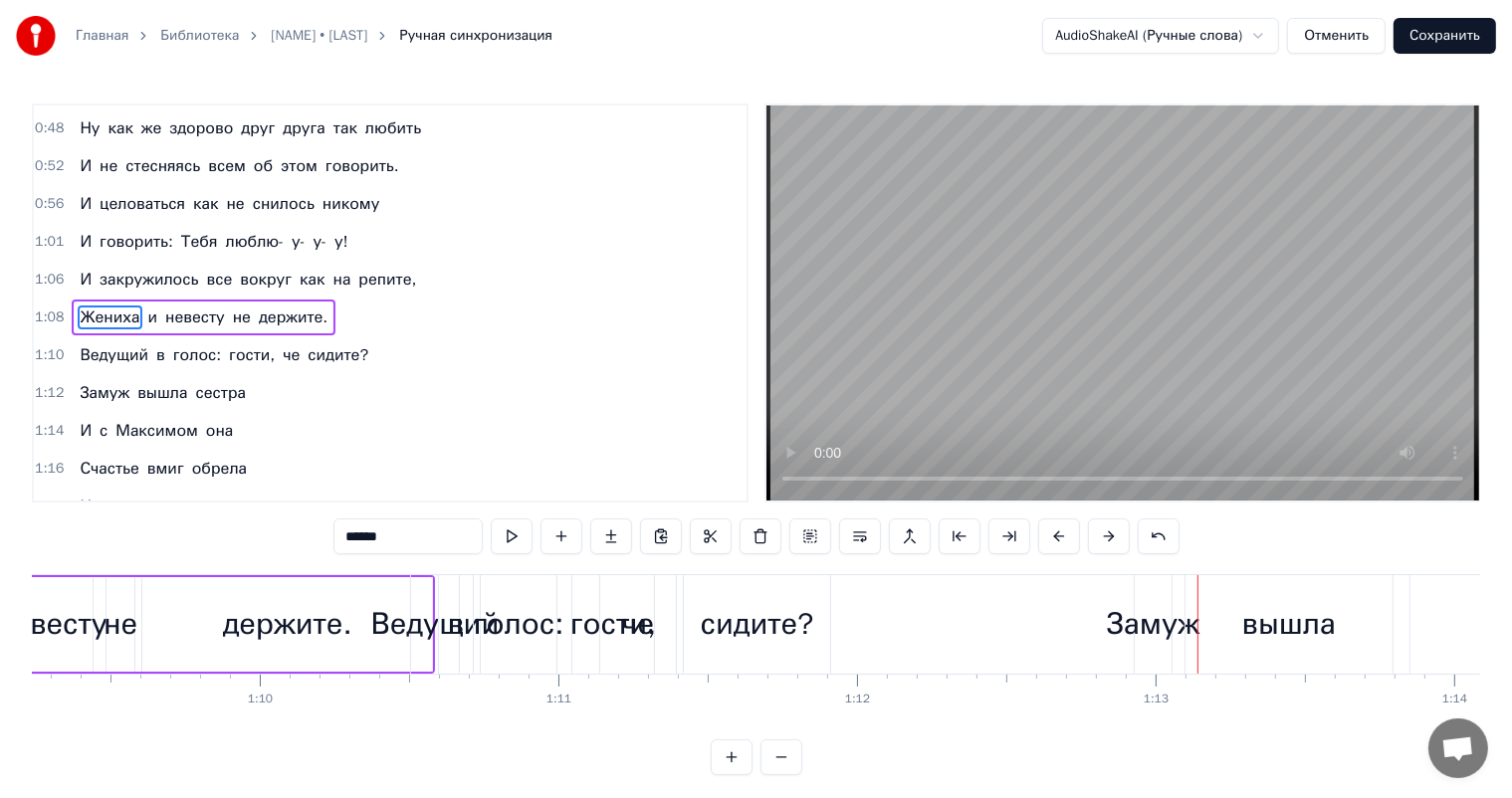 click on "Ведущий" at bounding box center [435, 624] 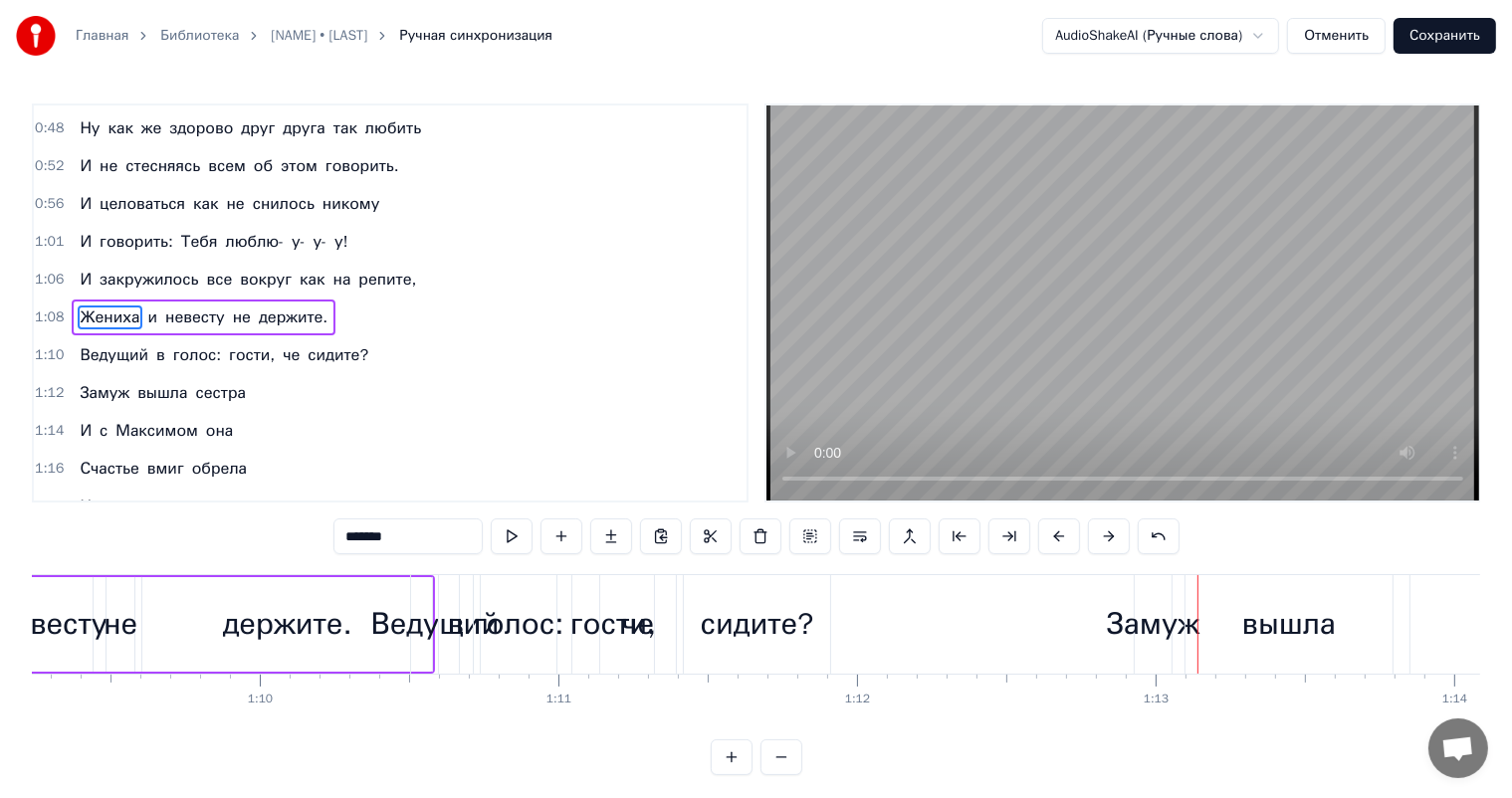 scroll, scrollTop: 259, scrollLeft: 0, axis: vertical 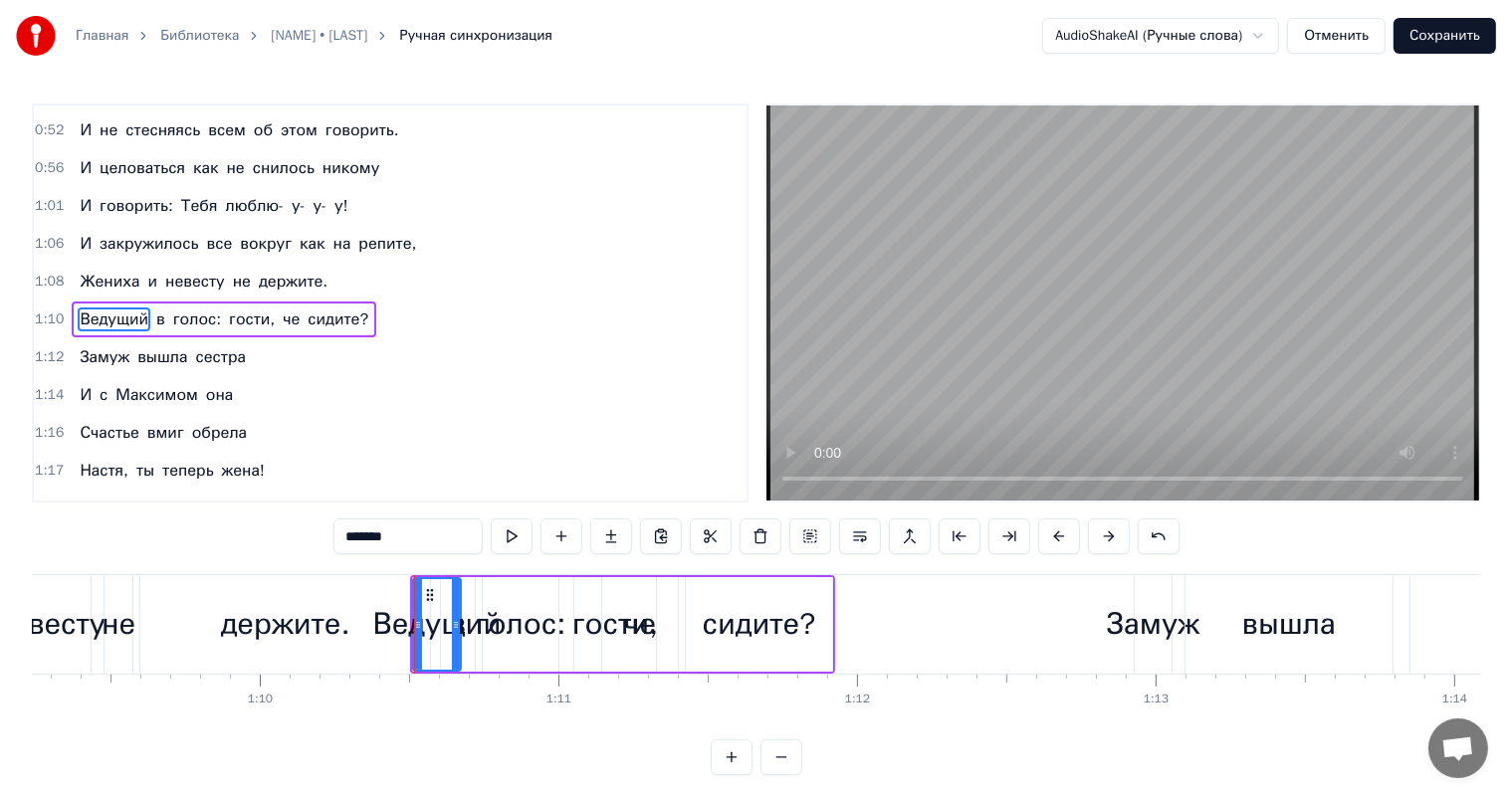 click on "сидите?" at bounding box center [759, 624] 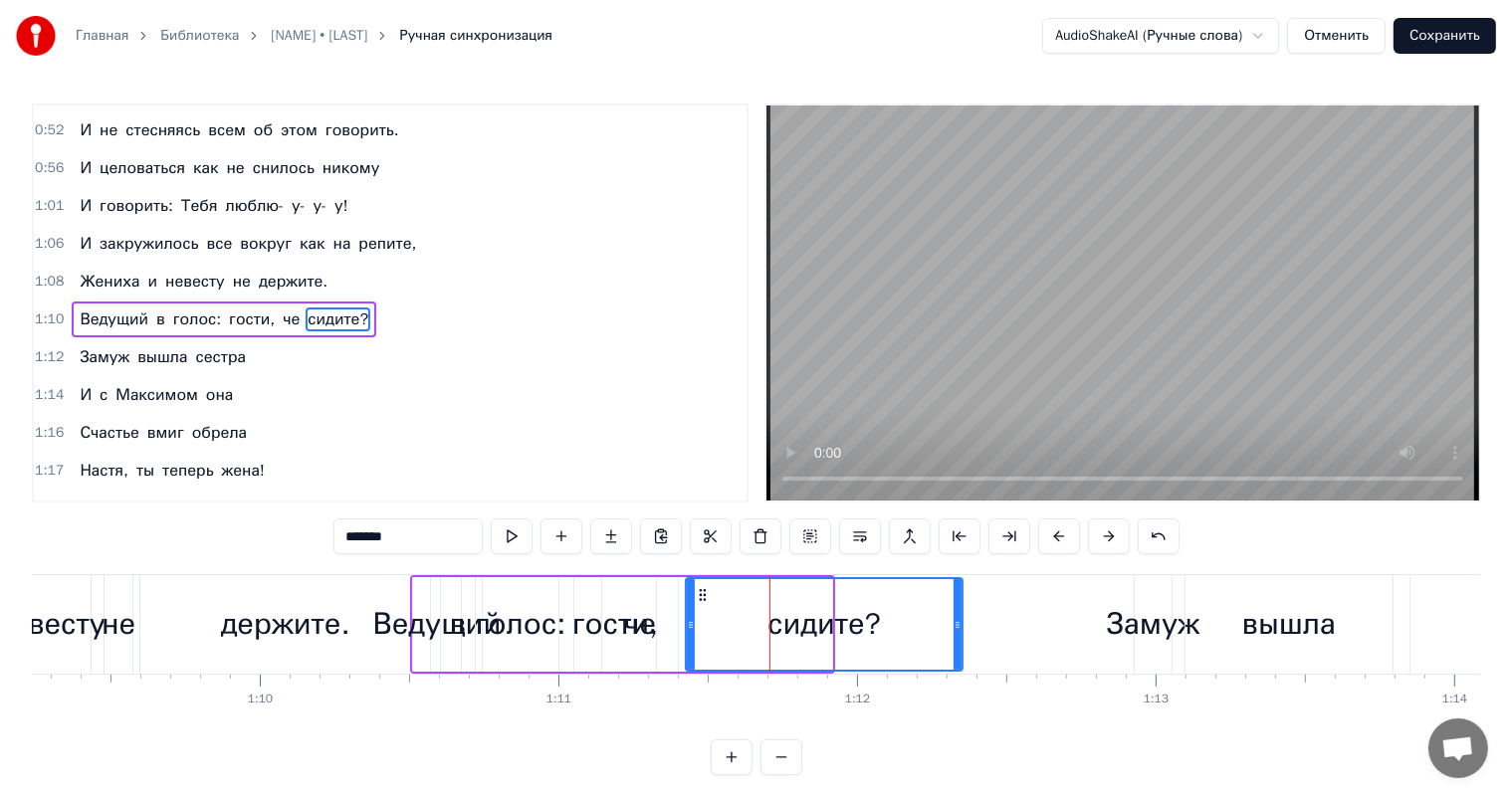 drag, startPoint x: 824, startPoint y: 621, endPoint x: 957, endPoint y: 625, distance: 133.06014 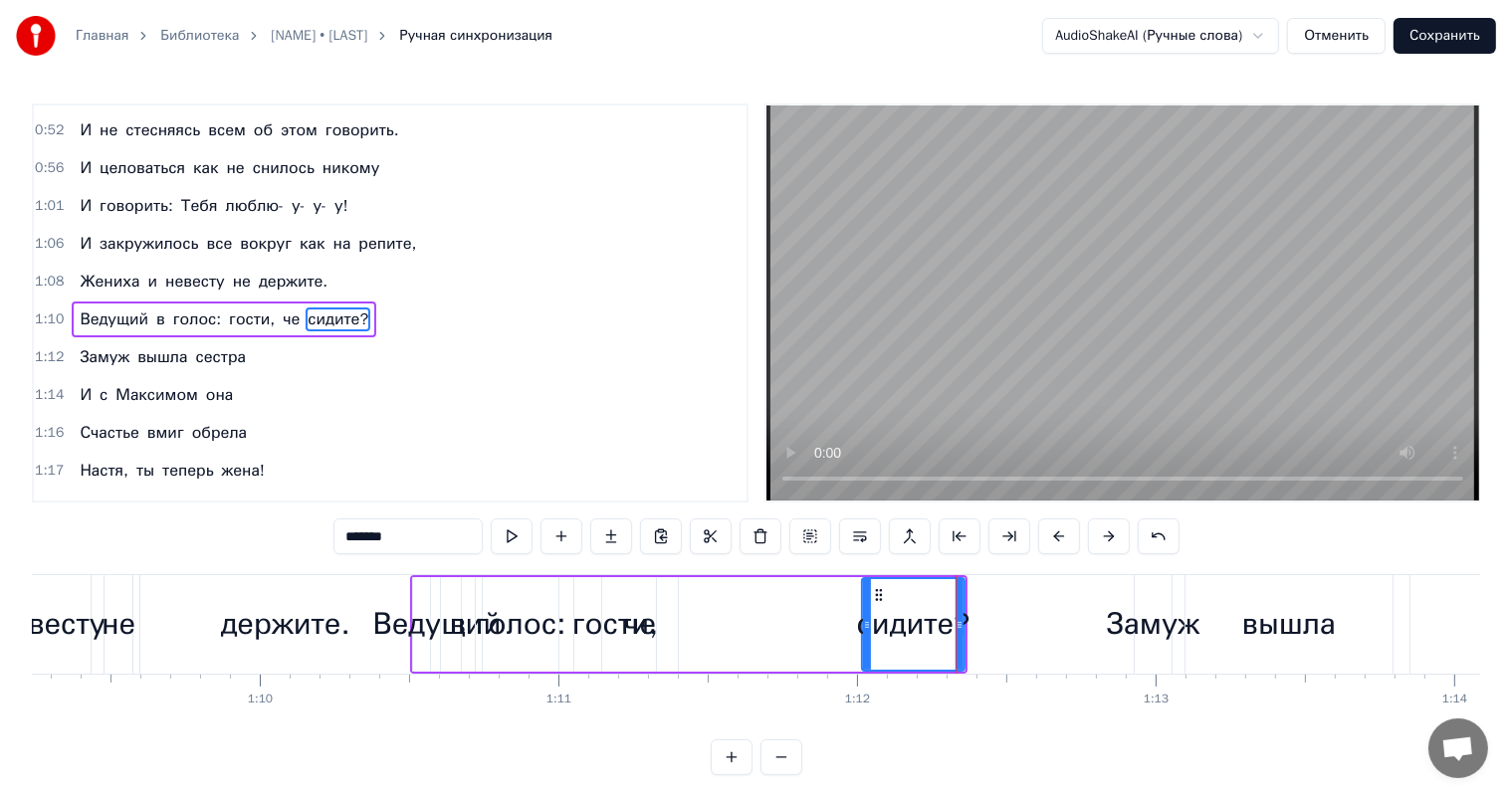 drag, startPoint x: 687, startPoint y: 625, endPoint x: 863, endPoint y: 626, distance: 176.00284 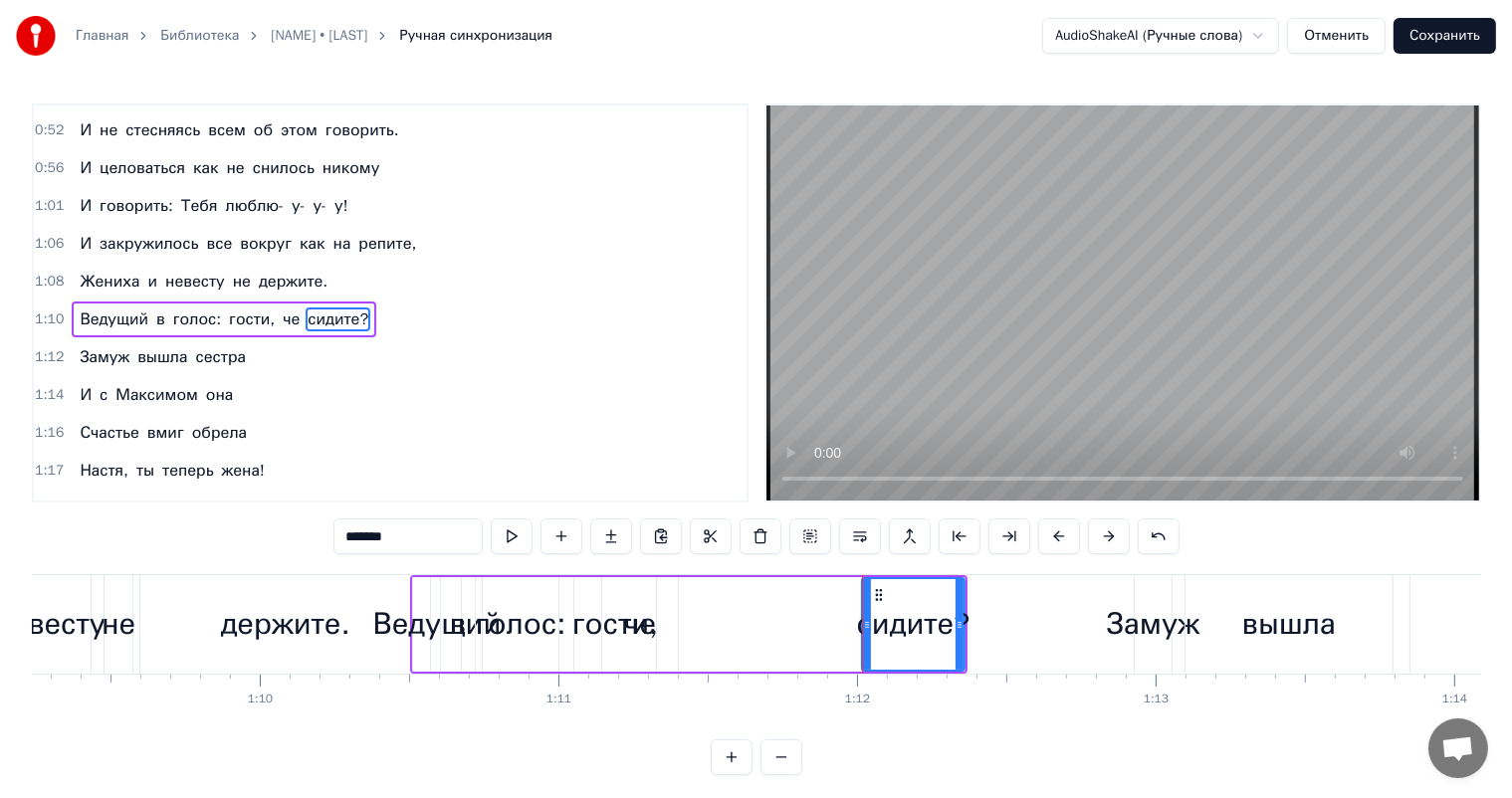 click on "че" at bounding box center [640, 624] 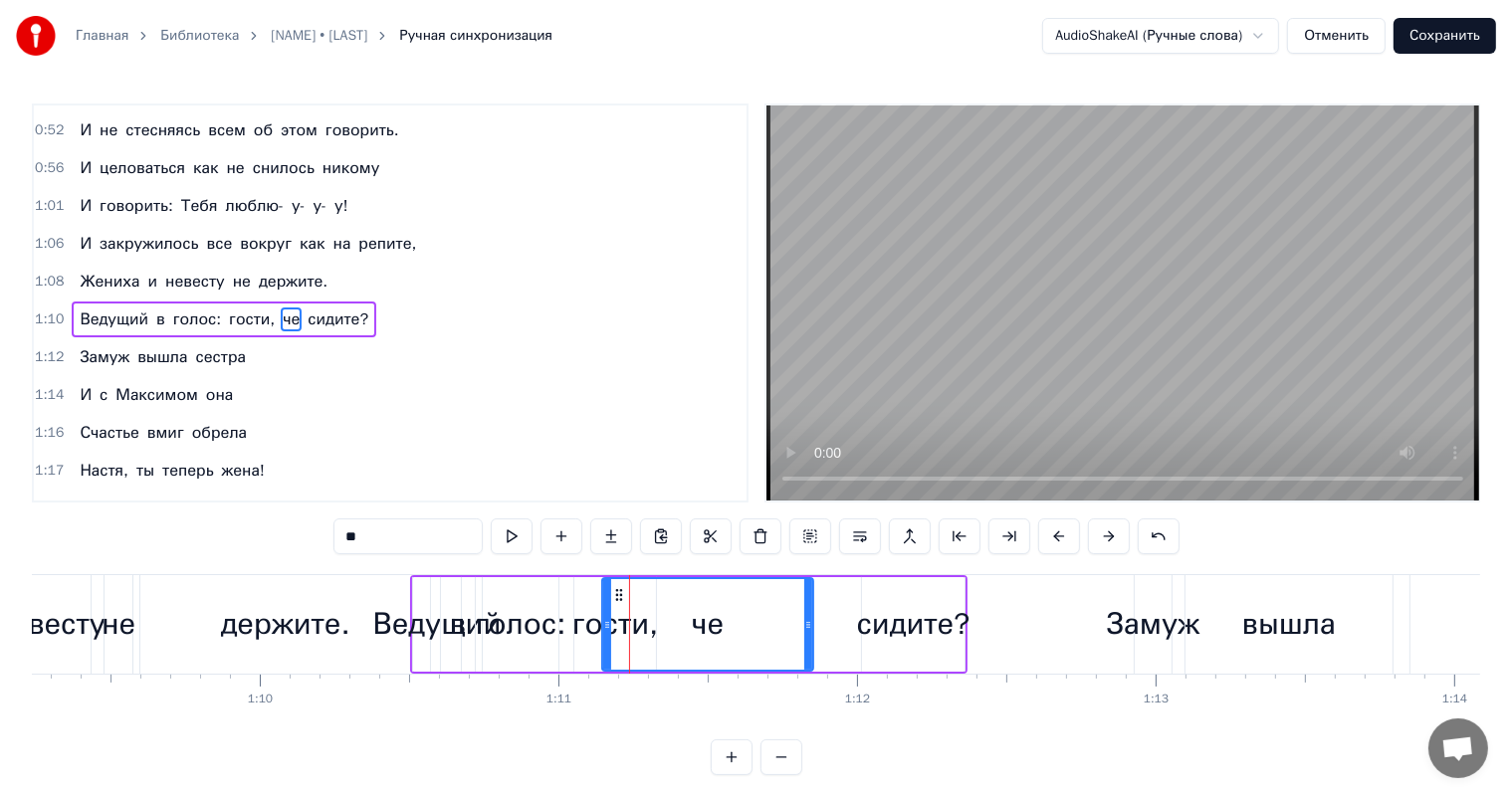drag, startPoint x: 673, startPoint y: 617, endPoint x: 808, endPoint y: 618, distance: 135.0037 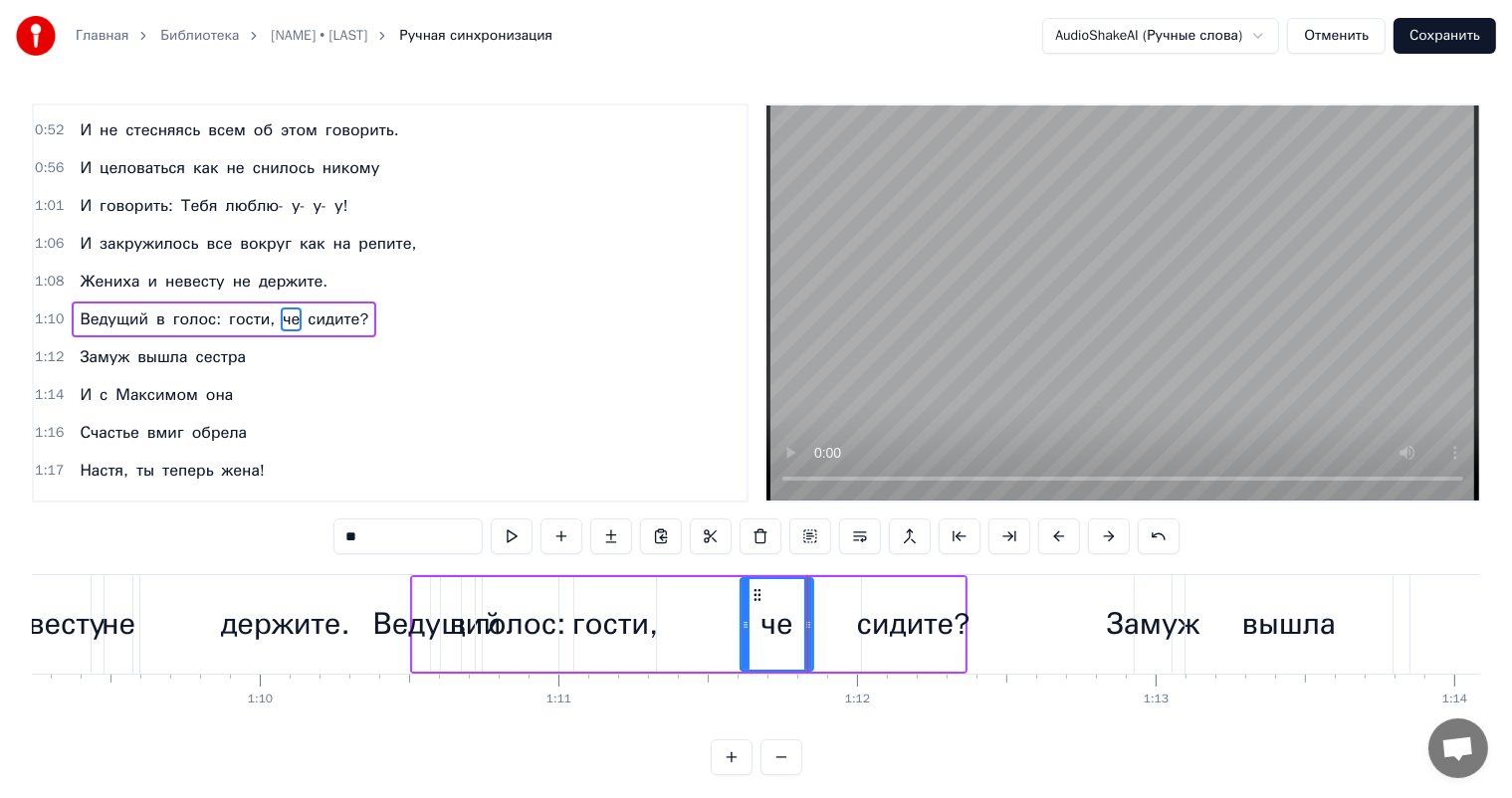drag, startPoint x: 605, startPoint y: 624, endPoint x: 744, endPoint y: 636, distance: 139.51702 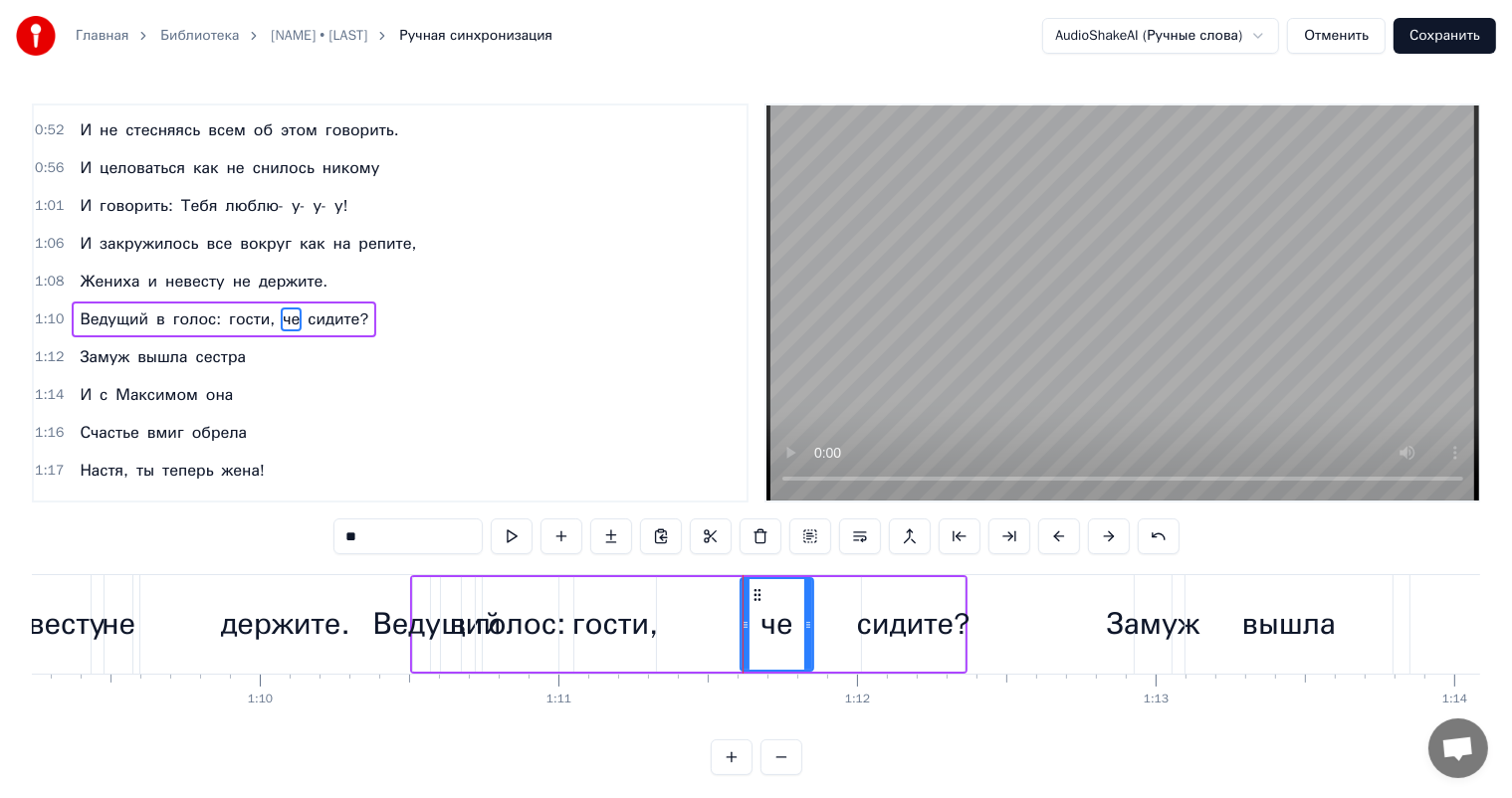 click on "гости," at bounding box center [615, 624] 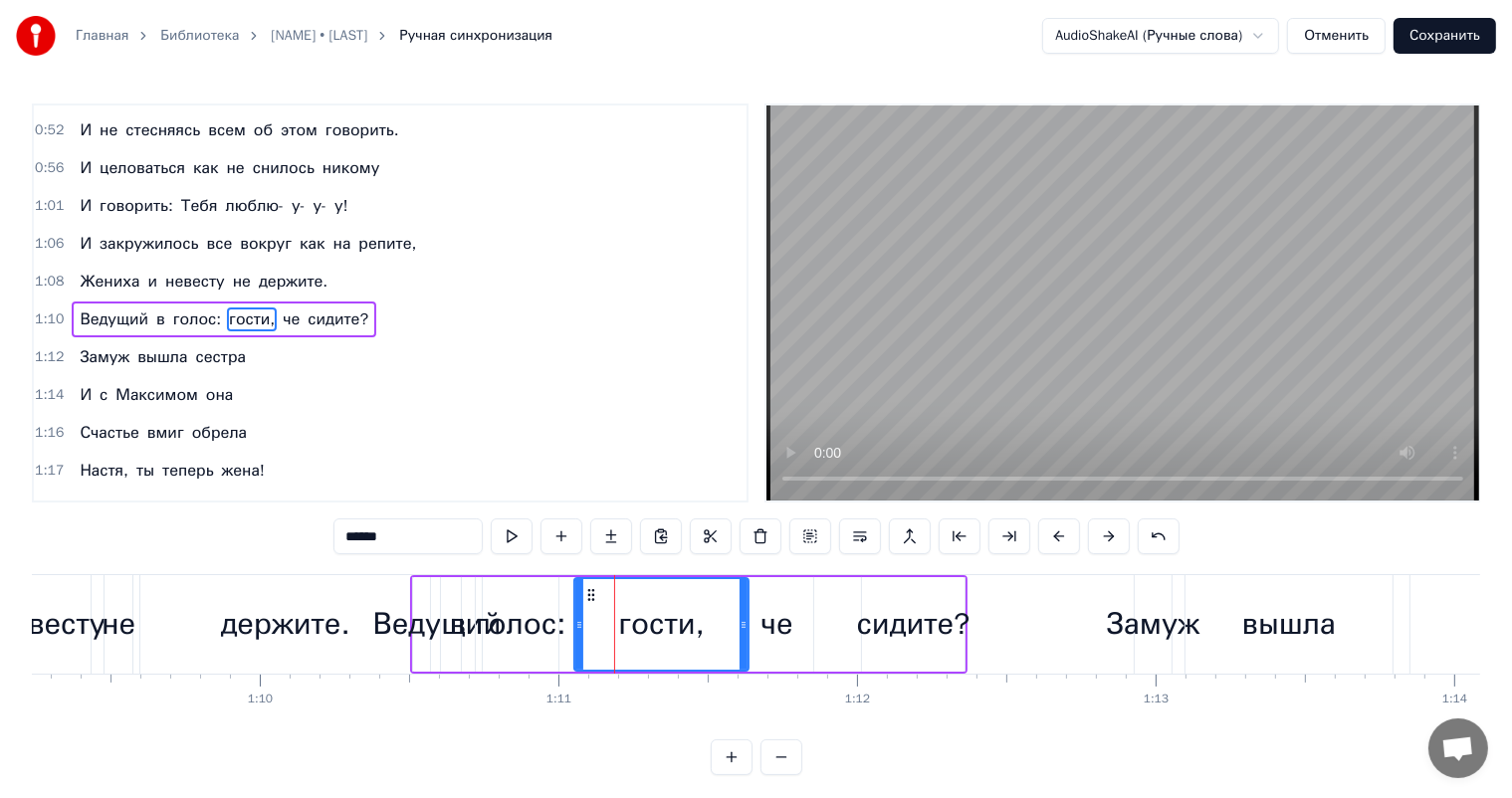 drag, startPoint x: 648, startPoint y: 624, endPoint x: 742, endPoint y: 628, distance: 94.08507 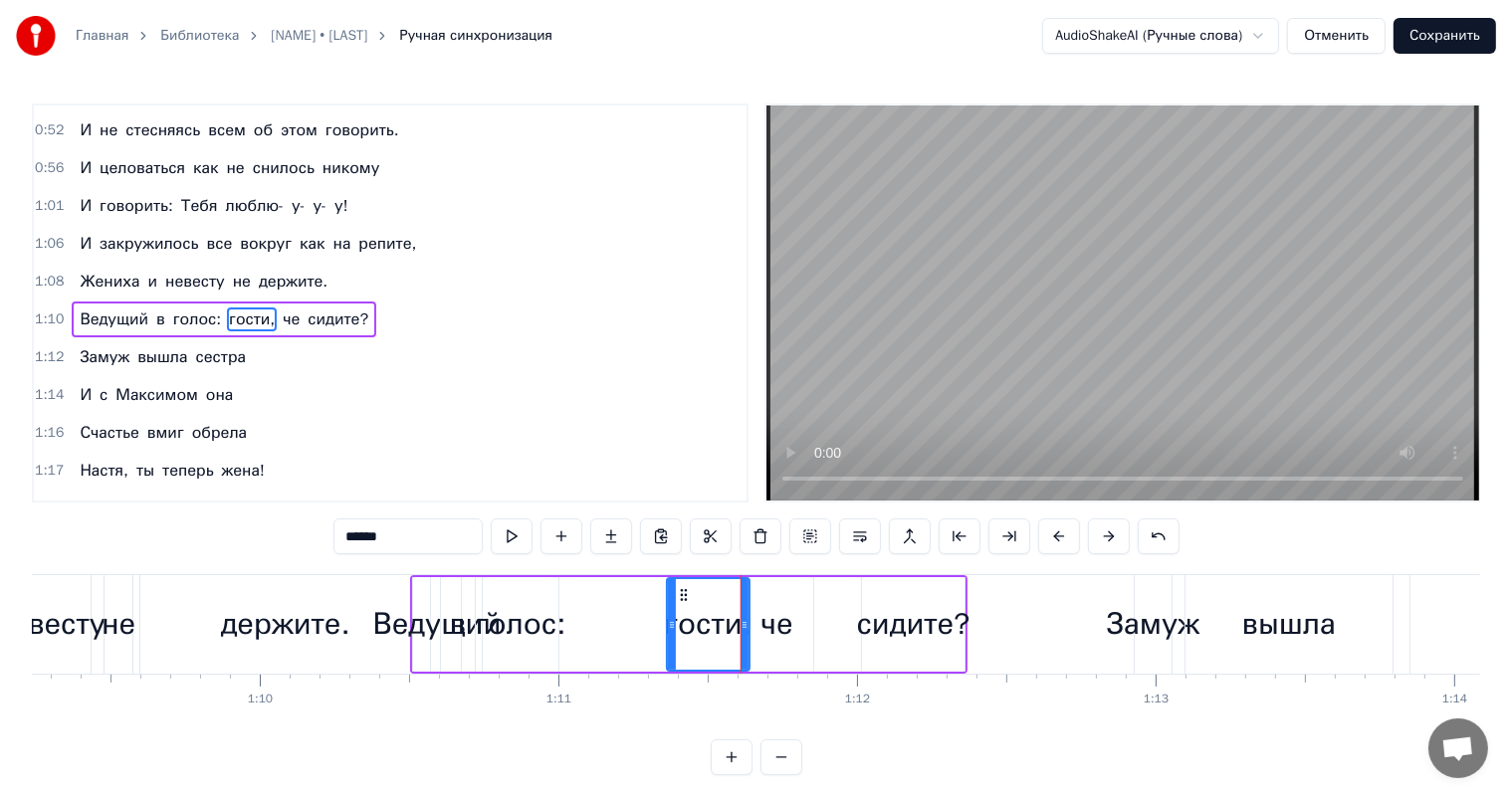 drag, startPoint x: 578, startPoint y: 624, endPoint x: 674, endPoint y: 634, distance: 96.519428 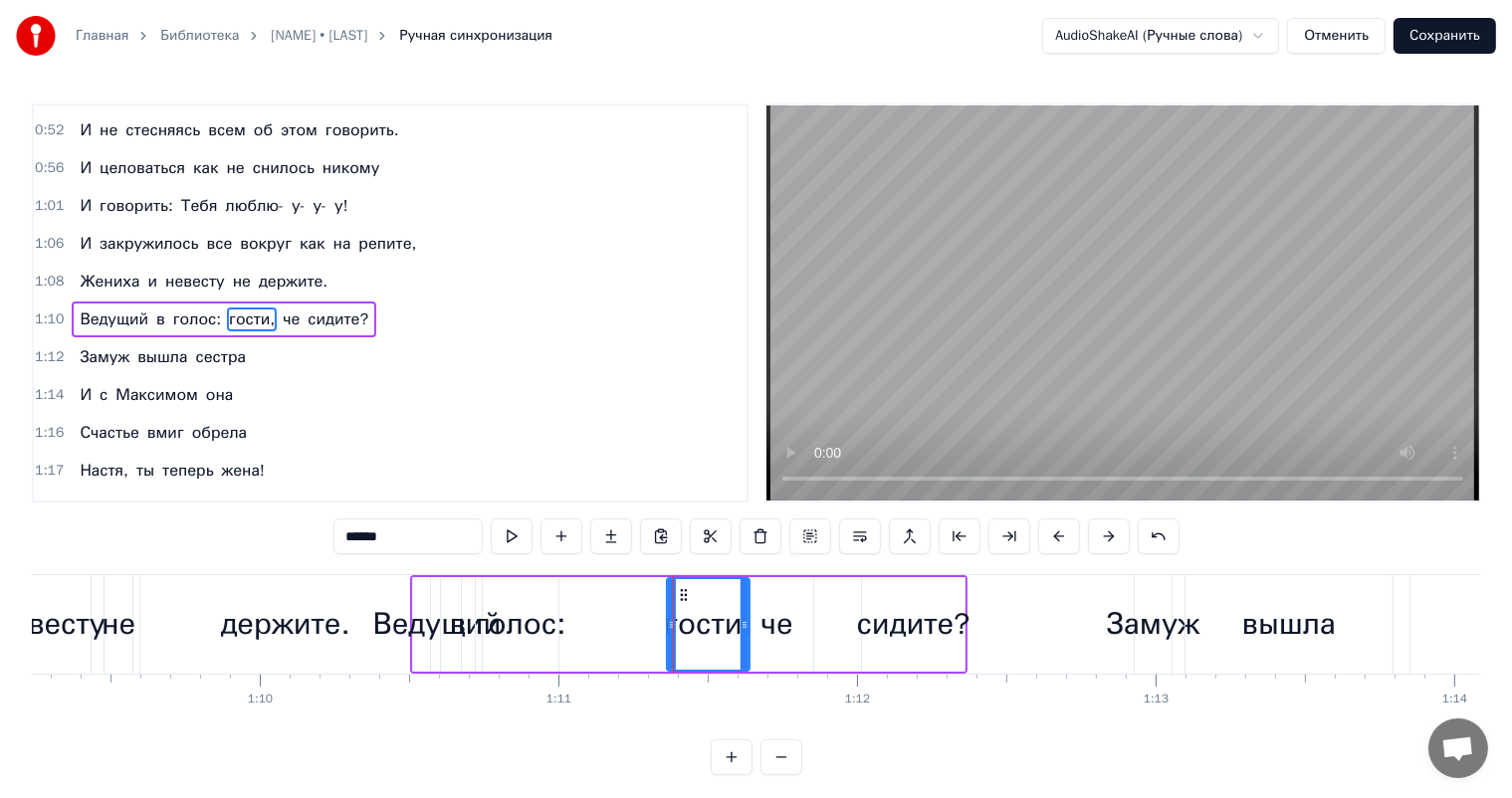 click on "голос:" at bounding box center (521, 624) 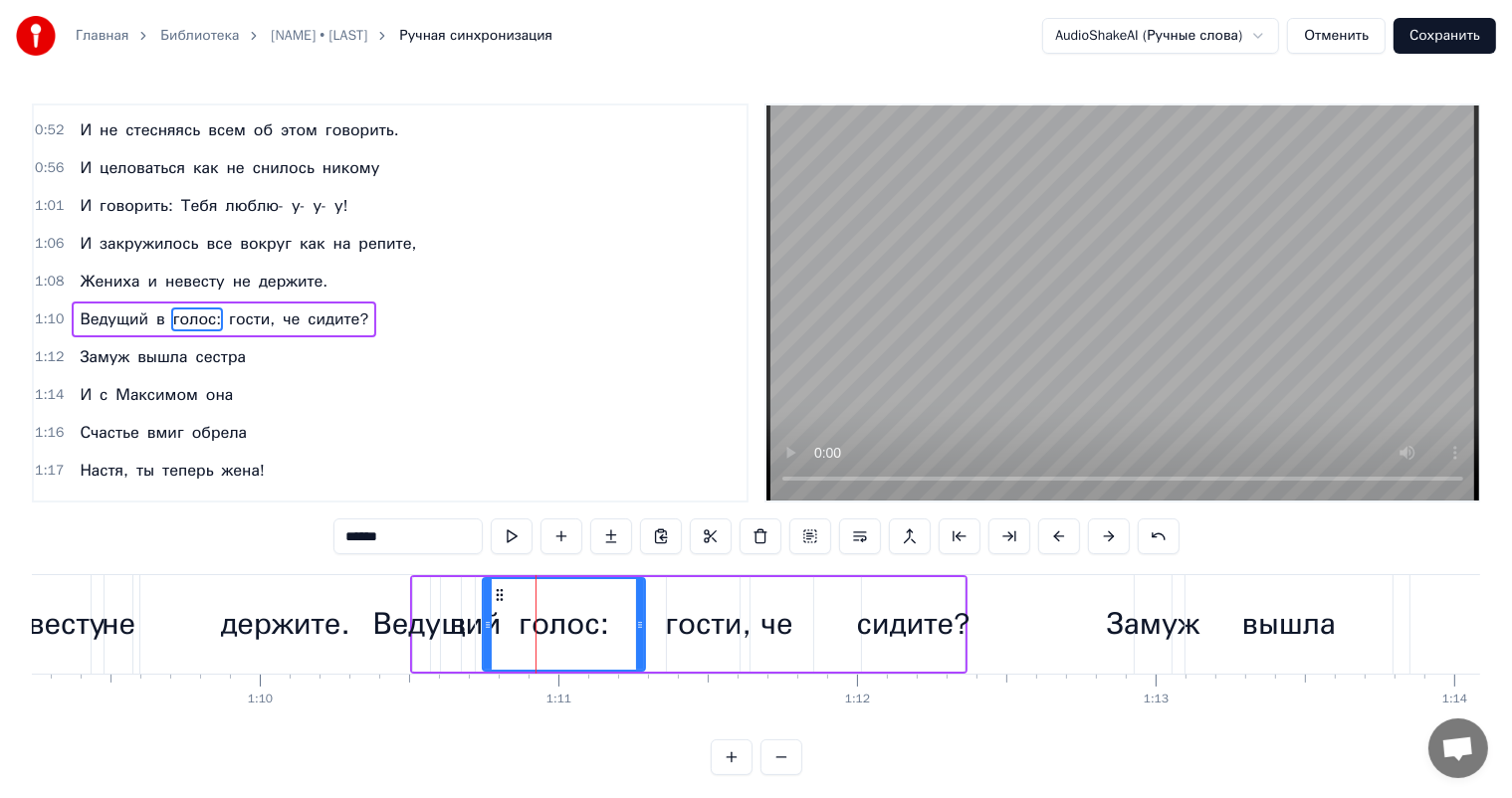 drag, startPoint x: 553, startPoint y: 625, endPoint x: 640, endPoint y: 624, distance: 87.005747 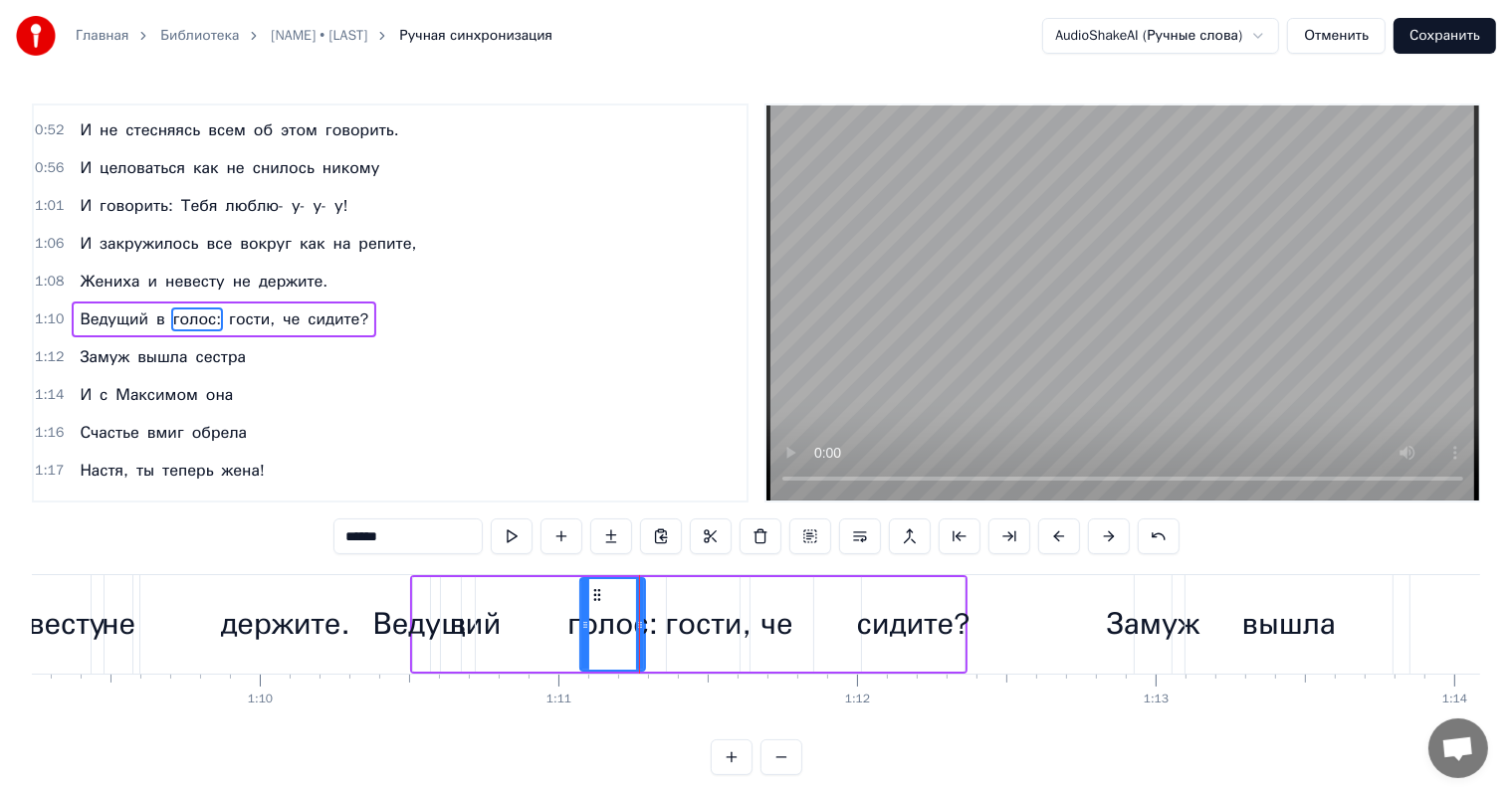 drag, startPoint x: 484, startPoint y: 625, endPoint x: 589, endPoint y: 625, distance: 105 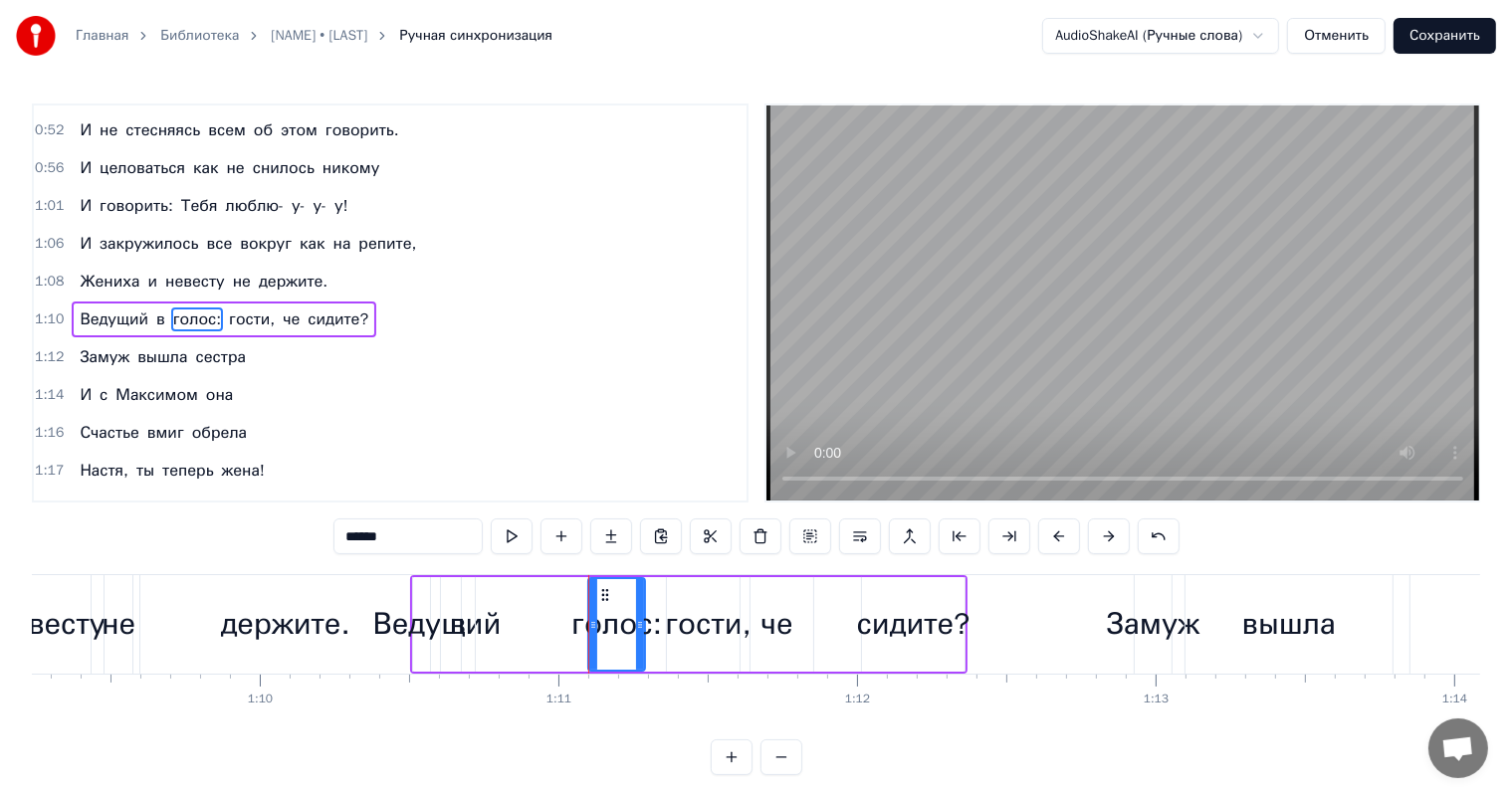 click on "в" at bounding box center [458, 624] 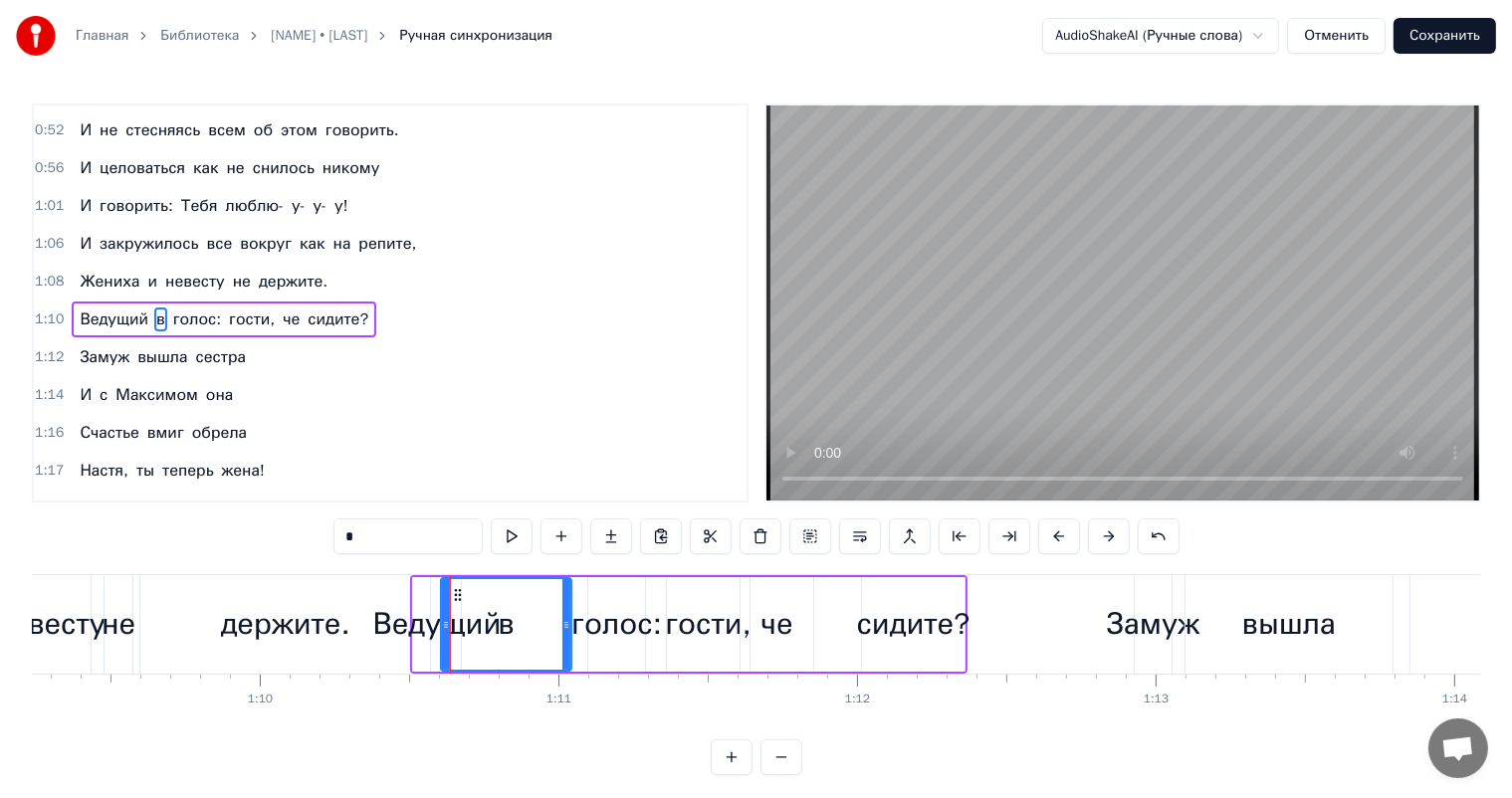 drag, startPoint x: 466, startPoint y: 620, endPoint x: 562, endPoint y: 619, distance: 96.00521 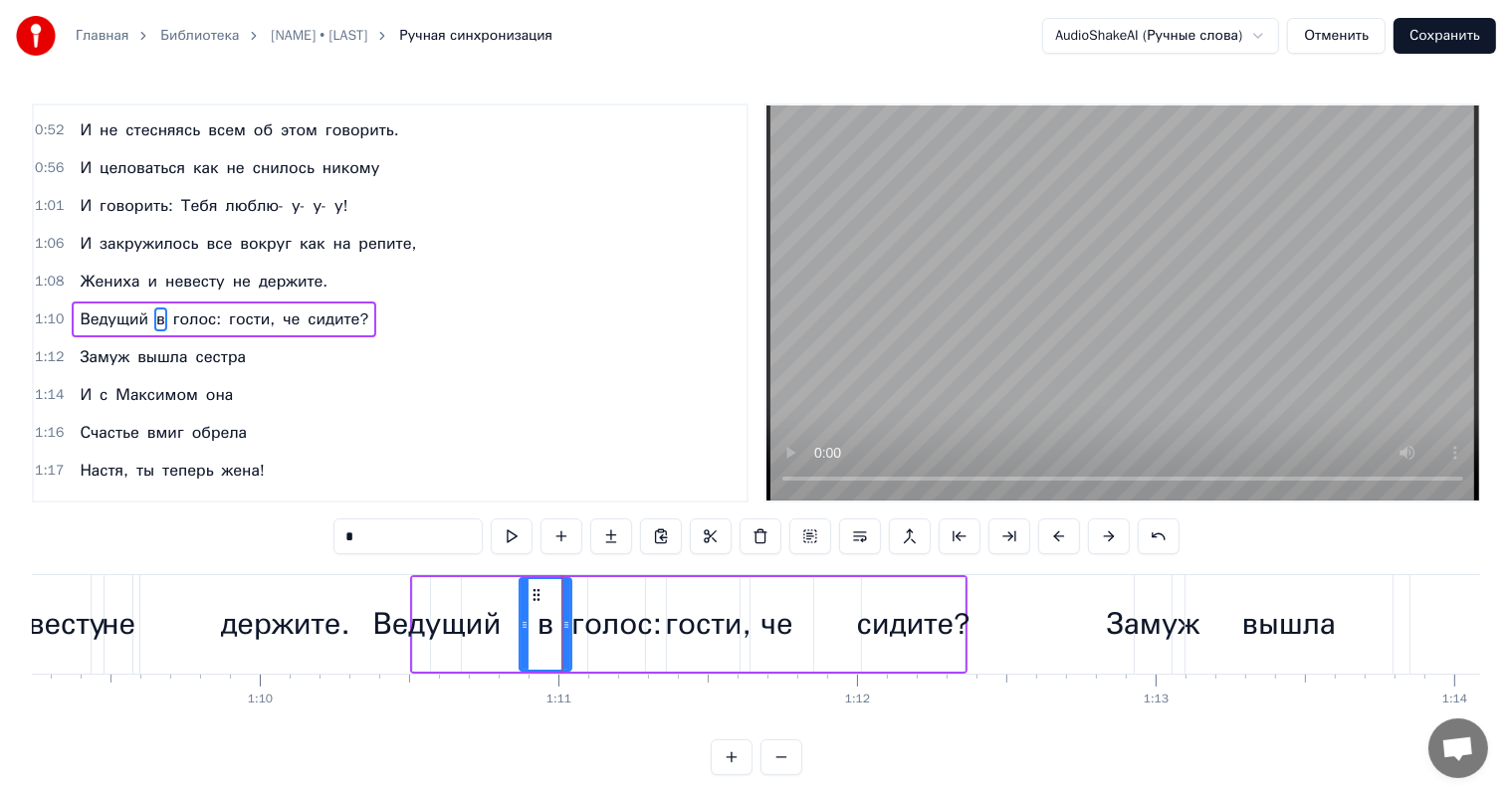 drag, startPoint x: 442, startPoint y: 619, endPoint x: 521, endPoint y: 613, distance: 79.22752 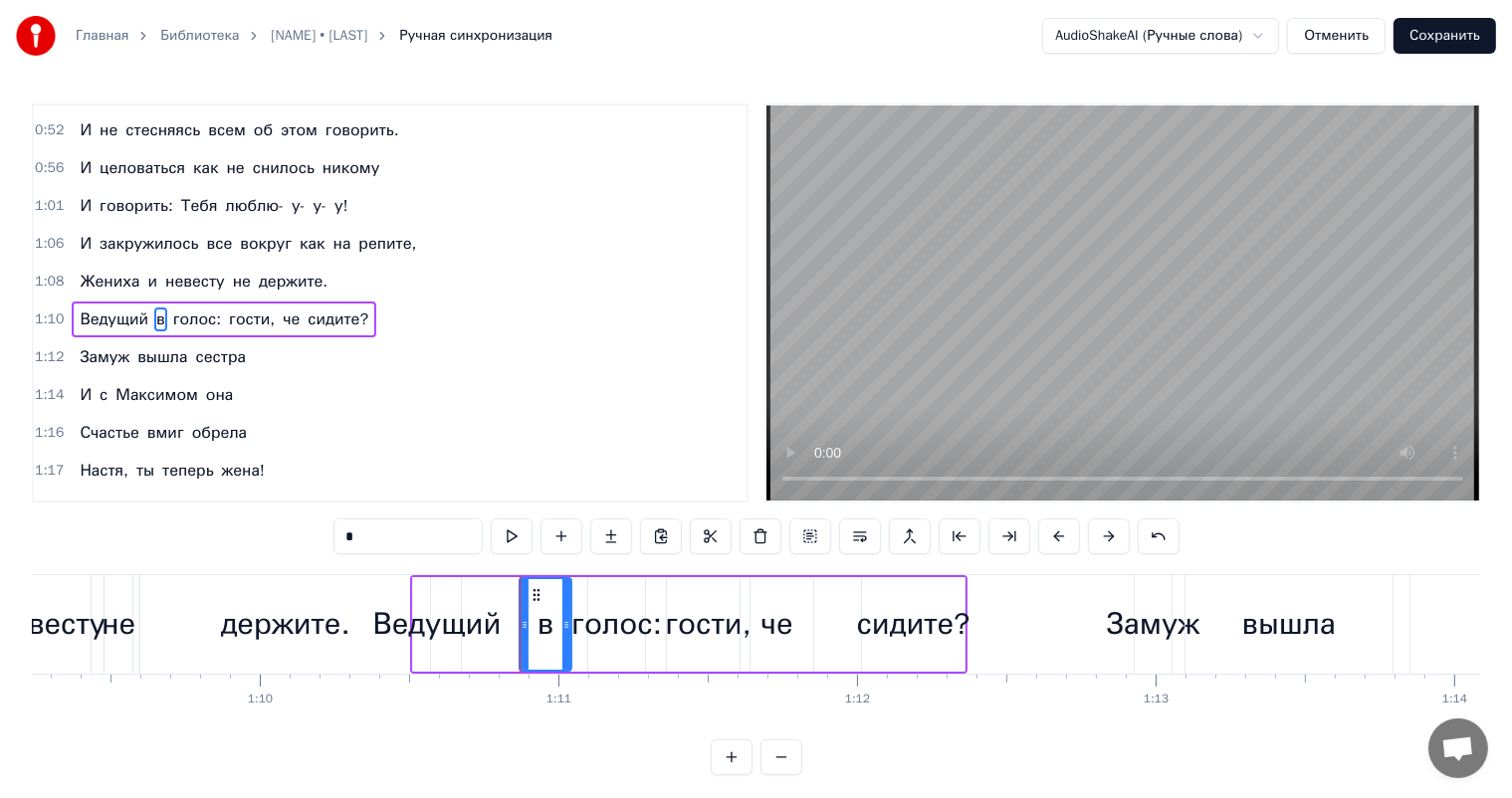 click on "Жениха" at bounding box center (109, 282) 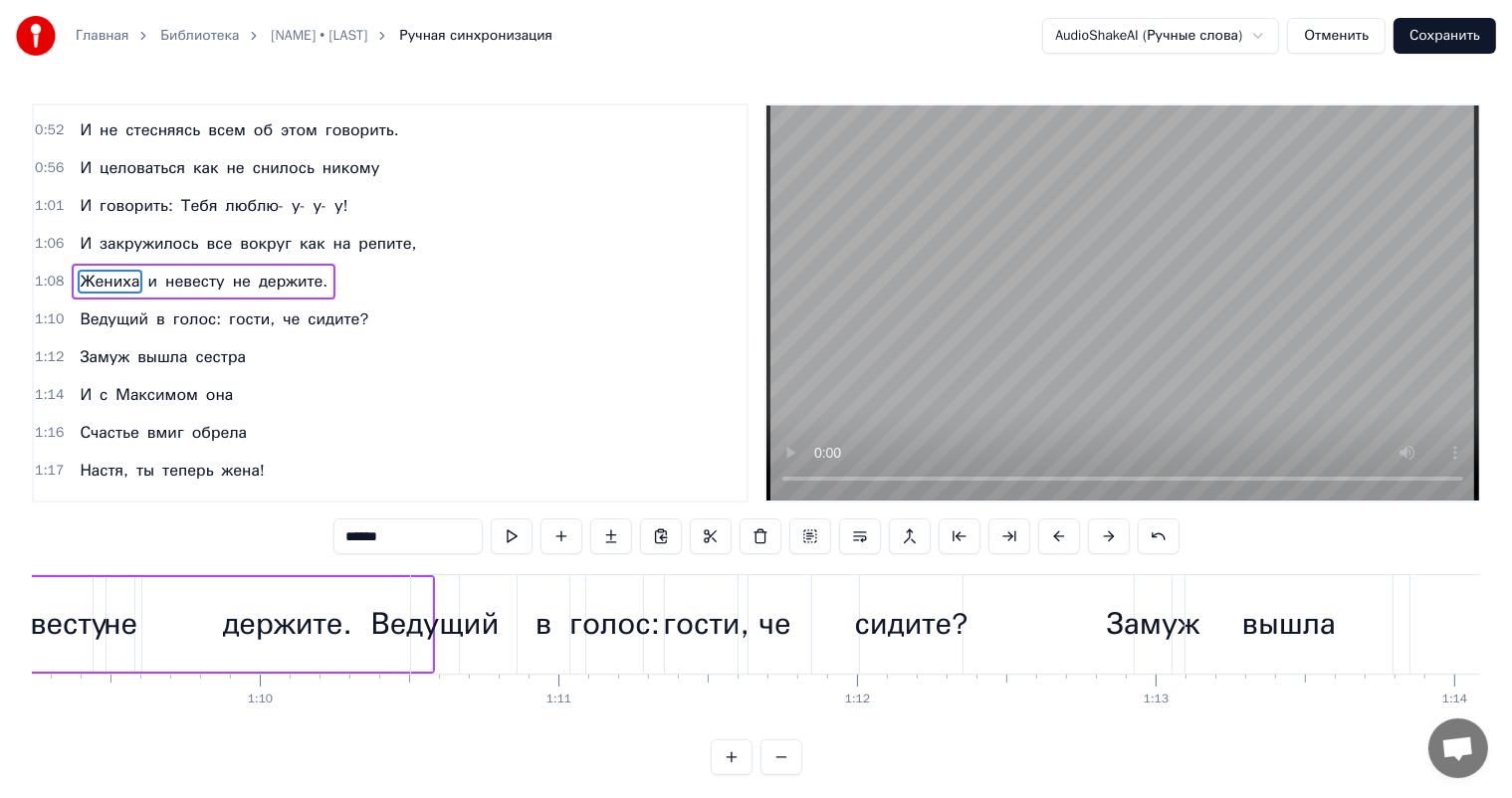 scroll, scrollTop: 223, scrollLeft: 0, axis: vertical 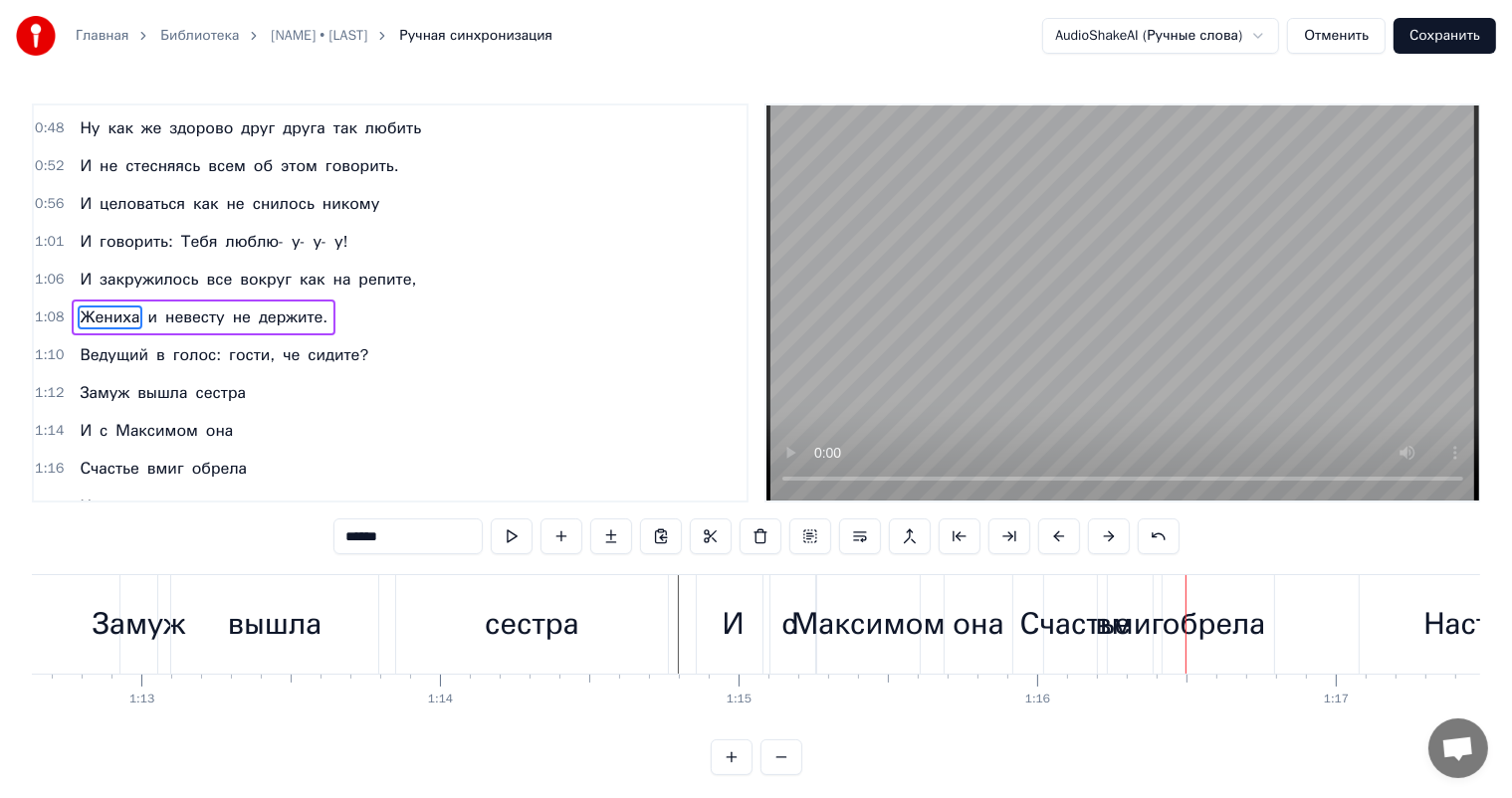 click on "Счастье" at bounding box center [1076, 624] 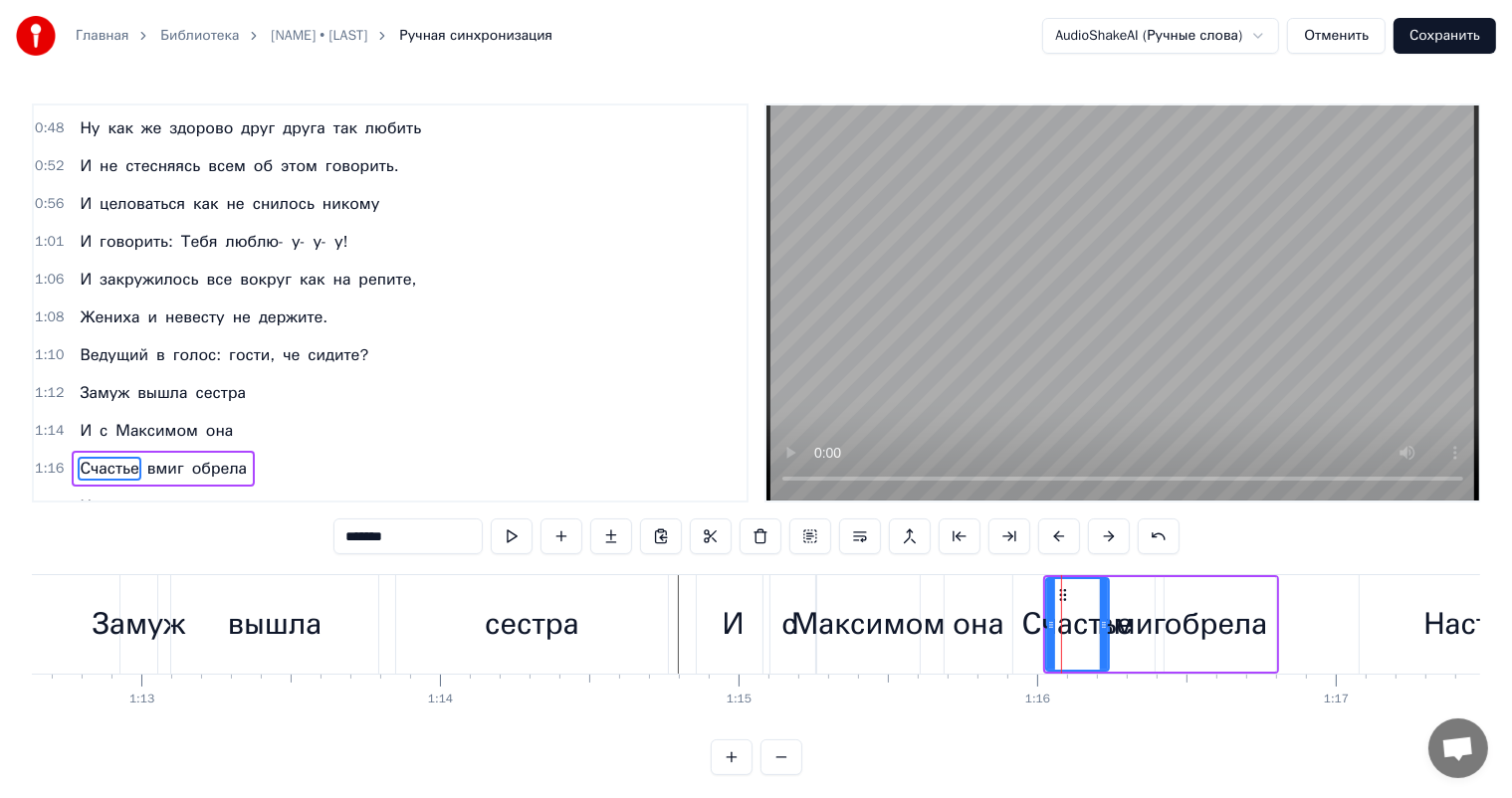 scroll, scrollTop: 369, scrollLeft: 0, axis: vertical 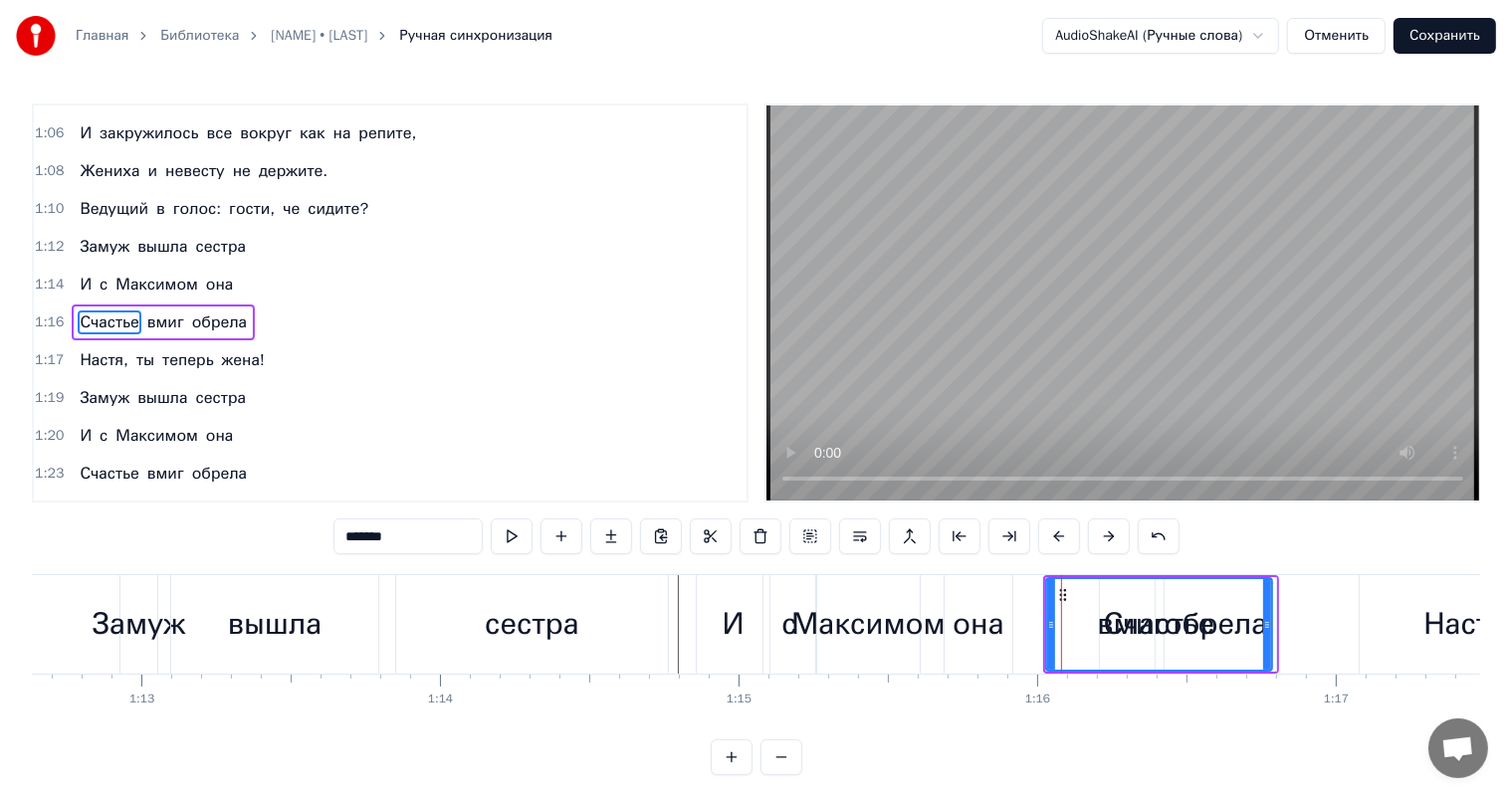drag, startPoint x: 1105, startPoint y: 629, endPoint x: 1268, endPoint y: 617, distance: 163.44112 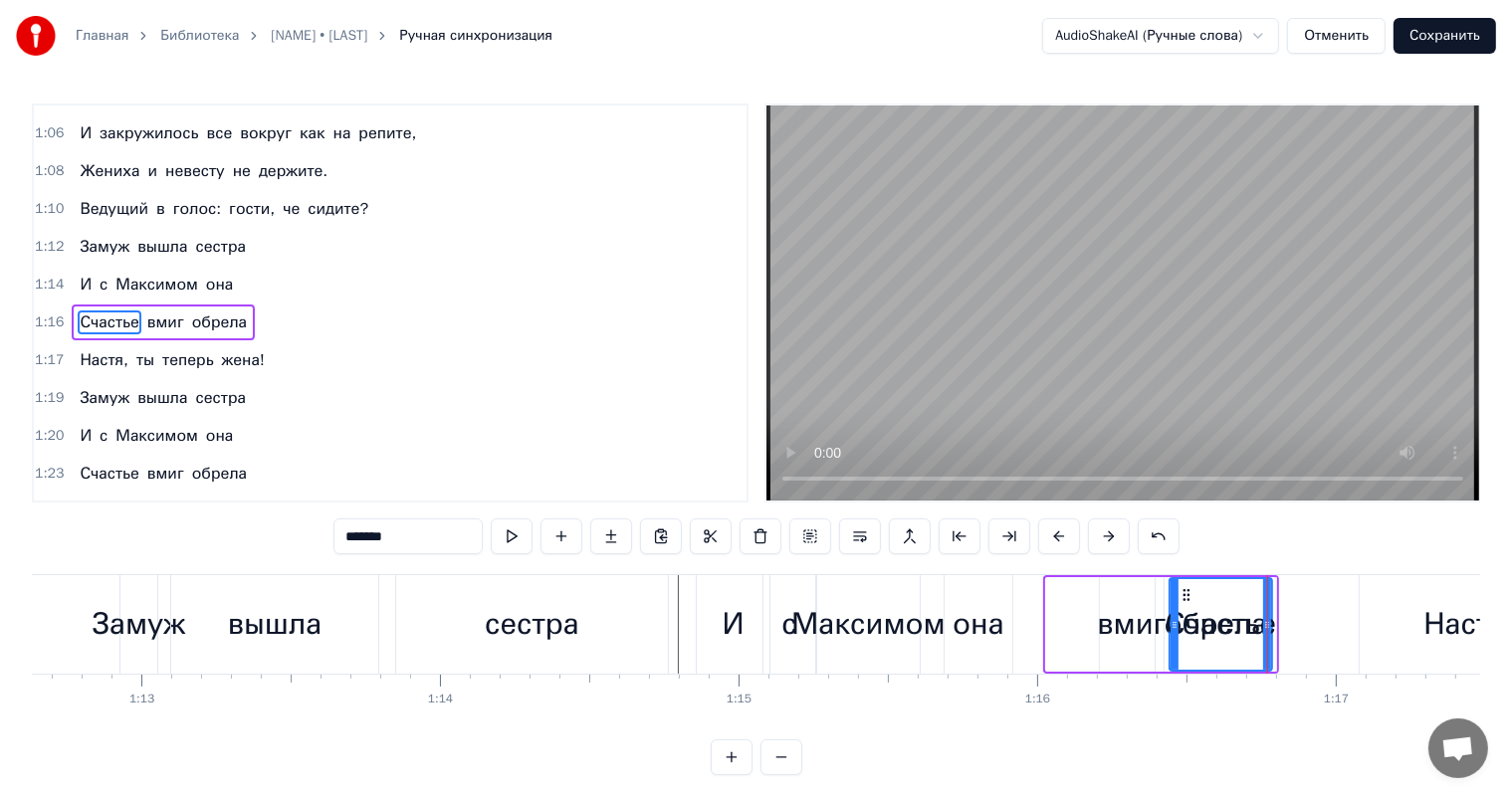drag, startPoint x: 1049, startPoint y: 620, endPoint x: 1173, endPoint y: 611, distance: 124.32618 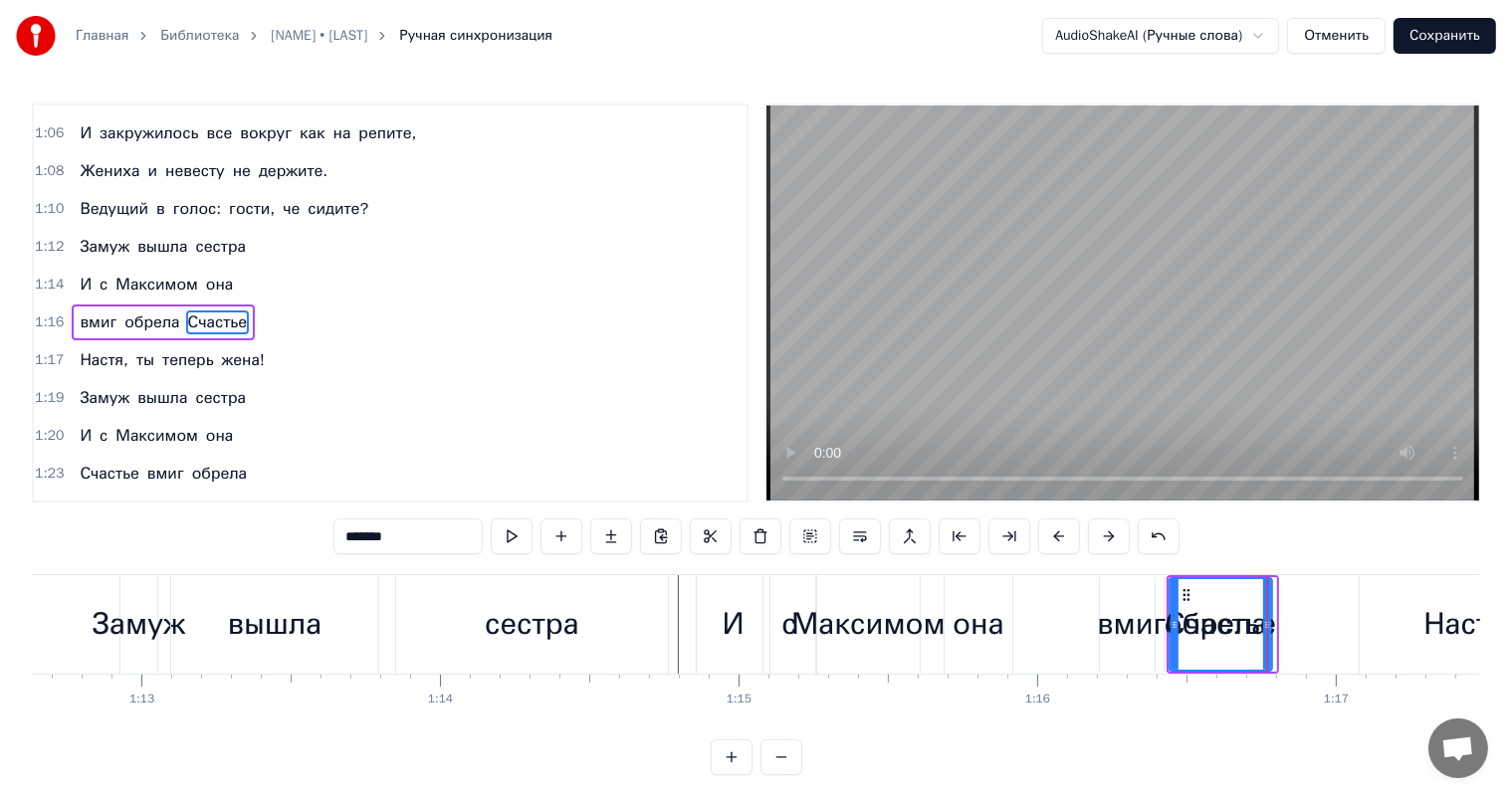 click on "вмиг" at bounding box center (1131, 624) 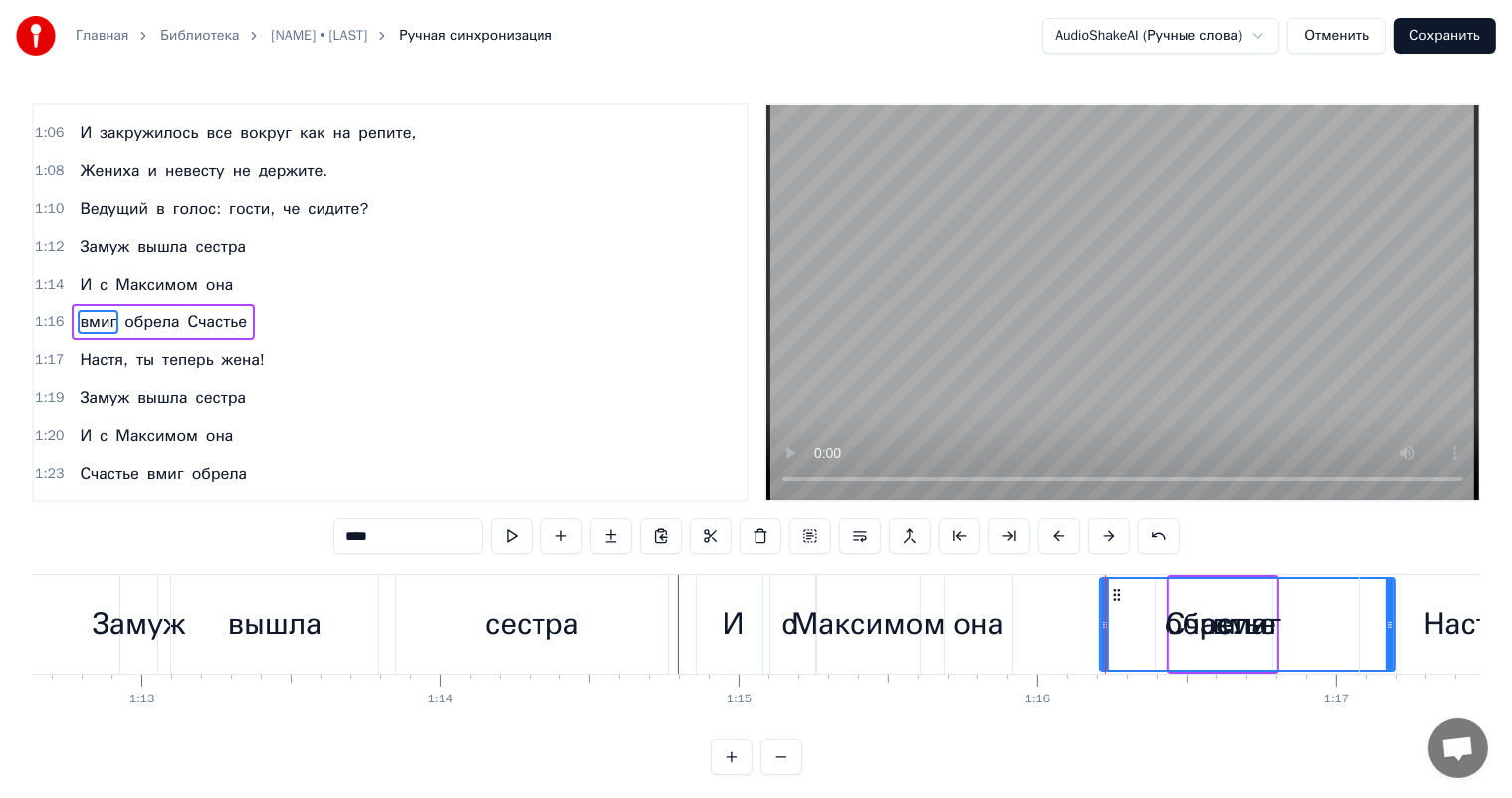 drag, startPoint x: 1162, startPoint y: 621, endPoint x: 1393, endPoint y: 620, distance: 231.00216 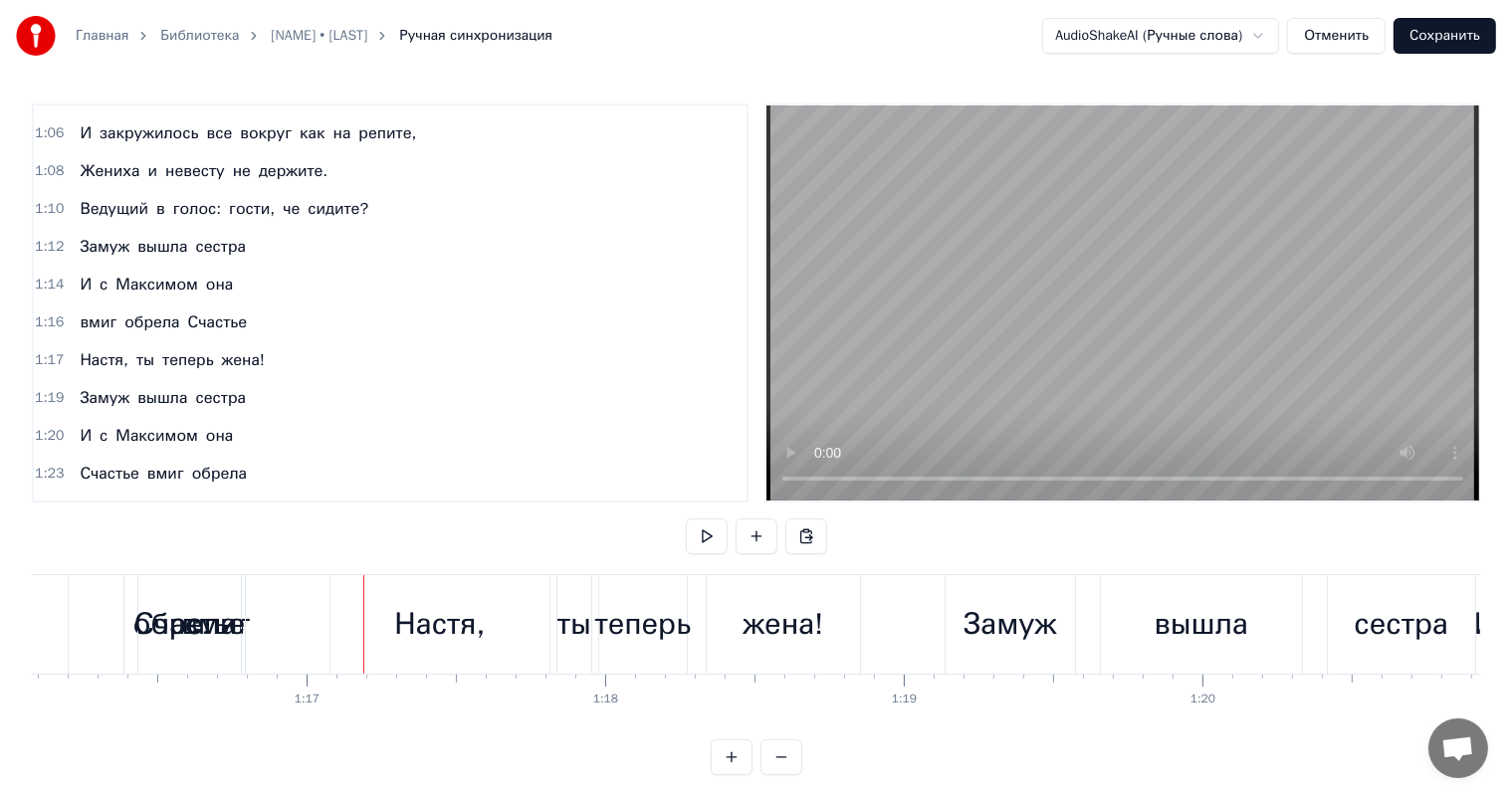 scroll, scrollTop: 0, scrollLeft: 22950, axis: horizontal 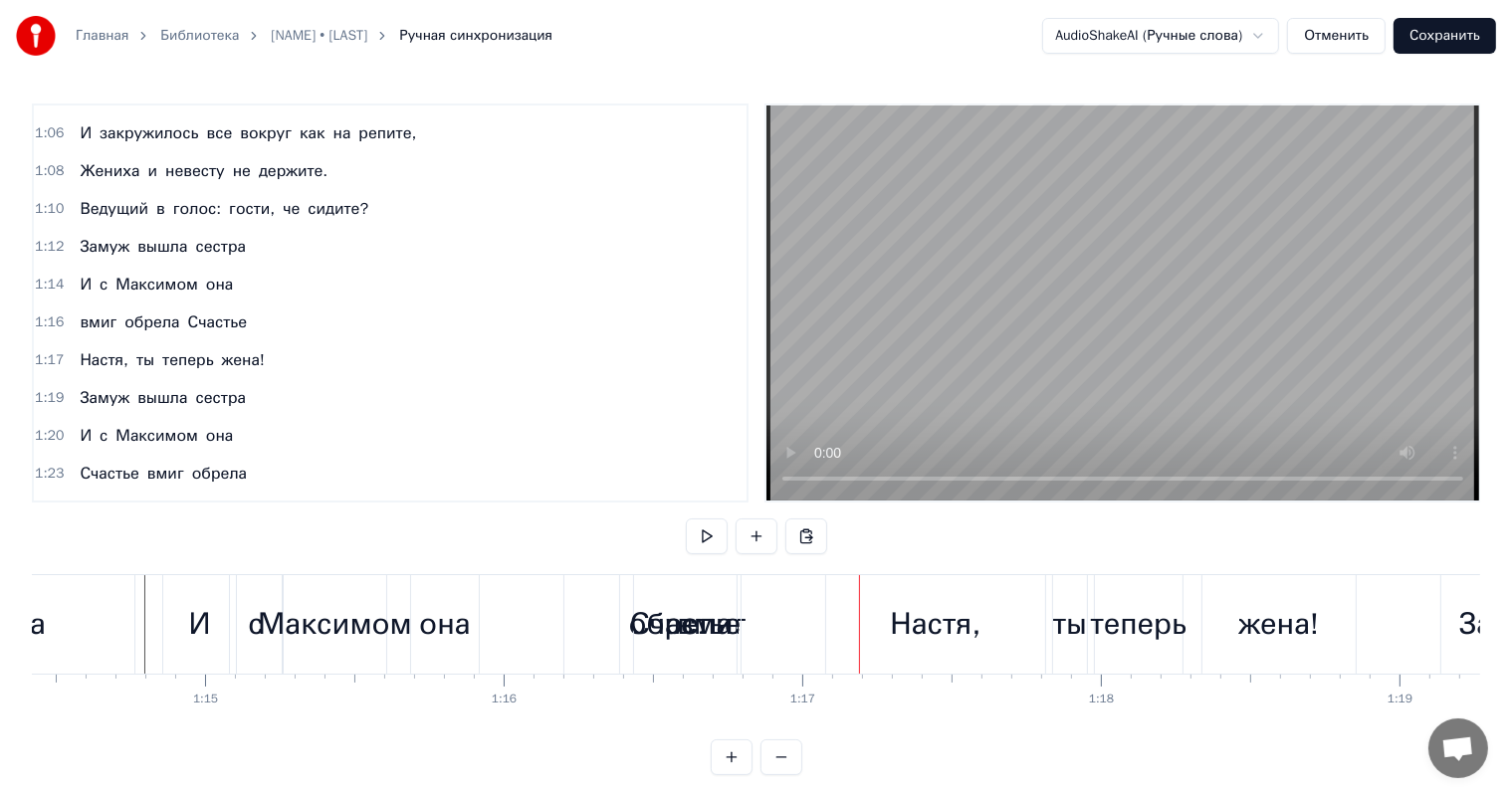 click on "Счастье" at bounding box center (686, 624) 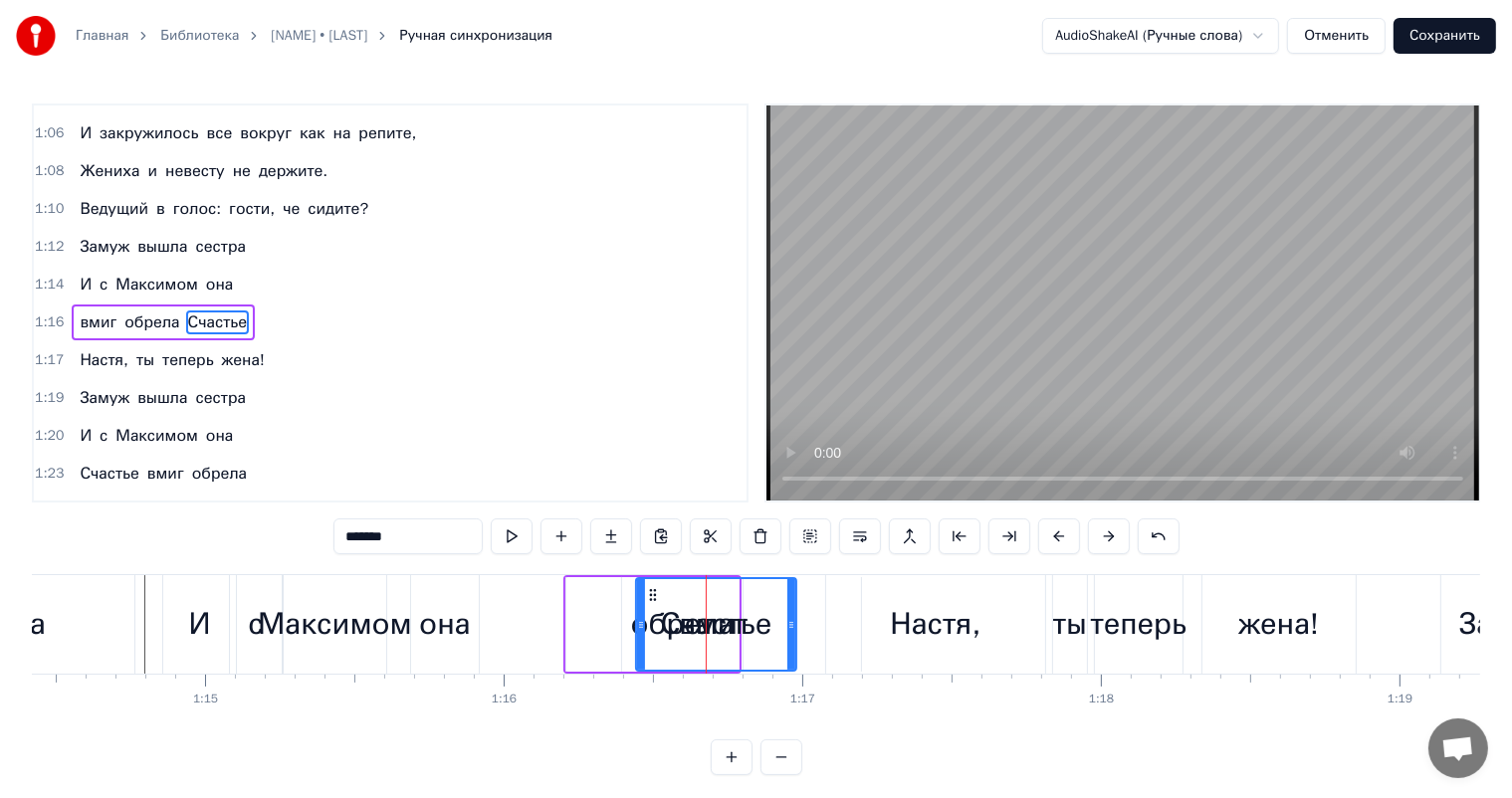 drag, startPoint x: 734, startPoint y: 625, endPoint x: 791, endPoint y: 625, distance: 57 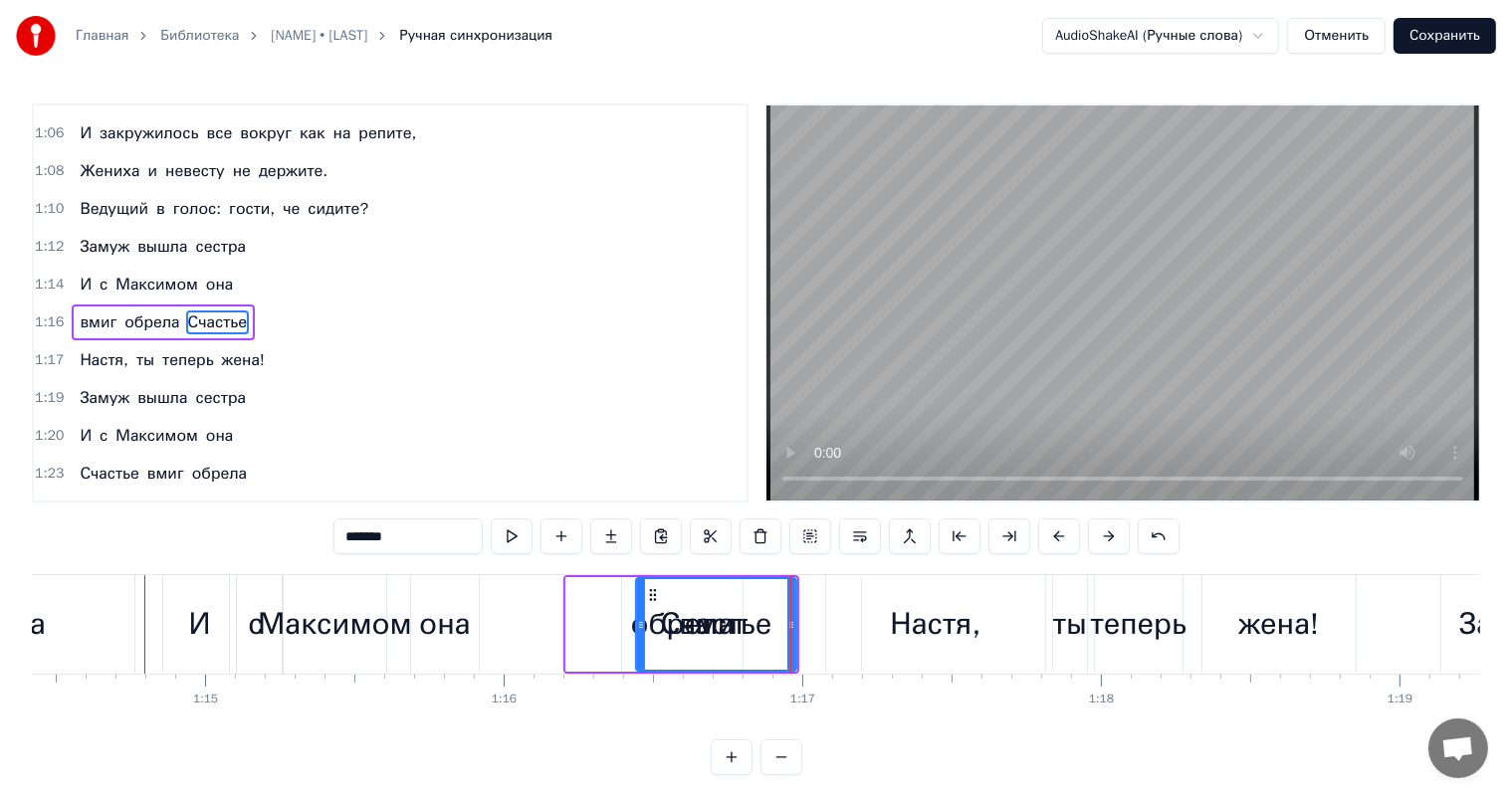 click on "Счастье" at bounding box center (716, 624) 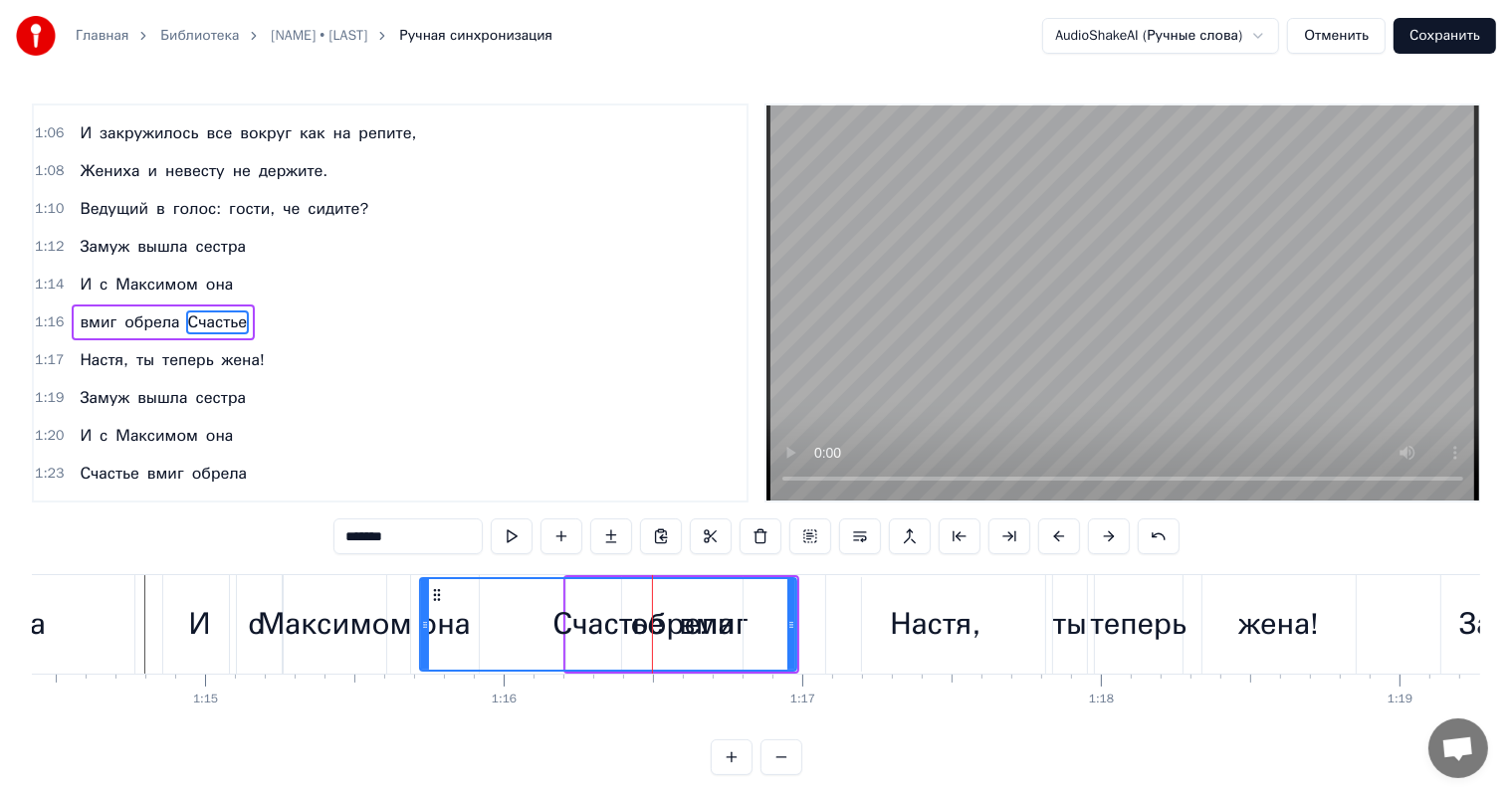 drag, startPoint x: 637, startPoint y: 626, endPoint x: 421, endPoint y: 637, distance: 216.27991 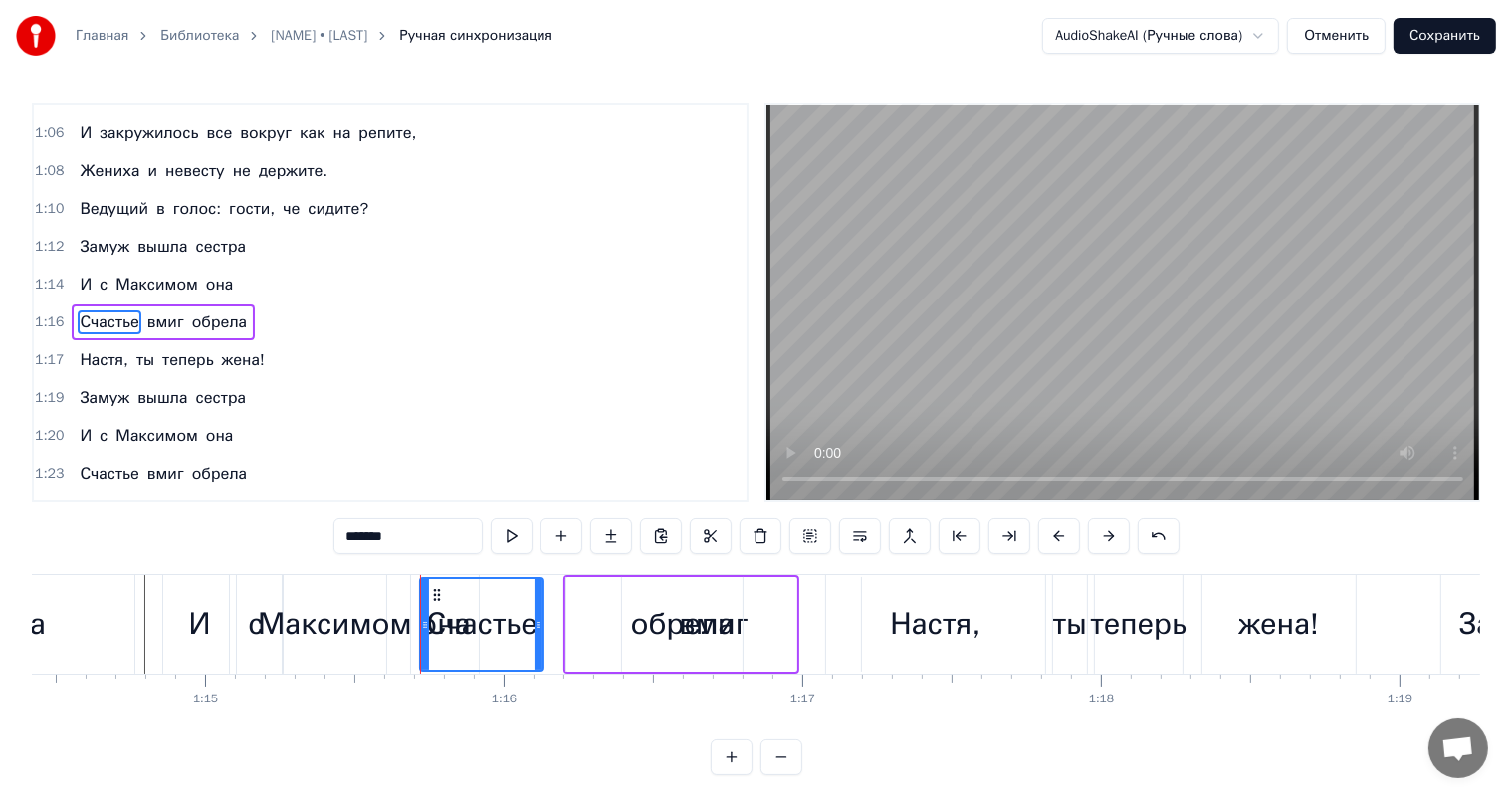 drag, startPoint x: 793, startPoint y: 625, endPoint x: 540, endPoint y: 632, distance: 253.09682 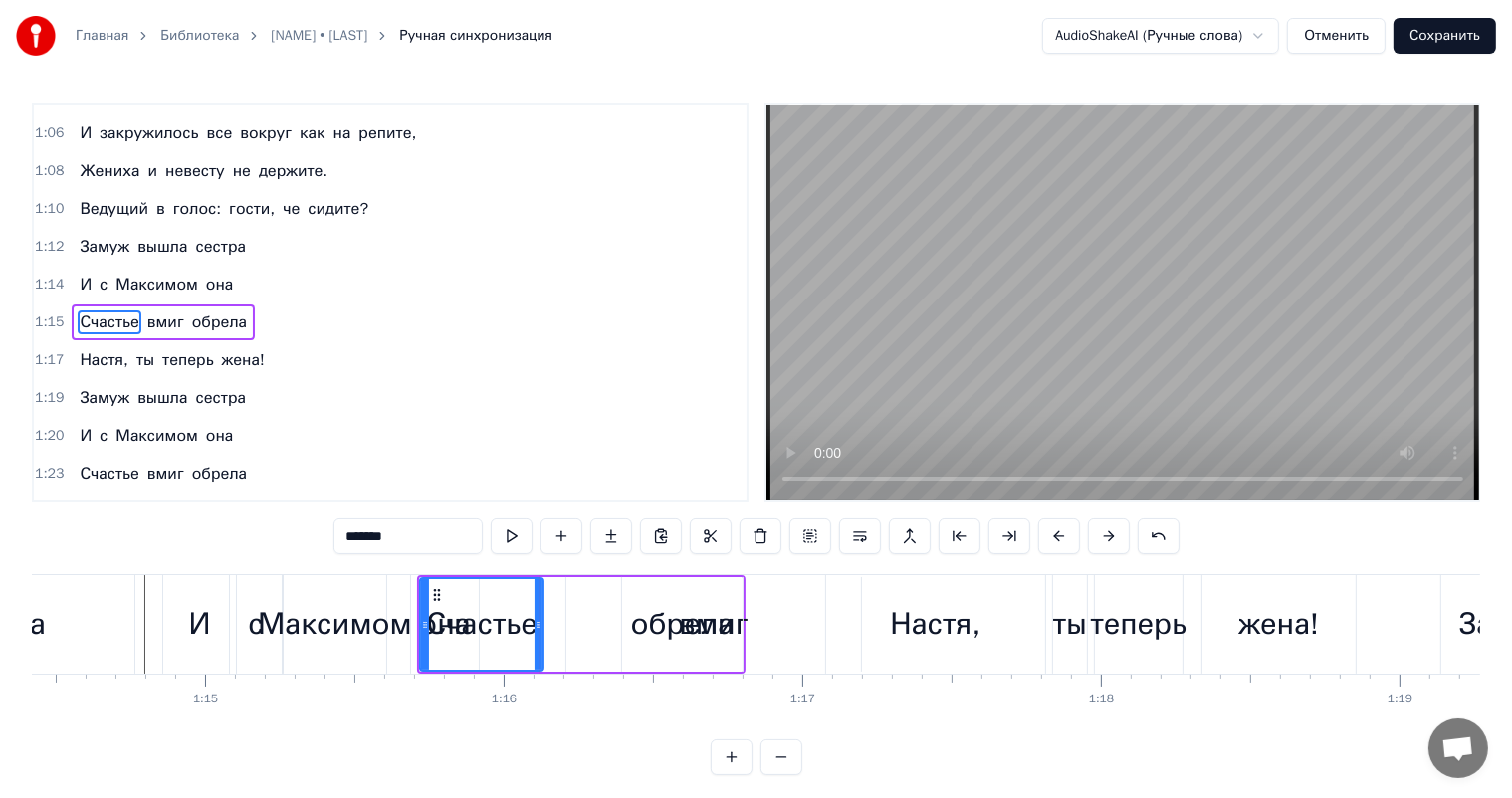 click on "обрела" at bounding box center [683, 624] 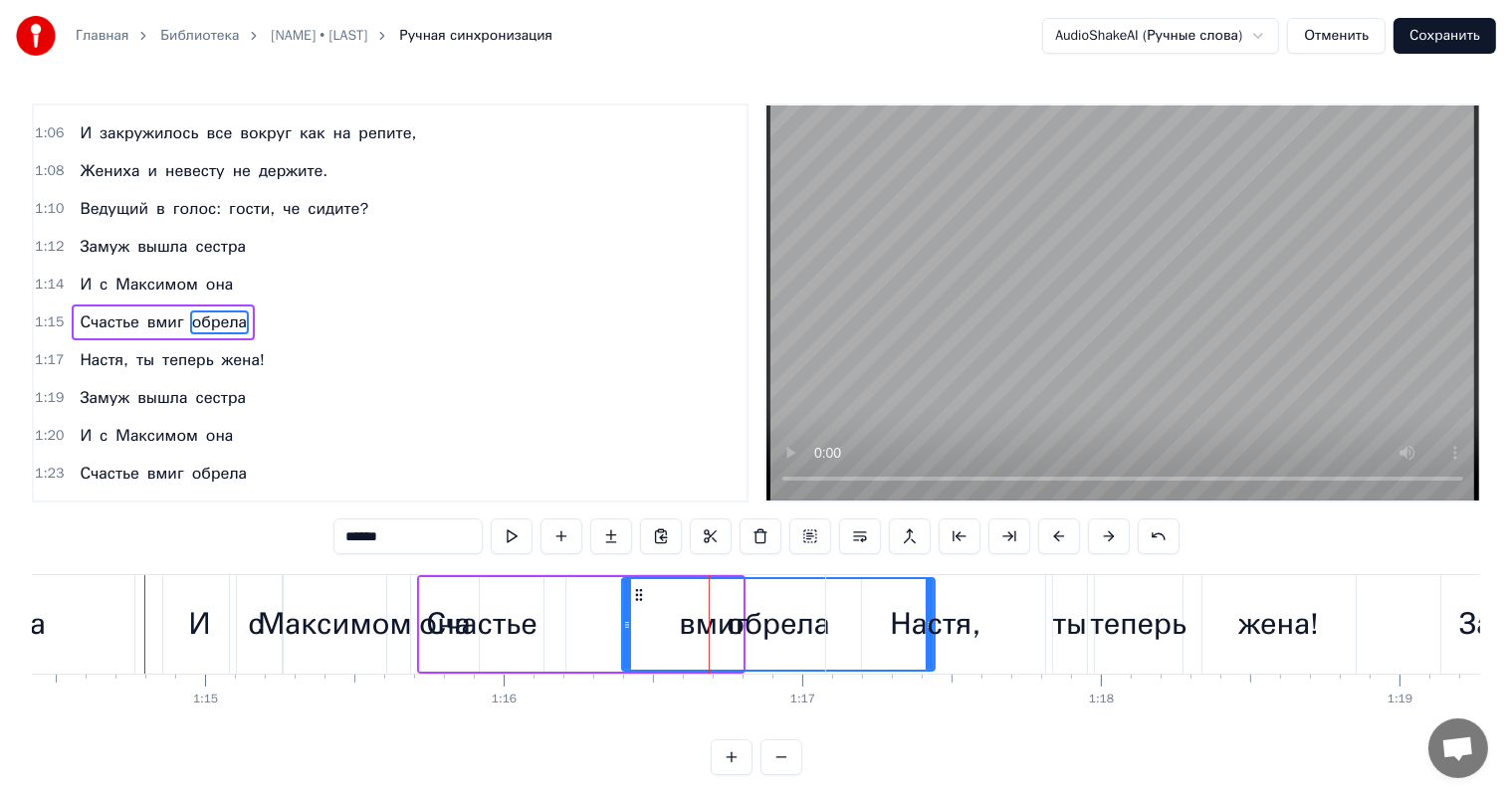 drag, startPoint x: 737, startPoint y: 621, endPoint x: 929, endPoint y: 638, distance: 192.75113 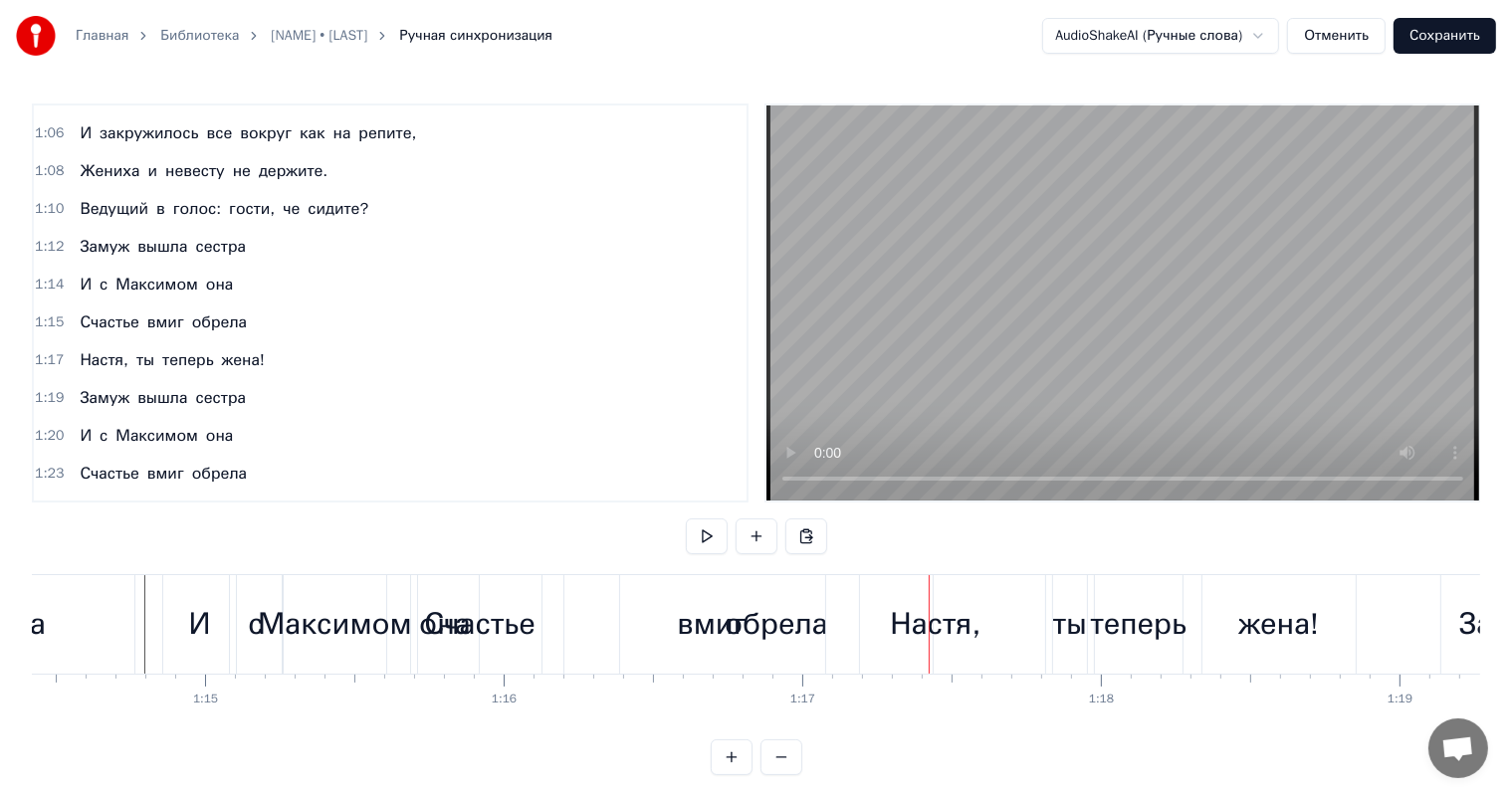 click on "обрела" at bounding box center [776, 624] 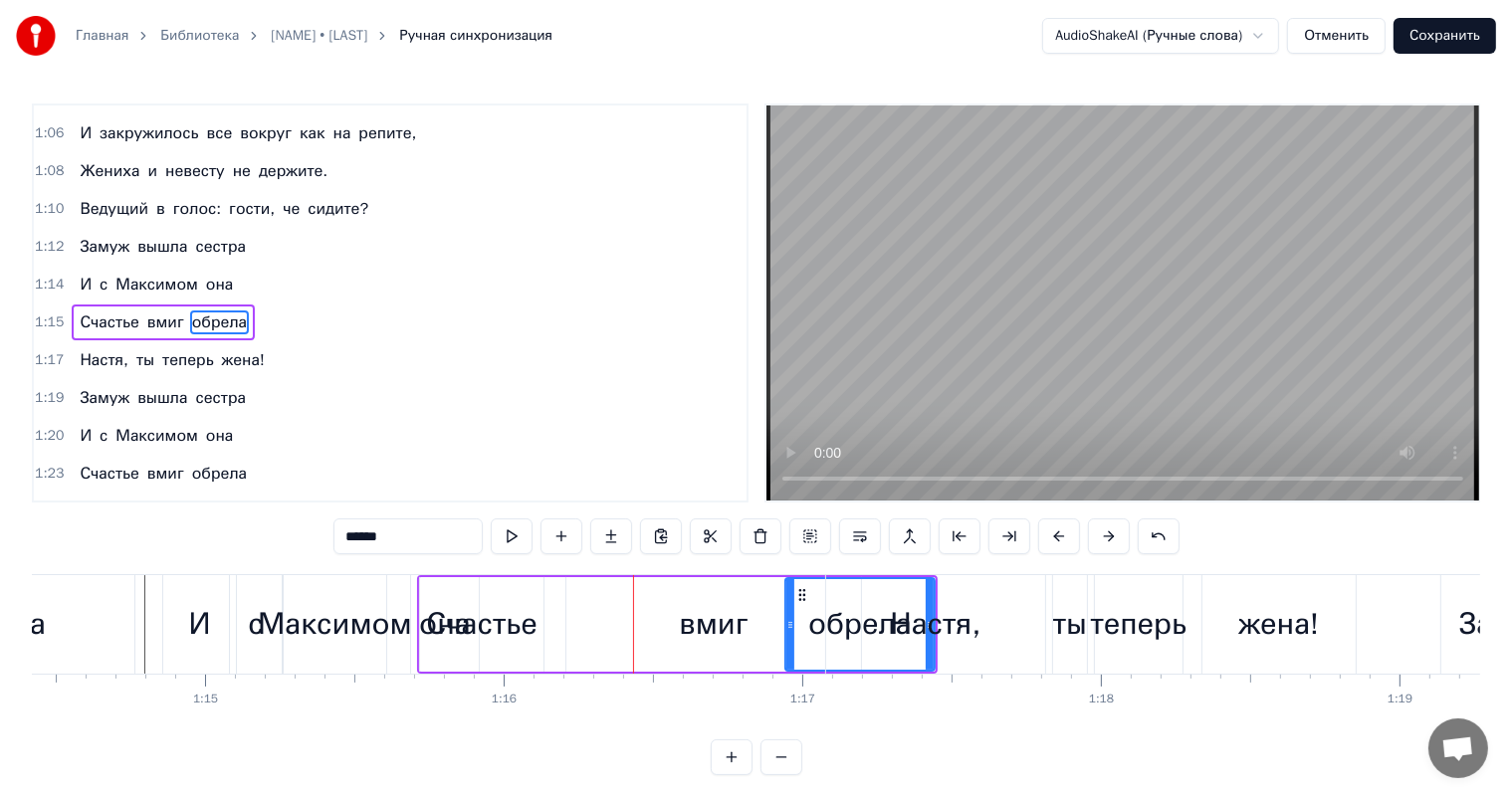 drag, startPoint x: 626, startPoint y: 621, endPoint x: 789, endPoint y: 625, distance: 163.04907 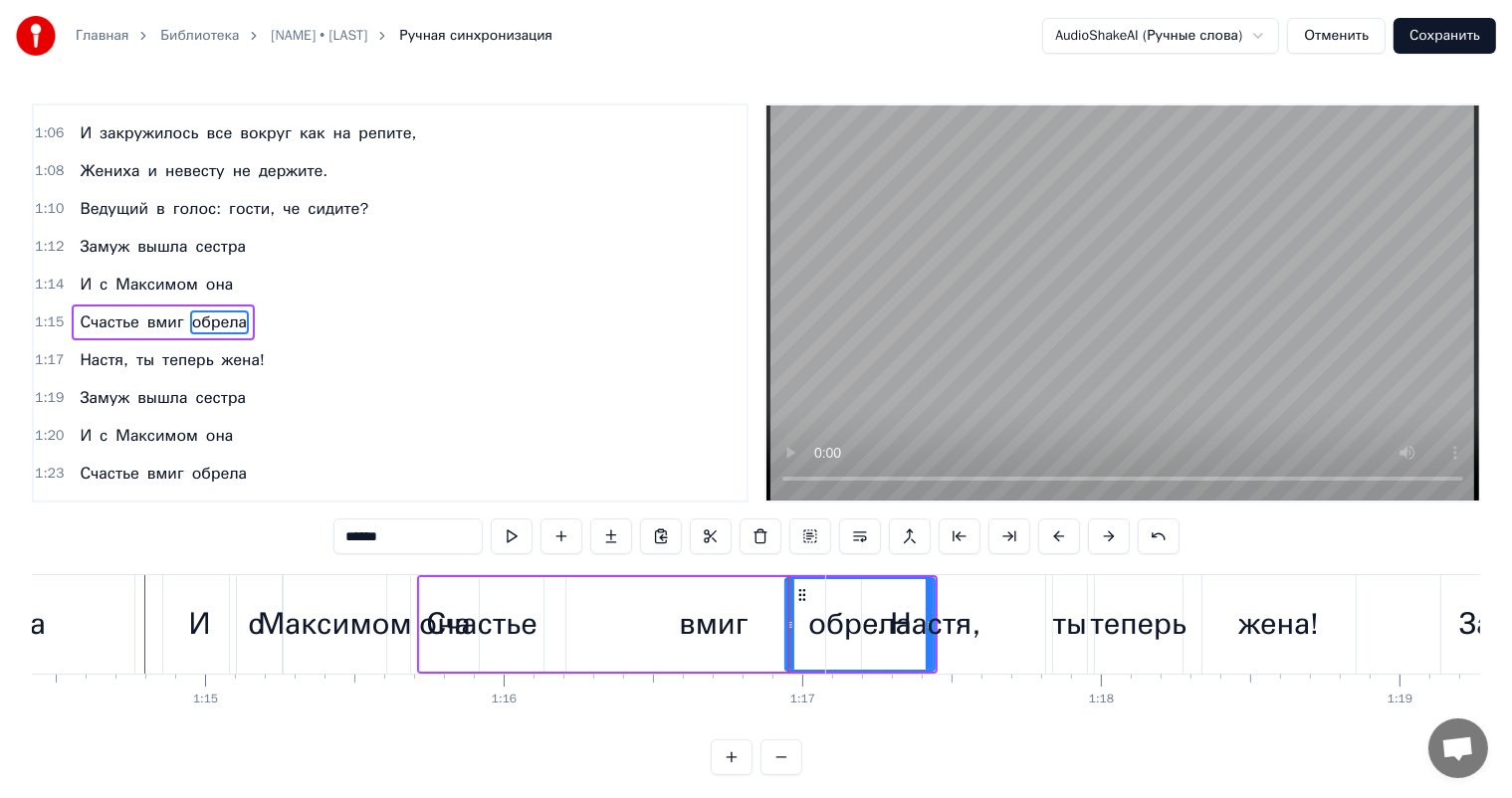 click on "вмиг" at bounding box center (714, 624) 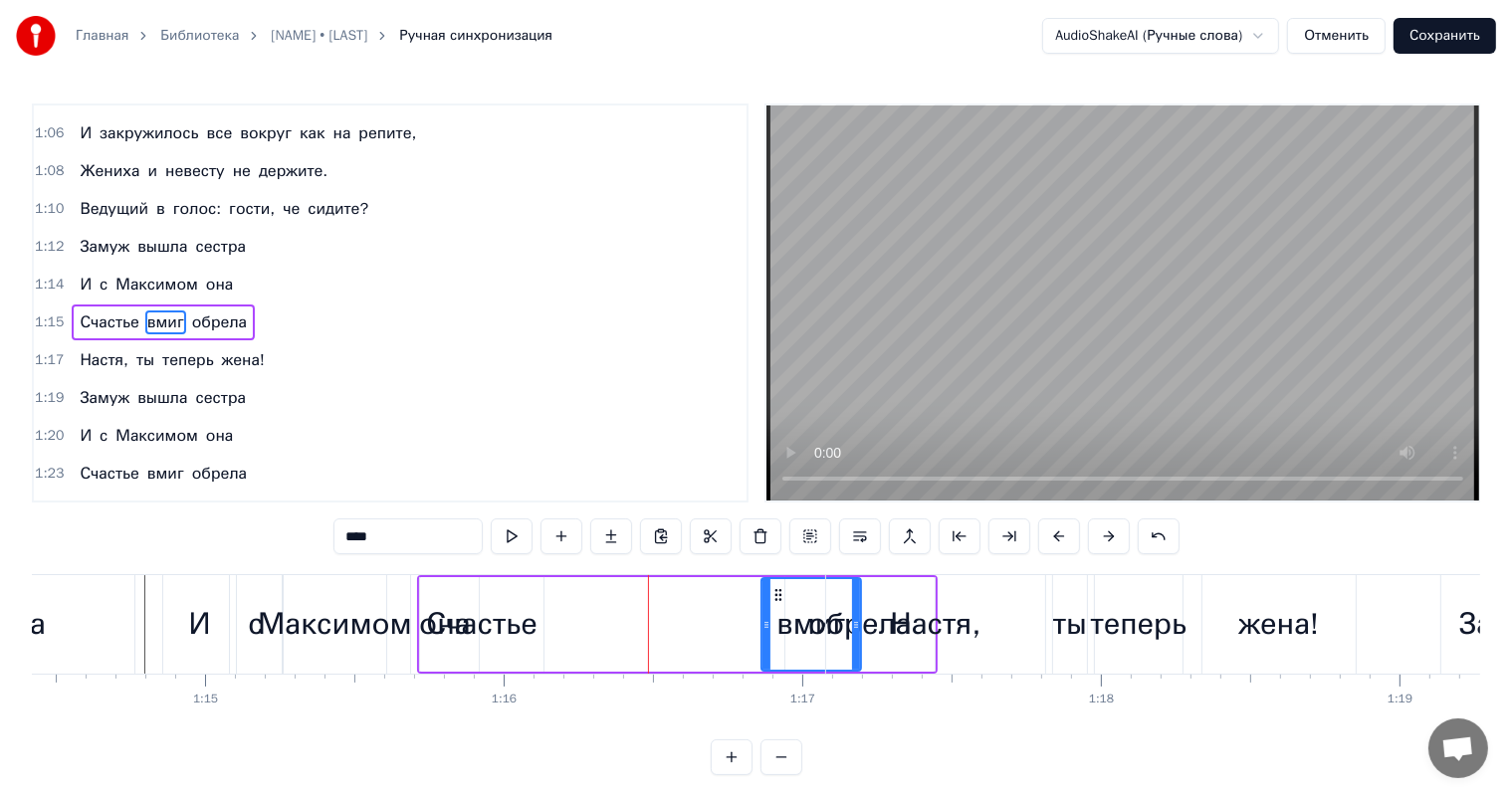 drag, startPoint x: 569, startPoint y: 623, endPoint x: 766, endPoint y: 633, distance: 197.25364 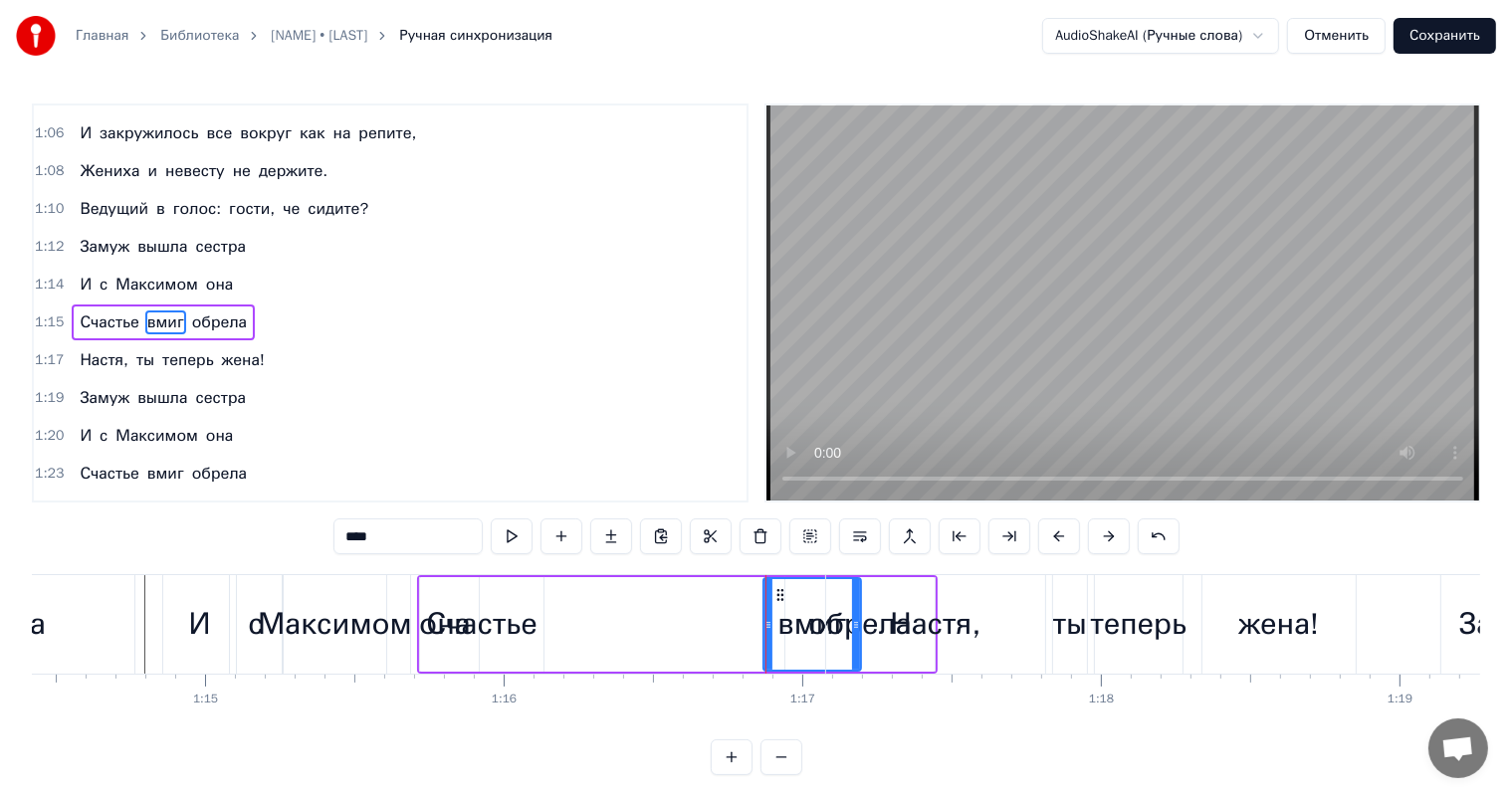 click on "Счастье" at bounding box center (482, 624) 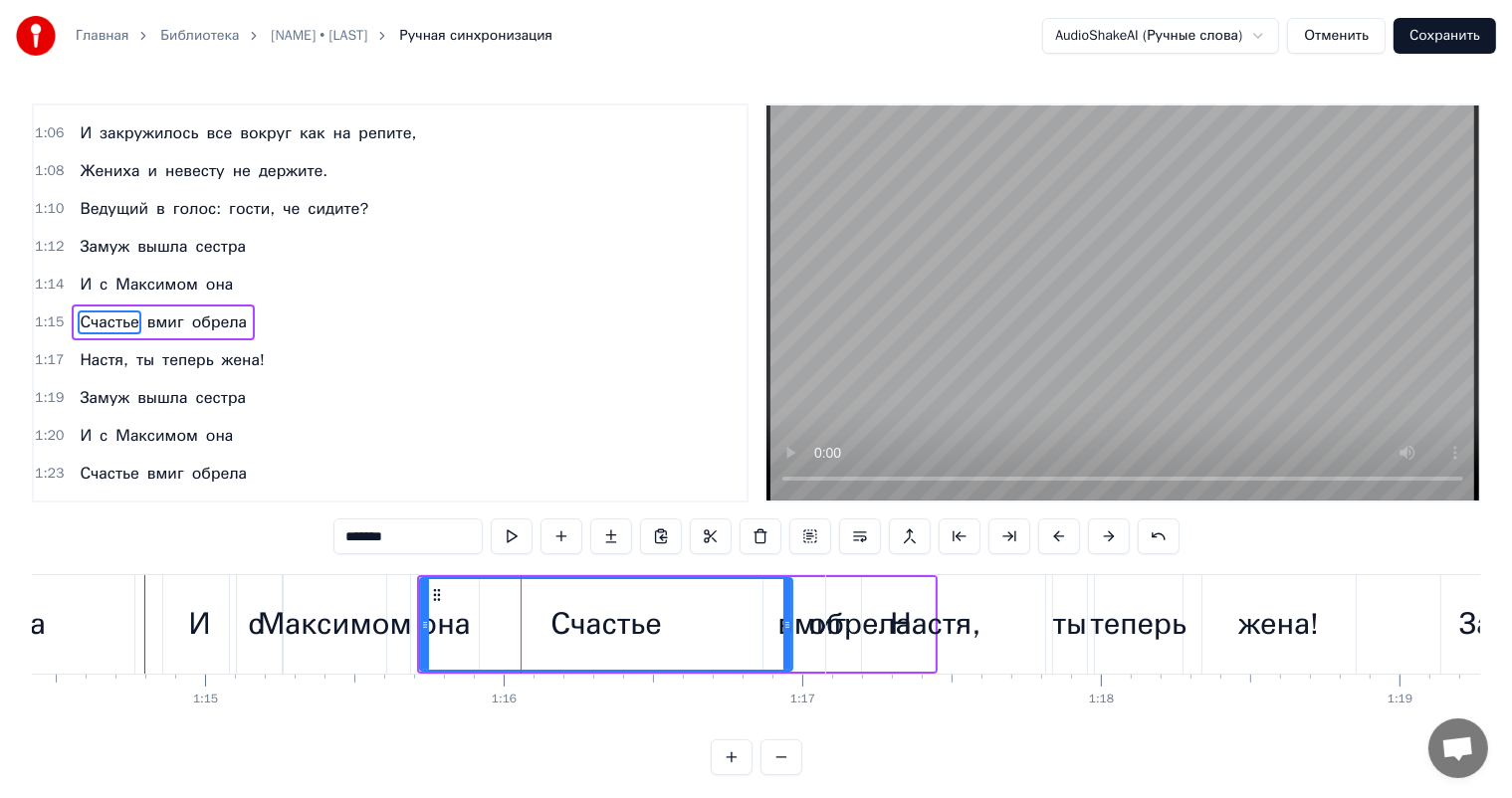 drag, startPoint x: 538, startPoint y: 623, endPoint x: 786, endPoint y: 634, distance: 248.24383 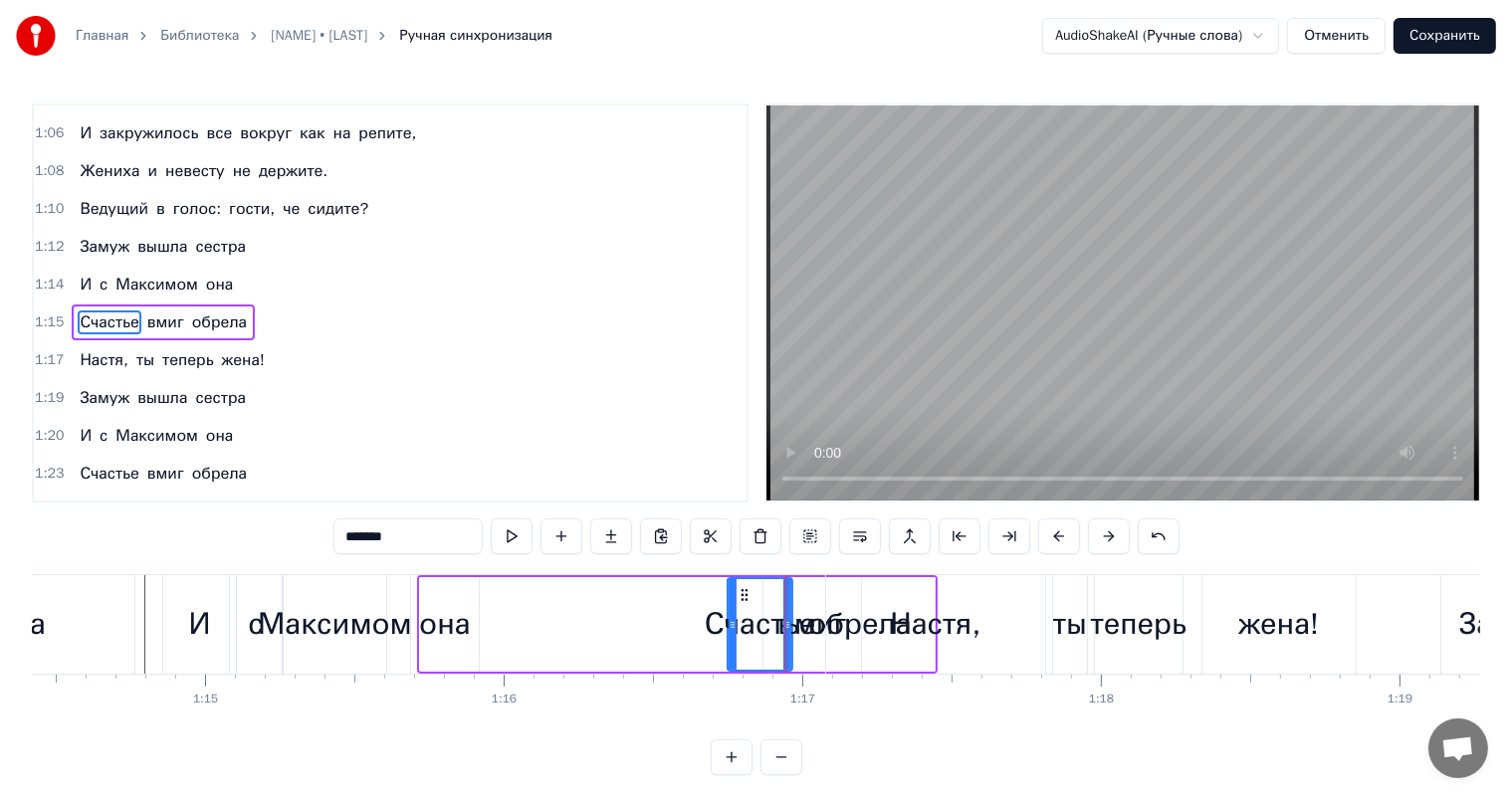 drag, startPoint x: 424, startPoint y: 624, endPoint x: 732, endPoint y: 619, distance: 308.04058 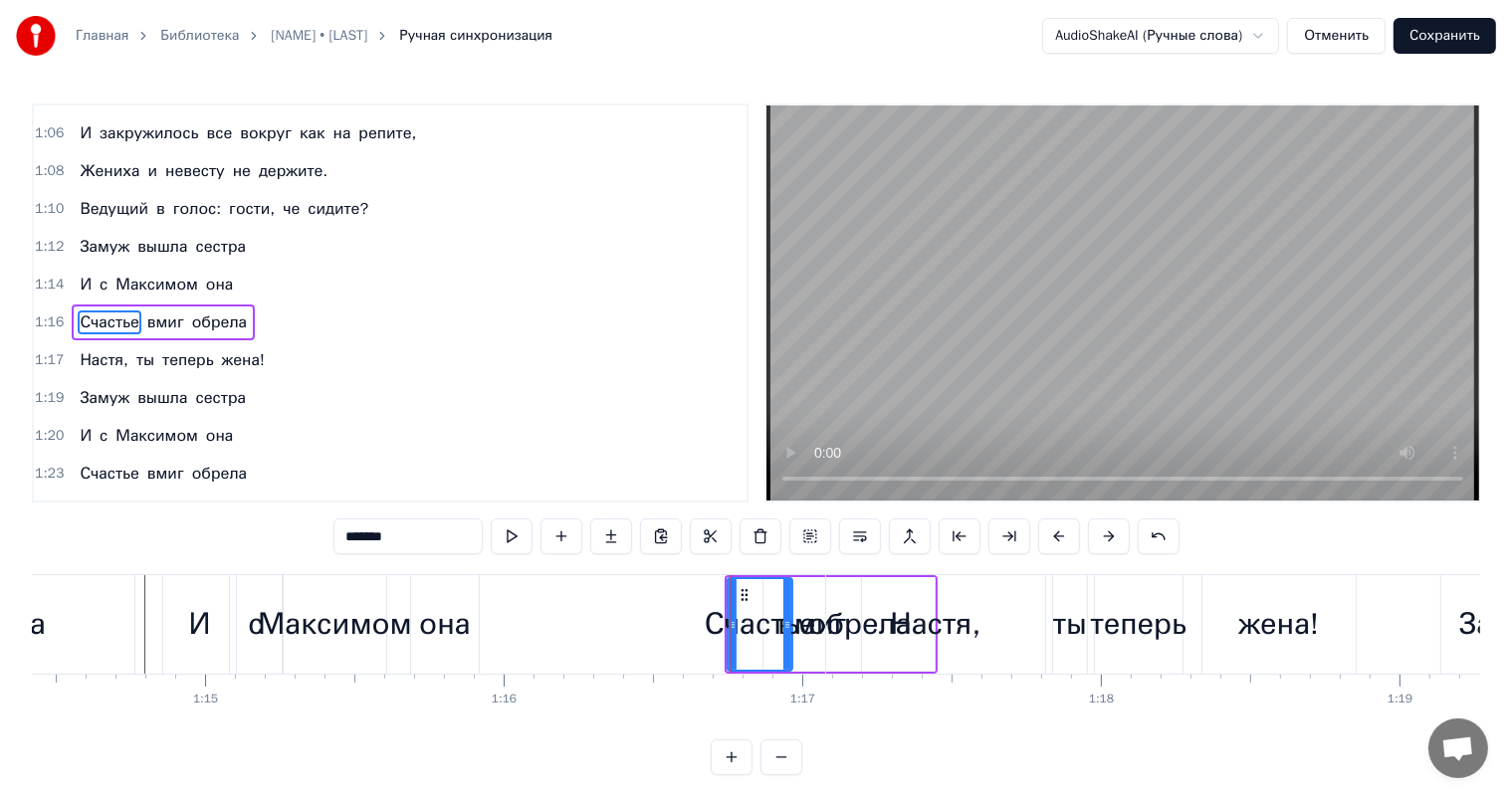 click on "Замуж" at bounding box center (105, 247) 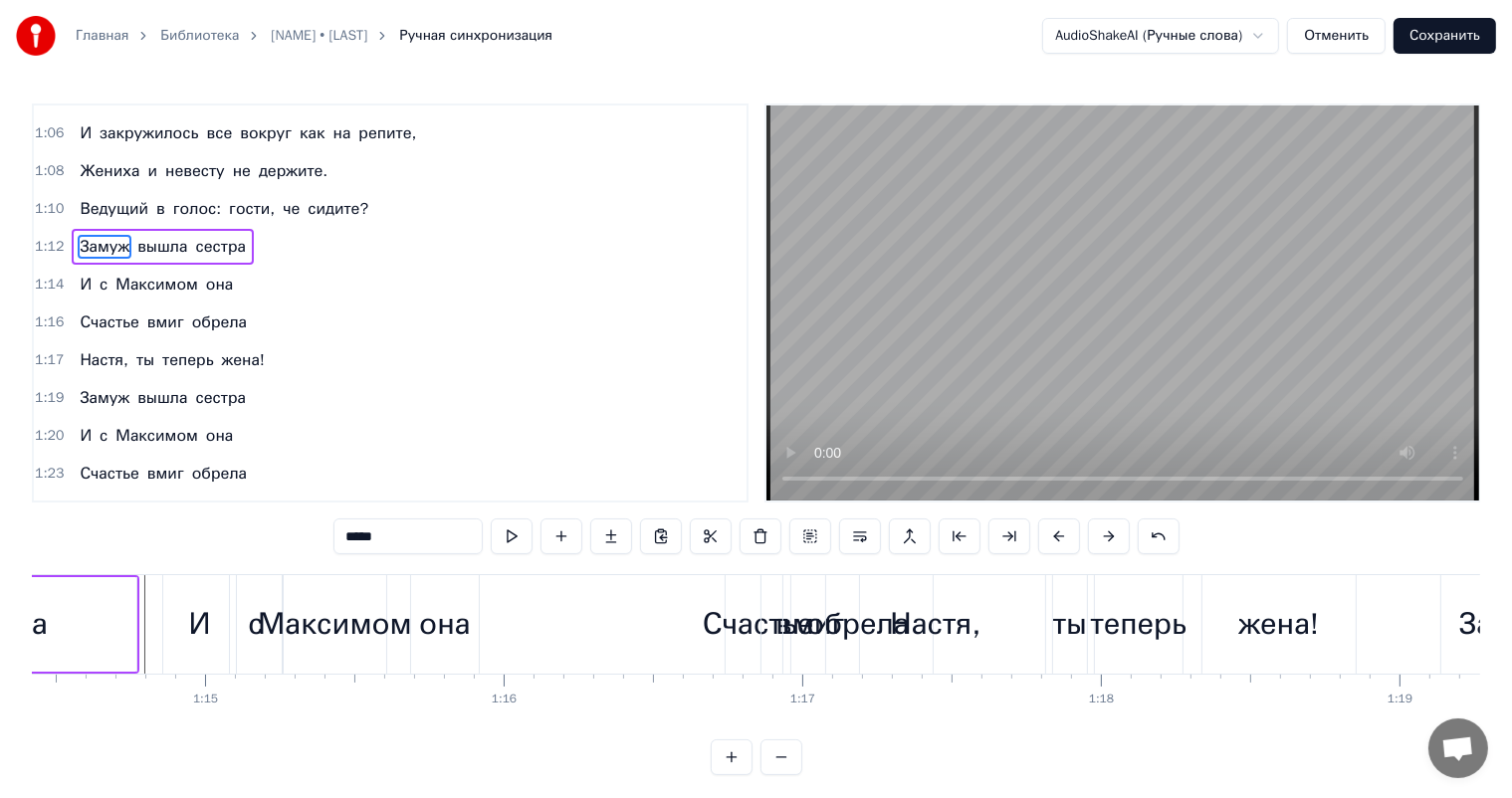 scroll, scrollTop: 296, scrollLeft: 0, axis: vertical 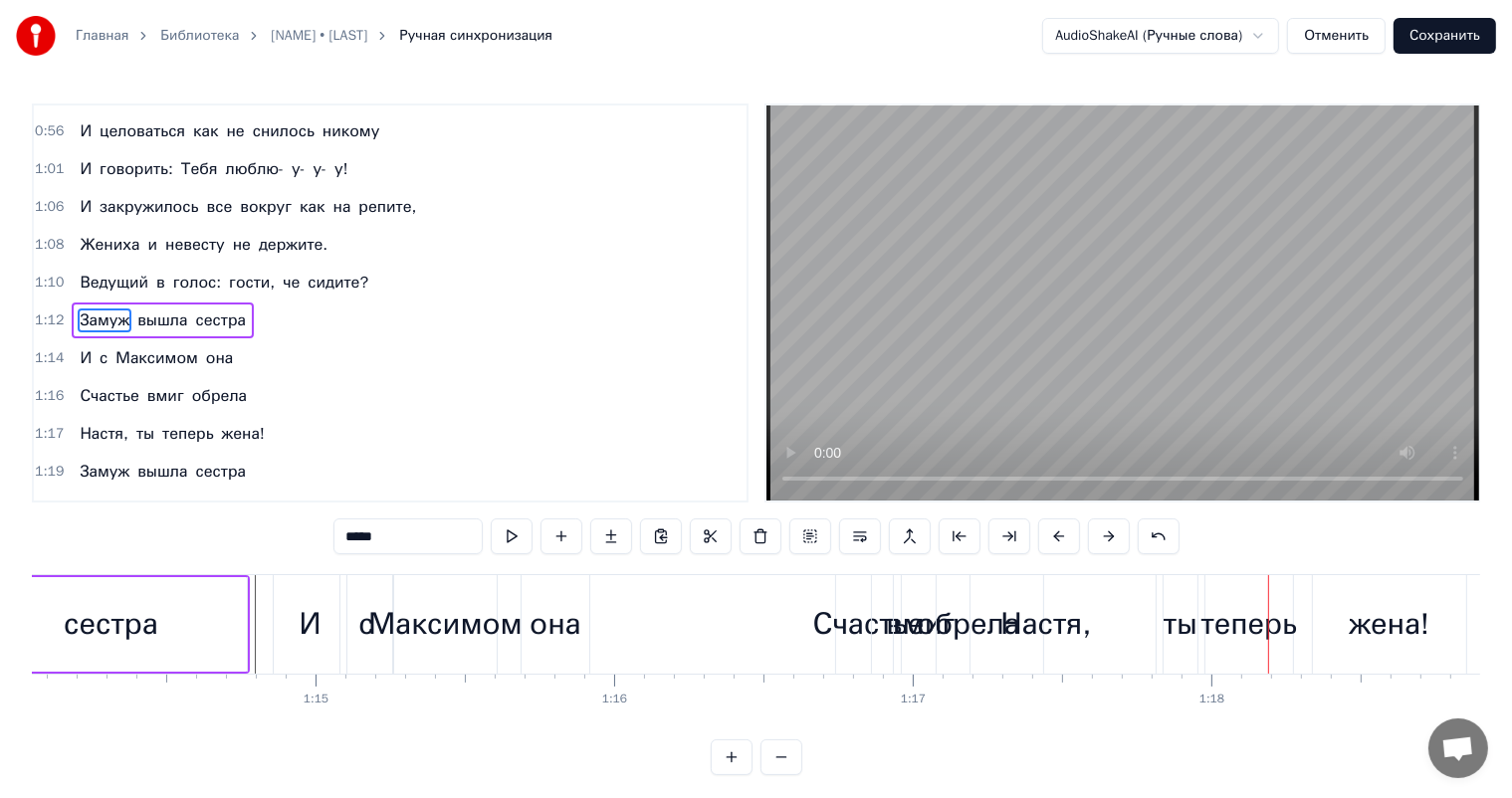 click on "Ведущий" at bounding box center [113, 283] 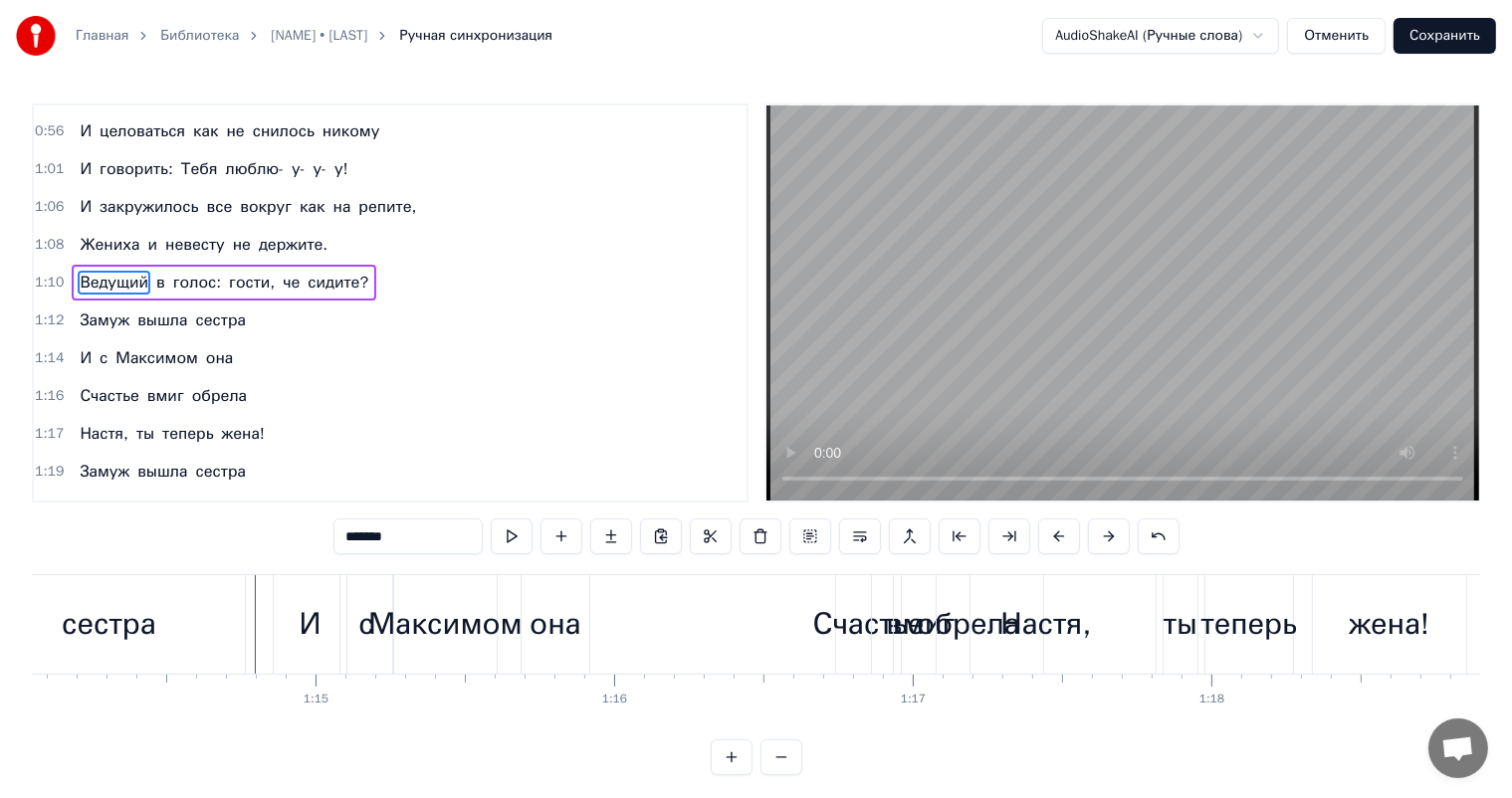 scroll, scrollTop: 259, scrollLeft: 0, axis: vertical 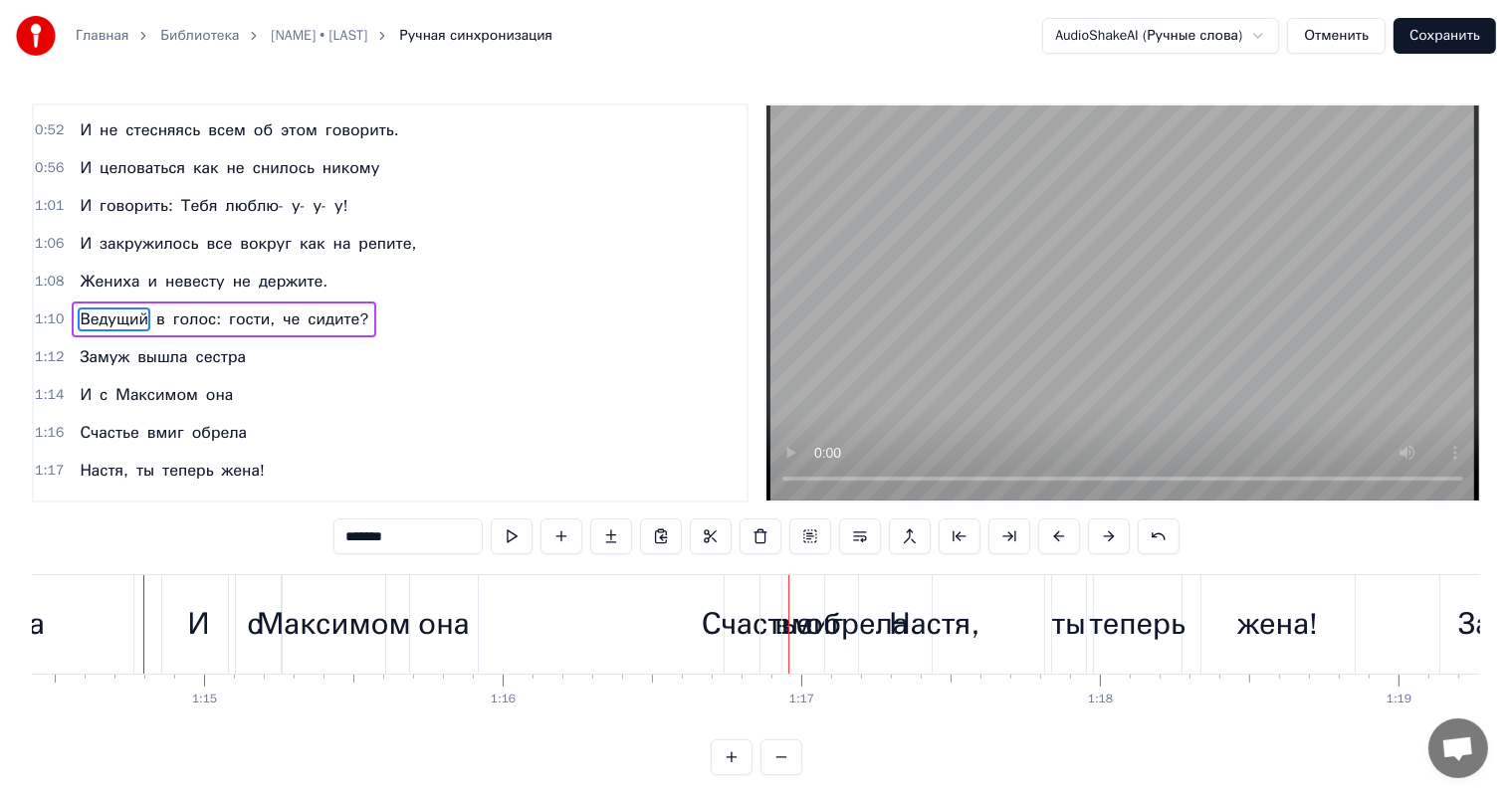 click on "Настя," at bounding box center [934, 624] 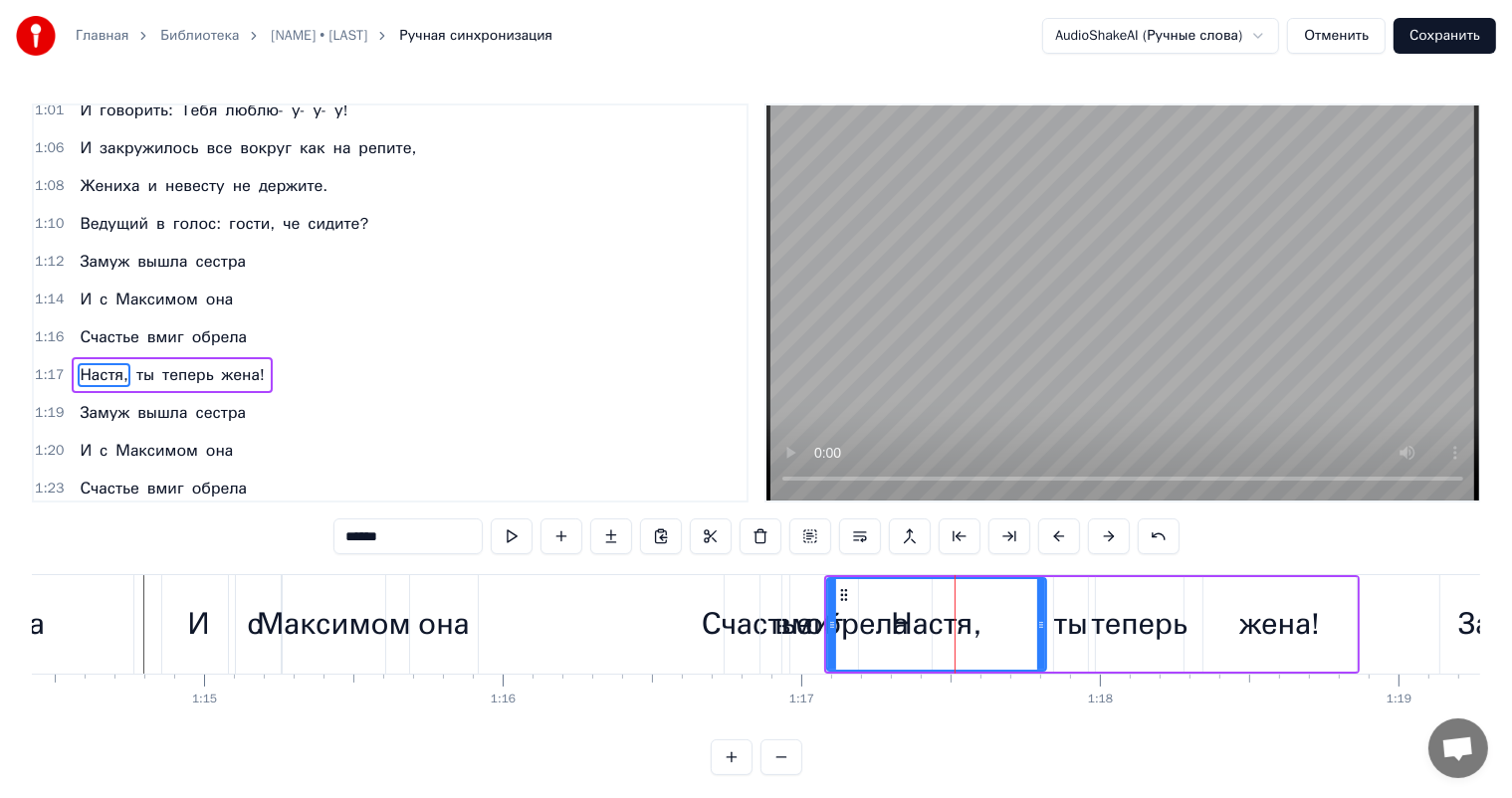 scroll, scrollTop: 406, scrollLeft: 0, axis: vertical 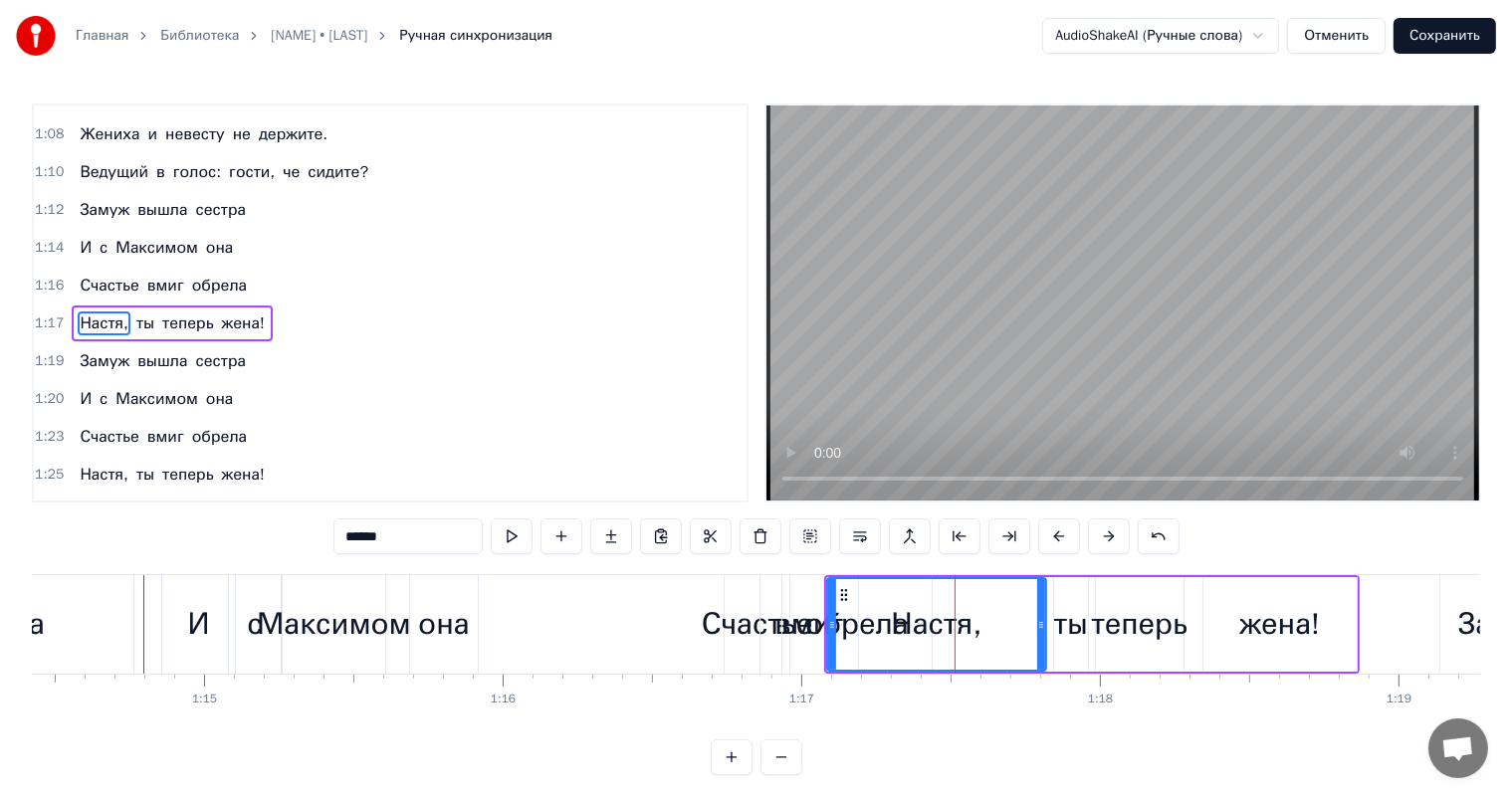 click on "жена!" at bounding box center (1279, 624) 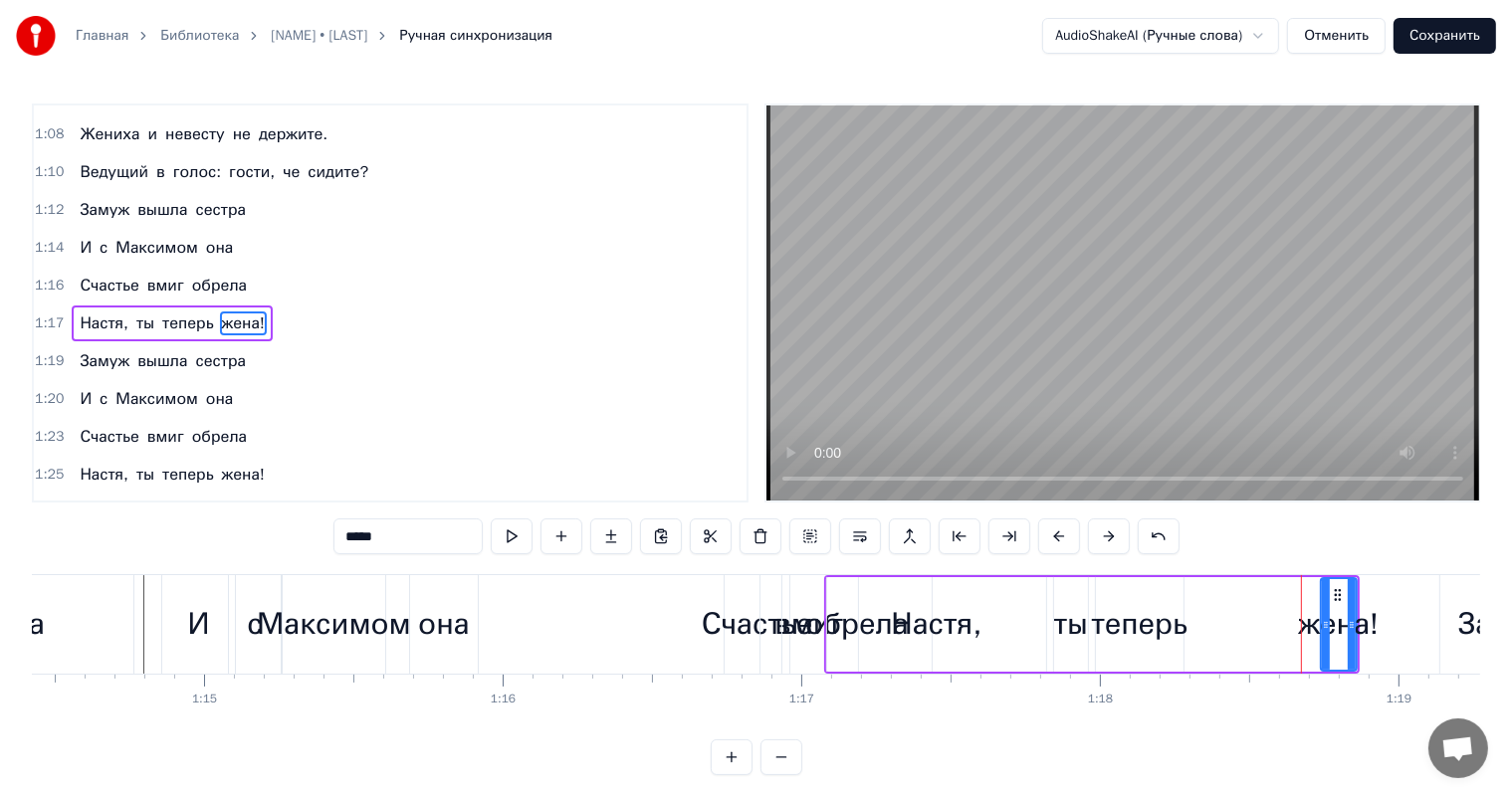 drag, startPoint x: 1204, startPoint y: 630, endPoint x: 1323, endPoint y: 636, distance: 119.15116 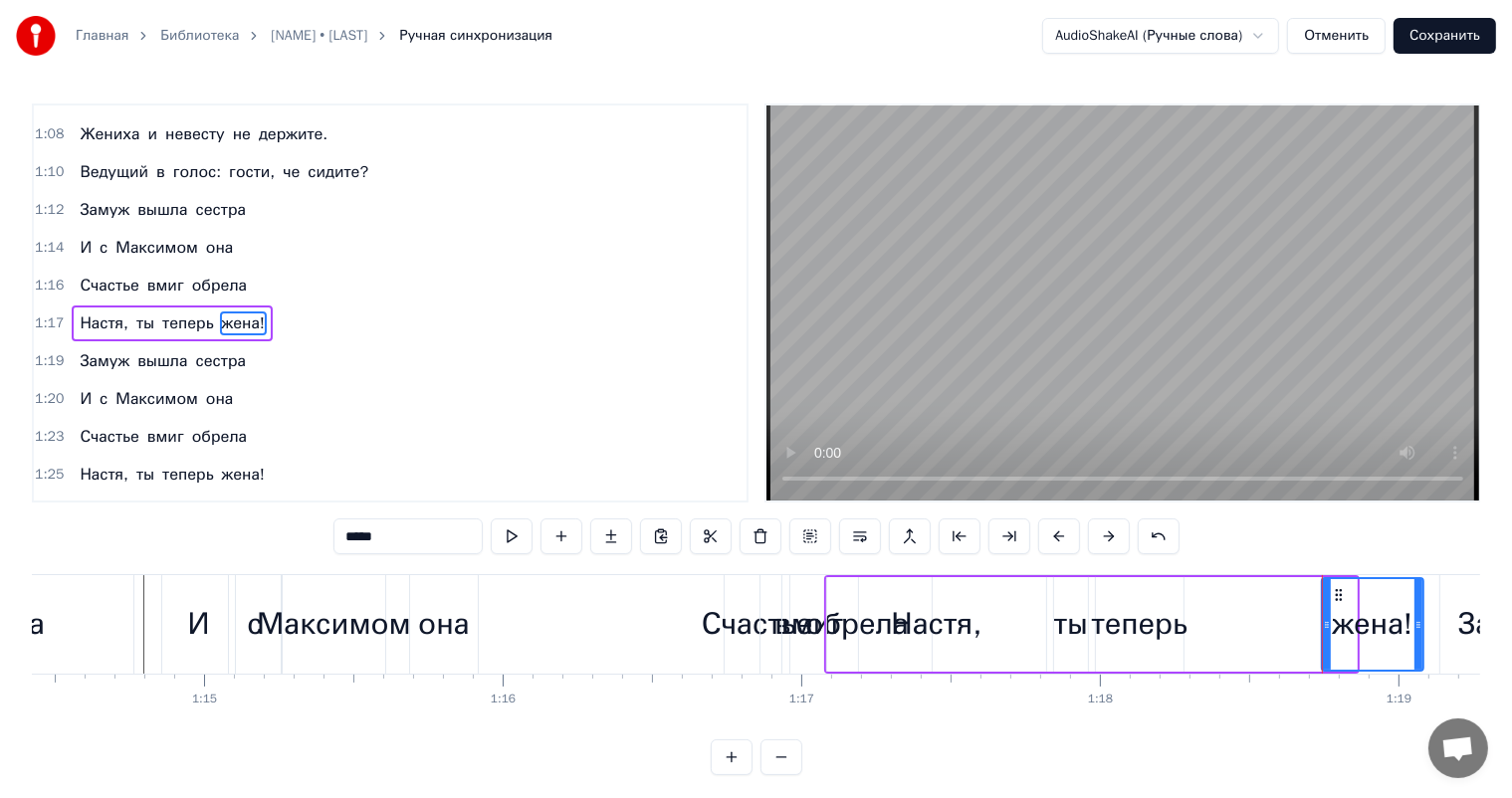drag, startPoint x: 1351, startPoint y: 625, endPoint x: 1418, endPoint y: 619, distance: 67.26812 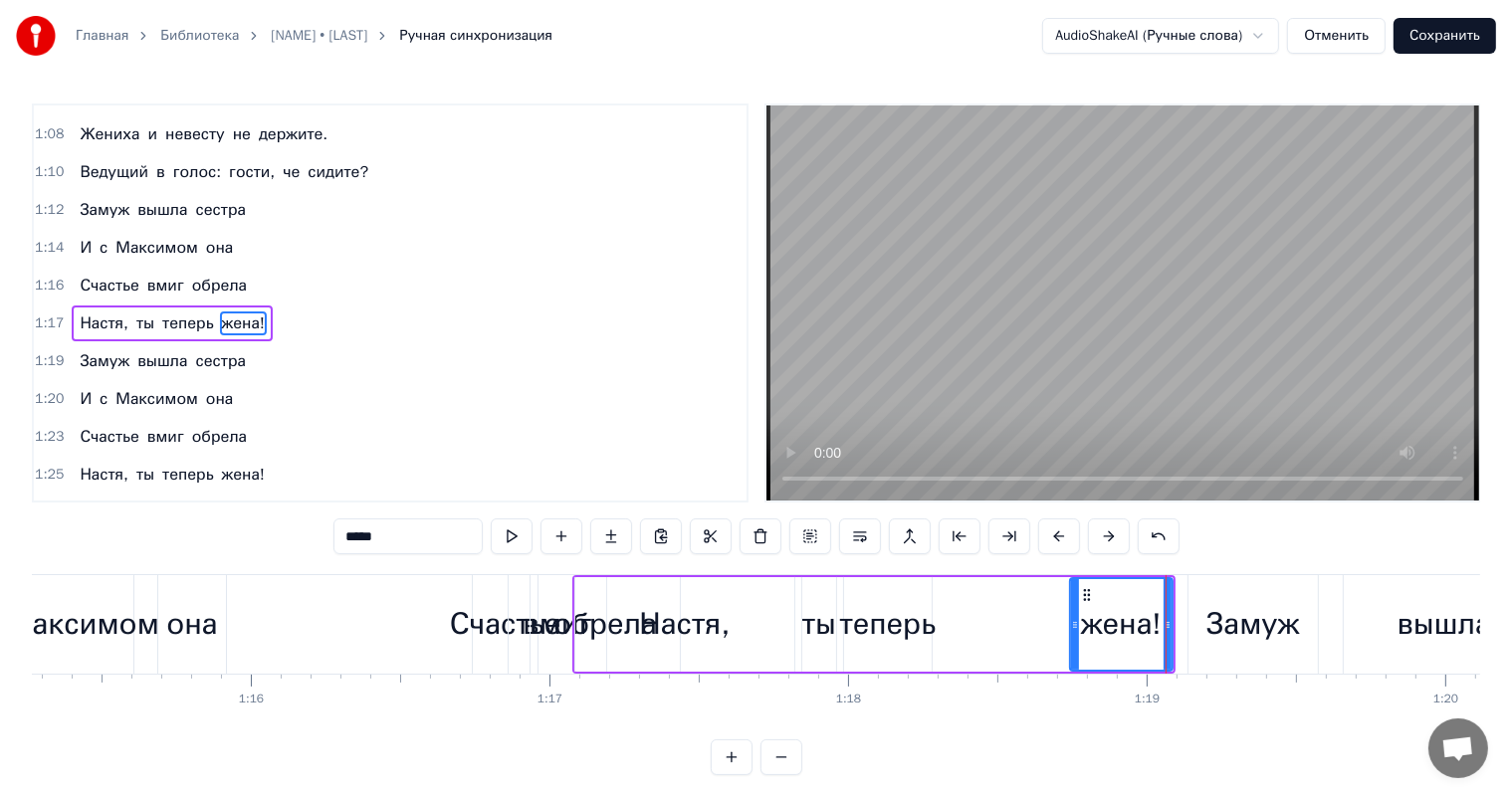 click on "Настя, ты теперь жена!" at bounding box center [874, 624] 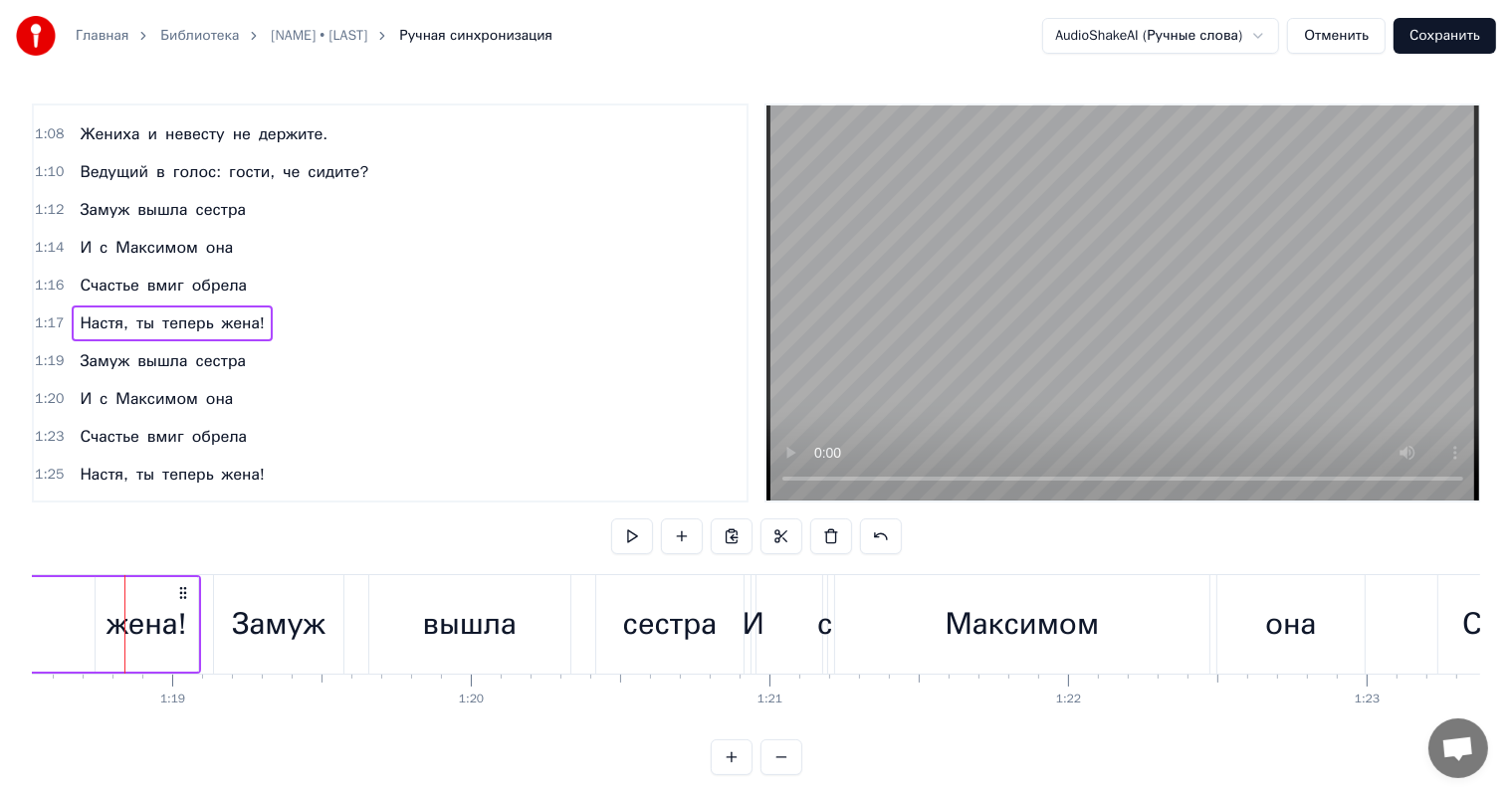 scroll, scrollTop: 0, scrollLeft: 23443, axis: horizontal 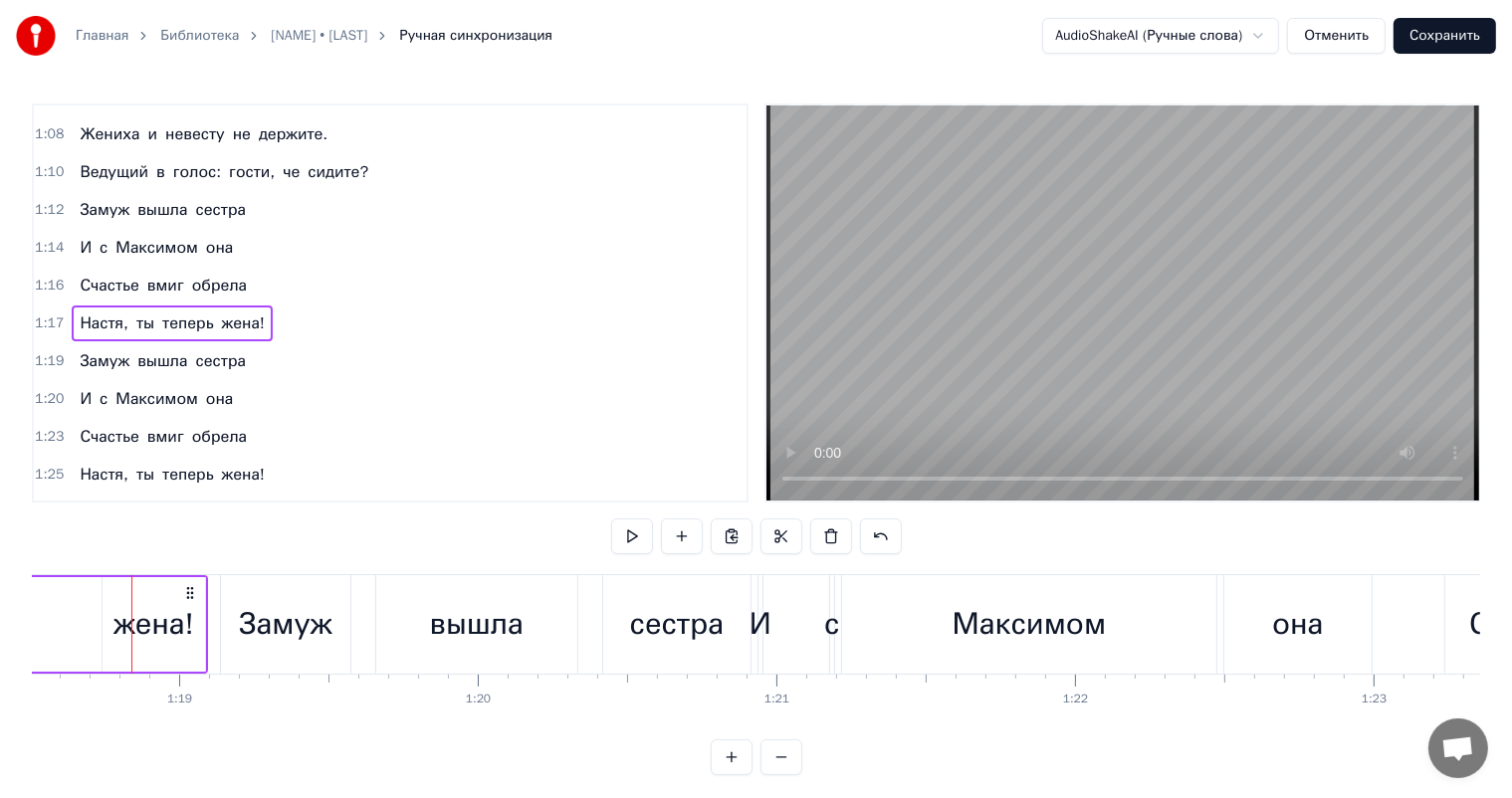 drag, startPoint x: 574, startPoint y: 741, endPoint x: 545, endPoint y: 743, distance: 29.068884 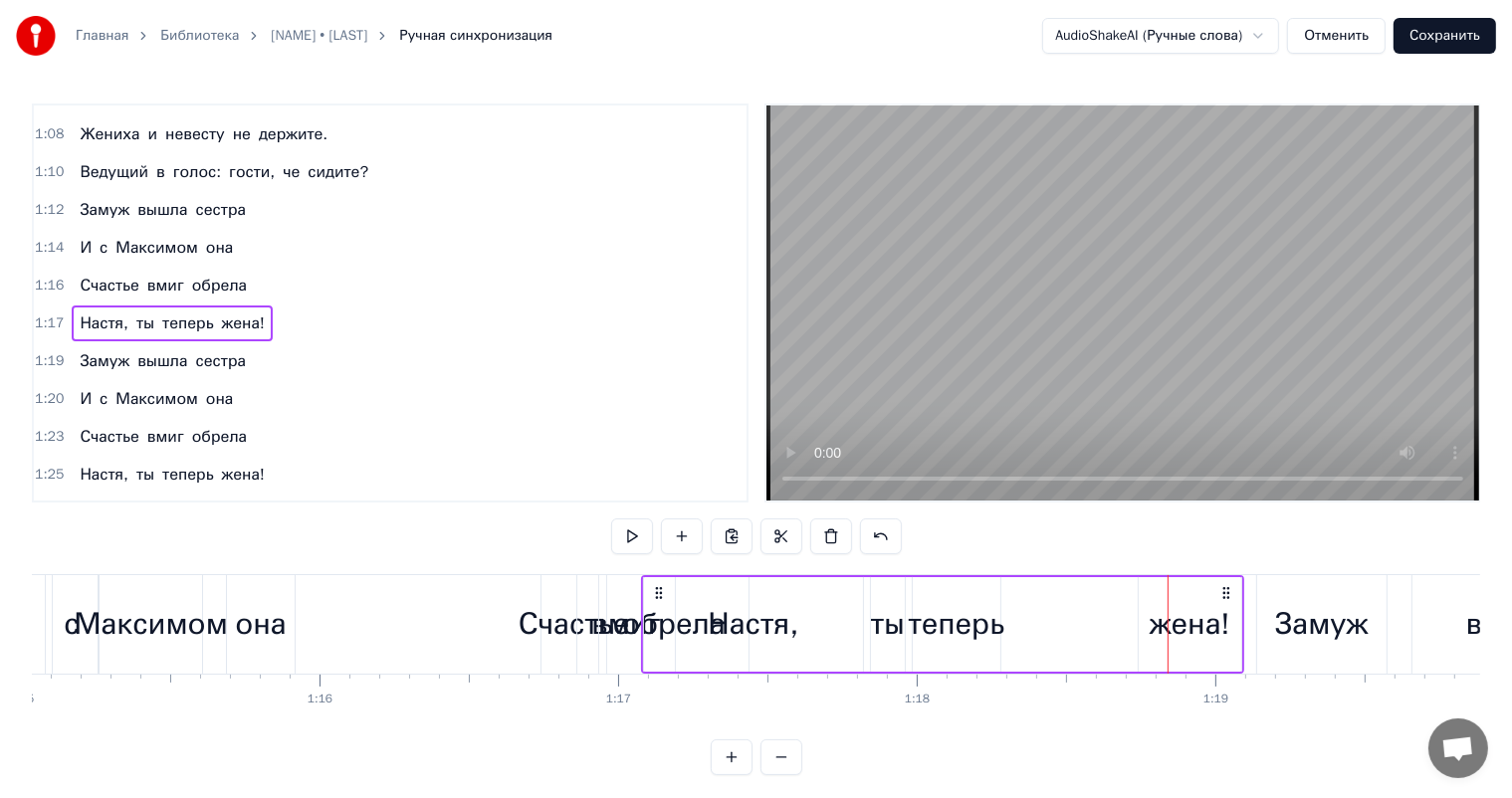 scroll, scrollTop: 0, scrollLeft: 22591, axis: horizontal 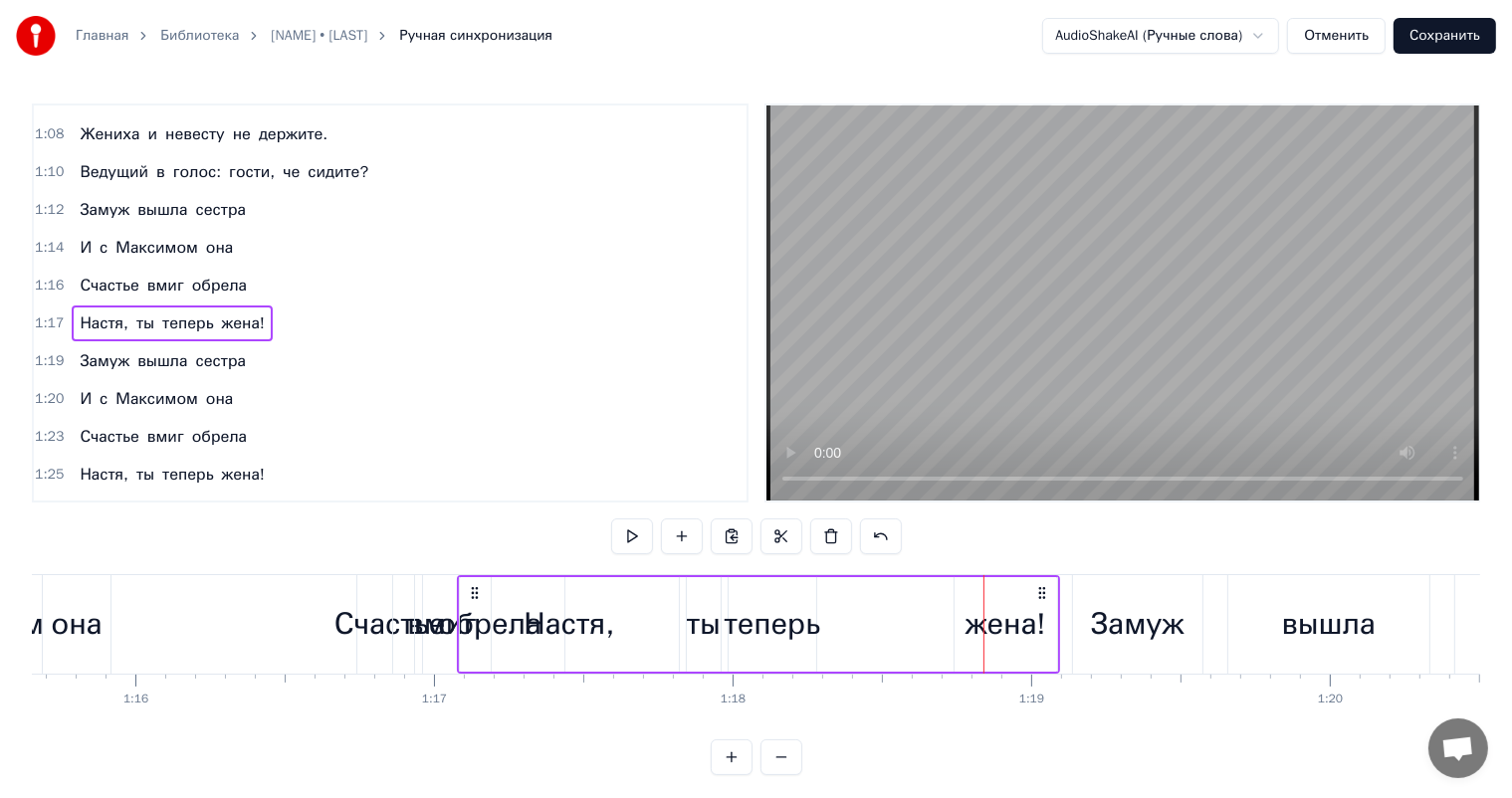 click on "теперь" at bounding box center [772, 624] 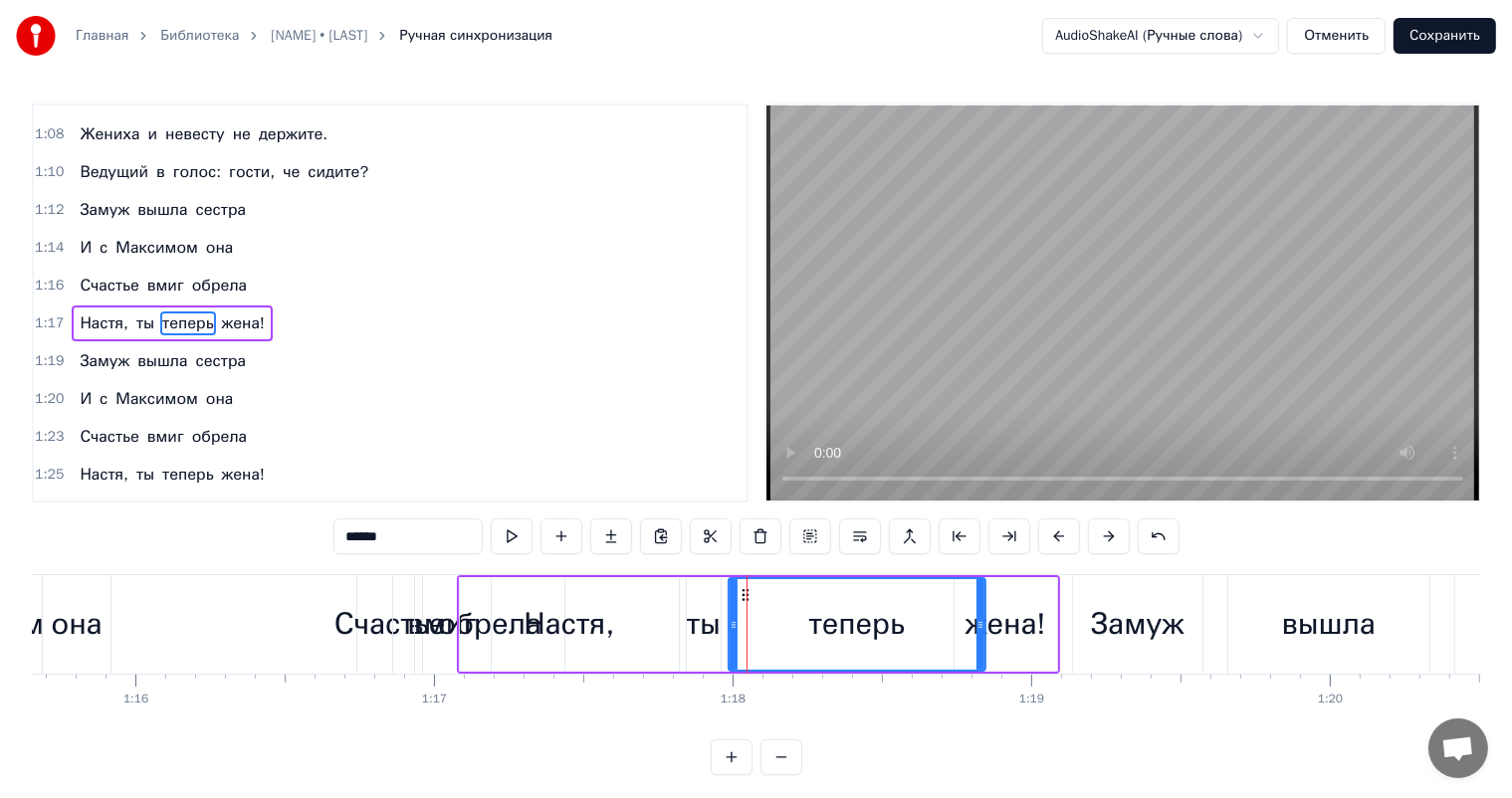 drag, startPoint x: 812, startPoint y: 624, endPoint x: 980, endPoint y: 619, distance: 168.07439 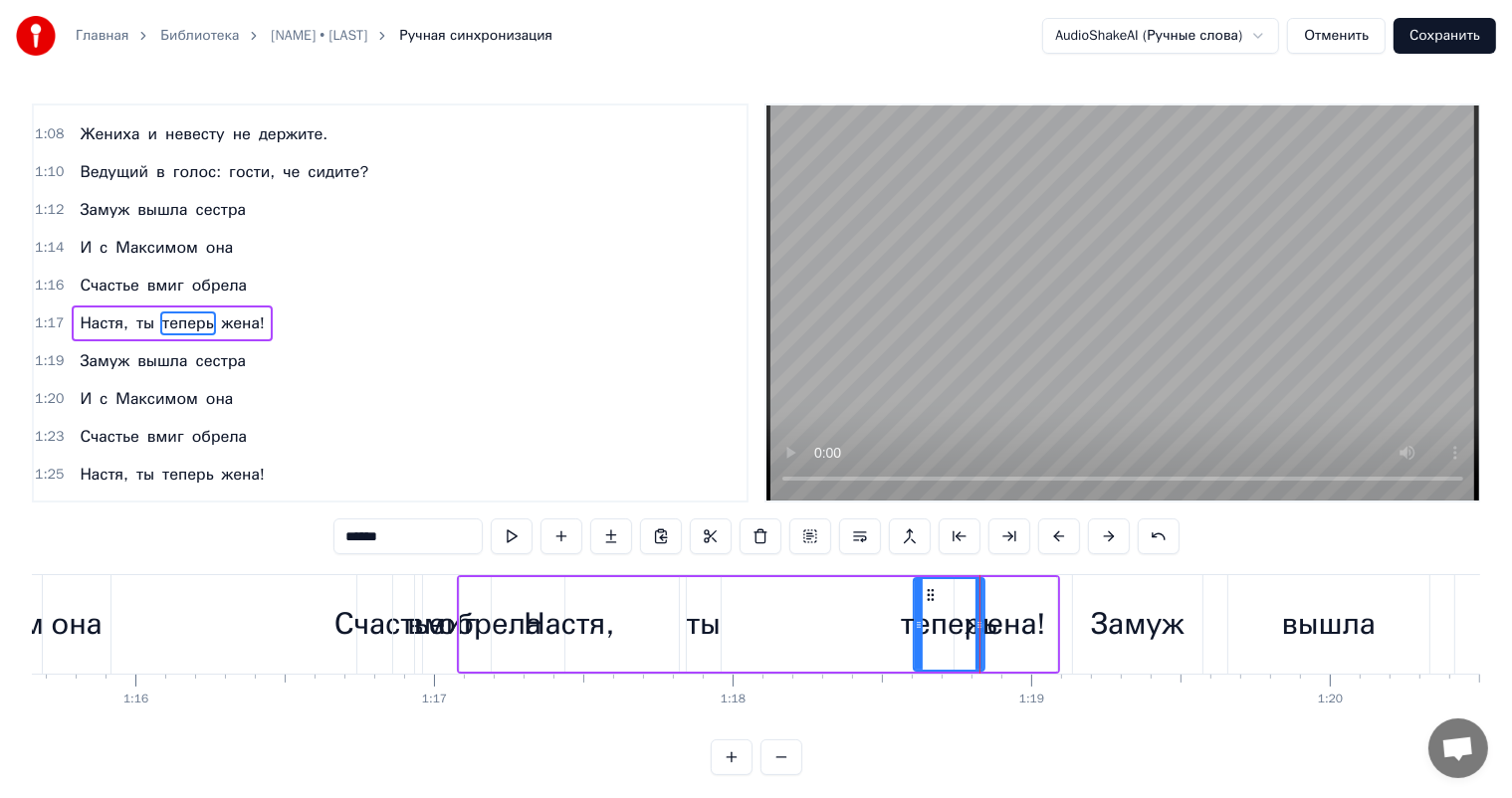 drag, startPoint x: 732, startPoint y: 622, endPoint x: 917, endPoint y: 609, distance: 185.45619 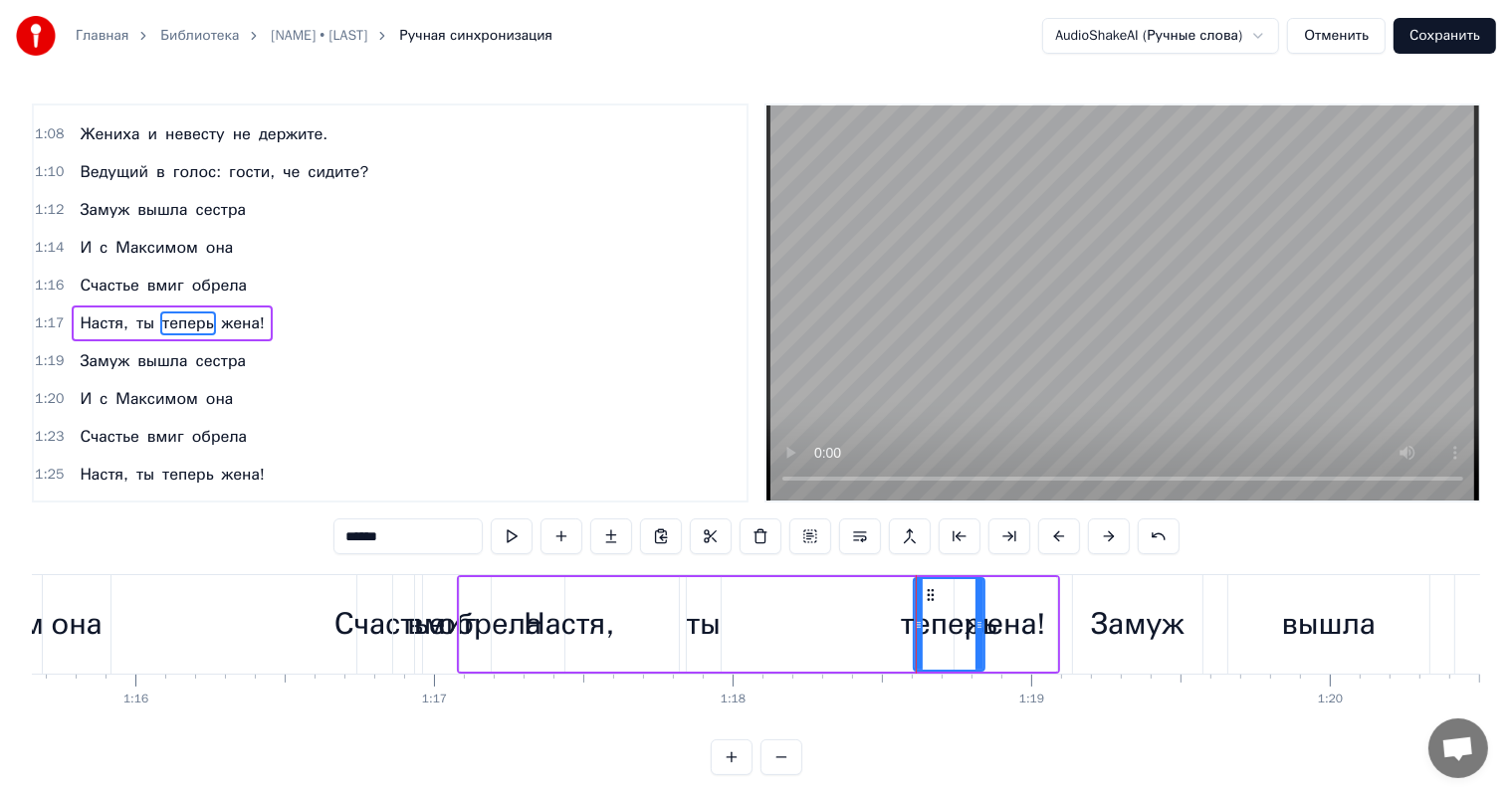 click on "ты" at bounding box center (704, 624) 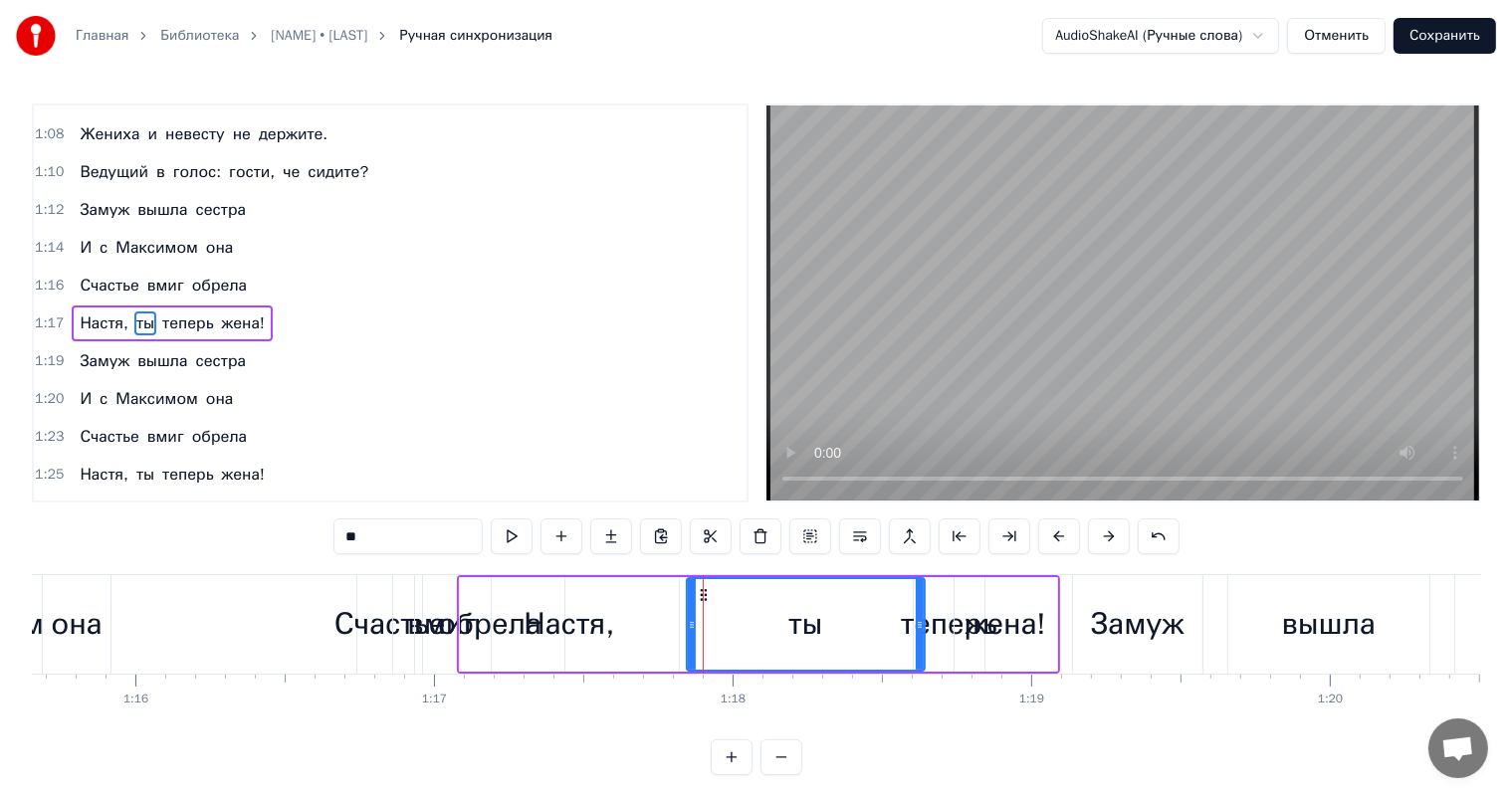 drag, startPoint x: 716, startPoint y: 626, endPoint x: 919, endPoint y: 622, distance: 203.03941 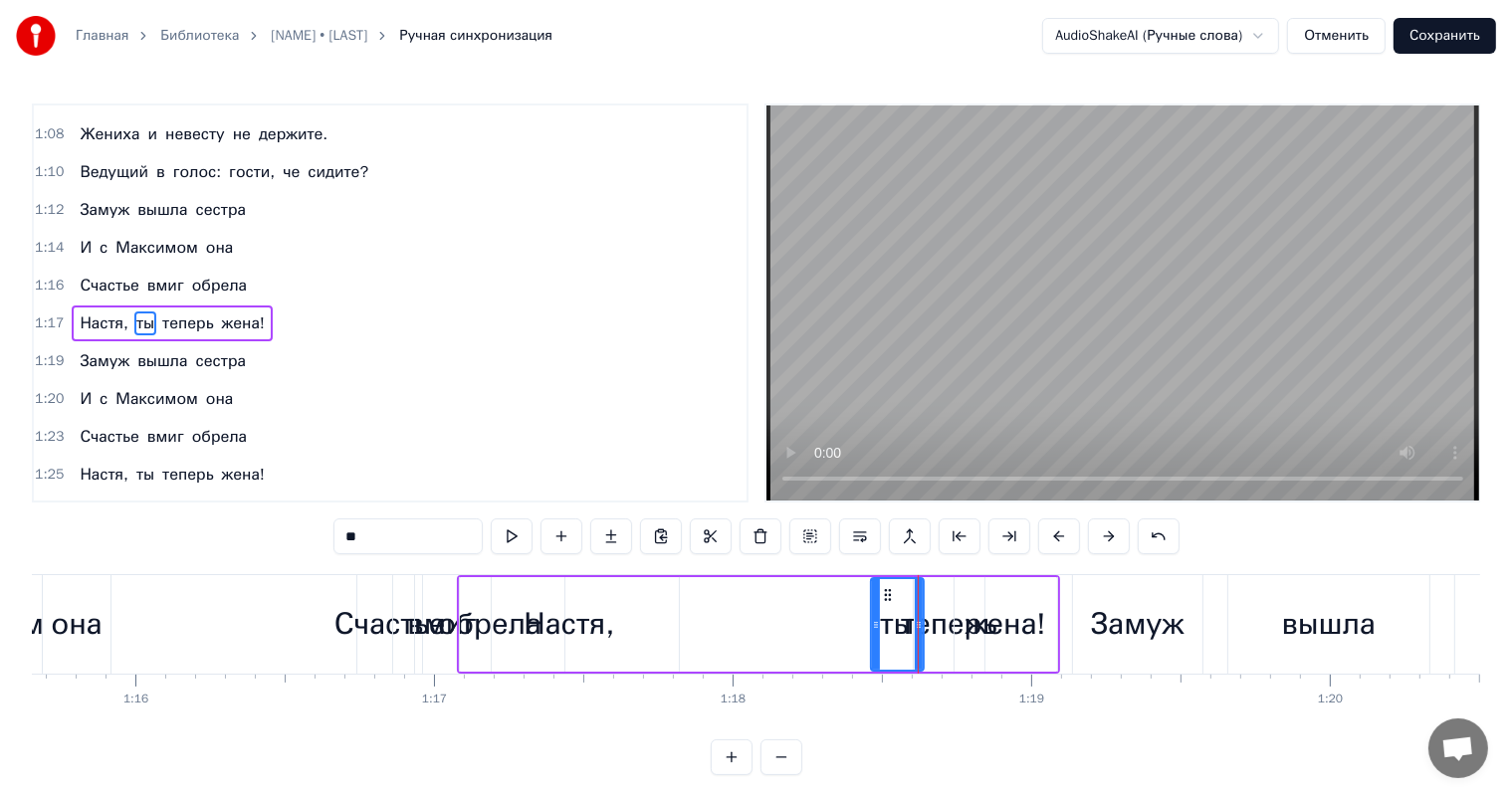 drag, startPoint x: 689, startPoint y: 626, endPoint x: 873, endPoint y: 632, distance: 184.0978 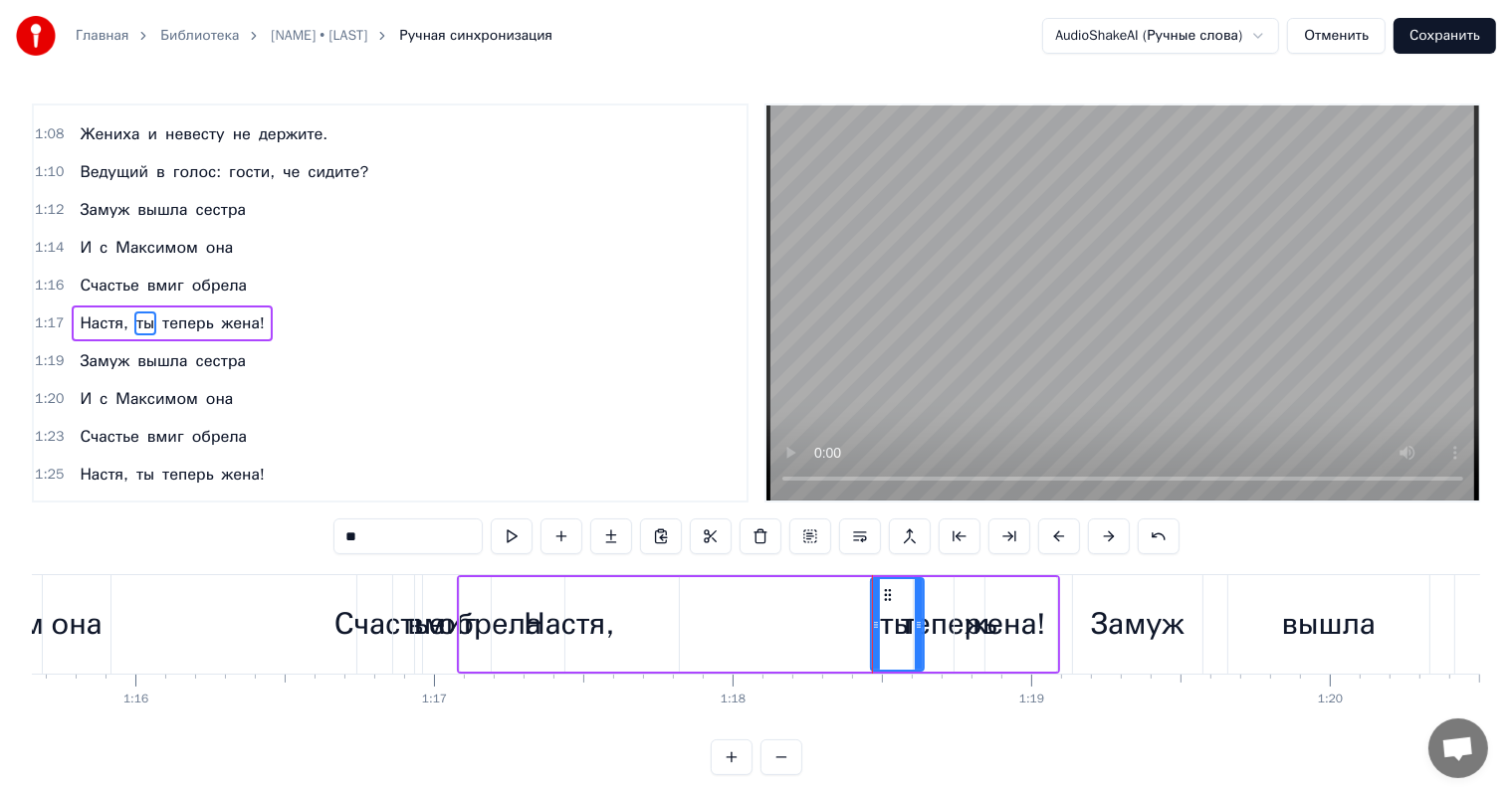 click on "Настя," at bounding box center (568, 624) 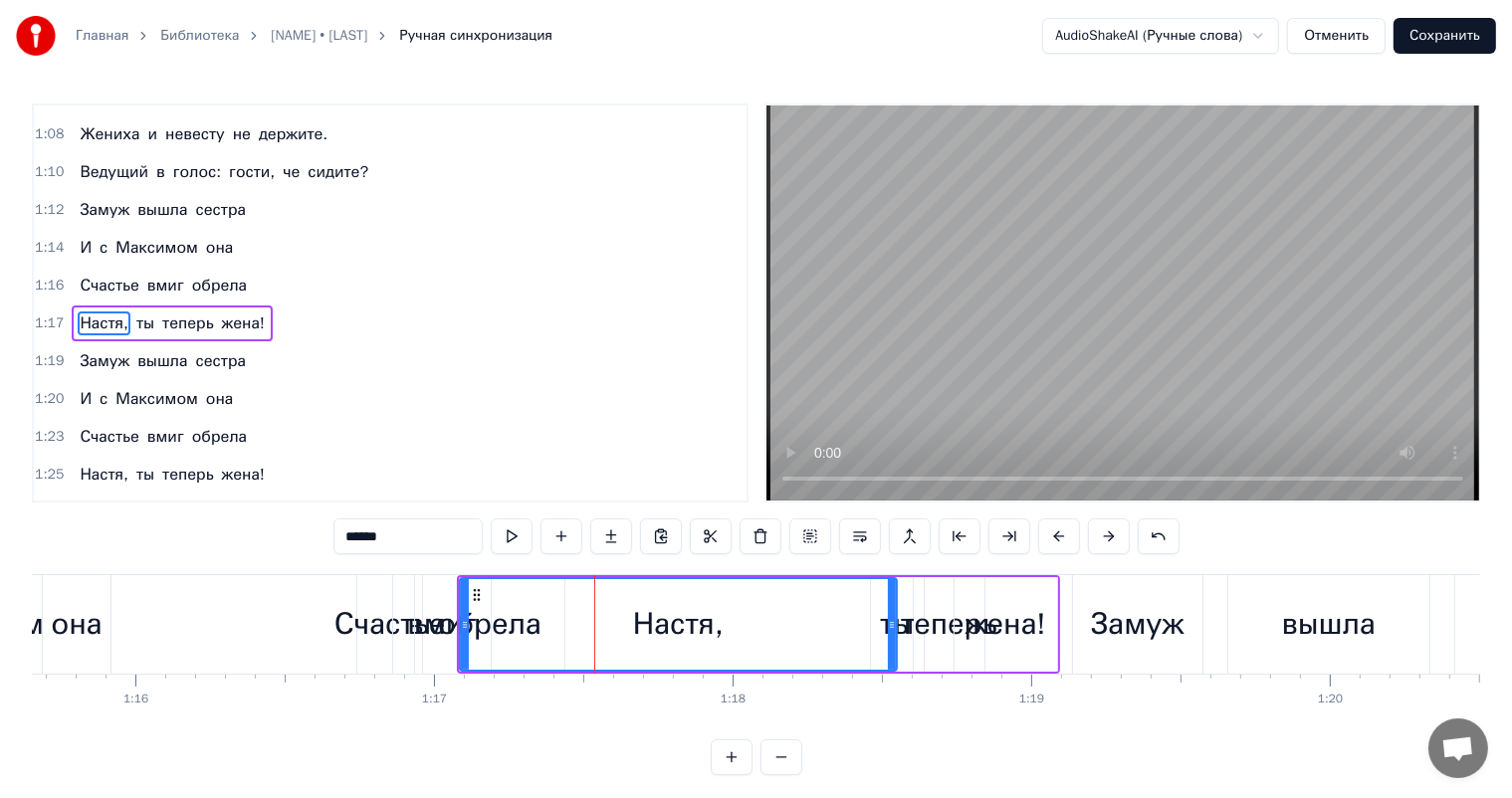 drag, startPoint x: 673, startPoint y: 621, endPoint x: 891, endPoint y: 614, distance: 218.11236 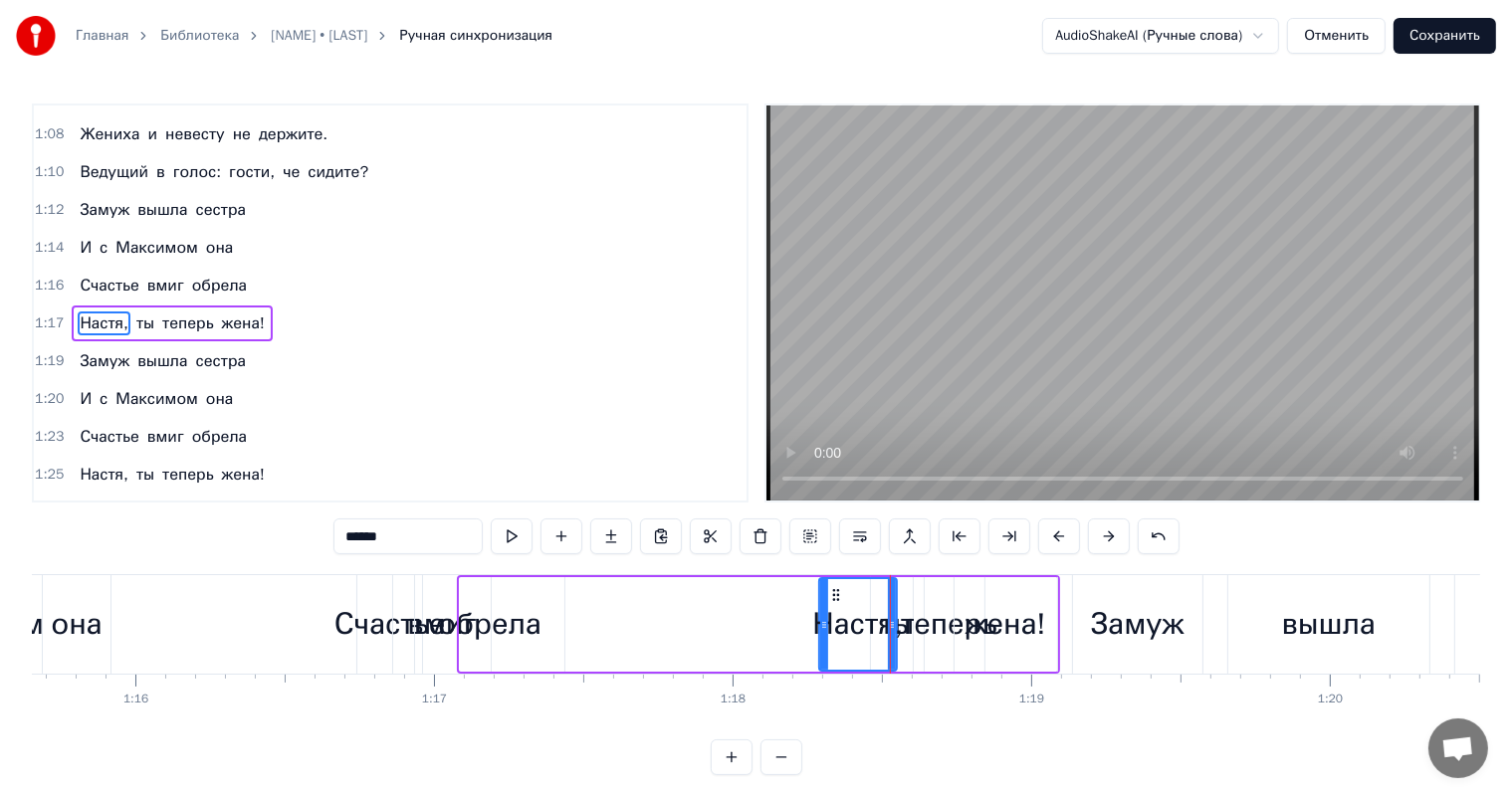 drag, startPoint x: 462, startPoint y: 621, endPoint x: 821, endPoint y: 600, distance: 359.6137 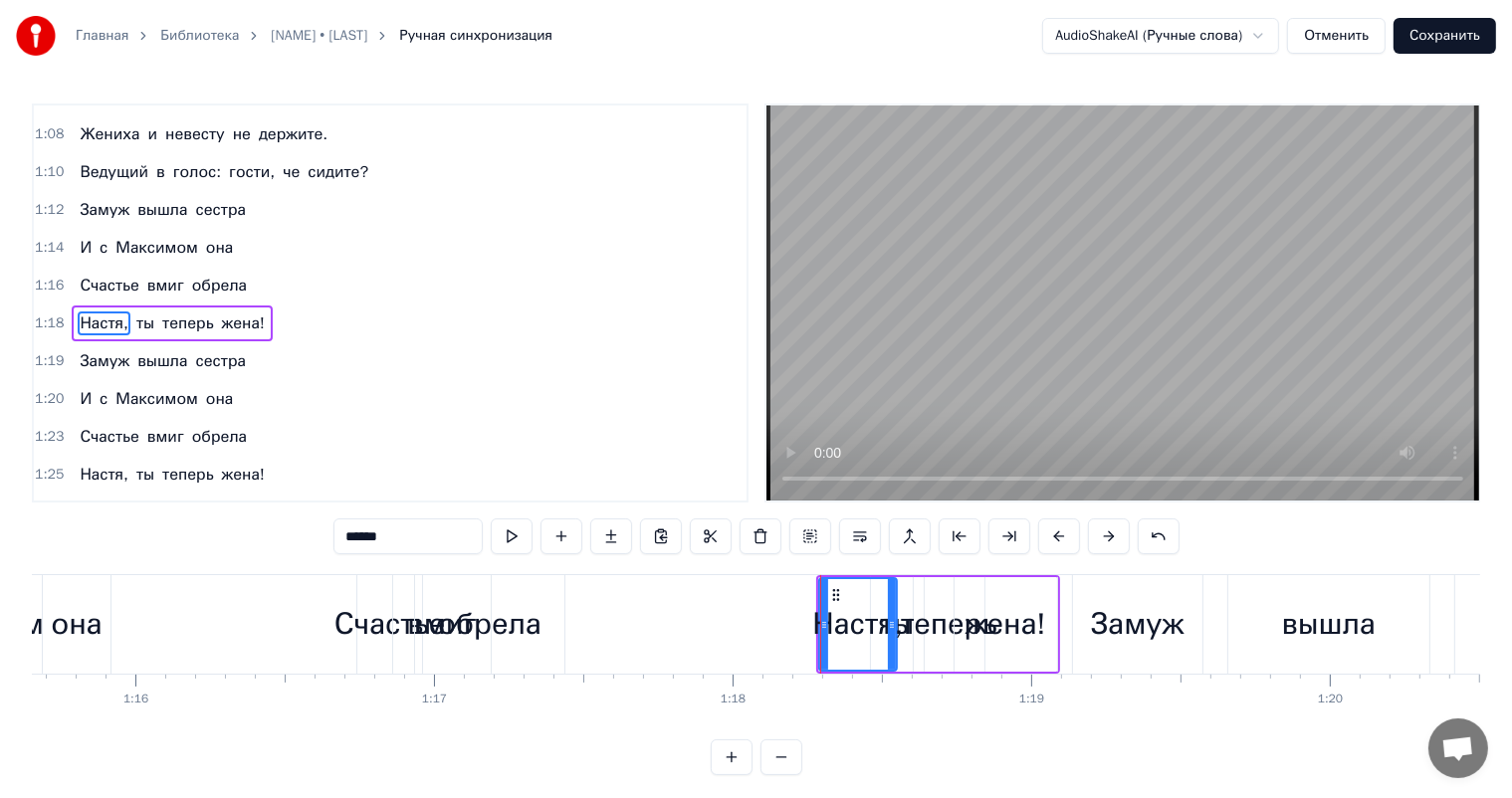 click on "обрела" at bounding box center (490, 624) 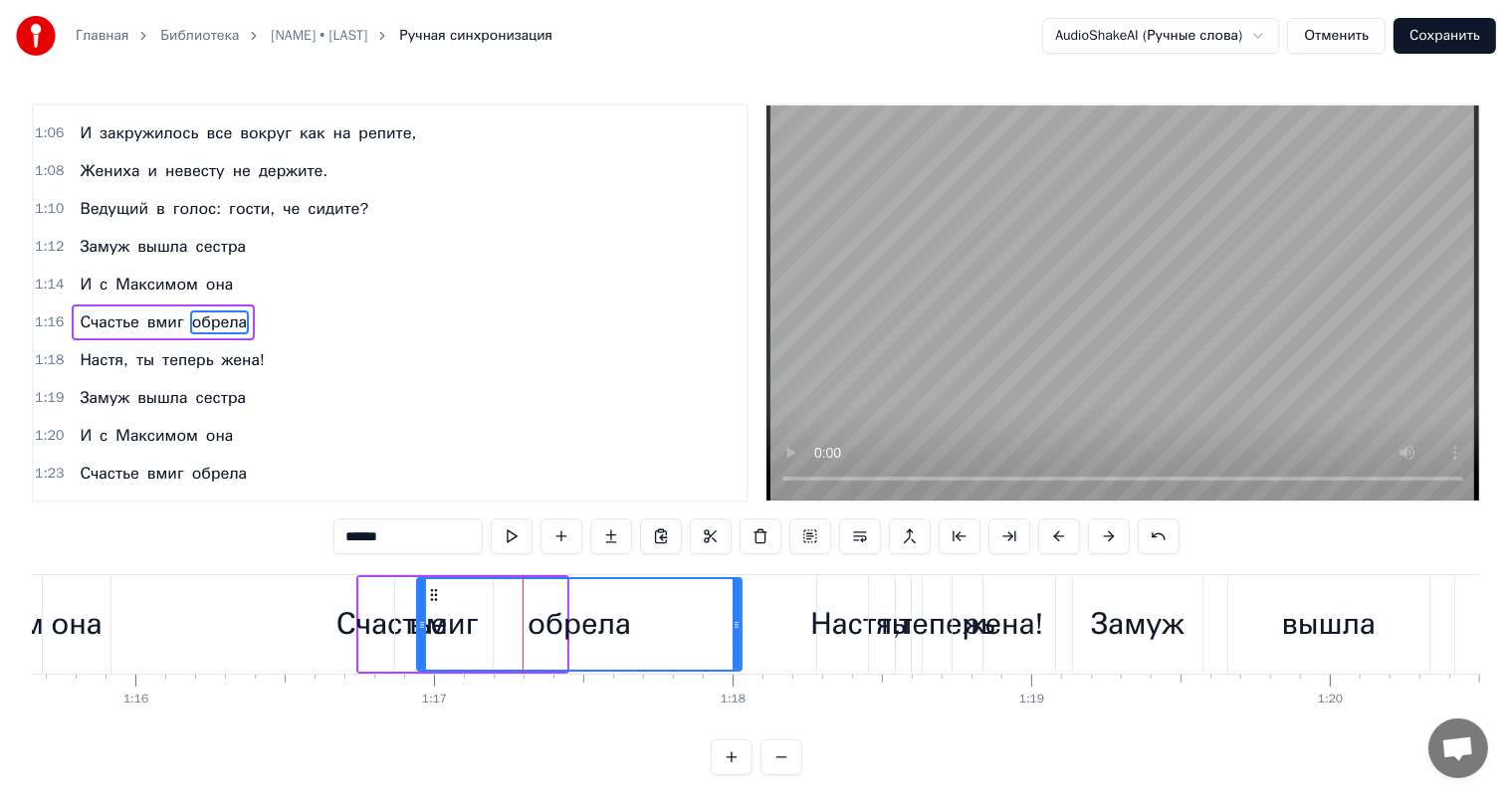 drag, startPoint x: 561, startPoint y: 623, endPoint x: 737, endPoint y: 630, distance: 176.13915 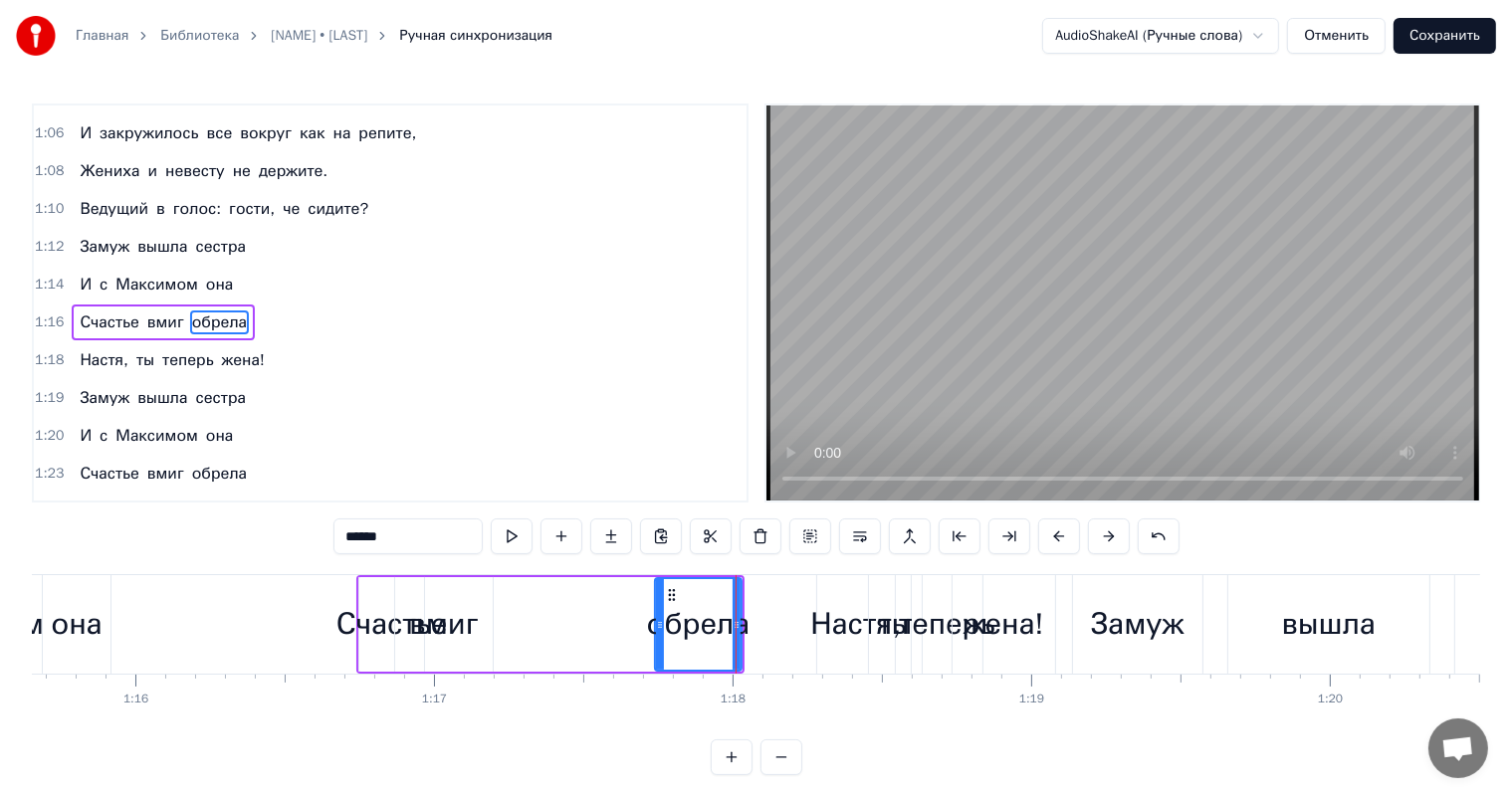 drag, startPoint x: 419, startPoint y: 618, endPoint x: 658, endPoint y: 620, distance: 239.00837 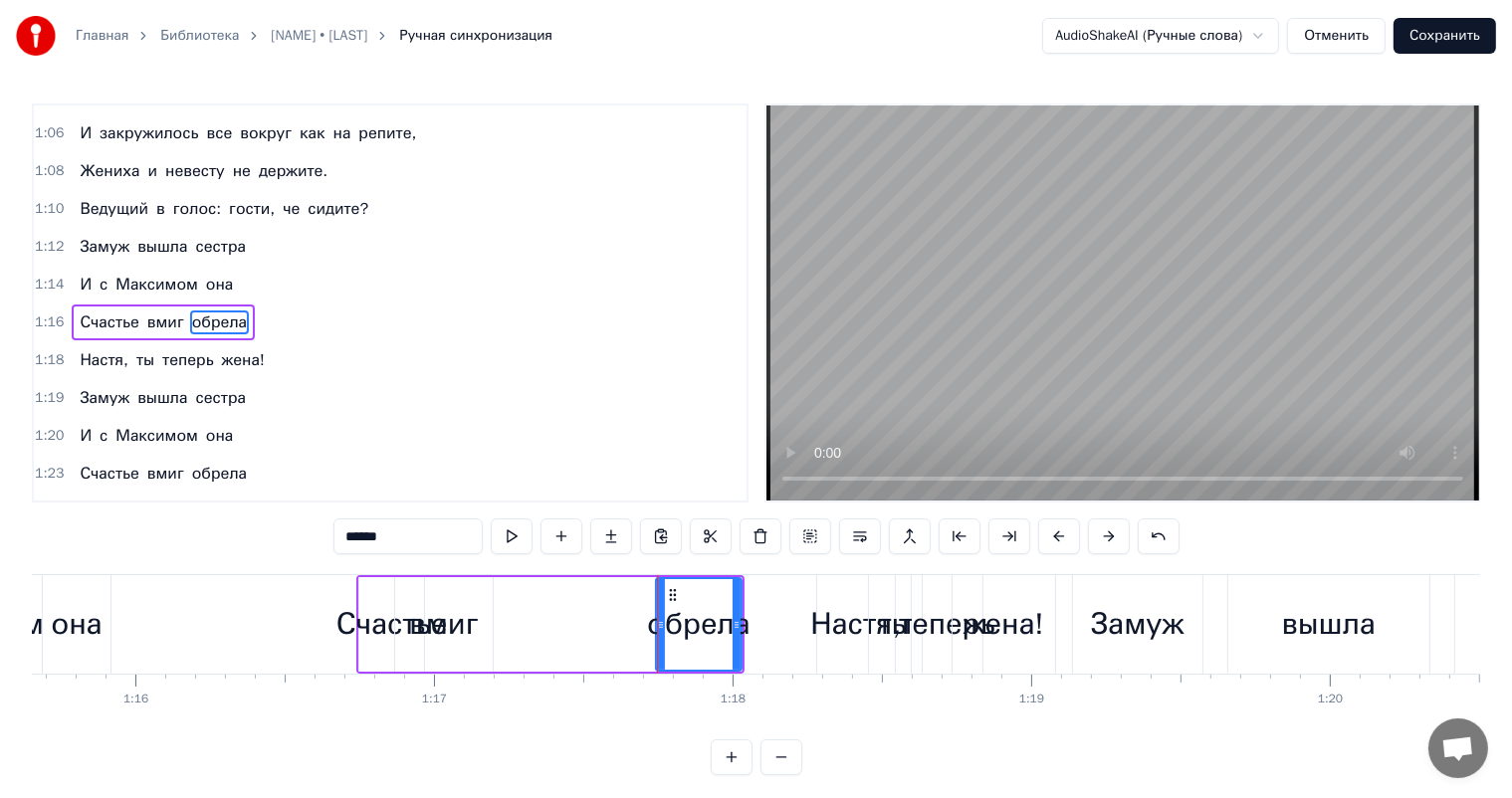 click on "вмиг" at bounding box center (443, 624) 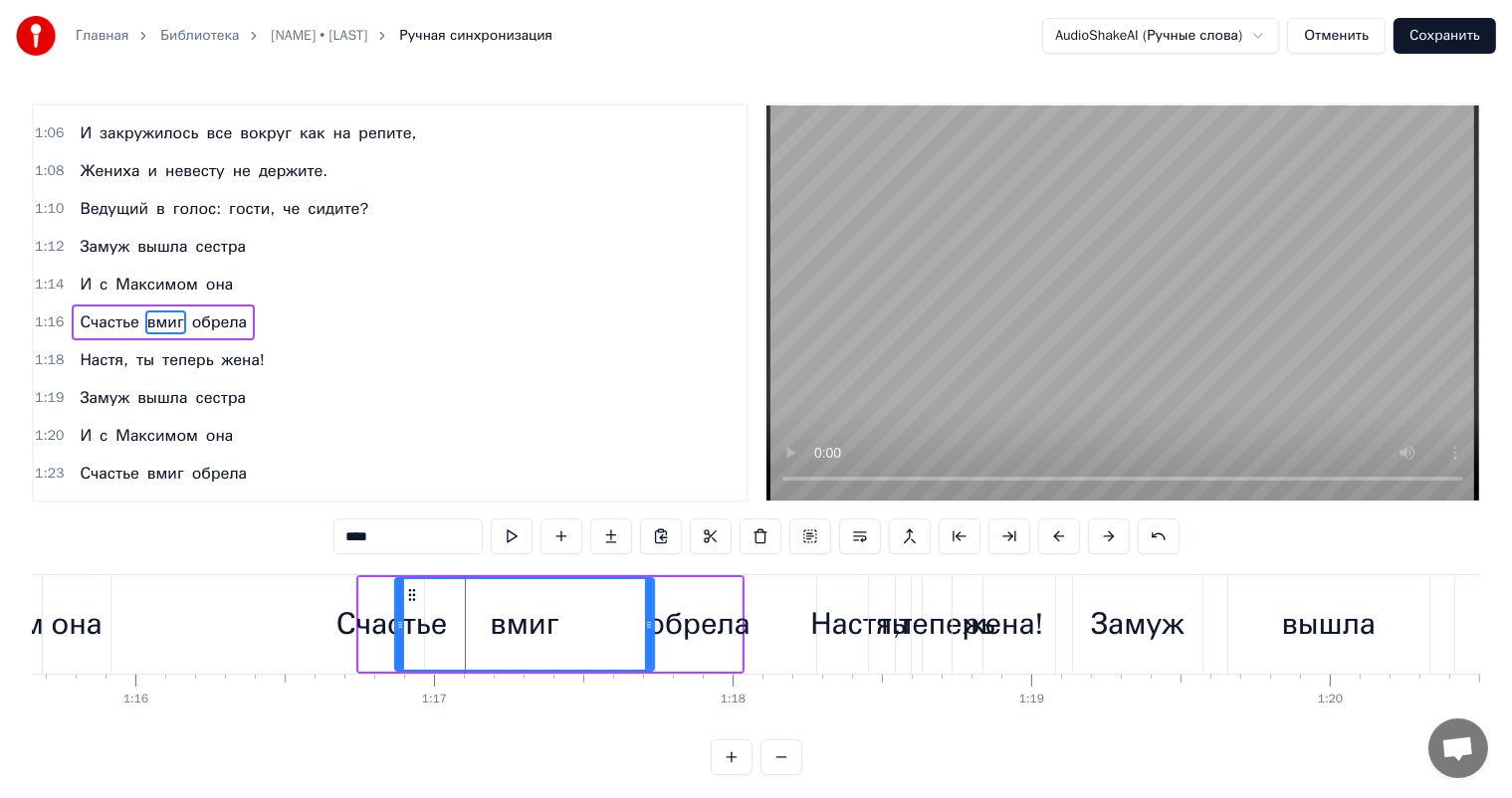 drag, startPoint x: 486, startPoint y: 624, endPoint x: 647, endPoint y: 616, distance: 161.19864 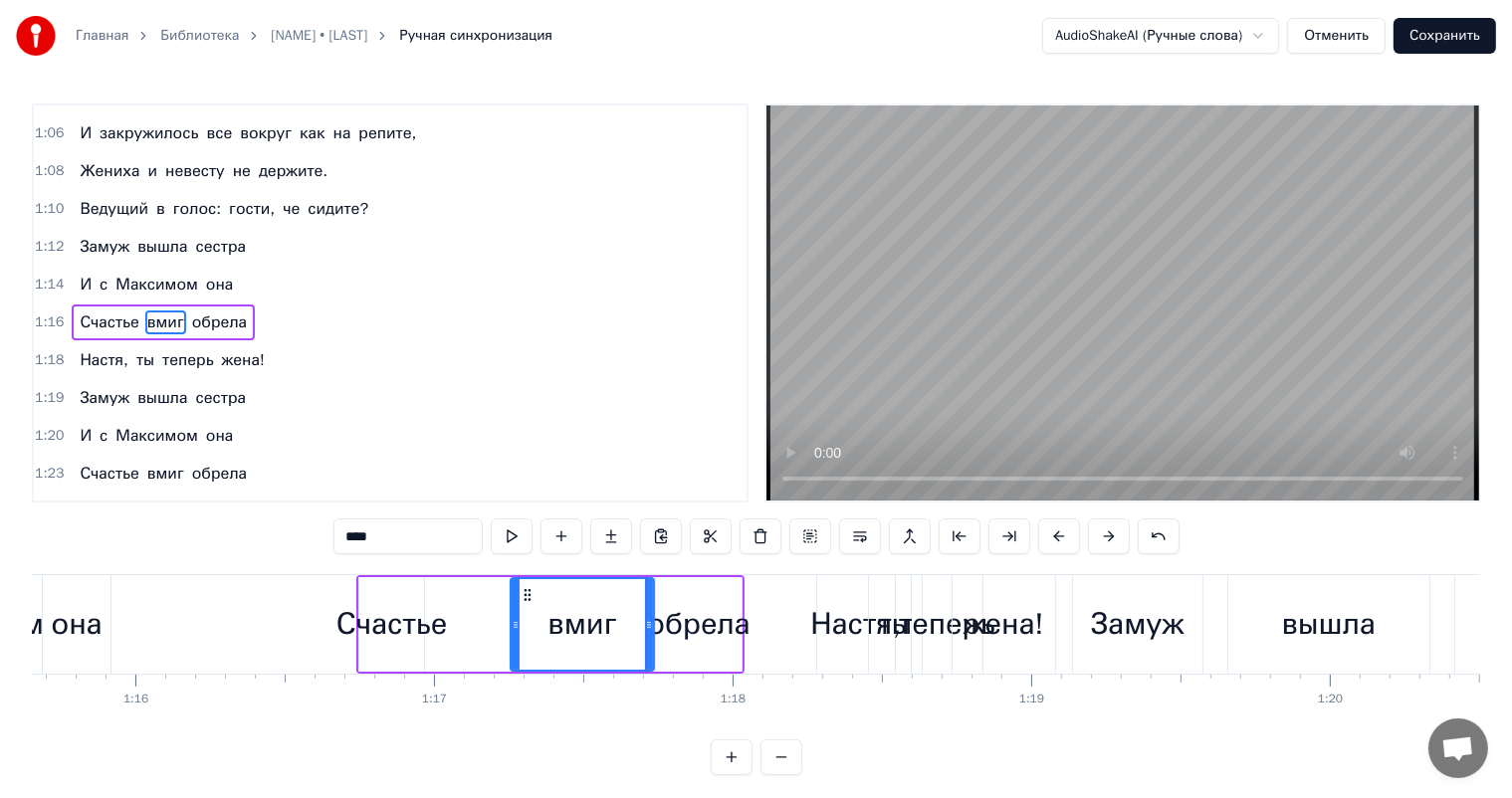 drag, startPoint x: 398, startPoint y: 621, endPoint x: 514, endPoint y: 616, distance: 116.10771 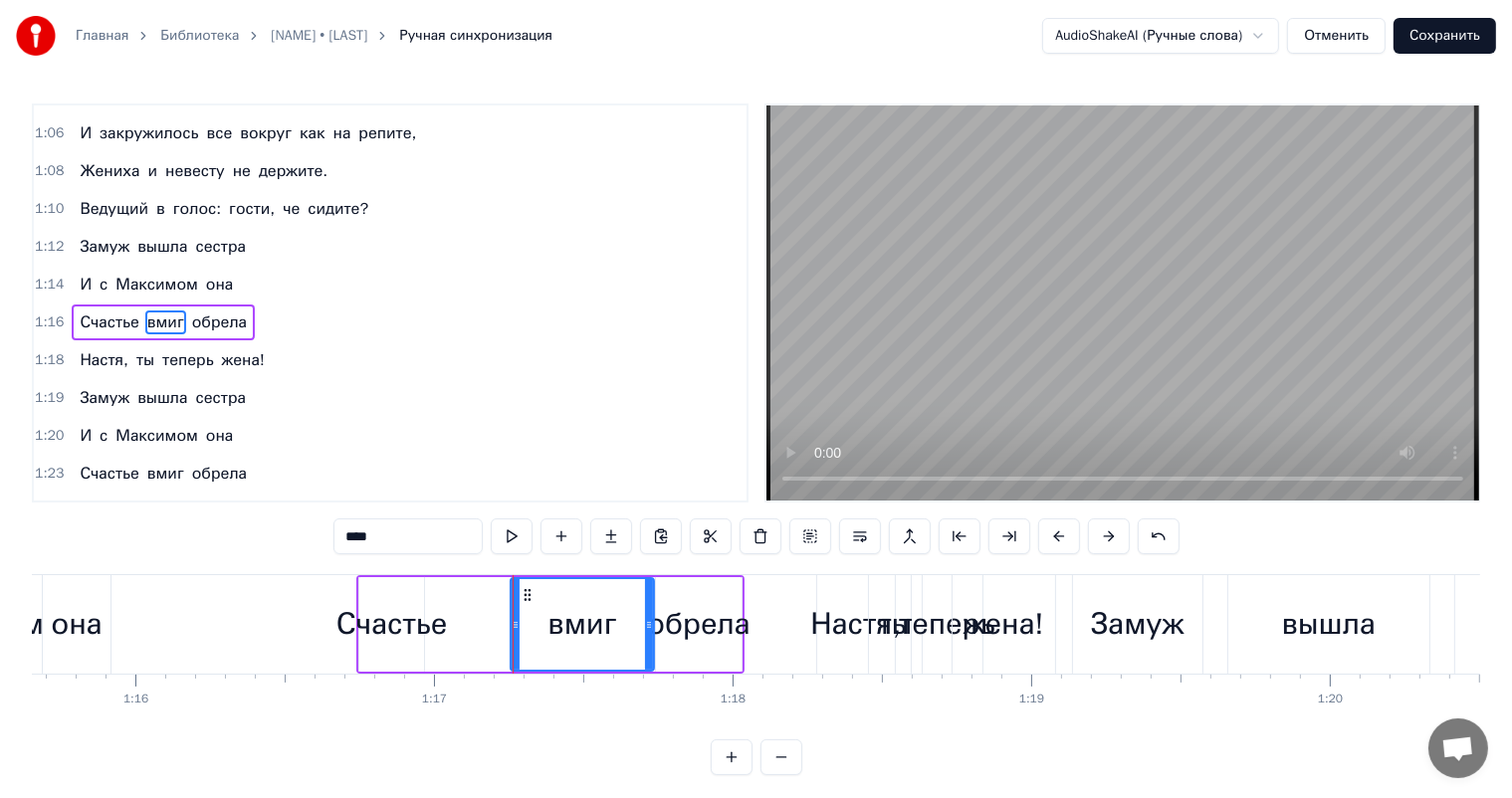 click on "Счастье" at bounding box center (392, 624) 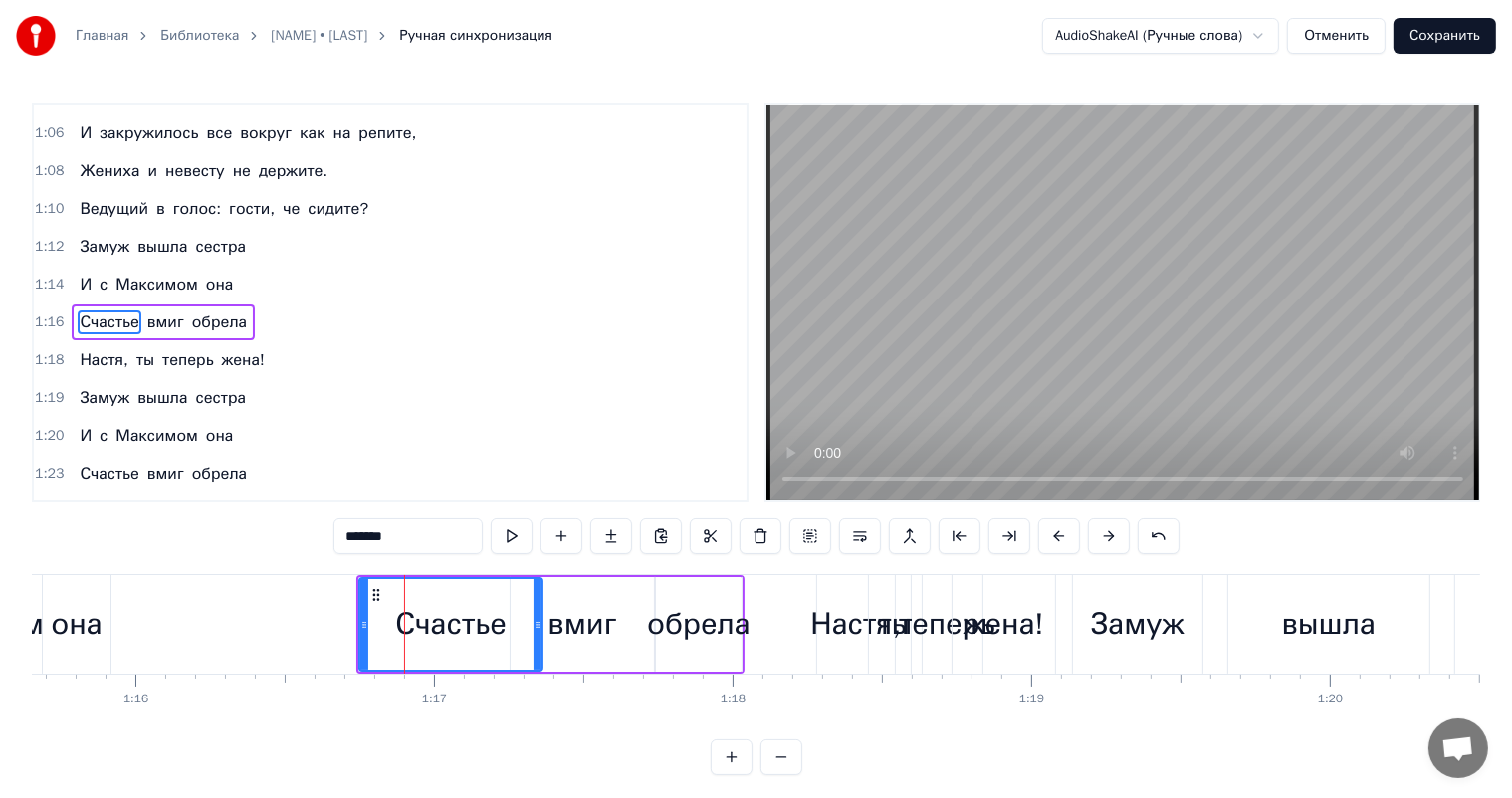 drag, startPoint x: 418, startPoint y: 621, endPoint x: 537, endPoint y: 627, distance: 119.15116 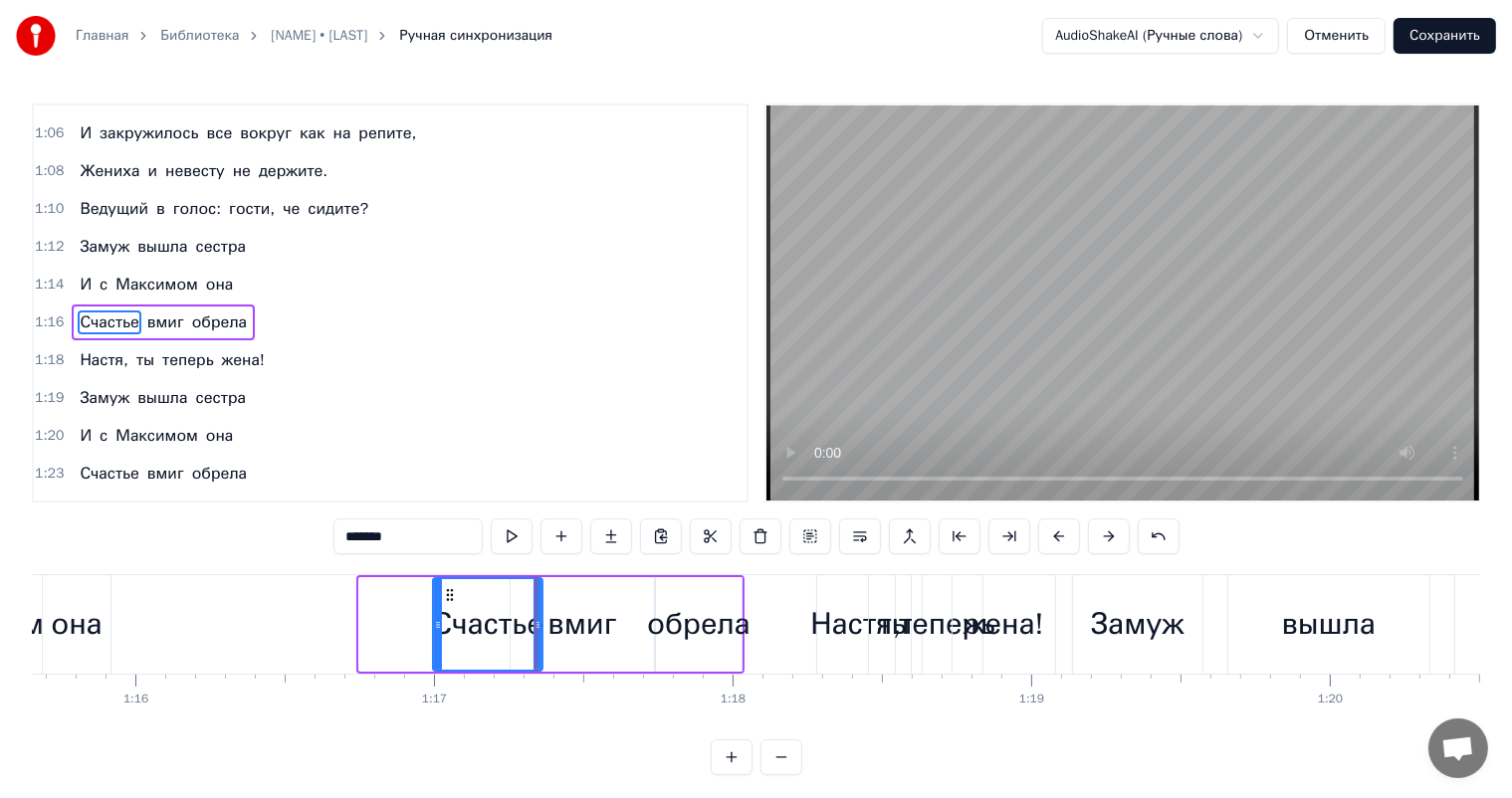 drag, startPoint x: 364, startPoint y: 623, endPoint x: 438, endPoint y: 623, distance: 74 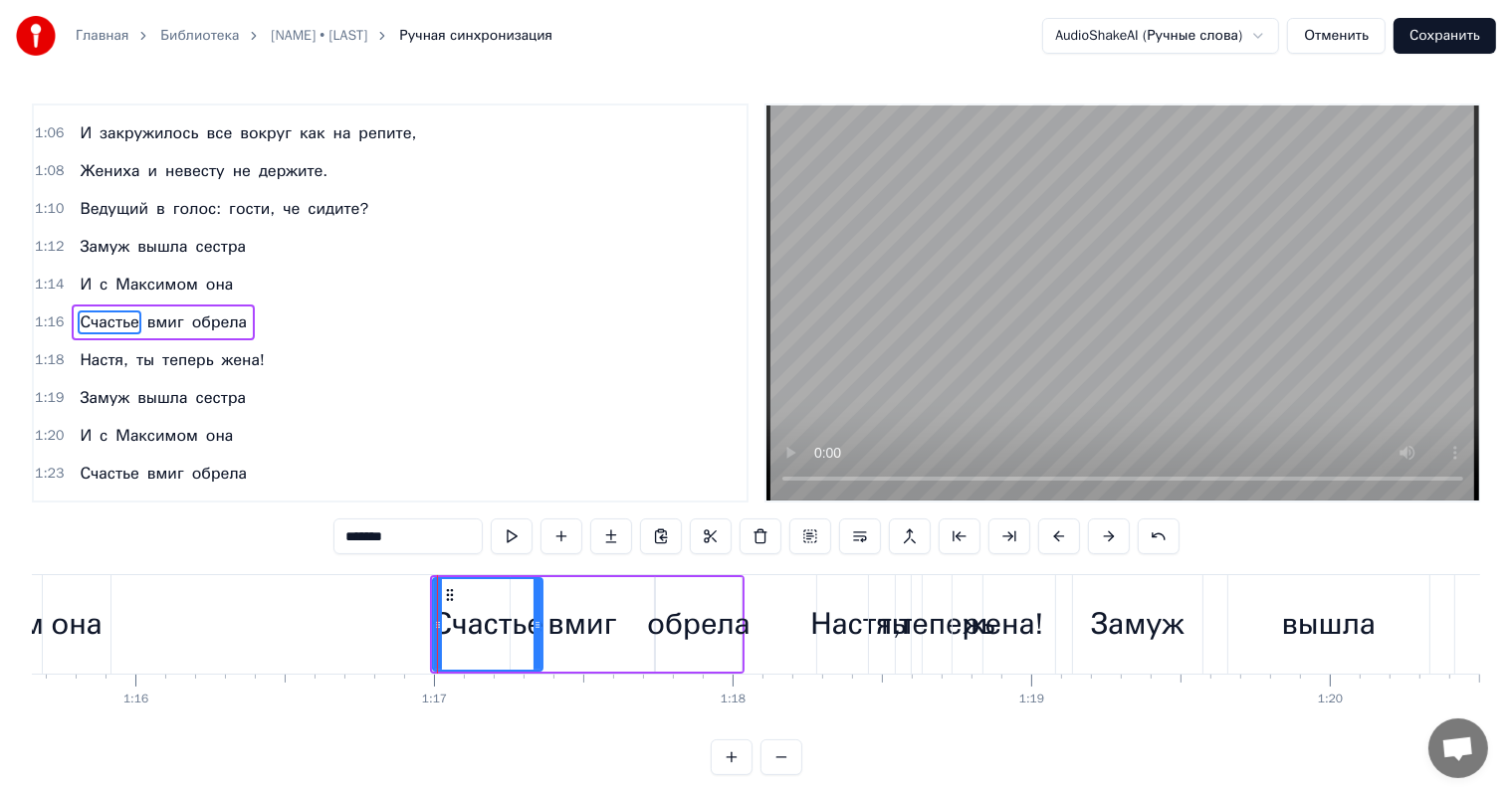 click on "с" at bounding box center (104, 285) 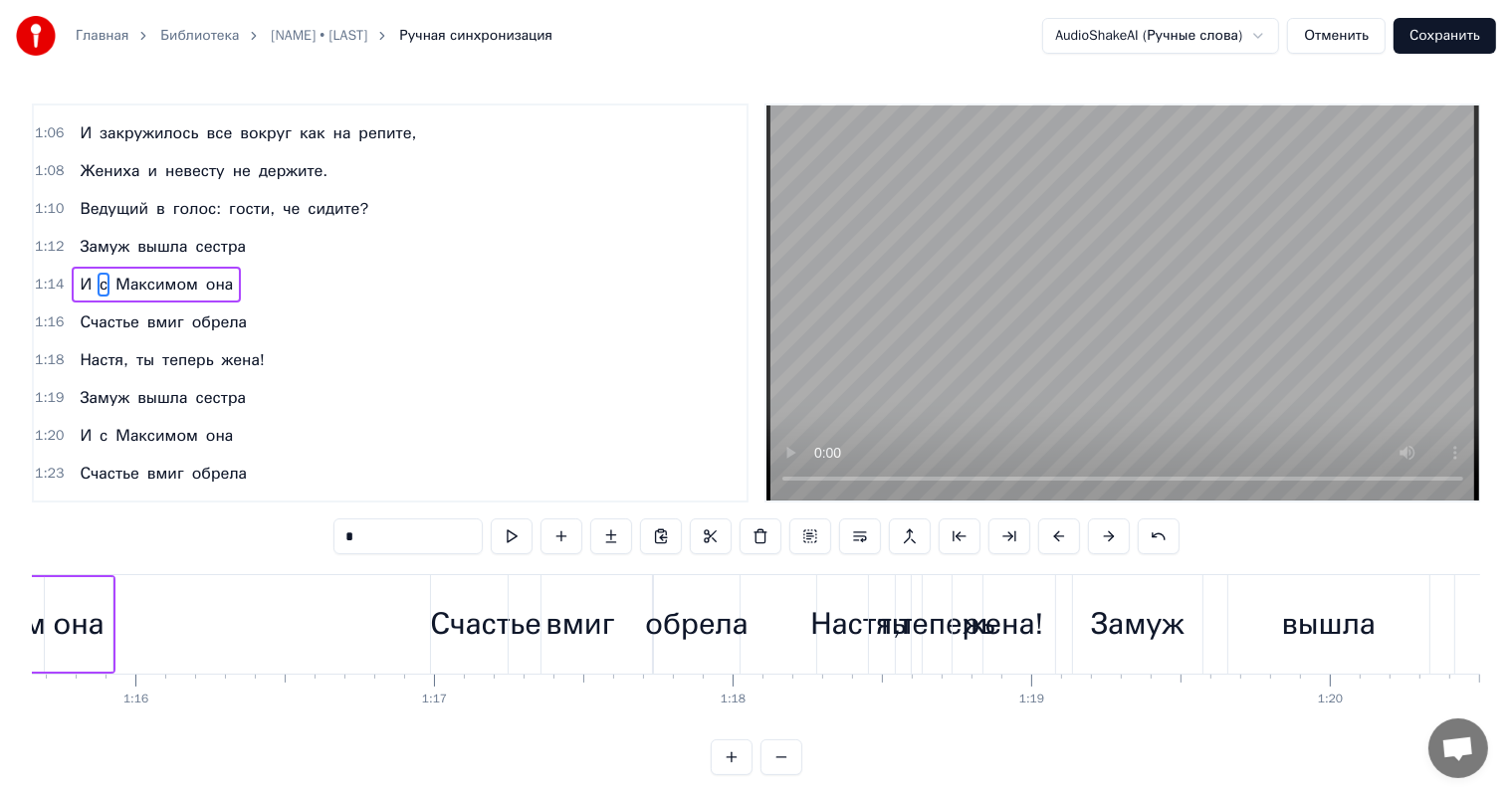 scroll, scrollTop: 362, scrollLeft: 0, axis: vertical 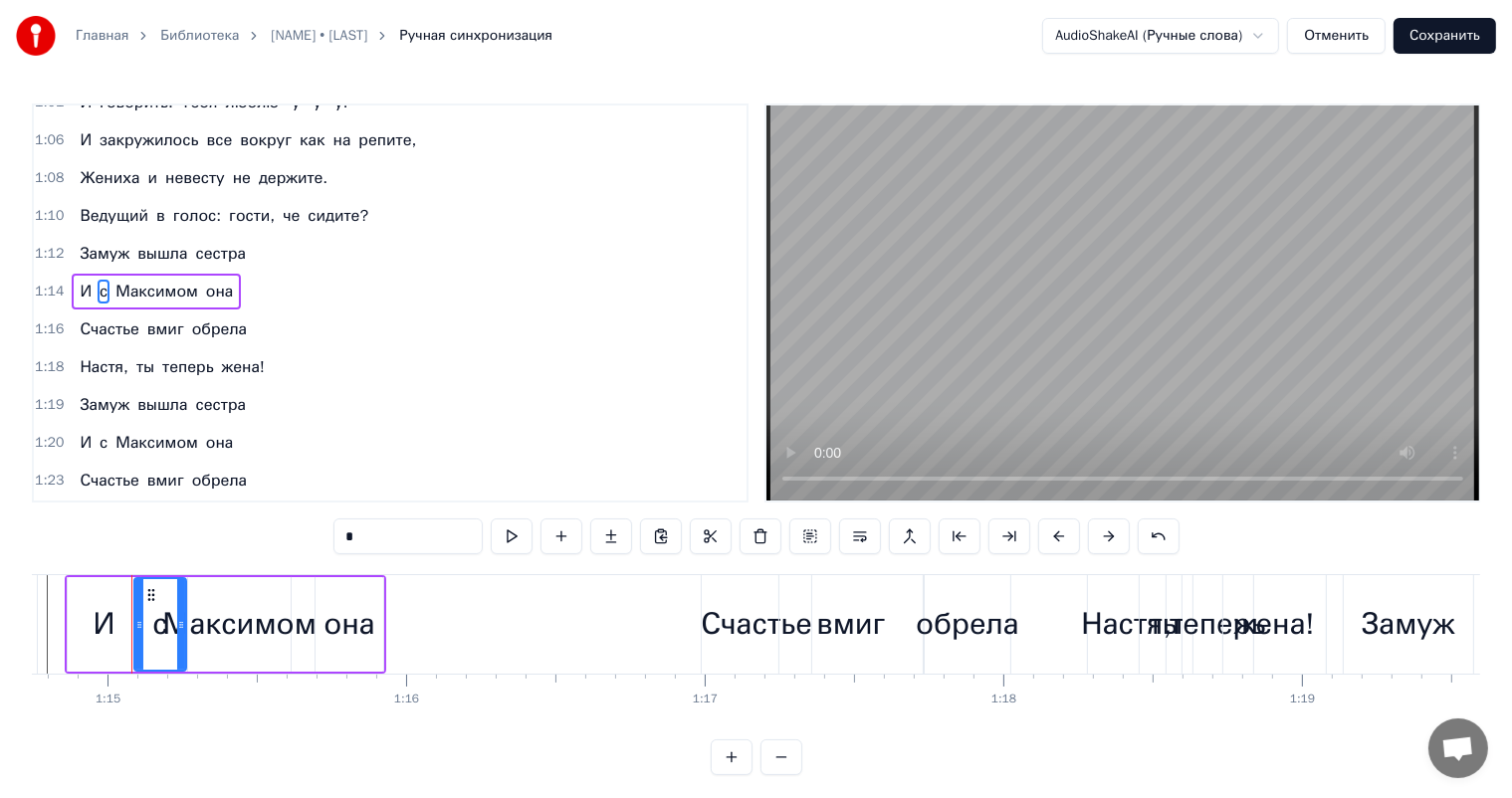 click on "Замуж" at bounding box center (105, 254) 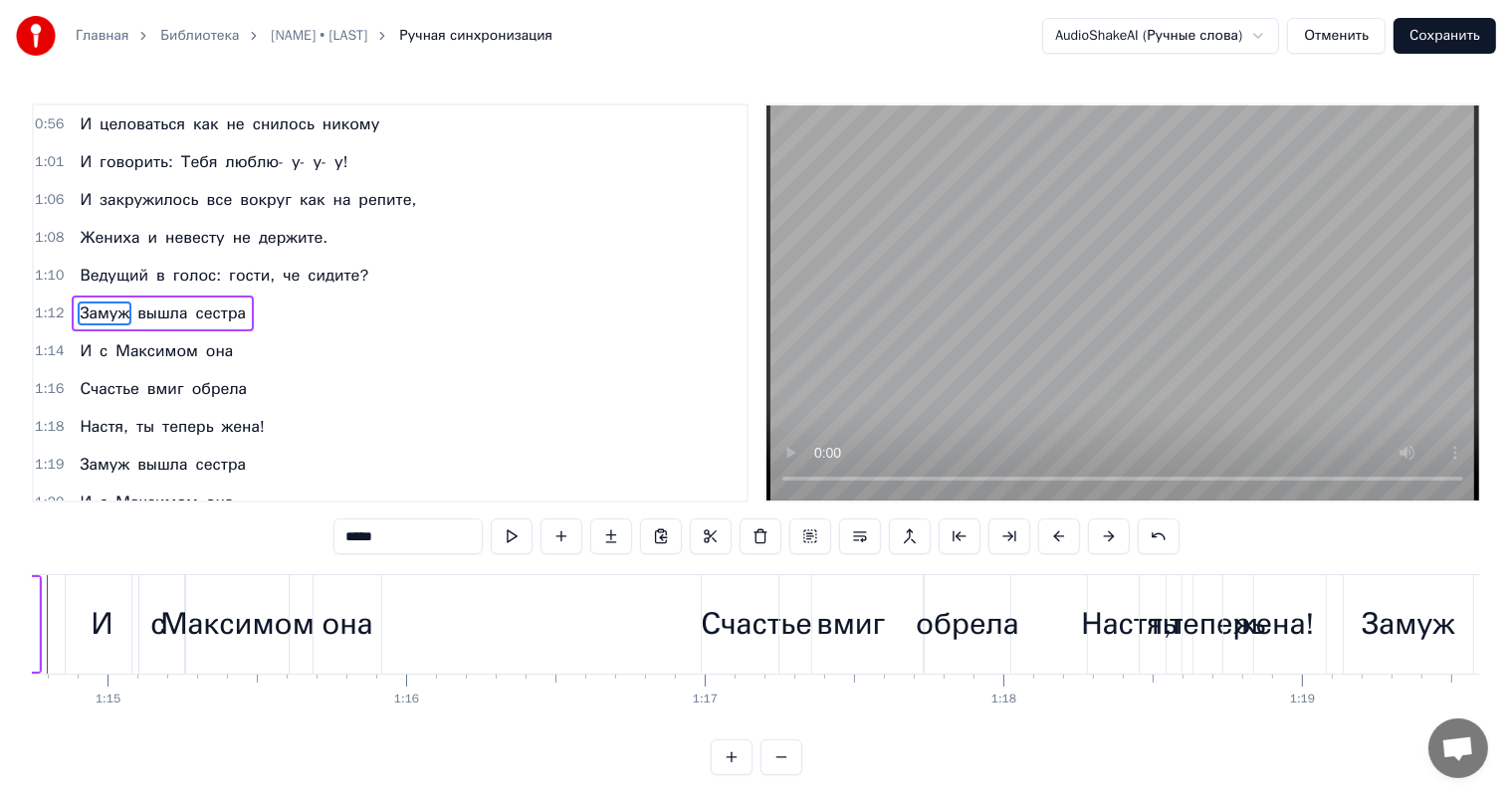 scroll, scrollTop: 296, scrollLeft: 0, axis: vertical 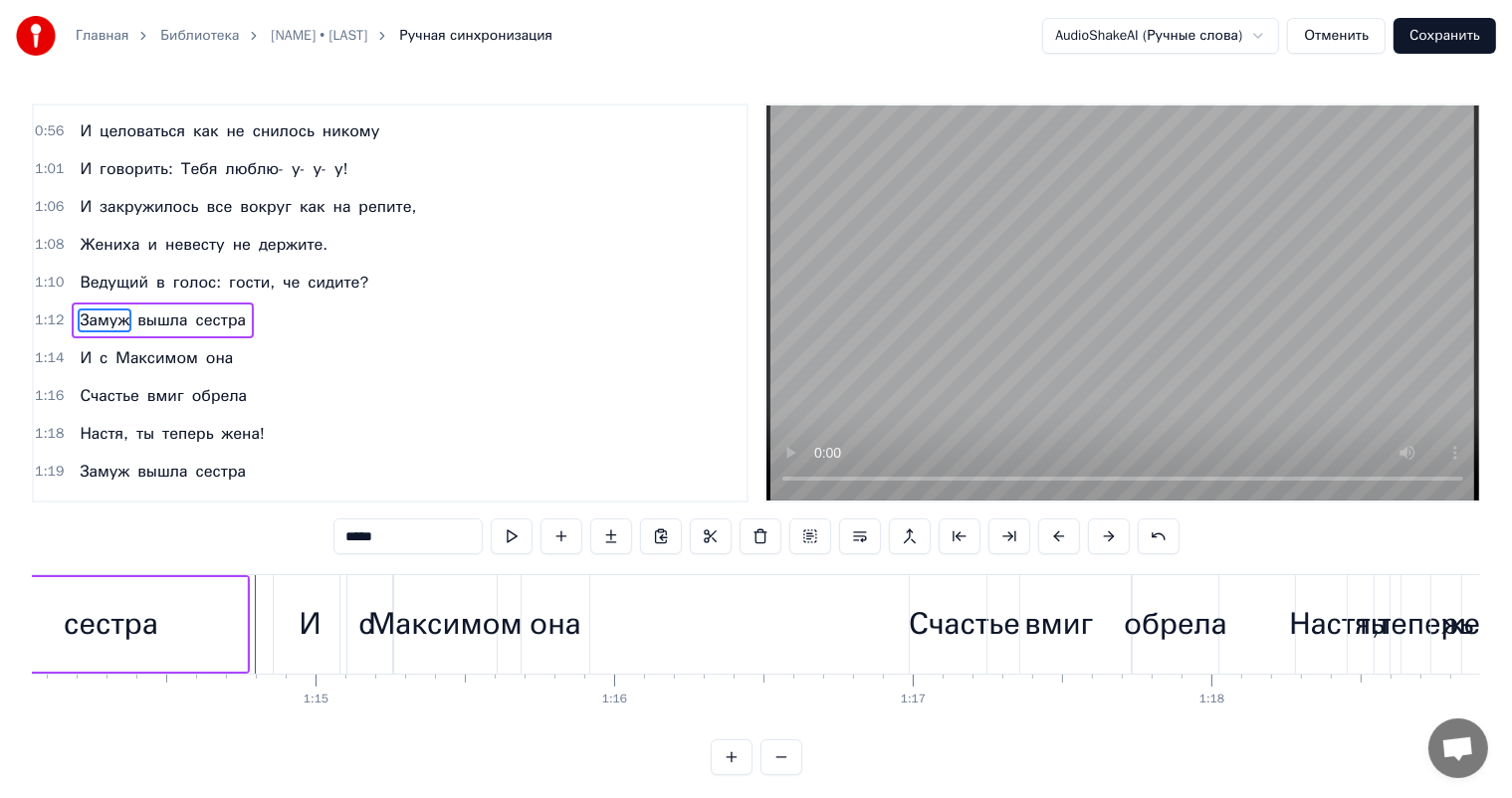 click on "она" at bounding box center (555, 624) 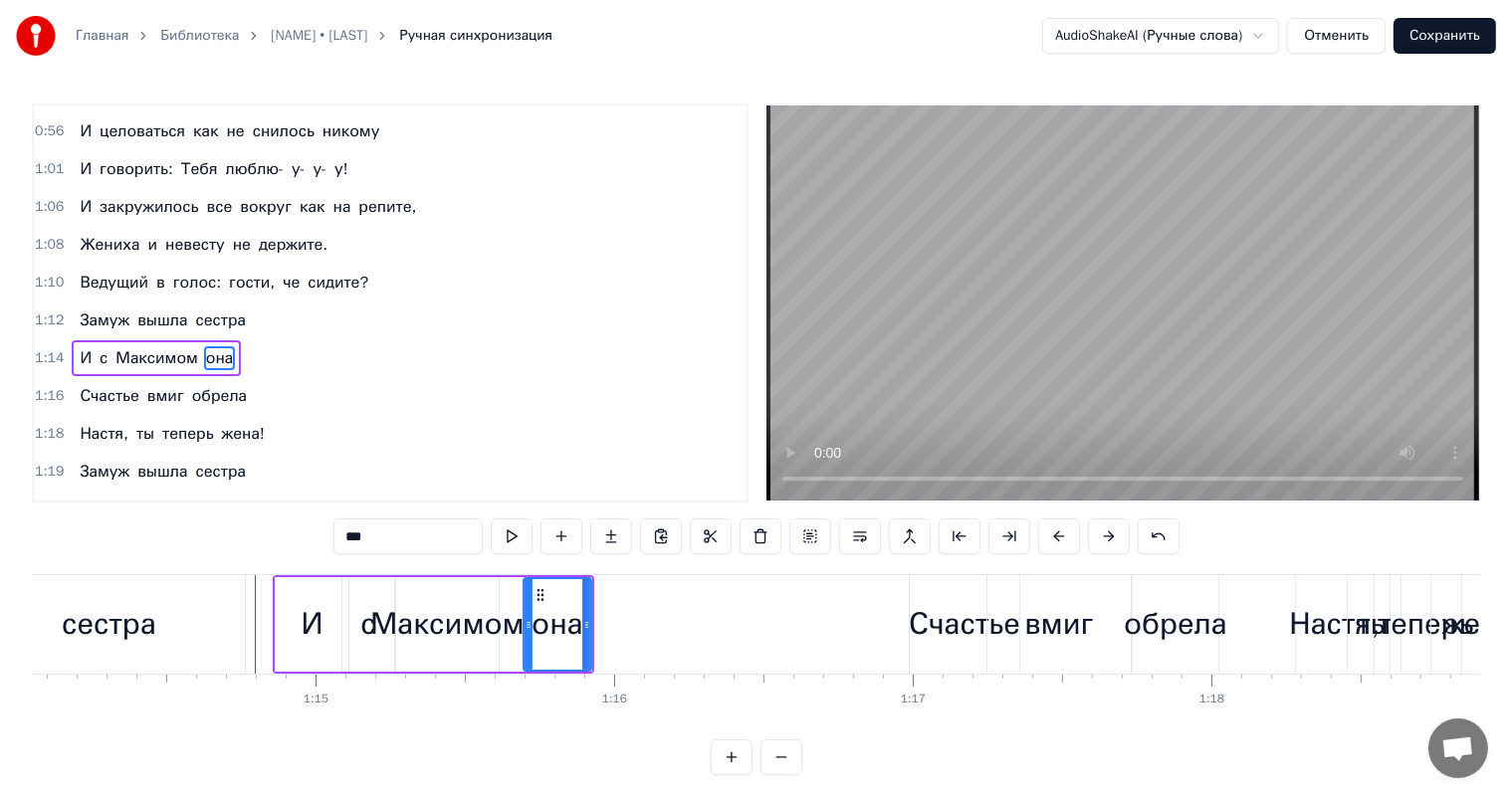scroll, scrollTop: 332, scrollLeft: 0, axis: vertical 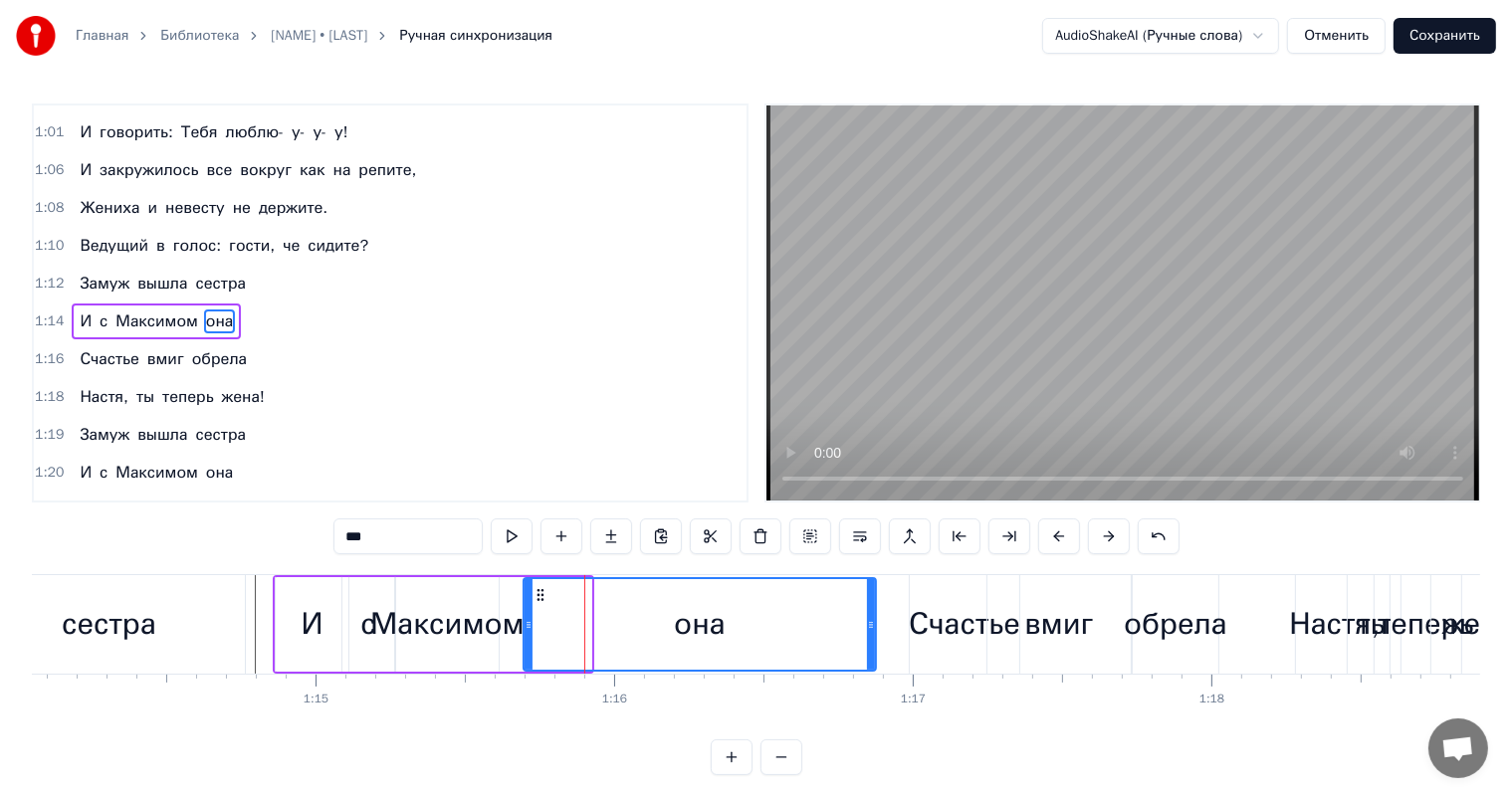 drag, startPoint x: 588, startPoint y: 622, endPoint x: 873, endPoint y: 625, distance: 285.01579 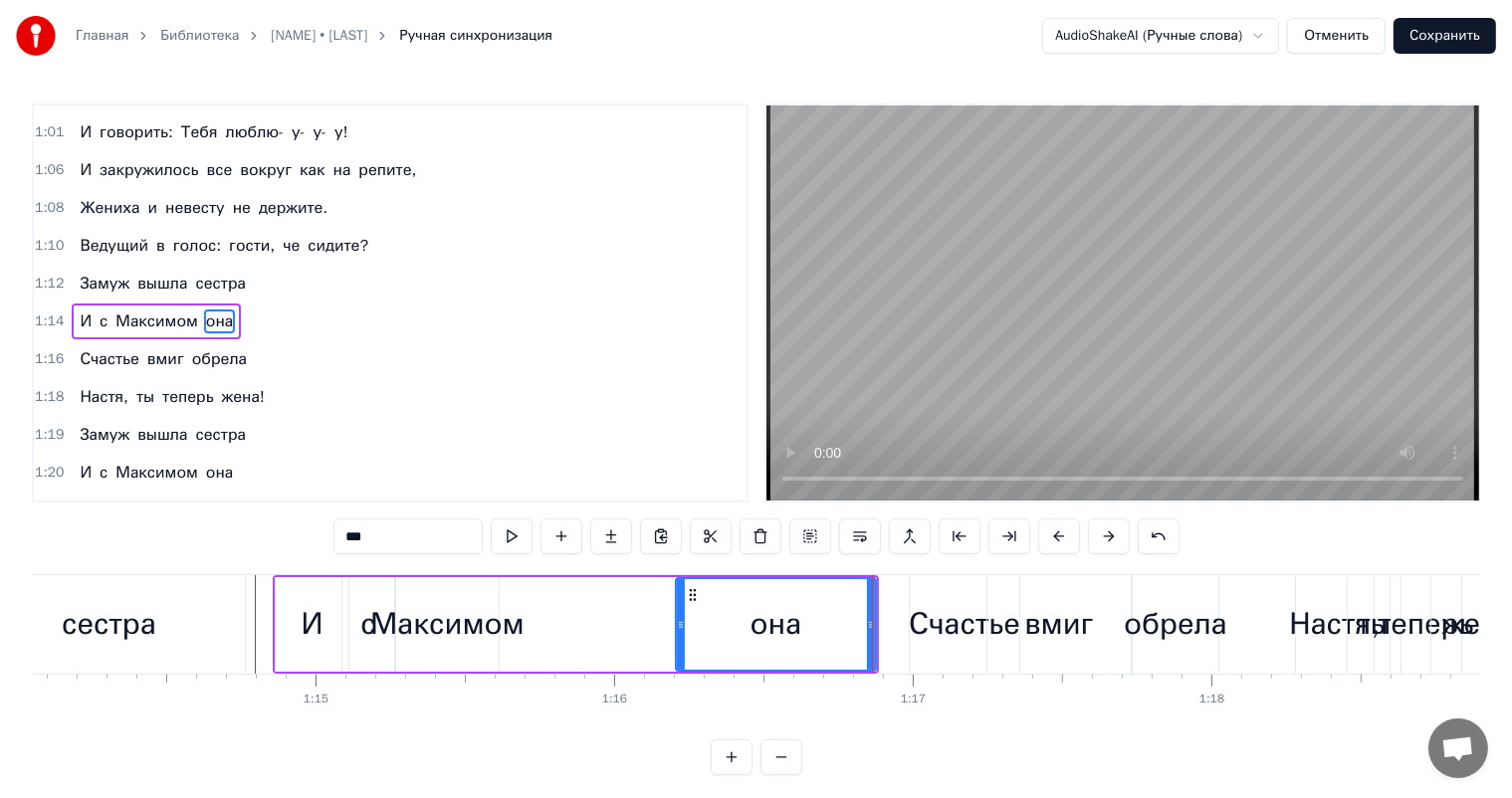 drag, startPoint x: 526, startPoint y: 621, endPoint x: 678, endPoint y: 633, distance: 152.47295 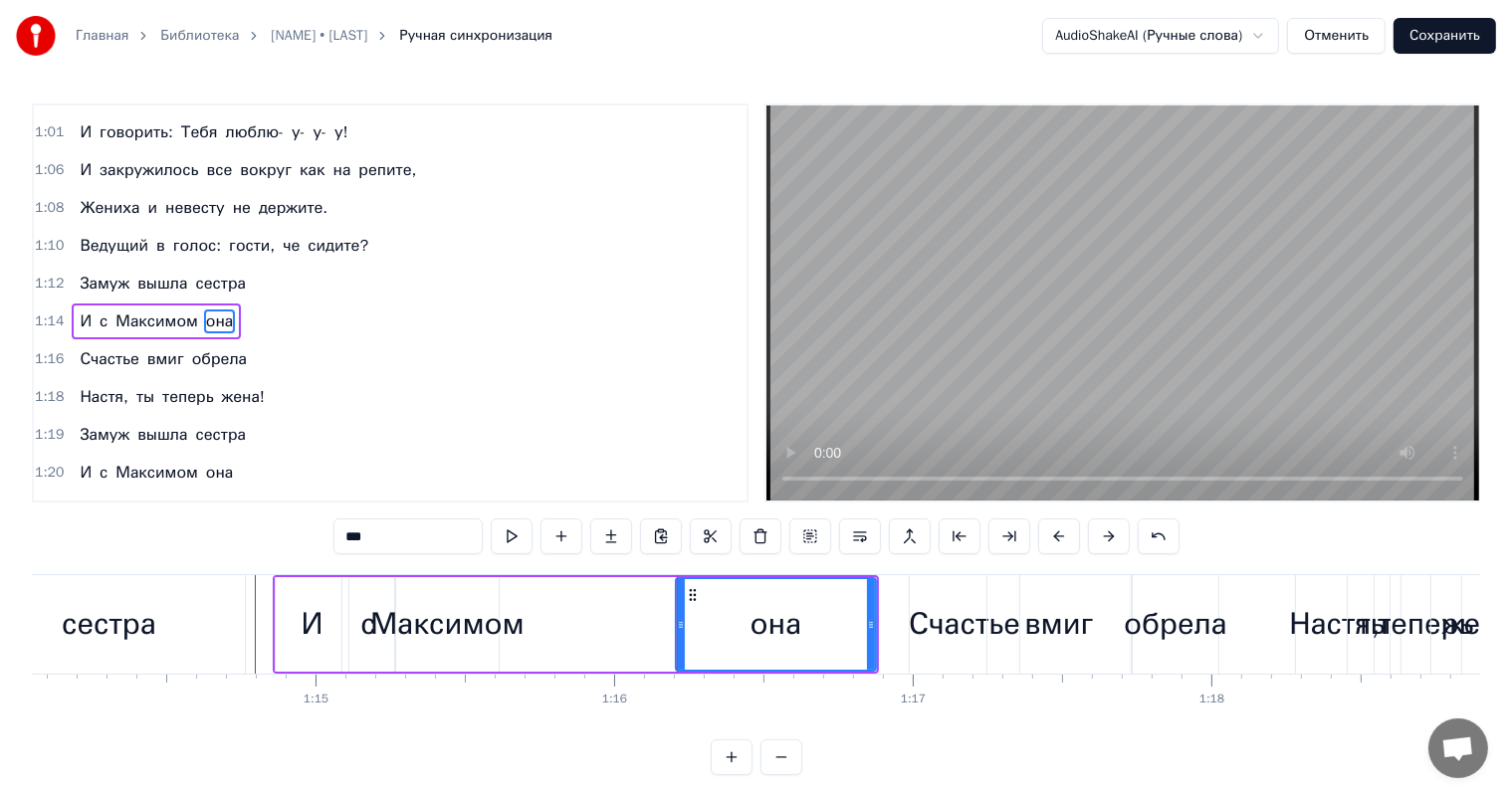 click on "Максимом" at bounding box center (447, 624) 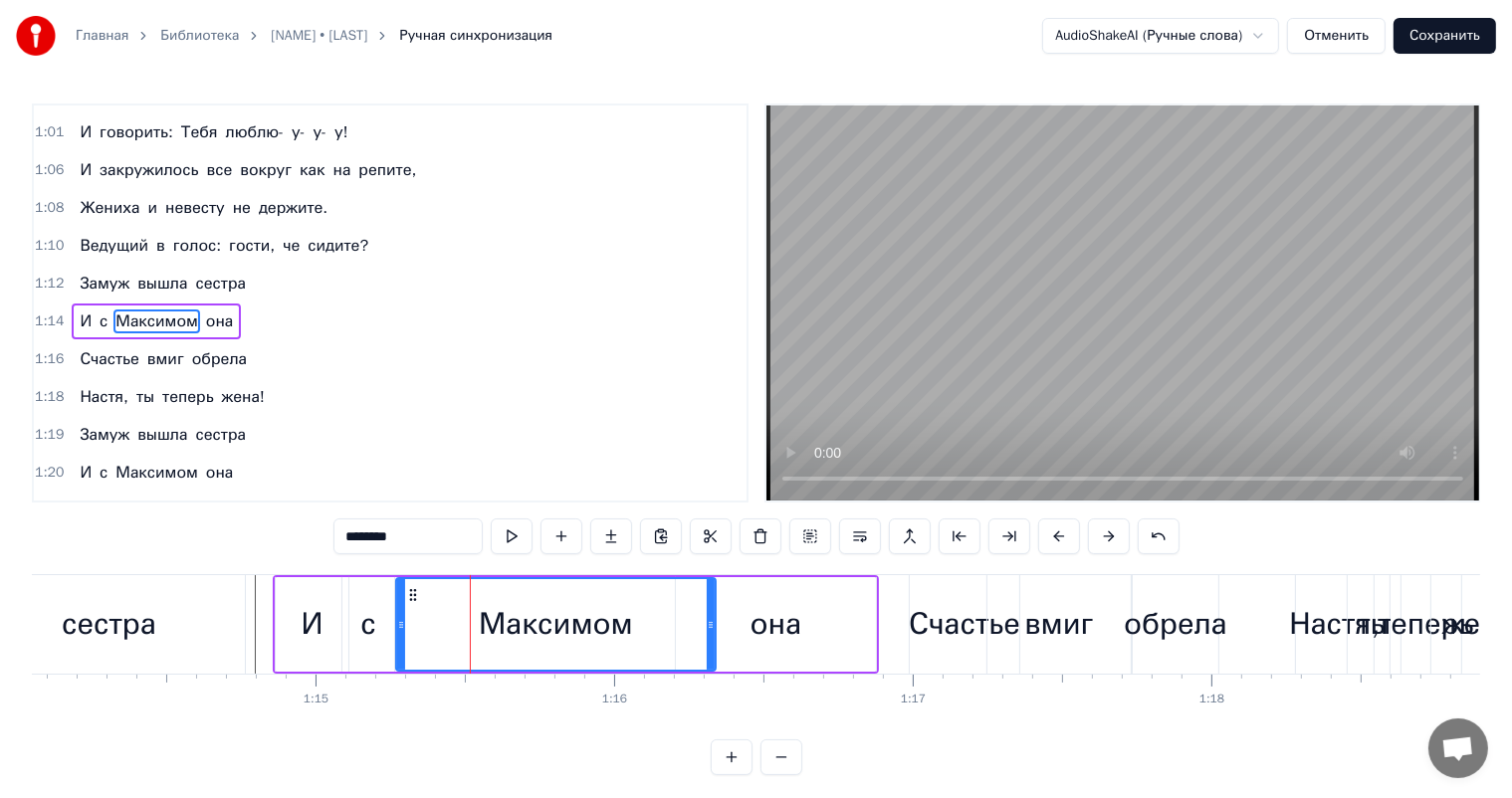 drag, startPoint x: 493, startPoint y: 623, endPoint x: 710, endPoint y: 621, distance: 217.00922 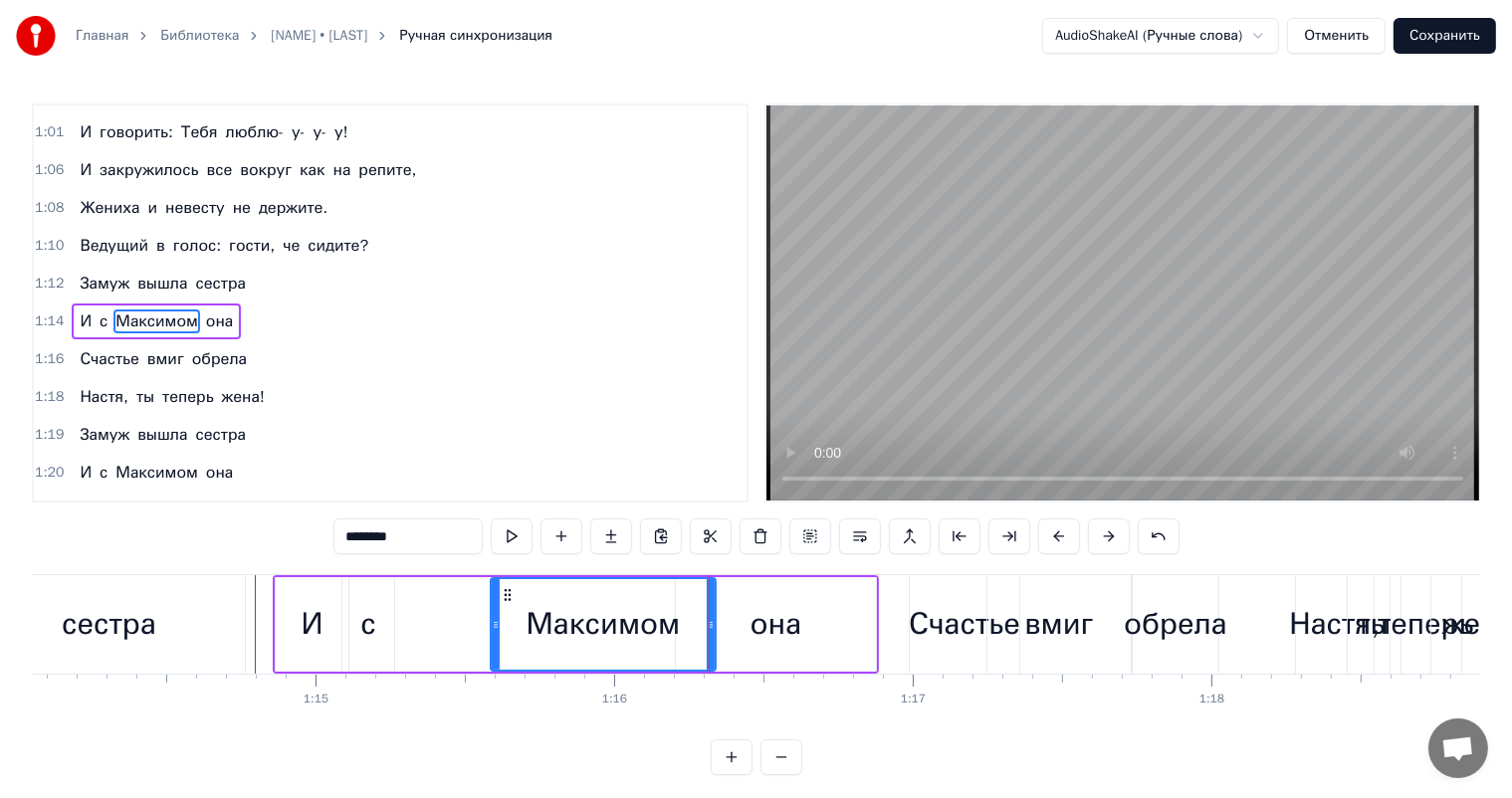 drag, startPoint x: 402, startPoint y: 625, endPoint x: 497, endPoint y: 629, distance: 95.084173 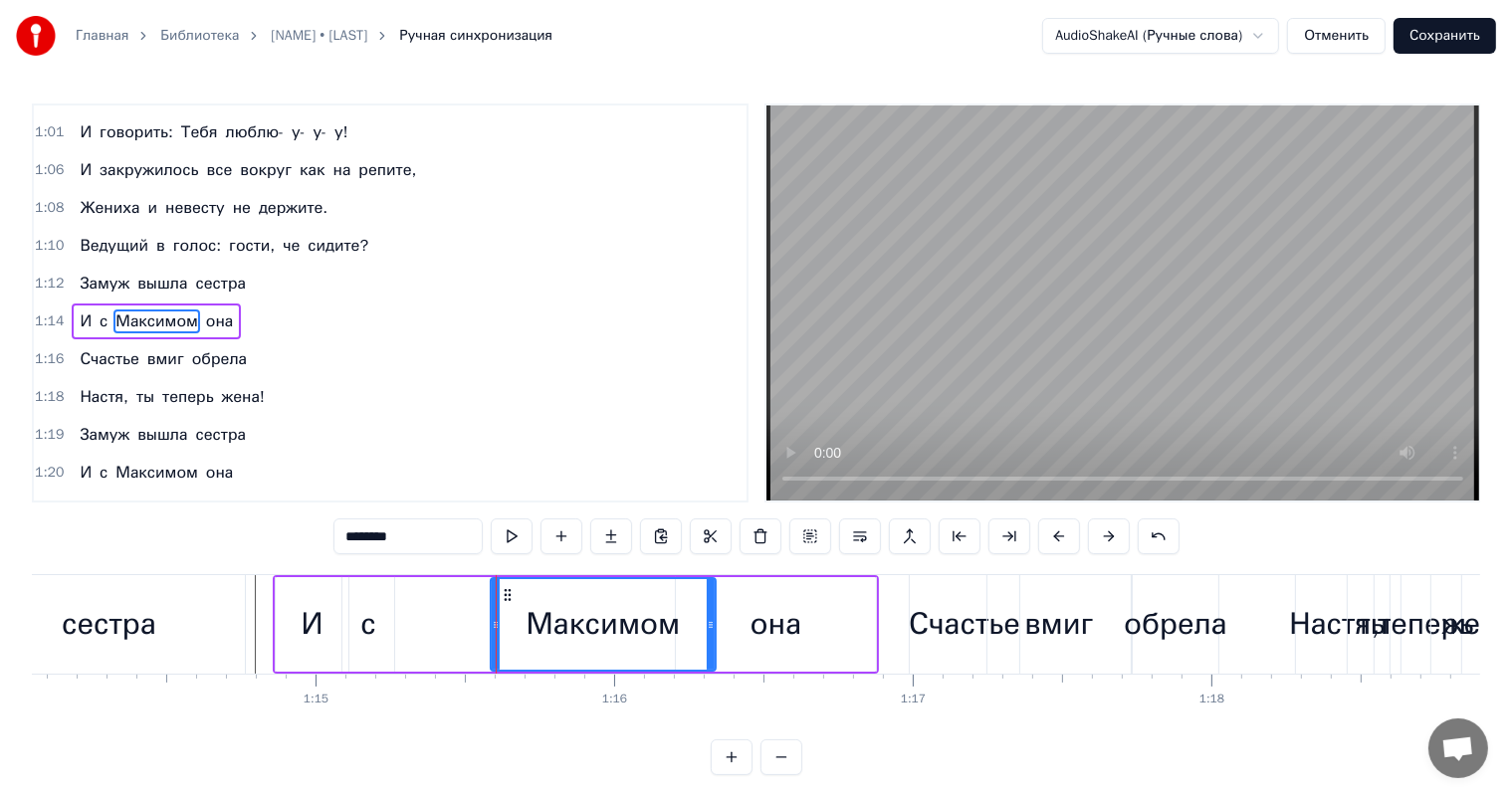 click on "И" at bounding box center [312, 624] 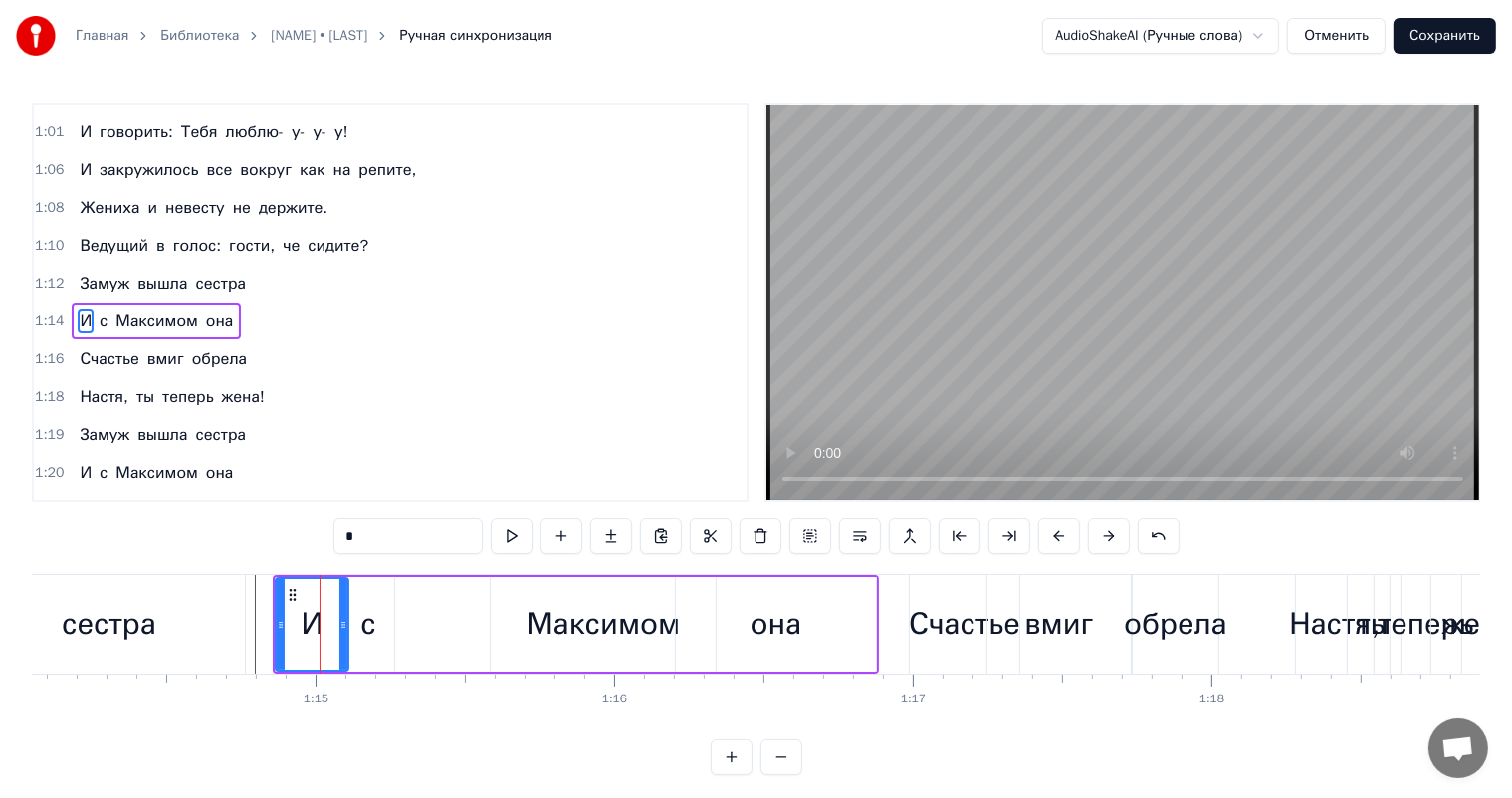click on "с" at bounding box center (367, 624) 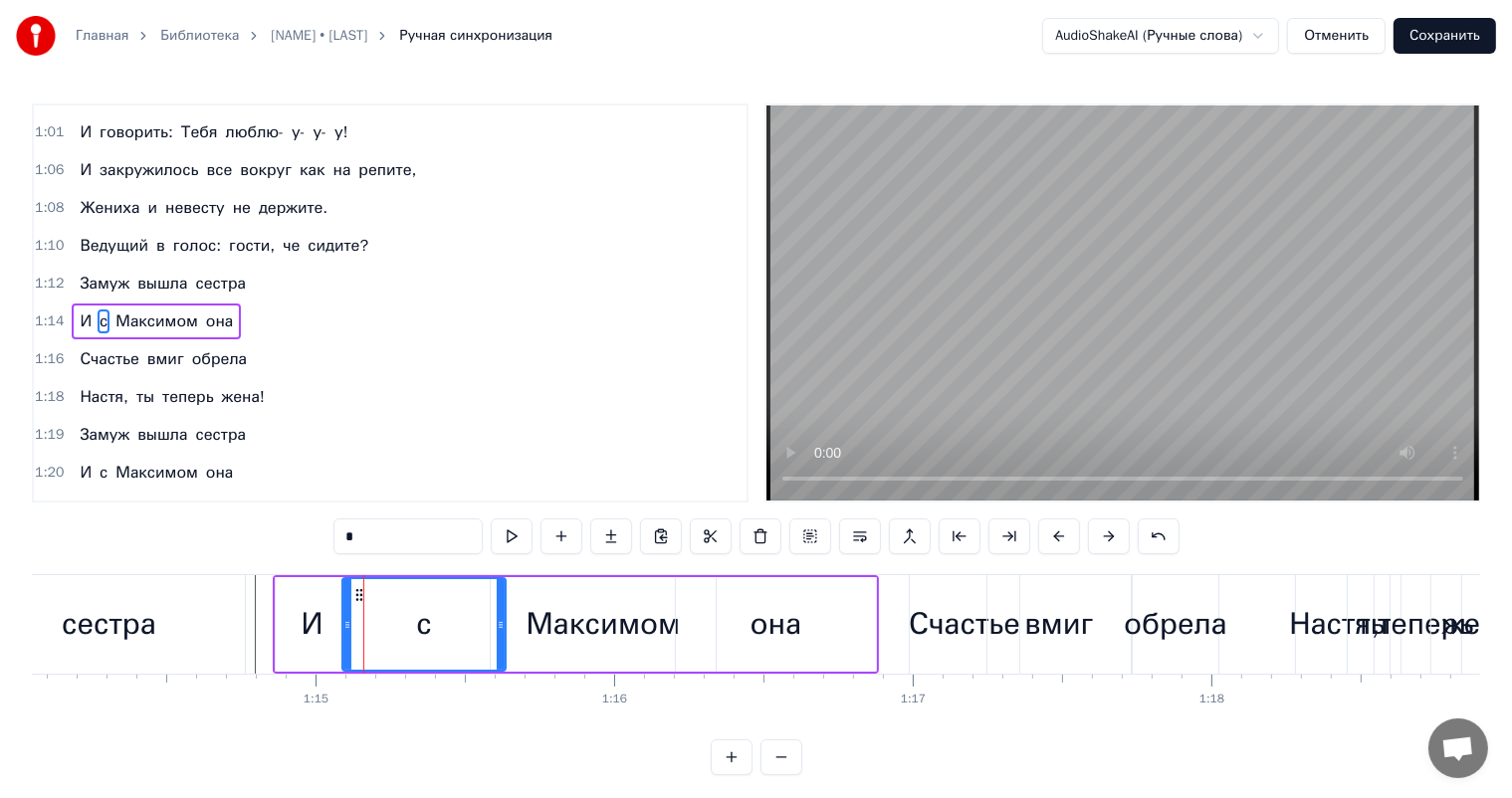 drag, startPoint x: 386, startPoint y: 624, endPoint x: 498, endPoint y: 625, distance: 112.00446 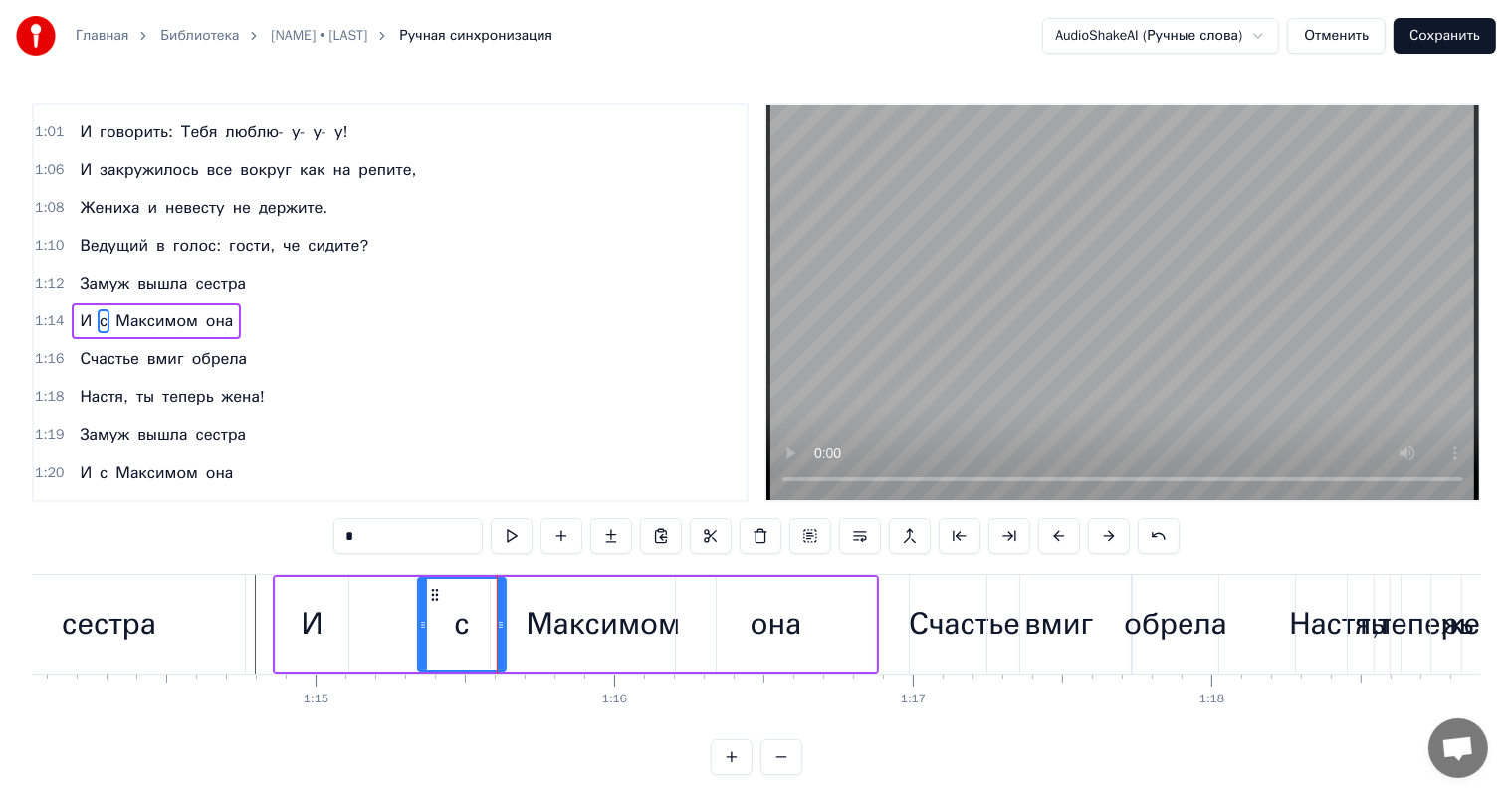 drag, startPoint x: 346, startPoint y: 623, endPoint x: 422, endPoint y: 625, distance: 76.02631 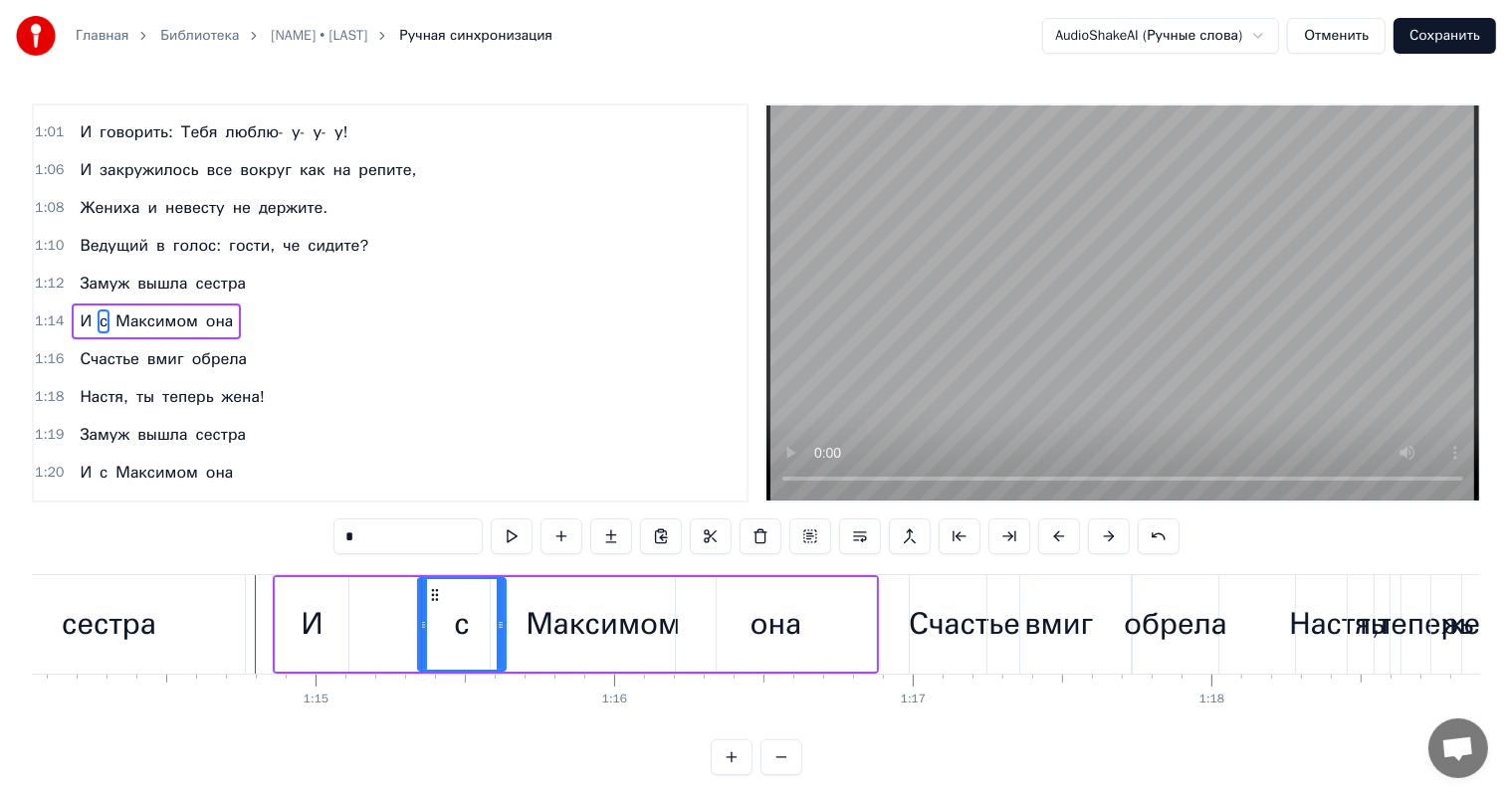 click on "И" at bounding box center (312, 624) 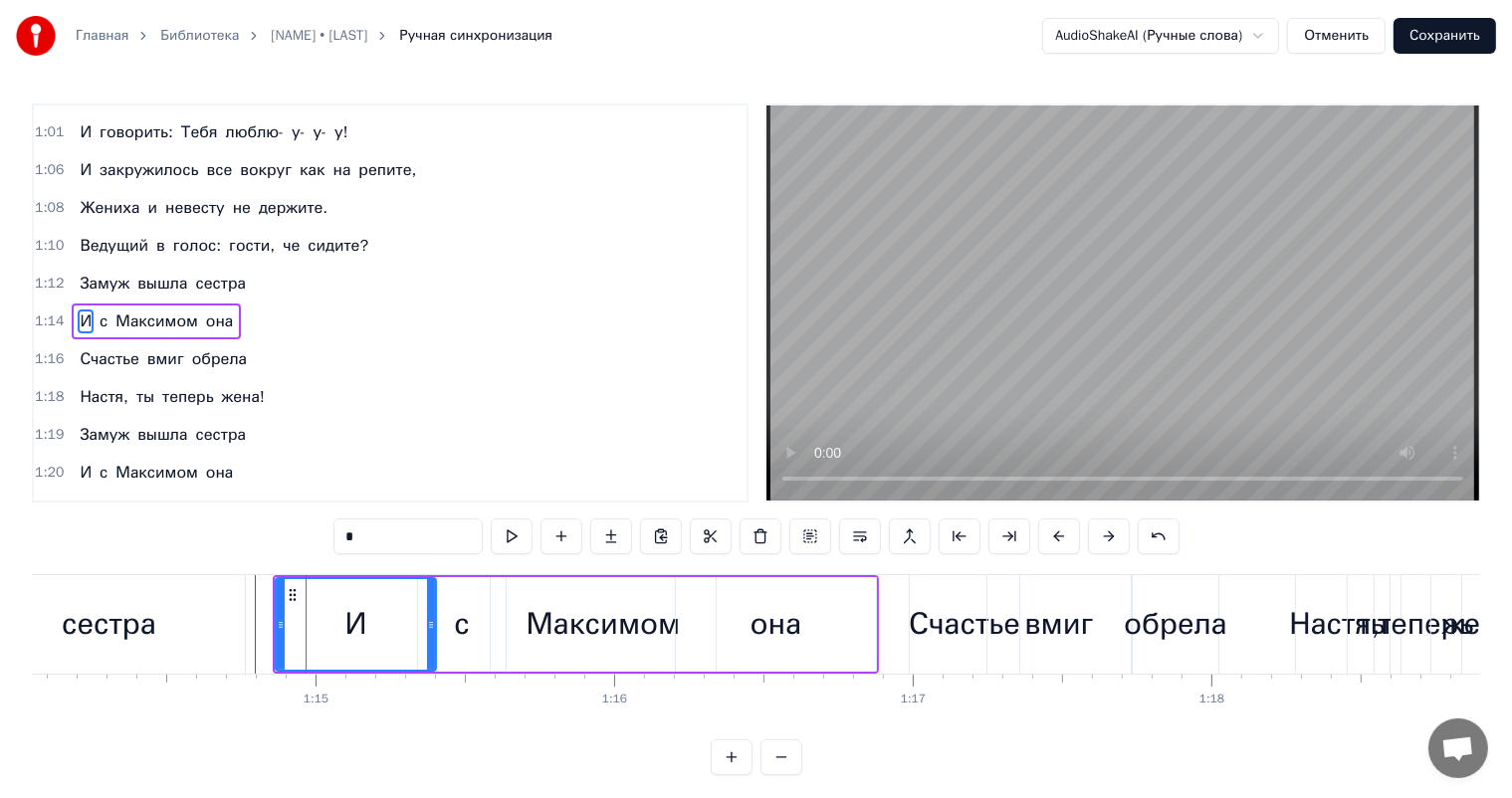 drag, startPoint x: 343, startPoint y: 623, endPoint x: 431, endPoint y: 625, distance: 88.02272 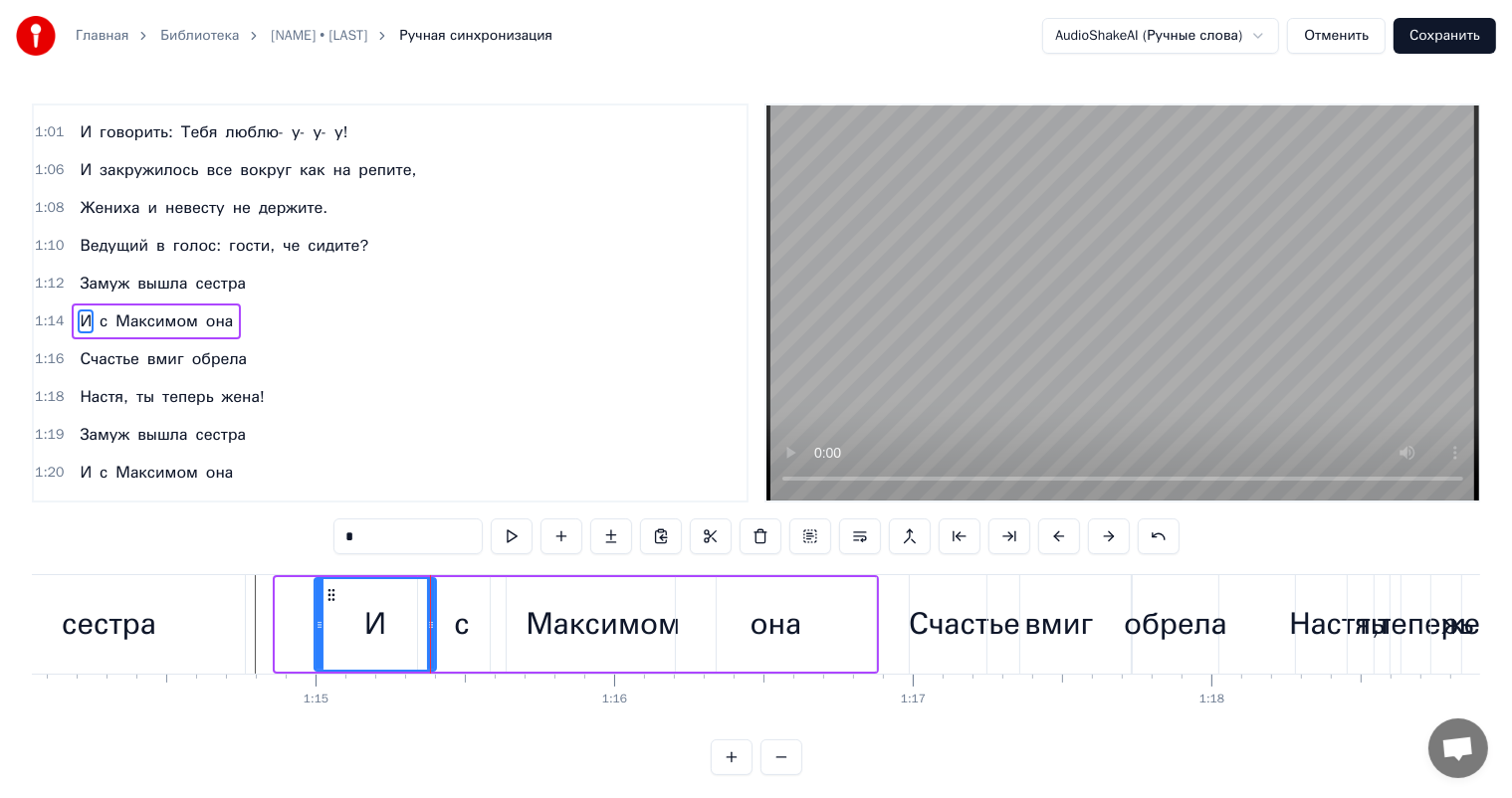 drag, startPoint x: 280, startPoint y: 623, endPoint x: 319, endPoint y: 627, distance: 39.20459 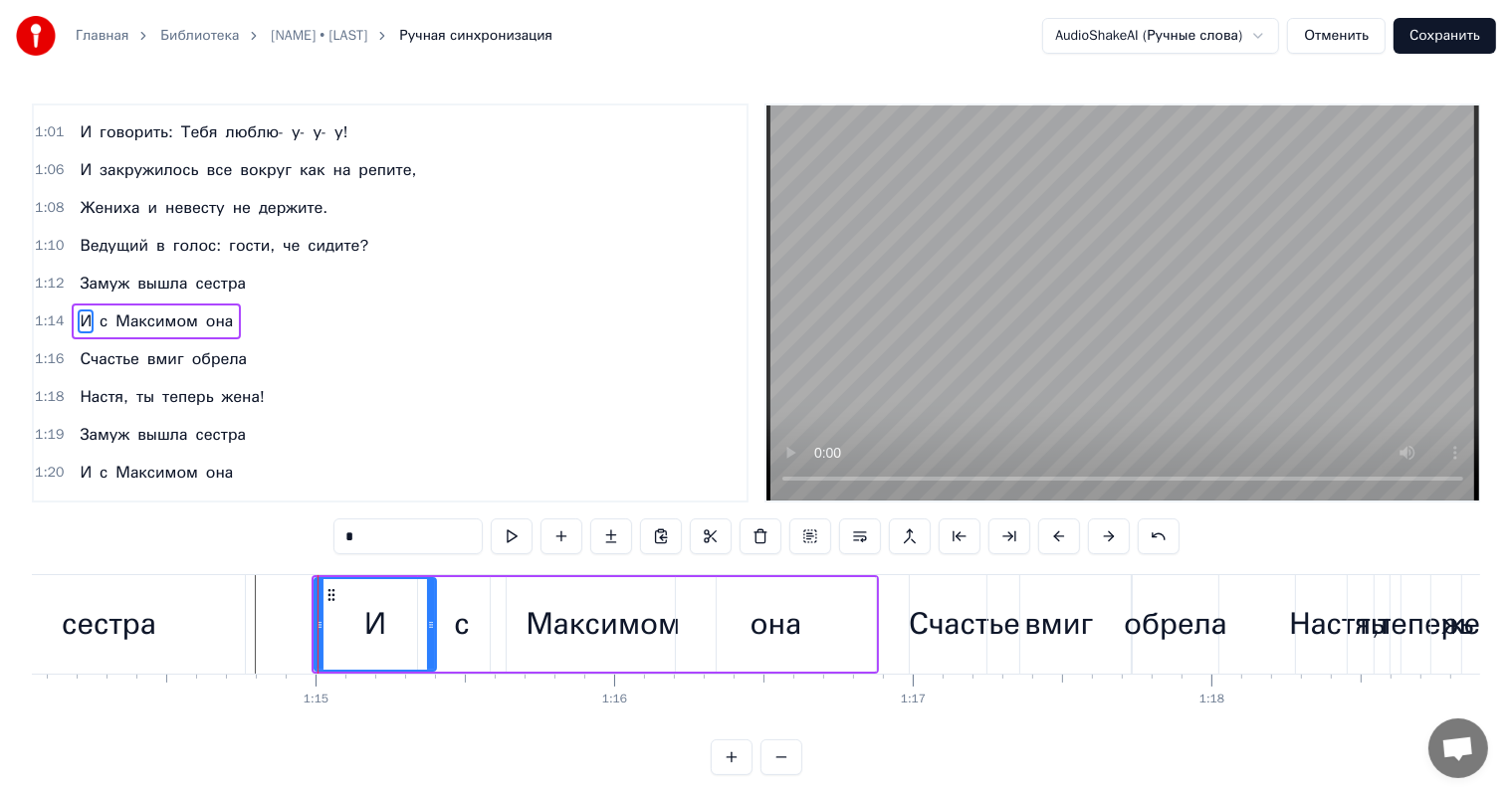 click on "Ведущий" at bounding box center [113, 246] 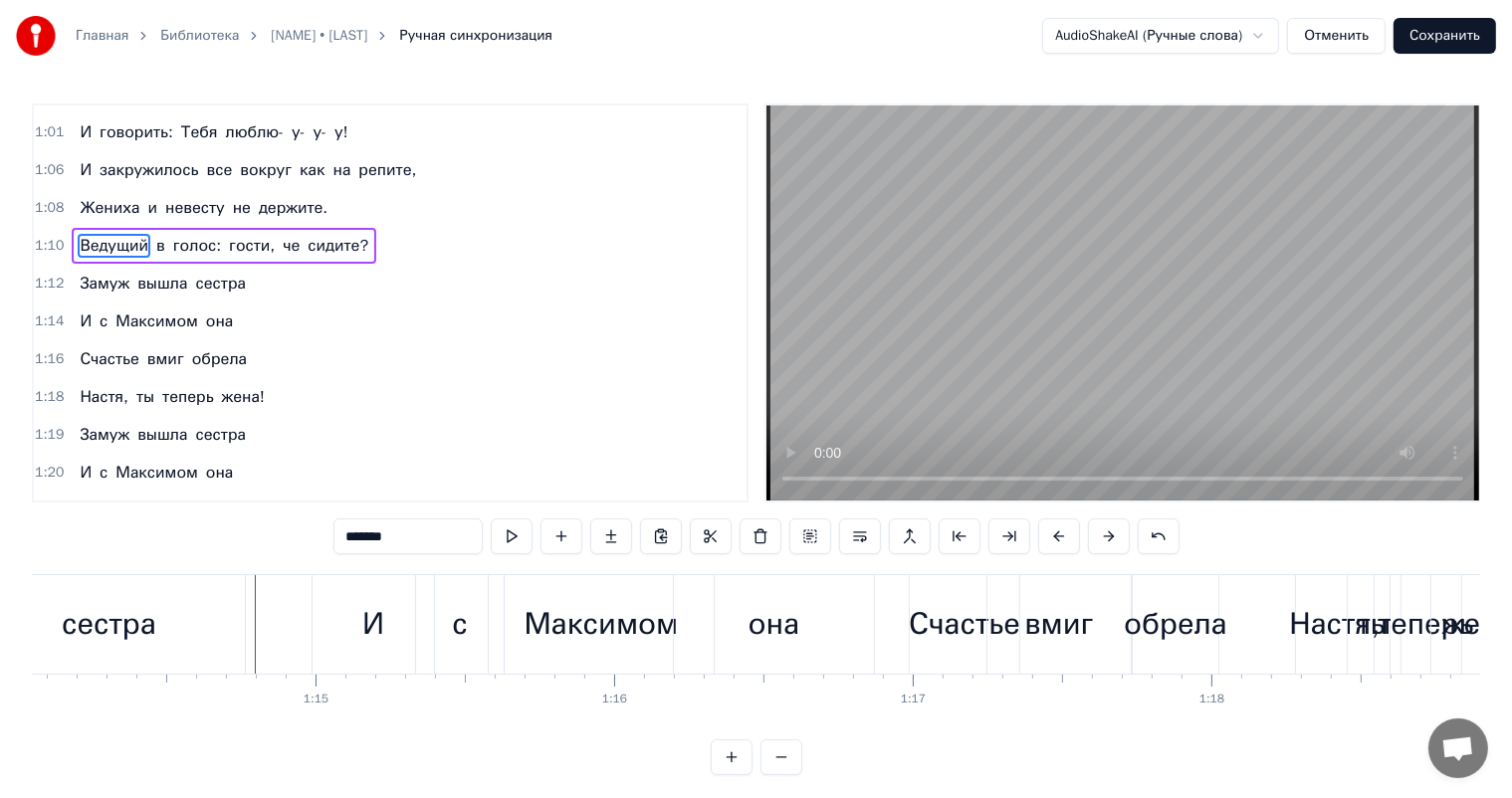 scroll, scrollTop: 259, scrollLeft: 0, axis: vertical 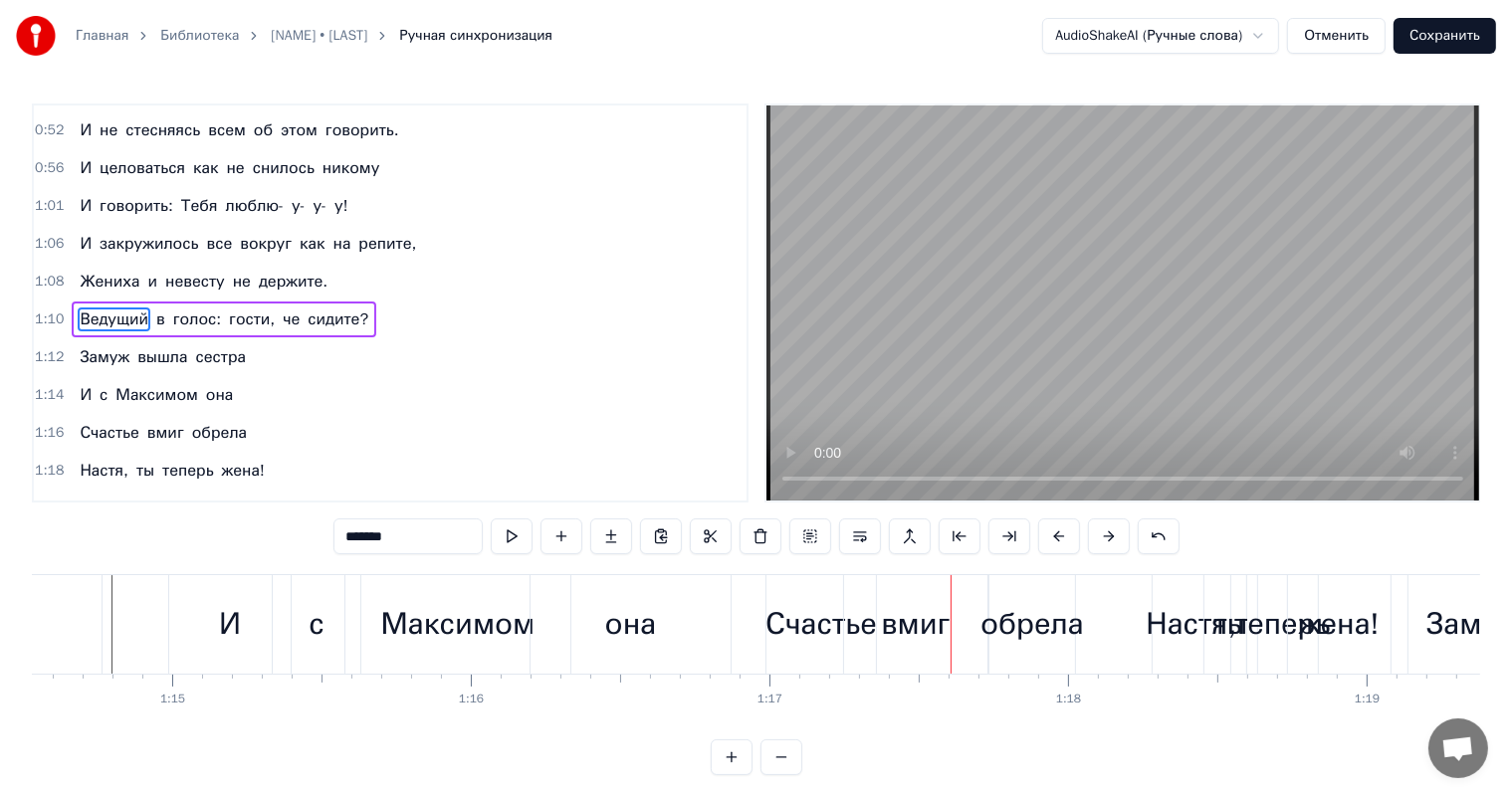 click on "Замуж" at bounding box center [105, 357] 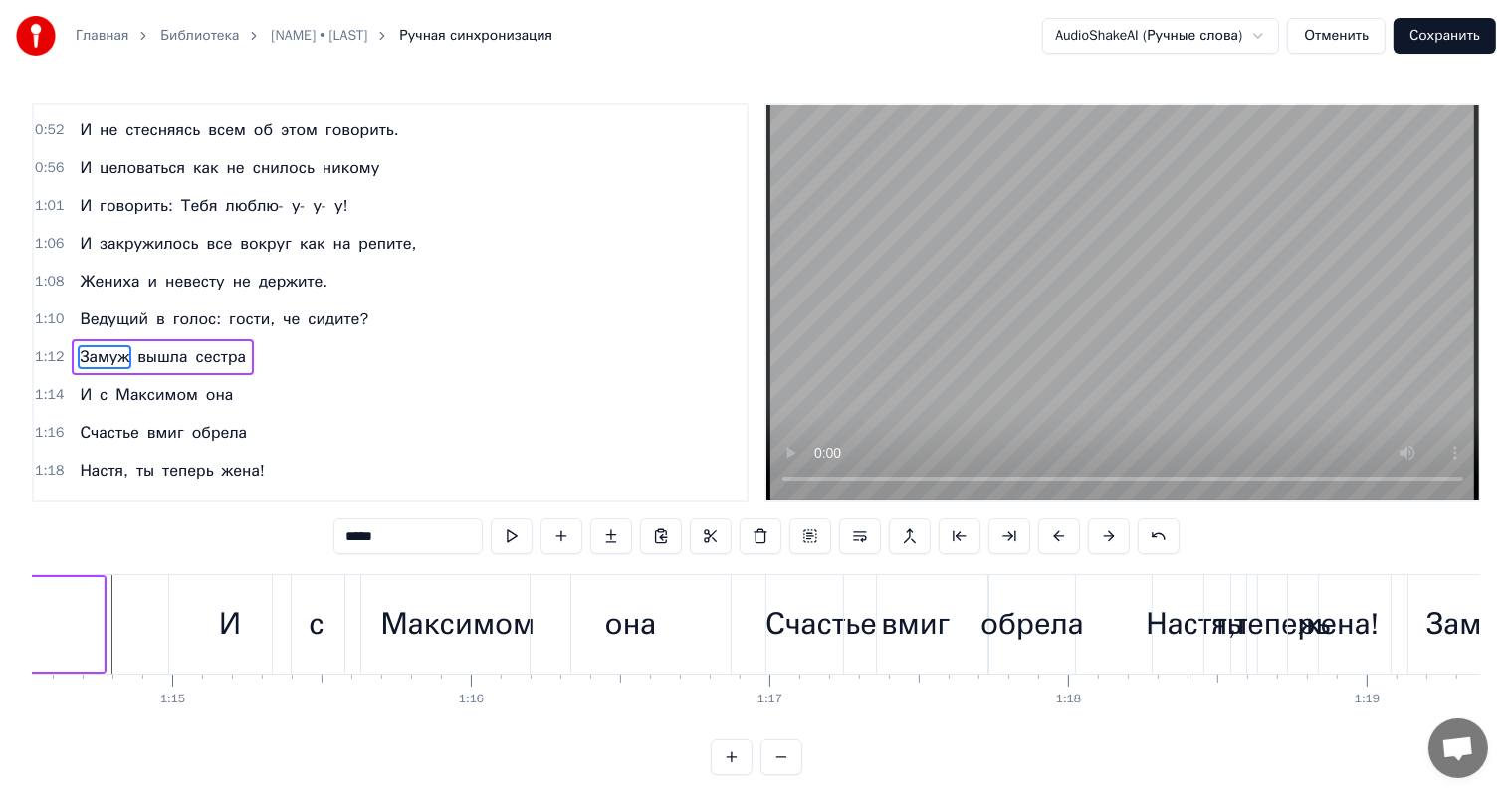 scroll, scrollTop: 296, scrollLeft: 0, axis: vertical 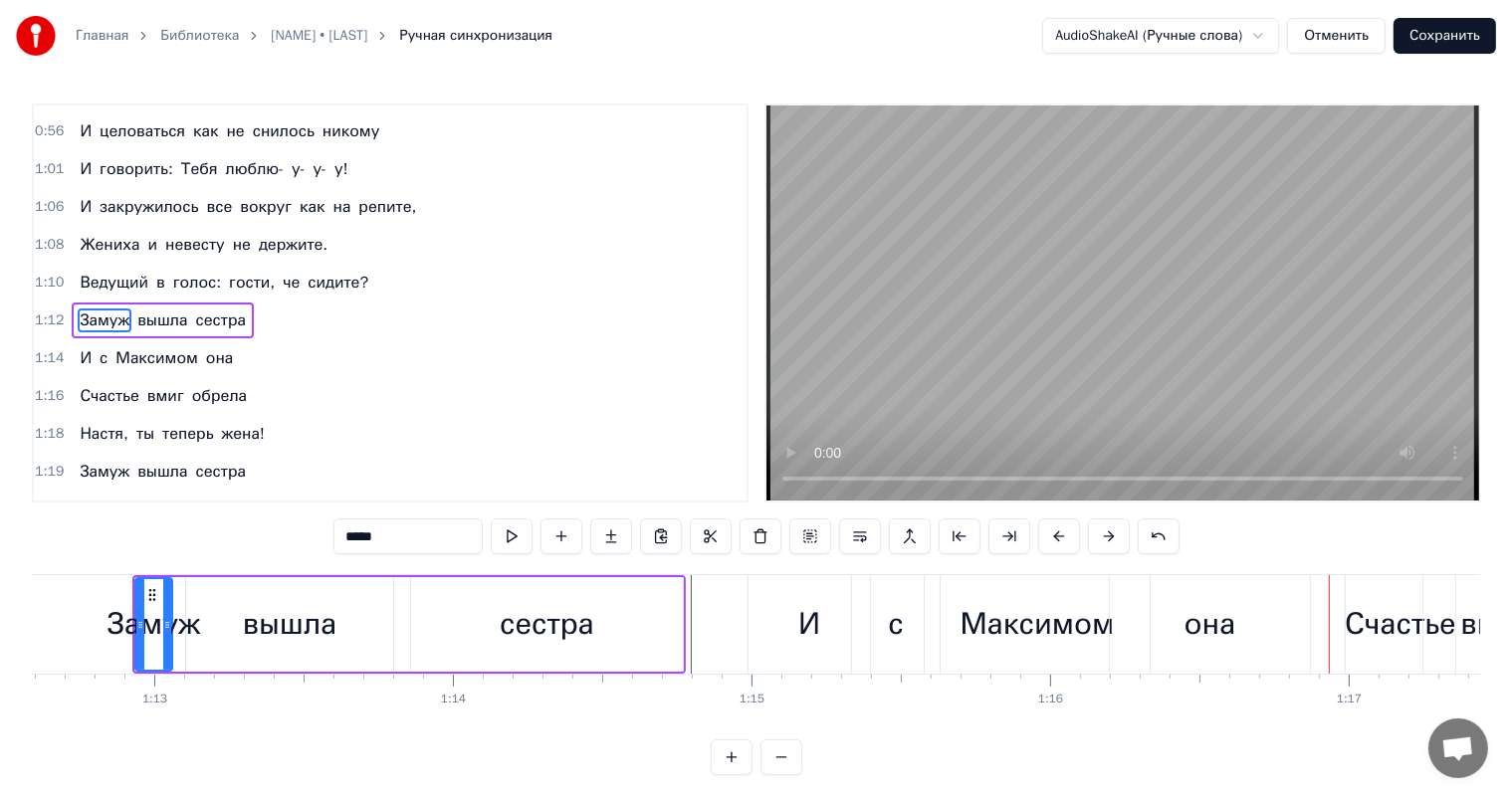 click on "с" at bounding box center [895, 624] 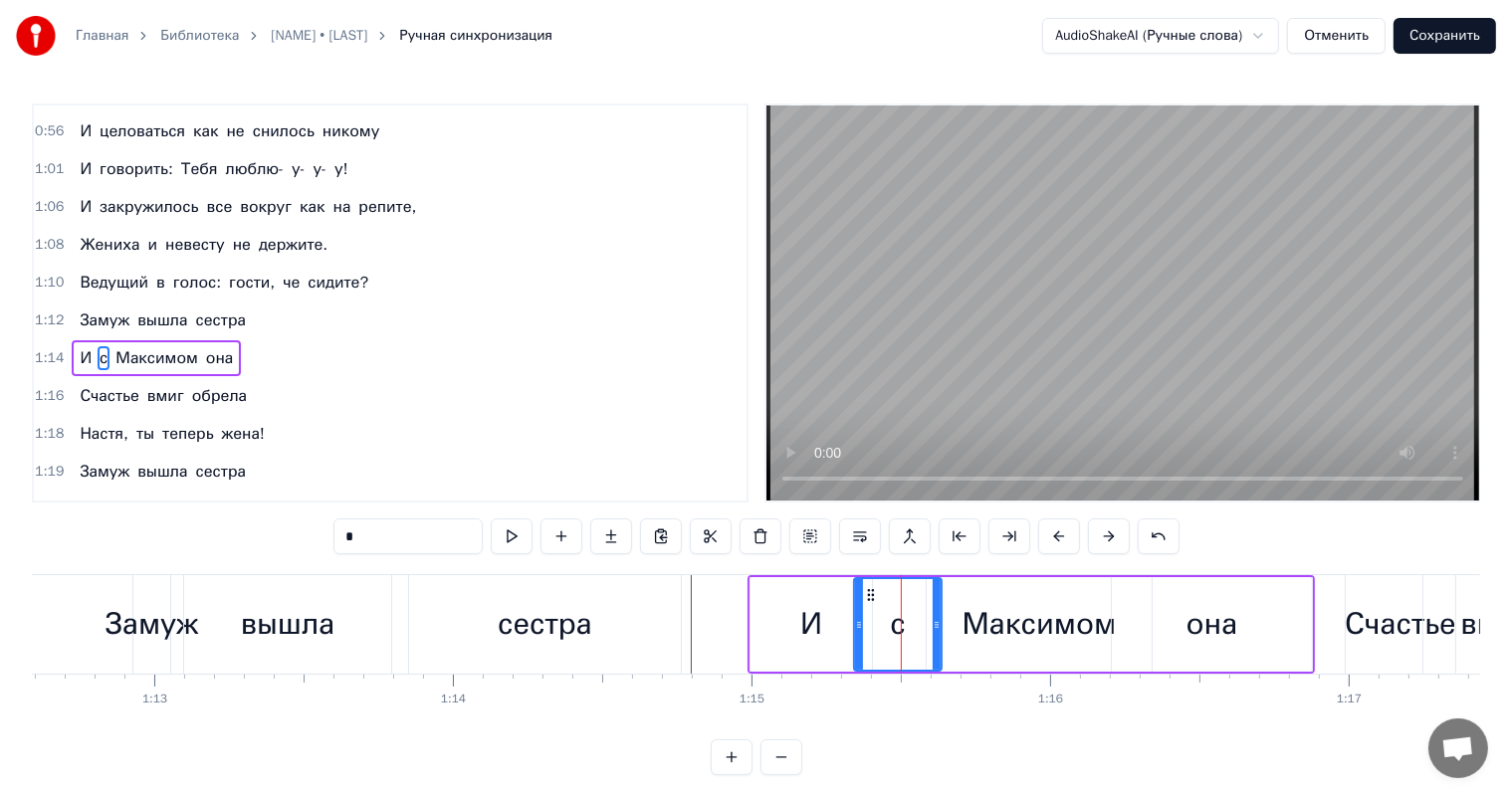 scroll, scrollTop: 332, scrollLeft: 0, axis: vertical 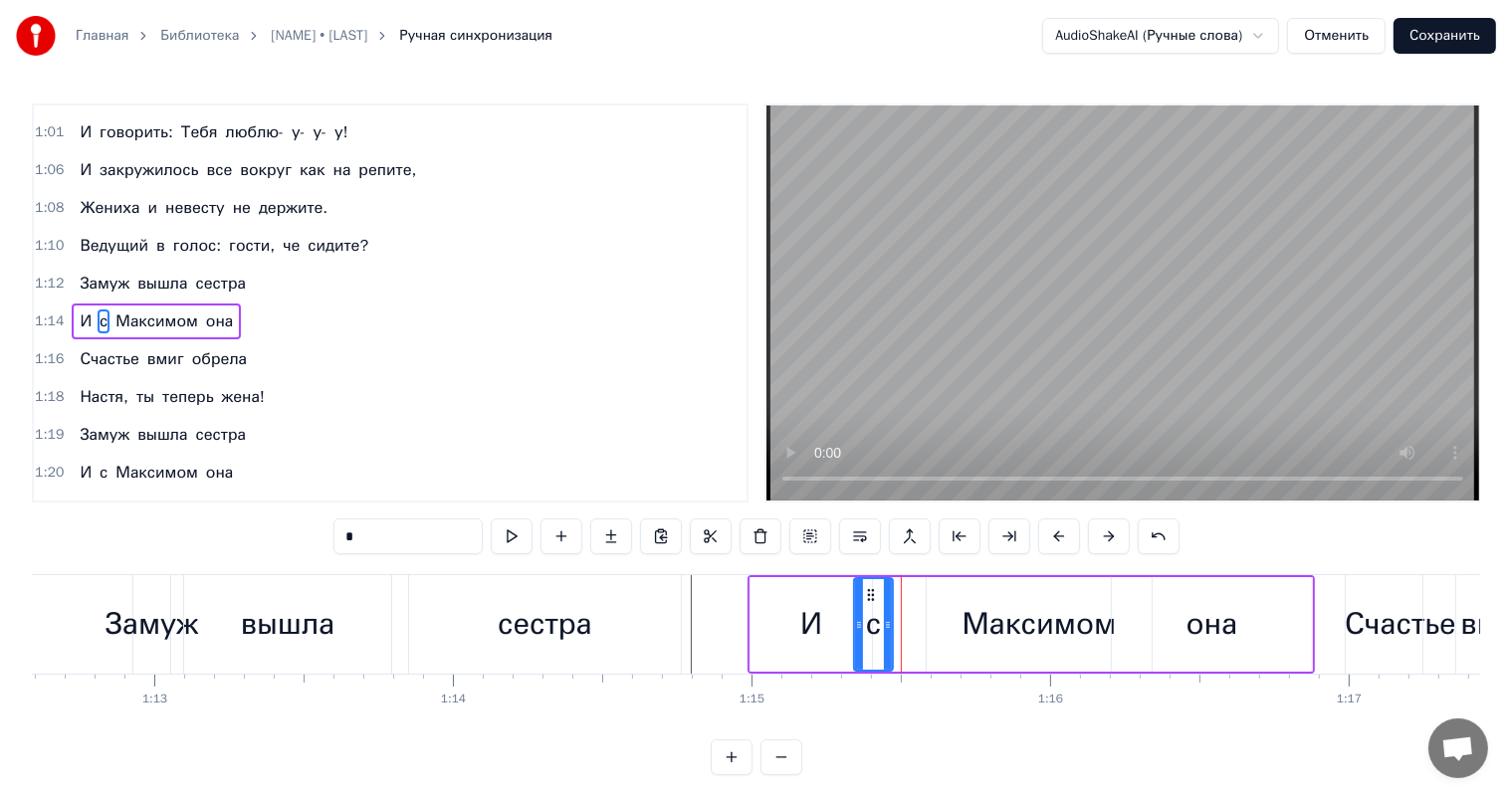drag, startPoint x: 933, startPoint y: 622, endPoint x: 884, endPoint y: 623, distance: 49.010203 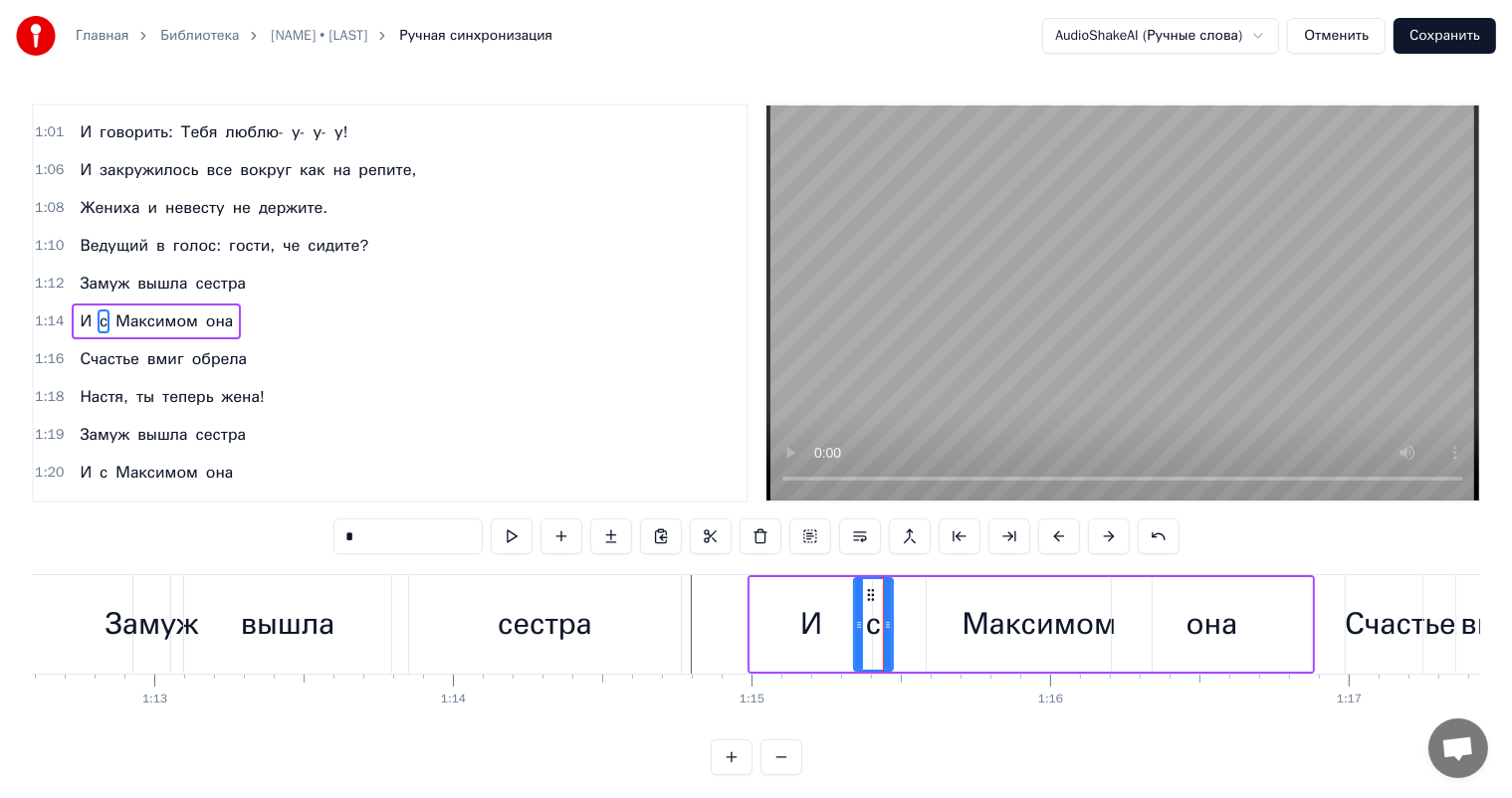 click on "И" at bounding box center [811, 624] 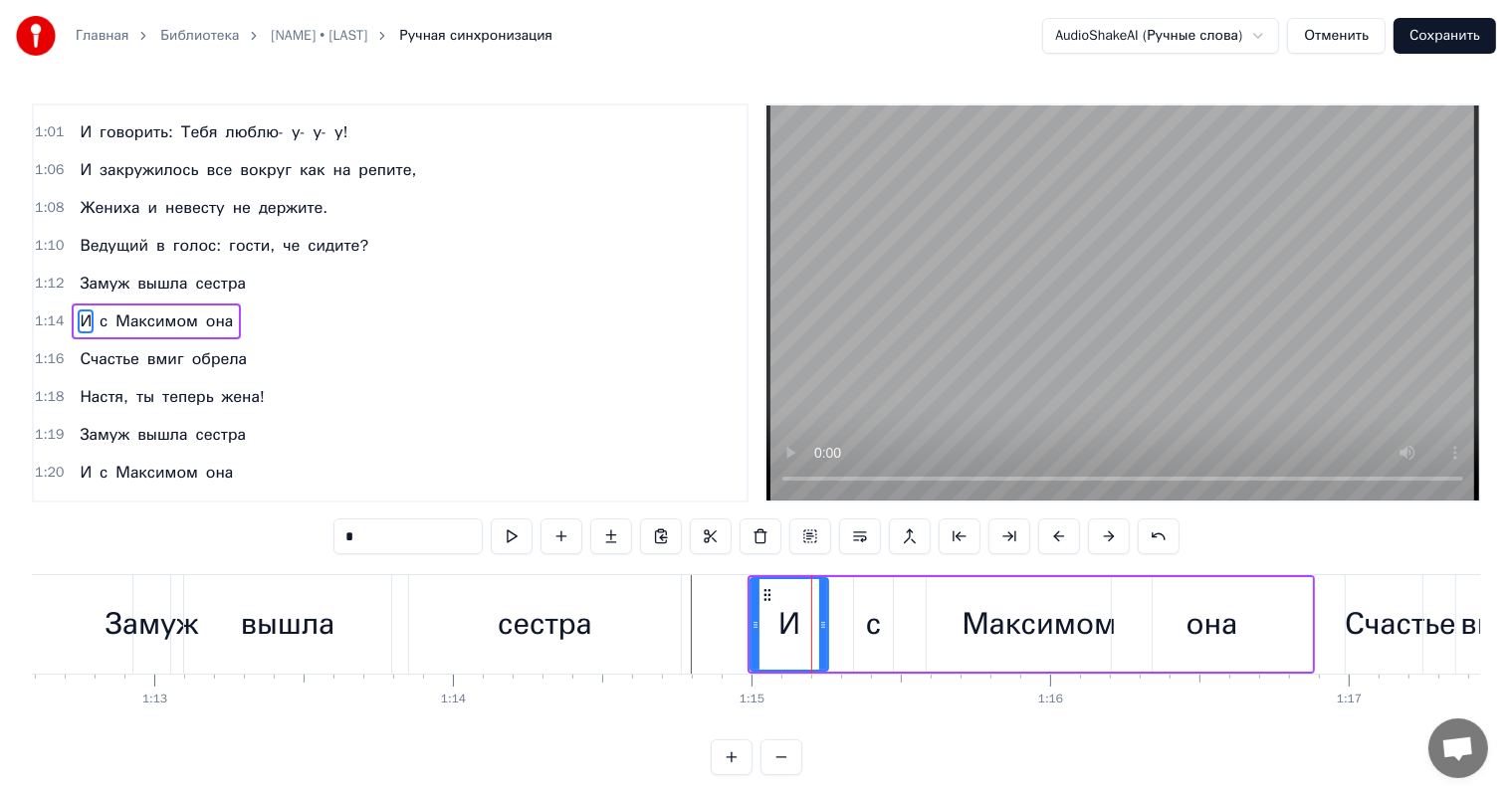 drag, startPoint x: 869, startPoint y: 624, endPoint x: 825, endPoint y: 625, distance: 44.011362 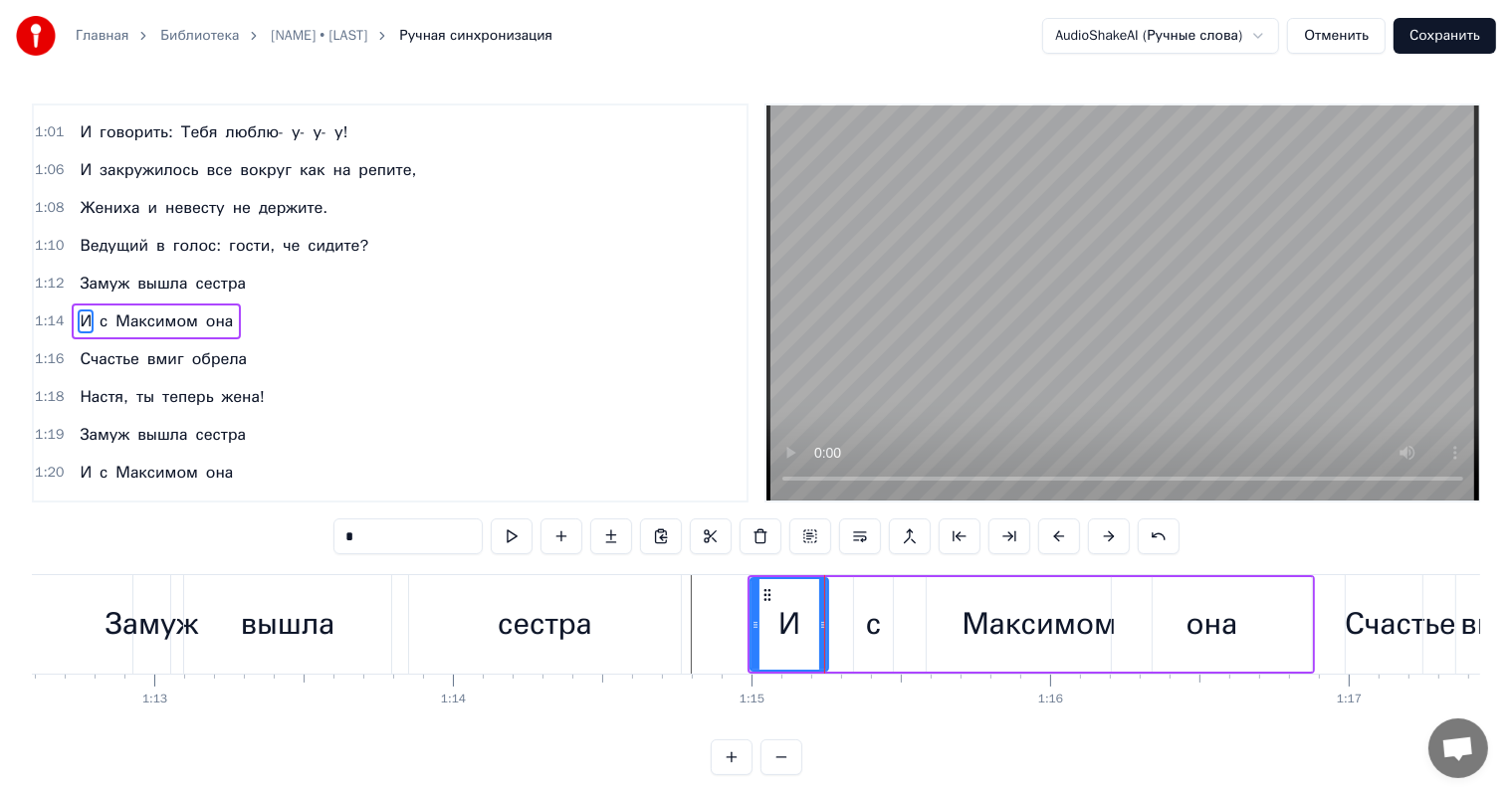 click on "с" at bounding box center [873, 624] 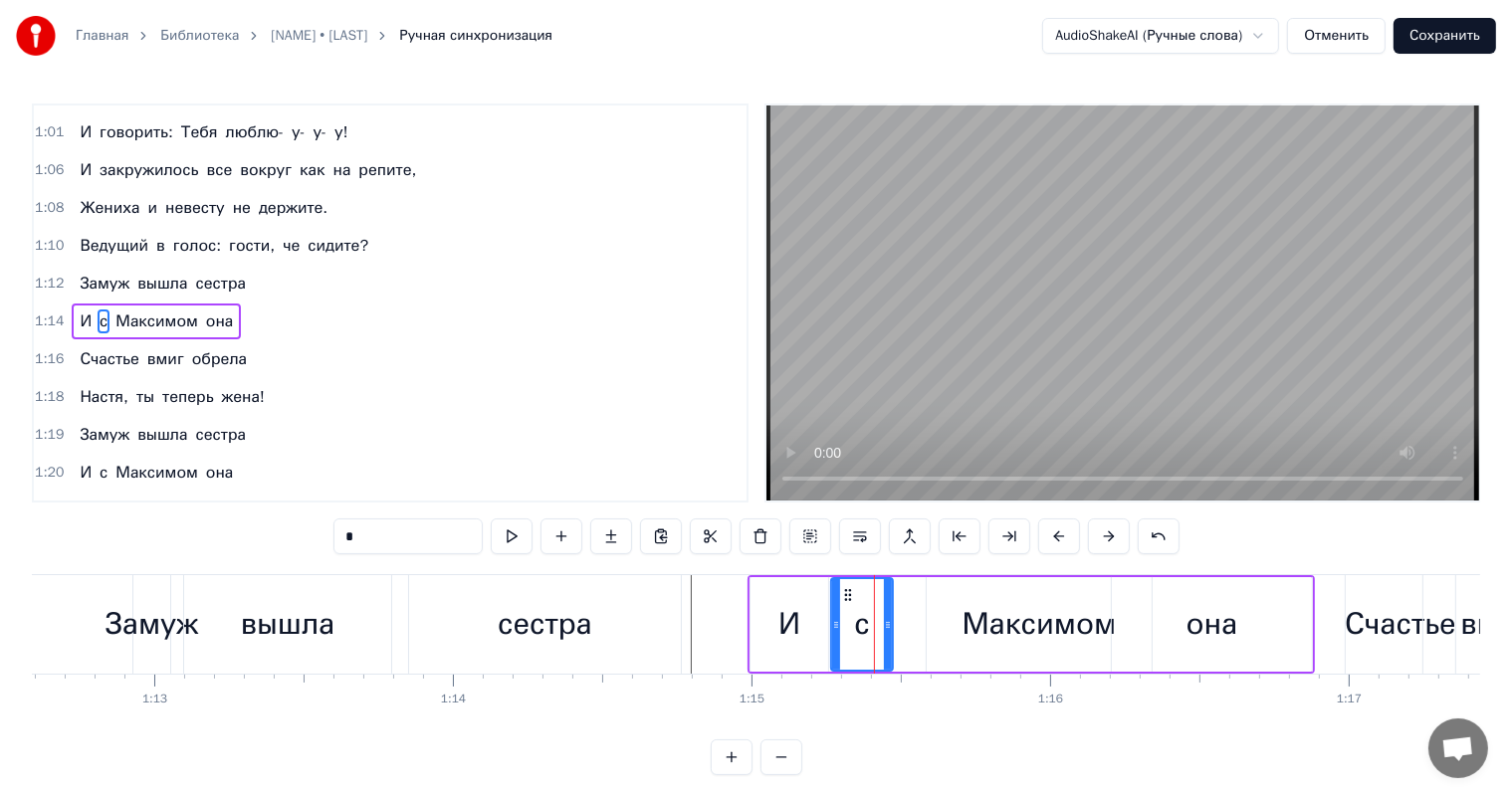 drag, startPoint x: 856, startPoint y: 625, endPoint x: 833, endPoint y: 625, distance: 23 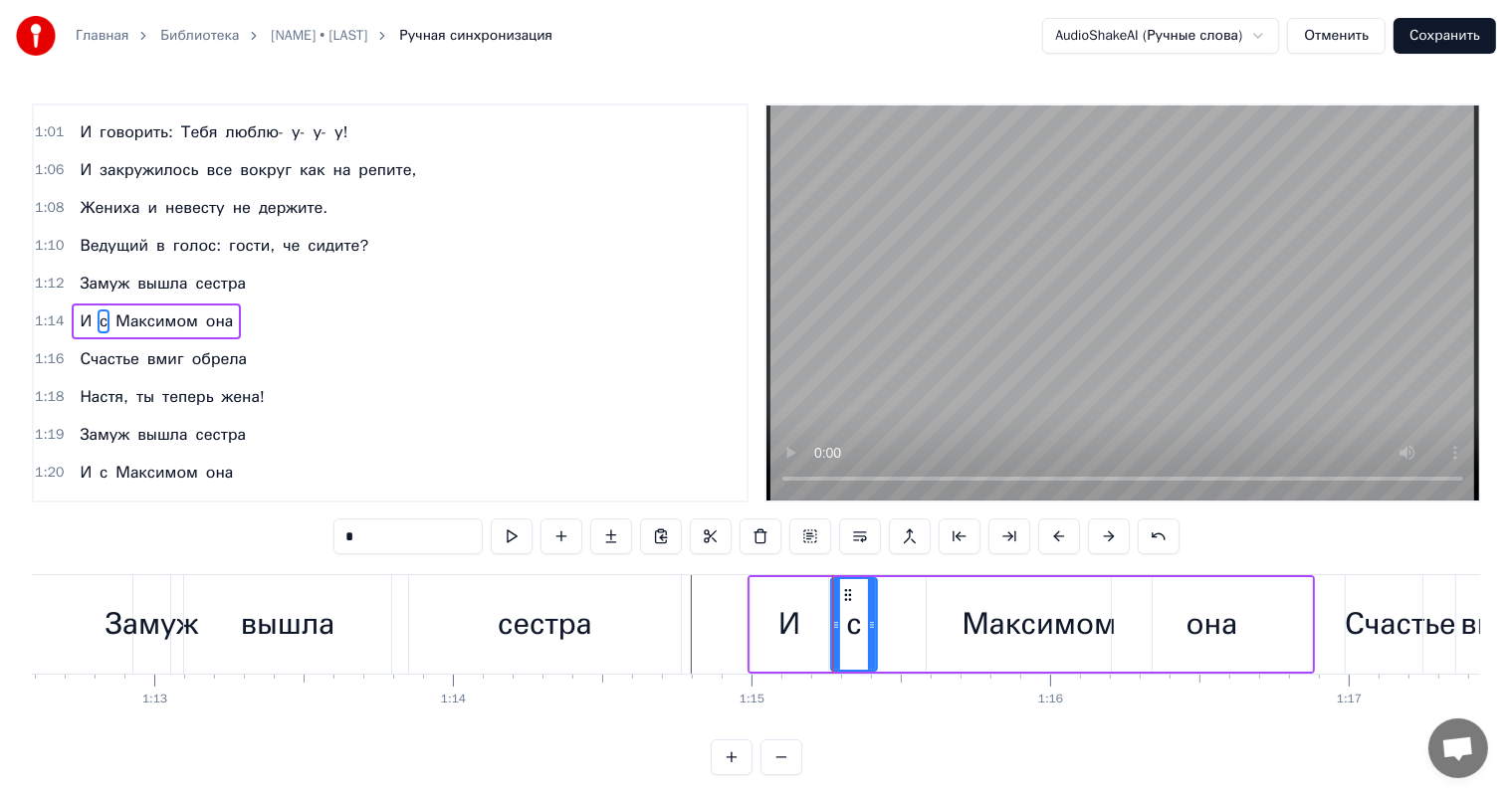 drag, startPoint x: 886, startPoint y: 625, endPoint x: 870, endPoint y: 625, distance: 16 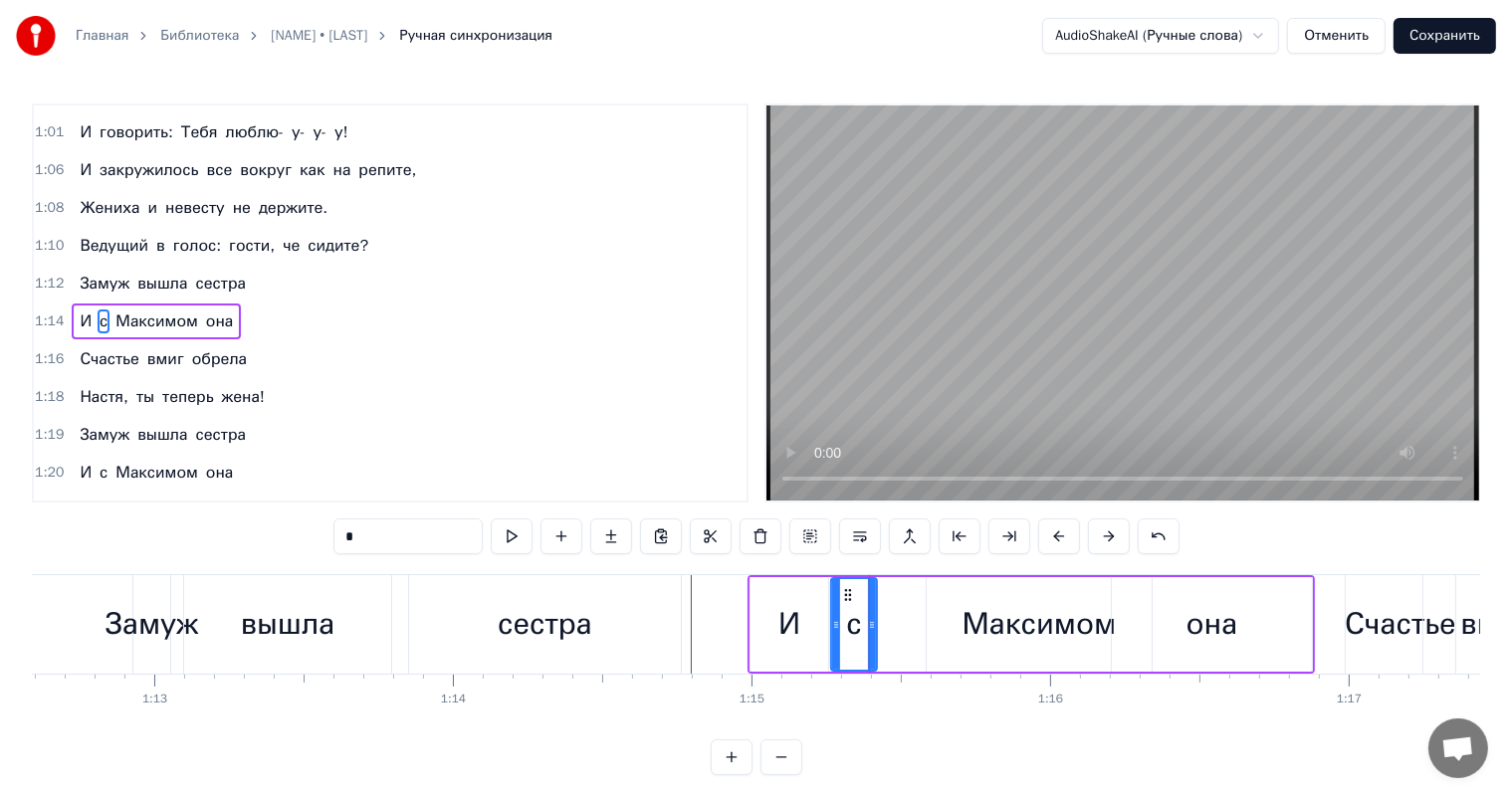 click on "Максимом" at bounding box center (1039, 624) 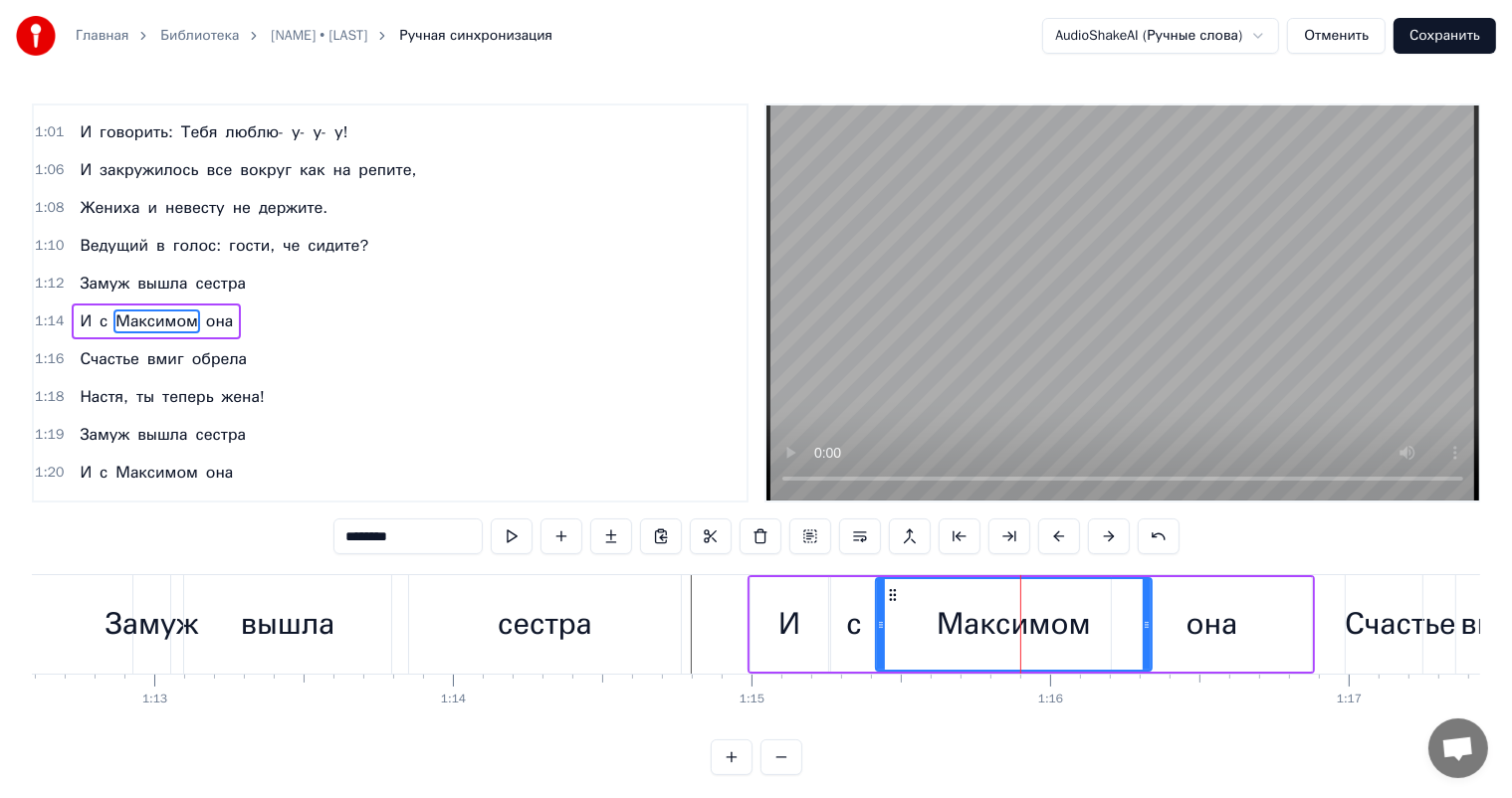 drag, startPoint x: 927, startPoint y: 625, endPoint x: 876, endPoint y: 625, distance: 51 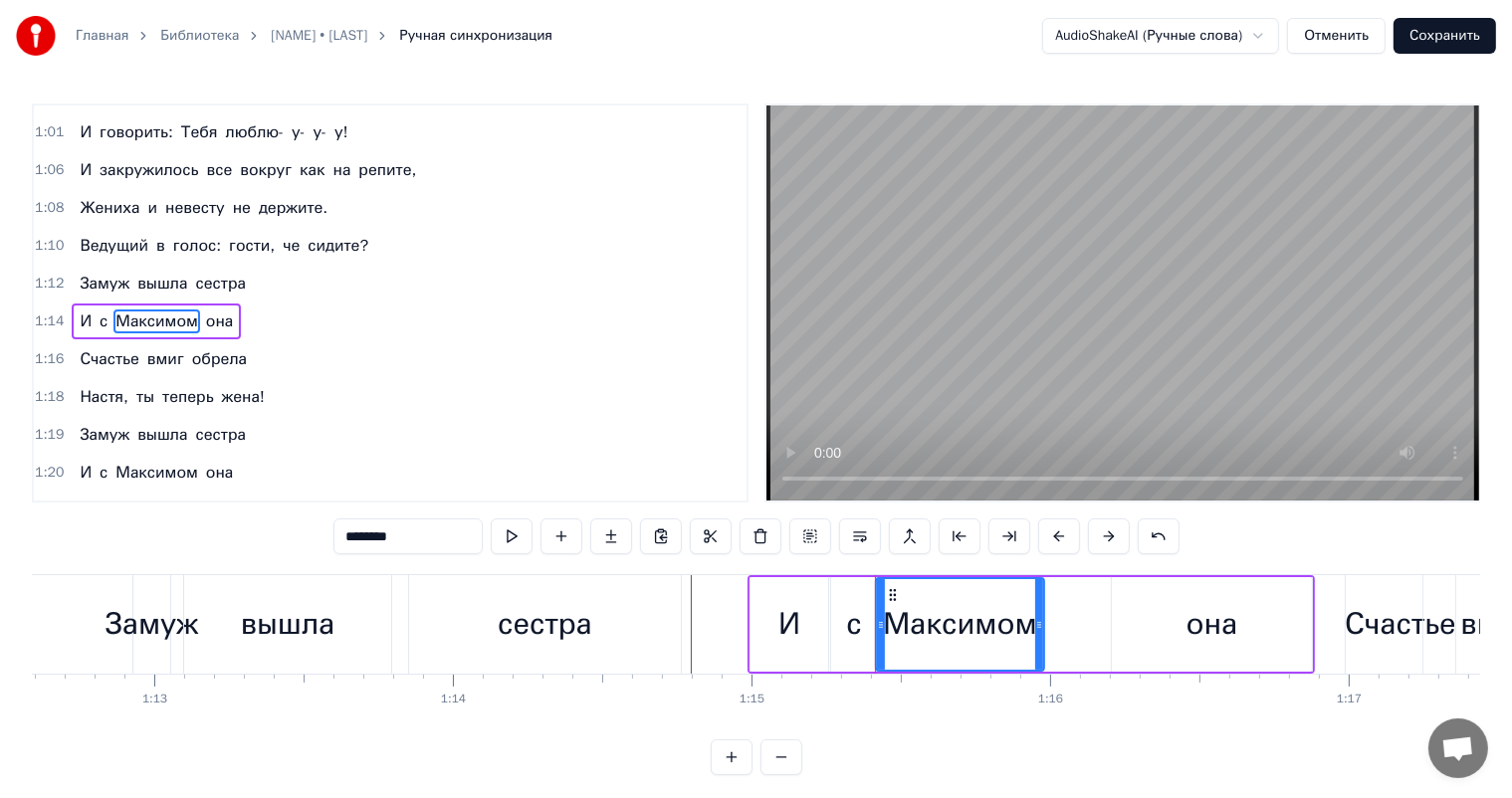 drag, startPoint x: 1143, startPoint y: 625, endPoint x: 1035, endPoint y: 621, distance: 108.07405 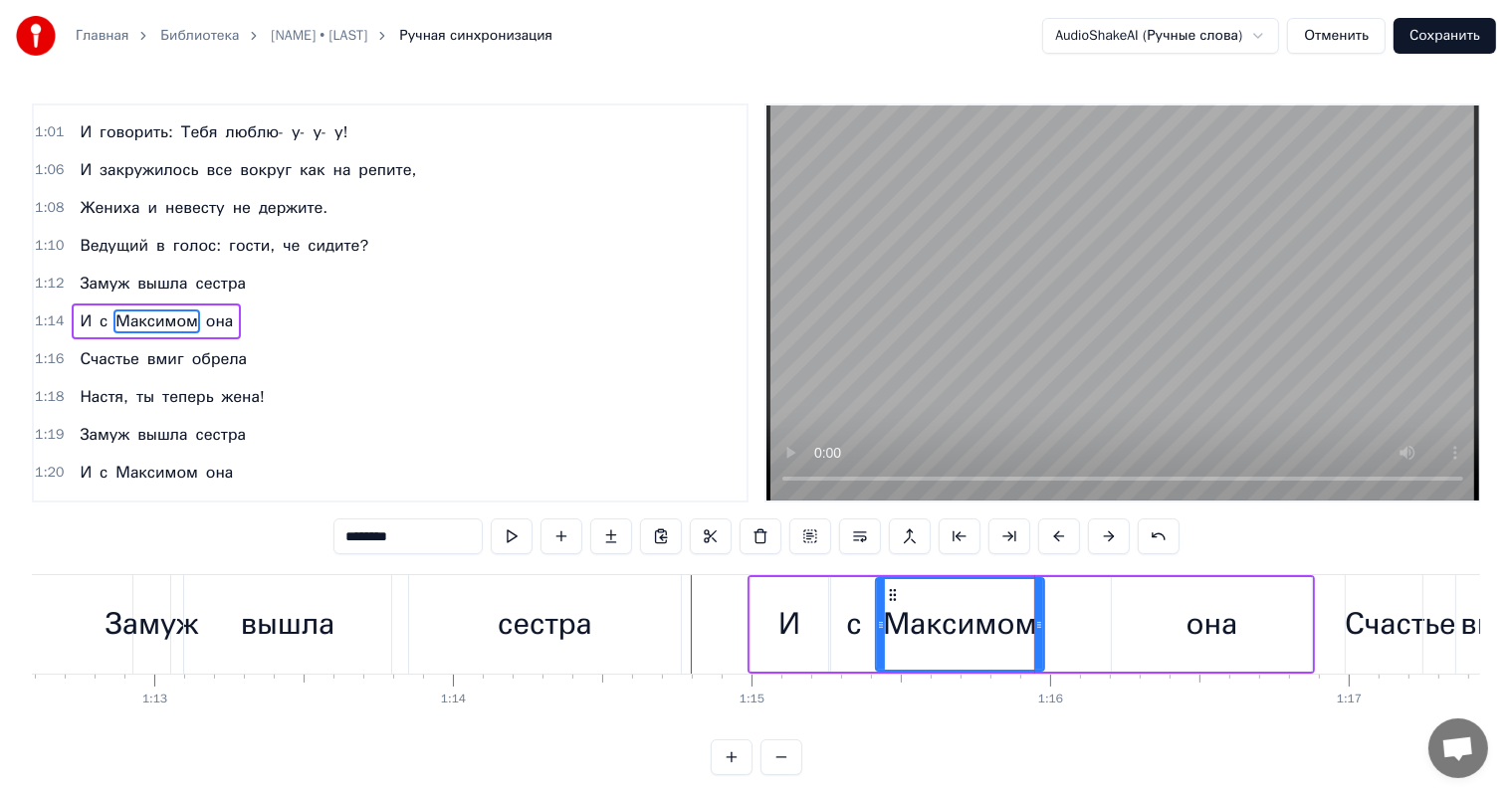 click on "она" at bounding box center [1212, 624] 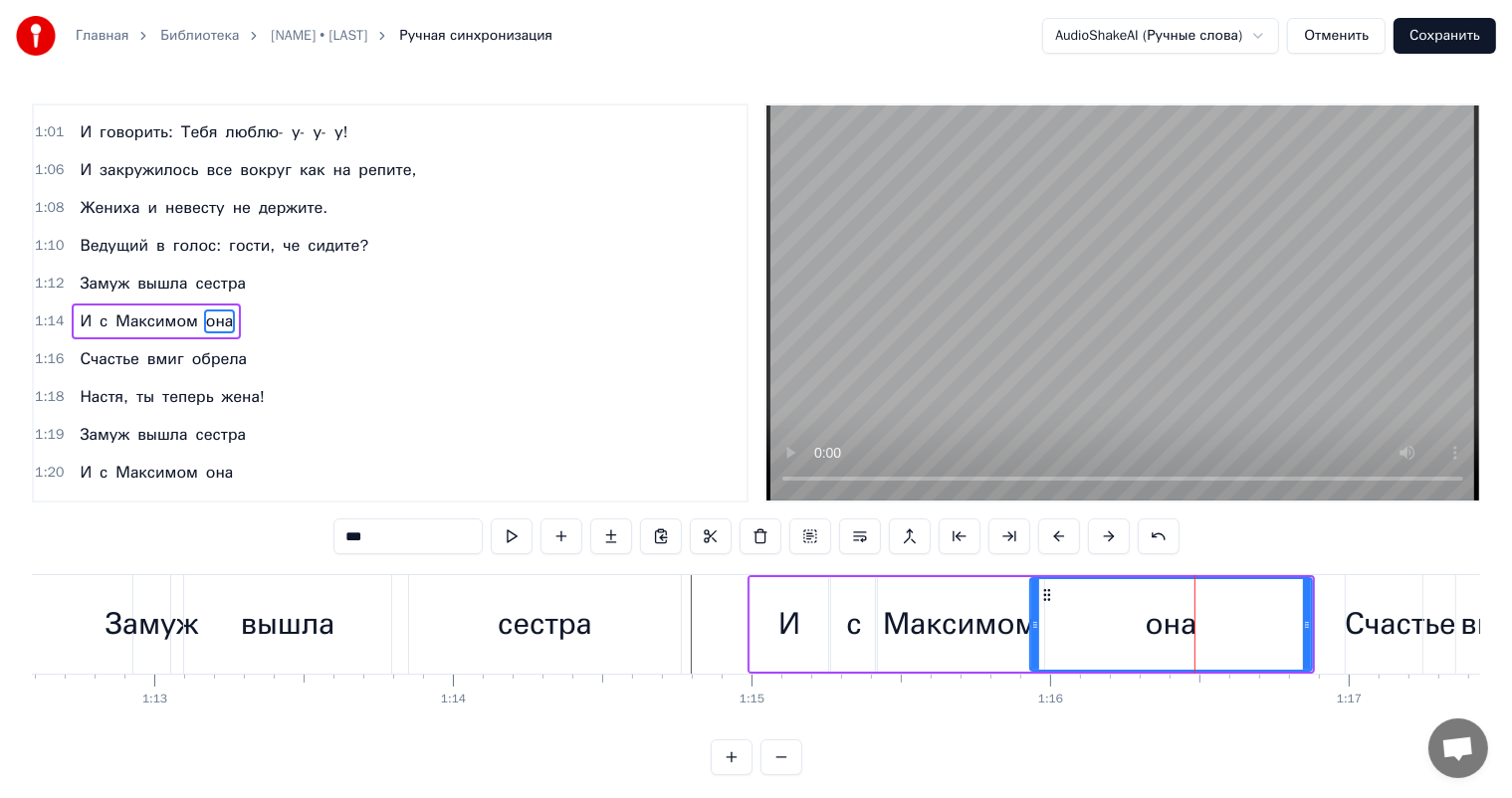 drag, startPoint x: 1113, startPoint y: 625, endPoint x: 1031, endPoint y: 625, distance: 82 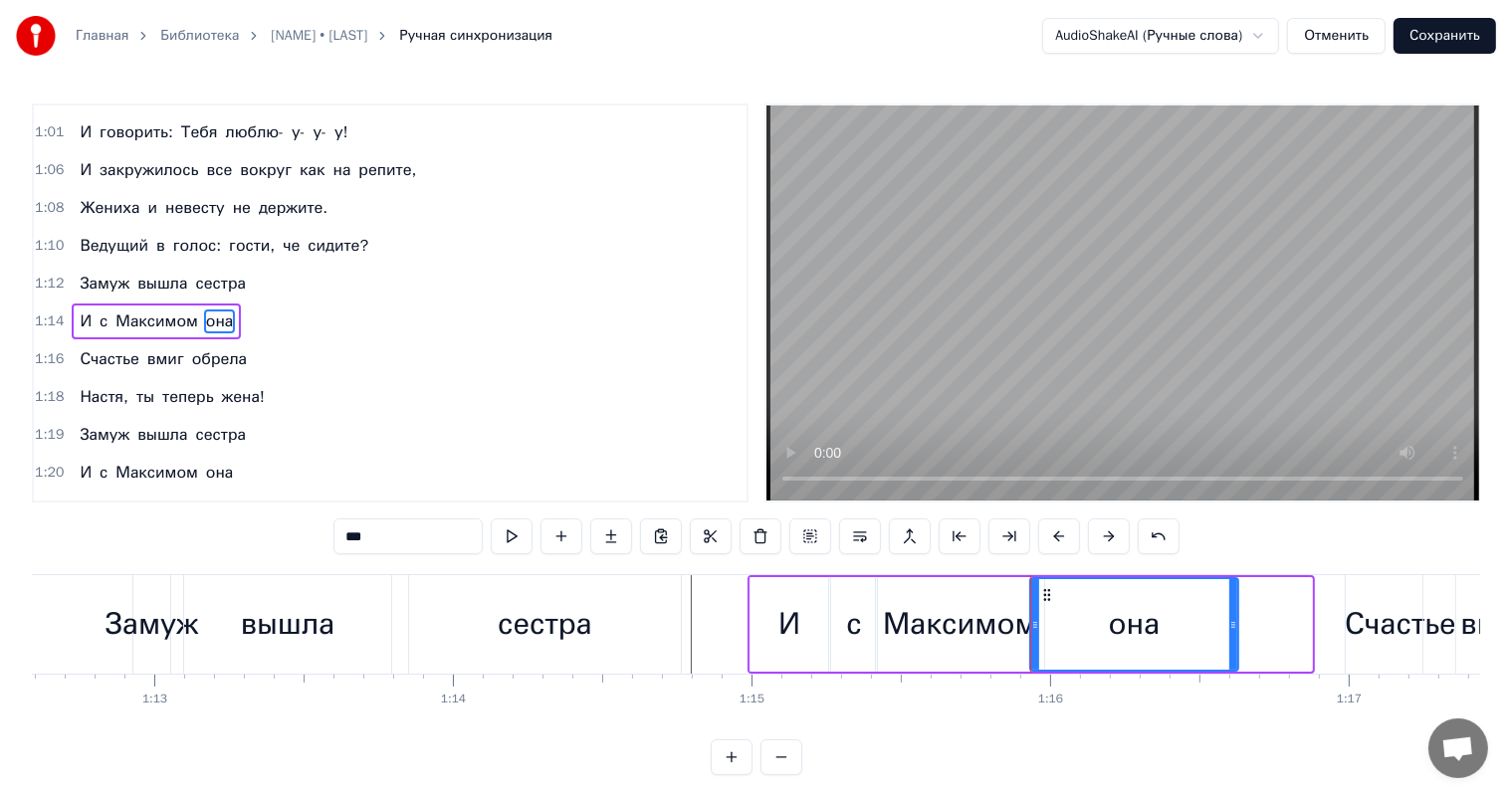 drag, startPoint x: 1305, startPoint y: 624, endPoint x: 1231, endPoint y: 630, distance: 74.24284 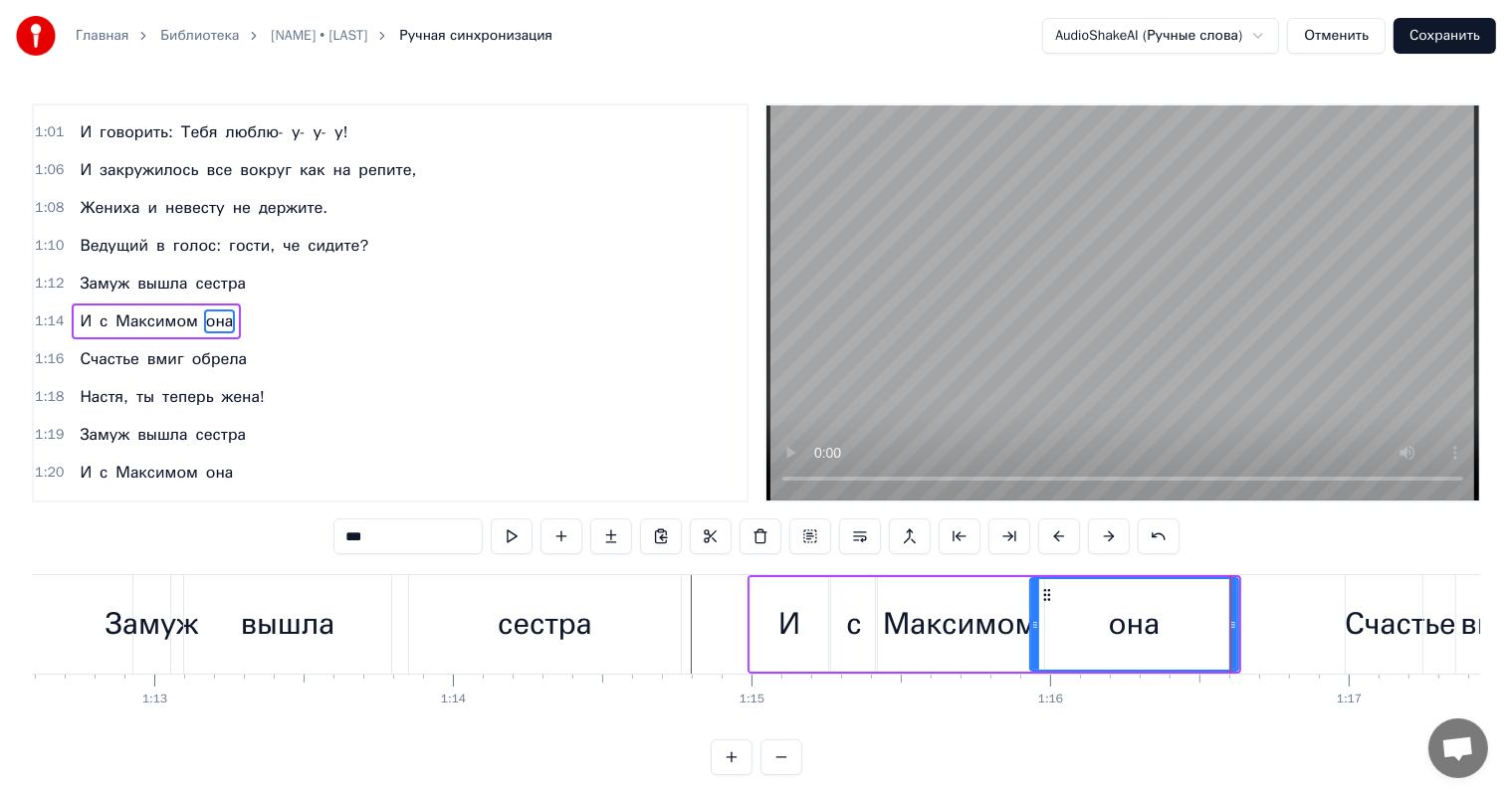 click on "Замуж" at bounding box center [105, 284] 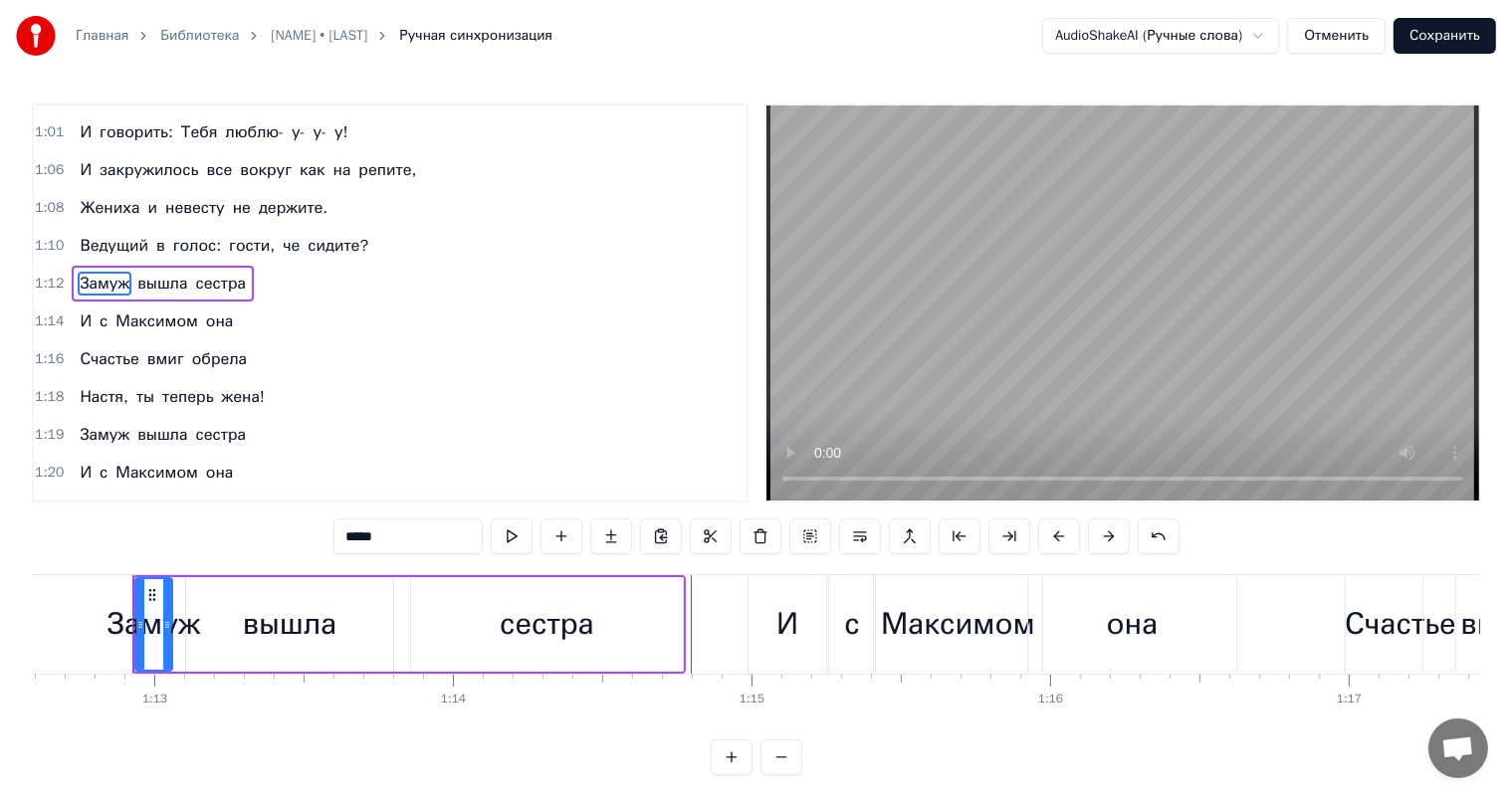 scroll, scrollTop: 296, scrollLeft: 0, axis: vertical 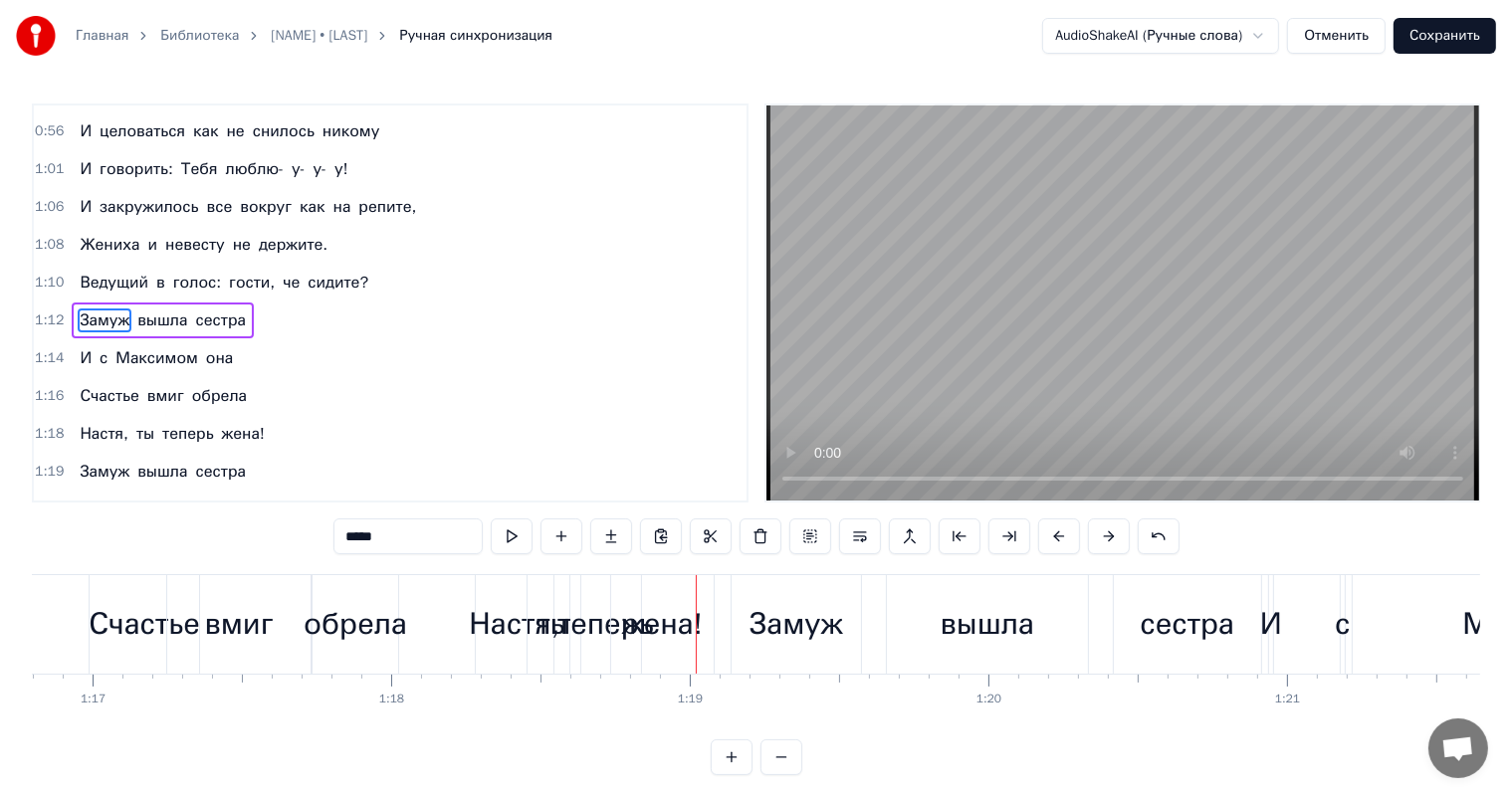click on "сестра" at bounding box center [1188, 624] 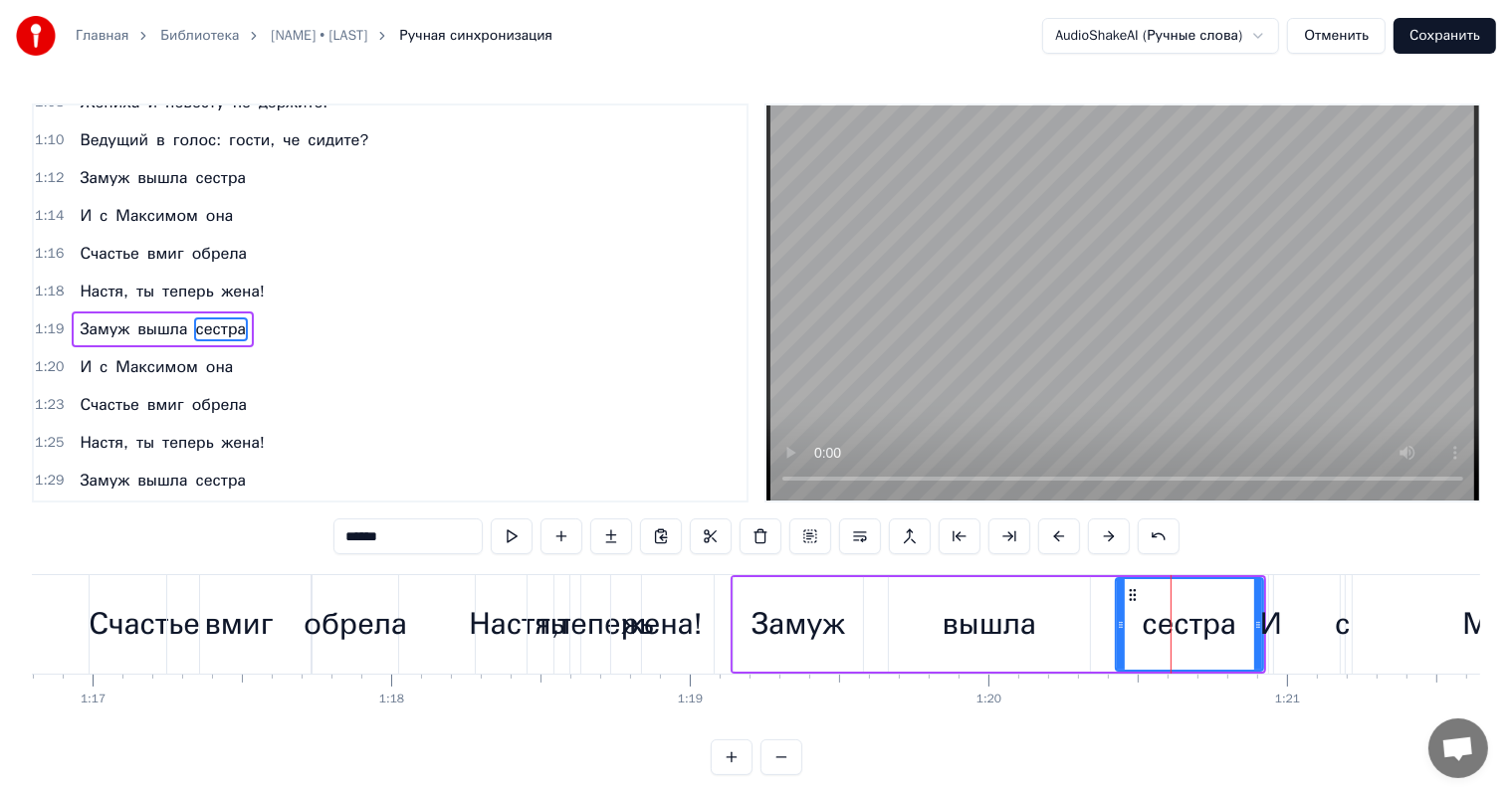 scroll, scrollTop: 442, scrollLeft: 0, axis: vertical 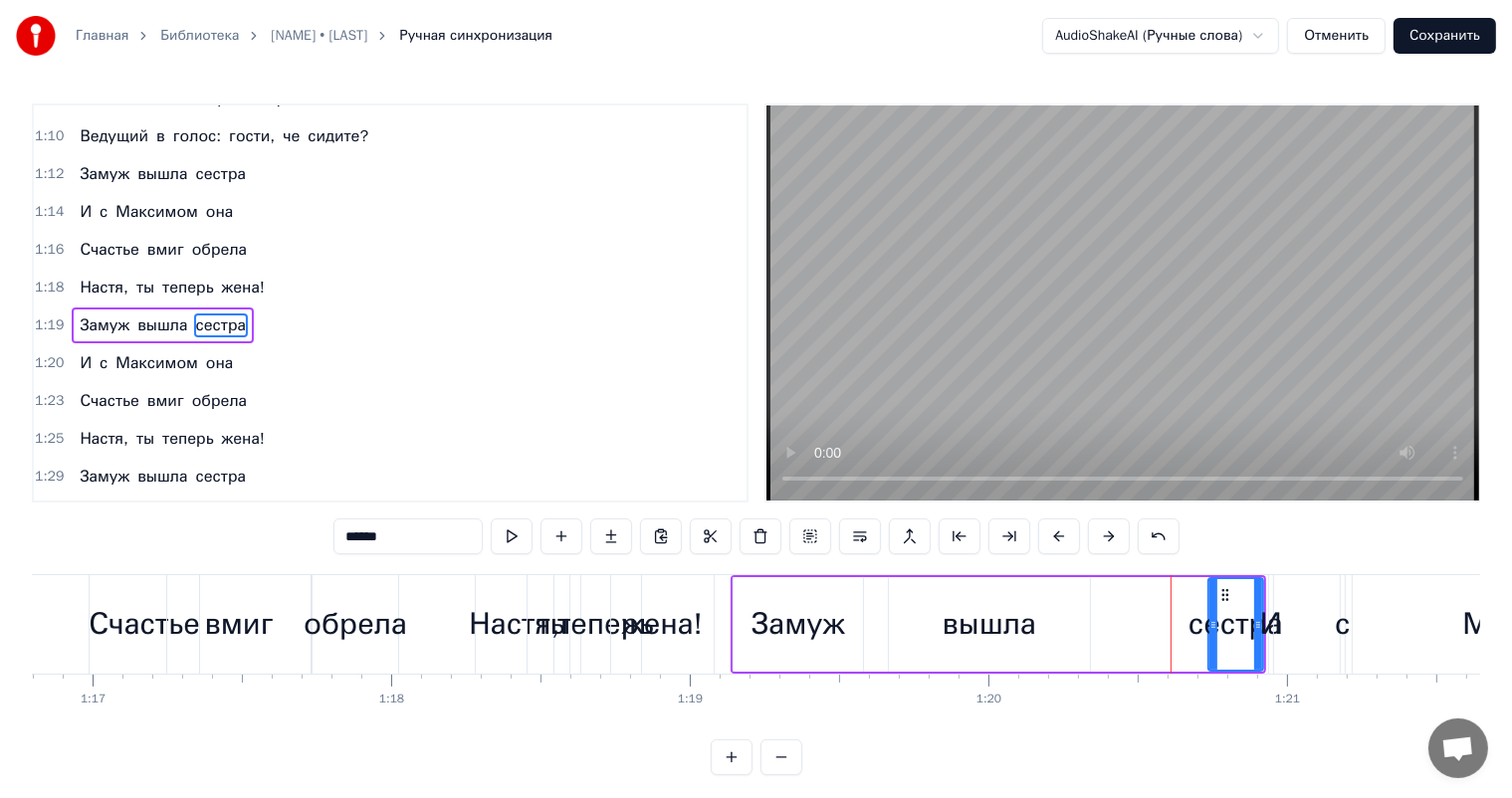 drag, startPoint x: 1118, startPoint y: 625, endPoint x: 1214, endPoint y: 629, distance: 96.083297 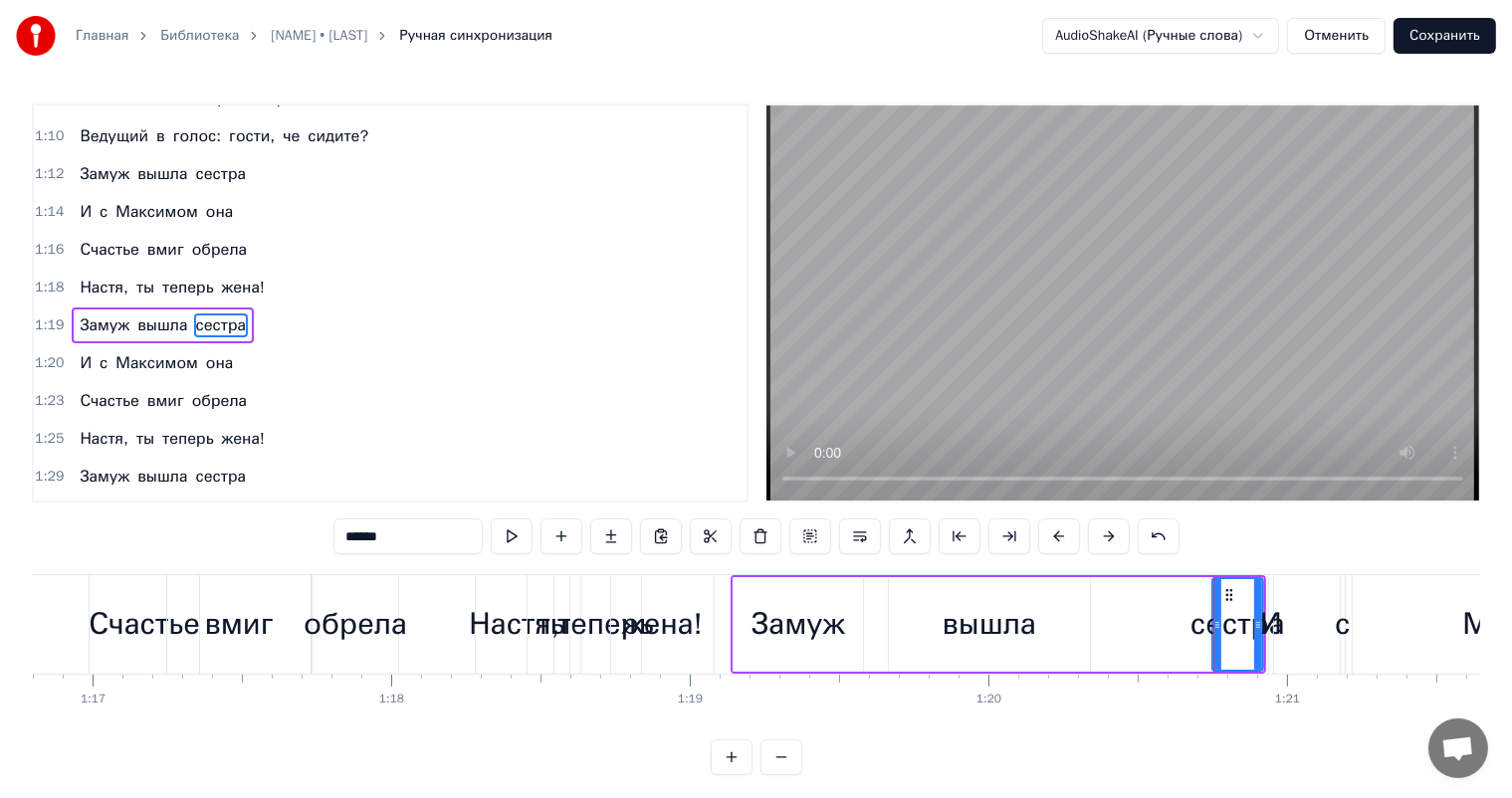 click on "вышла" at bounding box center (989, 624) 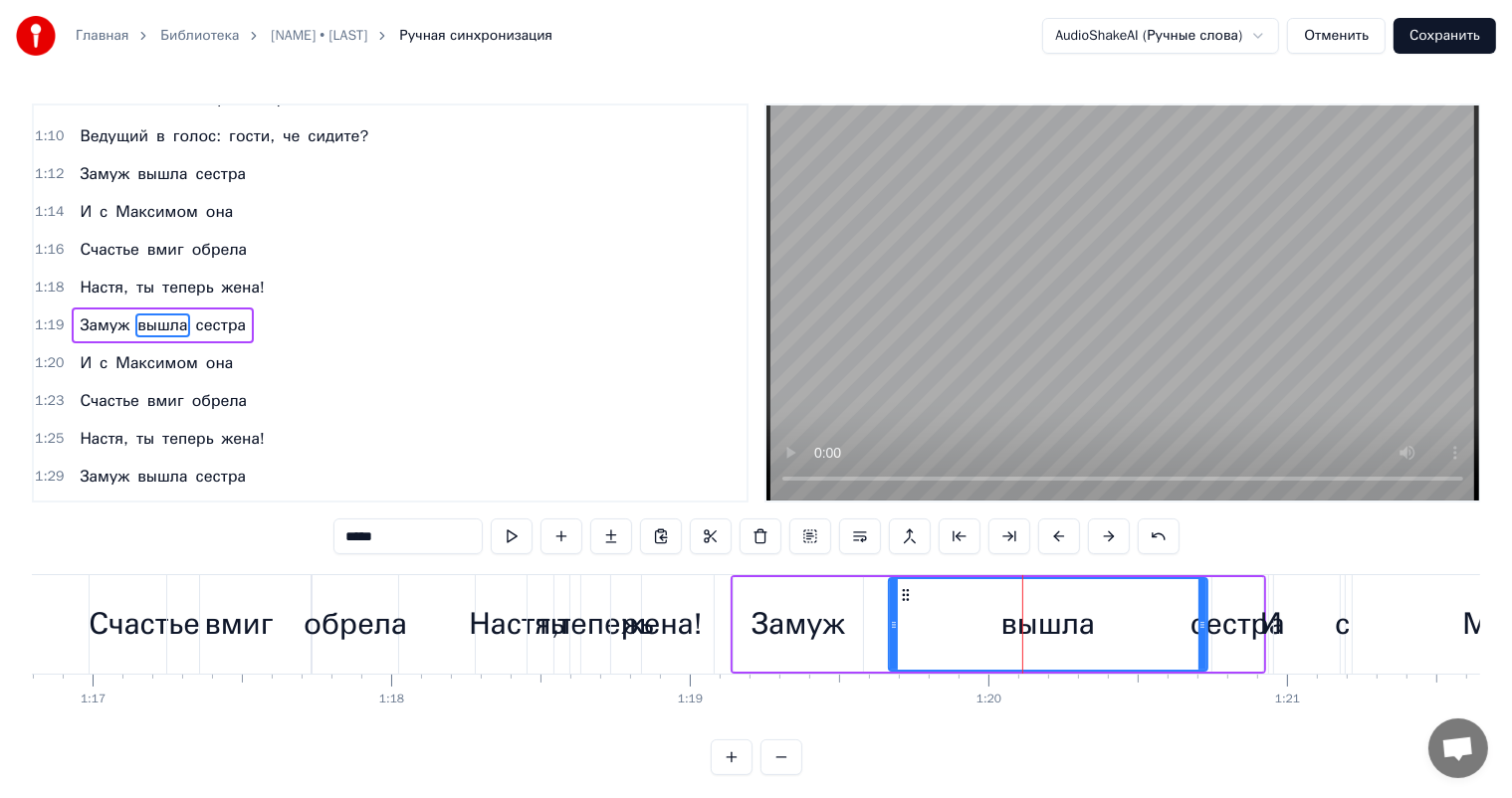 drag, startPoint x: 1083, startPoint y: 622, endPoint x: 1200, endPoint y: 625, distance: 117.03846 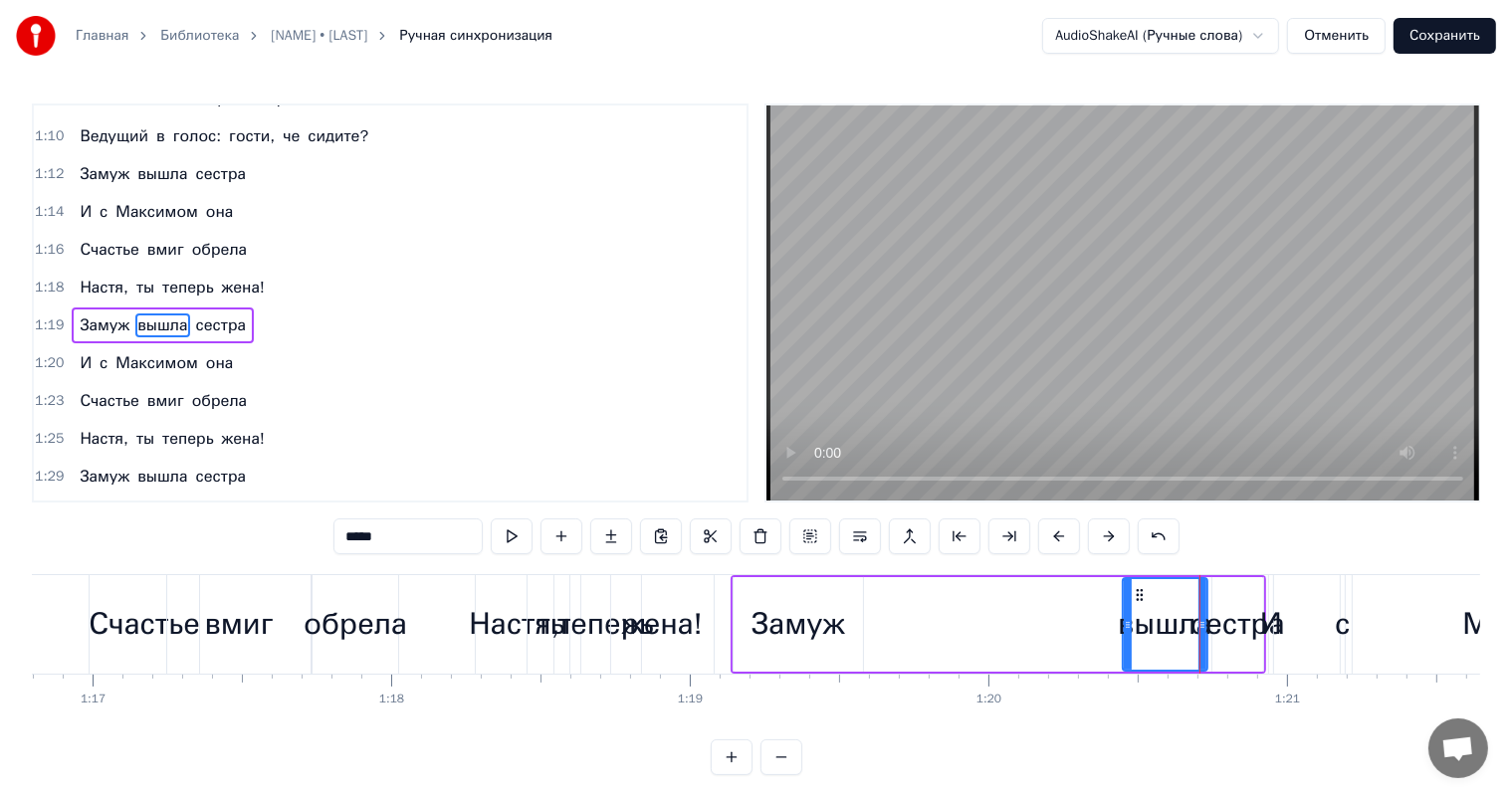 drag, startPoint x: 894, startPoint y: 624, endPoint x: 1131, endPoint y: 634, distance: 237.21088 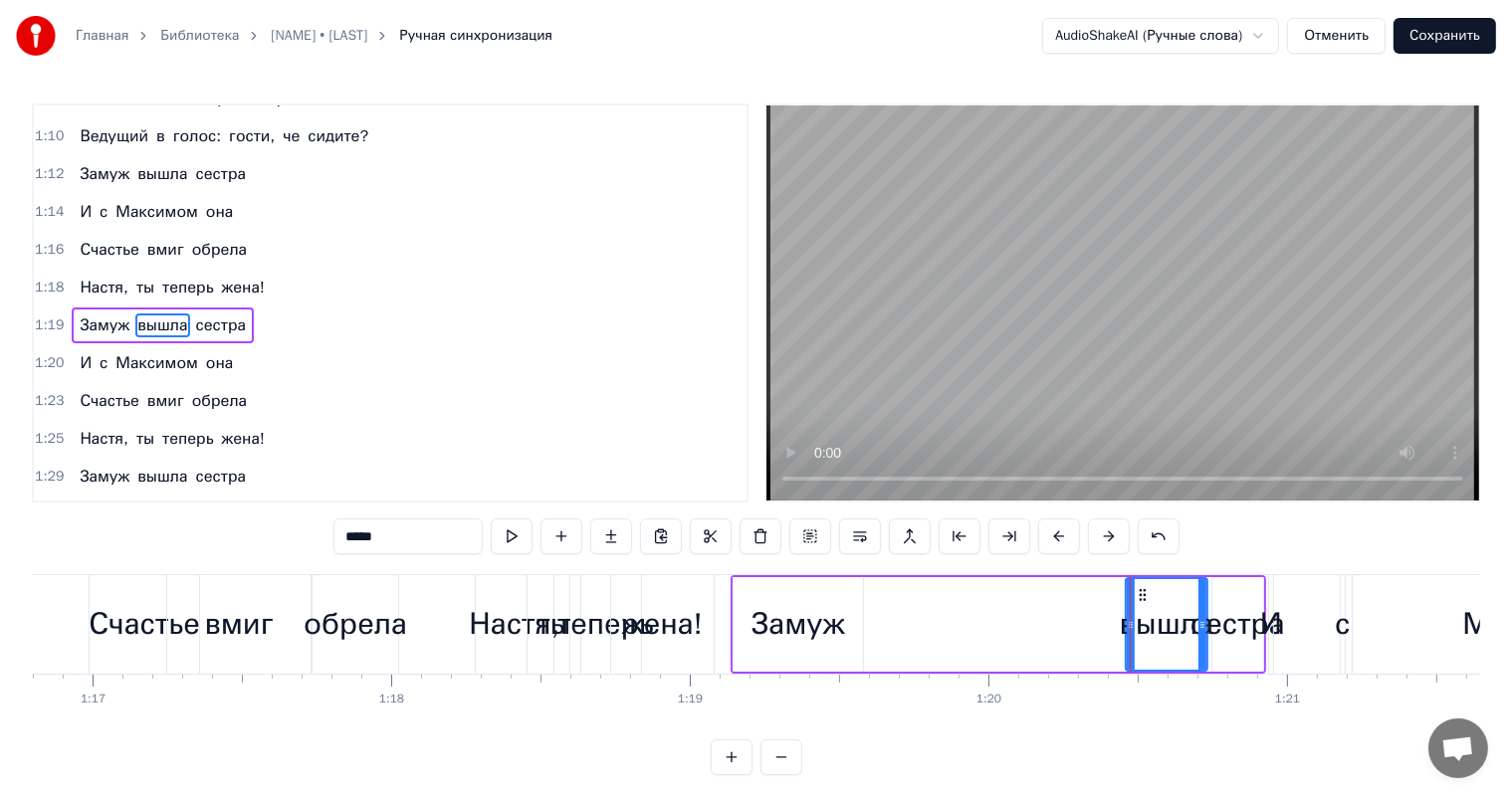 click on "Замуж" at bounding box center (797, 624) 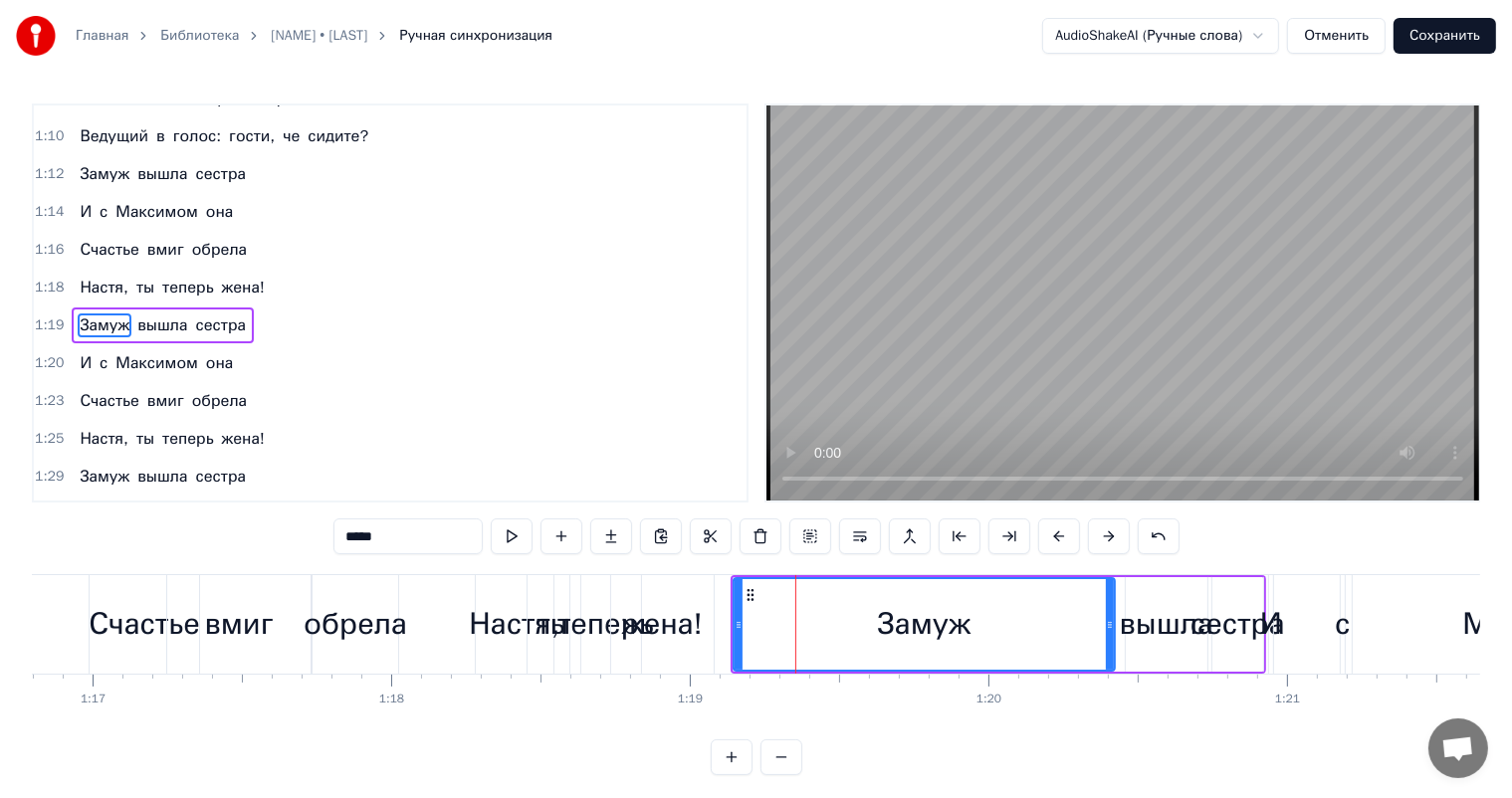 drag, startPoint x: 859, startPoint y: 621, endPoint x: 1111, endPoint y: 637, distance: 252.50743 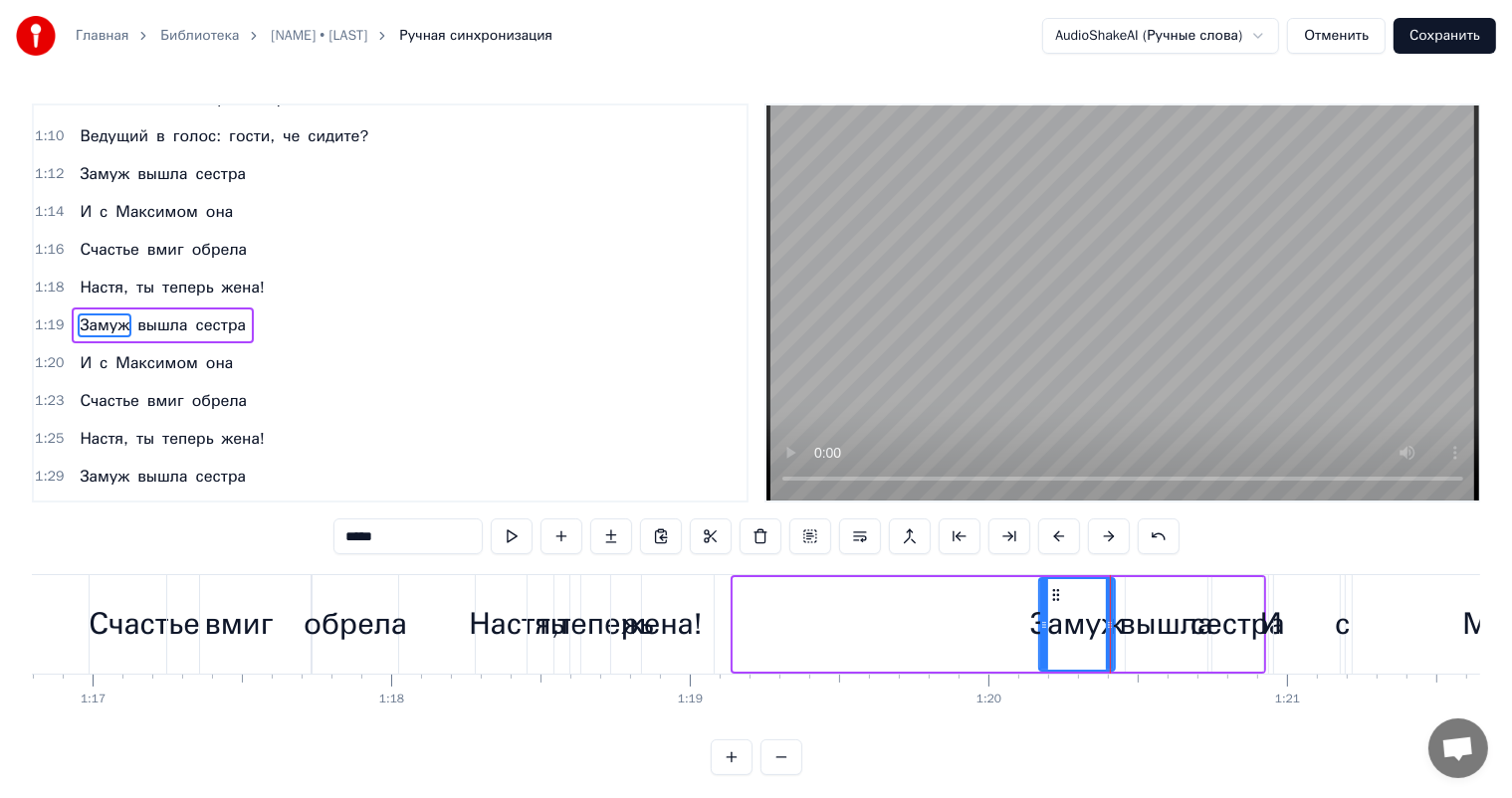 drag, startPoint x: 740, startPoint y: 623, endPoint x: 1045, endPoint y: 633, distance: 305.1639 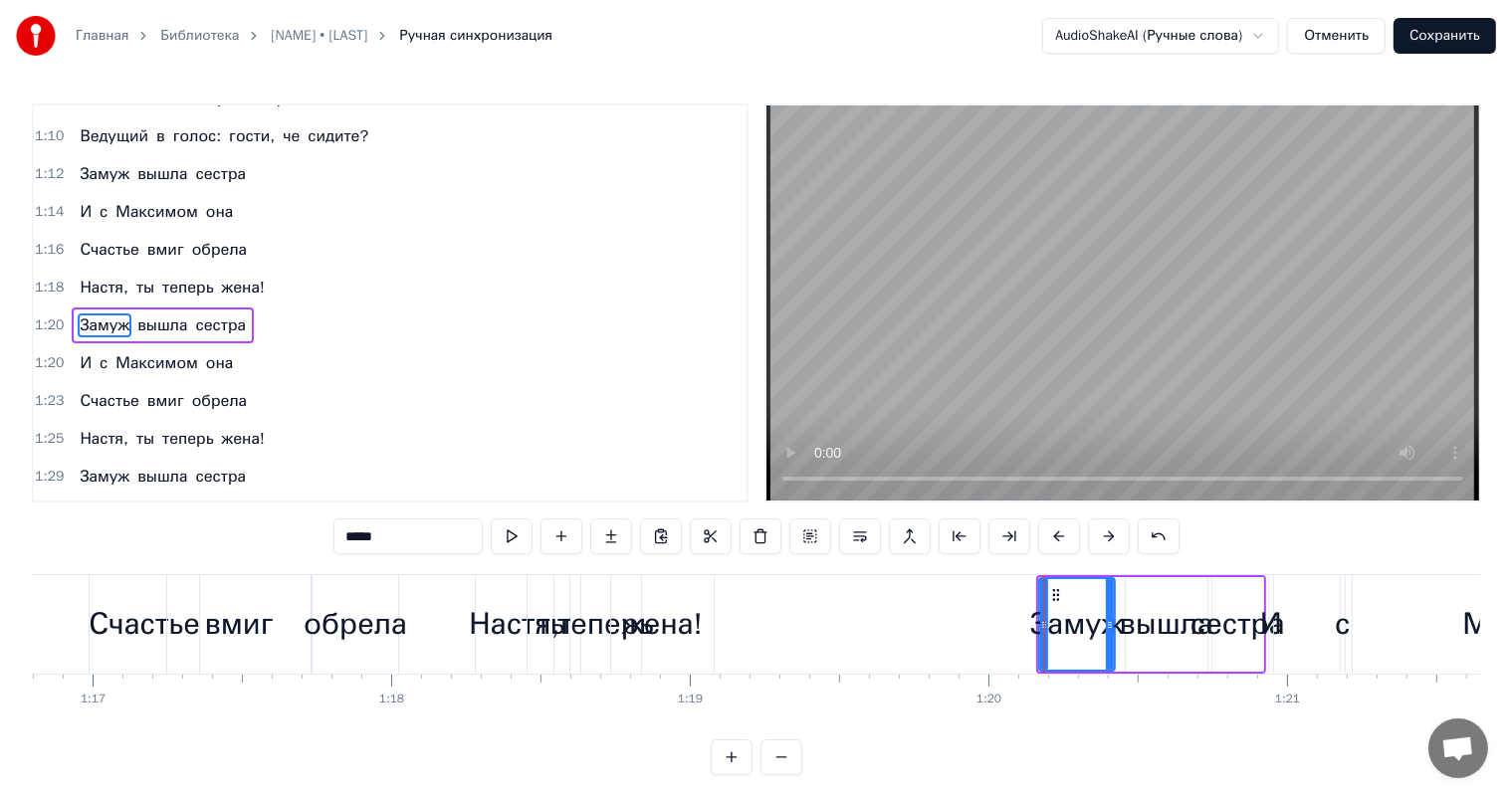 click on "жена!" at bounding box center [662, 624] 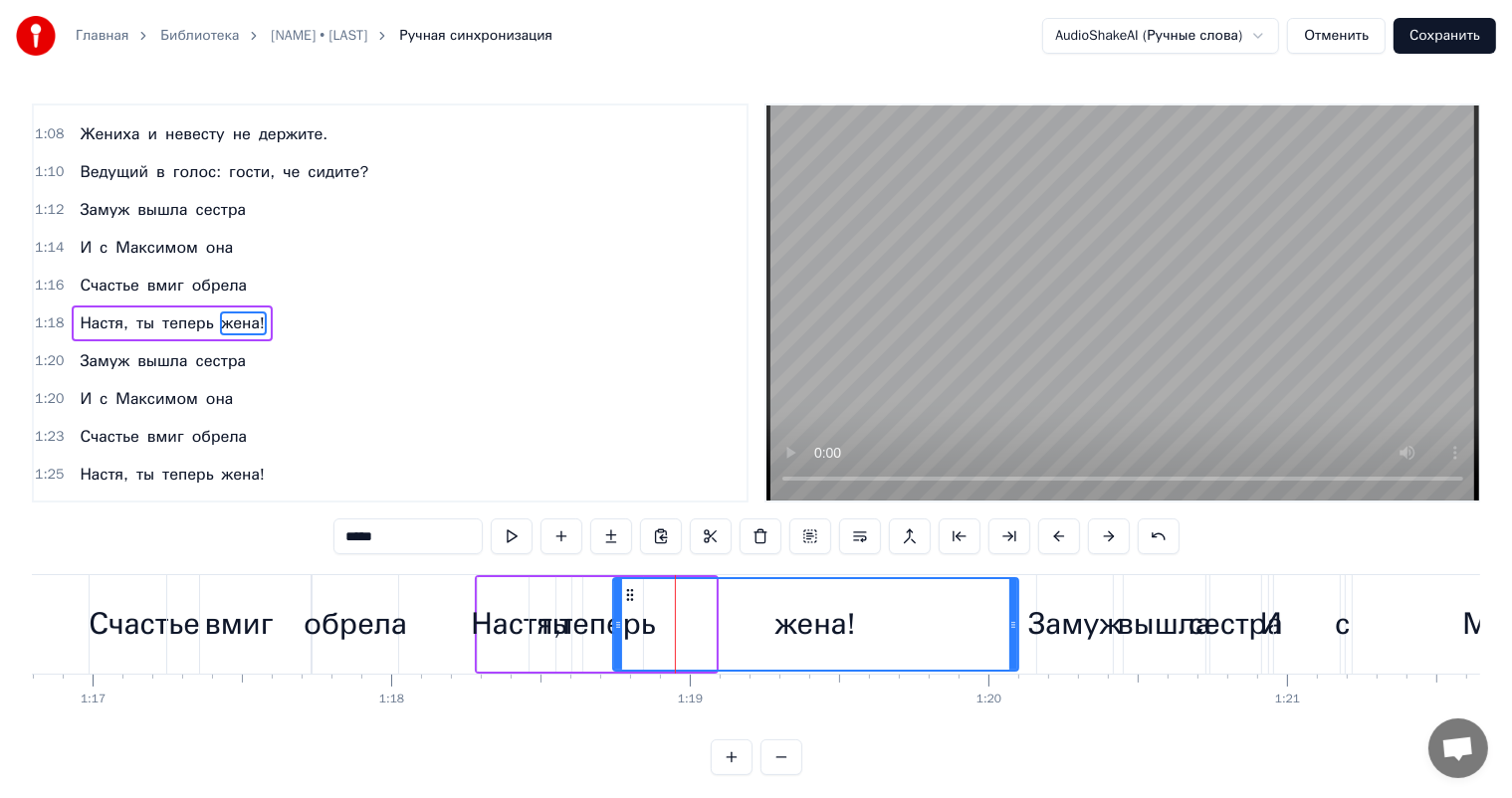 drag, startPoint x: 708, startPoint y: 625, endPoint x: 1016, endPoint y: 625, distance: 308 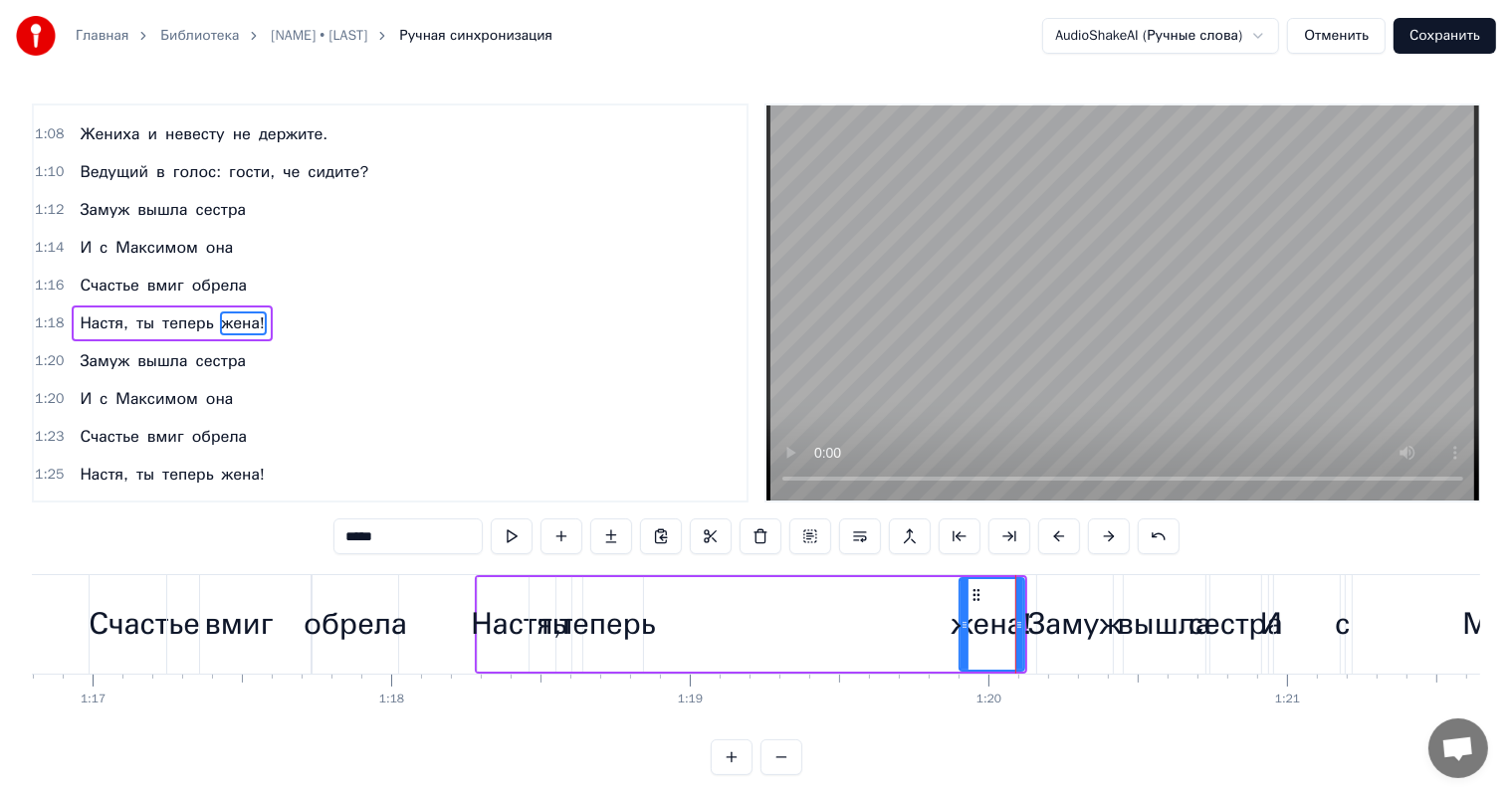 drag, startPoint x: 616, startPoint y: 625, endPoint x: 963, endPoint y: 629, distance: 347.02305 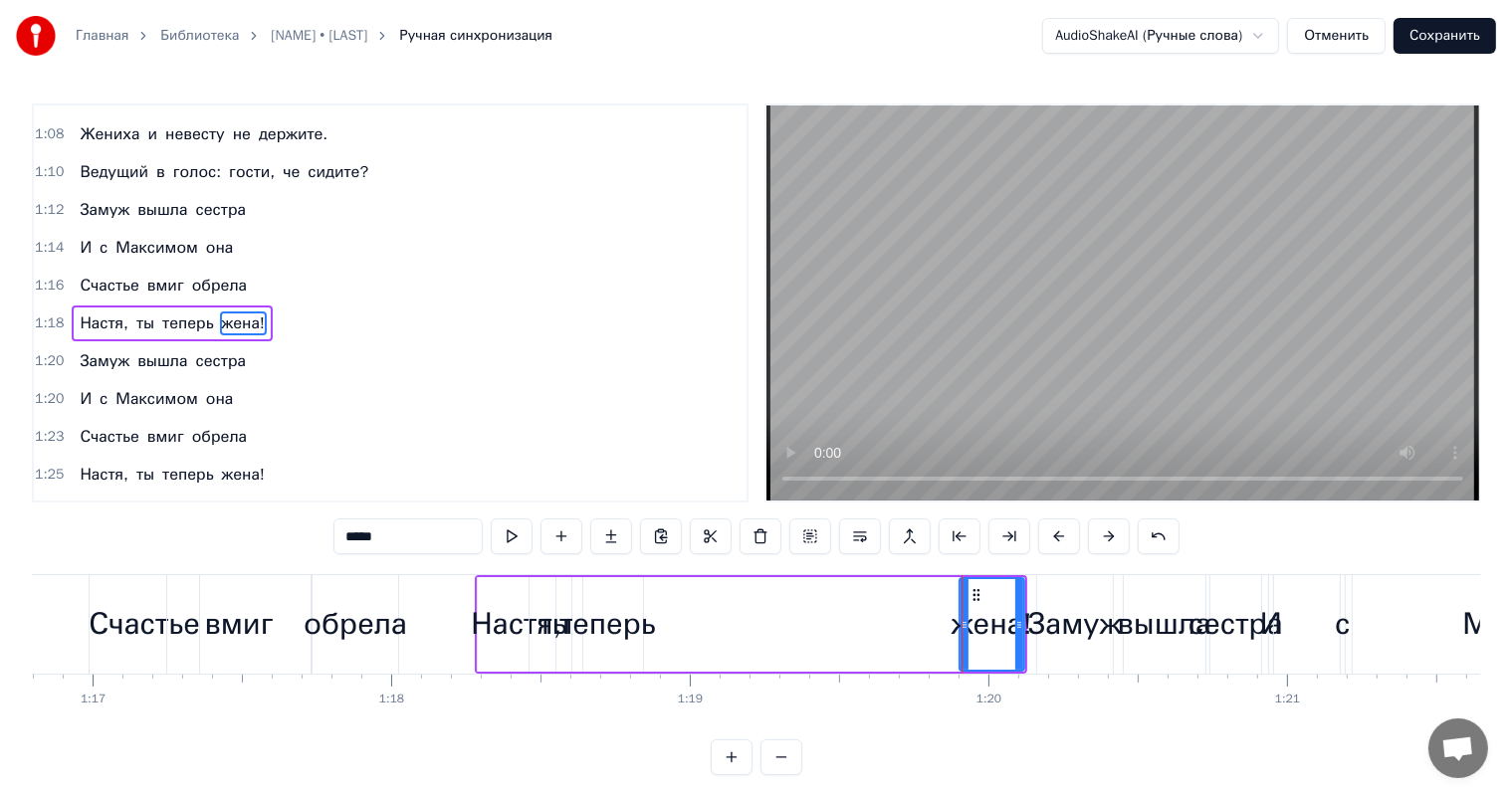 click on "теперь" at bounding box center [607, 624] 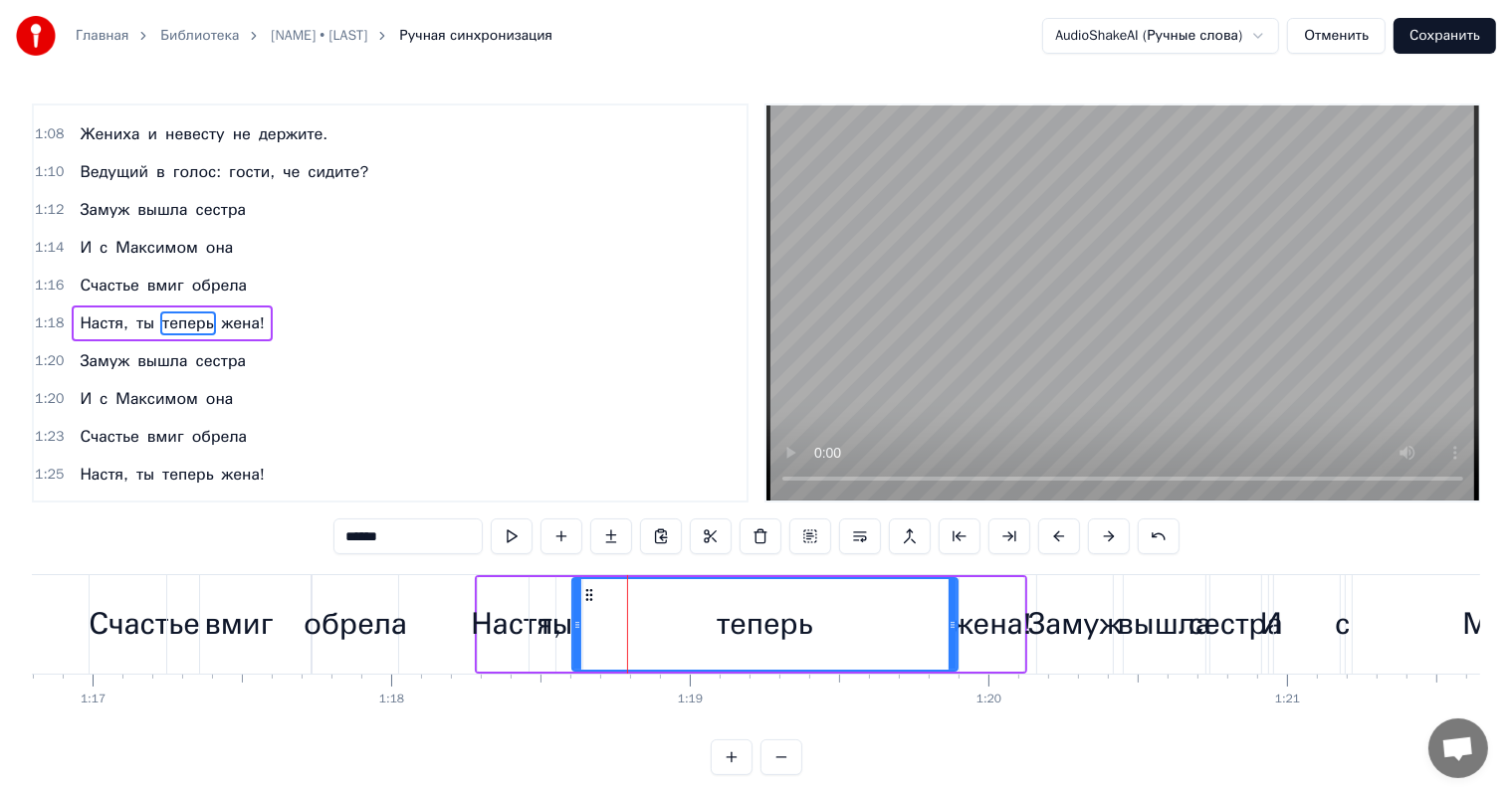 drag, startPoint x: 639, startPoint y: 624, endPoint x: 956, endPoint y: 621, distance: 317.0142 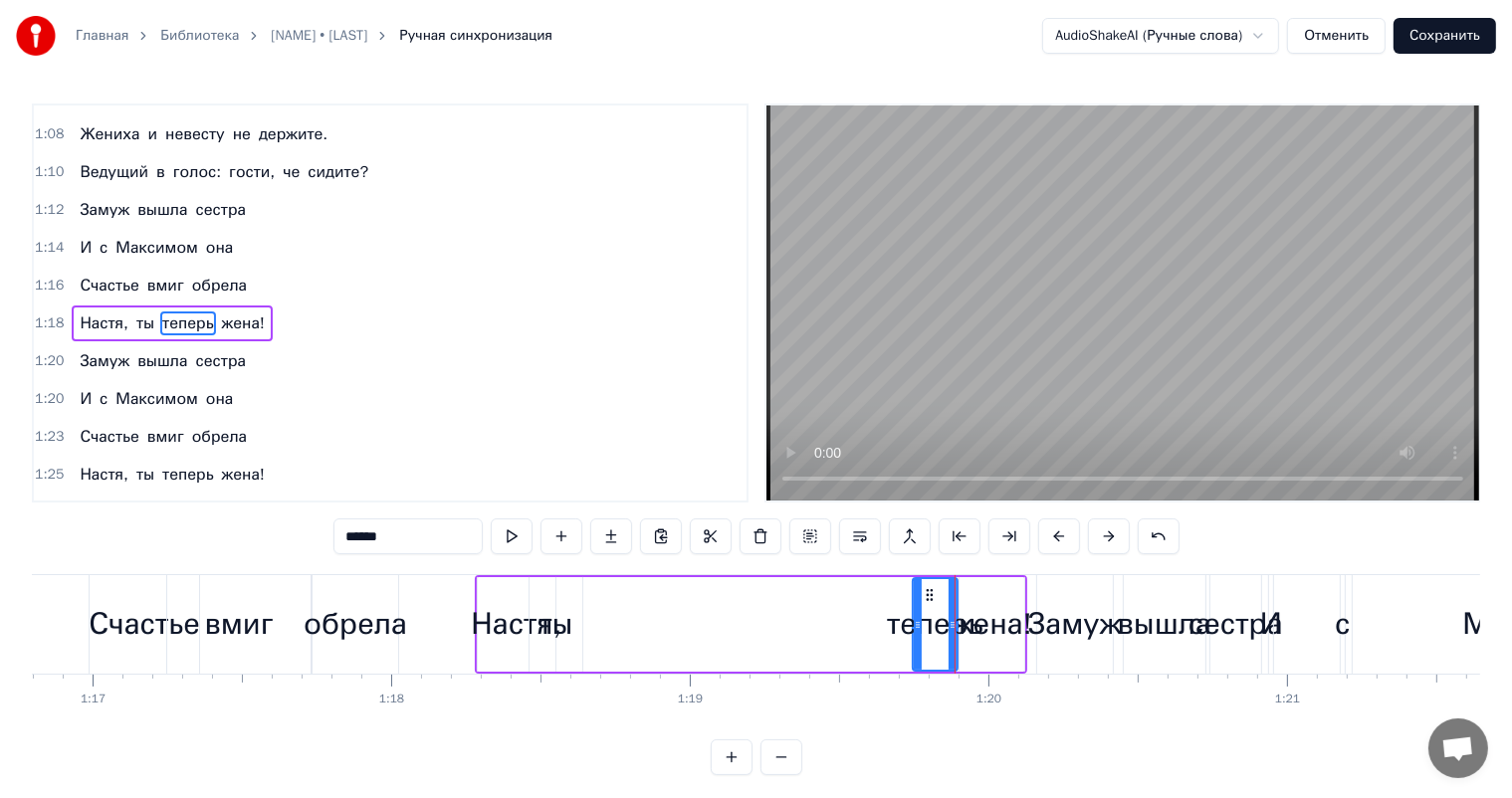 drag, startPoint x: 577, startPoint y: 622, endPoint x: 918, endPoint y: 617, distance: 341.03665 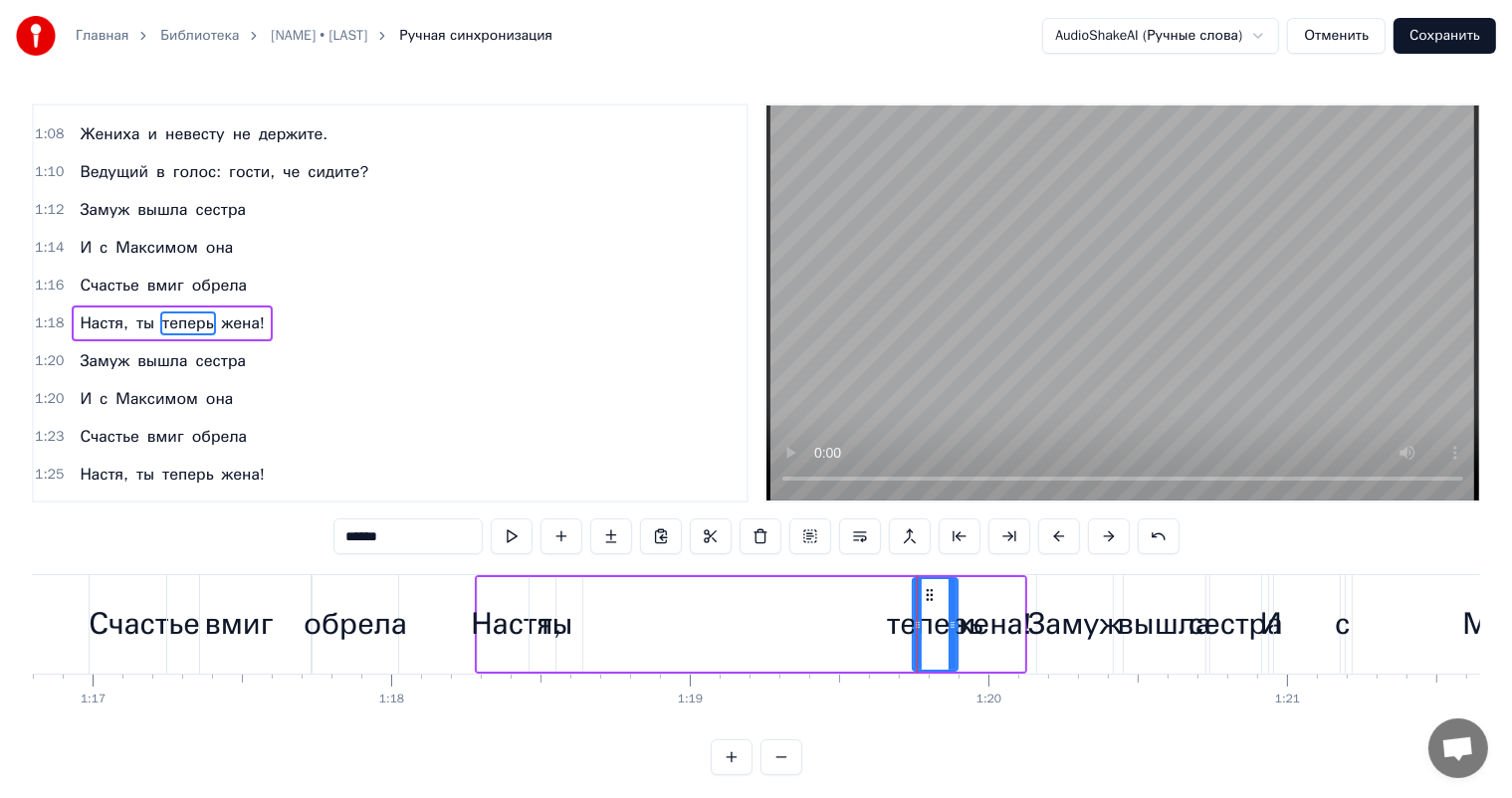 click on "ты" at bounding box center [555, 624] 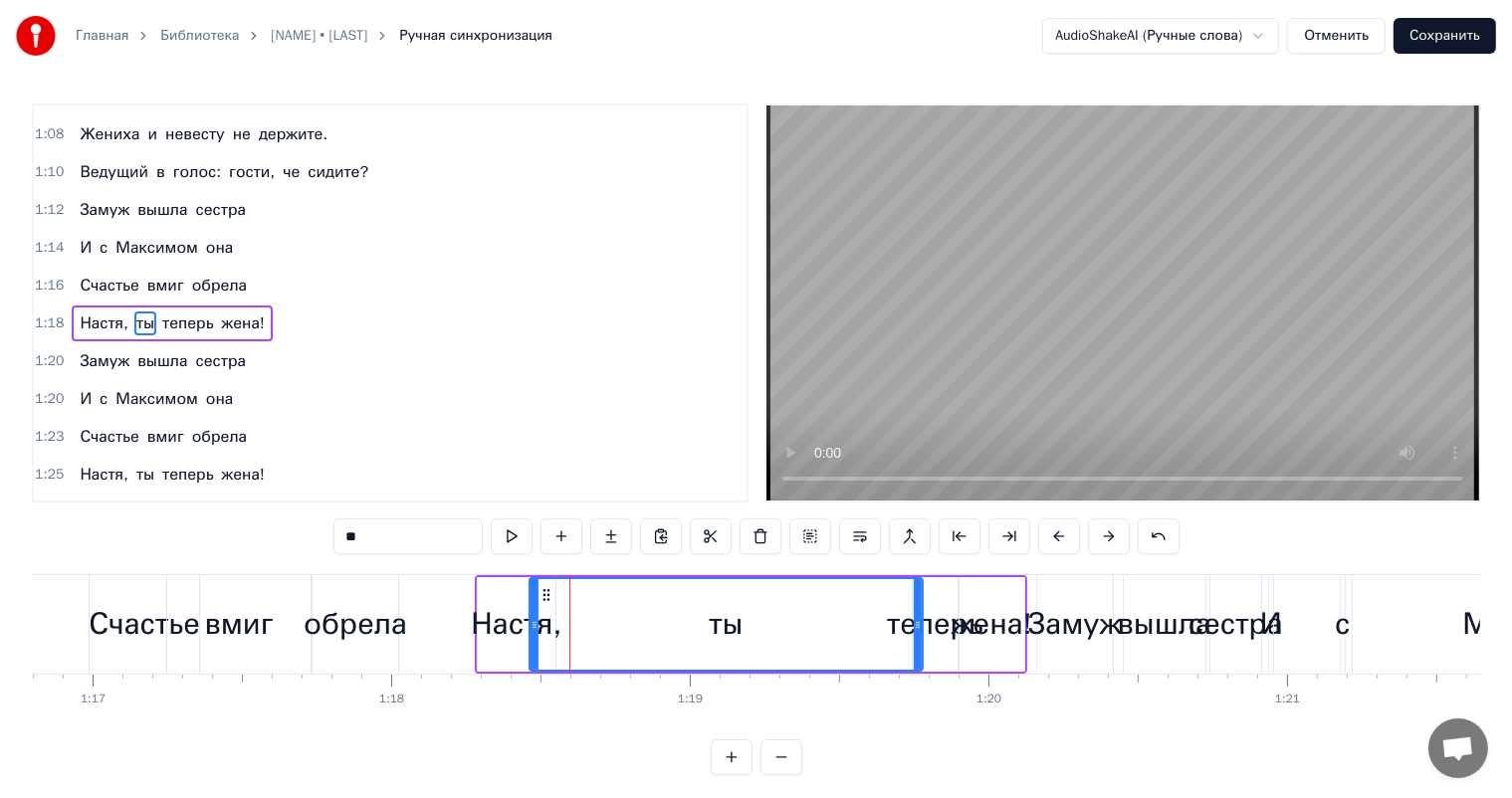 drag, startPoint x: 575, startPoint y: 624, endPoint x: 917, endPoint y: 620, distance: 342.02339 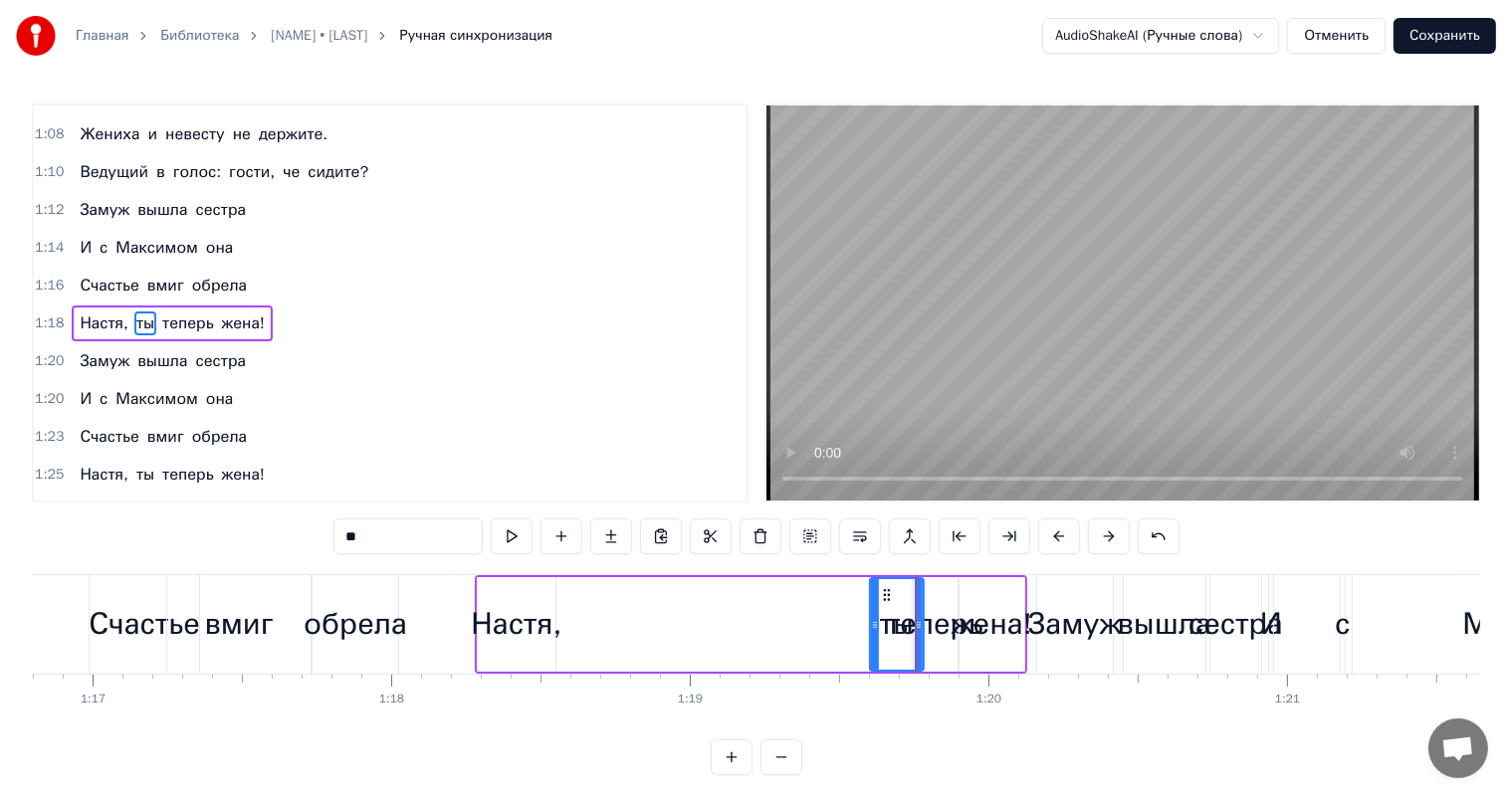drag, startPoint x: 534, startPoint y: 625, endPoint x: 874, endPoint y: 629, distance: 340.02353 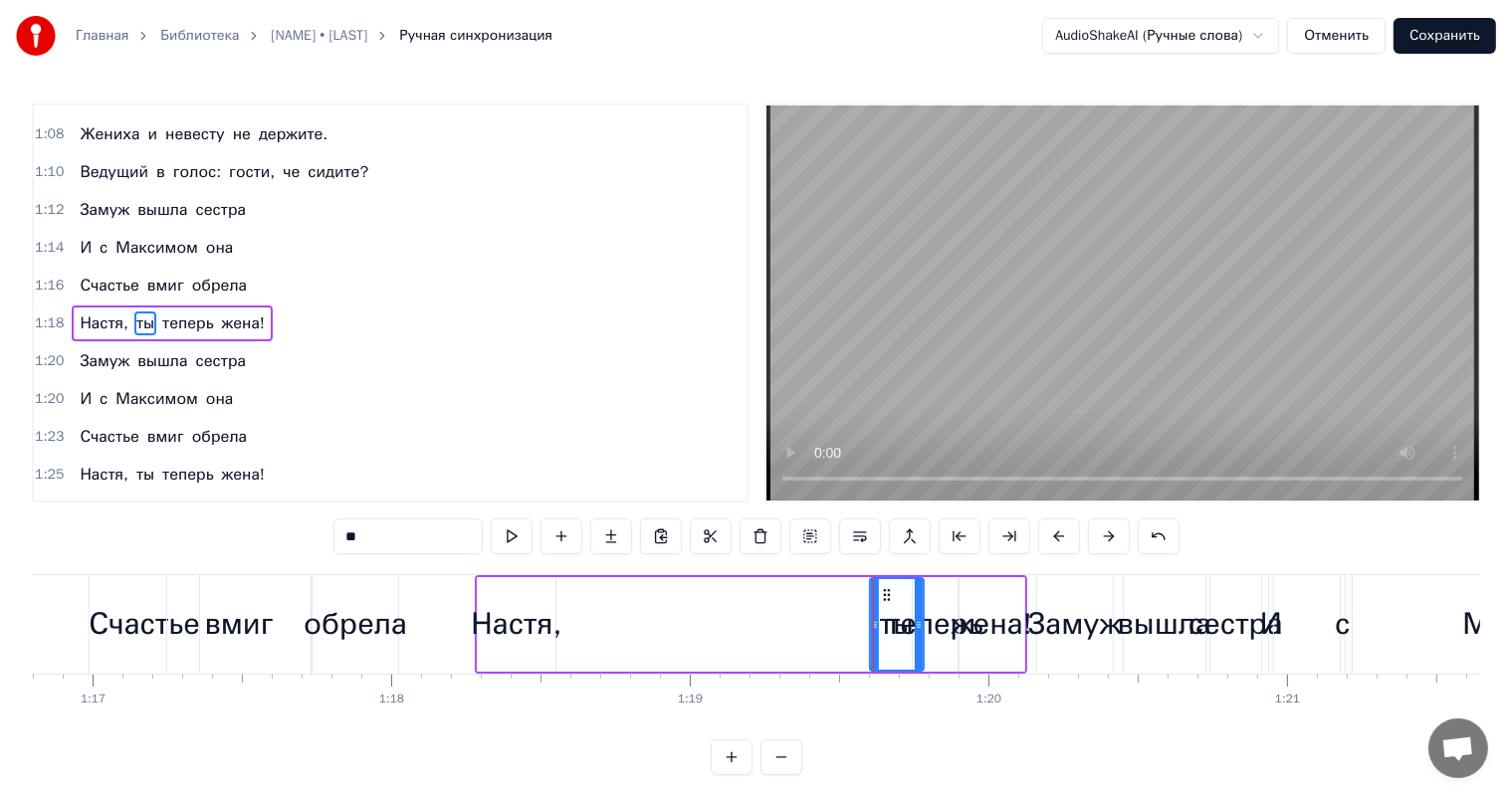 click on "Настя," at bounding box center (516, 624) 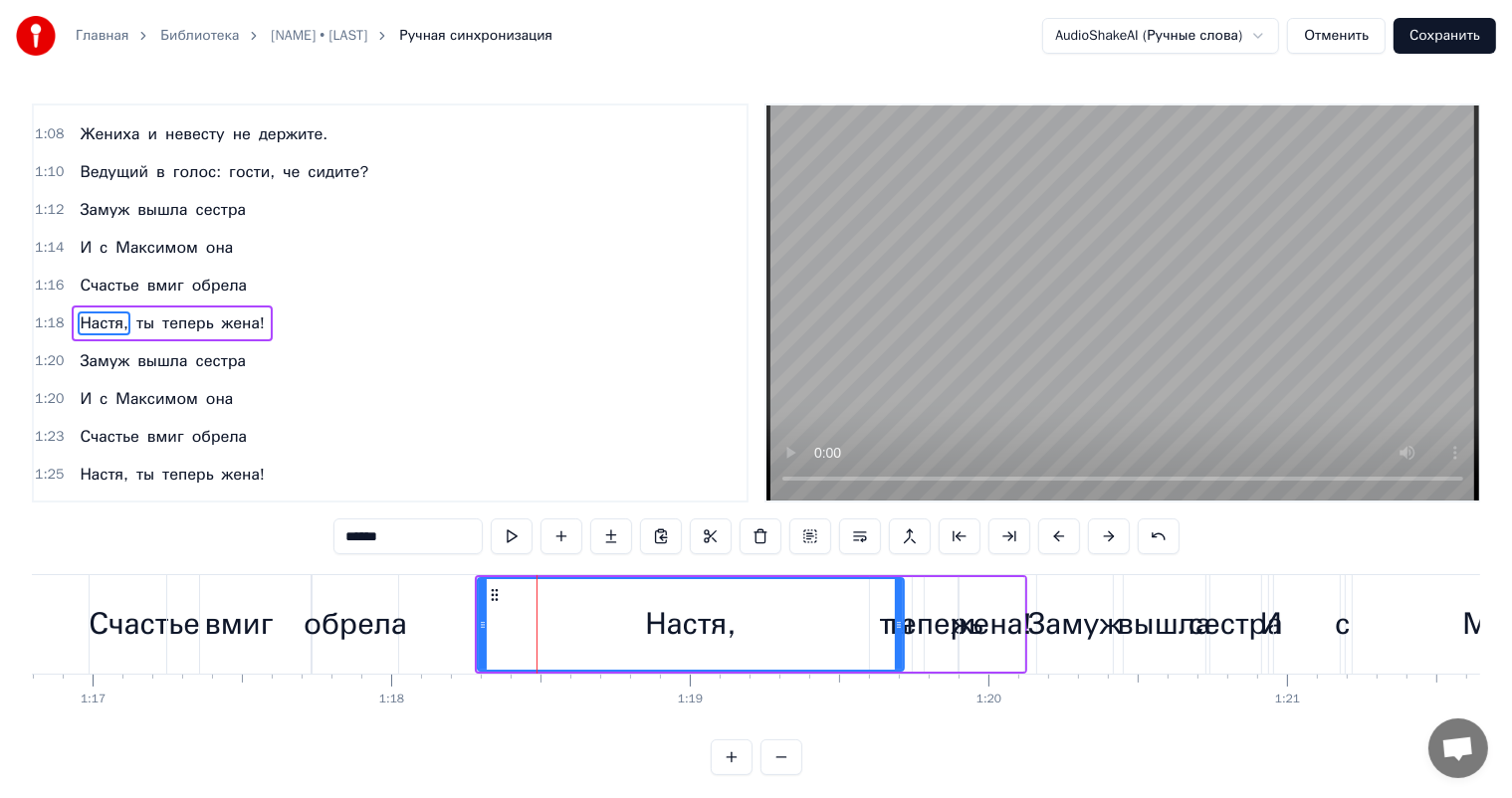 drag, startPoint x: 551, startPoint y: 625, endPoint x: 903, endPoint y: 630, distance: 352.0355 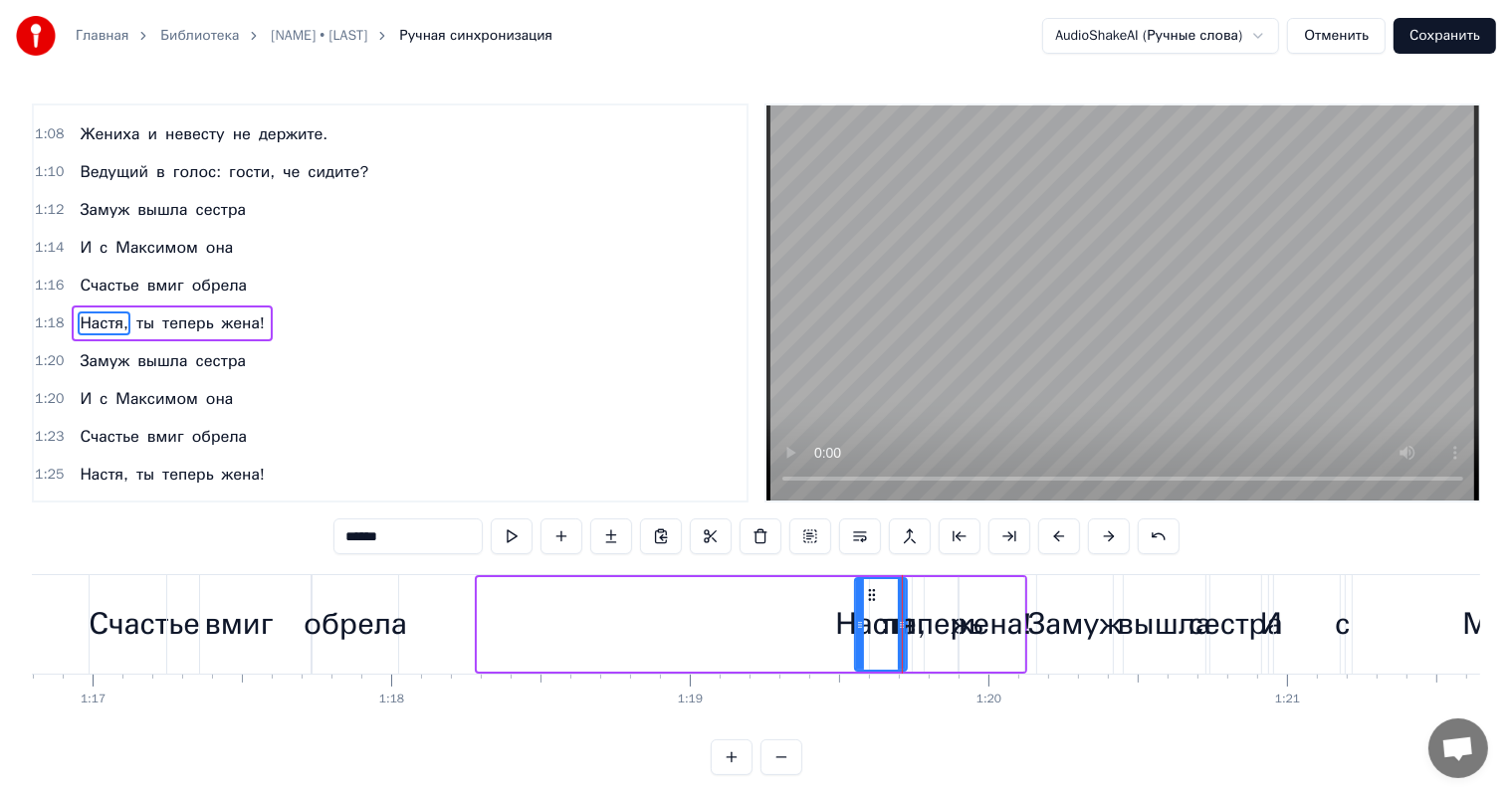drag, startPoint x: 483, startPoint y: 625, endPoint x: 860, endPoint y: 639, distance: 377.25986 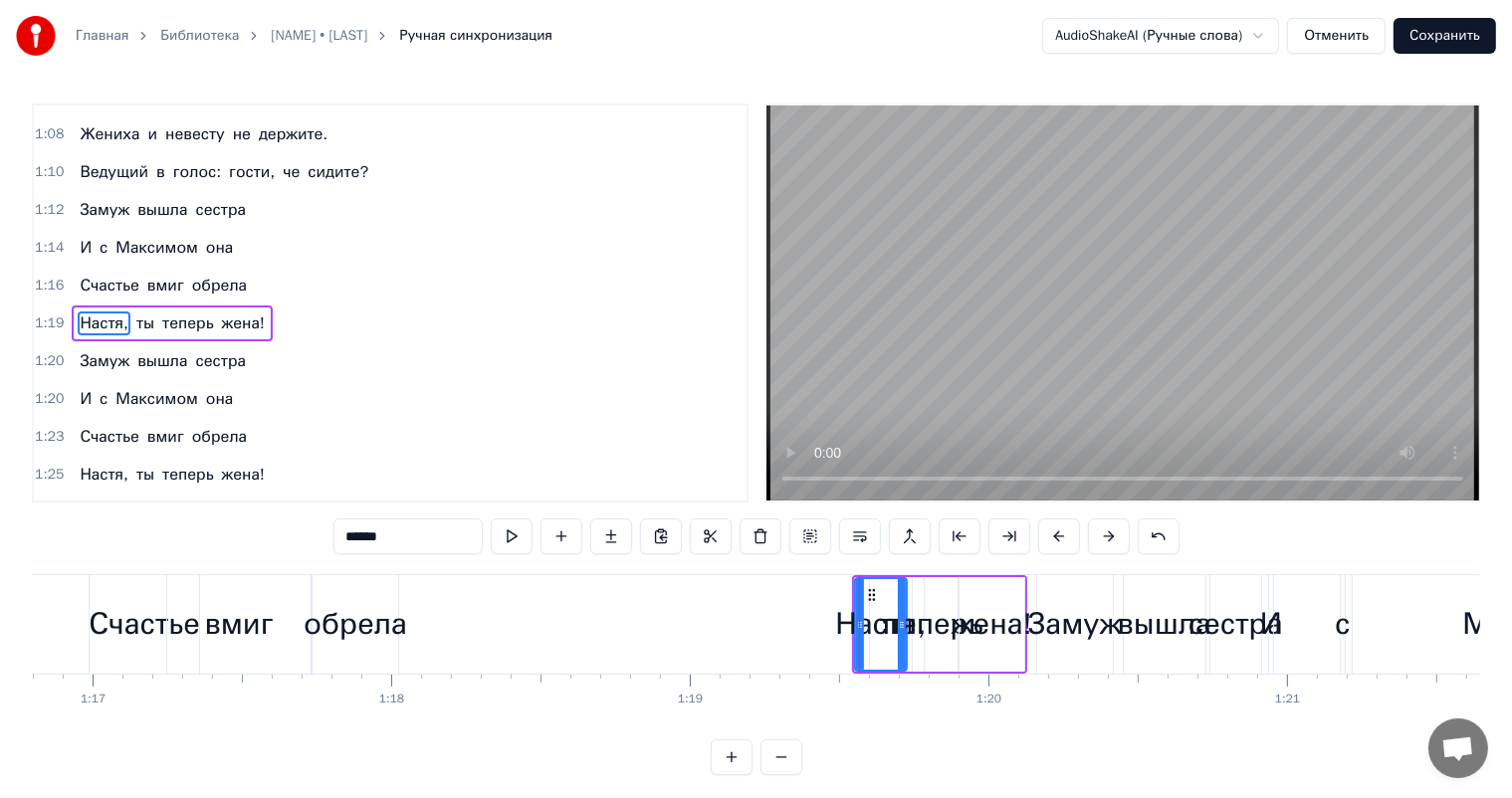 click on "обрела" at bounding box center [355, 624] 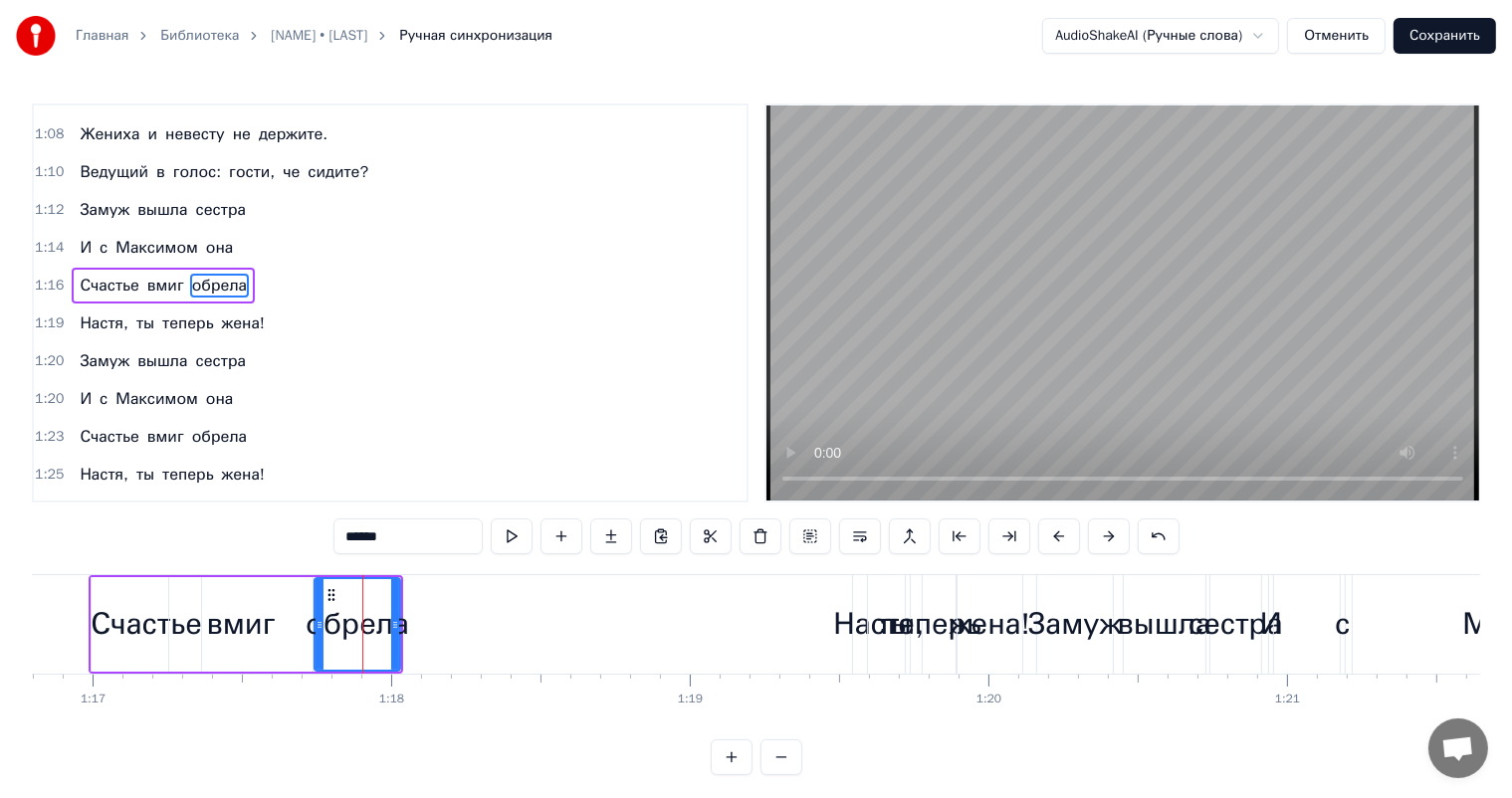 scroll, scrollTop: 369, scrollLeft: 0, axis: vertical 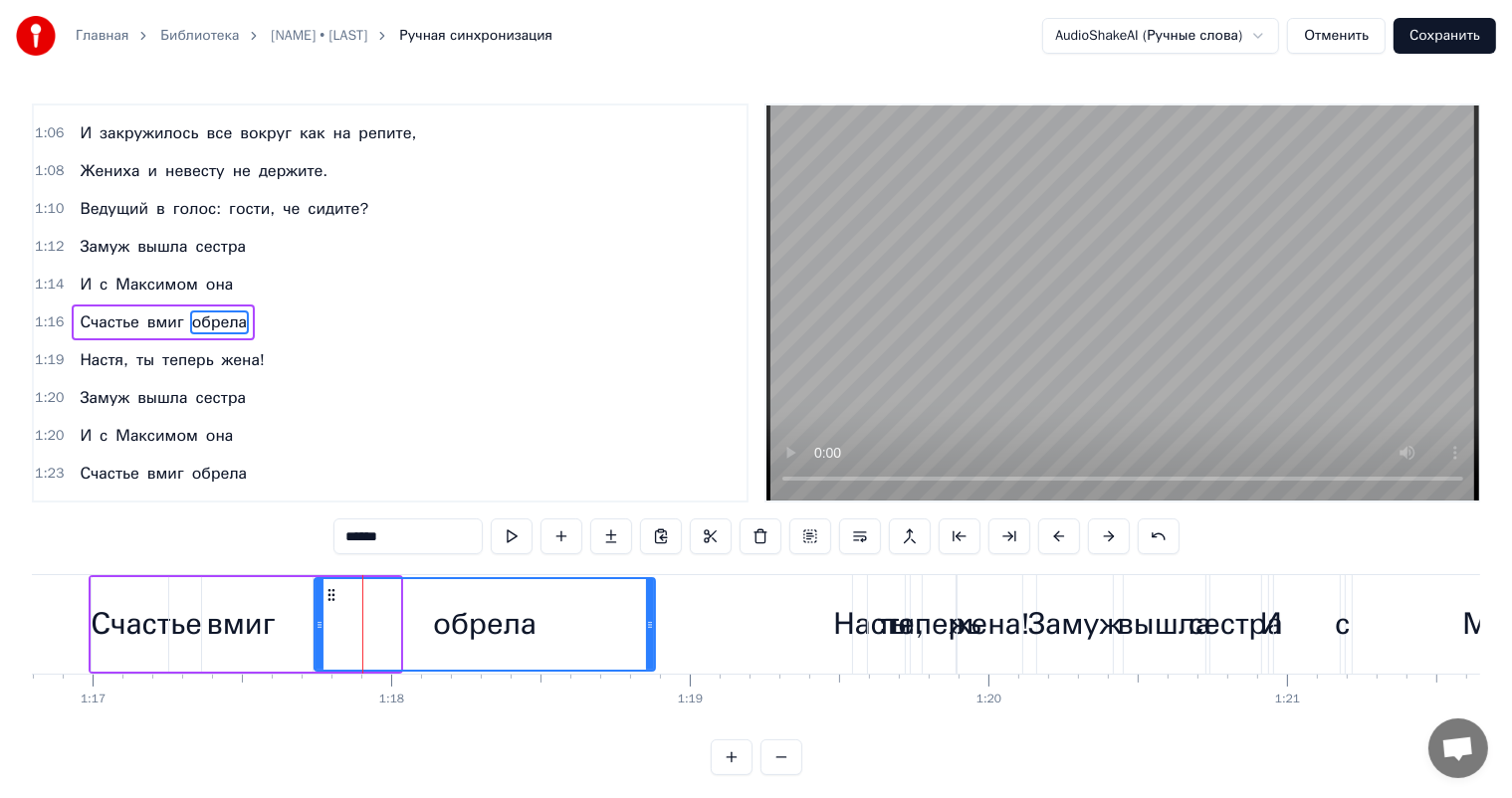 drag, startPoint x: 394, startPoint y: 622, endPoint x: 649, endPoint y: 636, distance: 255.38402 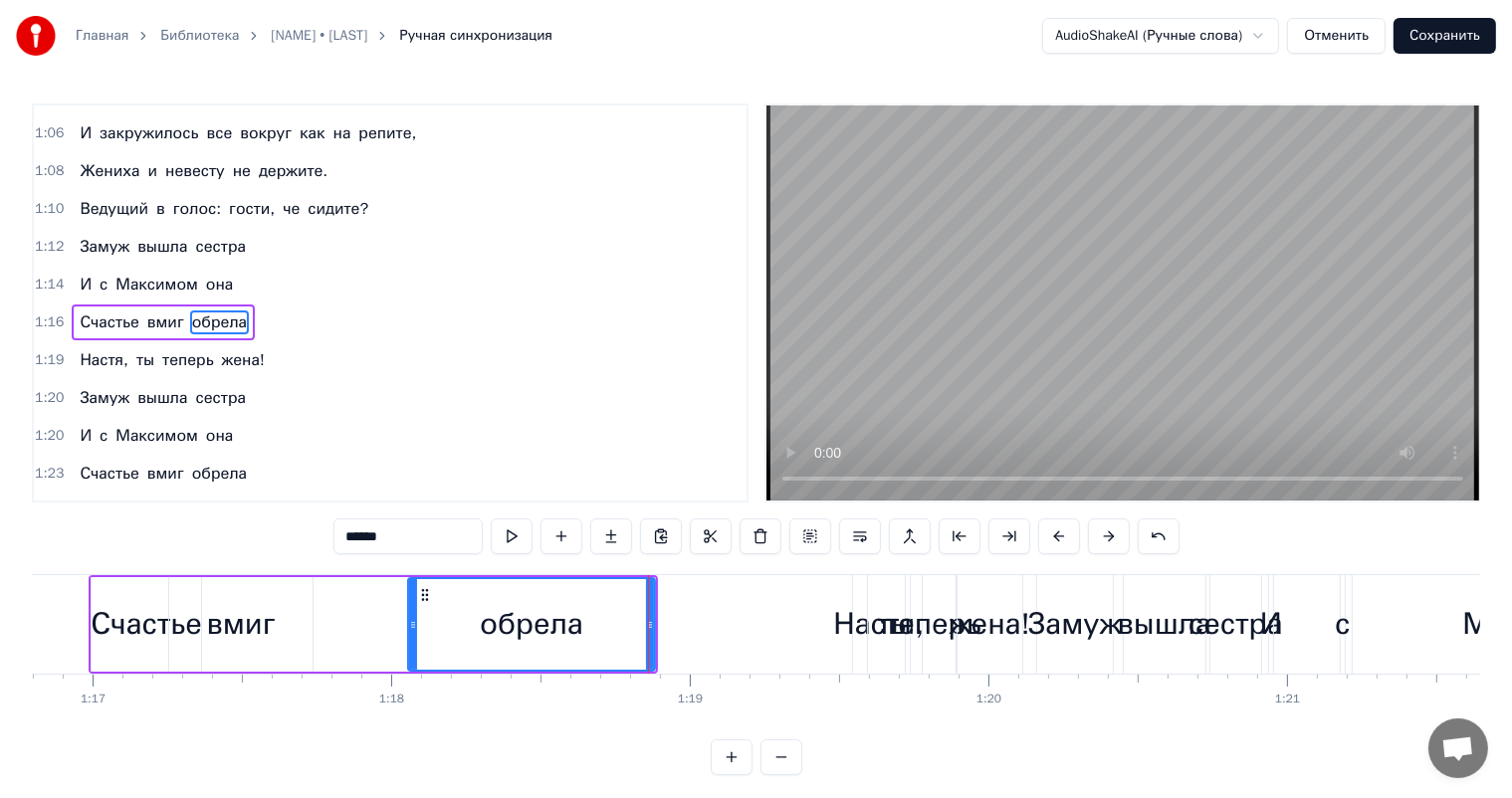 drag, startPoint x: 318, startPoint y: 621, endPoint x: 411, endPoint y: 629, distance: 93.34345 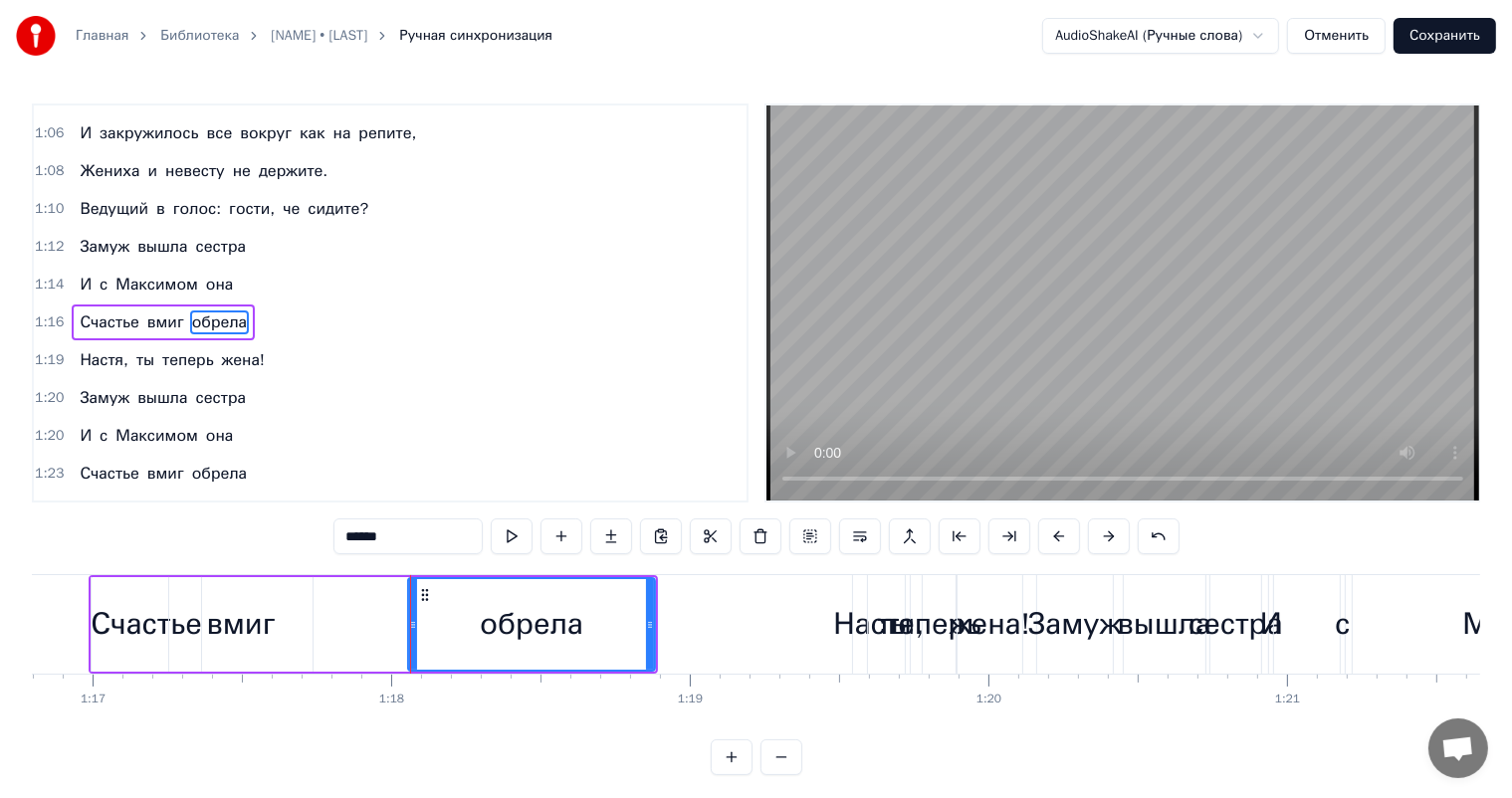 click on "вмиг" at bounding box center (240, 624) 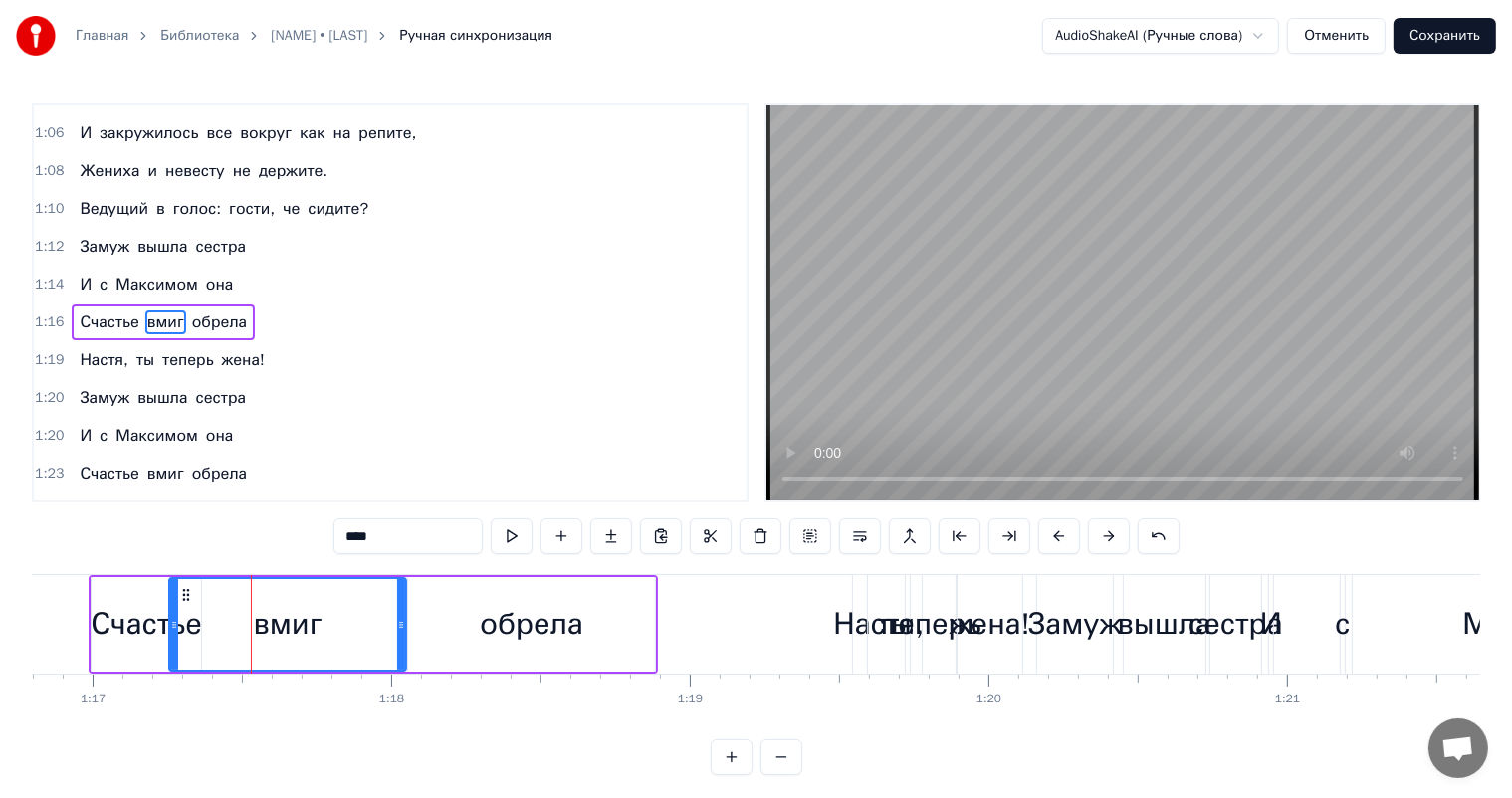 drag, startPoint x: 305, startPoint y: 623, endPoint x: 398, endPoint y: 629, distance: 93.19335 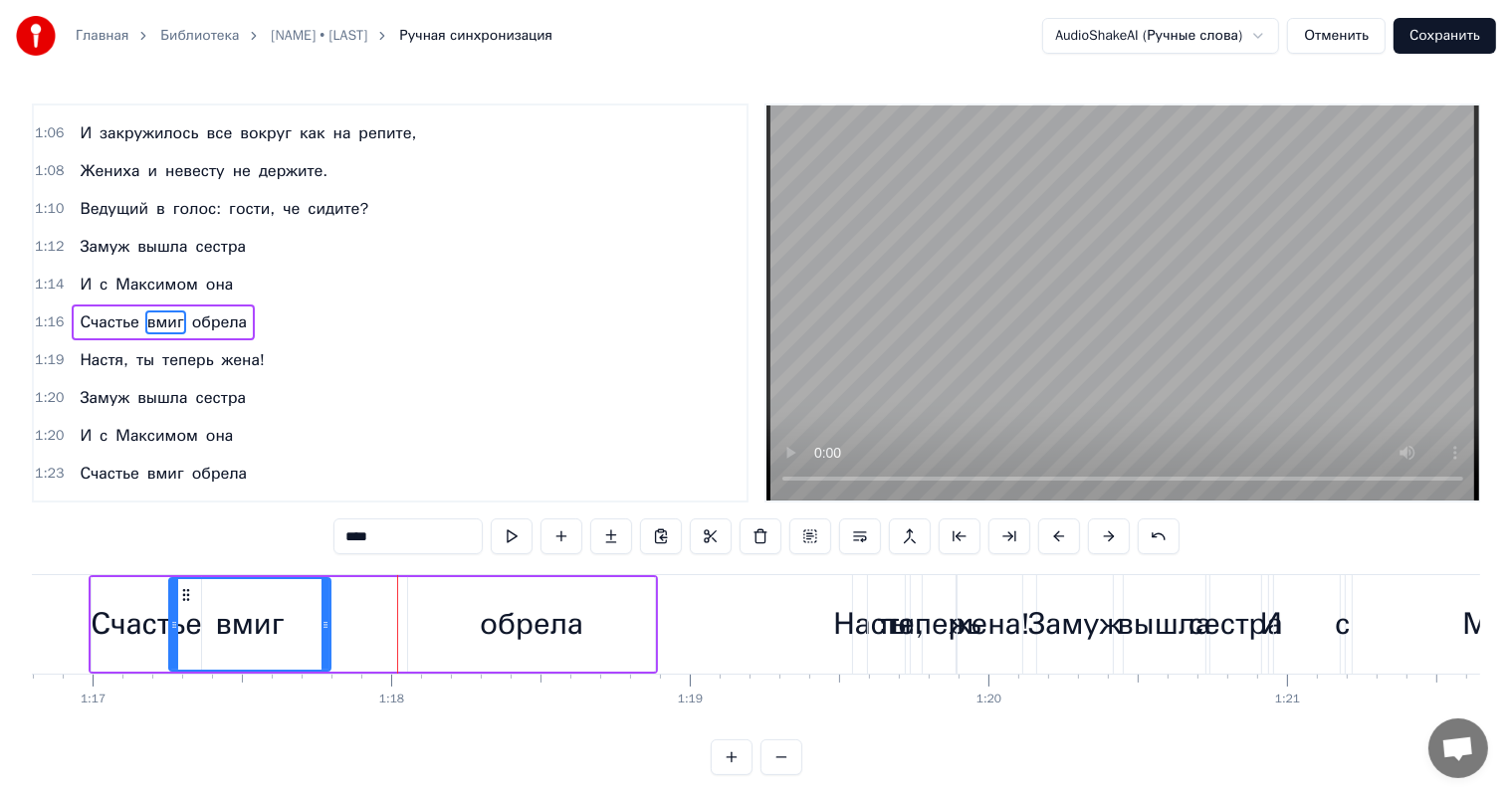 drag, startPoint x: 398, startPoint y: 622, endPoint x: 324, endPoint y: 617, distance: 74.16873 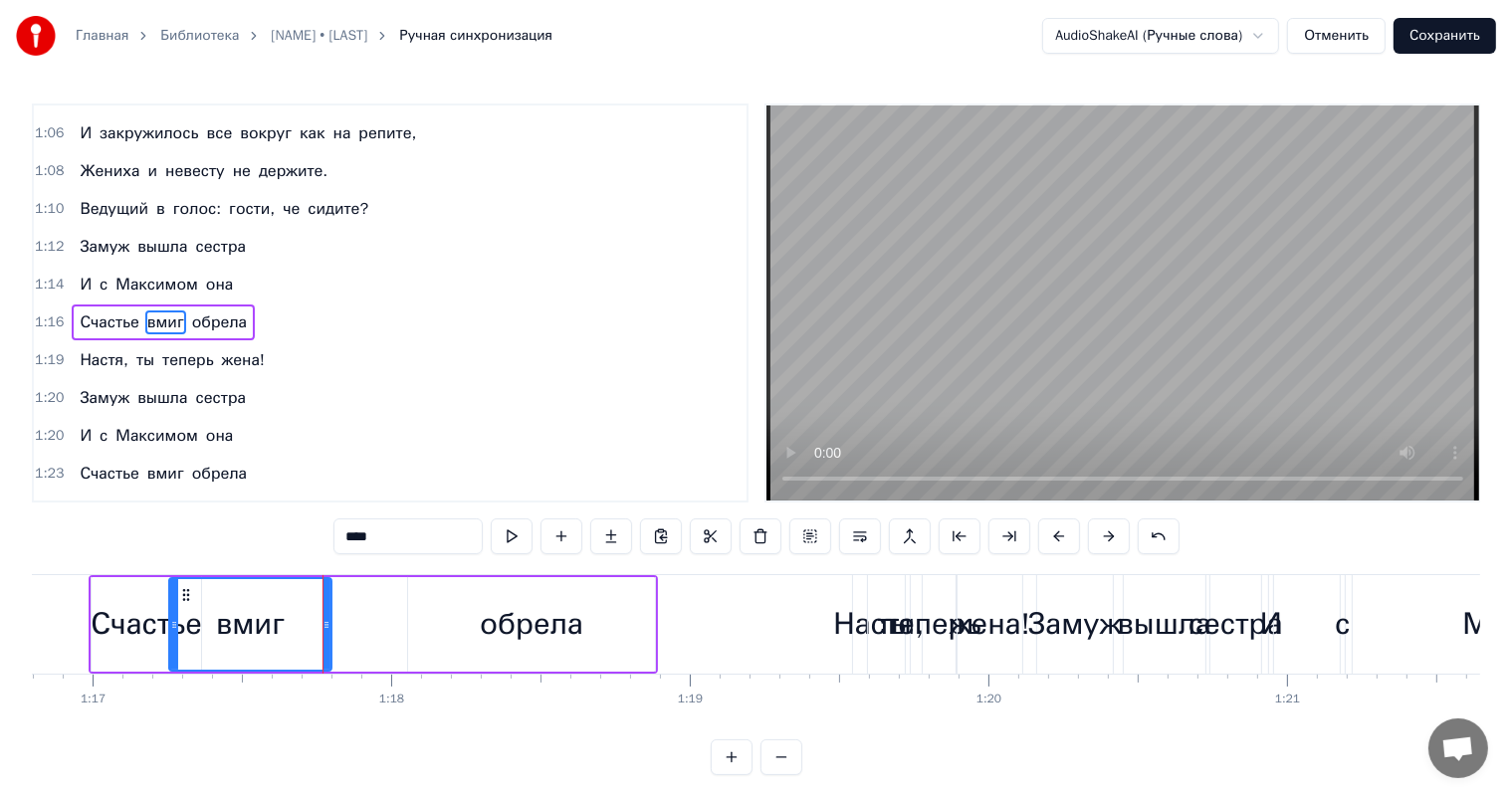 click on "обрела" at bounding box center (532, 624) 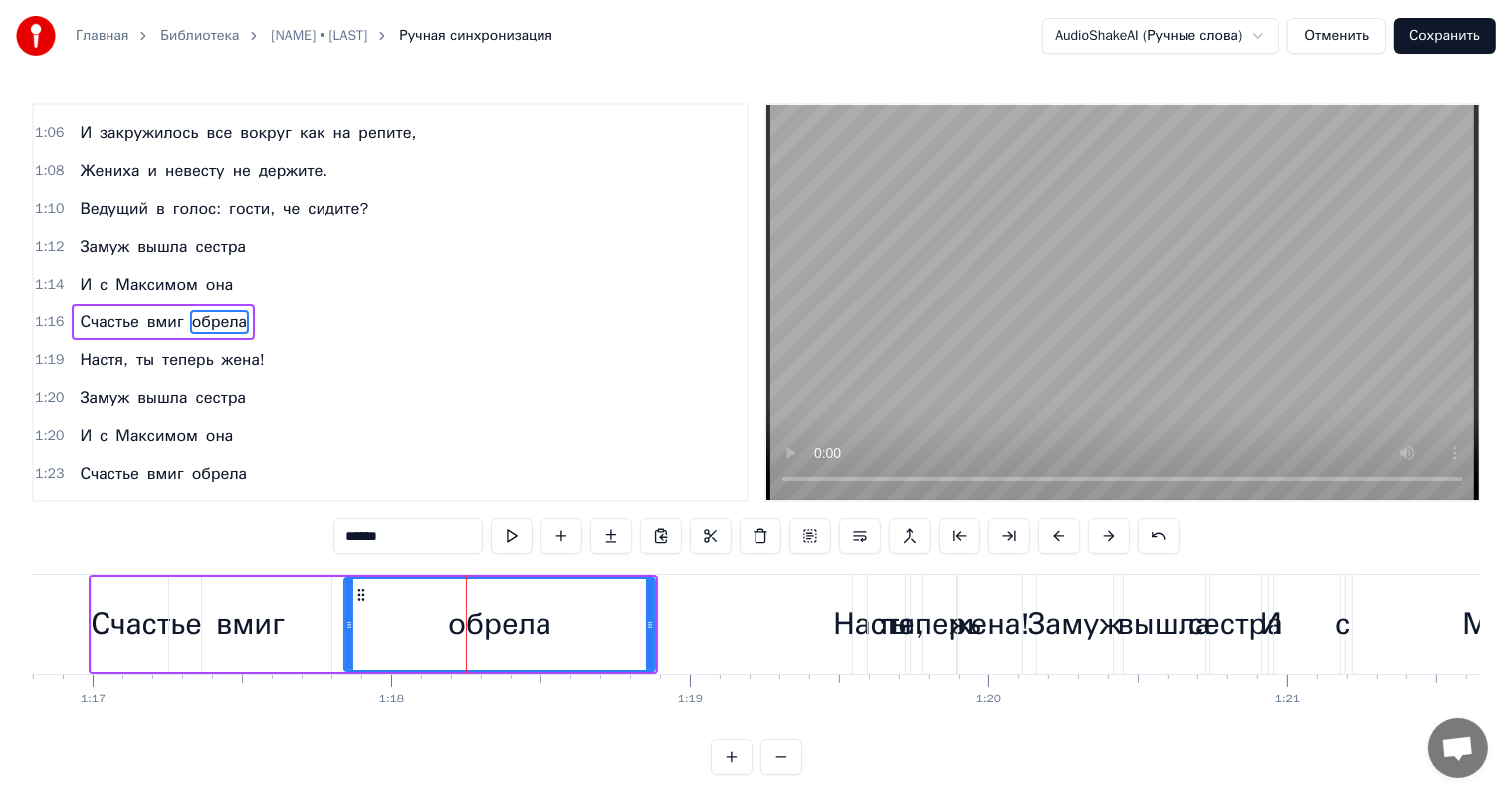 drag, startPoint x: 410, startPoint y: 621, endPoint x: 346, endPoint y: 621, distance: 64 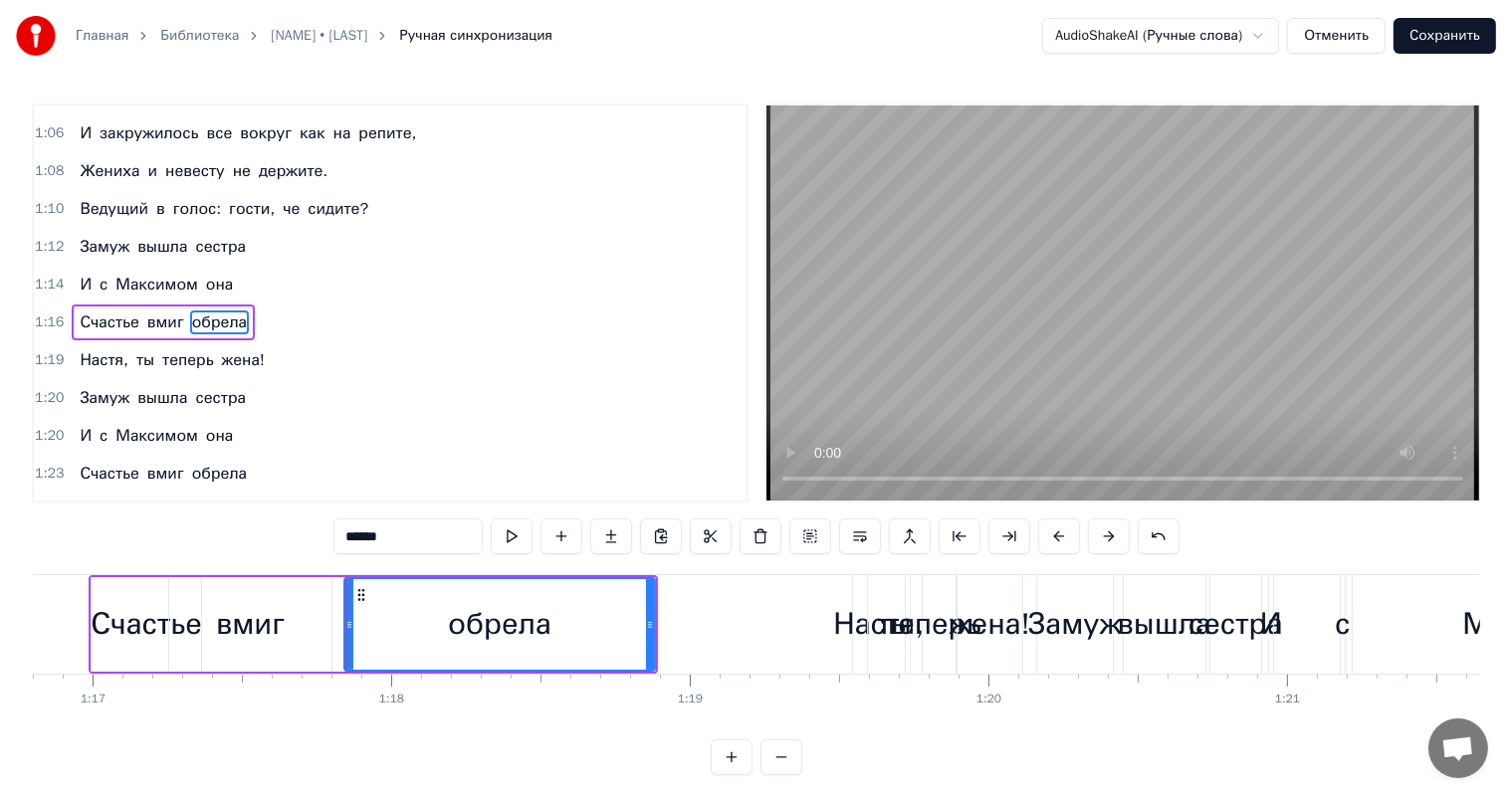 click on "Настя," at bounding box center [878, 624] 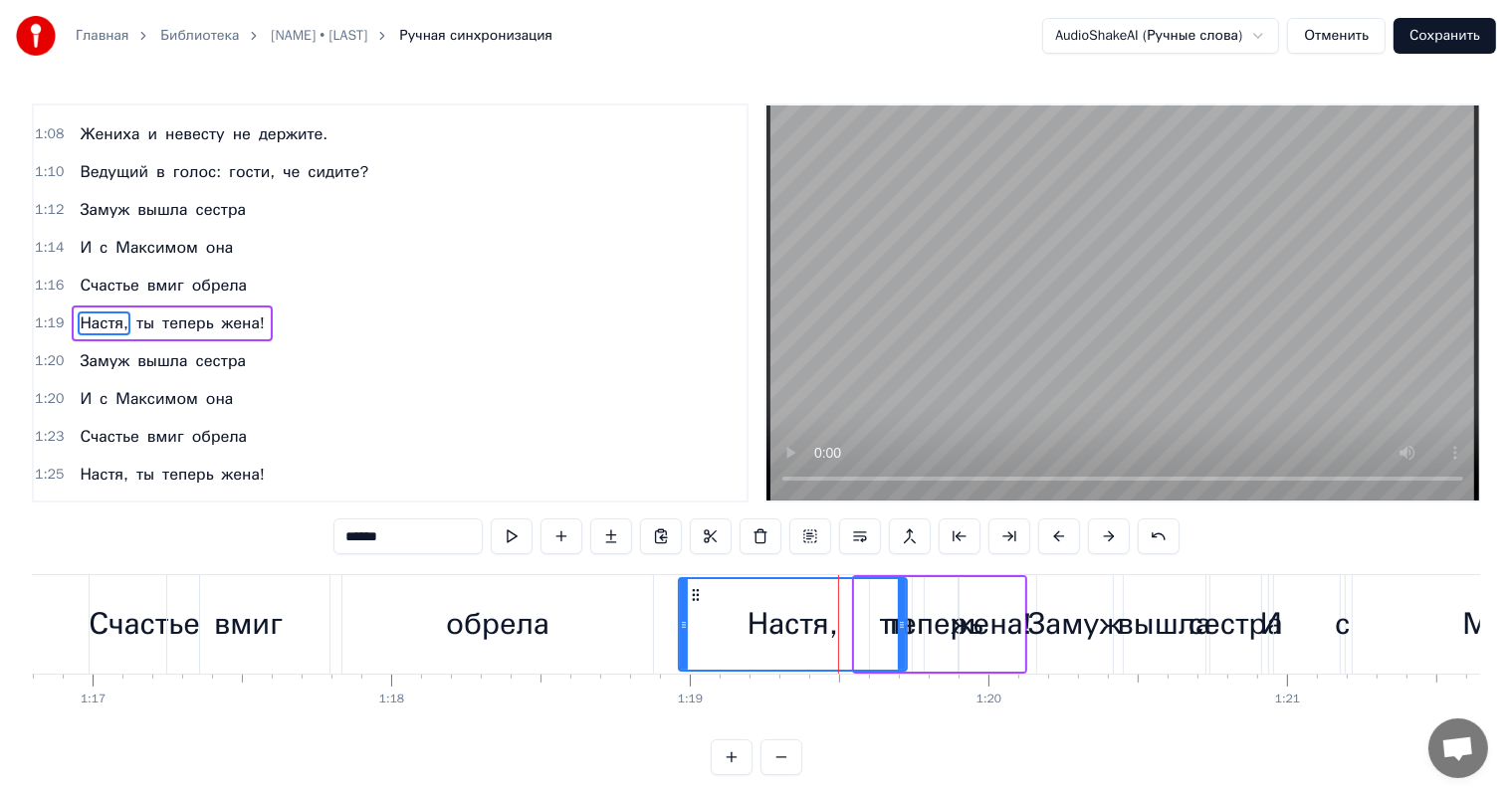 drag, startPoint x: 856, startPoint y: 623, endPoint x: 680, endPoint y: 625, distance: 176.01136 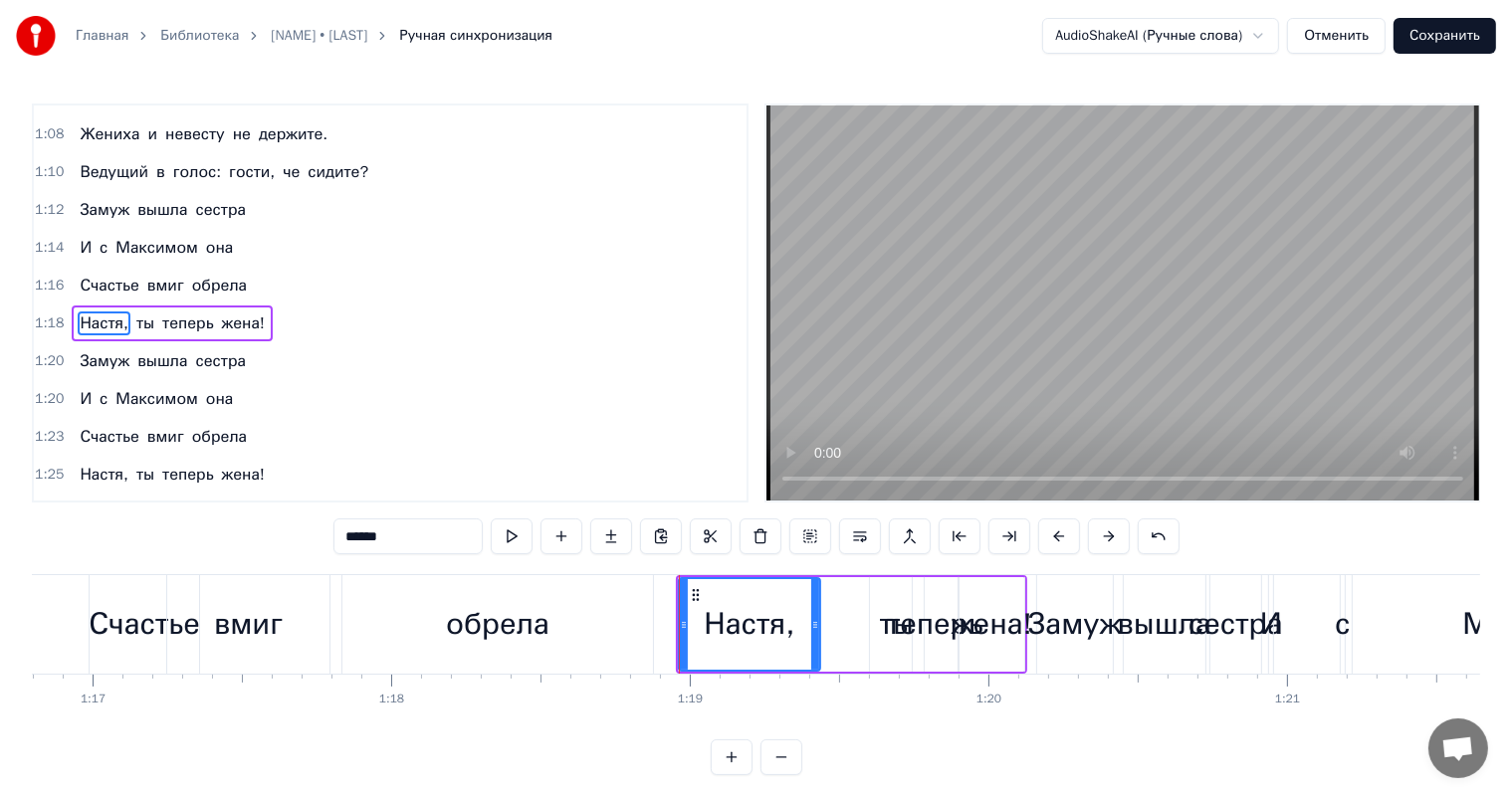 drag, startPoint x: 901, startPoint y: 614, endPoint x: 814, endPoint y: 613, distance: 87.005747 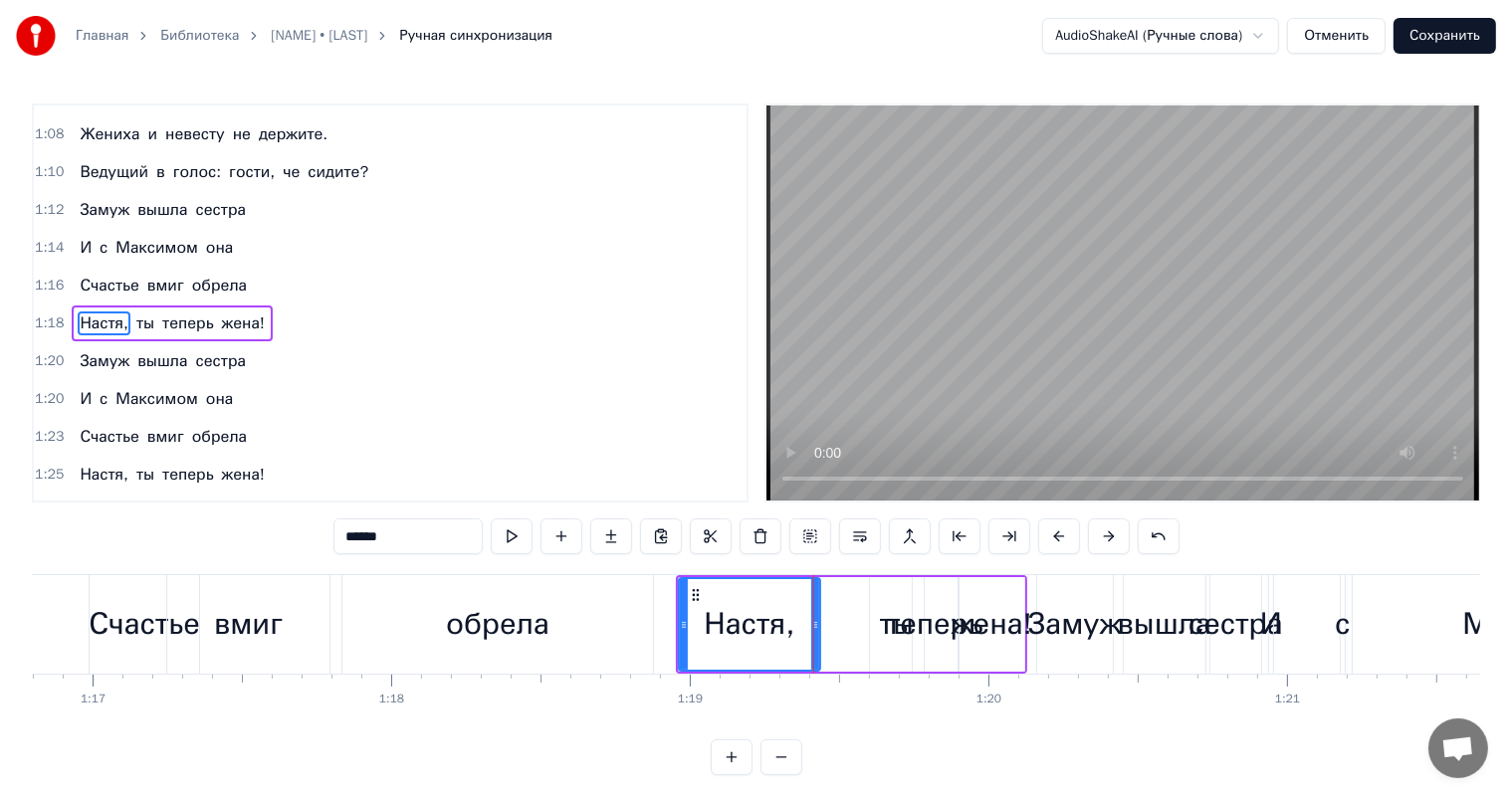 click on "ты" at bounding box center [897, 624] 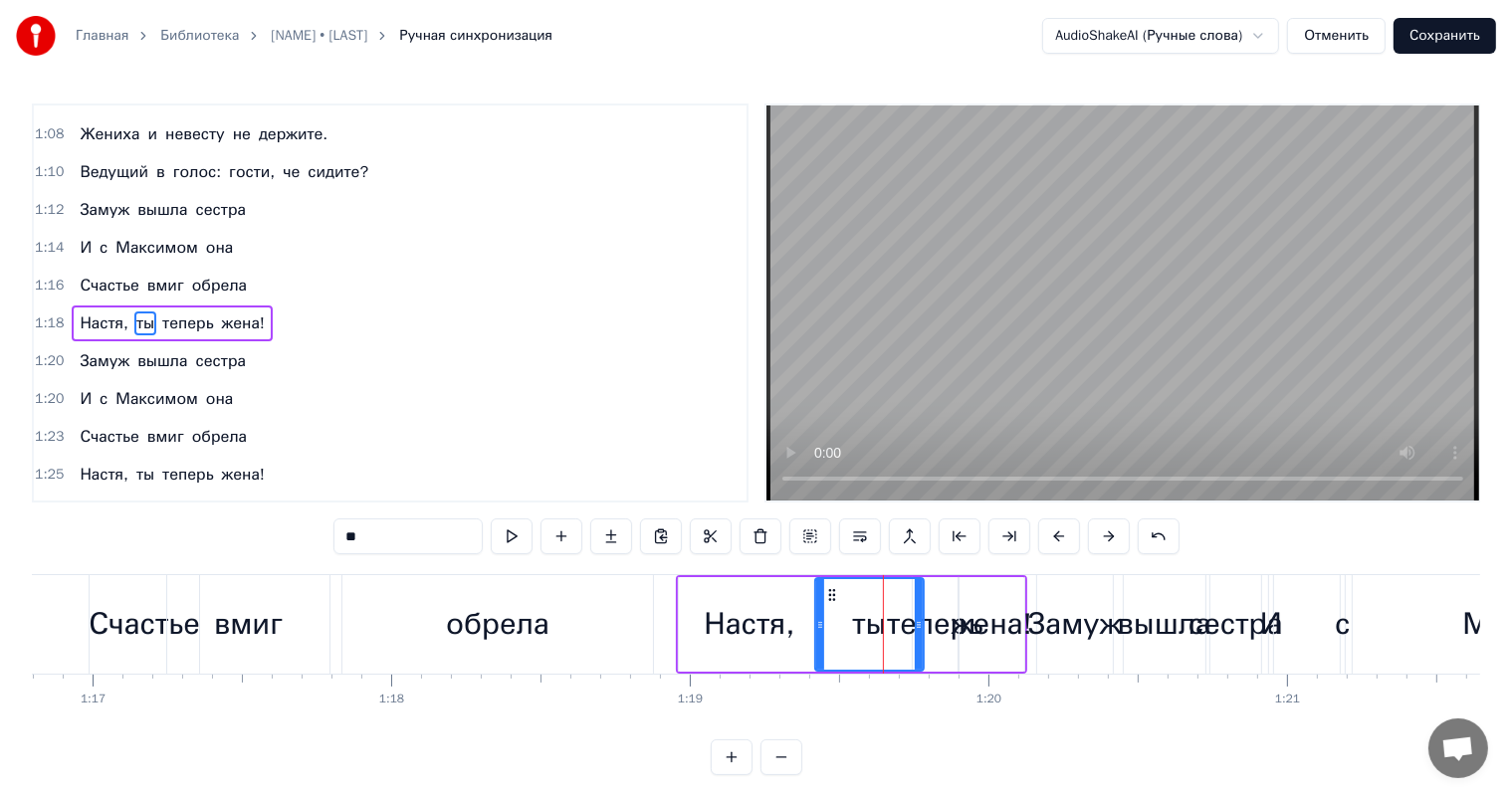 drag, startPoint x: 871, startPoint y: 622, endPoint x: 812, endPoint y: 624, distance: 59.03389 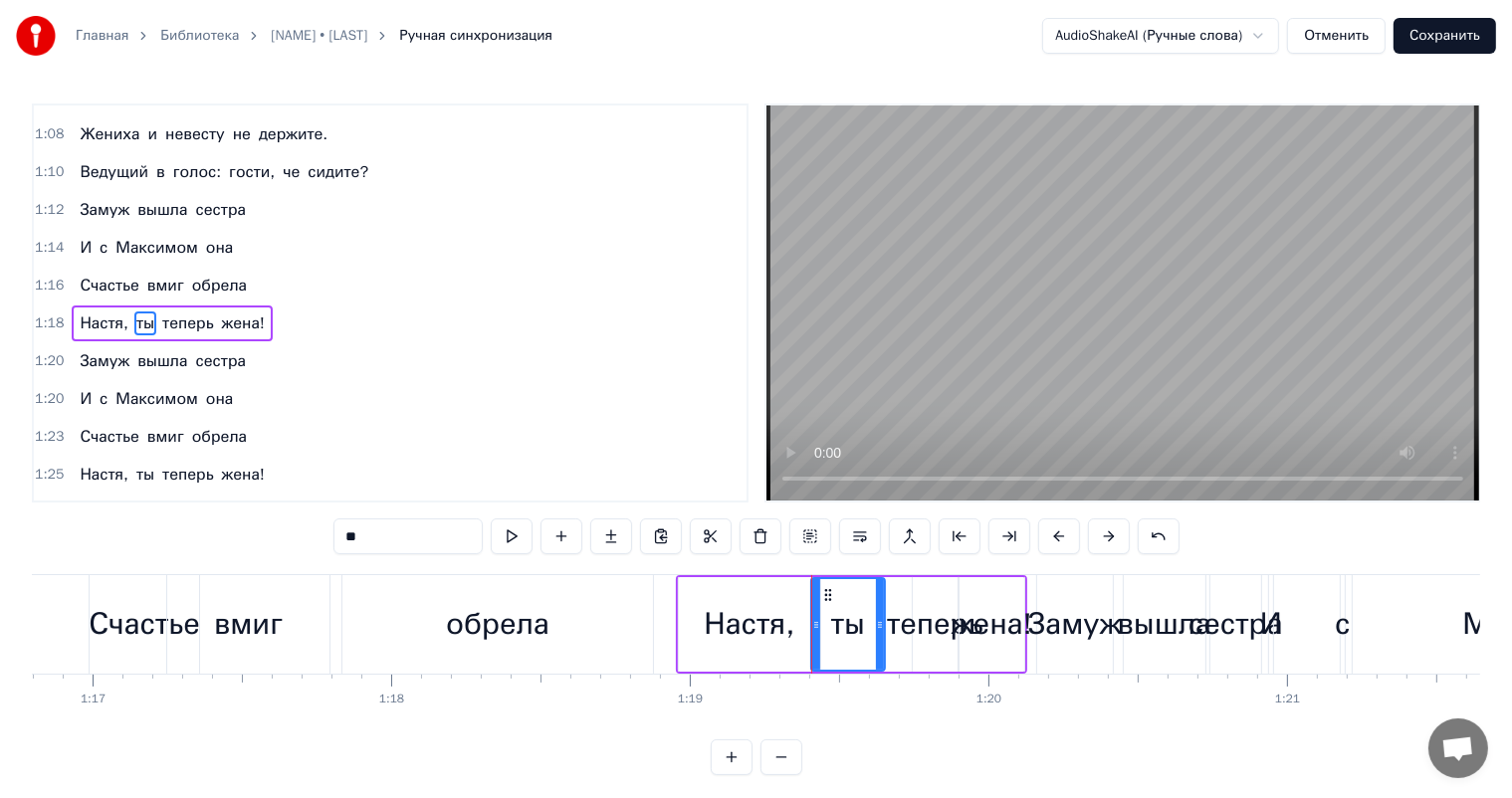 drag, startPoint x: 918, startPoint y: 621, endPoint x: 879, endPoint y: 621, distance: 39 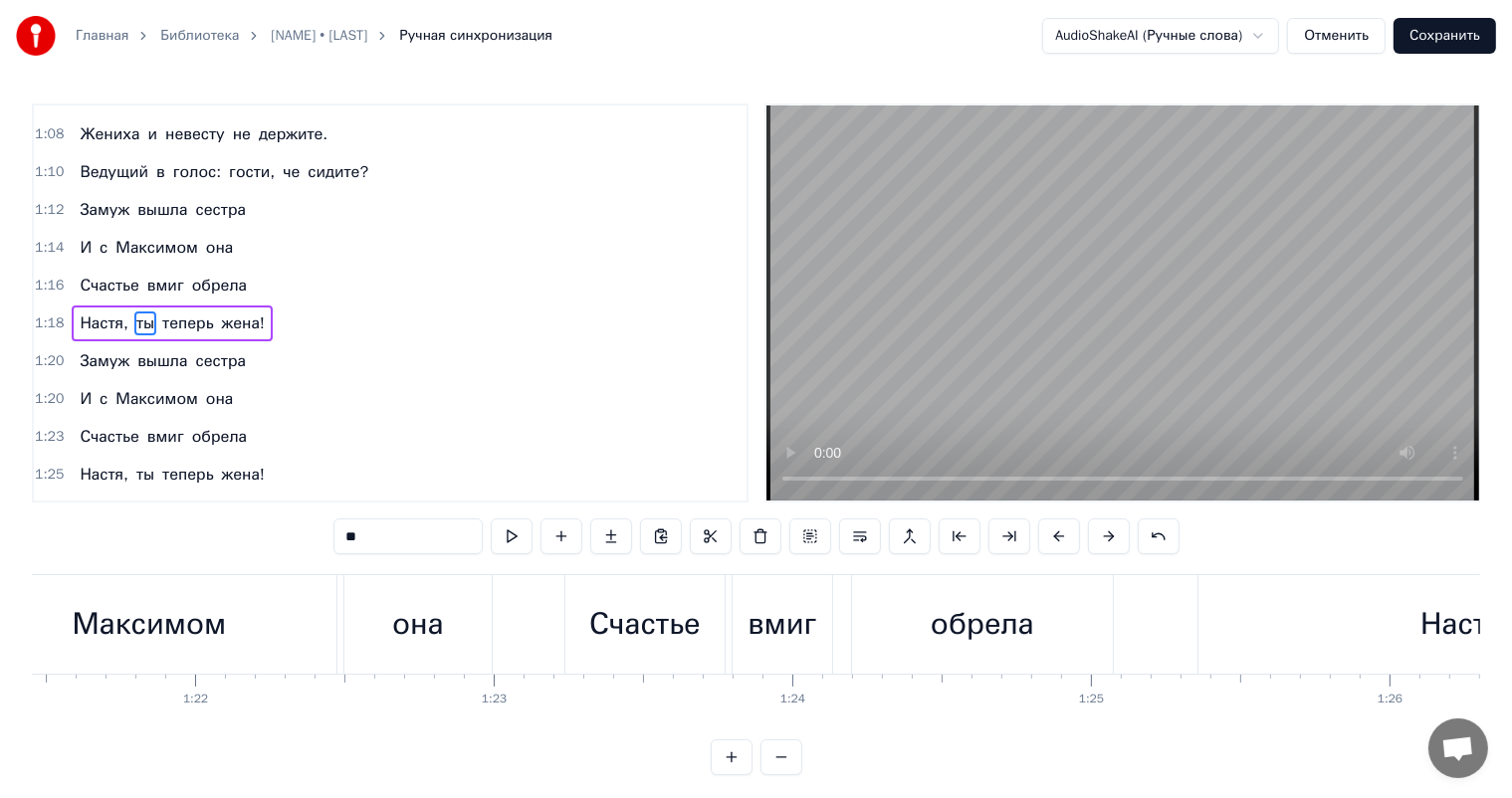 scroll, scrollTop: 0, scrollLeft: 23328, axis: horizontal 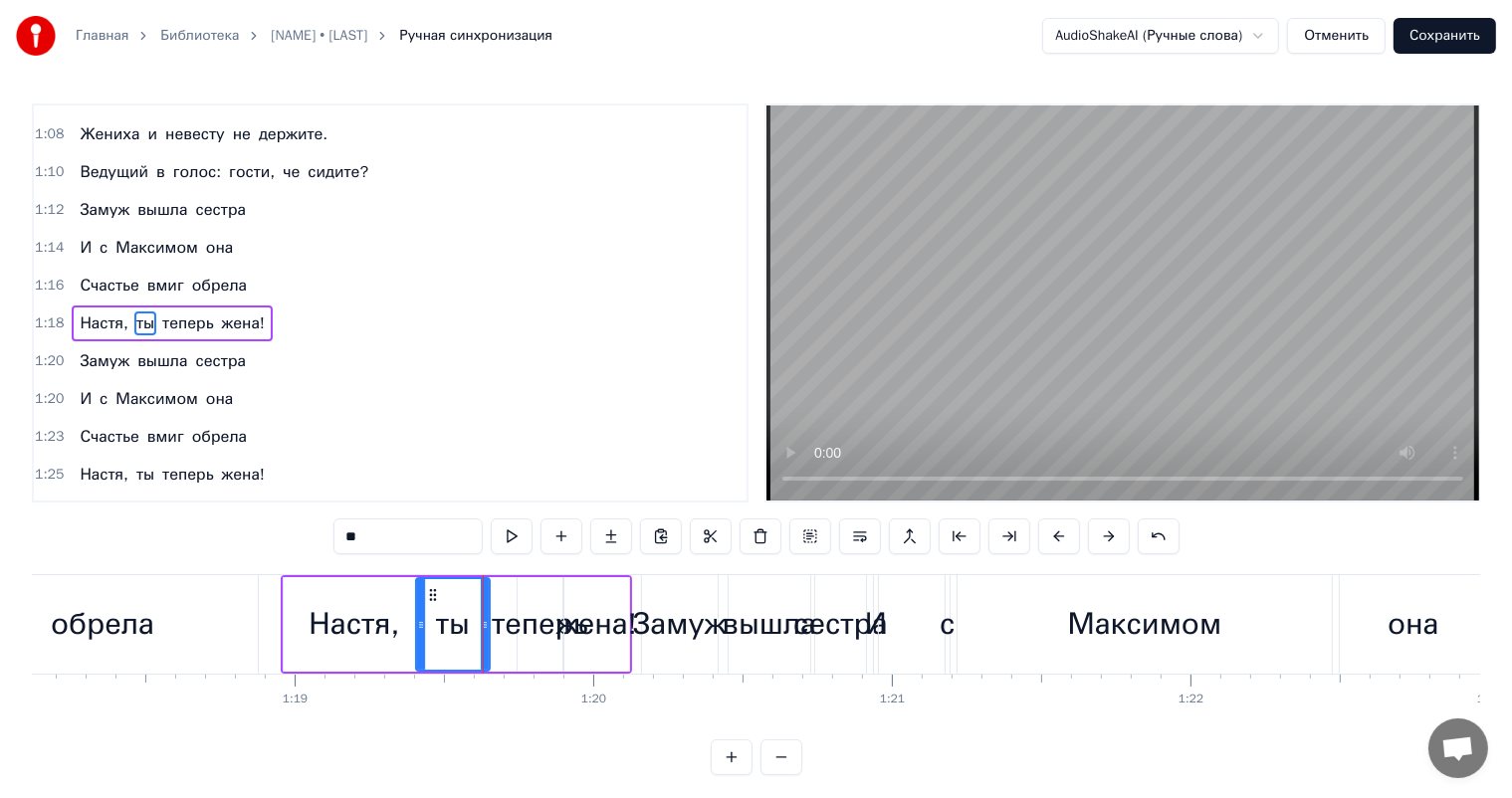 click on "Максимом" at bounding box center [1145, 624] 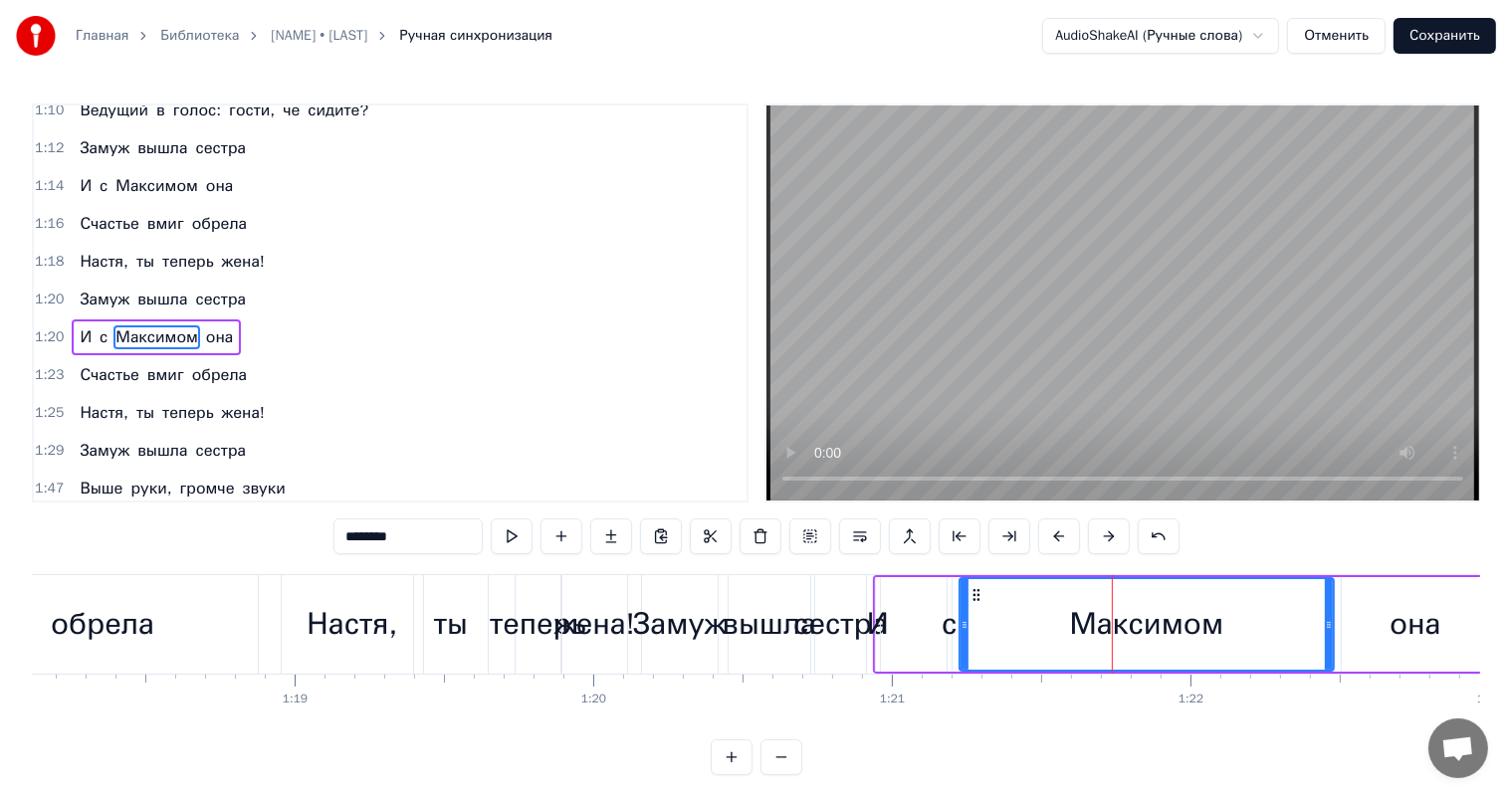 scroll, scrollTop: 479, scrollLeft: 0, axis: vertical 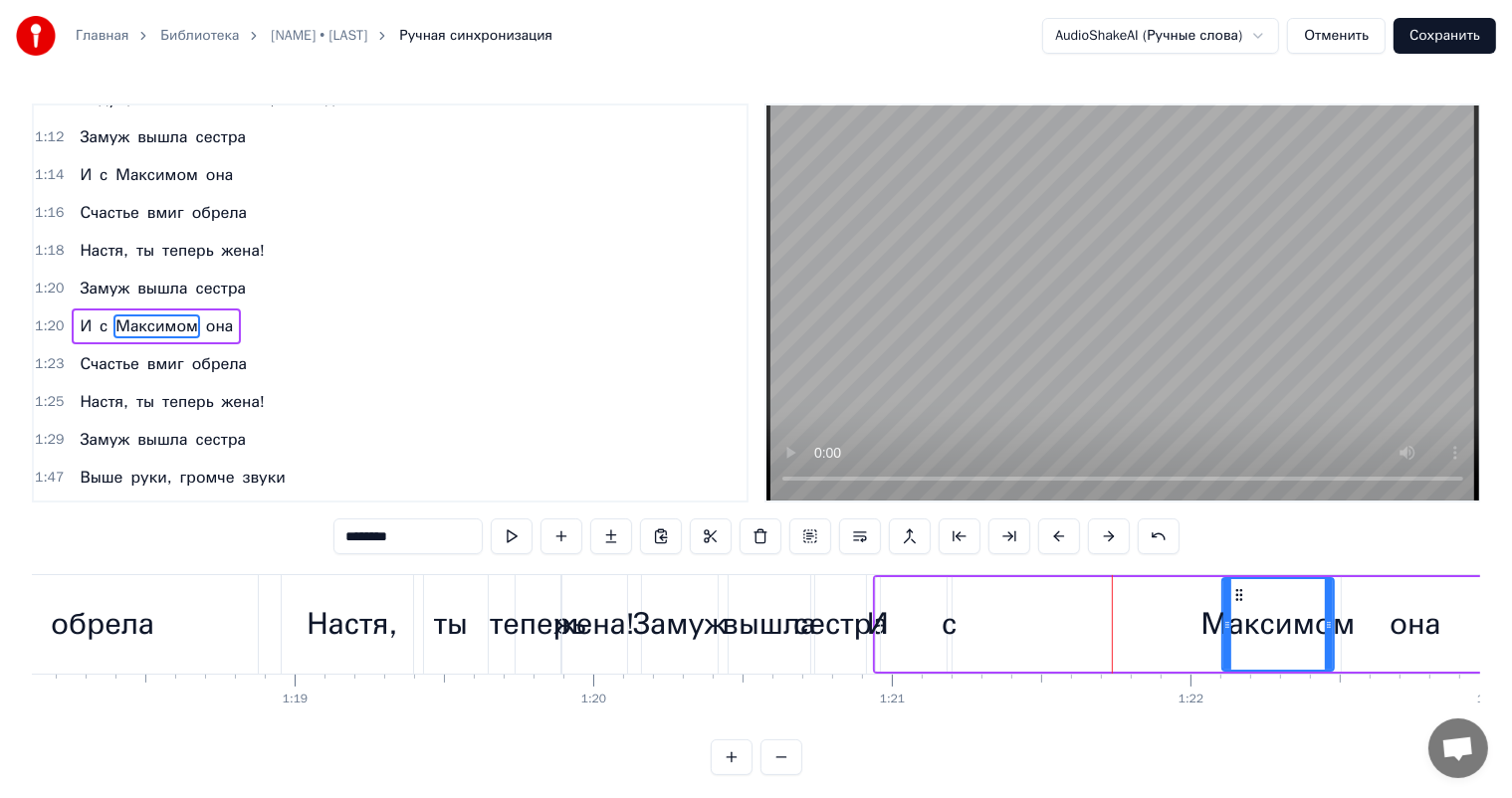 drag, startPoint x: 964, startPoint y: 621, endPoint x: 1226, endPoint y: 617, distance: 262.0305 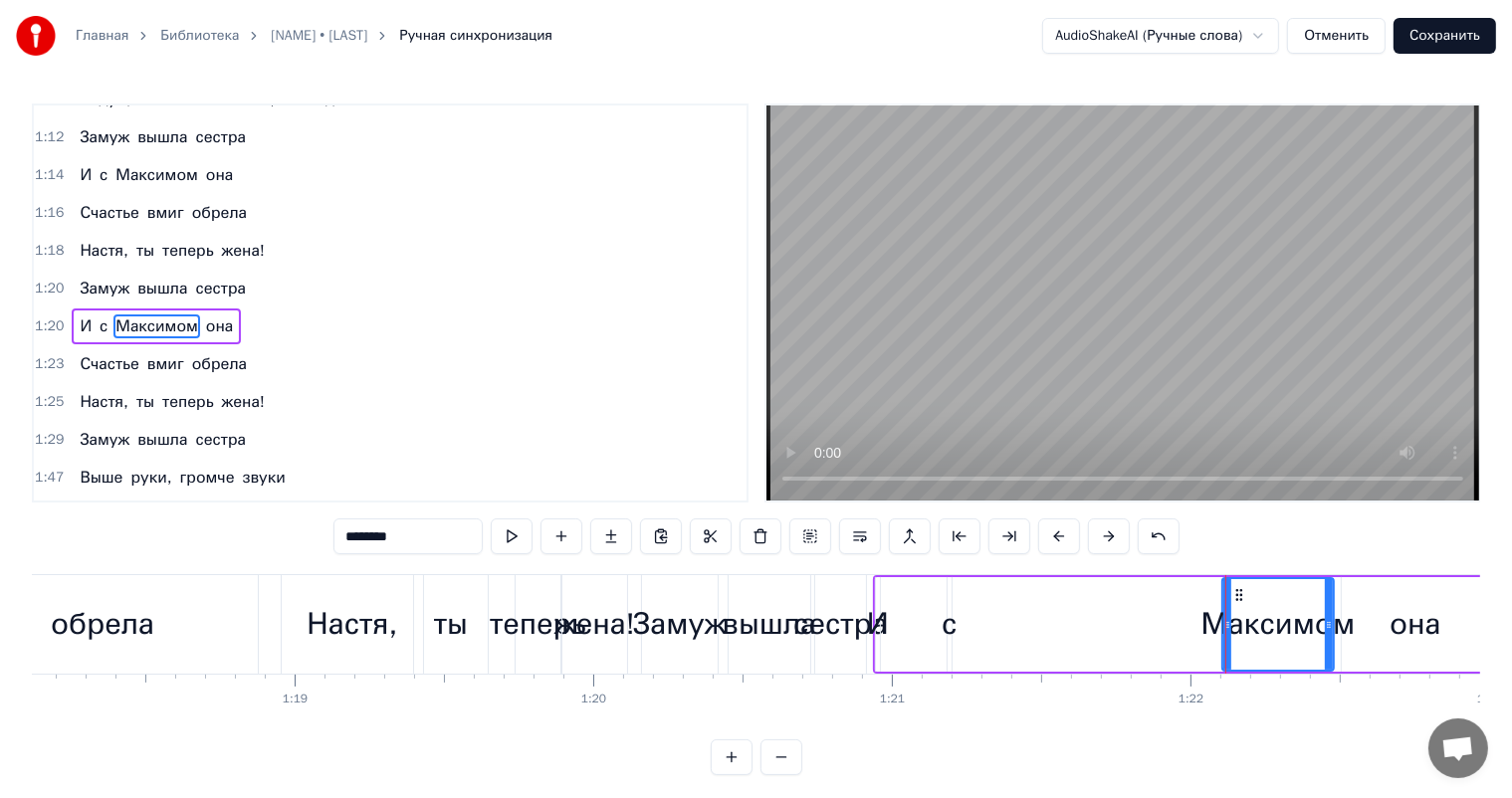 click on "с" at bounding box center [949, 624] 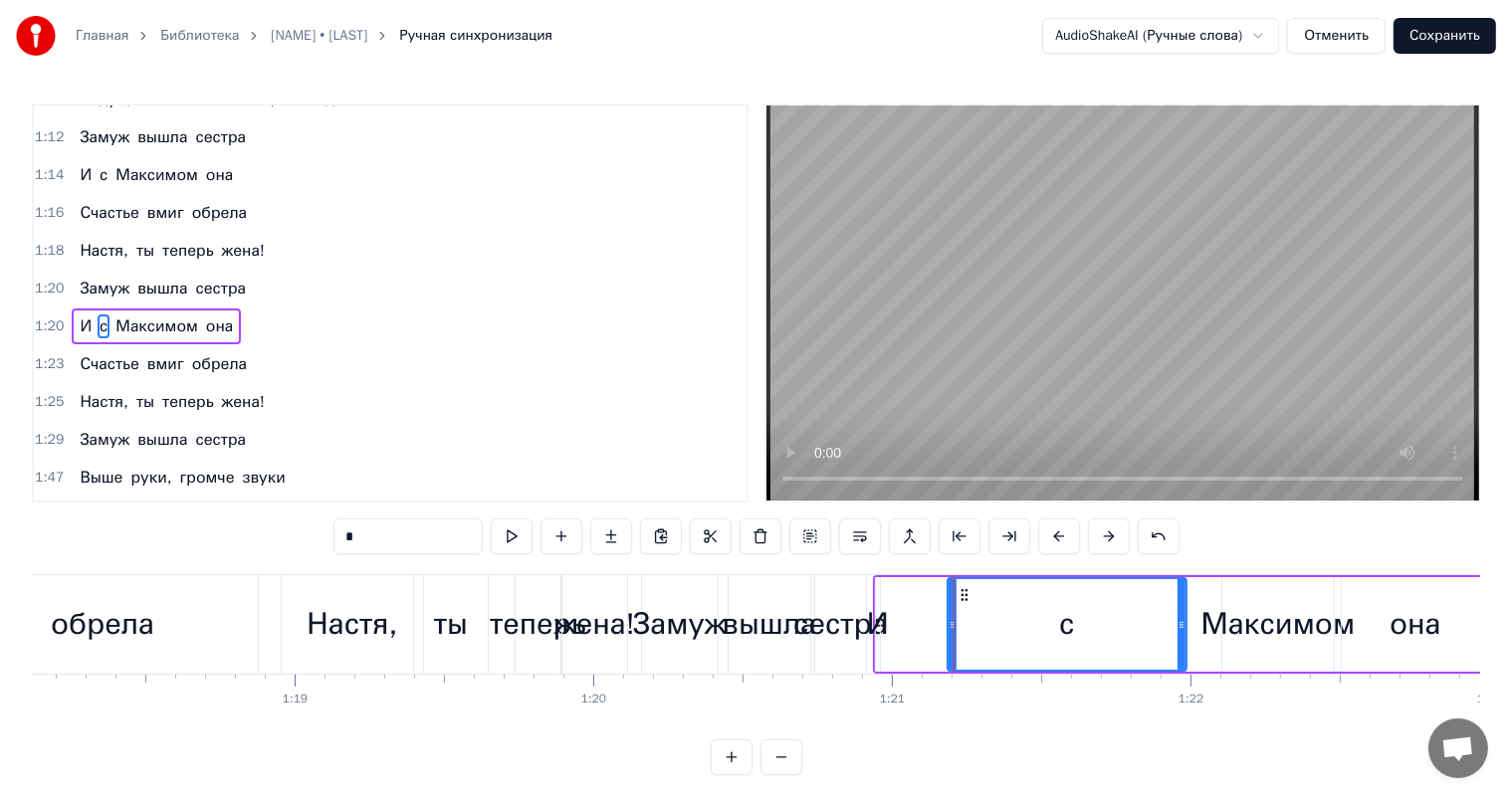 drag, startPoint x: 948, startPoint y: 625, endPoint x: 1183, endPoint y: 625, distance: 235 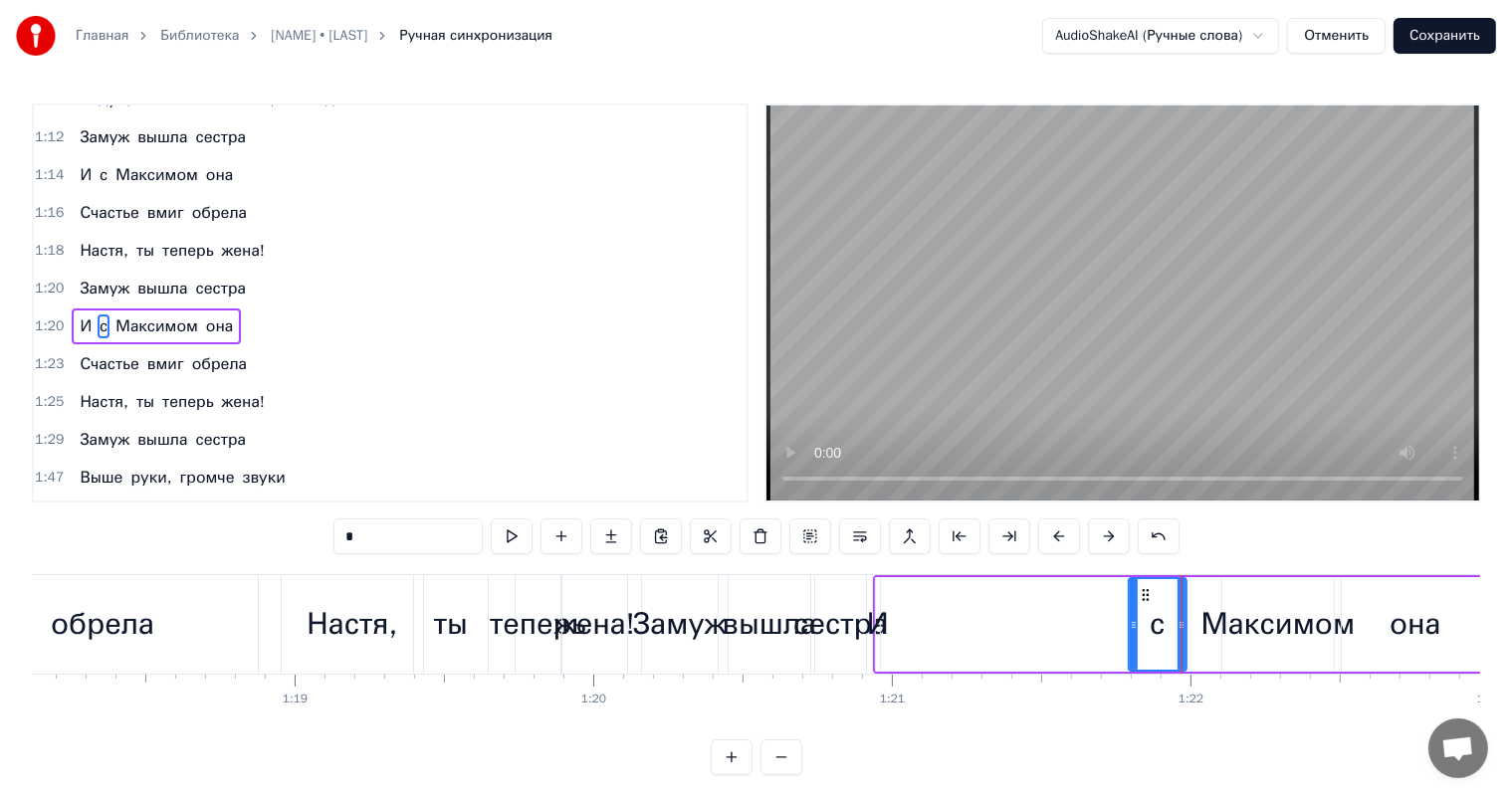 drag, startPoint x: 949, startPoint y: 626, endPoint x: 1130, endPoint y: 645, distance: 181.99451 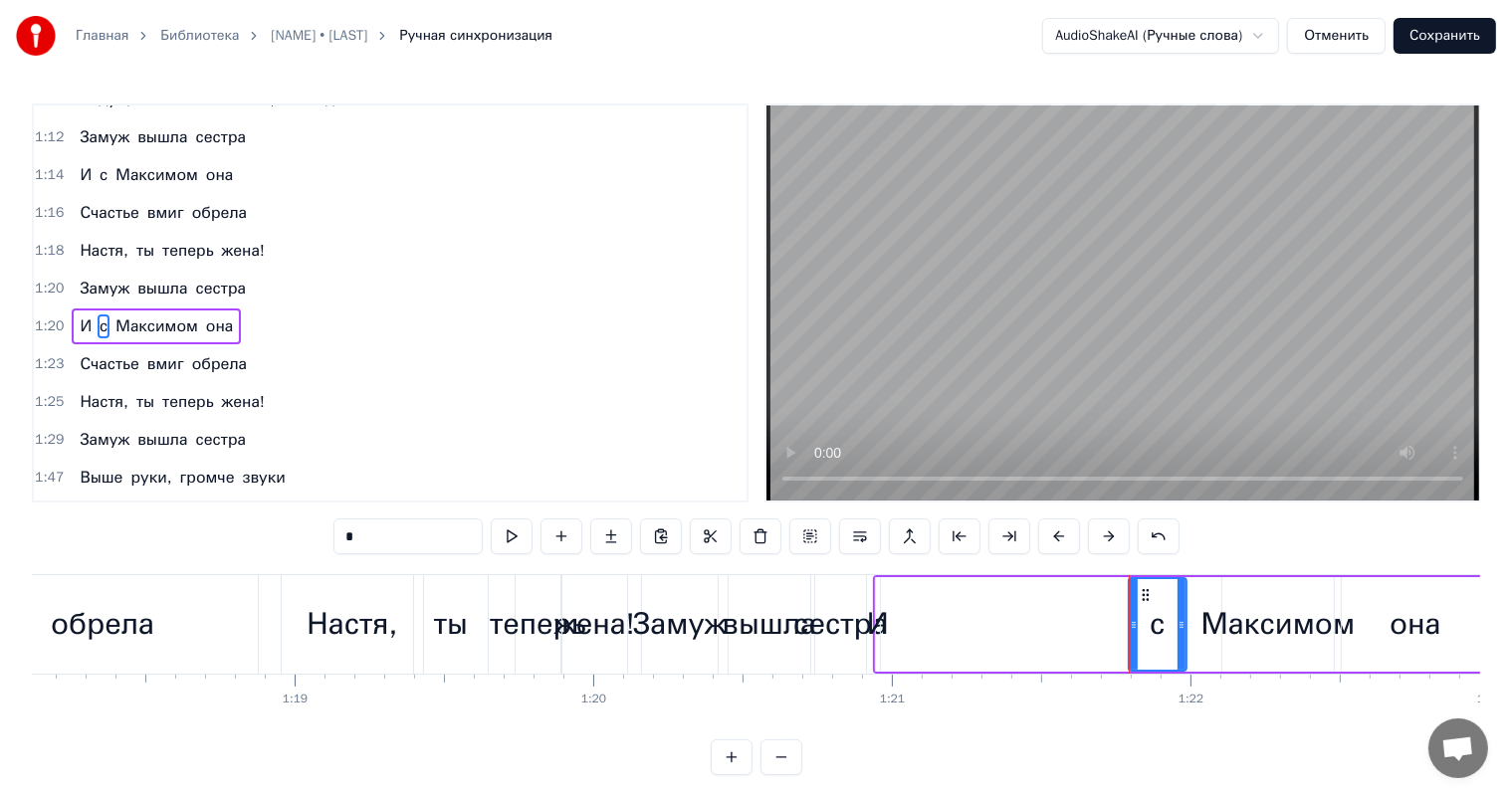click on "И" at bounding box center (878, 624) 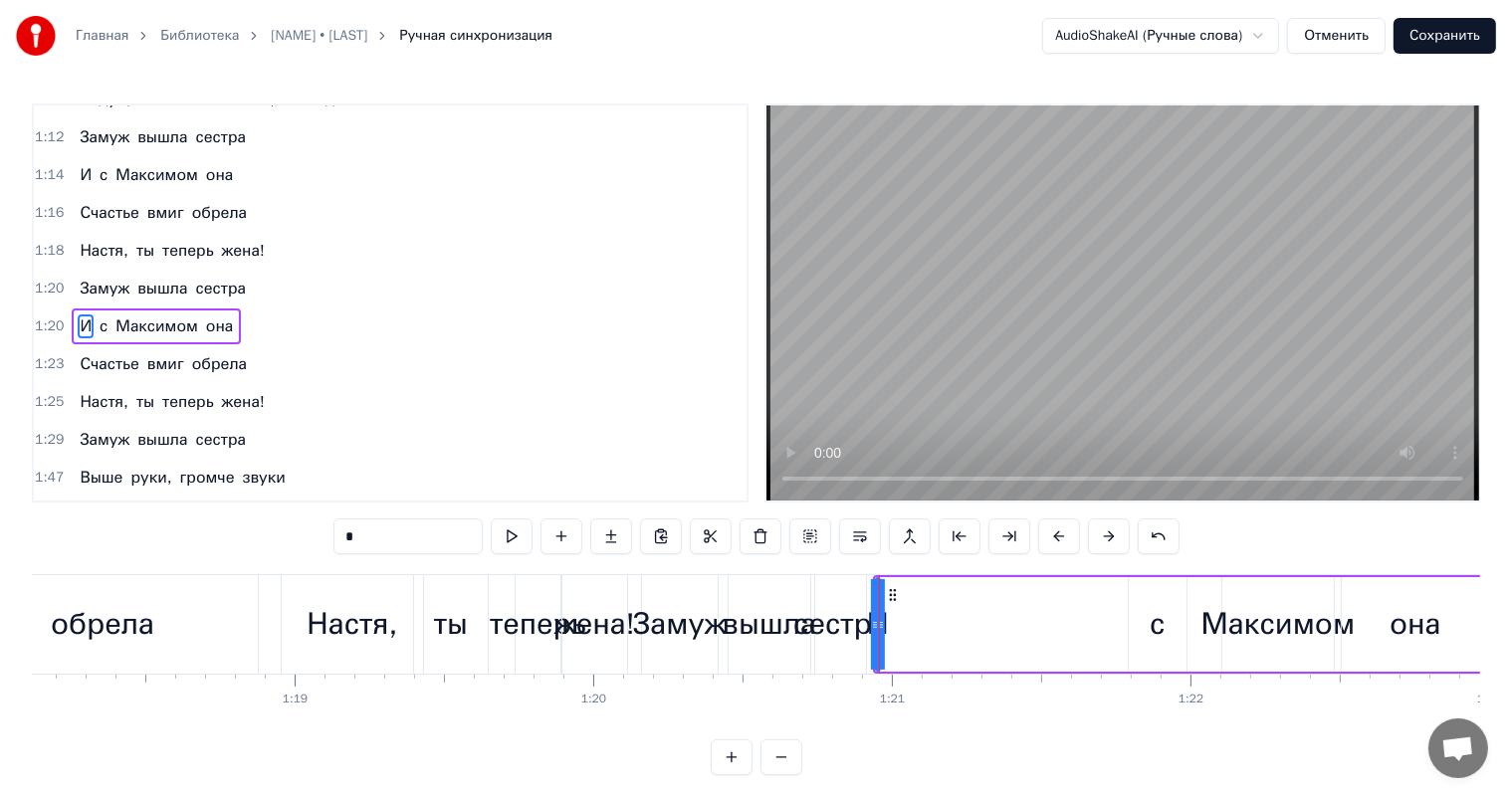 click on "Добрый вечер, мы на свадьбе Здесь все гости при параде. Всем сегодня будет хорошо! Наш жених нас не подвел Настю в ЗАГС скорей повел И они выходят на танцпол. Ну как же здорово друг друга так любить И не стесняясь всем об этом говорить. И целоваться как не снилось никому И говорить: Тебя люблю- у- у- у! И закружилось все вокруг как на репите, Жениха и невесту не держите. Ведущий в голос: гости, че сидите? Замуж вышла сестра И с Максимом она Счастье вмиг обрела Настя, ты теперь жена! Замуж вышла сестра И с Максимом она Счастье вмиг обрела Настя, ты теперь жена! Замуж" at bounding box center (9454, 624) 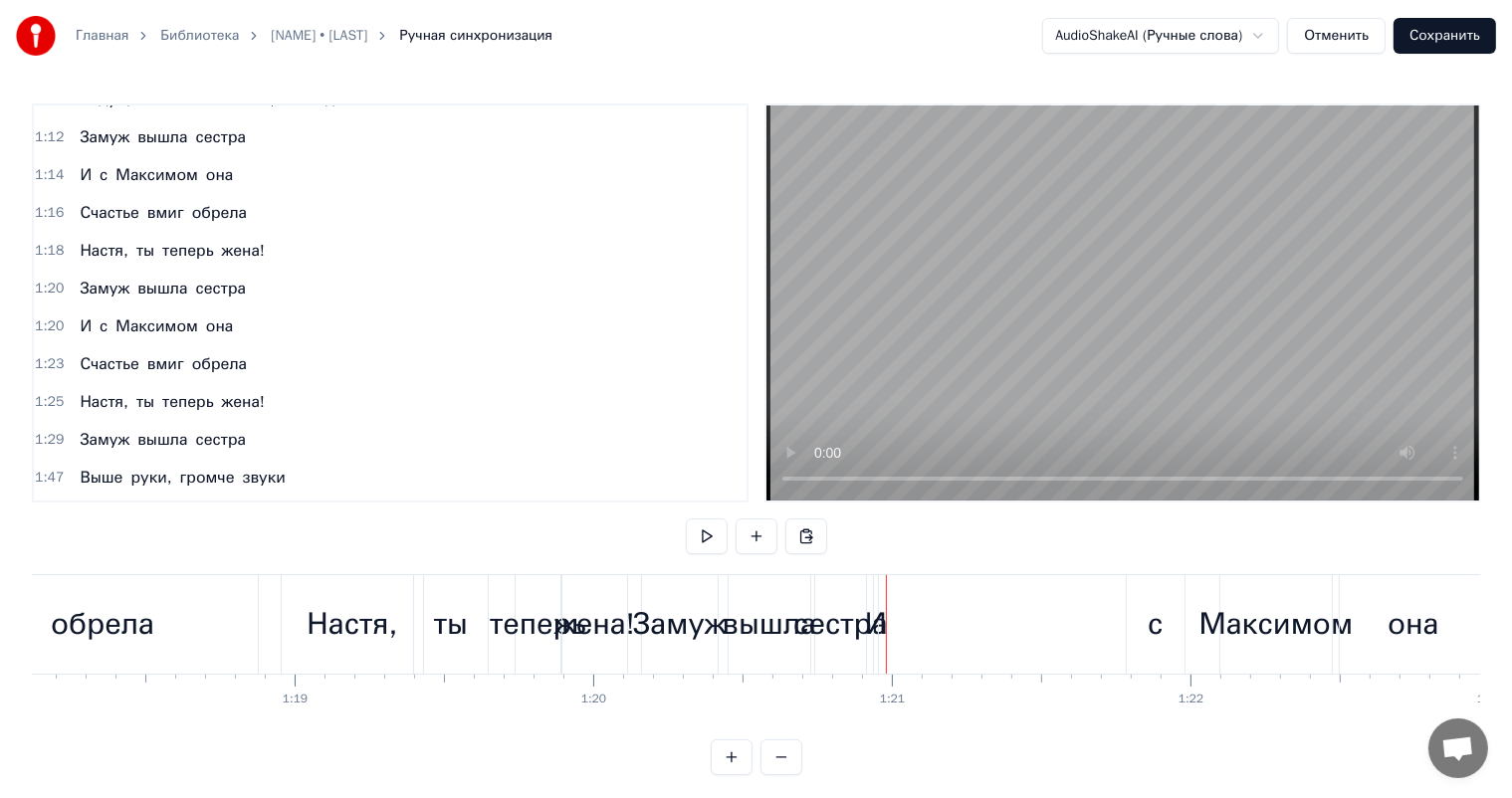 click on "И" at bounding box center [876, 624] 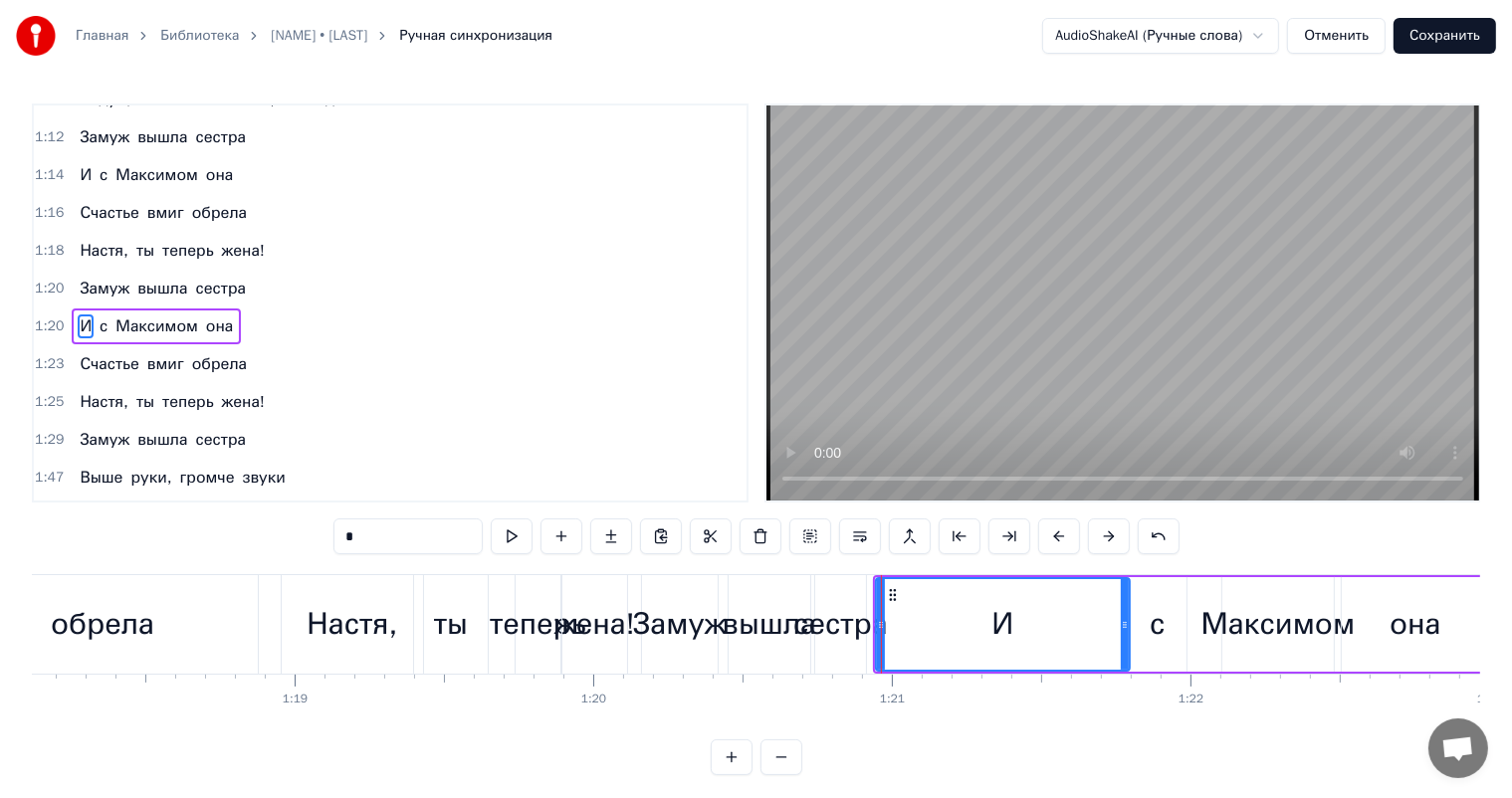 drag, startPoint x: 877, startPoint y: 634, endPoint x: 1127, endPoint y: 668, distance: 252.30141 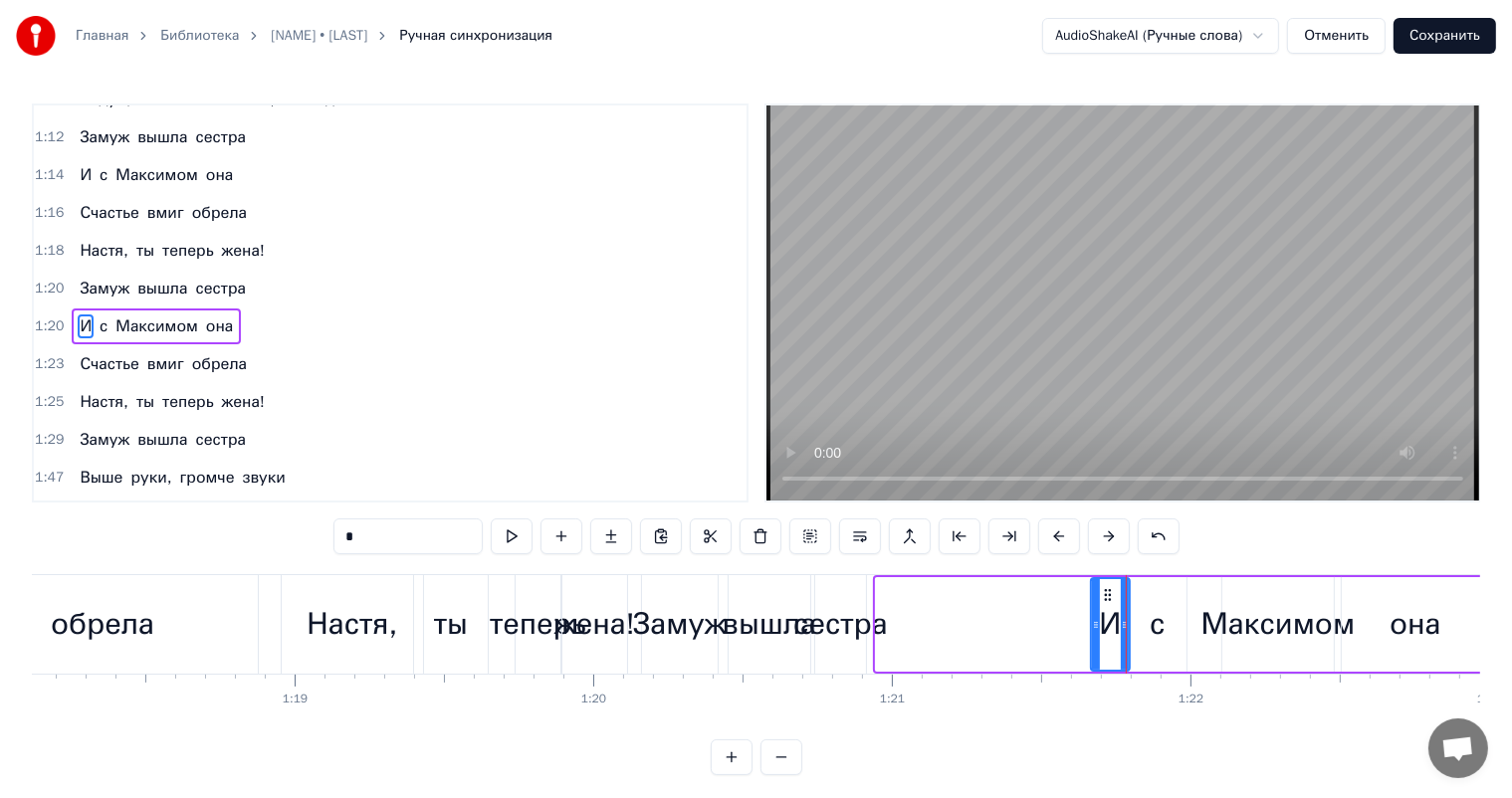 drag, startPoint x: 880, startPoint y: 622, endPoint x: 1095, endPoint y: 631, distance: 215.18829 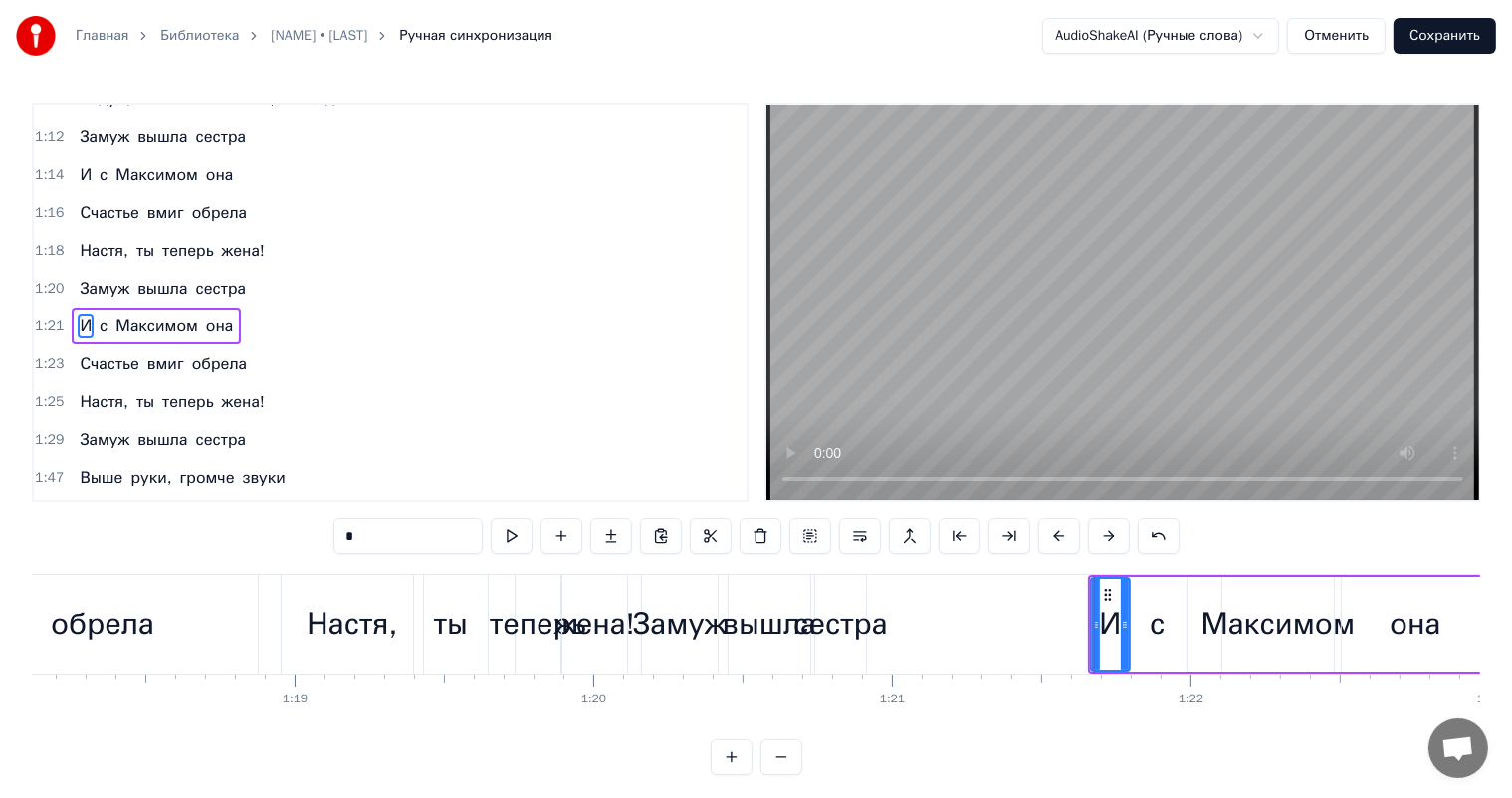 click on "сестра" at bounding box center [840, 624] 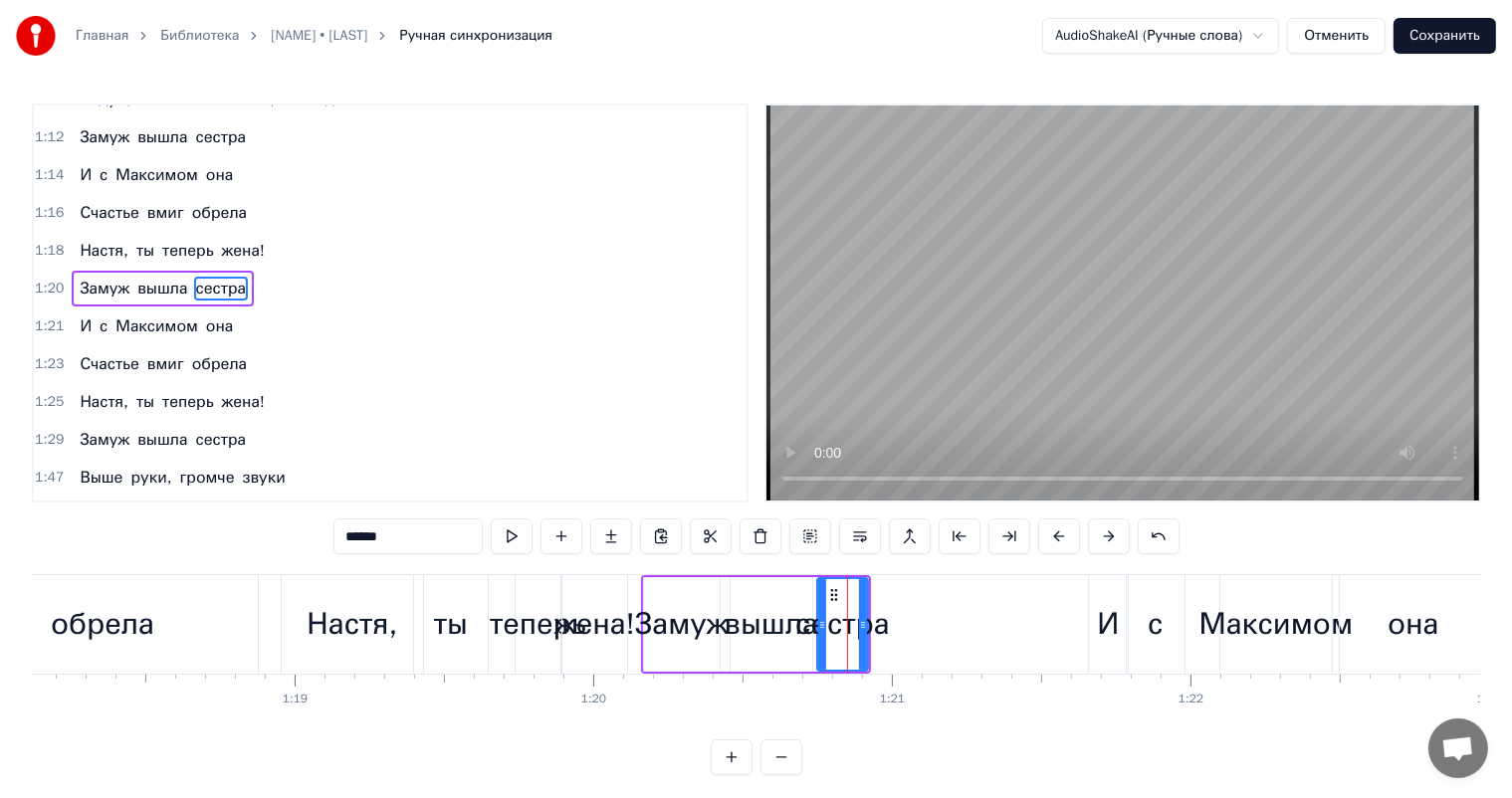 scroll, scrollTop: 442, scrollLeft: 0, axis: vertical 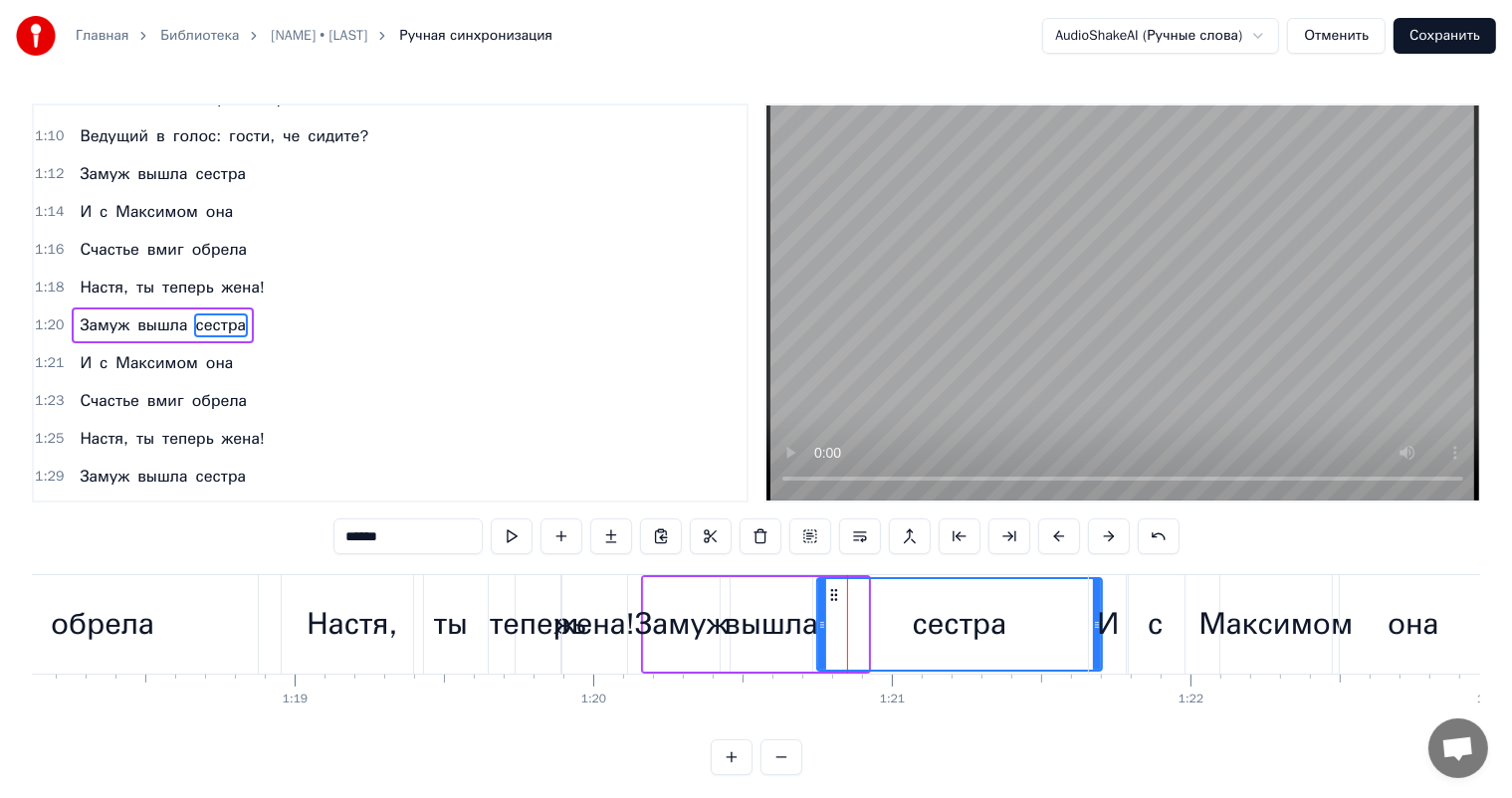 drag, startPoint x: 863, startPoint y: 624, endPoint x: 1097, endPoint y: 633, distance: 234.17301 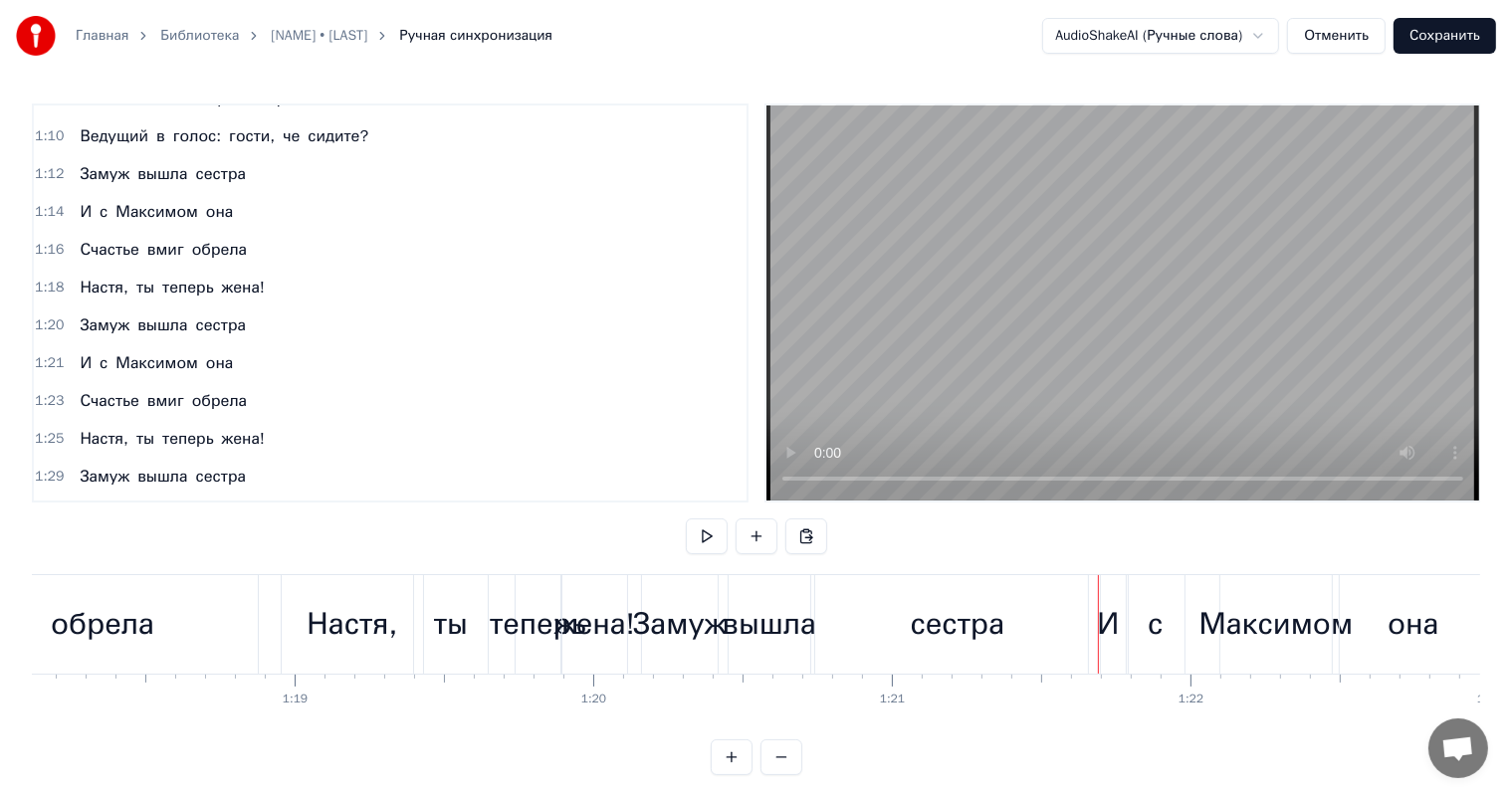 click on "сестра" at bounding box center [958, 624] 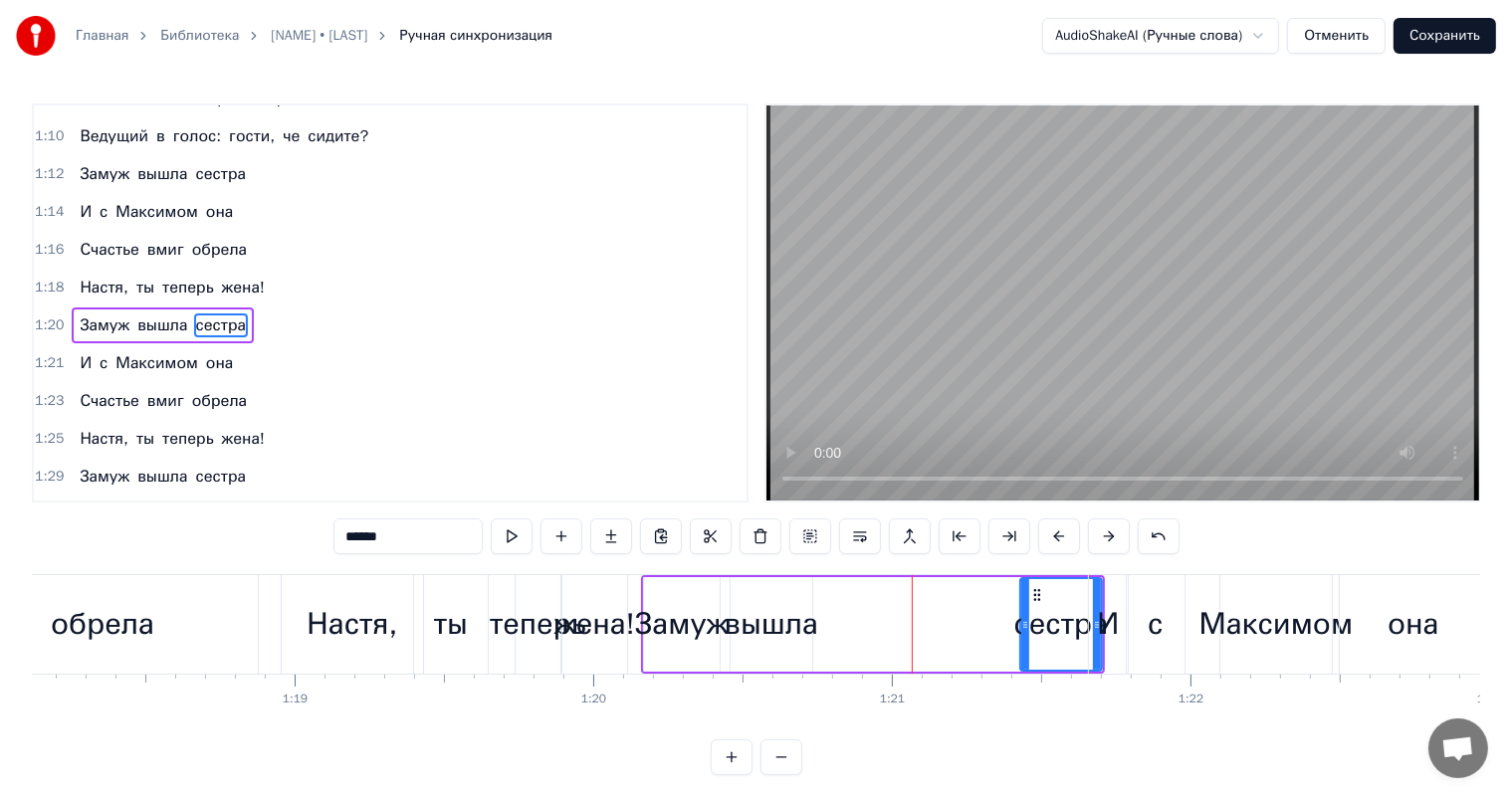 drag, startPoint x: 818, startPoint y: 625, endPoint x: 1021, endPoint y: 638, distance: 203.4158 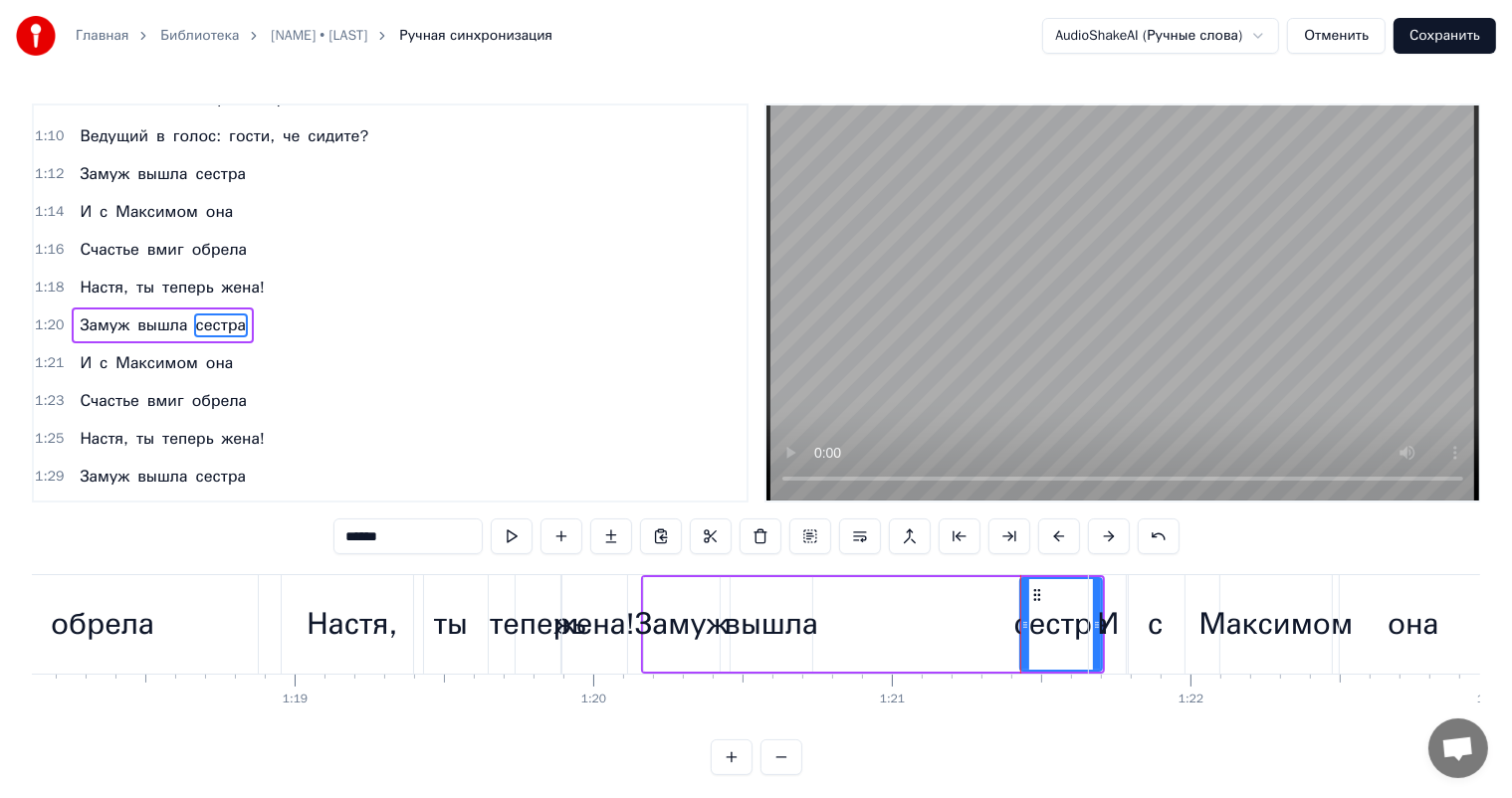 click on "вышла" at bounding box center (771, 624) 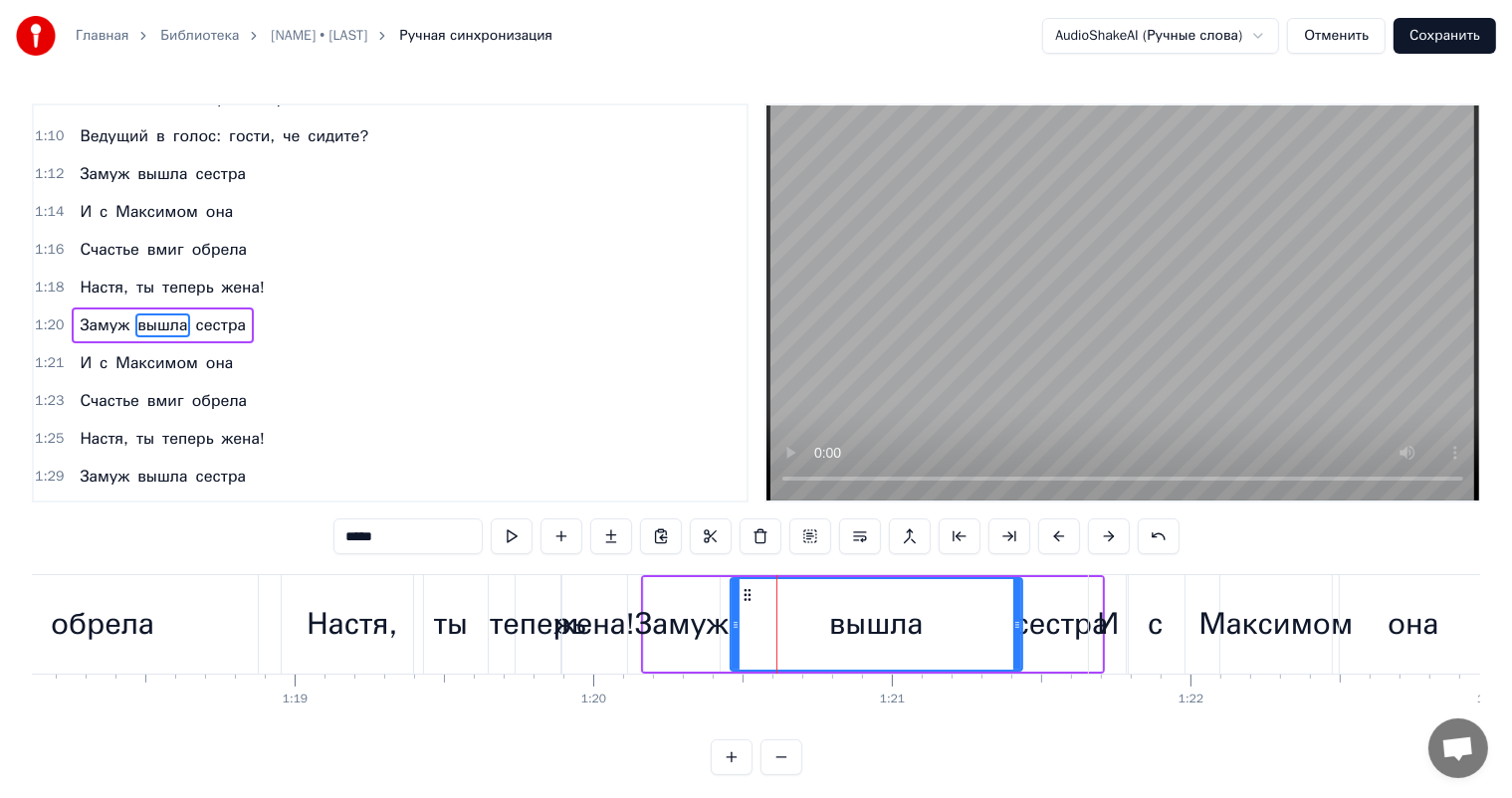drag, startPoint x: 805, startPoint y: 622, endPoint x: 1015, endPoint y: 624, distance: 210.00952 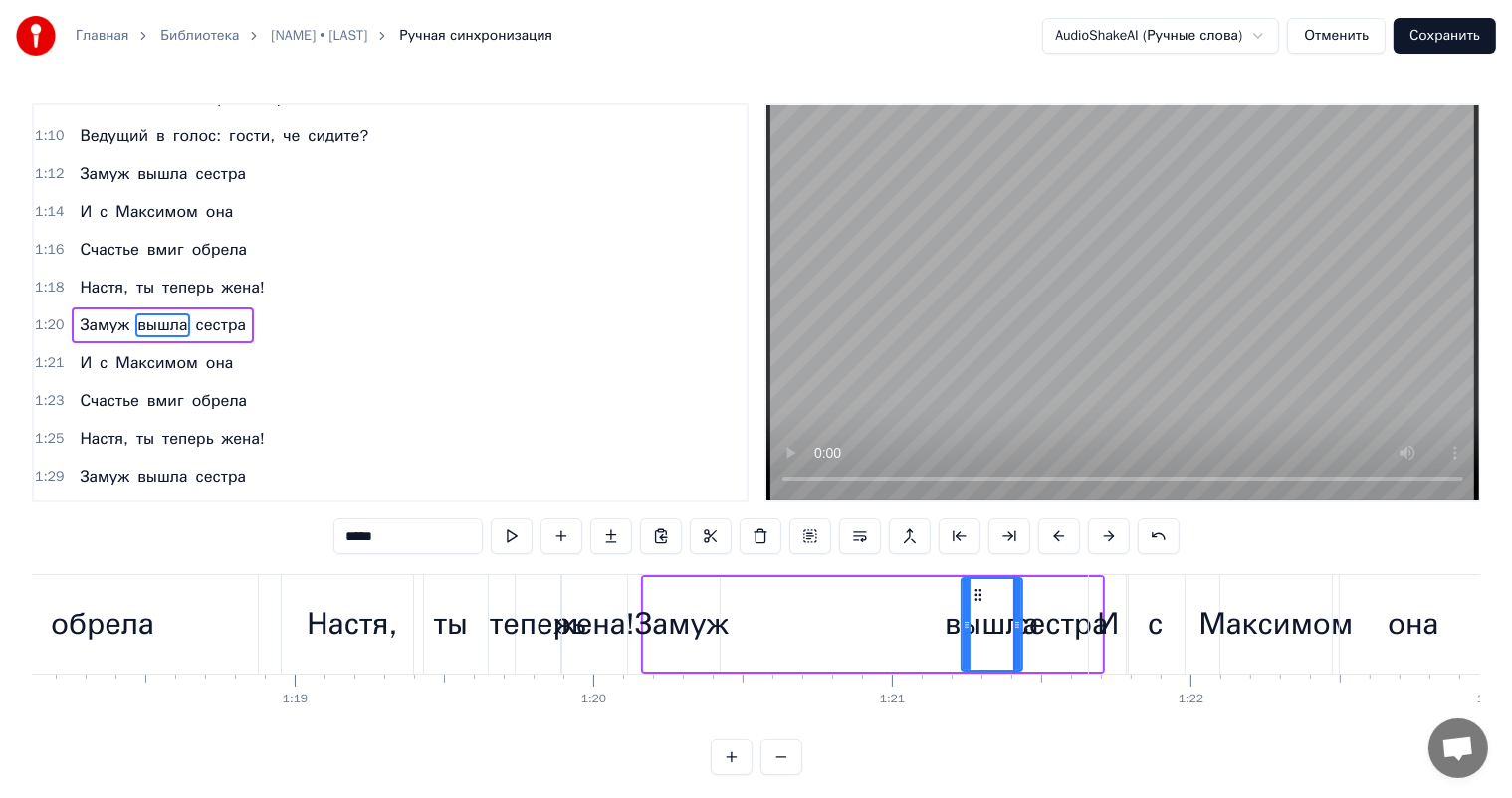 drag, startPoint x: 733, startPoint y: 621, endPoint x: 964, endPoint y: 642, distance: 231.95258 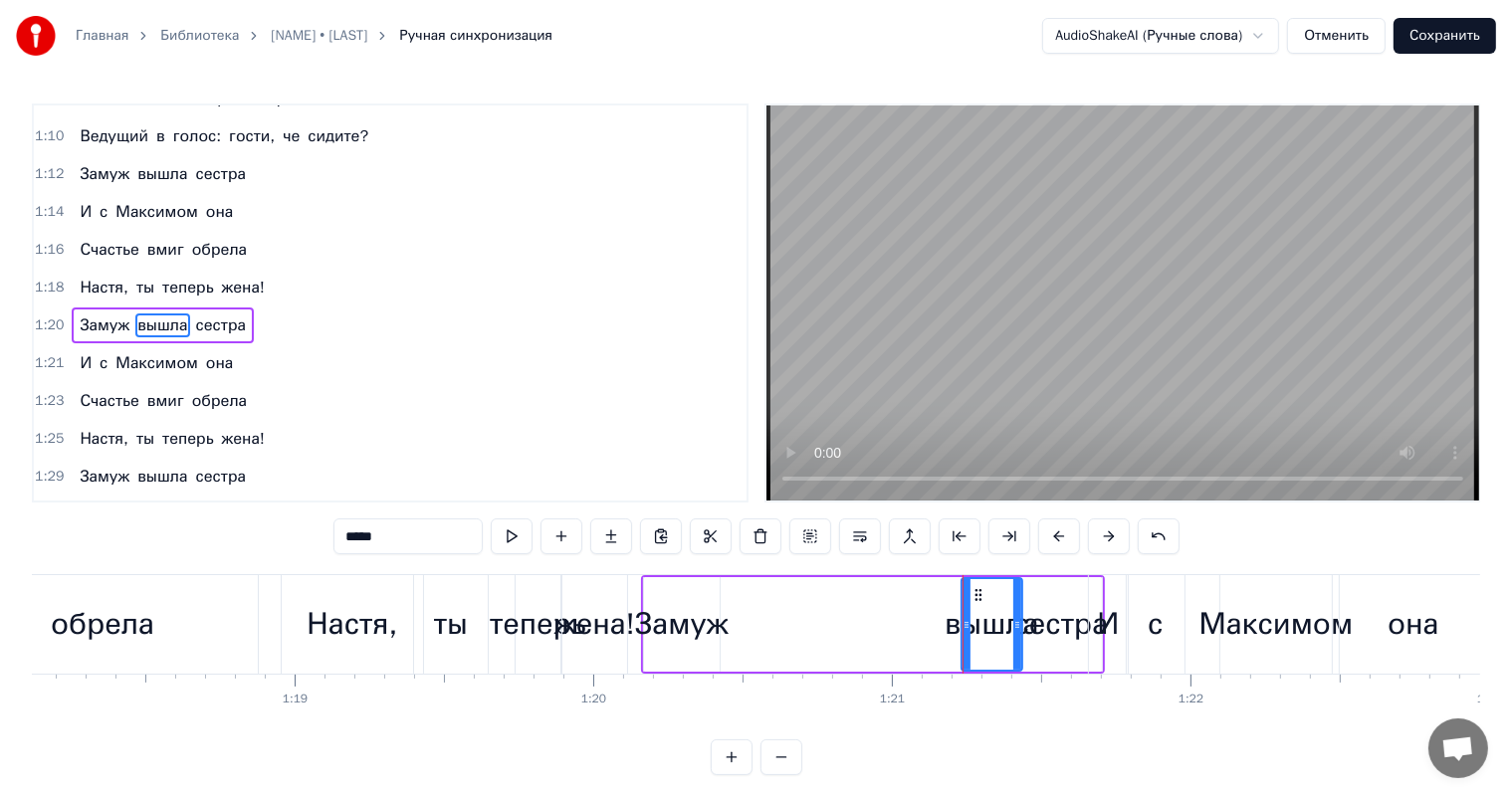 click on "Замуж" at bounding box center (681, 624) 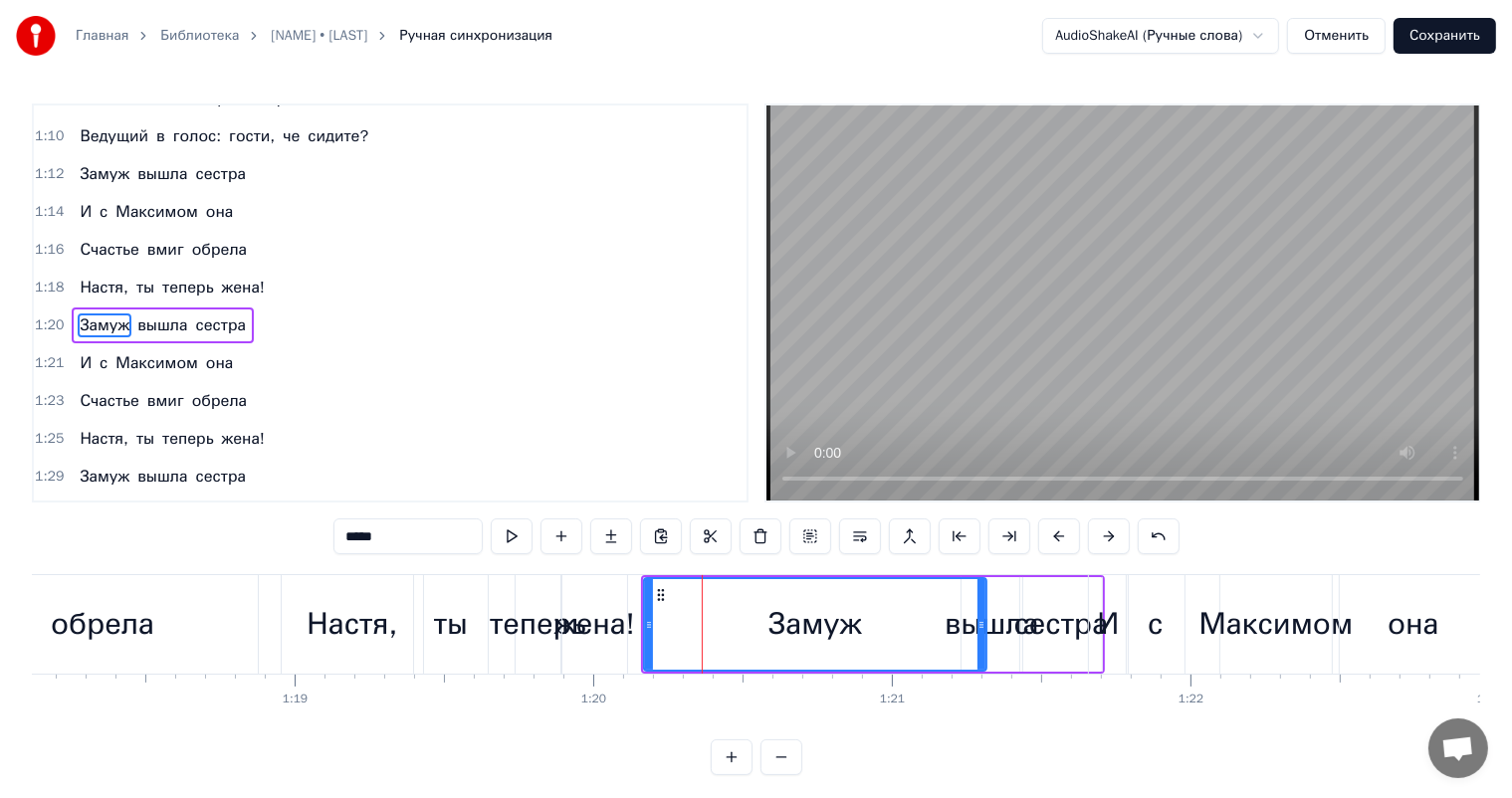 drag, startPoint x: 712, startPoint y: 619, endPoint x: 978, endPoint y: 635, distance: 266.48077 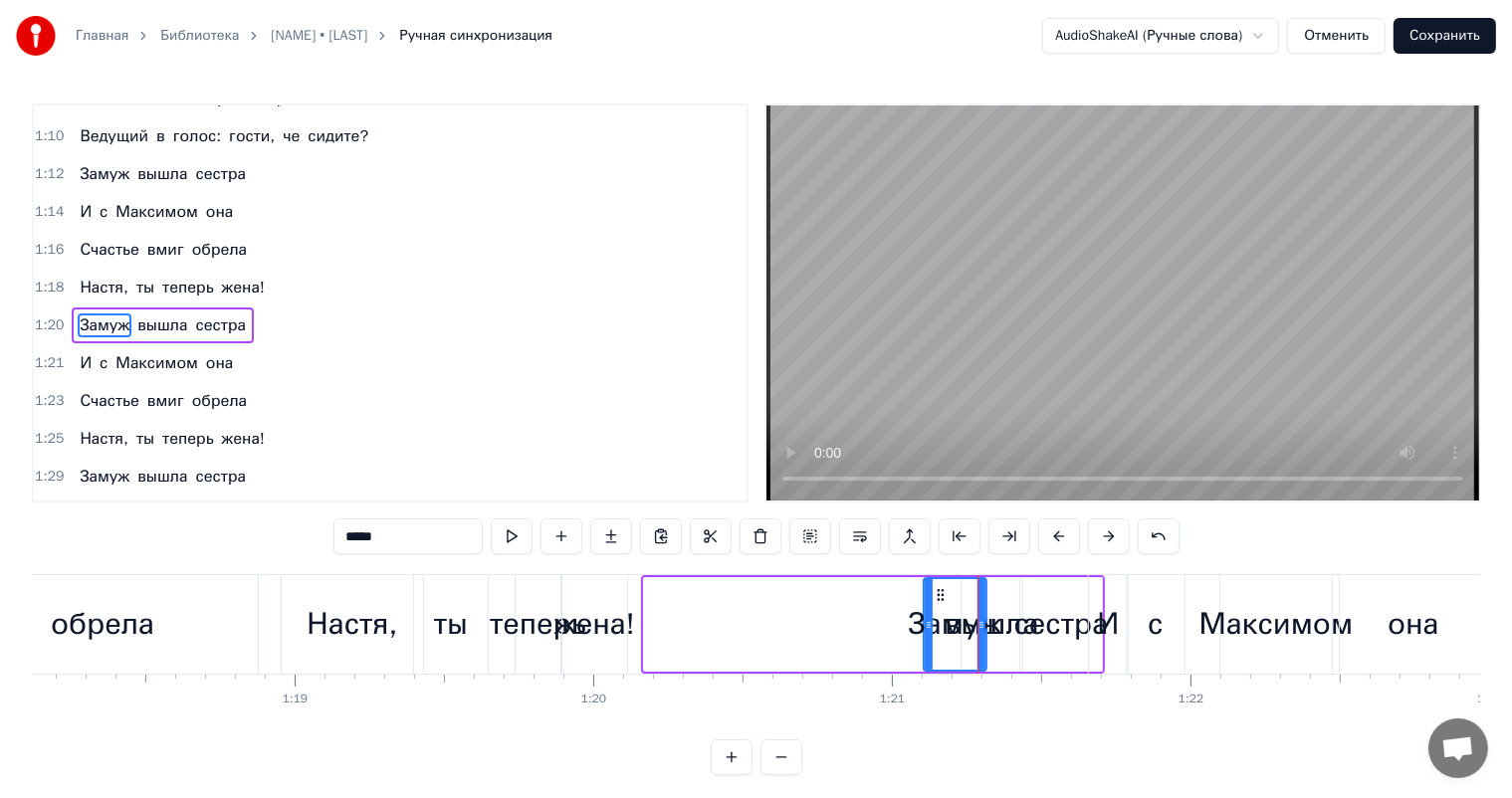 drag, startPoint x: 649, startPoint y: 623, endPoint x: 929, endPoint y: 633, distance: 280.1785 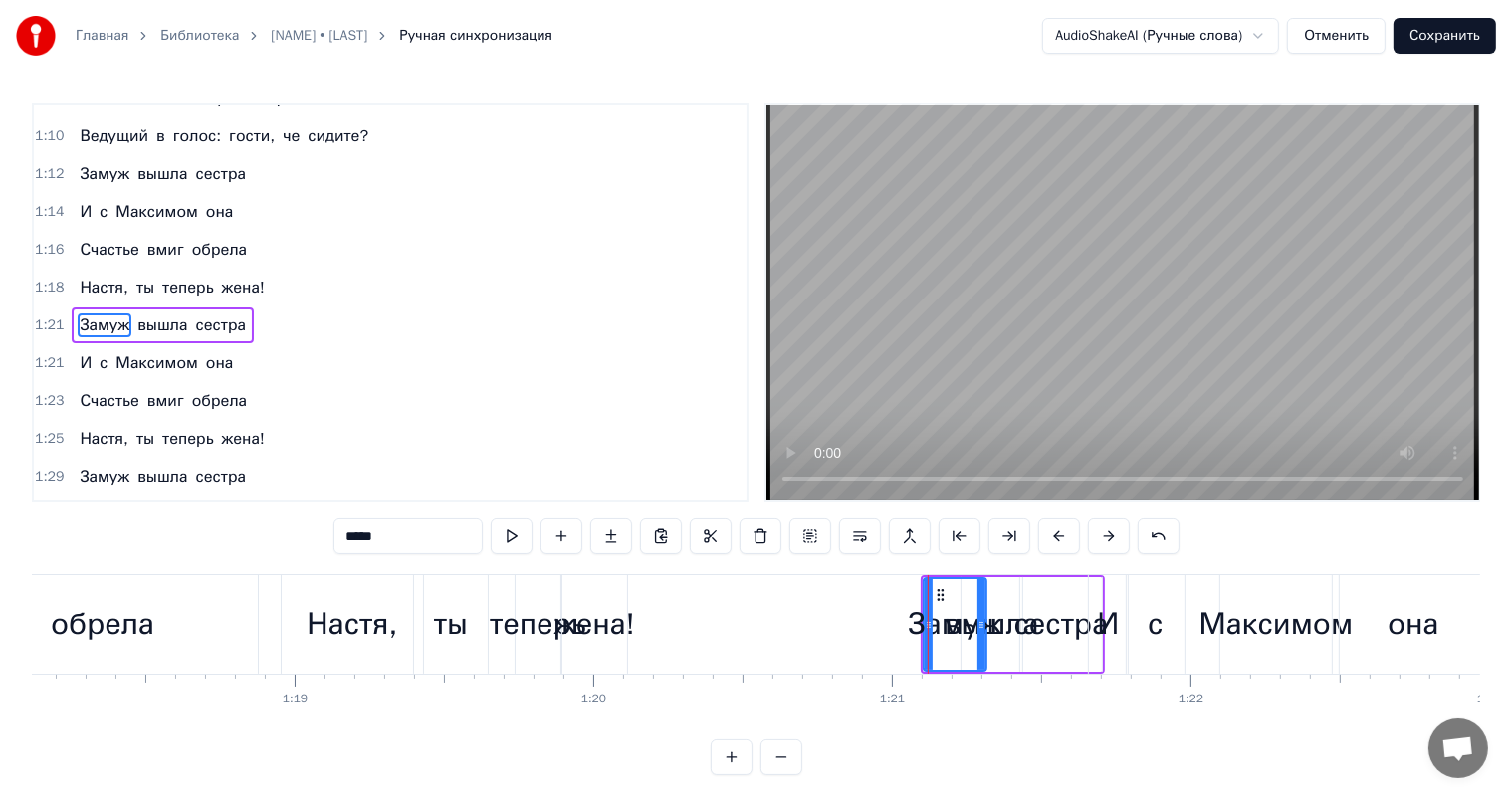 click on "жена!" at bounding box center (594, 624) 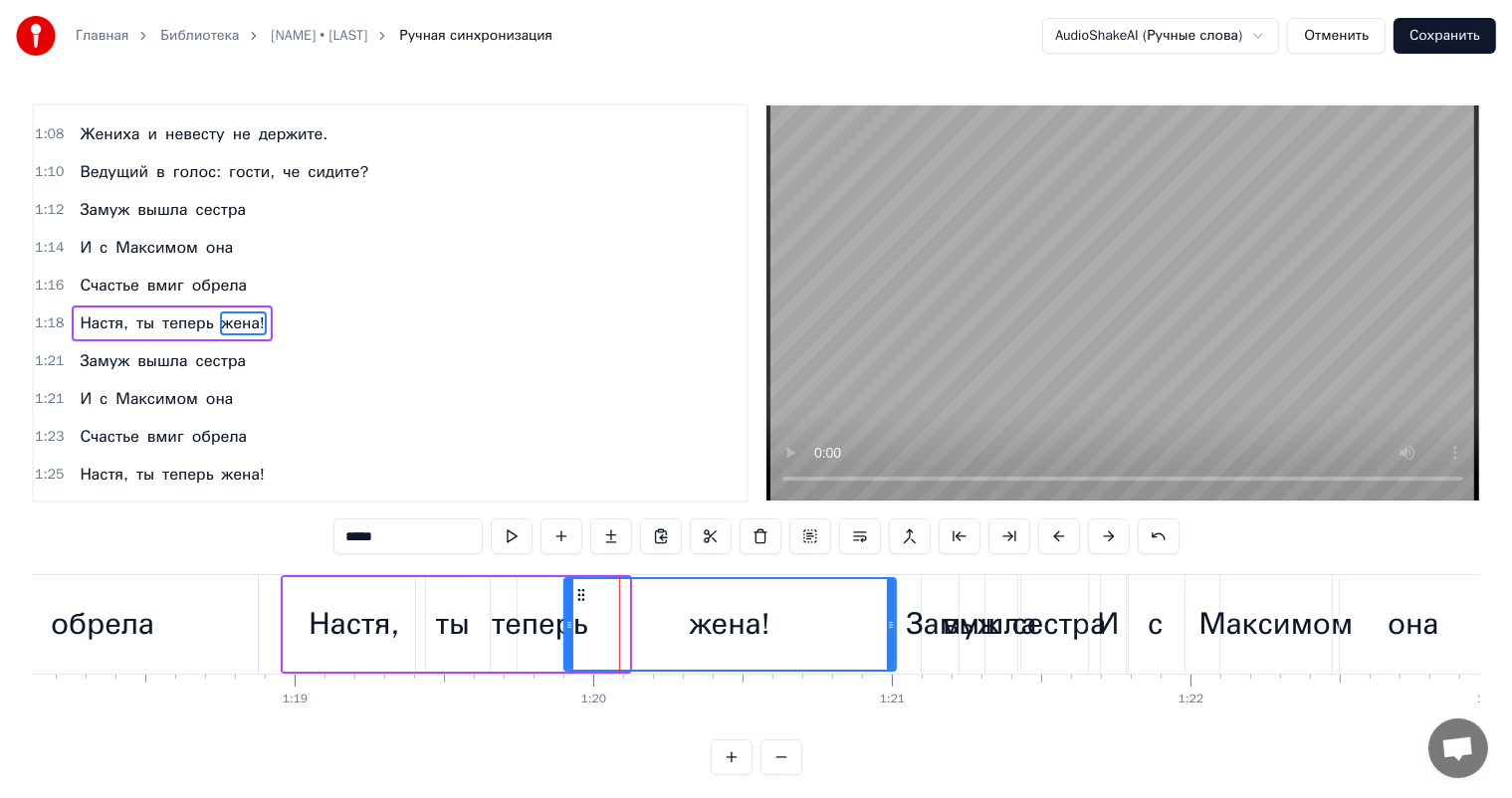 drag, startPoint x: 623, startPoint y: 624, endPoint x: 890, endPoint y: 645, distance: 267.8246 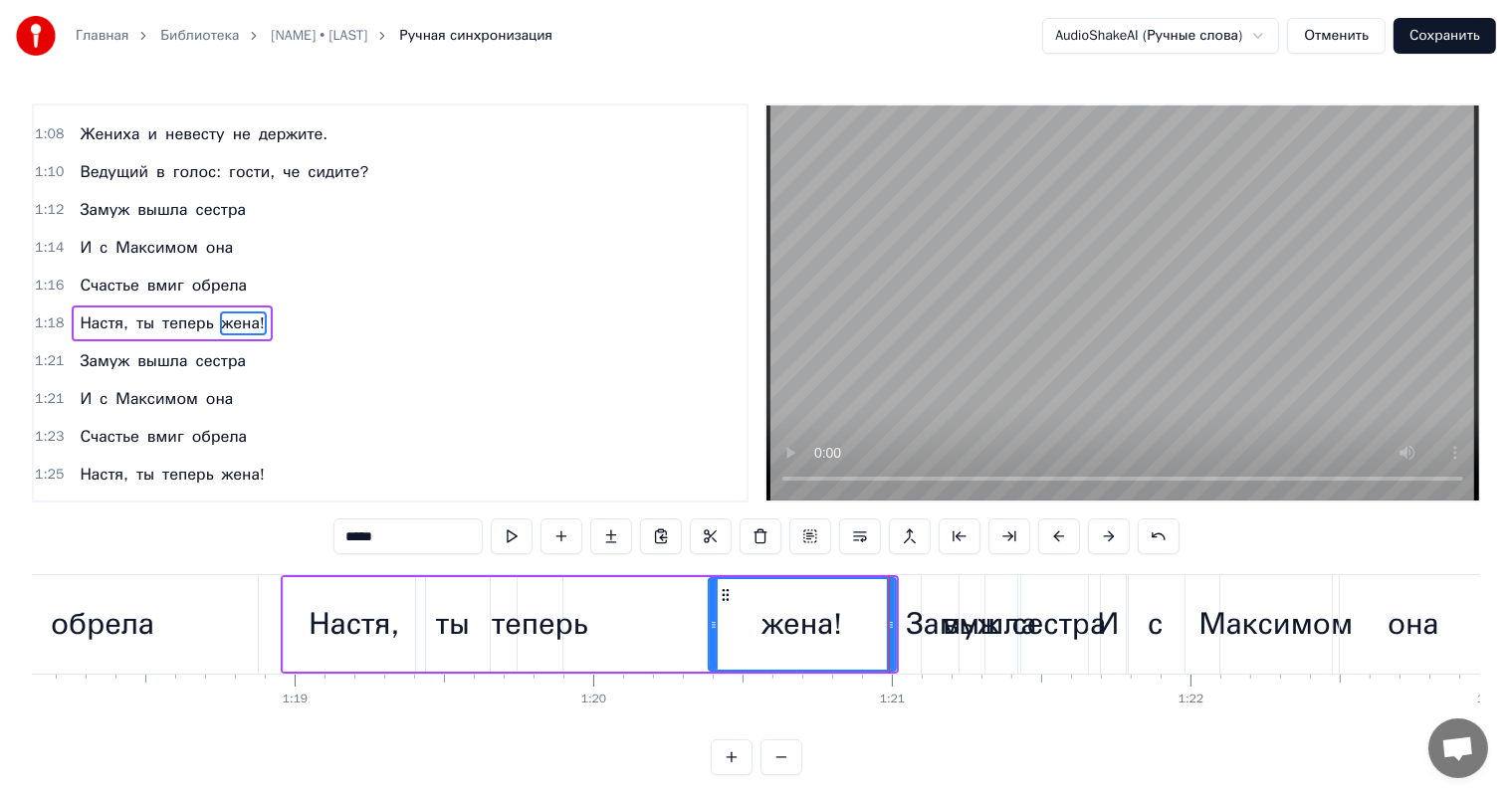 drag, startPoint x: 569, startPoint y: 622, endPoint x: 714, endPoint y: 646, distance: 146.9728 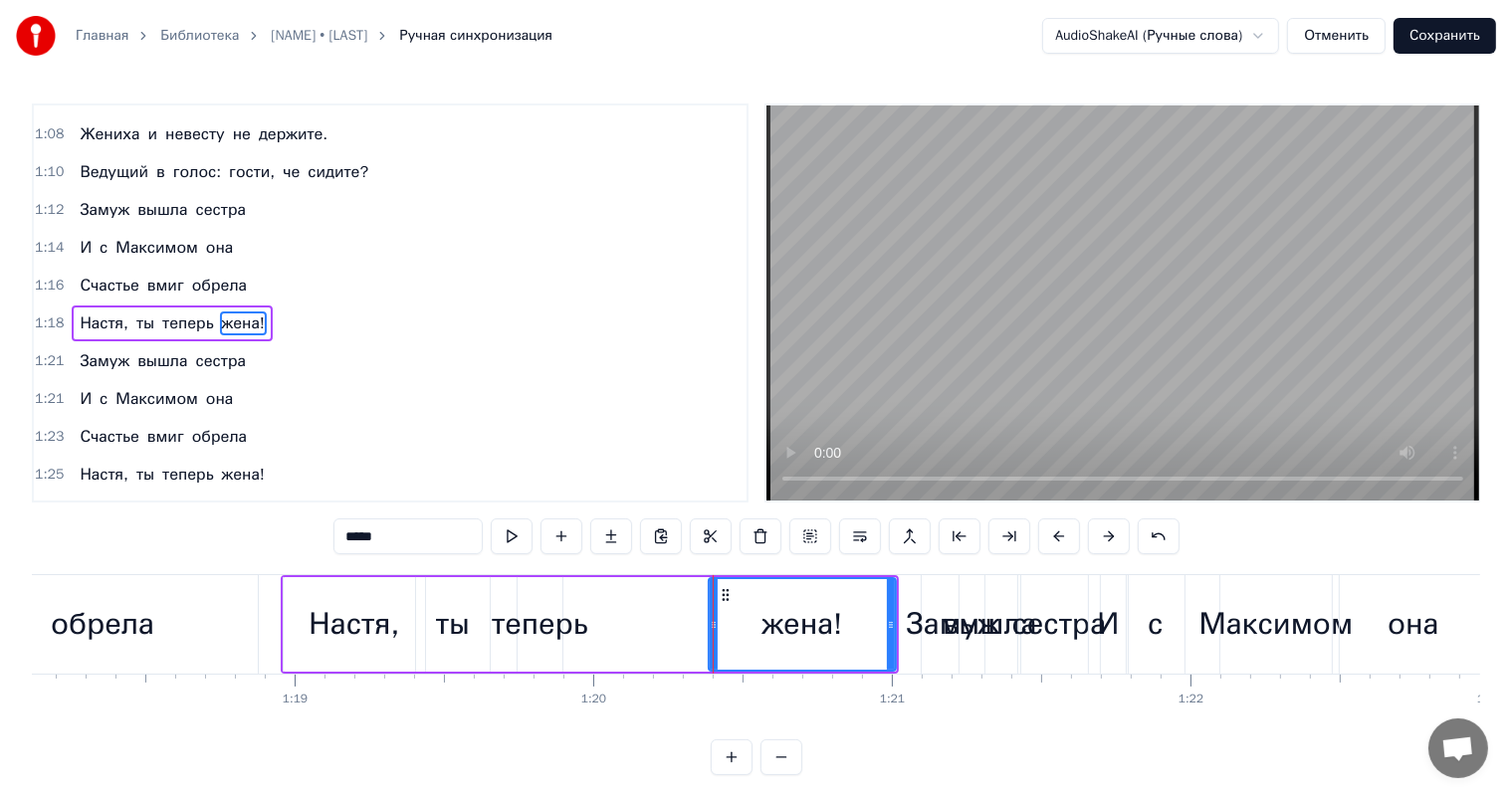 drag, startPoint x: 713, startPoint y: 624, endPoint x: 609, endPoint y: 629, distance: 104.120123 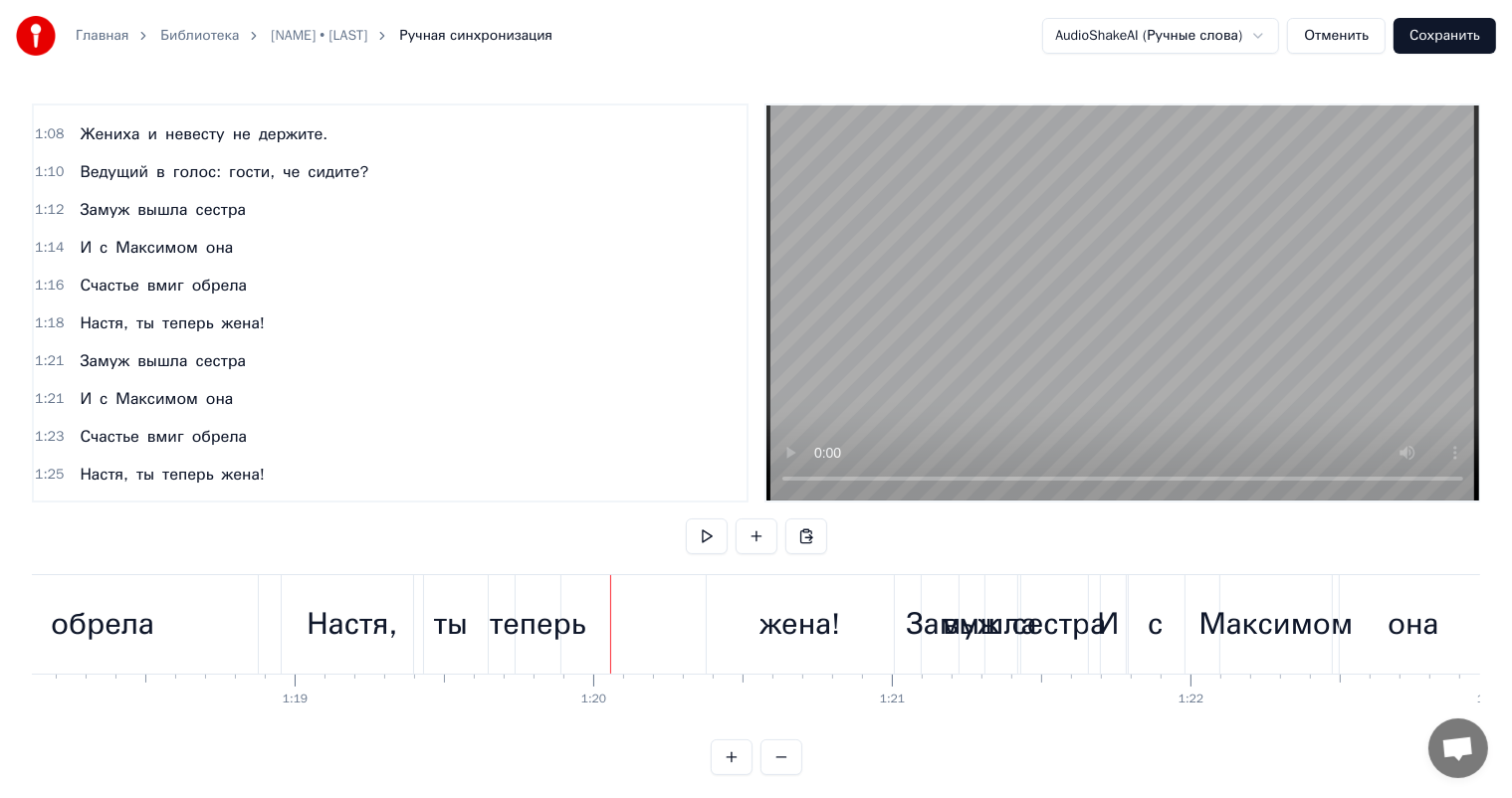 click on "жена!" at bounding box center (799, 624) 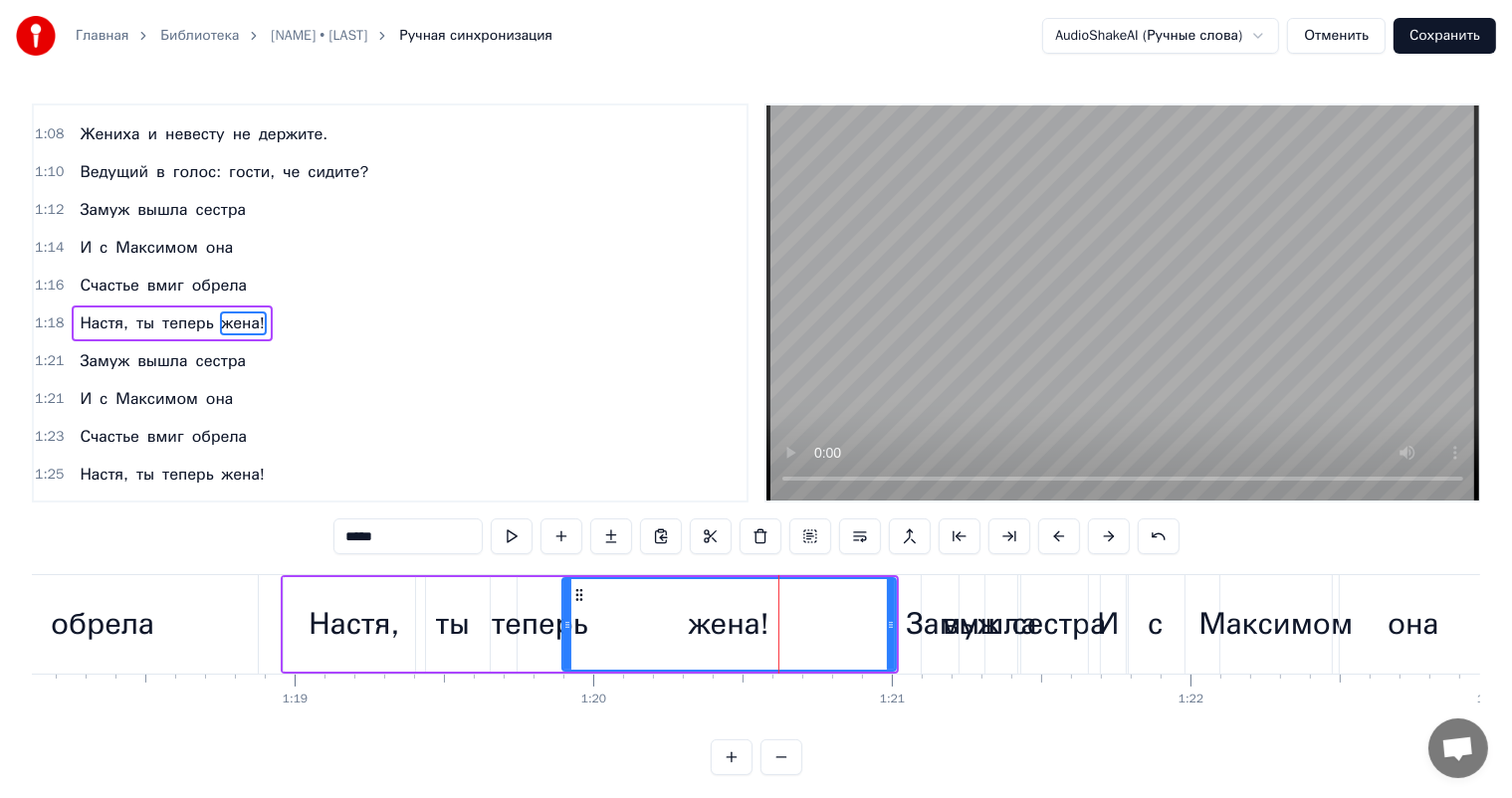 drag, startPoint x: 712, startPoint y: 622, endPoint x: 565, endPoint y: 615, distance: 147.16657 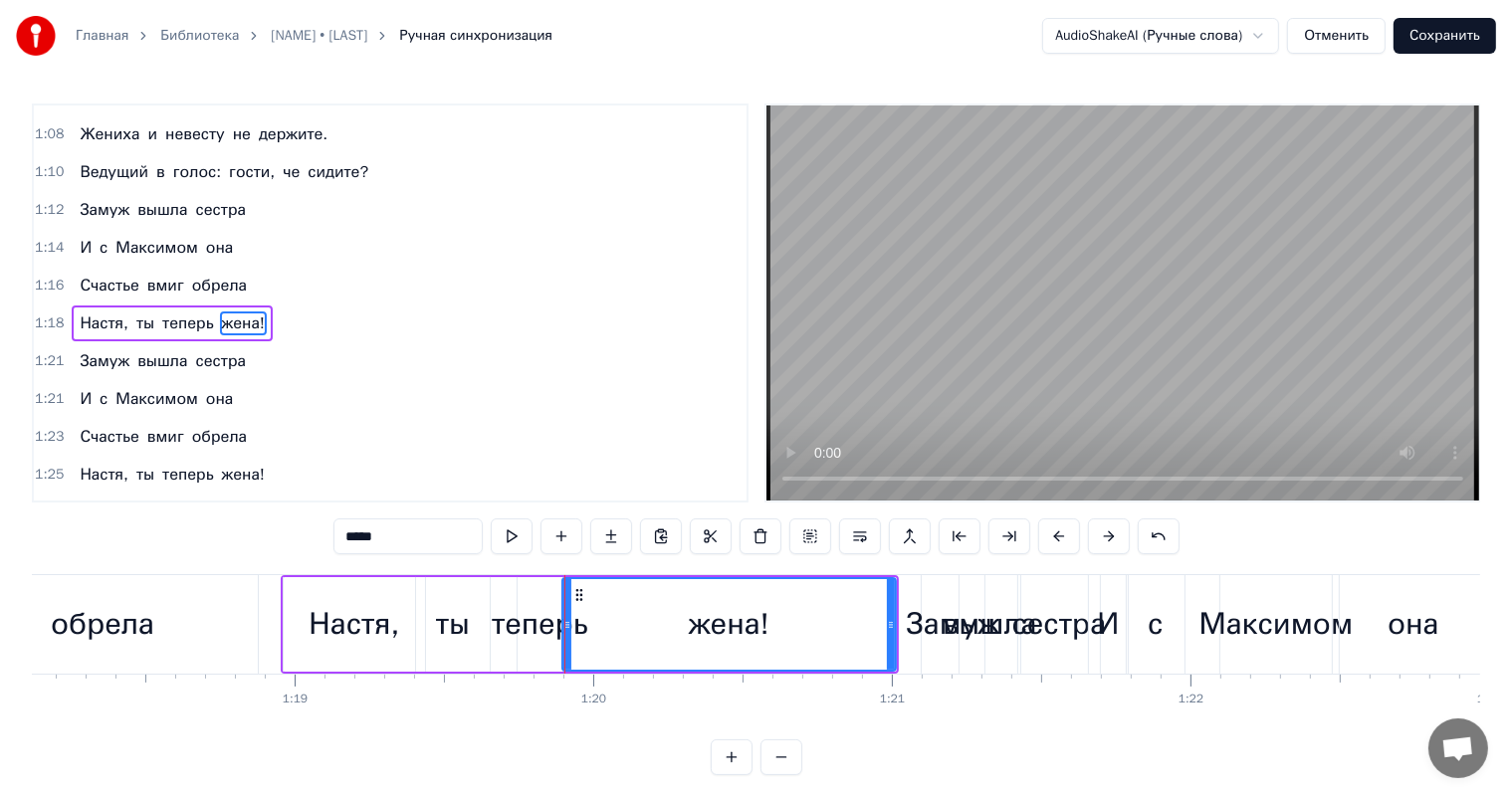 click on "Замуж" at bounding box center (105, 210) 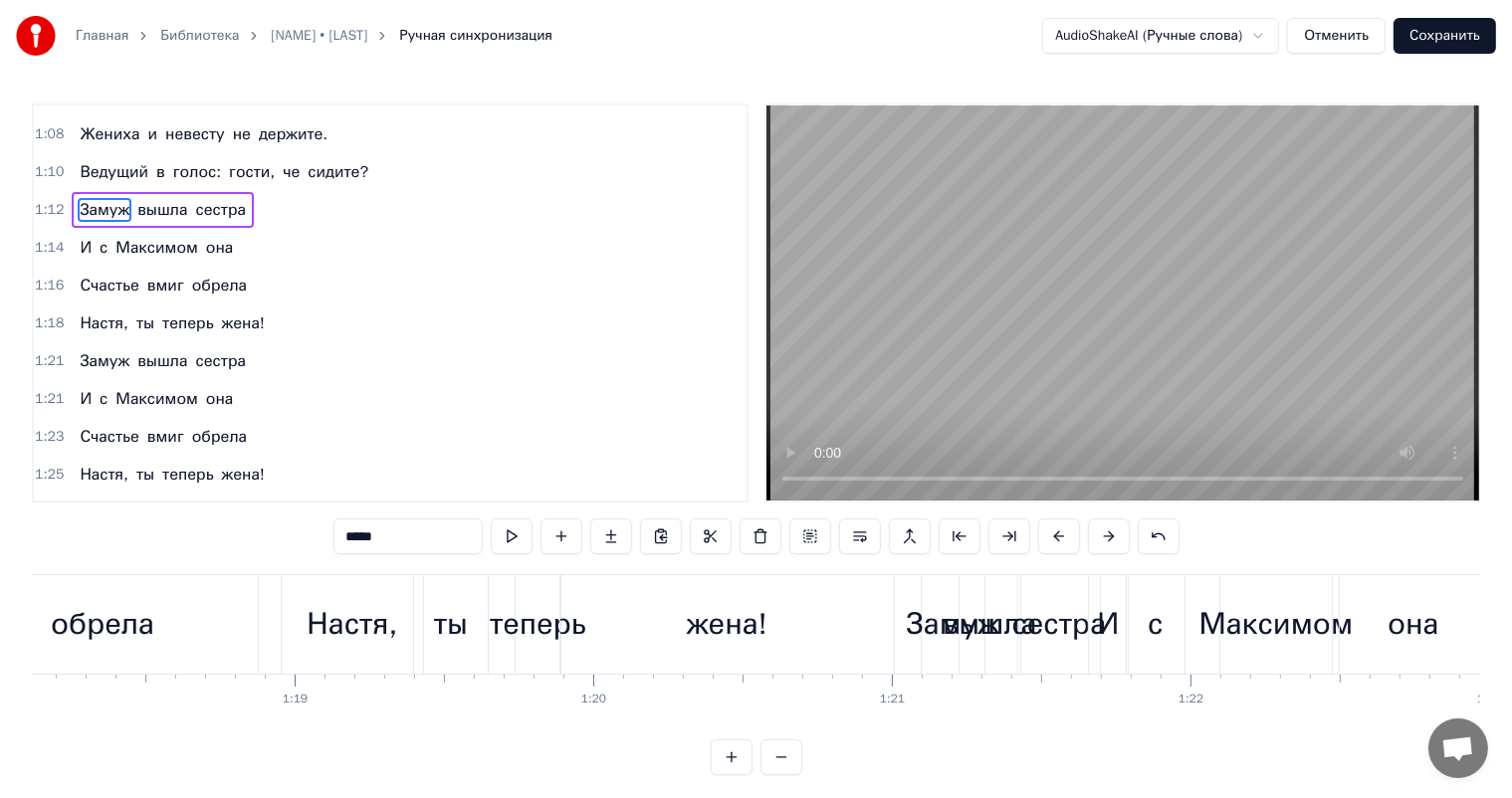 scroll, scrollTop: 296, scrollLeft: 0, axis: vertical 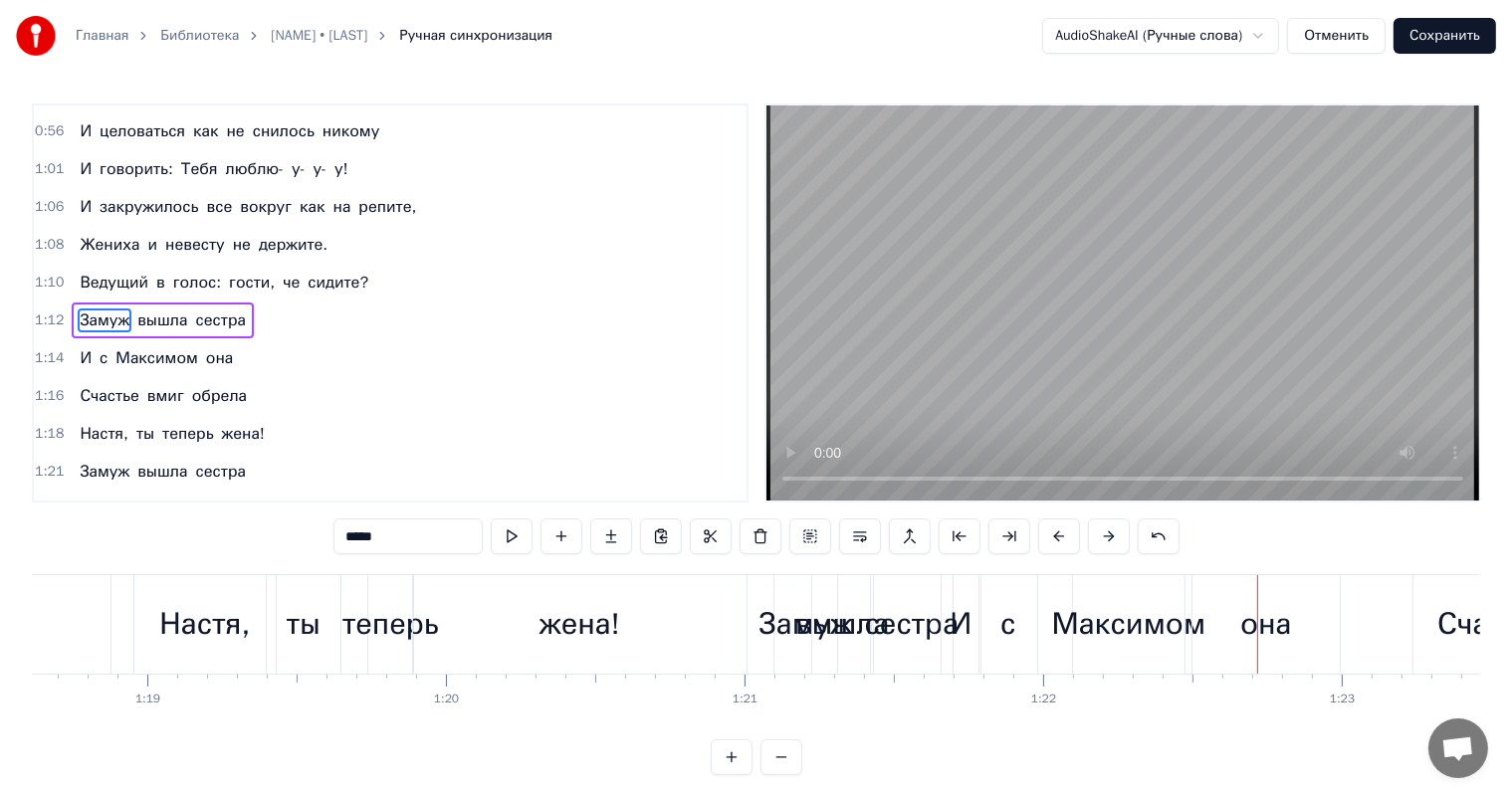 click on "Жениха" at bounding box center (109, 245) 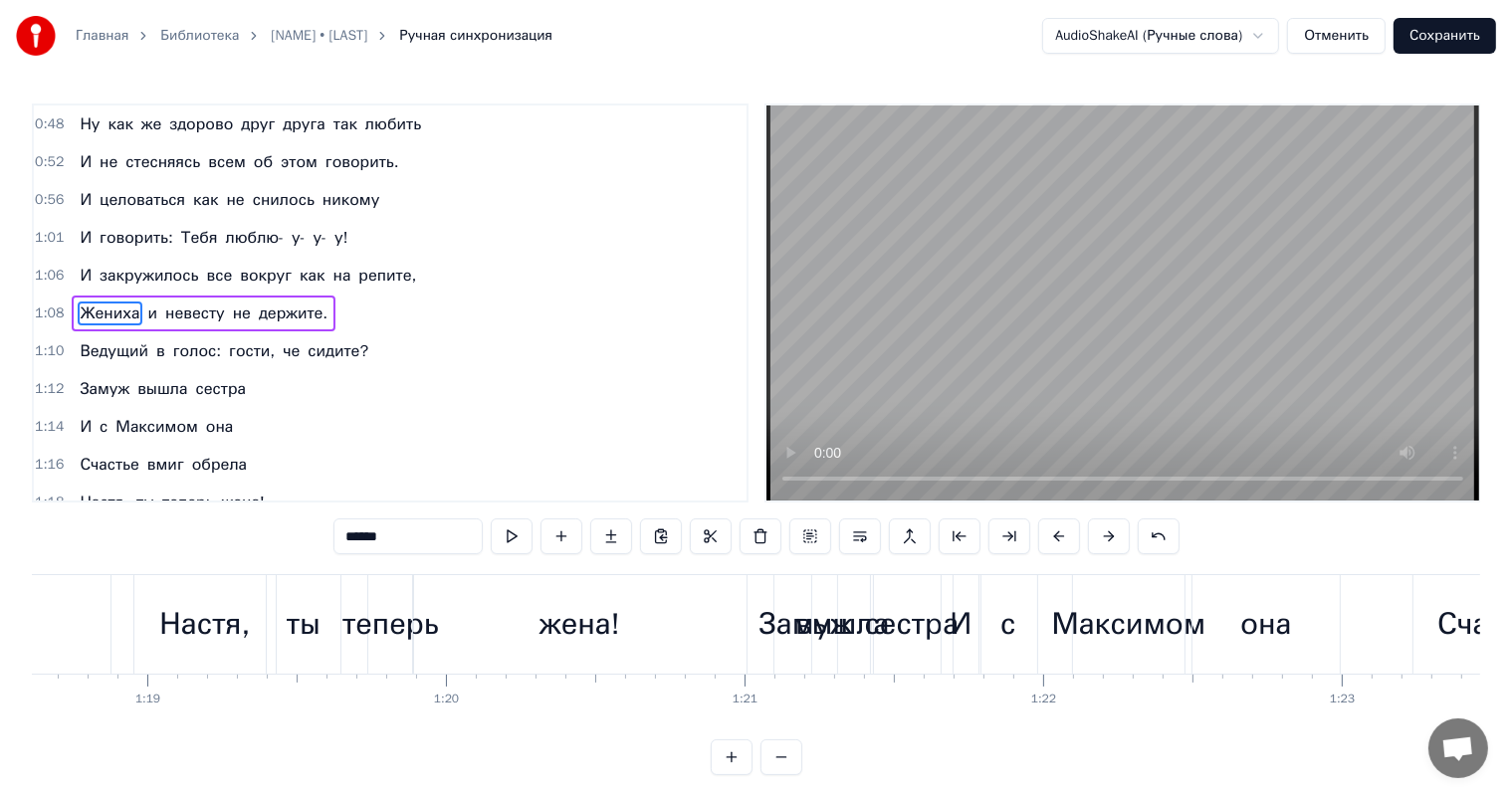 scroll, scrollTop: 223, scrollLeft: 0, axis: vertical 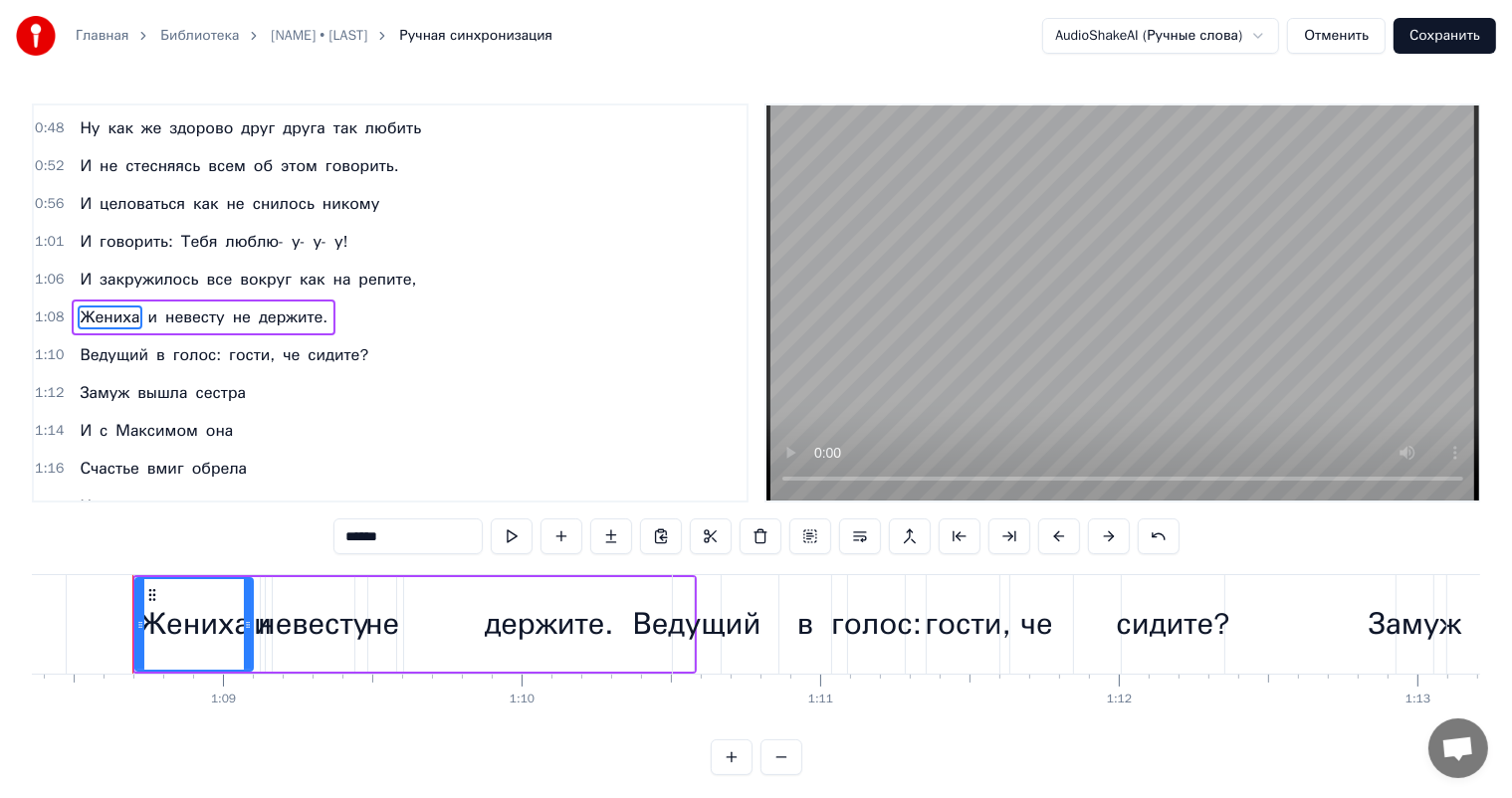 click at bounding box center [1123, 302] 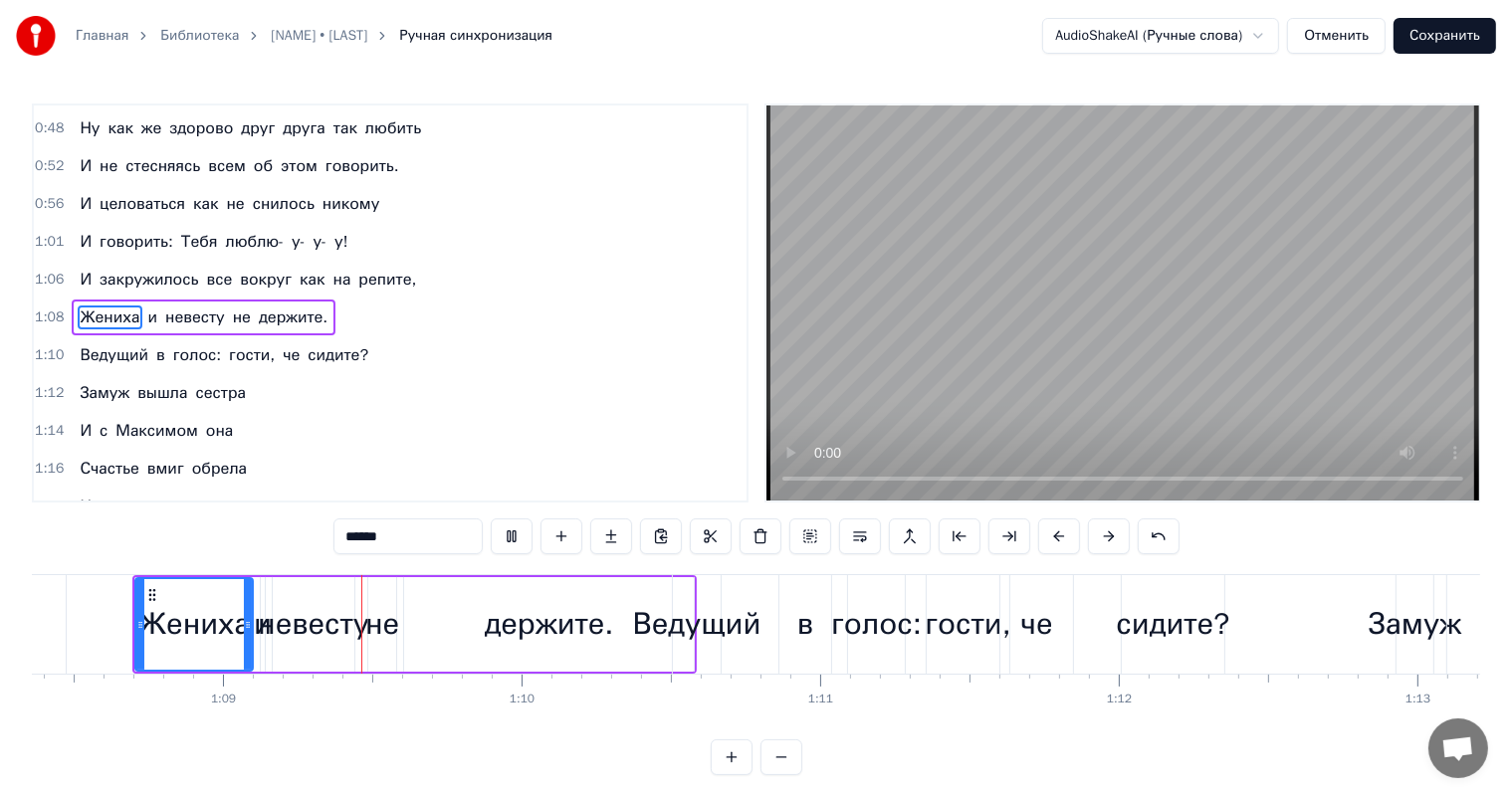 click at bounding box center [1123, 302] 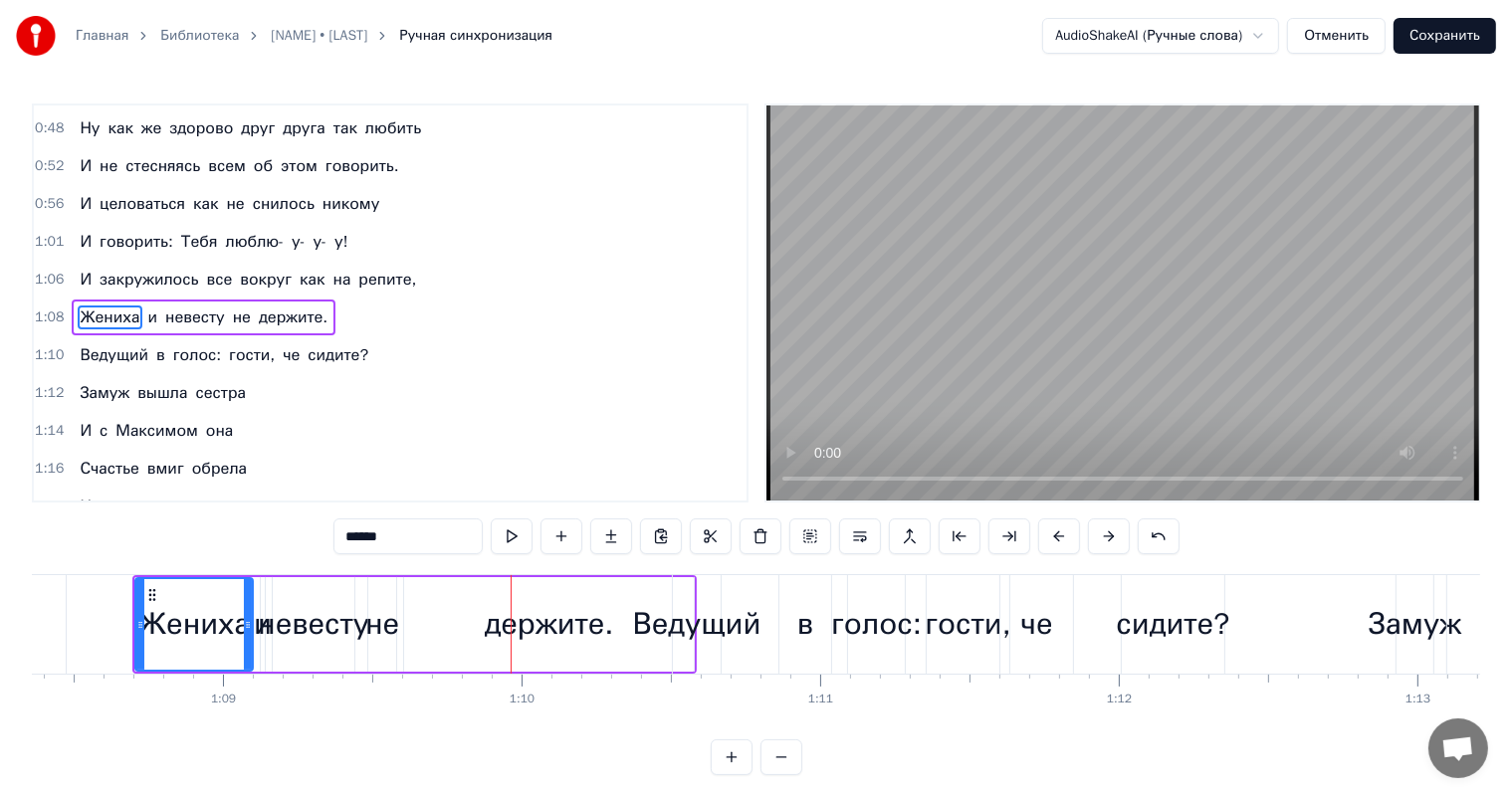 click at bounding box center [1123, 302] 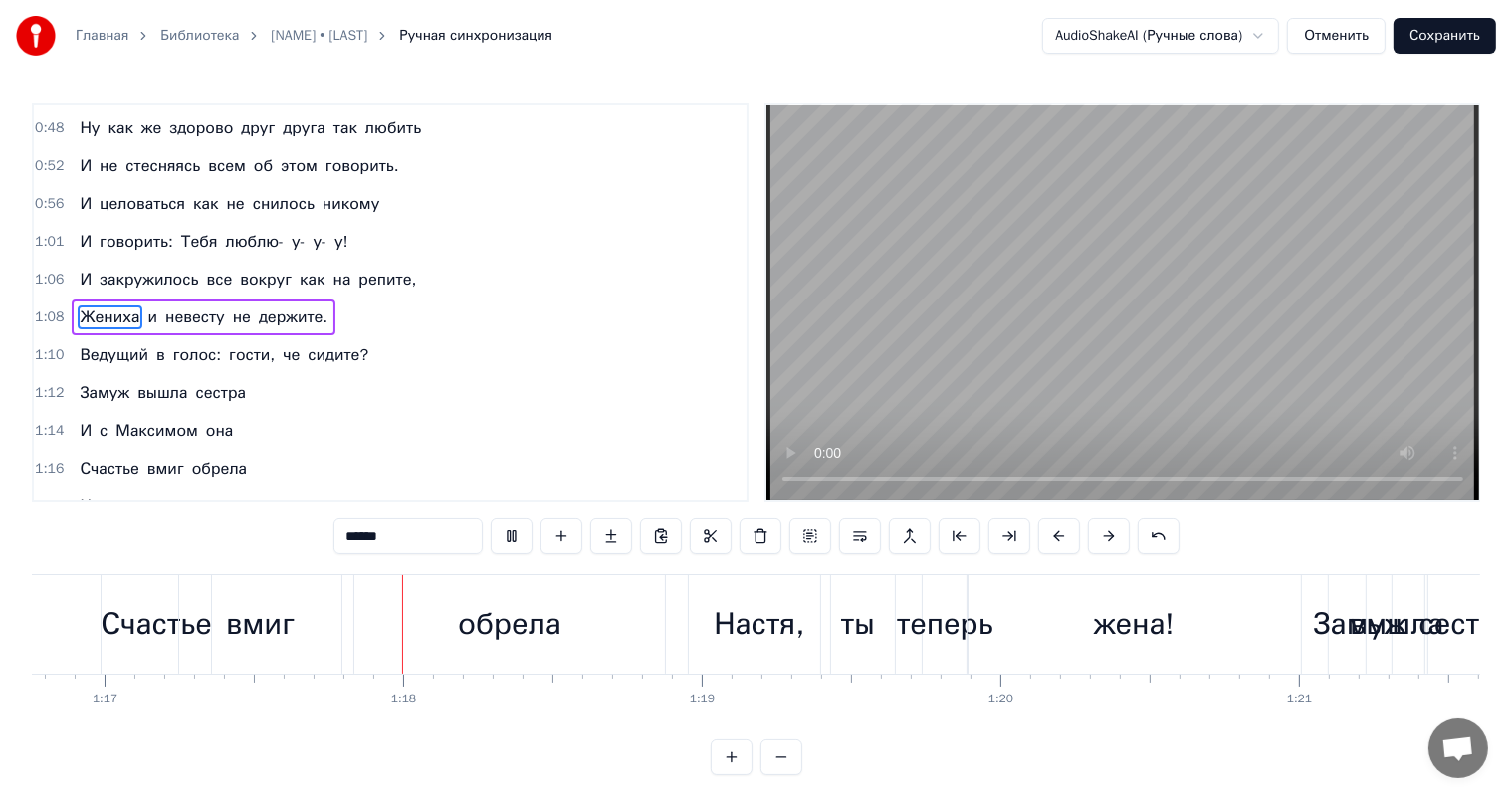 scroll, scrollTop: 0, scrollLeft: 23040, axis: horizontal 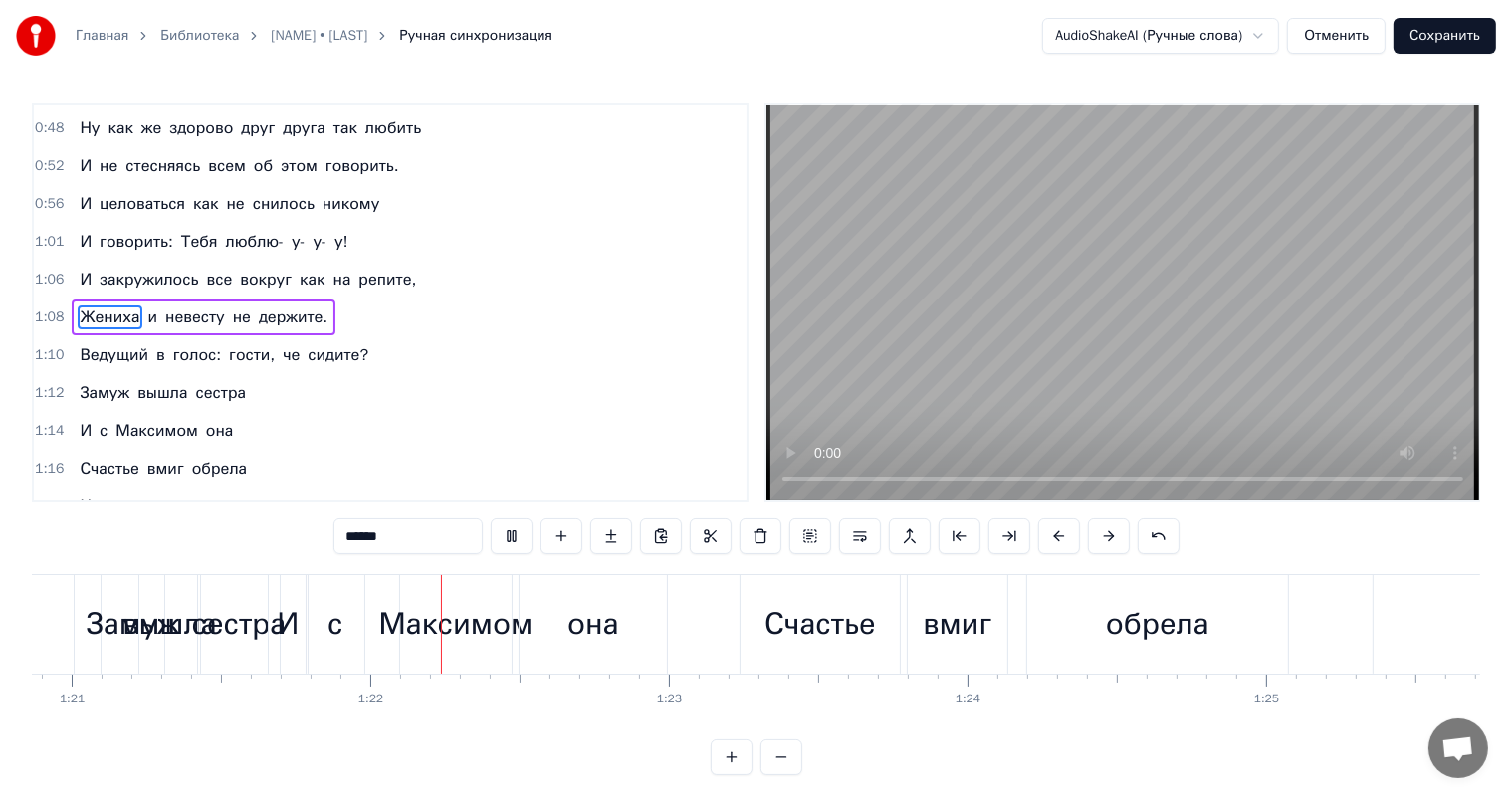 click at bounding box center (1123, 302) 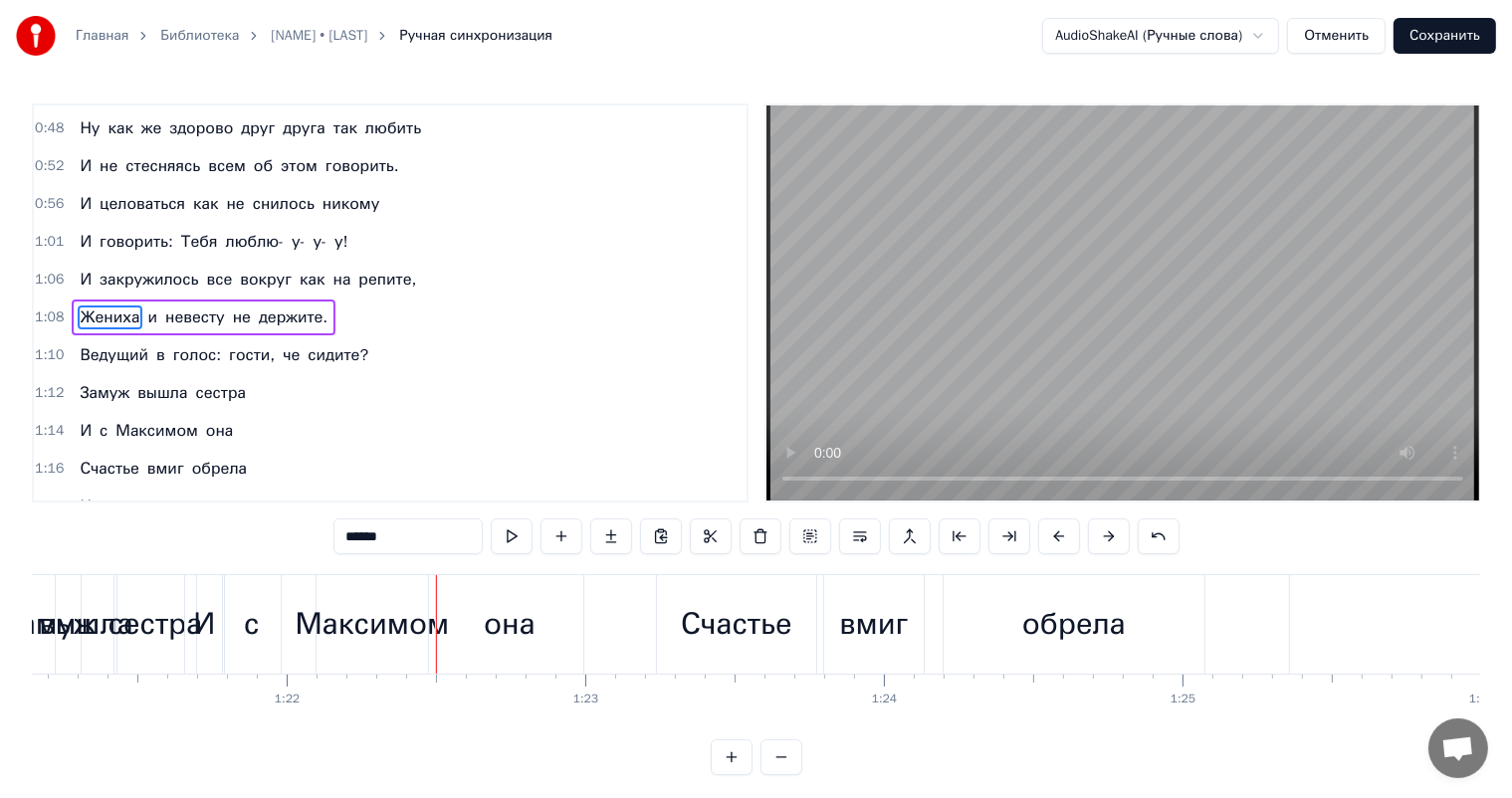 scroll, scrollTop: 0, scrollLeft: 24351, axis: horizontal 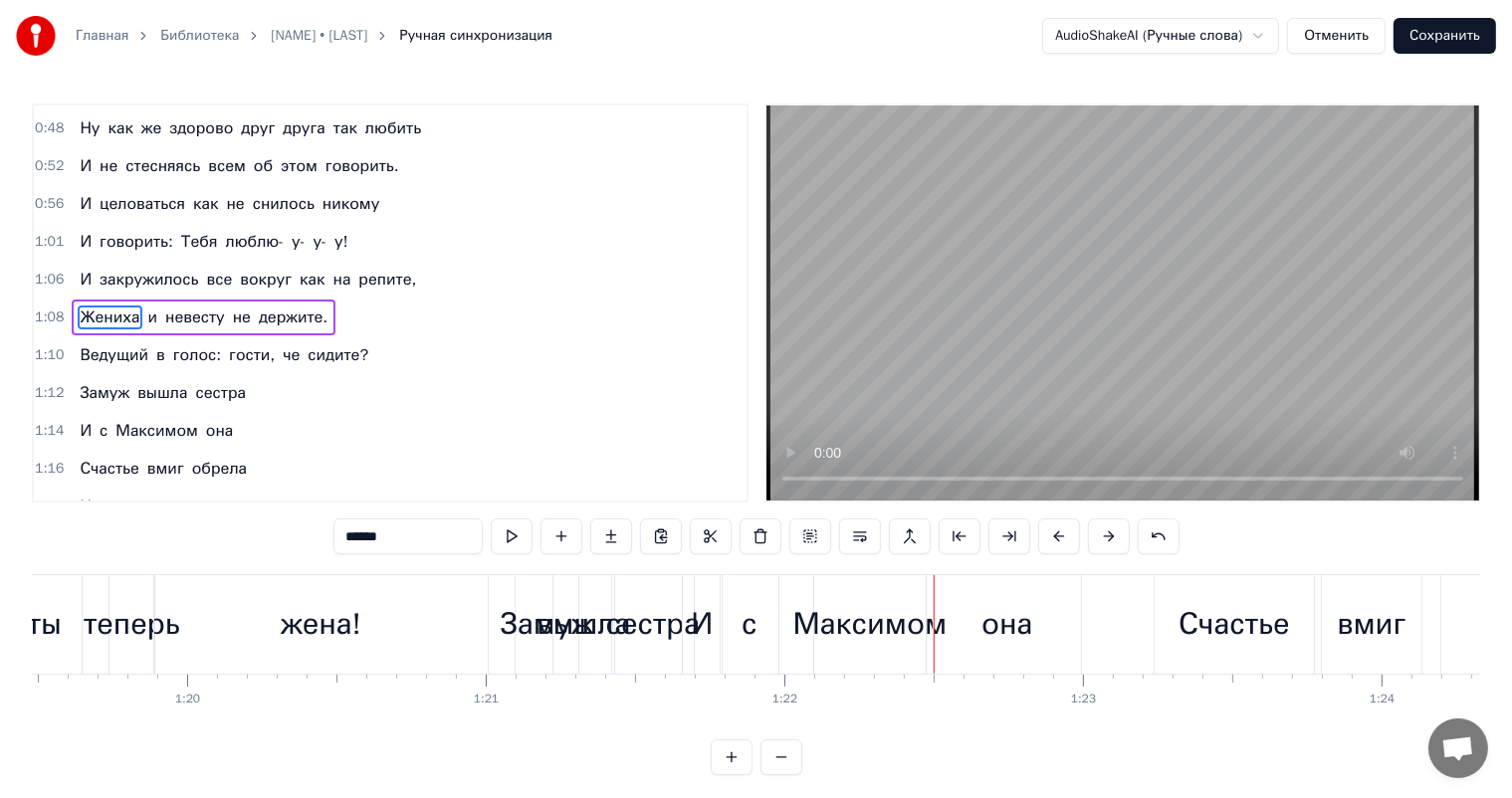 click on "жена!" at bounding box center [321, 624] 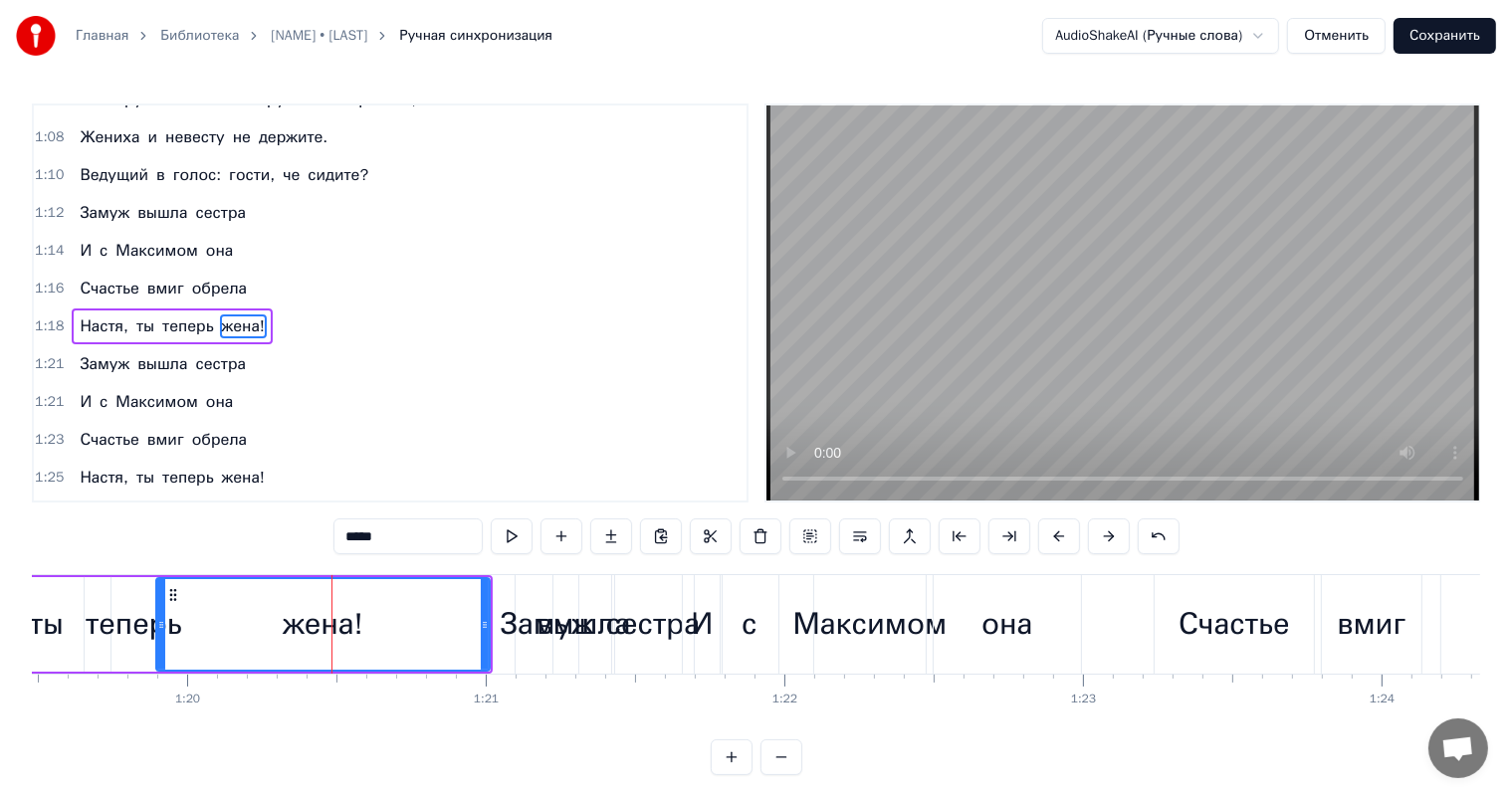 scroll, scrollTop: 406, scrollLeft: 0, axis: vertical 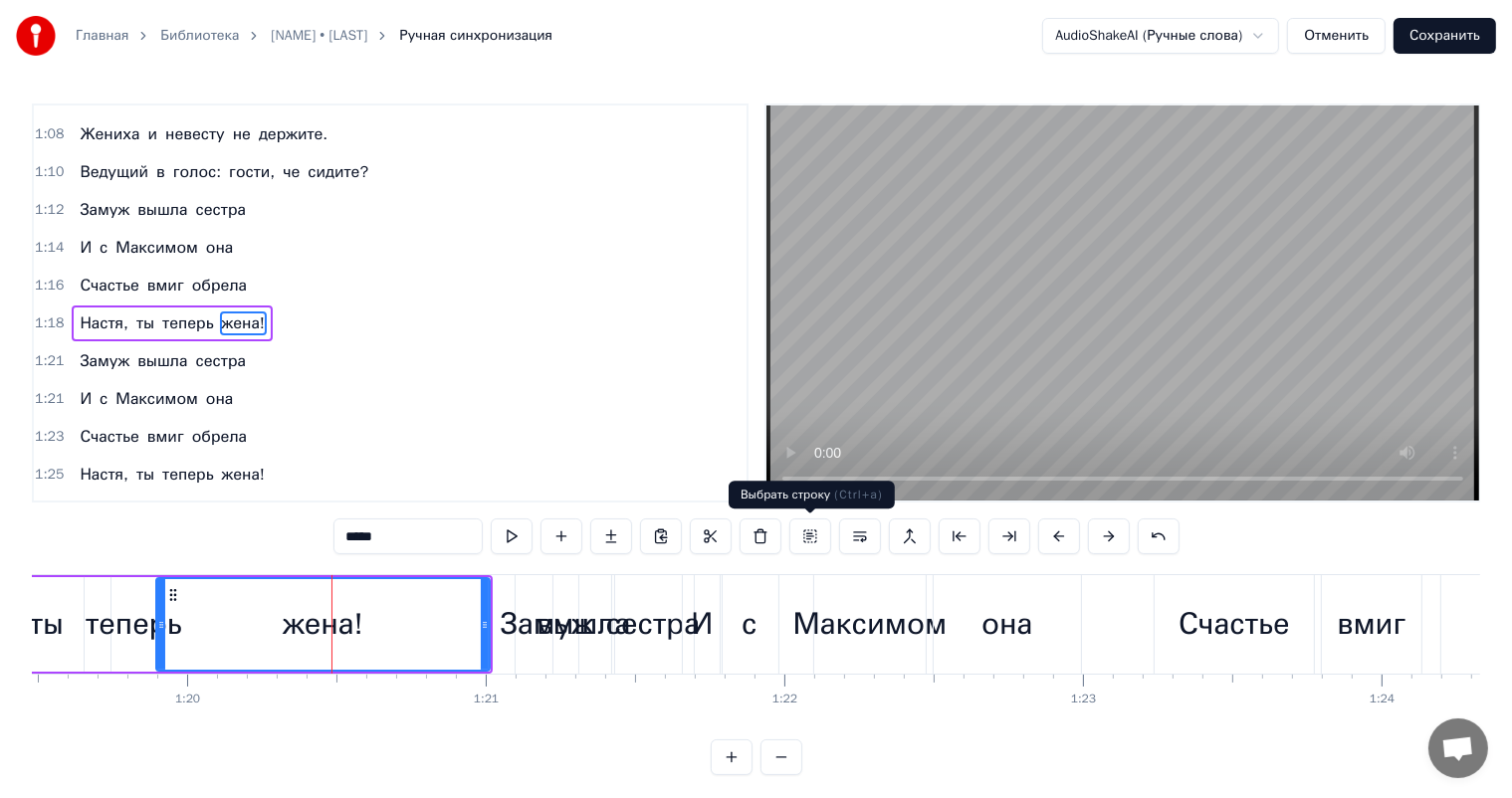 click at bounding box center [810, 536] 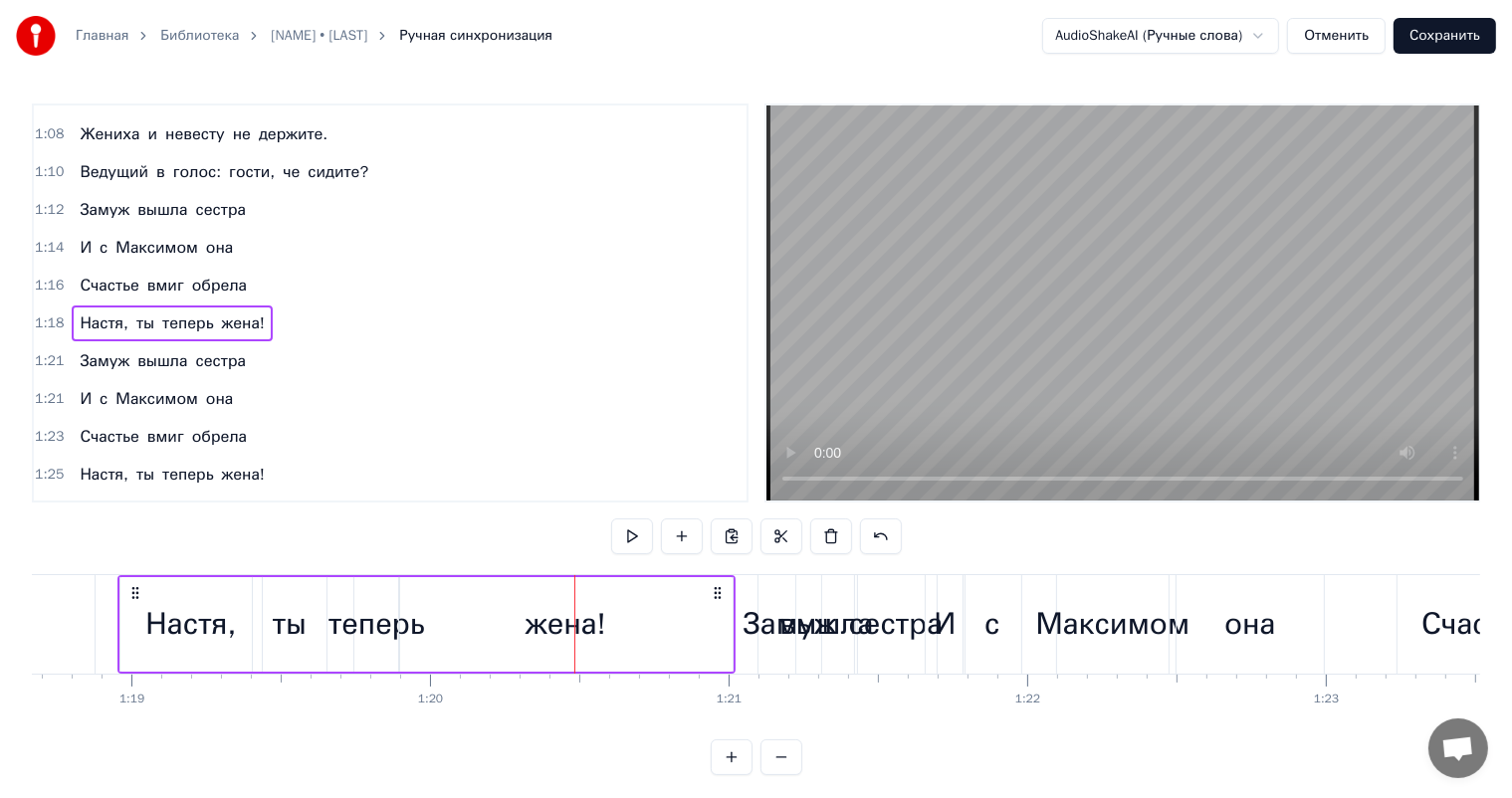 scroll, scrollTop: 0, scrollLeft: 23476, axis: horizontal 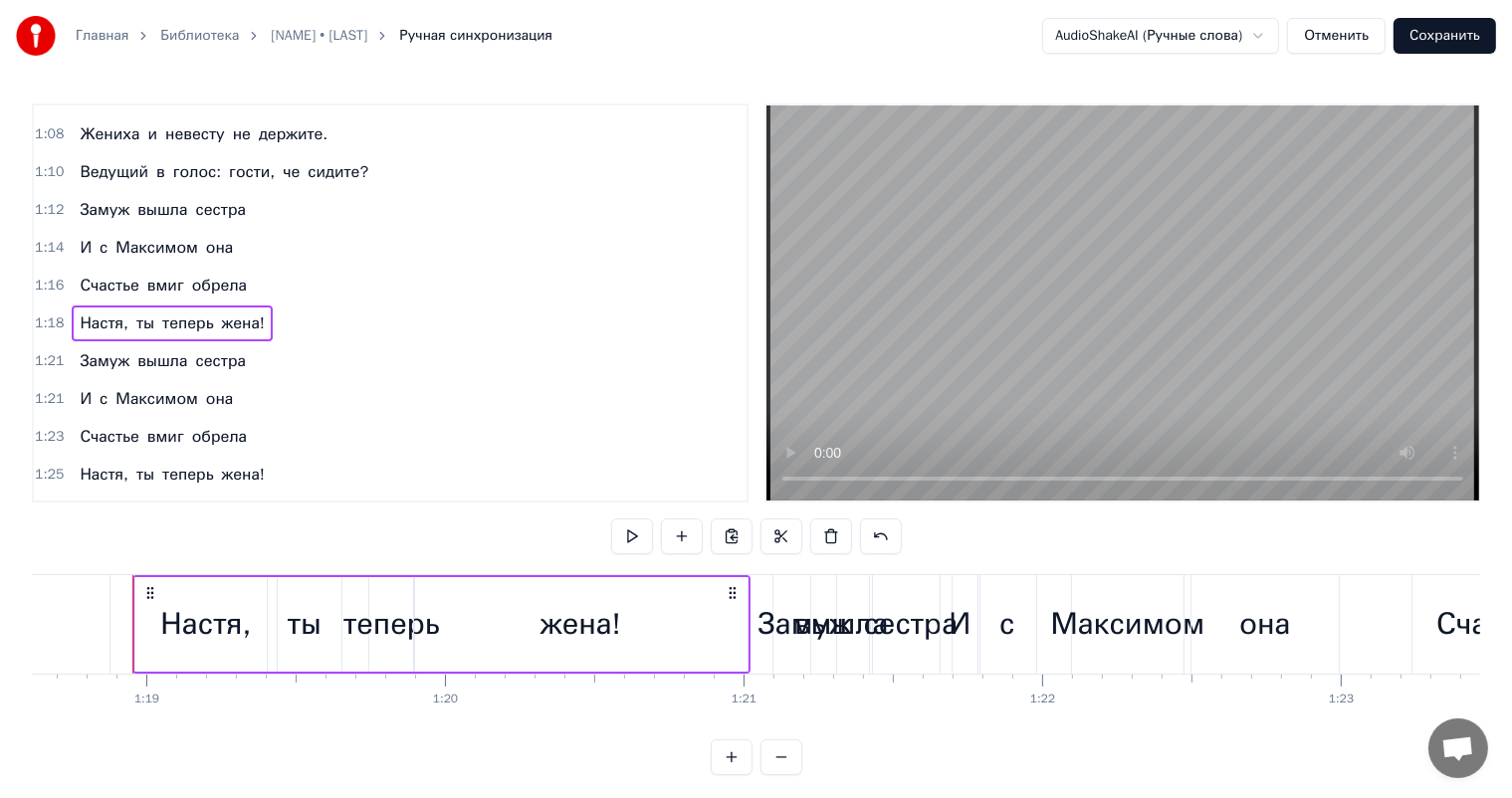 click on "Замуж" at bounding box center [804, 624] 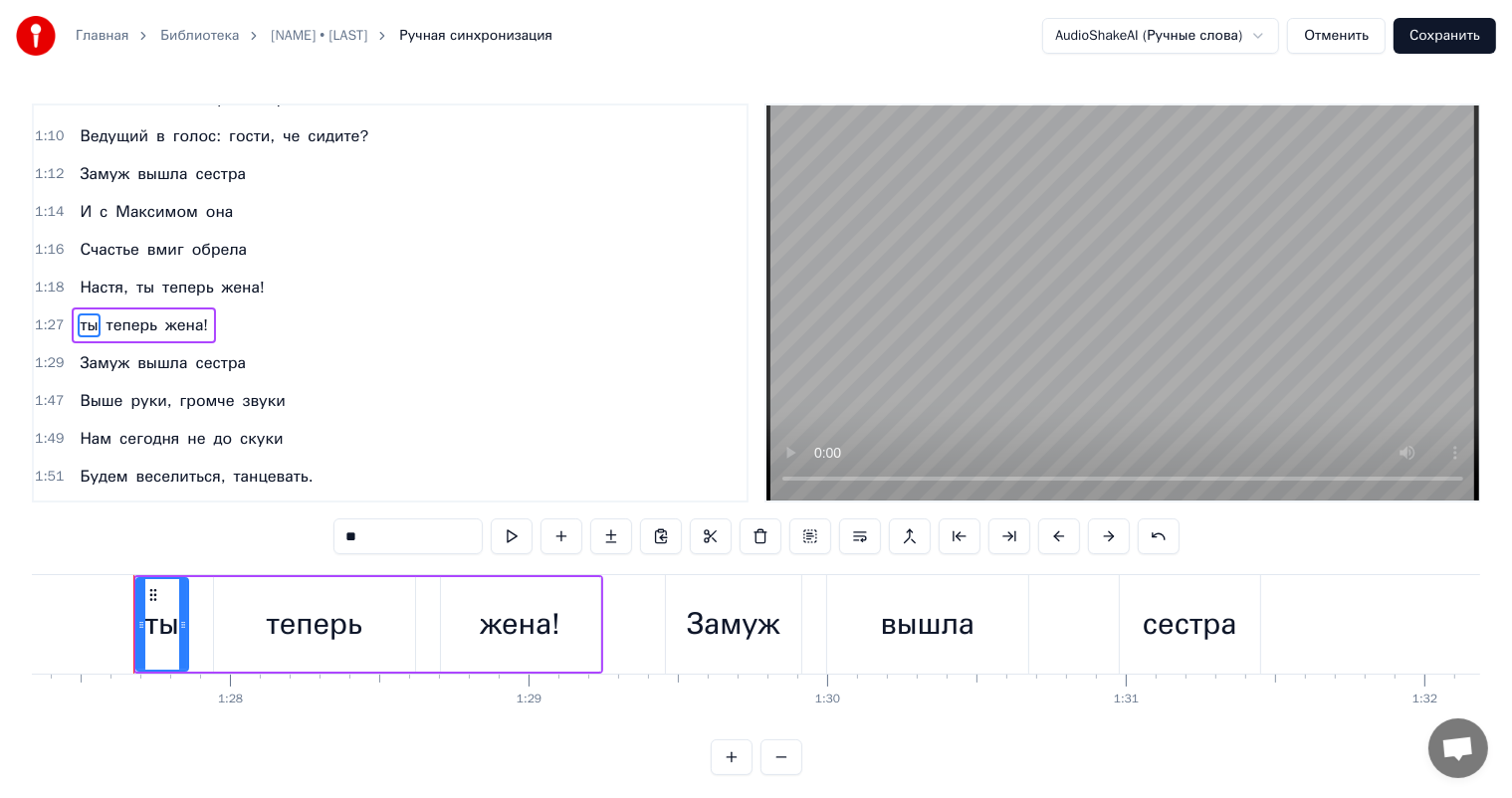 scroll, scrollTop: 0, scrollLeft: 26081, axis: horizontal 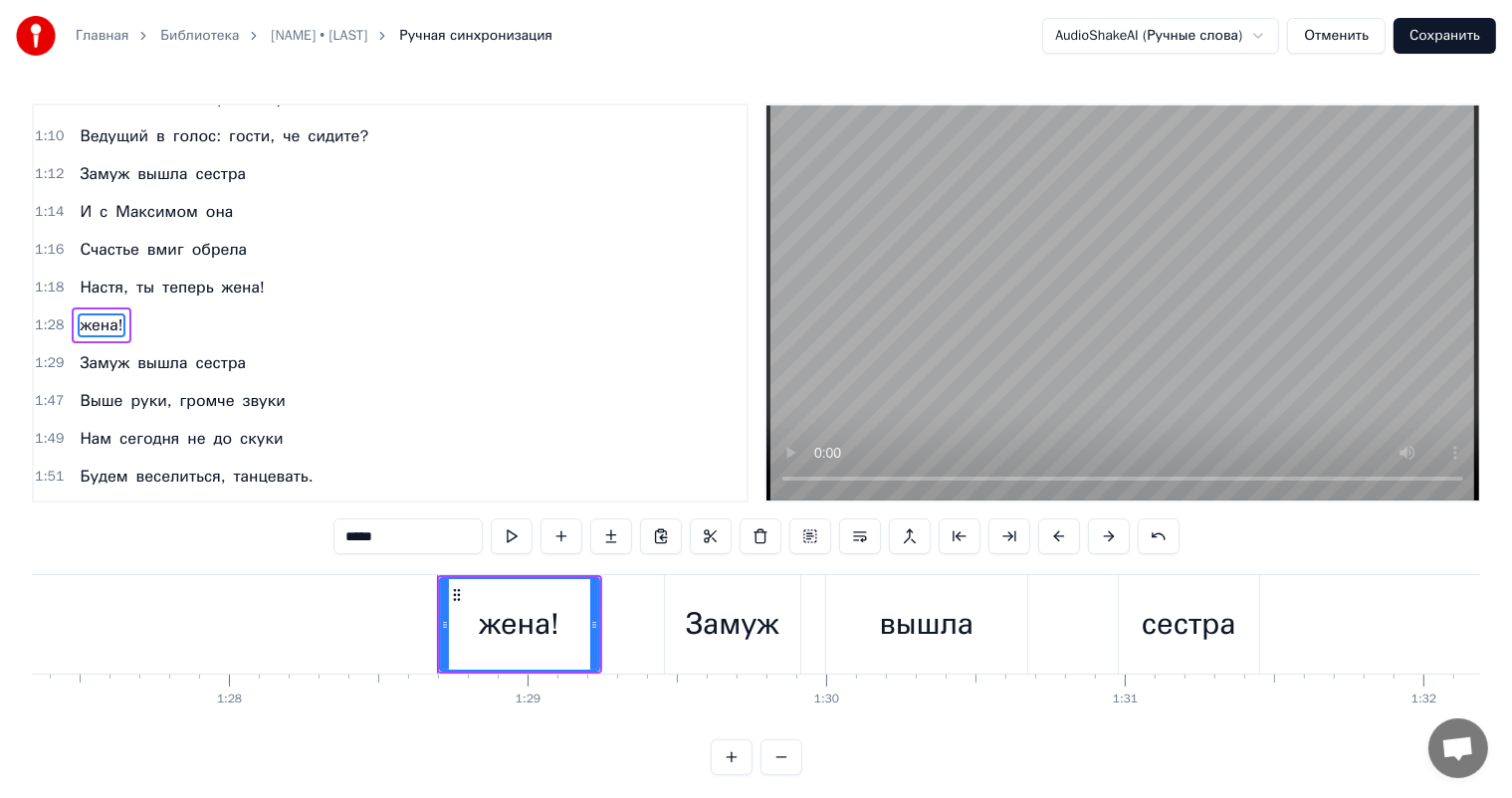type on "*****" 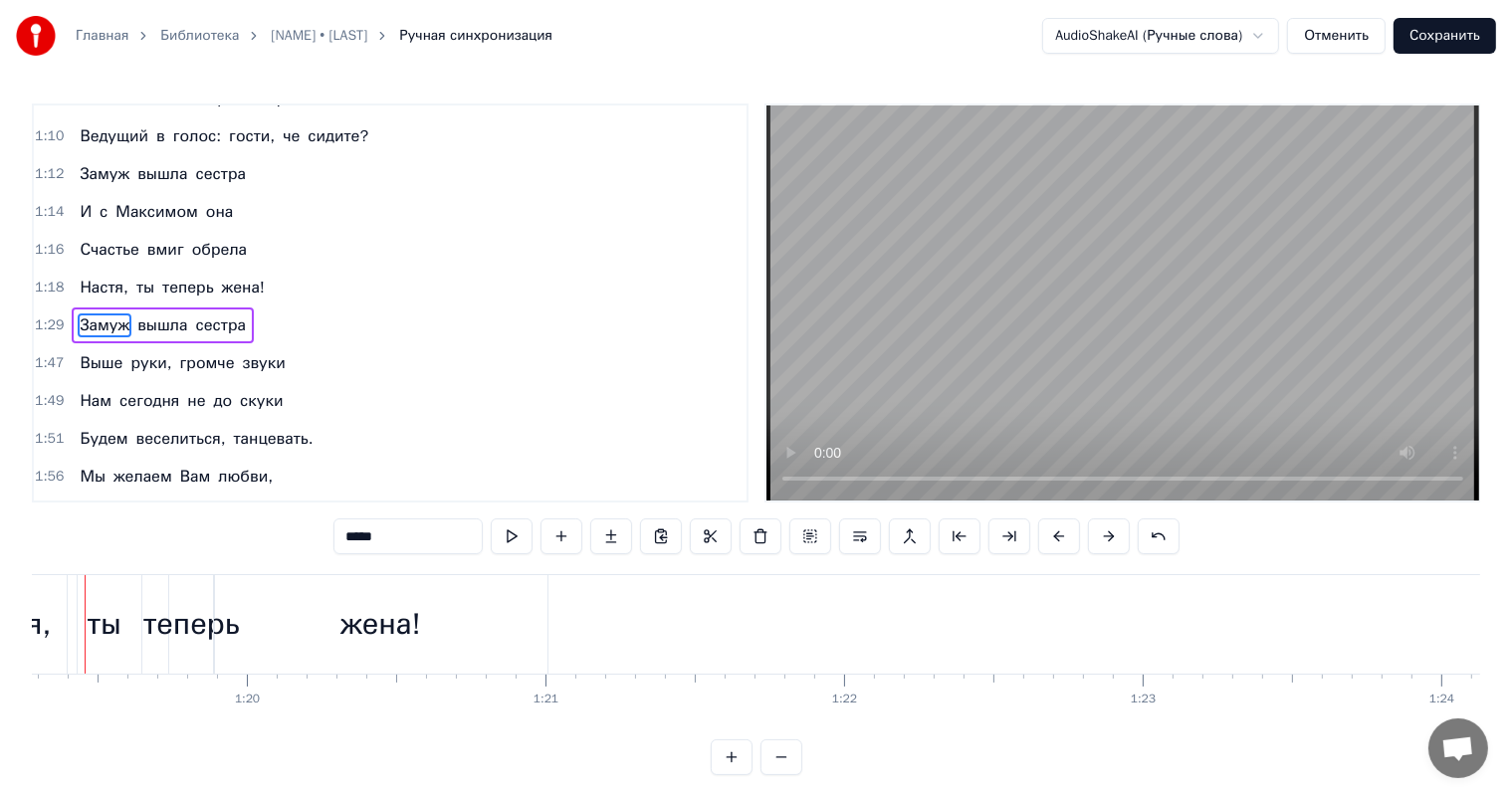scroll, scrollTop: 0, scrollLeft: 23627, axis: horizontal 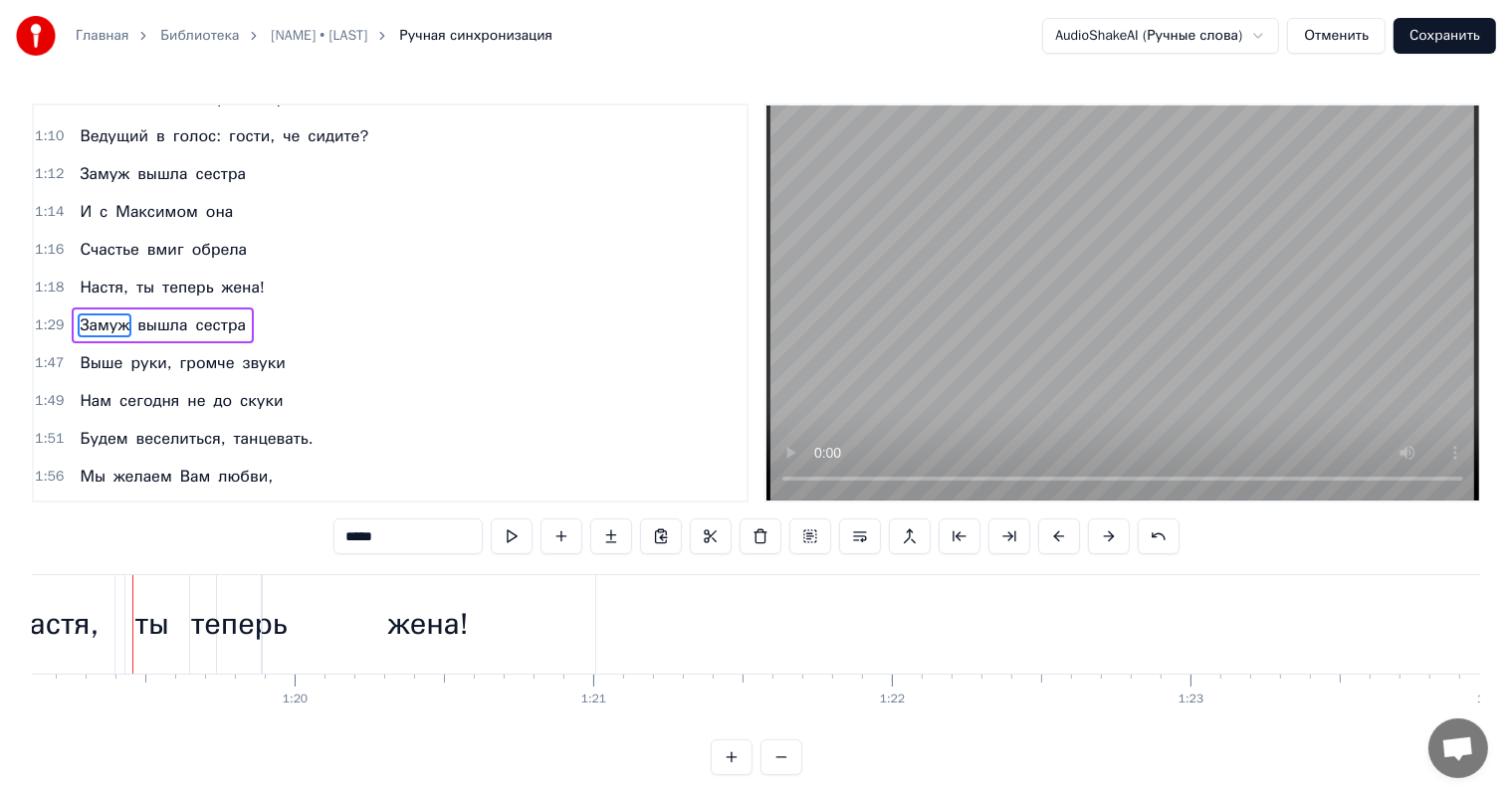 click on "Замуж" at bounding box center [105, 174] 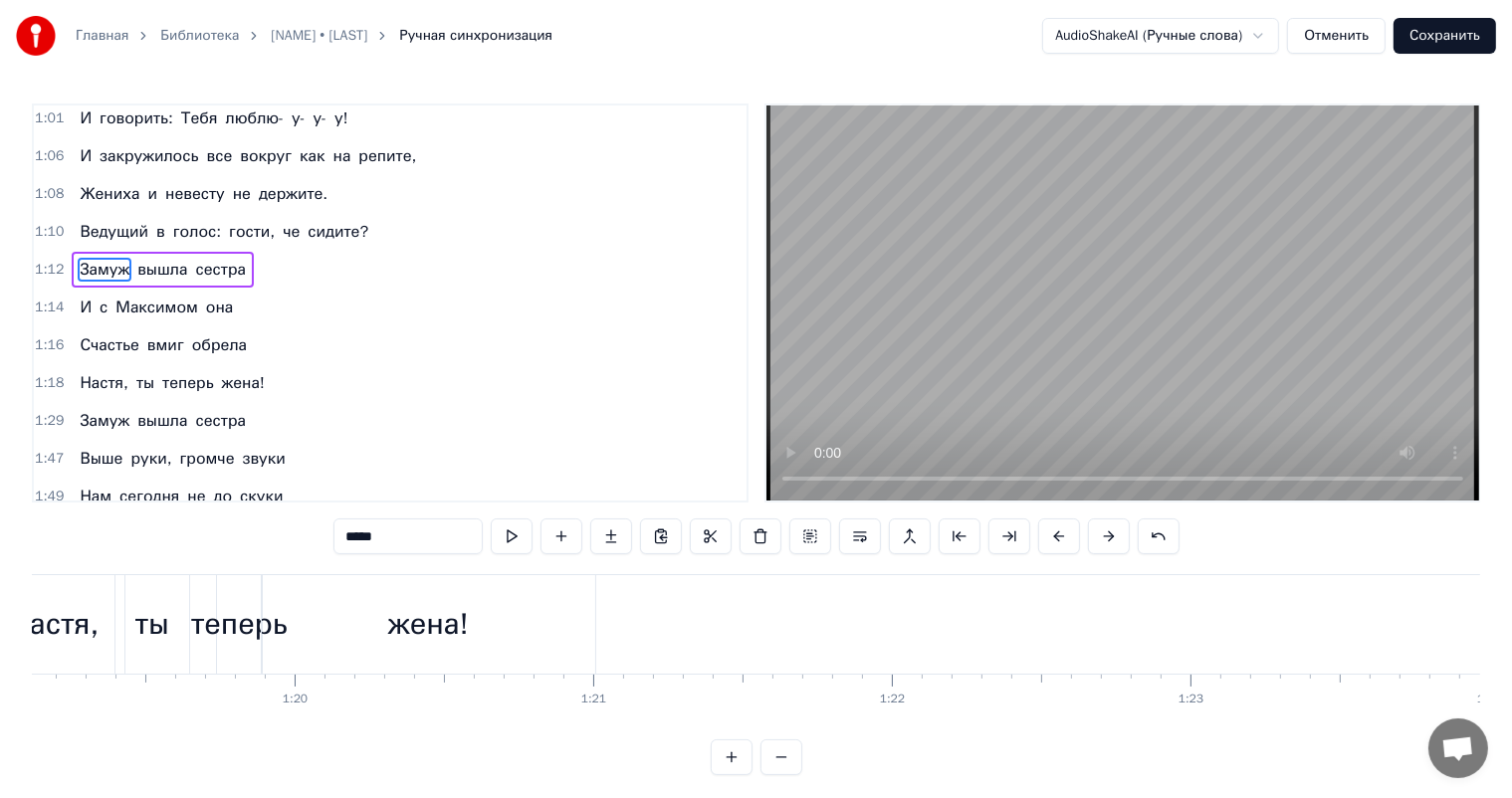 scroll, scrollTop: 296, scrollLeft: 0, axis: vertical 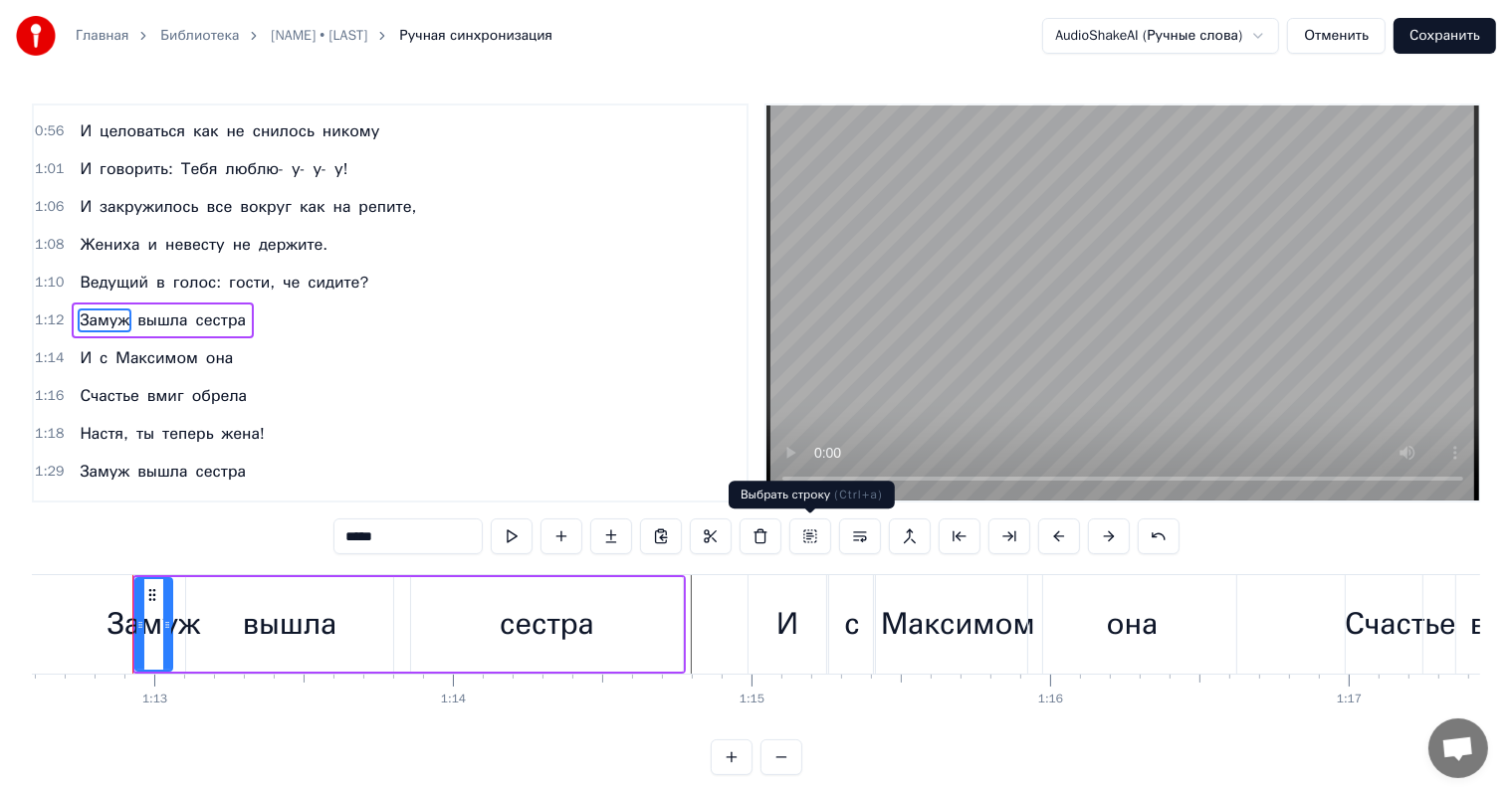 click at bounding box center [810, 536] 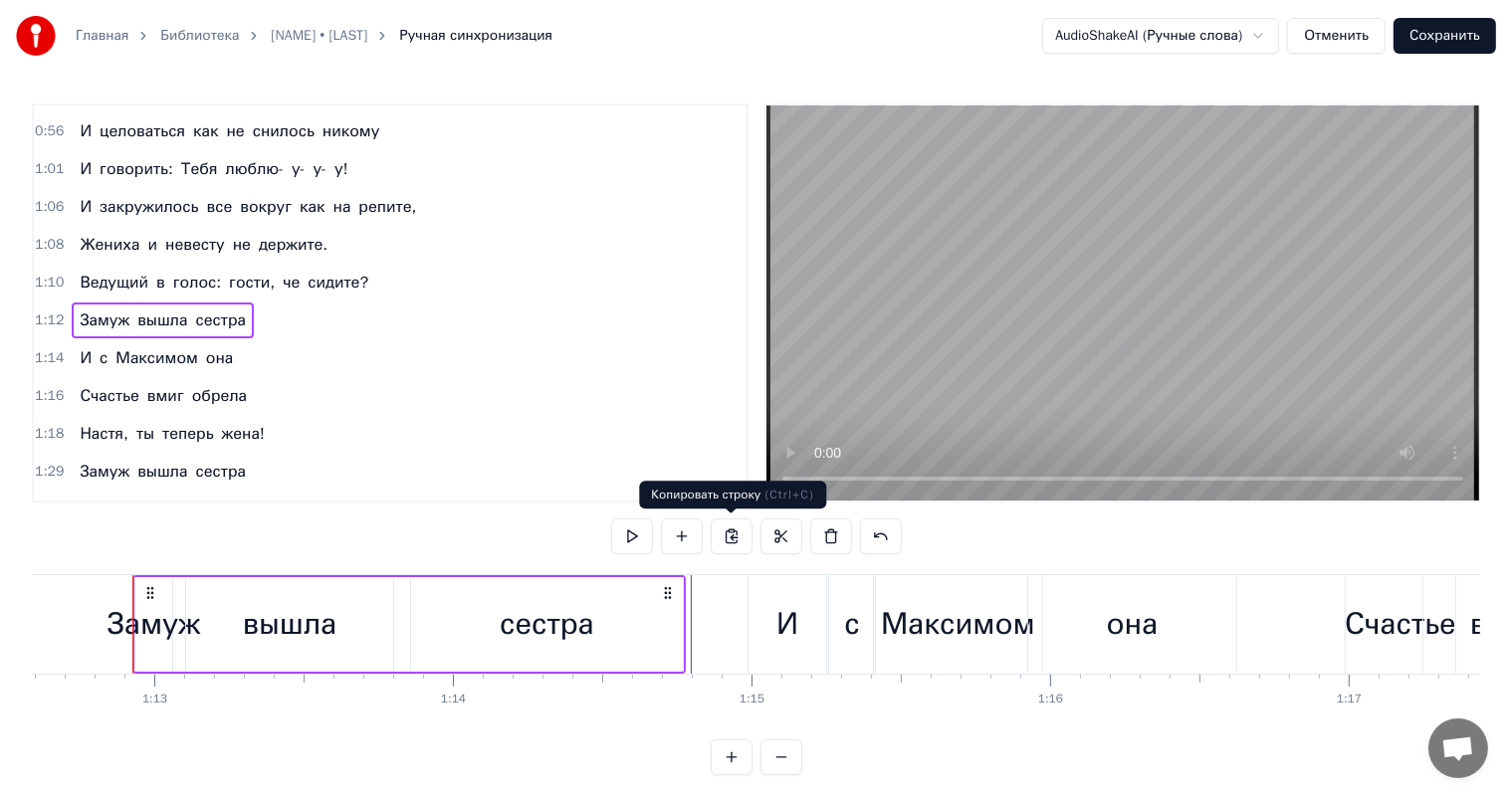 click at bounding box center (732, 536) 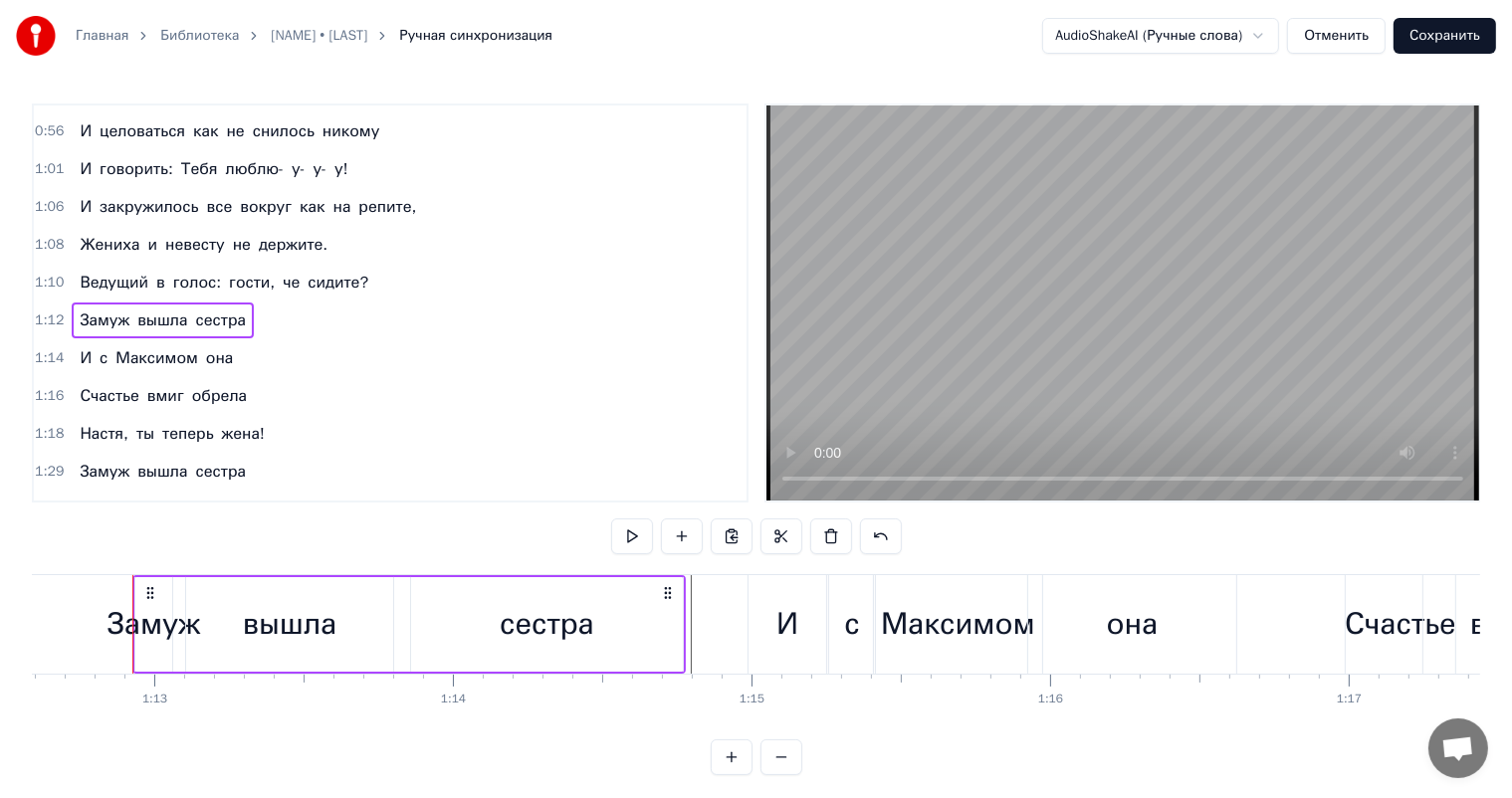 type 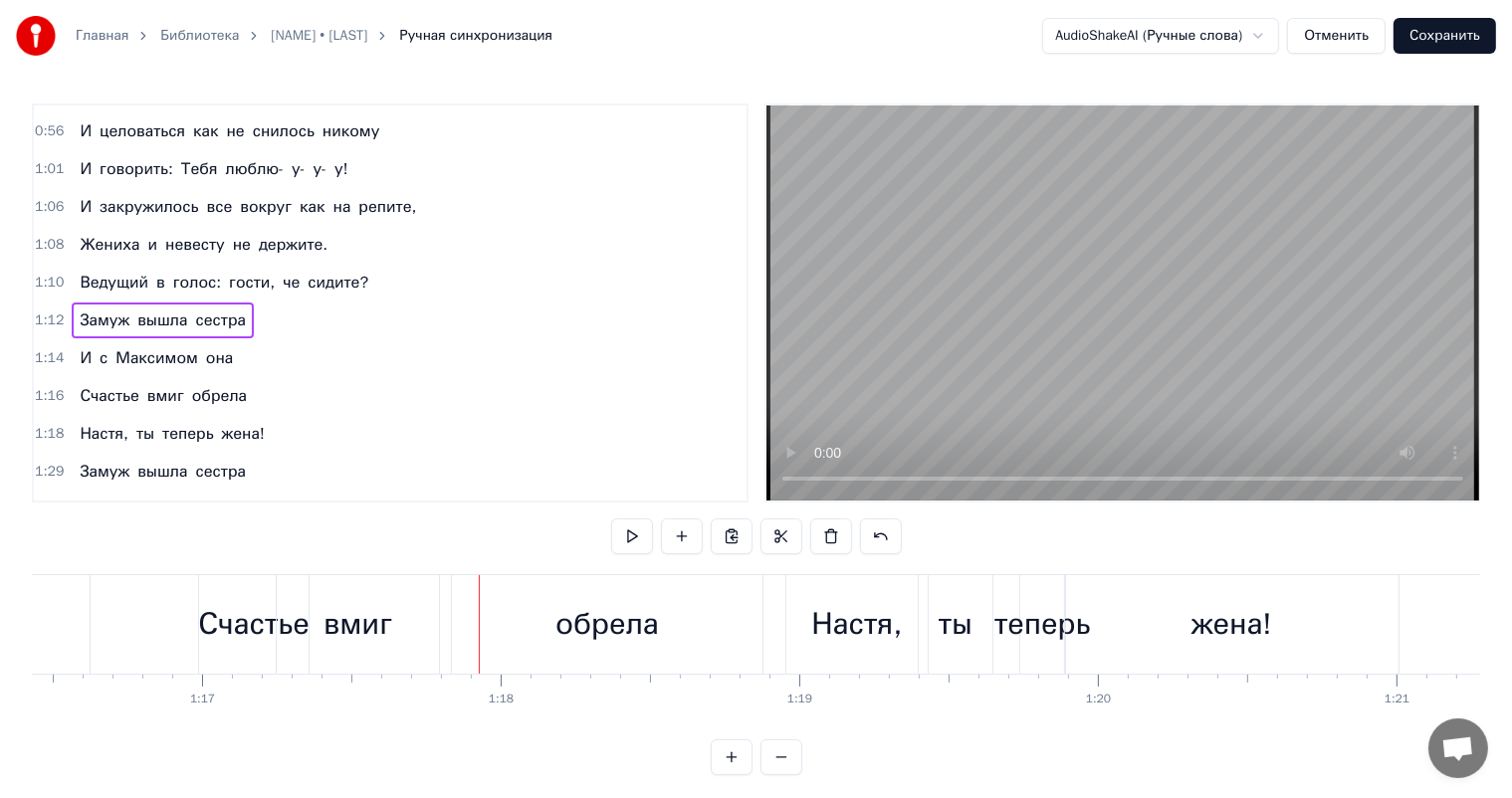 scroll, scrollTop: 0, scrollLeft: 23170, axis: horizontal 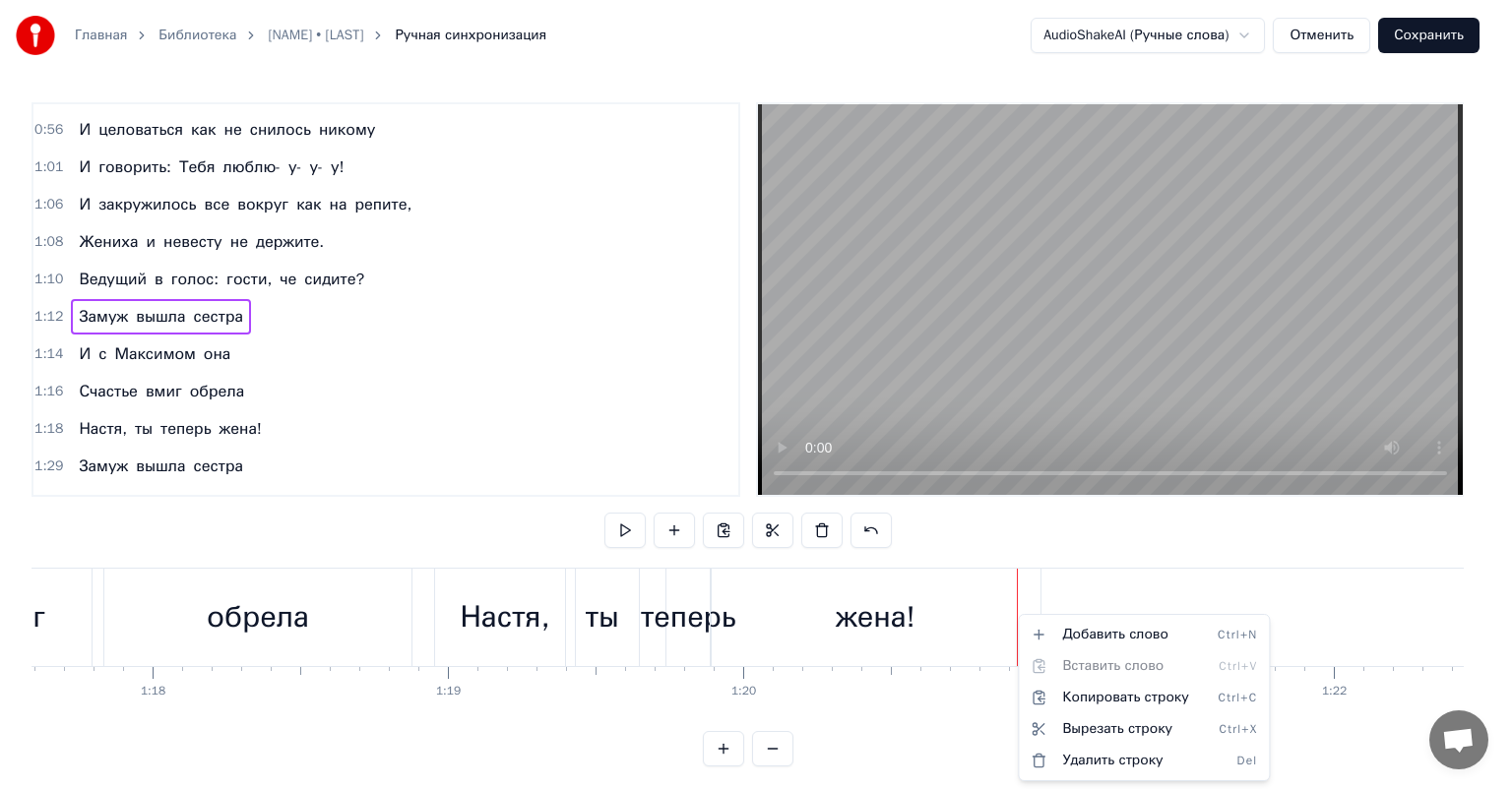 click on "Главная Библиотека Анастасия • Маским Ручная синхронизация AudioShakeAI (Ручные слова) Отменить Сохранить 0:33 Добрый вечер, мы на свадьбе 0:34 Здесь все гости при параде. 0:37 Всем сегодня будет хорошо! 0:41 Наш жених нас не подвел 0:43 Настю в ЗАГС скорей повел 0:45 И они выходят на танцпол. 0:48 Ну как же здорово друг друга так любить 0:52 И не стесняясь всем об этом говорить. 0:56 И целоваться как не снилось никому 1:01 И говорить: Тебя люблю- у- у- у! 1:06 И закружилось все вокруг как на репите, 1:08 Жениха и невесту не держите. 1:10 Ведущий в голос: гости, че сидите? 1:12 Замуж вышла сестра 1:14" at bounding box center [756, 398] 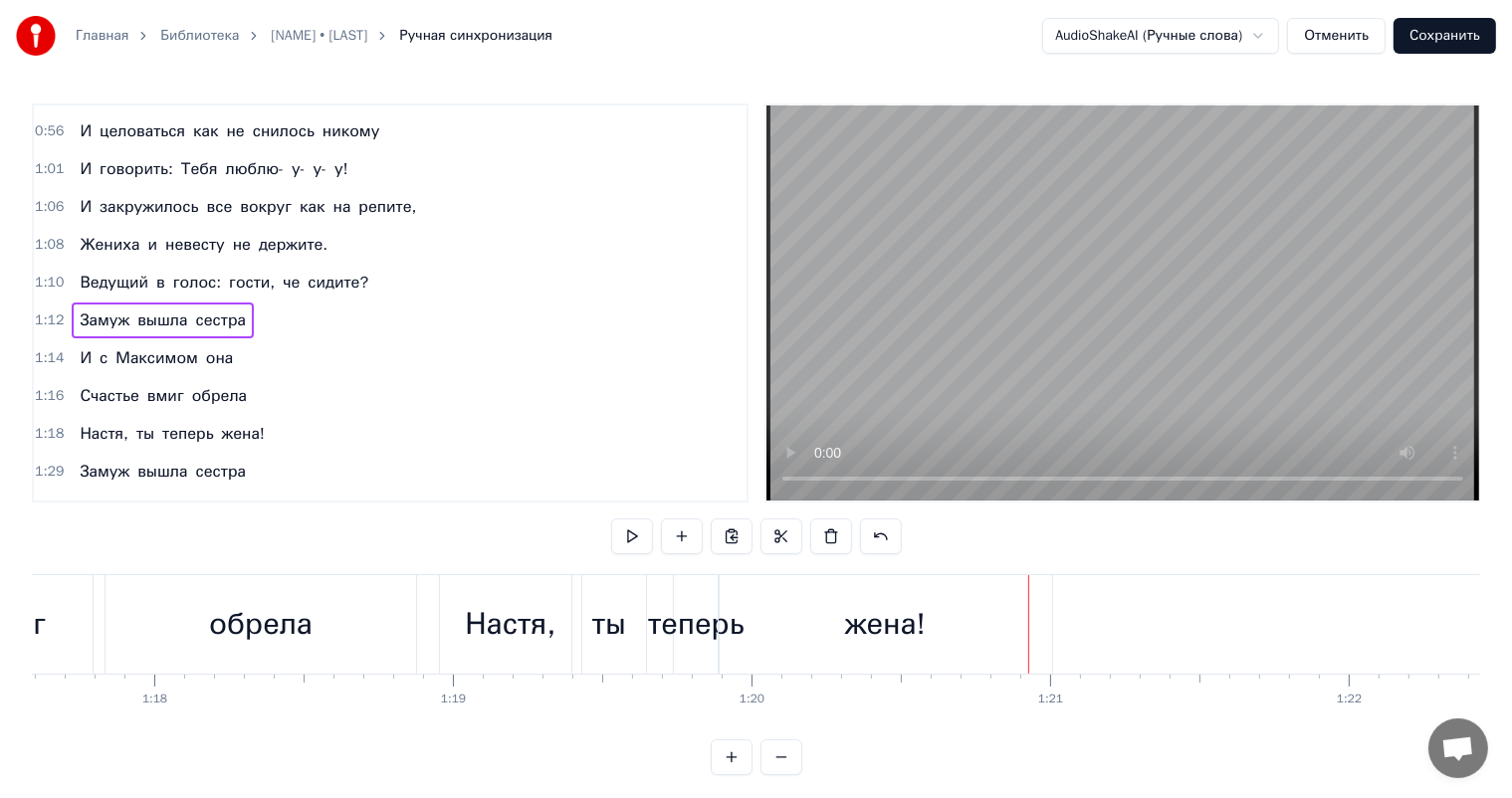 click on "вышла" at bounding box center (162, 320) 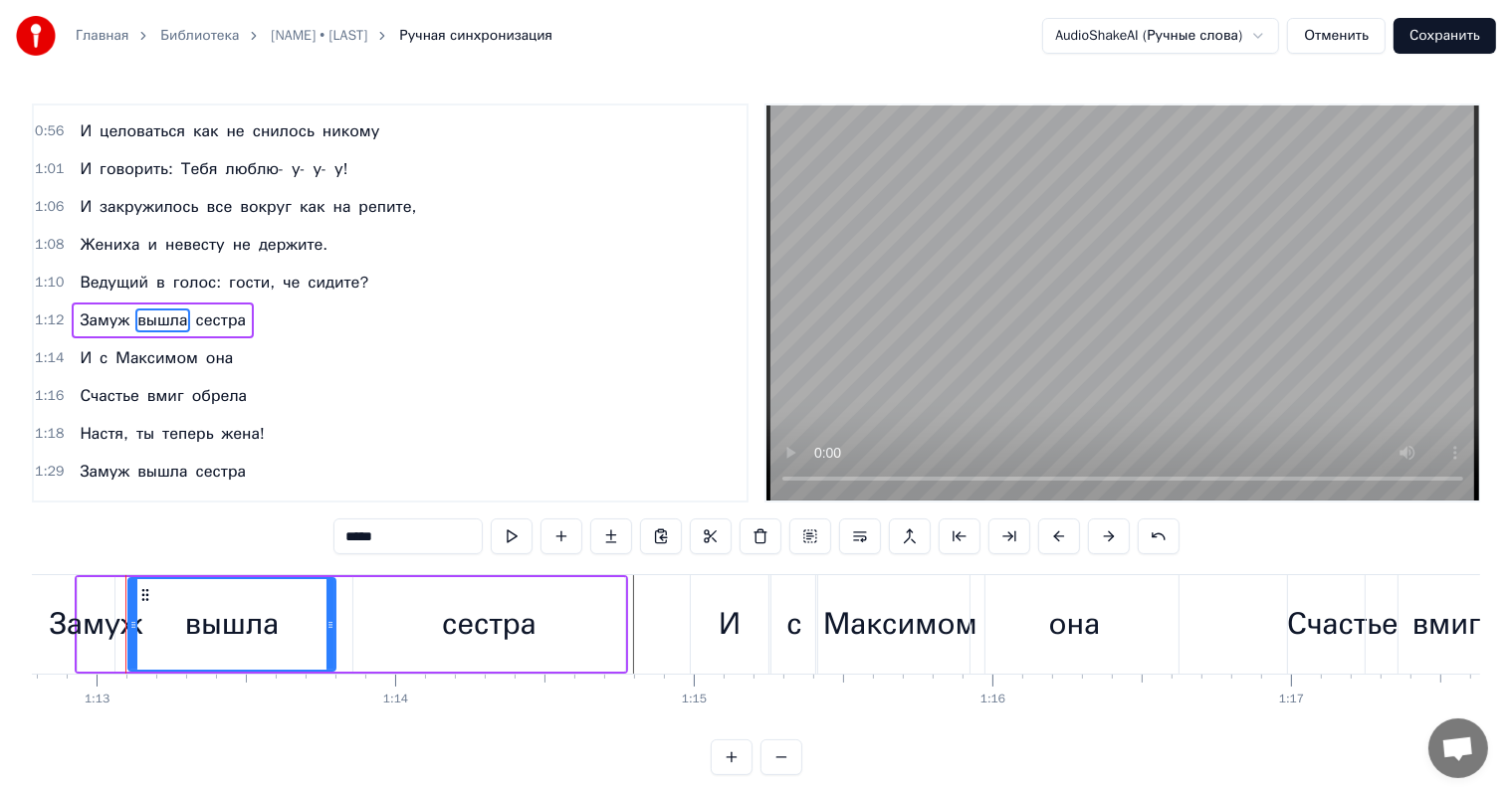 scroll, scrollTop: 0, scrollLeft: 21727, axis: horizontal 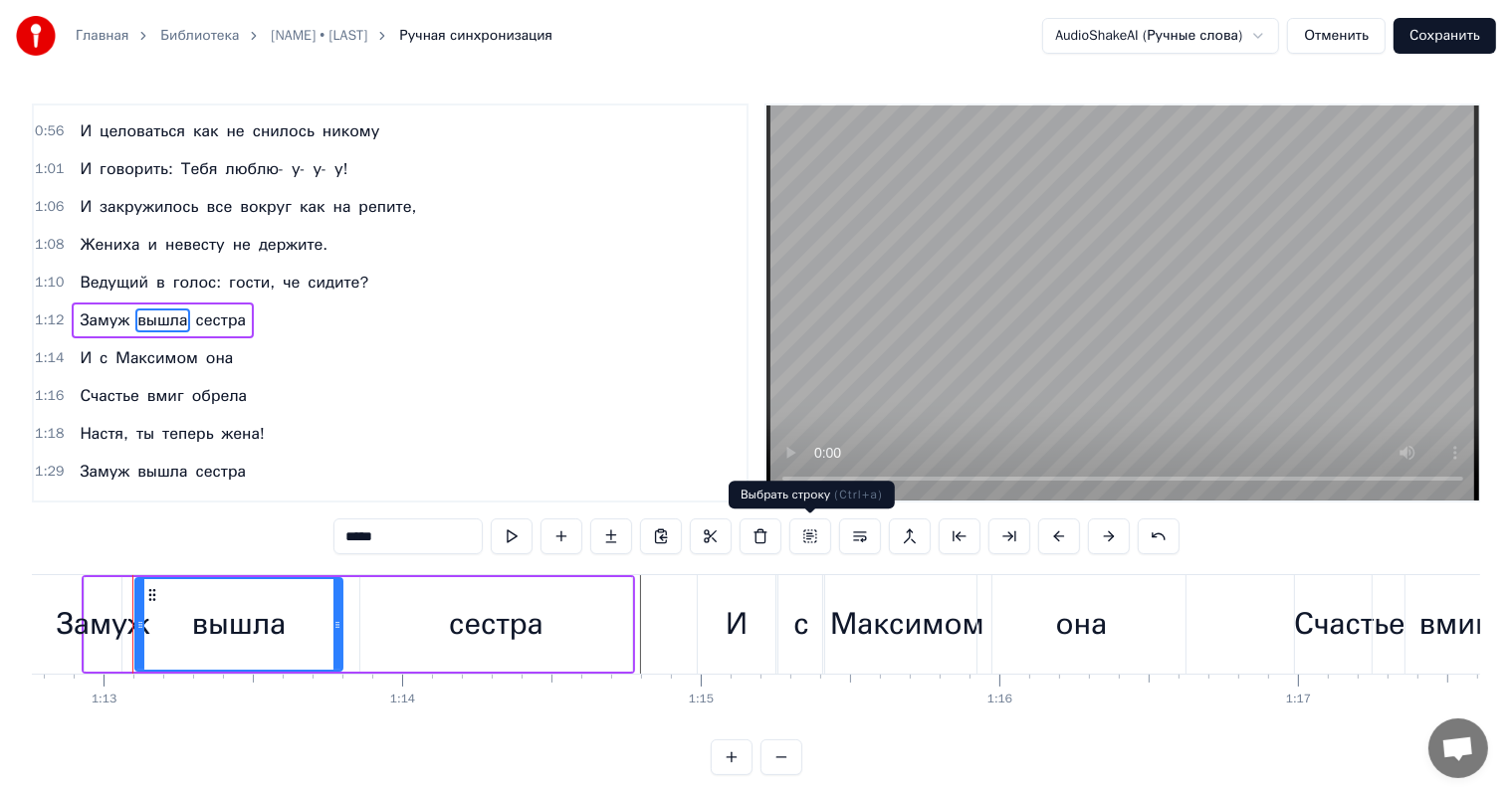 click at bounding box center (810, 536) 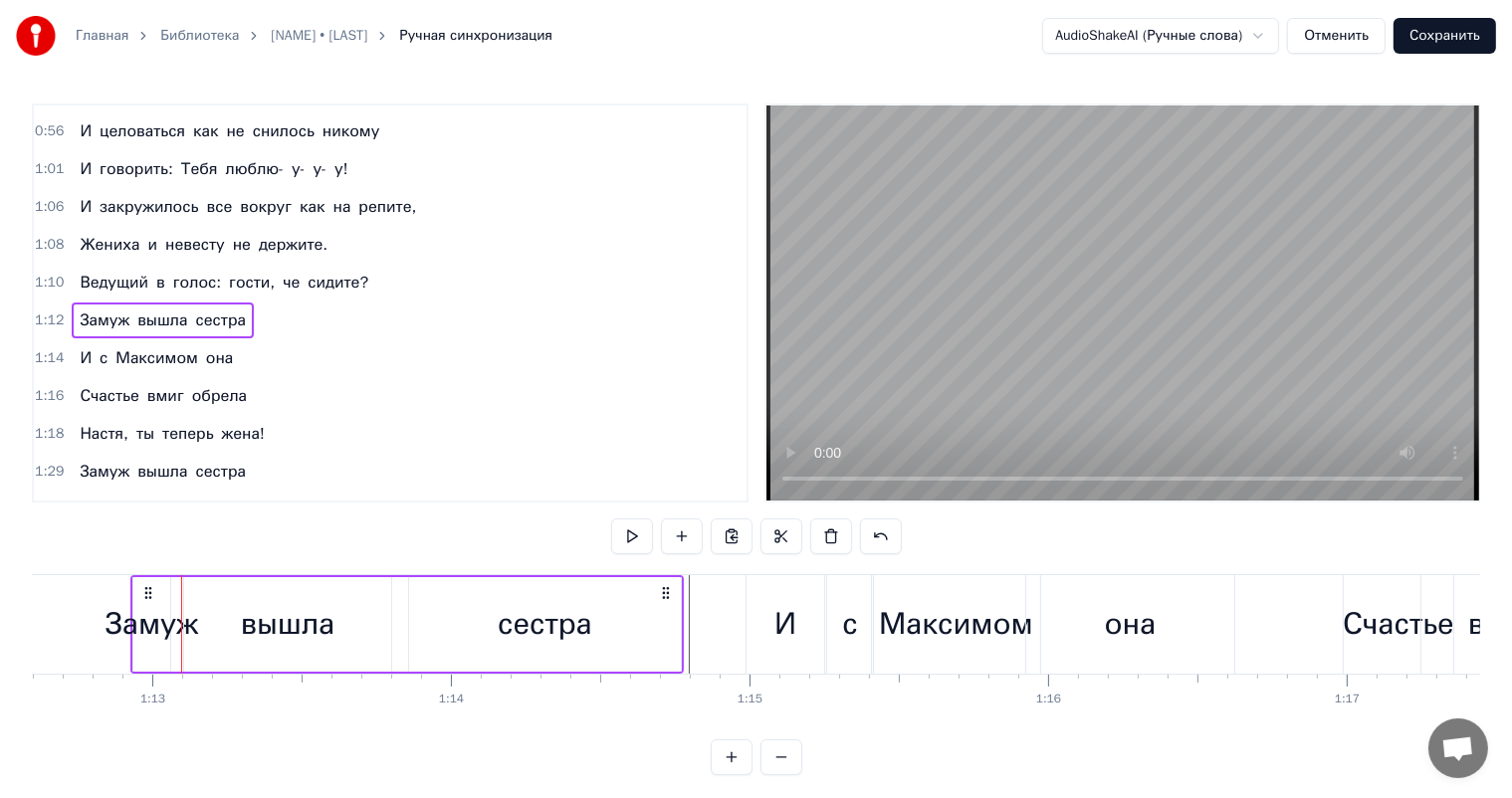scroll, scrollTop: 0, scrollLeft: 21677, axis: horizontal 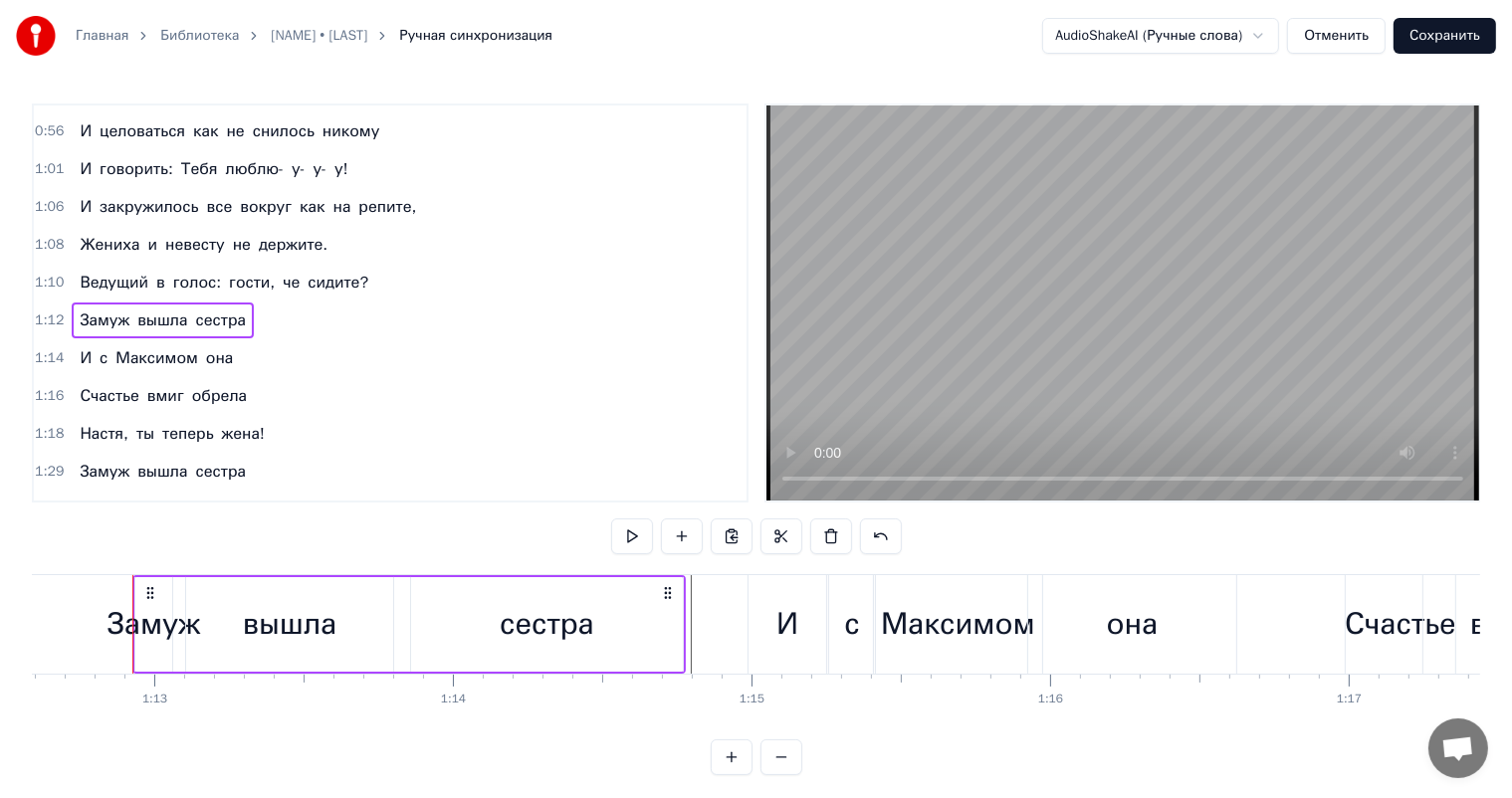click at bounding box center [732, 536] 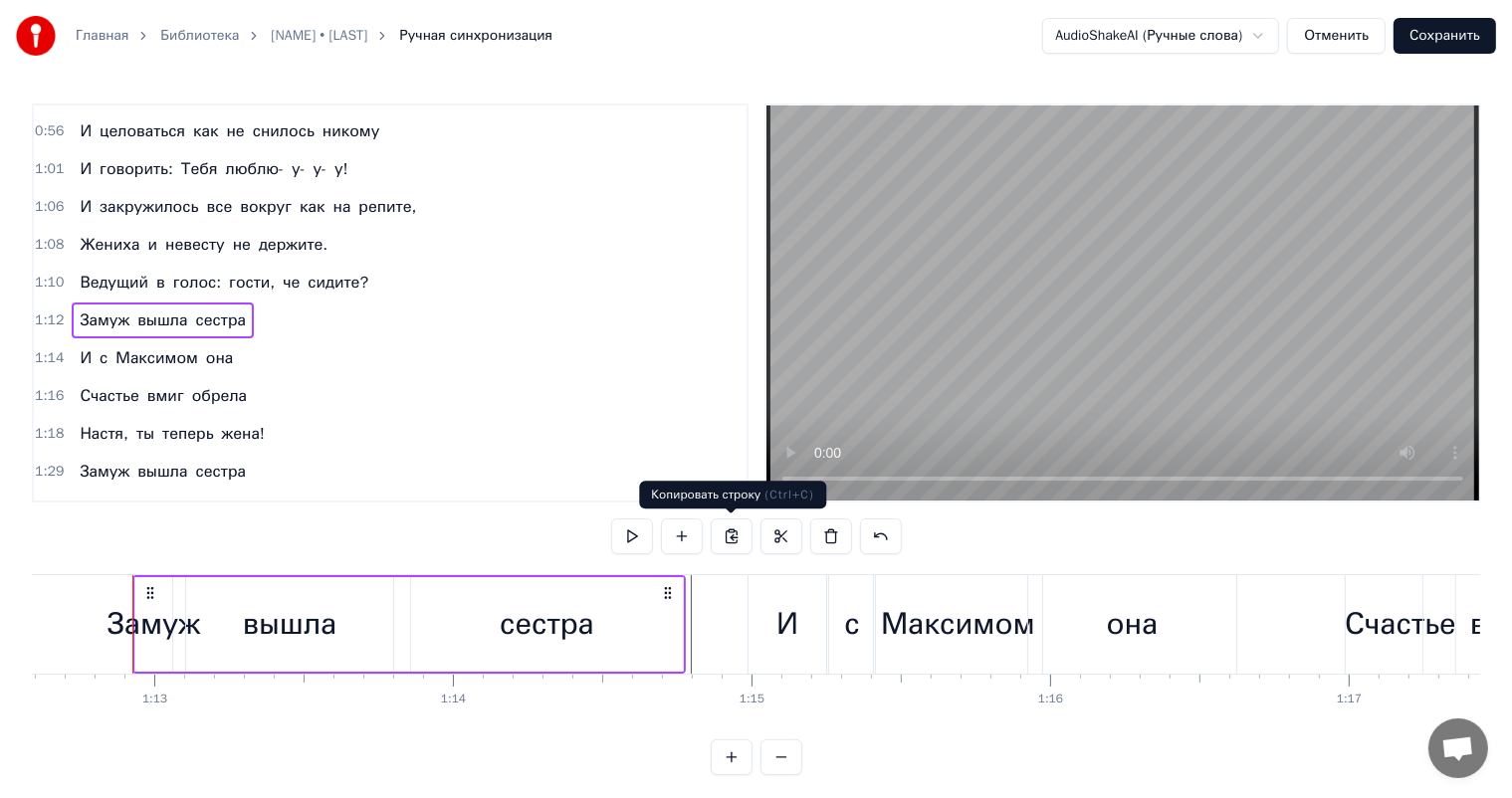 click at bounding box center (732, 536) 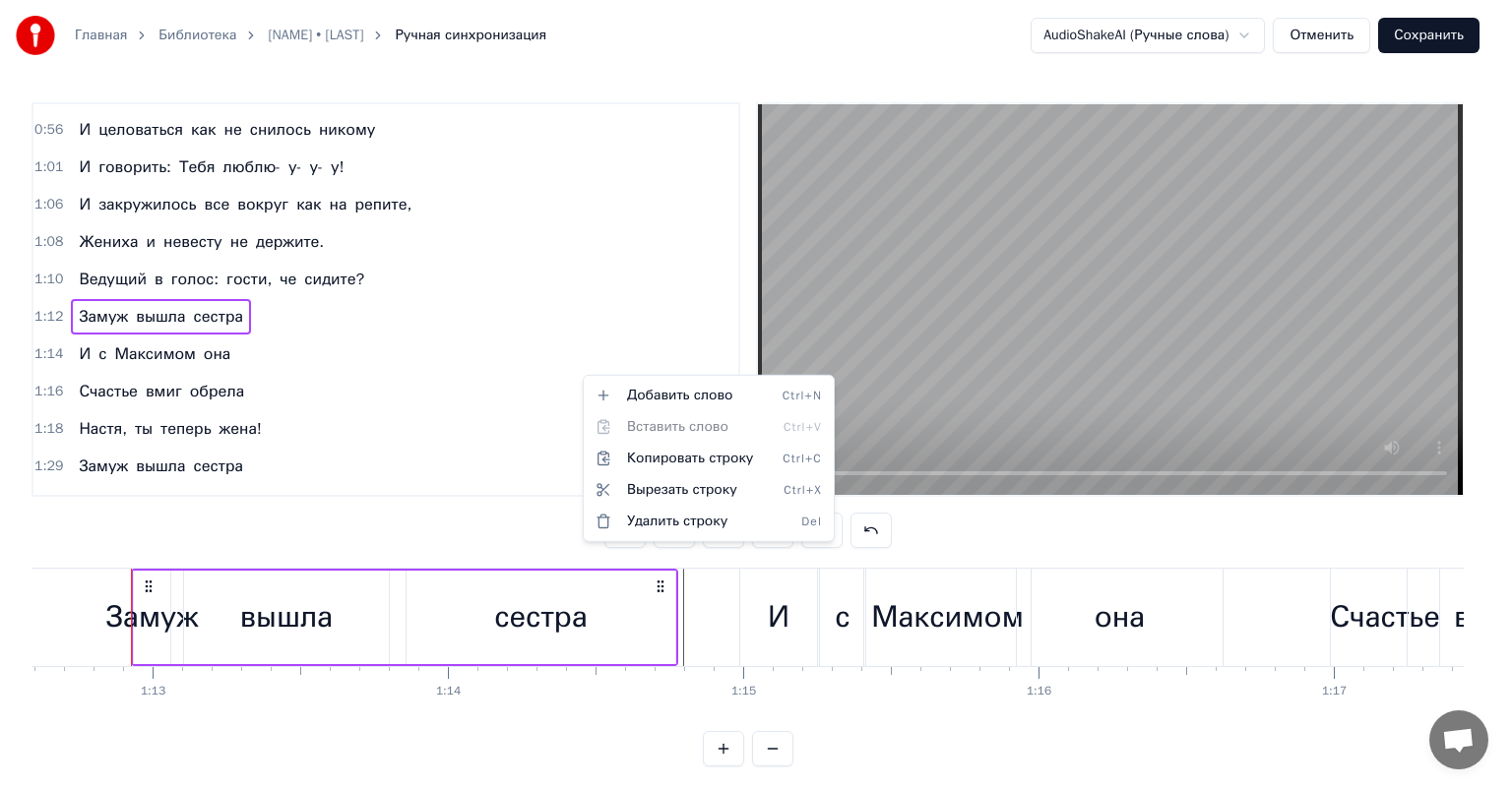 click on "1:12 Замуж вышла сестра" at bounding box center (386, 317) 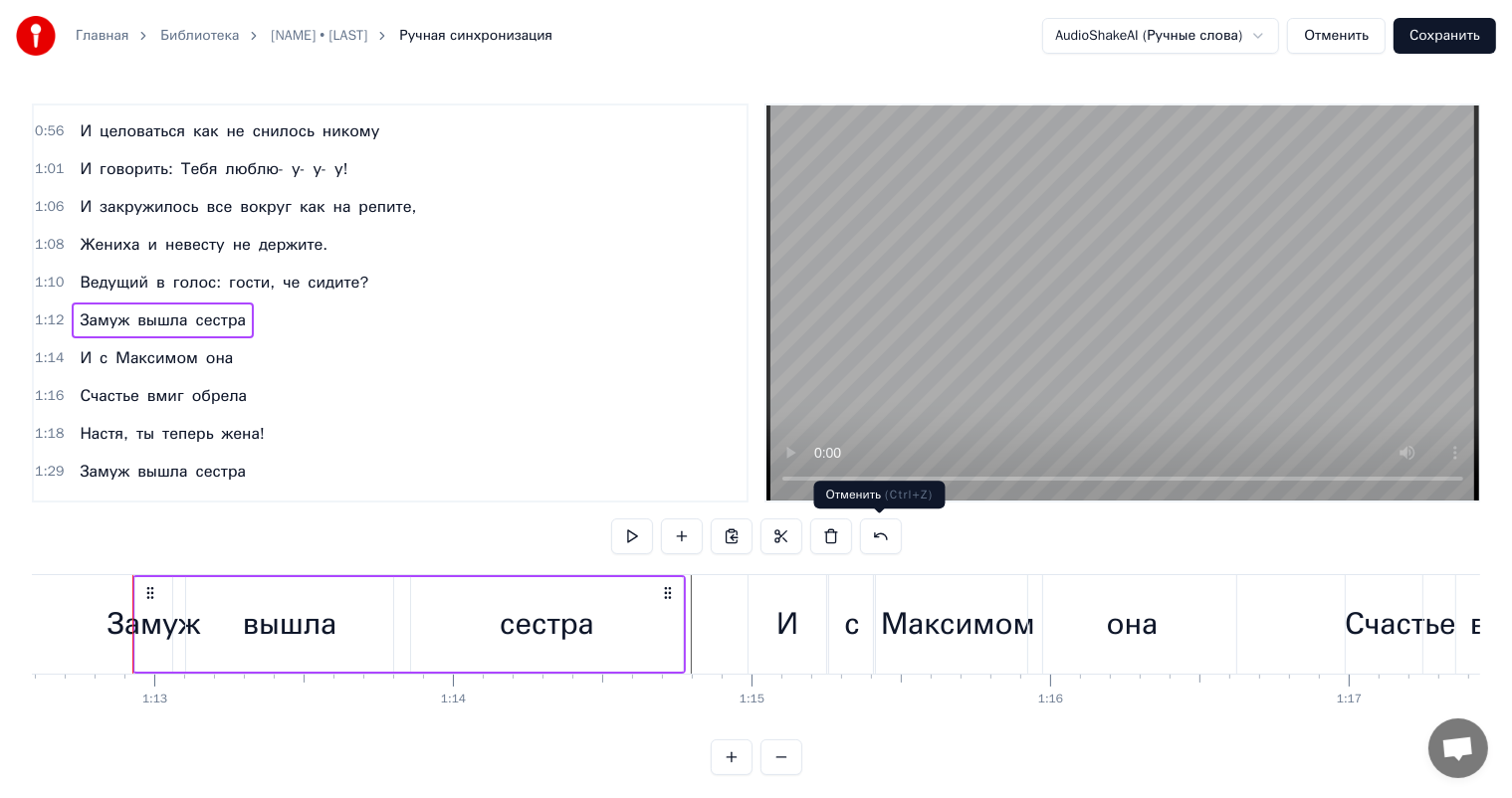 click at bounding box center [881, 536] 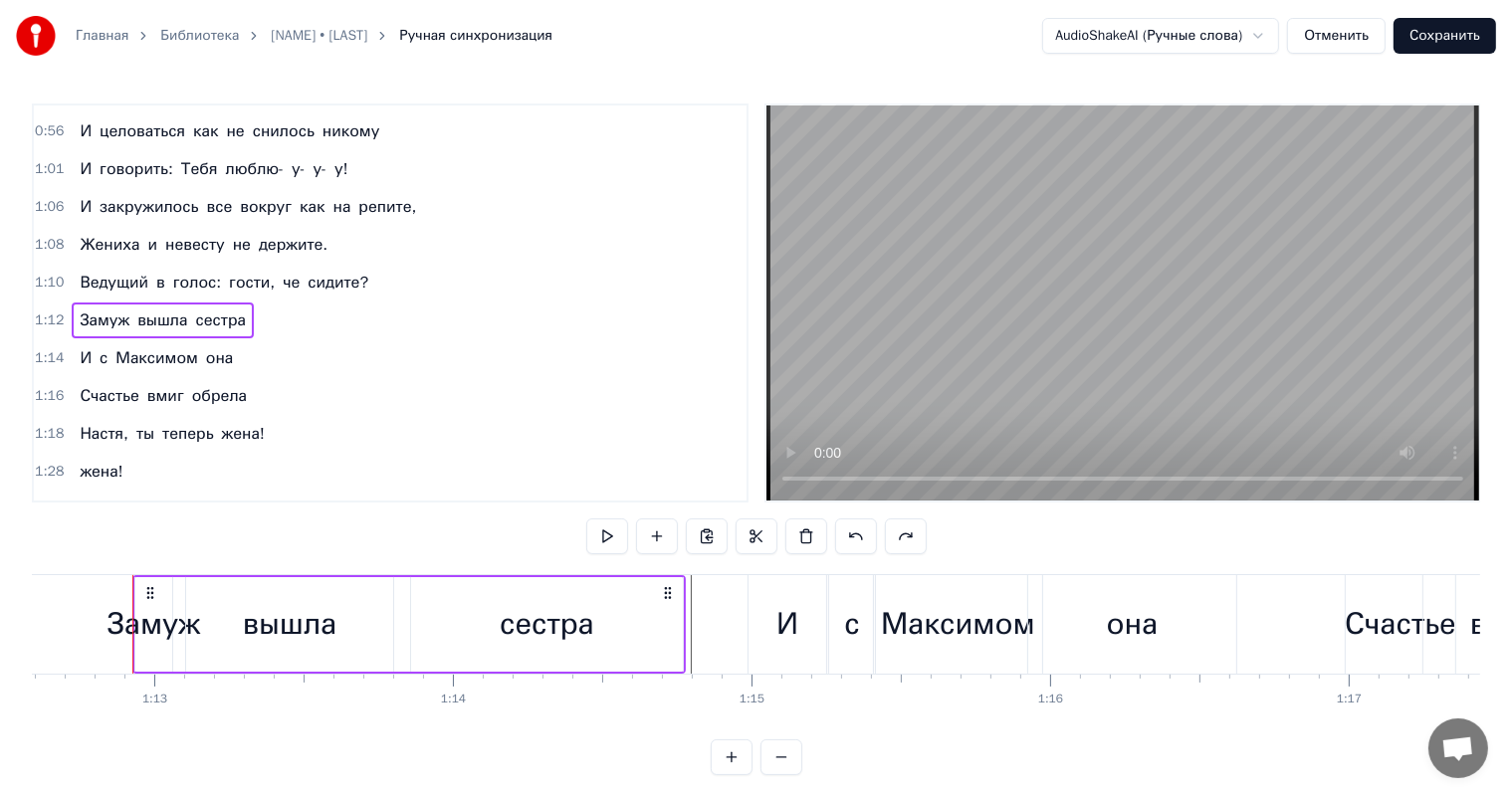 click on "Замуж" at bounding box center [105, 320] 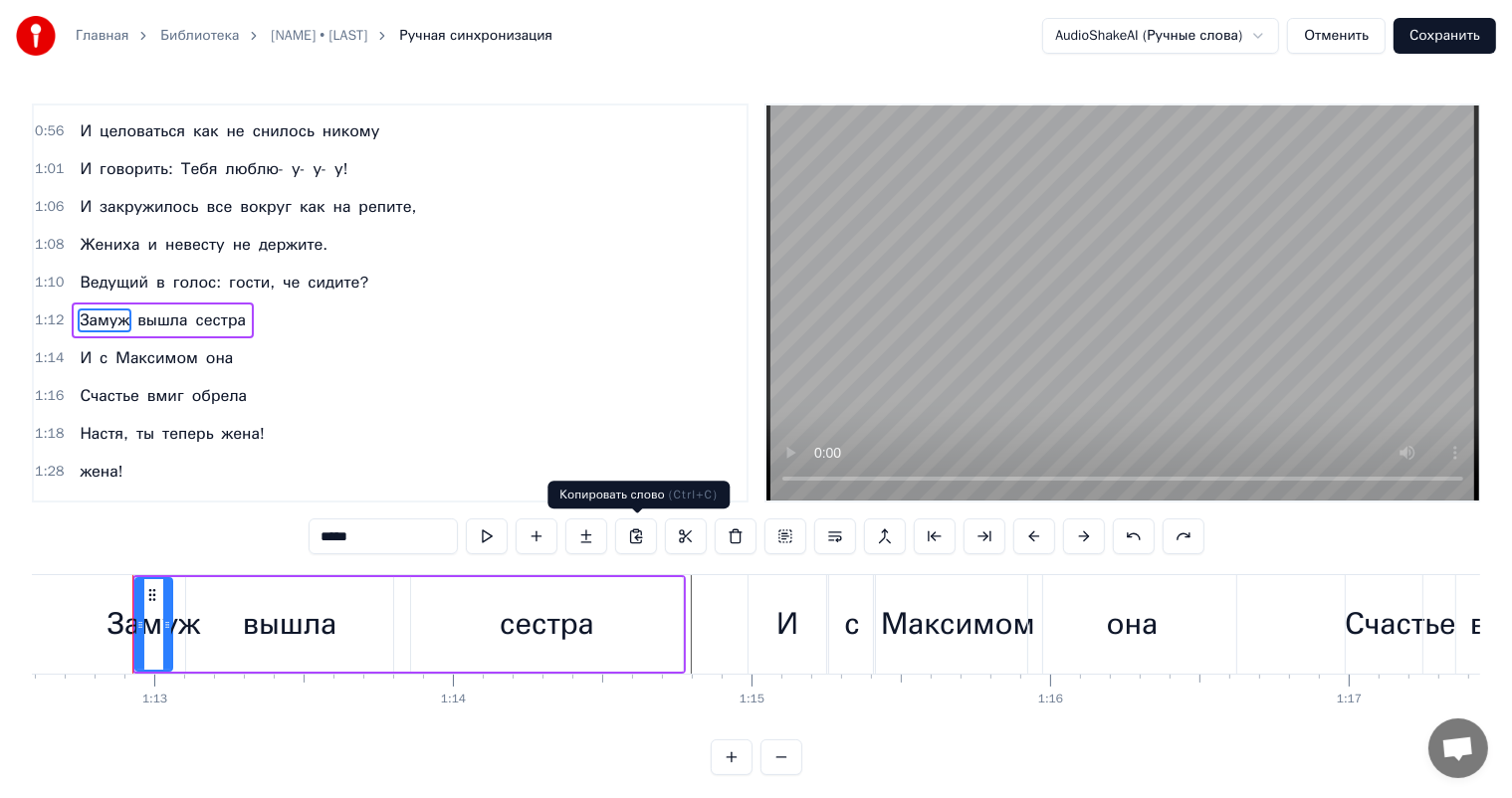 click at bounding box center (636, 536) 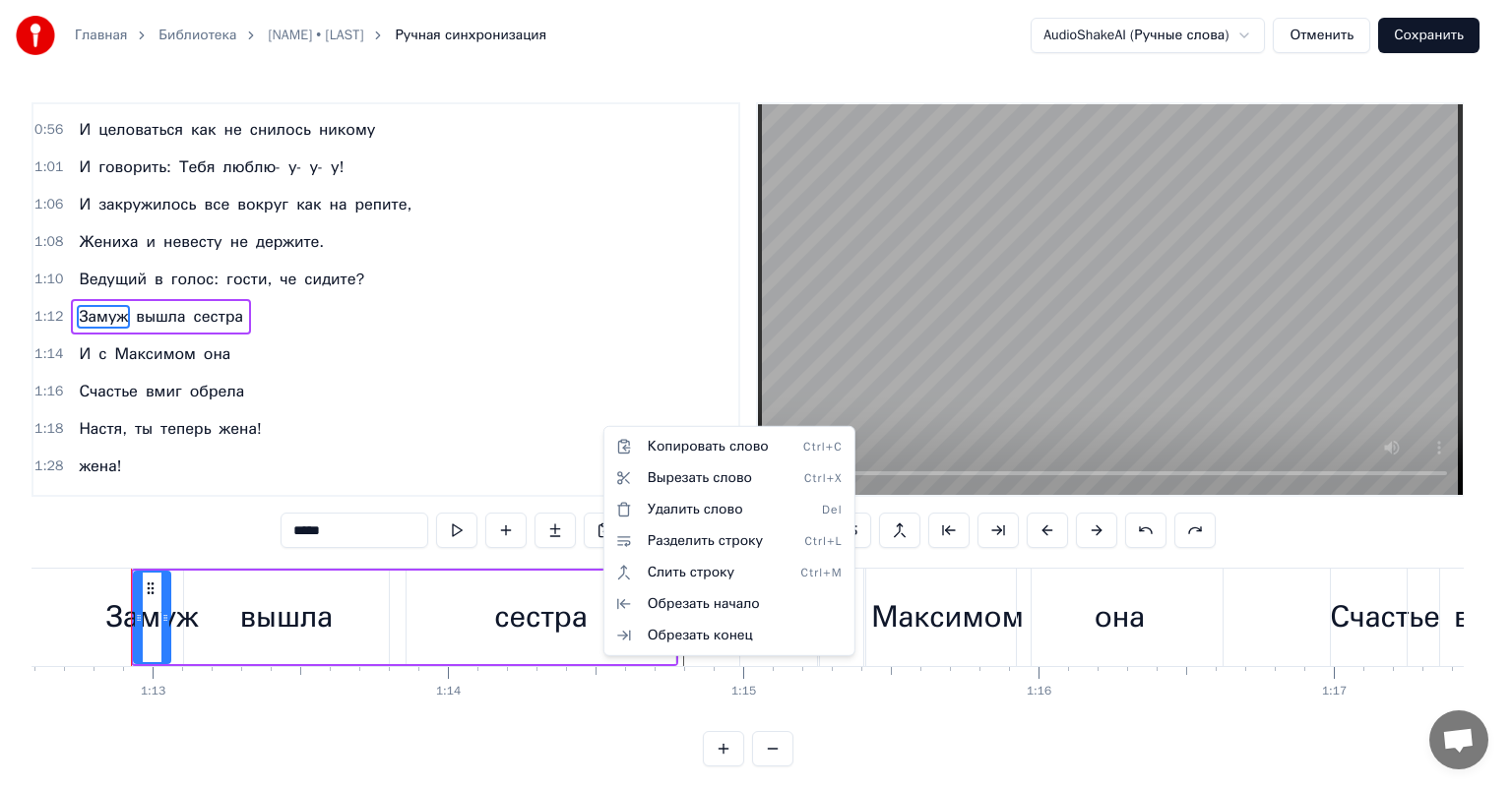 click on "Главная Библиотека Анастасия • Маским Ручная синхронизация AudioShakeAI (Ручные слова) Отменить Сохранить 0:33 Добрый вечер, мы на свадьбе 0:34 Здесь все гости при параде. 0:37 Всем сегодня будет хорошо! 0:41 Наш жених нас не подвел 0:43 Настю в ЗАГС скорей повел 0:45 И они выходят на танцпол. 0:48 Ну как же здорово друг друга так любить 0:52 И не стесняясь всем об этом говорить. 0:56 И целоваться как не снилось никому 1:01 И говорить: Тебя люблю- у- у- у! 1:06 И закружилось все вокруг как на репите, 1:08 Жениха и невесту не держите. 1:10 Ведущий в голос: гости, че сидите? 1:12 Замуж вышла сестра 1:14" at bounding box center [756, 398] 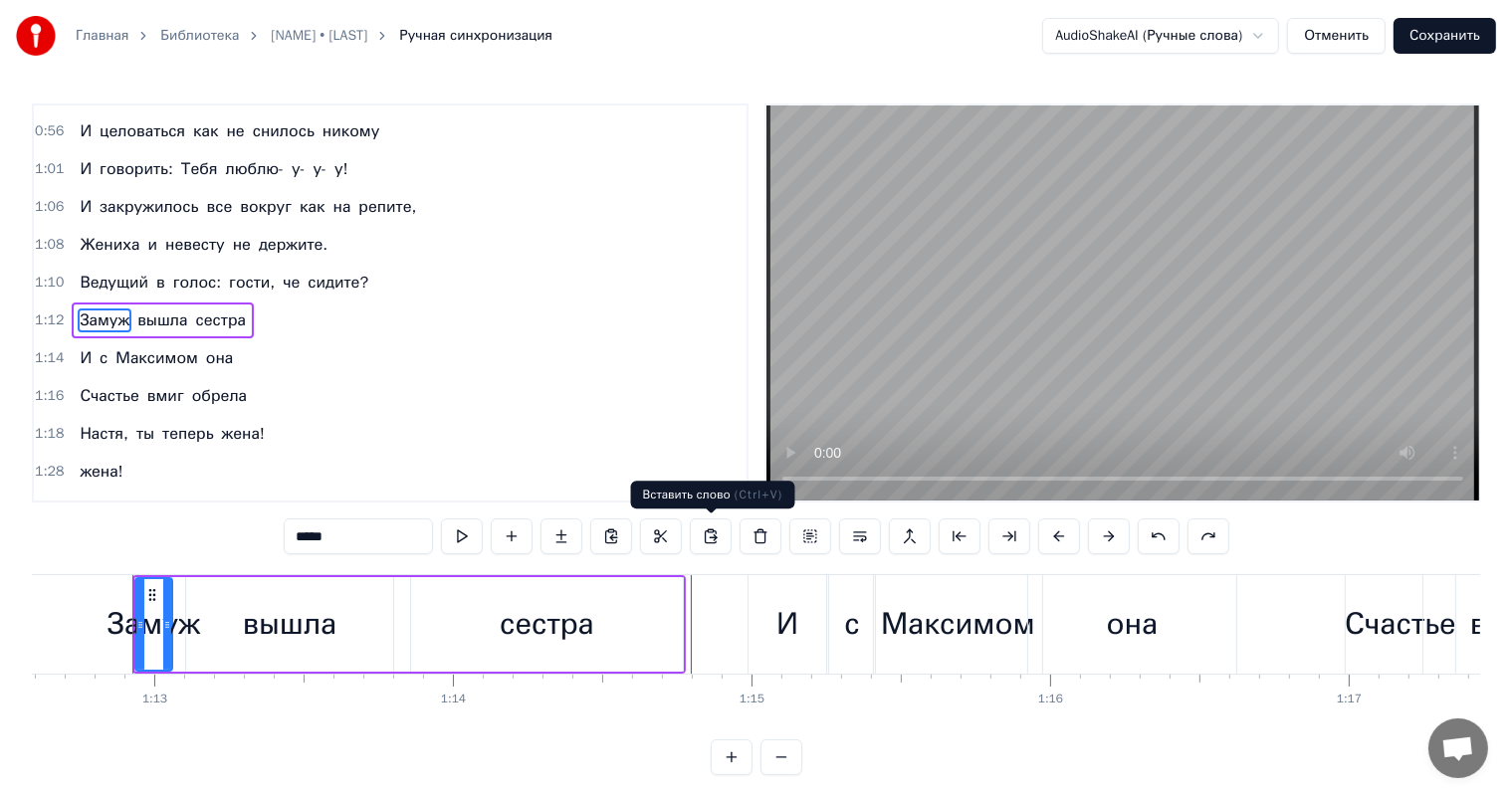 click at bounding box center (711, 536) 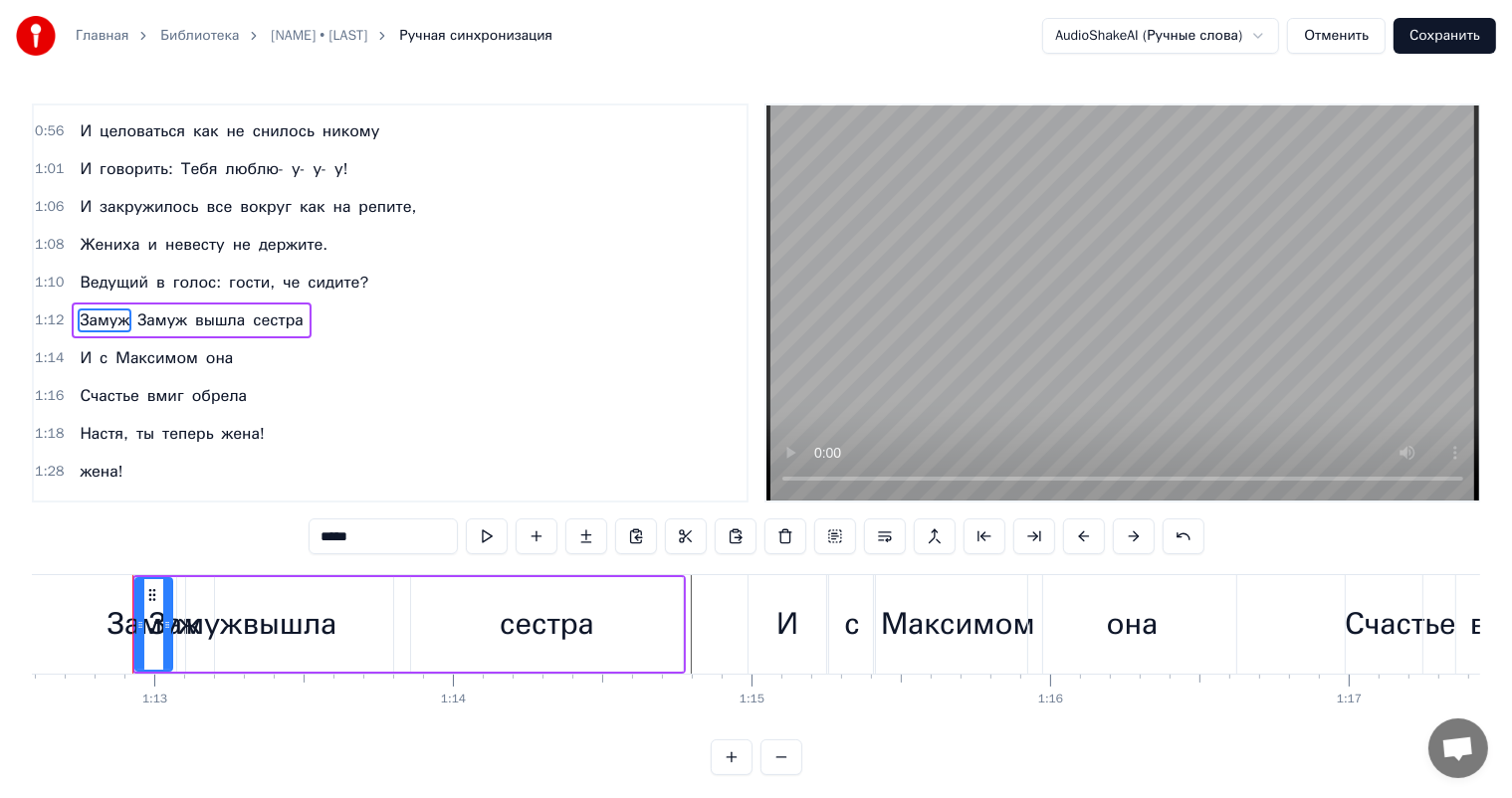 type 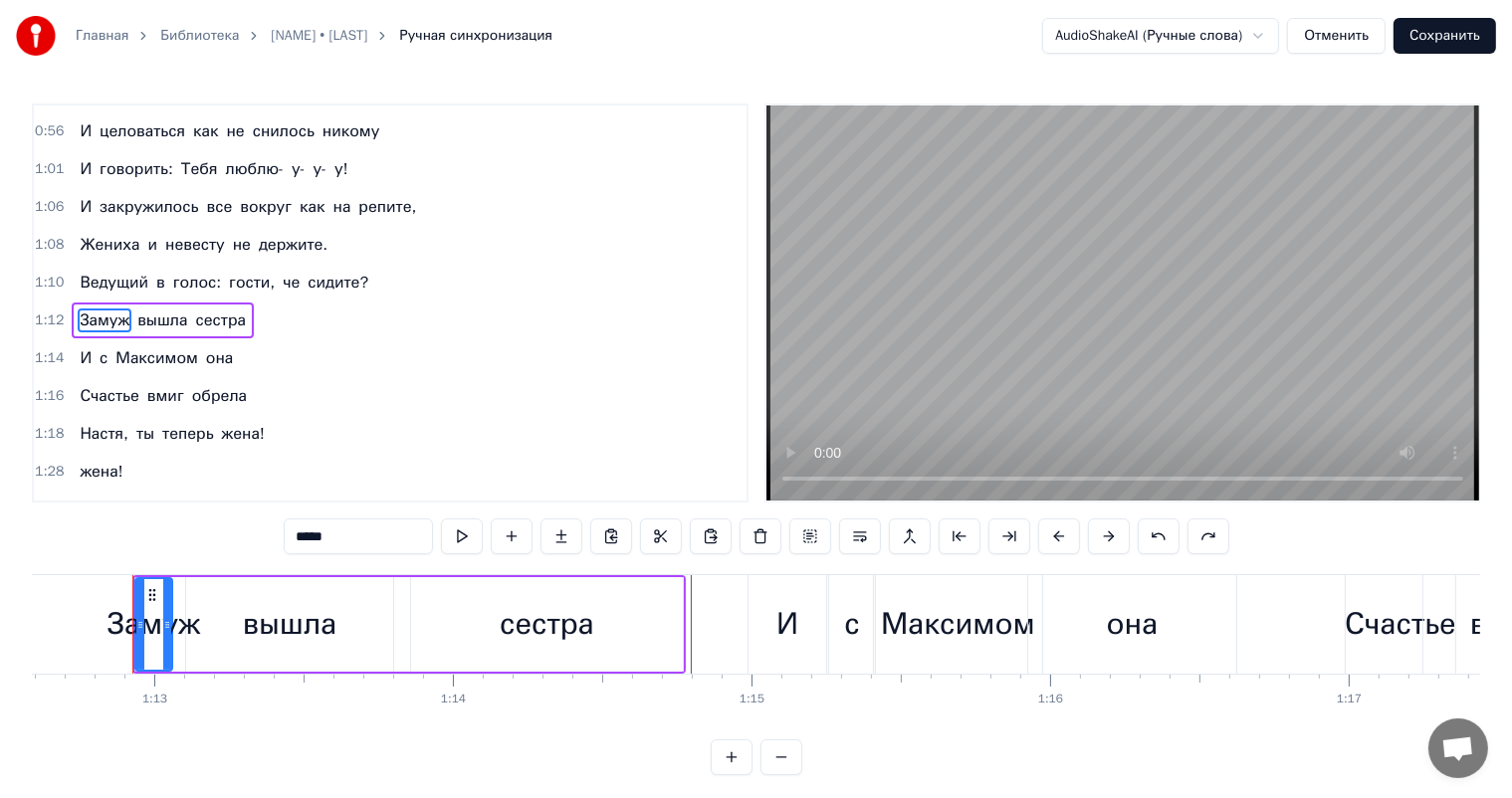 click at bounding box center [810, 536] 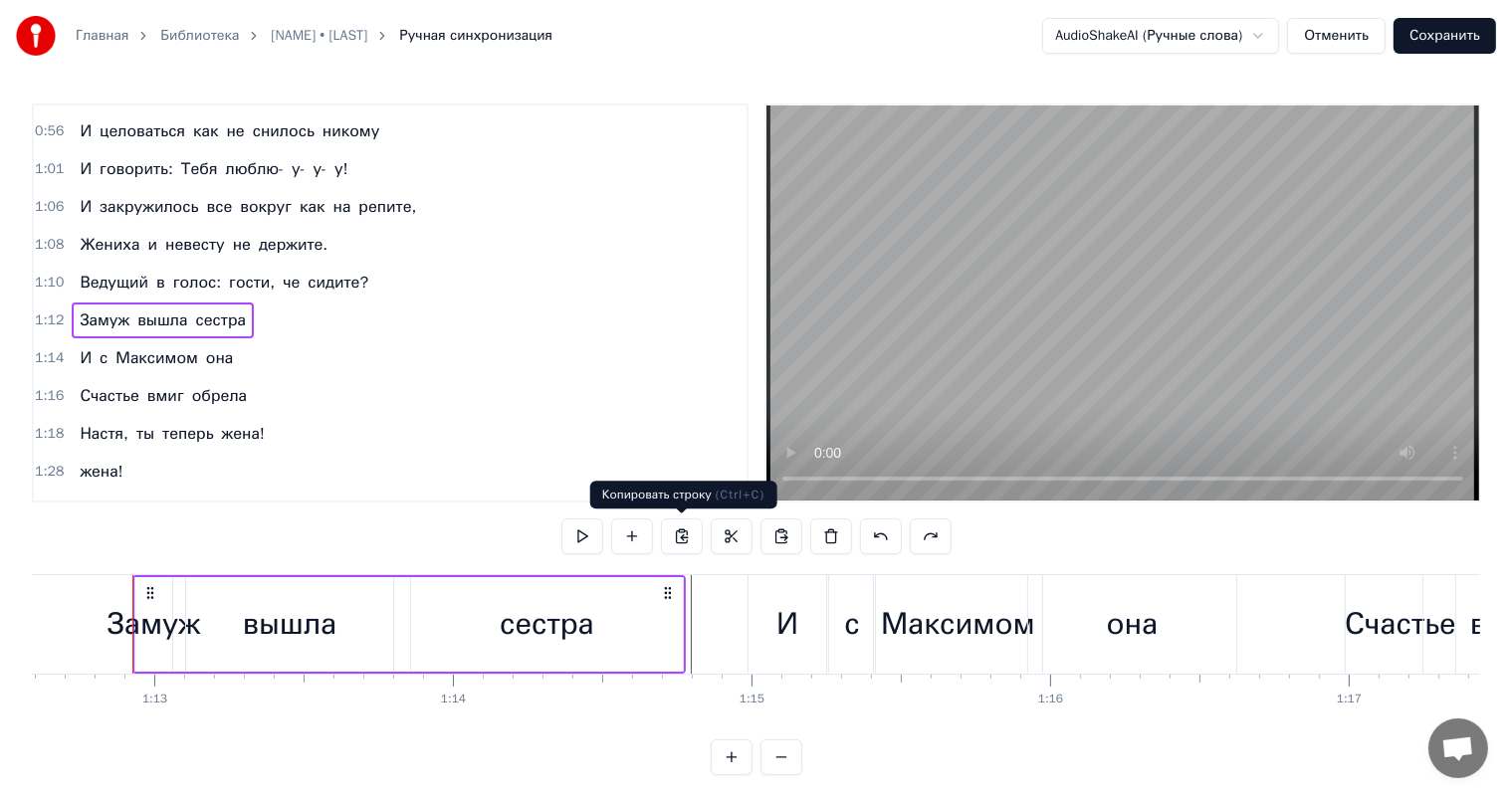 click at bounding box center (682, 536) 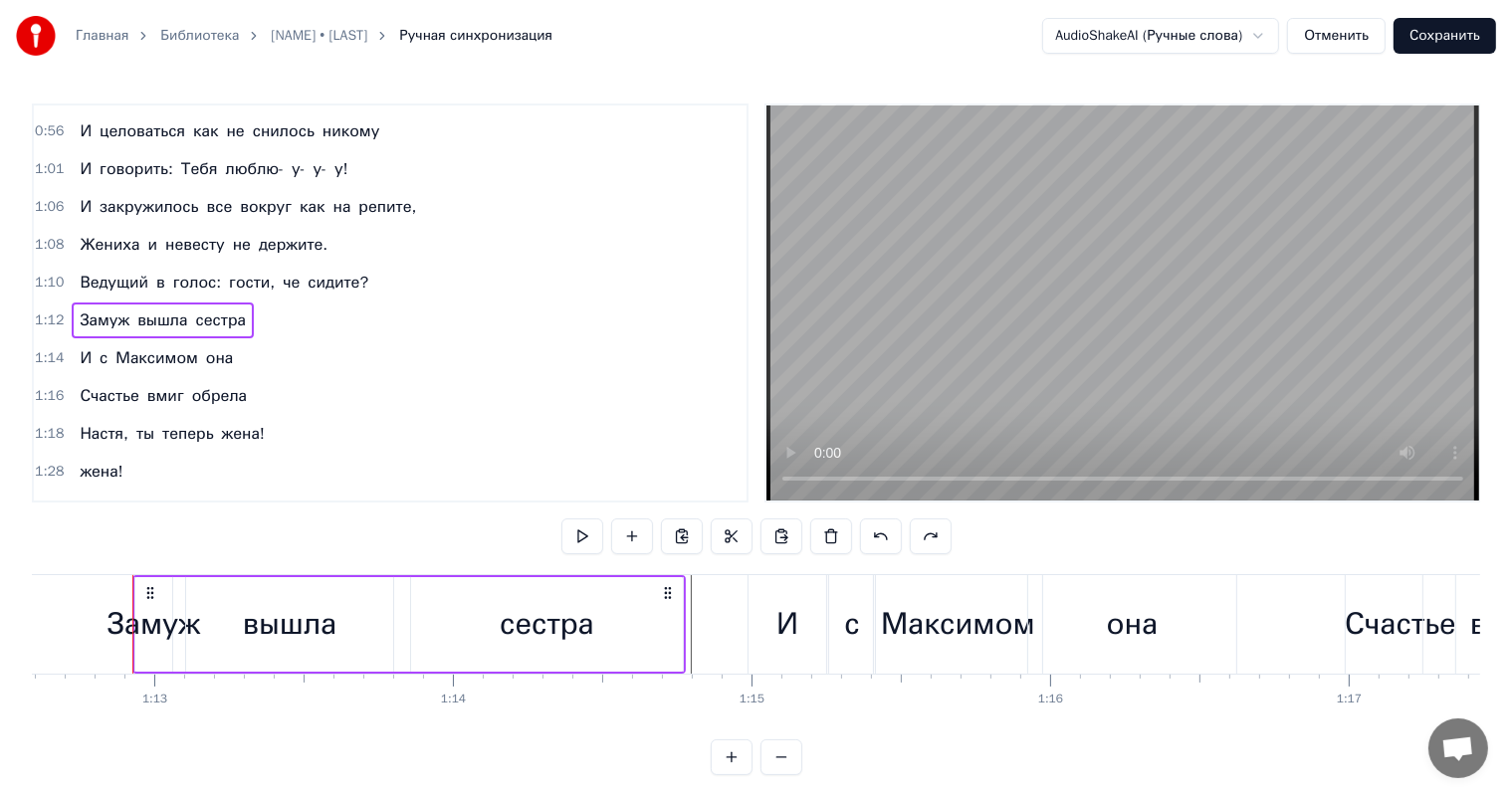 click at bounding box center (682, 536) 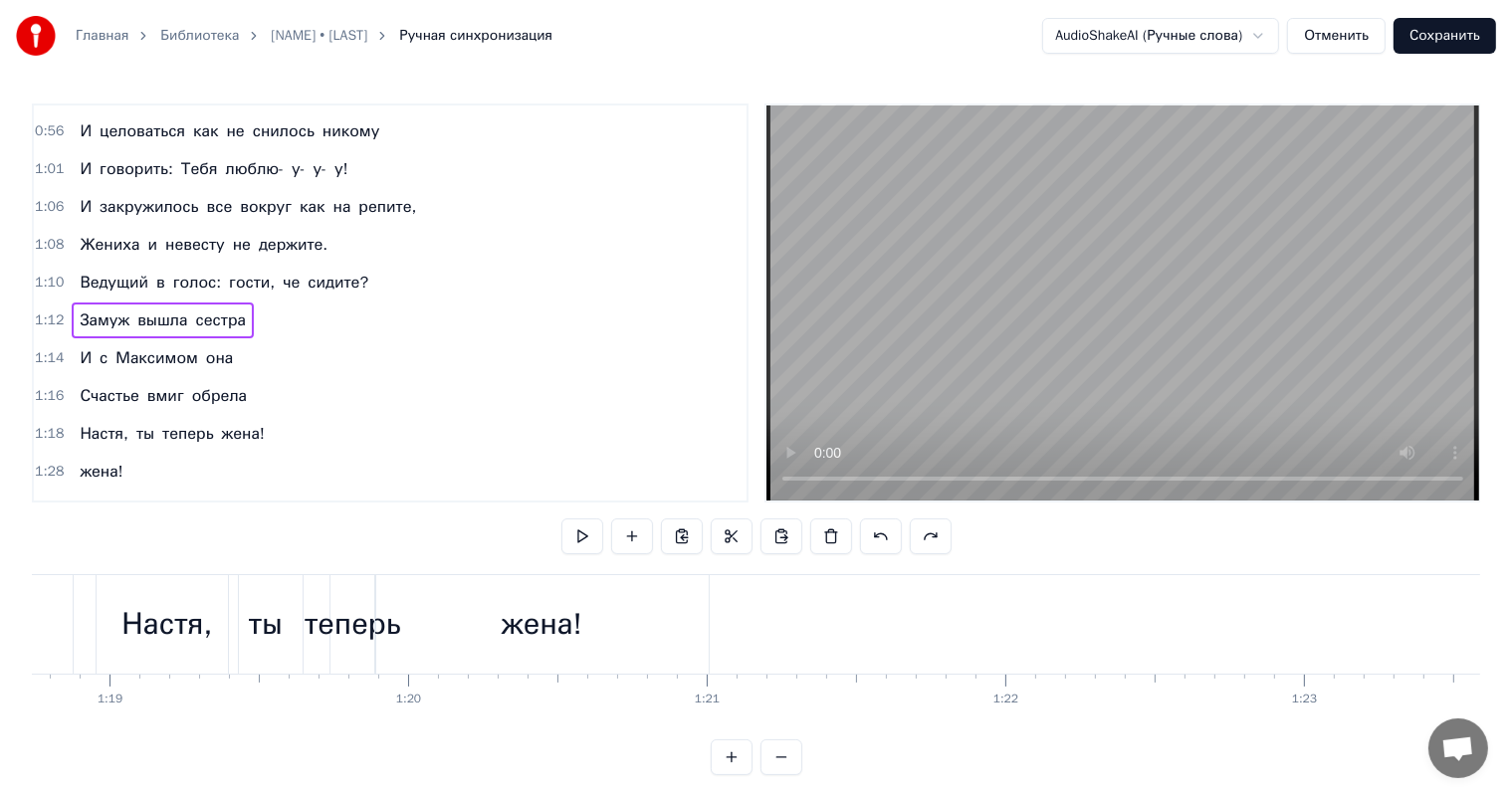 scroll, scrollTop: 0, scrollLeft: 23549, axis: horizontal 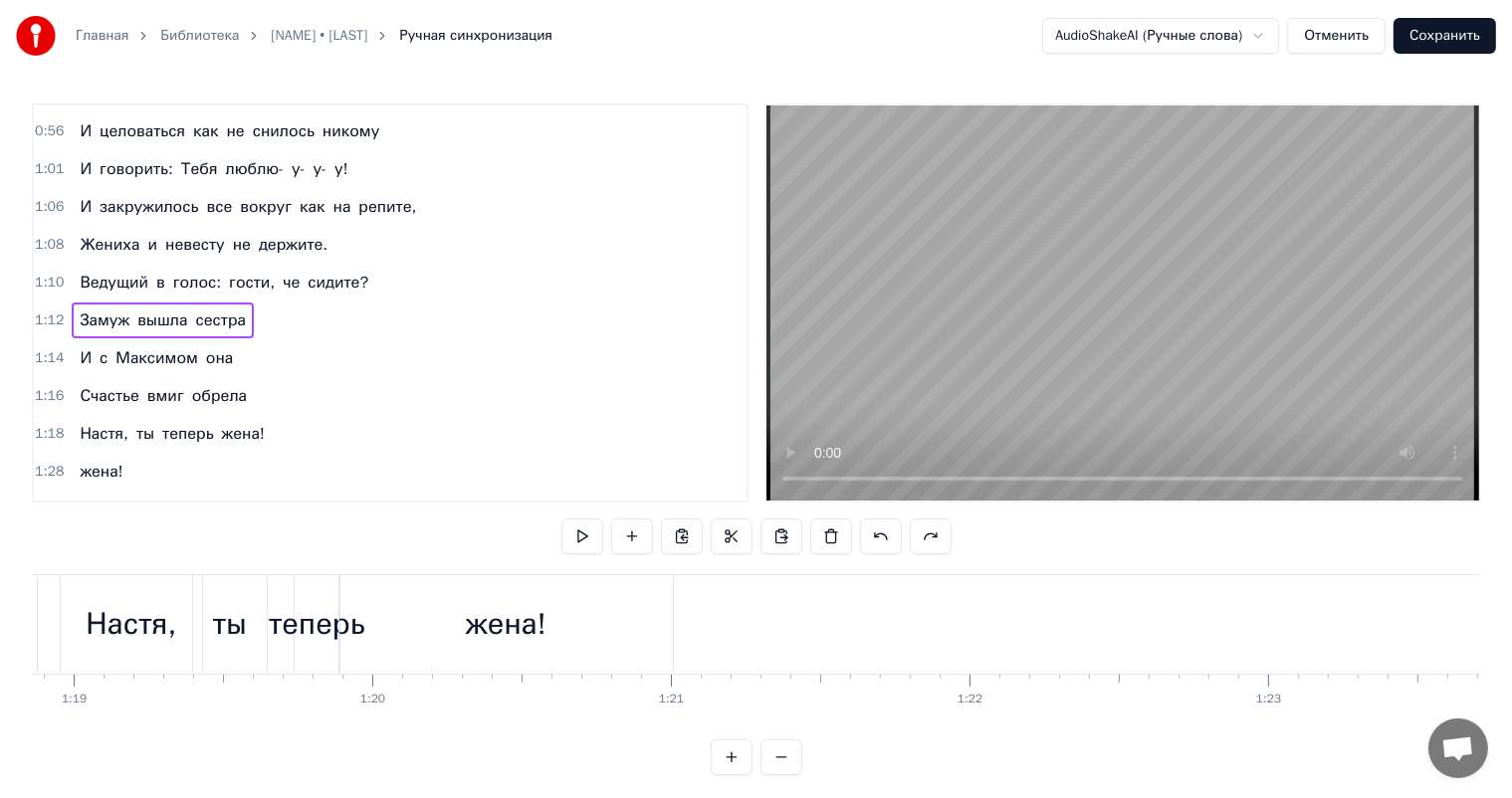 click on "жена!" at bounding box center (506, 624) 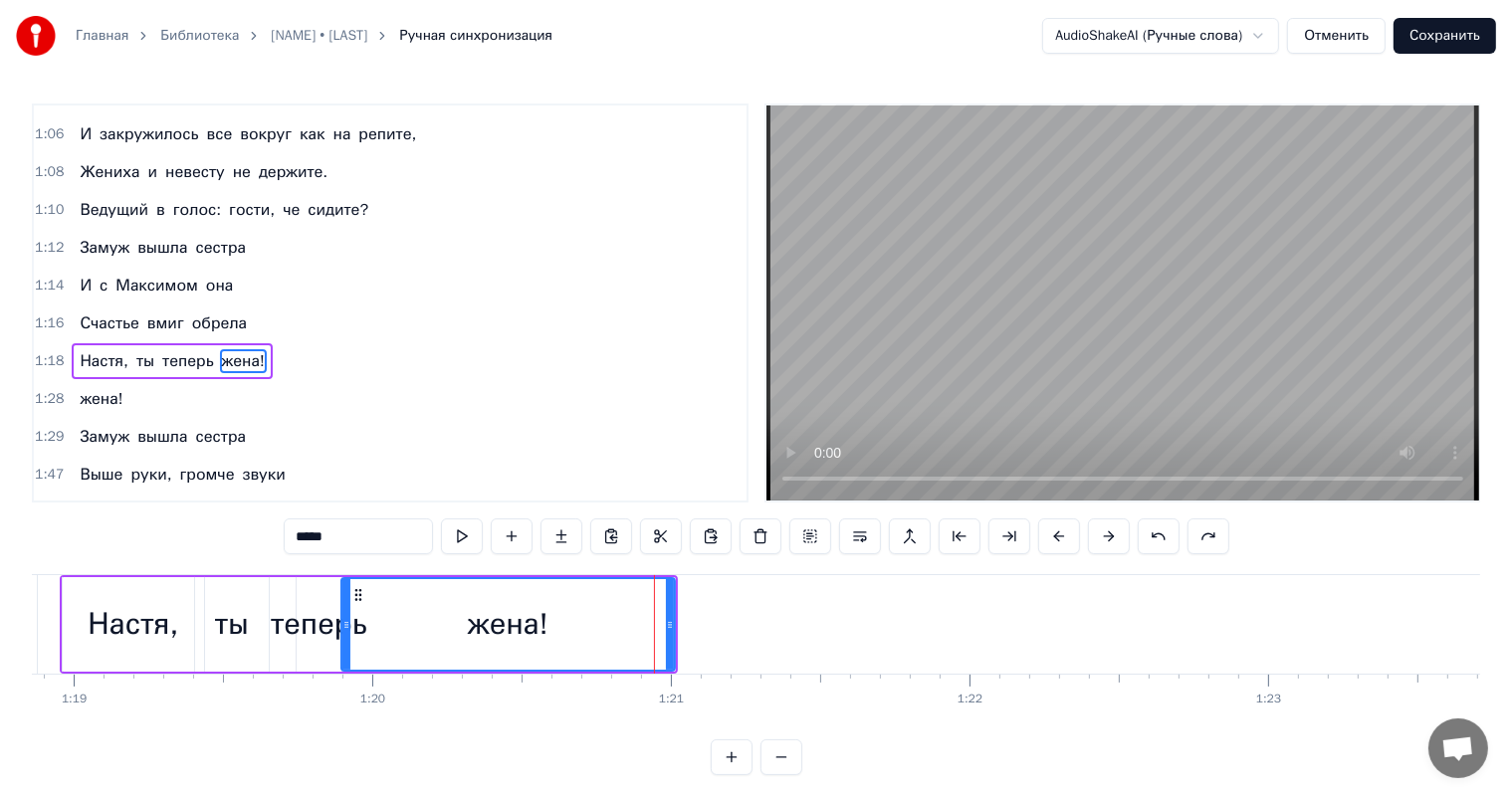 scroll, scrollTop: 406, scrollLeft: 0, axis: vertical 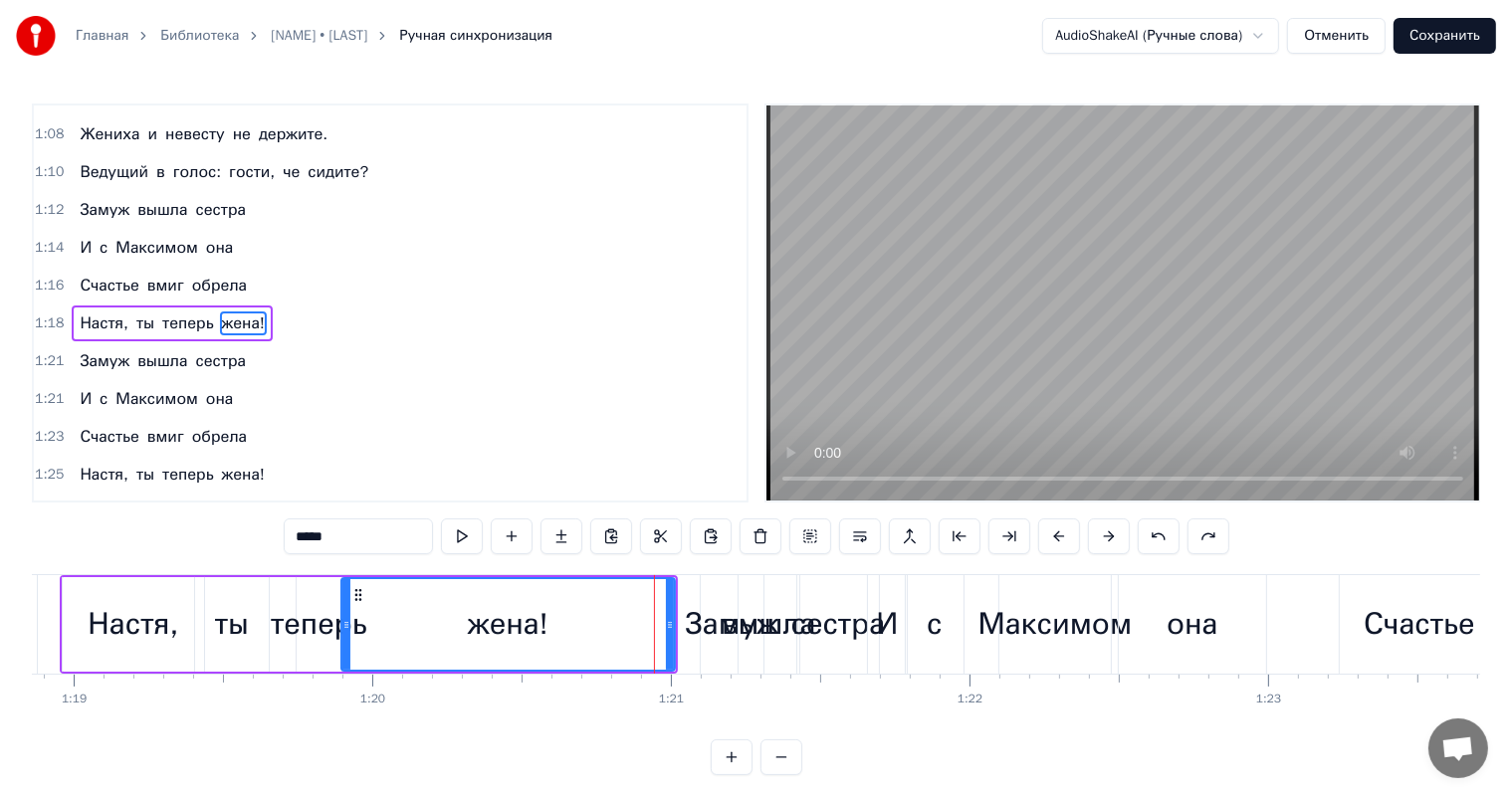 click on "Замуж" at bounding box center (732, 624) 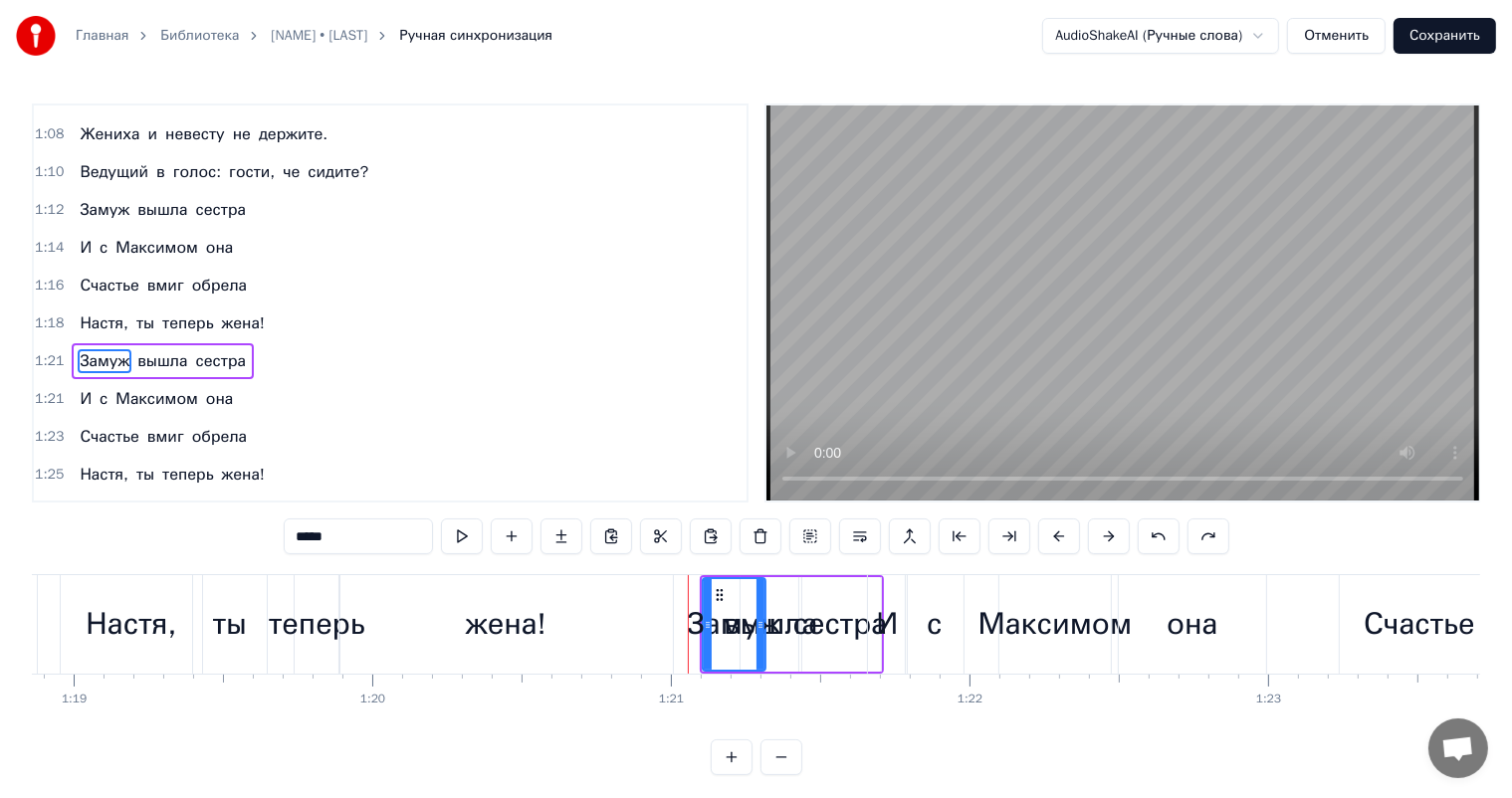 scroll, scrollTop: 442, scrollLeft: 0, axis: vertical 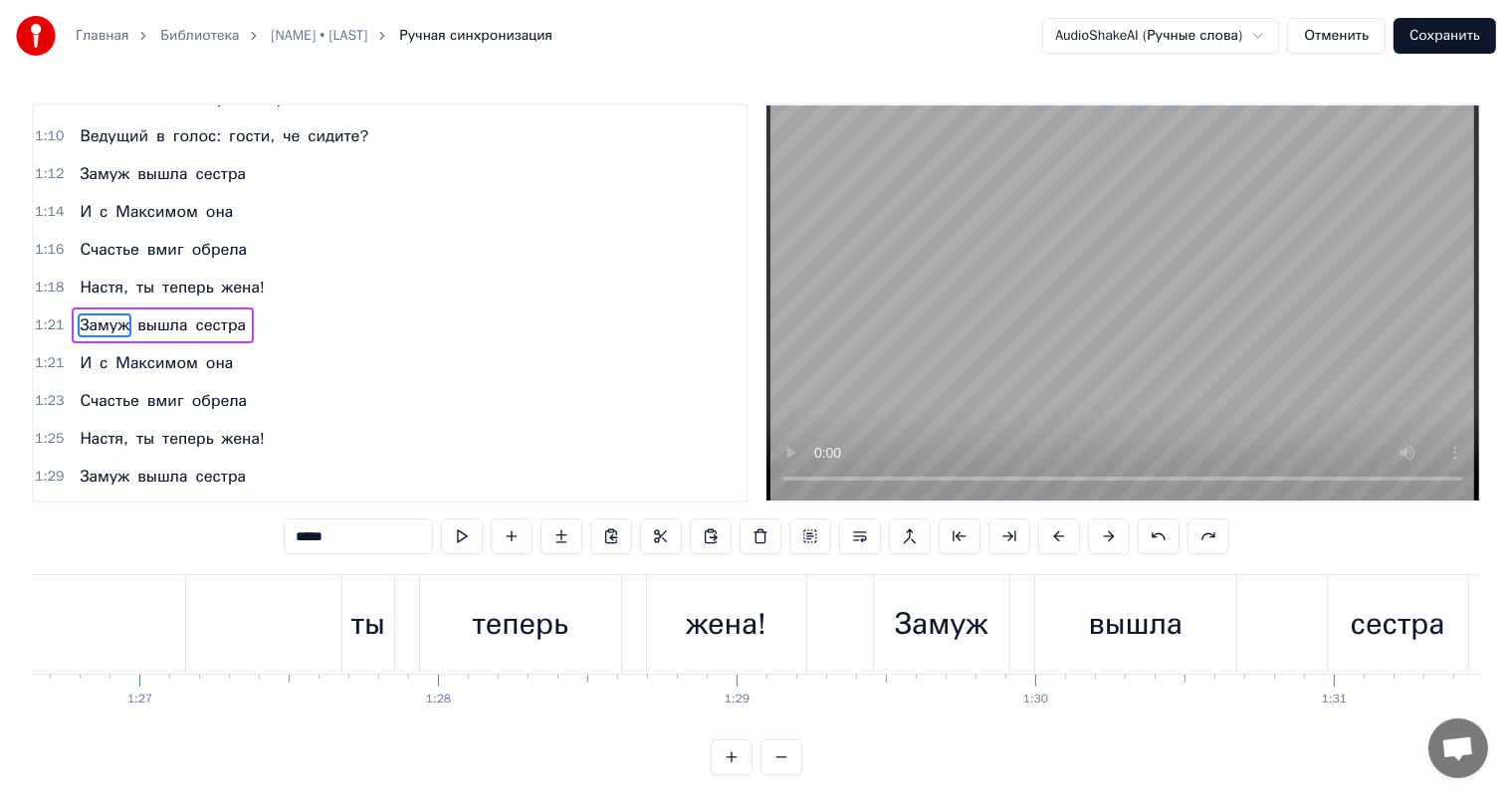 click on "жена!" at bounding box center [726, 624] 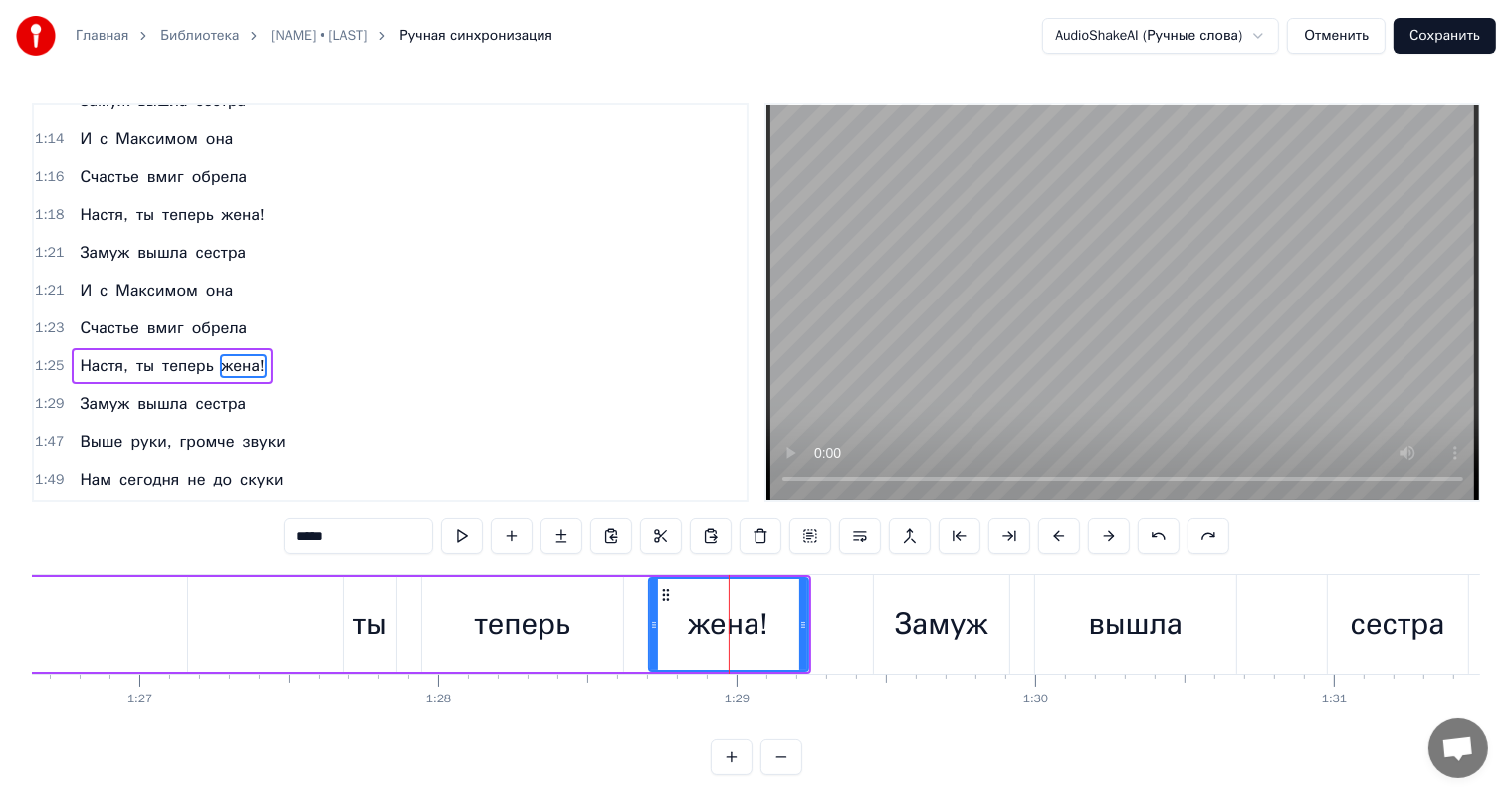 scroll, scrollTop: 552, scrollLeft: 0, axis: vertical 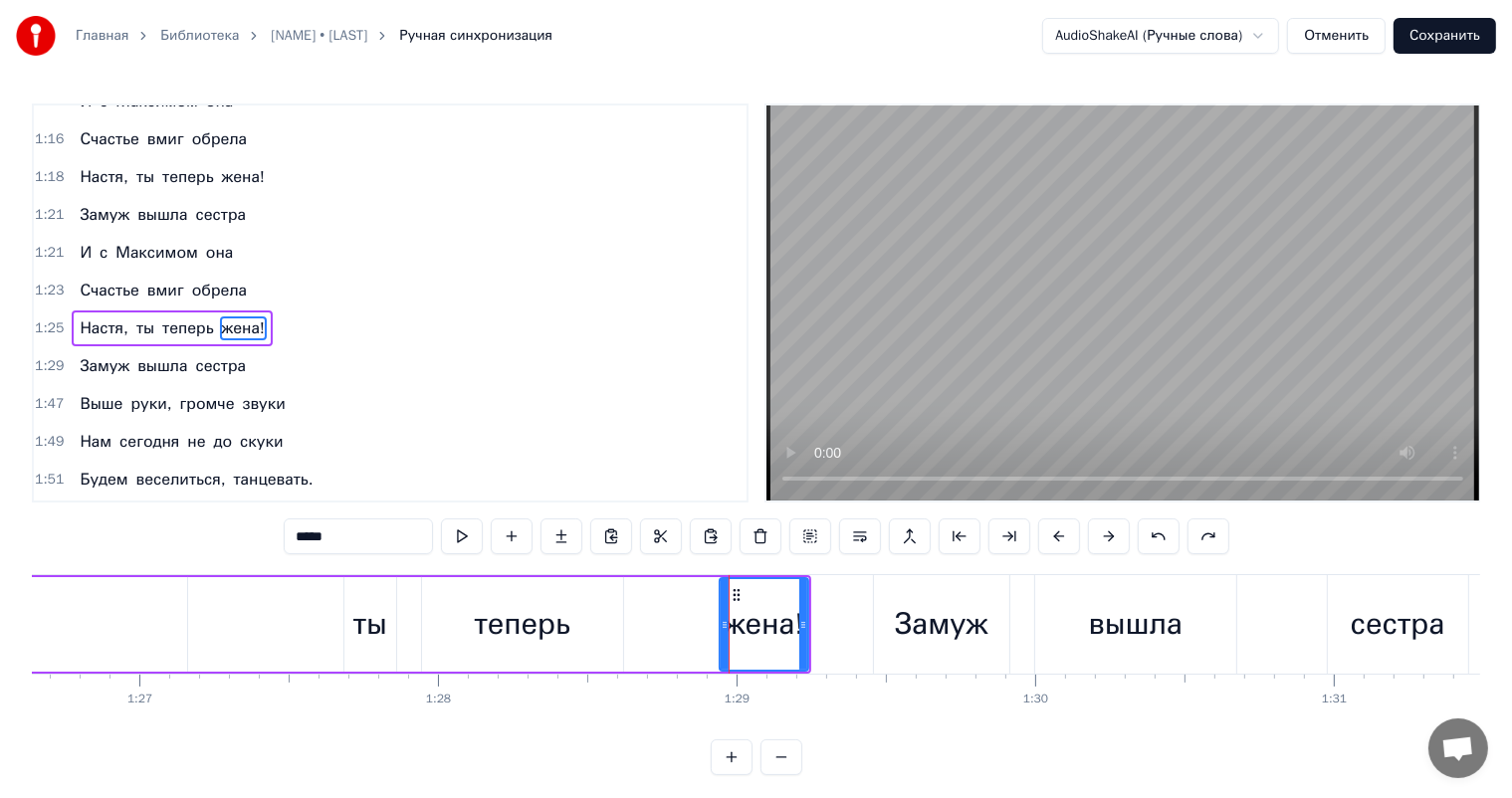 drag, startPoint x: 651, startPoint y: 624, endPoint x: 722, endPoint y: 639, distance: 72.56721 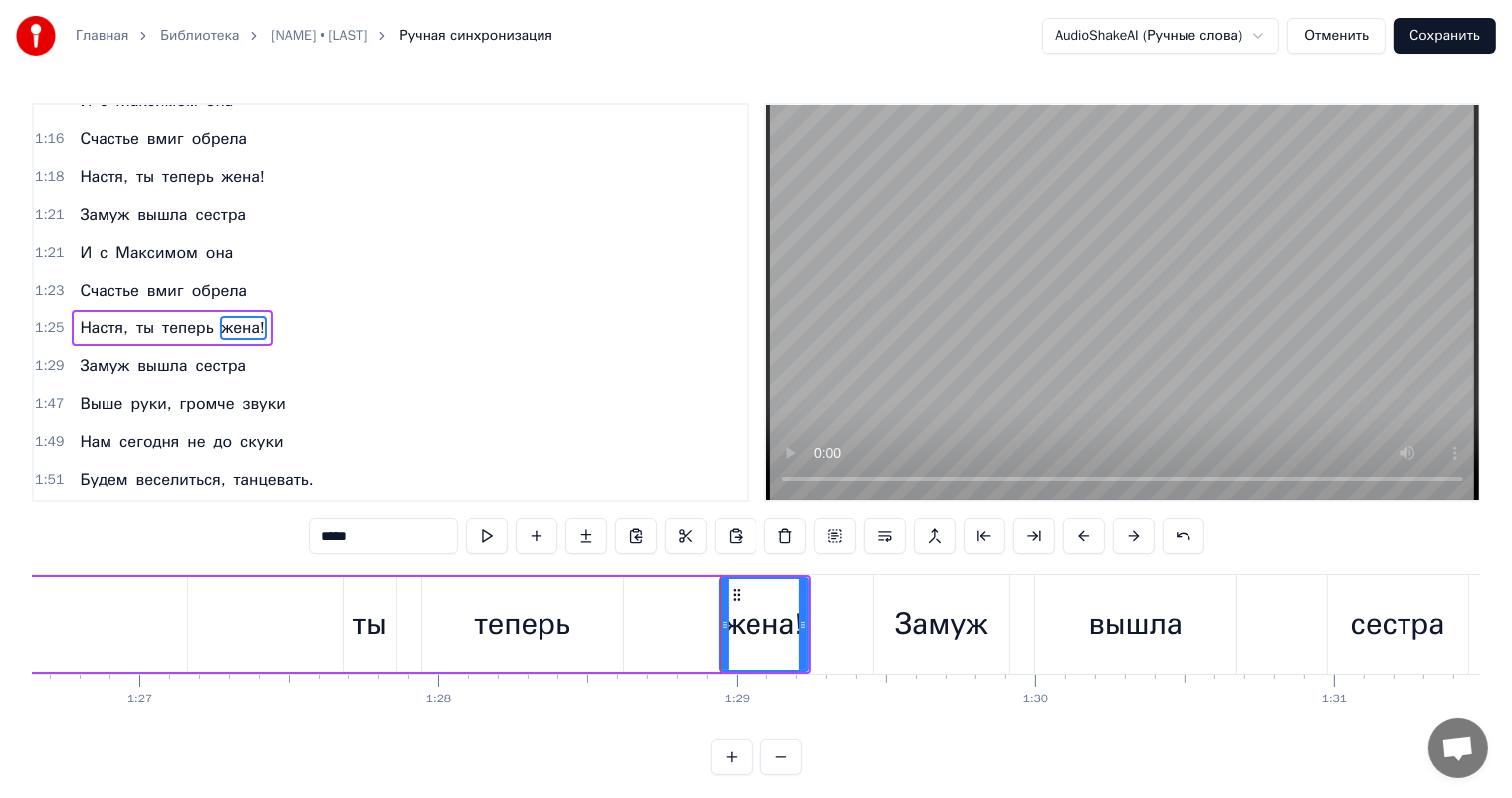 click on "теперь" at bounding box center [522, 624] 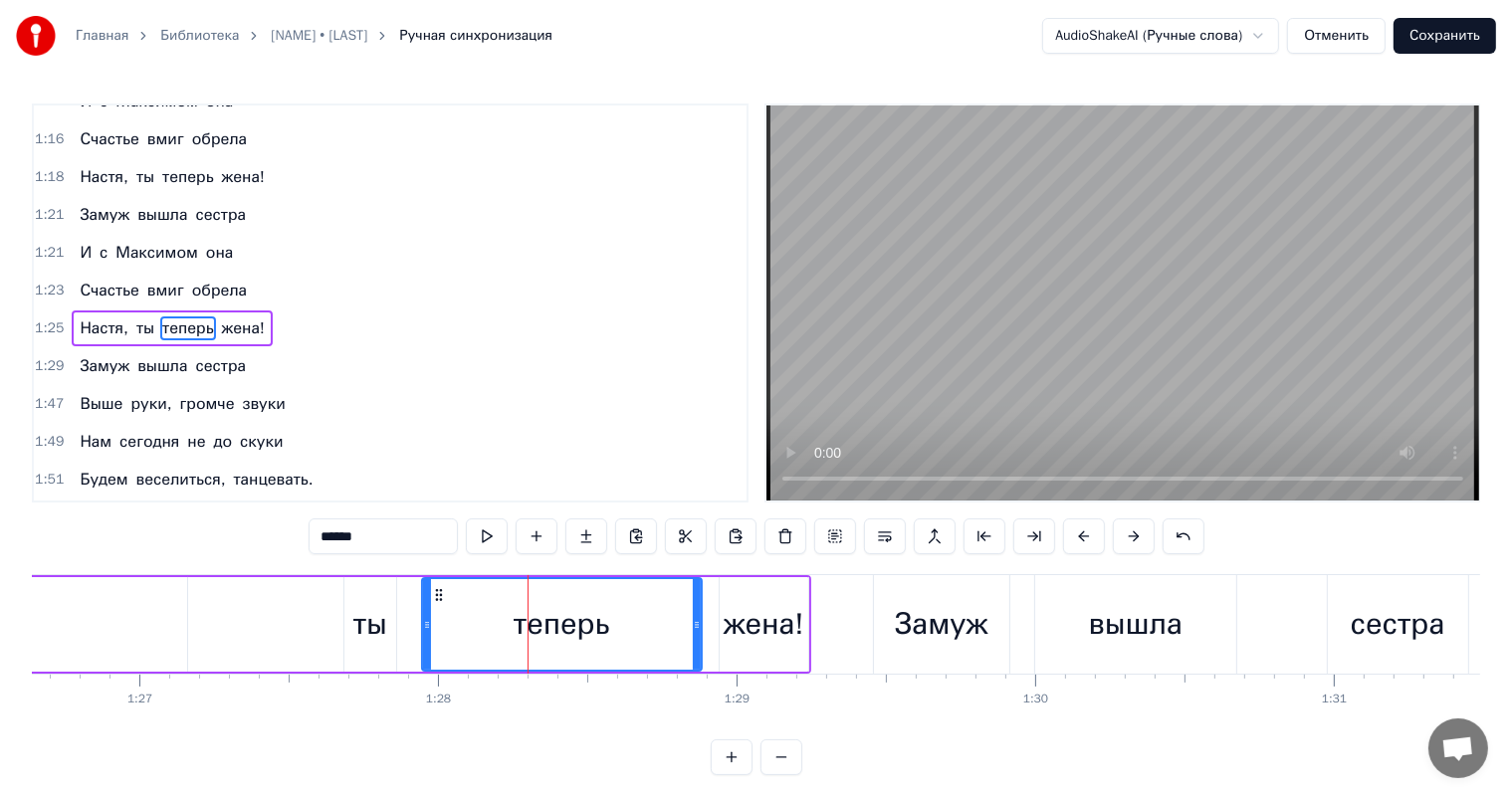 drag, startPoint x: 615, startPoint y: 625, endPoint x: 693, endPoint y: 629, distance: 78.1025 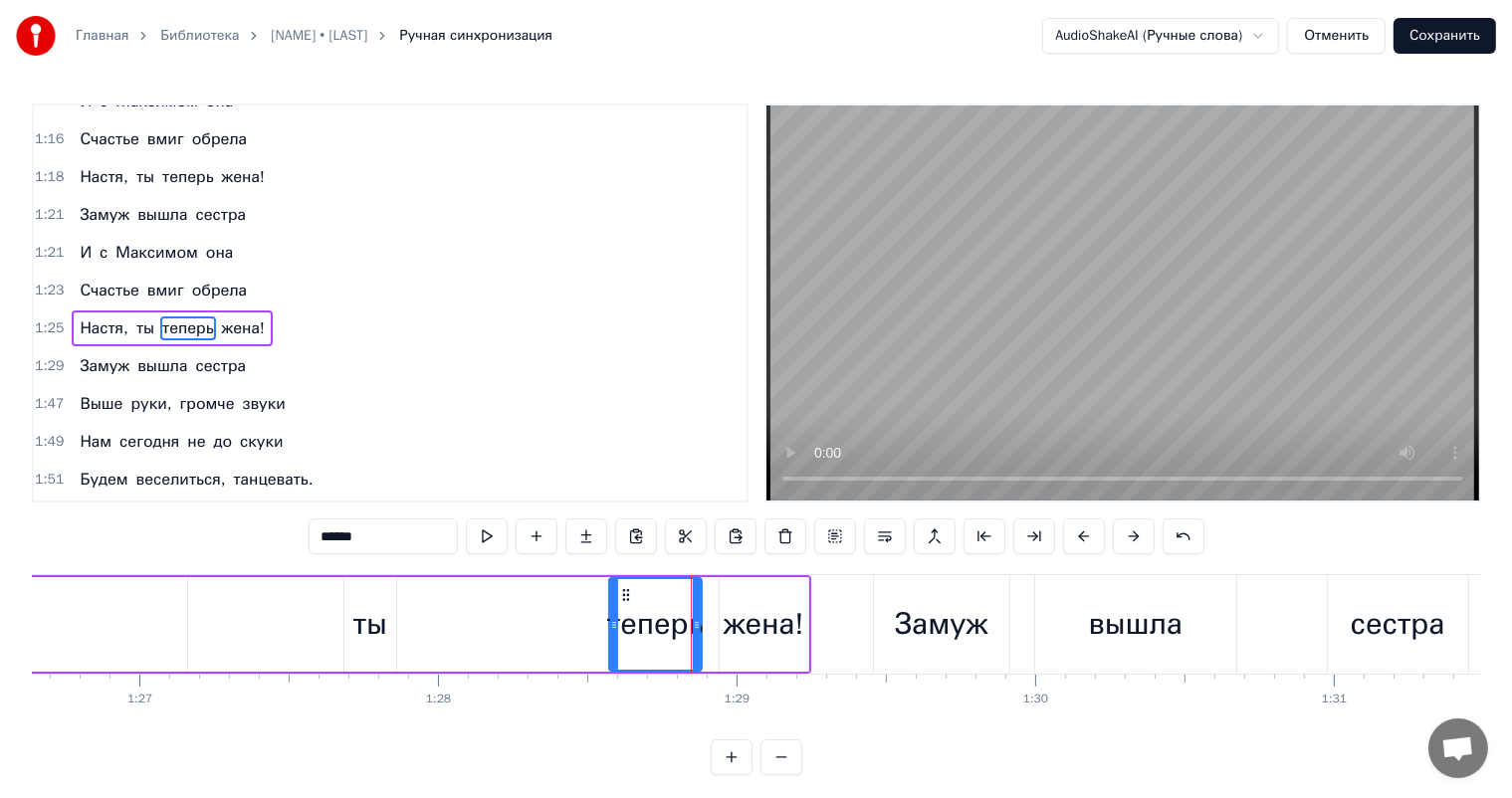 drag, startPoint x: 422, startPoint y: 624, endPoint x: 611, endPoint y: 629, distance: 189.06613 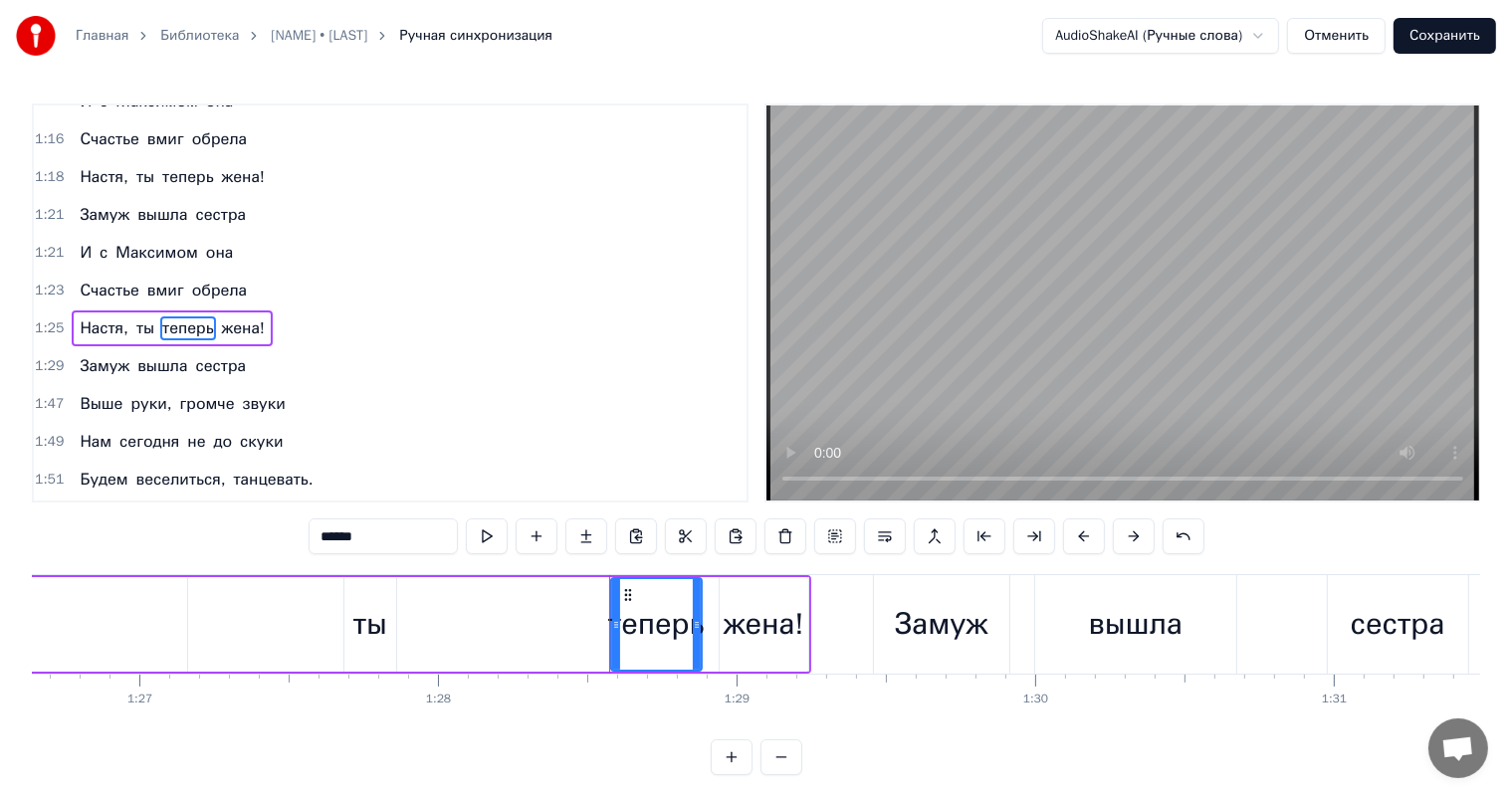 click on "ты" at bounding box center [370, 624] 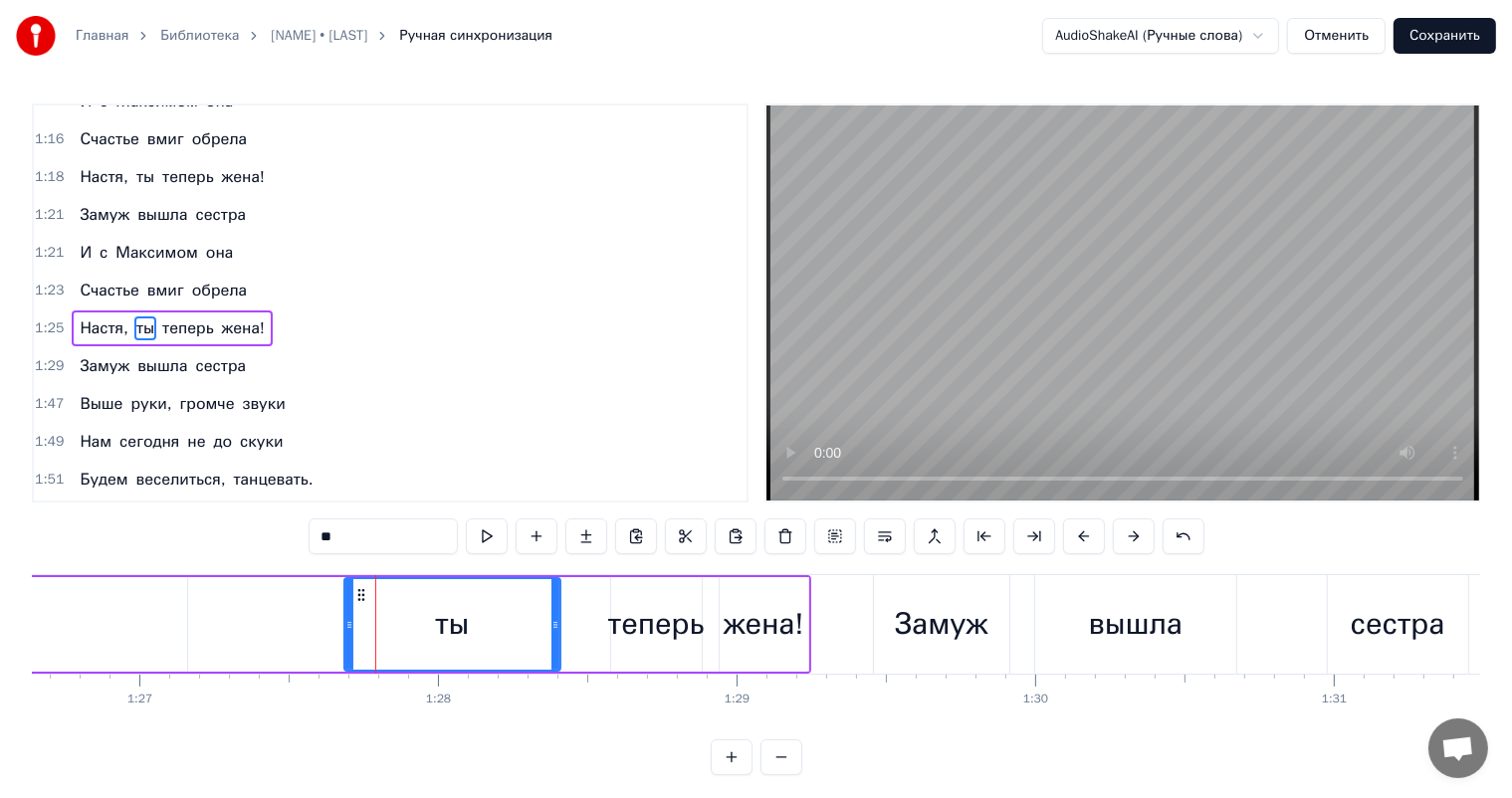 drag, startPoint x: 389, startPoint y: 624, endPoint x: 553, endPoint y: 628, distance: 164.04877 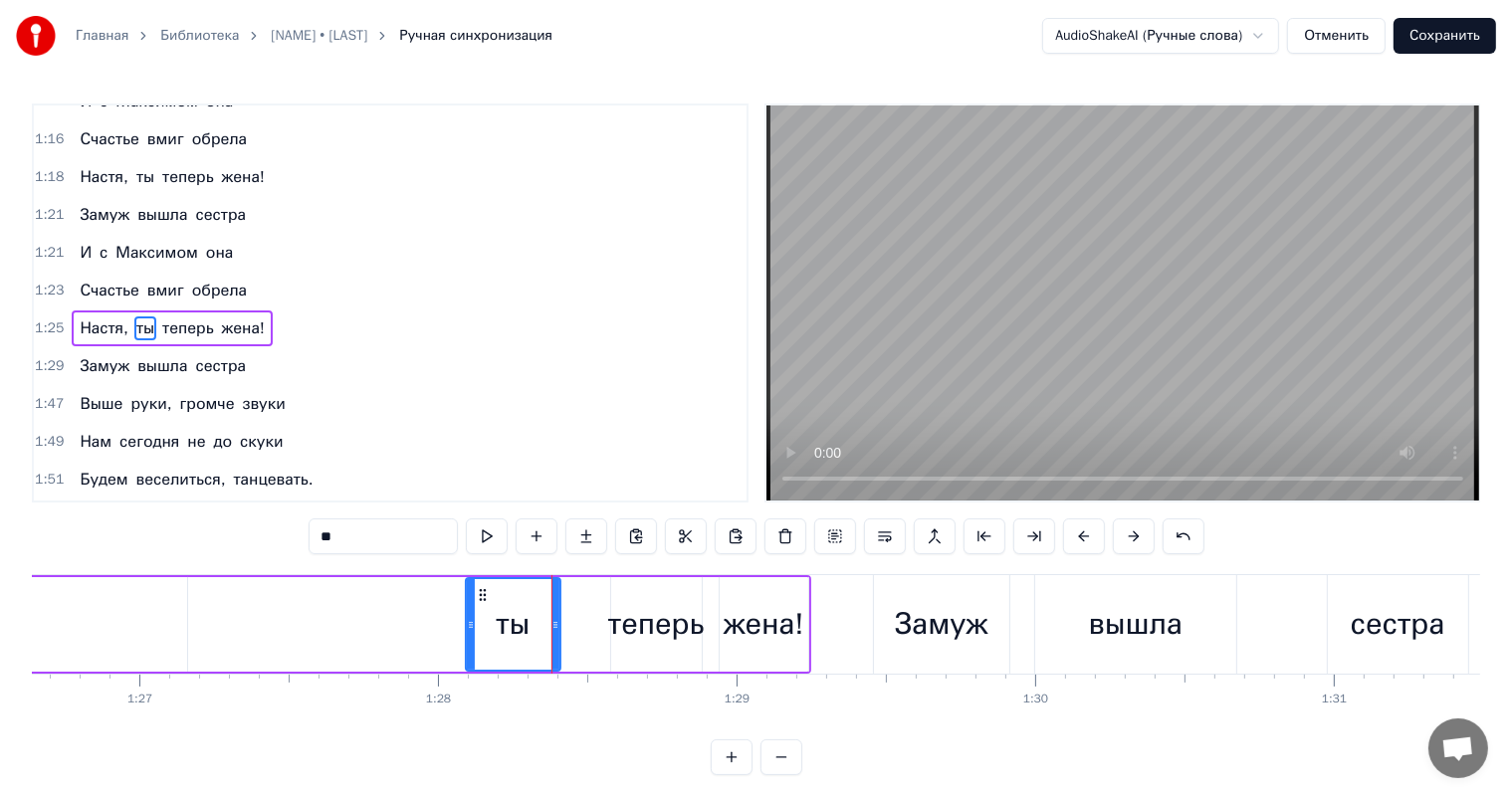 drag, startPoint x: 348, startPoint y: 626, endPoint x: 618, endPoint y: 740, distance: 293.0802 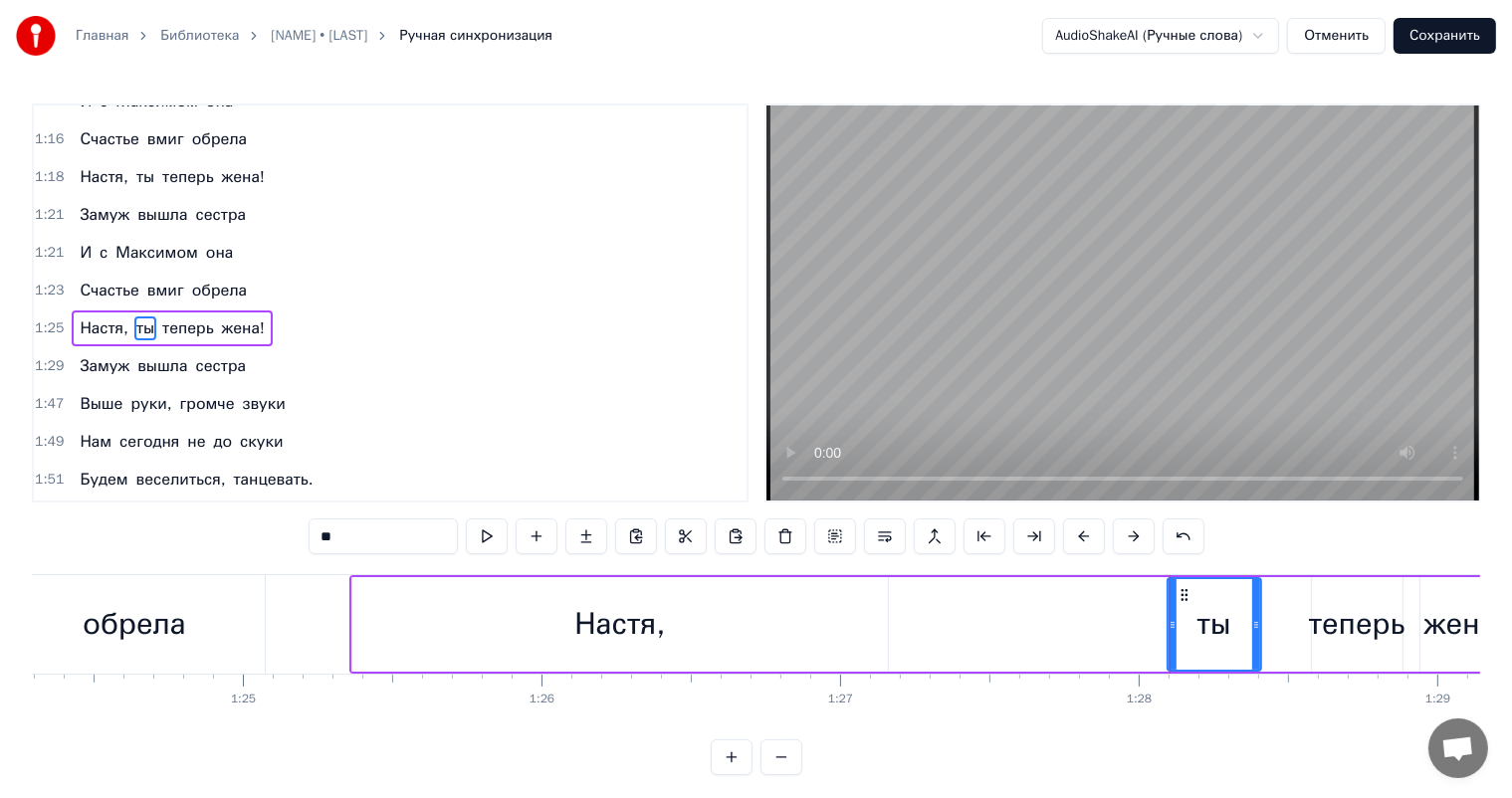 scroll, scrollTop: 0, scrollLeft: 25171, axis: horizontal 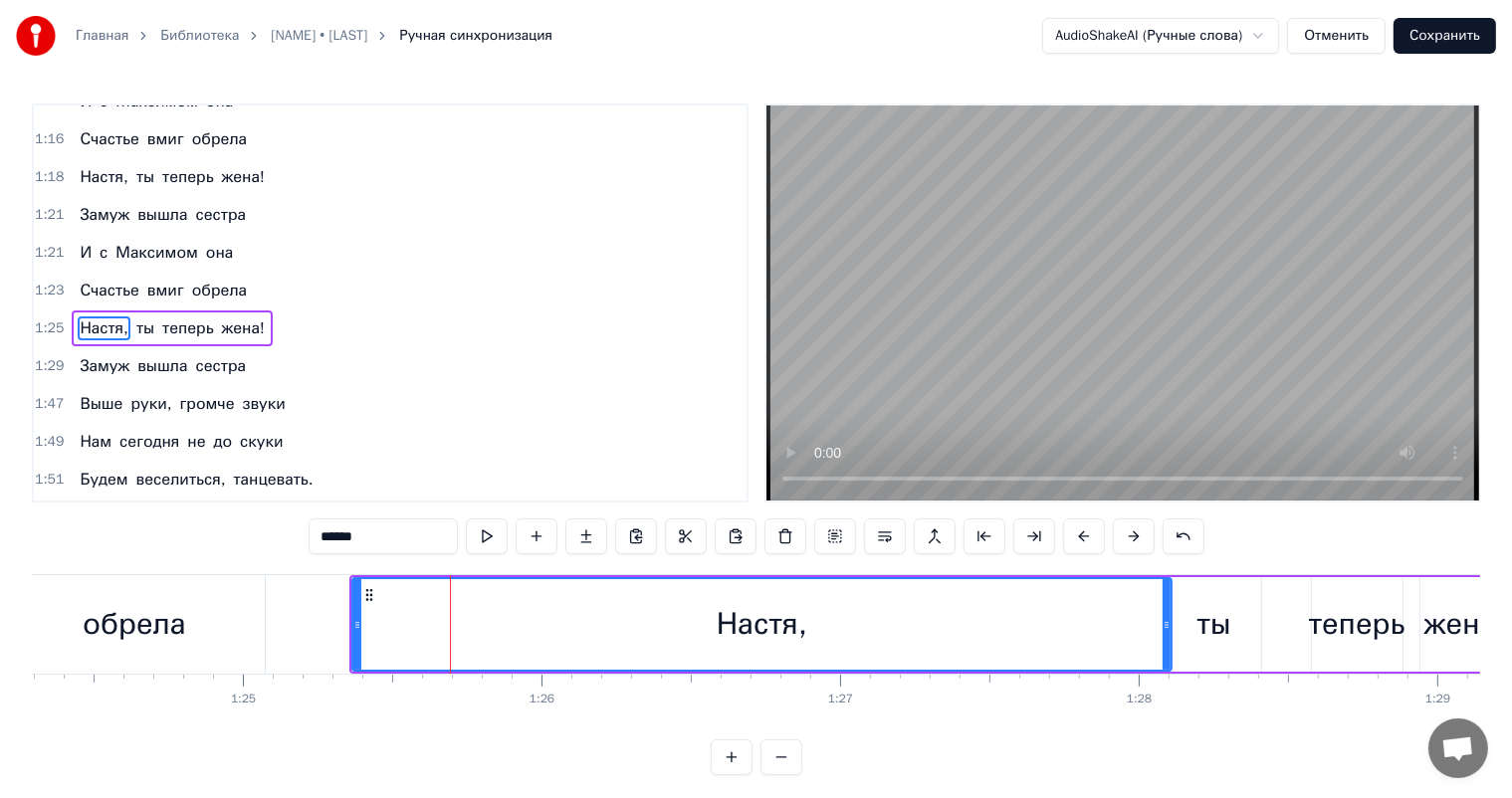 drag, startPoint x: 883, startPoint y: 622, endPoint x: 1173, endPoint y: 629, distance: 290.08447 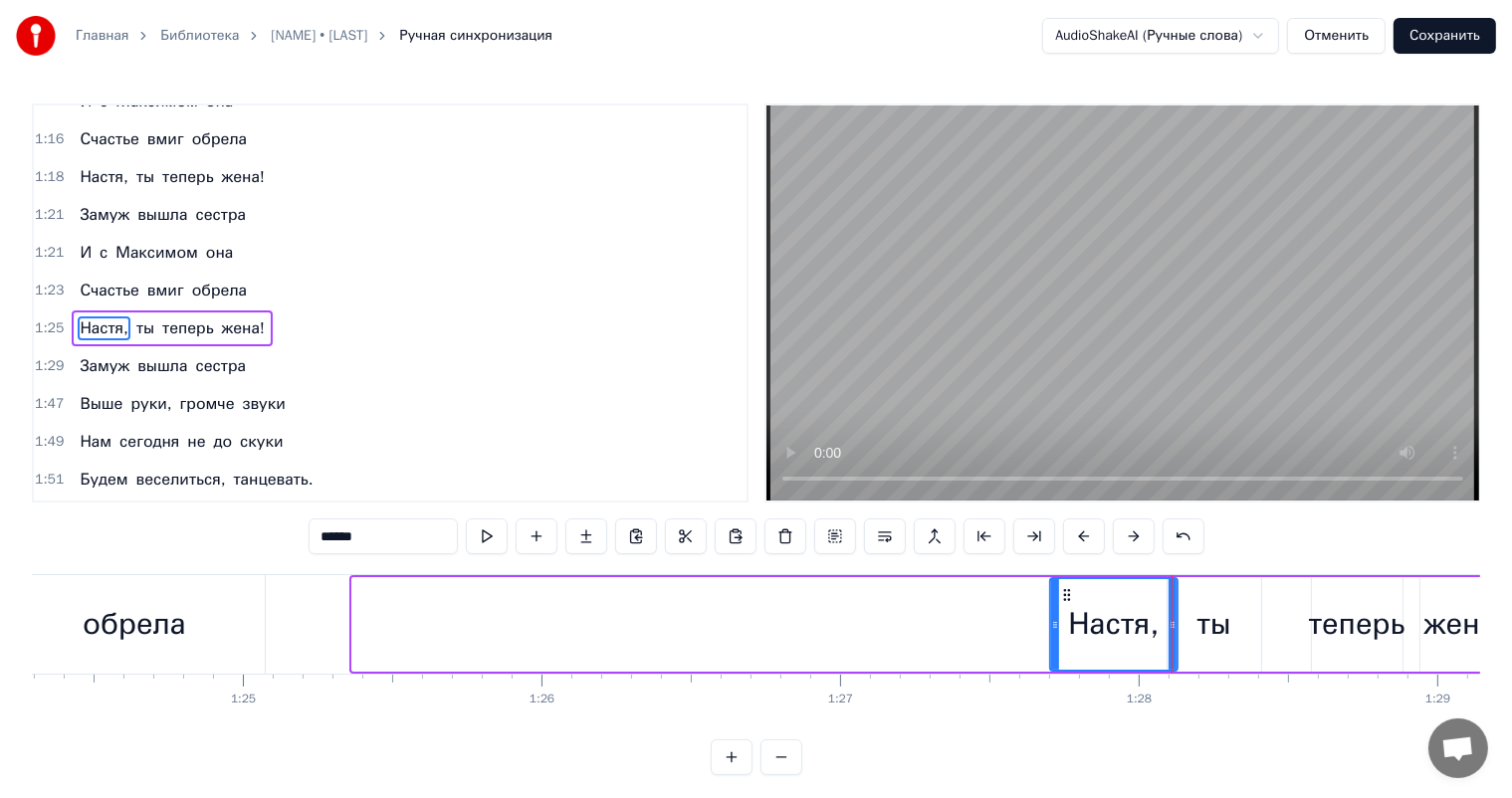 drag, startPoint x: 353, startPoint y: 627, endPoint x: 1051, endPoint y: 631, distance: 698.0115 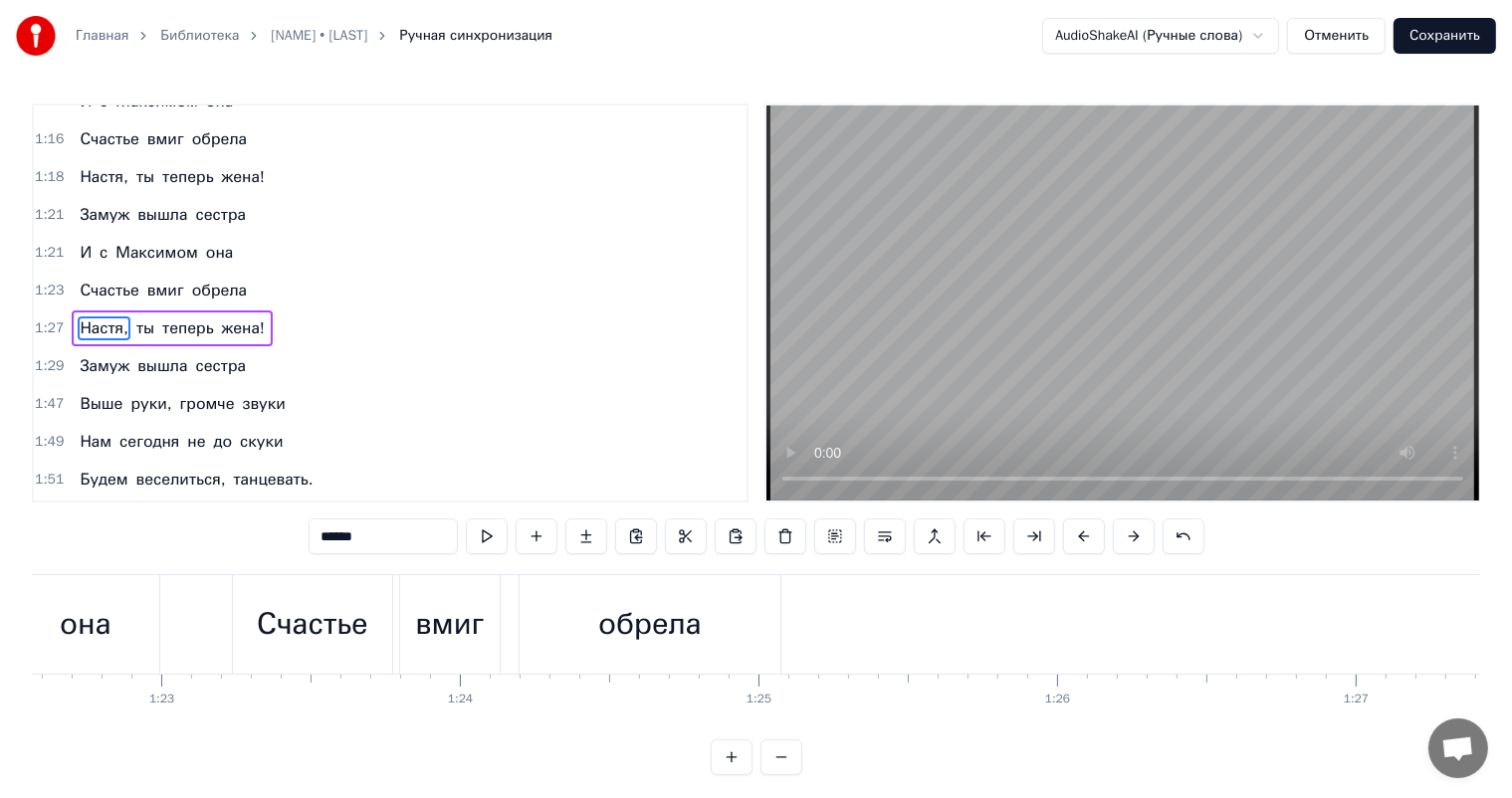scroll, scrollTop: 0, scrollLeft: 24802, axis: horizontal 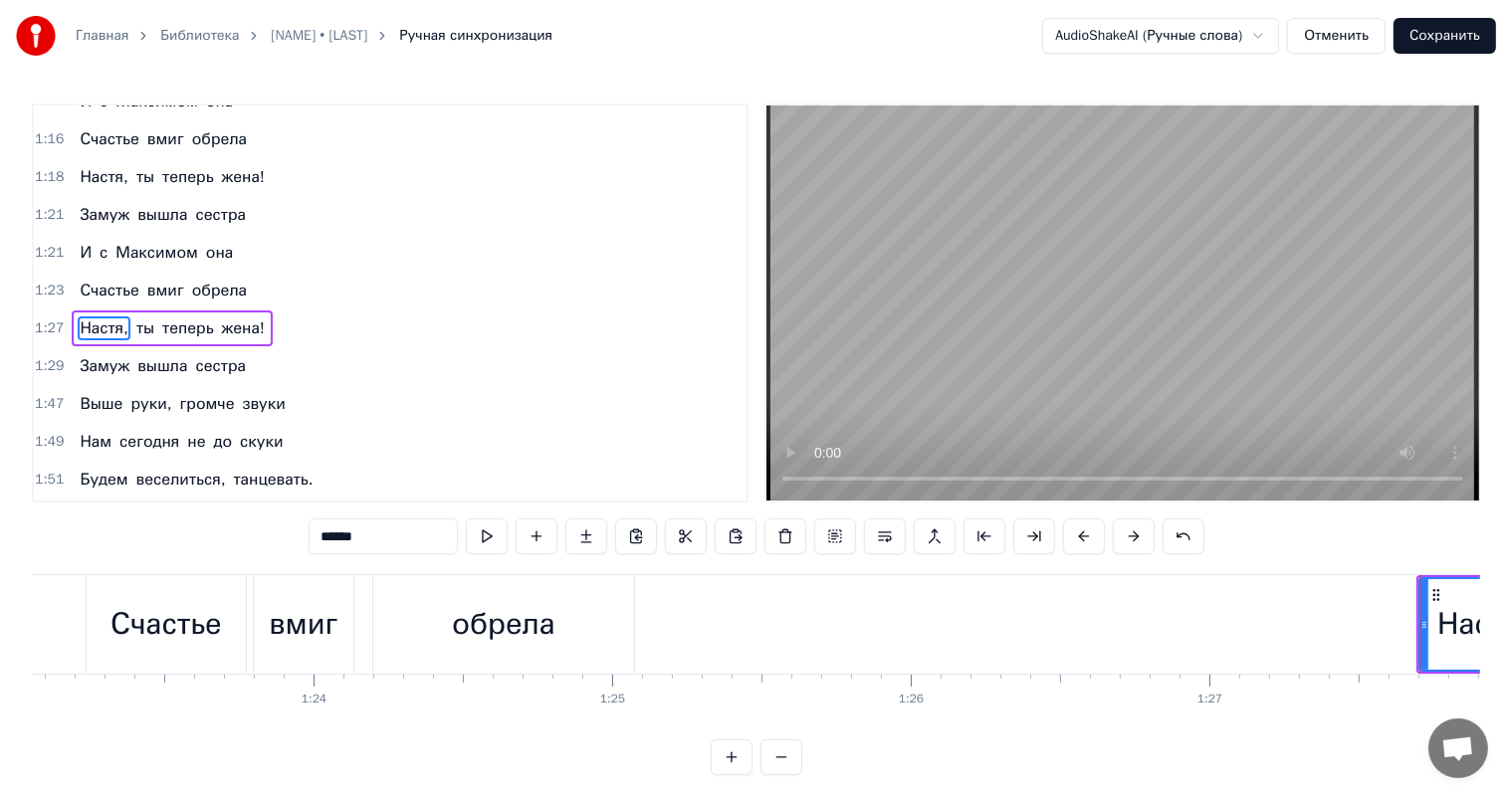 click on "обрела" at bounding box center (504, 624) 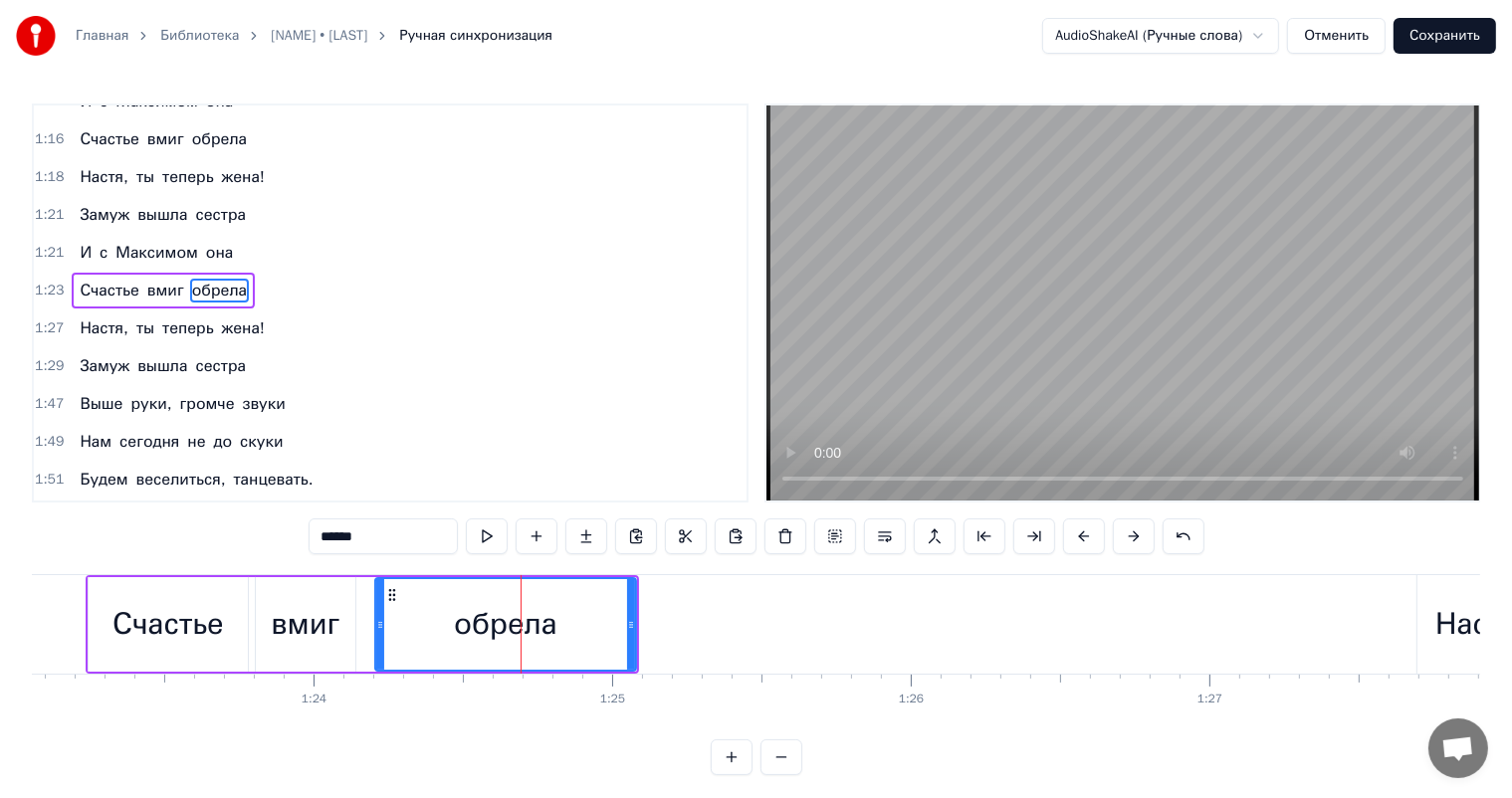 scroll, scrollTop: 515, scrollLeft: 0, axis: vertical 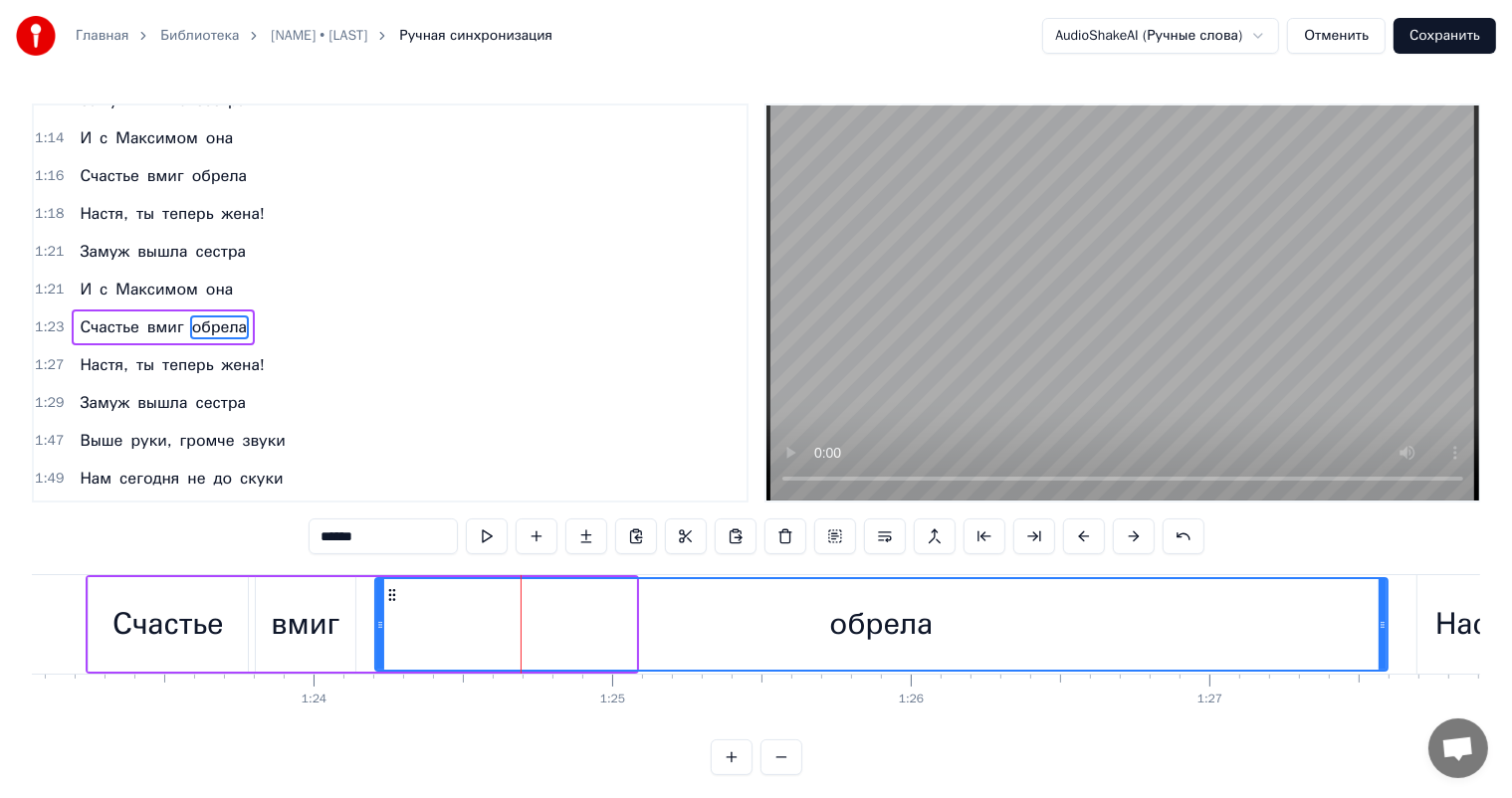 drag, startPoint x: 632, startPoint y: 621, endPoint x: 1384, endPoint y: 623, distance: 752.0027 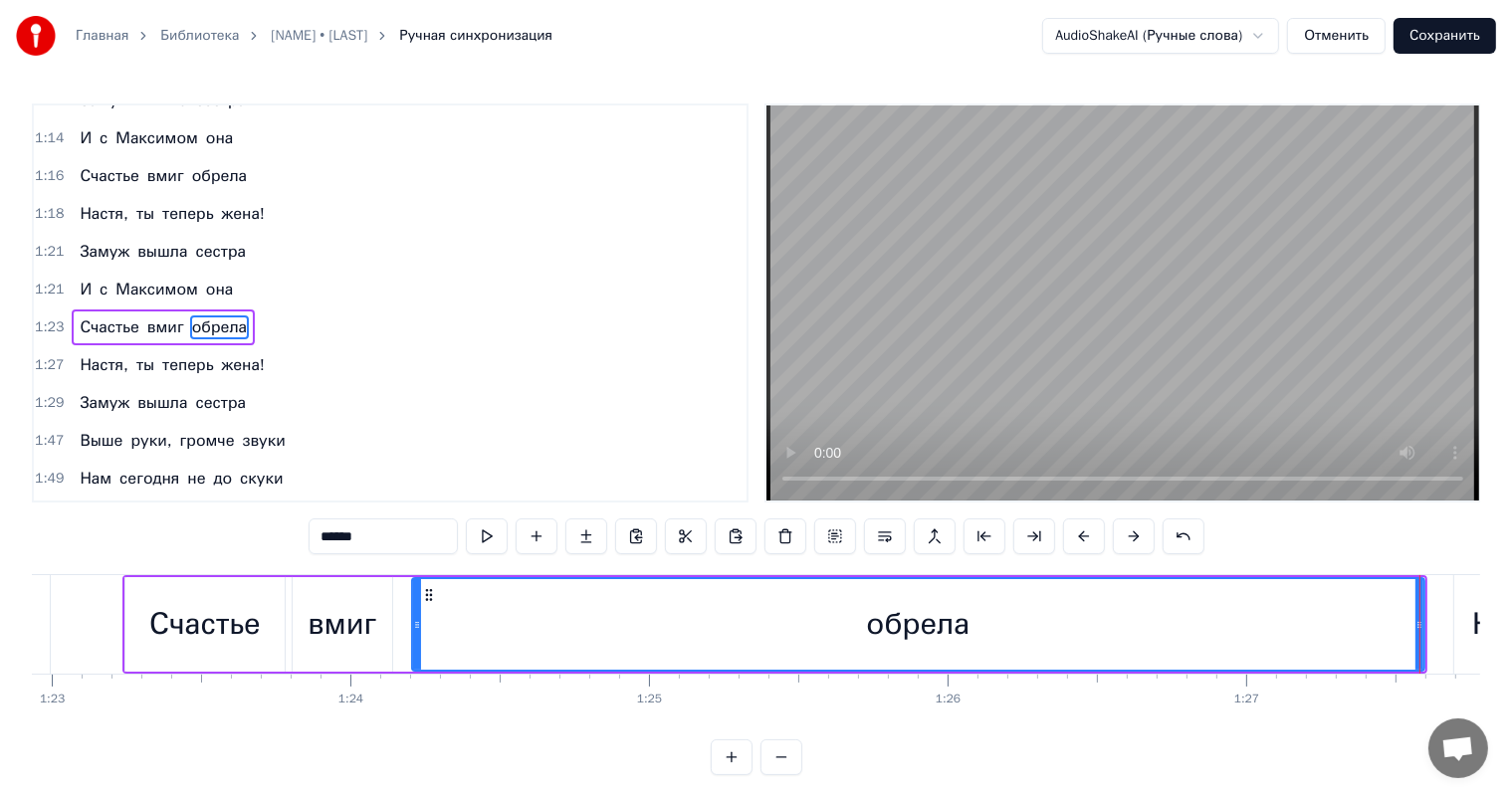scroll, scrollTop: 0, scrollLeft: 24692, axis: horizontal 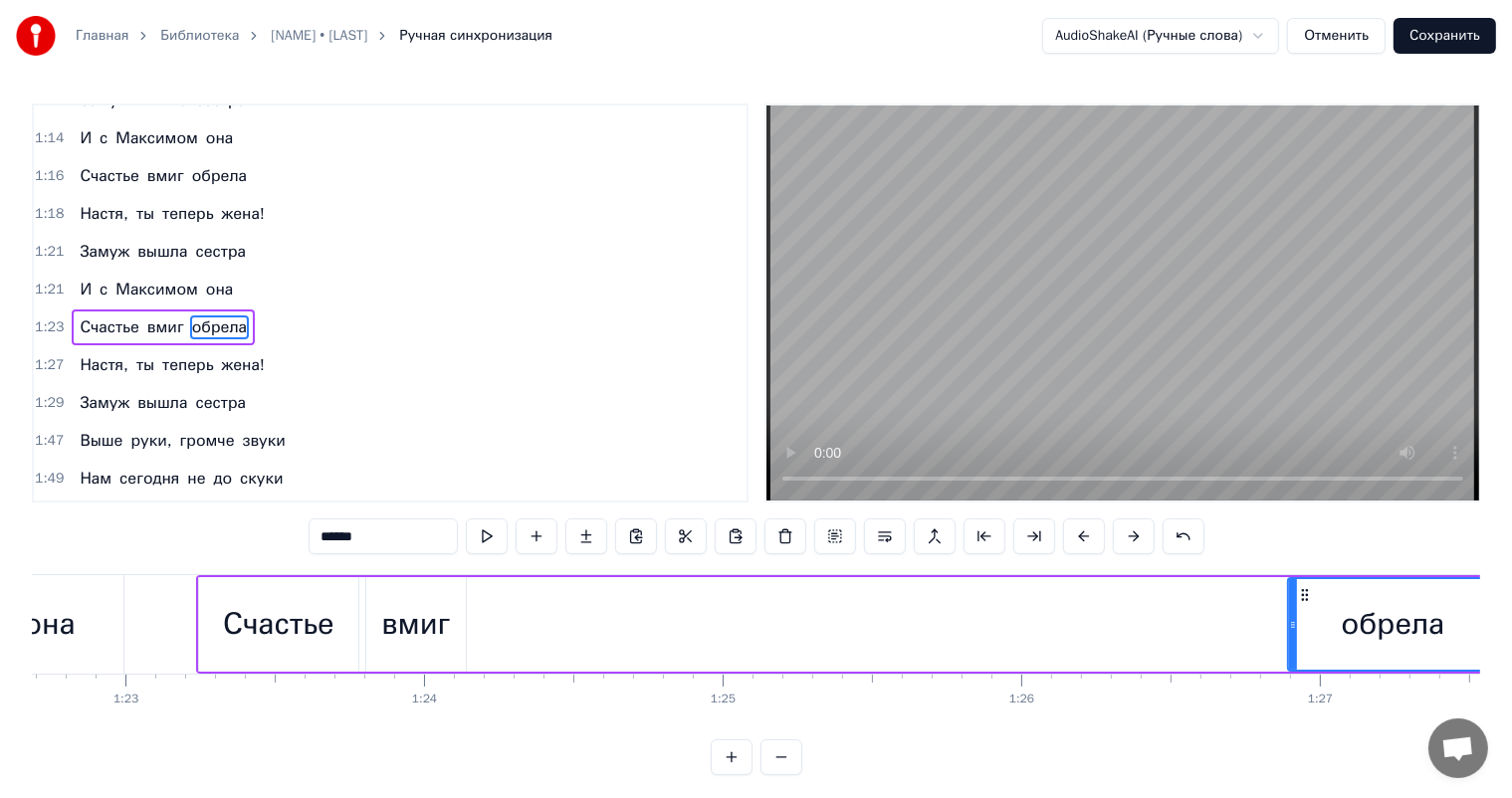 drag, startPoint x: 491, startPoint y: 619, endPoint x: 1293, endPoint y: 633, distance: 802.1222 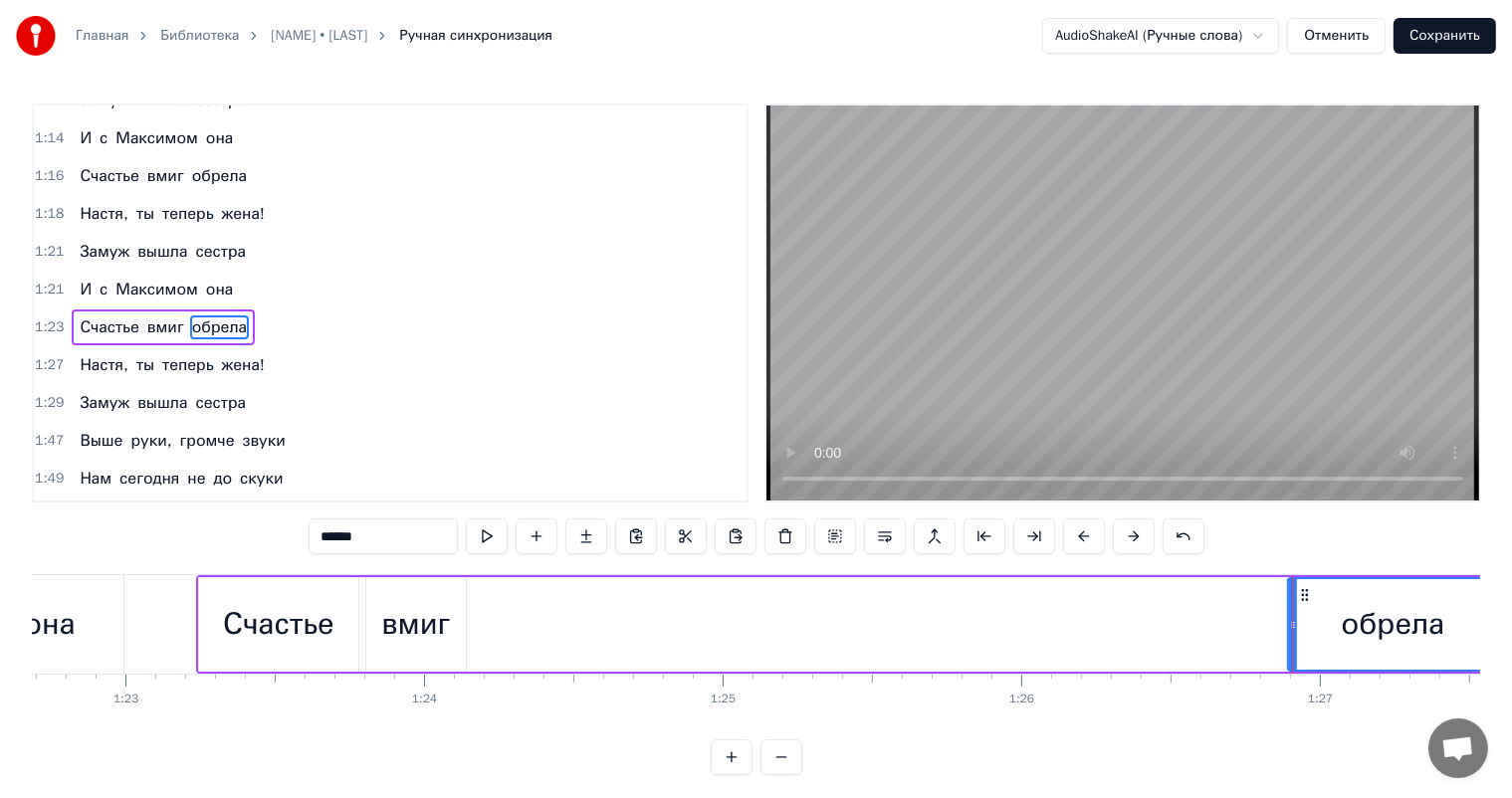 click on "вмиг" at bounding box center (415, 624) 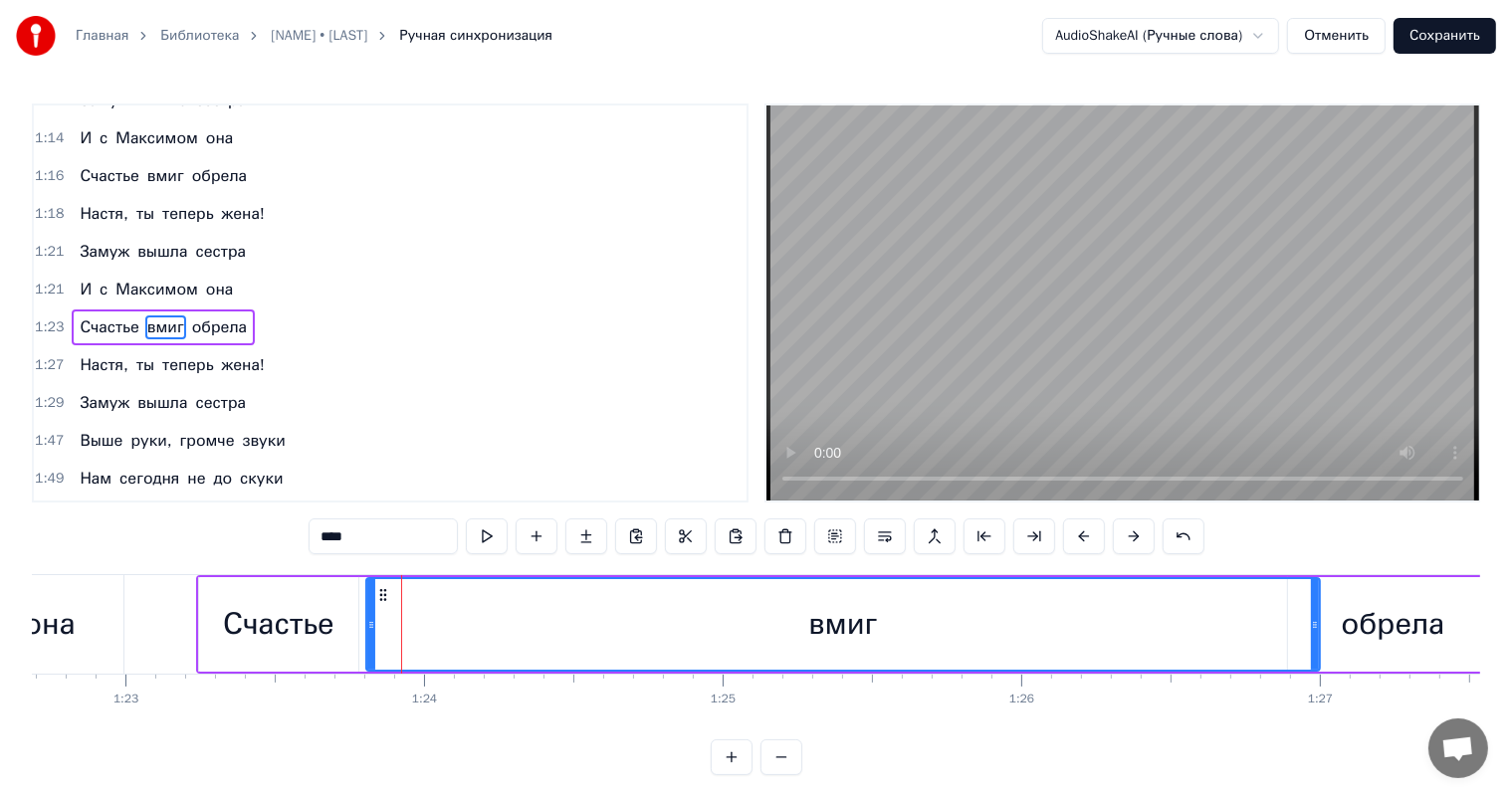 drag, startPoint x: 458, startPoint y: 626, endPoint x: 1312, endPoint y: 612, distance: 854.1147 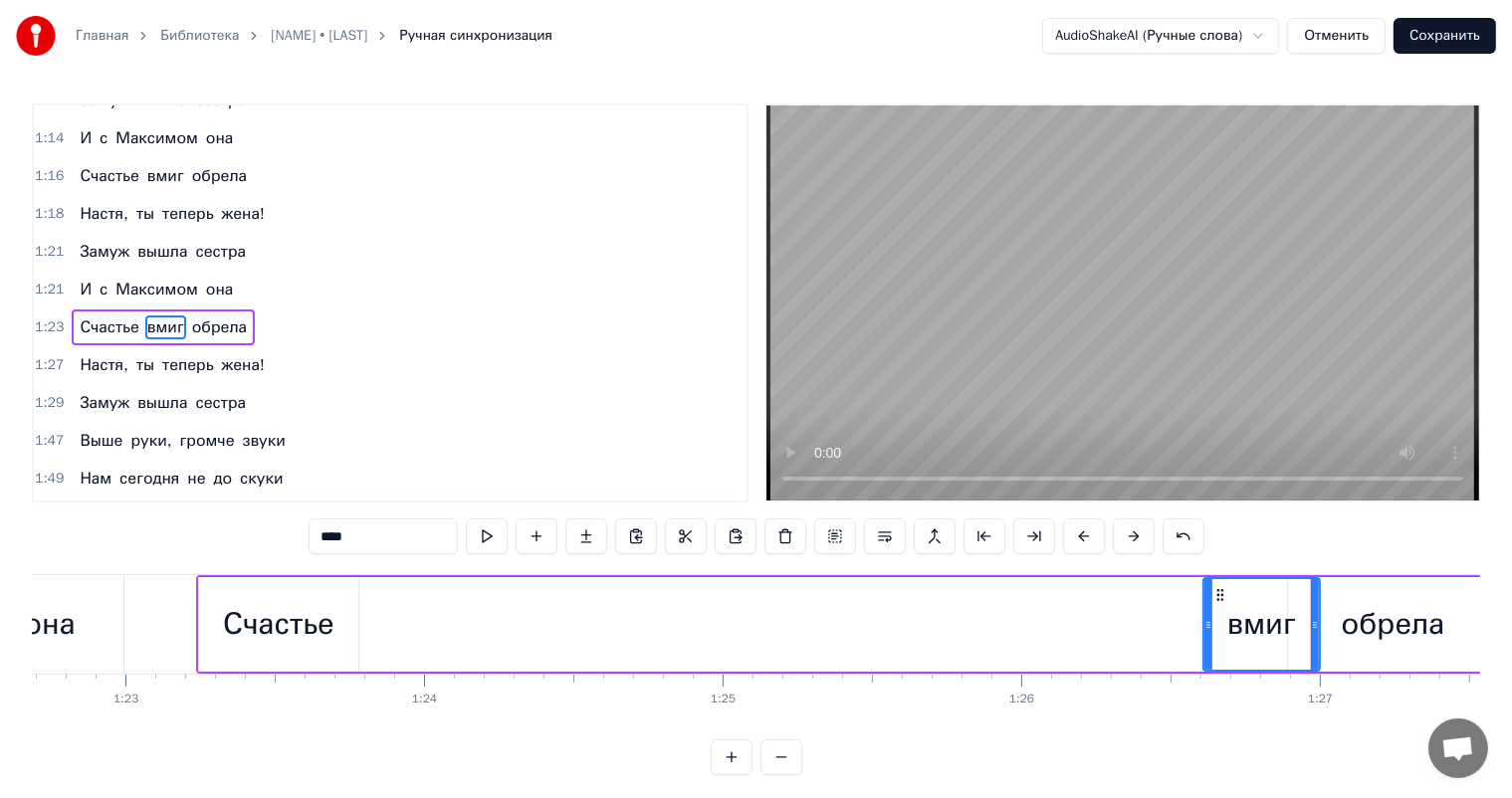 drag, startPoint x: 370, startPoint y: 627, endPoint x: 1207, endPoint y: 625, distance: 837.0024 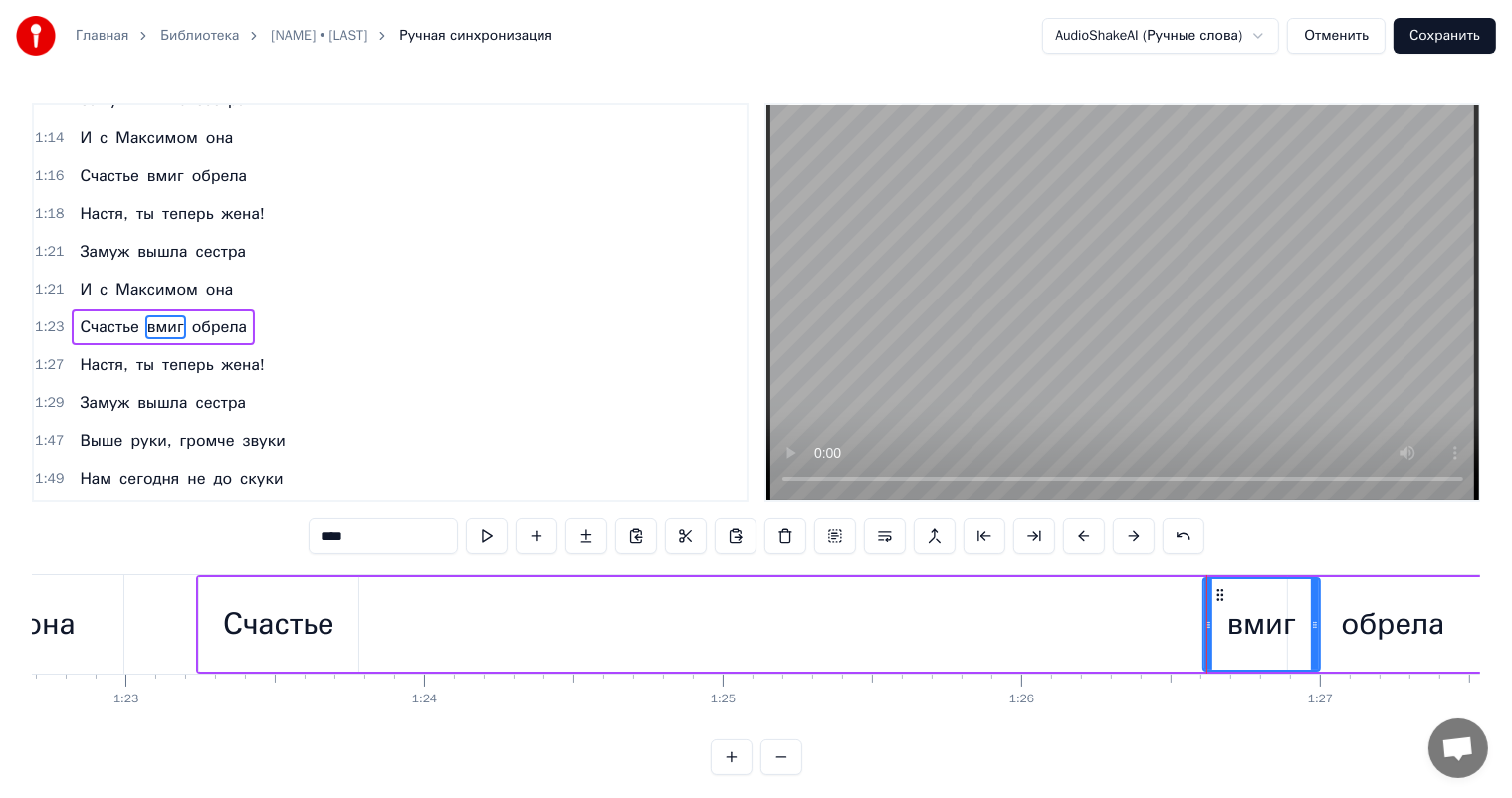 click on "Счастье" at bounding box center (279, 624) 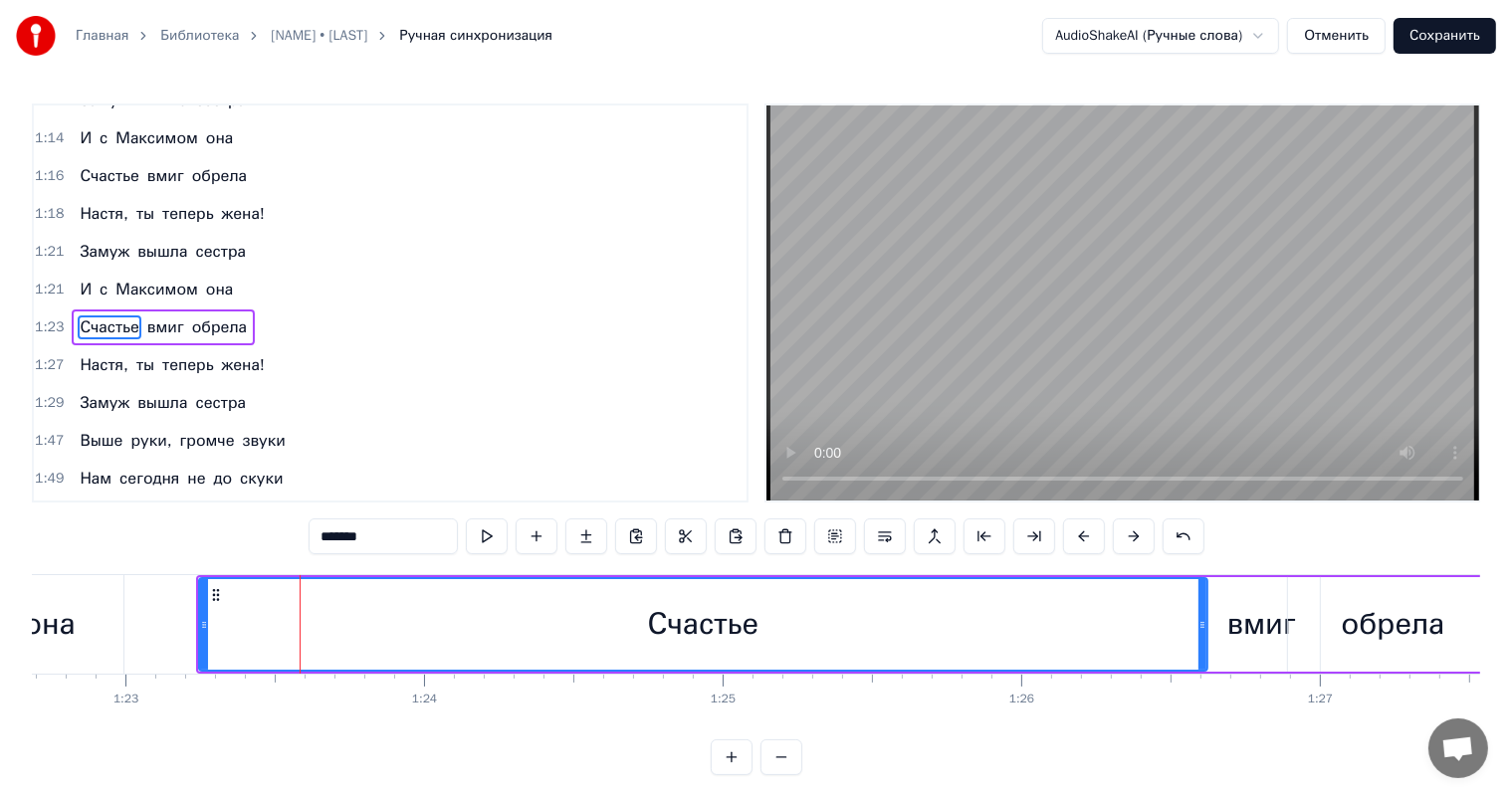 drag, startPoint x: 354, startPoint y: 624, endPoint x: 1203, endPoint y: 621, distance: 849.0053 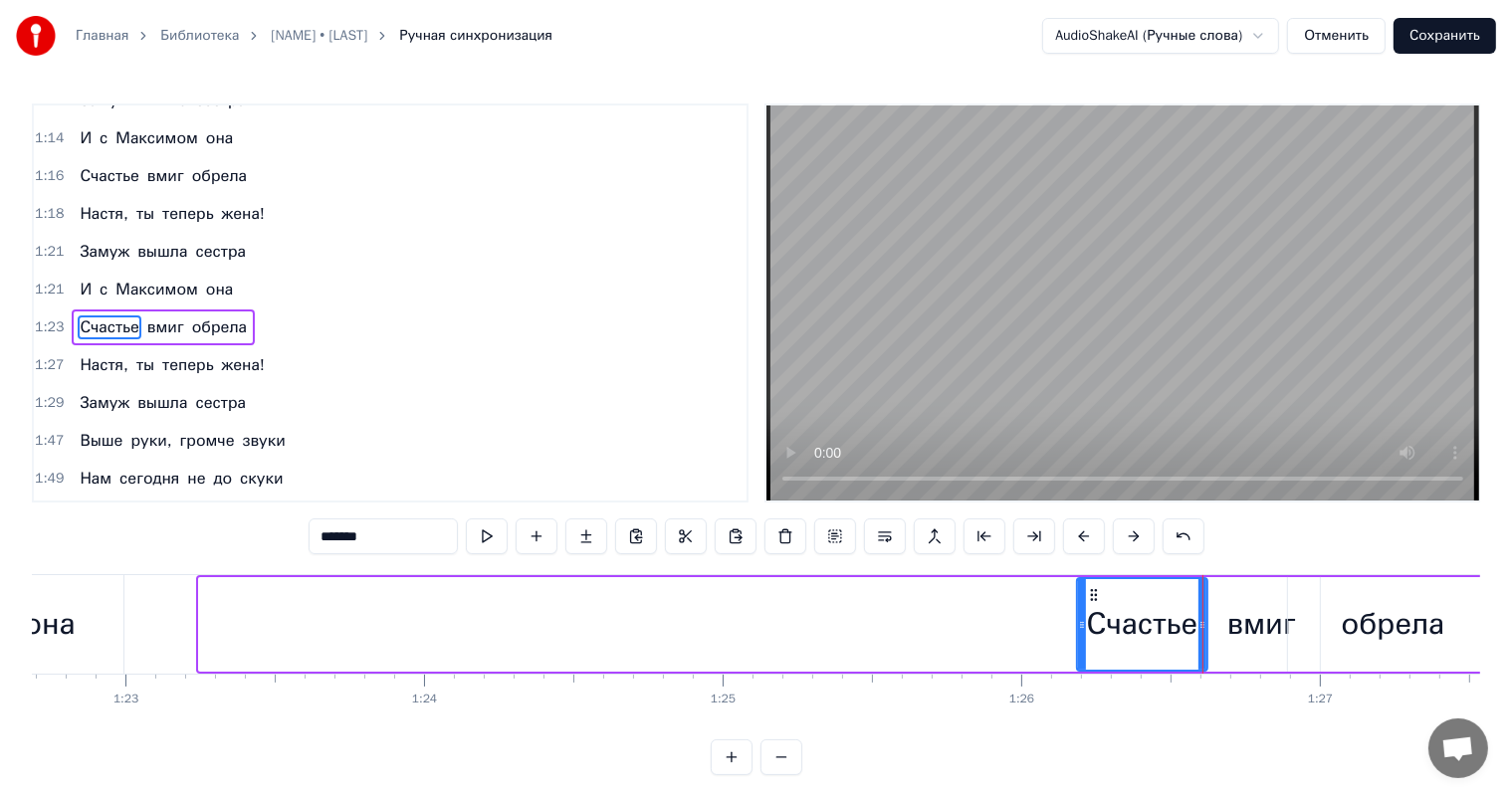 drag, startPoint x: 201, startPoint y: 623, endPoint x: 1082, endPoint y: 633, distance: 881.0568 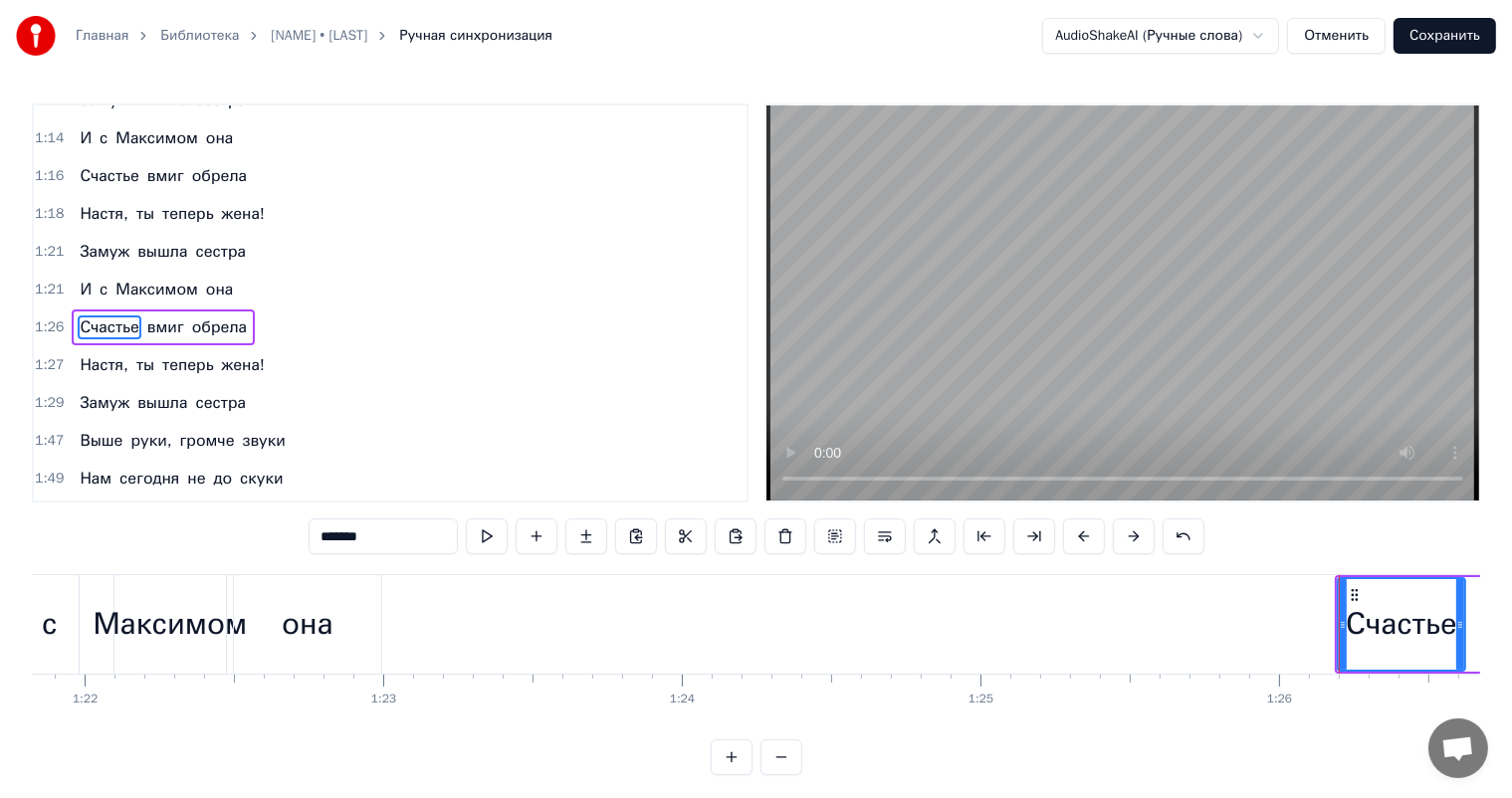 scroll, scrollTop: 0, scrollLeft: 24287, axis: horizontal 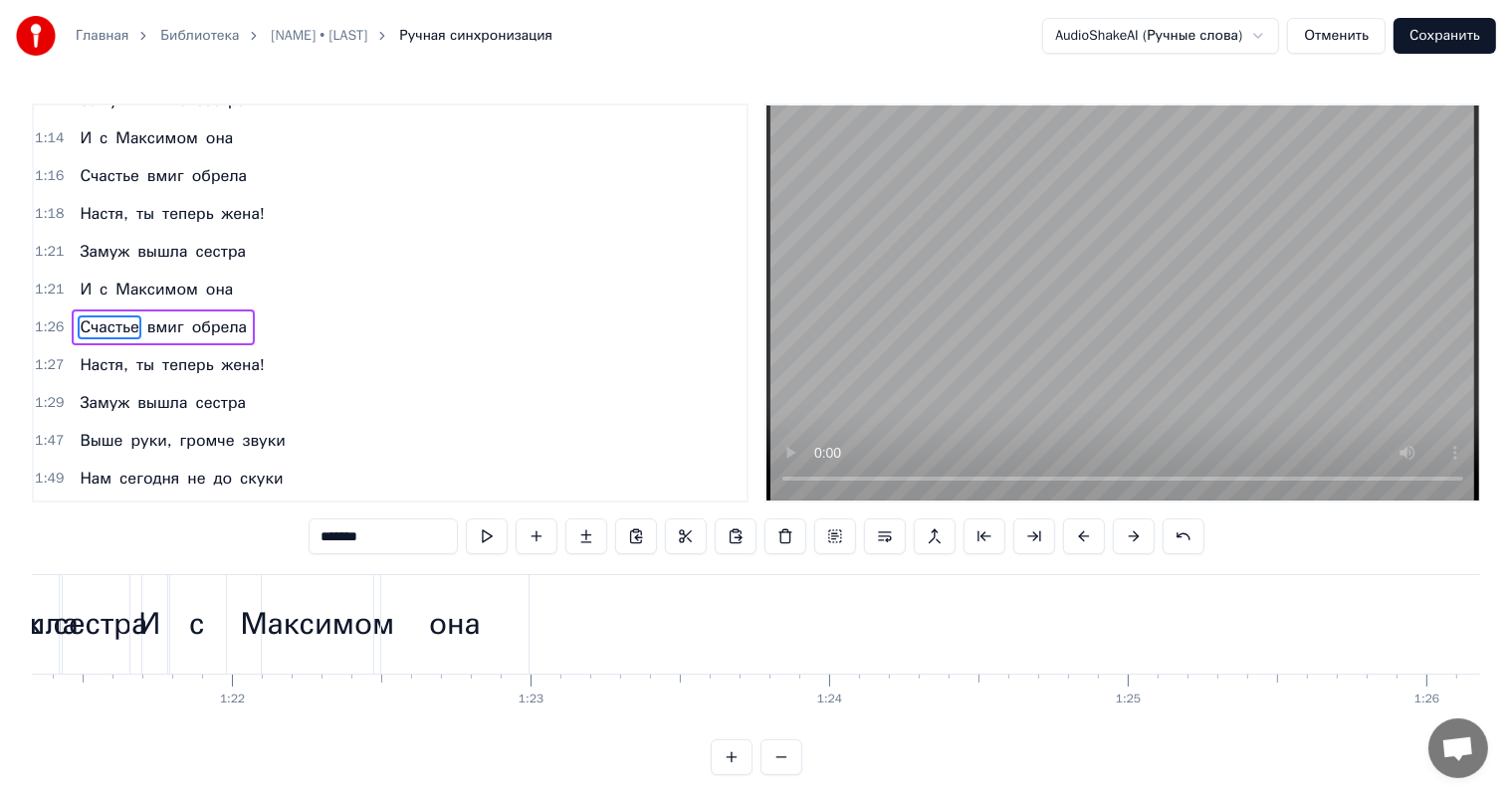 click on "она" at bounding box center (455, 624) 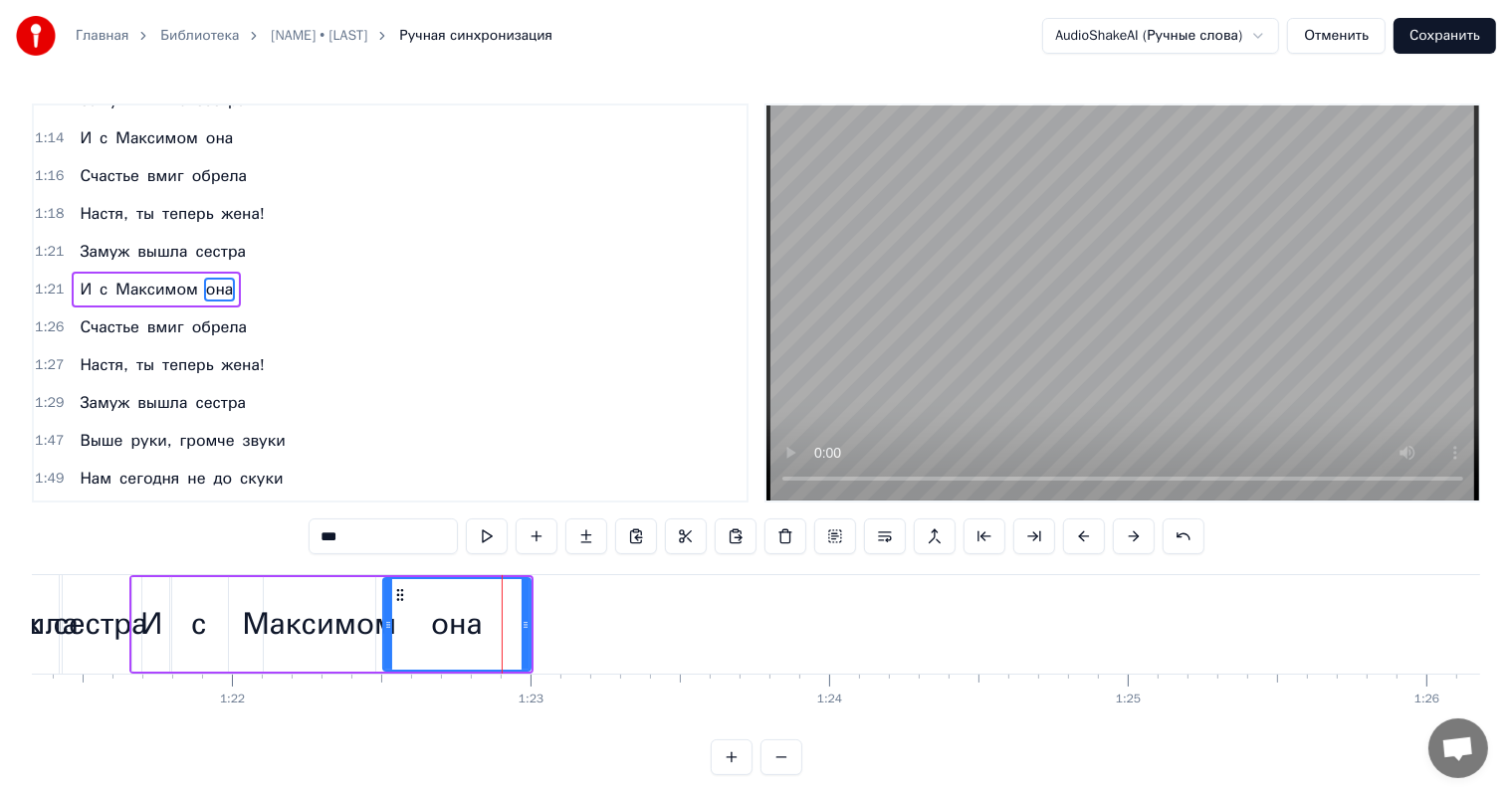 scroll, scrollTop: 479, scrollLeft: 0, axis: vertical 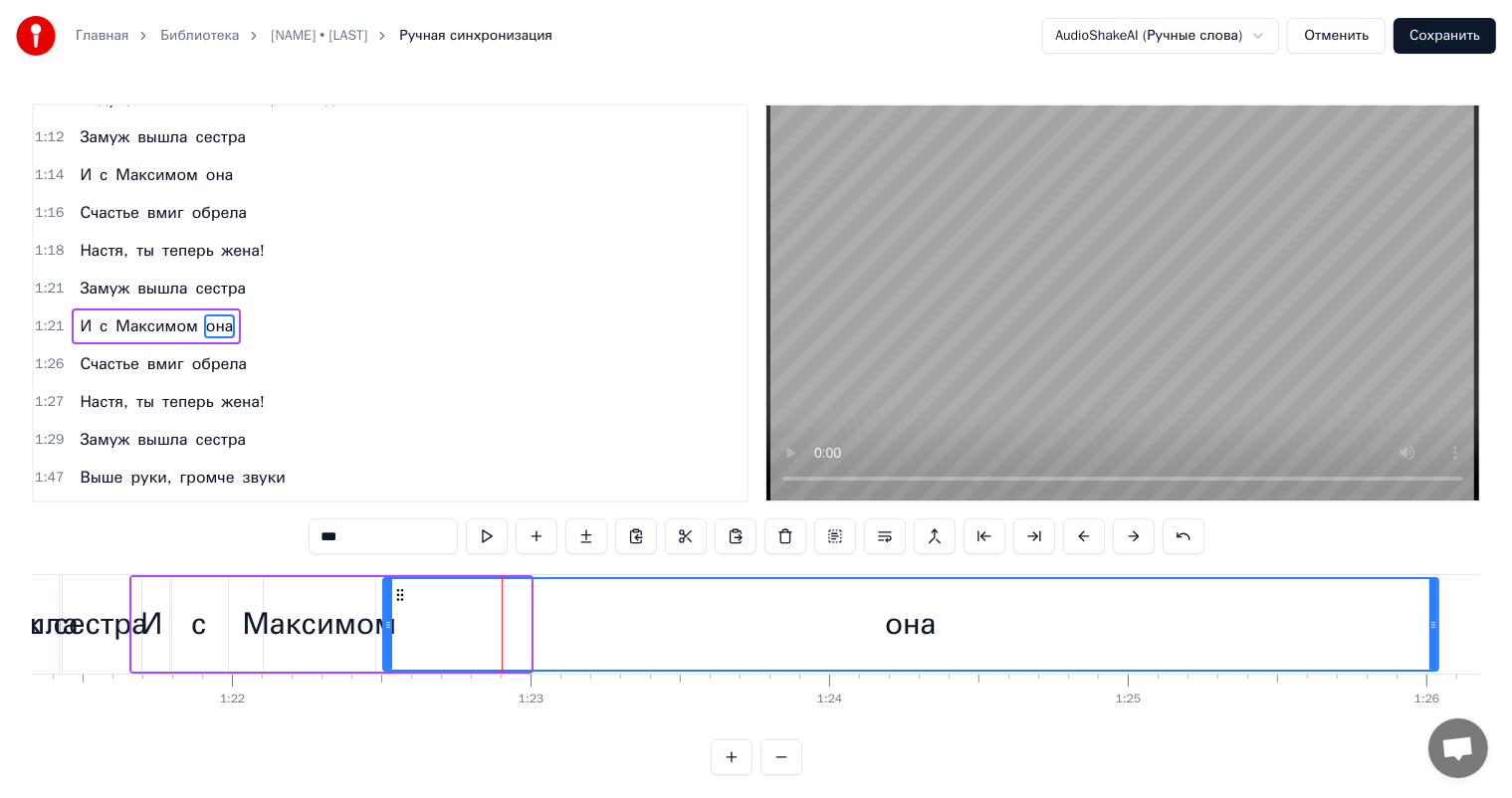 drag, startPoint x: 526, startPoint y: 623, endPoint x: 1435, endPoint y: 641, distance: 909.1782 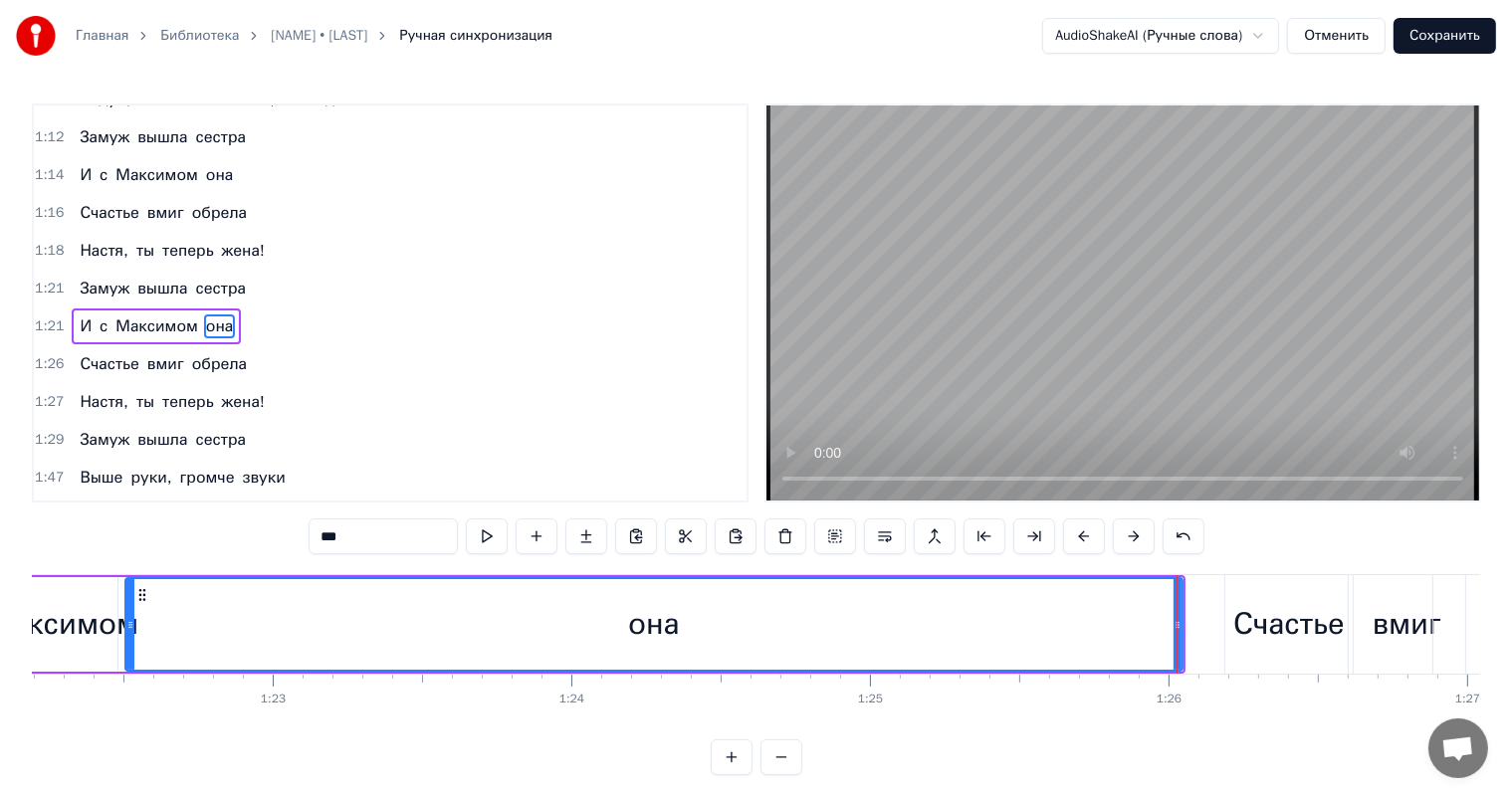 scroll, scrollTop: 0, scrollLeft: 24434, axis: horizontal 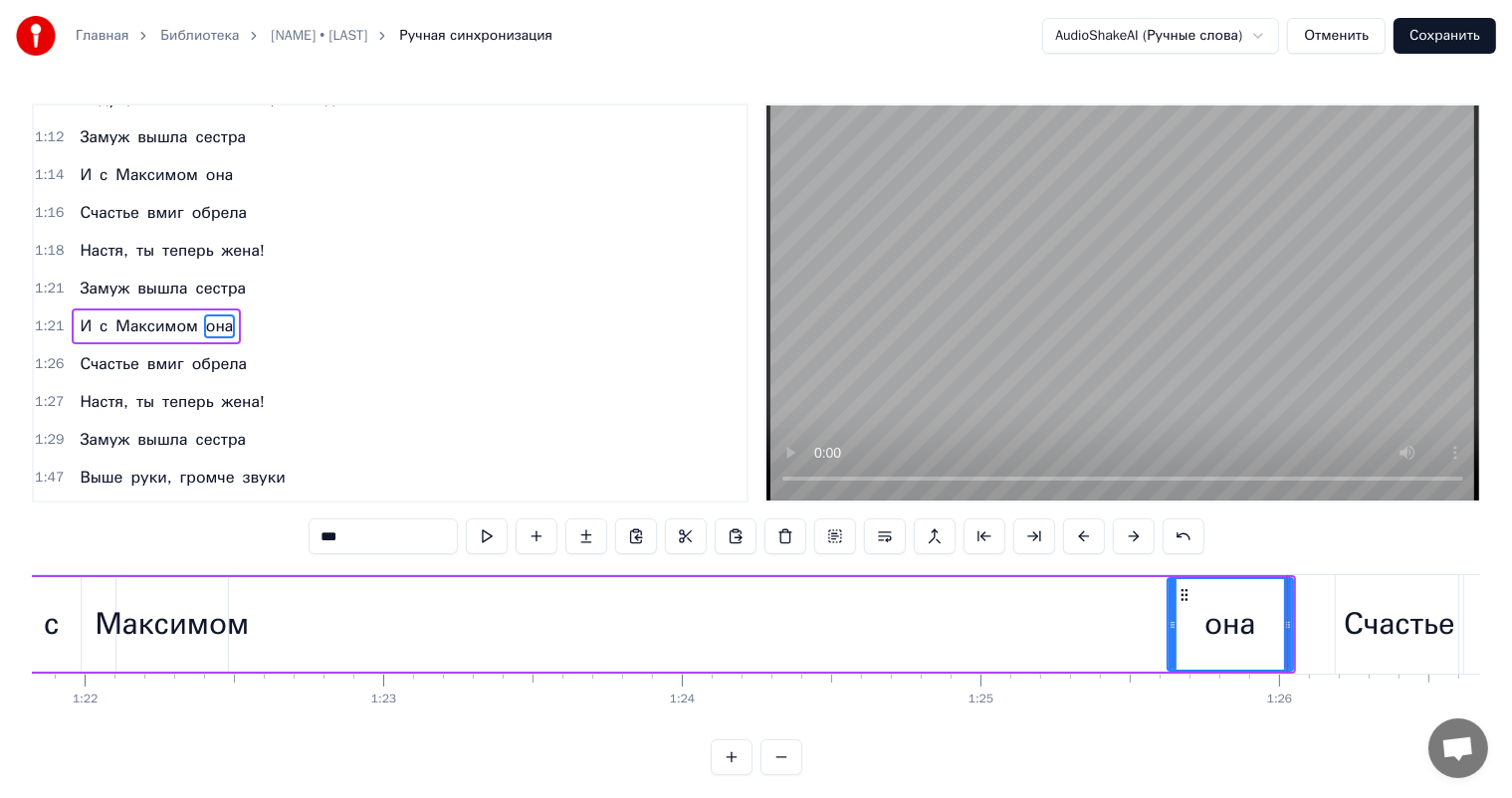 drag, startPoint x: 239, startPoint y: 625, endPoint x: 1171, endPoint y: 614, distance: 932.06491 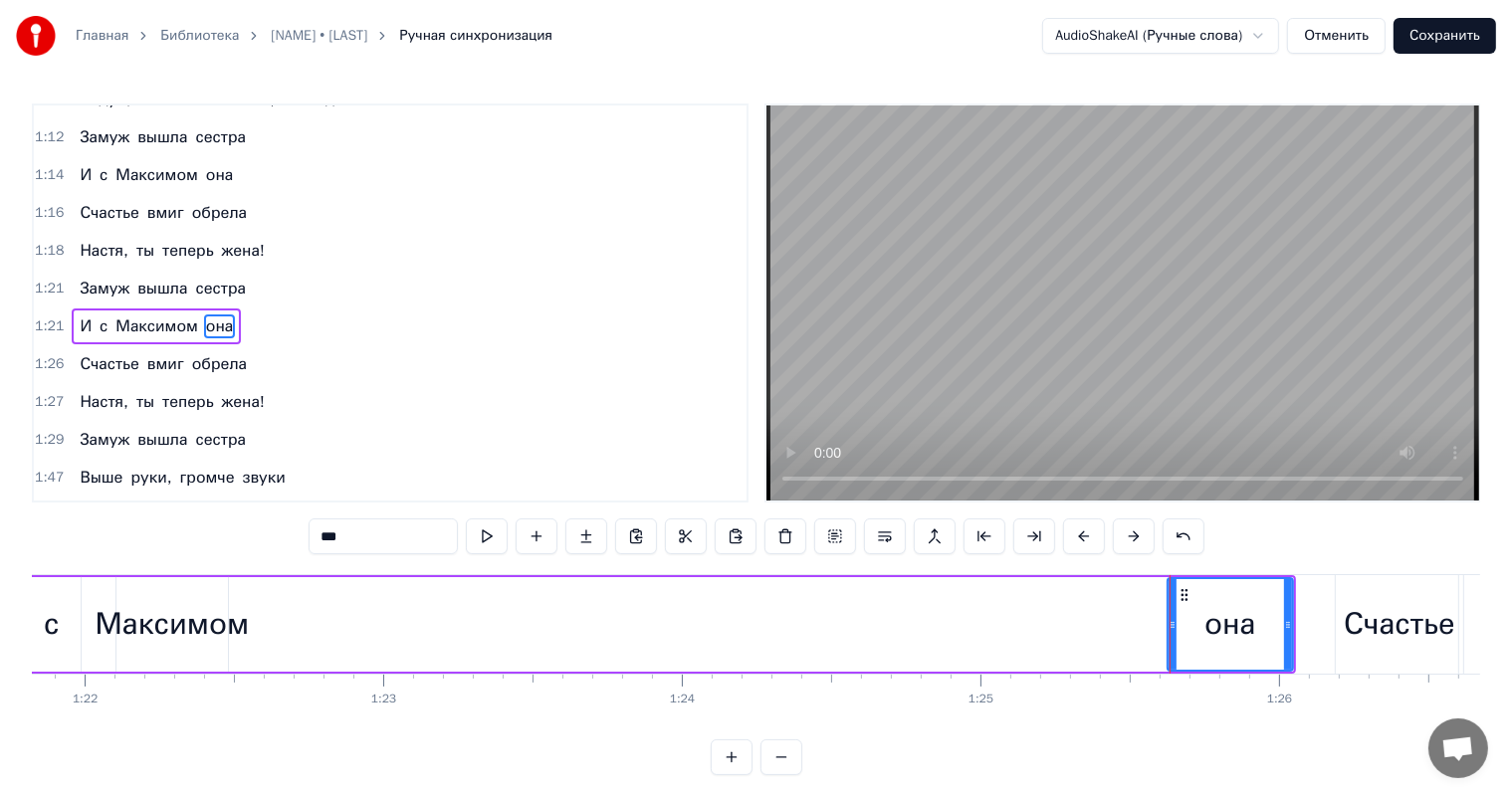 click on "Максимом" at bounding box center [172, 624] 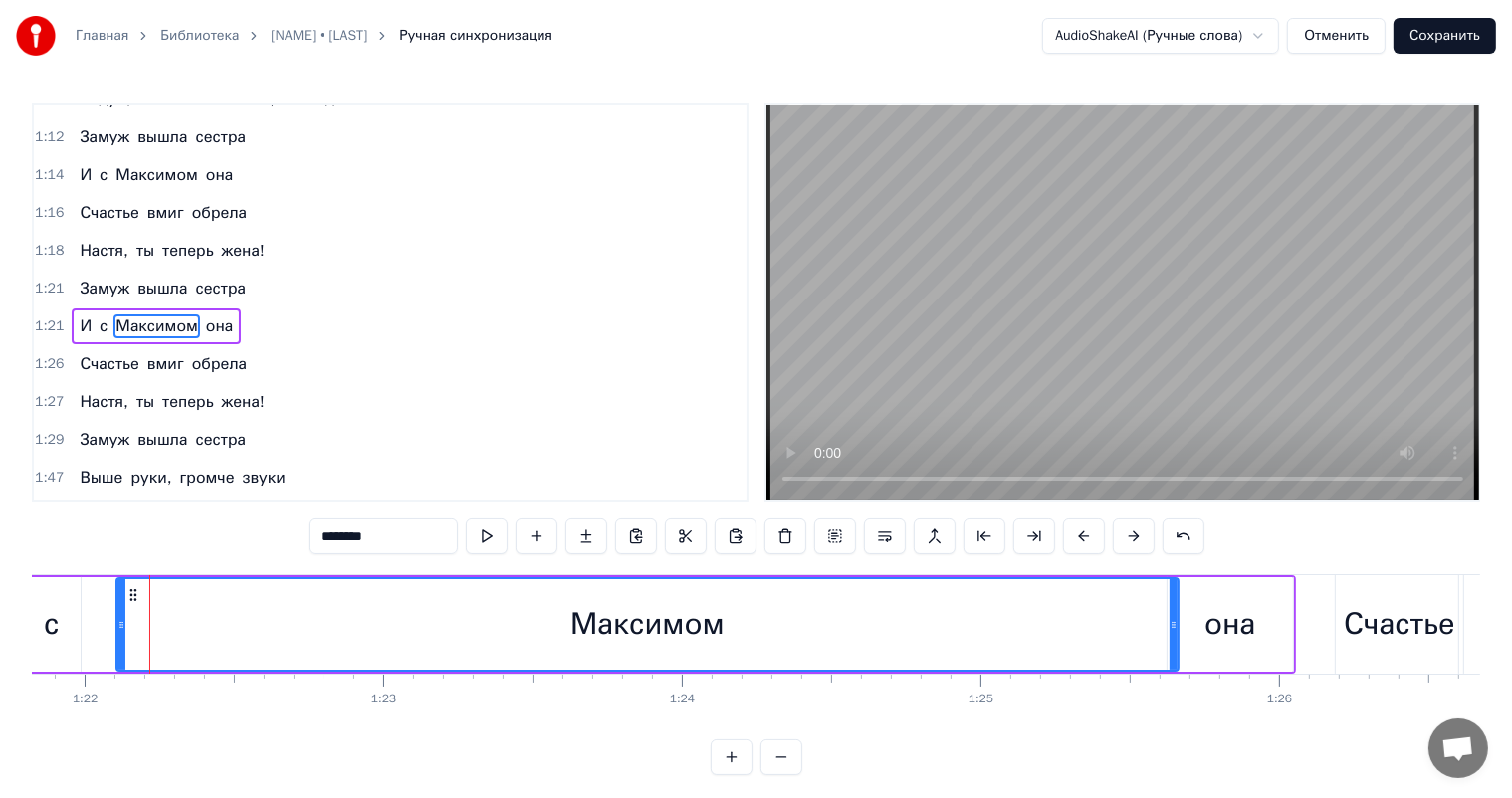 drag, startPoint x: 223, startPoint y: 624, endPoint x: 1175, endPoint y: 622, distance: 952.0021 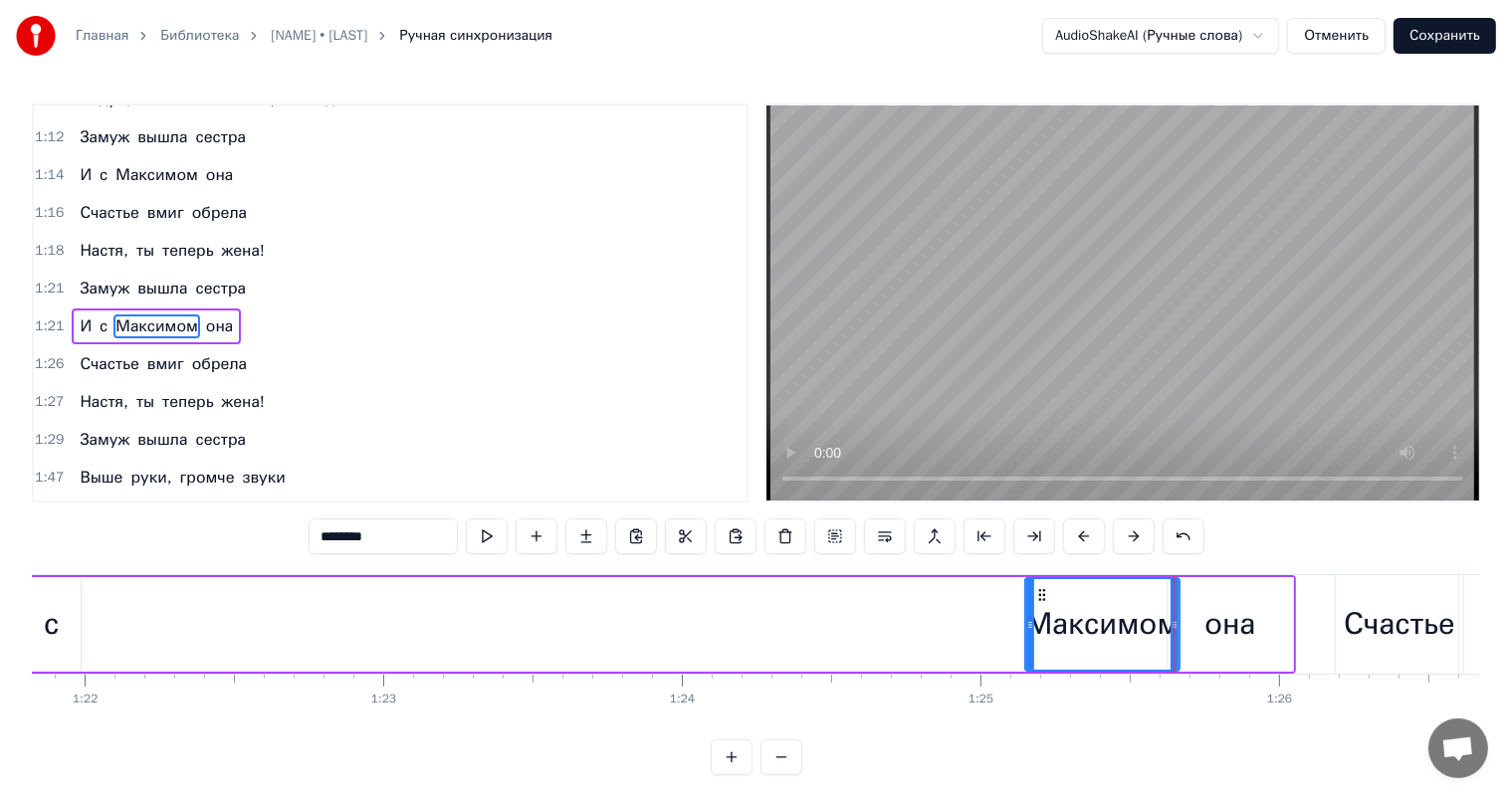 drag, startPoint x: 119, startPoint y: 621, endPoint x: 1028, endPoint y: 616, distance: 909.0138 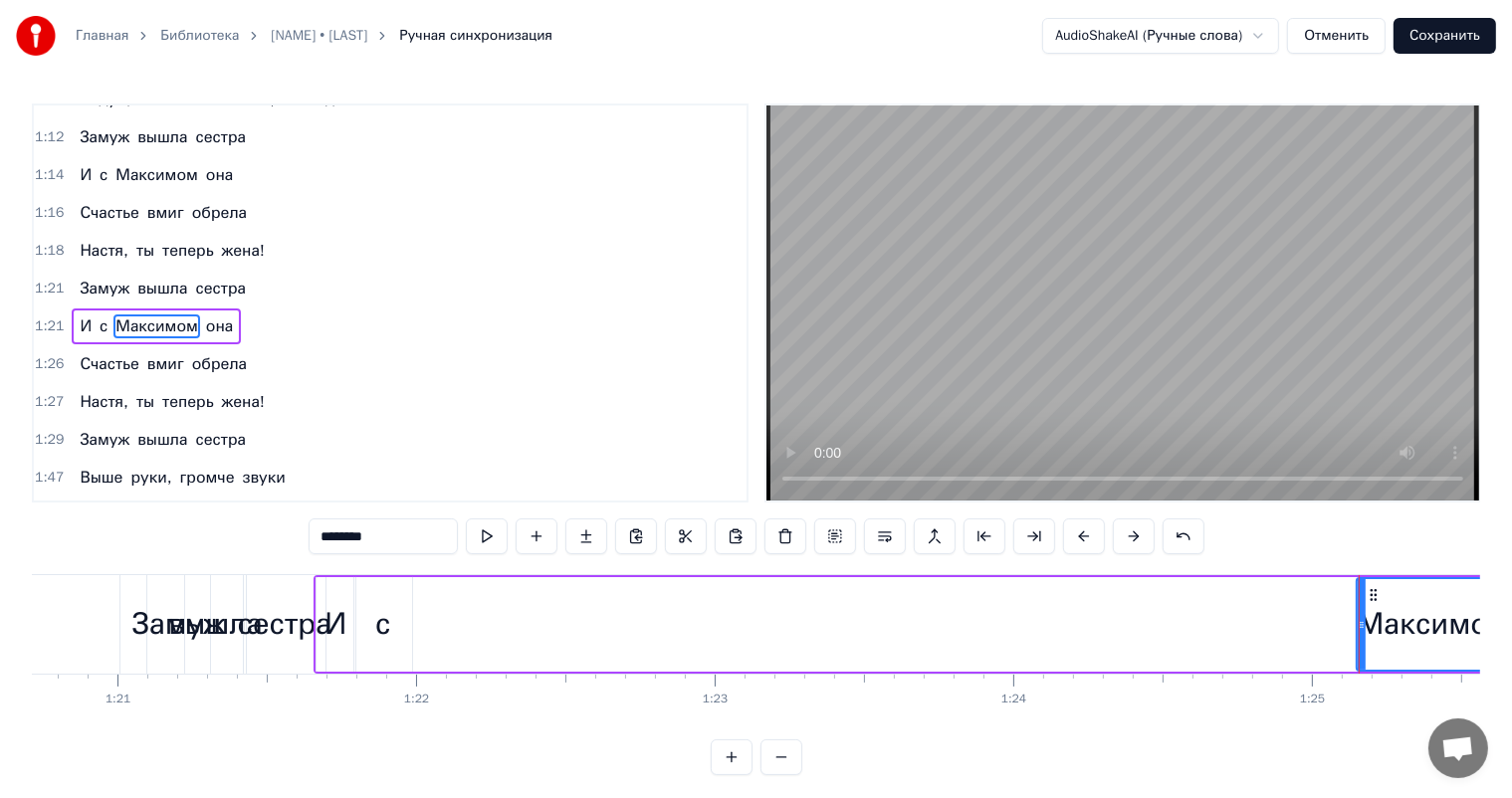 scroll, scrollTop: 0, scrollLeft: 23992, axis: horizontal 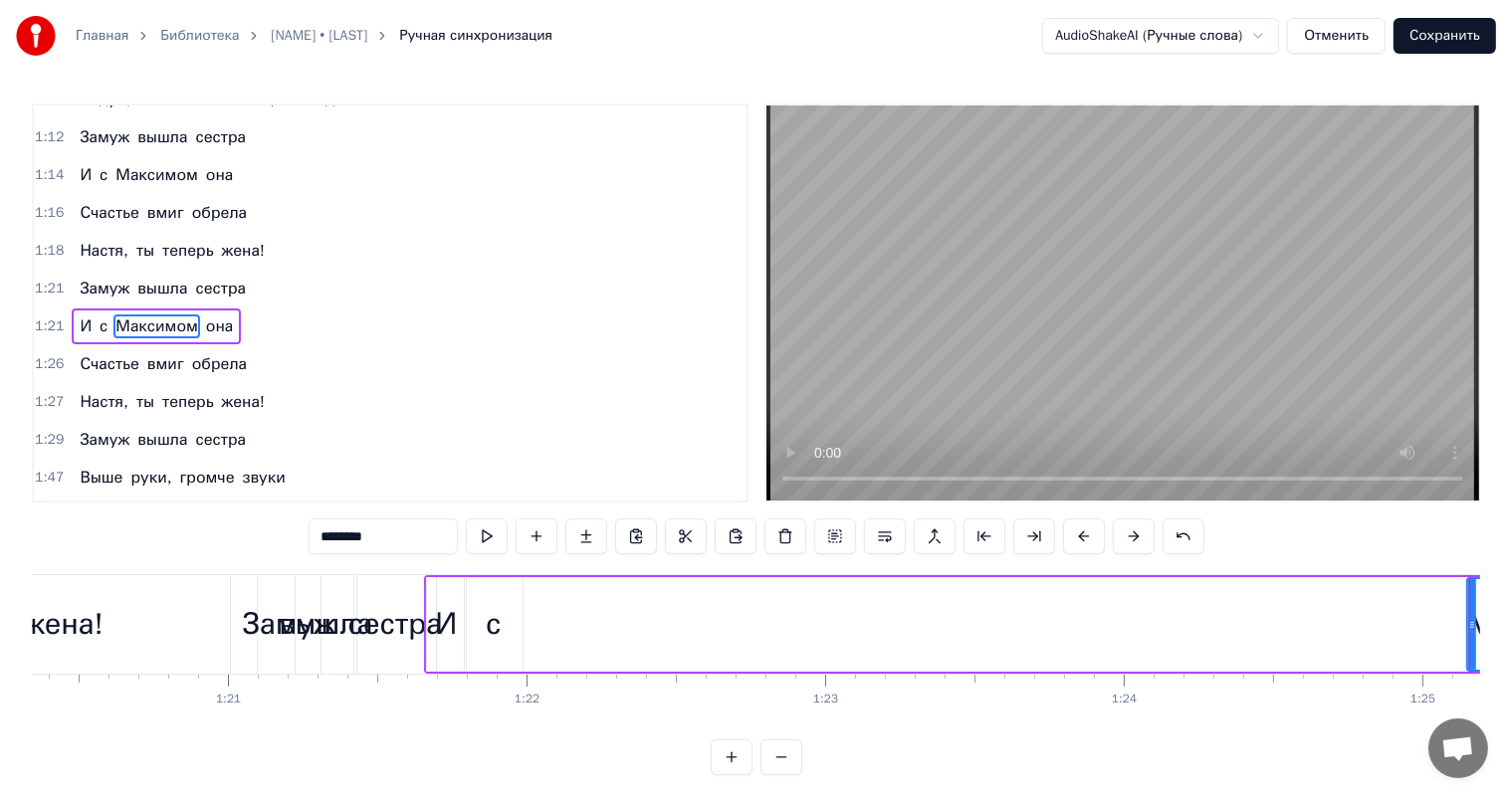 click on "с" at bounding box center (493, 624) 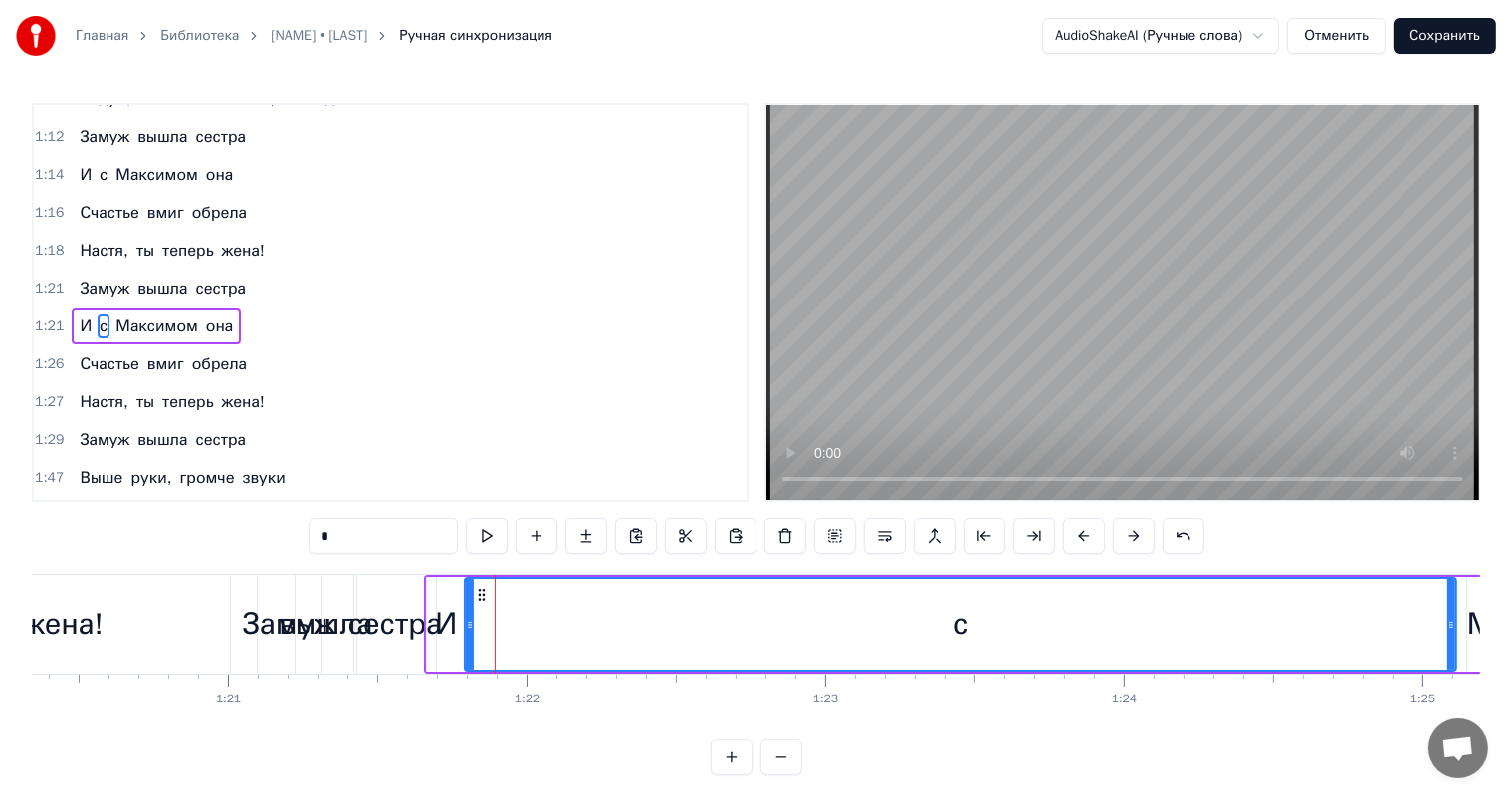 drag, startPoint x: 520, startPoint y: 625, endPoint x: 685, endPoint y: 618, distance: 165.14842 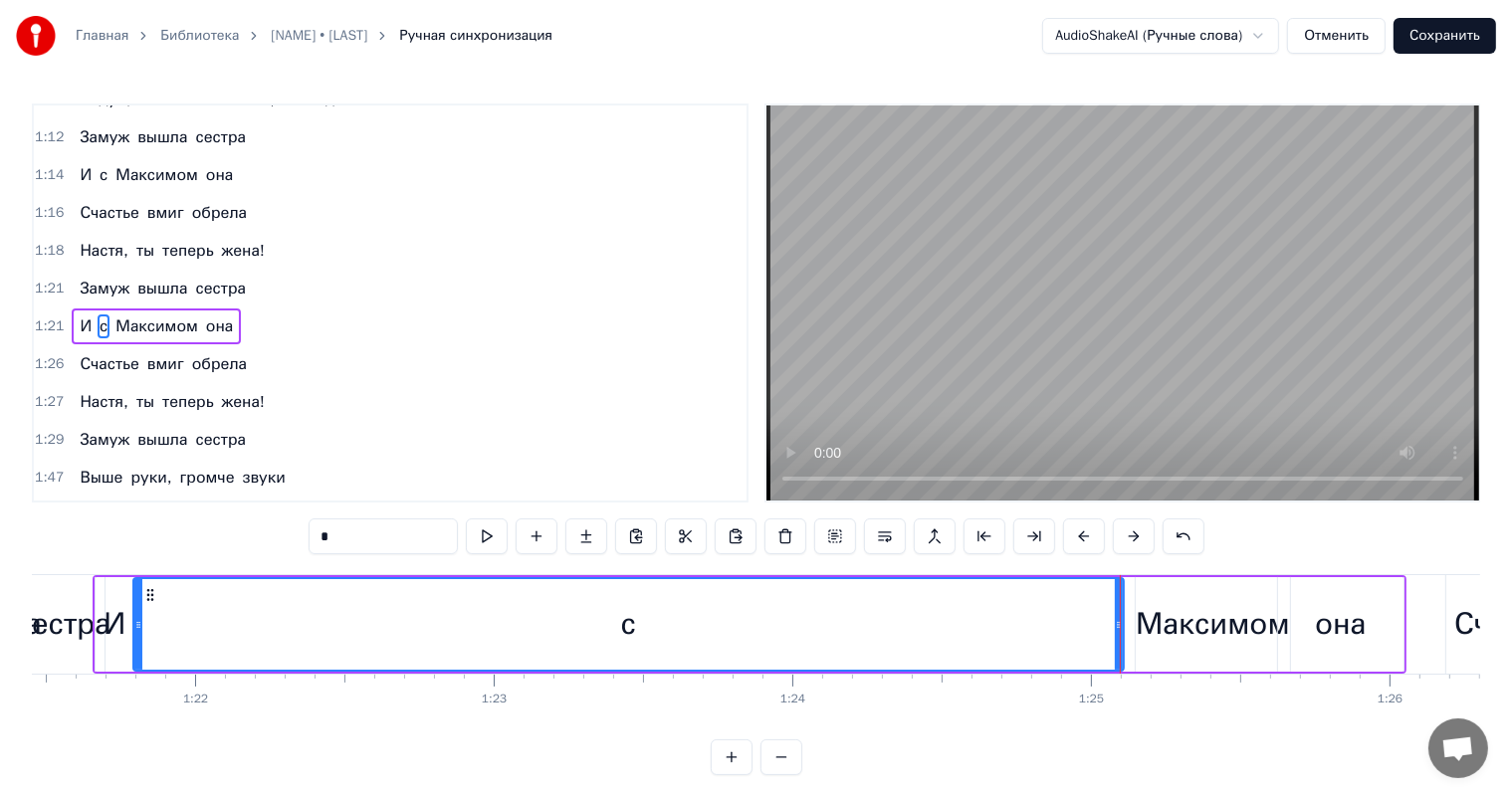 scroll, scrollTop: 0, scrollLeft: 24213, axis: horizontal 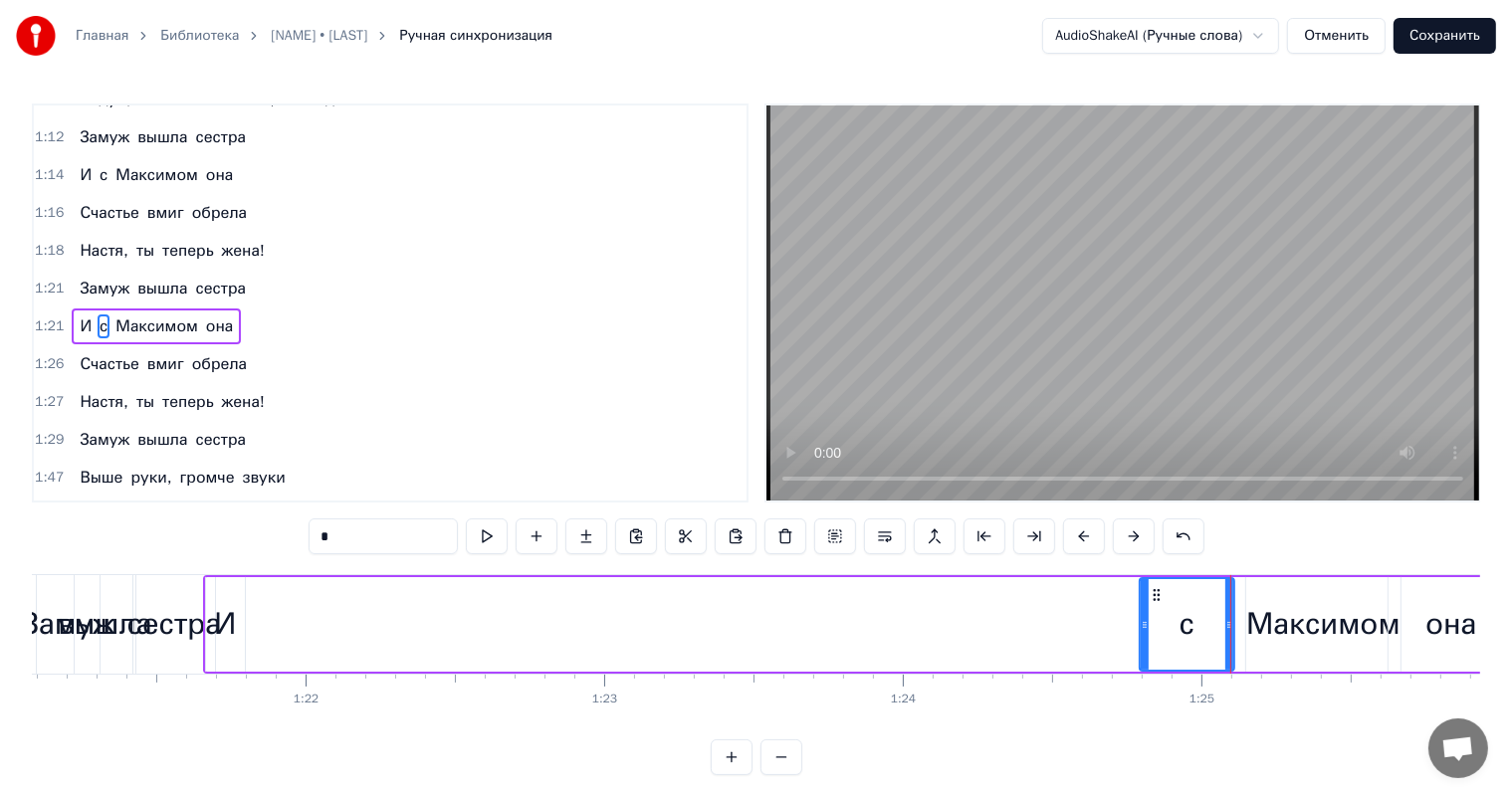 drag, startPoint x: 245, startPoint y: 627, endPoint x: 1145, endPoint y: 606, distance: 900.245 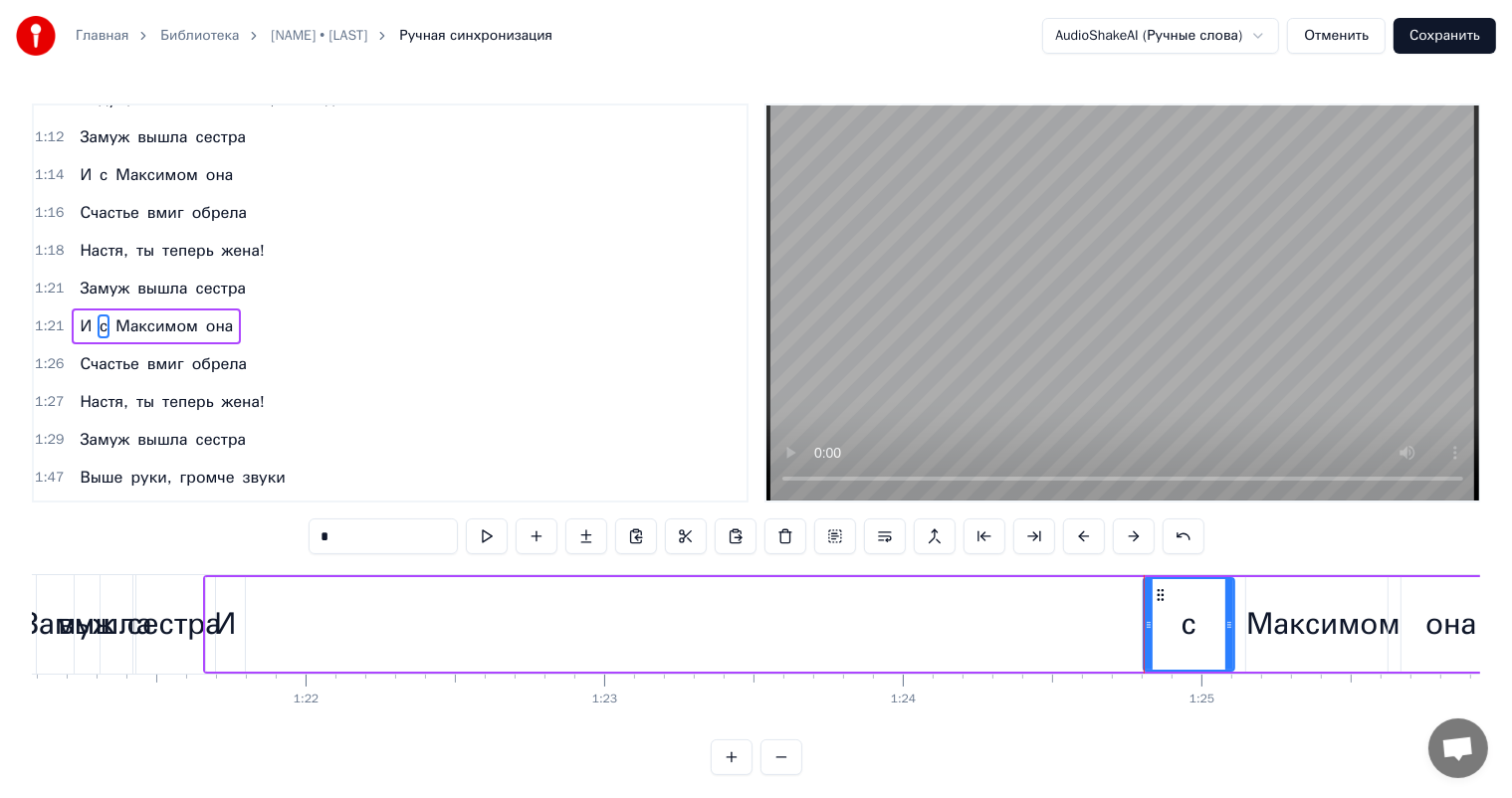 click on "И" at bounding box center [225, 624] 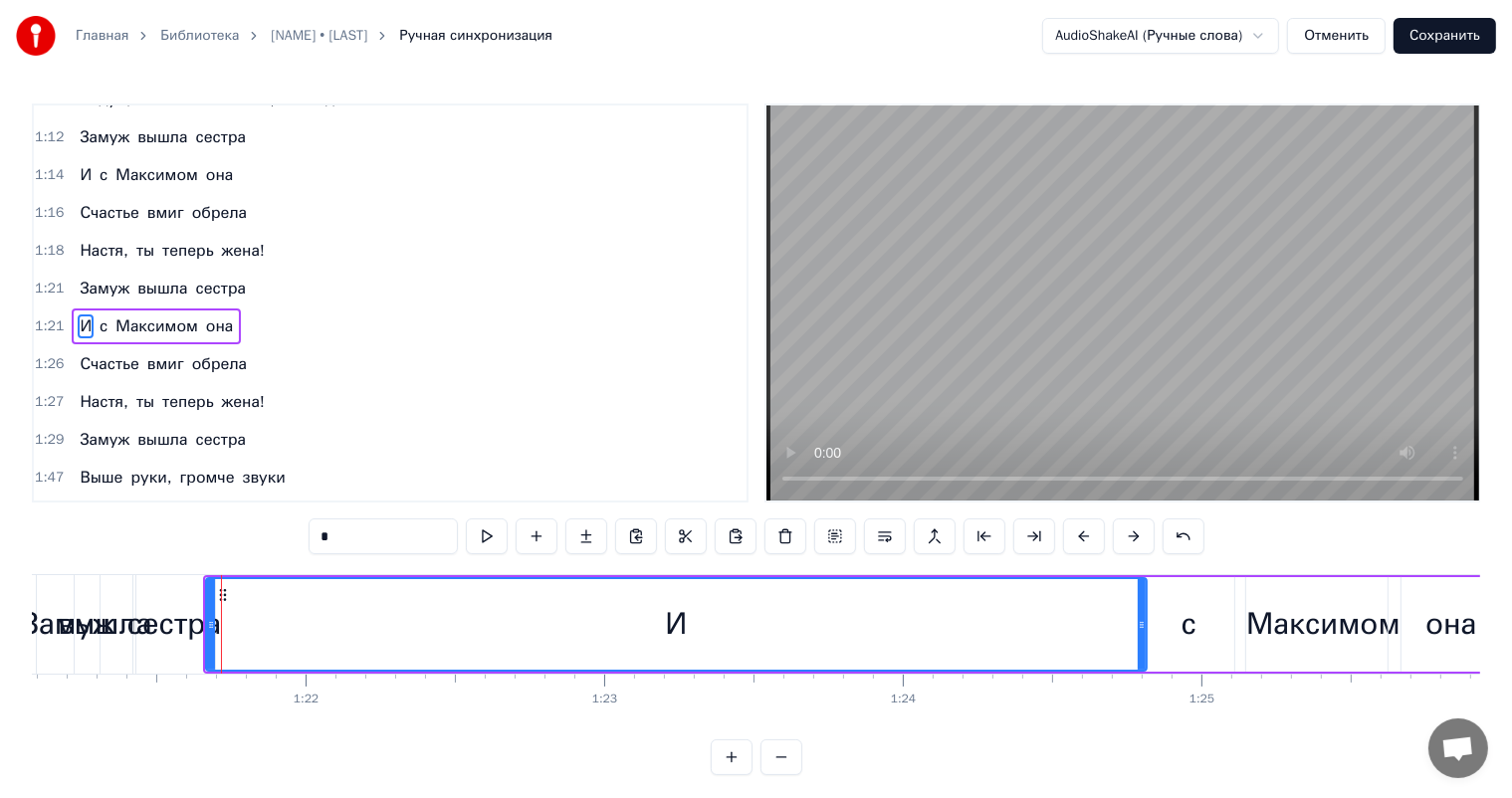 drag, startPoint x: 239, startPoint y: 622, endPoint x: 1141, endPoint y: 621, distance: 902.00055 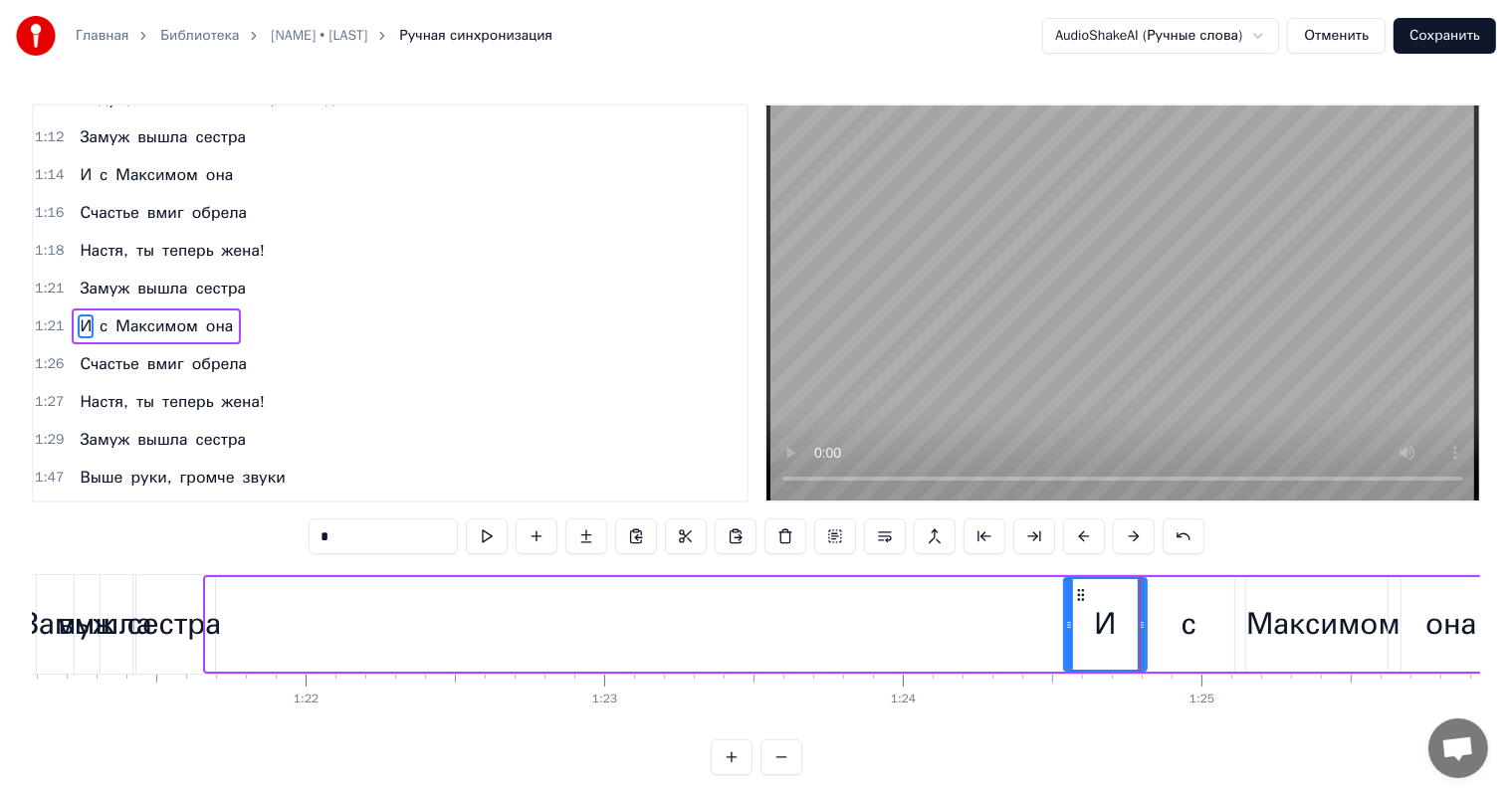 drag, startPoint x: 207, startPoint y: 623, endPoint x: 1065, endPoint y: 632, distance: 858.047 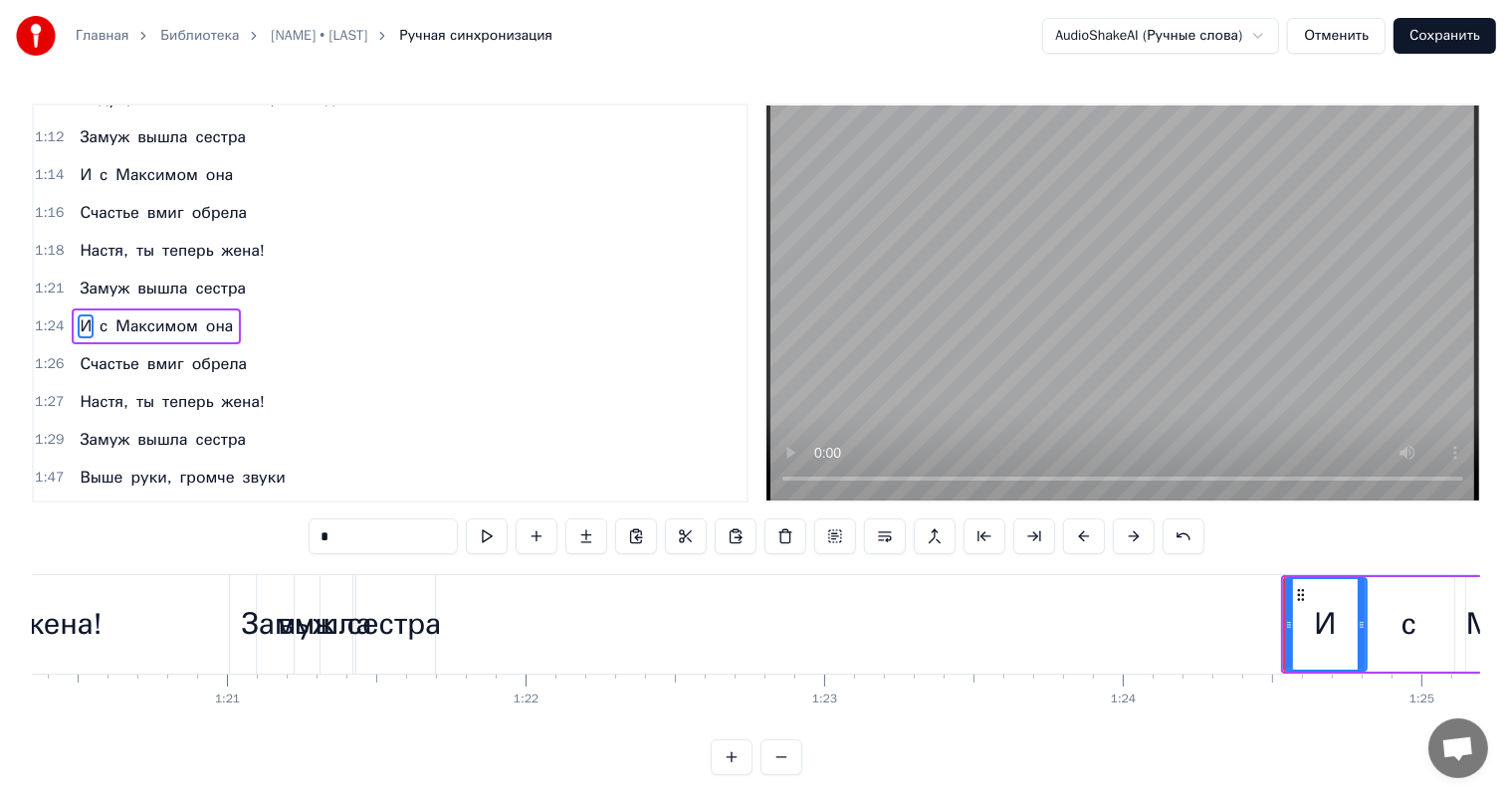 scroll, scrollTop: 0, scrollLeft: 23954, axis: horizontal 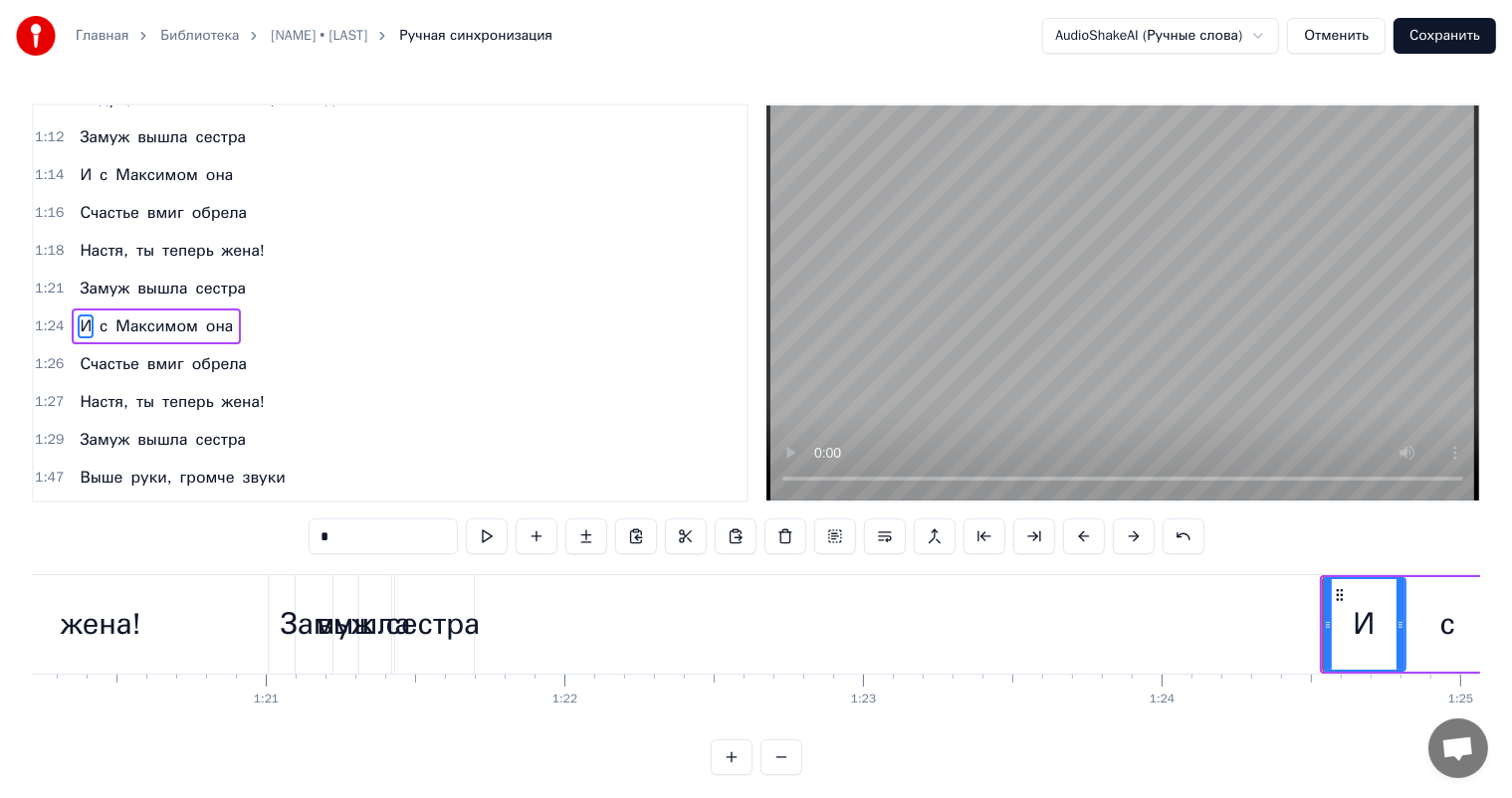 click on "сестра" at bounding box center [433, 624] 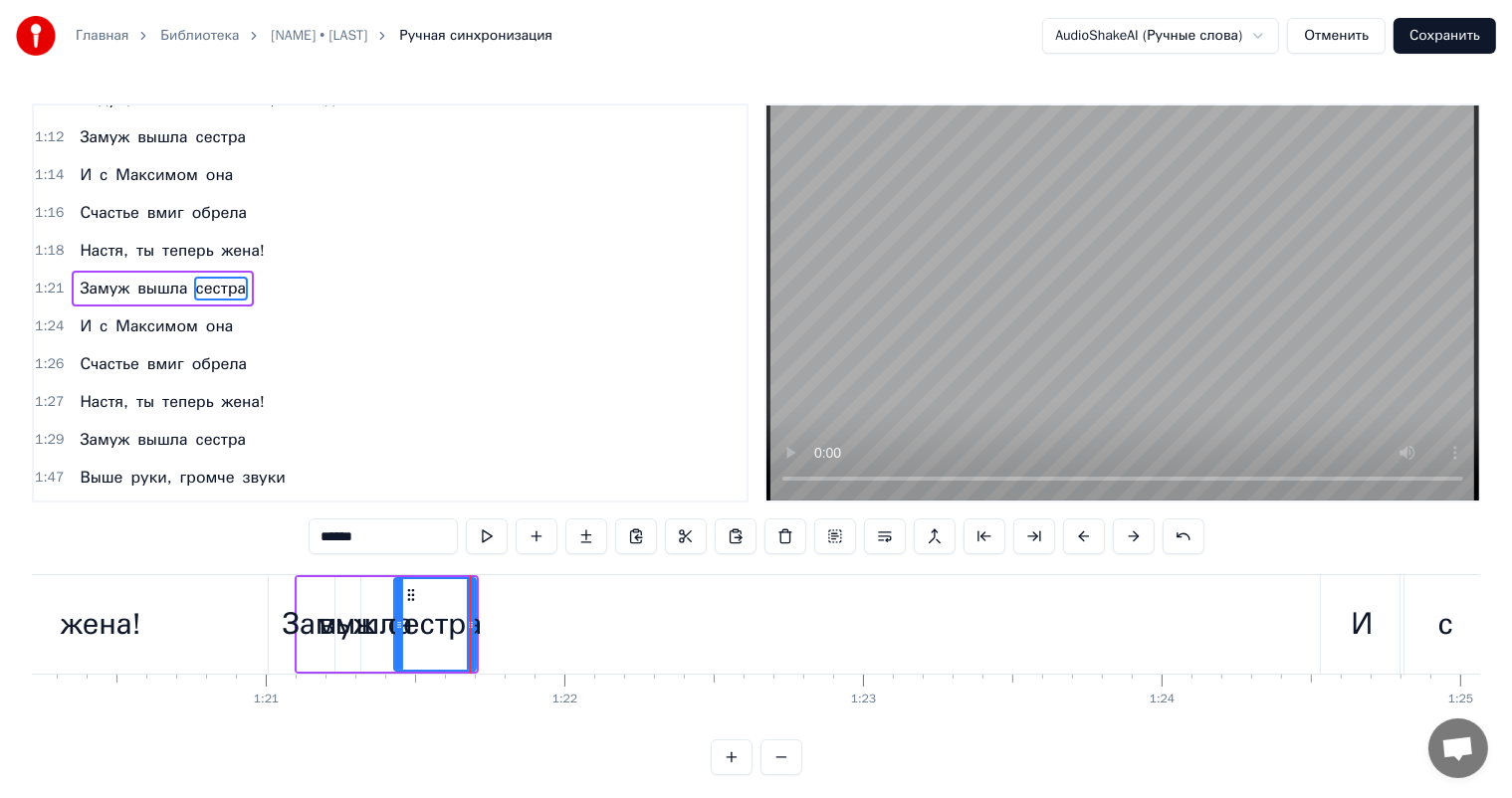 scroll, scrollTop: 442, scrollLeft: 0, axis: vertical 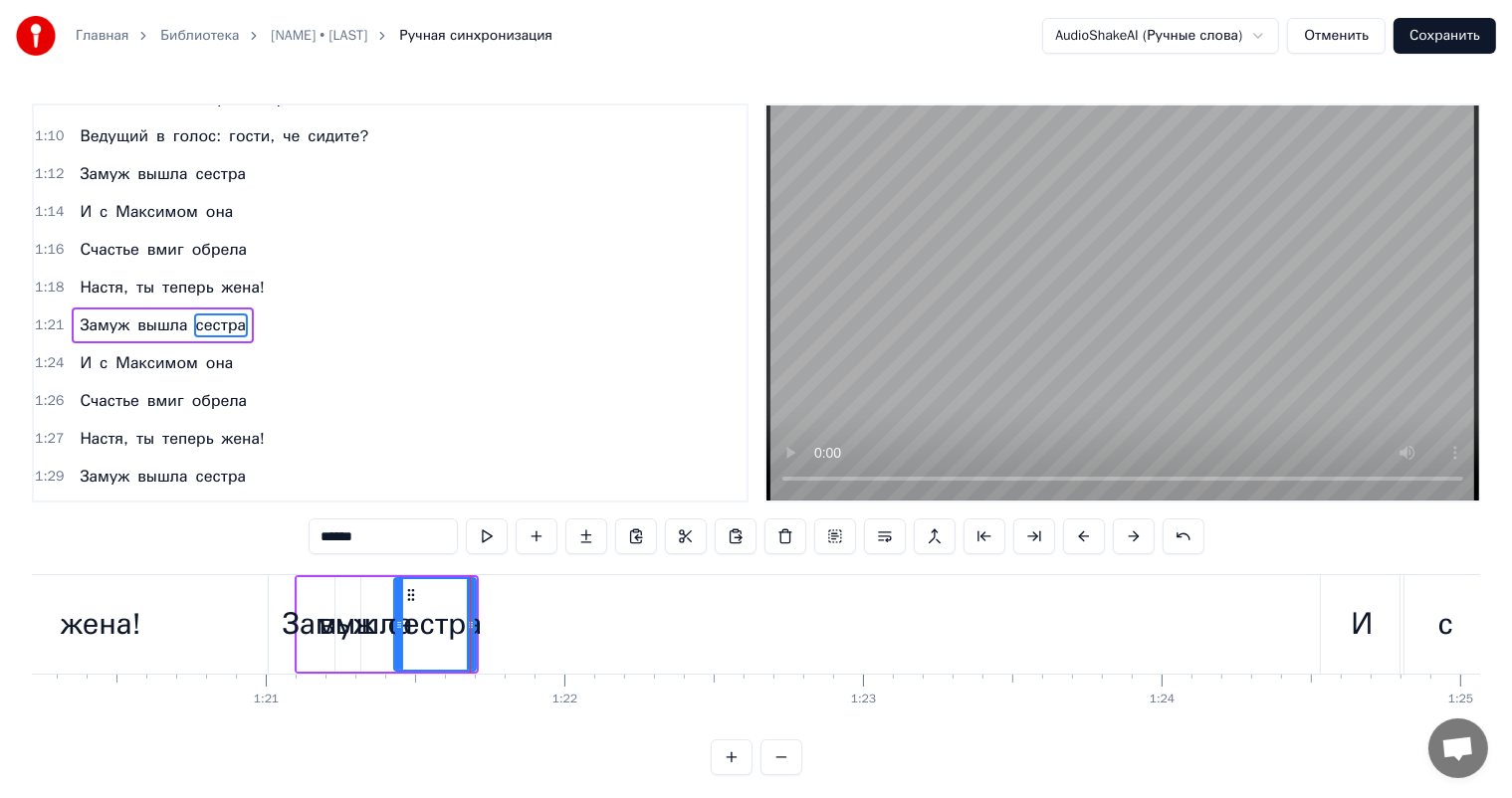 click on "Добрый вечер, мы на свадьбе Здесь все гости при параде. Всем сегодня будет хорошо! Наш жених нас не подвел Настю в ЗАГС скорей повел И они выходят на танцпол. Ну как же здорово друг друга так любить И не стесняясь всем об этом говорить. И целоваться как не снилось никому И говорить: Тебя люблю- у- у- у! И закружилось все вокруг как на репите, Жениха и невесту не держите. Ведущий в голос: гости, че сидите? Замуж вышла сестра И с Максимом она Счастье вмиг обрела Настя, ты теперь жена! Замуж вышла сестра И с Максимом она Счастье вмиг обрела Настя, ты теперь жена! Замуж" at bounding box center [8828, 624] 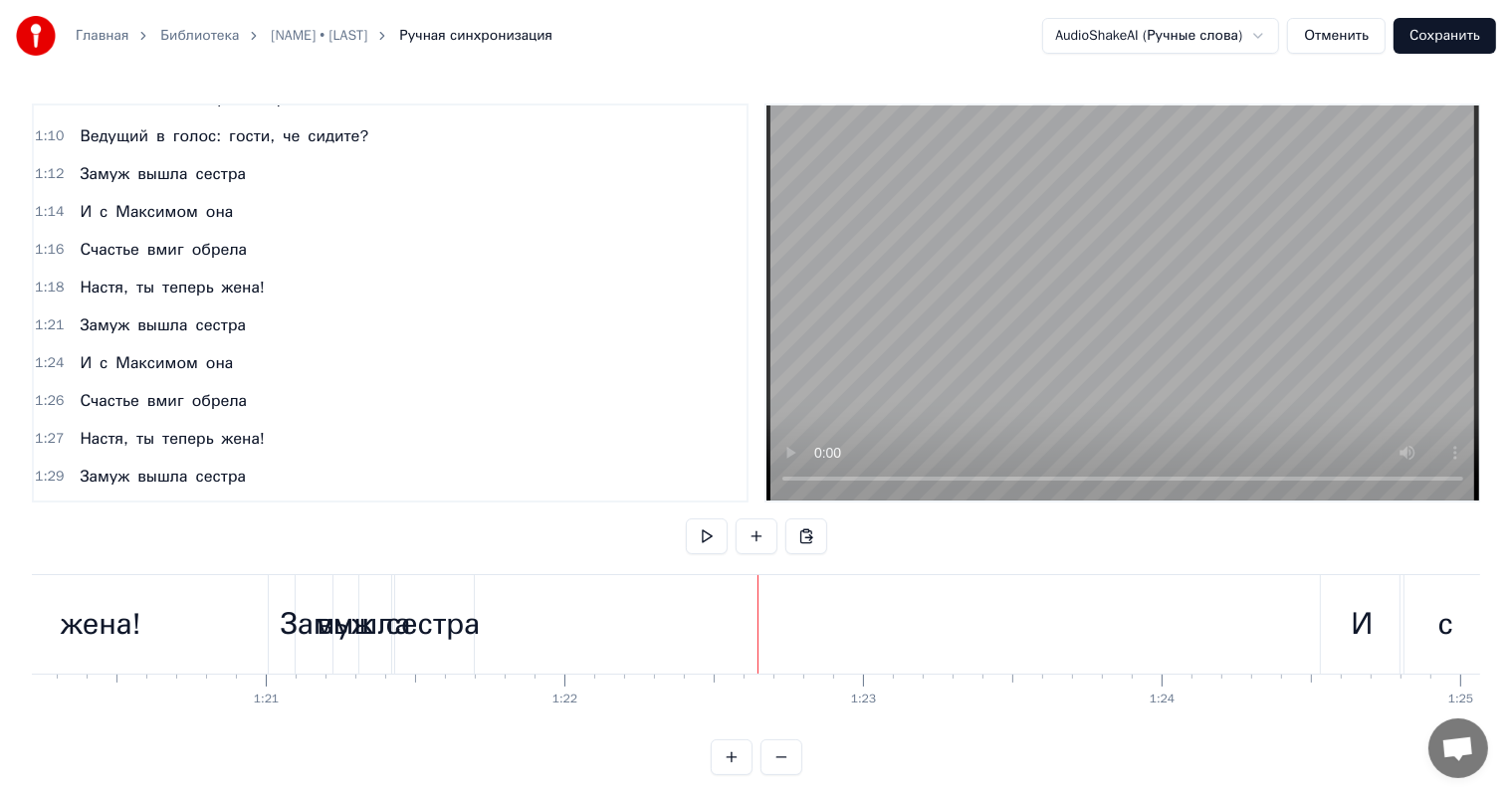 click on "сестра" at bounding box center [433, 624] 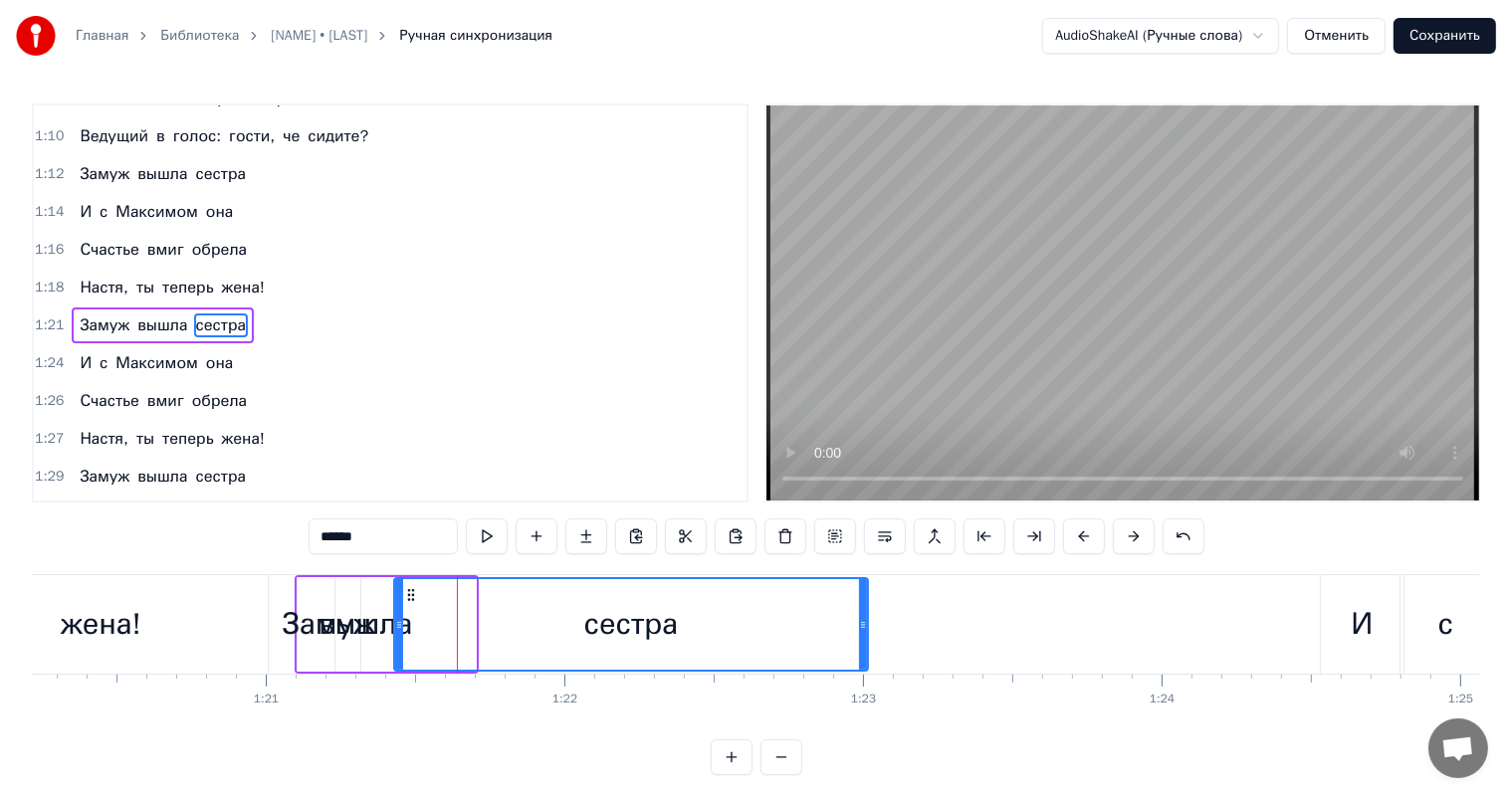 drag, startPoint x: 470, startPoint y: 625, endPoint x: 861, endPoint y: 637, distance: 391.1841 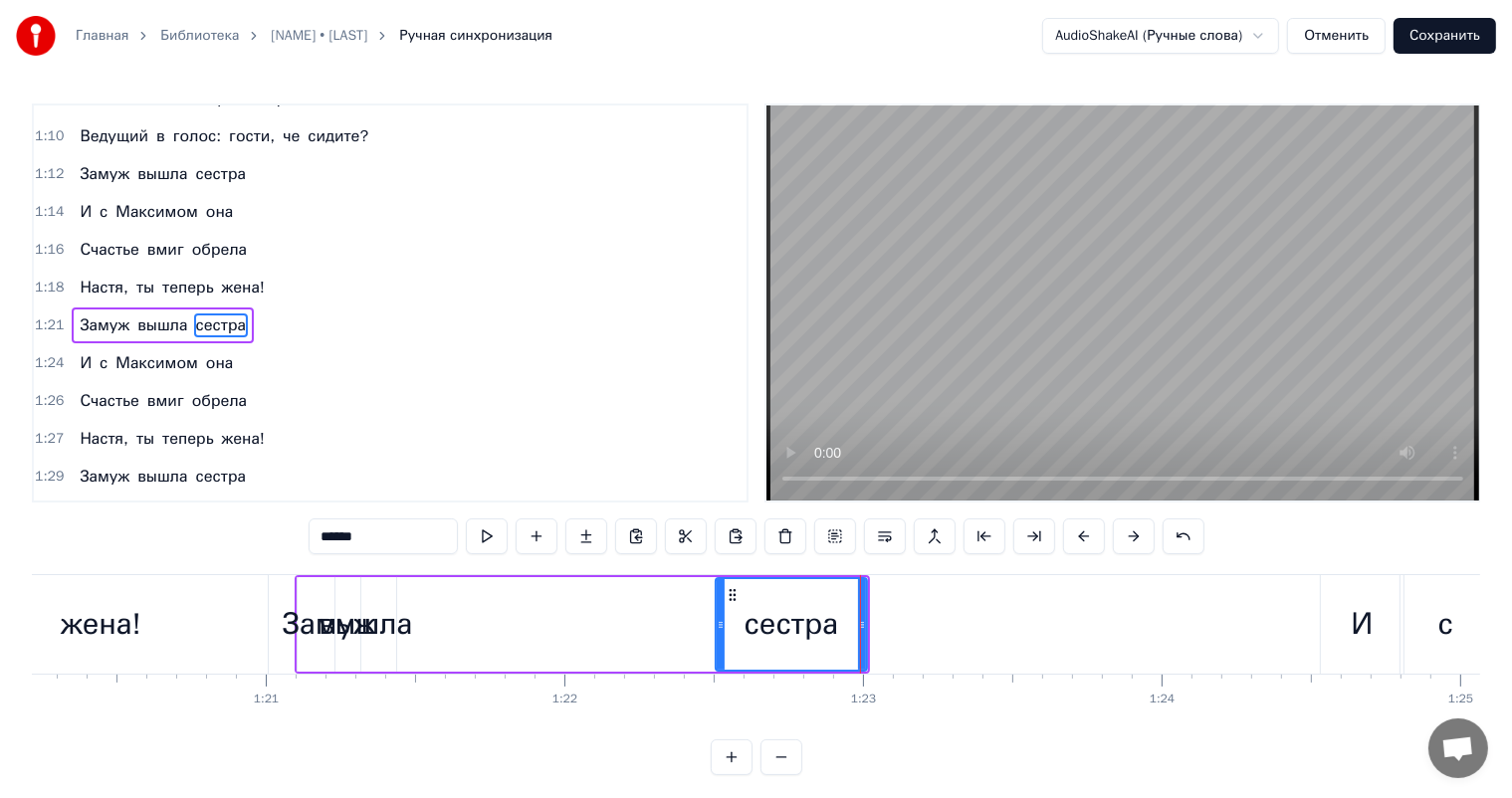 drag, startPoint x: 393, startPoint y: 623, endPoint x: 715, endPoint y: 645, distance: 322.75068 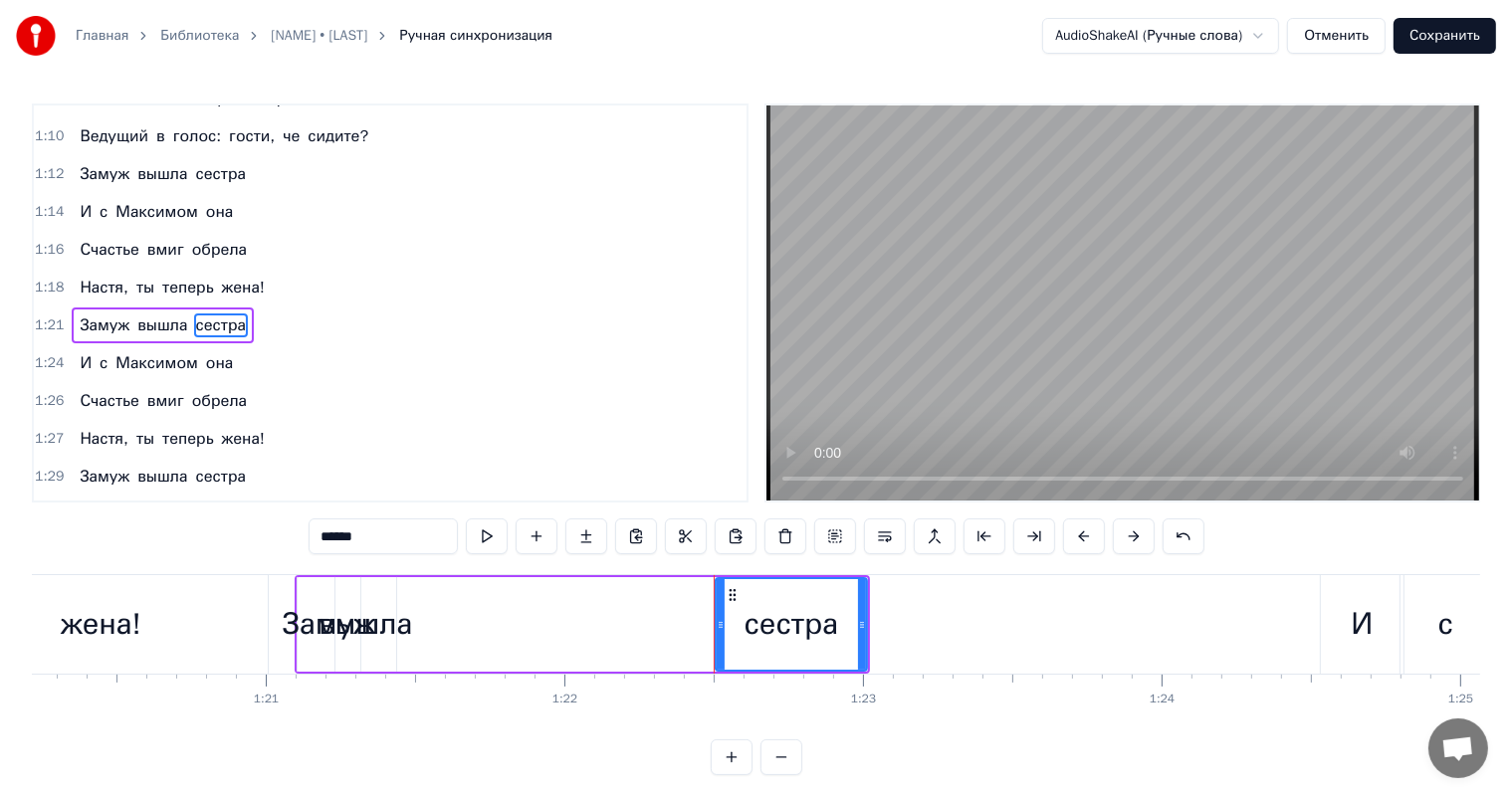 click on "вышла" at bounding box center [365, 624] 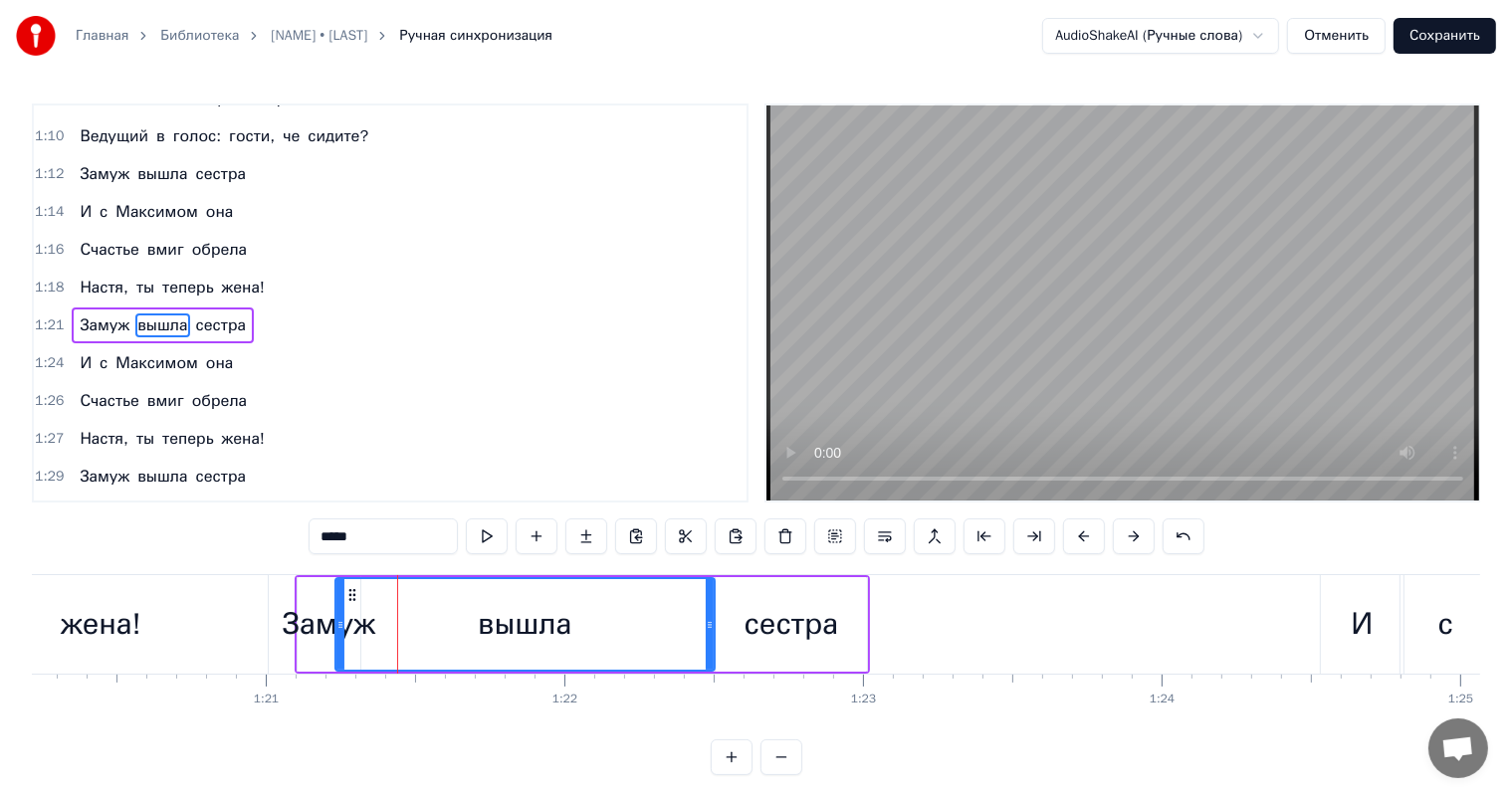 drag, startPoint x: 386, startPoint y: 623, endPoint x: 705, endPoint y: 615, distance: 319.1003 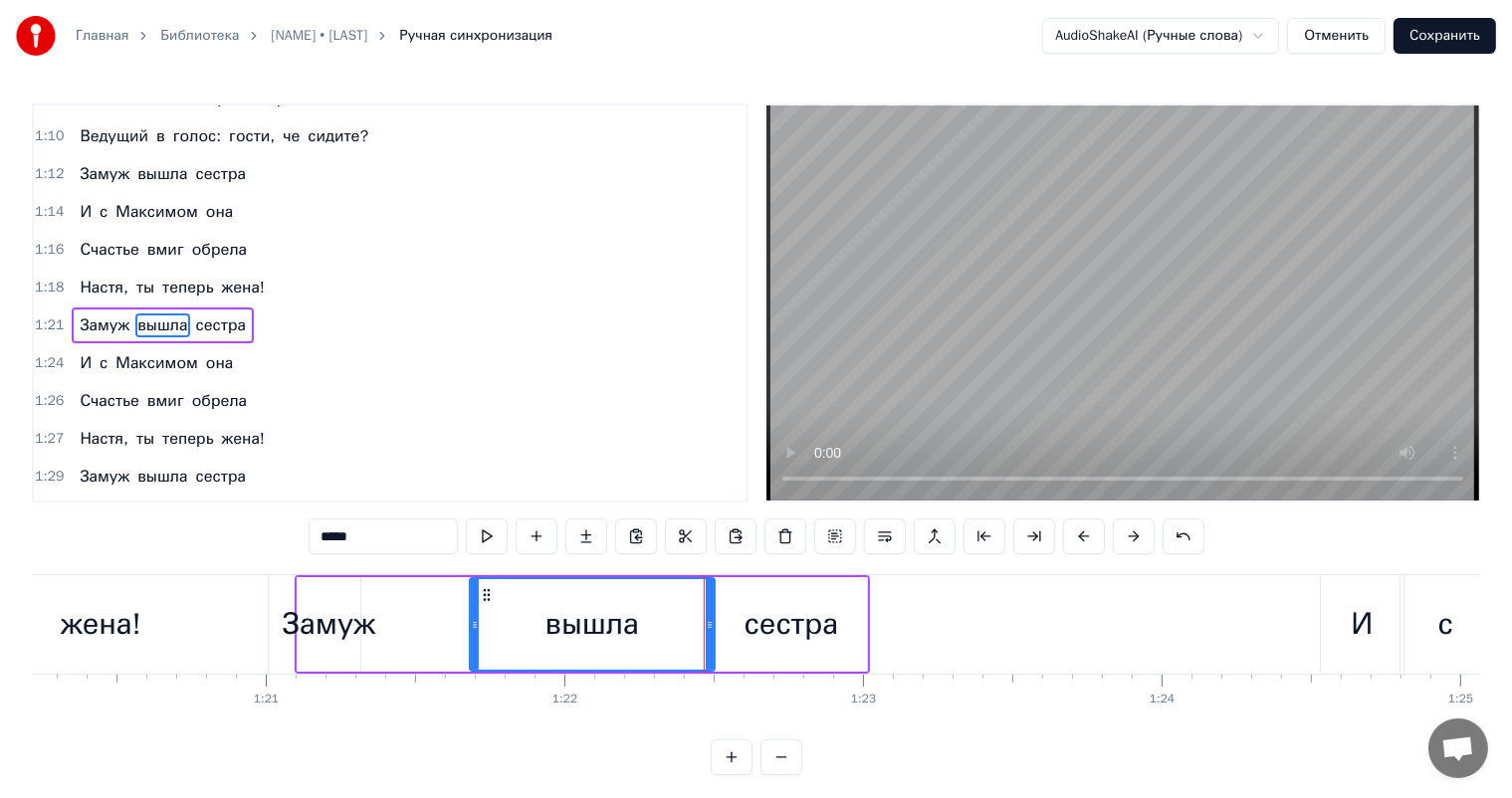 drag, startPoint x: 339, startPoint y: 625, endPoint x: 474, endPoint y: 632, distance: 135.18136 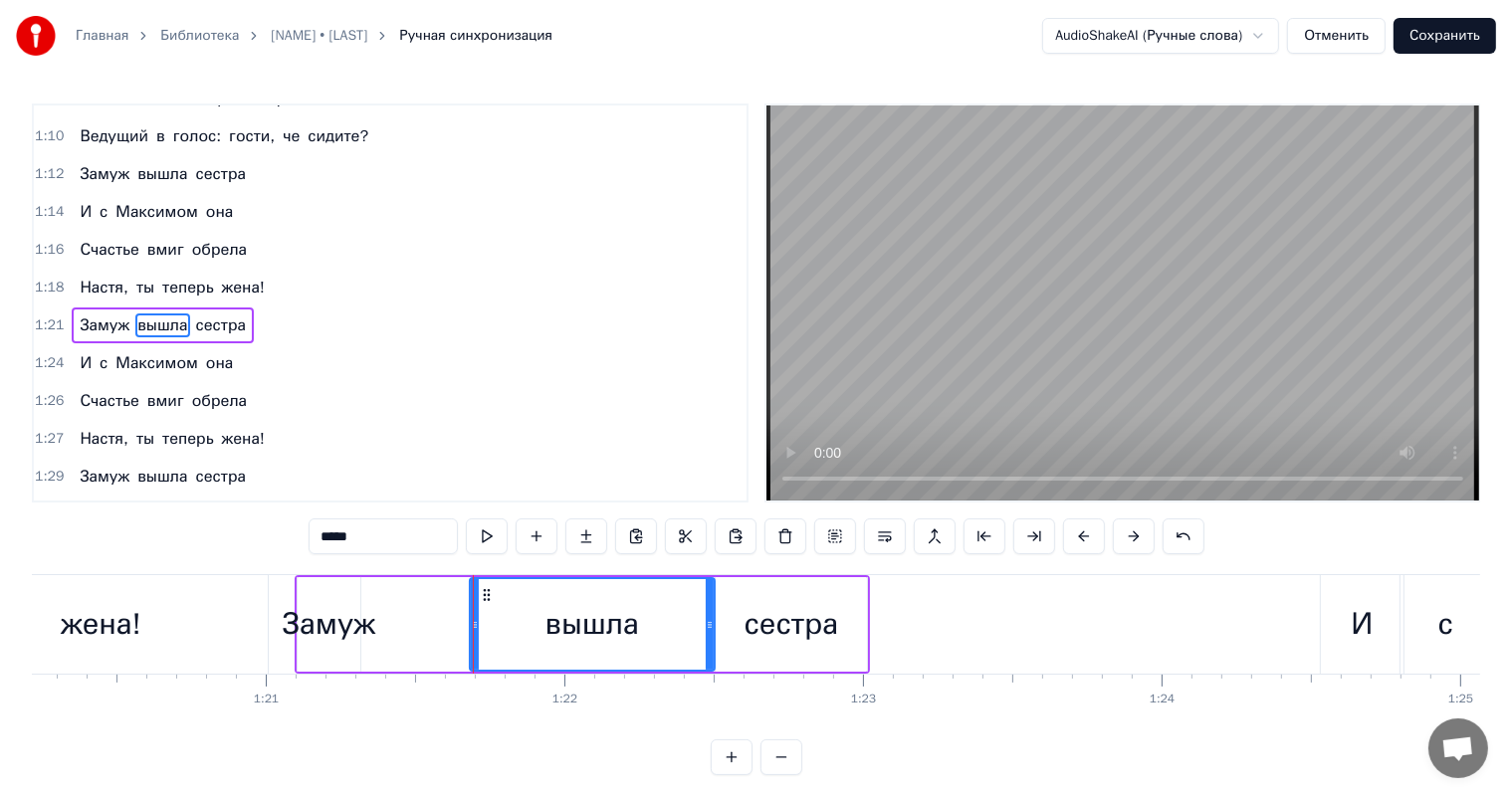 click on "Замуж" at bounding box center (328, 624) 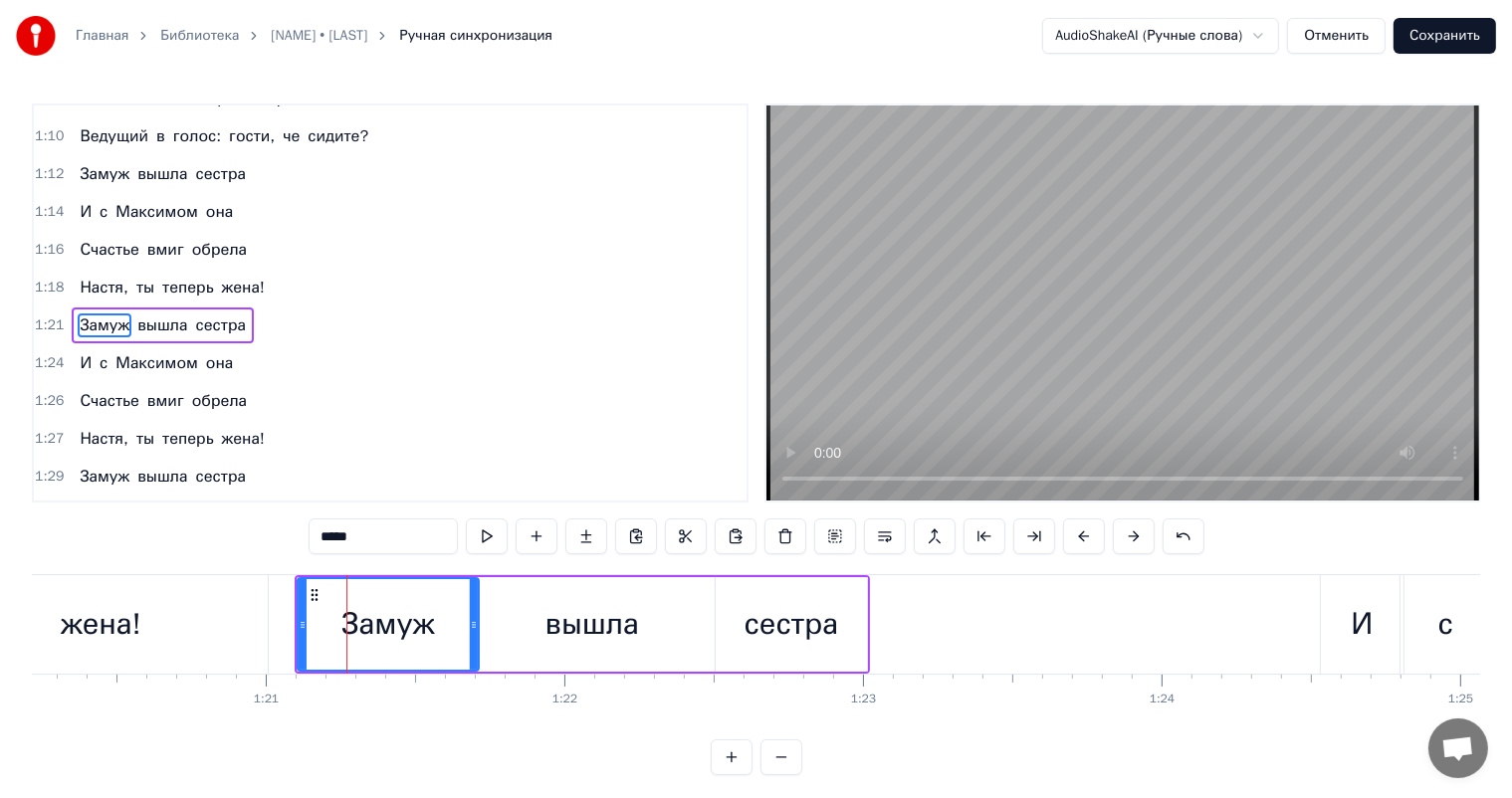 drag, startPoint x: 354, startPoint y: 623, endPoint x: 474, endPoint y: 625, distance: 120.01667 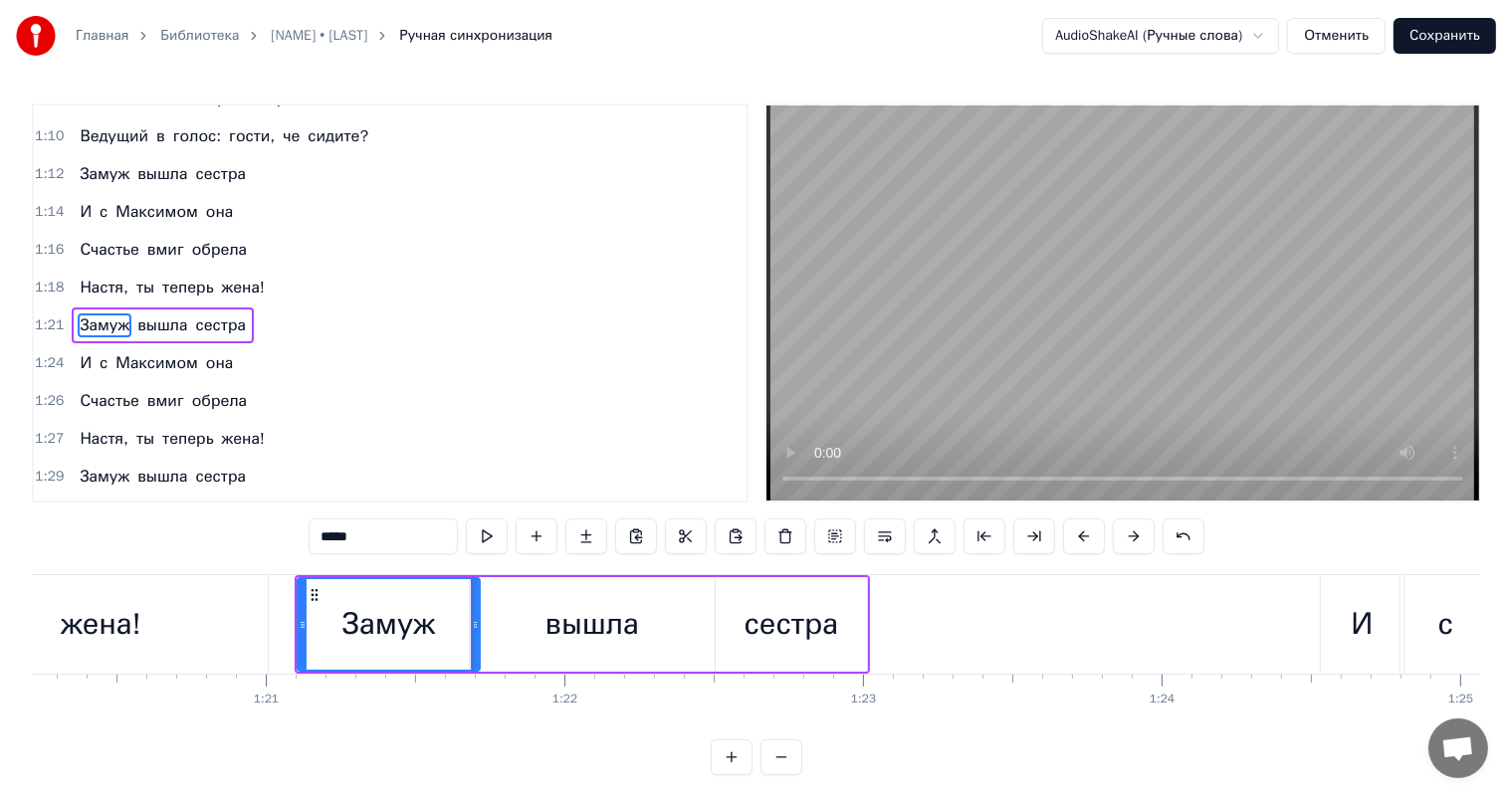 click on "сестра" at bounding box center [791, 624] 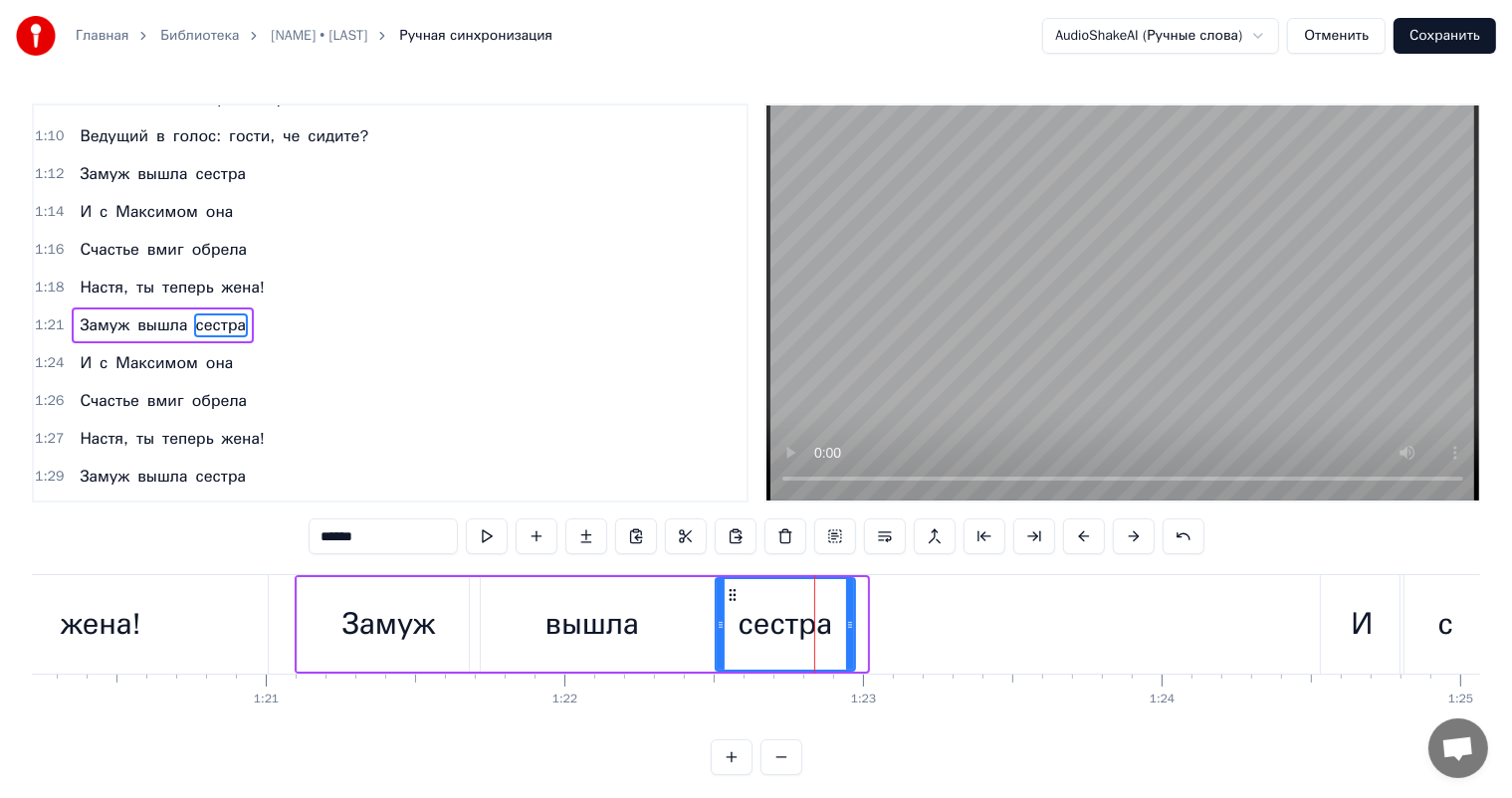 drag, startPoint x: 861, startPoint y: 621, endPoint x: 849, endPoint y: 621, distance: 12 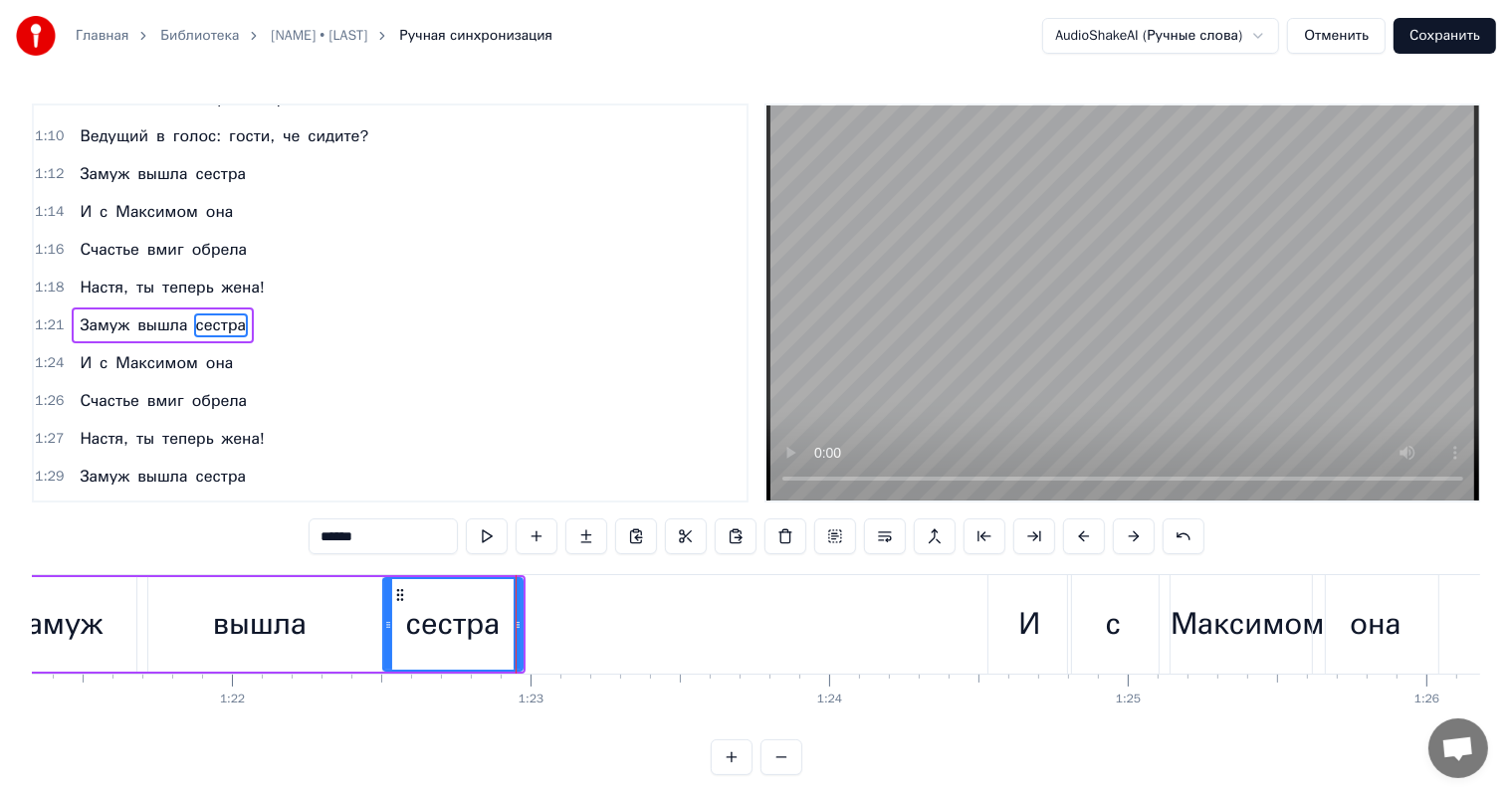 scroll, scrollTop: 0, scrollLeft: 24360, axis: horizontal 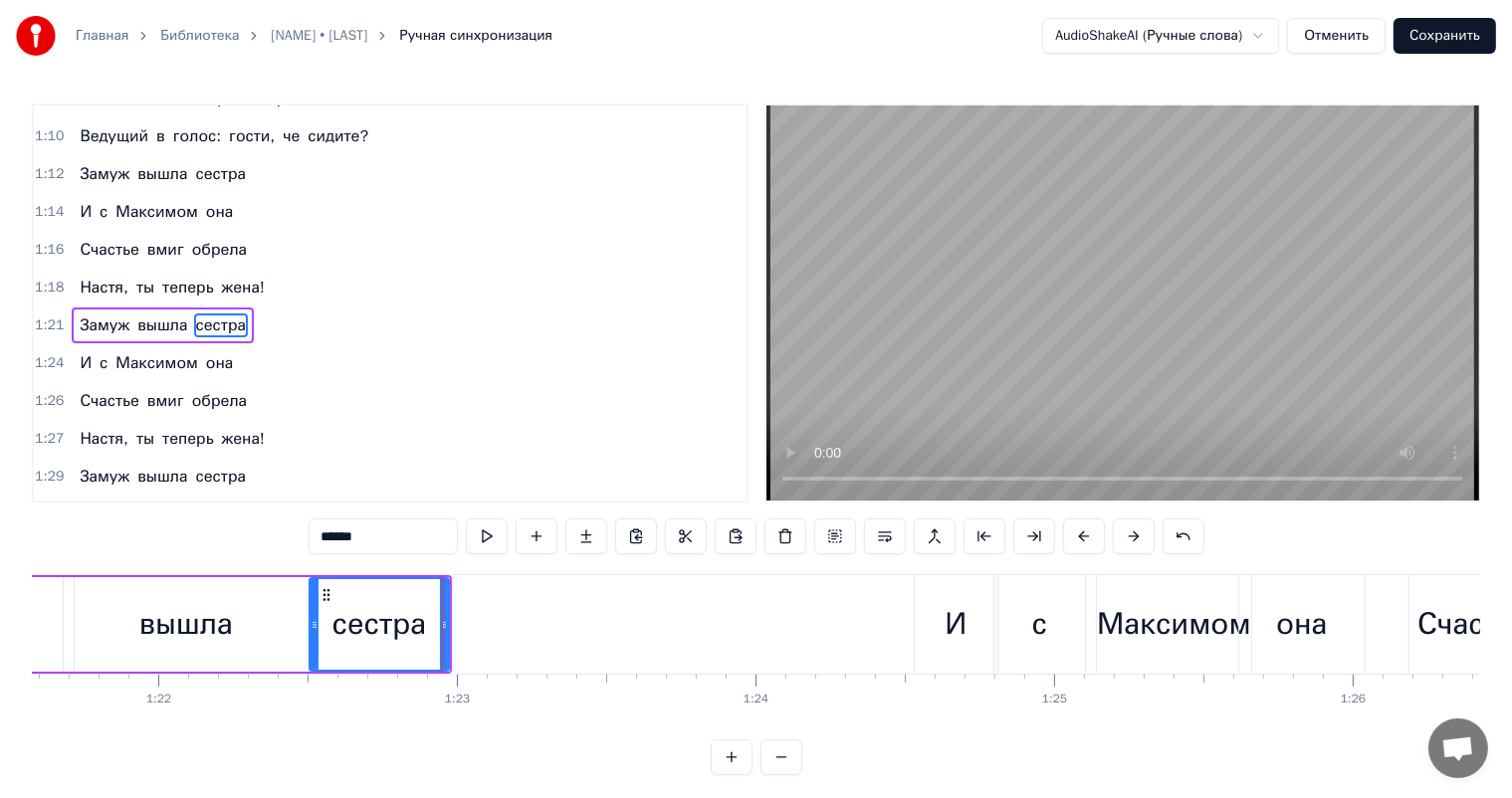 click on "И" at bounding box center [956, 624] 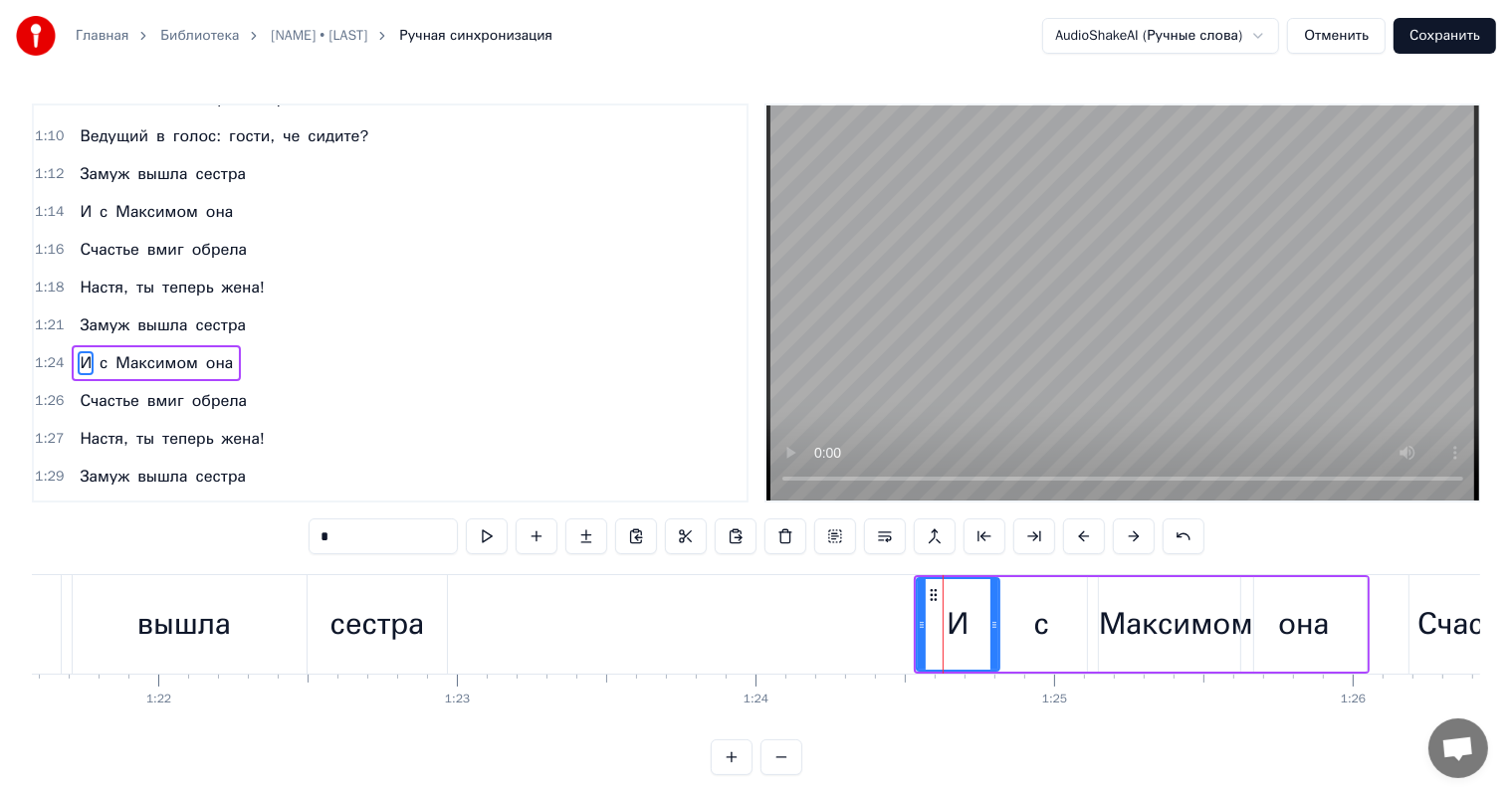 scroll, scrollTop: 479, scrollLeft: 0, axis: vertical 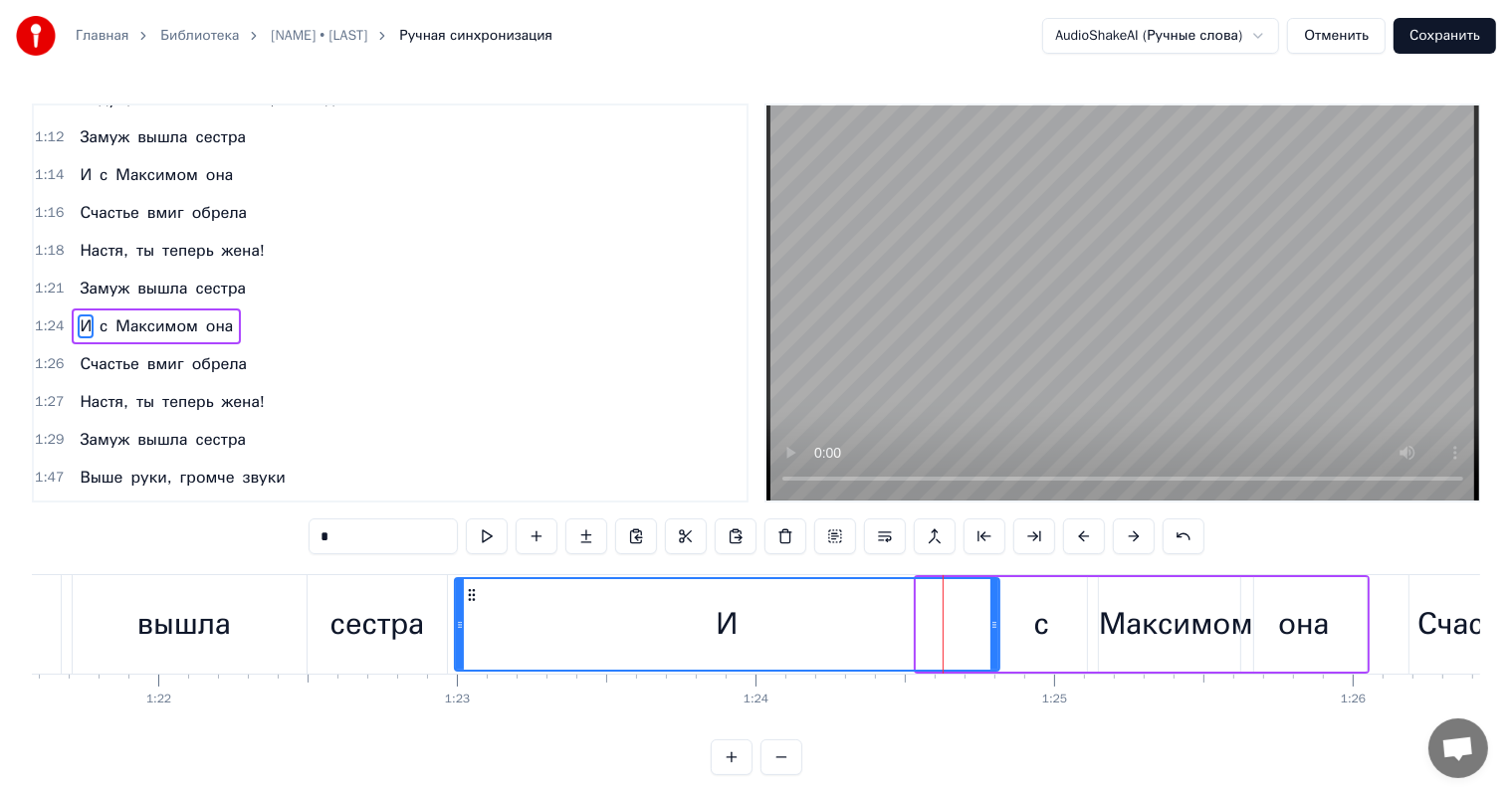 drag, startPoint x: 920, startPoint y: 622, endPoint x: 458, endPoint y: 608, distance: 462.21207 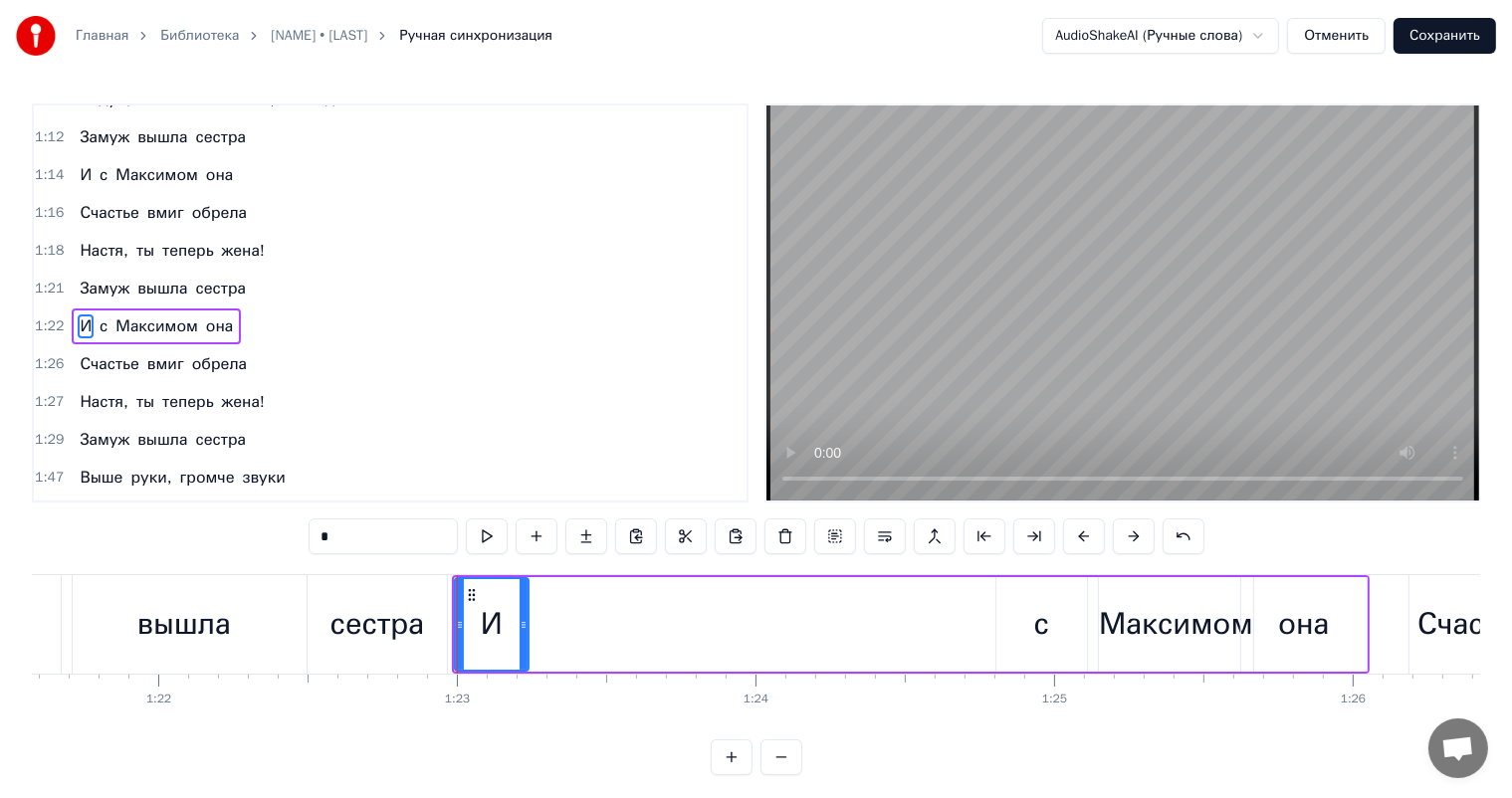 drag, startPoint x: 993, startPoint y: 622, endPoint x: 520, endPoint y: 596, distance: 473.71405 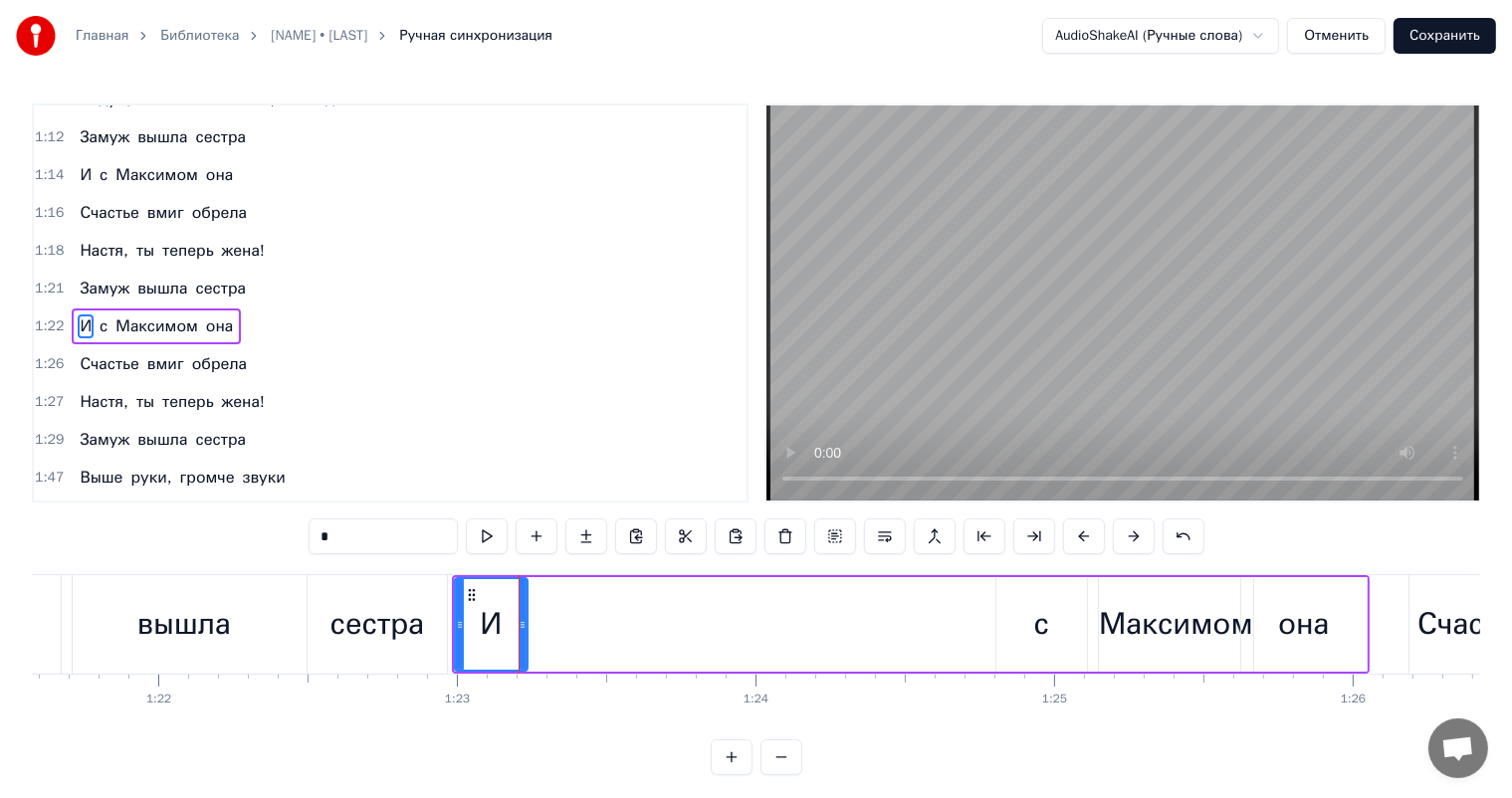 click on "с" at bounding box center (1041, 624) 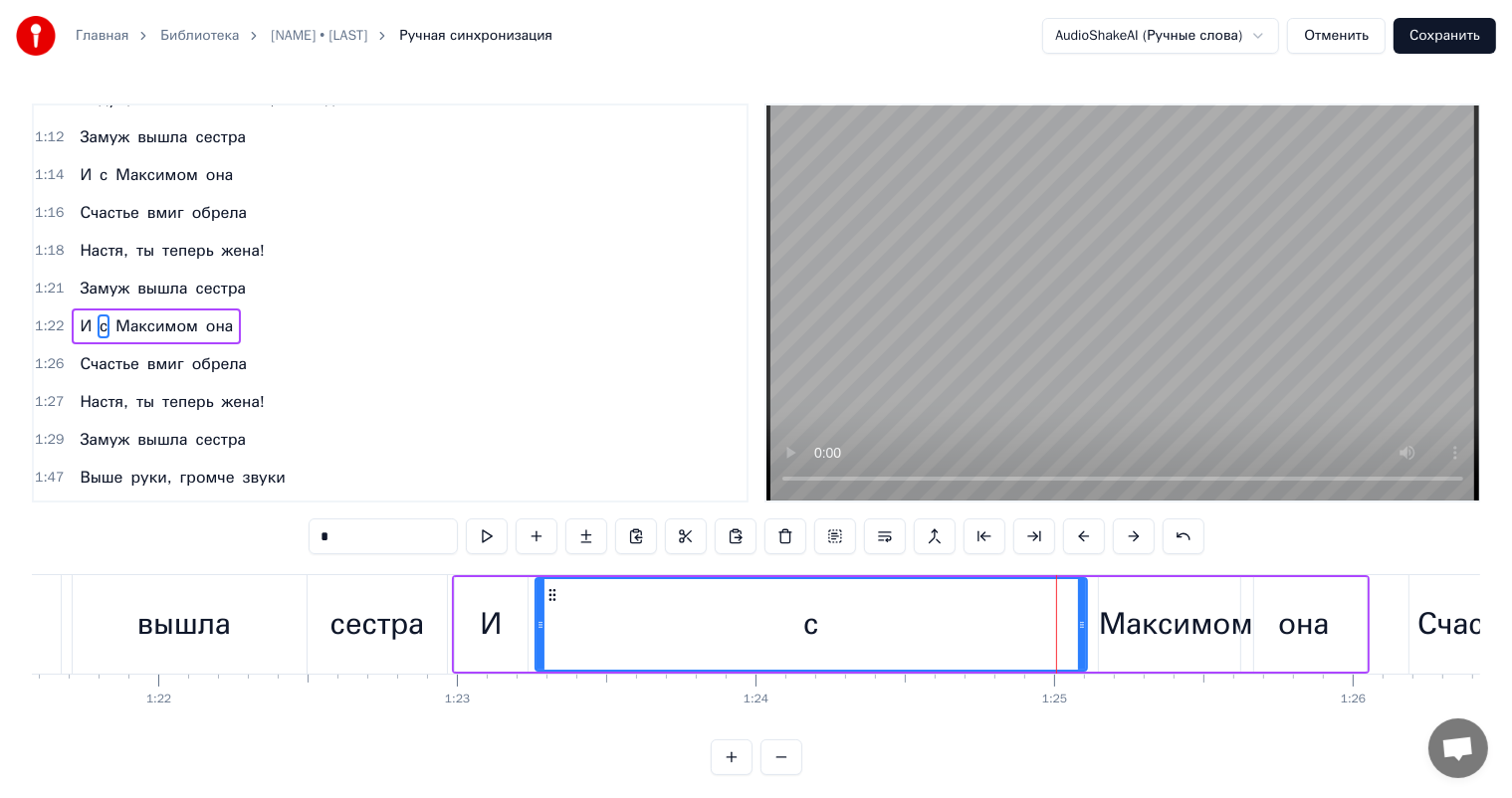 drag, startPoint x: 998, startPoint y: 621, endPoint x: 538, endPoint y: 623, distance: 460.00435 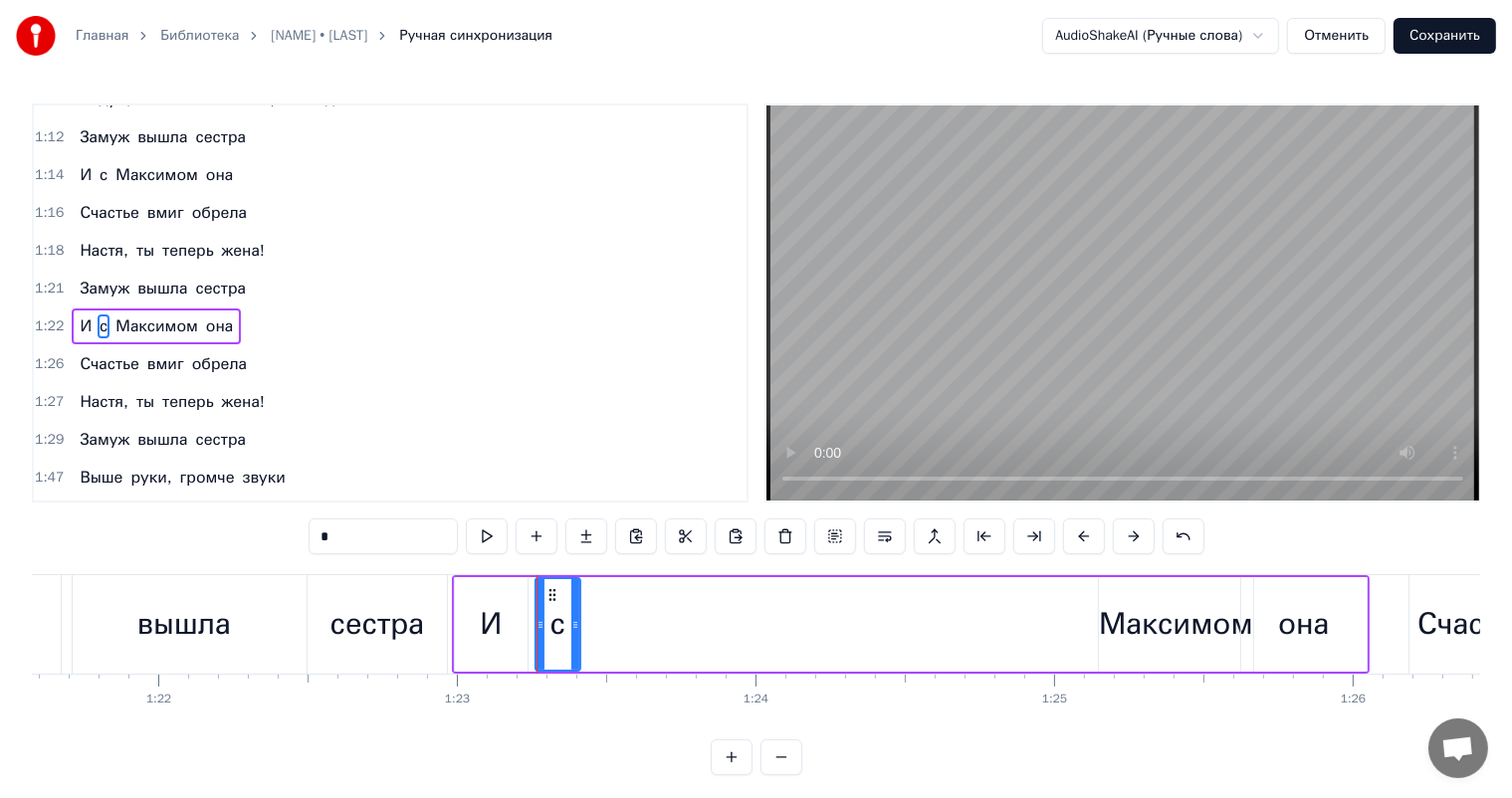 drag, startPoint x: 1080, startPoint y: 621, endPoint x: 573, endPoint y: 625, distance: 507.01578 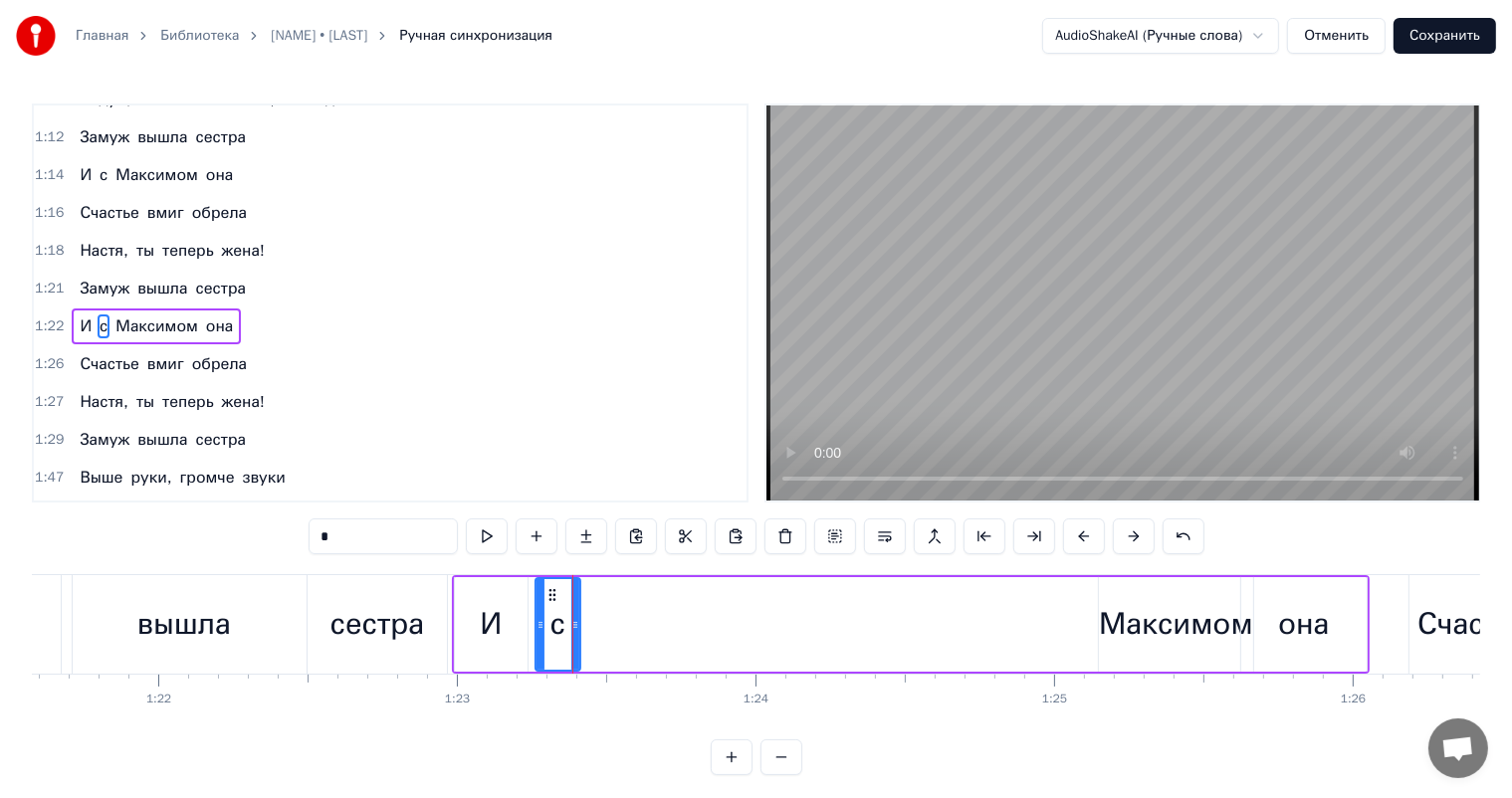 click on "Максимом" at bounding box center [1176, 624] 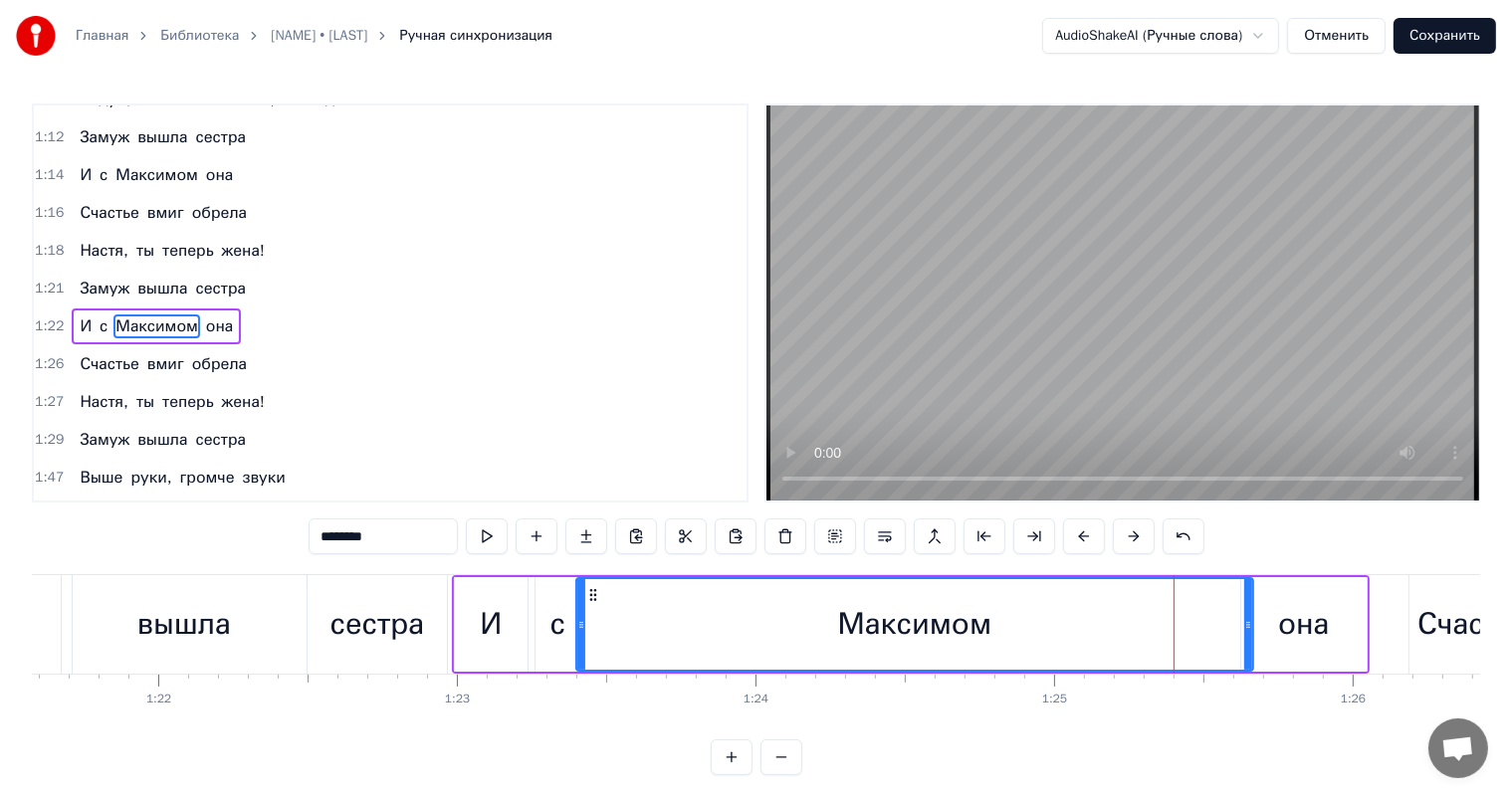 drag, startPoint x: 1101, startPoint y: 618, endPoint x: 576, endPoint y: 597, distance: 525.4198 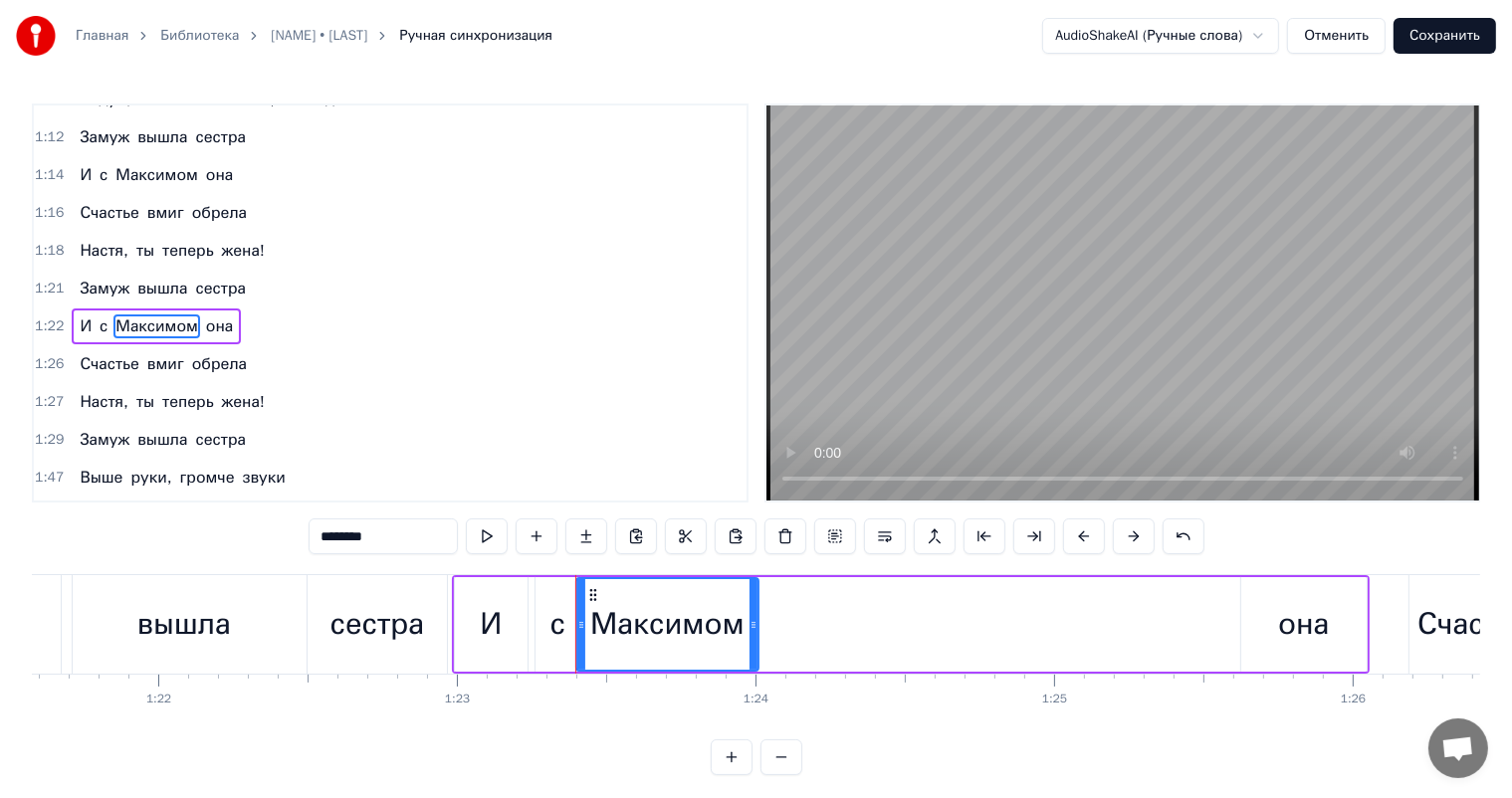 drag, startPoint x: 1247, startPoint y: 620, endPoint x: 753, endPoint y: 607, distance: 494.17102 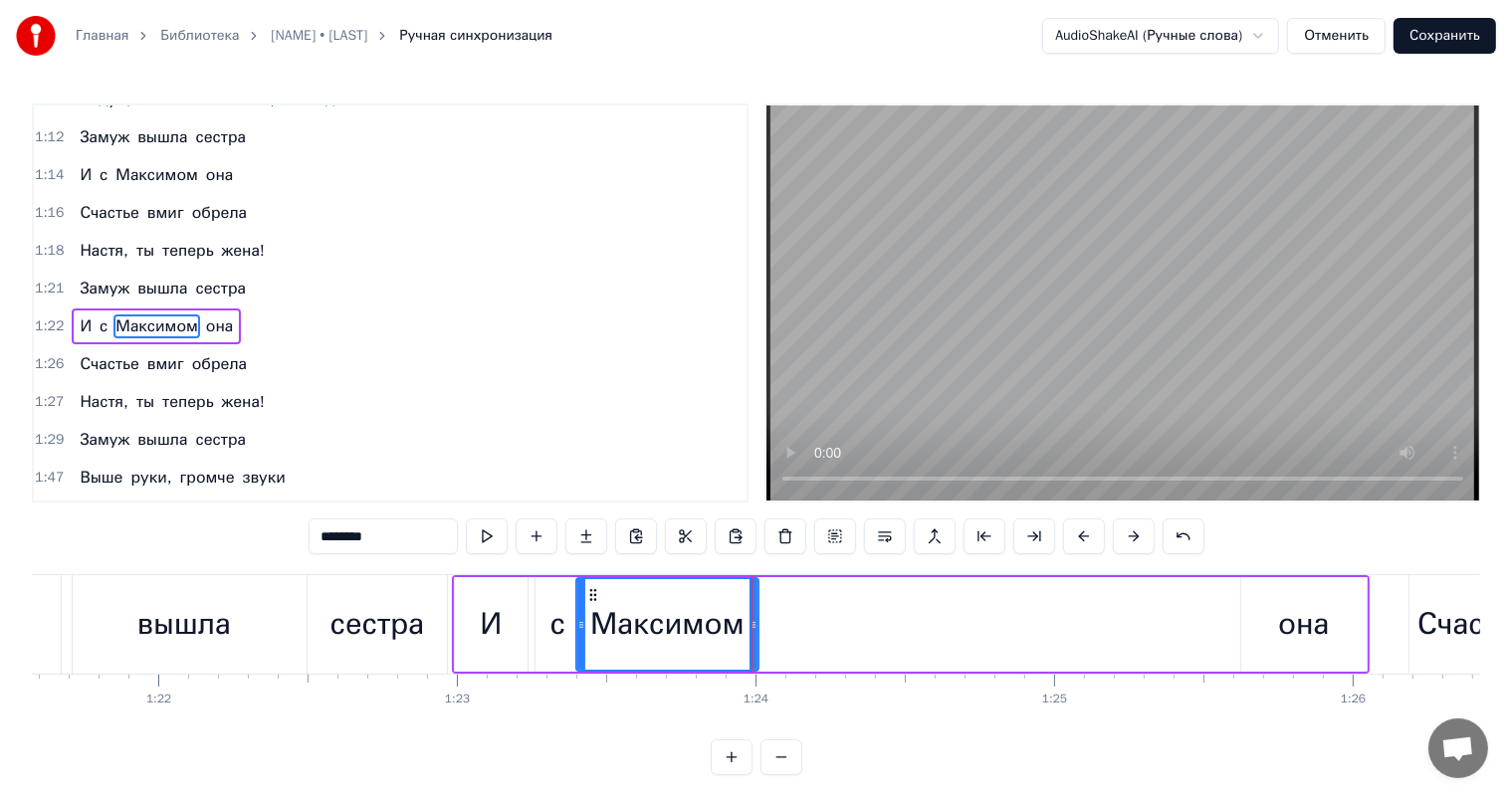 click on "она" at bounding box center [1304, 624] 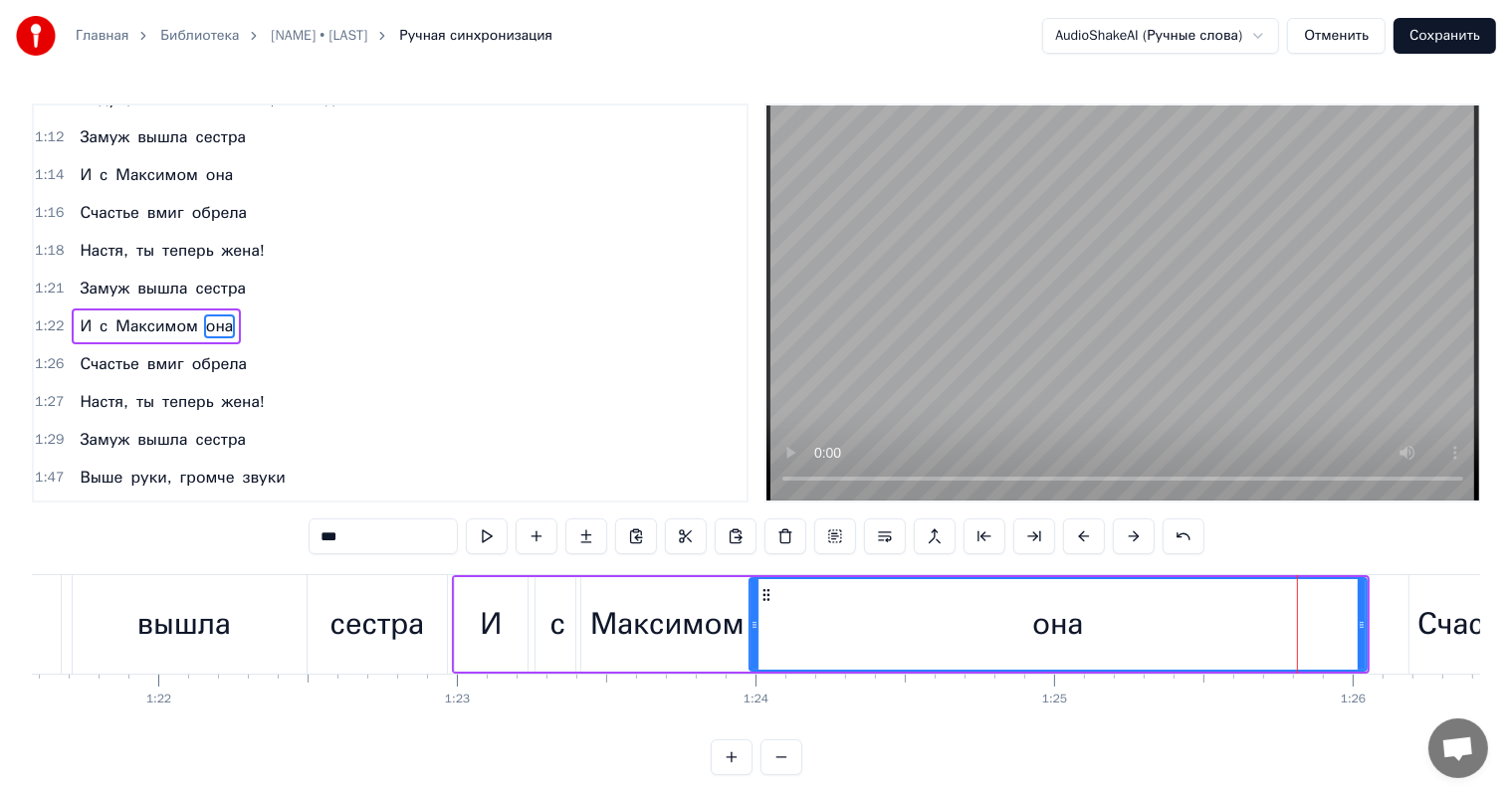 drag, startPoint x: 1242, startPoint y: 620, endPoint x: 751, endPoint y: 647, distance: 491.7418 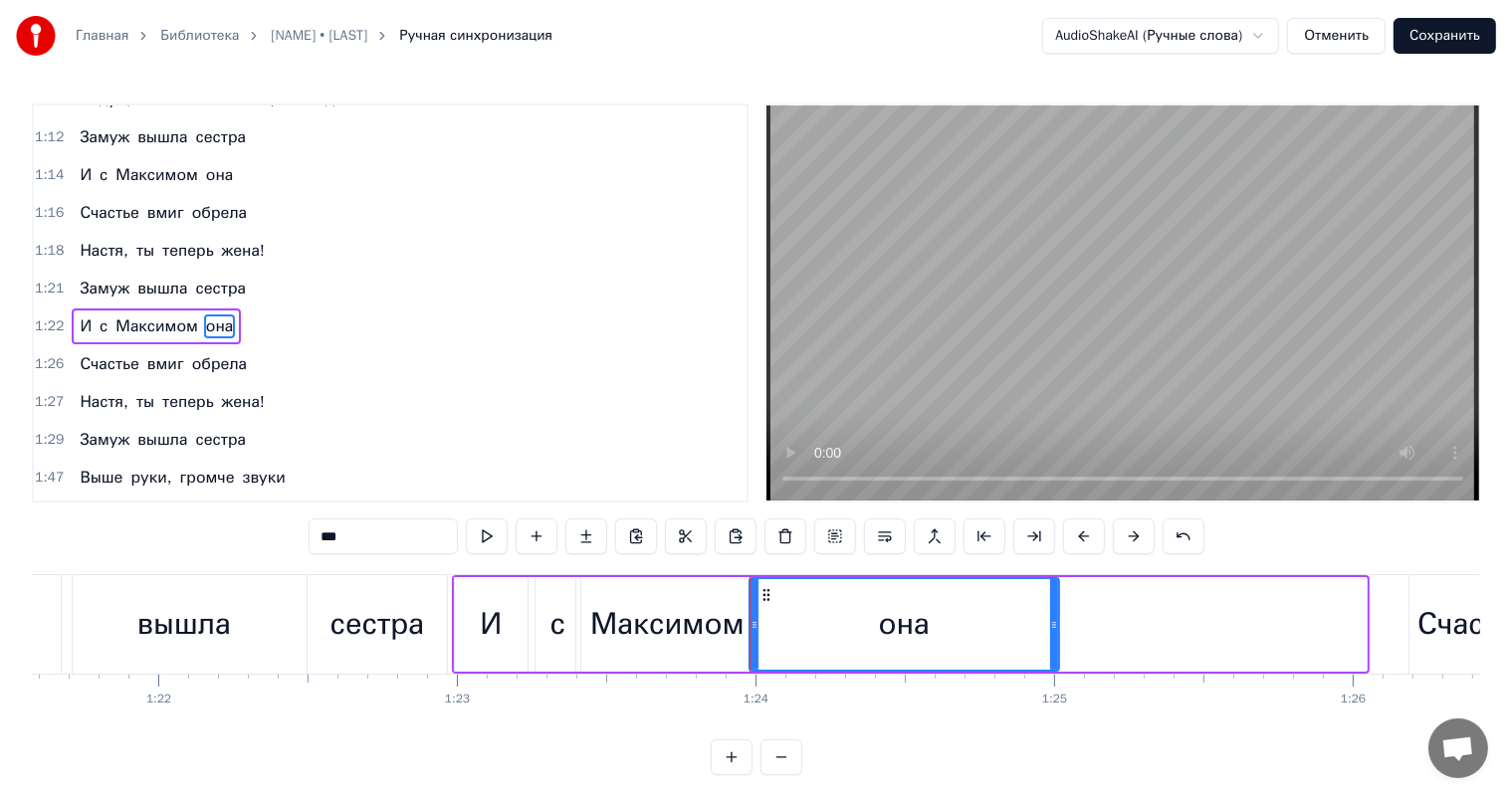 drag, startPoint x: 1358, startPoint y: 624, endPoint x: 1050, endPoint y: 653, distance: 309.36225 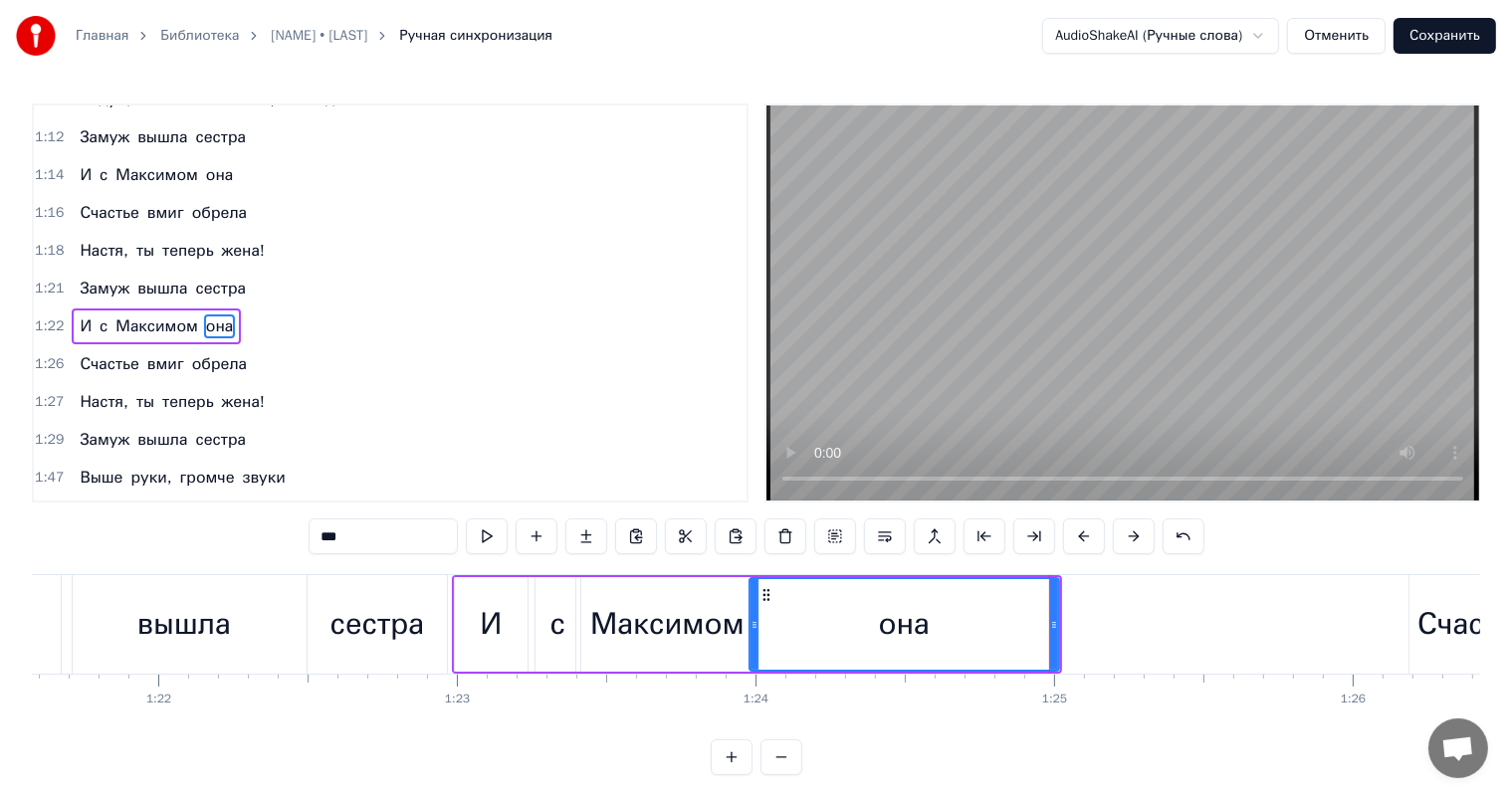 click on "Настя," at bounding box center [104, 251] 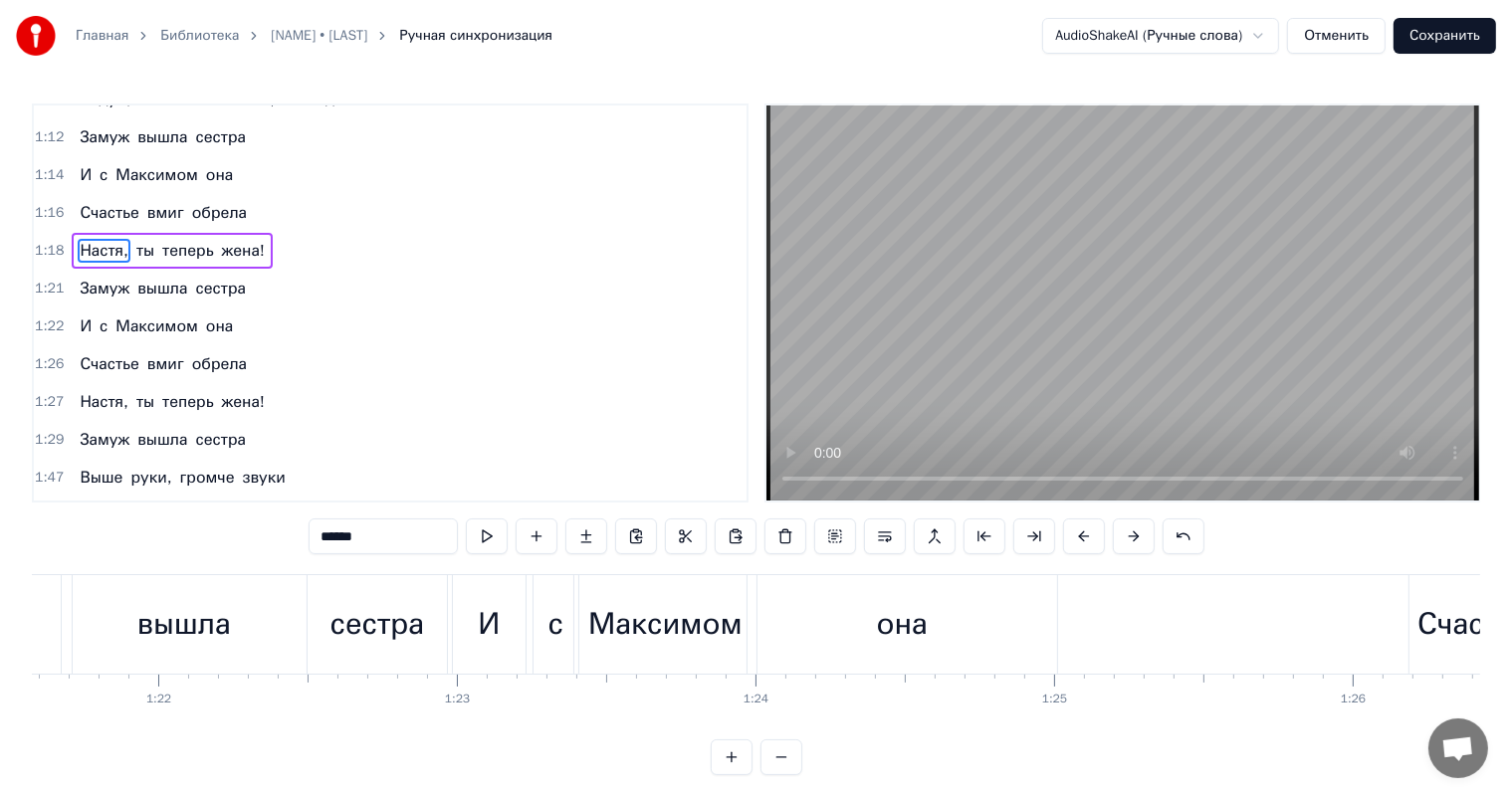 scroll, scrollTop: 406, scrollLeft: 0, axis: vertical 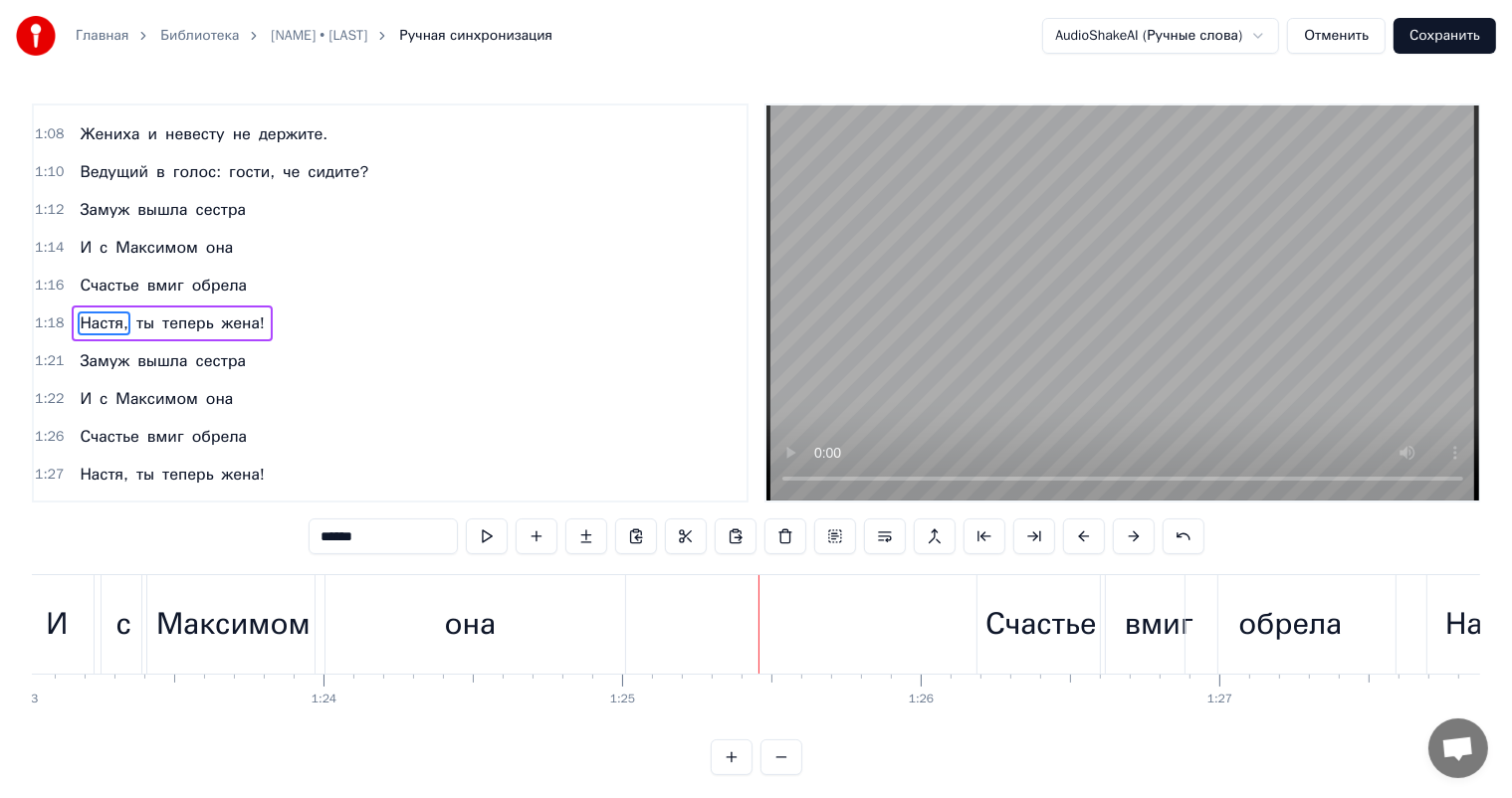 click on "Счастье" at bounding box center [1041, 624] 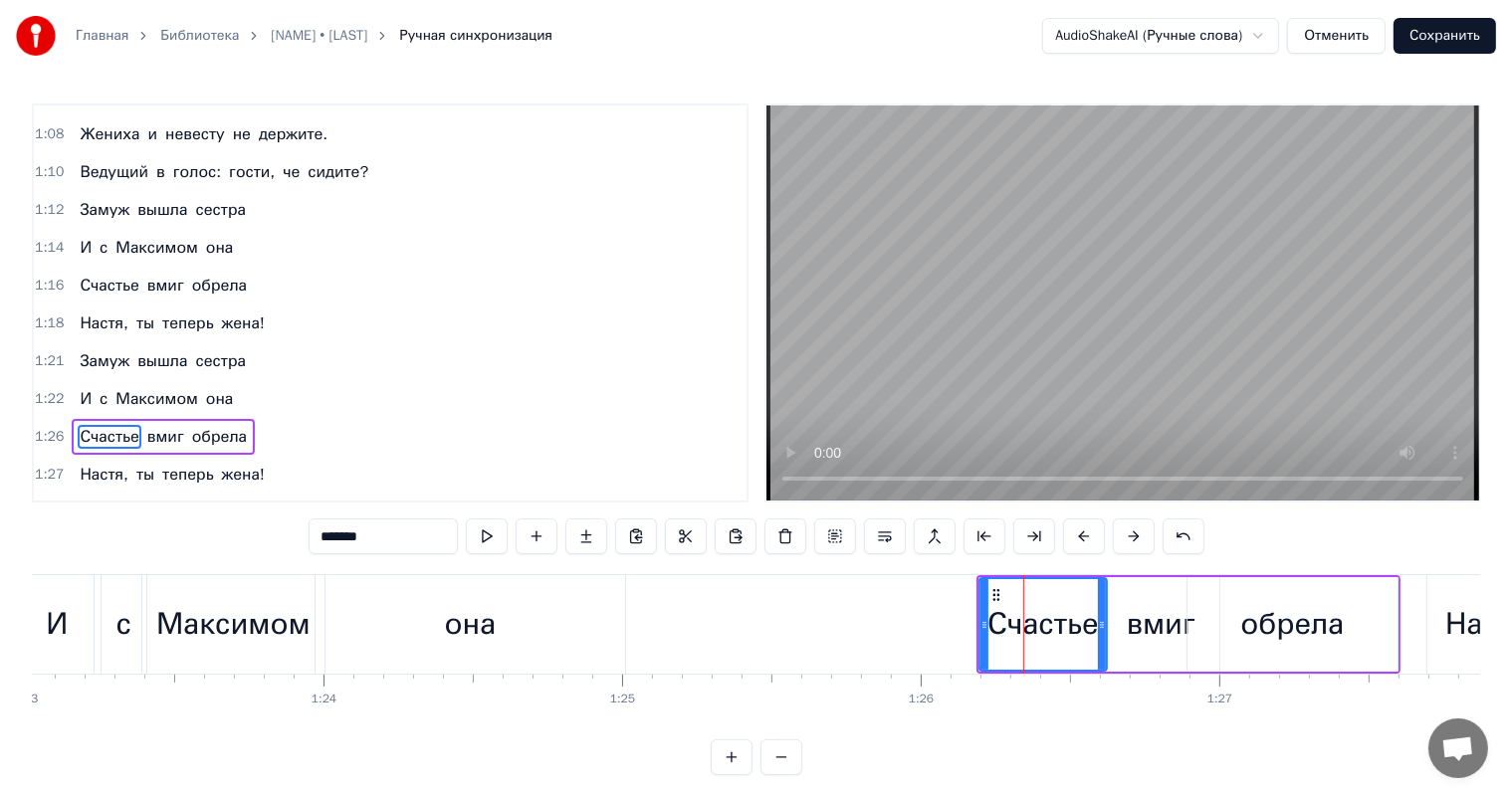 scroll, scrollTop: 515, scrollLeft: 0, axis: vertical 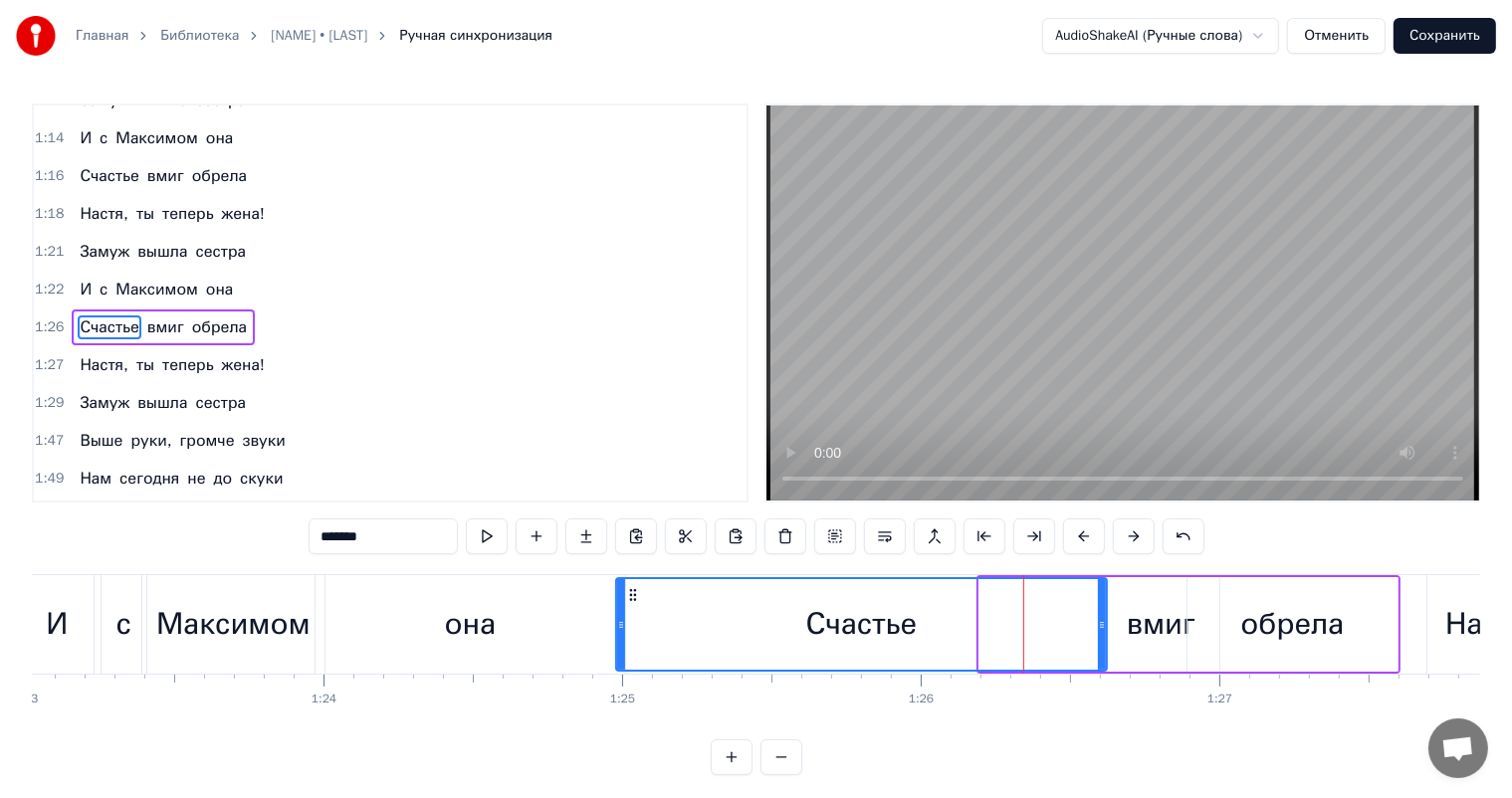 drag, startPoint x: 981, startPoint y: 624, endPoint x: 618, endPoint y: 627, distance: 363.0124 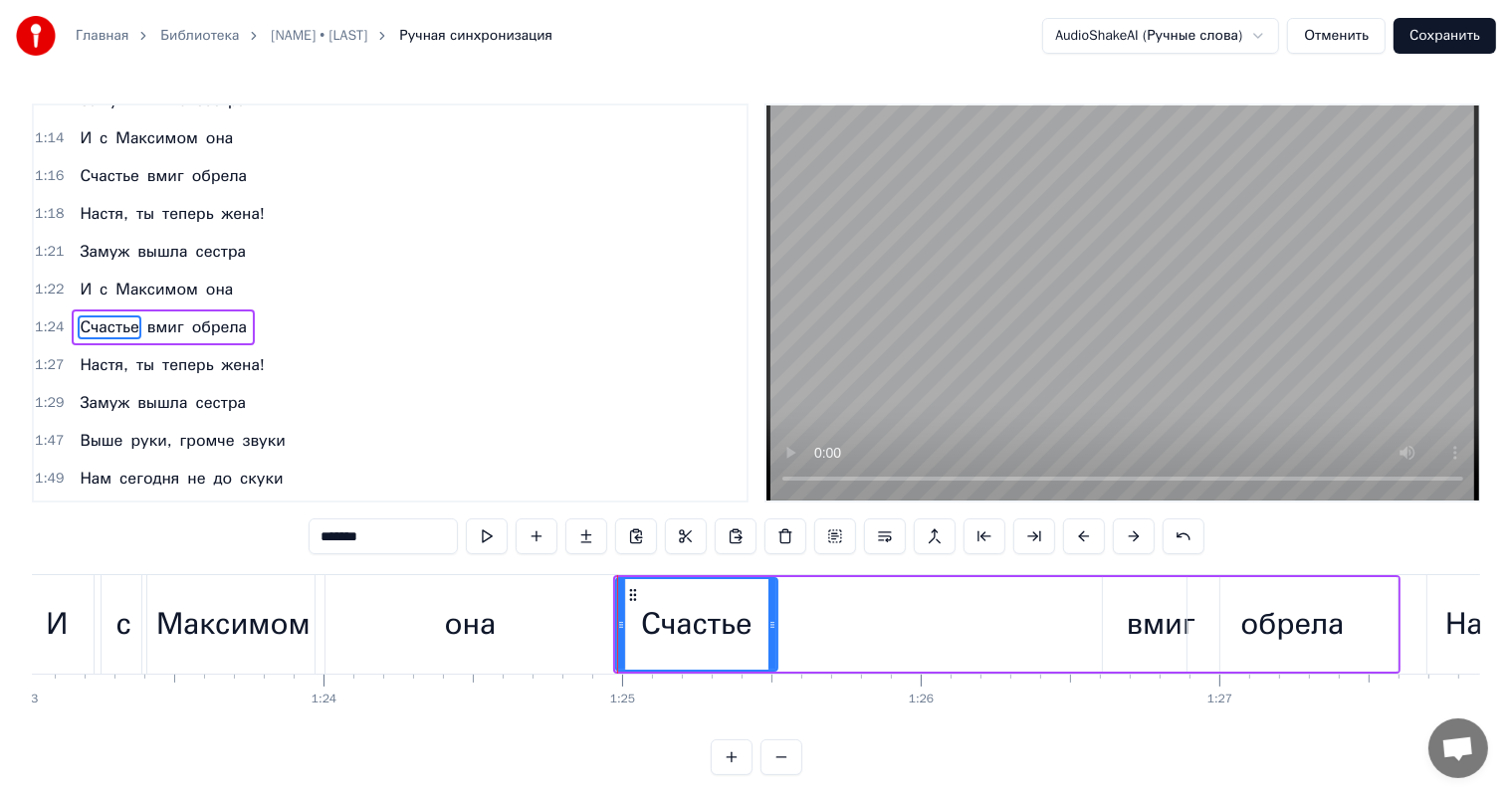 drag, startPoint x: 1103, startPoint y: 616, endPoint x: 773, endPoint y: 626, distance: 330.15148 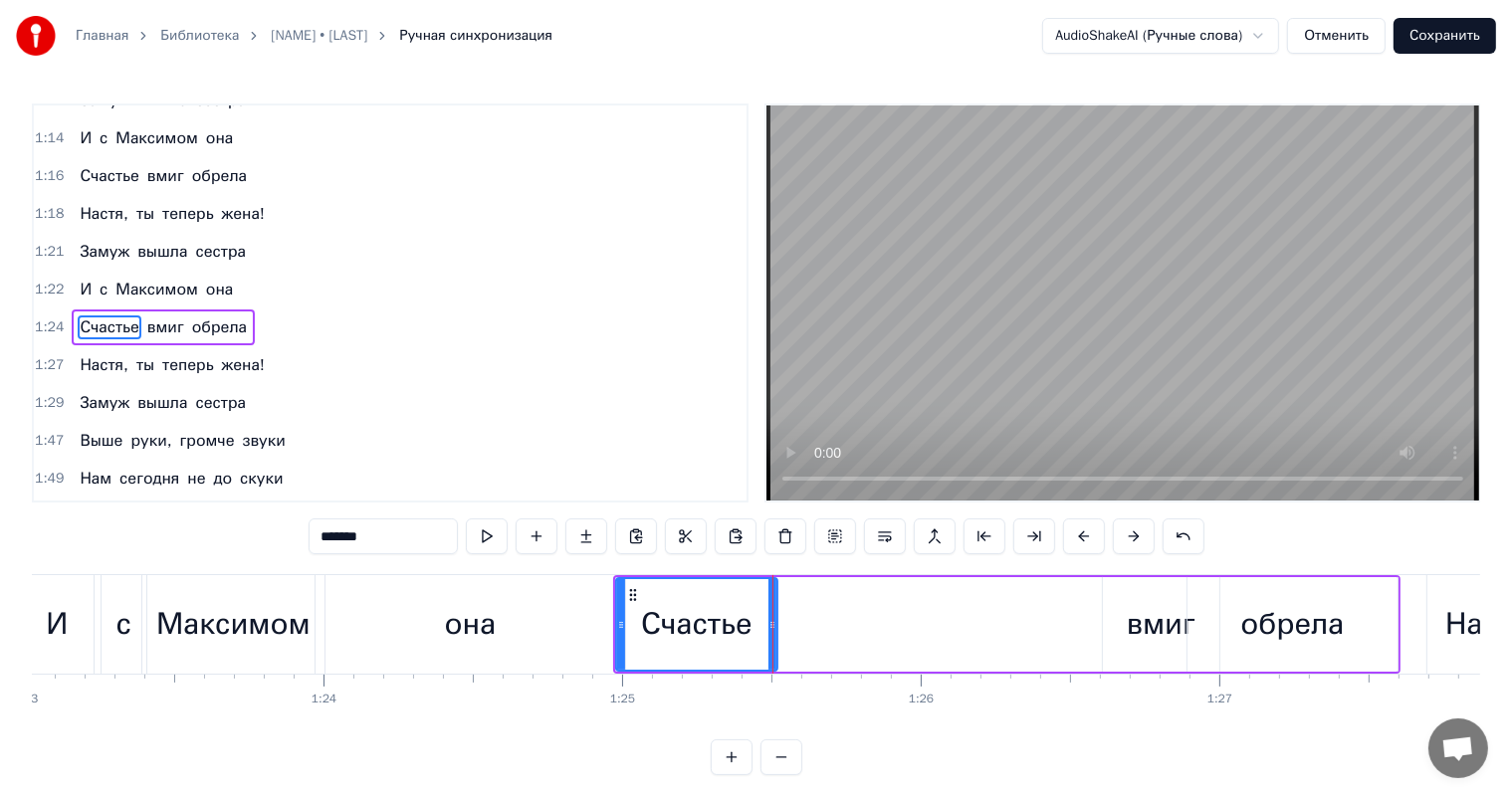 click on "вмиг" at bounding box center (1161, 624) 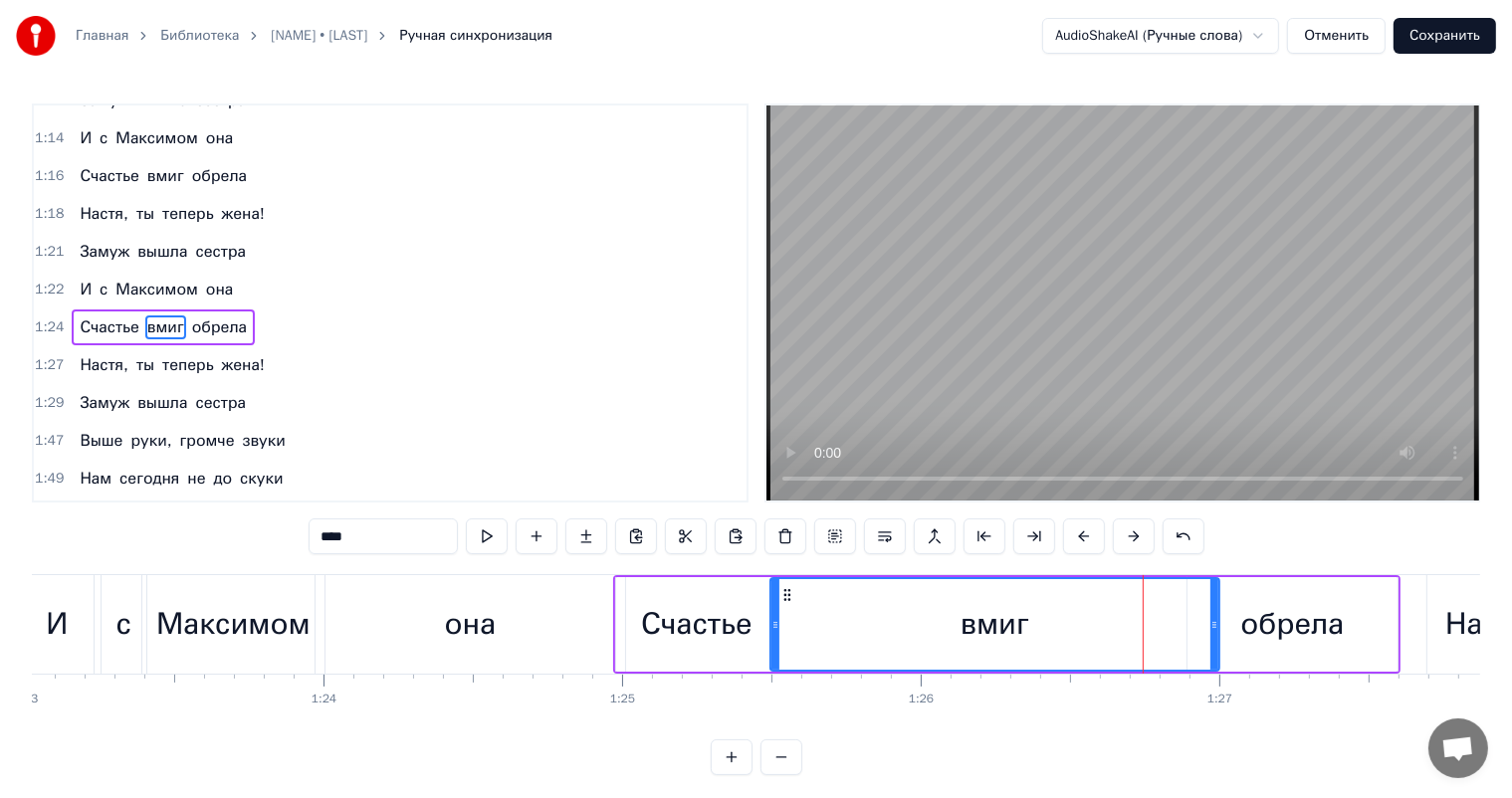 drag, startPoint x: 1104, startPoint y: 625, endPoint x: 771, endPoint y: 629, distance: 333.02402 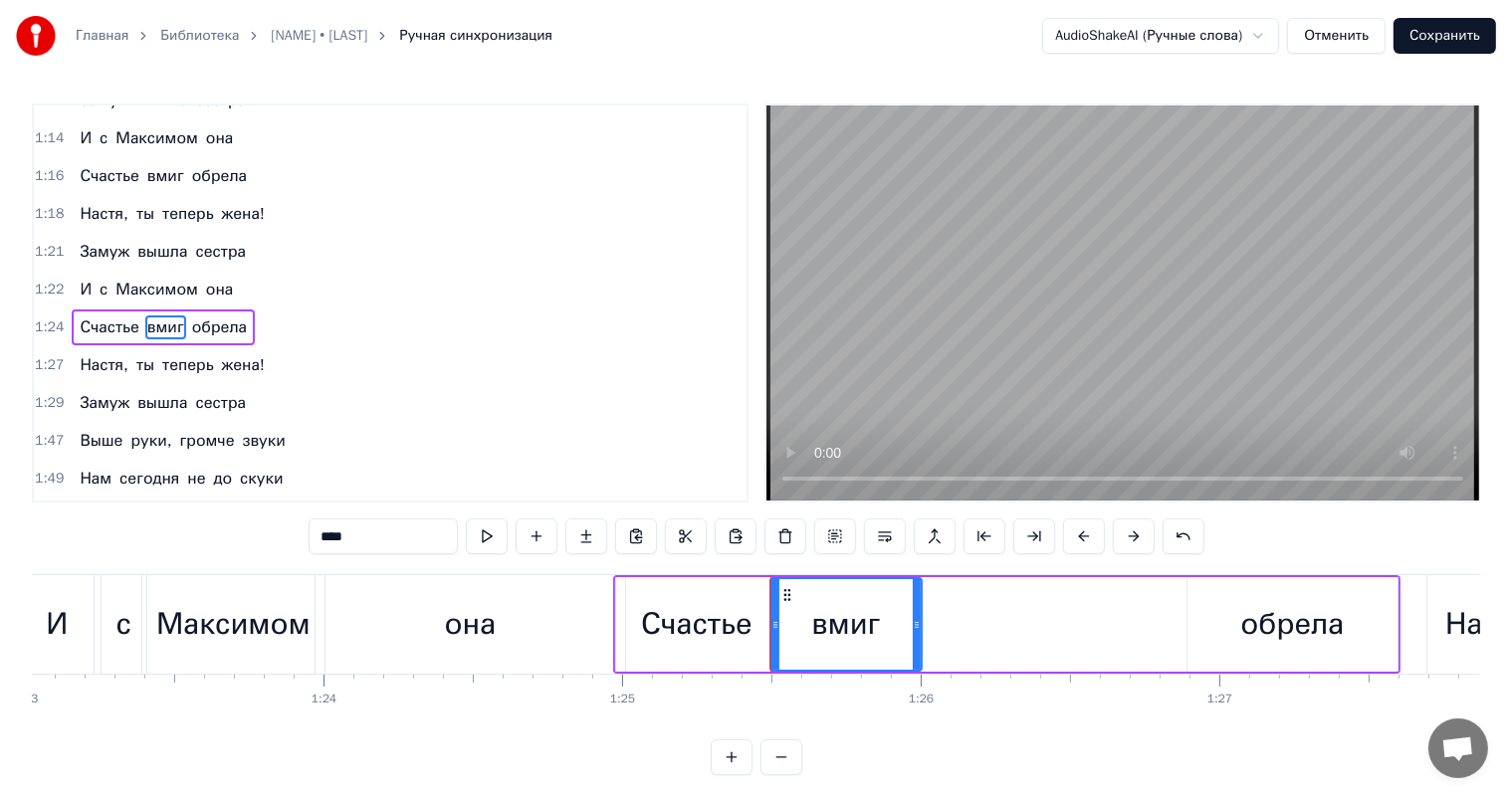 drag, startPoint x: 1212, startPoint y: 617, endPoint x: 1250, endPoint y: 647, distance: 48.414874 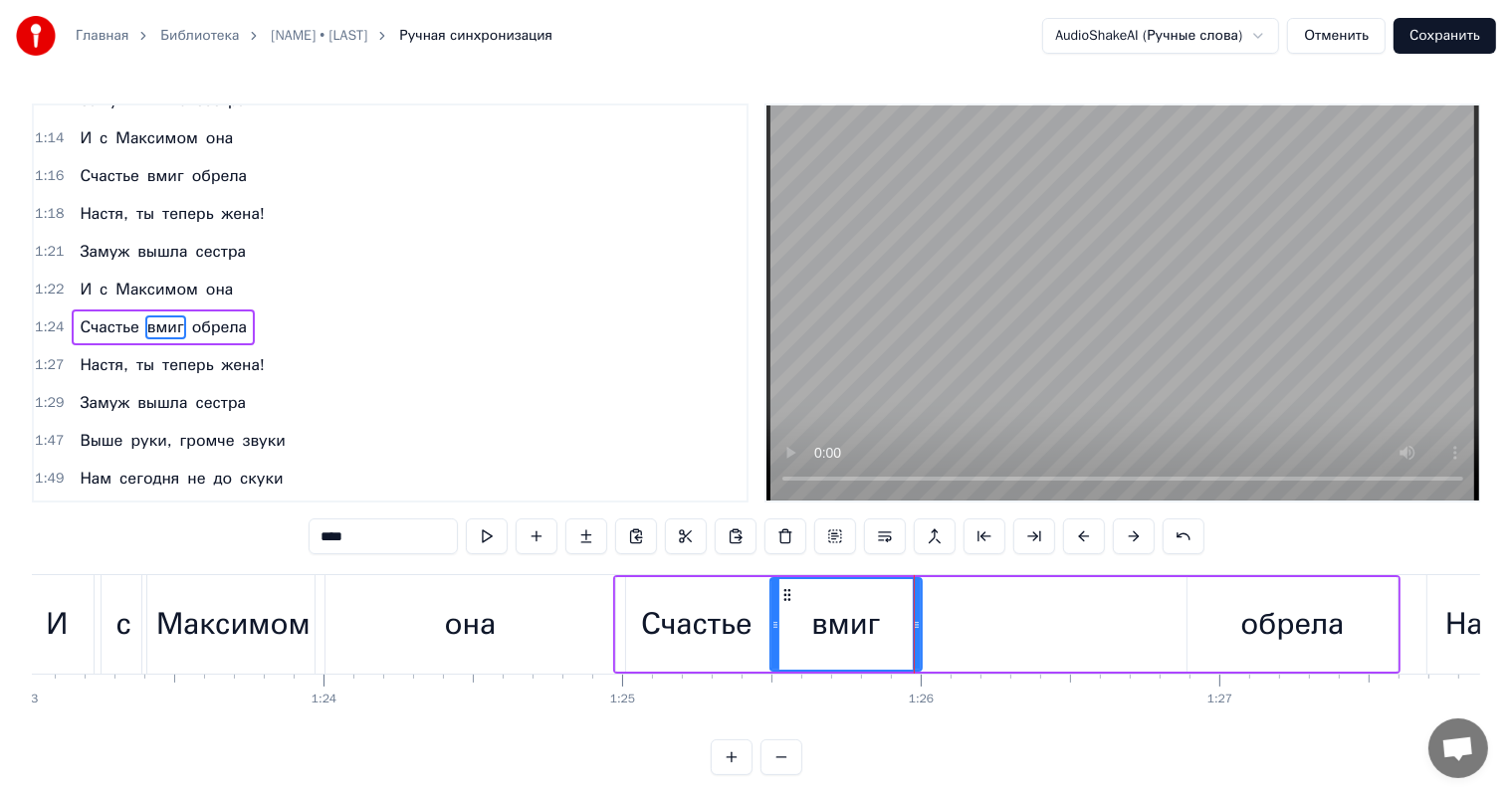 click on "обрела" at bounding box center [1292, 624] 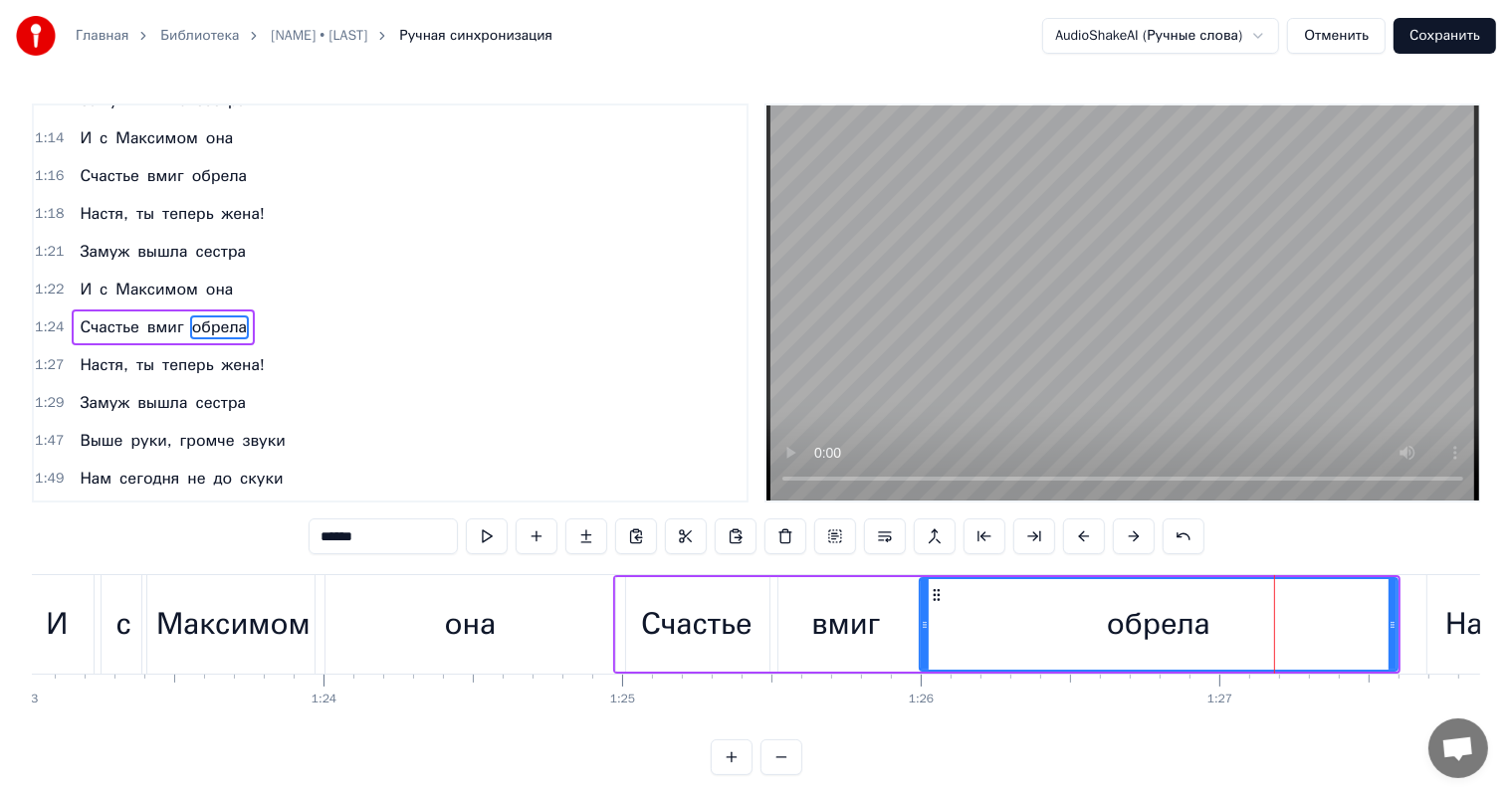 drag, startPoint x: 1189, startPoint y: 621, endPoint x: 922, endPoint y: 629, distance: 267.11982 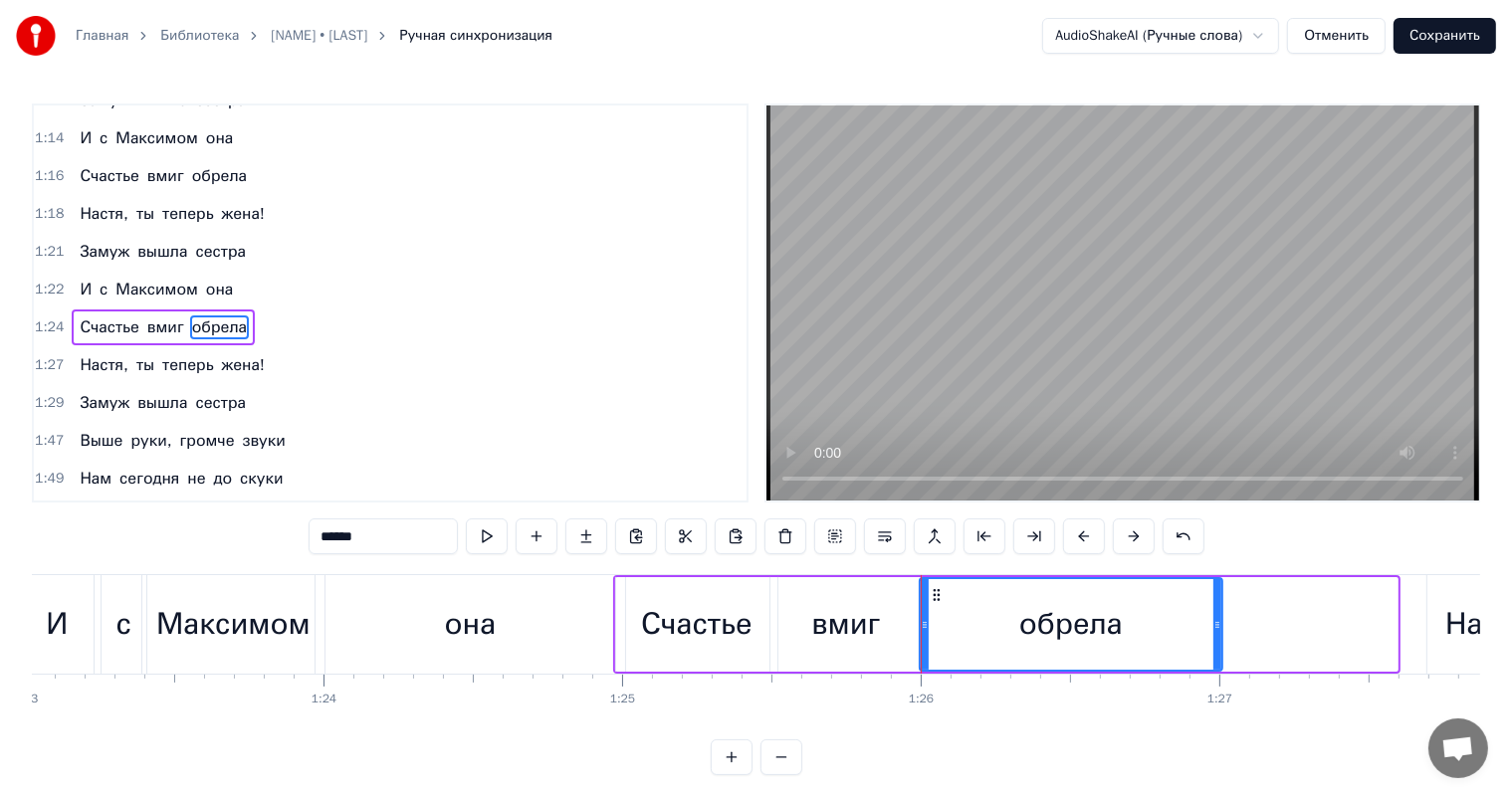 drag, startPoint x: 1391, startPoint y: 617, endPoint x: 1215, endPoint y: 617, distance: 176 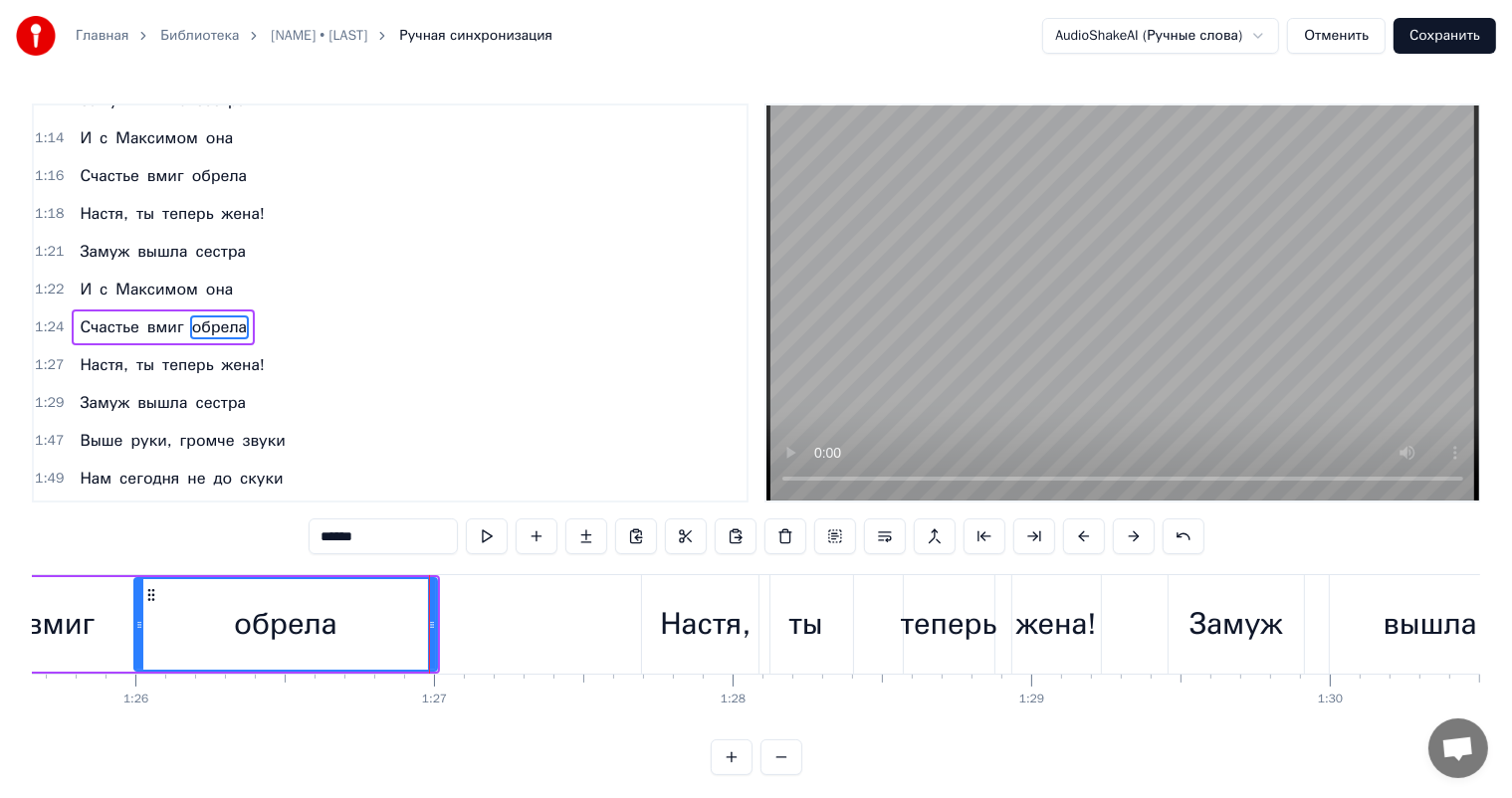scroll, scrollTop: 0, scrollLeft: 25724, axis: horizontal 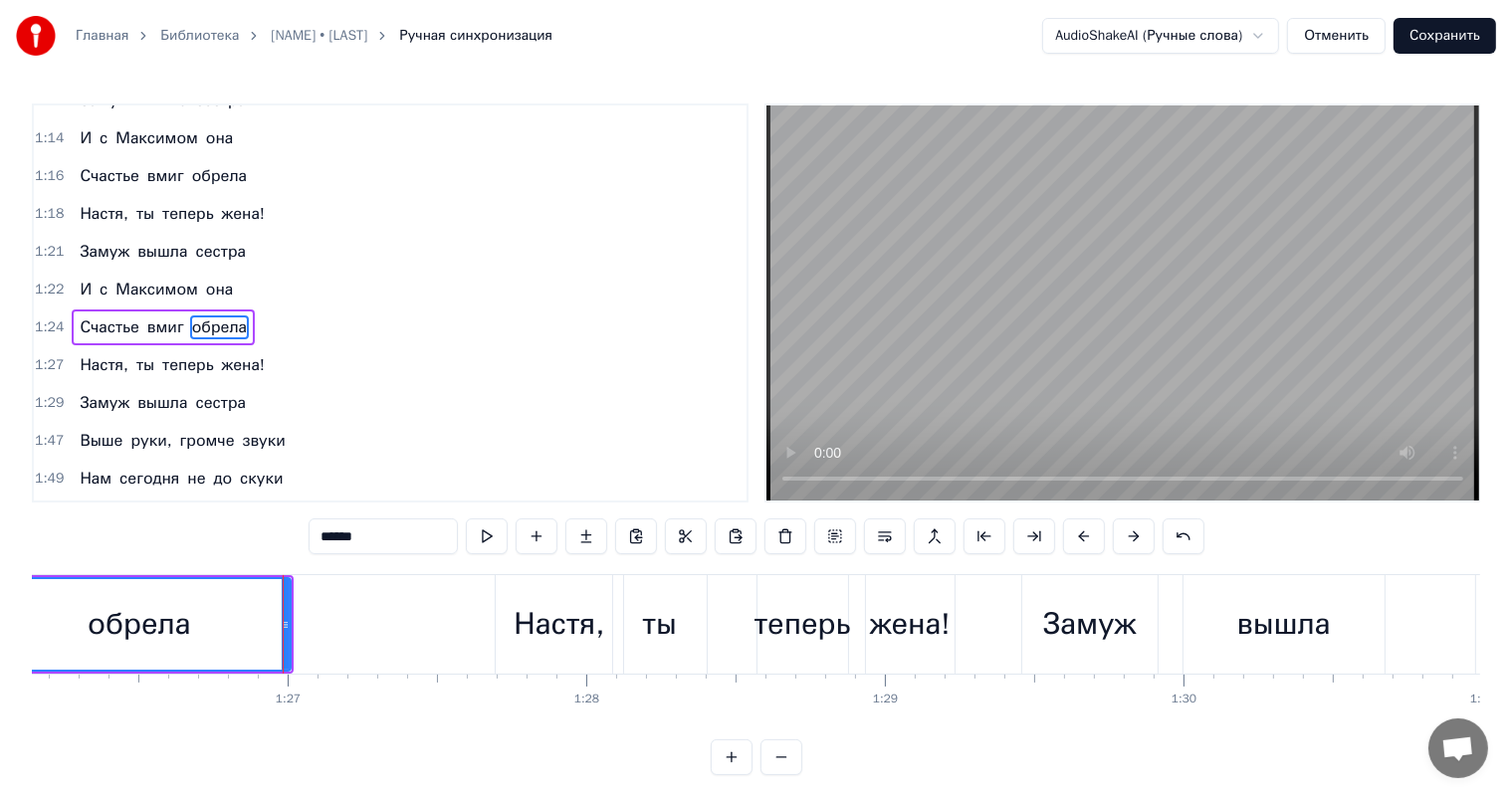 click on "Настя," at bounding box center [558, 624] 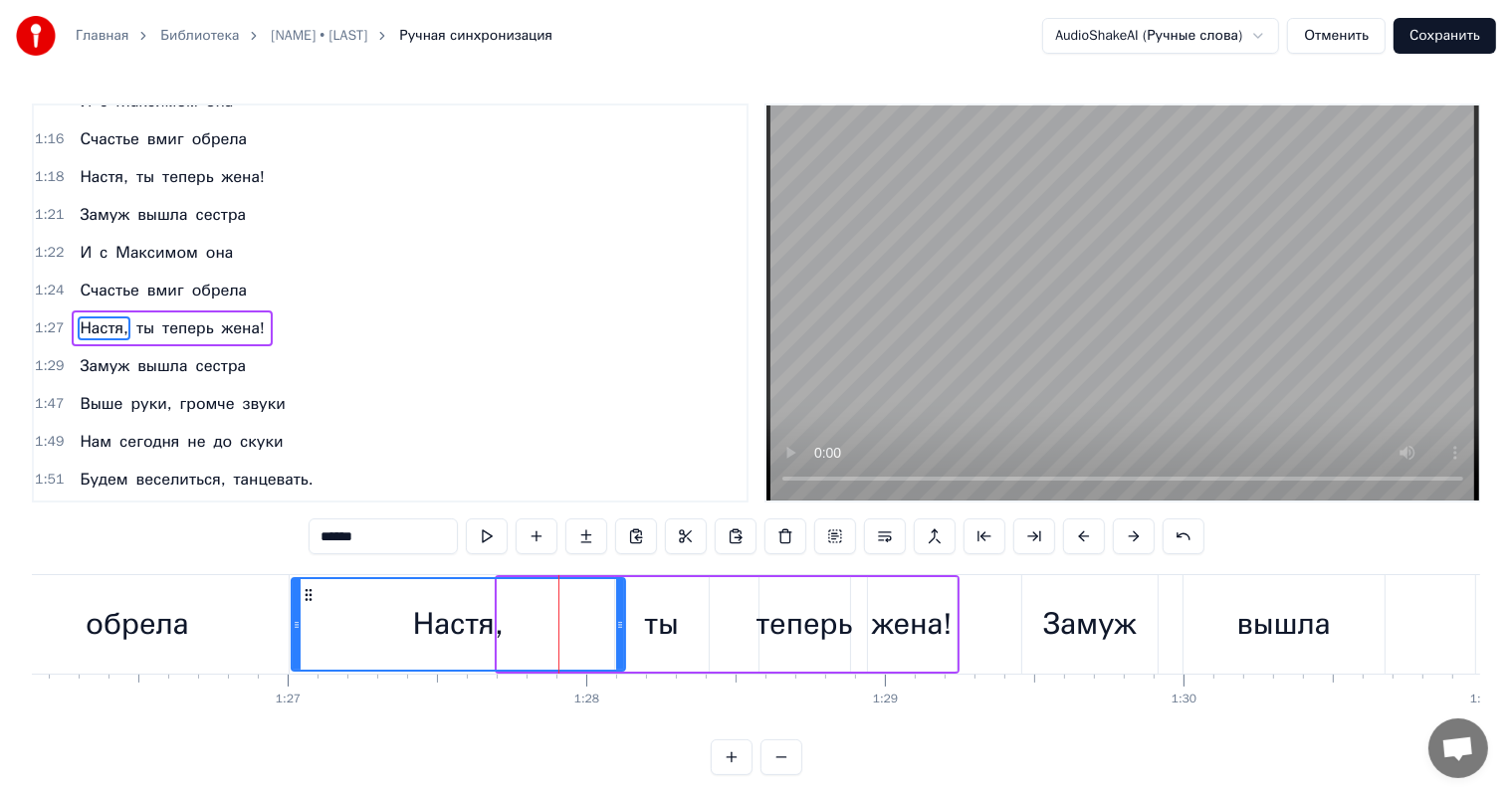 drag, startPoint x: 501, startPoint y: 623, endPoint x: 295, endPoint y: 618, distance: 206.06067 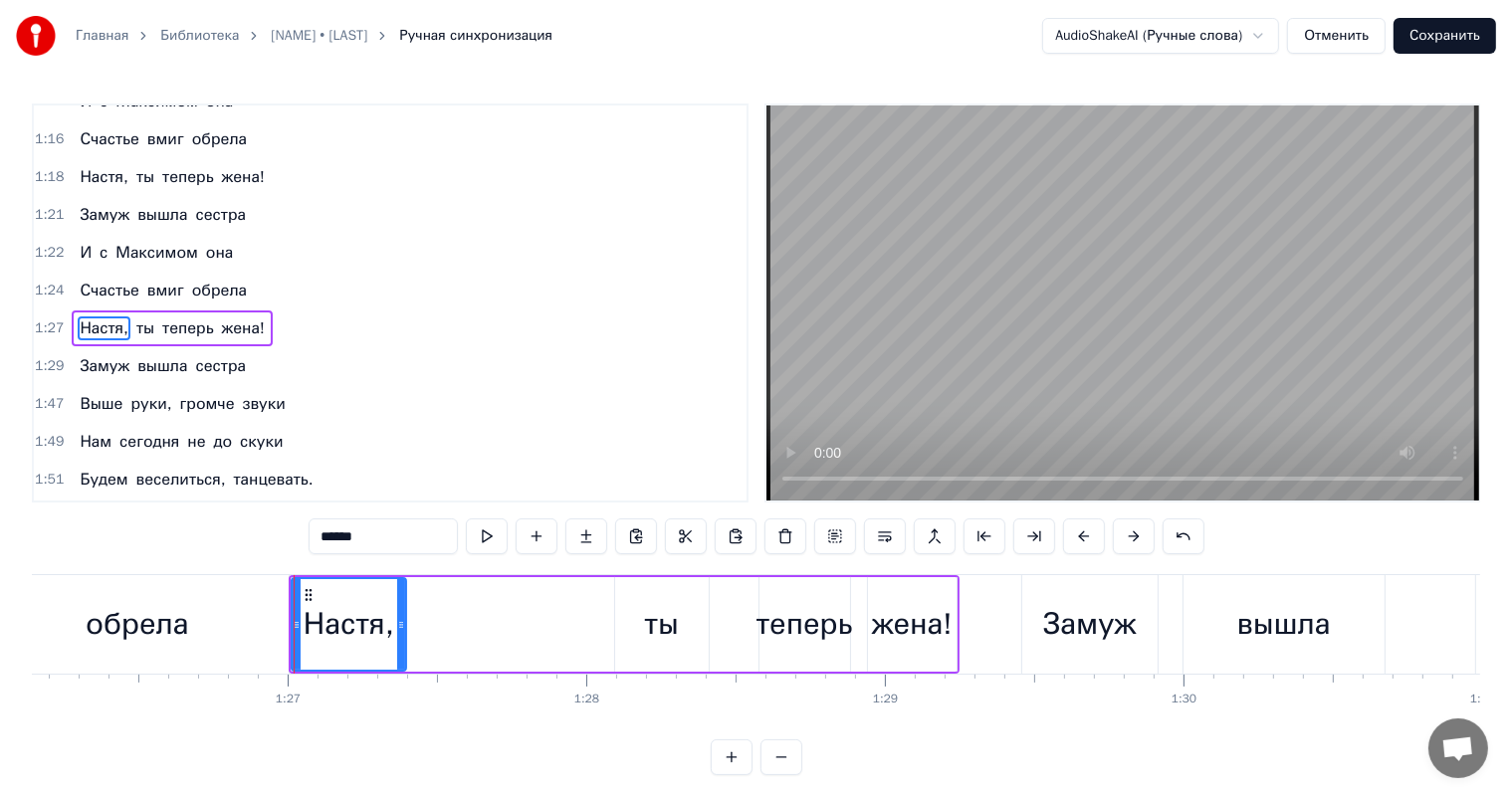 drag, startPoint x: 619, startPoint y: 628, endPoint x: 401, endPoint y: 625, distance: 218.02064 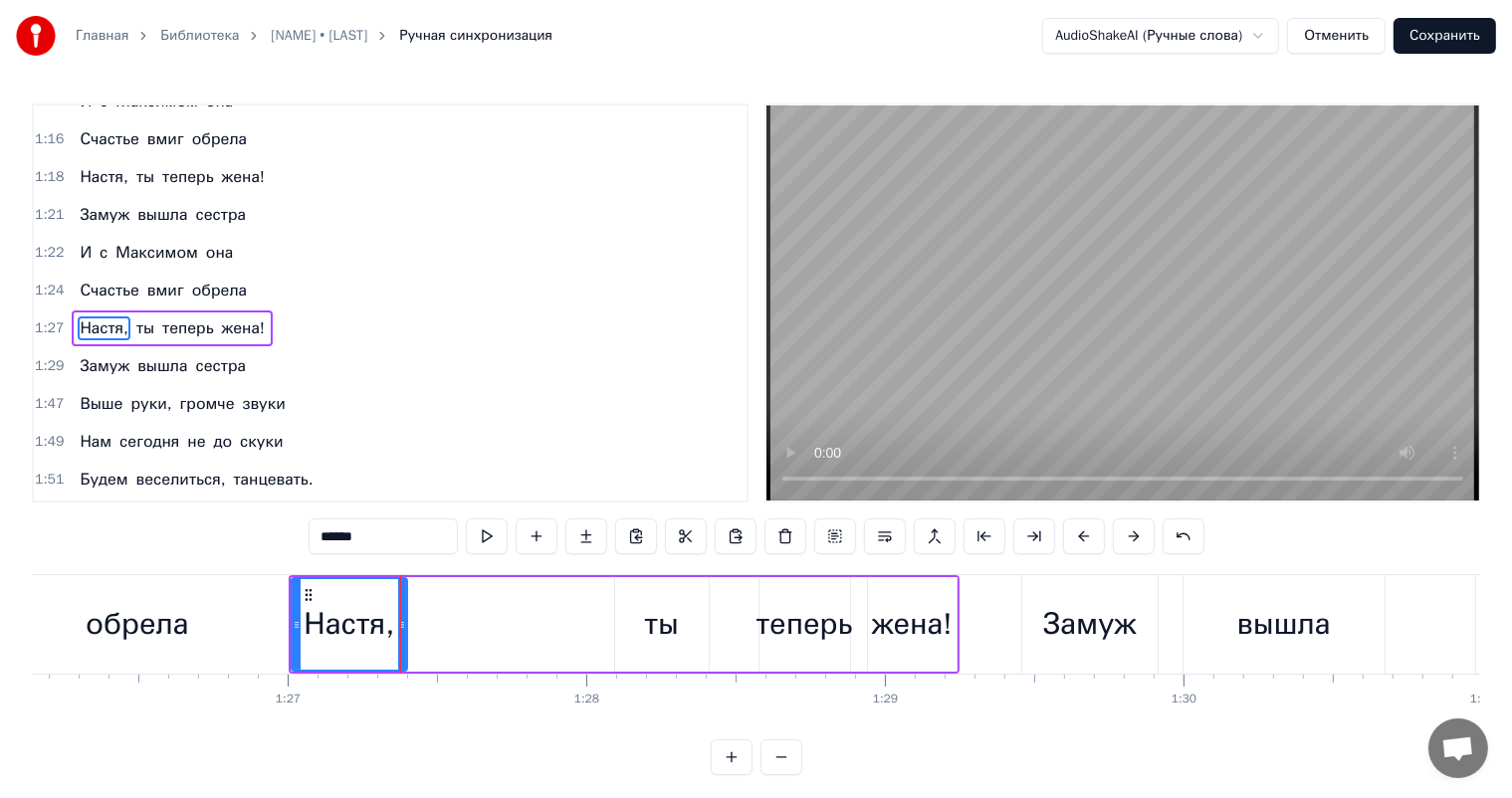 click on "ты" at bounding box center [662, 624] 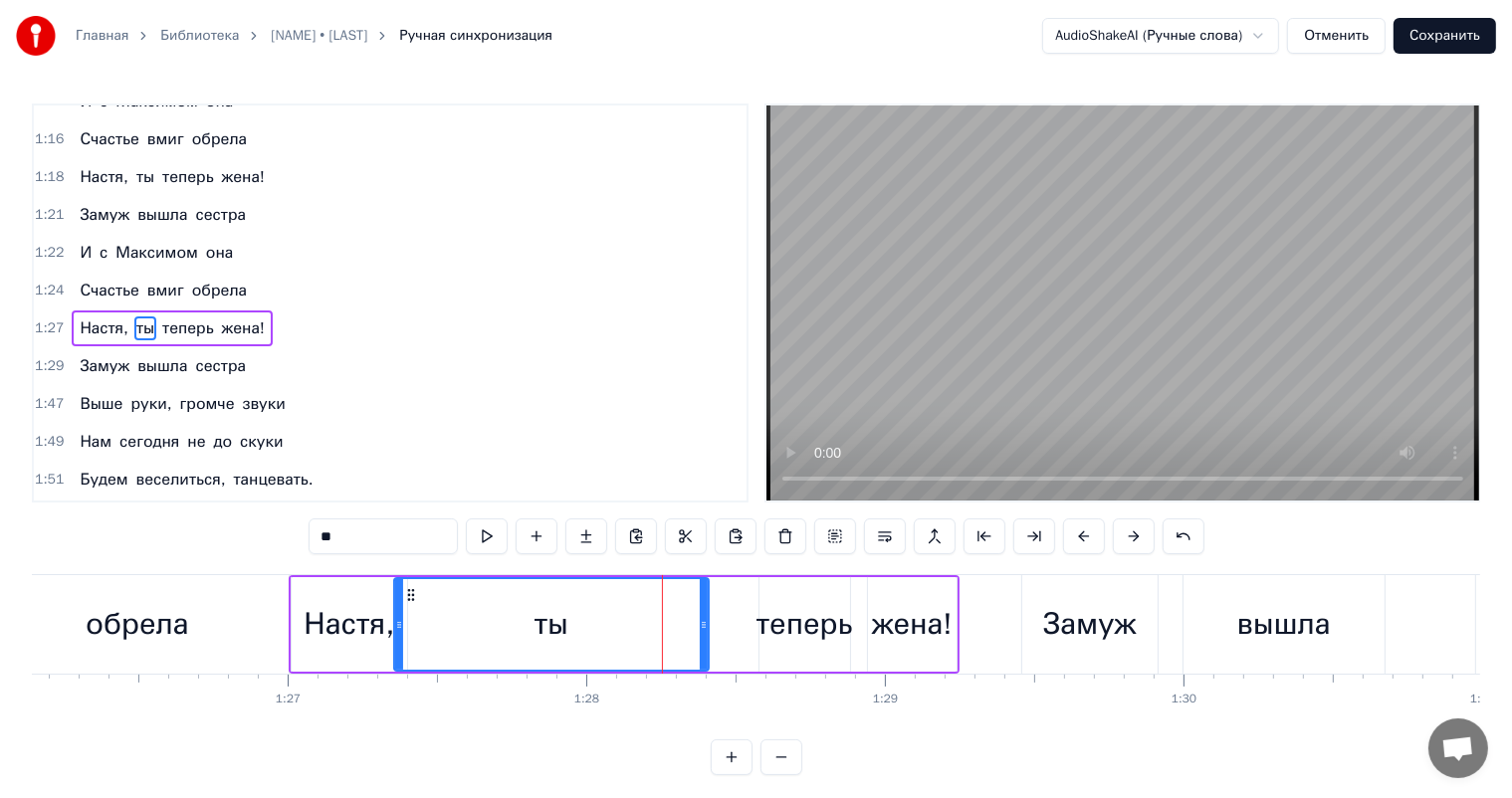 drag, startPoint x: 617, startPoint y: 623, endPoint x: 396, endPoint y: 617, distance: 221.08143 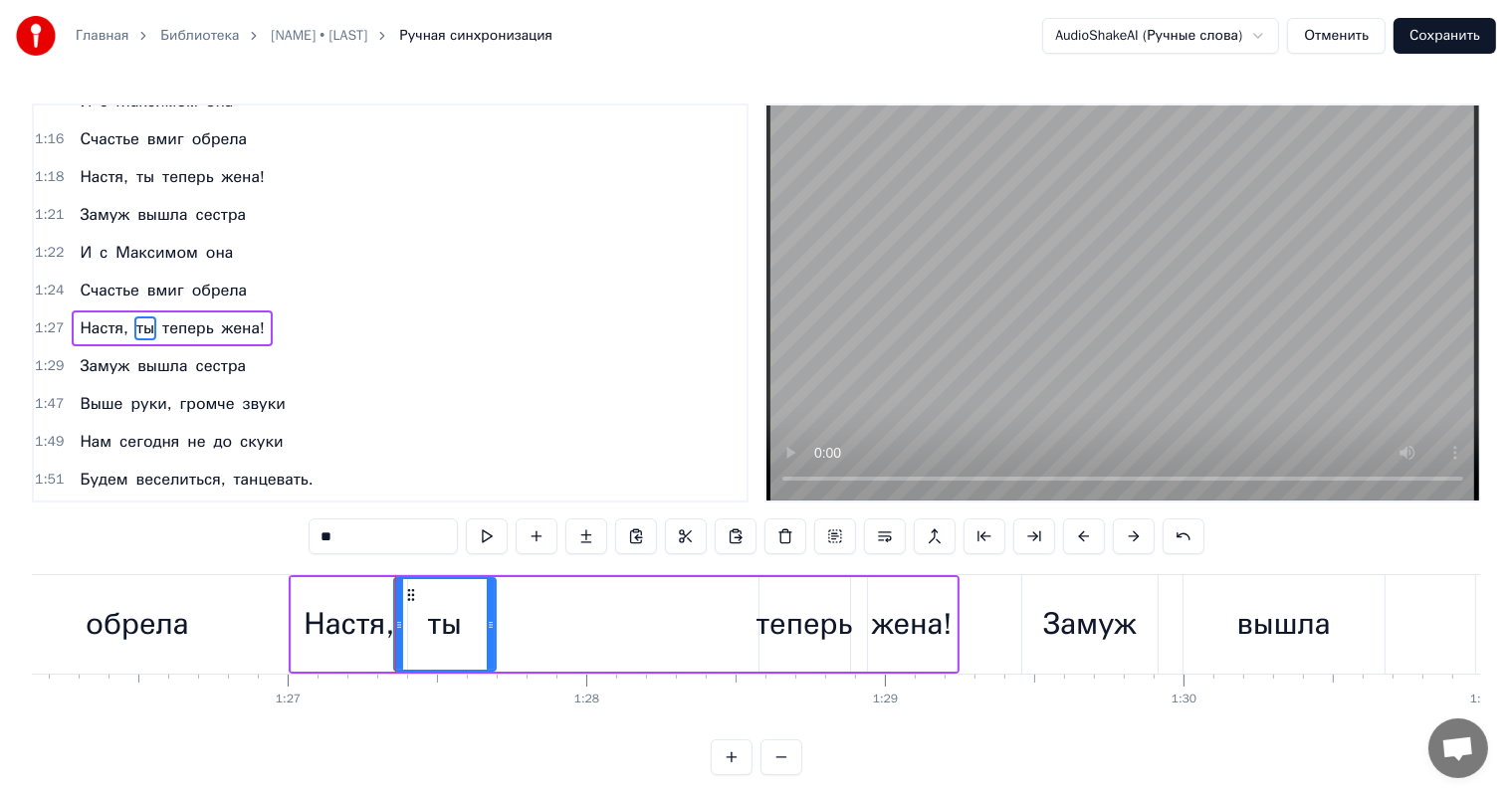 drag, startPoint x: 703, startPoint y: 615, endPoint x: 490, endPoint y: 586, distance: 214.96511 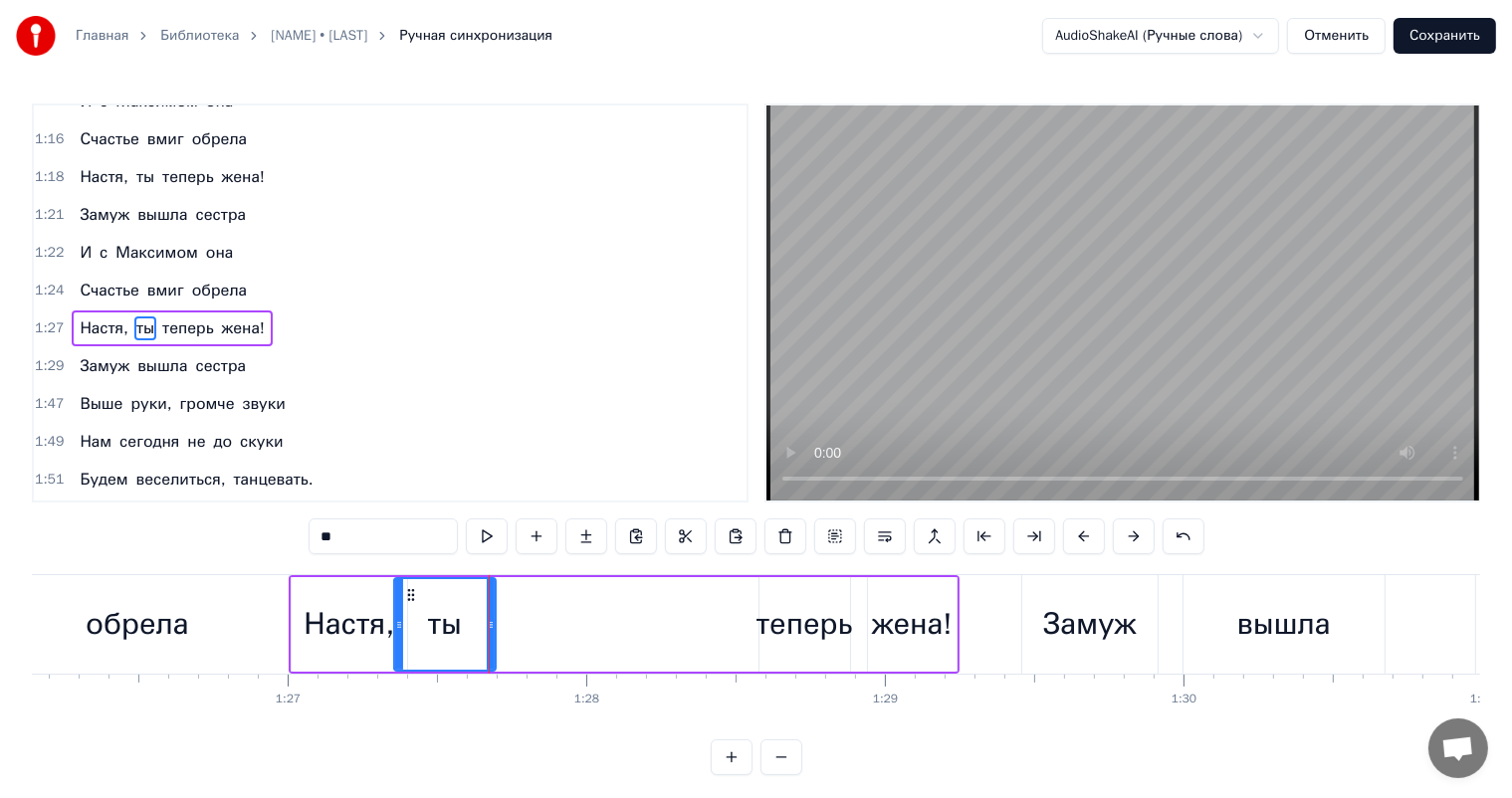 click on "теперь" at bounding box center [804, 624] 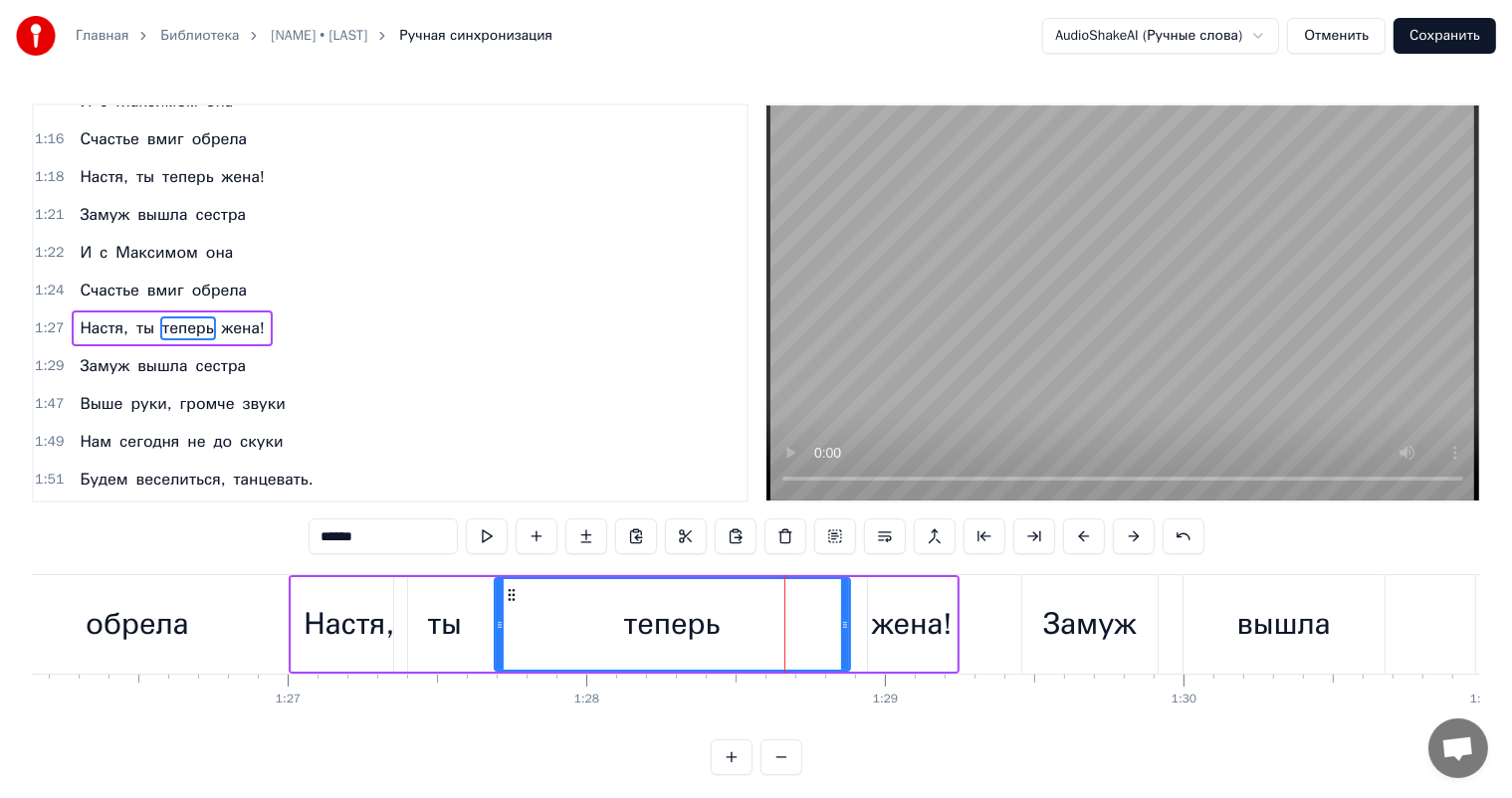 click at bounding box center [500, 624] 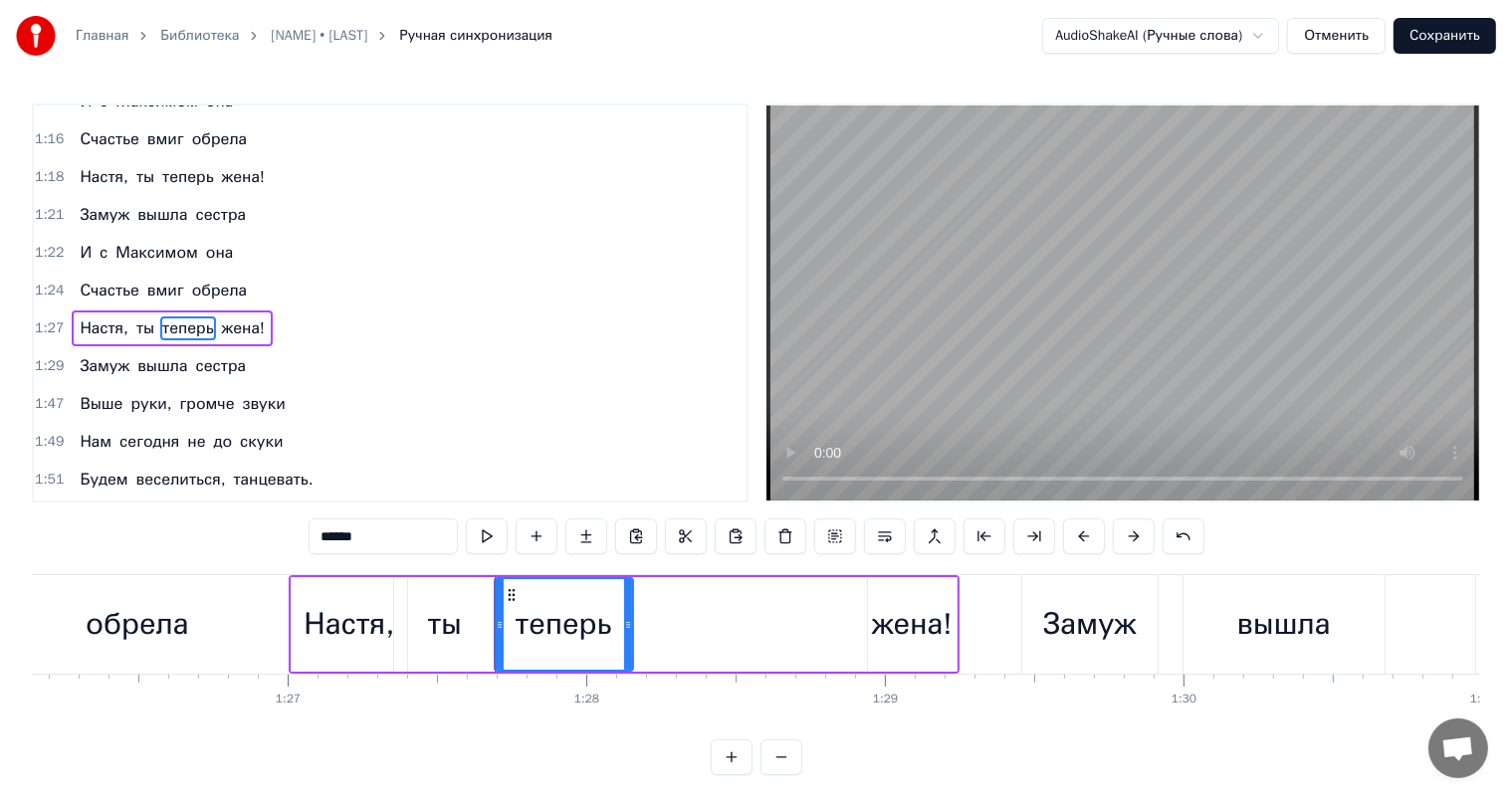 drag, startPoint x: 842, startPoint y: 617, endPoint x: 626, endPoint y: 603, distance: 216.45323 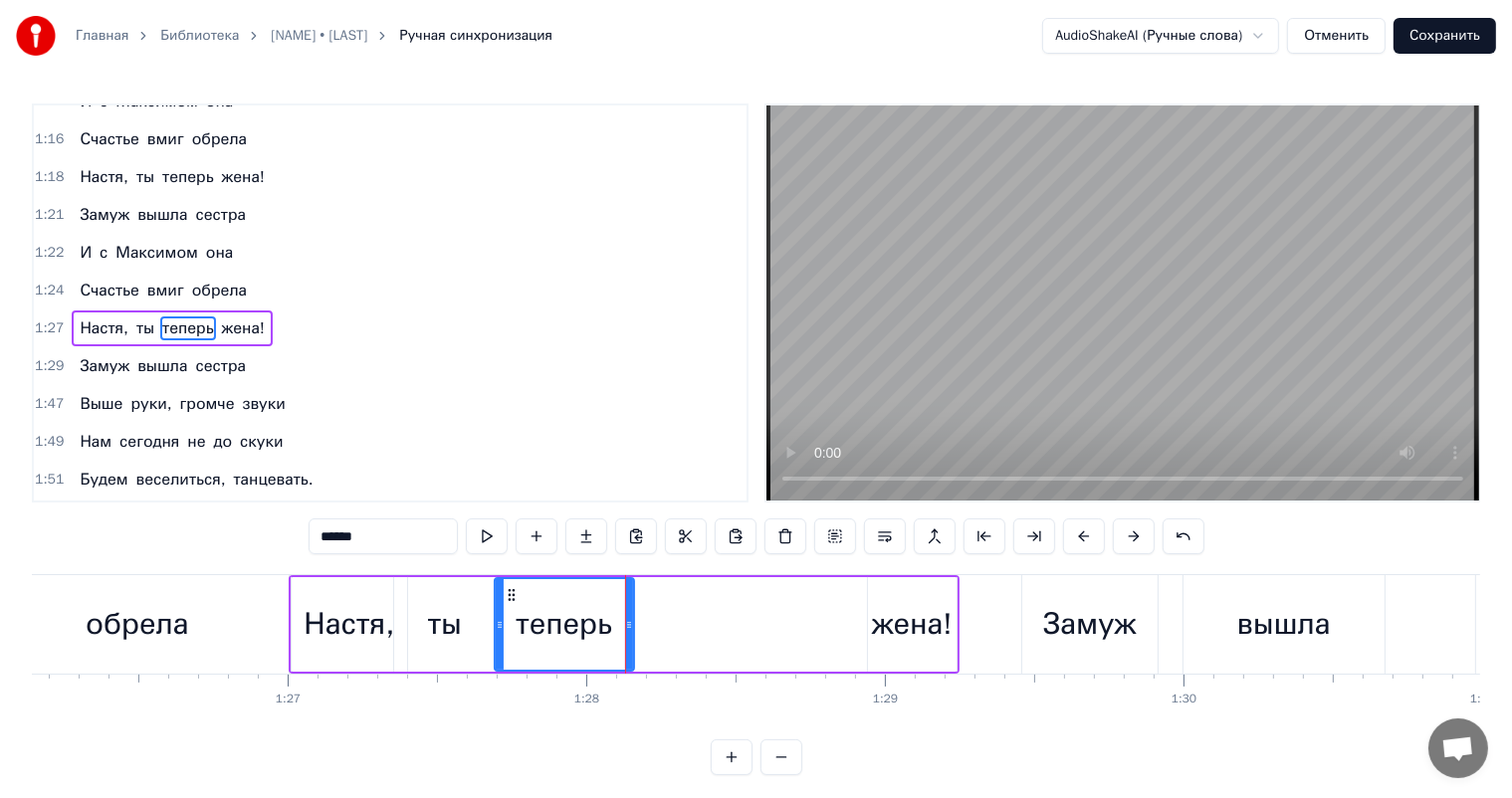 click on "жена!" at bounding box center [912, 624] 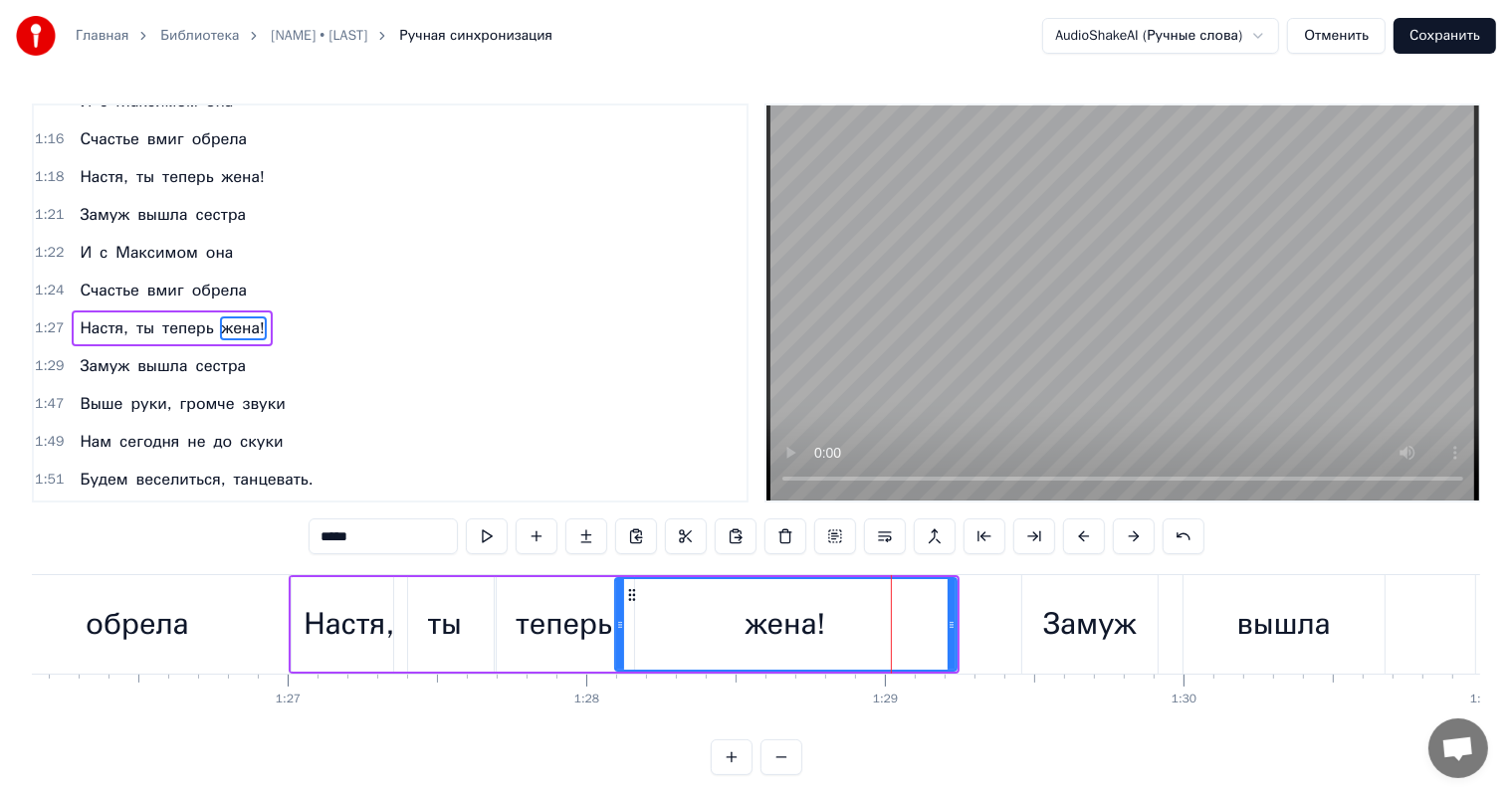 drag, startPoint x: 868, startPoint y: 622, endPoint x: 615, endPoint y: 620, distance: 253.00791 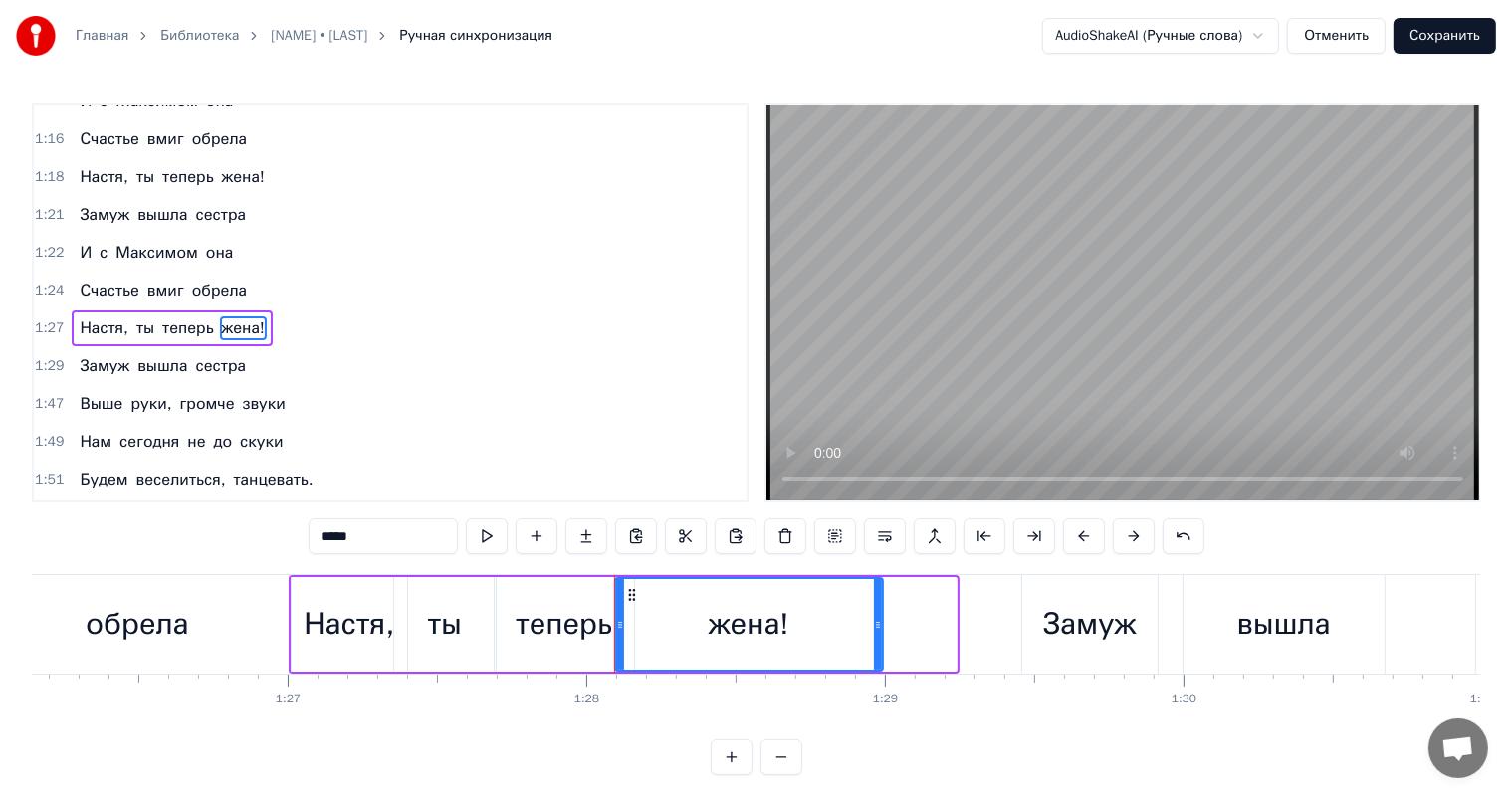 drag, startPoint x: 952, startPoint y: 621, endPoint x: 878, endPoint y: 625, distance: 74.10803 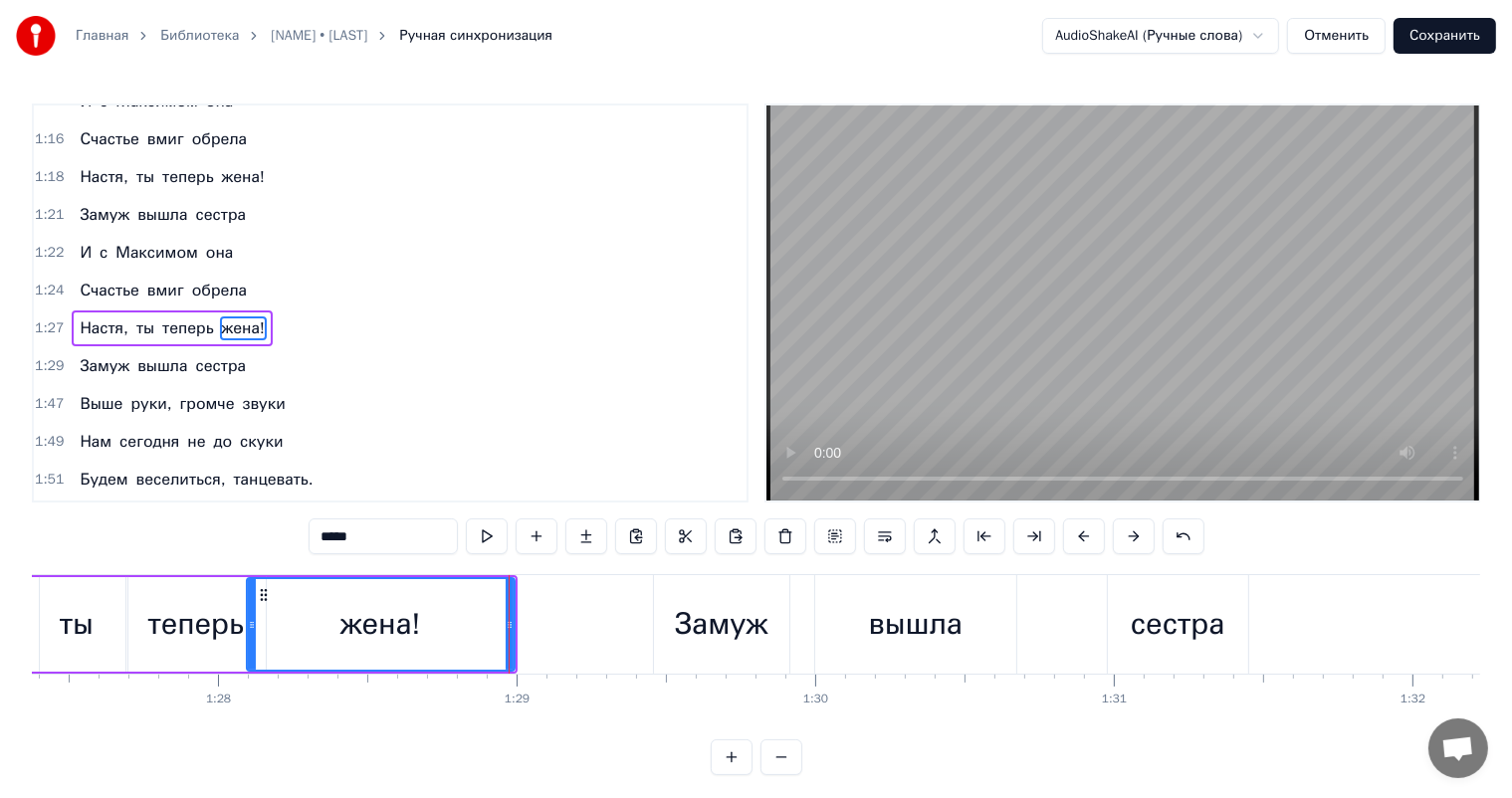 scroll, scrollTop: 0, scrollLeft: 26019, axis: horizontal 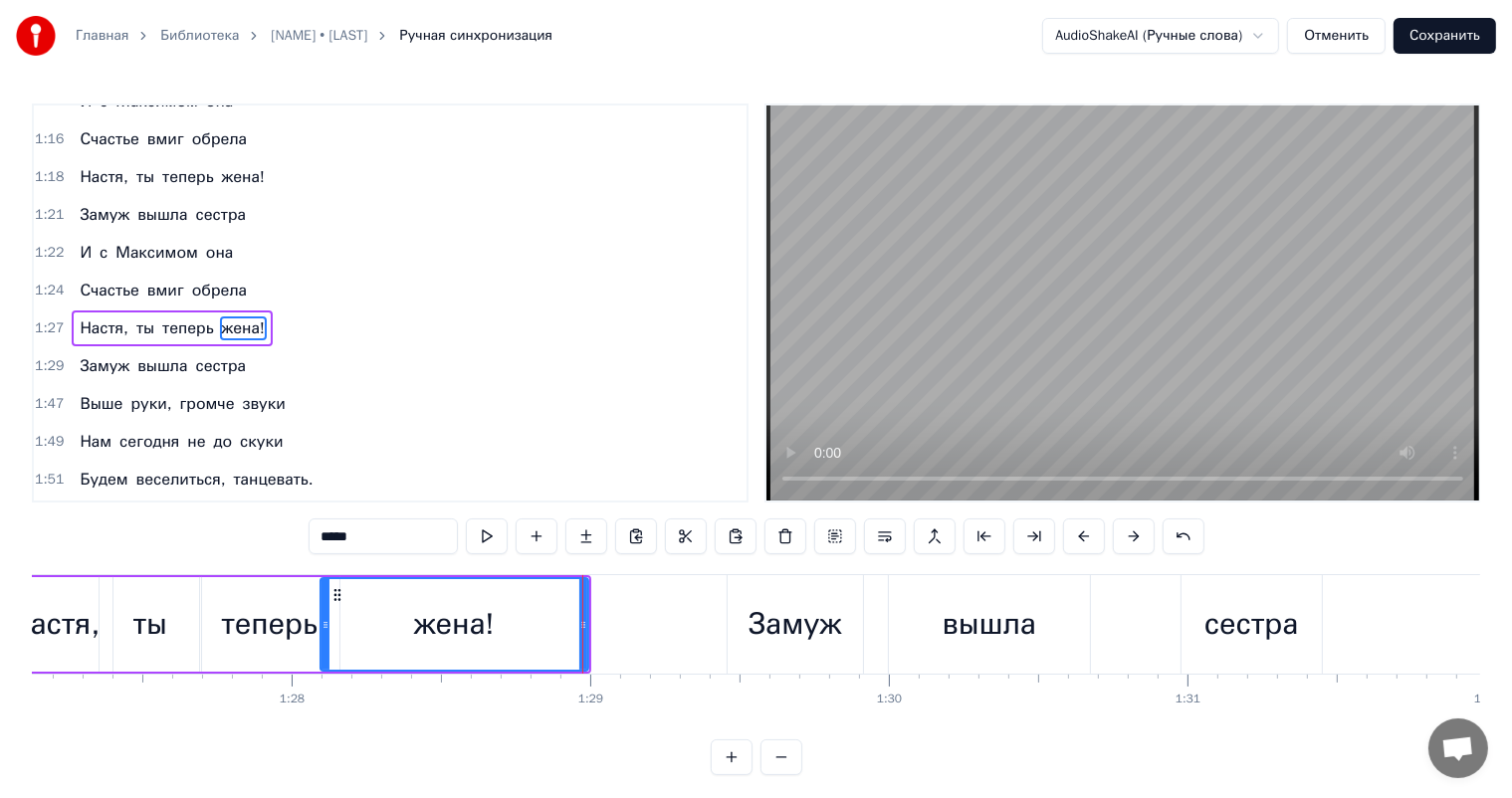 click on "Замуж" at bounding box center (794, 624) 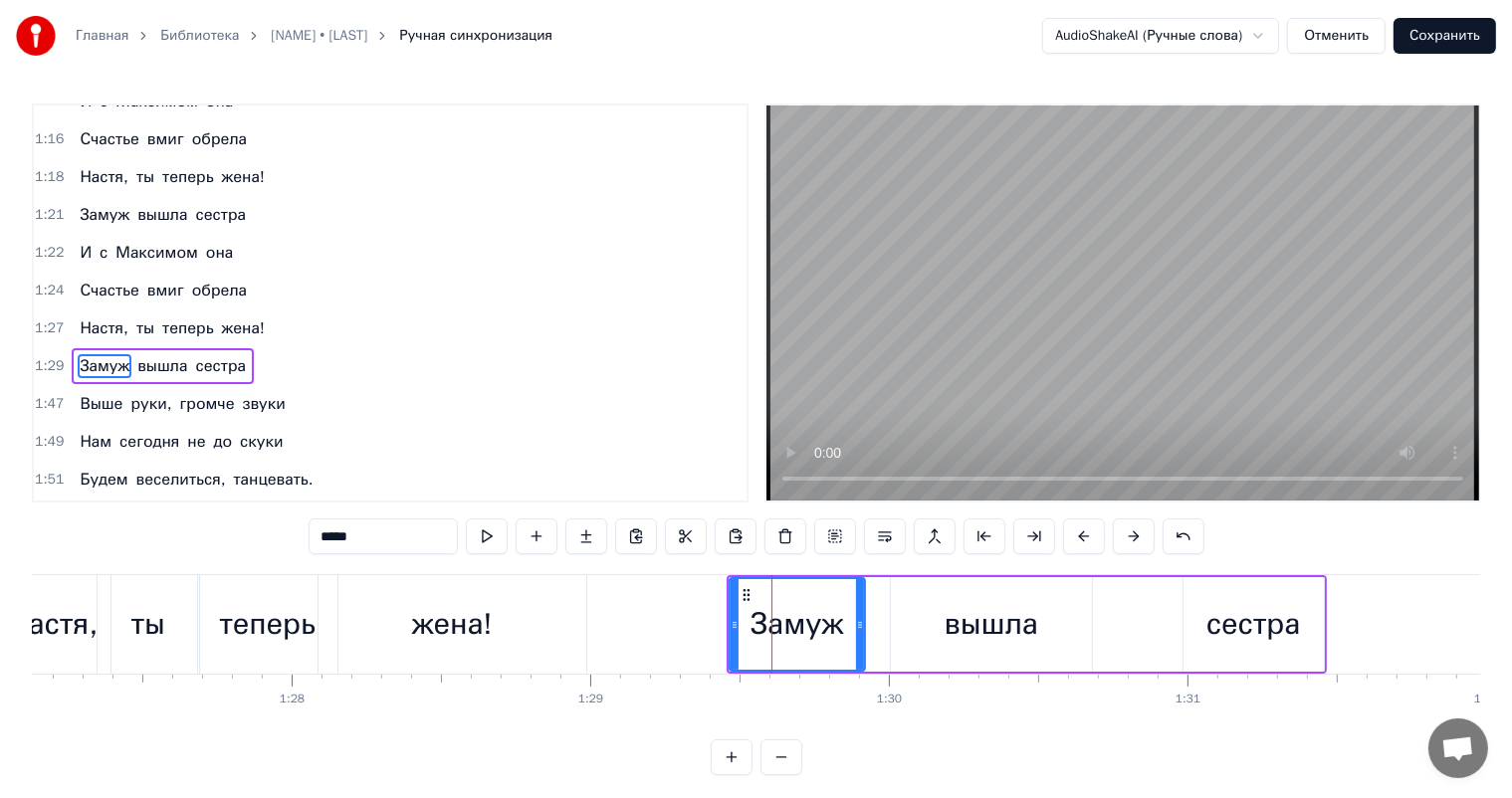 scroll, scrollTop: 589, scrollLeft: 0, axis: vertical 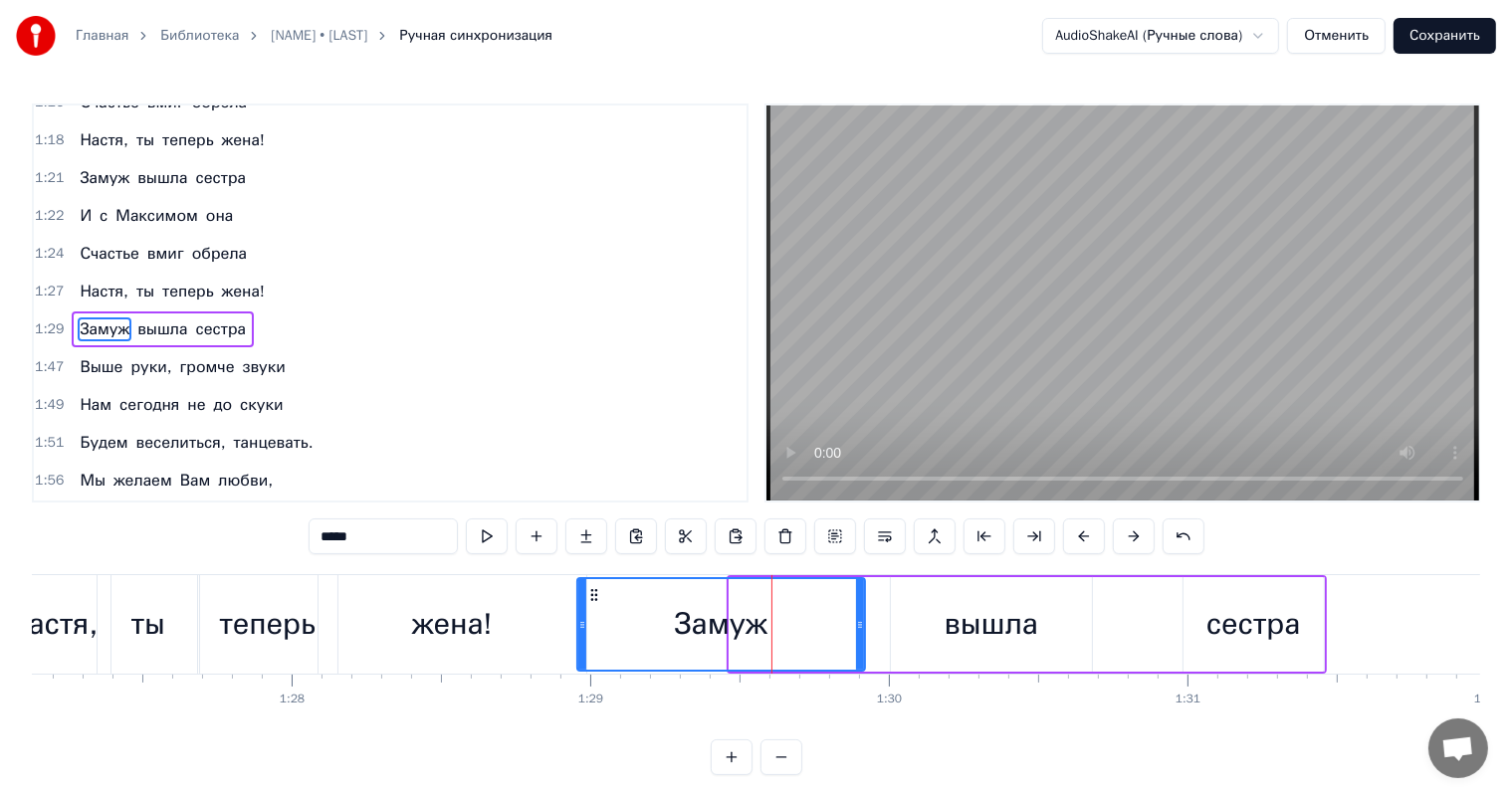 drag, startPoint x: 732, startPoint y: 622, endPoint x: 580, endPoint y: 613, distance: 152.26621 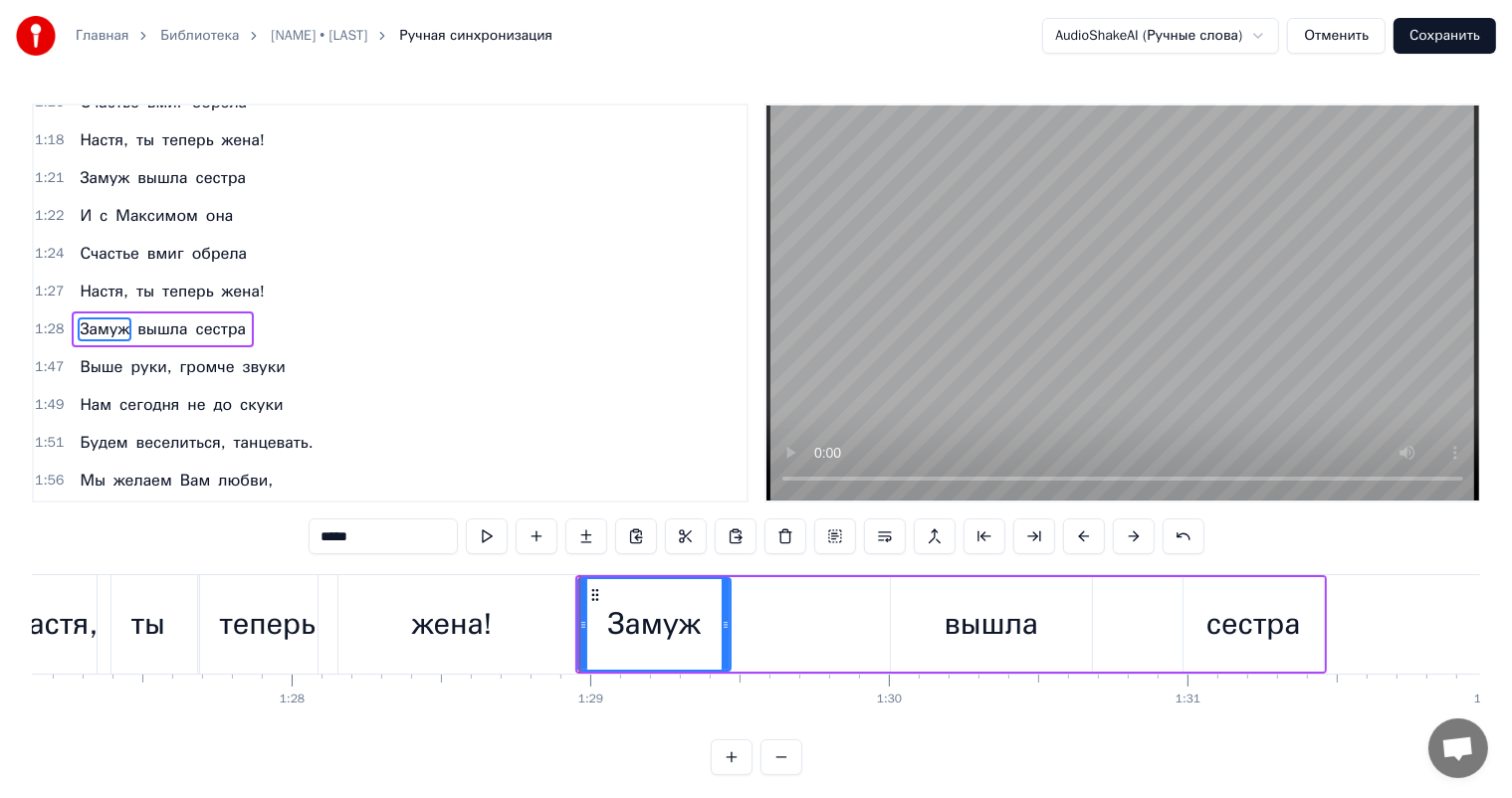 drag, startPoint x: 857, startPoint y: 625, endPoint x: 723, endPoint y: 634, distance: 134.3019 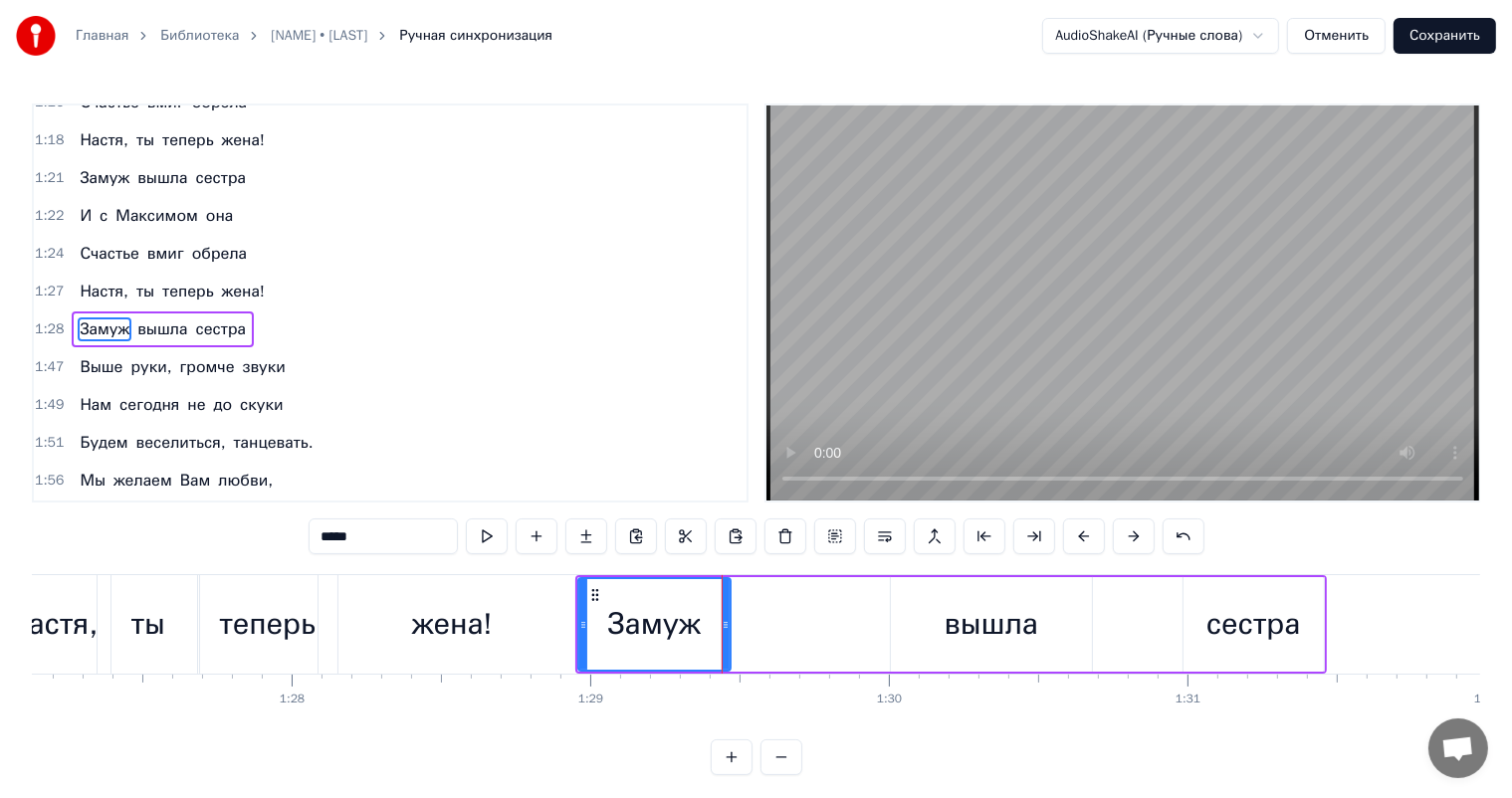 click on "вышла" at bounding box center [991, 624] 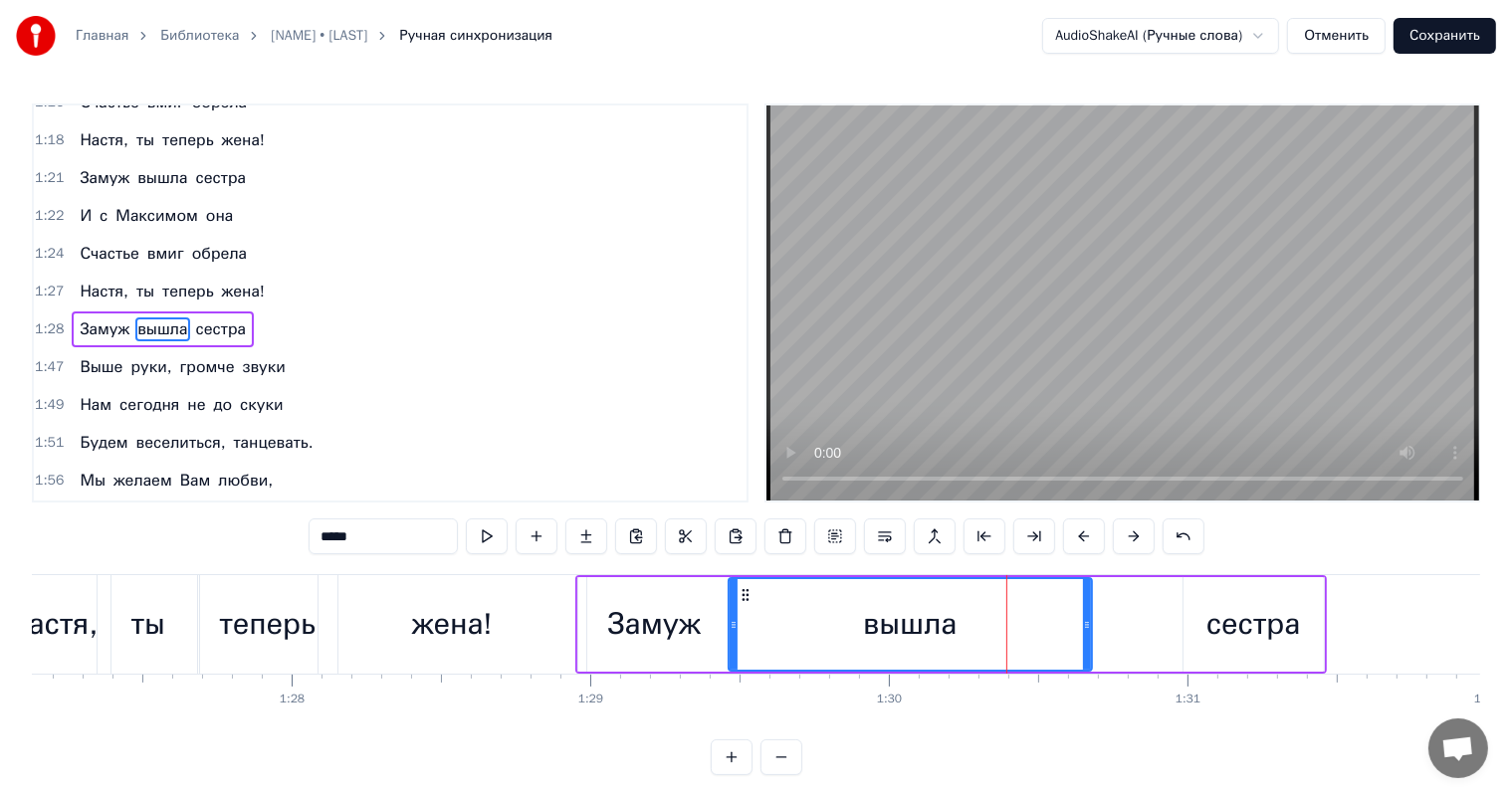 drag, startPoint x: 896, startPoint y: 625, endPoint x: 734, endPoint y: 625, distance: 162 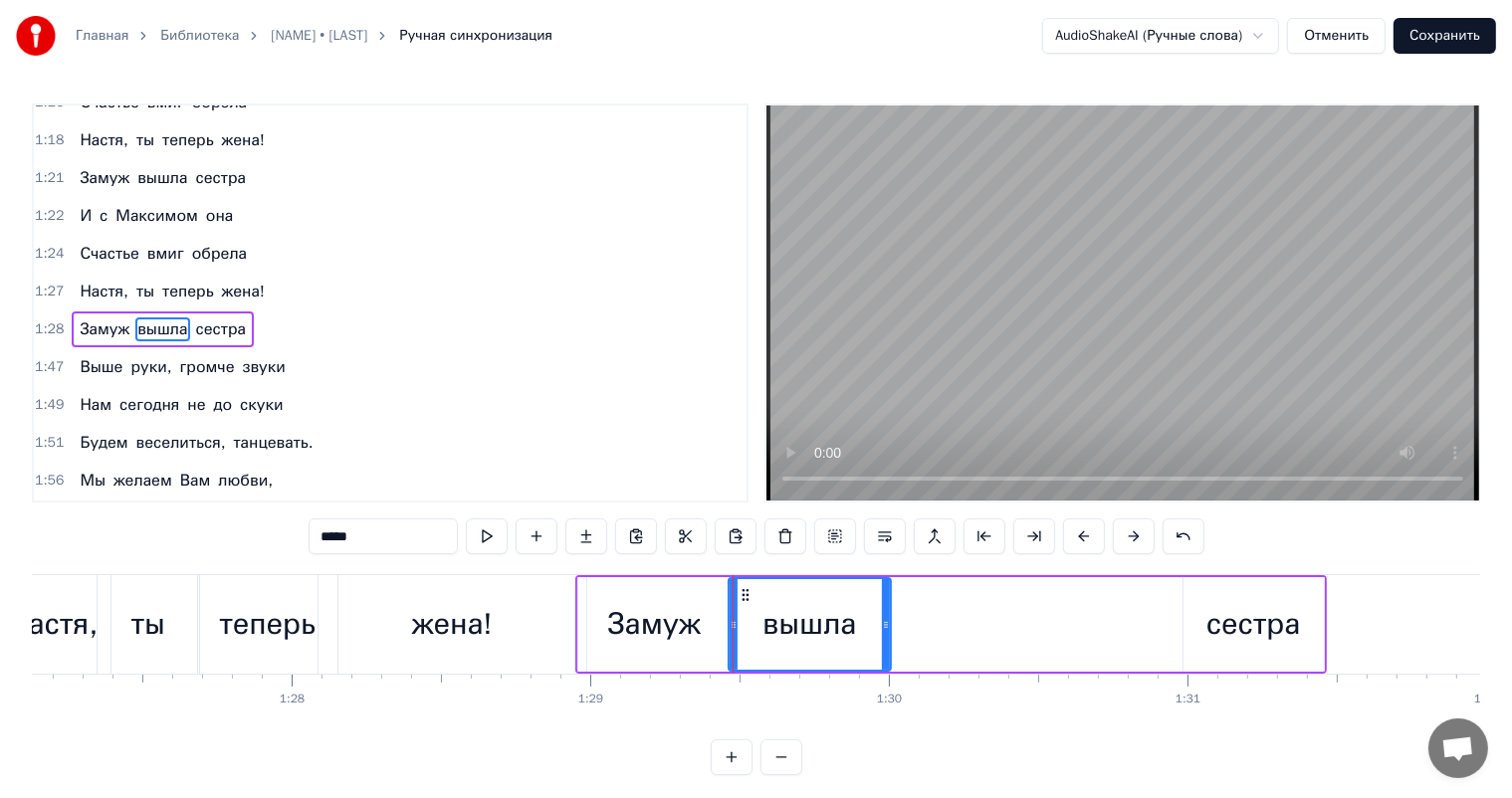 drag, startPoint x: 1087, startPoint y: 626, endPoint x: 886, endPoint y: 636, distance: 201.2486 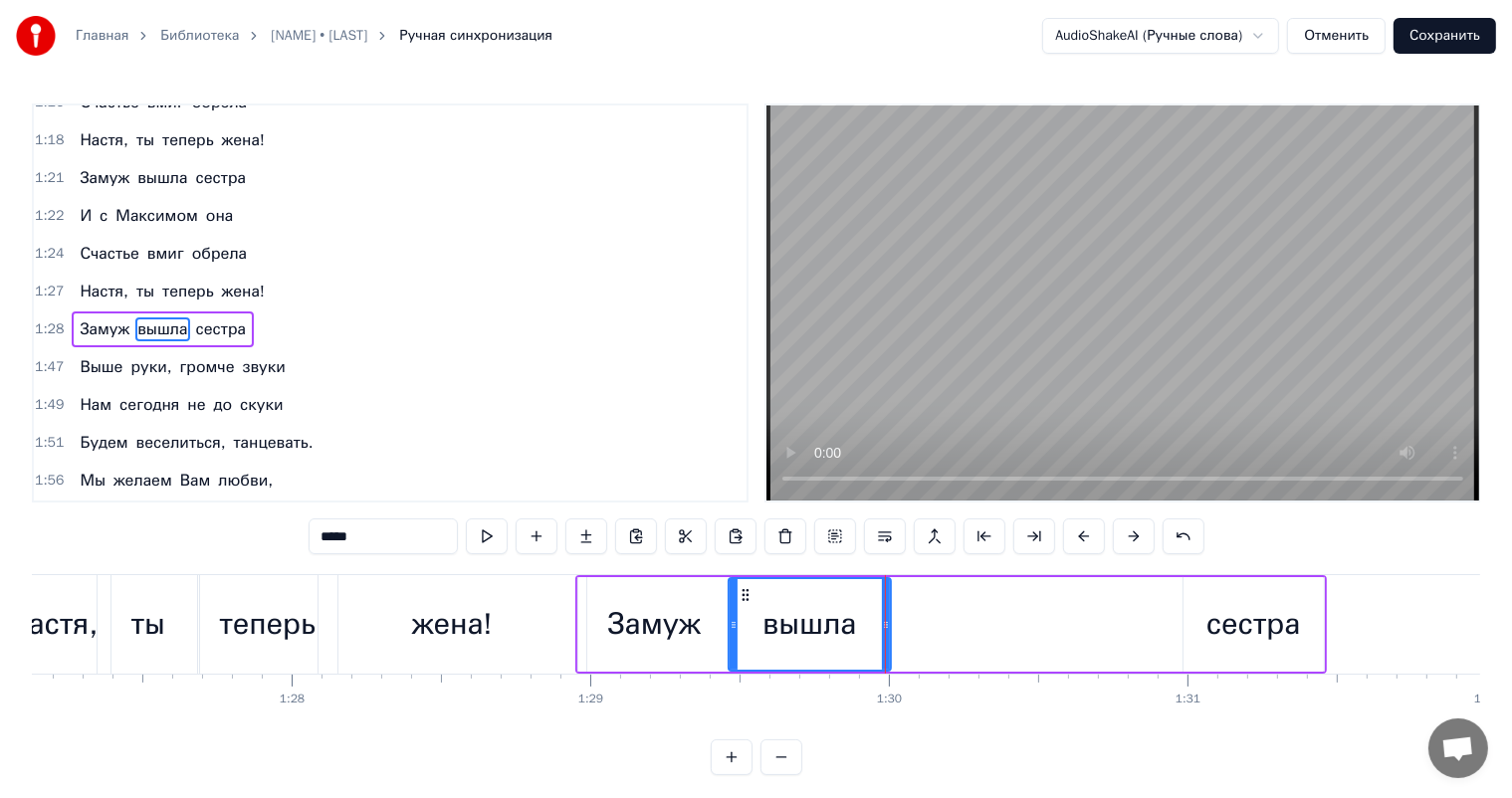 click on "сестра" at bounding box center [1253, 624] 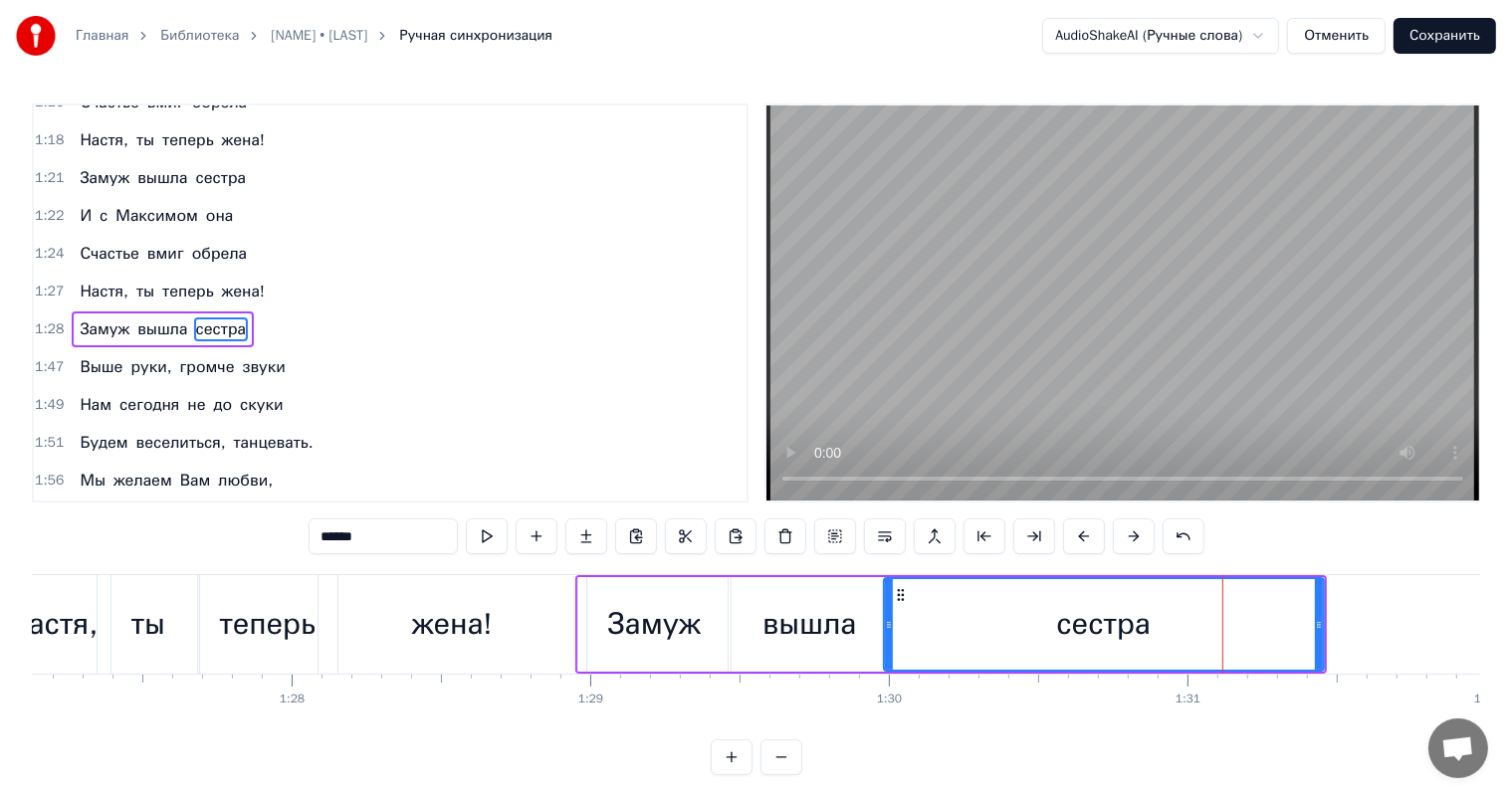 drag, startPoint x: 1184, startPoint y: 620, endPoint x: 885, endPoint y: 617, distance: 299.015 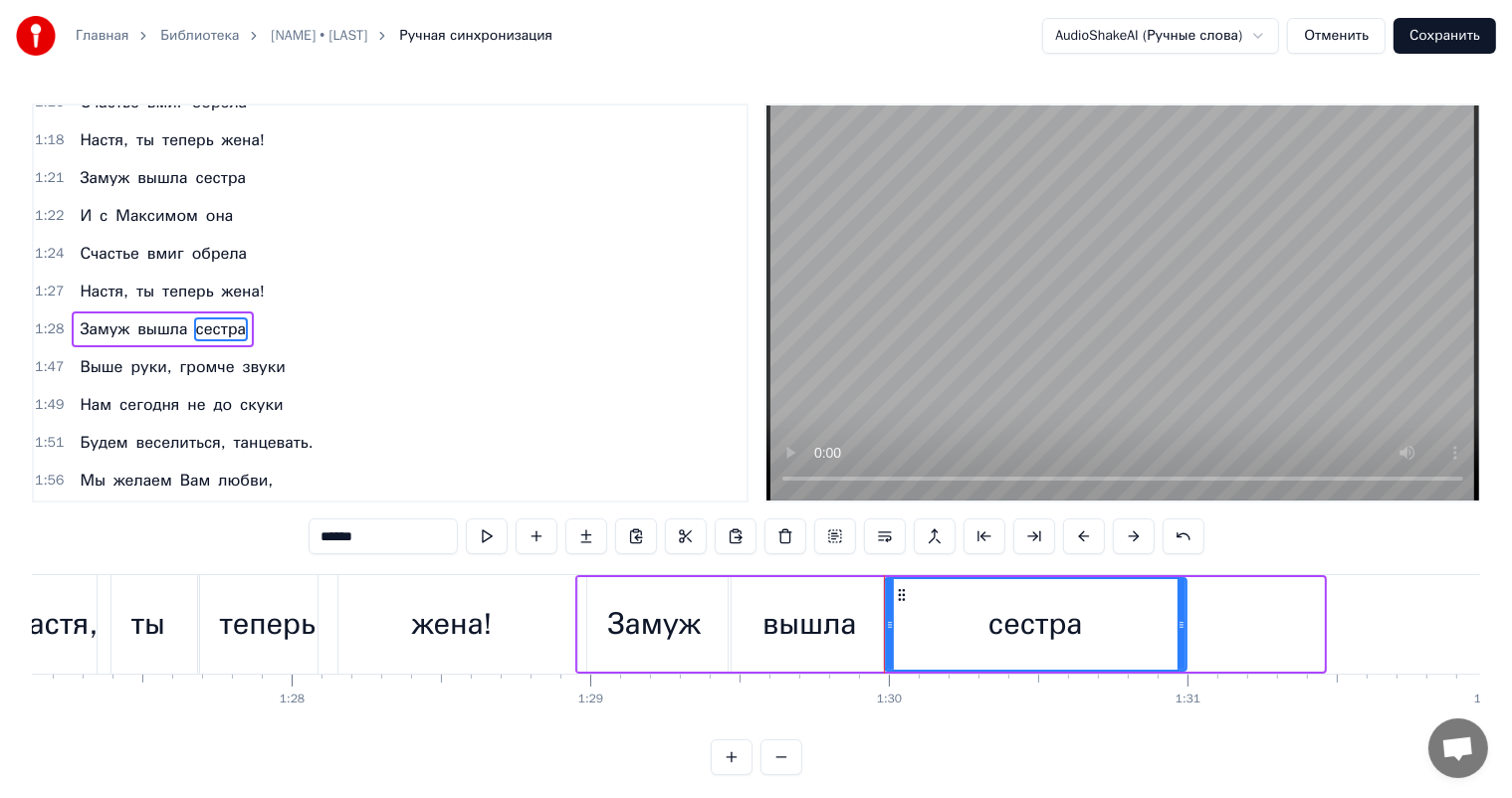 drag, startPoint x: 1318, startPoint y: 619, endPoint x: 1181, endPoint y: 630, distance: 137.4409 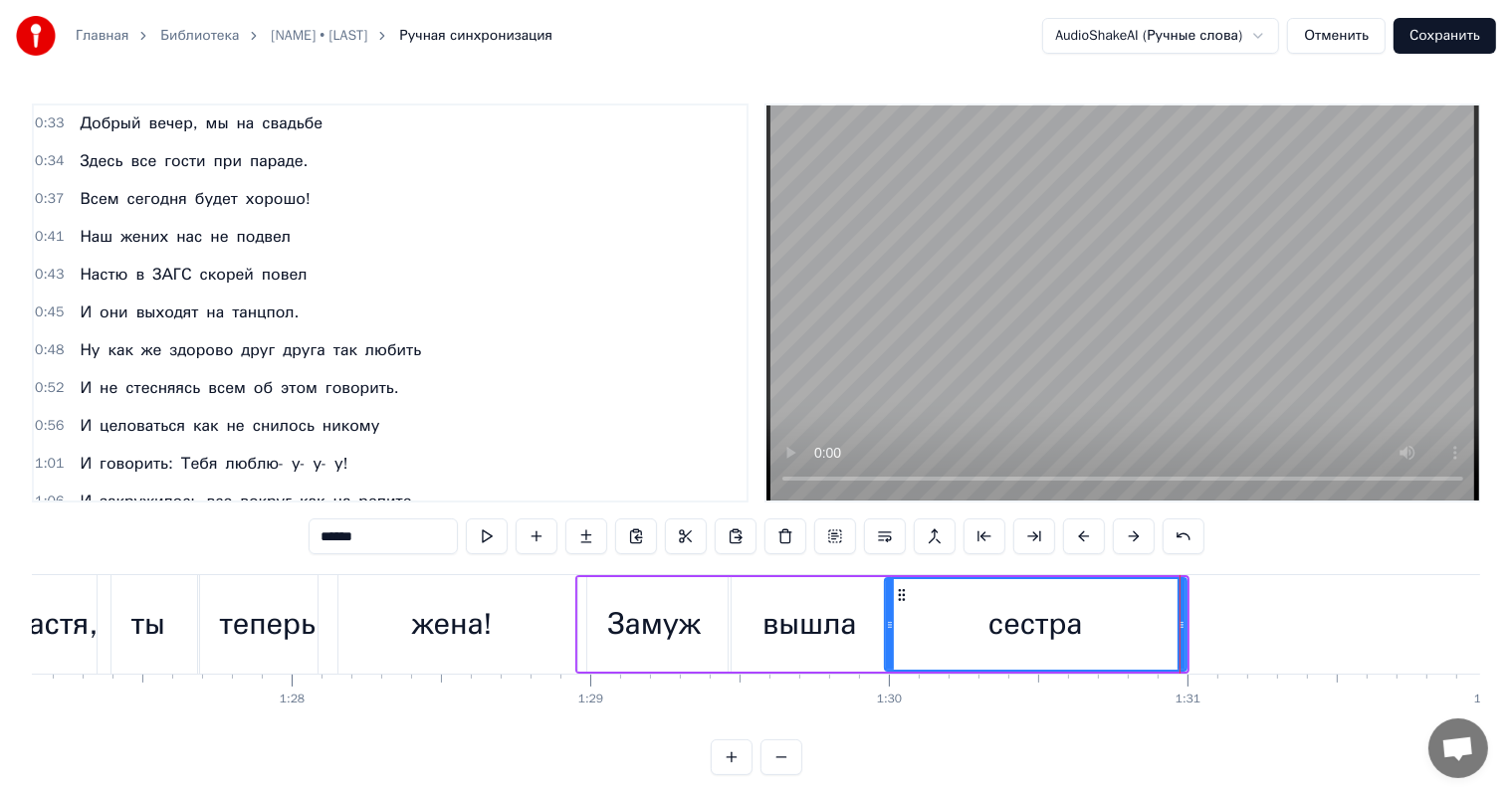 scroll, scrollTop: 0, scrollLeft: 0, axis: both 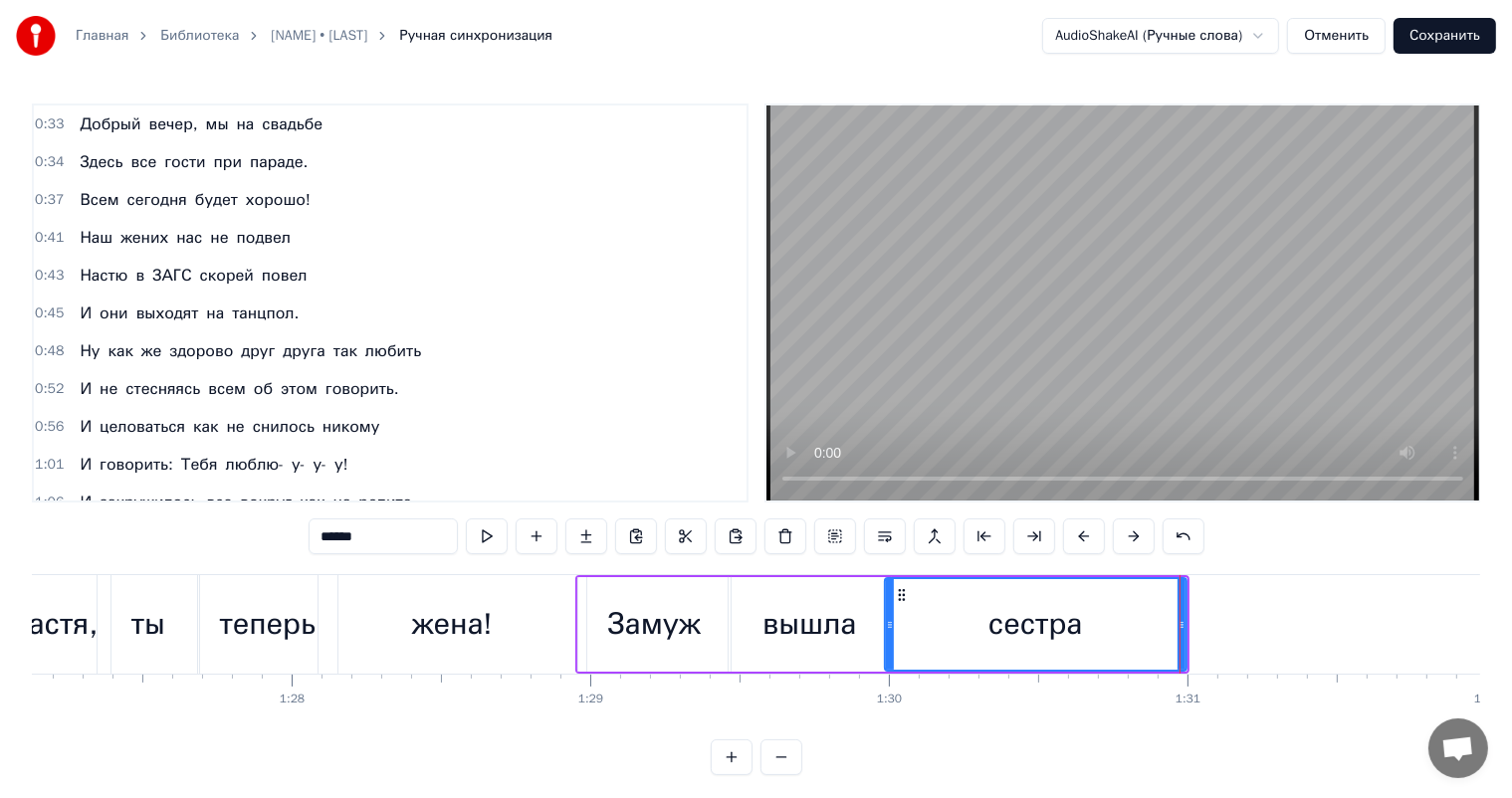 click on "Добрый вечер, мы на свадьбе" at bounding box center (201, 124) 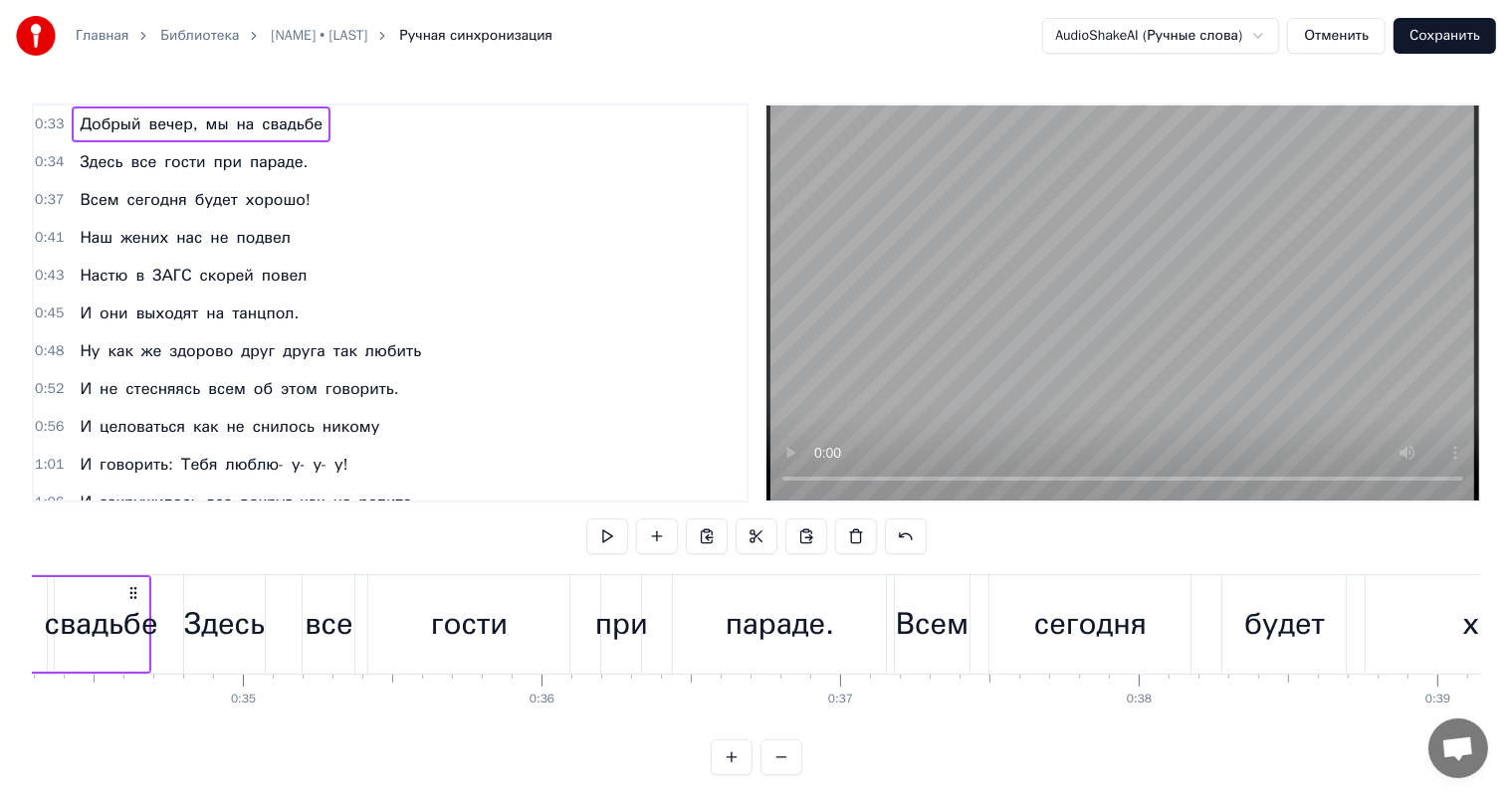 scroll, scrollTop: 0, scrollLeft: 9783, axis: horizontal 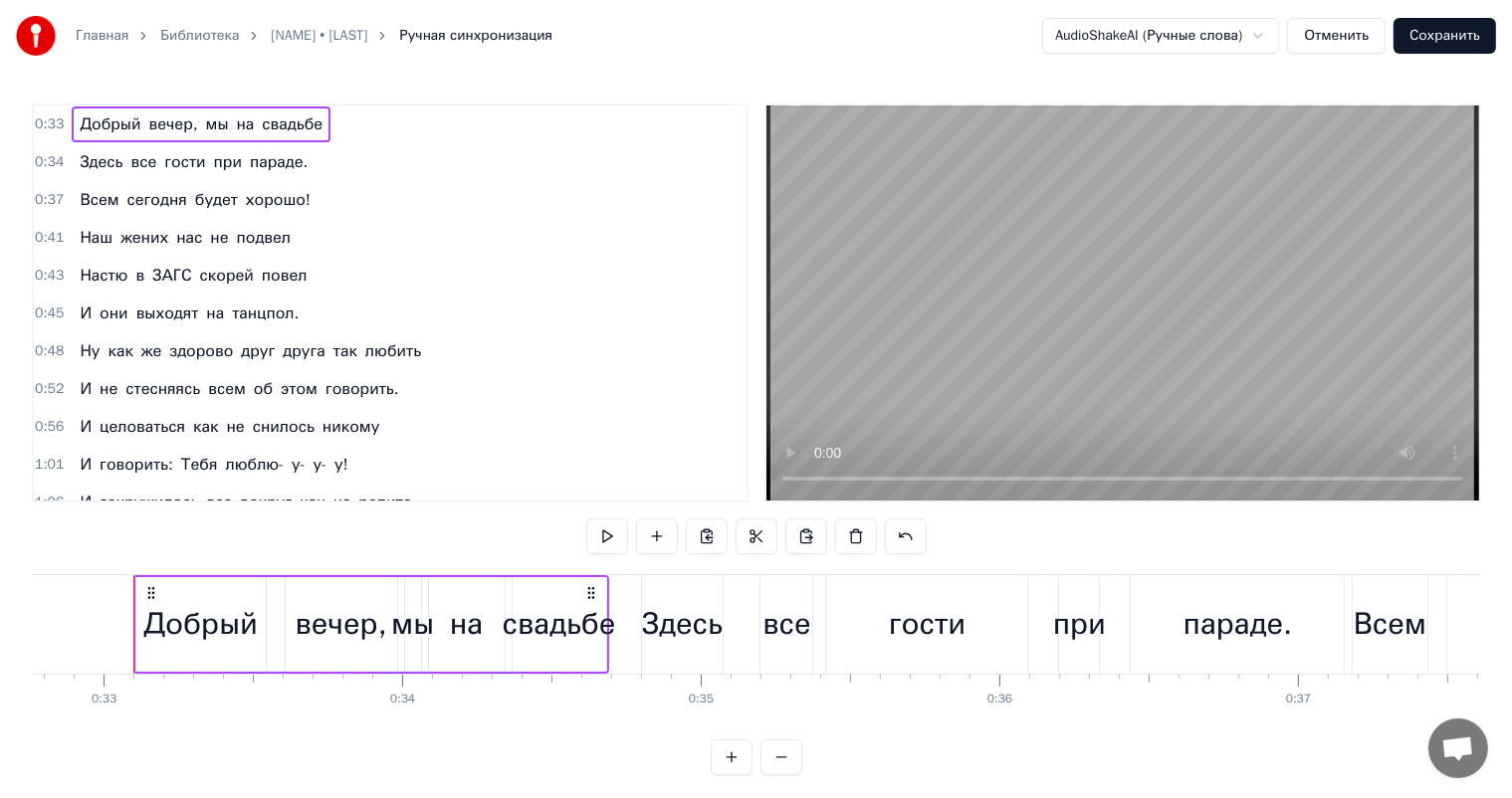 click at bounding box center (1123, 302) 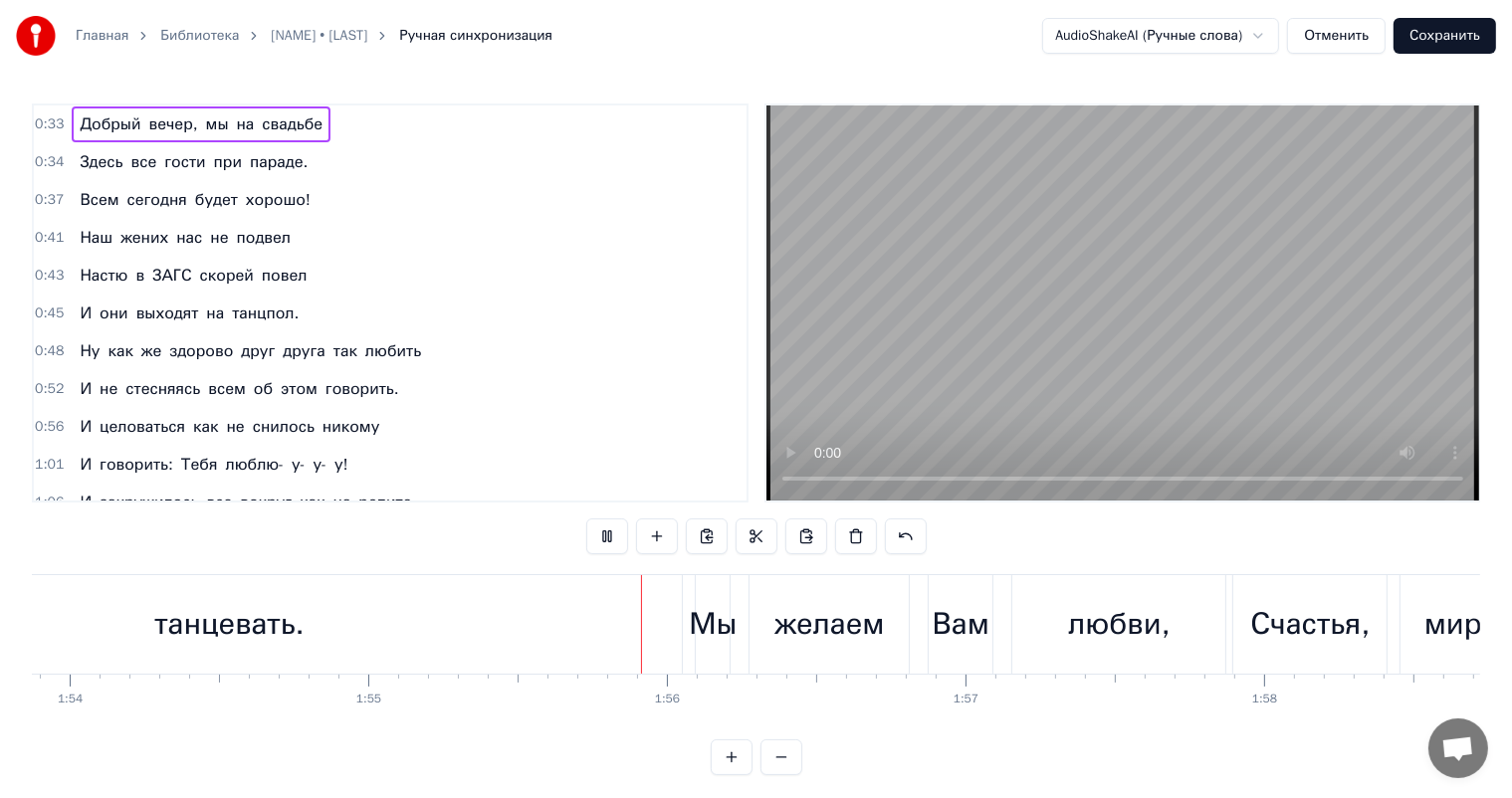 scroll, scrollTop: 0, scrollLeft: 34174, axis: horizontal 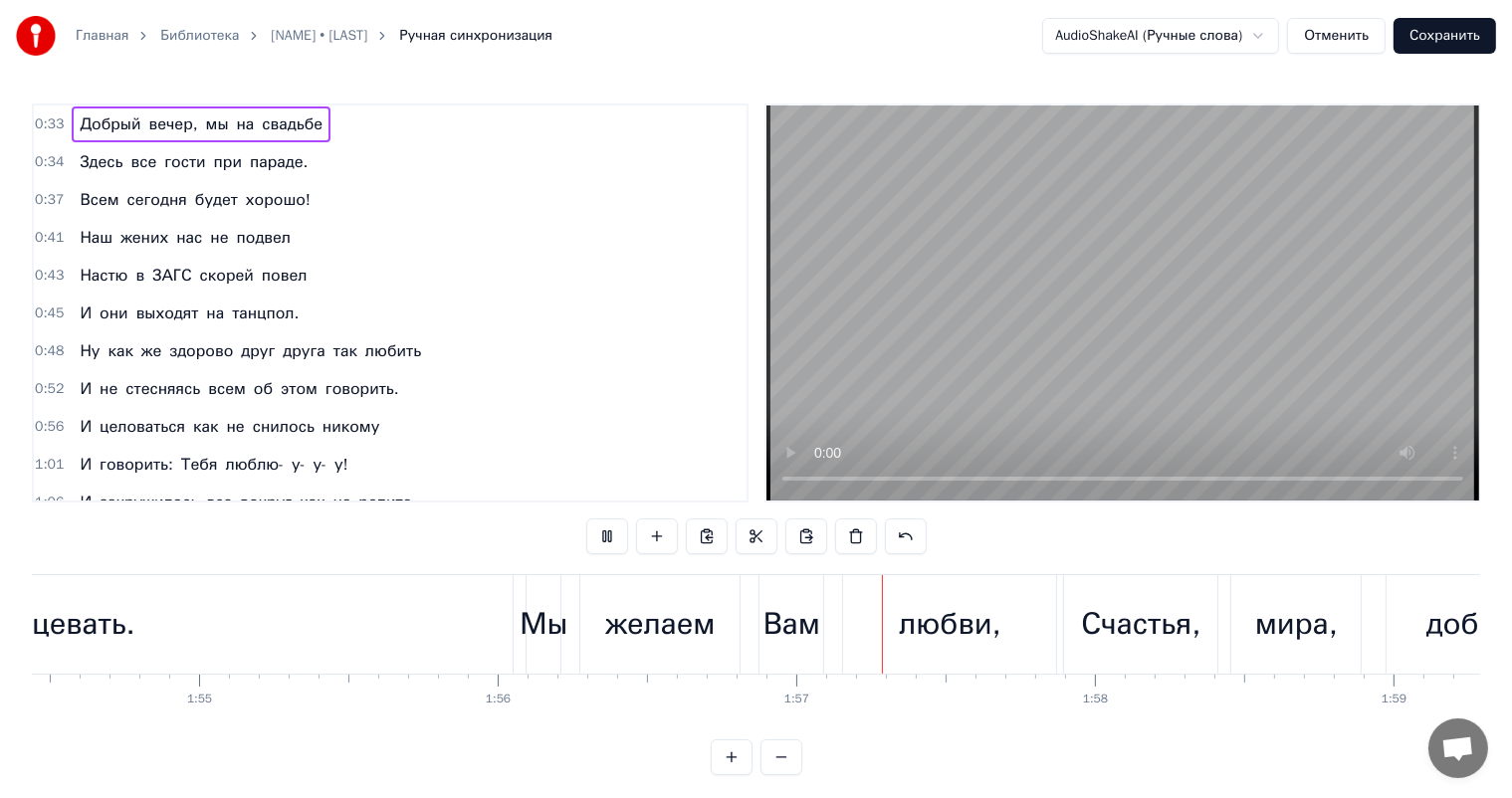 click at bounding box center [1123, 302] 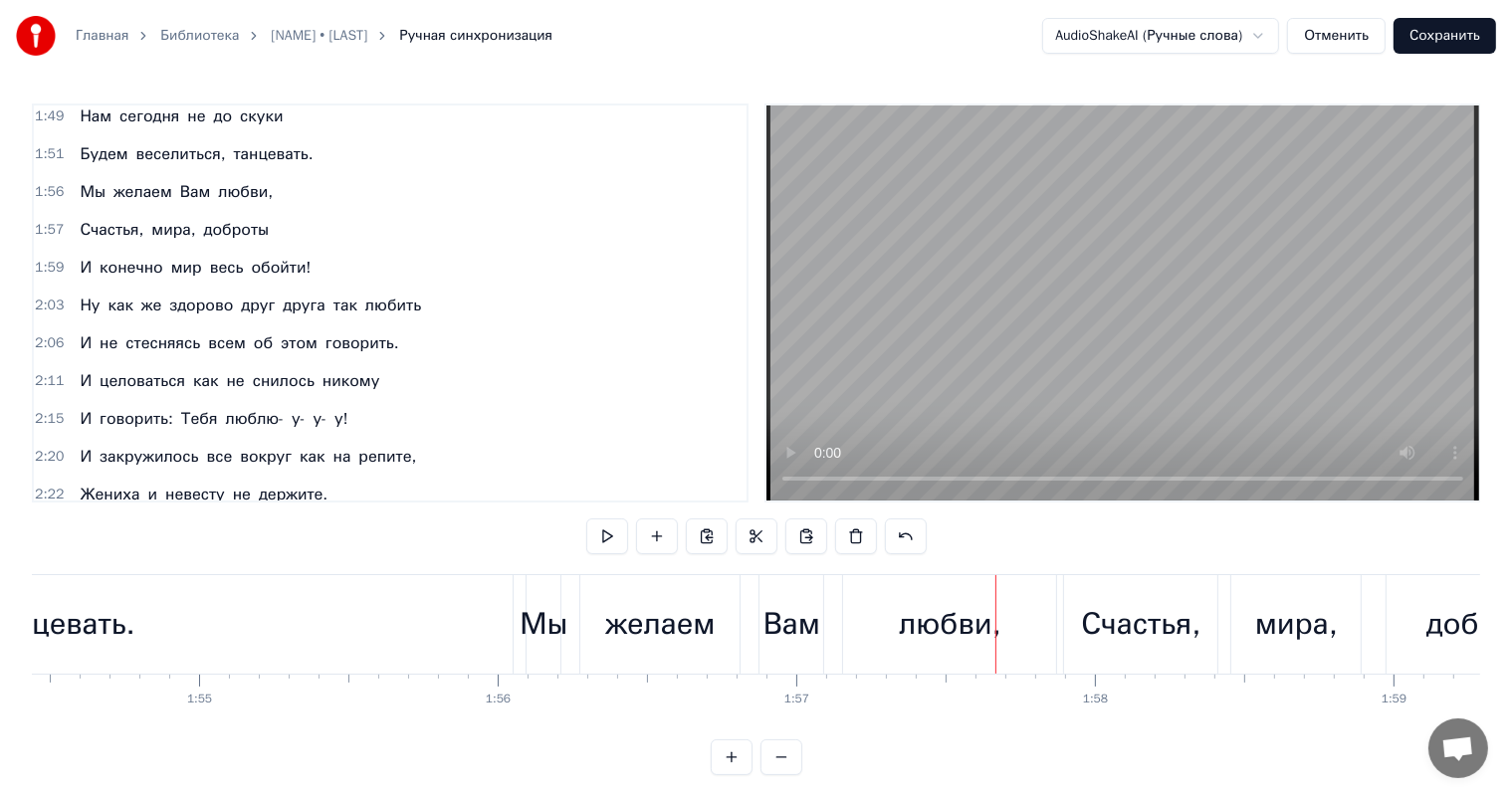 scroll, scrollTop: 915, scrollLeft: 0, axis: vertical 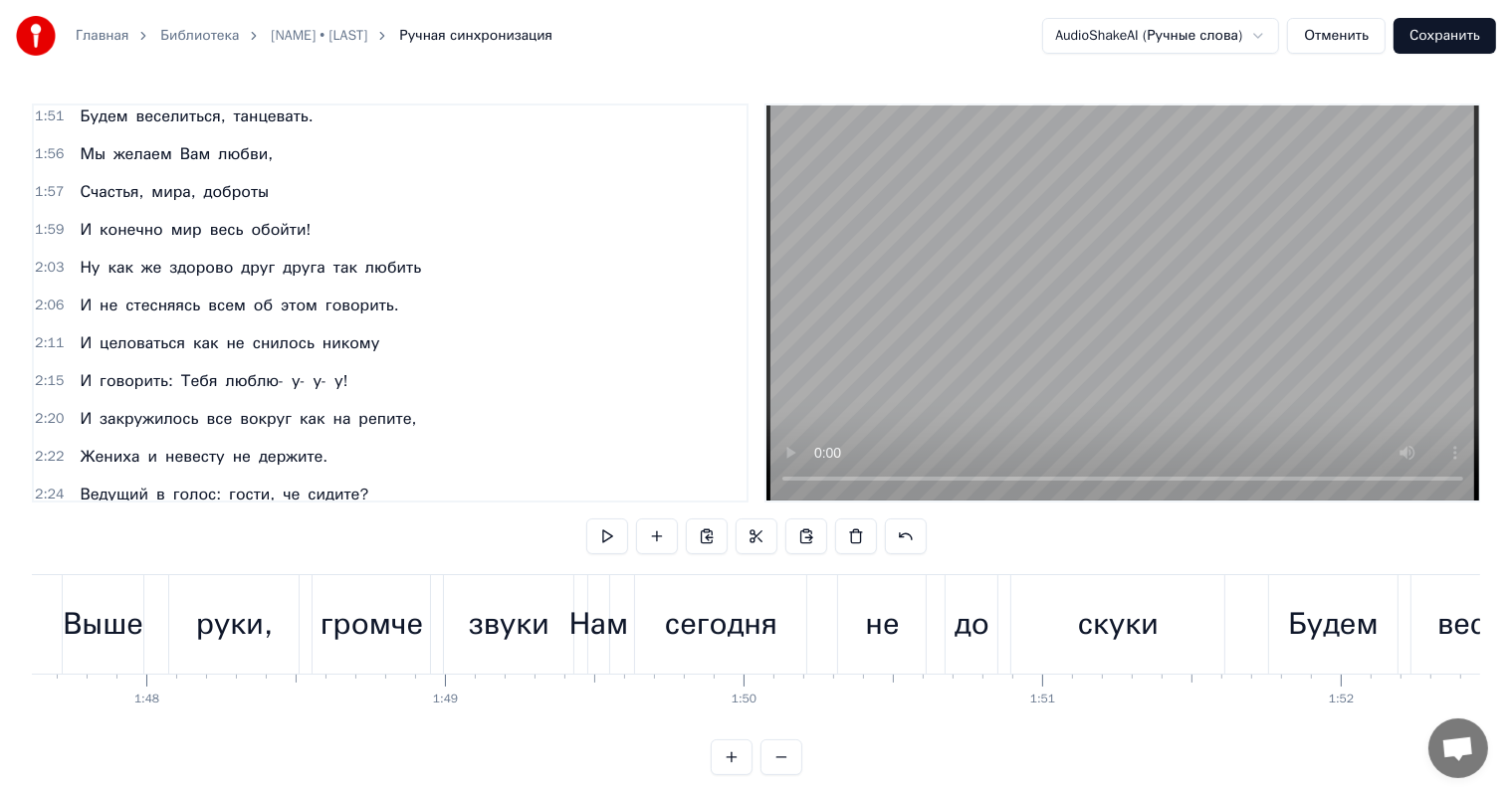 click on "Выше" at bounding box center [103, 624] 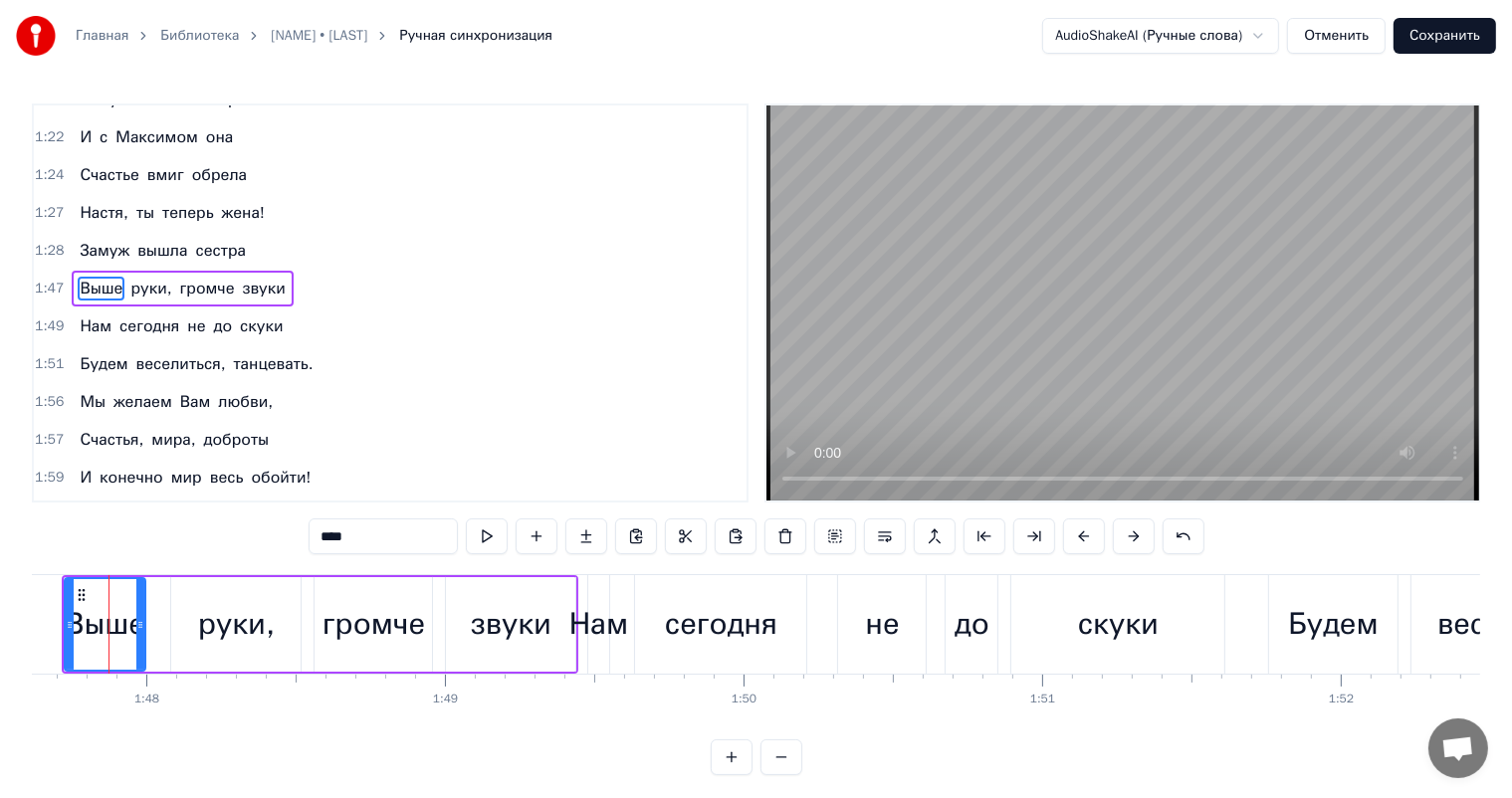 scroll, scrollTop: 625, scrollLeft: 0, axis: vertical 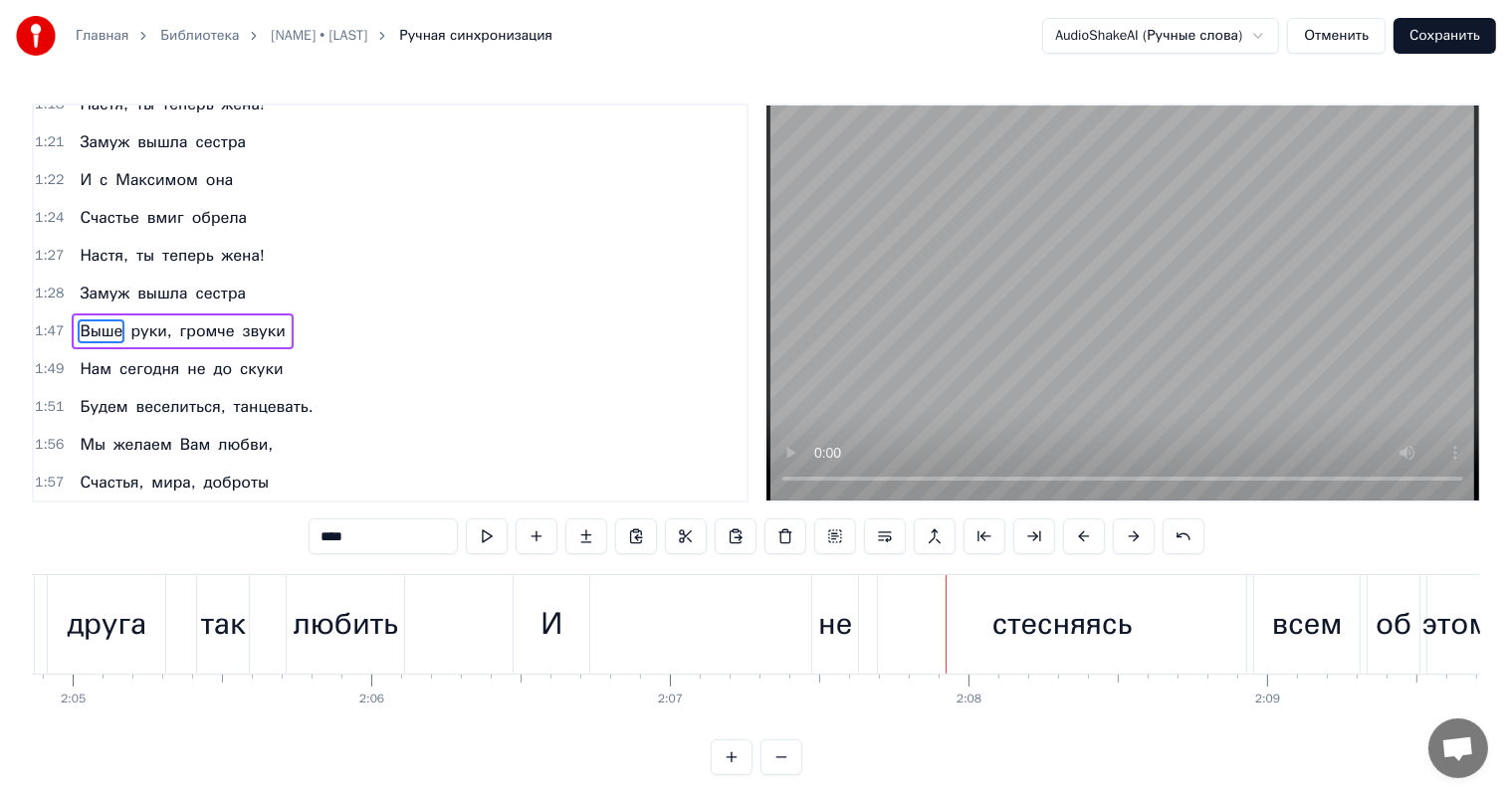click on "И" at bounding box center (551, 624) 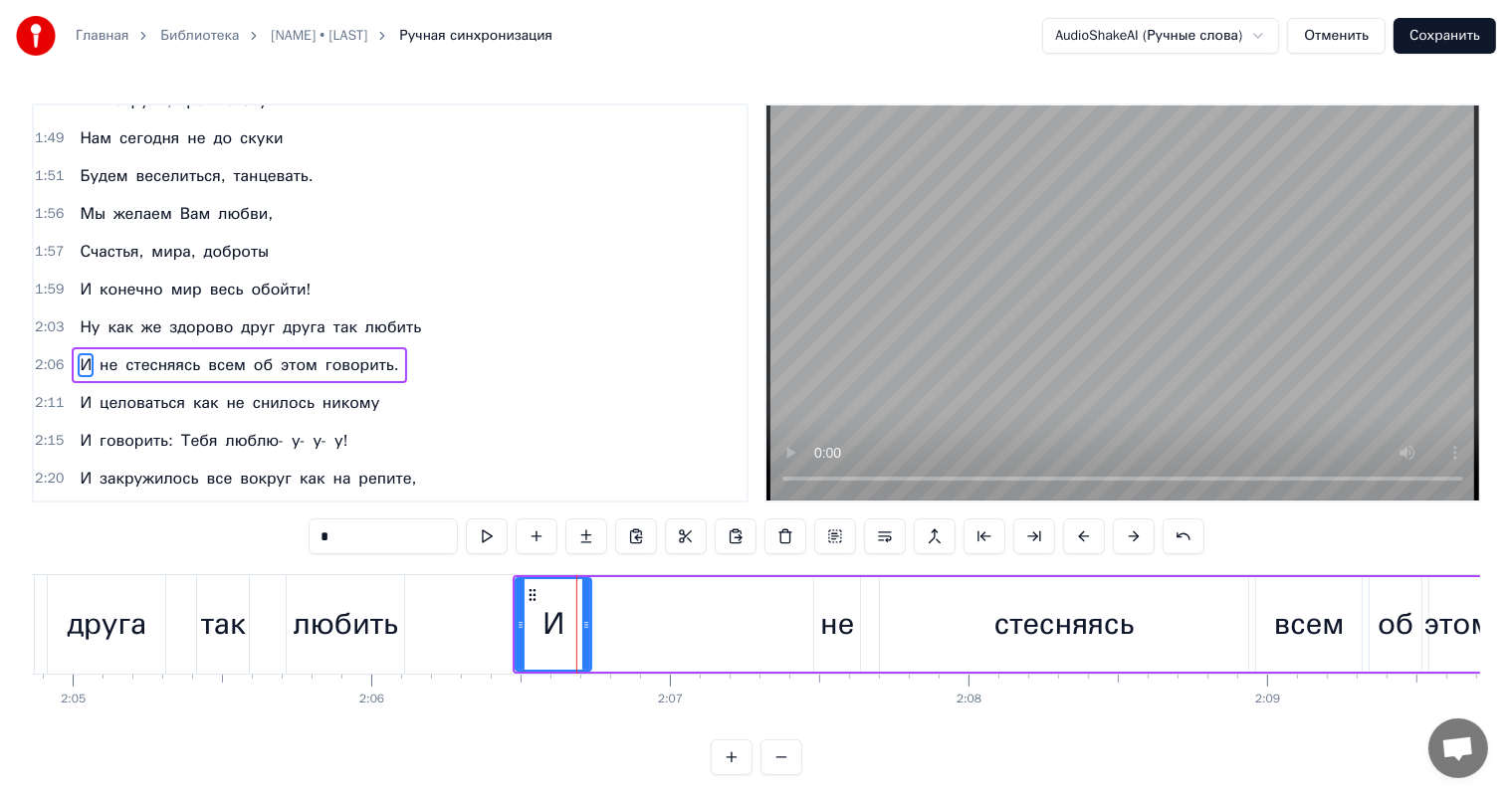 scroll, scrollTop: 882, scrollLeft: 0, axis: vertical 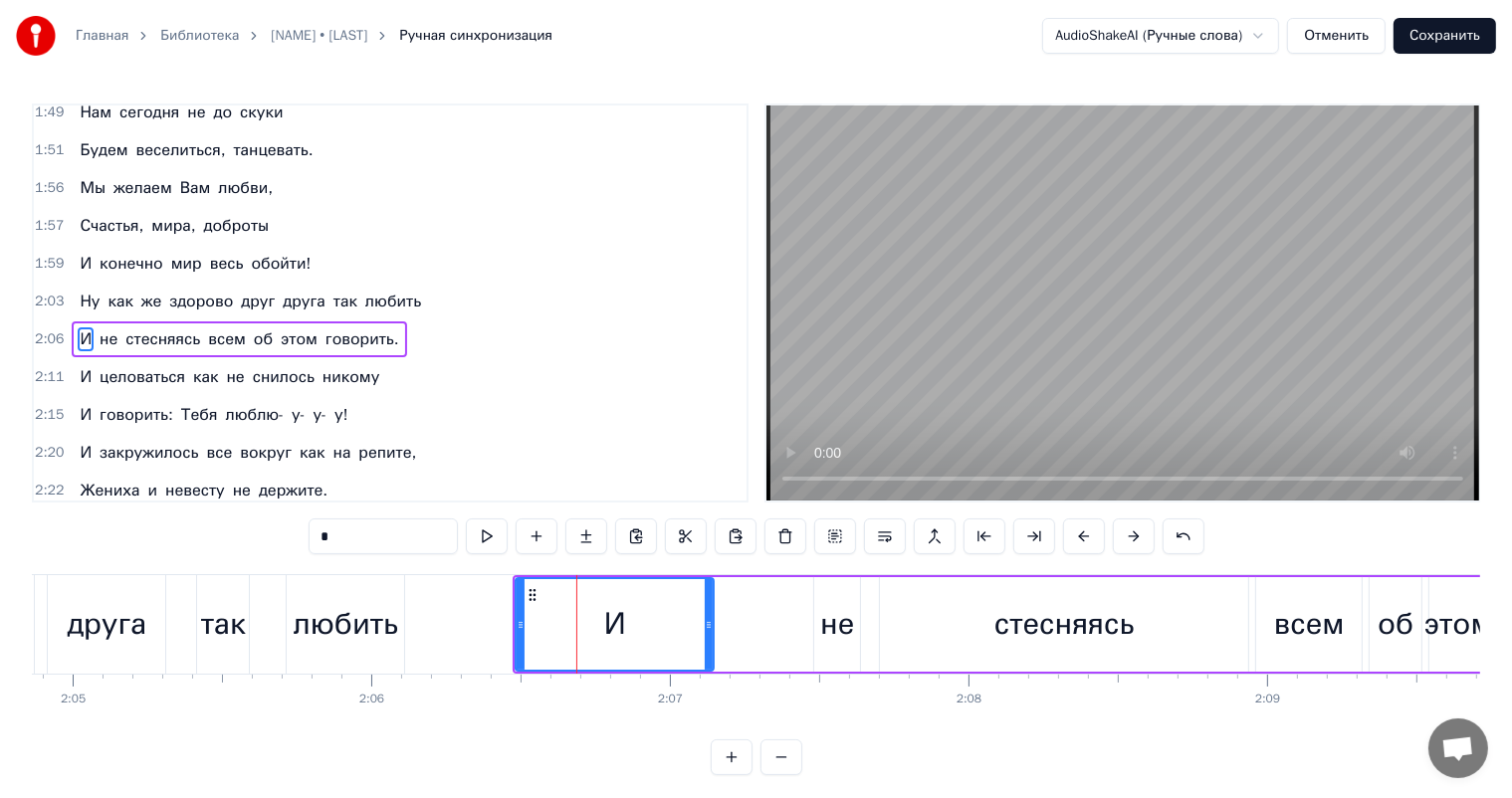 drag, startPoint x: 586, startPoint y: 622, endPoint x: 710, endPoint y: 639, distance: 125.1599 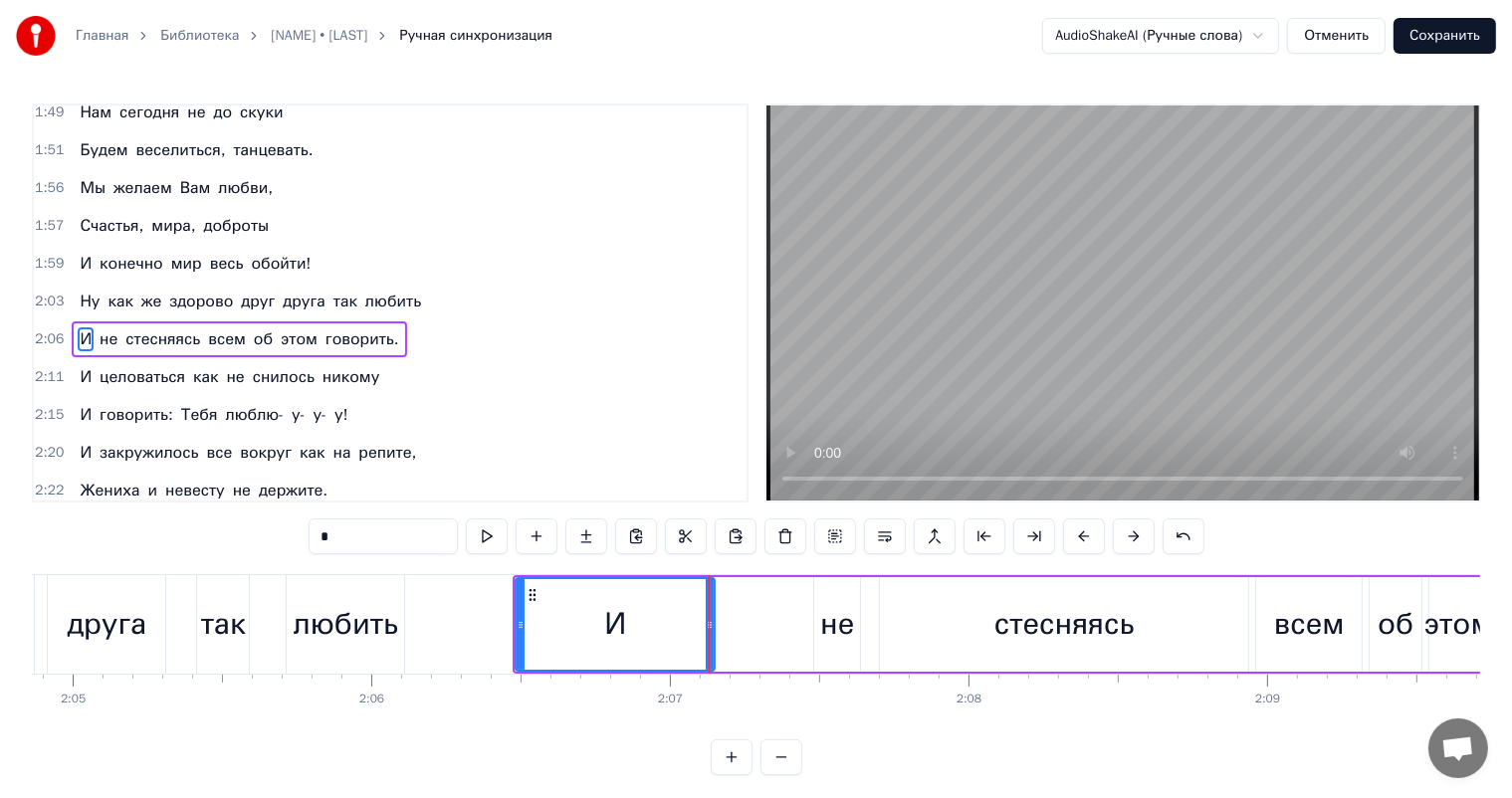 click on "И" at bounding box center [615, 624] 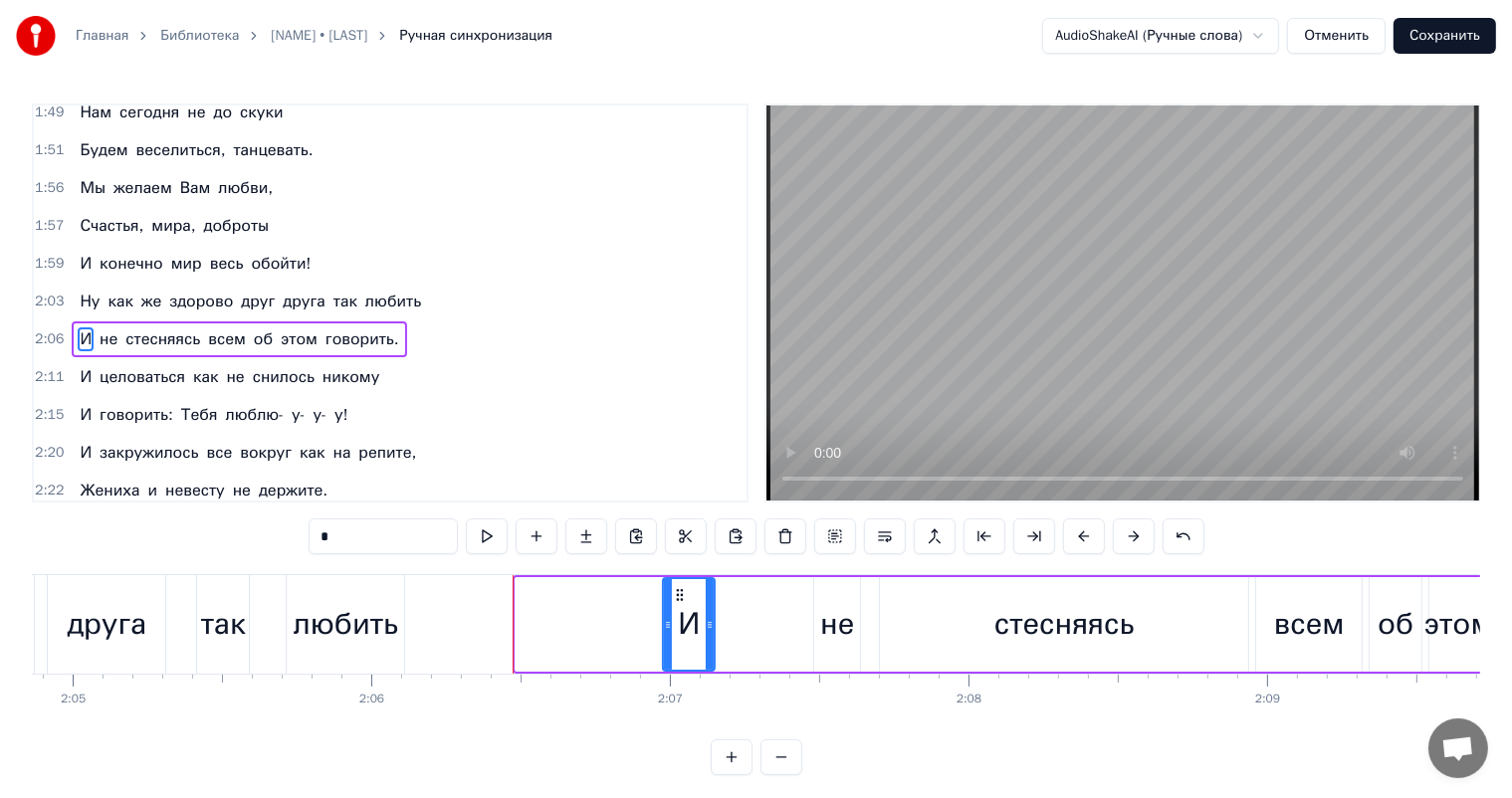 drag, startPoint x: 518, startPoint y: 626, endPoint x: 665, endPoint y: 641, distance: 147.7633 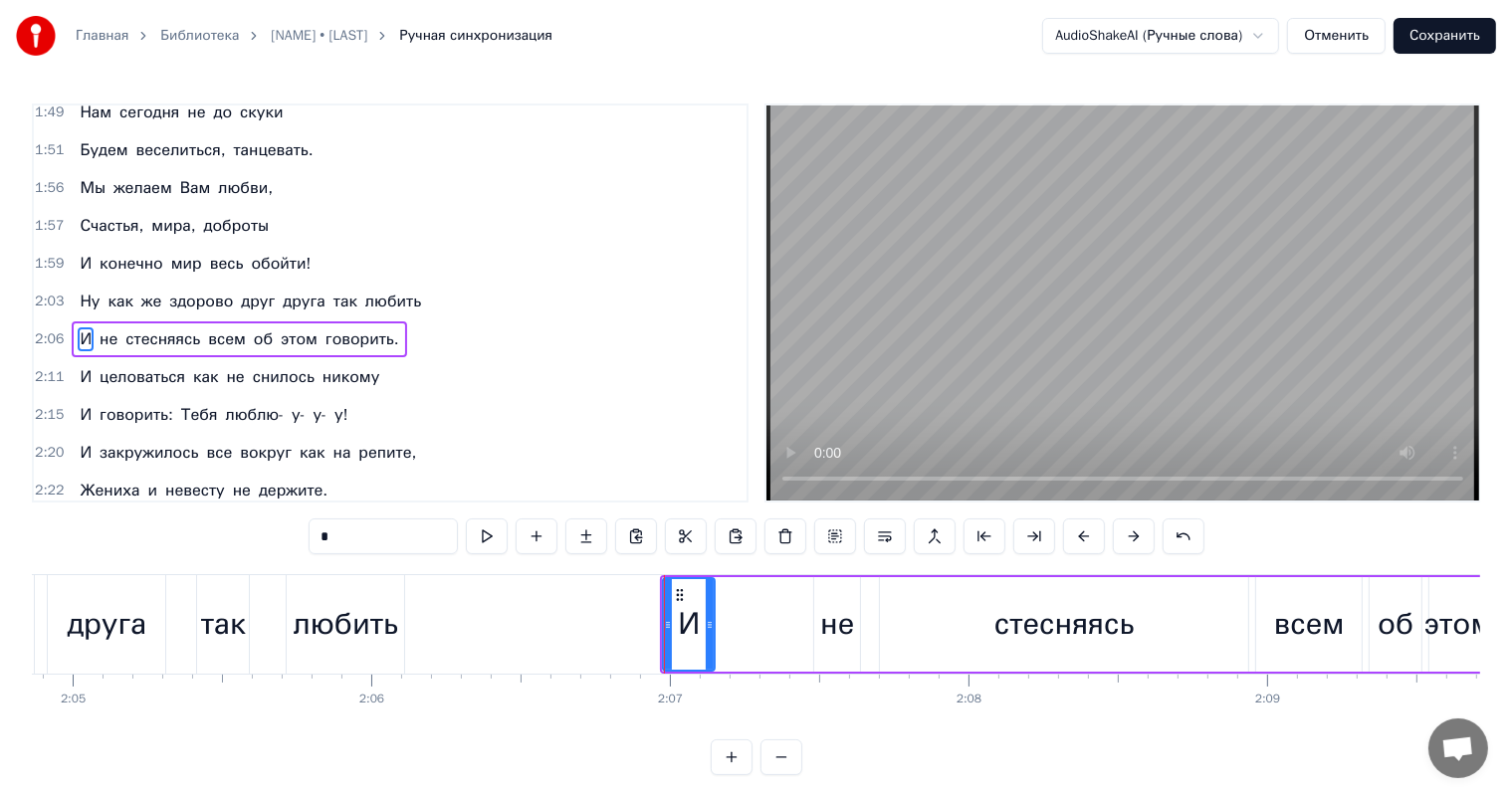 click on "И" at bounding box center [86, 264] 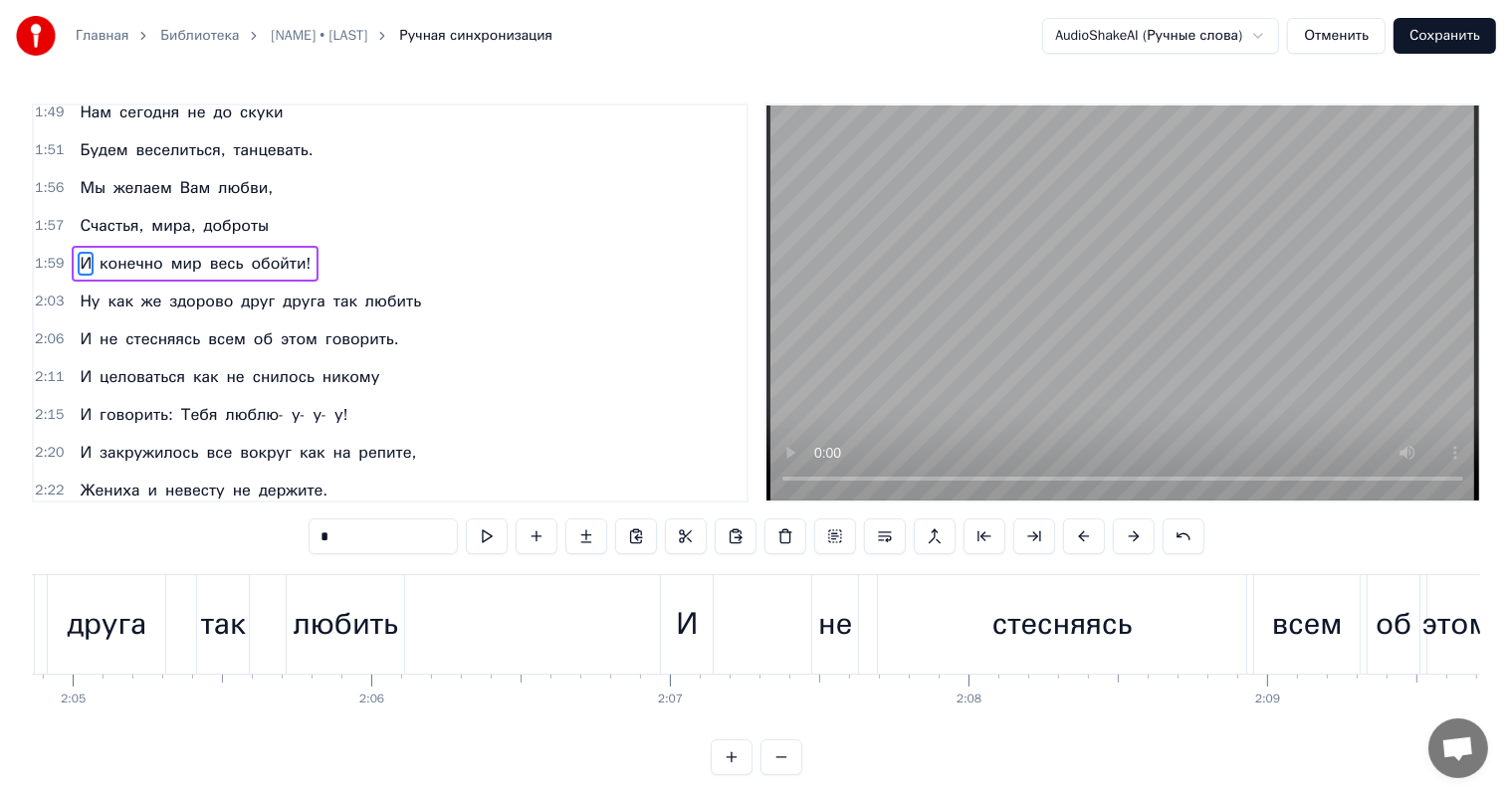 scroll, scrollTop: 808, scrollLeft: 0, axis: vertical 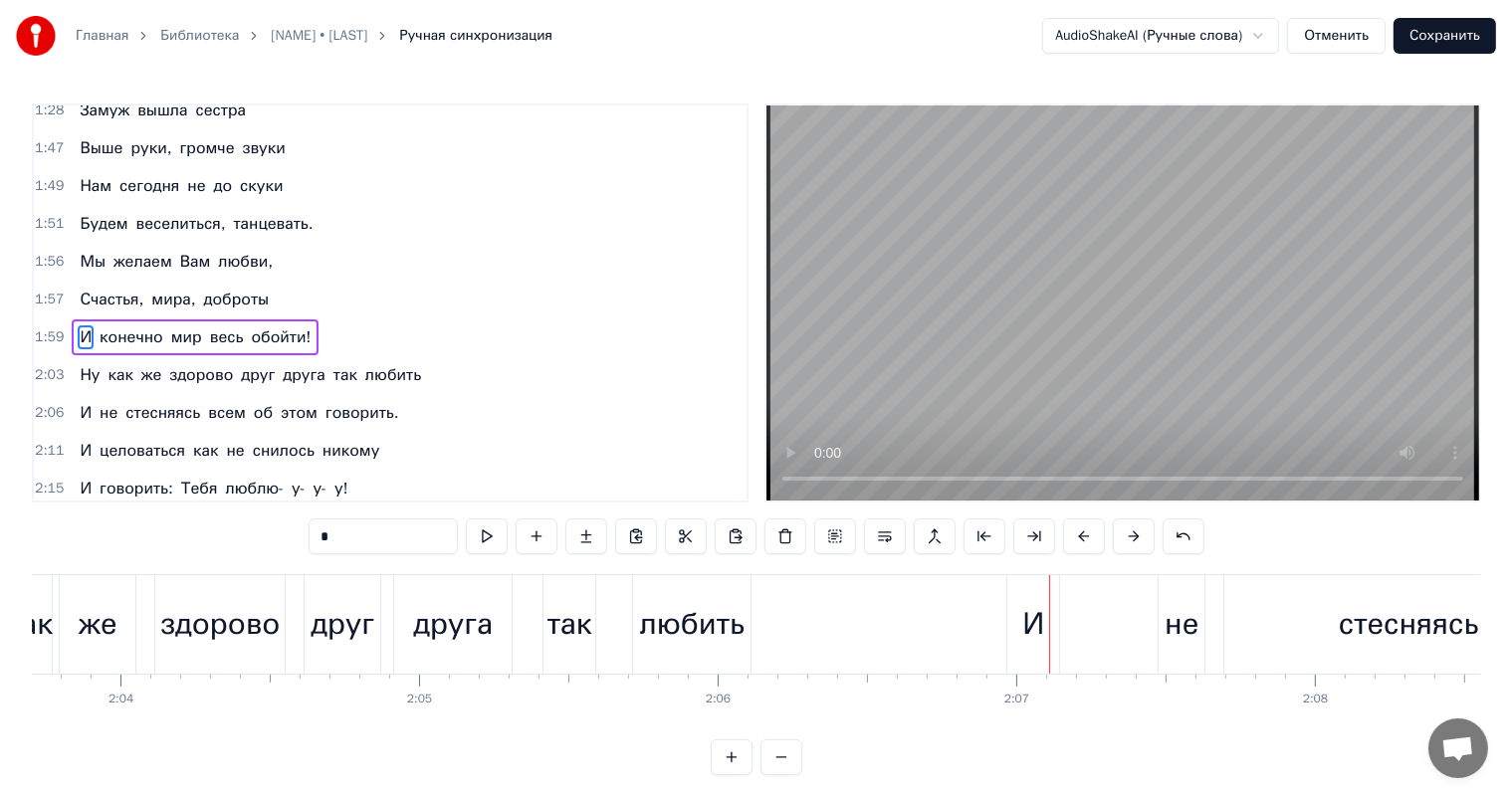 click on "любить" at bounding box center [692, 624] 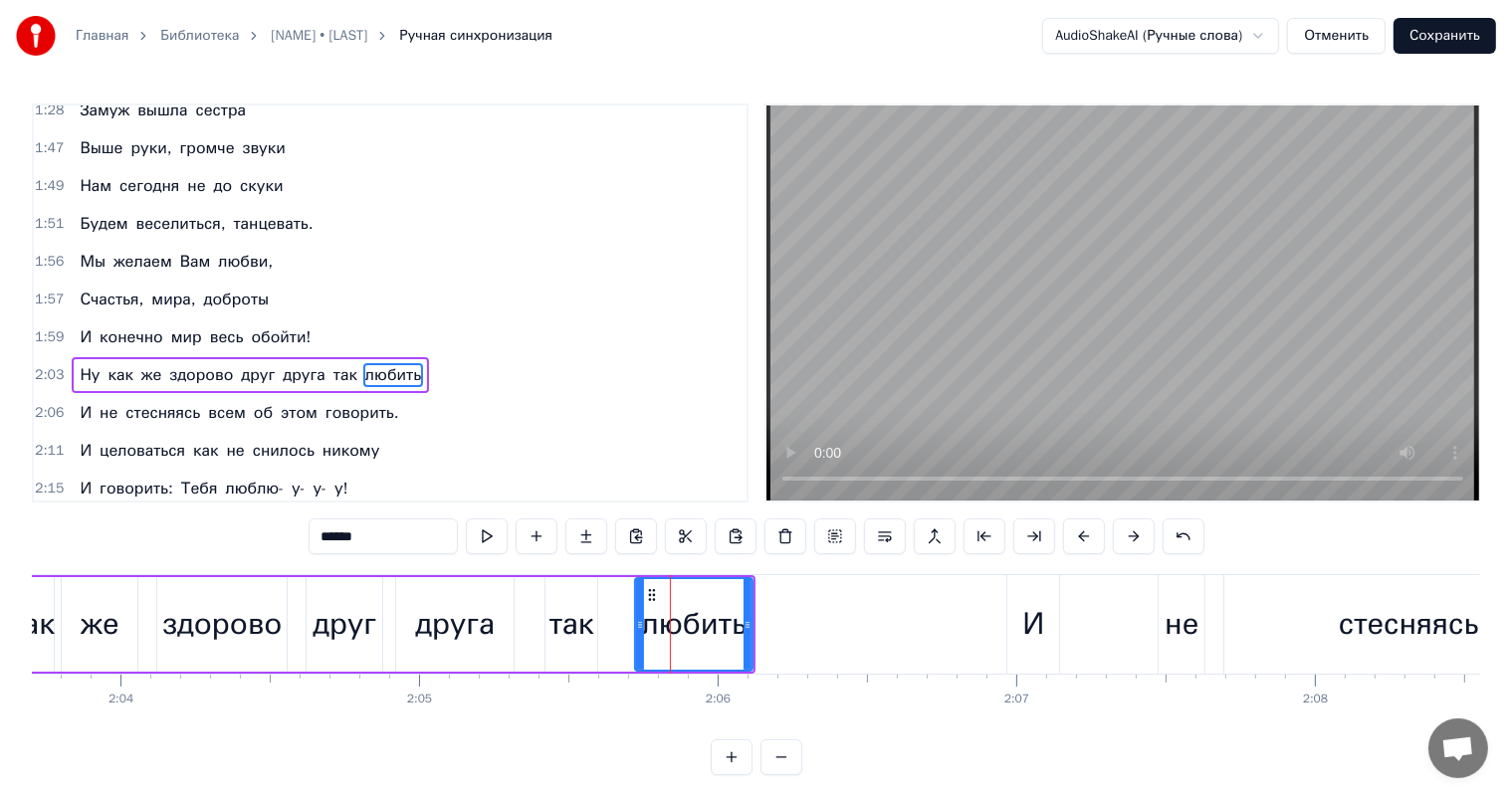 scroll, scrollTop: 845, scrollLeft: 0, axis: vertical 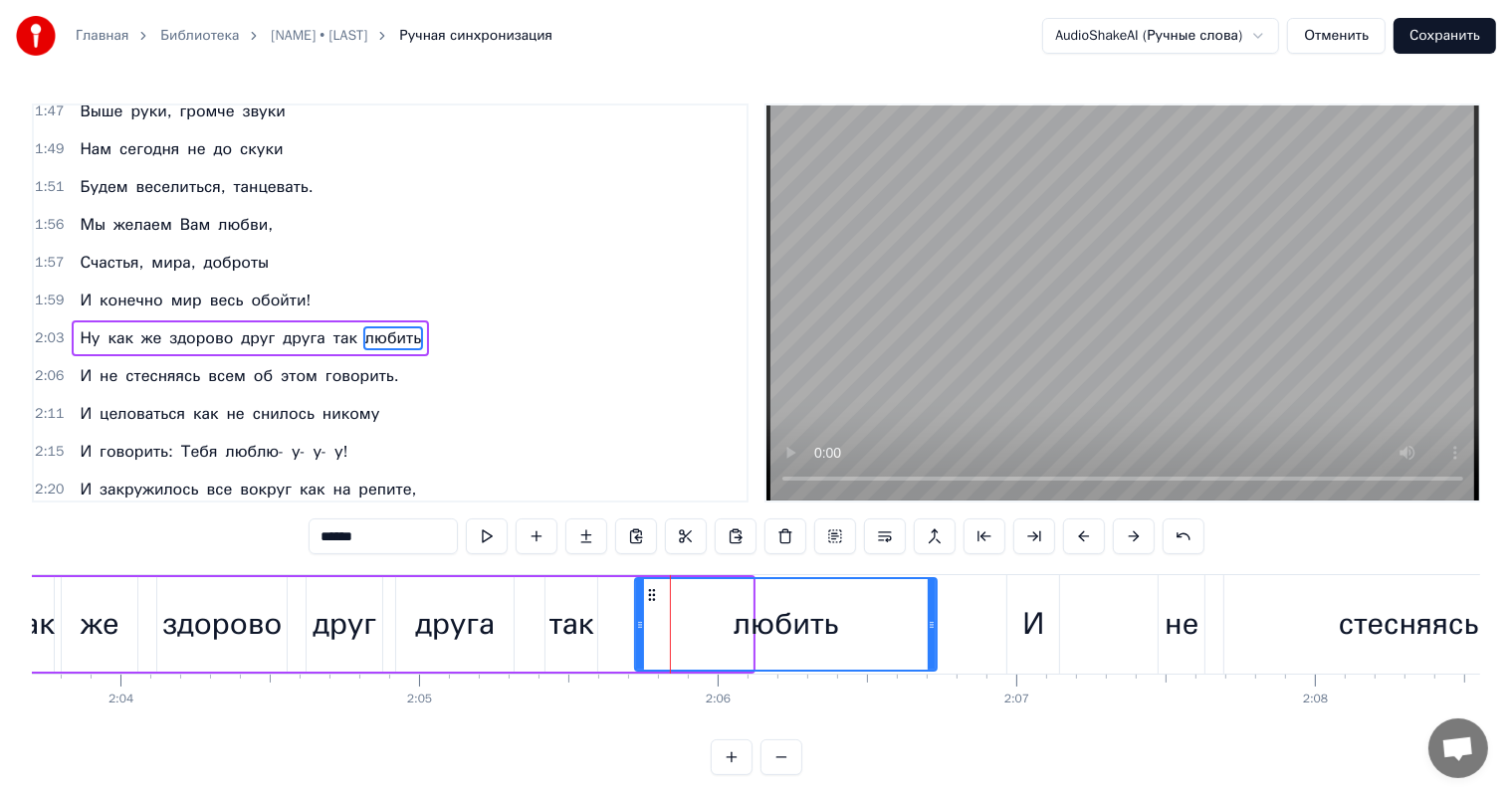 drag, startPoint x: 749, startPoint y: 624, endPoint x: 932, endPoint y: 635, distance: 183.3303 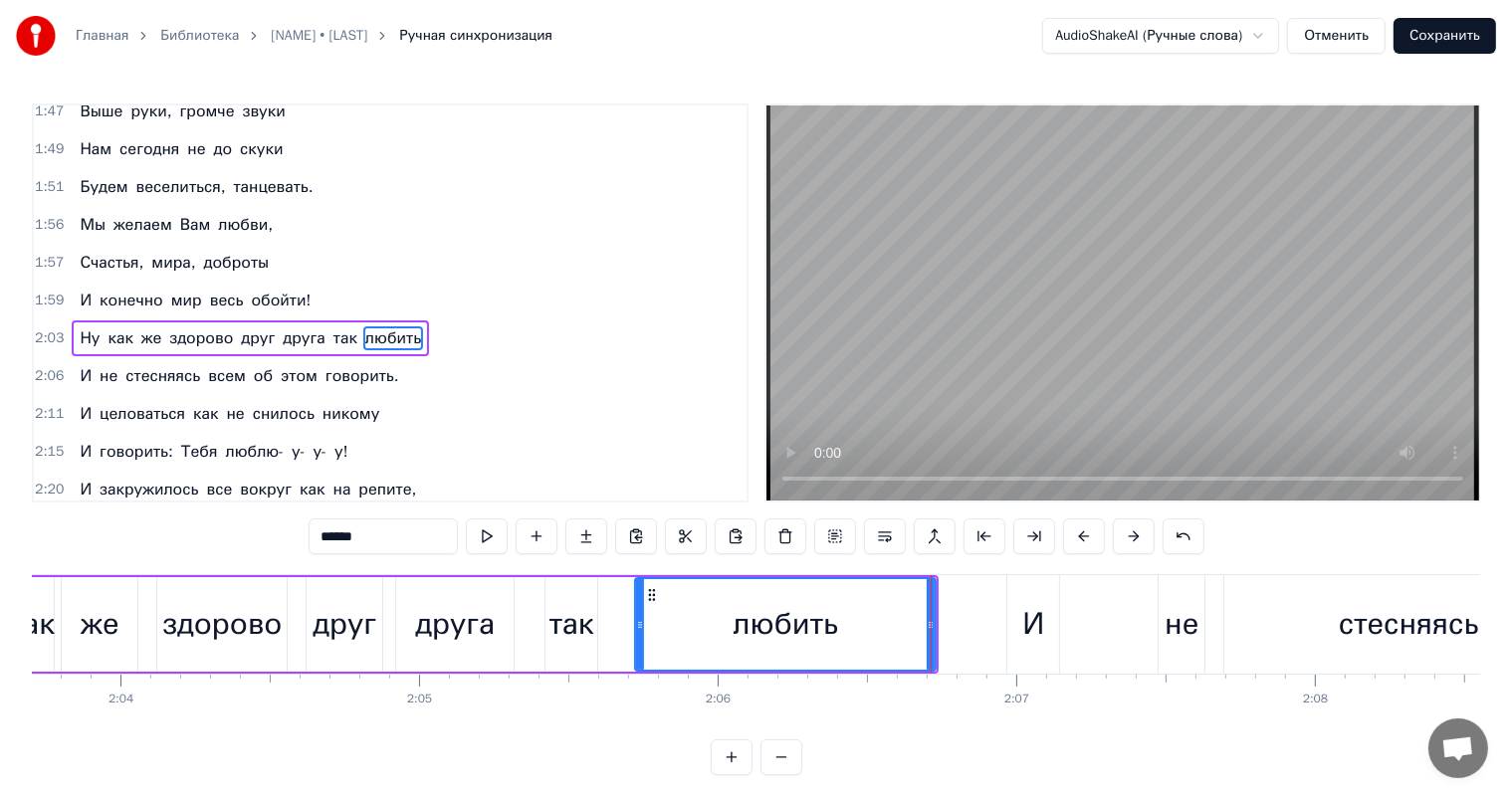 click on "И" at bounding box center (86, 300) 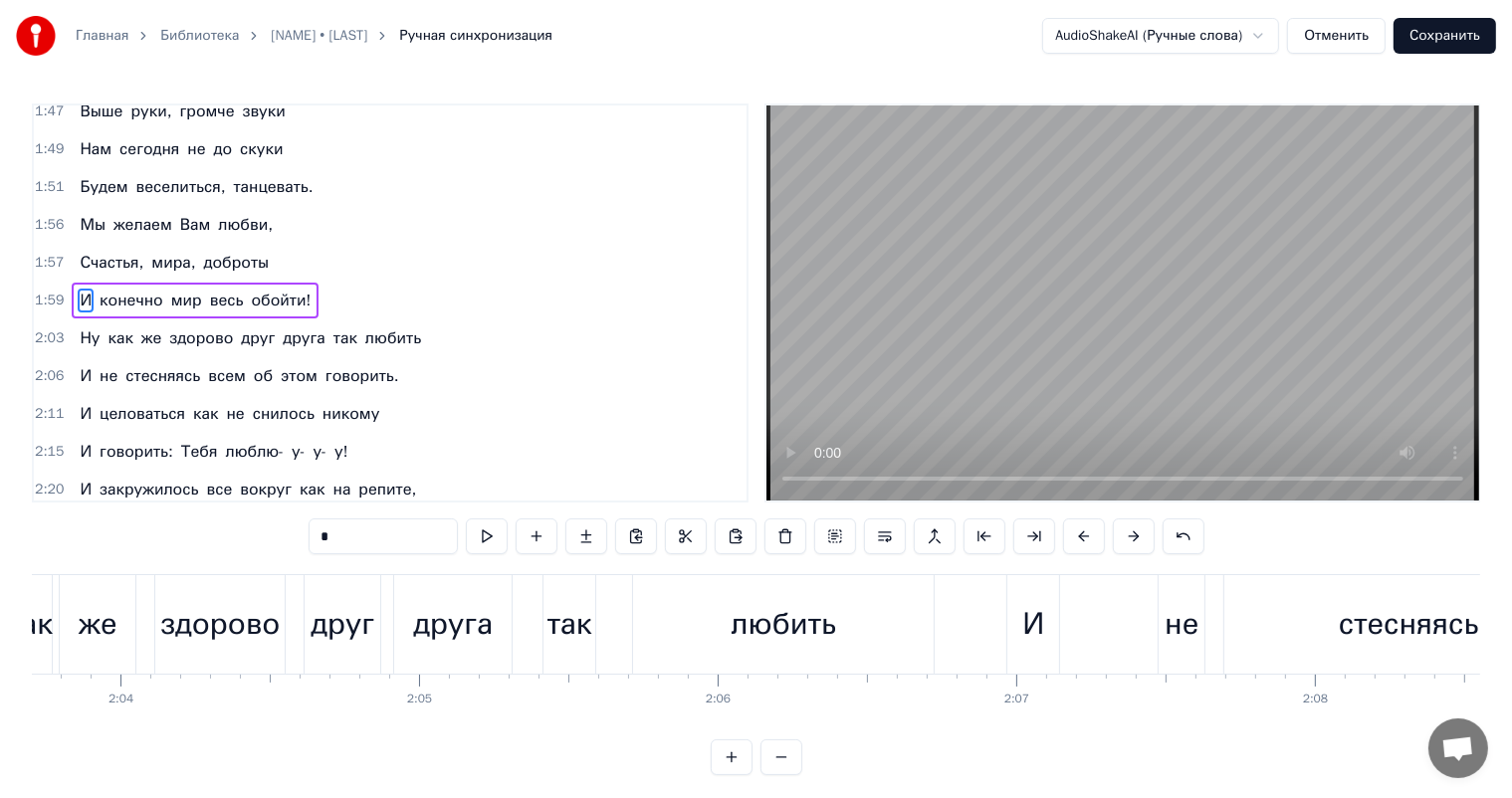 scroll, scrollTop: 808, scrollLeft: 0, axis: vertical 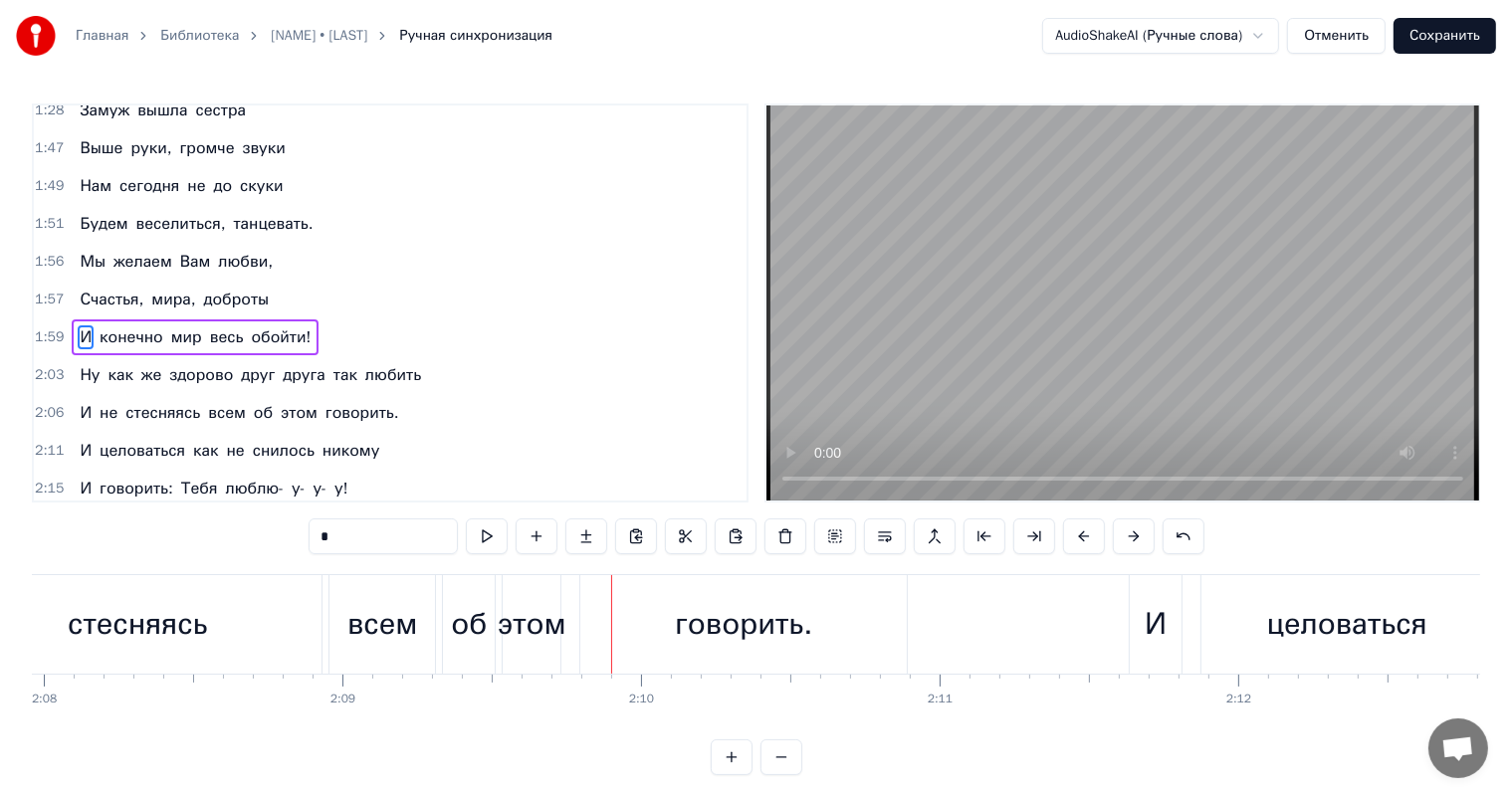 click on "Счастья," at bounding box center (111, 299) 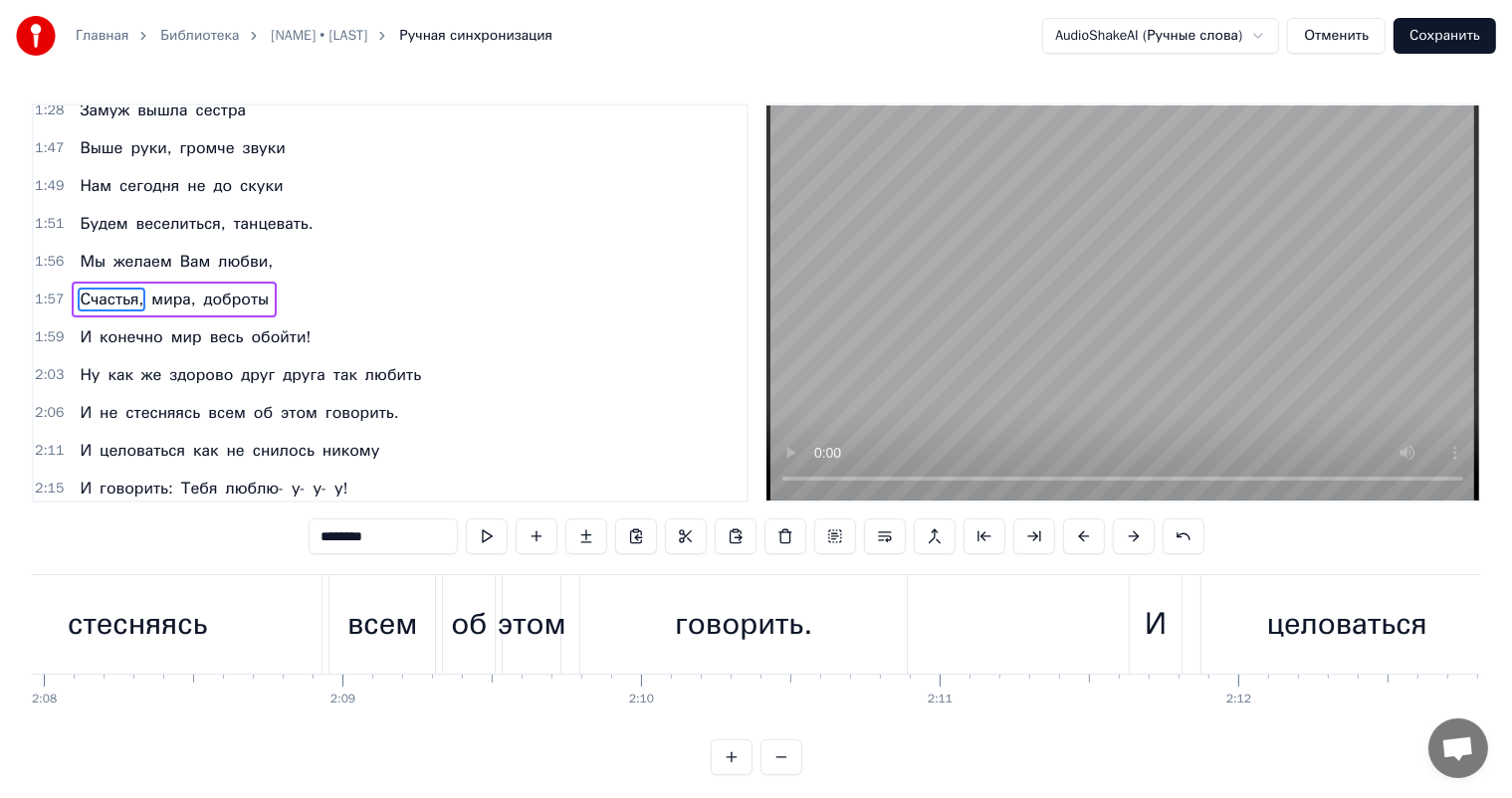 scroll, scrollTop: 772, scrollLeft: 0, axis: vertical 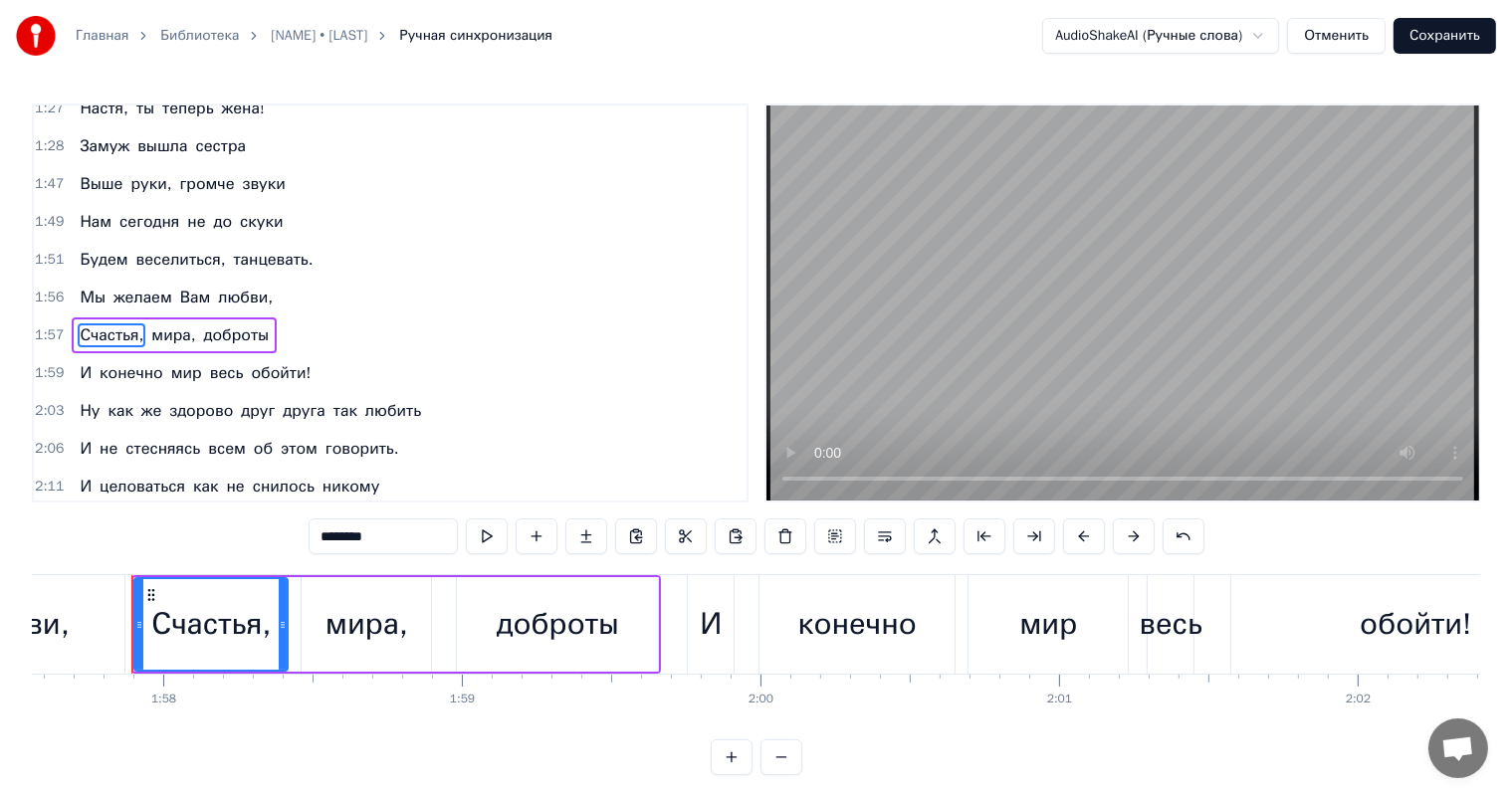 click on "Мы" at bounding box center (93, 298) 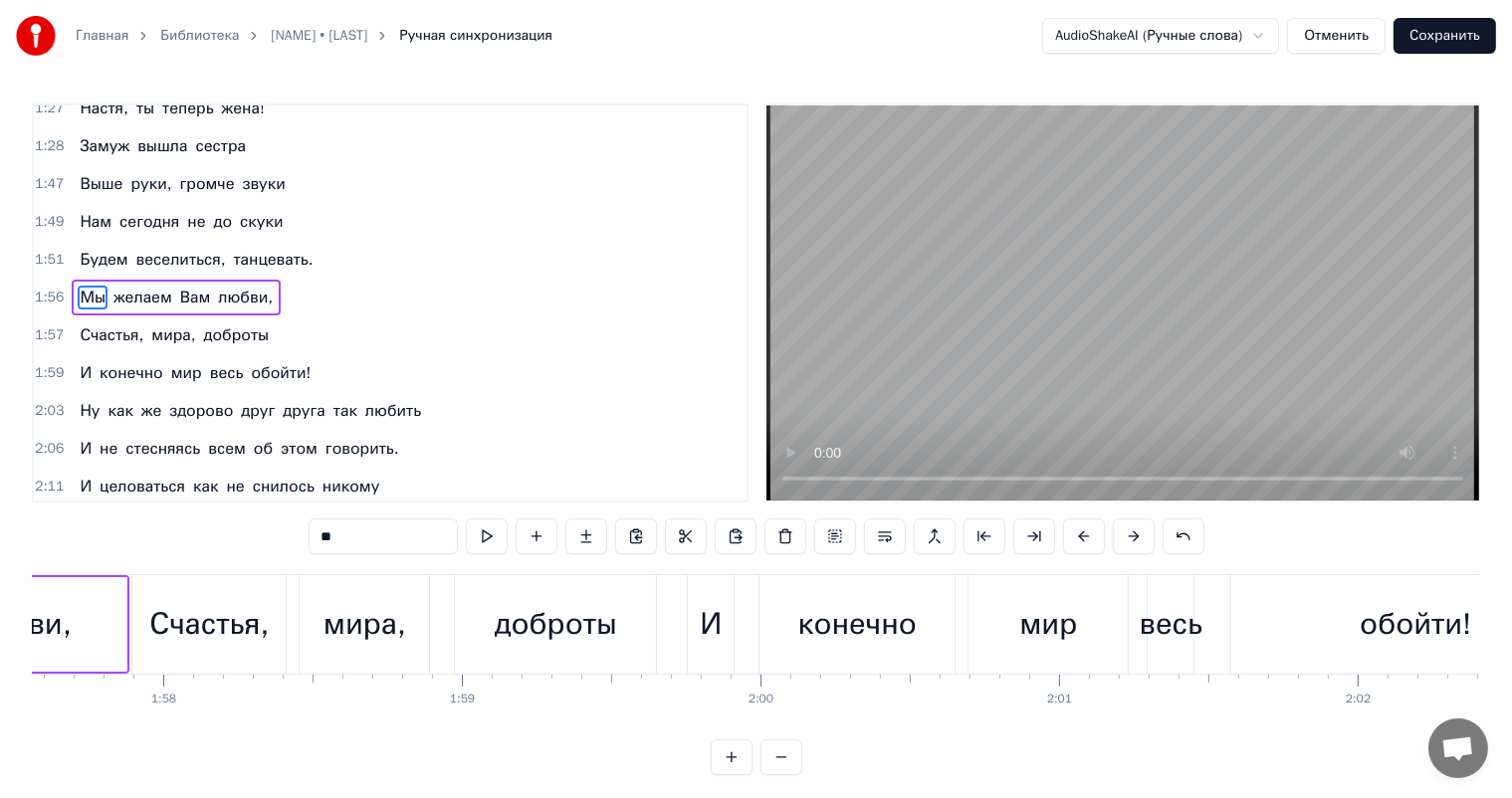 scroll, scrollTop: 735, scrollLeft: 0, axis: vertical 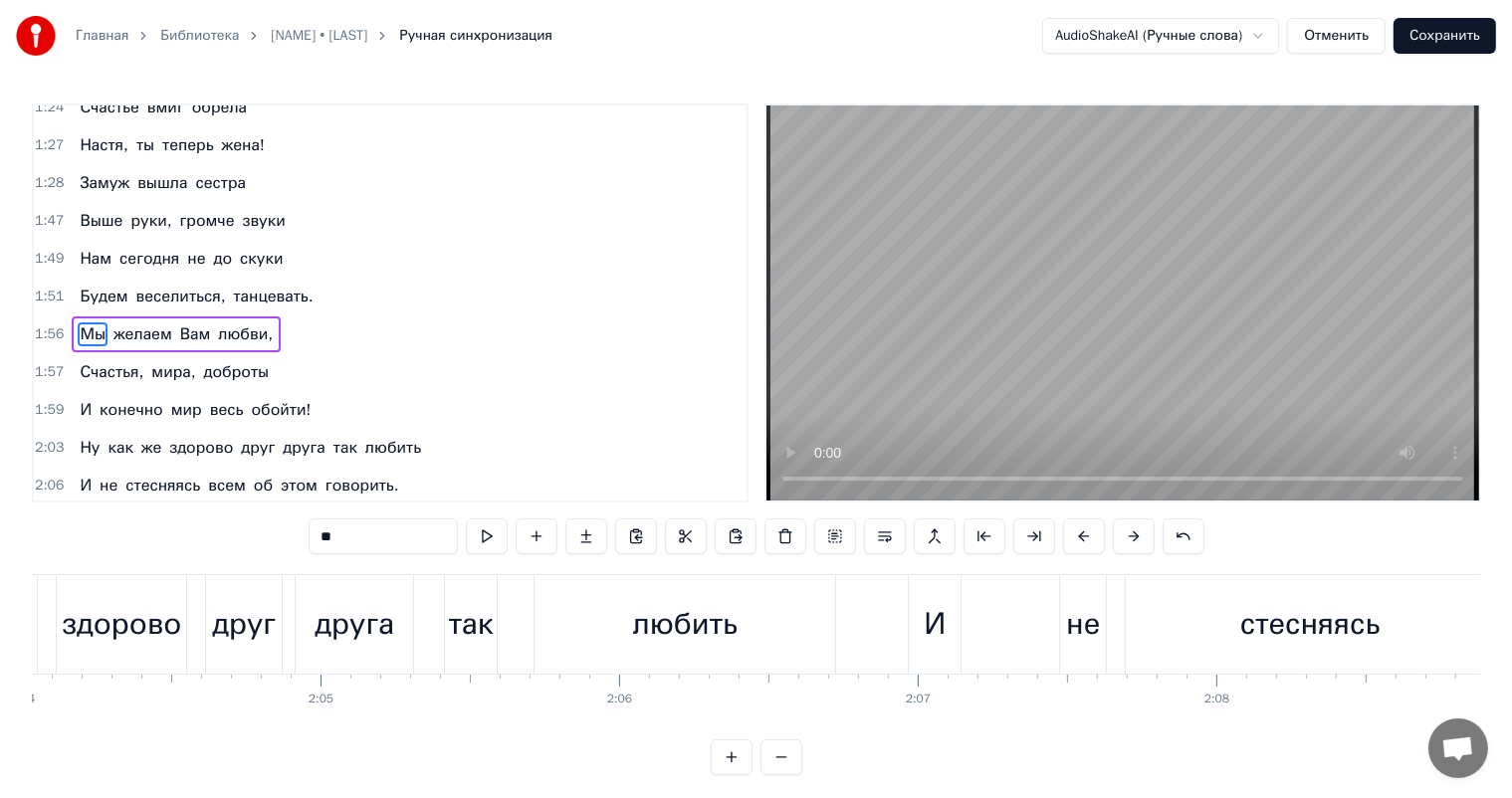 click on "И" at bounding box center [935, 624] 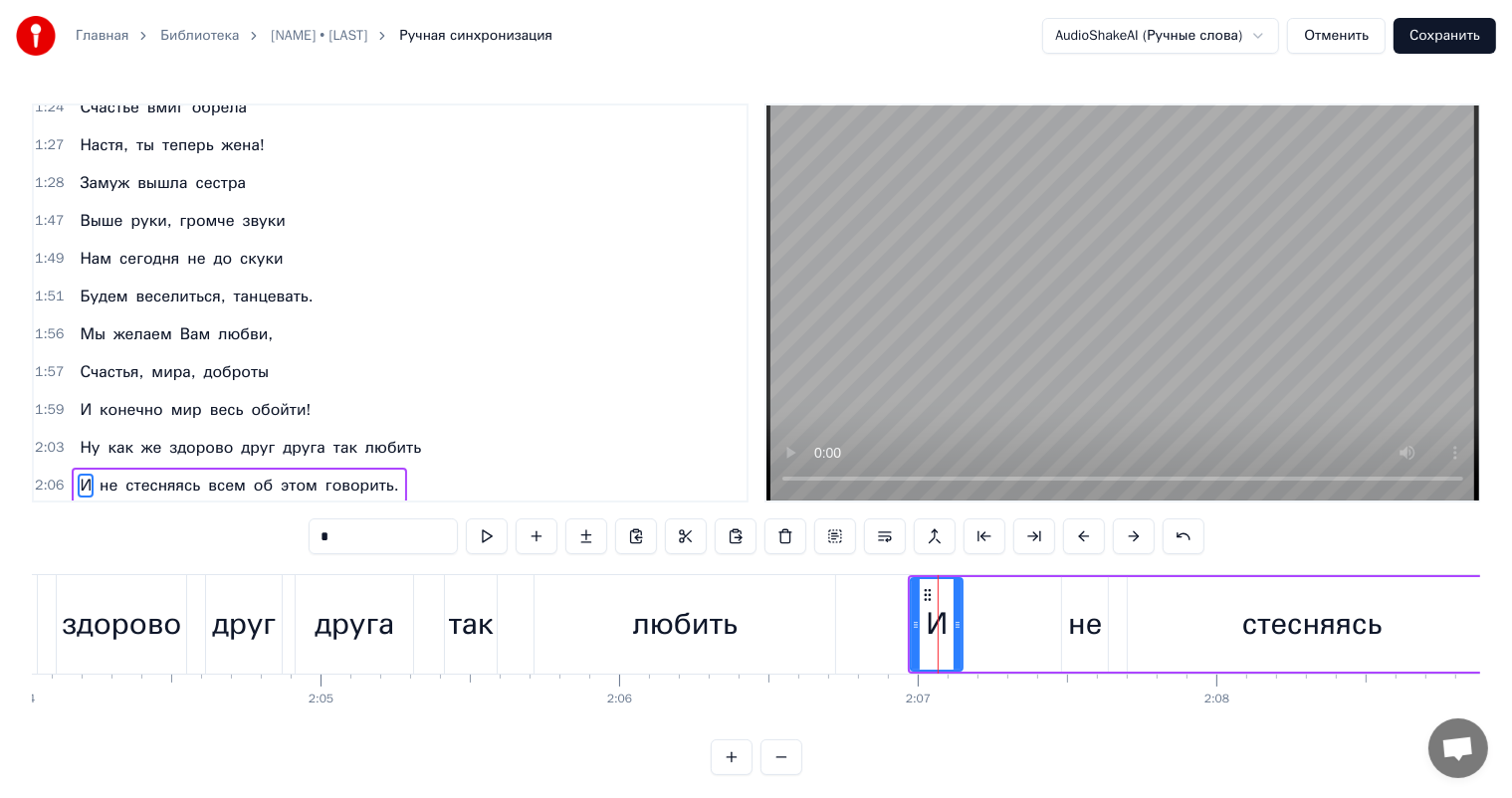click at bounding box center (938, 624) 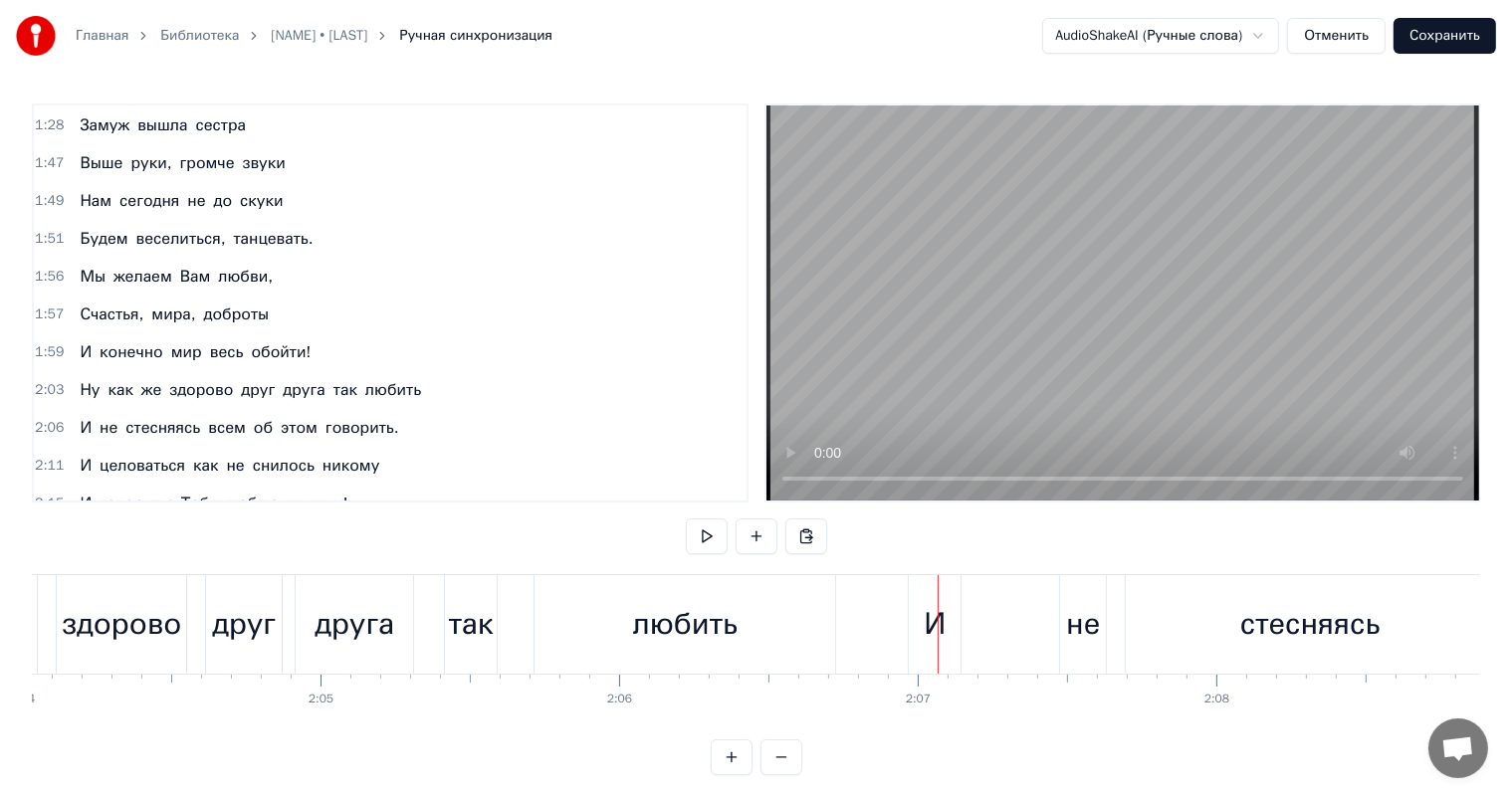 scroll, scrollTop: 882, scrollLeft: 0, axis: vertical 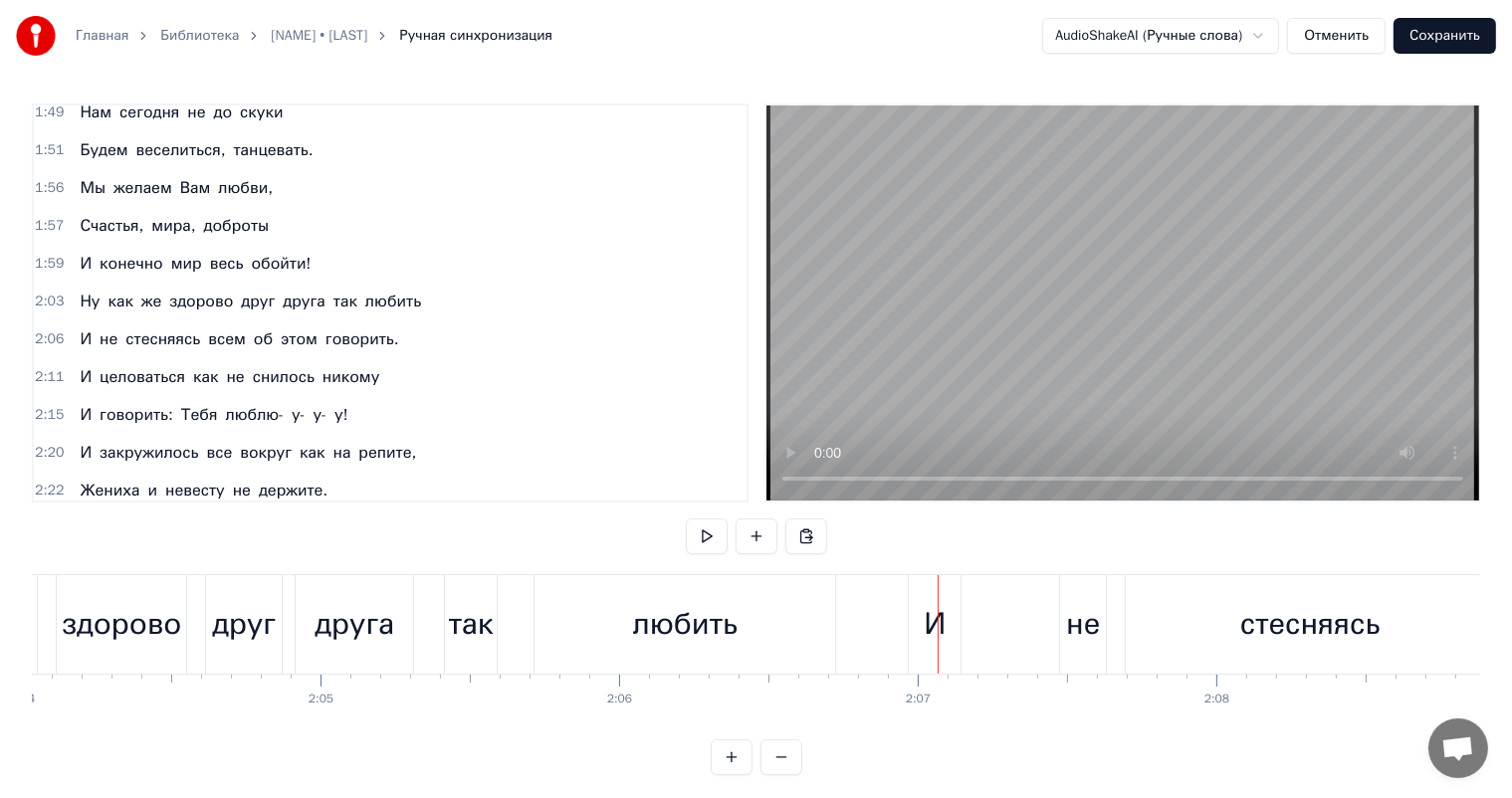click at bounding box center (938, 624) 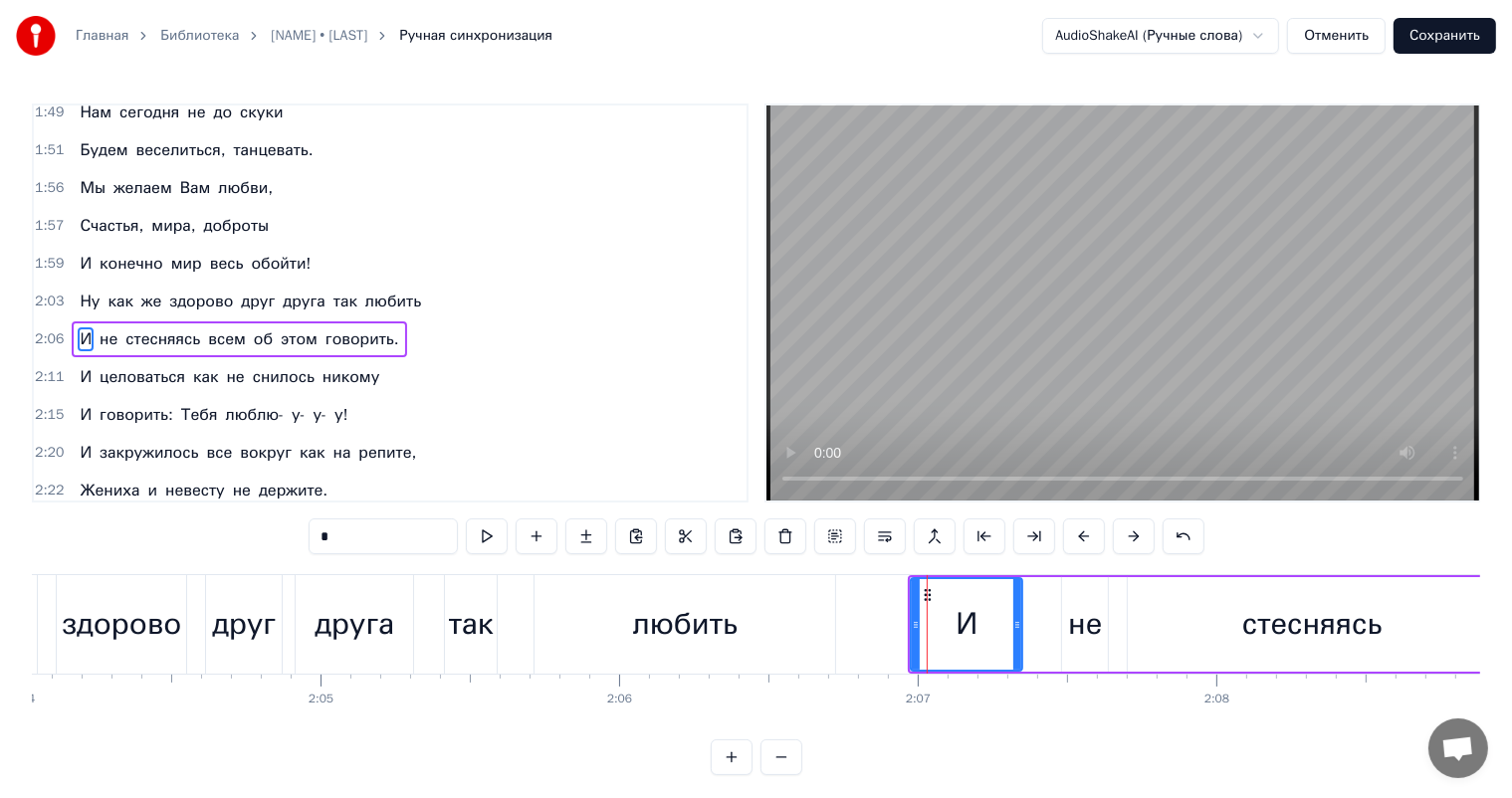 drag, startPoint x: 958, startPoint y: 623, endPoint x: 1021, endPoint y: 626, distance: 63.071388 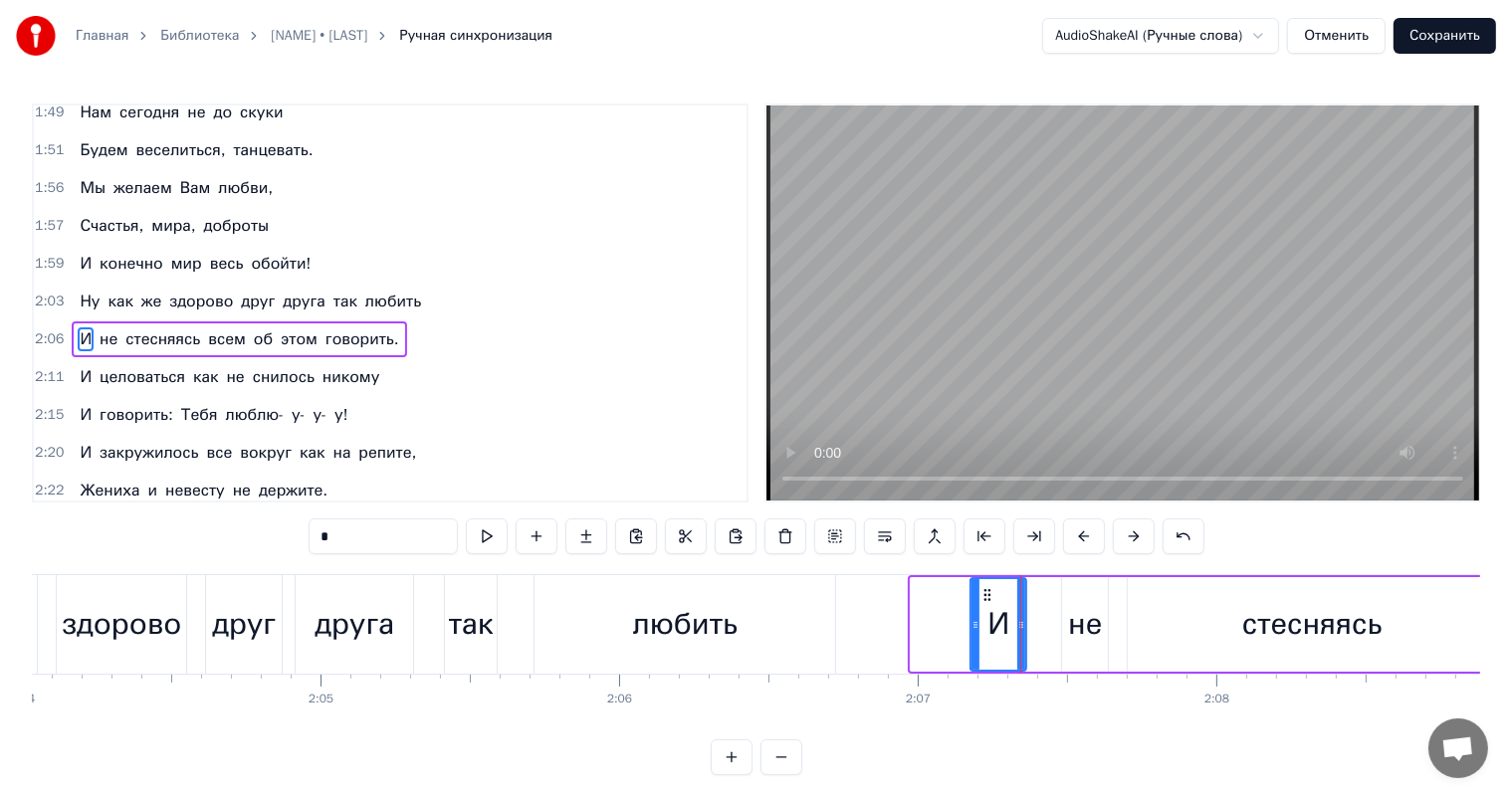drag, startPoint x: 911, startPoint y: 626, endPoint x: 972, endPoint y: 633, distance: 61.400326 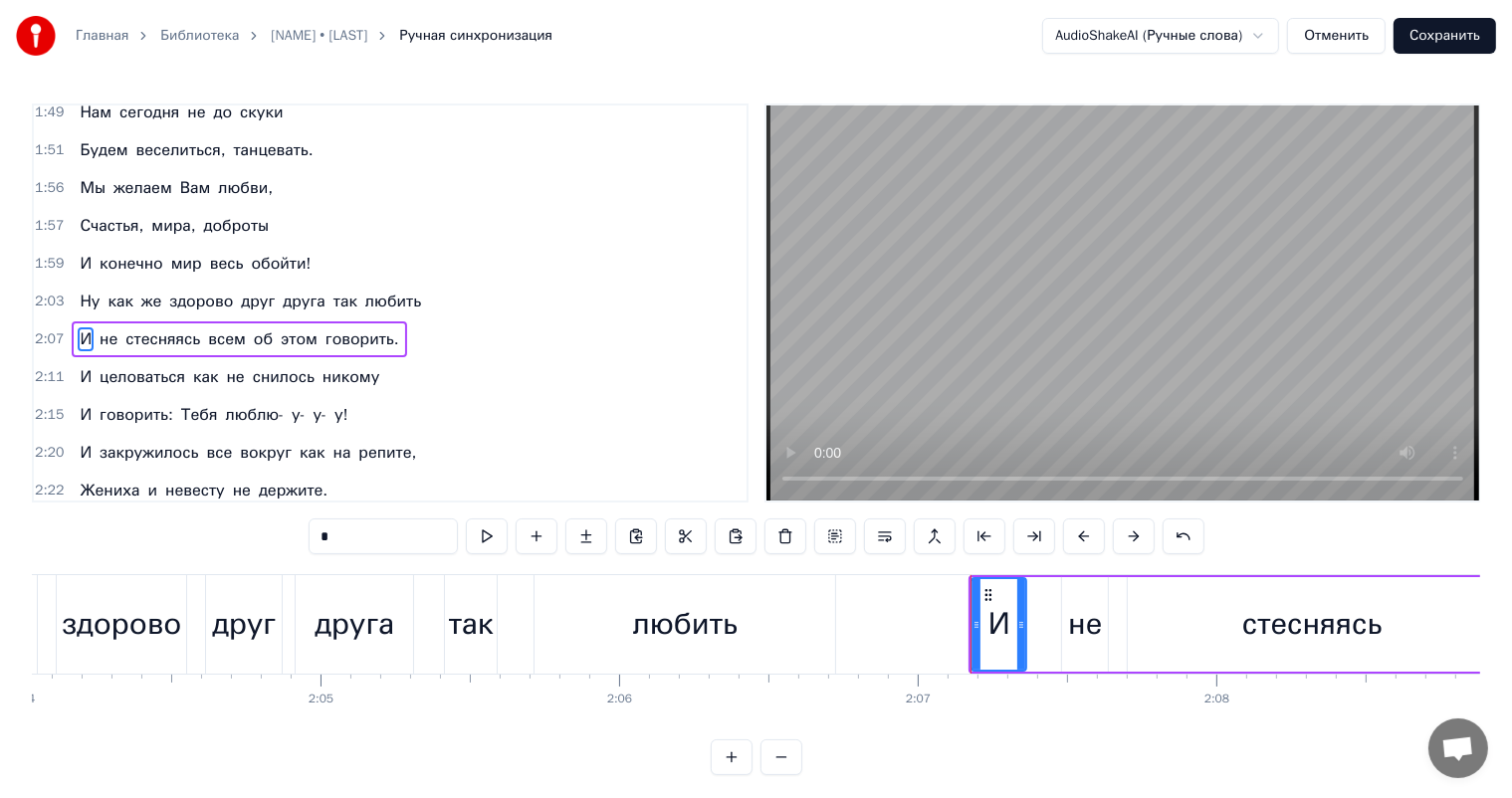 click on "Ну" at bounding box center [90, 301] 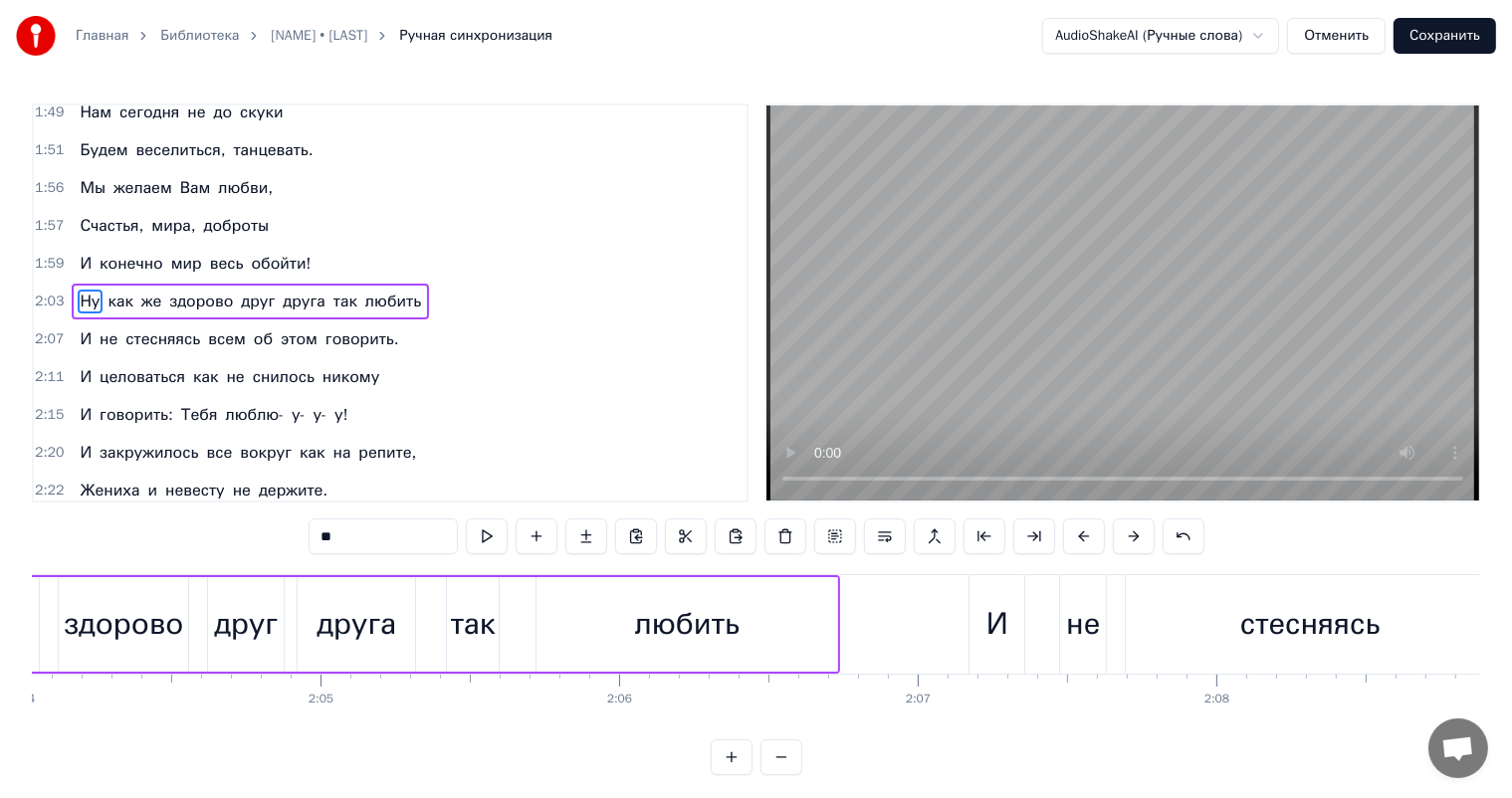 scroll, scrollTop: 845, scrollLeft: 0, axis: vertical 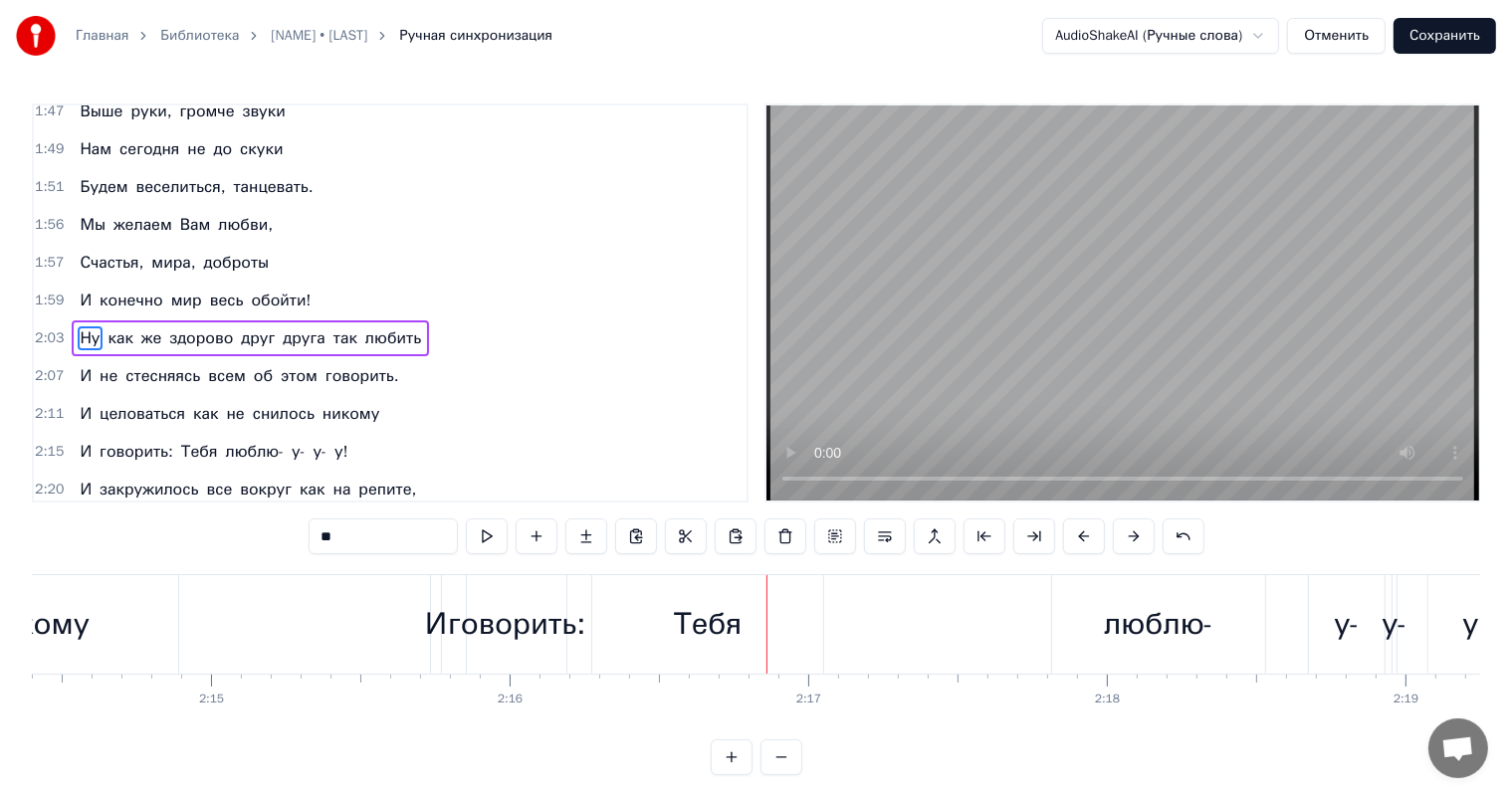 click on "Тебя" at bounding box center (708, 624) 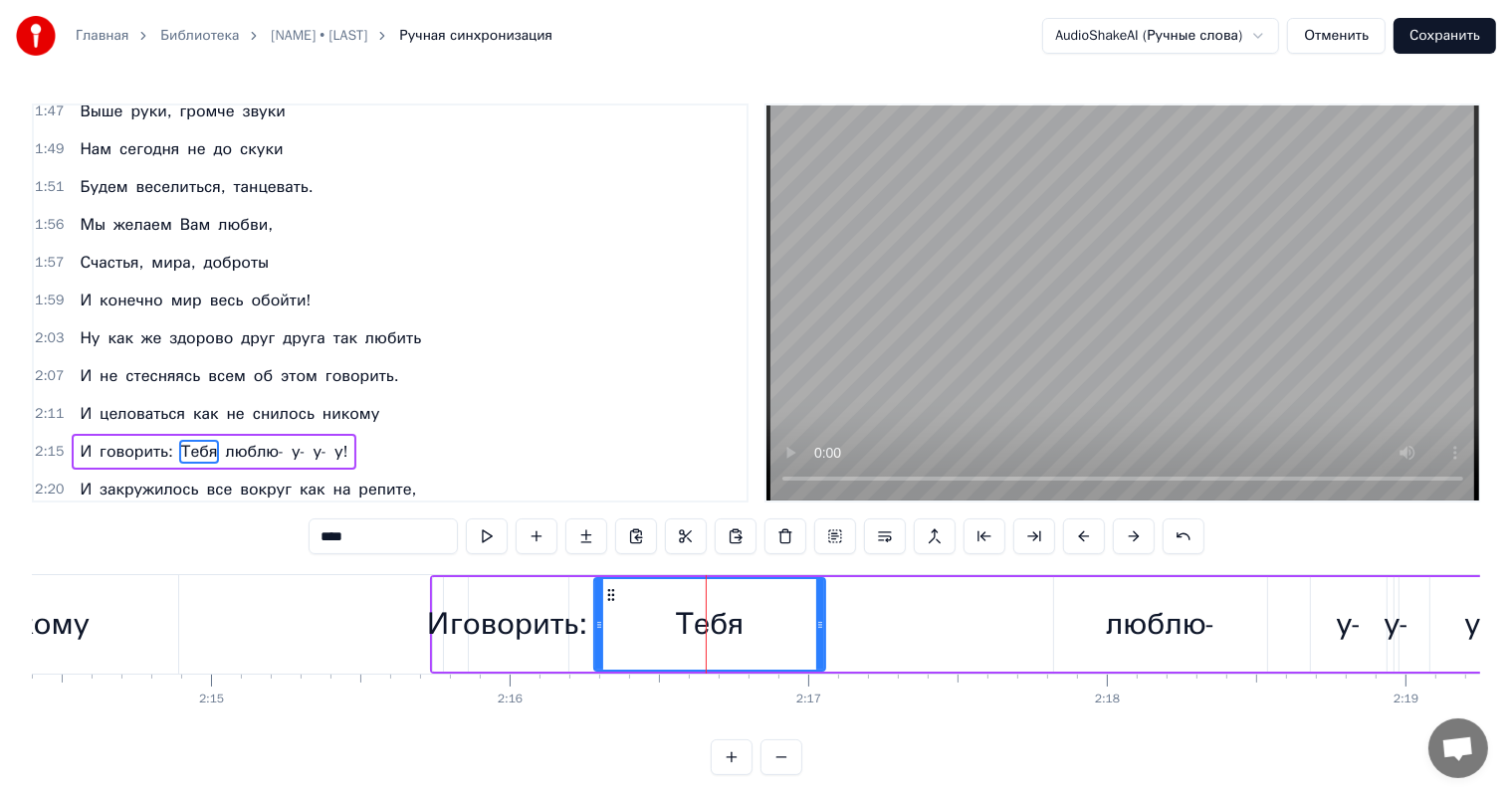 scroll, scrollTop: 955, scrollLeft: 0, axis: vertical 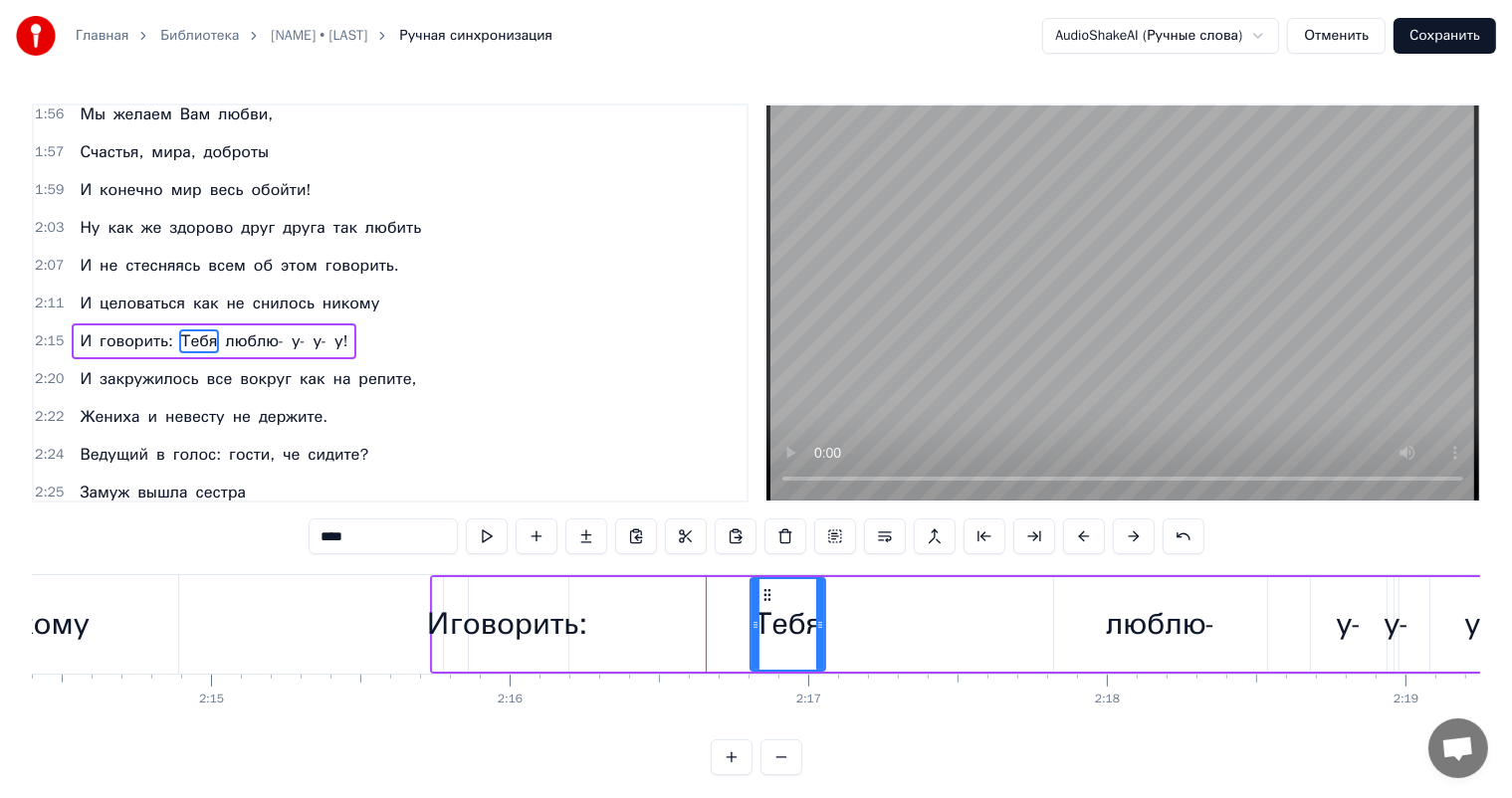 drag, startPoint x: 597, startPoint y: 625, endPoint x: 754, endPoint y: 630, distance: 157.0796 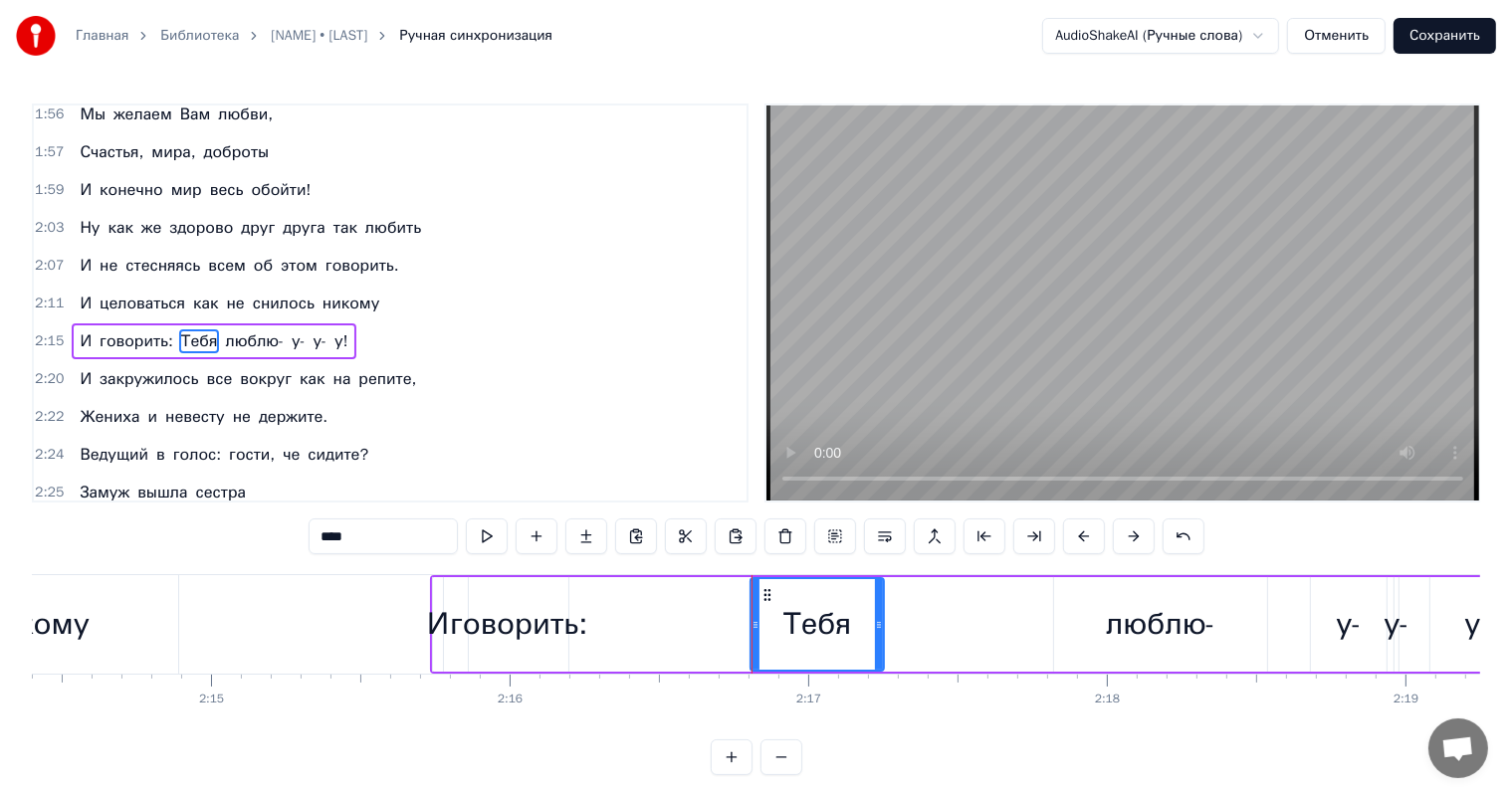 drag, startPoint x: 821, startPoint y: 619, endPoint x: 880, endPoint y: 621, distance: 59.03389 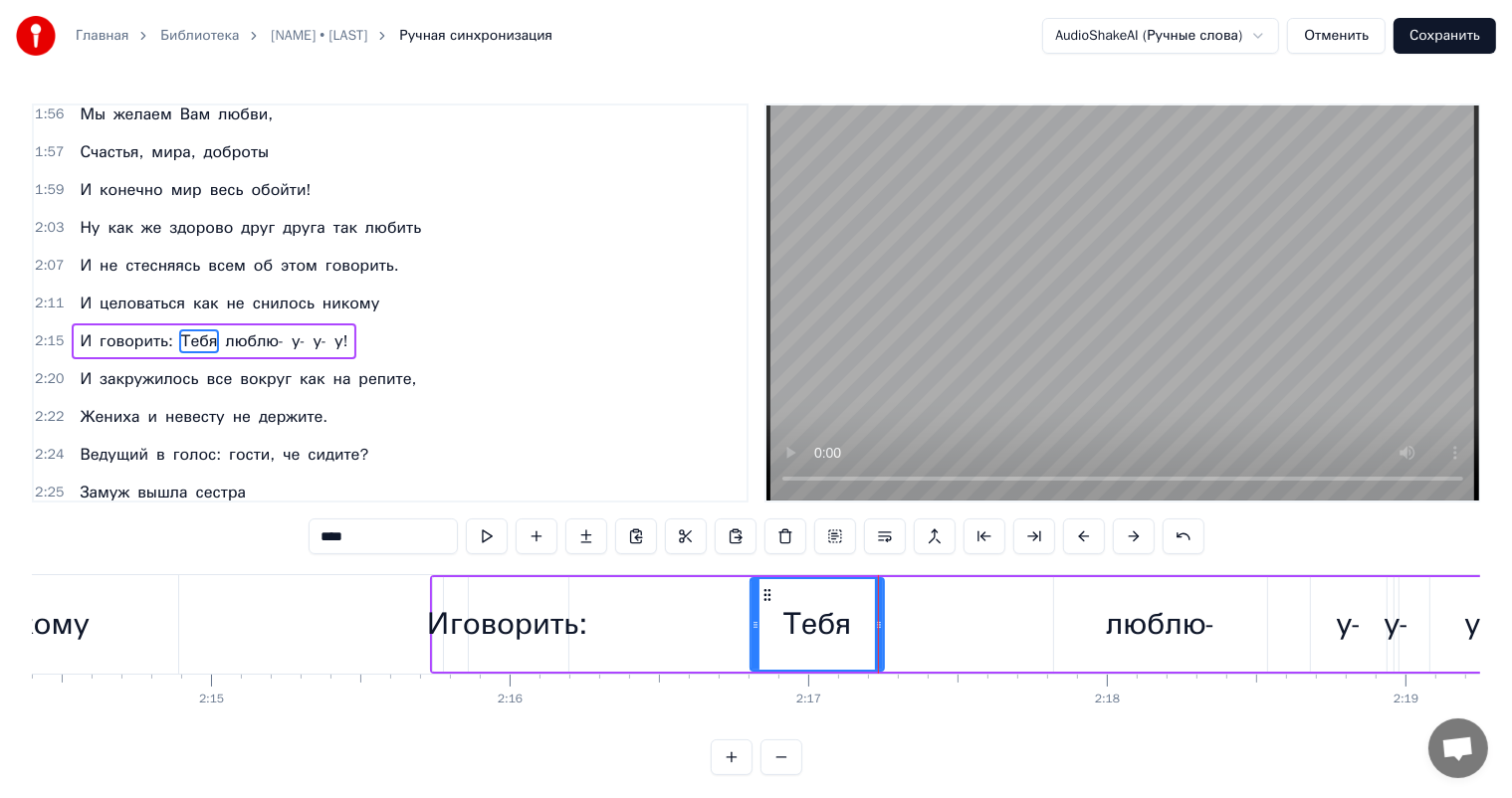 click on "люблю-" at bounding box center [1161, 624] 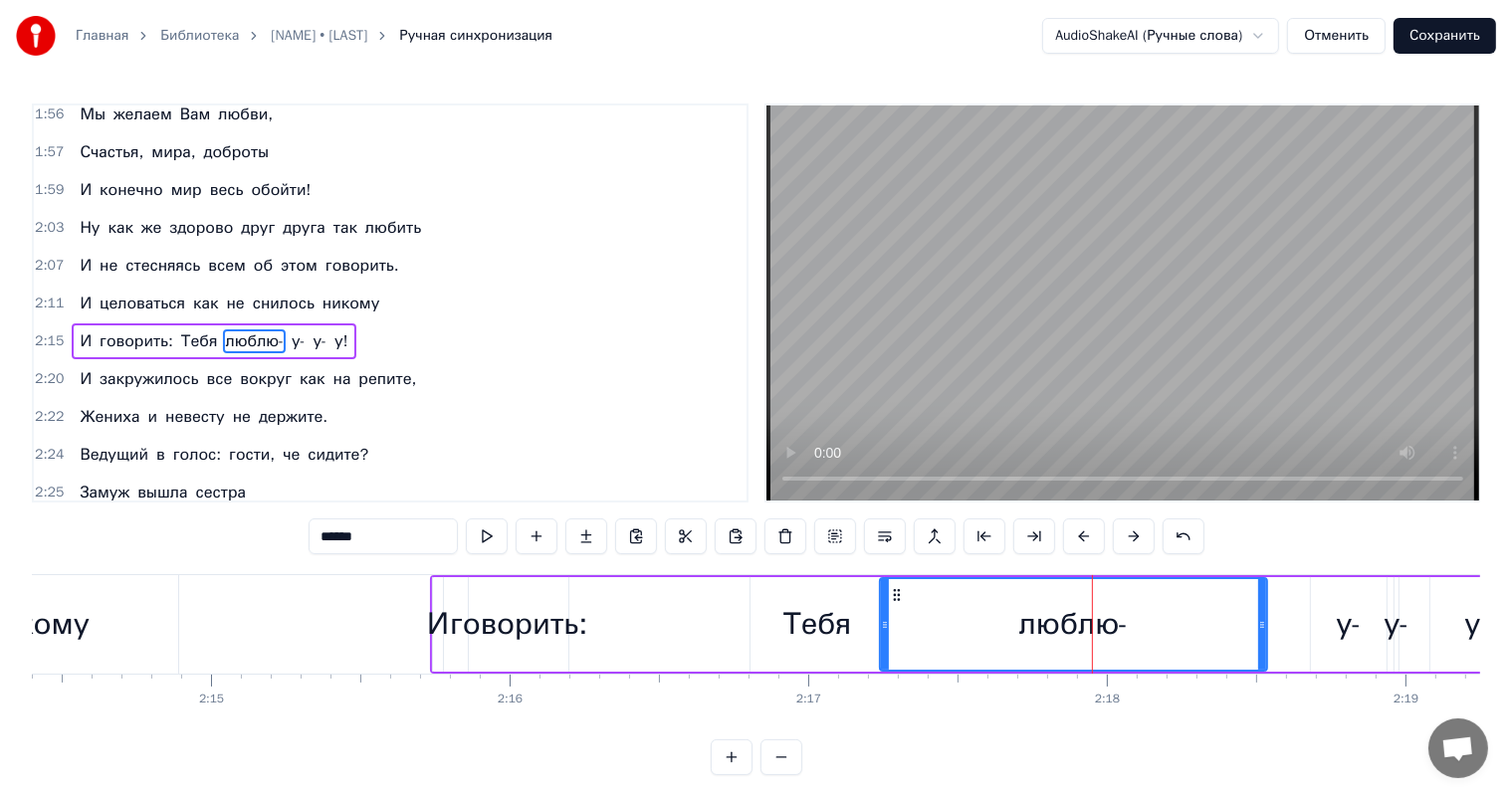 drag, startPoint x: 1060, startPoint y: 620, endPoint x: 886, endPoint y: 627, distance: 174.14075 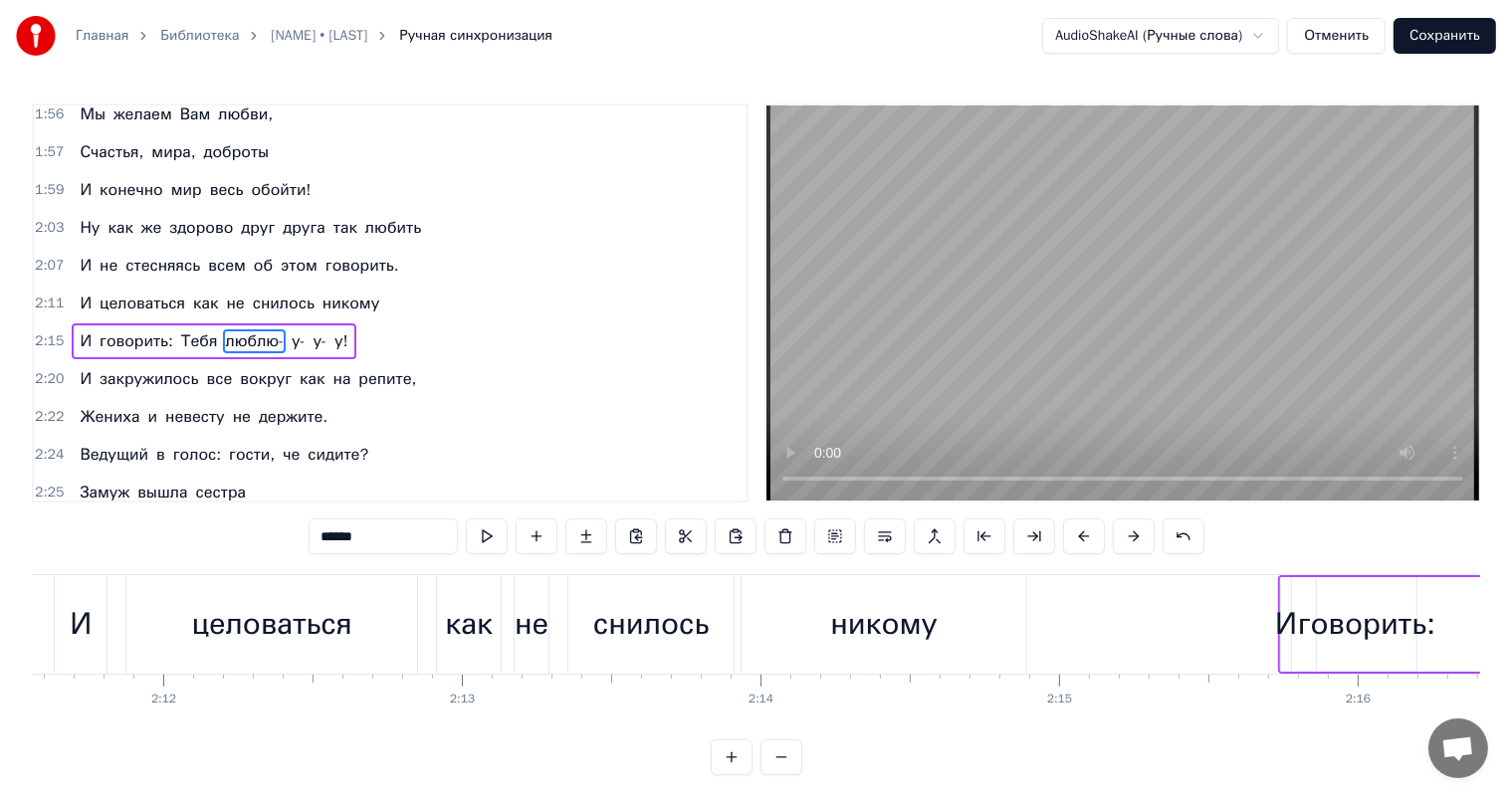scroll, scrollTop: 0, scrollLeft: 39250, axis: horizontal 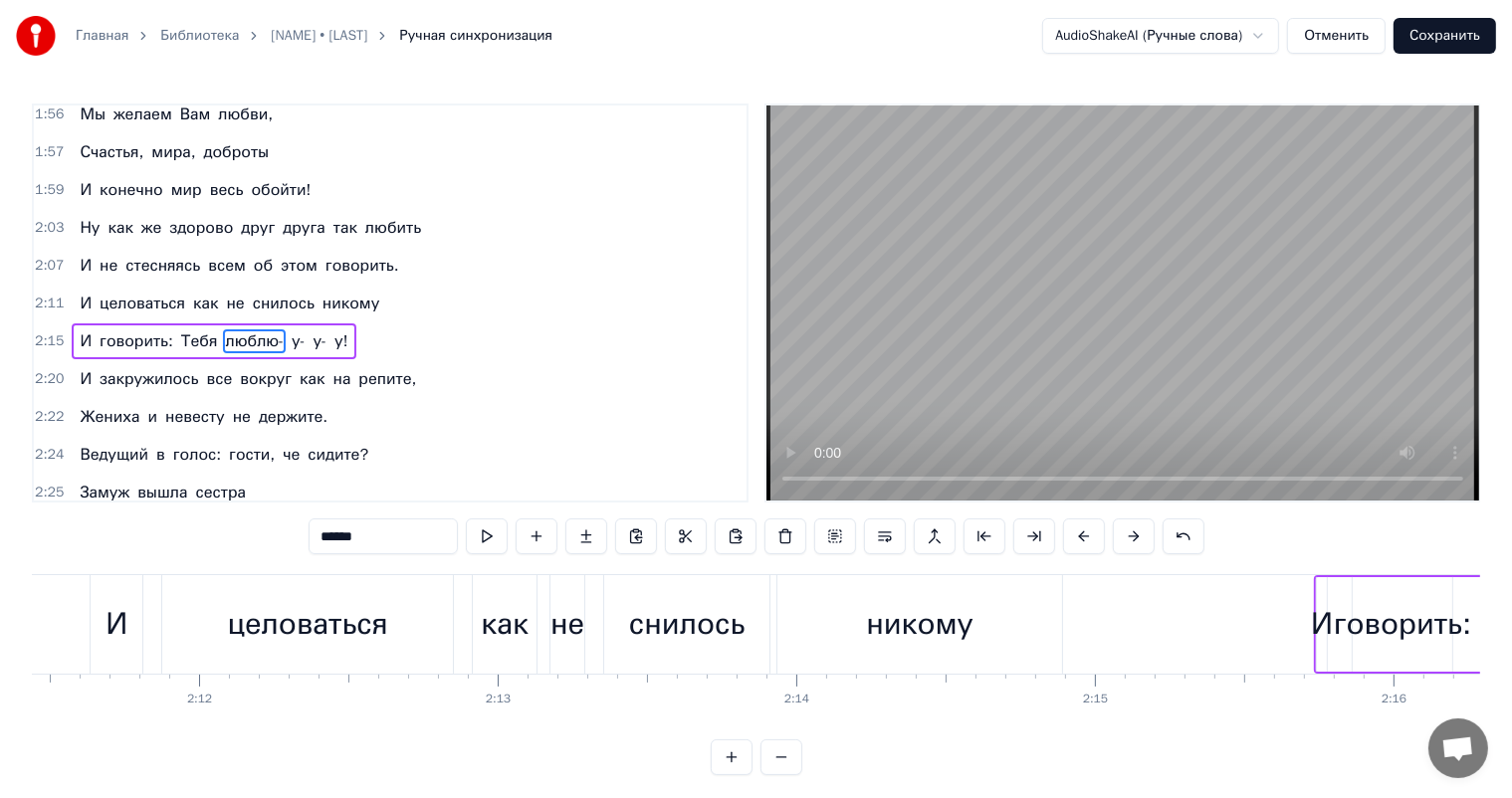 click on "И" at bounding box center [86, 303] 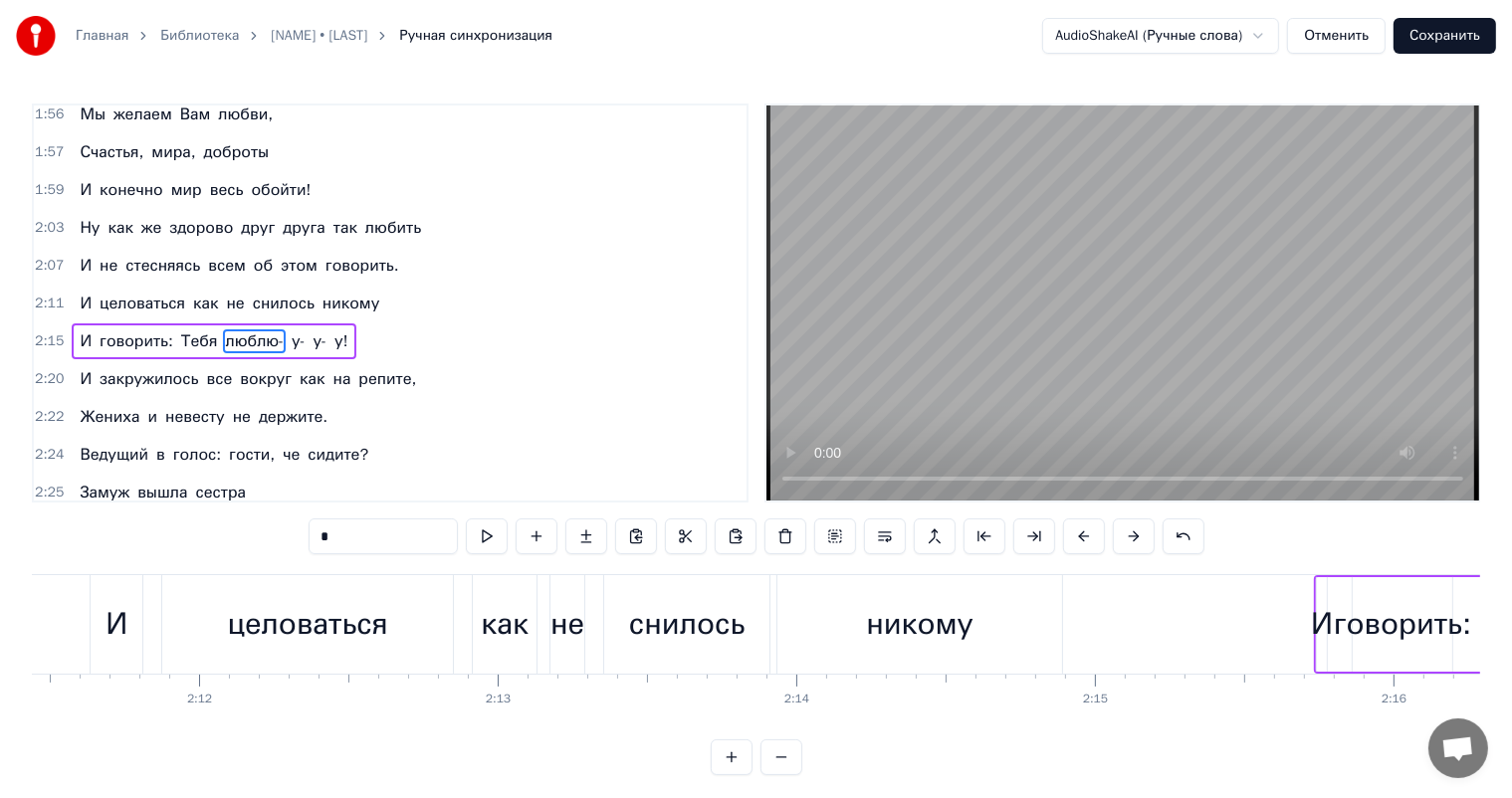 scroll, scrollTop: 918, scrollLeft: 0, axis: vertical 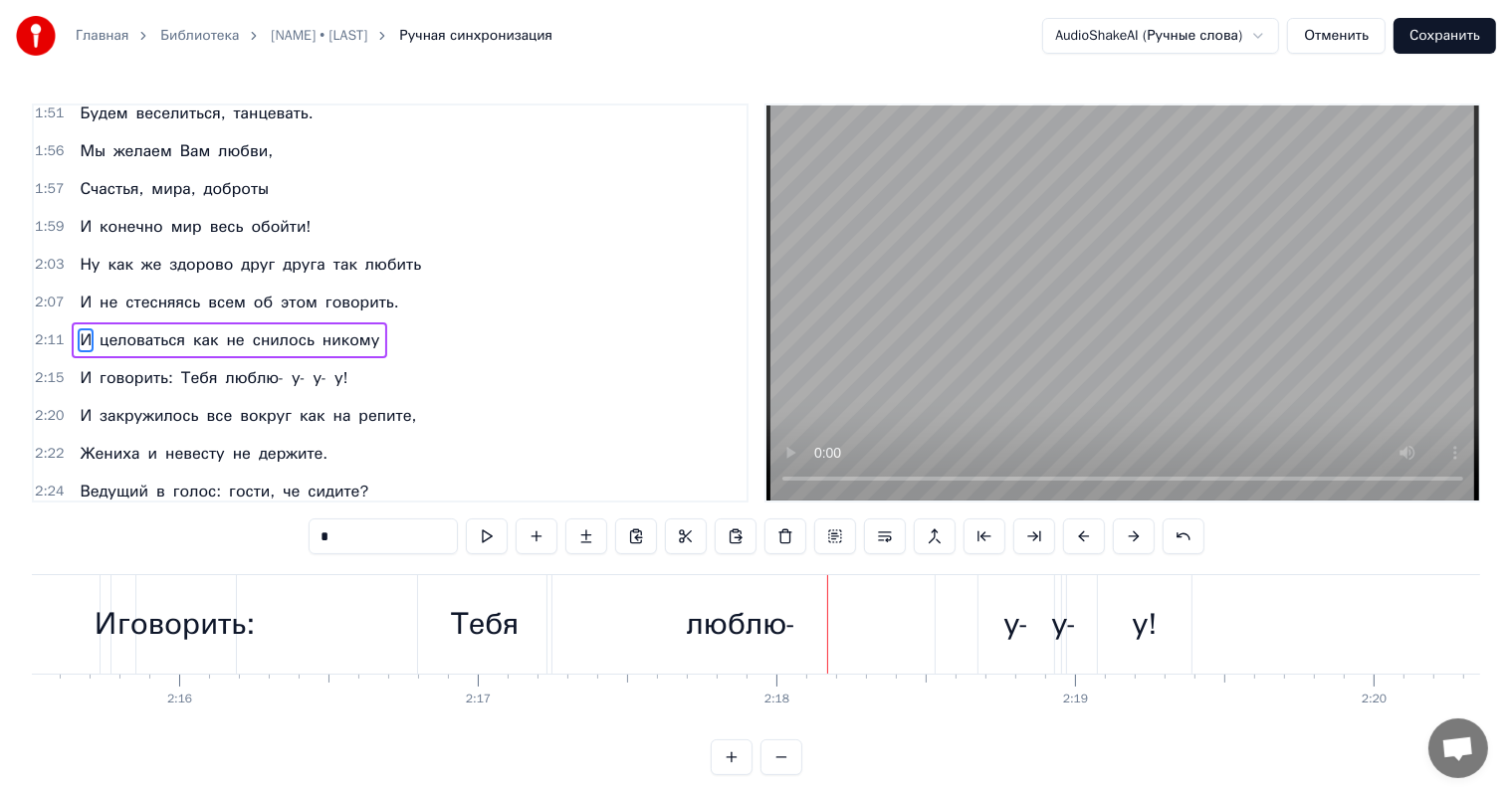 click on "Тебя" at bounding box center (485, 624) 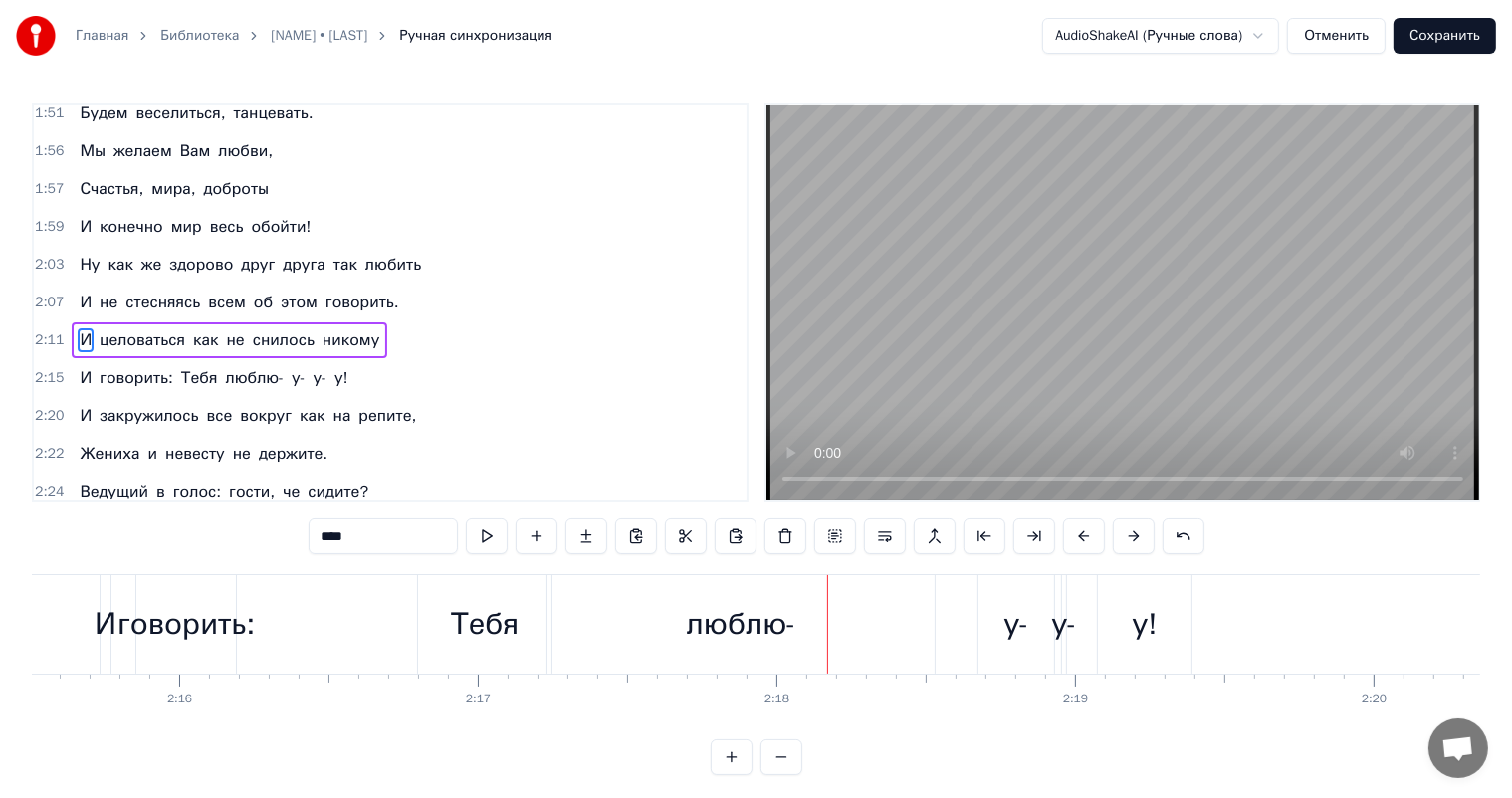 scroll, scrollTop: 955, scrollLeft: 0, axis: vertical 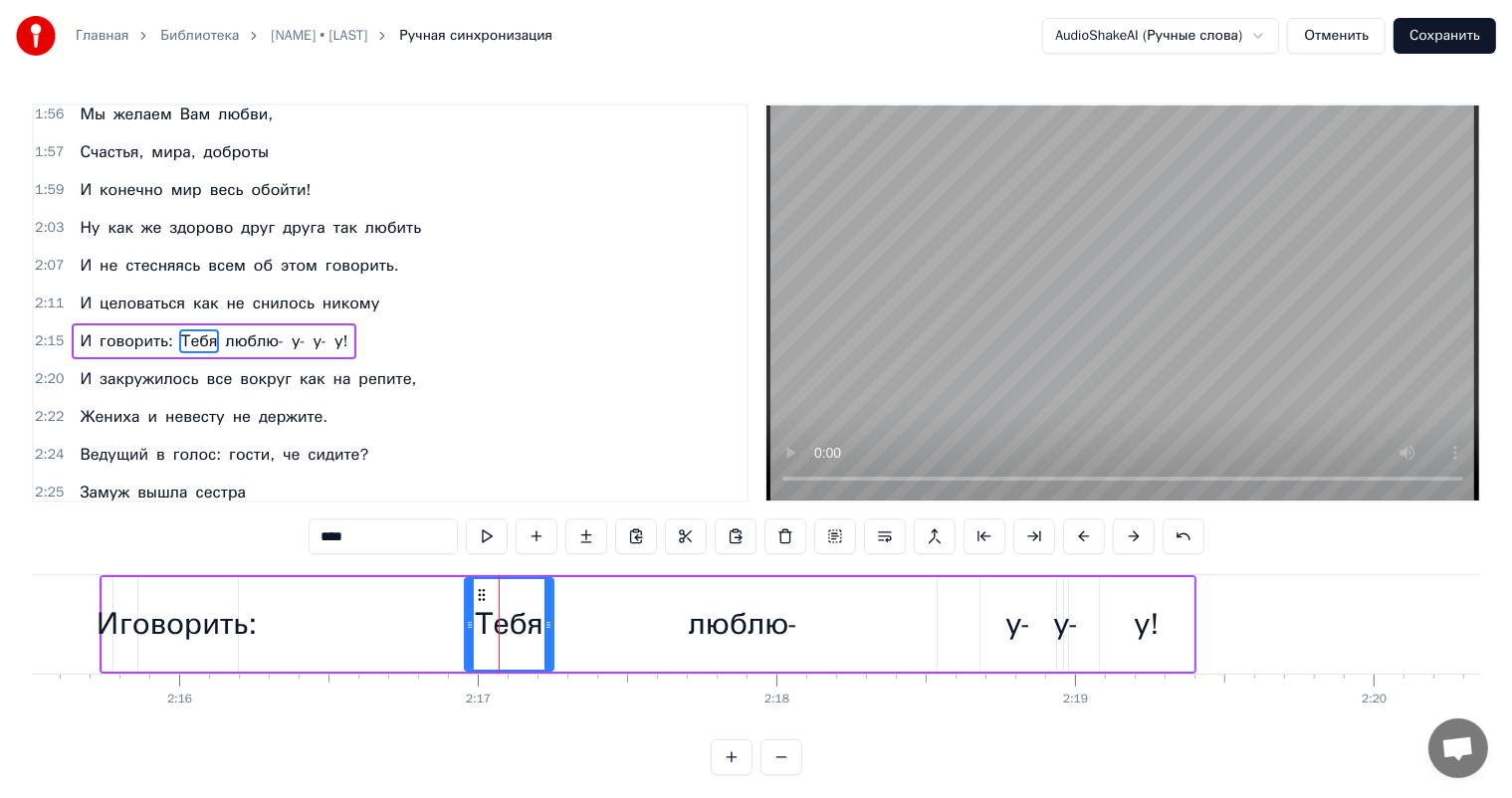 drag, startPoint x: 426, startPoint y: 621, endPoint x: 471, endPoint y: 624, distance: 45.099889 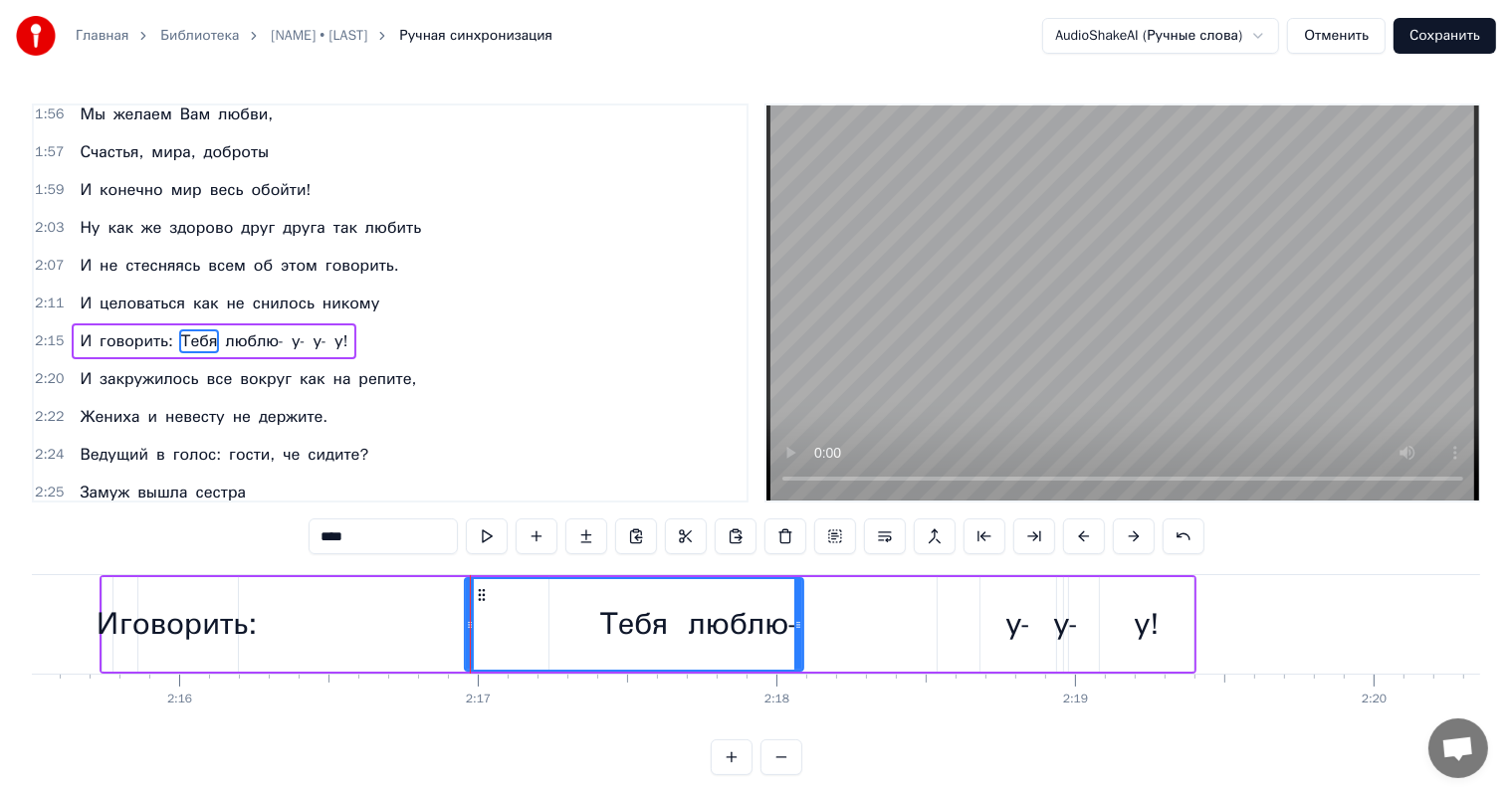 drag, startPoint x: 550, startPoint y: 621, endPoint x: 800, endPoint y: 617, distance: 250.032 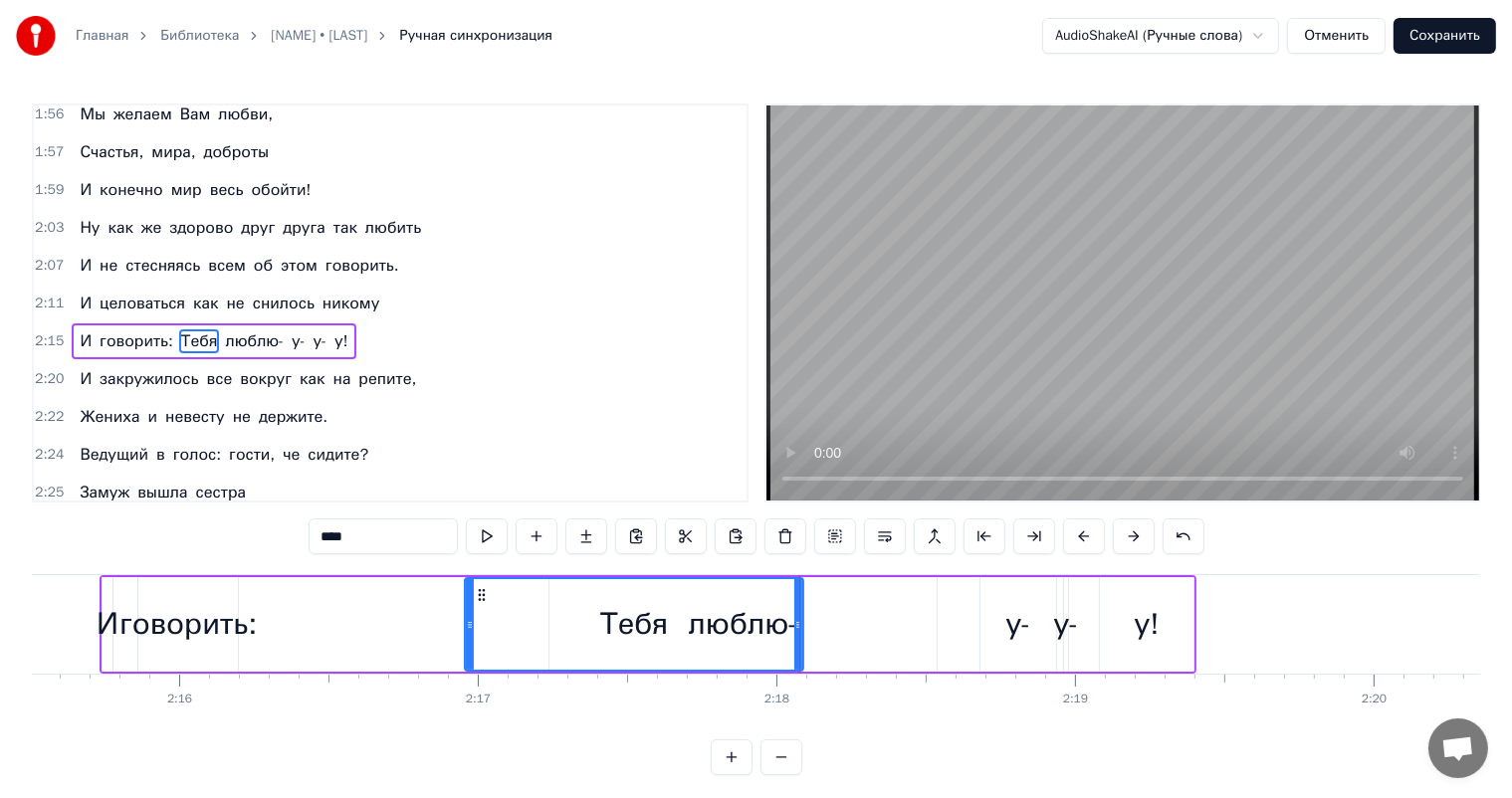 click on "Тебя" at bounding box center [634, 624] 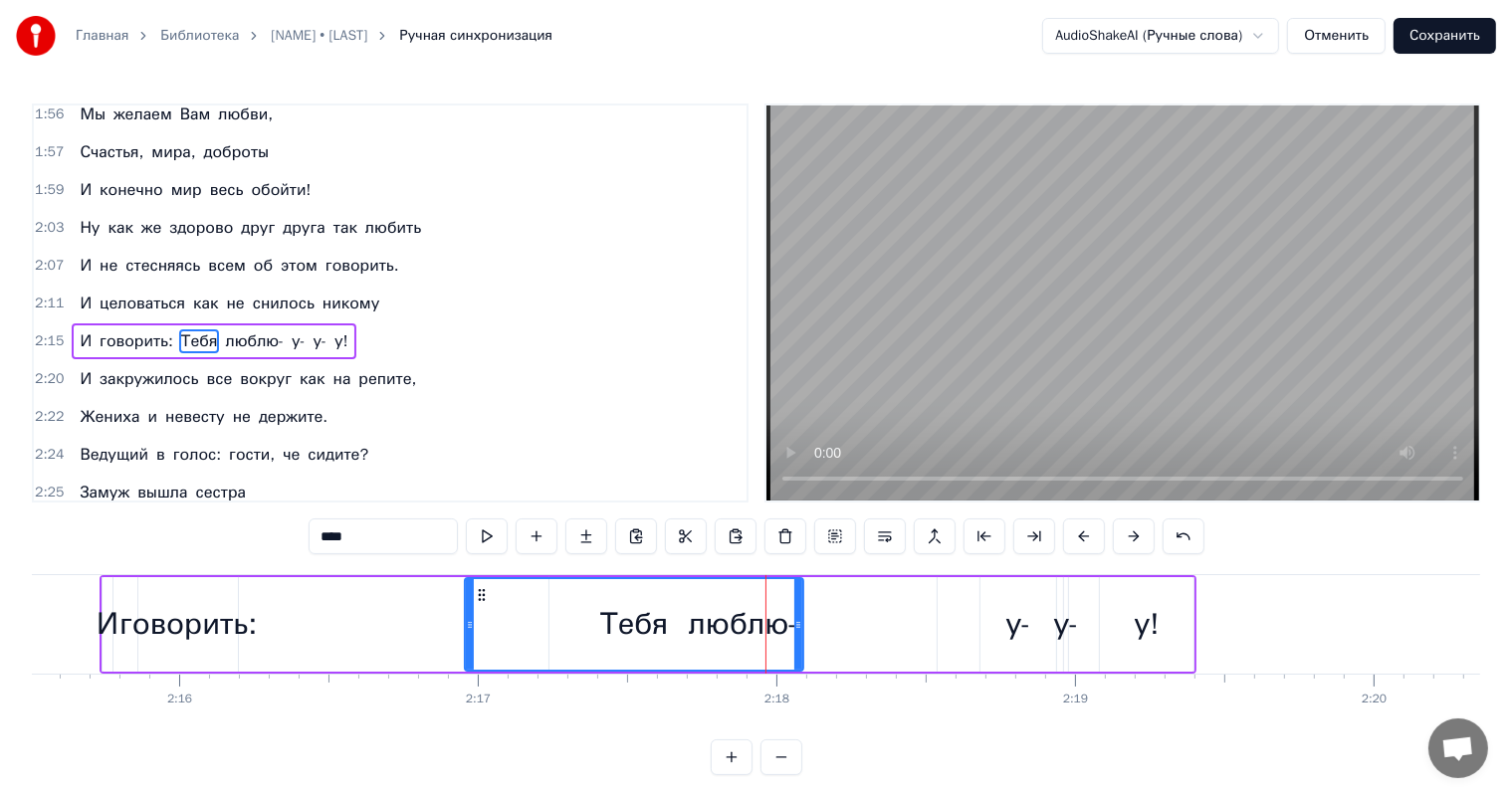 click on "люблю-" at bounding box center (743, 624) 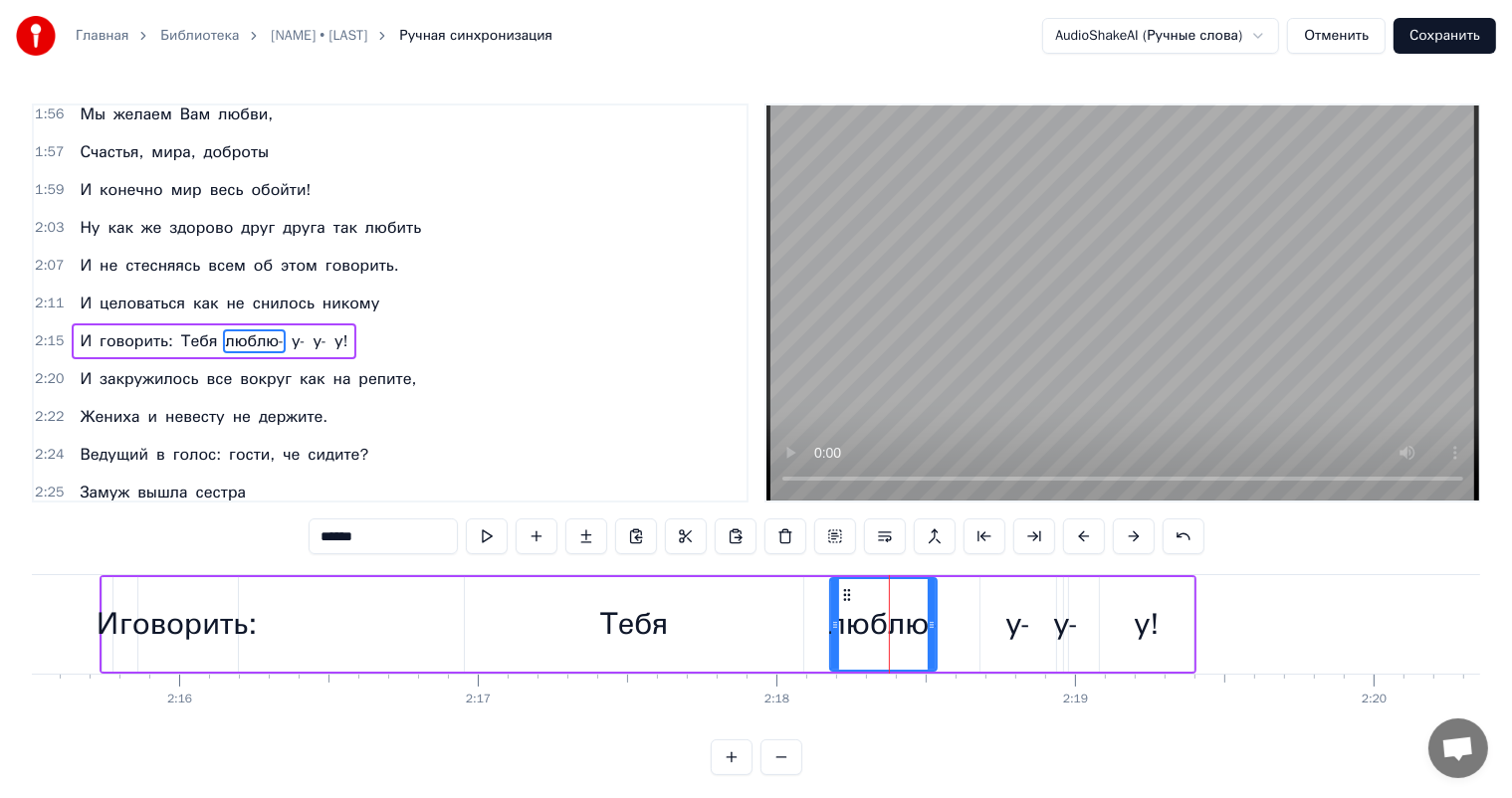 drag, startPoint x: 551, startPoint y: 620, endPoint x: 832, endPoint y: 605, distance: 281.40007 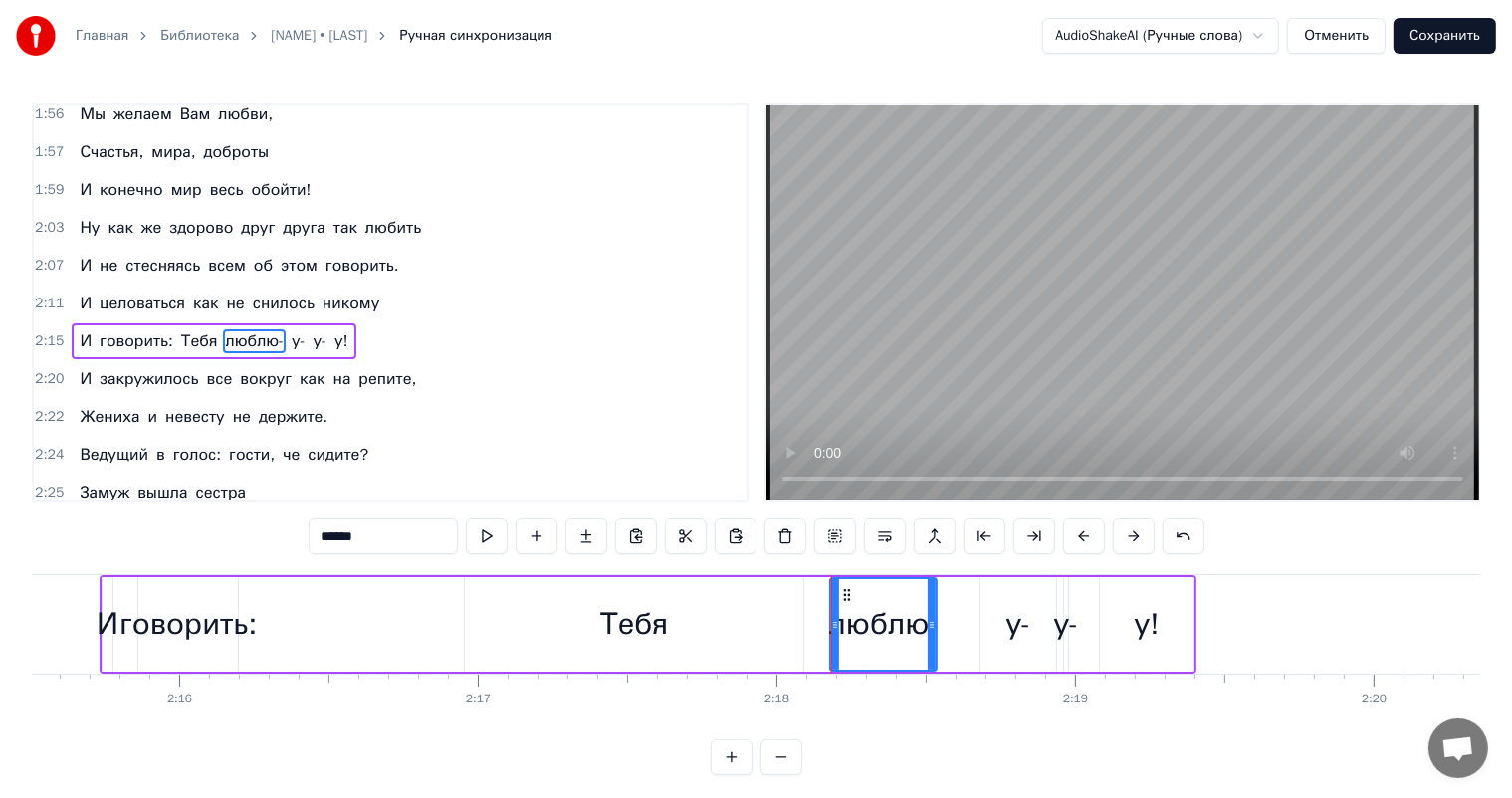 click on "Тебя" at bounding box center (634, 624) 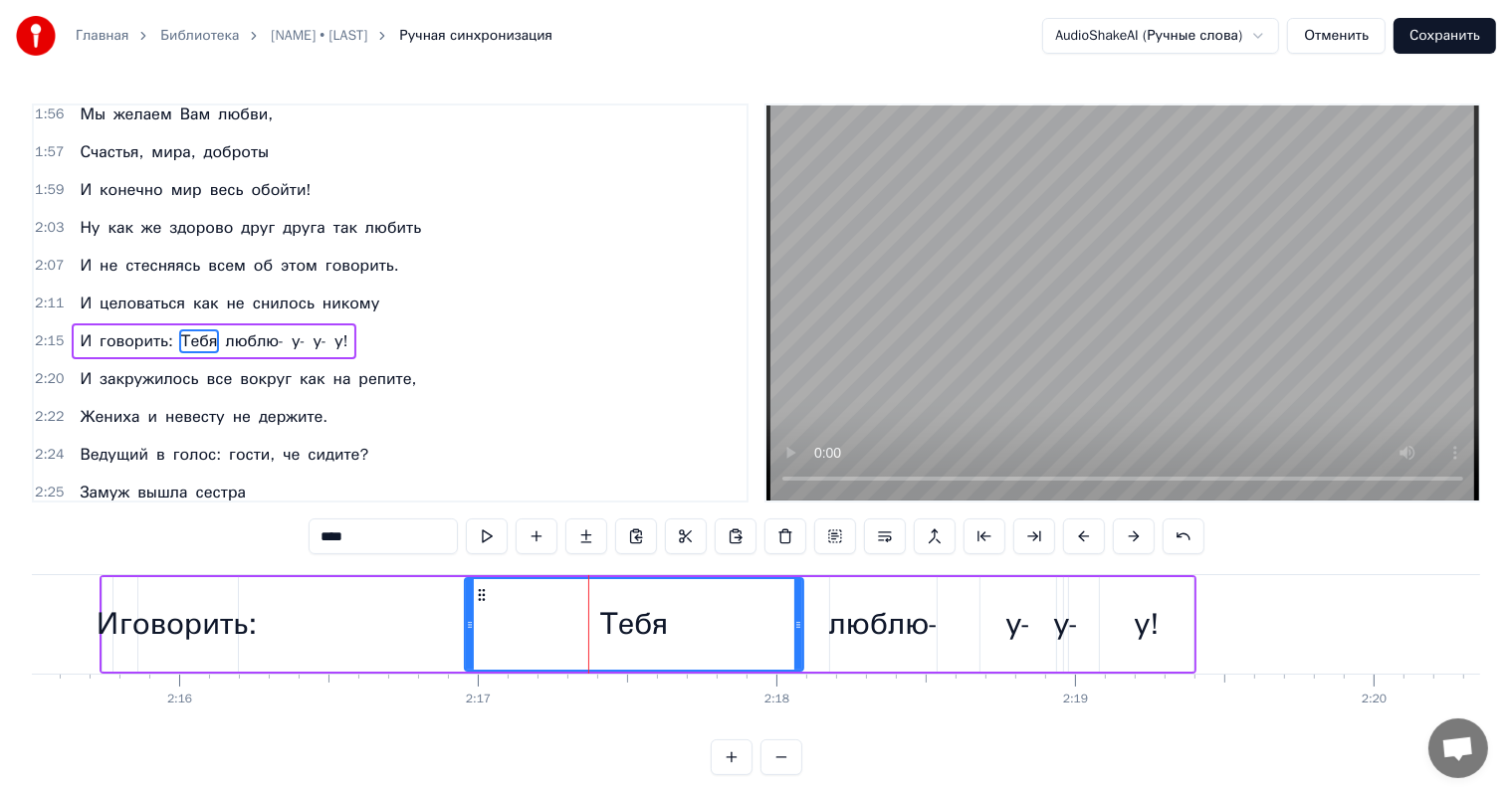 click on "Тебя" at bounding box center [634, 624] 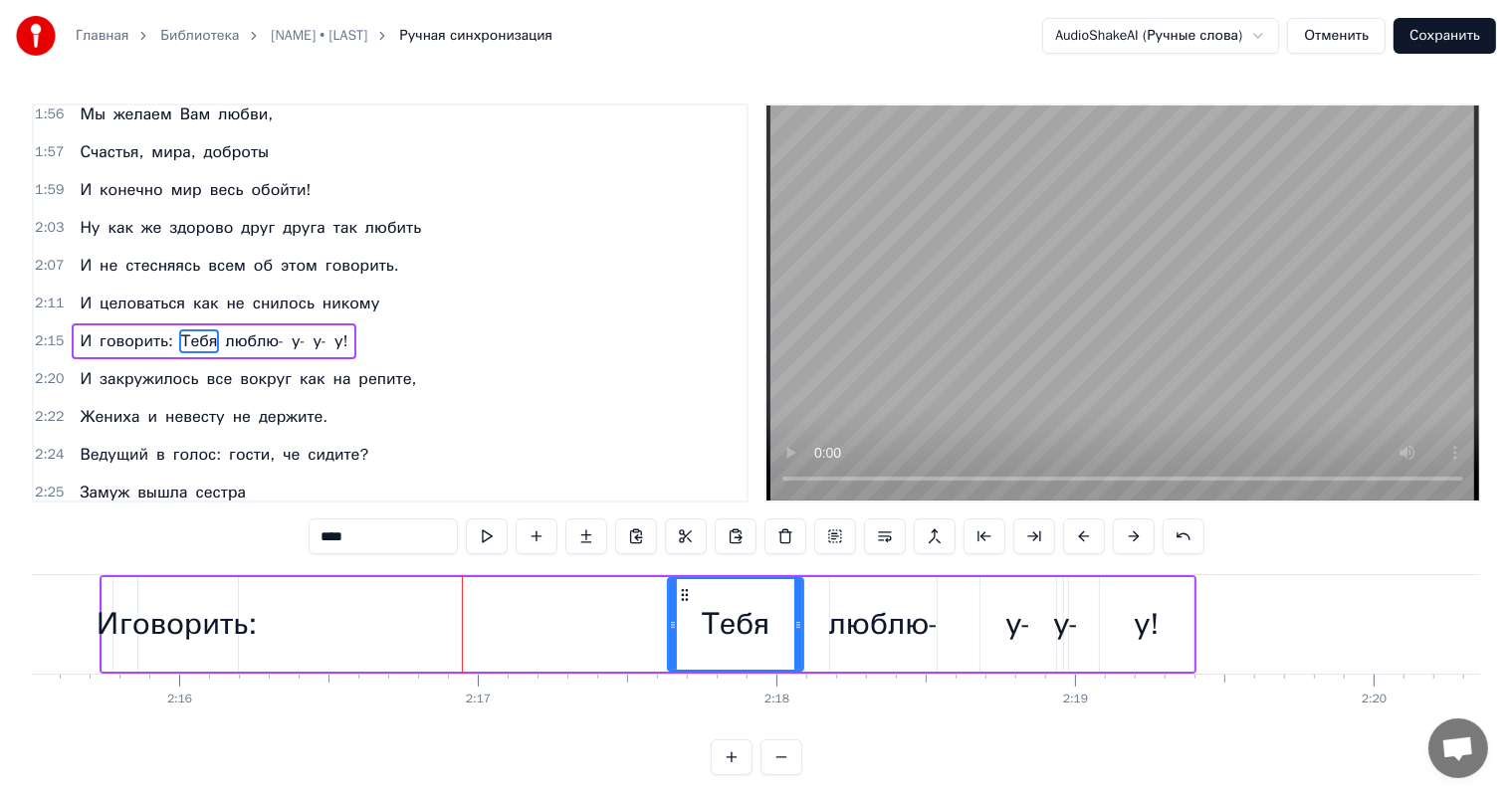 drag, startPoint x: 470, startPoint y: 625, endPoint x: 673, endPoint y: 621, distance: 203.03941 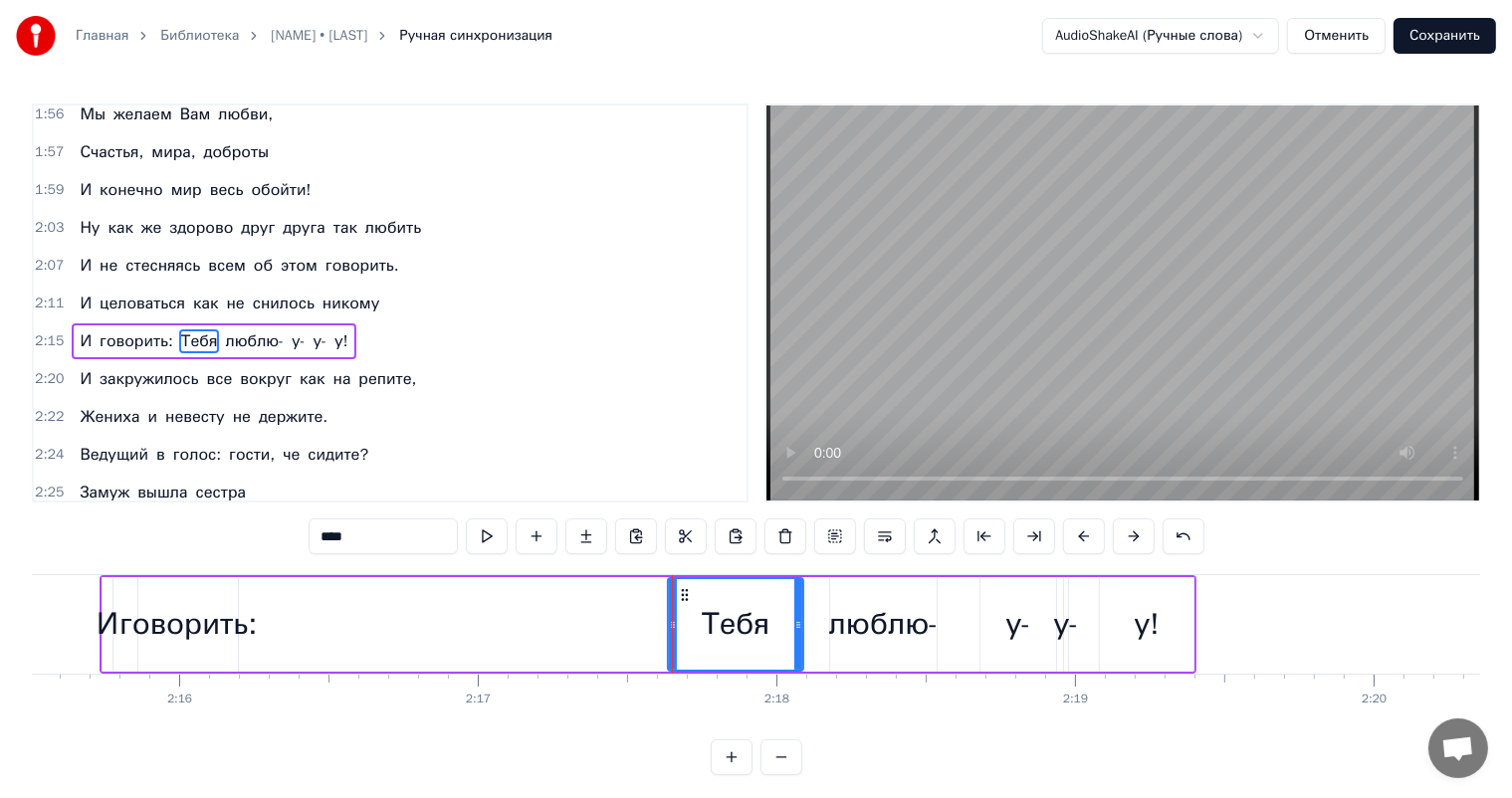 click on "говорить:" at bounding box center [188, 624] 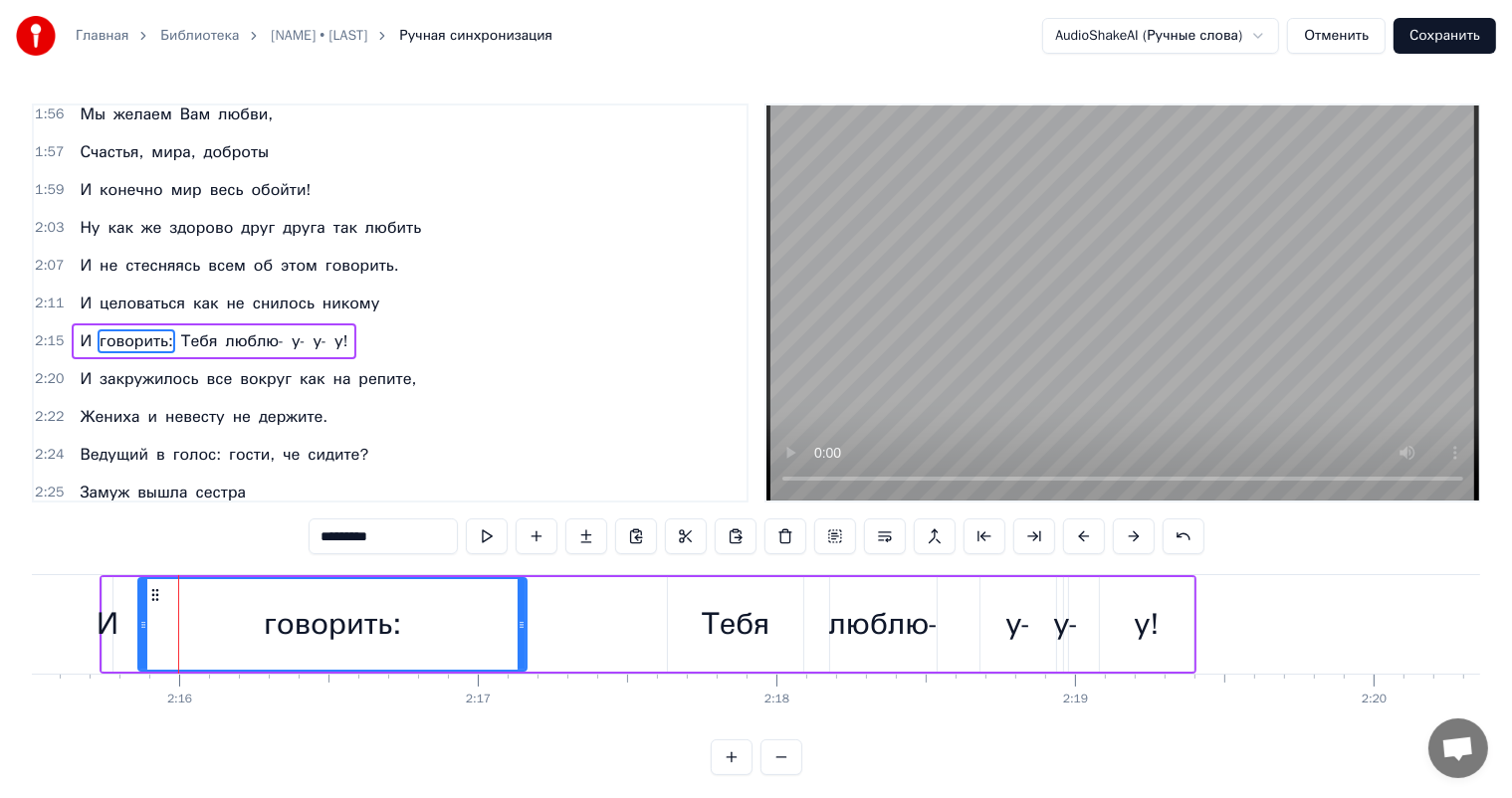 drag, startPoint x: 231, startPoint y: 618, endPoint x: 520, endPoint y: 600, distance: 289.56001 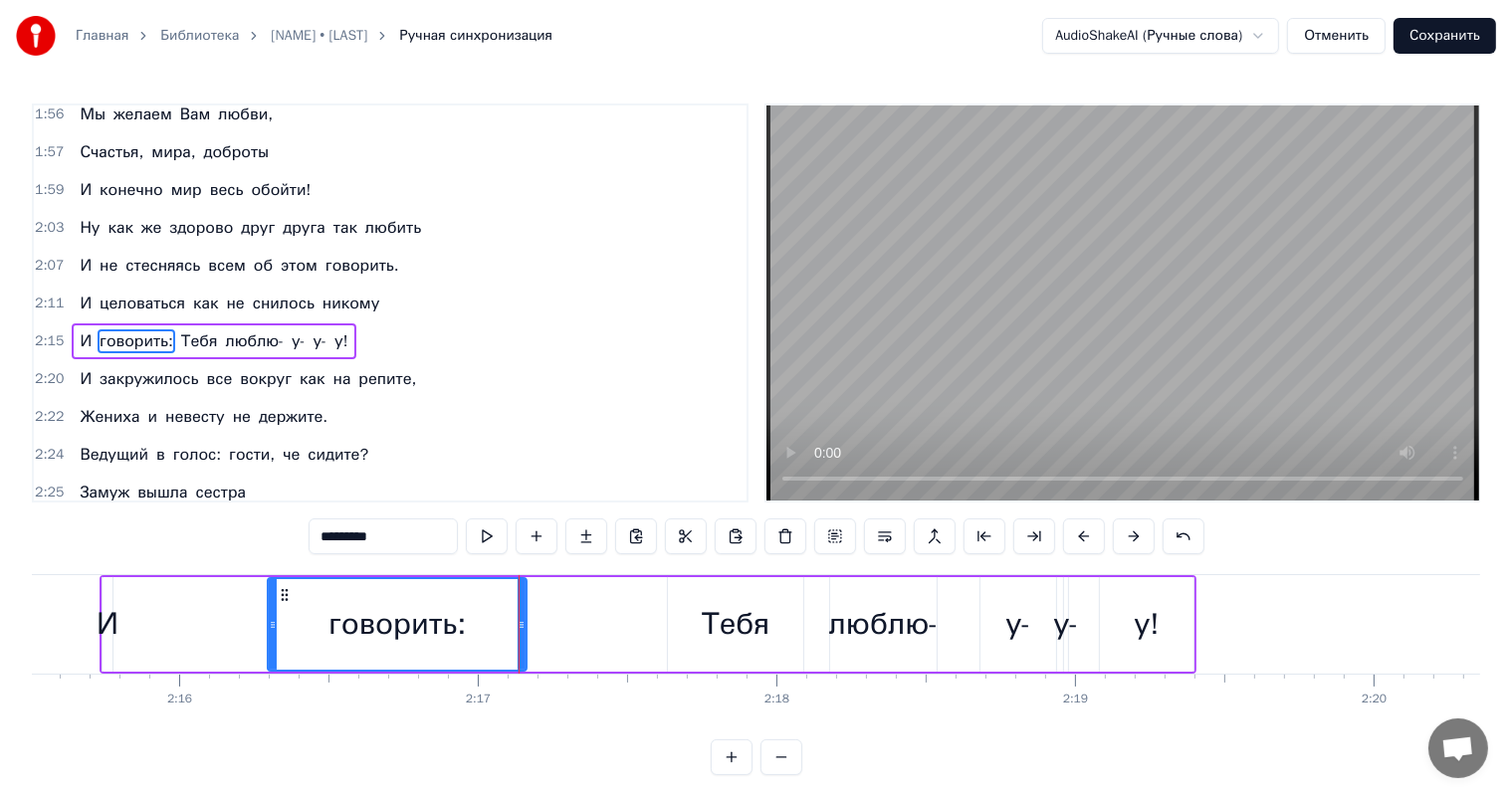 drag, startPoint x: 143, startPoint y: 626, endPoint x: 273, endPoint y: 618, distance: 130.24592 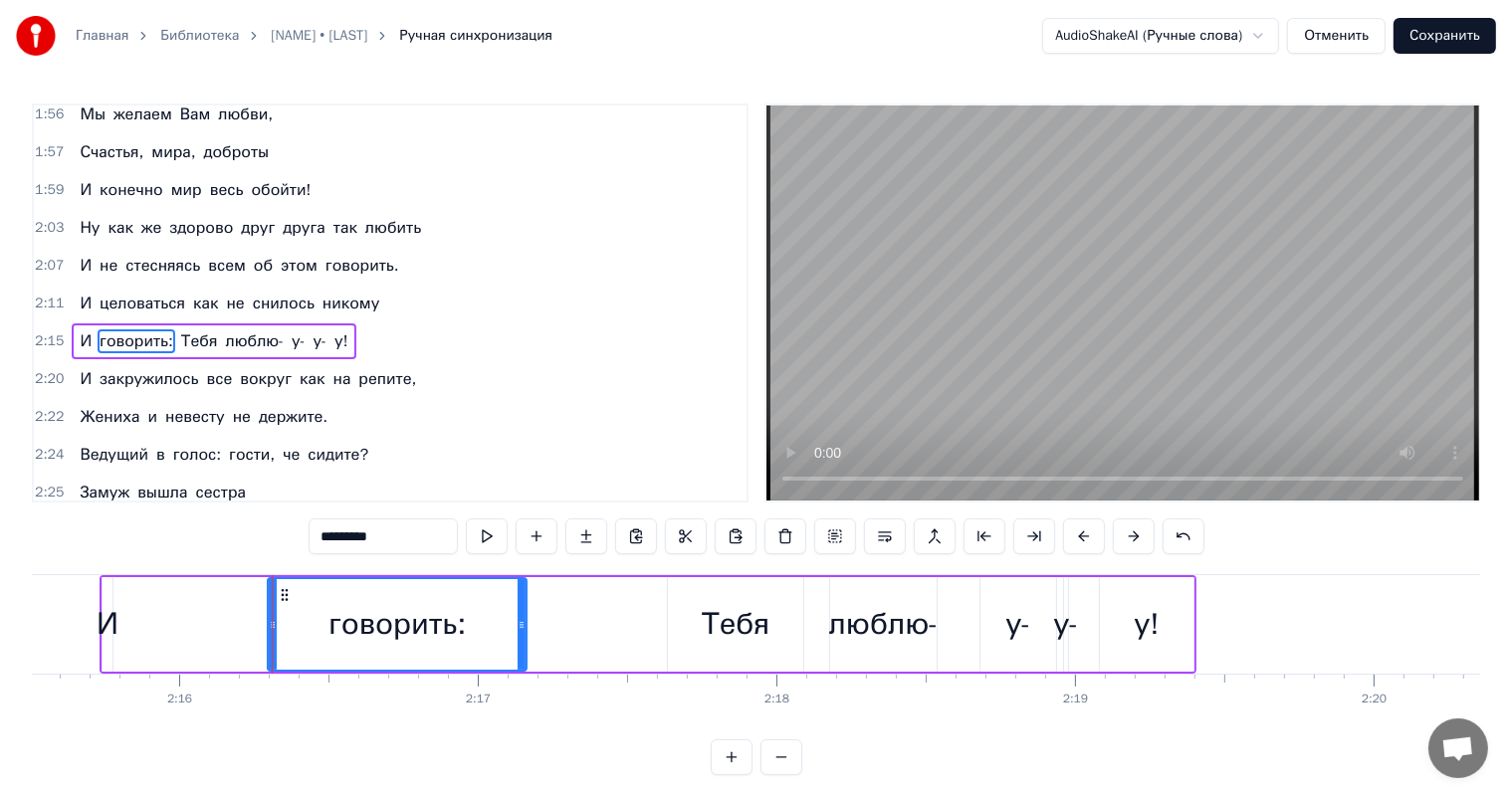 click on "И говорить: Тебя люблю- у- у- у!" at bounding box center [648, 624] 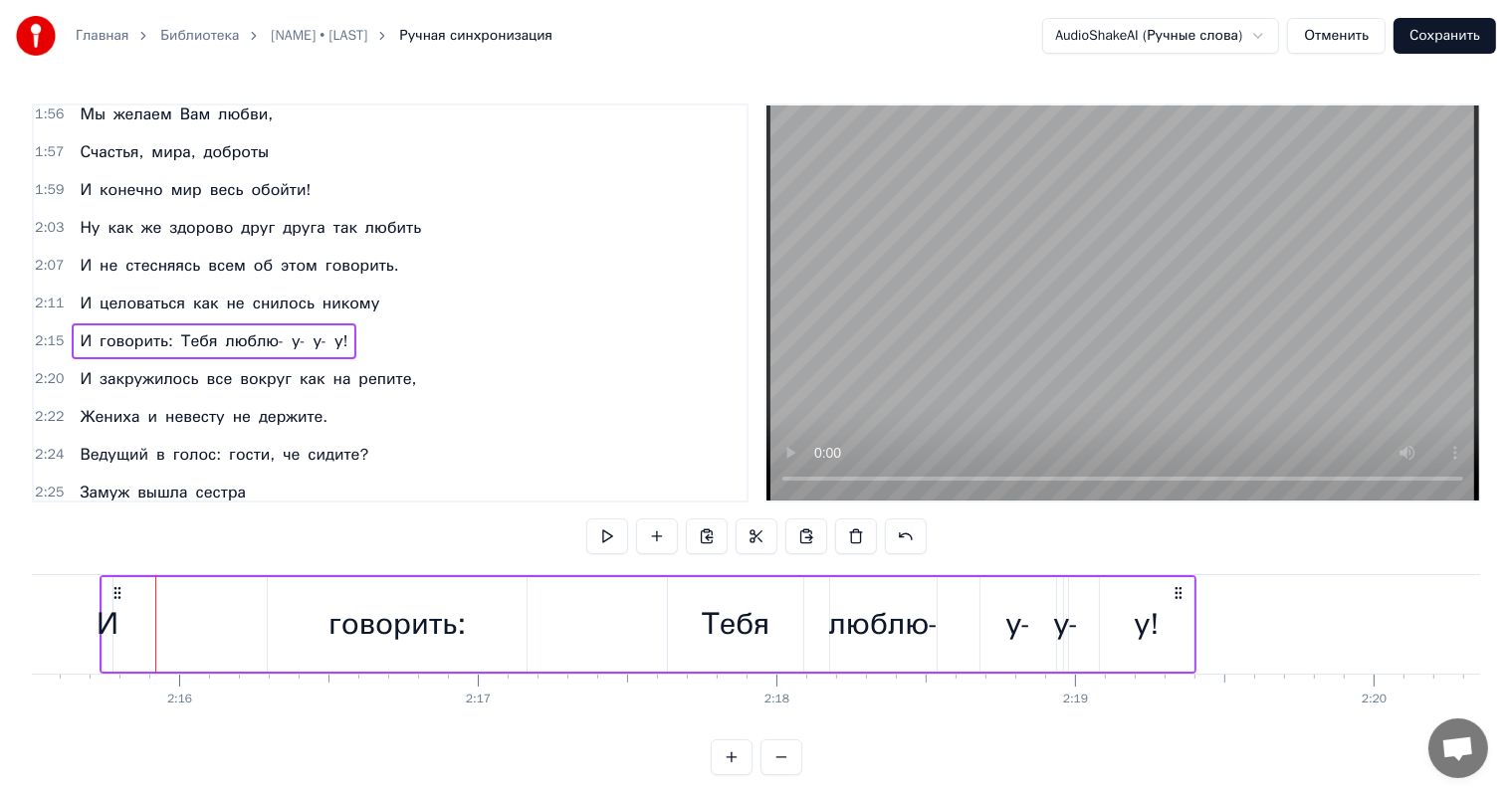 click on "И" at bounding box center [108, 624] 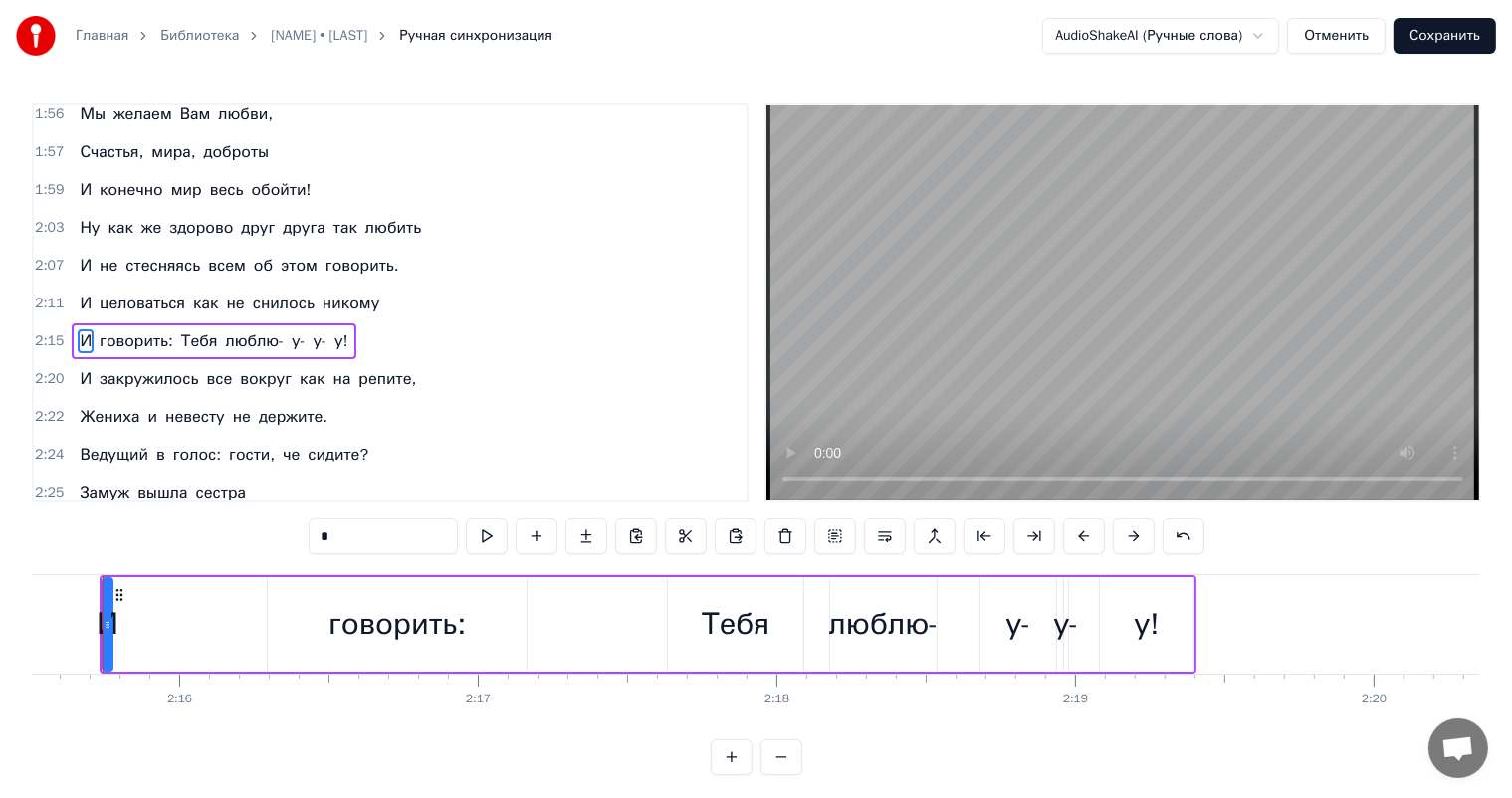 scroll, scrollTop: 0, scrollLeft: 40436, axis: horizontal 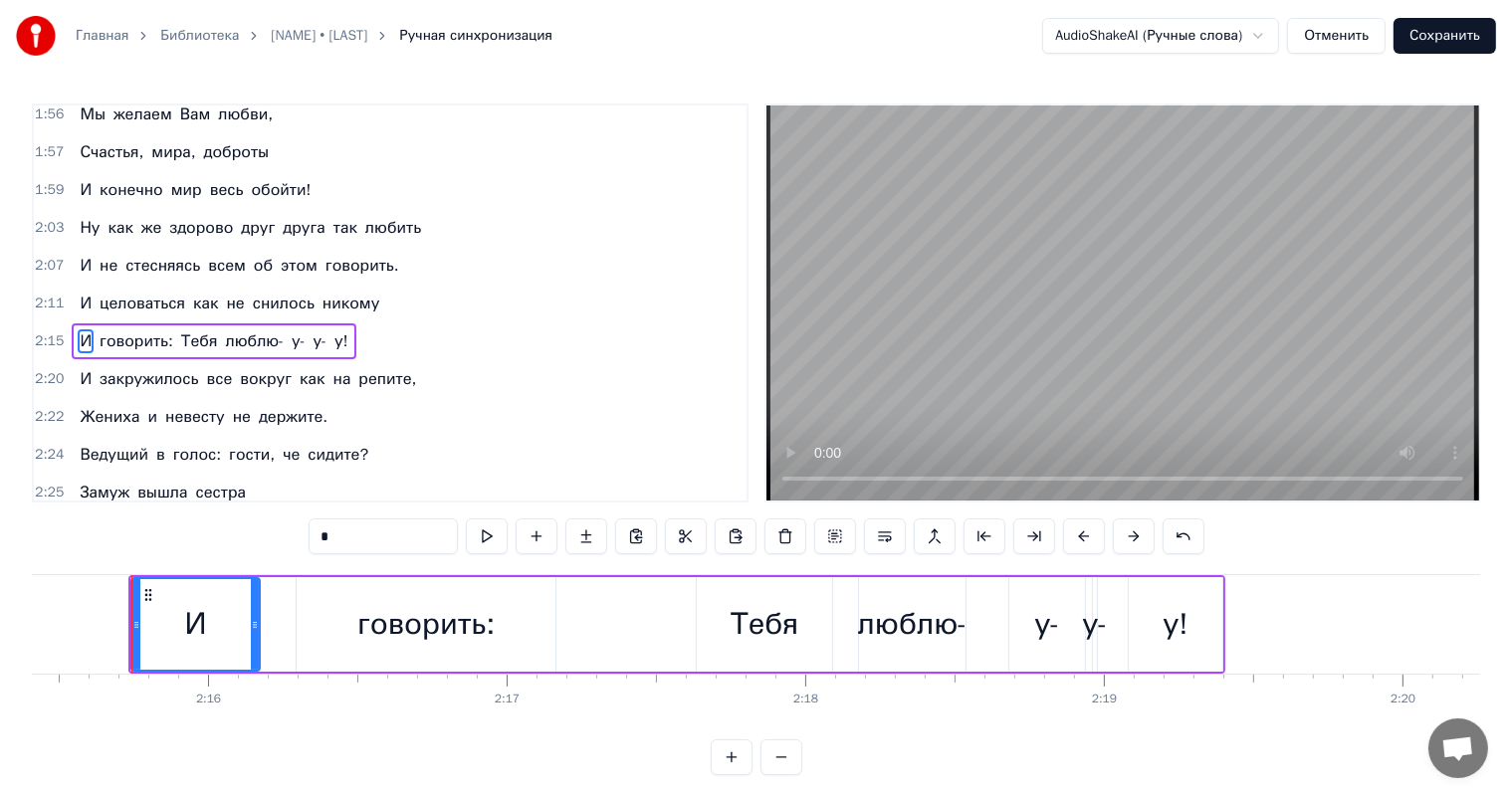 drag, startPoint x: 139, startPoint y: 621, endPoint x: 257, endPoint y: 618, distance: 118.03813 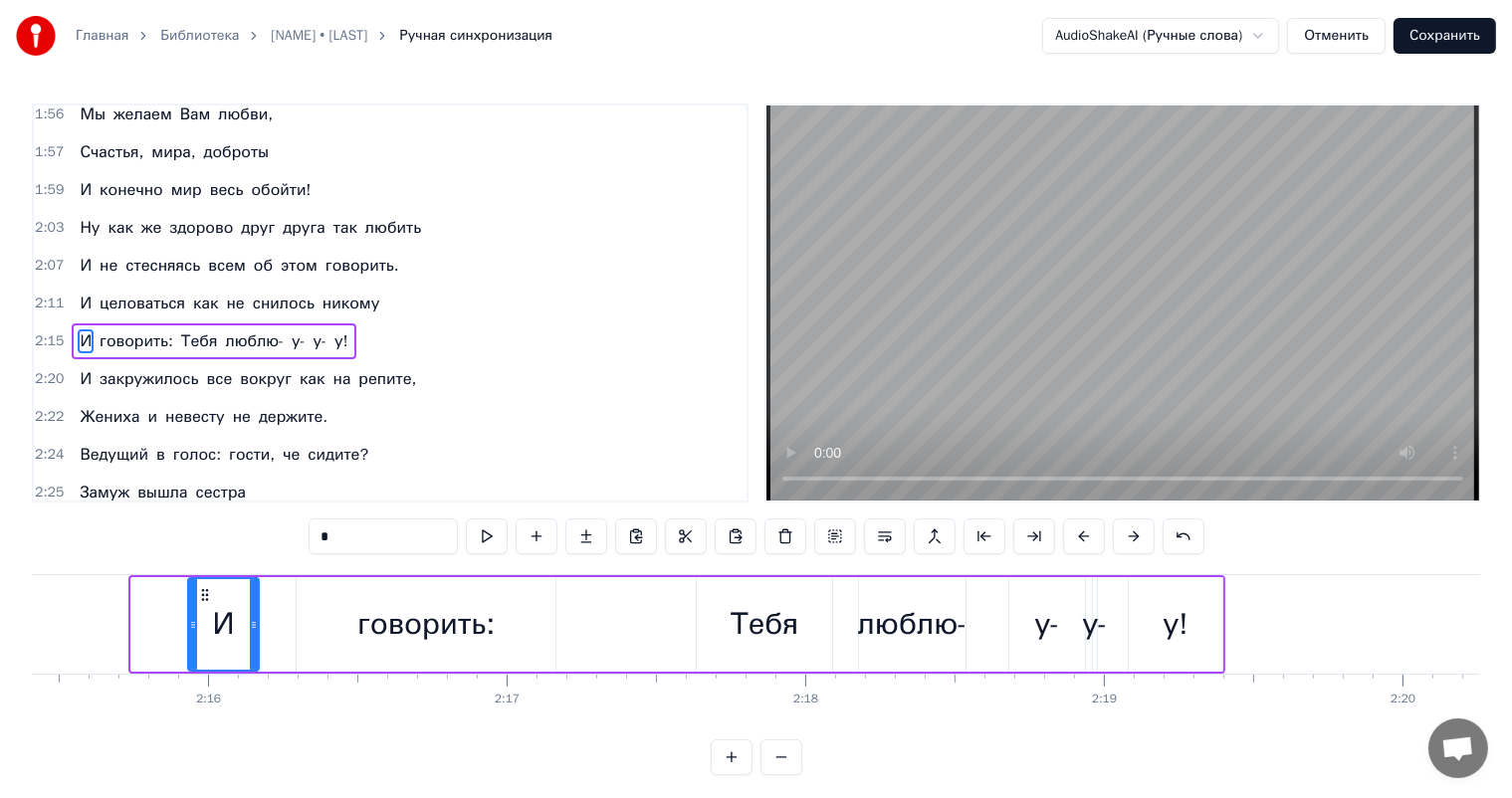 drag, startPoint x: 134, startPoint y: 625, endPoint x: 191, endPoint y: 623, distance: 57.035077 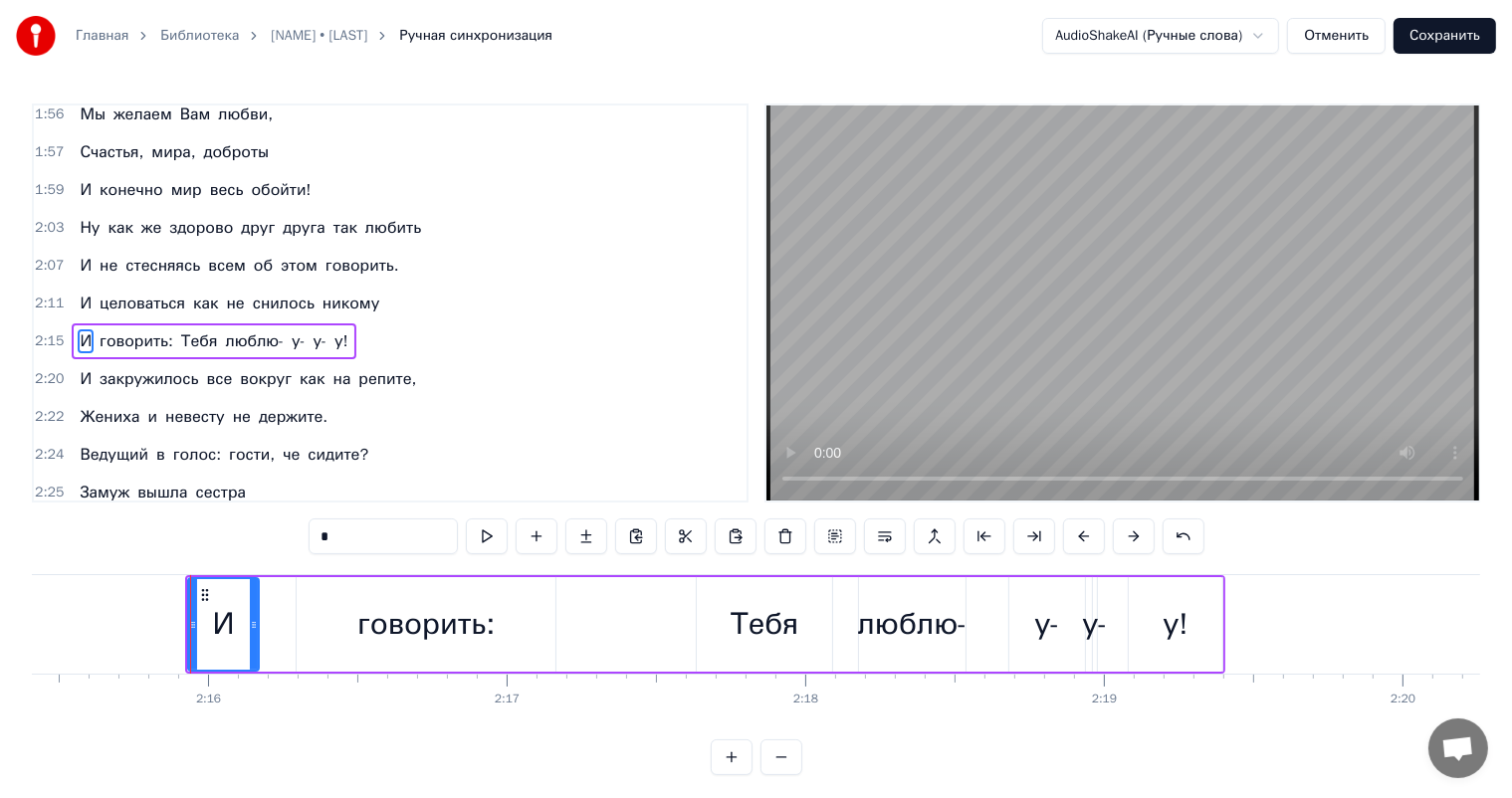 click on "И" at bounding box center [86, 266] 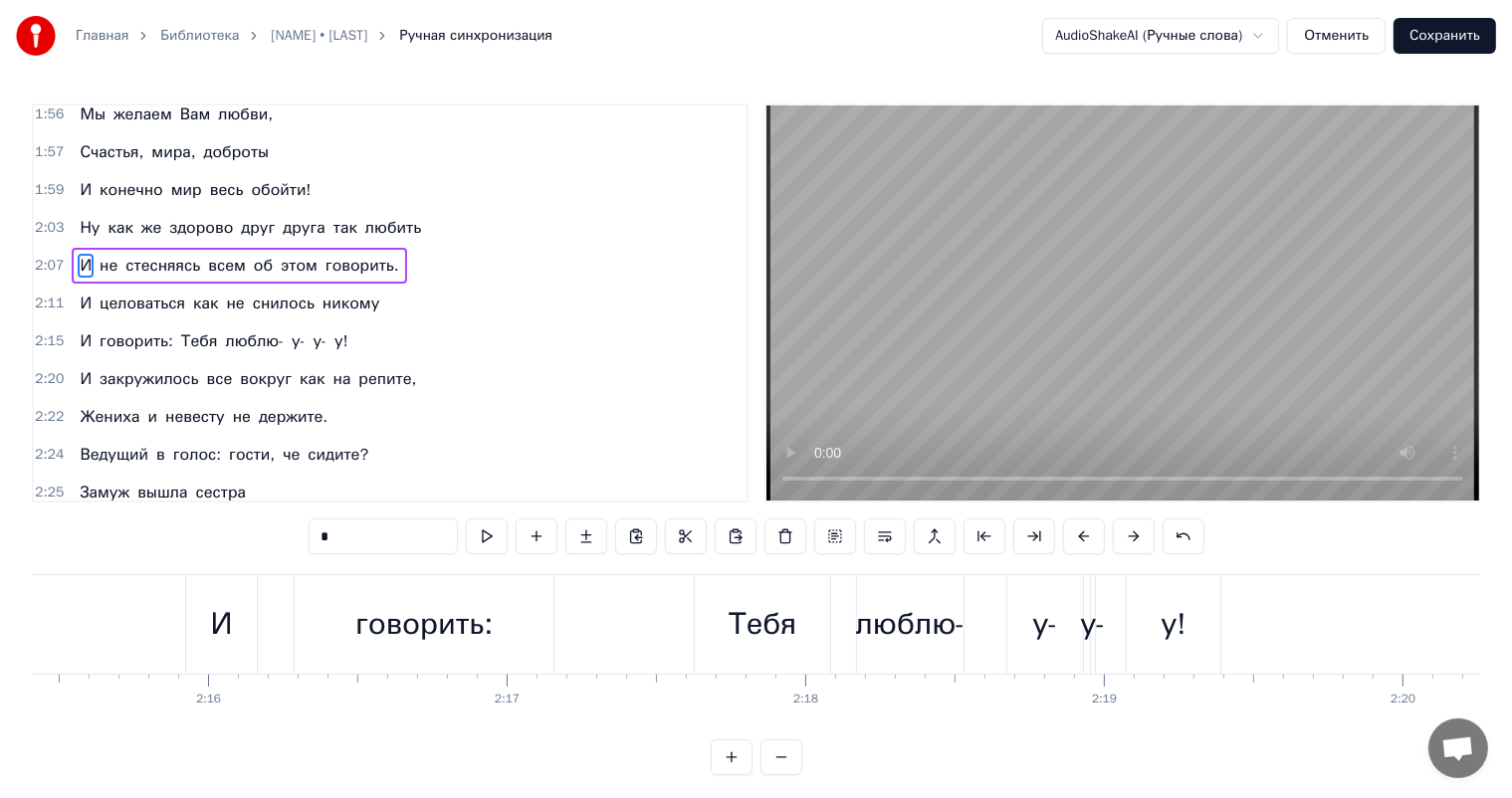 scroll, scrollTop: 882, scrollLeft: 0, axis: vertical 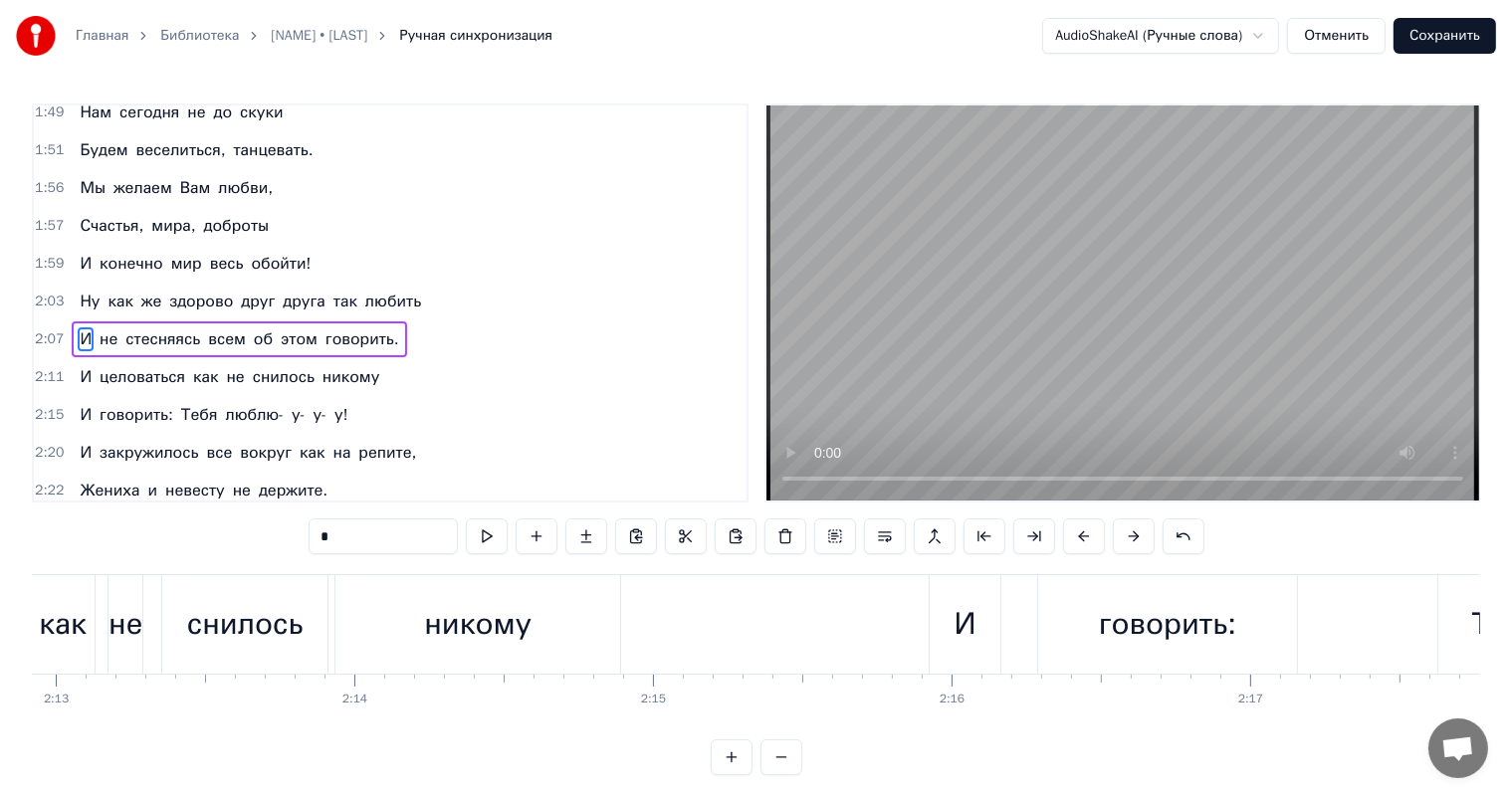 click on "И" at bounding box center [965, 624] 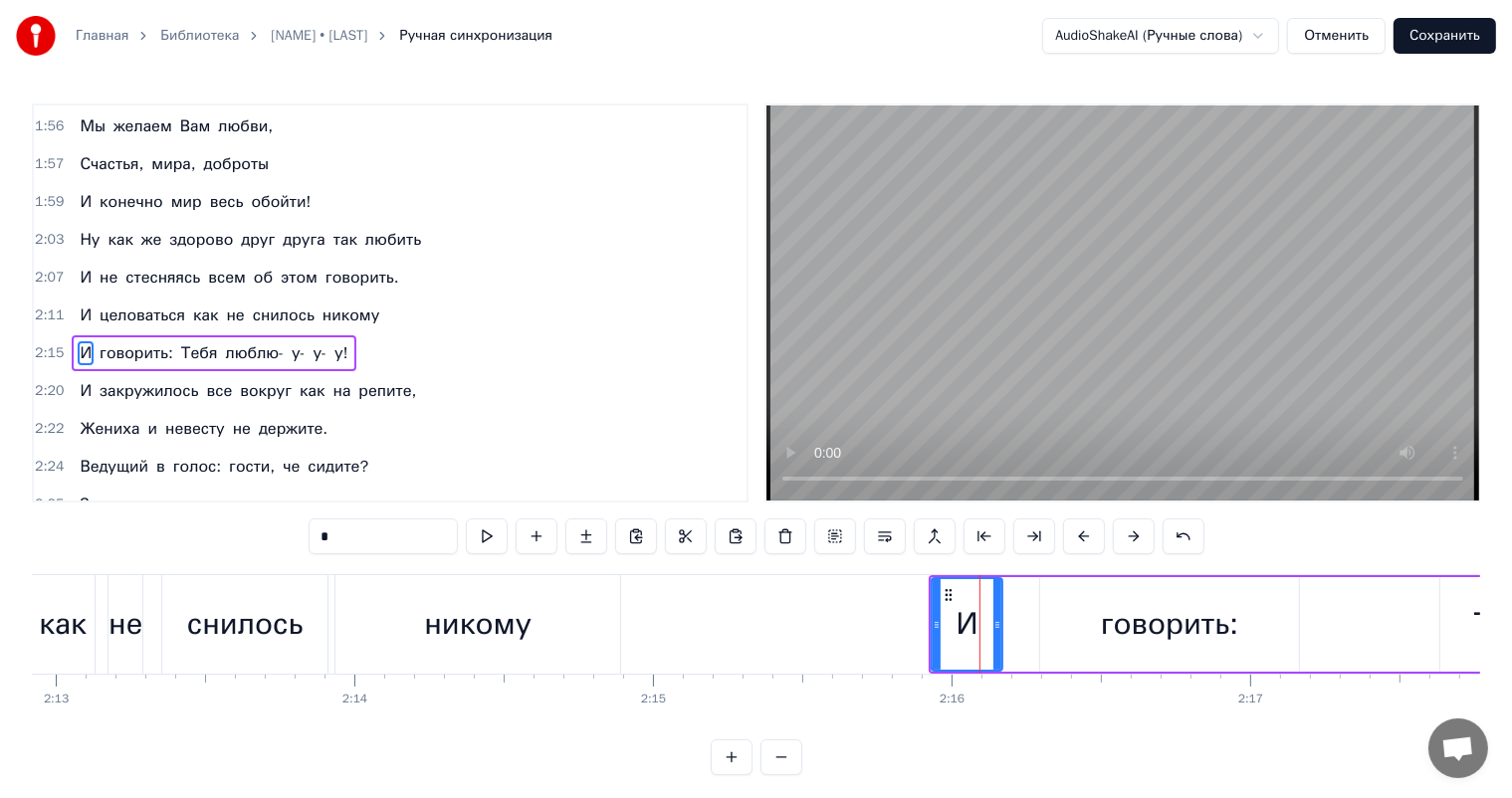 scroll, scrollTop: 955, scrollLeft: 0, axis: vertical 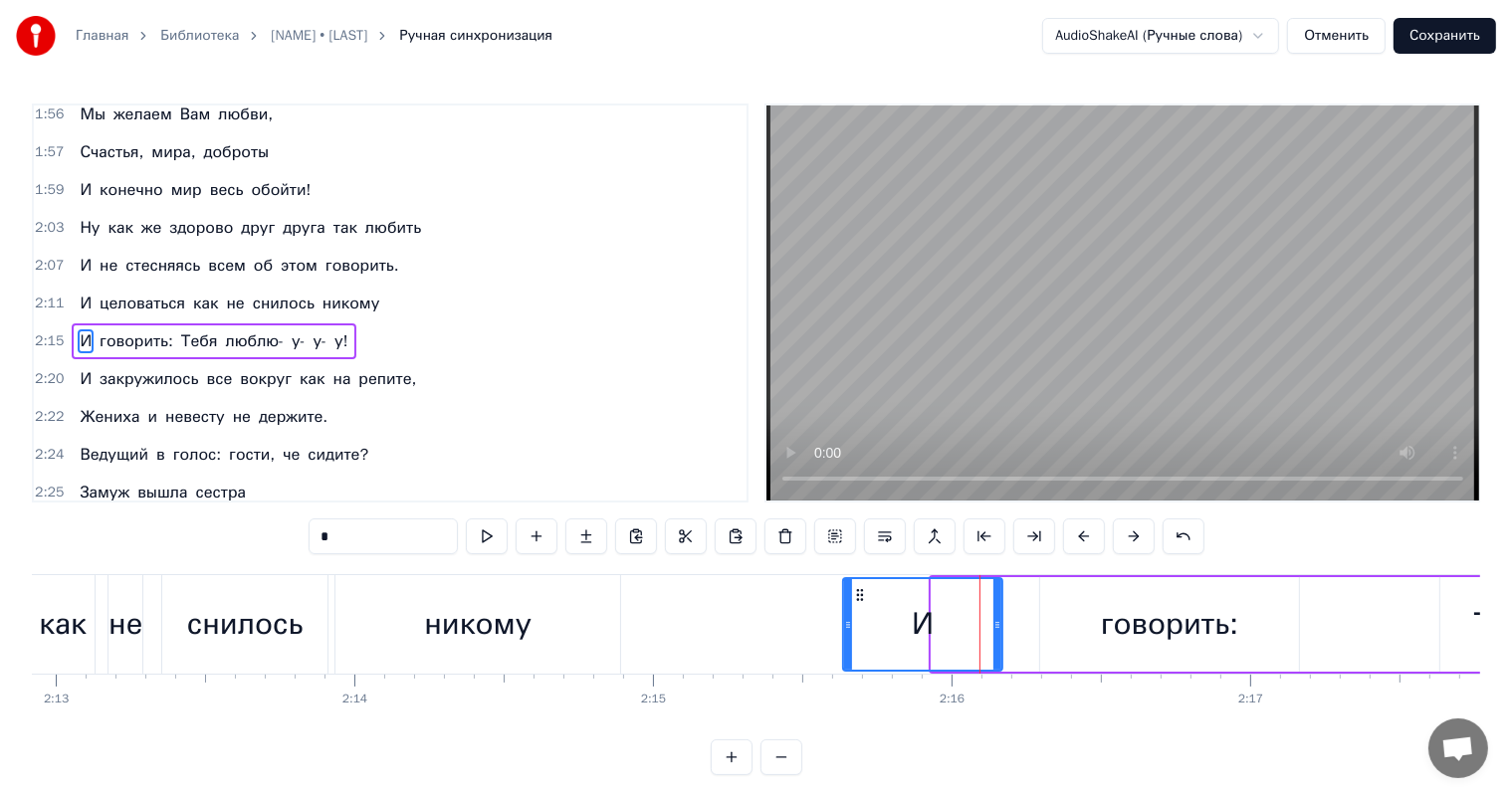 drag, startPoint x: 936, startPoint y: 624, endPoint x: 847, endPoint y: 627, distance: 89.050547 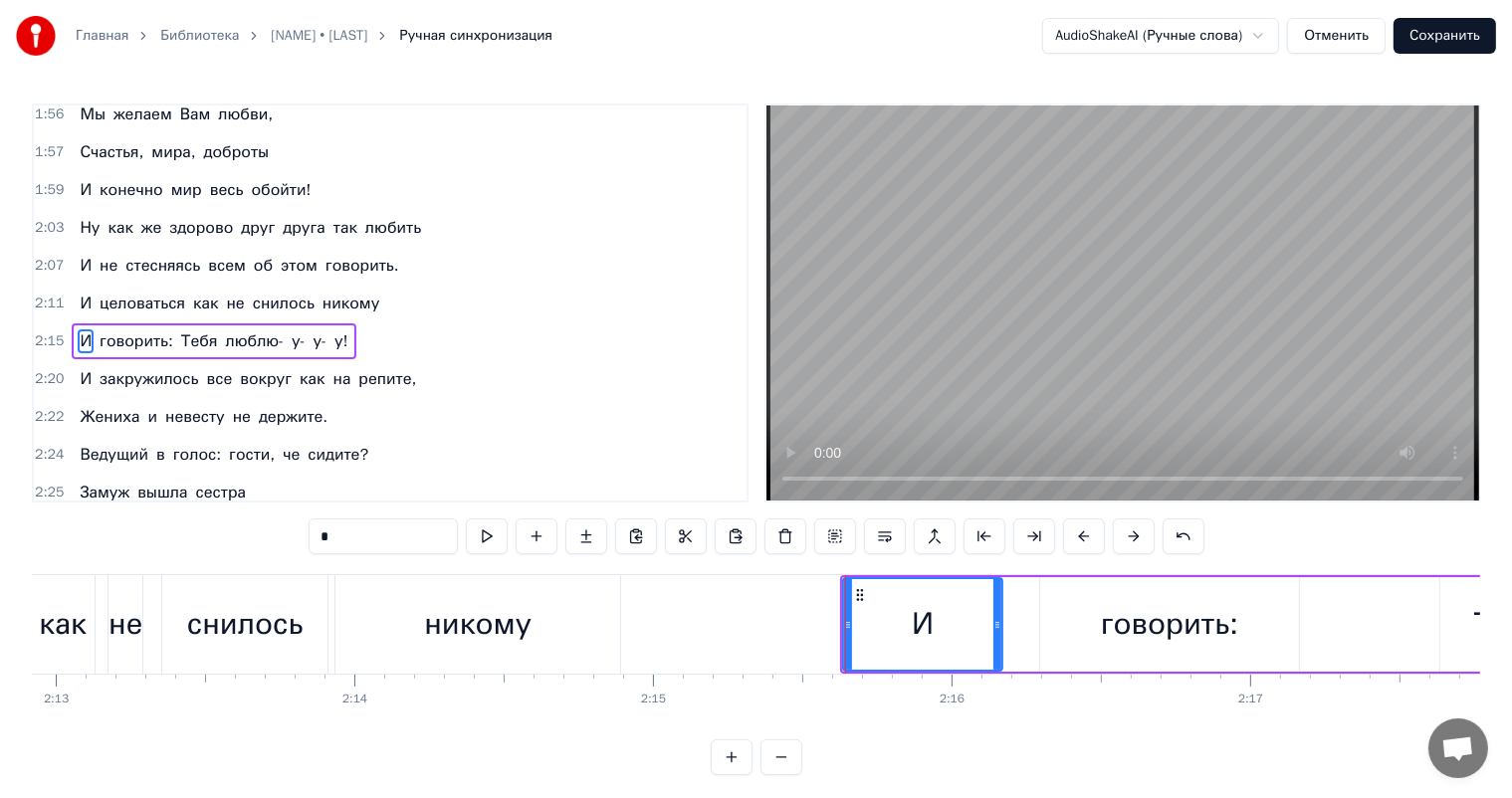 click on "И" at bounding box center [86, 266] 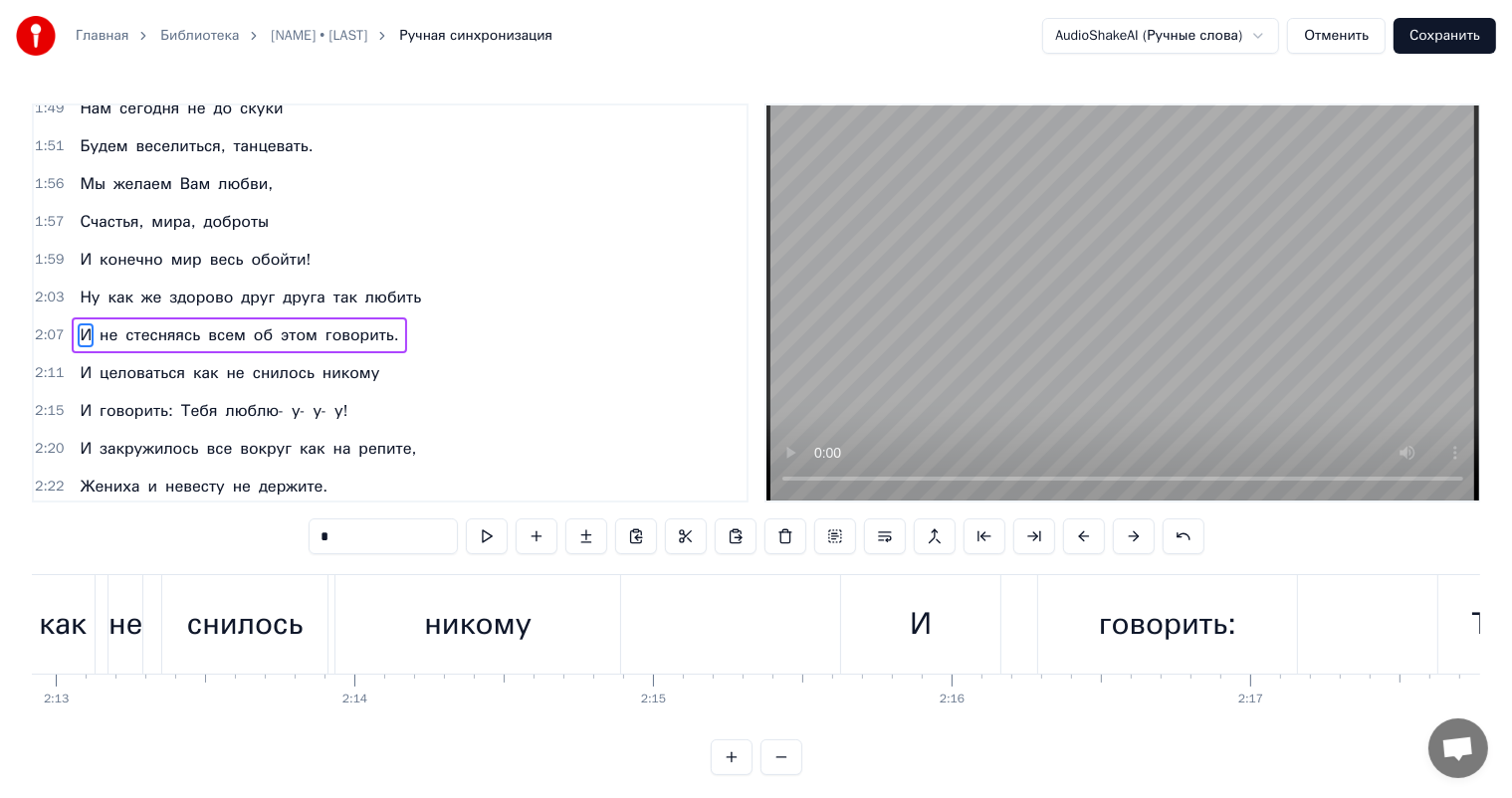 scroll, scrollTop: 882, scrollLeft: 0, axis: vertical 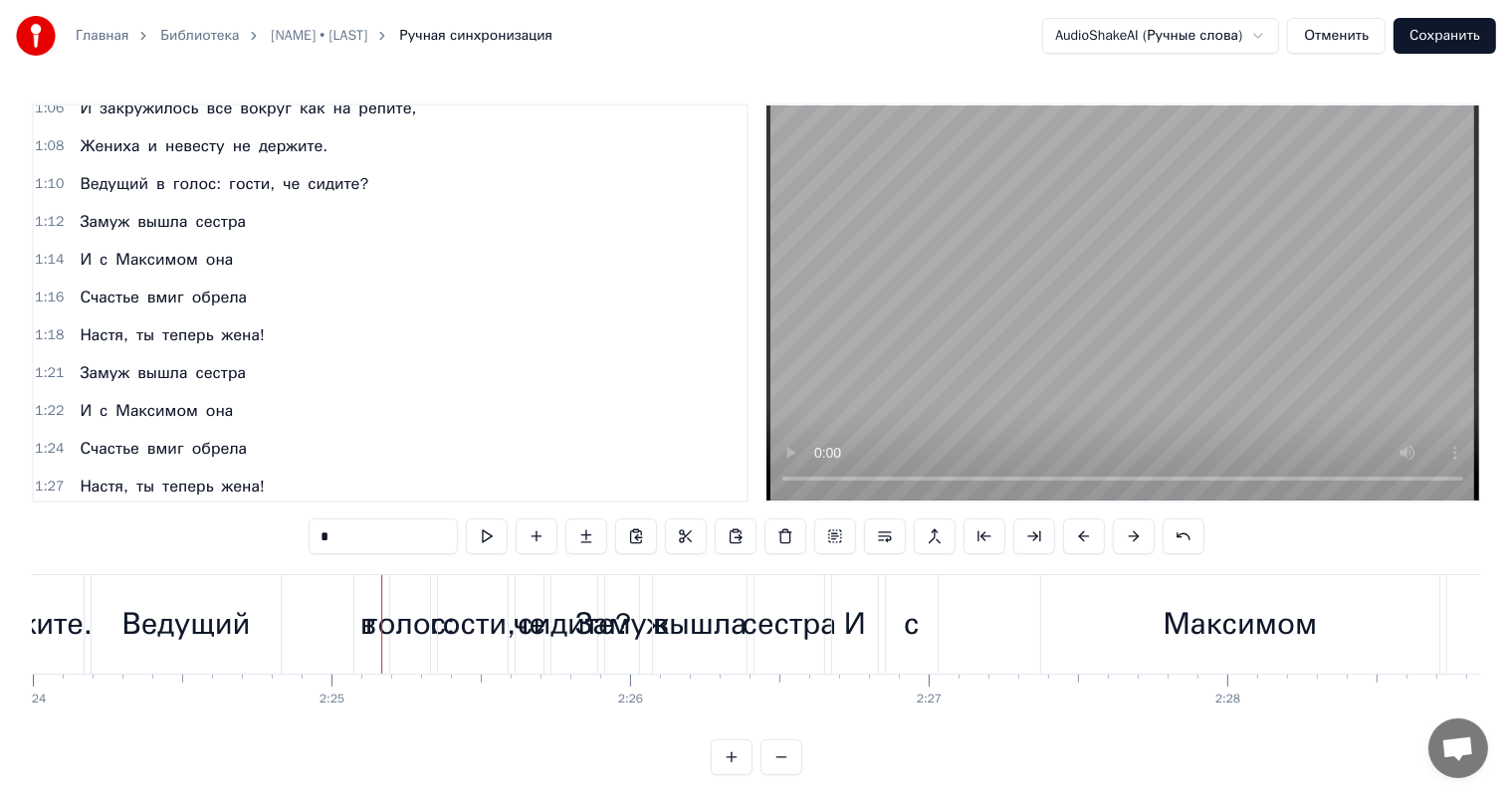 click on "Ведущий в голос: гости, че сидите?" at bounding box center (224, 184) 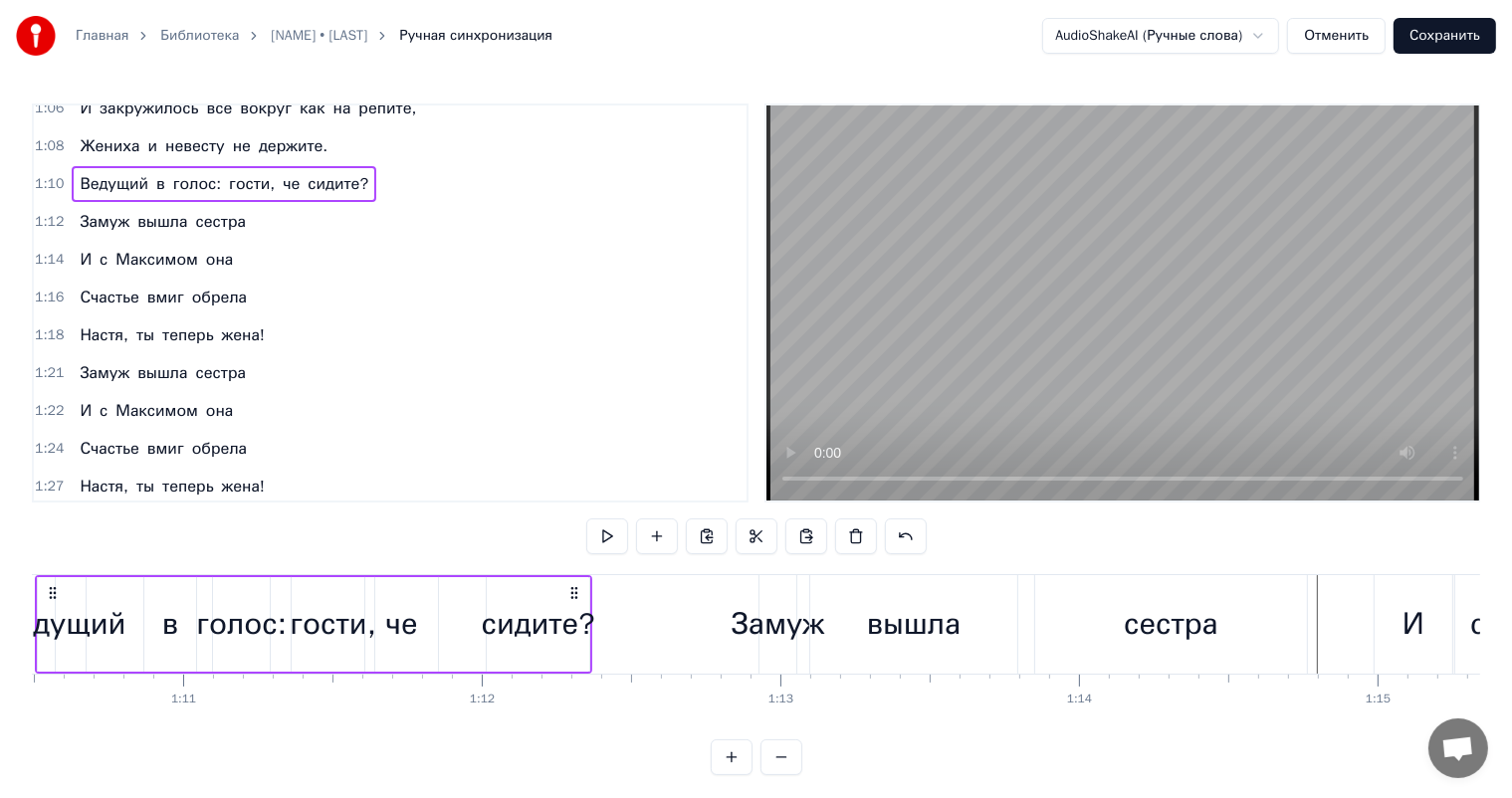 scroll, scrollTop: 0, scrollLeft: 20953, axis: horizontal 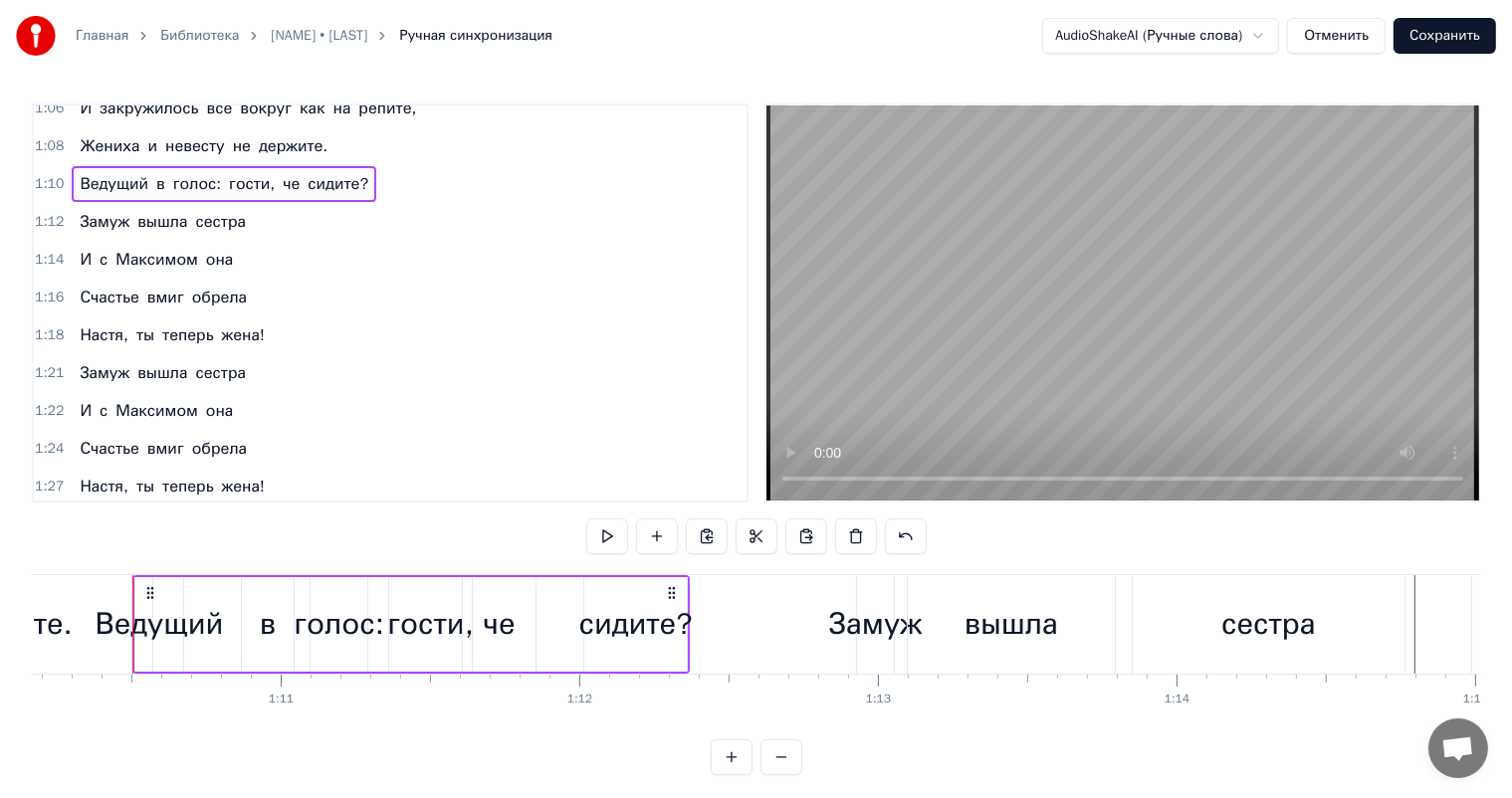 click at bounding box center (707, 536) 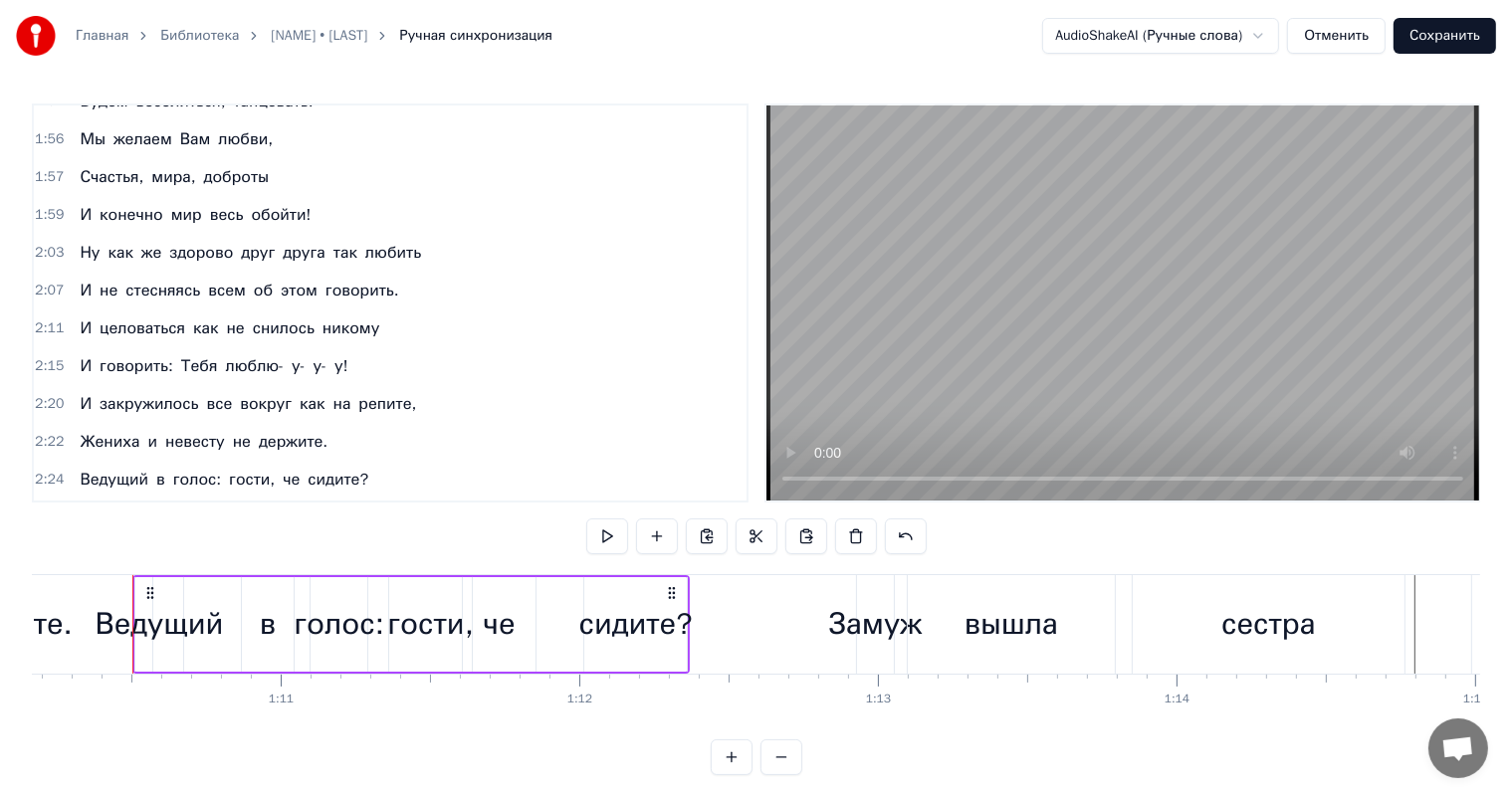 scroll, scrollTop: 920, scrollLeft: 0, axis: vertical 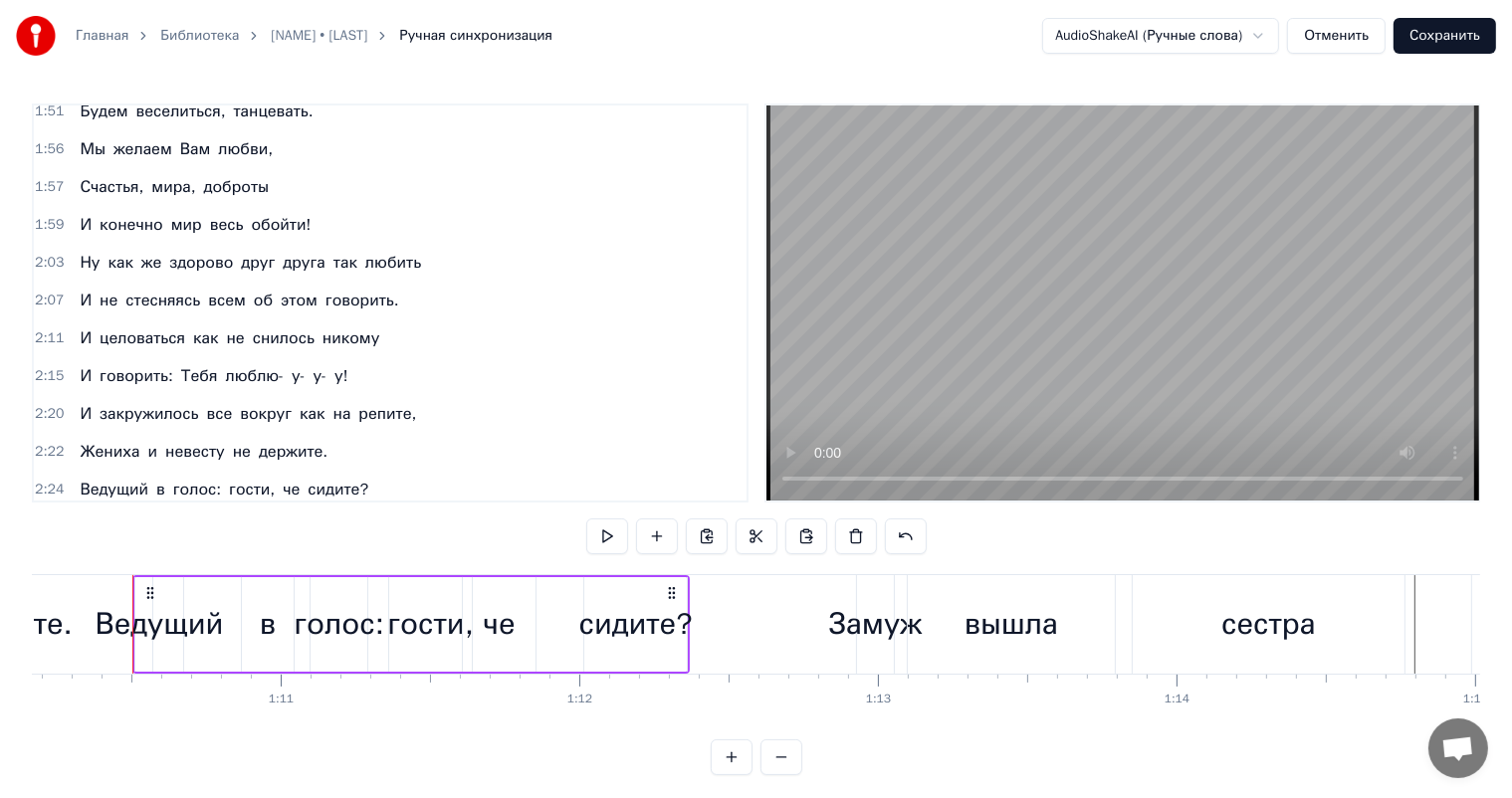 click on "Ведущий в голос: гости, че сидите?" at bounding box center [224, 490] 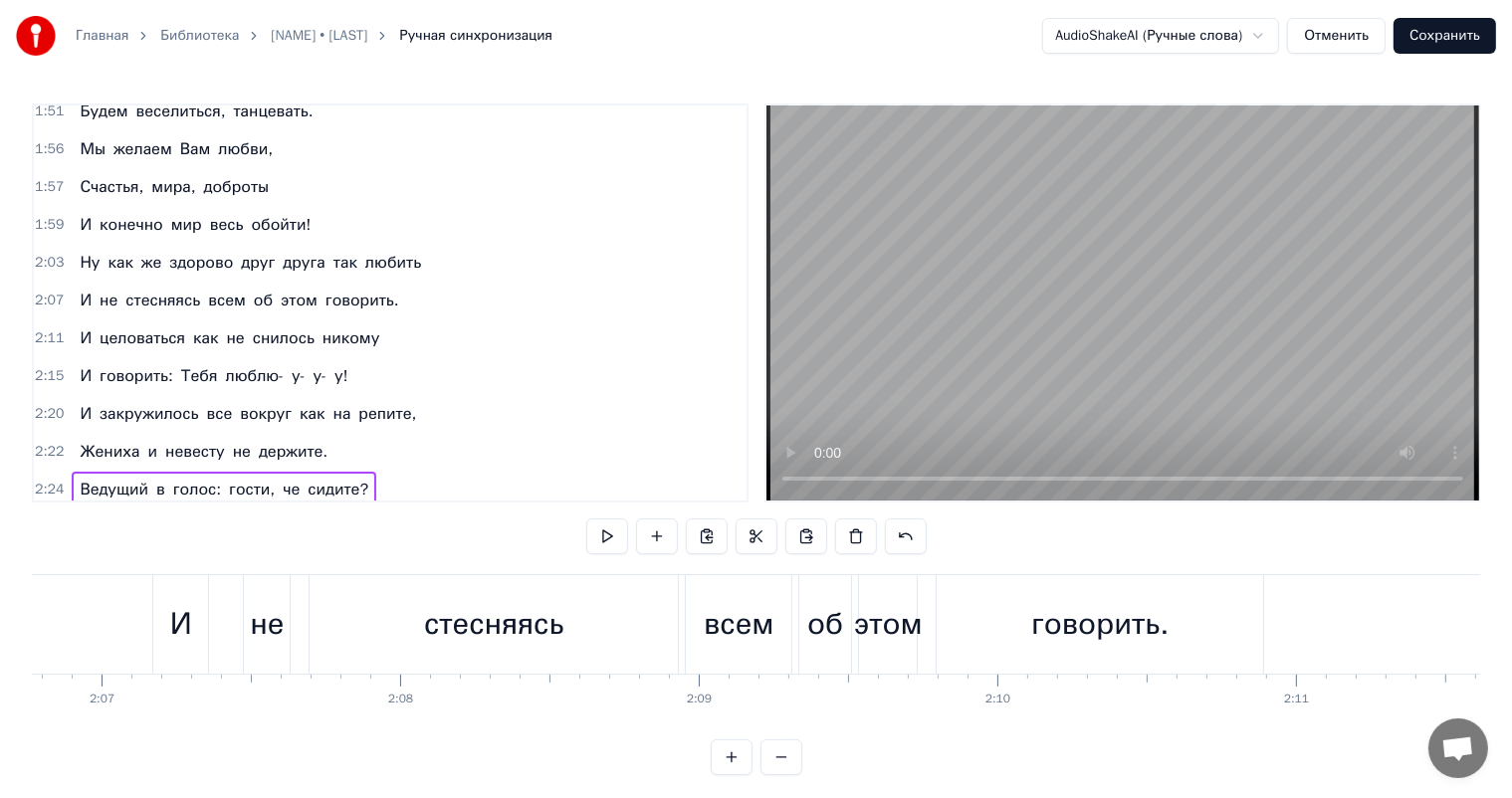 scroll, scrollTop: 0, scrollLeft: 42958, axis: horizontal 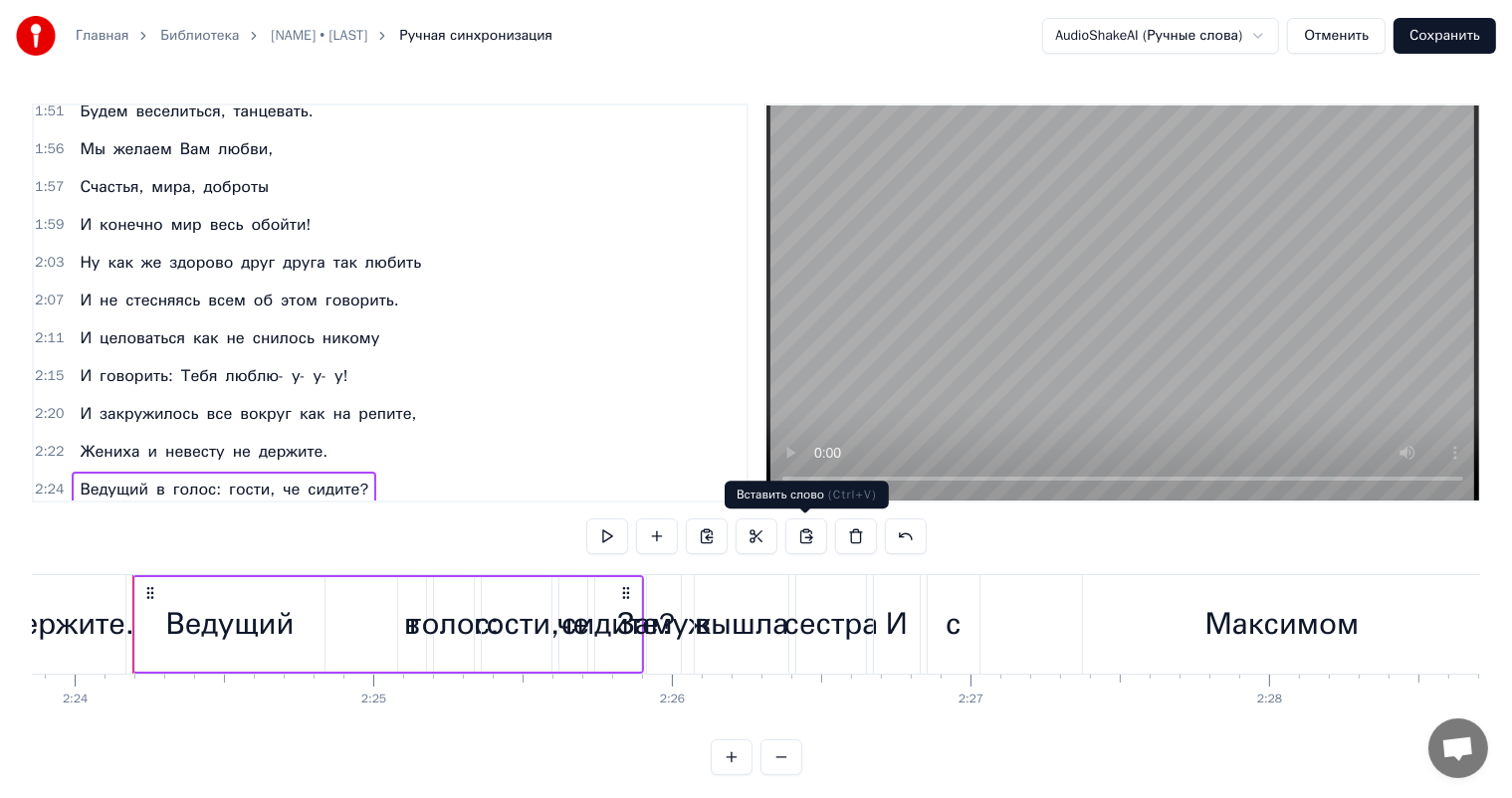click at bounding box center [806, 536] 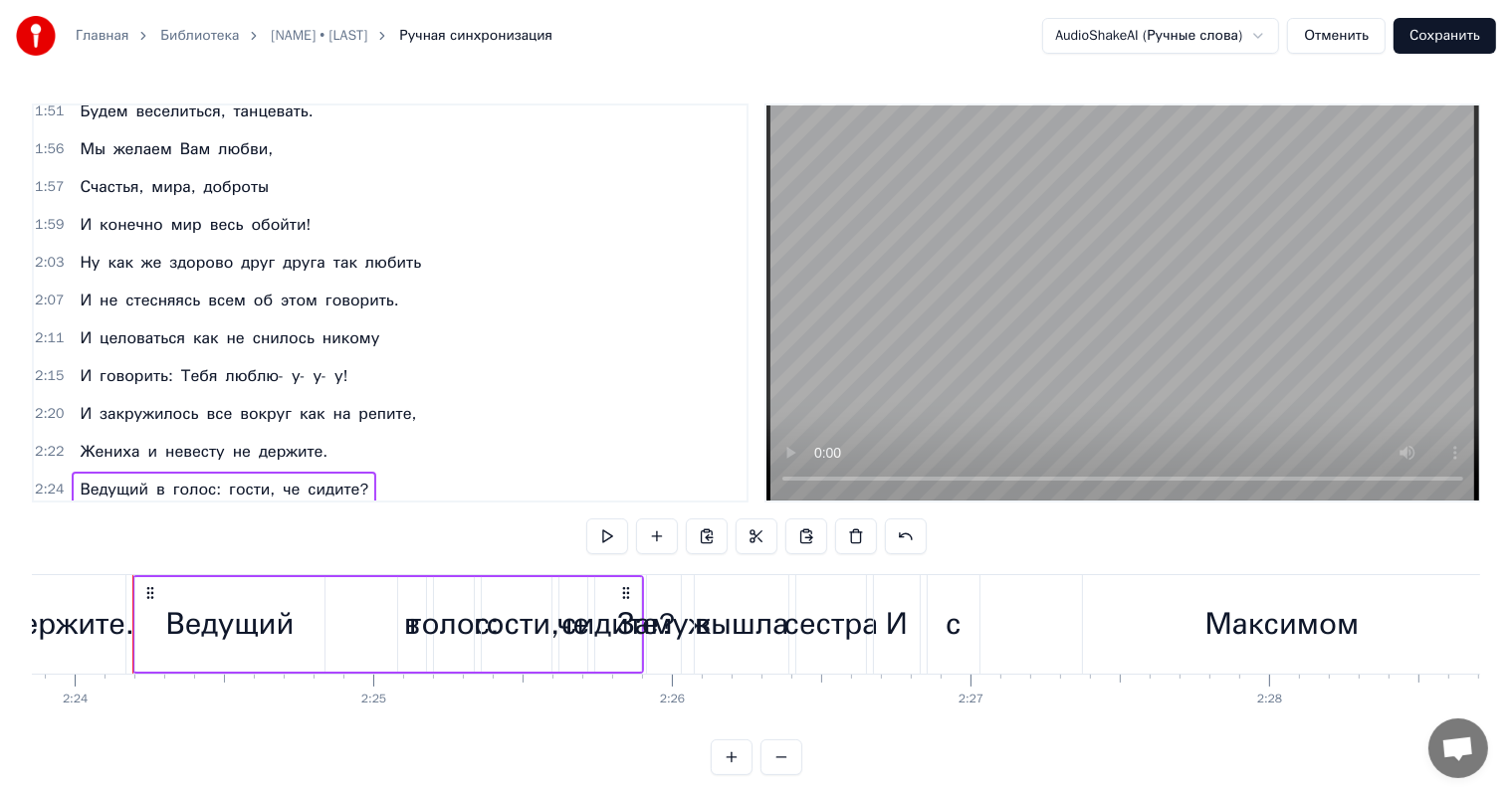 click on "Ведущий в голос: гости, че сидите?" at bounding box center (224, 490) 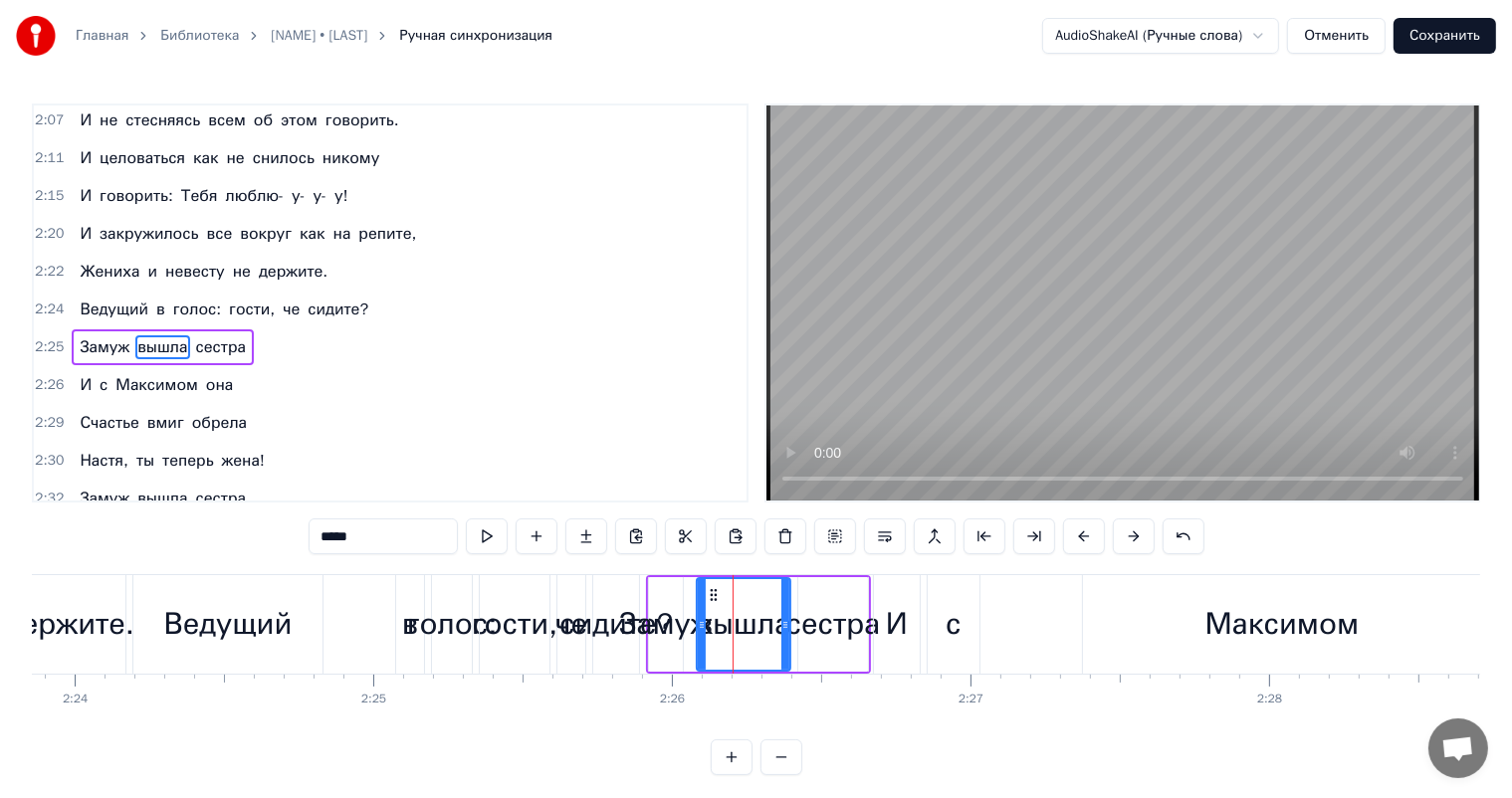 scroll, scrollTop: 1101, scrollLeft: 0, axis: vertical 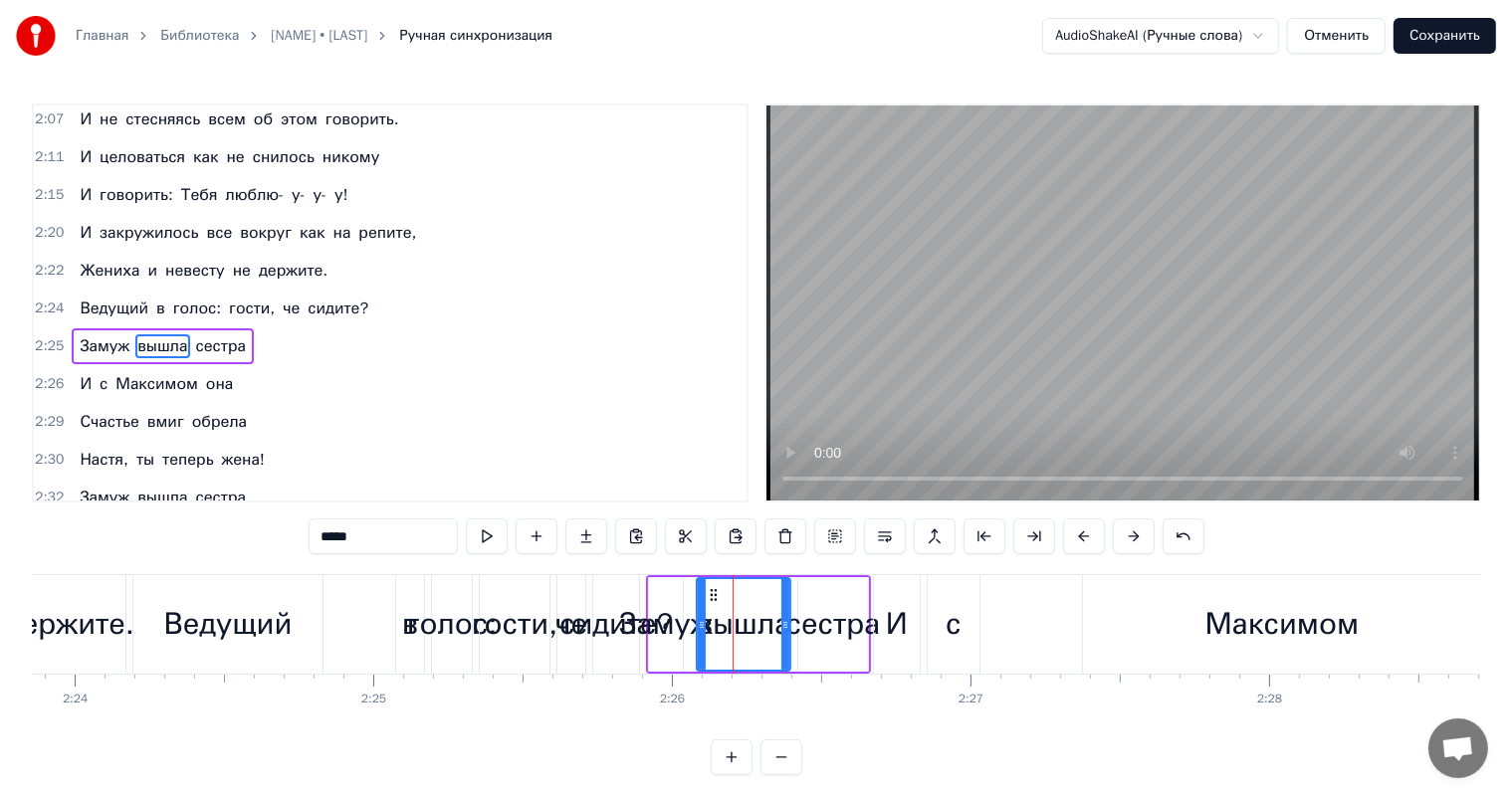 click on "с" at bounding box center (954, 624) 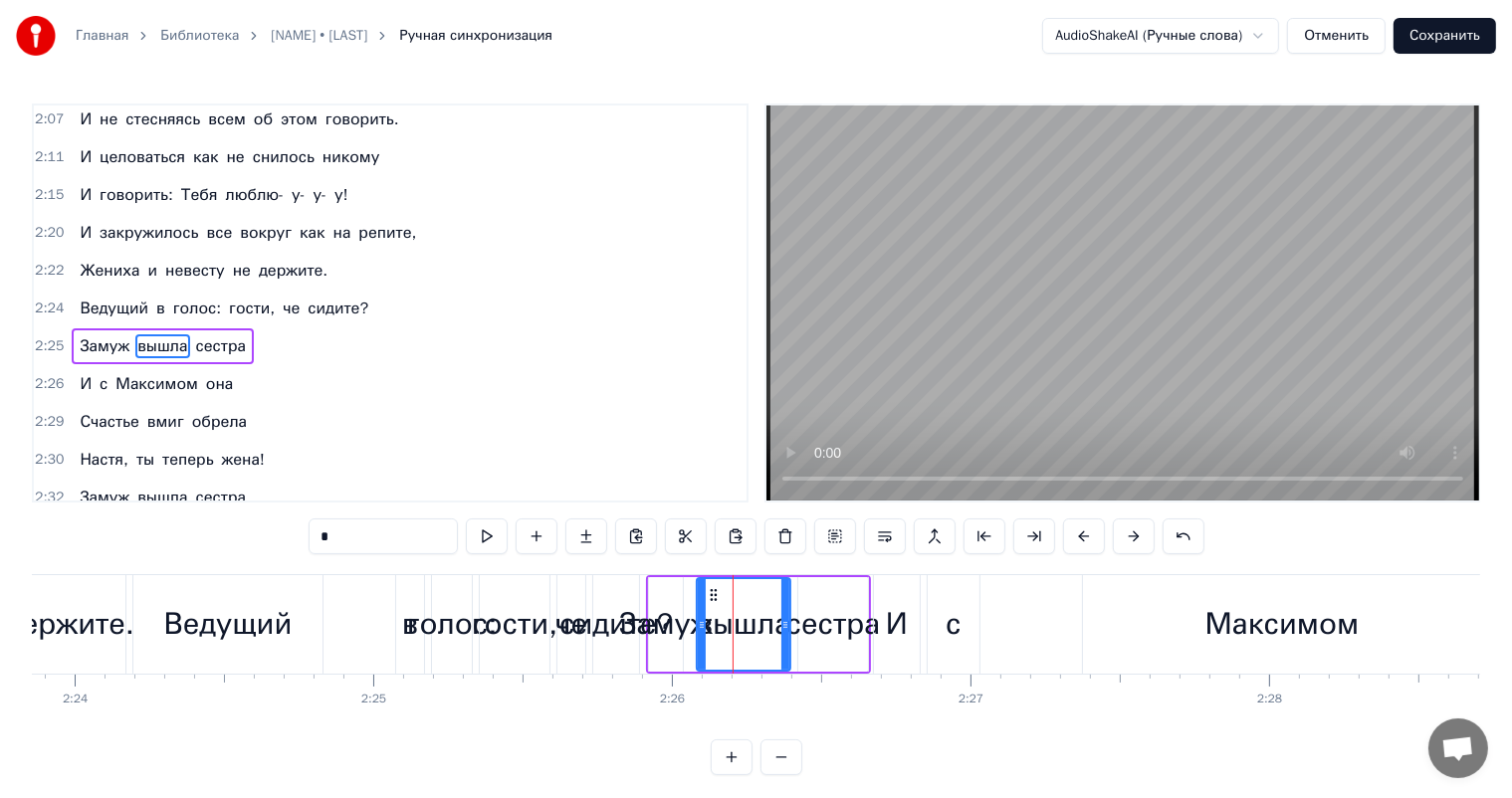 scroll, scrollTop: 1138, scrollLeft: 0, axis: vertical 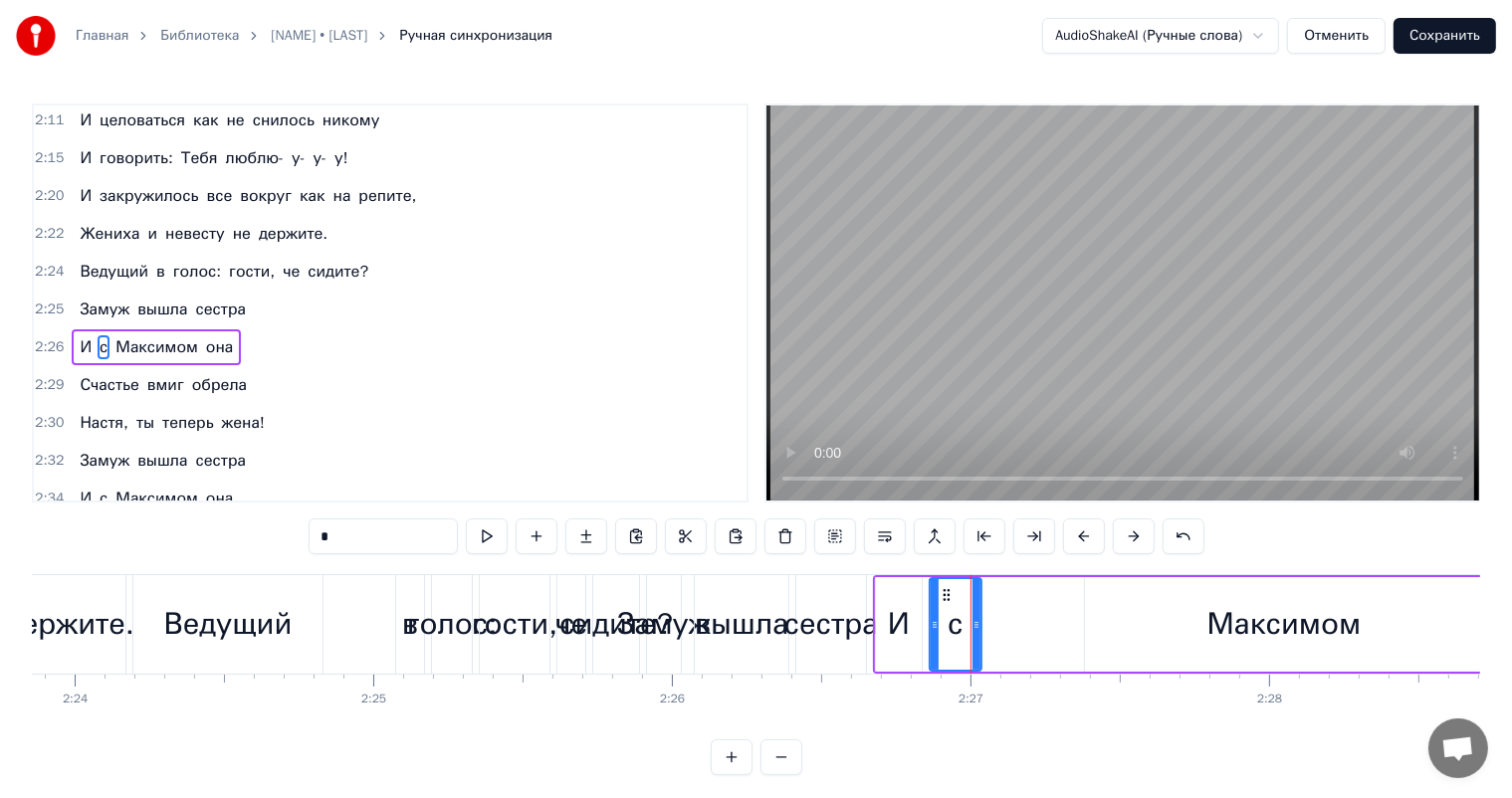 click on "Максимом" at bounding box center (1284, 624) 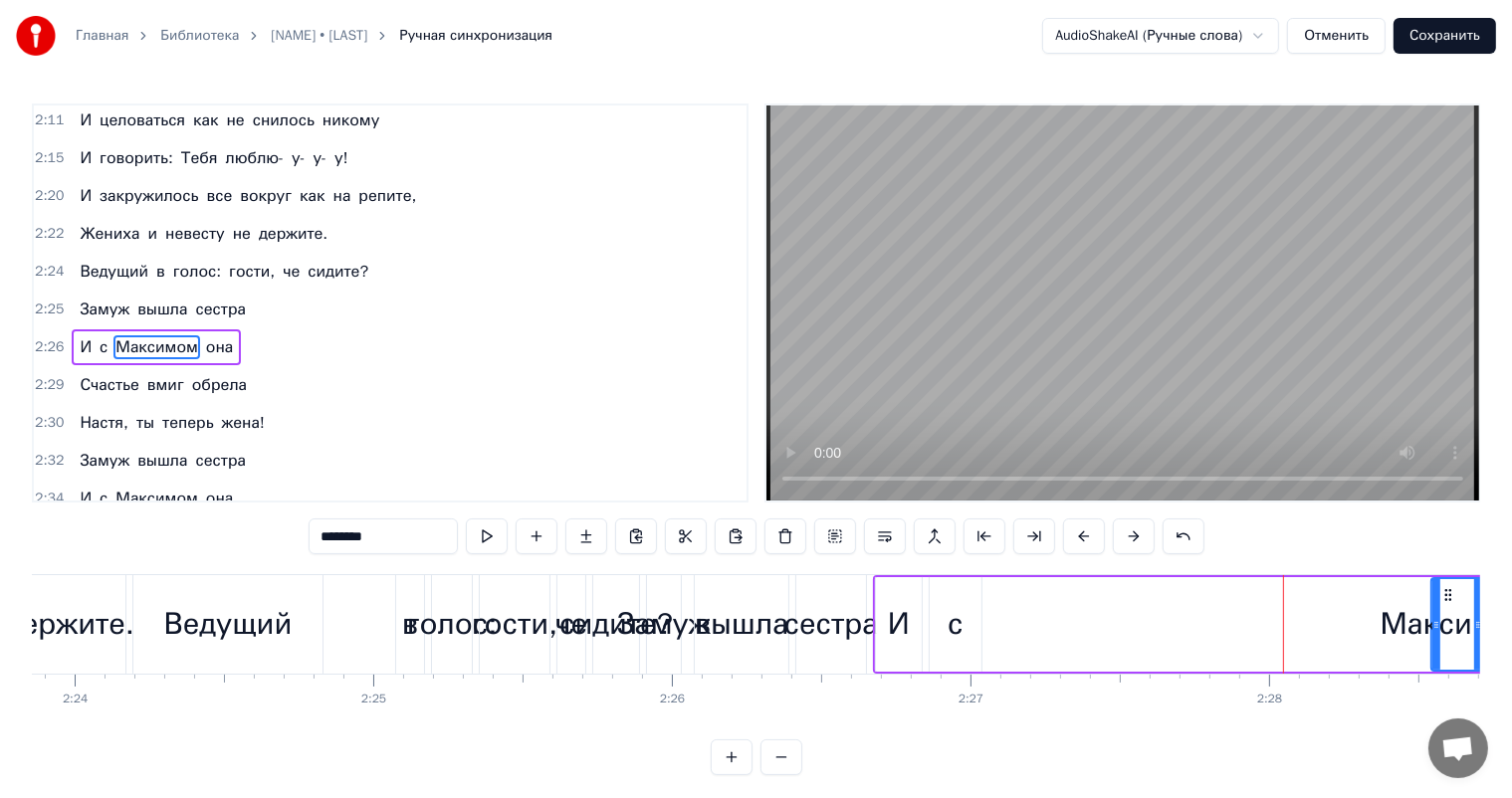 drag, startPoint x: 1087, startPoint y: 623, endPoint x: 1433, endPoint y: 631, distance: 346.09247 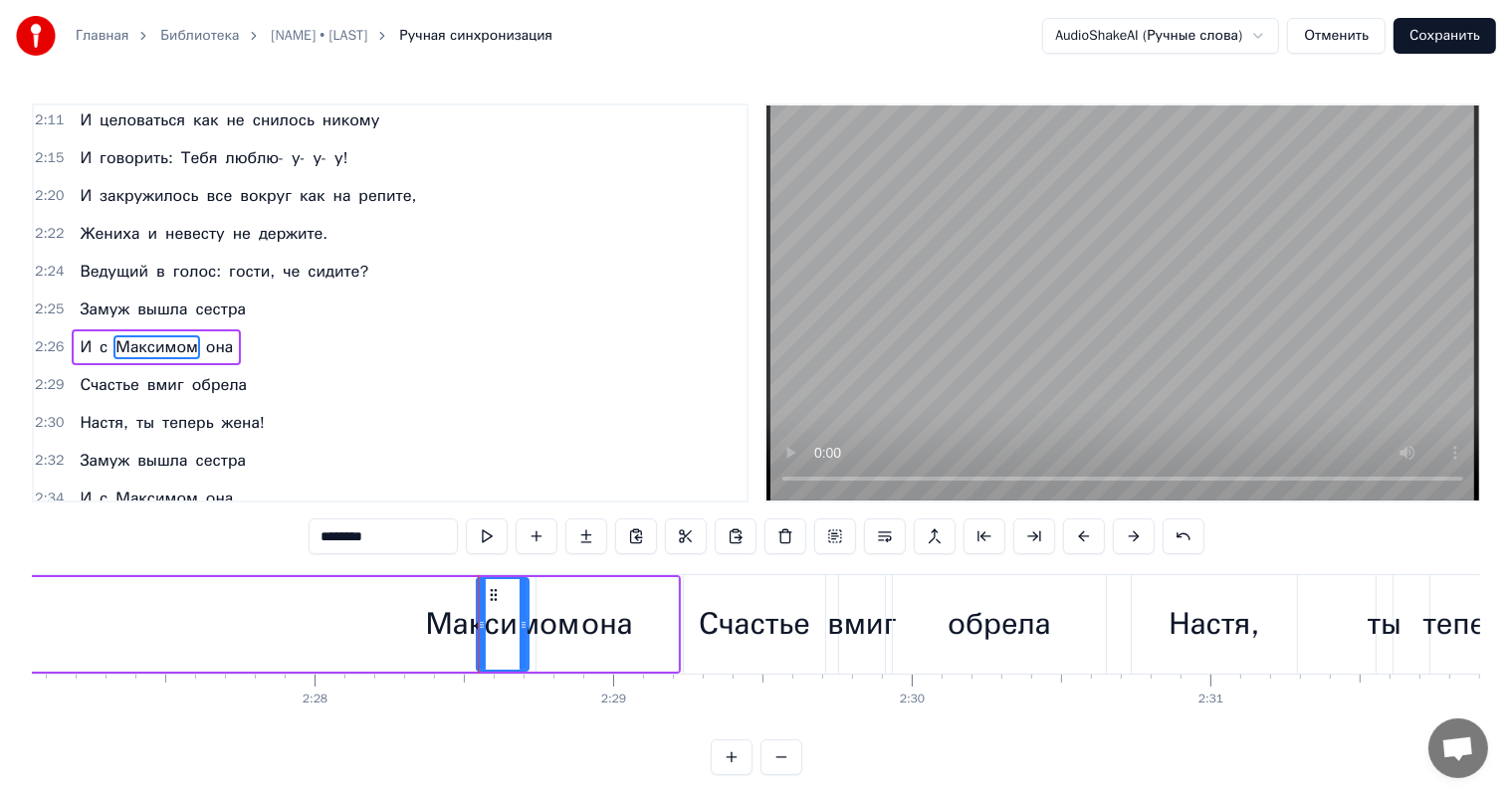 click on "Добрый вечер, мы на свадьбе Здесь все гости при параде. Всем сегодня будет хорошо! Наш жених нас не подвел Настю в ЗАГС скорей повел И они выходят на танцпол. Ну как же здорово друг друга так любить И не стесняясь всем об этом говорить. И целоваться как не снилось никому И говорить: Тебя люблю- у- у- у! И закружилось все вокруг как на репите, Жениха и невесту не держите. Ведущий в голос: гости, че сидите? Замуж вышла сестра И с Максимом она Счастье вмиг обрела Настя, ты теперь жена! Замуж вышла сестра И с Максимом она Счастье вмиг обрела Настя, ты теперь жена! Замуж" at bounding box center (-11130, 624) 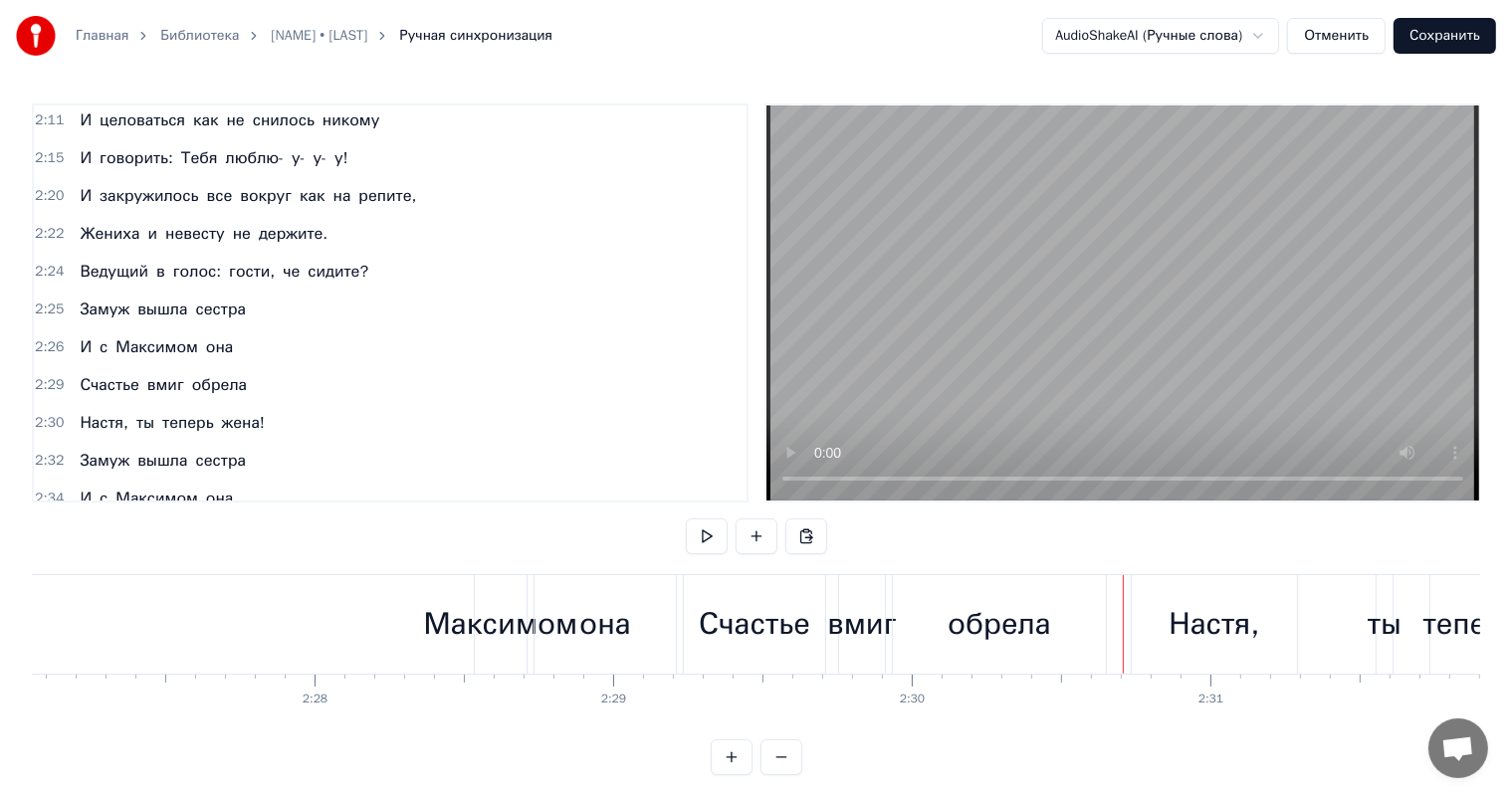 scroll, scrollTop: 0, scrollLeft: 44259, axis: horizontal 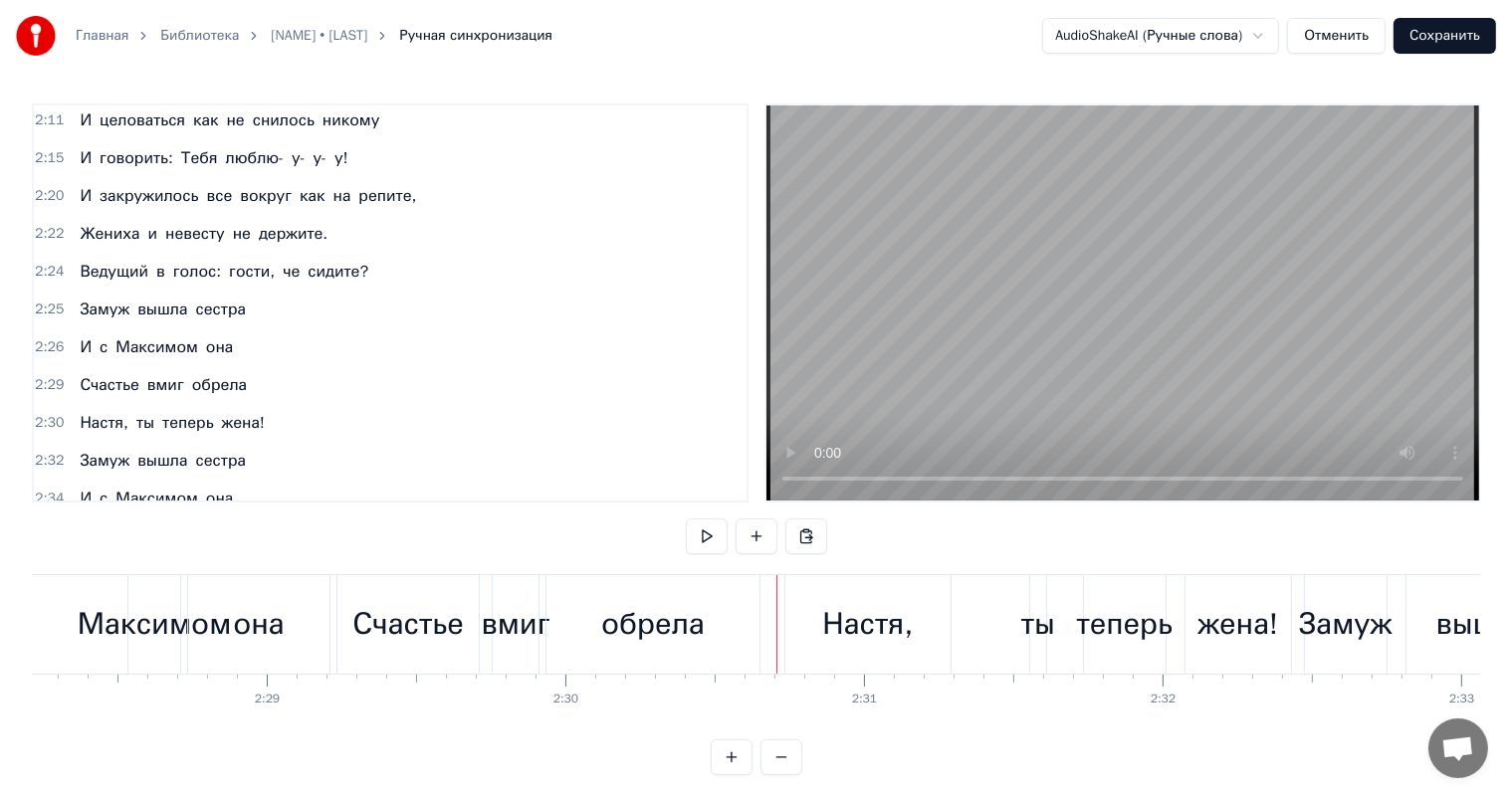 click at bounding box center (732, 757) 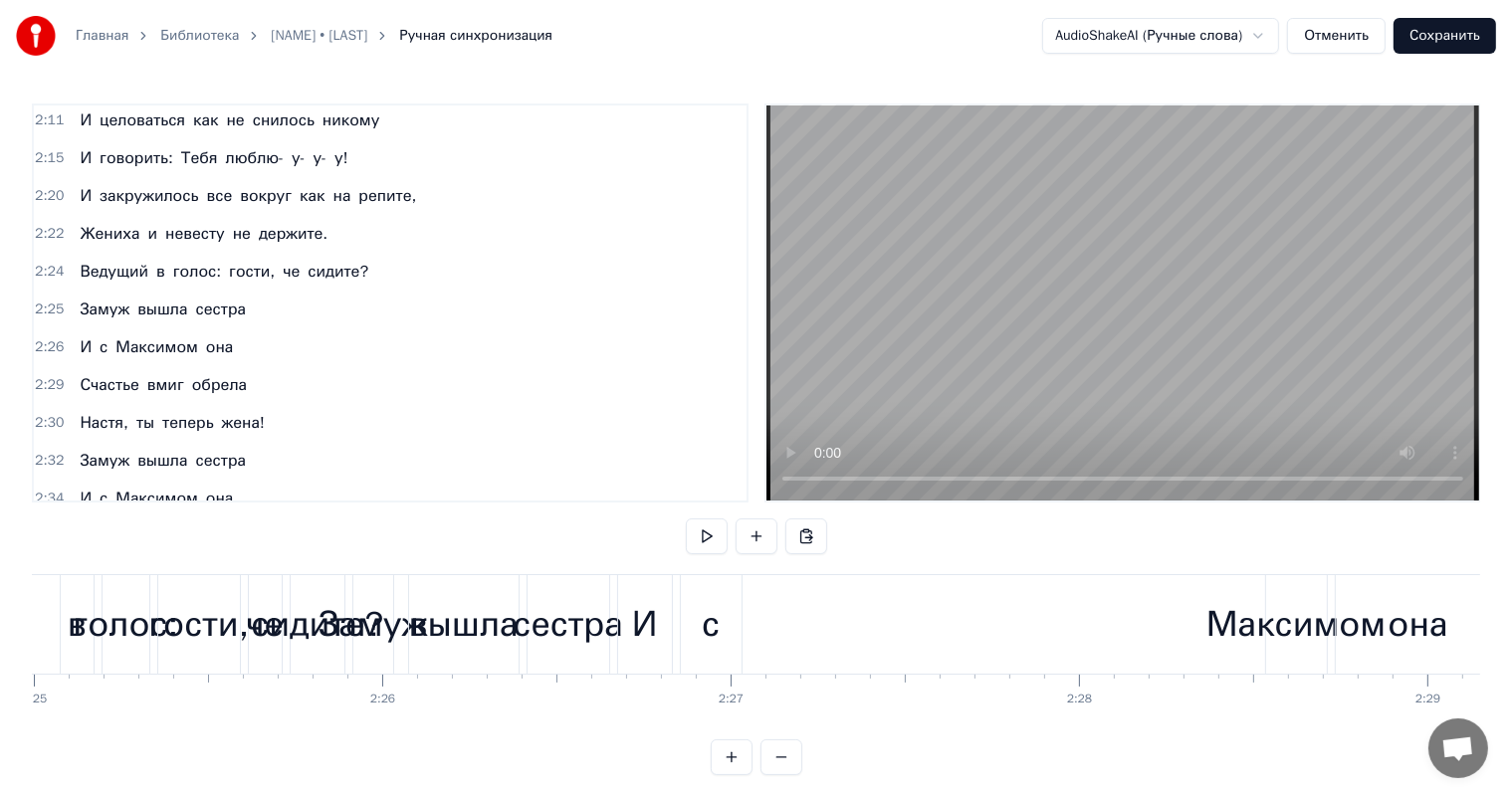 scroll, scrollTop: 0, scrollLeft: 52404, axis: horizontal 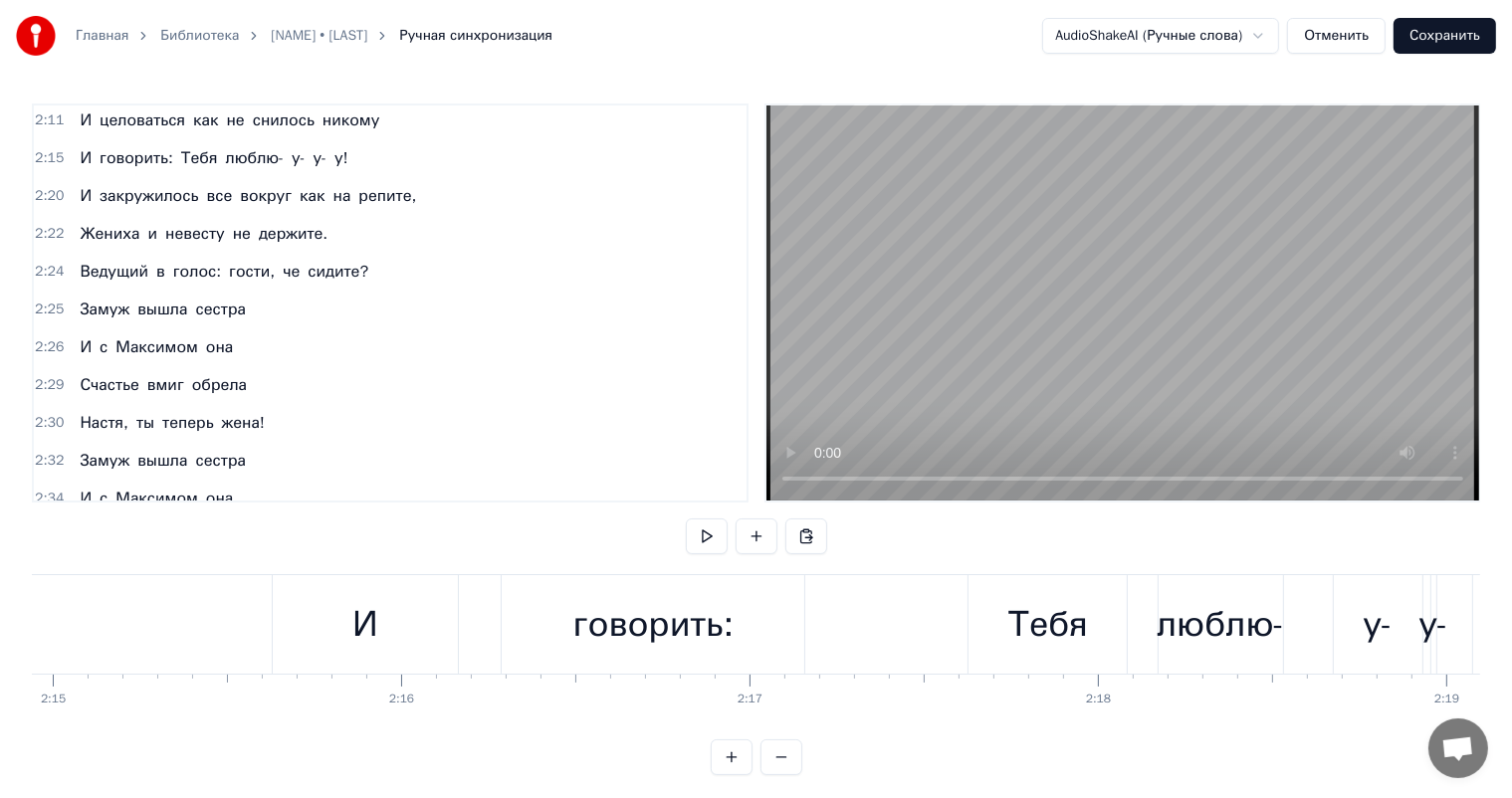 click on "говорить:" at bounding box center (136, 158) 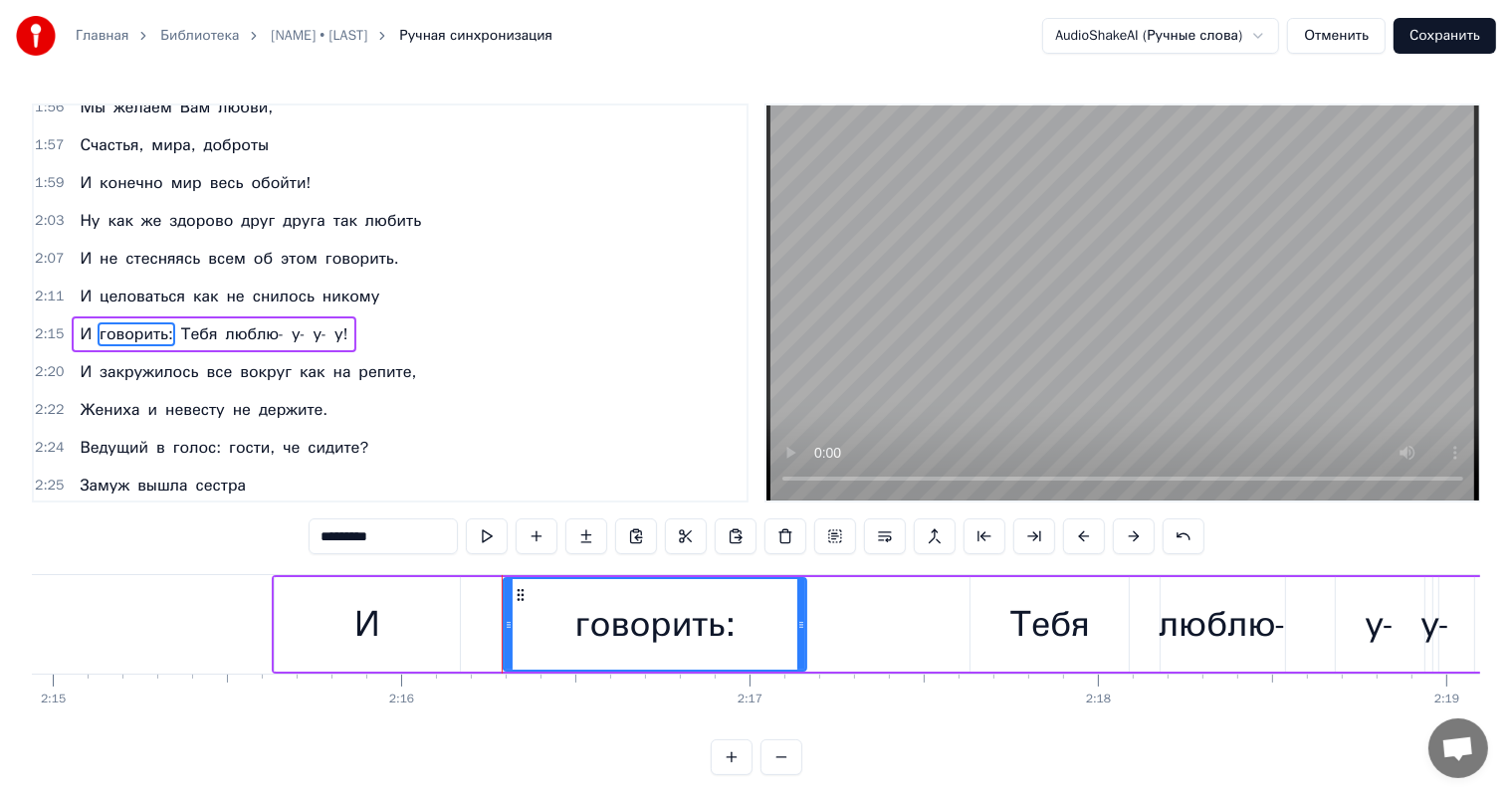 scroll, scrollTop: 955, scrollLeft: 0, axis: vertical 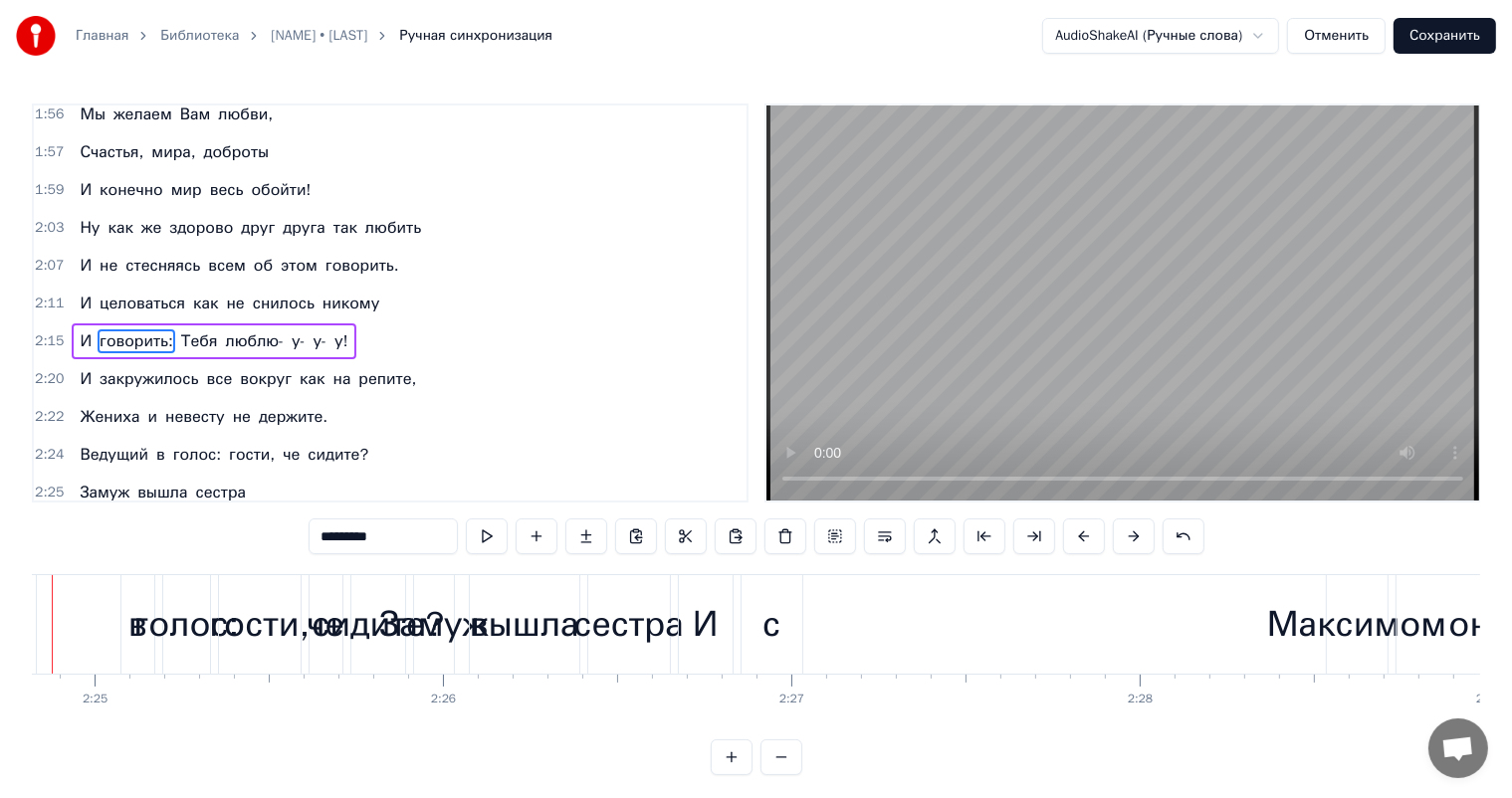click on "с" at bounding box center (771, 624) 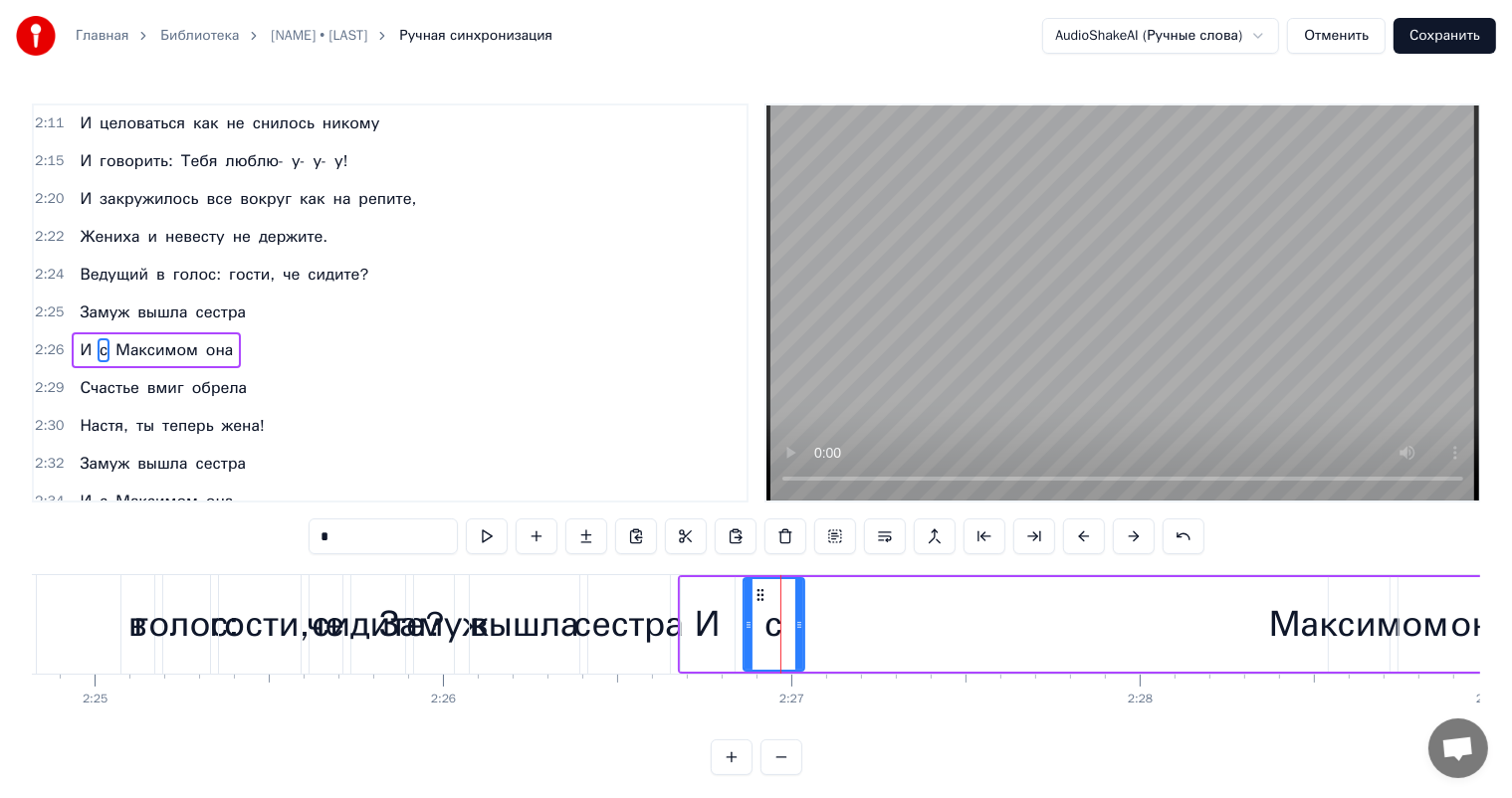 scroll, scrollTop: 1138, scrollLeft: 0, axis: vertical 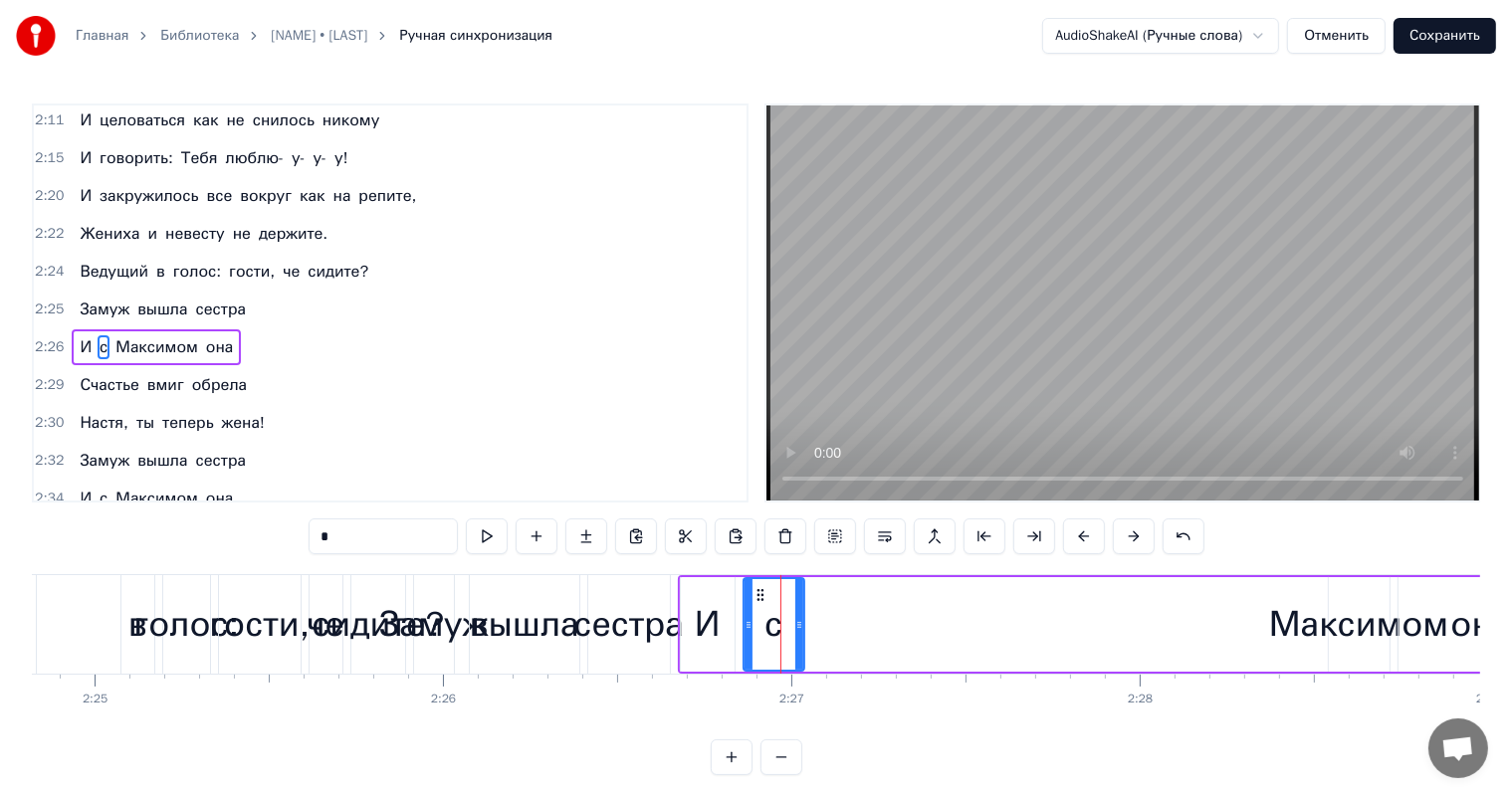 click on "И с Максимом она" at bounding box center (1122, 624) 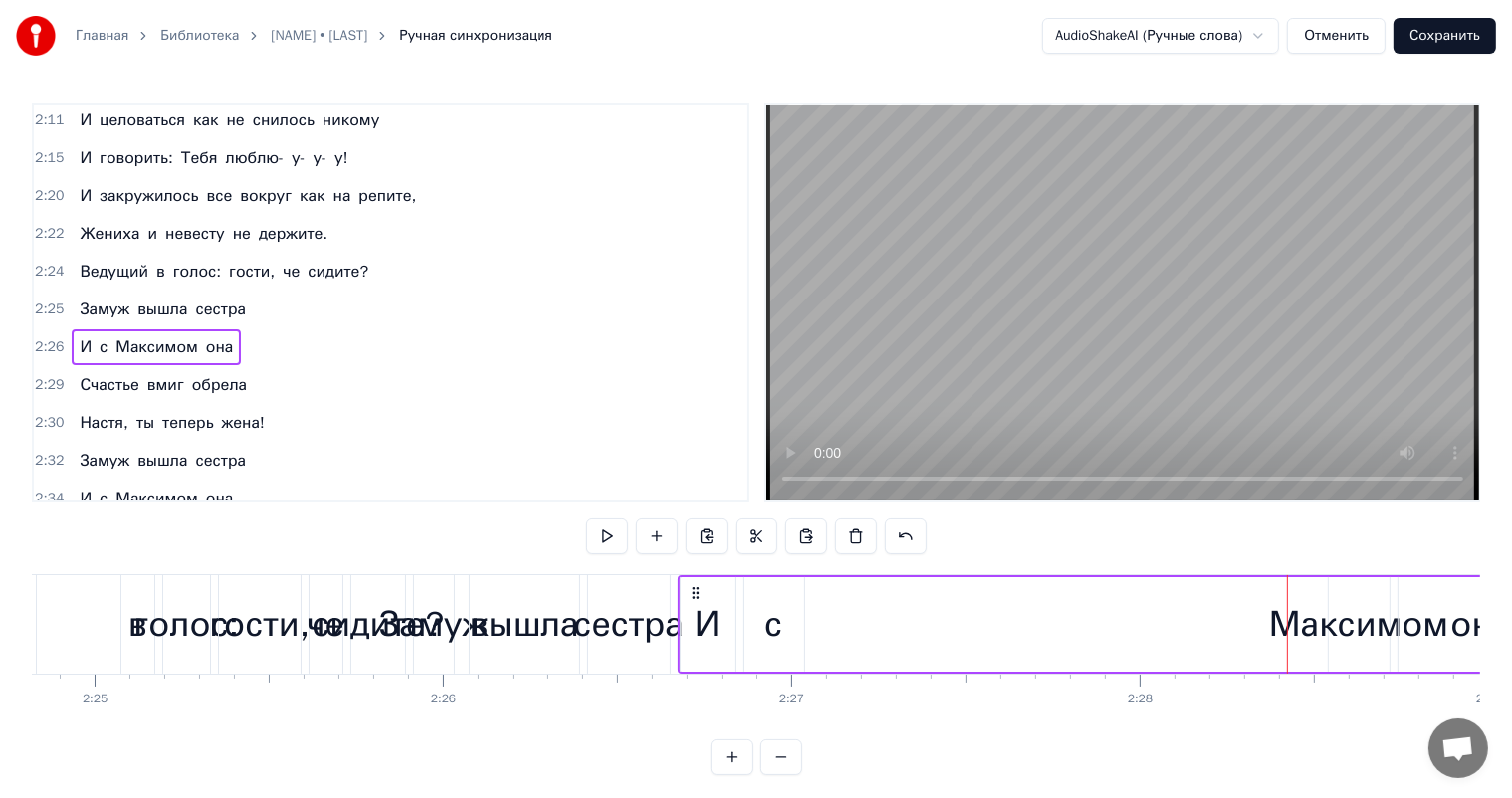 click on "с" at bounding box center [773, 624] 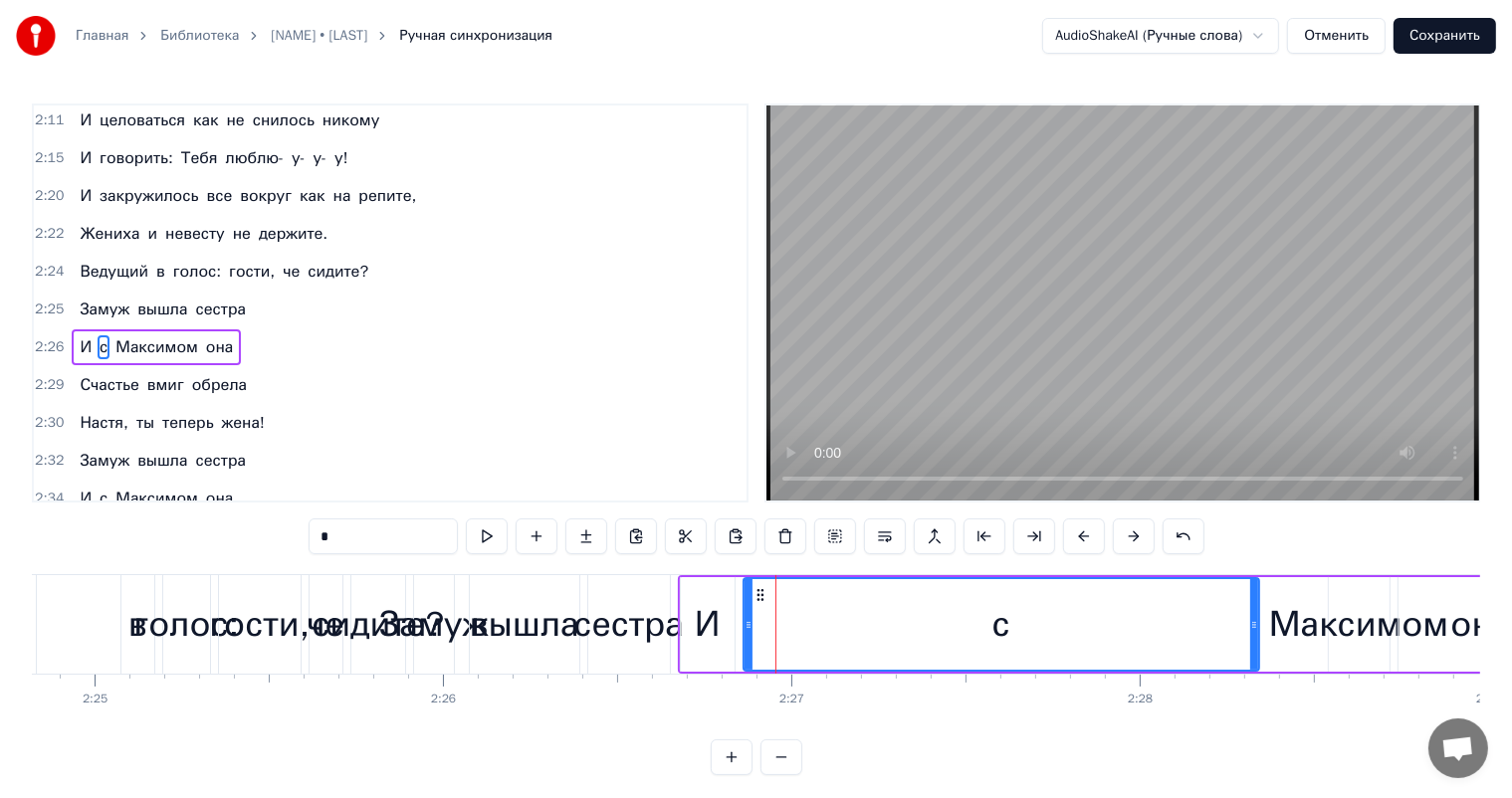 drag, startPoint x: 800, startPoint y: 628, endPoint x: 1252, endPoint y: 630, distance: 452.0044 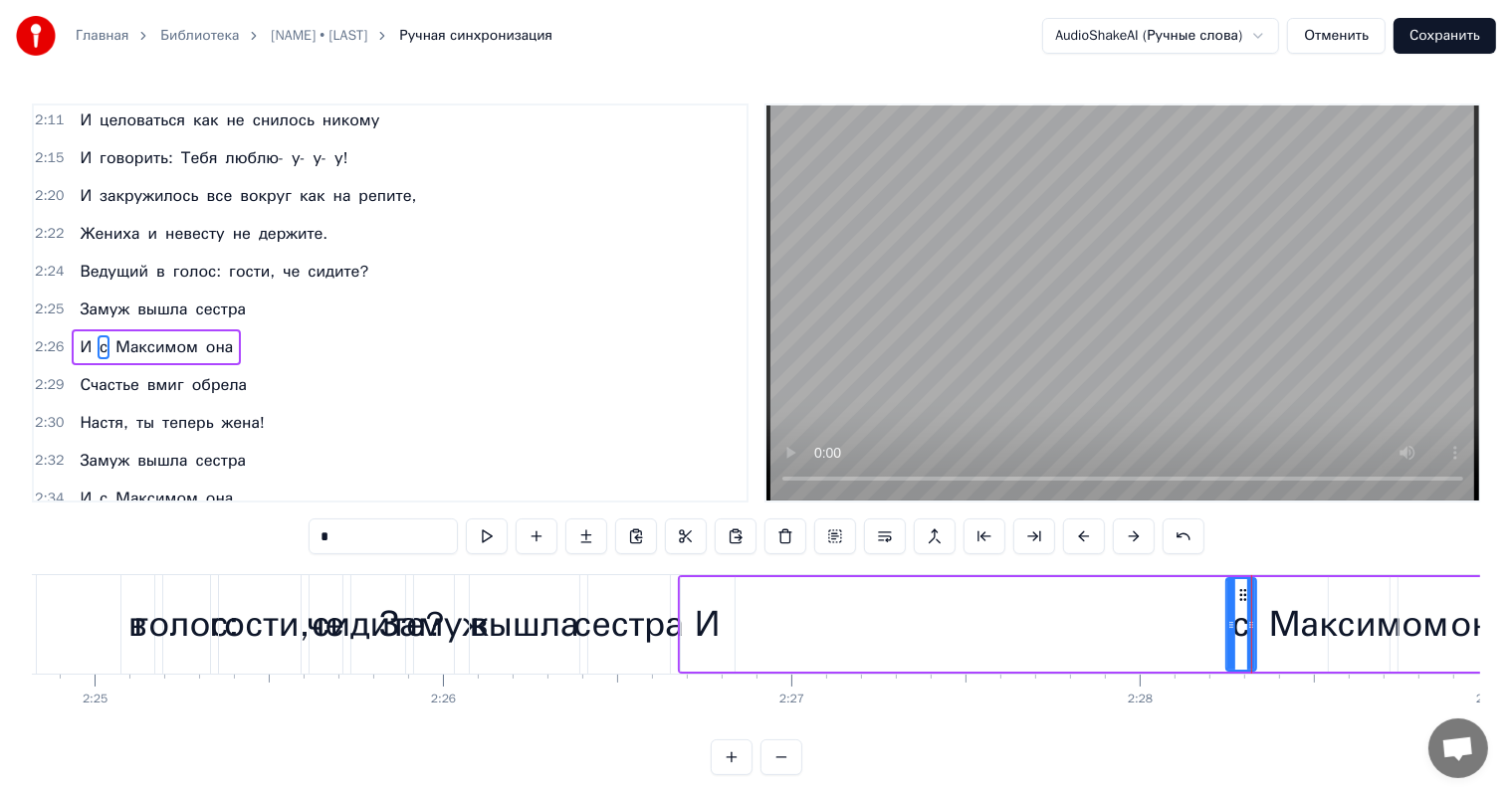drag, startPoint x: 749, startPoint y: 626, endPoint x: 1230, endPoint y: 595, distance: 481.99793 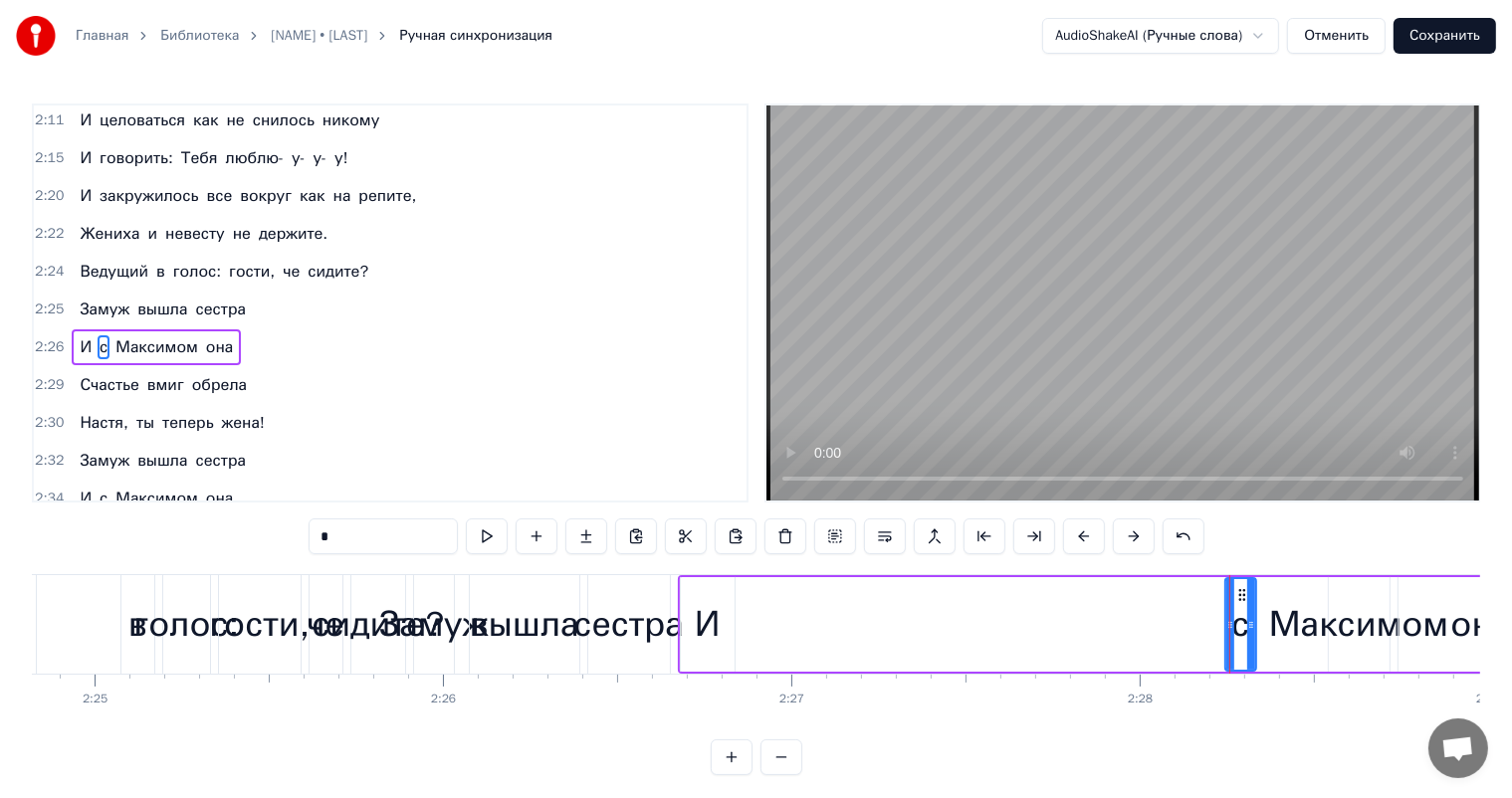 click on "И" at bounding box center (708, 624) 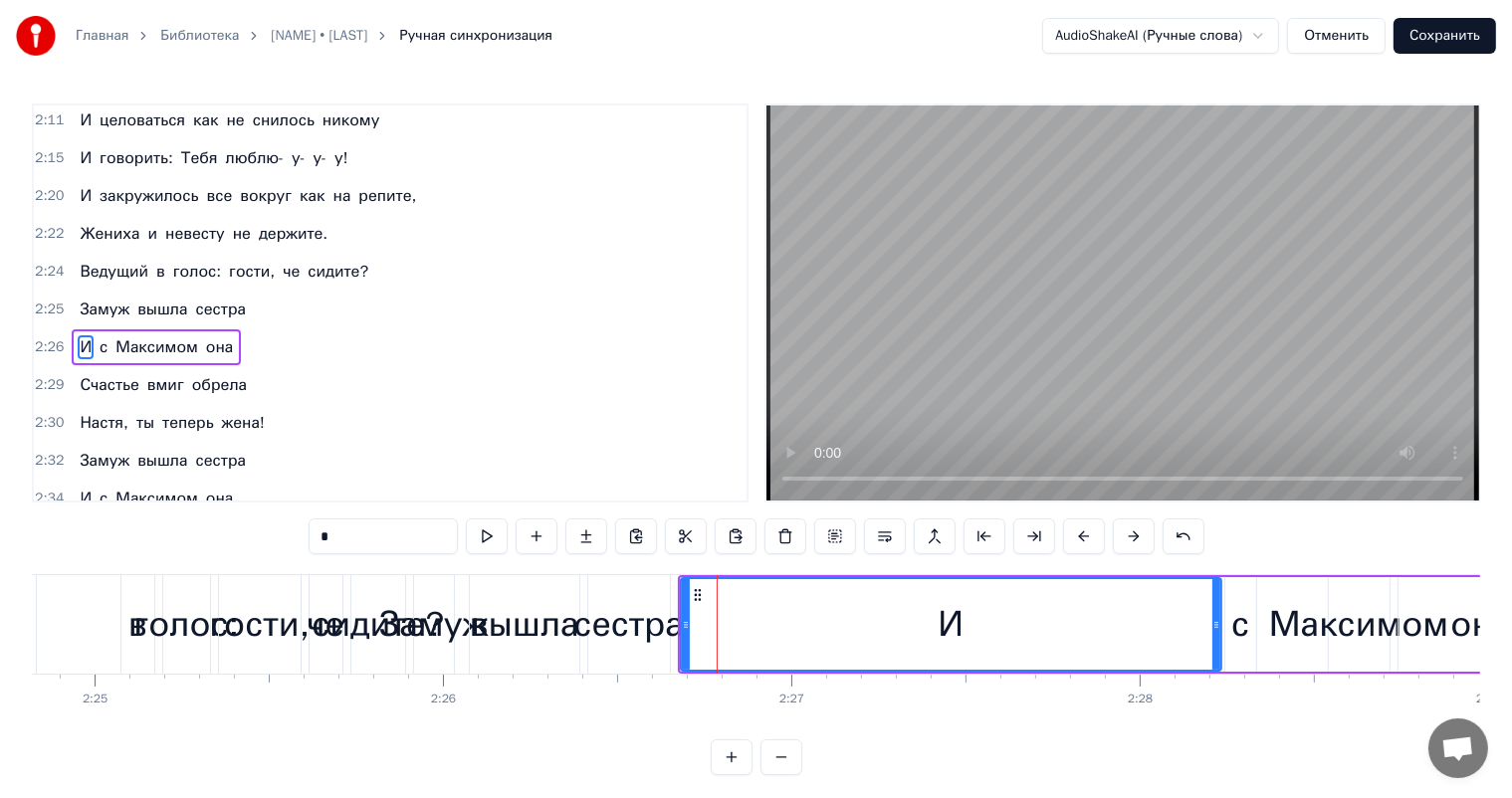 drag, startPoint x: 732, startPoint y: 628, endPoint x: 1218, endPoint y: 634, distance: 486.037 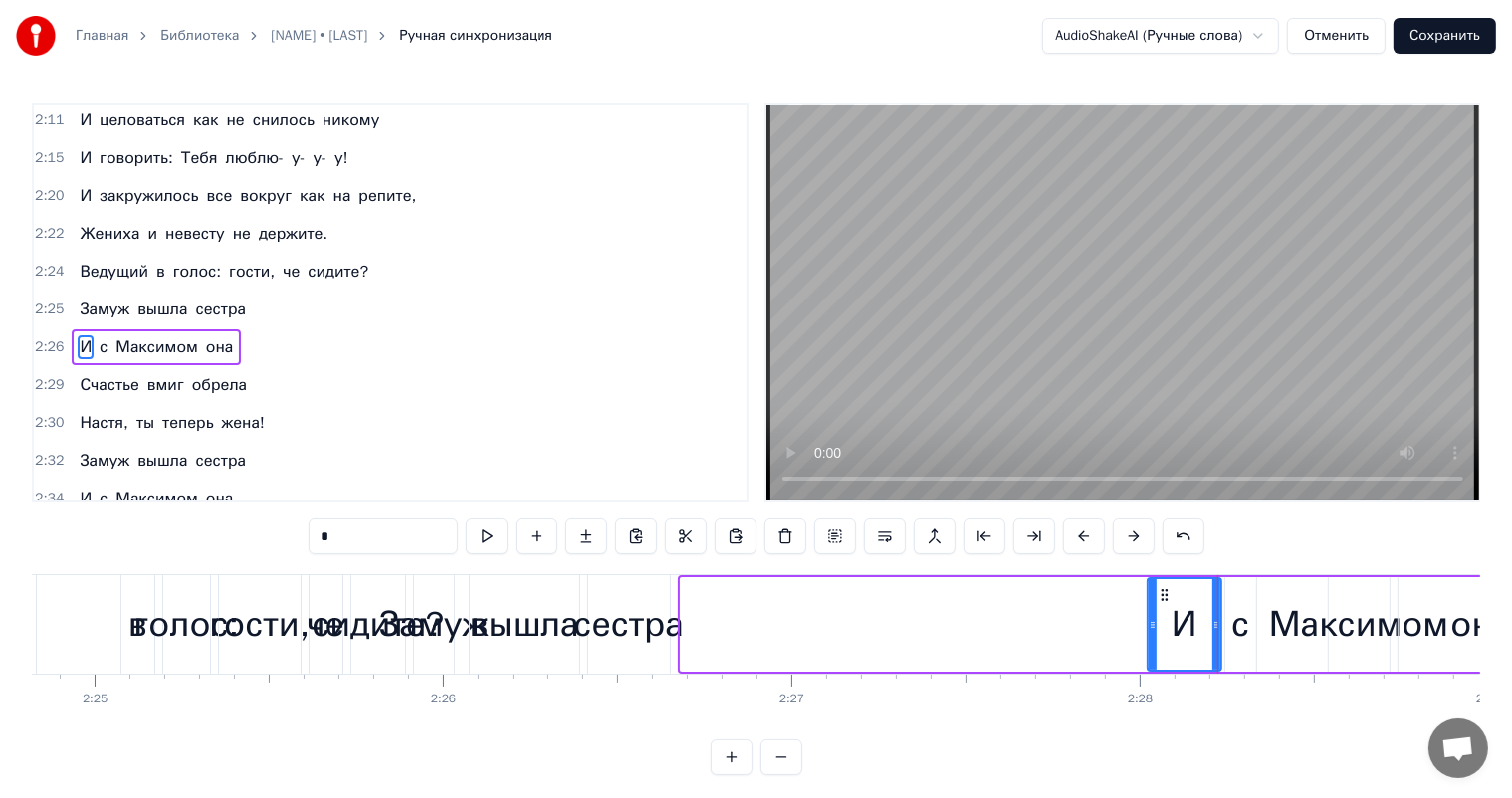 drag, startPoint x: 688, startPoint y: 622, endPoint x: 1154, endPoint y: 617, distance: 466.0268 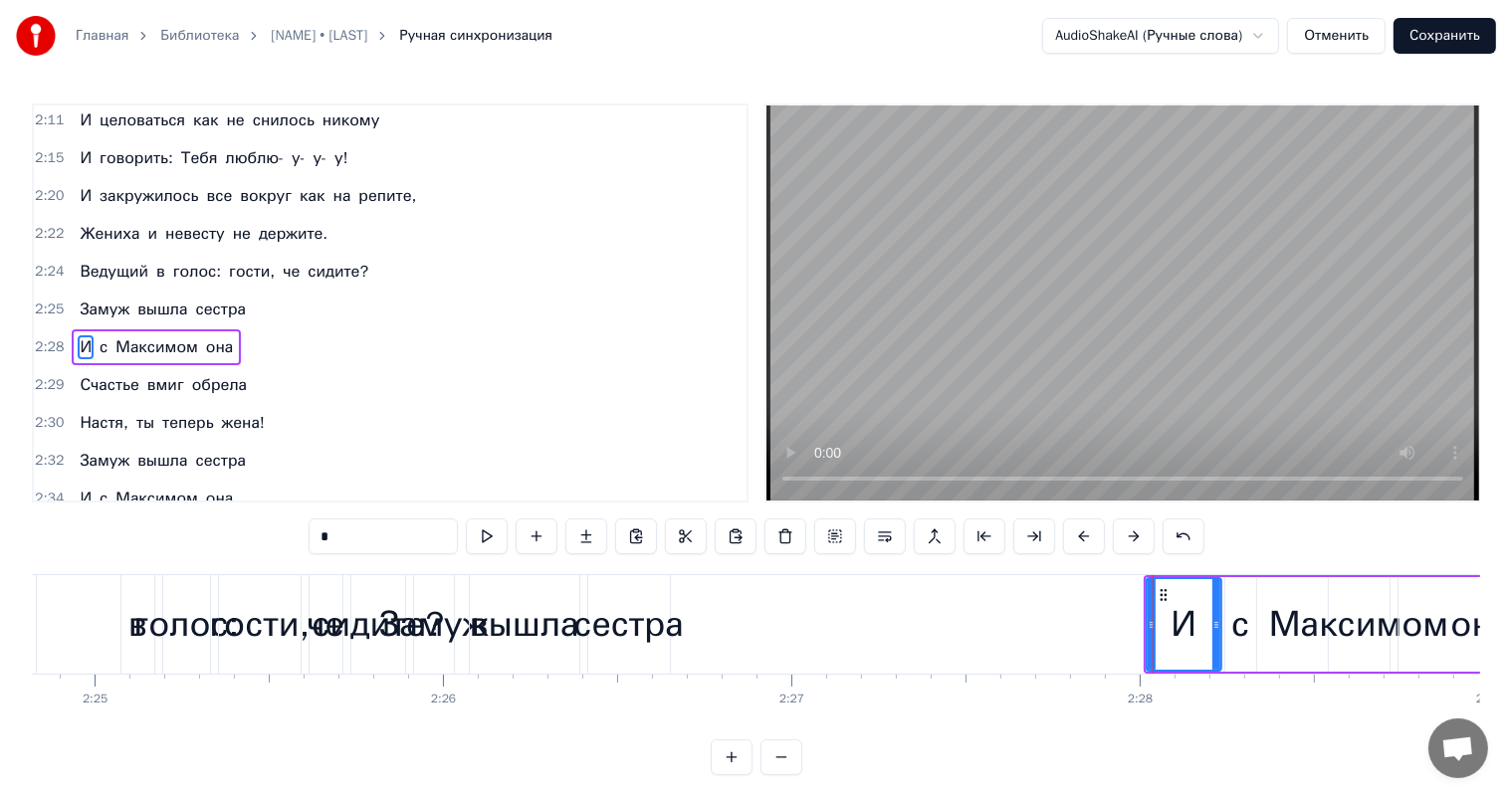 click on "сестра" at bounding box center [628, 624] 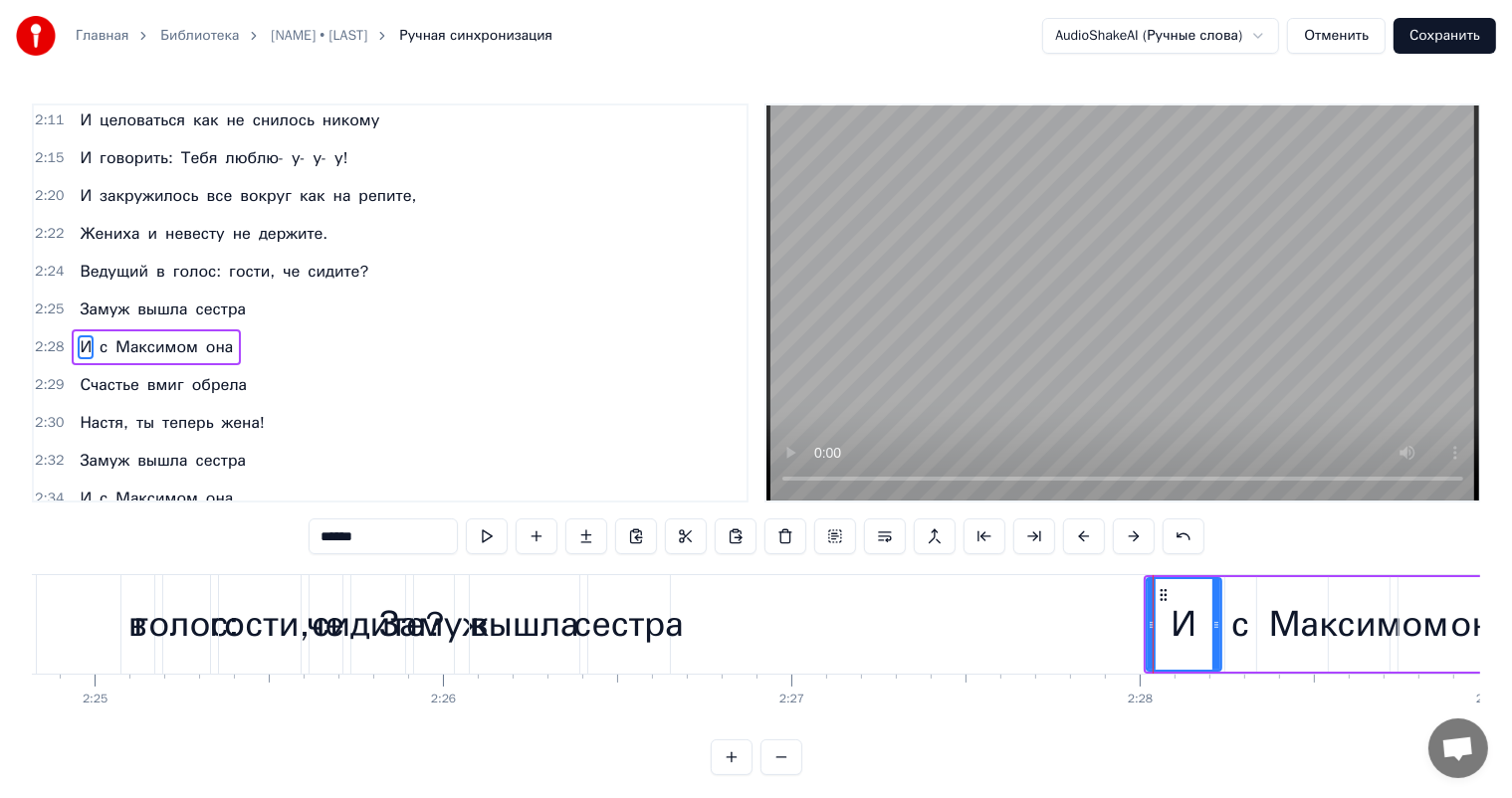 scroll, scrollTop: 1101, scrollLeft: 0, axis: vertical 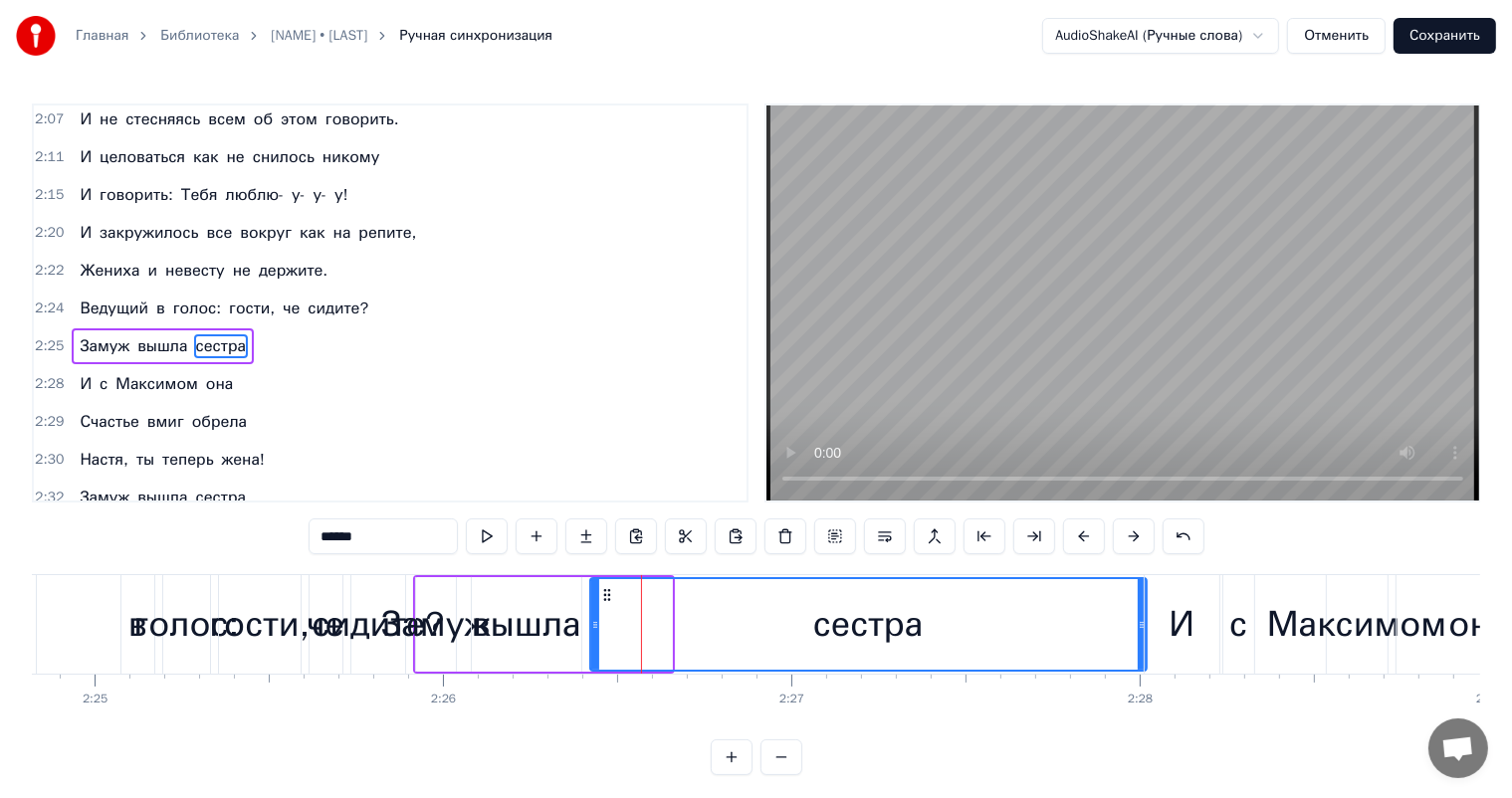 drag, startPoint x: 666, startPoint y: 624, endPoint x: 1141, endPoint y: 612, distance: 475.1516 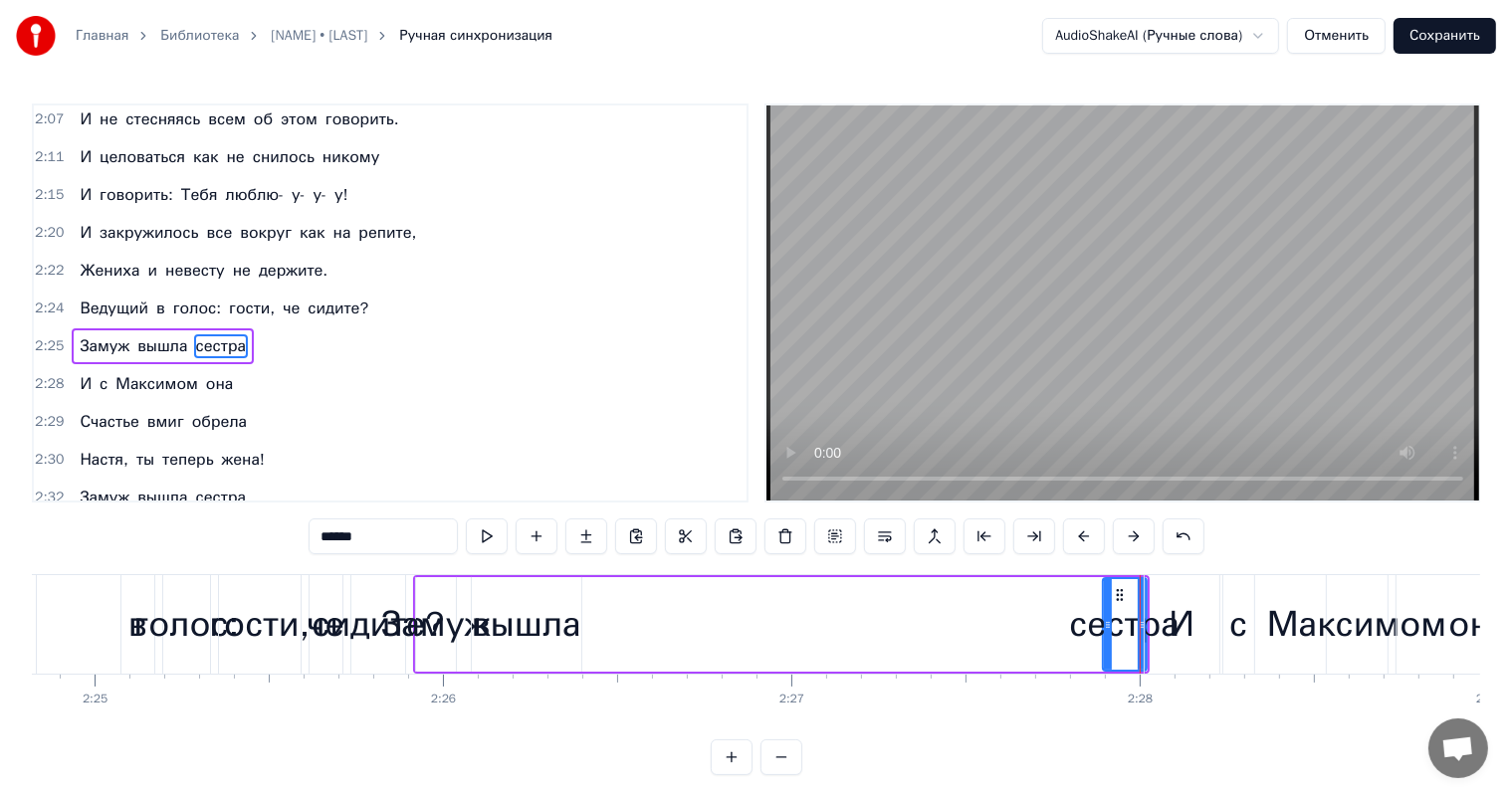 drag, startPoint x: 592, startPoint y: 629, endPoint x: 1105, endPoint y: 630, distance: 513.001 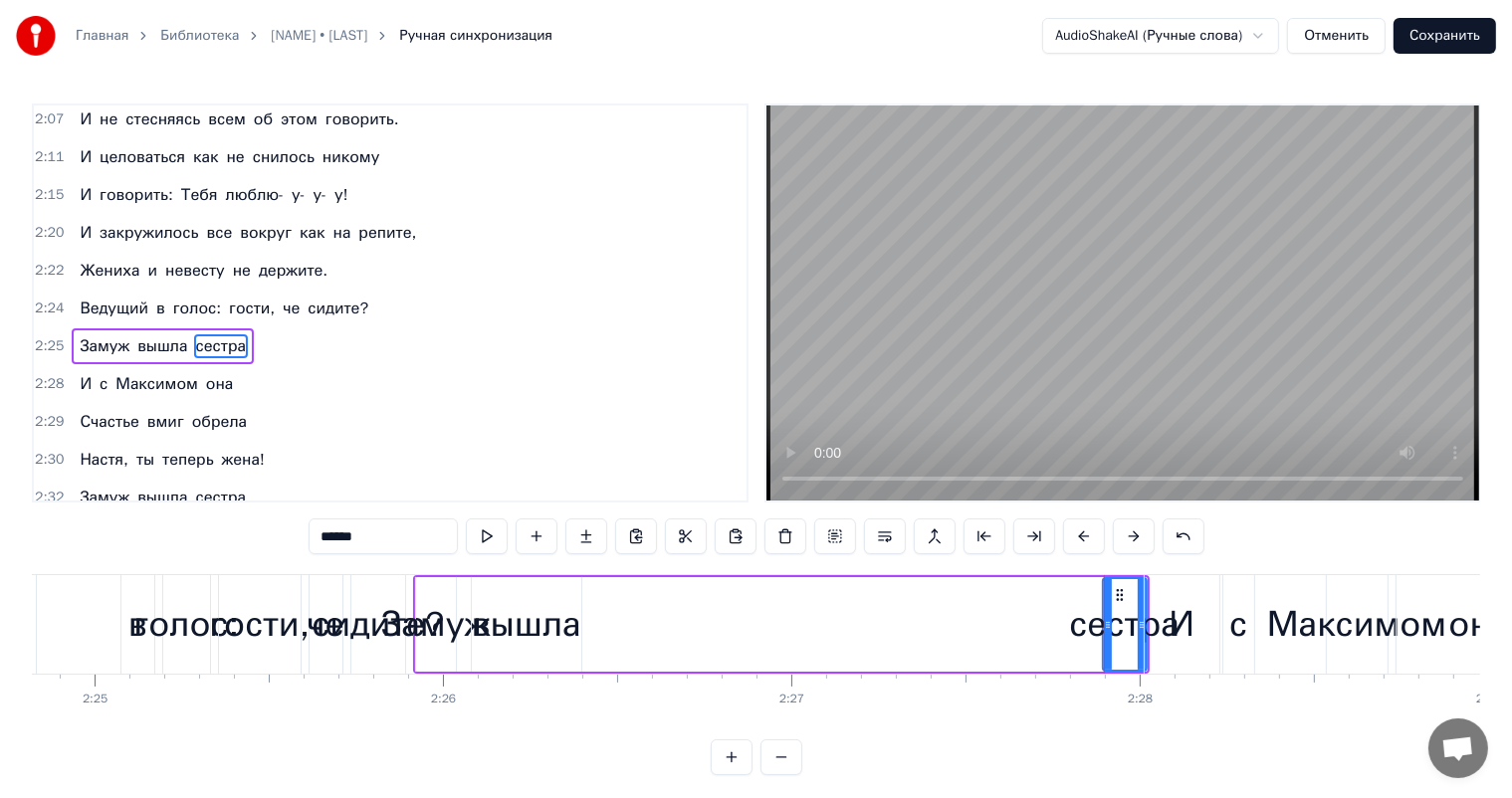 click on "вышла" at bounding box center [527, 624] 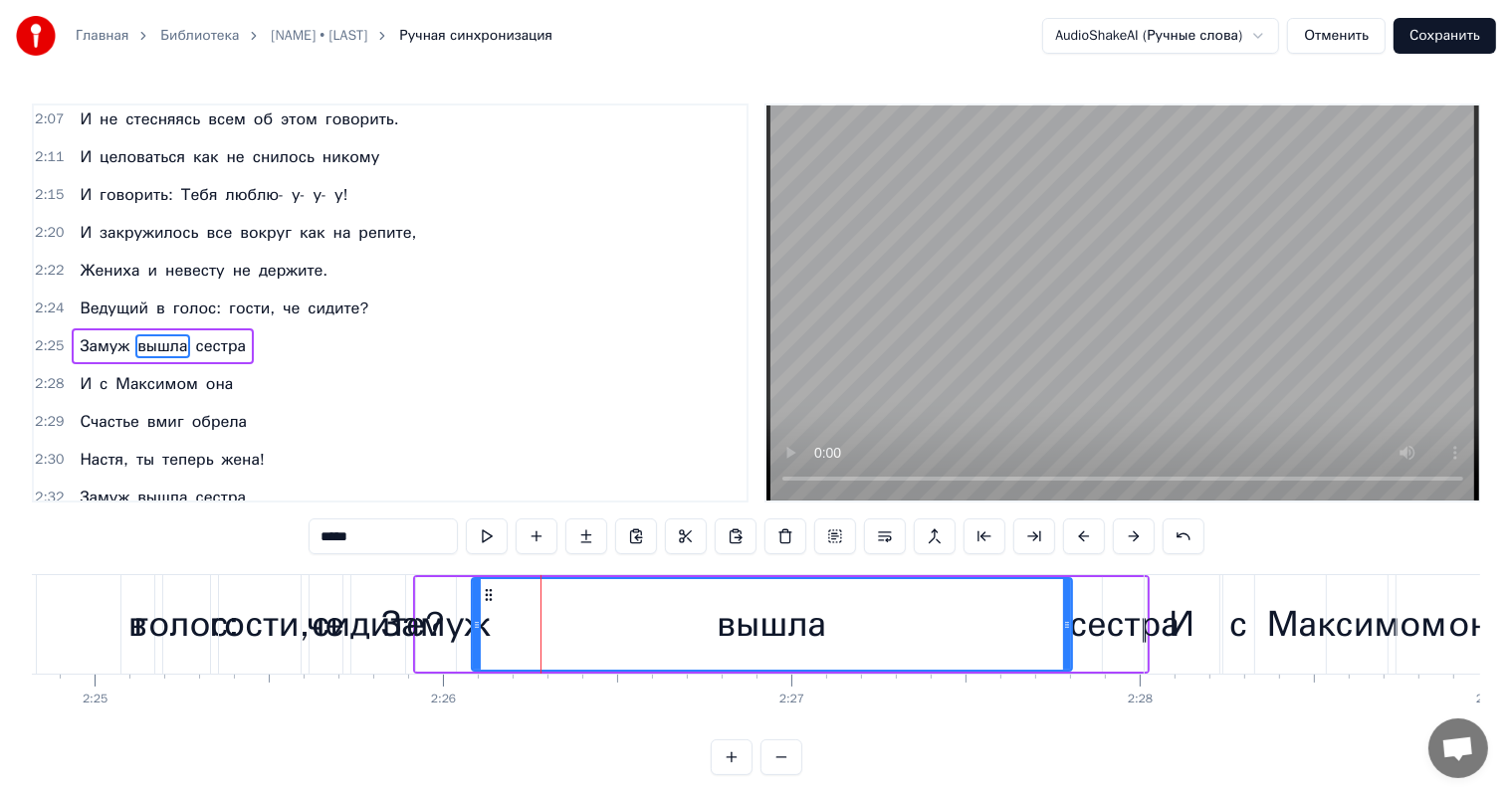 drag, startPoint x: 572, startPoint y: 621, endPoint x: 1063, endPoint y: 635, distance: 491.19955 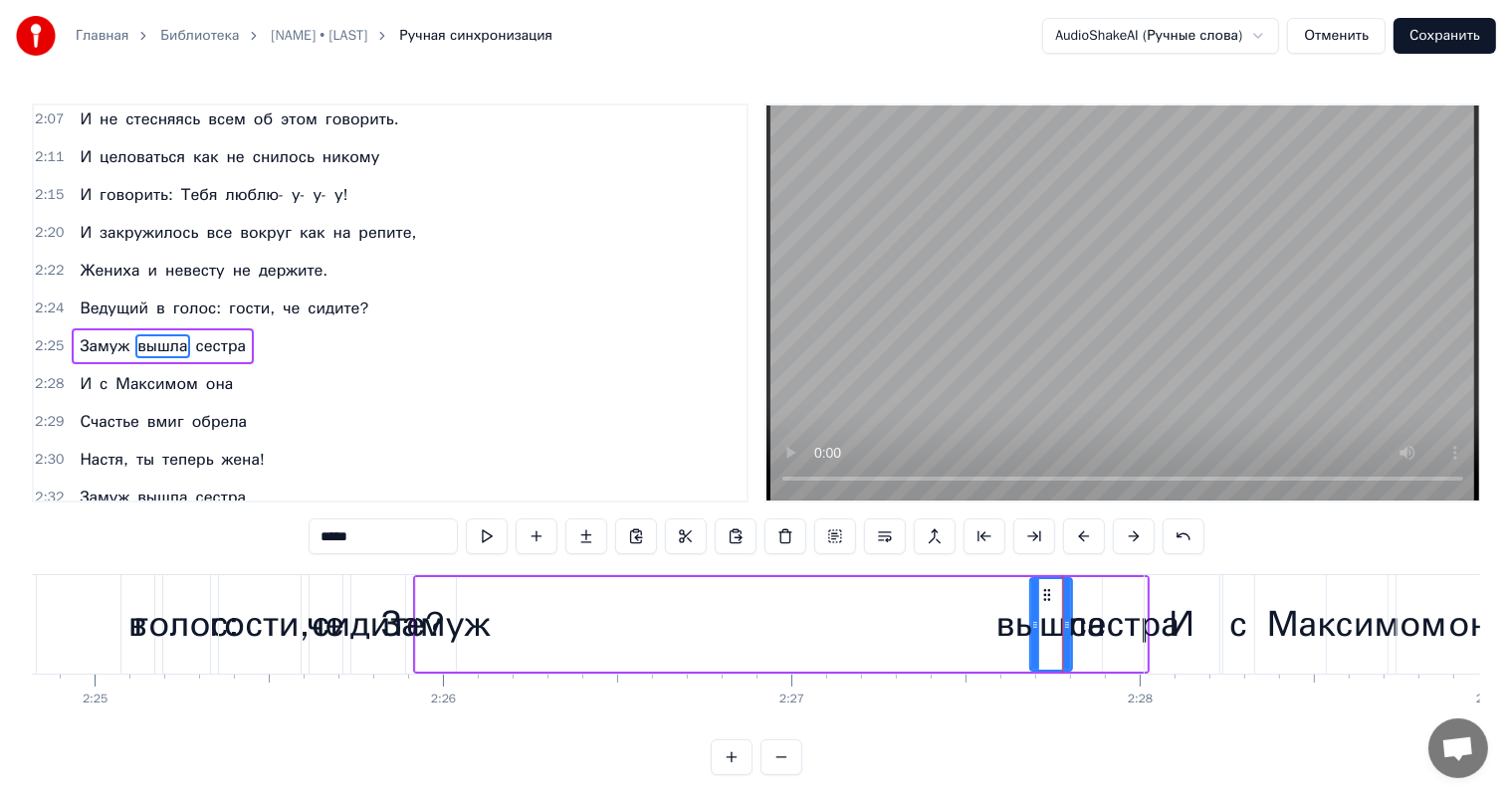 drag, startPoint x: 475, startPoint y: 629, endPoint x: 1033, endPoint y: 600, distance: 558.7531 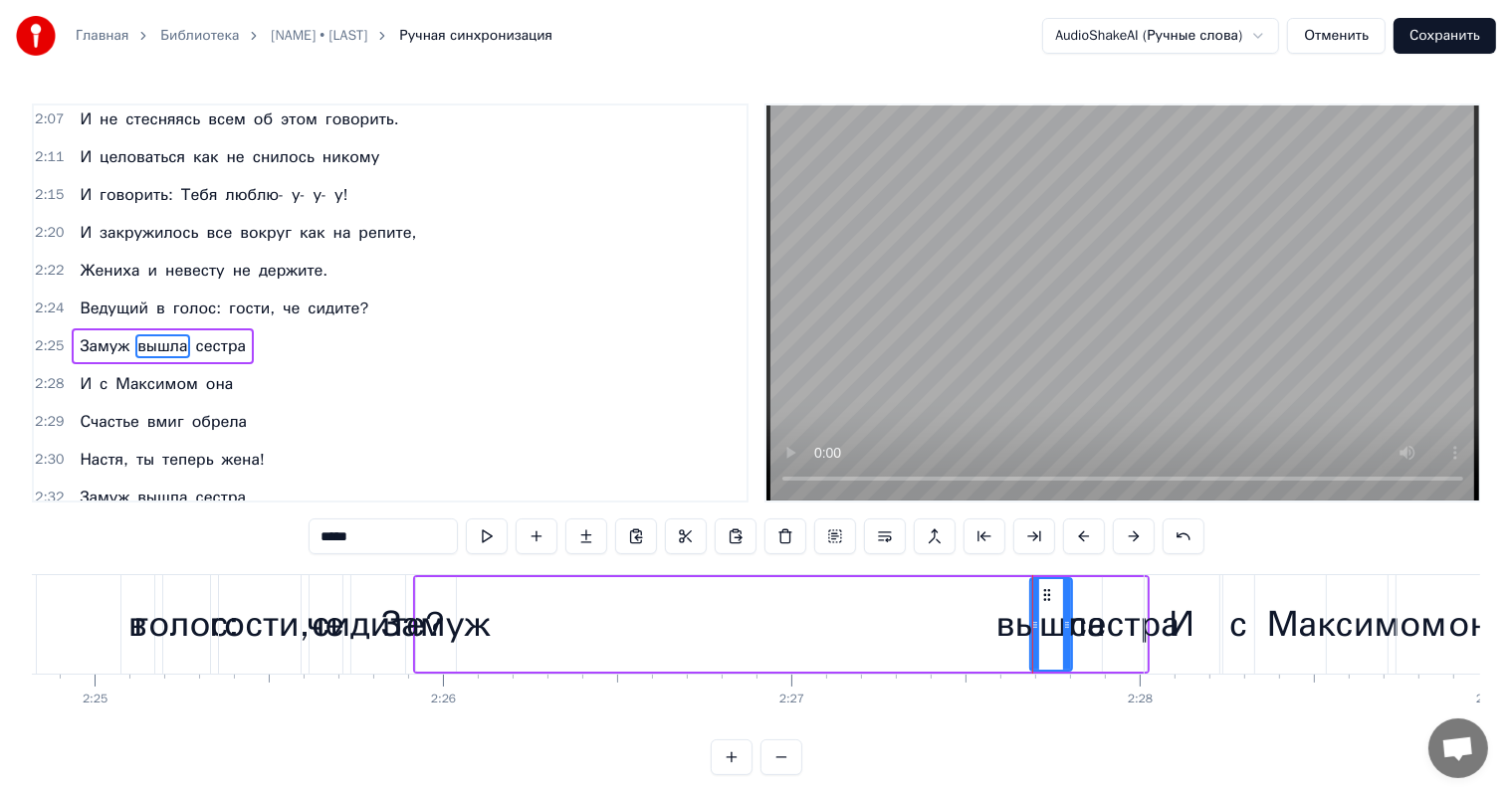 click on "Замуж" at bounding box center [435, 624] 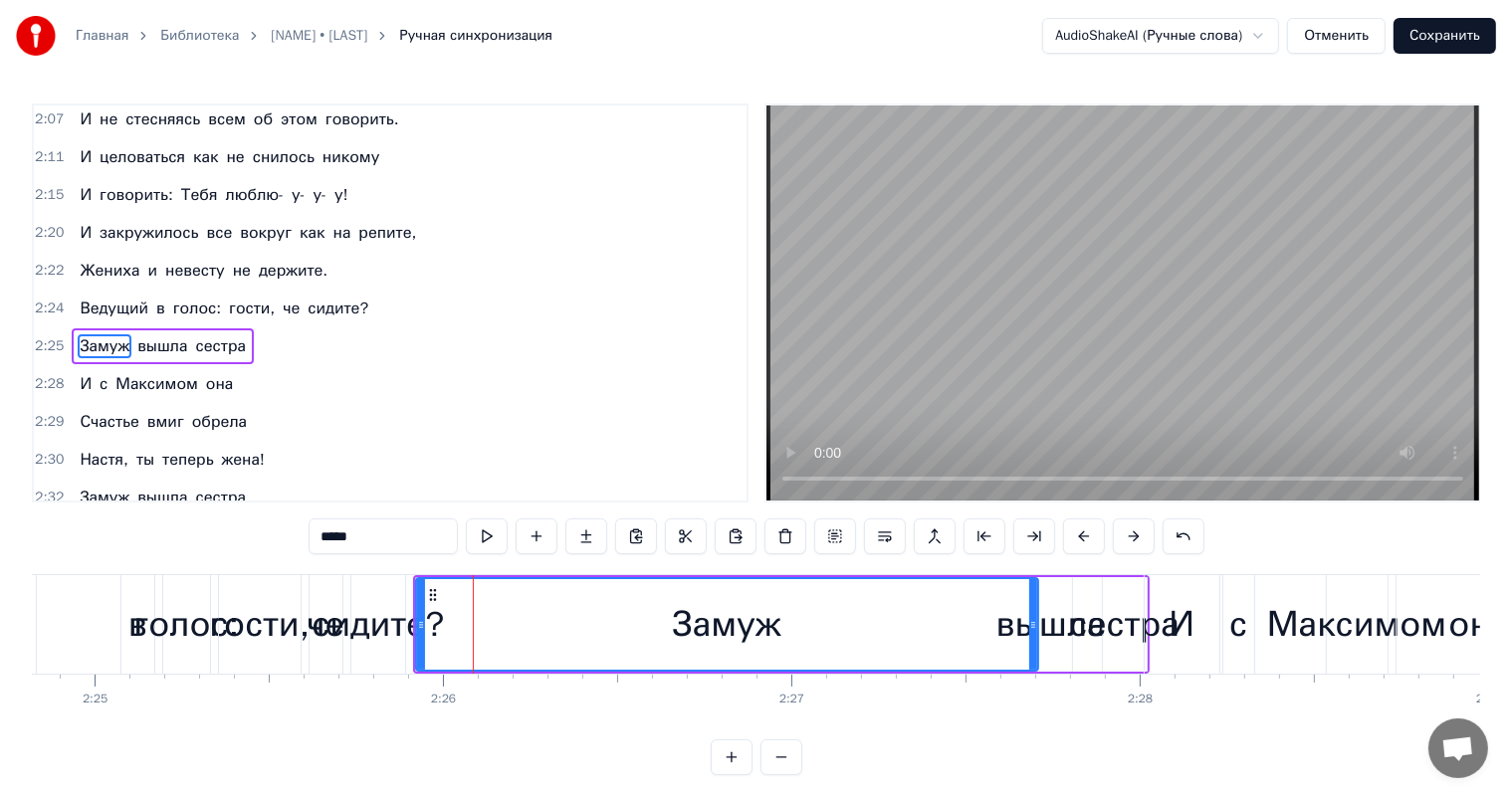 drag, startPoint x: 450, startPoint y: 621, endPoint x: 1032, endPoint y: 612, distance: 582.0696 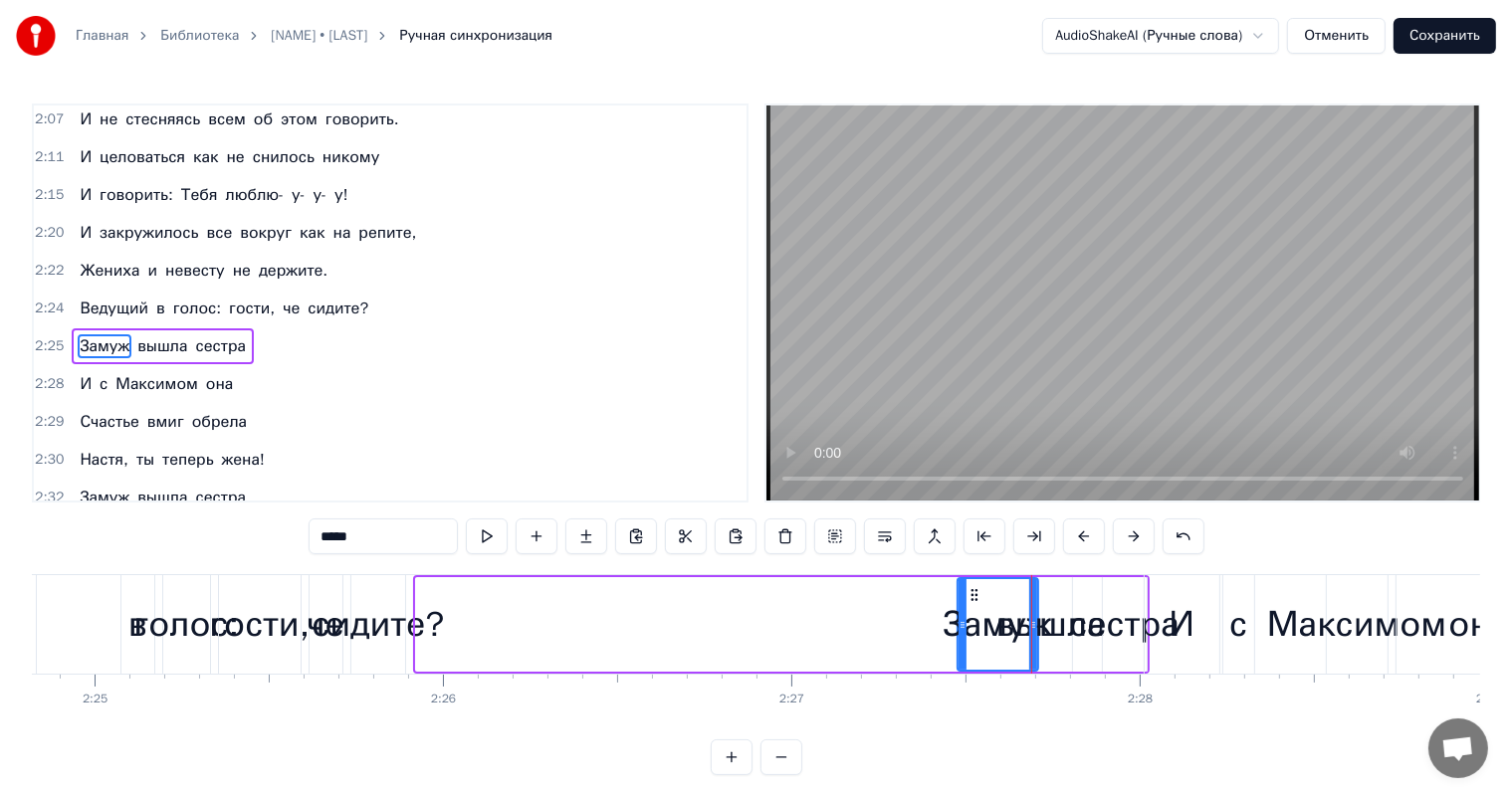 drag, startPoint x: 418, startPoint y: 617, endPoint x: 960, endPoint y: 596, distance: 542.40667 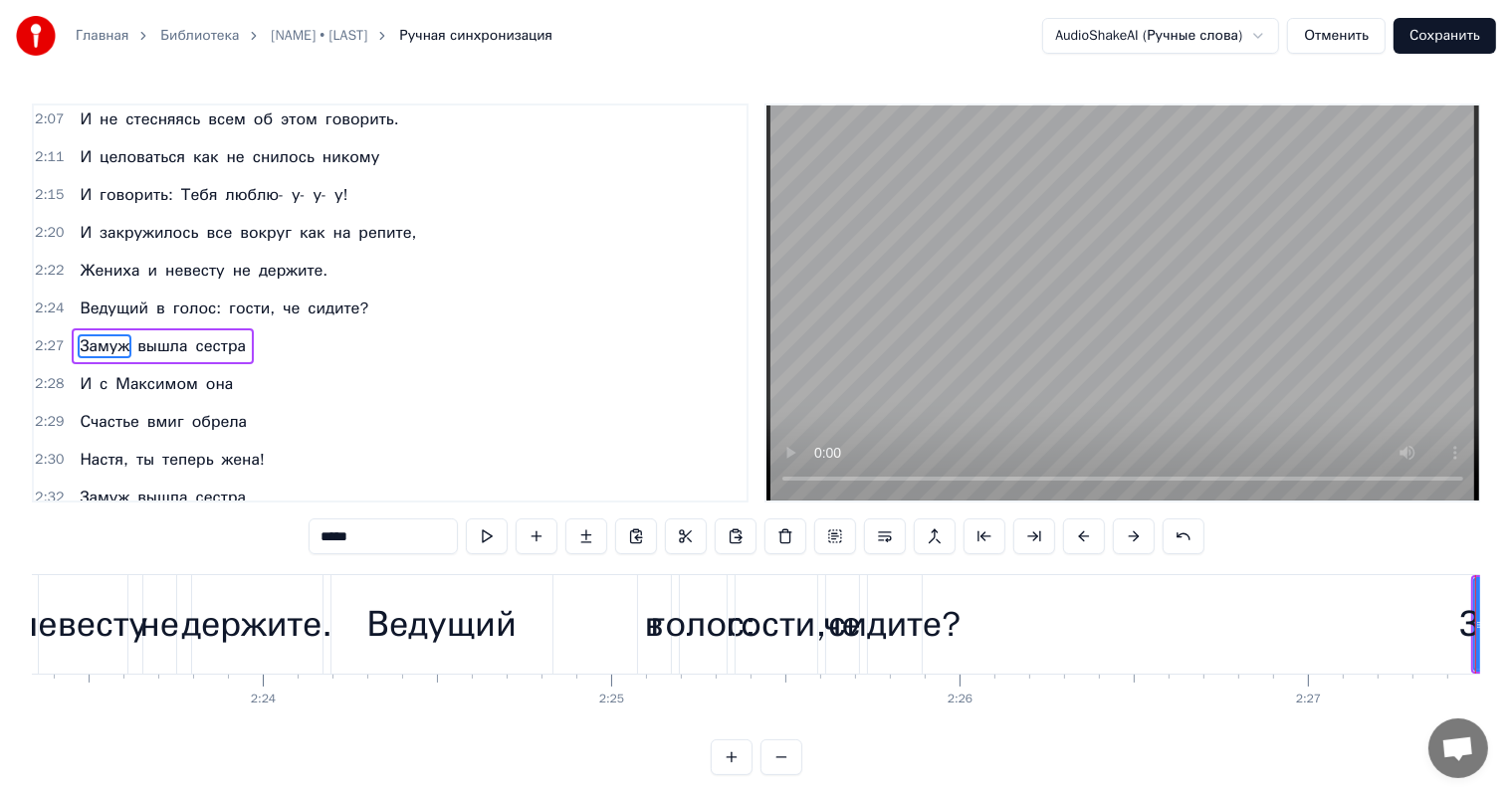 scroll, scrollTop: 0, scrollLeft: 49894, axis: horizontal 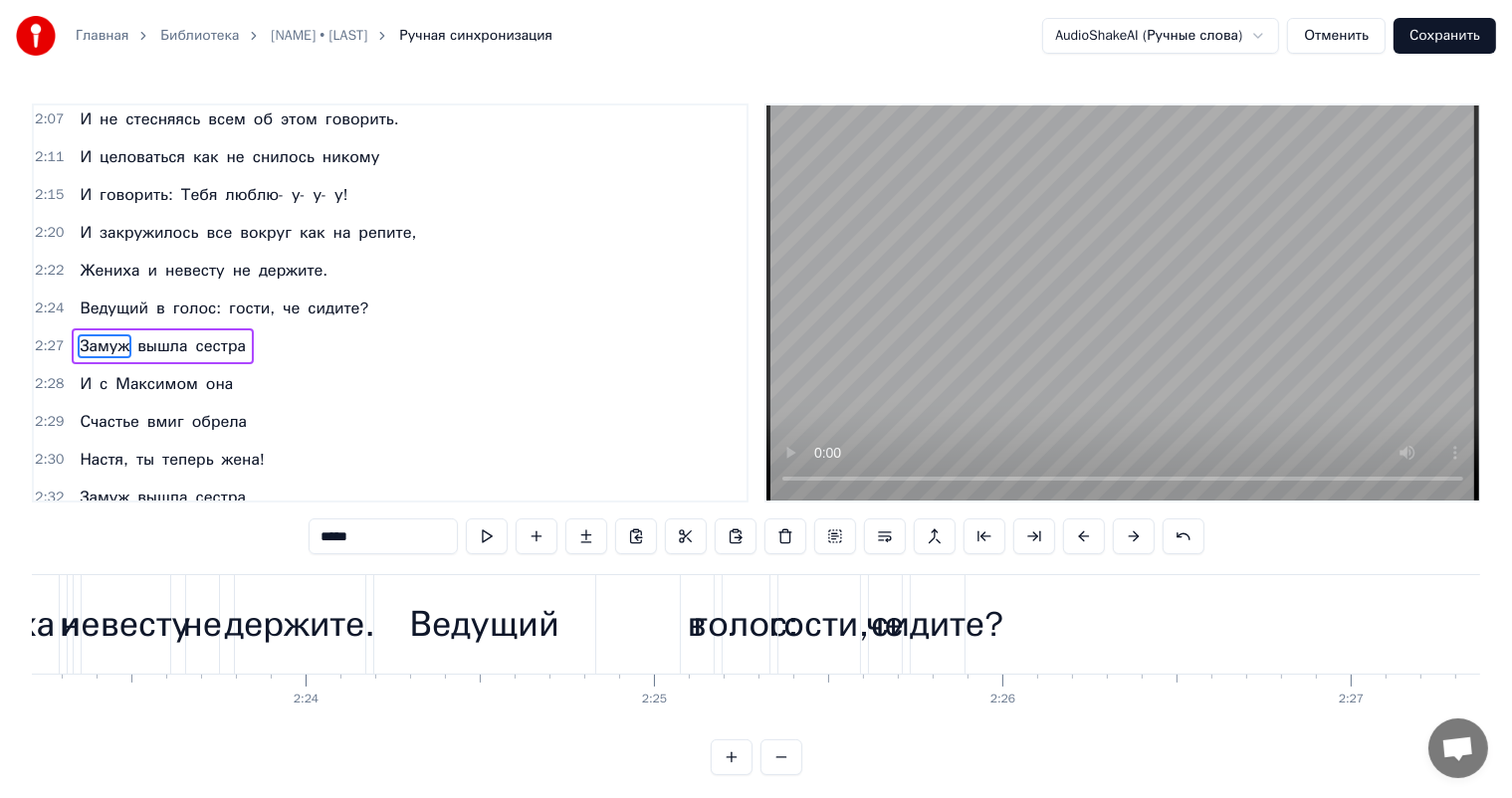 click on "сидите?" at bounding box center [937, 624] 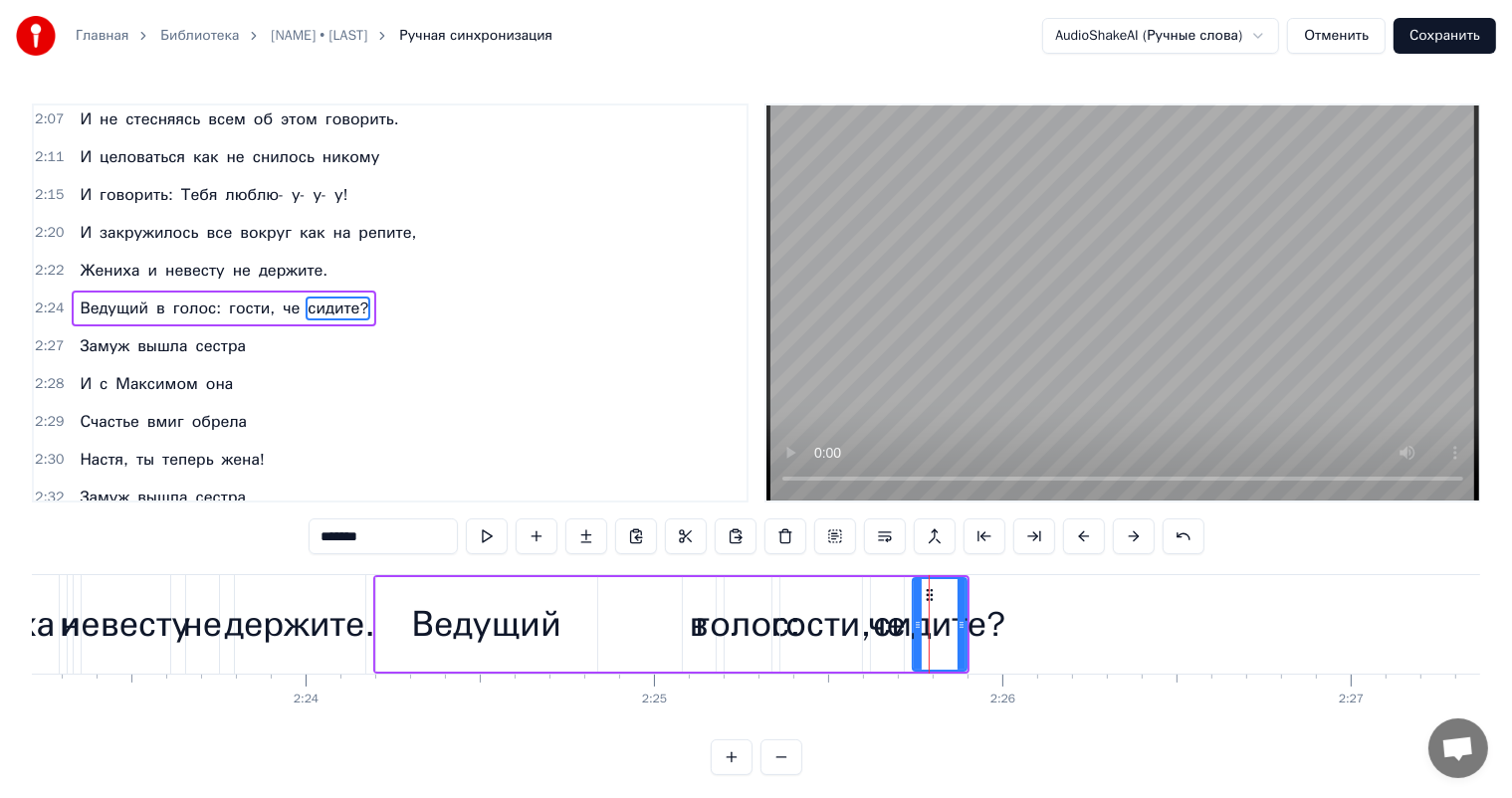 scroll, scrollTop: 1065, scrollLeft: 0, axis: vertical 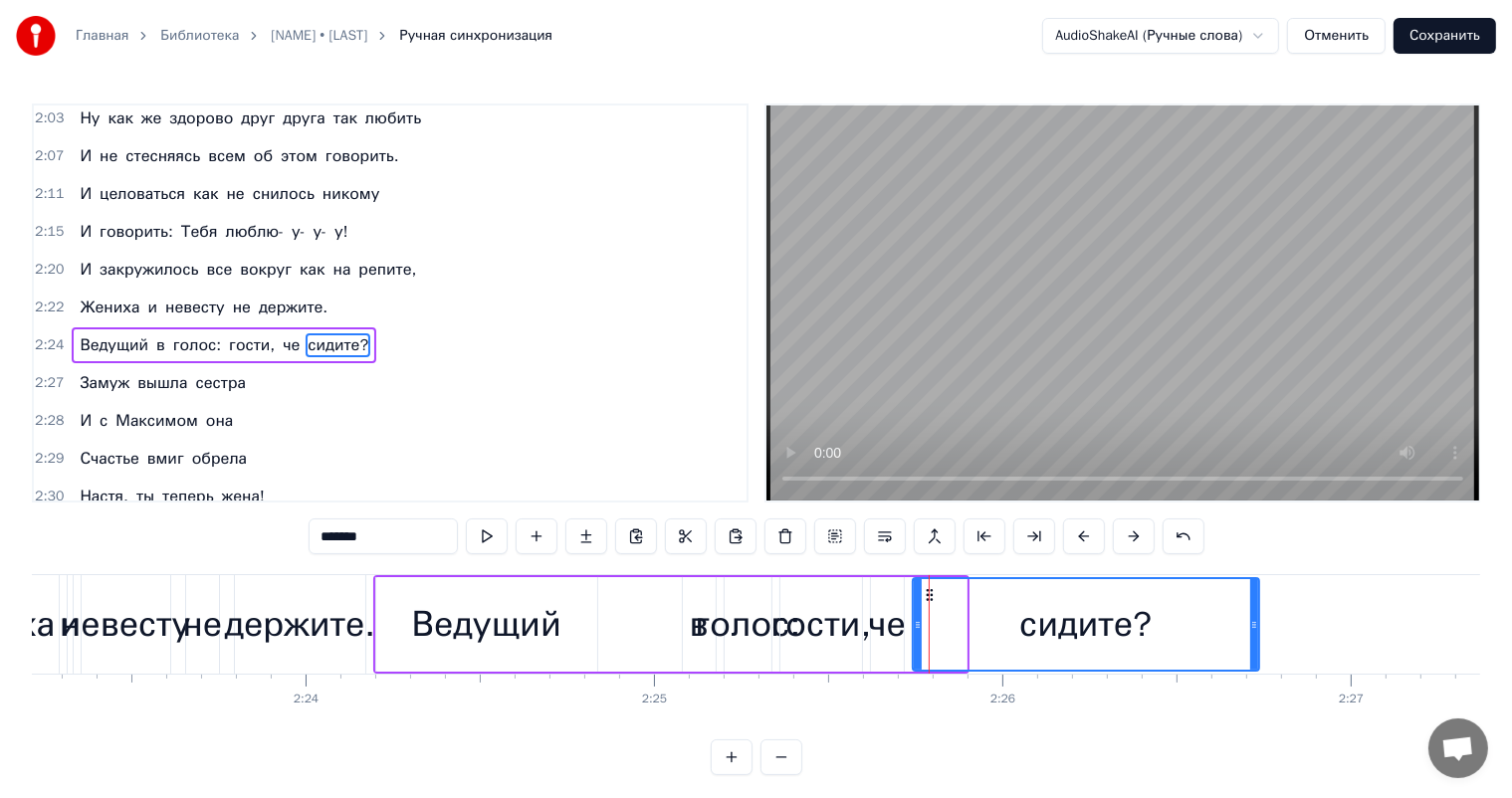 drag, startPoint x: 958, startPoint y: 622, endPoint x: 1250, endPoint y: 571, distance: 296.4203 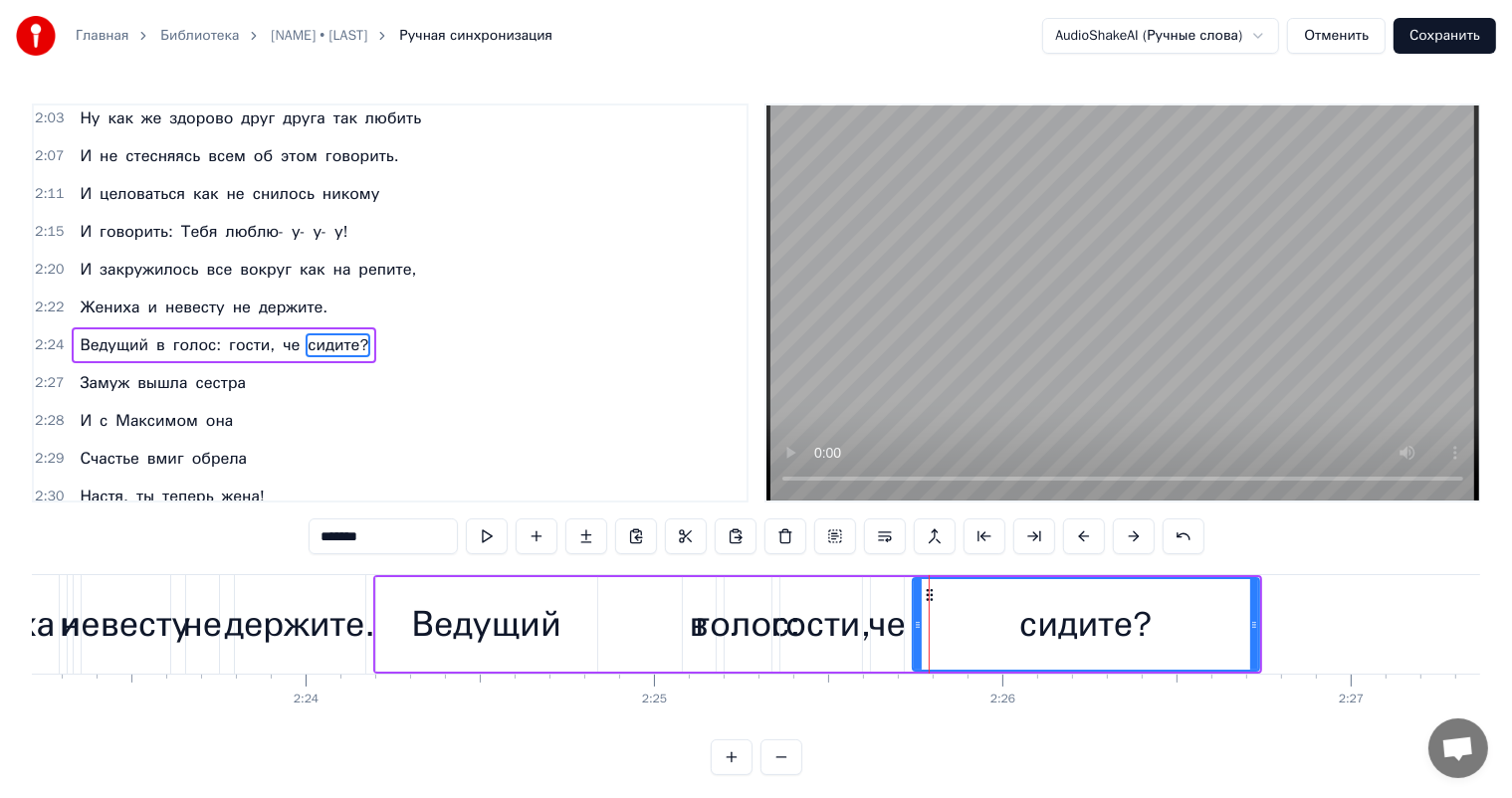 click on "0:33 Добрый вечер, мы на свадьбе 0:34 Здесь все гости при параде. 0:37 Всем сегодня будет хорошо! 0:41 Наш жених нас не подвел 0:43 Настю в ЗАГС скорей повел 0:45 И они выходят на танцпол. 0:48 Ну как же здорово друг друга так любить 0:52 И не стесняясь всем об этом говорить. 0:56 И целоваться как не снилось никому 1:01 И говорить: Тебя люблю- у- у- у! 1:06 И закружилось все вокруг как на репите, 1:08 Жениха и невесту не держите. 1:10 Ведущий в голос: гости, че сидите? 1:12 Замуж вышла сестра 1:14 И с Максимом она 1:16 Счастье вмиг обрела 1:18 Настя, ты теперь жена! 1:21 Замуж вышла сестра 1:22 И с Максимом 0" at bounding box center [756, 439] 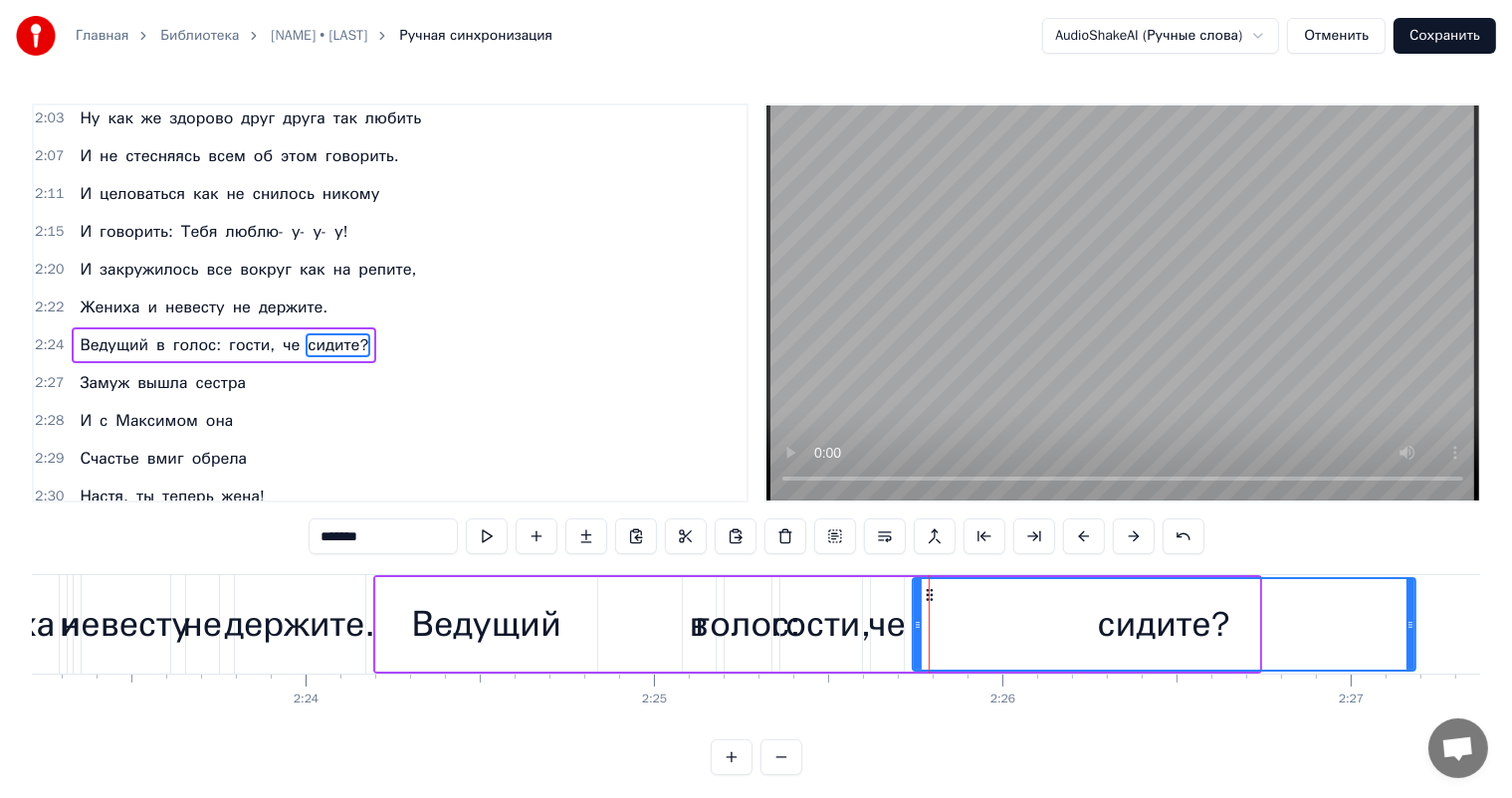 drag, startPoint x: 1254, startPoint y: 618, endPoint x: 1411, endPoint y: 608, distance: 157.31815 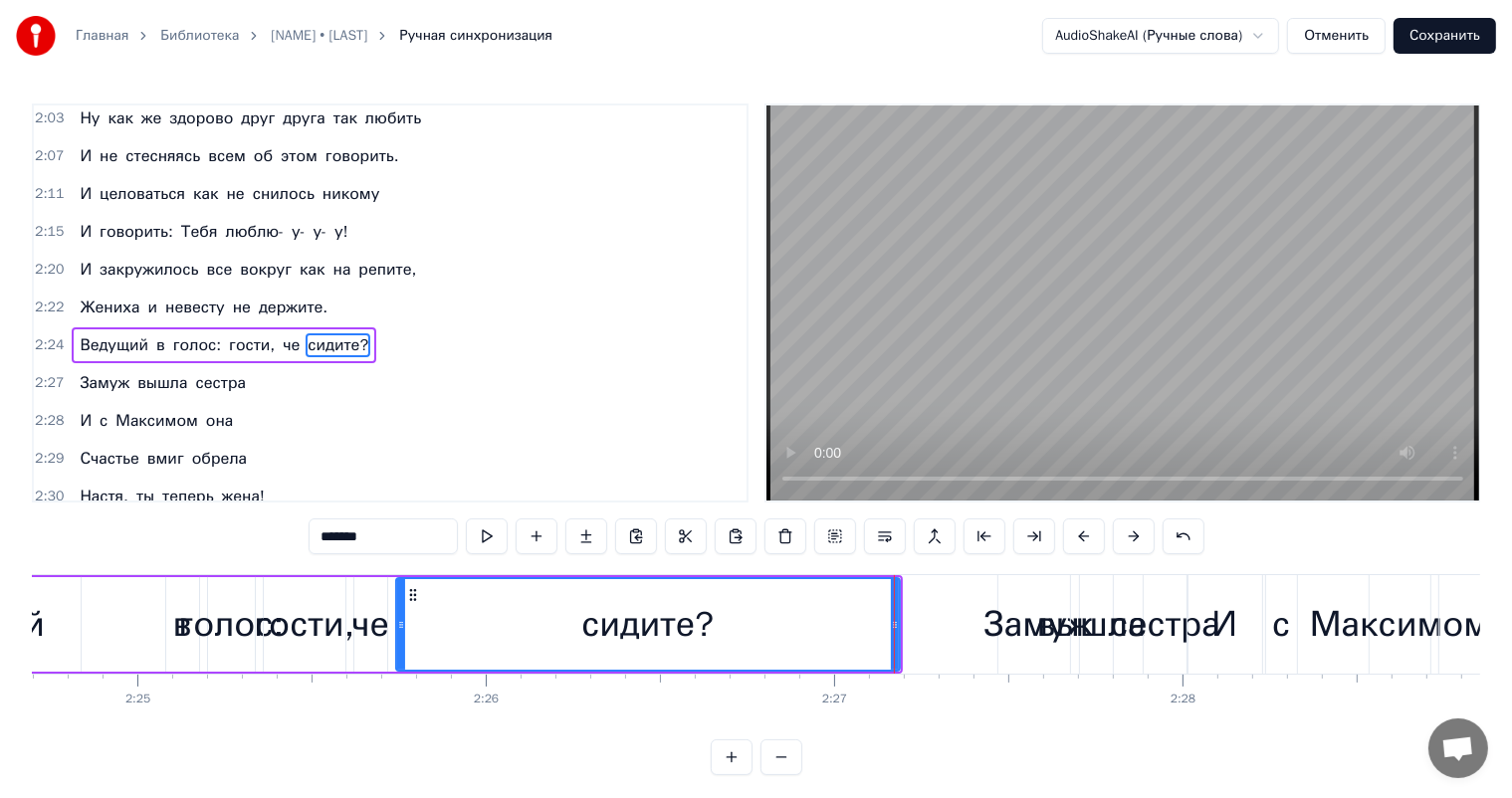 scroll, scrollTop: 0, scrollLeft: 50323, axis: horizontal 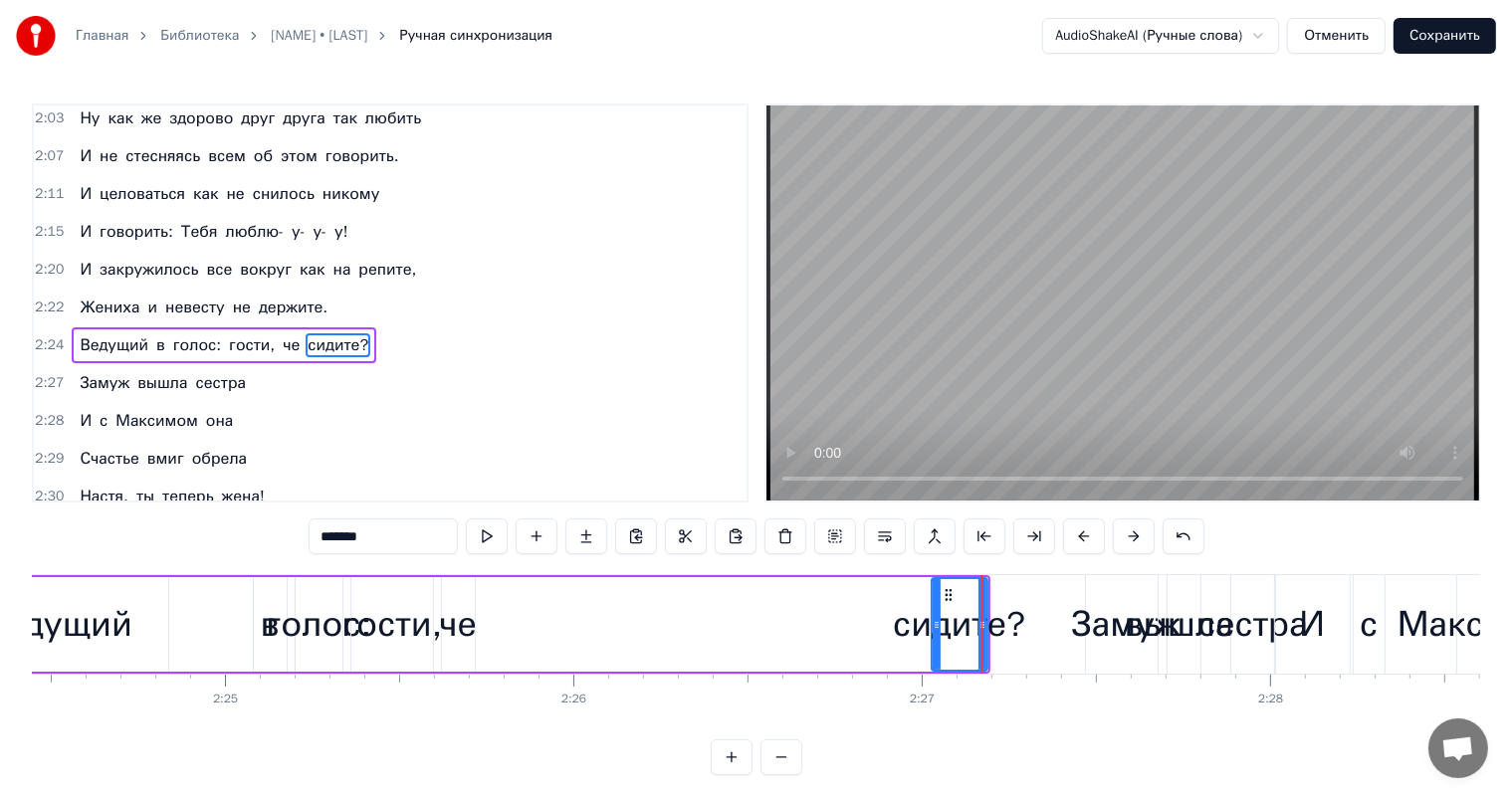 drag, startPoint x: 488, startPoint y: 625, endPoint x: 936, endPoint y: 620, distance: 448.0279 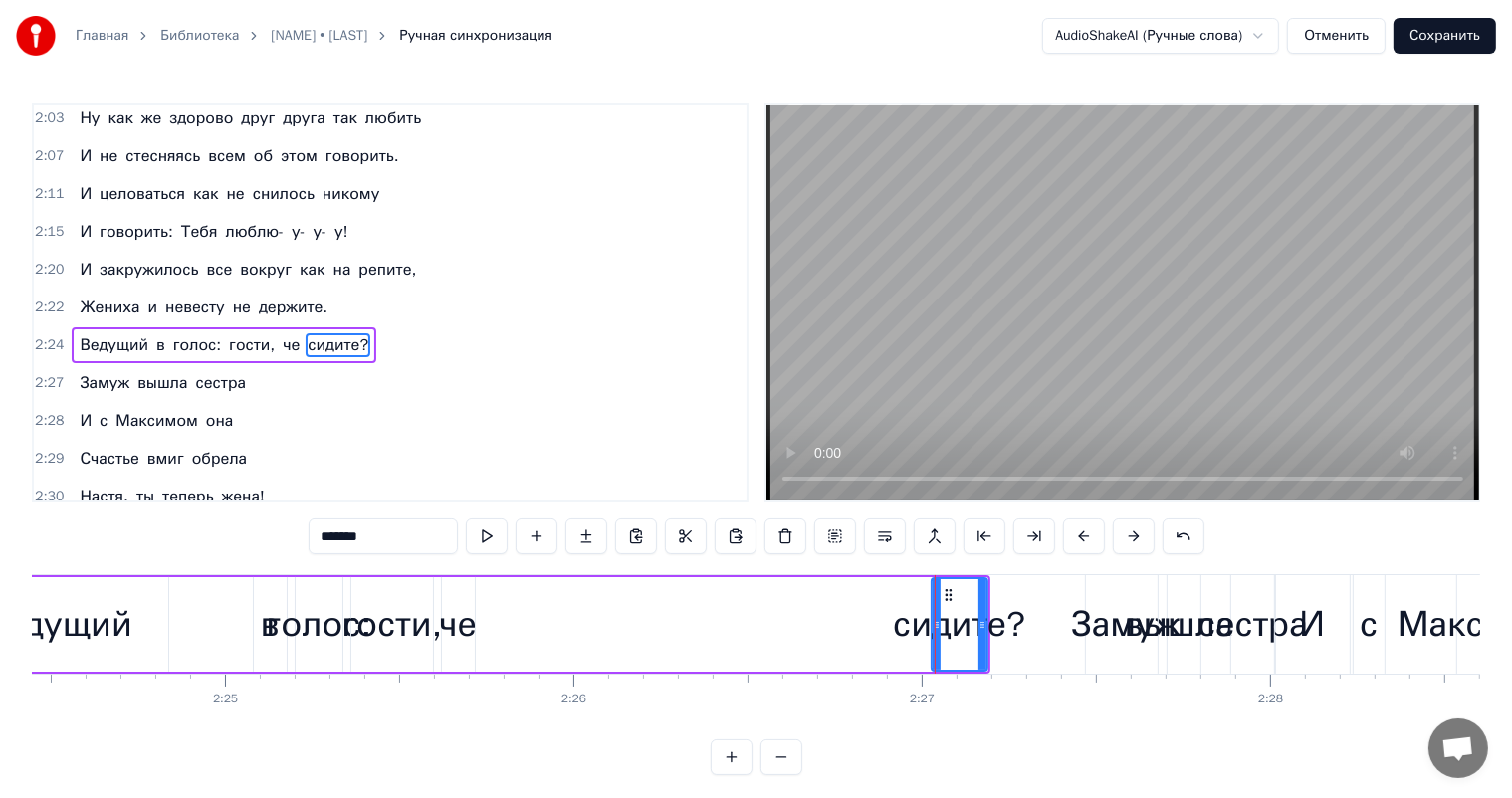 click on "че" at bounding box center [458, 624] 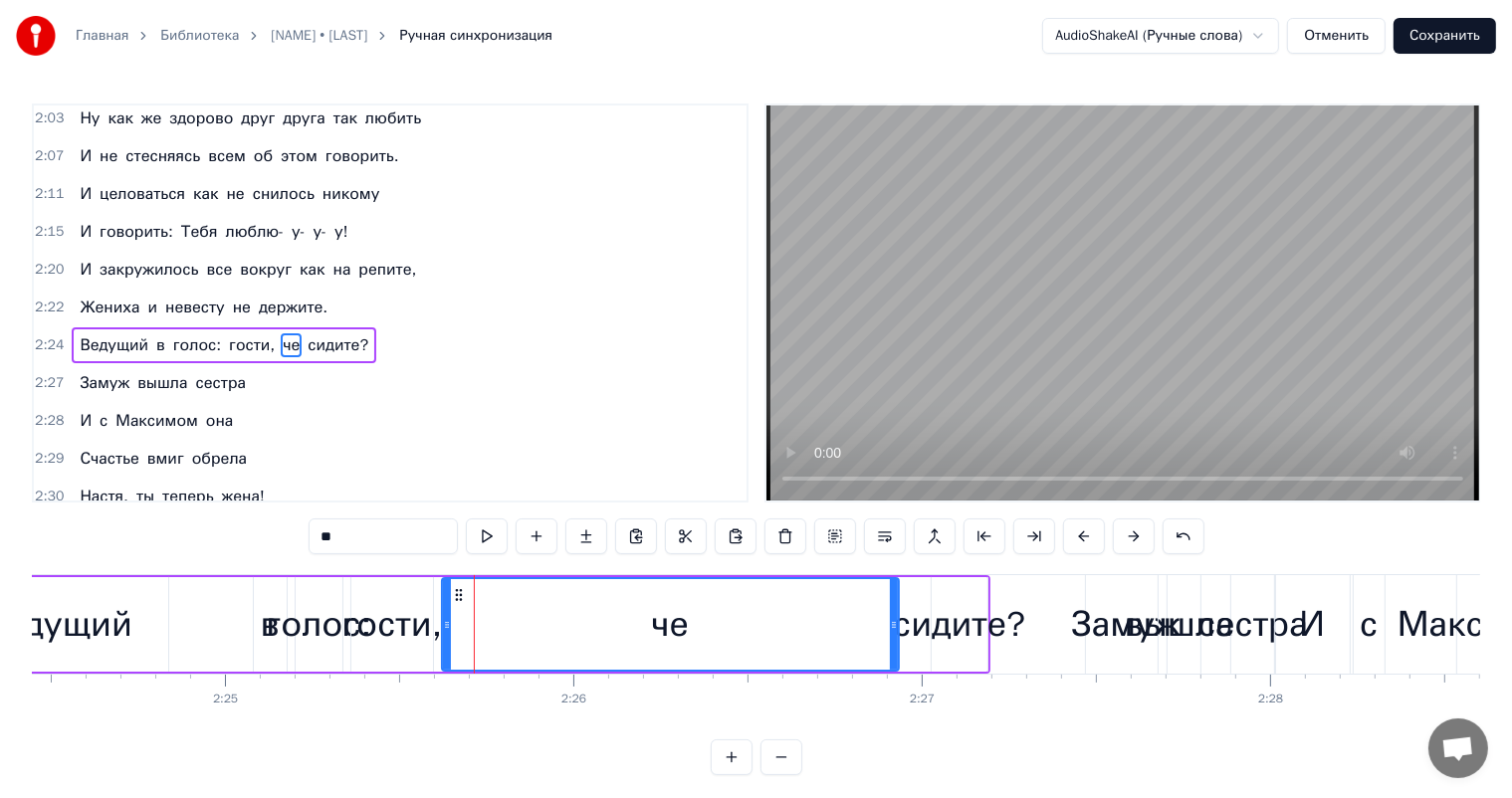 drag, startPoint x: 467, startPoint y: 625, endPoint x: 891, endPoint y: 604, distance: 424.5197 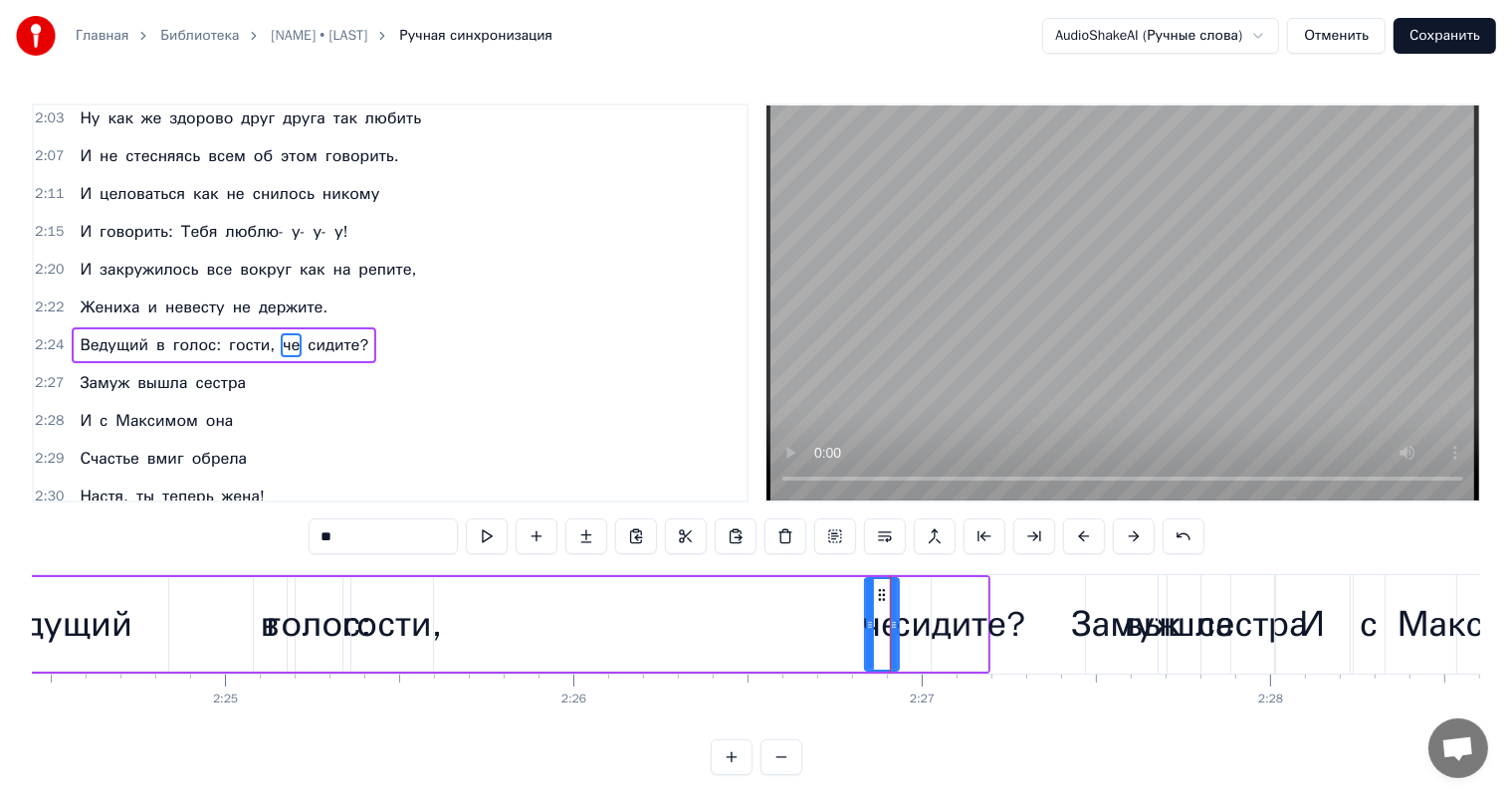 drag, startPoint x: 448, startPoint y: 626, endPoint x: 868, endPoint y: 601, distance: 420.74339 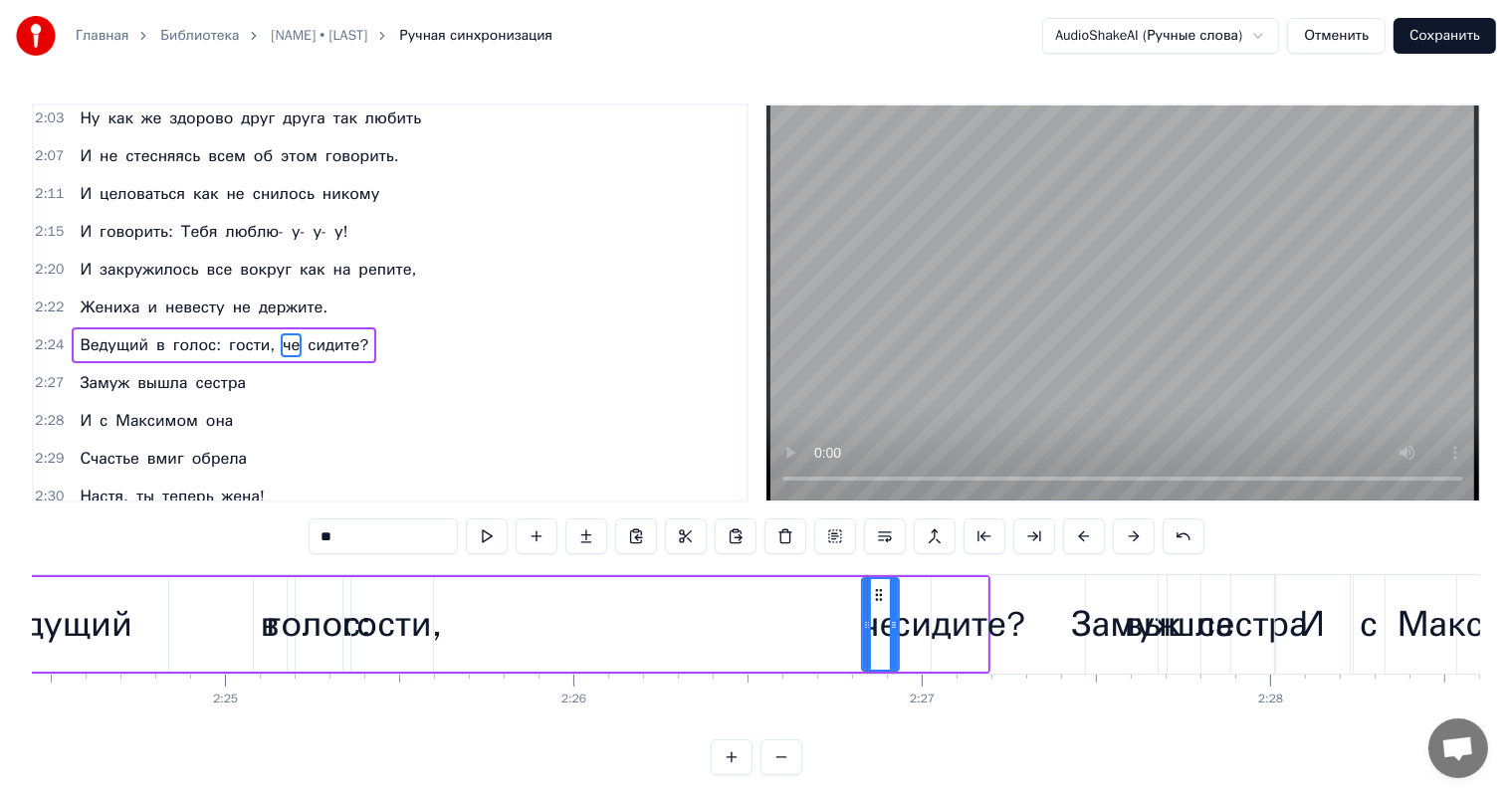 click on "гости," at bounding box center [391, 624] 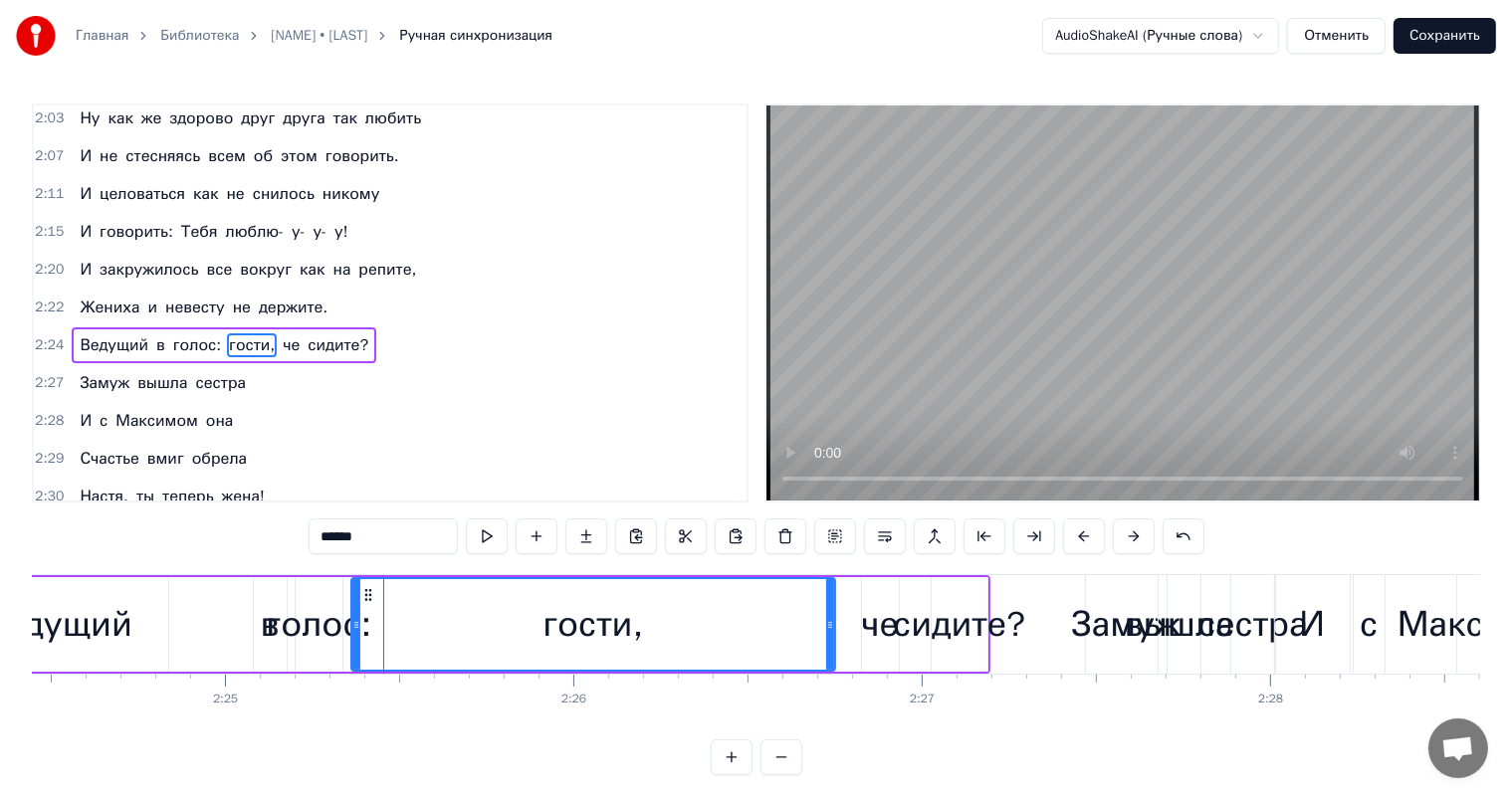 drag, startPoint x: 426, startPoint y: 622, endPoint x: 828, endPoint y: 608, distance: 402.2437 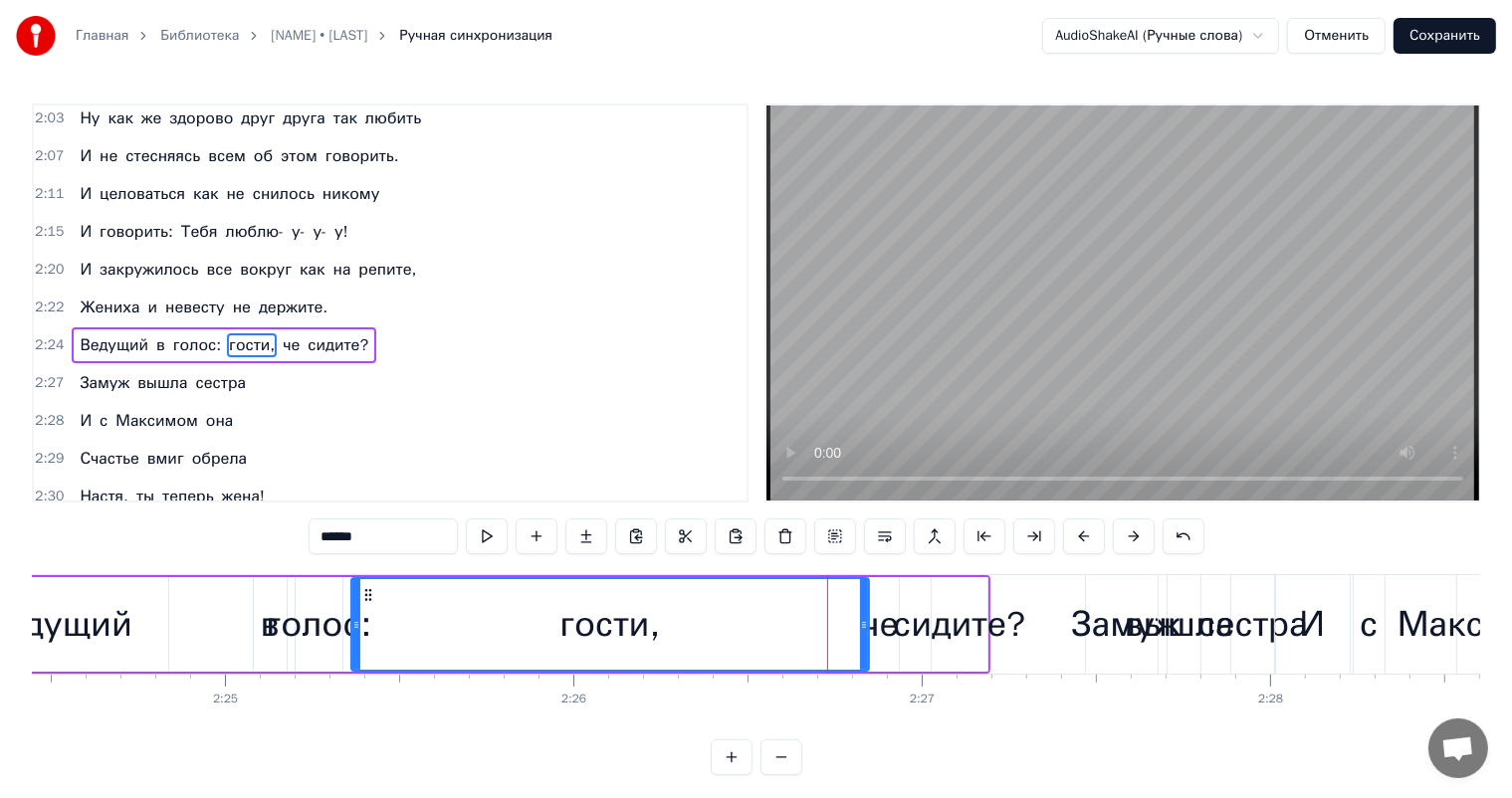 drag, startPoint x: 829, startPoint y: 608, endPoint x: 864, endPoint y: 617, distance: 36.138622 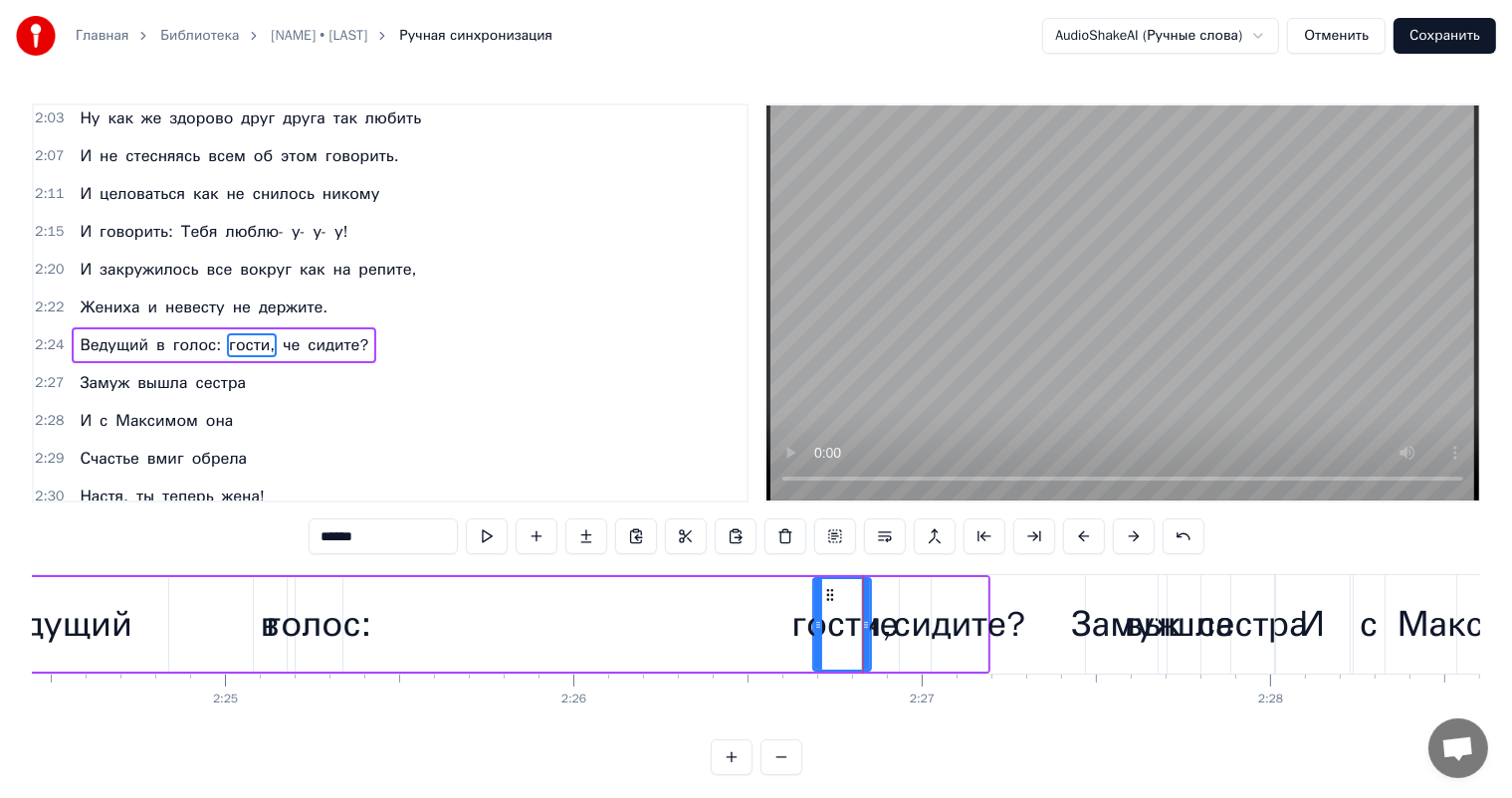 drag, startPoint x: 354, startPoint y: 625, endPoint x: 819, endPoint y: 613, distance: 465.15481 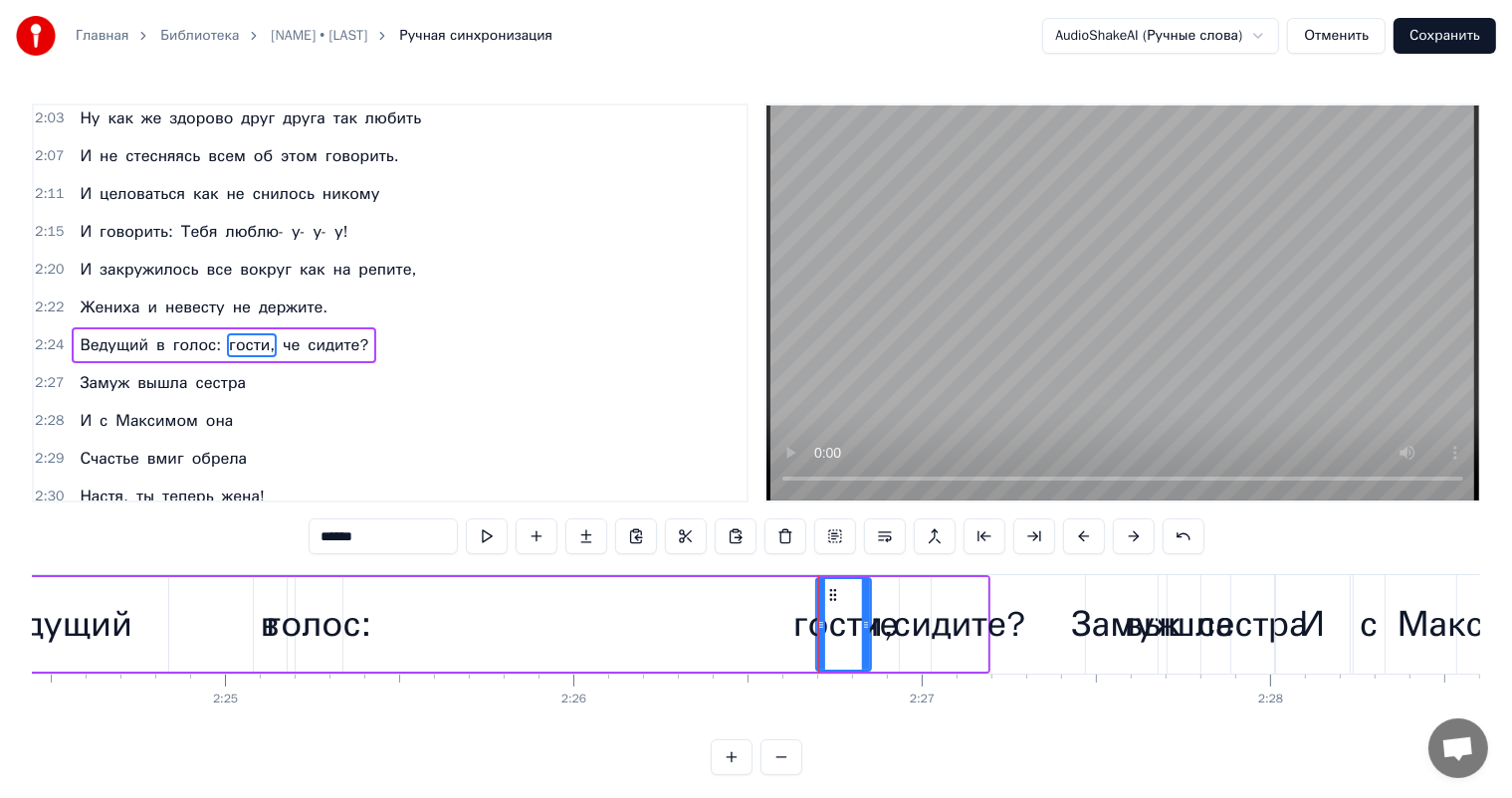 click on "голос:" at bounding box center (319, 624) 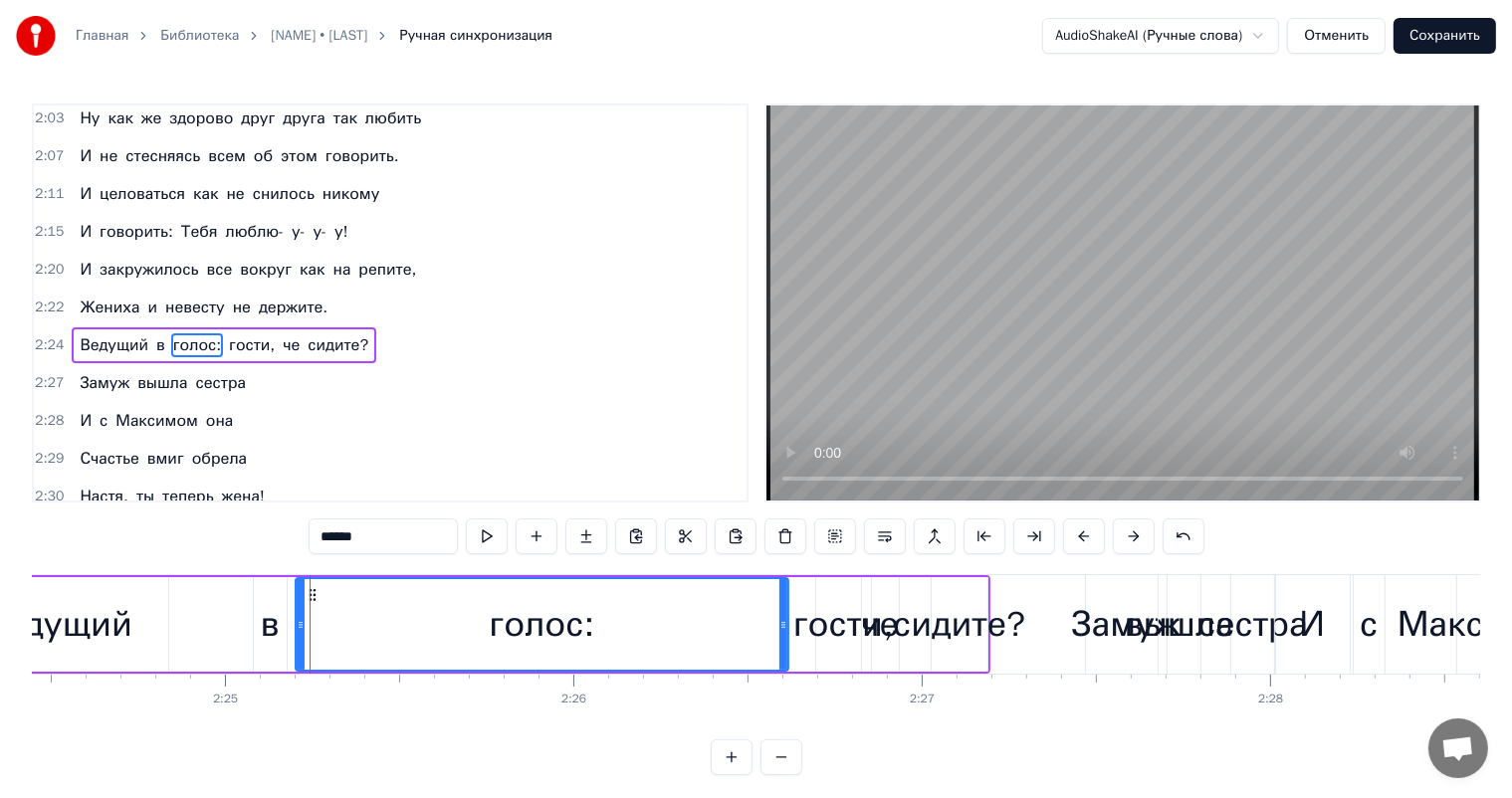 drag, startPoint x: 334, startPoint y: 623, endPoint x: 780, endPoint y: 625, distance: 446.00448 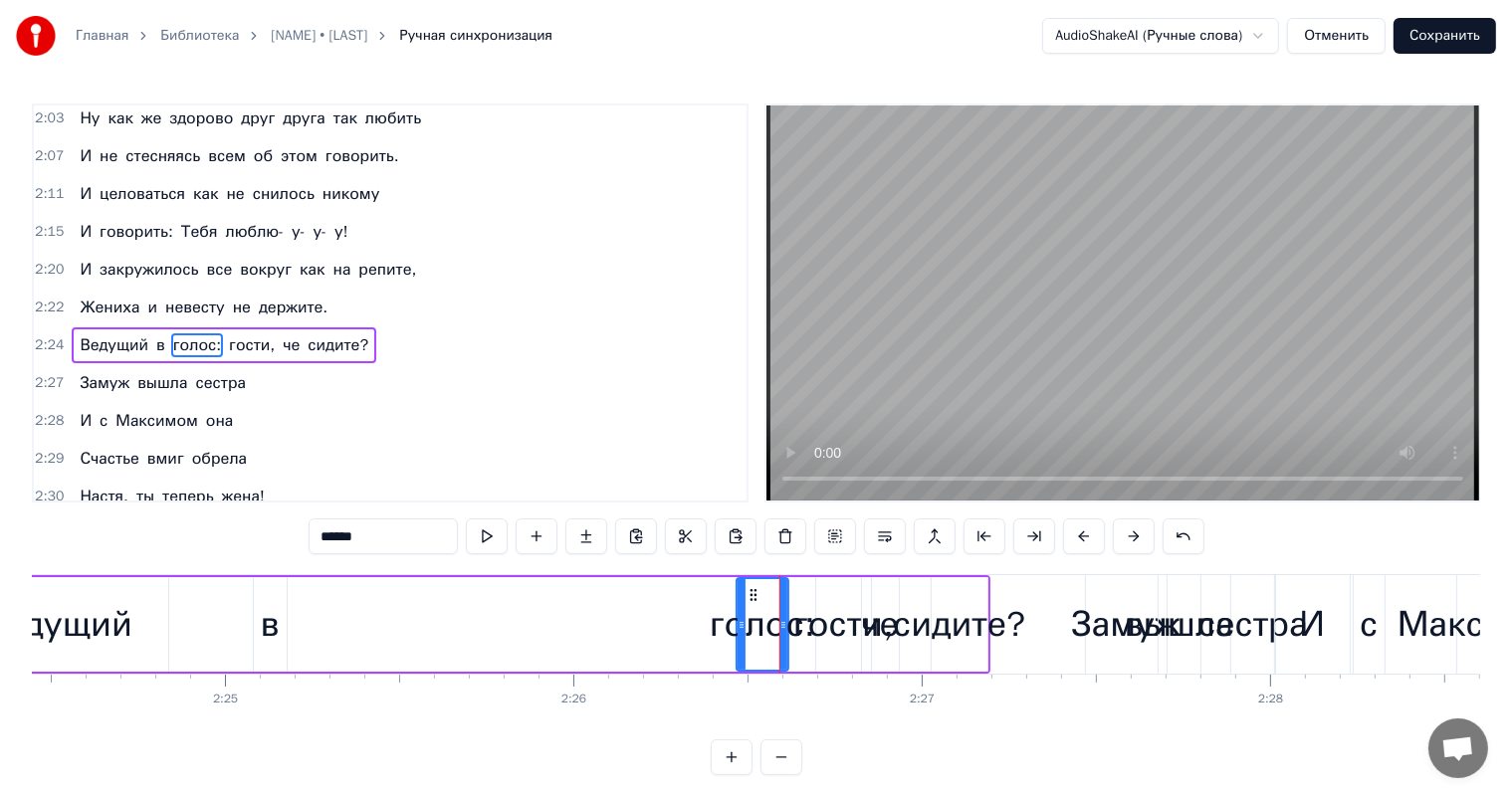 drag, startPoint x: 590, startPoint y: 597, endPoint x: 738, endPoint y: 616, distance: 149.21461 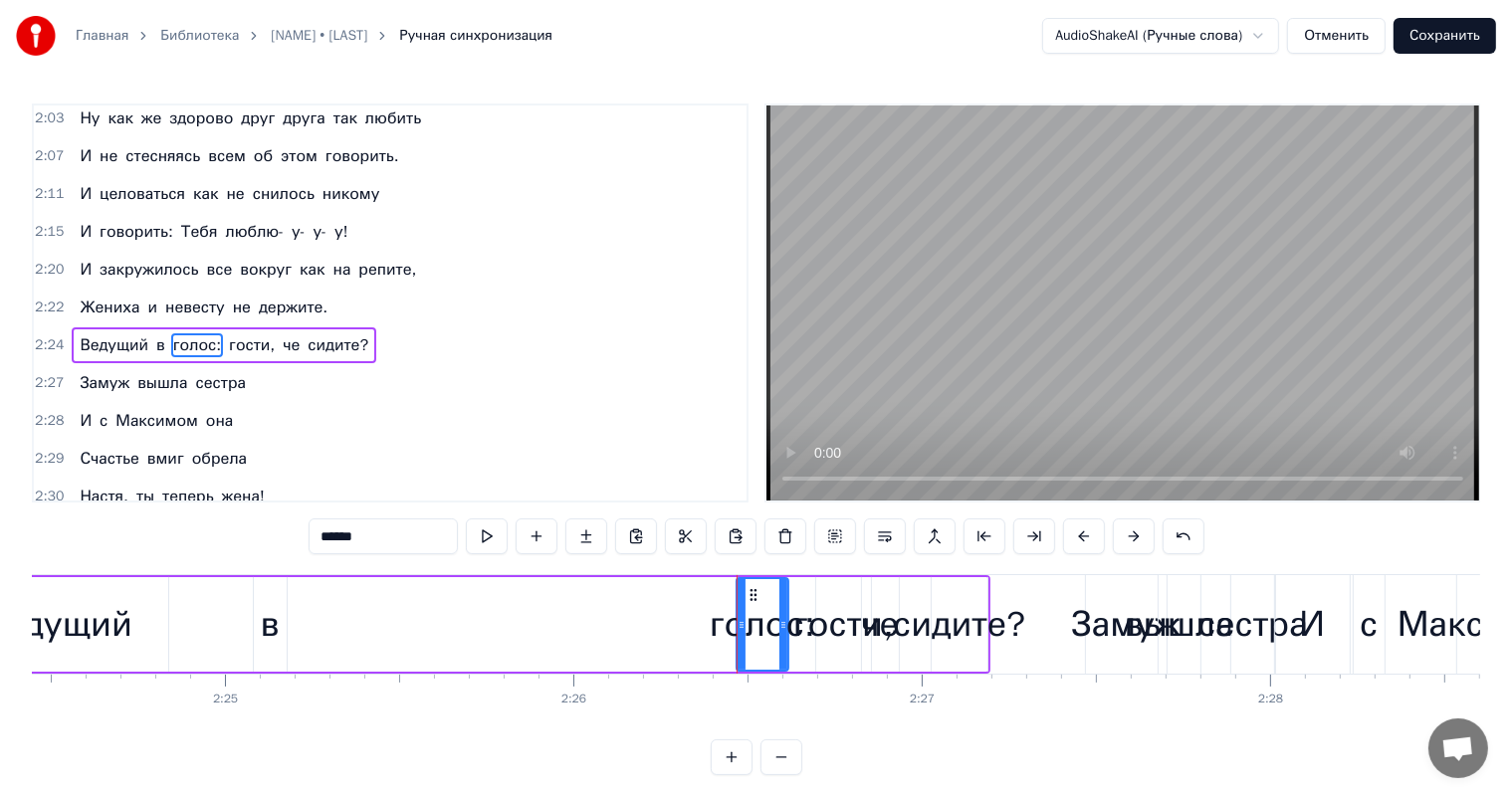 click on "в" at bounding box center [270, 624] 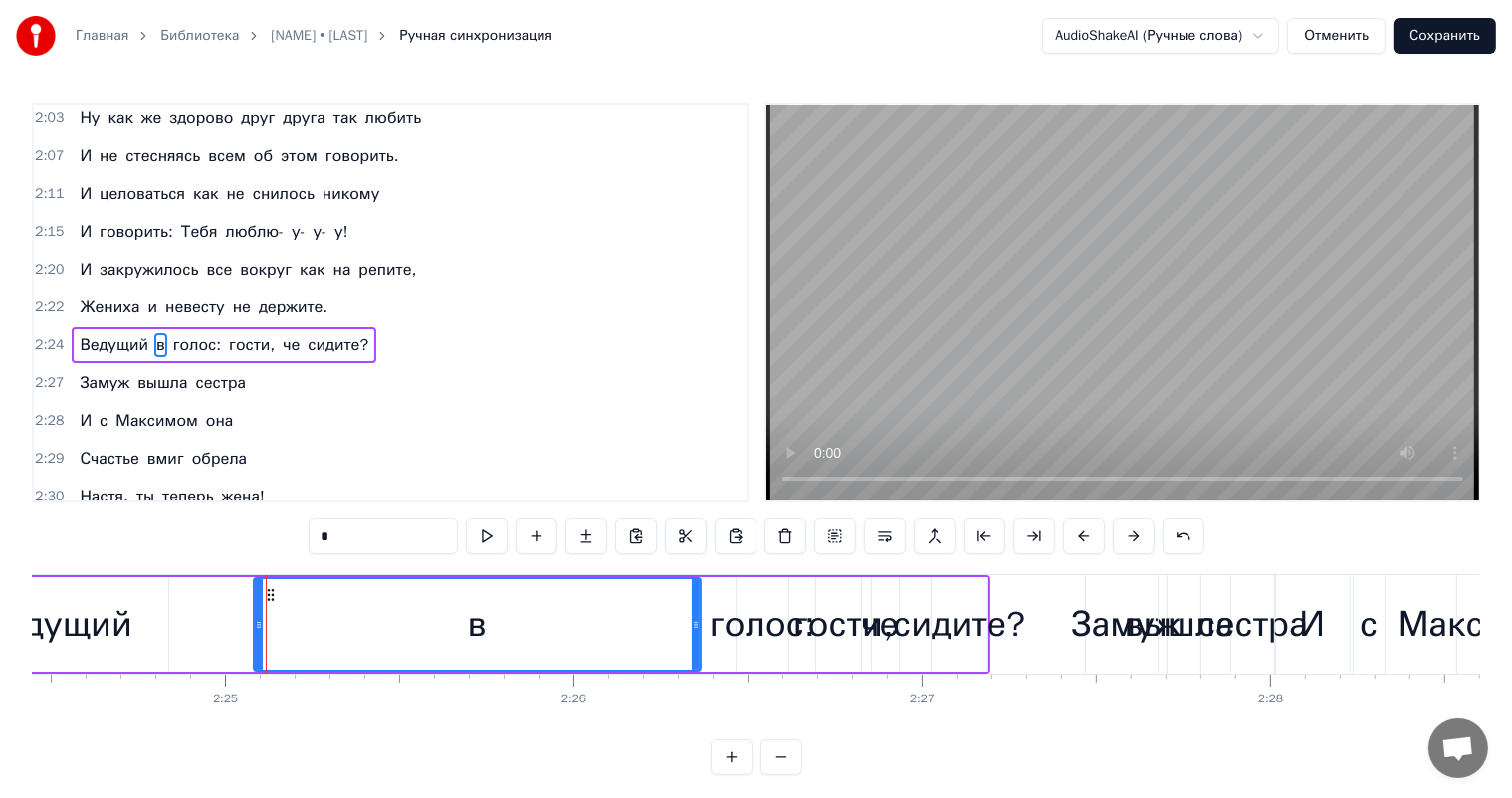 drag, startPoint x: 279, startPoint y: 625, endPoint x: 693, endPoint y: 620, distance: 414.03019 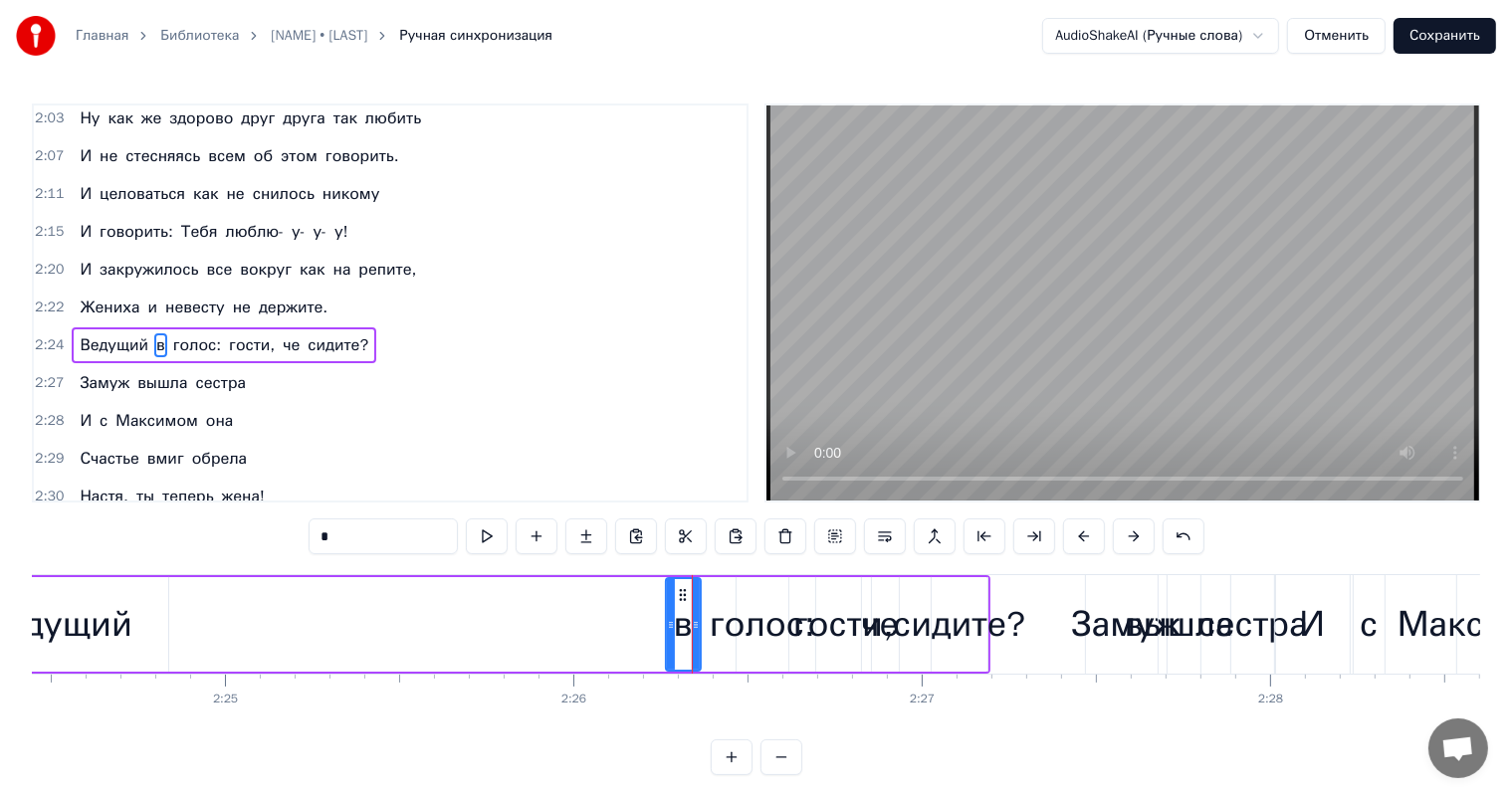 drag, startPoint x: 259, startPoint y: 625, endPoint x: 671, endPoint y: 597, distance: 412.95036 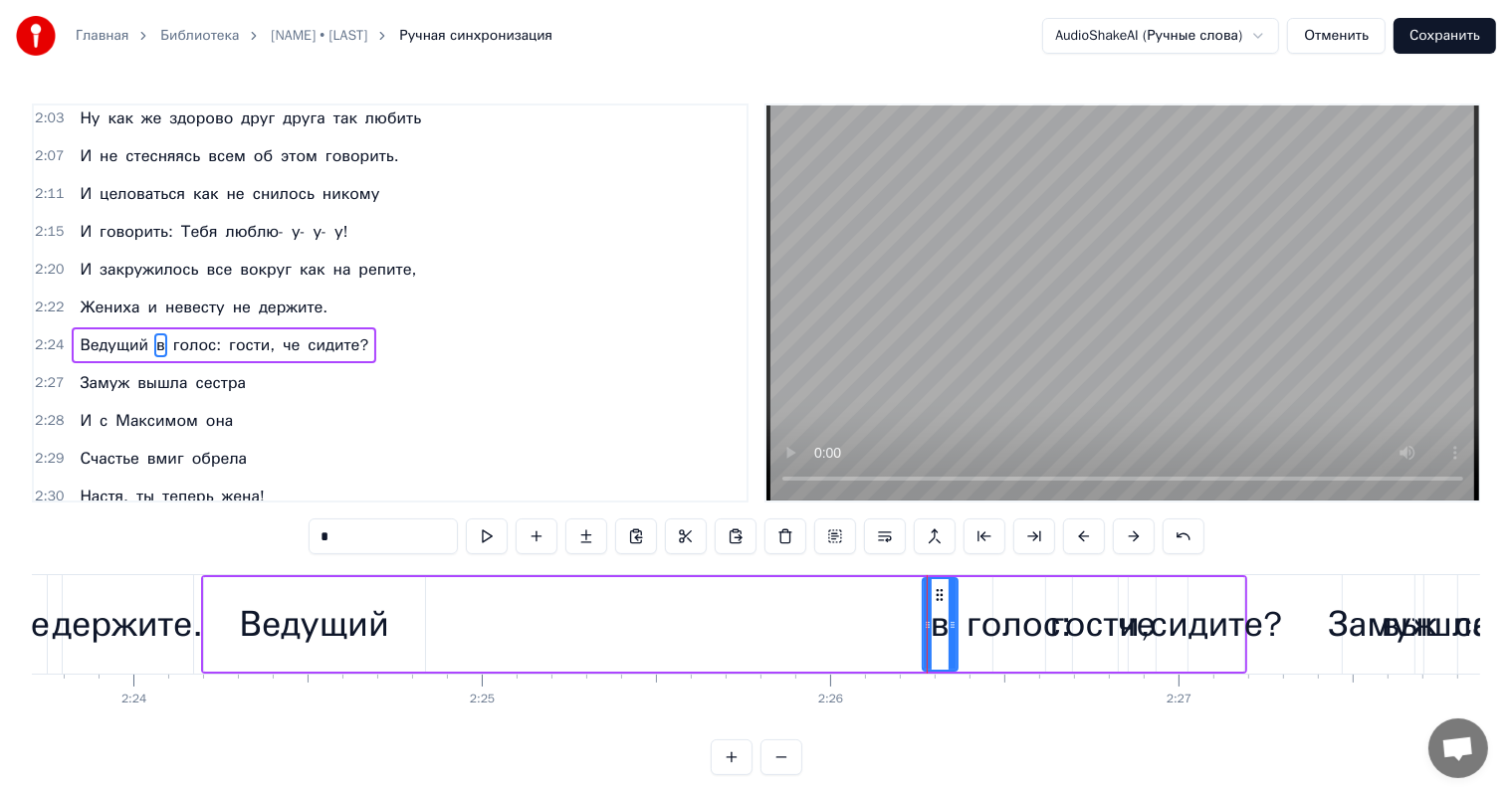 scroll, scrollTop: 0, scrollLeft: 50023, axis: horizontal 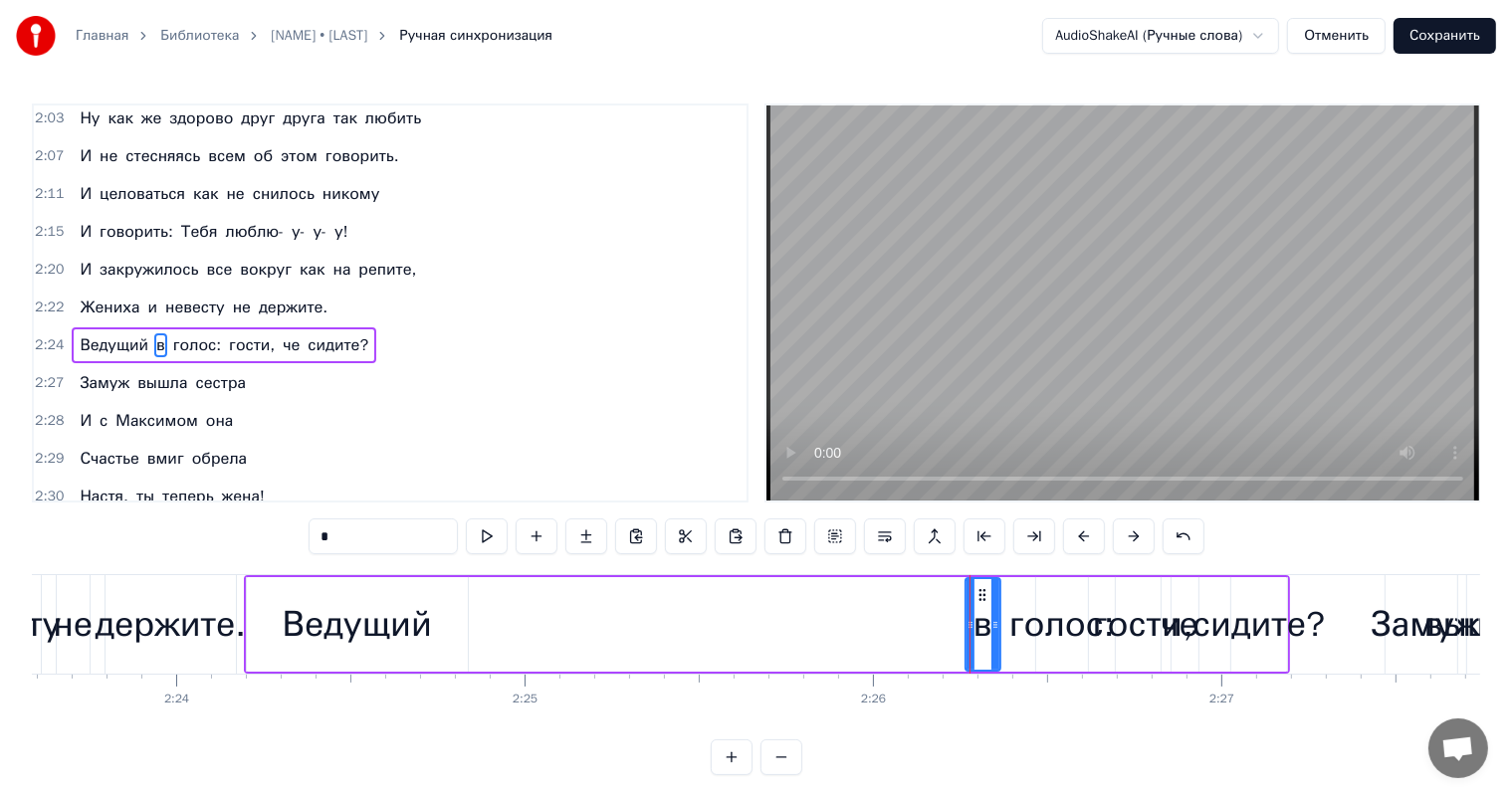 click on "Ведущий" at bounding box center [357, 624] 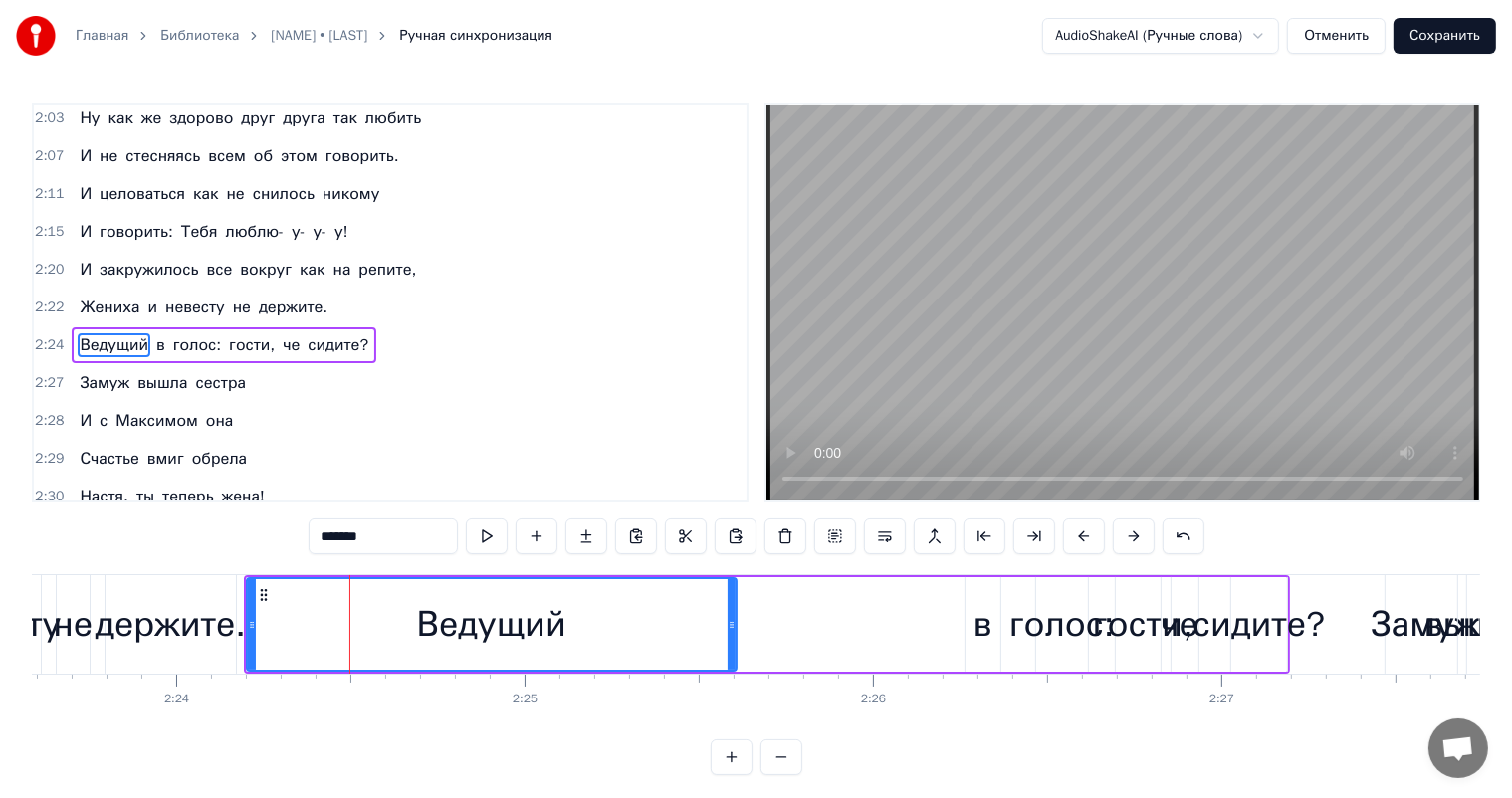drag, startPoint x: 464, startPoint y: 618, endPoint x: 745, endPoint y: 641, distance: 281.9397 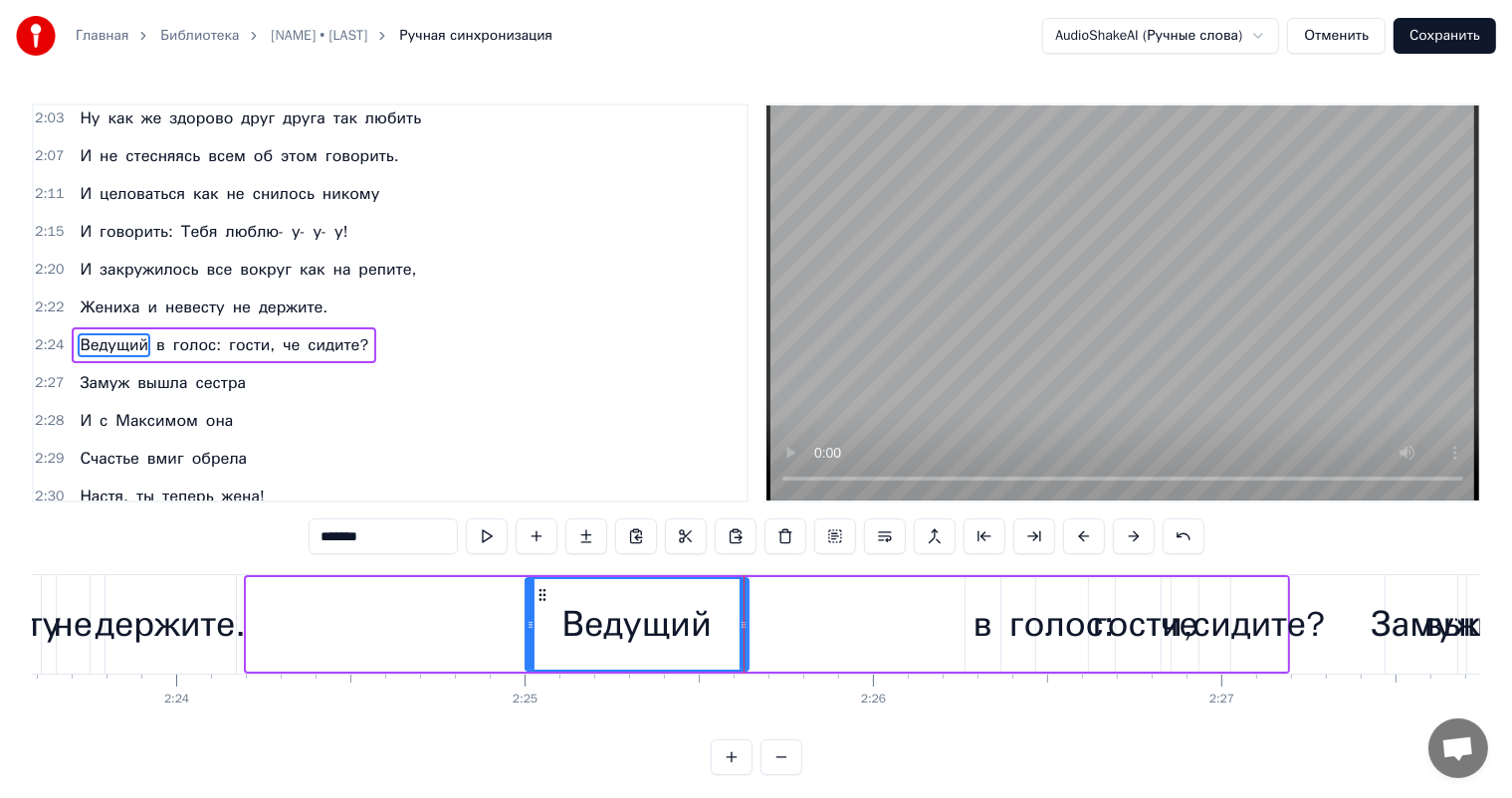 drag, startPoint x: 252, startPoint y: 619, endPoint x: 531, endPoint y: 637, distance: 279.58004 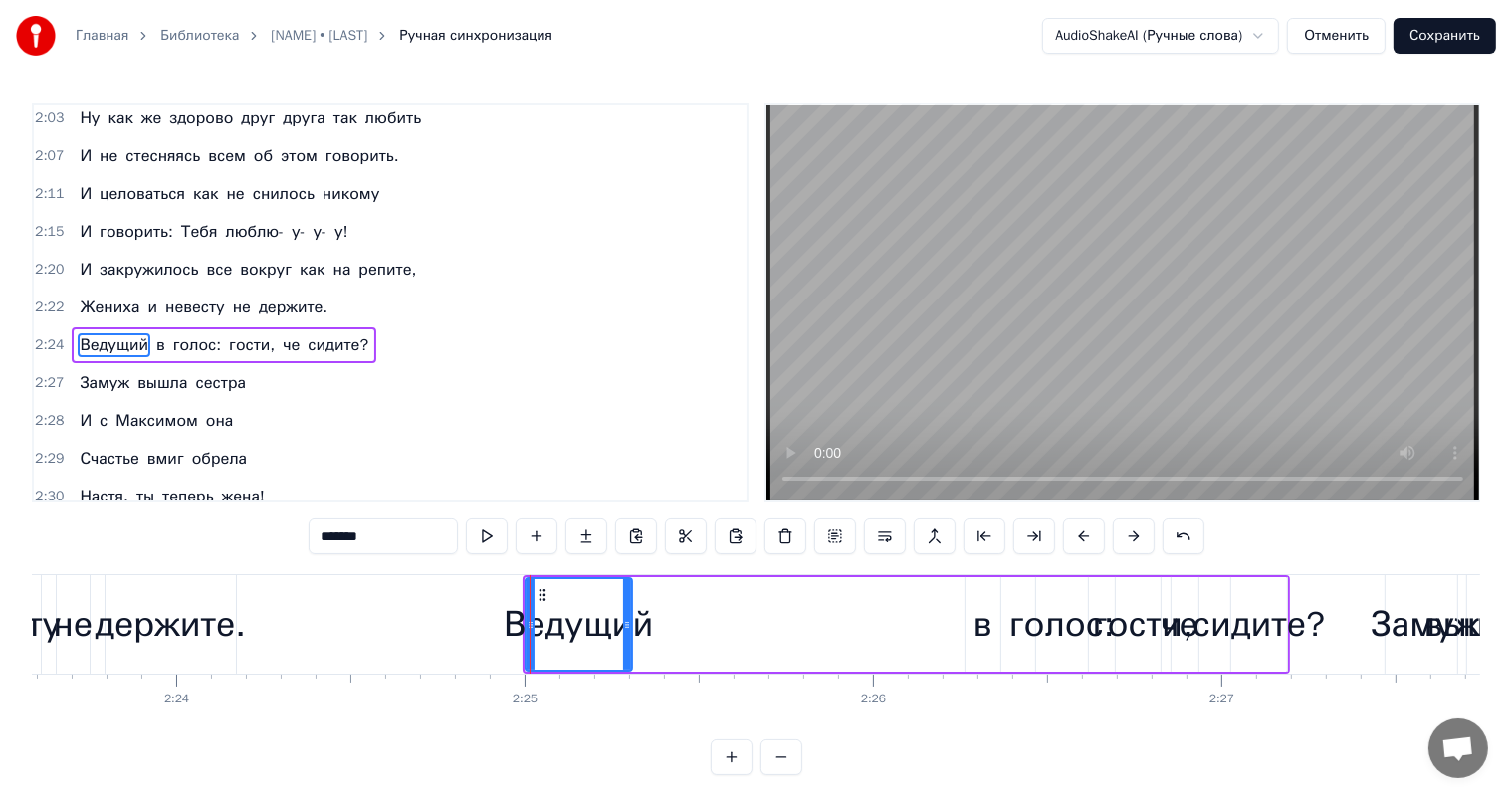 drag, startPoint x: 742, startPoint y: 628, endPoint x: 625, endPoint y: 619, distance: 117.34564 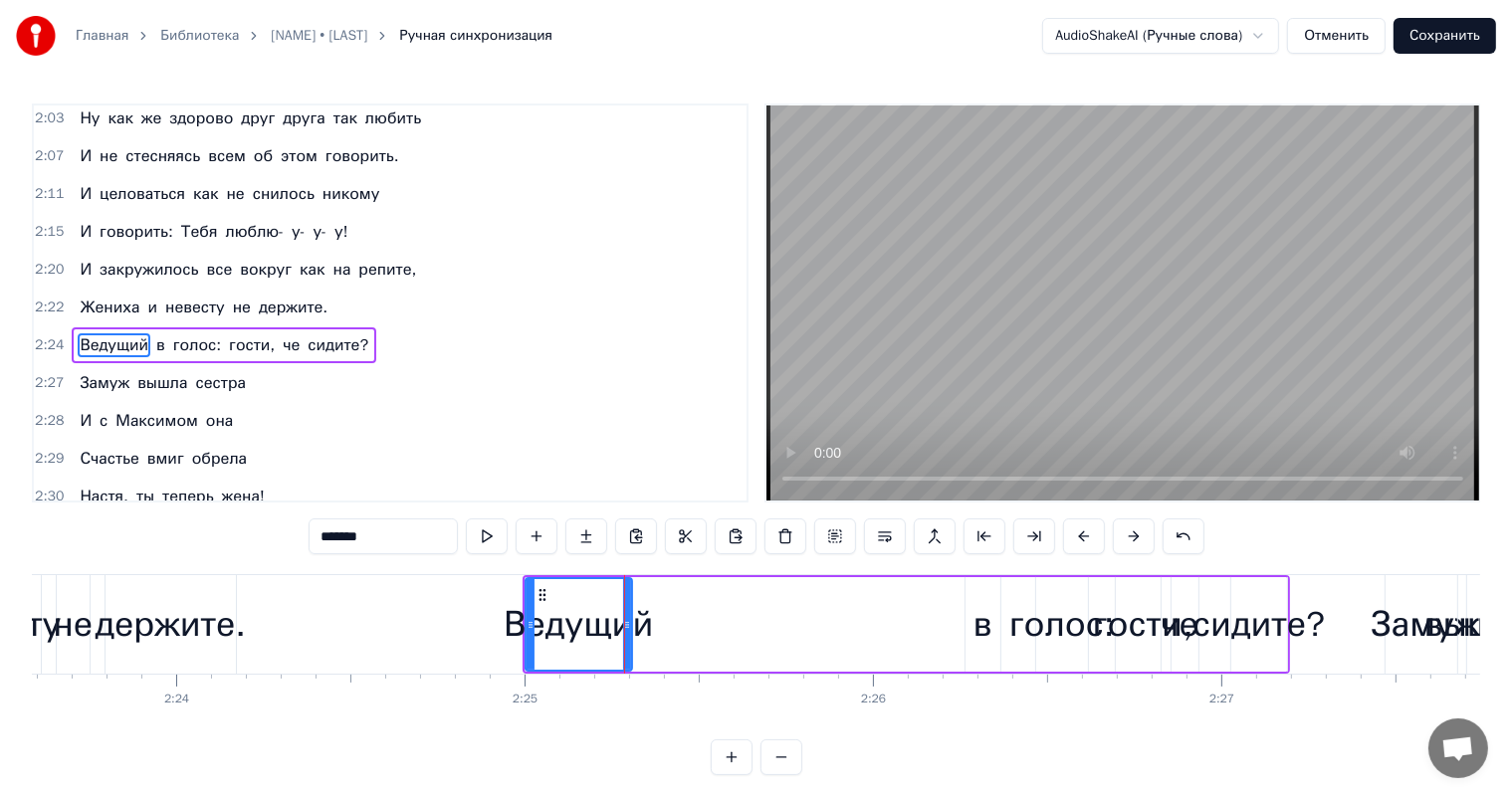click on "держите." at bounding box center (169, 624) 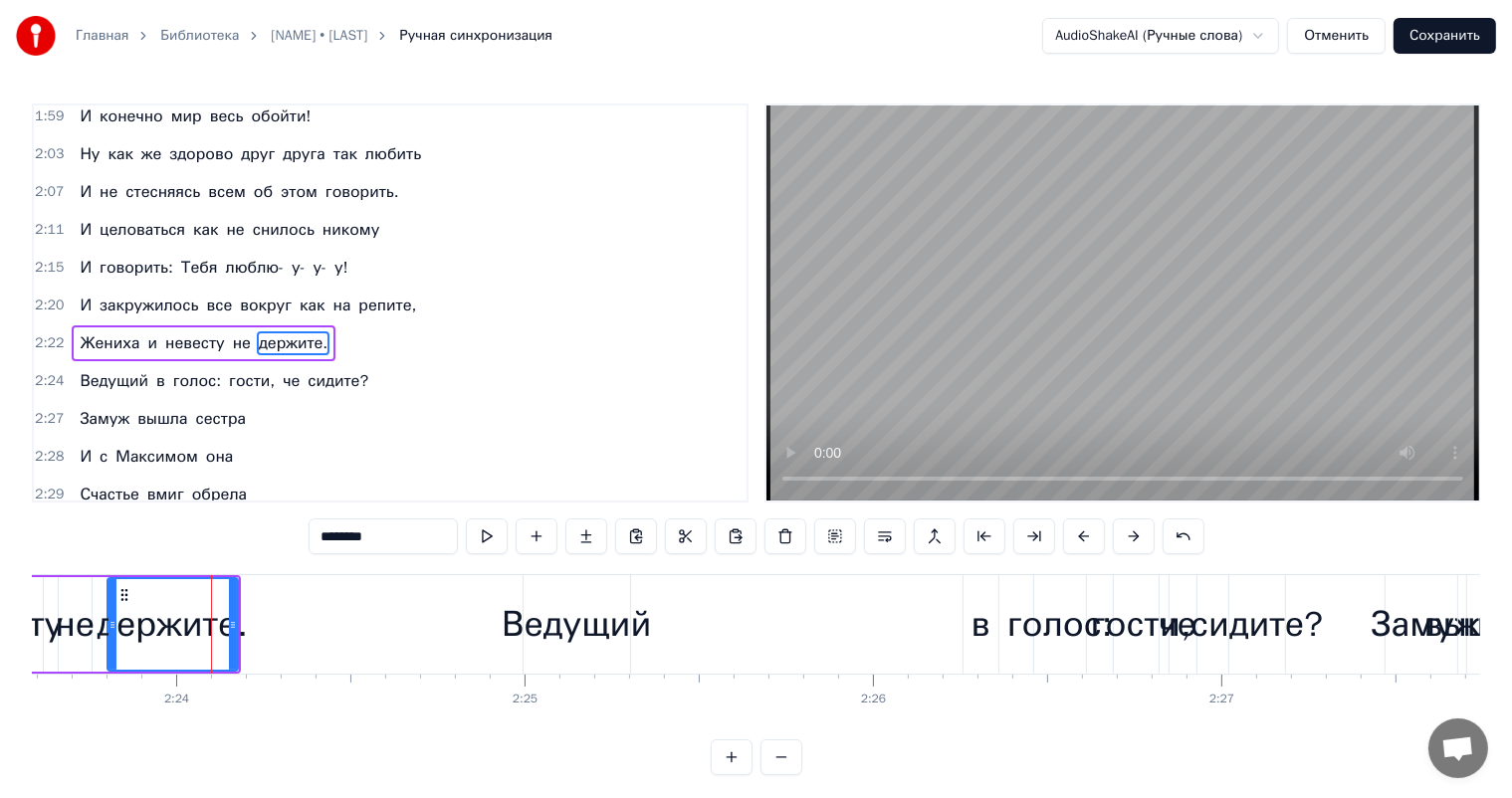 scroll, scrollTop: 1028, scrollLeft: 0, axis: vertical 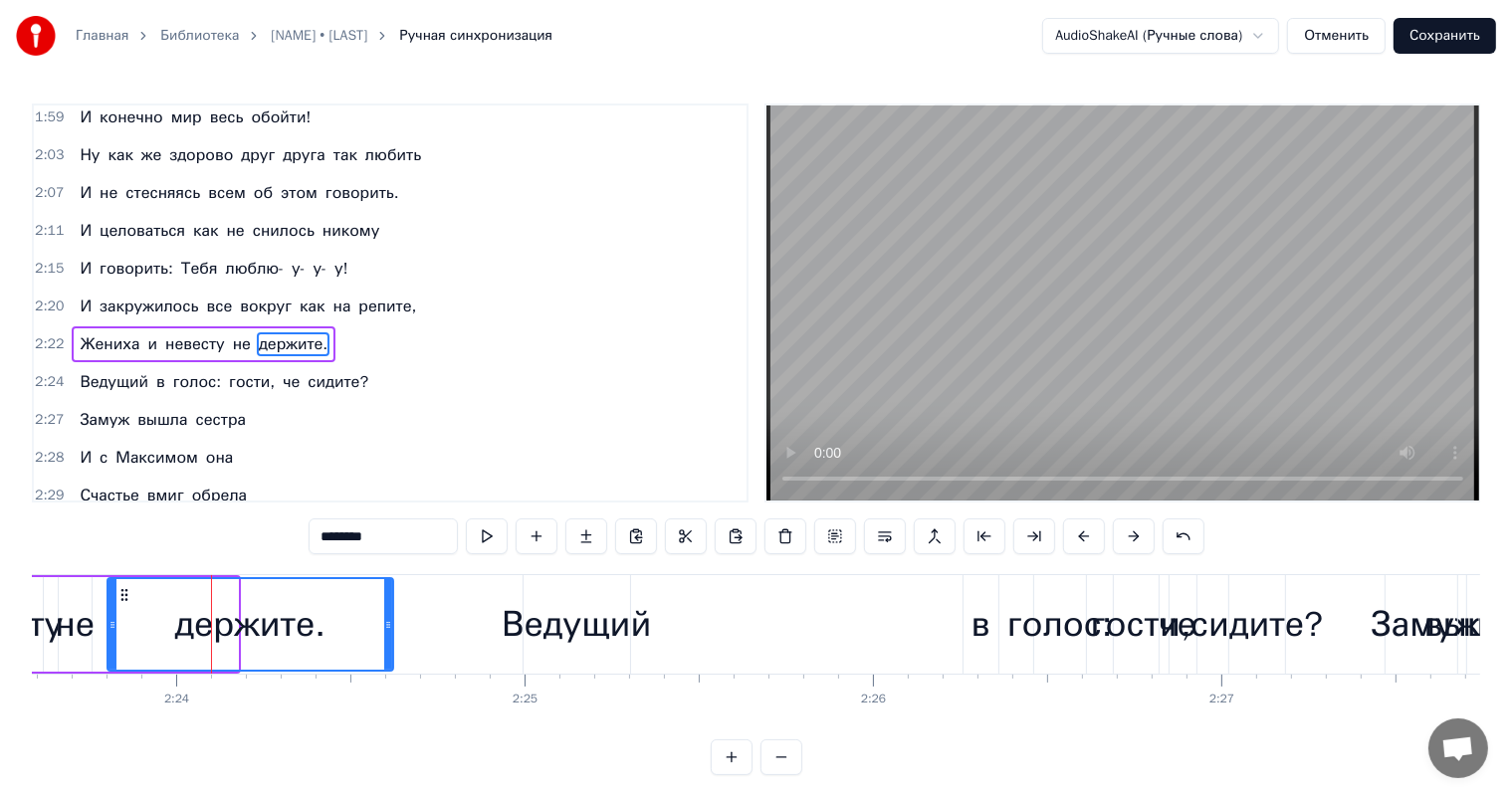 drag, startPoint x: 235, startPoint y: 619, endPoint x: 390, endPoint y: 617, distance: 155.0129 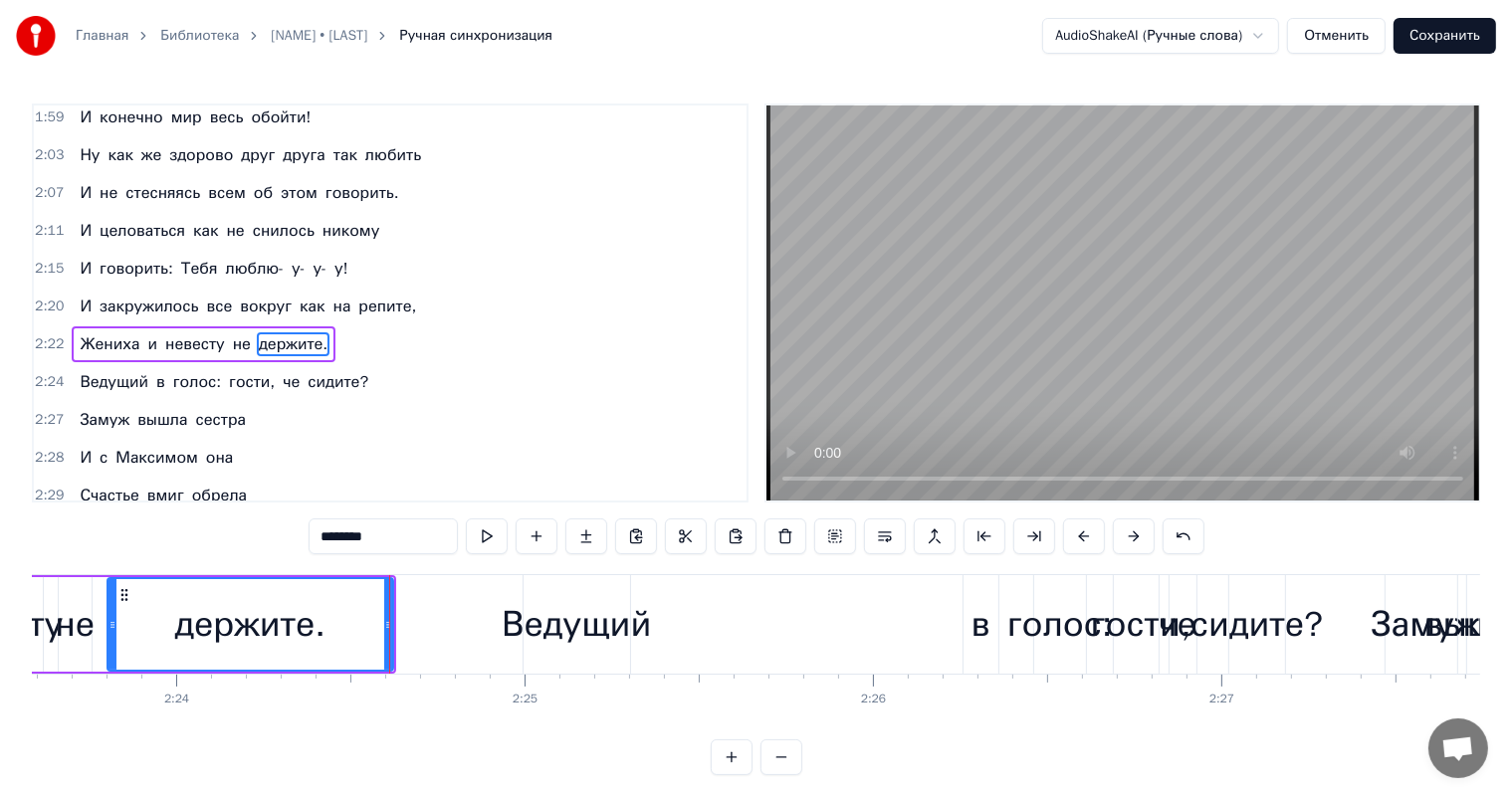 click on "в" at bounding box center [980, 624] 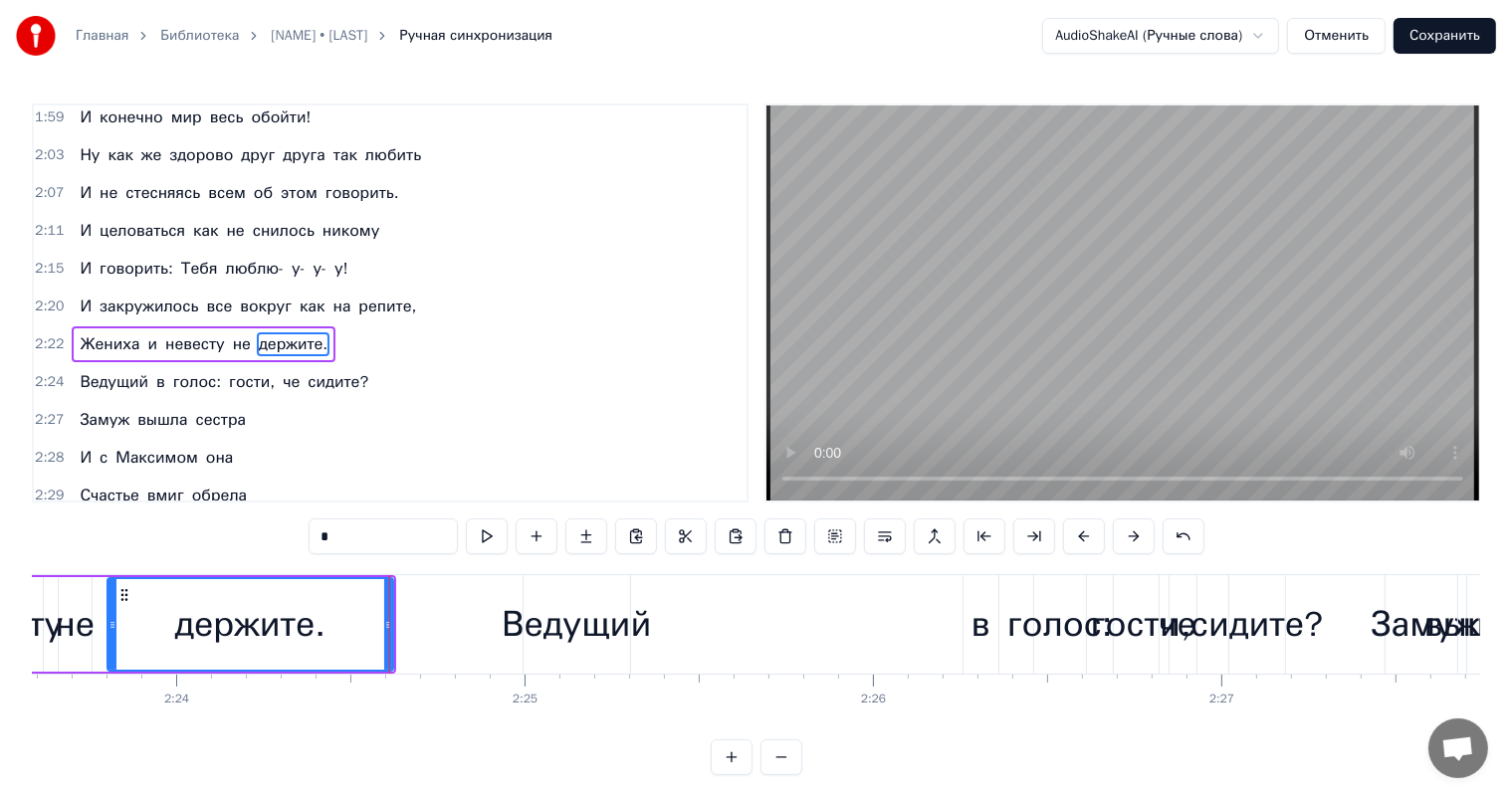 scroll, scrollTop: 1065, scrollLeft: 0, axis: vertical 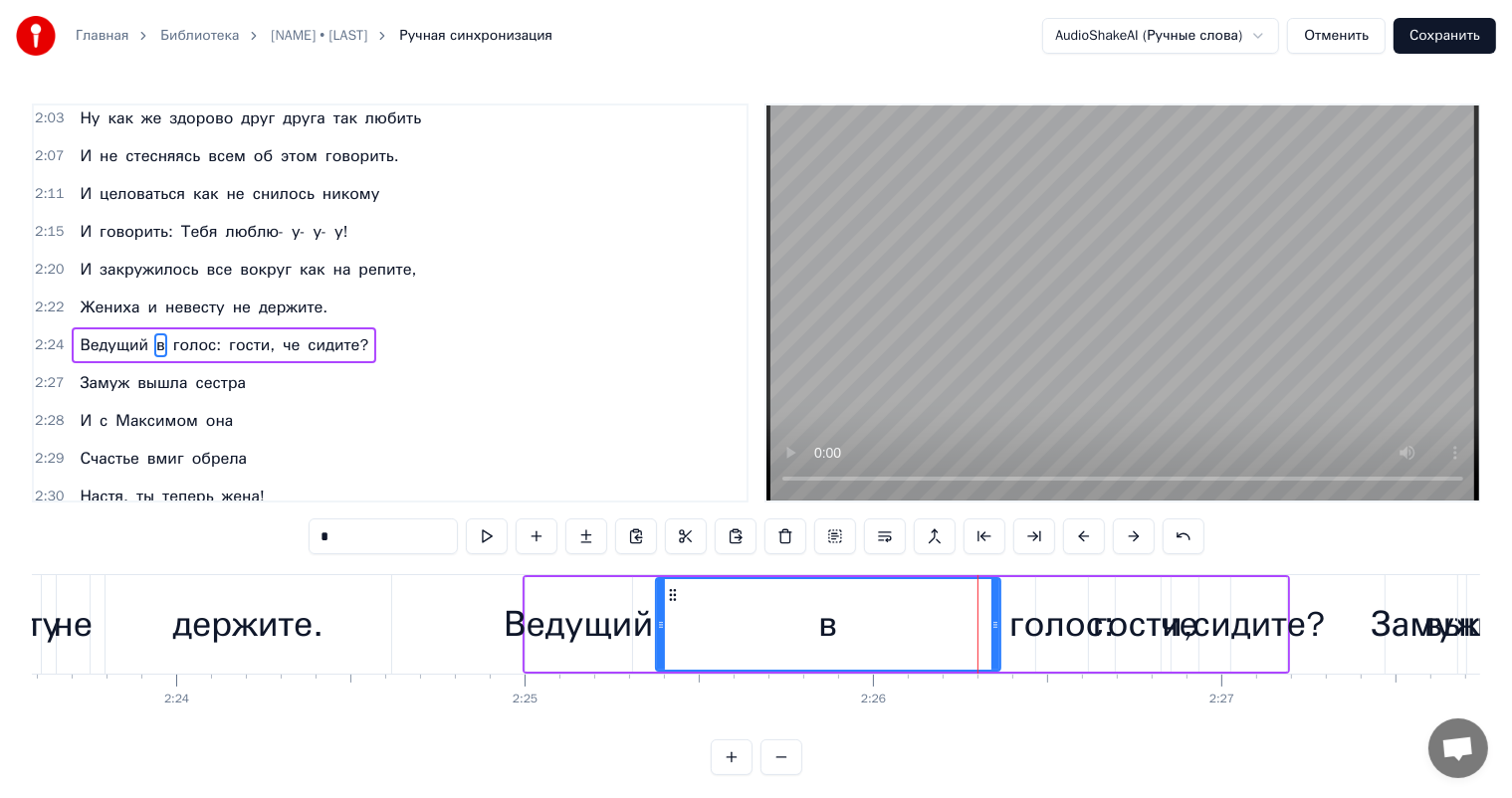 drag, startPoint x: 967, startPoint y: 622, endPoint x: 657, endPoint y: 615, distance: 310.07902 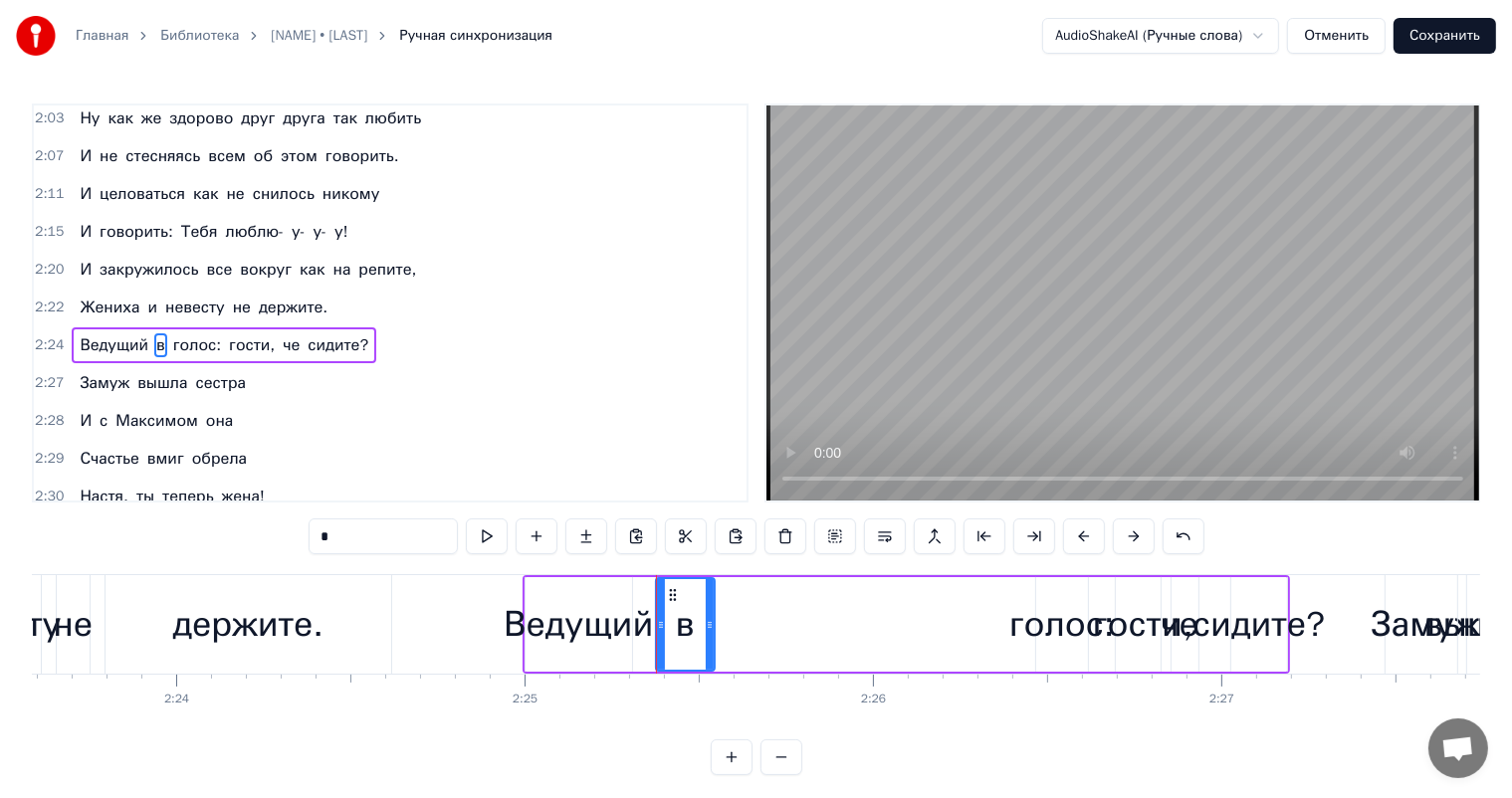 drag, startPoint x: 994, startPoint y: 621, endPoint x: 709, endPoint y: 600, distance: 285.77264 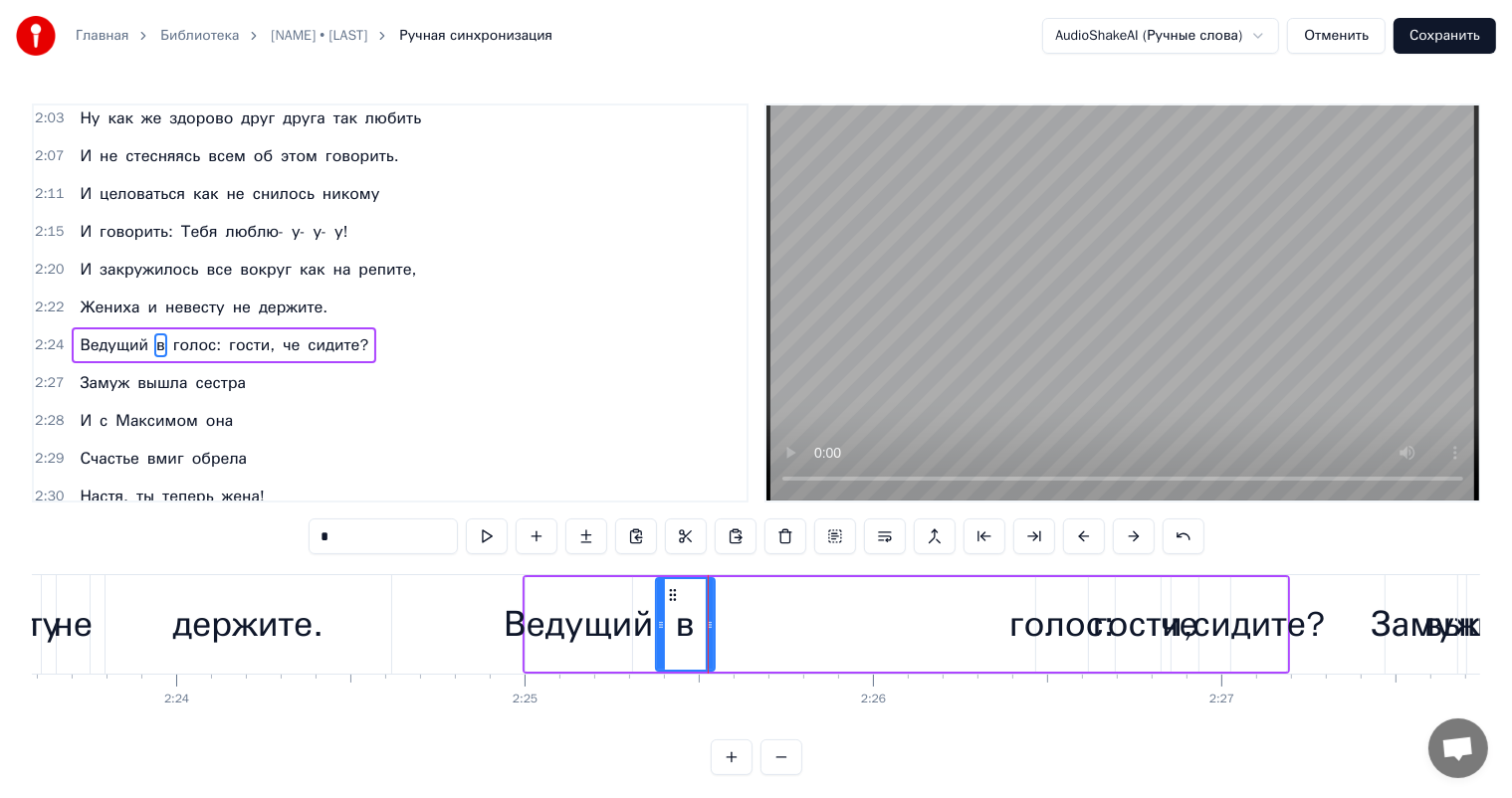 click on "голос:" at bounding box center [1062, 624] 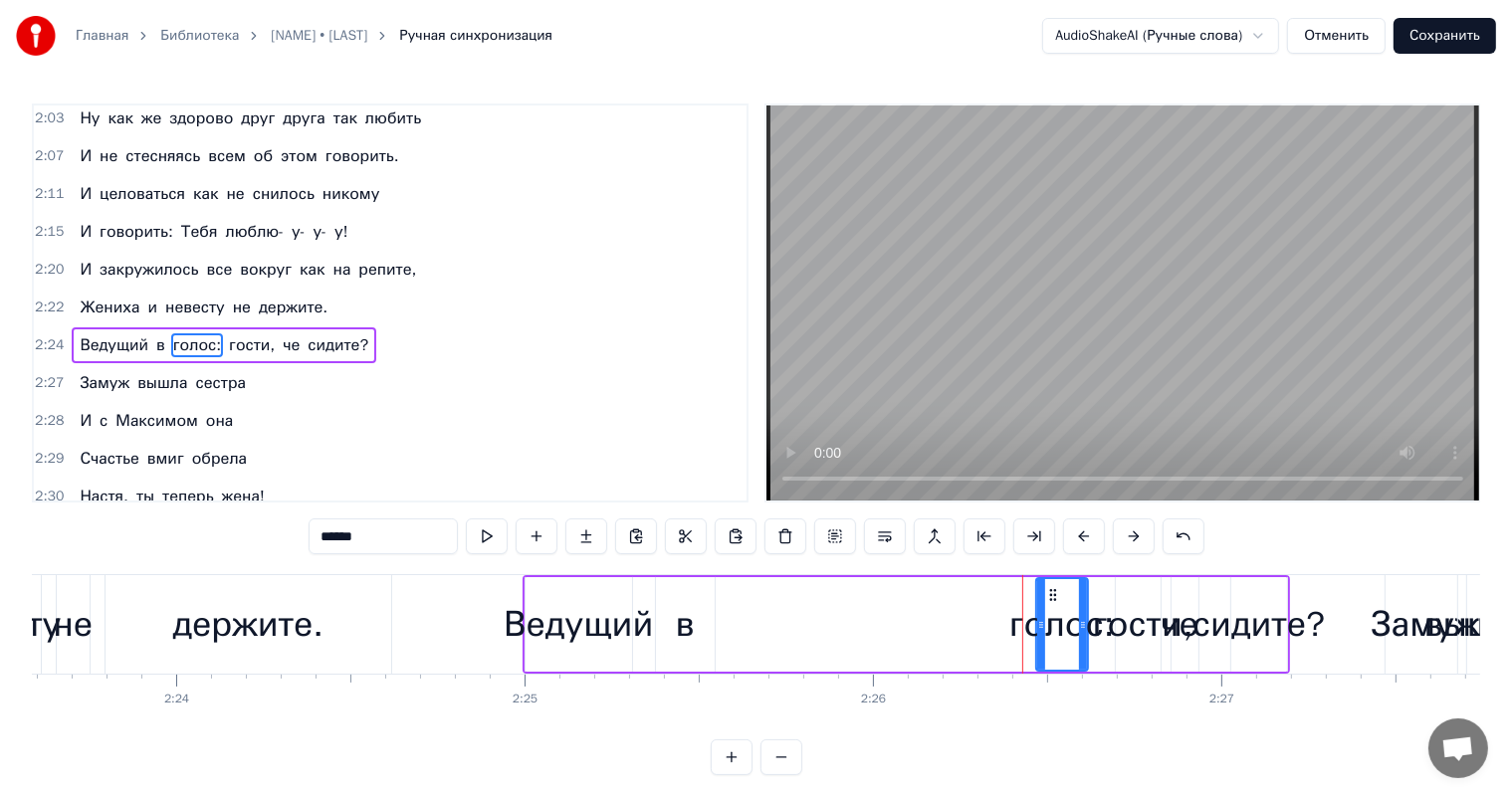 drag, startPoint x: 1043, startPoint y: 623, endPoint x: 859, endPoint y: 633, distance: 184.27154 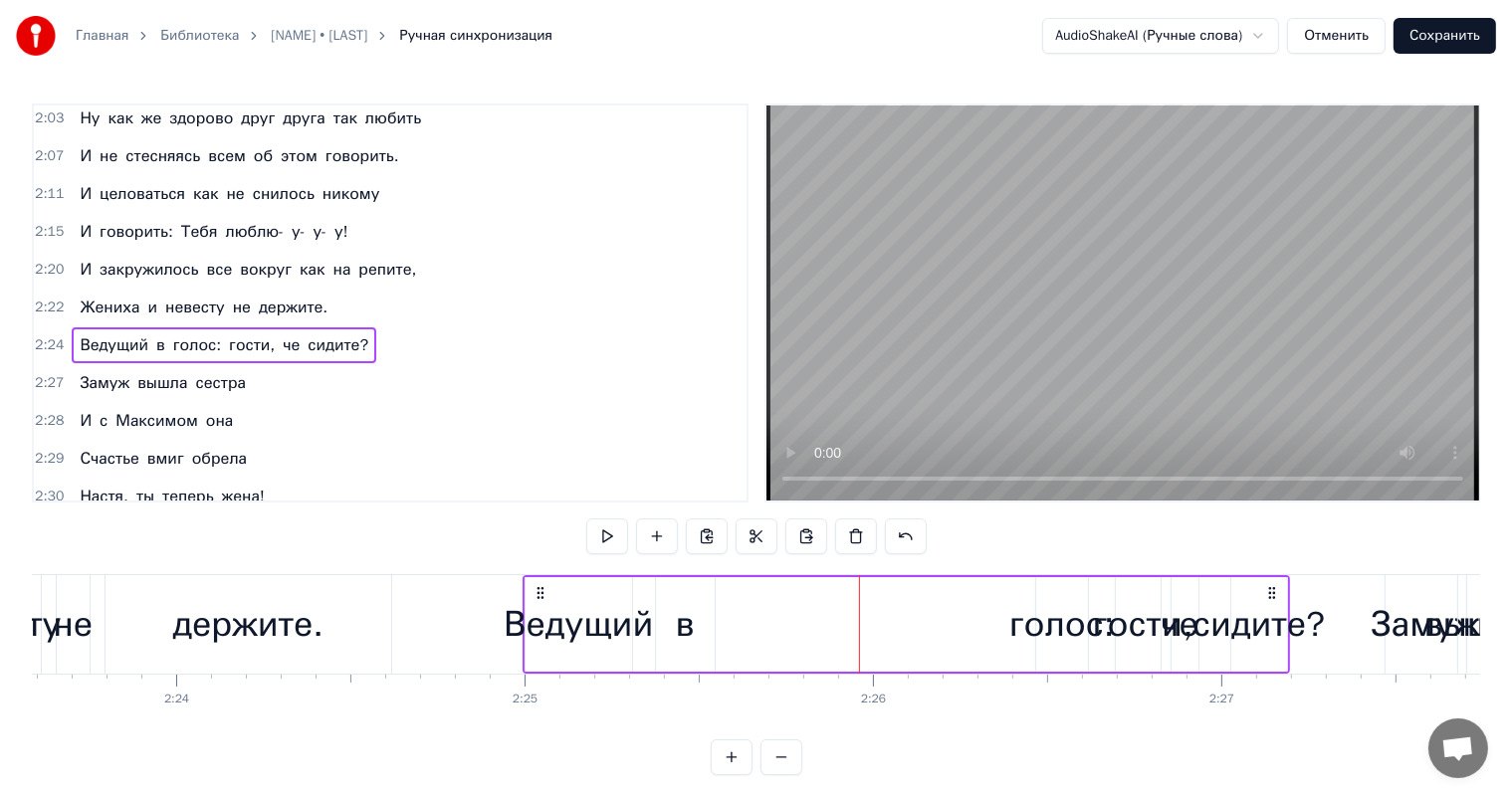 click on "голос:" at bounding box center (1062, 624) 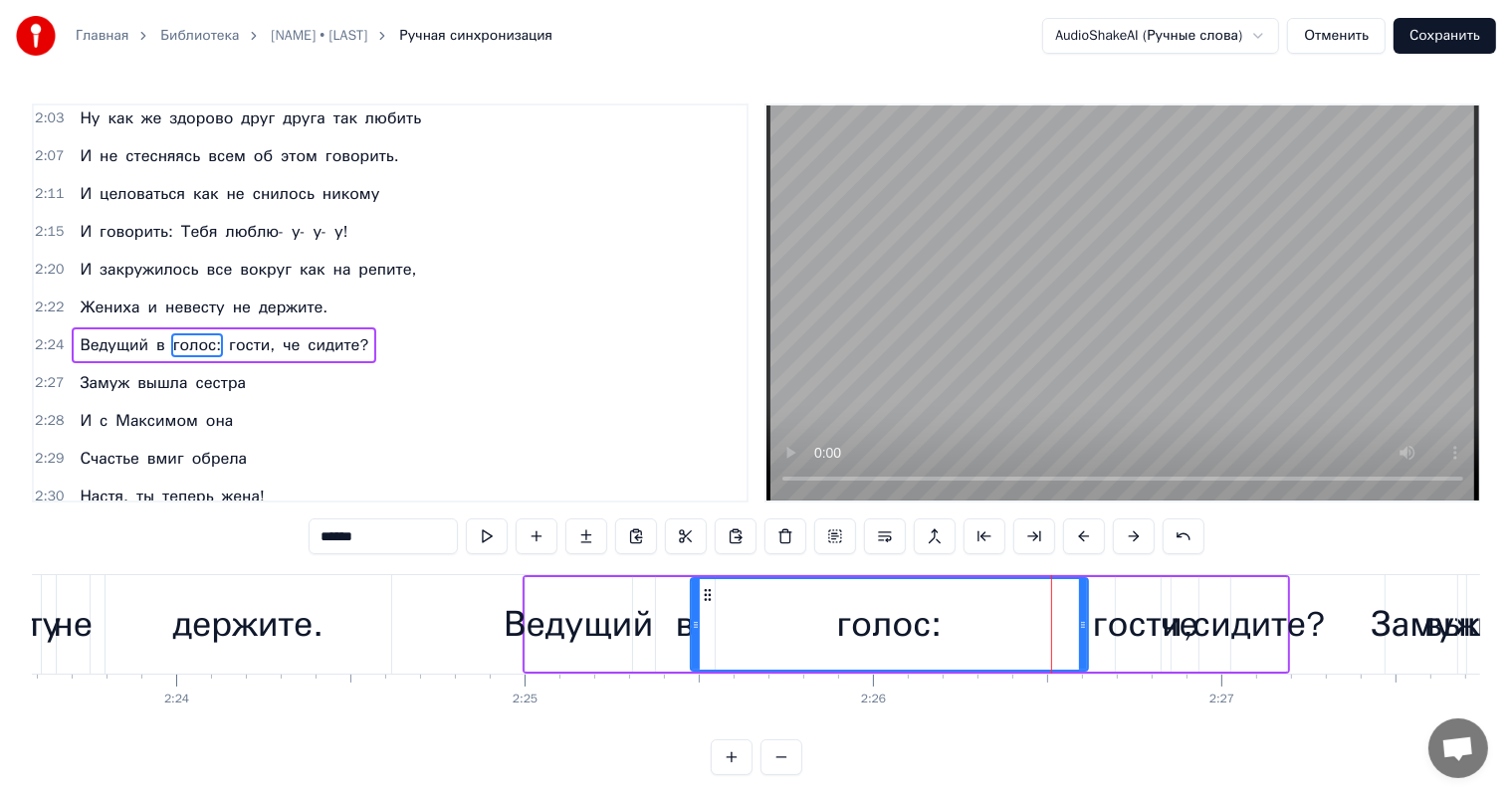 drag, startPoint x: 1038, startPoint y: 621, endPoint x: 693, endPoint y: 614, distance: 345.071 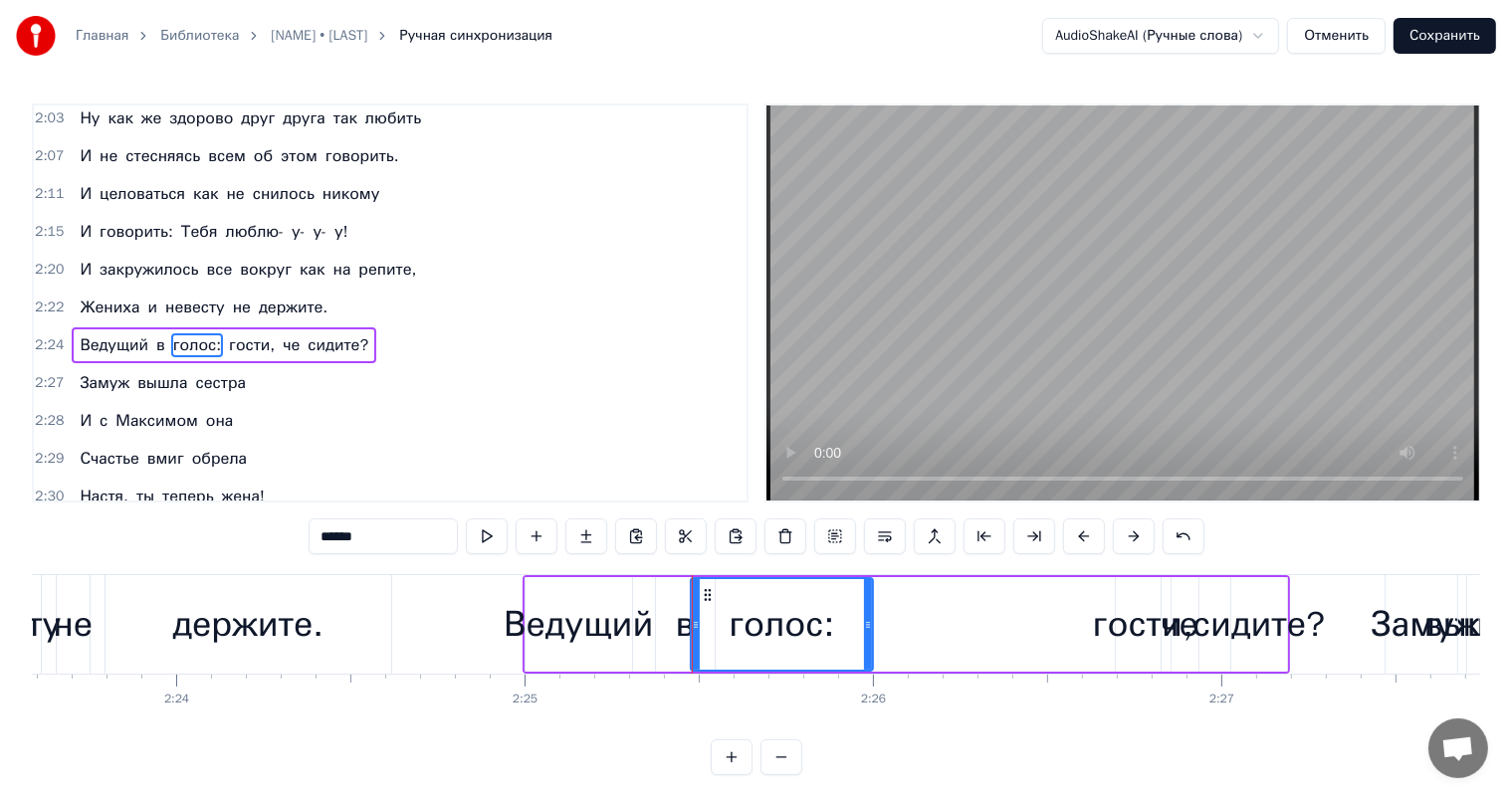 drag, startPoint x: 1083, startPoint y: 619, endPoint x: 868, endPoint y: 629, distance: 215.23243 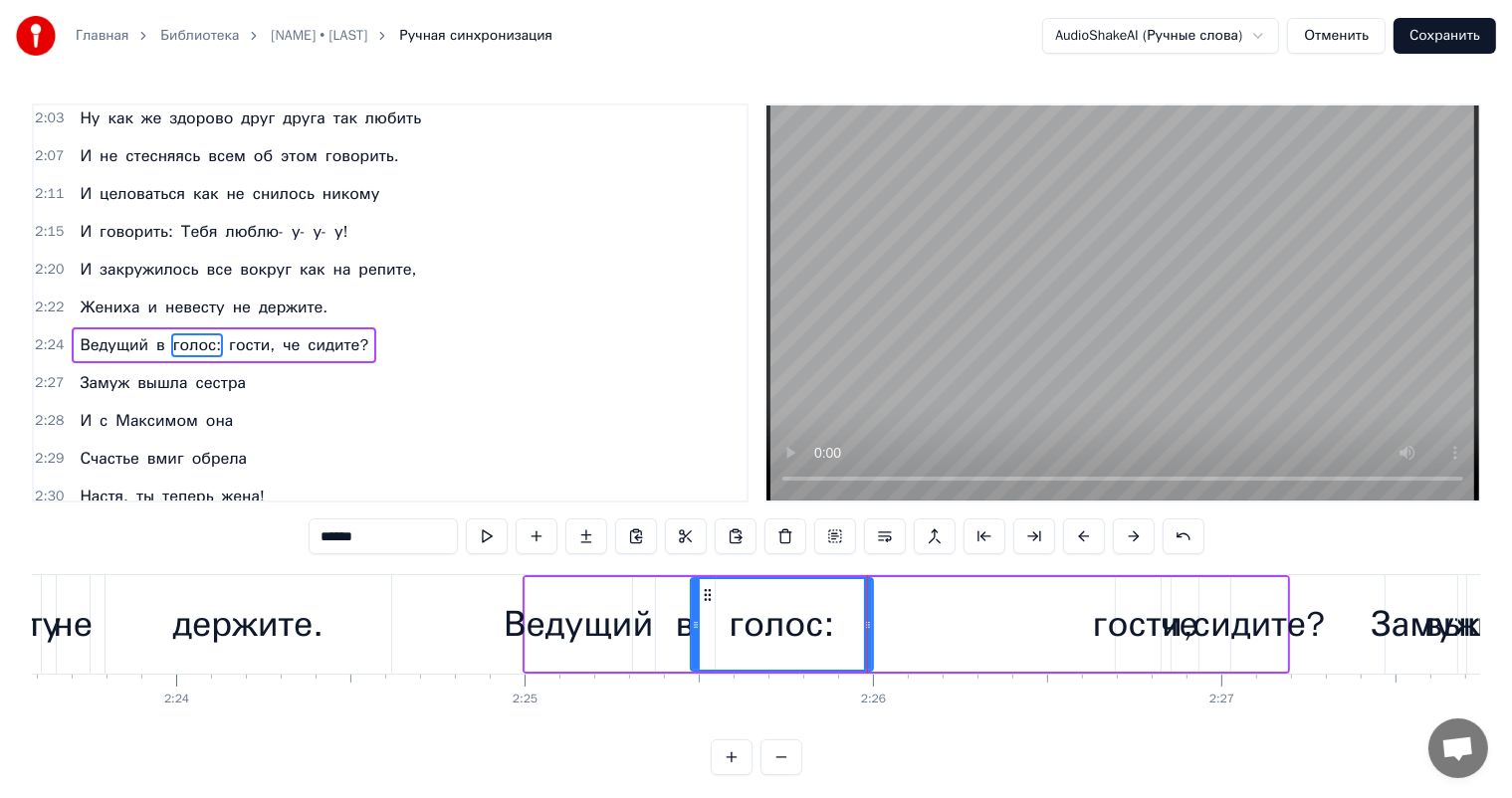 click on "гости," at bounding box center (1143, 624) 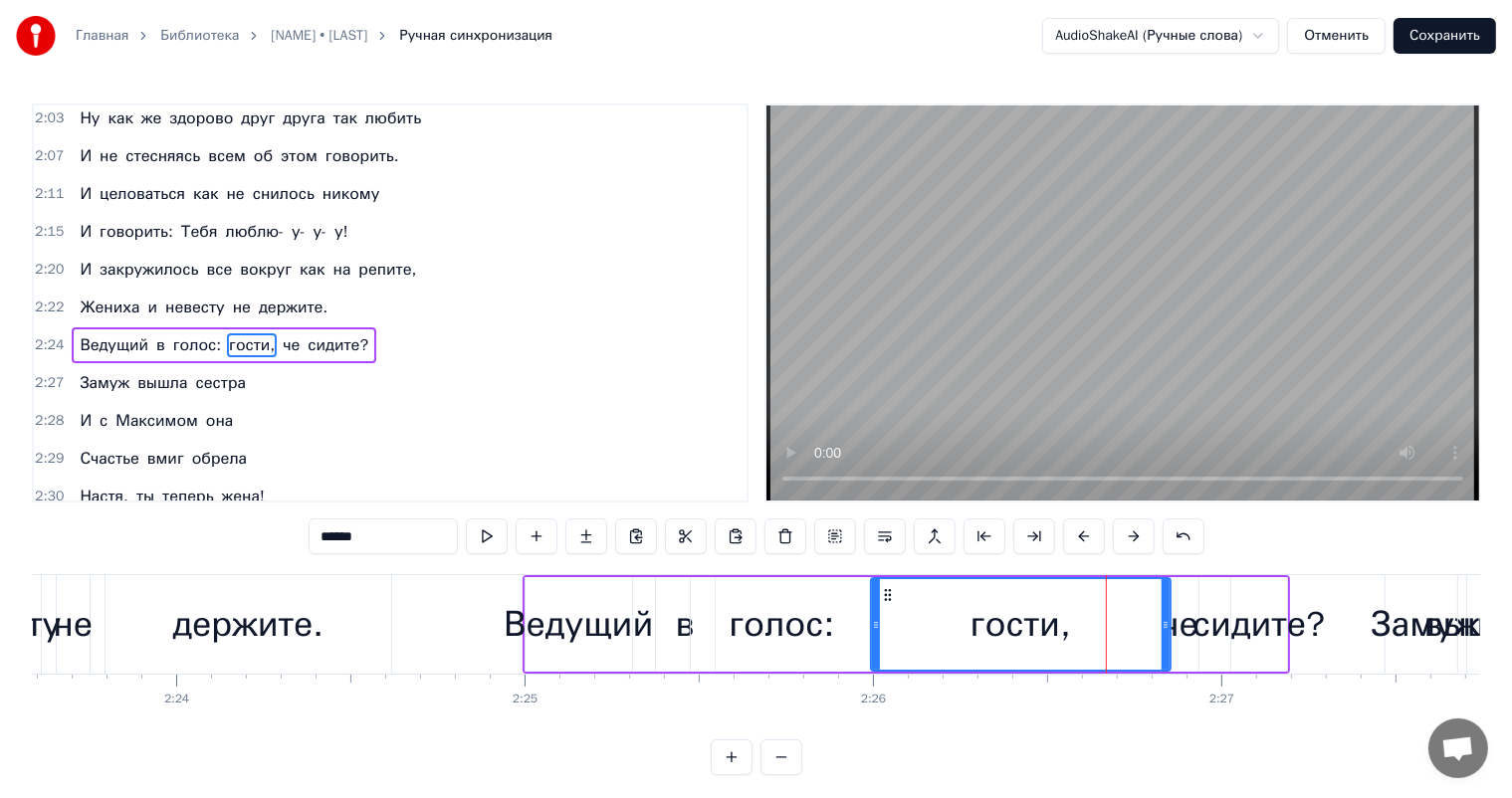drag, startPoint x: 1117, startPoint y: 625, endPoint x: 872, endPoint y: 626, distance: 245.00204 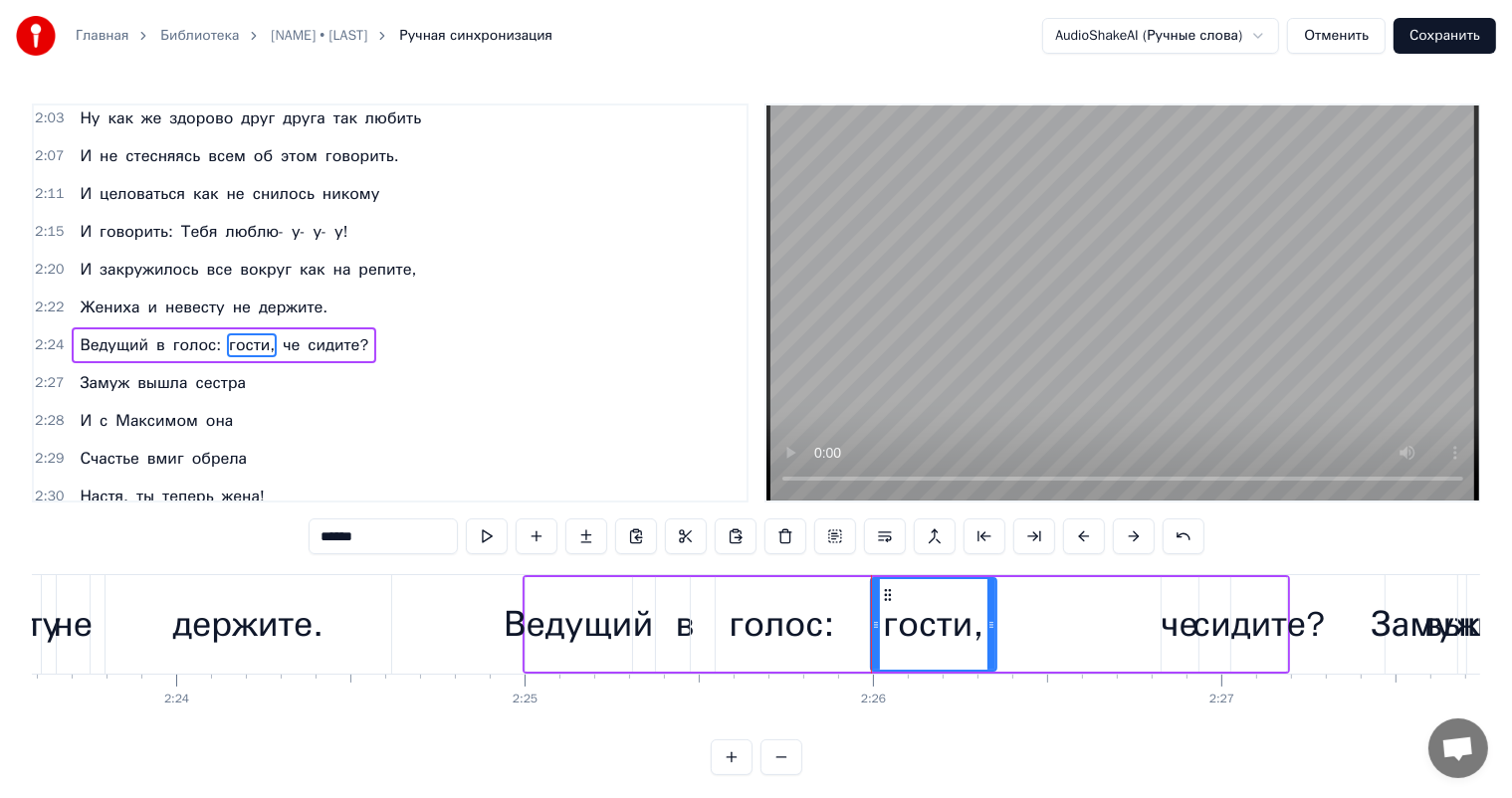 drag, startPoint x: 1165, startPoint y: 625, endPoint x: 990, endPoint y: 632, distance: 175.13994 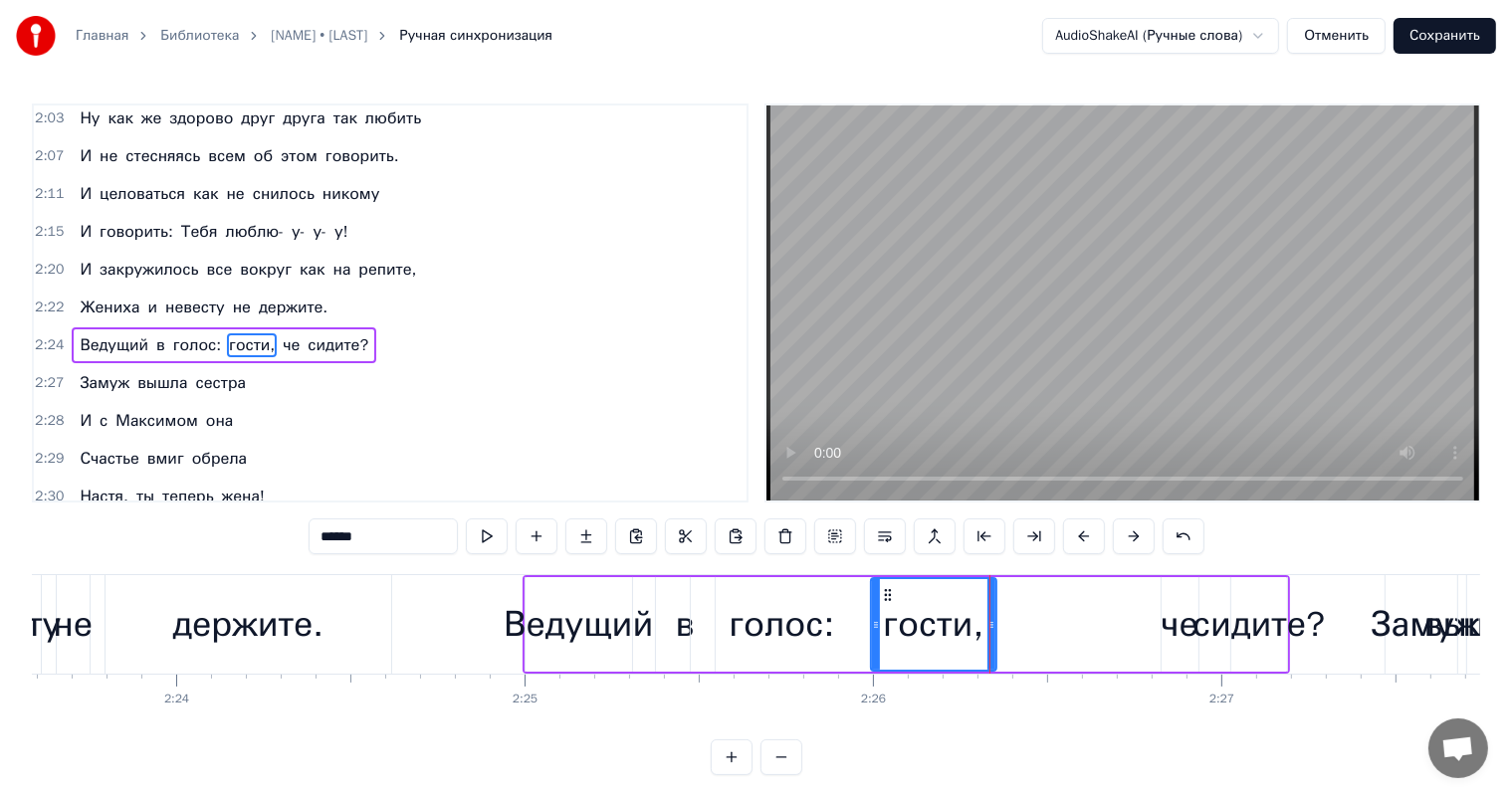 click on "че" at bounding box center (1180, 624) 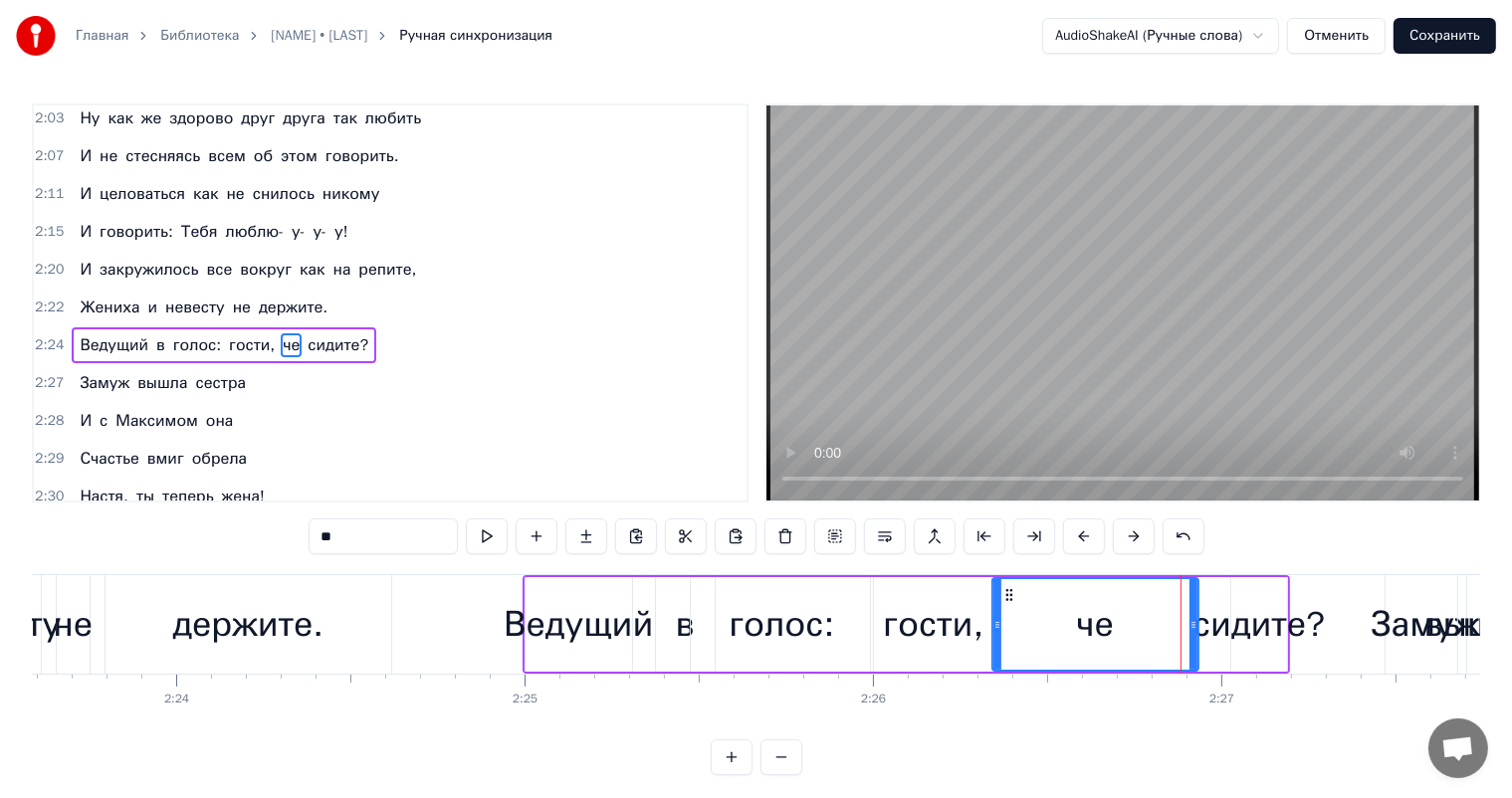 drag, startPoint x: 1165, startPoint y: 623, endPoint x: 995, endPoint y: 625, distance: 170.01176 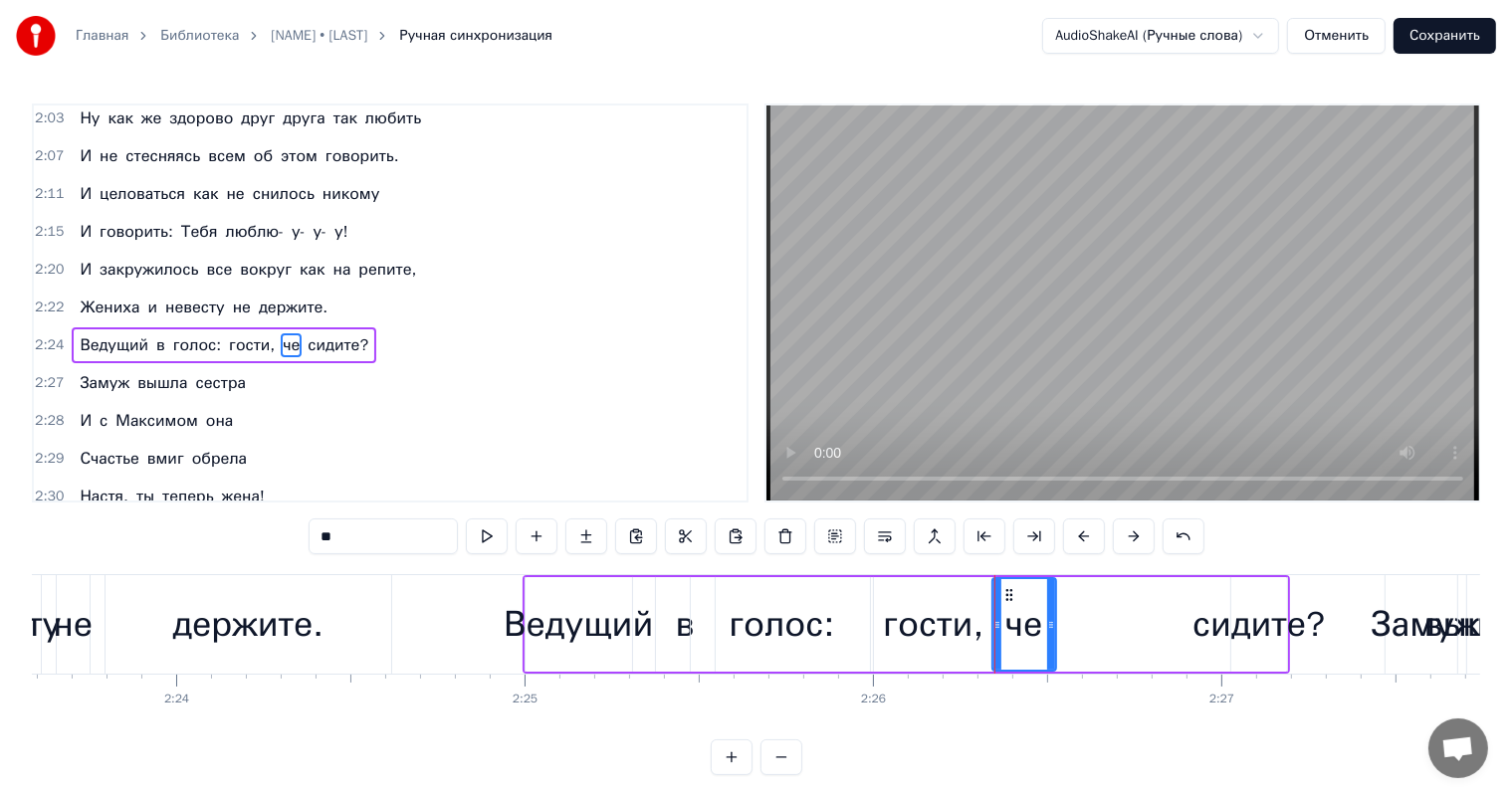 drag, startPoint x: 1194, startPoint y: 623, endPoint x: 1052, endPoint y: 633, distance: 142.35168 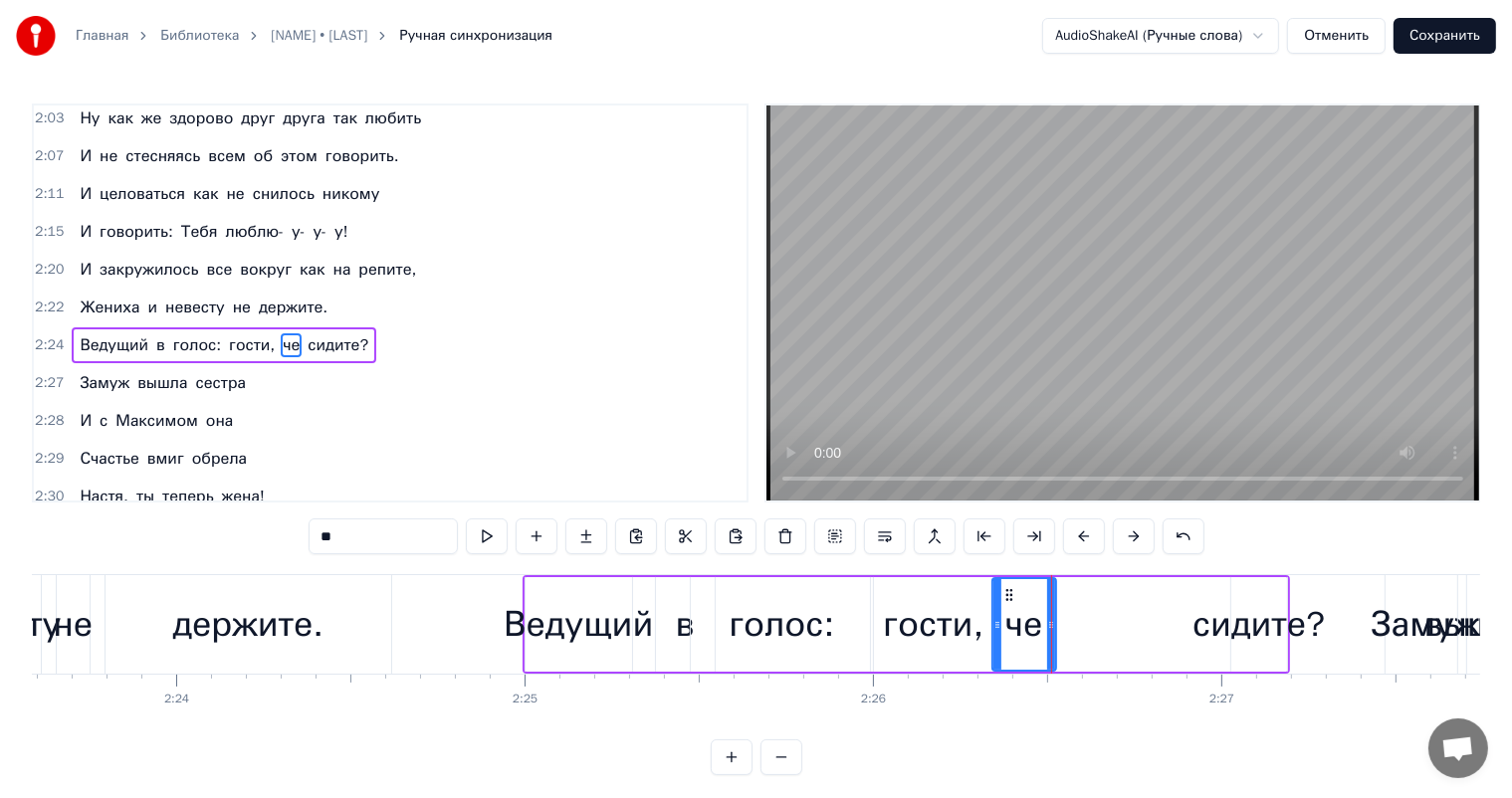 click on "сидите?" at bounding box center (1258, 624) 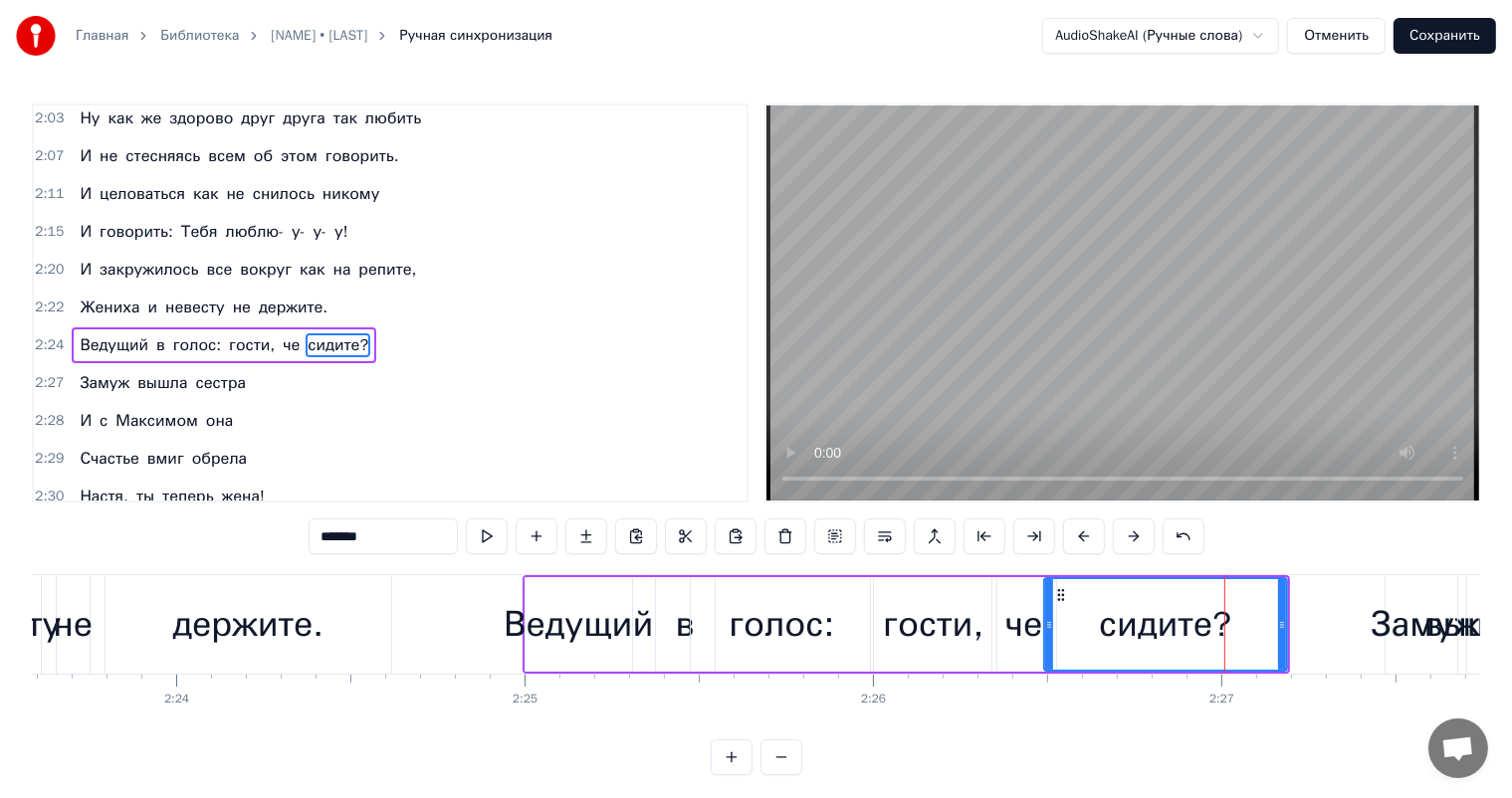 drag, startPoint x: 1234, startPoint y: 624, endPoint x: 1047, endPoint y: 634, distance: 187.26719 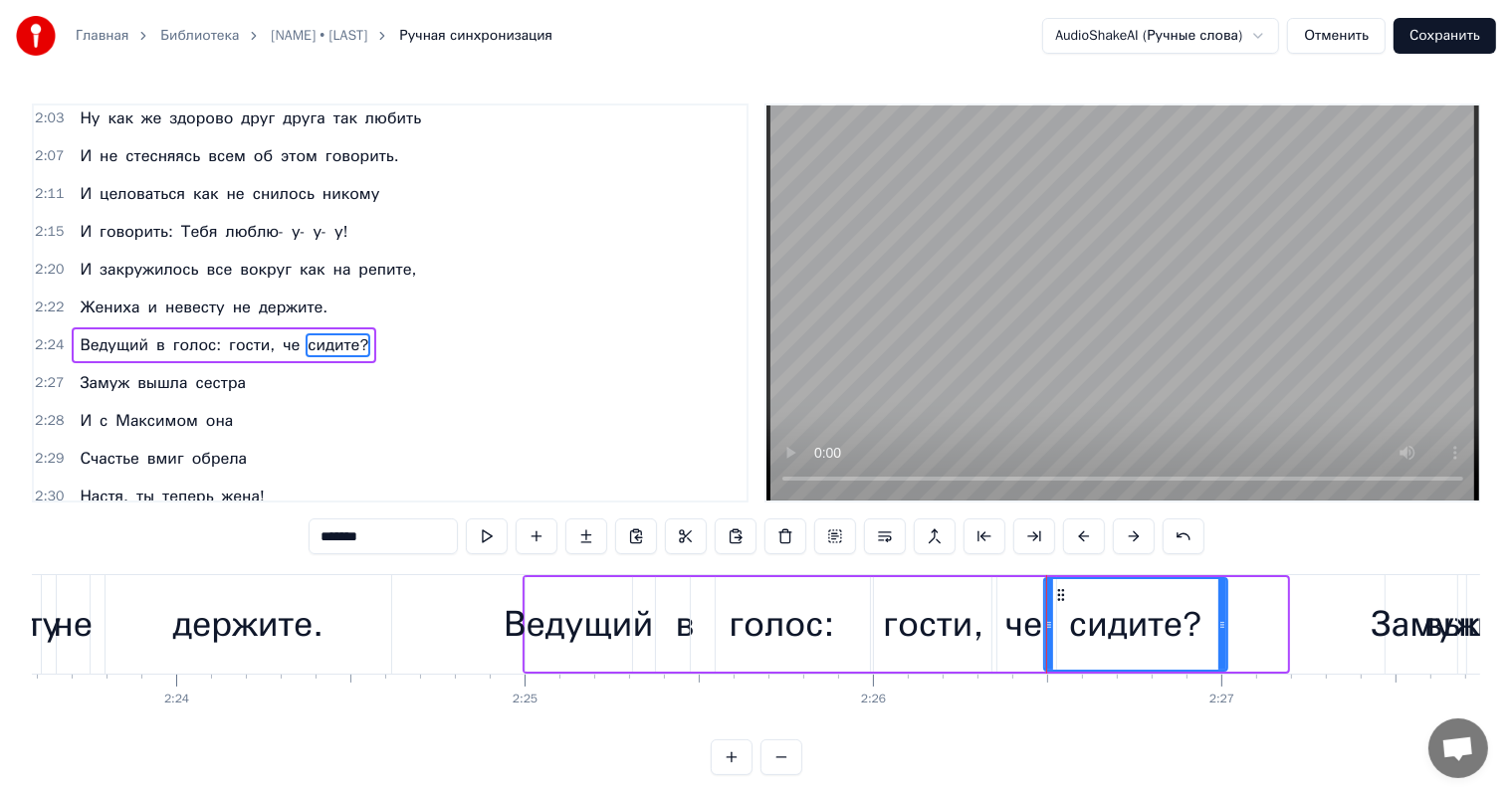 drag, startPoint x: 1282, startPoint y: 620, endPoint x: 1222, endPoint y: 623, distance: 60.074953 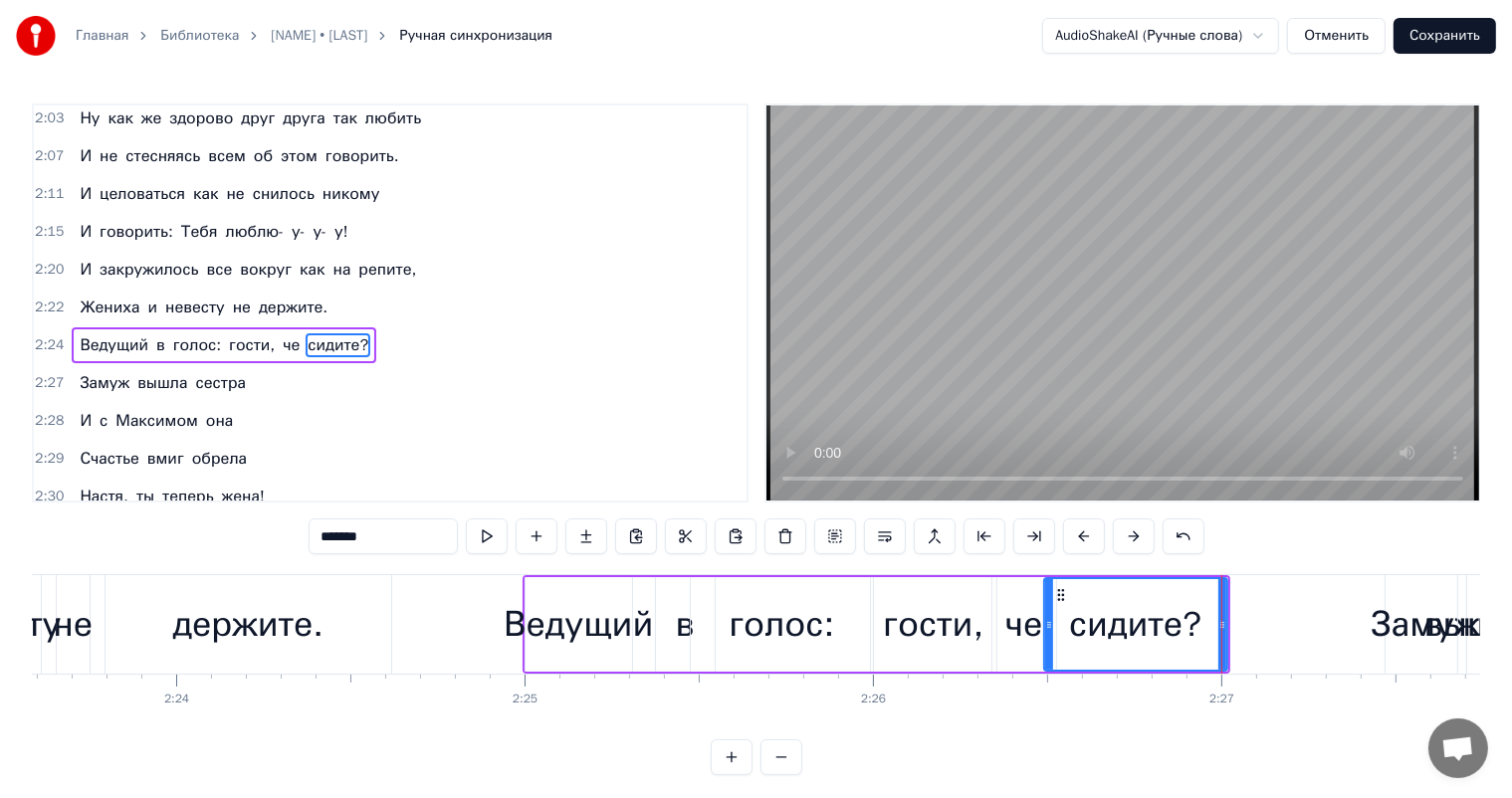 click on "Ведущий" at bounding box center (578, 624) 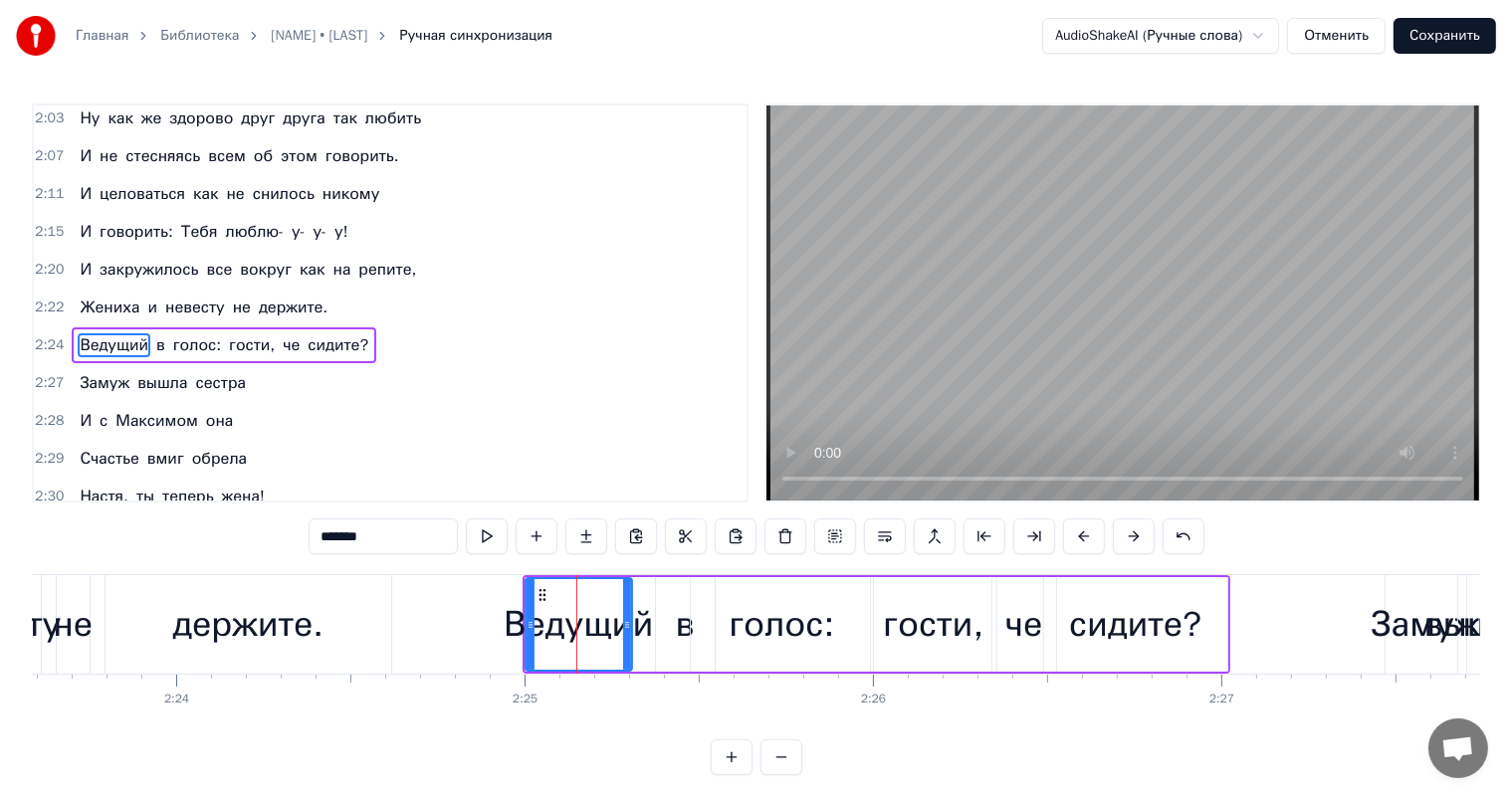 click on "И закружилось все вокруг как на репите," at bounding box center [248, 270] 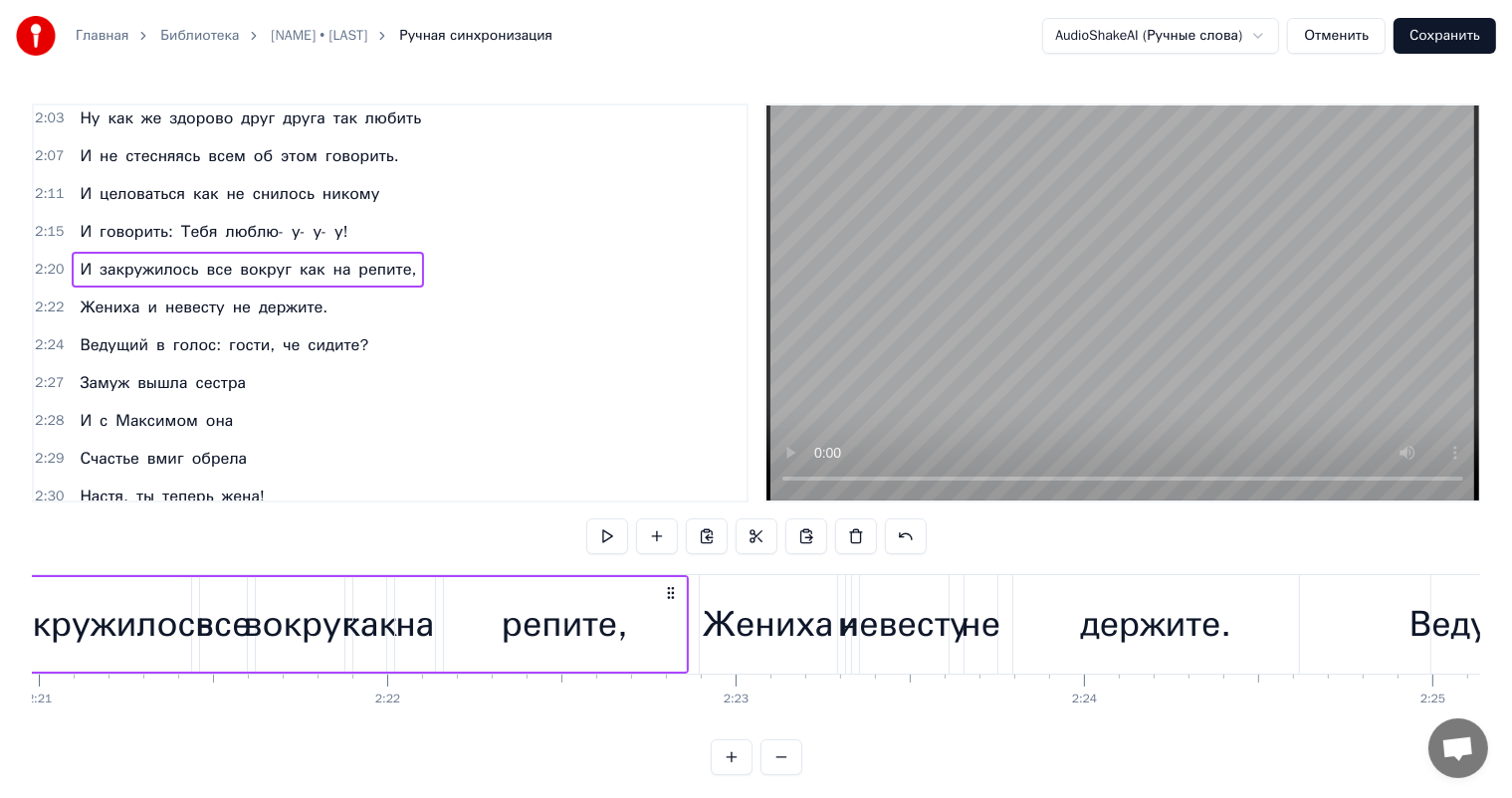 scroll, scrollTop: 0, scrollLeft: 48971, axis: horizontal 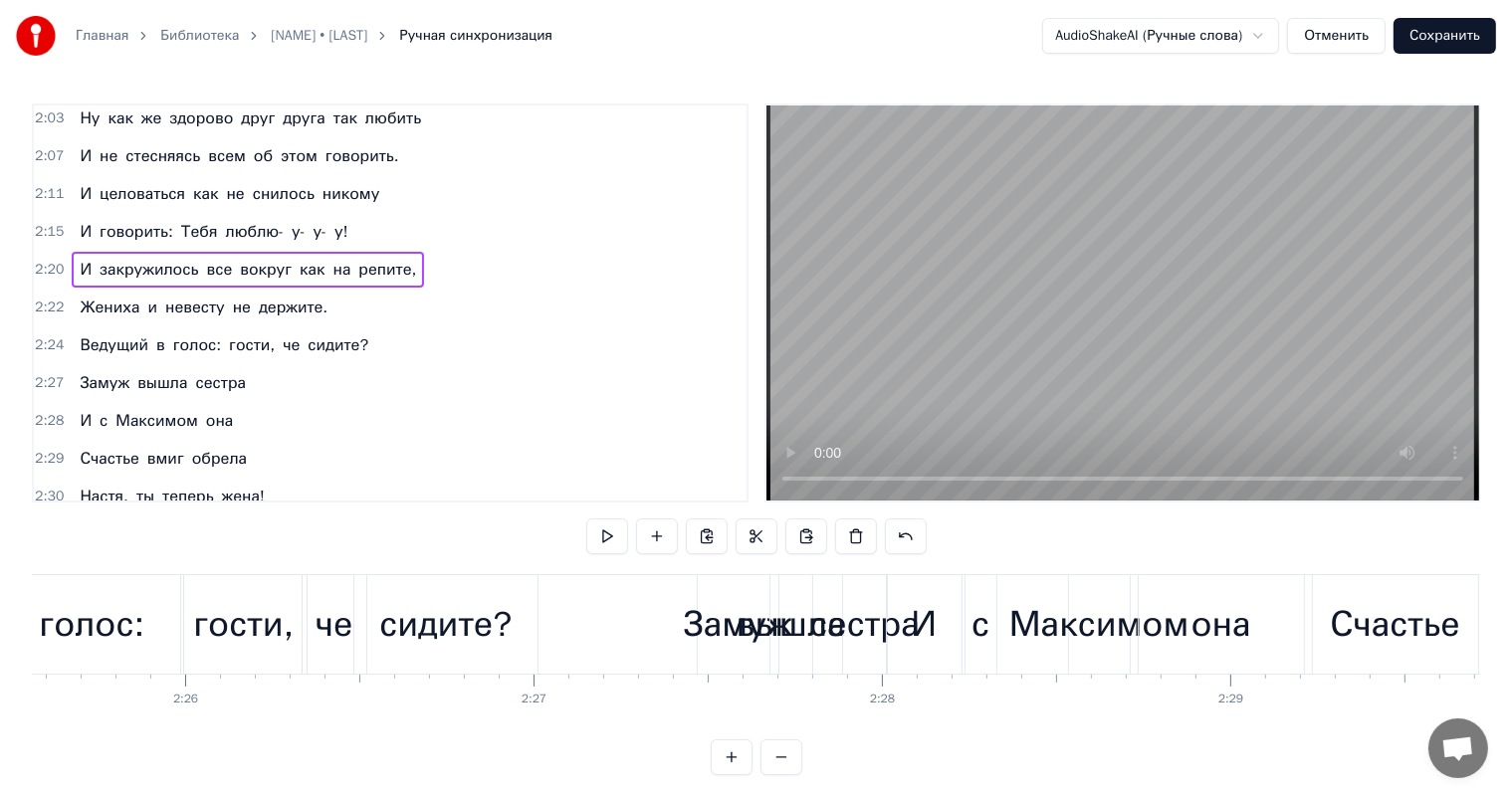 click on "Замуж" at bounding box center [738, 624] 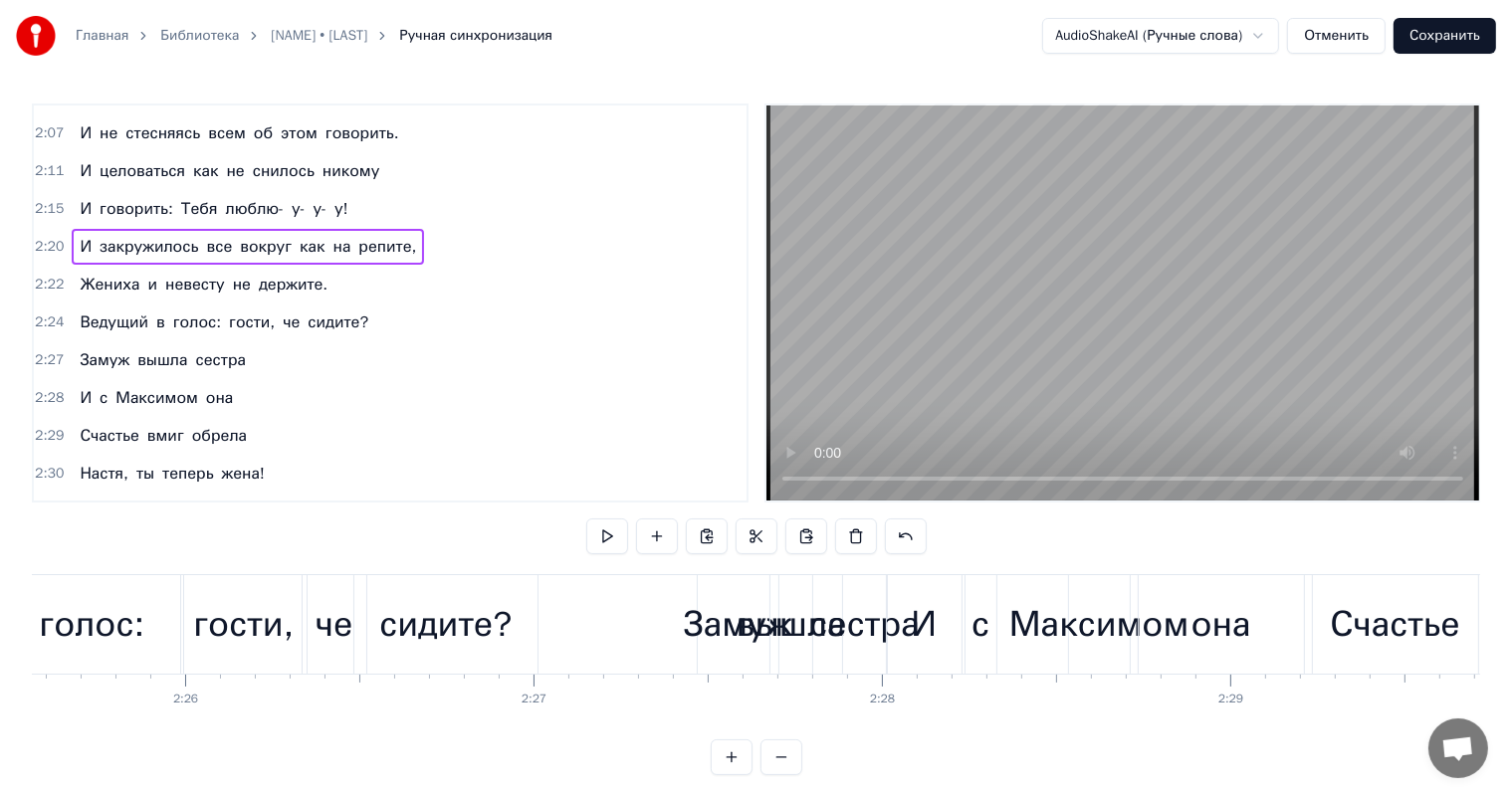 scroll, scrollTop: 1101, scrollLeft: 0, axis: vertical 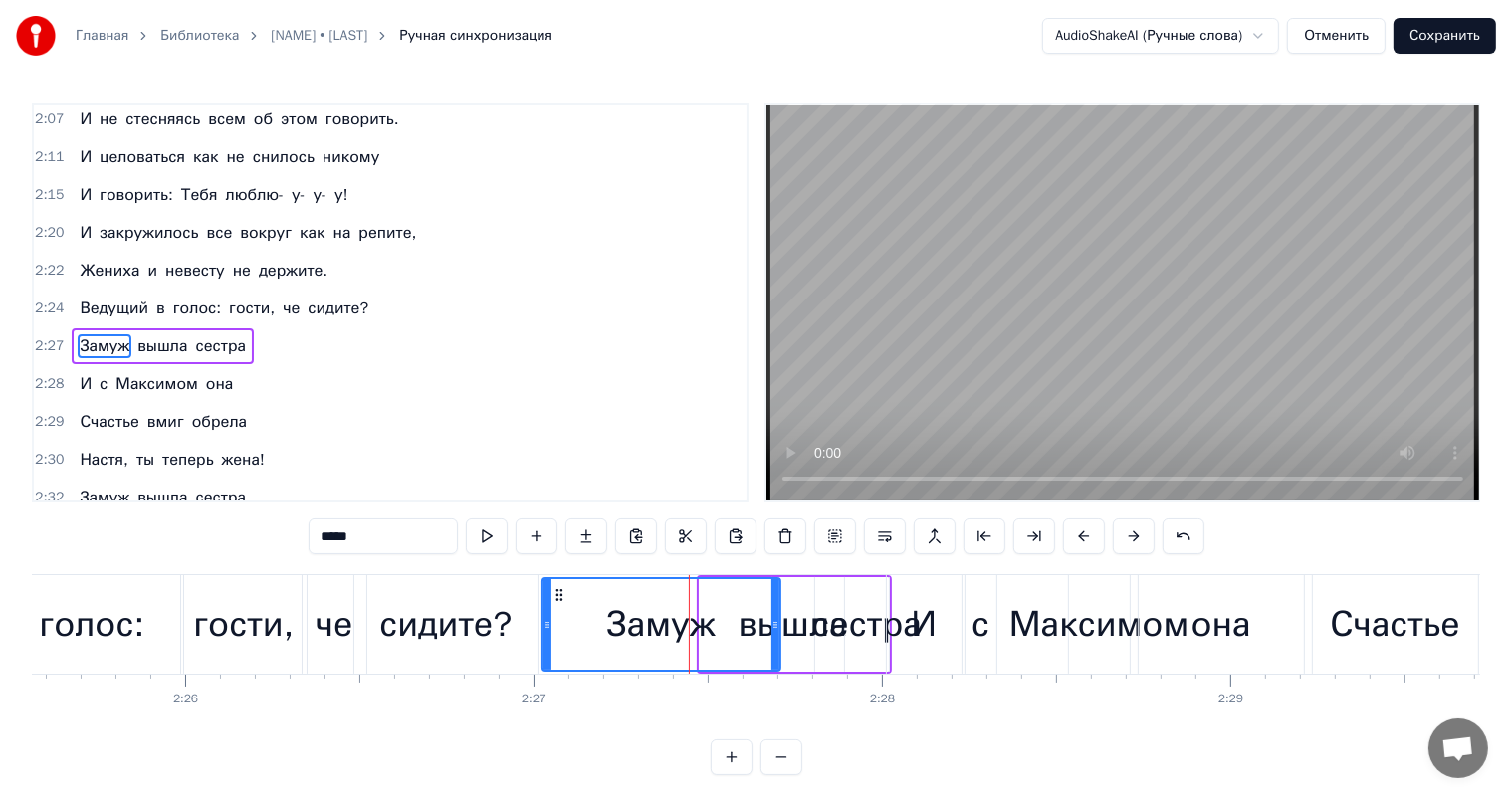 drag, startPoint x: 703, startPoint y: 622, endPoint x: 545, endPoint y: 609, distance: 158.5339 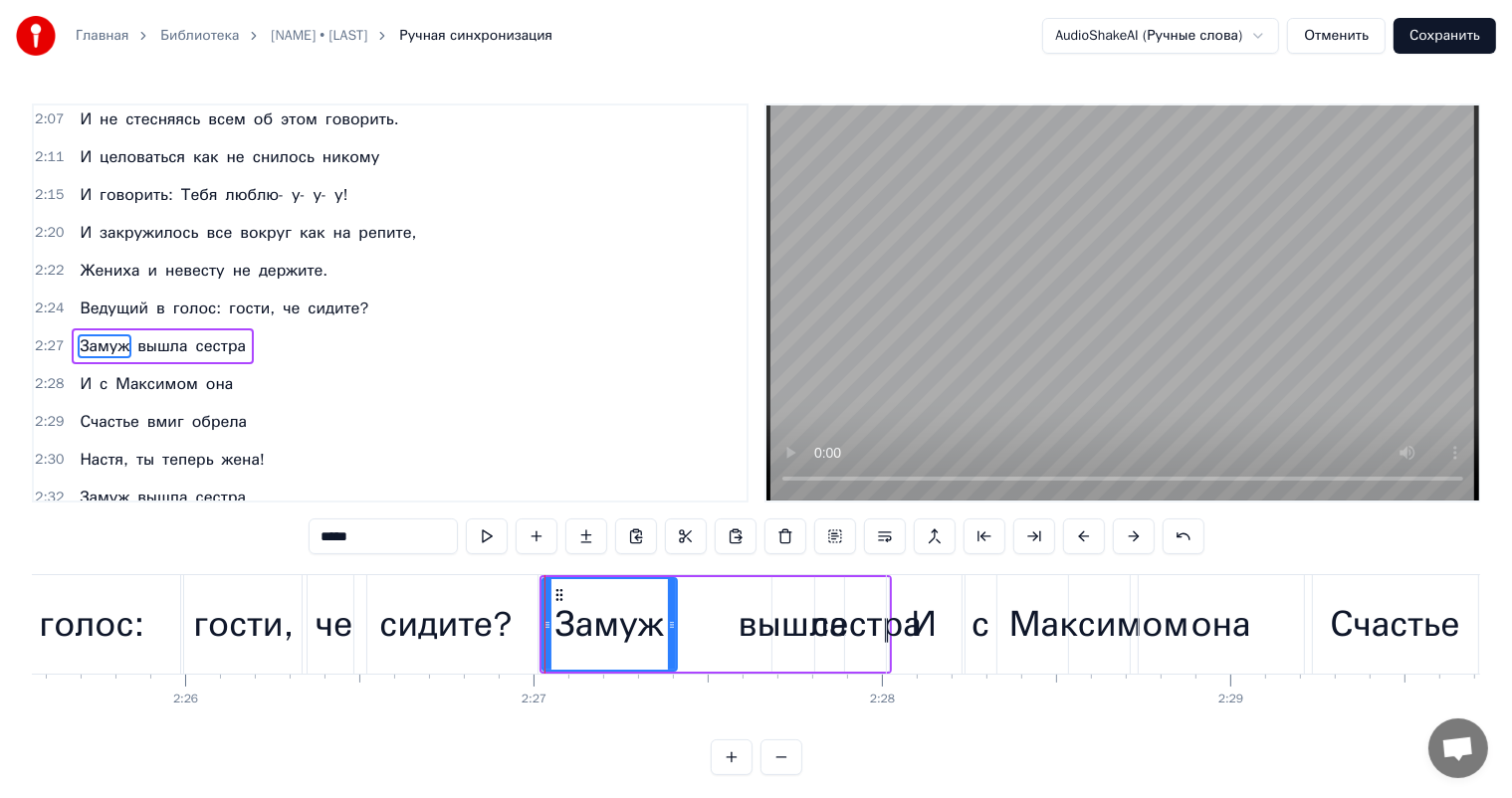 drag, startPoint x: 774, startPoint y: 625, endPoint x: 671, endPoint y: 623, distance: 103.019416 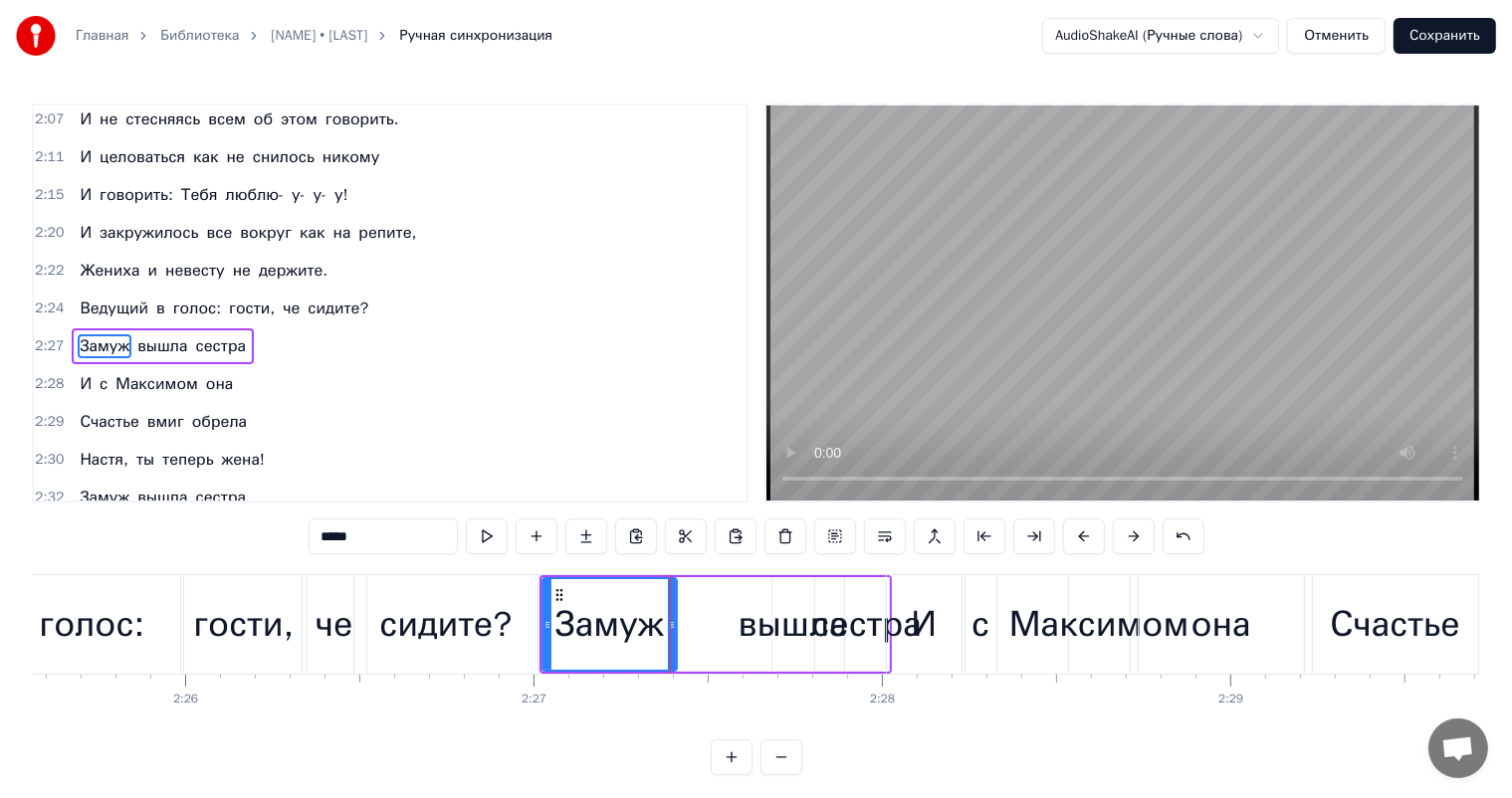 click on "вышла" at bounding box center [793, 624] 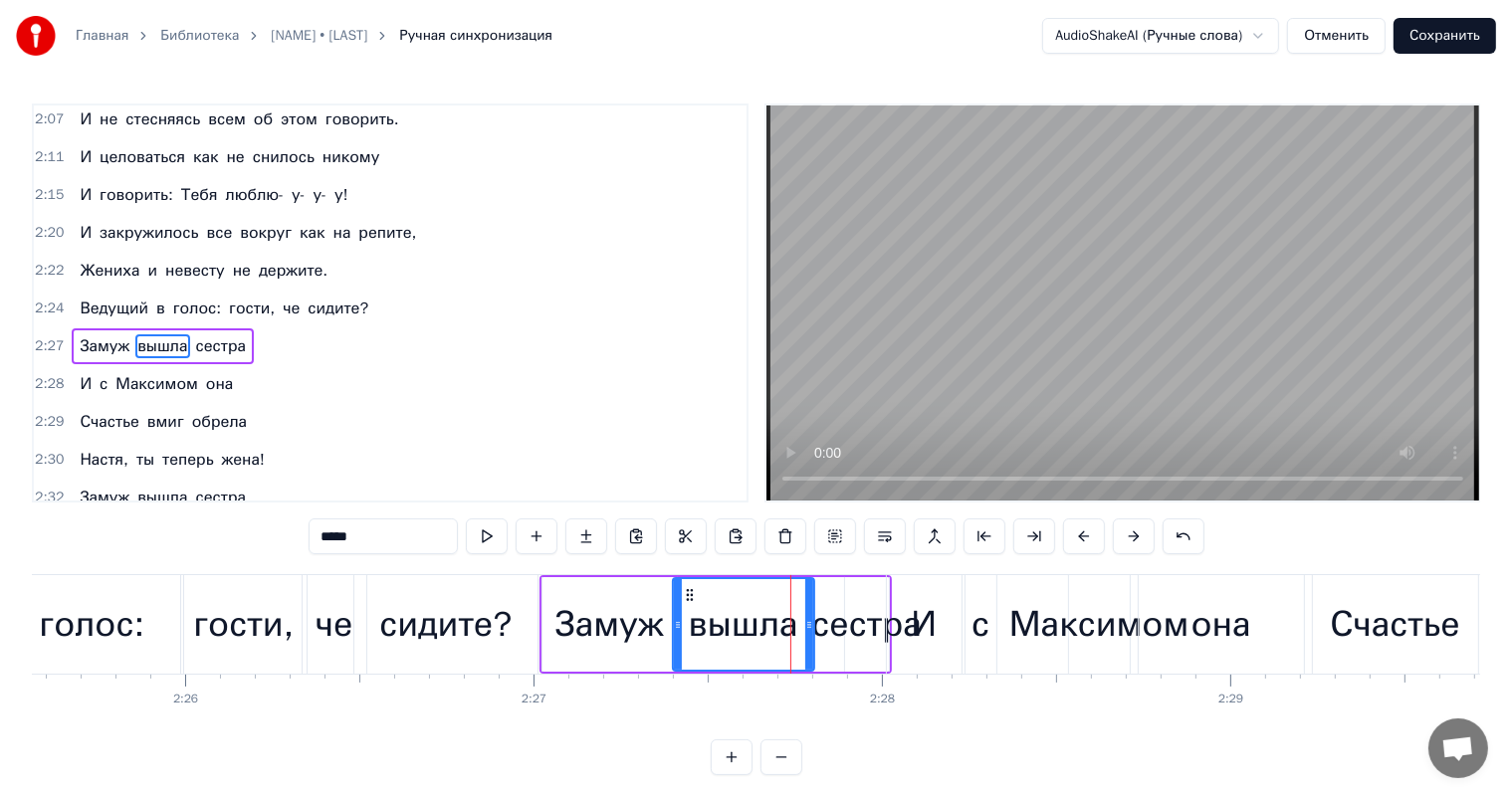 drag, startPoint x: 772, startPoint y: 622, endPoint x: 673, endPoint y: 624, distance: 99.02 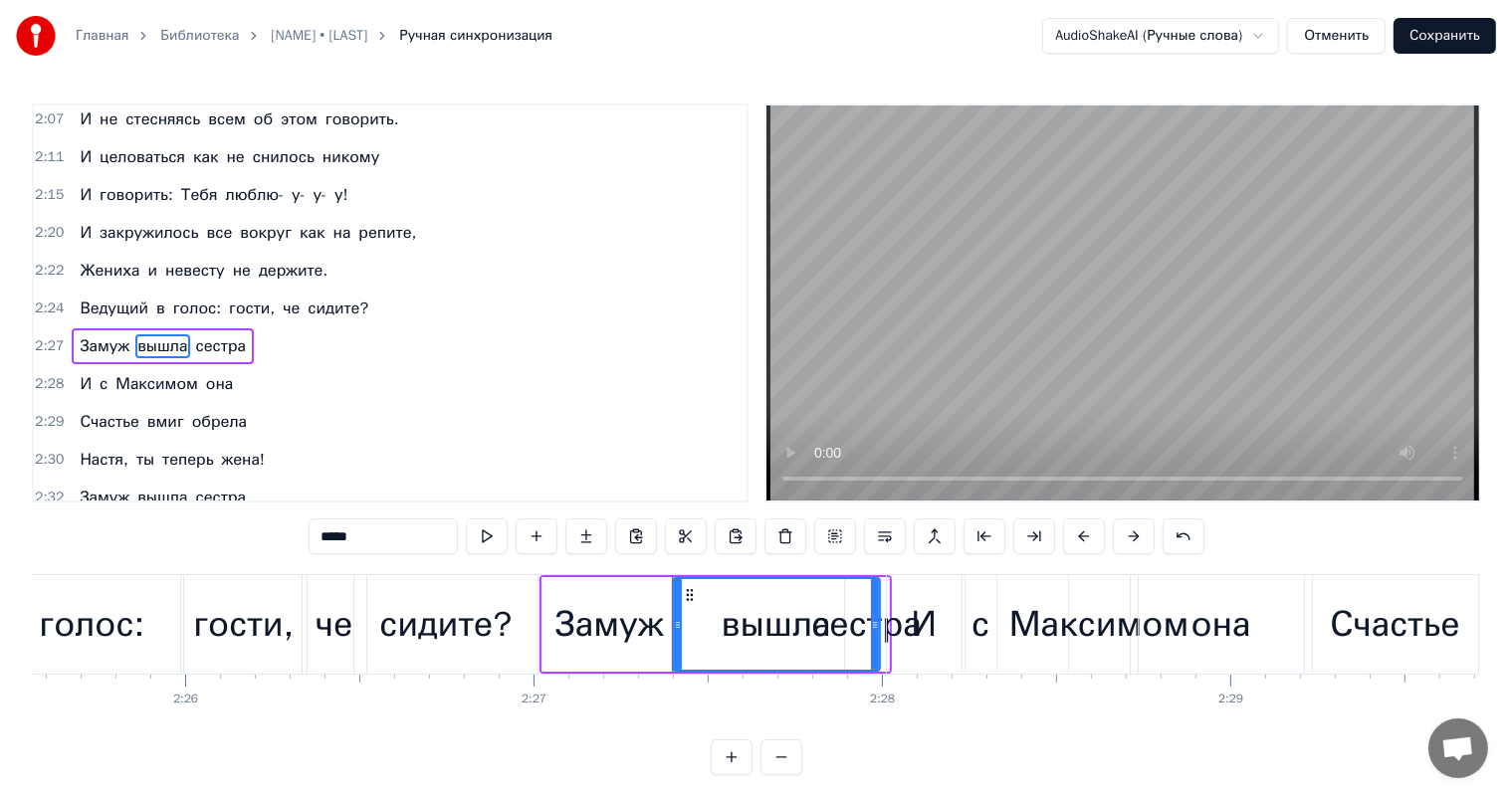 drag, startPoint x: 810, startPoint y: 623, endPoint x: 868, endPoint y: 634, distance: 59.03389 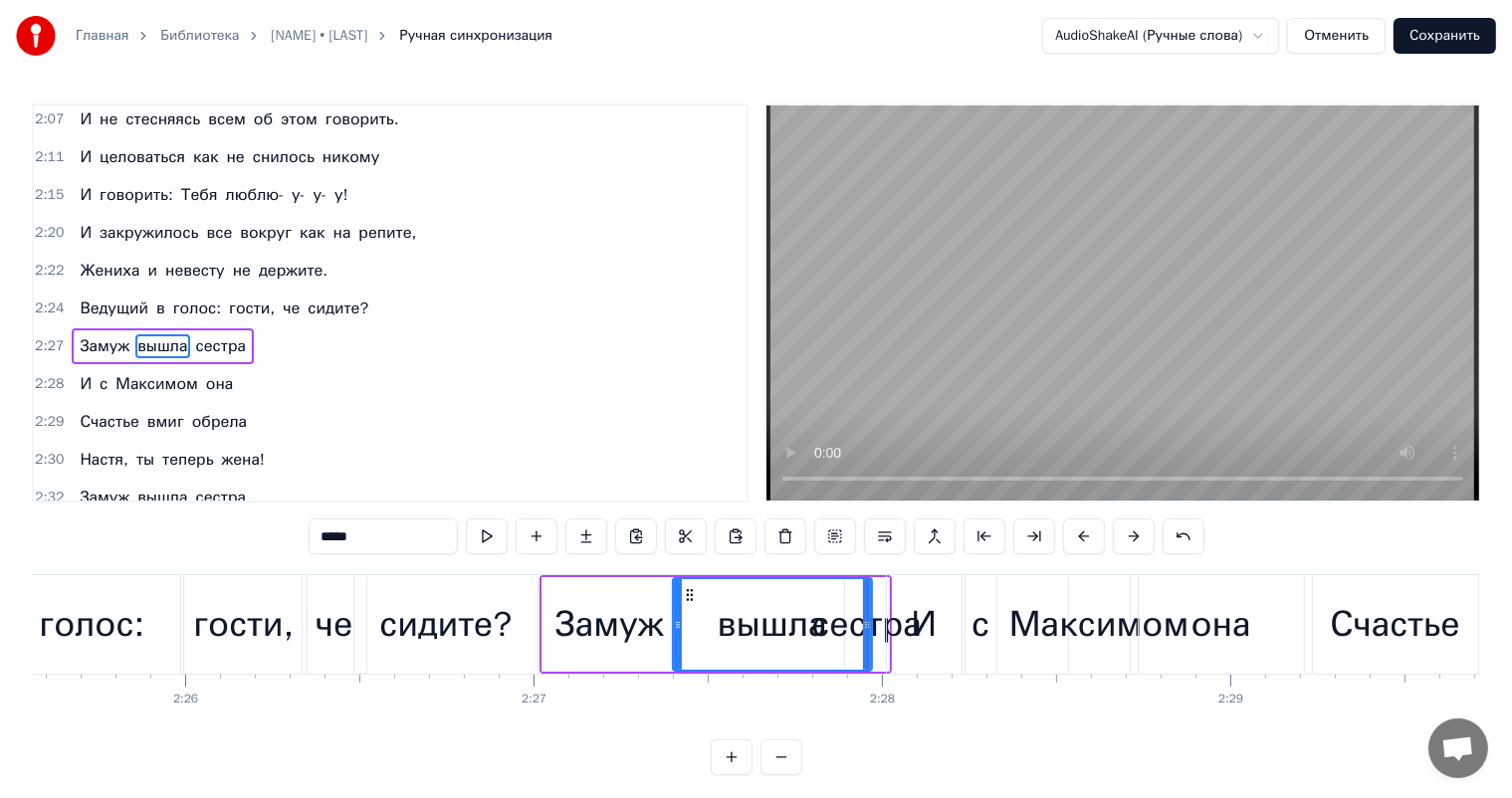 click on "сестра" at bounding box center (867, 624) 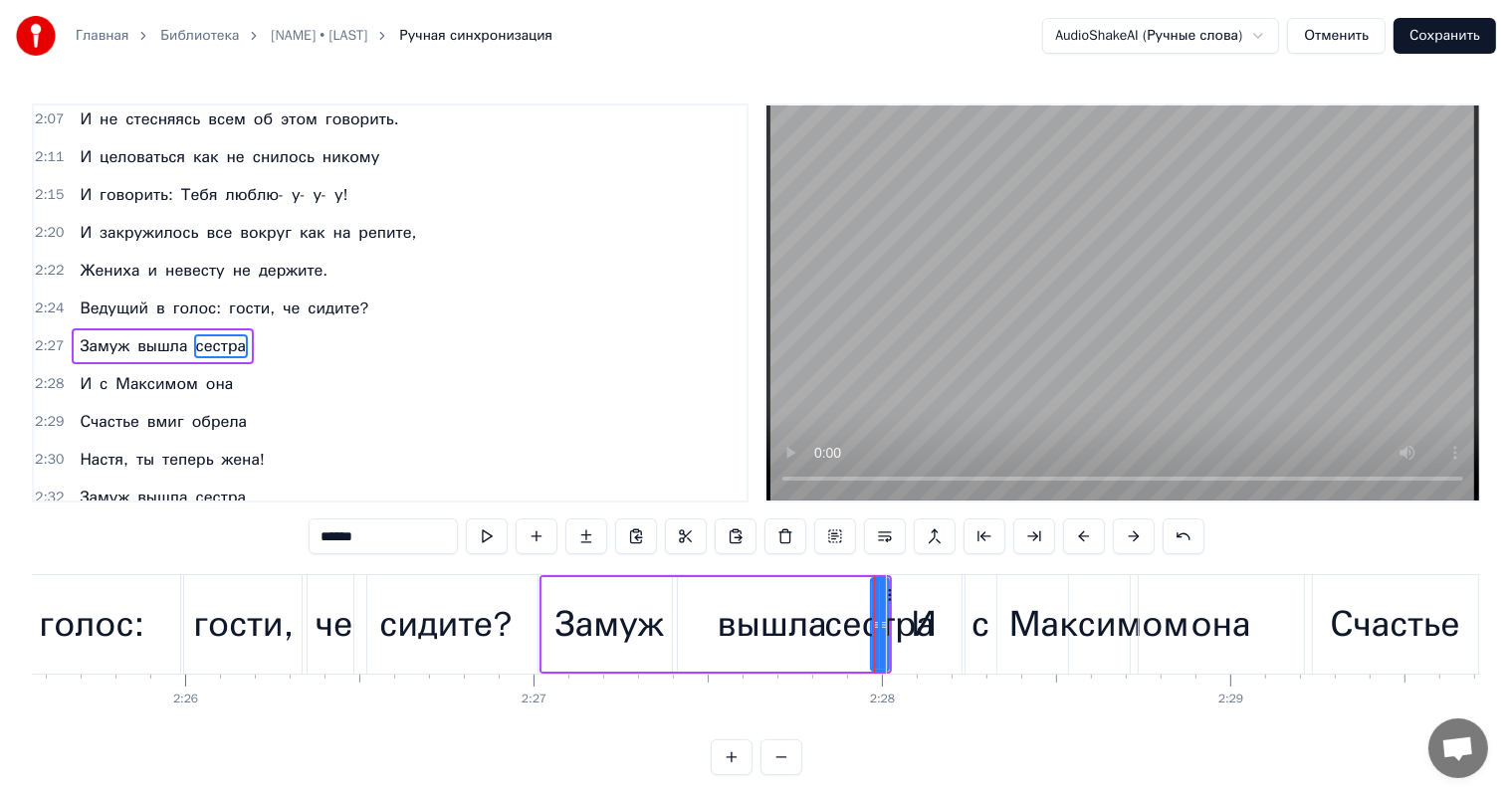 drag, startPoint x: 847, startPoint y: 623, endPoint x: 871, endPoint y: 627, distance: 24.33105 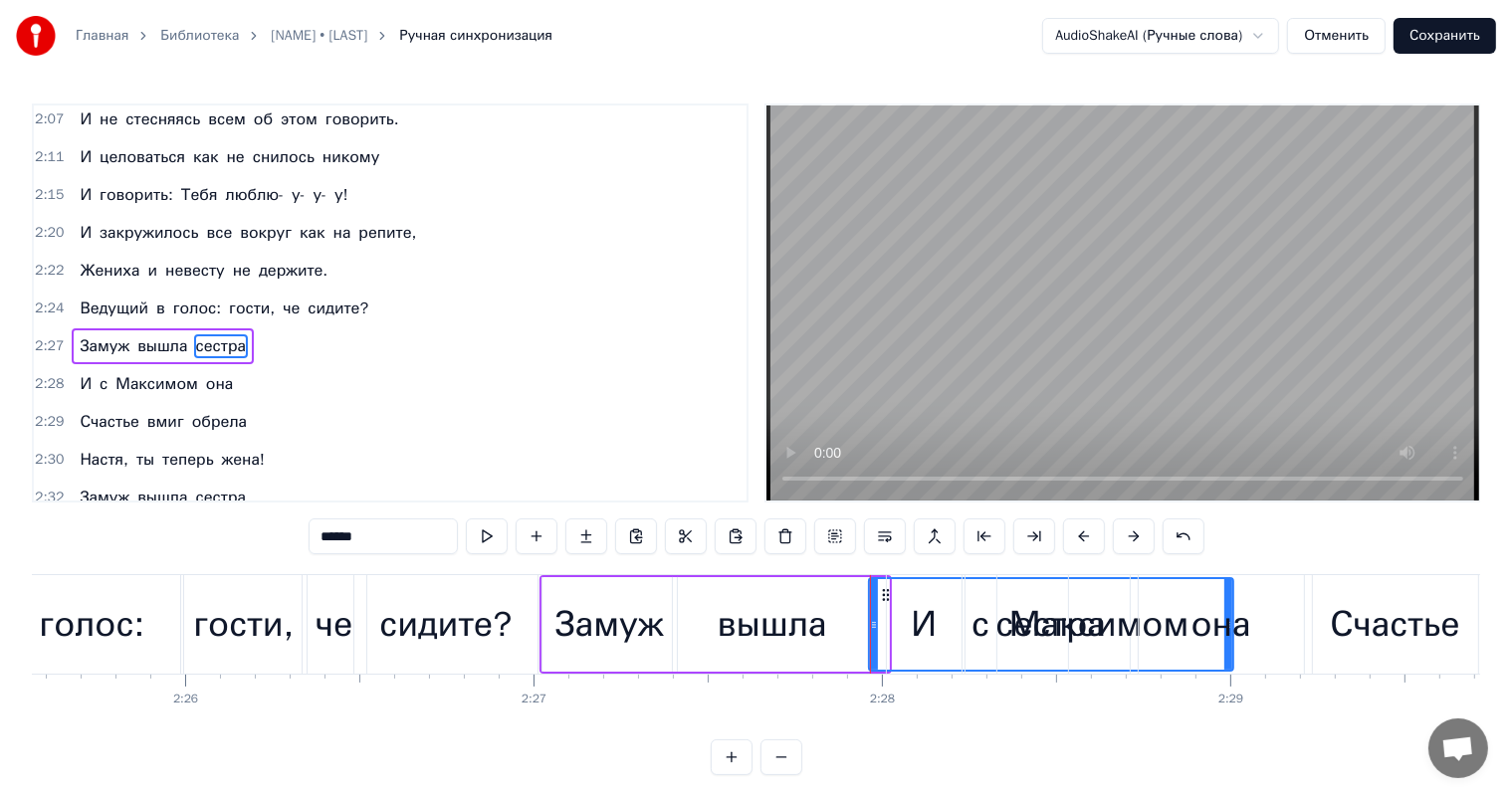 drag, startPoint x: 883, startPoint y: 626, endPoint x: 1227, endPoint y: 618, distance: 344.09301 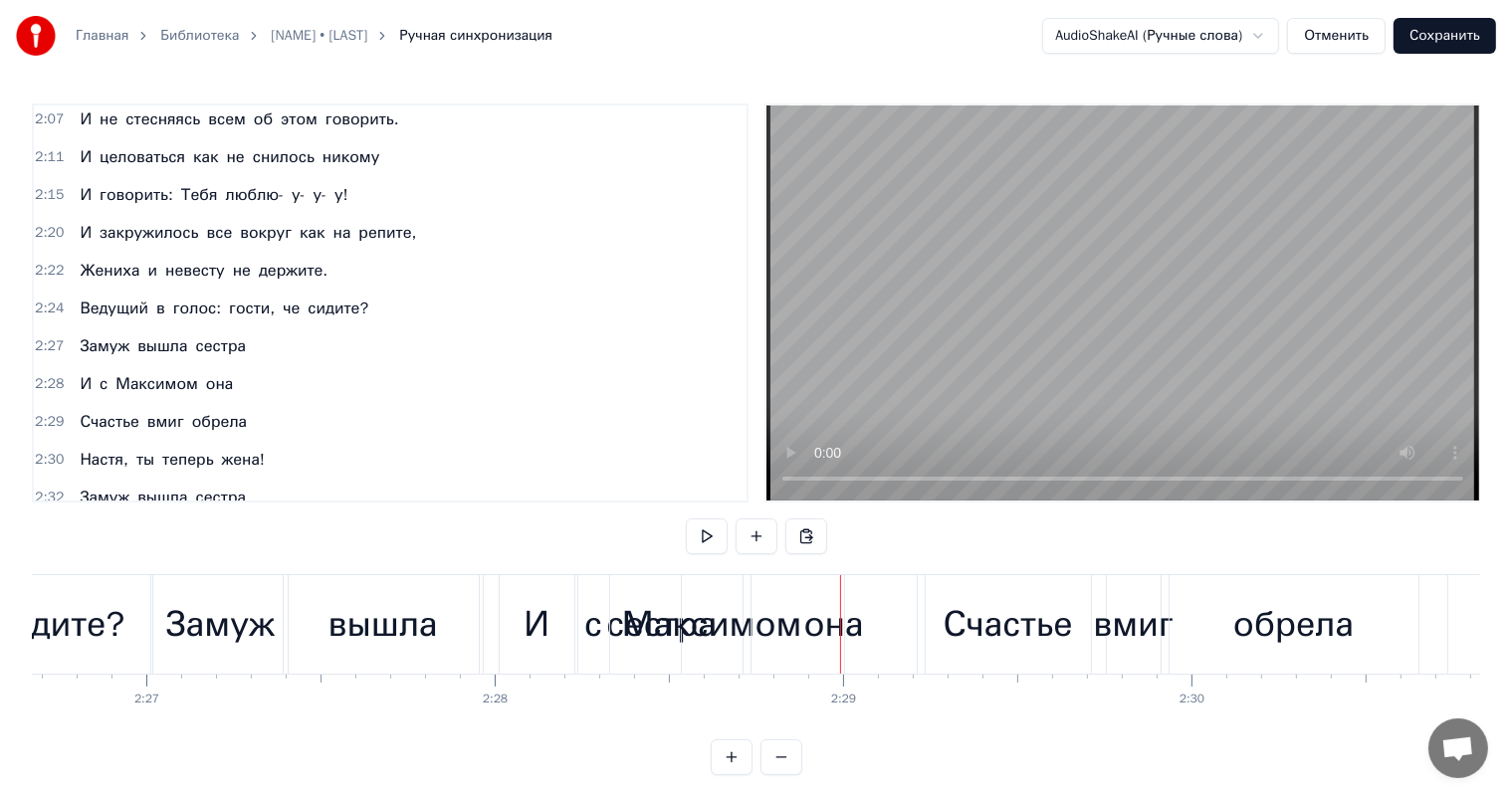 scroll, scrollTop: 0, scrollLeft: 51184, axis: horizontal 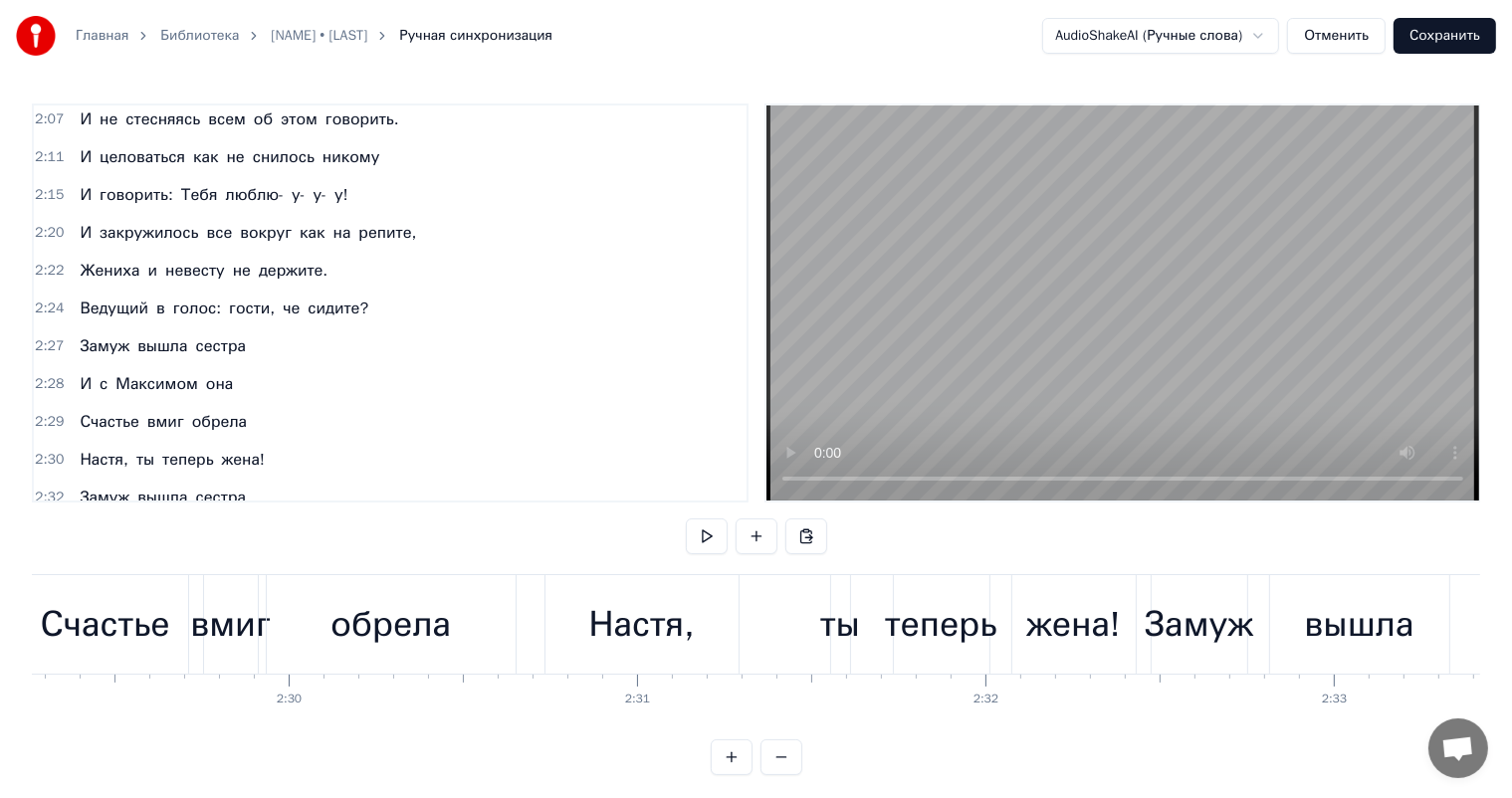 click on "Настя," at bounding box center (642, 624) 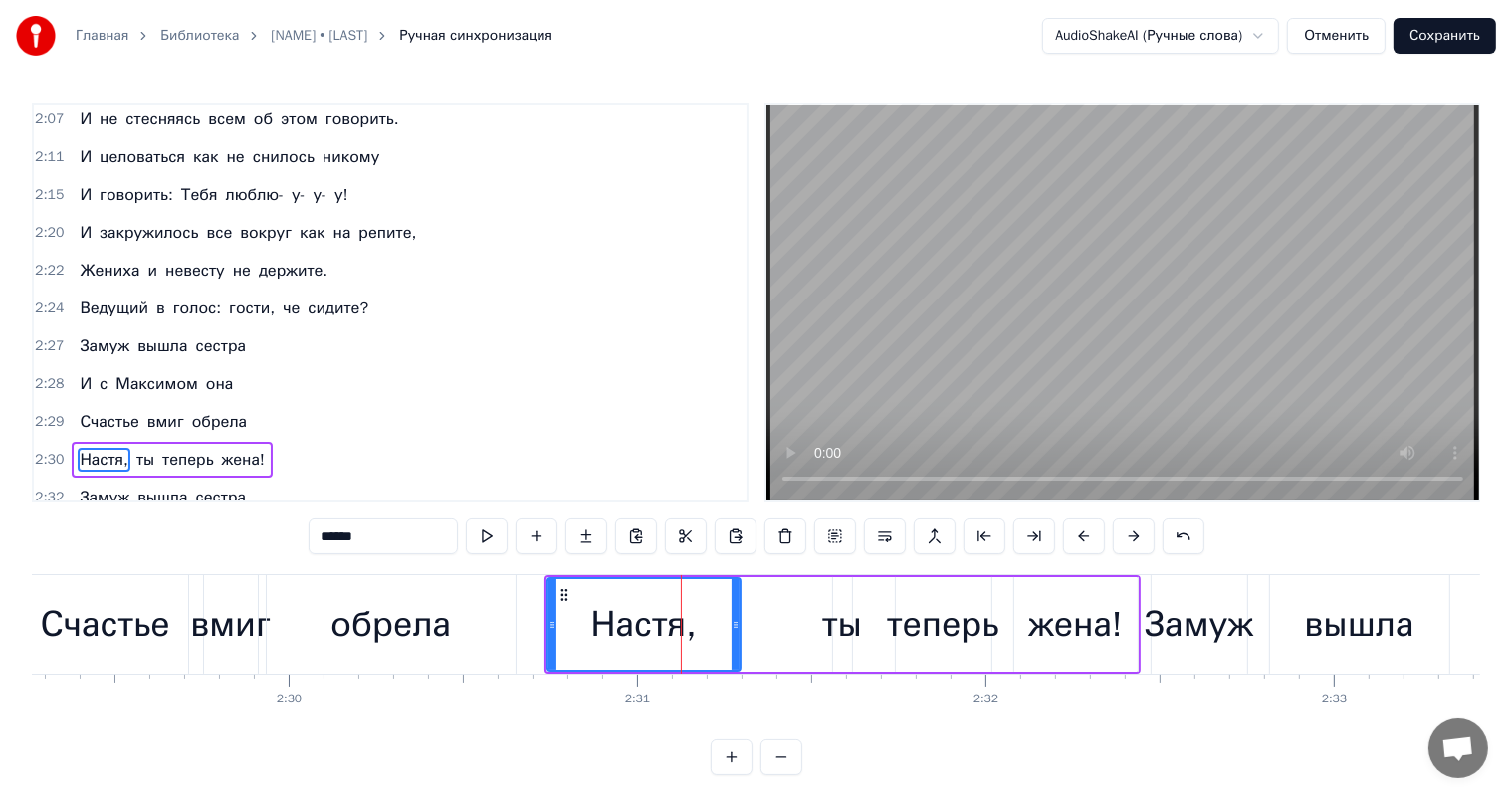 scroll, scrollTop: 1211, scrollLeft: 0, axis: vertical 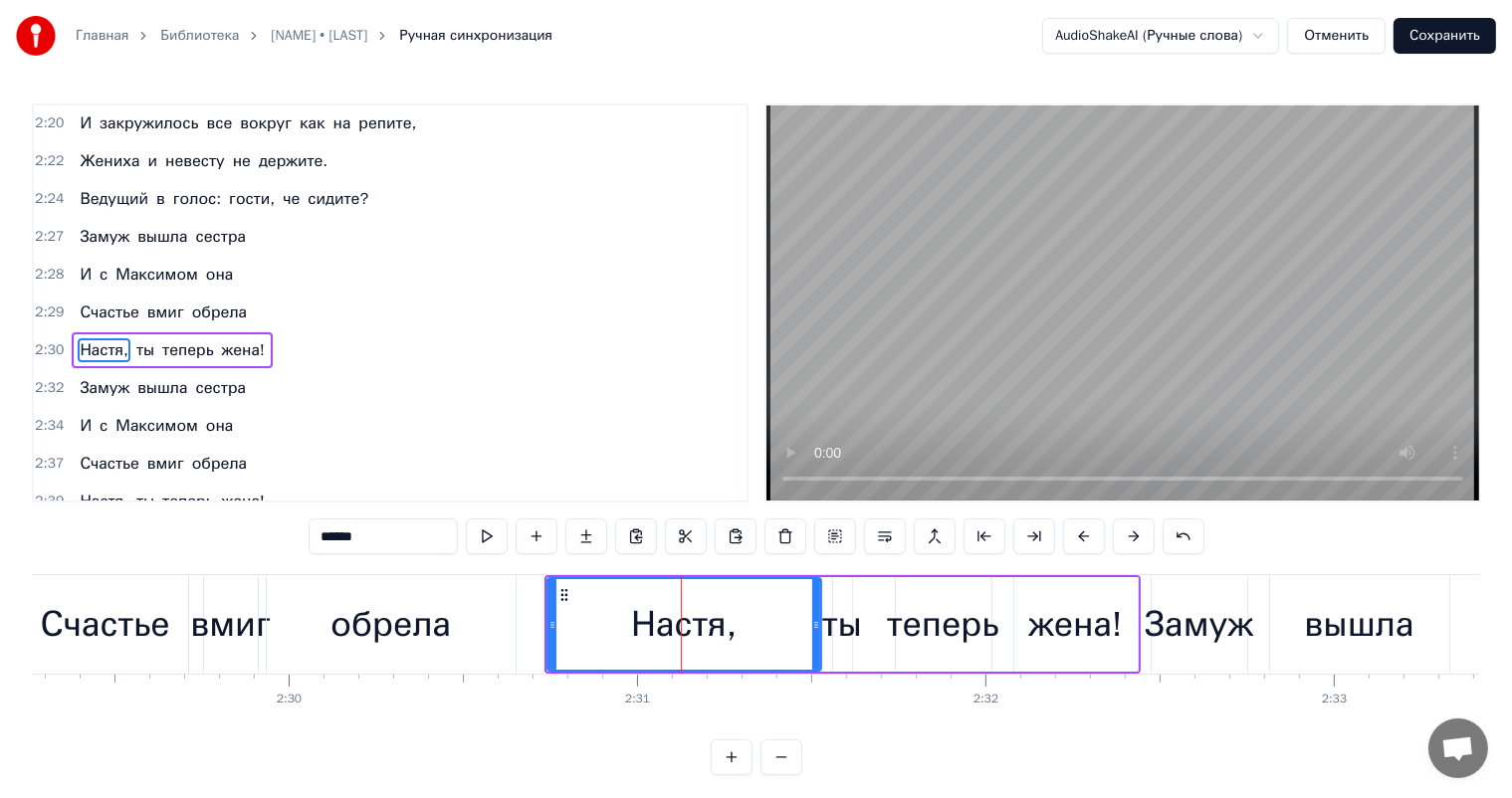 drag, startPoint x: 733, startPoint y: 621, endPoint x: 813, endPoint y: 633, distance: 80.89499 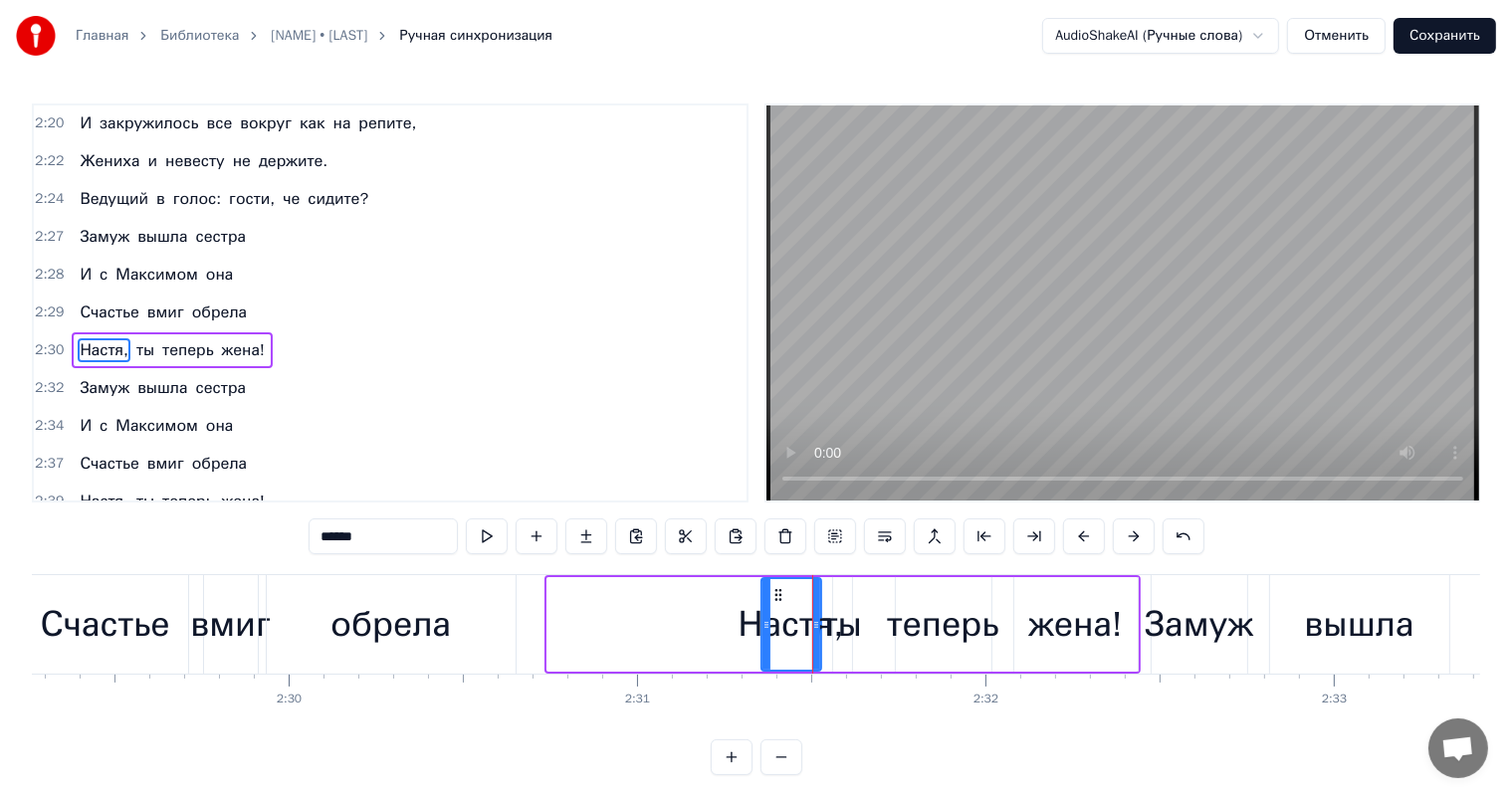 drag, startPoint x: 550, startPoint y: 610, endPoint x: 764, endPoint y: 631, distance: 215.02791 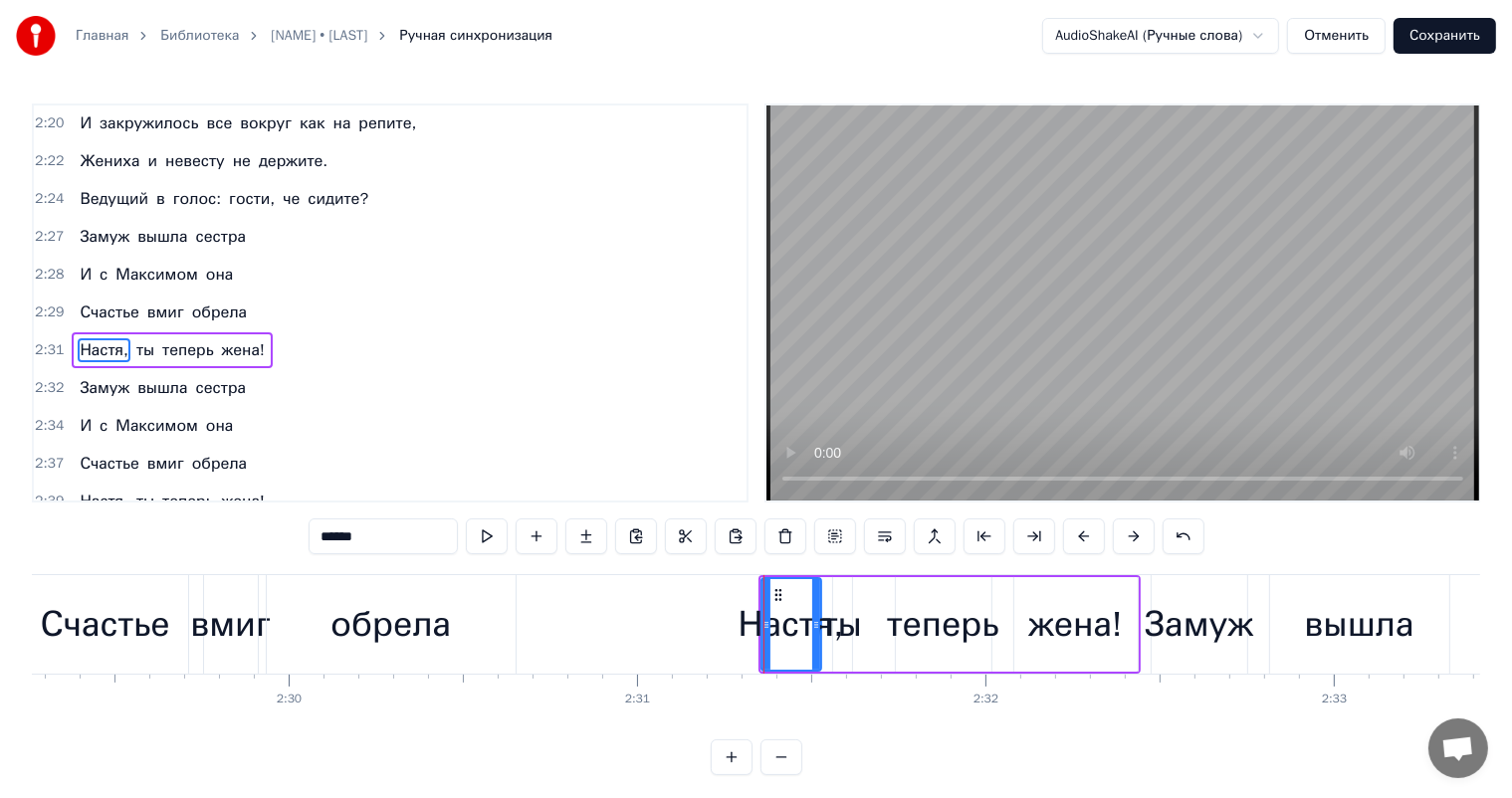 click on "обрела" at bounding box center (391, 624) 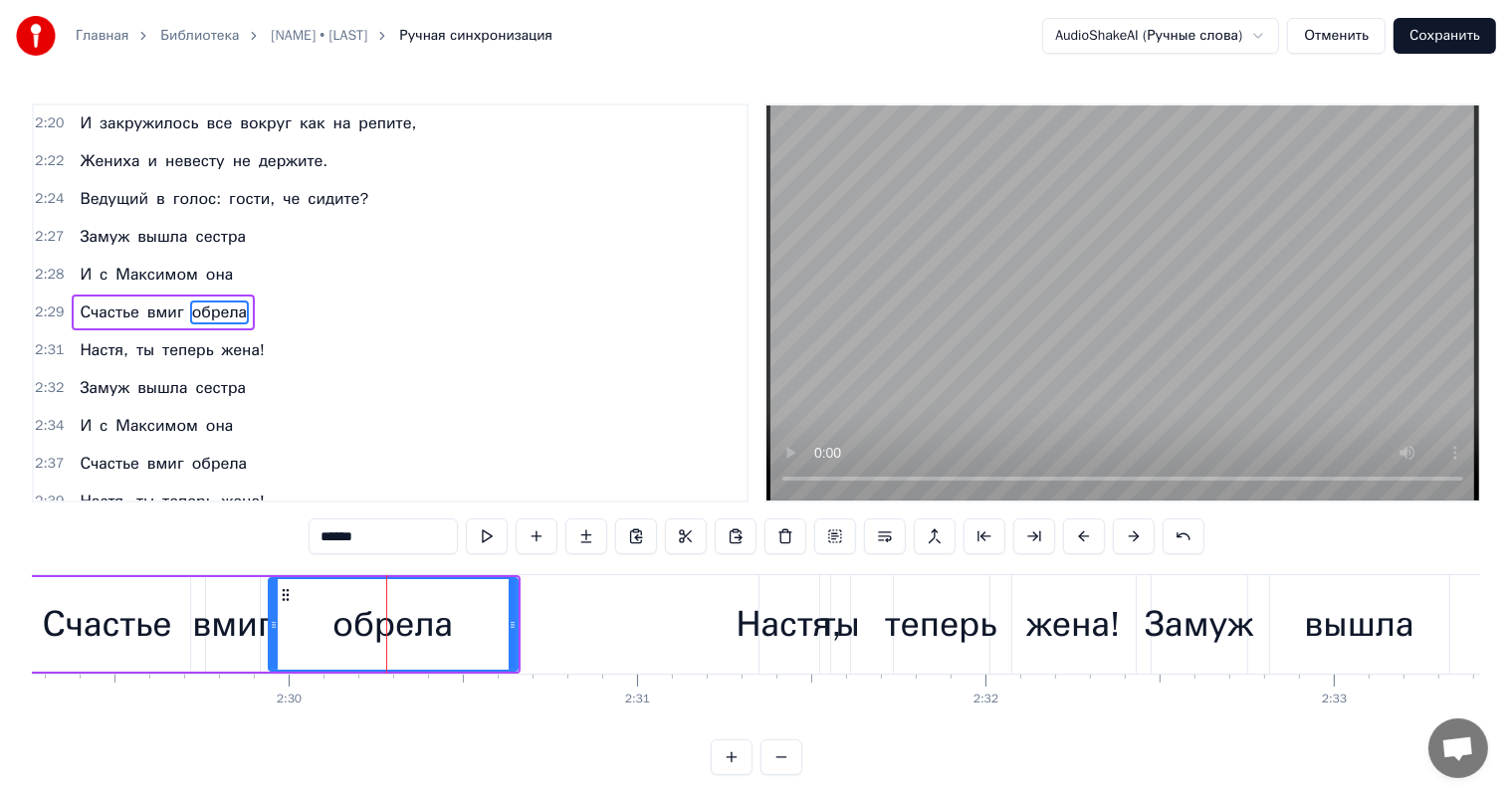 scroll, scrollTop: 1174, scrollLeft: 0, axis: vertical 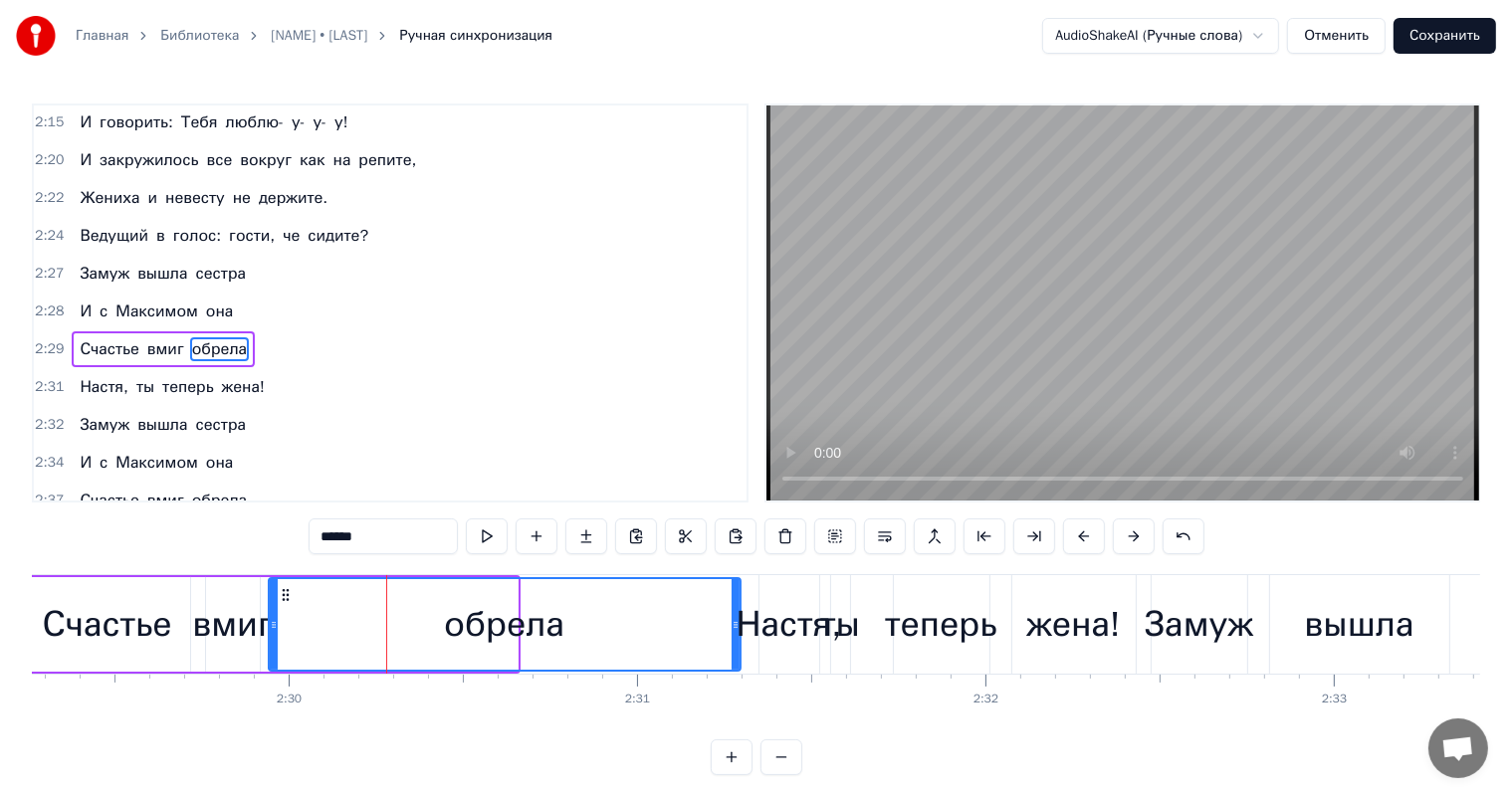 drag, startPoint x: 514, startPoint y: 621, endPoint x: 737, endPoint y: 633, distance: 223.3226 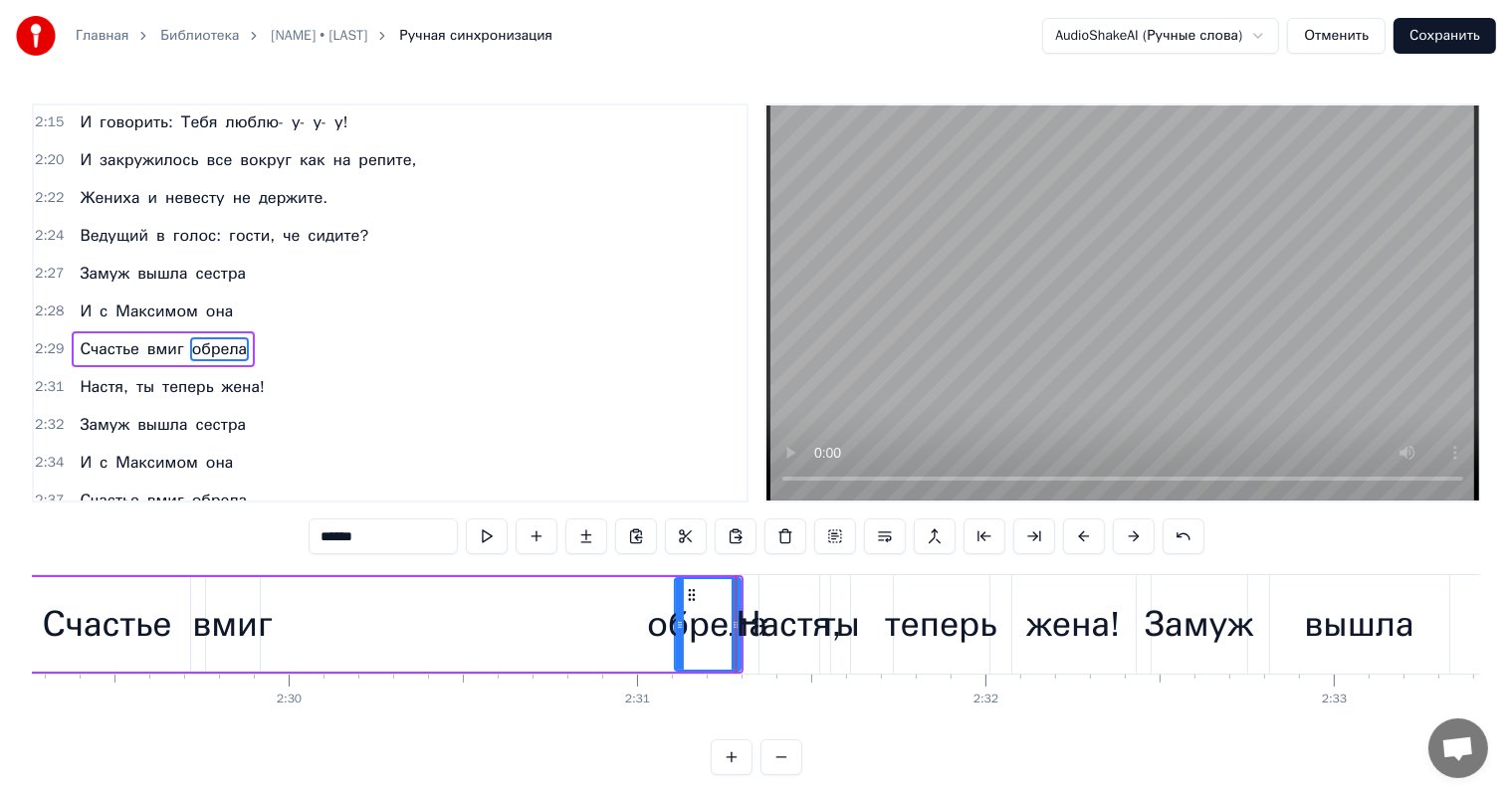 drag, startPoint x: 269, startPoint y: 622, endPoint x: 675, endPoint y: 596, distance: 406.8317 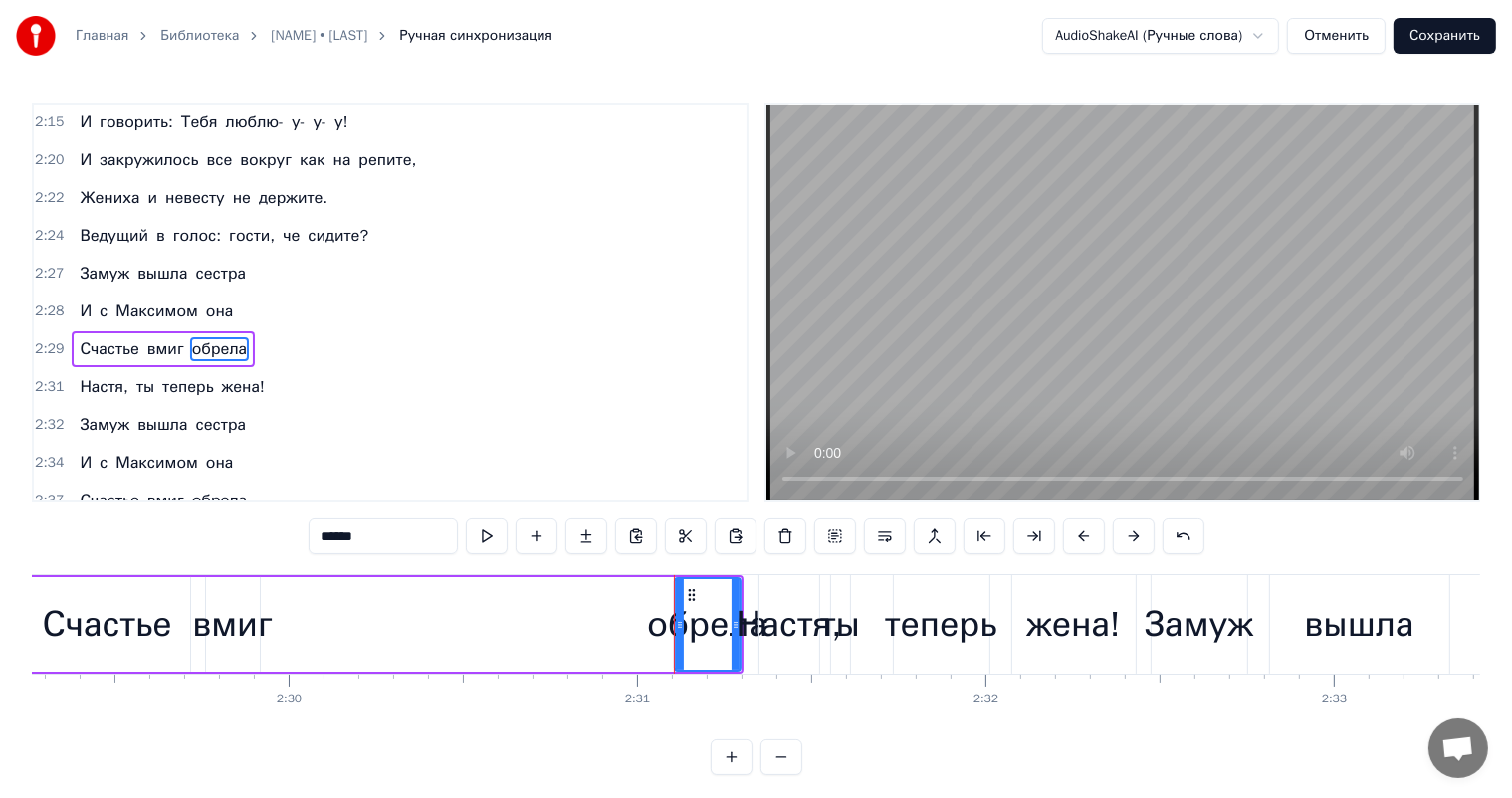 click on "вмиг" at bounding box center [232, 624] 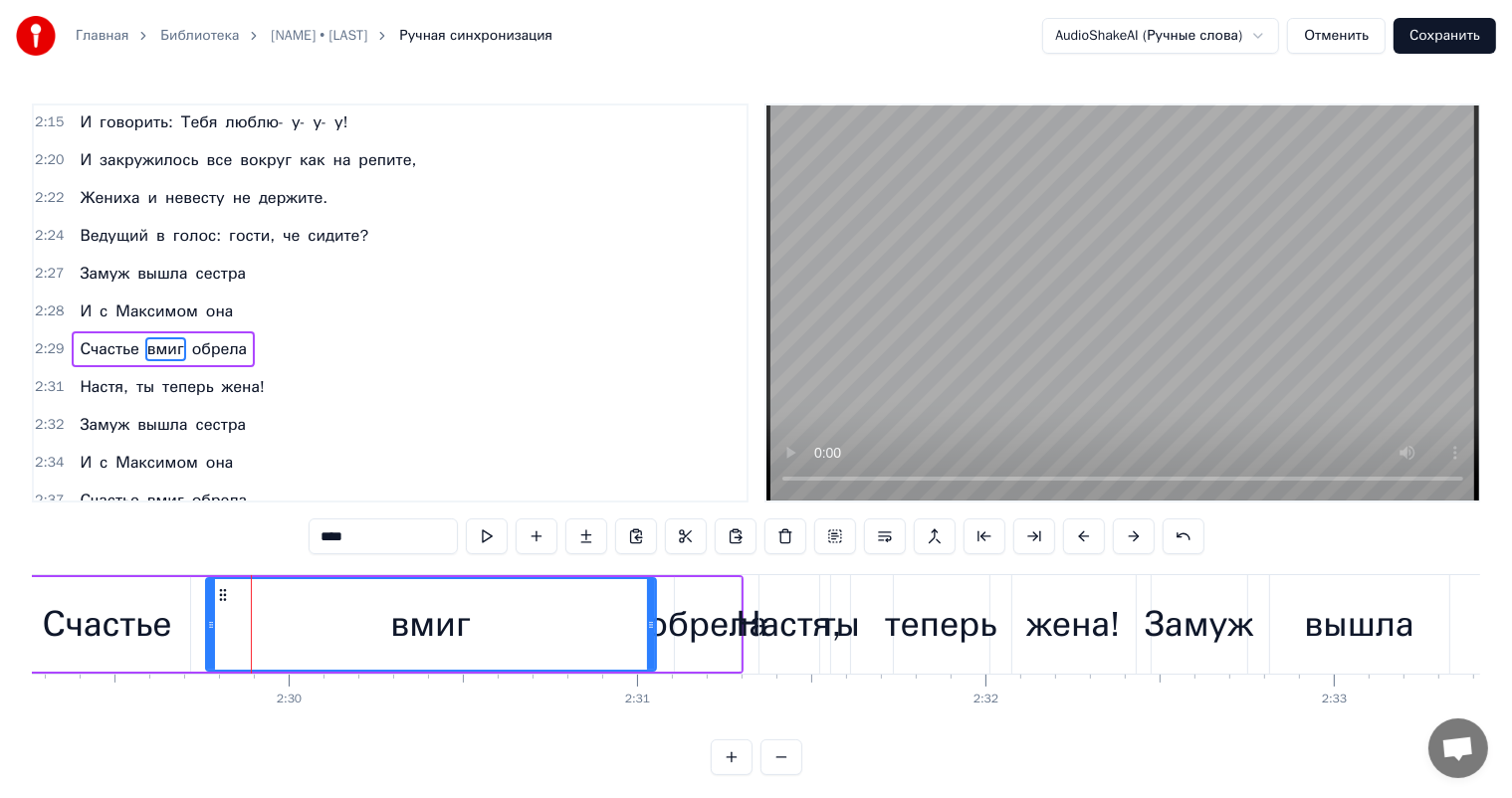 drag, startPoint x: 255, startPoint y: 626, endPoint x: 649, endPoint y: 625, distance: 394.00127 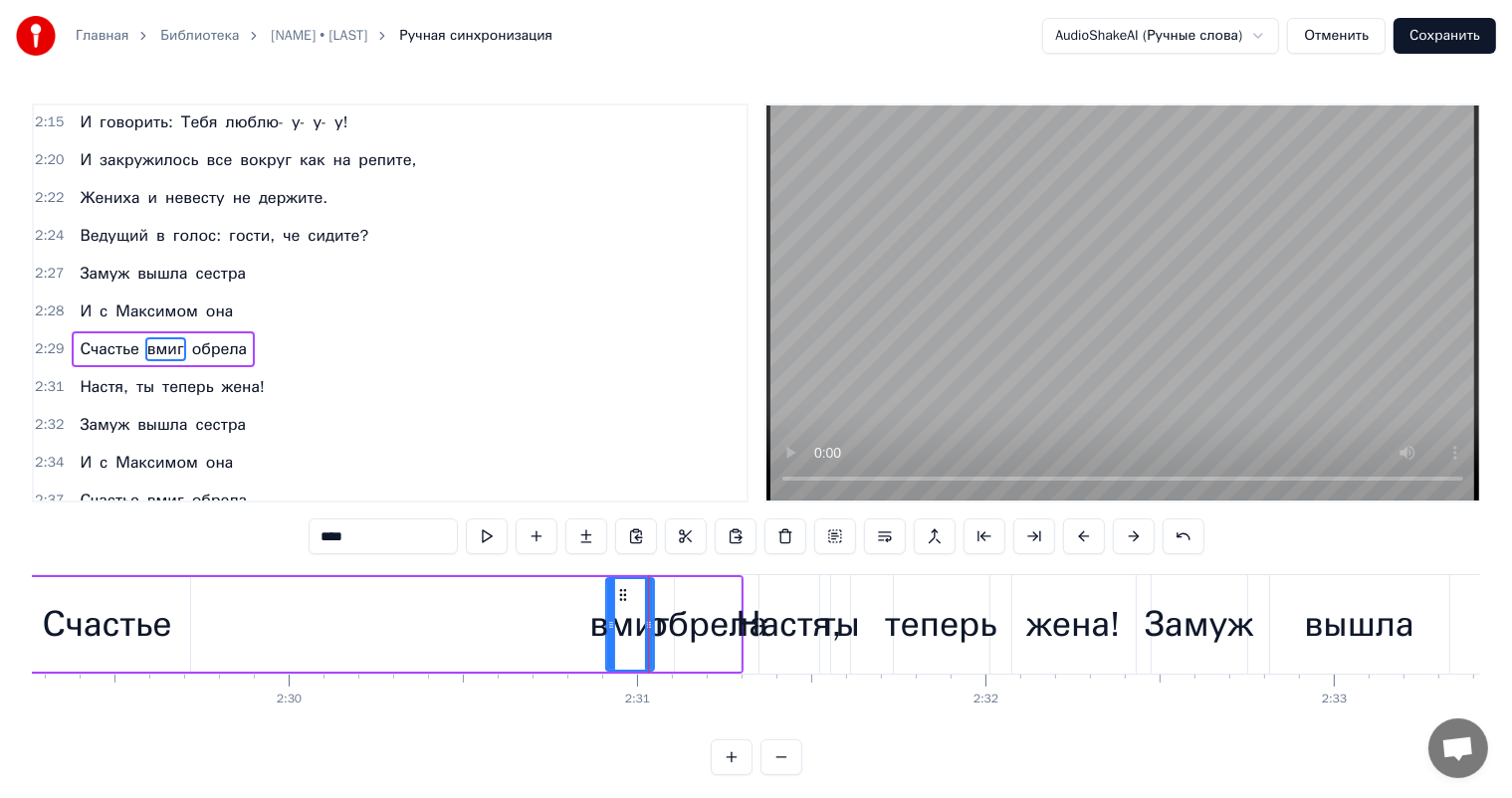 drag, startPoint x: 207, startPoint y: 625, endPoint x: 607, endPoint y: 592, distance: 401.3589 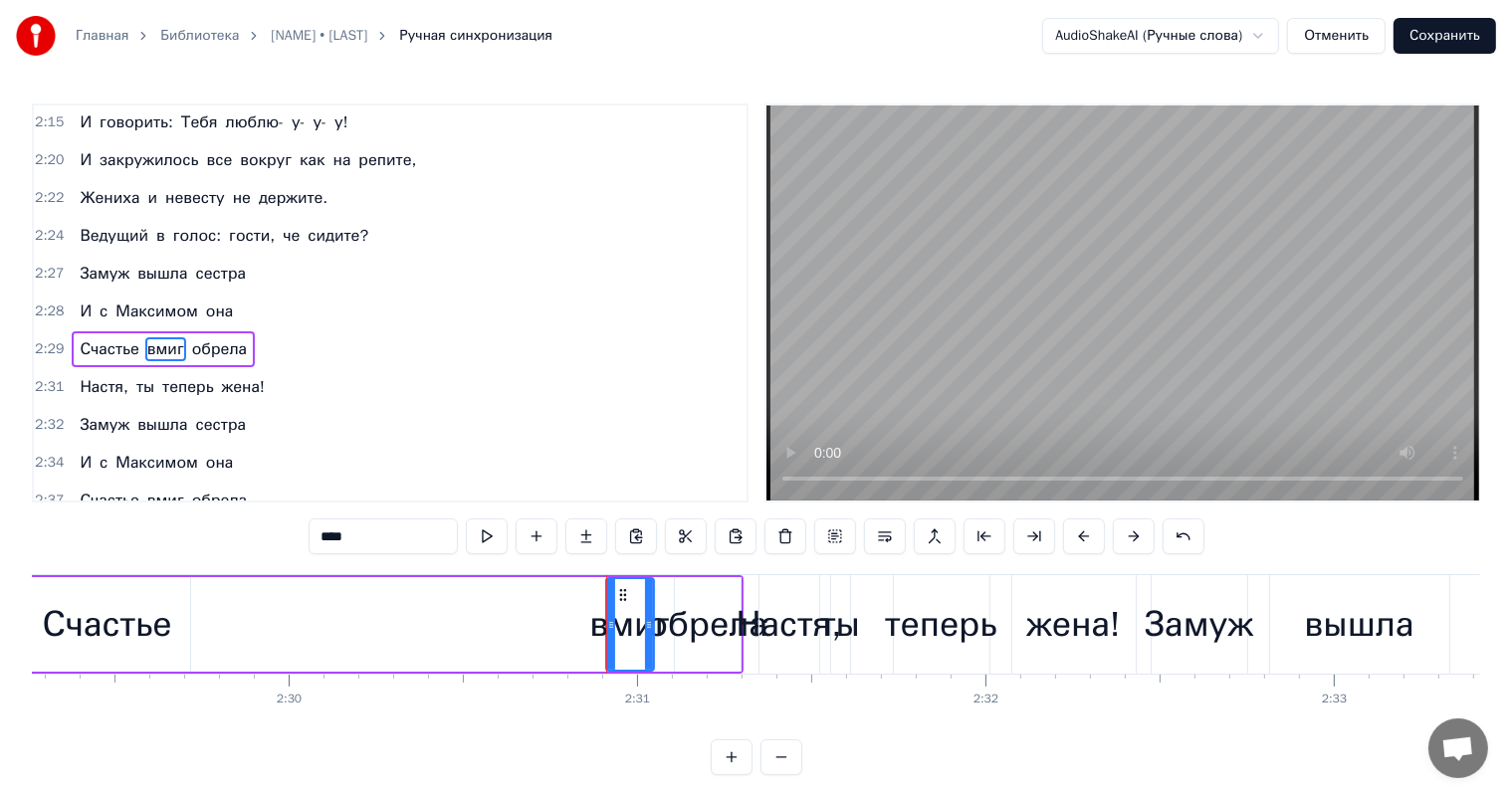 click on "Счастье" at bounding box center (108, 624) 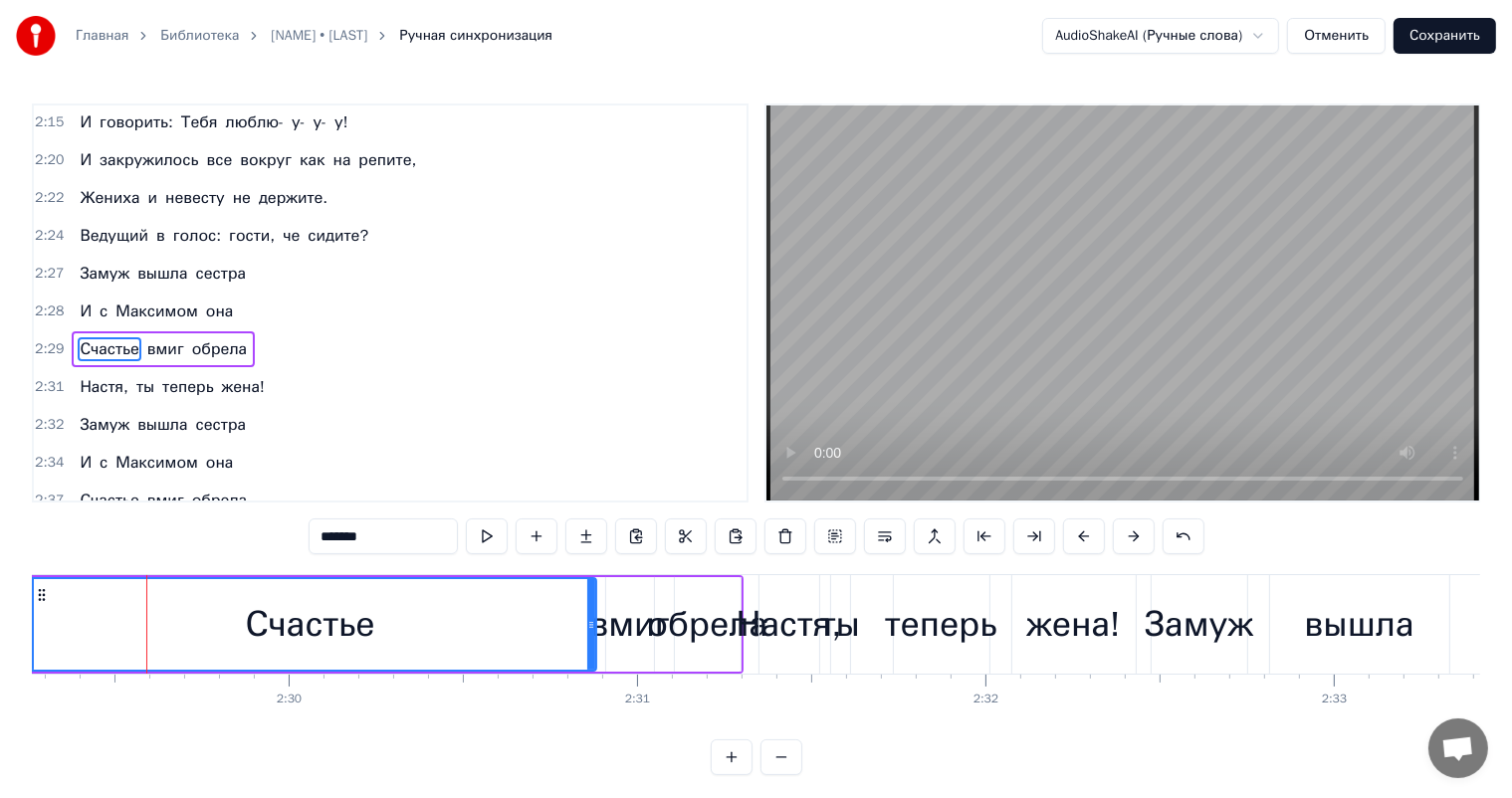 drag, startPoint x: 187, startPoint y: 626, endPoint x: 593, endPoint y: 613, distance: 406.20807 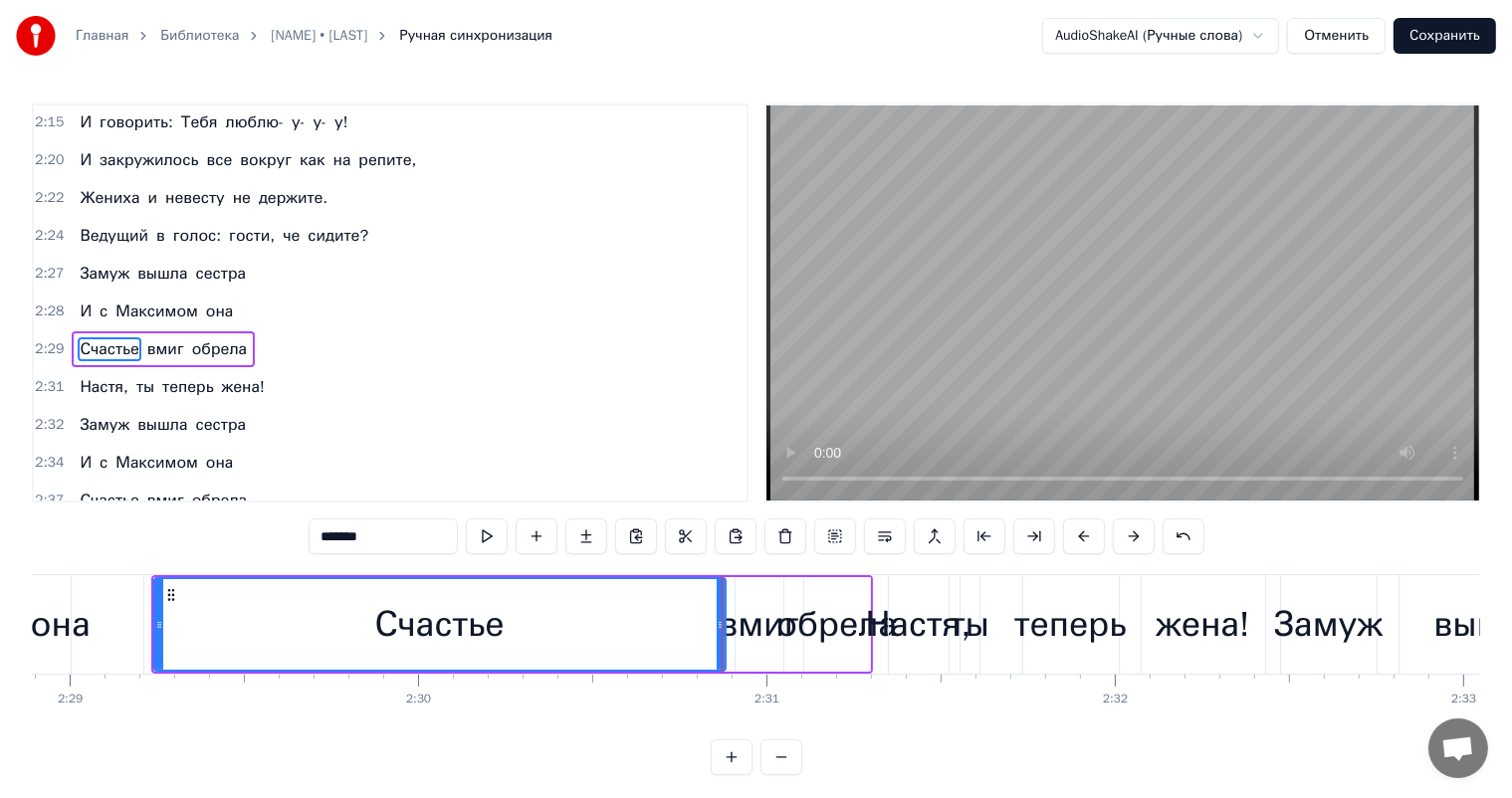 scroll, scrollTop: 0, scrollLeft: 51786, axis: horizontal 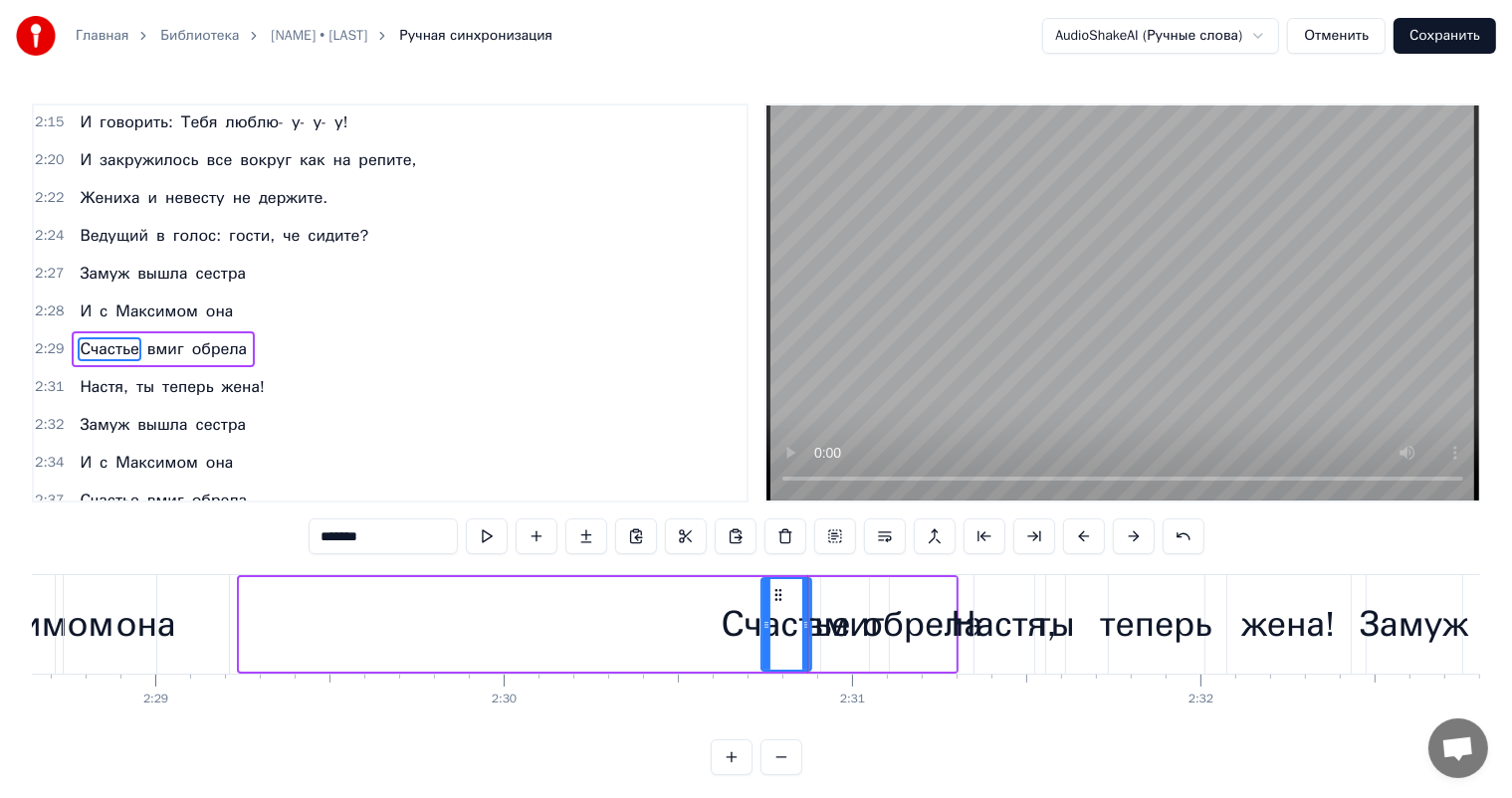 drag, startPoint x: 242, startPoint y: 622, endPoint x: 763, endPoint y: 620, distance: 521.00384 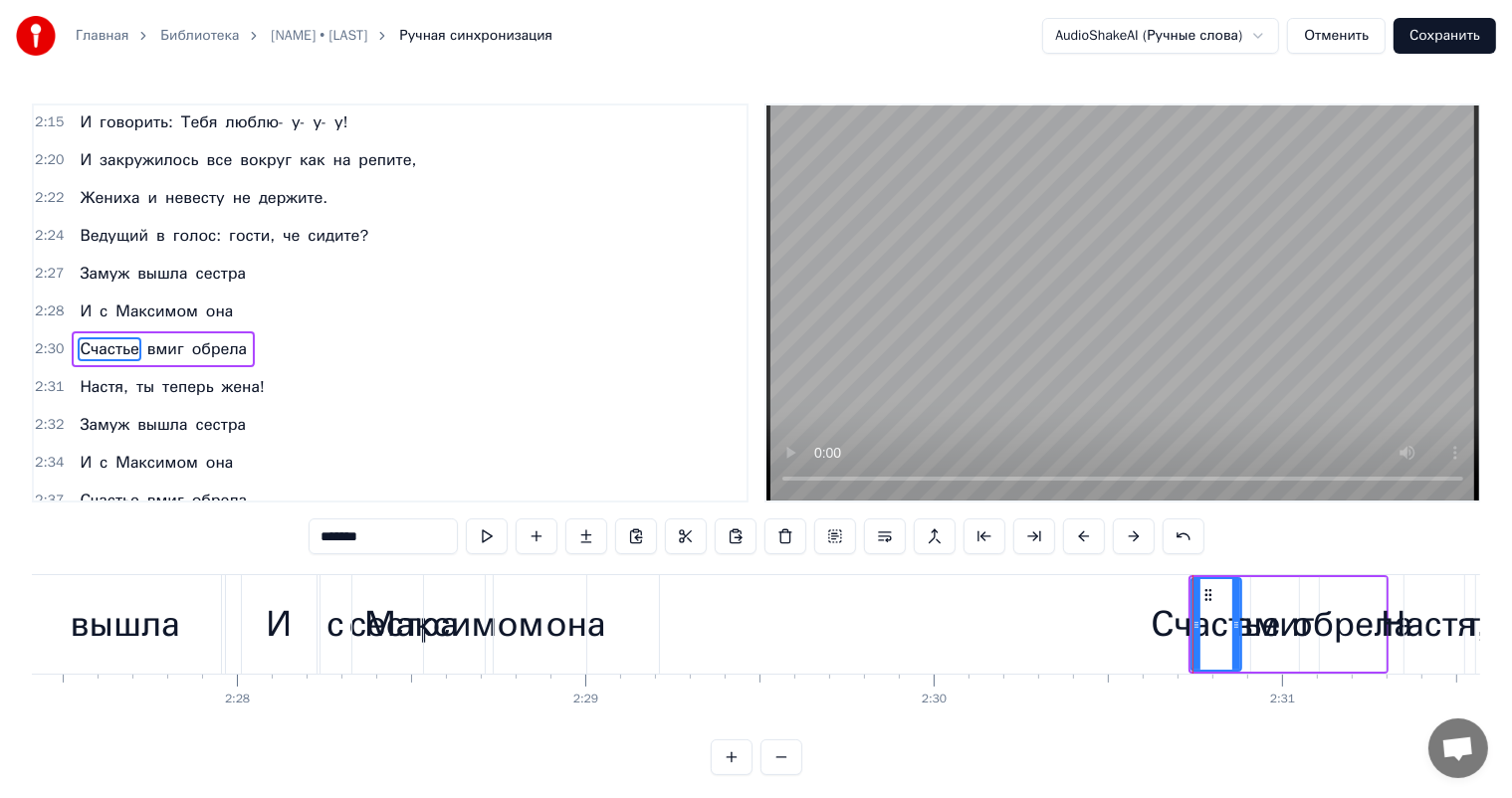 scroll, scrollTop: 0, scrollLeft: 51271, axis: horizontal 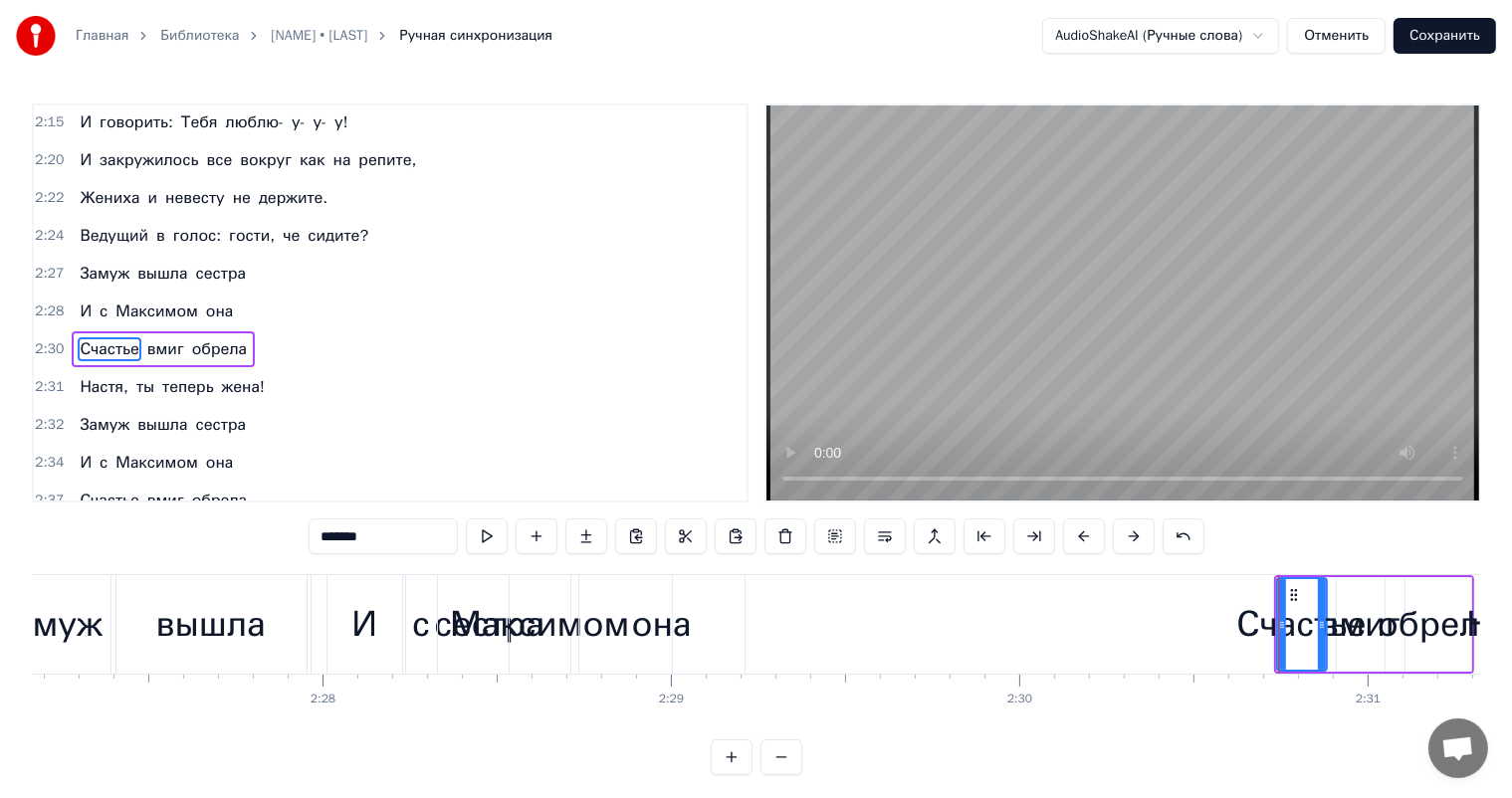 click on "И" at bounding box center [364, 624] 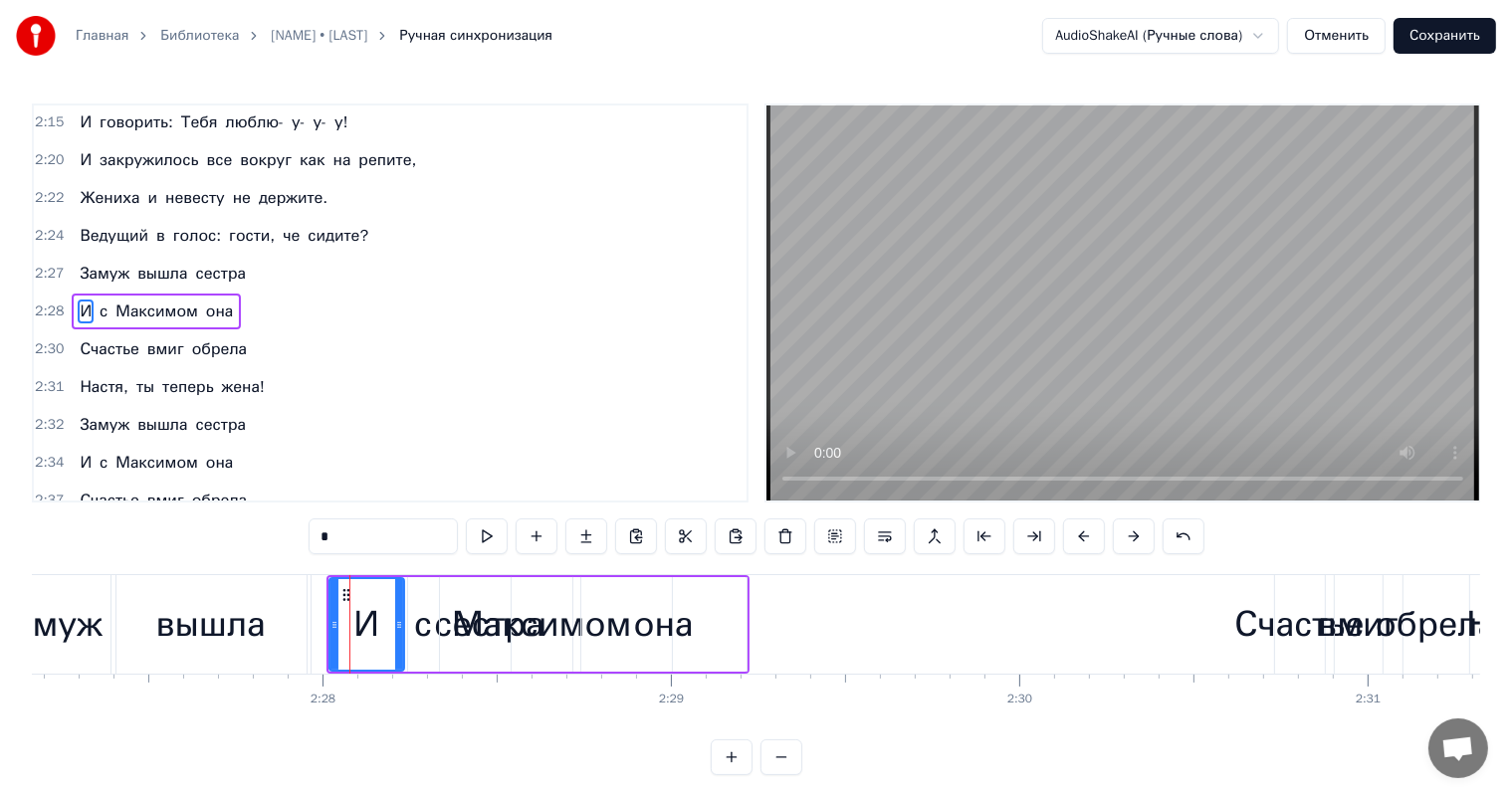 scroll, scrollTop: 1138, scrollLeft: 0, axis: vertical 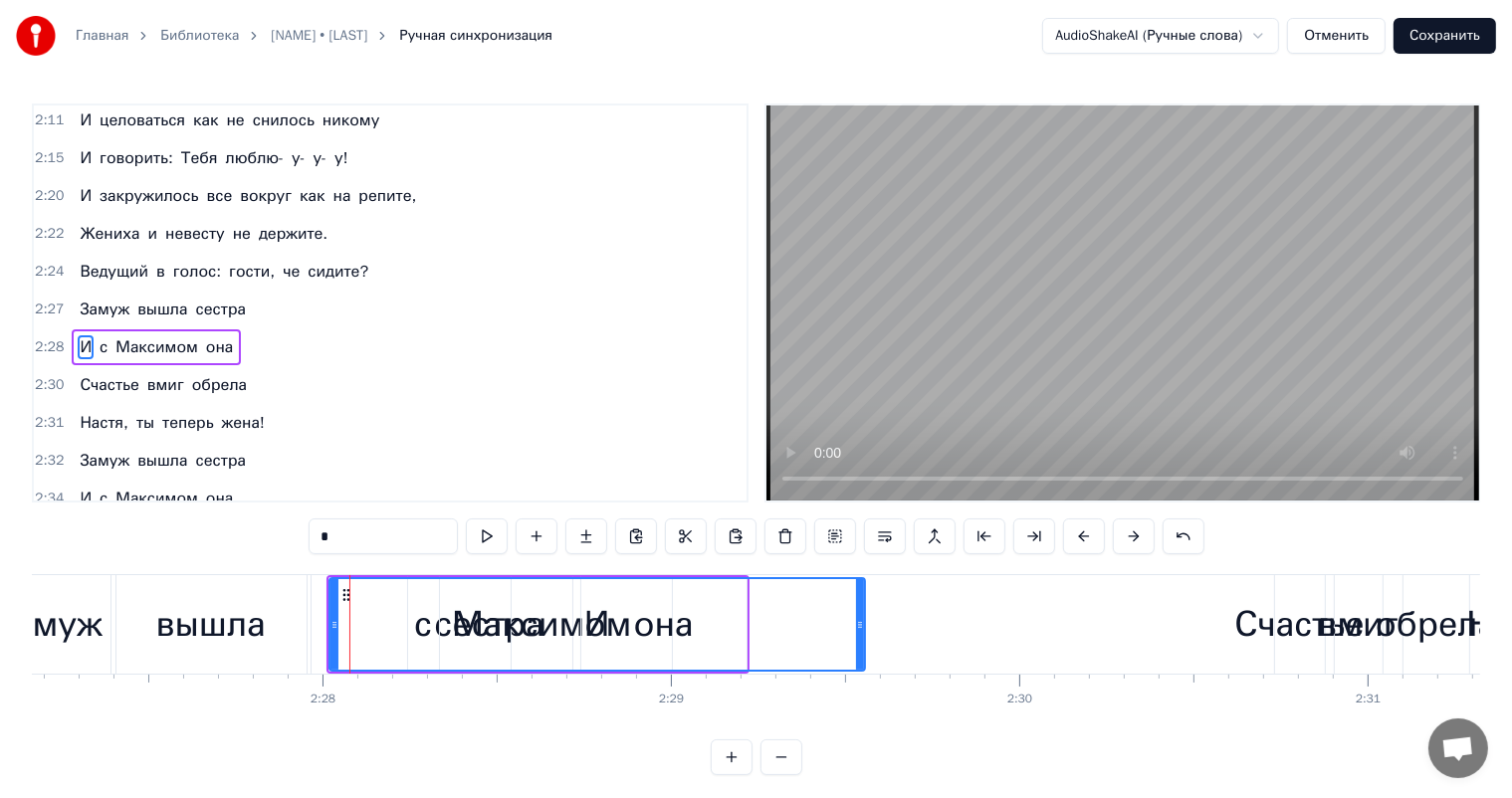 drag, startPoint x: 396, startPoint y: 621, endPoint x: 857, endPoint y: 629, distance: 461.06941 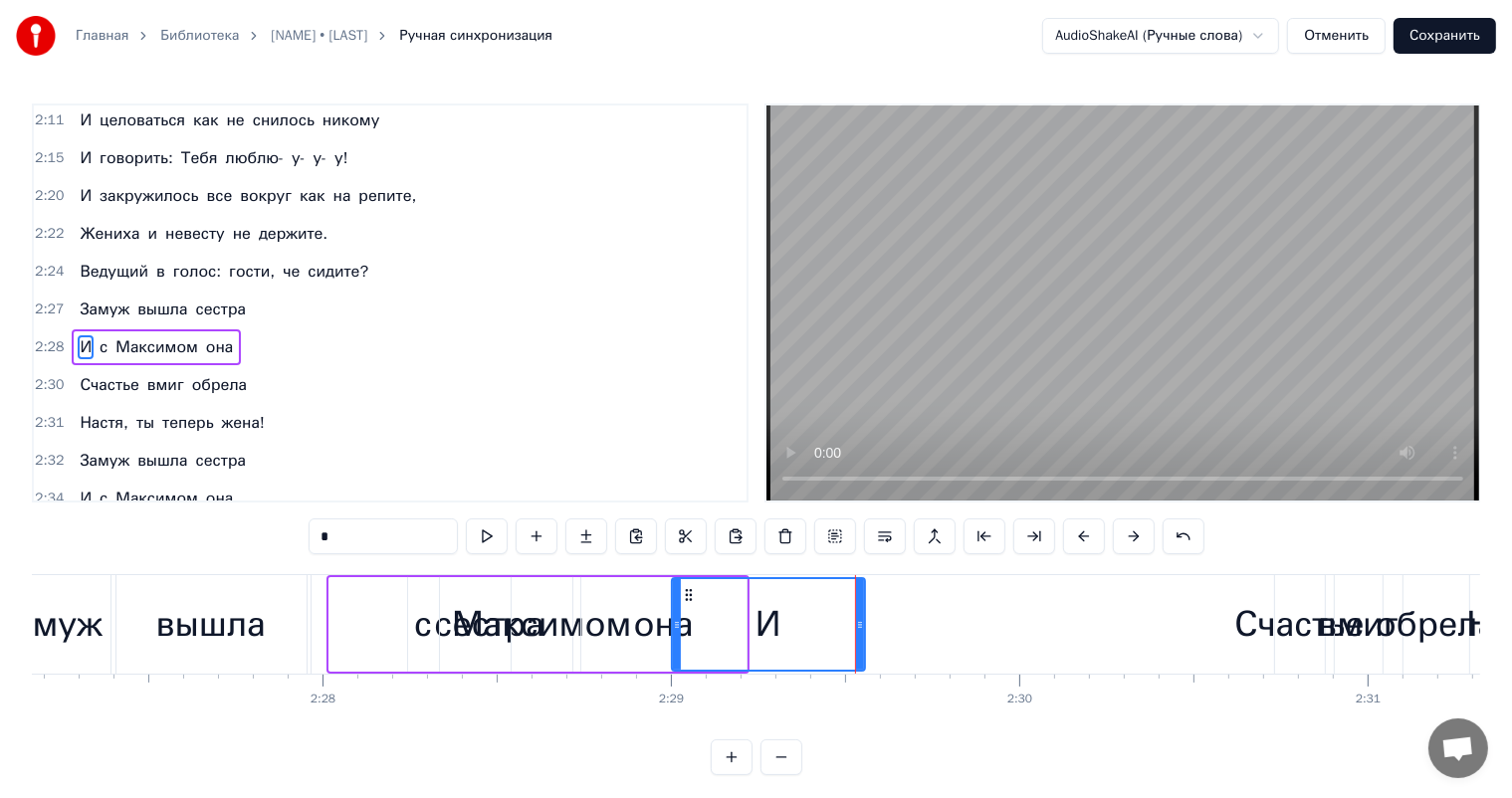 drag, startPoint x: 334, startPoint y: 621, endPoint x: 677, endPoint y: 629, distance: 343.09328 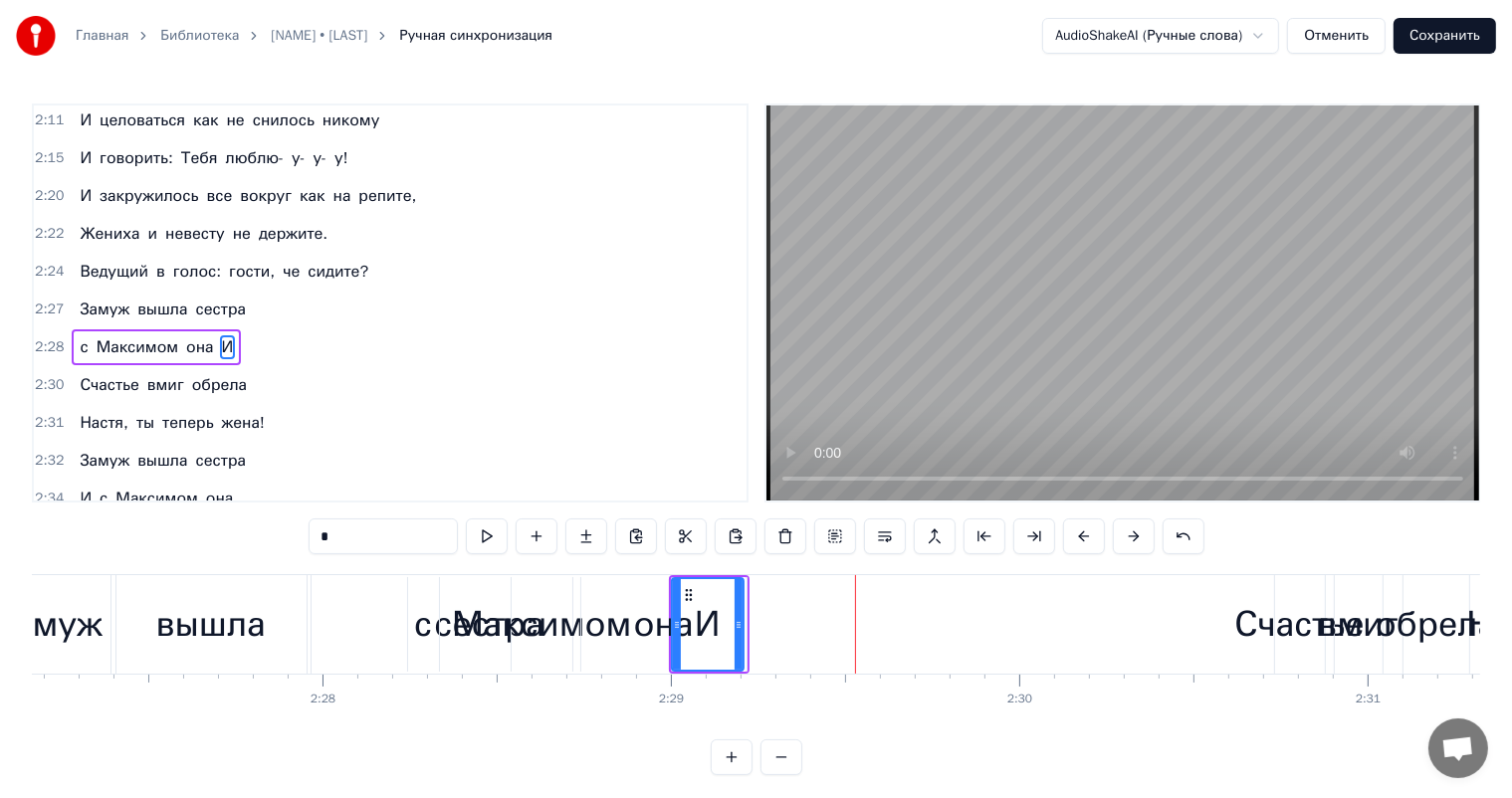drag, startPoint x: 857, startPoint y: 622, endPoint x: 735, endPoint y: 627, distance: 122.102416 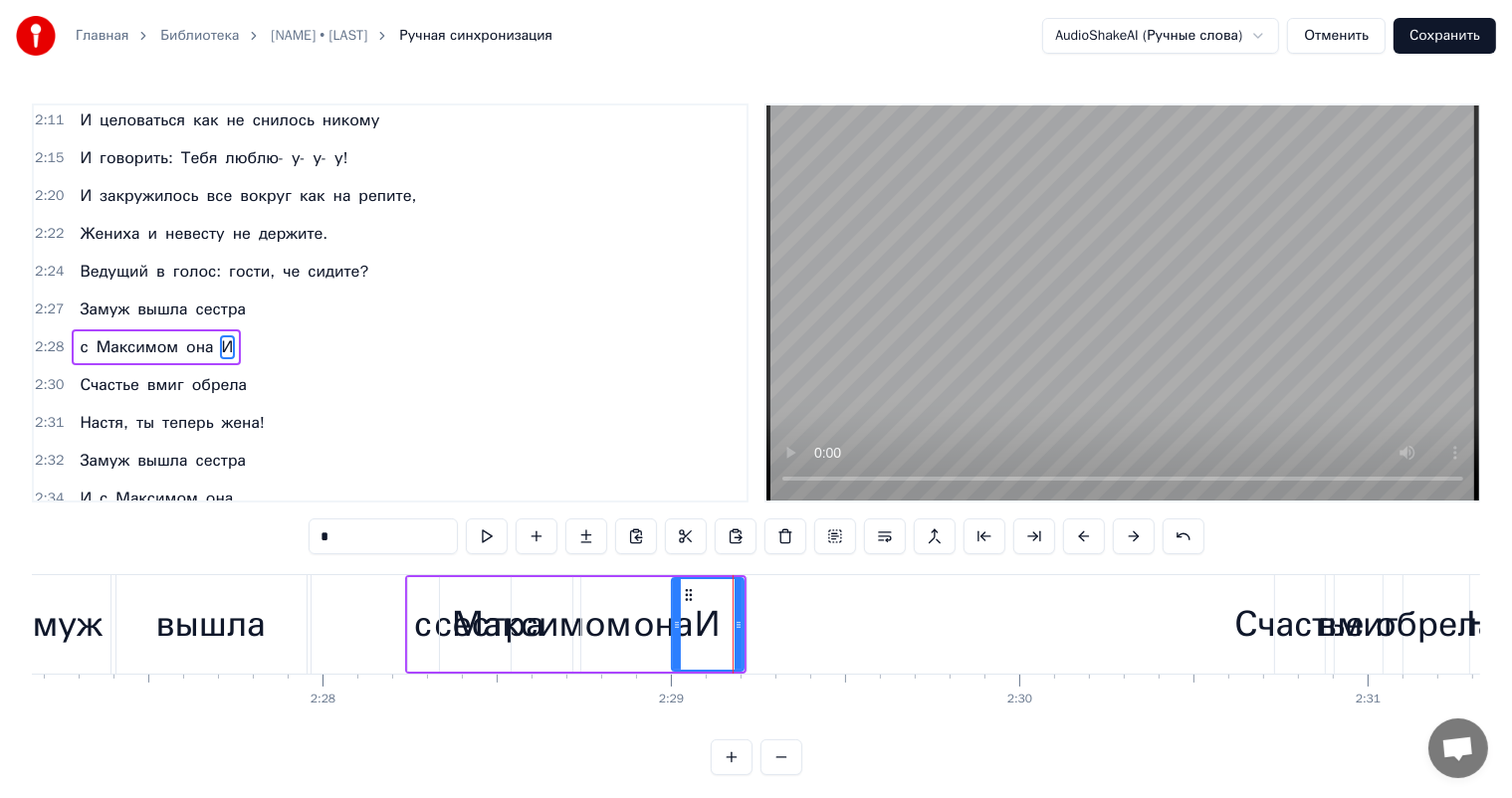 click on "с" at bounding box center [423, 624] 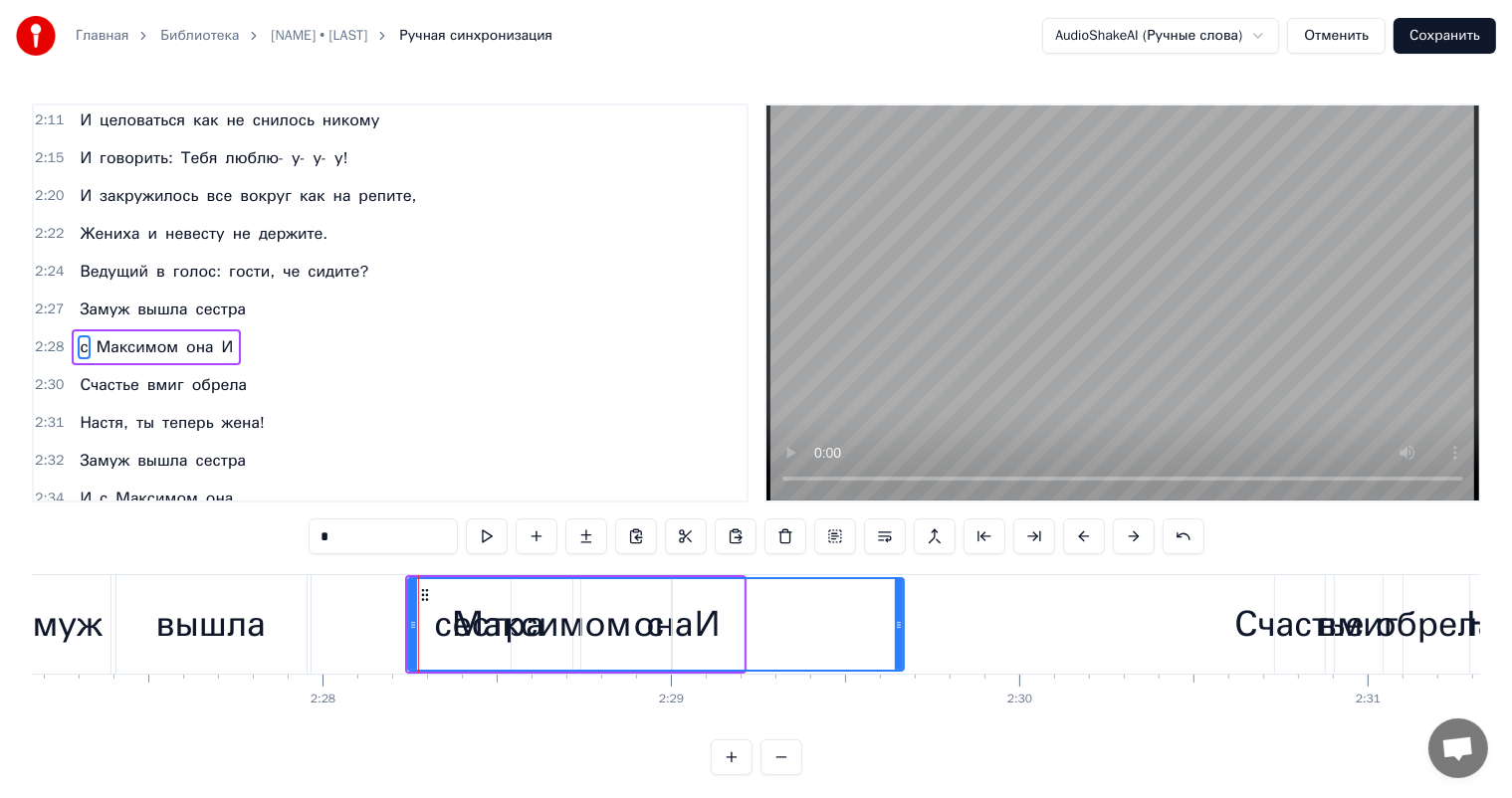 drag, startPoint x: 431, startPoint y: 625, endPoint x: 896, endPoint y: 625, distance: 465 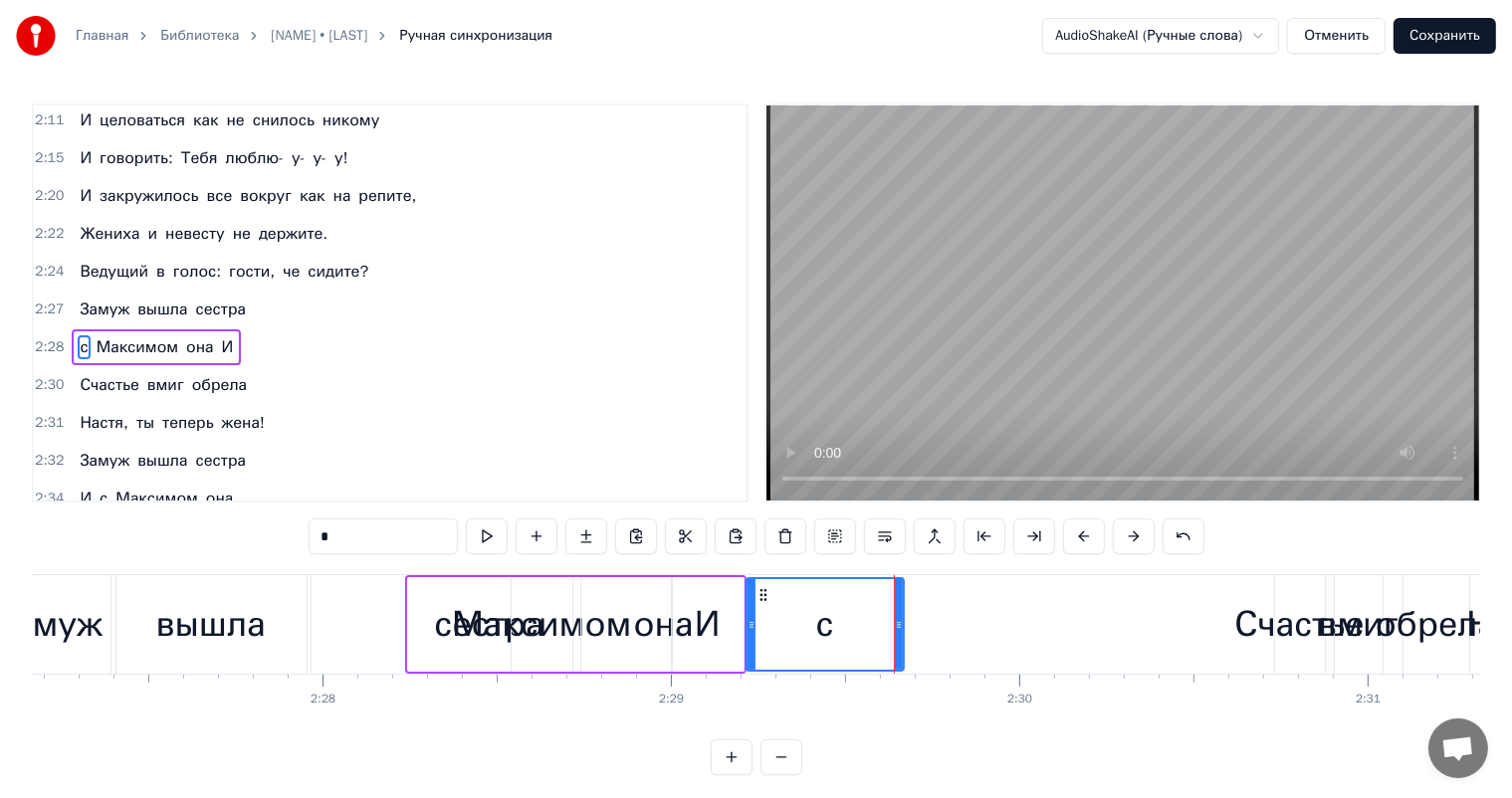 drag, startPoint x: 413, startPoint y: 624, endPoint x: 750, endPoint y: 644, distance: 337.593 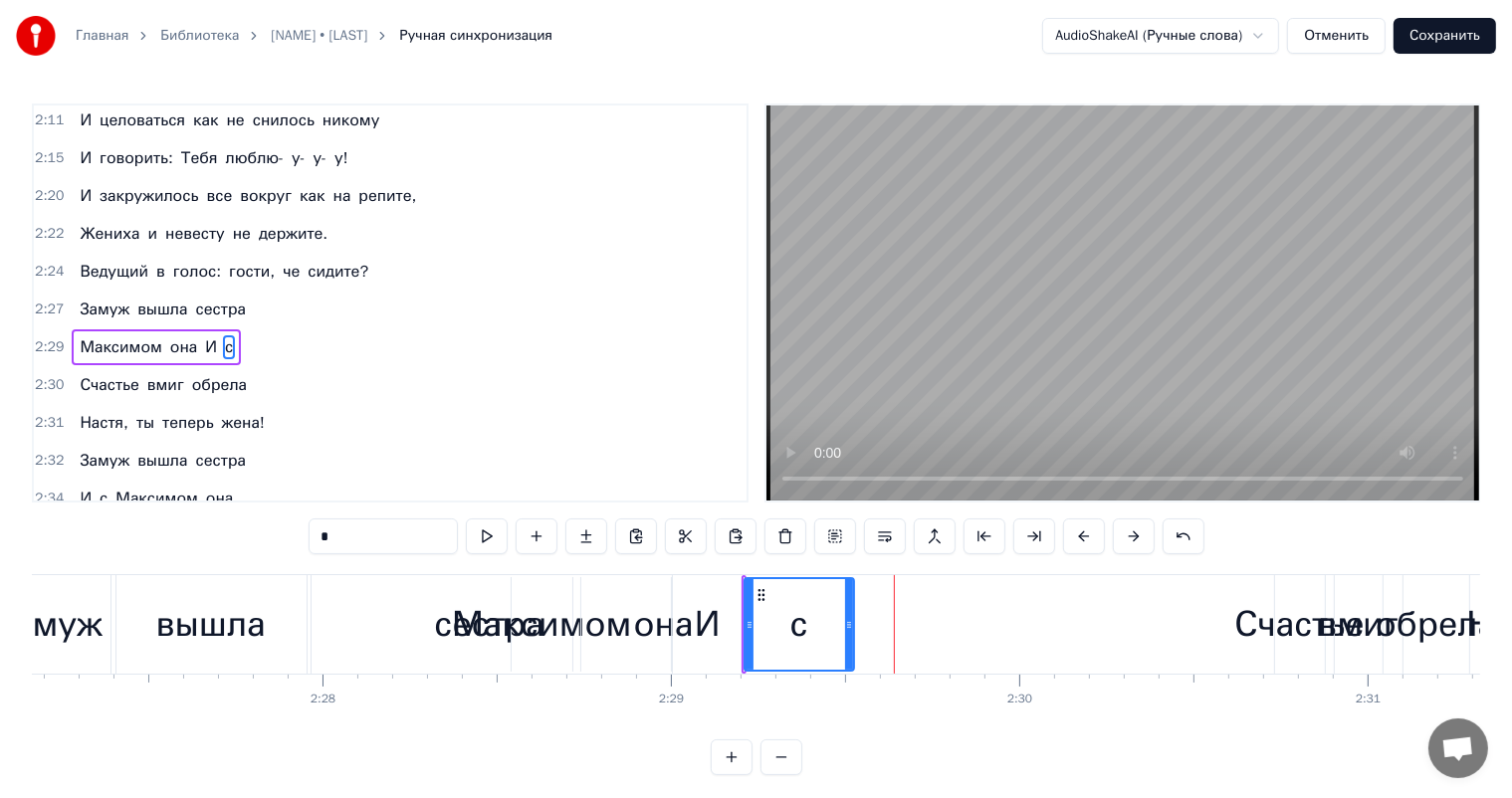drag, startPoint x: 896, startPoint y: 624, endPoint x: 846, endPoint y: 624, distance: 50 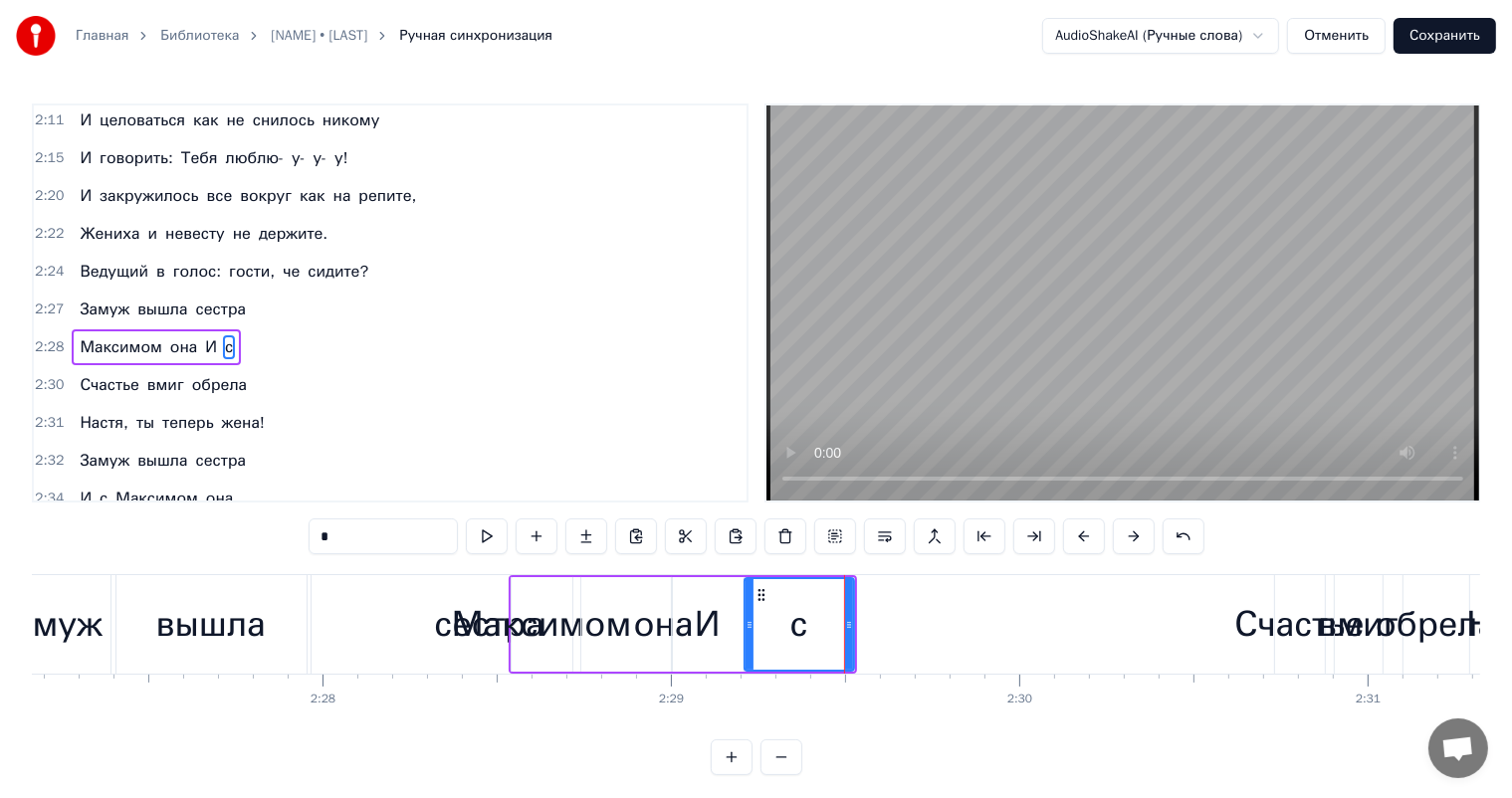 click on "Максимом" at bounding box center [541, 624] 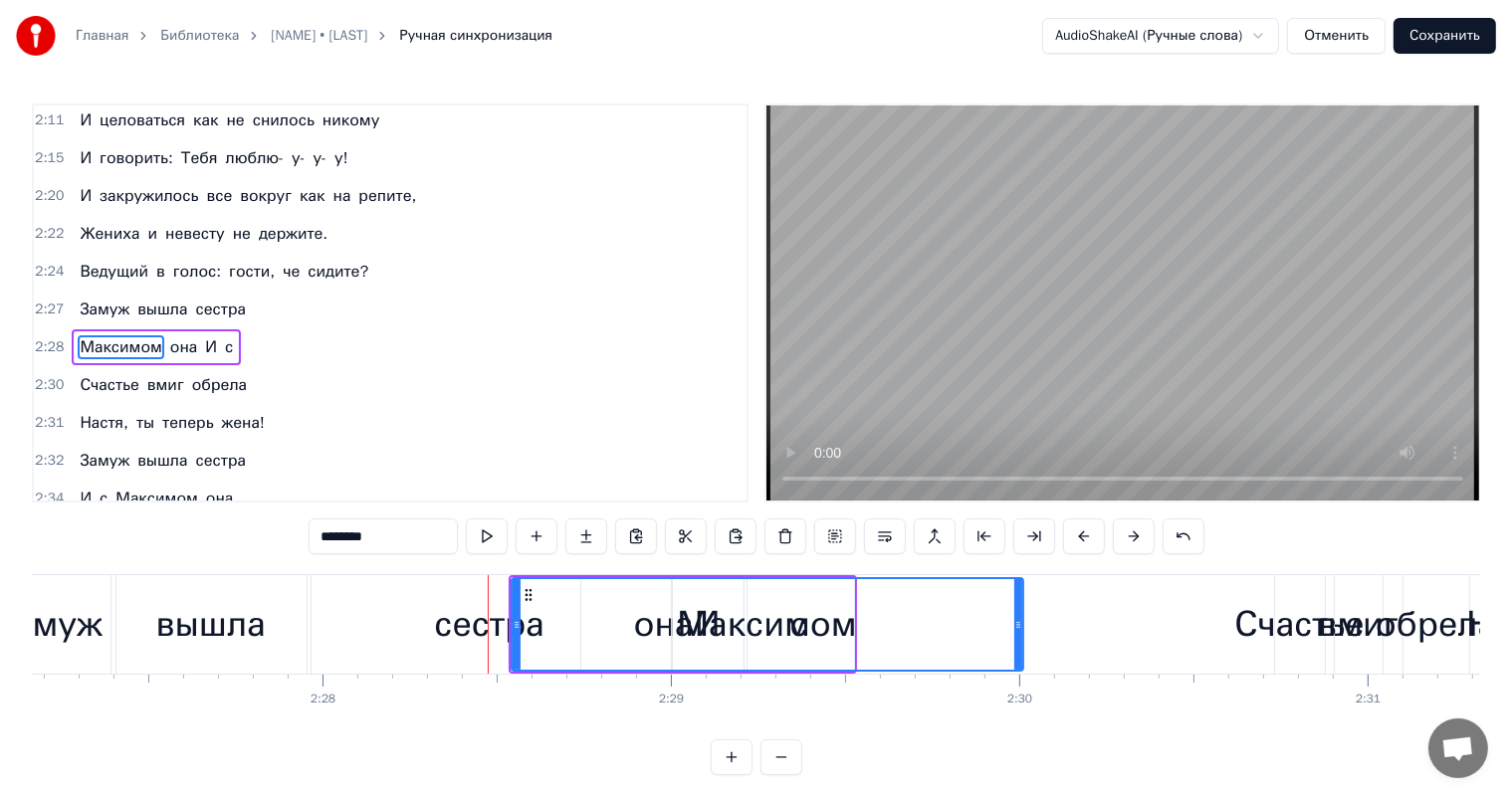 drag, startPoint x: 562, startPoint y: 625, endPoint x: 1013, endPoint y: 646, distance: 451.48865 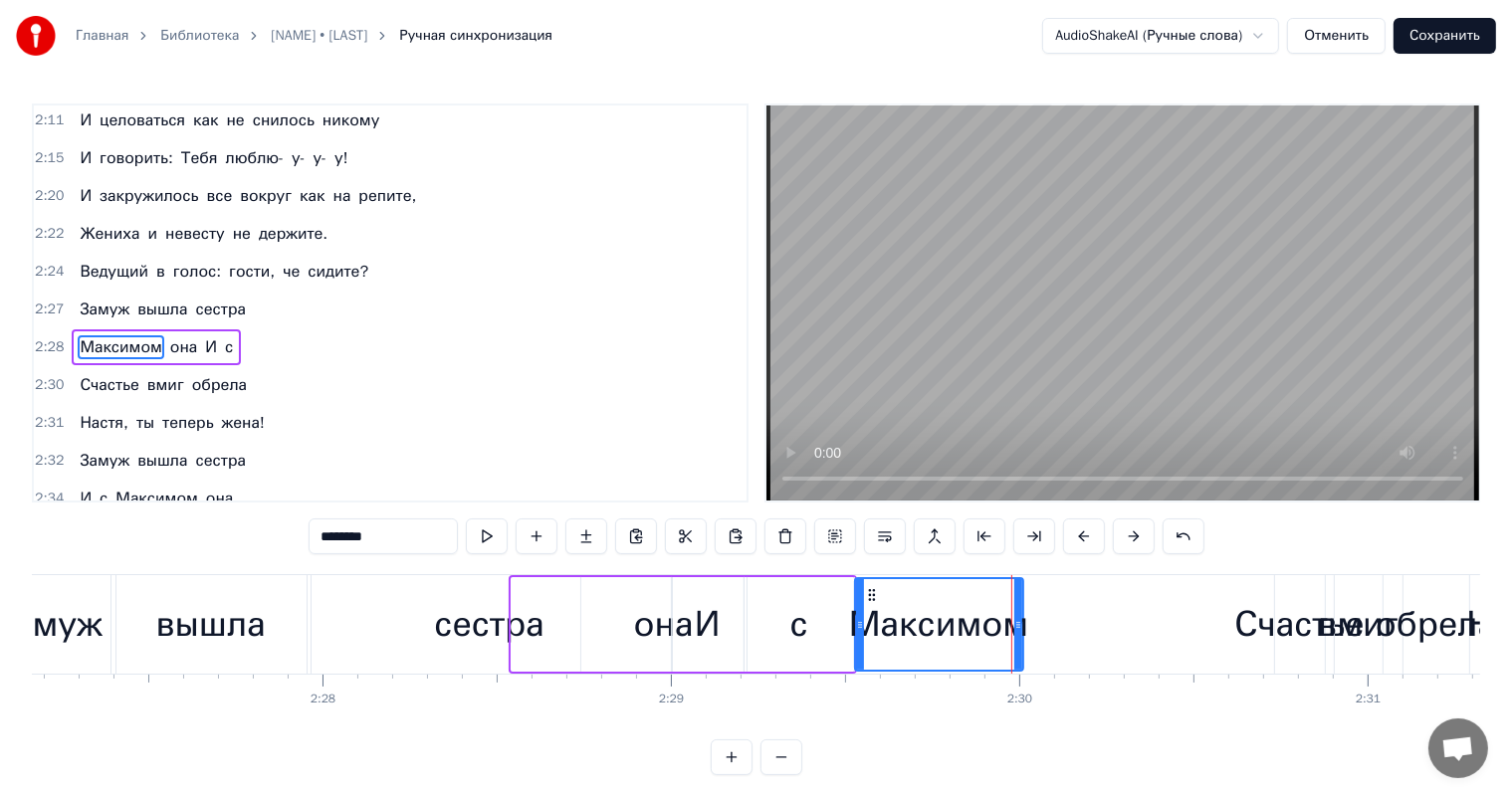 drag, startPoint x: 515, startPoint y: 624, endPoint x: 858, endPoint y: 635, distance: 343.17634 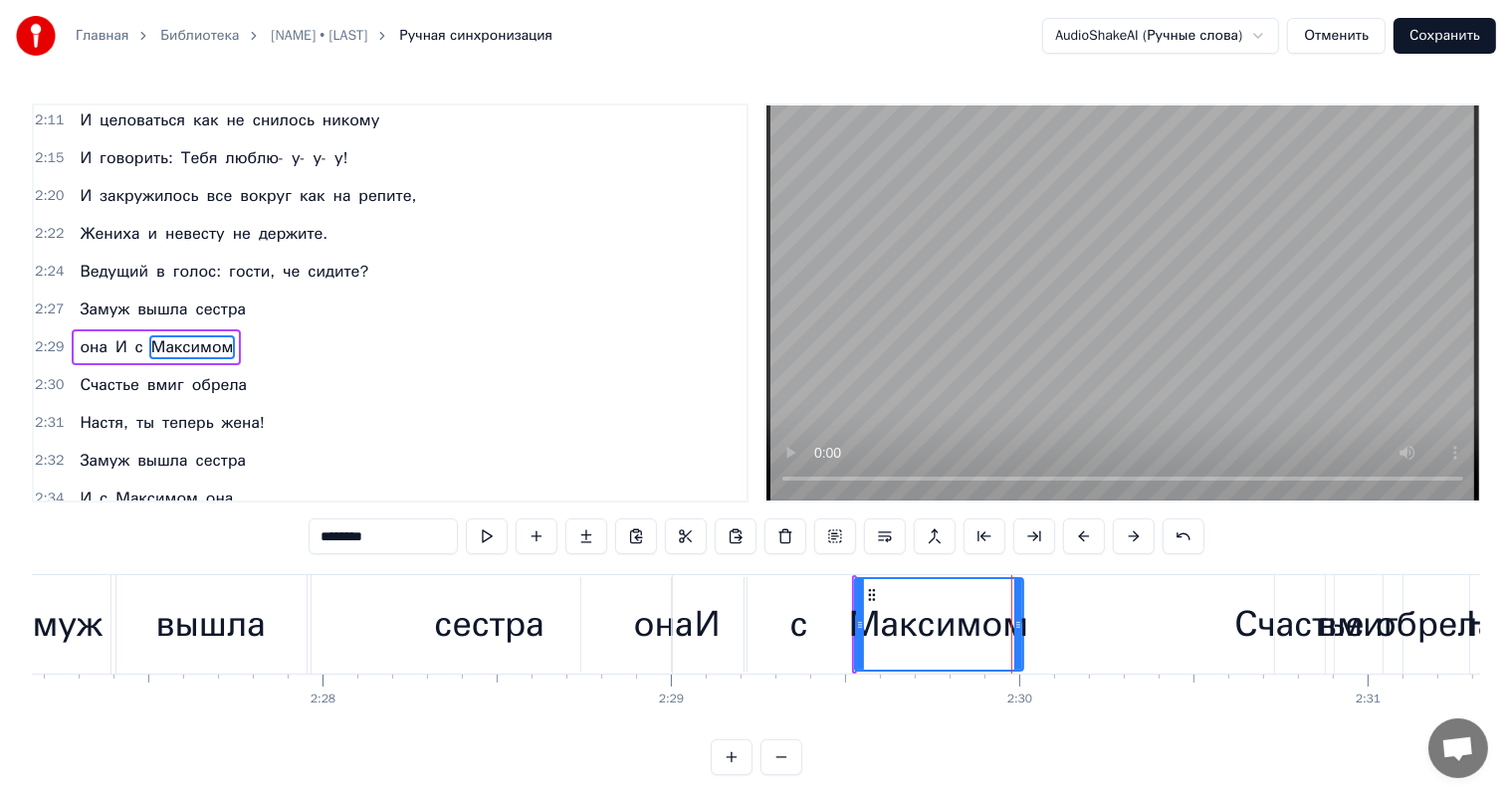 click on "она" at bounding box center (663, 624) 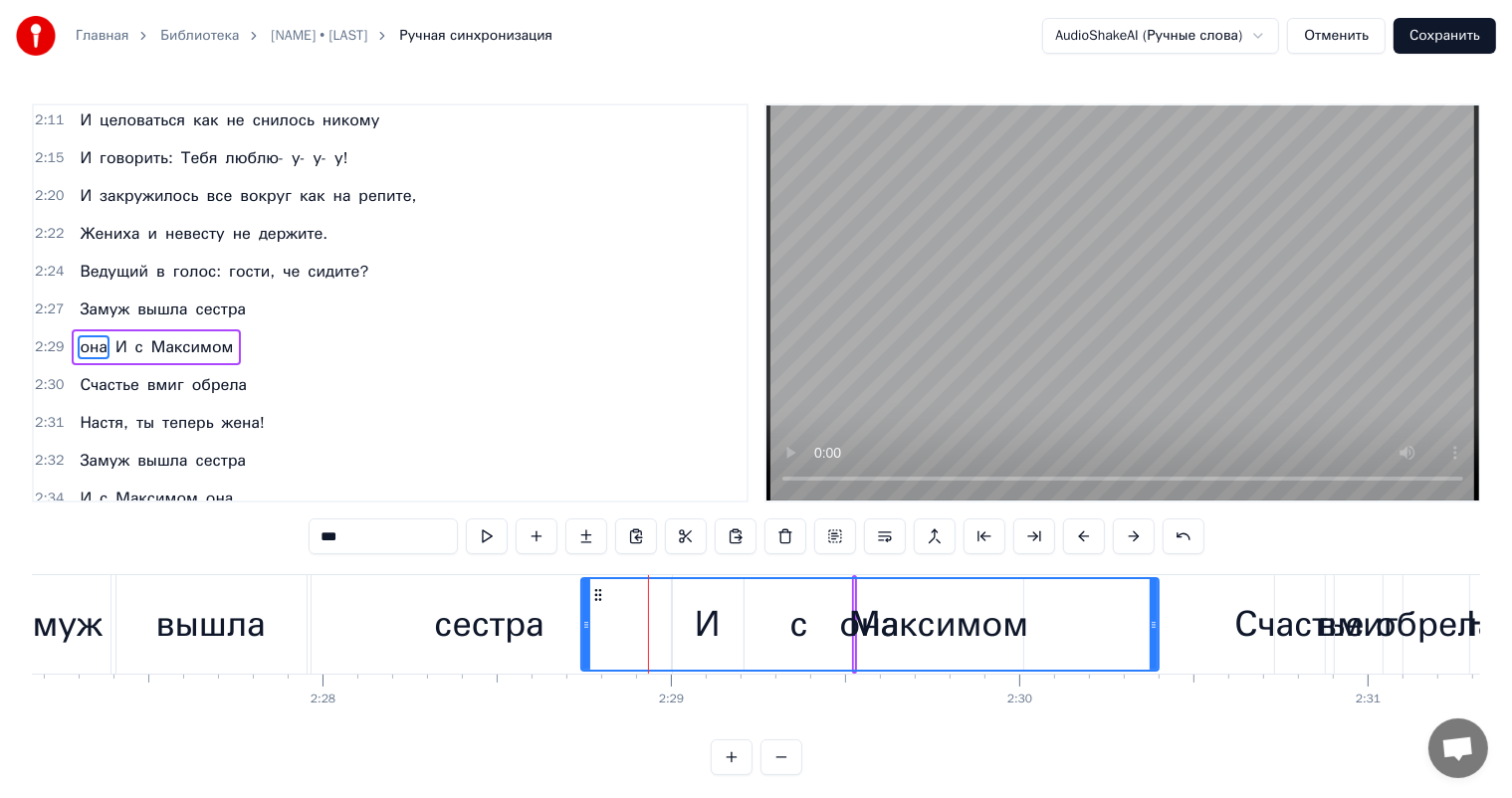 drag, startPoint x: 743, startPoint y: 613, endPoint x: 1155, endPoint y: 629, distance: 412.31056 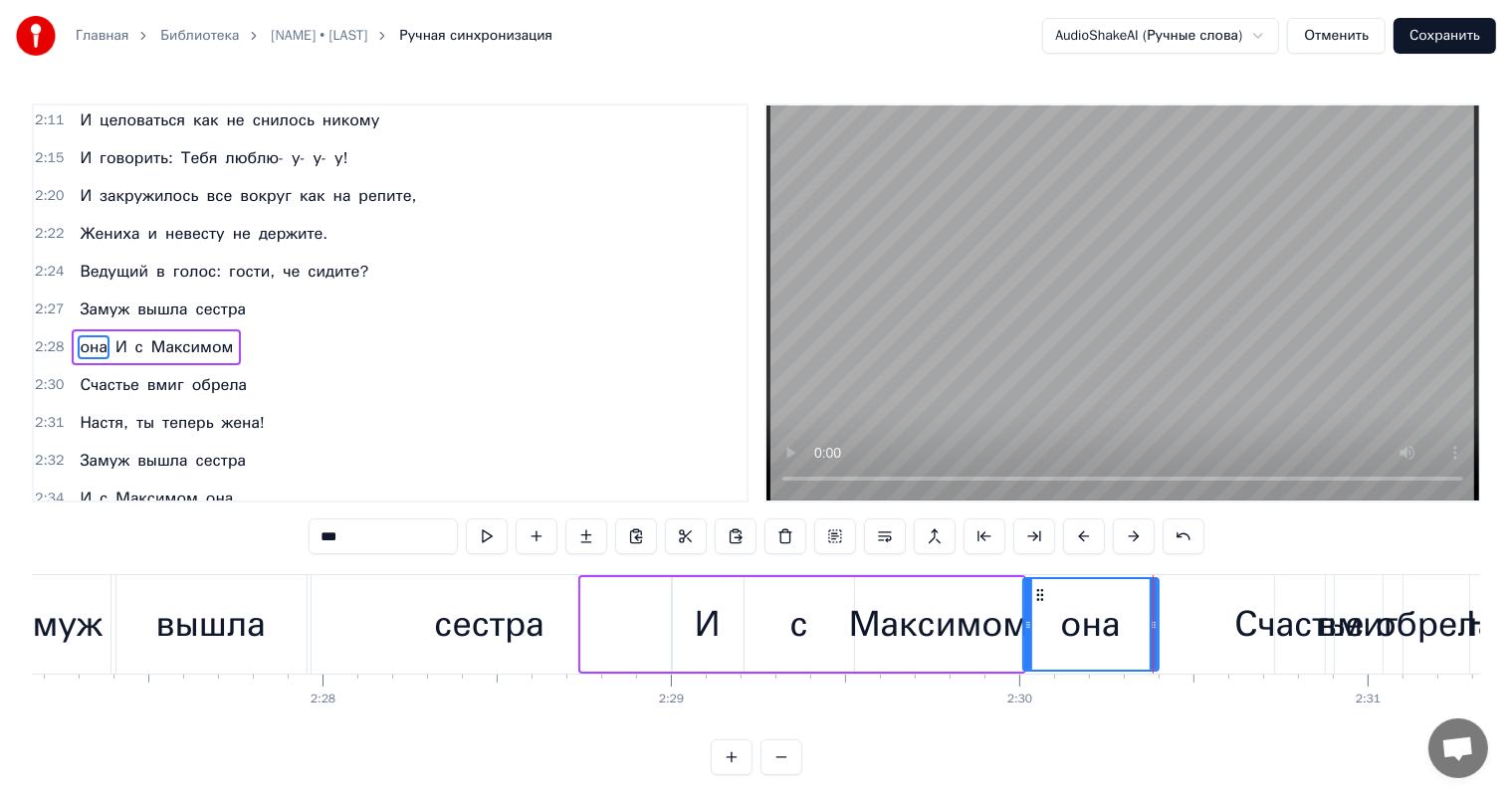 drag, startPoint x: 580, startPoint y: 620, endPoint x: 1022, endPoint y: 631, distance: 442.13686 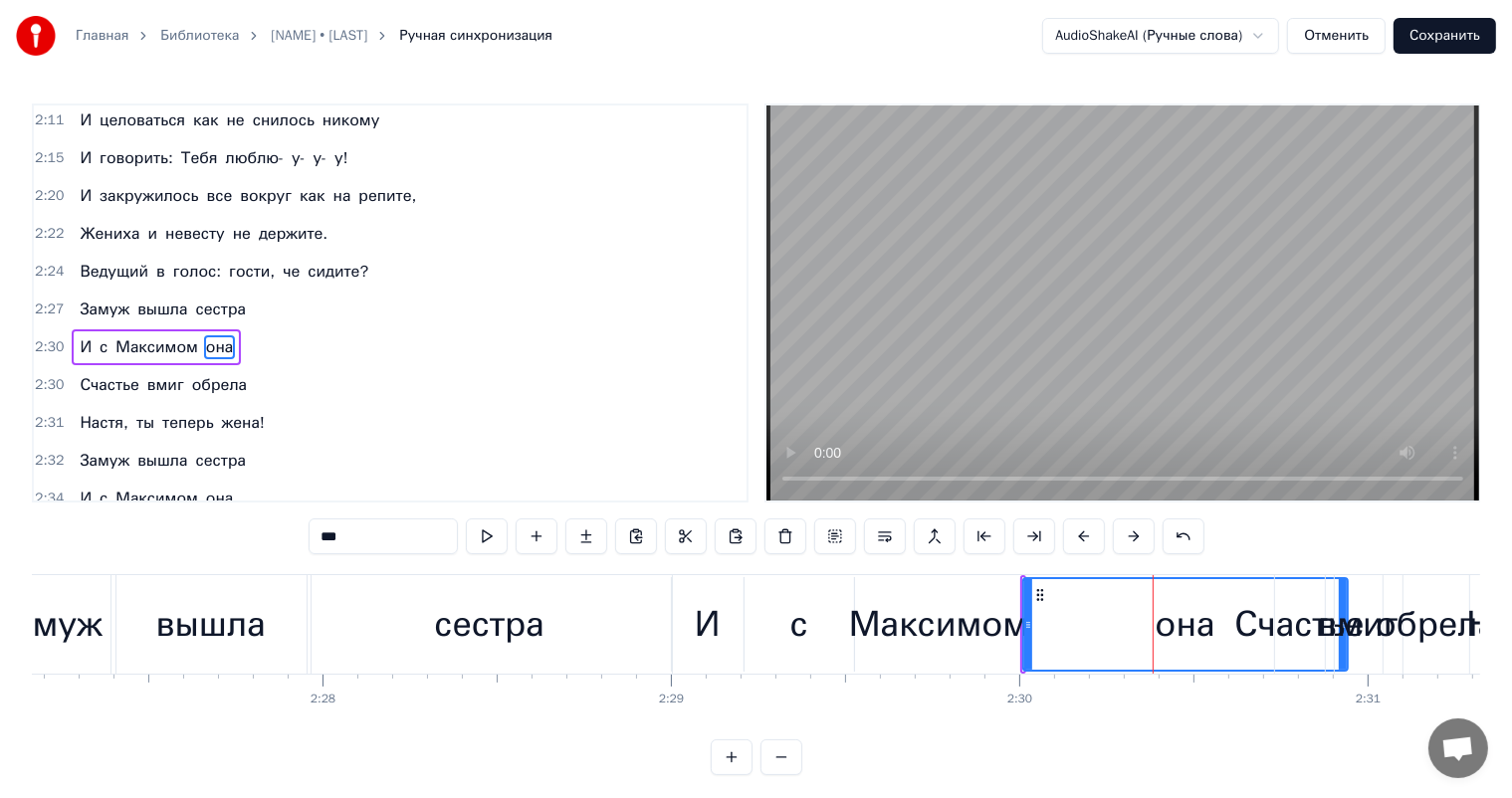 drag, startPoint x: 1151, startPoint y: 629, endPoint x: 1340, endPoint y: 676, distance: 194.75626 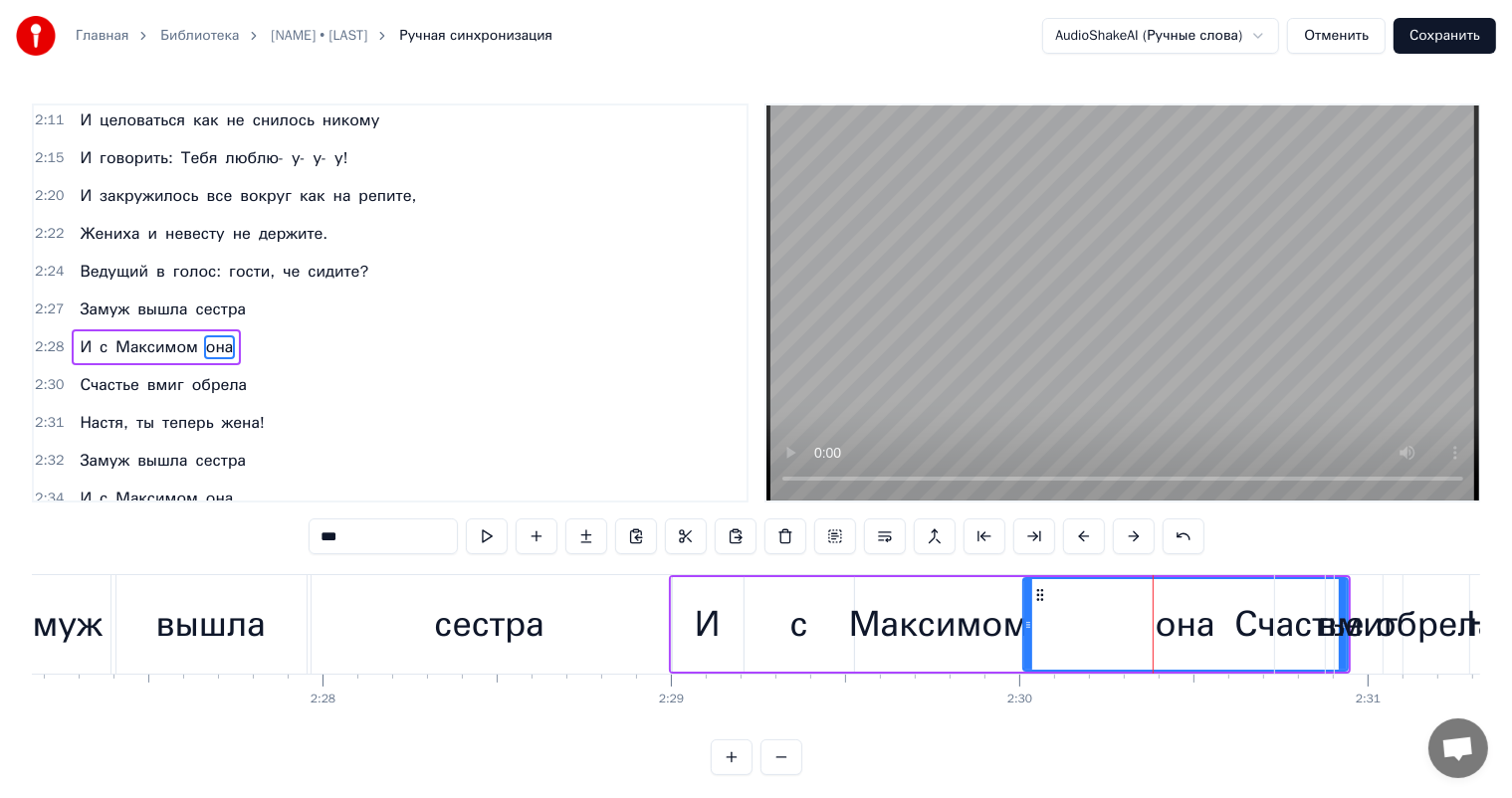 click on "сестра" at bounding box center [489, 624] 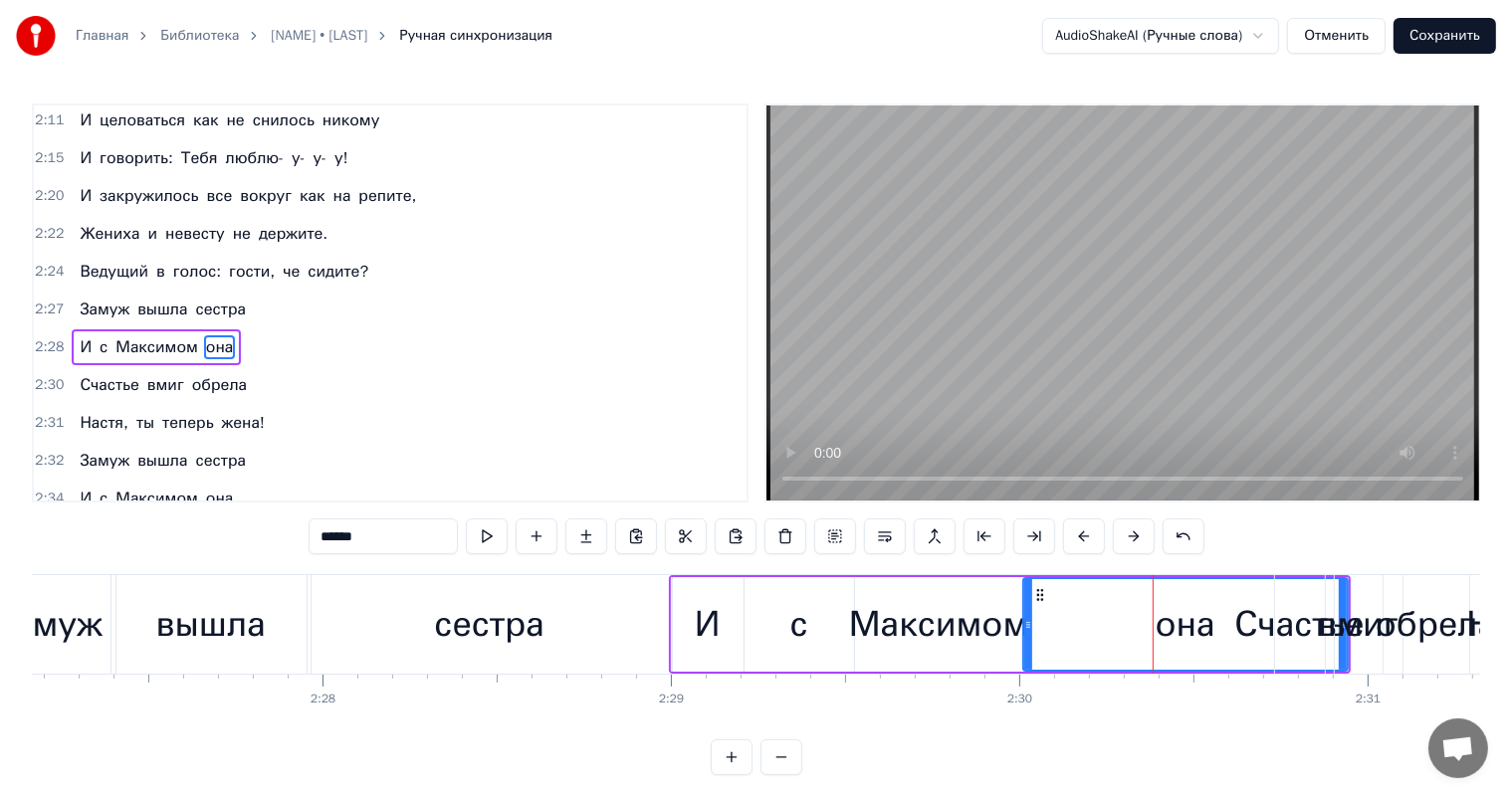scroll, scrollTop: 1101, scrollLeft: 0, axis: vertical 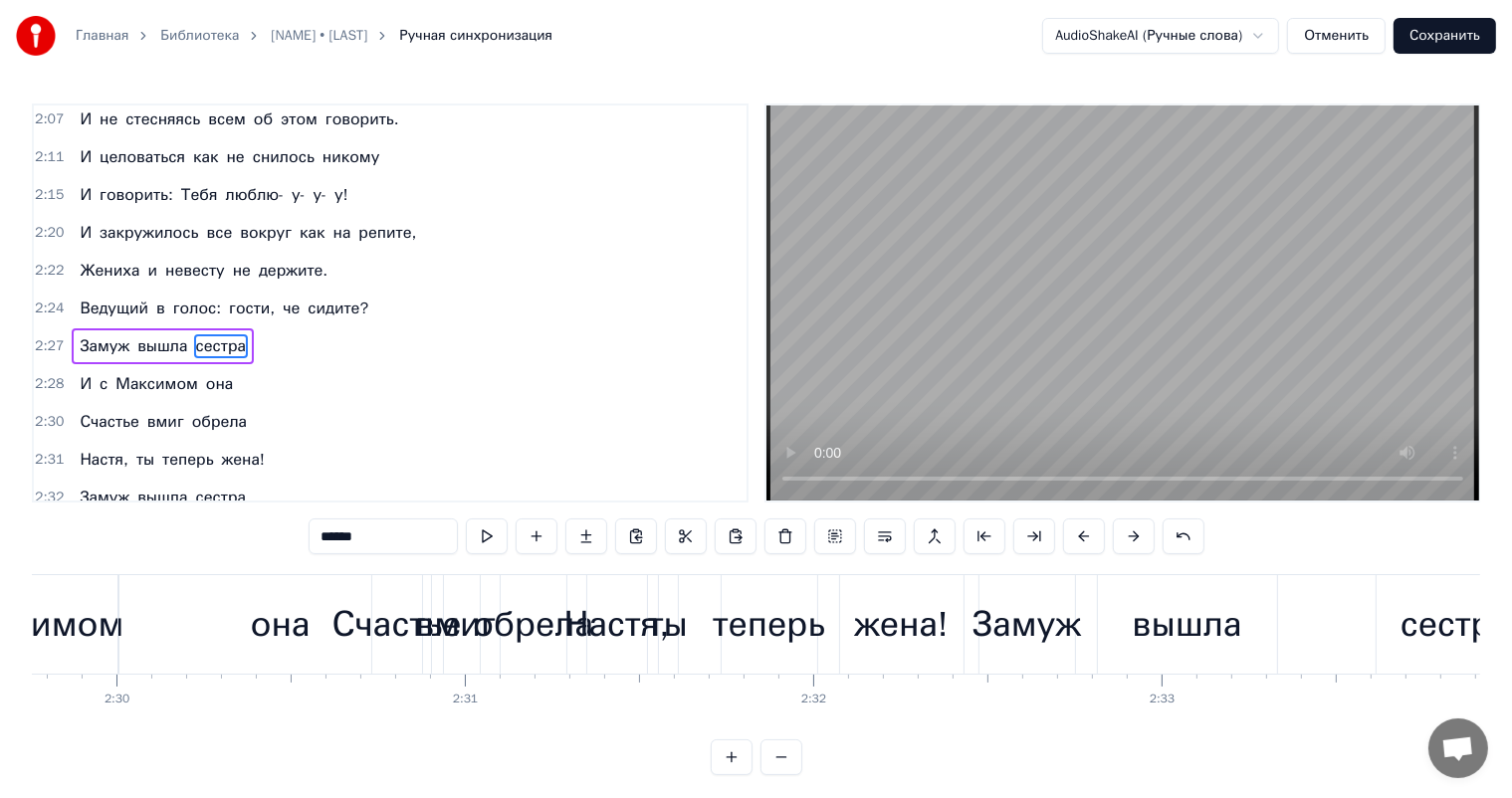 click on "вышла" at bounding box center (1188, 624) 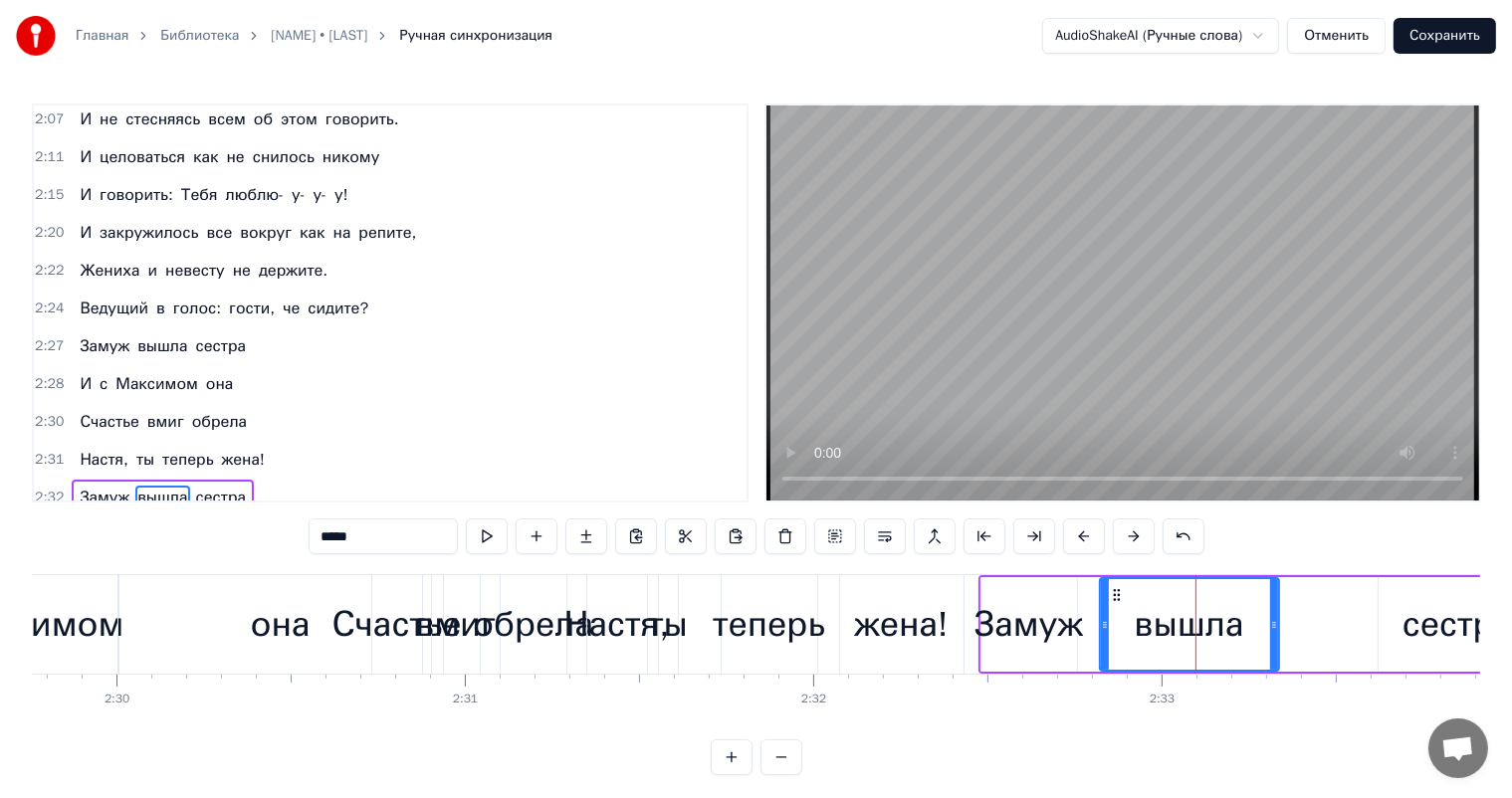scroll, scrollTop: 1248, scrollLeft: 0, axis: vertical 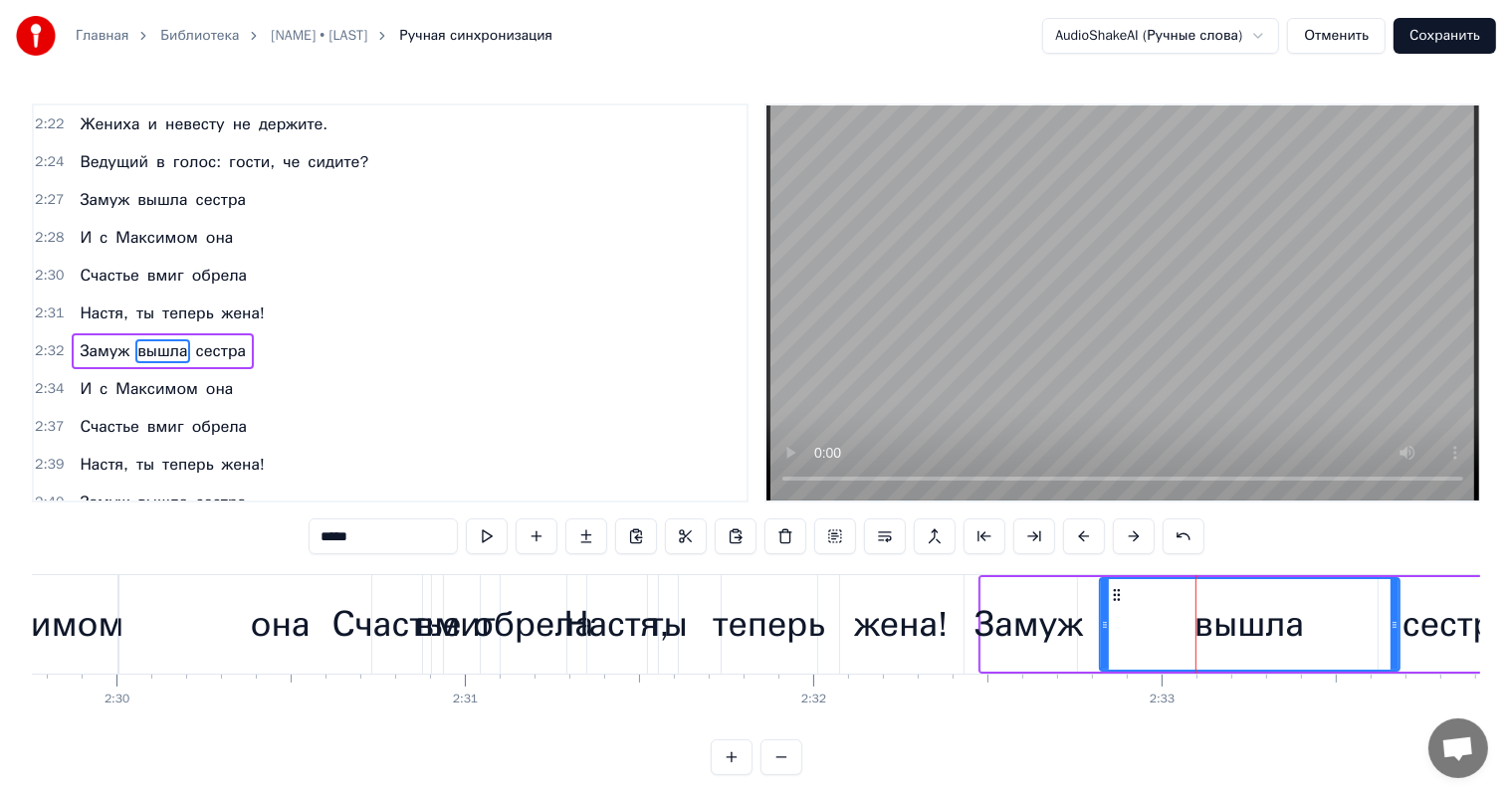 drag, startPoint x: 1273, startPoint y: 625, endPoint x: 1394, endPoint y: 636, distance: 121.49897 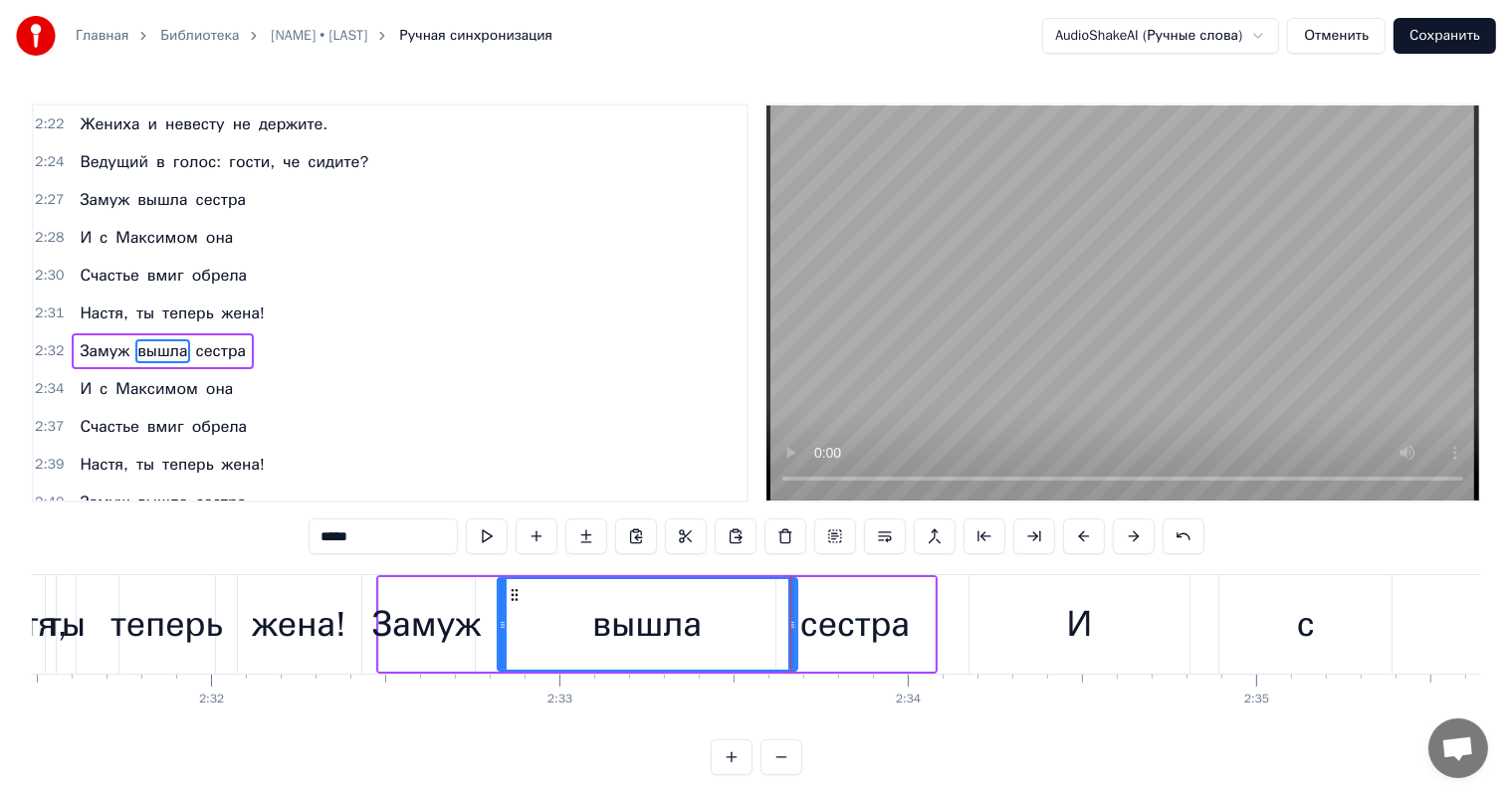 scroll, scrollTop: 0, scrollLeft: 52733, axis: horizontal 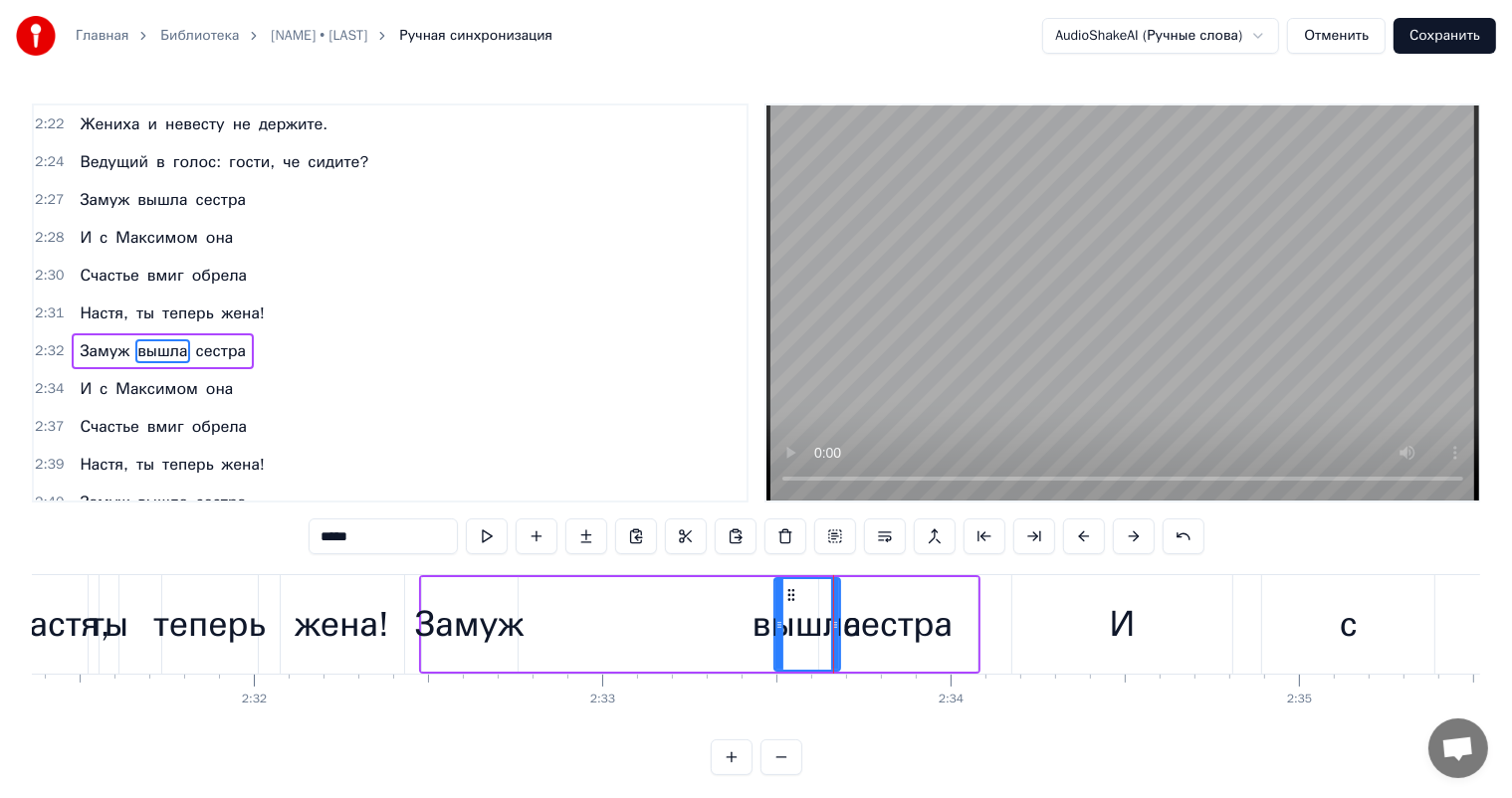 drag, startPoint x: 545, startPoint y: 626, endPoint x: 779, endPoint y: 618, distance: 234.13671 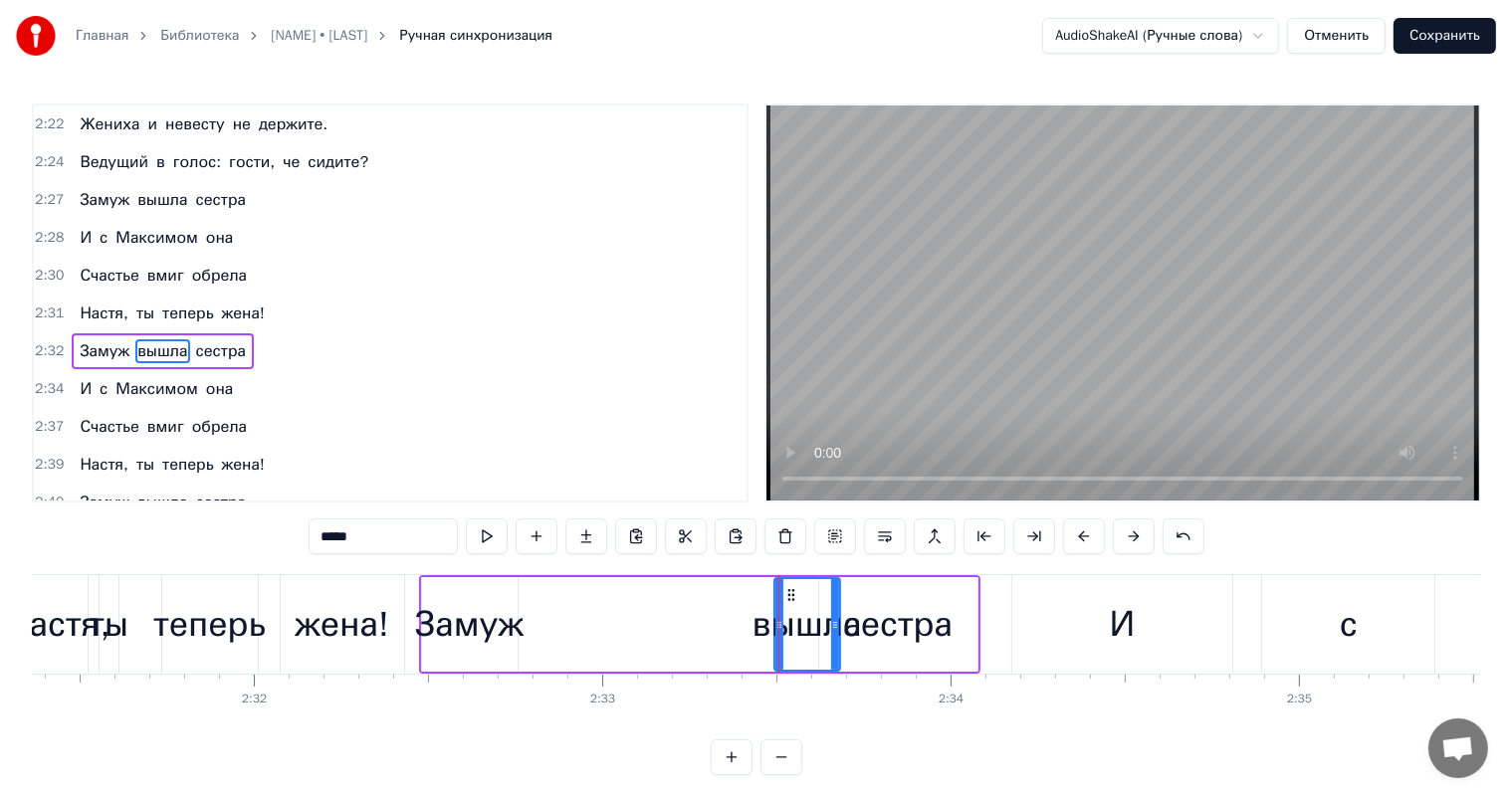click on "Замуж" at bounding box center (469, 624) 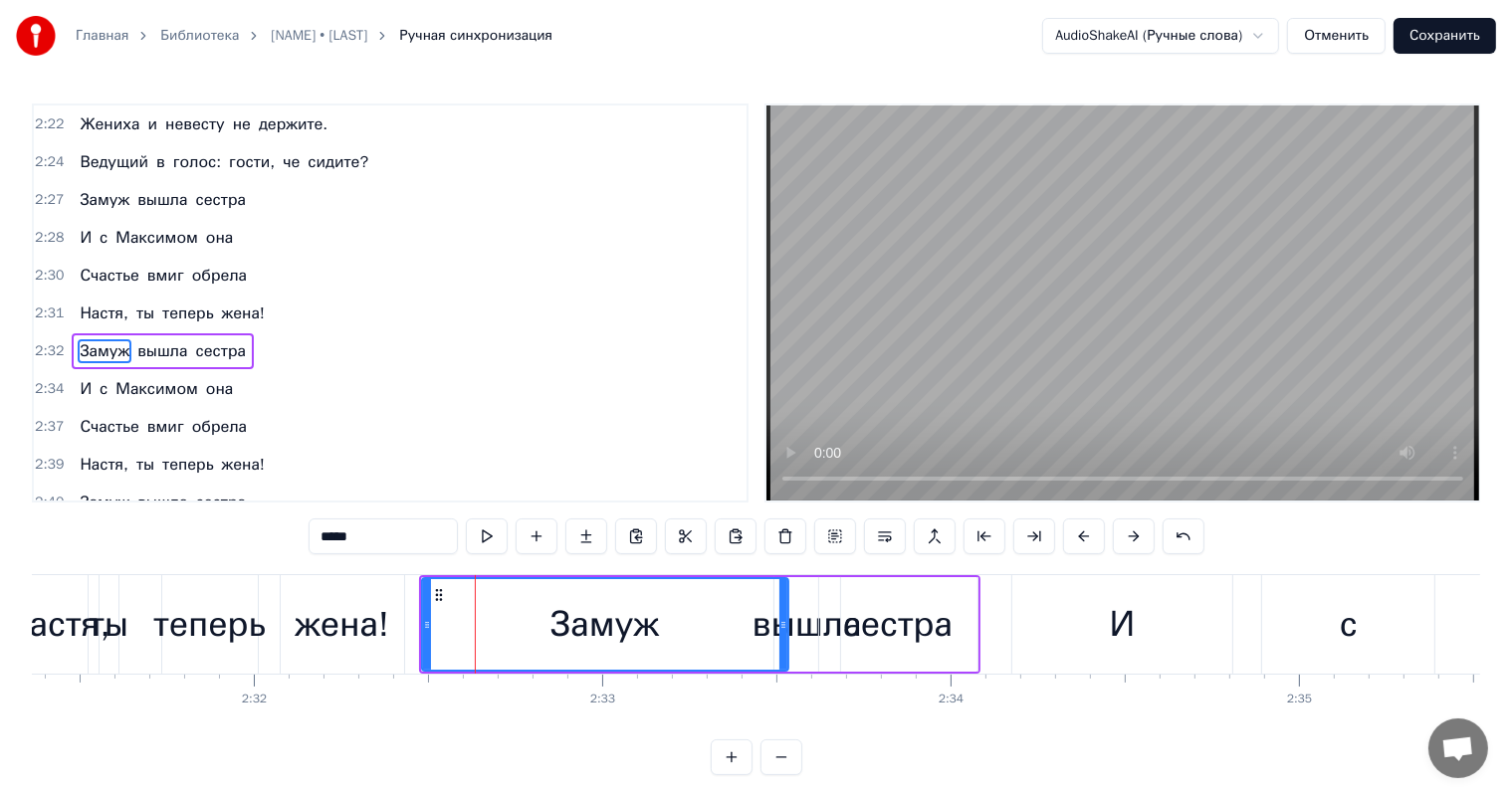 drag, startPoint x: 512, startPoint y: 619, endPoint x: 781, endPoint y: 617, distance: 269.0074 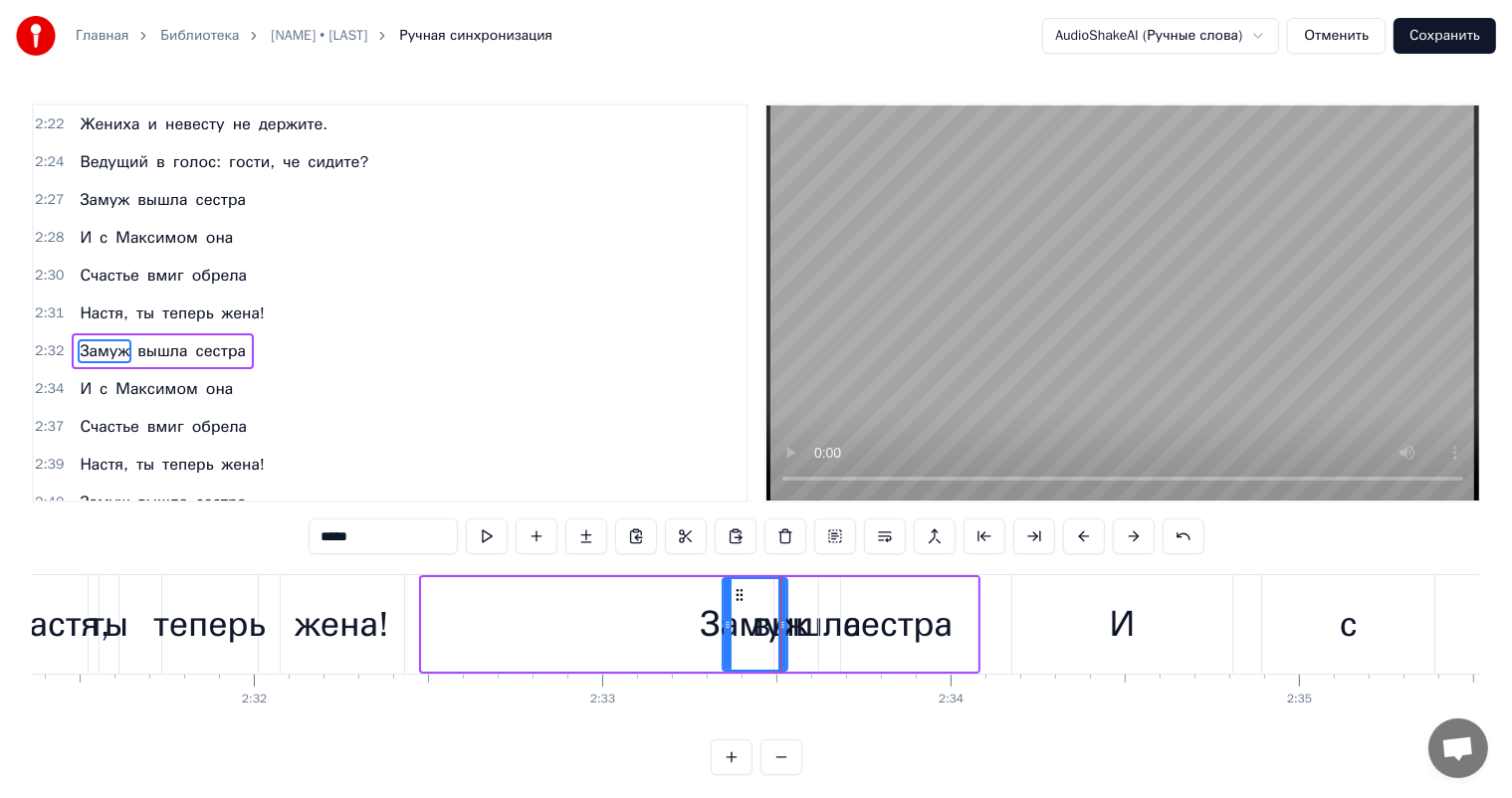 drag, startPoint x: 422, startPoint y: 625, endPoint x: 723, endPoint y: 642, distance: 301.4797 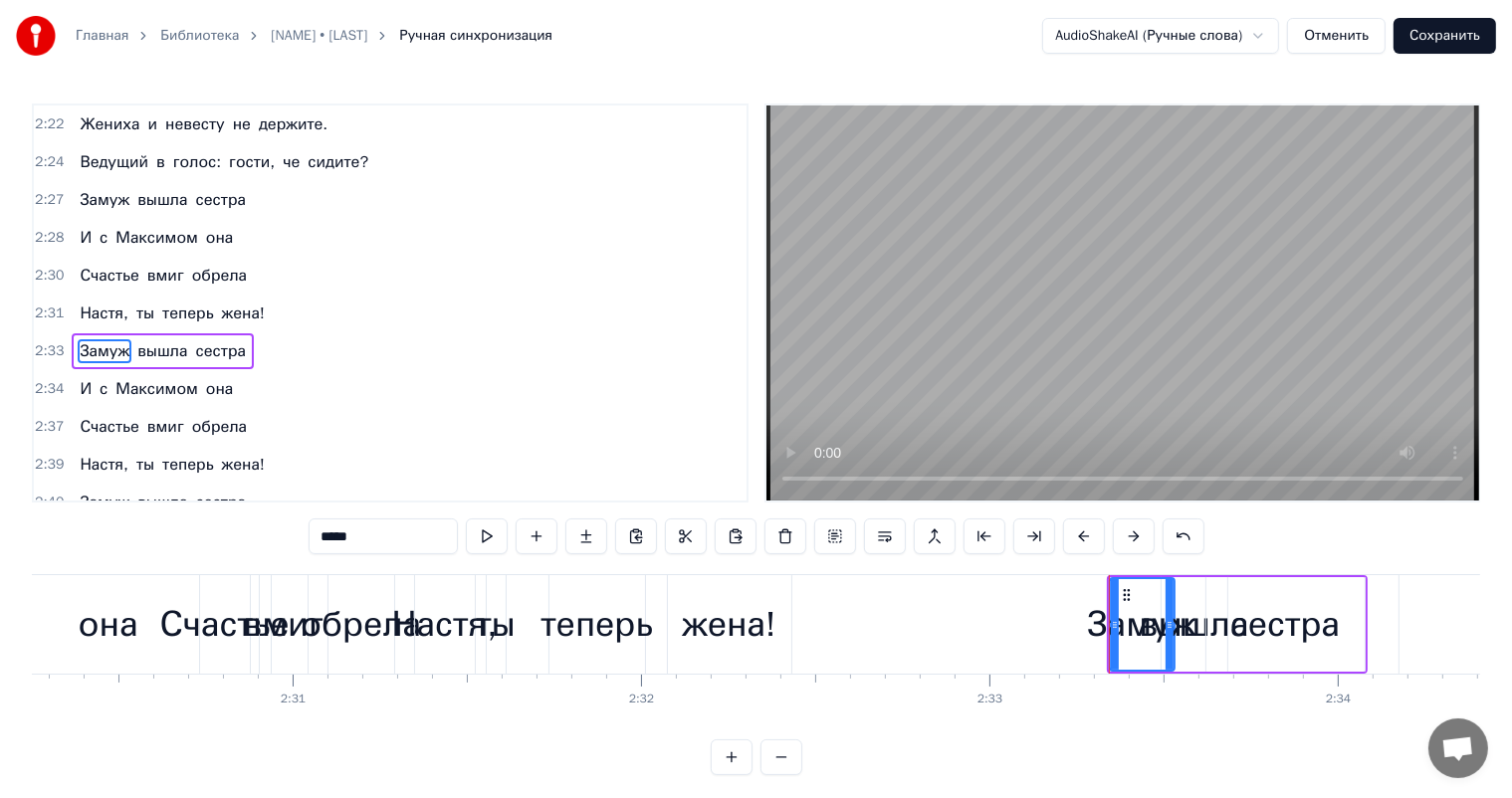 scroll, scrollTop: 0, scrollLeft: 52302, axis: horizontal 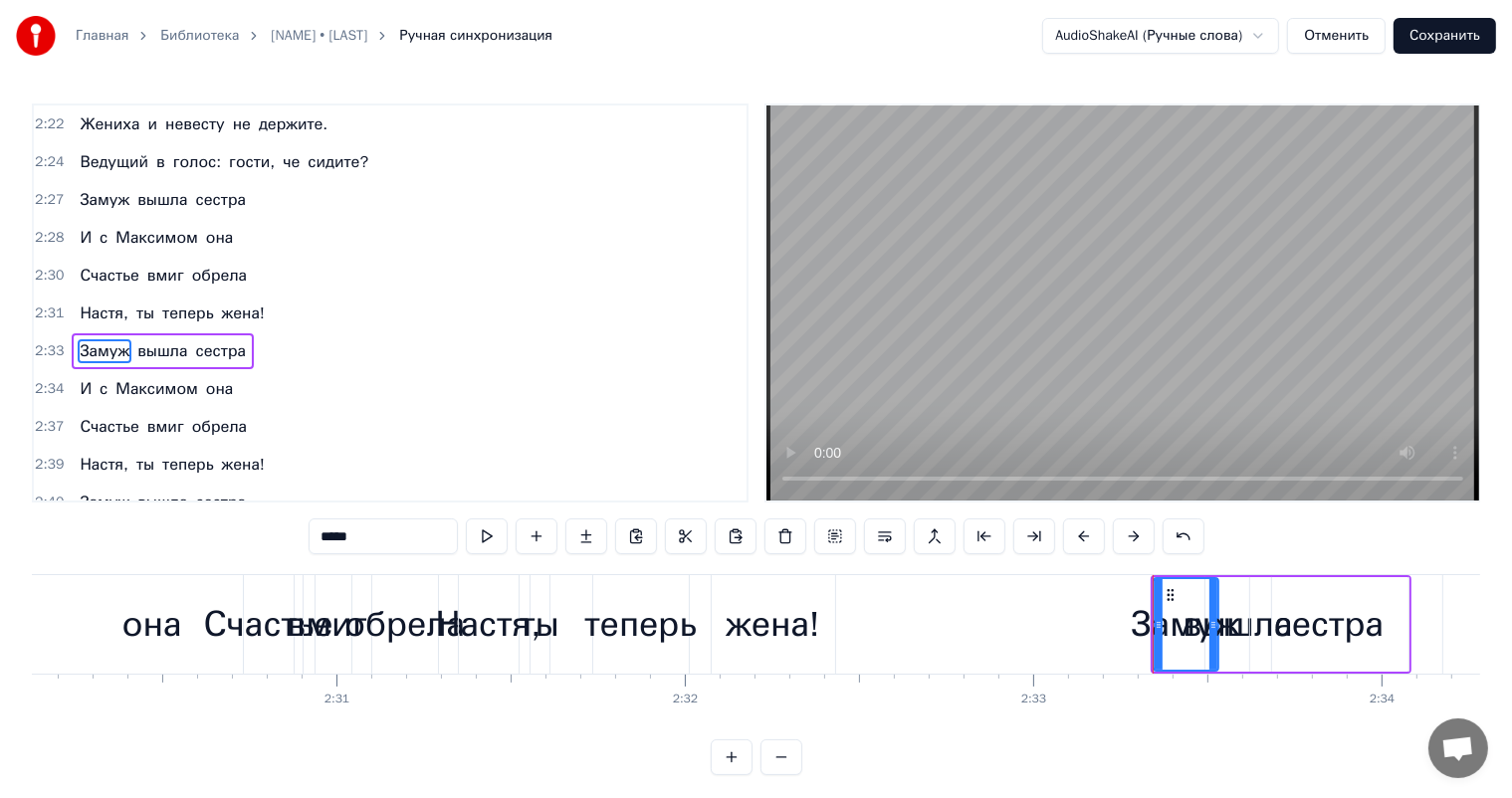 click on "жена!" at bounding box center (772, 624) 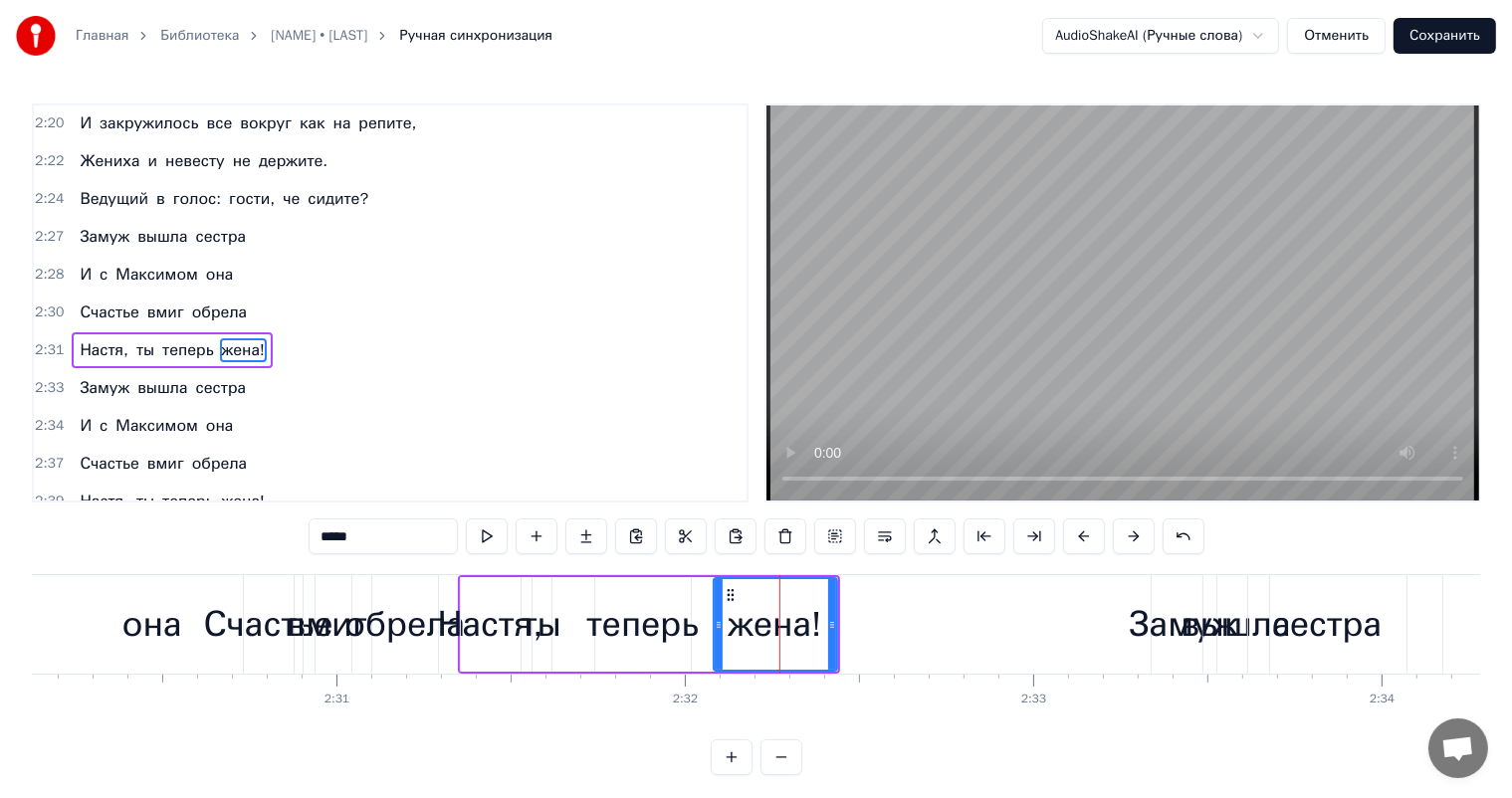 drag, startPoint x: 689, startPoint y: 573, endPoint x: 786, endPoint y: 580, distance: 97.25225 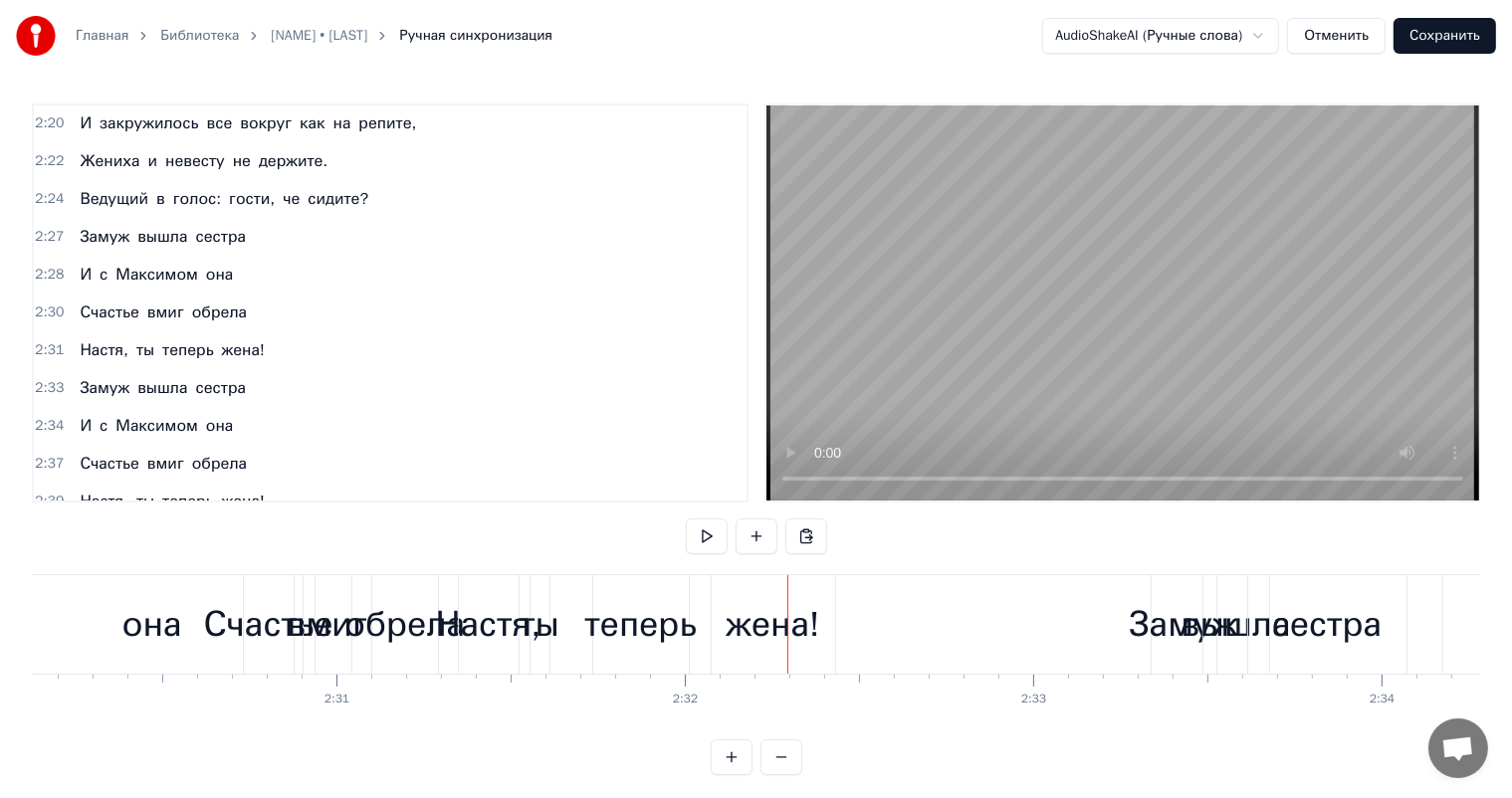 click on "теперь" at bounding box center [641, 624] 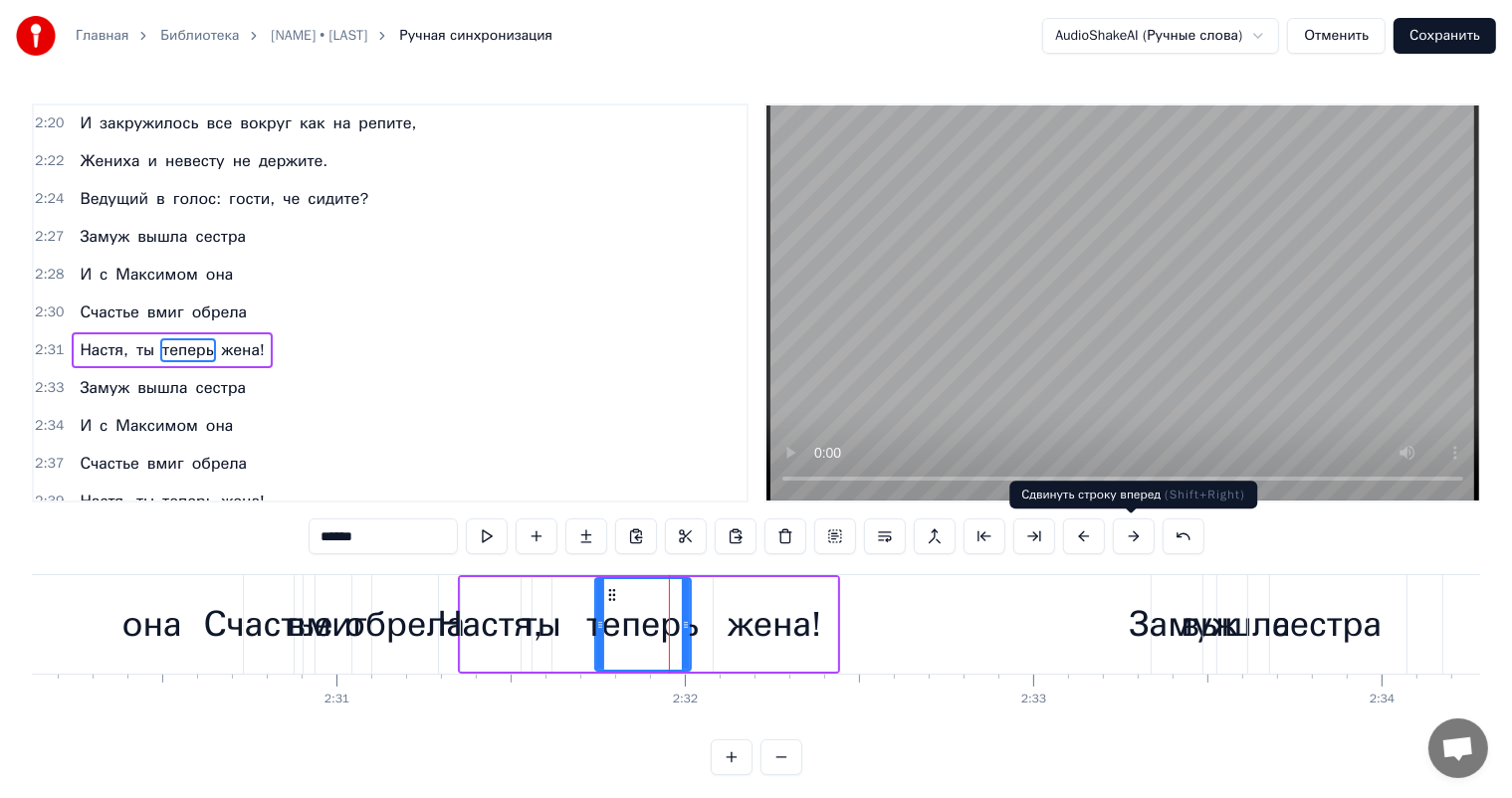 click at bounding box center [1134, 536] 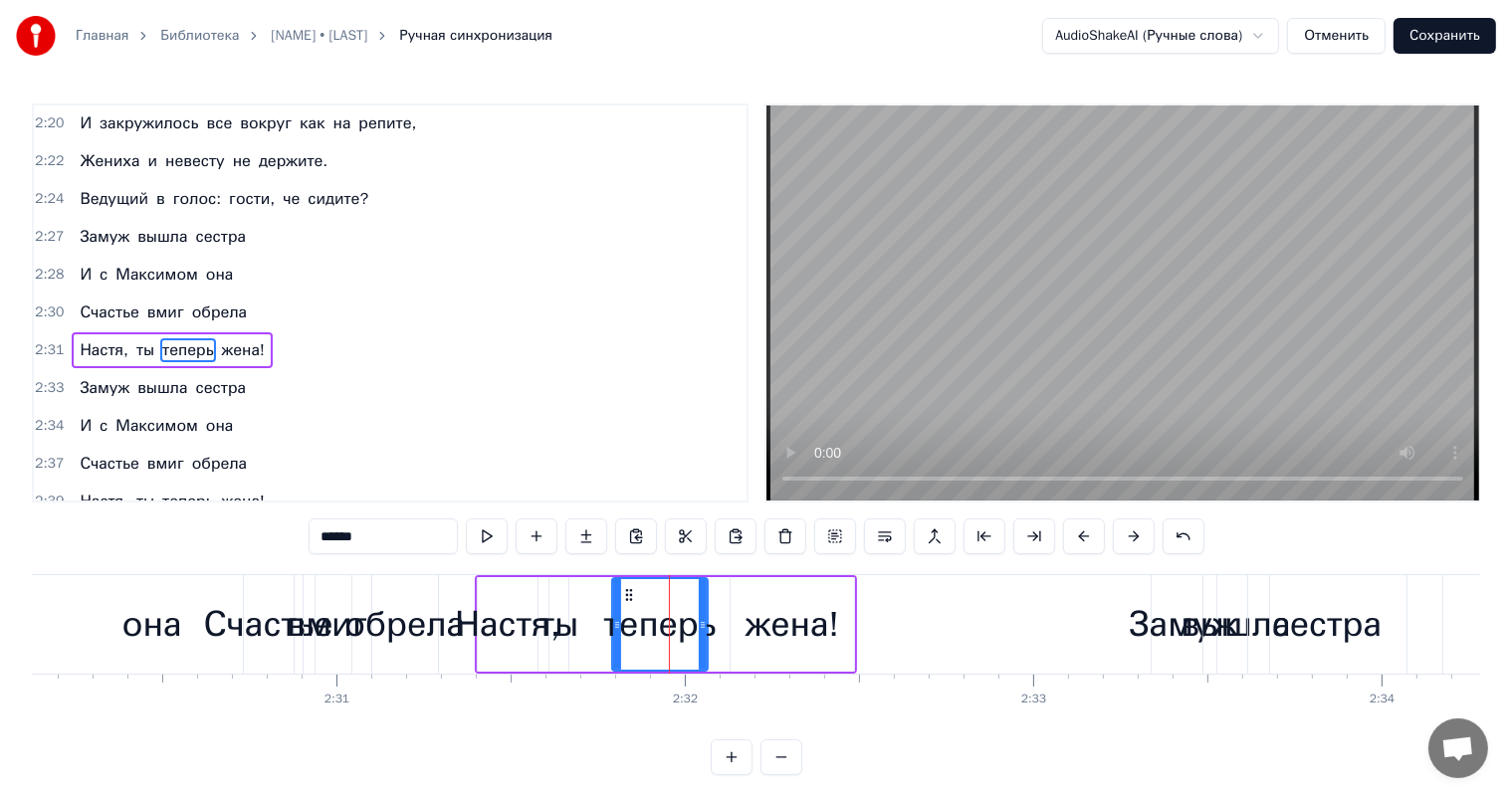 click at bounding box center [1134, 536] 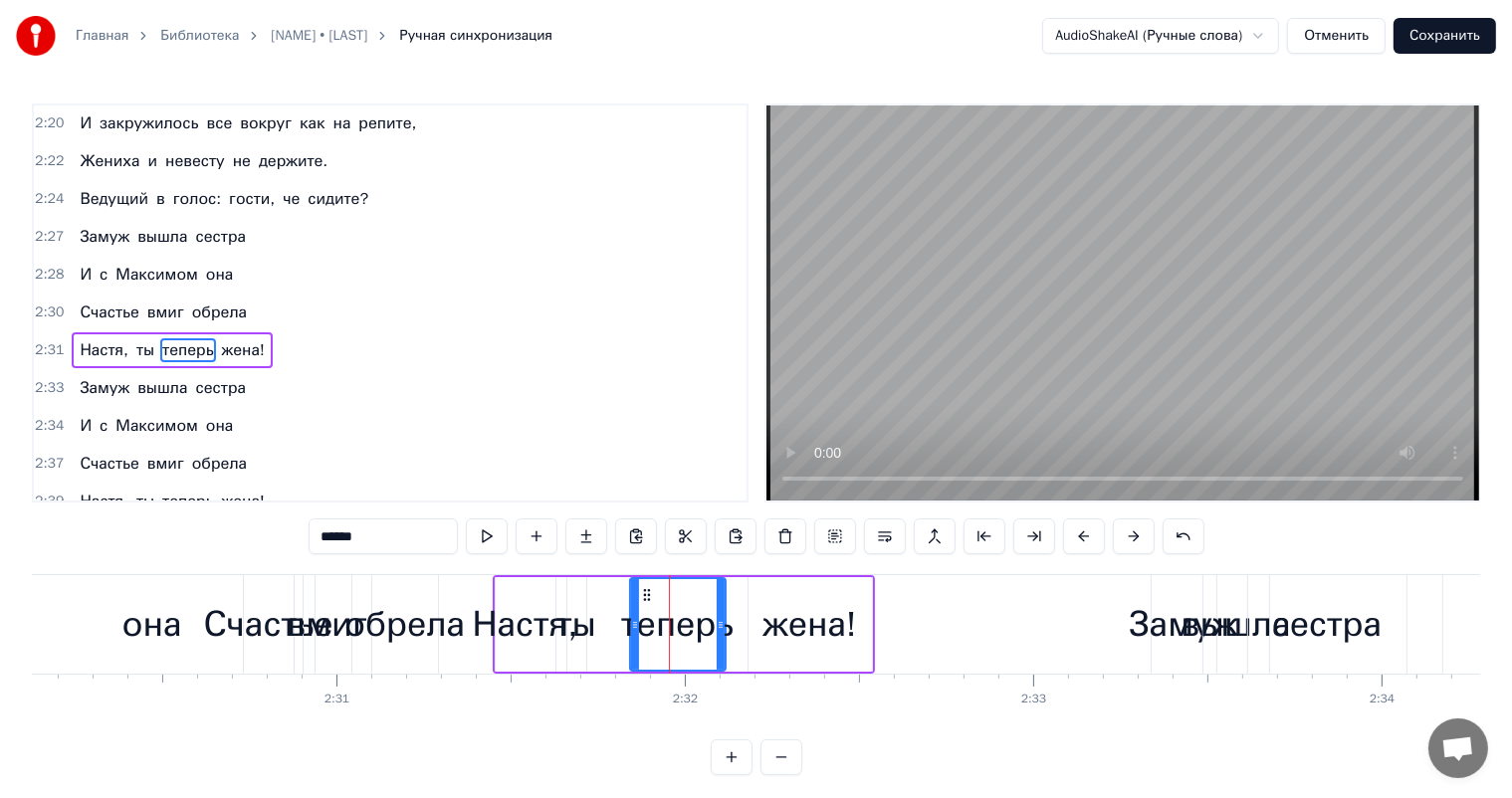 click at bounding box center (1134, 536) 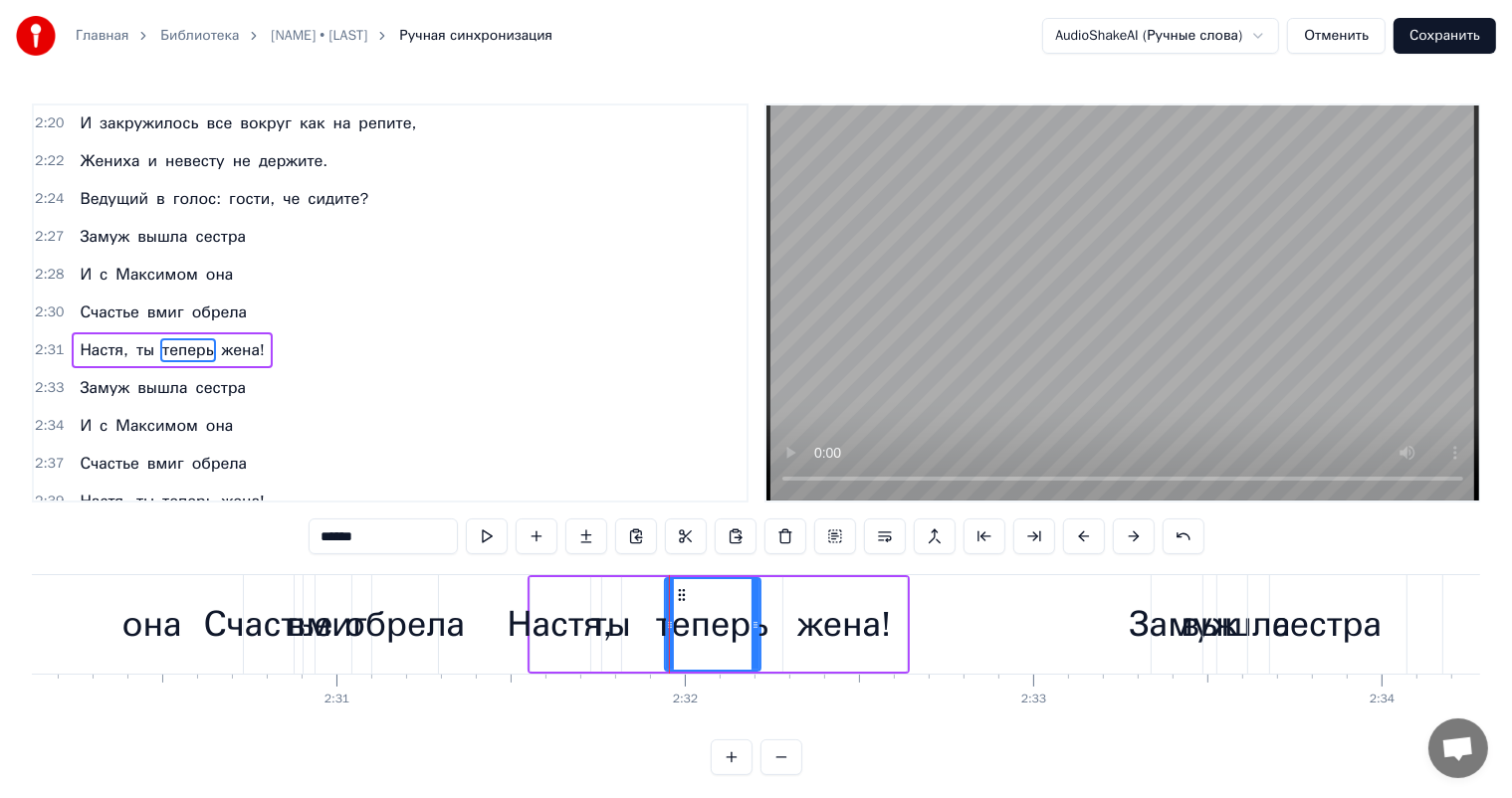 click at bounding box center [1134, 536] 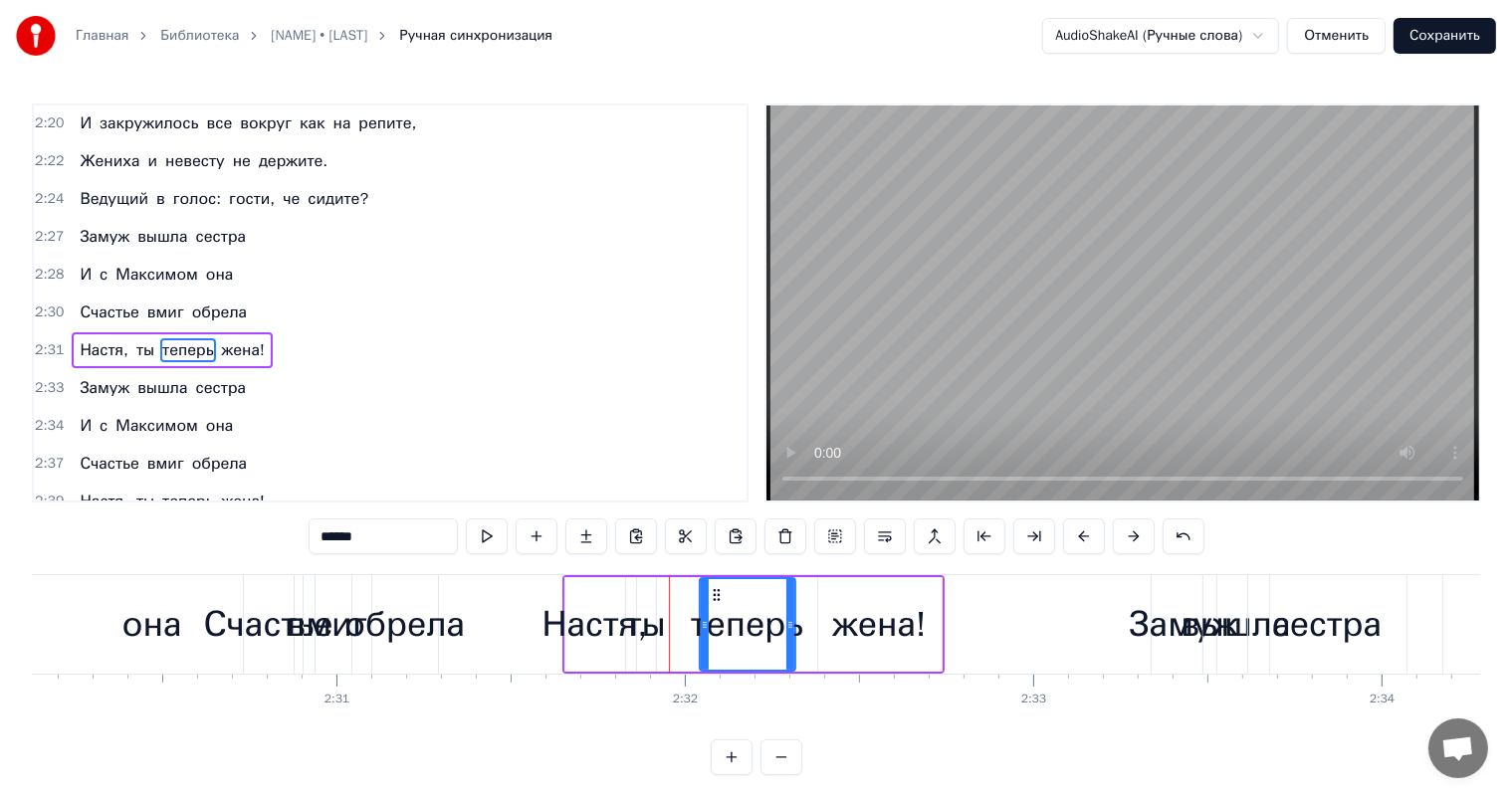 click at bounding box center [1134, 536] 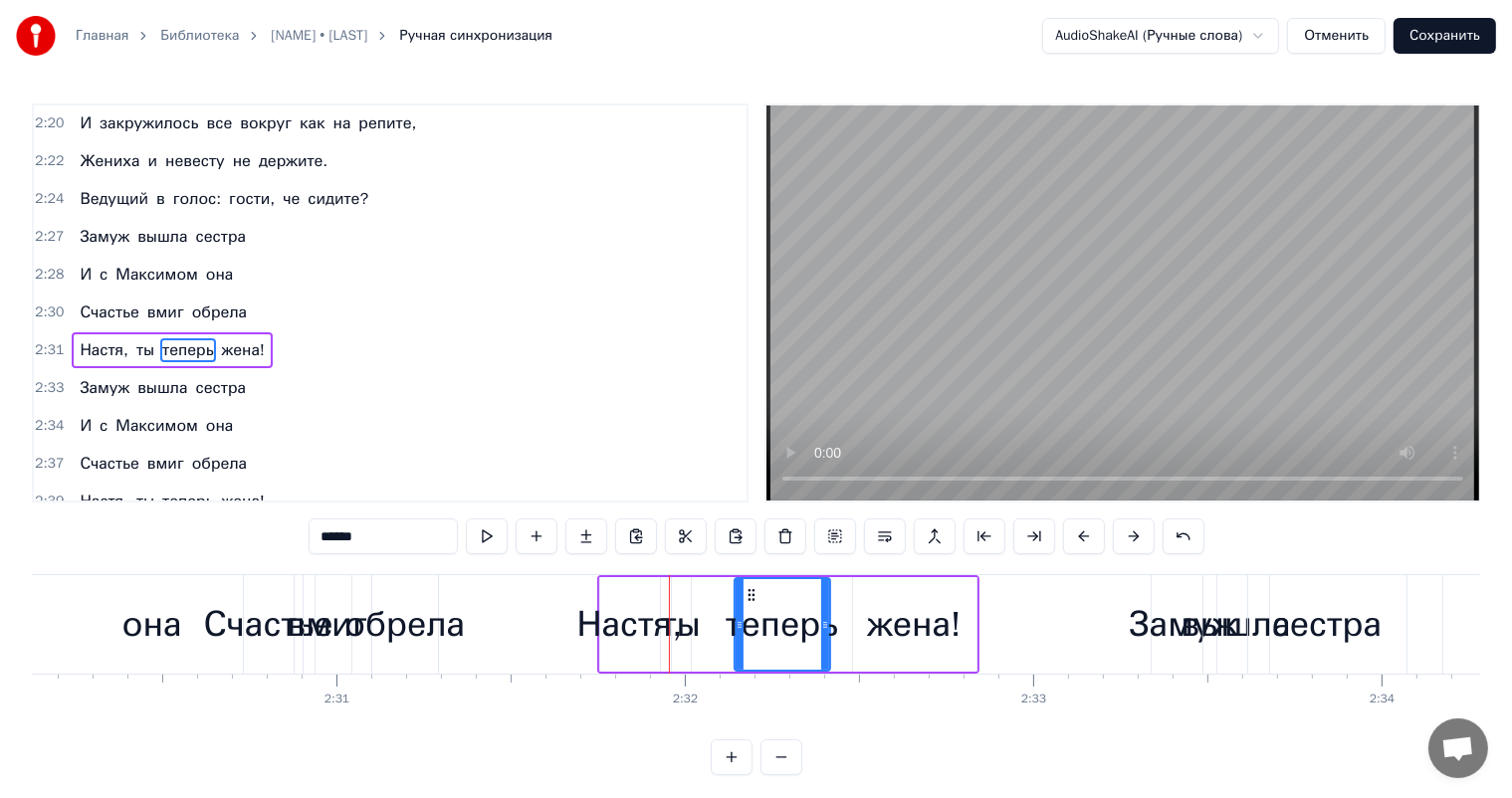 click at bounding box center [1134, 536] 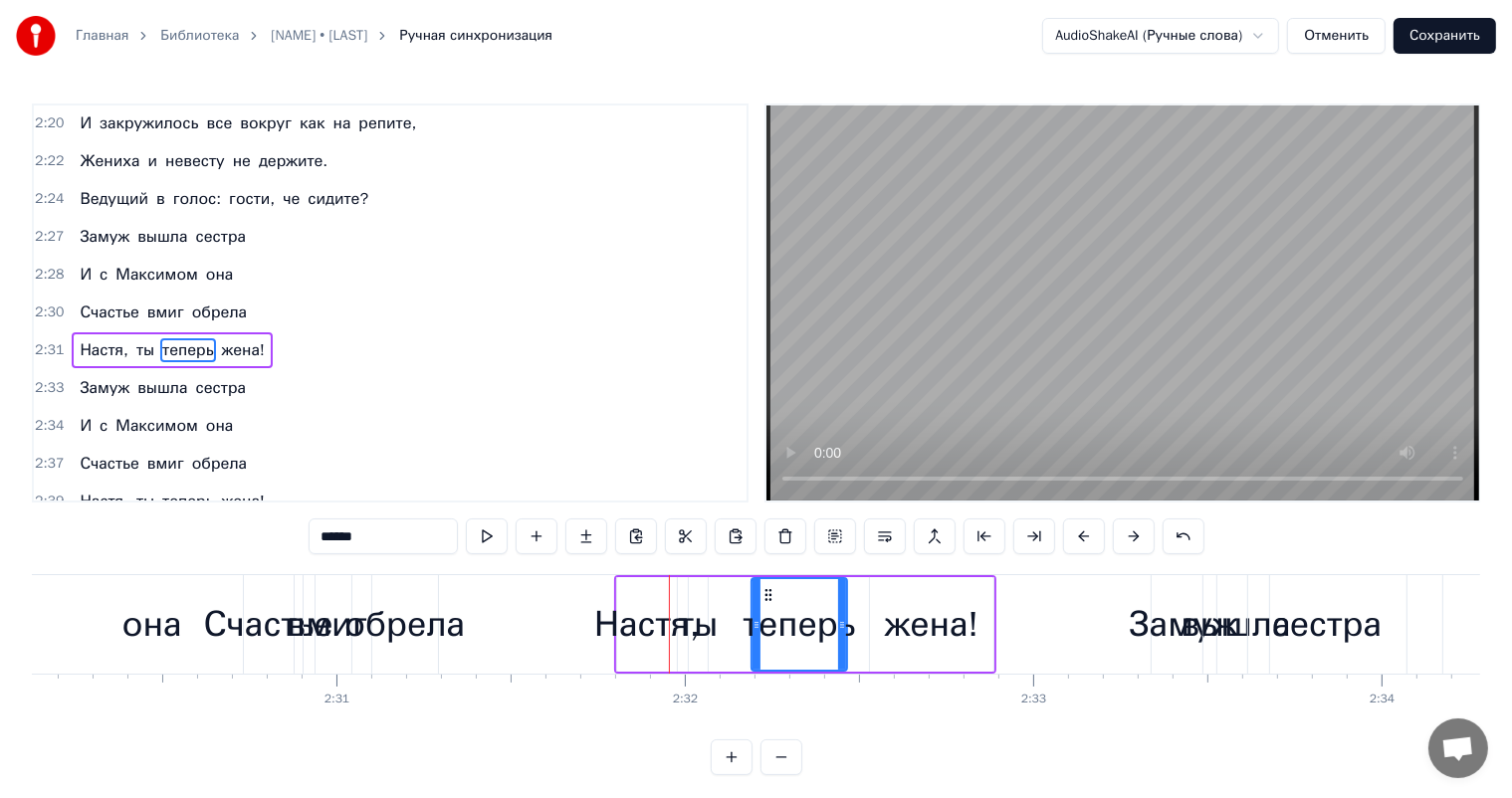 click at bounding box center (1134, 536) 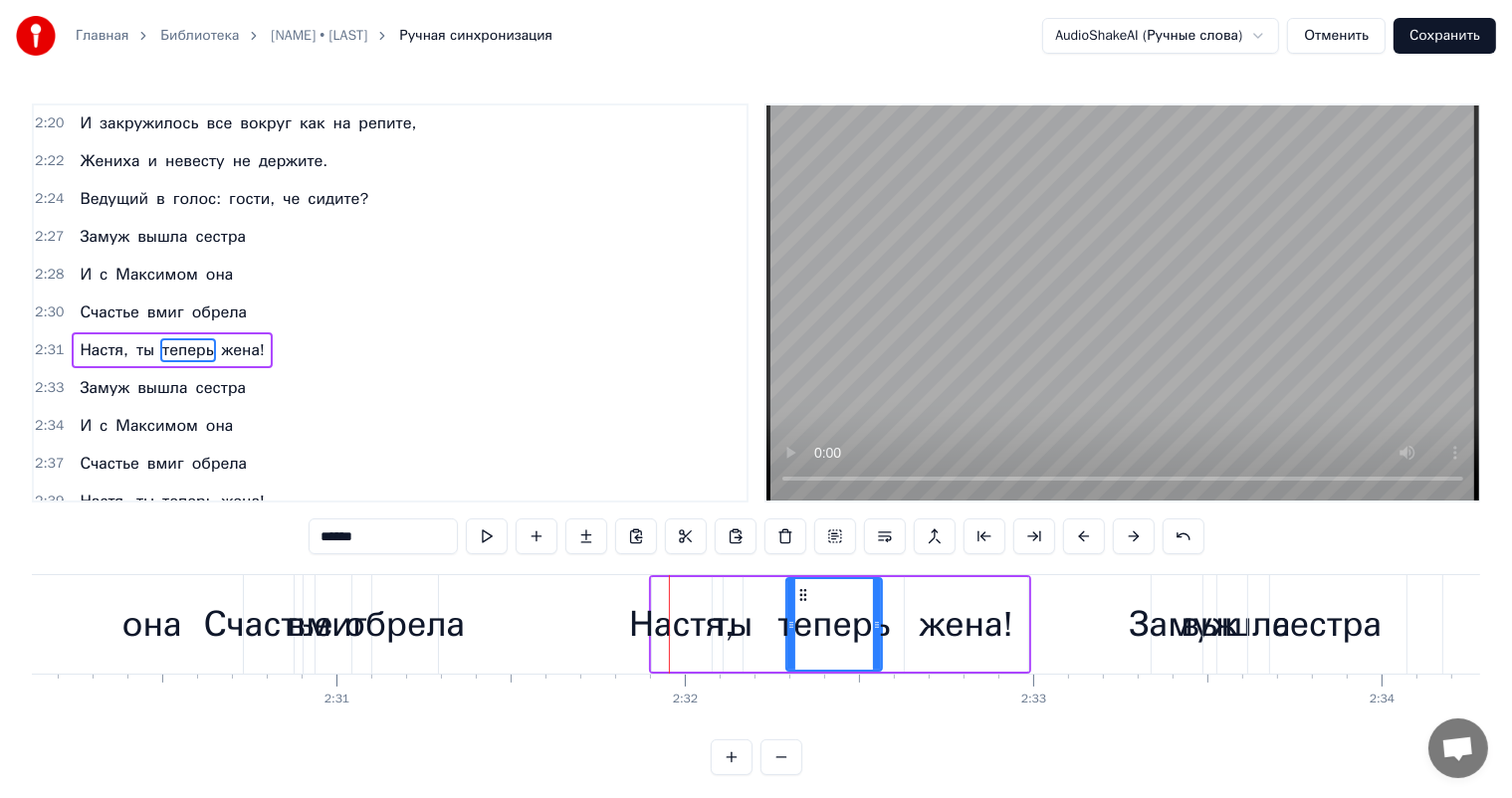click at bounding box center (1134, 536) 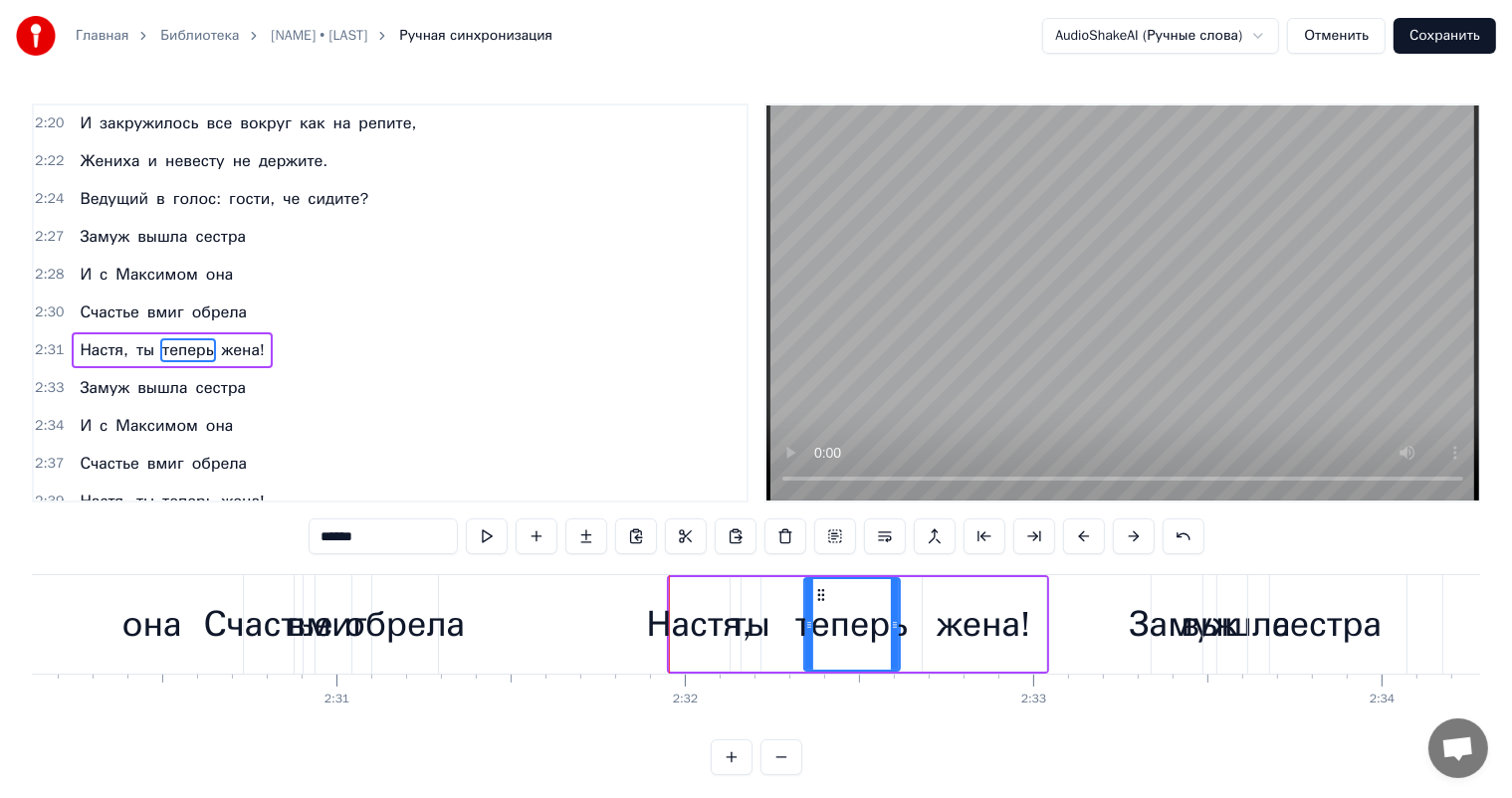 click at bounding box center [1134, 536] 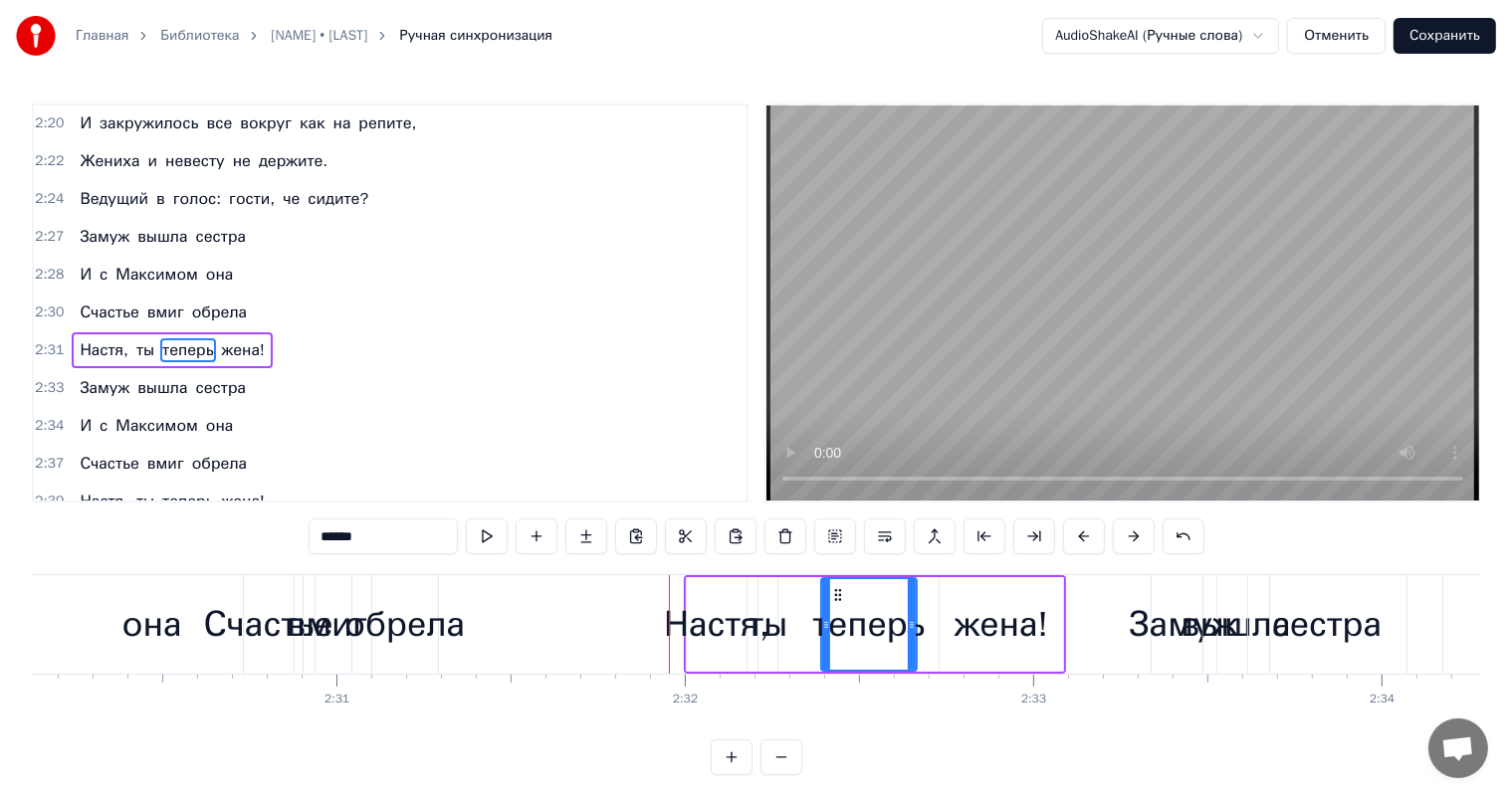 click at bounding box center [1134, 536] 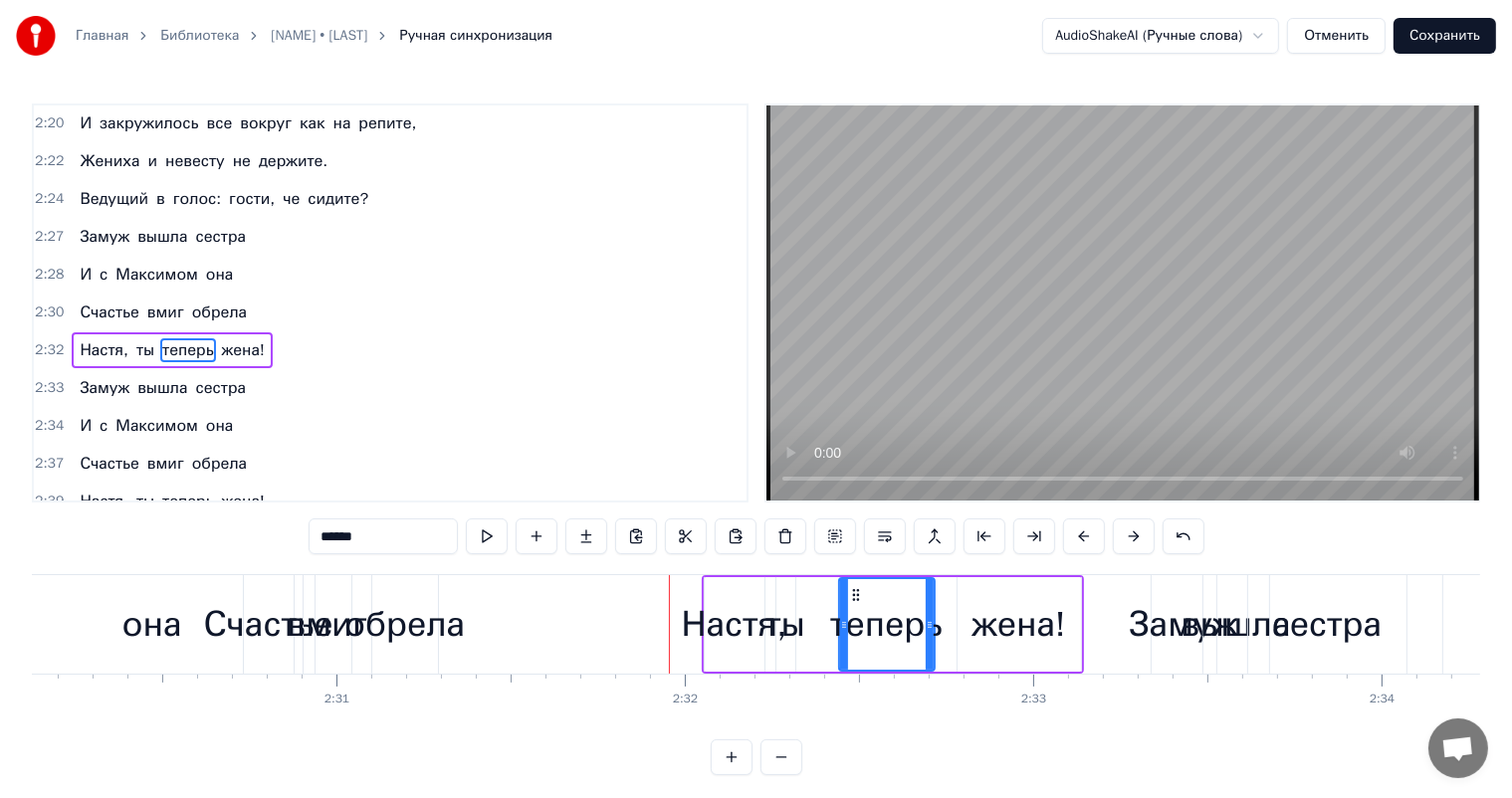 click at bounding box center [1134, 536] 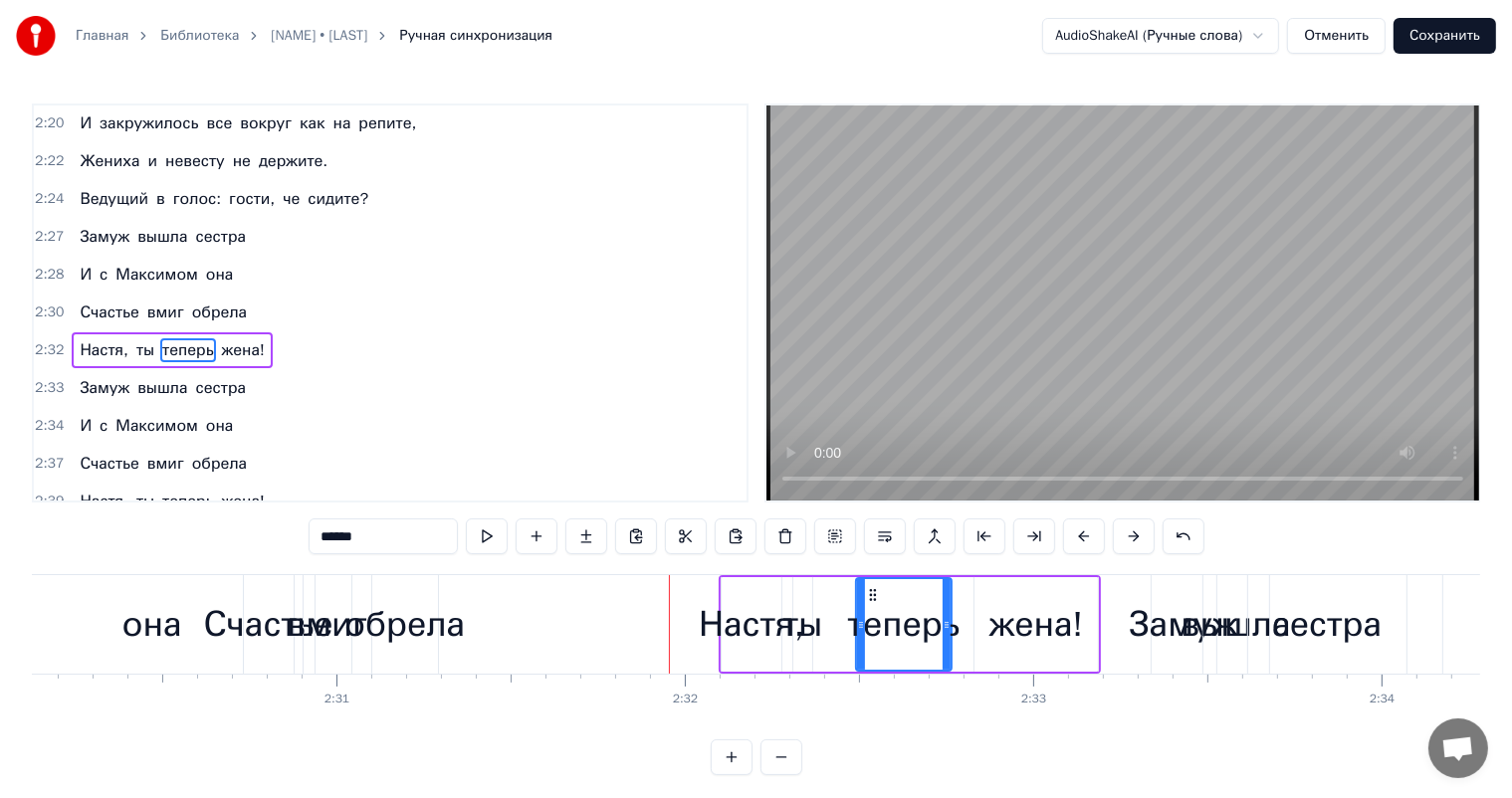 click at bounding box center [1134, 536] 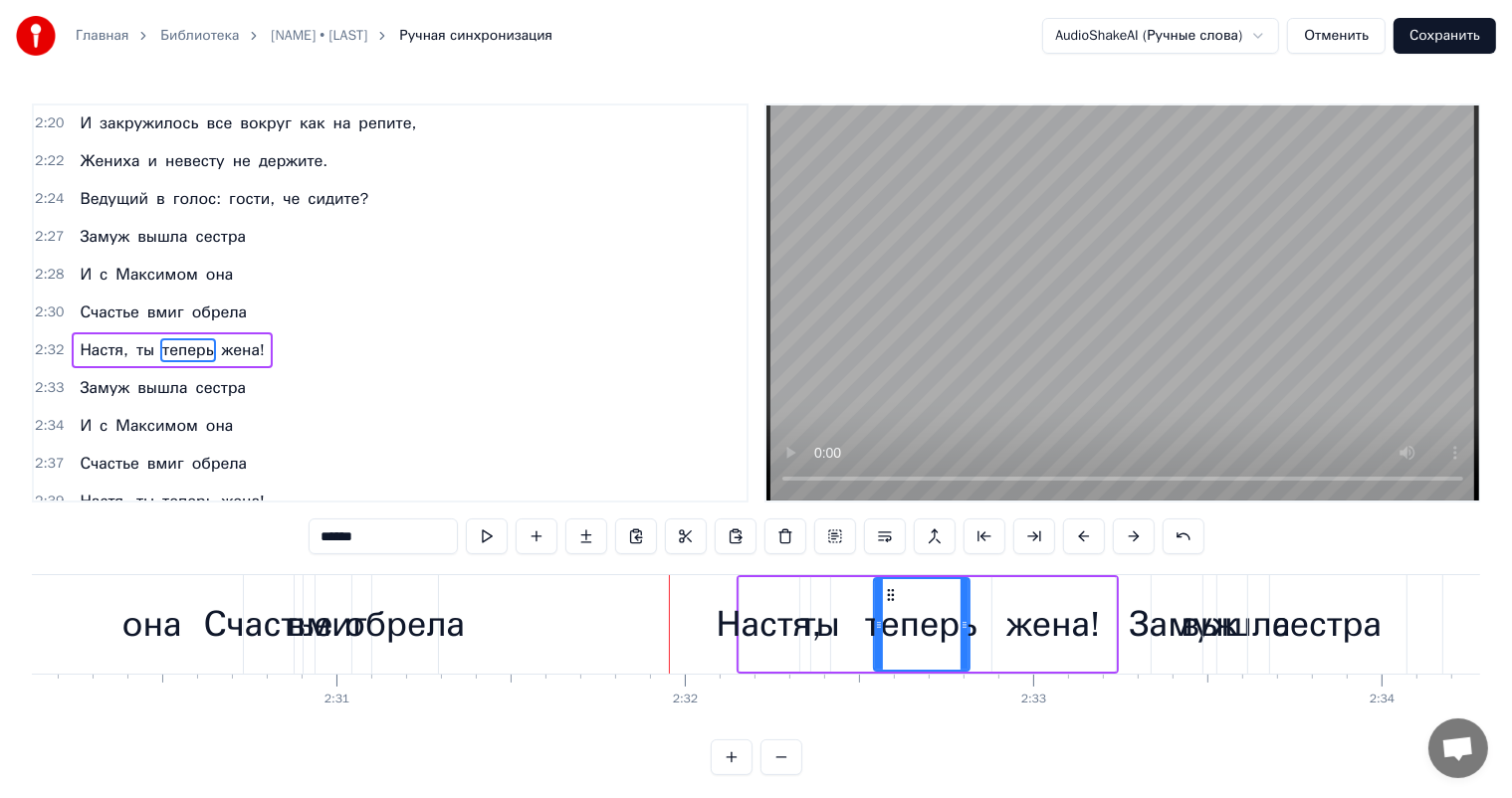 click at bounding box center (1134, 536) 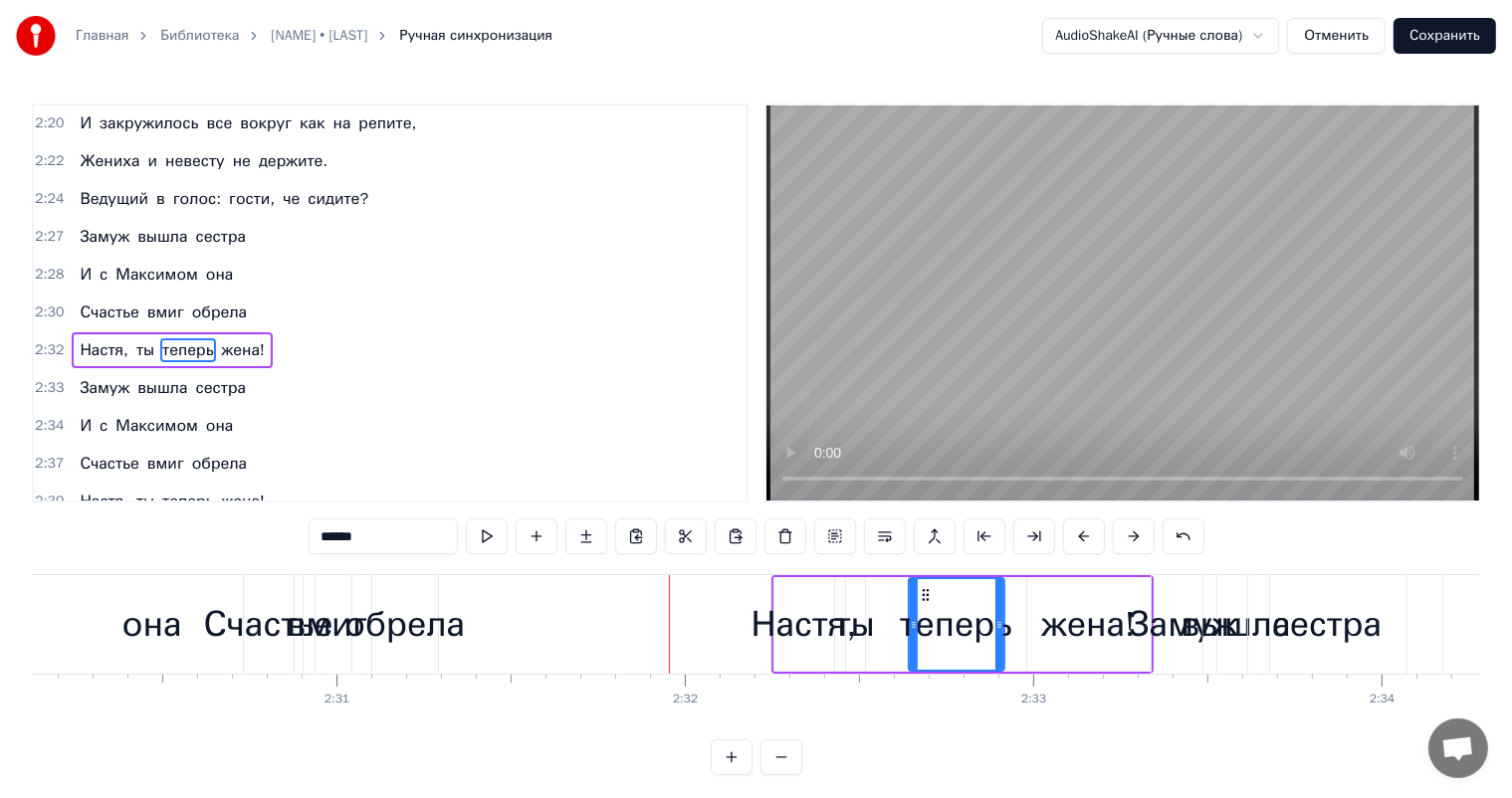 click at bounding box center [1134, 536] 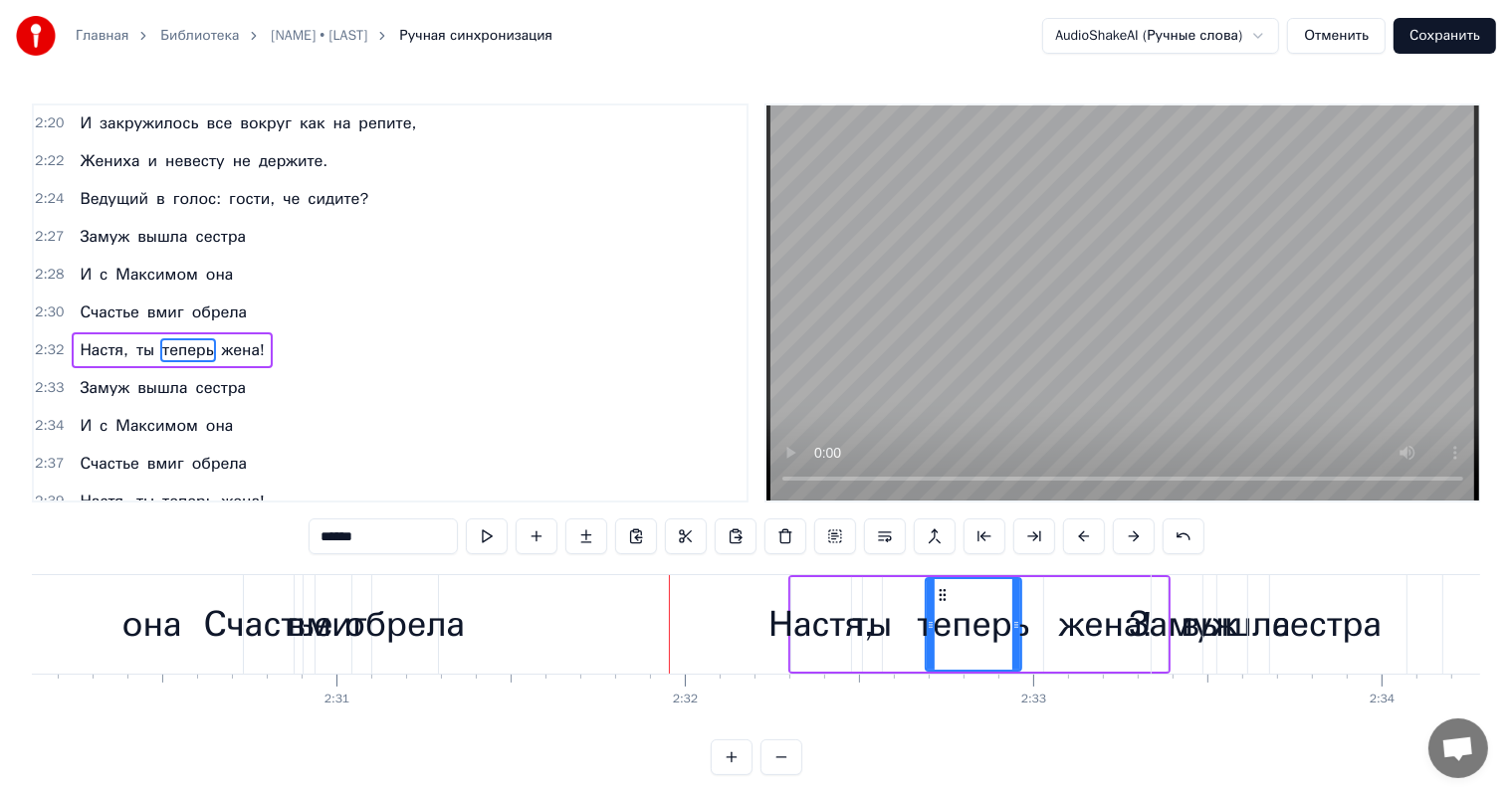 click at bounding box center (1134, 536) 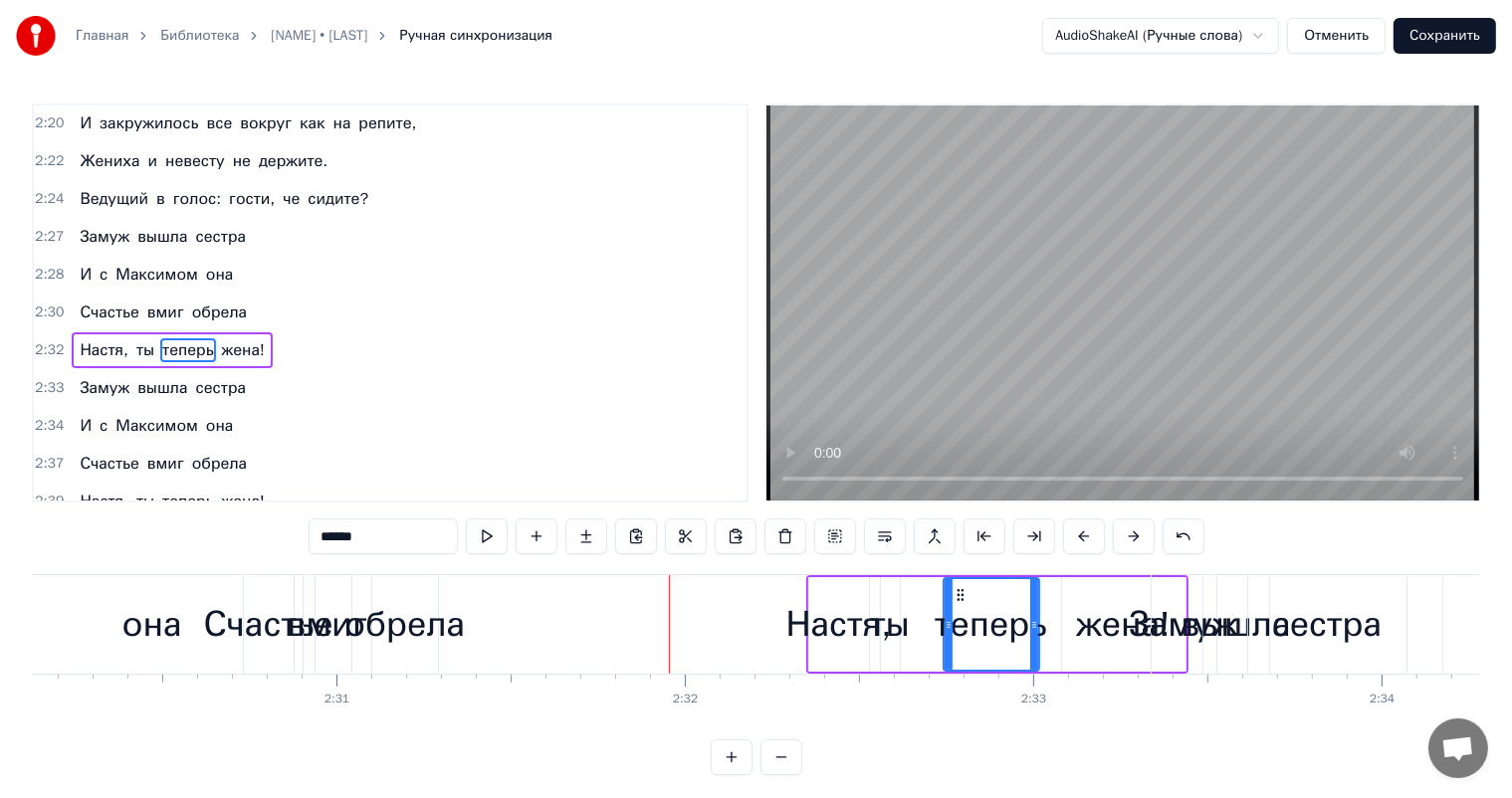 click on "вмиг" at bounding box center (327, 624) 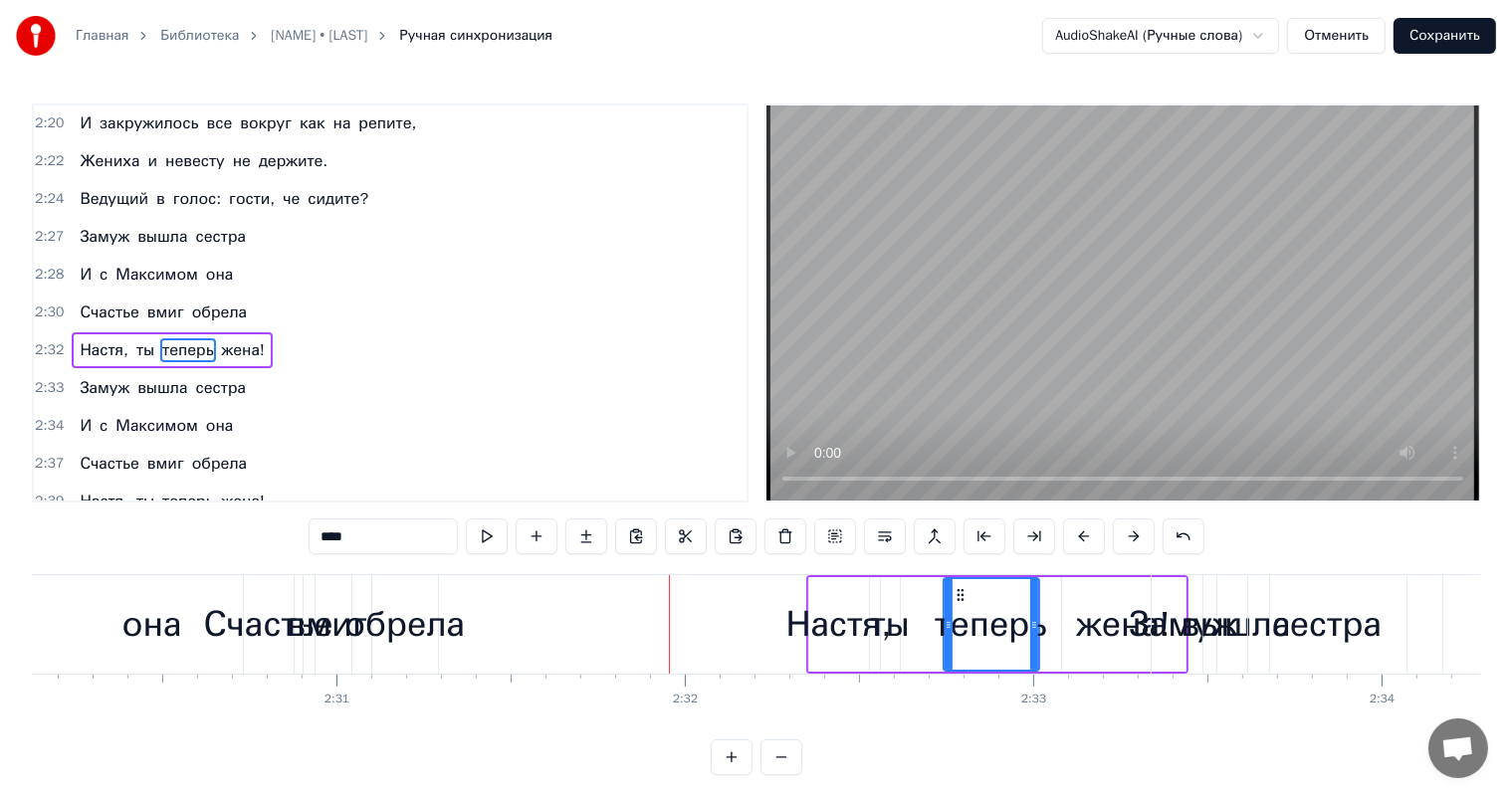 scroll, scrollTop: 1174, scrollLeft: 0, axis: vertical 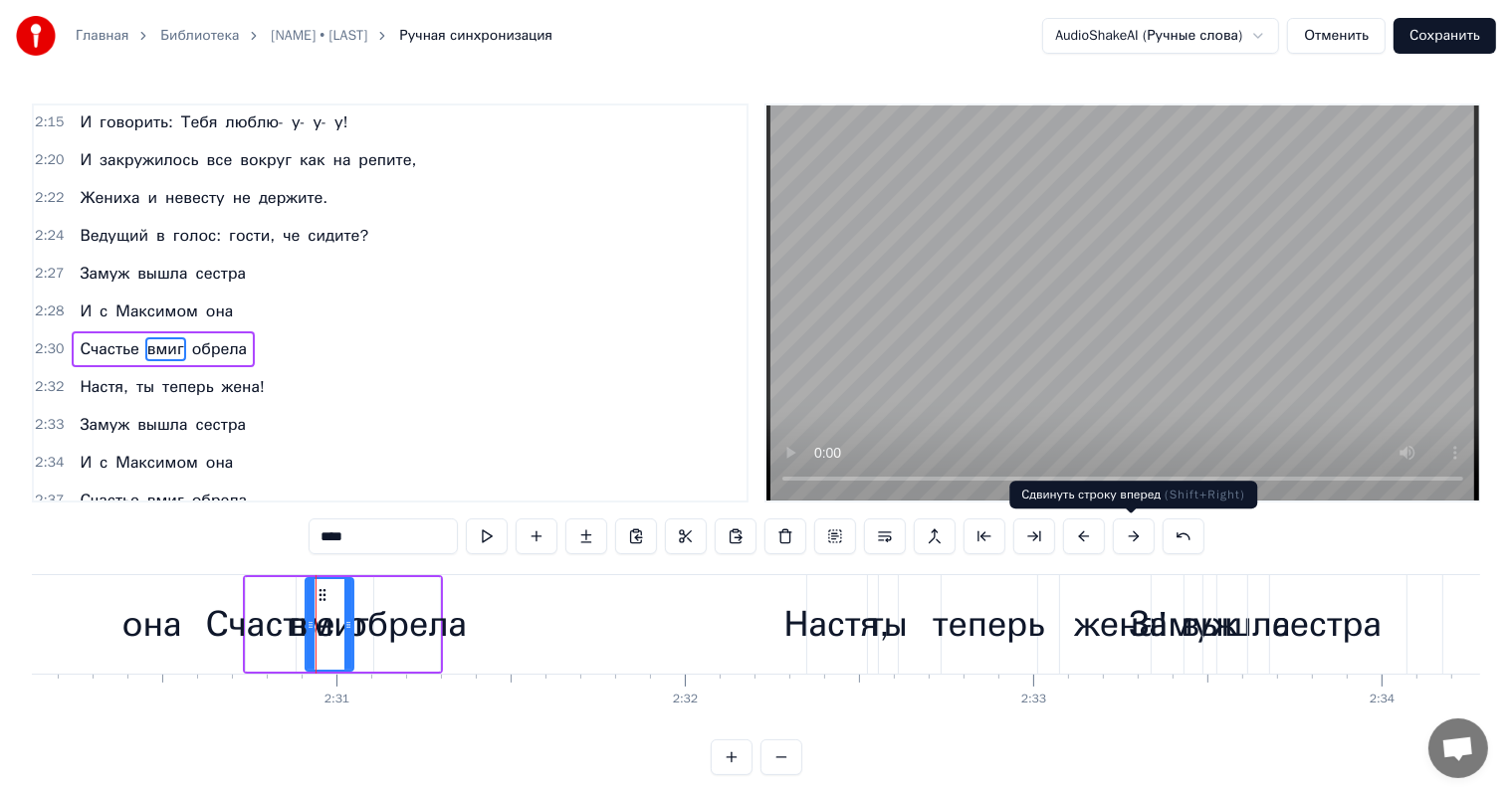 click at bounding box center (1134, 536) 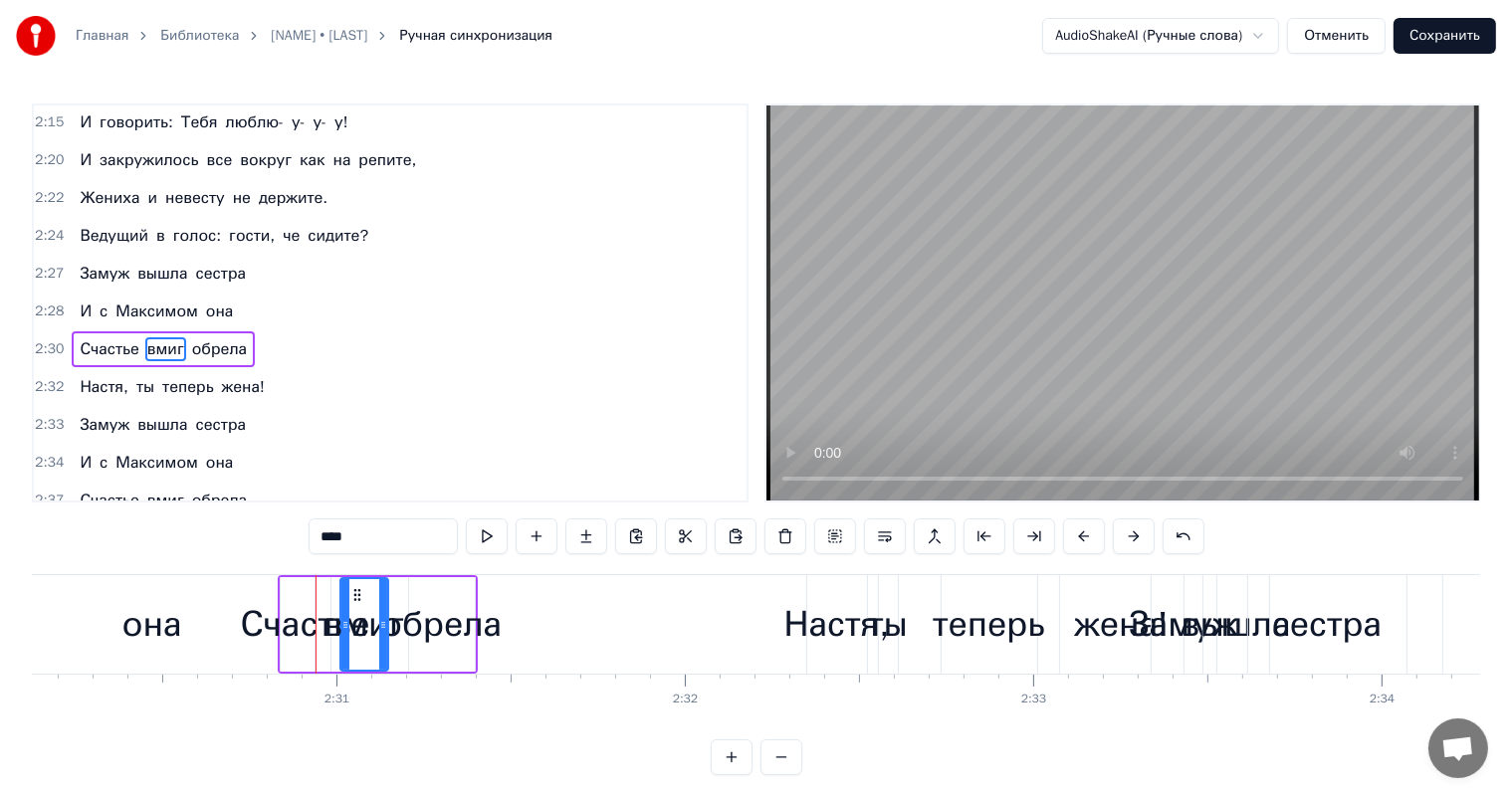 click at bounding box center (1134, 536) 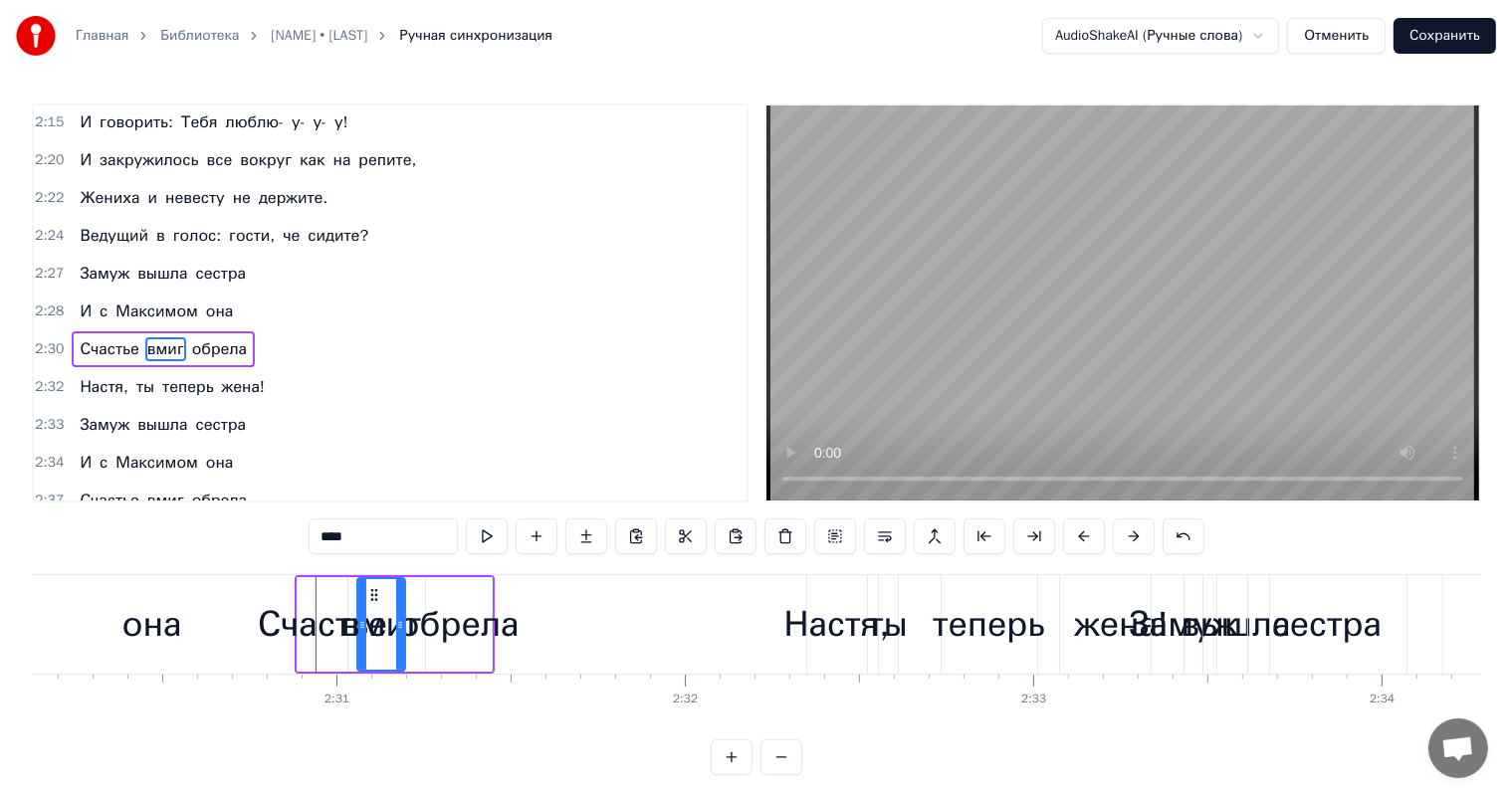 click at bounding box center [1134, 536] 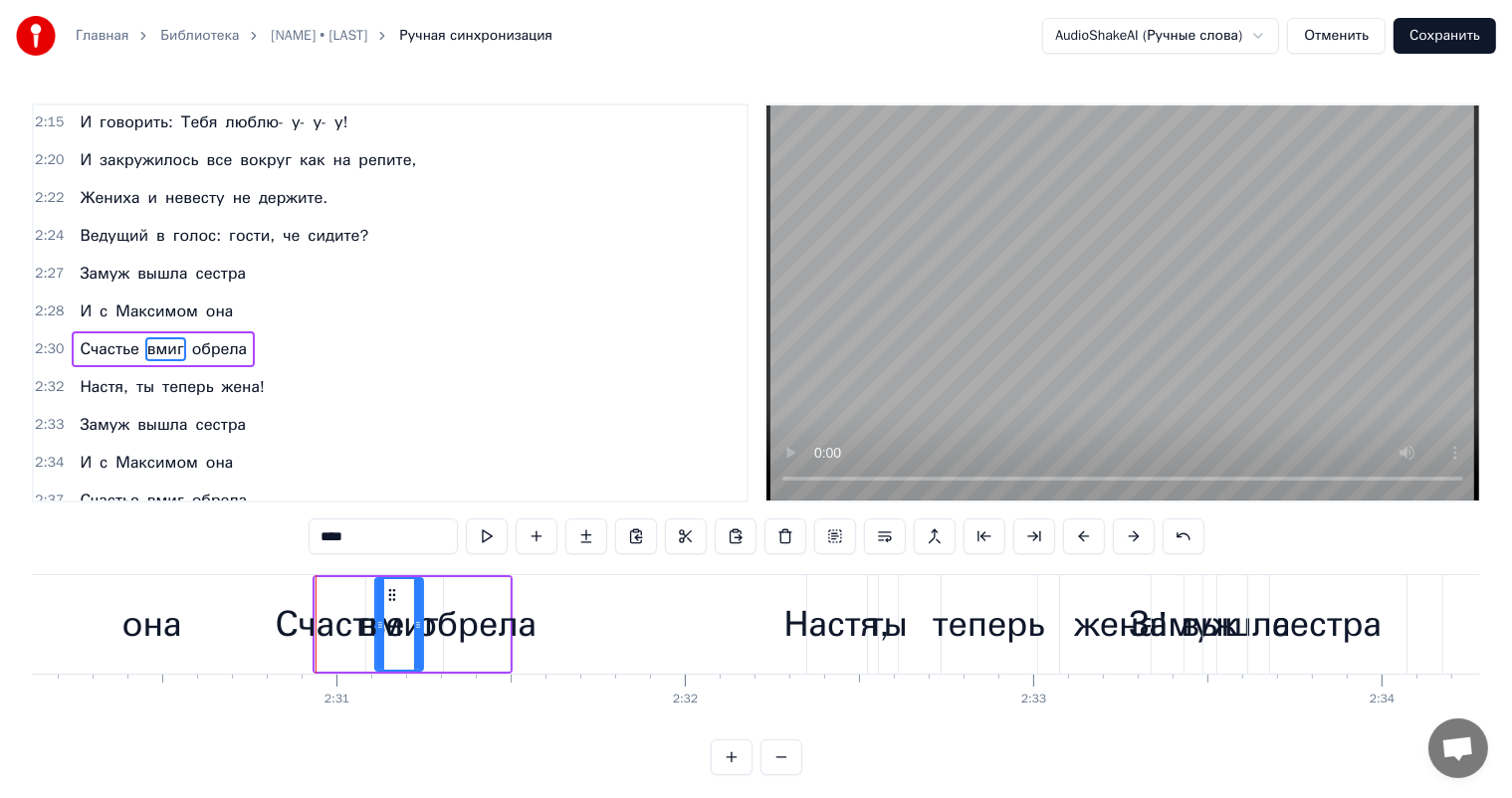 click at bounding box center [1134, 536] 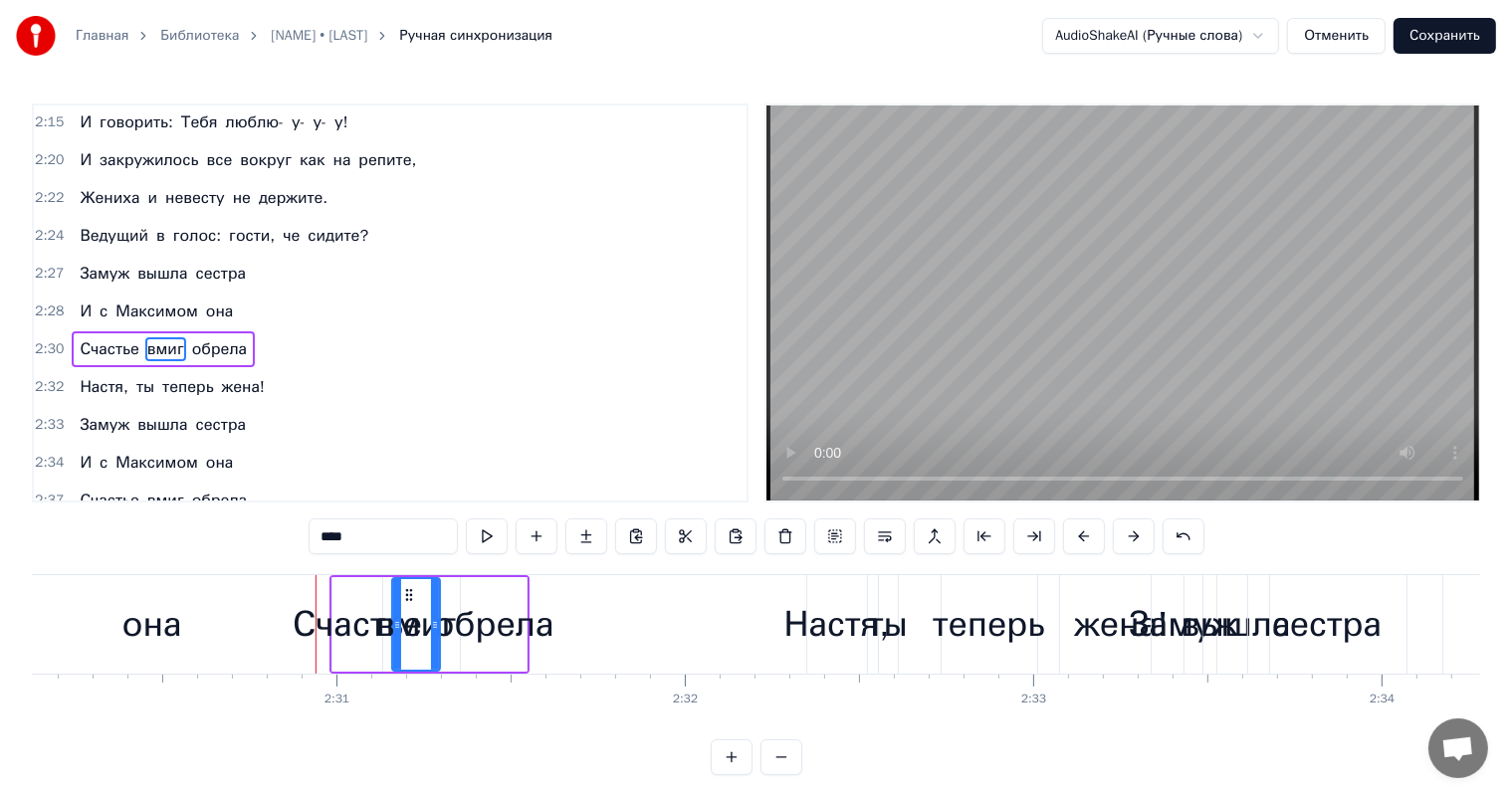 click at bounding box center (1134, 536) 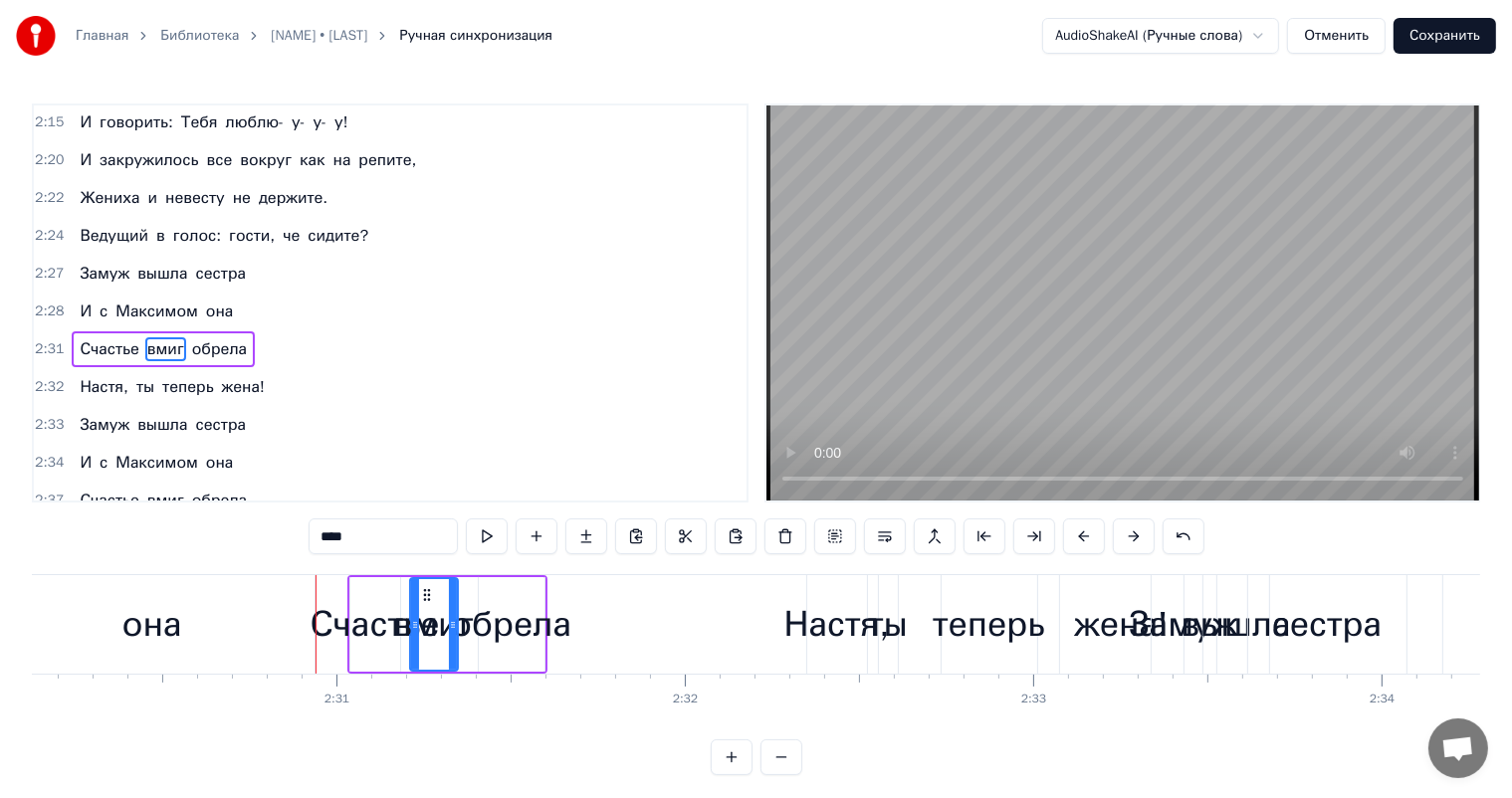 click at bounding box center [1134, 536] 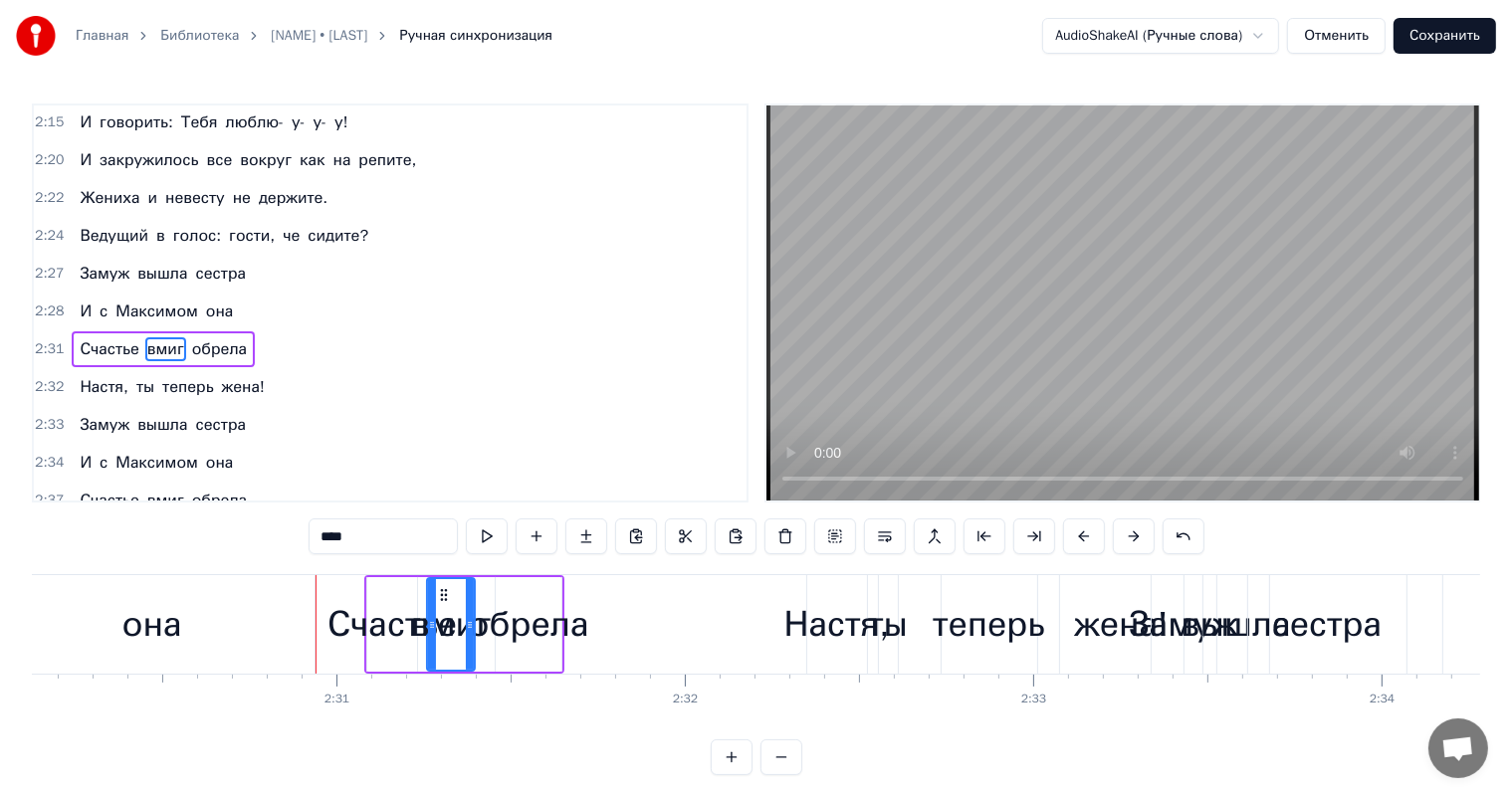 click on "Счастье" at bounding box center (392, 624) 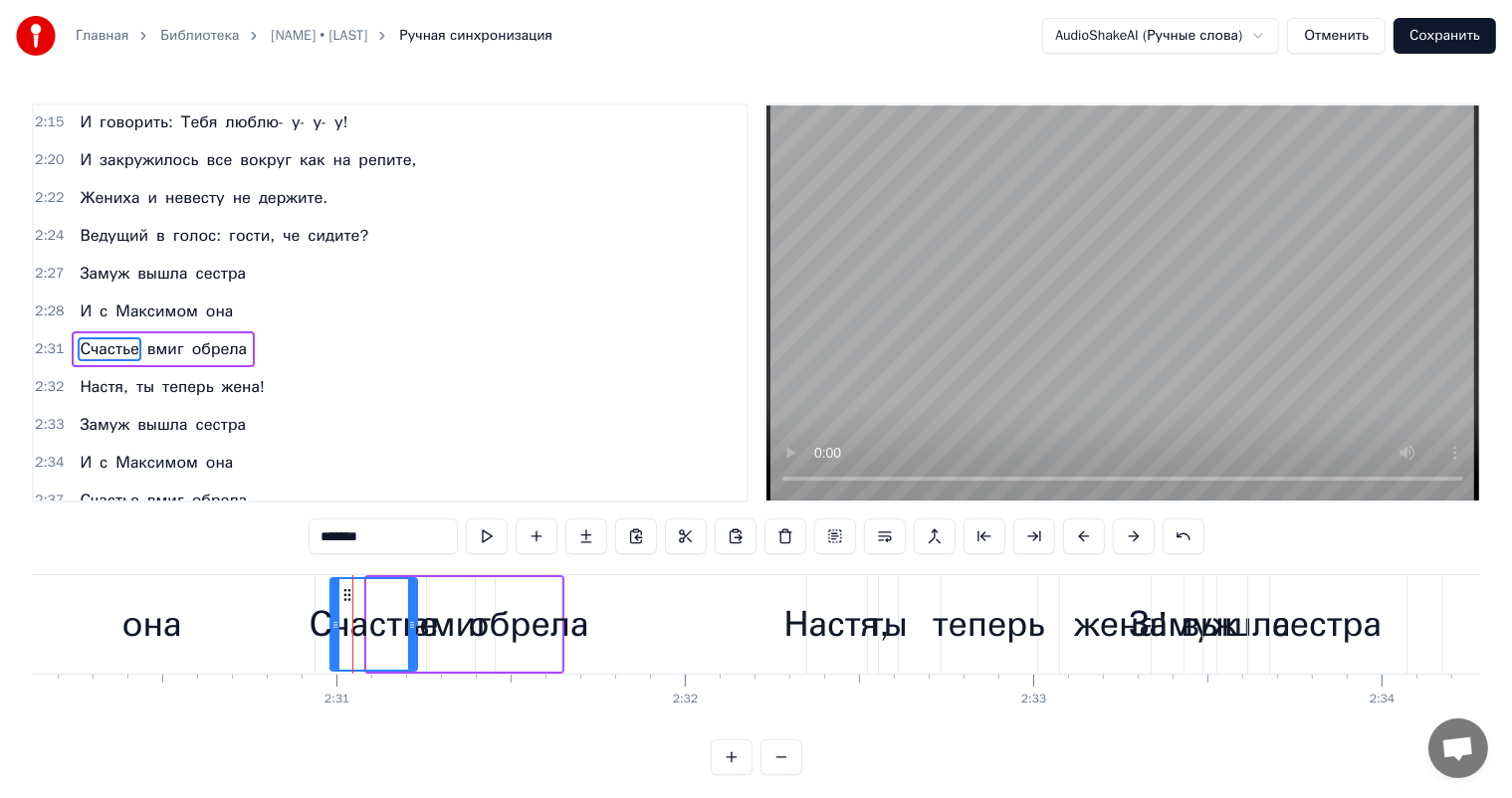 drag, startPoint x: 370, startPoint y: 621, endPoint x: 333, endPoint y: 621, distance: 37 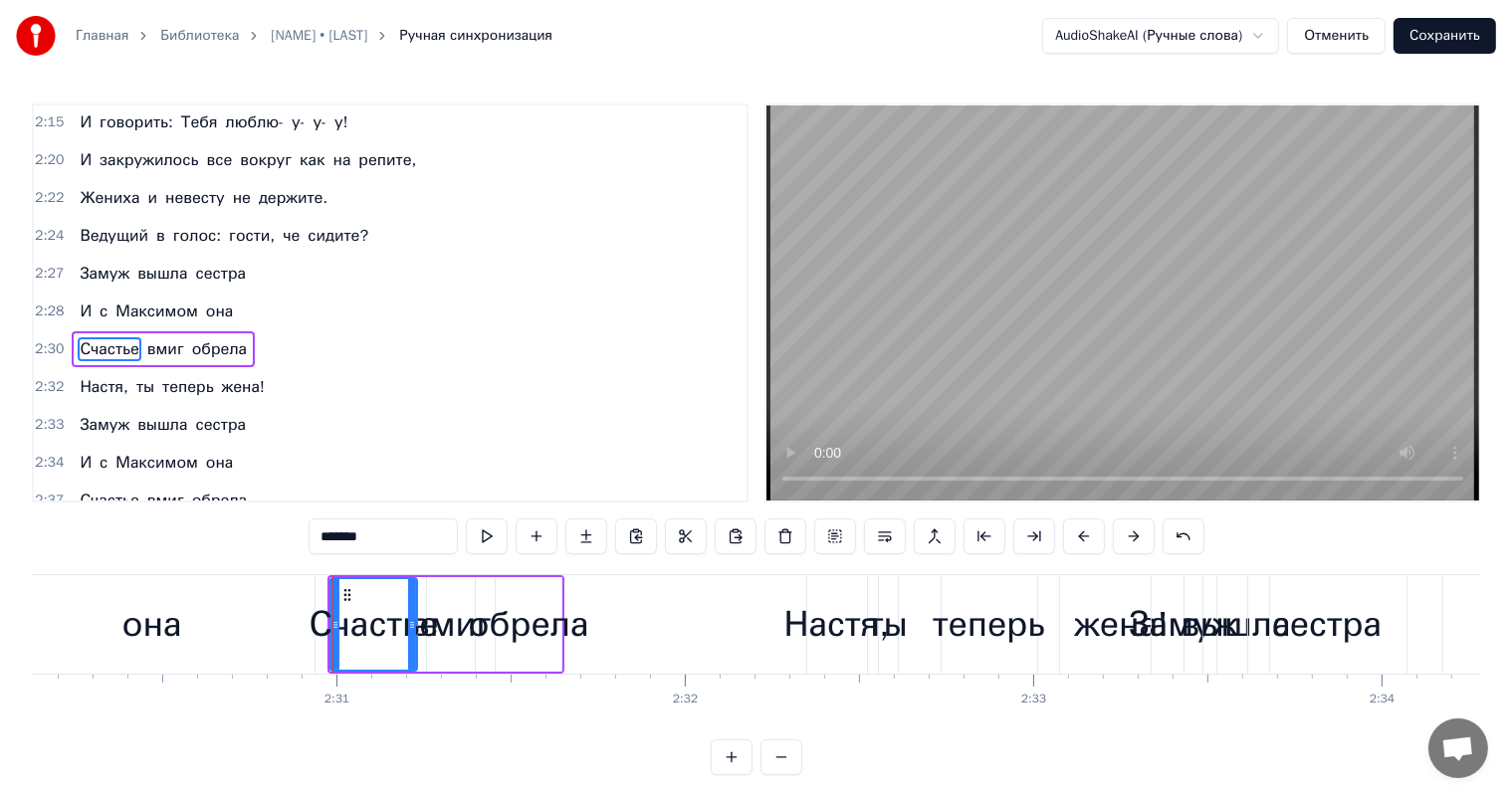 click on "обрела" at bounding box center (529, 624) 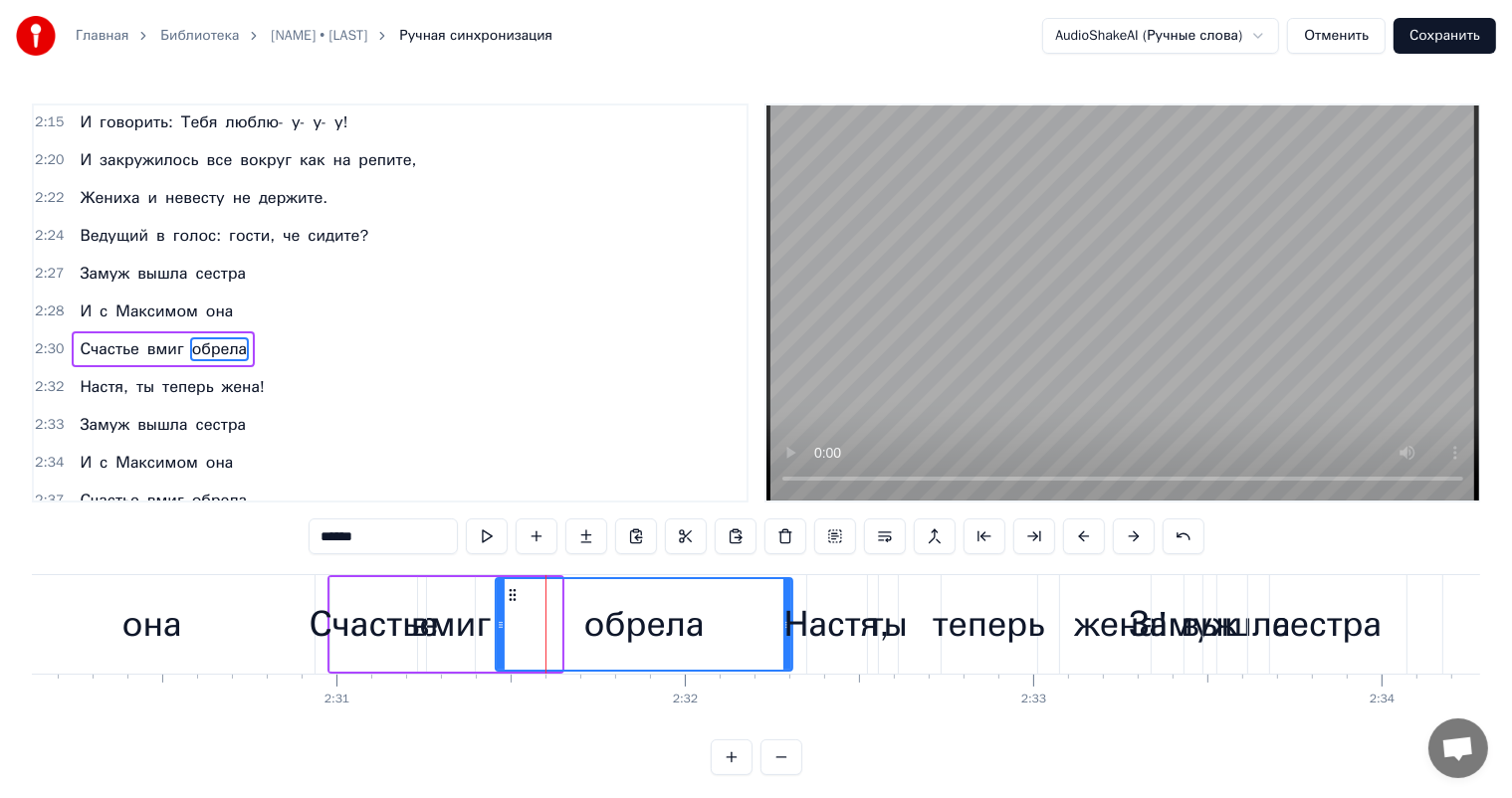 drag, startPoint x: 553, startPoint y: 621, endPoint x: 784, endPoint y: 645, distance: 232.24341 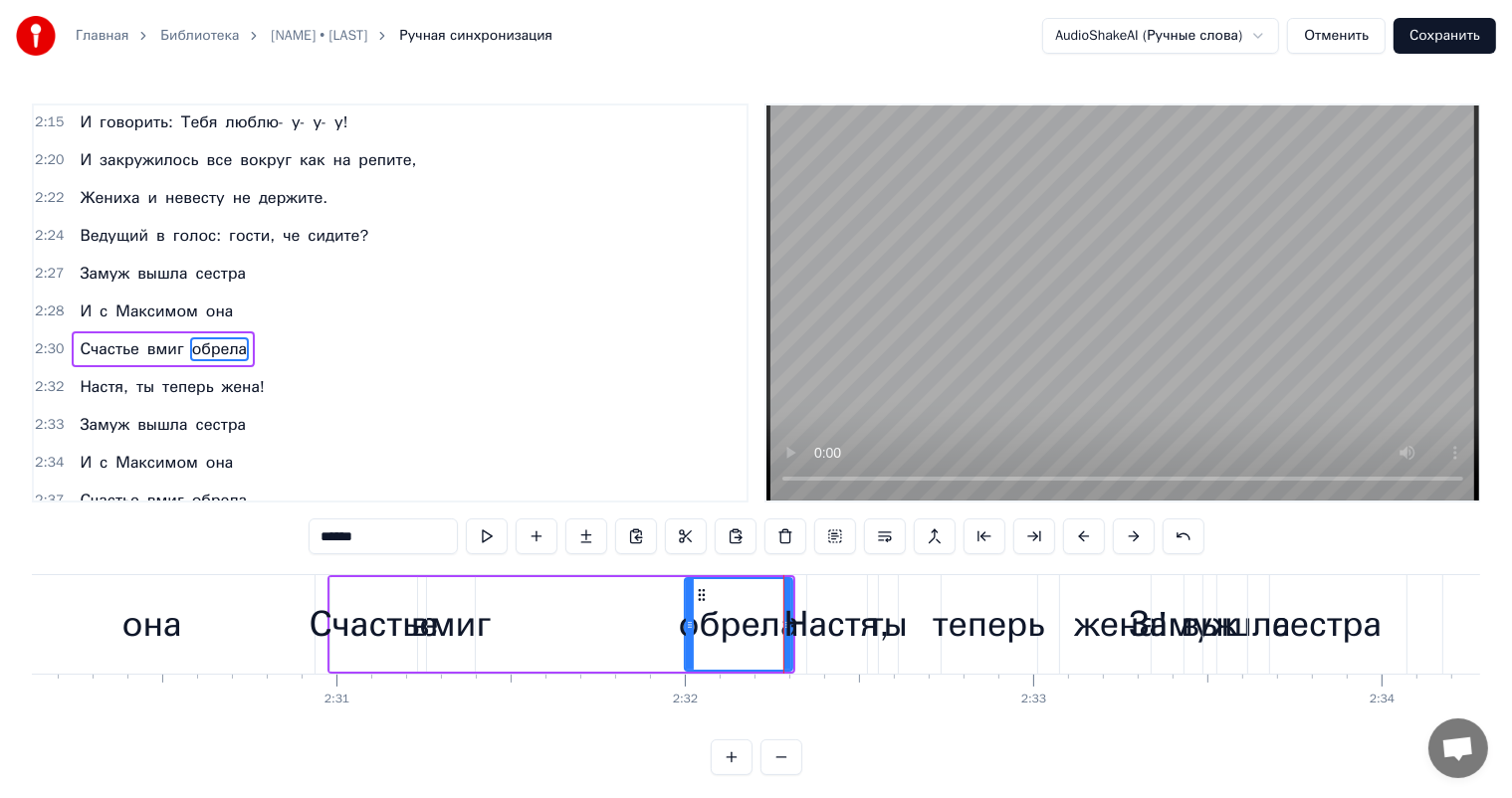 drag, startPoint x: 500, startPoint y: 622, endPoint x: 689, endPoint y: 643, distance: 190.163 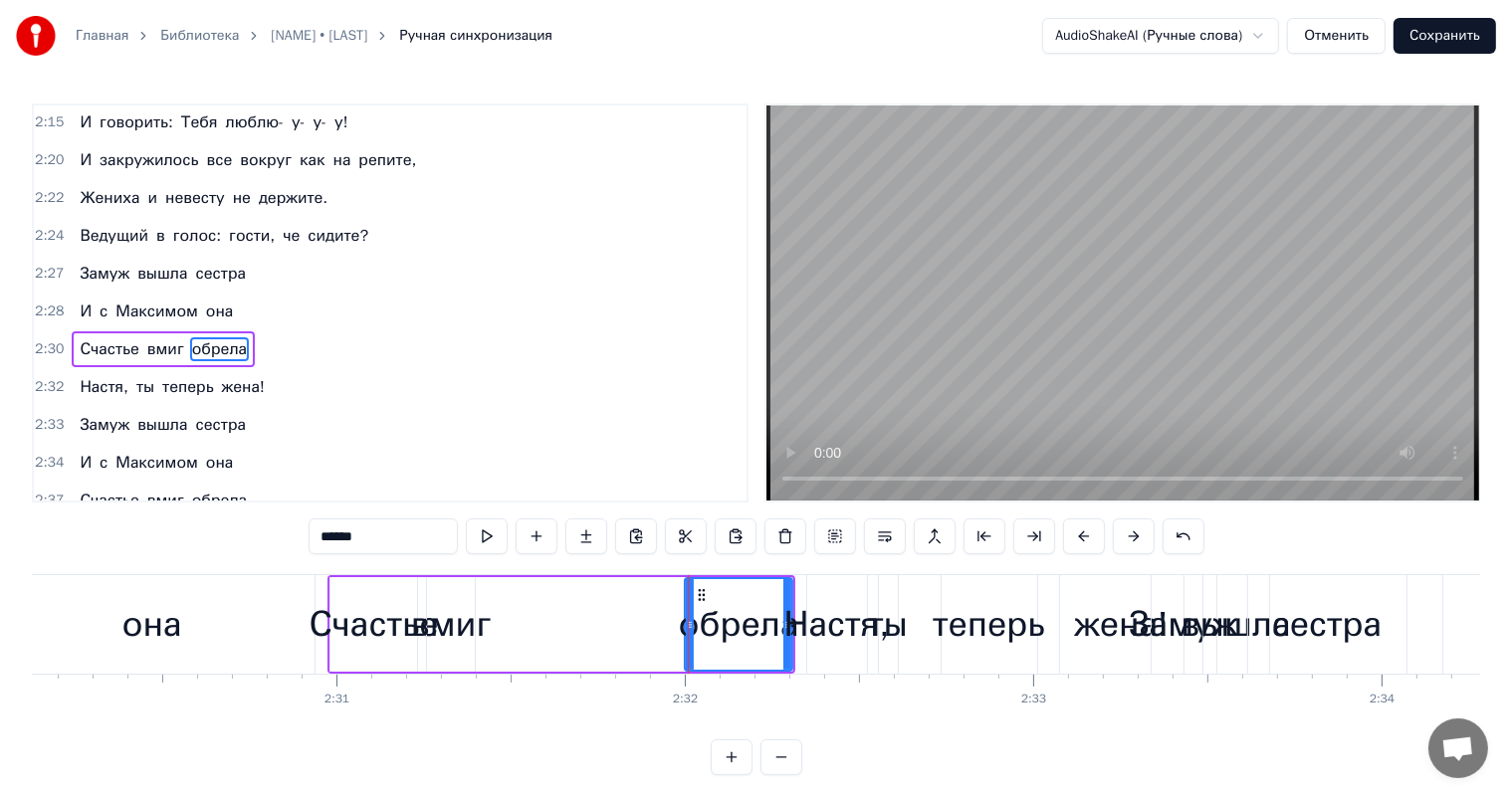 click on "вмиг" at bounding box center [451, 624] 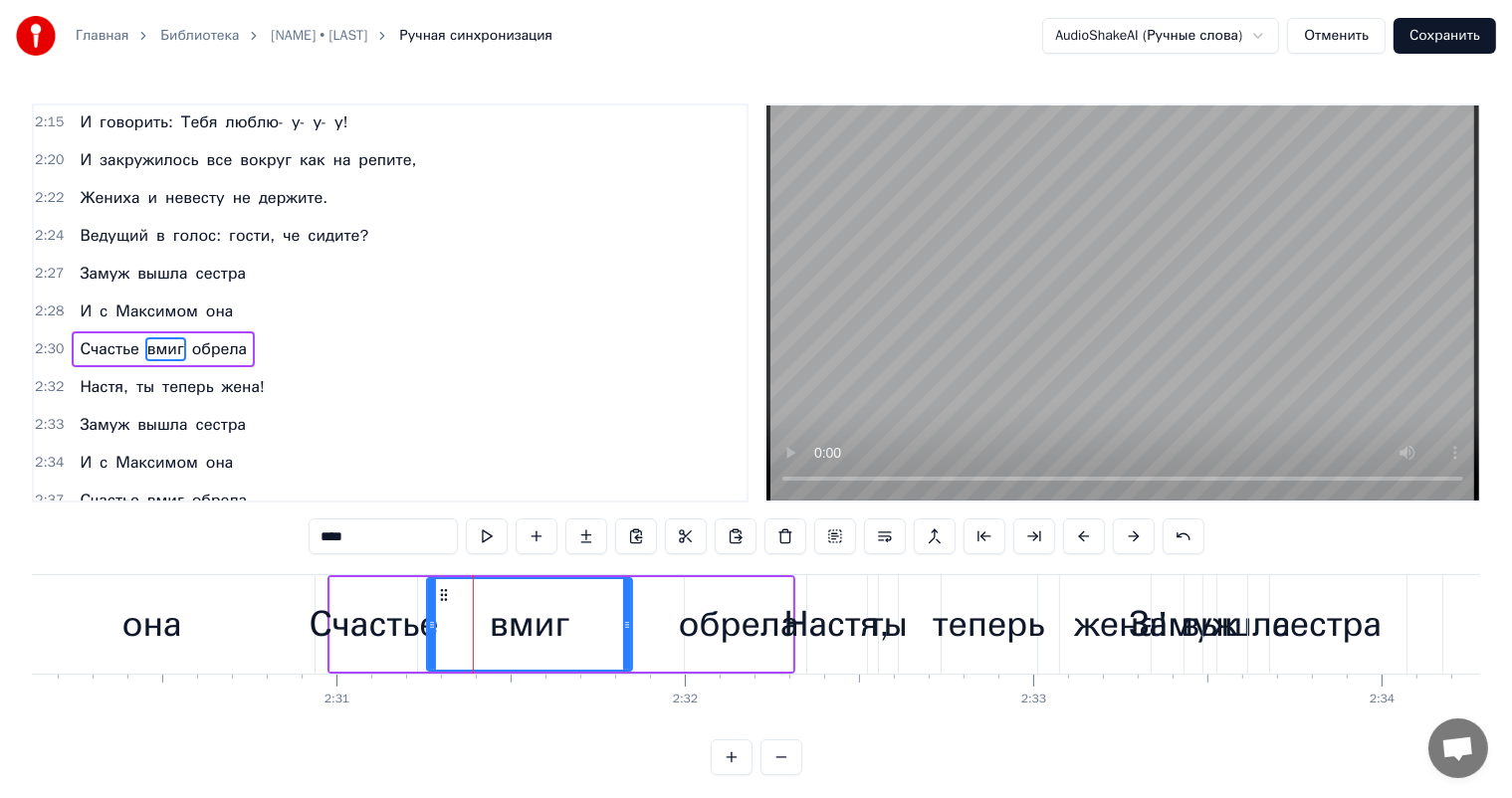 drag, startPoint x: 468, startPoint y: 629, endPoint x: 626, endPoint y: 653, distance: 159.81239 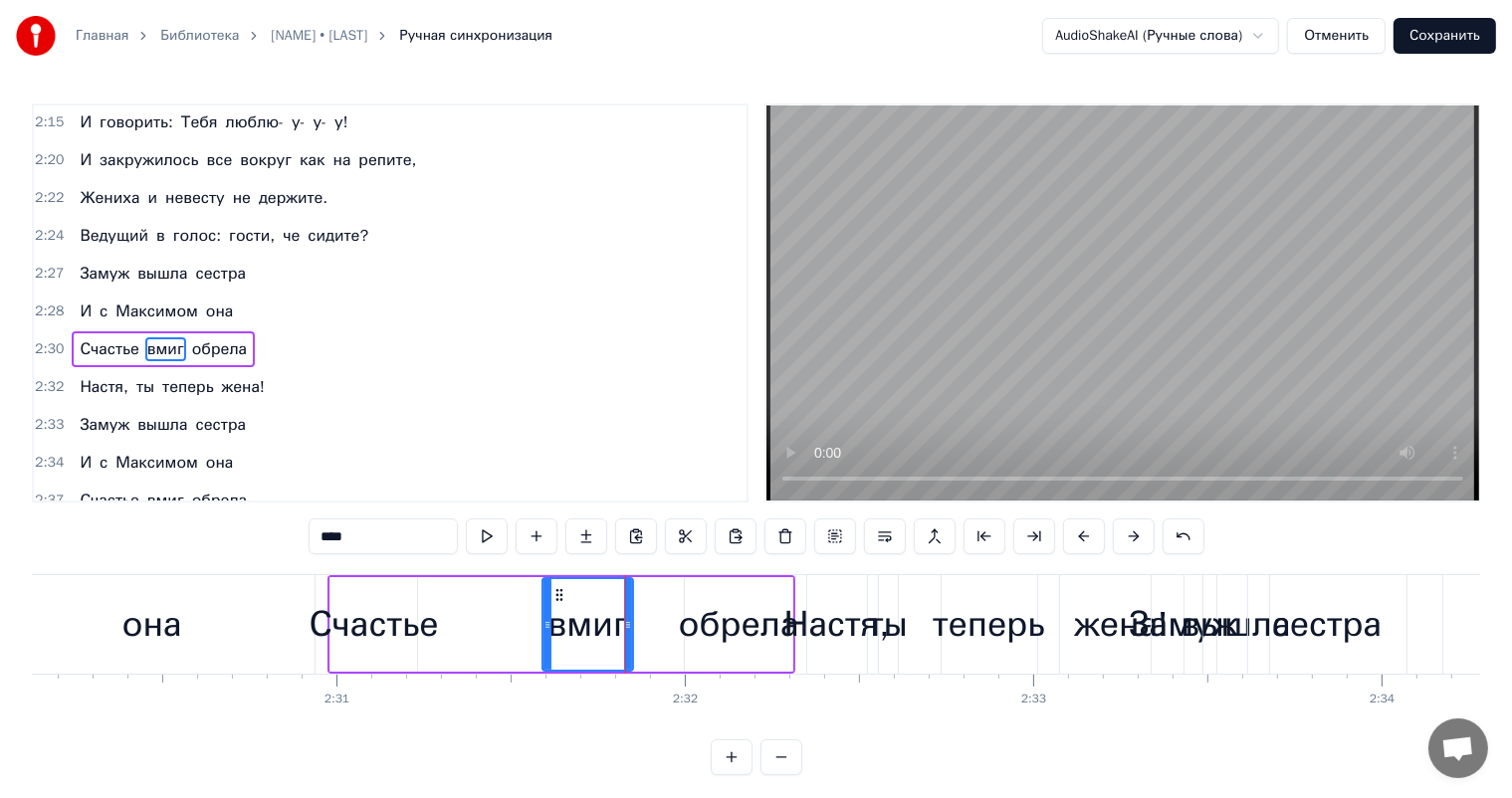 drag, startPoint x: 430, startPoint y: 623, endPoint x: 543, endPoint y: 640, distance: 114.271606 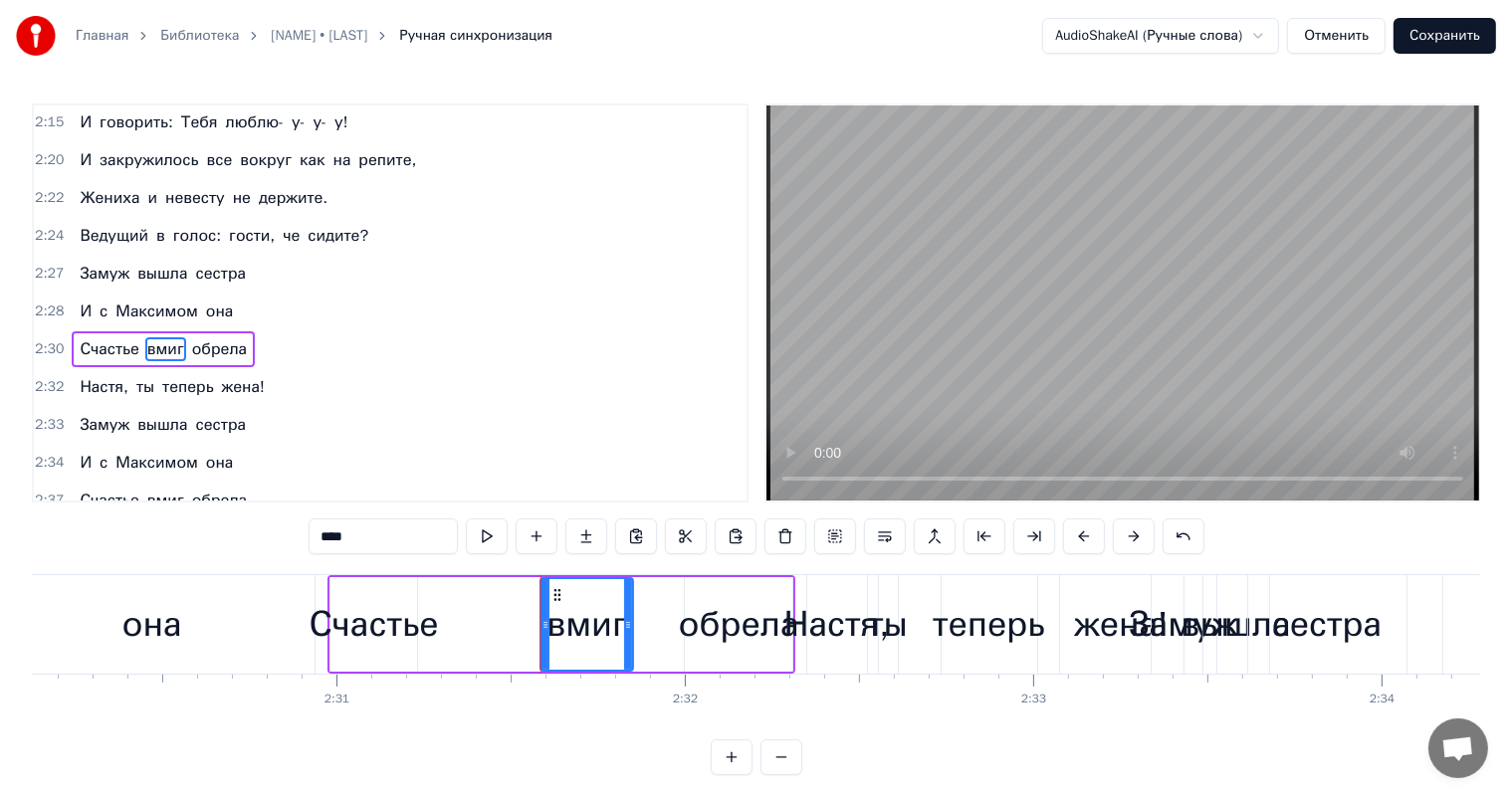 click on "Счастье" at bounding box center [374, 624] 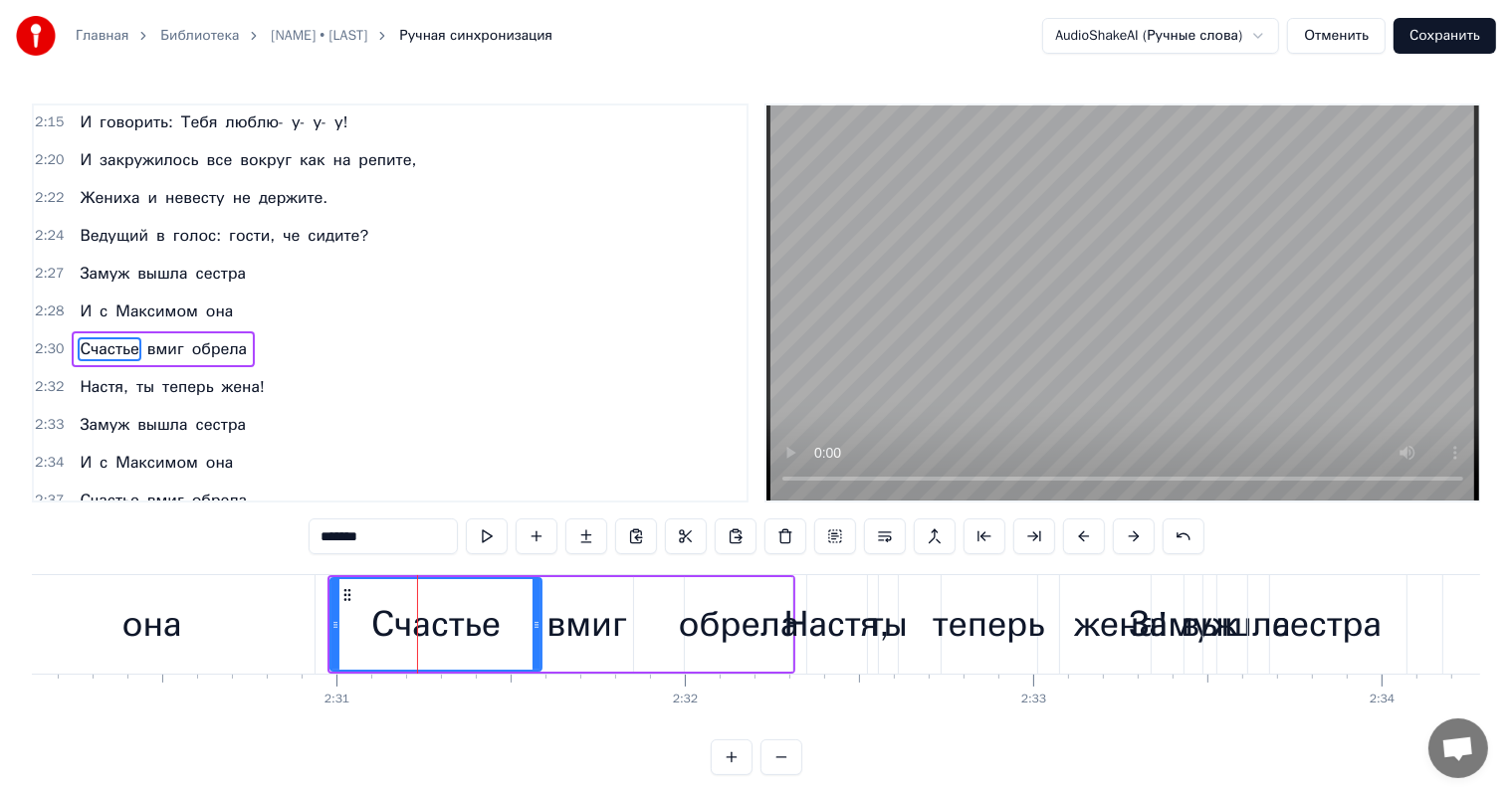 drag, startPoint x: 410, startPoint y: 626, endPoint x: 535, endPoint y: 623, distance: 125.035995 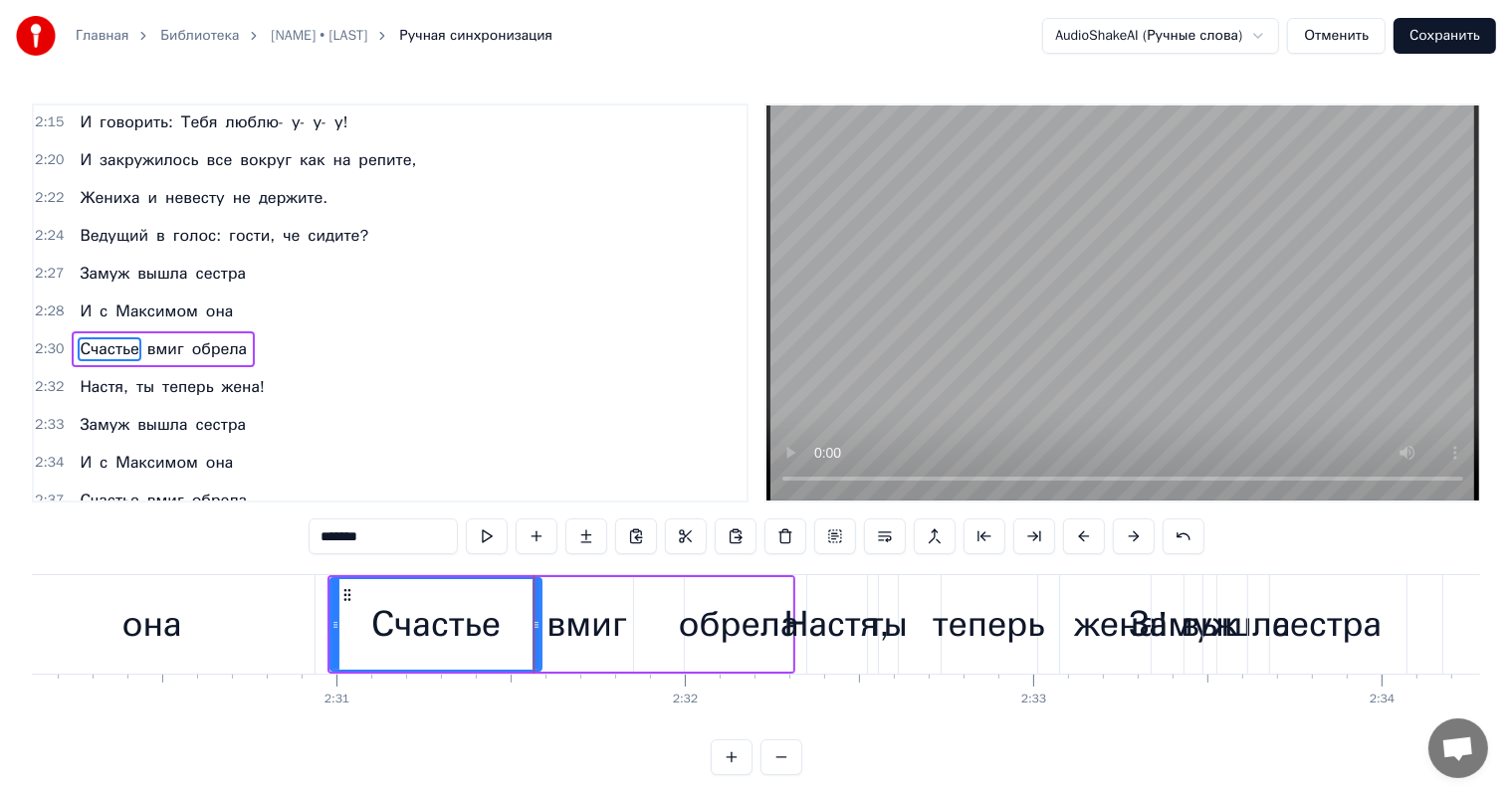 click on "Настя, ты теперь жена!" at bounding box center (997, 624) 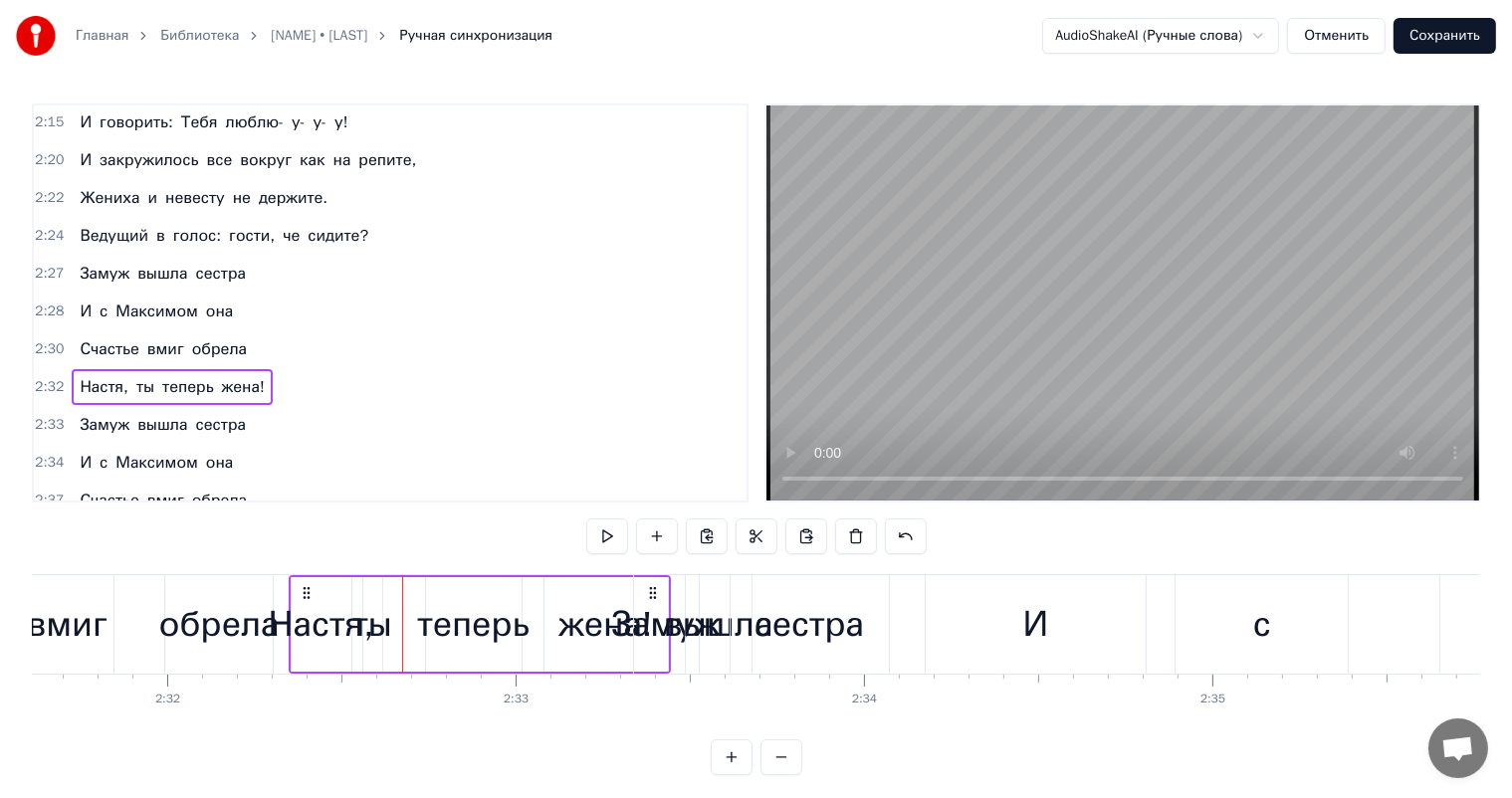 scroll, scrollTop: 0, scrollLeft: 52862, axis: horizontal 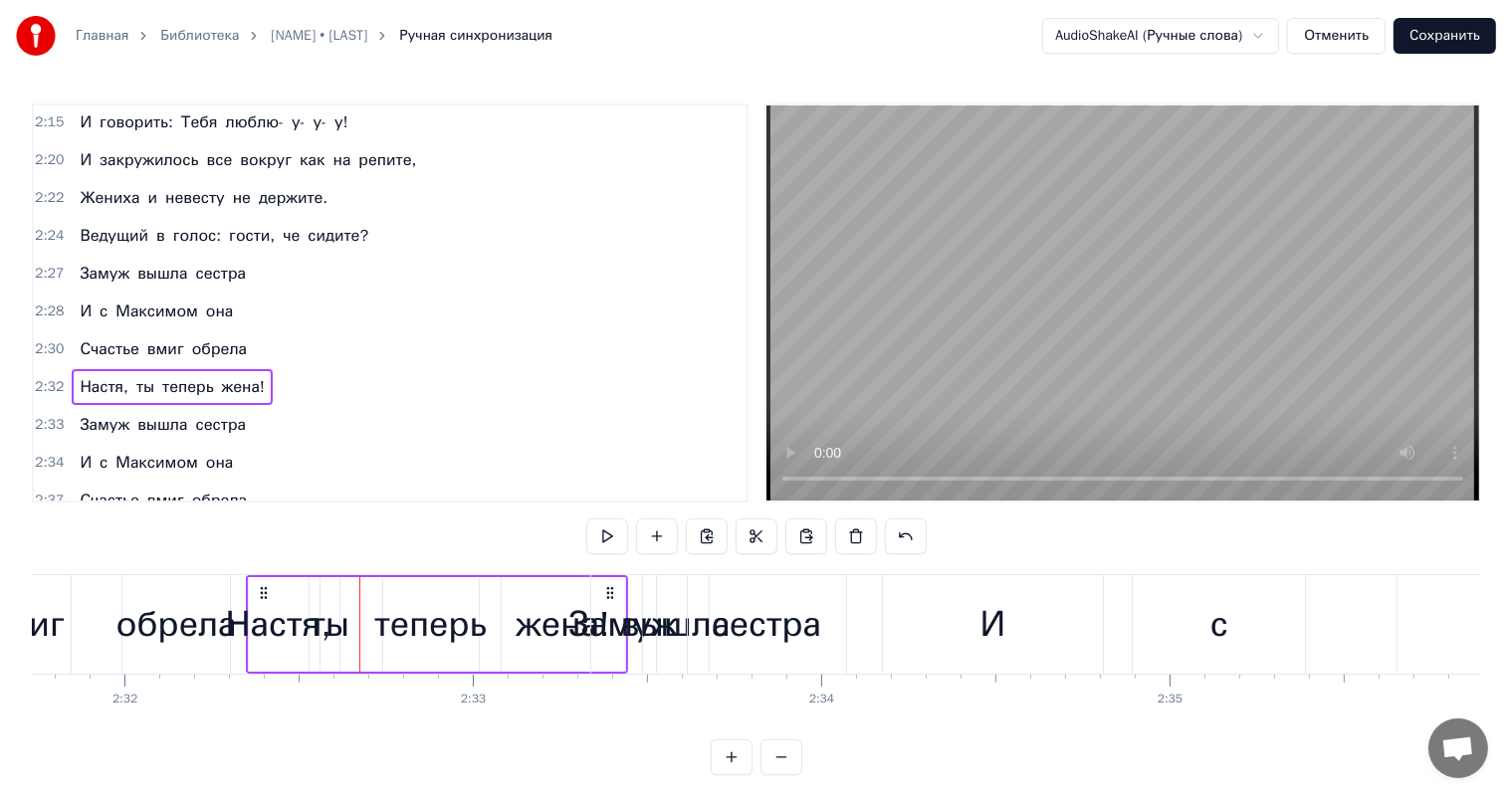 click on "сестра" at bounding box center [766, 624] 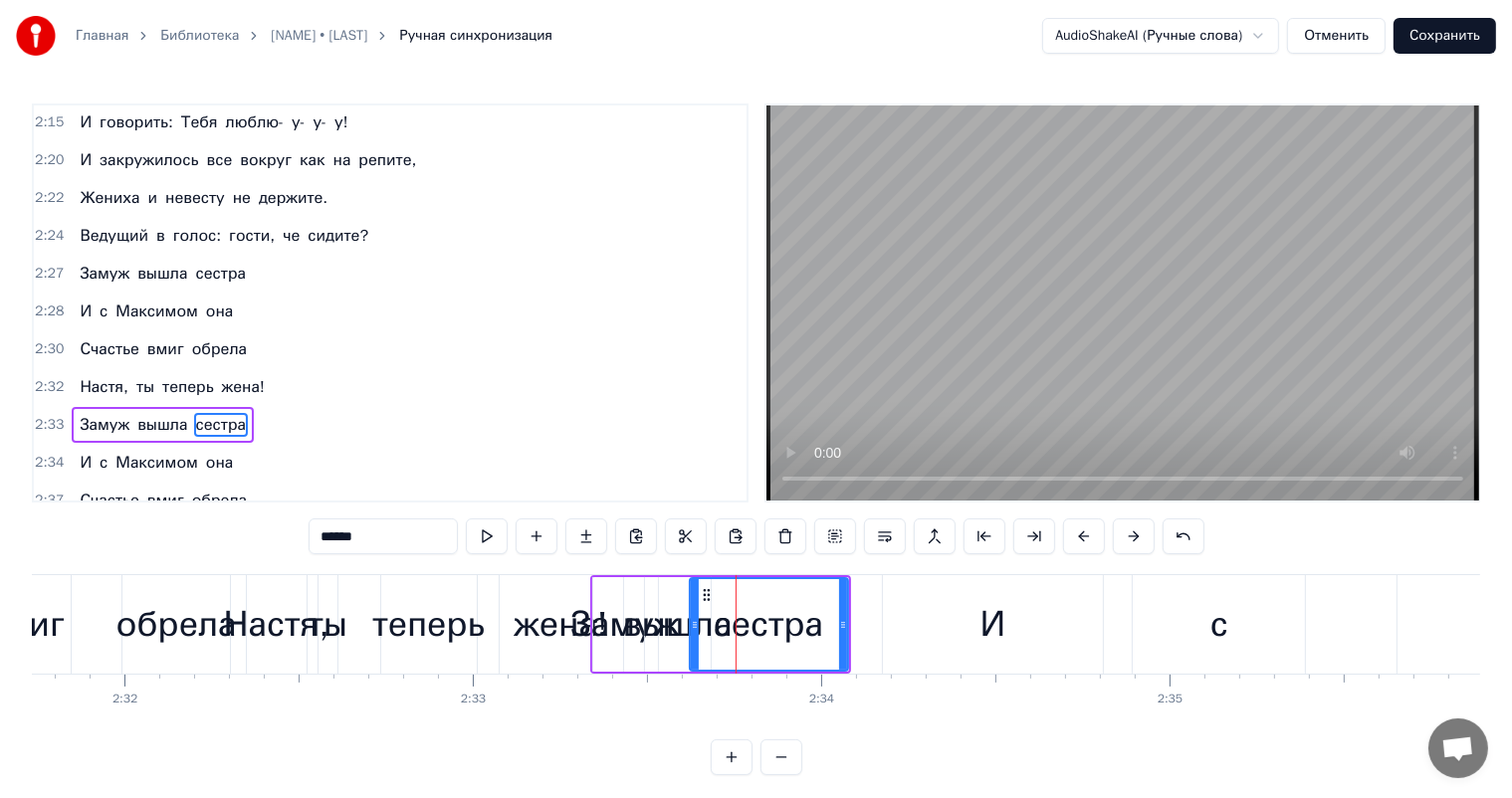 scroll, scrollTop: 1248, scrollLeft: 0, axis: vertical 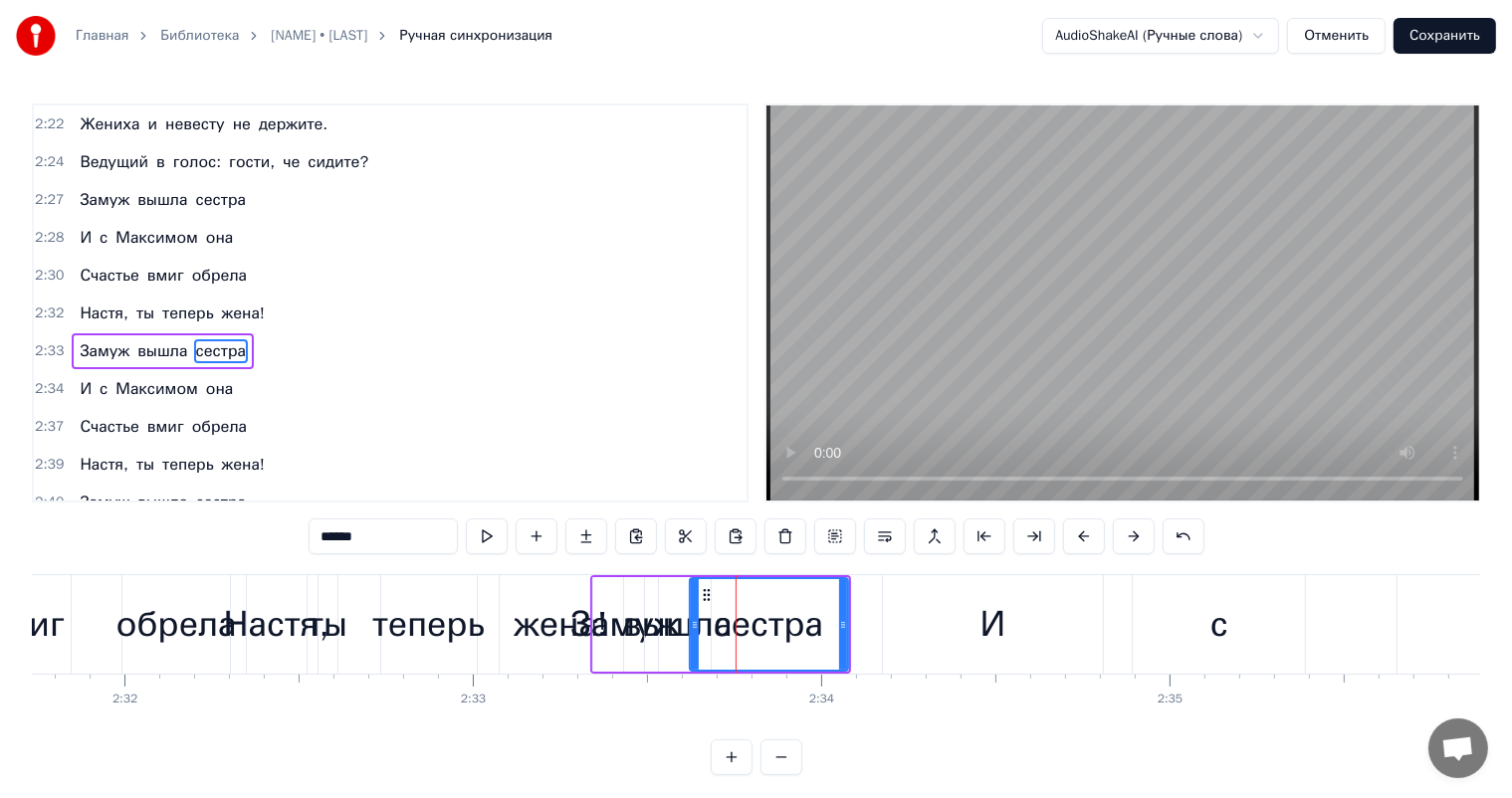 click on "с" at bounding box center [1219, 624] 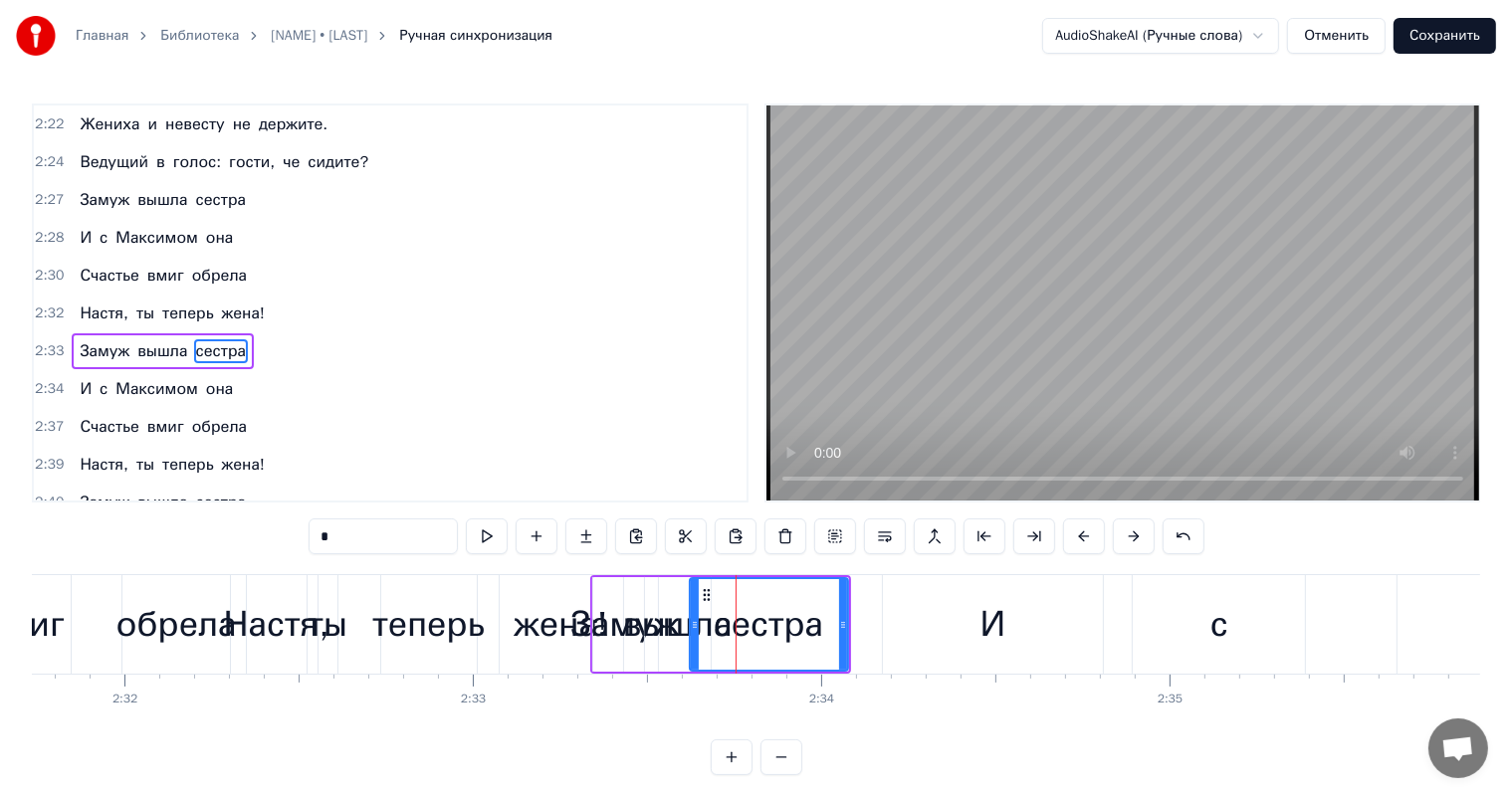 scroll, scrollTop: 1285, scrollLeft: 0, axis: vertical 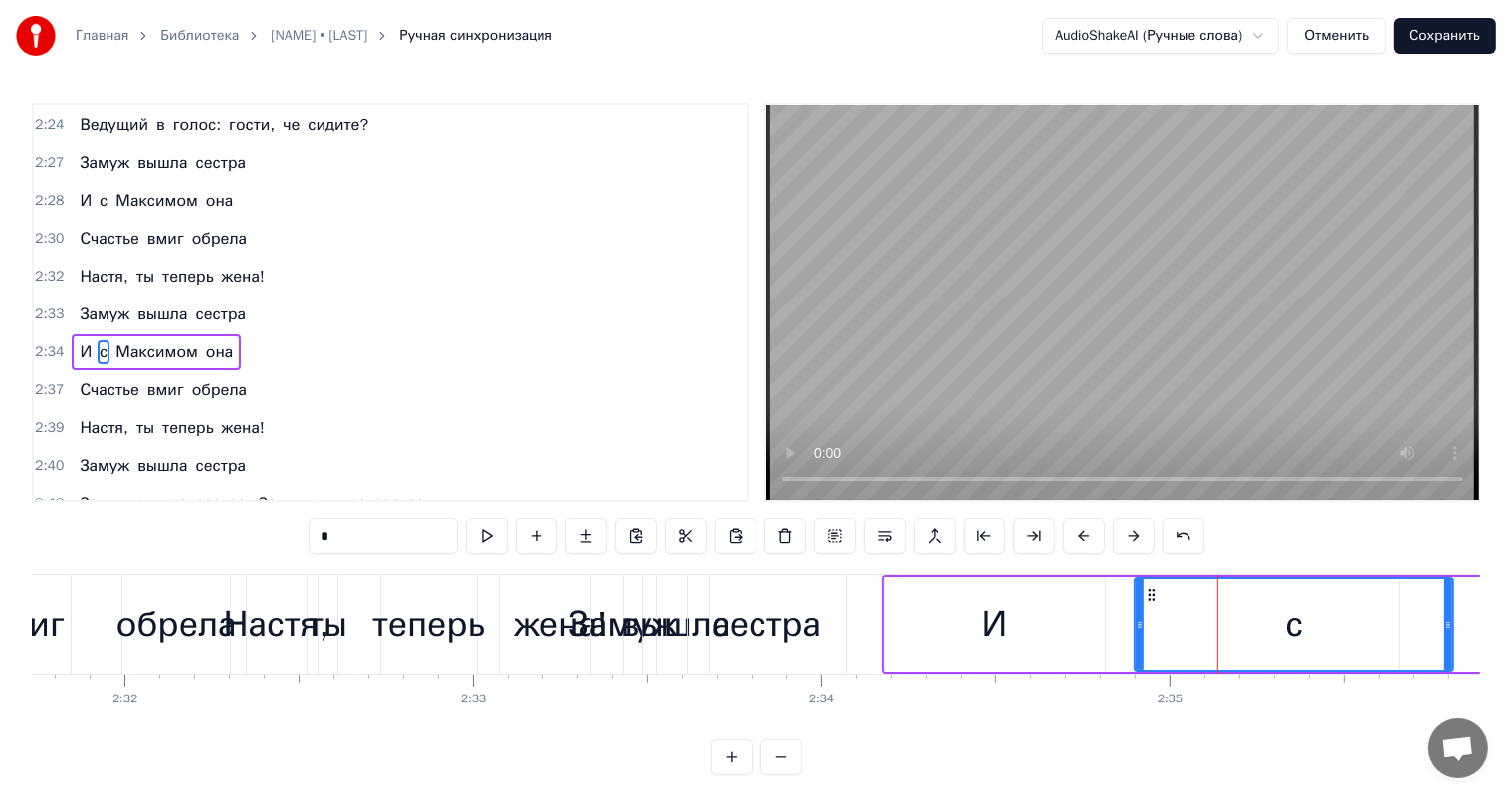 drag, startPoint x: 1301, startPoint y: 625, endPoint x: 1447, endPoint y: 630, distance: 146.086 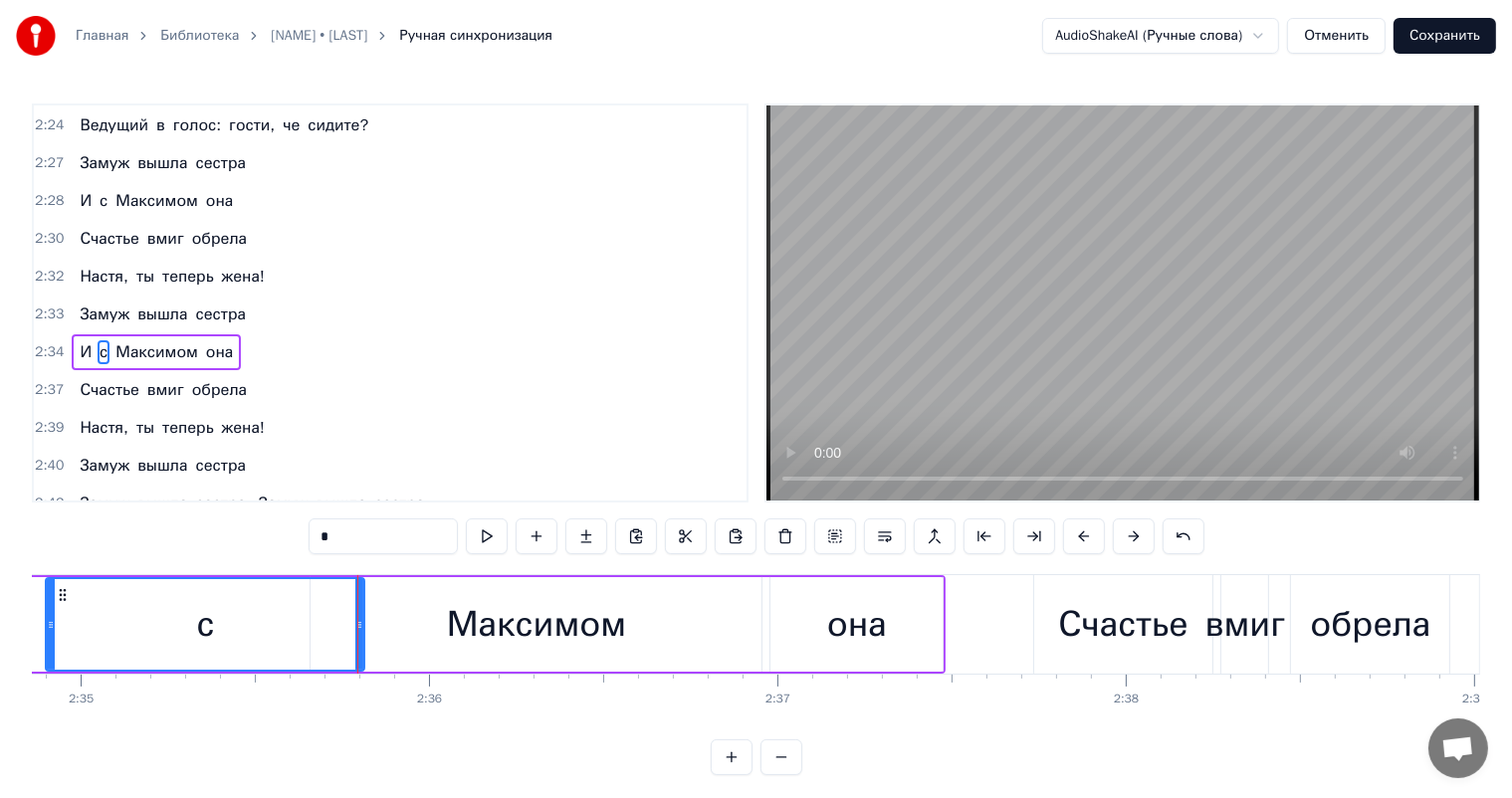 scroll, scrollTop: 0, scrollLeft: 54176, axis: horizontal 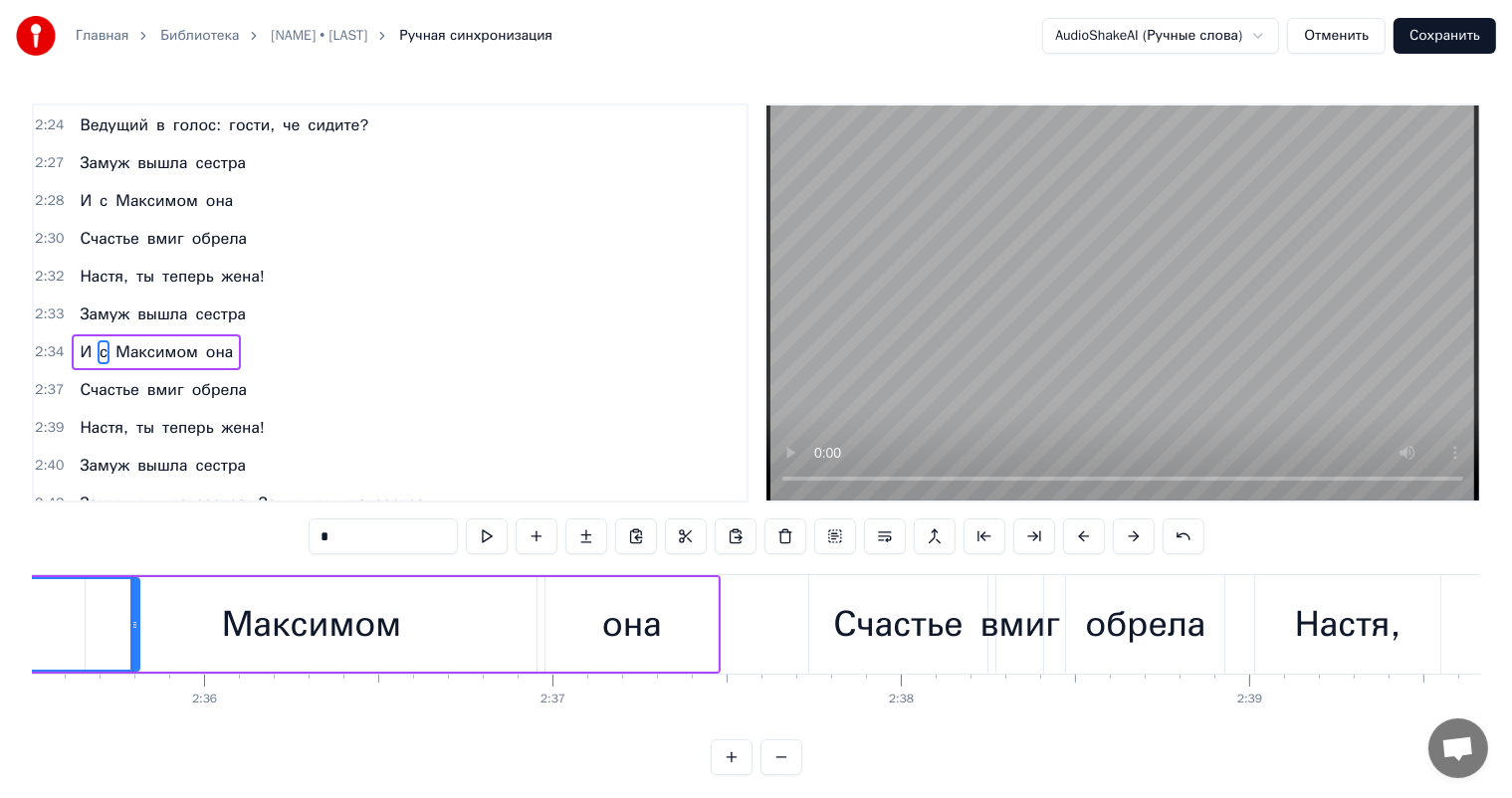 click on "она" at bounding box center [631, 624] 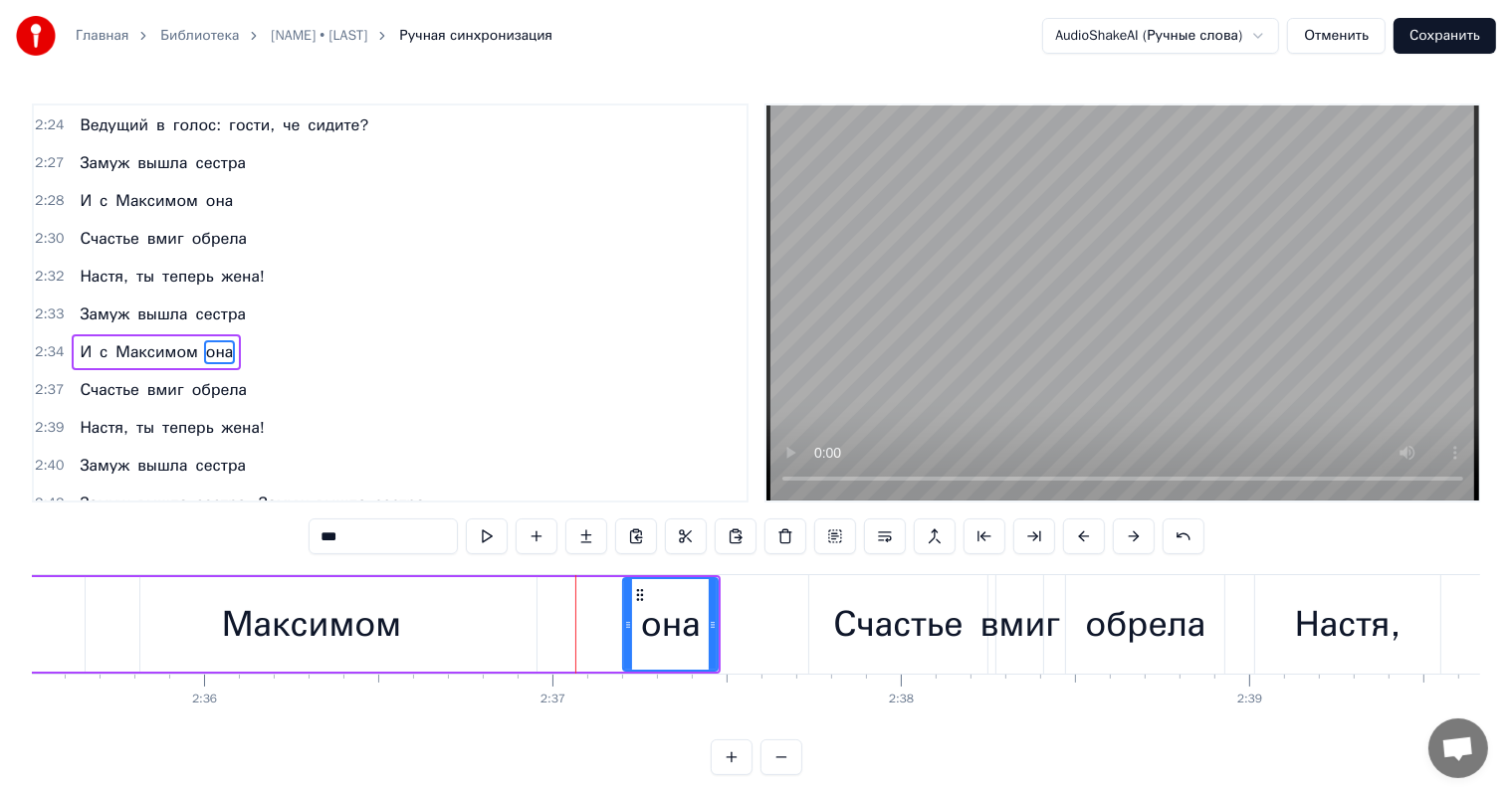 drag, startPoint x: 547, startPoint y: 620, endPoint x: 635, endPoint y: 629, distance: 88.45903 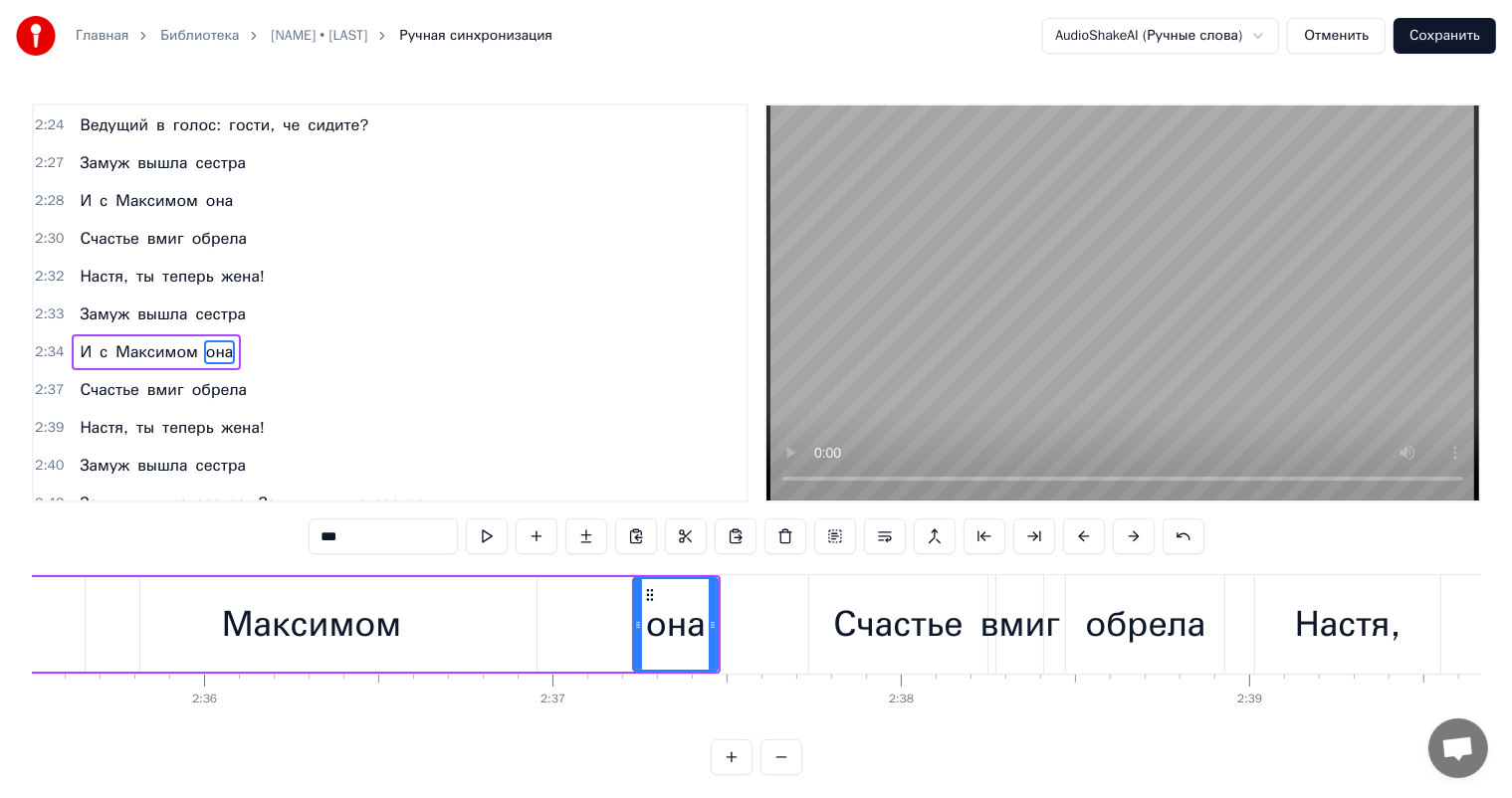 click on "Максимом" at bounding box center [311, 624] 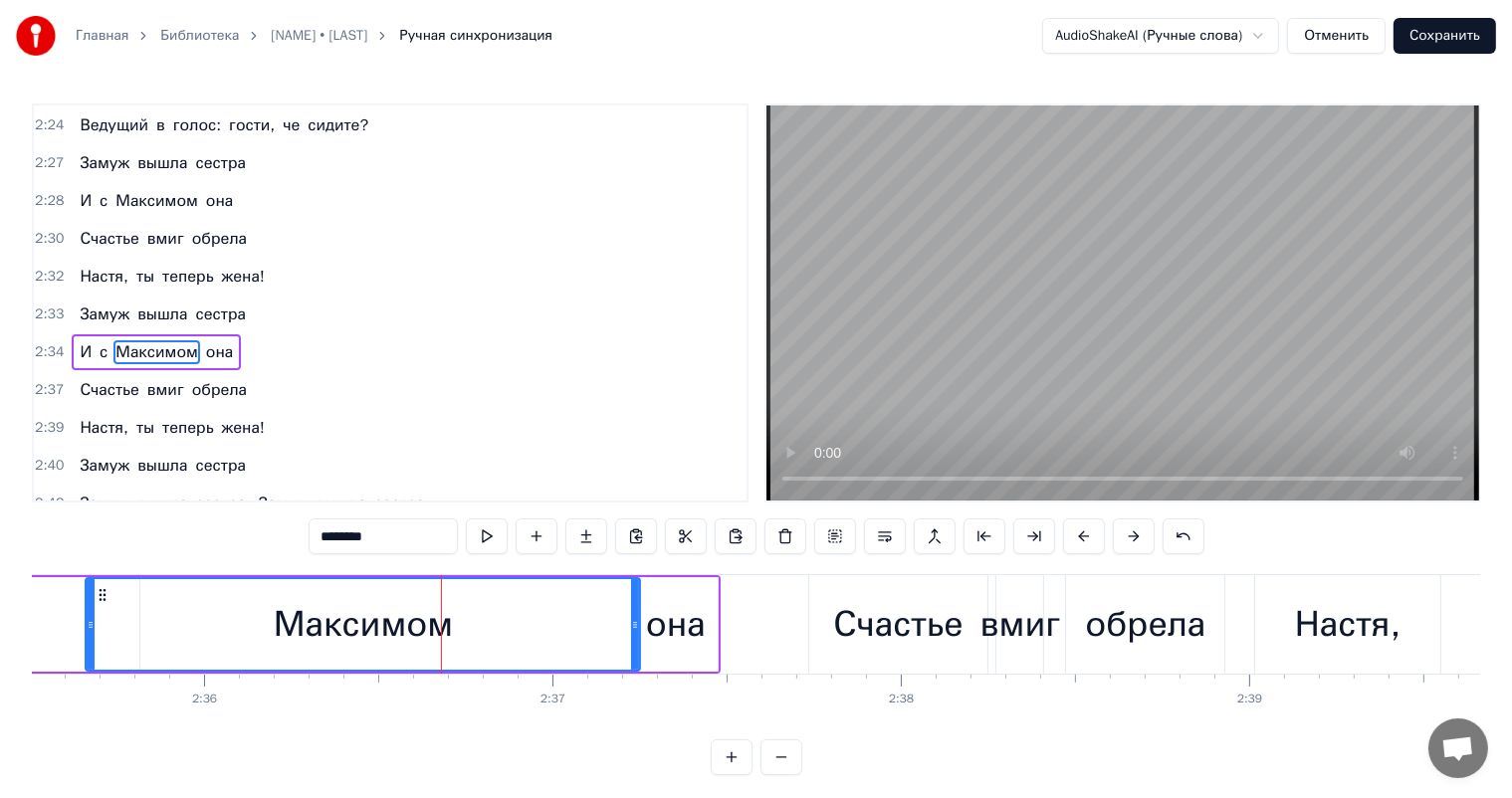 drag, startPoint x: 530, startPoint y: 624, endPoint x: 633, endPoint y: 635, distance: 103.58571 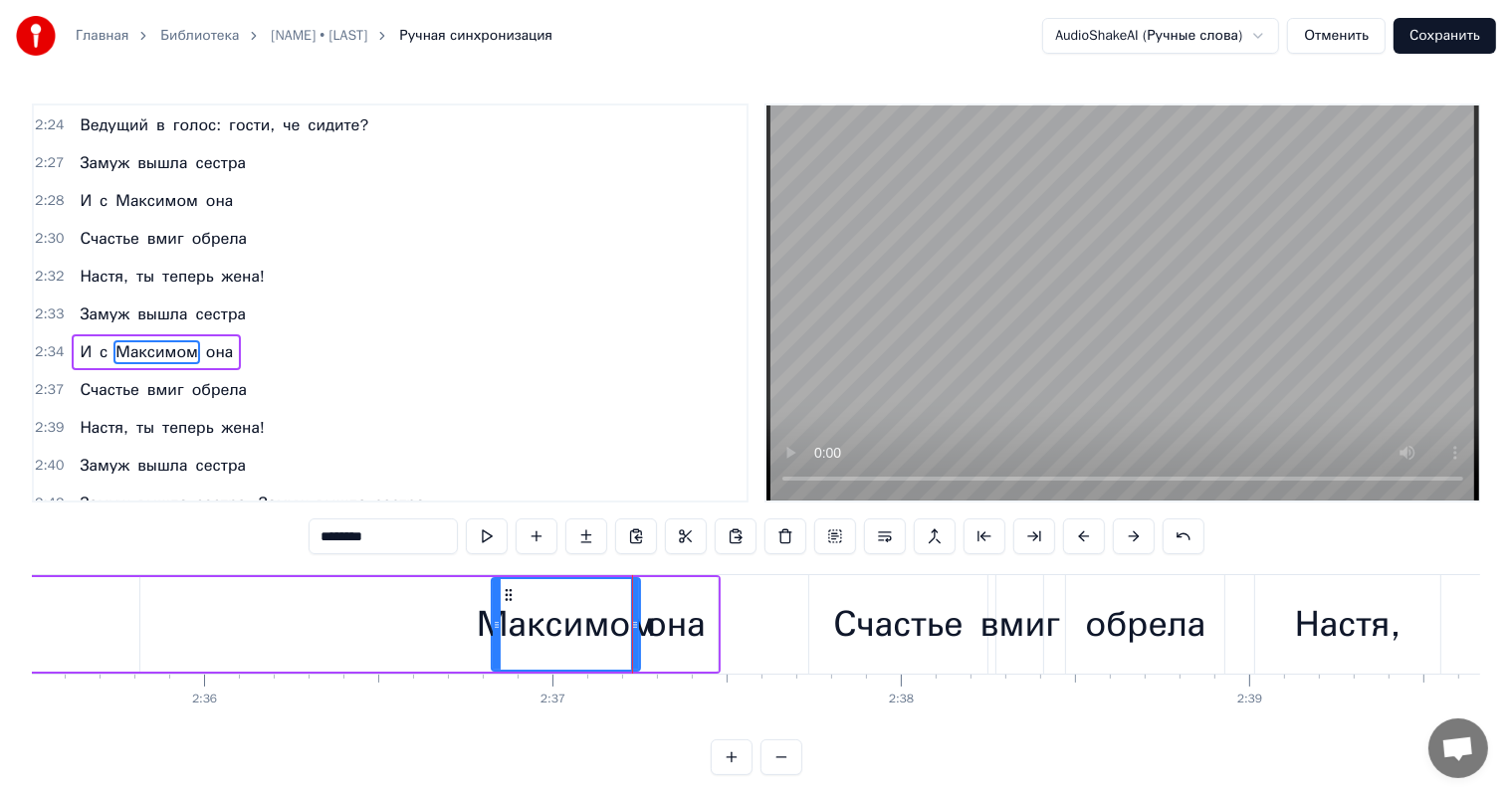 drag, startPoint x: 88, startPoint y: 627, endPoint x: 494, endPoint y: 635, distance: 406.07881 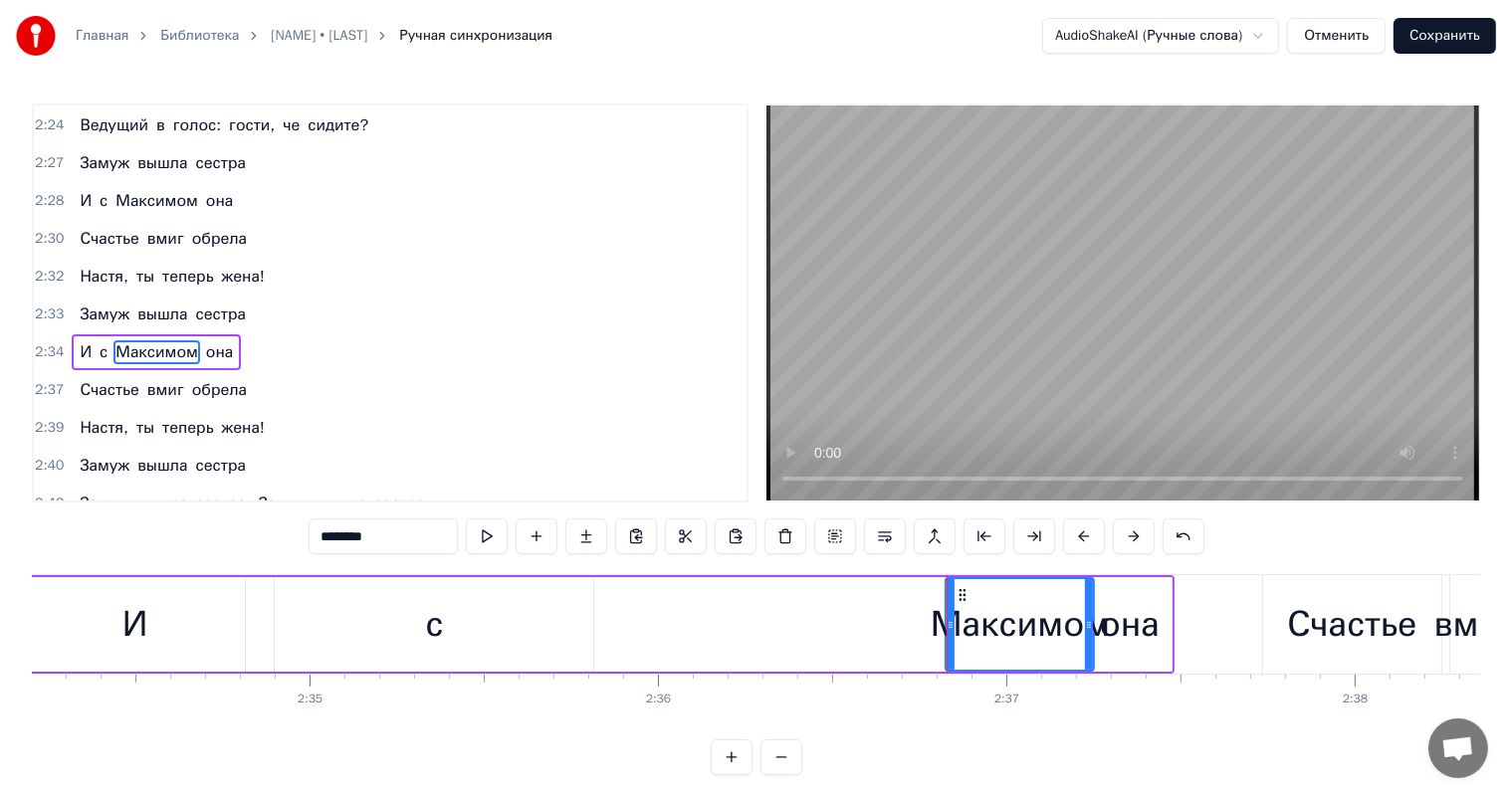 scroll, scrollTop: 0, scrollLeft: 53636, axis: horizontal 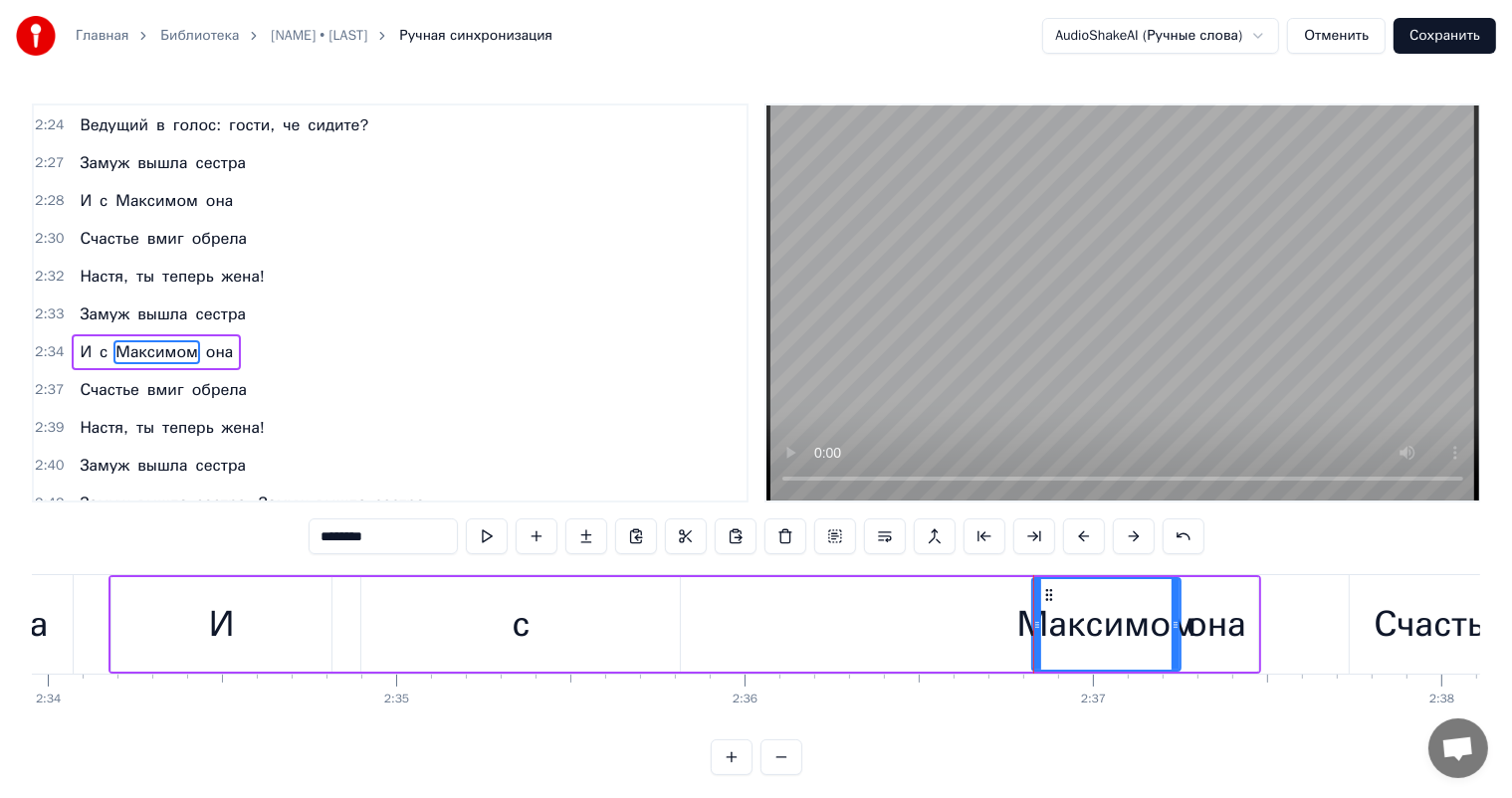 click on "с" at bounding box center [521, 624] 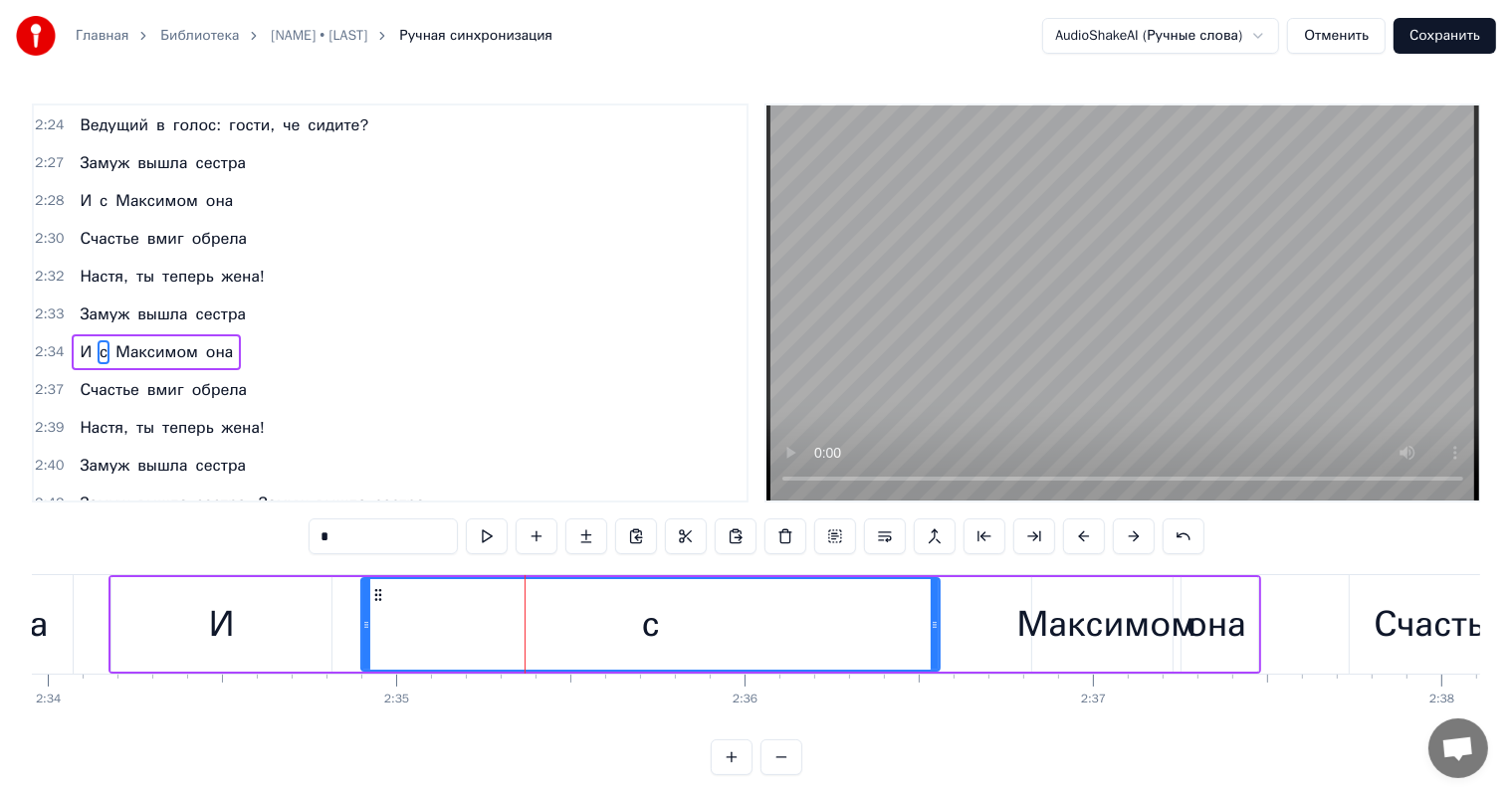 drag, startPoint x: 673, startPoint y: 621, endPoint x: 933, endPoint y: 626, distance: 260.04807 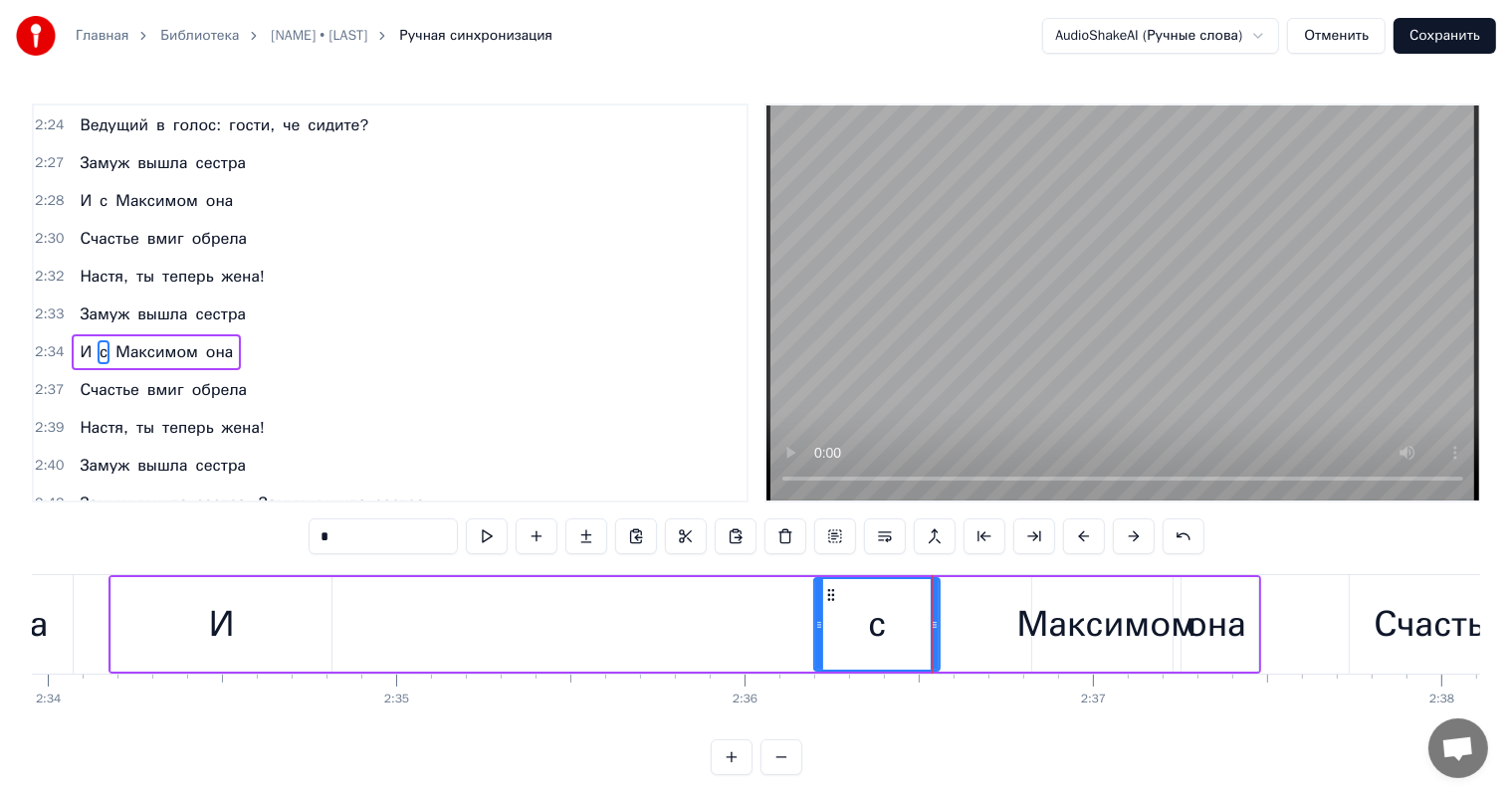 drag, startPoint x: 364, startPoint y: 622, endPoint x: 817, endPoint y: 629, distance: 453.05408 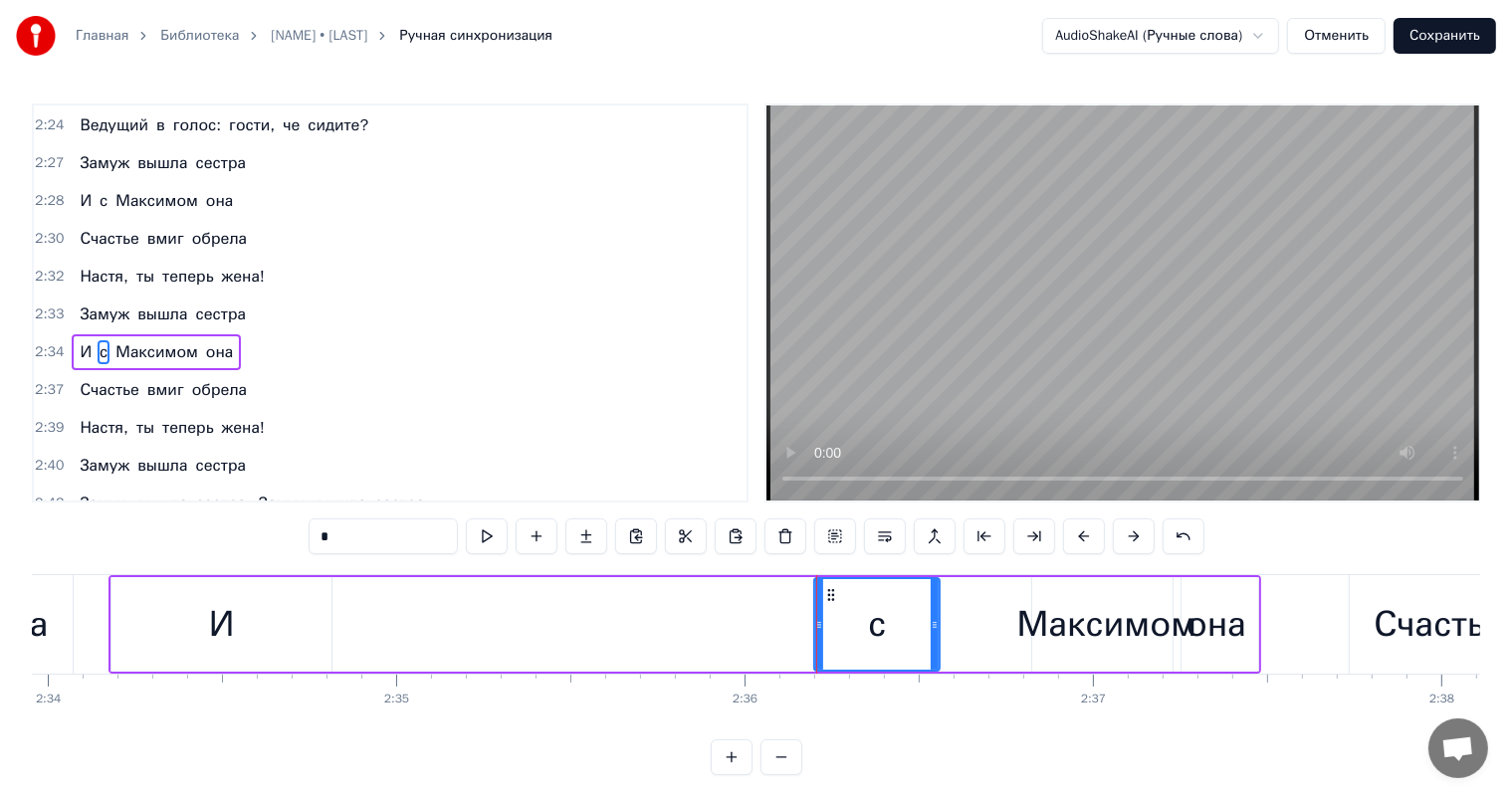 click on "И" at bounding box center (222, 624) 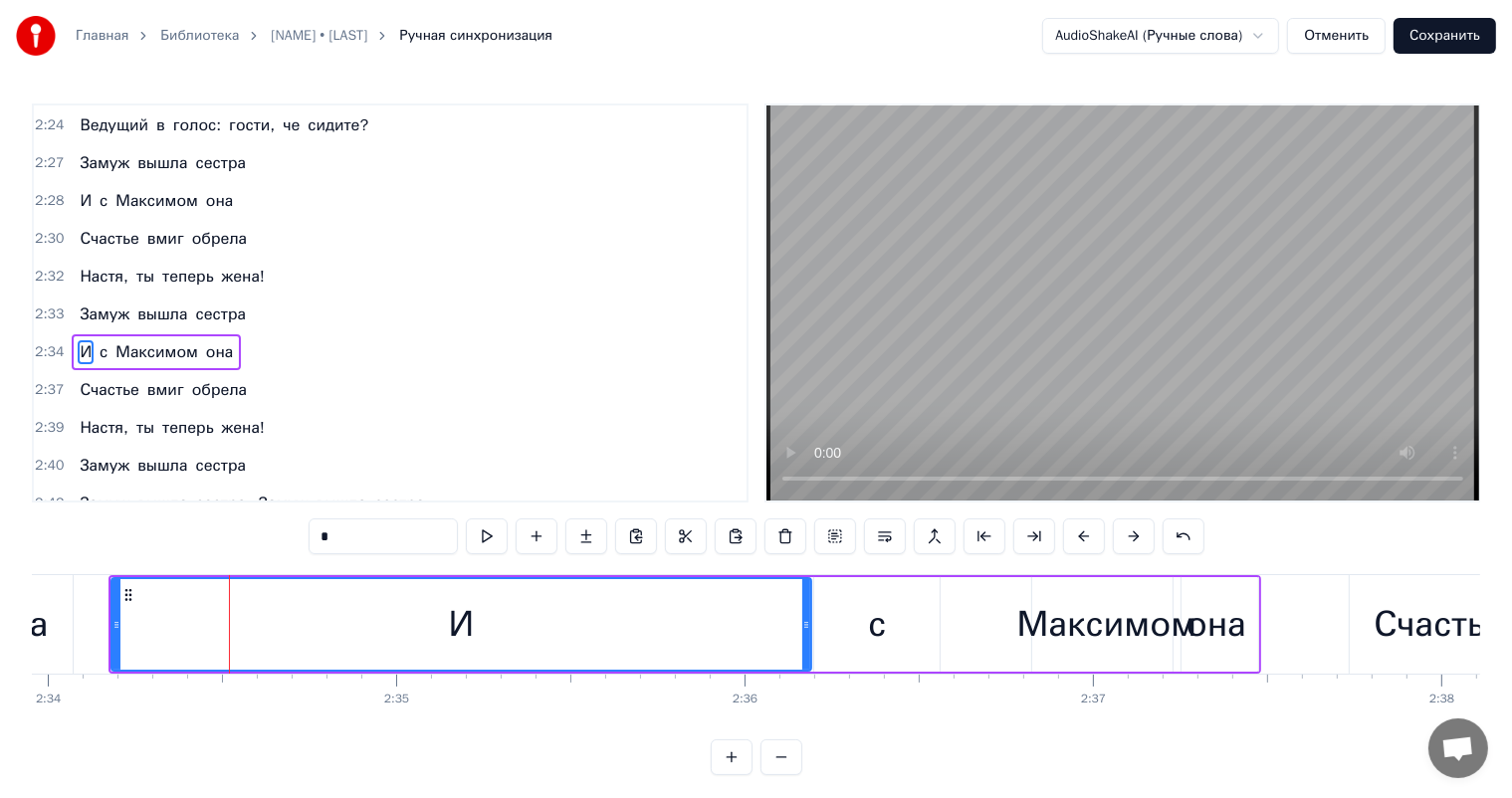 drag, startPoint x: 326, startPoint y: 621, endPoint x: 811, endPoint y: 630, distance: 485.0835 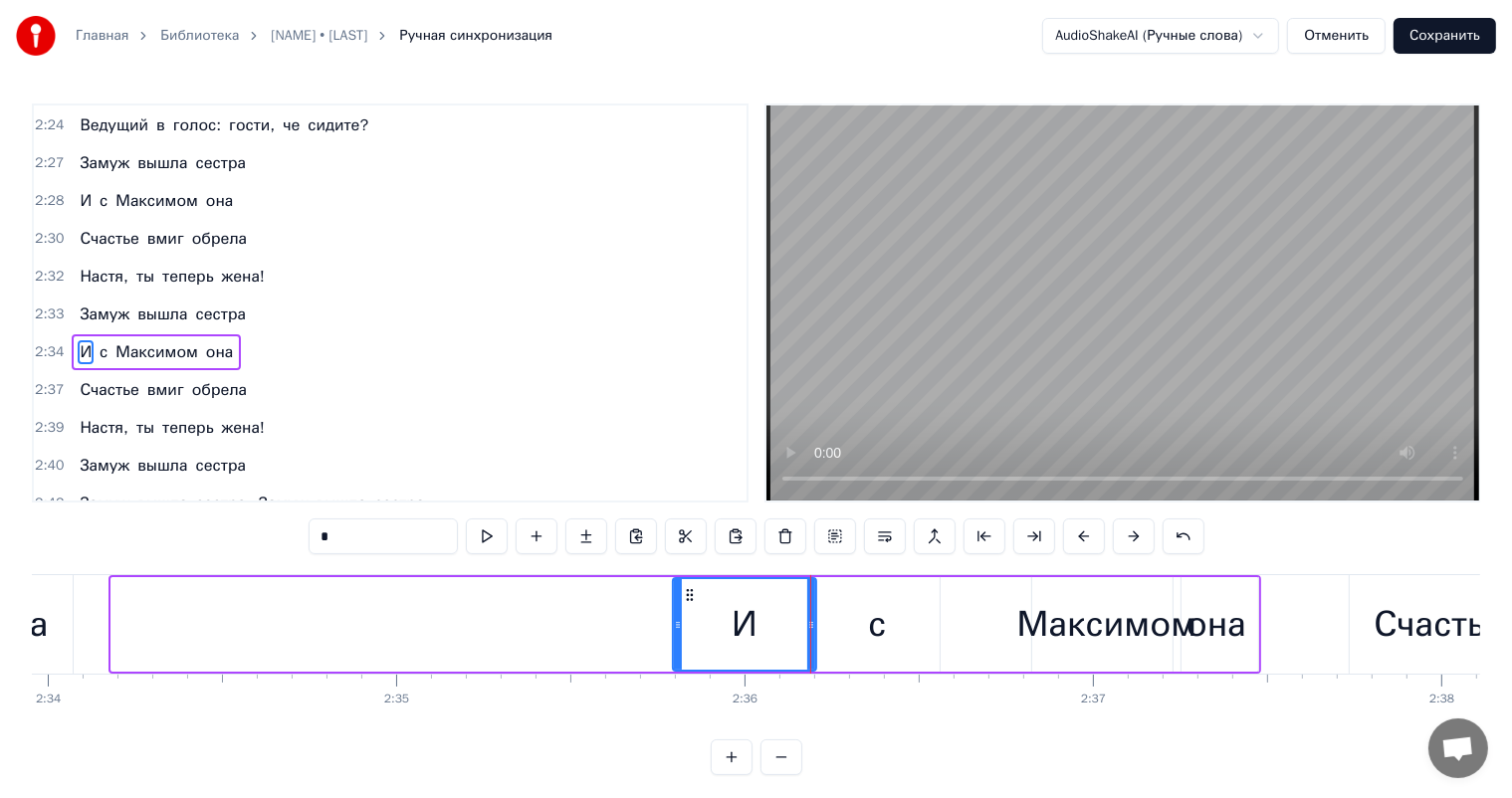 drag, startPoint x: 112, startPoint y: 626, endPoint x: 674, endPoint y: 618, distance: 562.05694 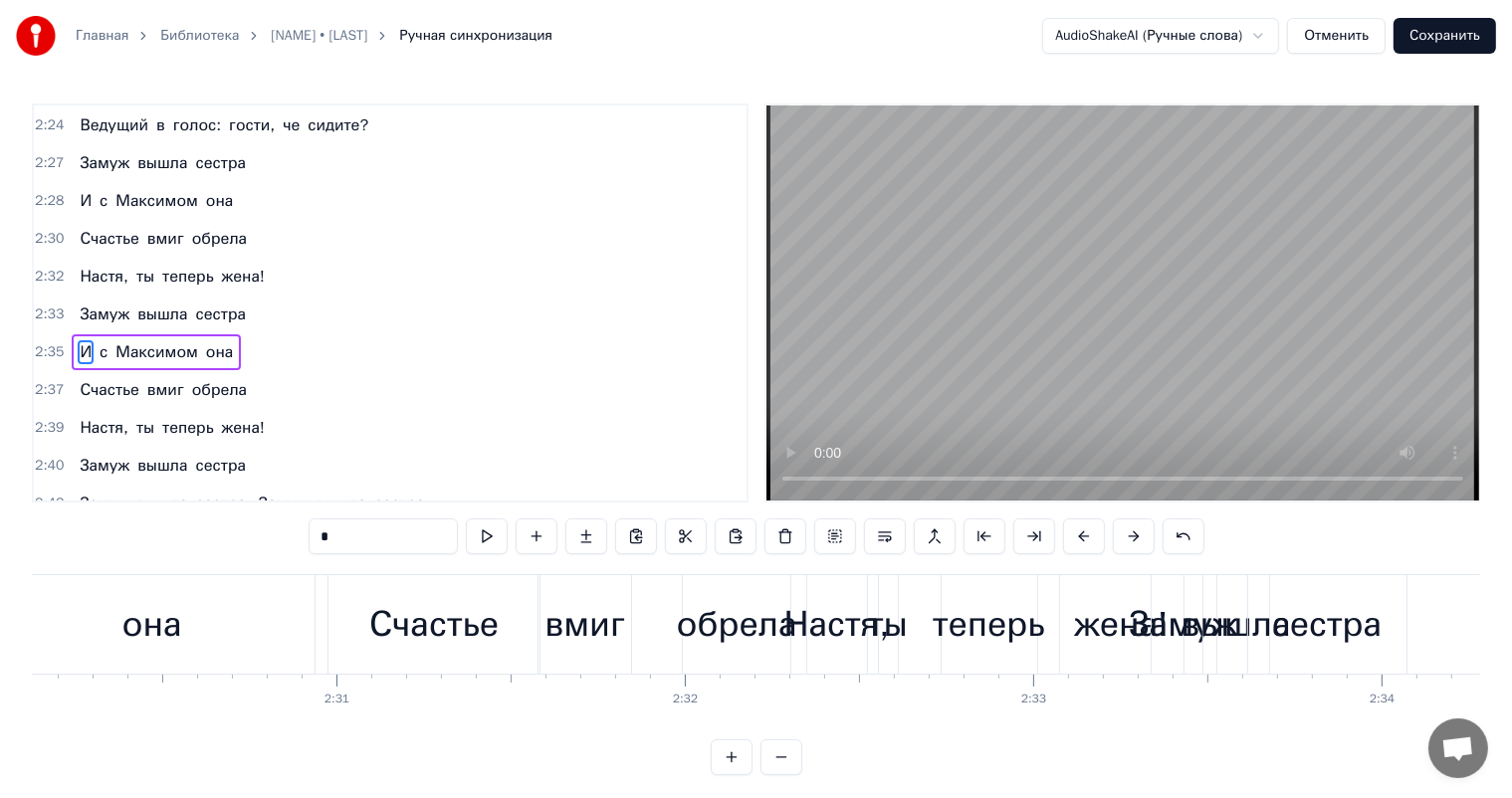 scroll, scrollTop: 0, scrollLeft: 52431, axis: horizontal 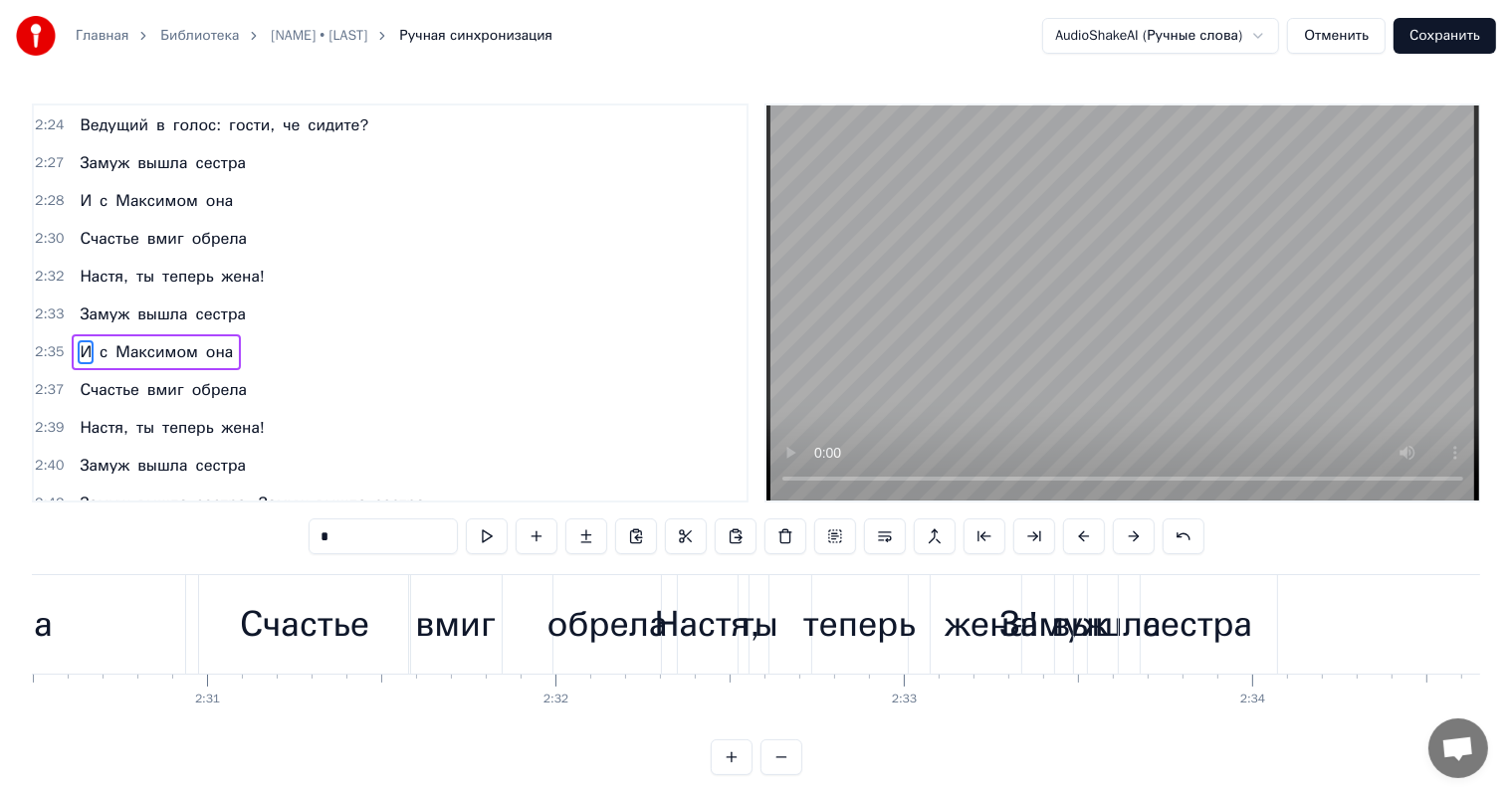 click on "вышла" at bounding box center (1107, 624) 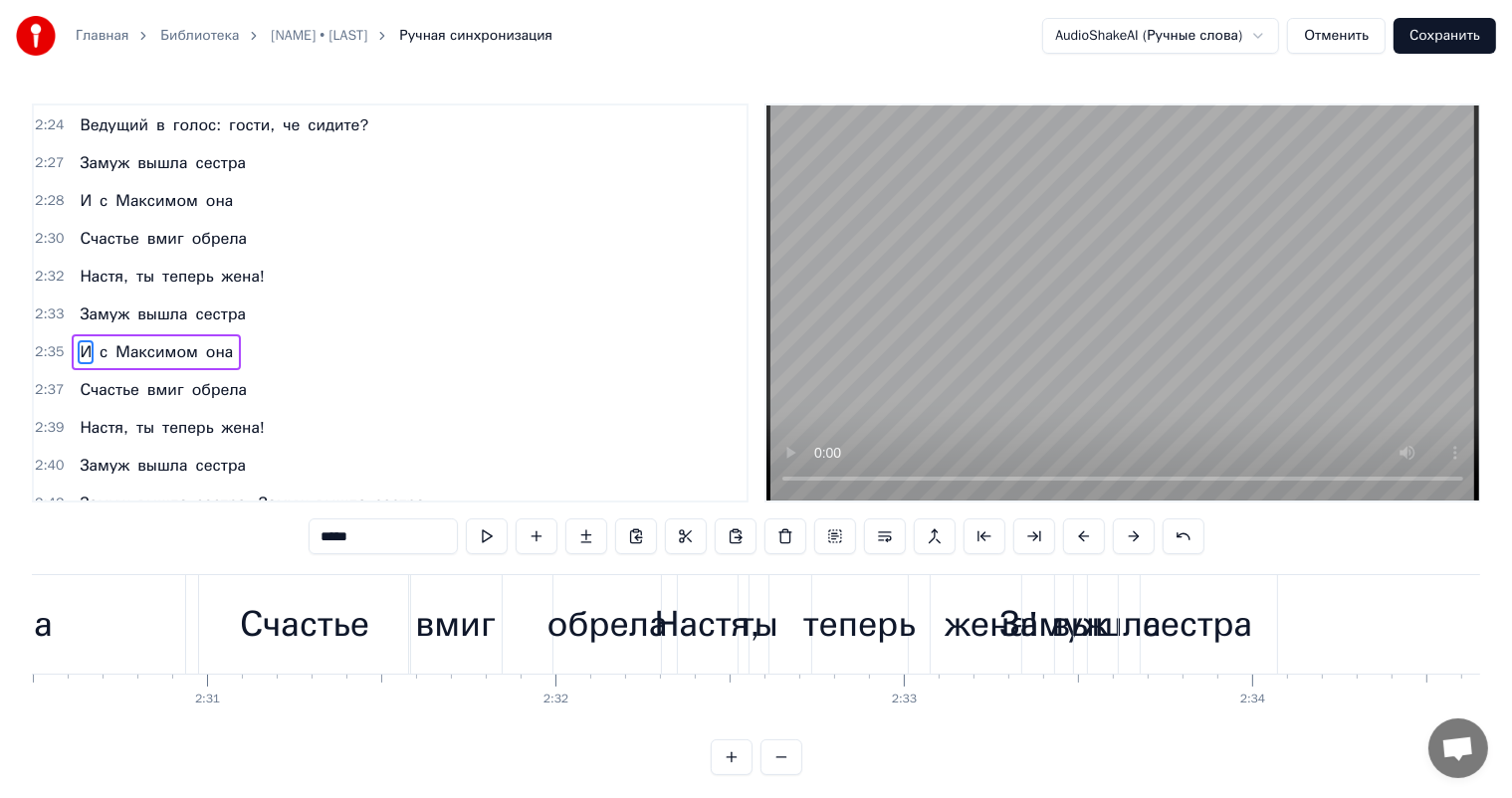 scroll, scrollTop: 1248, scrollLeft: 0, axis: vertical 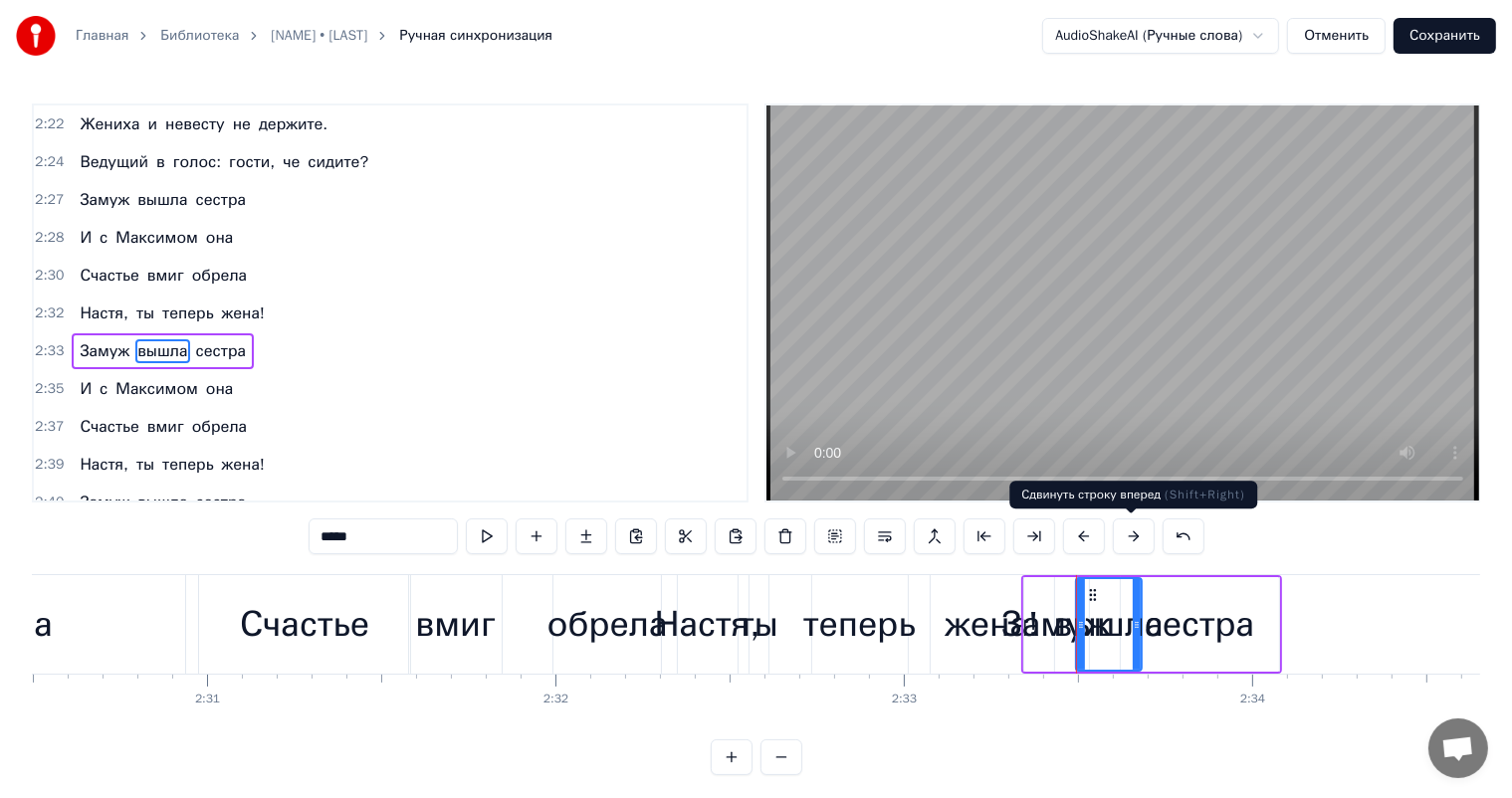 click at bounding box center (1134, 536) 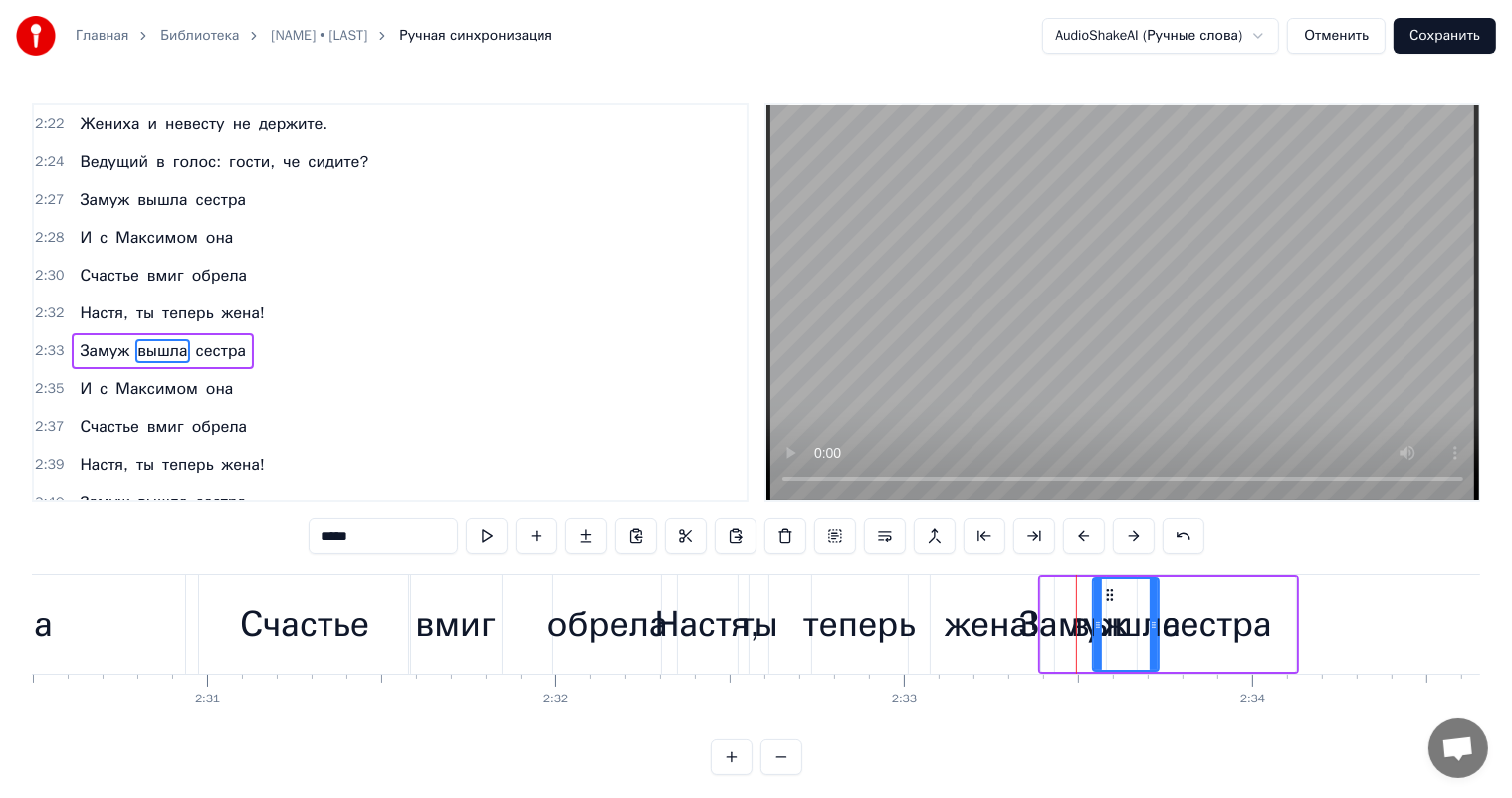 click at bounding box center [1134, 536] 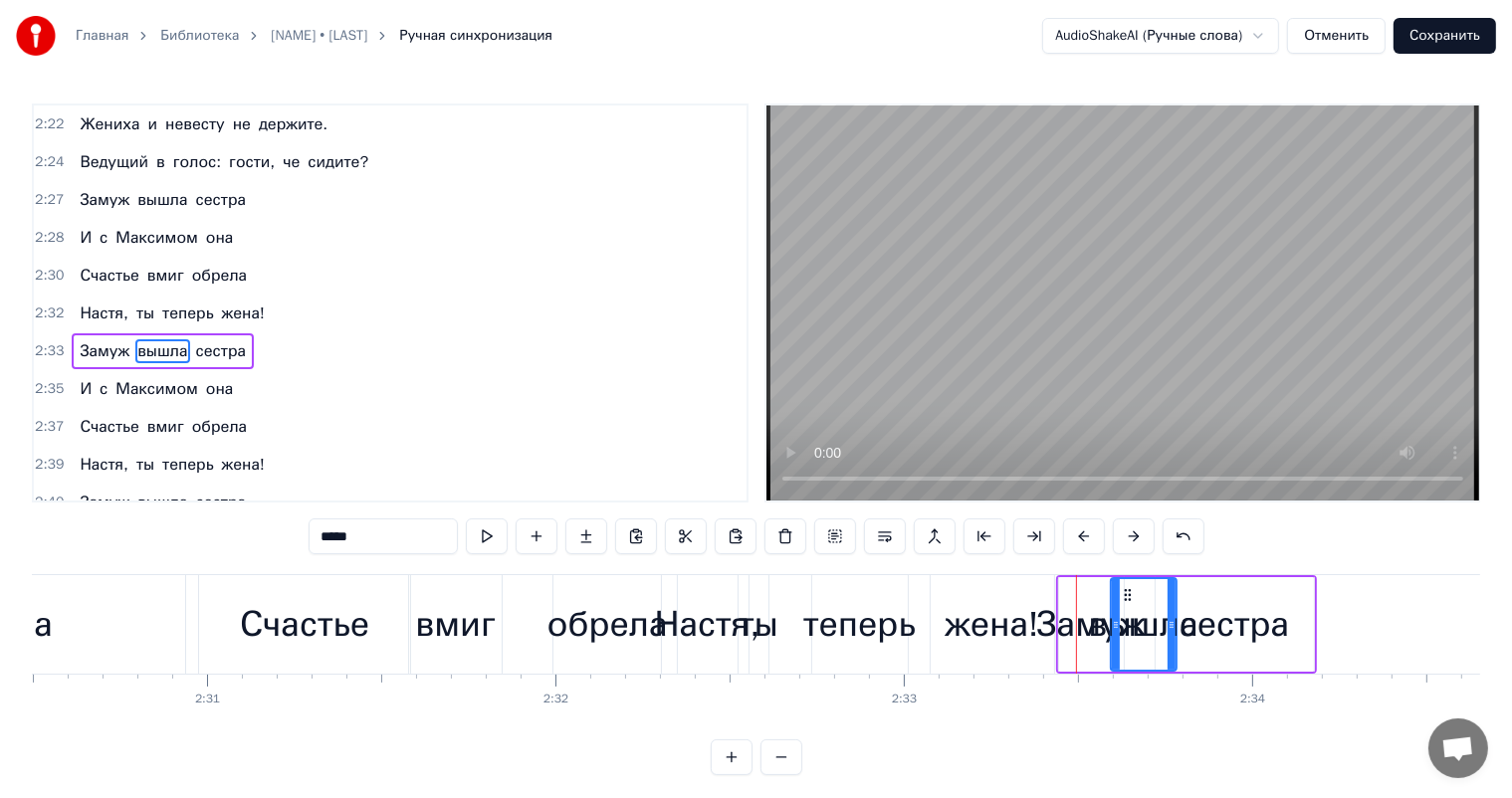 click at bounding box center (1134, 536) 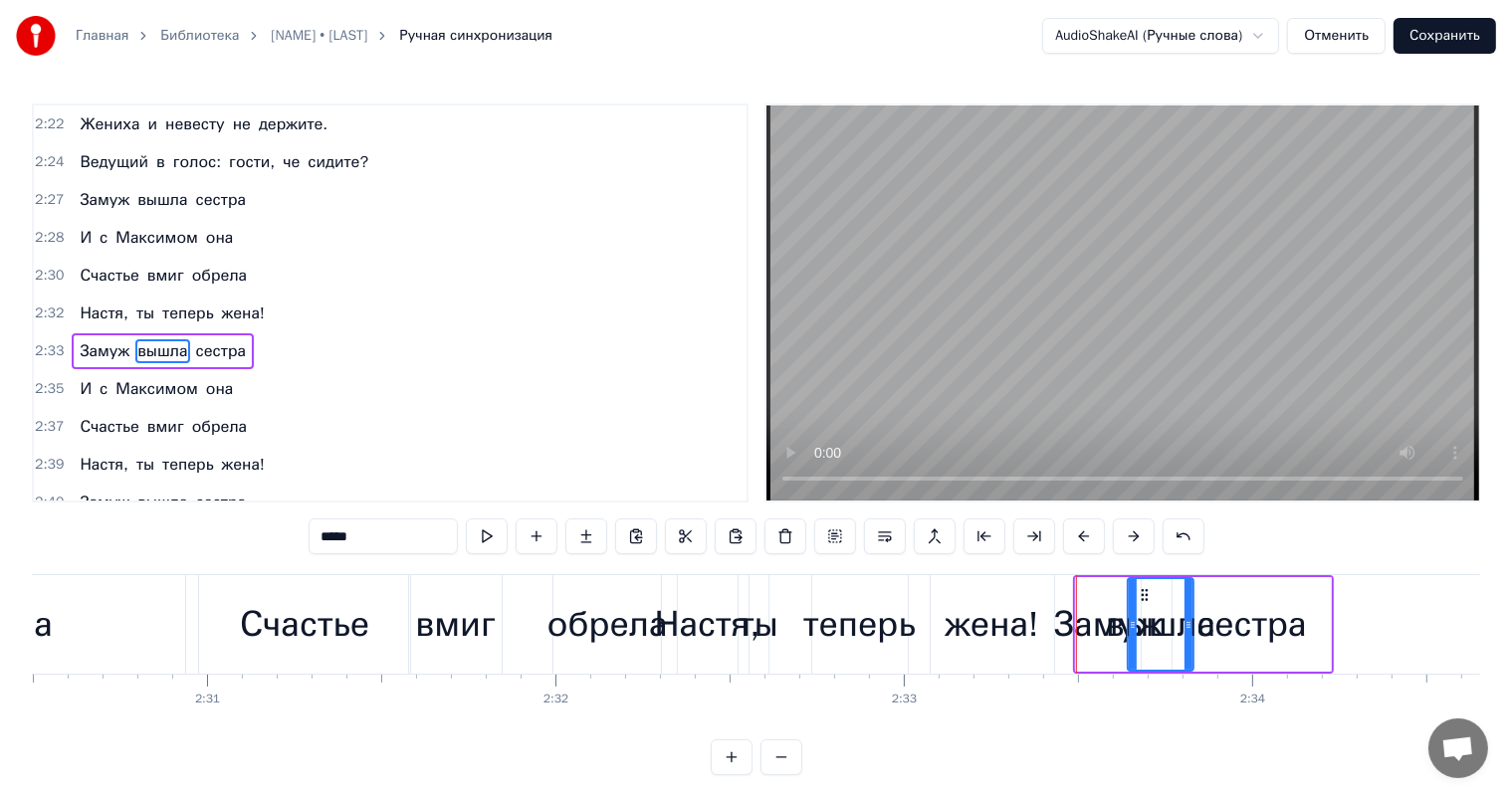 click at bounding box center [1134, 536] 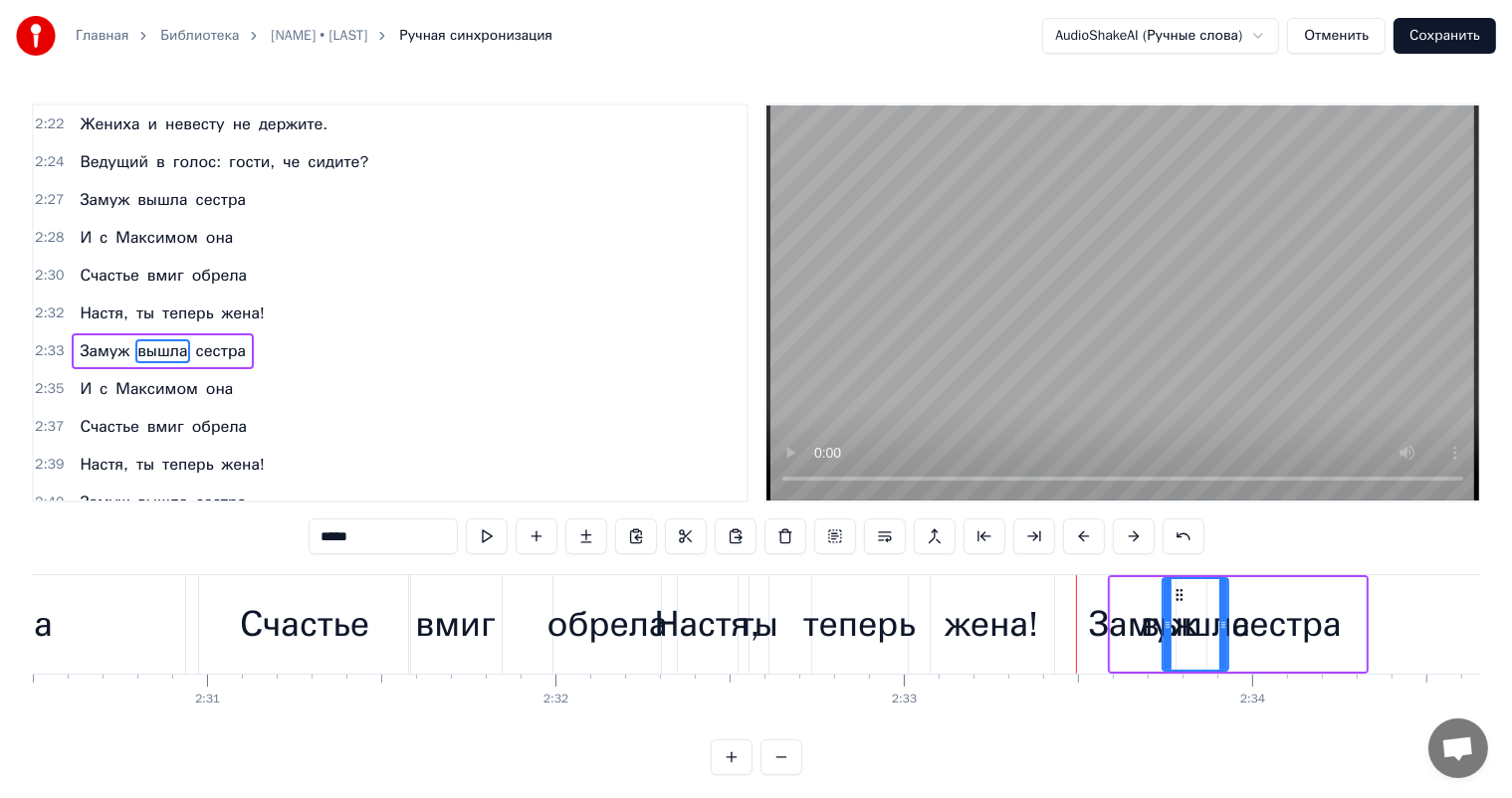 click at bounding box center (1134, 536) 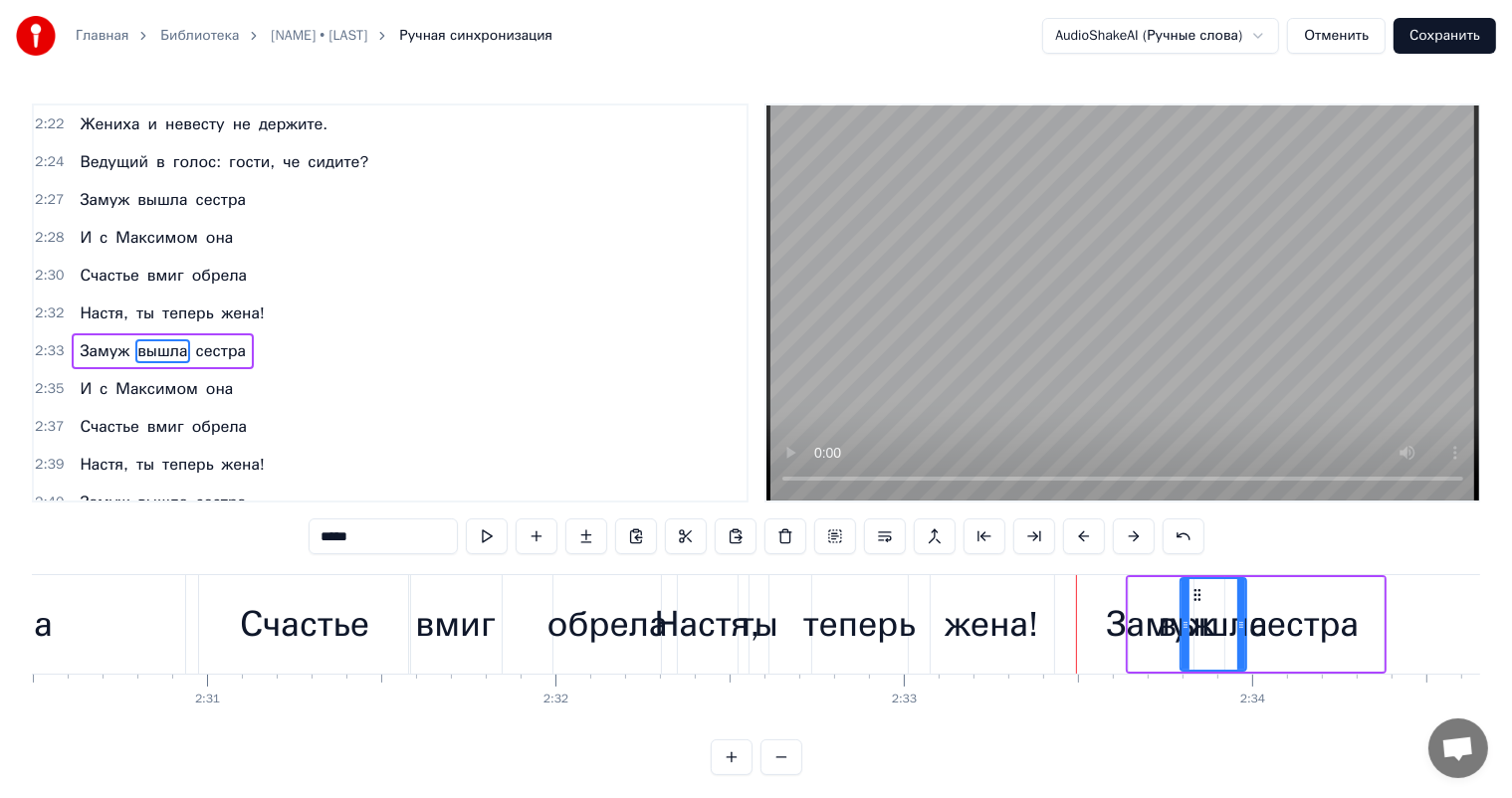 click at bounding box center [1134, 536] 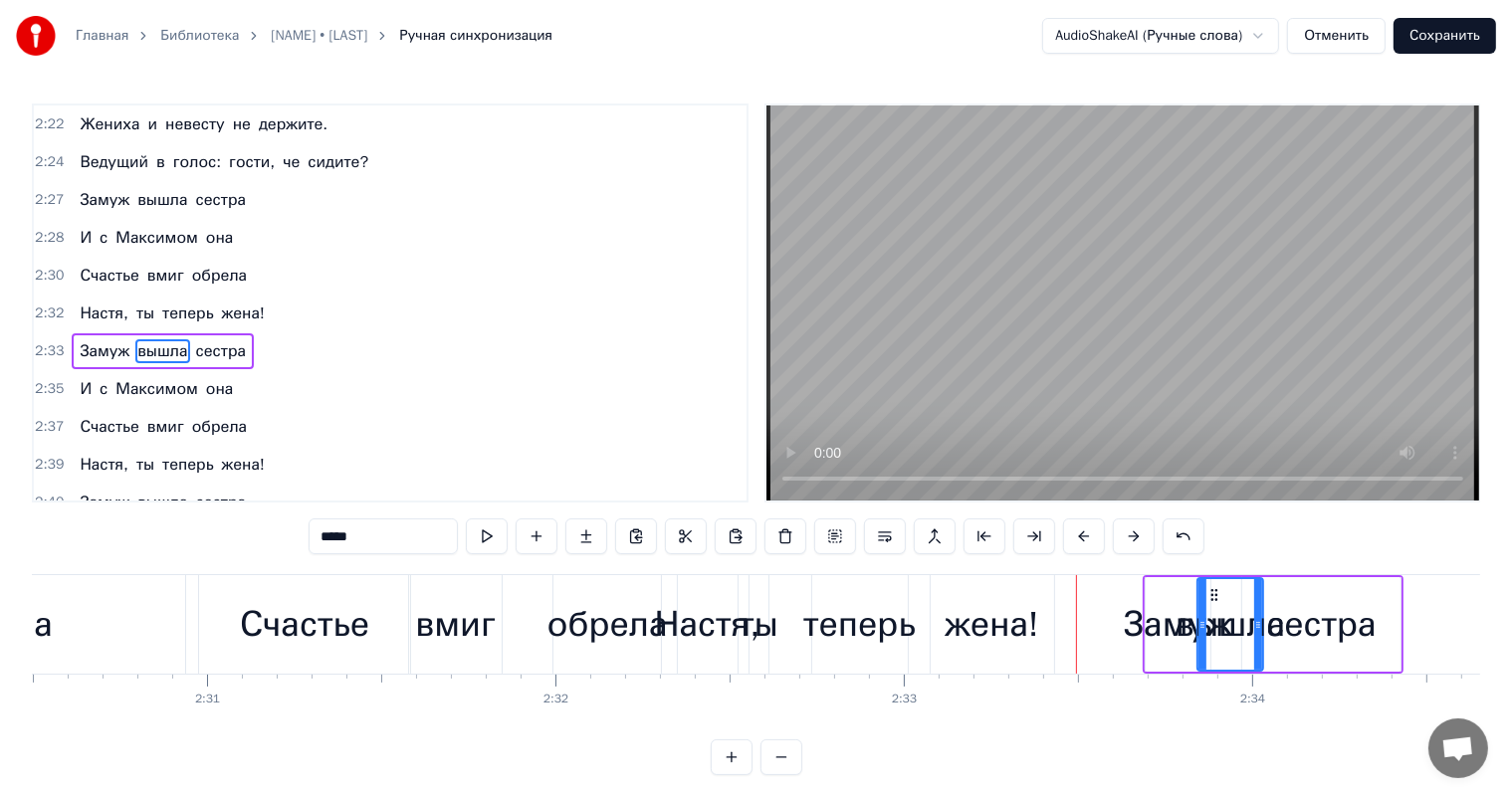 click at bounding box center (1134, 536) 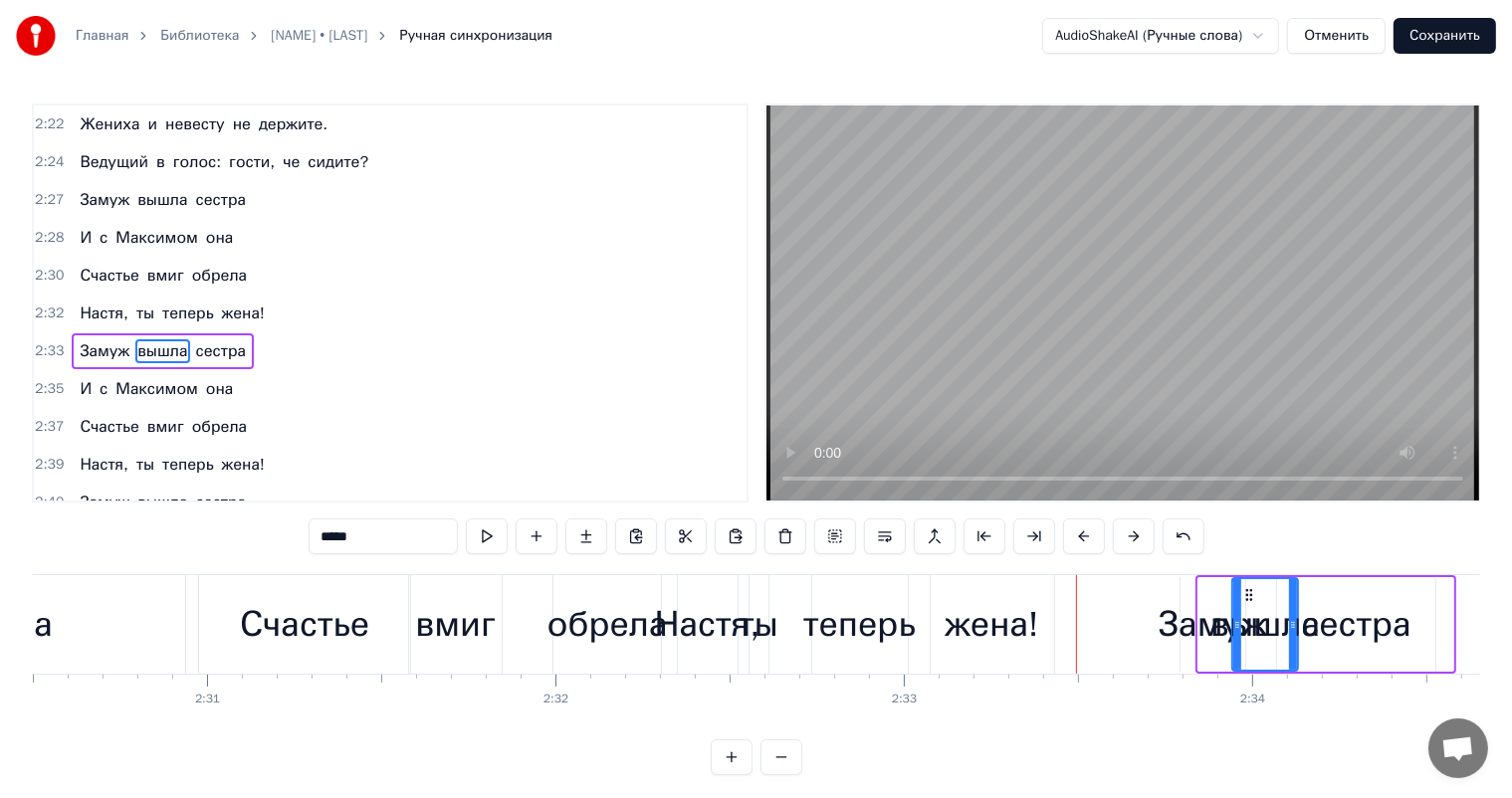 click at bounding box center [1134, 536] 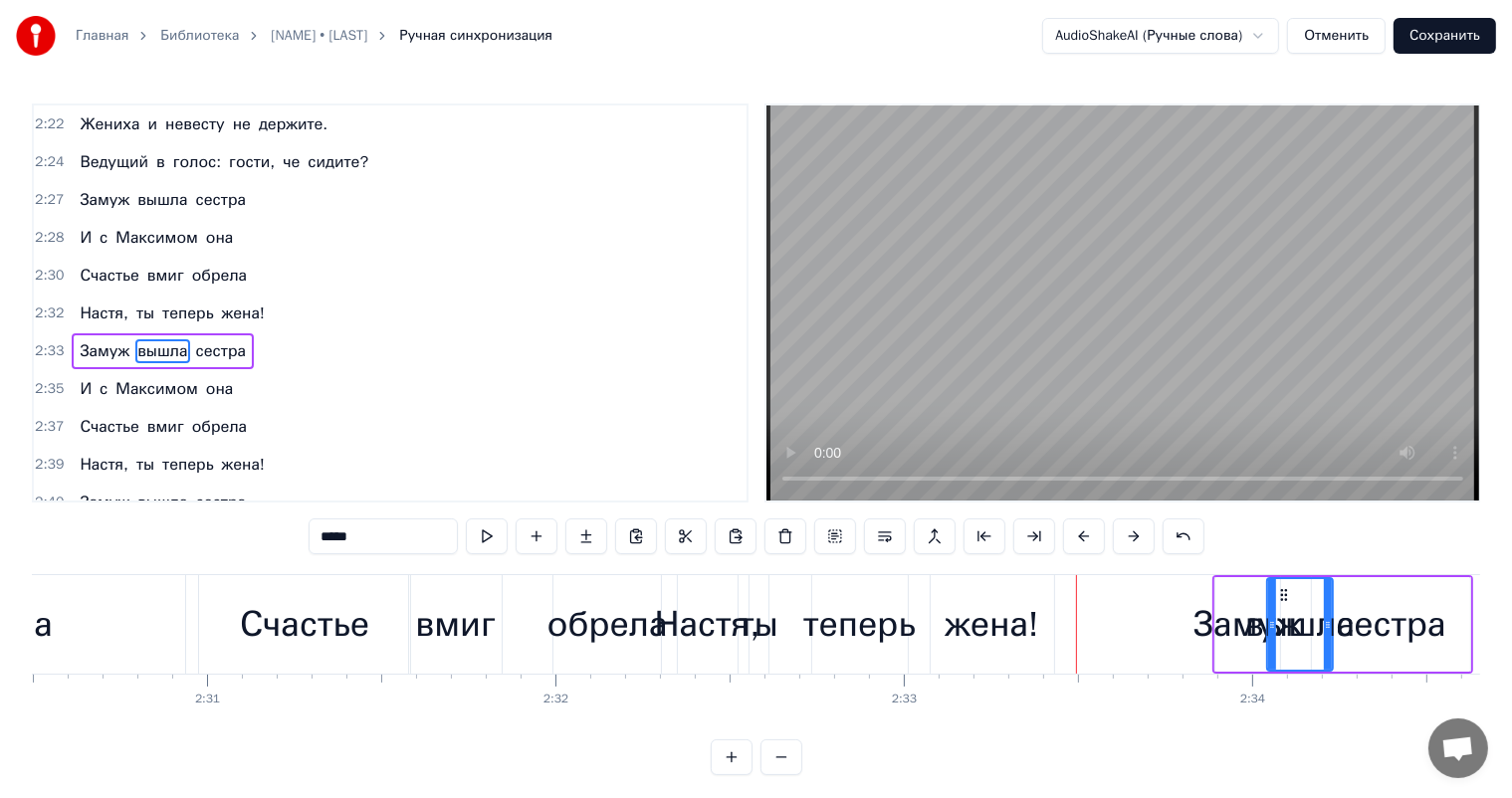 click at bounding box center [1134, 536] 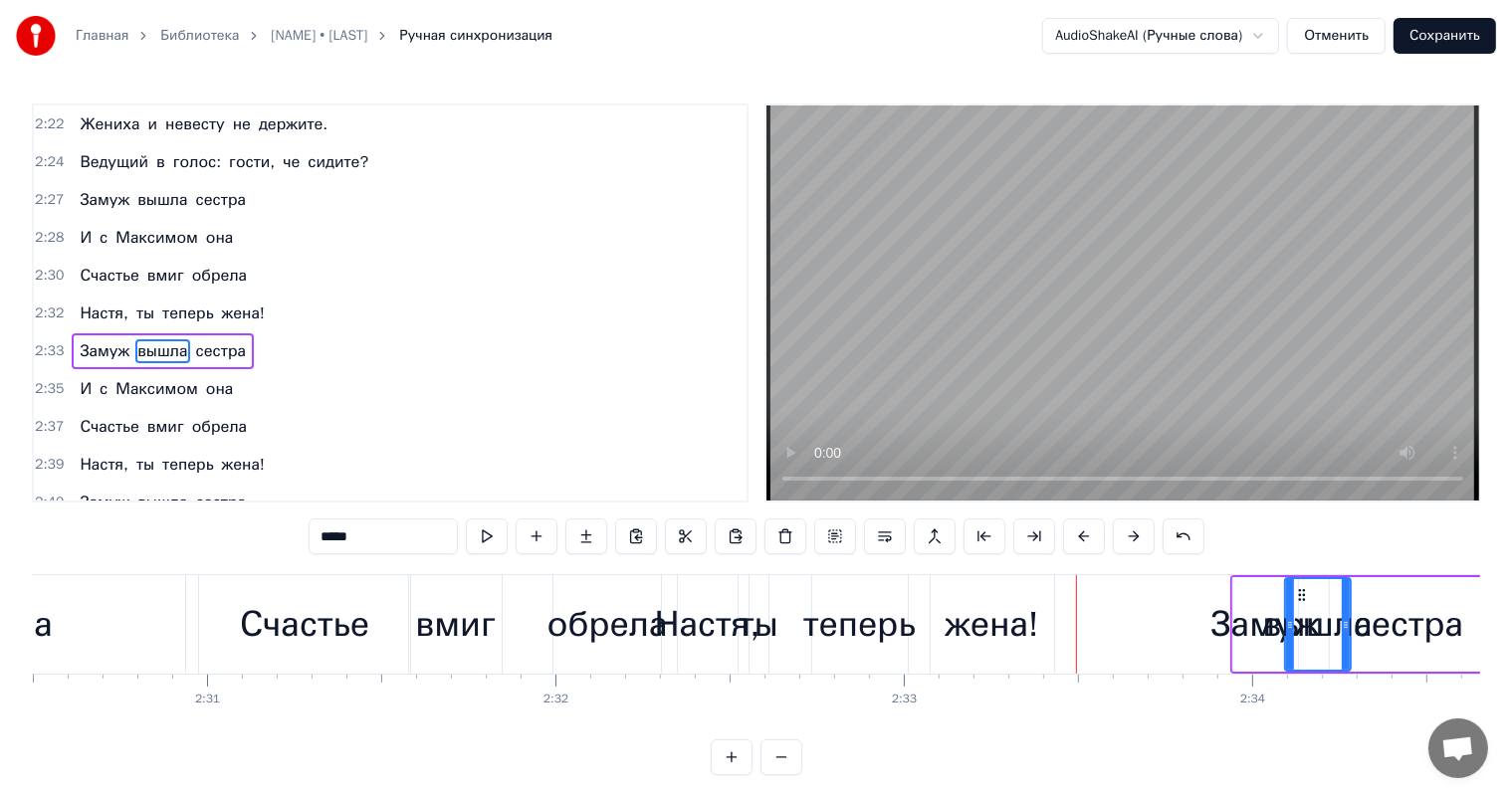 click at bounding box center (1134, 536) 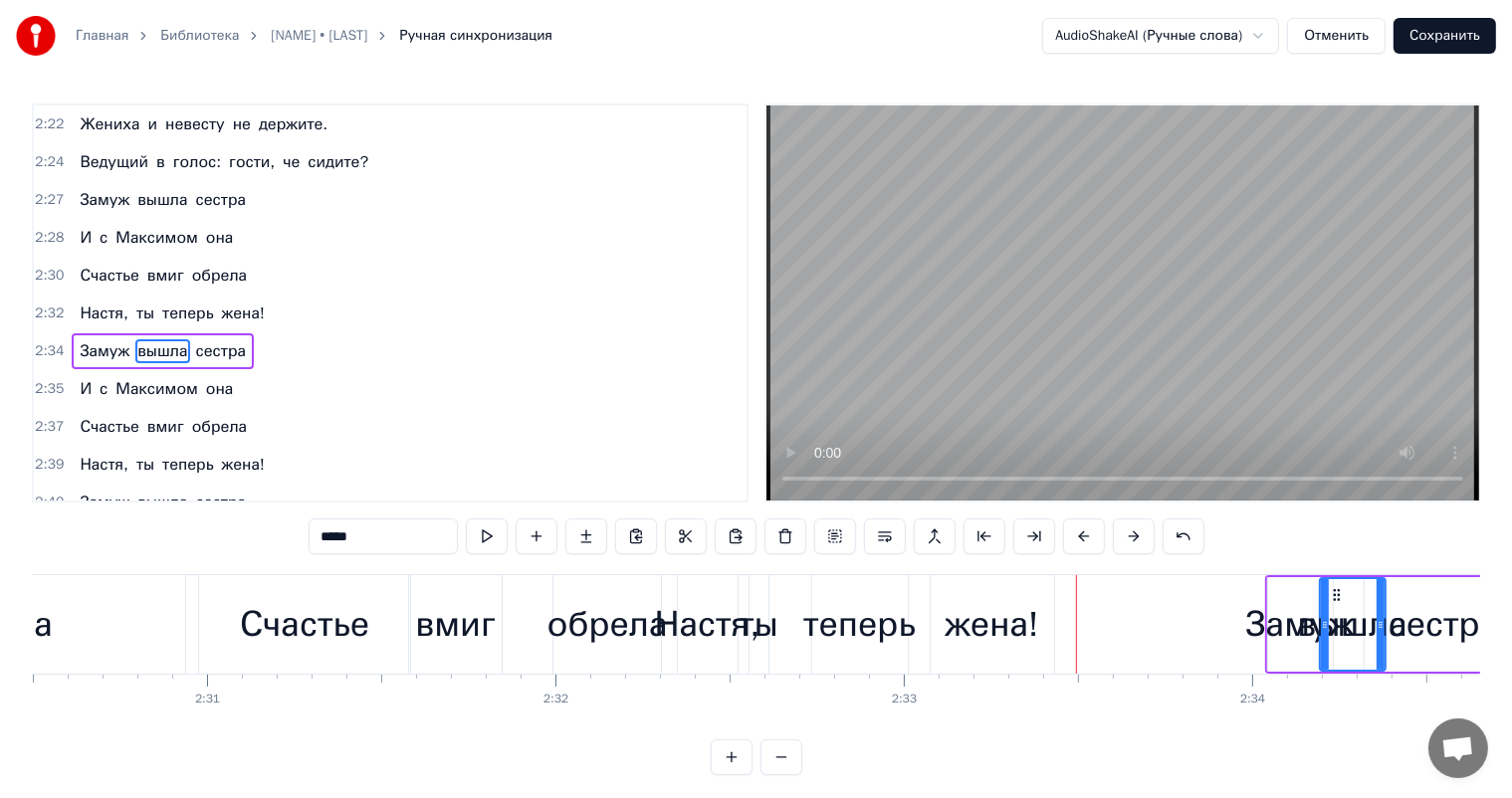 click at bounding box center [1134, 536] 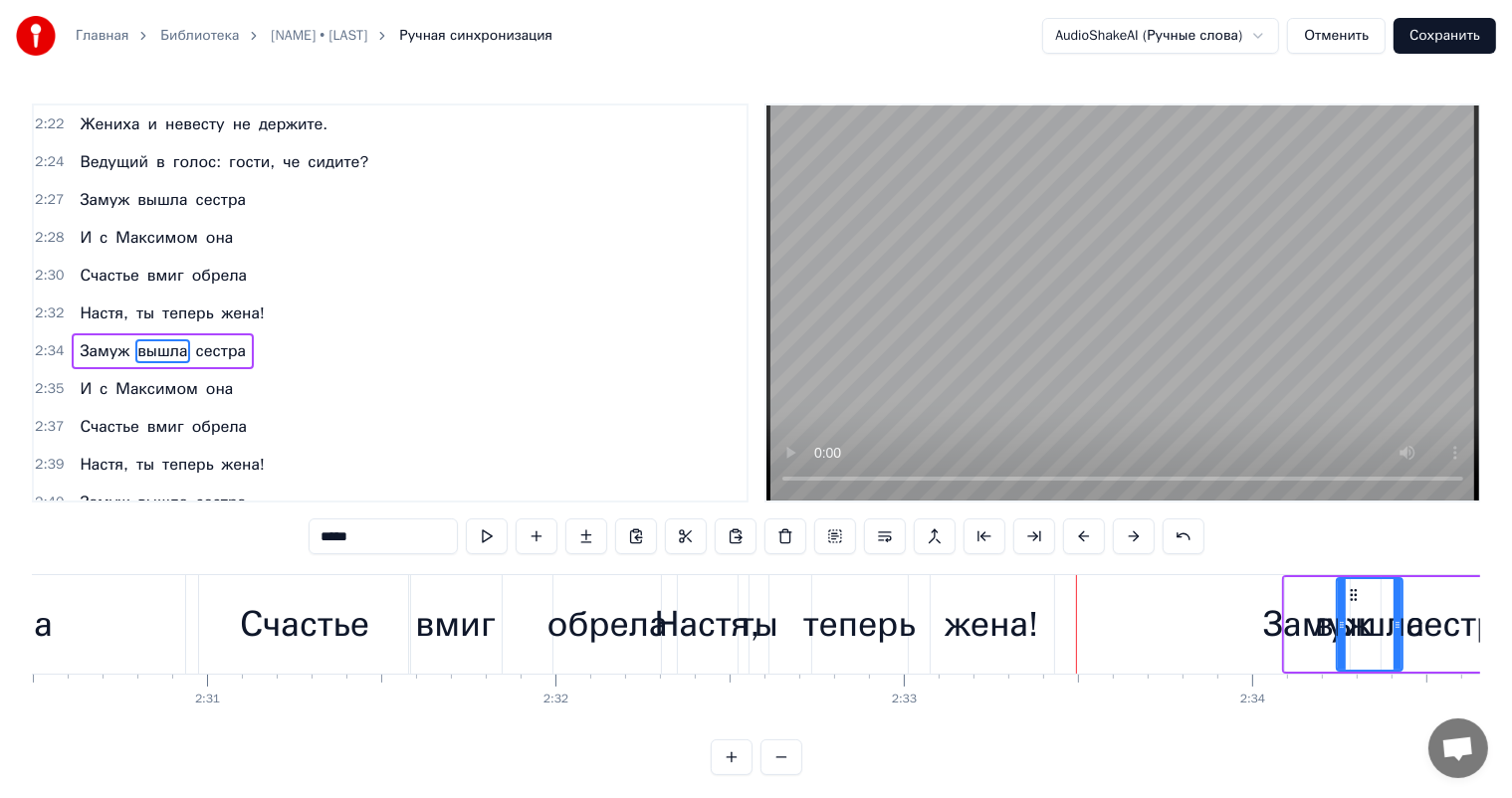 click at bounding box center [1134, 536] 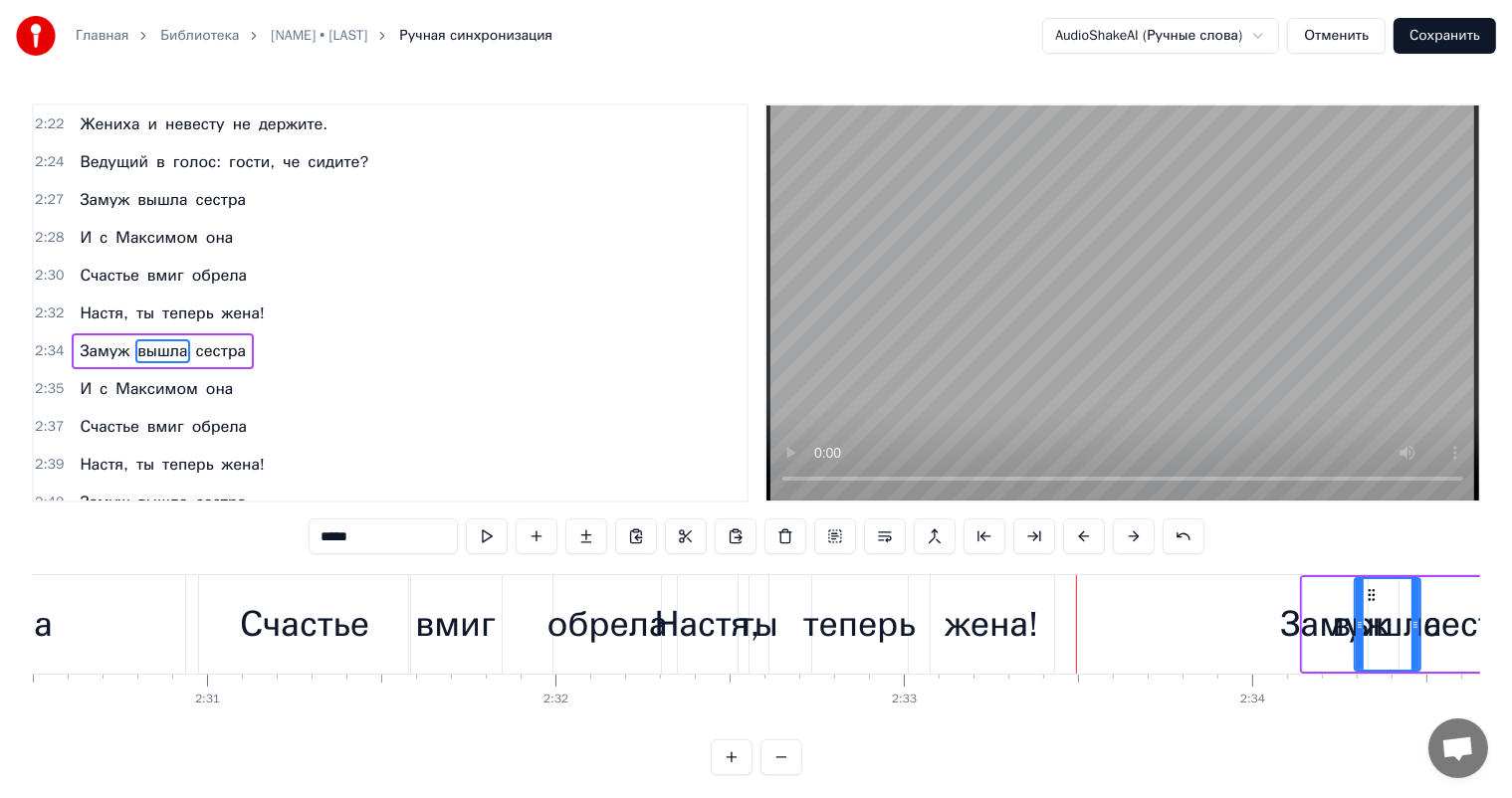 click at bounding box center (1134, 536) 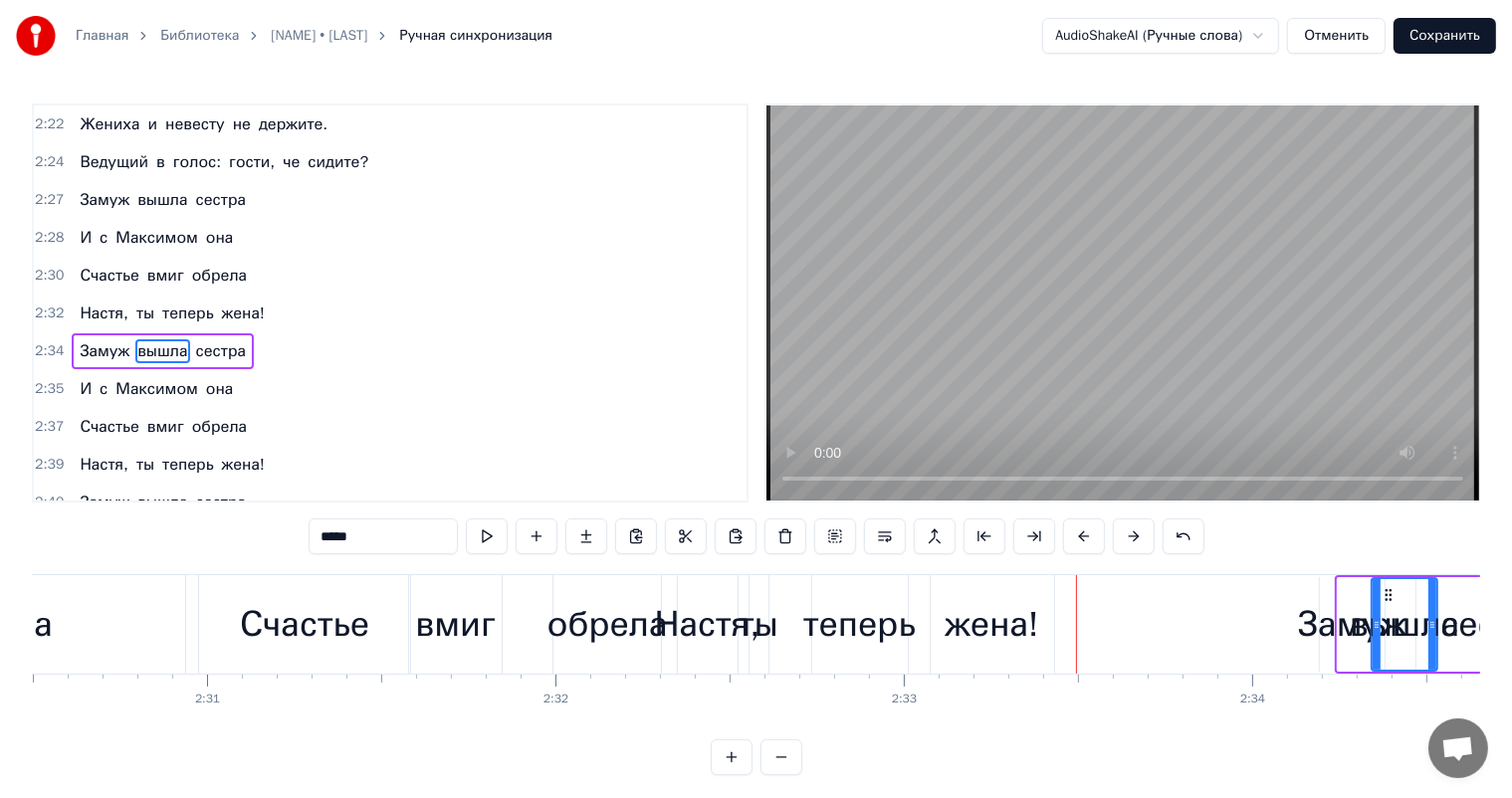 click at bounding box center (1134, 536) 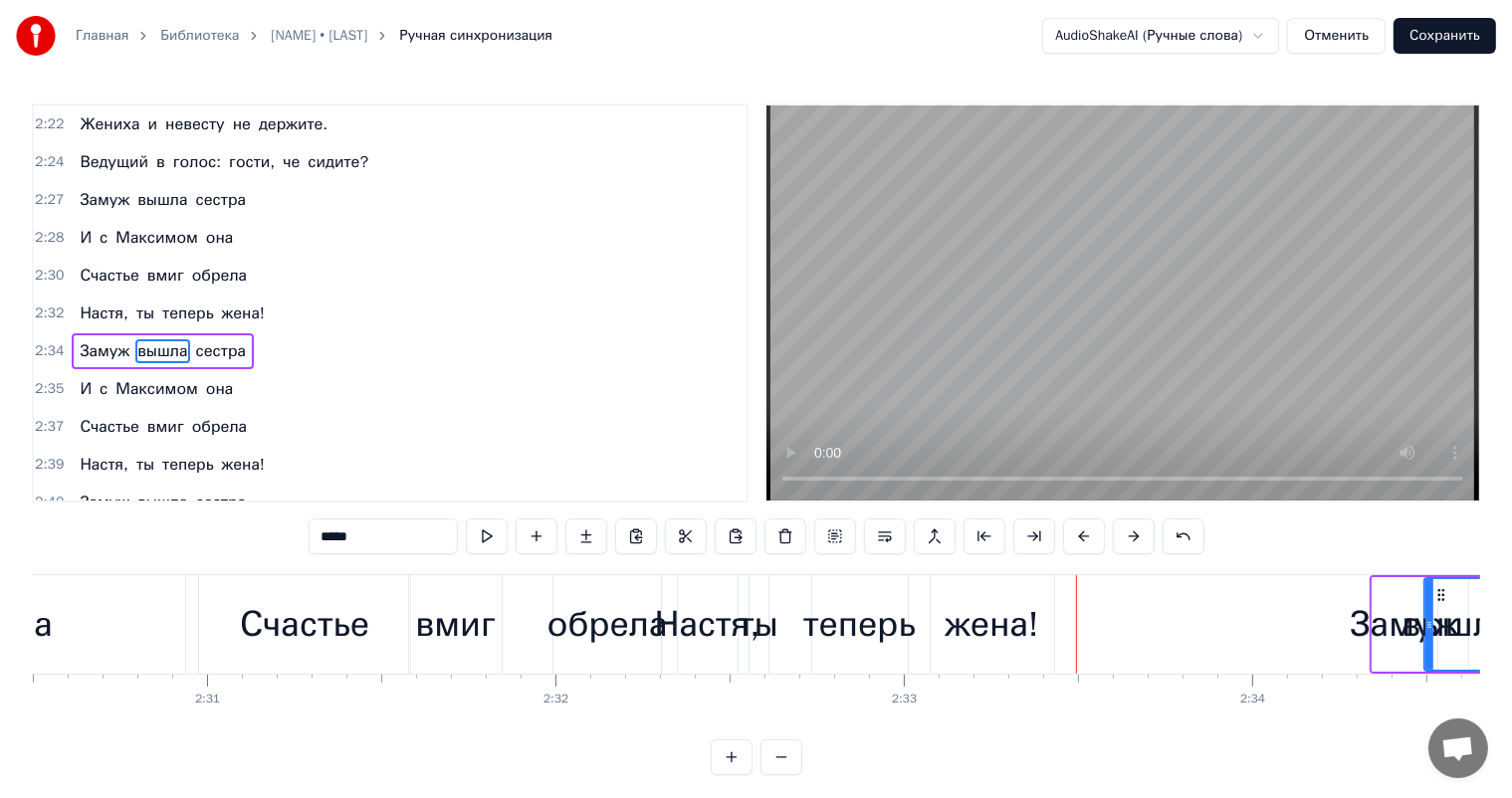 click at bounding box center [1134, 536] 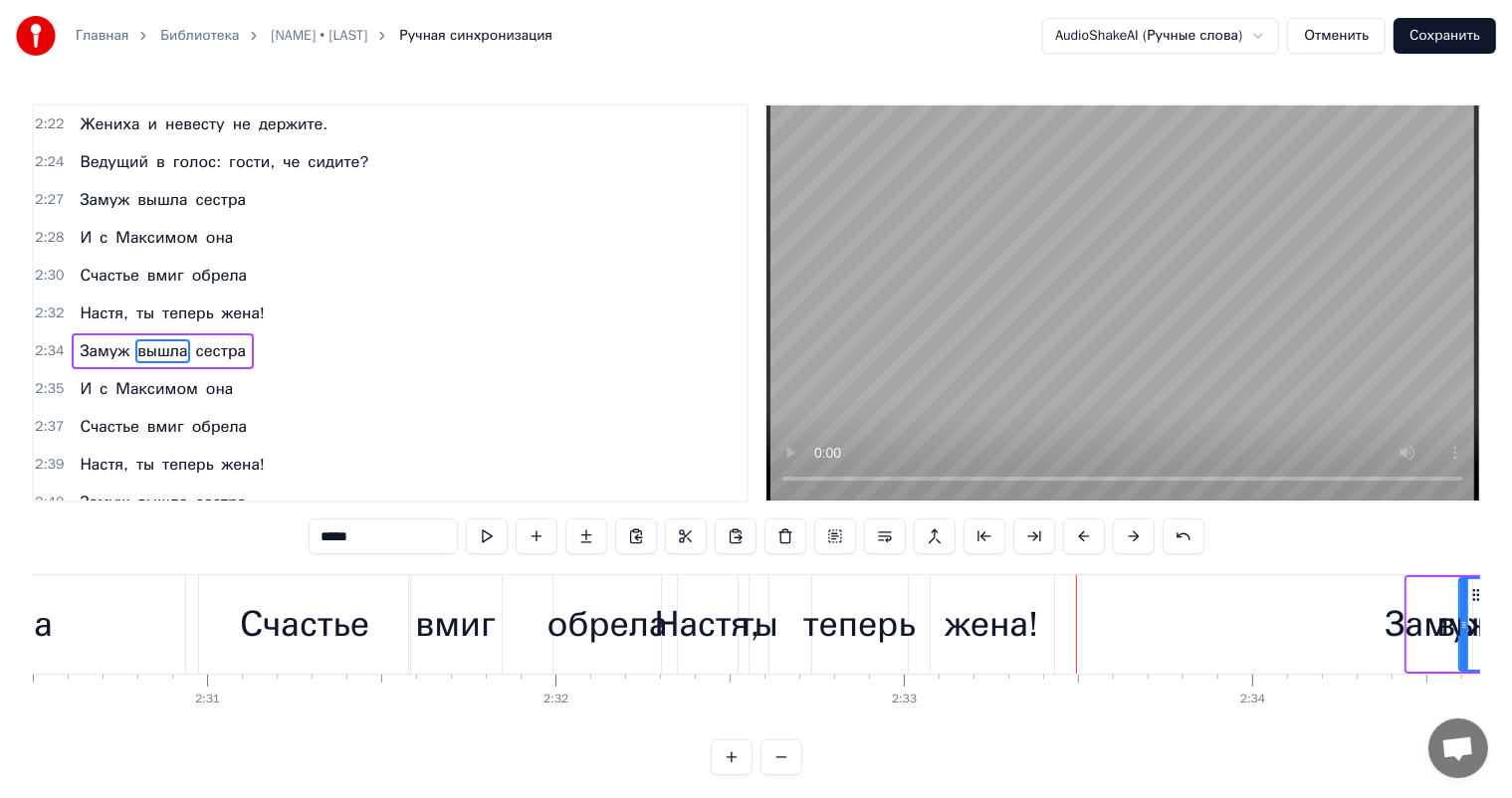 click at bounding box center [1134, 536] 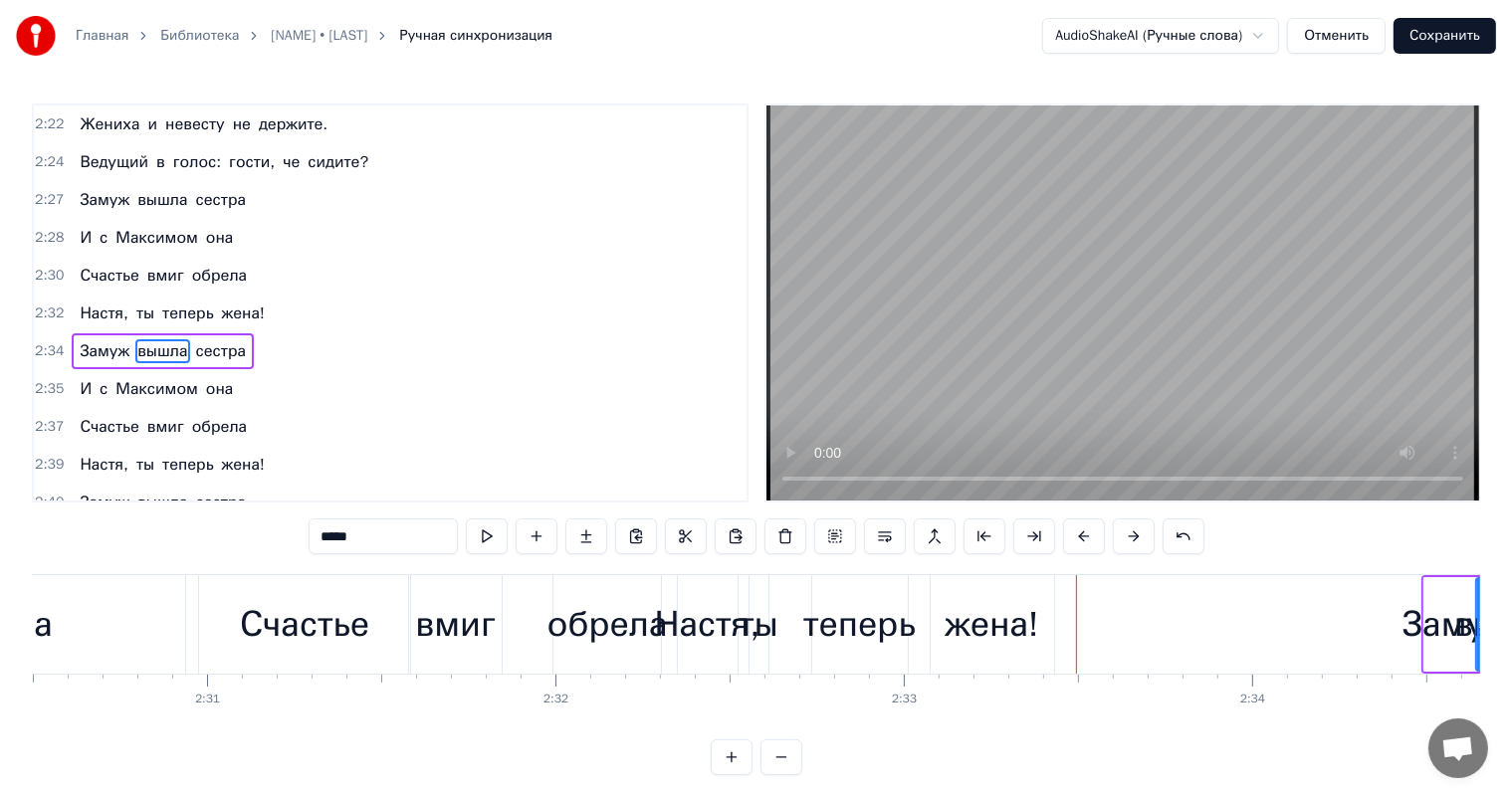 click at bounding box center (1134, 536) 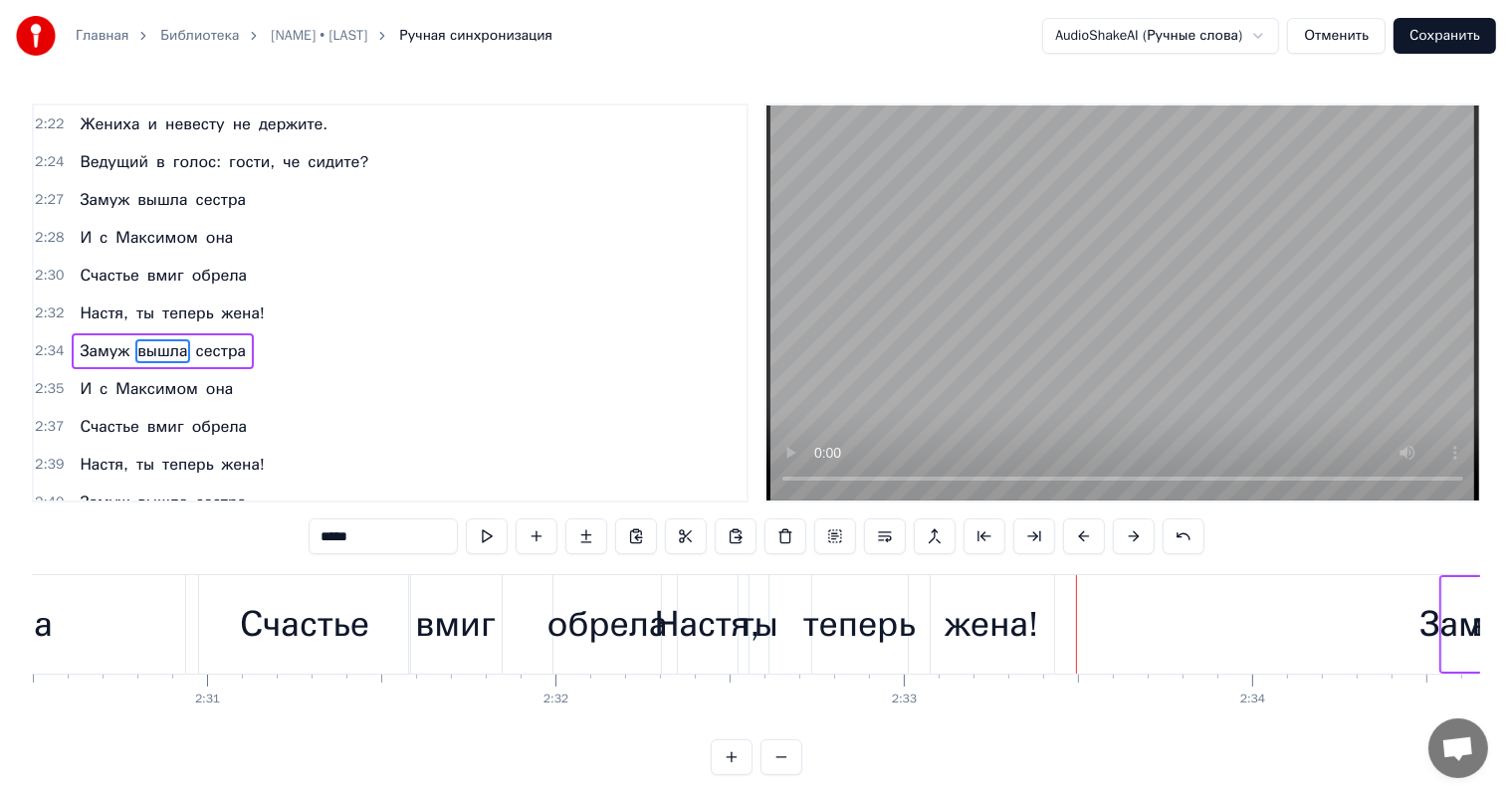 click at bounding box center [1134, 536] 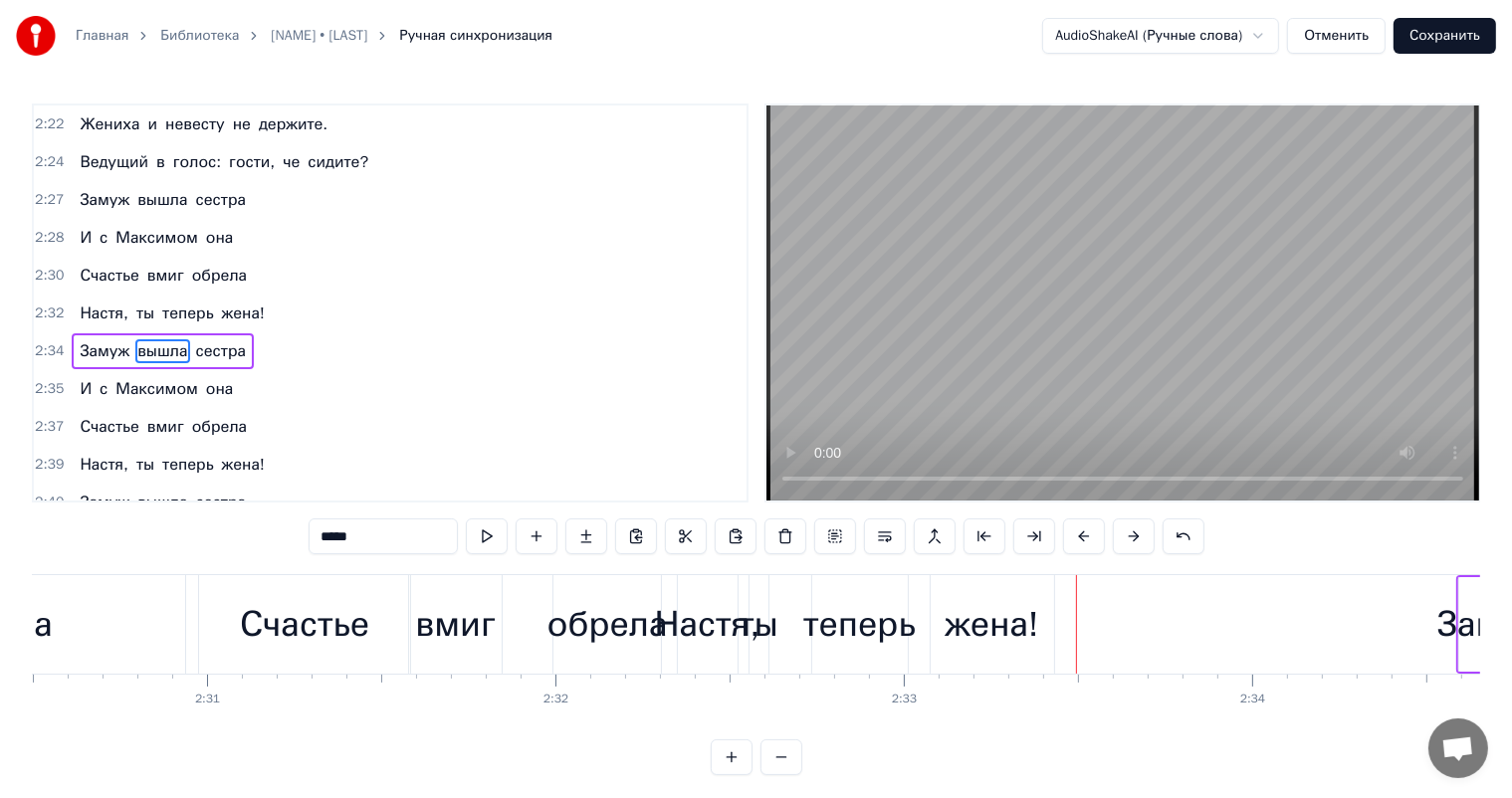 click on "теперь" at bounding box center (860, 624) 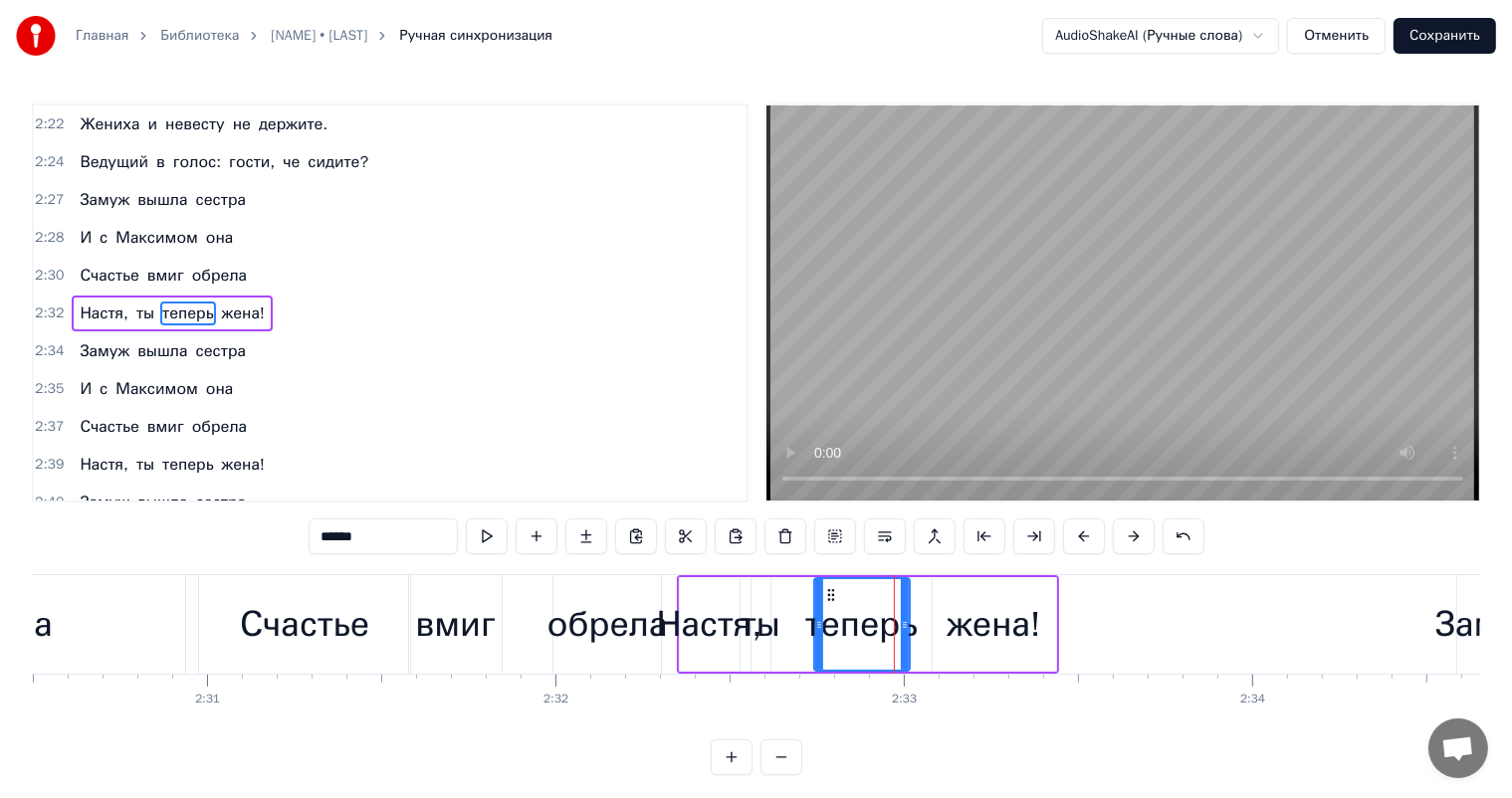 scroll, scrollTop: 1211, scrollLeft: 0, axis: vertical 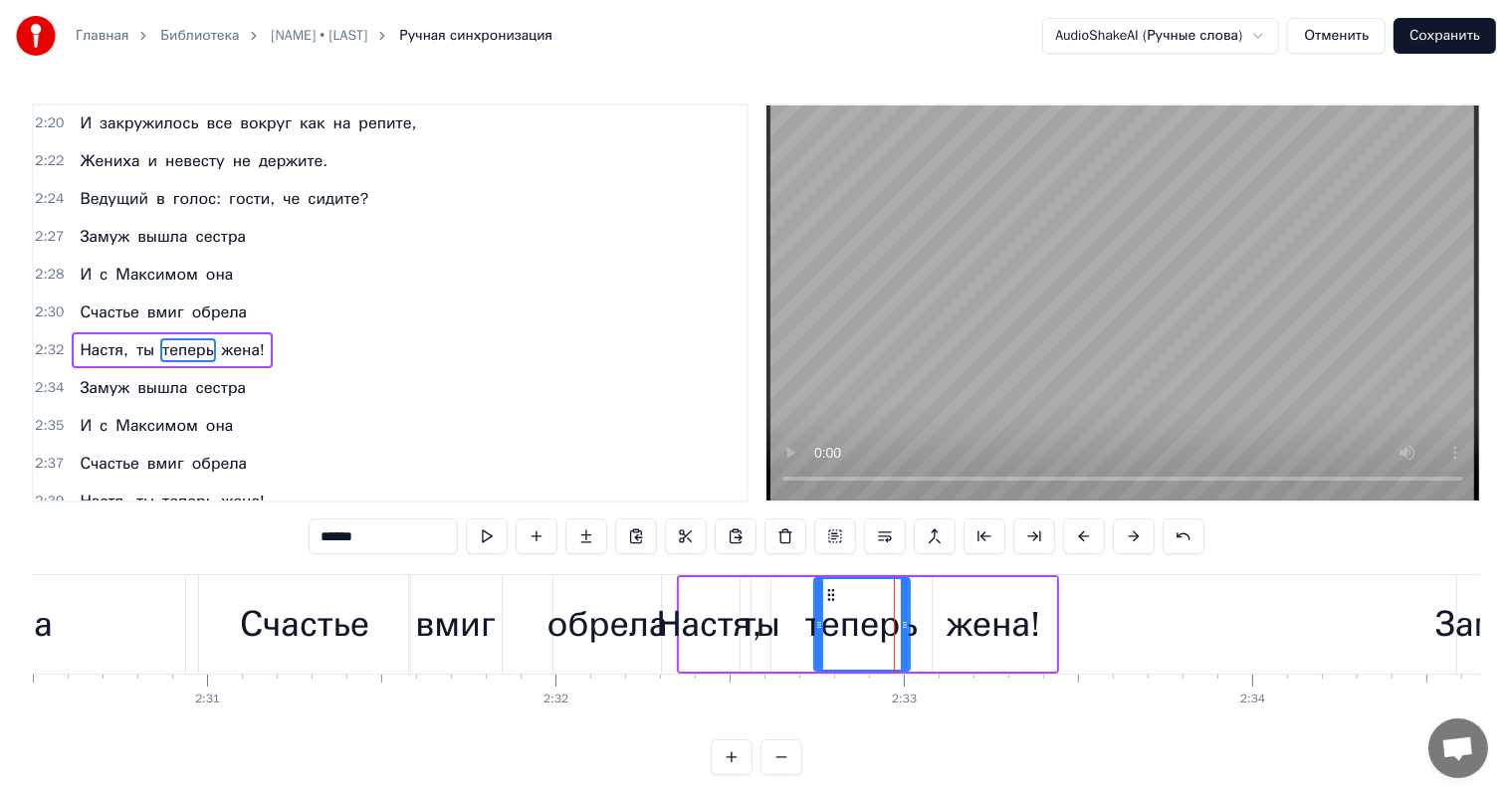click at bounding box center [1134, 536] 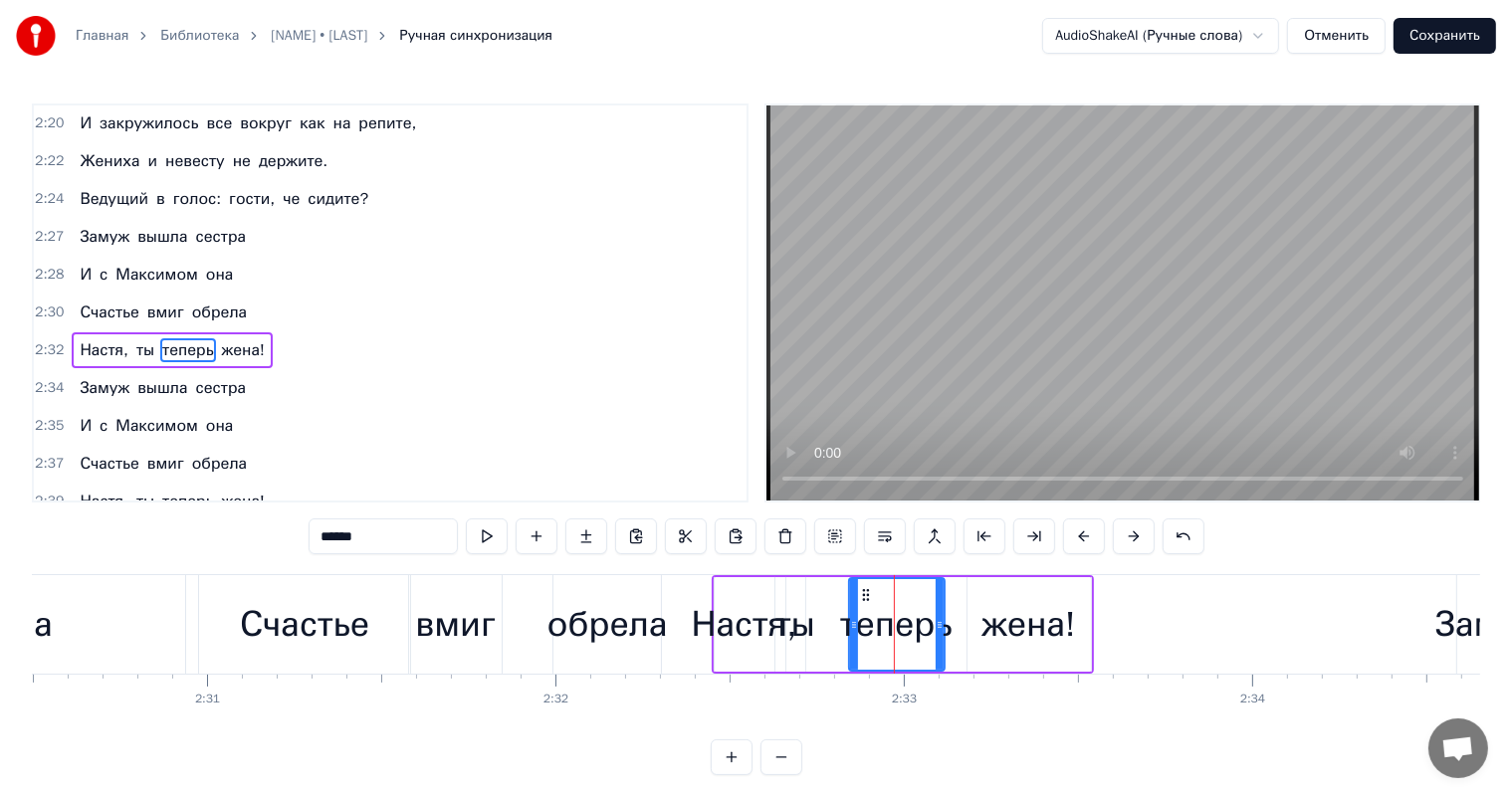 click at bounding box center [1134, 536] 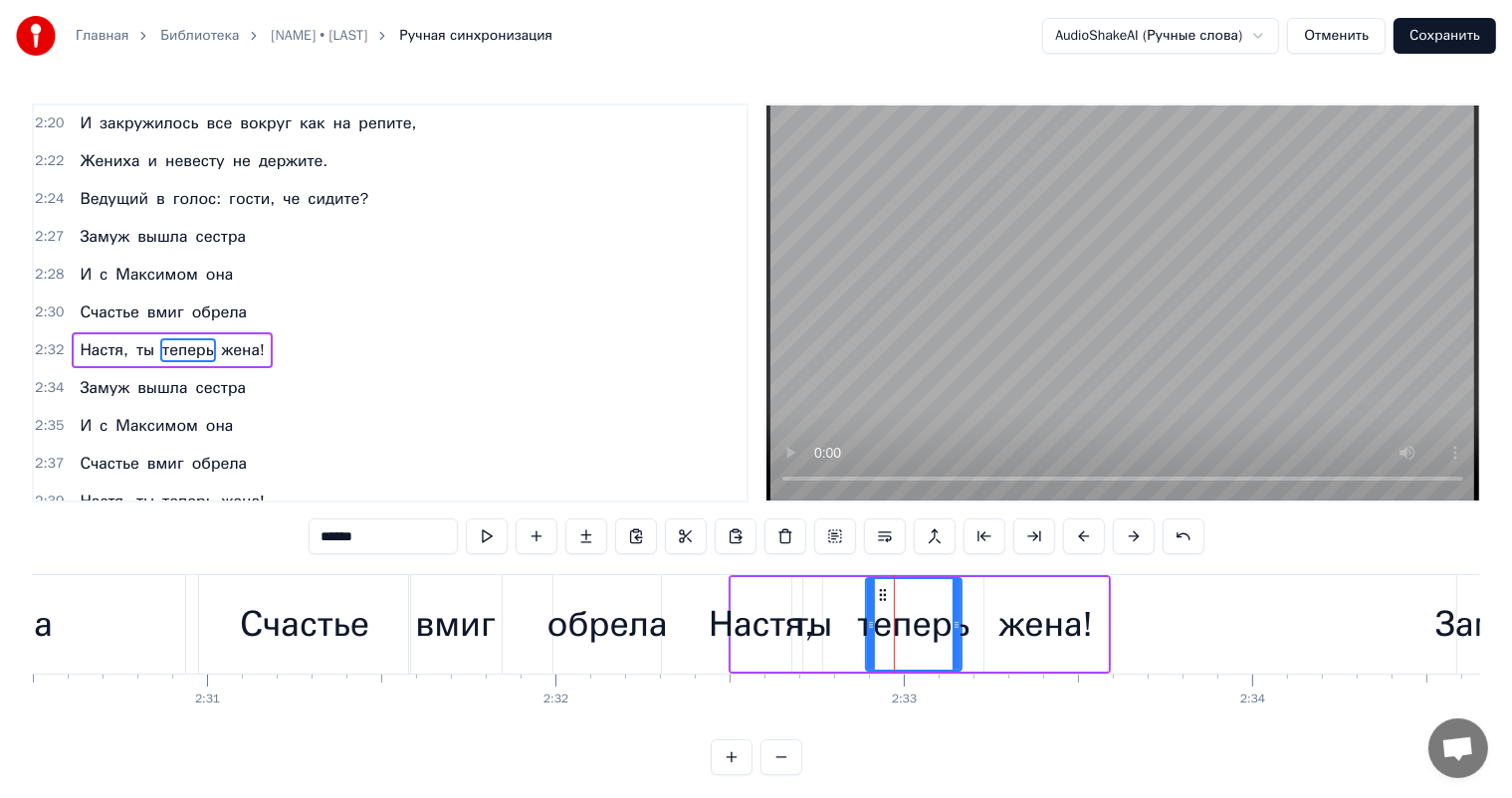 click at bounding box center [1134, 536] 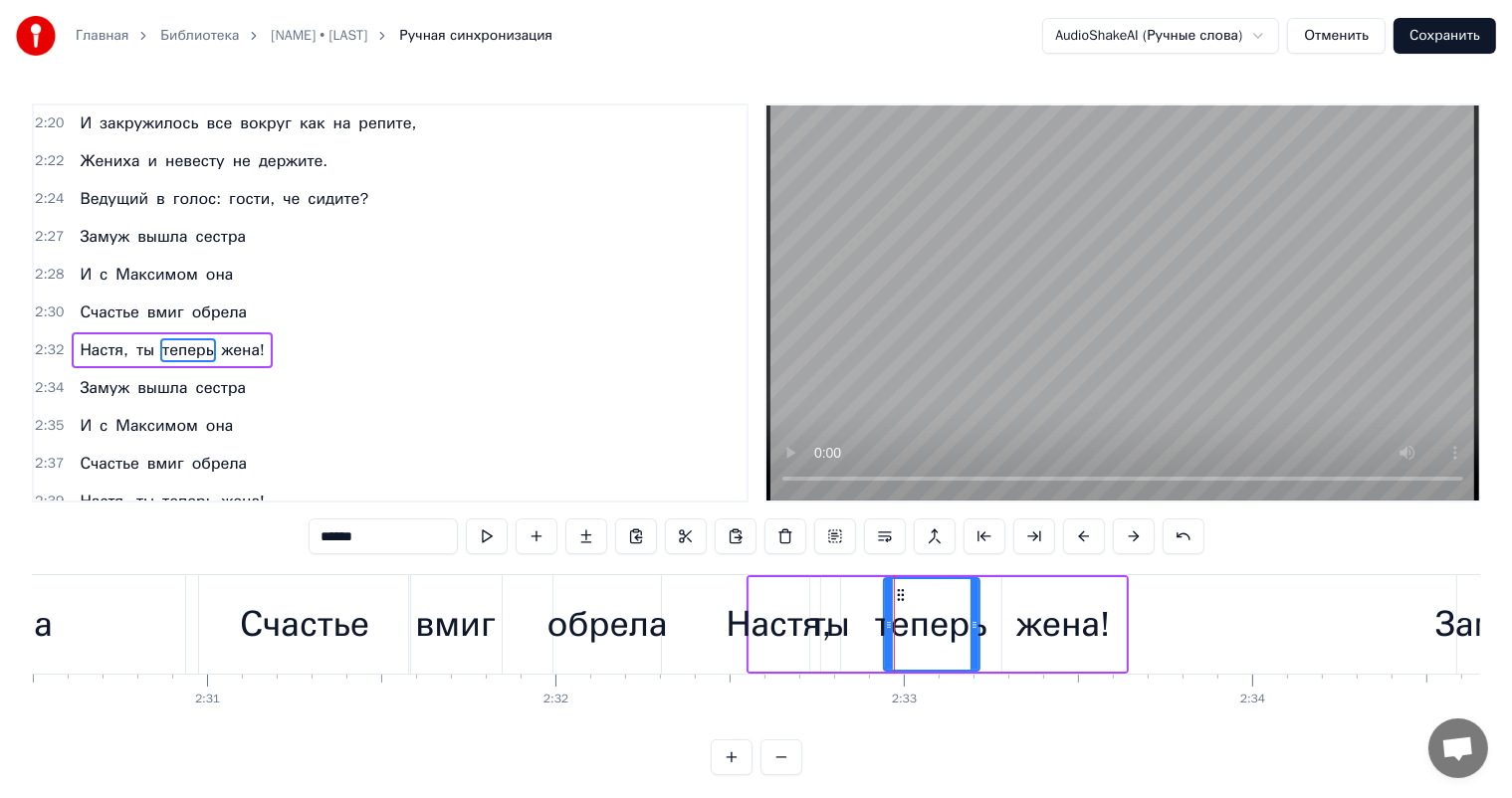 click at bounding box center [1134, 536] 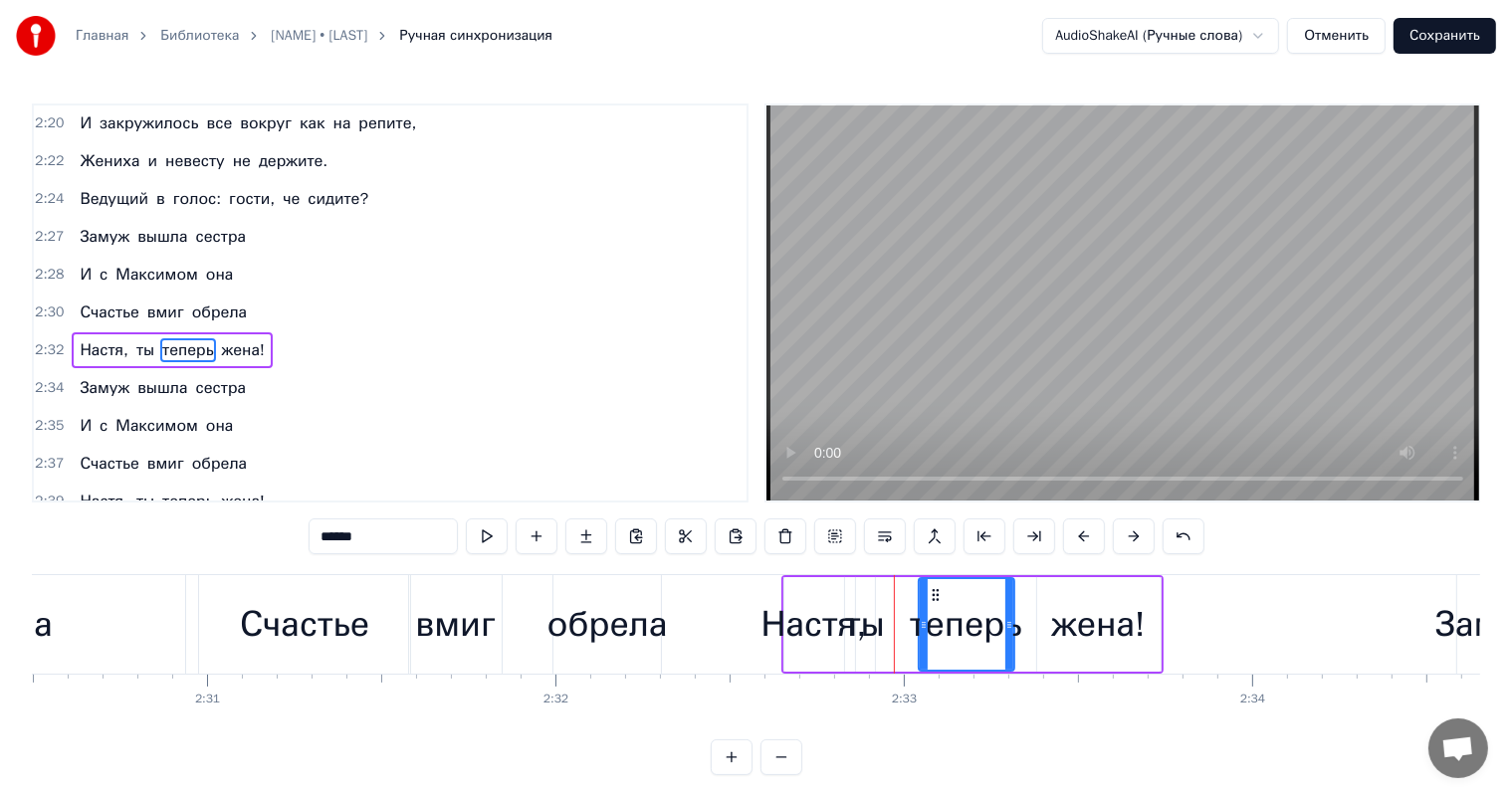 click at bounding box center [1134, 536] 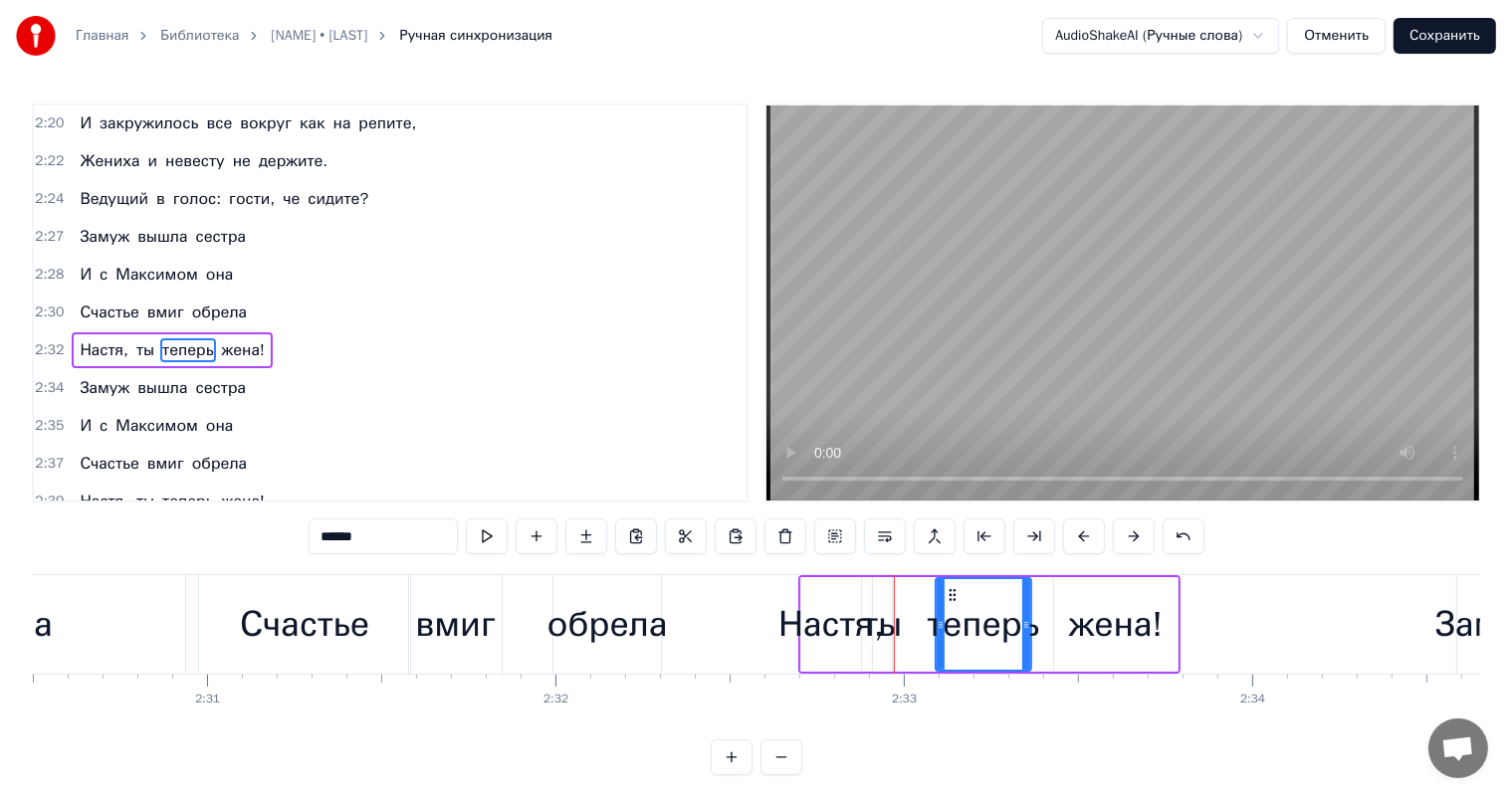 click at bounding box center [1134, 536] 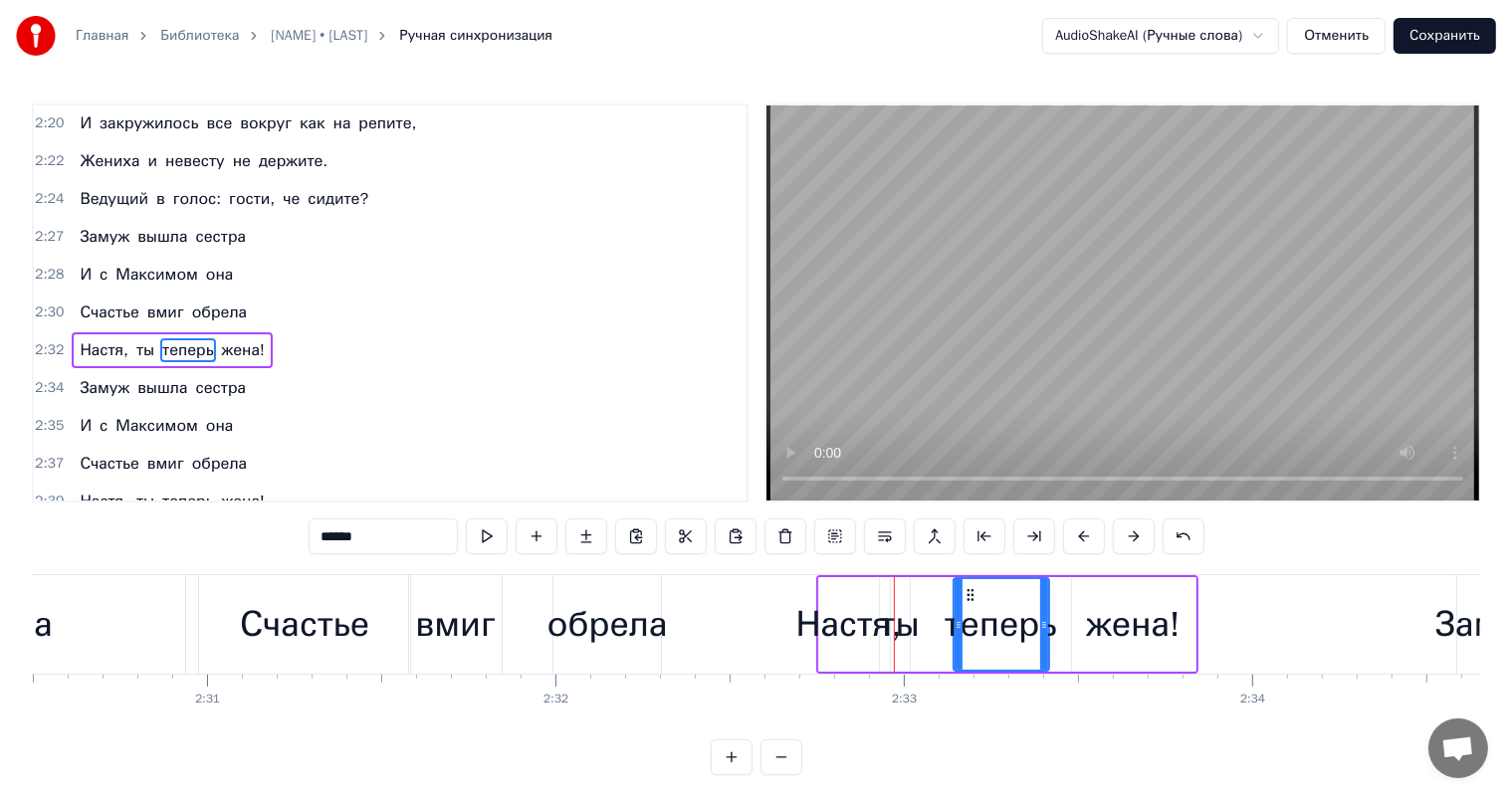 click at bounding box center (1134, 536) 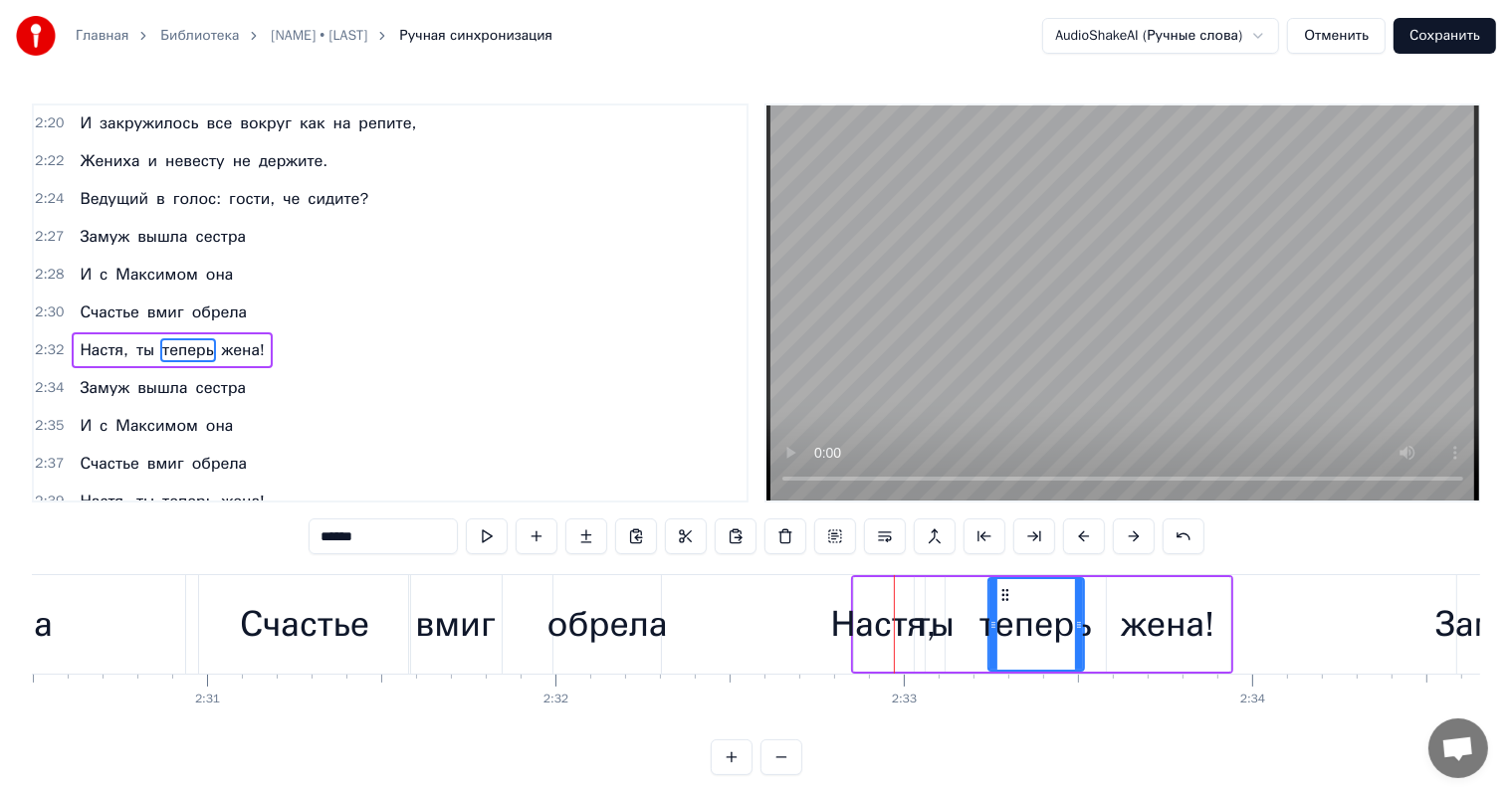 click at bounding box center [1134, 536] 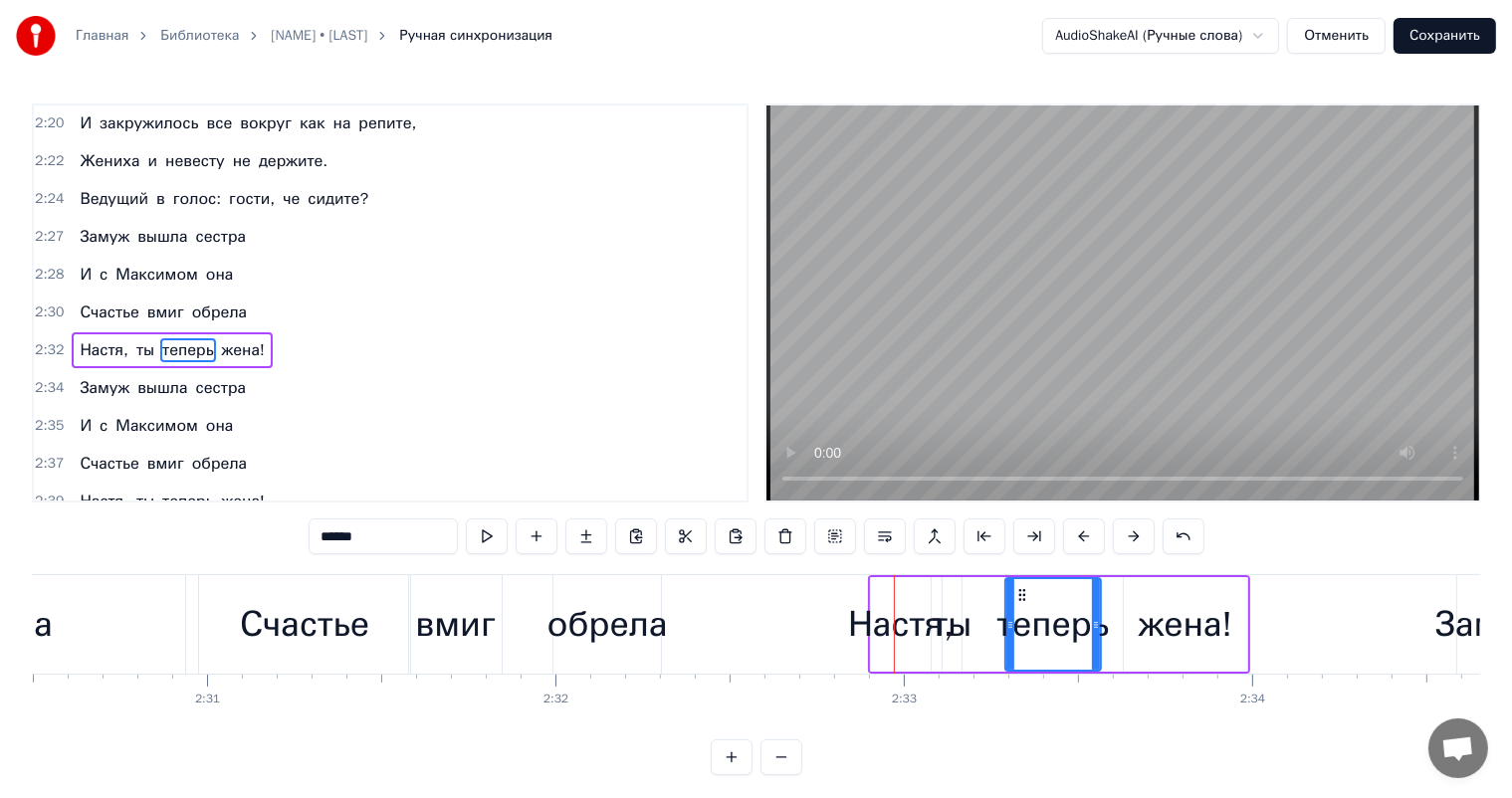 click at bounding box center [1134, 536] 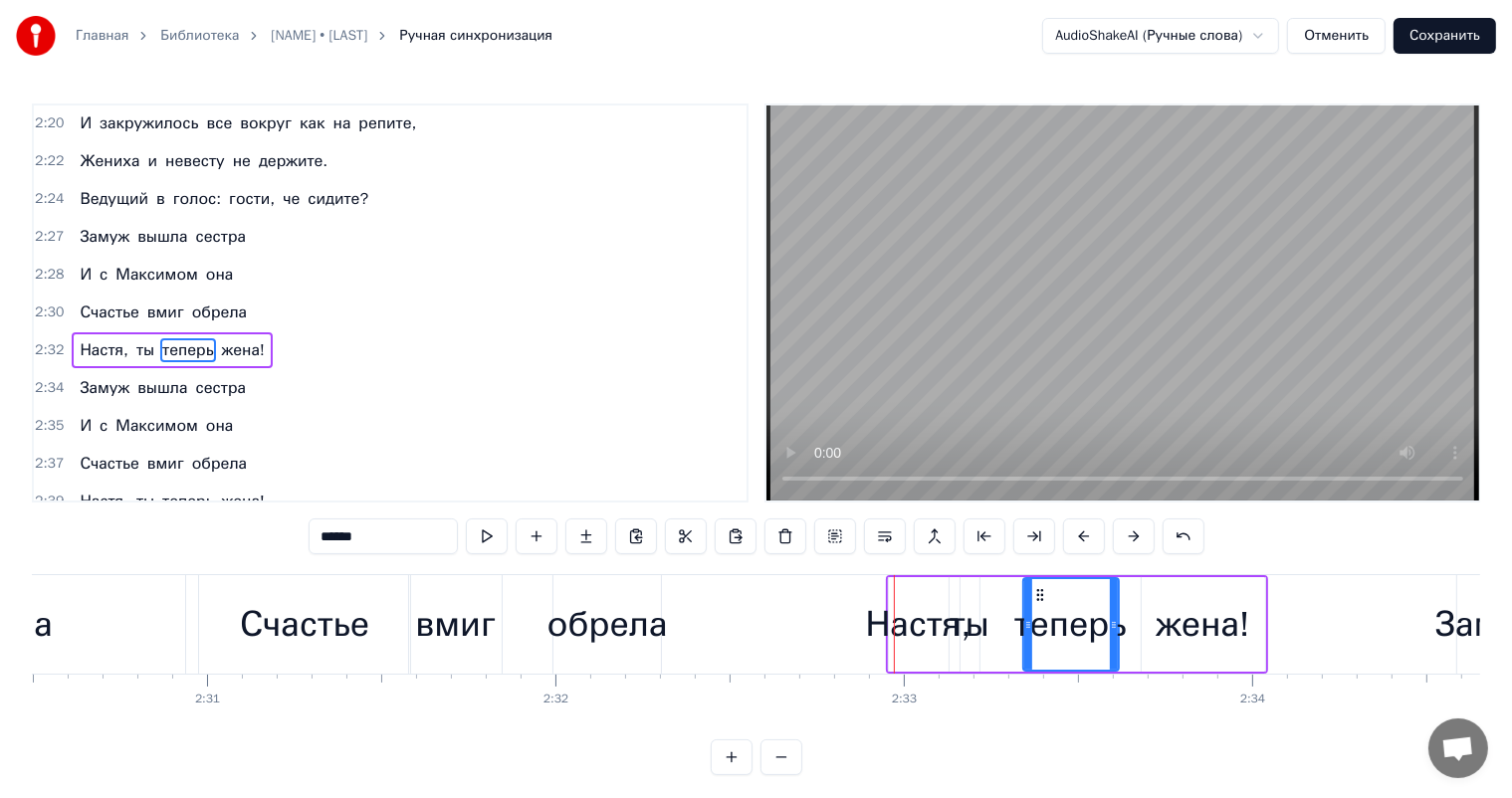 click at bounding box center (1134, 536) 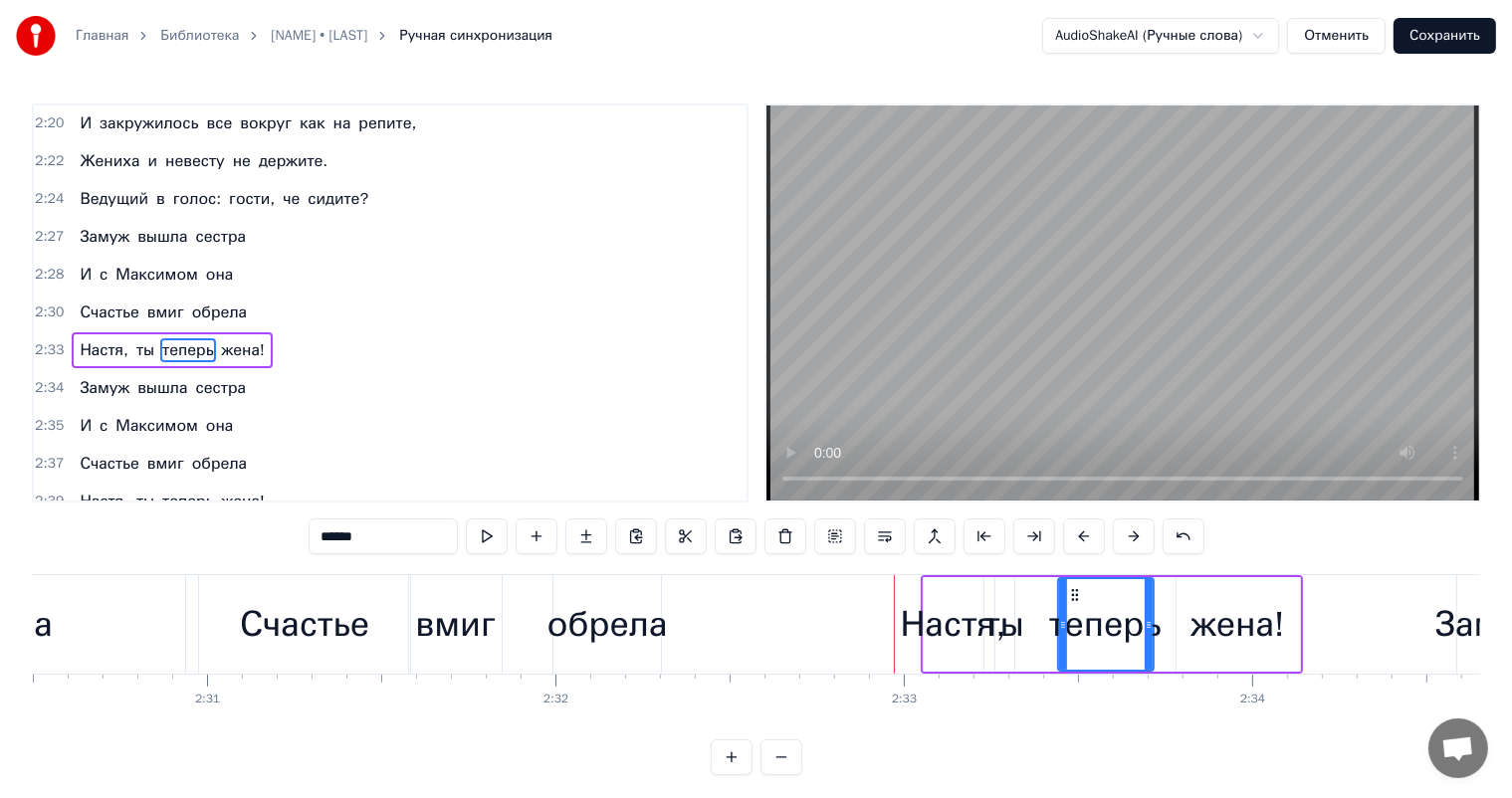 click at bounding box center (1134, 536) 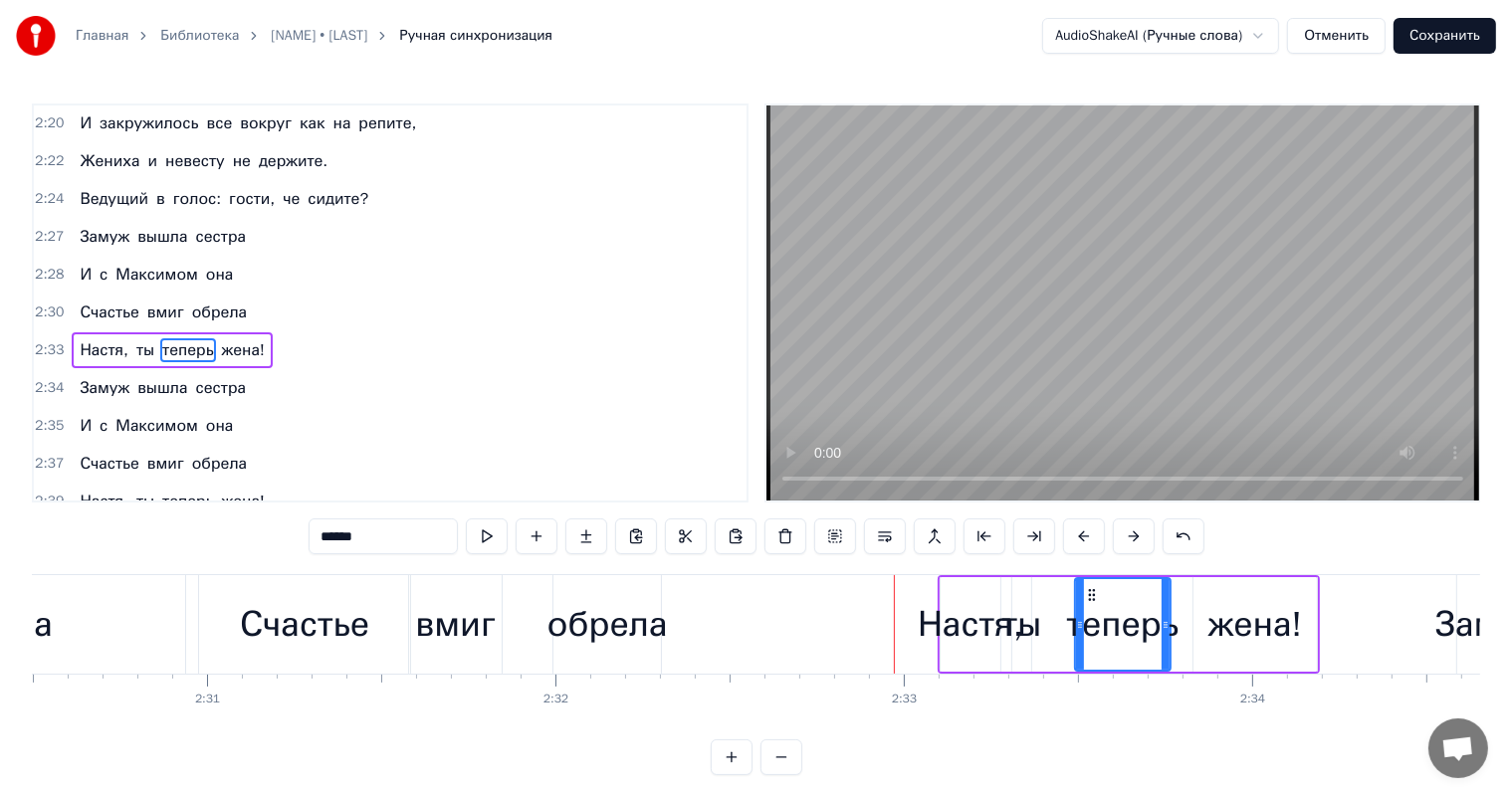 click at bounding box center (1134, 536) 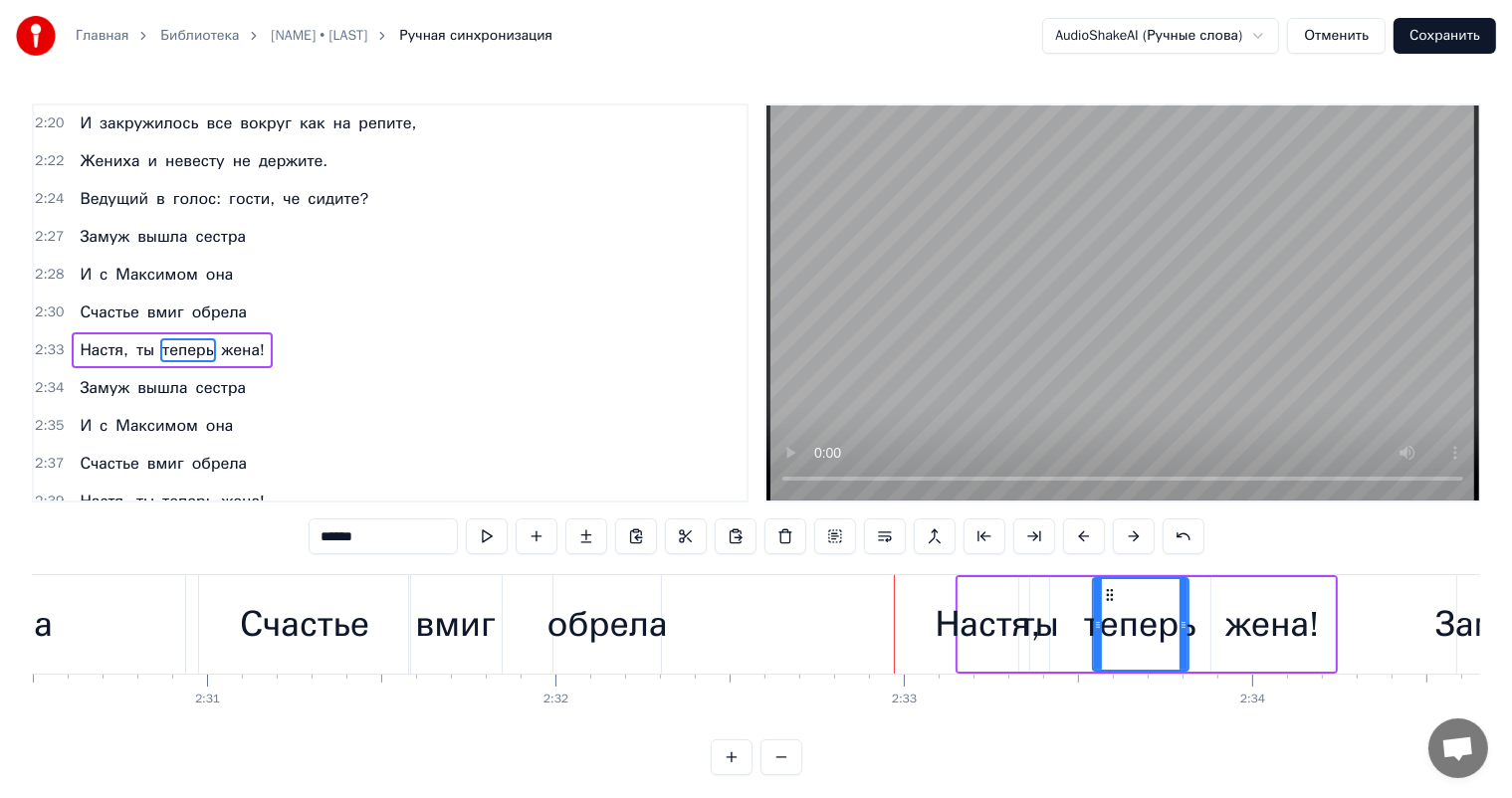 click at bounding box center (1134, 536) 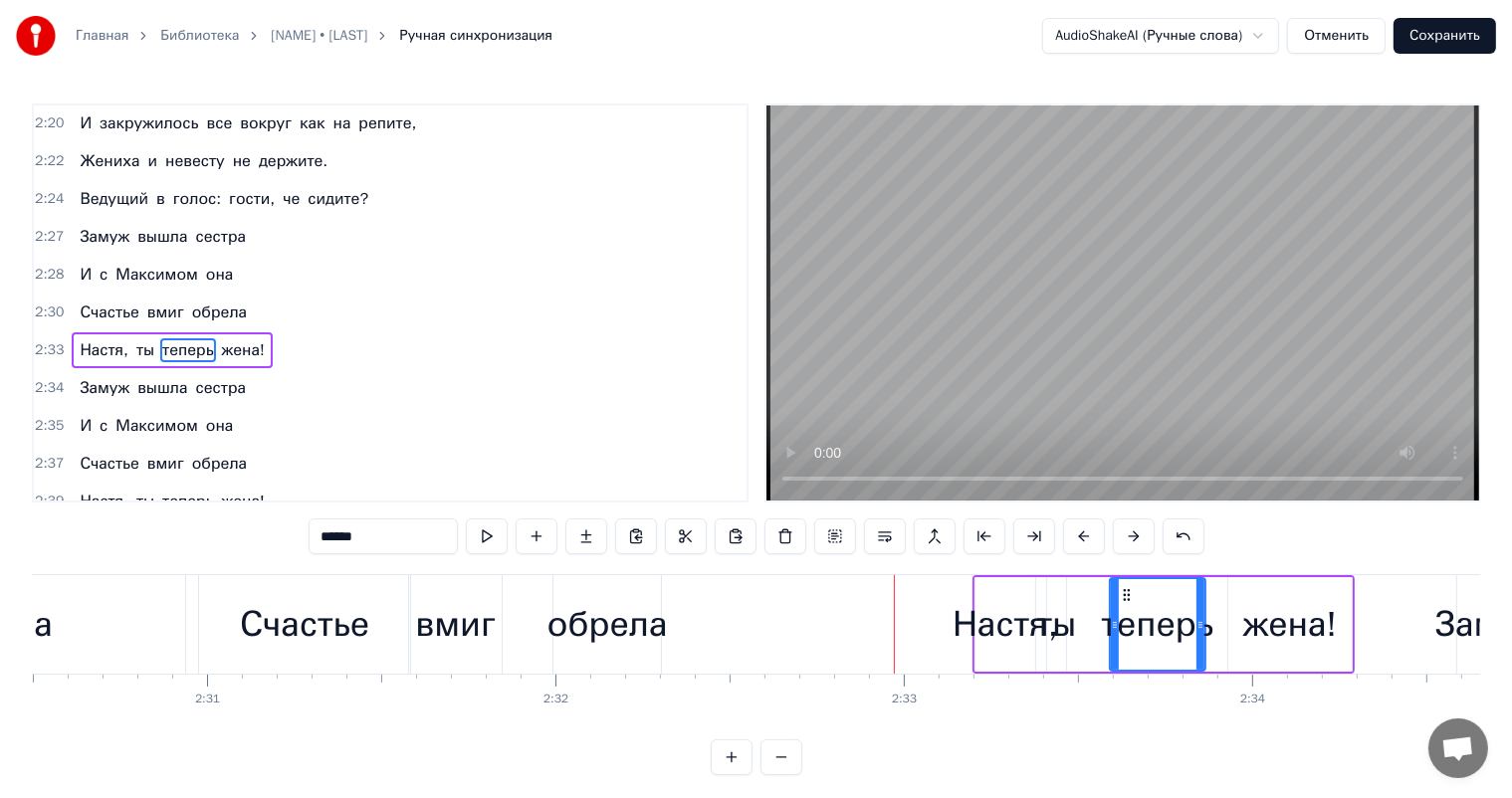 click at bounding box center [1134, 536] 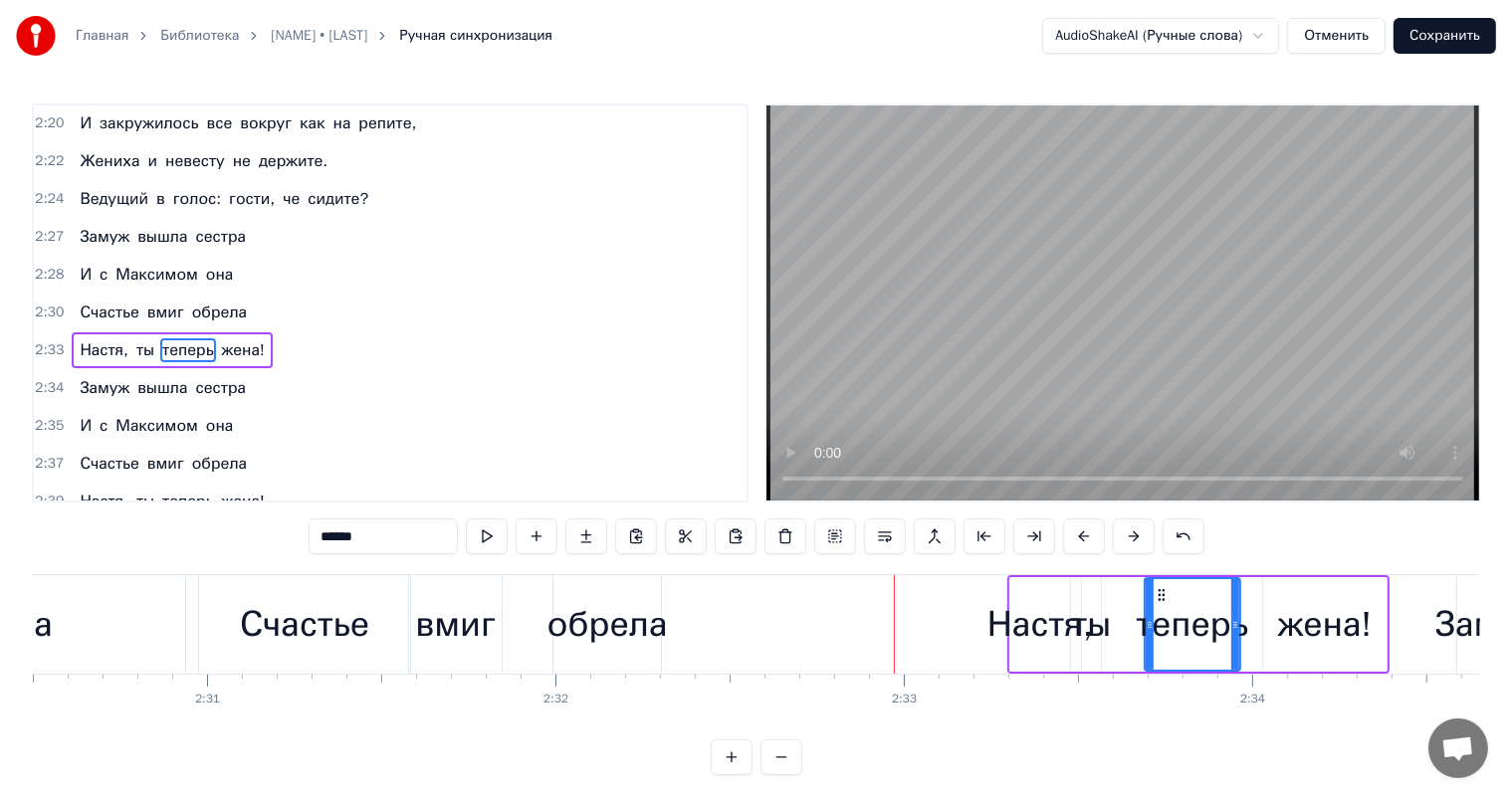 click at bounding box center (1134, 536) 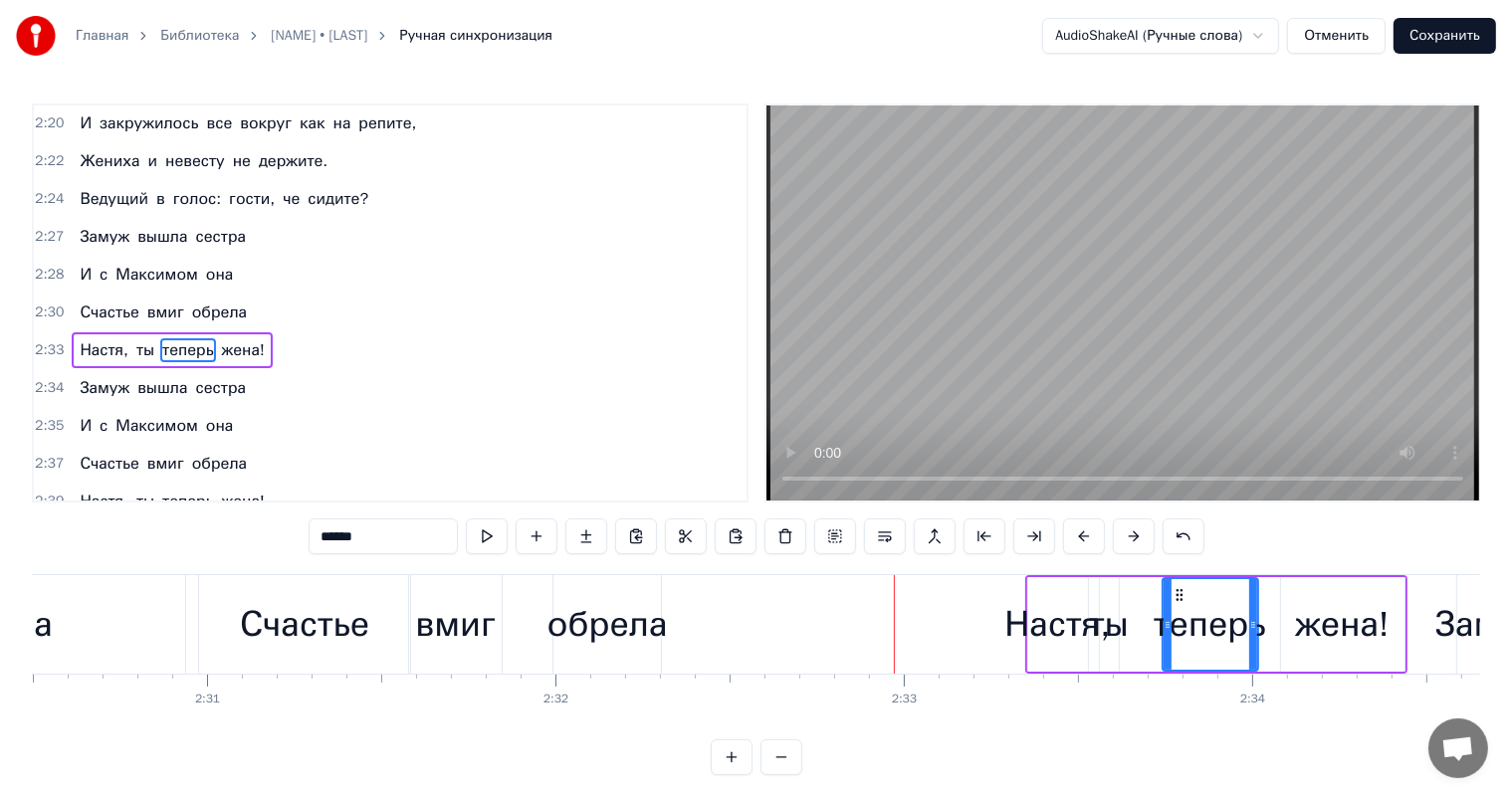 click at bounding box center (1134, 536) 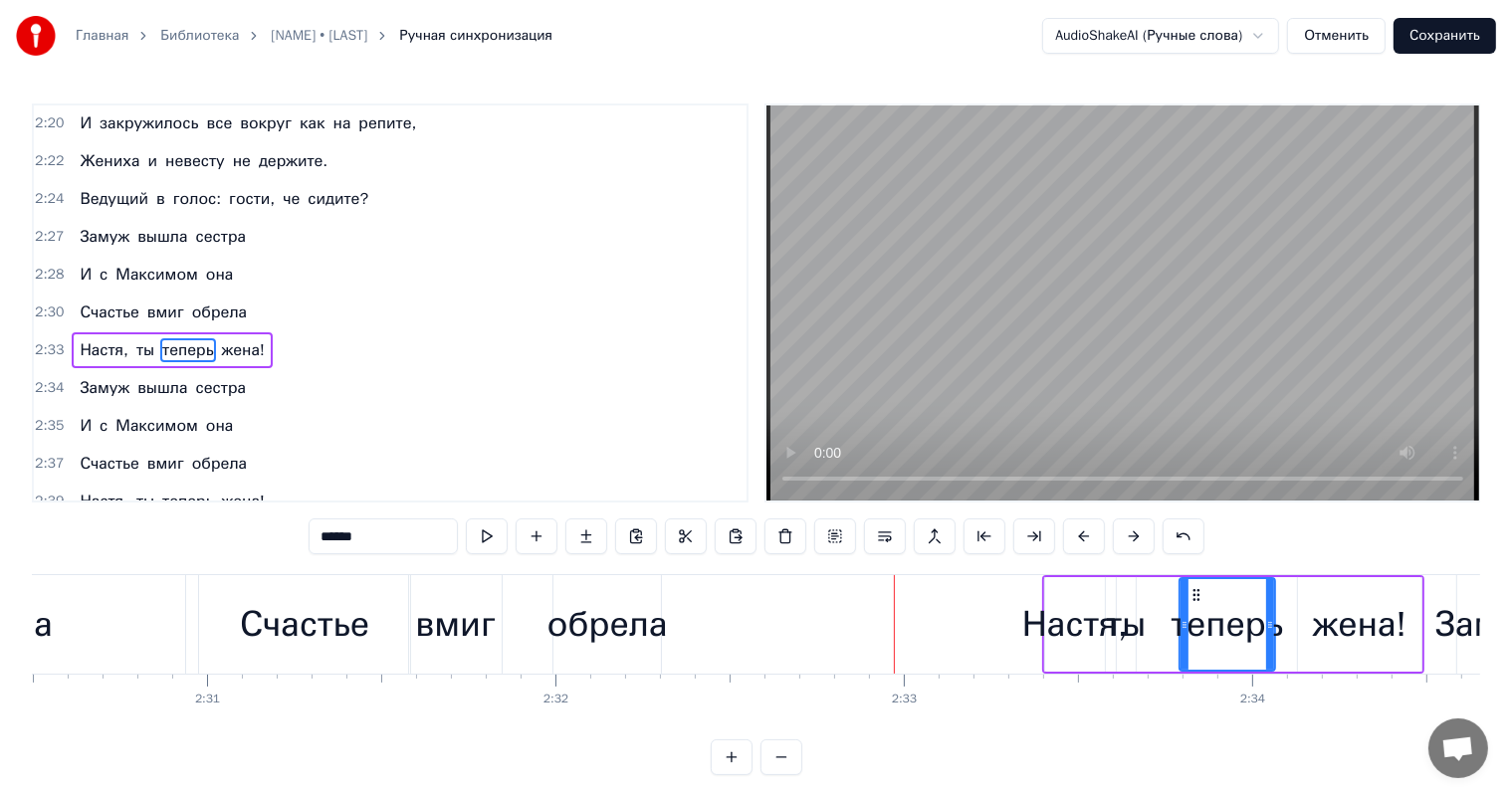 click on "обрела" at bounding box center [607, 624] 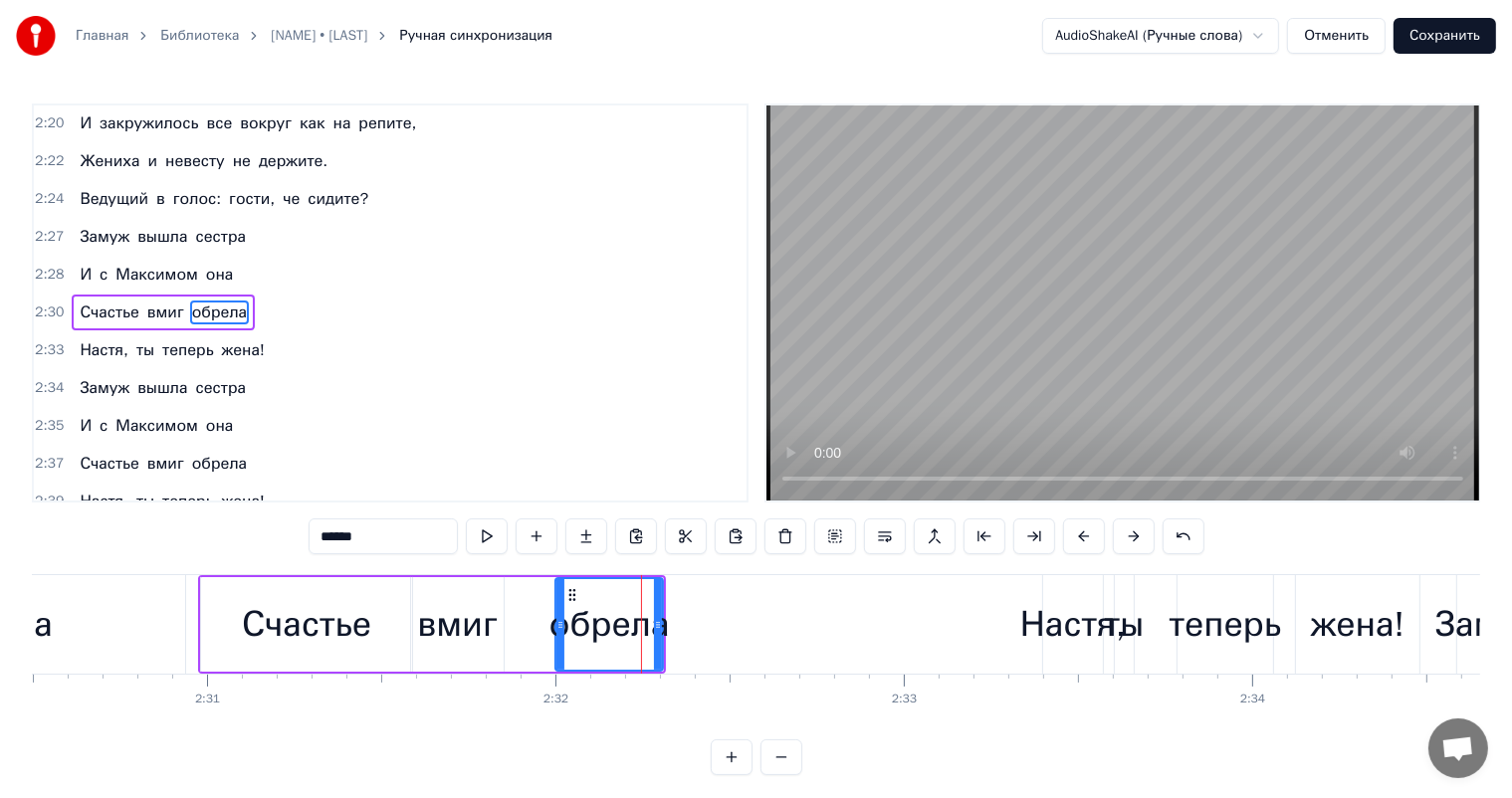 scroll, scrollTop: 1174, scrollLeft: 0, axis: vertical 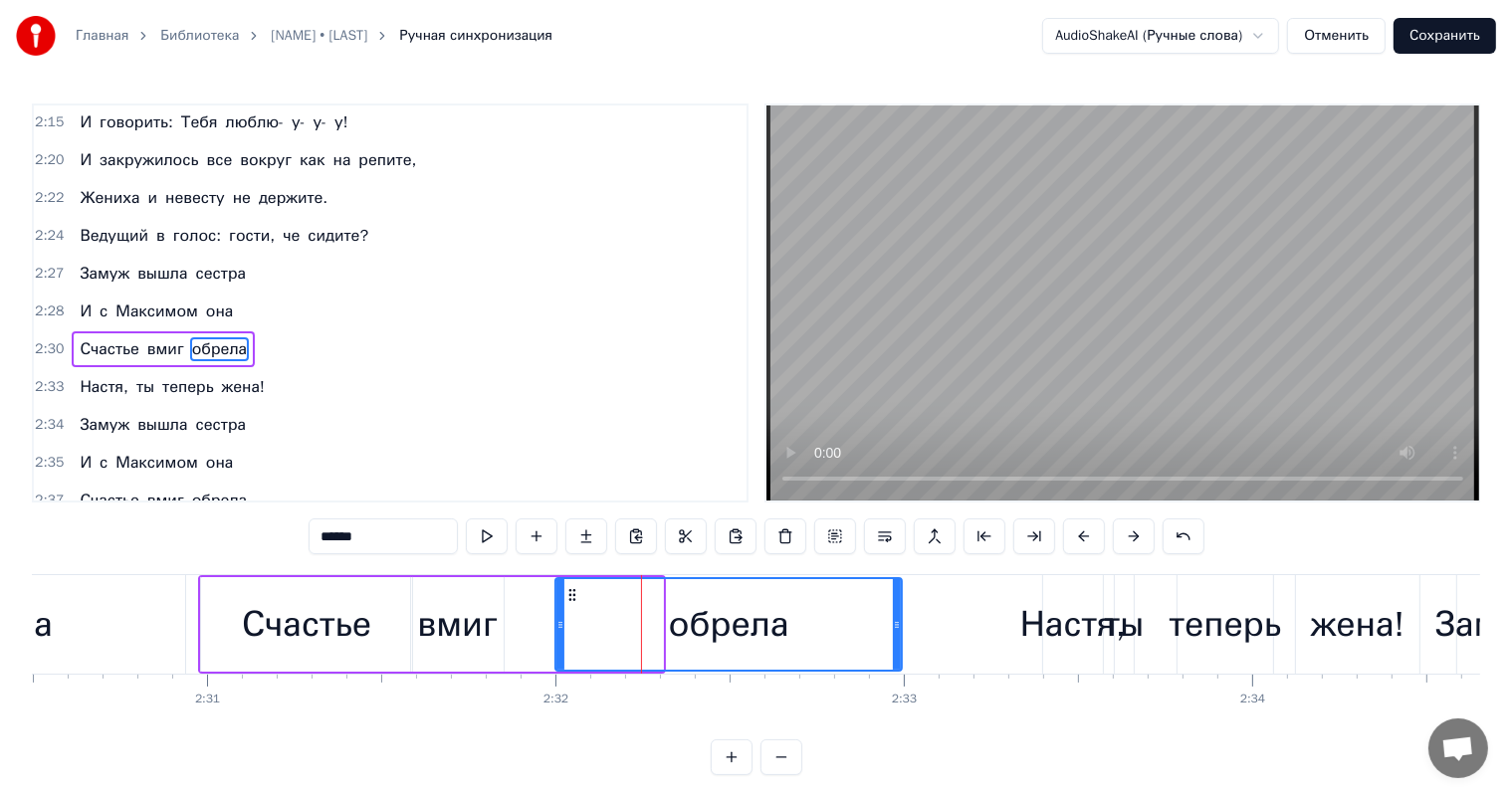 drag, startPoint x: 657, startPoint y: 627, endPoint x: 896, endPoint y: 643, distance: 239.53497 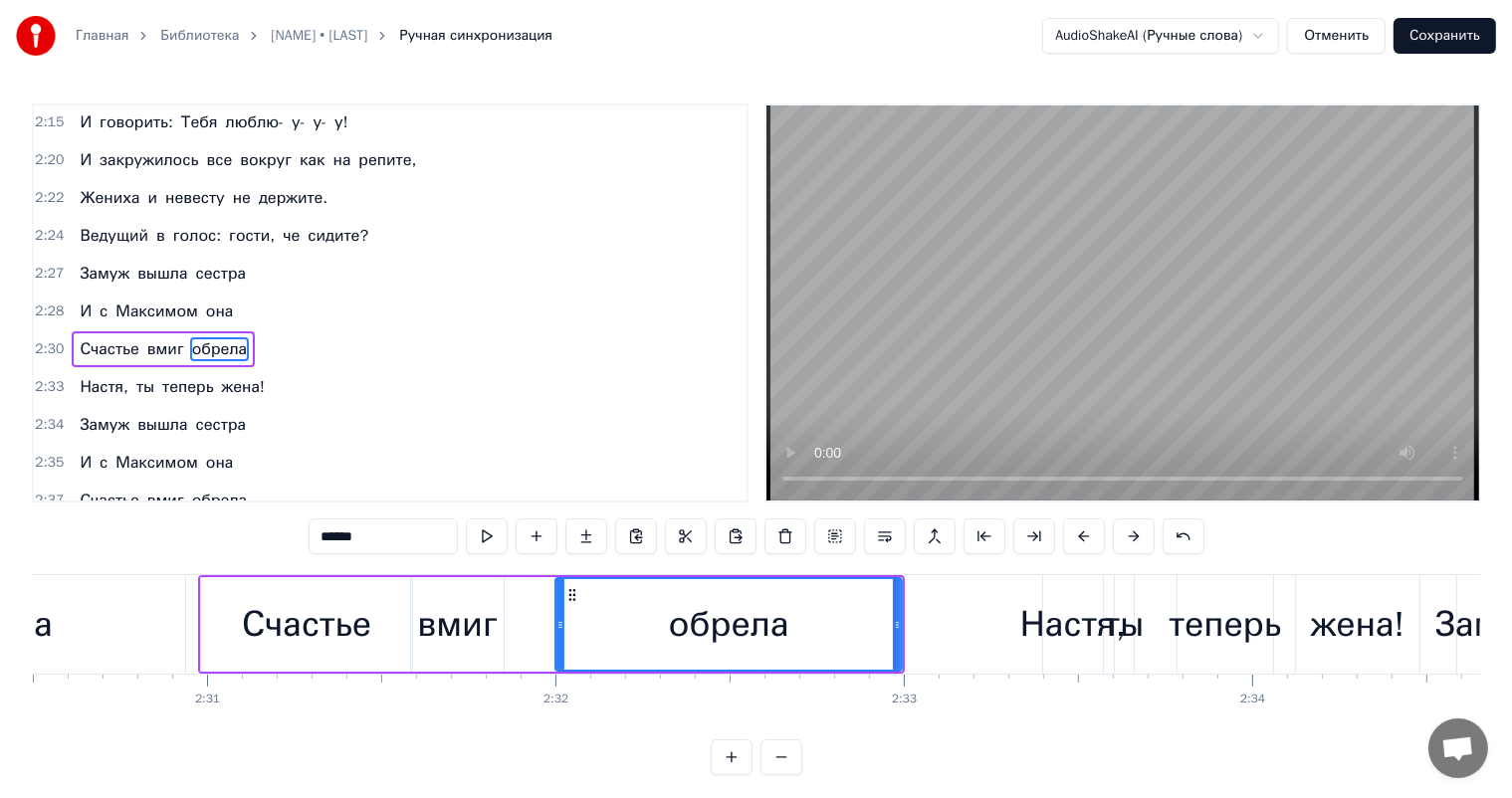 click on "Настя," at bounding box center (1073, 624) 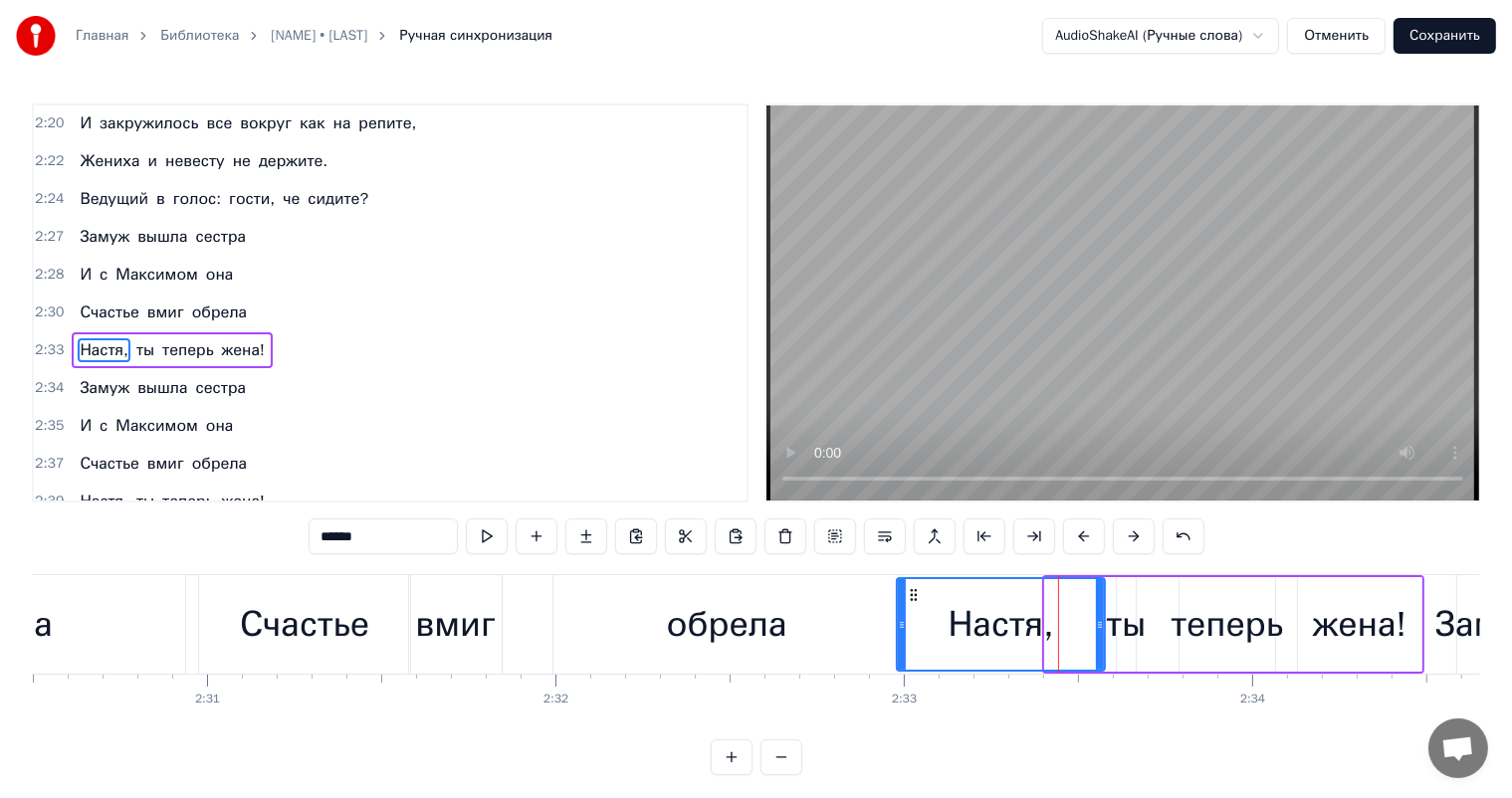 drag, startPoint x: 1046, startPoint y: 619, endPoint x: 898, endPoint y: 622, distance: 148.0304 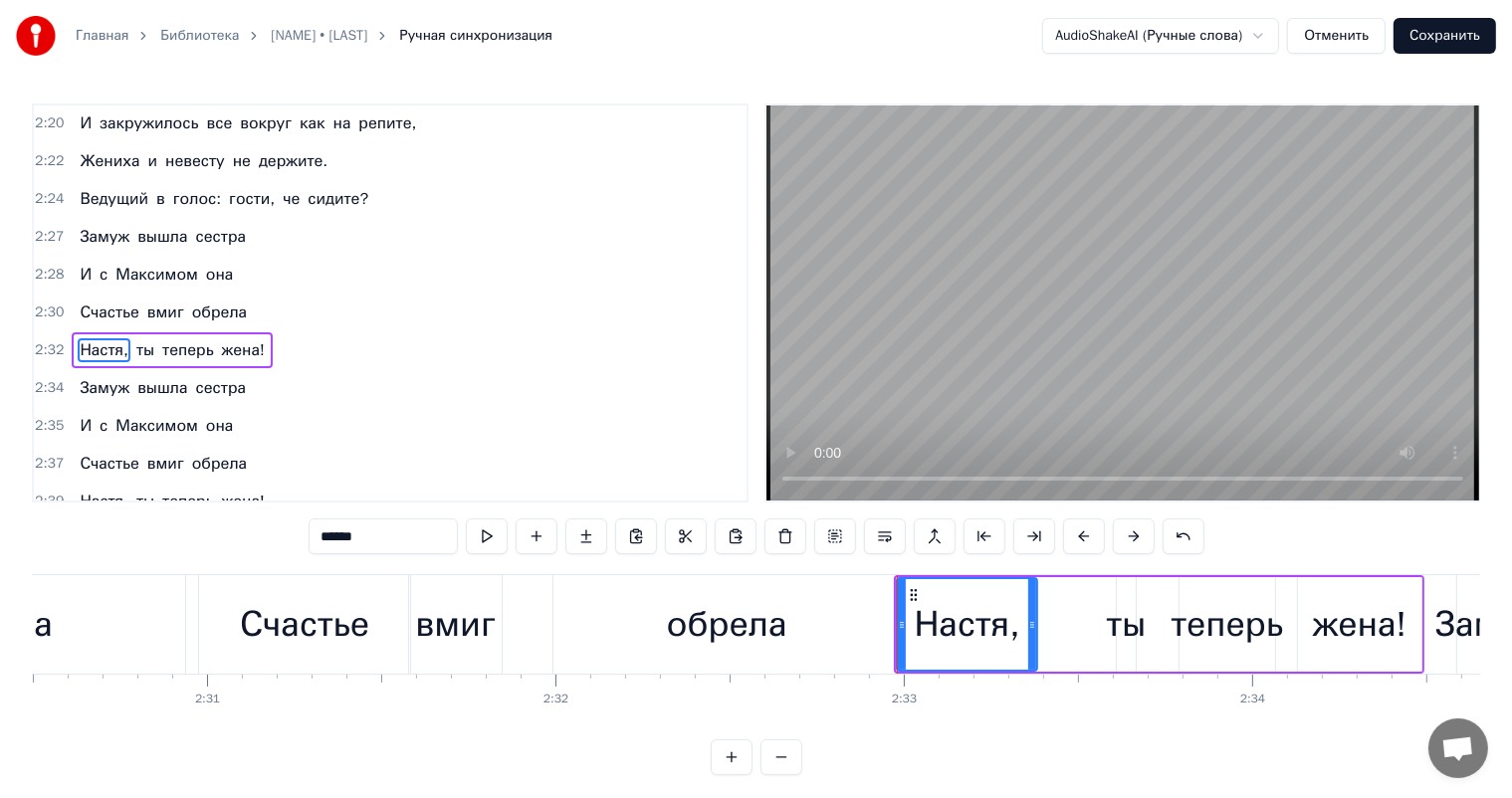 drag, startPoint x: 1099, startPoint y: 619, endPoint x: 1031, endPoint y: 621, distance: 68.0294 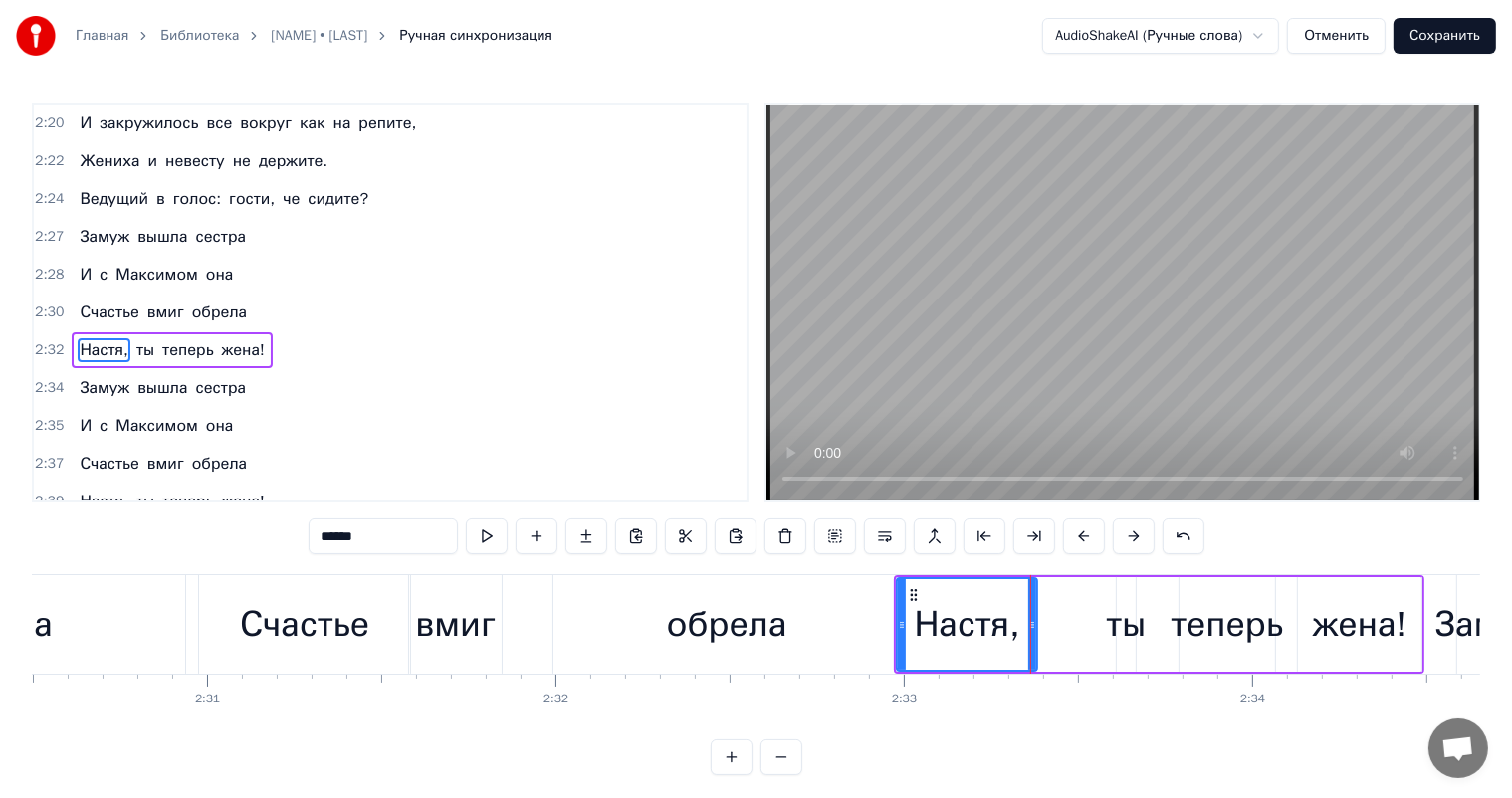 click on "ты" at bounding box center [1127, 624] 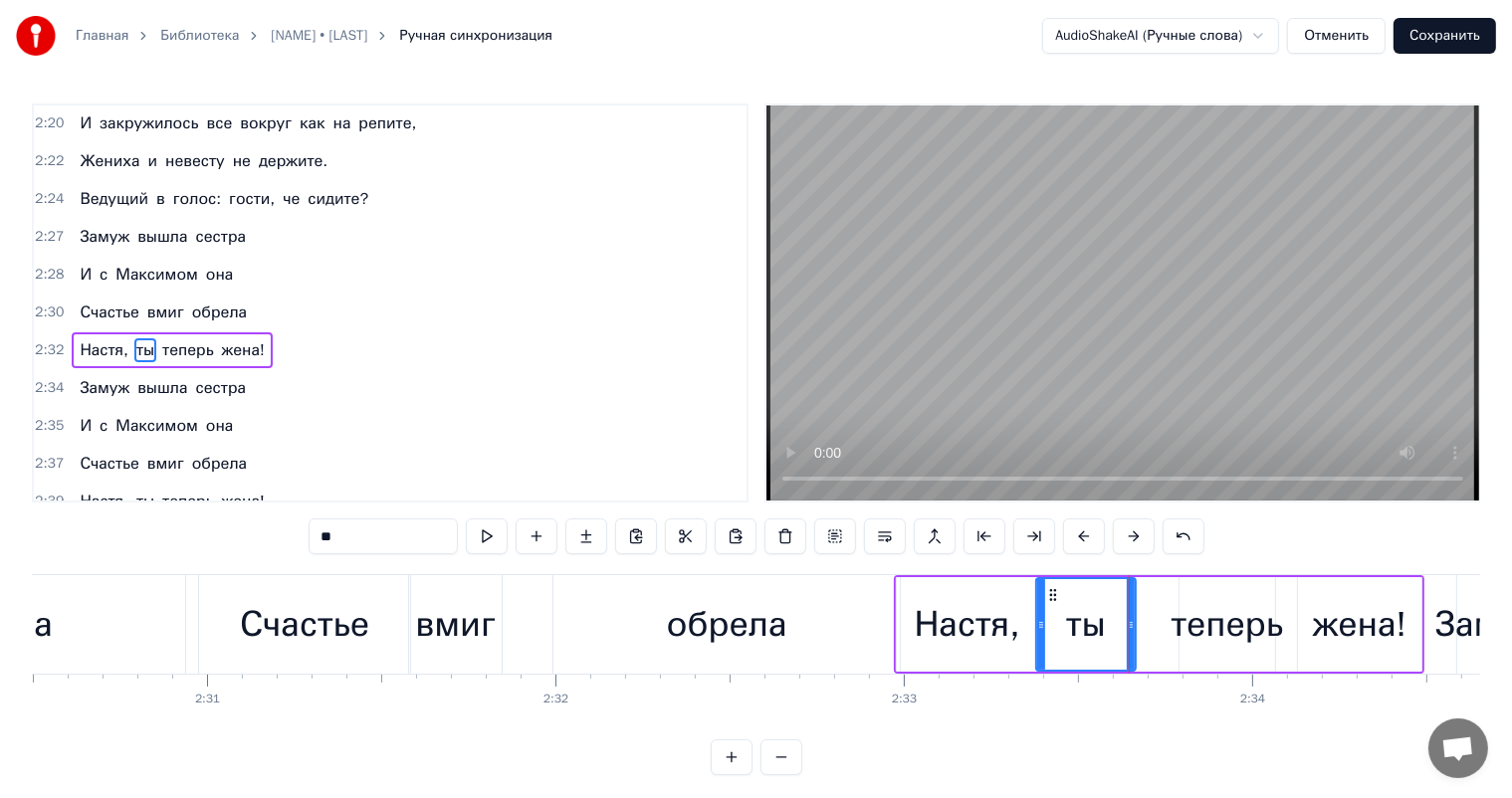 drag, startPoint x: 1116, startPoint y: 623, endPoint x: 1035, endPoint y: 632, distance: 81.49847 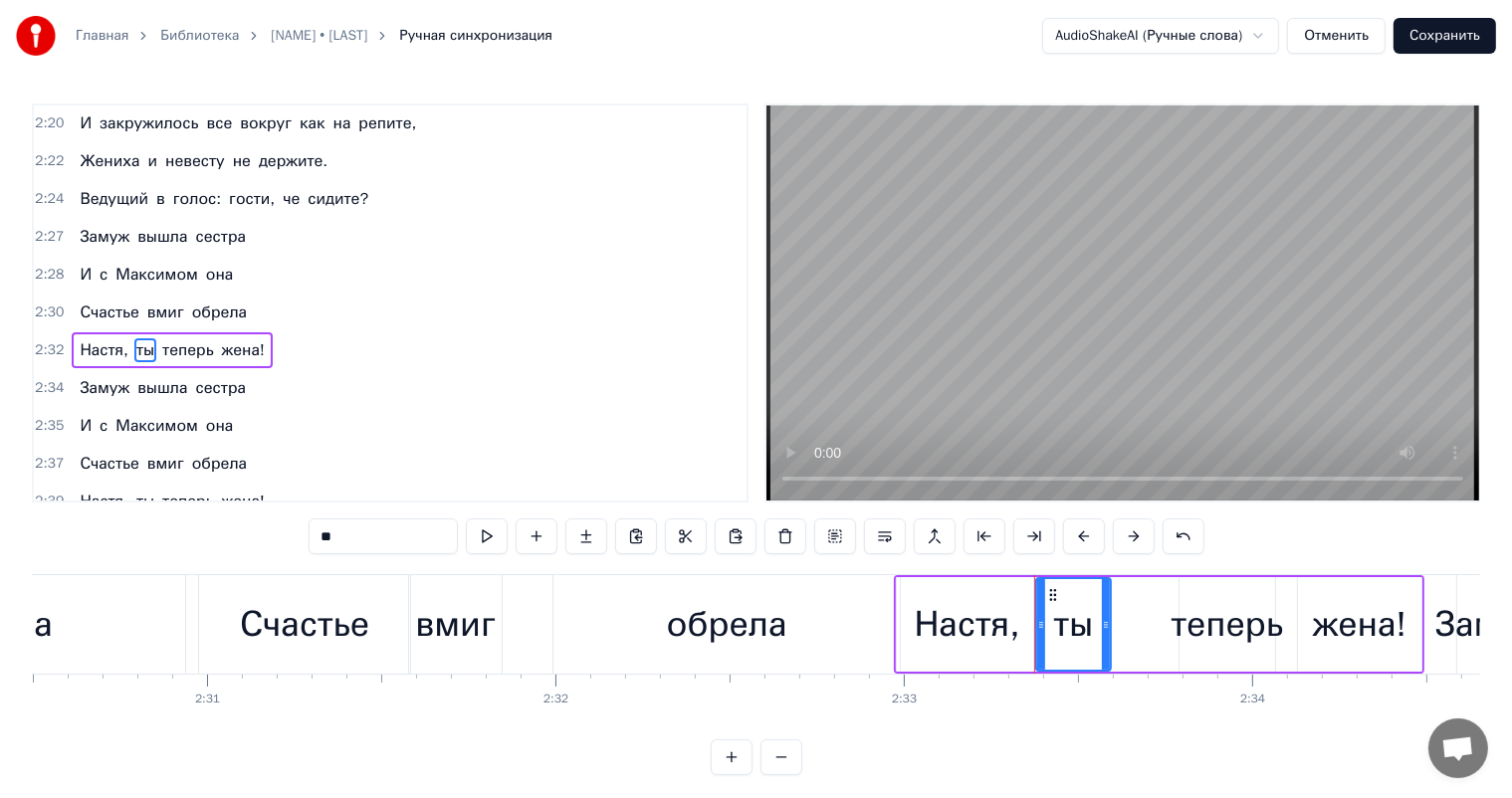drag, startPoint x: 1133, startPoint y: 621, endPoint x: 1108, endPoint y: 621, distance: 25 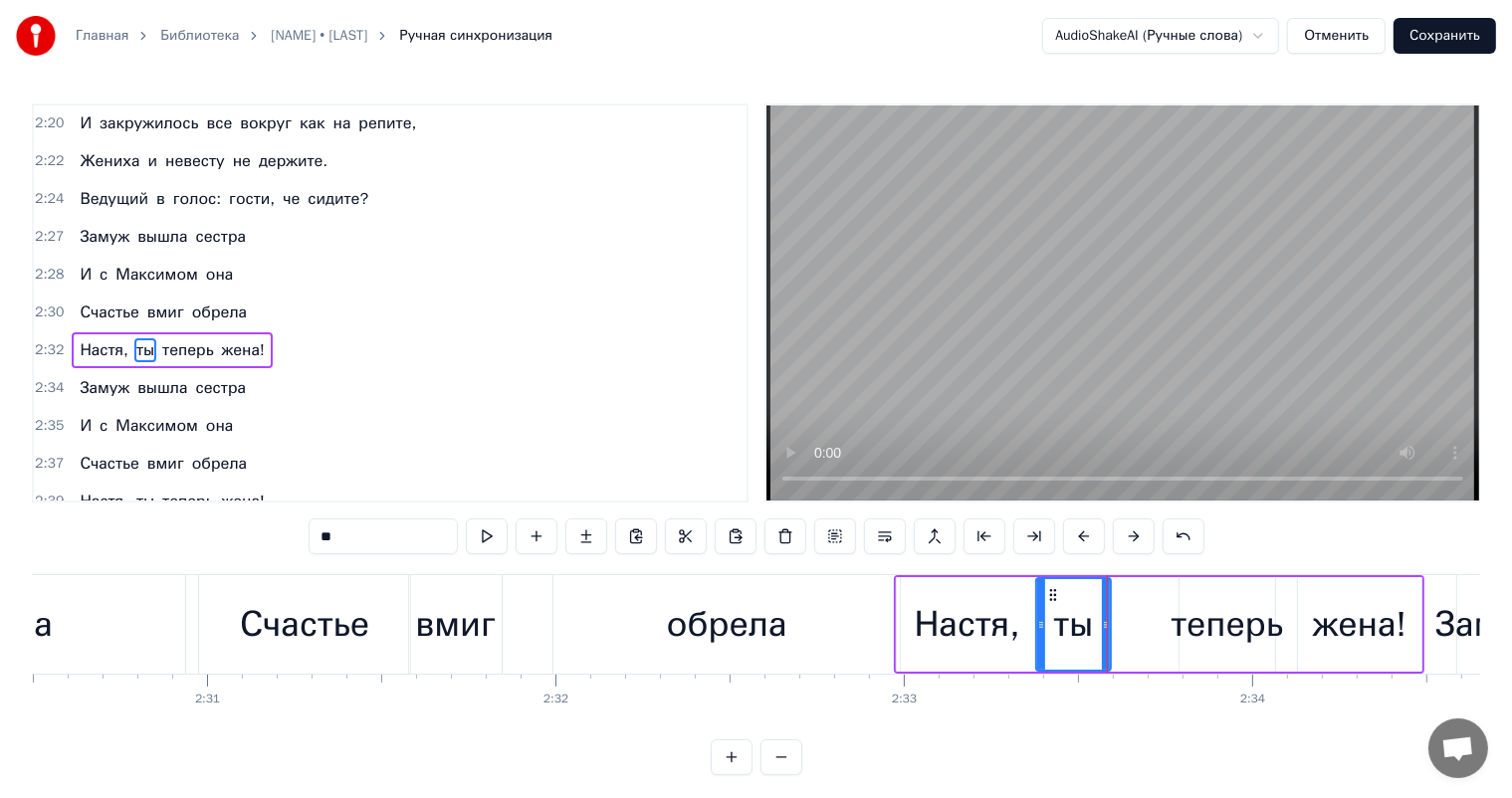 click on "теперь" at bounding box center [1227, 624] 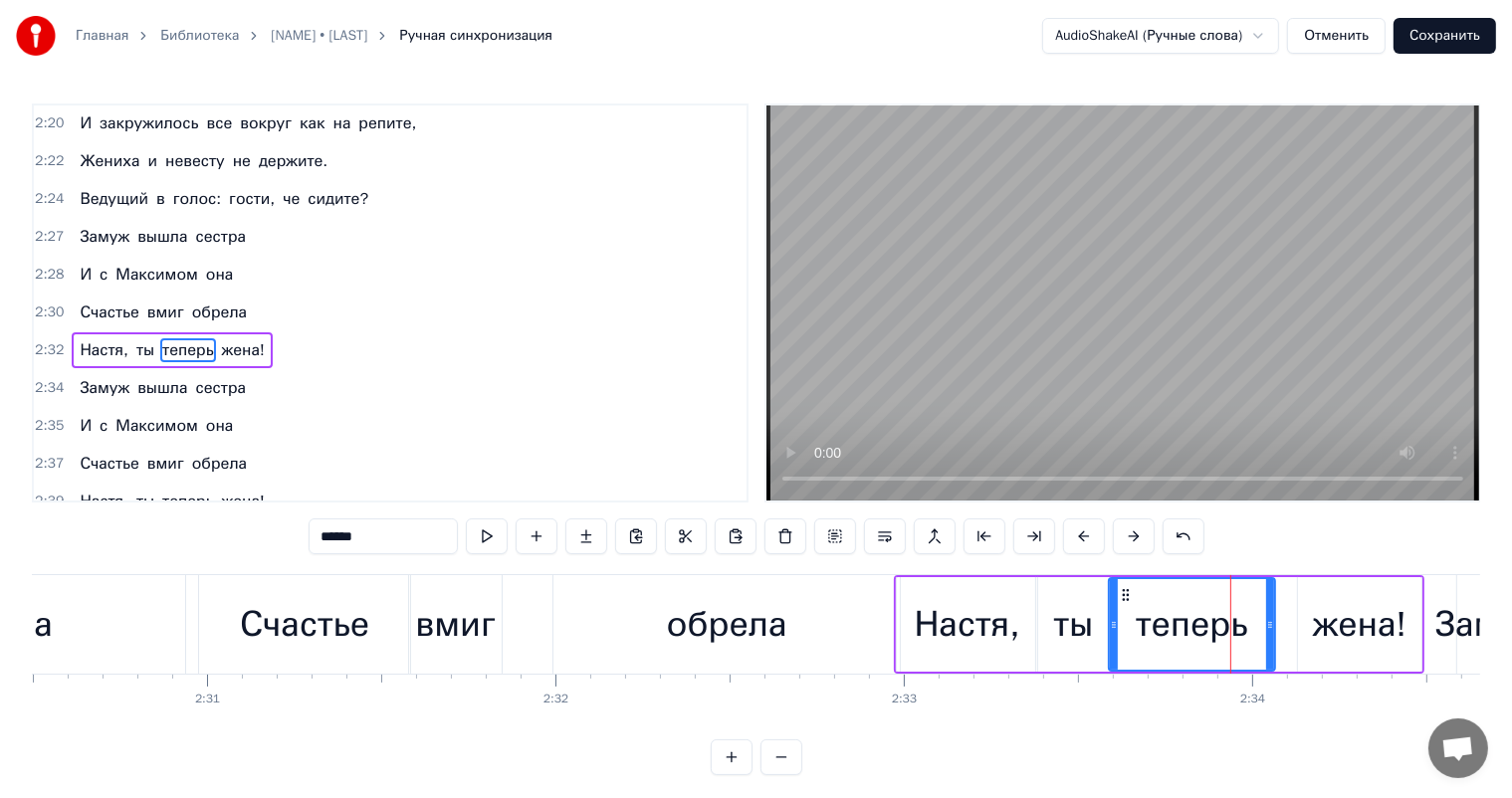 drag, startPoint x: 1183, startPoint y: 625, endPoint x: 1112, endPoint y: 624, distance: 71.00704 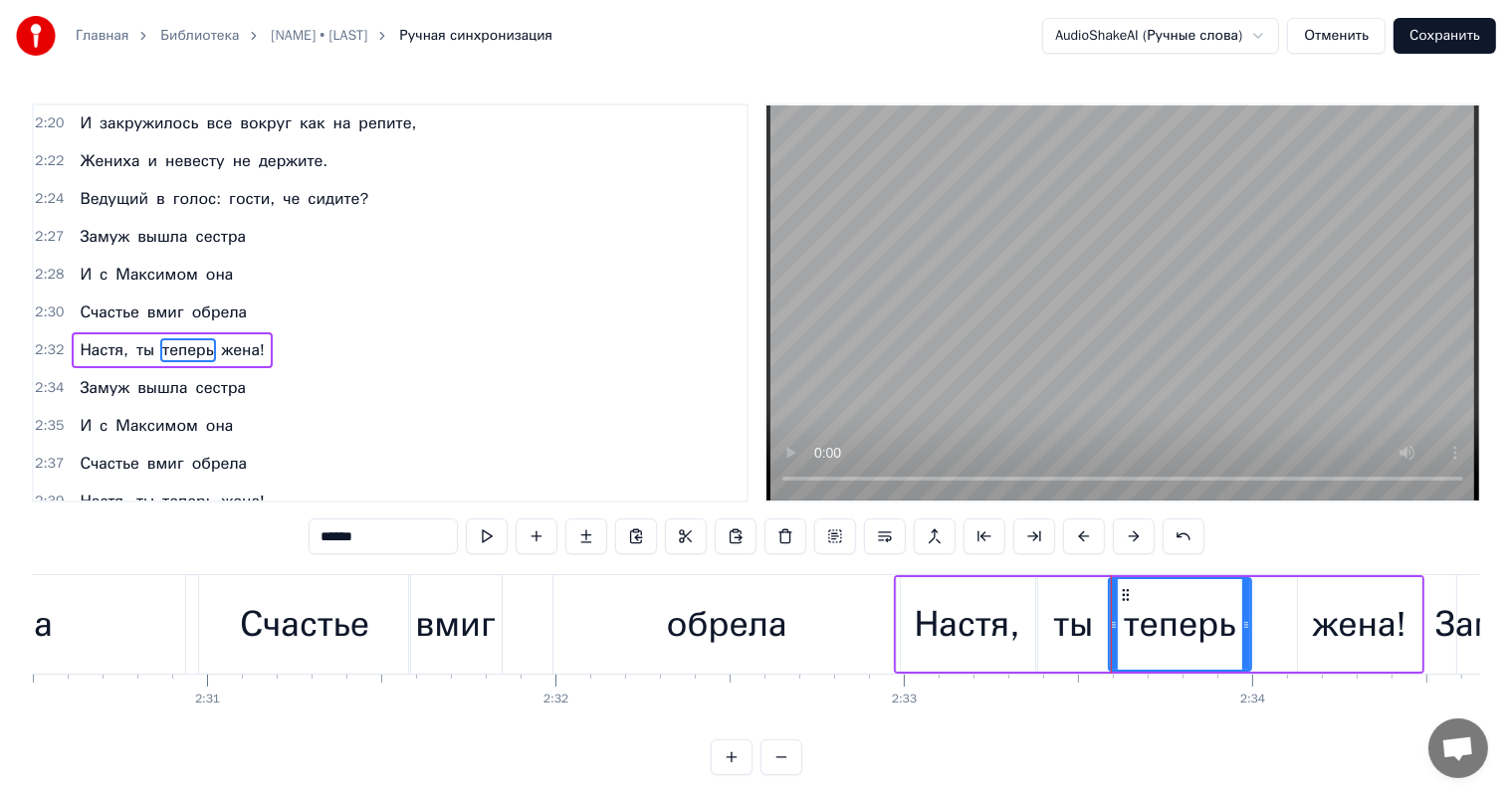 drag, startPoint x: 1270, startPoint y: 623, endPoint x: 1246, endPoint y: 626, distance: 24.186773 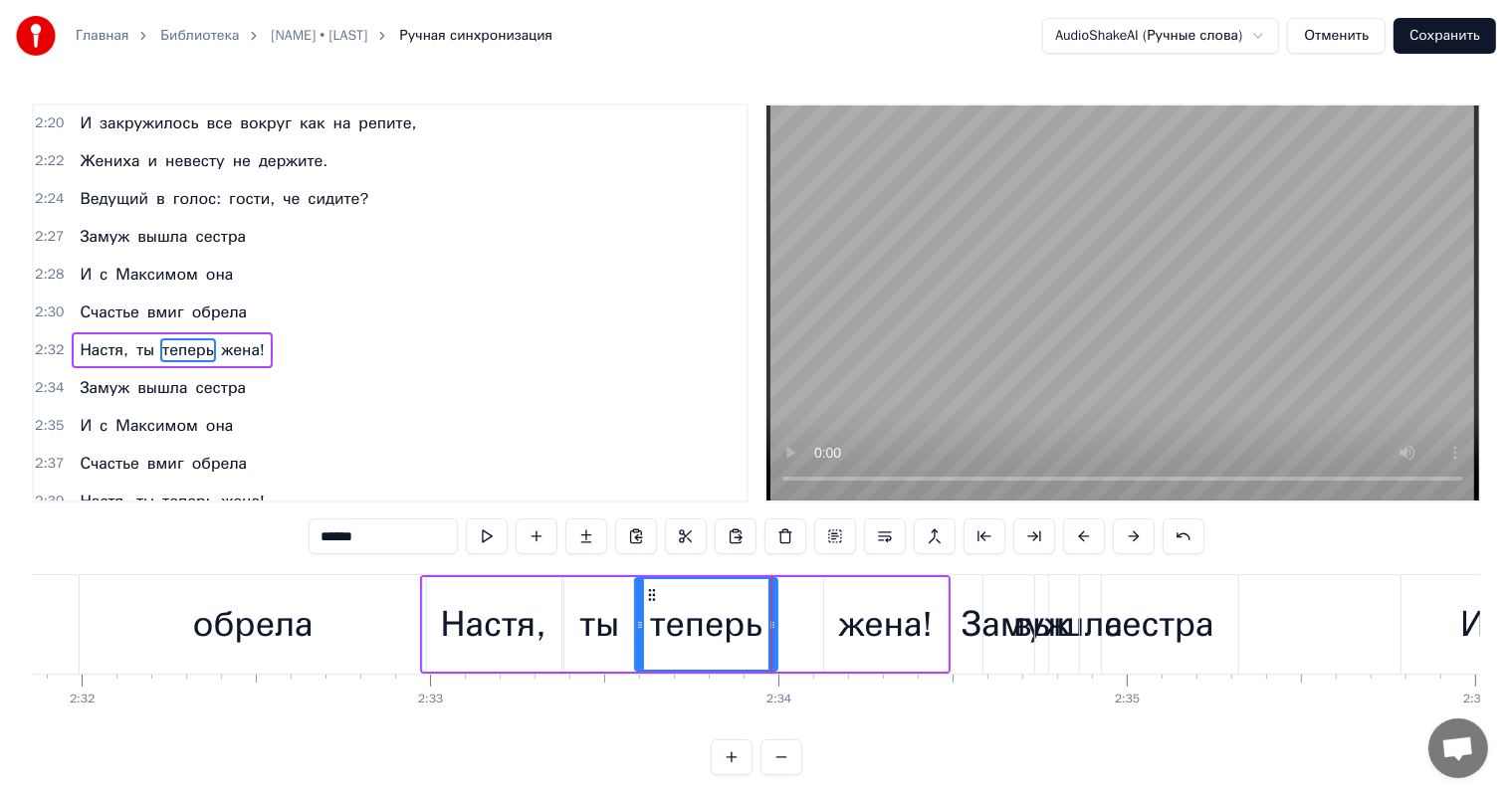 scroll, scrollTop: 0, scrollLeft: 53077, axis: horizontal 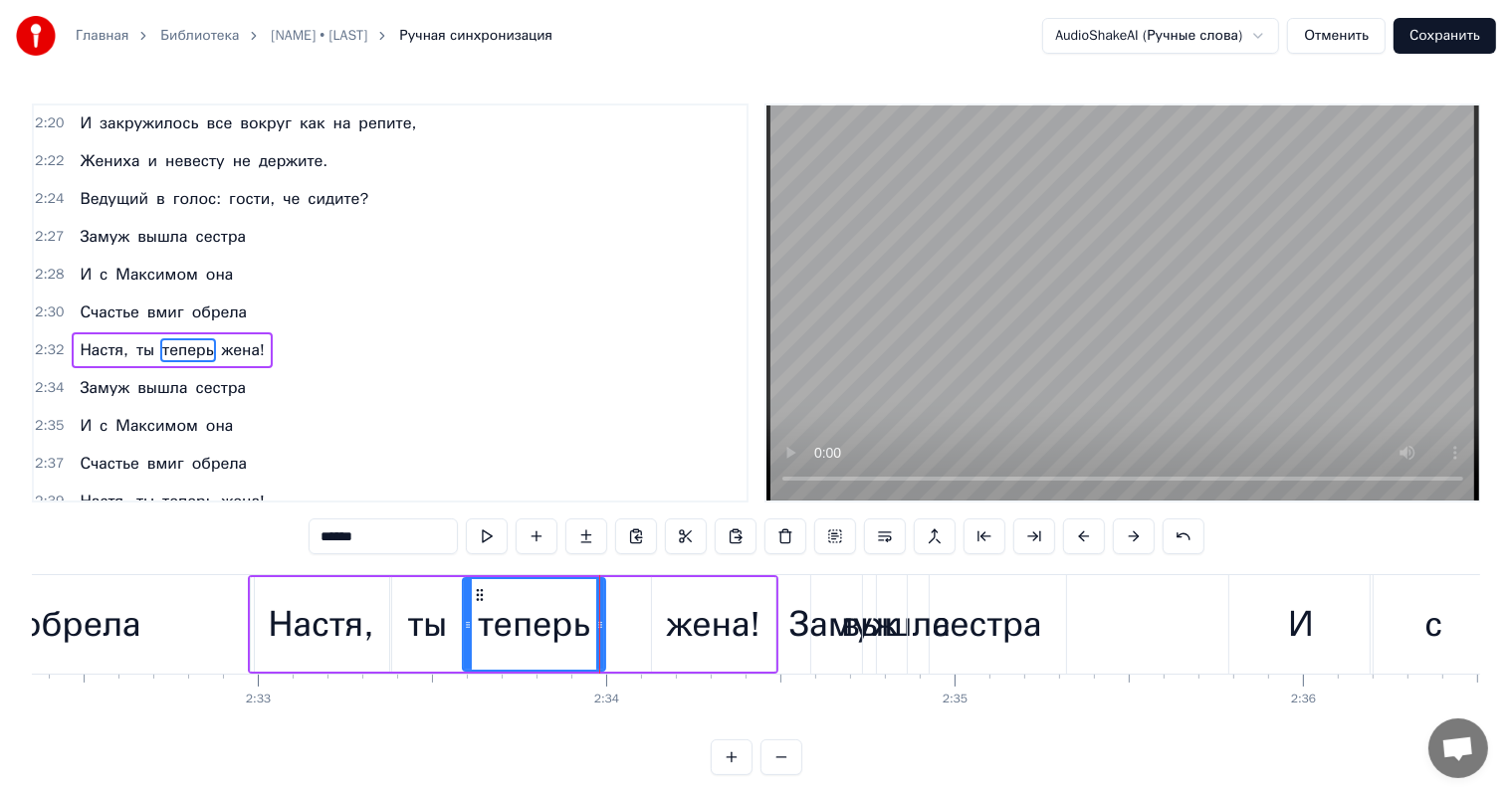 click on "жена!" at bounding box center [714, 624] 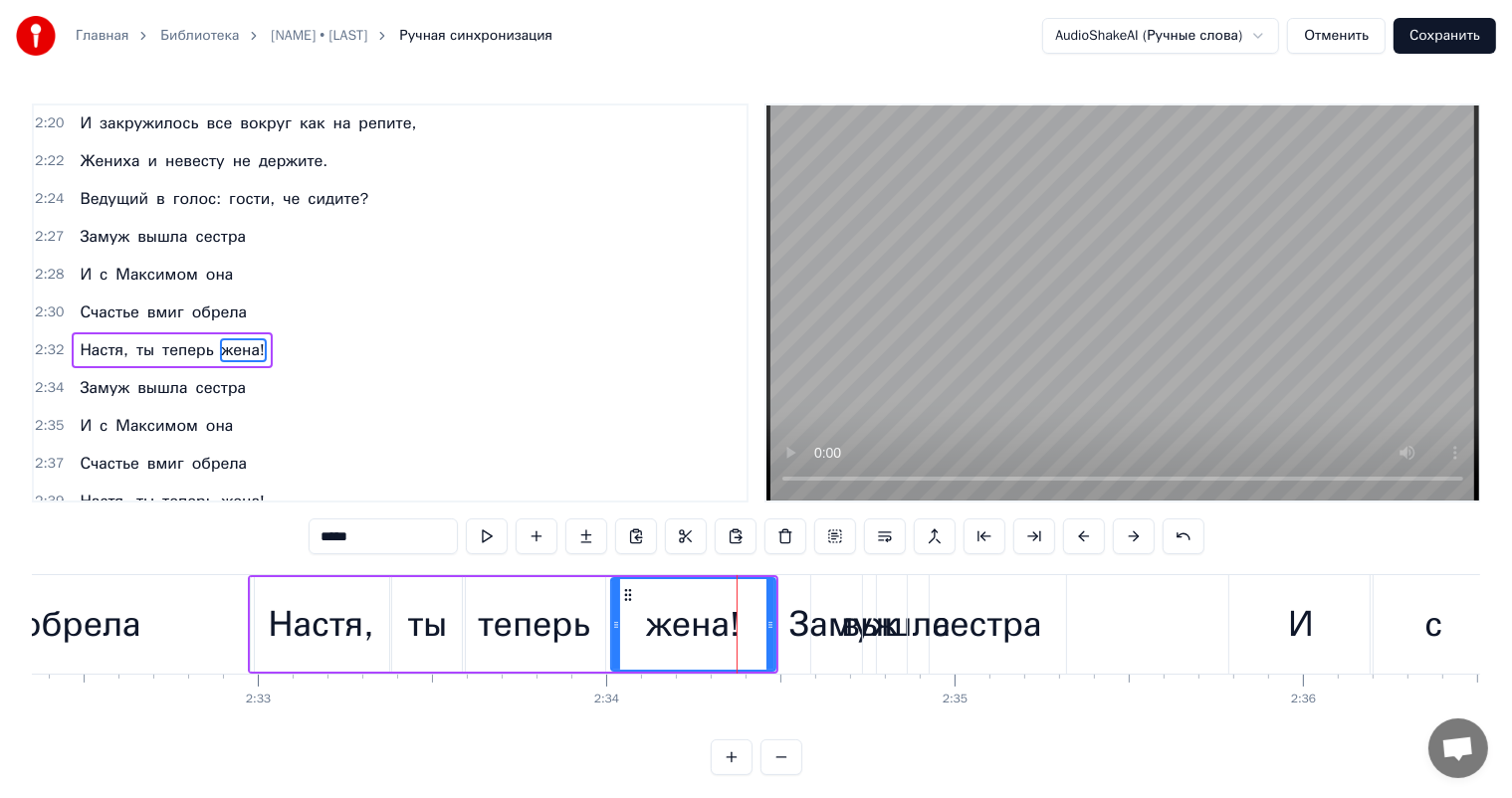 drag, startPoint x: 658, startPoint y: 627, endPoint x: 617, endPoint y: 621, distance: 41.4367 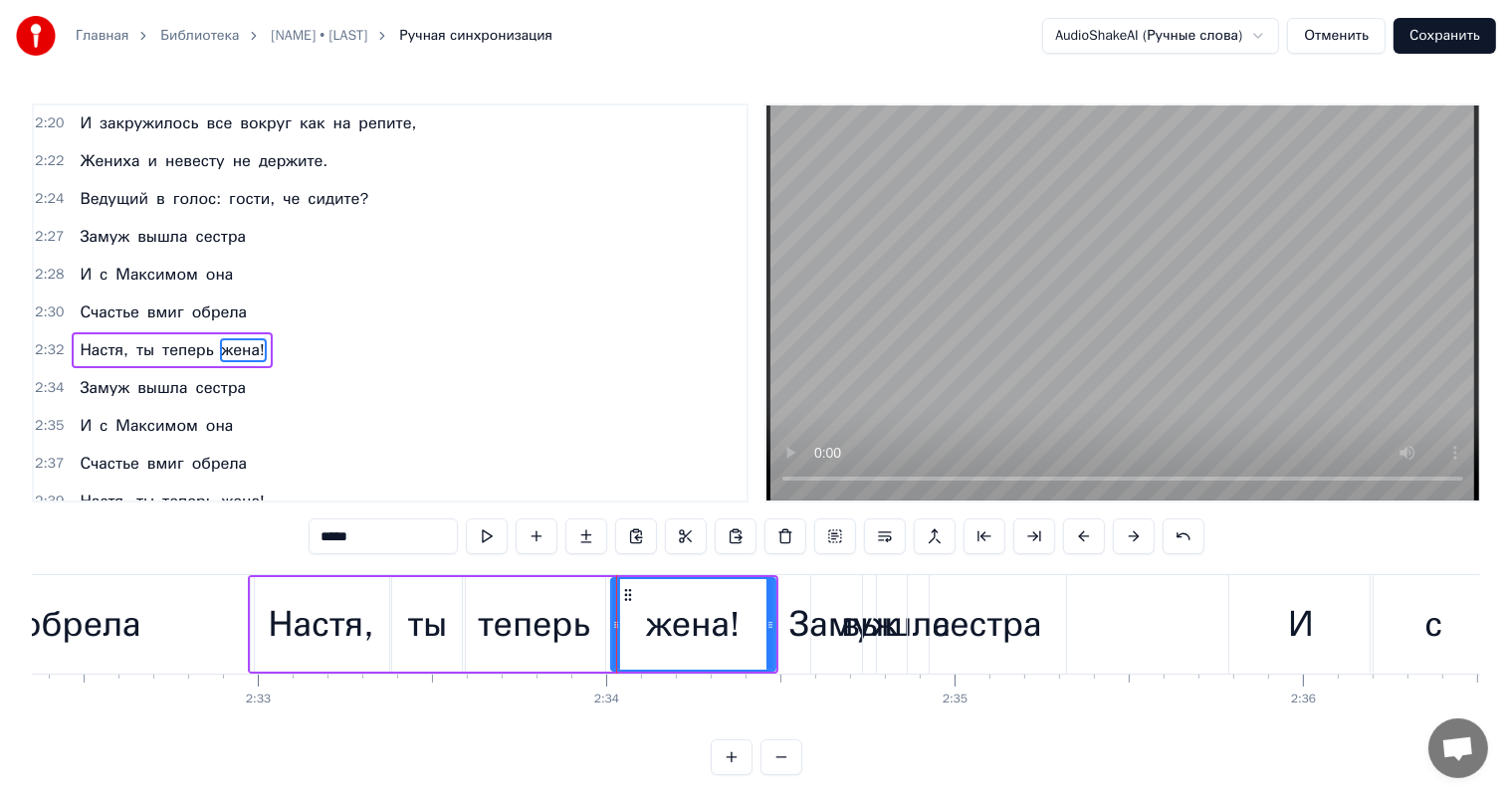 click on "сестра" at bounding box center (986, 624) 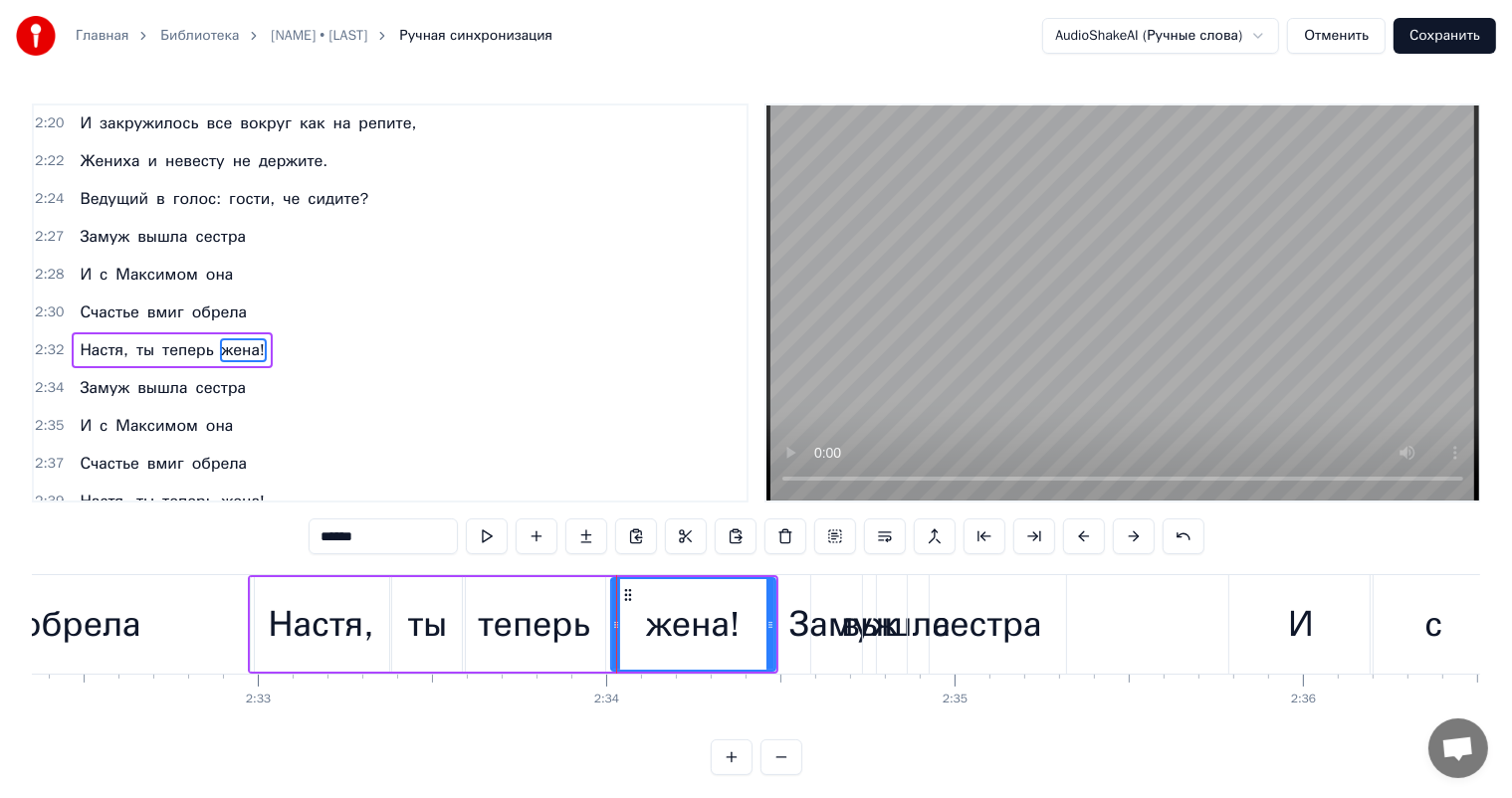 scroll, scrollTop: 1248, scrollLeft: 0, axis: vertical 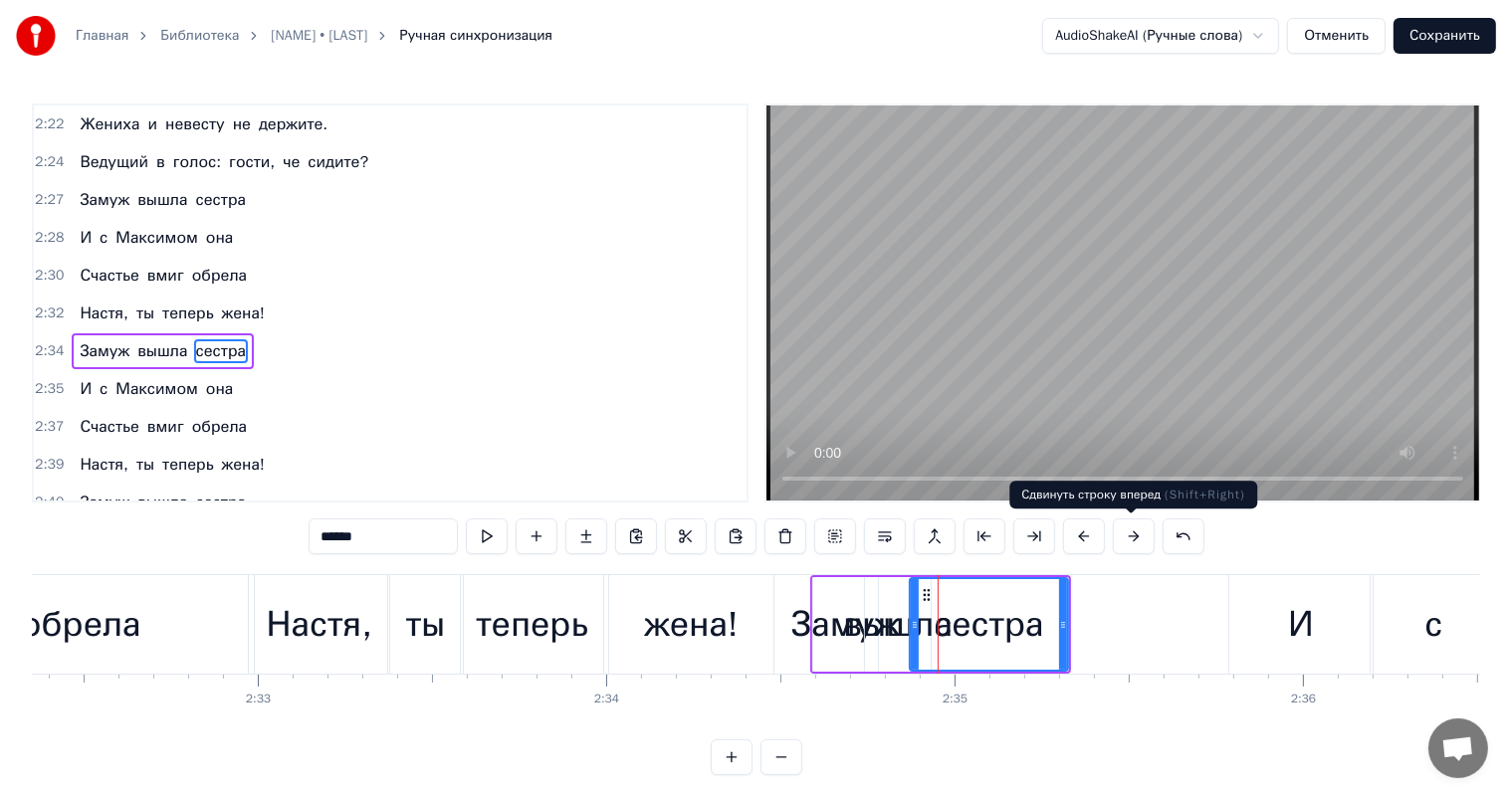 click at bounding box center [1134, 536] 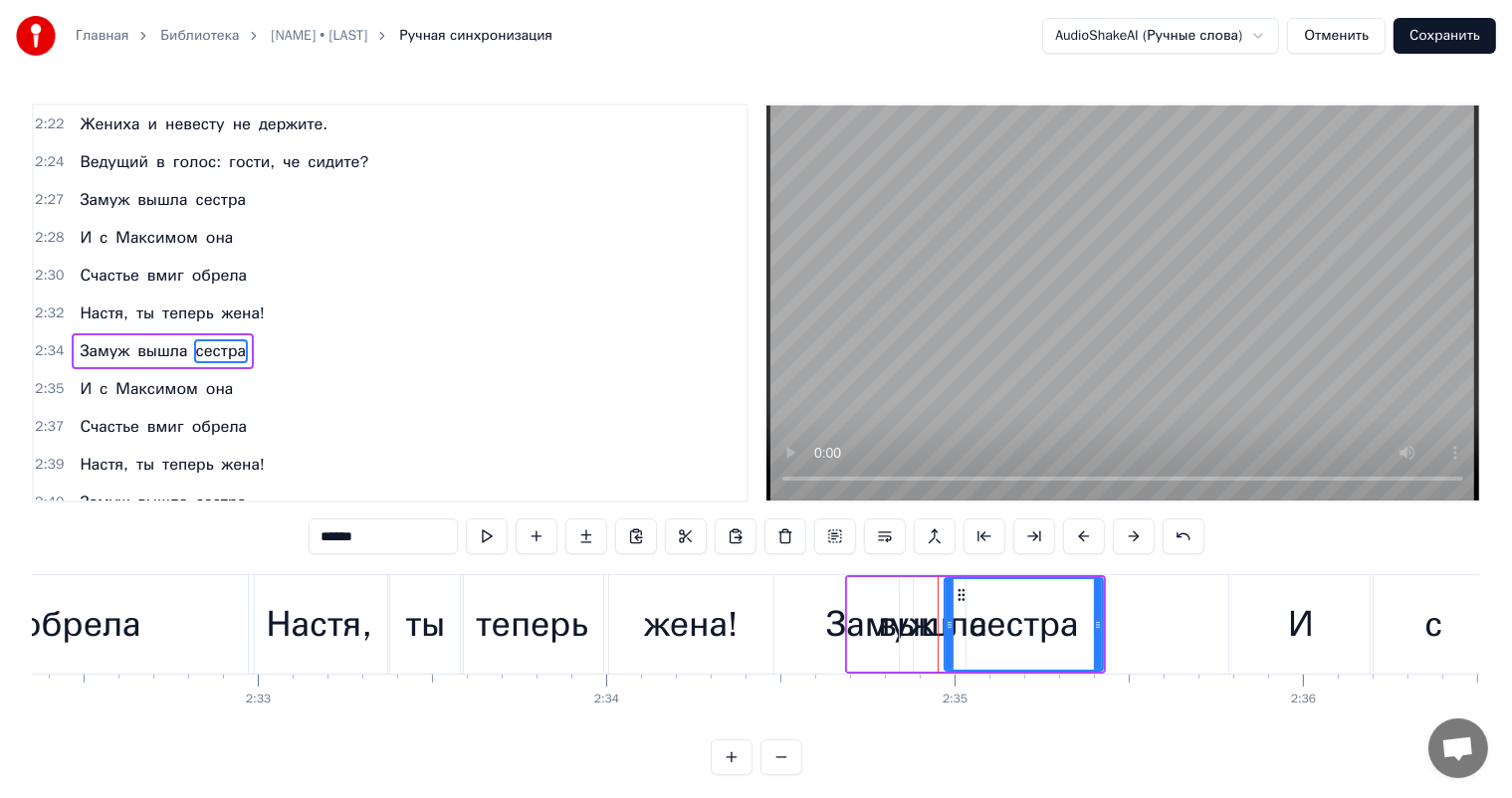 click at bounding box center (1134, 536) 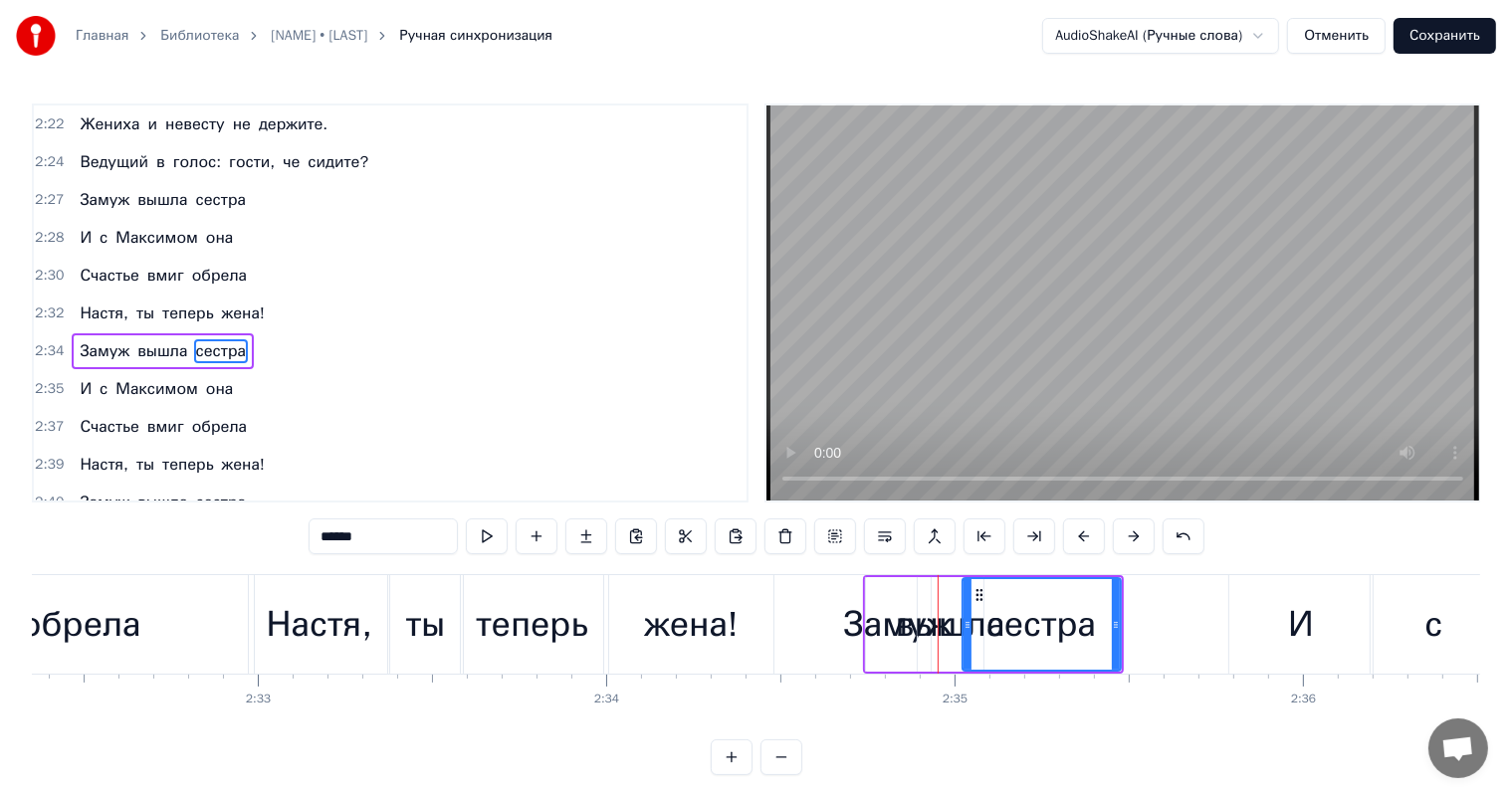 click at bounding box center (1134, 536) 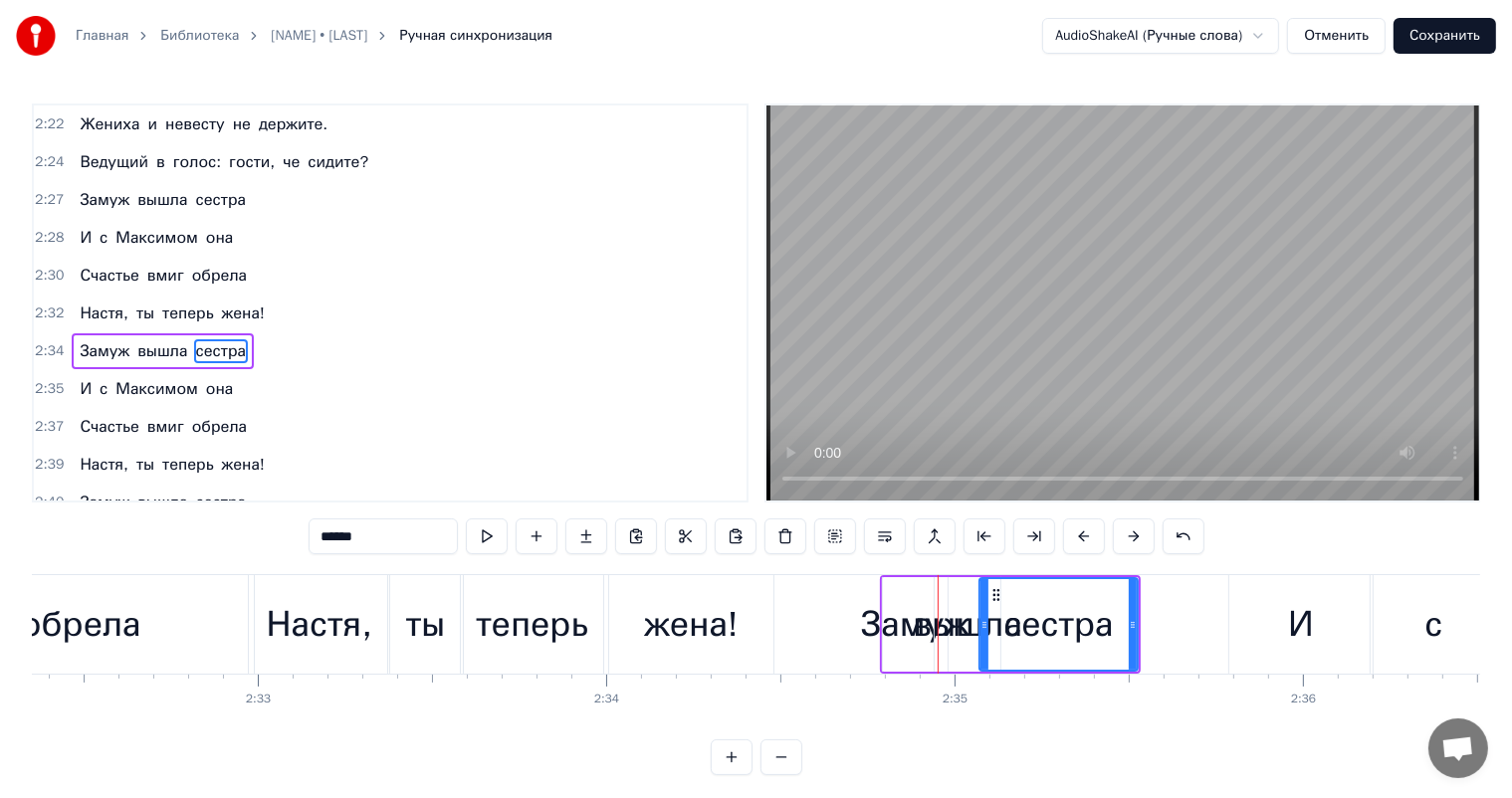 click at bounding box center (1134, 536) 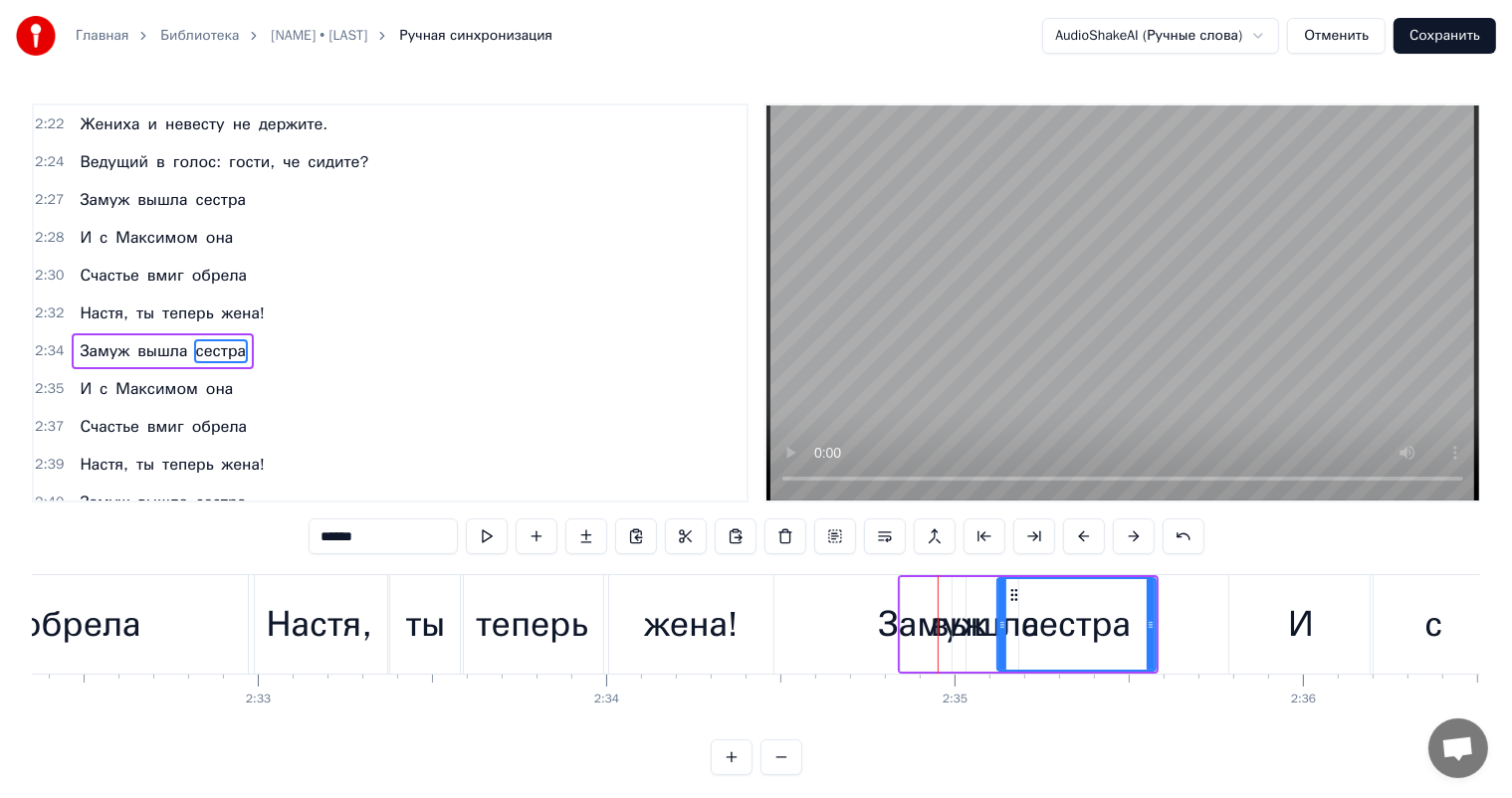 click at bounding box center (1134, 536) 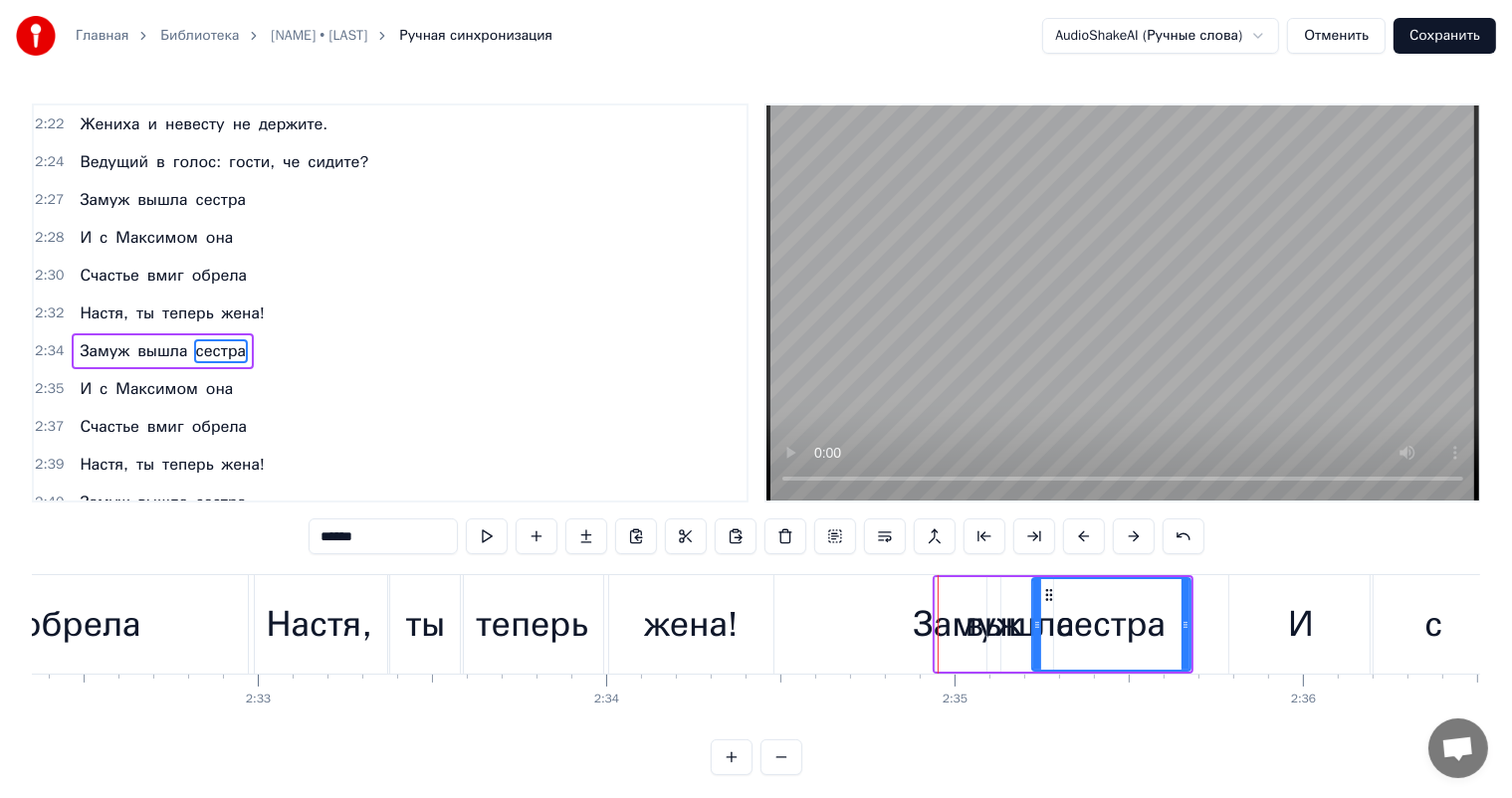 click at bounding box center (1134, 536) 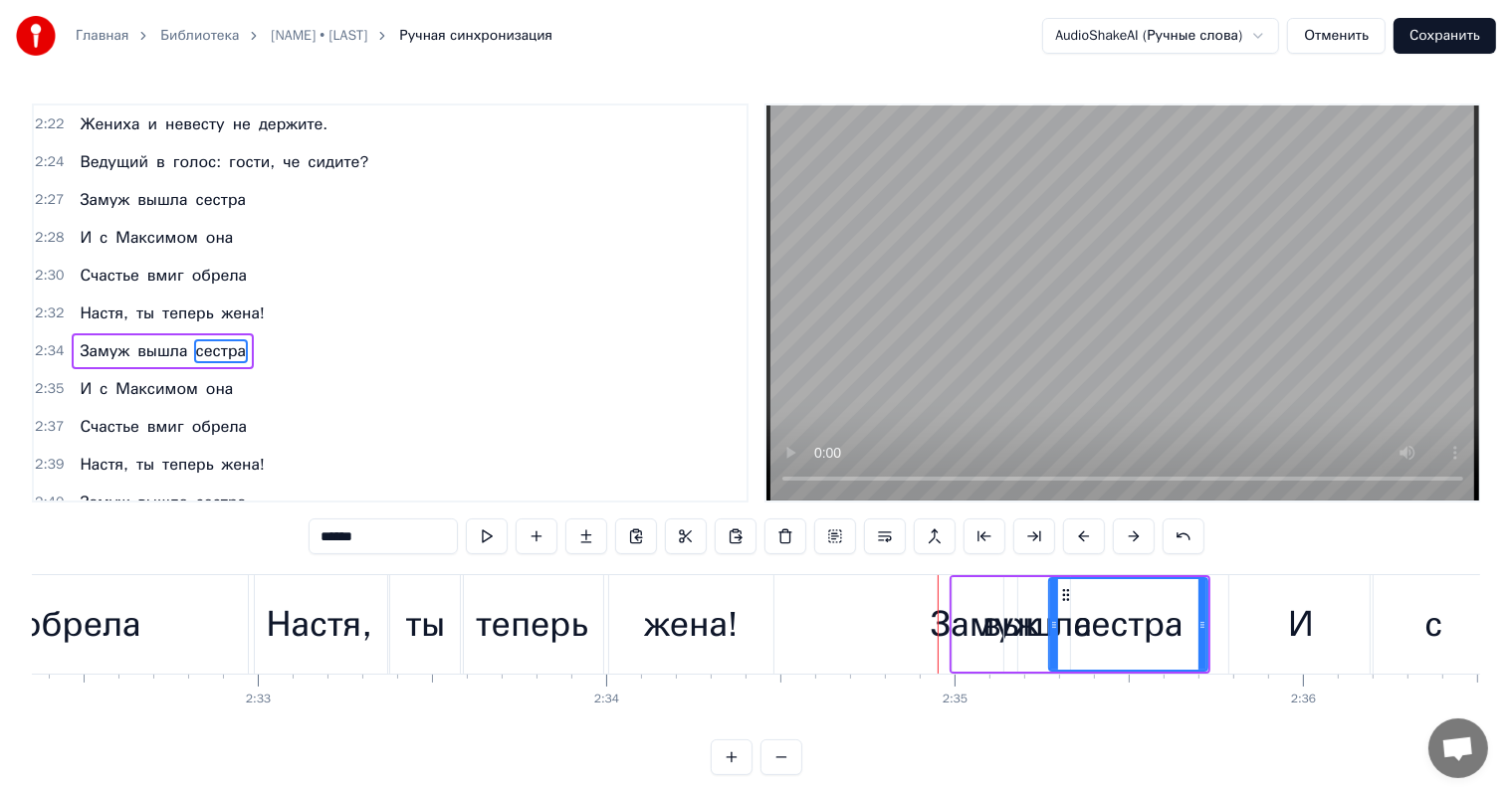 click at bounding box center (1134, 536) 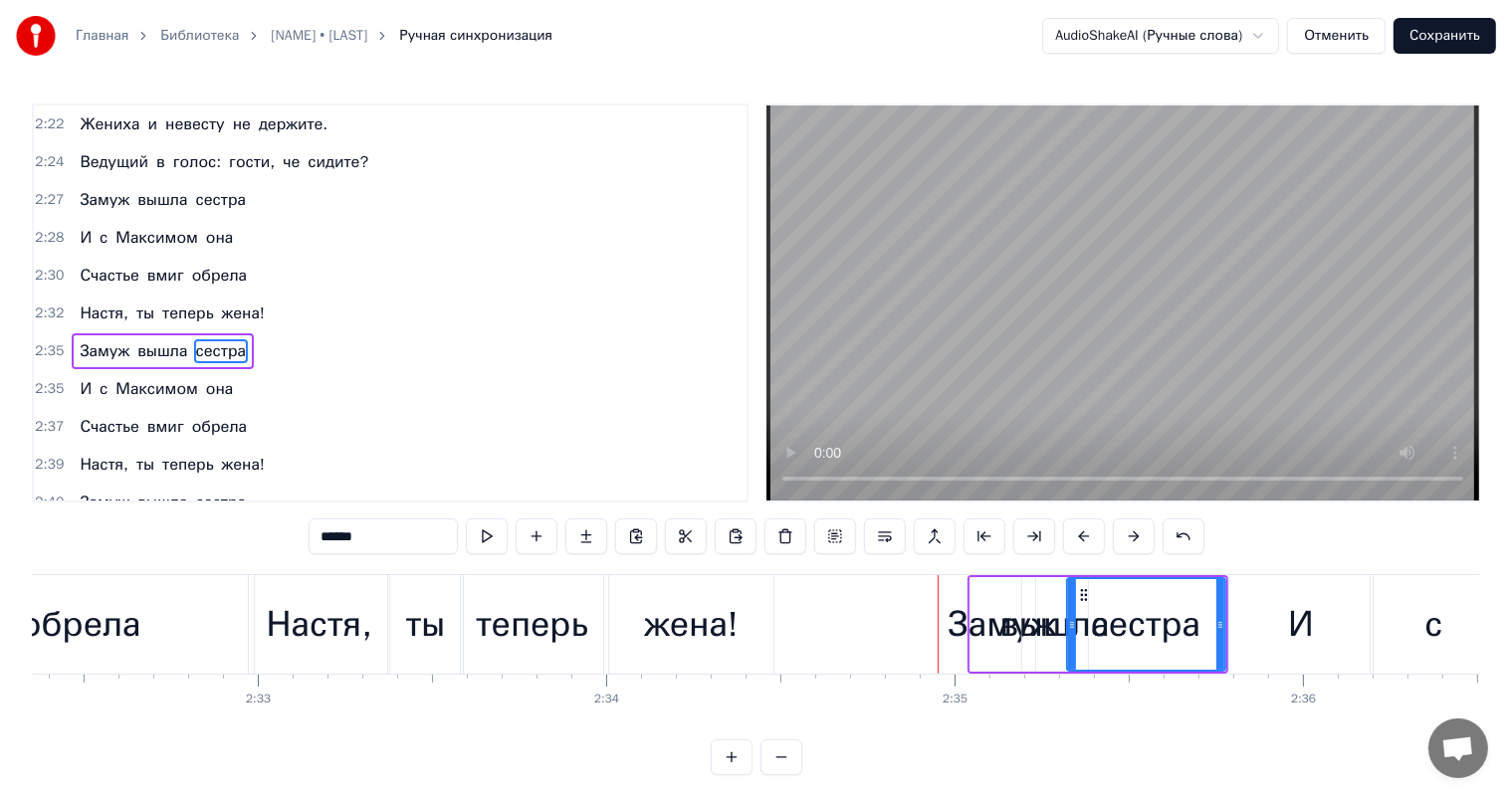 click at bounding box center [1134, 536] 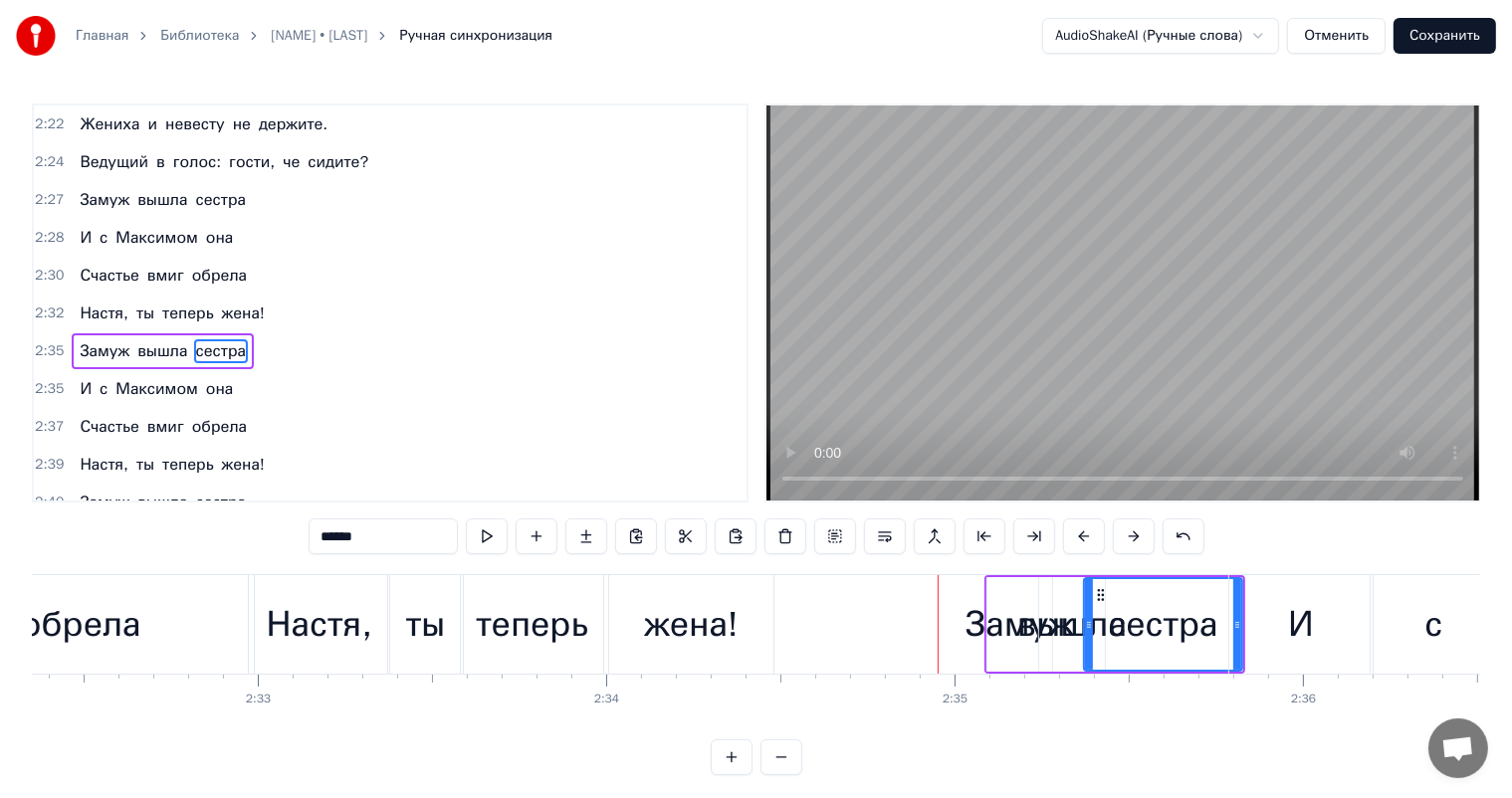 click at bounding box center [1134, 536] 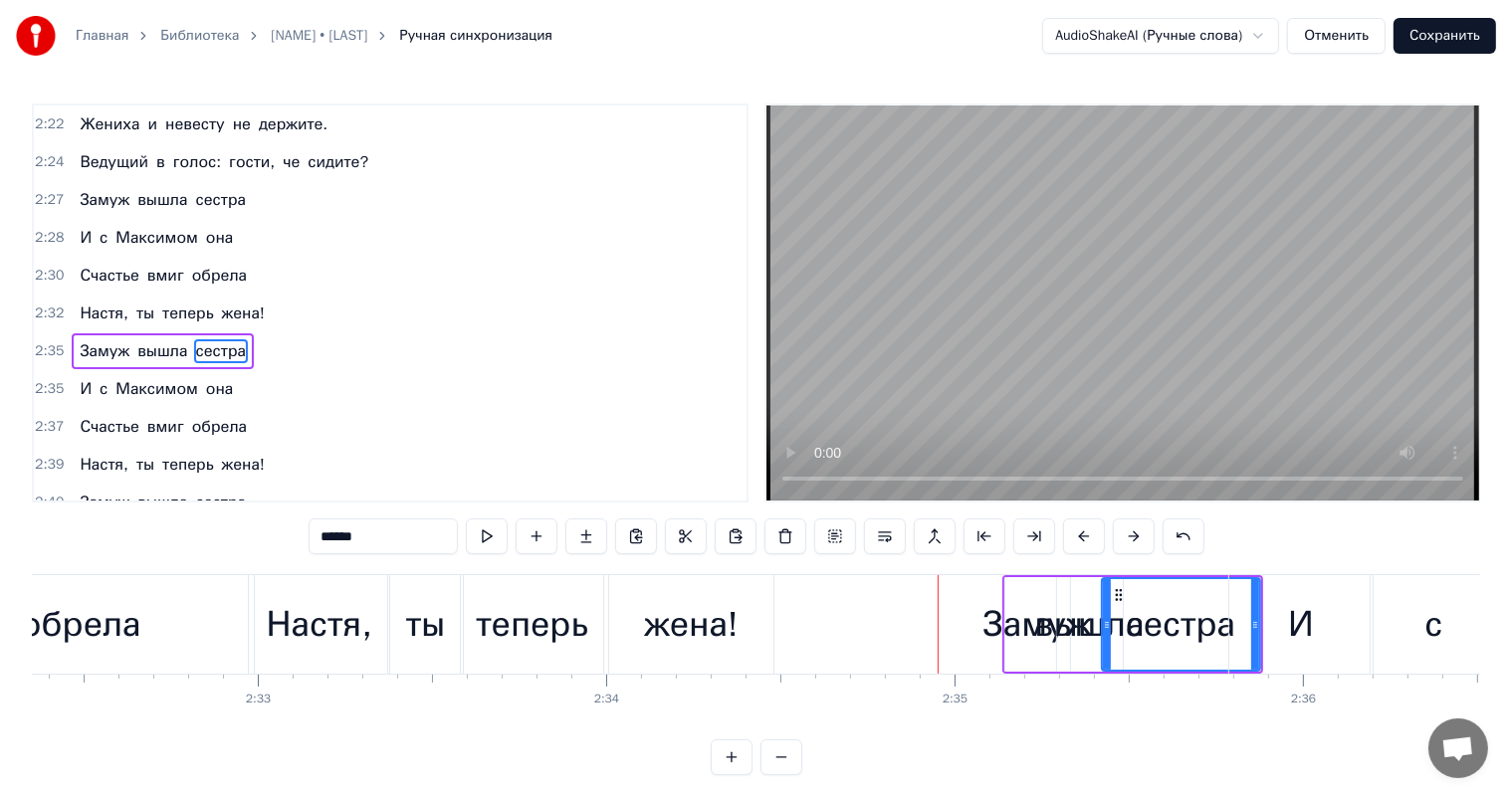click on "жена!" at bounding box center (691, 624) 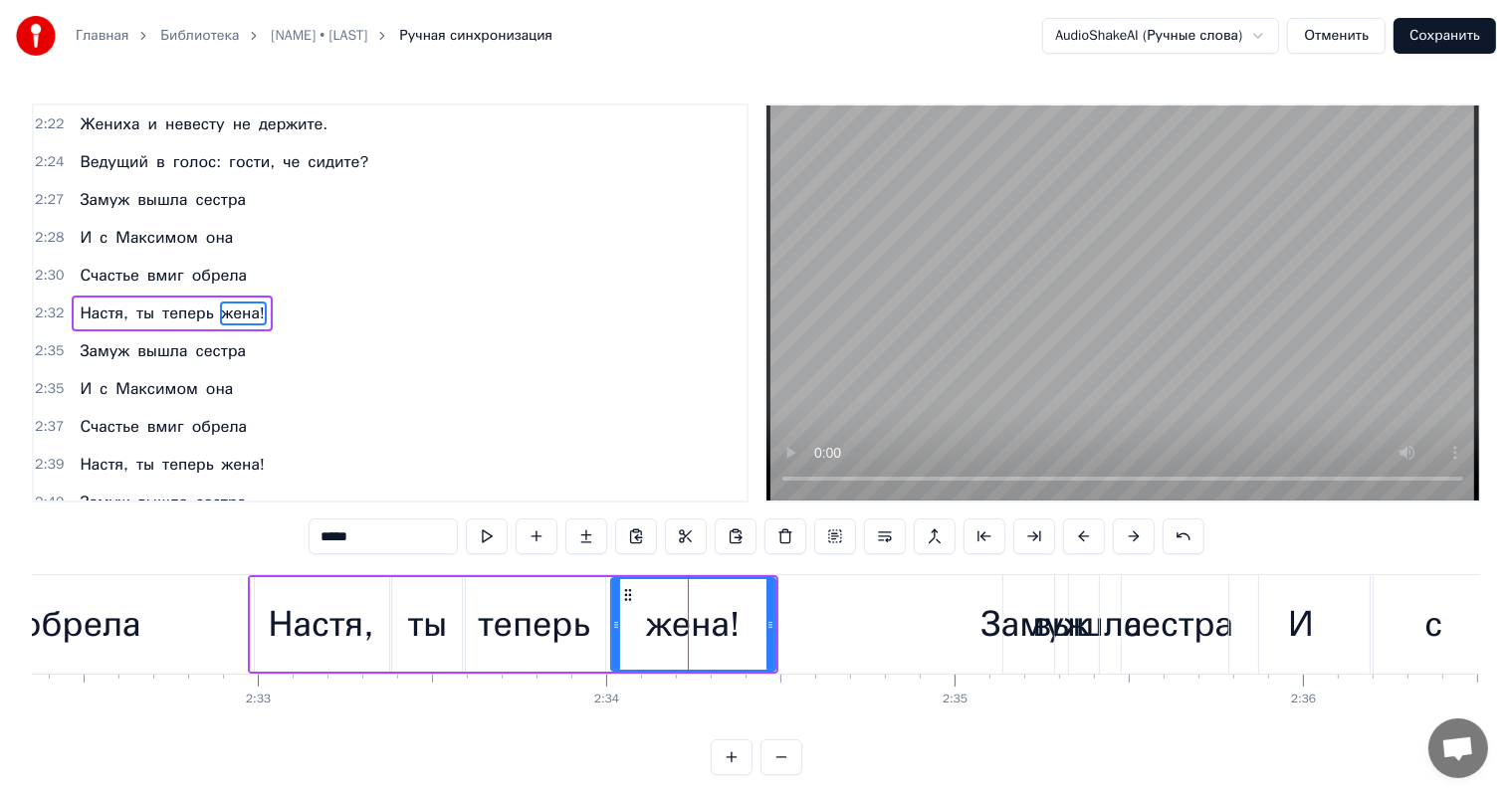 scroll, scrollTop: 1211, scrollLeft: 0, axis: vertical 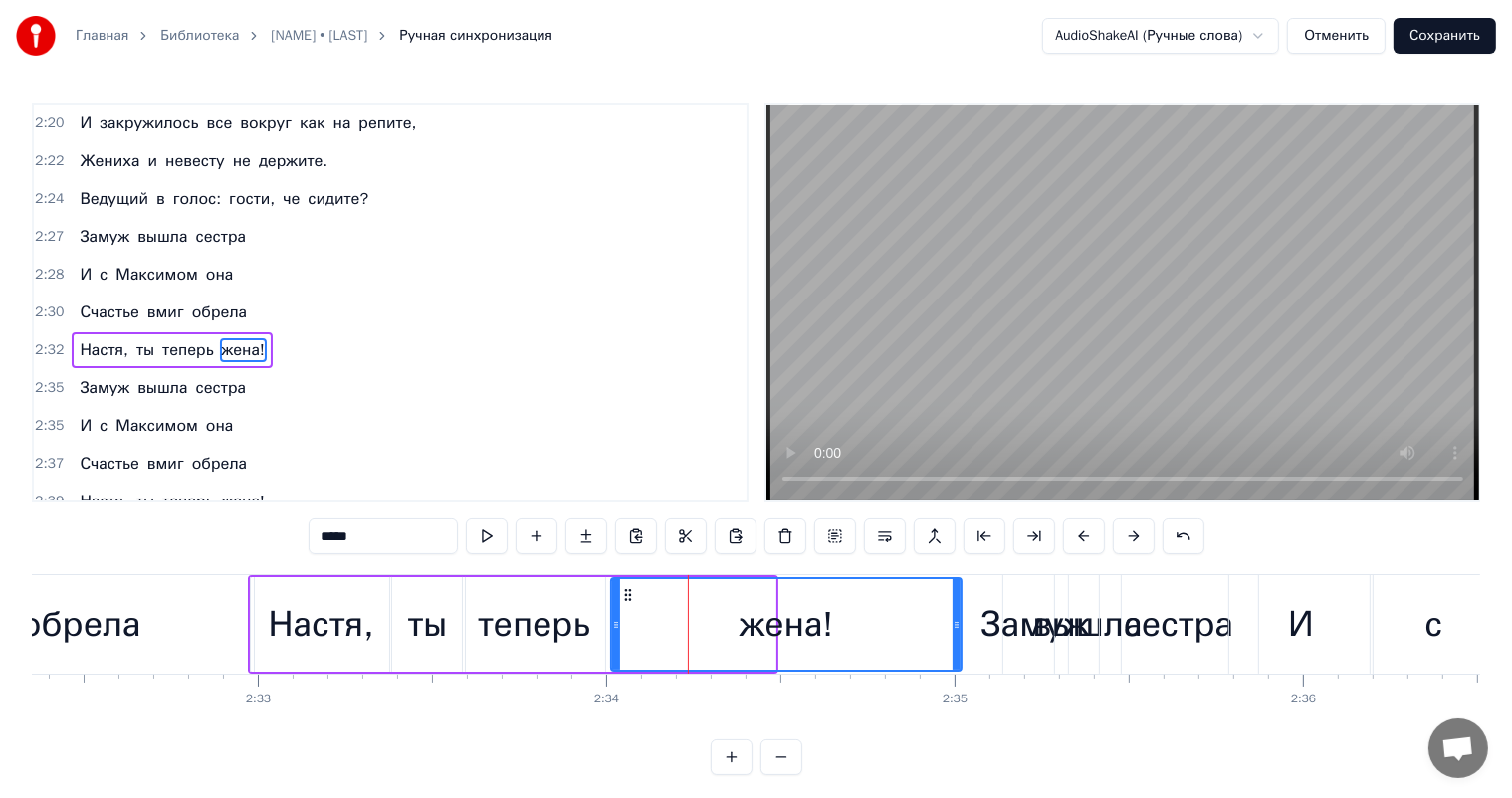 drag, startPoint x: 769, startPoint y: 616, endPoint x: 956, endPoint y: 645, distance: 189.2353 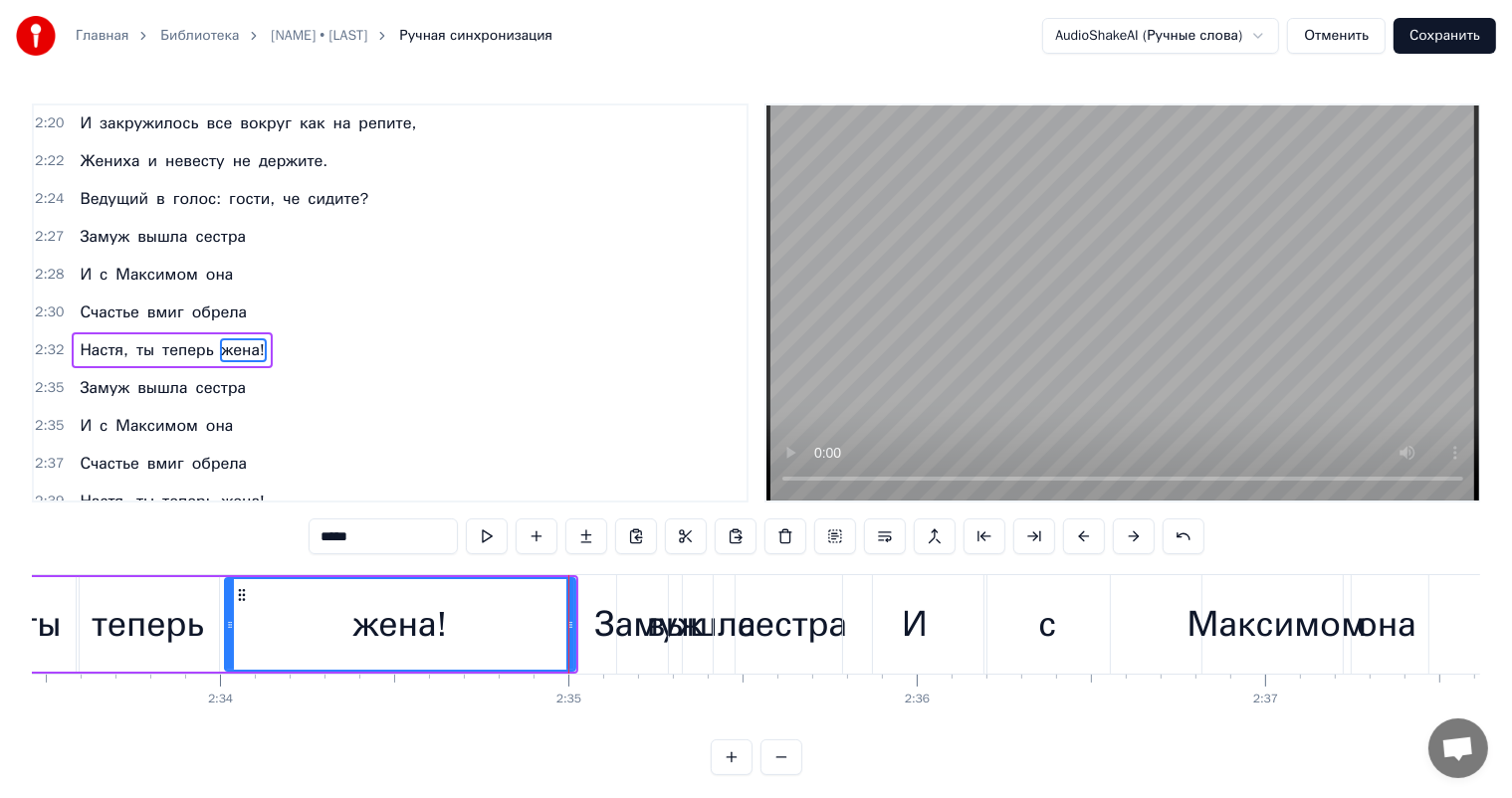 scroll, scrollTop: 0, scrollLeft: 53636, axis: horizontal 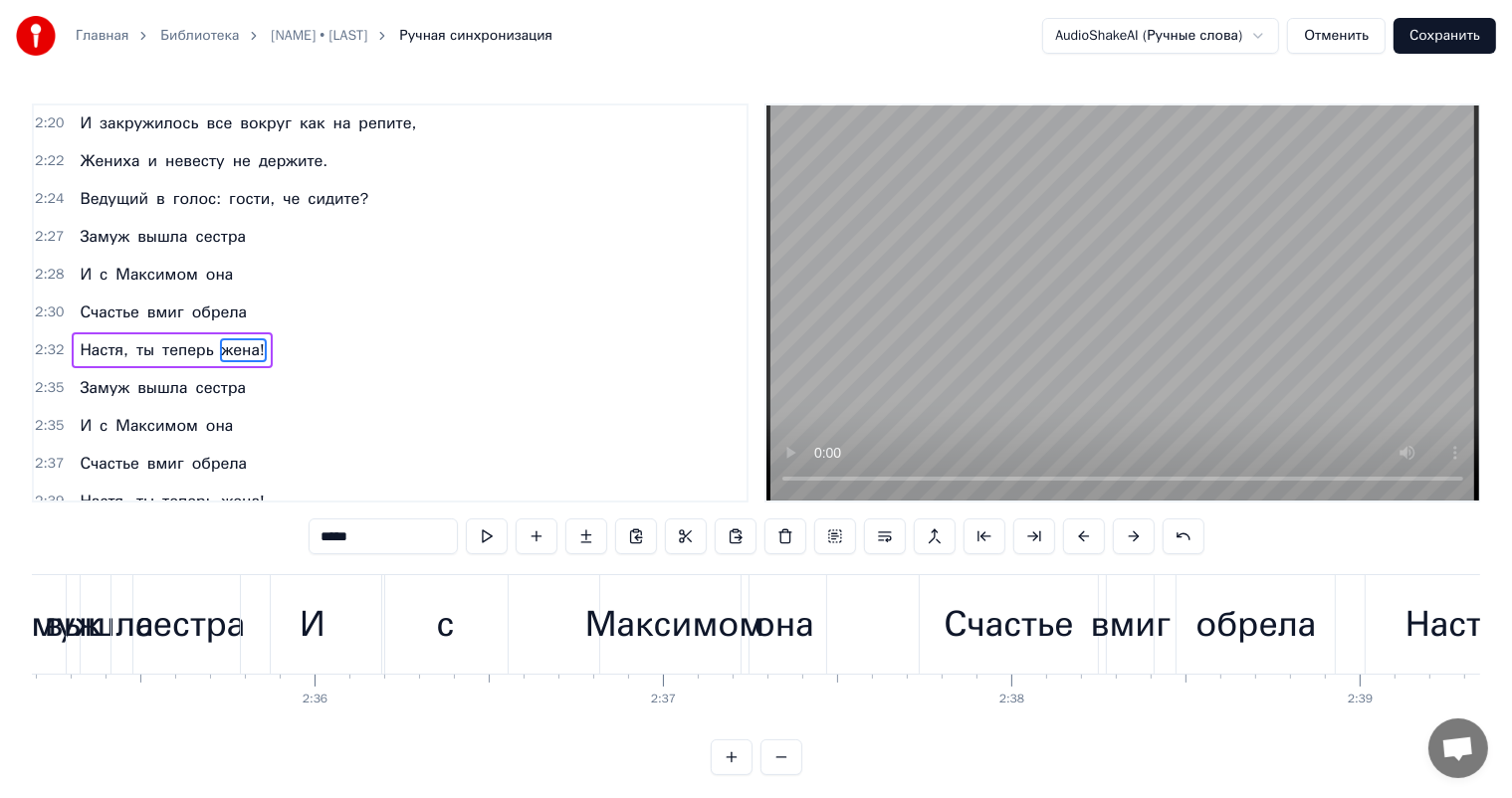 click on "Счастье" at bounding box center (1009, 624) 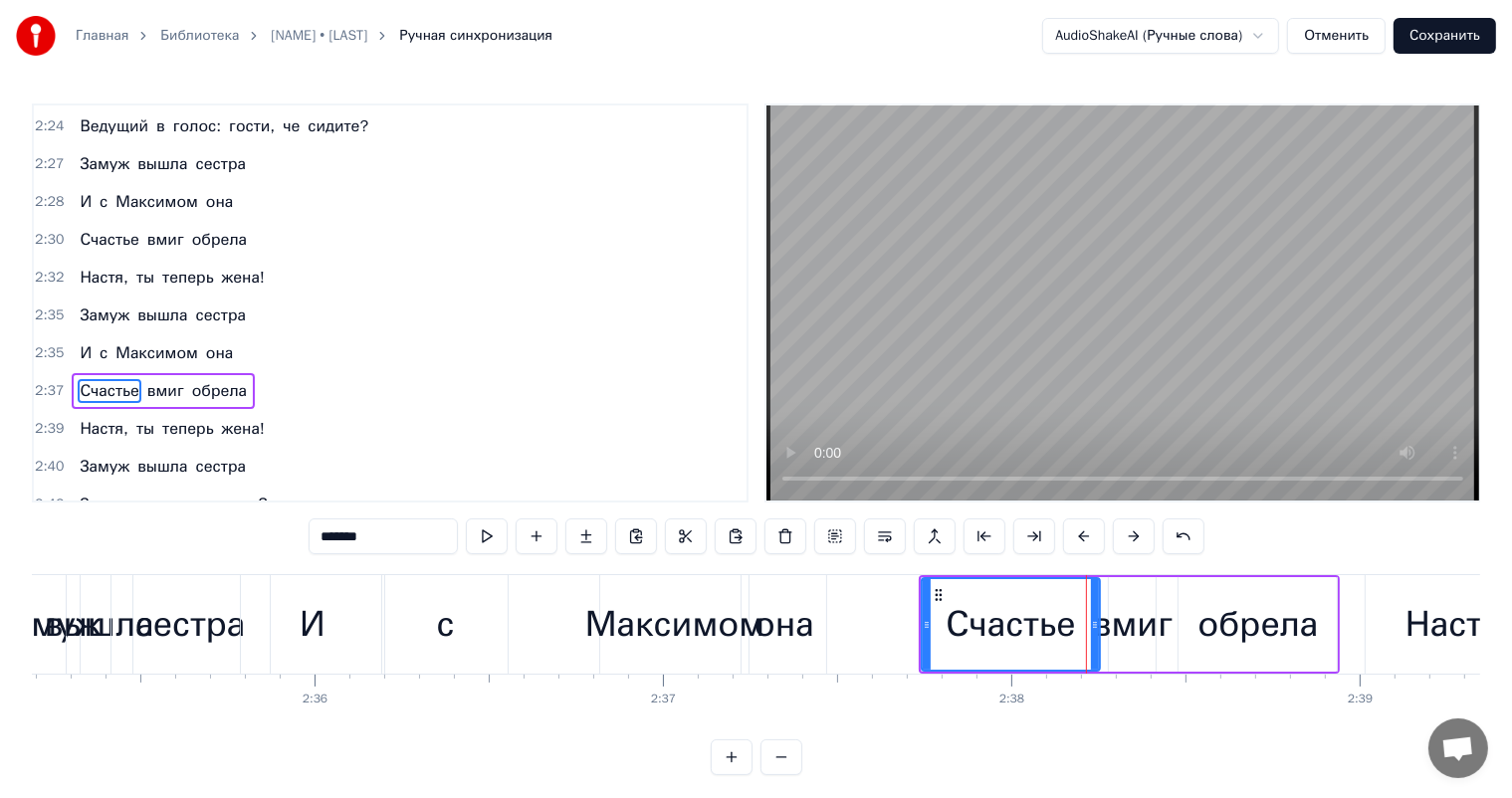 scroll, scrollTop: 1321, scrollLeft: 0, axis: vertical 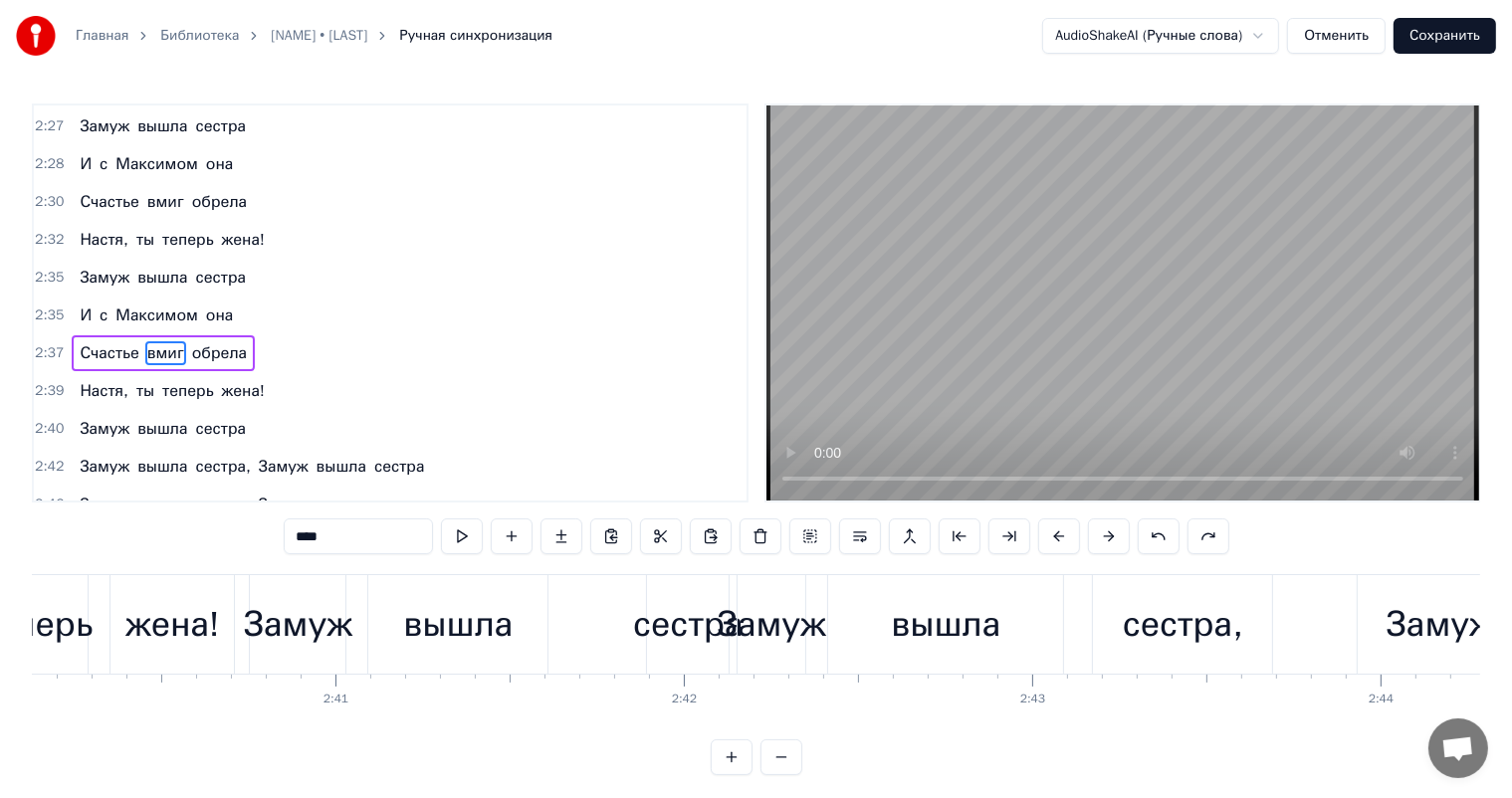click on "Замуж" at bounding box center [771, 624] 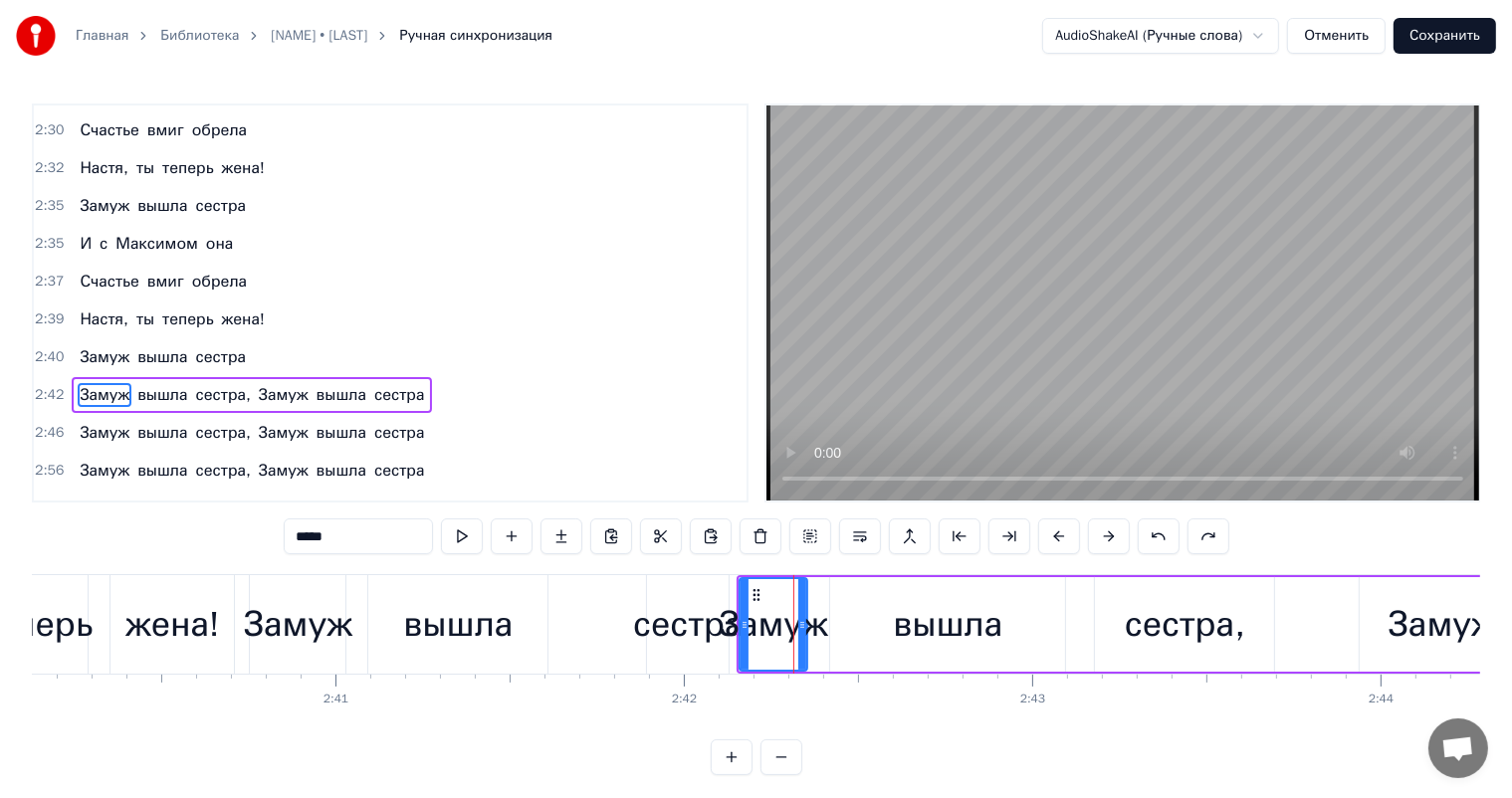 scroll, scrollTop: 1431, scrollLeft: 0, axis: vertical 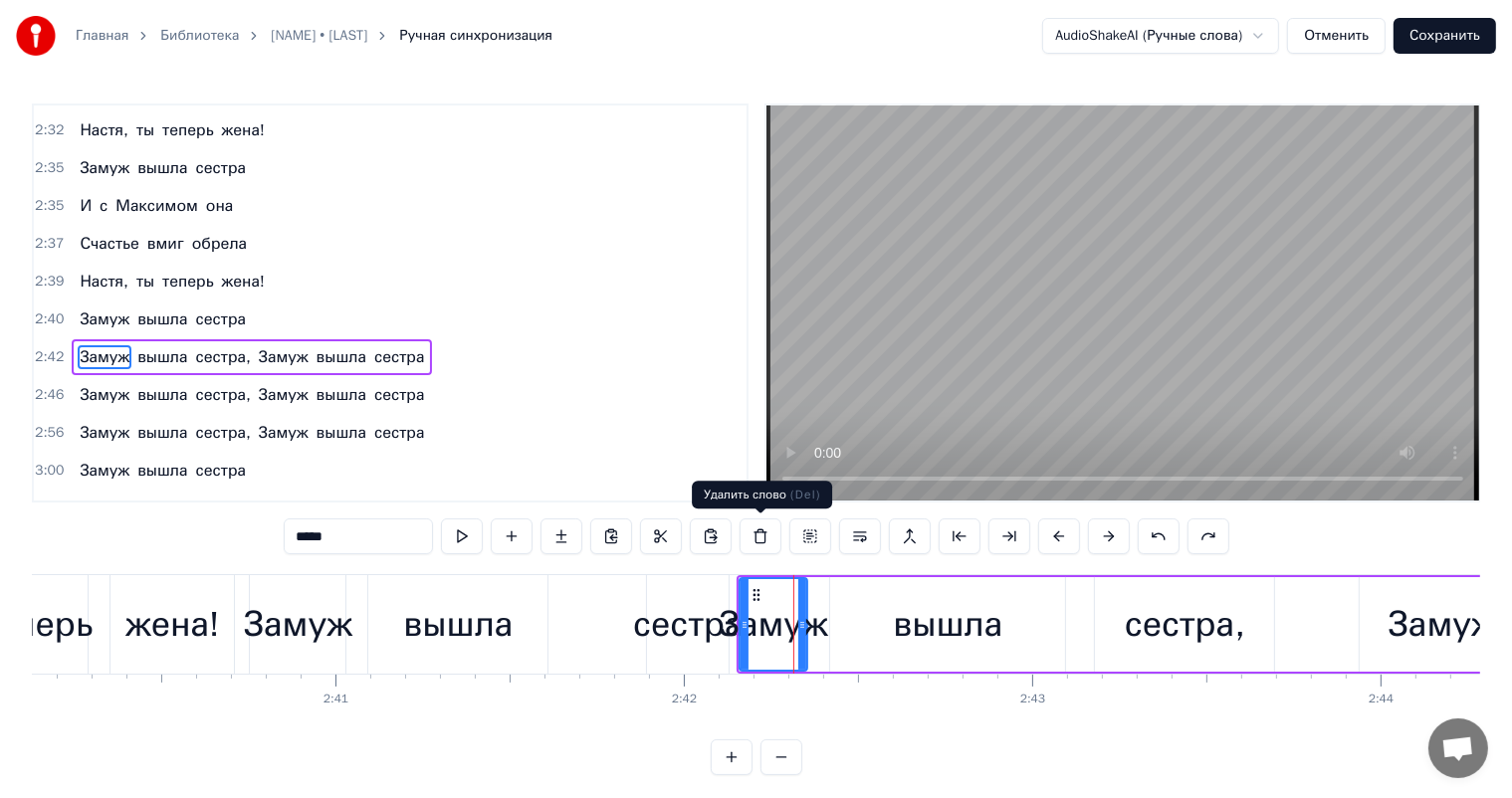 click at bounding box center (760, 536) 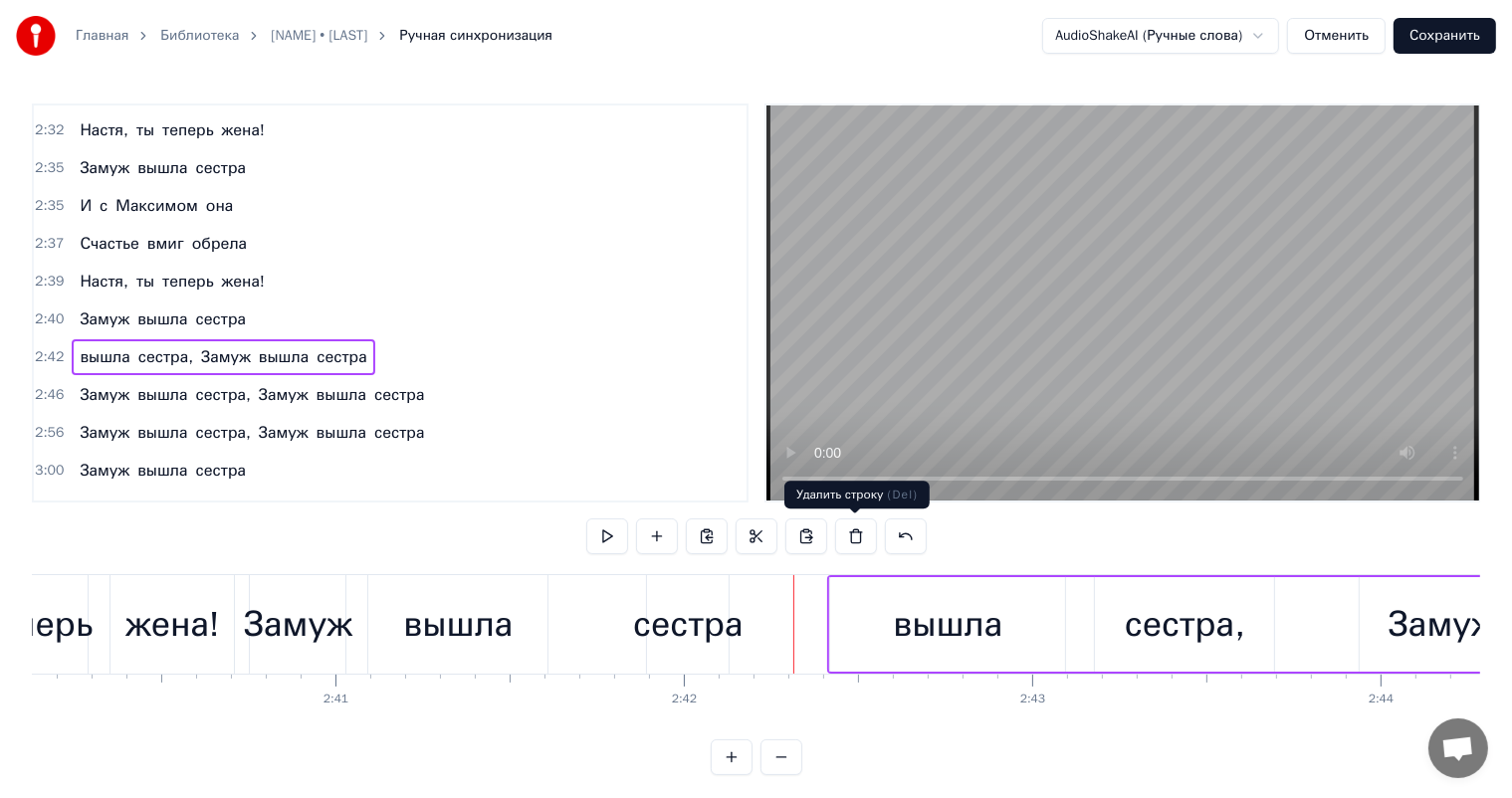 click at bounding box center (856, 536) 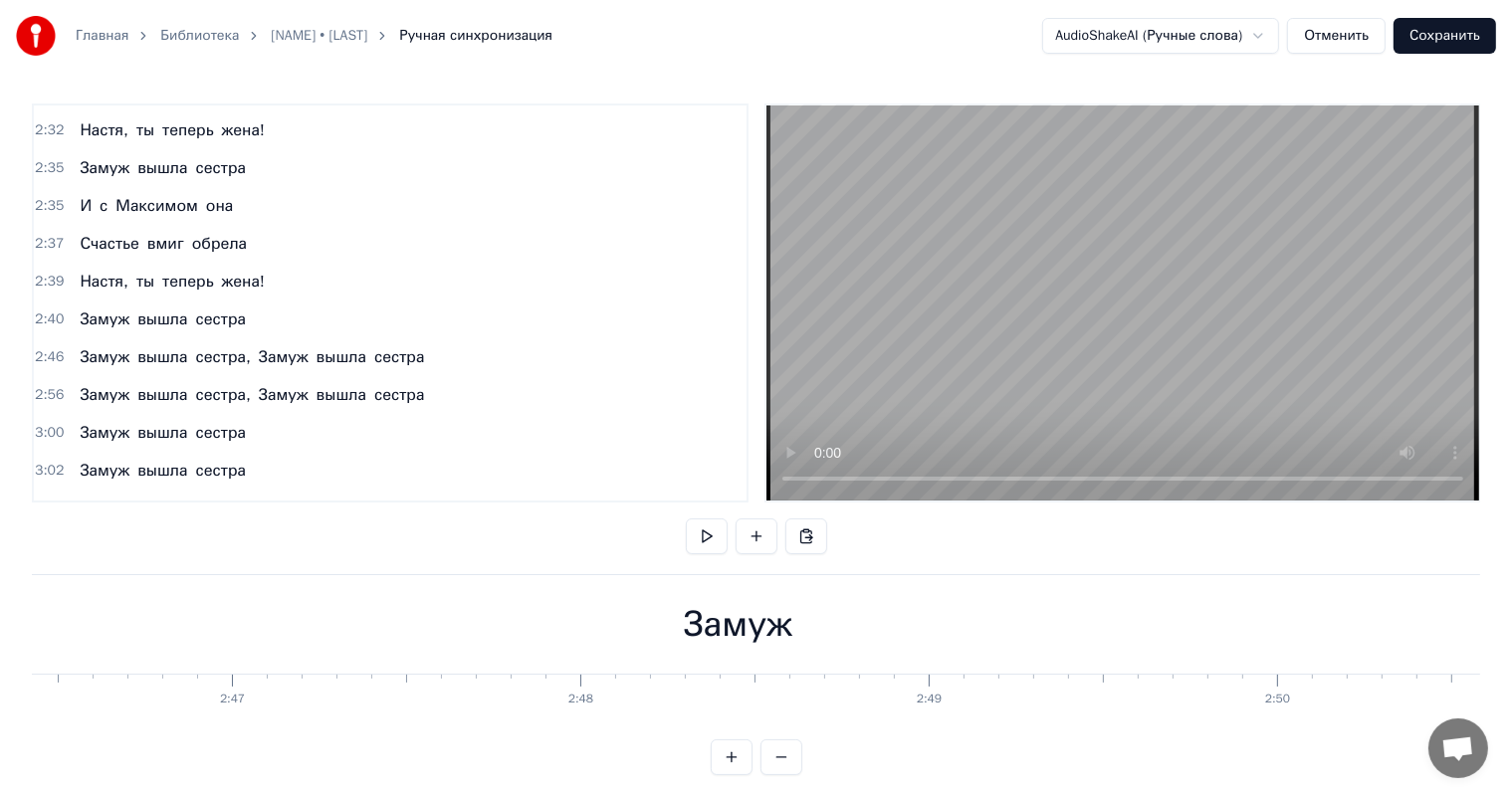 scroll, scrollTop: 0, scrollLeft: 58238, axis: horizontal 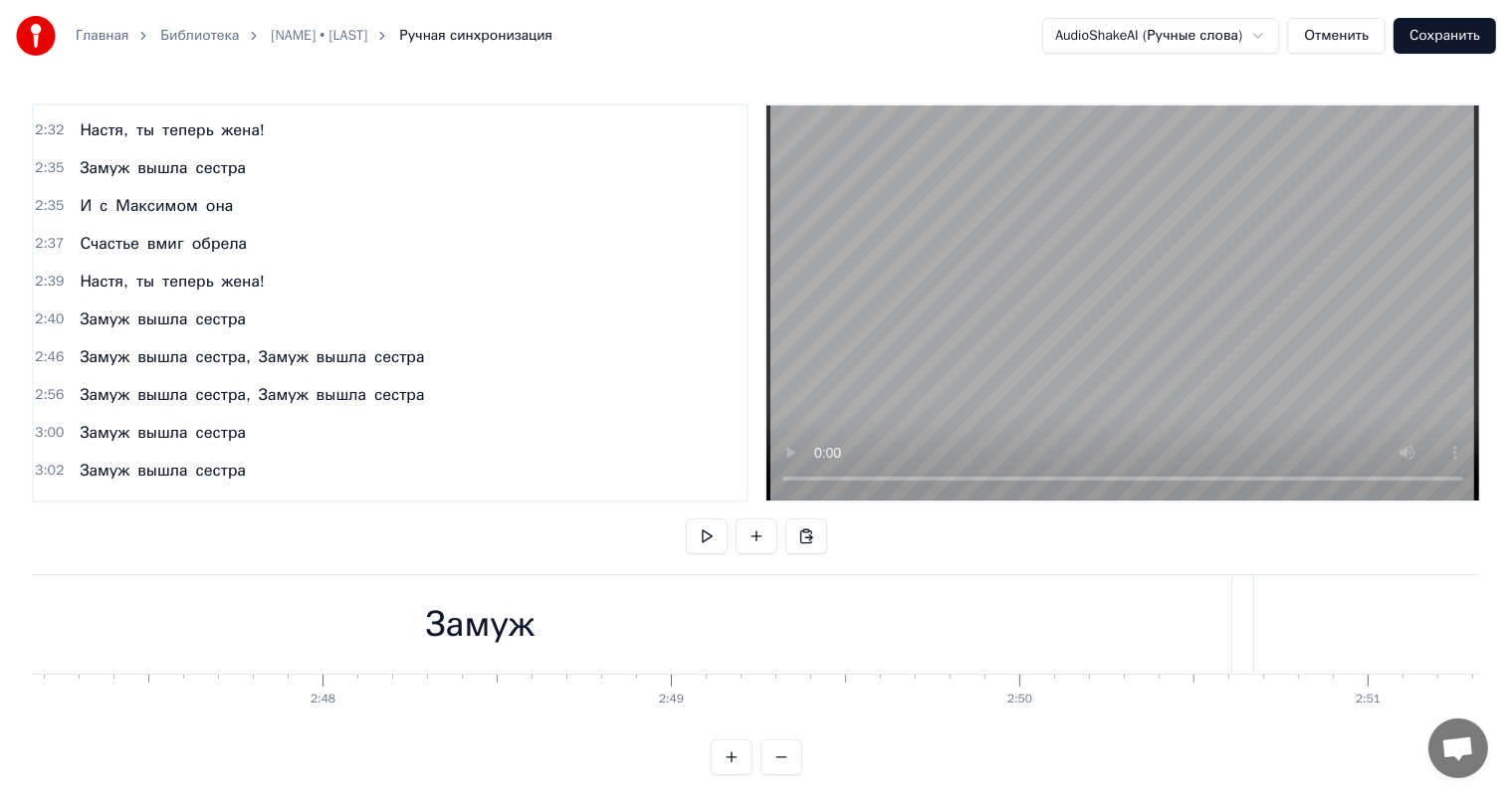 click on "Замуж" at bounding box center (480, 624) 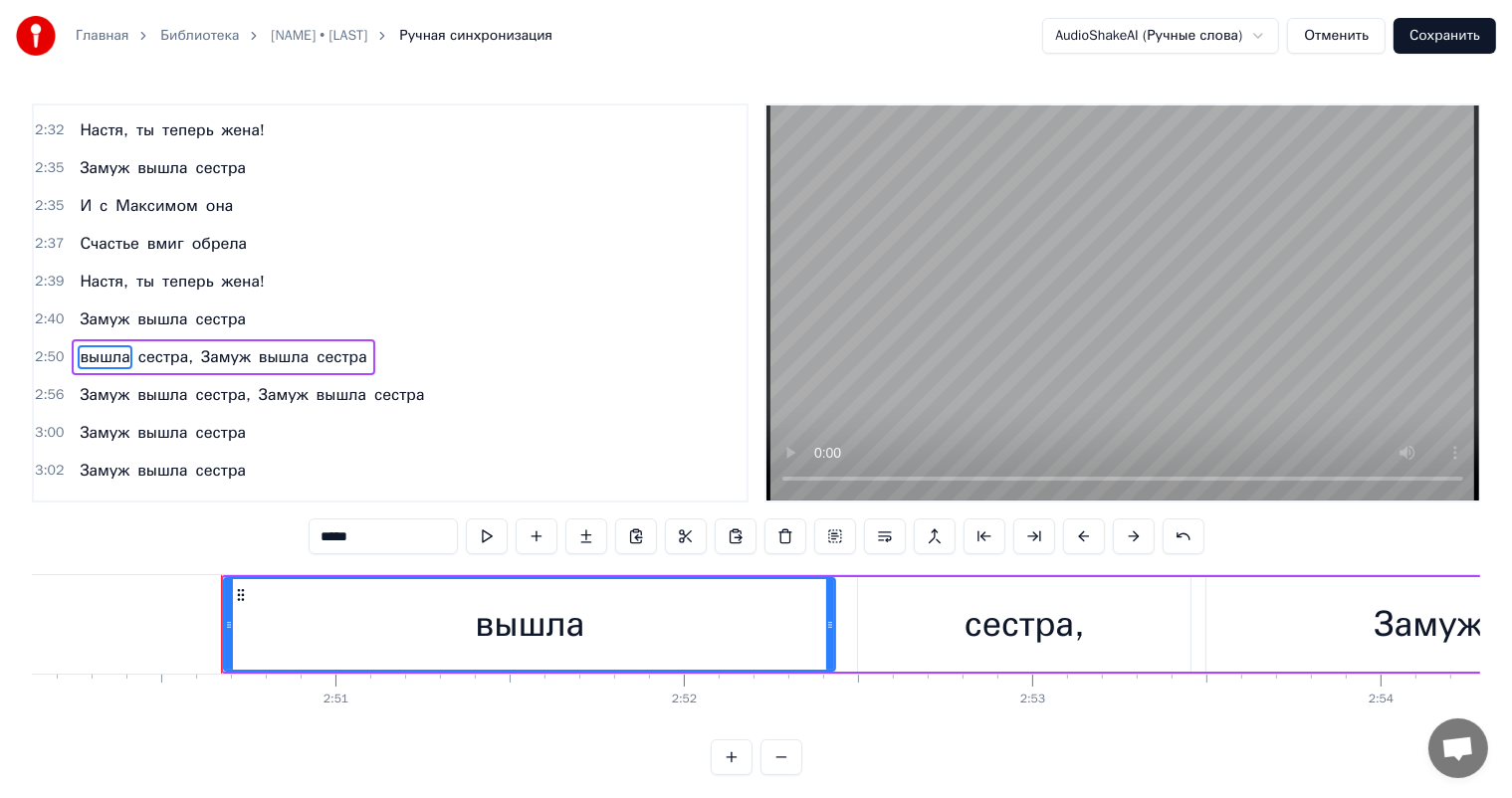 scroll, scrollTop: 0, scrollLeft: 59486, axis: horizontal 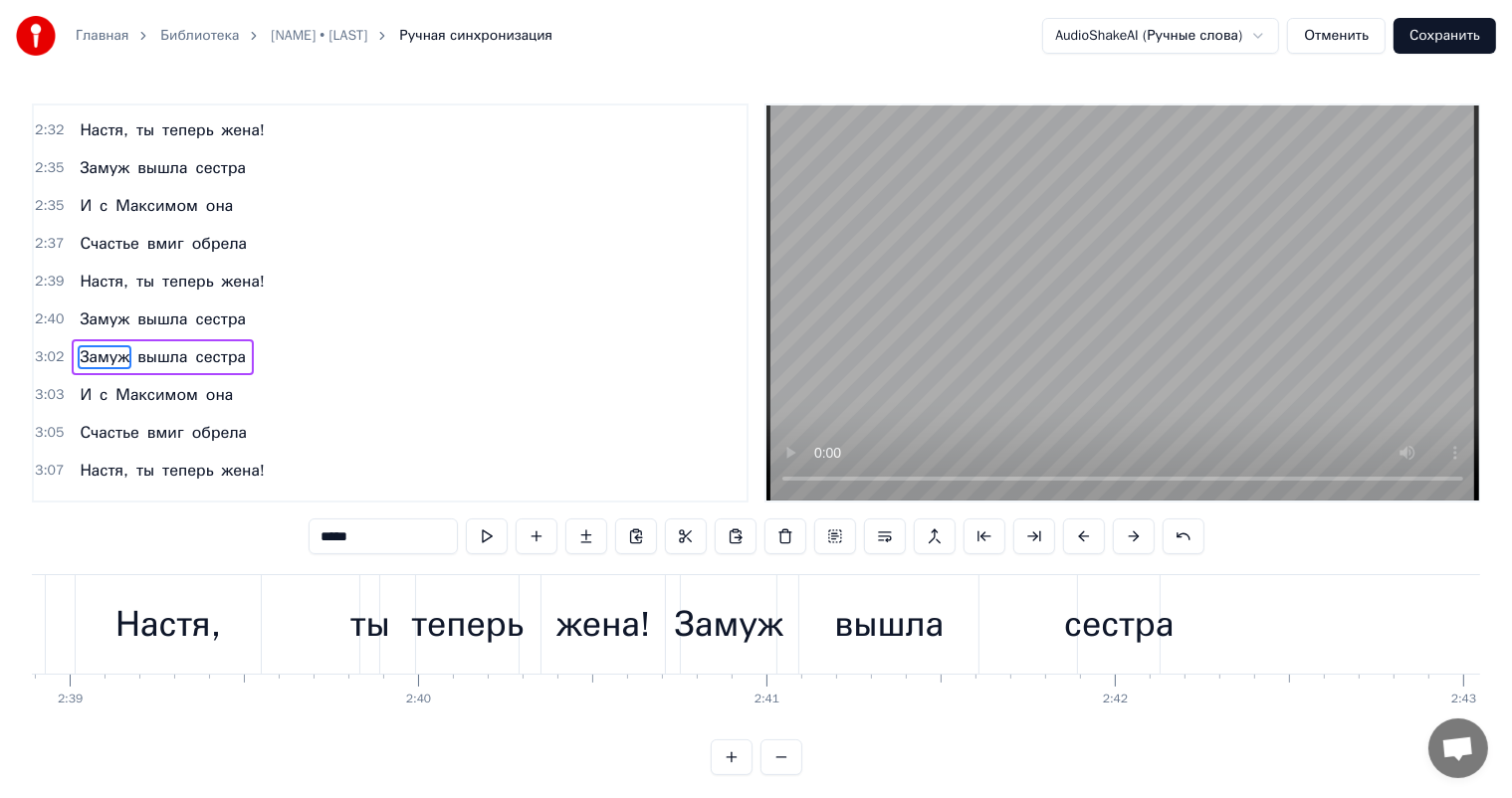 click on "Замуж" at bounding box center [729, 624] 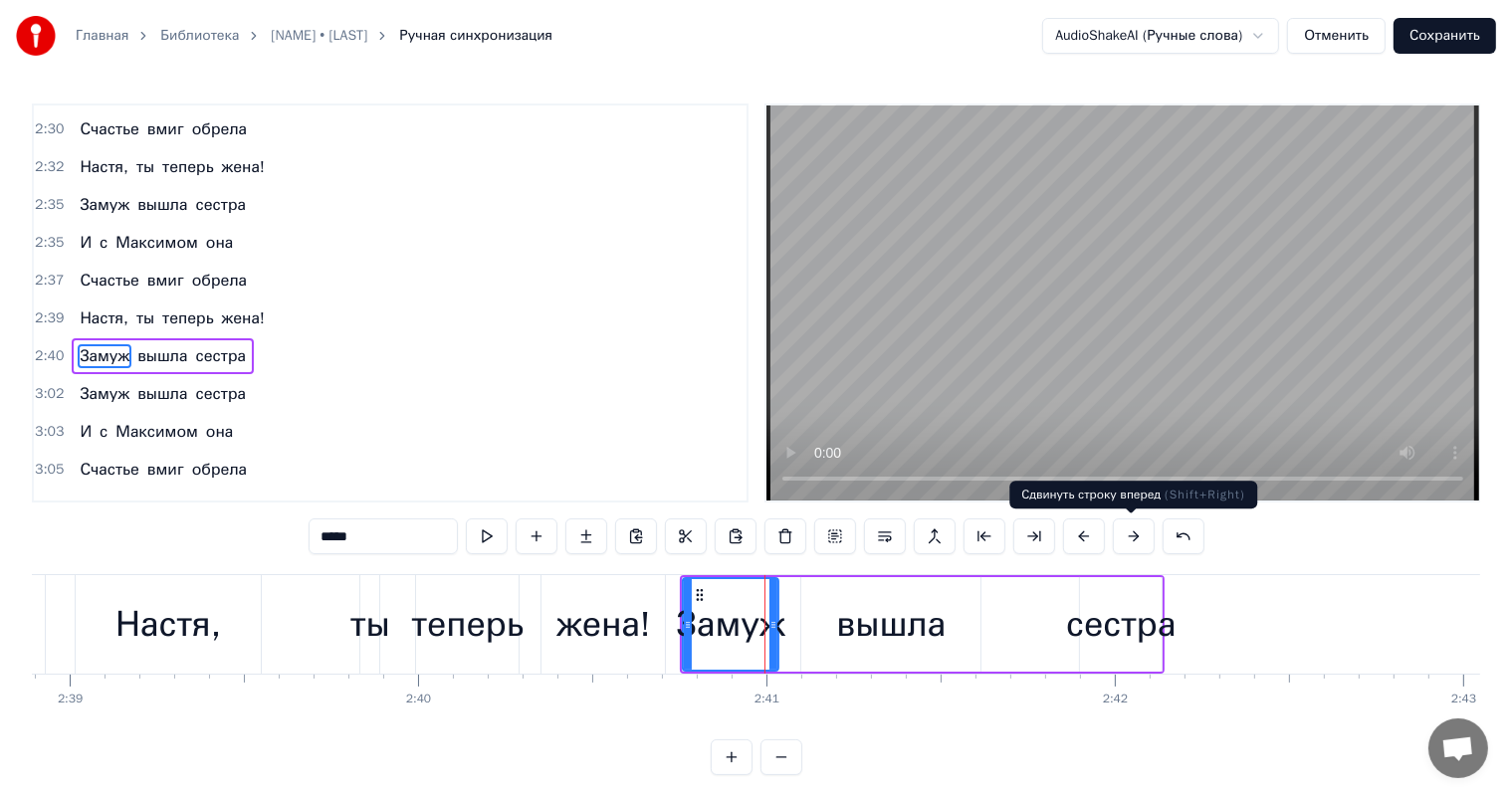 click at bounding box center [1134, 536] 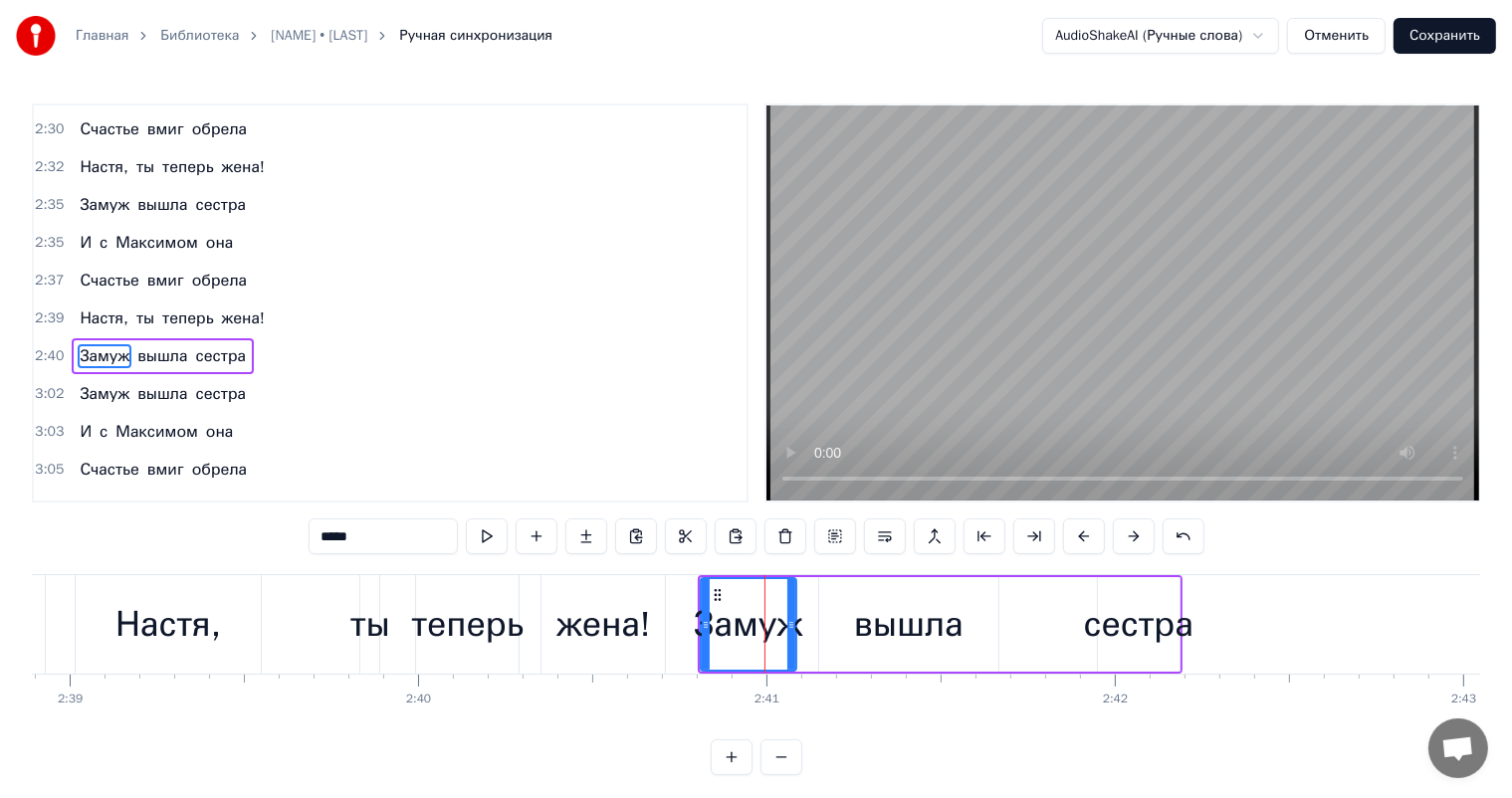 click at bounding box center [1134, 536] 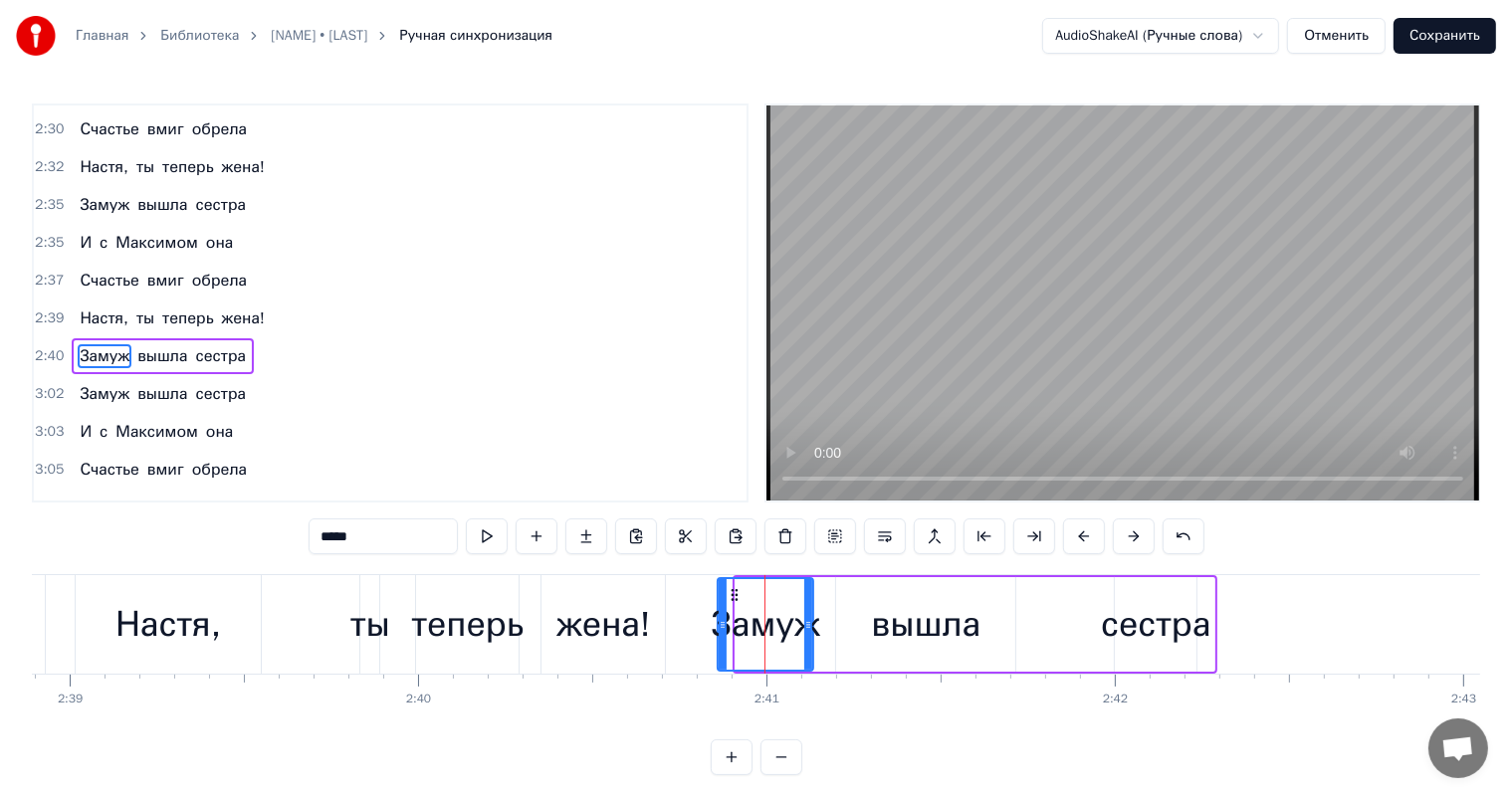 click at bounding box center (1134, 536) 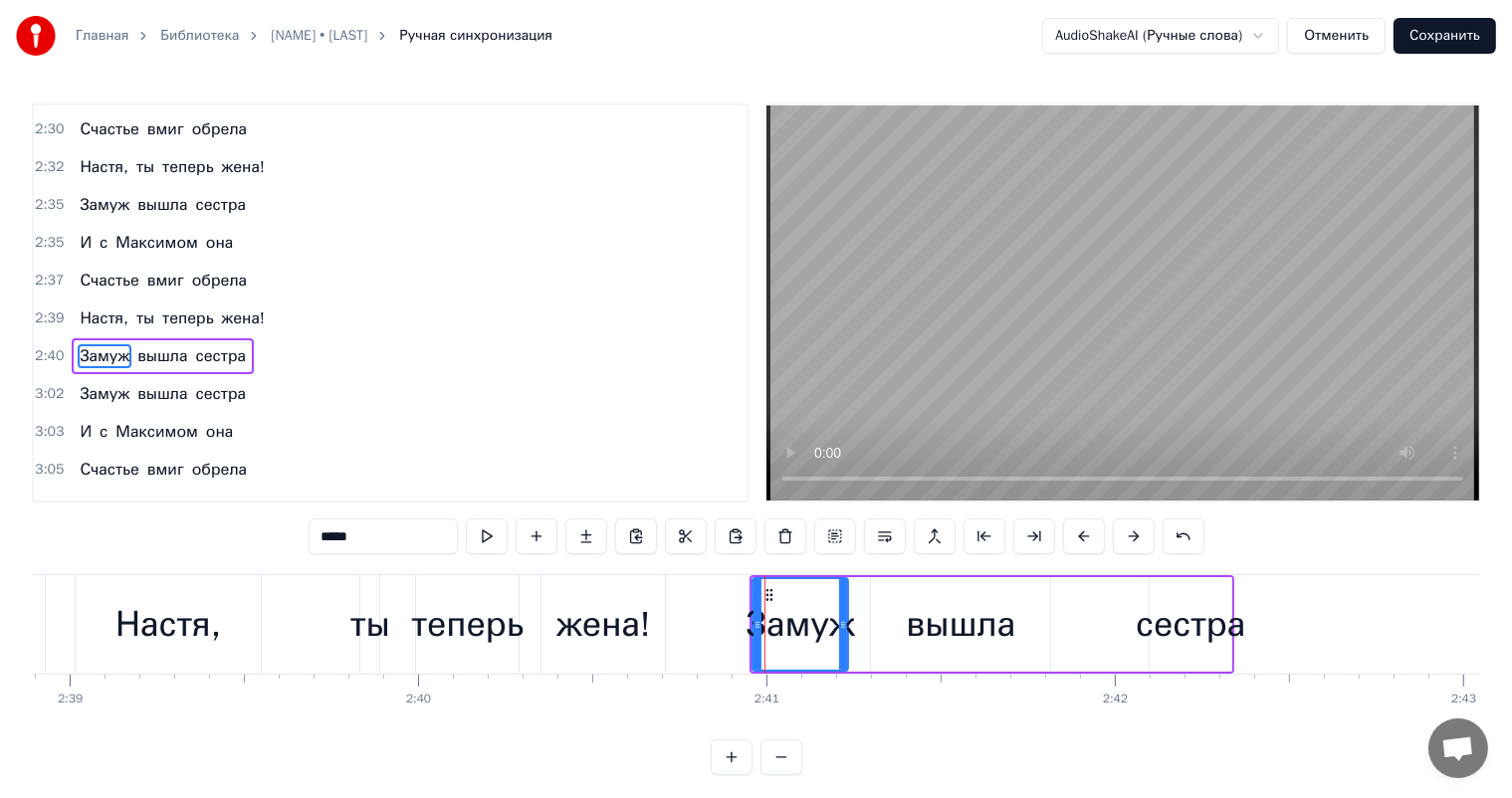 click at bounding box center (1134, 536) 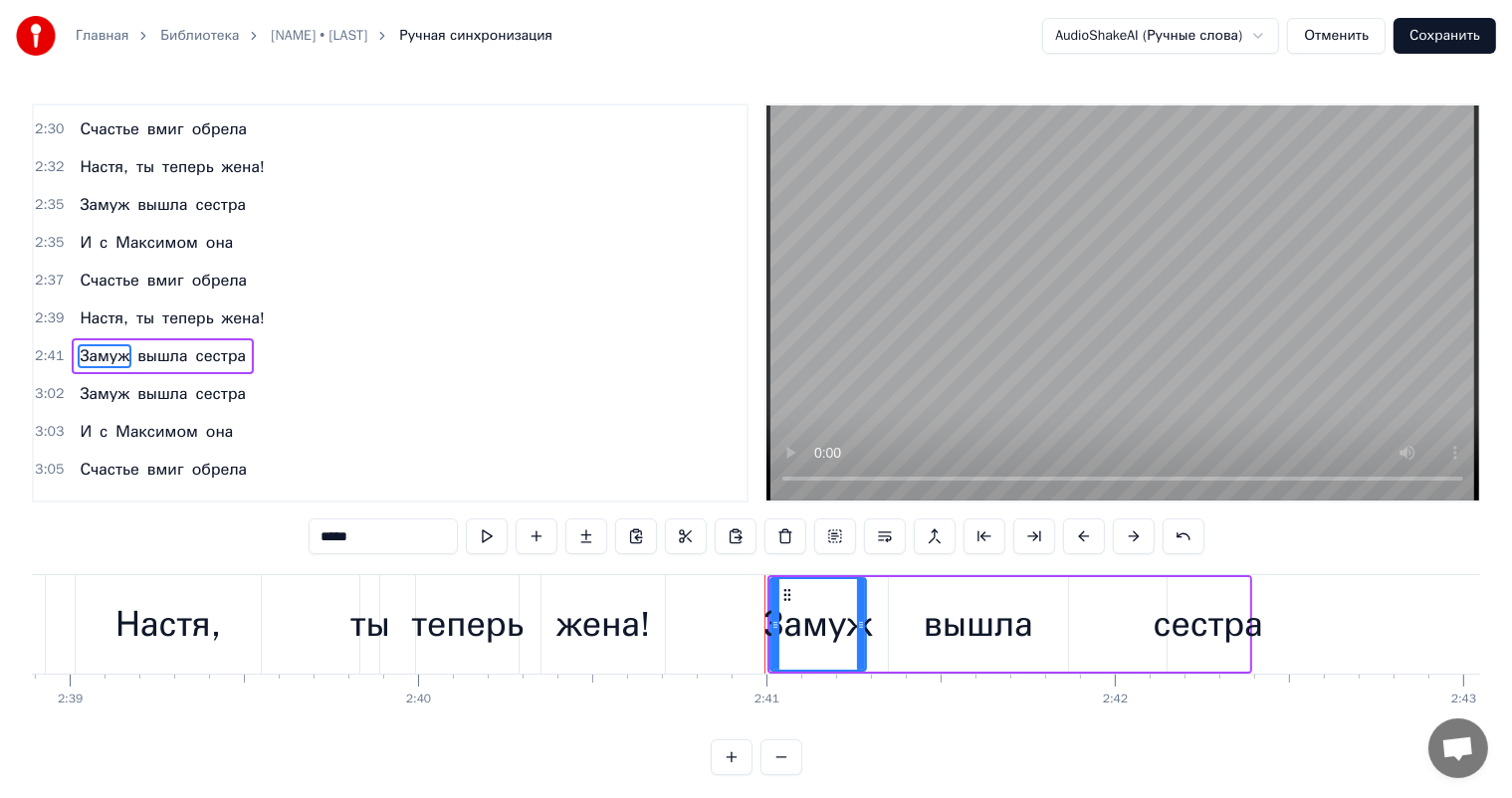 click at bounding box center [1134, 536] 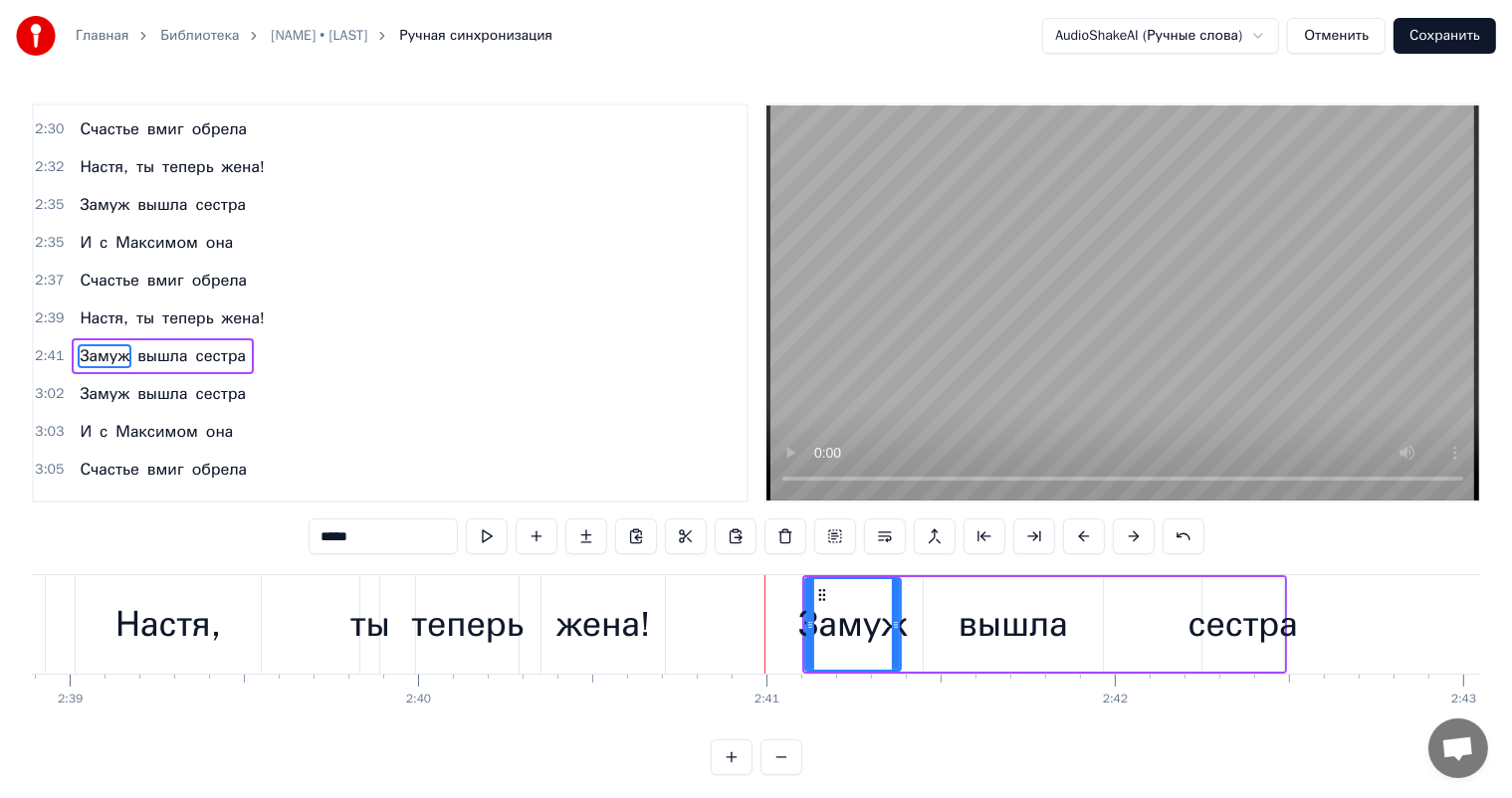 click at bounding box center [1134, 536] 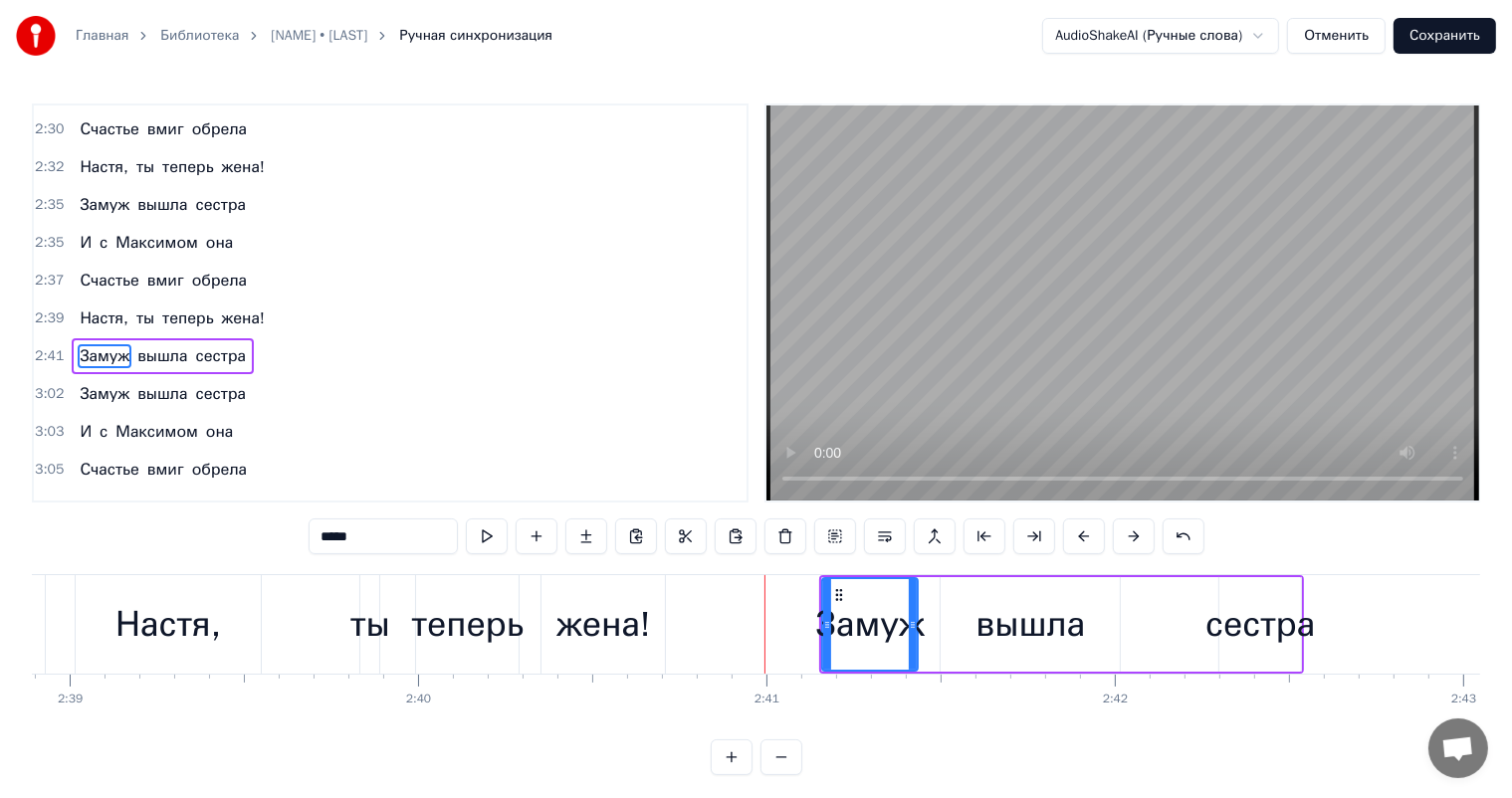 click at bounding box center (1134, 536) 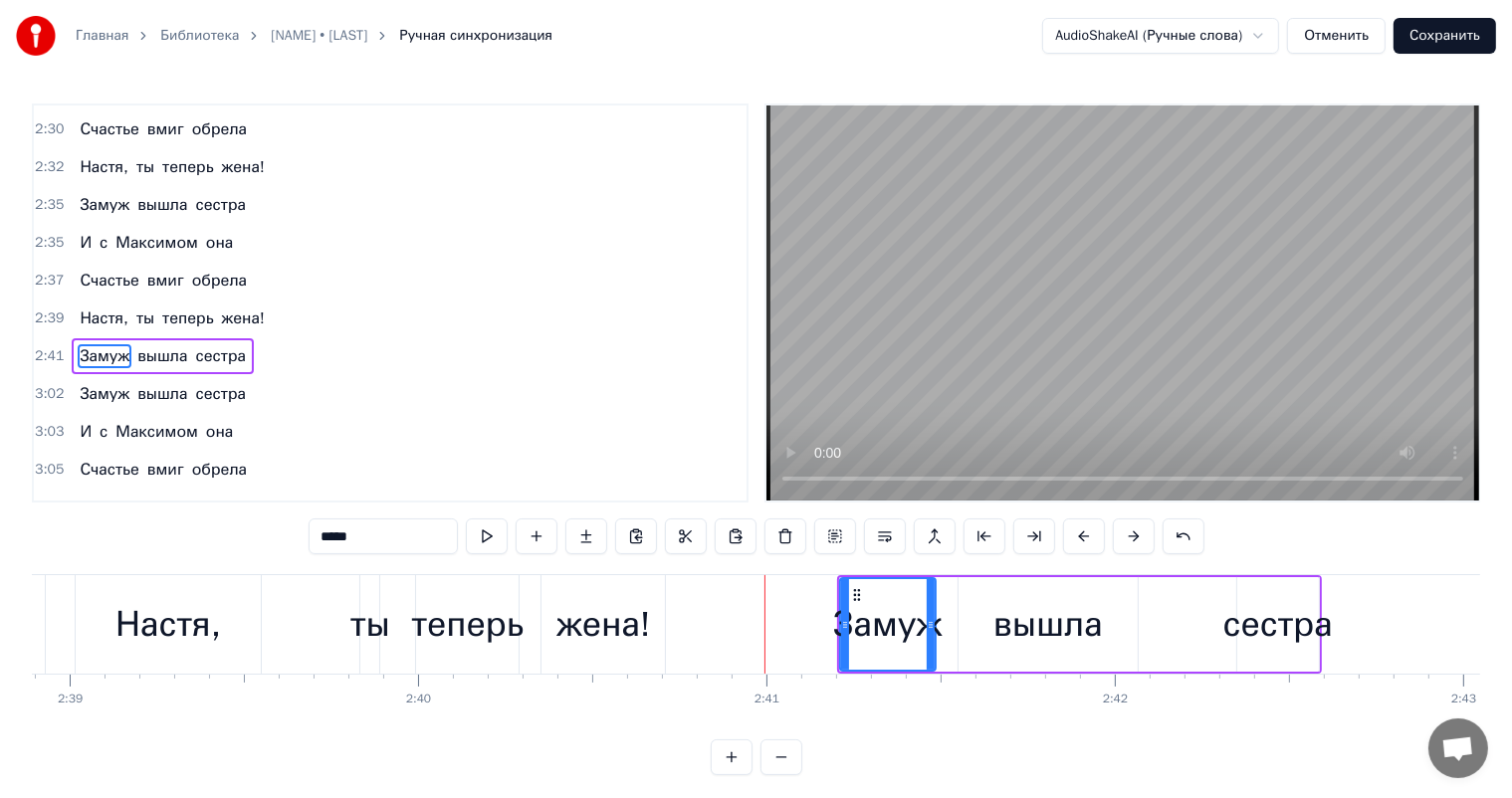 click at bounding box center [1134, 536] 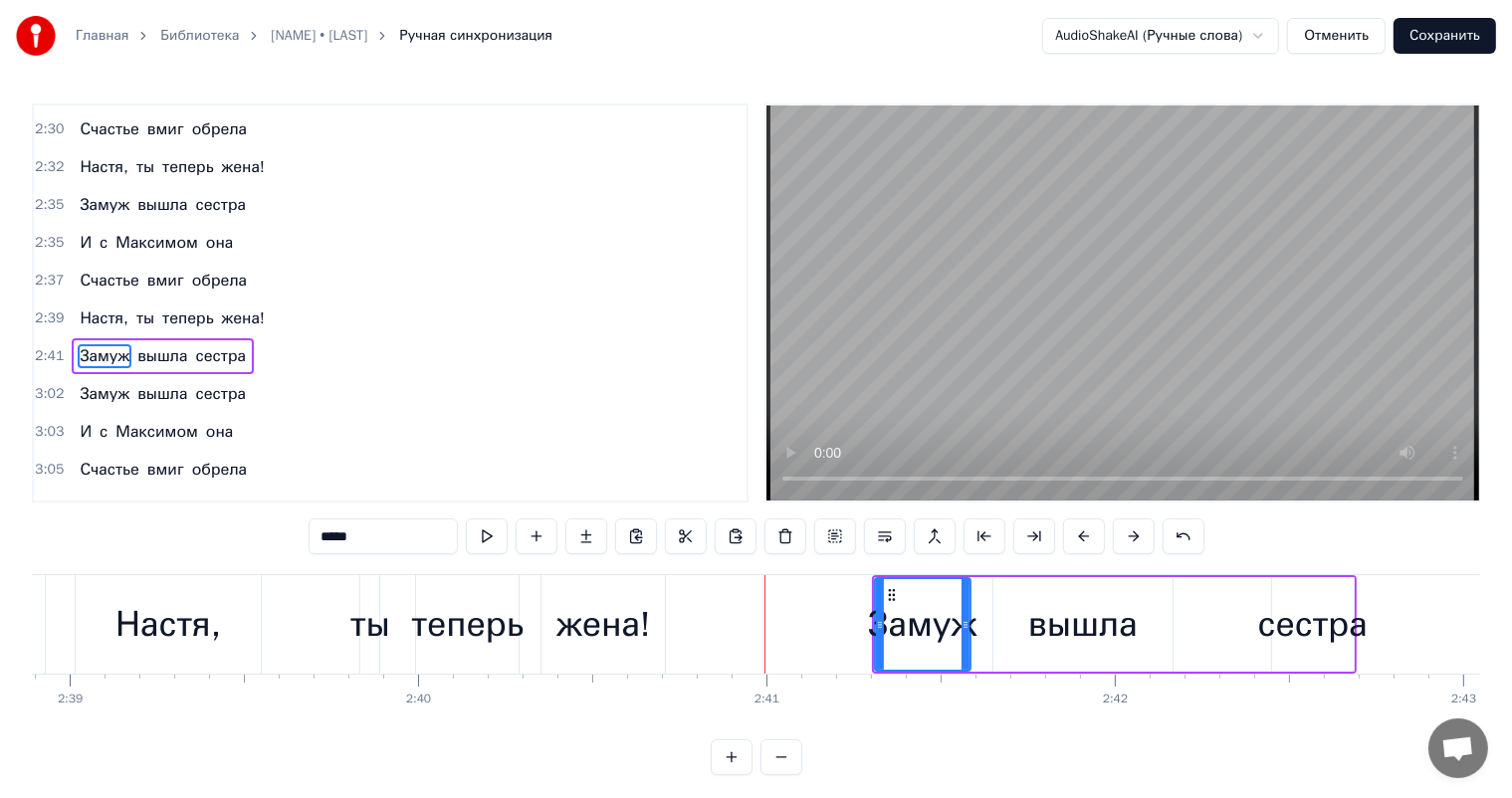 click at bounding box center (1134, 536) 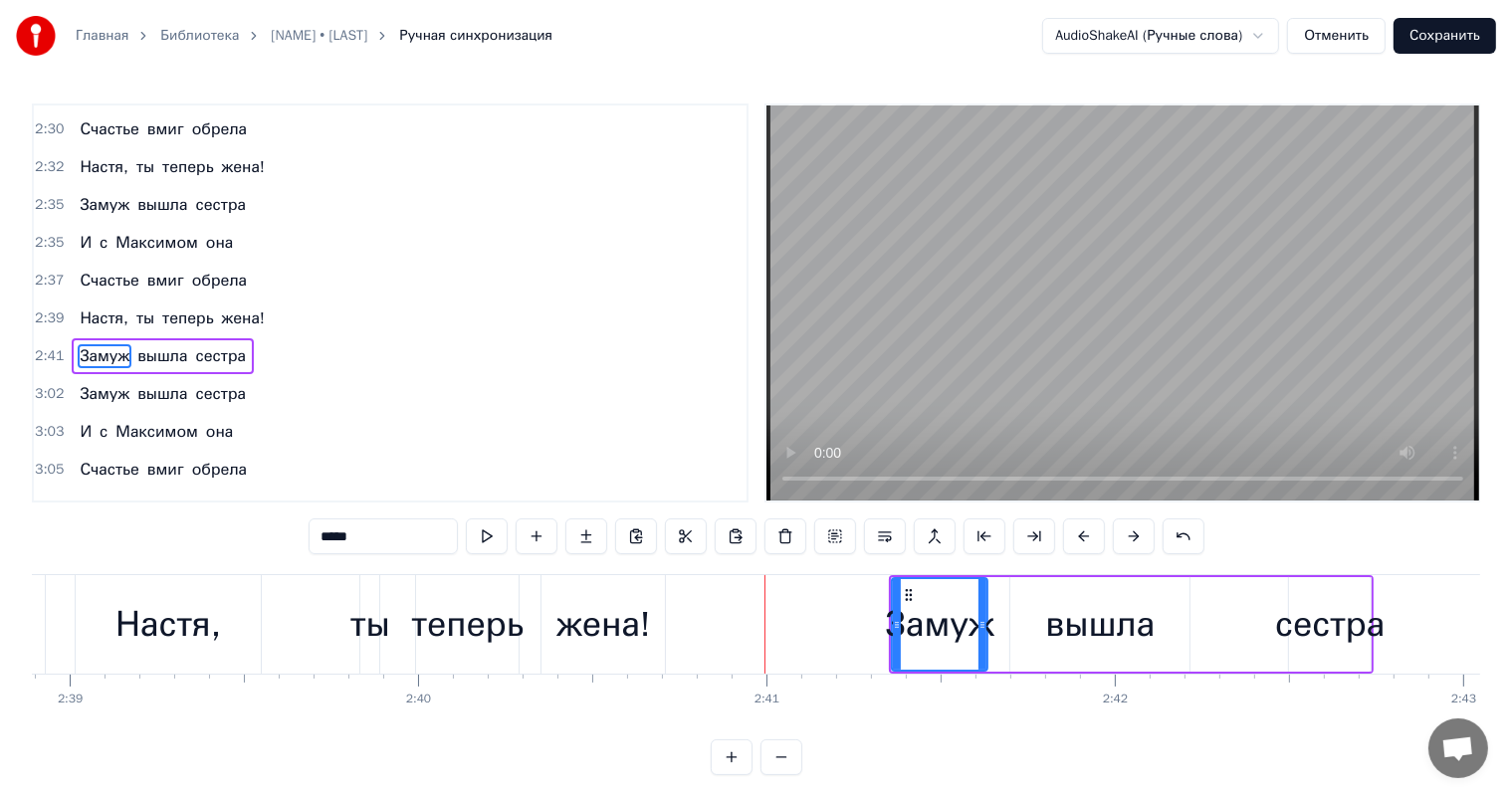 click at bounding box center [1134, 536] 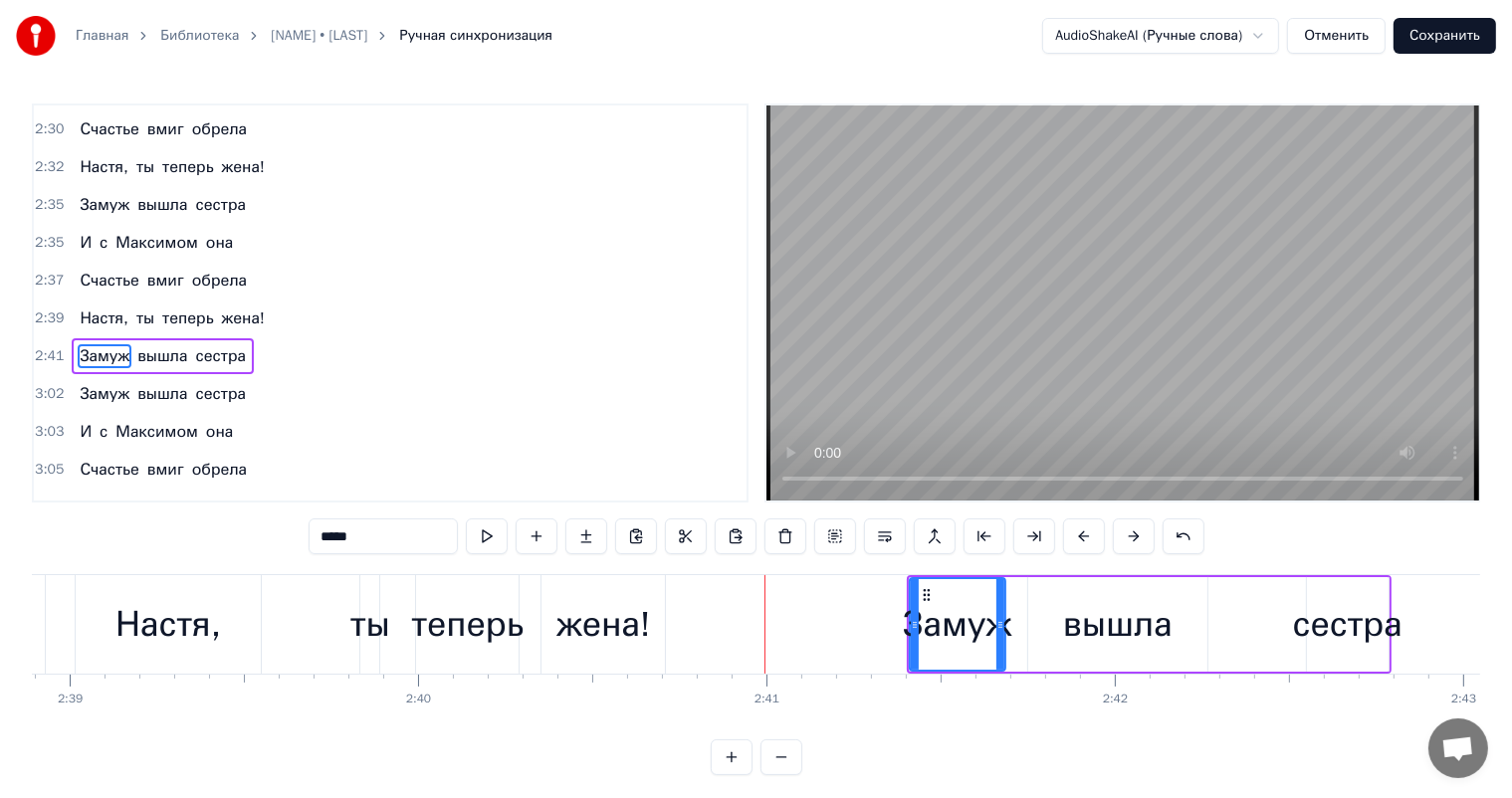 click at bounding box center [1134, 536] 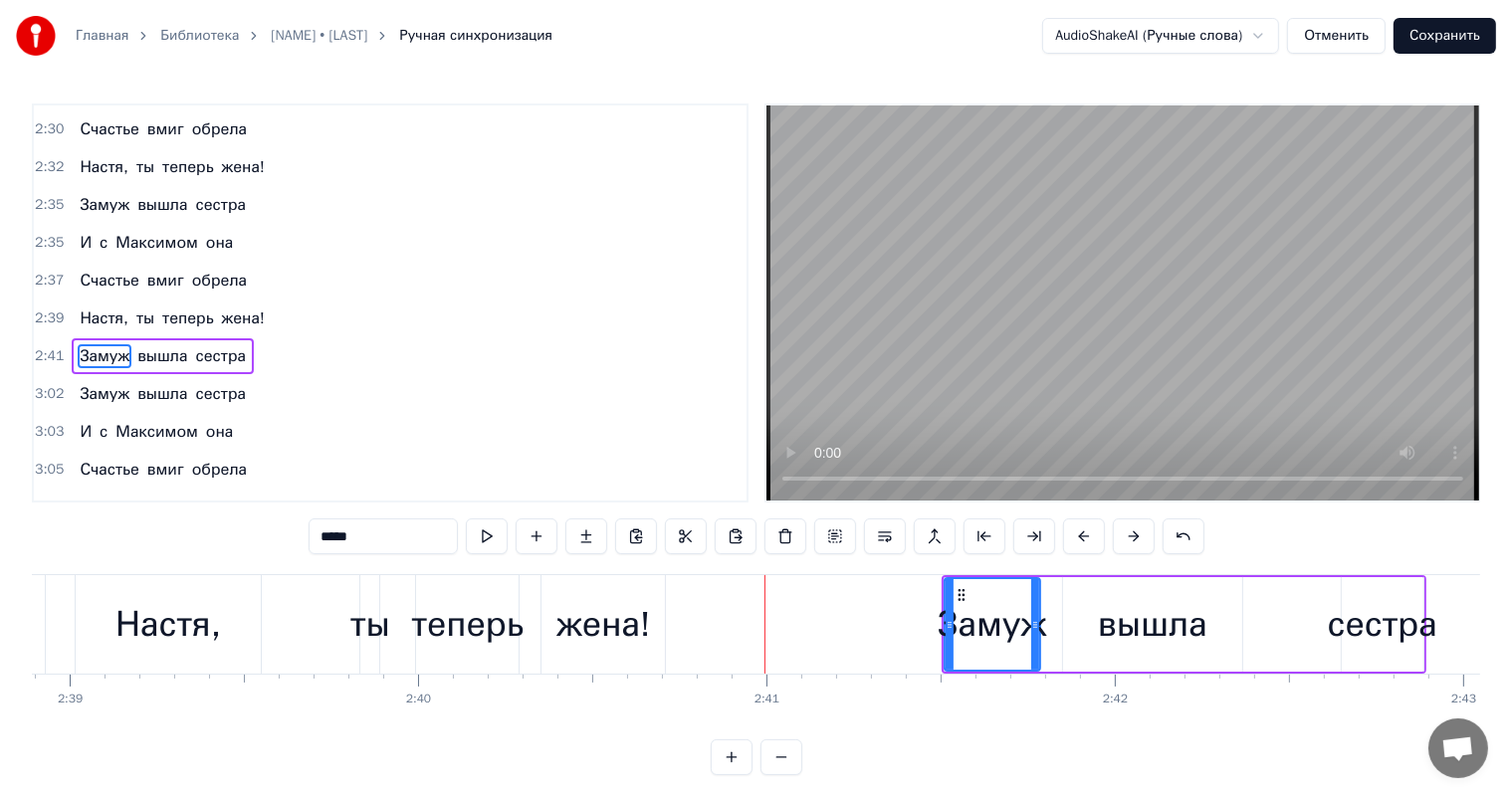 click at bounding box center (1134, 536) 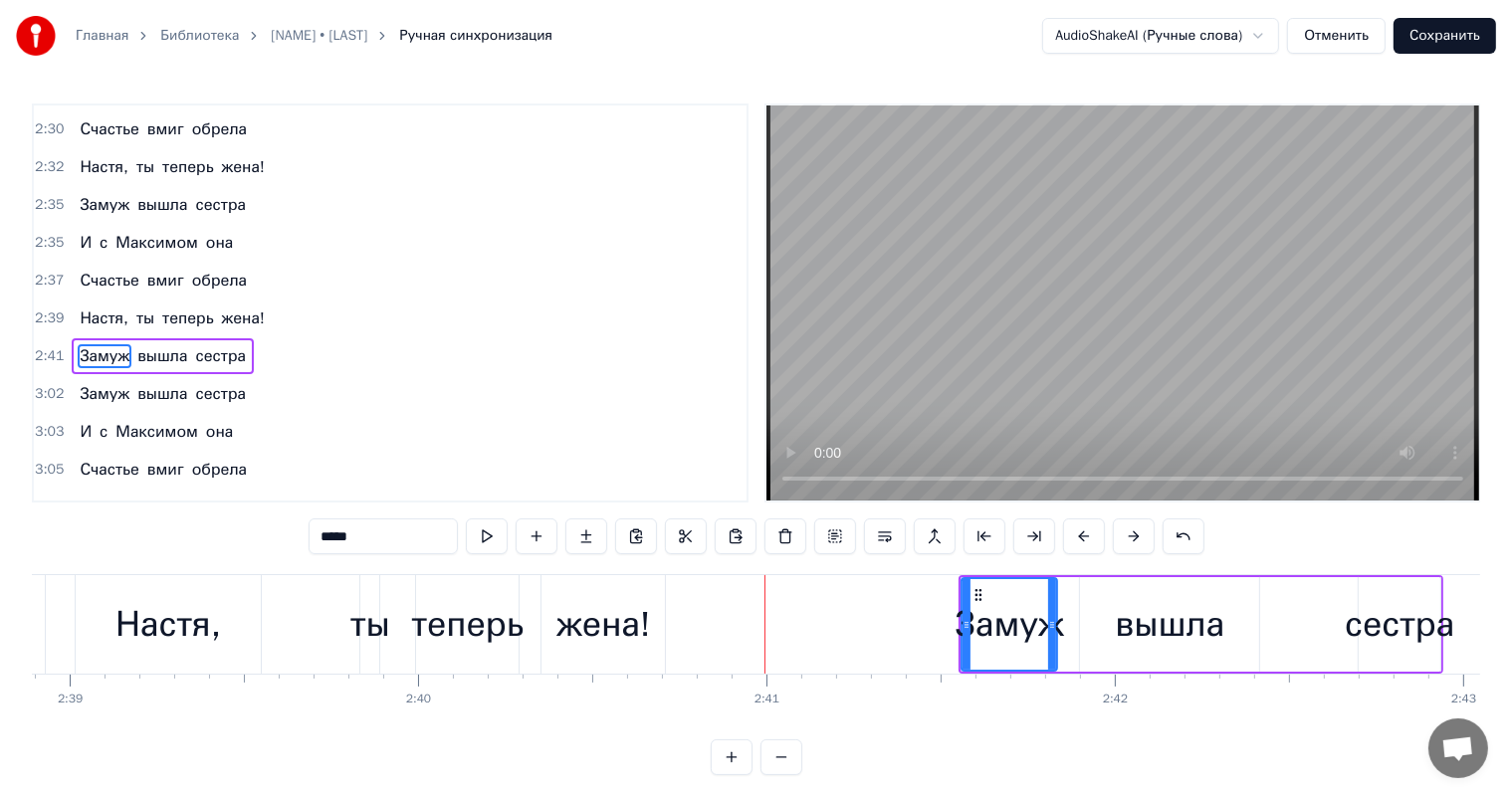 click at bounding box center [1134, 536] 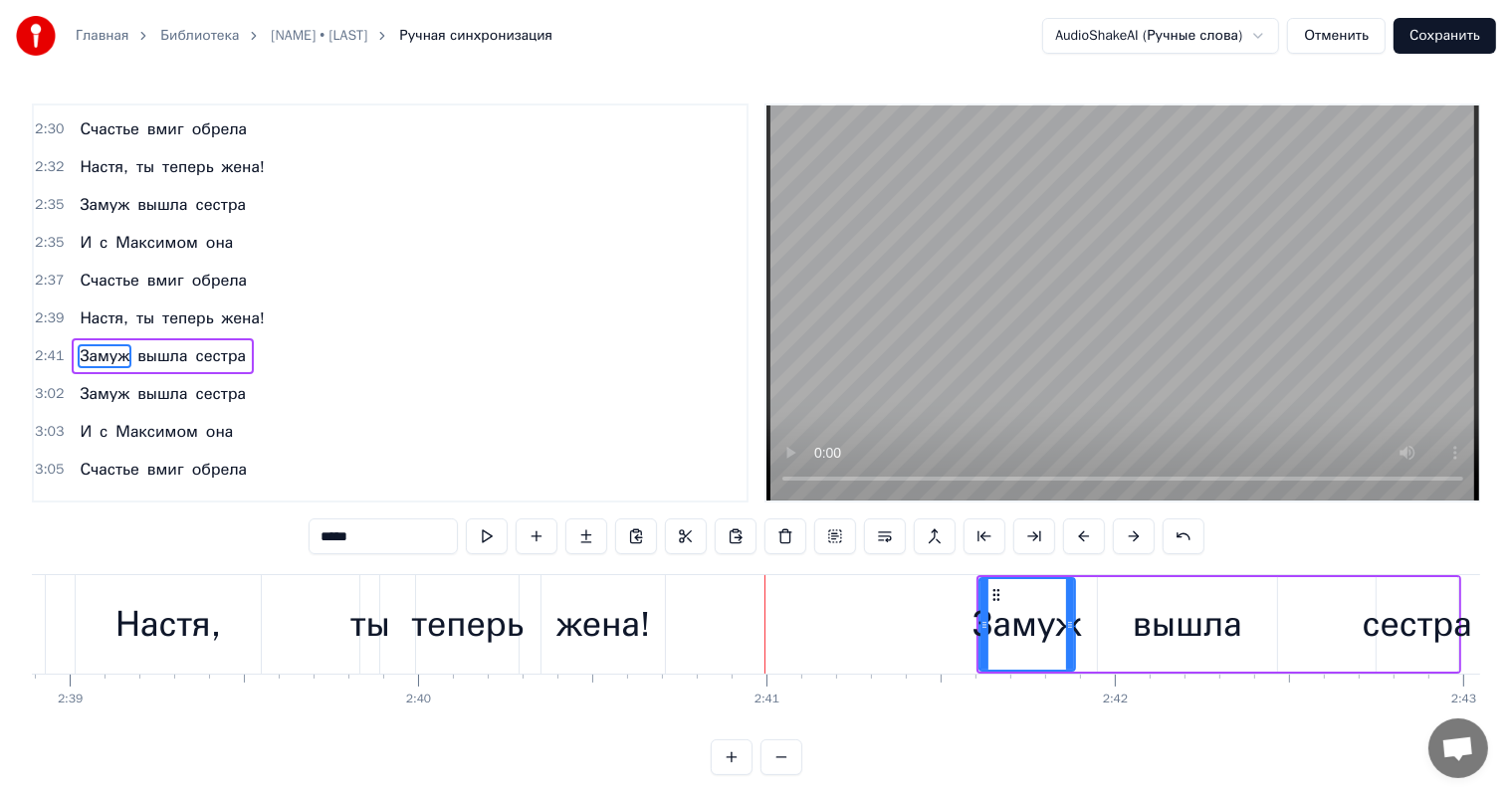 click at bounding box center [1134, 536] 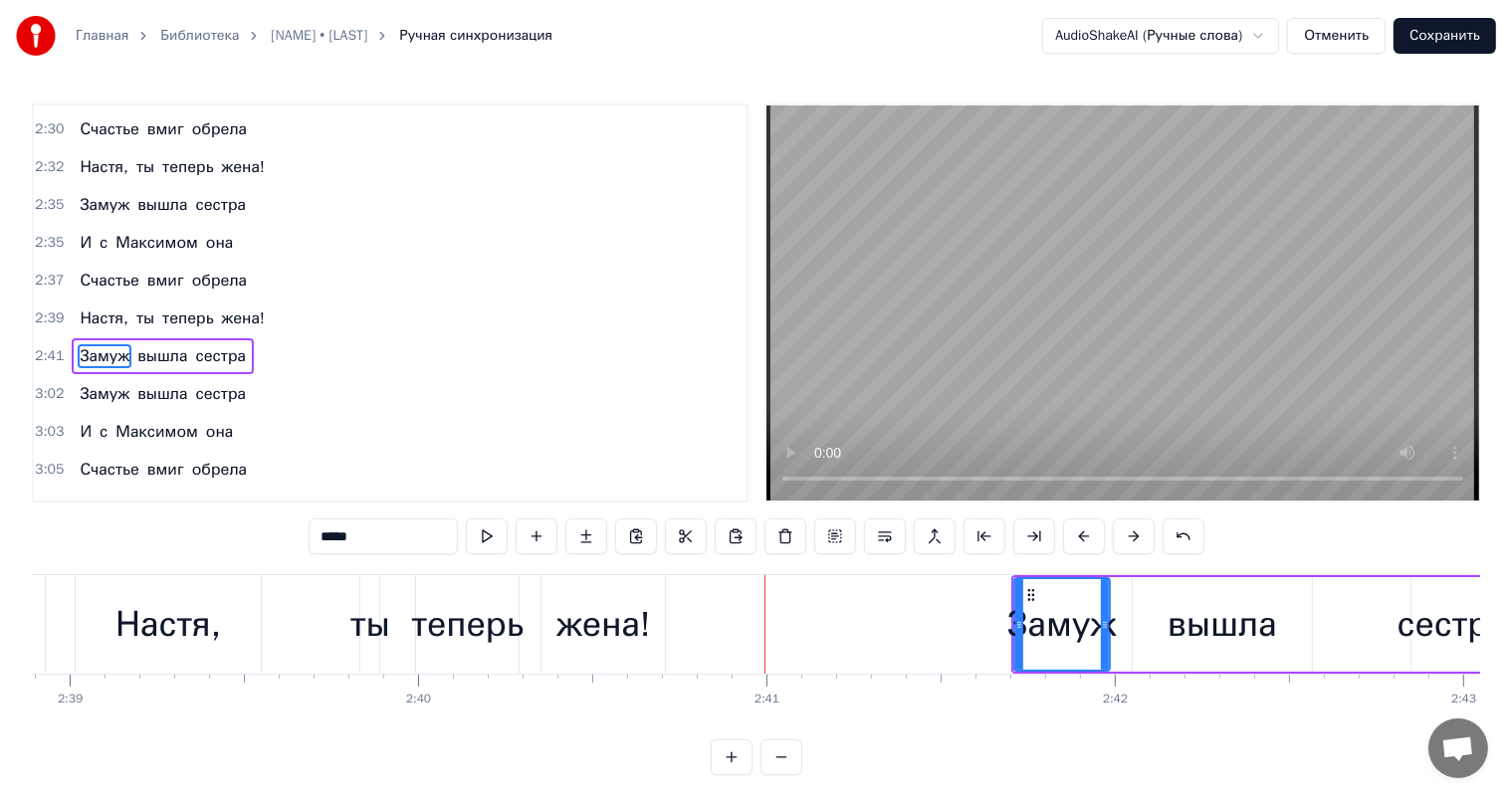 click at bounding box center [1134, 536] 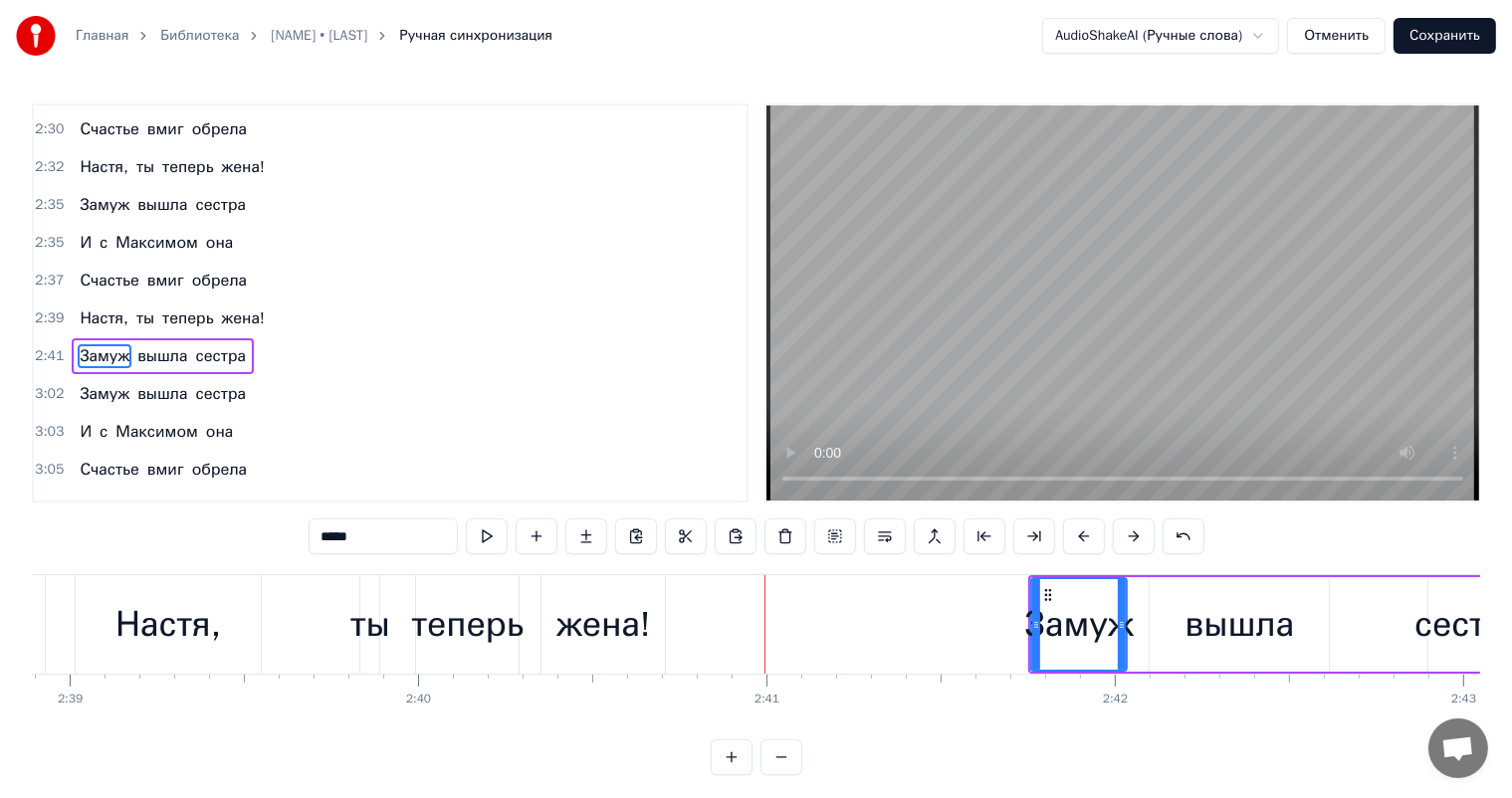 click on "жена!" at bounding box center (603, 624) 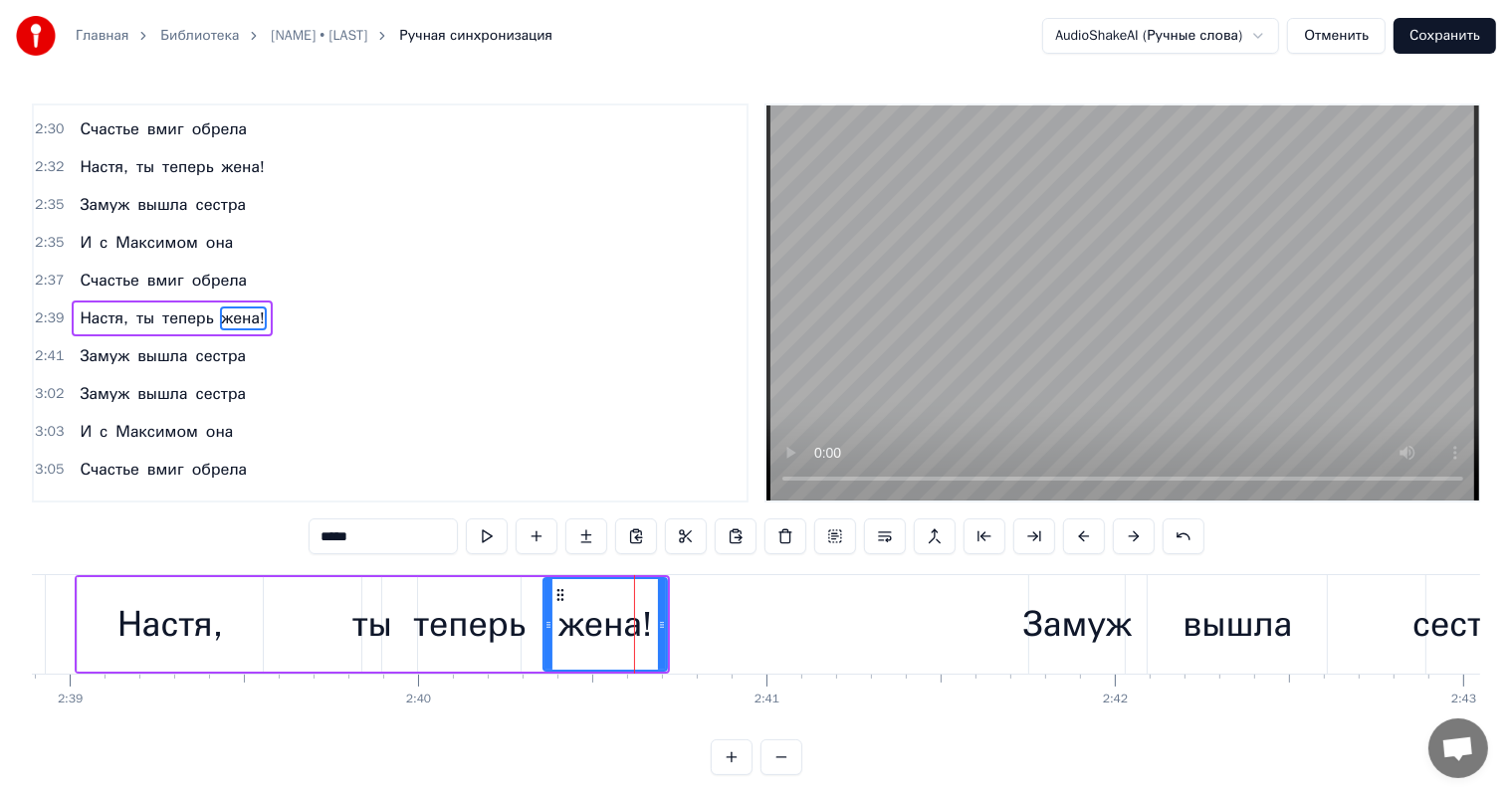 scroll, scrollTop: 1357, scrollLeft: 0, axis: vertical 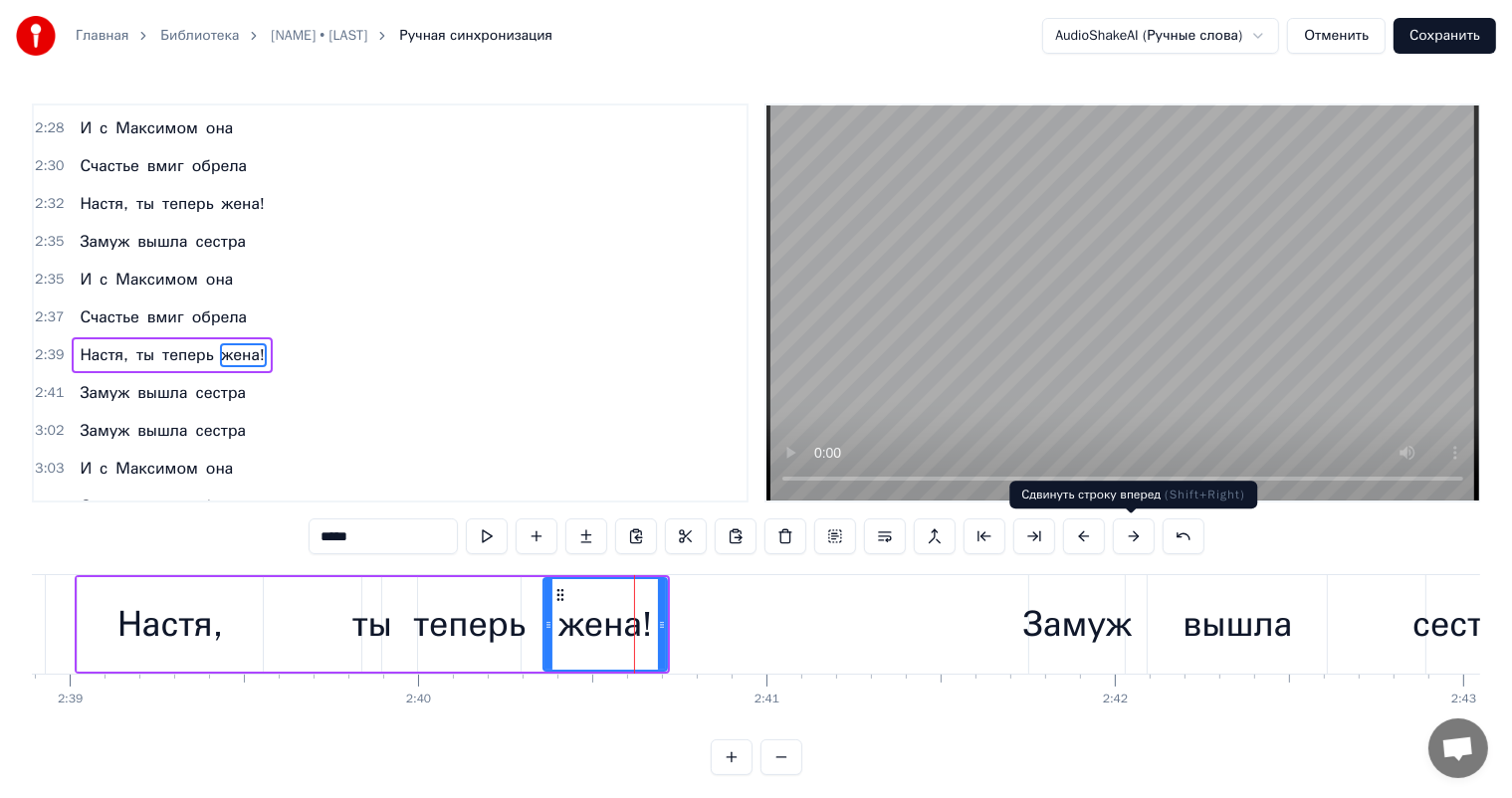 click at bounding box center [1134, 536] 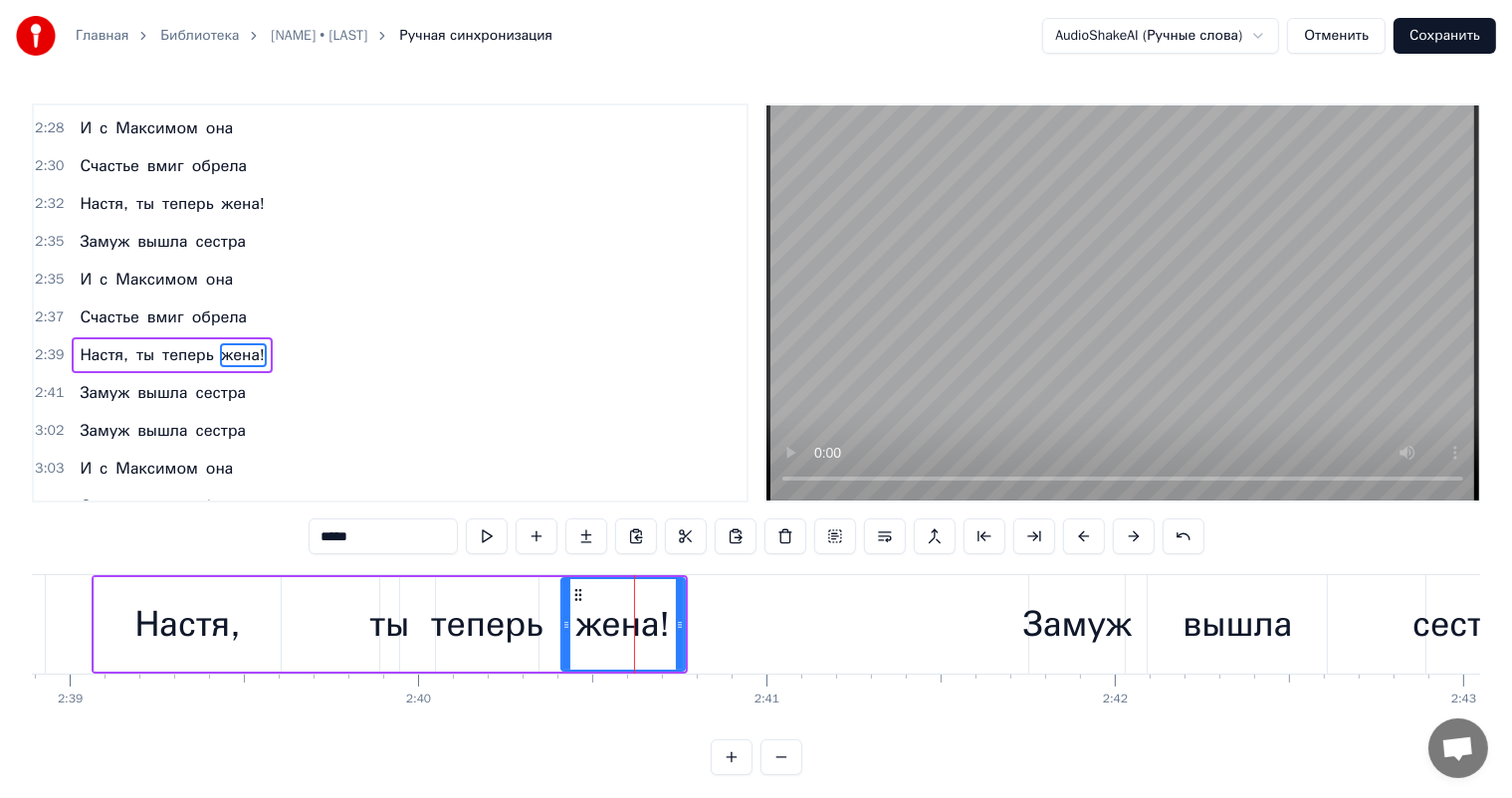 click at bounding box center [1134, 536] 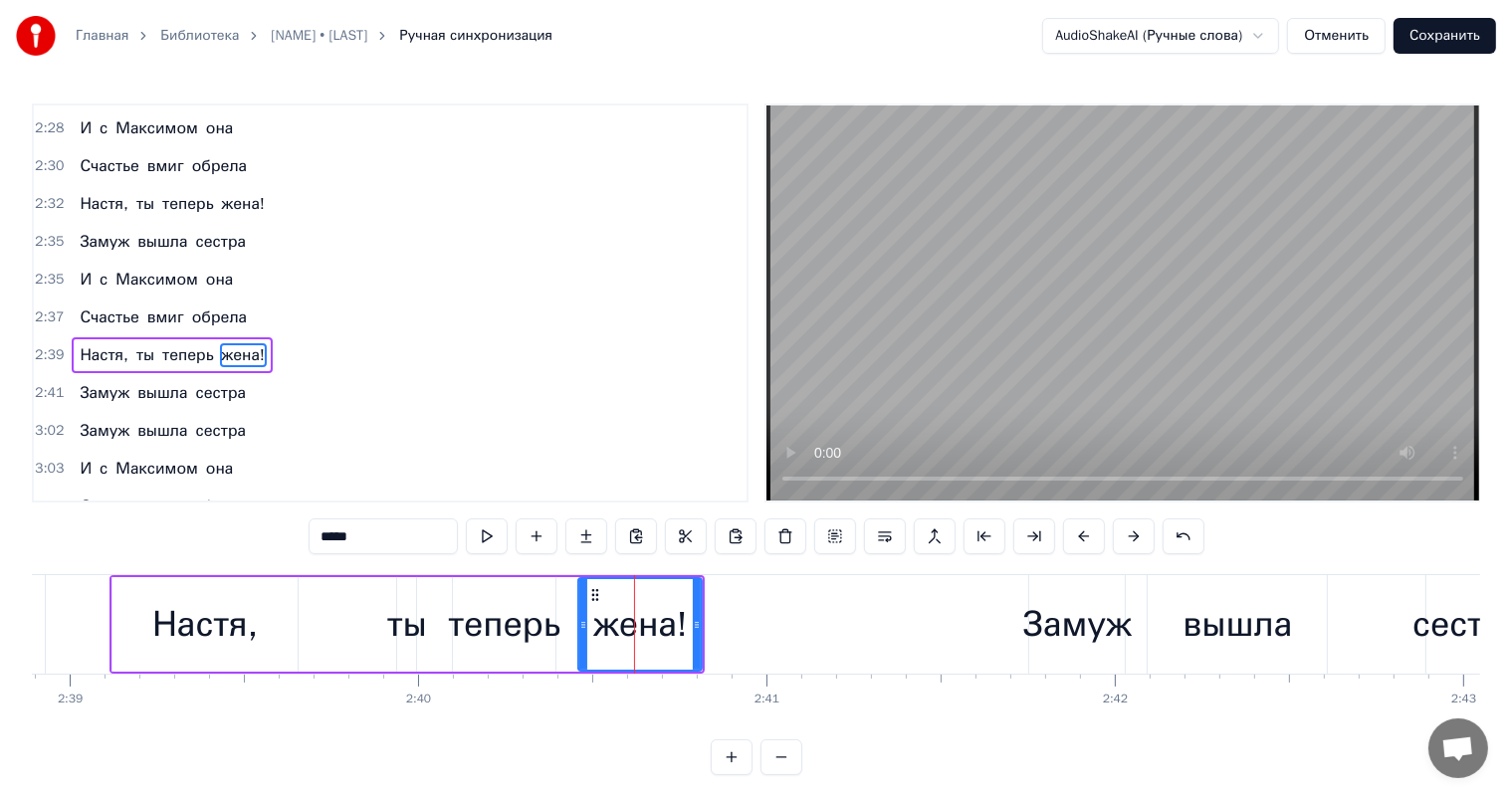 click at bounding box center [1134, 536] 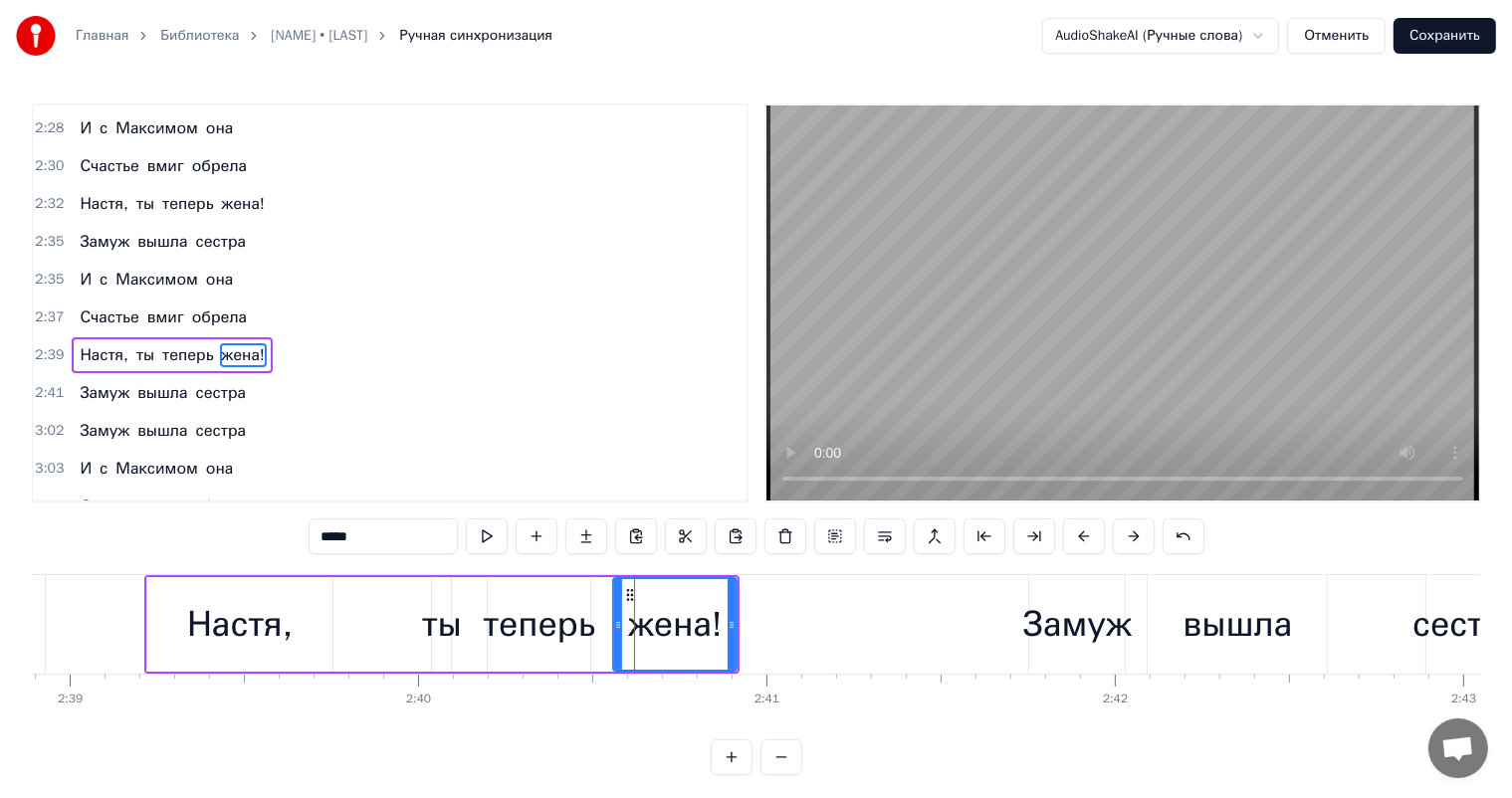 click at bounding box center (1134, 536) 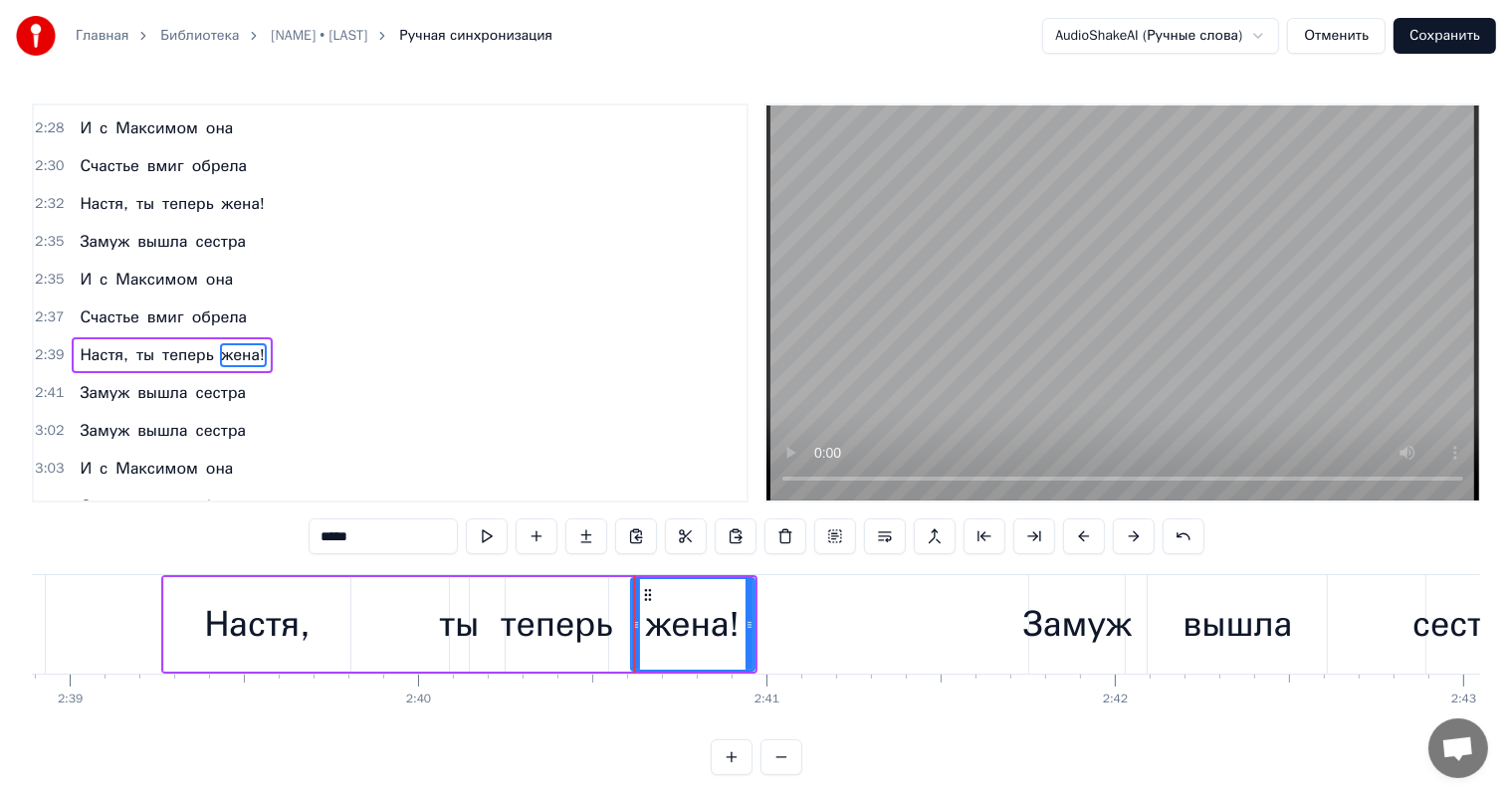 click at bounding box center (1134, 536) 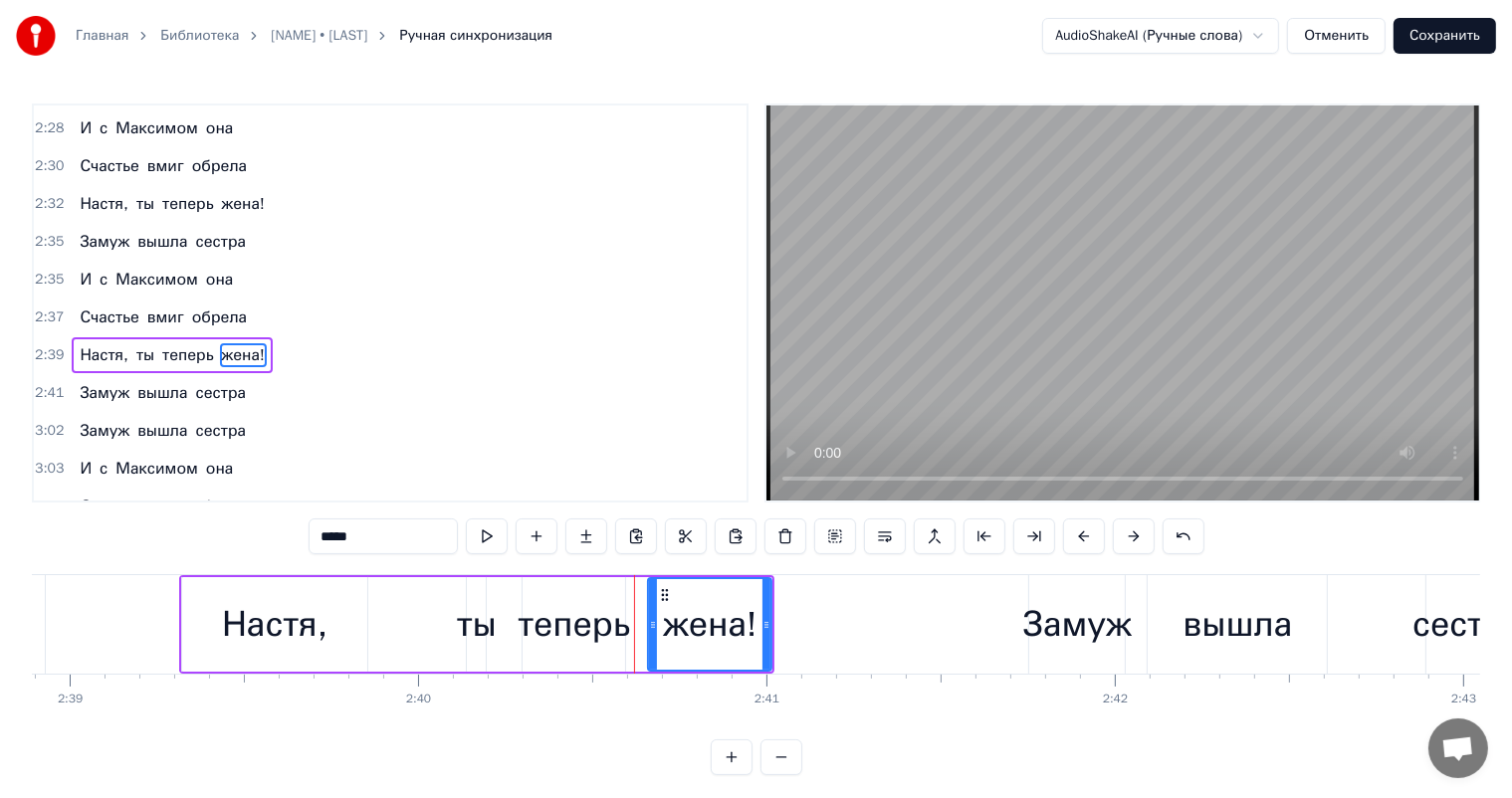 click at bounding box center (1134, 536) 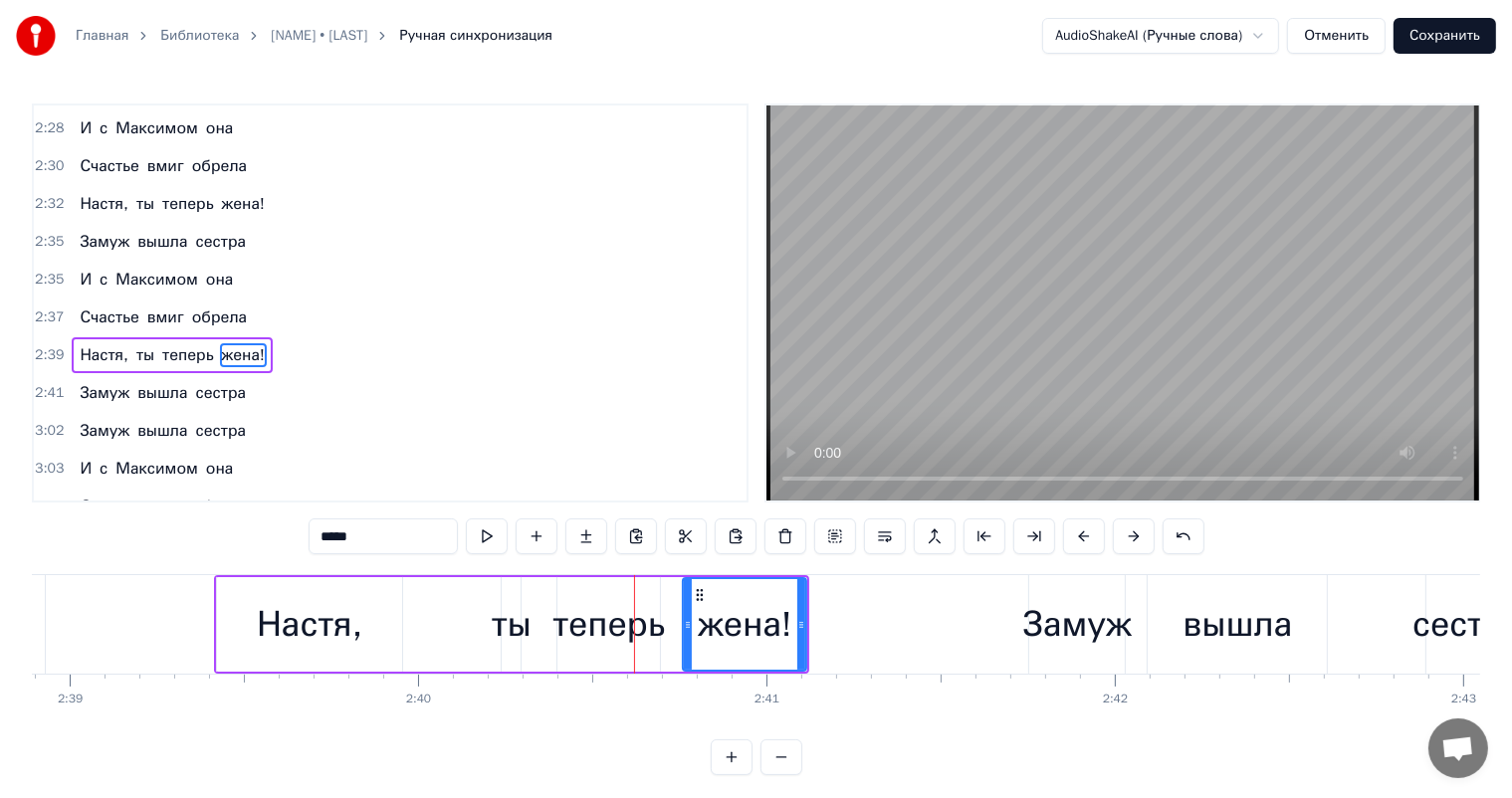 click at bounding box center (1134, 536) 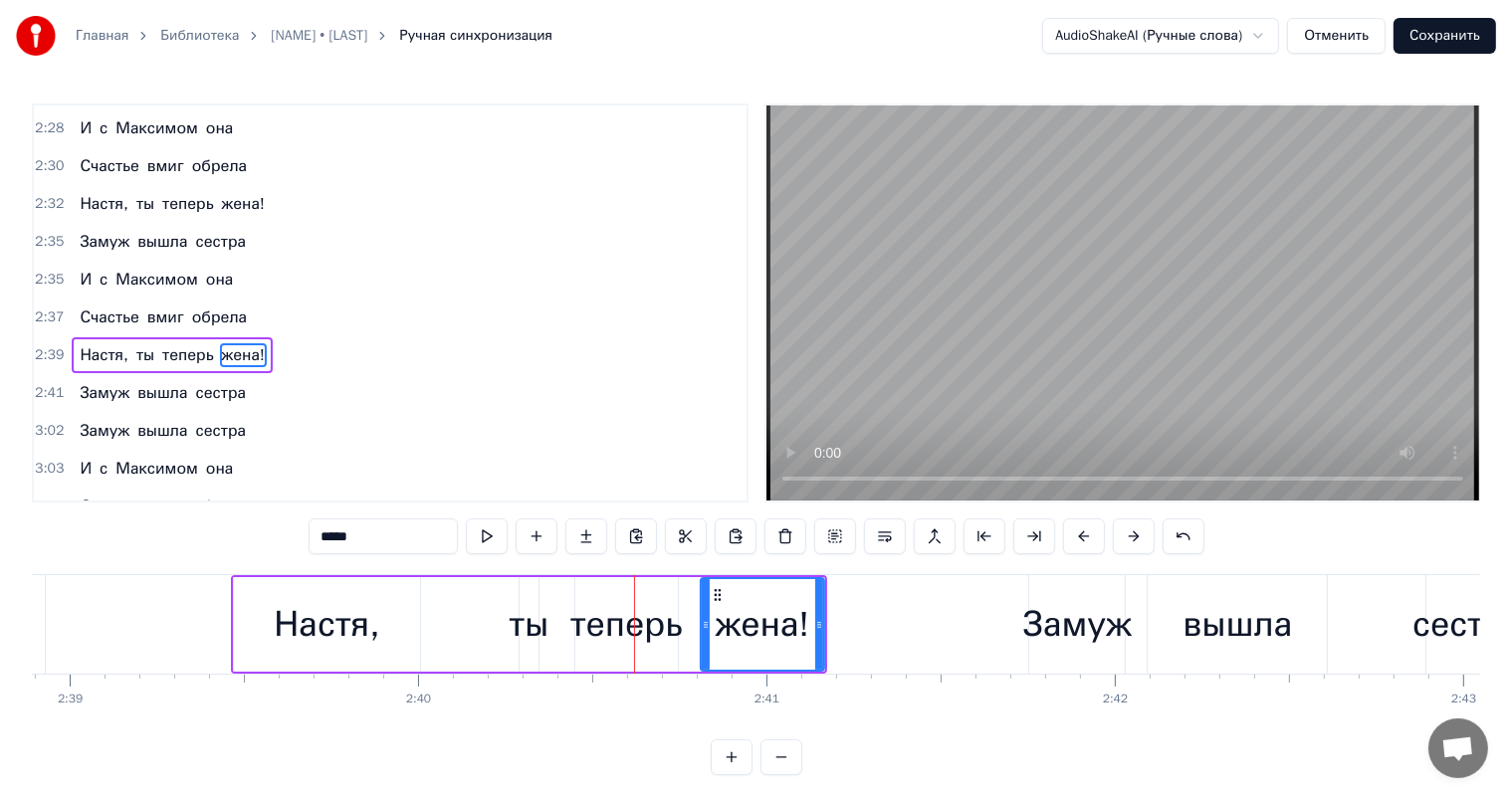 click at bounding box center [1134, 536] 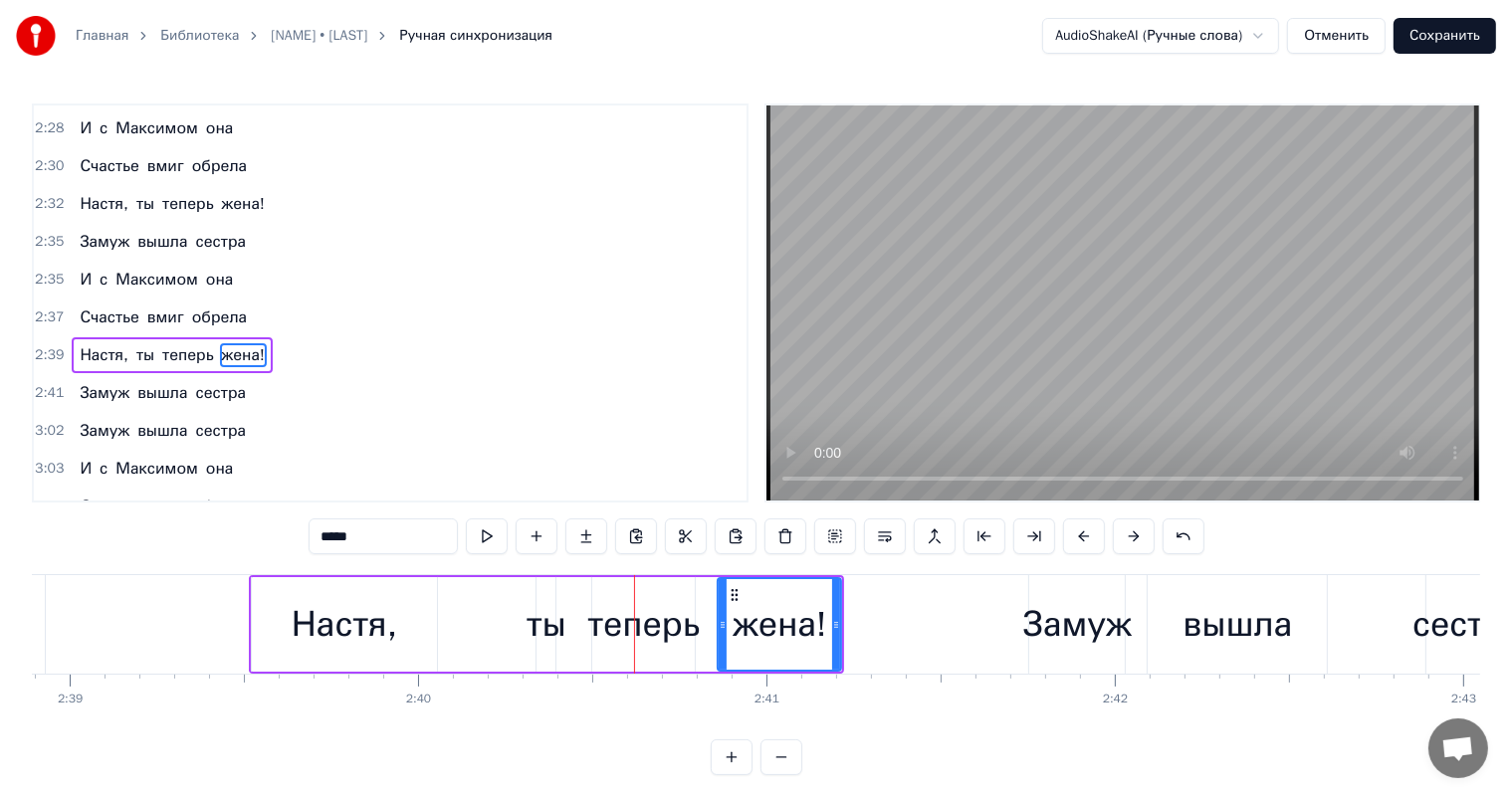 click at bounding box center (1134, 536) 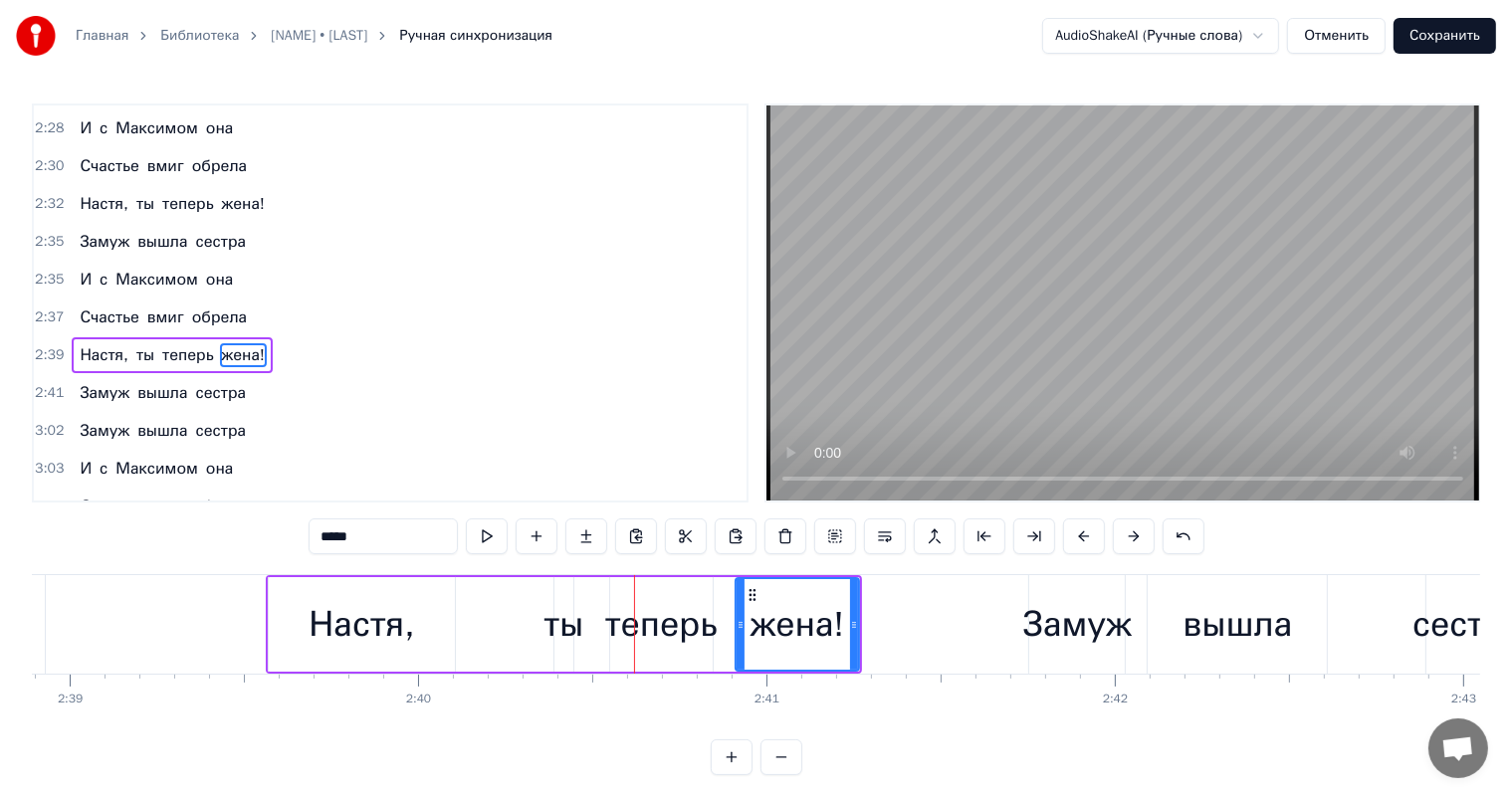click at bounding box center [1134, 536] 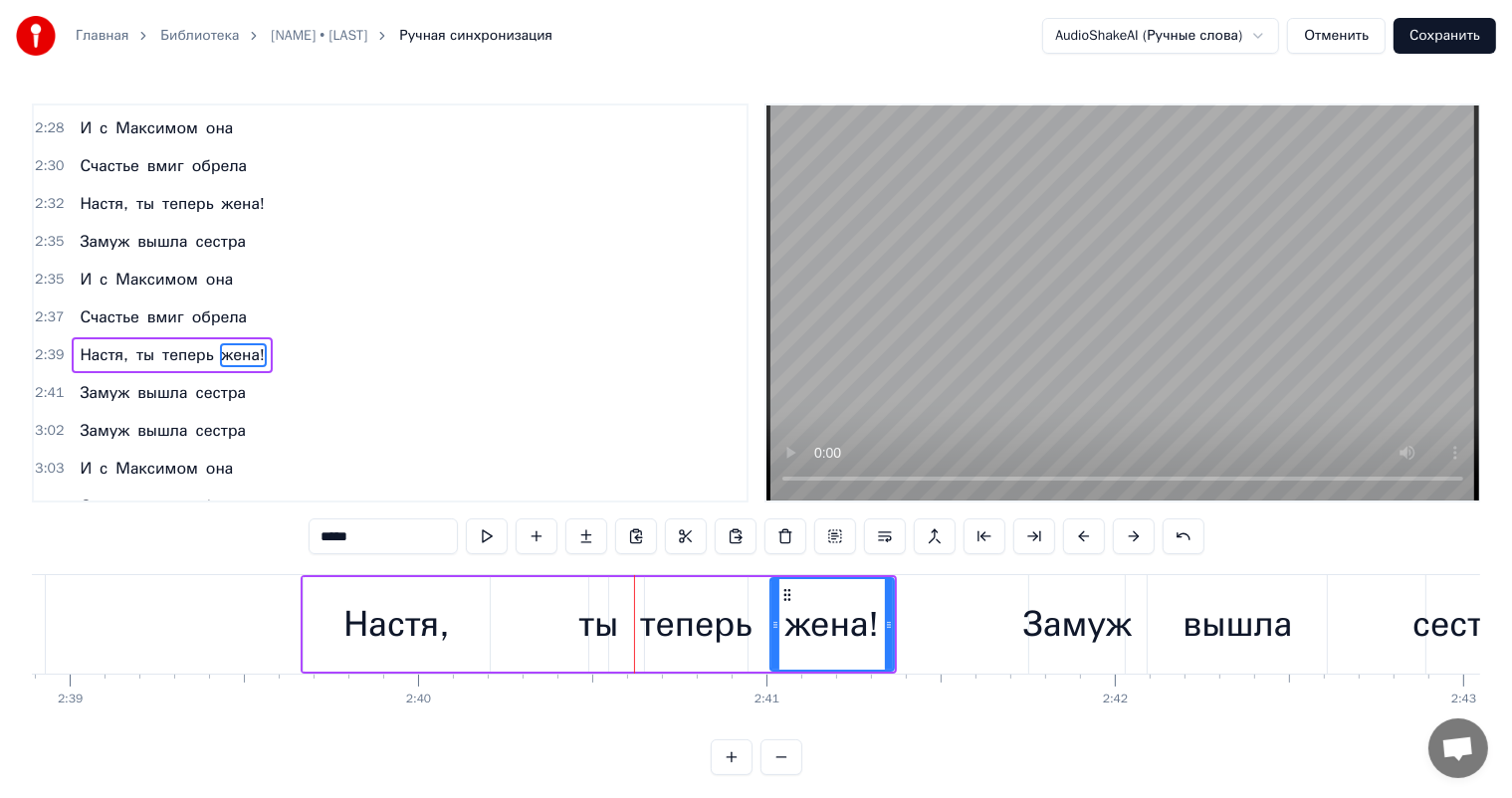 click at bounding box center (1134, 536) 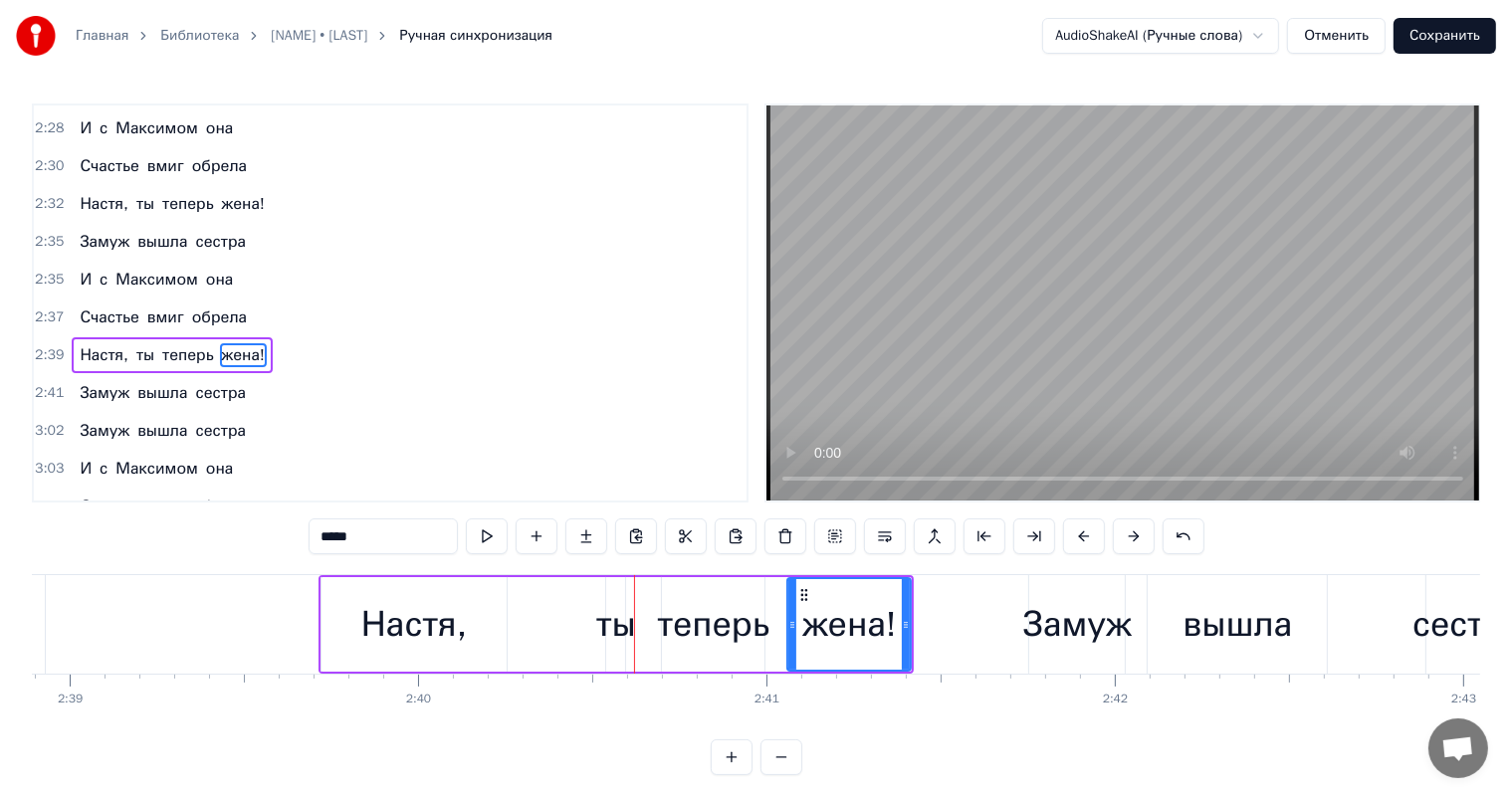 click at bounding box center [1134, 536] 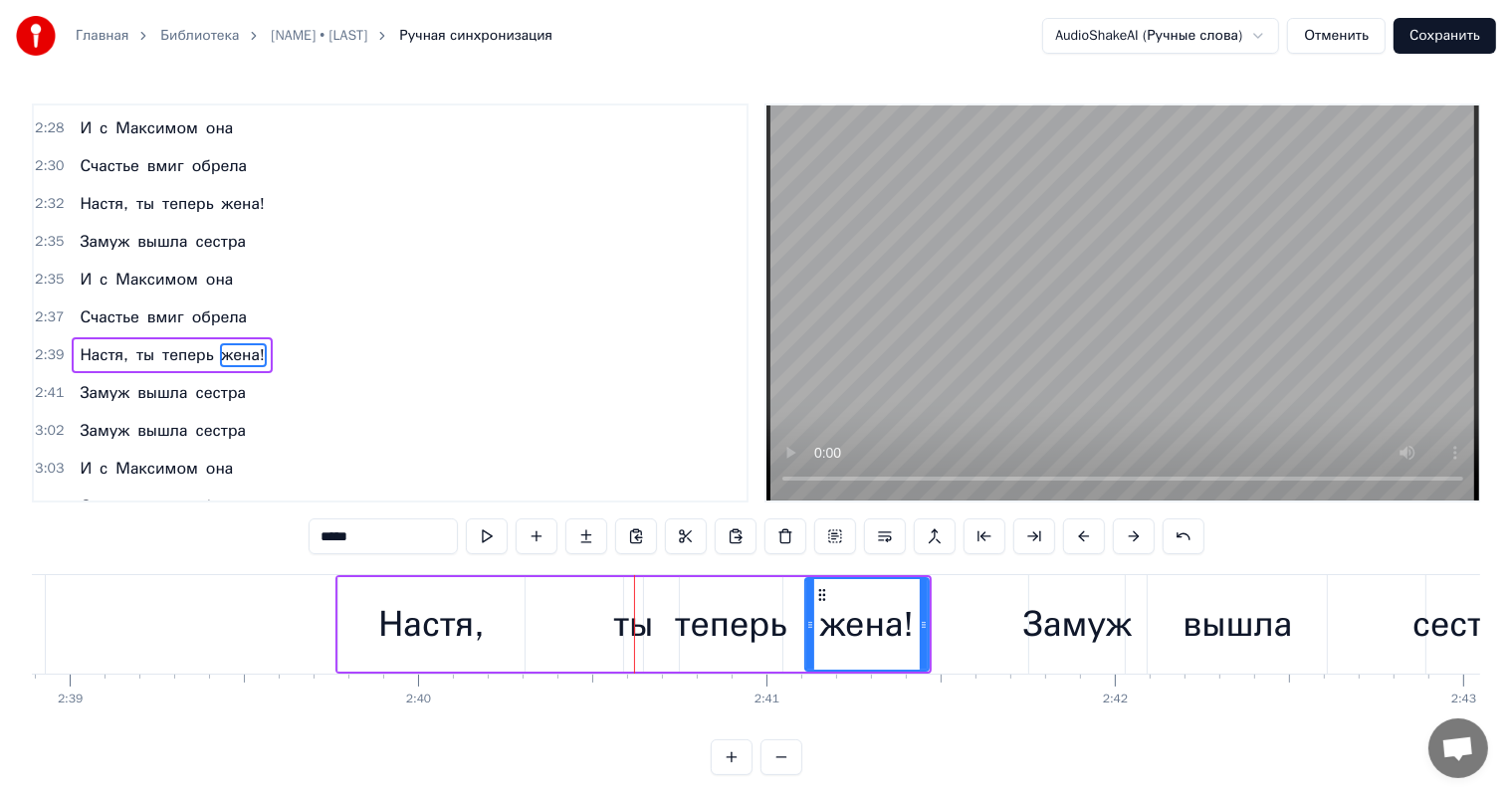 click at bounding box center (1134, 536) 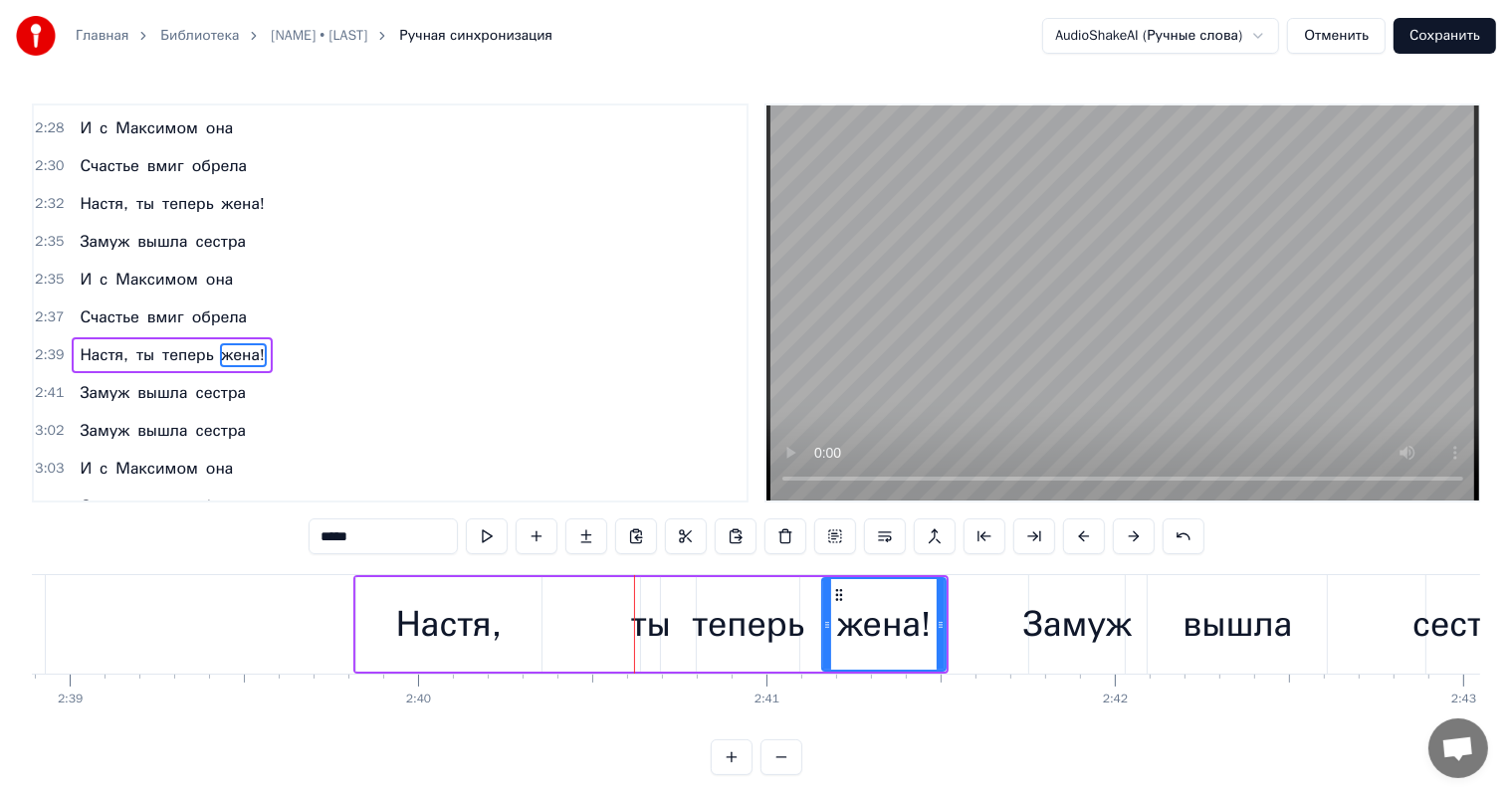 click at bounding box center [1134, 536] 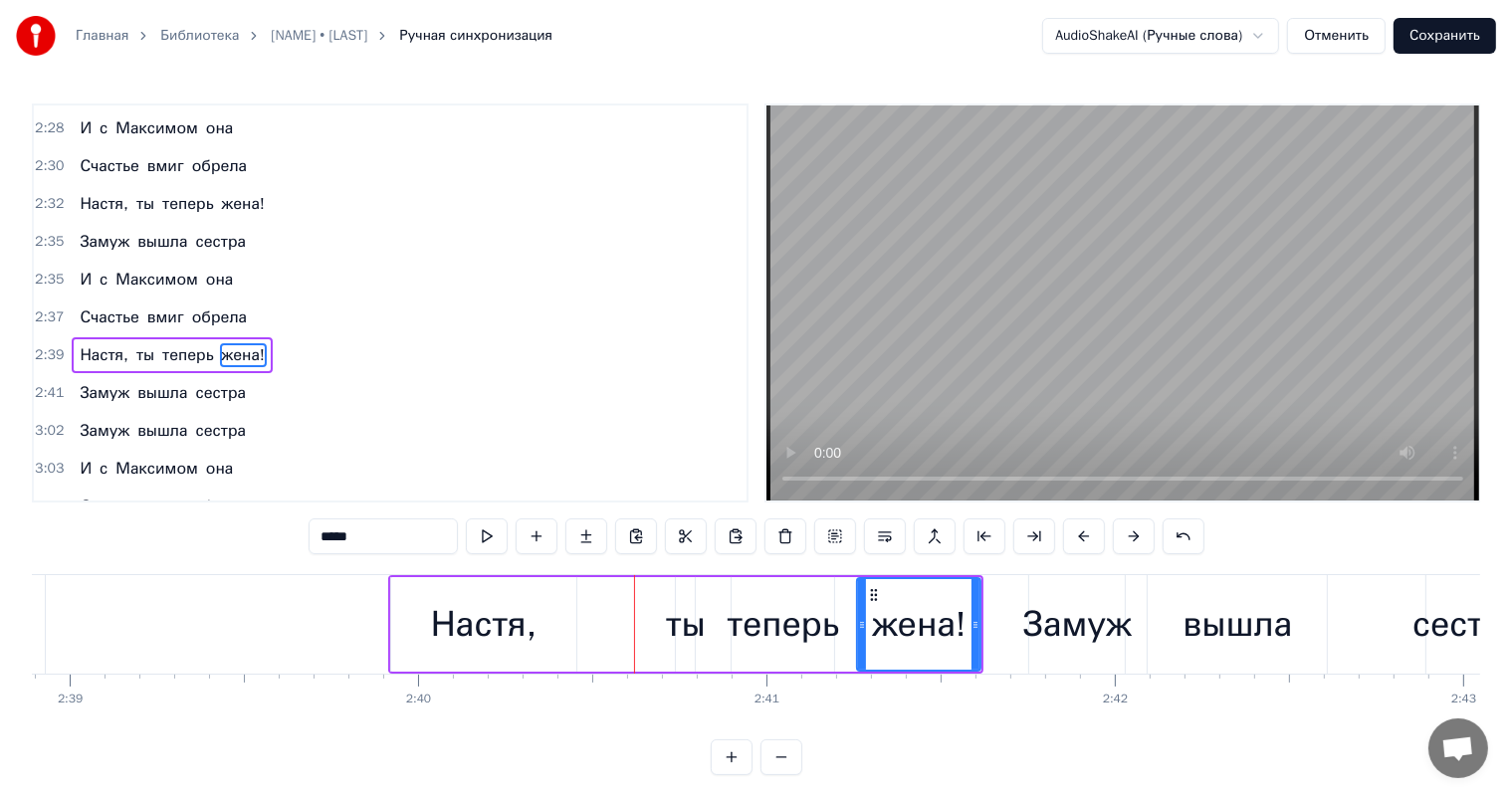 click at bounding box center [1134, 536] 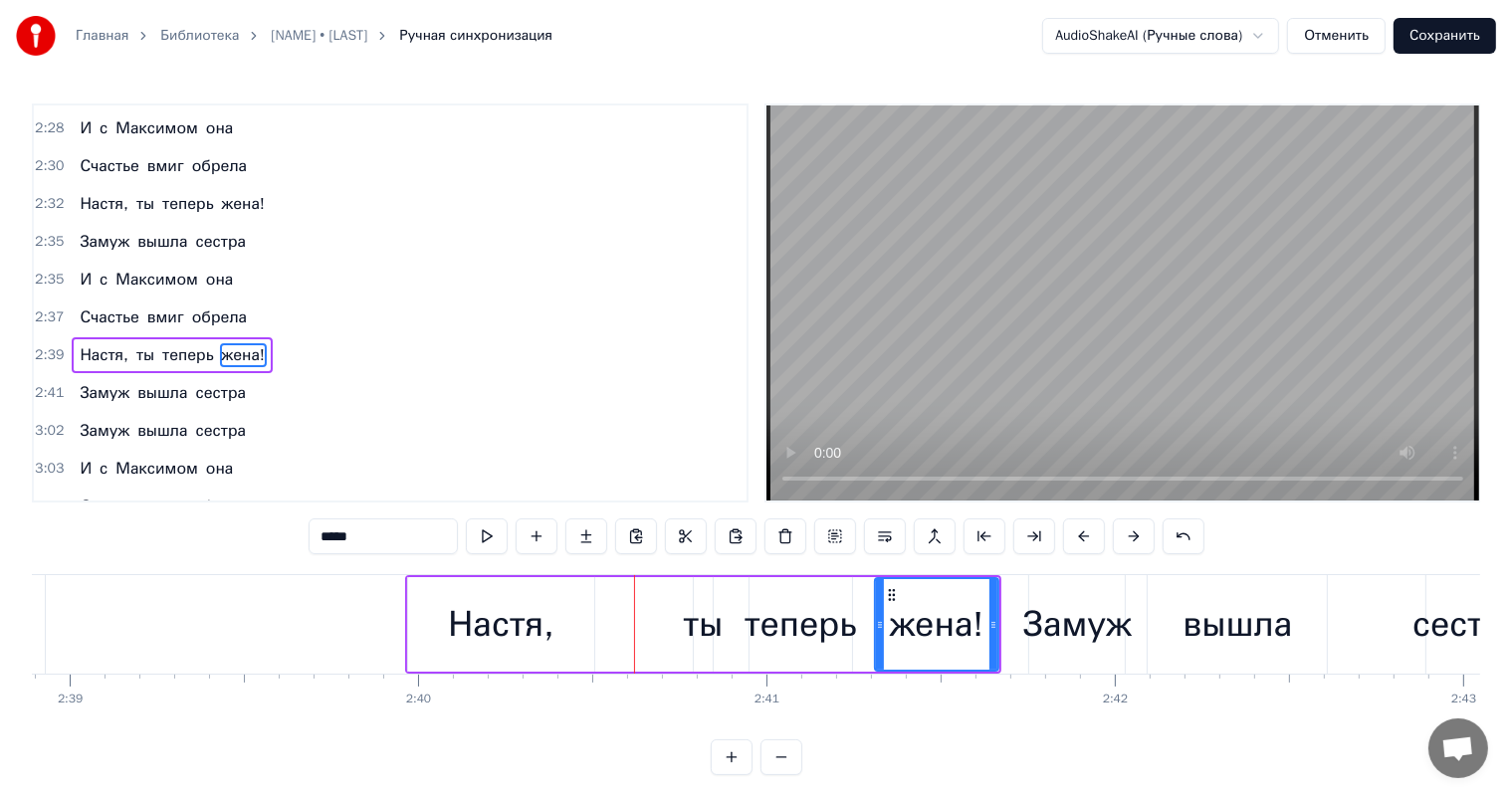 click at bounding box center (1134, 536) 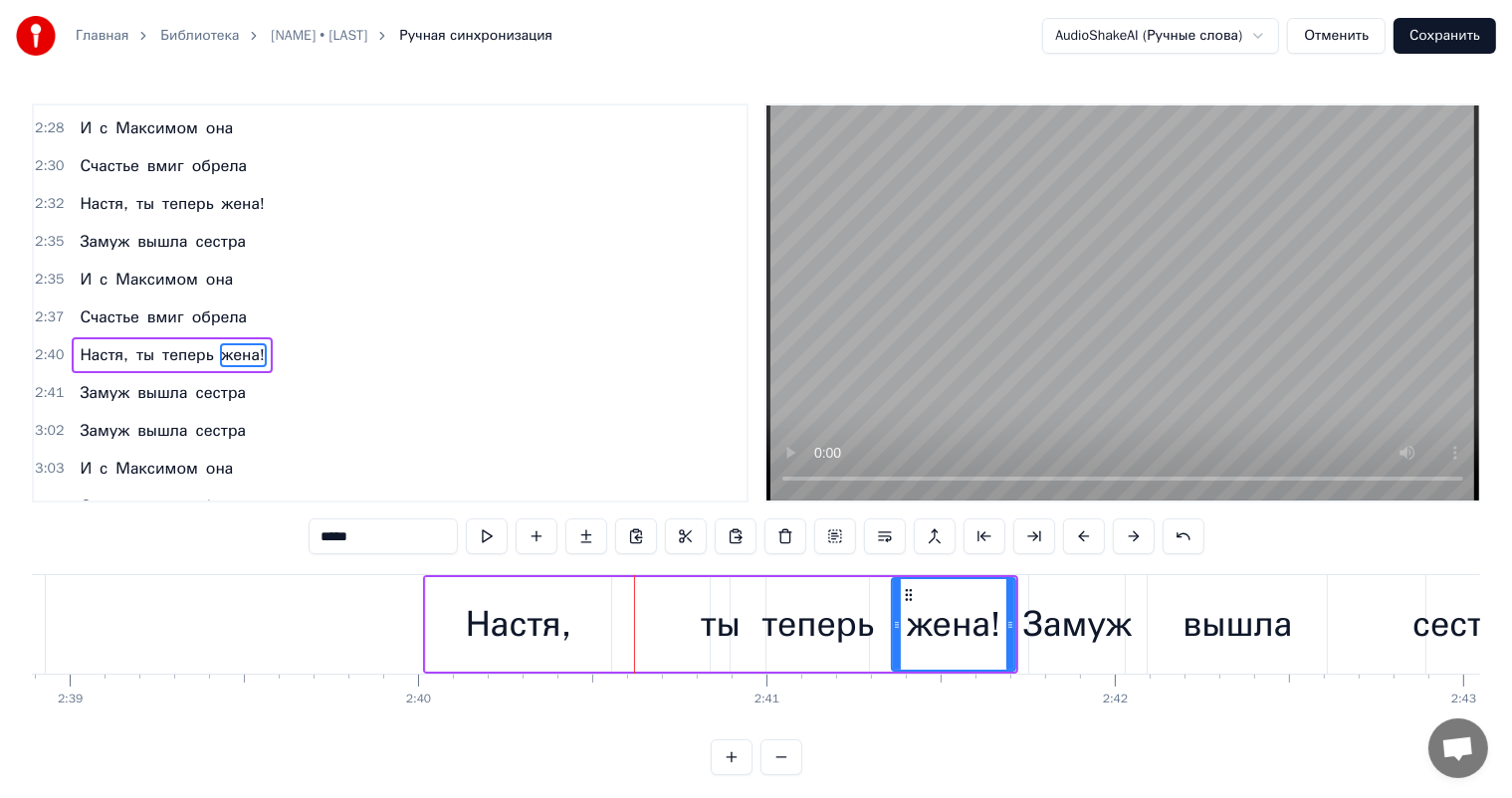 click at bounding box center (1134, 536) 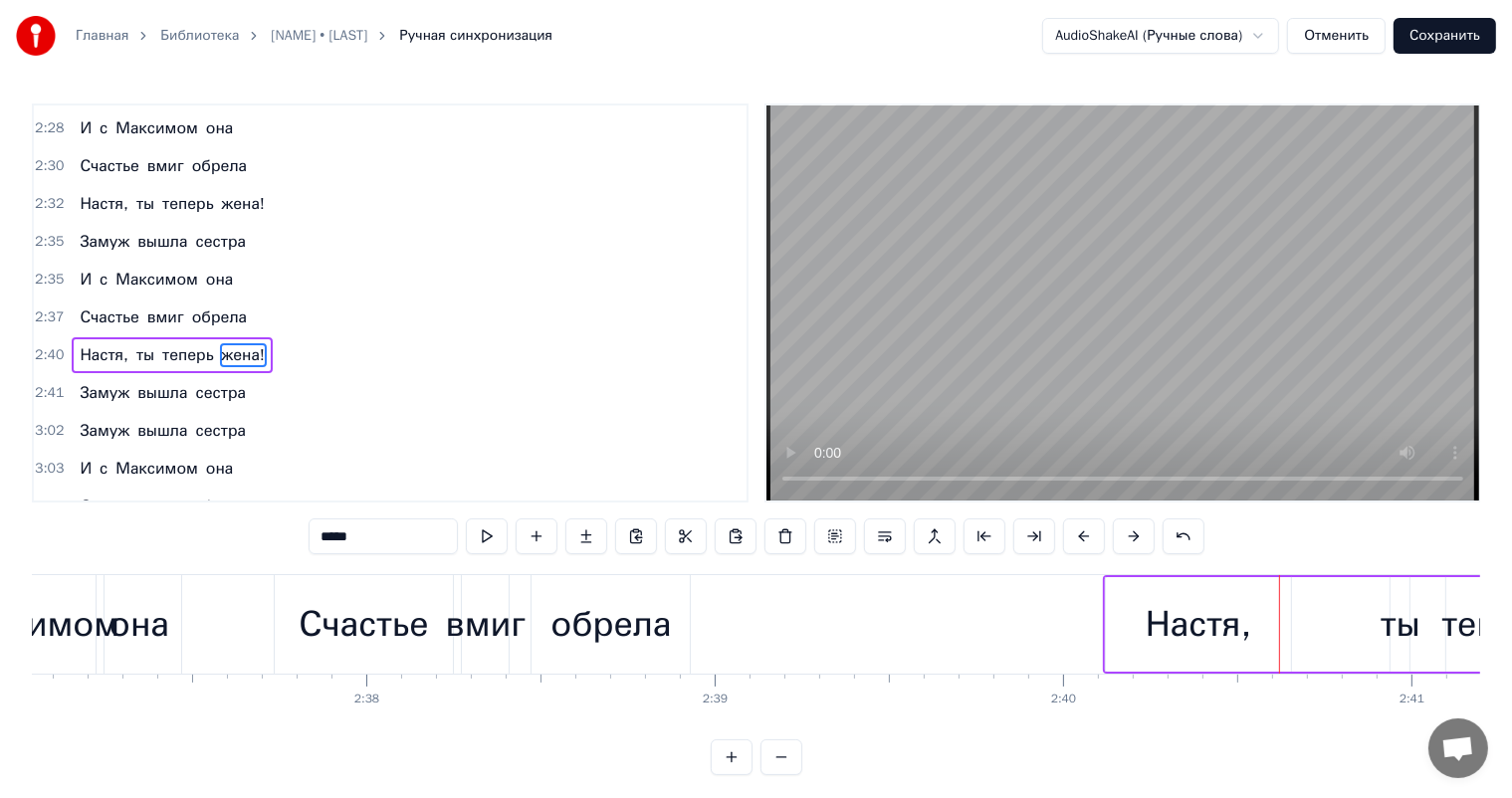 scroll, scrollTop: 0, scrollLeft: 54540, axis: horizontal 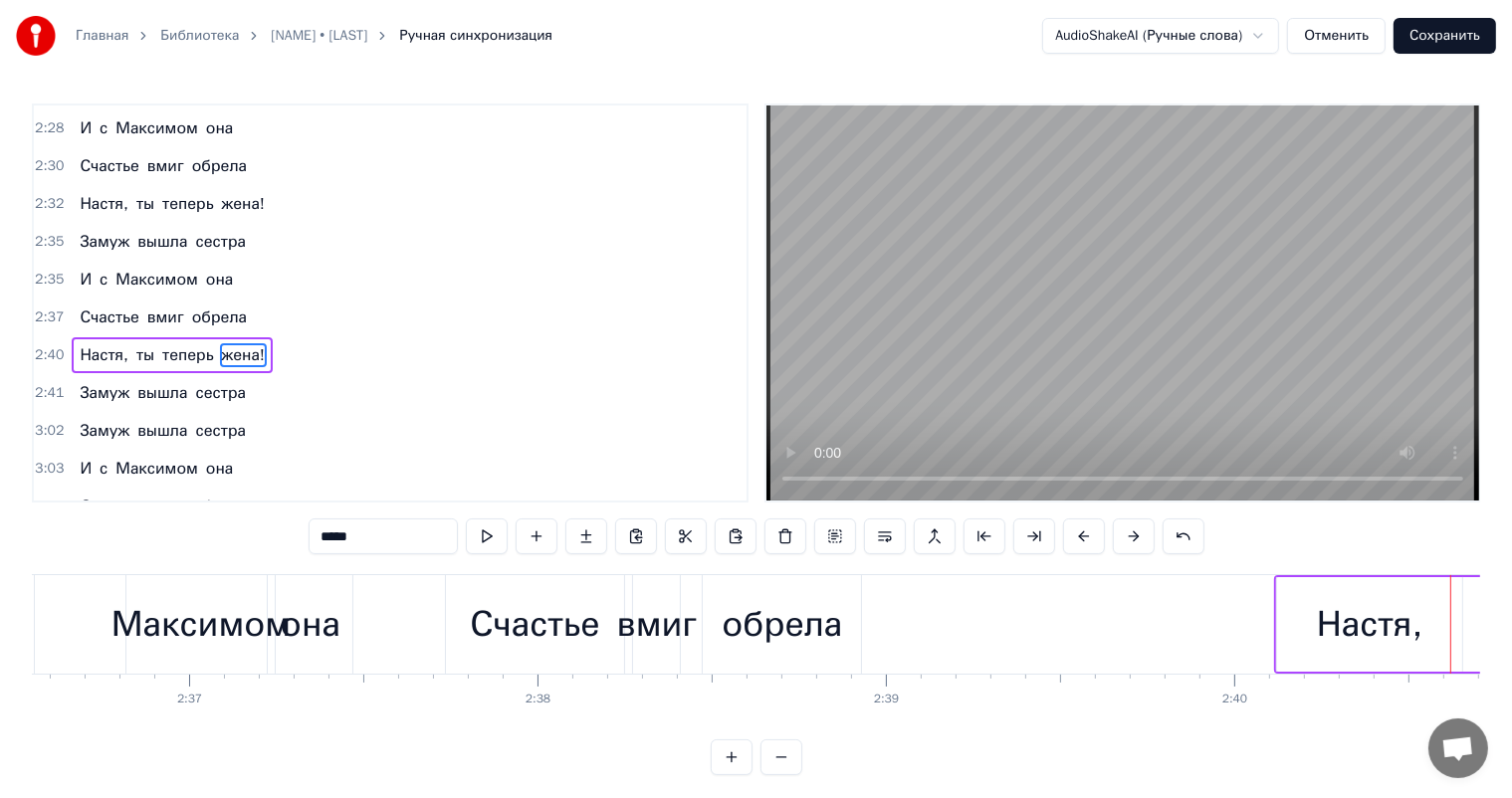 click on "обрела" at bounding box center [781, 624] 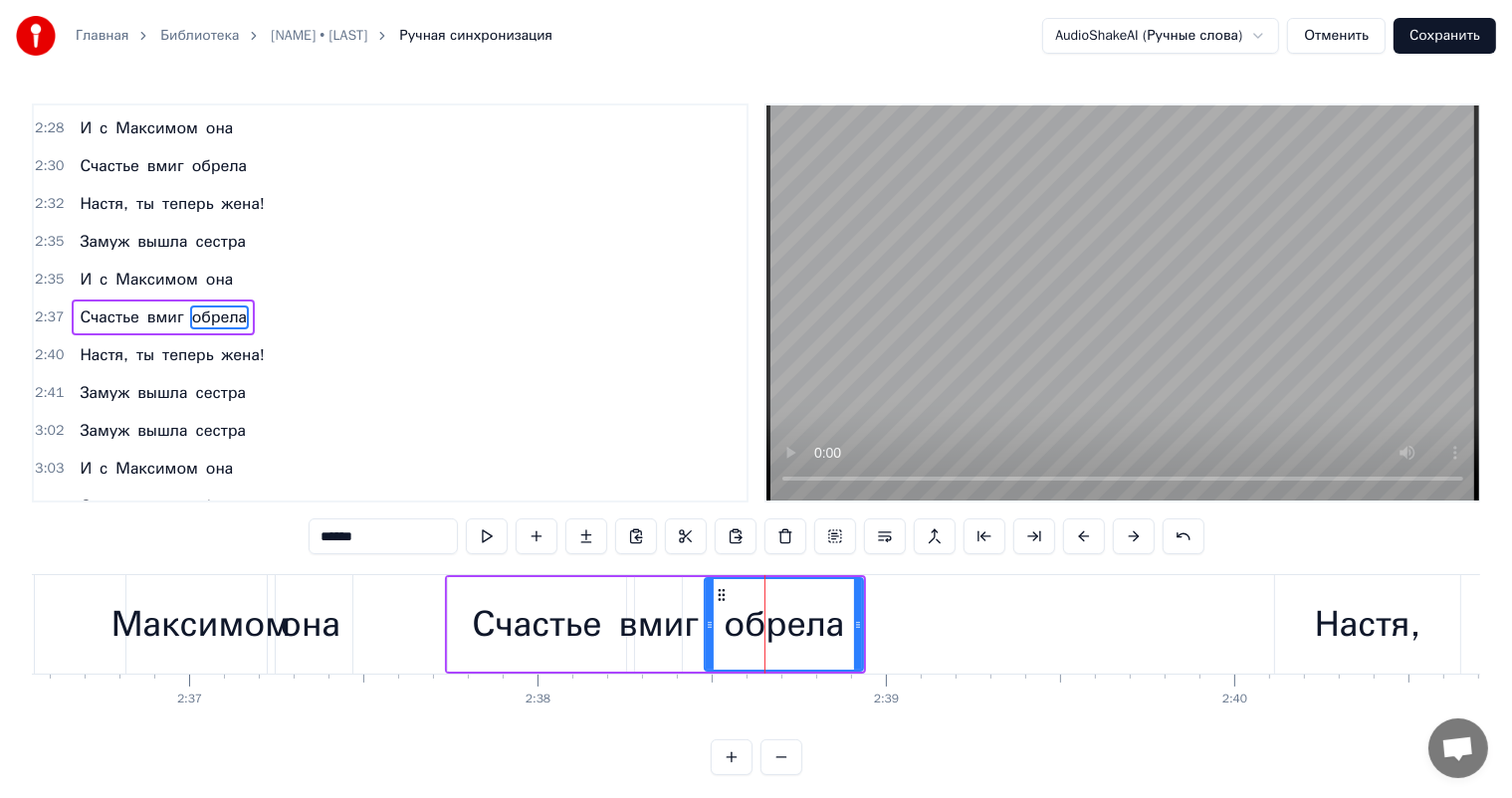 scroll, scrollTop: 1321, scrollLeft: 0, axis: vertical 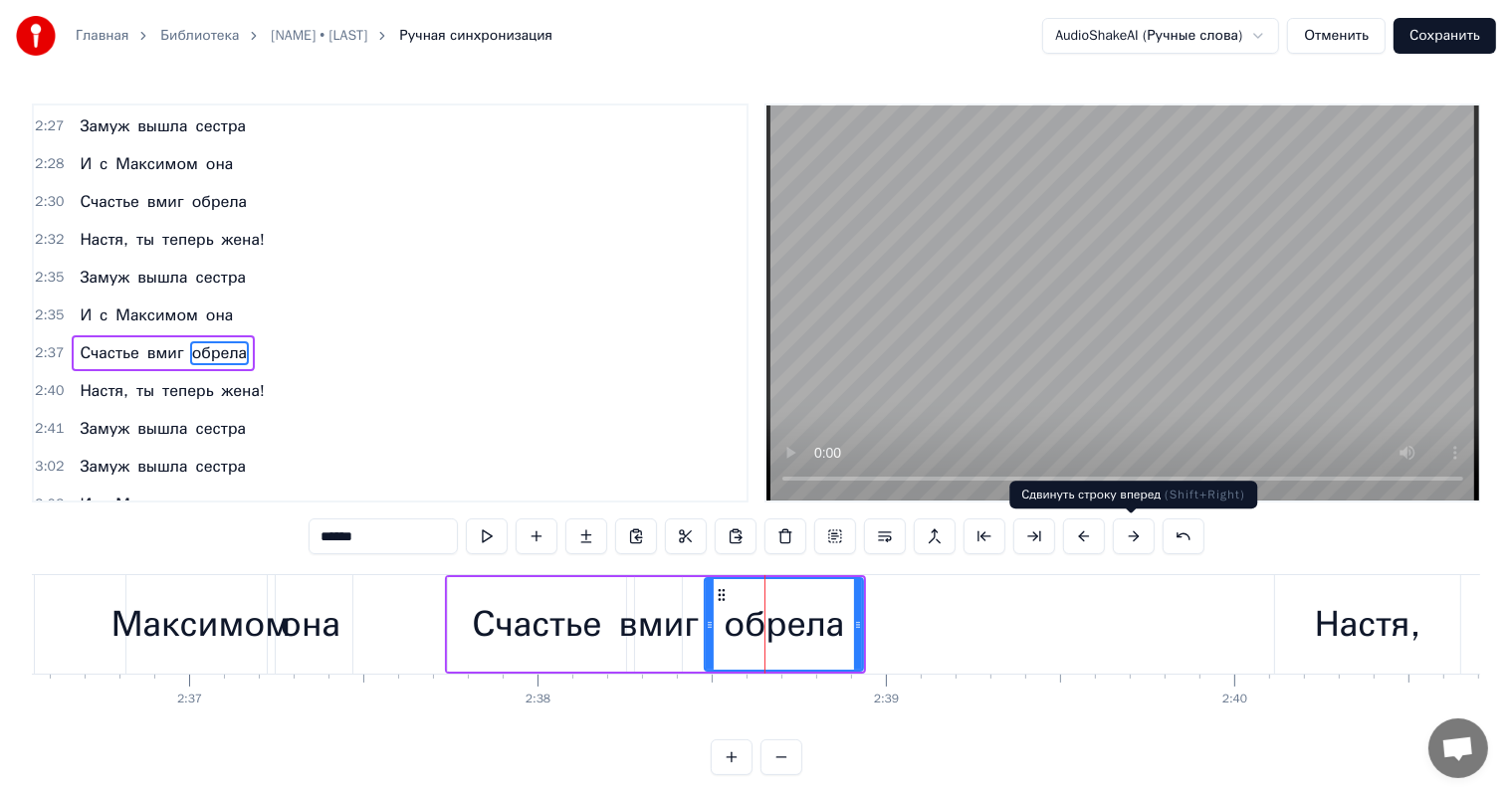 click at bounding box center [1134, 536] 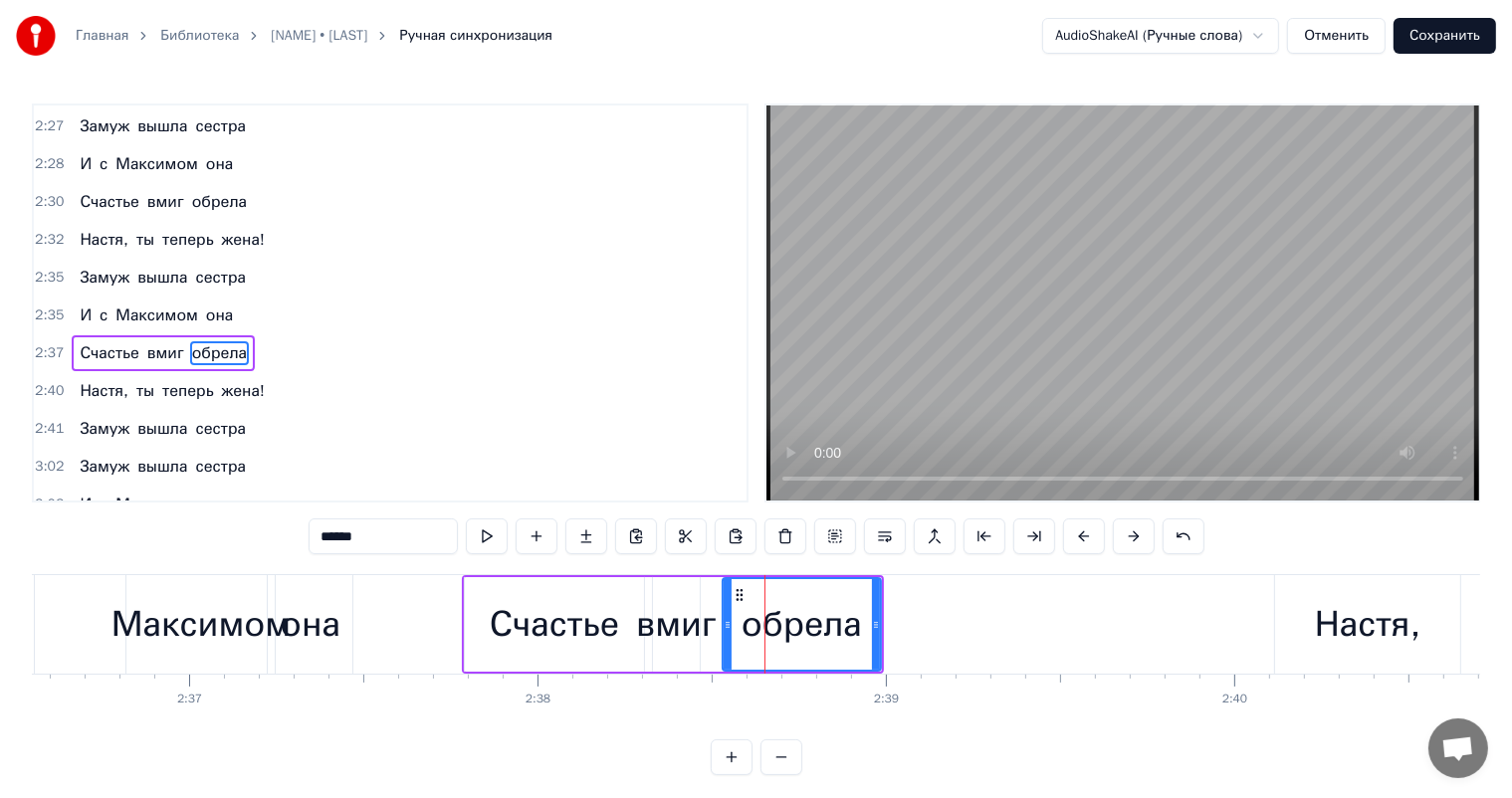click at bounding box center [1134, 536] 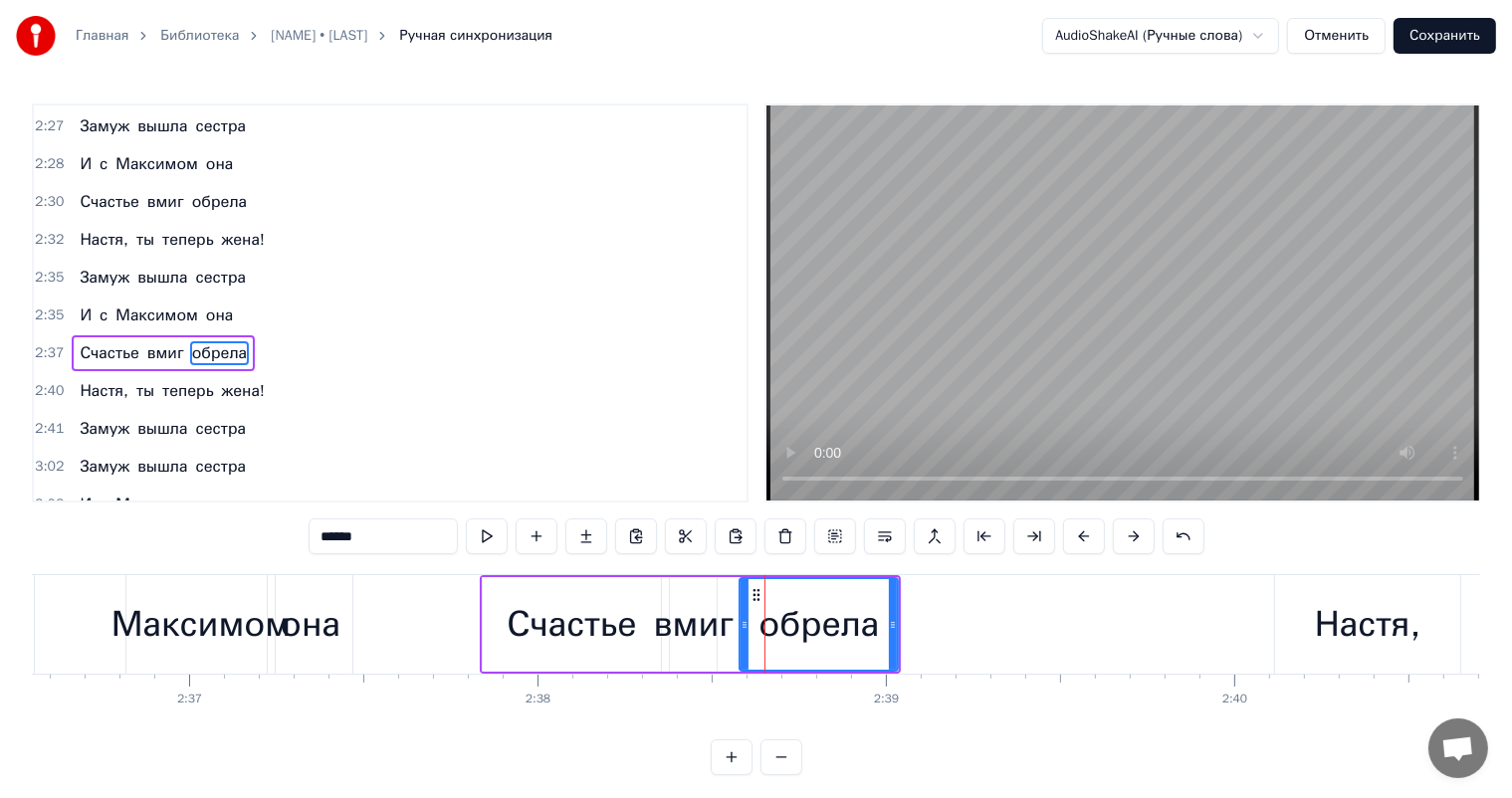 click at bounding box center (1134, 536) 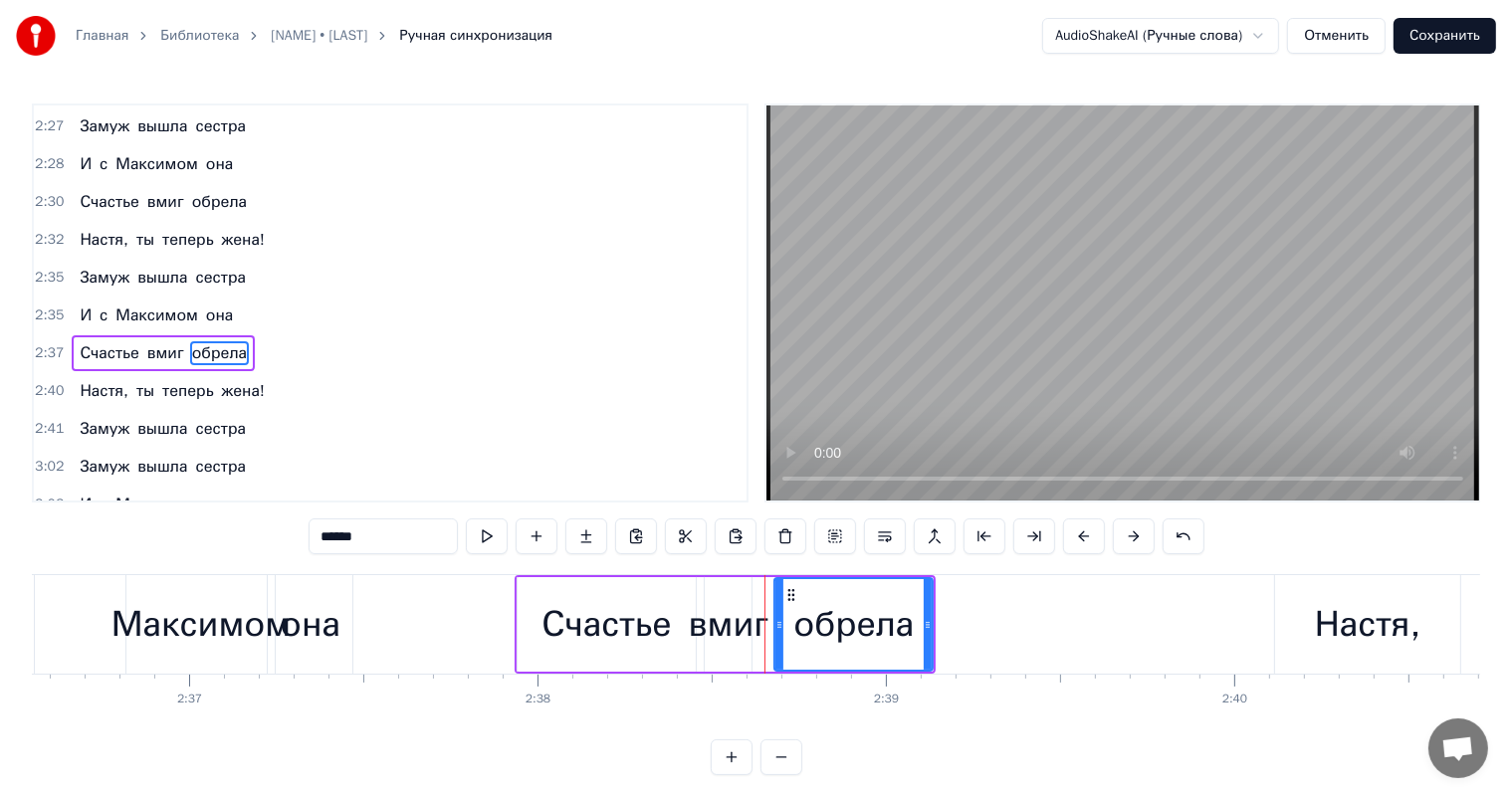 click at bounding box center [1134, 536] 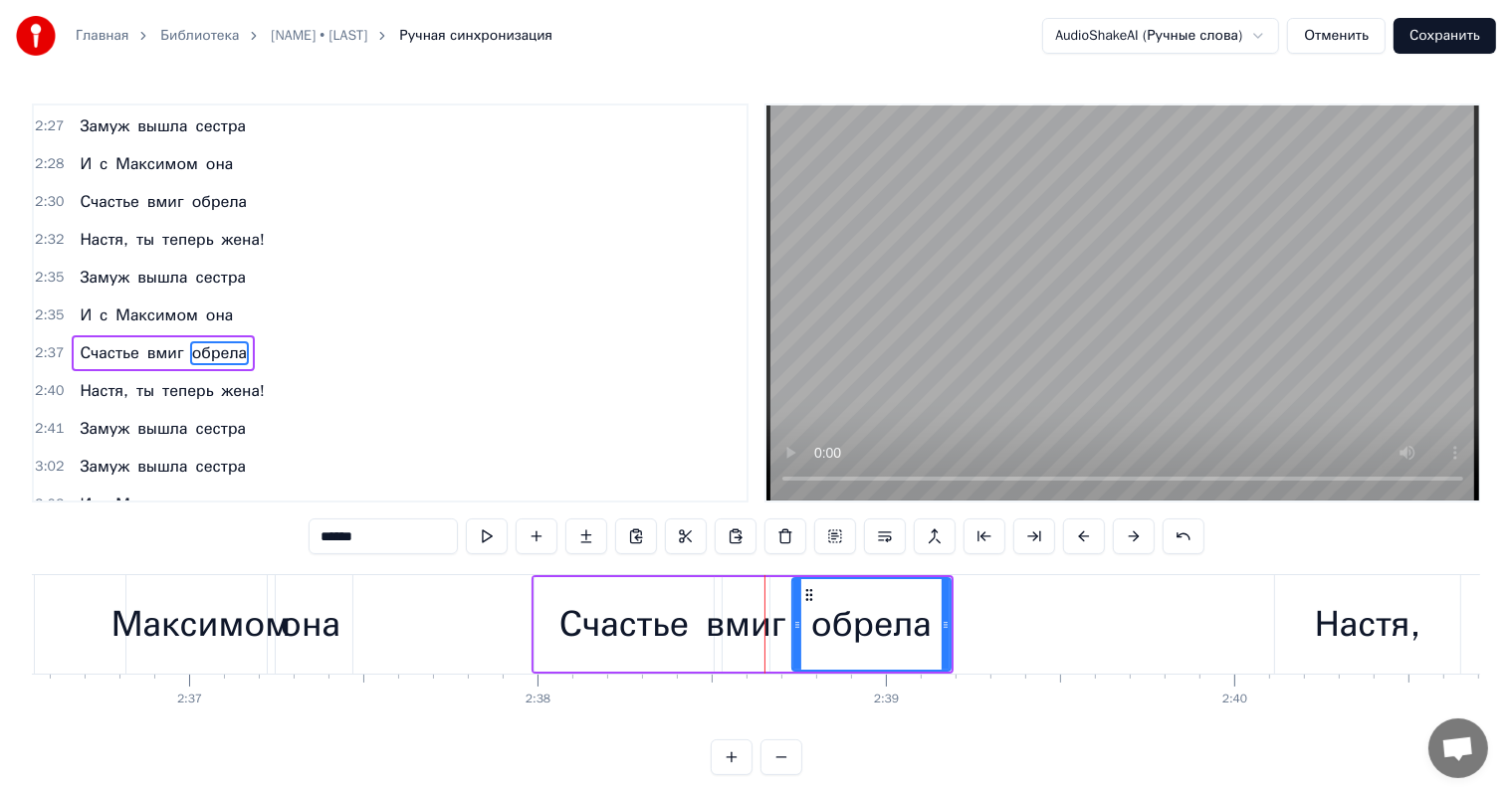 click at bounding box center [1134, 536] 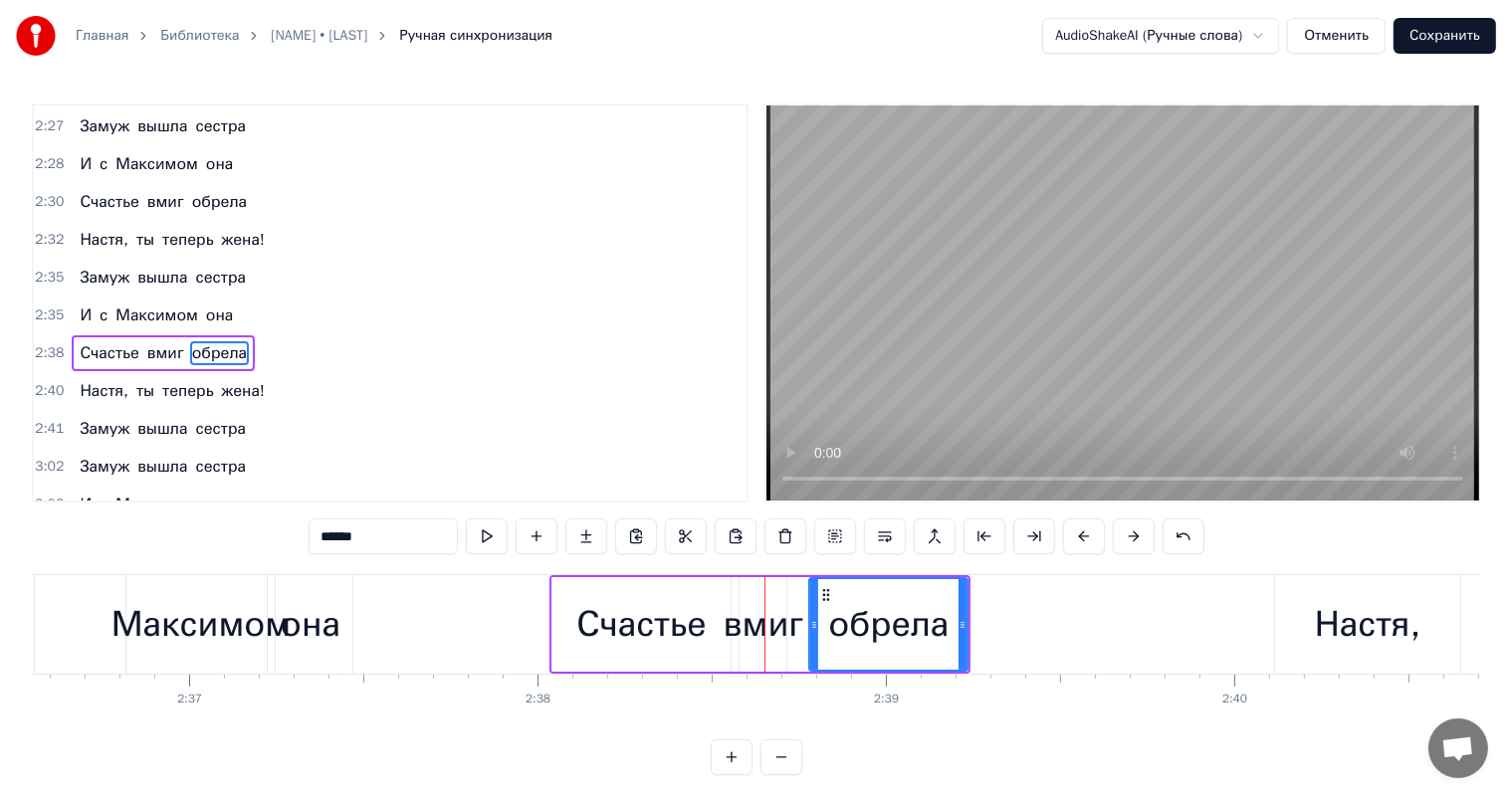 click at bounding box center [1134, 536] 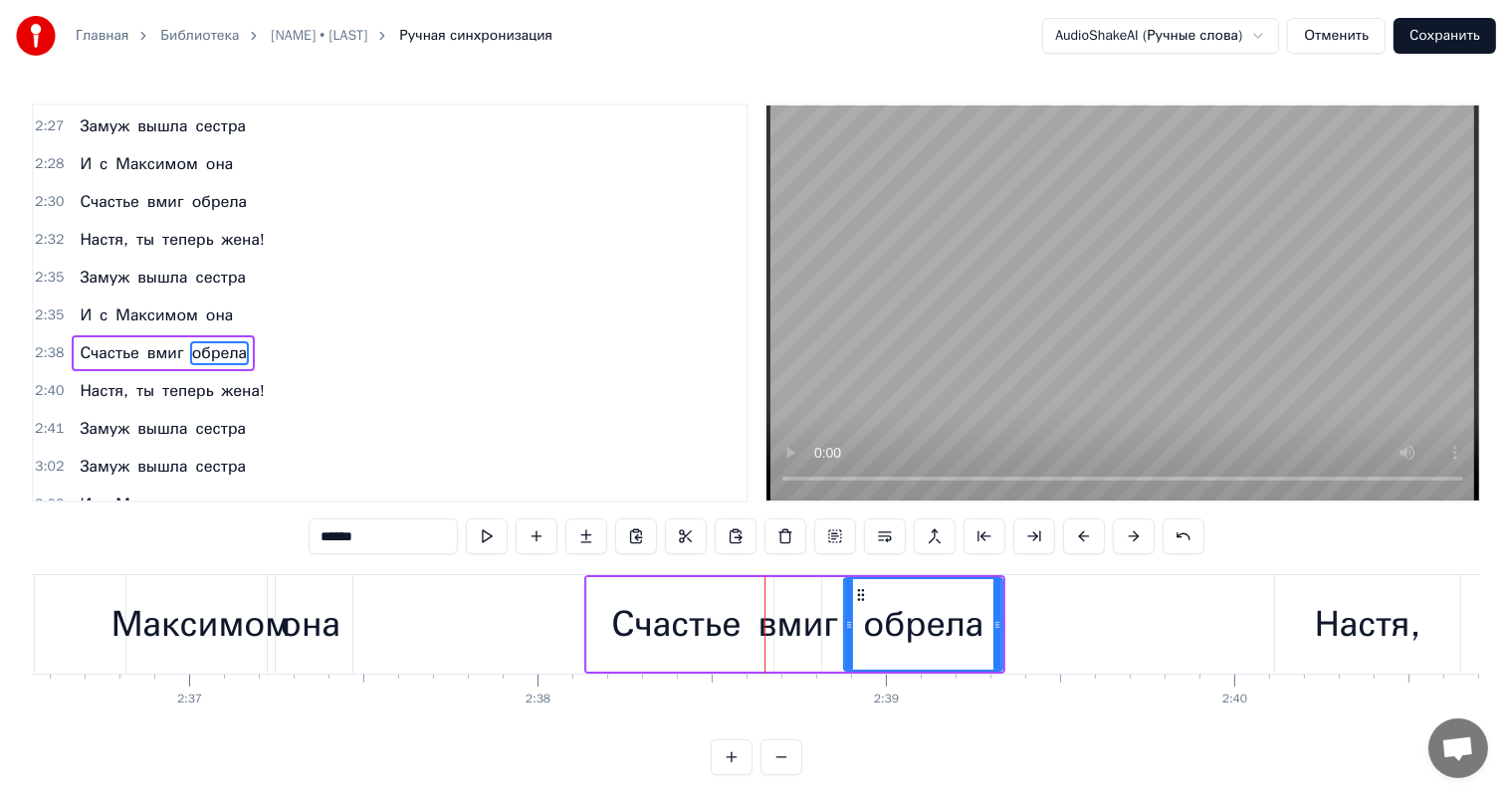 click at bounding box center [1134, 536] 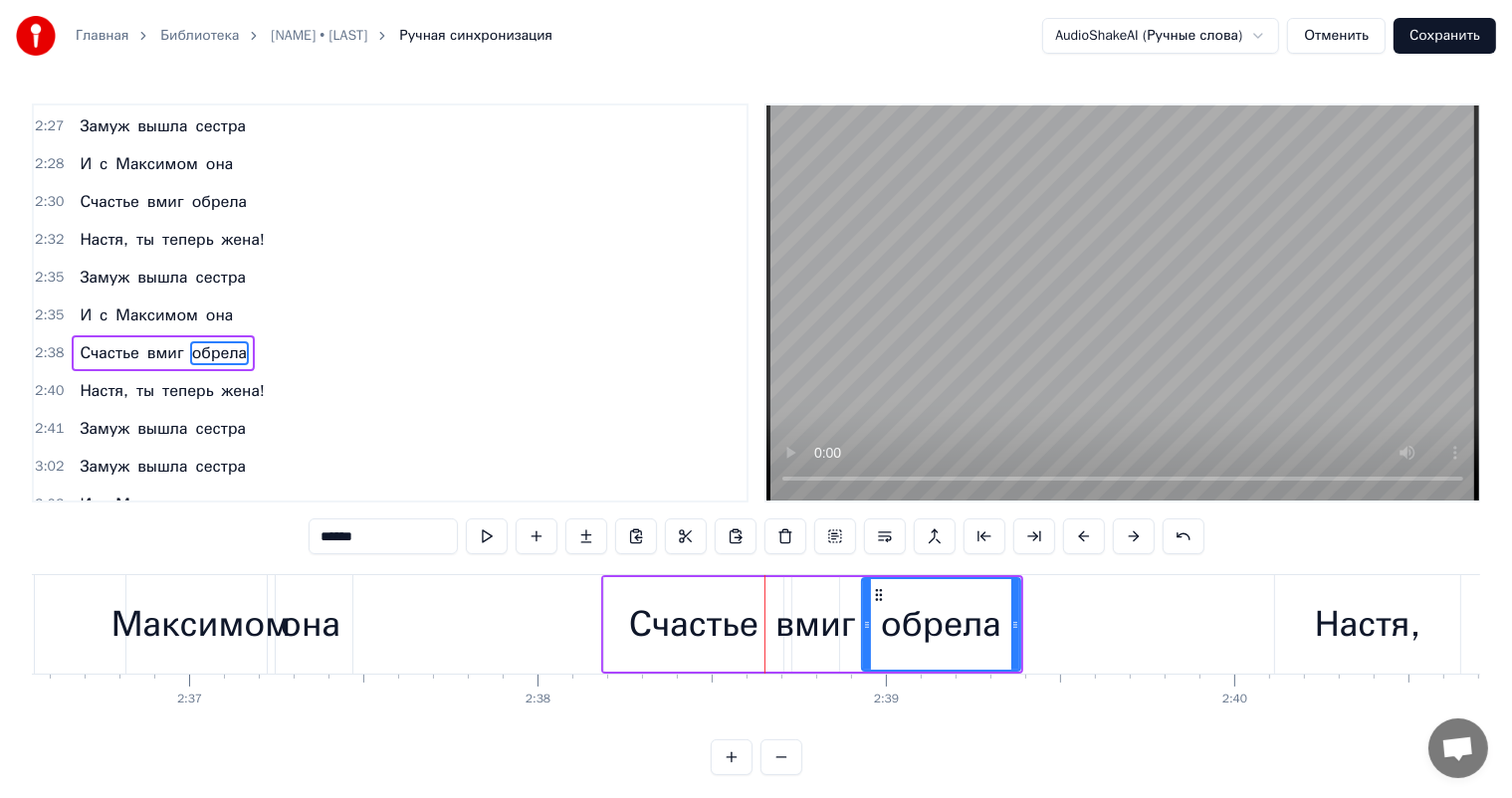 click at bounding box center (1134, 536) 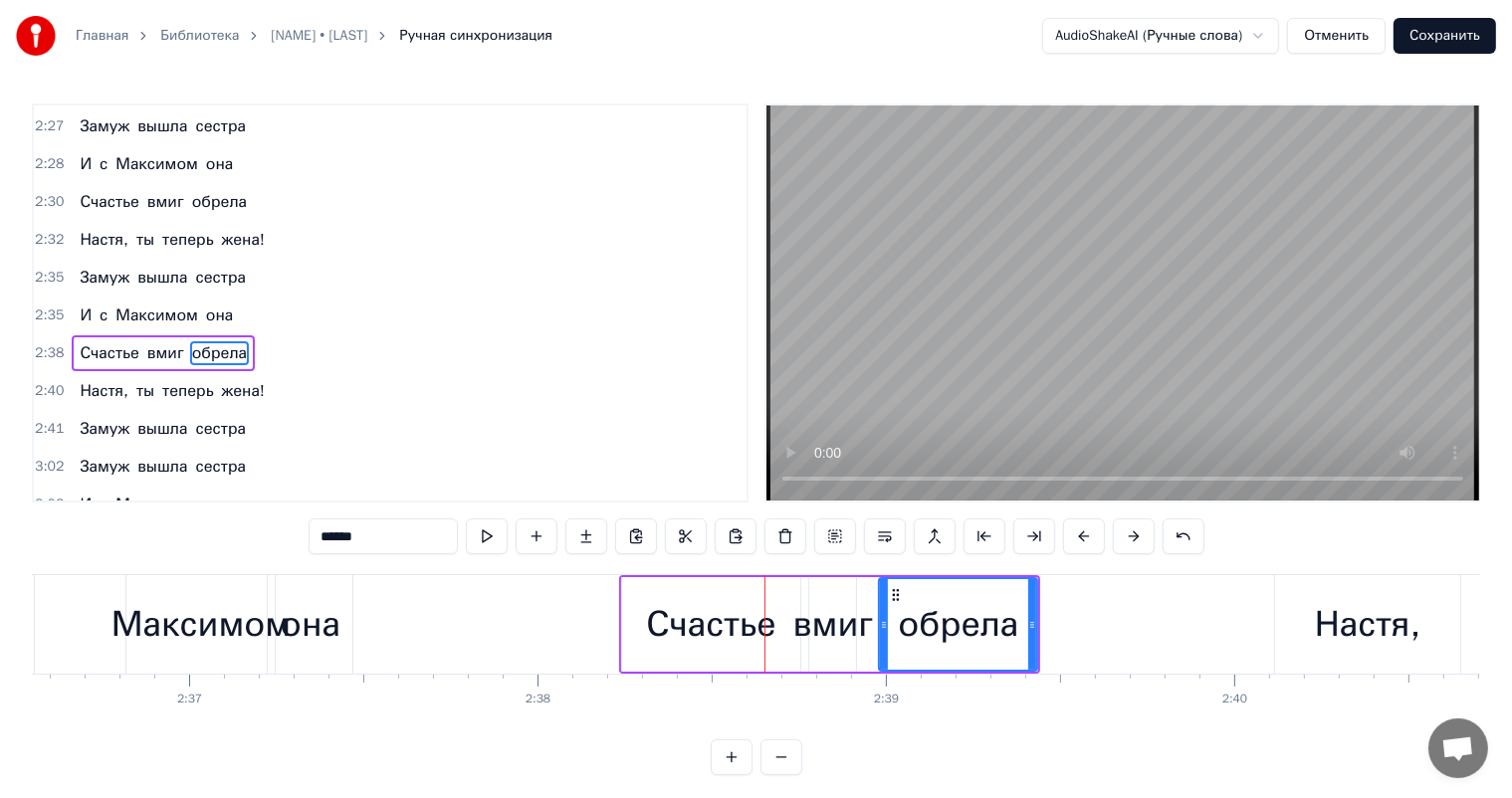 click at bounding box center [1134, 536] 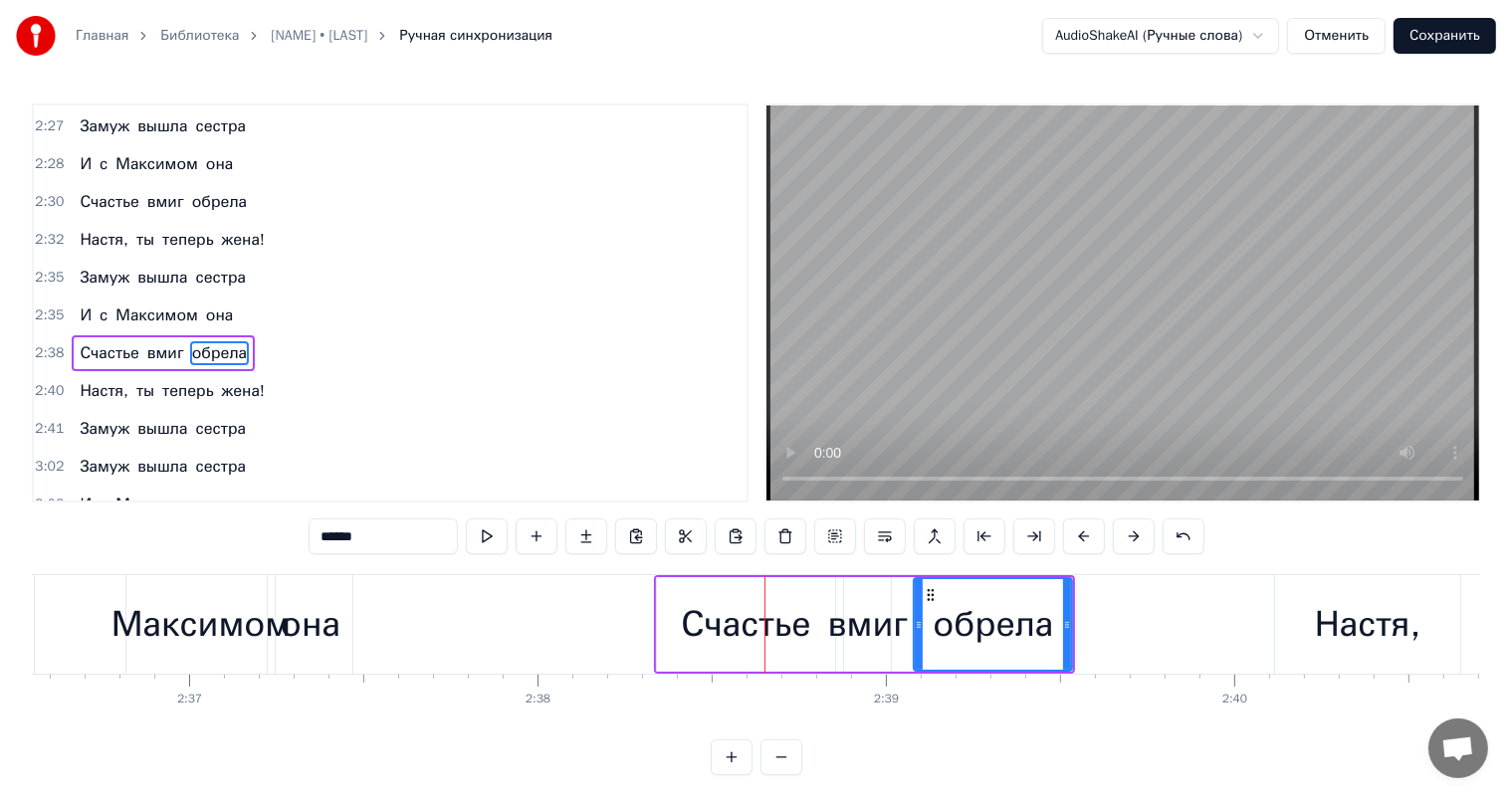 click at bounding box center [1134, 536] 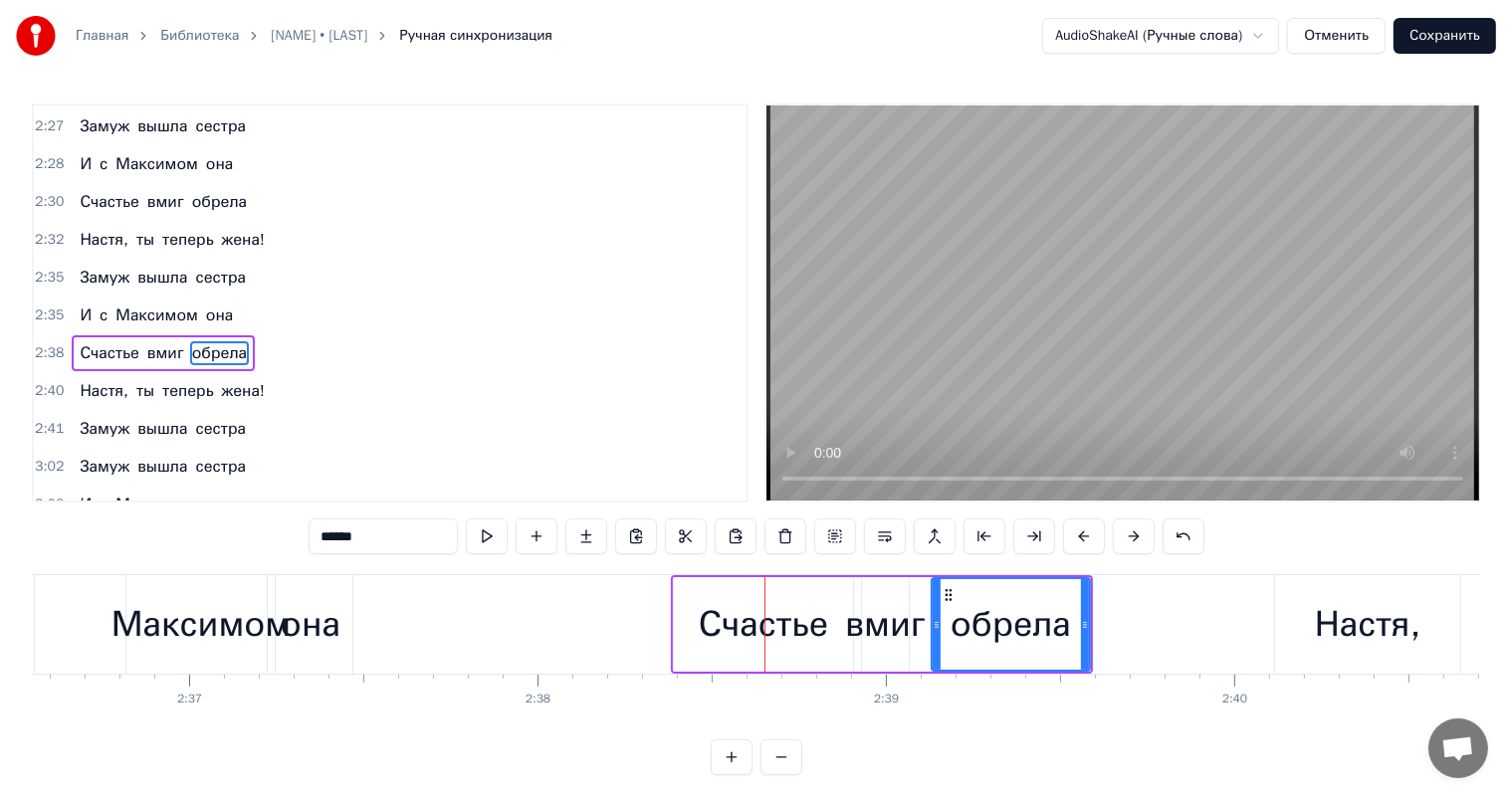 click at bounding box center (1134, 536) 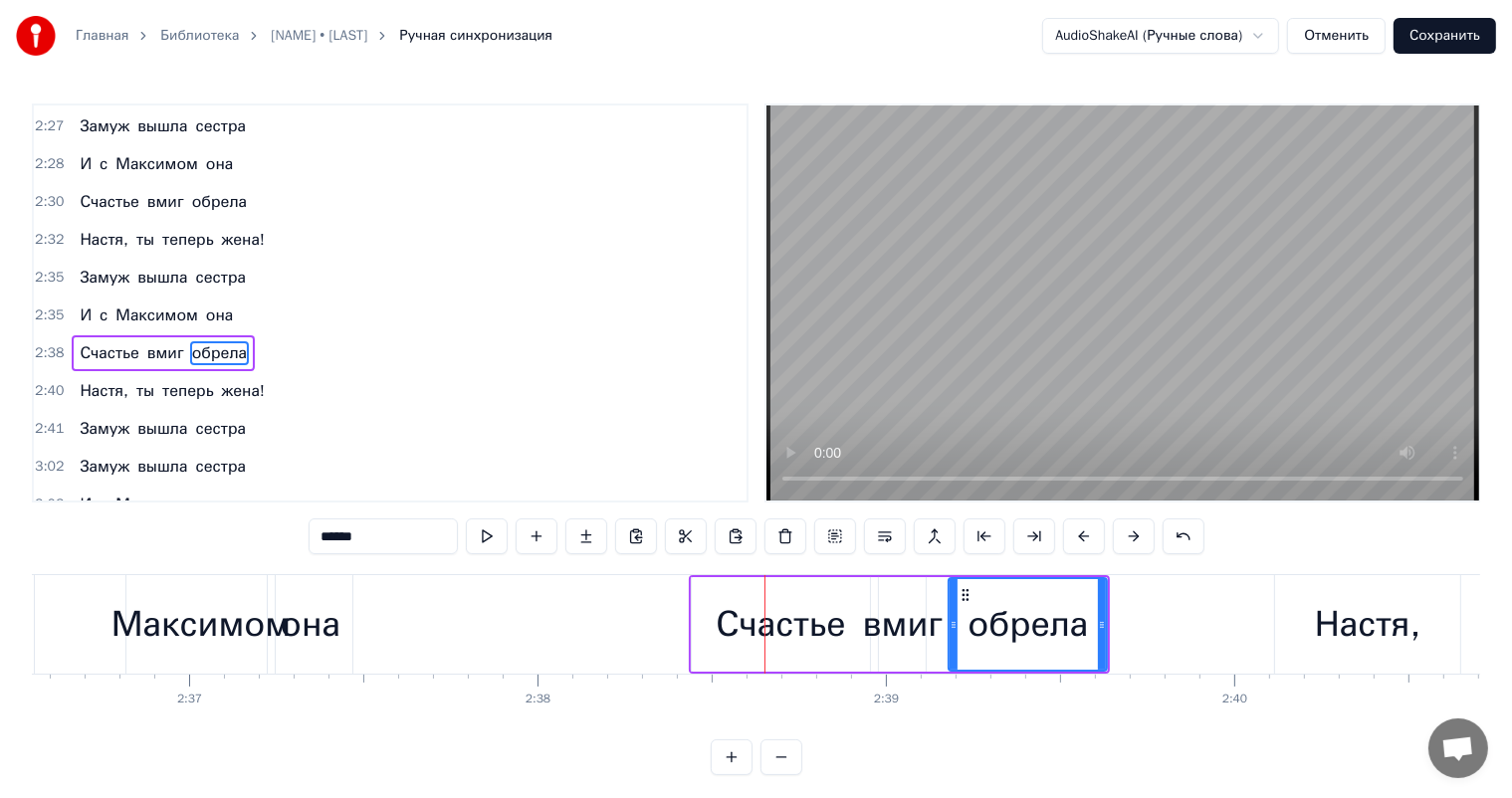 click at bounding box center (1134, 536) 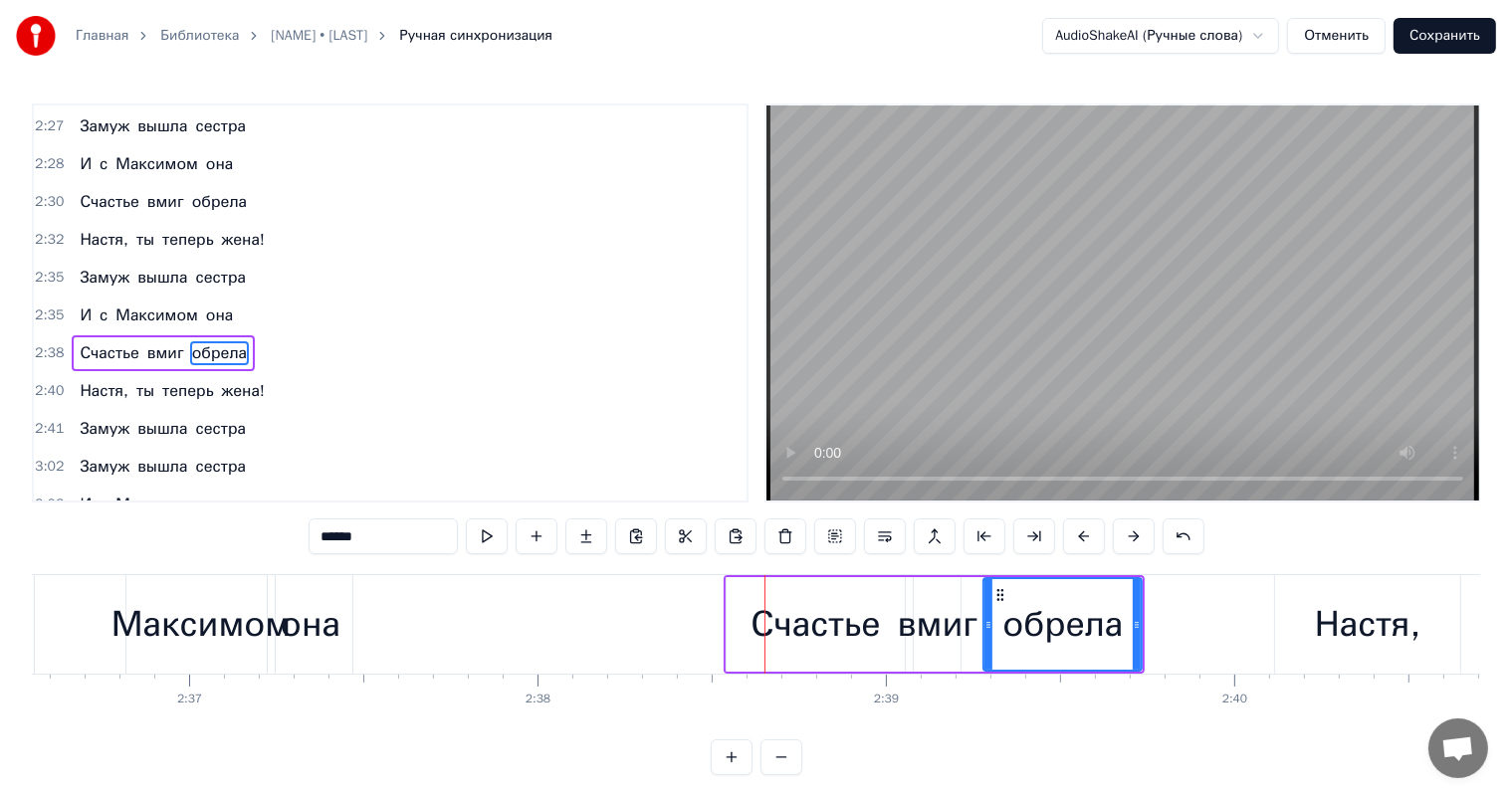 click at bounding box center [1134, 536] 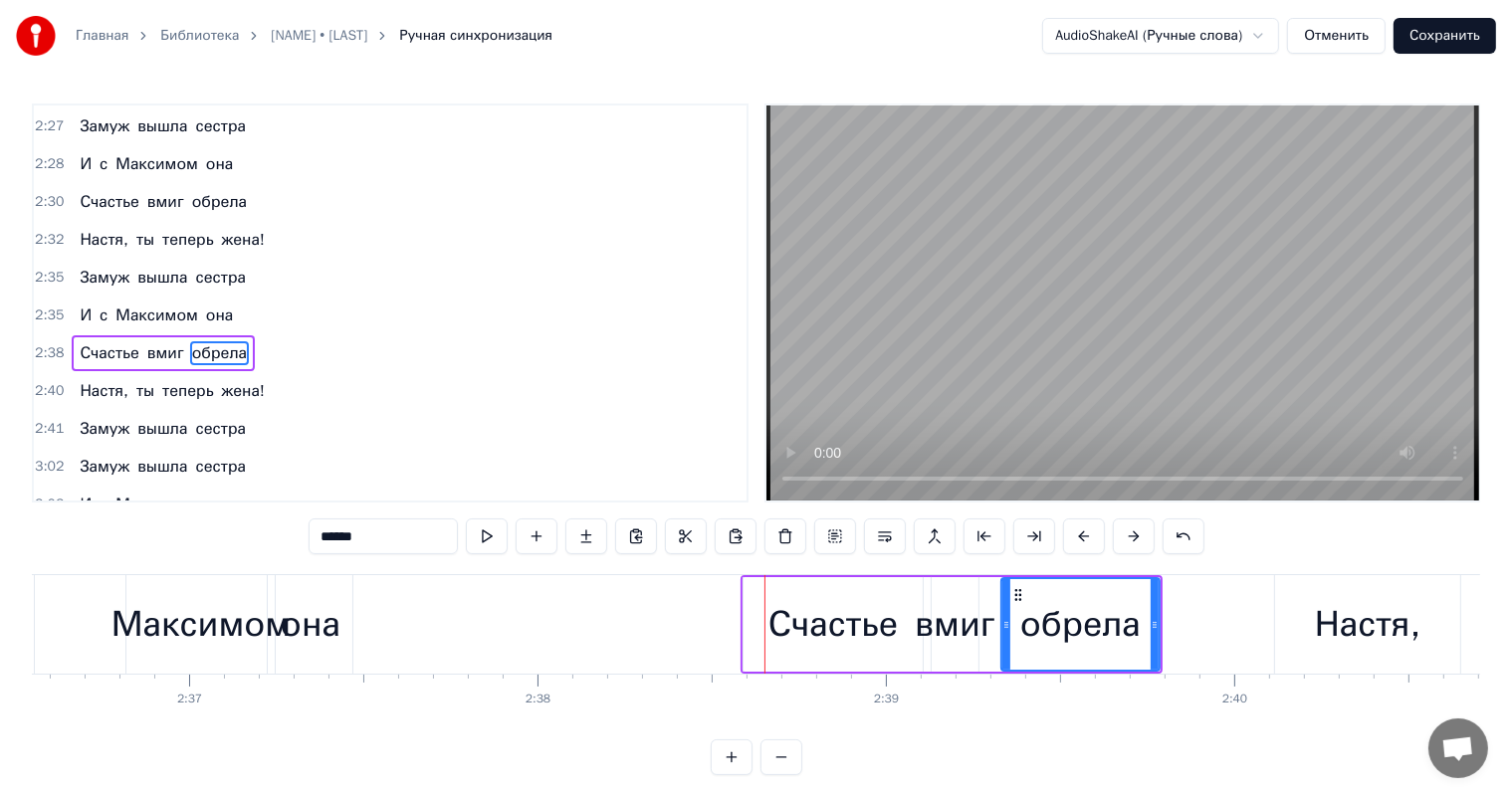 click at bounding box center (1134, 536) 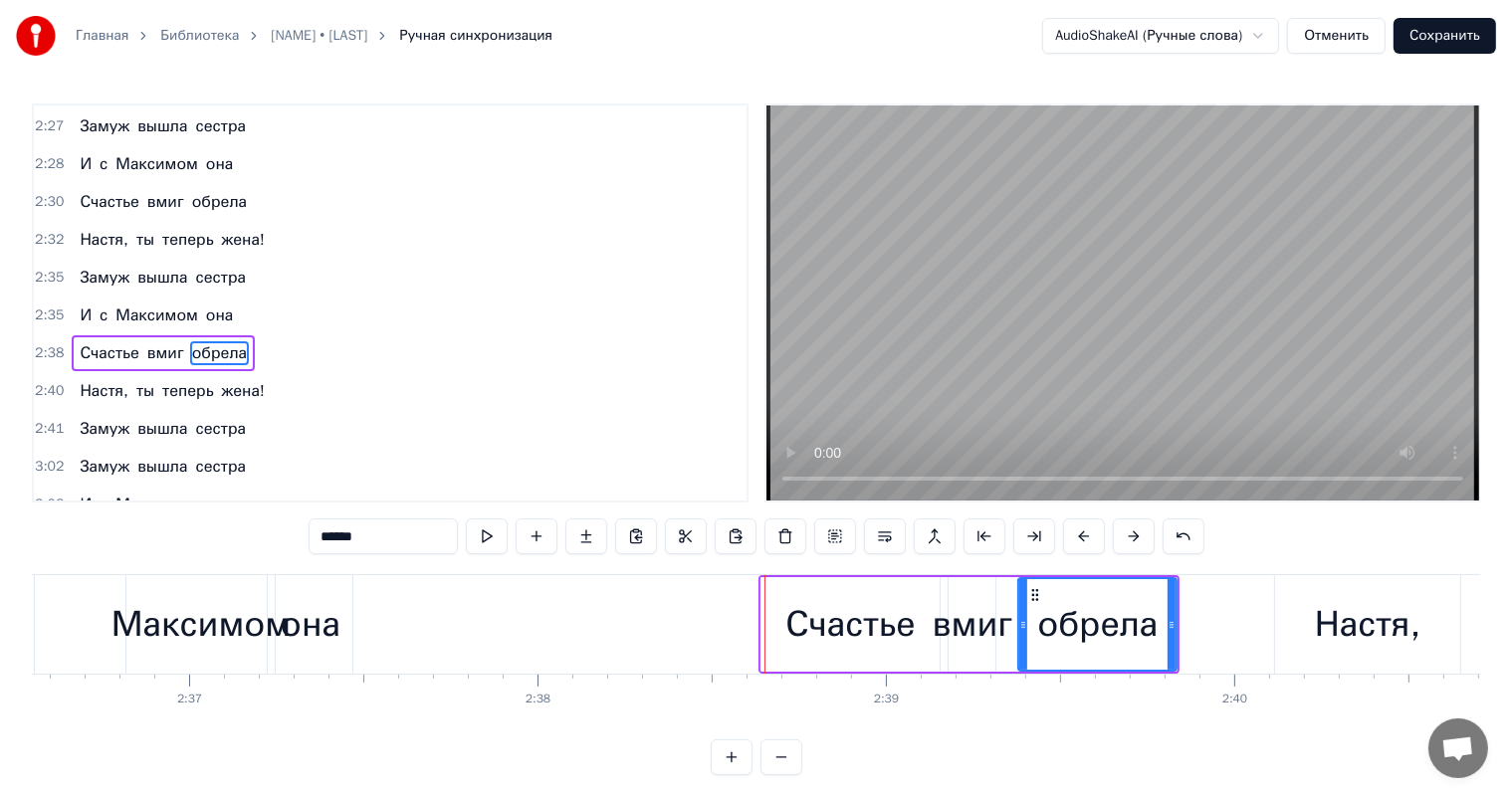 click at bounding box center [1134, 536] 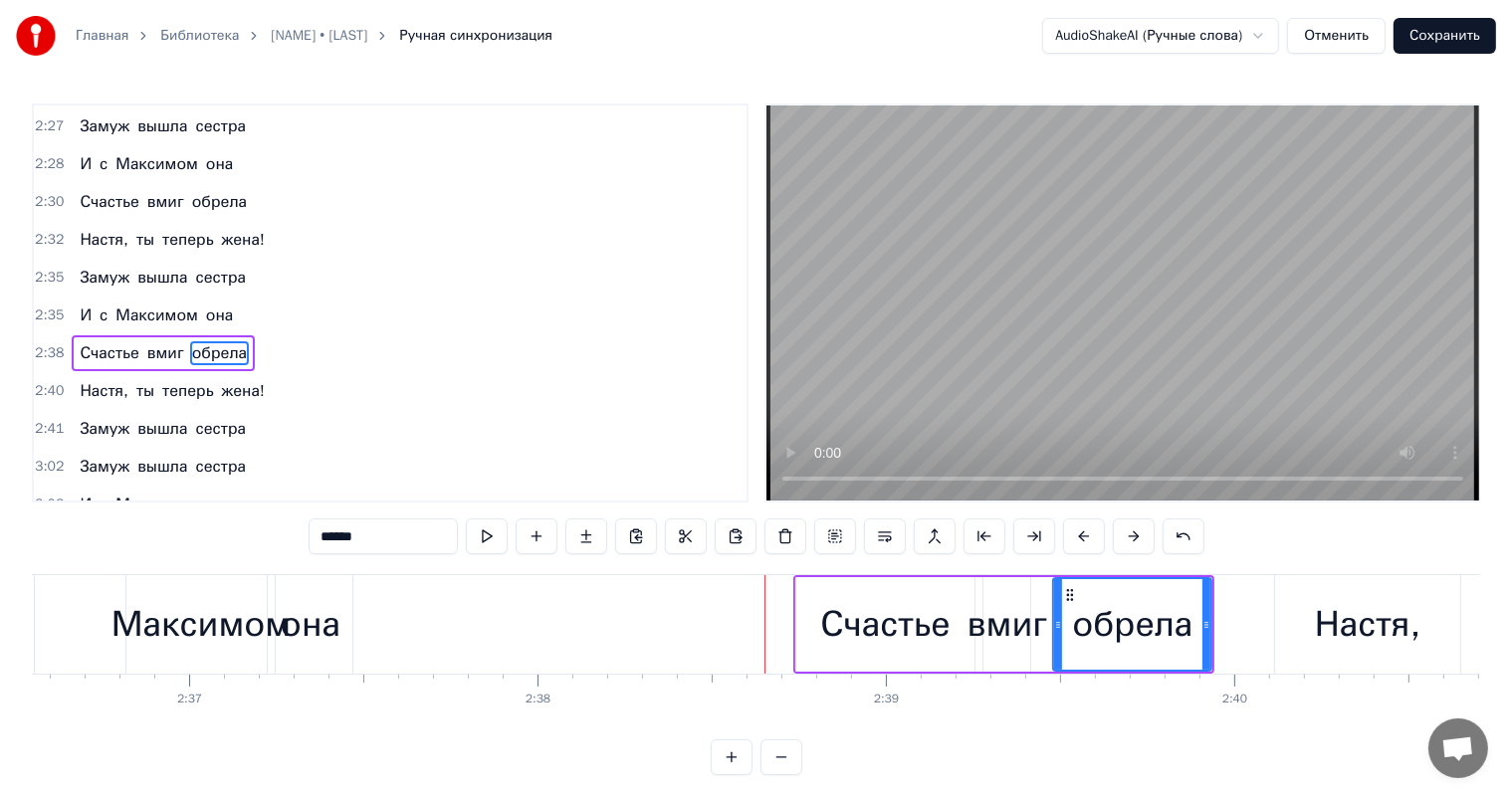 click at bounding box center (1134, 536) 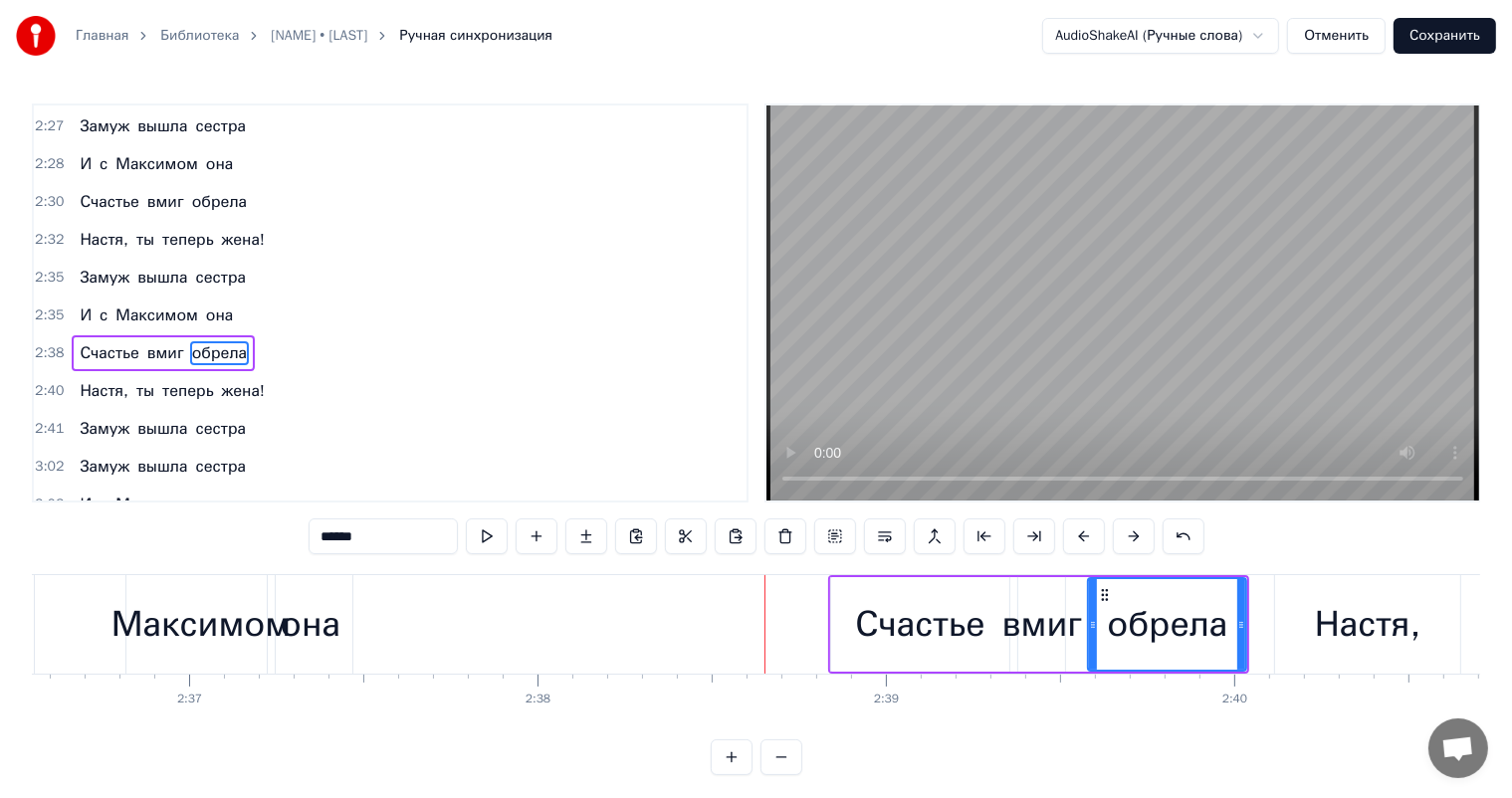 click at bounding box center (1134, 536) 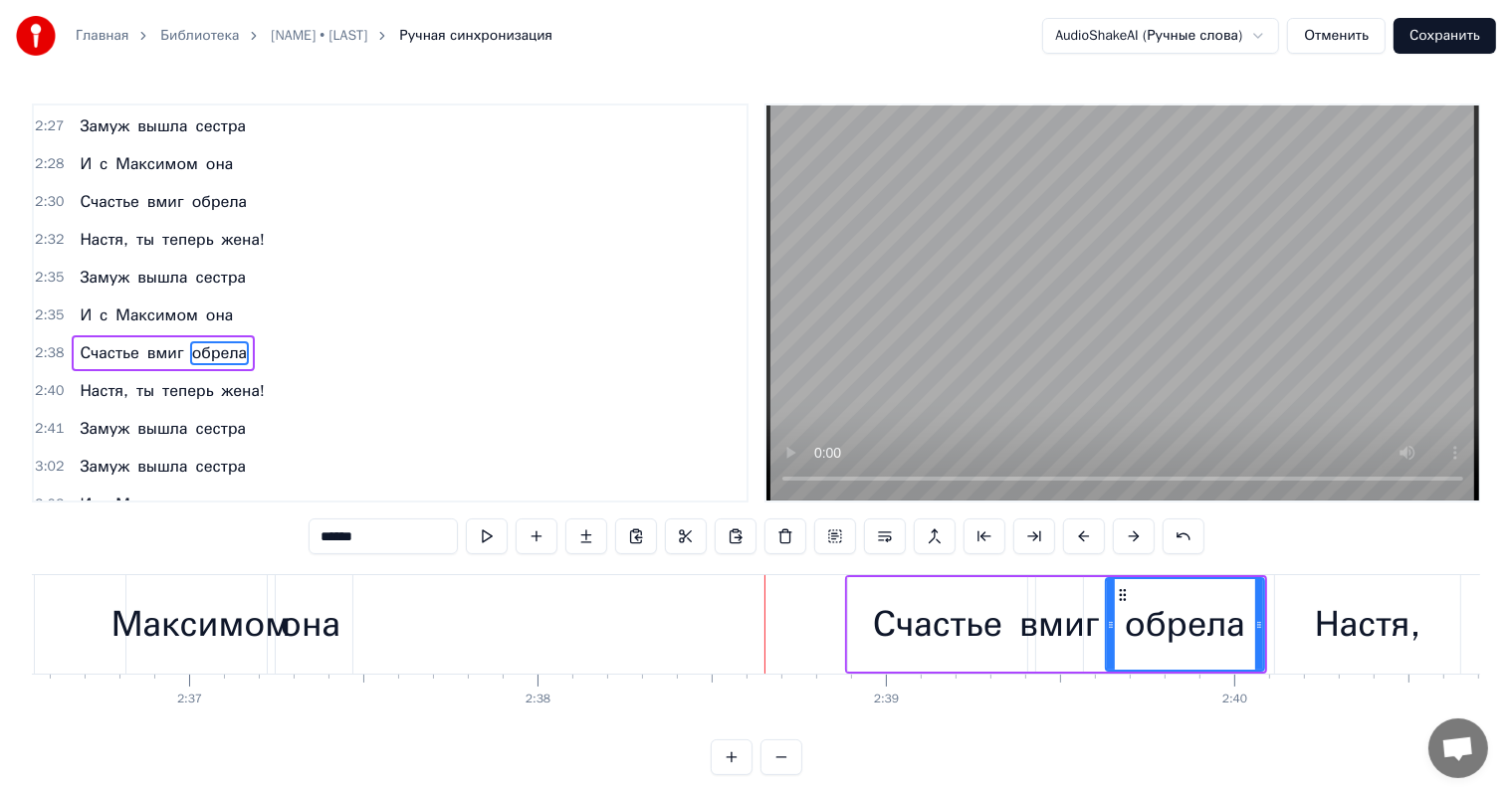 click at bounding box center [1134, 536] 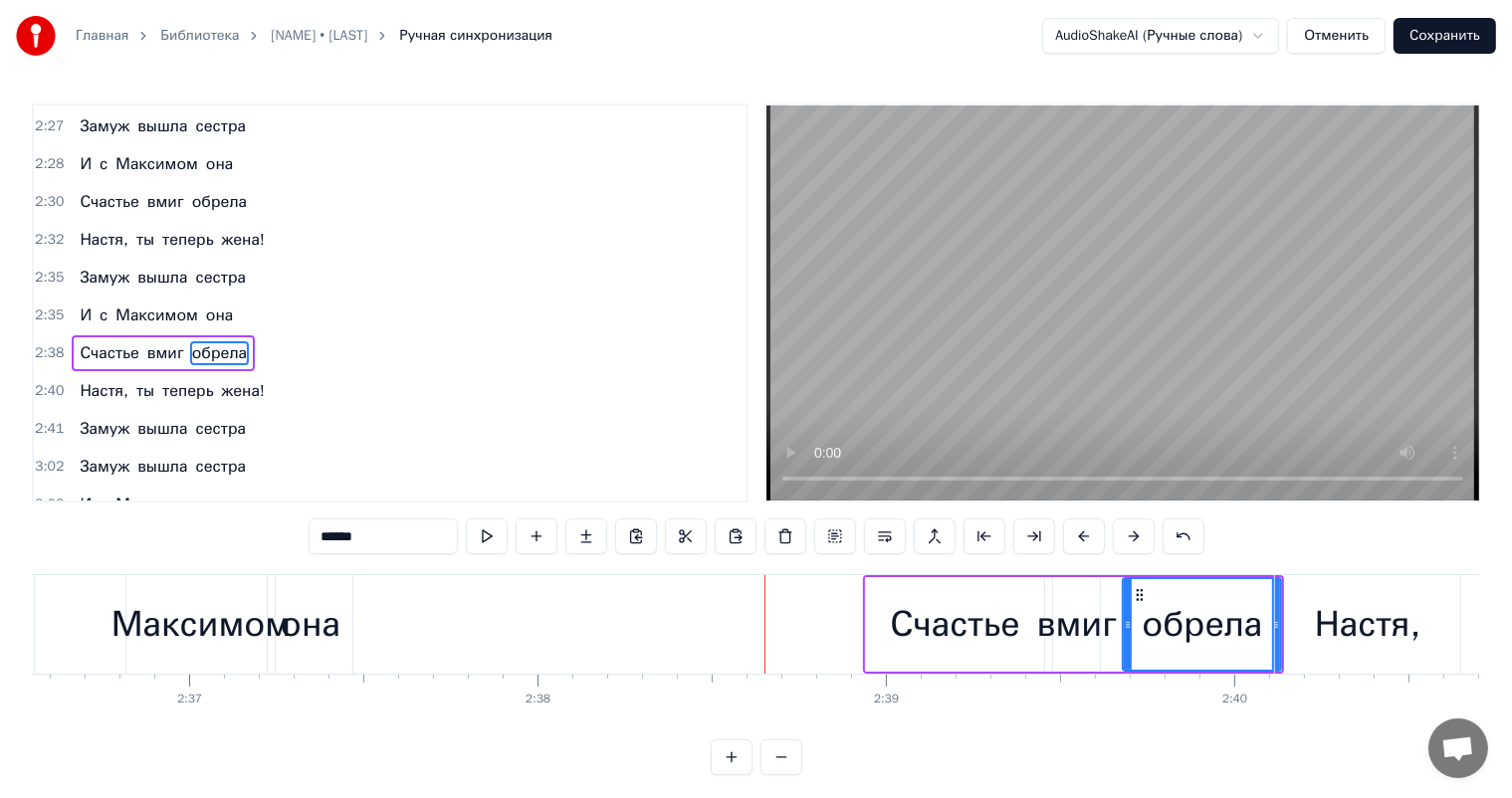 click at bounding box center (1134, 536) 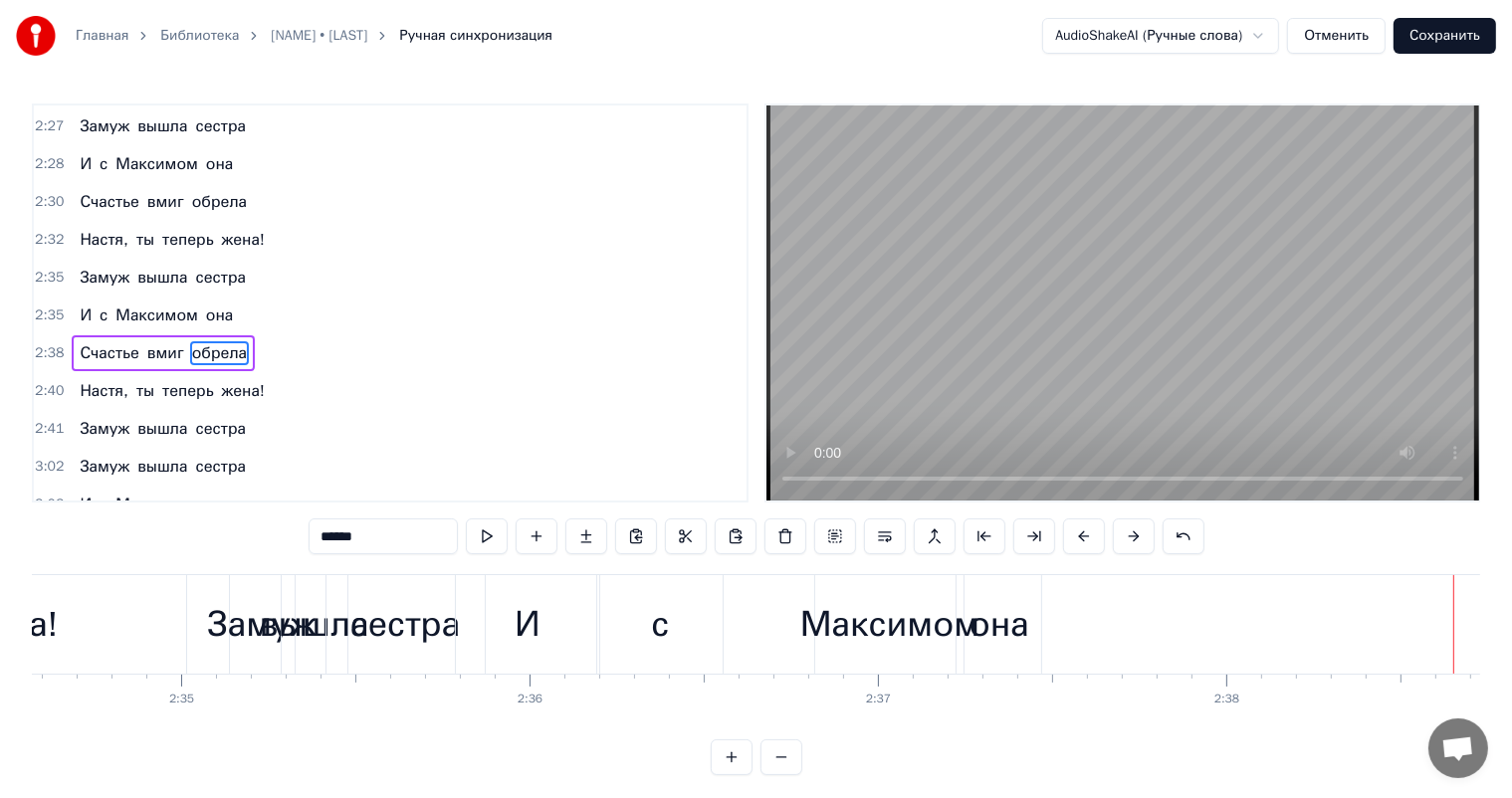 scroll, scrollTop: 0, scrollLeft: 53808, axis: horizontal 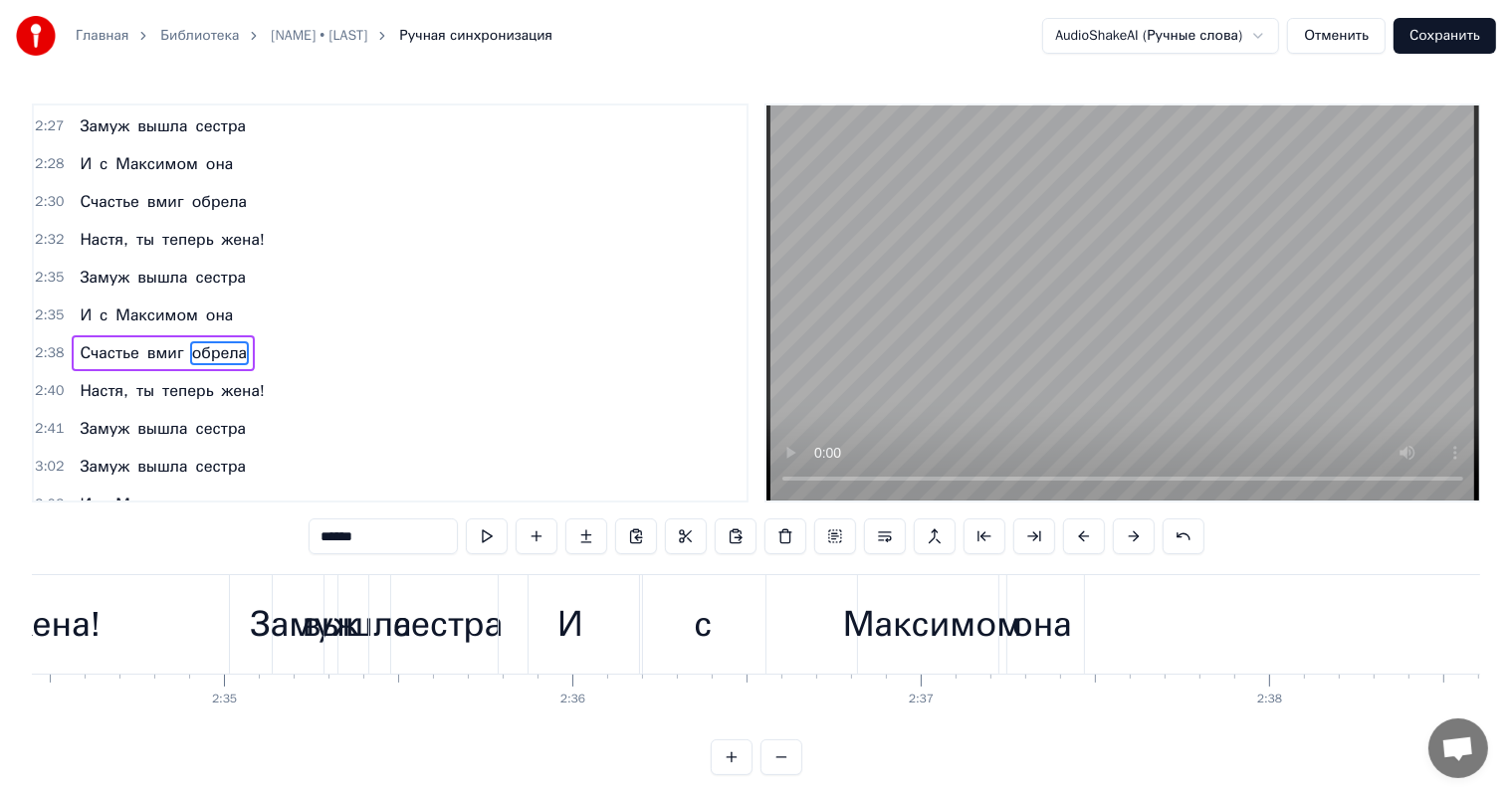 click on "Максимом" at bounding box center (932, 624) 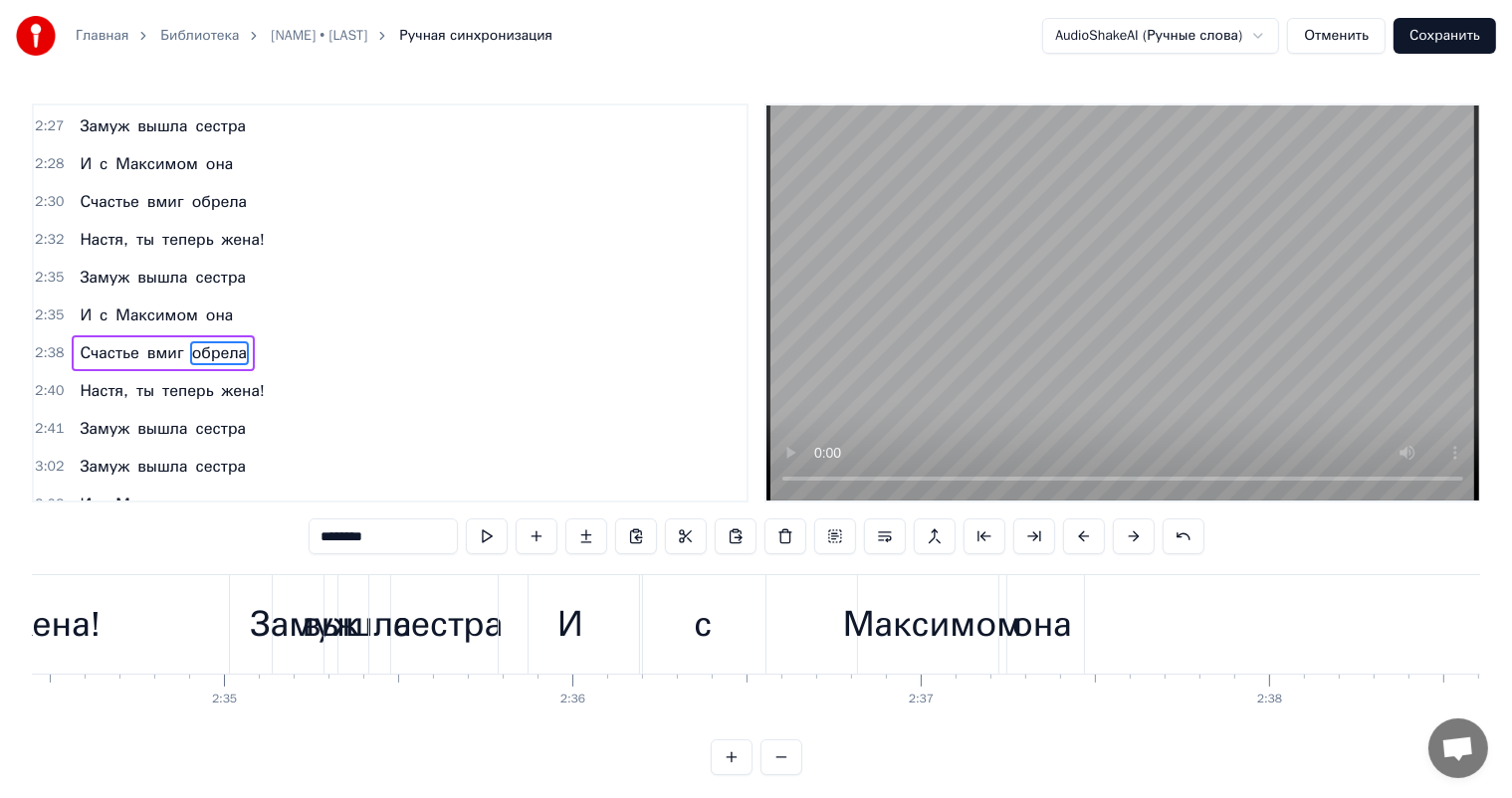 scroll, scrollTop: 1285, scrollLeft: 0, axis: vertical 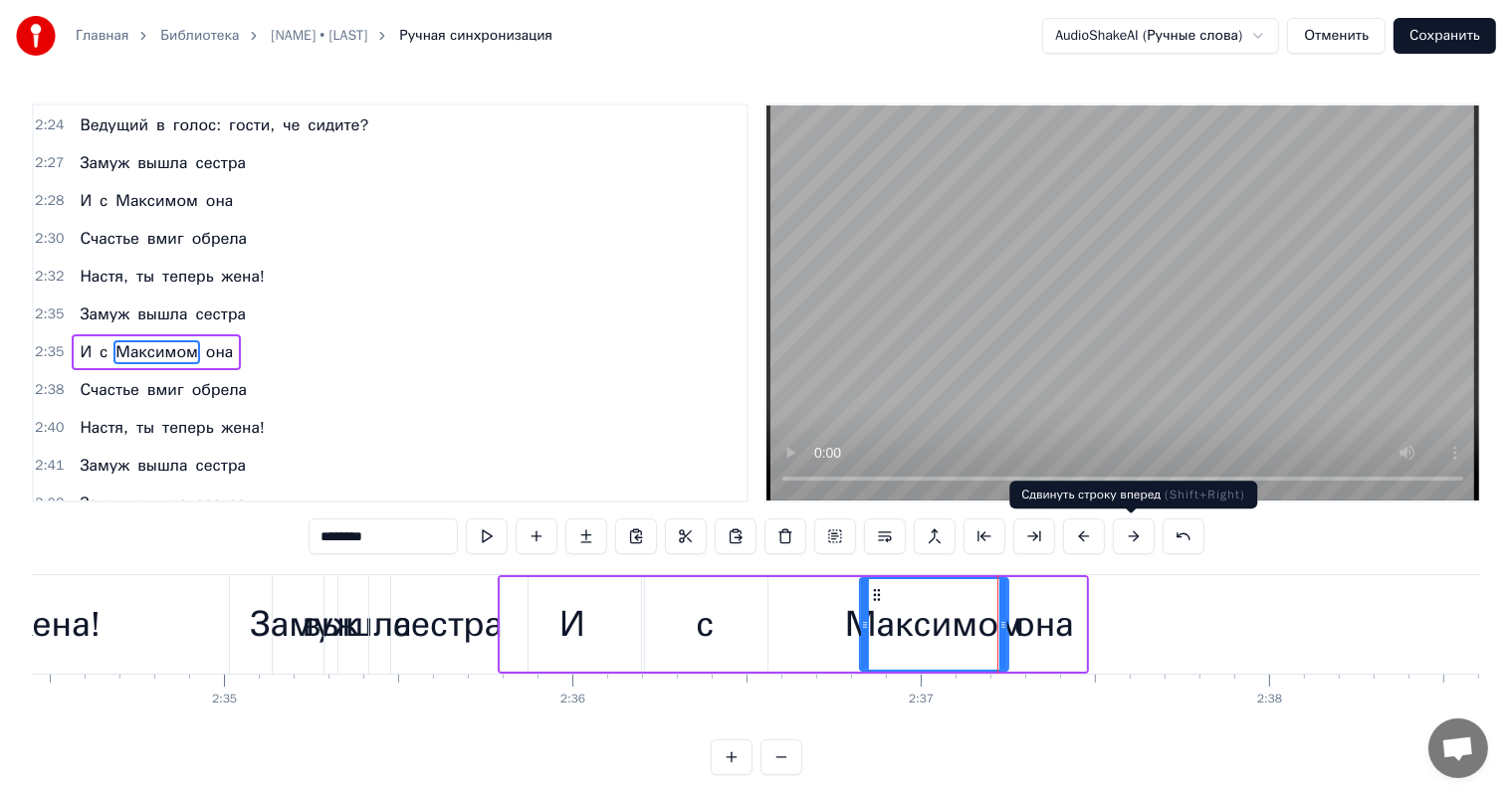 click at bounding box center (1134, 536) 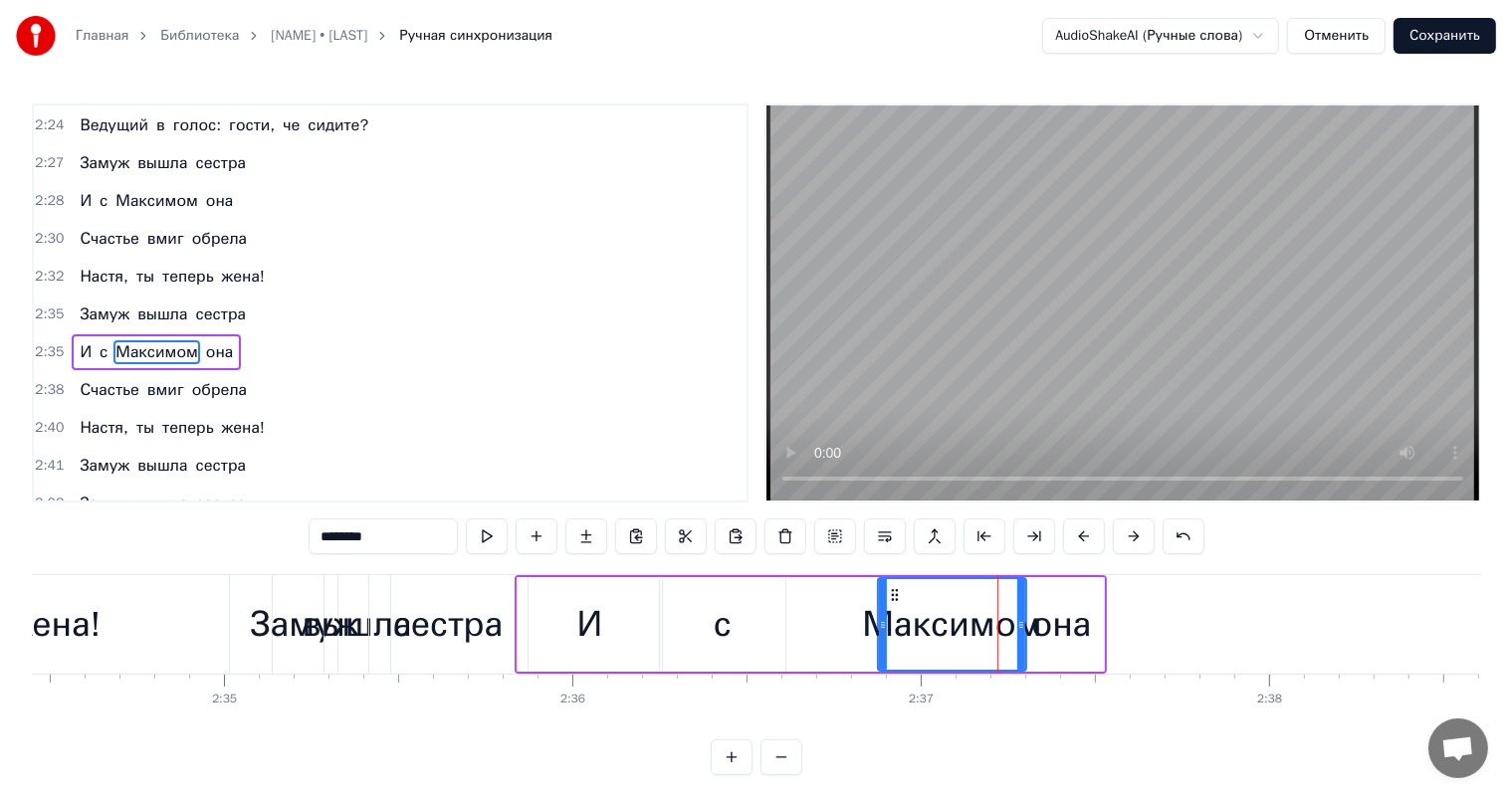 click at bounding box center (1134, 536) 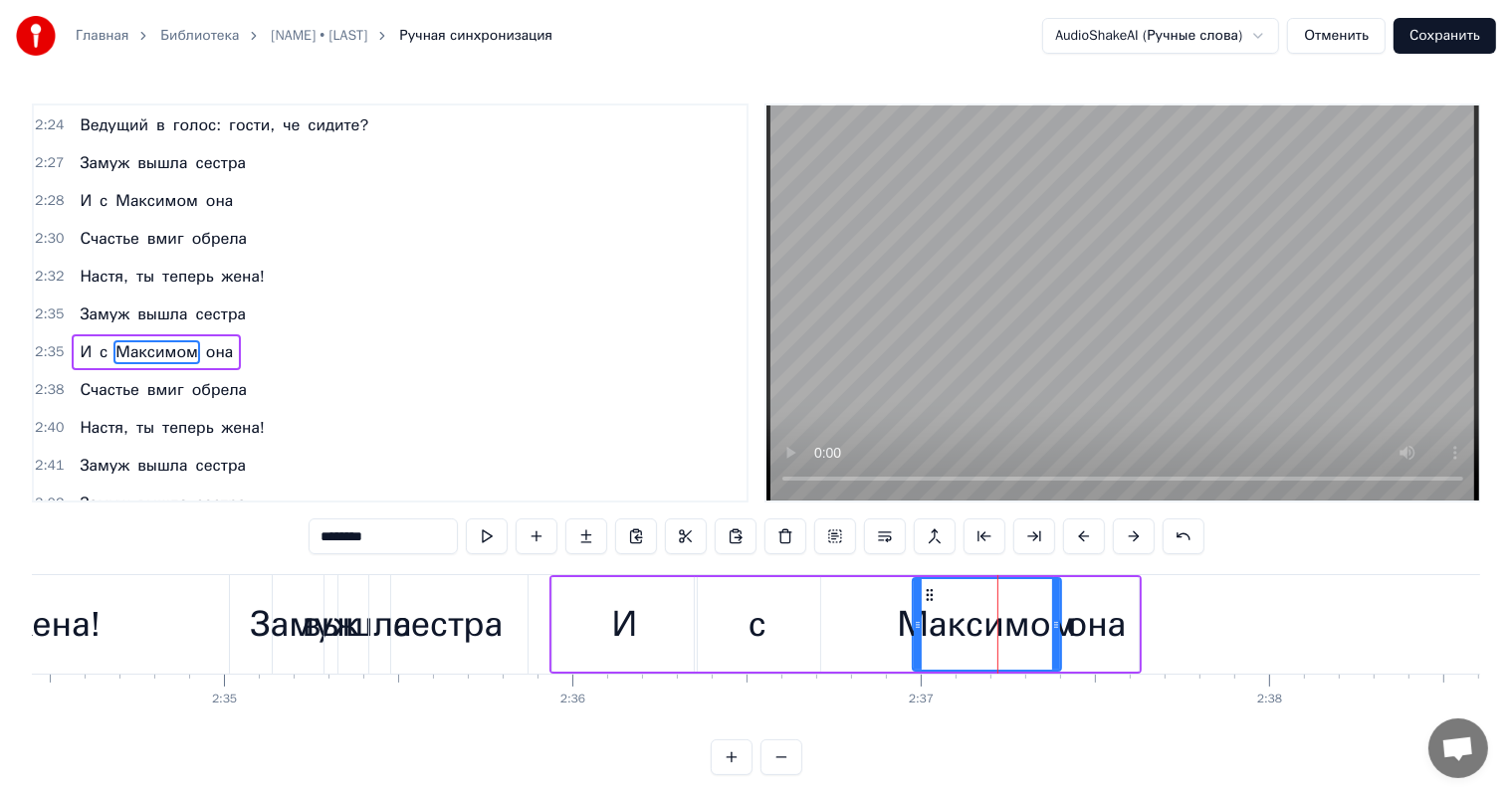 click at bounding box center (1134, 536) 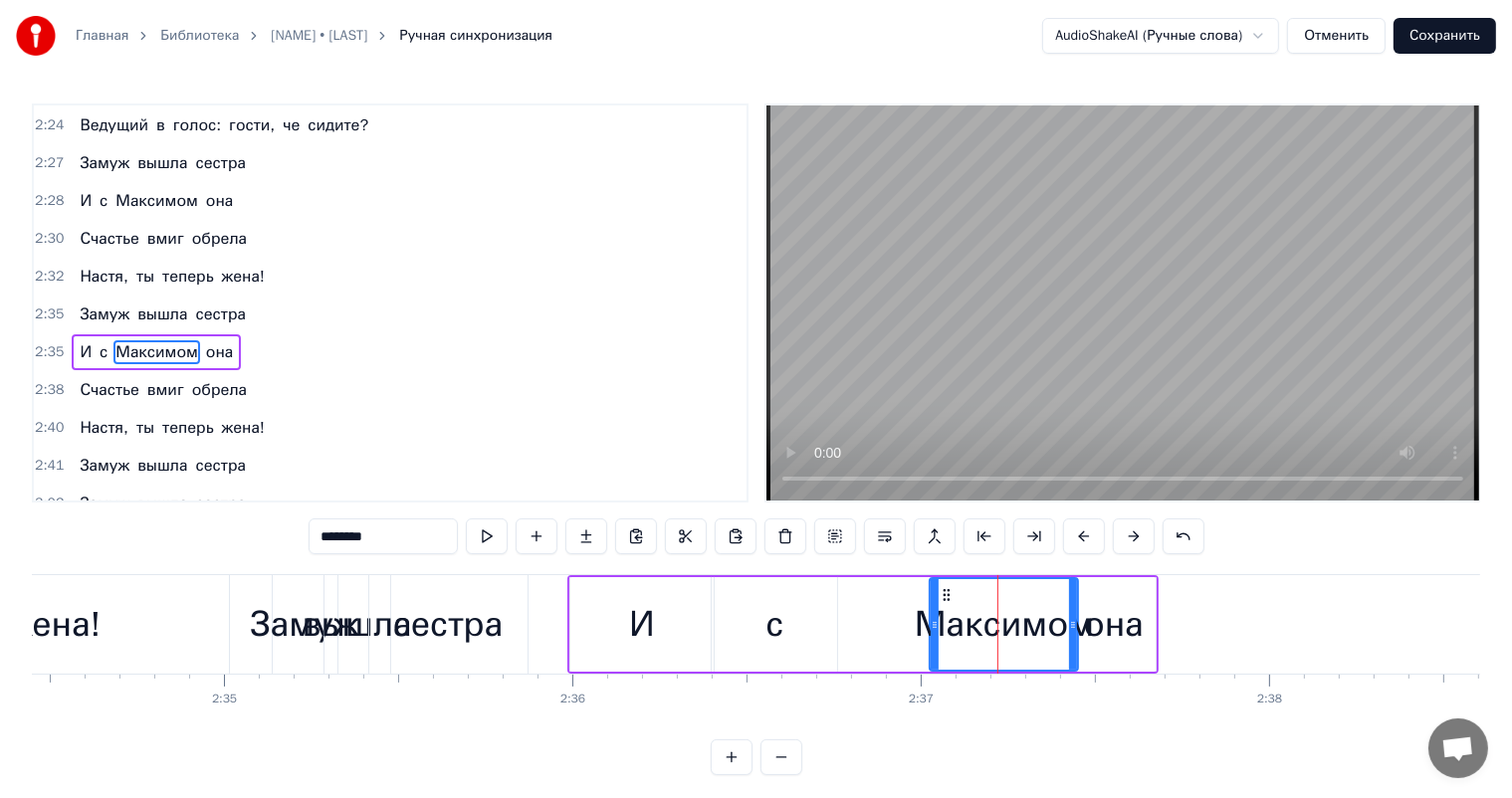 click at bounding box center [1134, 536] 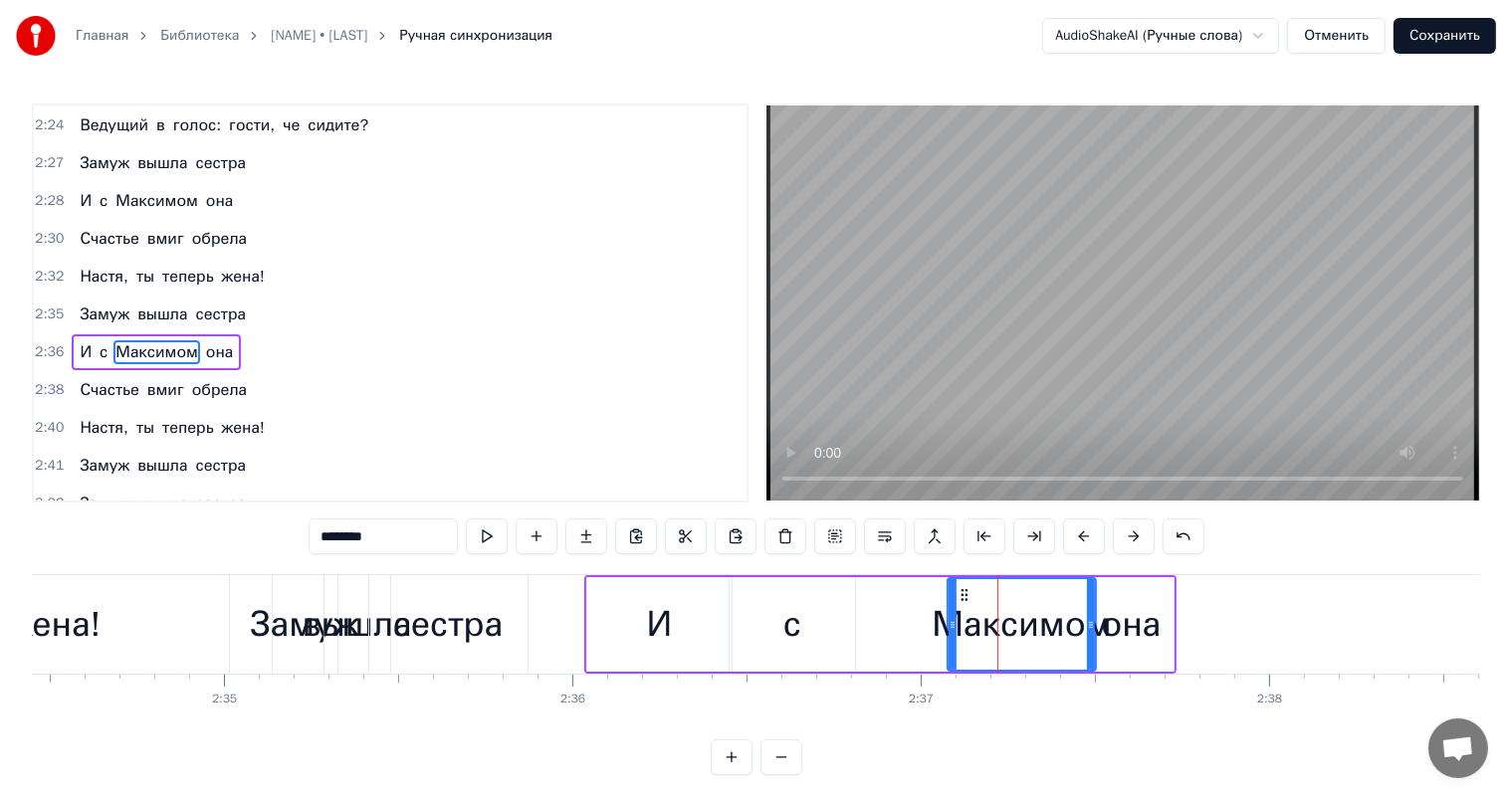 click at bounding box center [1134, 536] 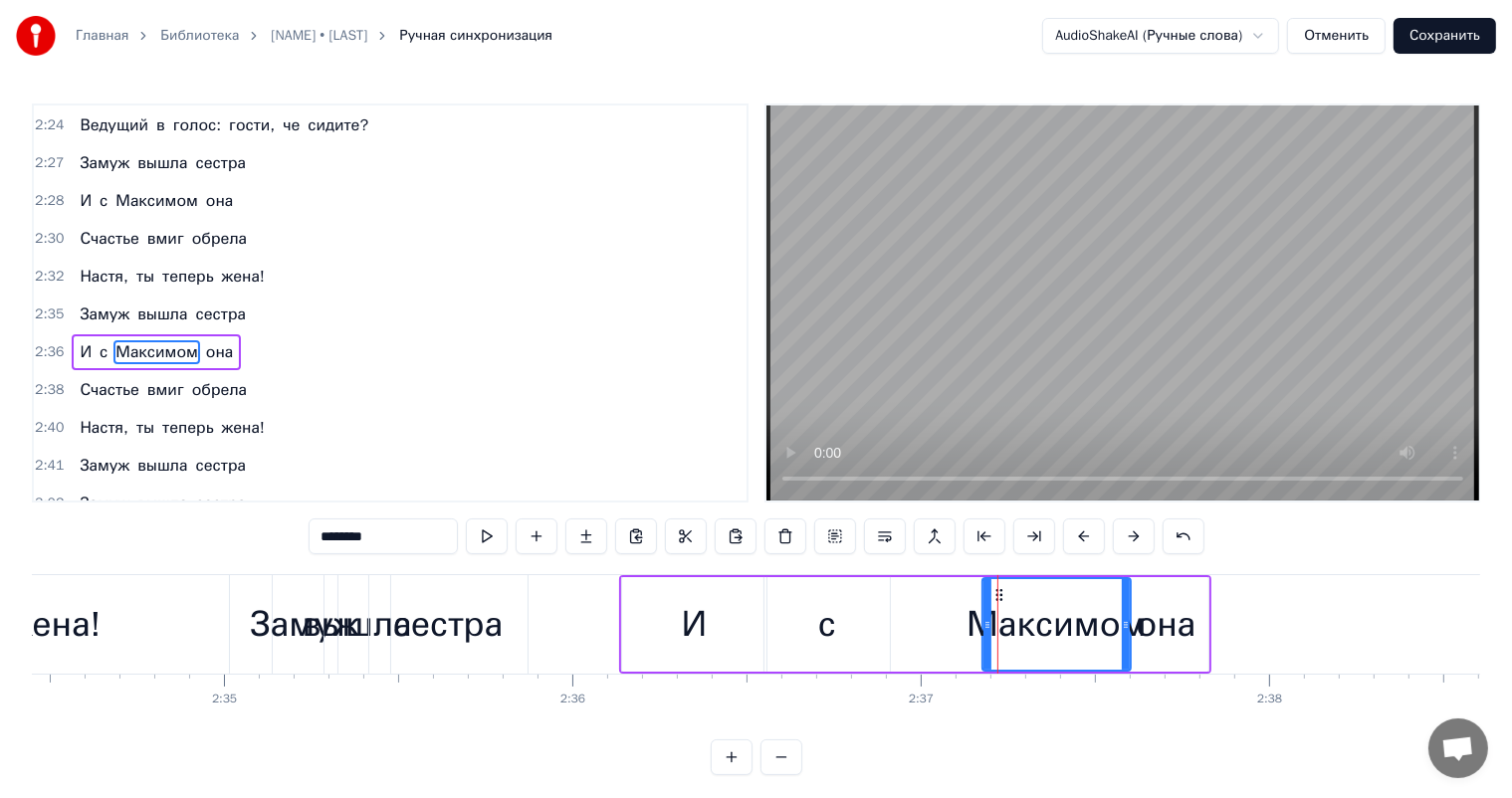 click at bounding box center [1134, 536] 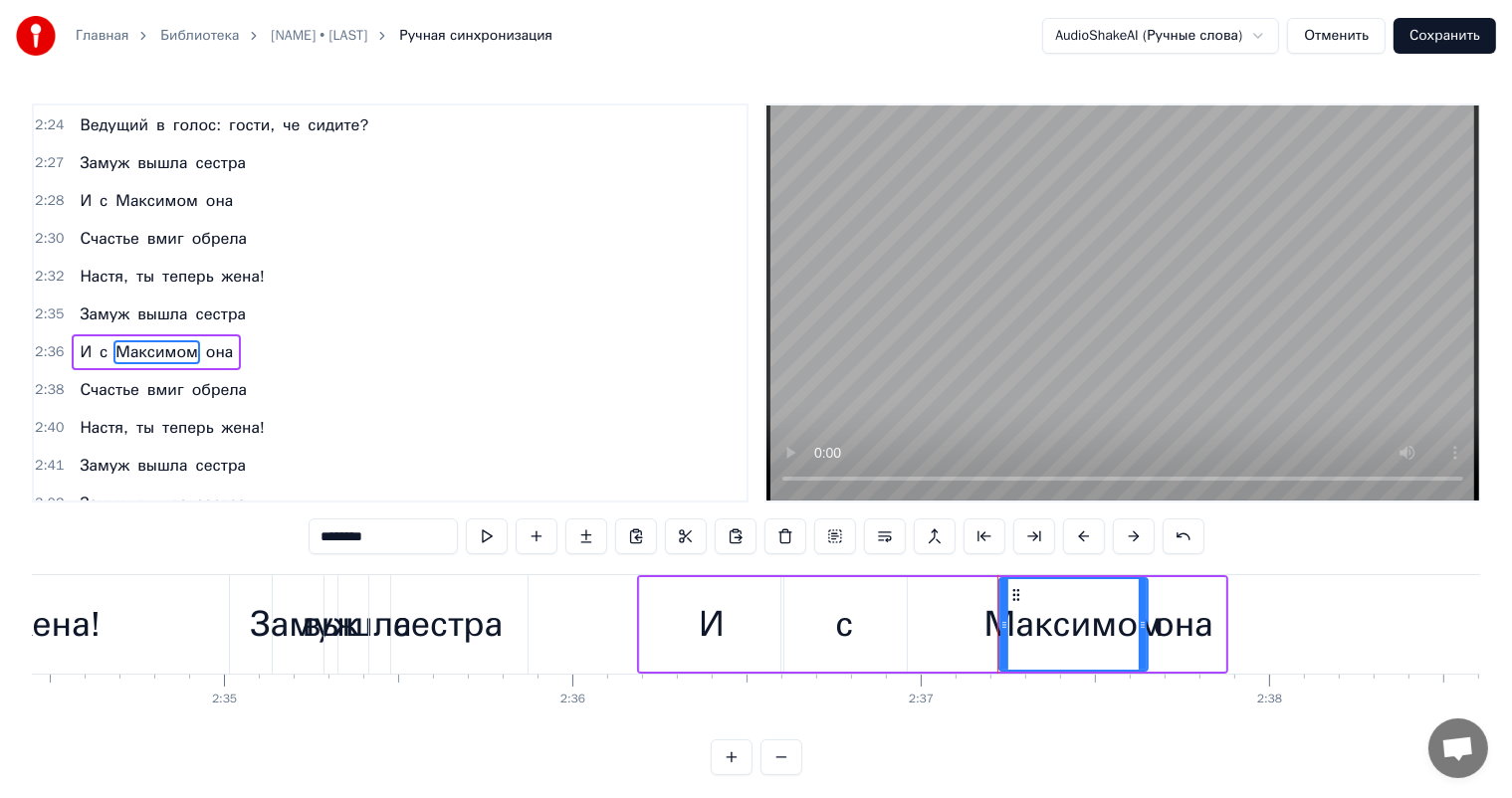 click at bounding box center (1134, 536) 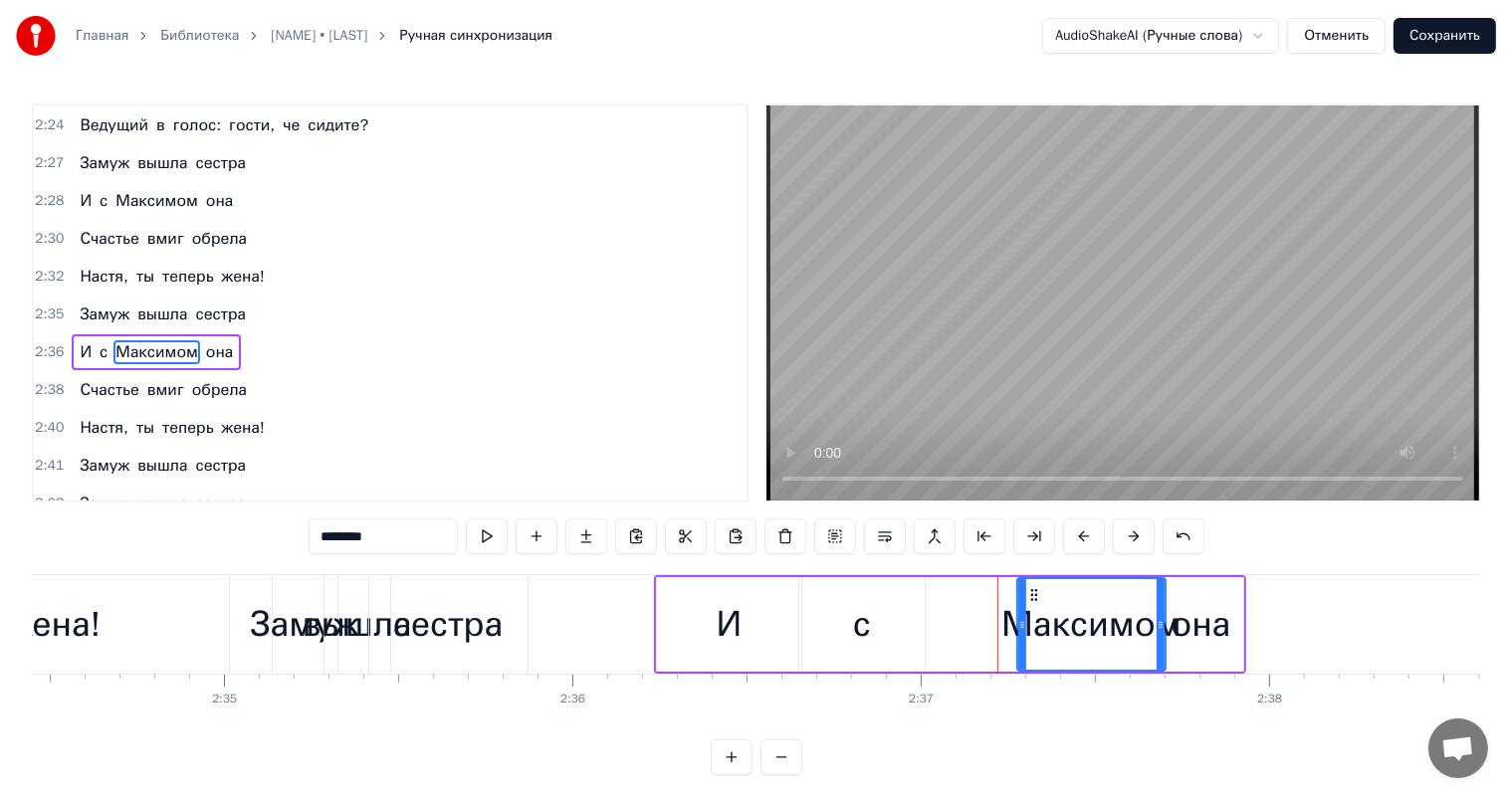 click at bounding box center [1134, 536] 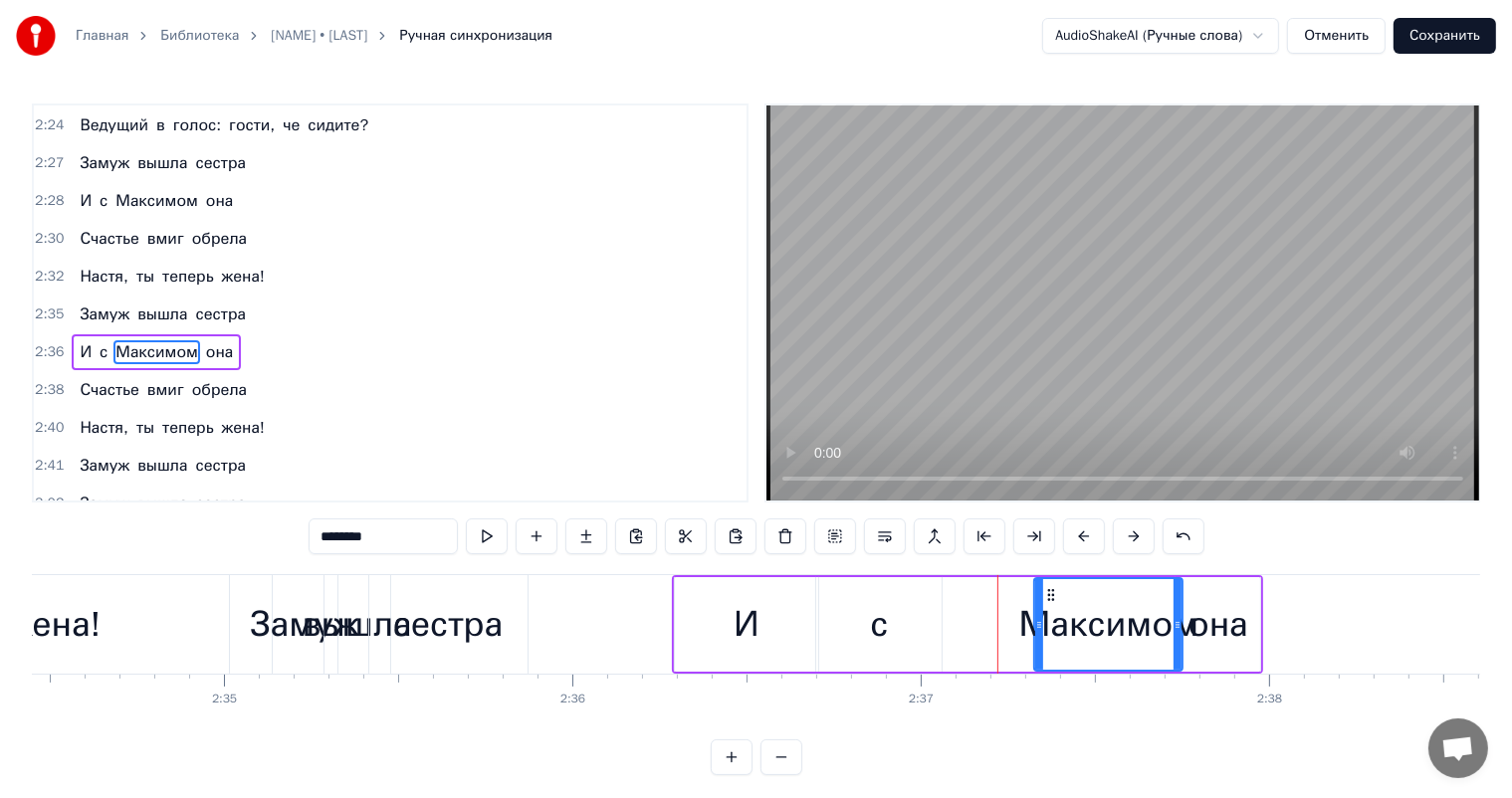 click at bounding box center (1134, 536) 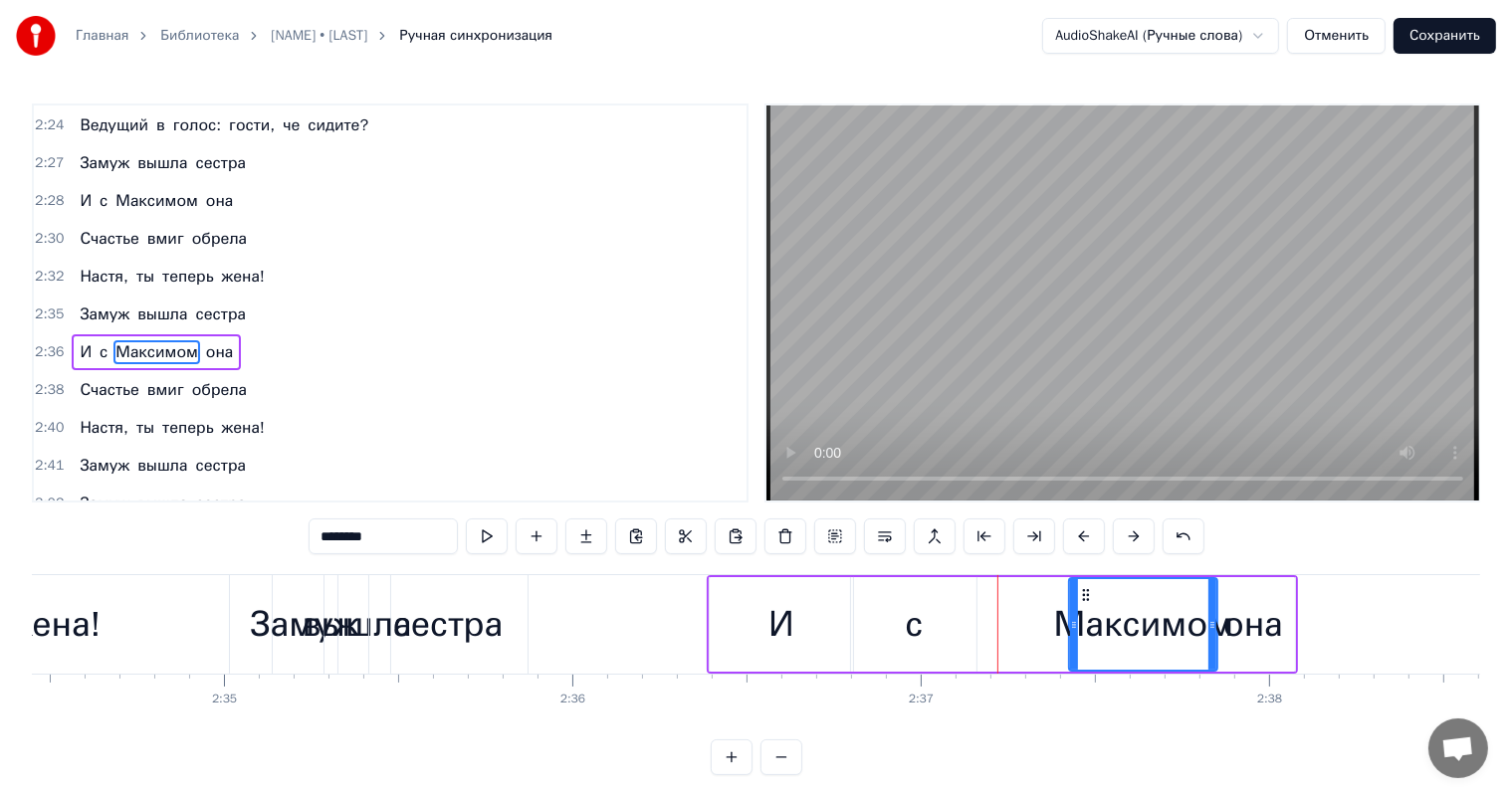 click at bounding box center (1134, 536) 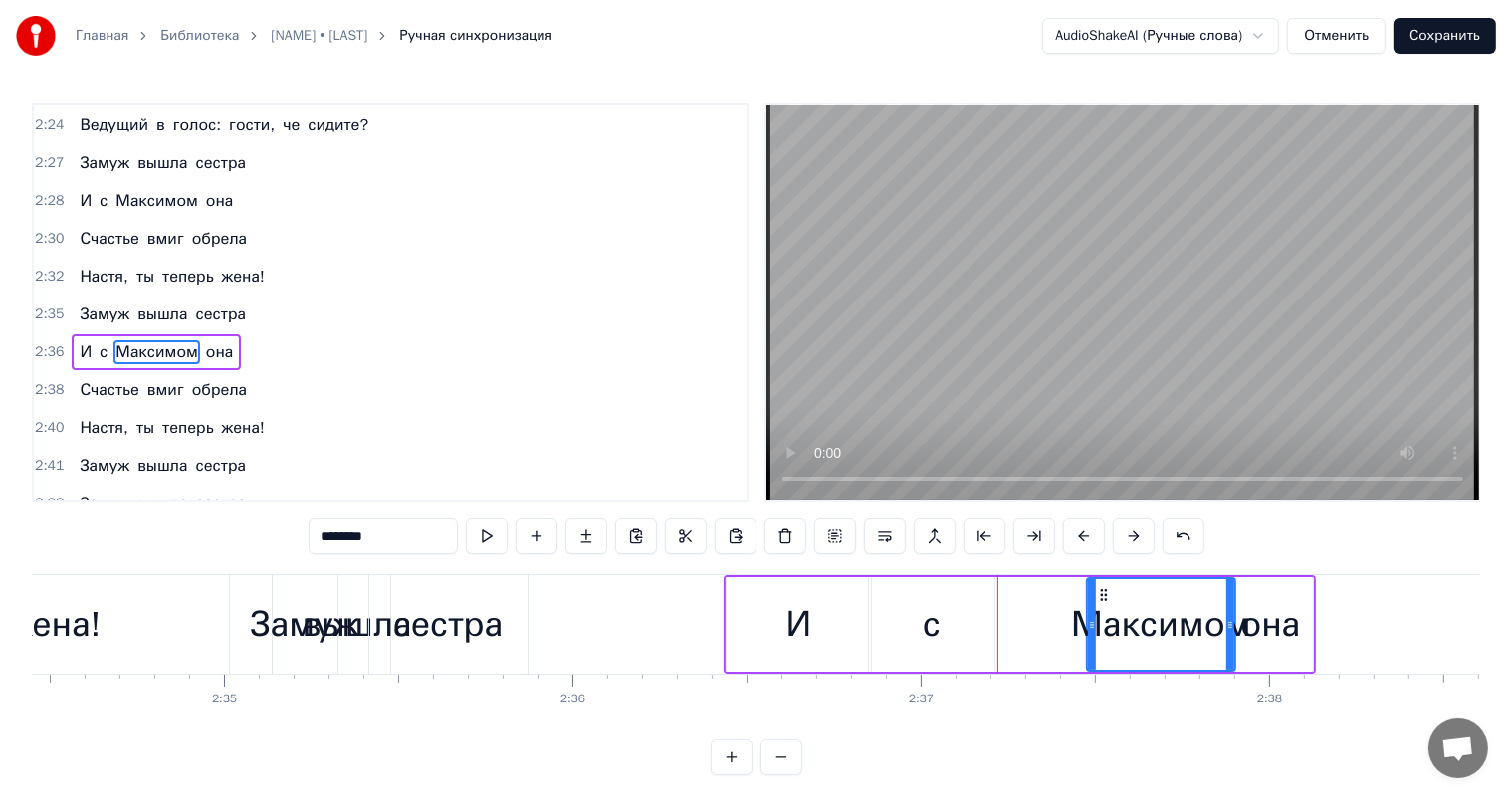 click at bounding box center (1134, 536) 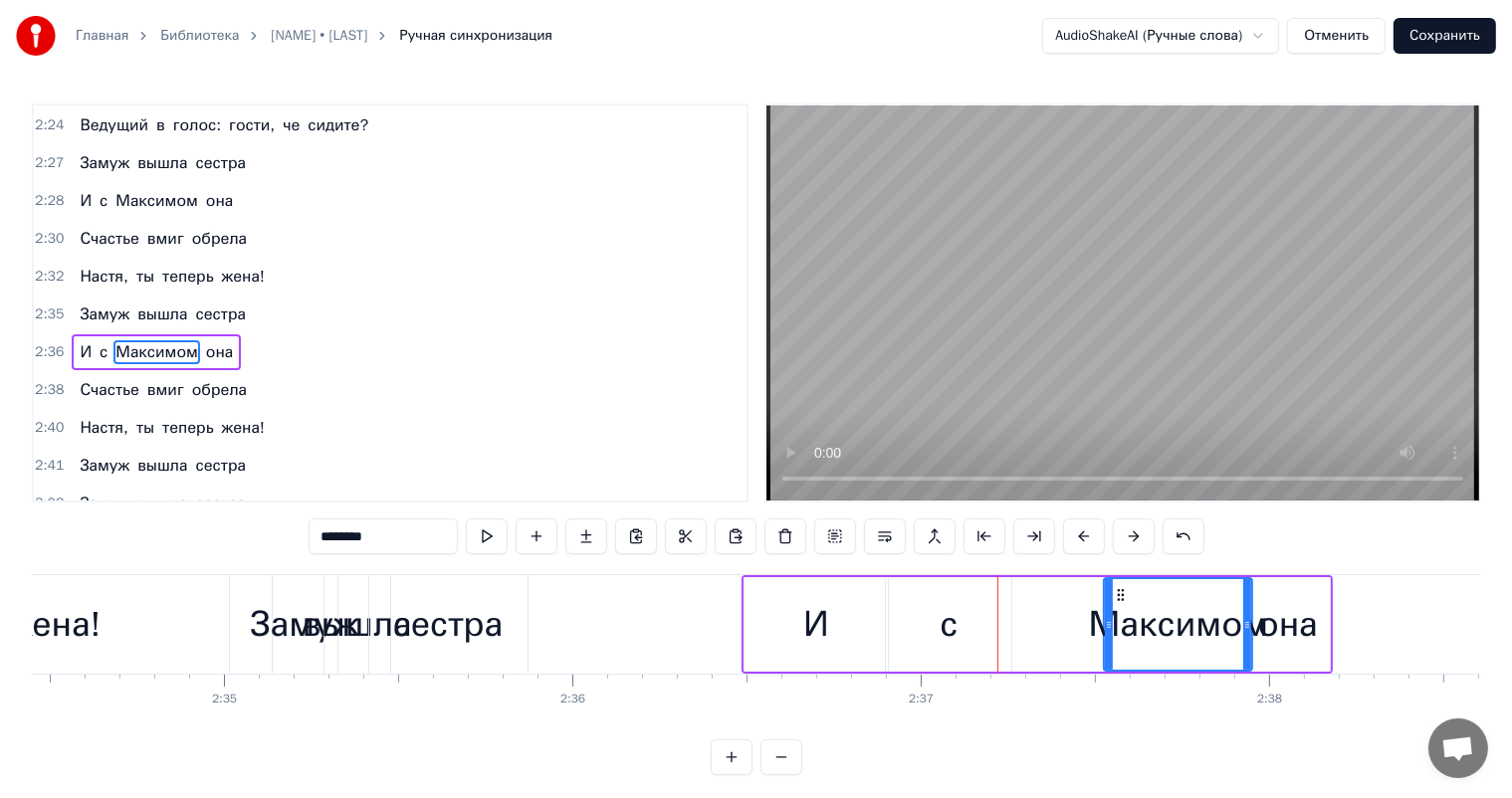 click at bounding box center [1134, 536] 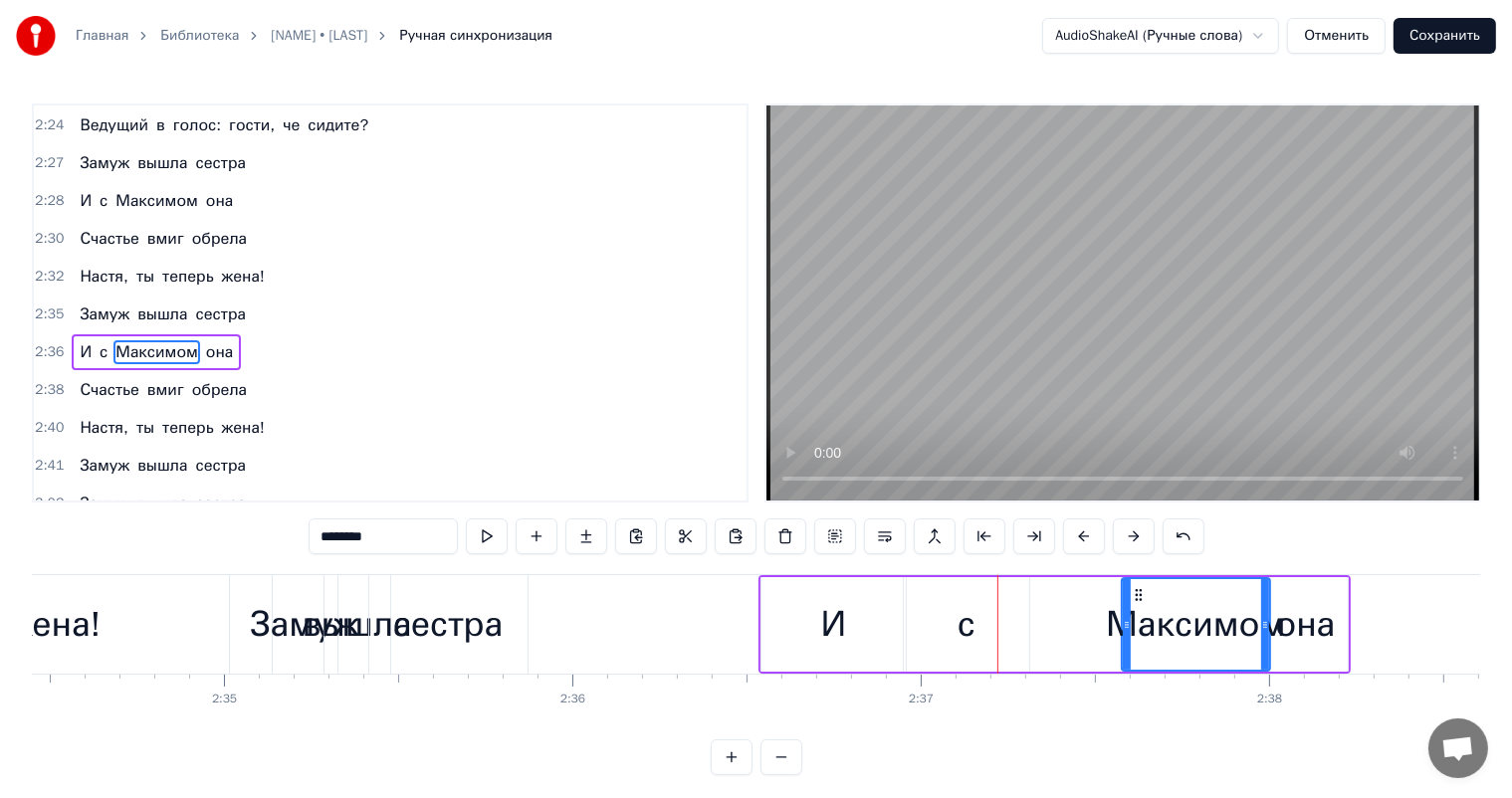 click at bounding box center (1134, 536) 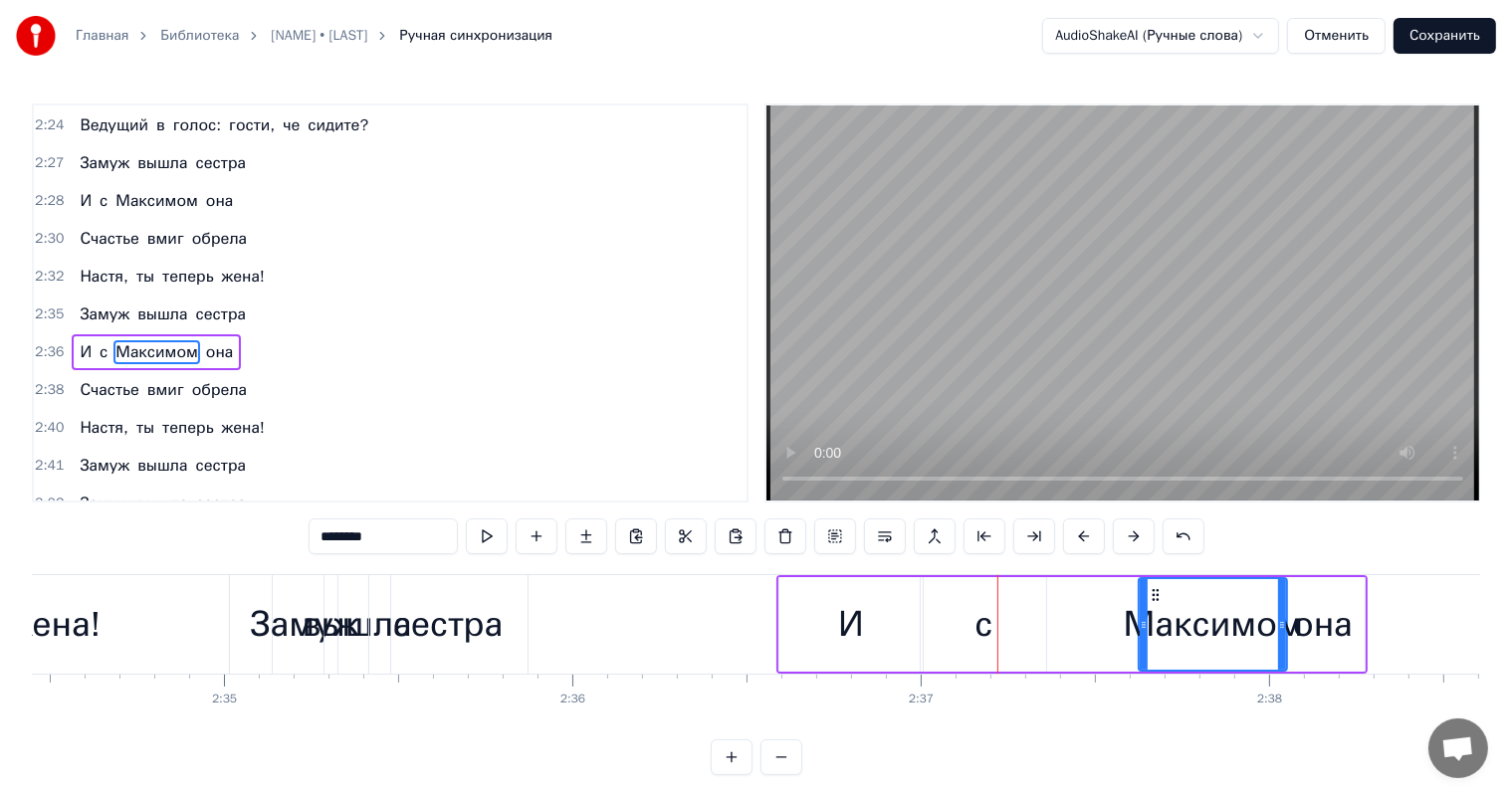 click at bounding box center [1134, 536] 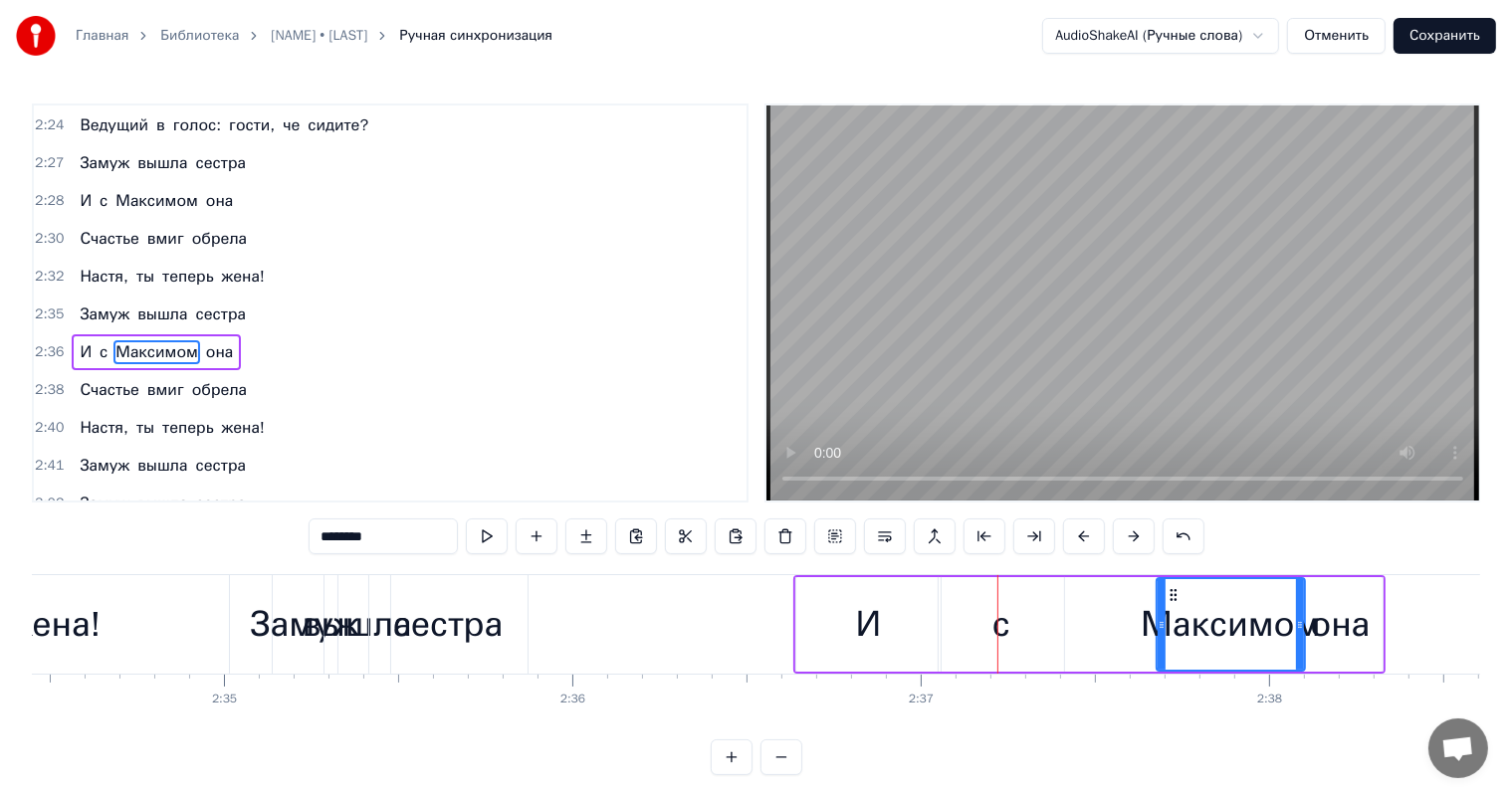click at bounding box center [1134, 536] 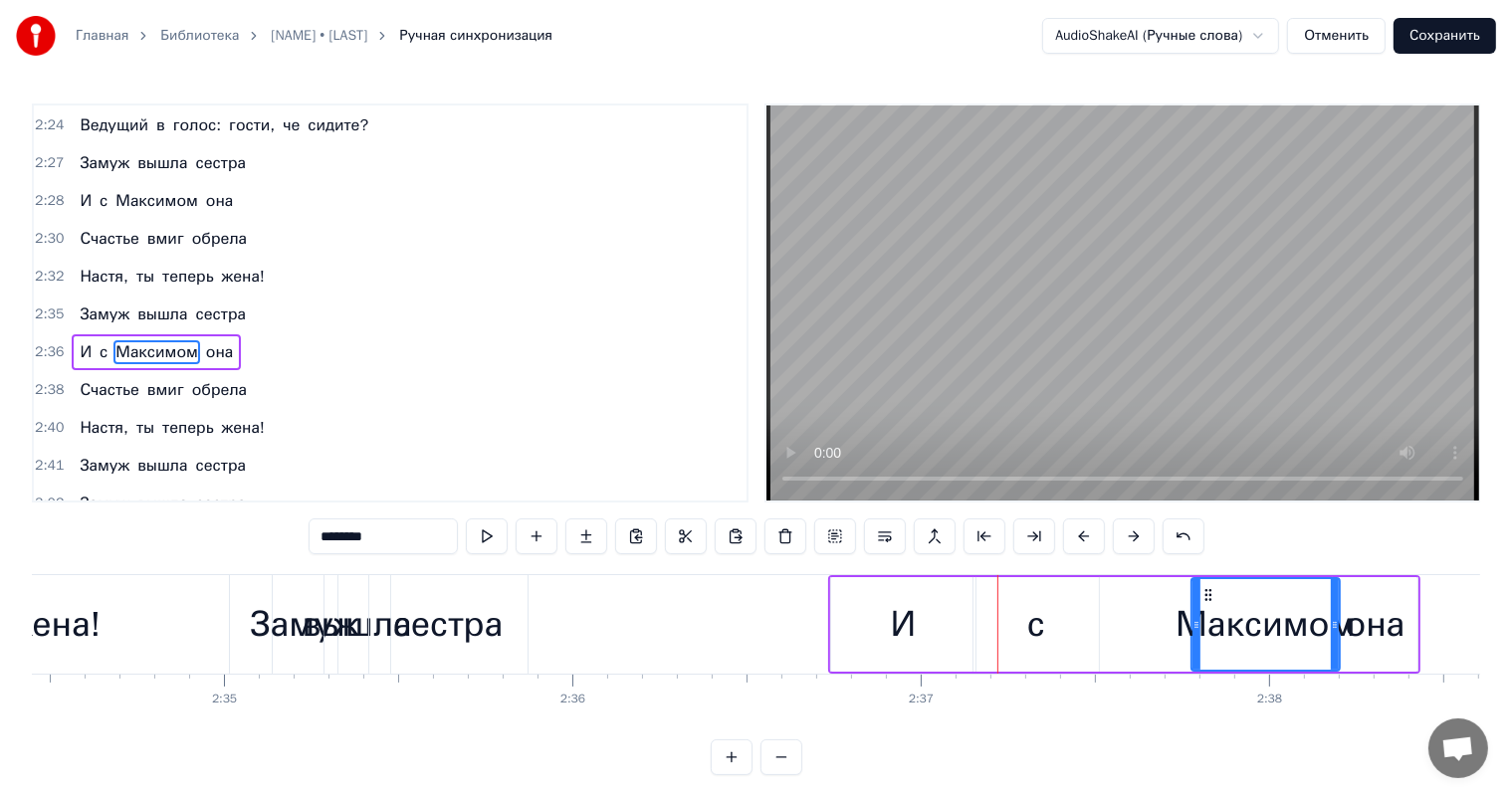 click at bounding box center (1134, 536) 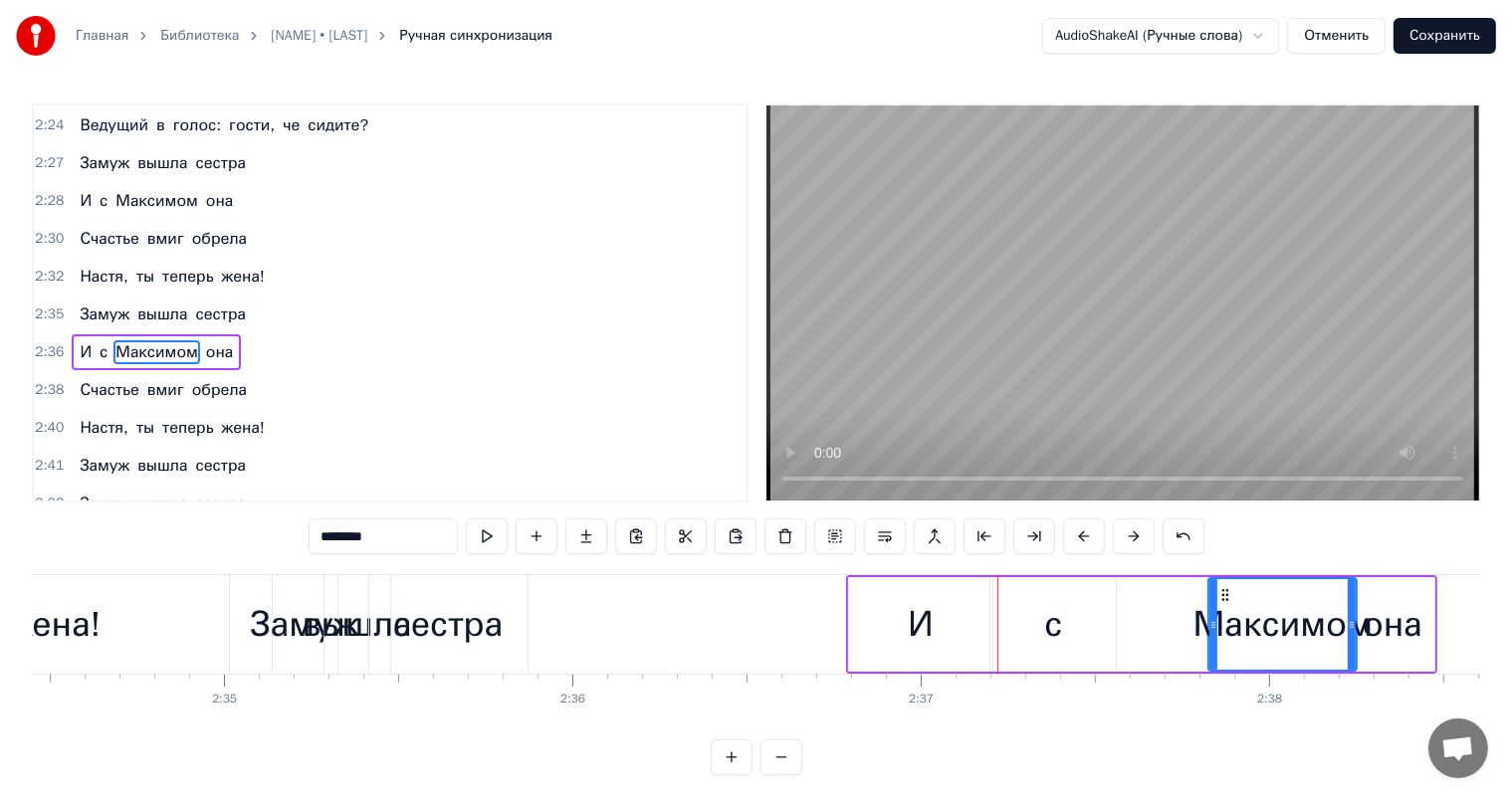 click at bounding box center (1134, 536) 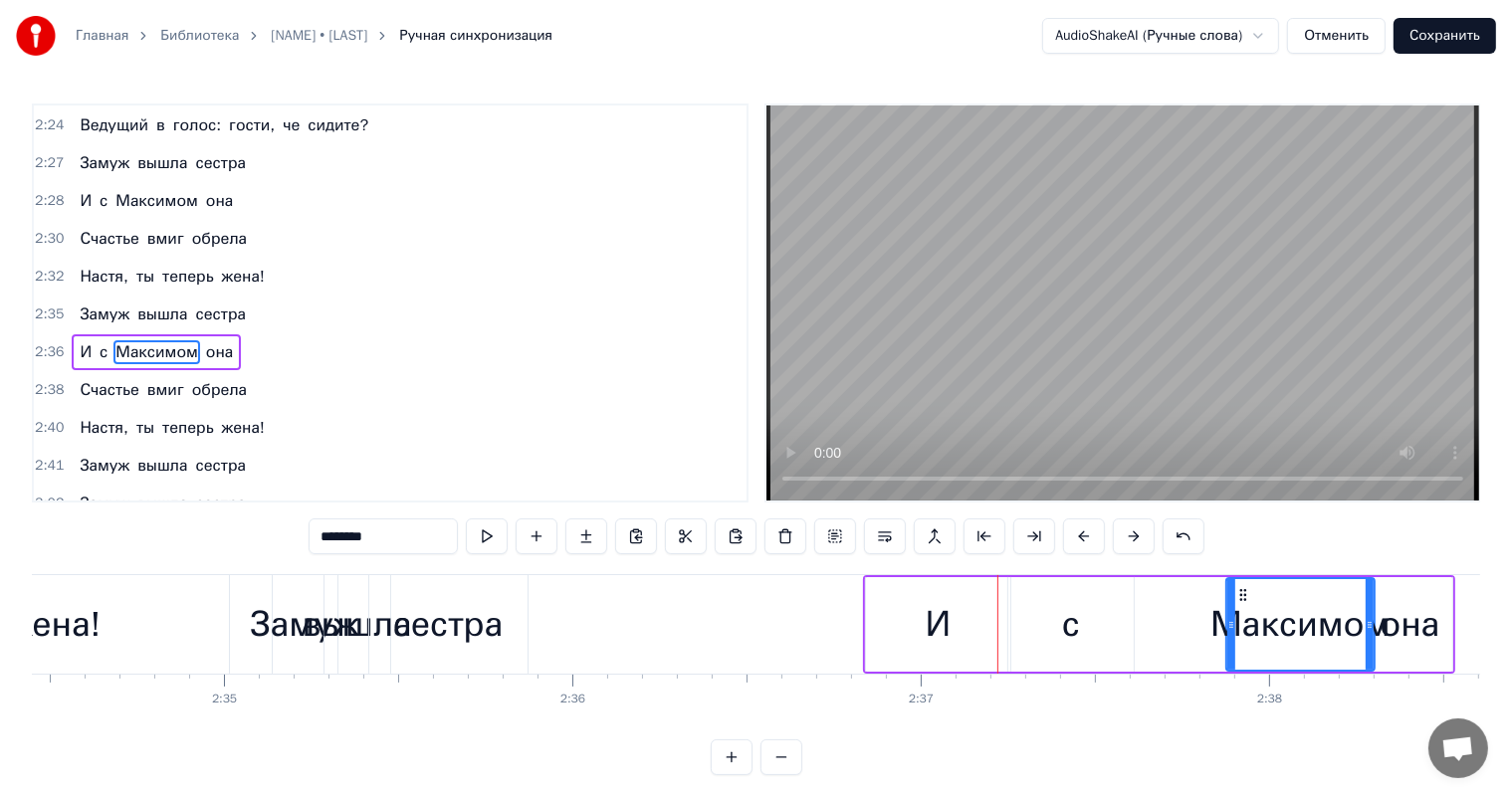 click at bounding box center (1134, 536) 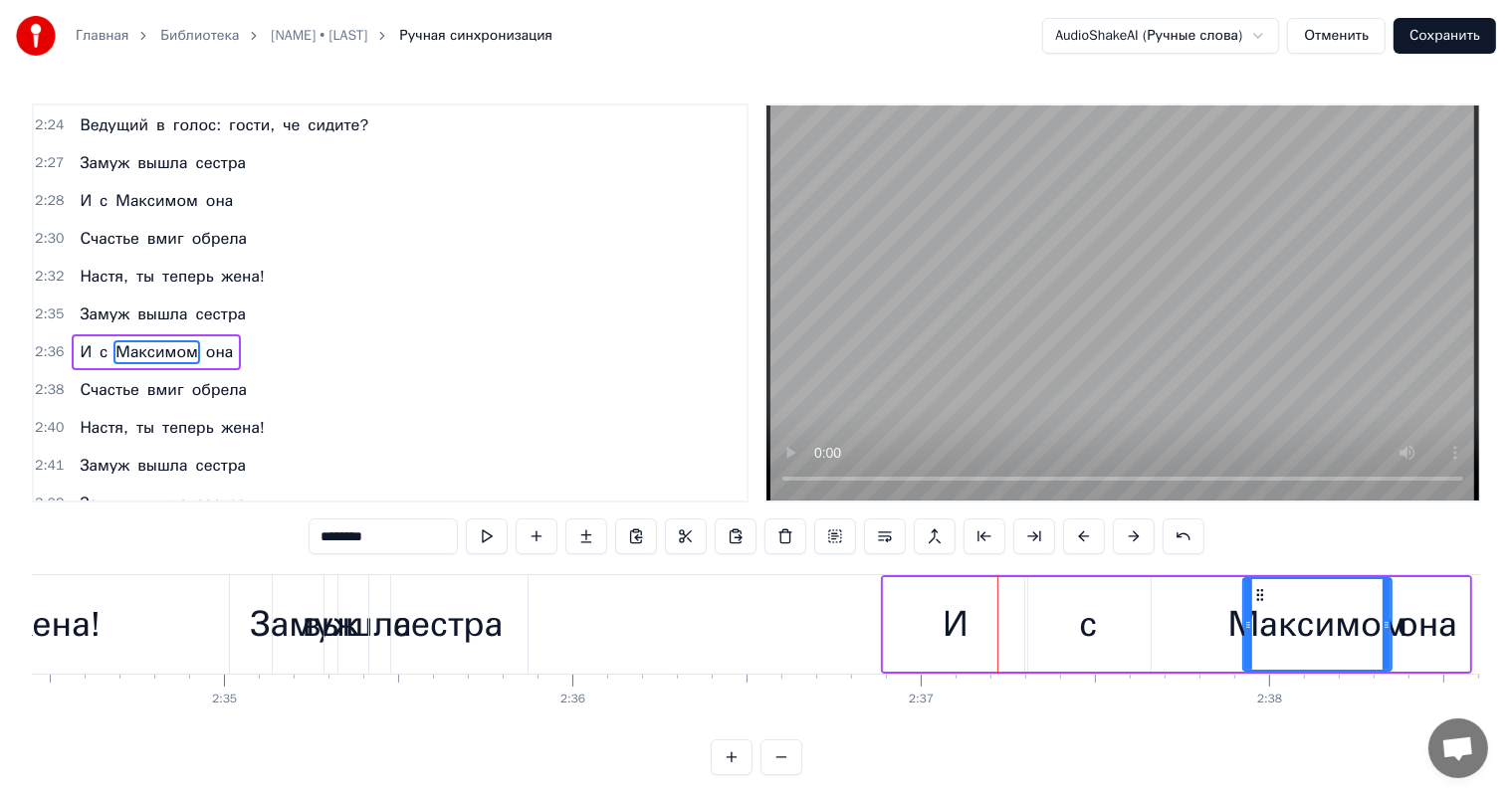 click at bounding box center [1134, 536] 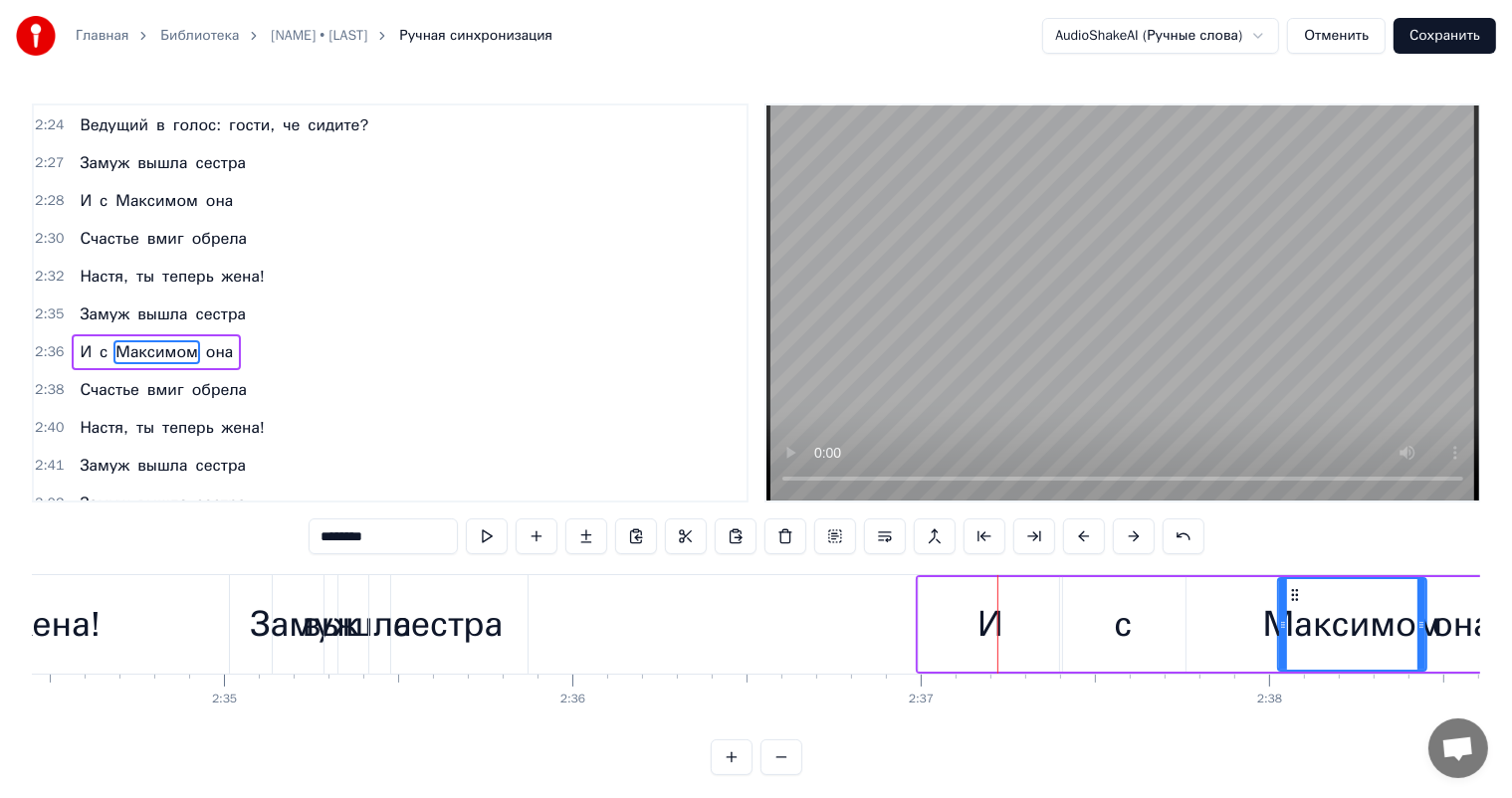 click at bounding box center [1134, 536] 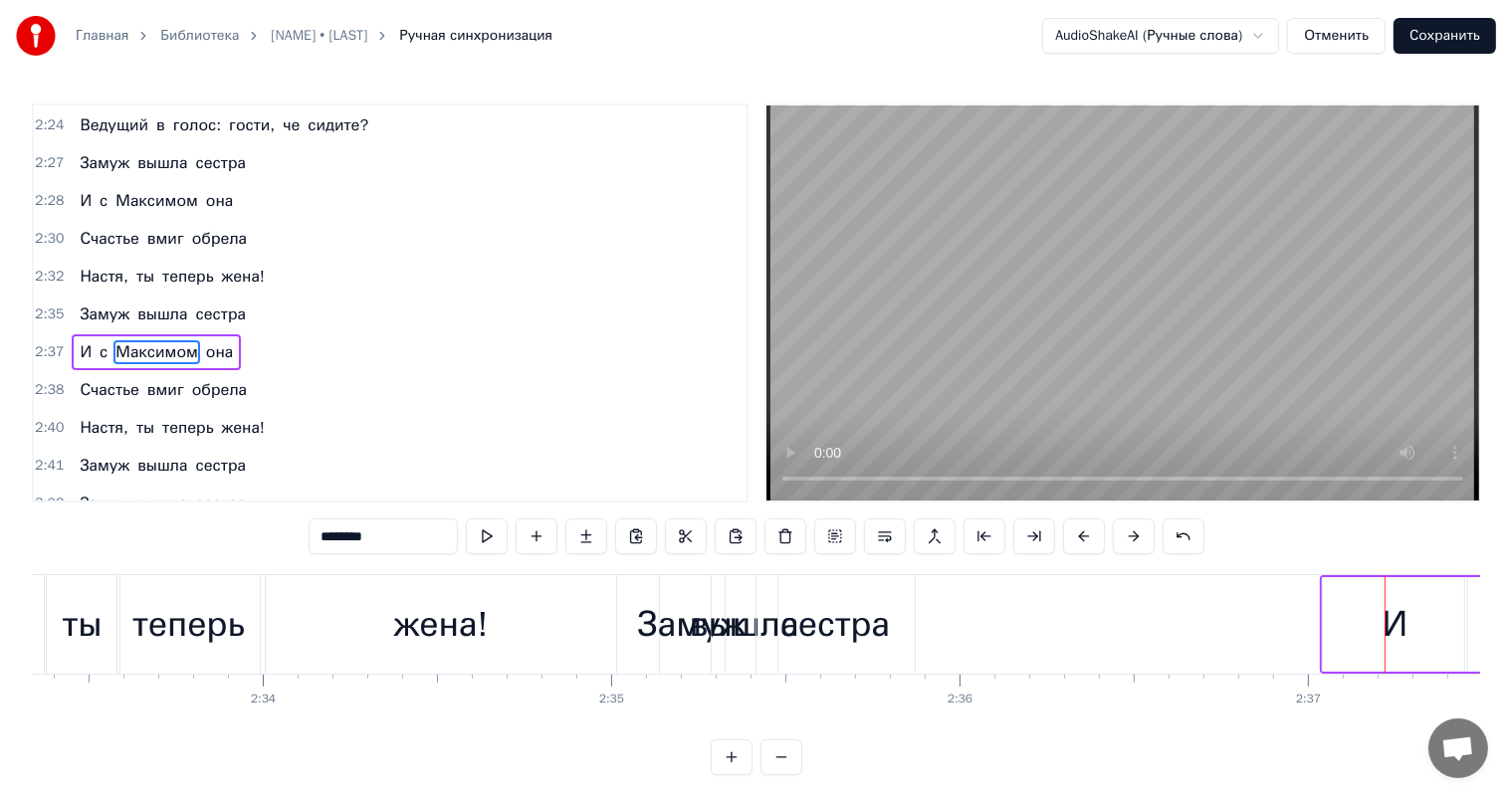 scroll, scrollTop: 0, scrollLeft: 53550, axis: horizontal 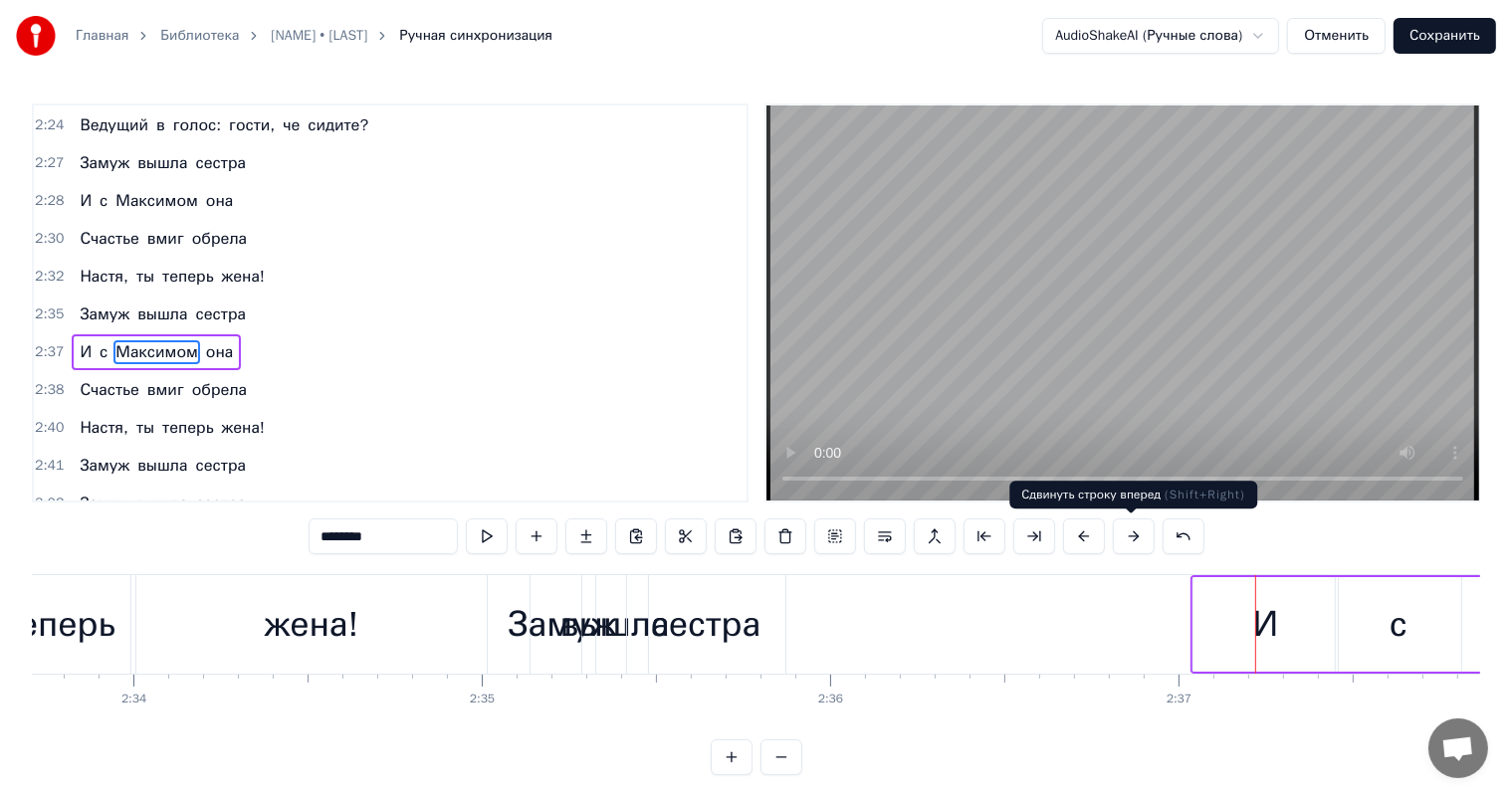 click on "сестра" at bounding box center [706, 624] 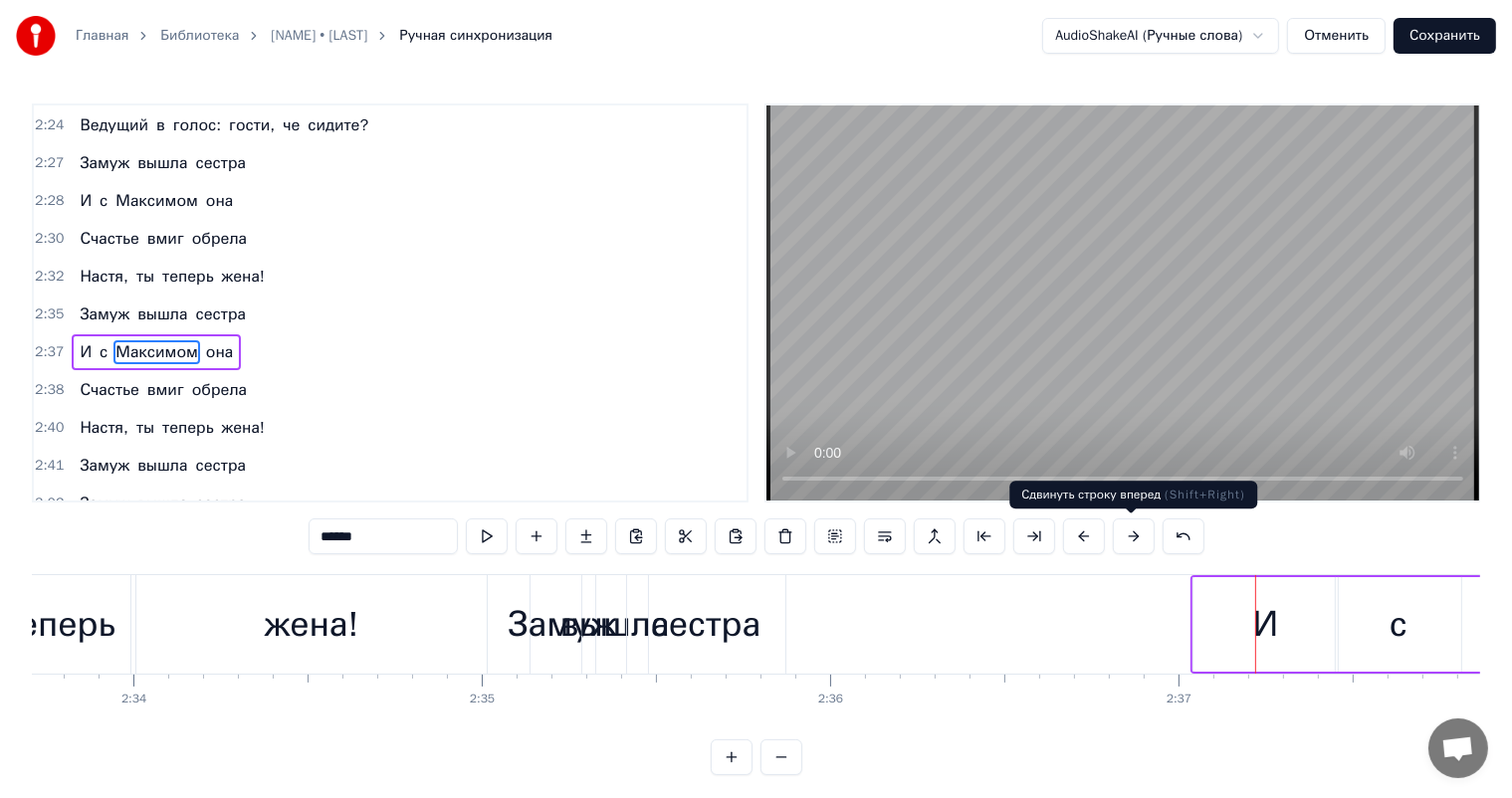 scroll, scrollTop: 1248, scrollLeft: 0, axis: vertical 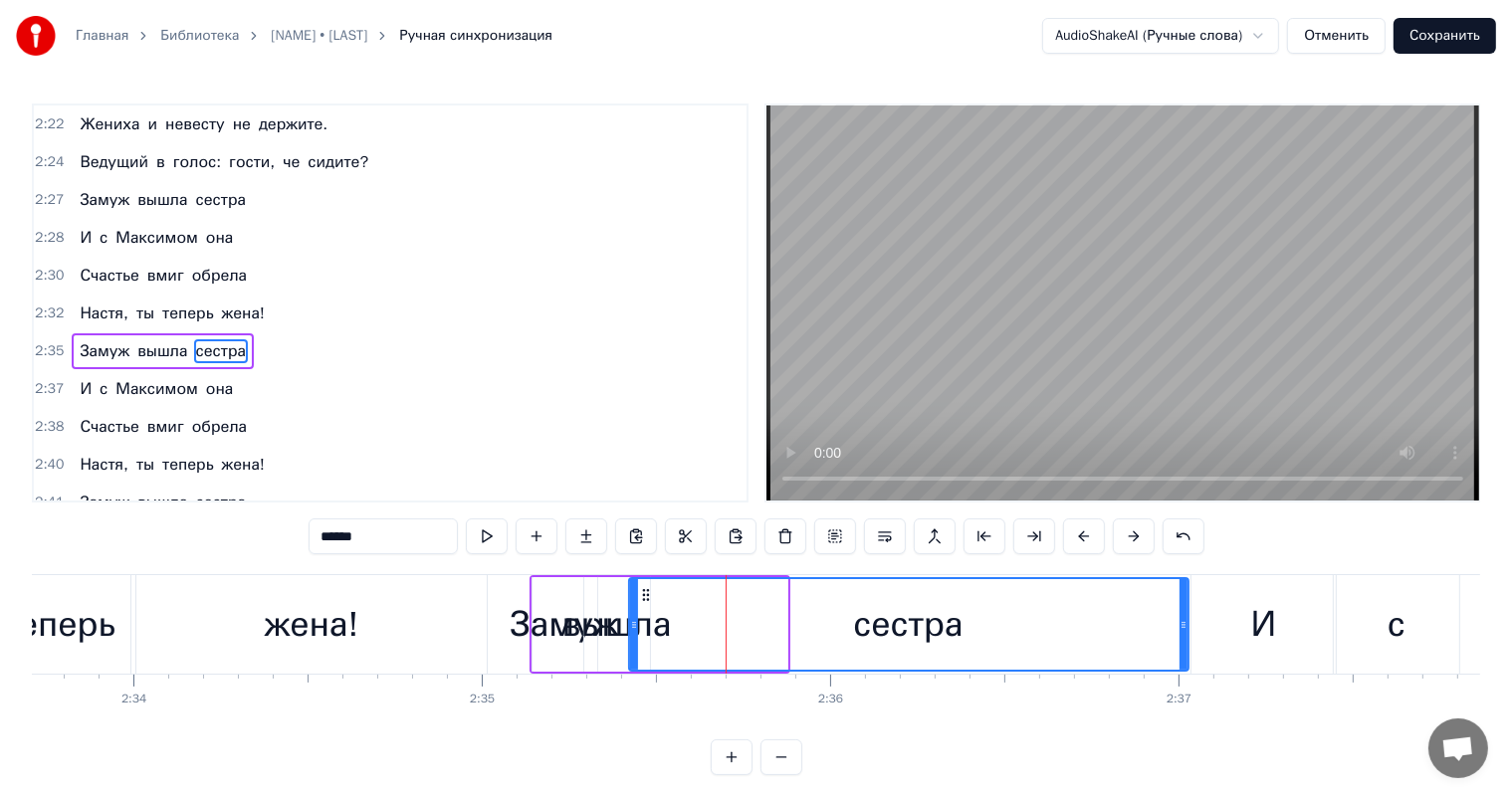 drag, startPoint x: 780, startPoint y: 624, endPoint x: 1180, endPoint y: 625, distance: 400.00125 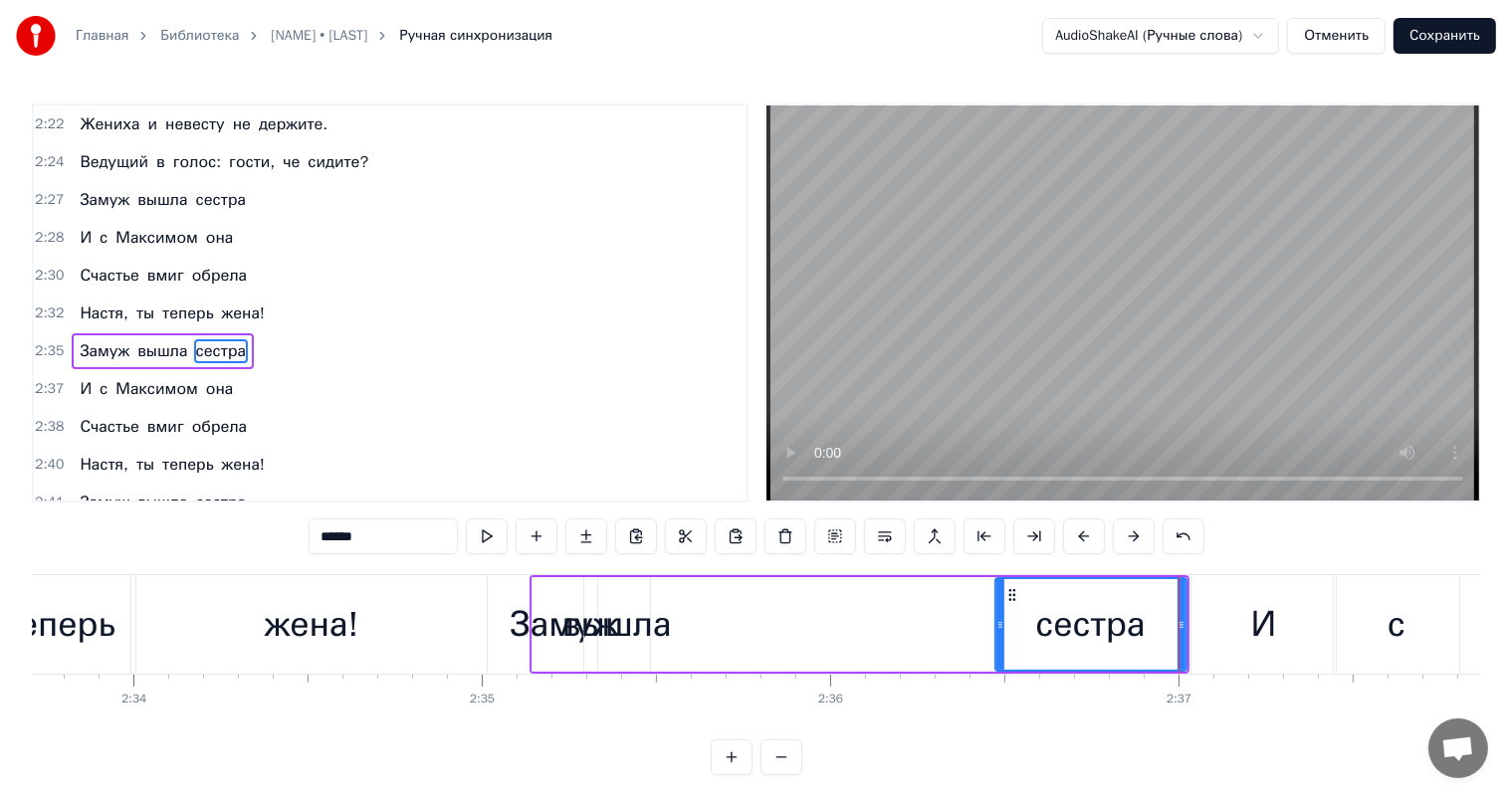 drag, startPoint x: 631, startPoint y: 621, endPoint x: 996, endPoint y: 618, distance: 365.01233 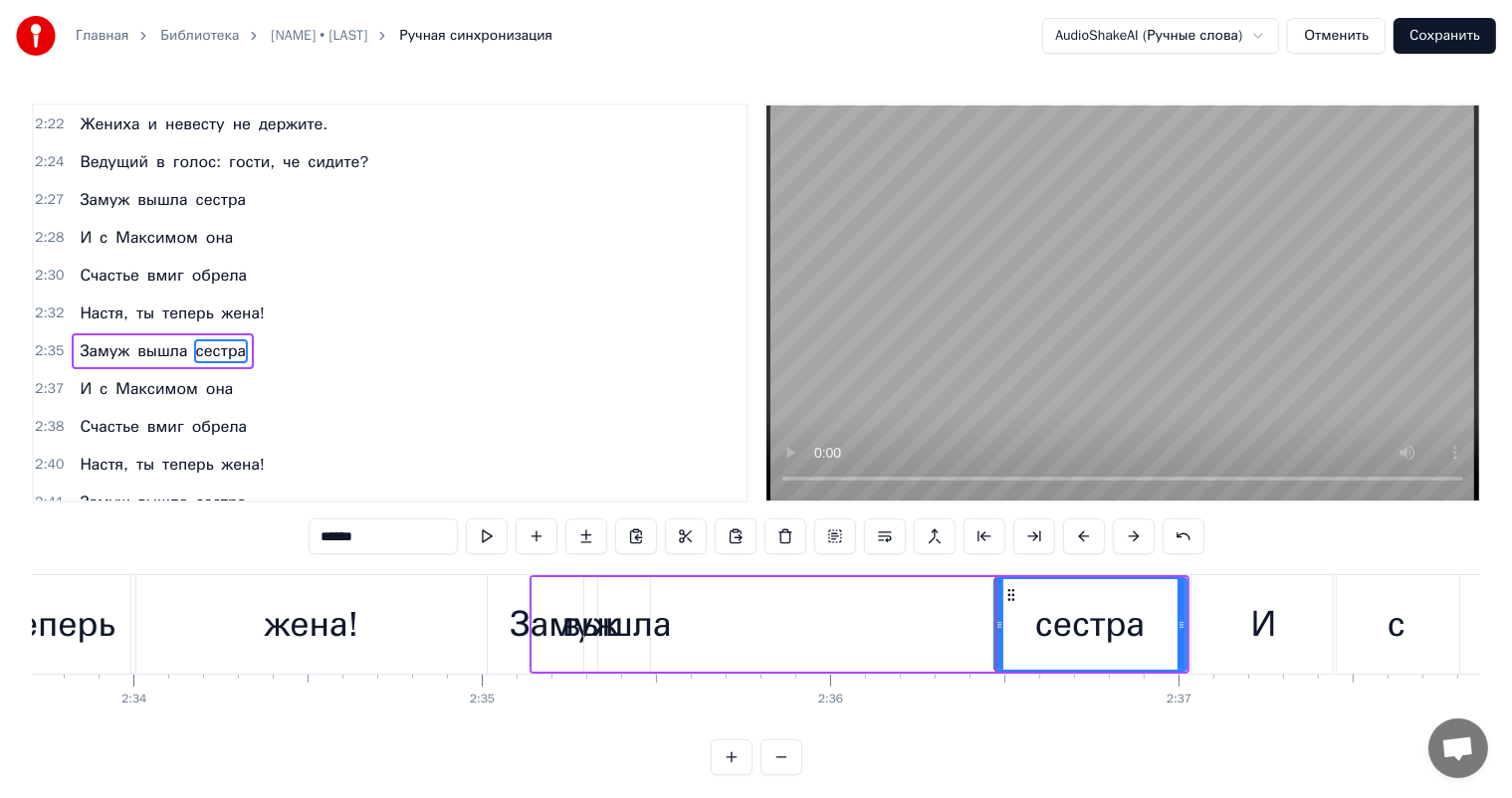 click on "вышла" at bounding box center [617, 624] 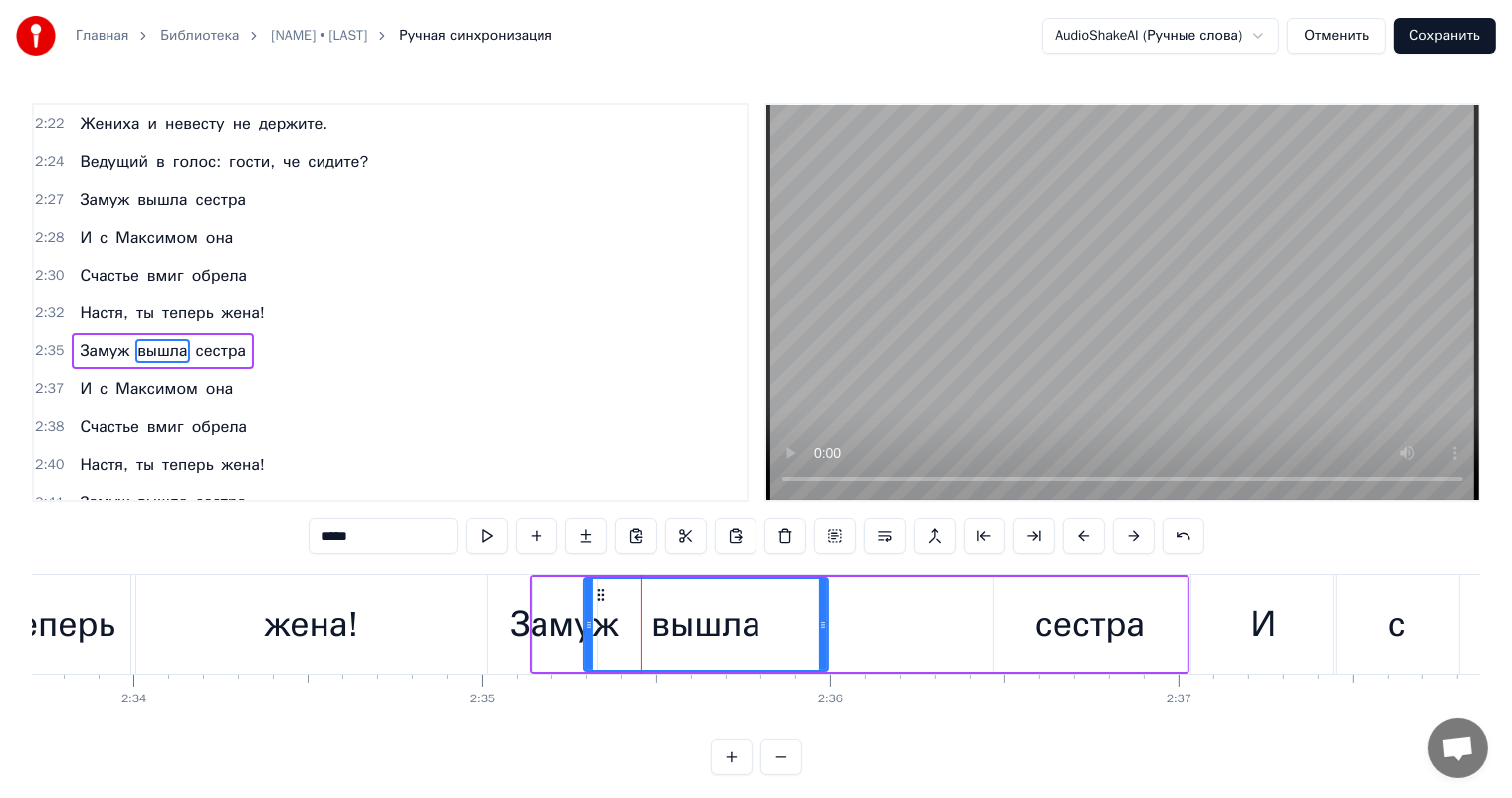 drag, startPoint x: 642, startPoint y: 619, endPoint x: 820, endPoint y: 625, distance: 178.10109 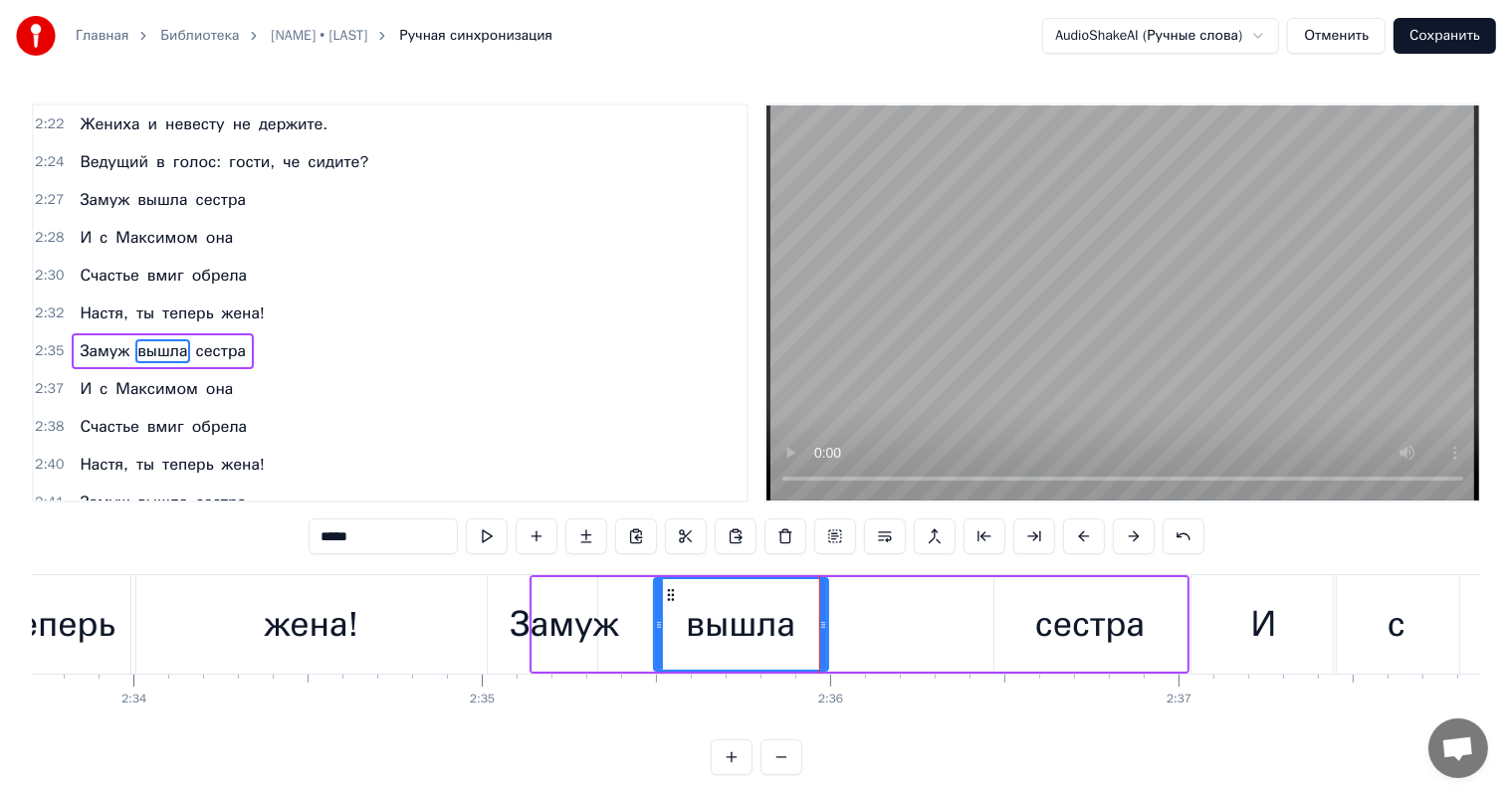 drag, startPoint x: 584, startPoint y: 622, endPoint x: 654, endPoint y: 639, distance: 72.03471 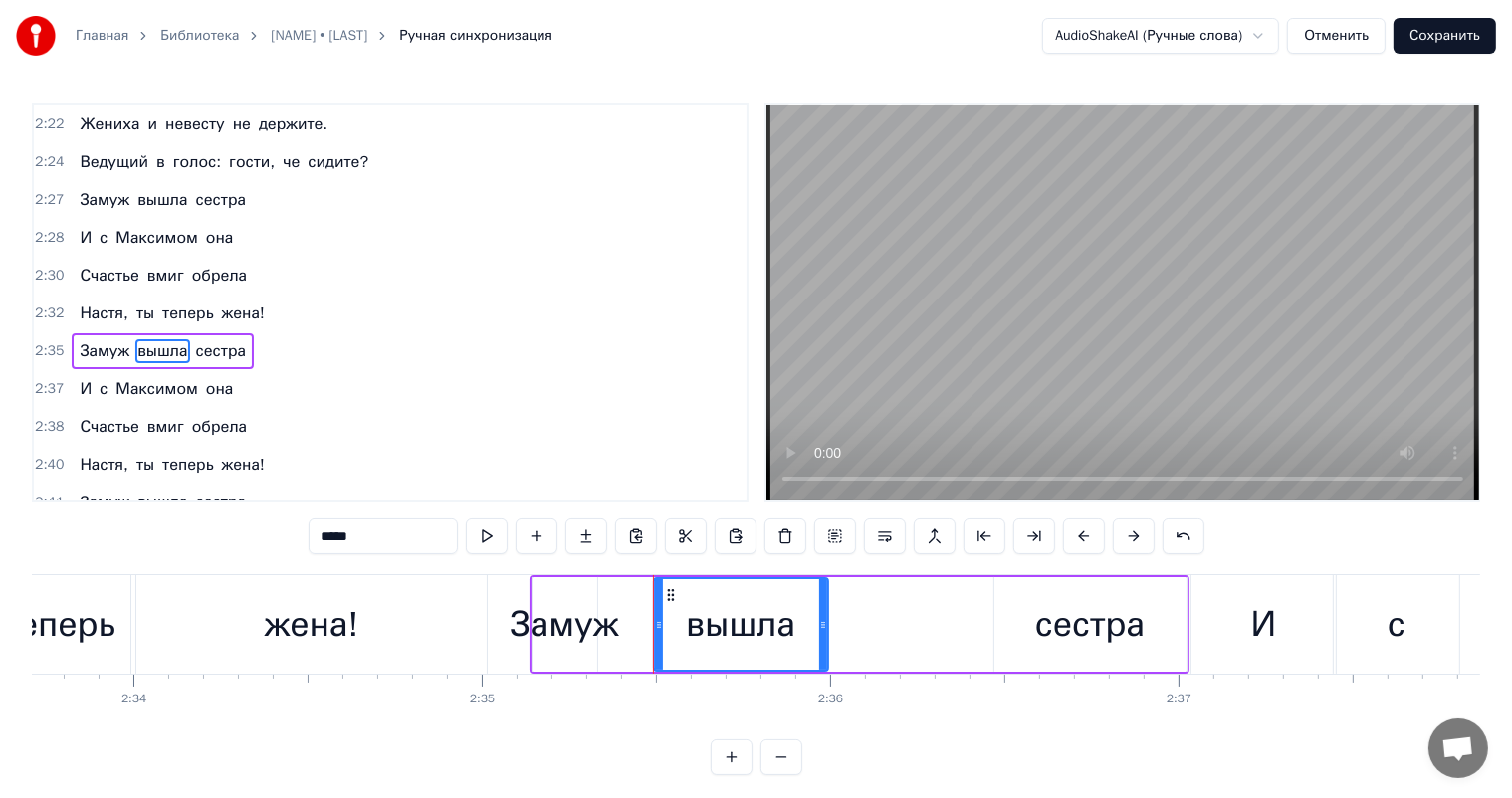 click on "Замуж" at bounding box center [564, 624] 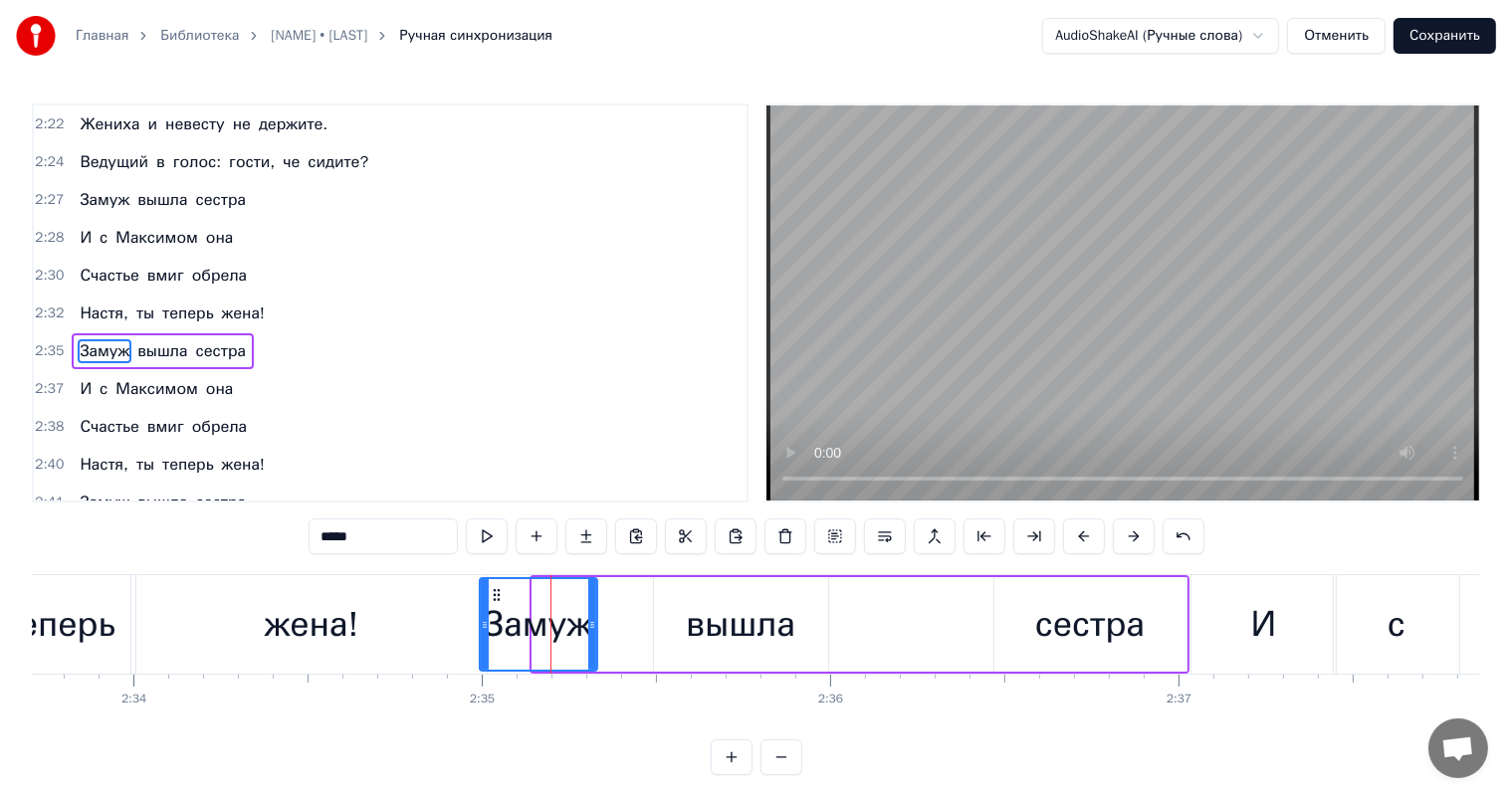 drag, startPoint x: 536, startPoint y: 625, endPoint x: 483, endPoint y: 630, distance: 53.235327 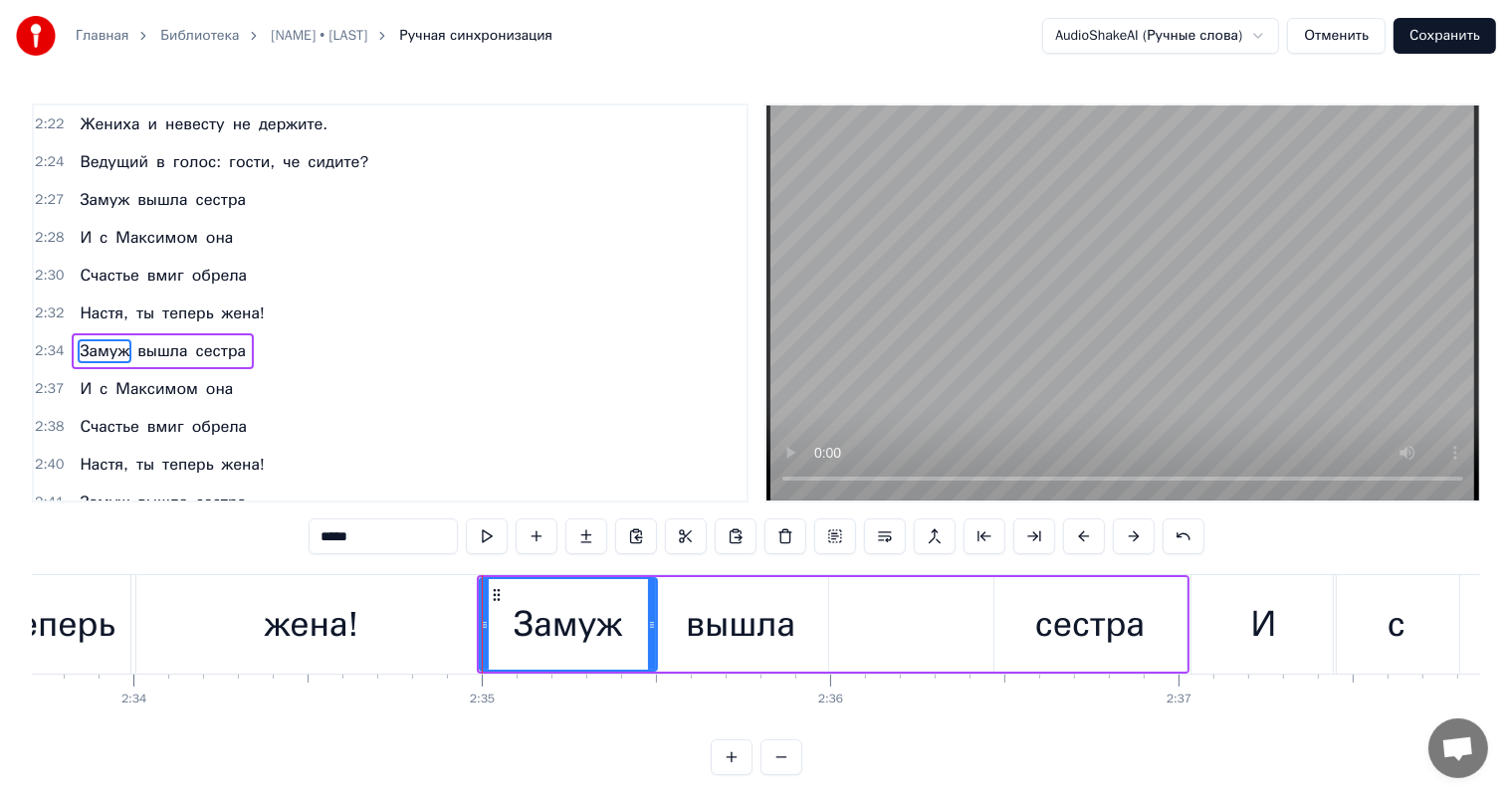 drag, startPoint x: 589, startPoint y: 621, endPoint x: 649, endPoint y: 618, distance: 60.074953 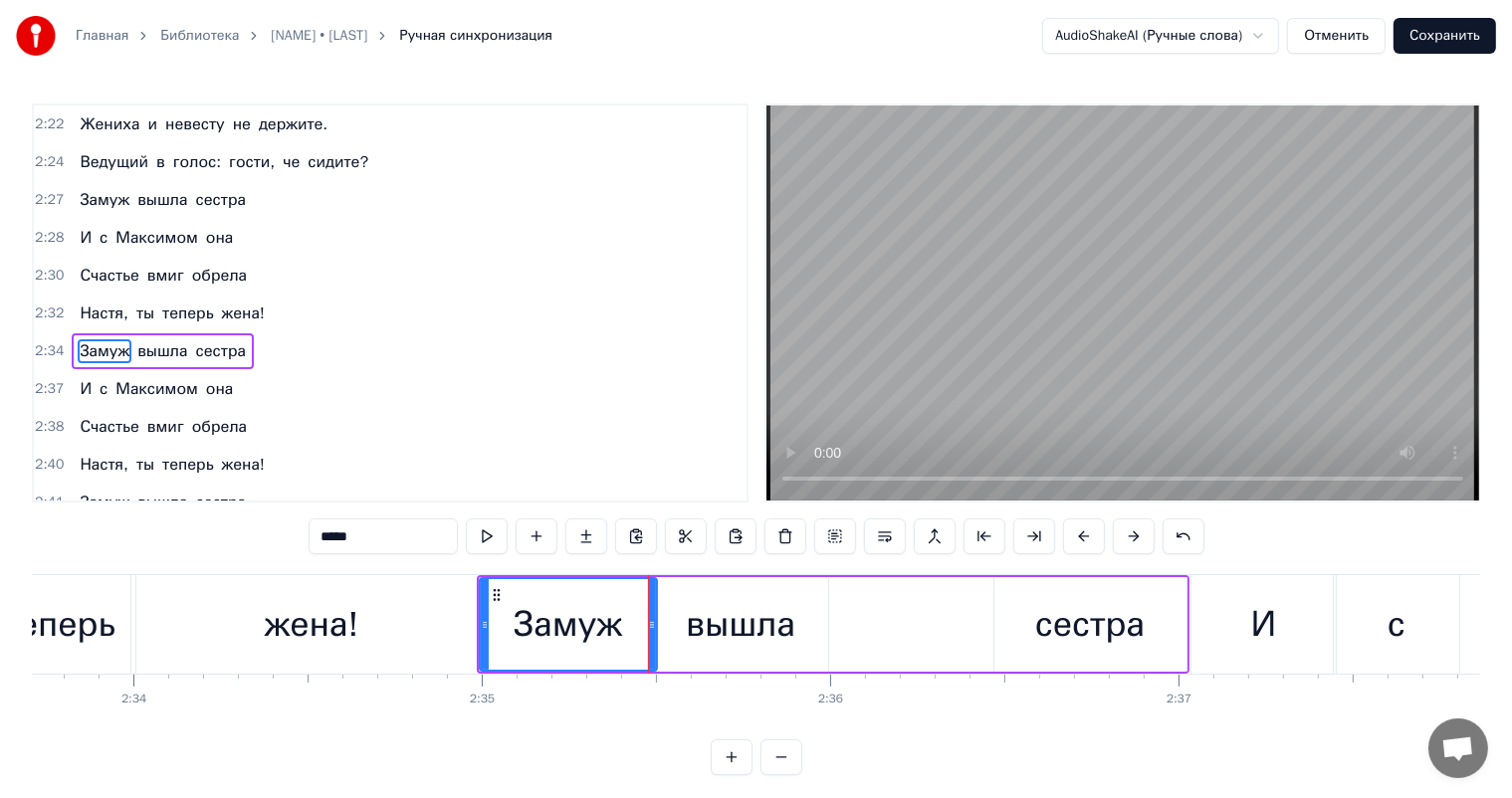 click on "сестра" at bounding box center (1090, 624) 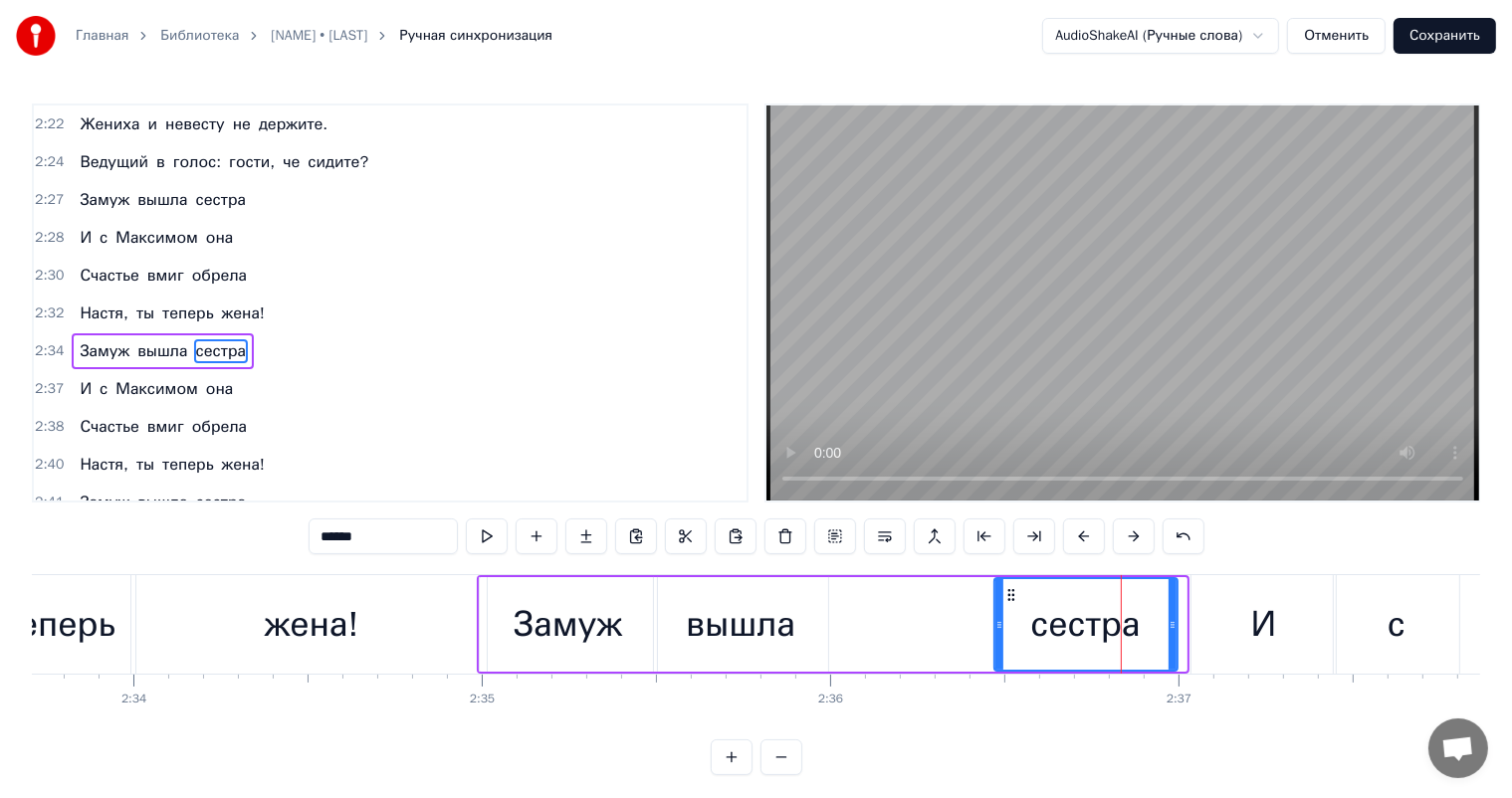 click 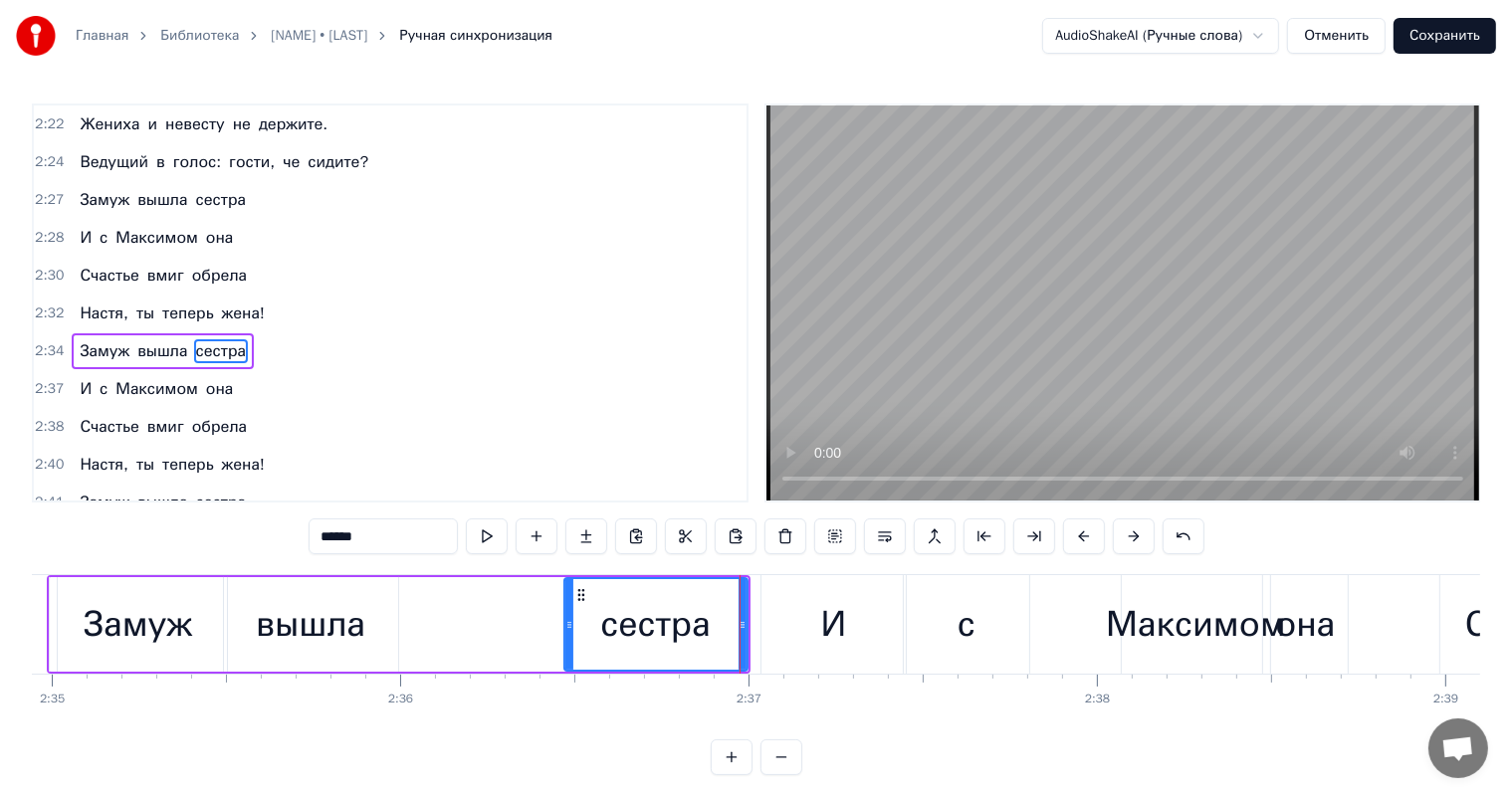 scroll, scrollTop: 0, scrollLeft: 54023, axis: horizontal 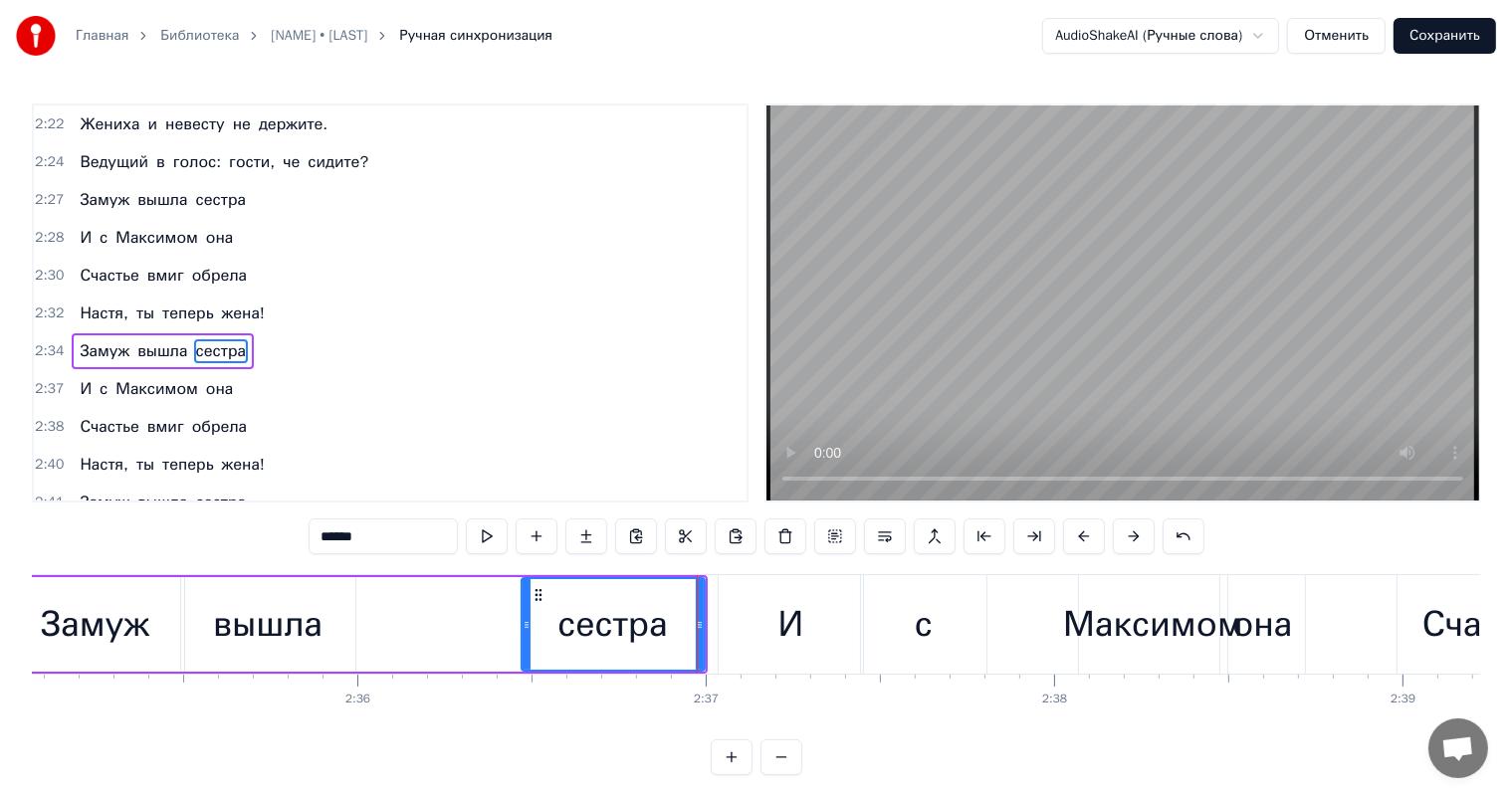 click on "И" at bounding box center [791, 624] 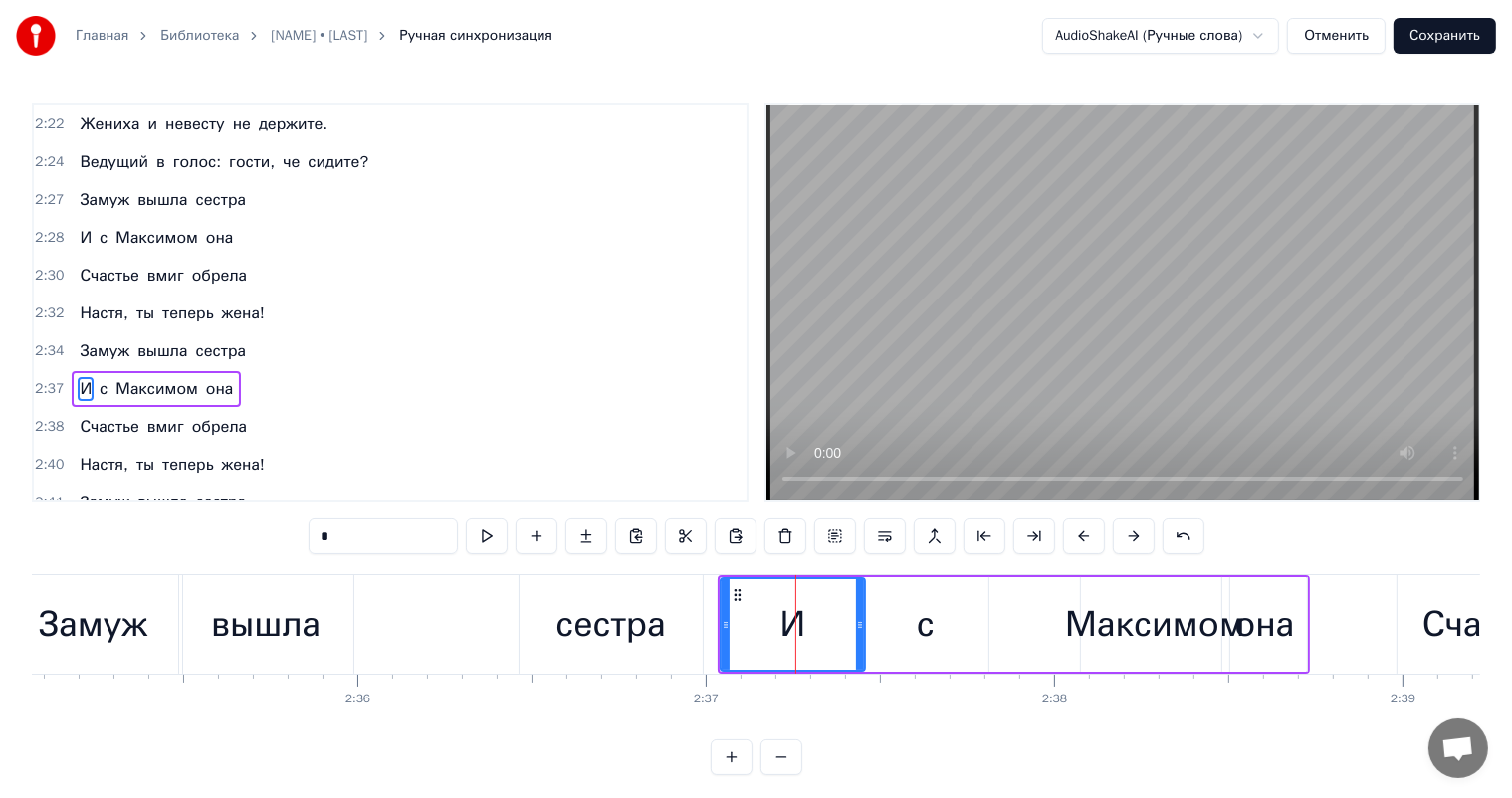 scroll, scrollTop: 1285, scrollLeft: 0, axis: vertical 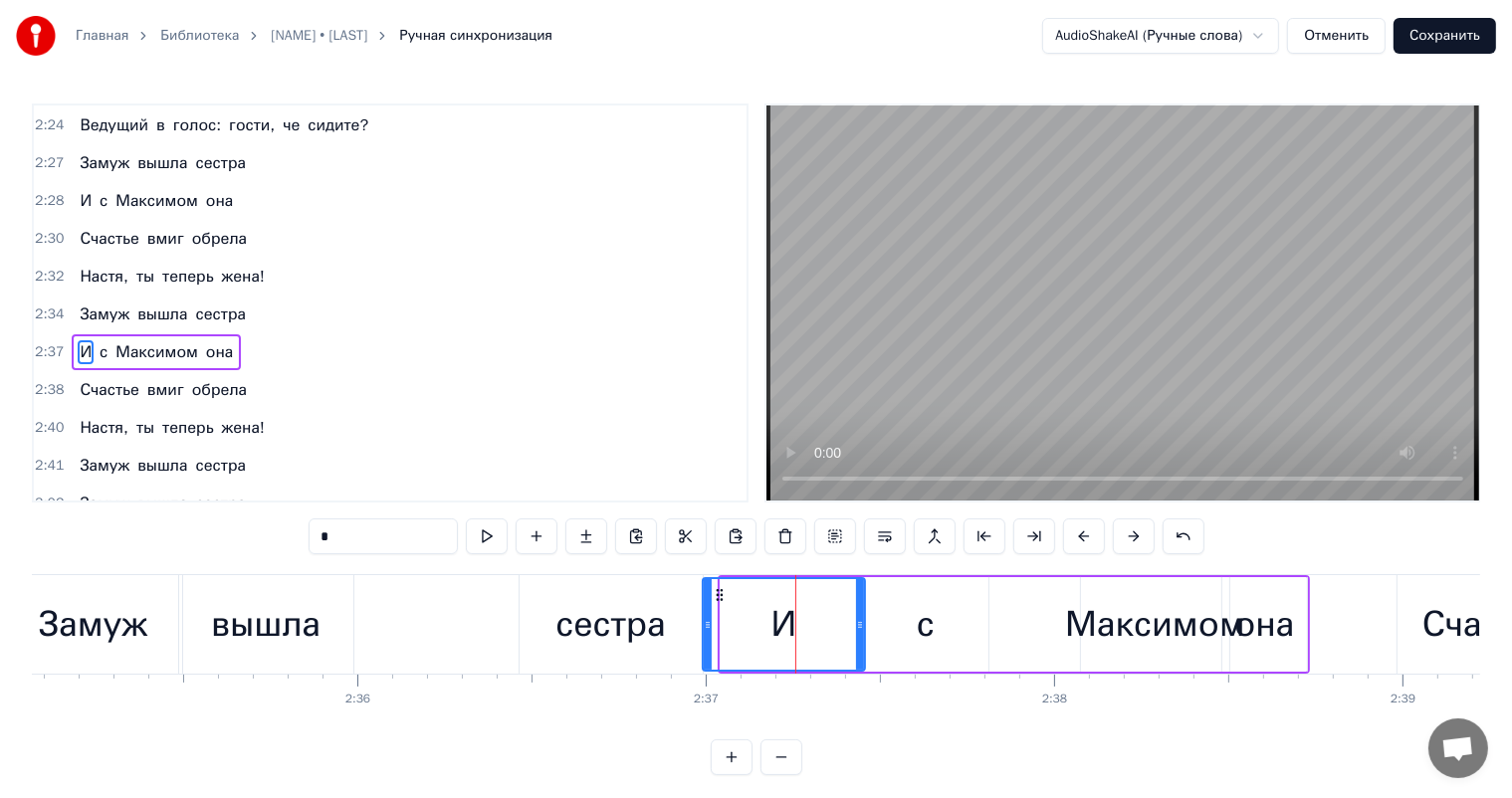 drag, startPoint x: 721, startPoint y: 623, endPoint x: 703, endPoint y: 625, distance: 18.11077 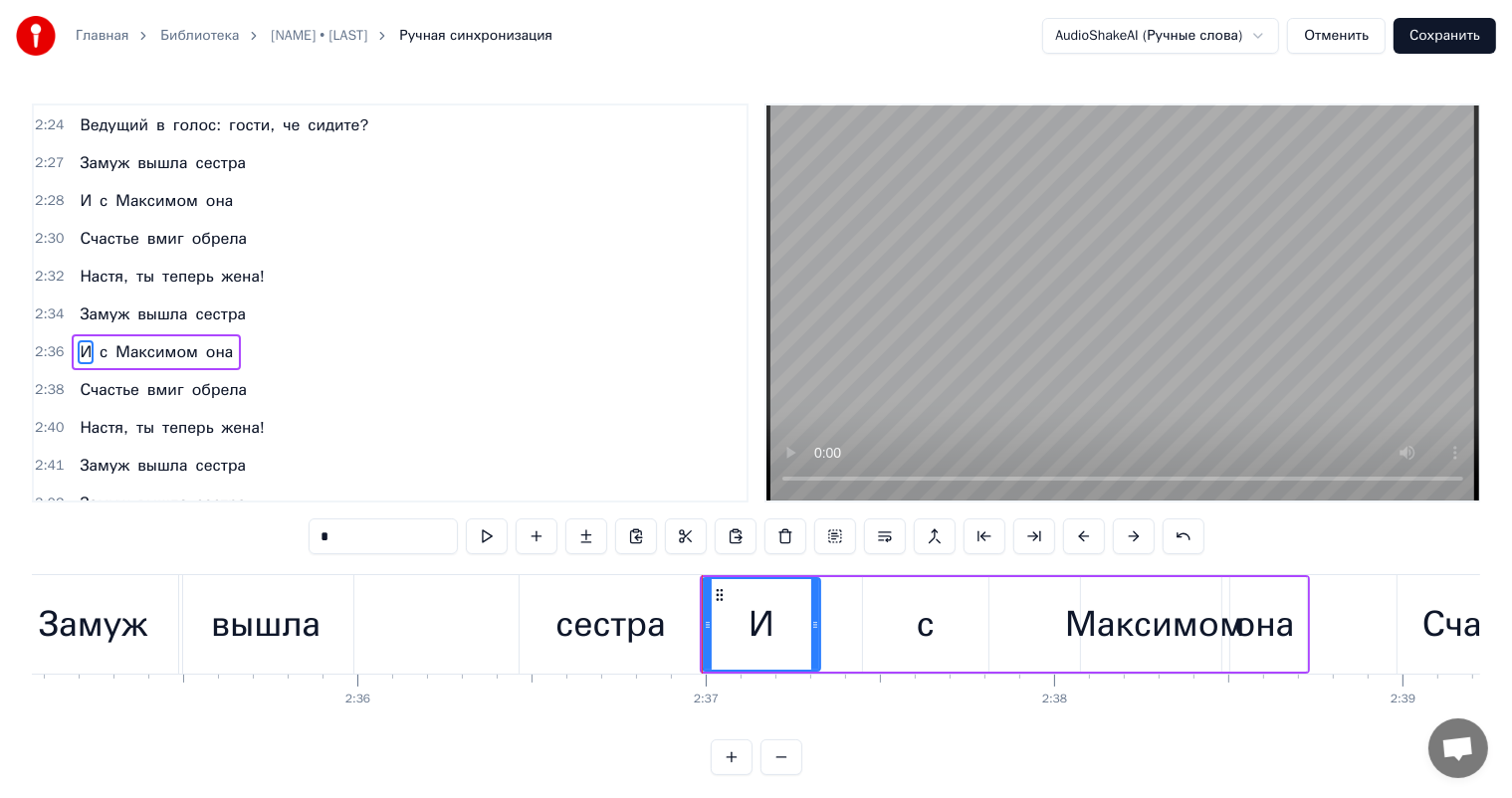 drag, startPoint x: 857, startPoint y: 624, endPoint x: 817, endPoint y: 629, distance: 40.311289 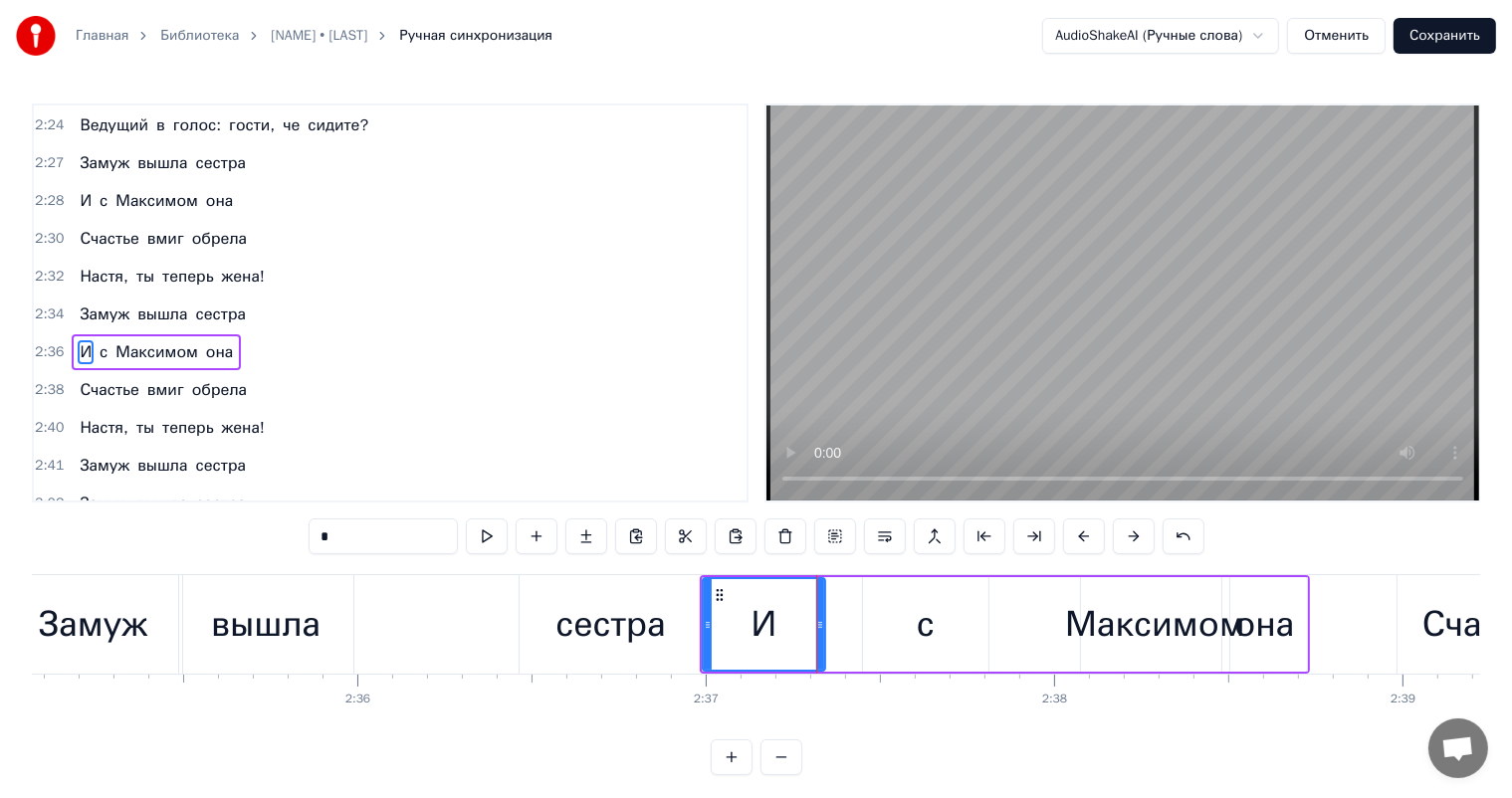 click on "с" at bounding box center (926, 624) 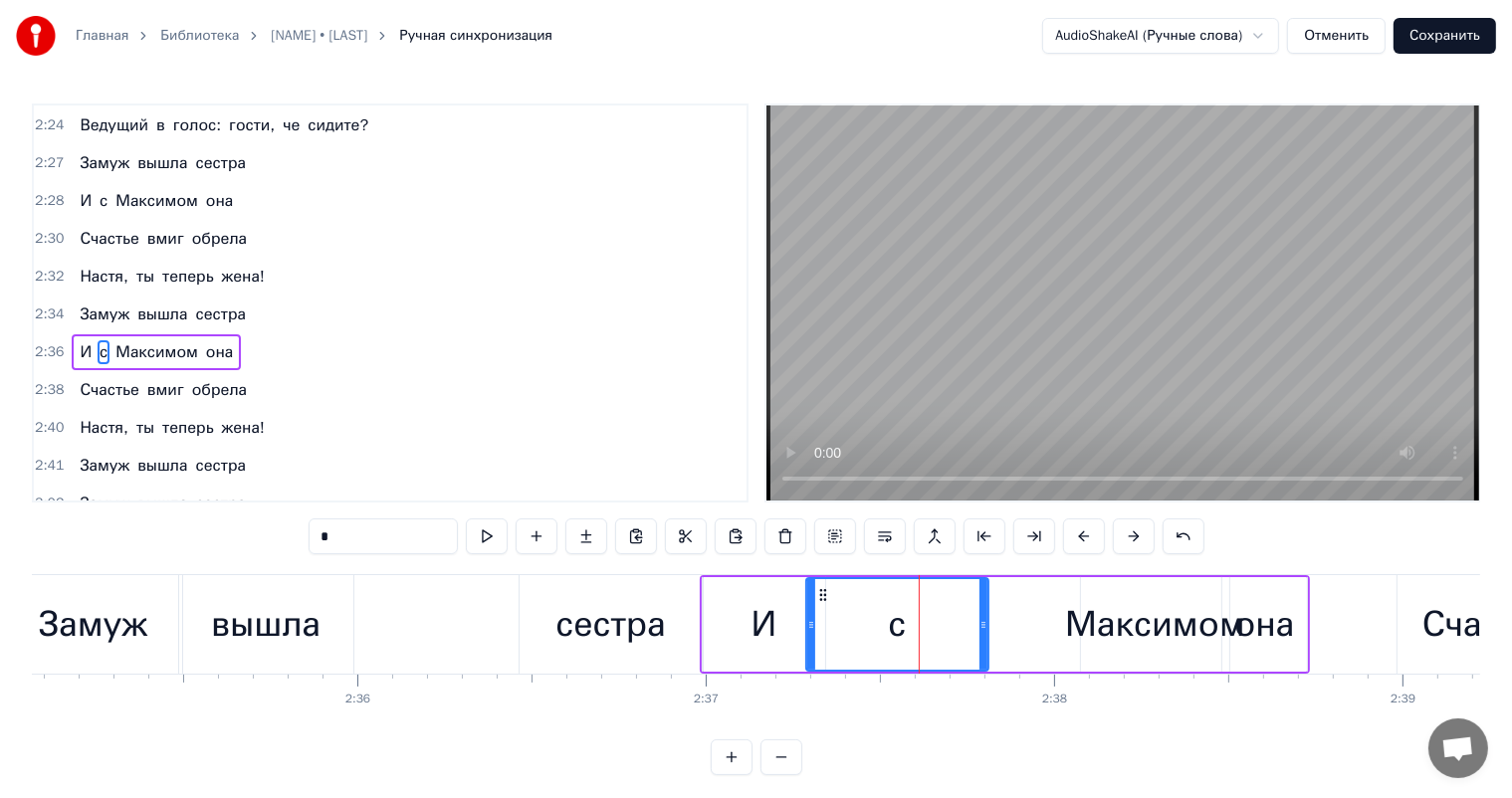 drag, startPoint x: 864, startPoint y: 621, endPoint x: 807, endPoint y: 621, distance: 57 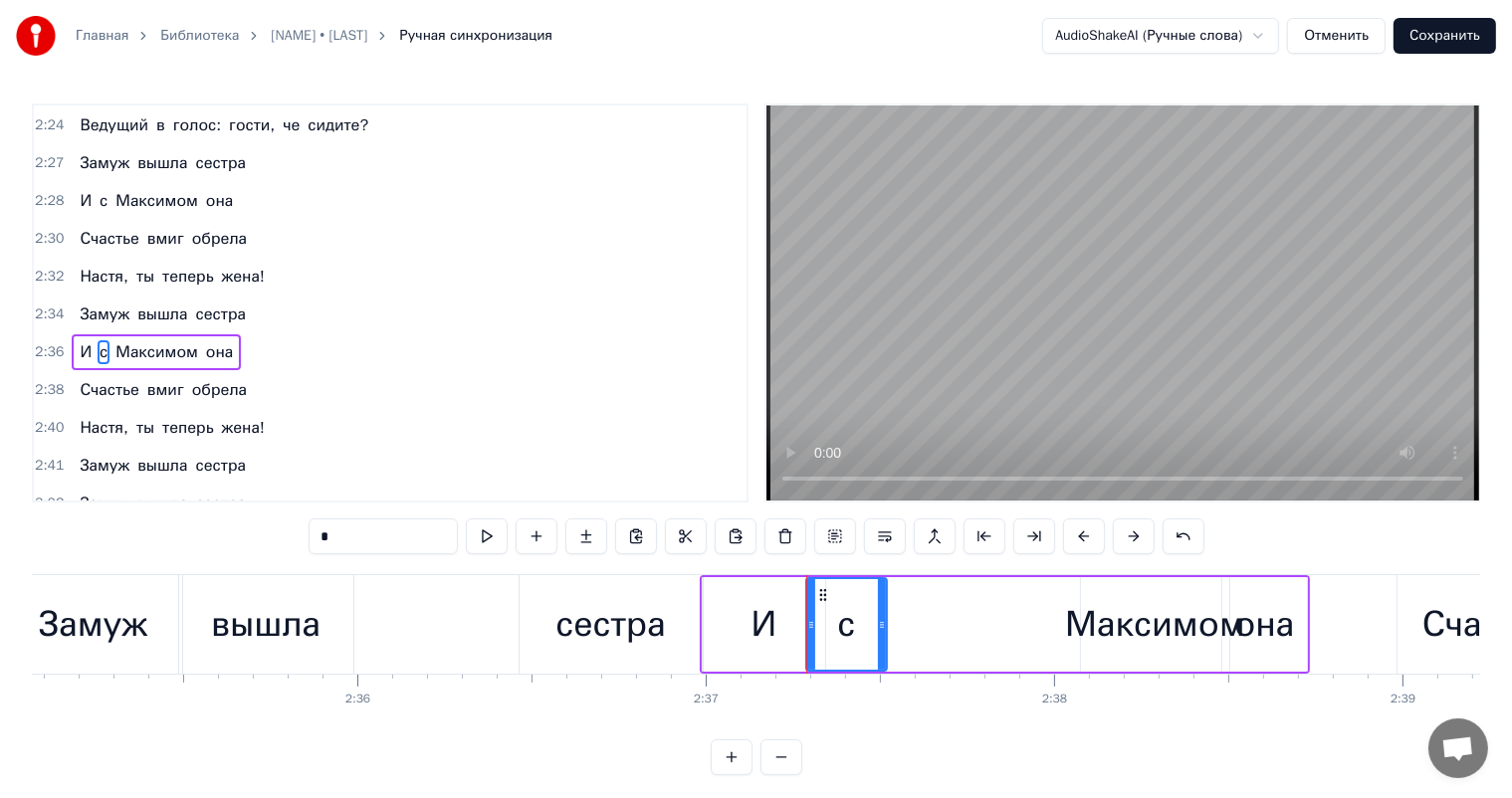 drag, startPoint x: 978, startPoint y: 617, endPoint x: 877, endPoint y: 626, distance: 101.400197 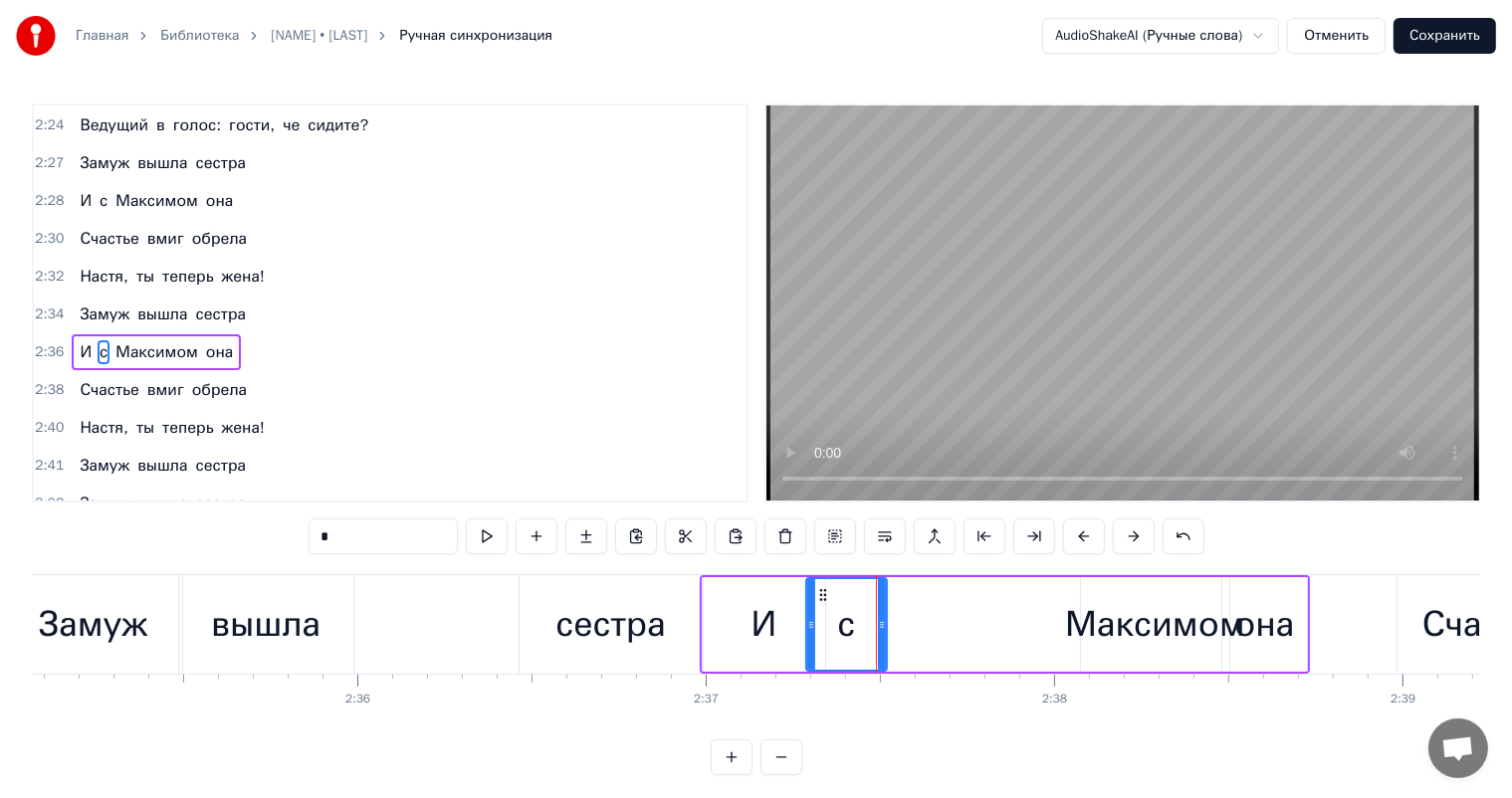click on "Максимом" at bounding box center [1155, 624] 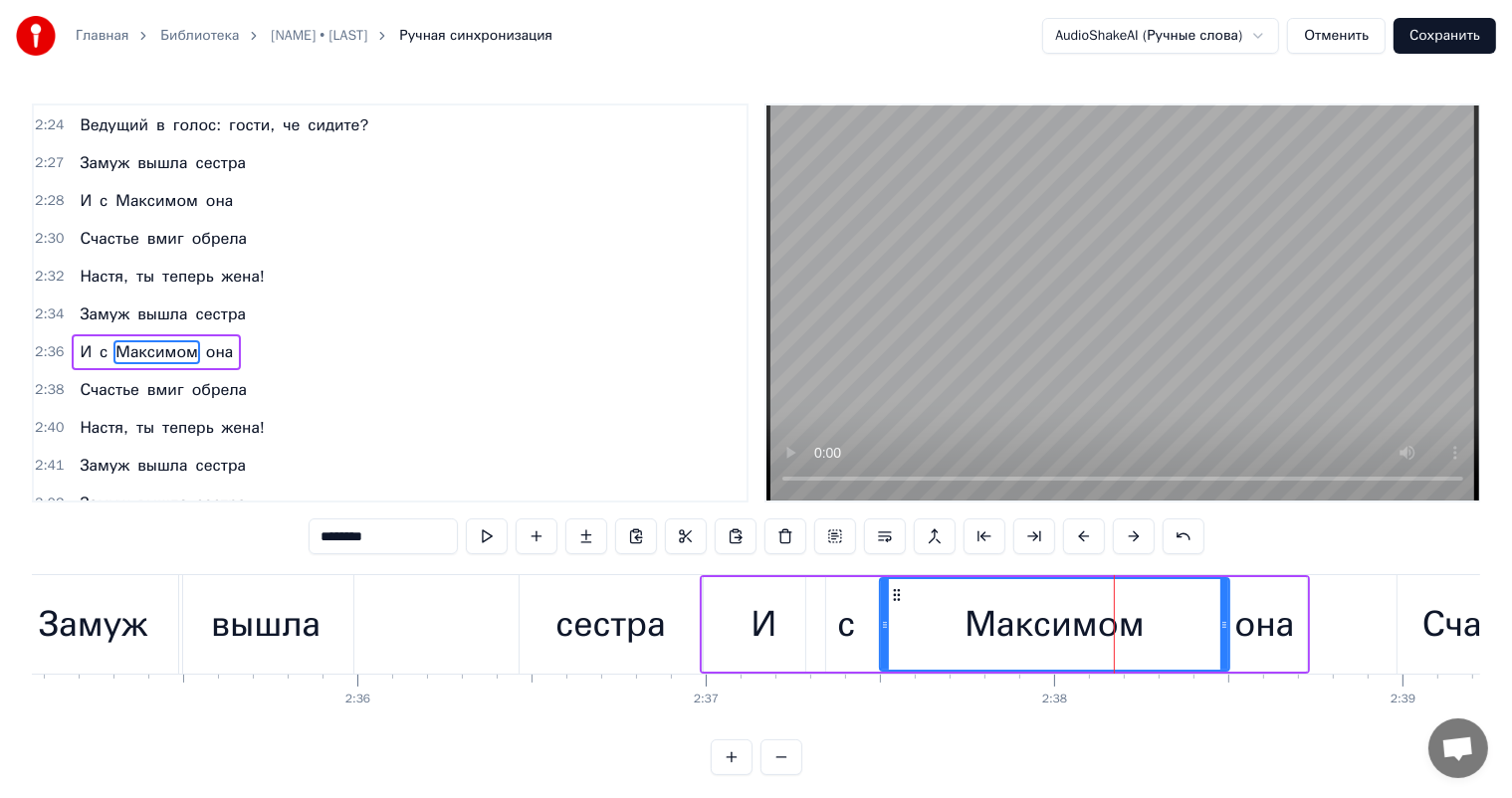 drag, startPoint x: 1084, startPoint y: 618, endPoint x: 883, endPoint y: 620, distance: 201.01 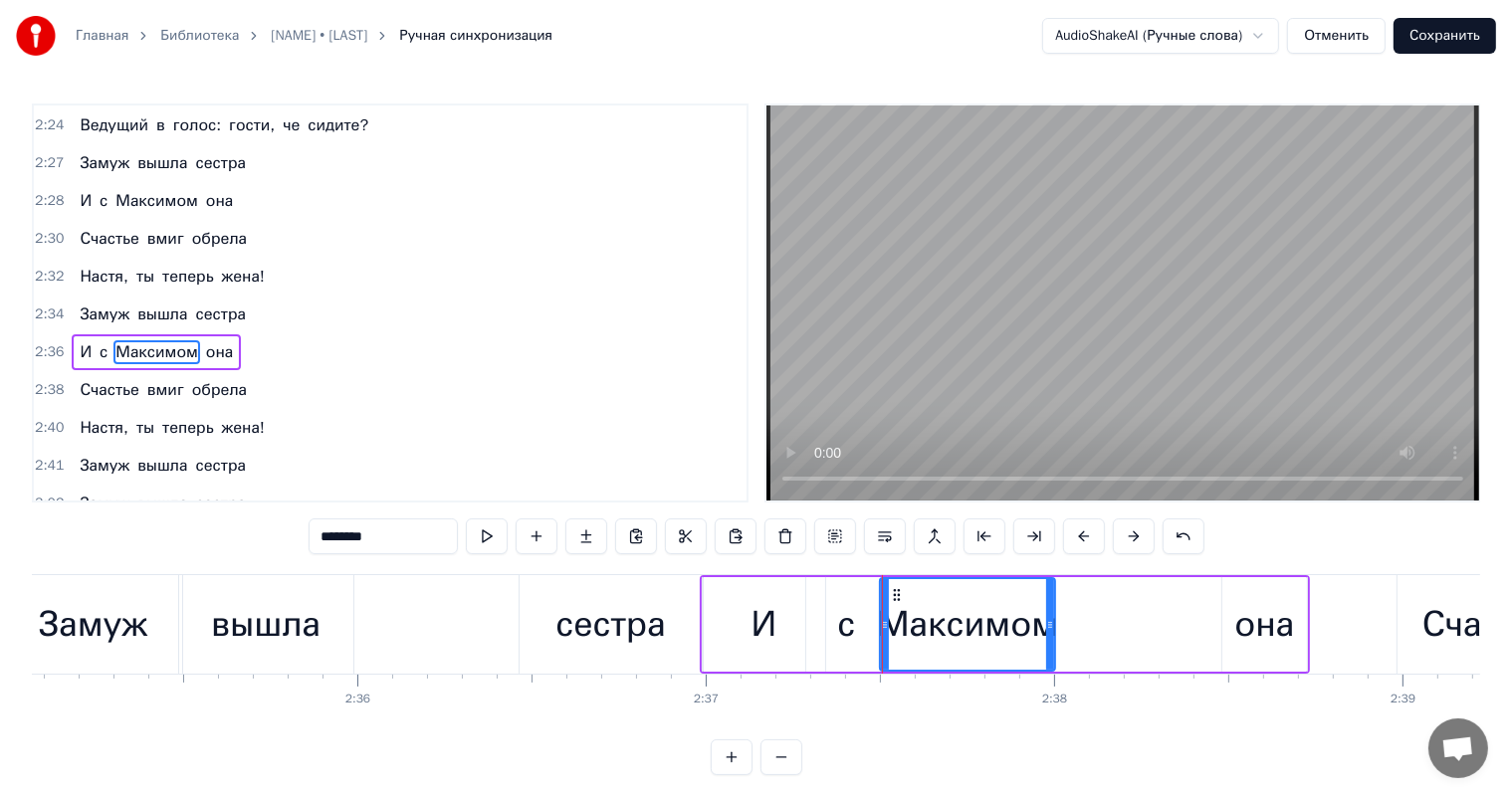 drag, startPoint x: 1224, startPoint y: 615, endPoint x: 1050, endPoint y: 624, distance: 174.2326 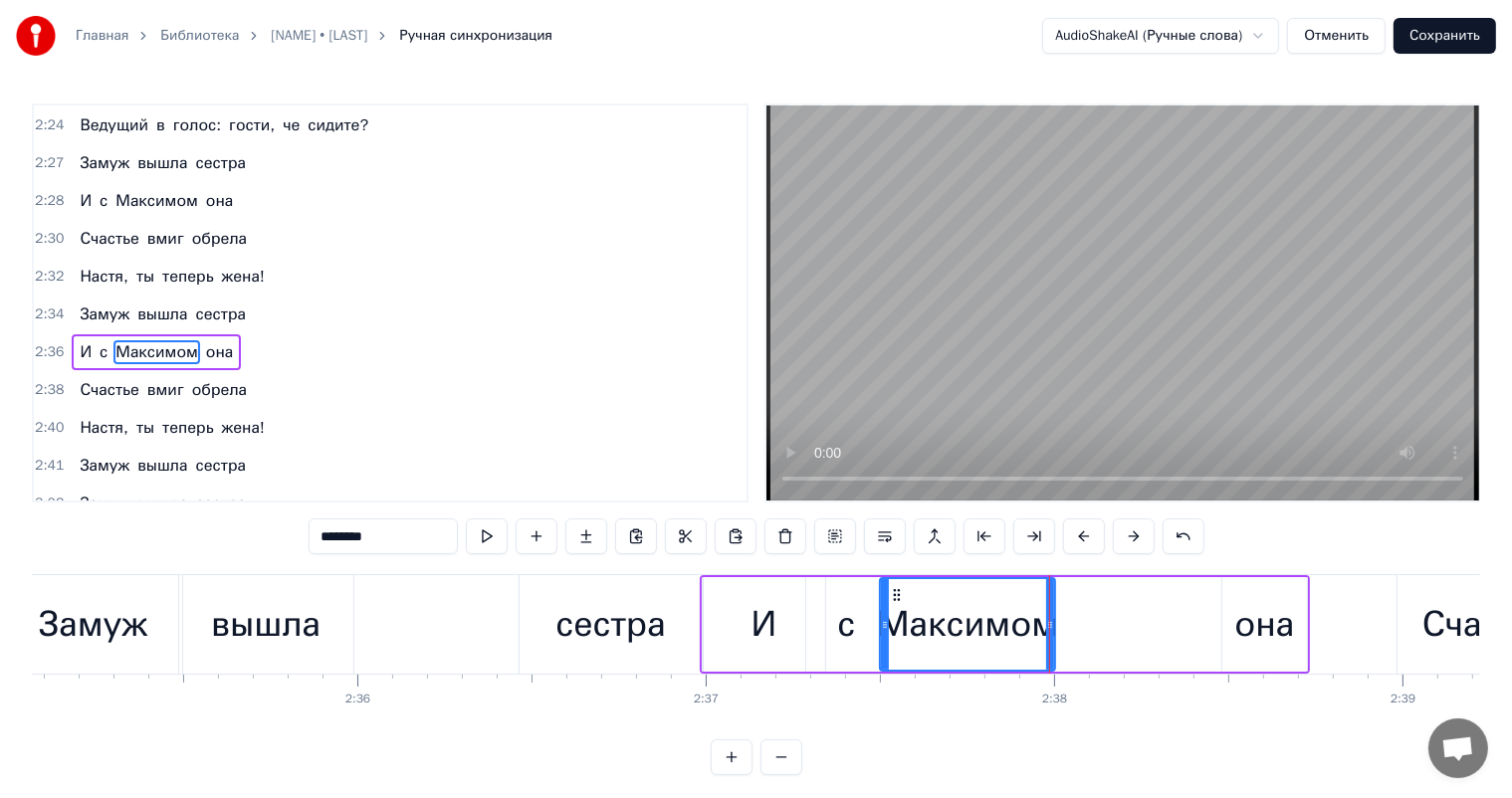 click on "она" at bounding box center (1264, 624) 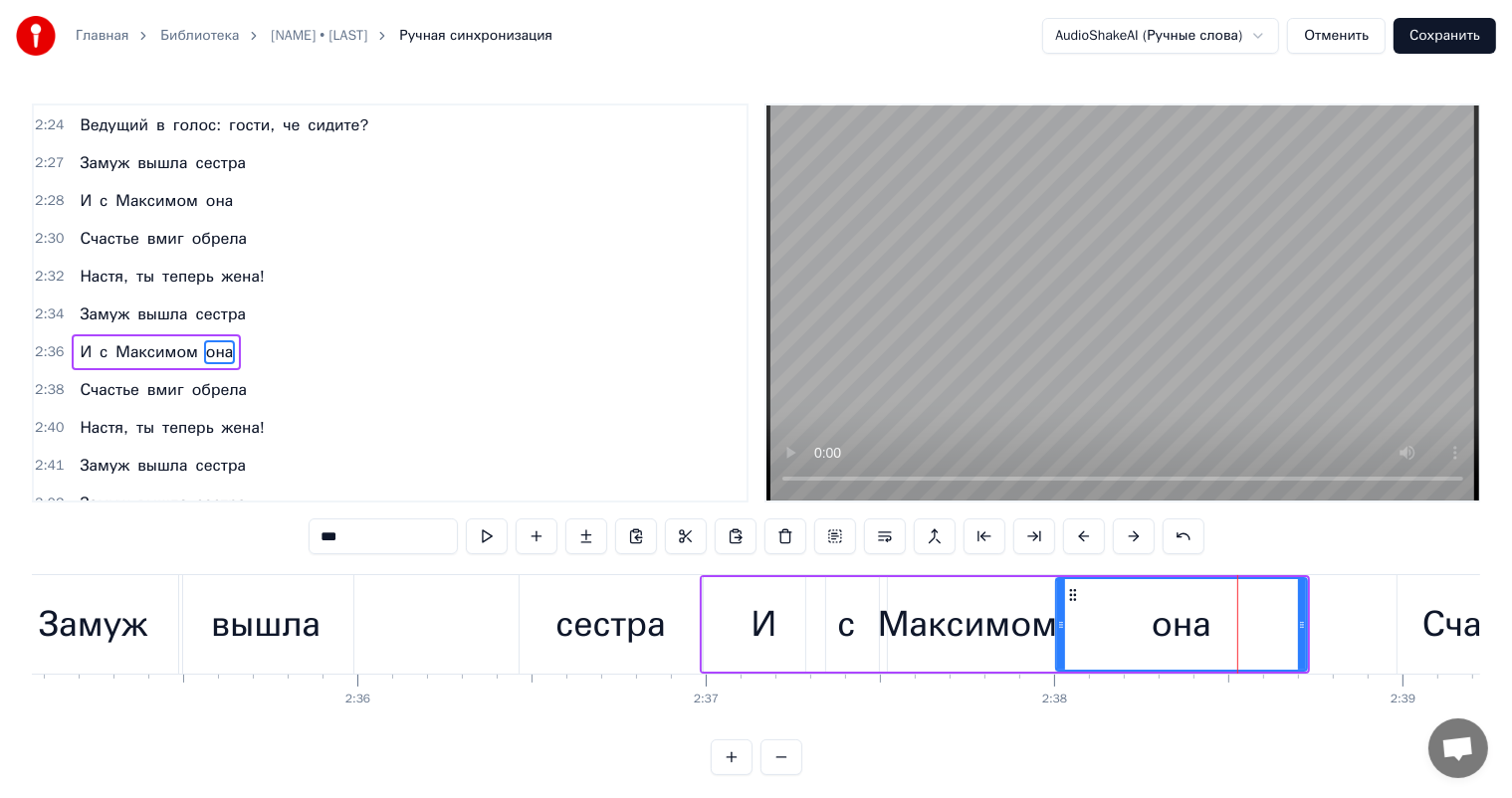 drag, startPoint x: 1222, startPoint y: 625, endPoint x: 1056, endPoint y: 620, distance: 166.07528 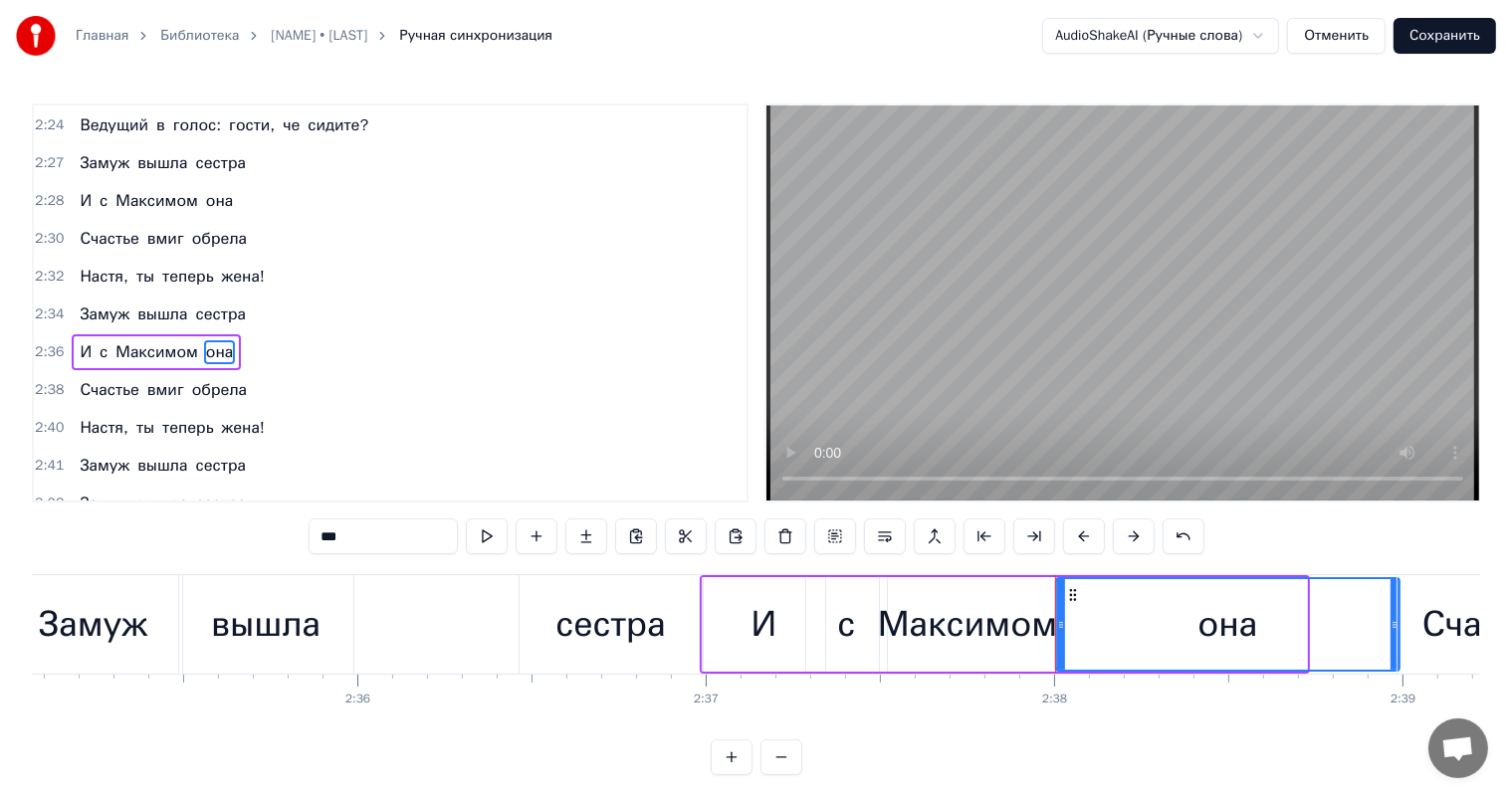 drag, startPoint x: 1305, startPoint y: 625, endPoint x: 1398, endPoint y: 633, distance: 93.34345 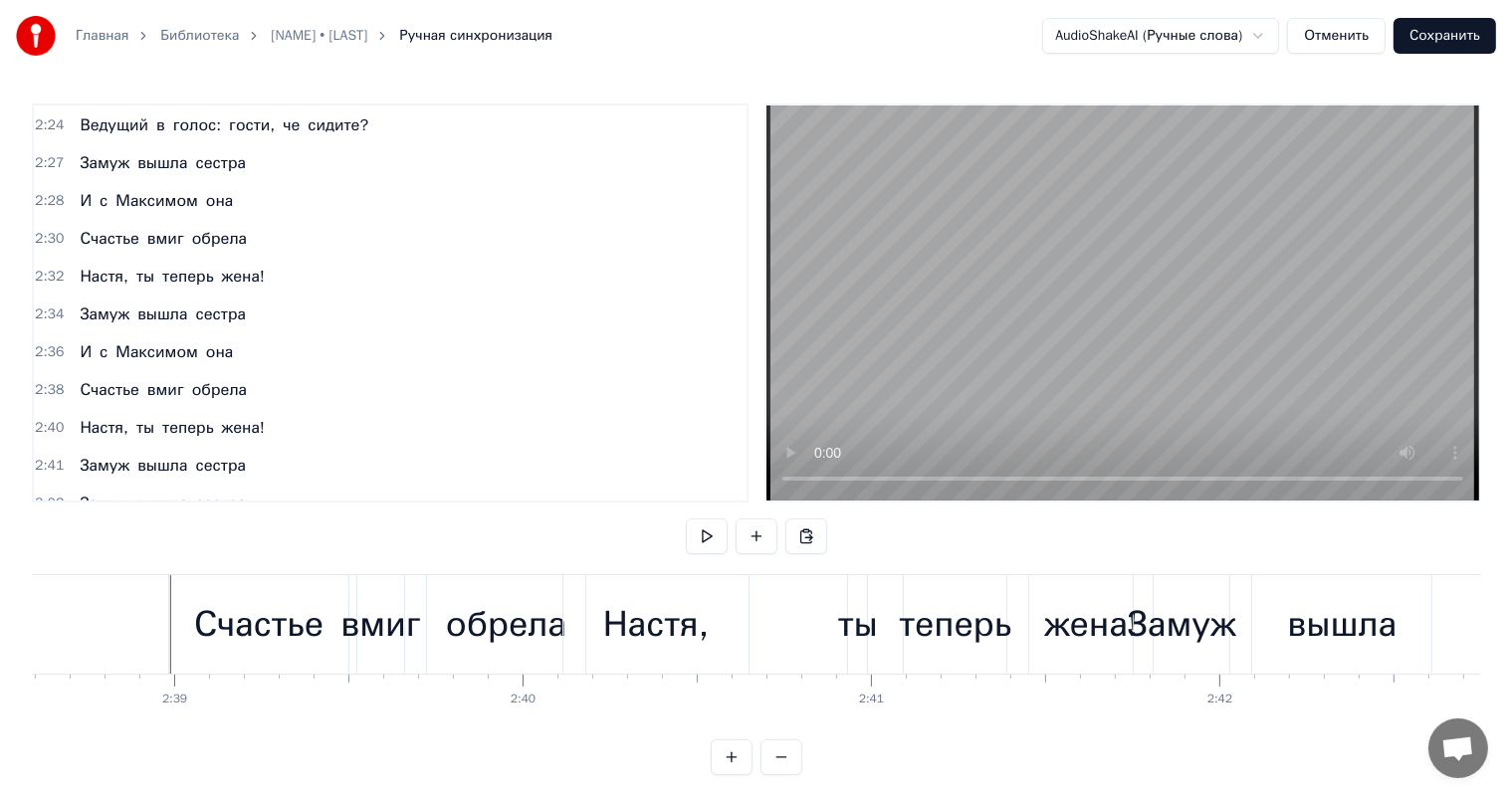 scroll, scrollTop: 0, scrollLeft: 55289, axis: horizontal 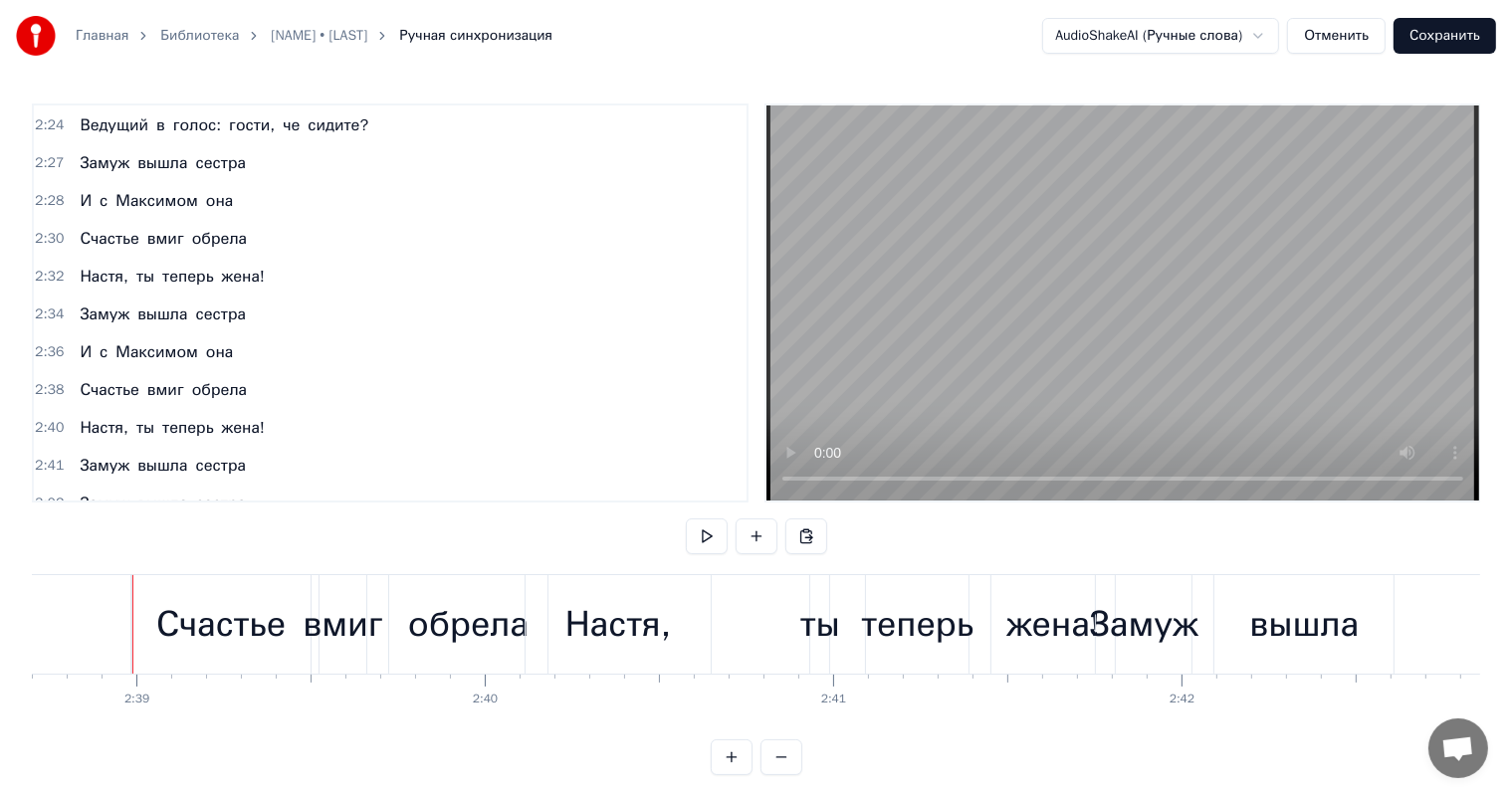 click on "Настя, ты теперь жена!" at bounding box center (822, 624) 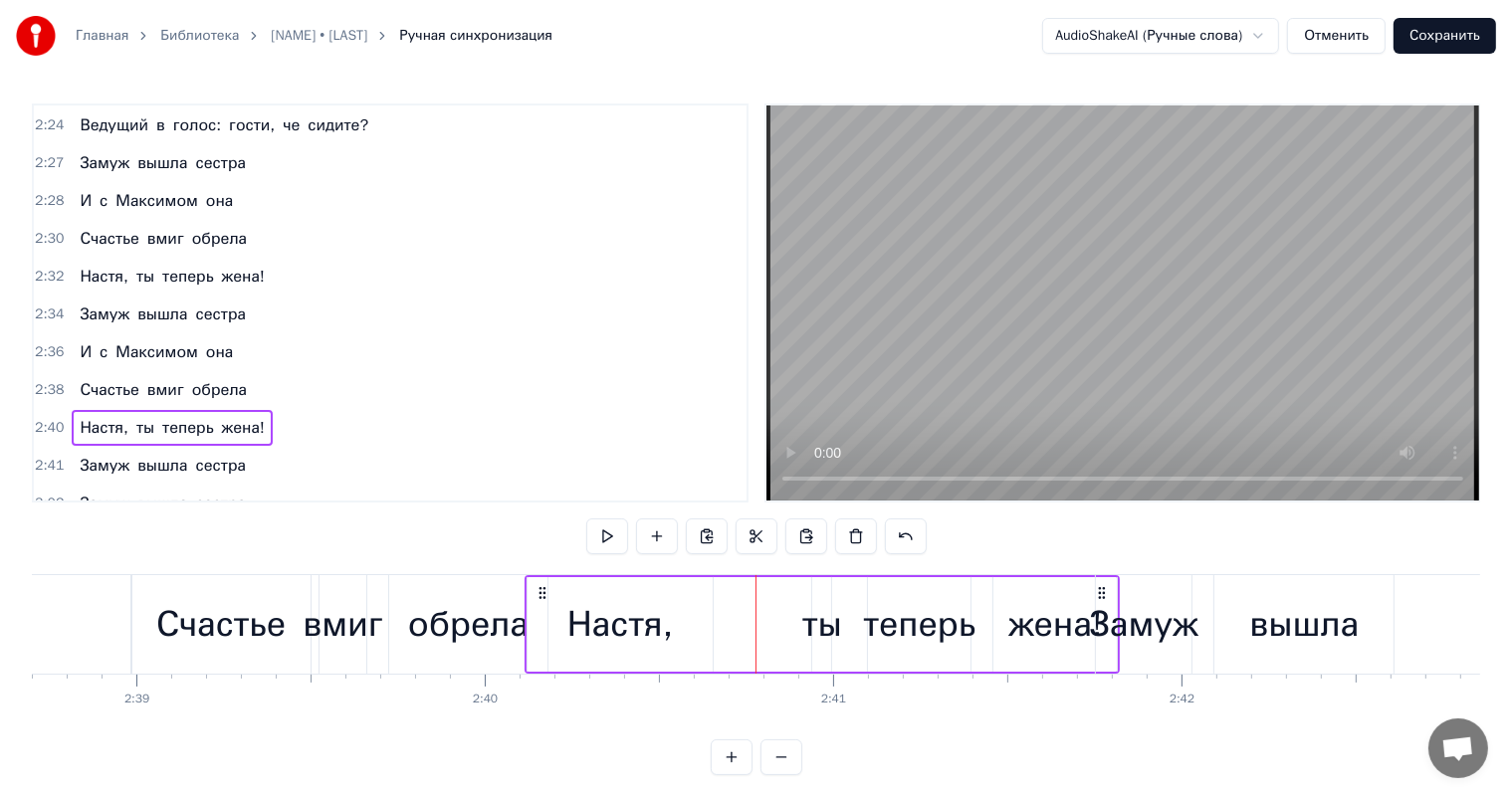 click on "вышла" at bounding box center [1304, 624] 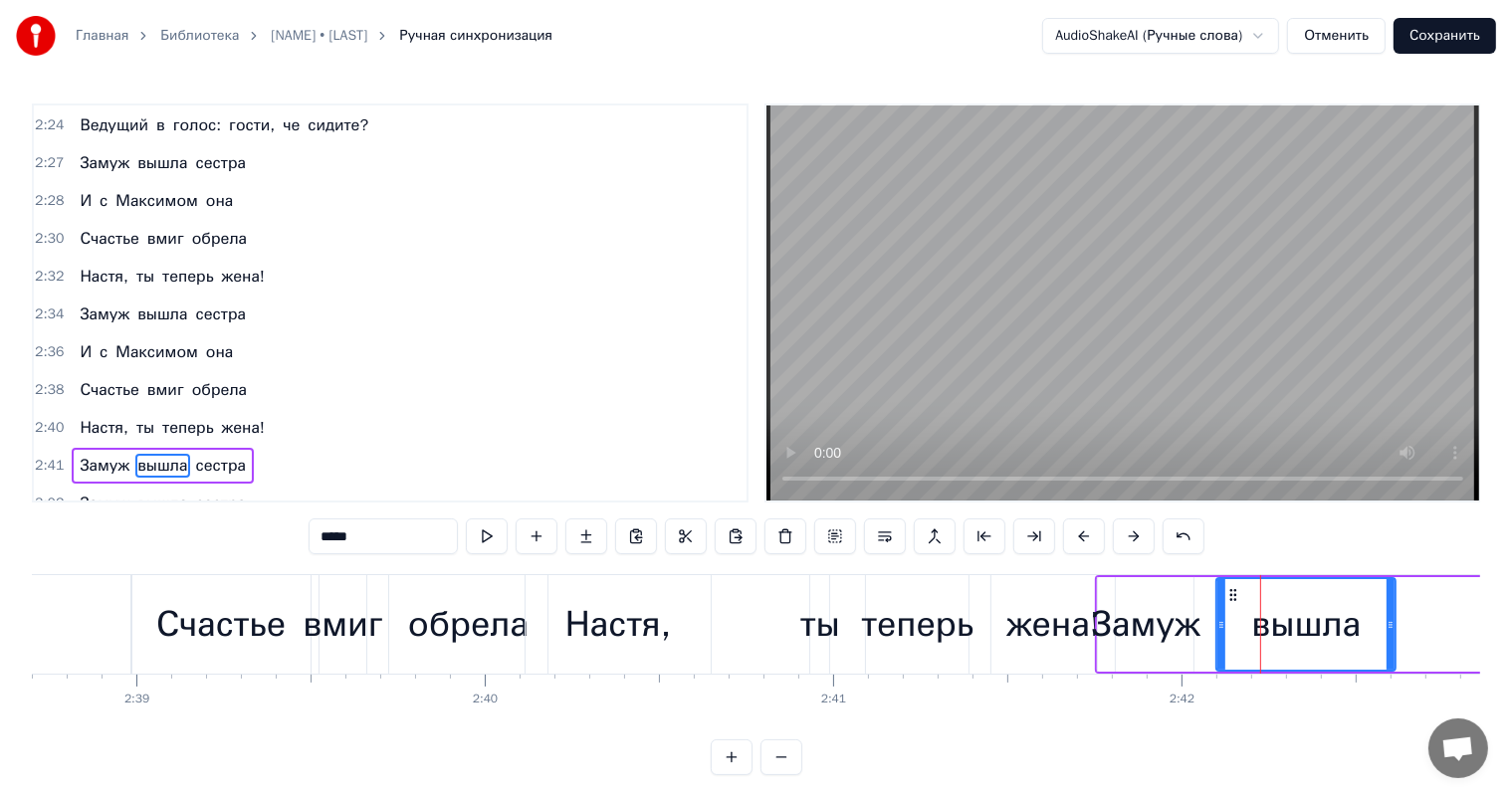 scroll, scrollTop: 1394, scrollLeft: 0, axis: vertical 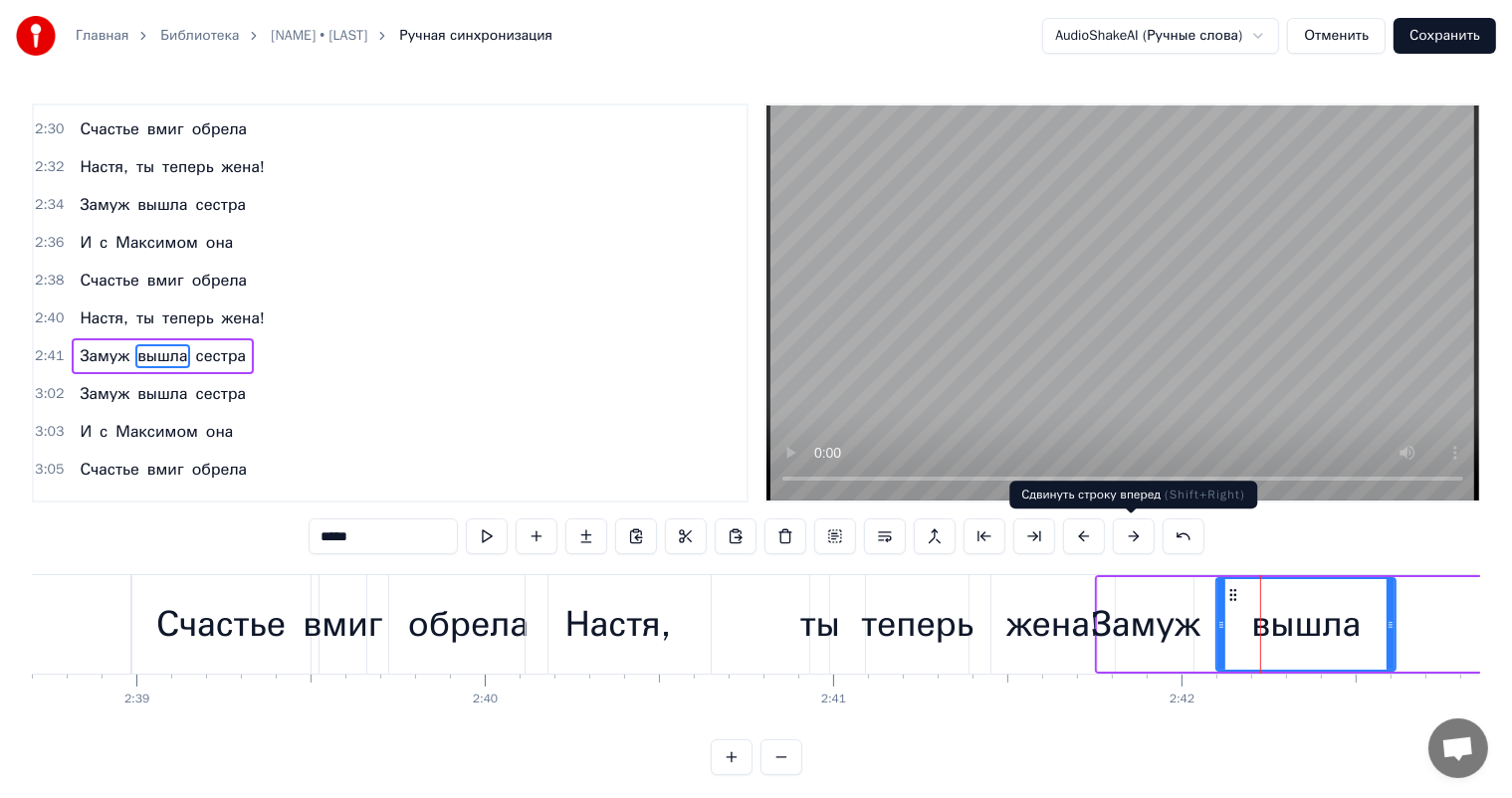 click at bounding box center (1134, 536) 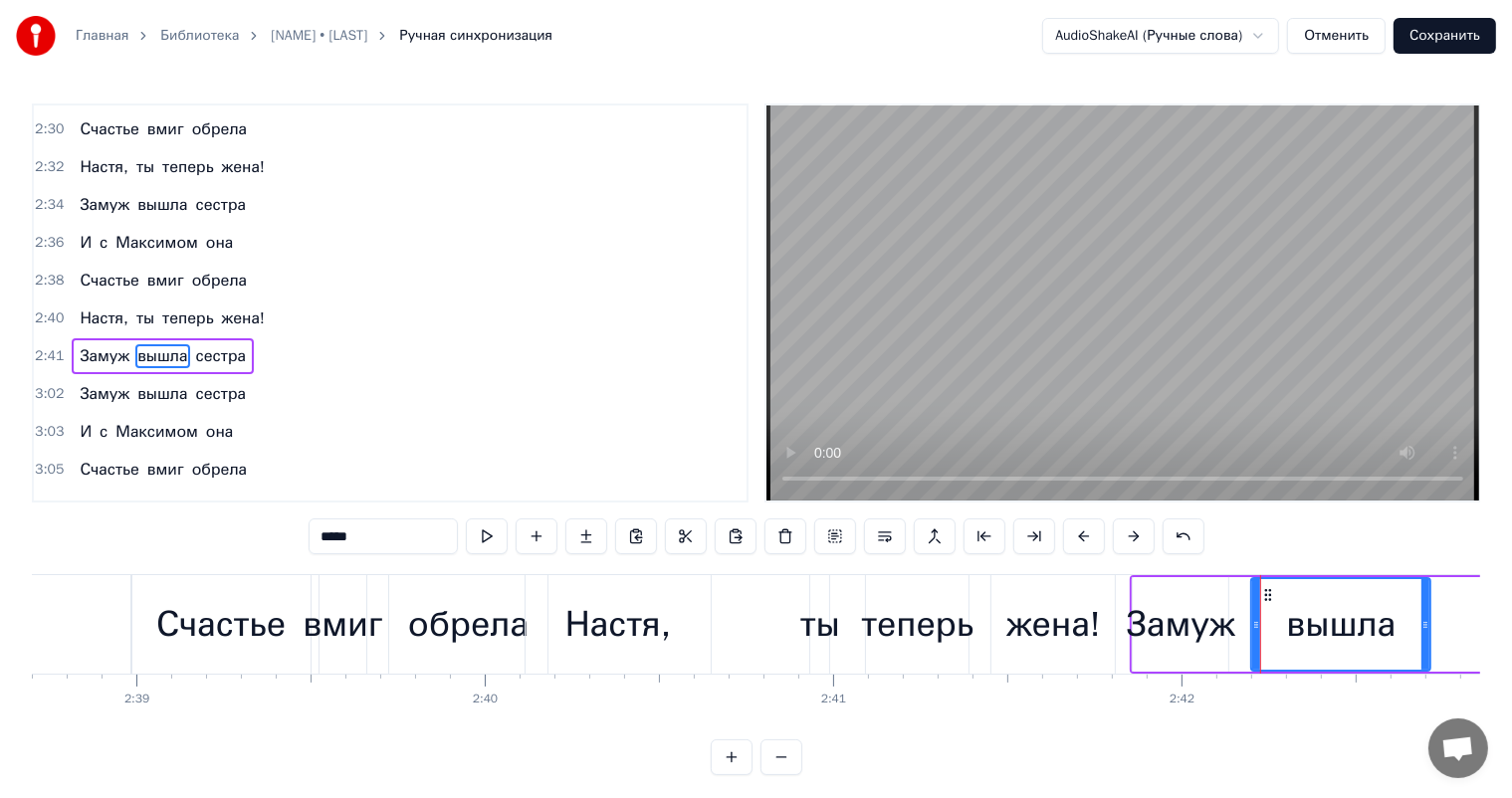 click at bounding box center [1134, 536] 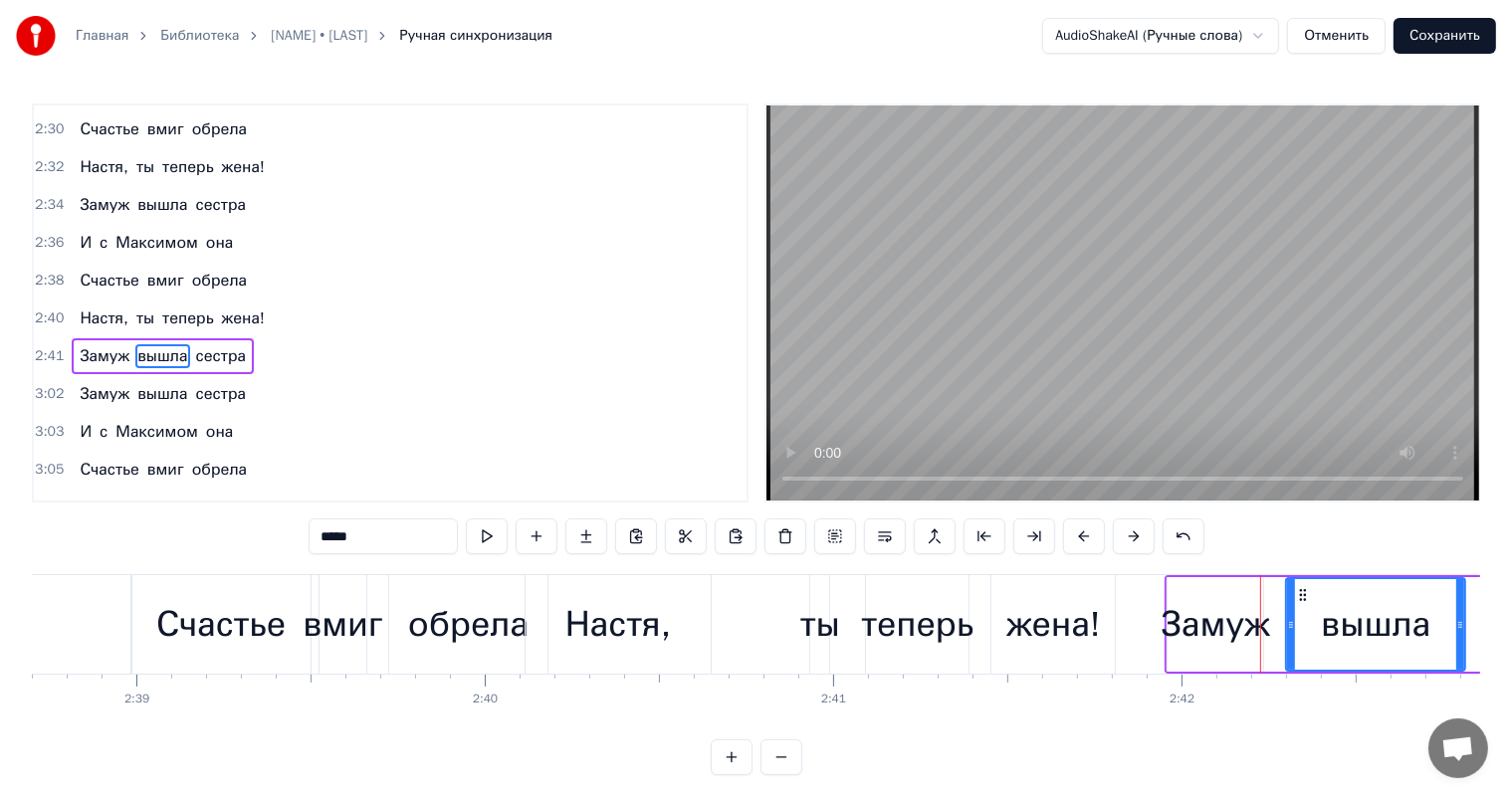 click at bounding box center (1134, 536) 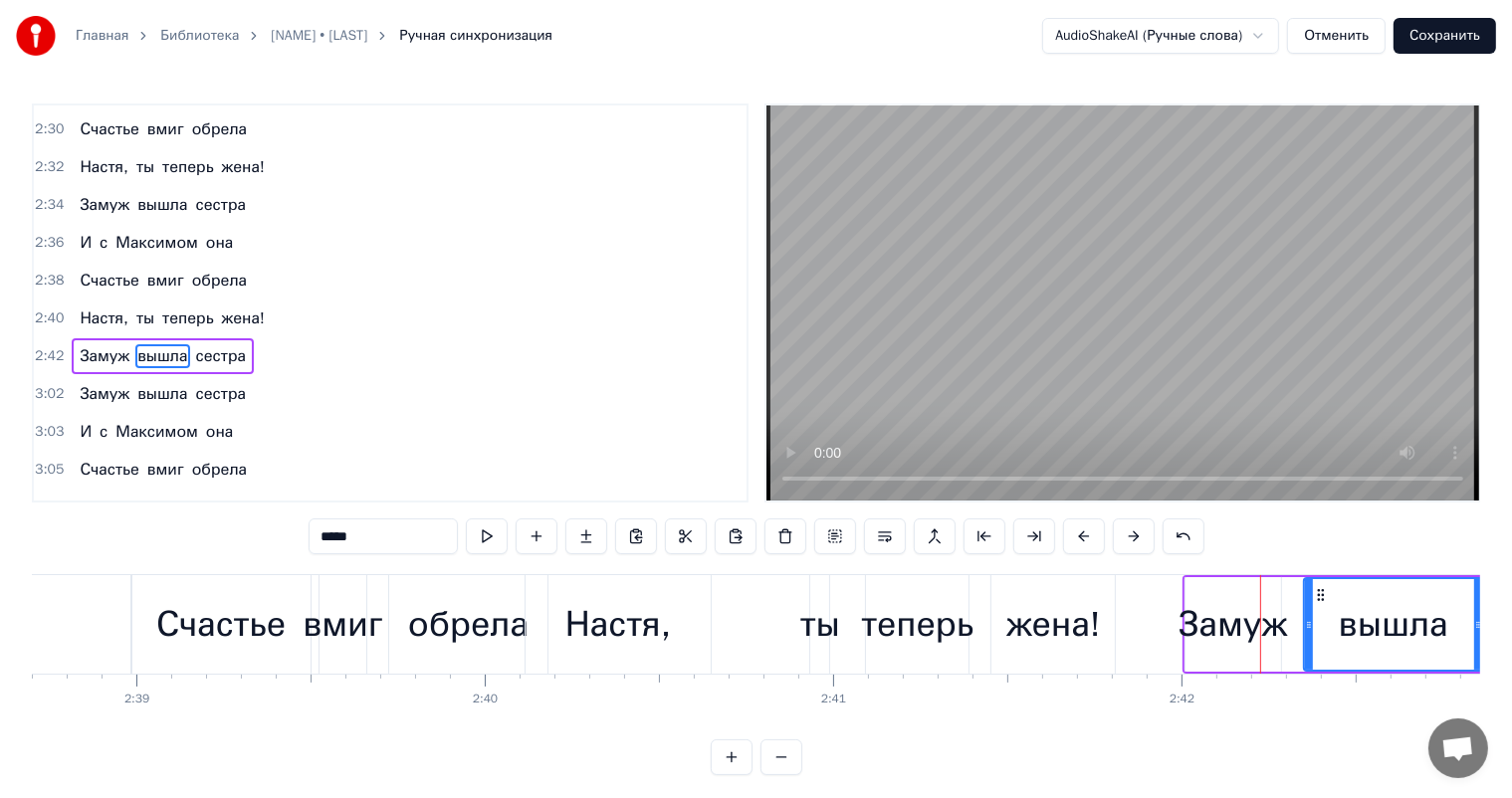 click at bounding box center (1134, 536) 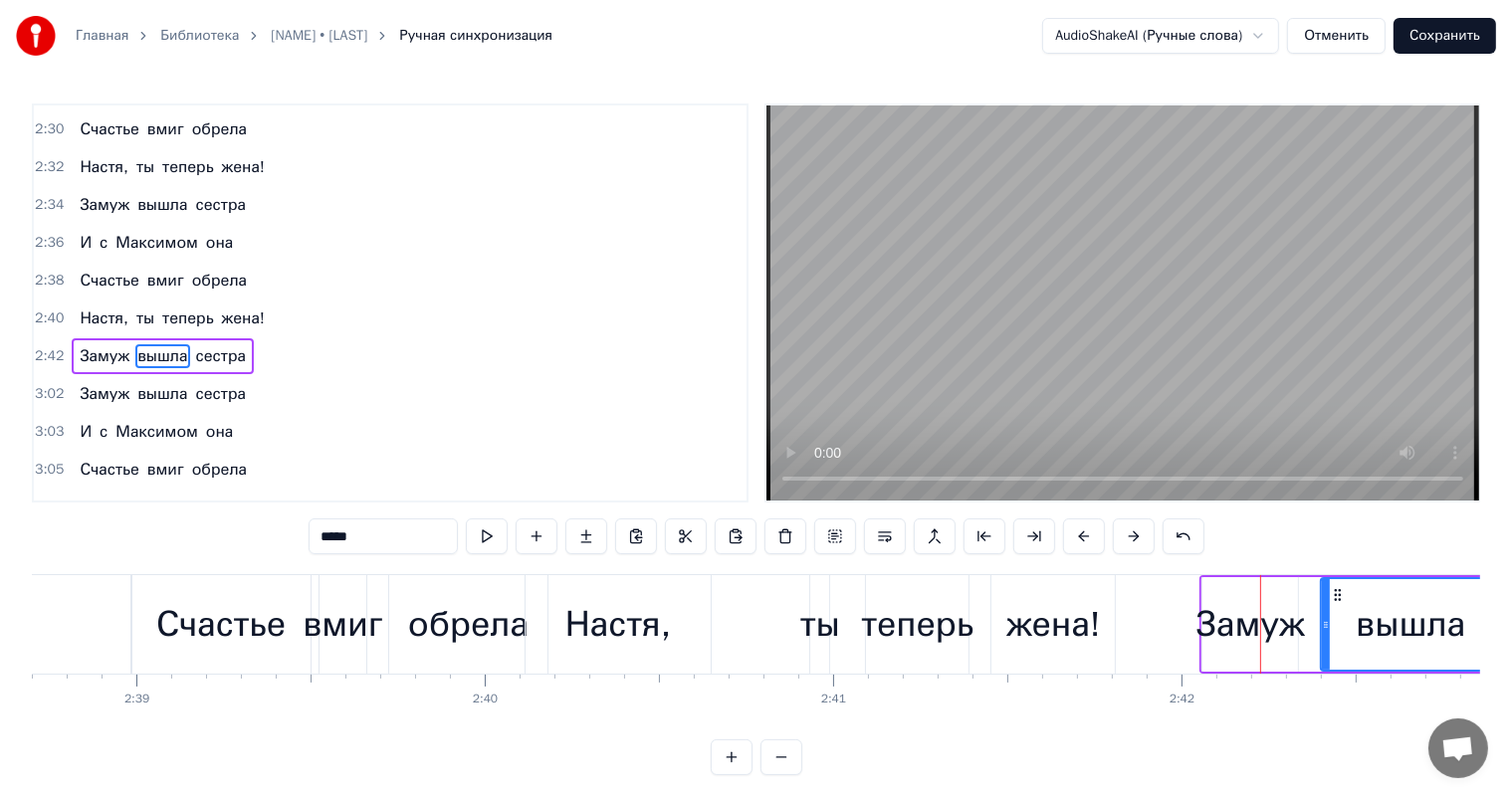 click at bounding box center (1134, 536) 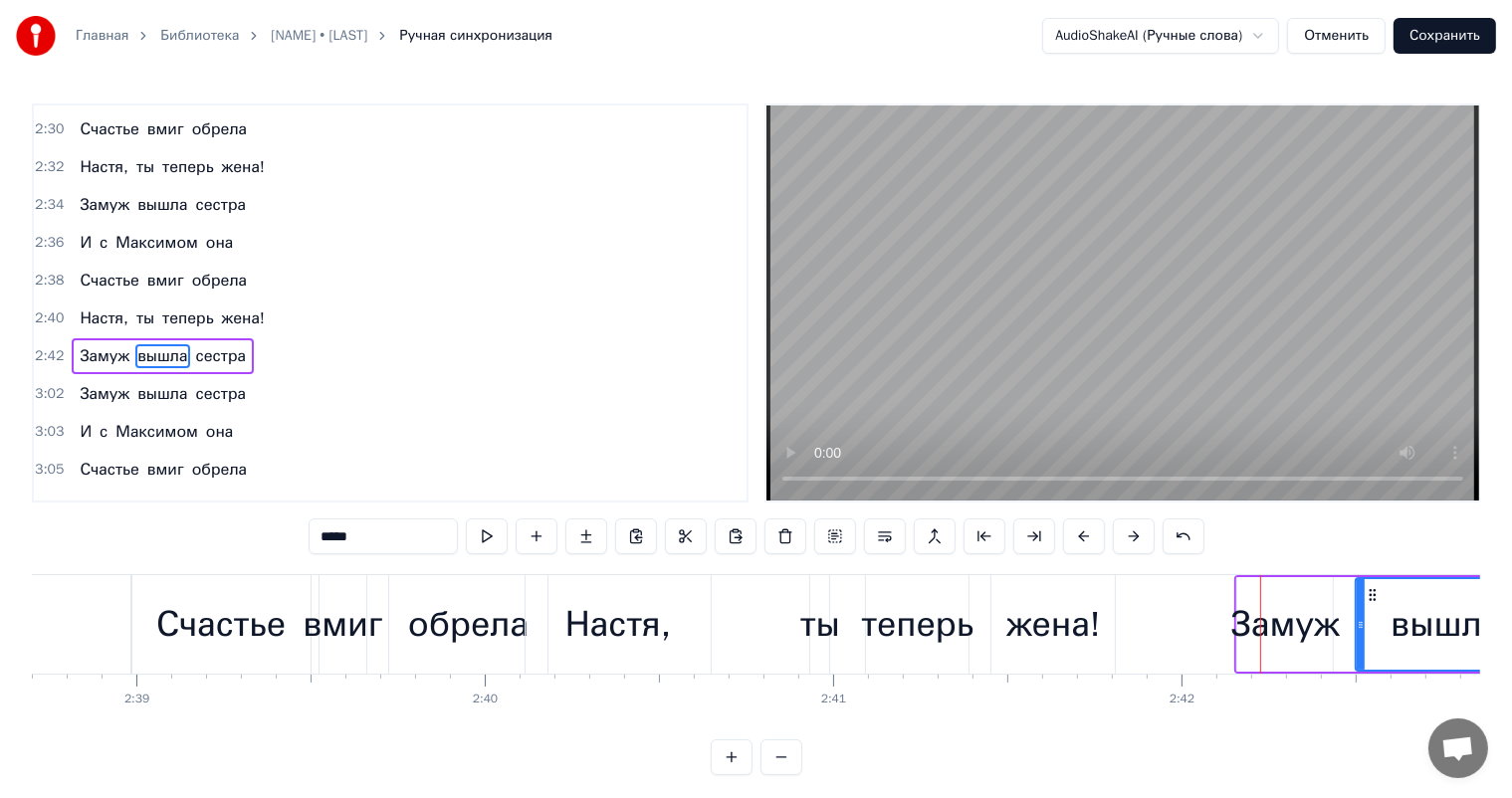 click at bounding box center (1134, 536) 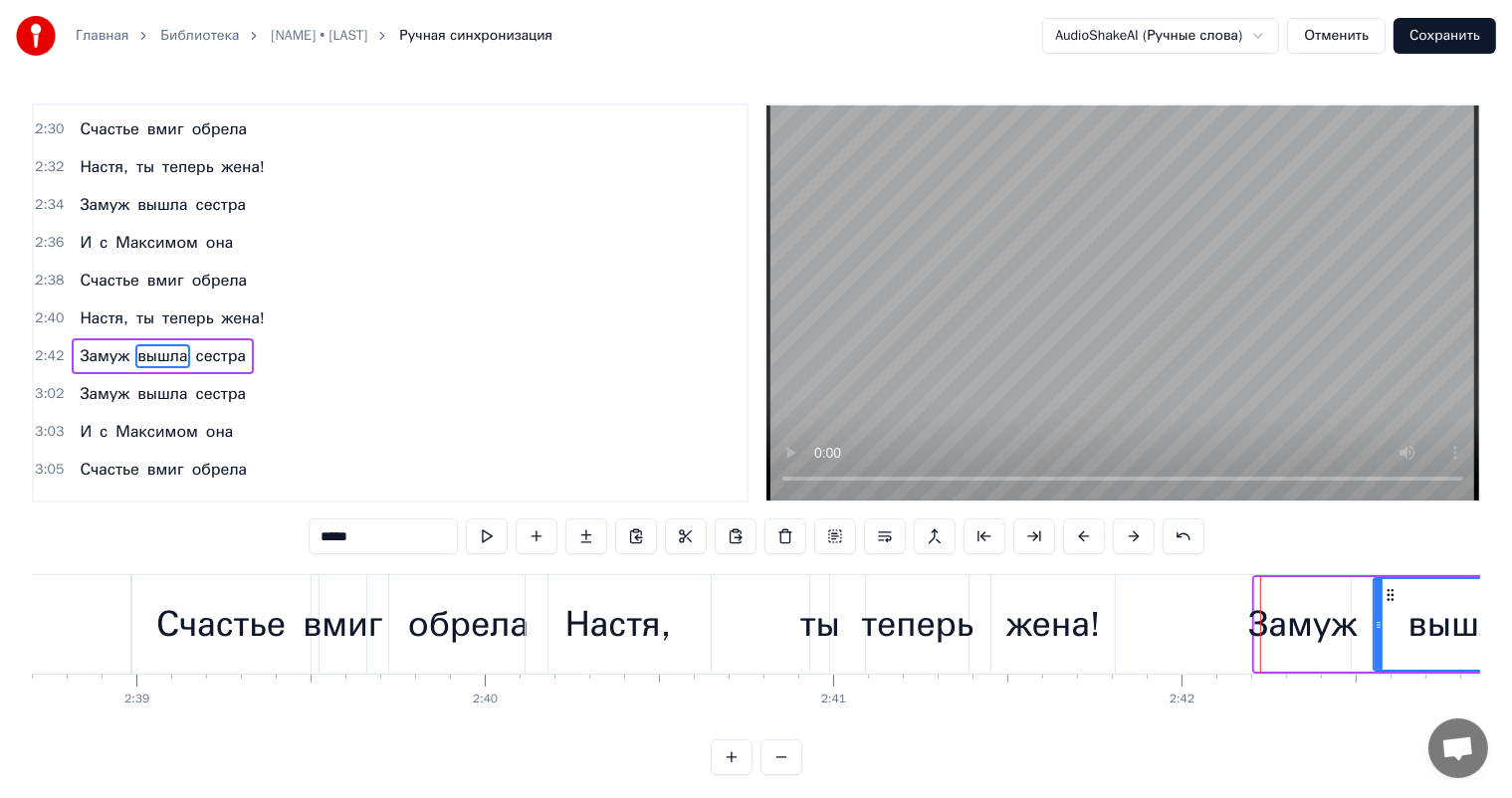 click at bounding box center [1134, 536] 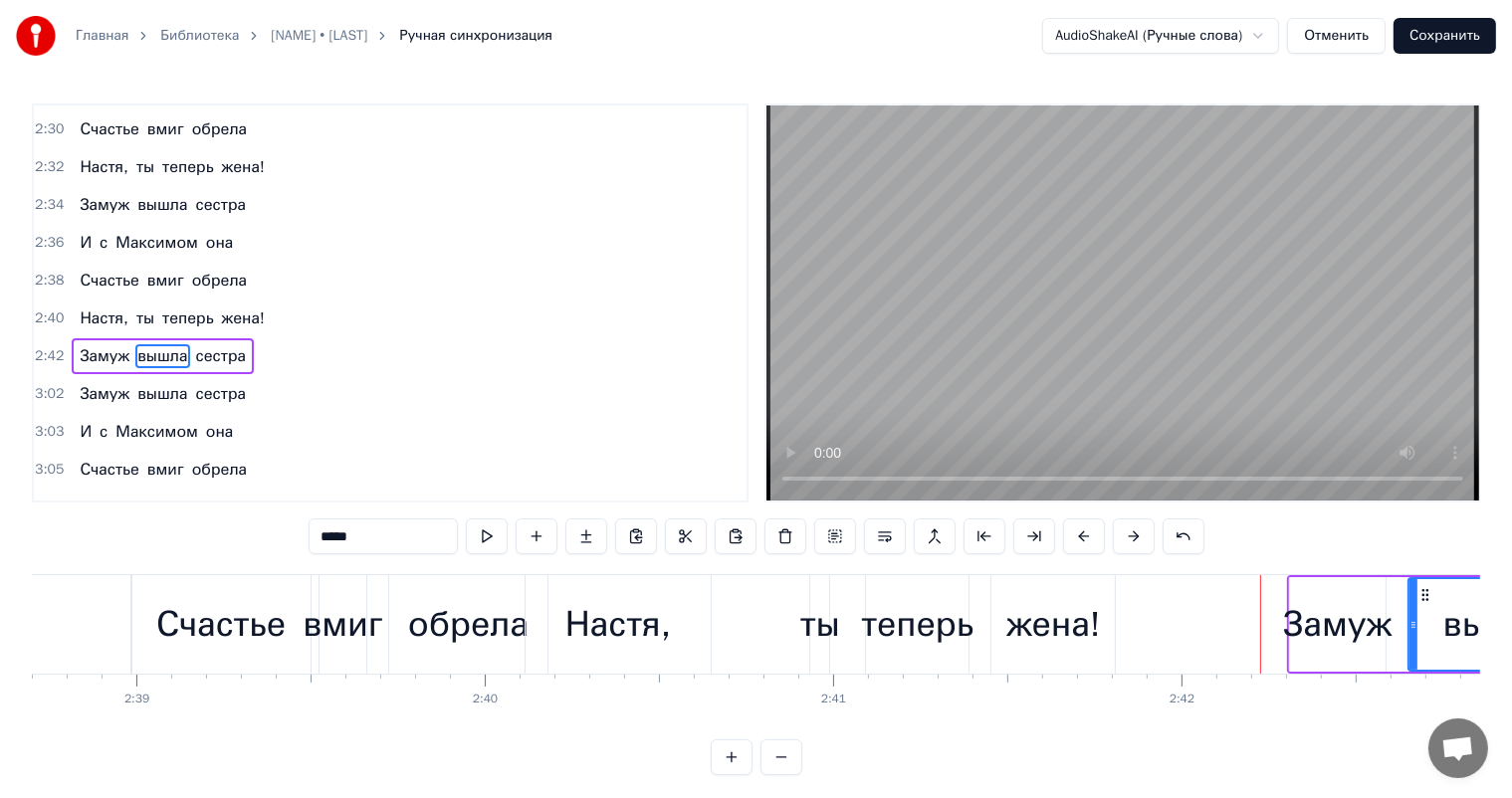 click at bounding box center [1134, 536] 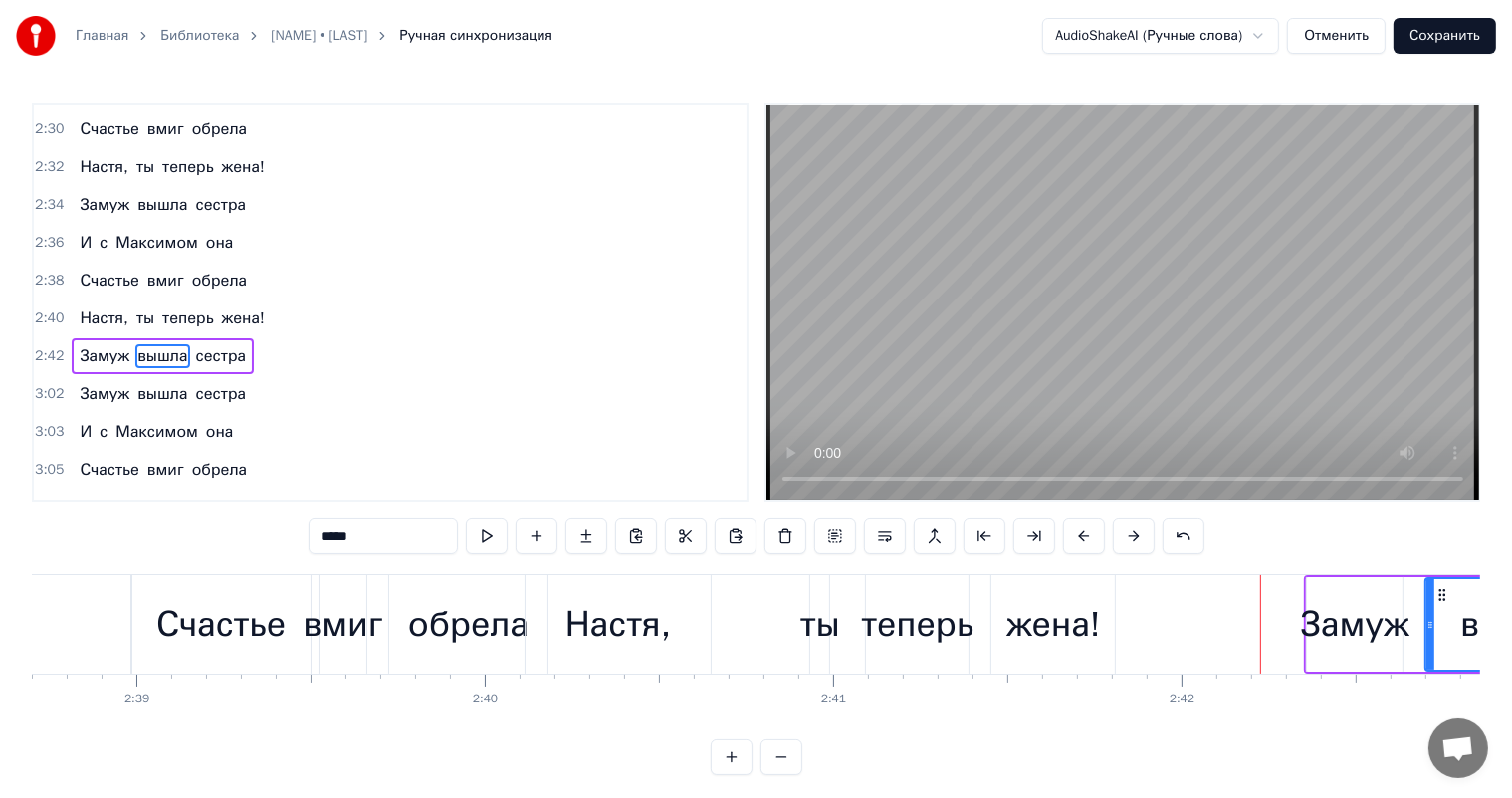 click at bounding box center (1134, 536) 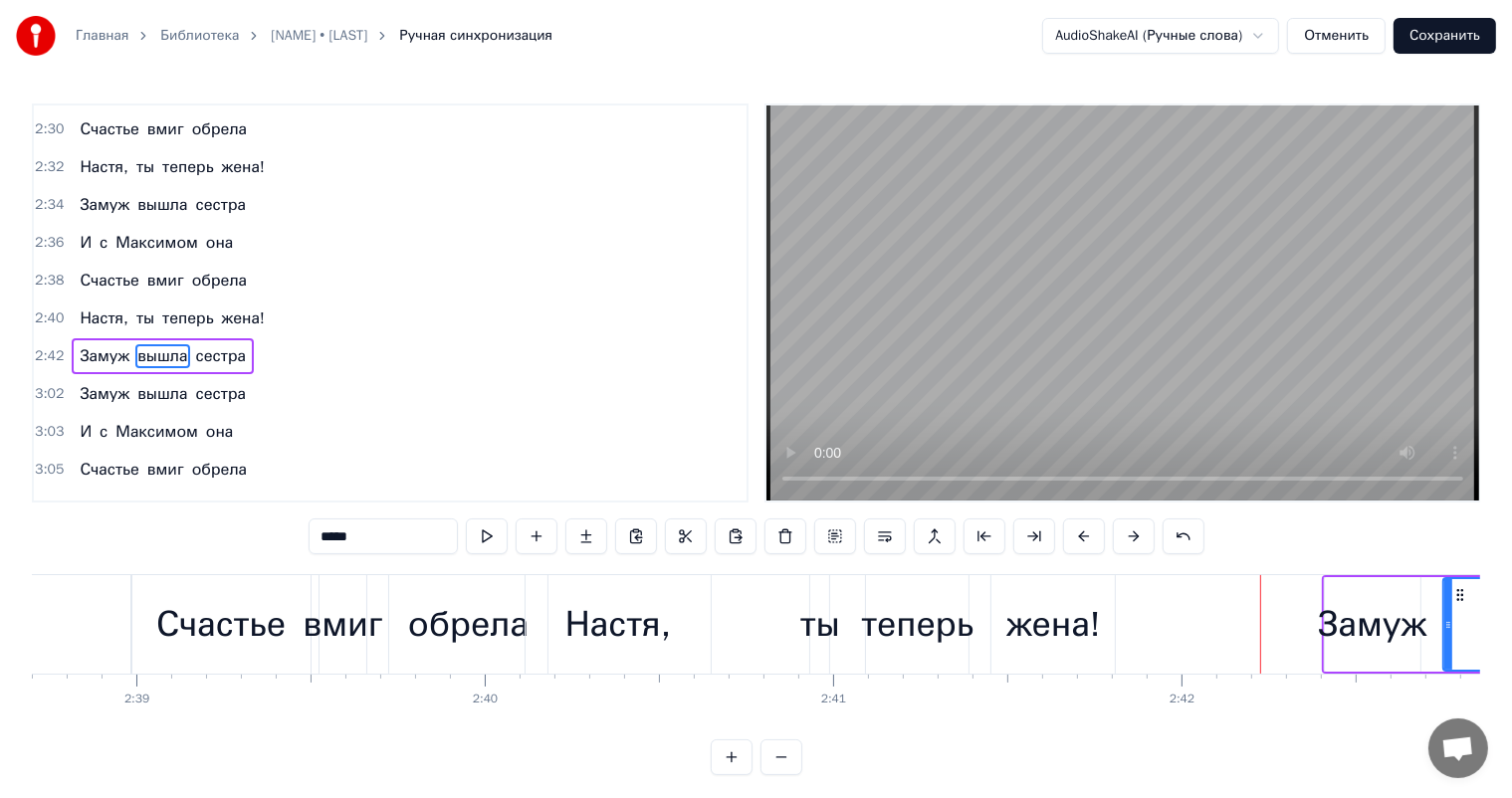 click at bounding box center [1134, 536] 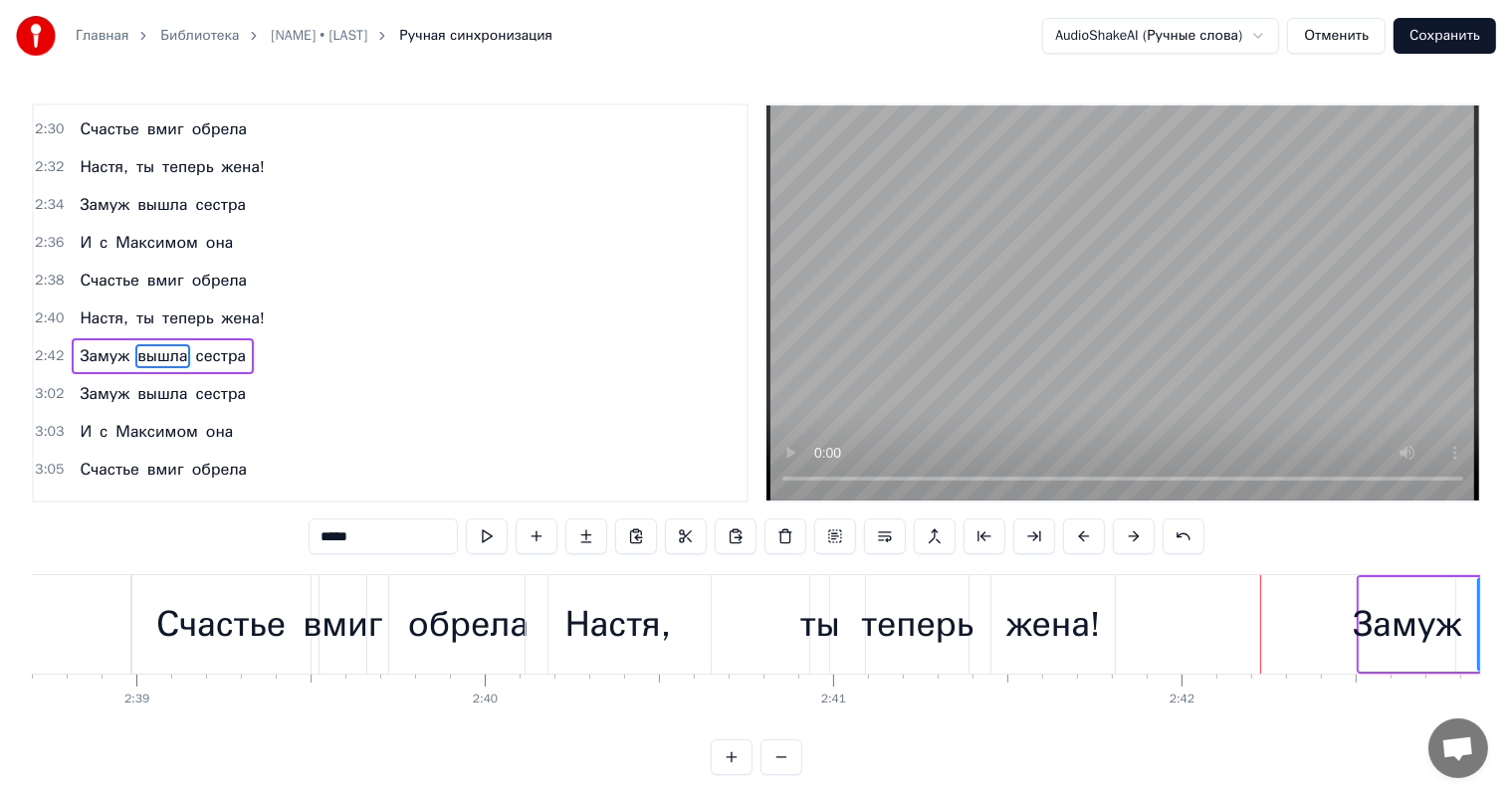 click at bounding box center [1134, 536] 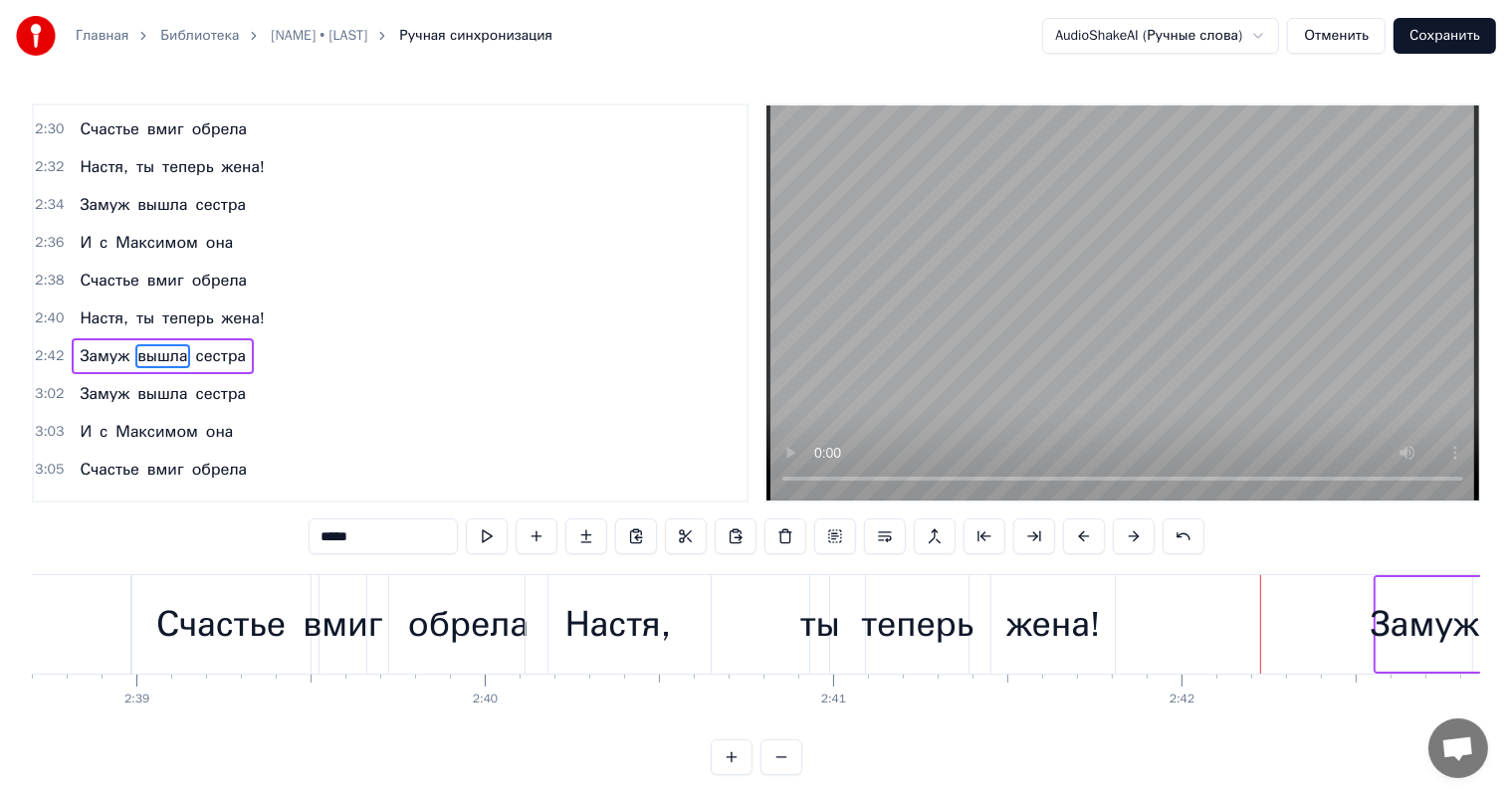 click on "теперь" at bounding box center [917, 624] 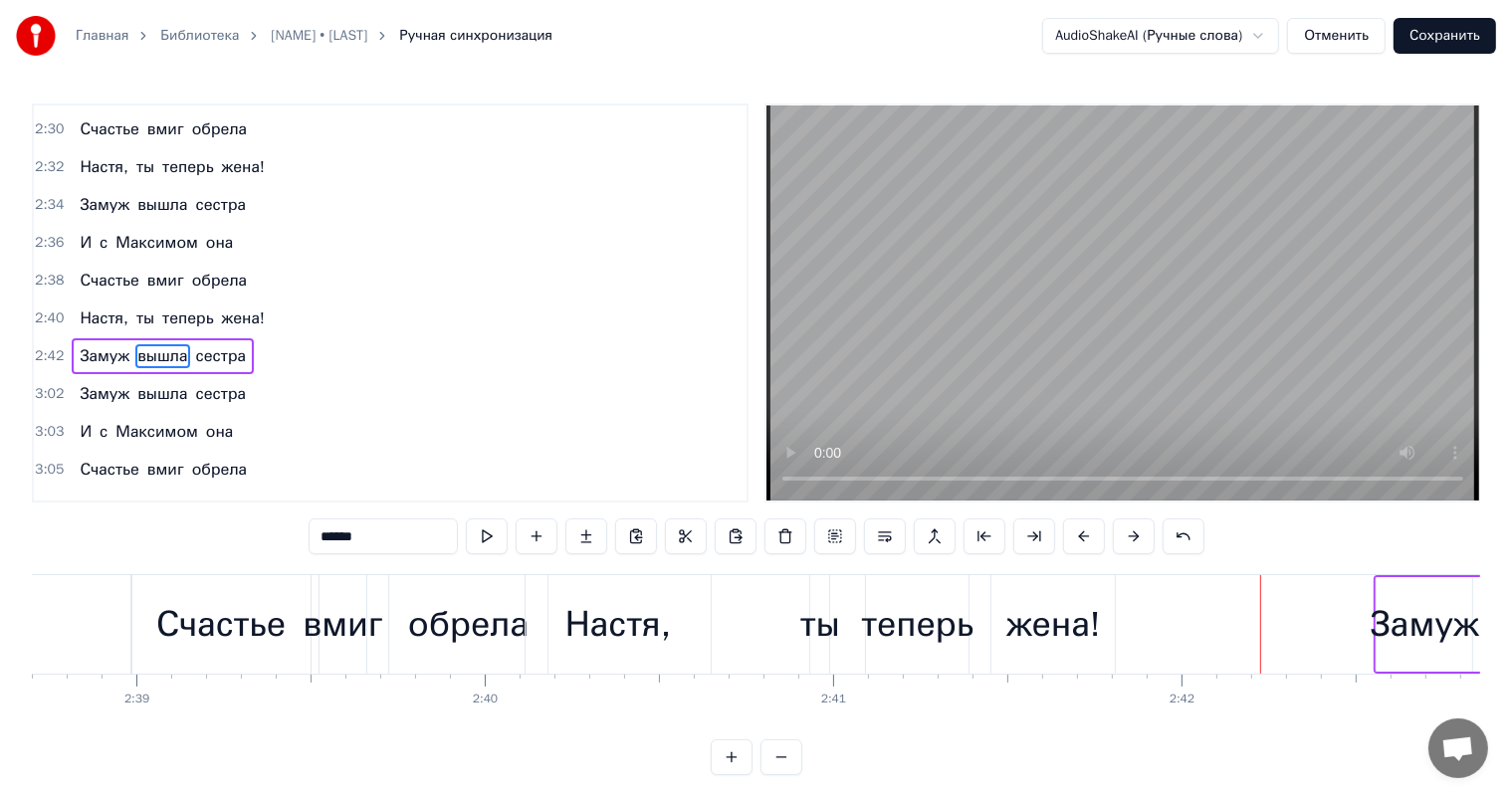 scroll, scrollTop: 1357, scrollLeft: 0, axis: vertical 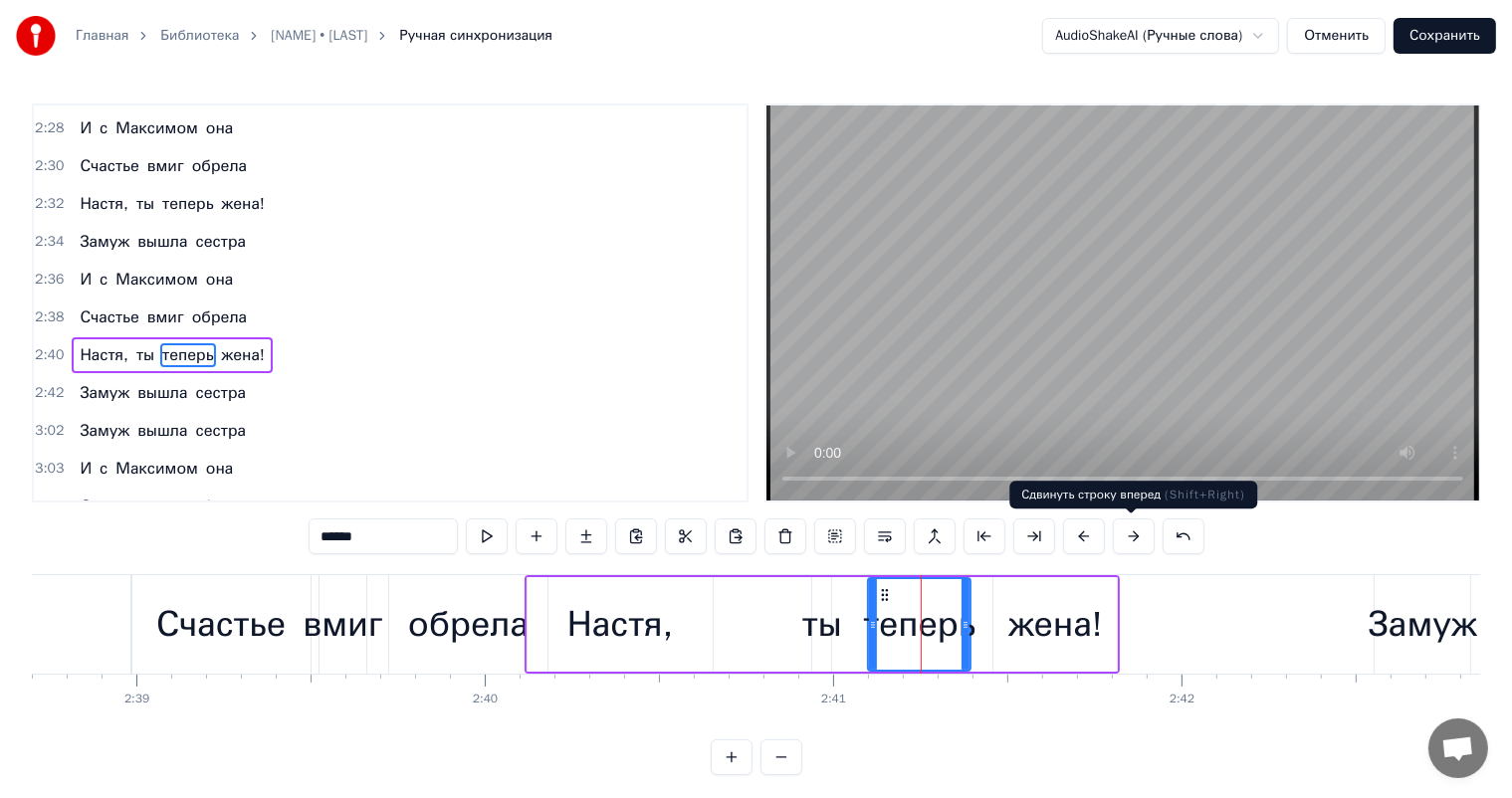 click at bounding box center (1134, 536) 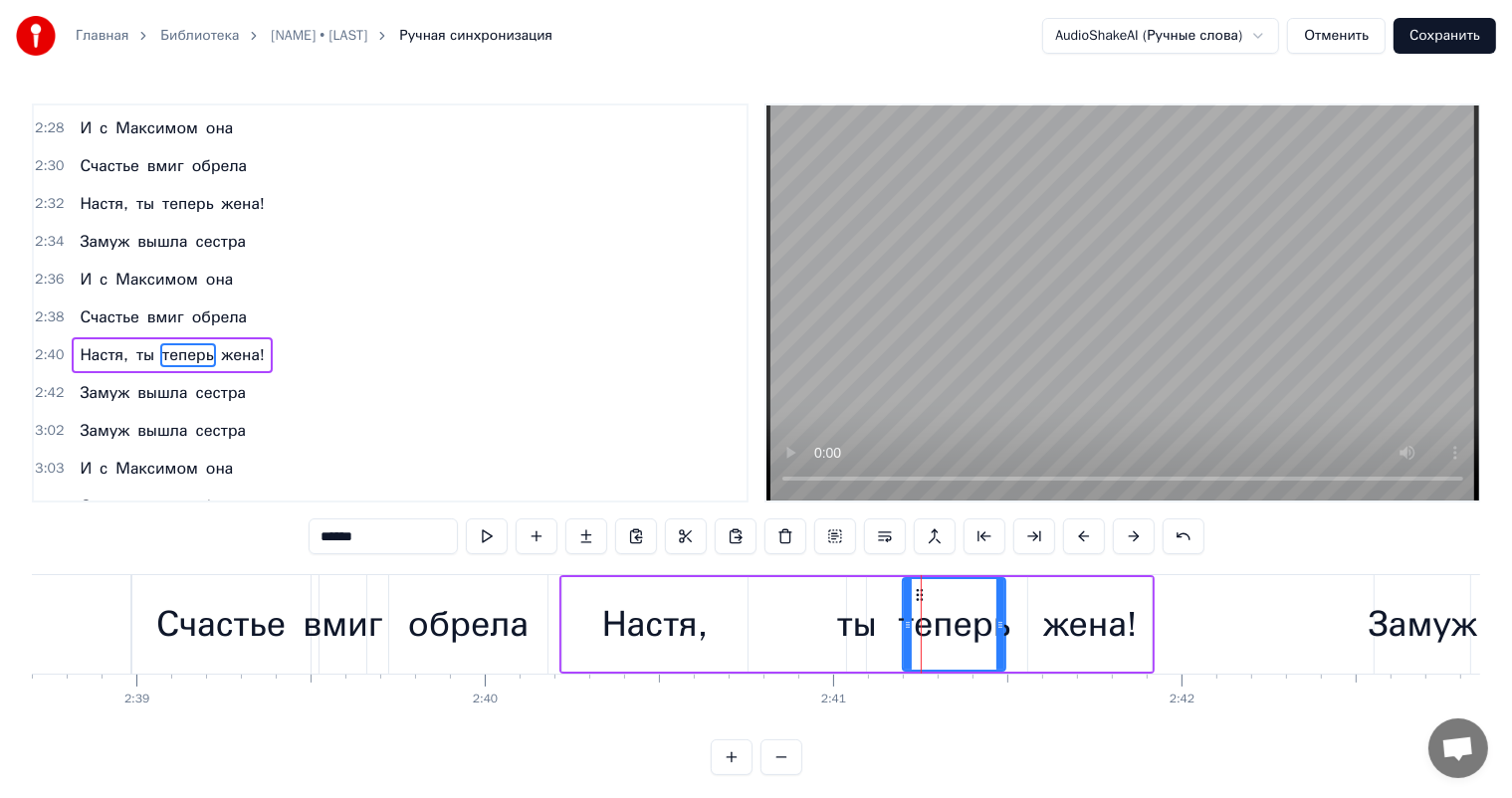click at bounding box center (1134, 536) 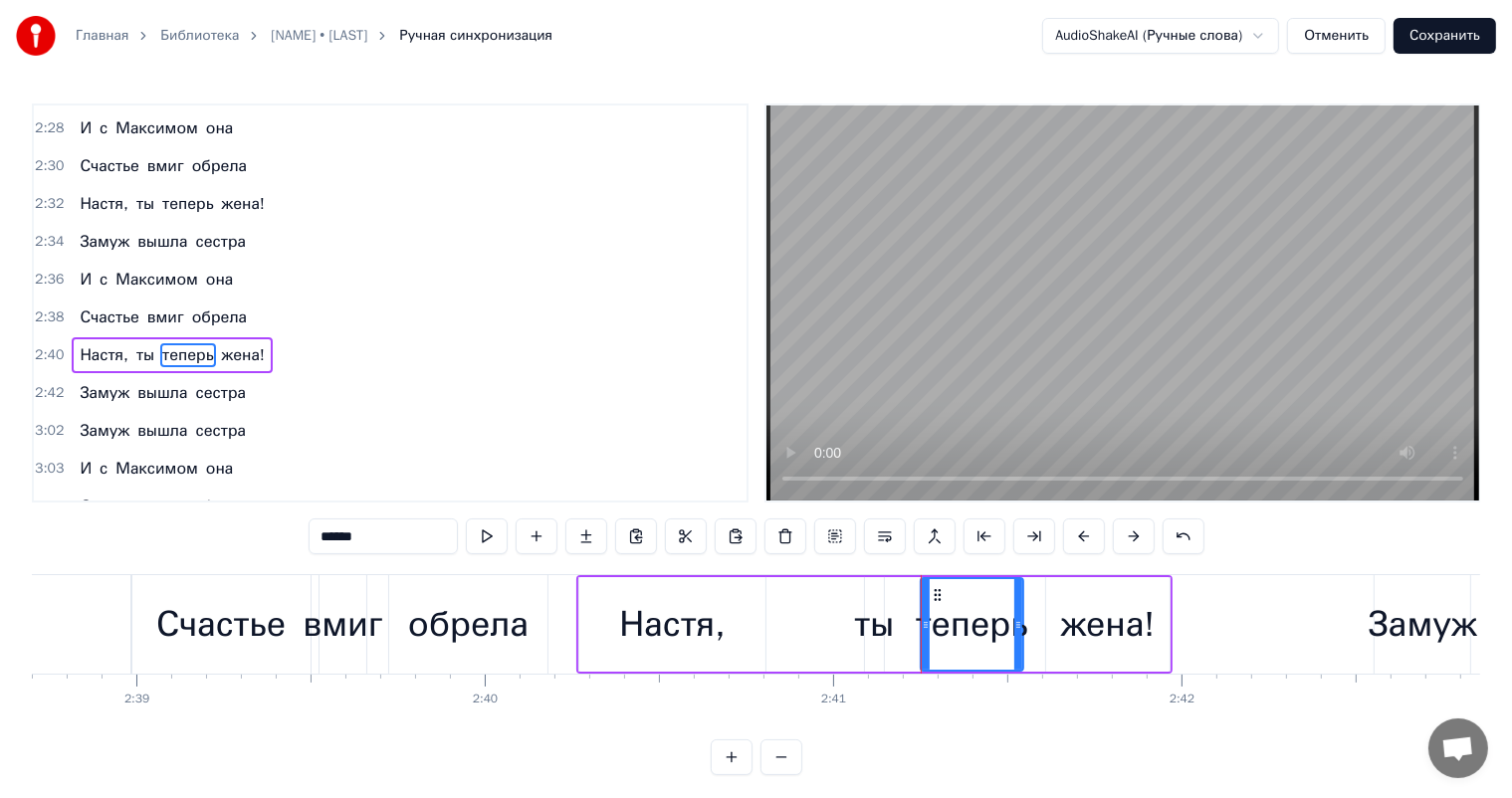 click at bounding box center [1134, 536] 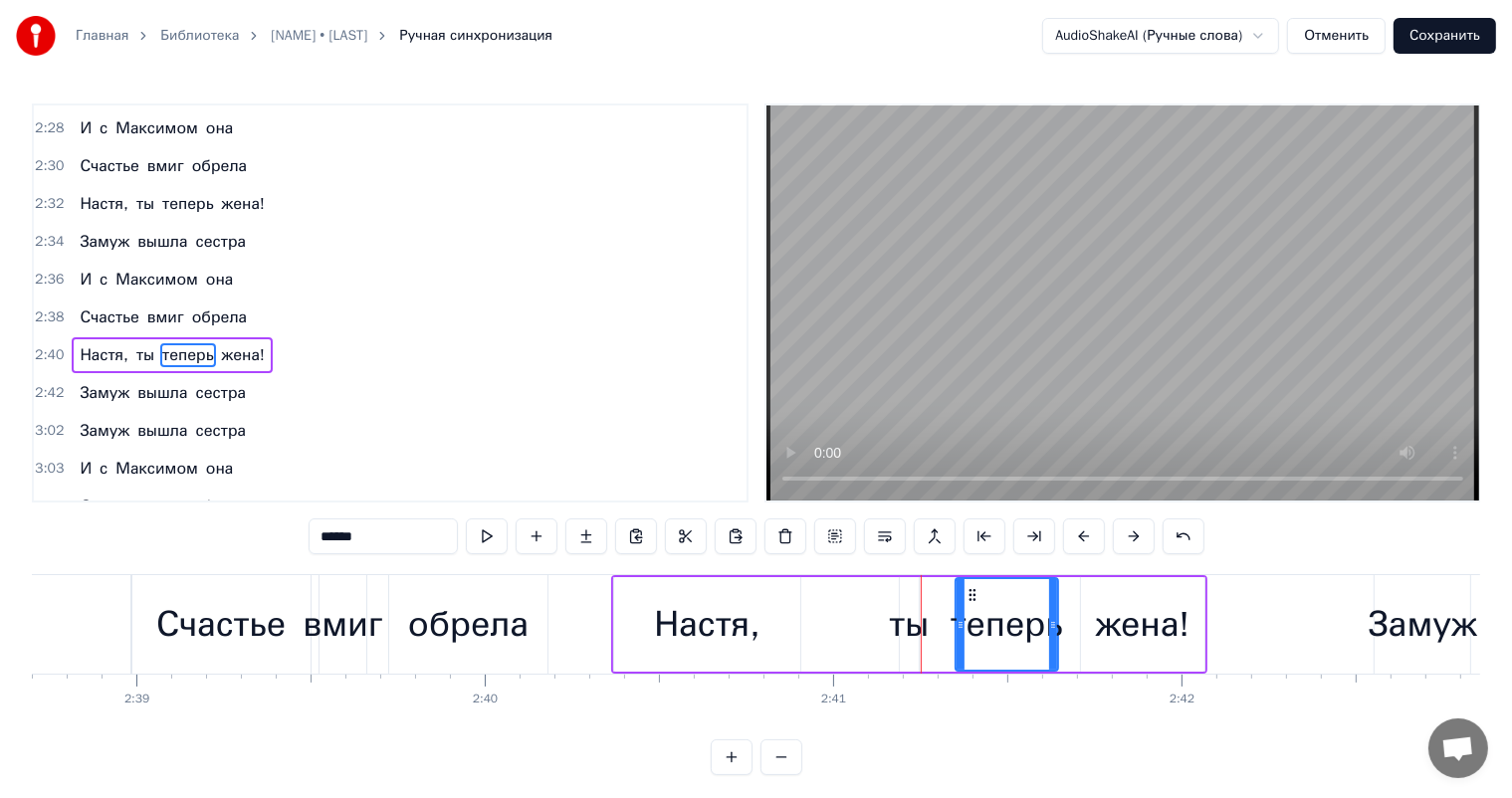 click at bounding box center [1134, 536] 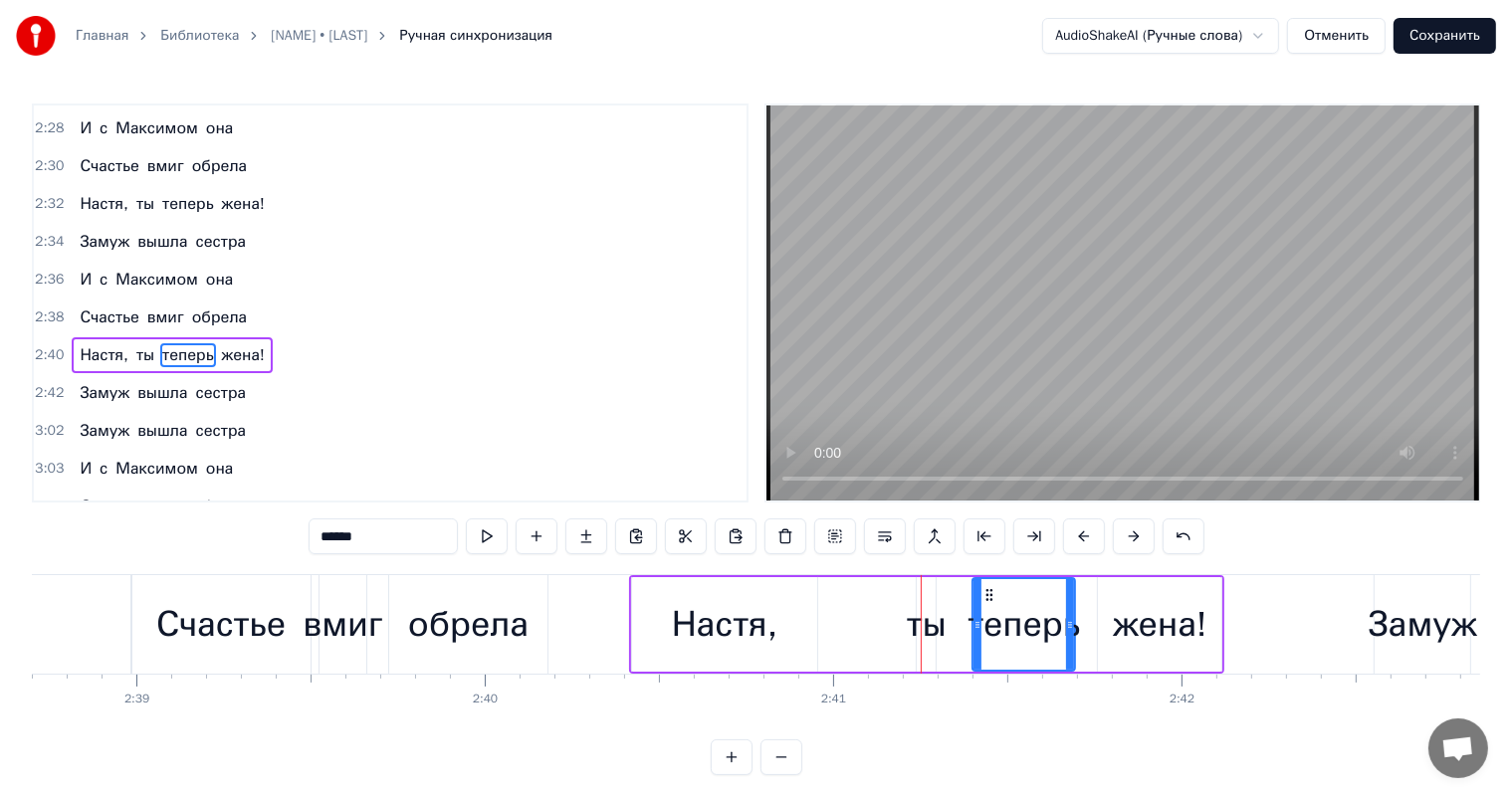 click at bounding box center [1134, 536] 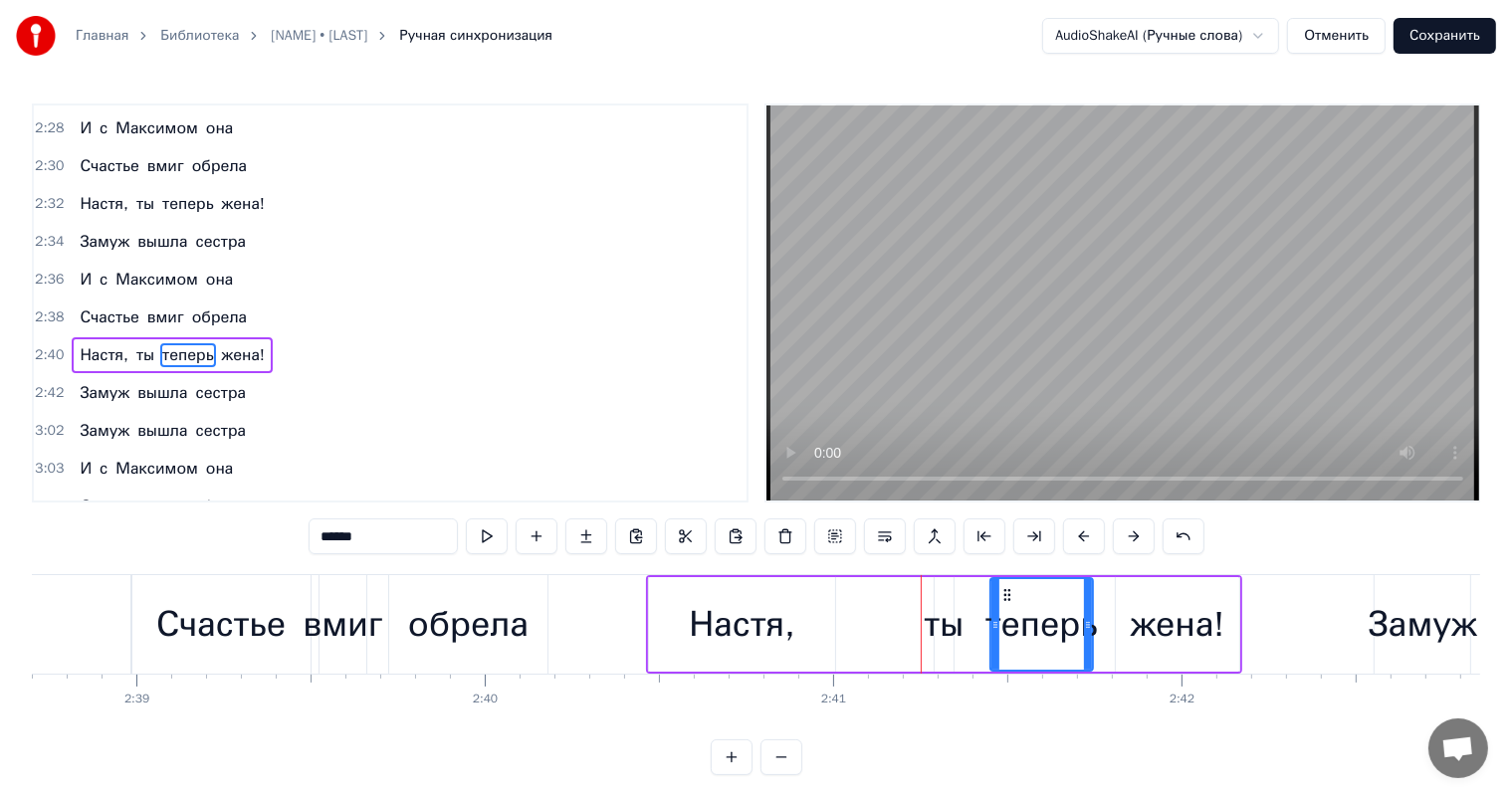 click at bounding box center [1134, 536] 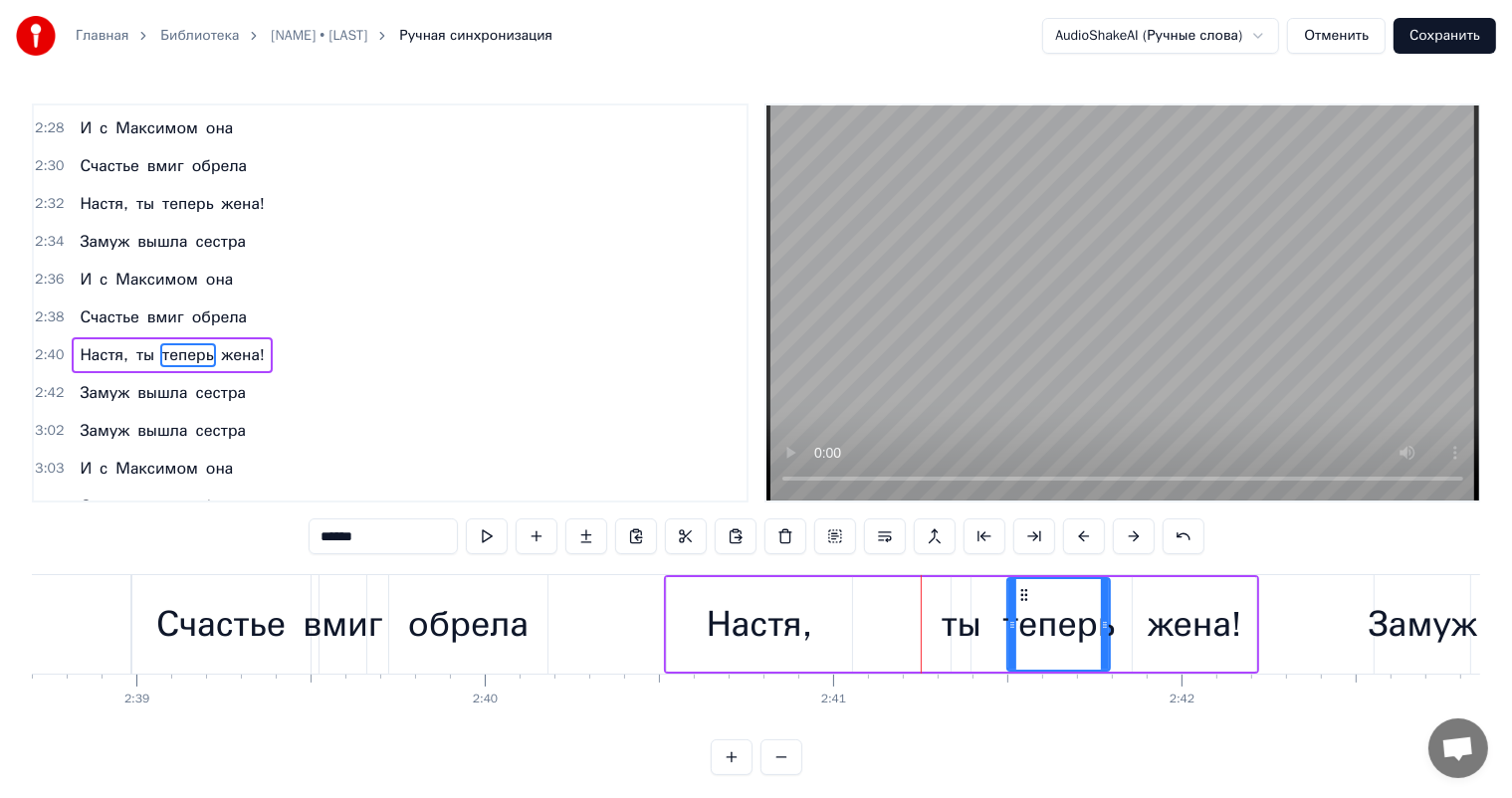 click at bounding box center (1134, 536) 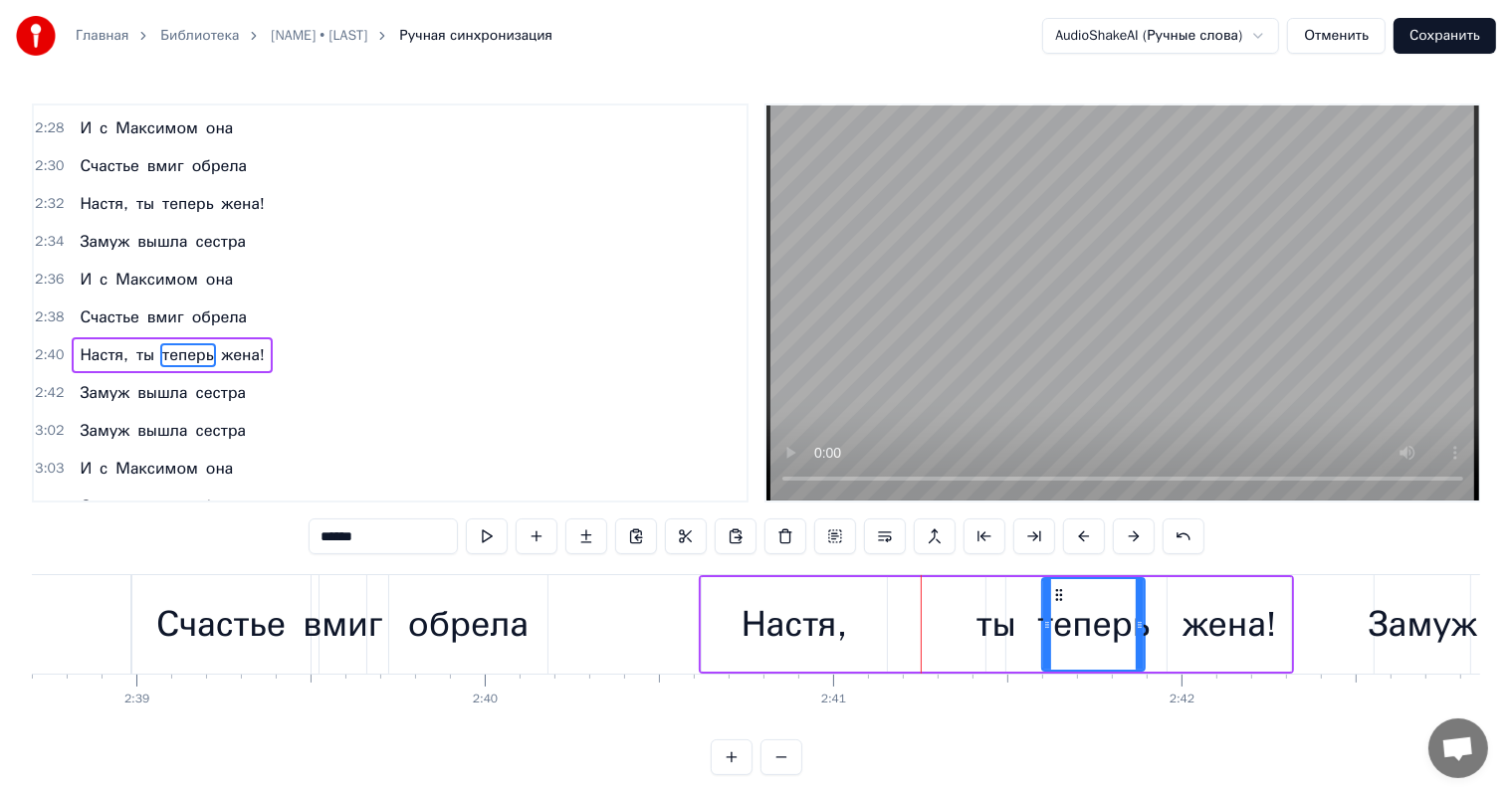 click at bounding box center [1134, 536] 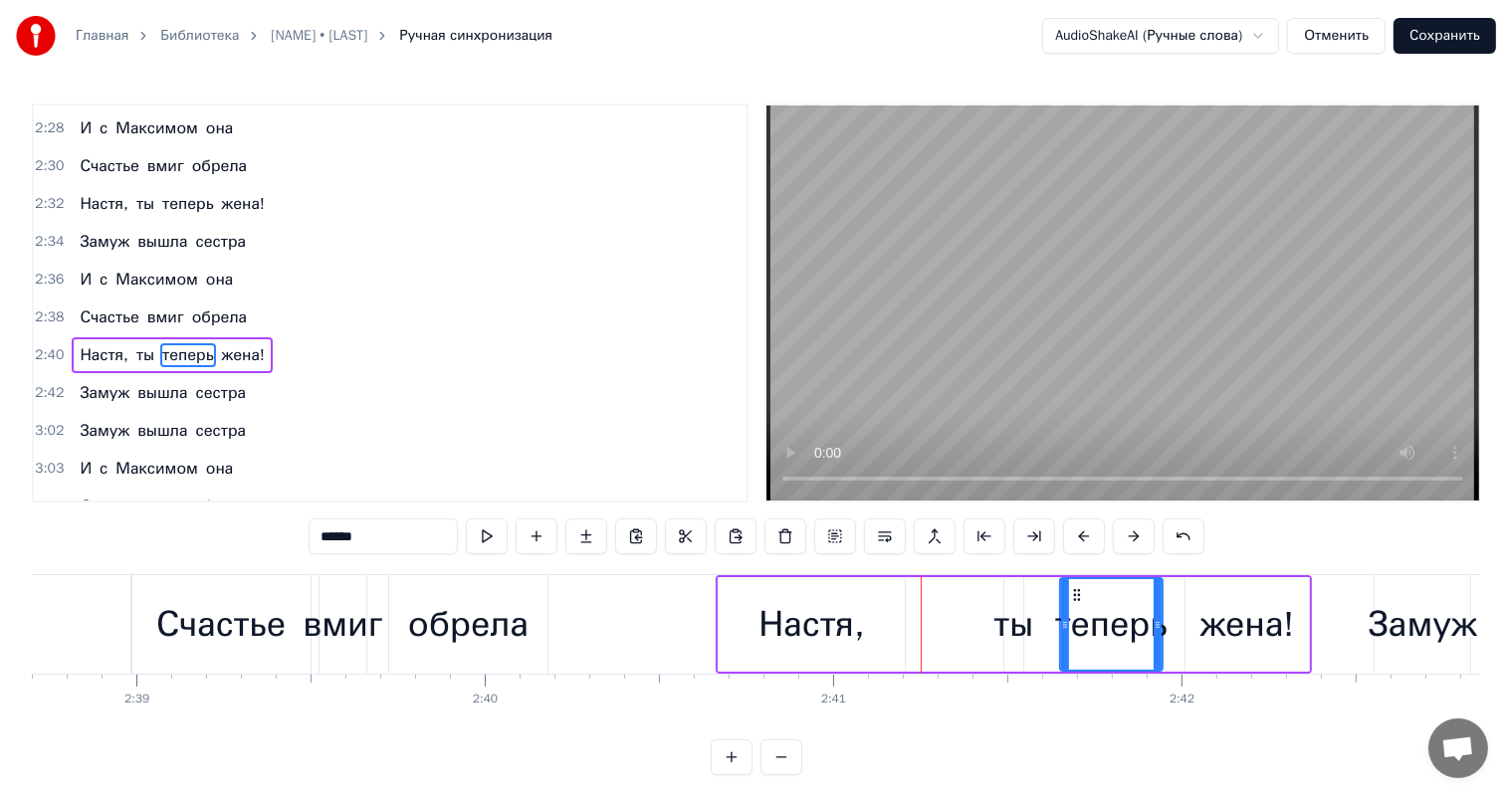click at bounding box center (1134, 536) 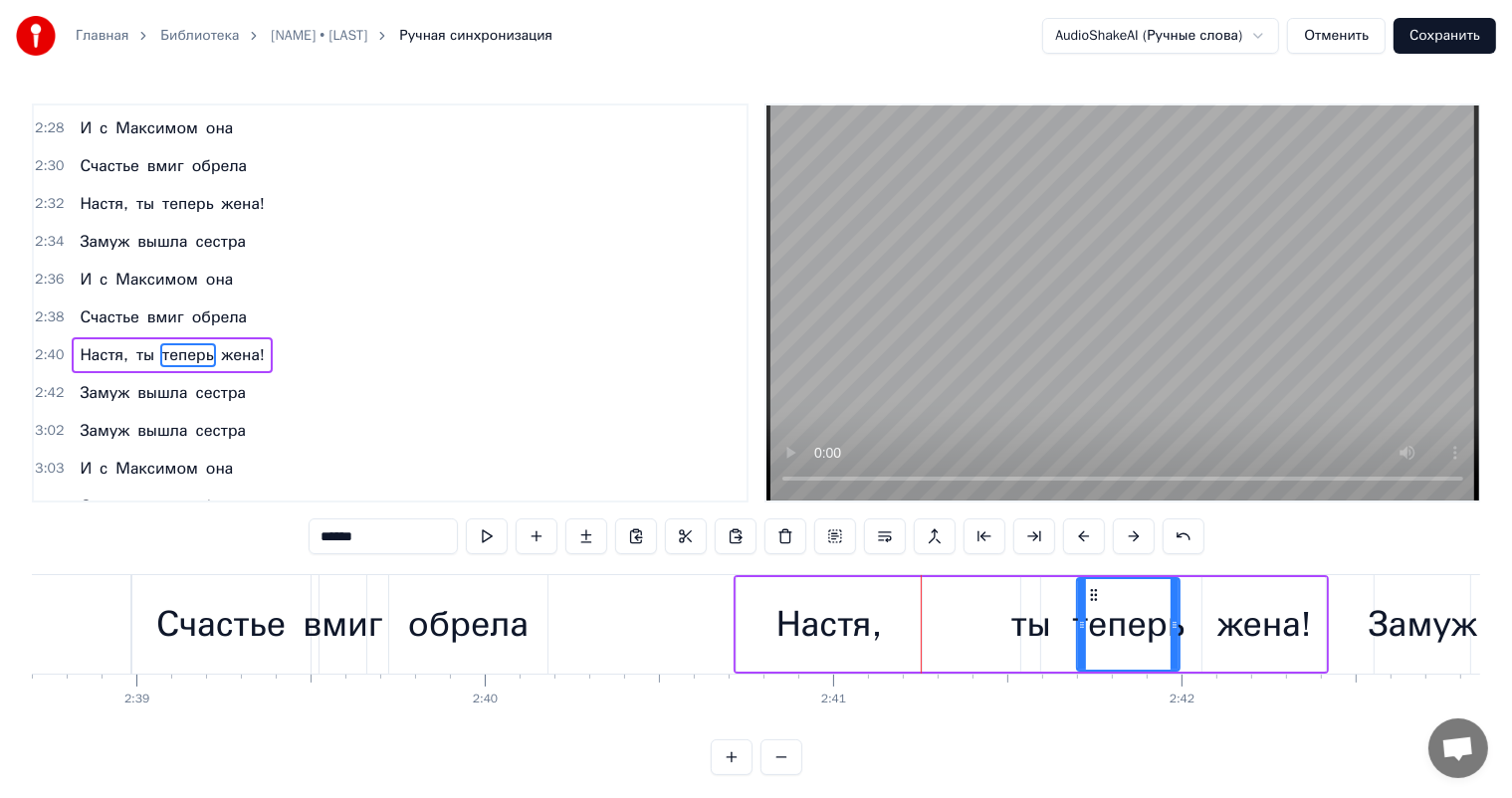 click at bounding box center [1134, 536] 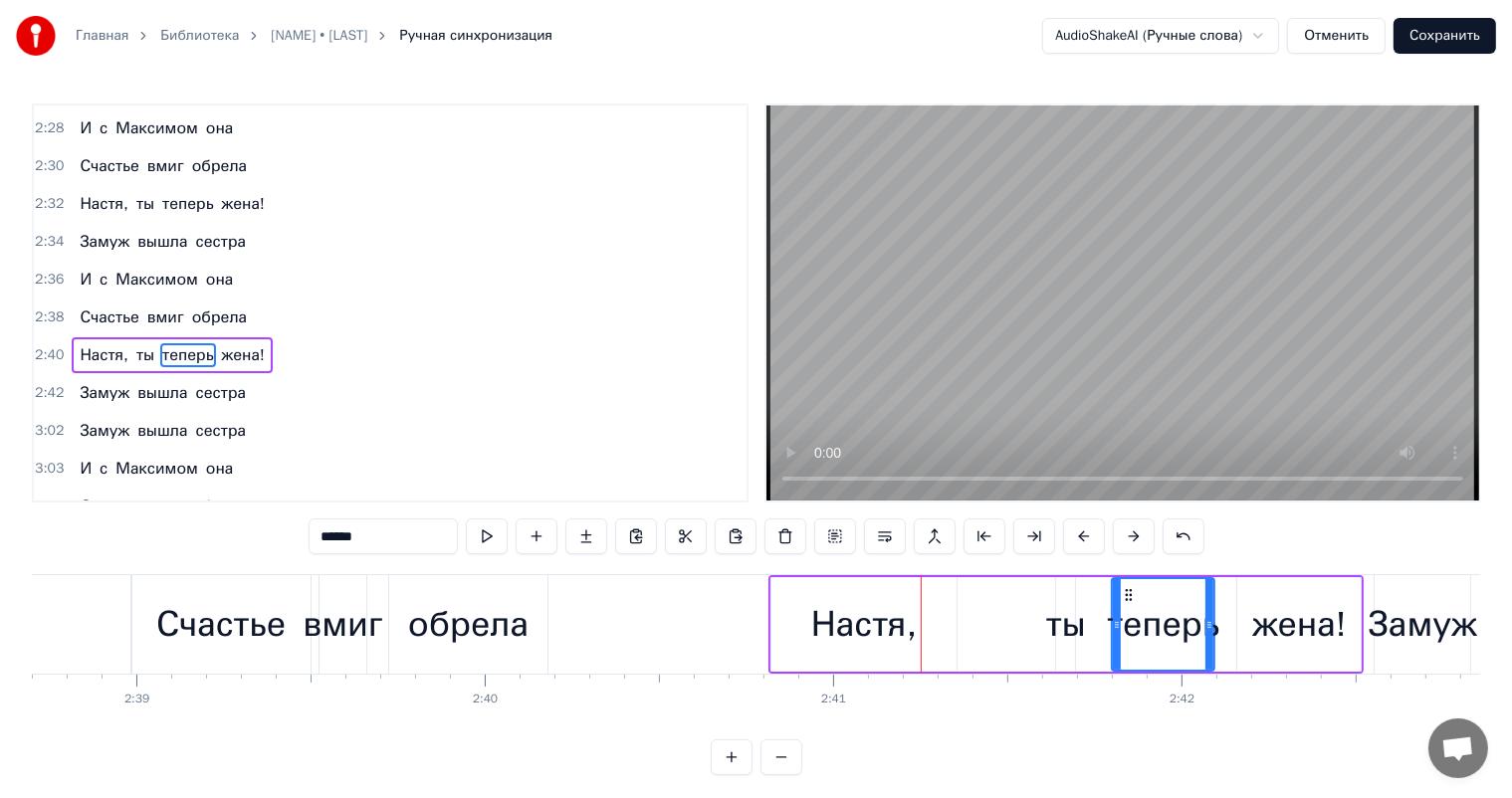 click on "обрела" at bounding box center [468, 624] 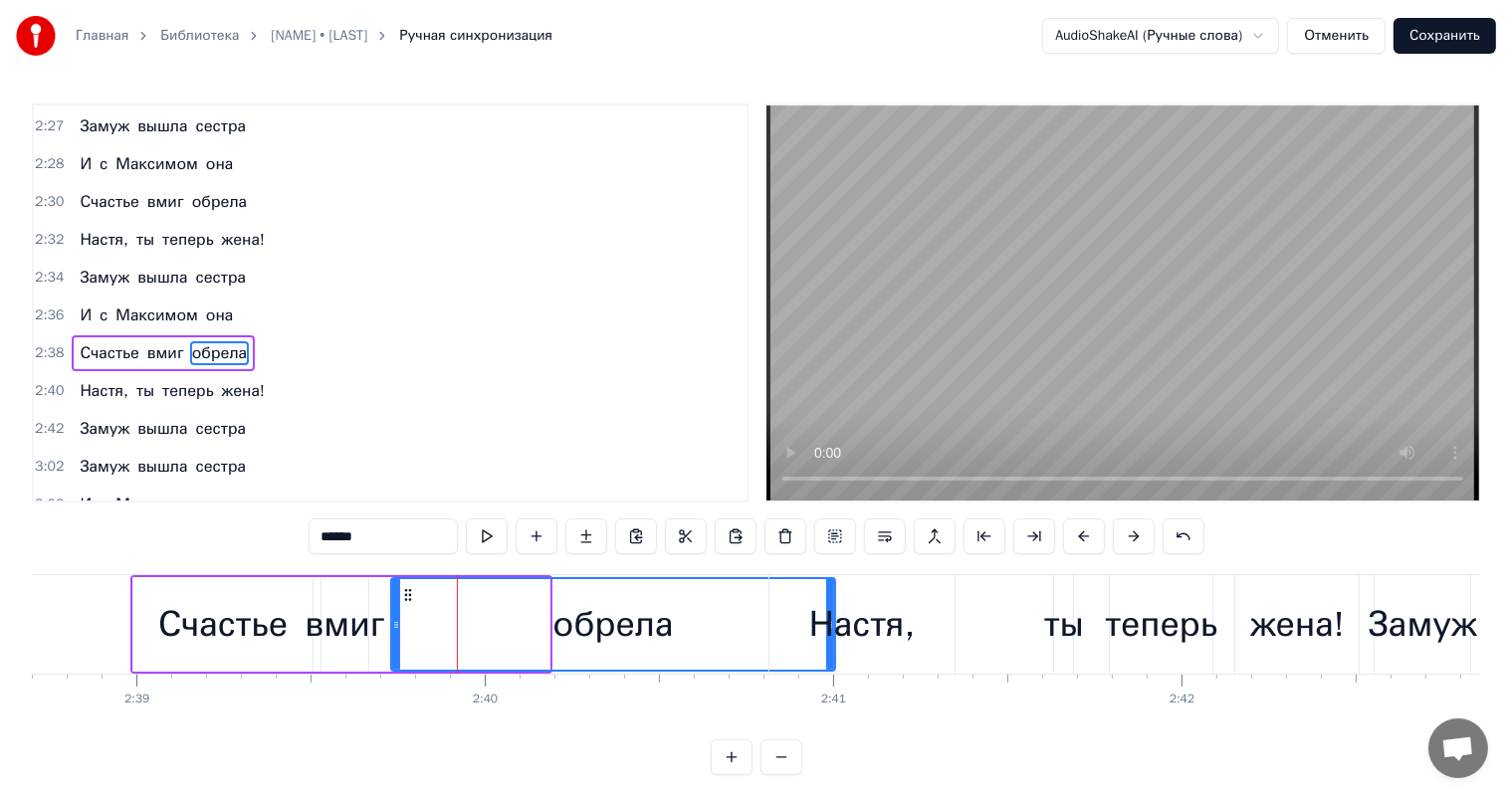 drag, startPoint x: 542, startPoint y: 618, endPoint x: 828, endPoint y: 654, distance: 288.25683 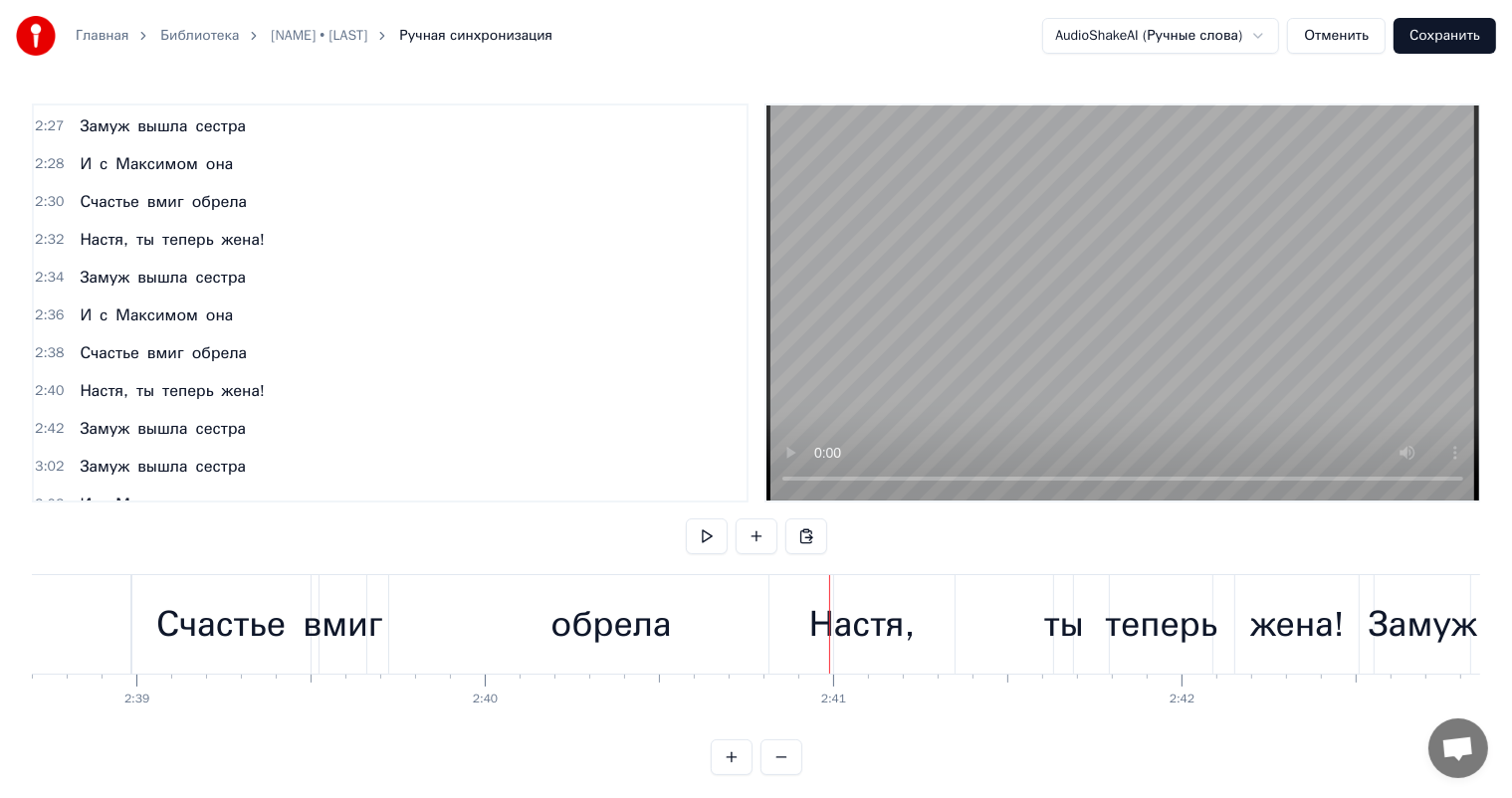 click on "обрела" at bounding box center [611, 624] 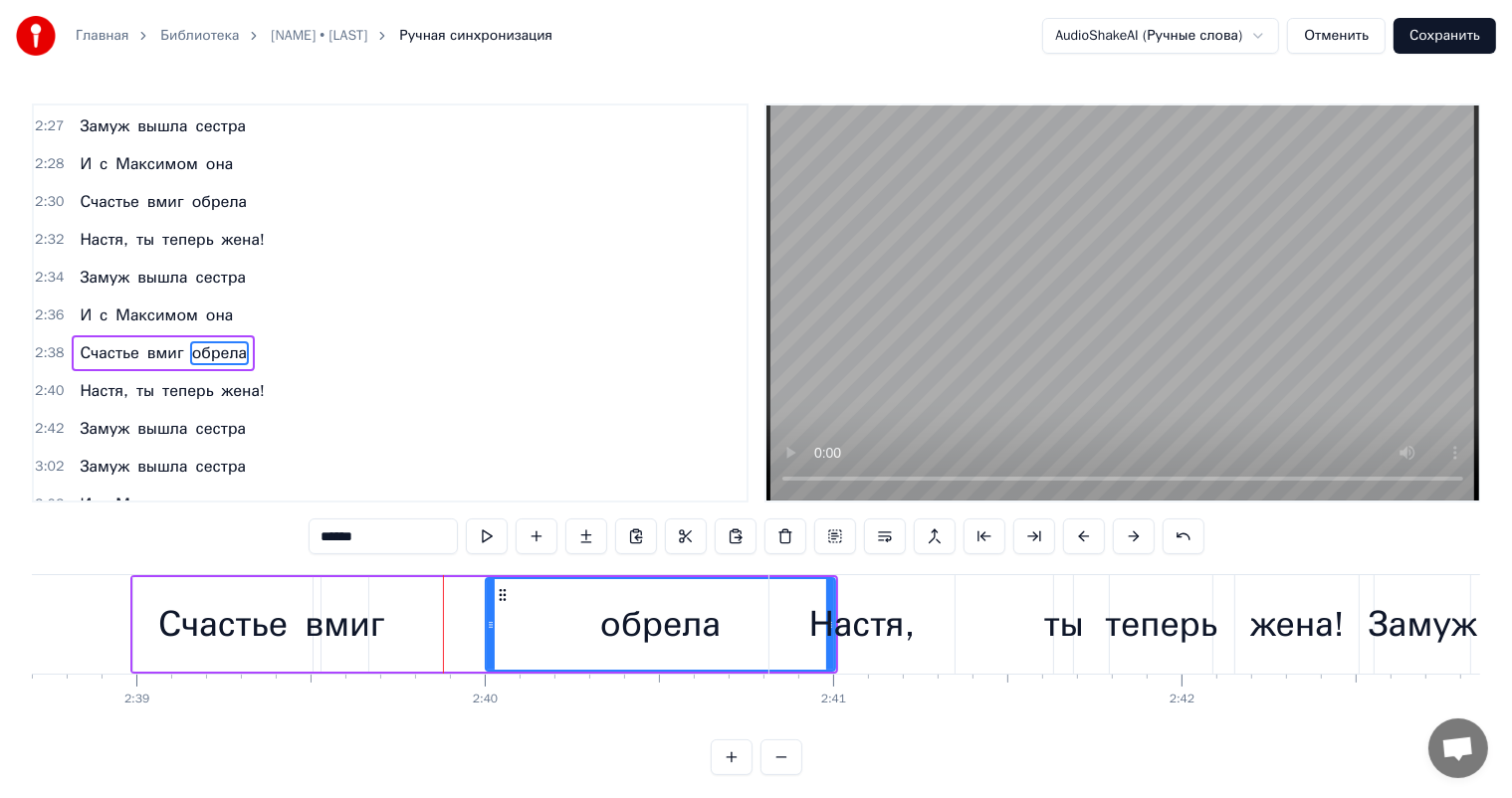 drag, startPoint x: 390, startPoint y: 619, endPoint x: 485, endPoint y: 631, distance: 95.7549 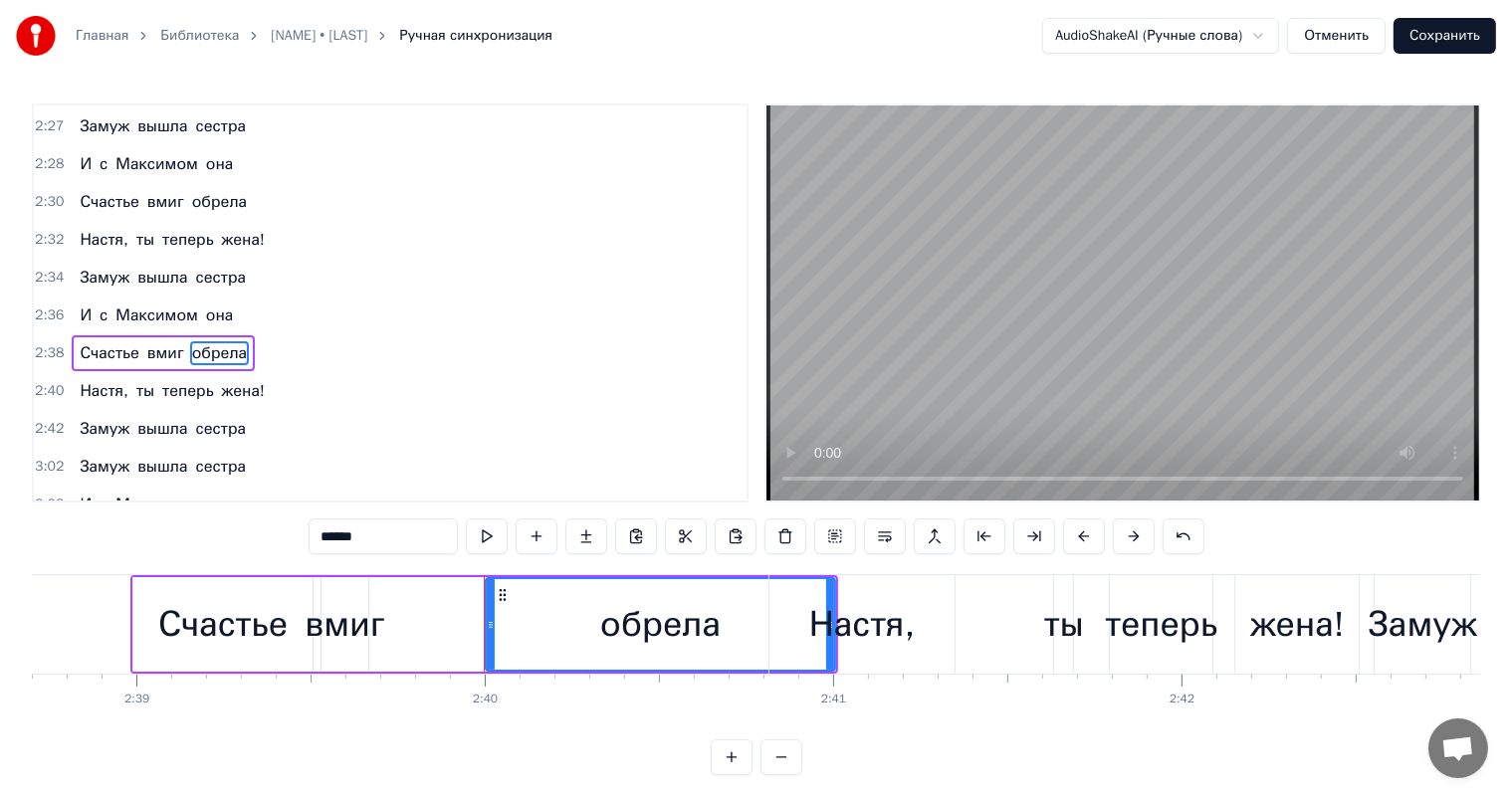 click on "вмиг" at bounding box center (344, 624) 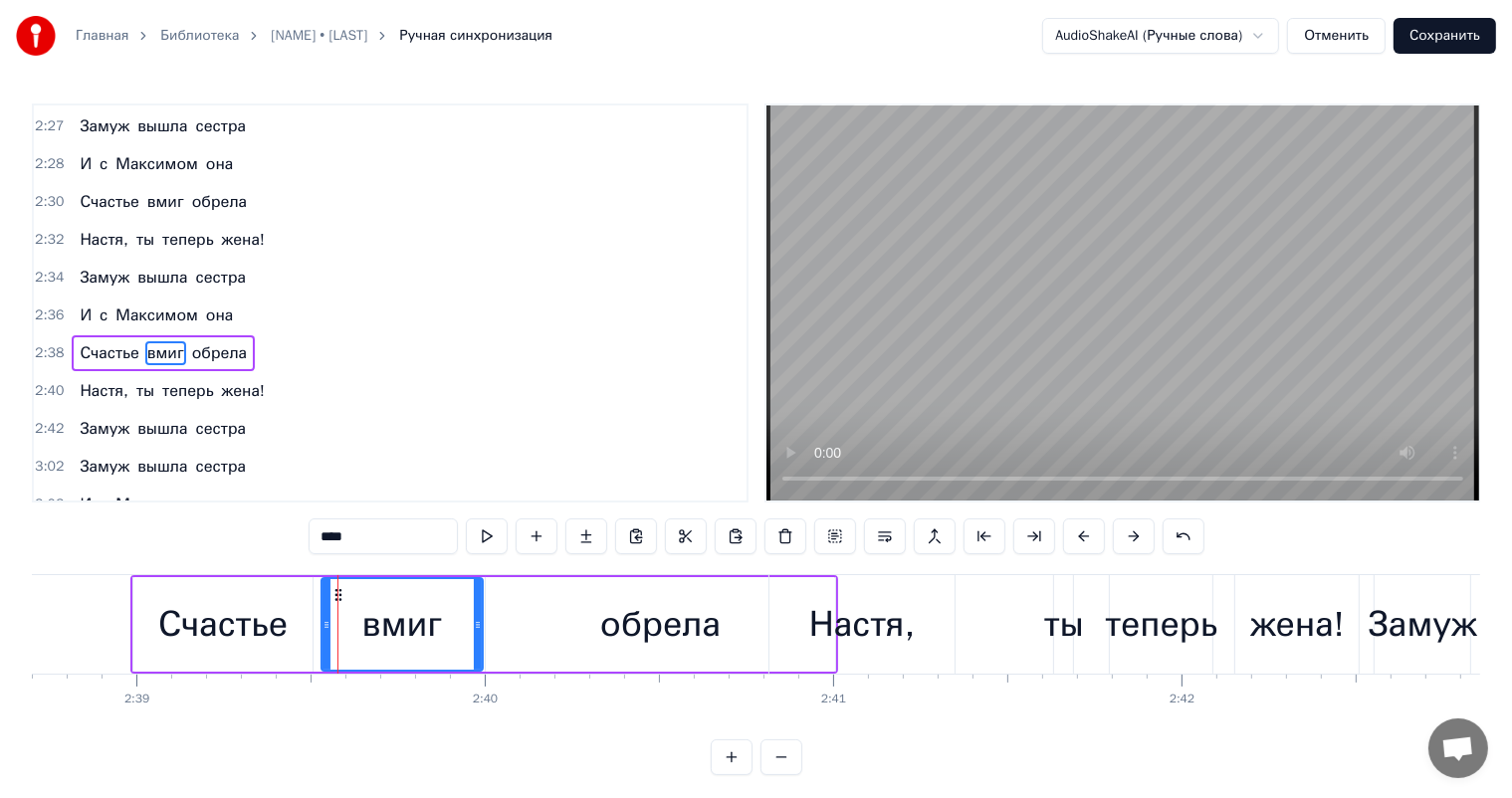 drag, startPoint x: 359, startPoint y: 625, endPoint x: 474, endPoint y: 644, distance: 116.559 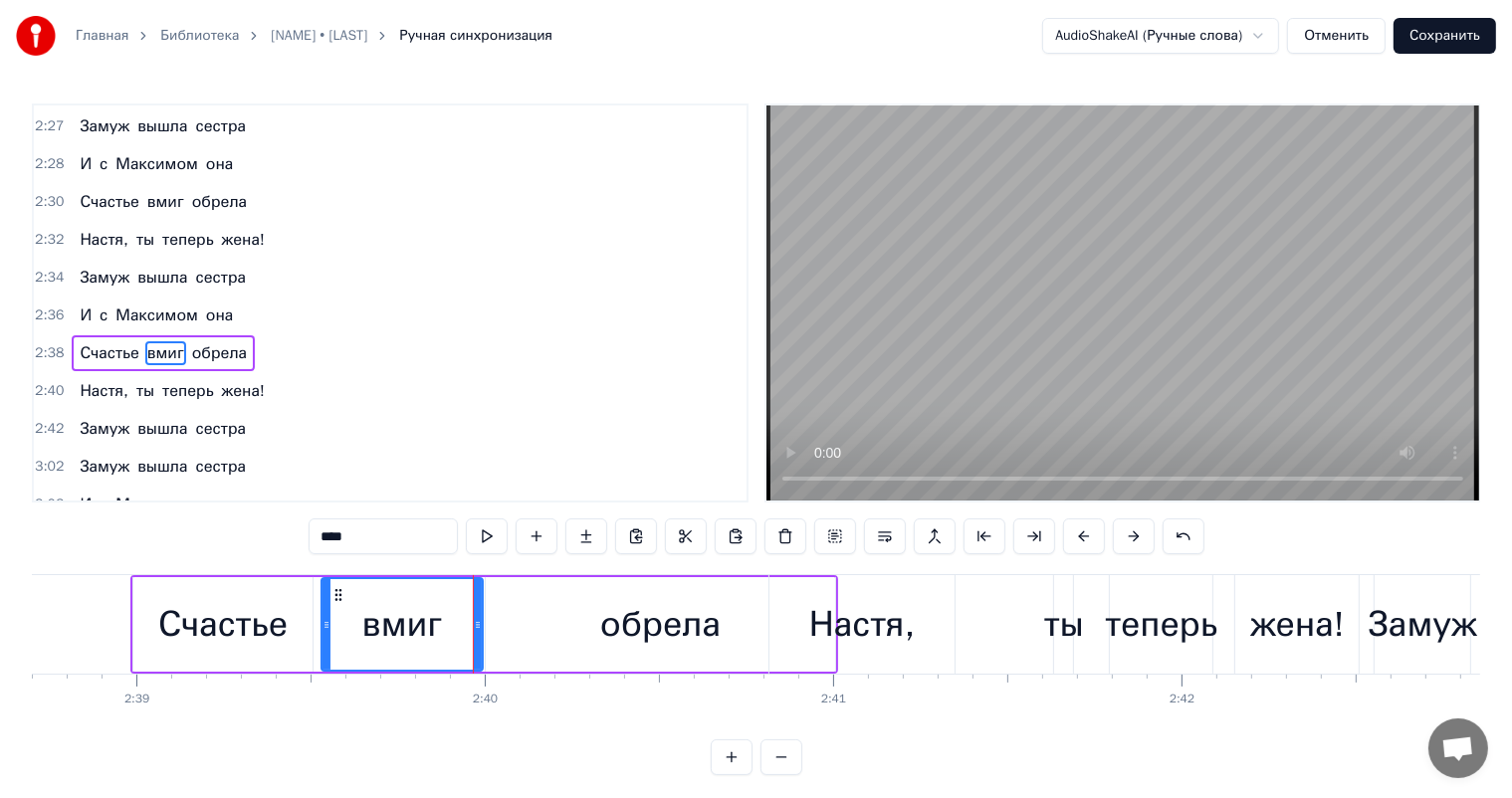 click on "Счастье" at bounding box center [223, 624] 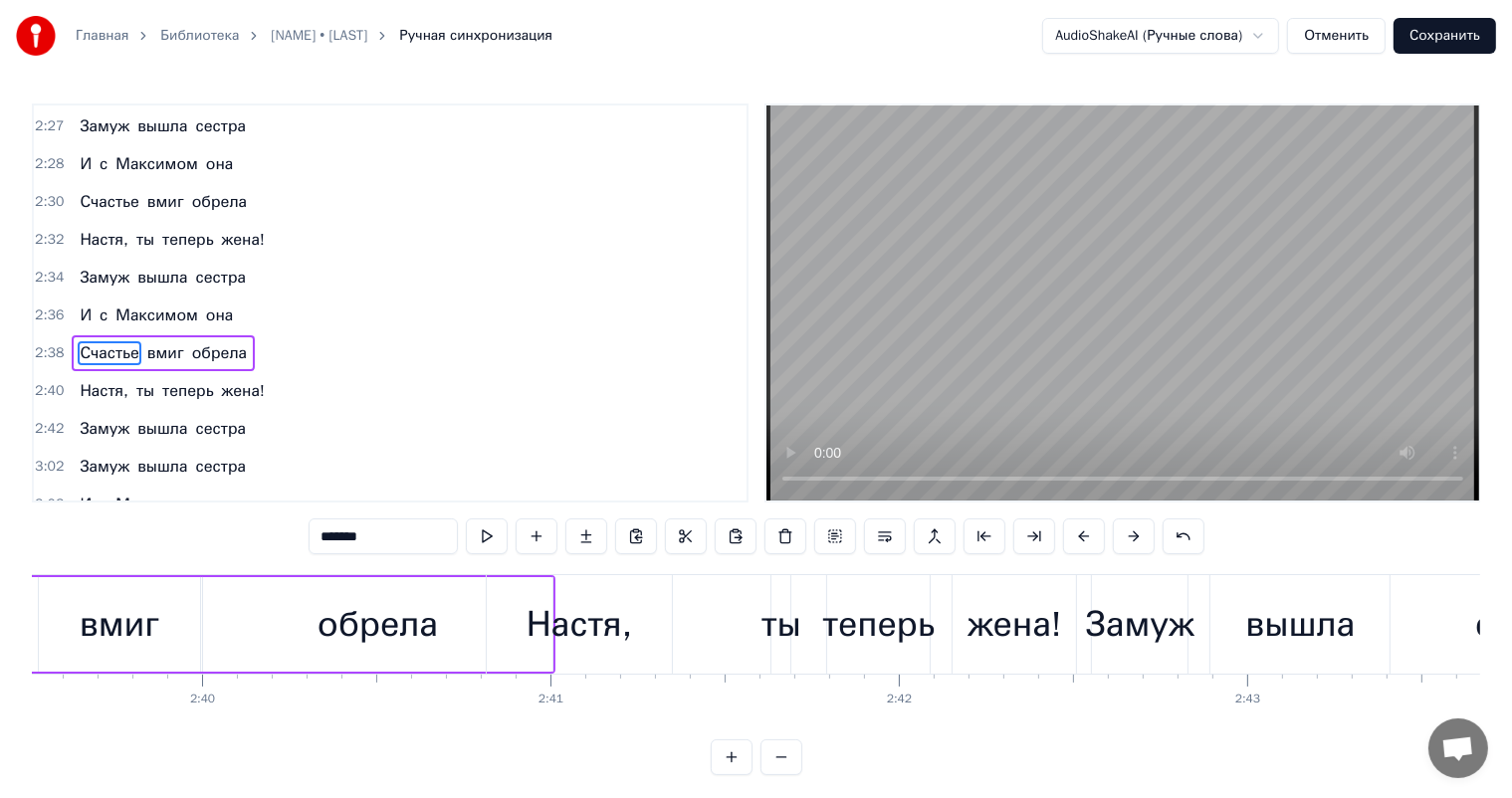 scroll, scrollTop: 0, scrollLeft: 55658, axis: horizontal 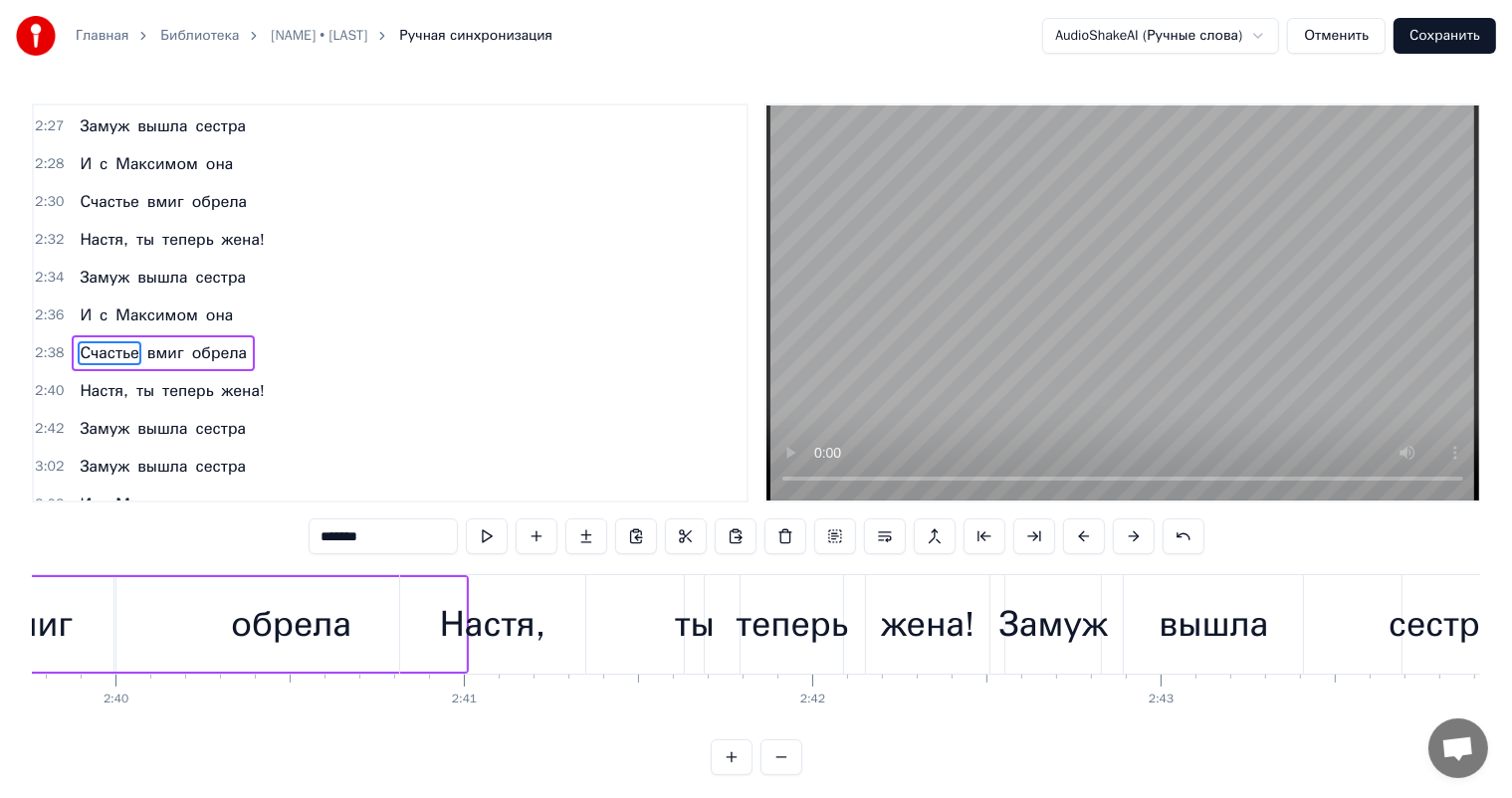 click on "Настя," at bounding box center (493, 624) 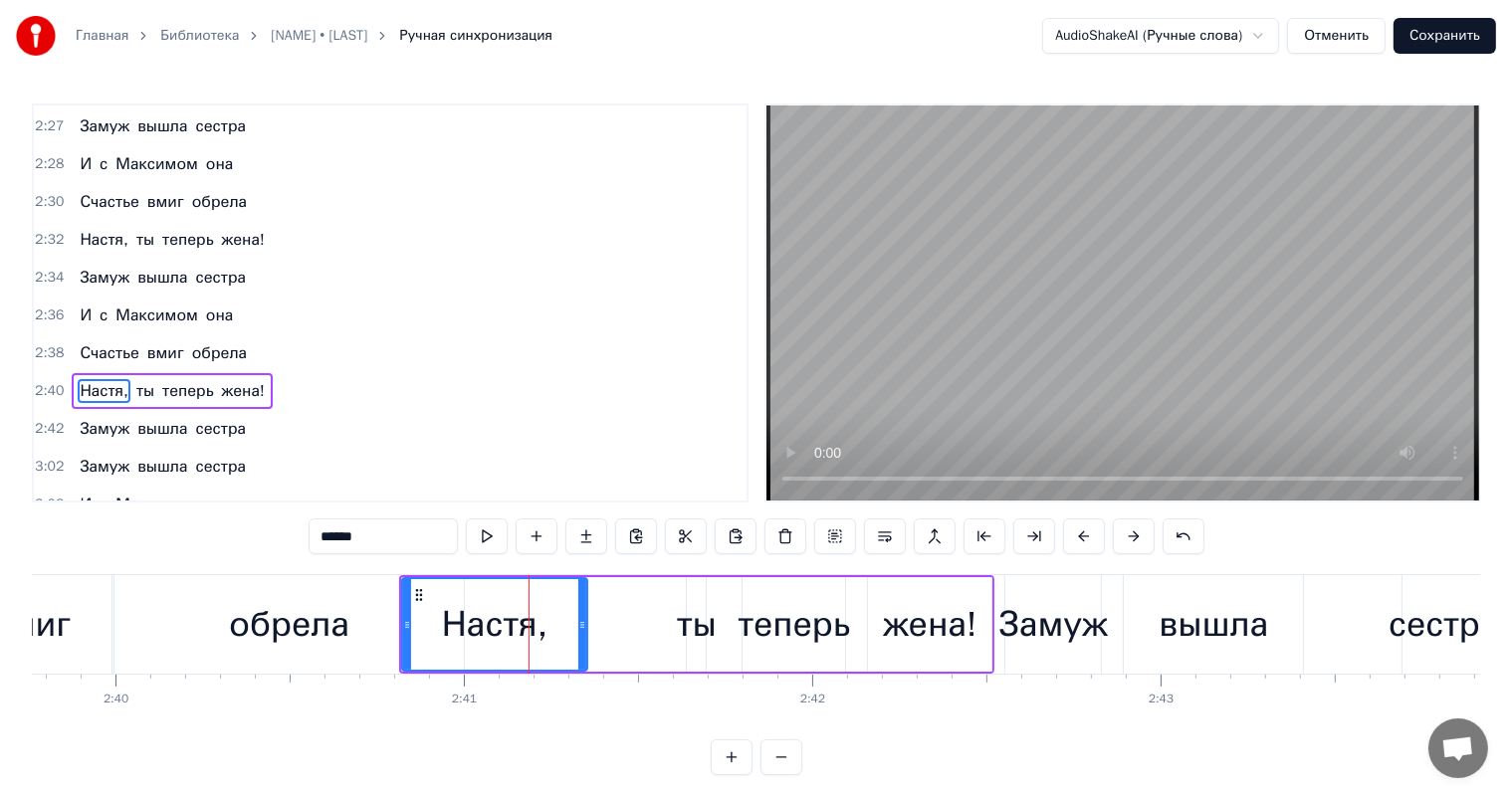 scroll, scrollTop: 1357, scrollLeft: 0, axis: vertical 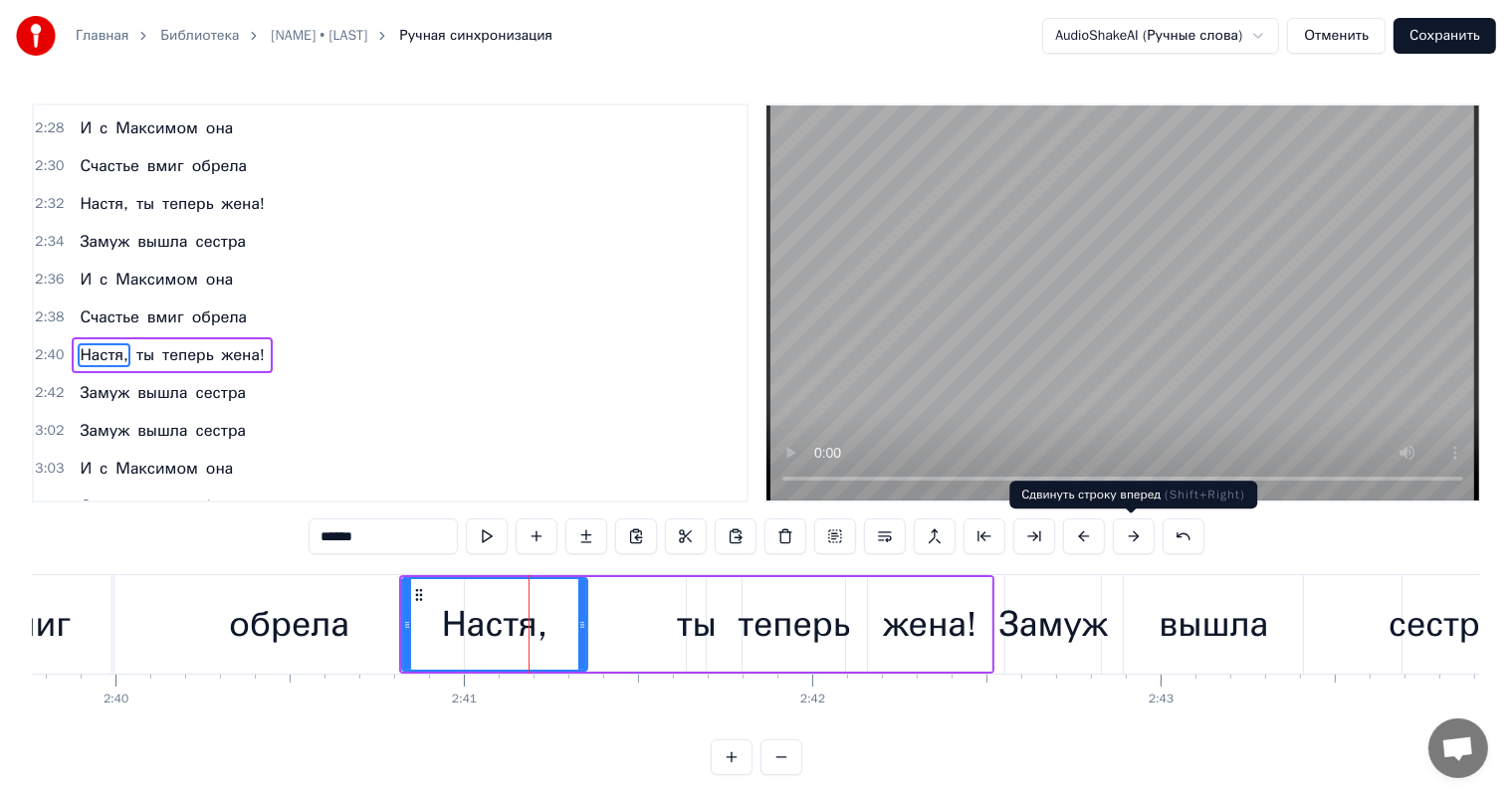 click at bounding box center (1134, 536) 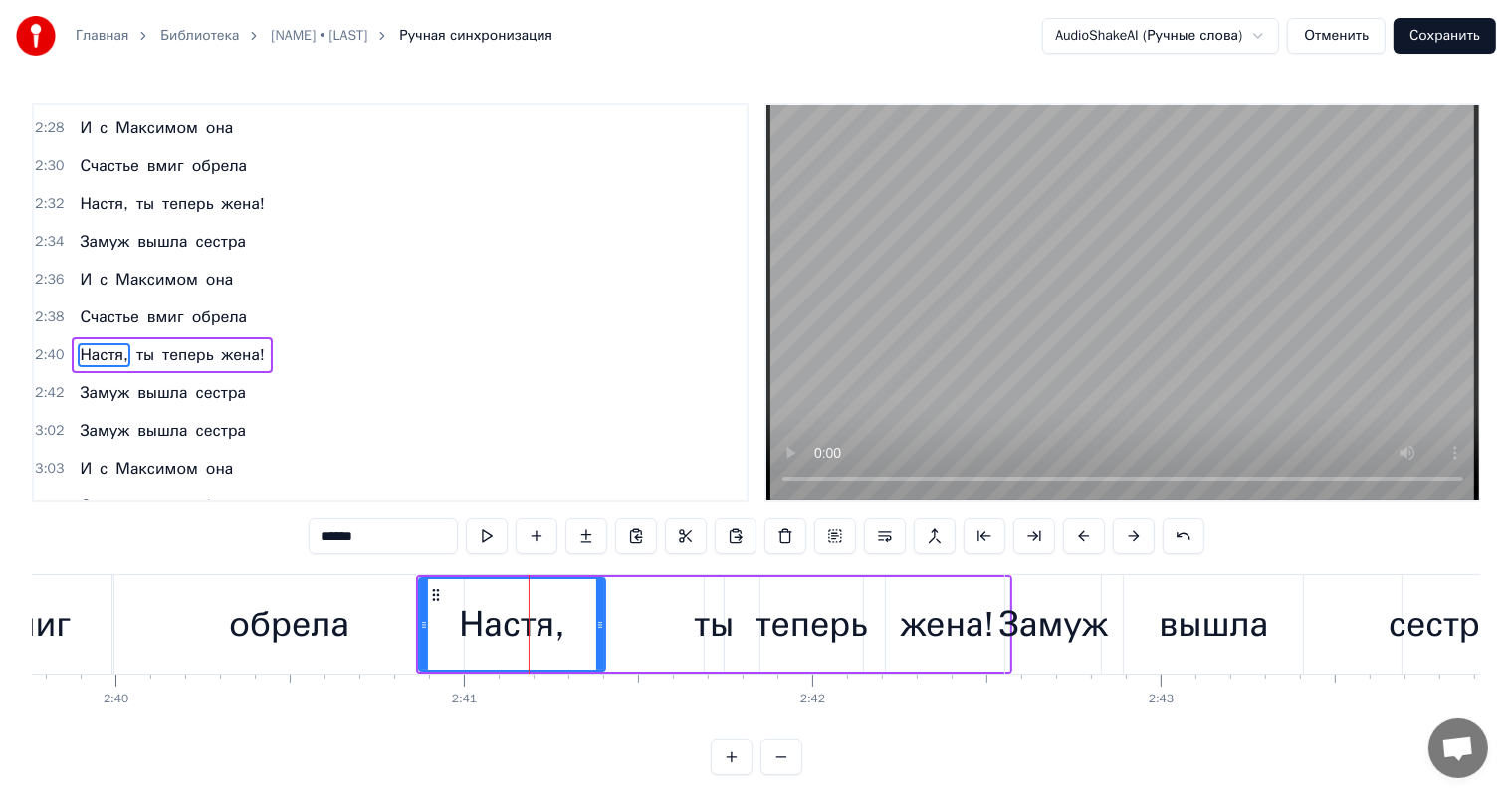 click at bounding box center [1134, 536] 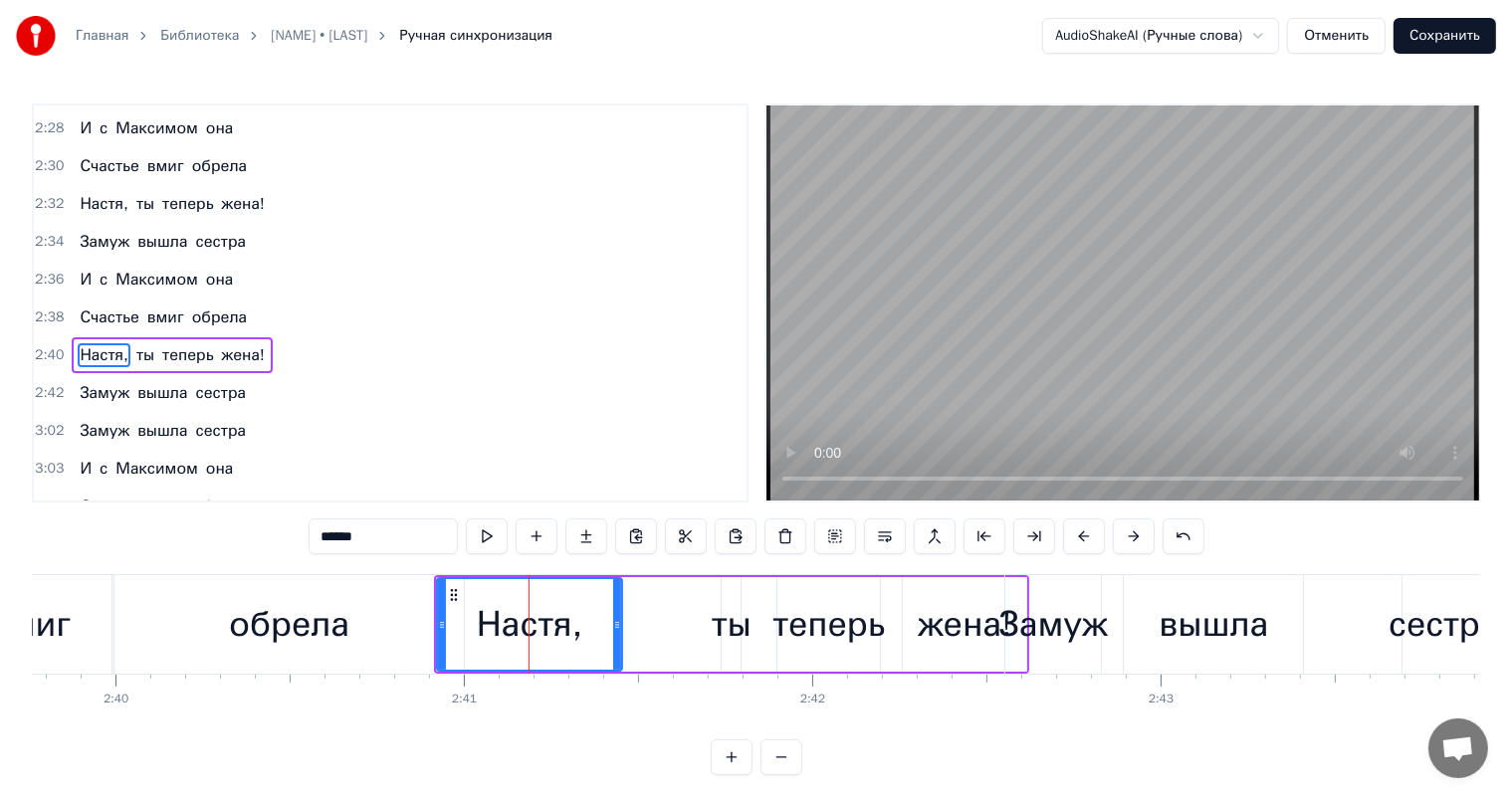 click at bounding box center [1134, 536] 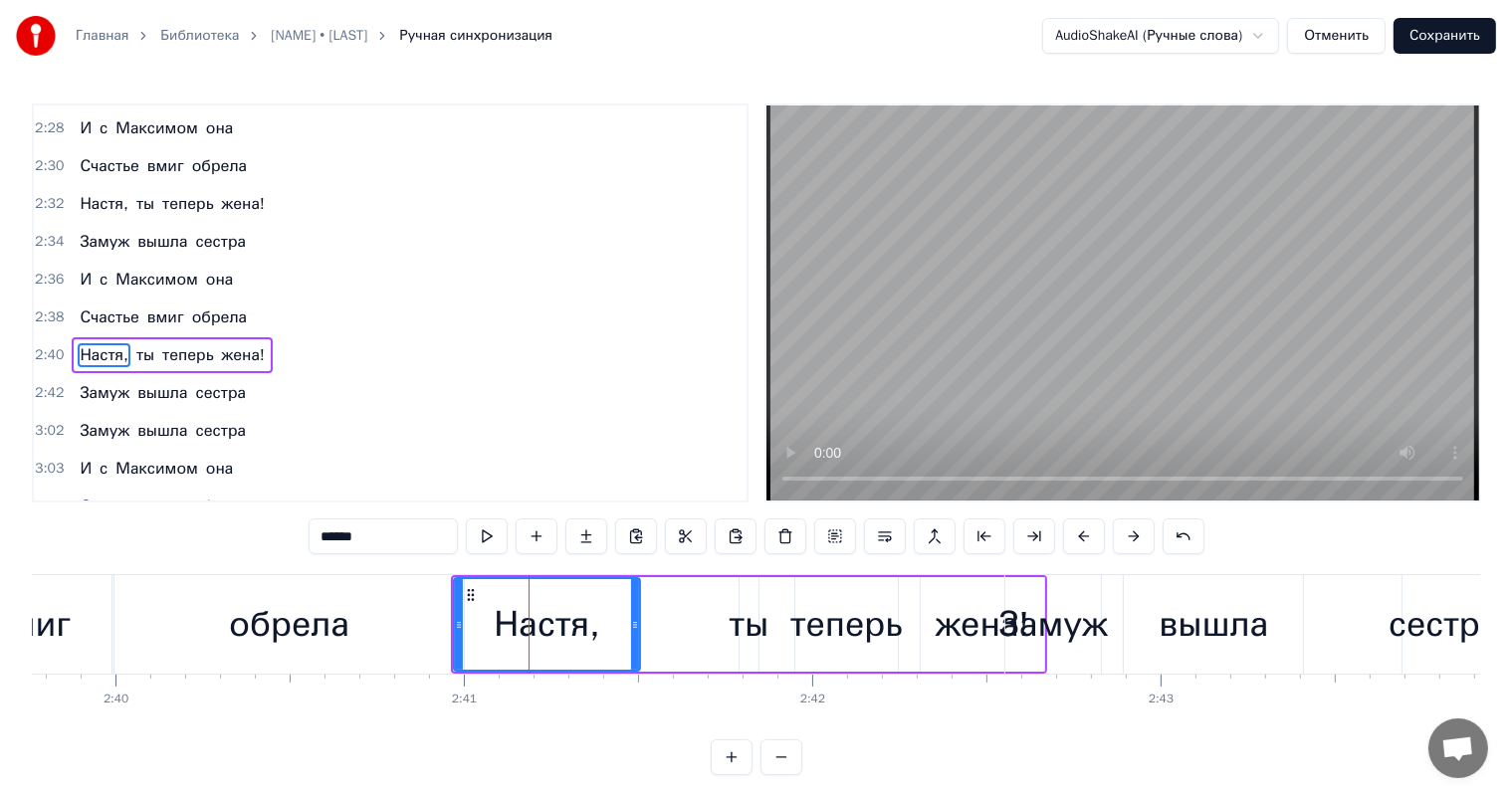 click at bounding box center (1134, 536) 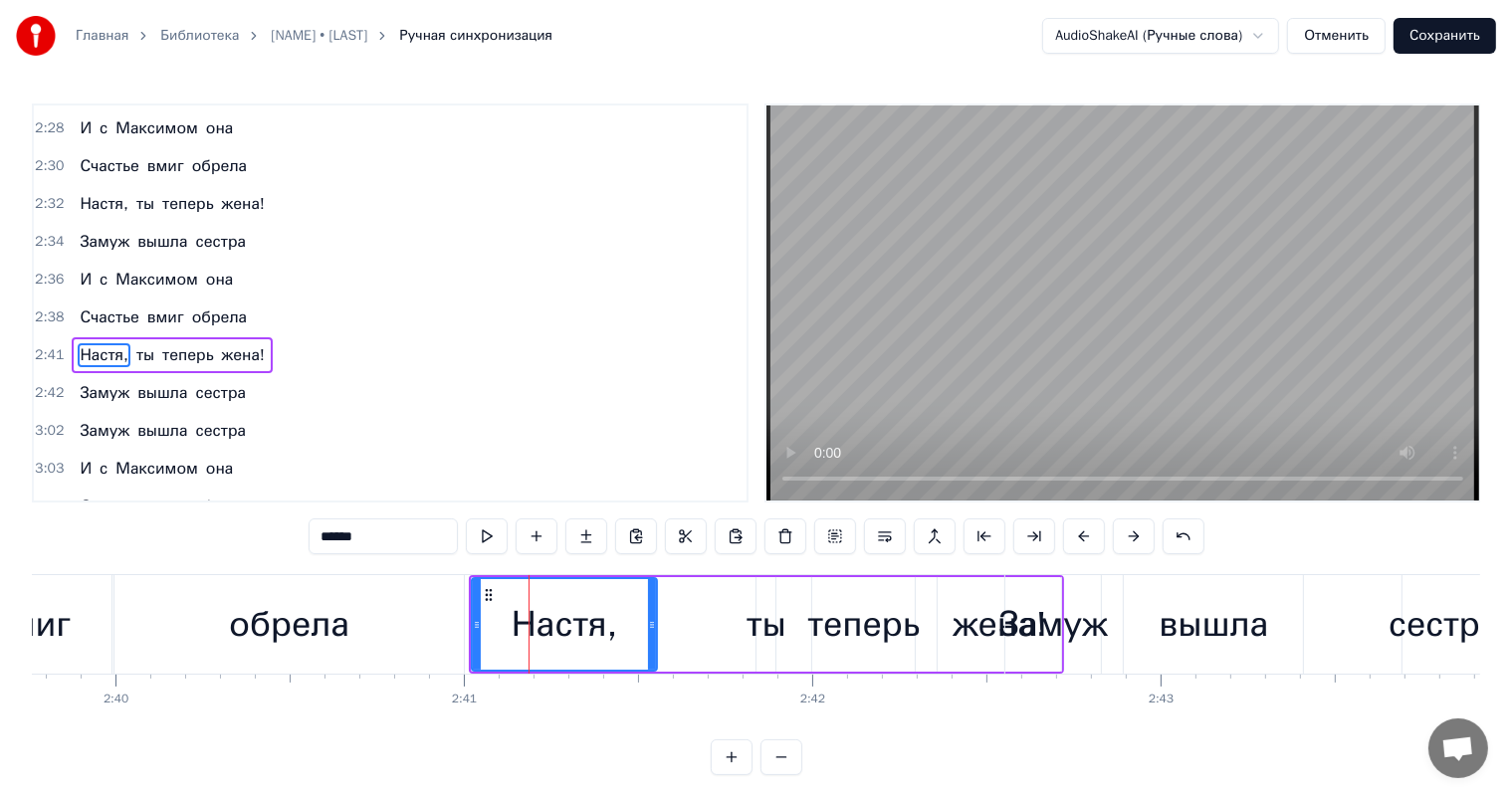 click at bounding box center [1134, 536] 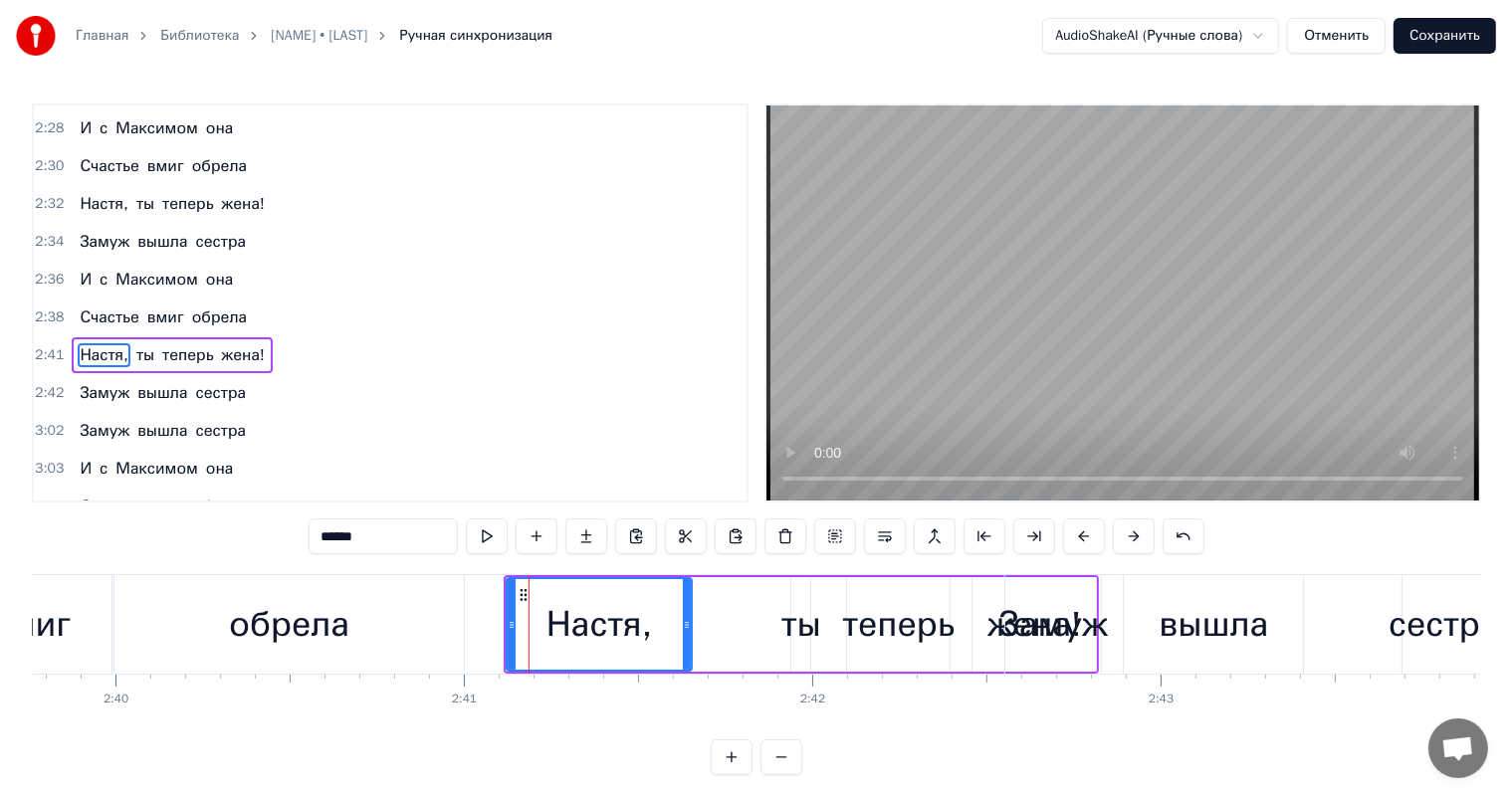 click at bounding box center (1084, 536) 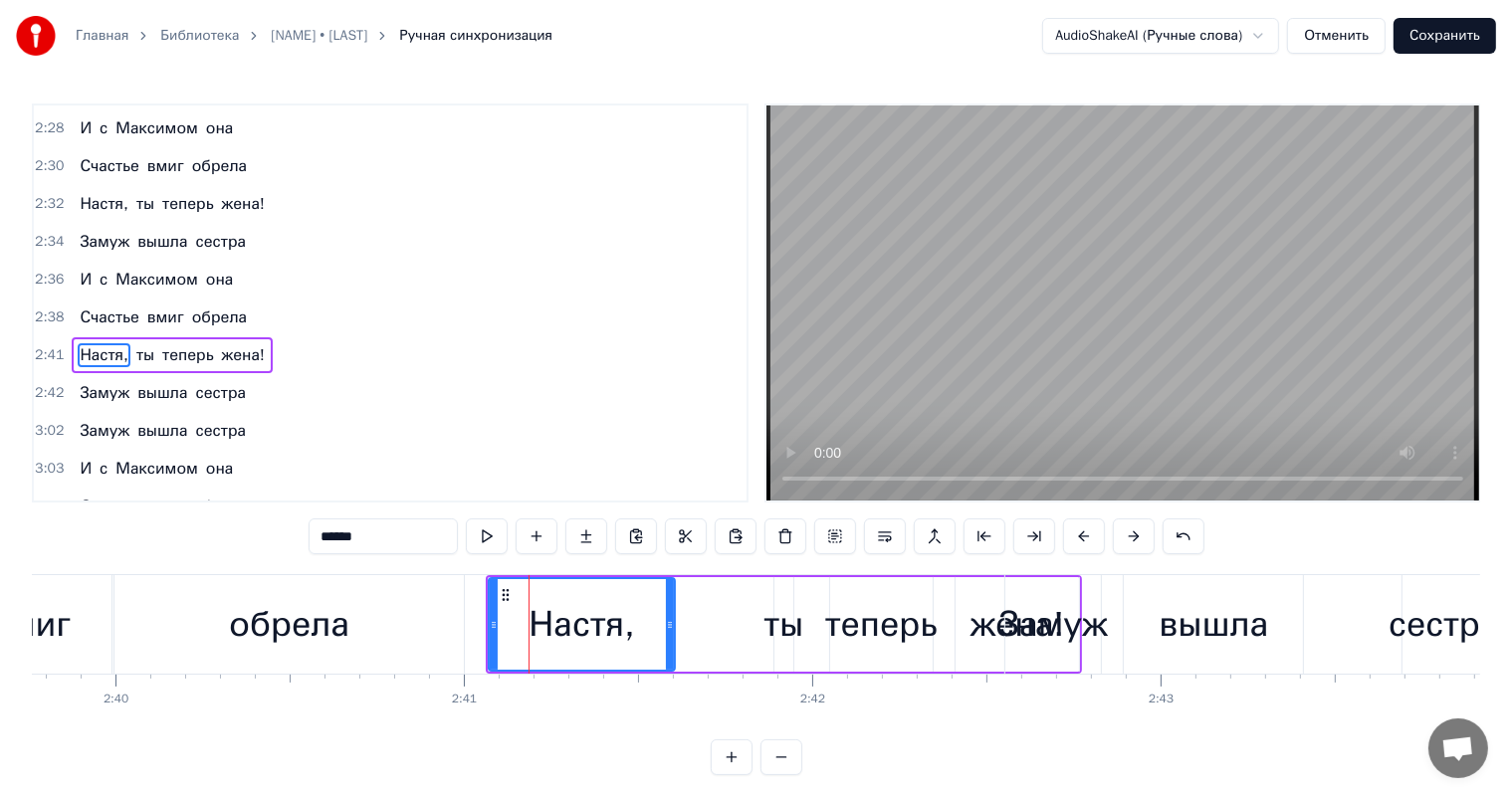 click at bounding box center (1084, 536) 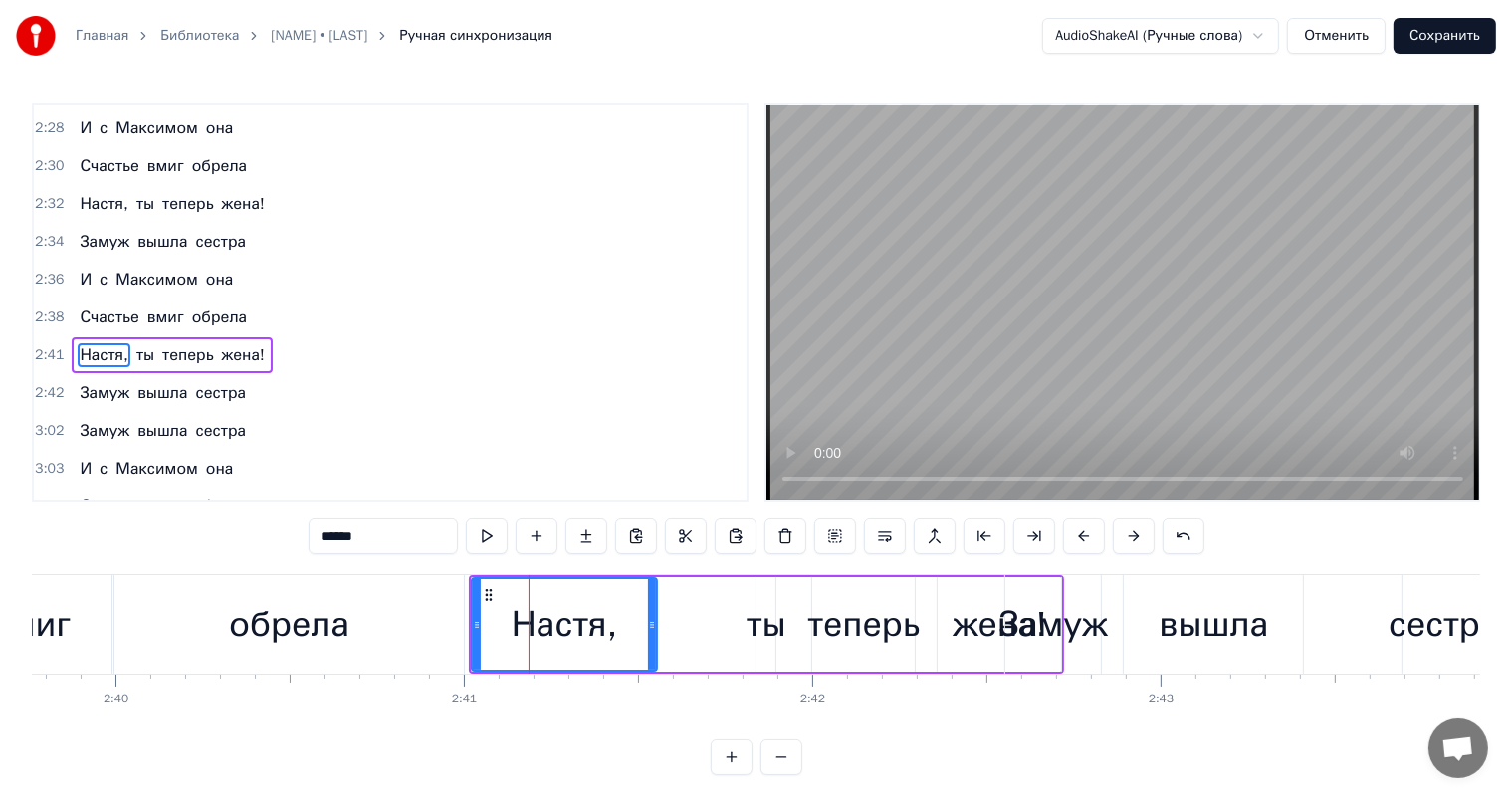 click at bounding box center [1084, 536] 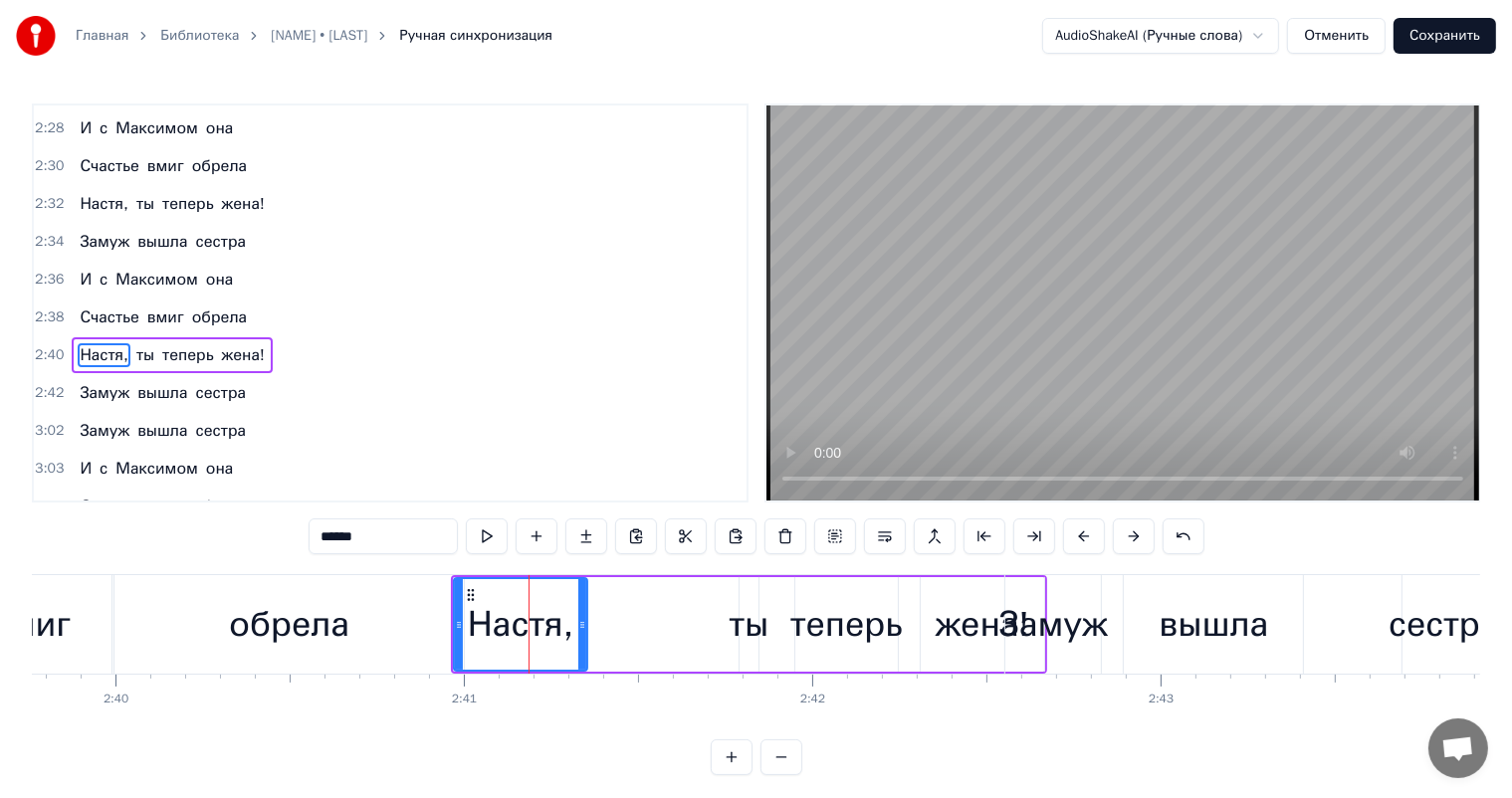 drag, startPoint x: 633, startPoint y: 621, endPoint x: 580, endPoint y: 624, distance: 53.08484 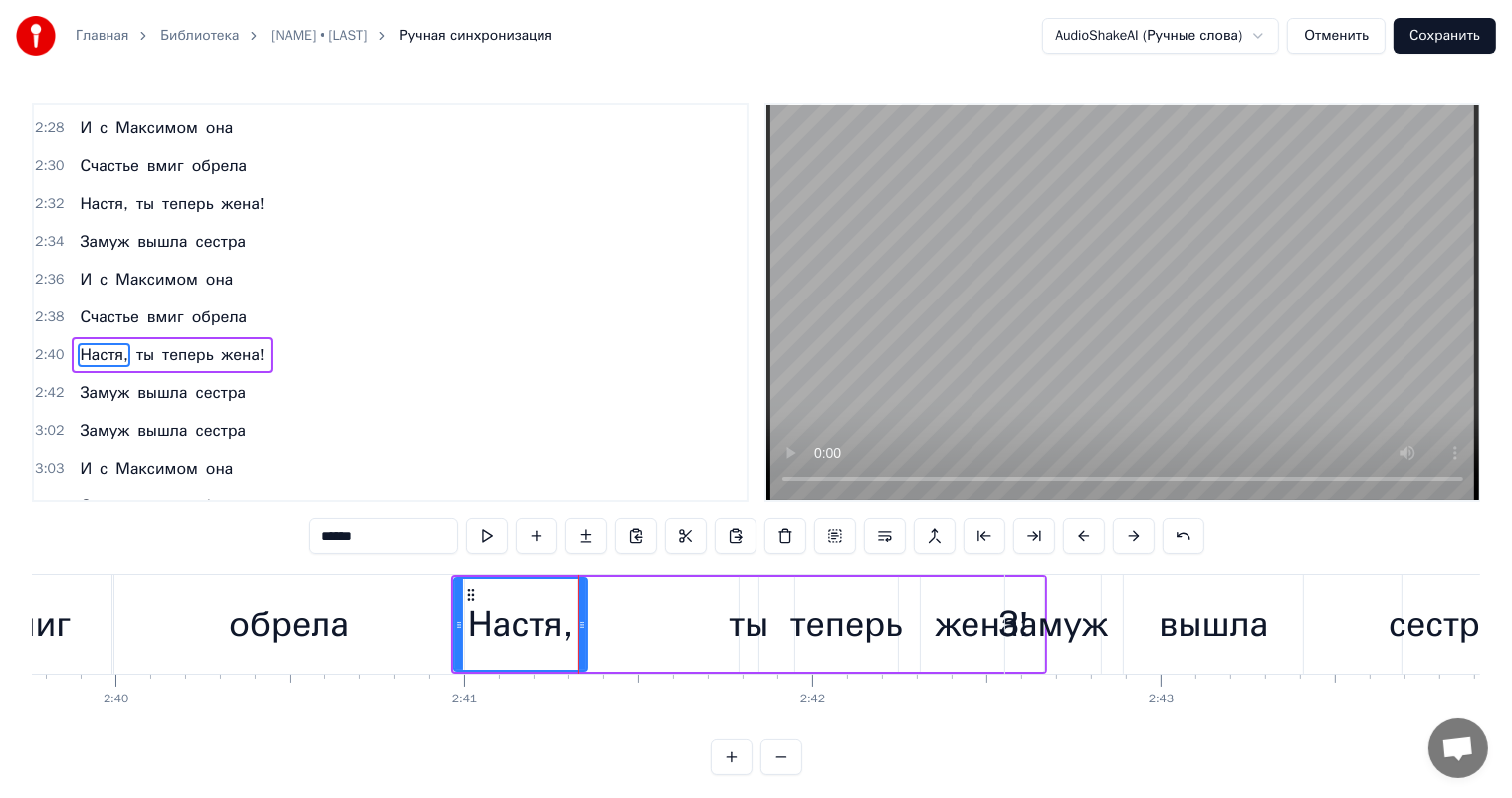 click on "ты" at bounding box center (750, 624) 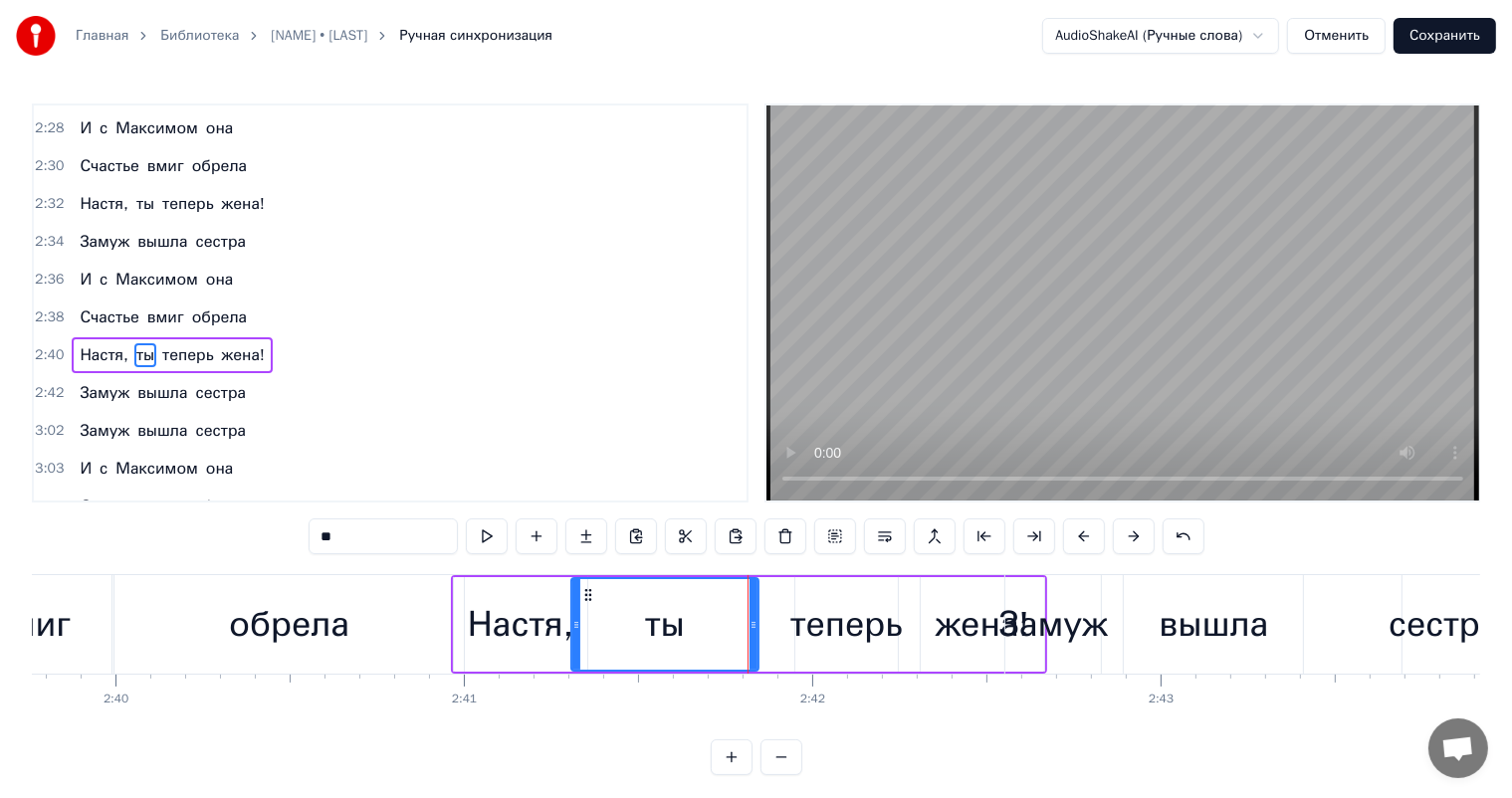 drag, startPoint x: 739, startPoint y: 623, endPoint x: 570, endPoint y: 618, distance: 169.07395 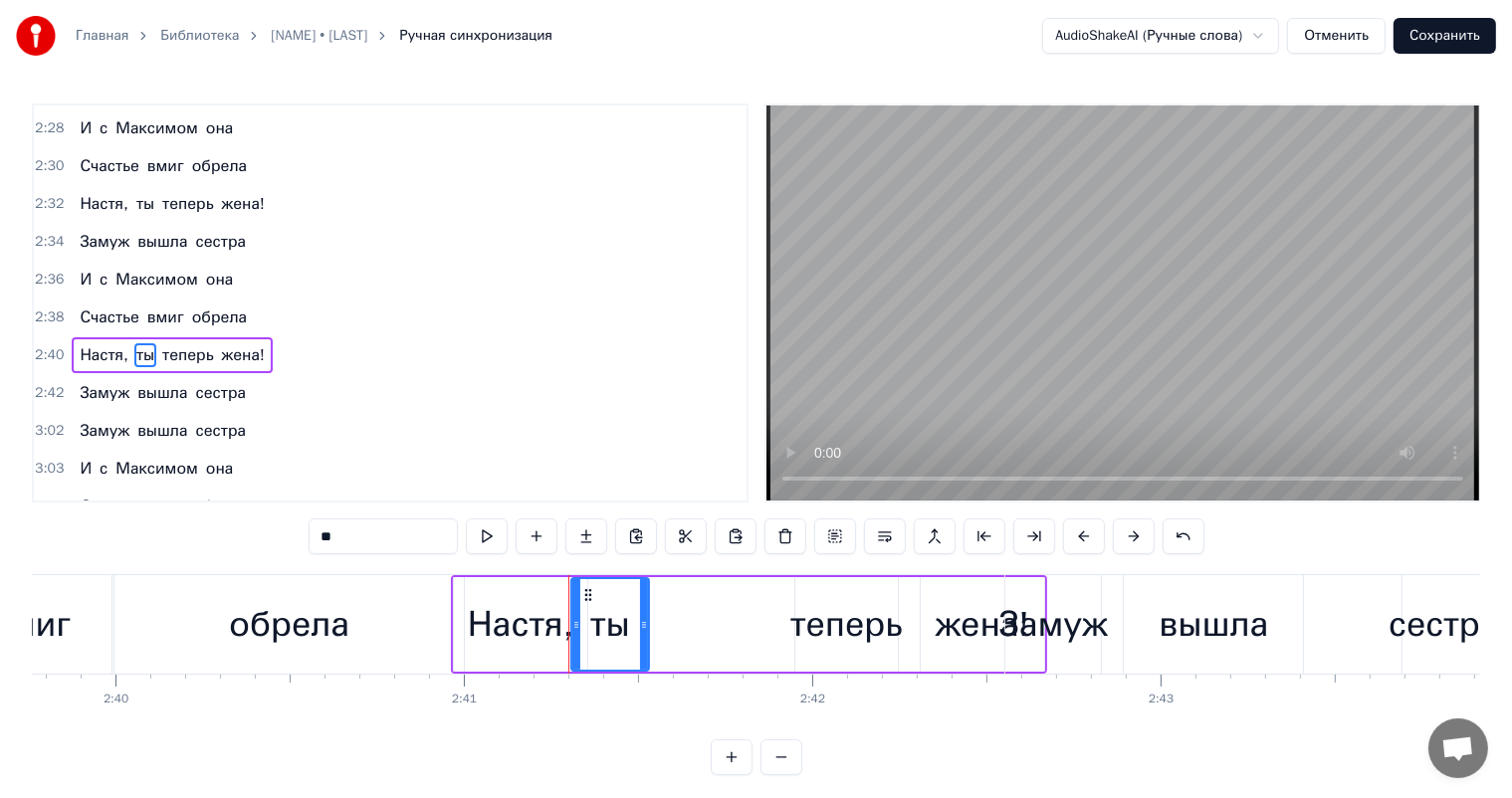 drag, startPoint x: 755, startPoint y: 622, endPoint x: 645, endPoint y: 617, distance: 110.11358 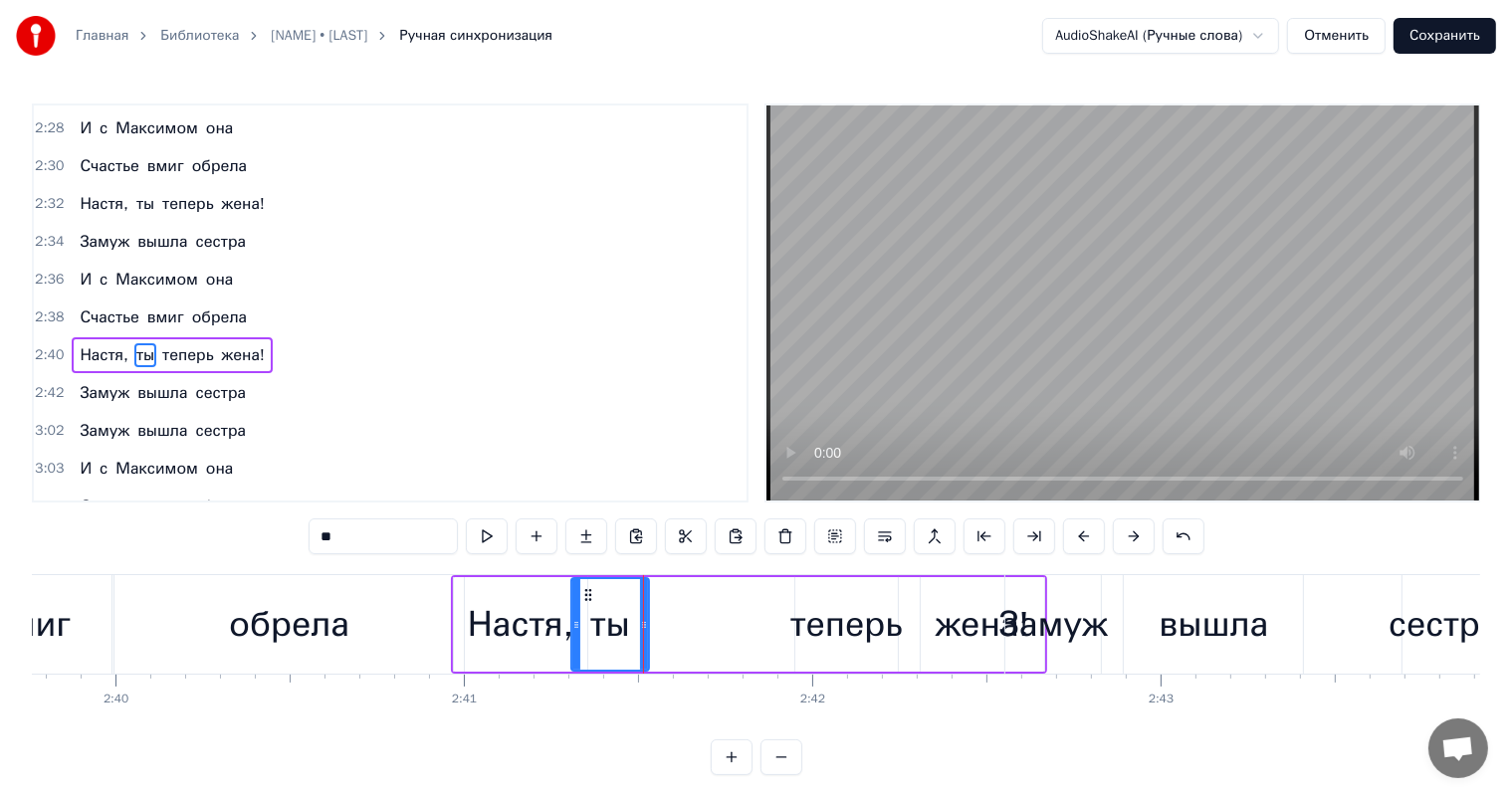 click on "теперь" at bounding box center [846, 624] 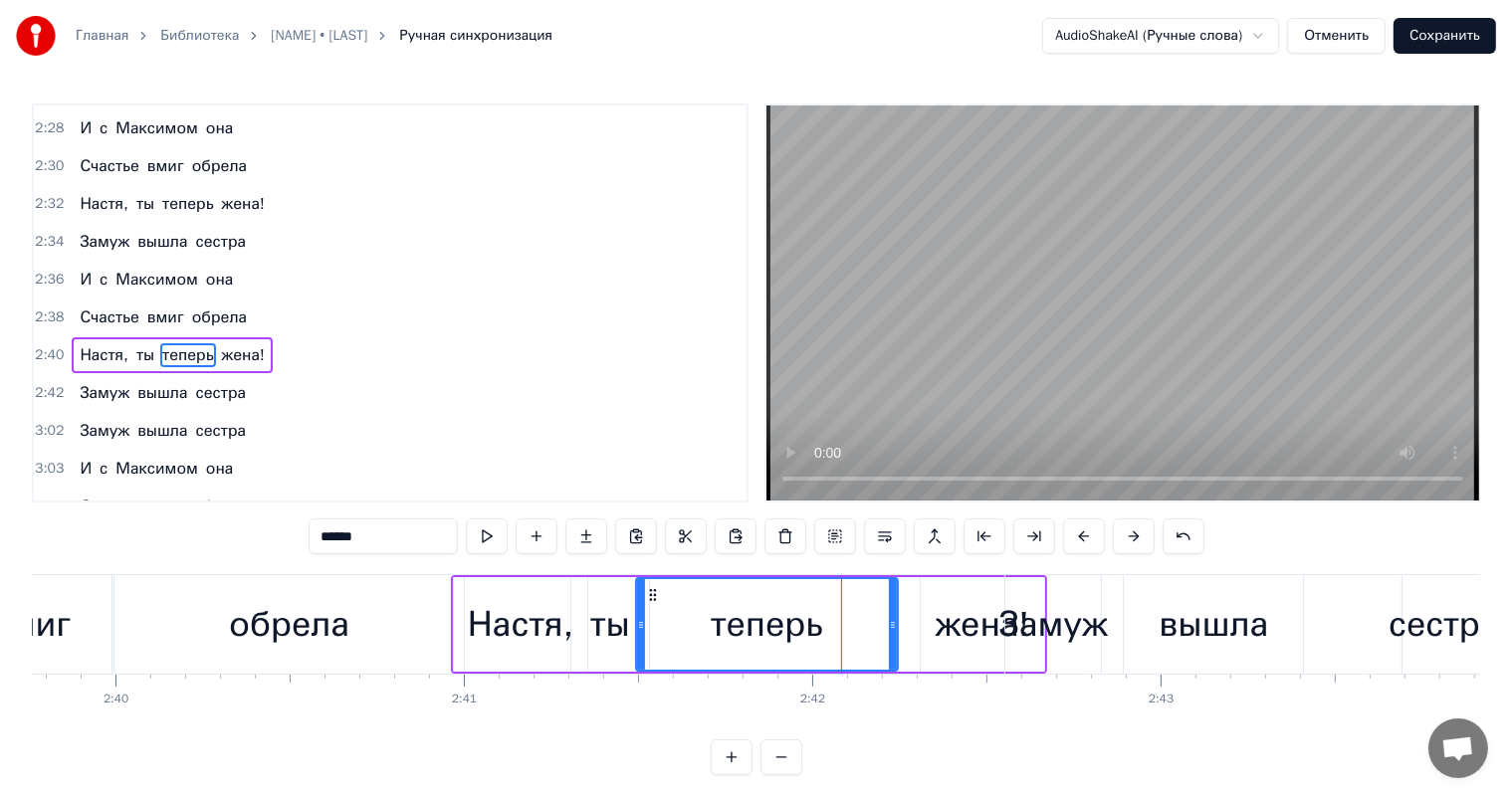 drag, startPoint x: 800, startPoint y: 623, endPoint x: 641, endPoint y: 630, distance: 159.15401 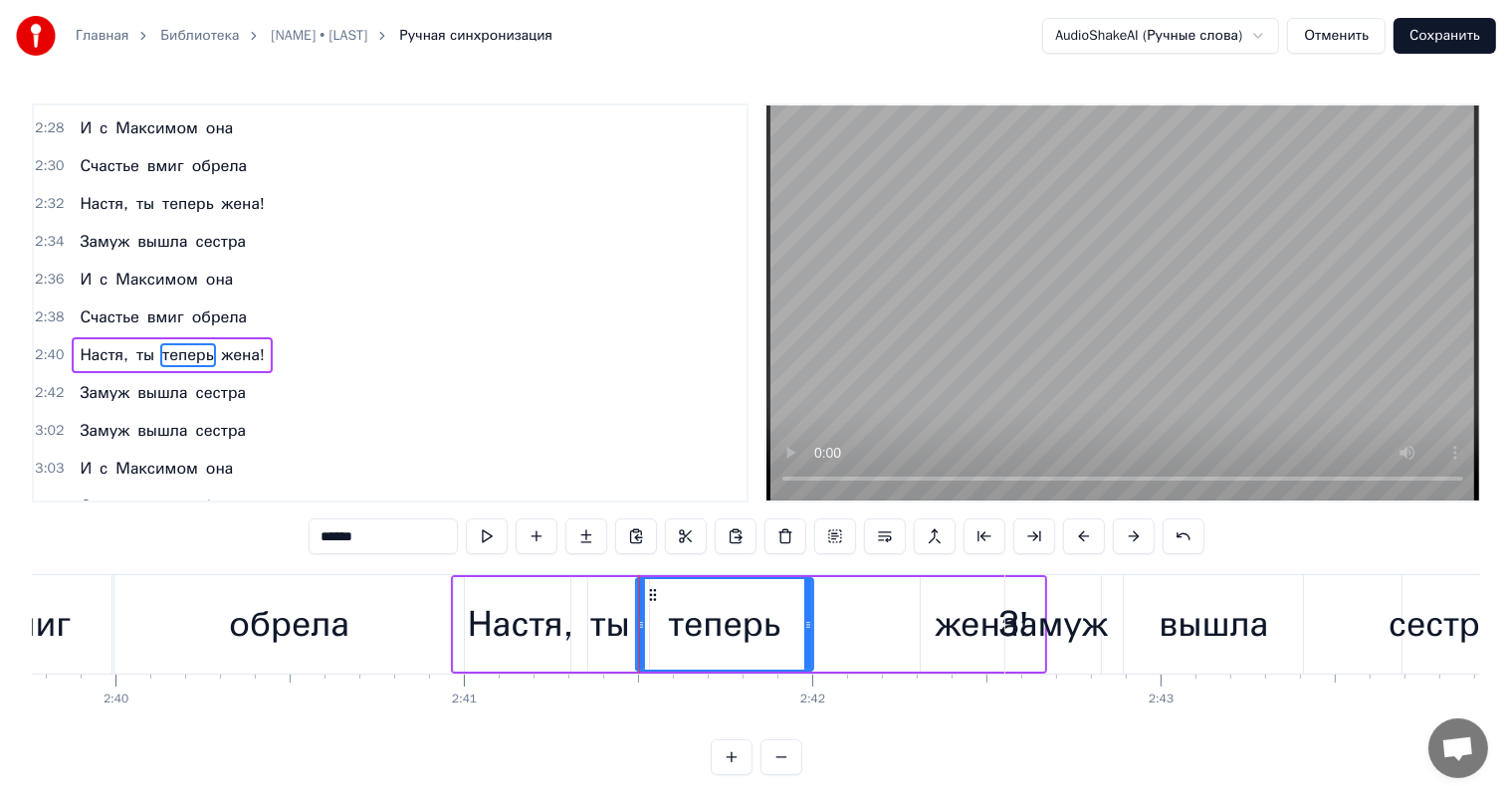 drag, startPoint x: 893, startPoint y: 619, endPoint x: 808, endPoint y: 619, distance: 85 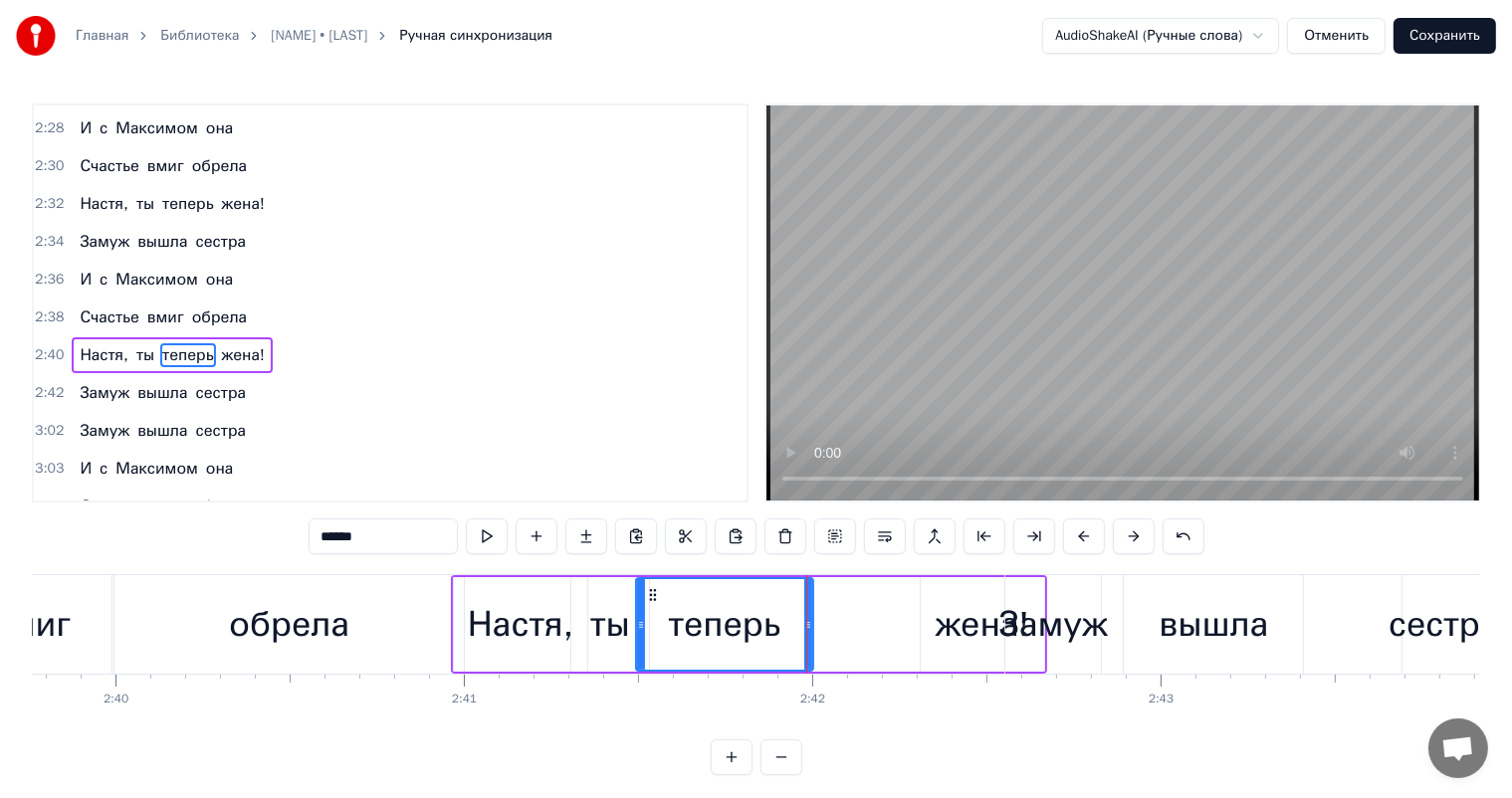 click on "жена!" at bounding box center (982, 624) 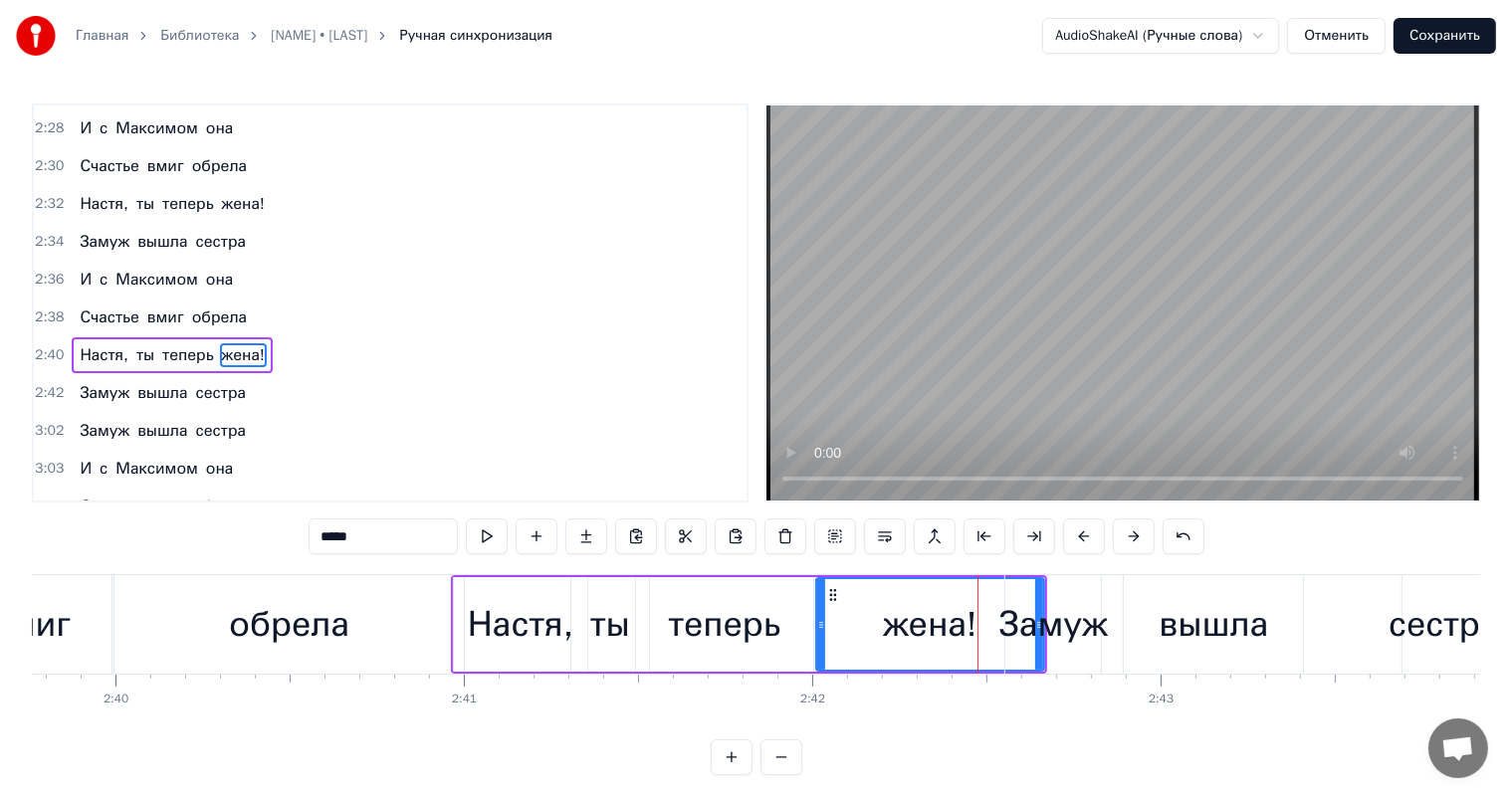 drag, startPoint x: 923, startPoint y: 624, endPoint x: 818, endPoint y: 624, distance: 105 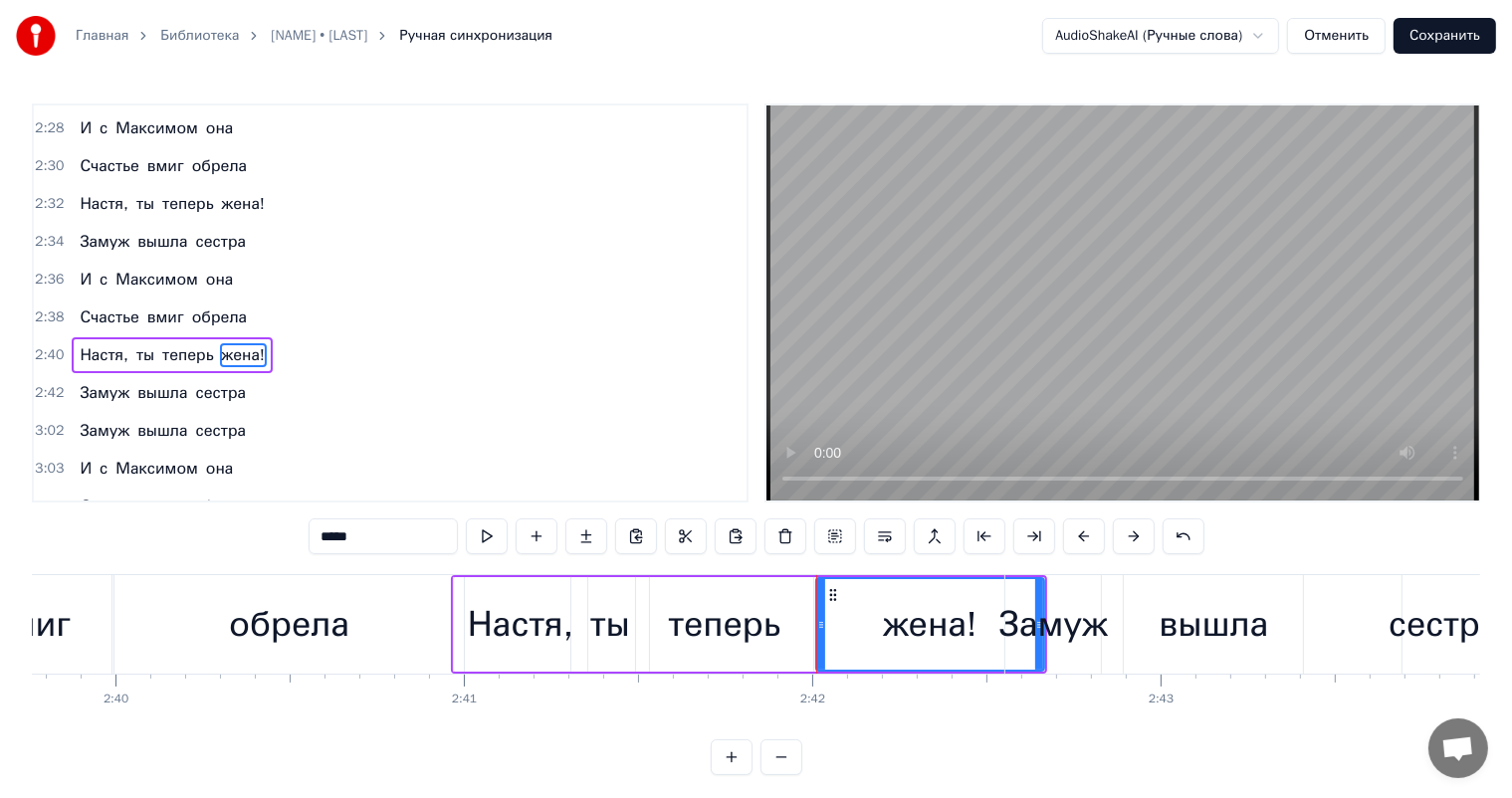 drag, startPoint x: 1038, startPoint y: 619, endPoint x: 1096, endPoint y: 621, distance: 58.034473 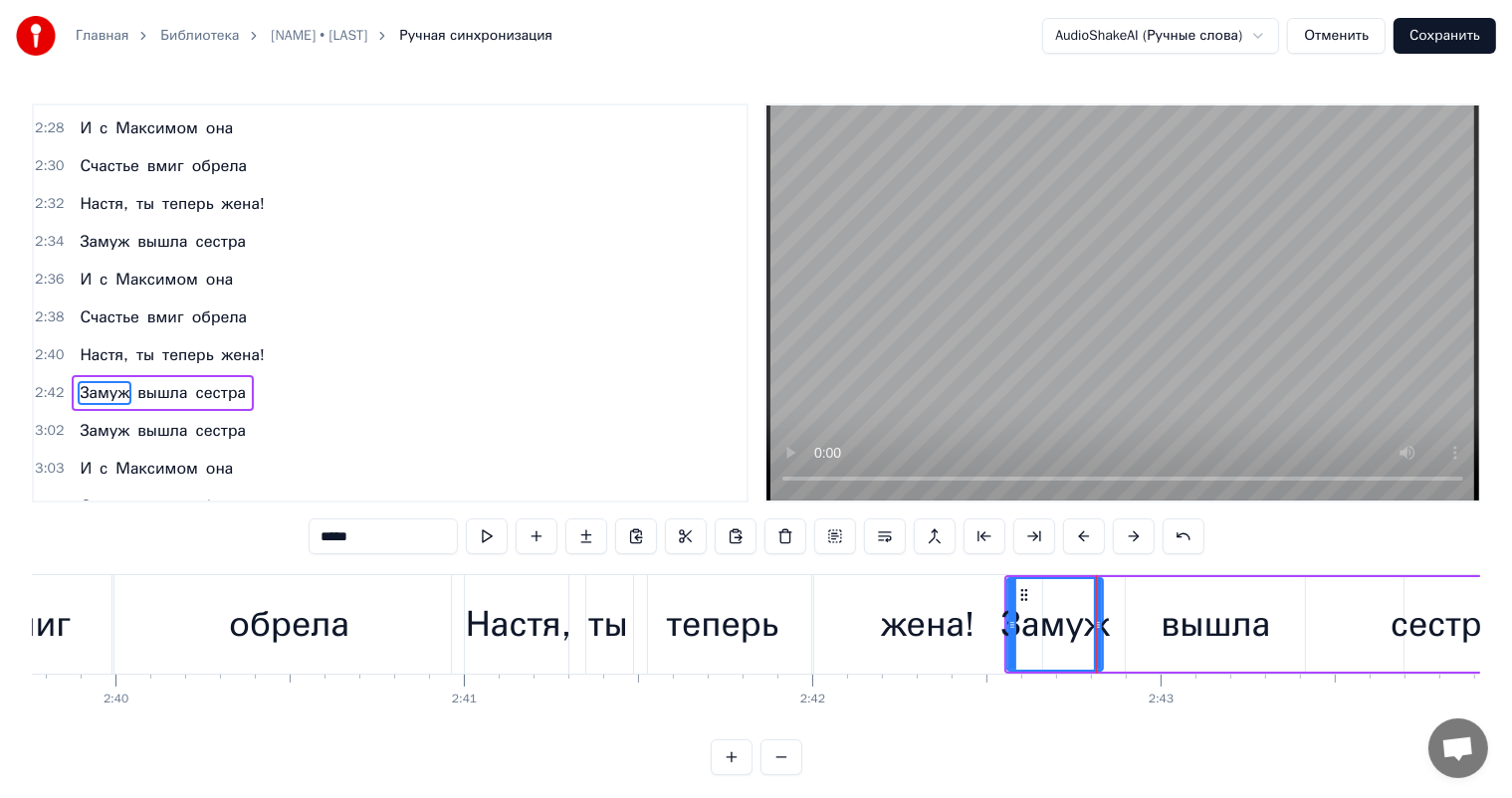 scroll, scrollTop: 1394, scrollLeft: 0, axis: vertical 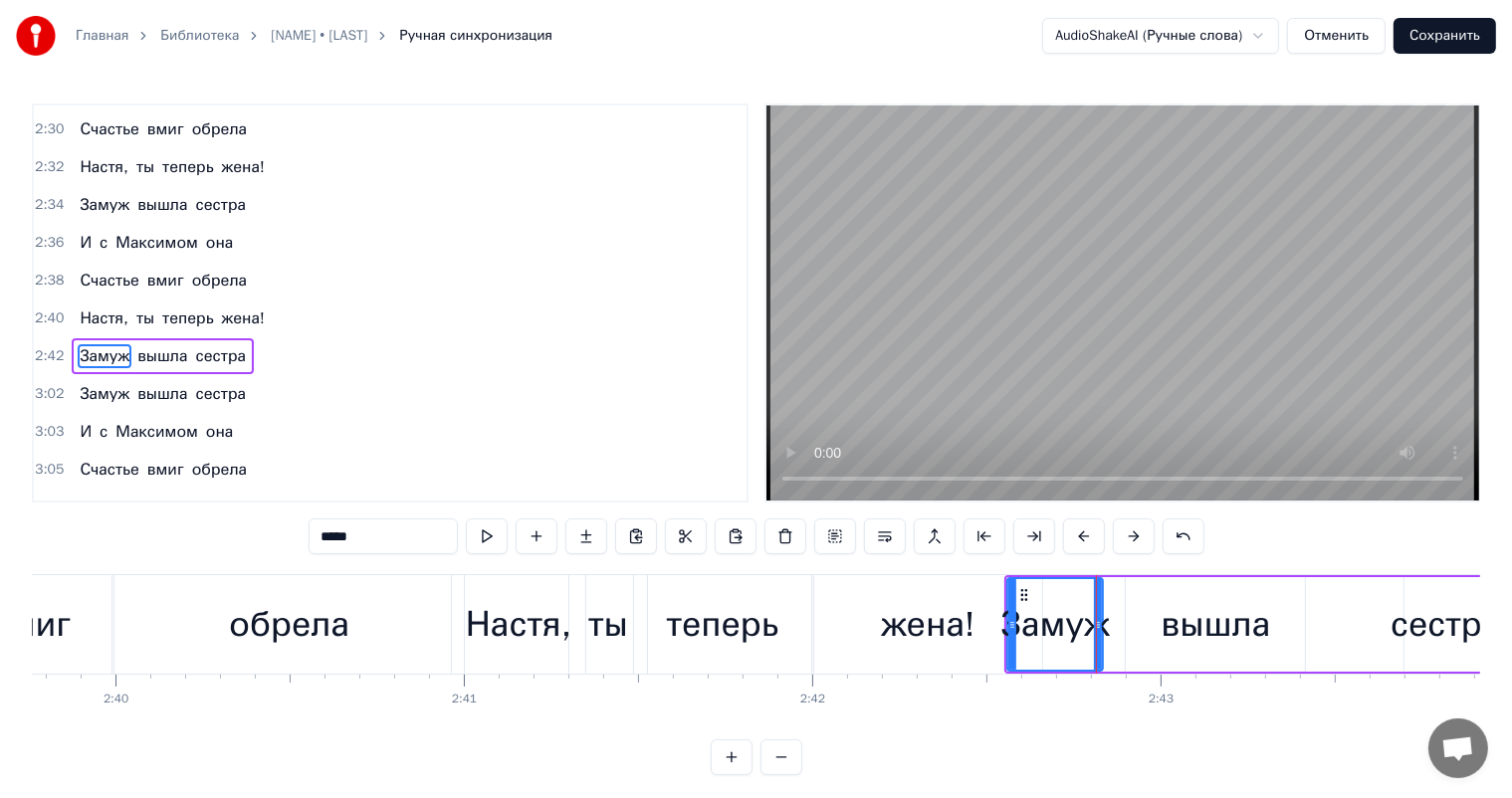 click on "жена!" at bounding box center [928, 624] 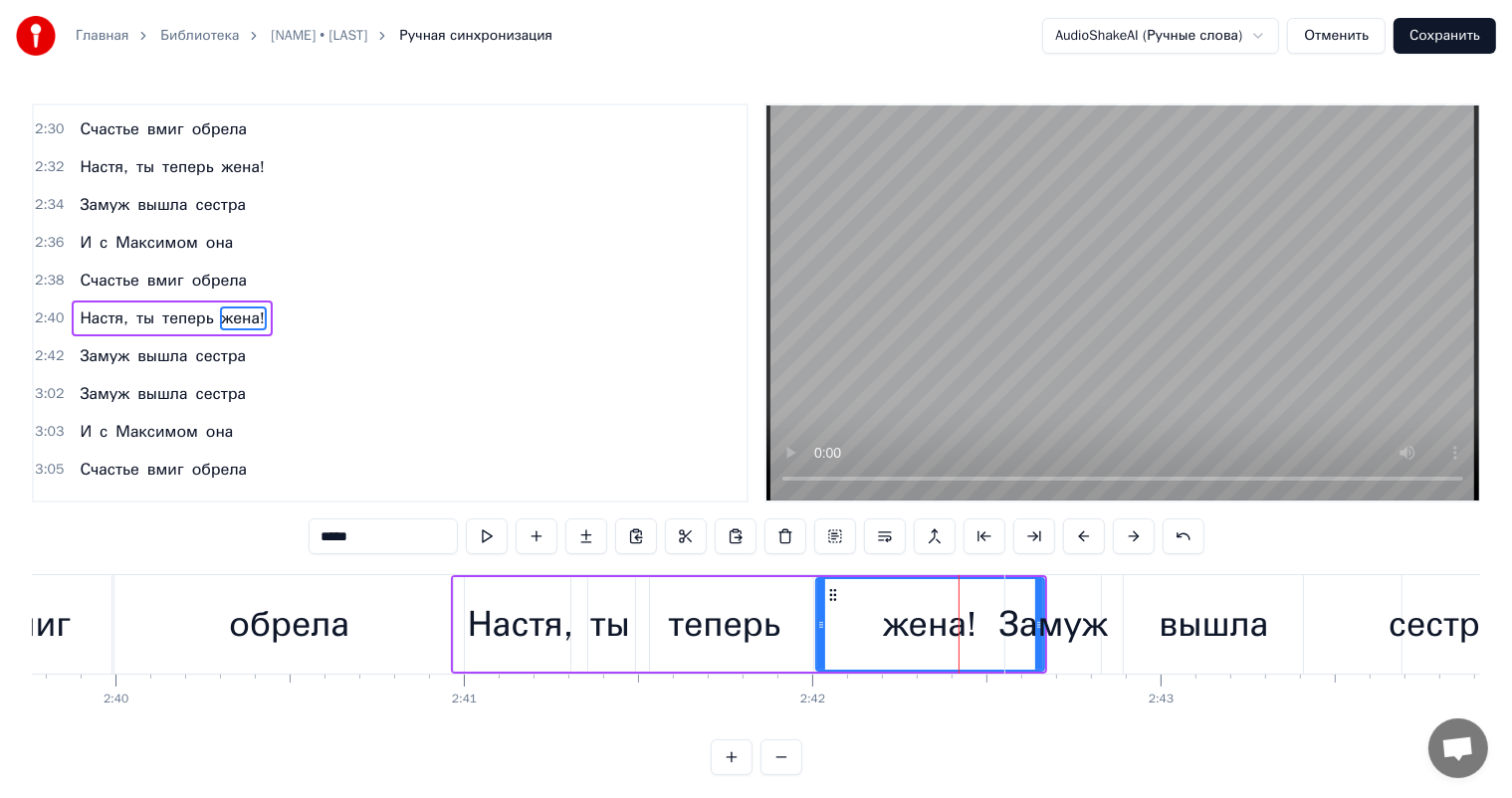 scroll, scrollTop: 1357, scrollLeft: 0, axis: vertical 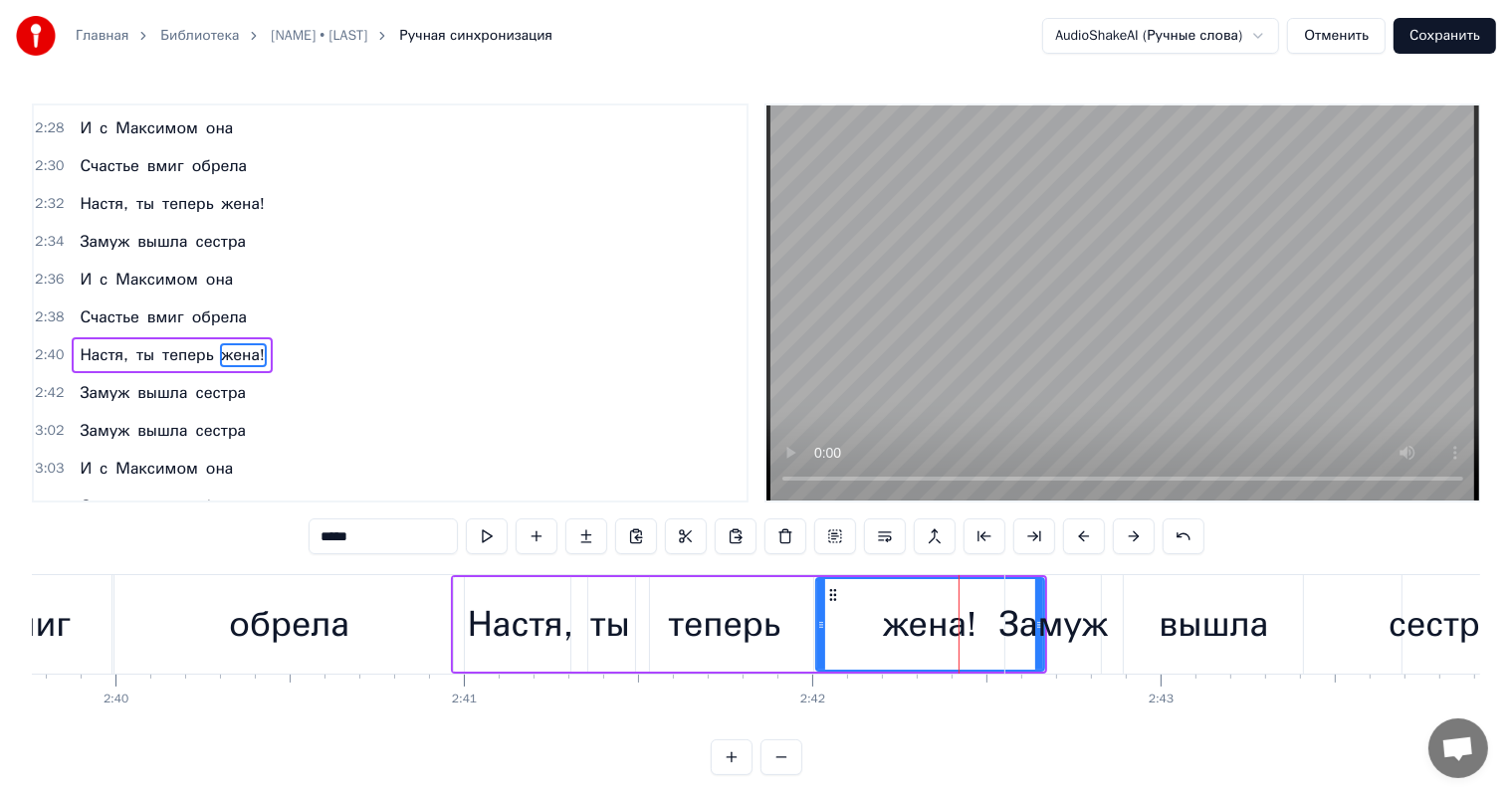 click on "вышла" at bounding box center [1213, 624] 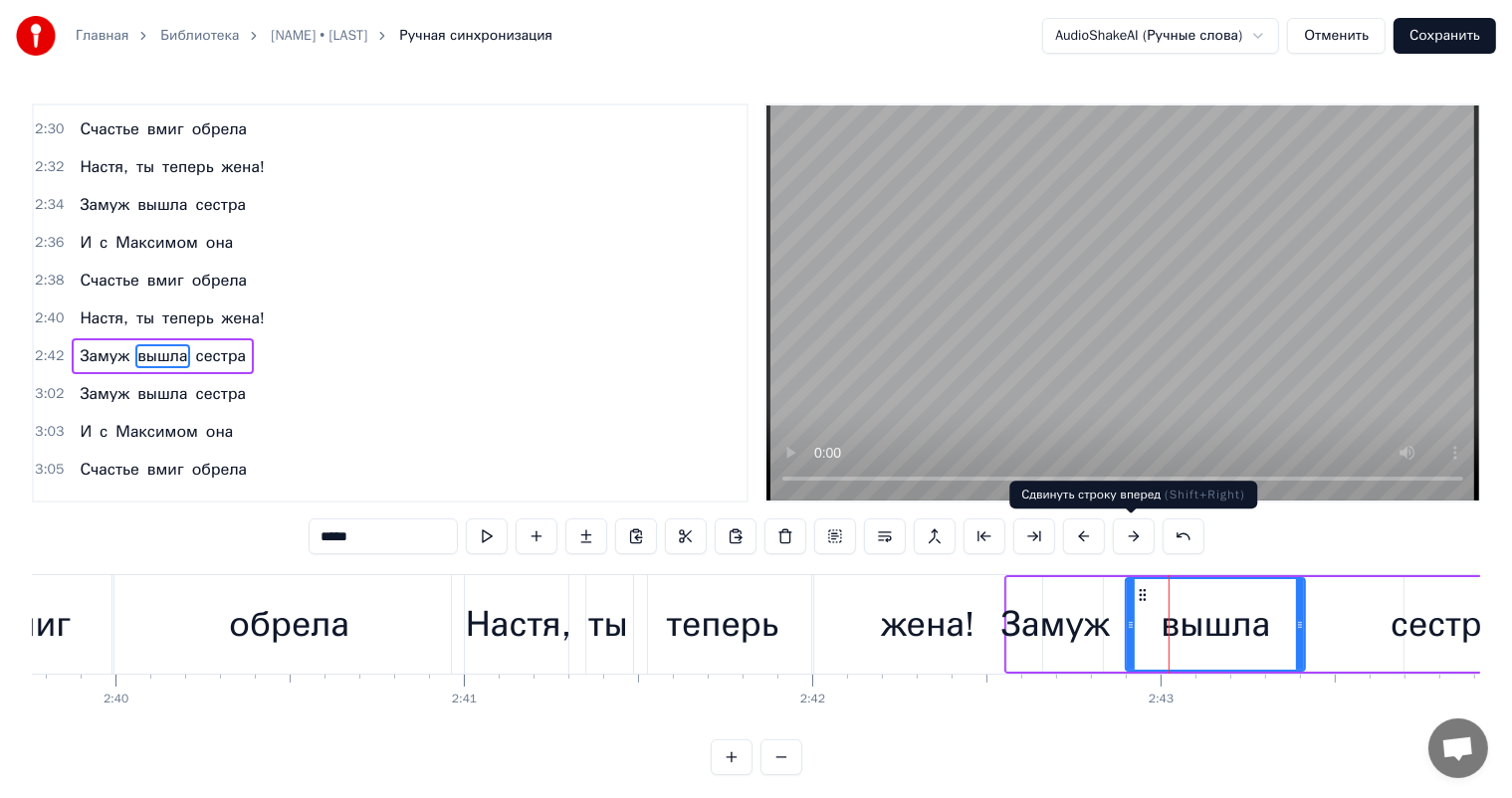 click at bounding box center [1134, 536] 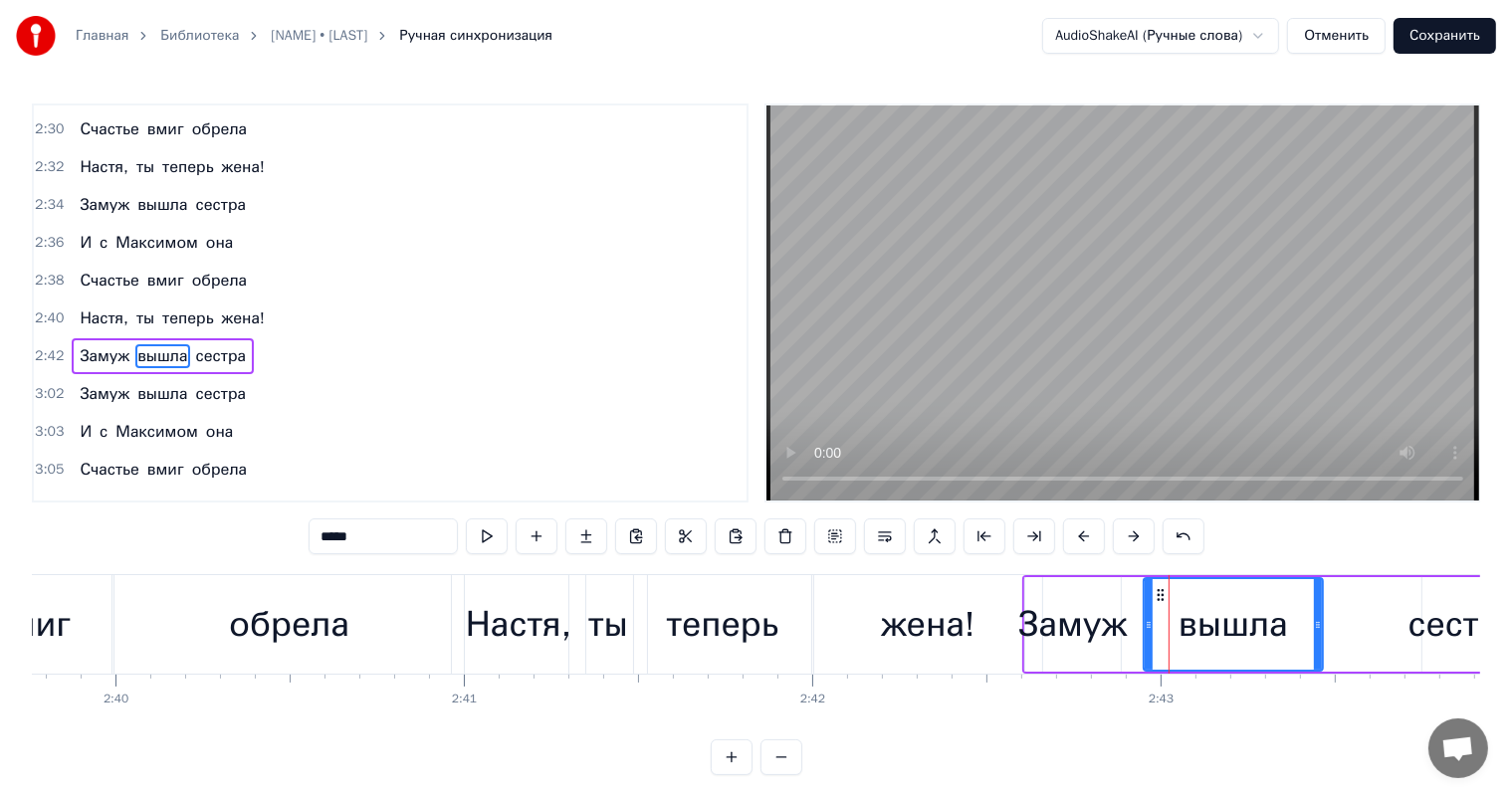click at bounding box center [1134, 536] 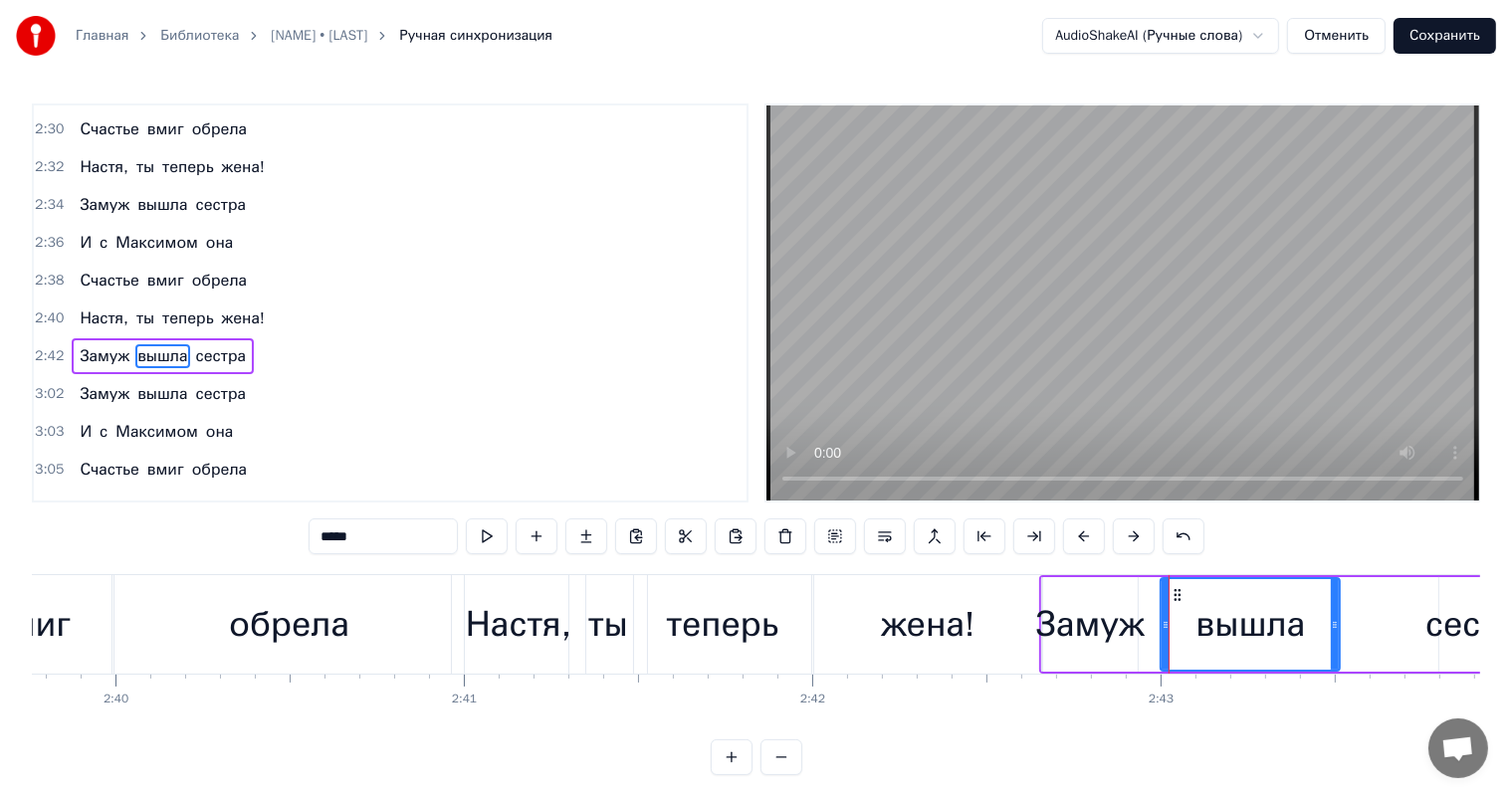 click at bounding box center [1134, 536] 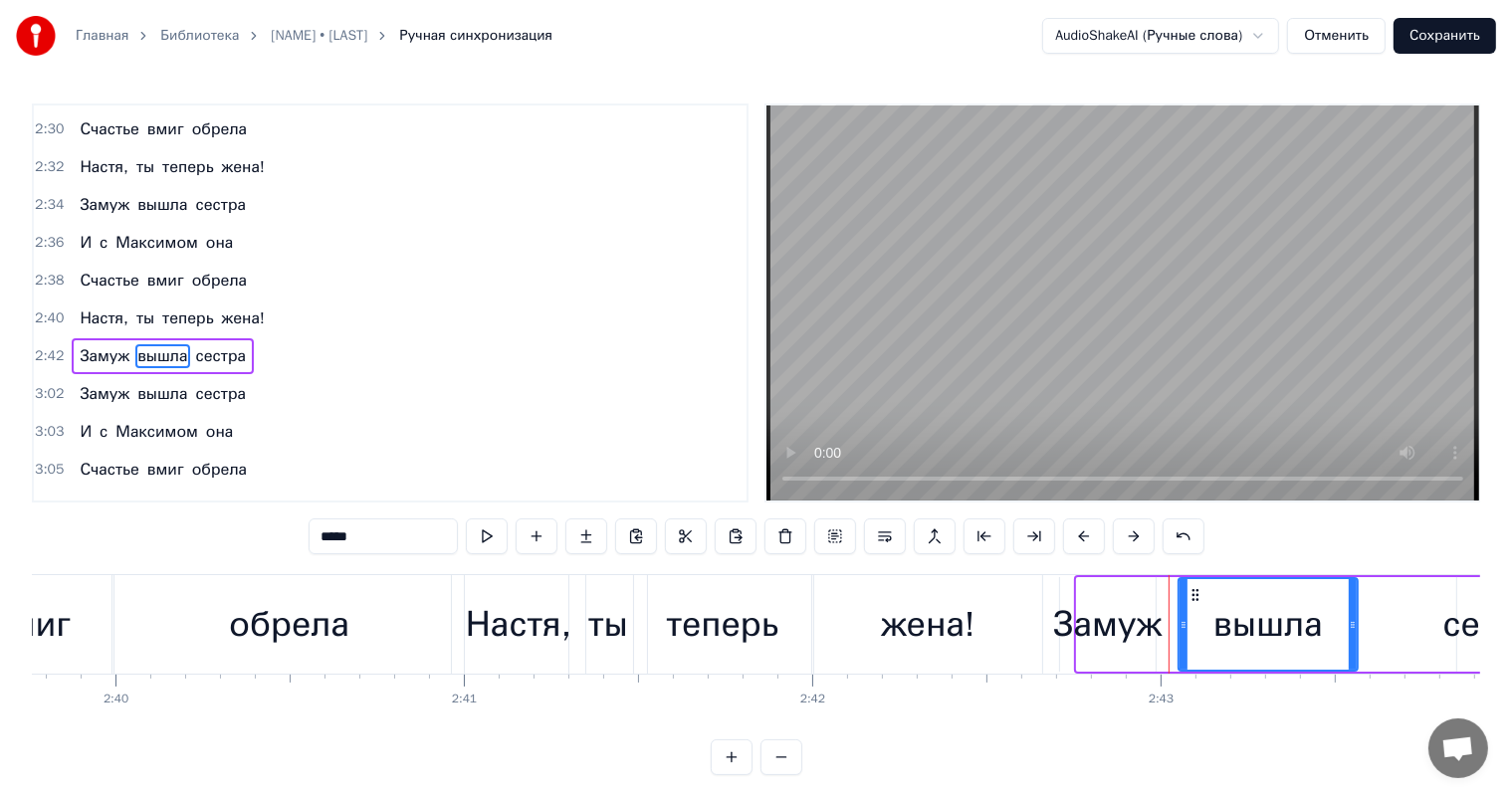 click at bounding box center (1134, 536) 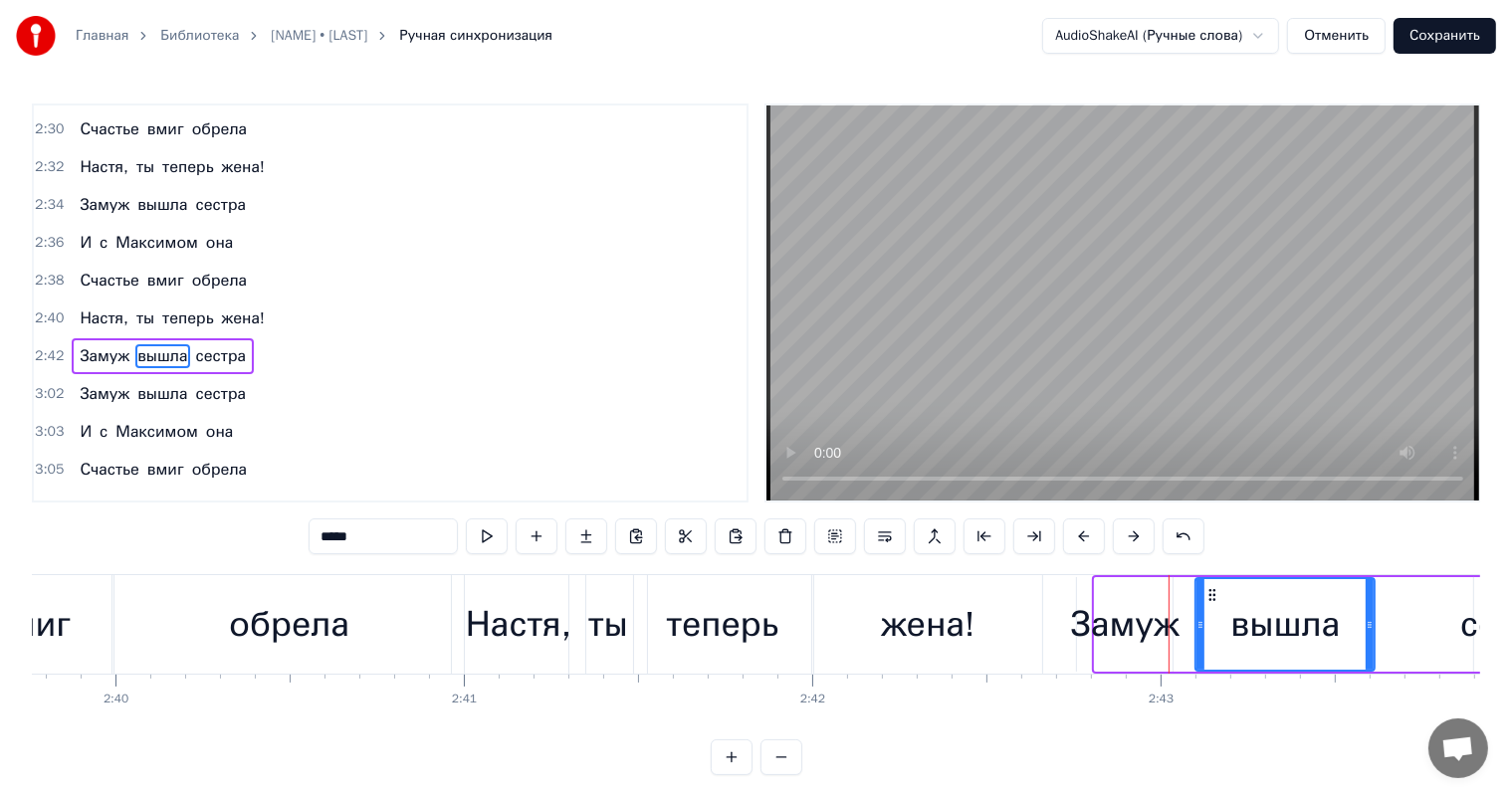 click at bounding box center [1134, 536] 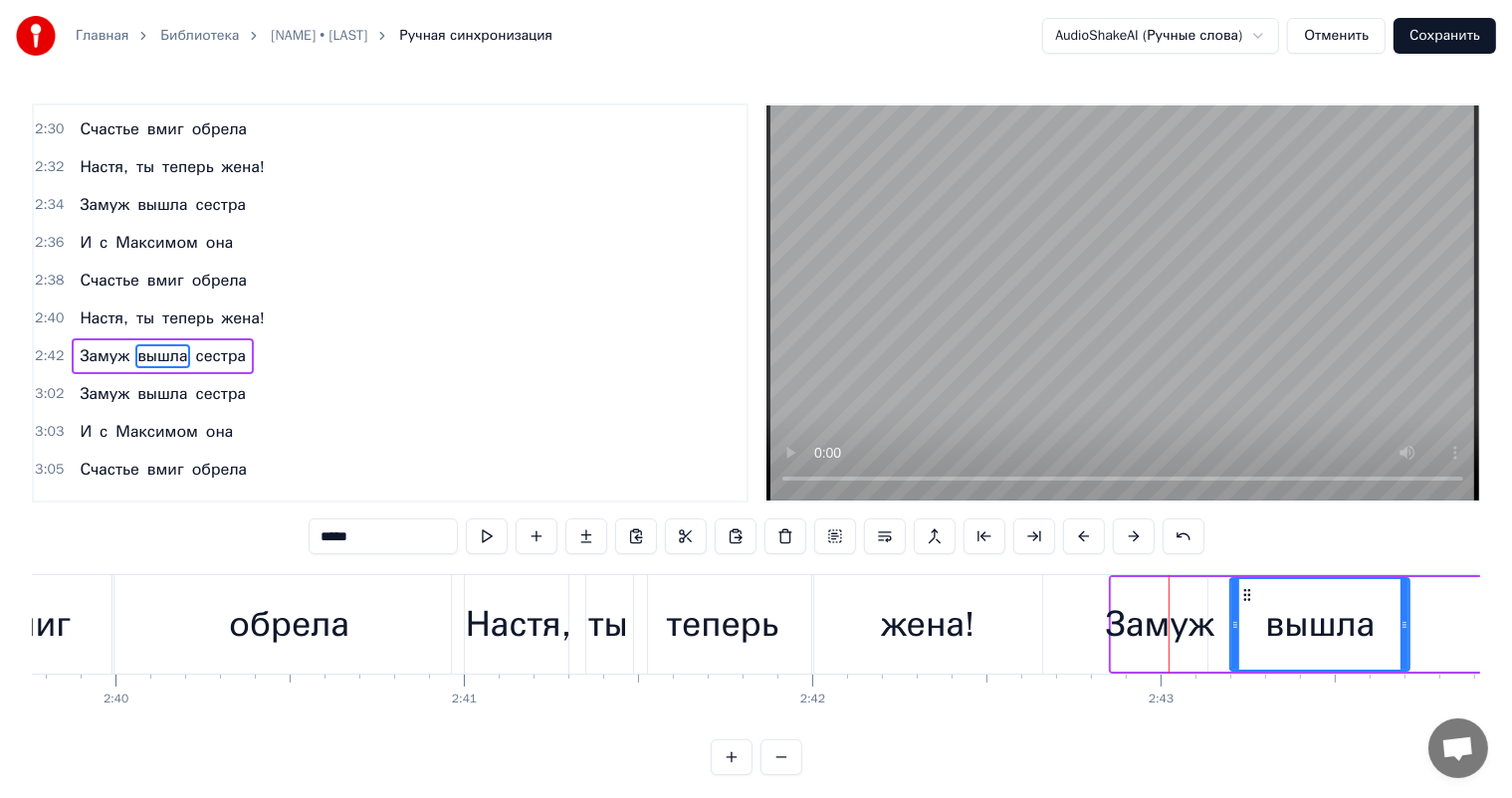 click at bounding box center (1134, 536) 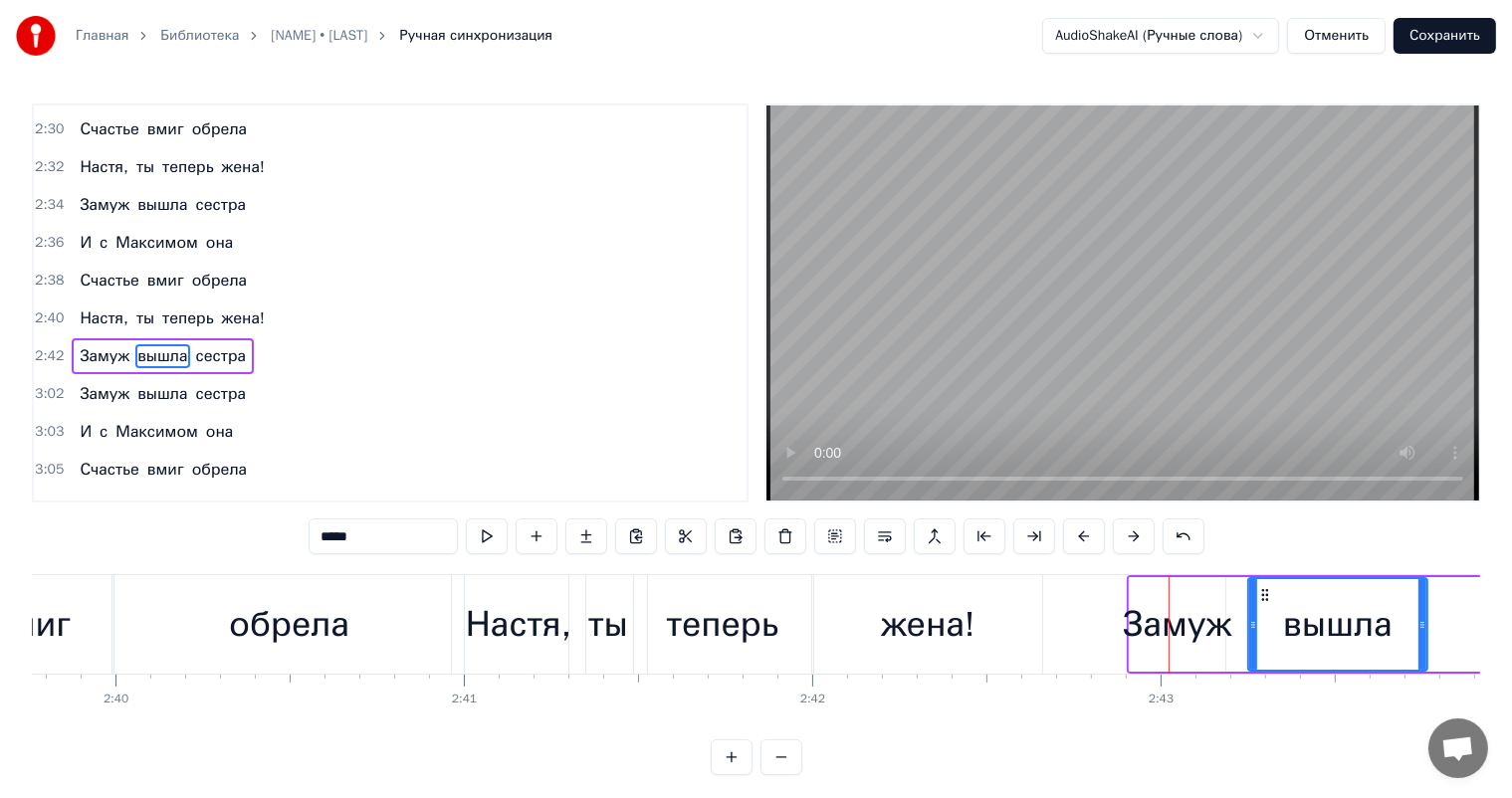 click at bounding box center (1134, 536) 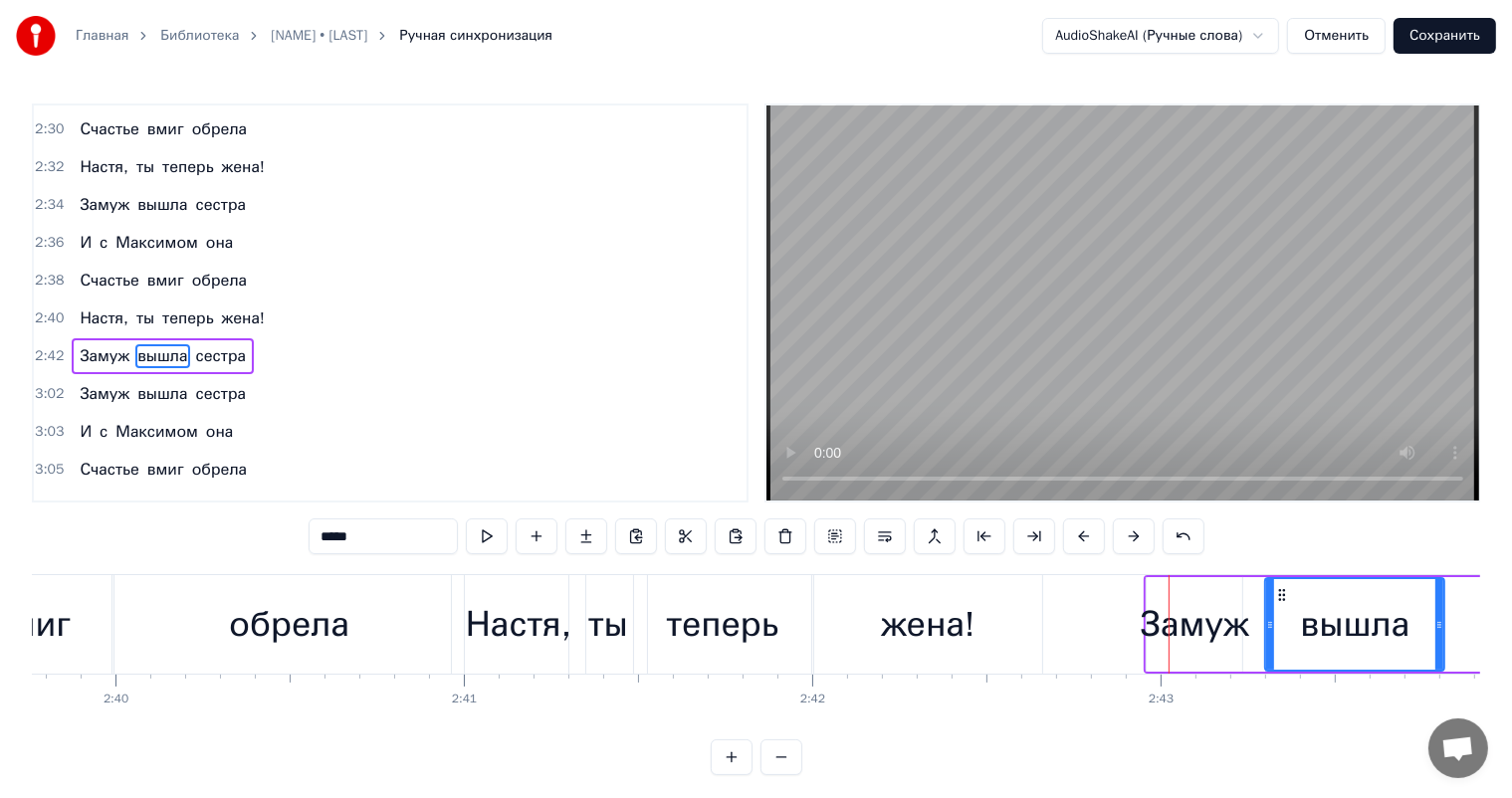 click at bounding box center [1134, 536] 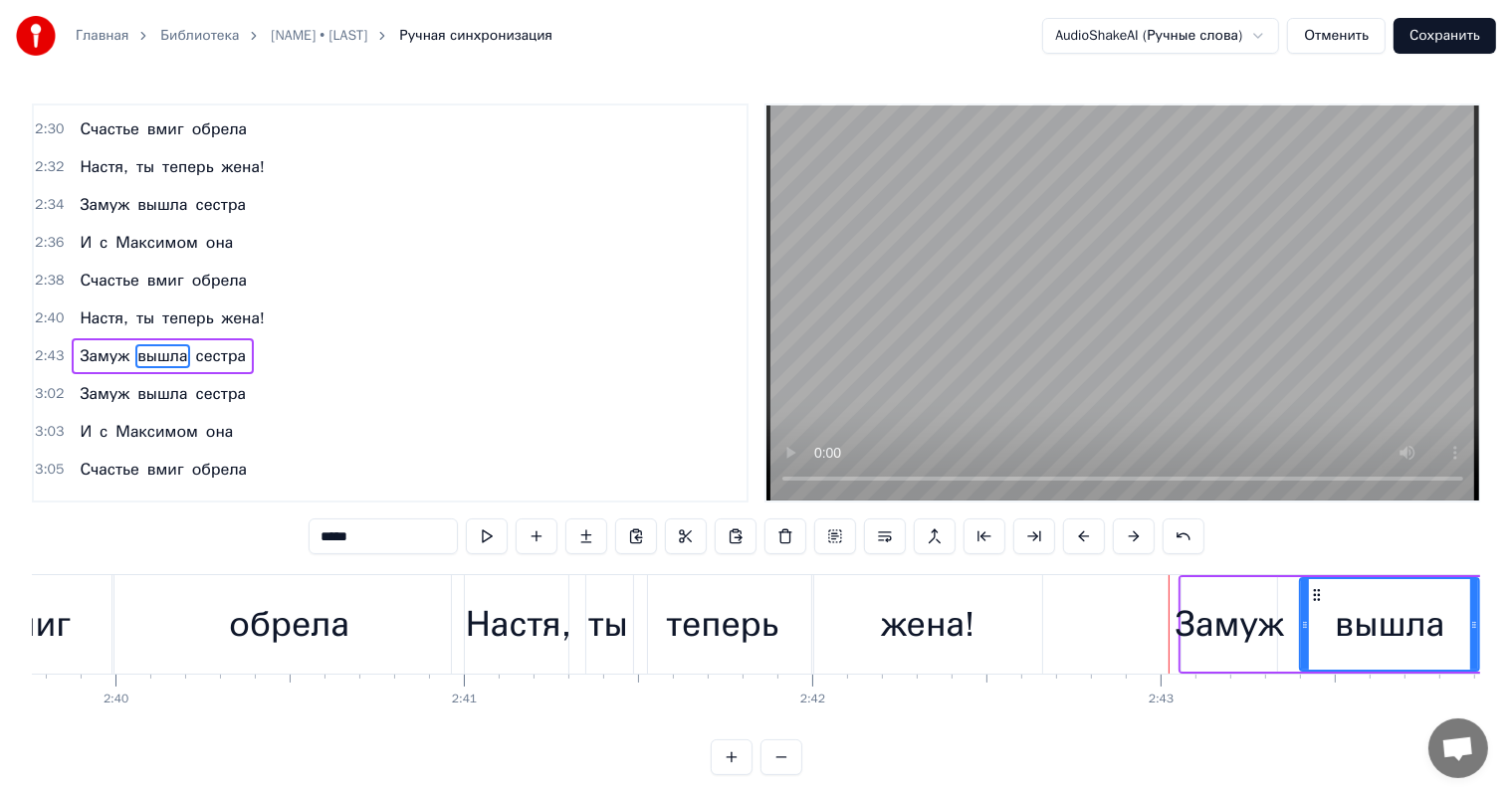 click at bounding box center (1134, 536) 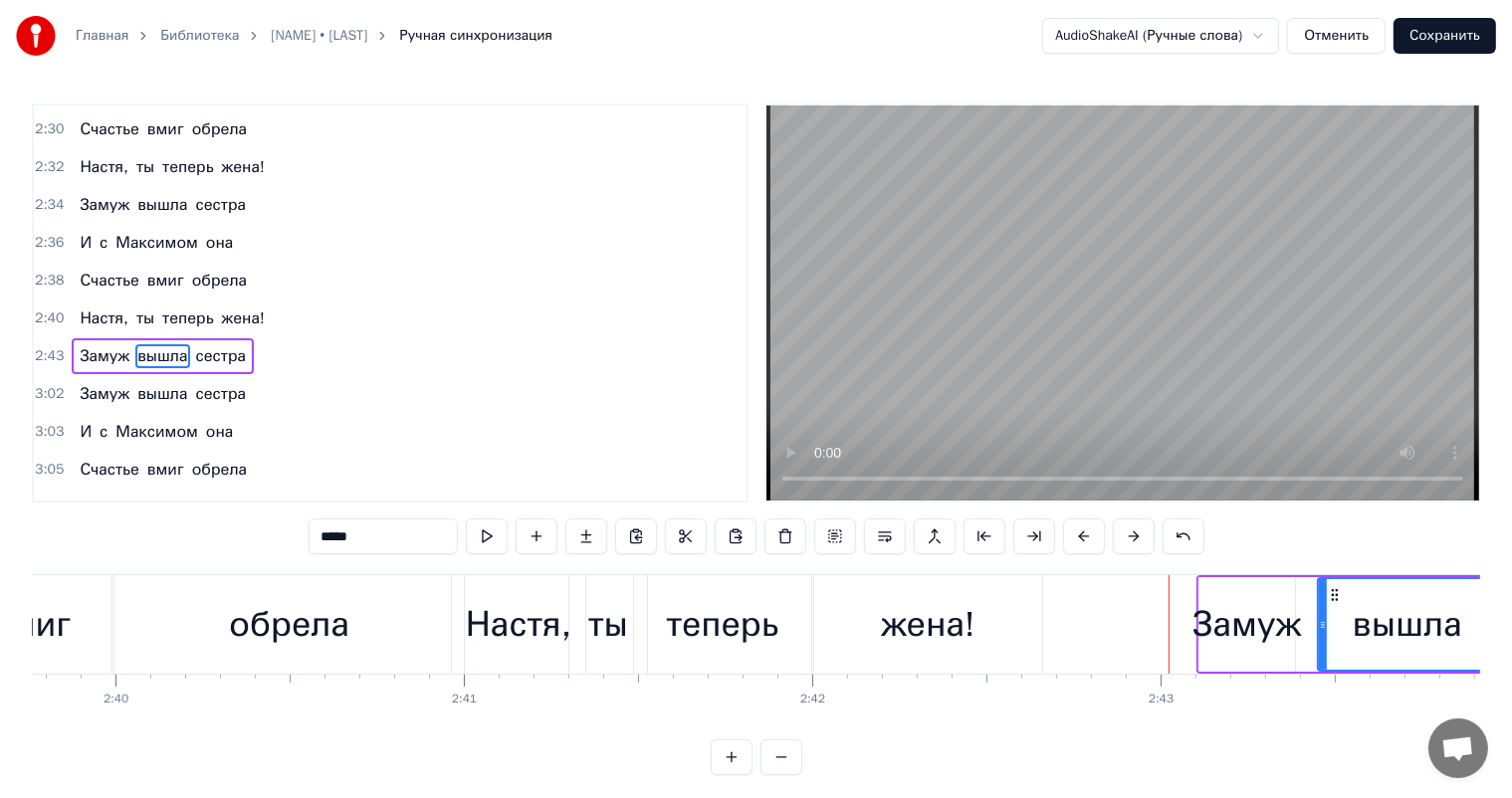click on "жена!" at bounding box center [928, 624] 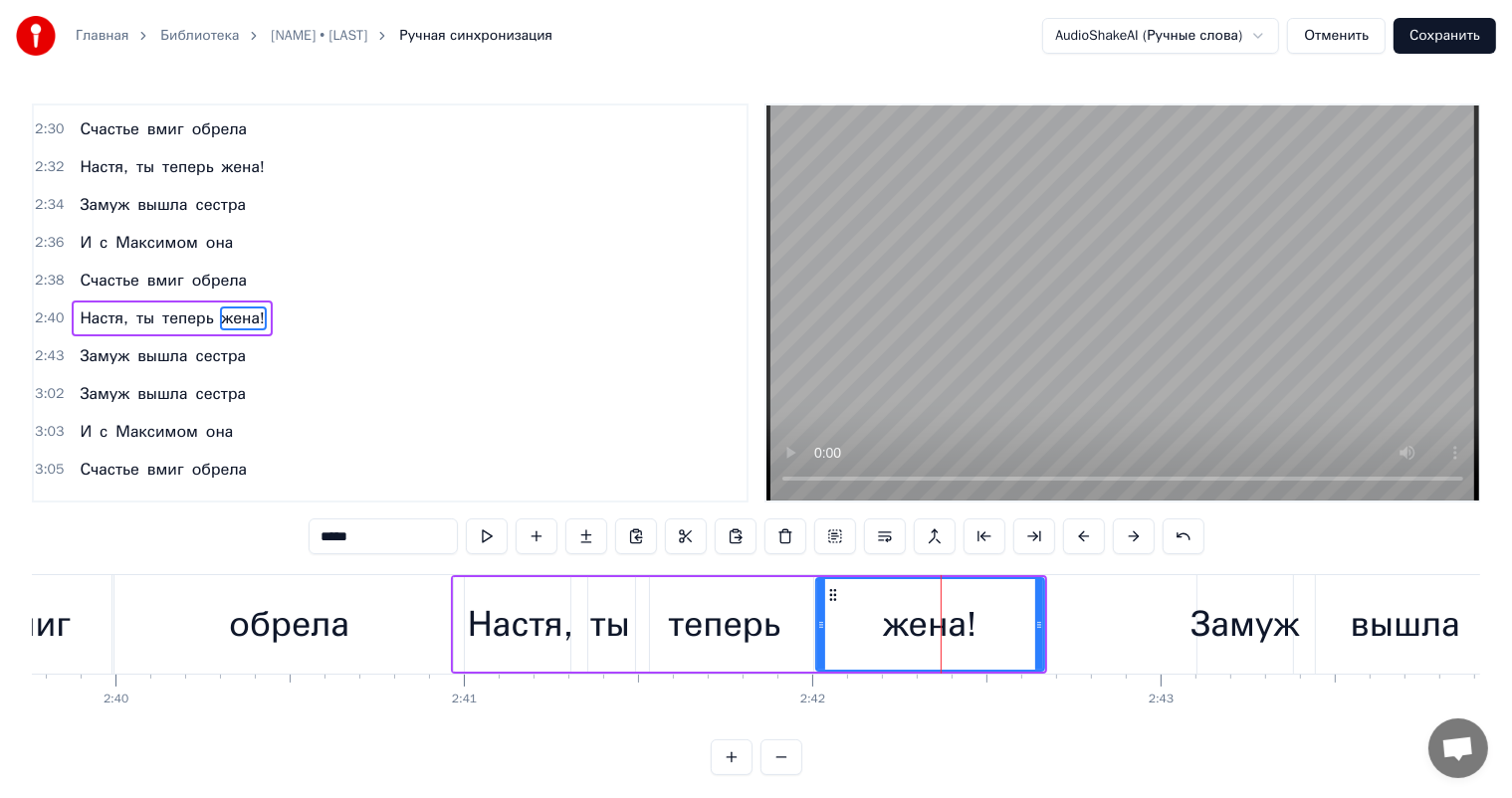 scroll, scrollTop: 1357, scrollLeft: 0, axis: vertical 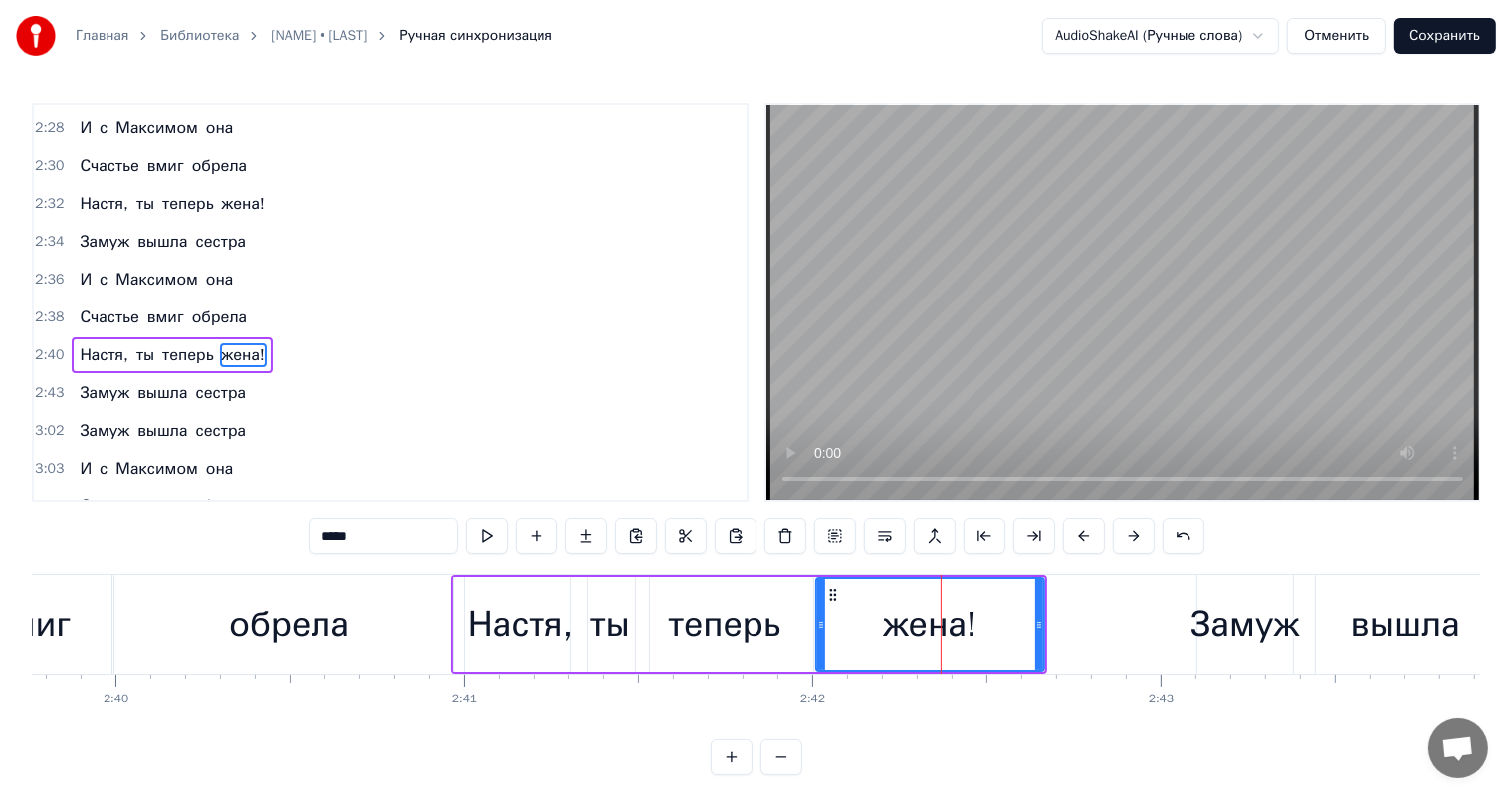 click on "Добрый вечер, мы на свадьбе Здесь все гости при параде. Всем сегодня будет хорошо! Наш жених нас не подвел Настю в ЗАГС скорей повел И они выходят на танцпол. Ну как же здорово друг друга так любить И не стесняясь всем об этом говорить. И целоваться как не снилось никому И говорить: Тебя люблю- у- у- у! И закружилось все вокруг как на репите, Жениха и невесту не держите. Ведущий в голос: гости, че сидите? Замуж вышла сестра И с Максимом она Счастье вмиг обрела Настя, ты теперь жена! Замуж вышла сестра И с Максимом она Счастье вмиг обрела Настя, ты теперь жена! Замуж" at bounding box center [-17417, 624] 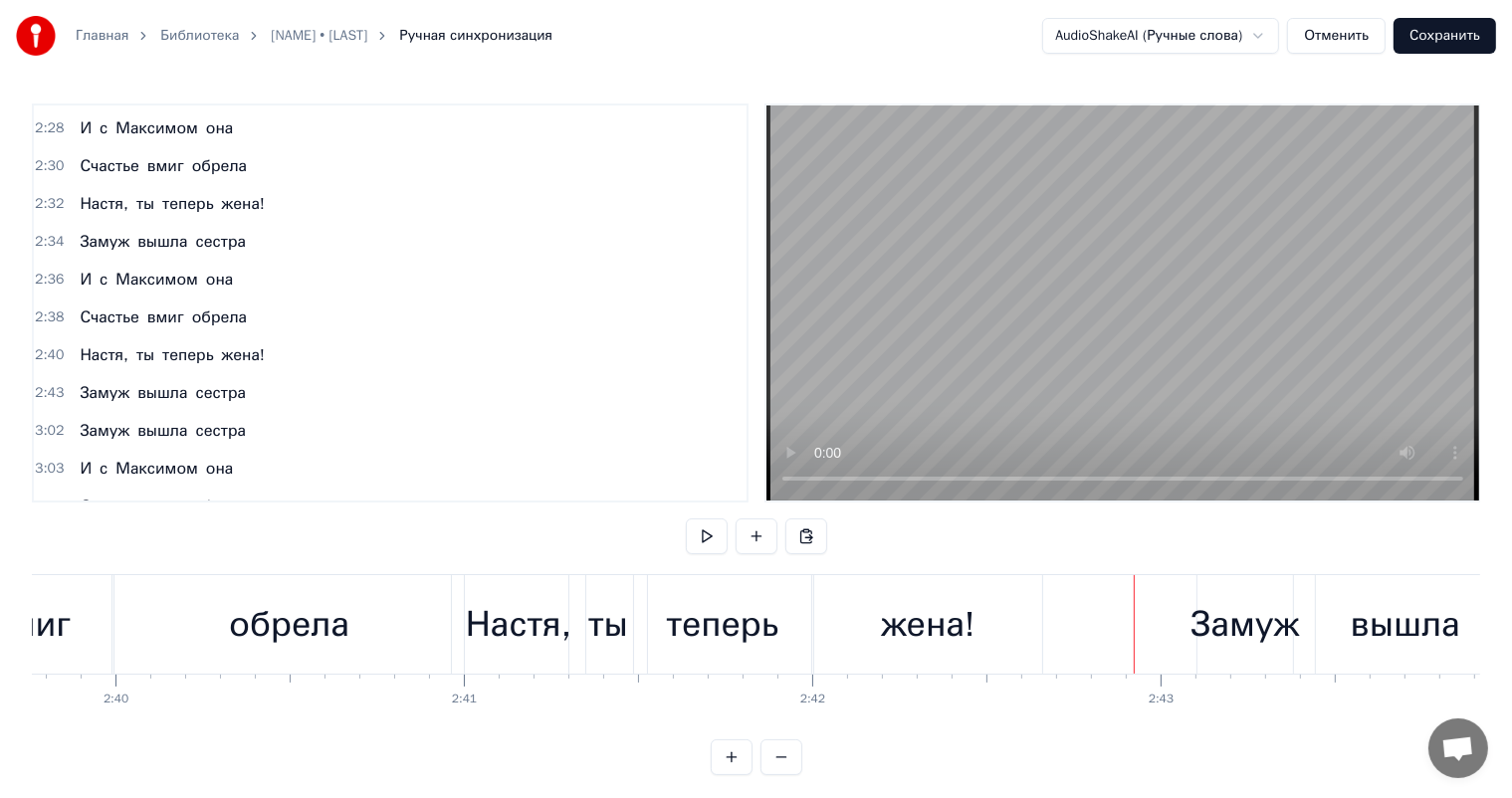 click on "жена!" at bounding box center (928, 624) 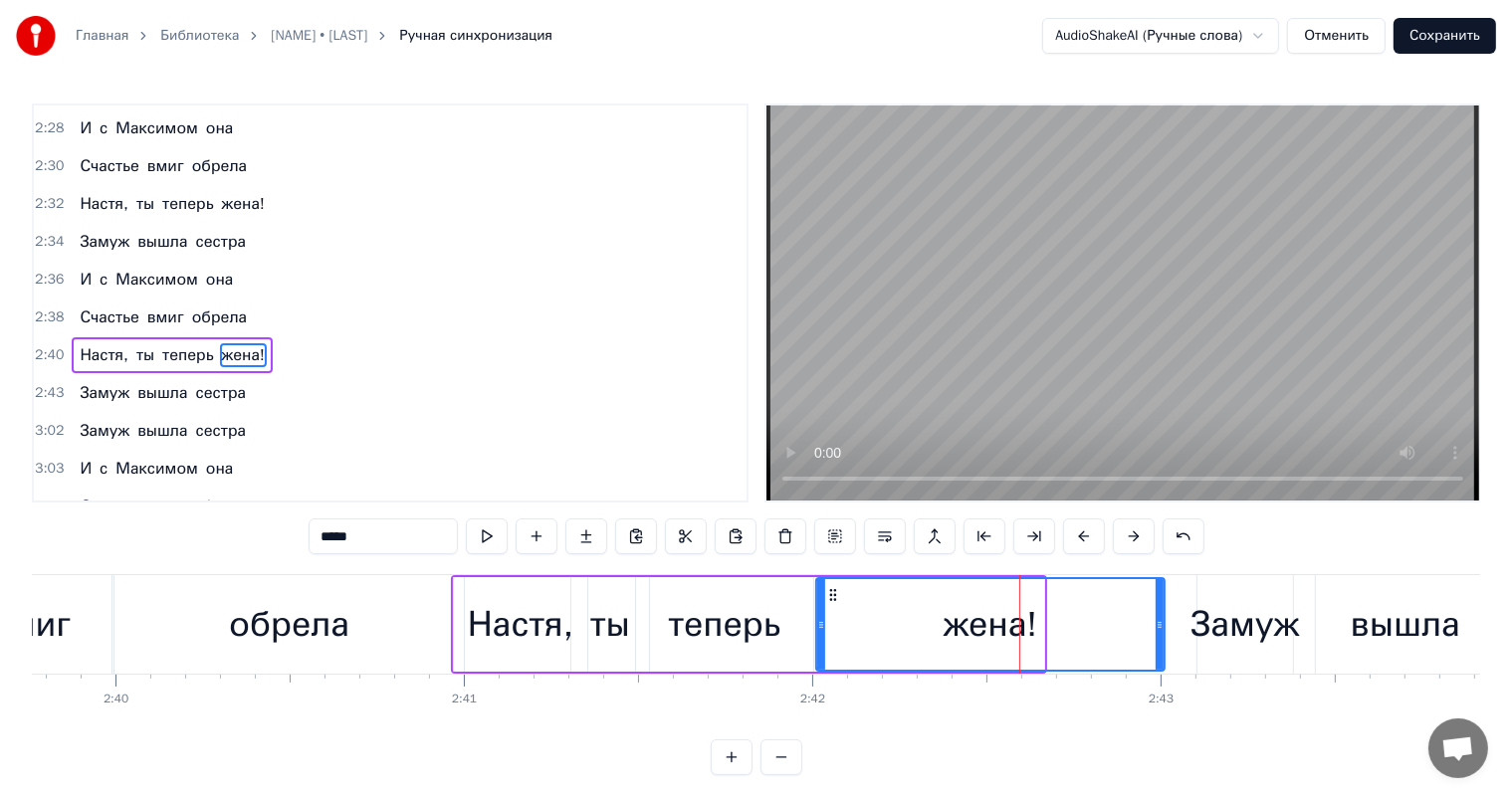 drag, startPoint x: 1039, startPoint y: 621, endPoint x: 1160, endPoint y: 631, distance: 121.41252 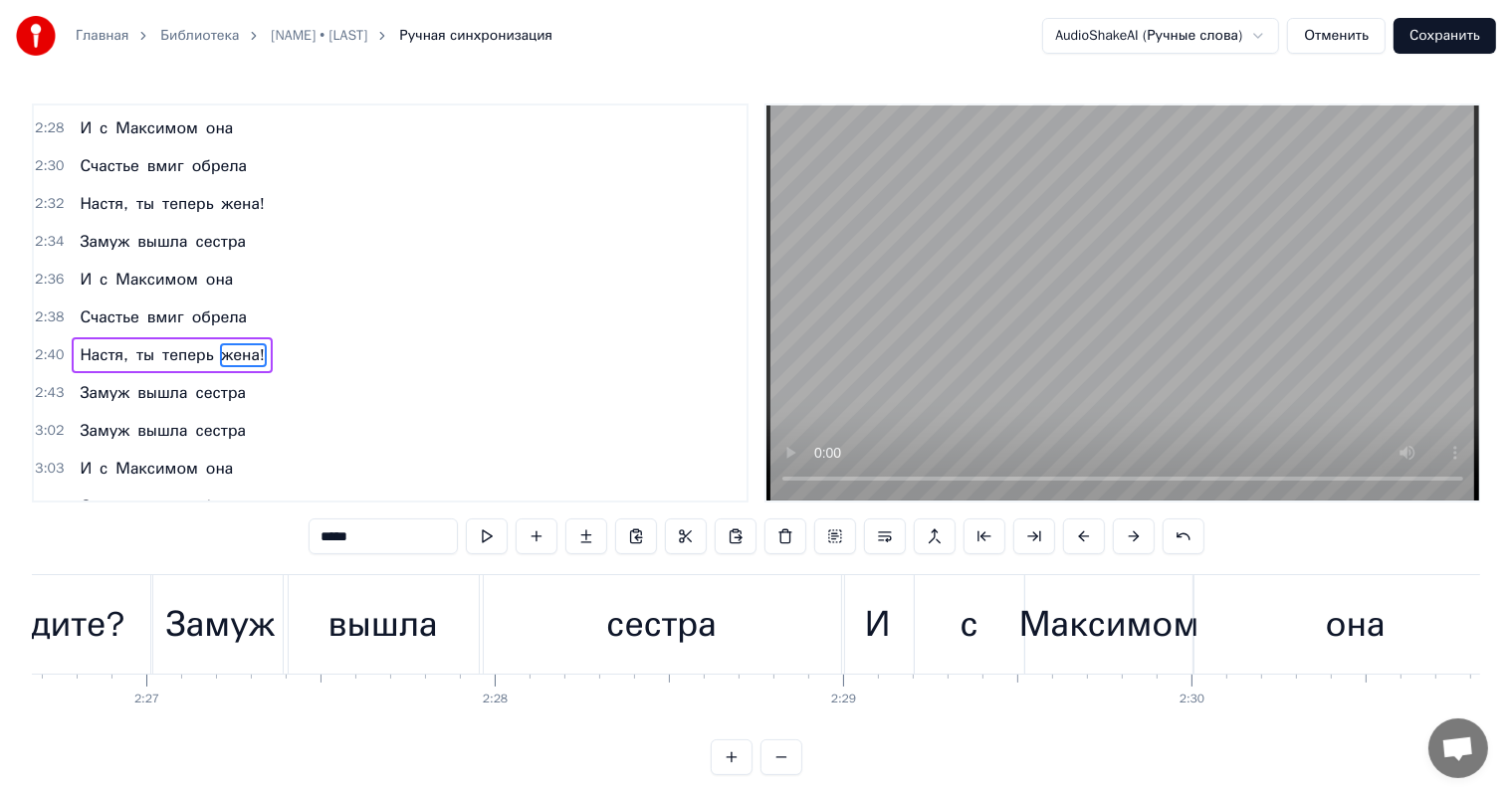 scroll, scrollTop: 0, scrollLeft: 51012, axis: horizontal 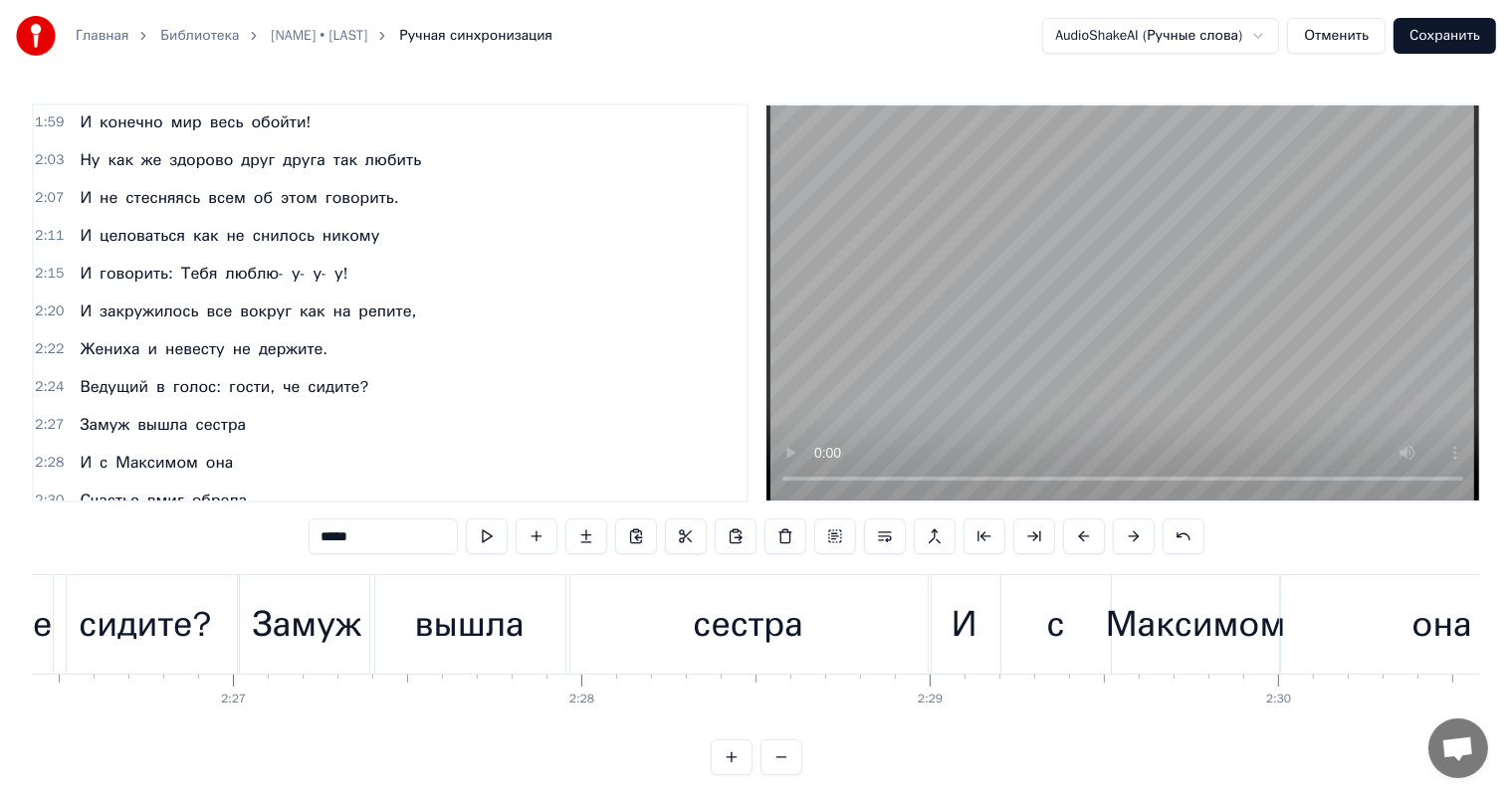 click on "Ну как же здорово друг друга так любить" at bounding box center (250, 160) 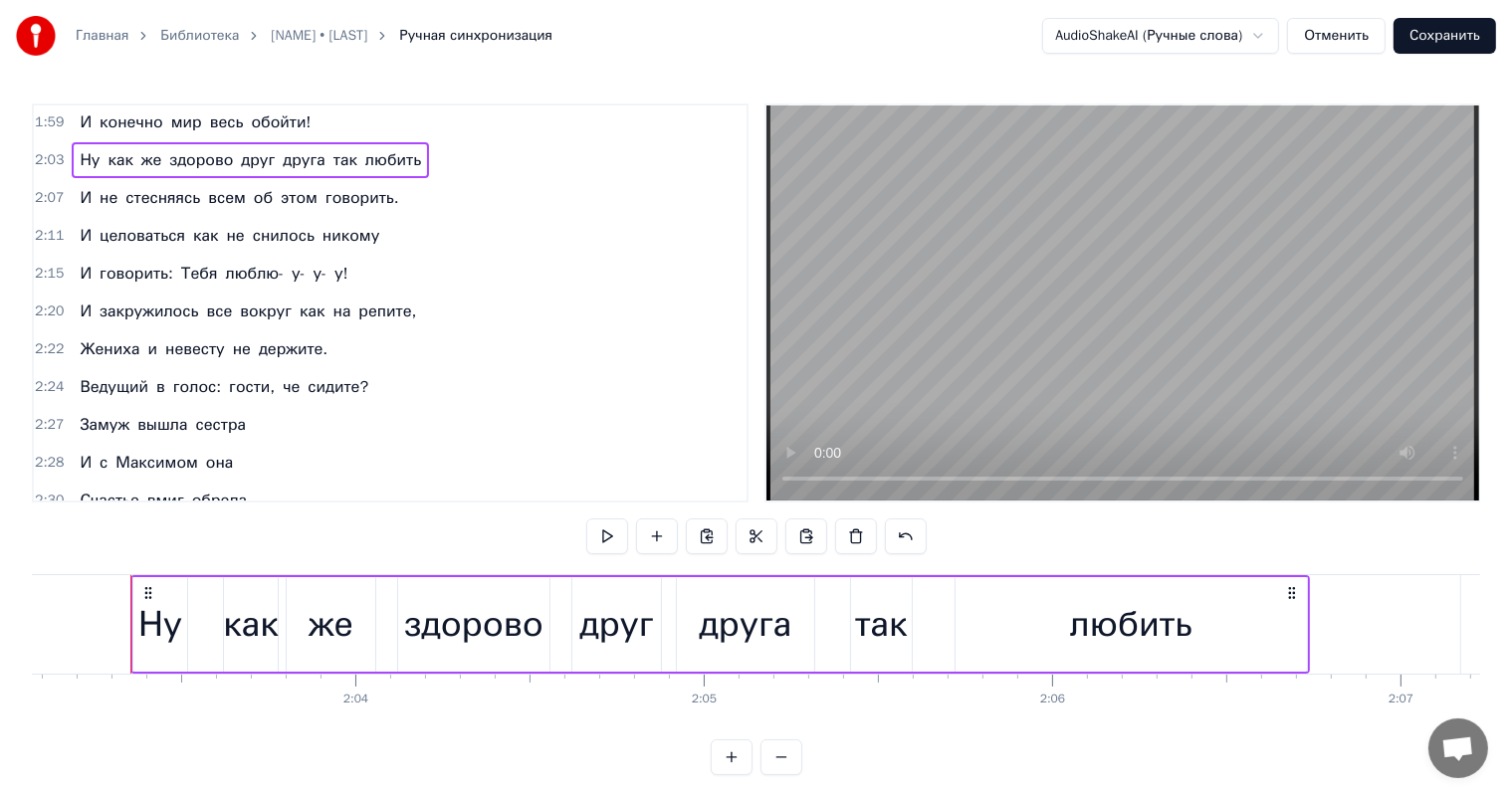 scroll, scrollTop: 0, scrollLeft: 42875, axis: horizontal 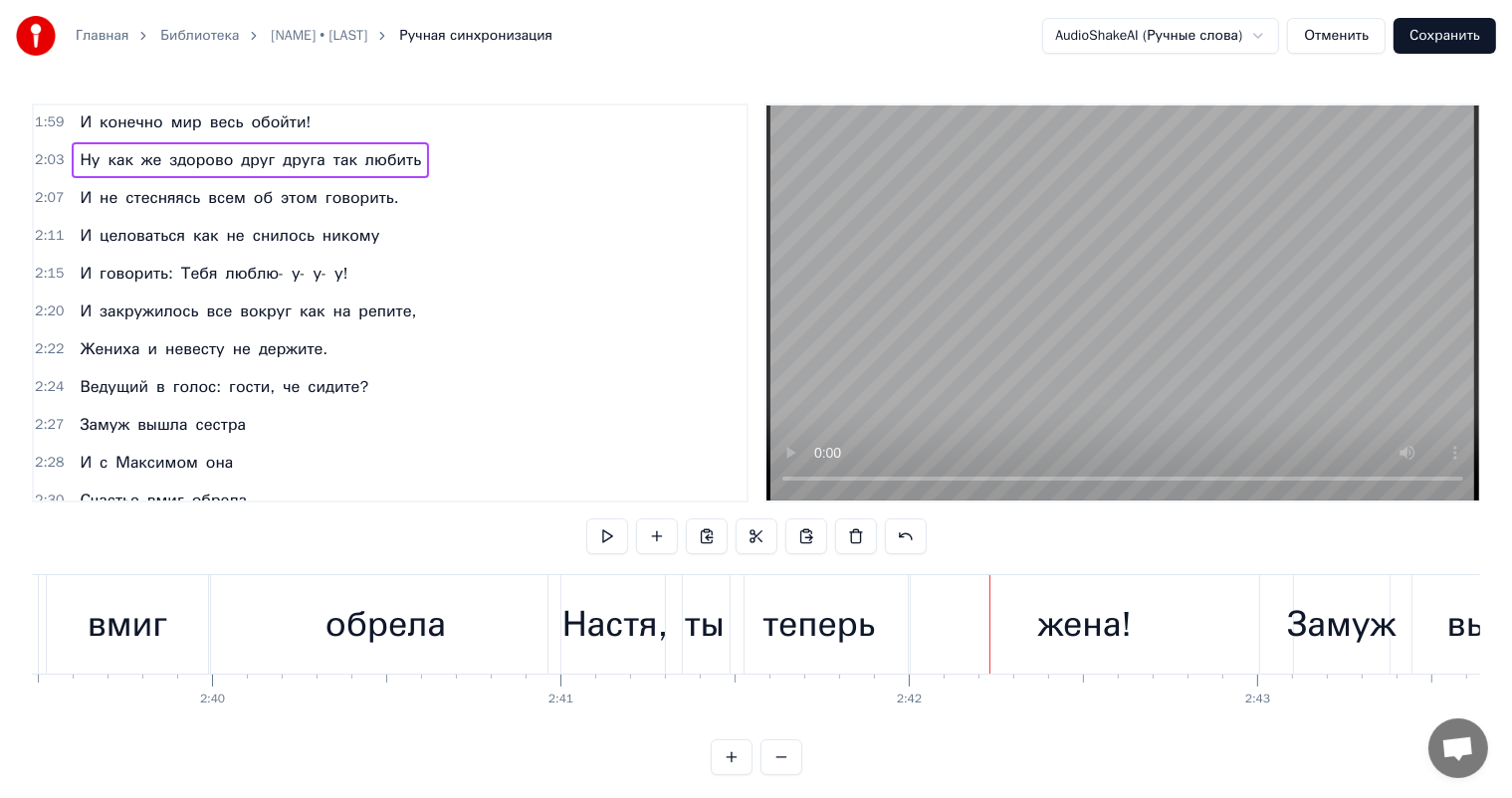 click on "Настя," at bounding box center [615, 624] 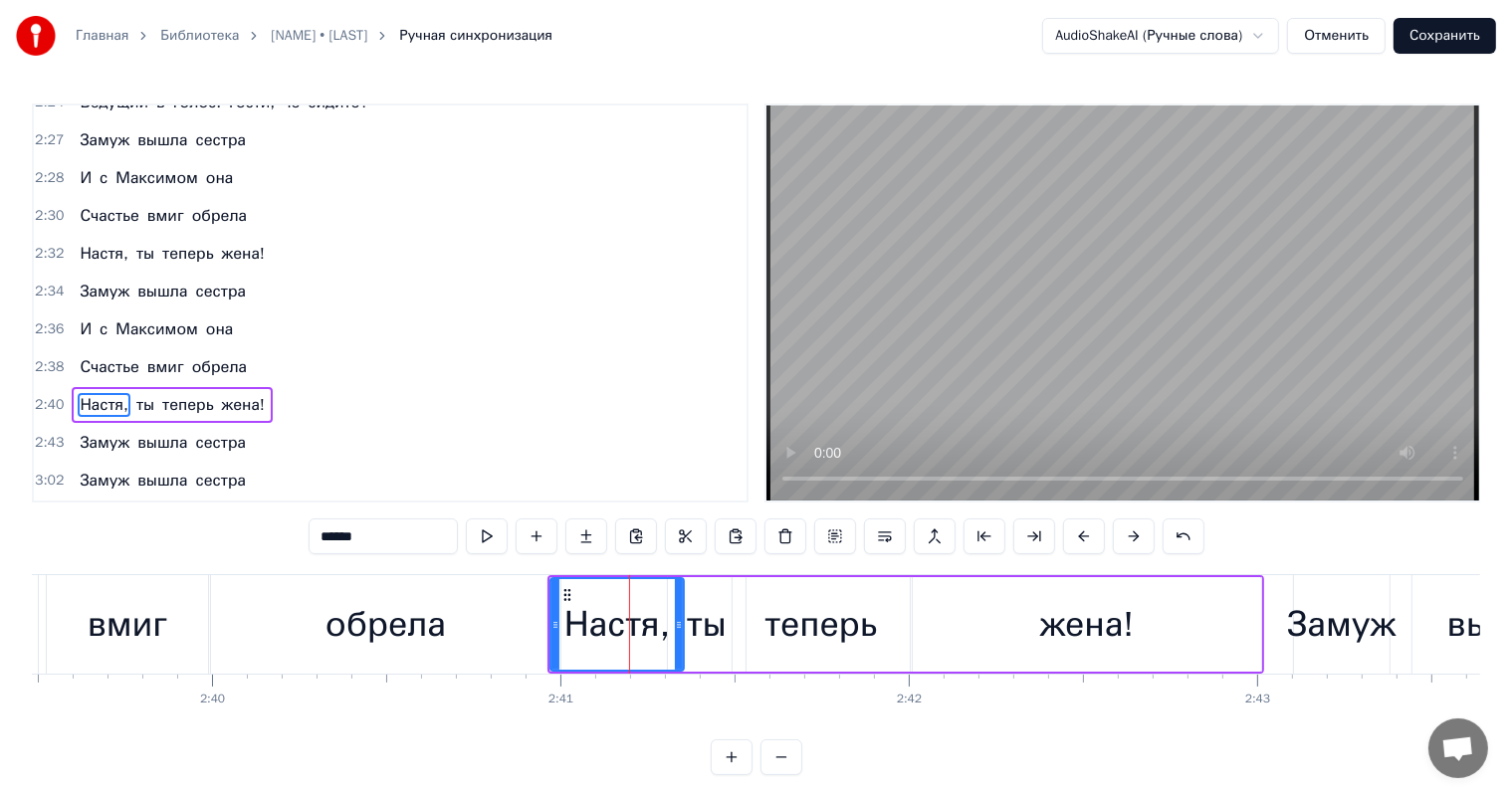 scroll, scrollTop: 1357, scrollLeft: 0, axis: vertical 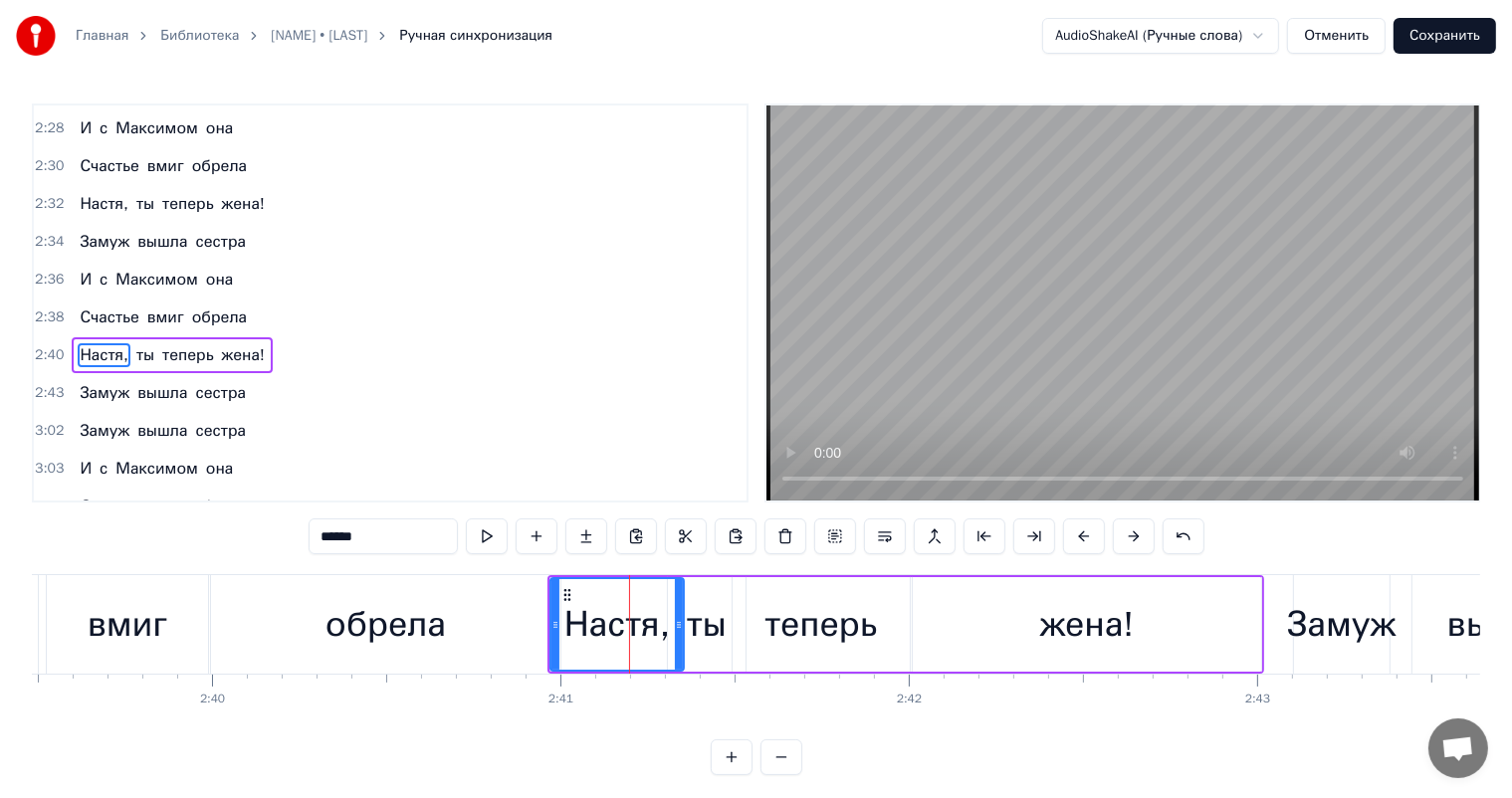 click at bounding box center (1134, 536) 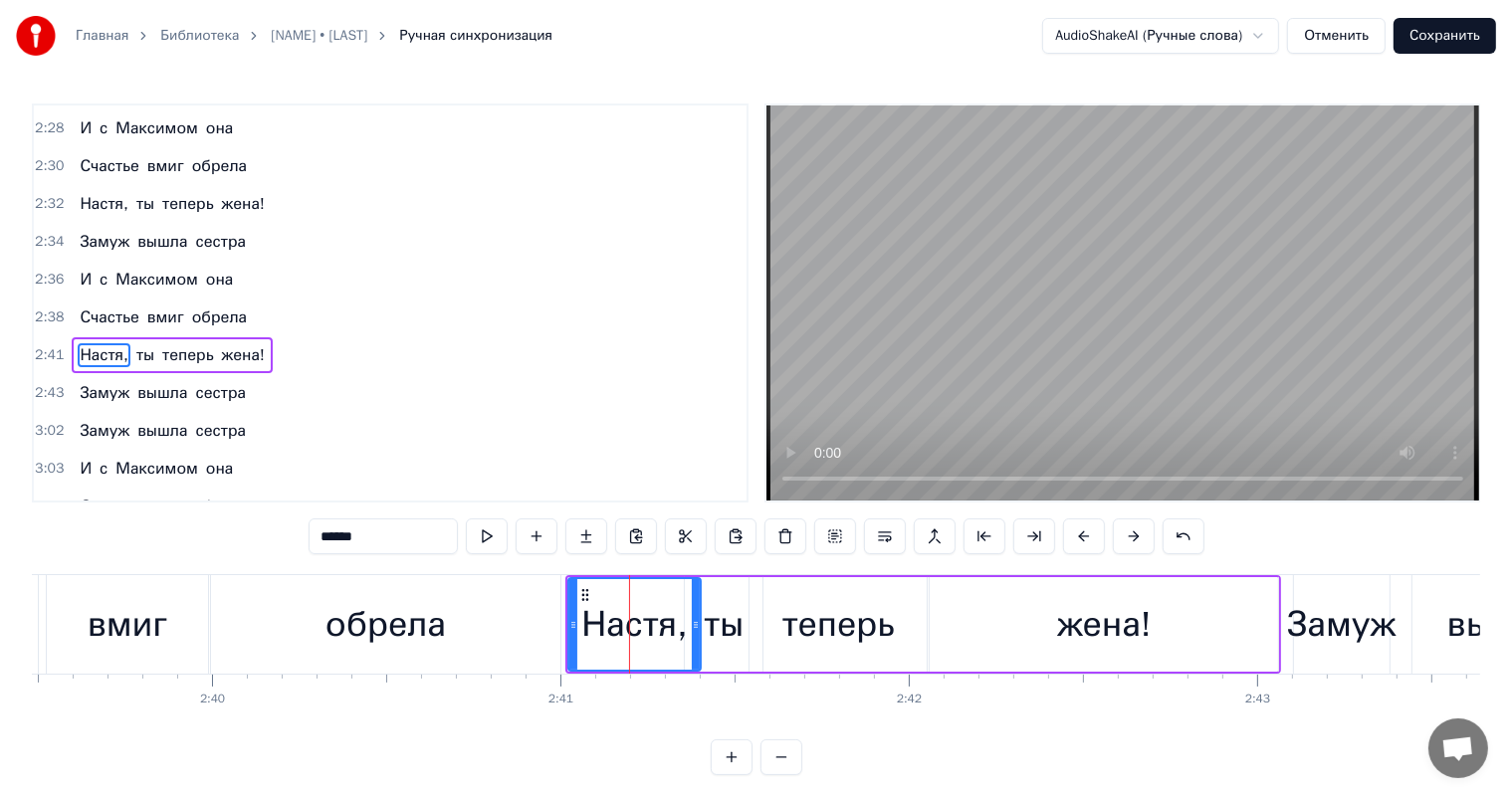 click at bounding box center (1134, 536) 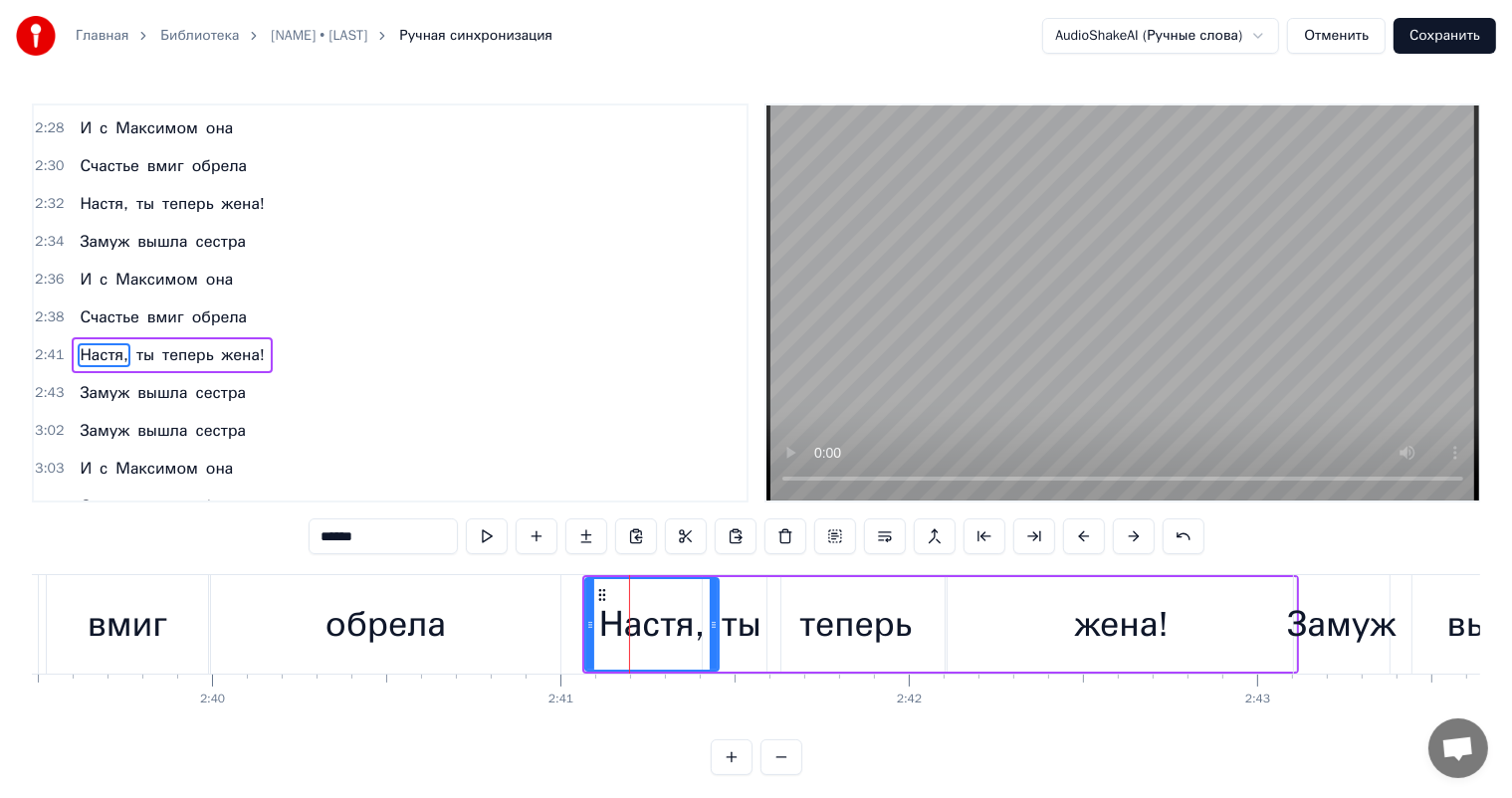 click at bounding box center [1134, 536] 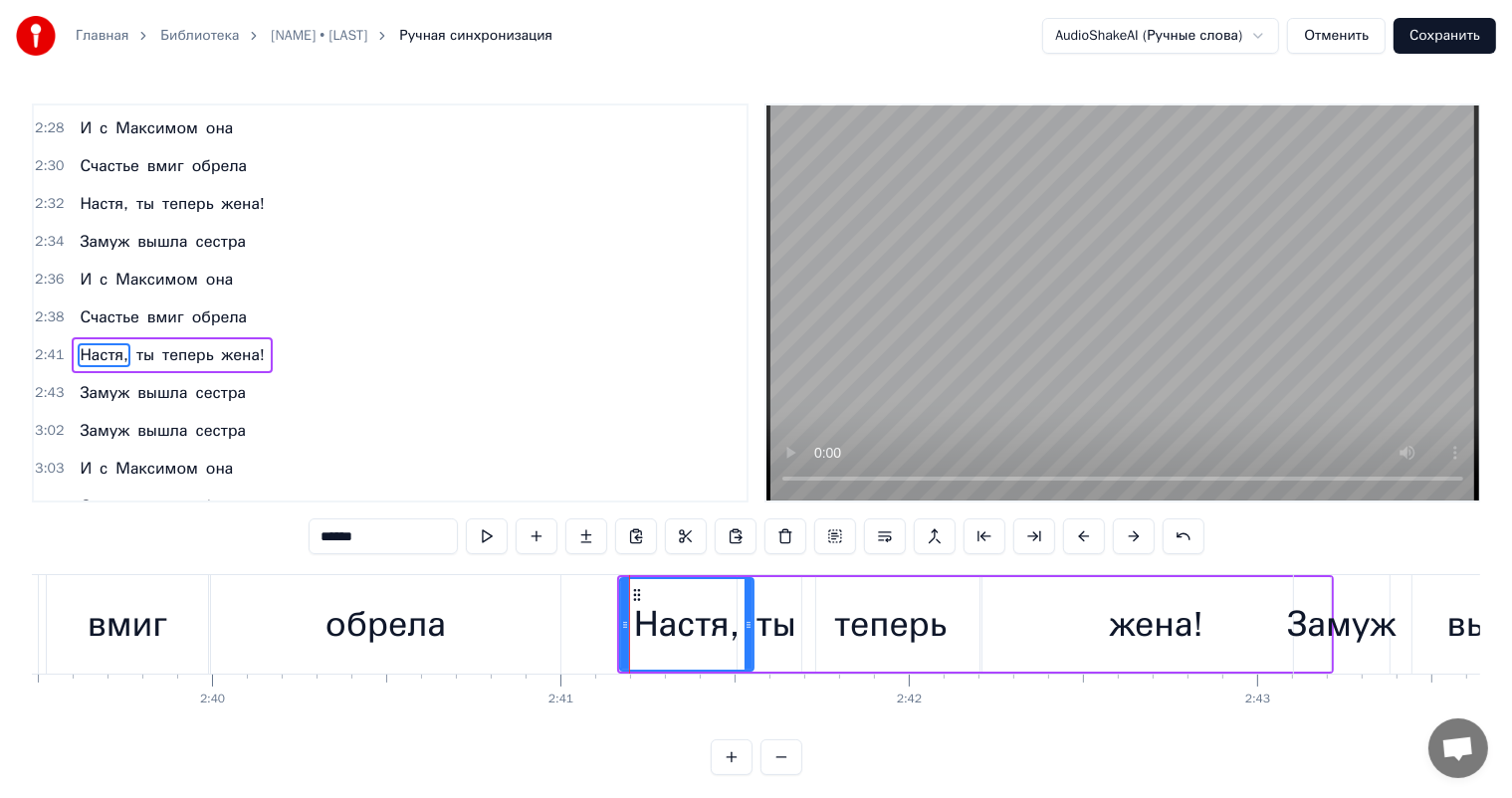 click at bounding box center [1134, 536] 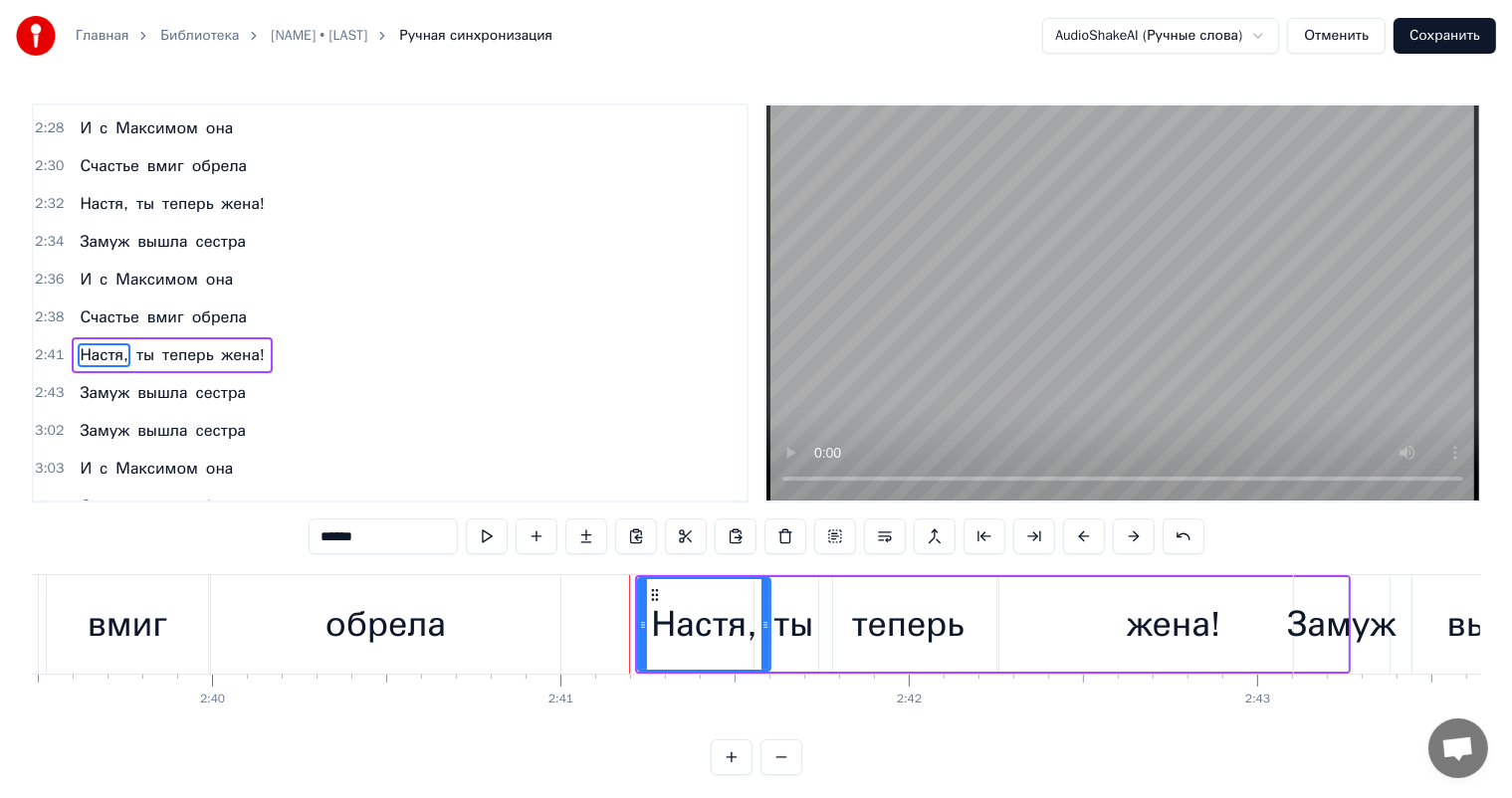 click at bounding box center [1134, 536] 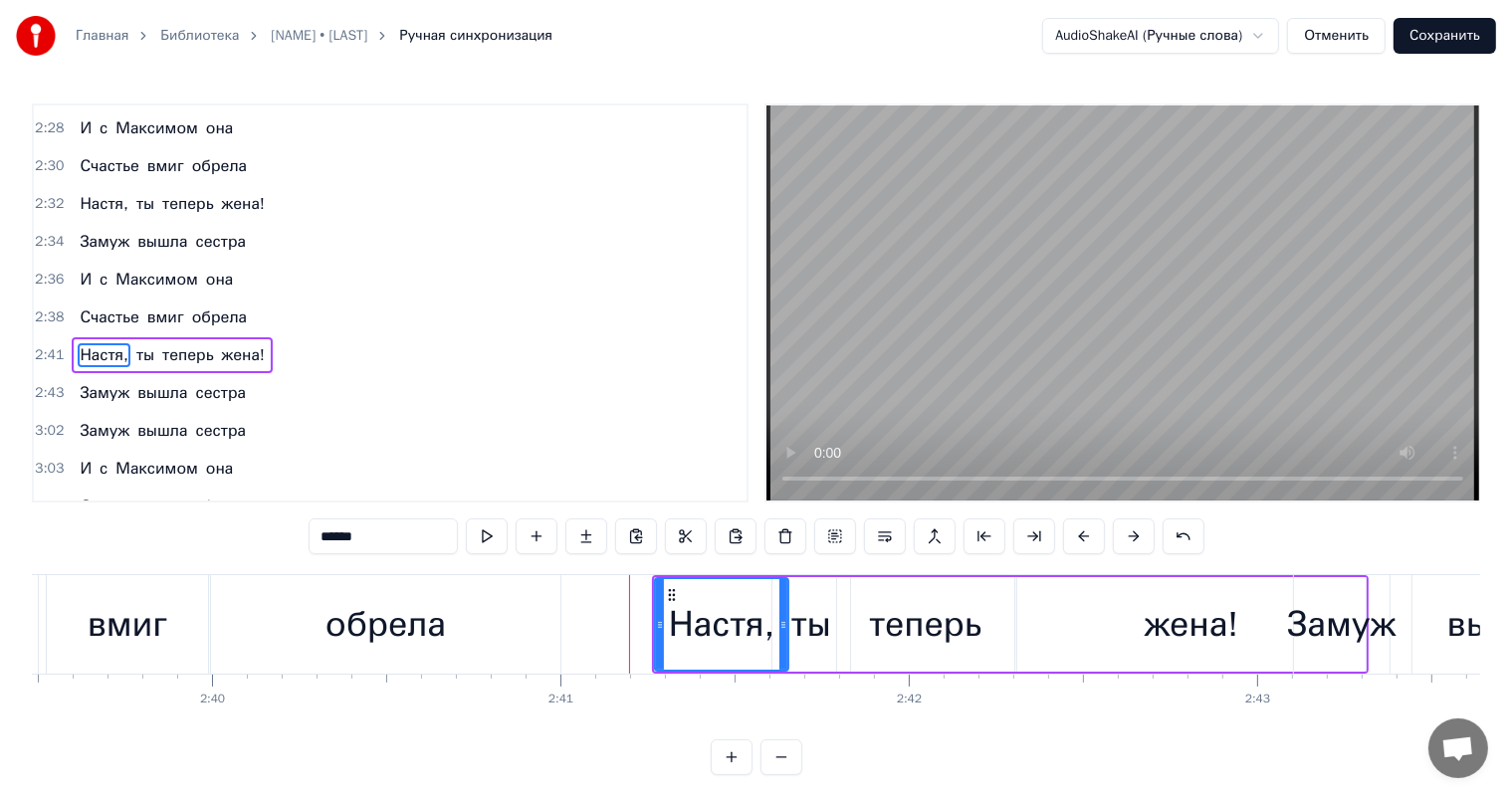 click at bounding box center (1134, 536) 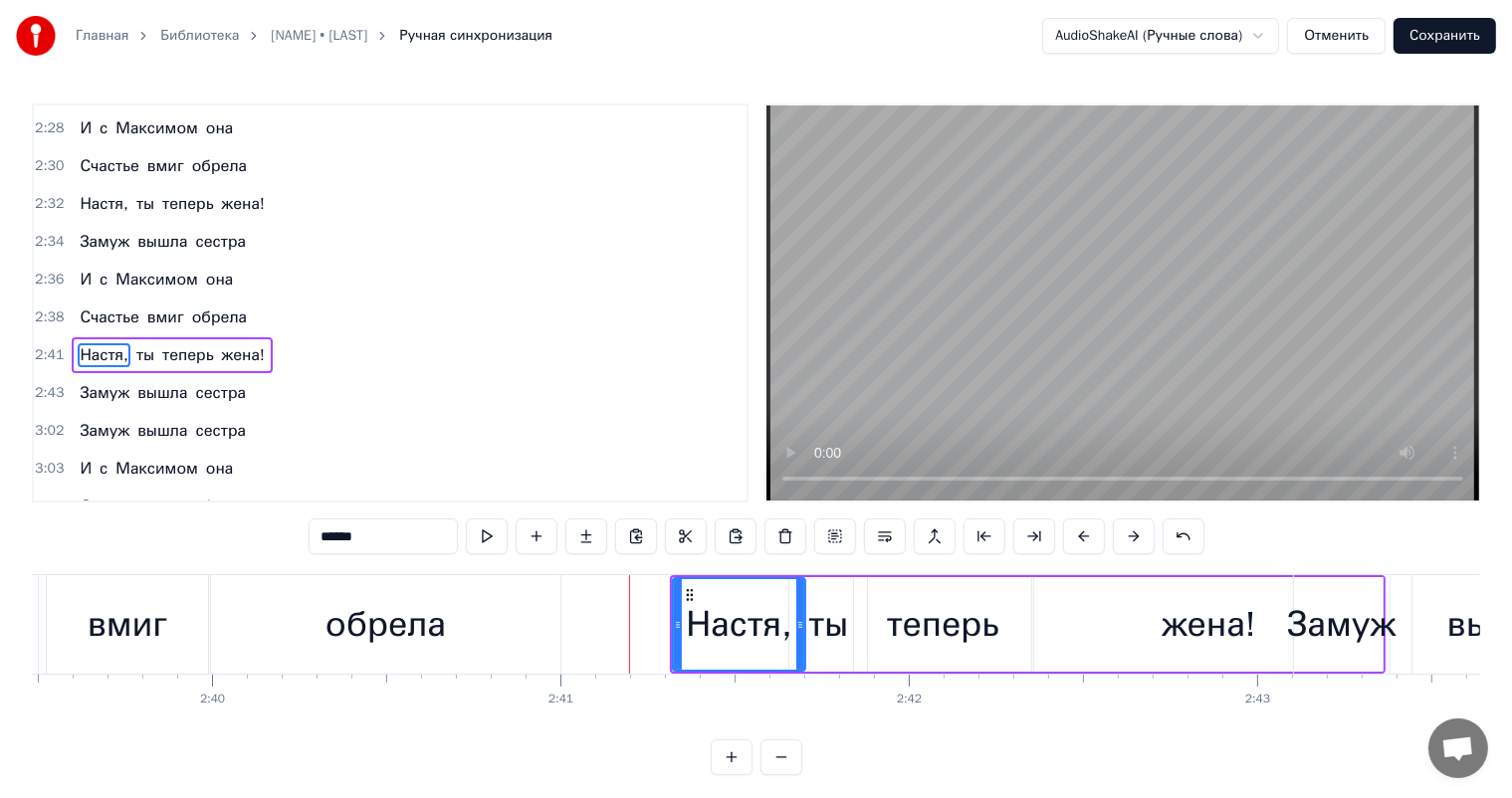 click on "вышла" at bounding box center [1502, 624] 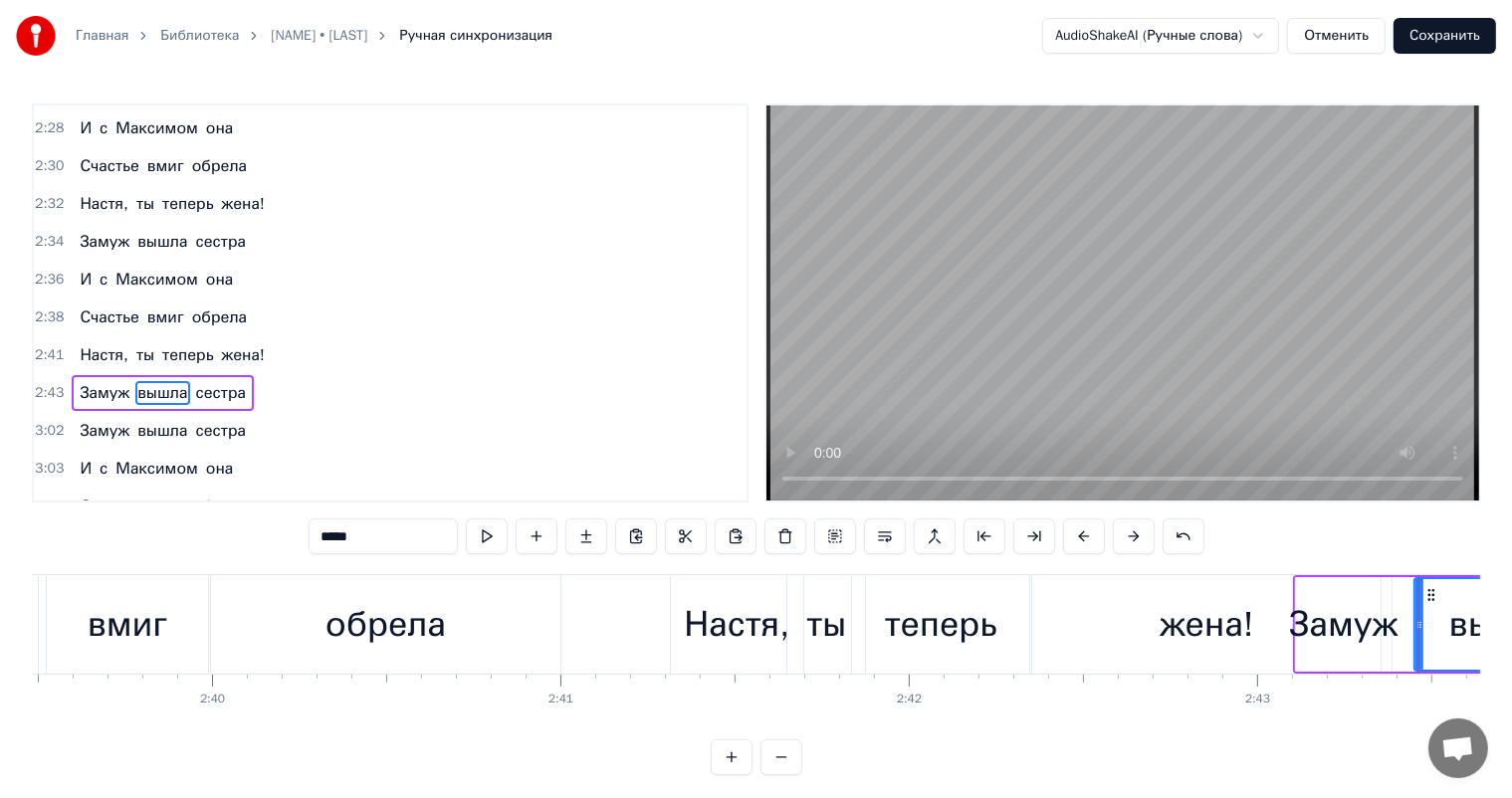 scroll, scrollTop: 1394, scrollLeft: 0, axis: vertical 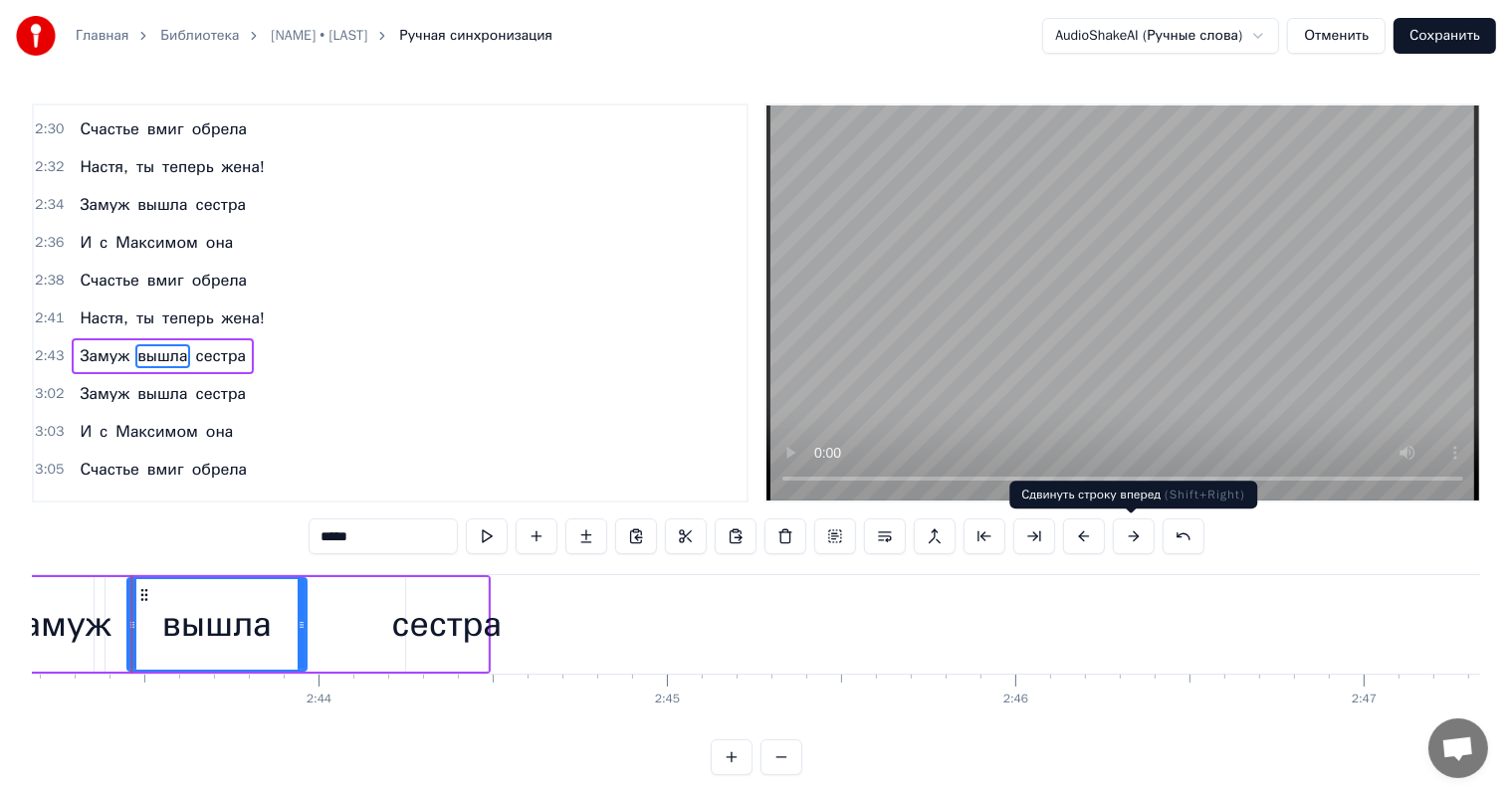 click at bounding box center [1134, 536] 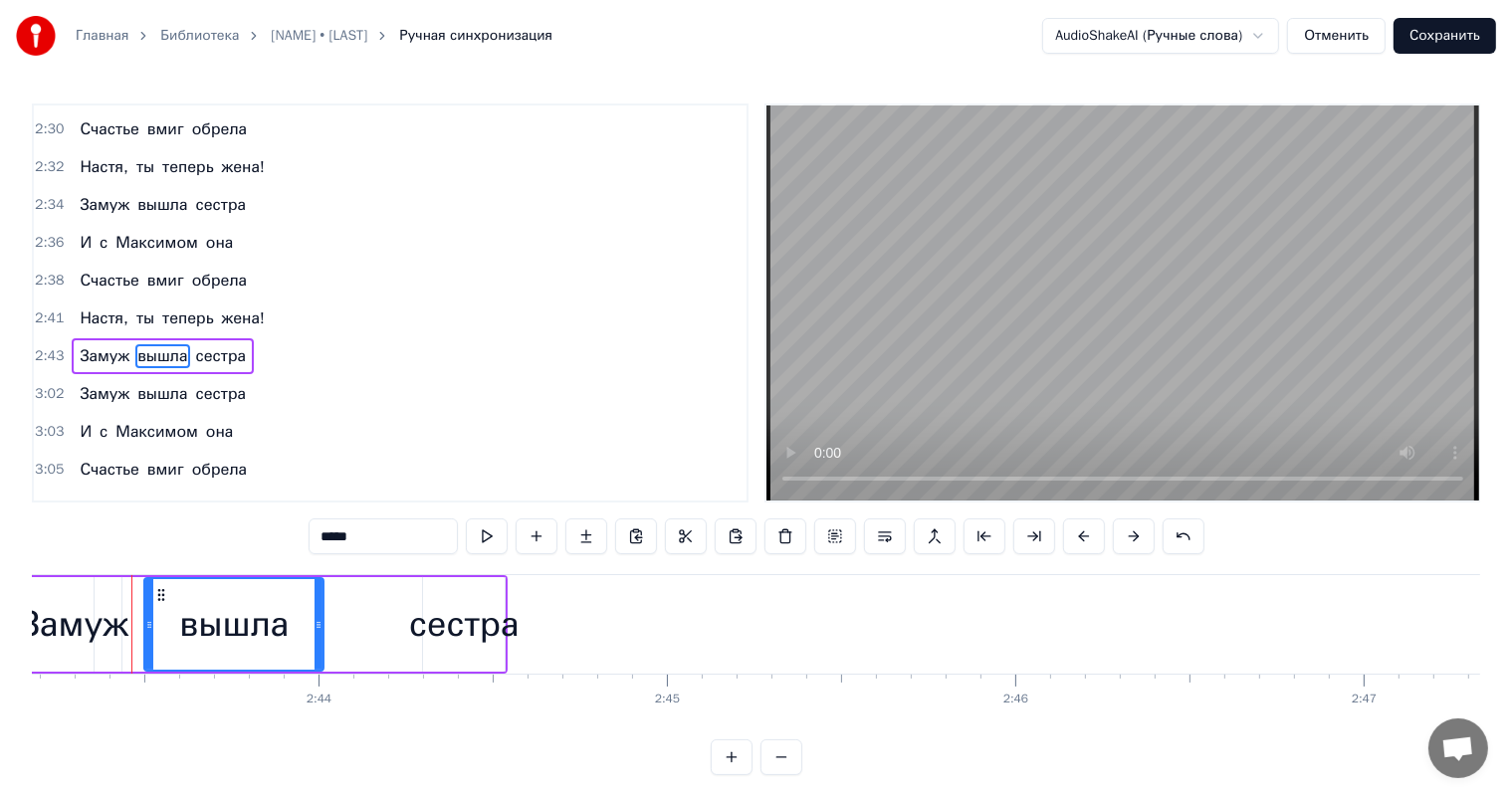 click at bounding box center [1134, 536] 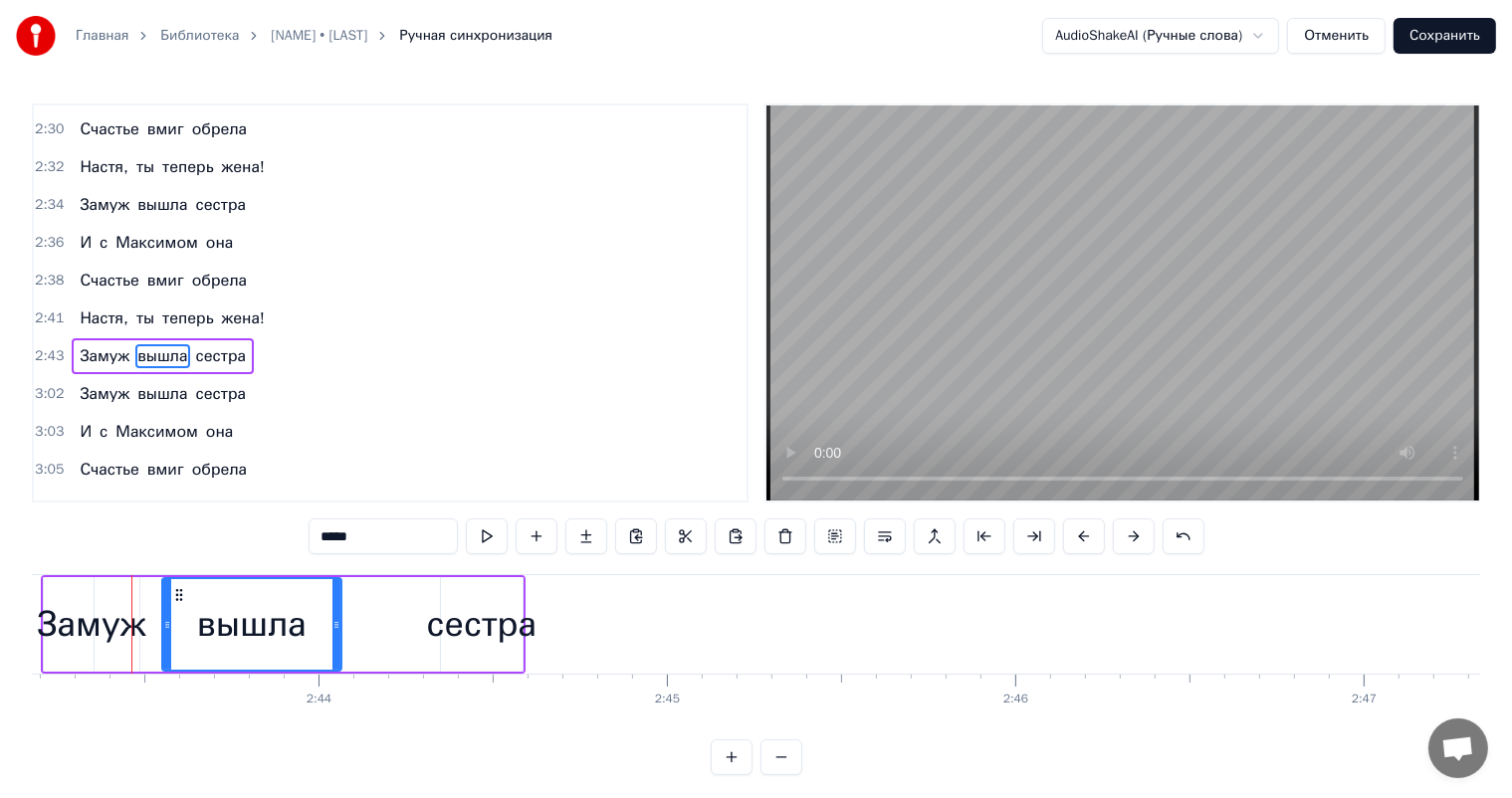 click at bounding box center (1134, 536) 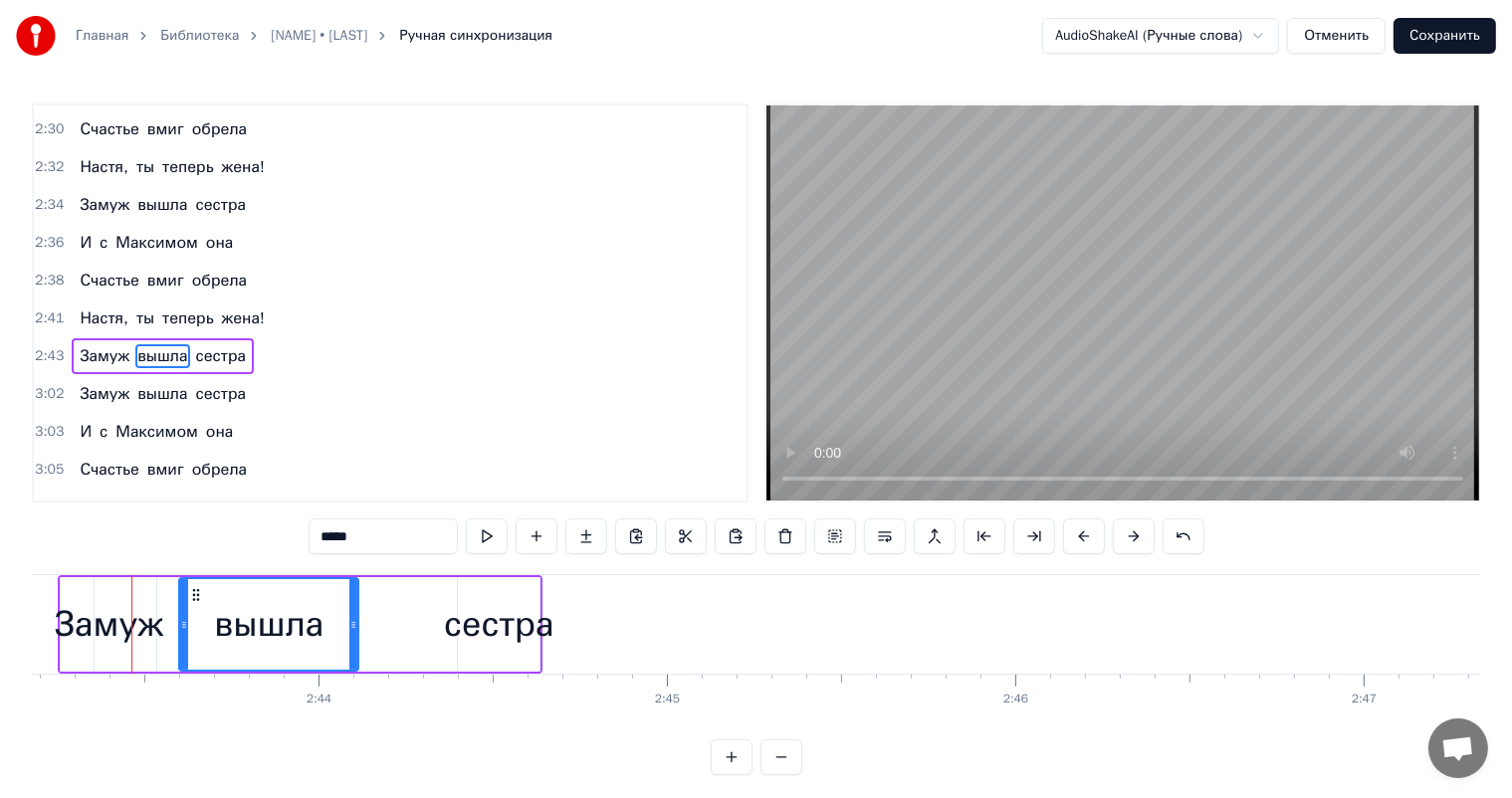 click at bounding box center (1134, 536) 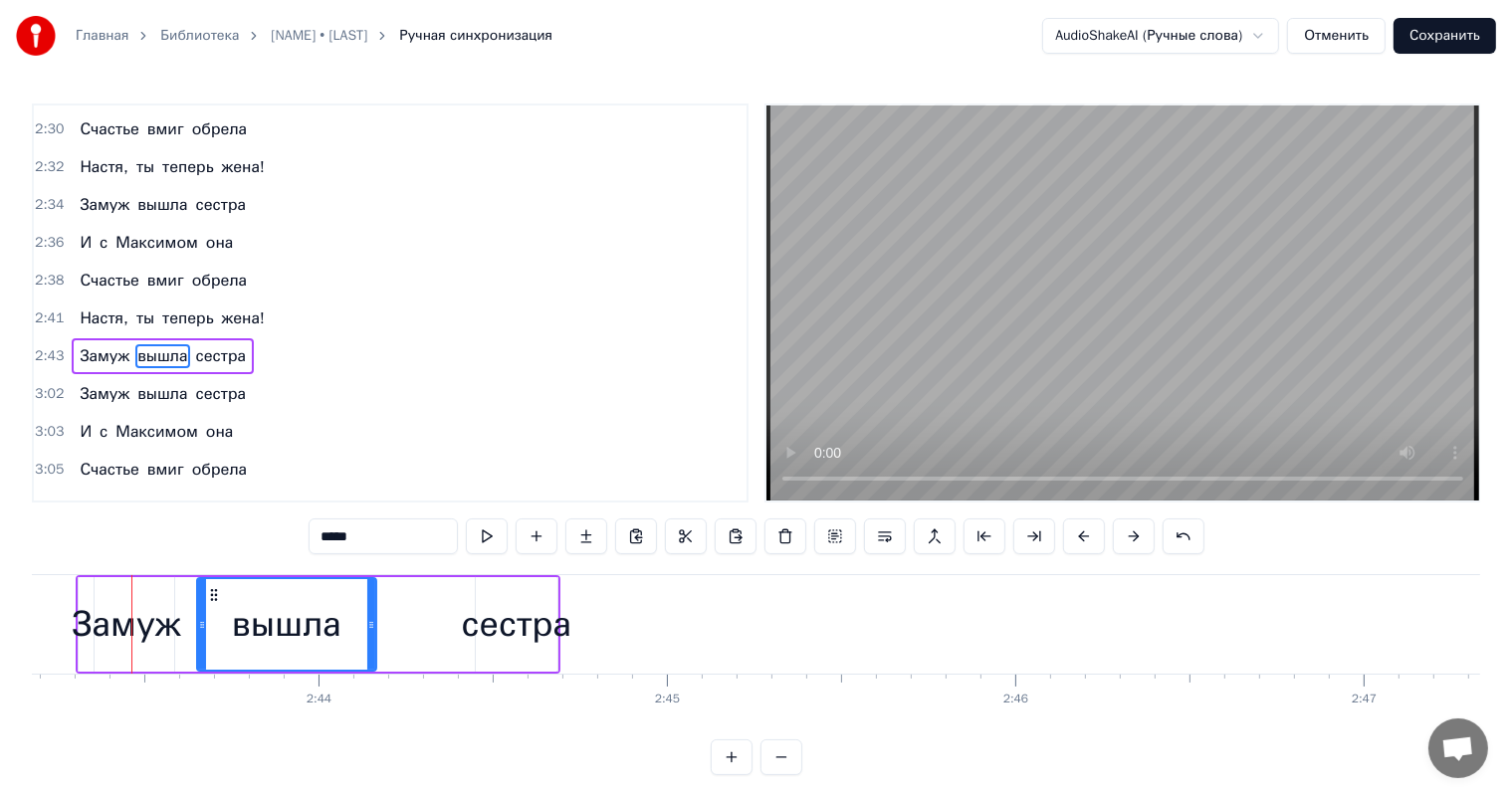 click at bounding box center [1134, 536] 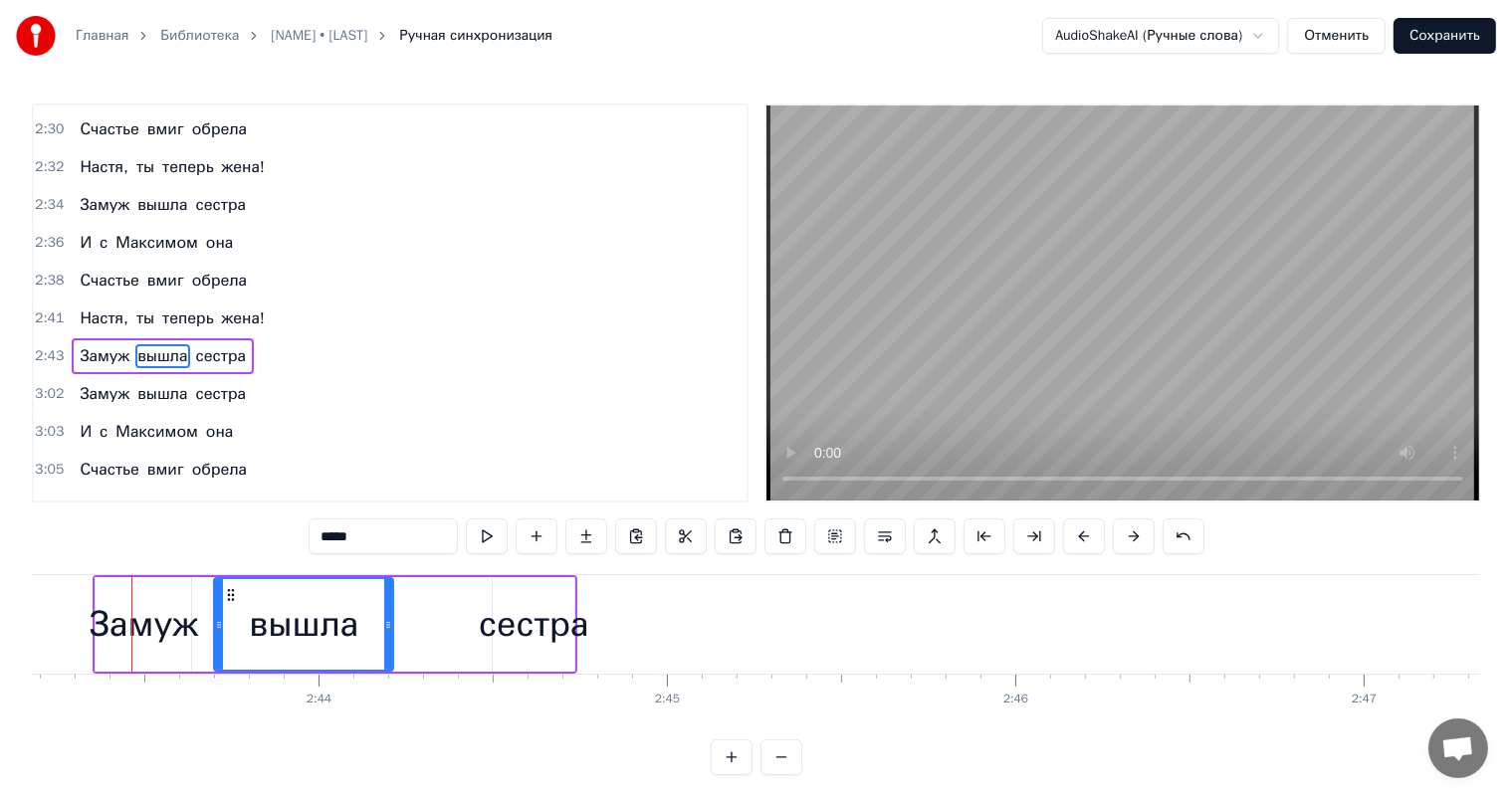 click at bounding box center (1134, 536) 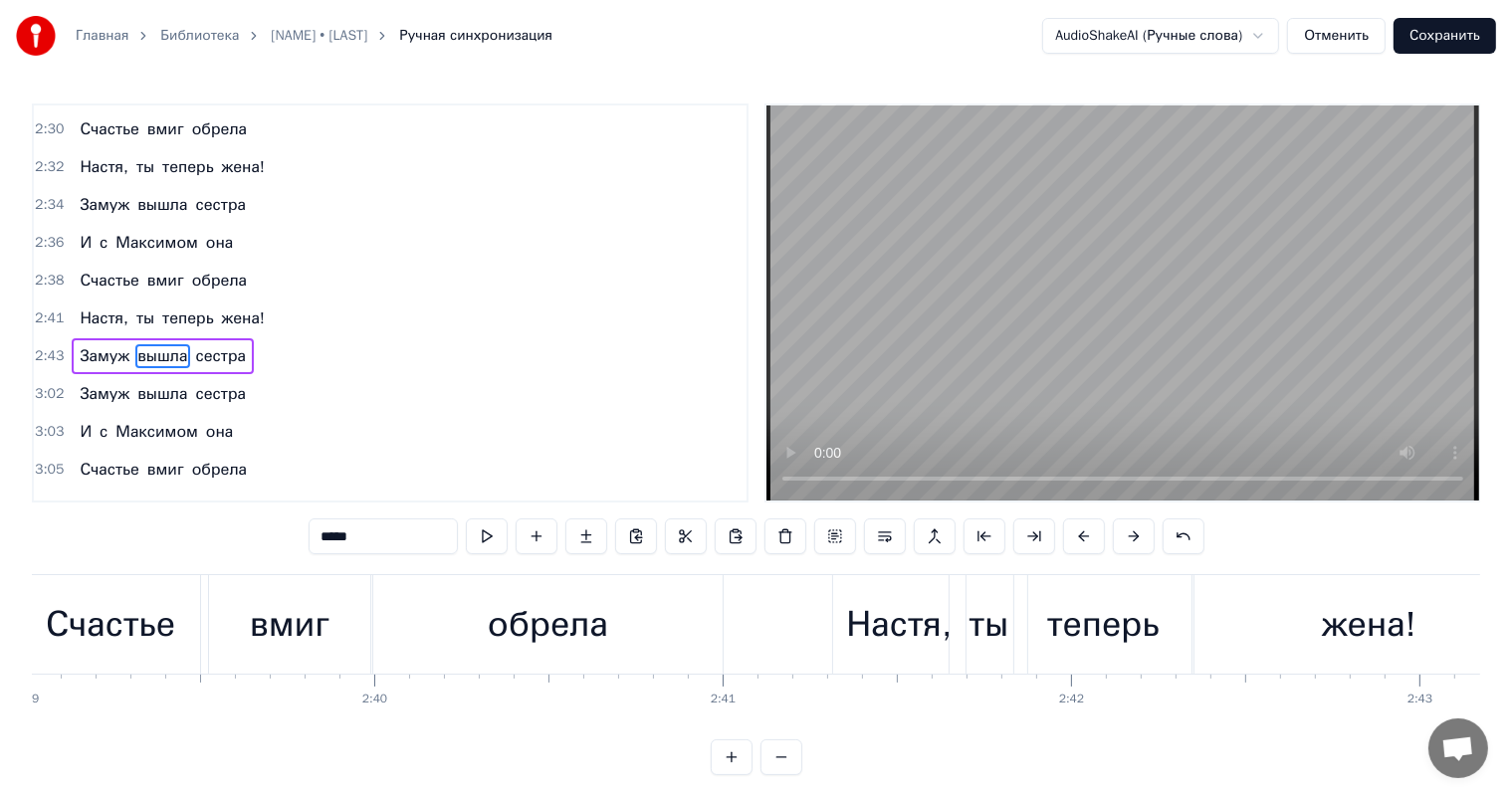 scroll, scrollTop: 0, scrollLeft: 55486, axis: horizontal 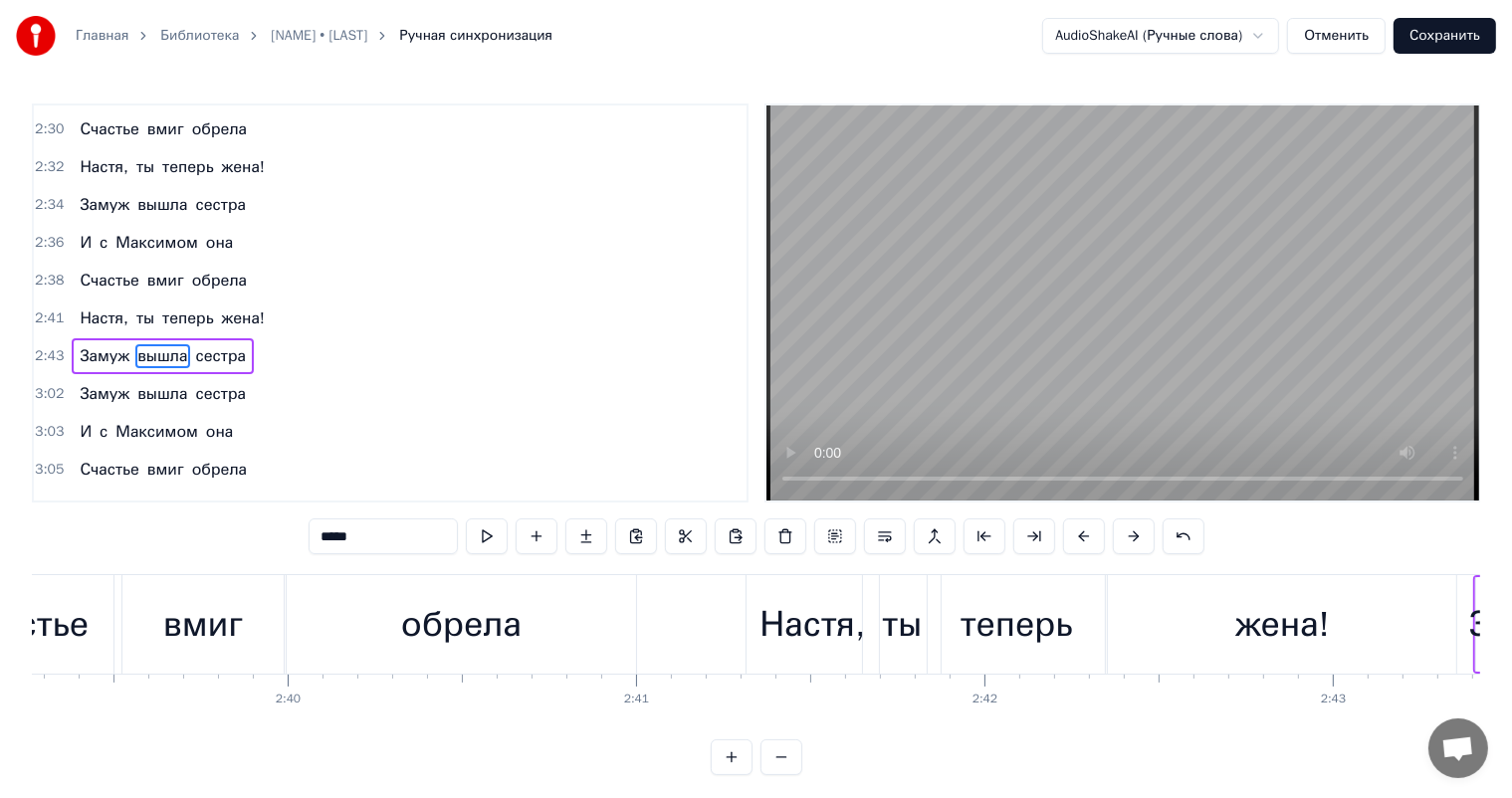 click on "вмиг" at bounding box center (203, 624) 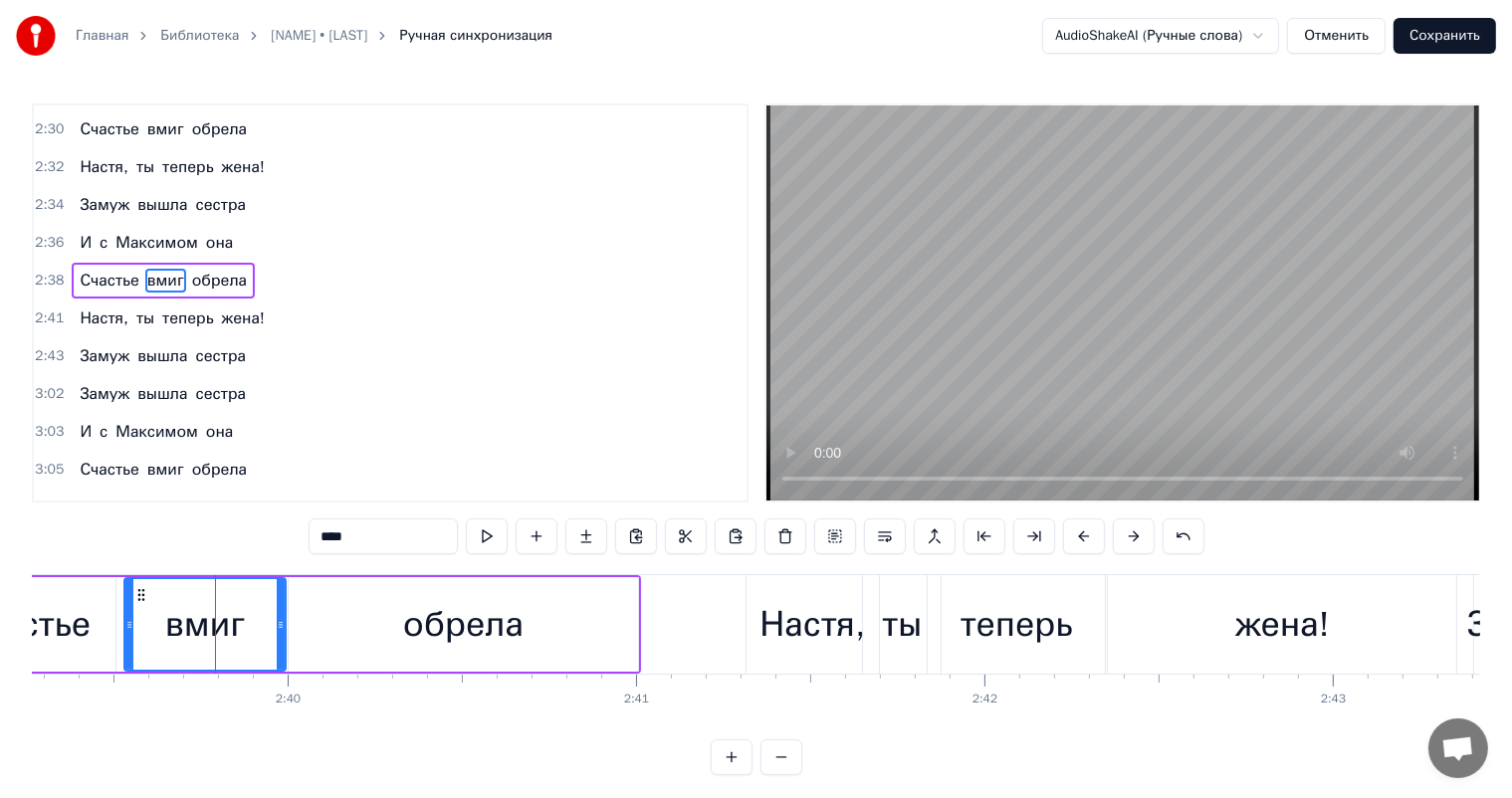 scroll, scrollTop: 1321, scrollLeft: 0, axis: vertical 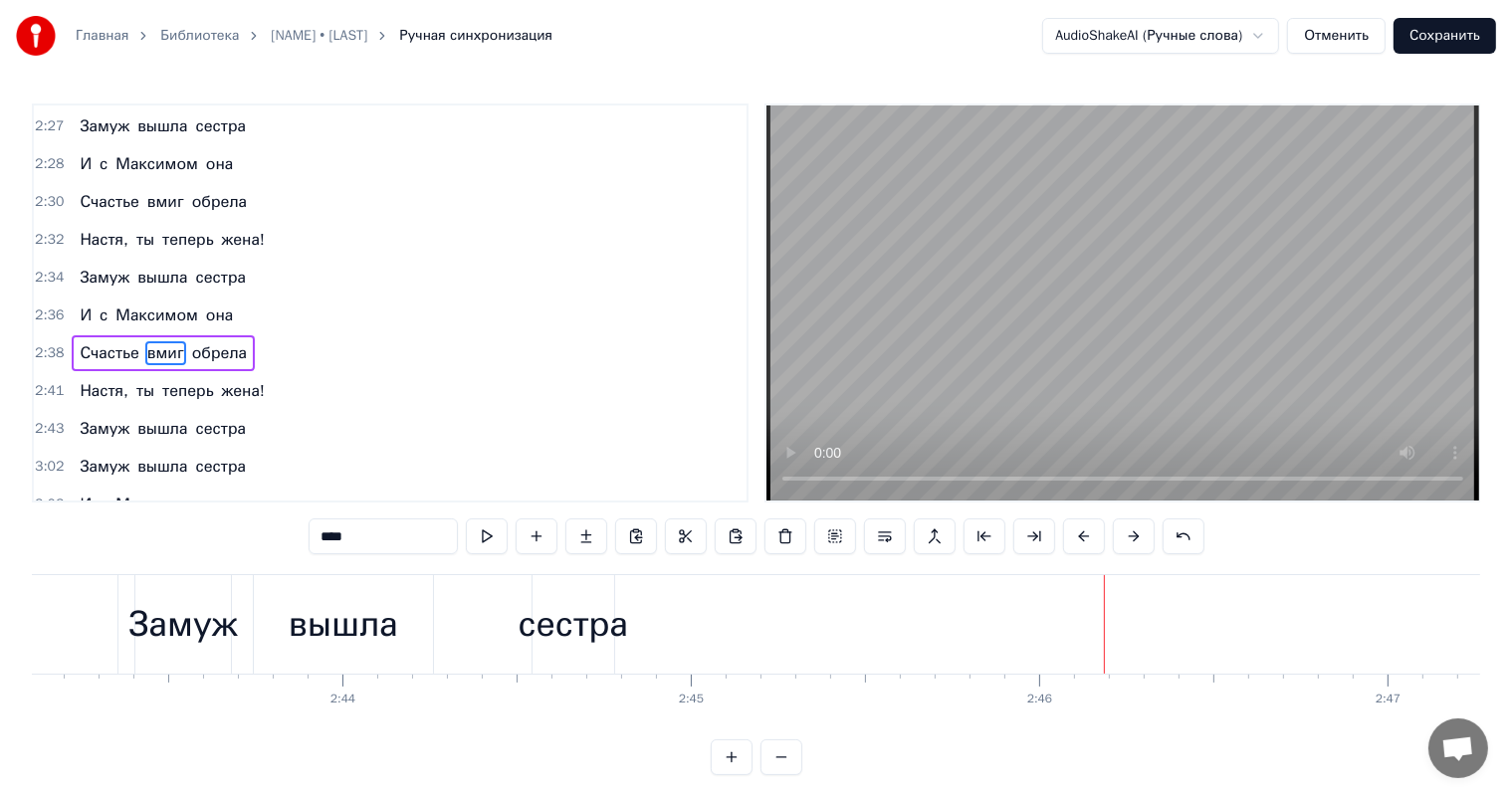 click on "сестра" at bounding box center (573, 624) 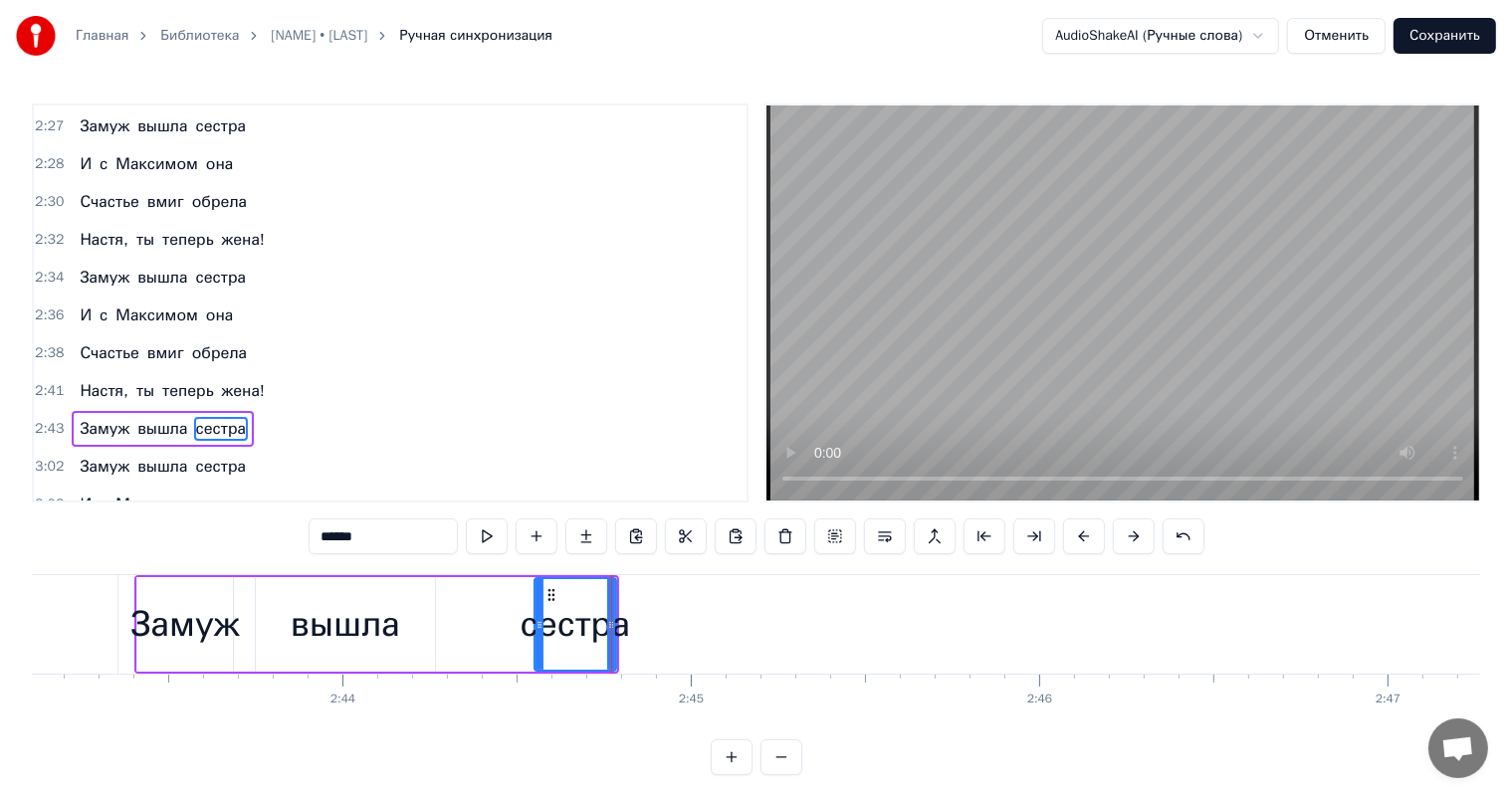 scroll, scrollTop: 1394, scrollLeft: 0, axis: vertical 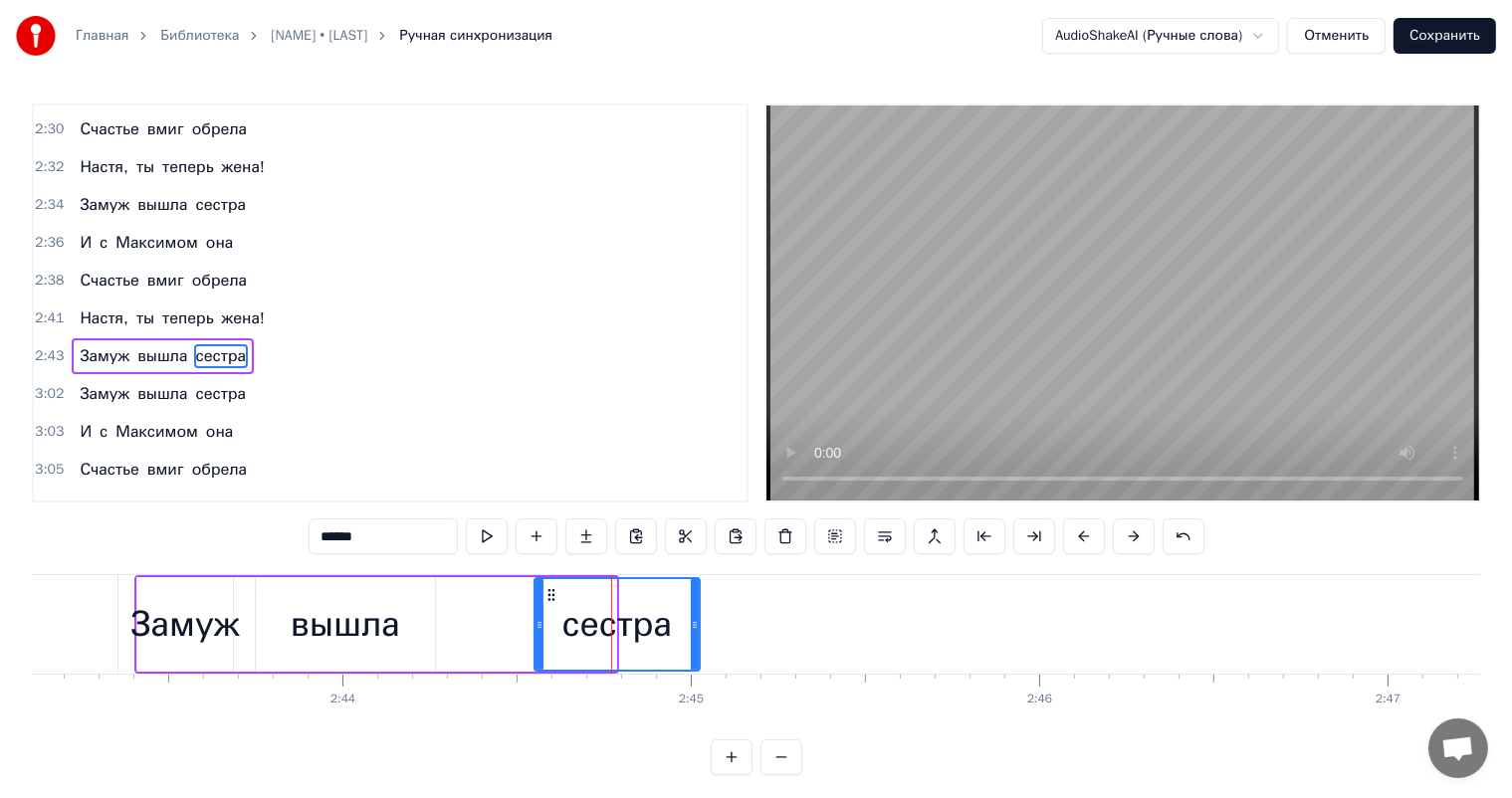 drag, startPoint x: 611, startPoint y: 625, endPoint x: 695, endPoint y: 638, distance: 85 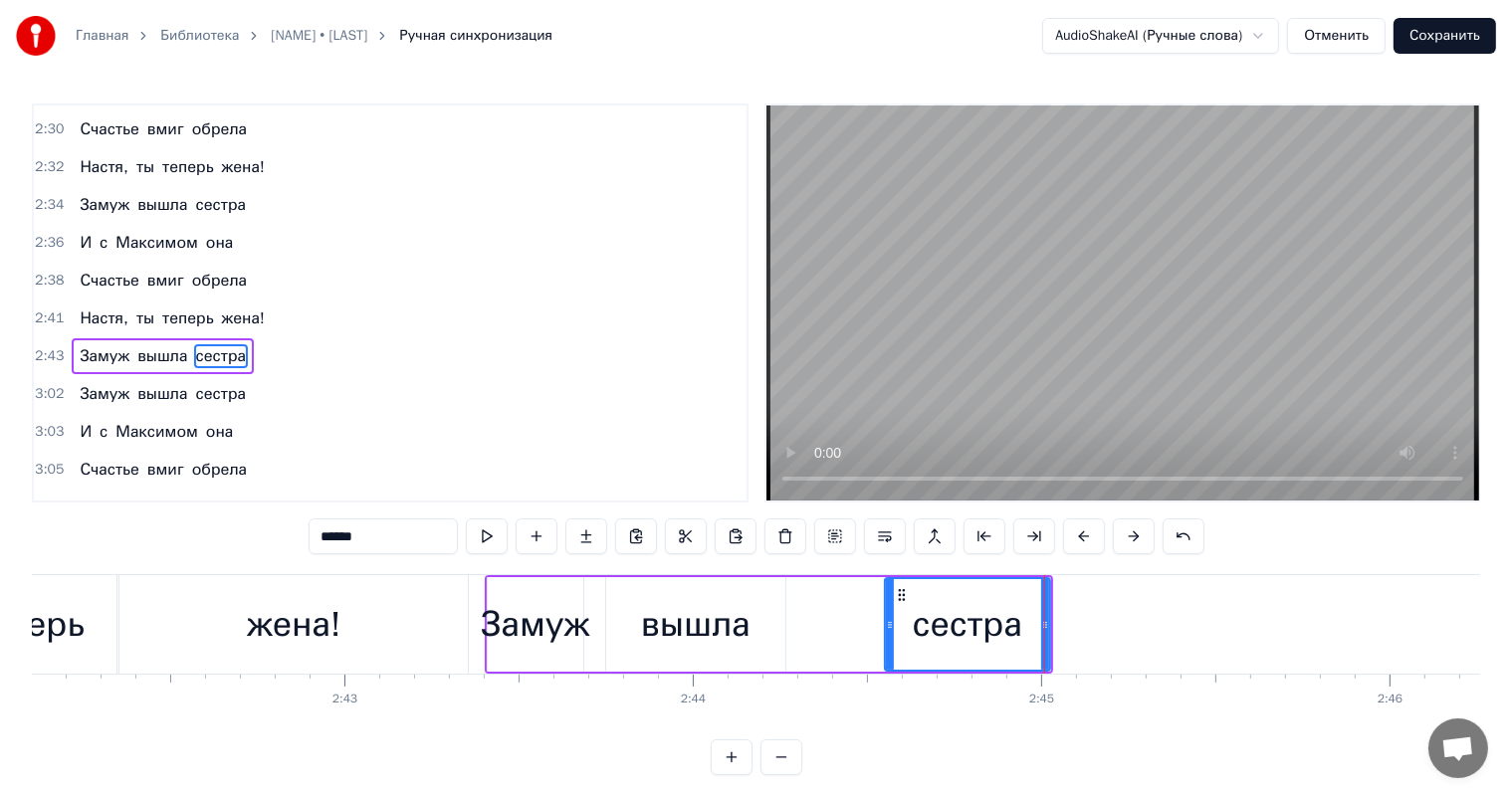 scroll, scrollTop: 0, scrollLeft: 56303, axis: horizontal 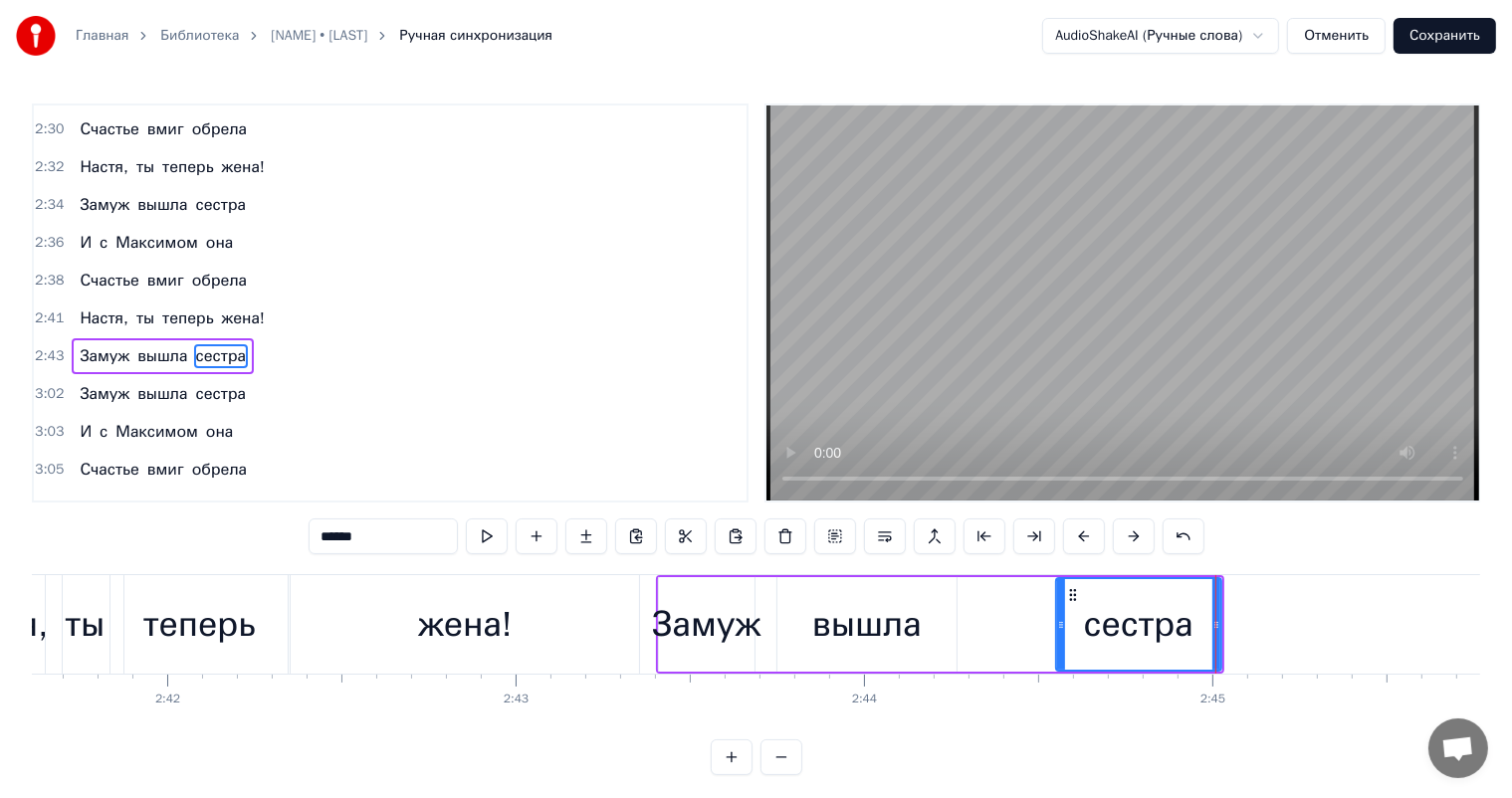 click on "Замуж" at bounding box center [706, 624] 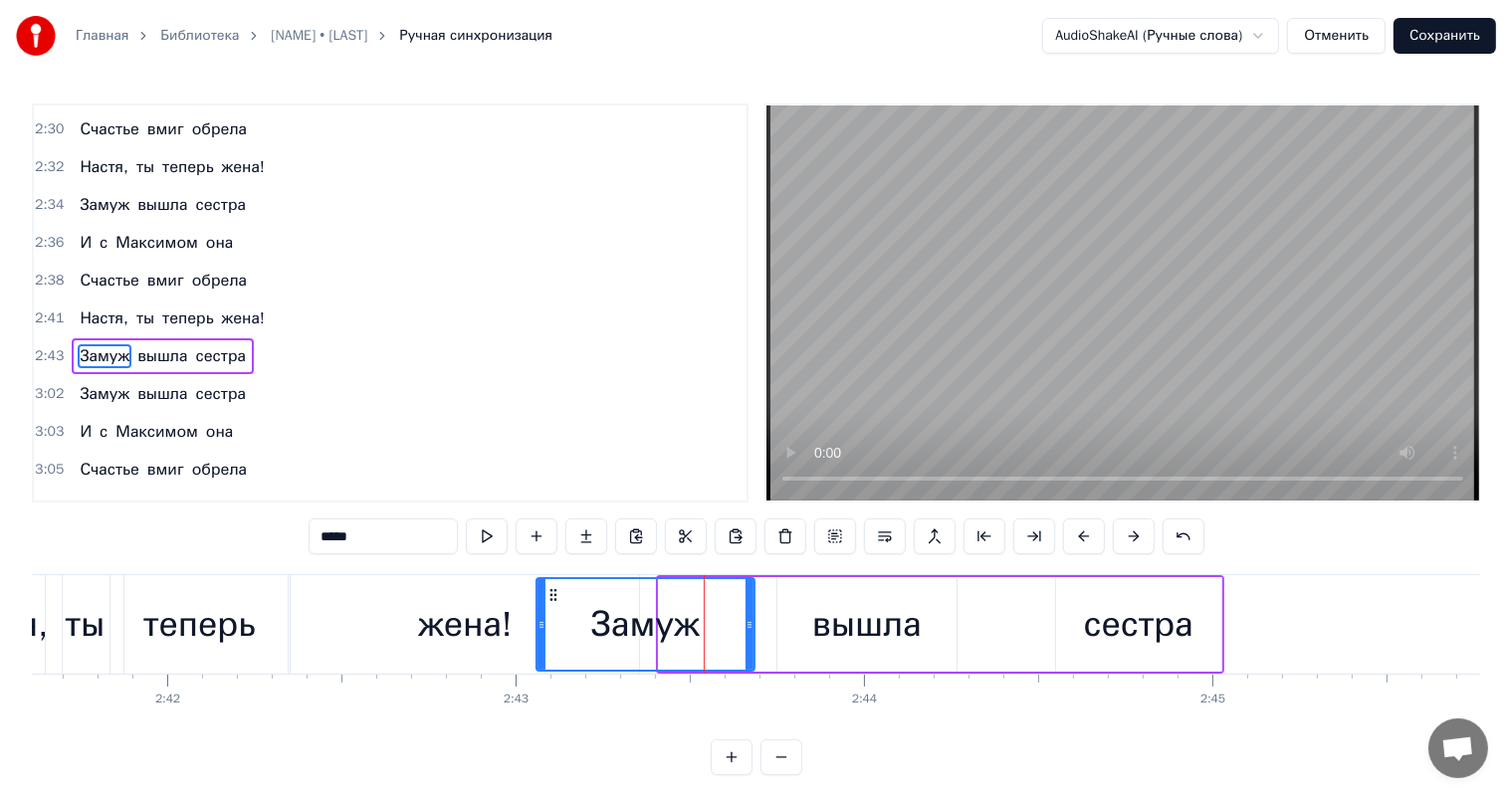 drag, startPoint x: 660, startPoint y: 623, endPoint x: 538, endPoint y: 616, distance: 122.20065 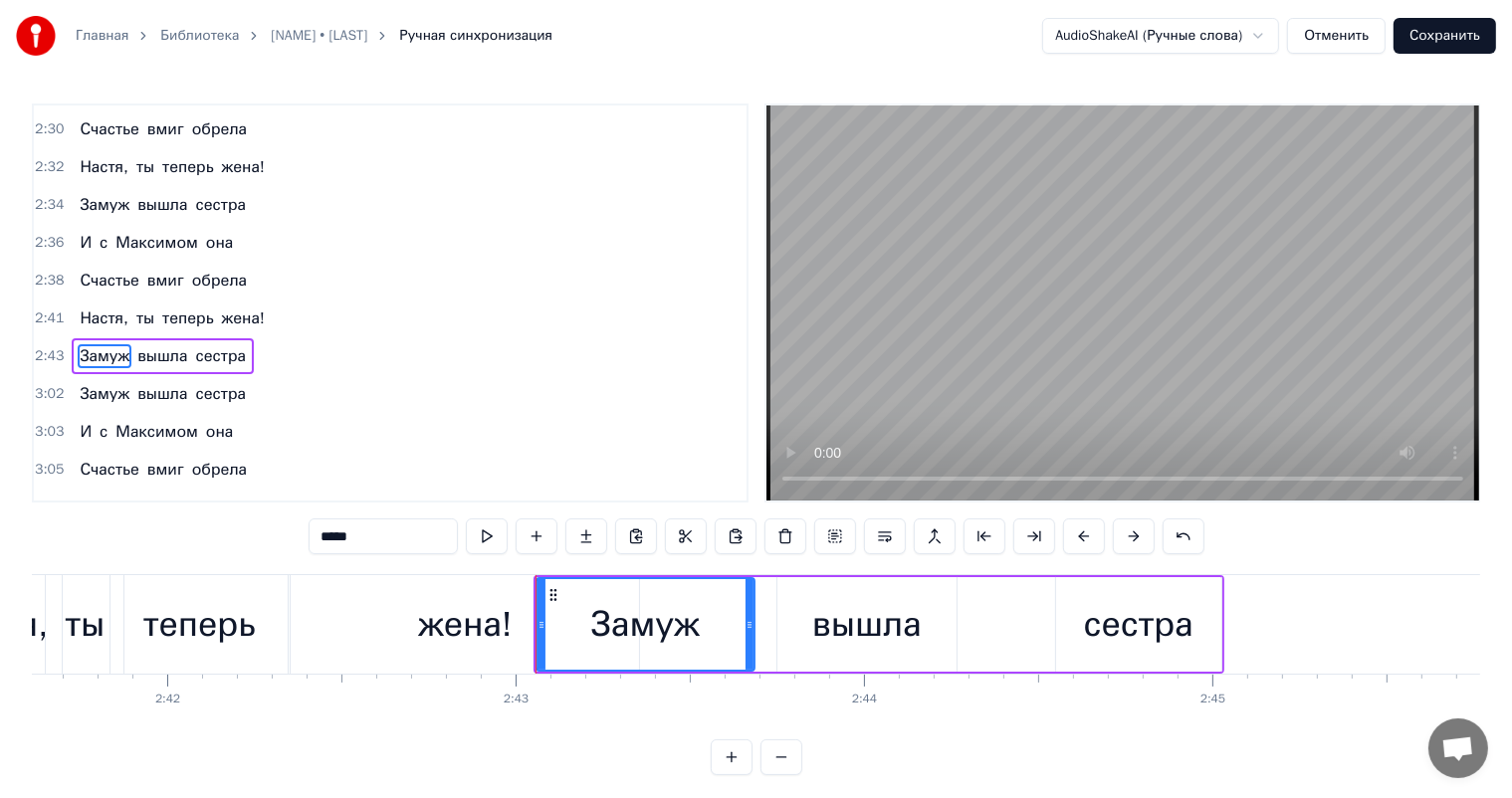 click on "Счастье" at bounding box center [109, 281] 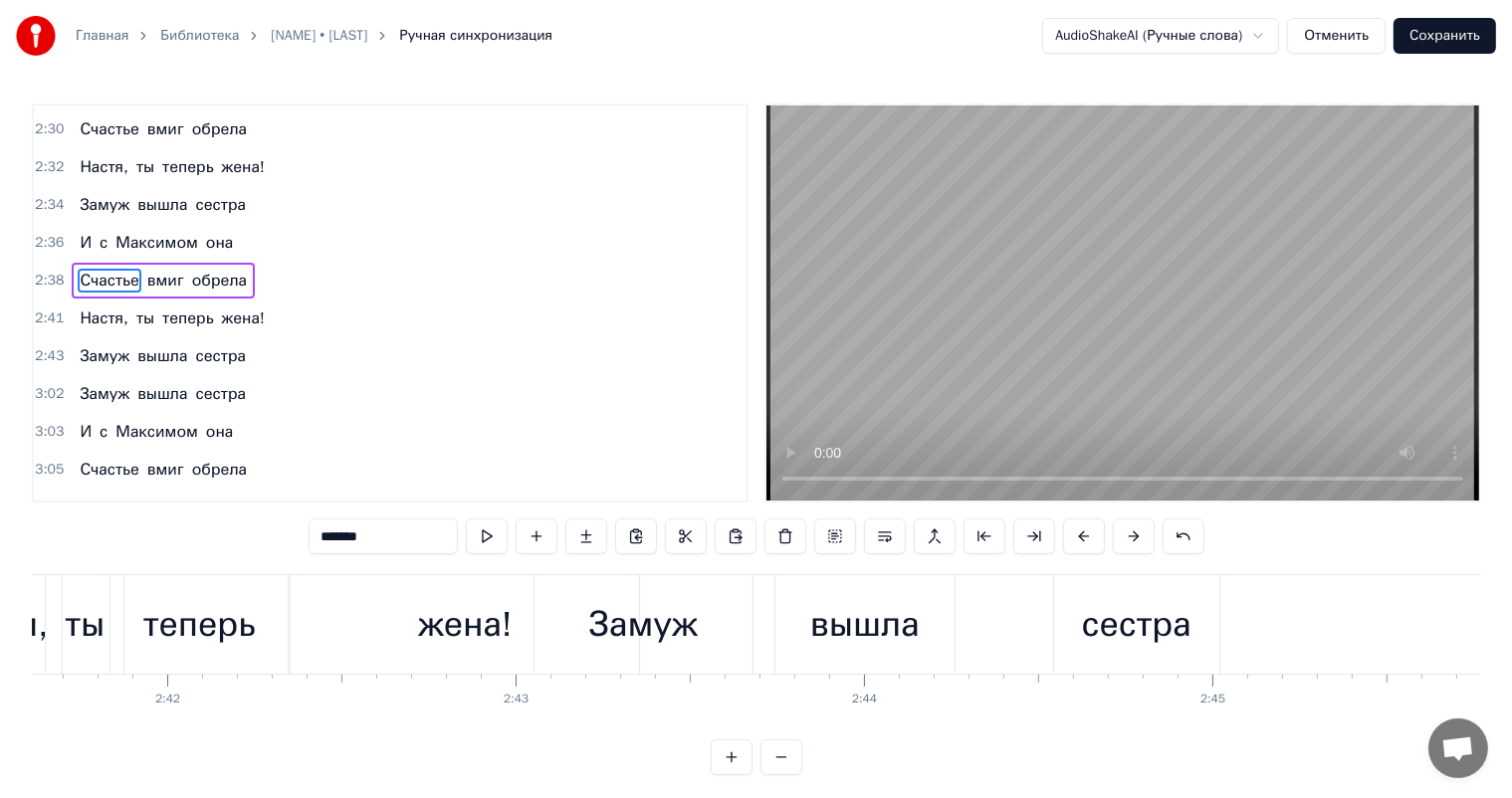 scroll, scrollTop: 1321, scrollLeft: 0, axis: vertical 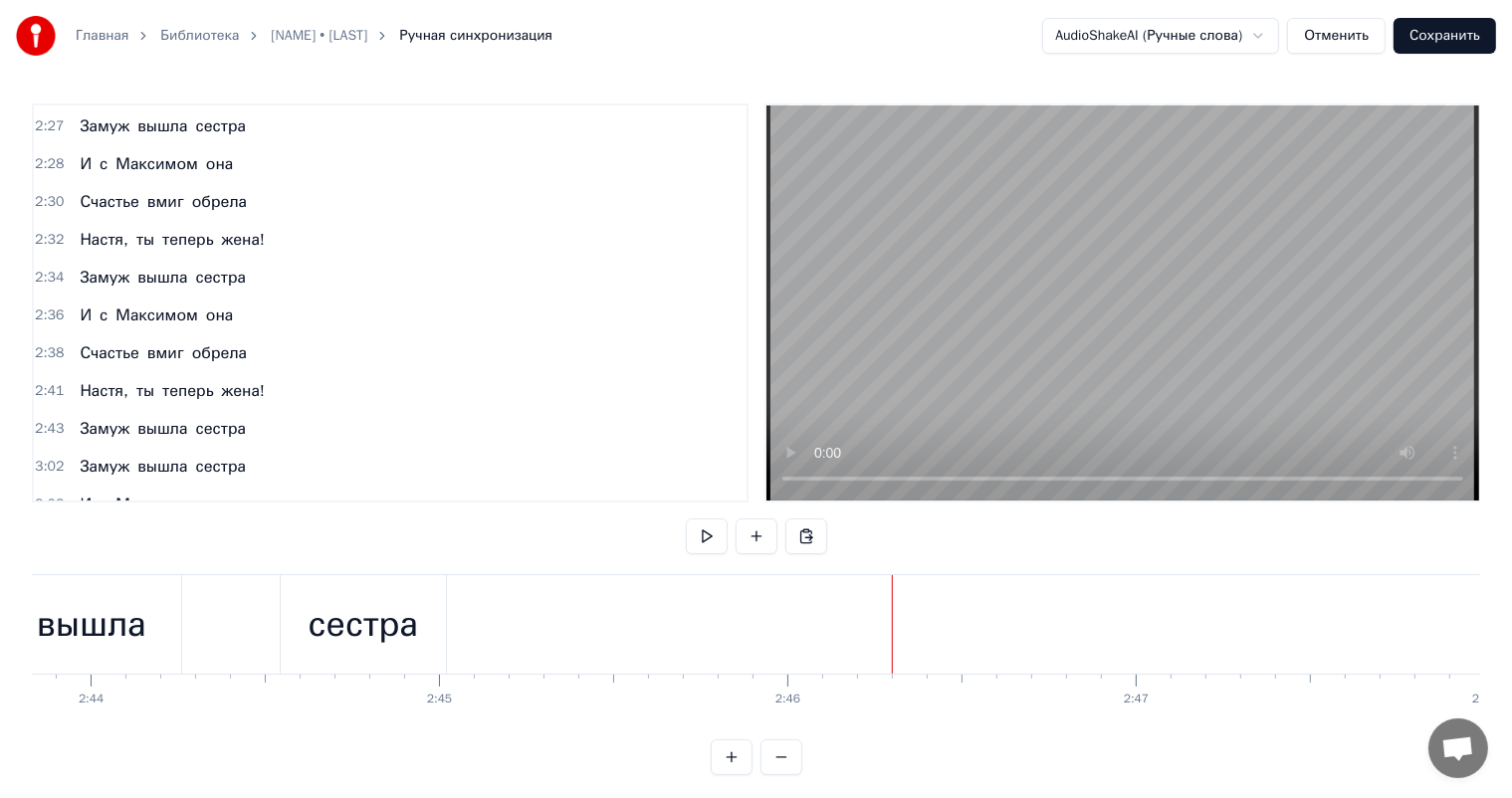 click on "0:33 Добрый вечер, мы на свадьбе 0:34 Здесь все гости при параде. 0:37 Всем сегодня будет хорошо! 0:41 Наш жених нас не подвел 0:43 Настю в ЗАГС скорей повел 0:45 И они выходят на танцпол. 0:48 Ну как же здорово друг друга так любить 0:52 И не стесняясь всем об этом говорить. 0:56 И целоваться как не снилось никому 1:01 И говорить: Тебя люблю- у- у- у! 1:06 И закружилось все вокруг как на репите, 1:08 Жениха и невесту не держите. 1:10 Ведущий в голос: гости, че сидите? 1:12 Замуж вышла сестра 1:14 И с Максимом она 1:16 Счастье вмиг обрела 1:18 Настя, ты теперь жена! 1:21 Замуж вышла сестра 1:22 И с Максимом 0" at bounding box center (756, 439) 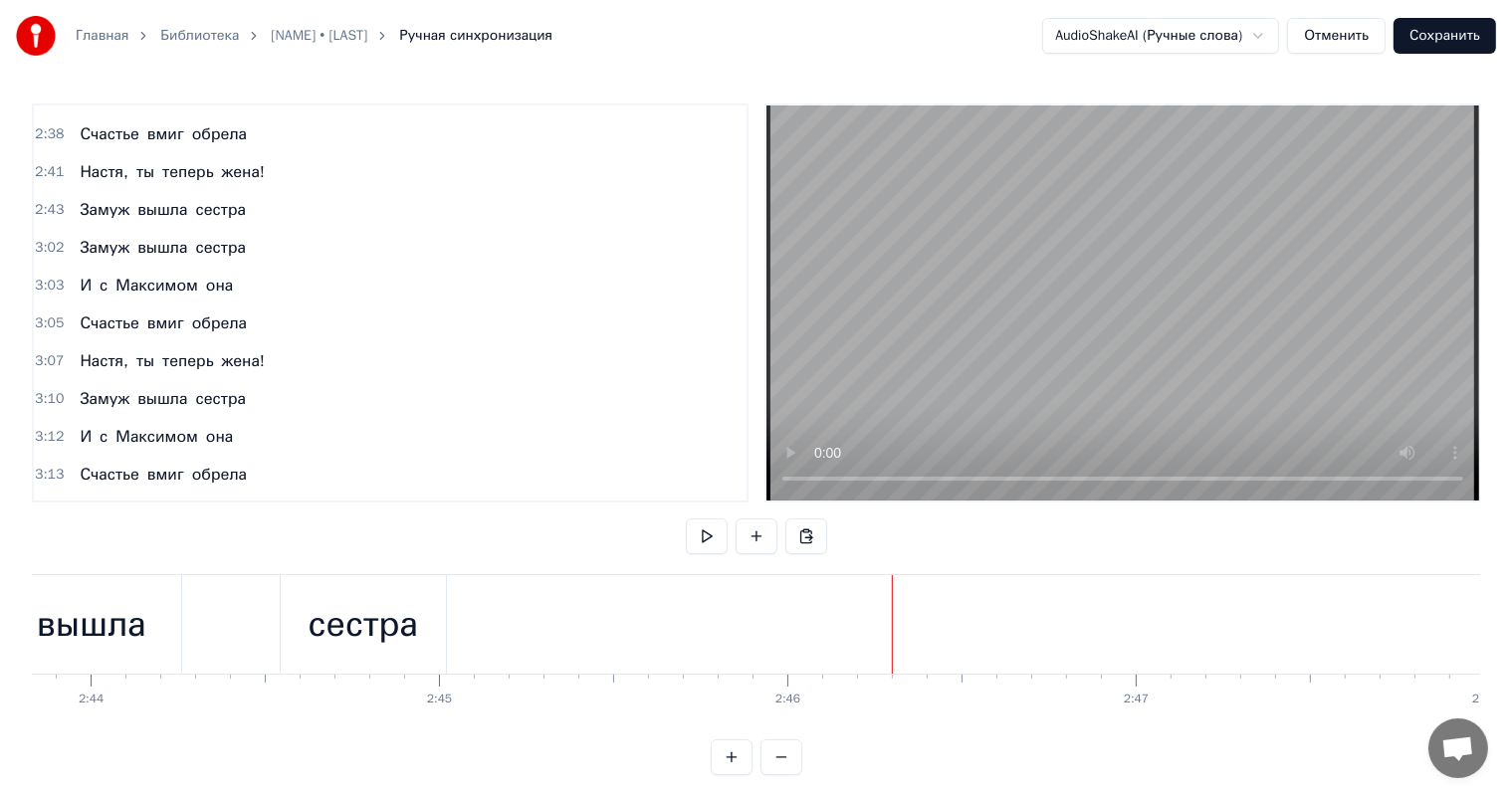scroll, scrollTop: 1544, scrollLeft: 0, axis: vertical 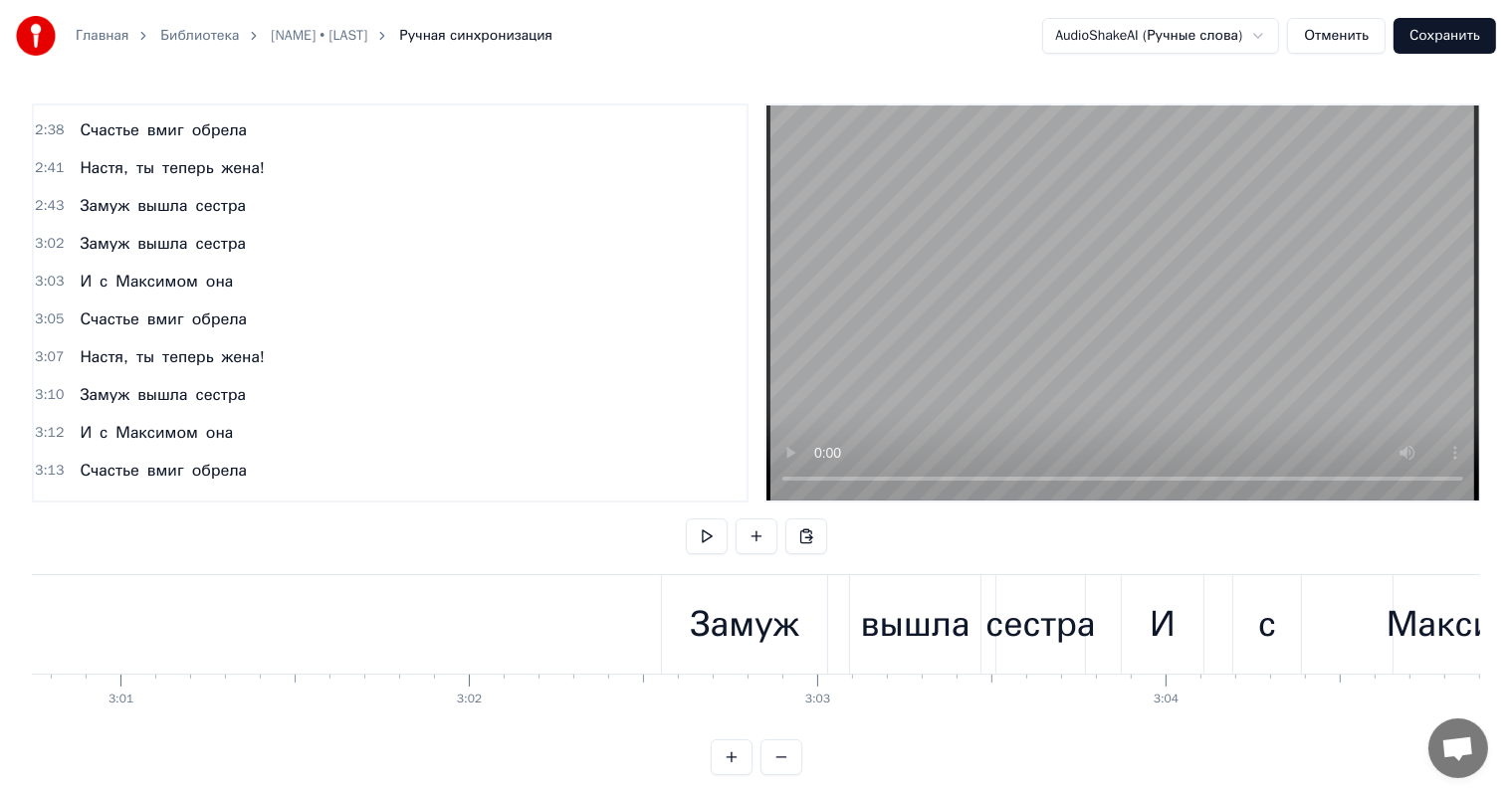 click on "Замуж" at bounding box center [745, 624] 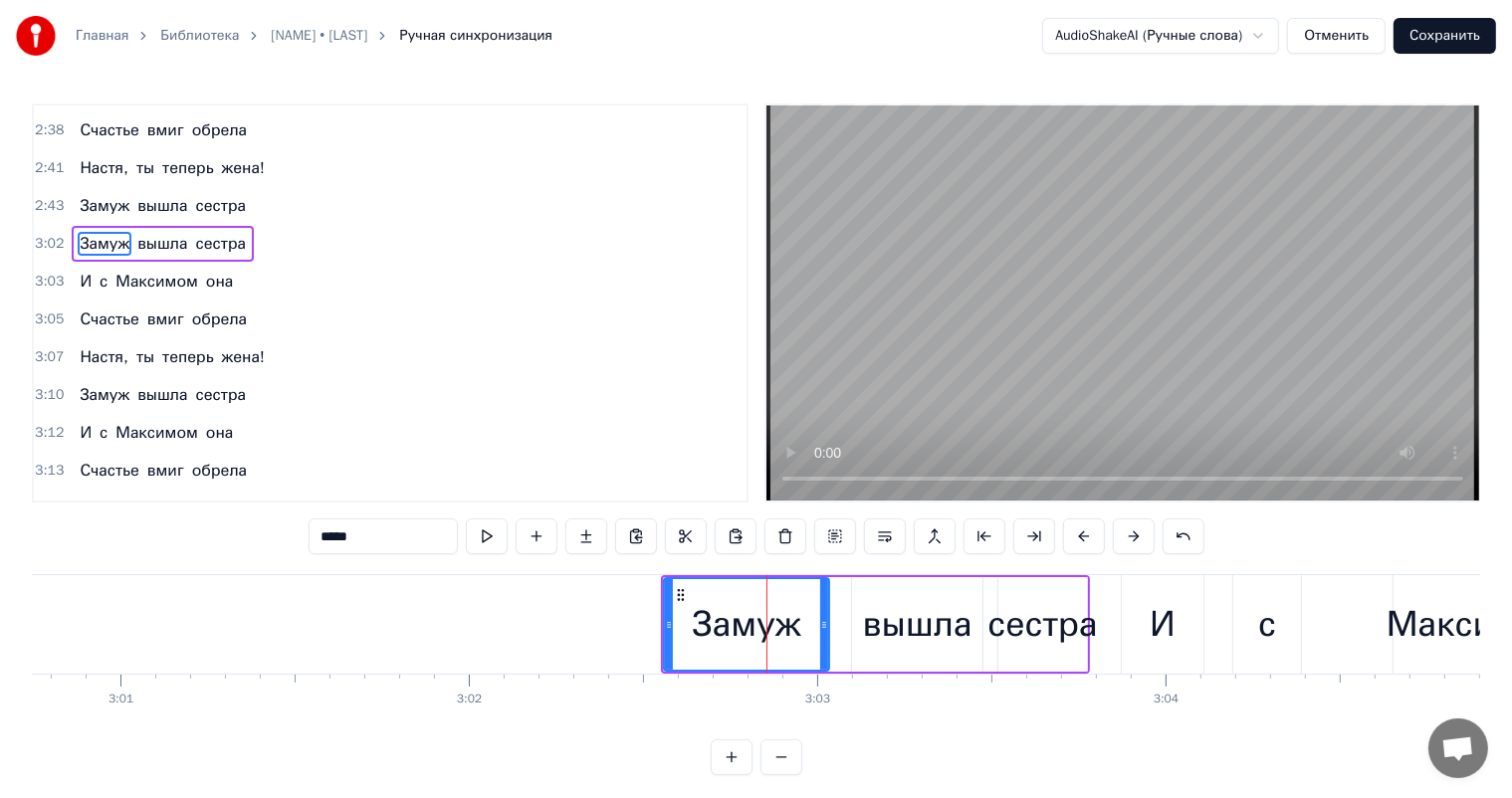 scroll, scrollTop: 1431, scrollLeft: 0, axis: vertical 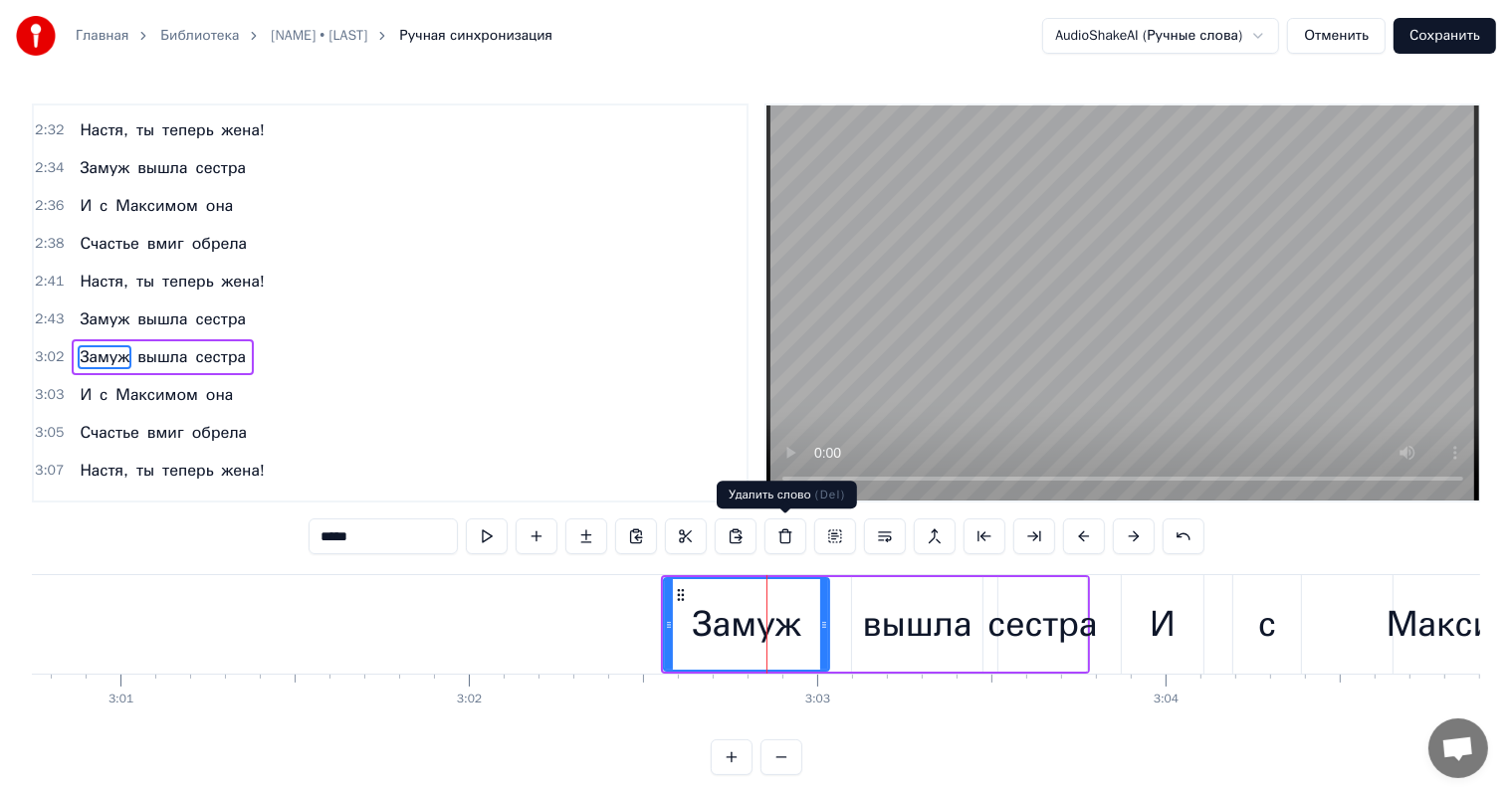 click at bounding box center (785, 536) 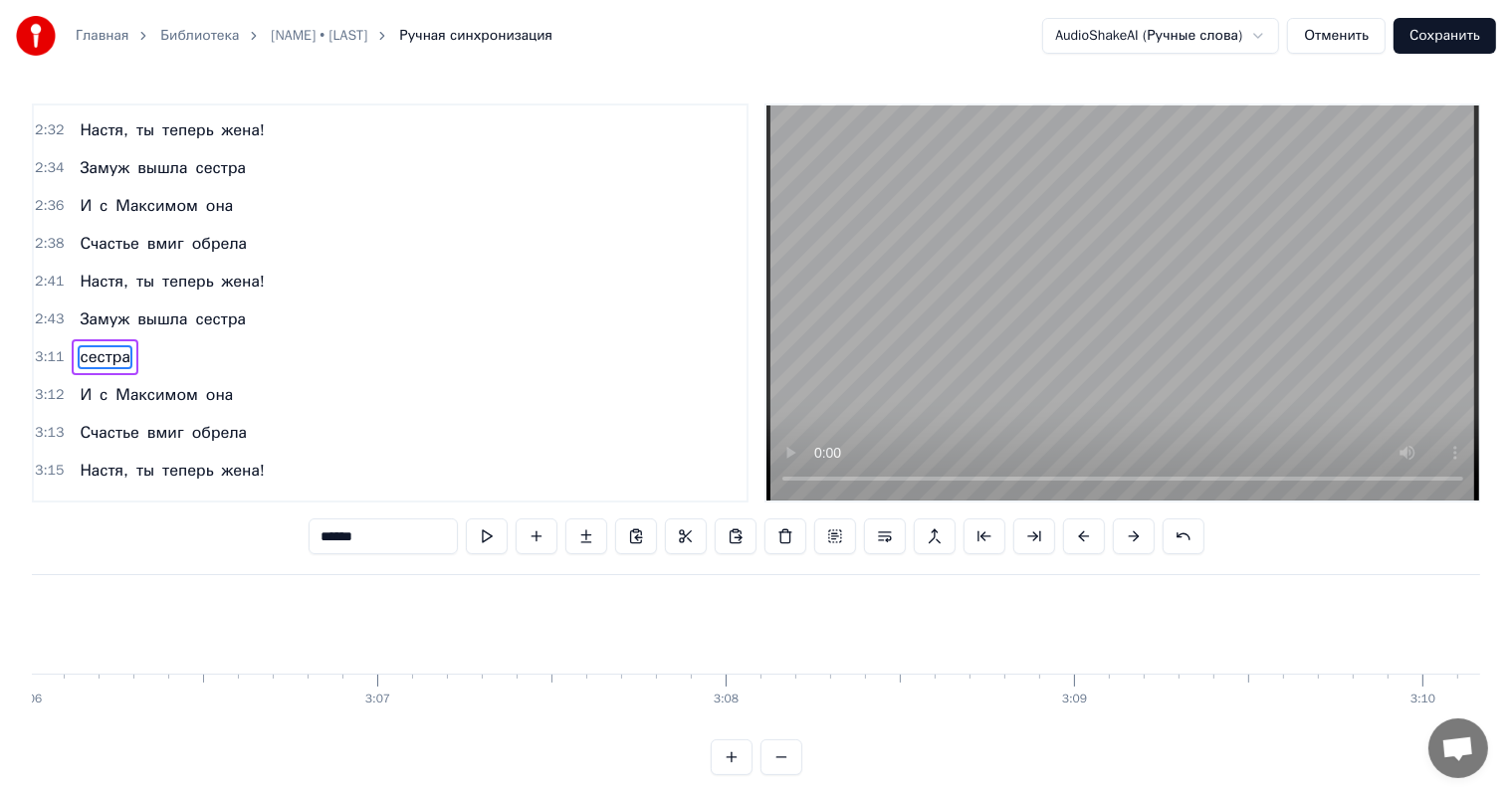 scroll, scrollTop: 0, scrollLeft: 65658, axis: horizontal 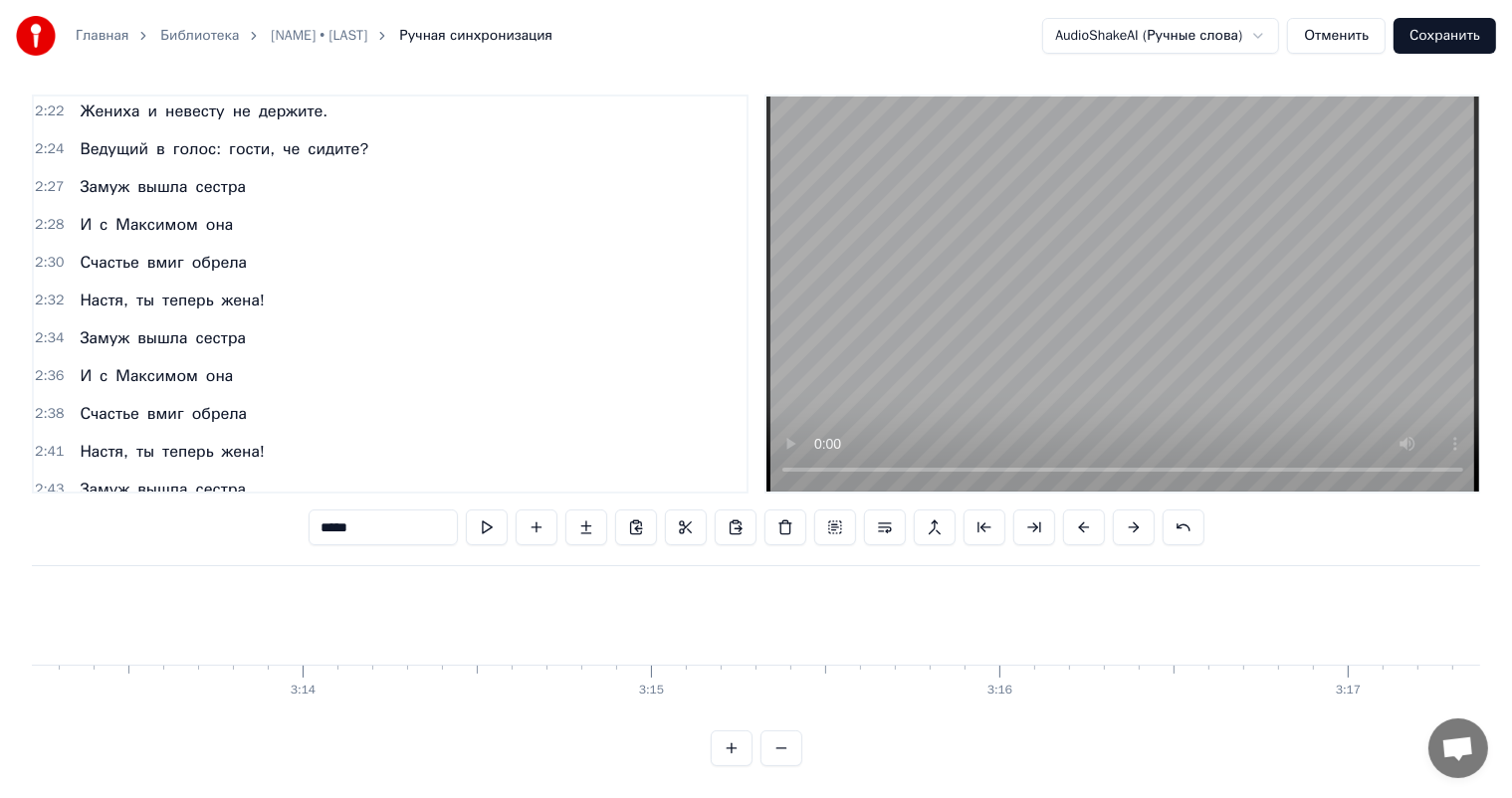 type on "******" 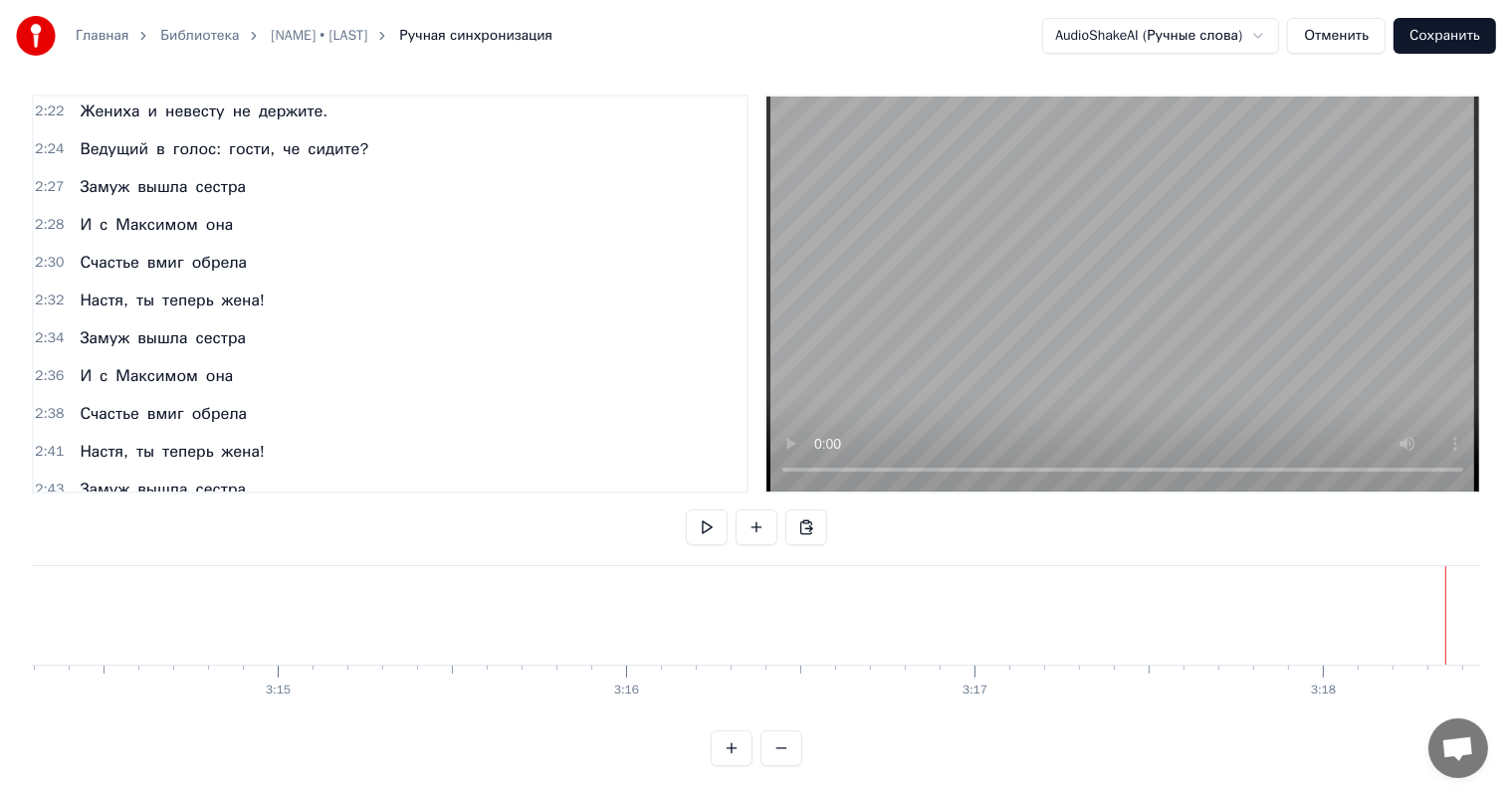 scroll, scrollTop: 0, scrollLeft: 68633, axis: horizontal 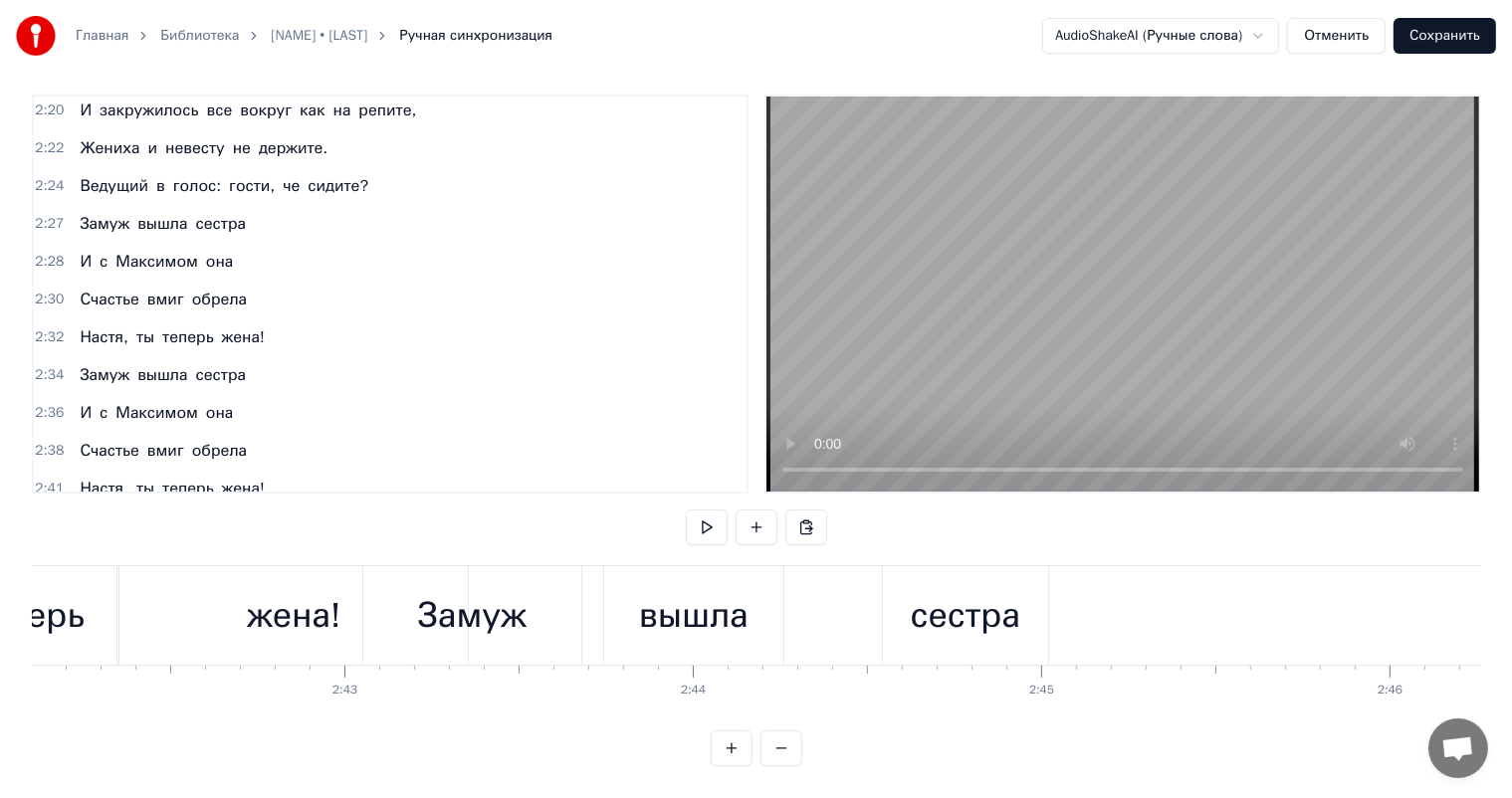 click at bounding box center (-18234, 615) 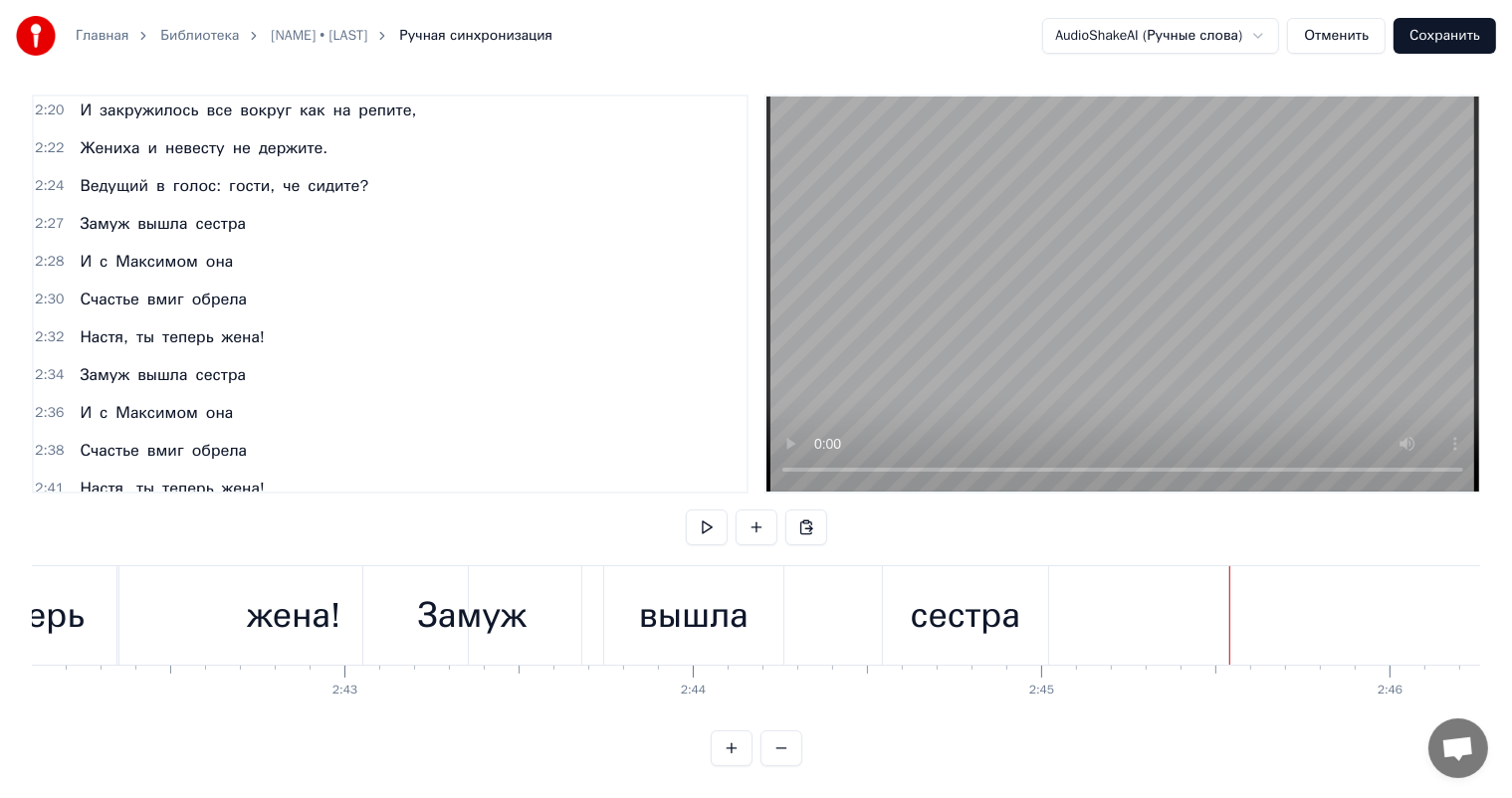 click at bounding box center (-18234, 615) 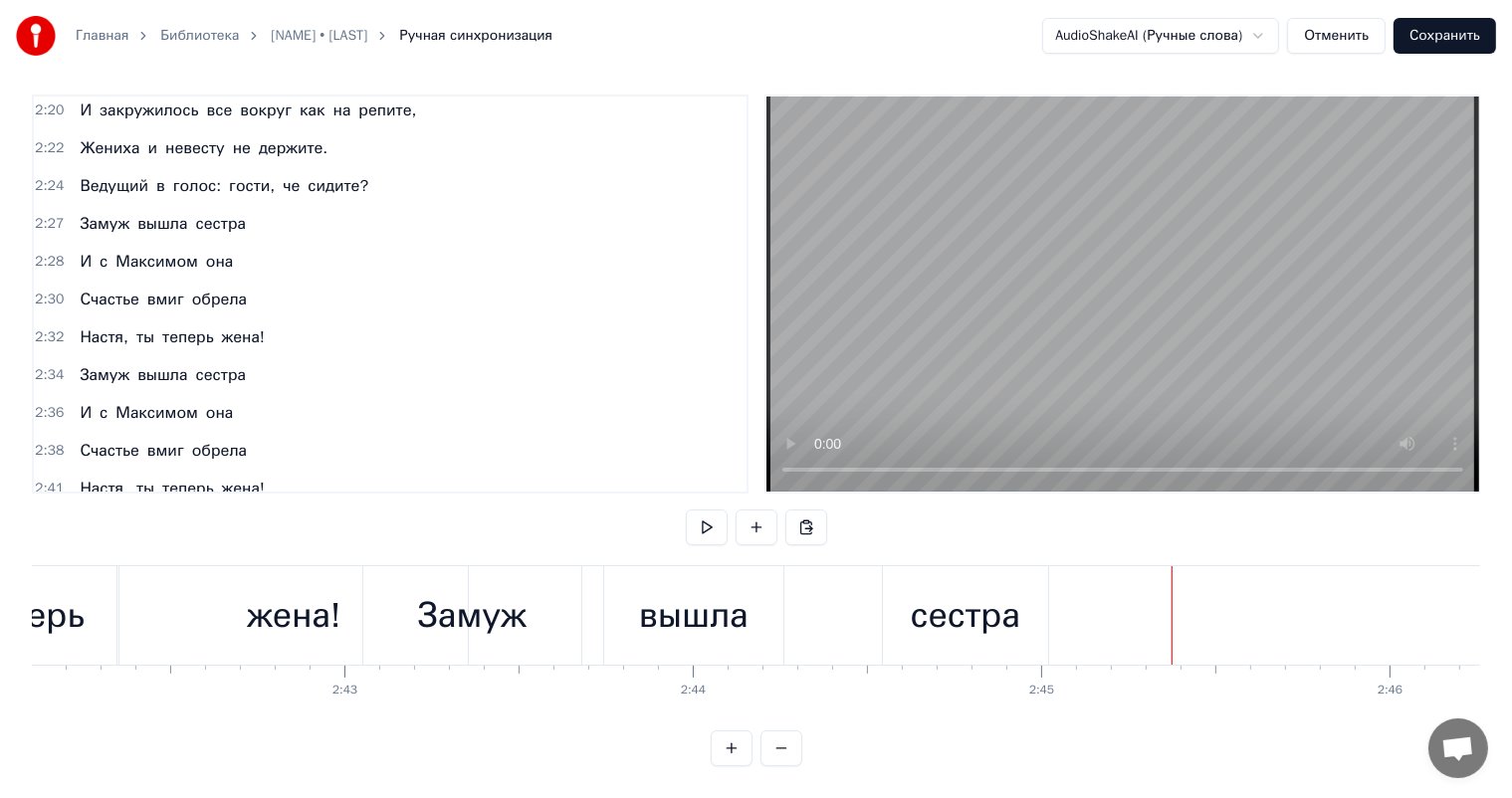 drag, startPoint x: 1171, startPoint y: 589, endPoint x: 1084, endPoint y: 584, distance: 87.14356 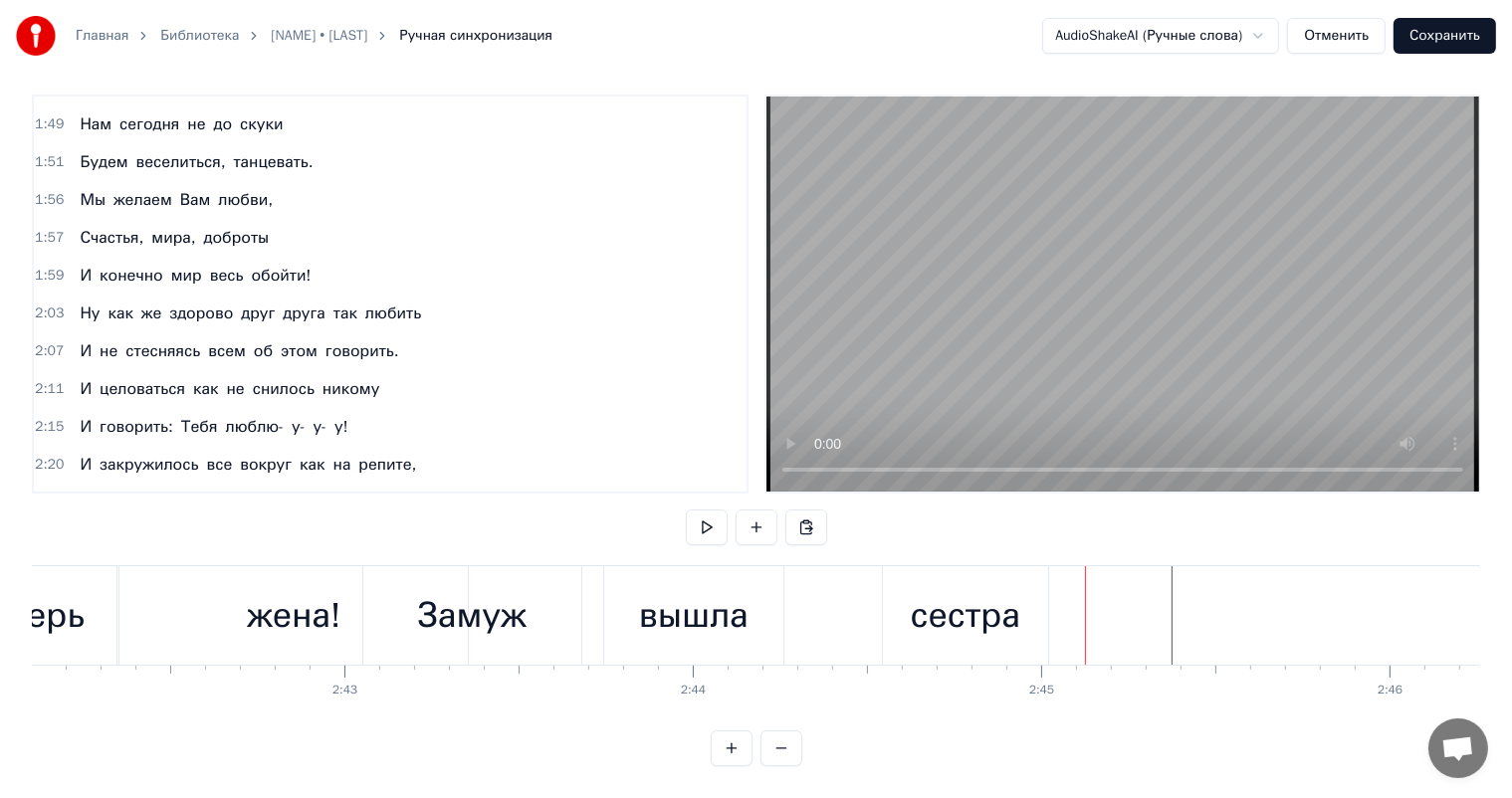 scroll, scrollTop: 1215, scrollLeft: 0, axis: vertical 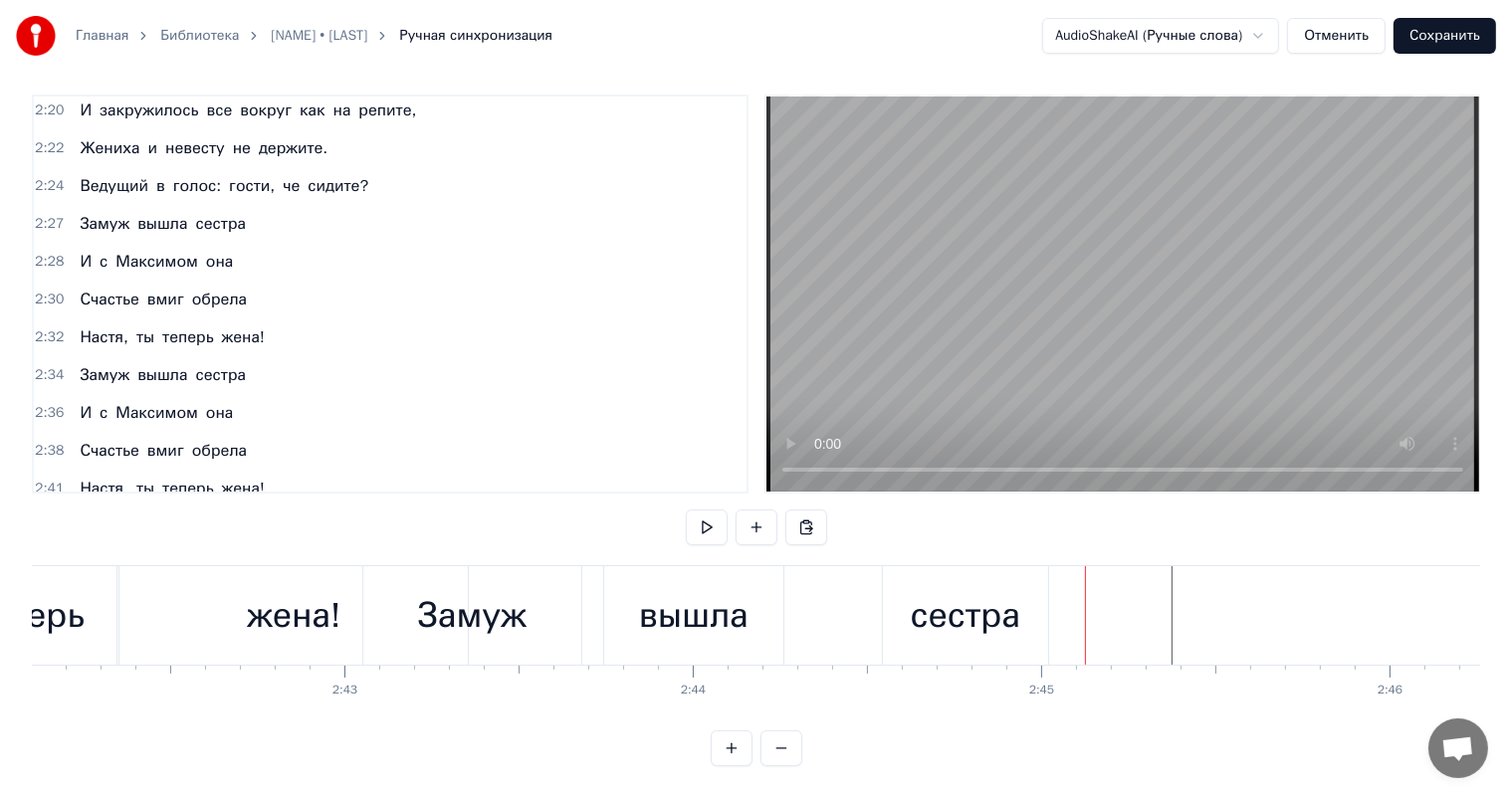 click on "[TIME] [NAME], ты теперь жена!" at bounding box center [390, 489] 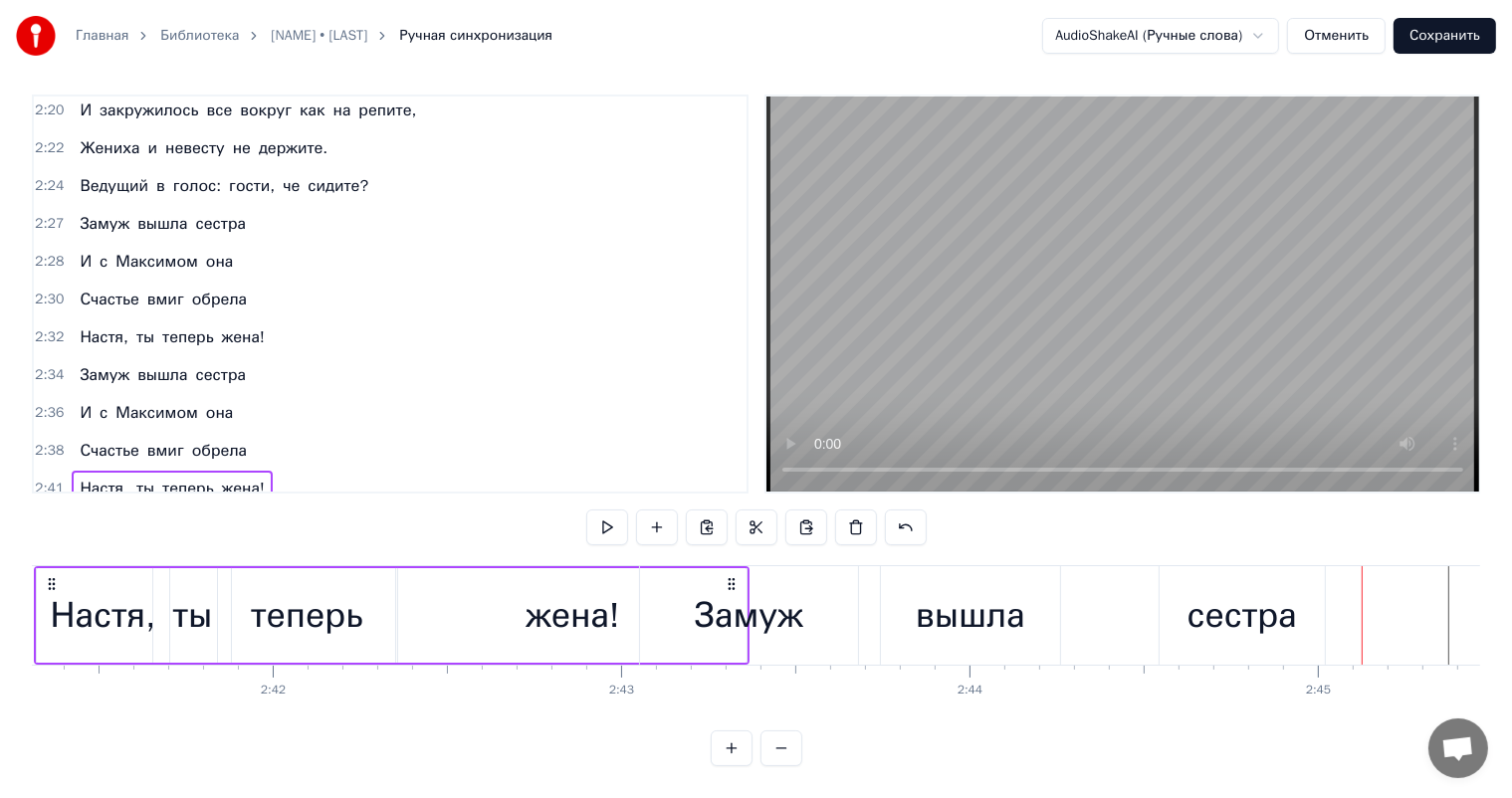 scroll, scrollTop: 0, scrollLeft: 56099, axis: horizontal 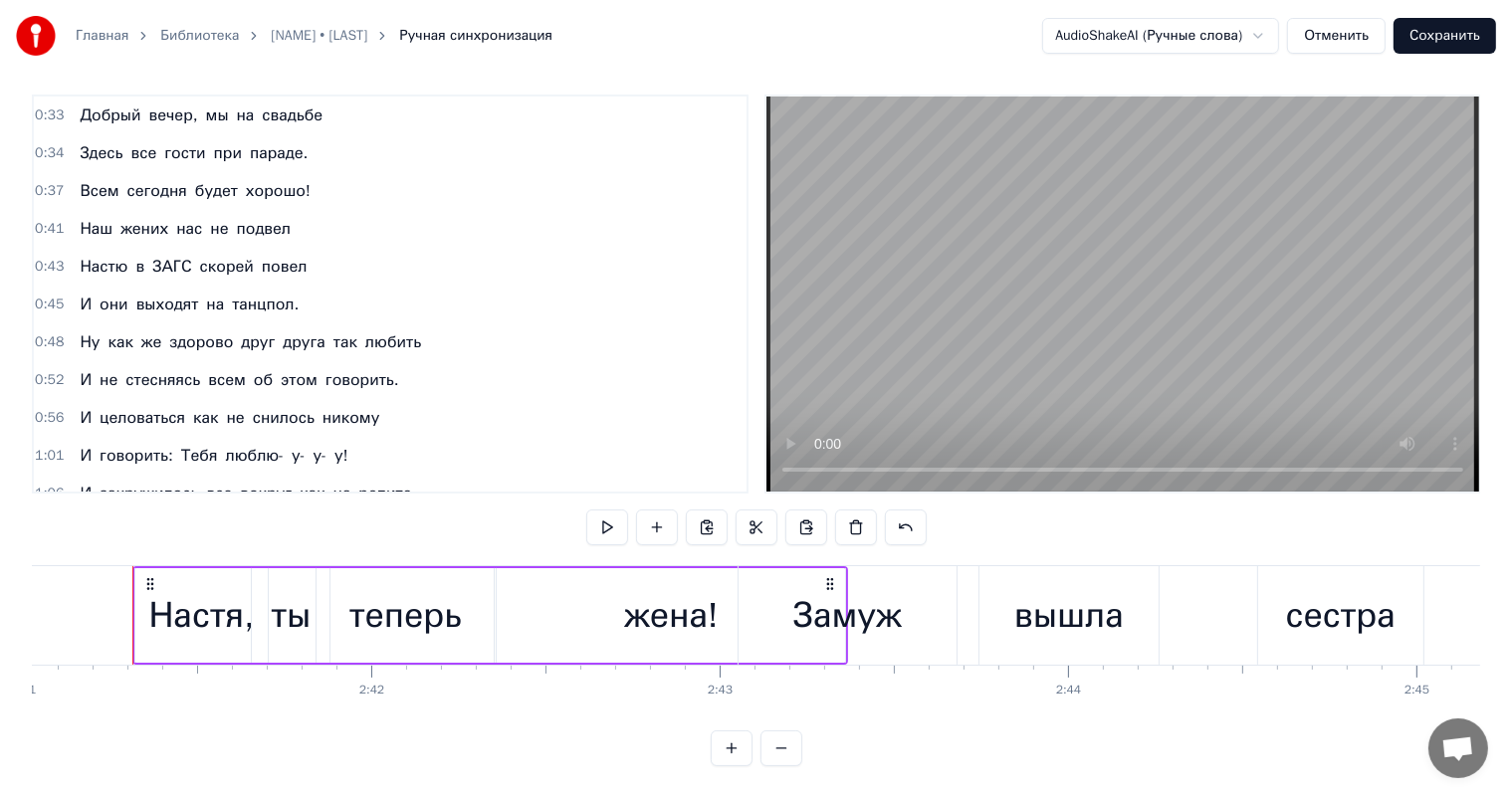 type 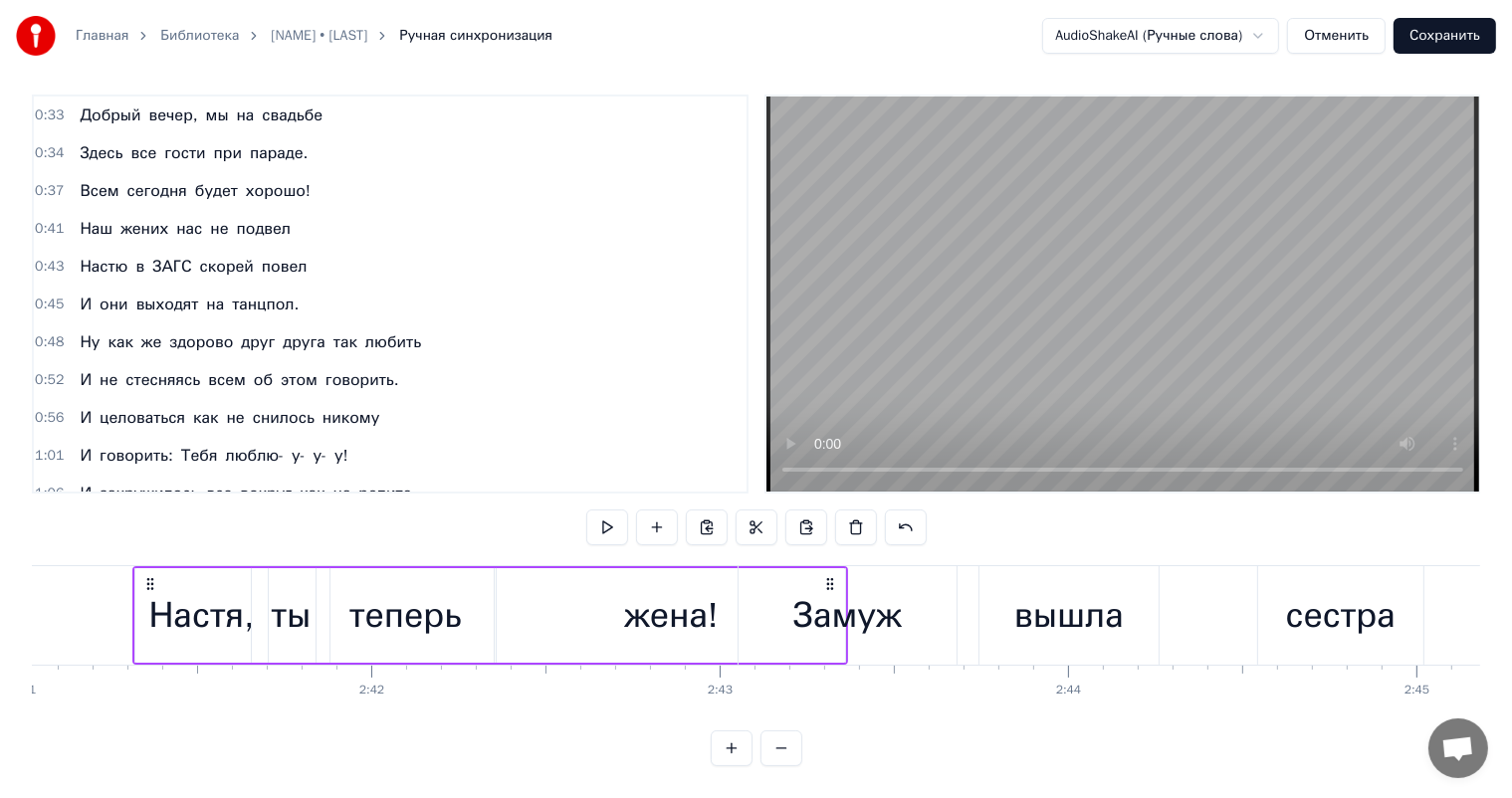 click on "Сохранить" at bounding box center (1444, 36) 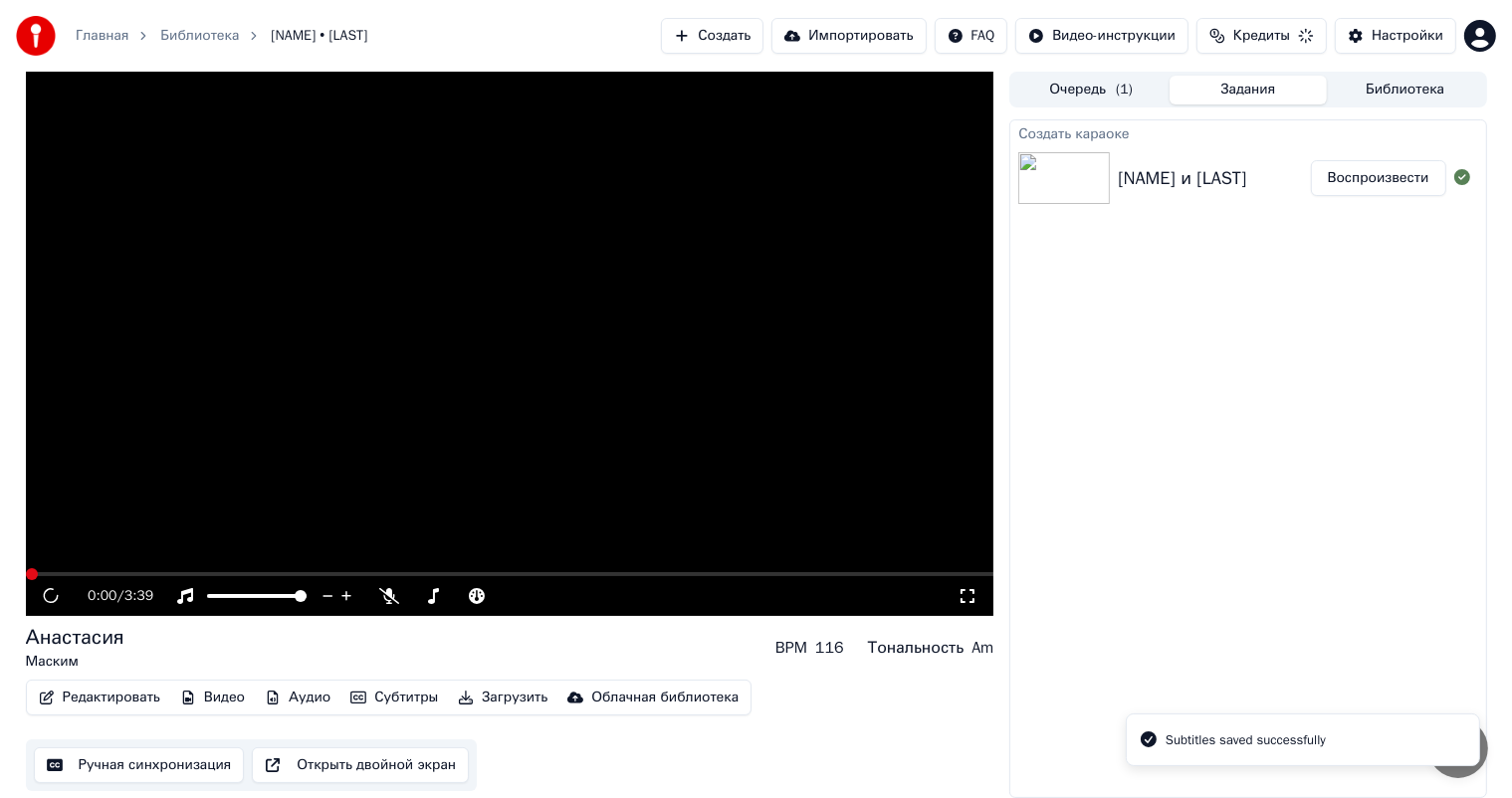 scroll, scrollTop: 0, scrollLeft: 0, axis: both 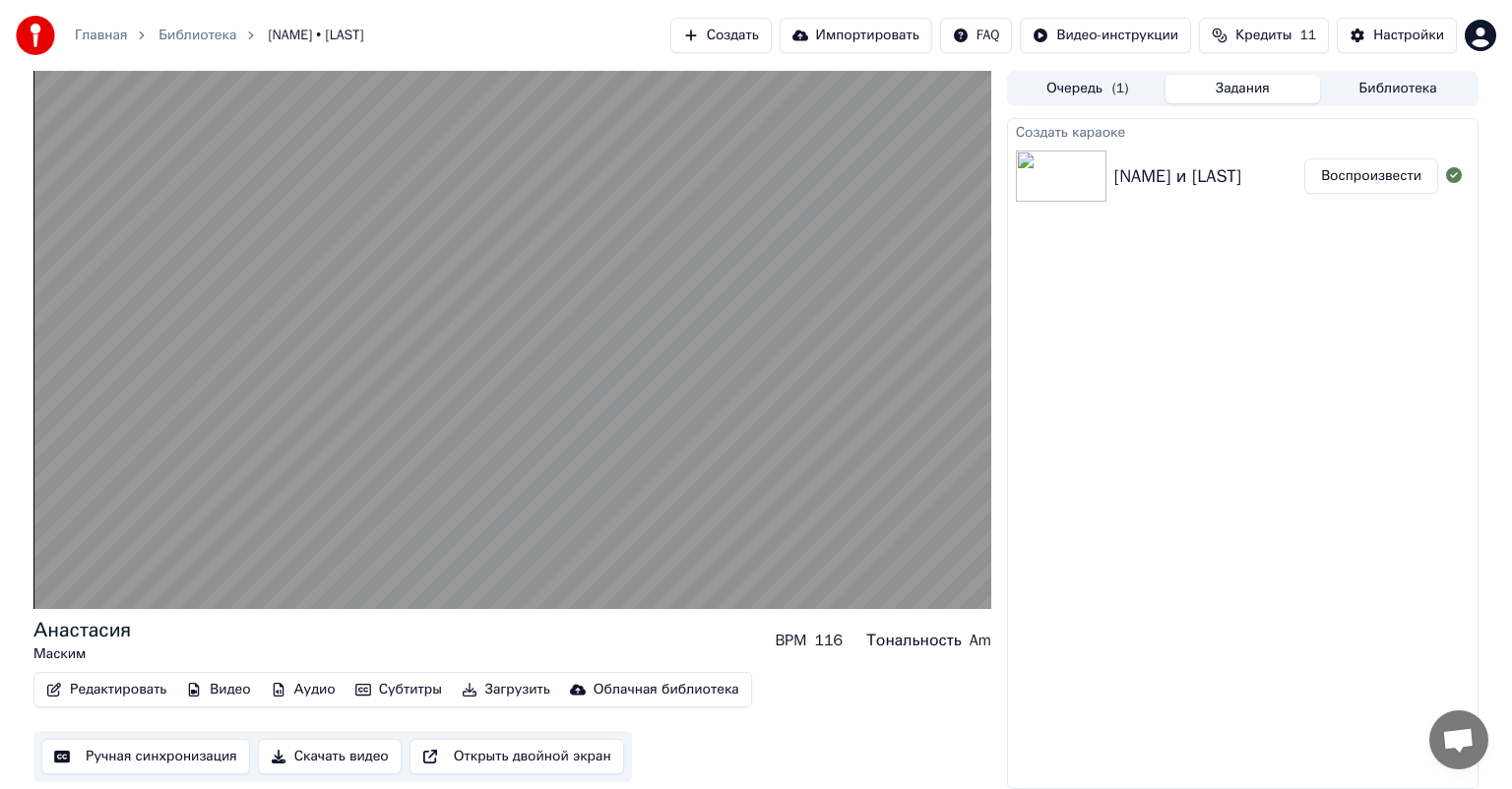 click at bounding box center (512, 339) 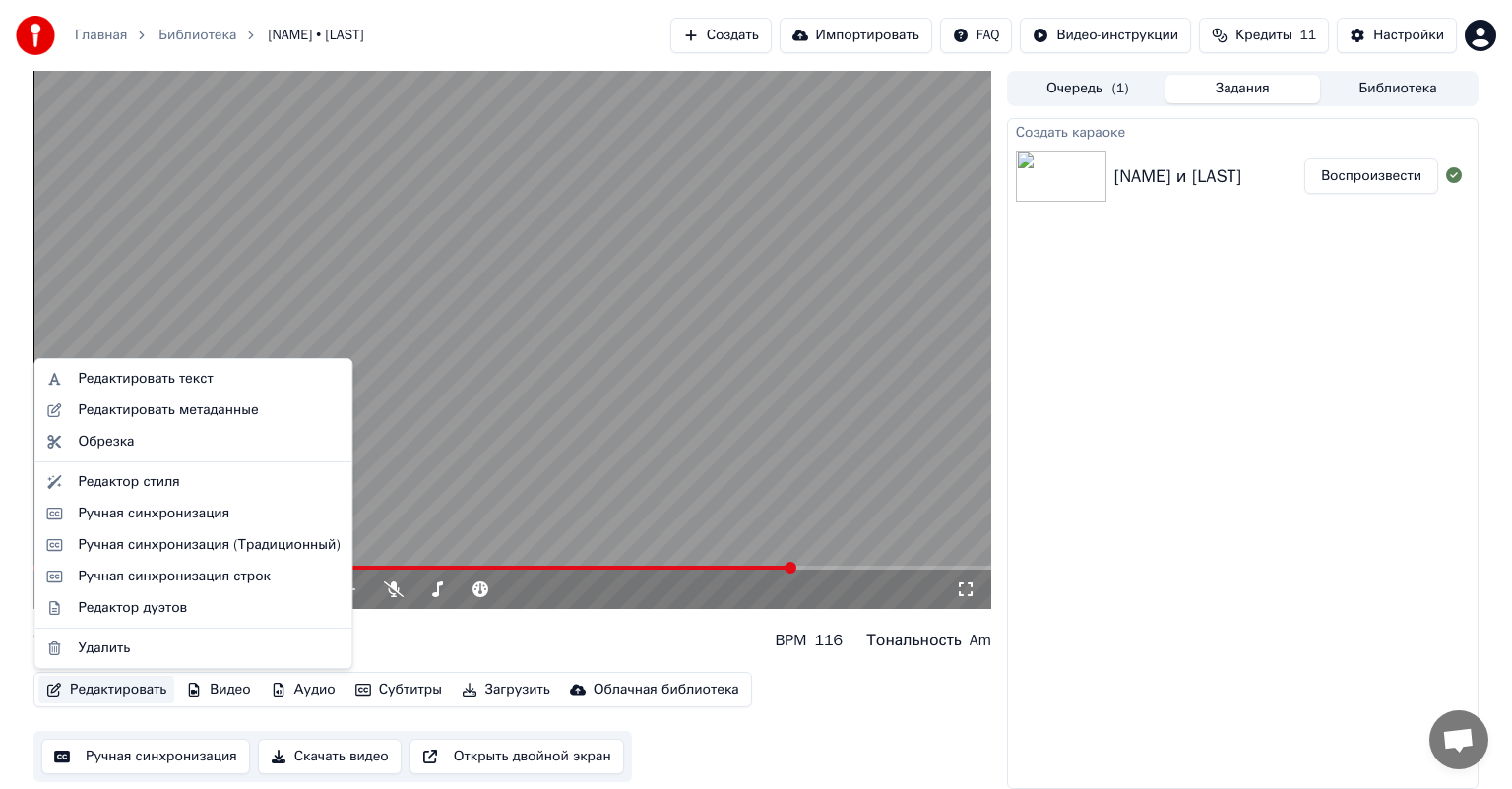 click on "Редактировать" at bounding box center [106, 690] 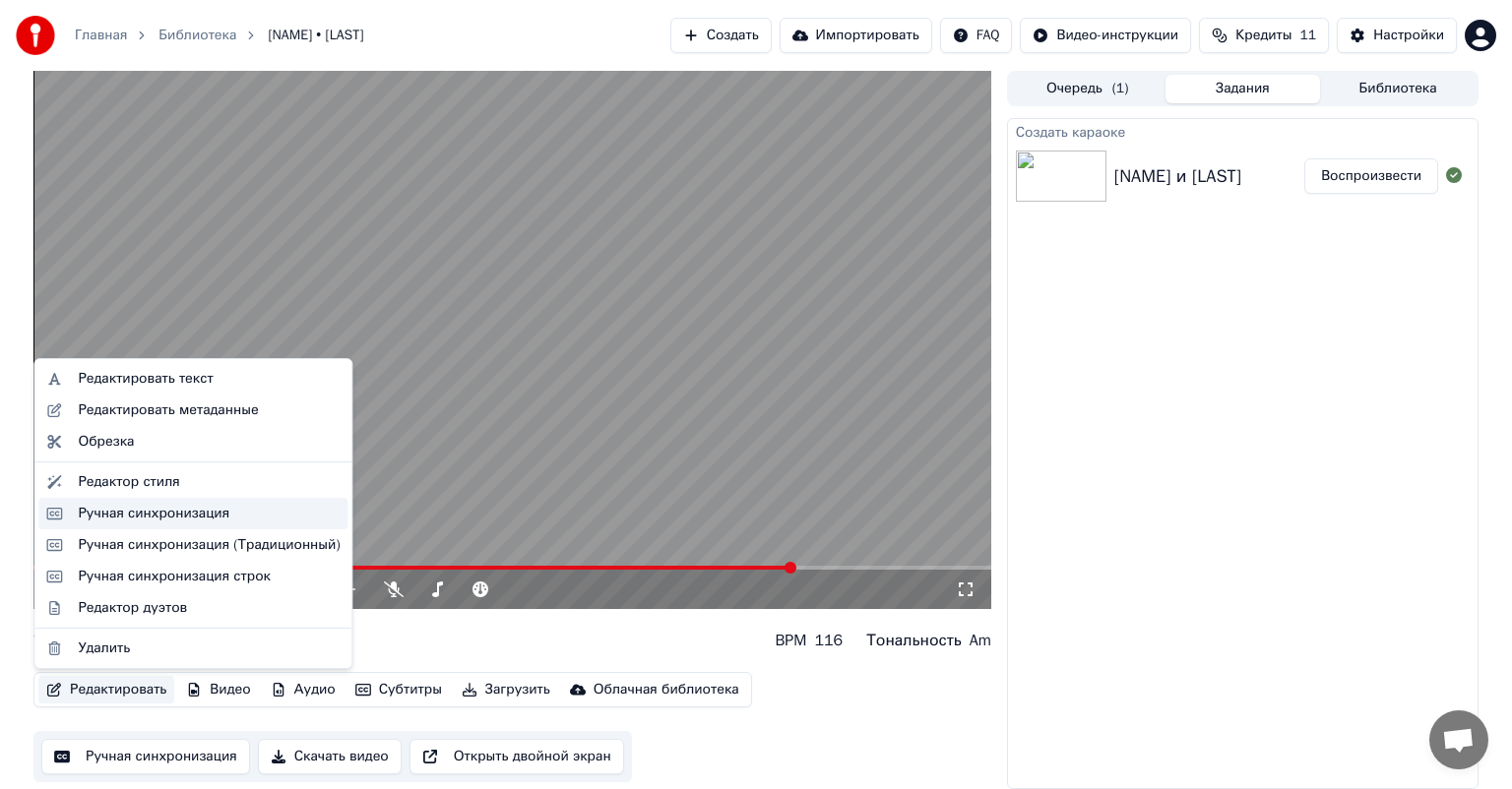 click on "Ручная синхронизация" at bounding box center [154, 514] 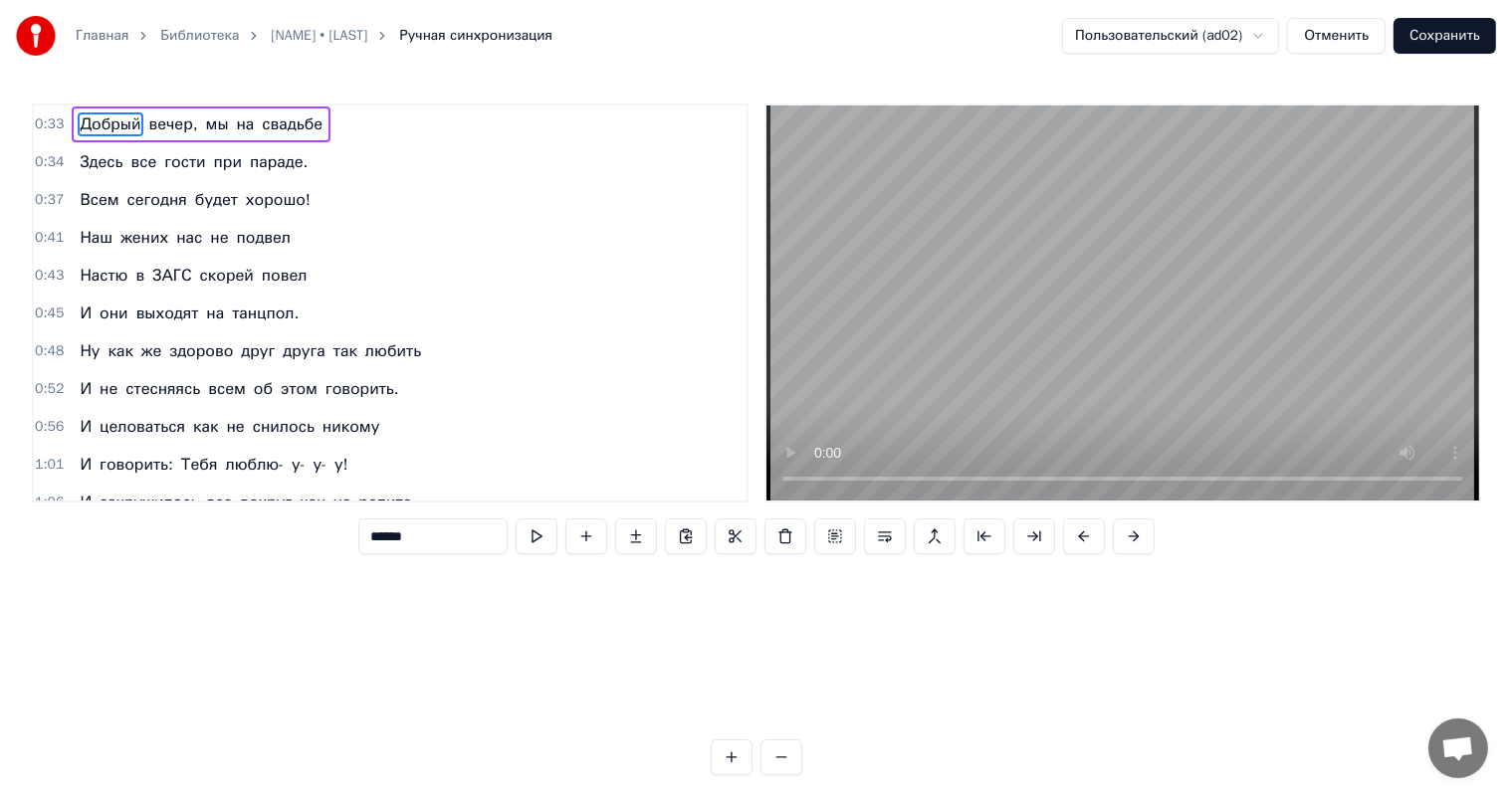 scroll, scrollTop: 0, scrollLeft: 11431, axis: horizontal 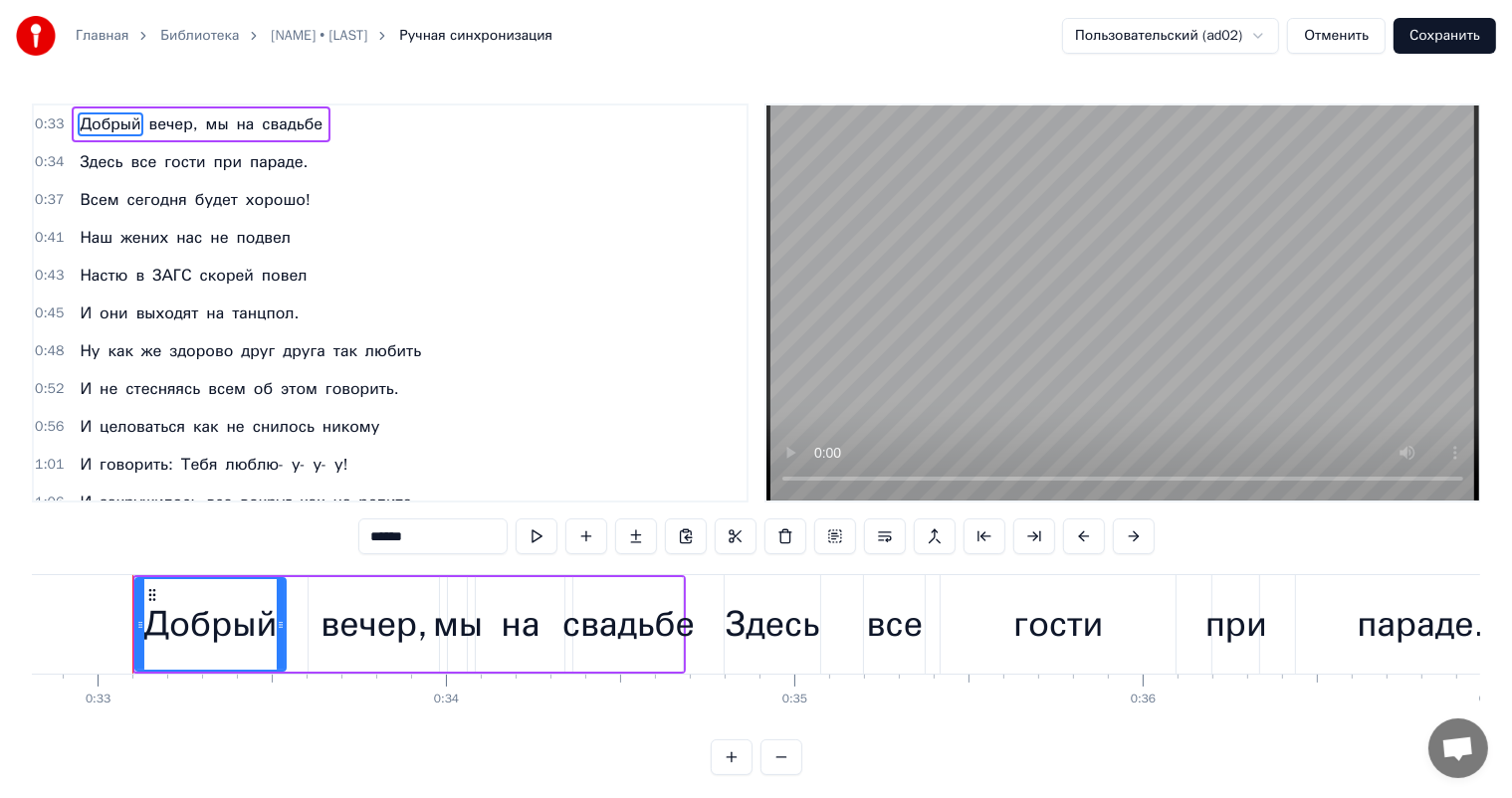 click on "И" at bounding box center [86, 389] 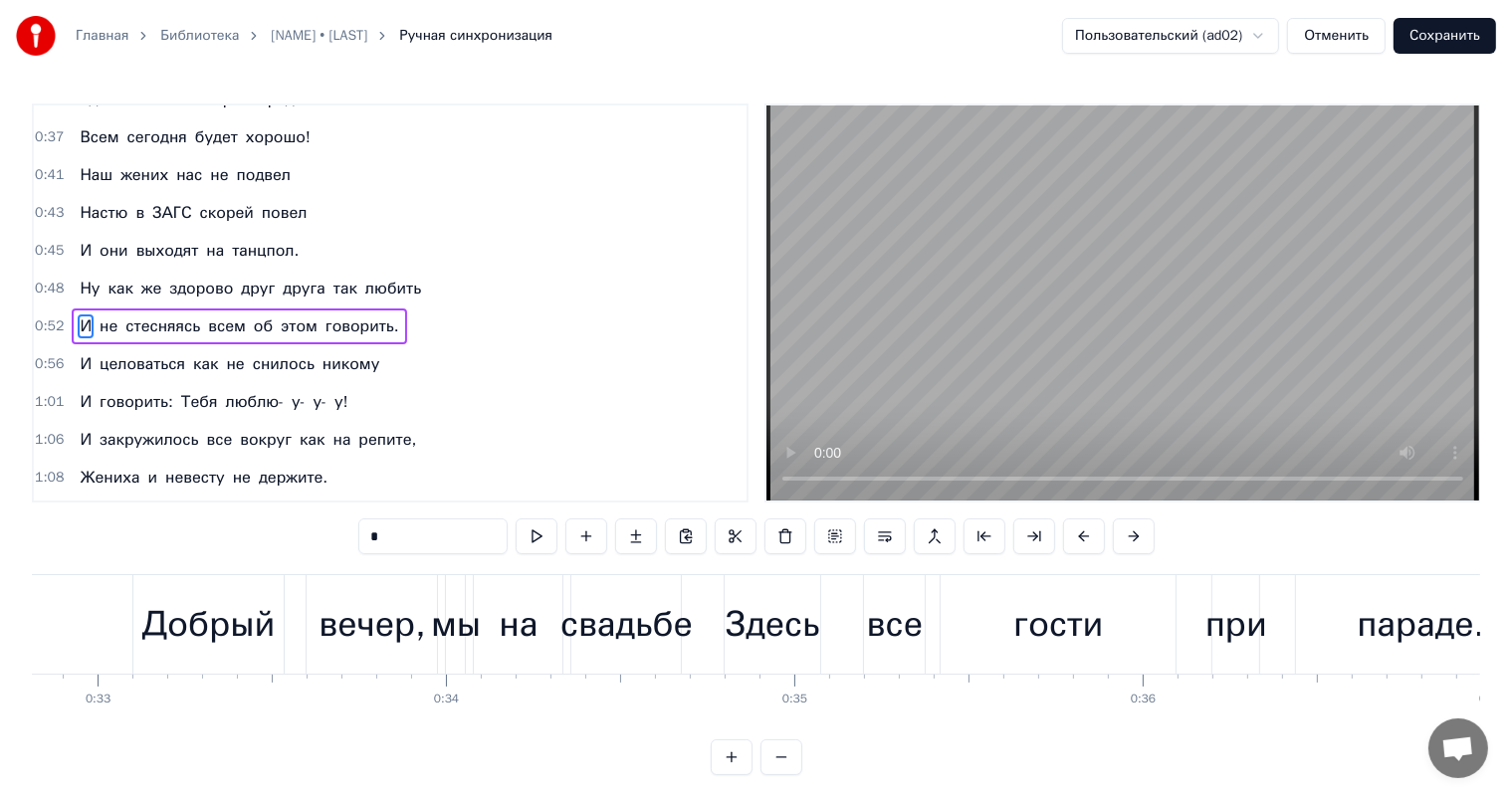 scroll, scrollTop: 76, scrollLeft: 0, axis: vertical 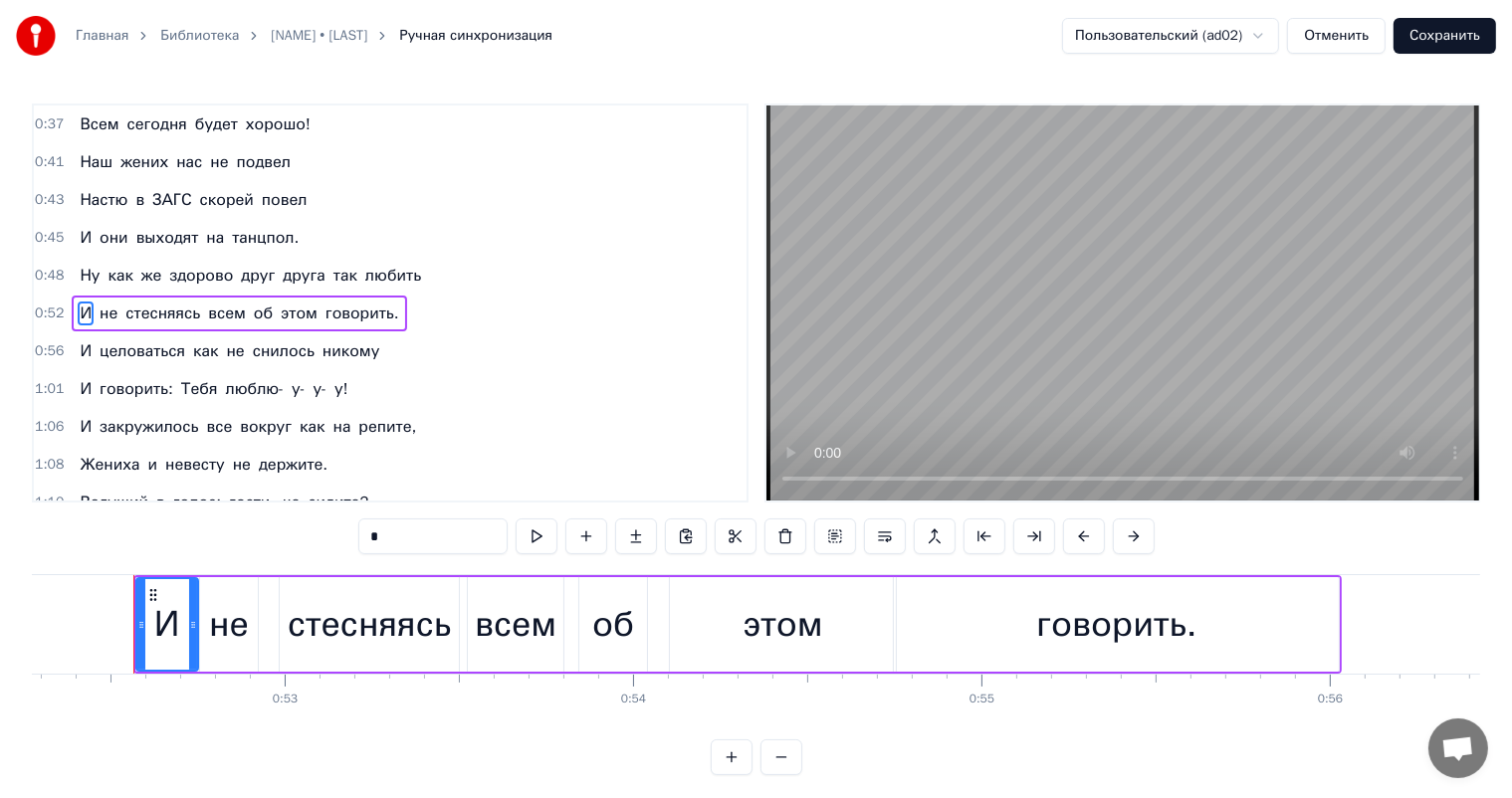 click on "Ну" at bounding box center (90, 276) 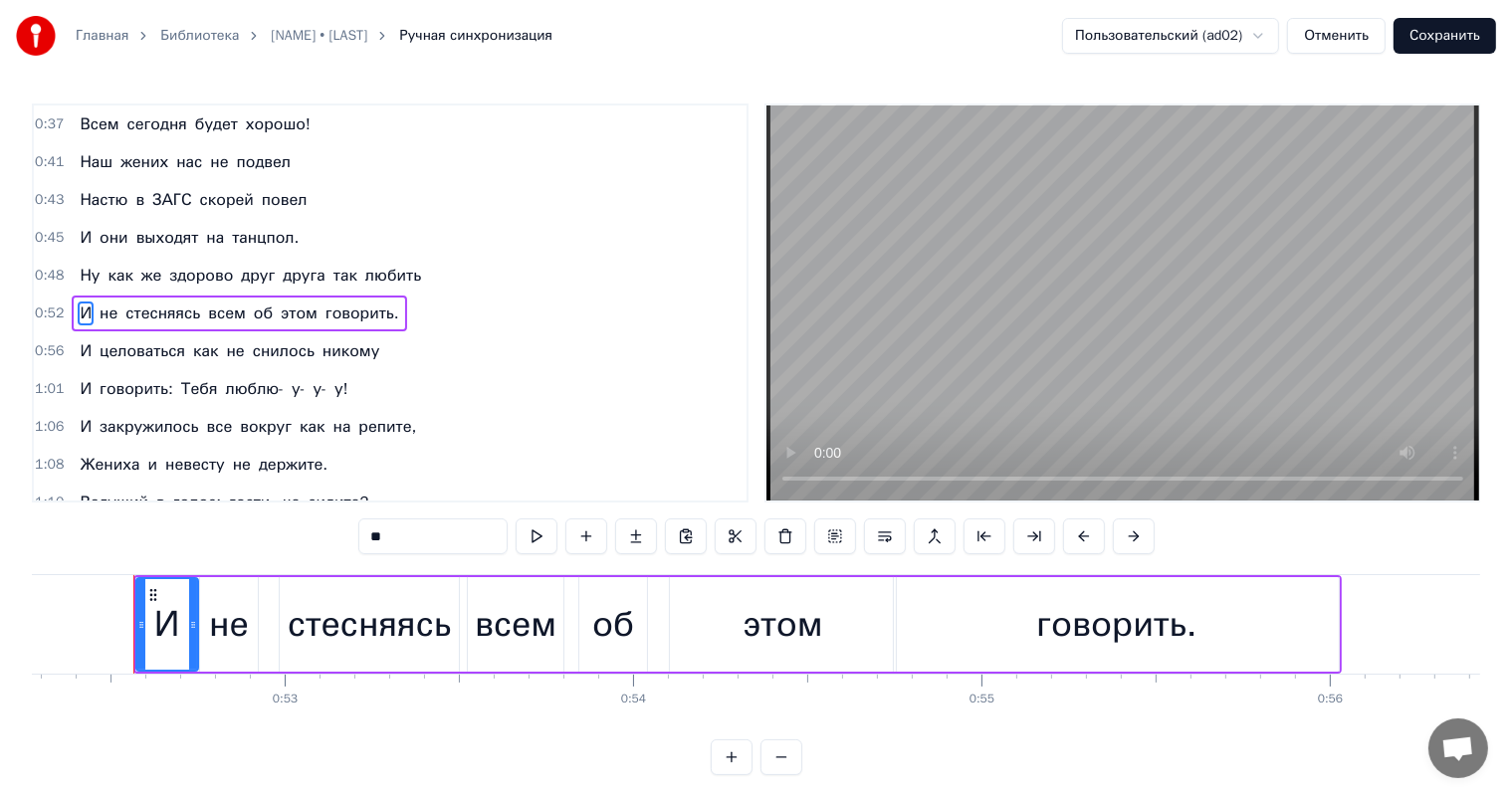 scroll, scrollTop: 40, scrollLeft: 0, axis: vertical 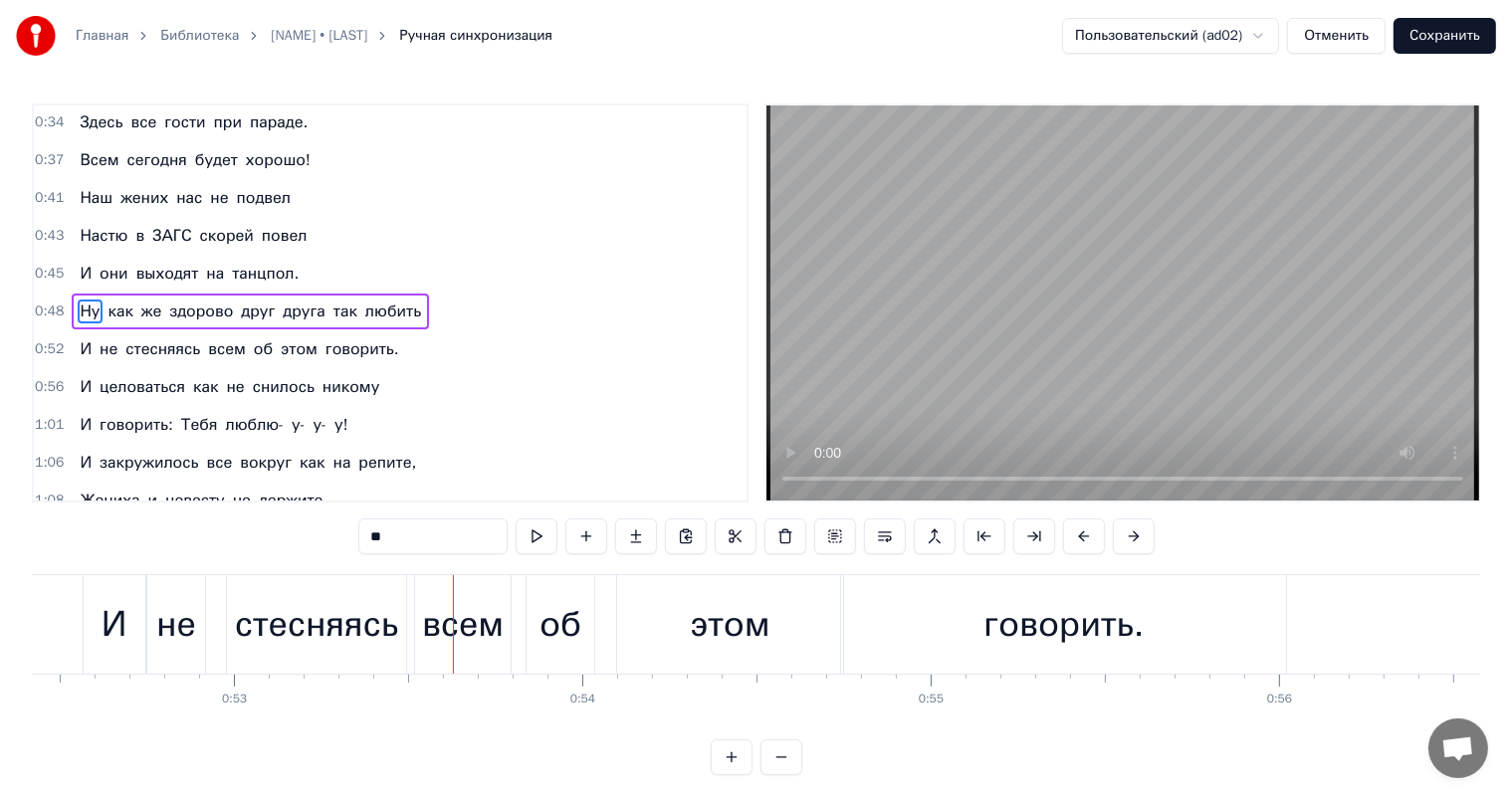 click on "говорить." at bounding box center (1063, 624) 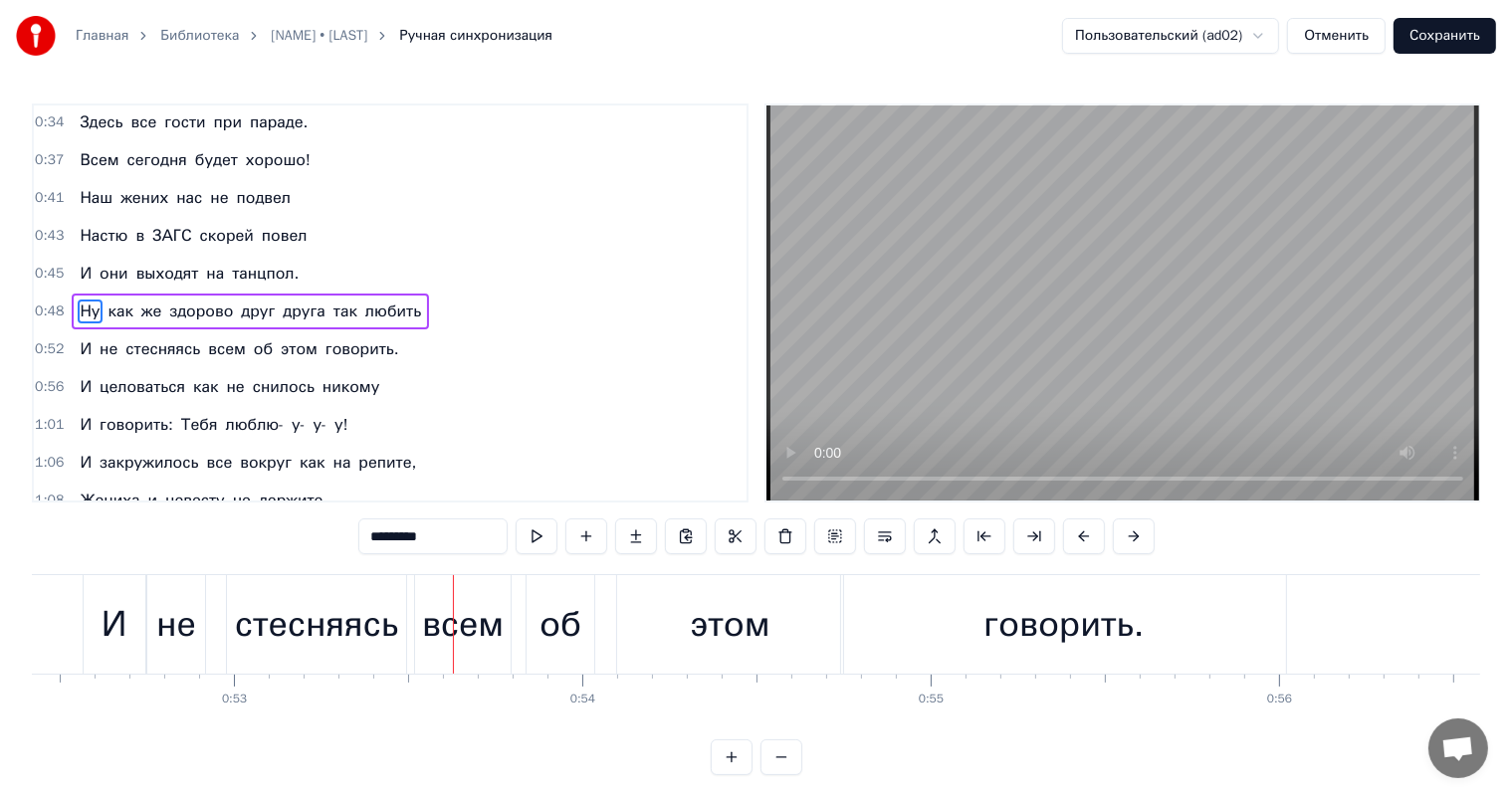 scroll, scrollTop: 76, scrollLeft: 0, axis: vertical 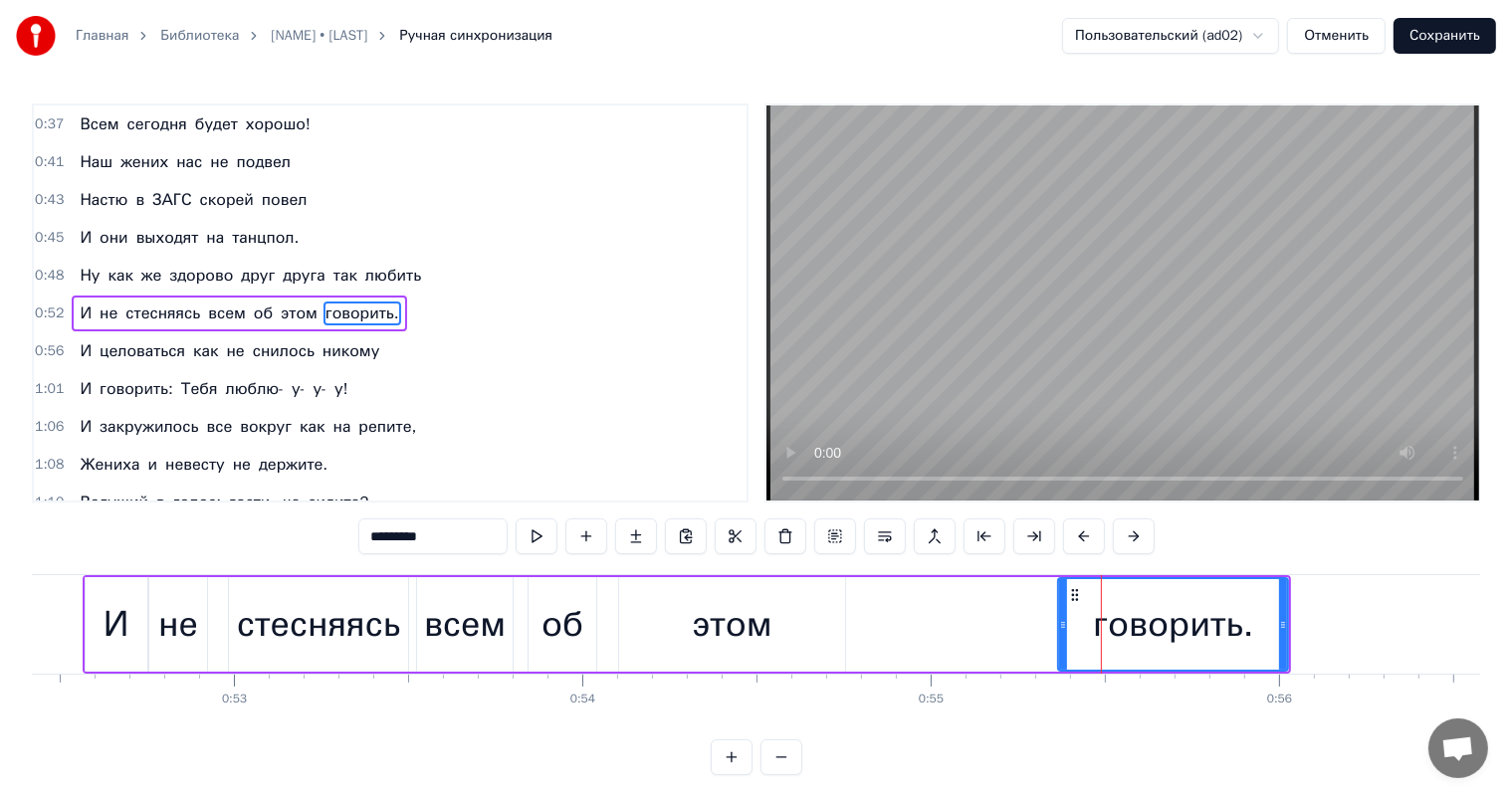 drag, startPoint x: 848, startPoint y: 625, endPoint x: 1063, endPoint y: 645, distance: 215.92823 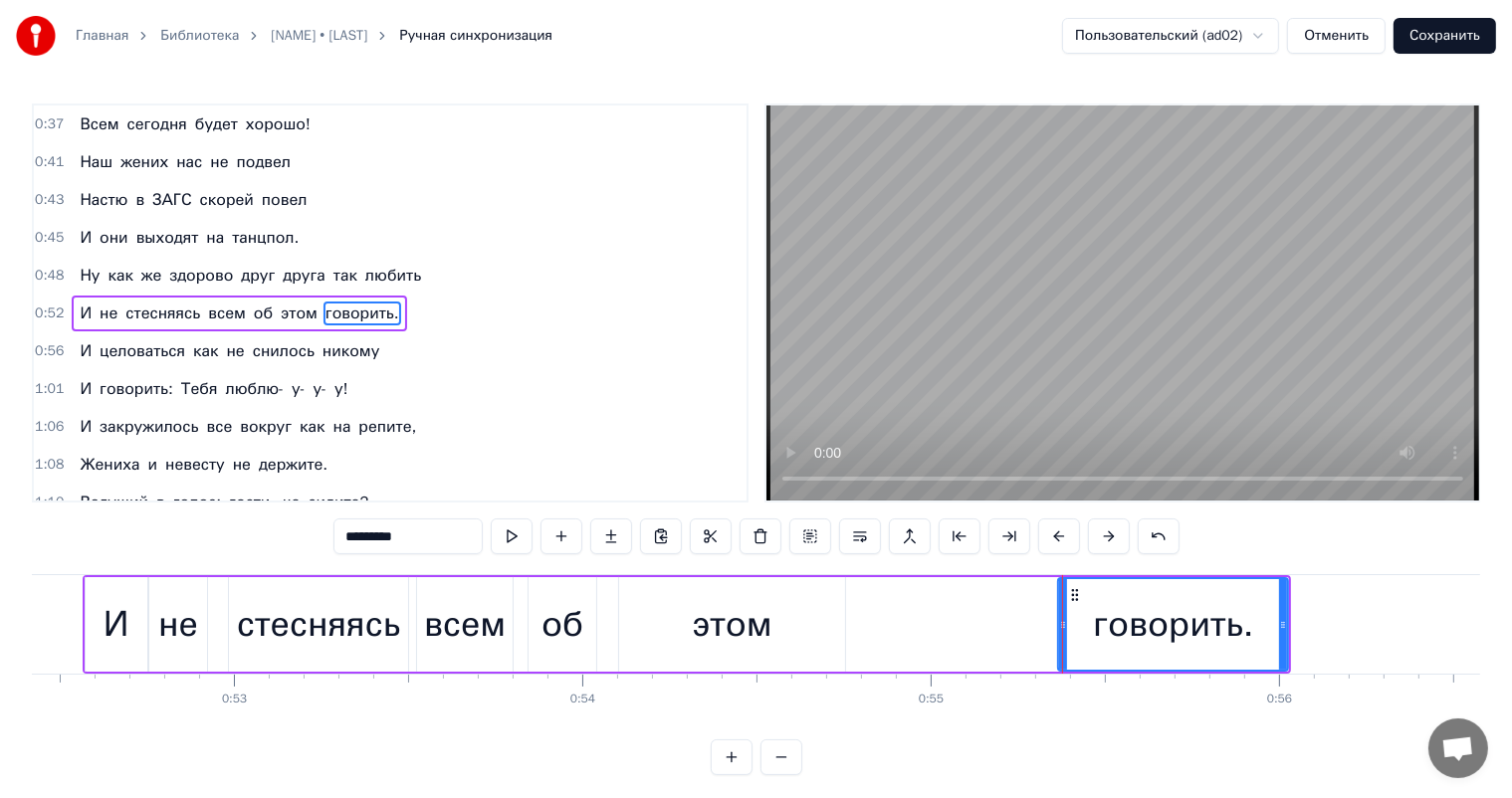 click on "этом" at bounding box center [732, 624] 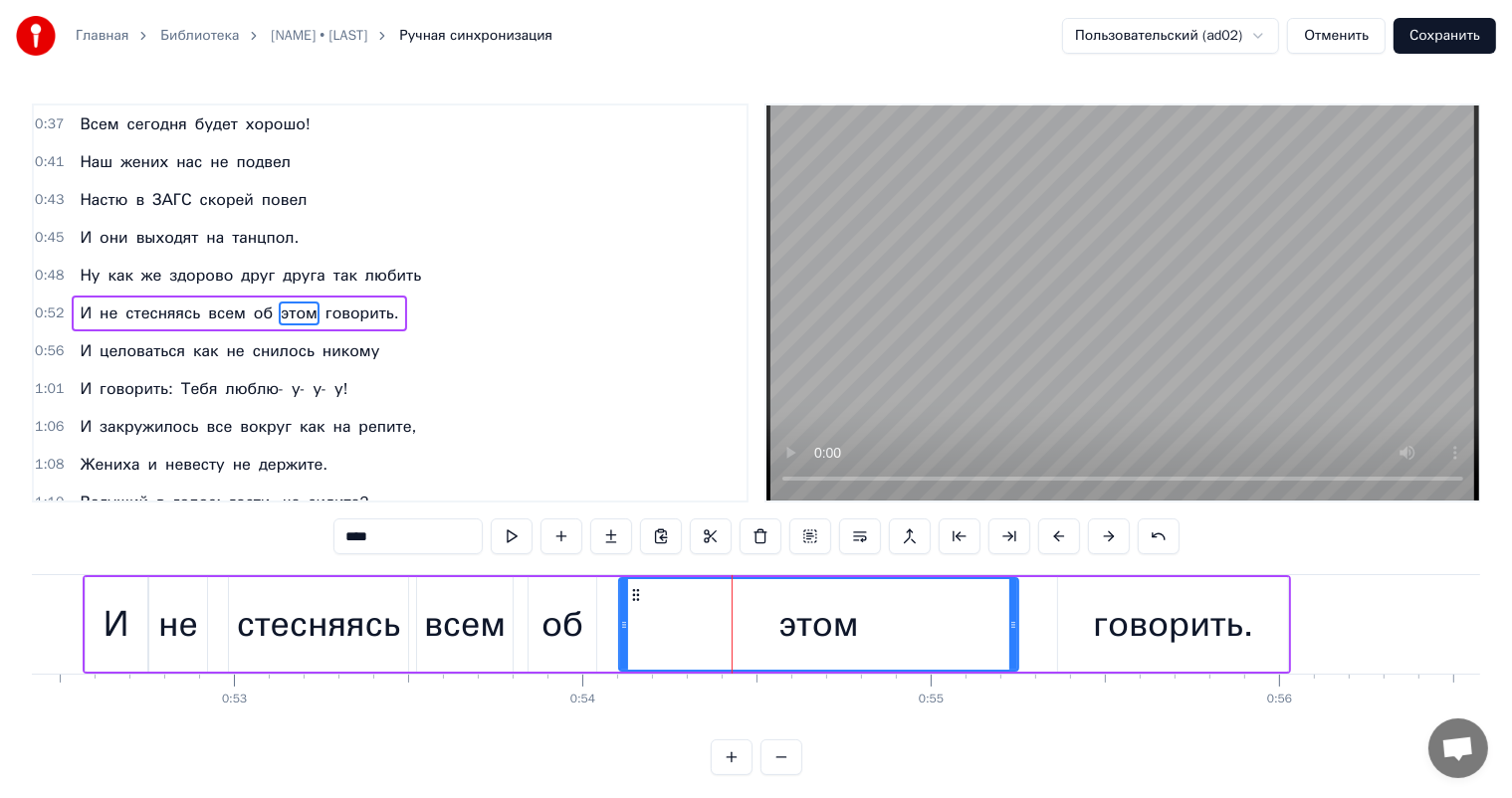 drag, startPoint x: 836, startPoint y: 617, endPoint x: 1009, endPoint y: 640, distance: 174.5222 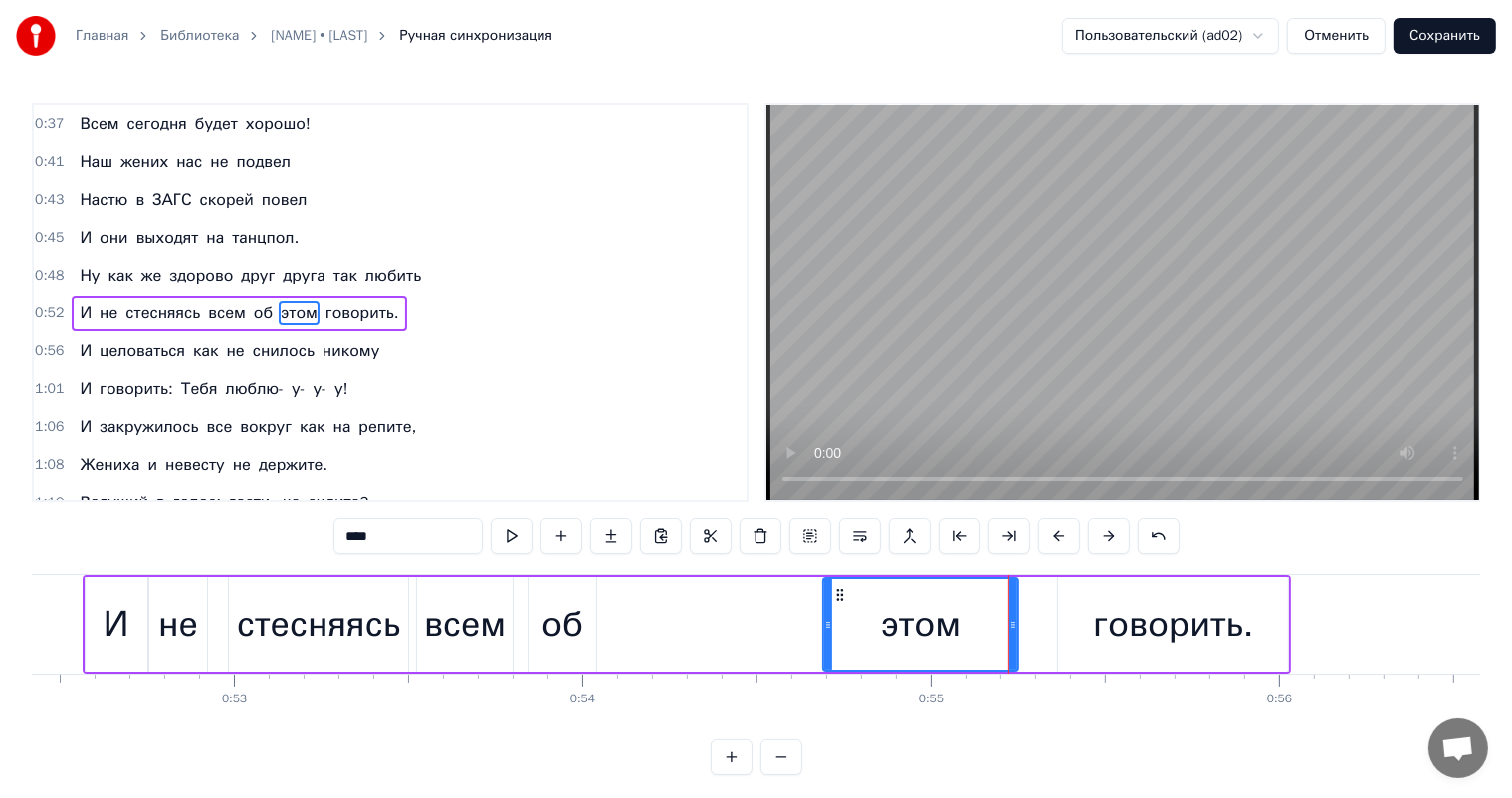 drag, startPoint x: 658, startPoint y: 630, endPoint x: 824, endPoint y: 642, distance: 166.43317 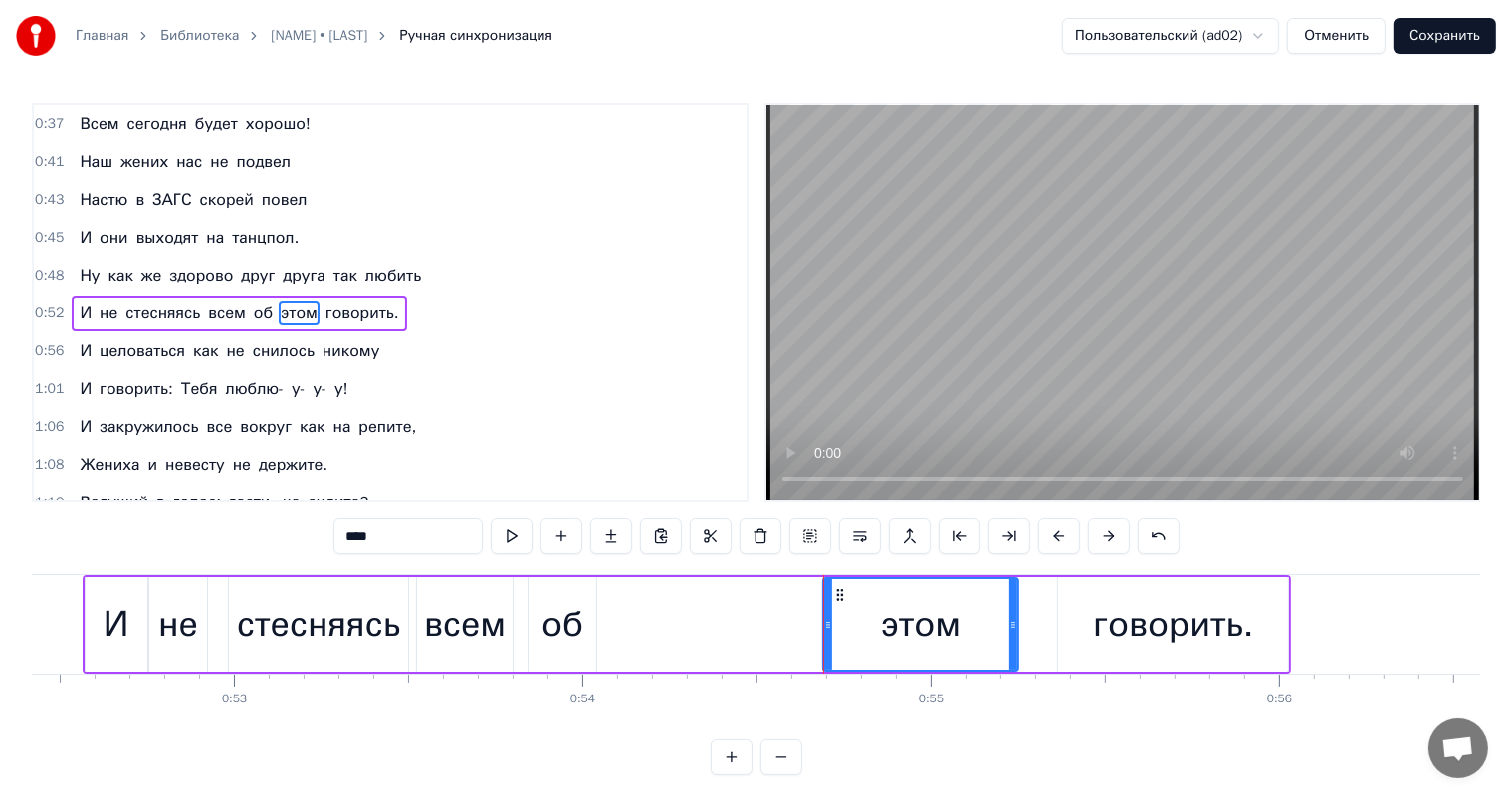 click on "об" at bounding box center (562, 624) 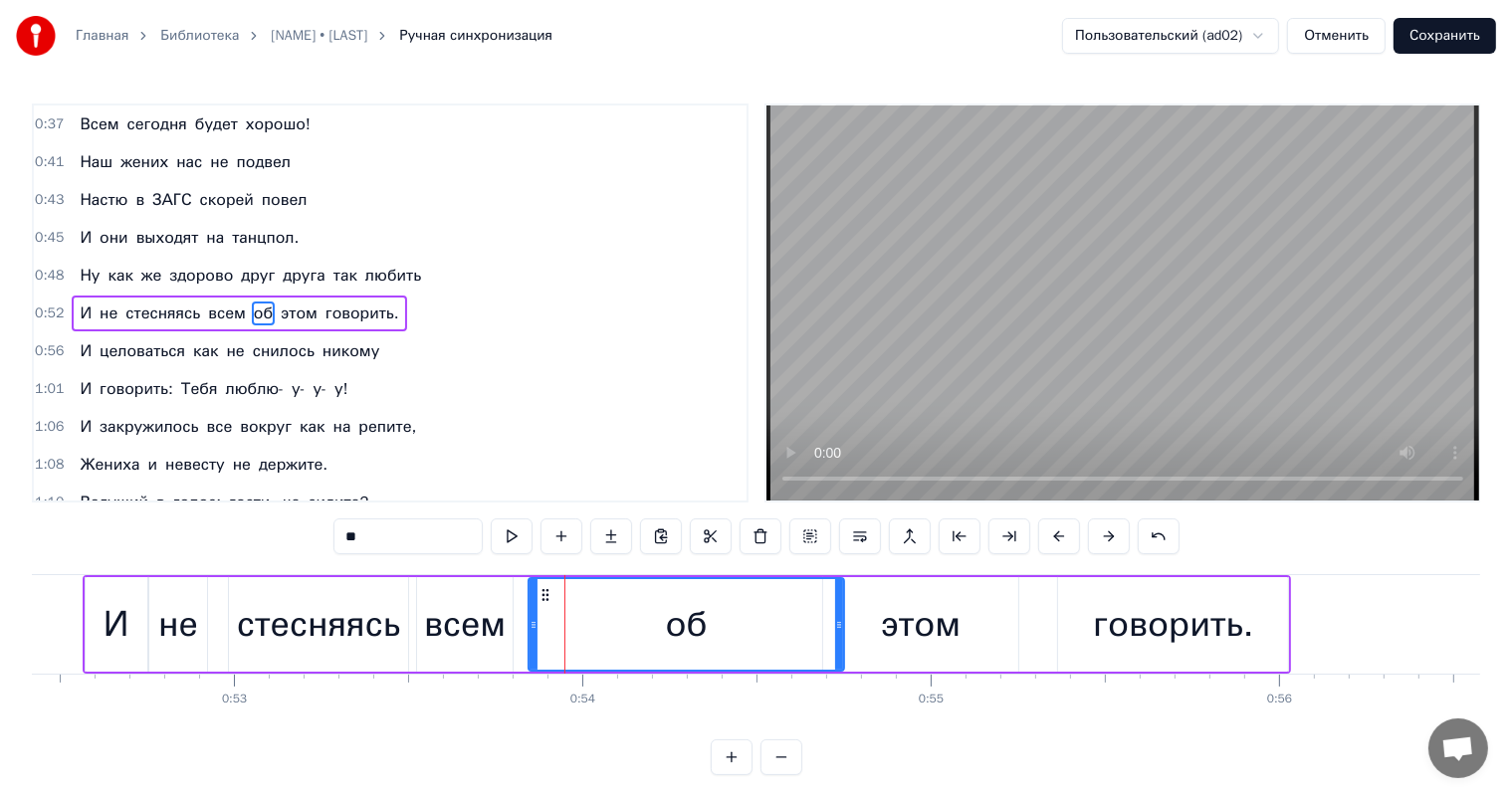 drag, startPoint x: 593, startPoint y: 625, endPoint x: 841, endPoint y: 641, distance: 248.51559 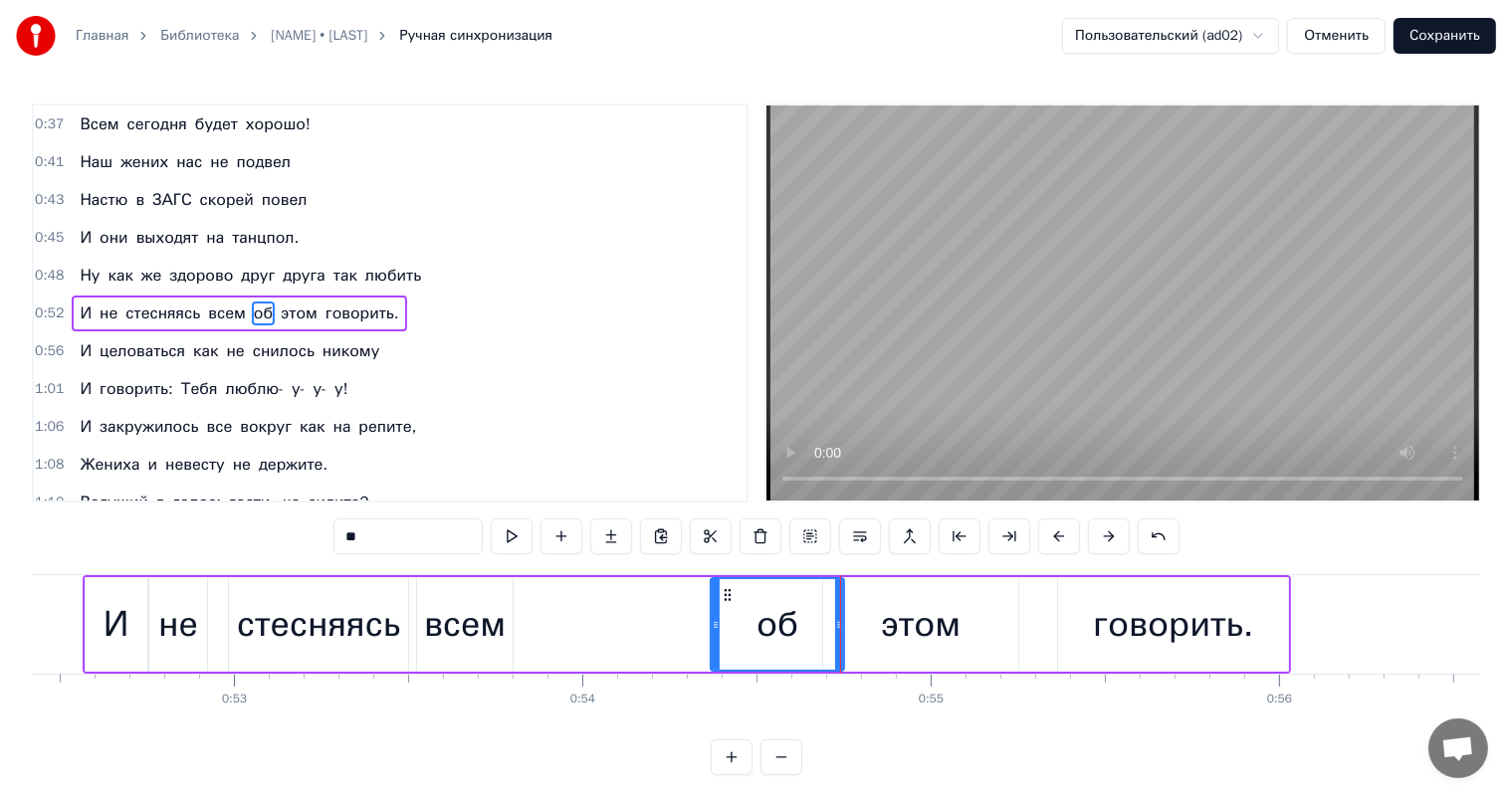 drag, startPoint x: 533, startPoint y: 622, endPoint x: 717, endPoint y: 637, distance: 184.6104 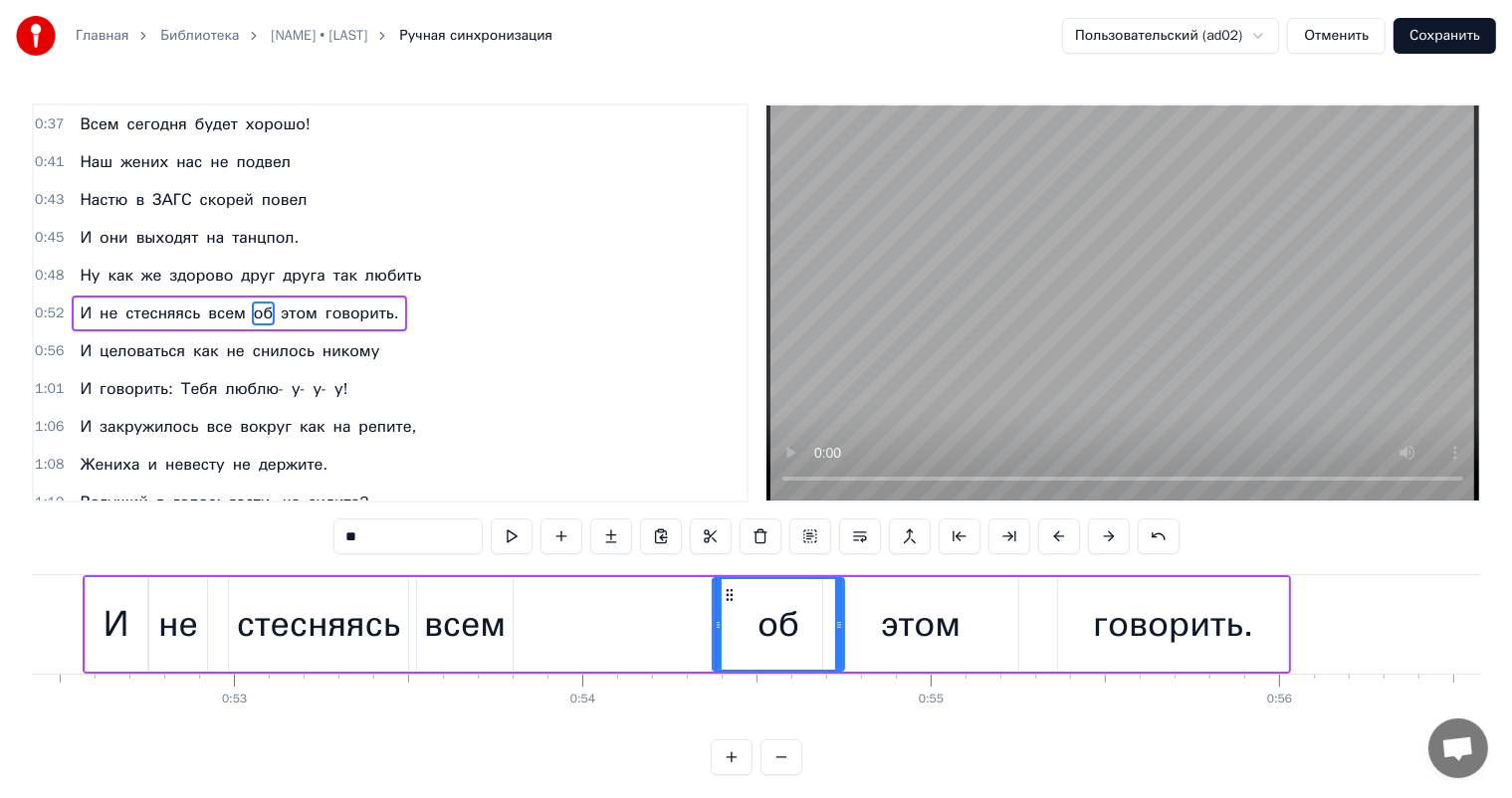 click on "всем" at bounding box center (465, 624) 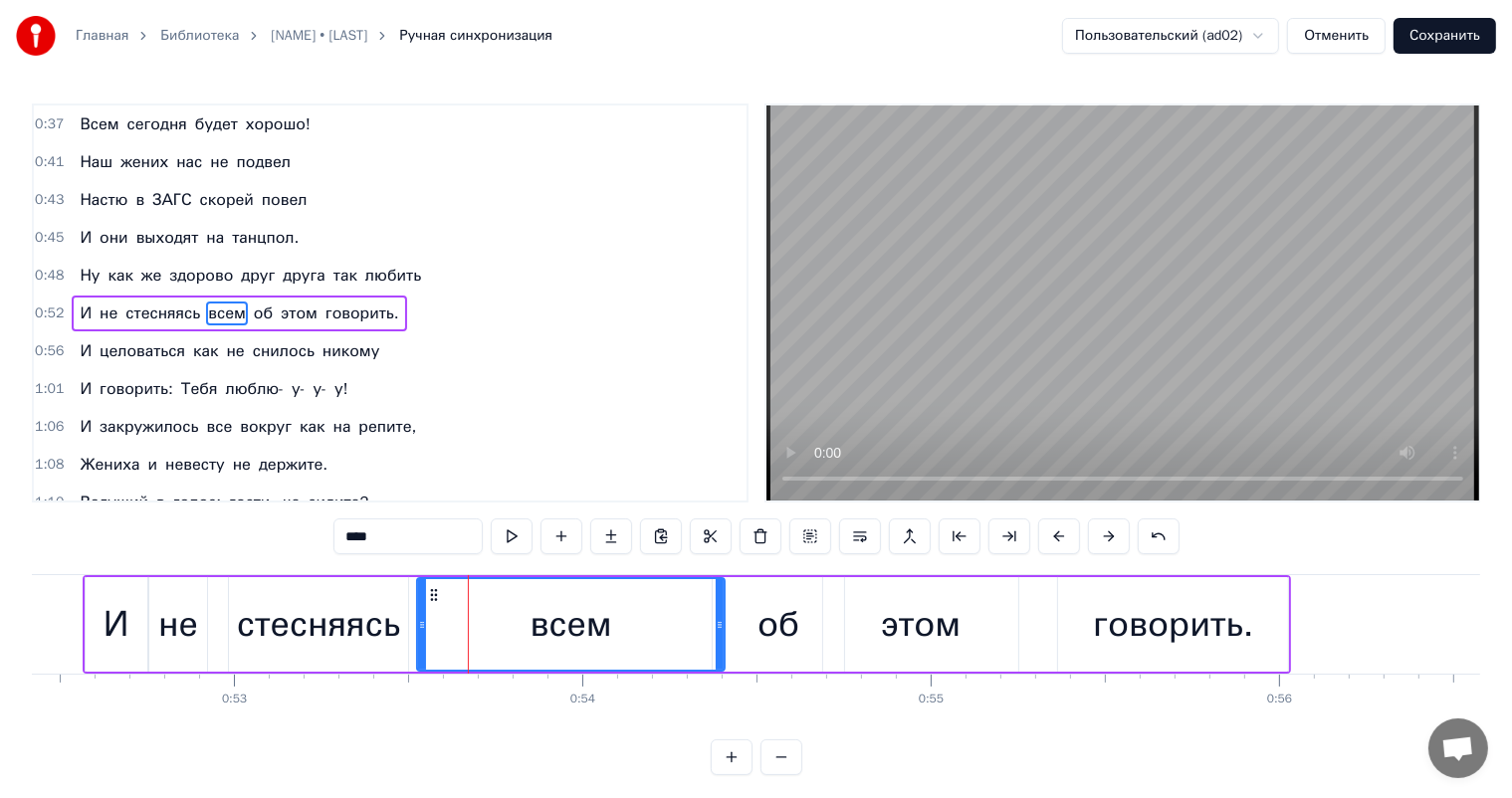 drag, startPoint x: 509, startPoint y: 621, endPoint x: 721, endPoint y: 634, distance: 212.39821 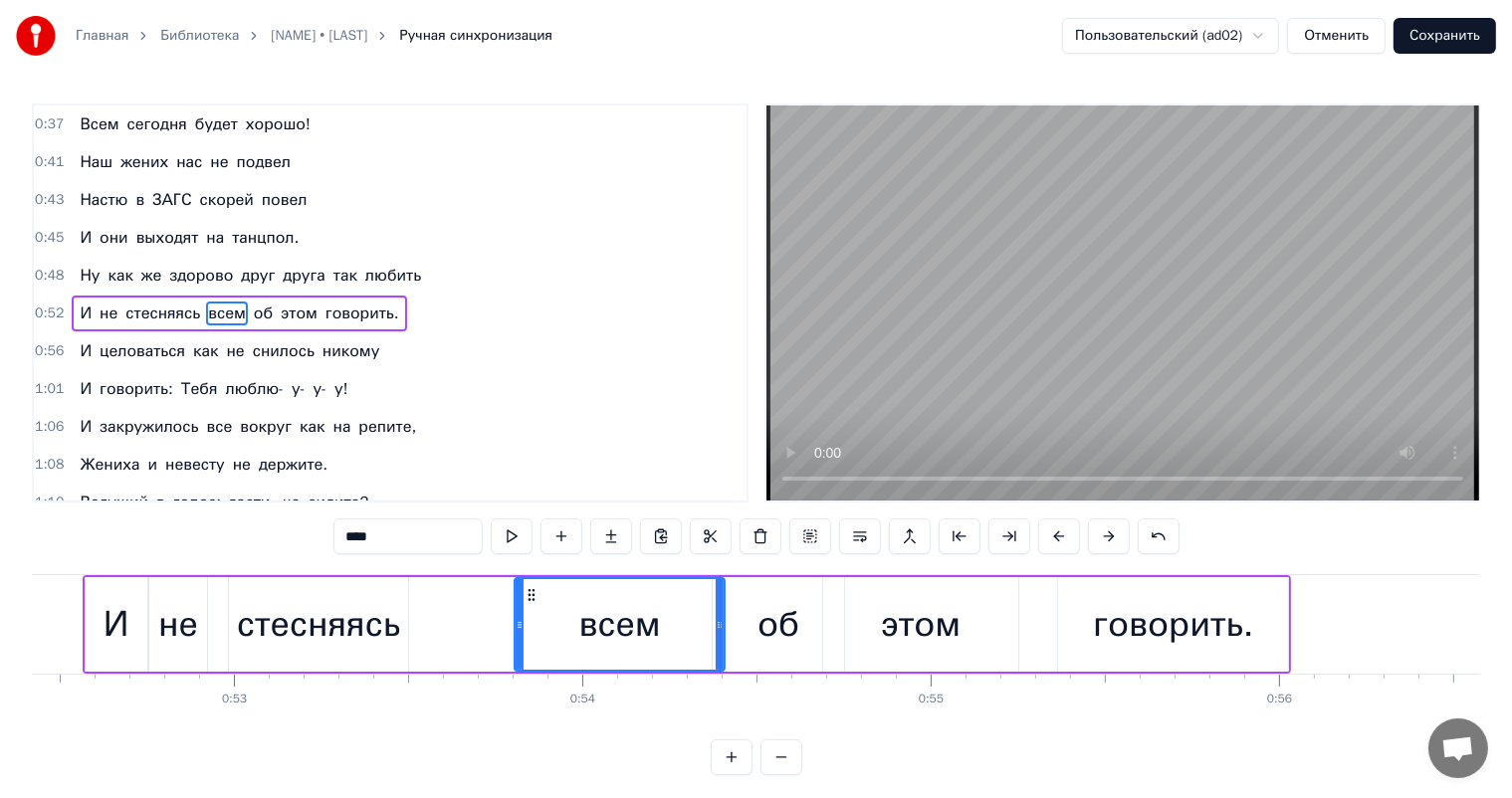 drag, startPoint x: 419, startPoint y: 621, endPoint x: 526, endPoint y: 634, distance: 107.78683 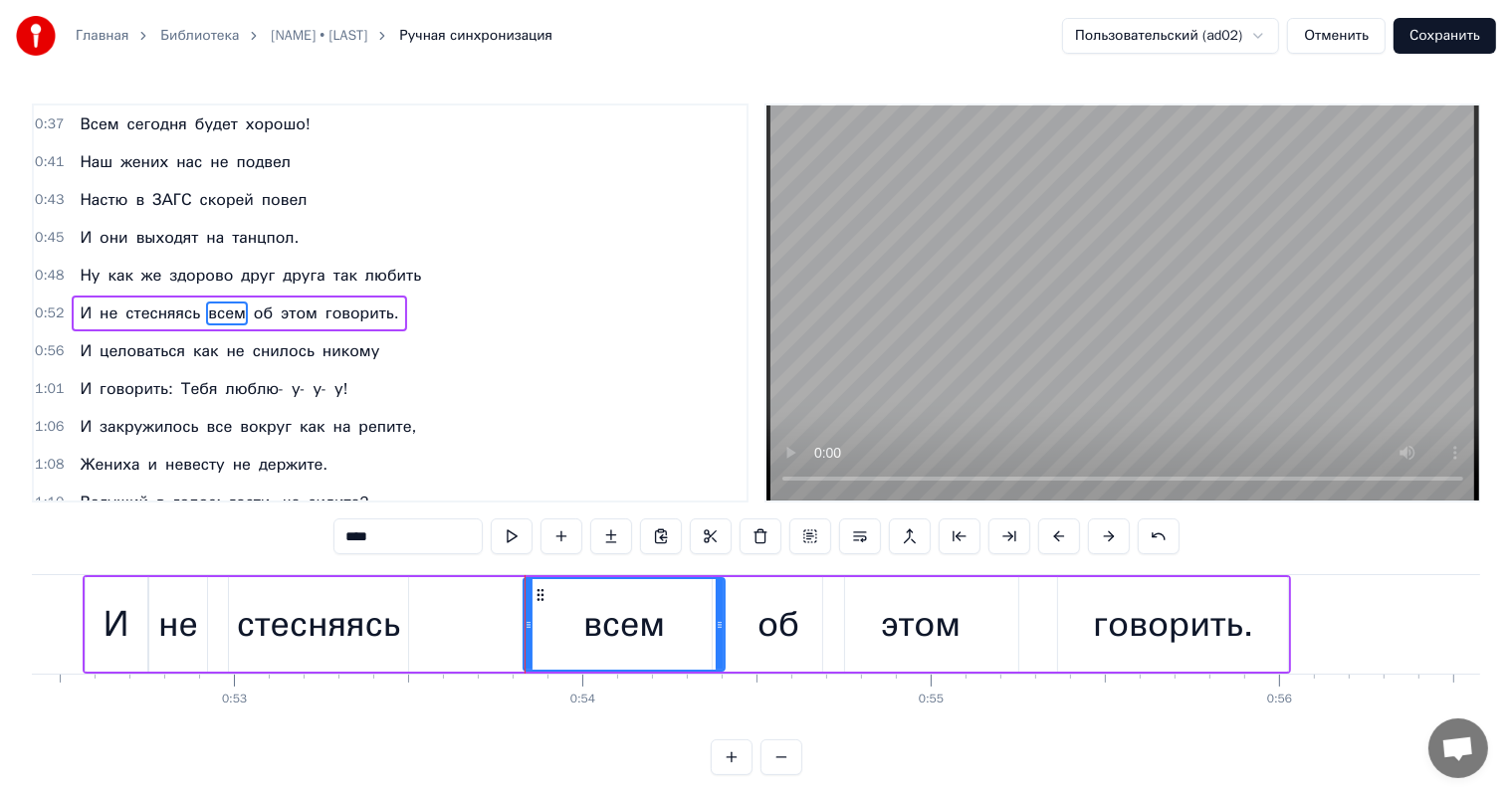 click on "стесняясь" at bounding box center (319, 624) 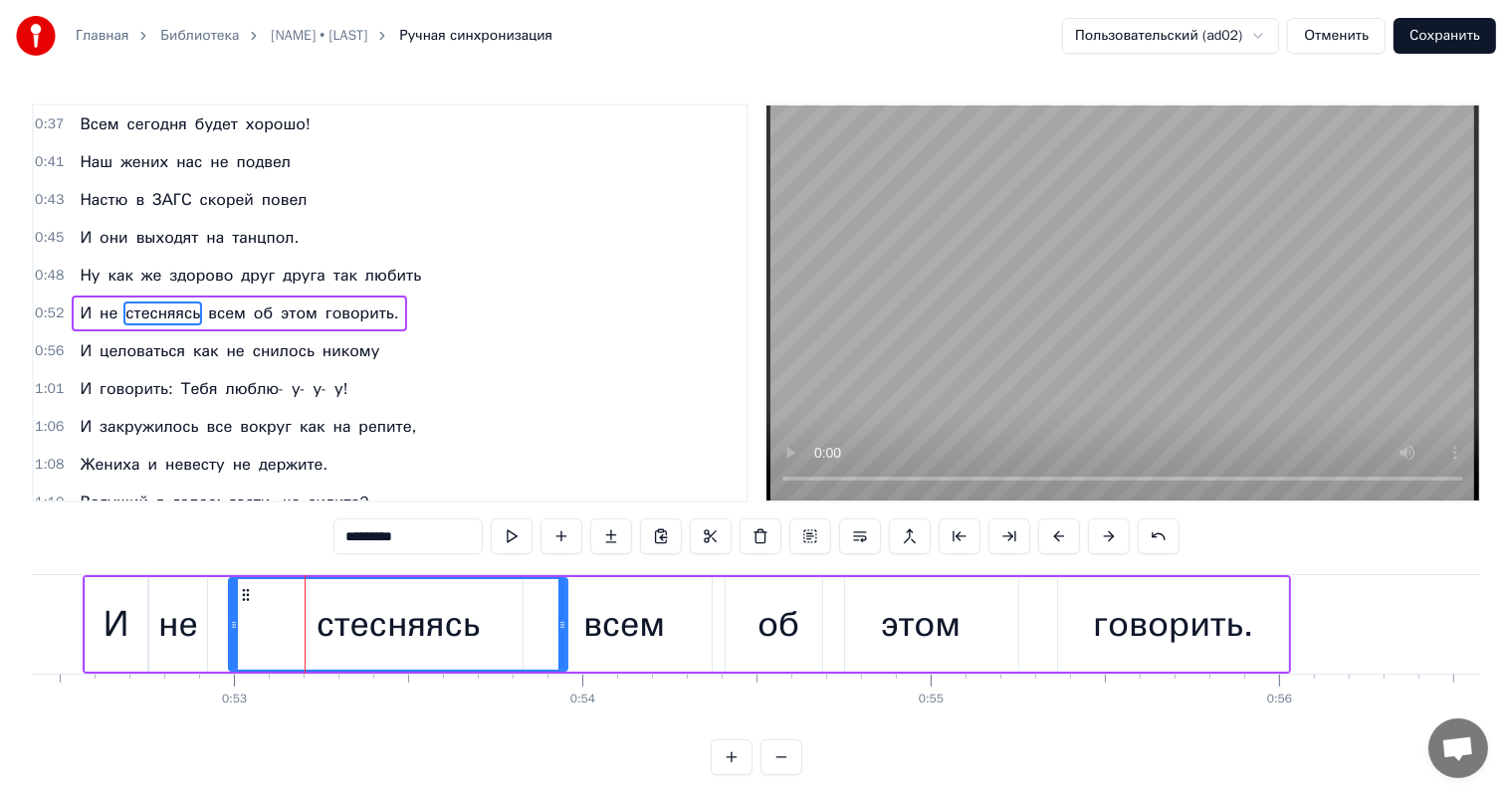 drag, startPoint x: 402, startPoint y: 618, endPoint x: 561, endPoint y: 641, distance: 160.65491 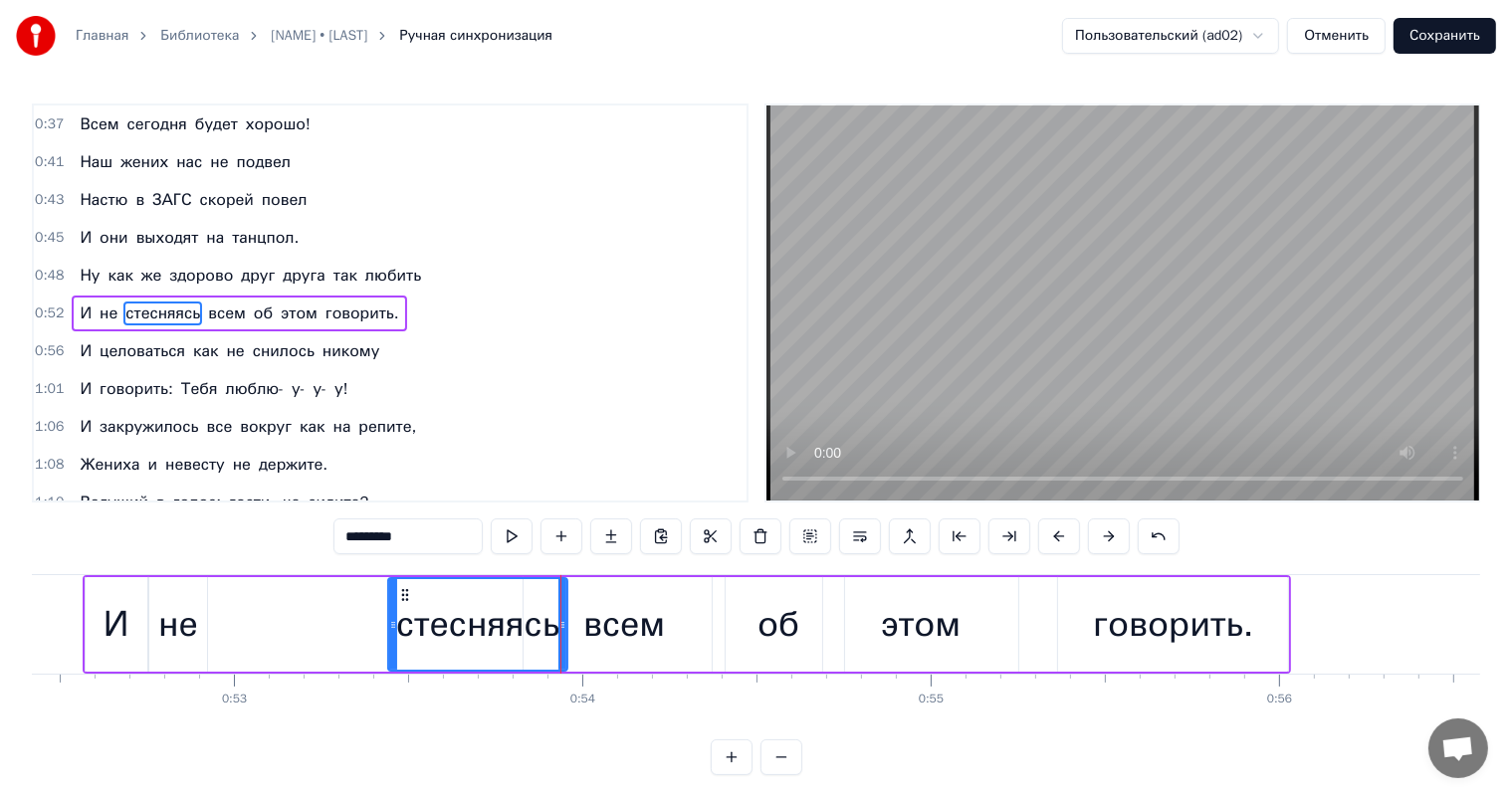 drag, startPoint x: 233, startPoint y: 625, endPoint x: 392, endPoint y: 636, distance: 159.38005 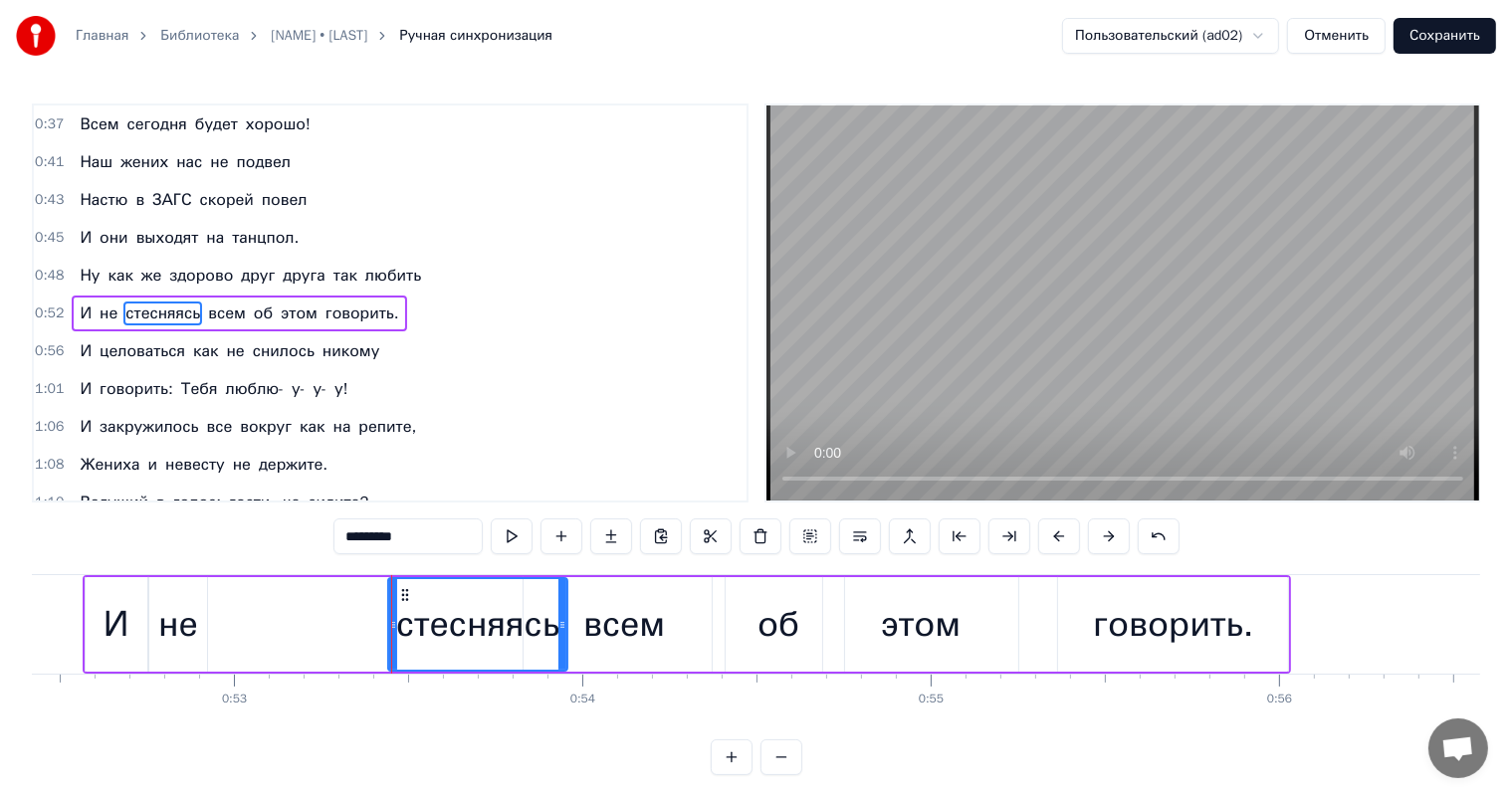 click on "не" at bounding box center (178, 624) 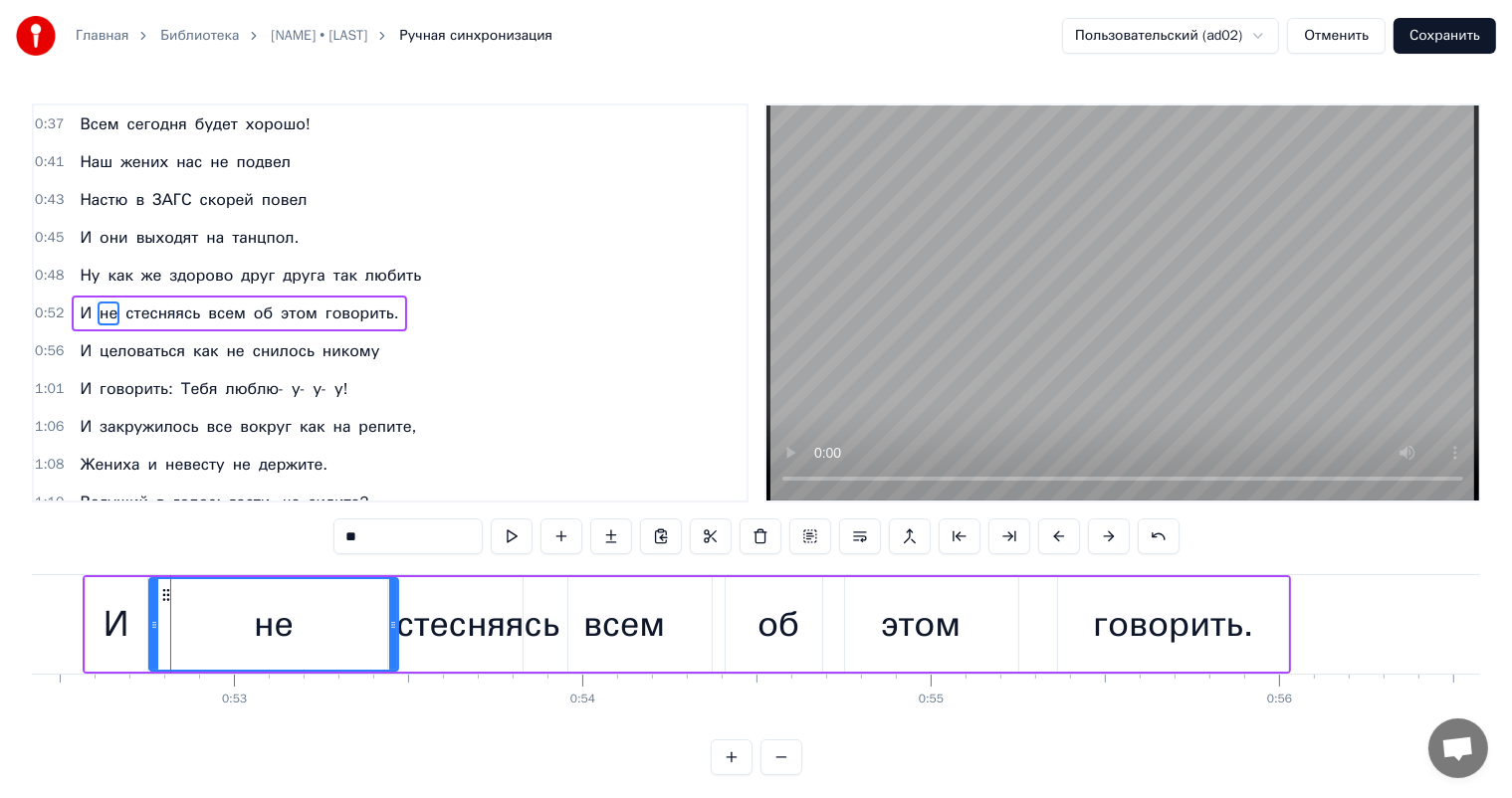 drag, startPoint x: 198, startPoint y: 621, endPoint x: 389, endPoint y: 630, distance: 191.21192 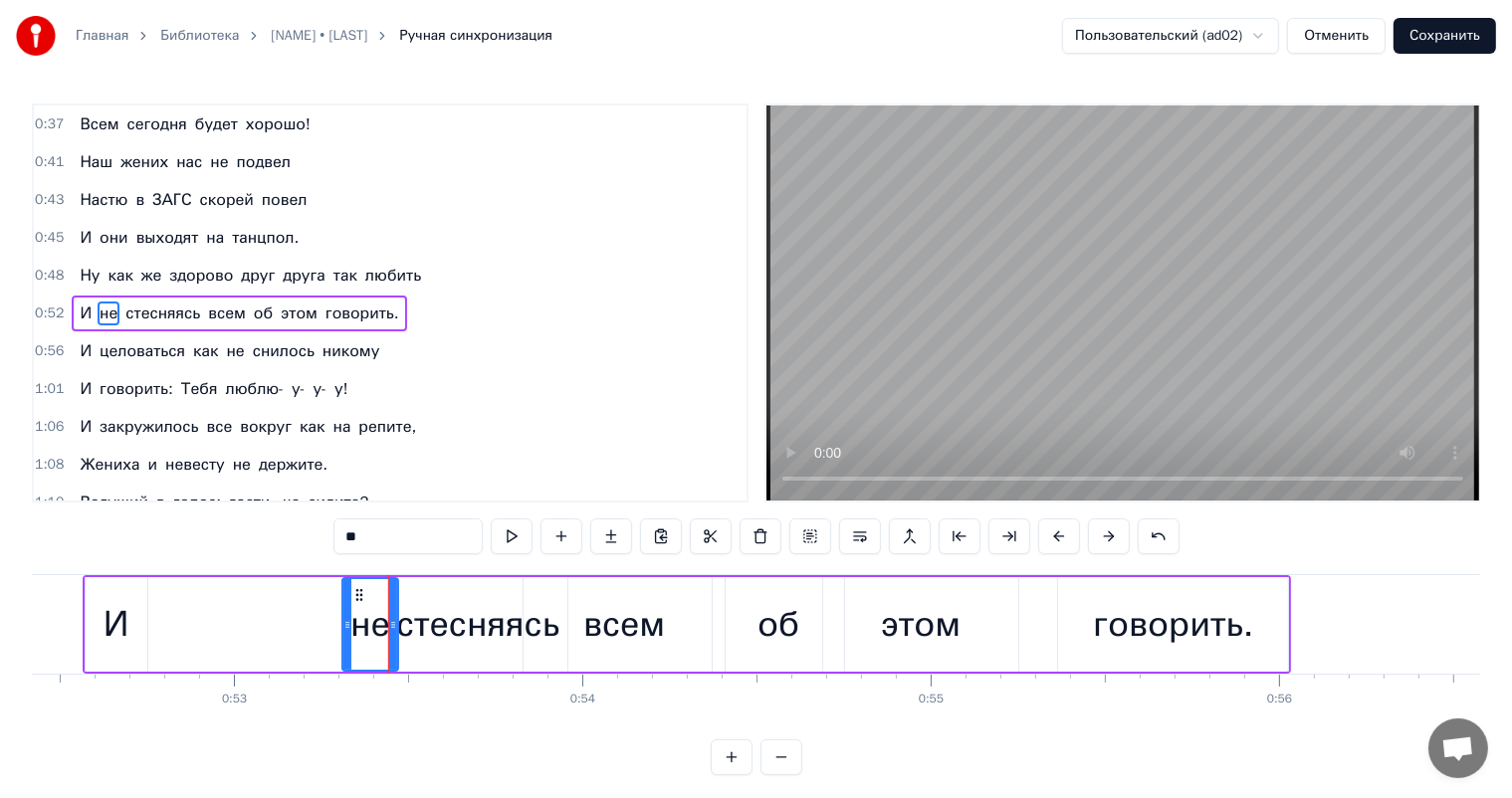 drag, startPoint x: 151, startPoint y: 620, endPoint x: 344, endPoint y: 641, distance: 194.13913 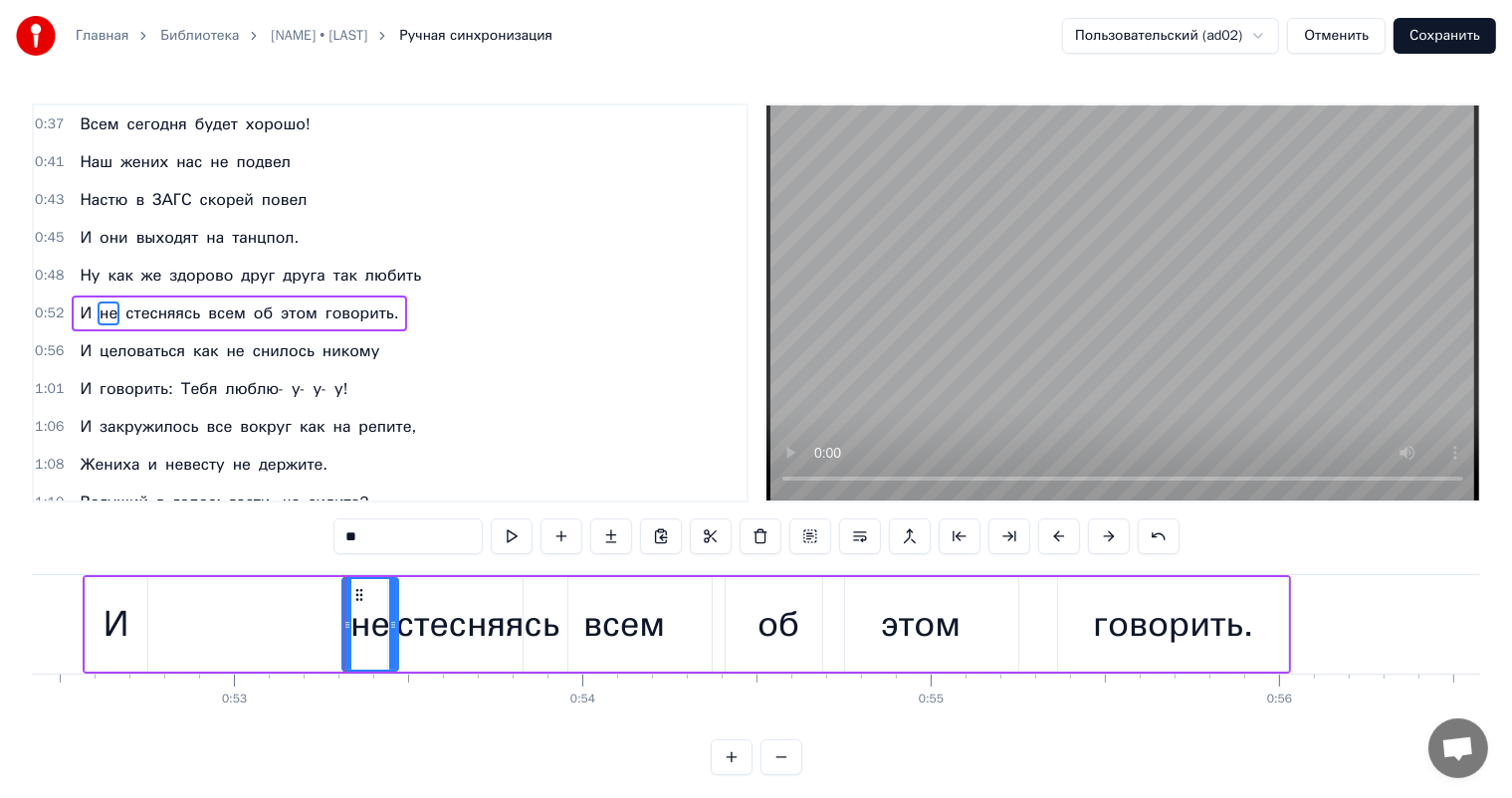 click on "И" at bounding box center (116, 624) 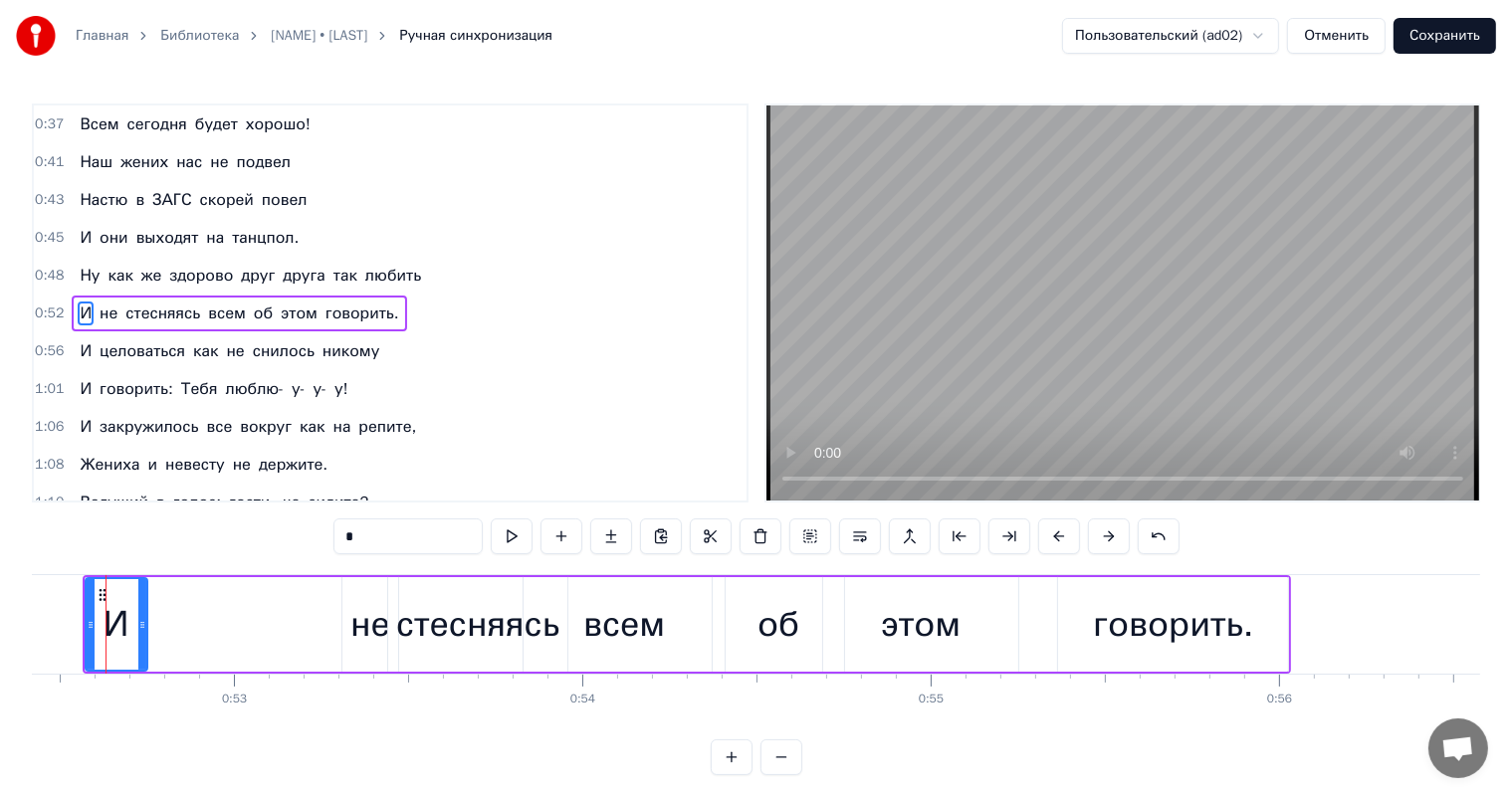 scroll, scrollTop: 0, scrollLeft: 18236, axis: horizontal 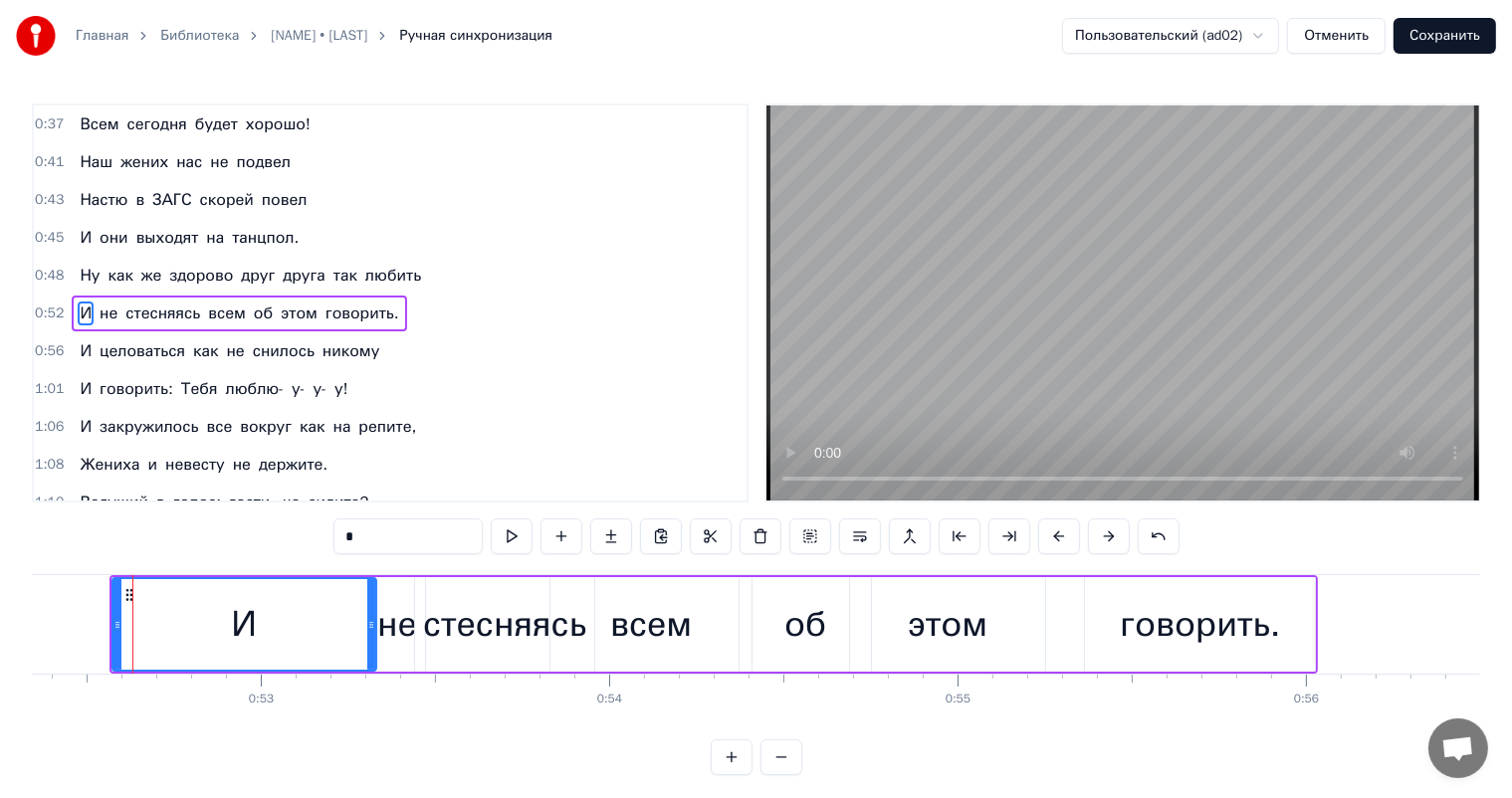 drag, startPoint x: 166, startPoint y: 623, endPoint x: 368, endPoint y: 629, distance: 202.08909 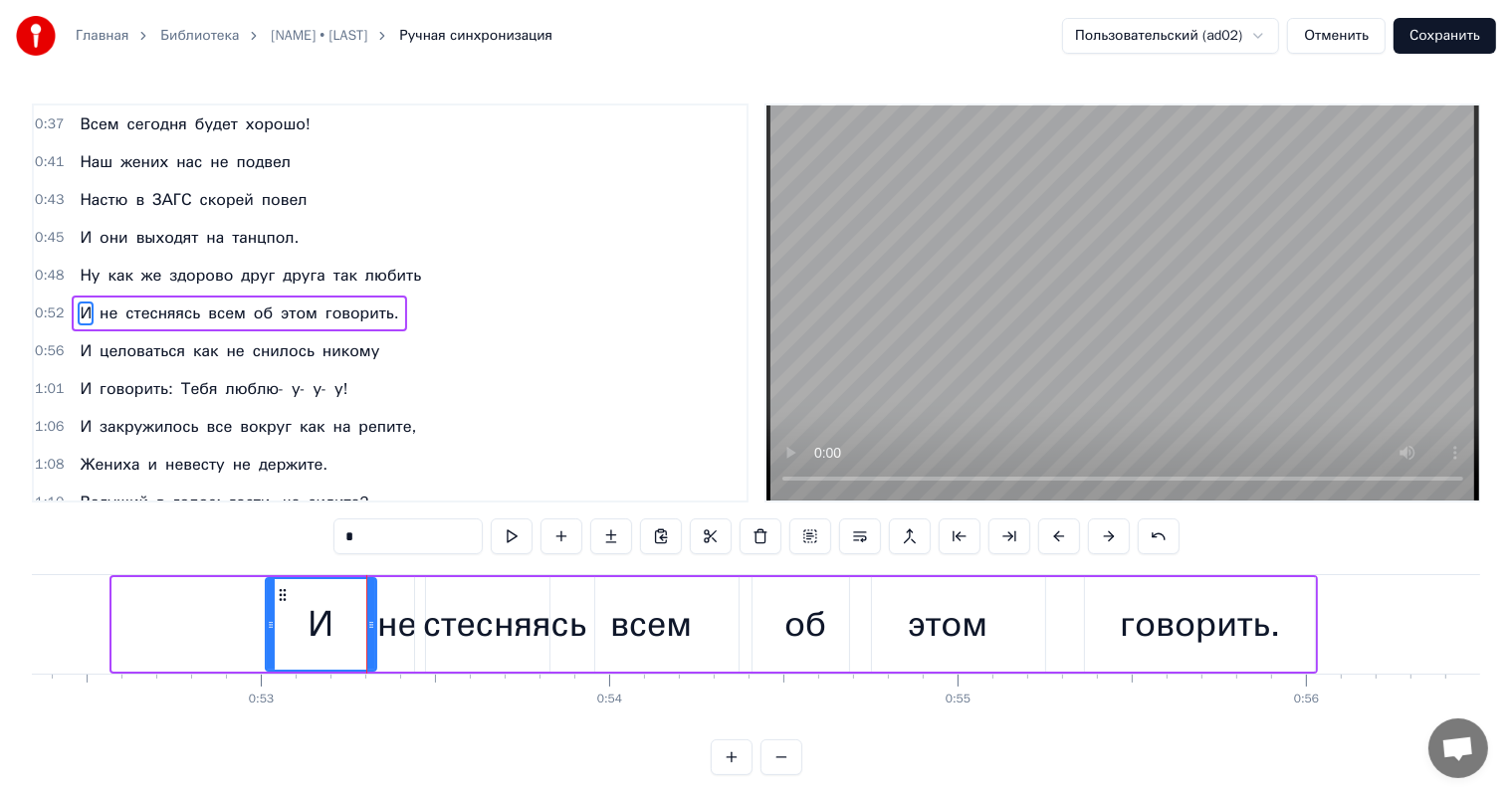 drag, startPoint x: 114, startPoint y: 621, endPoint x: 268, endPoint y: 631, distance: 154.32433 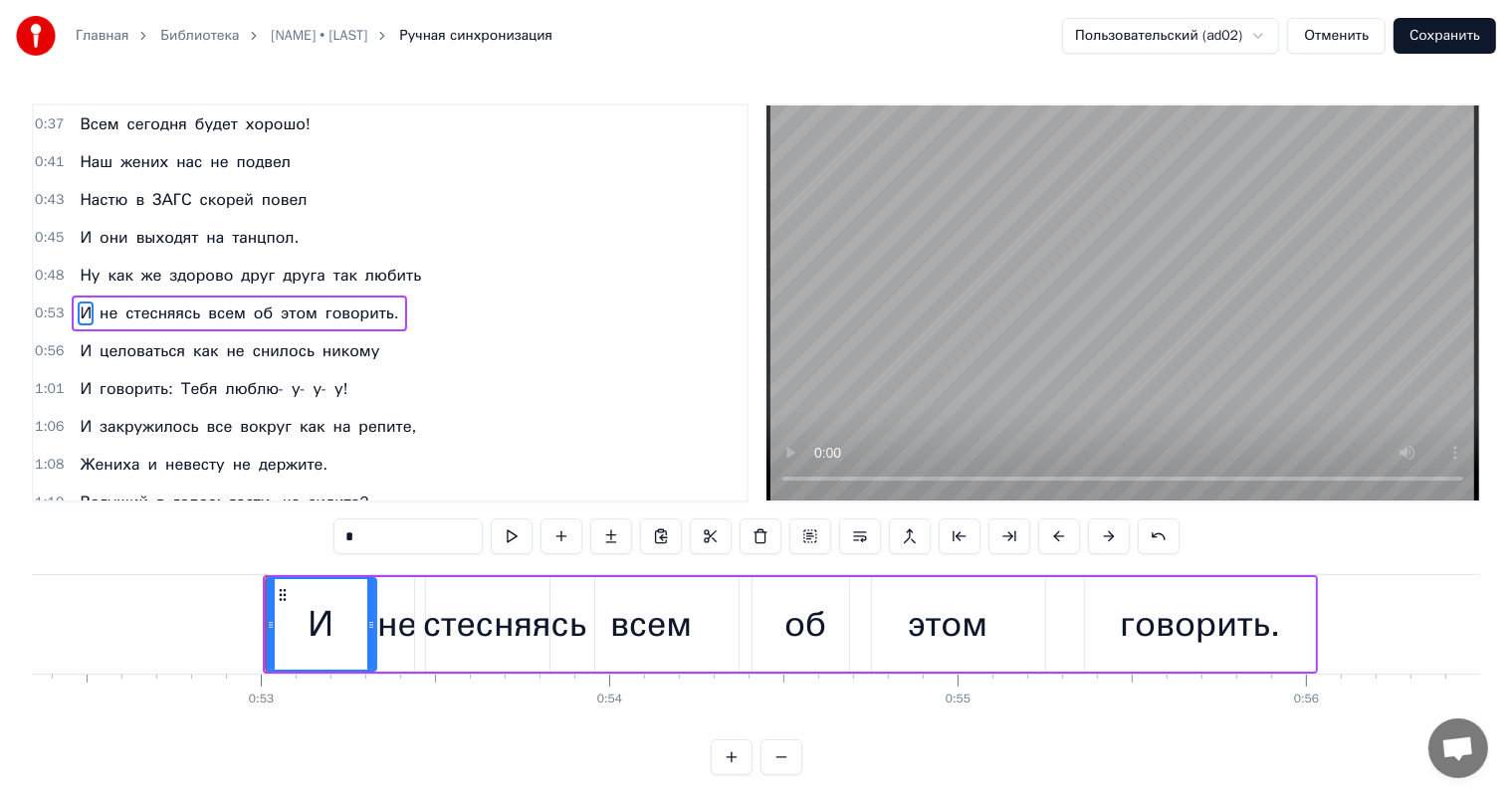 click on "Ну" at bounding box center (90, 276) 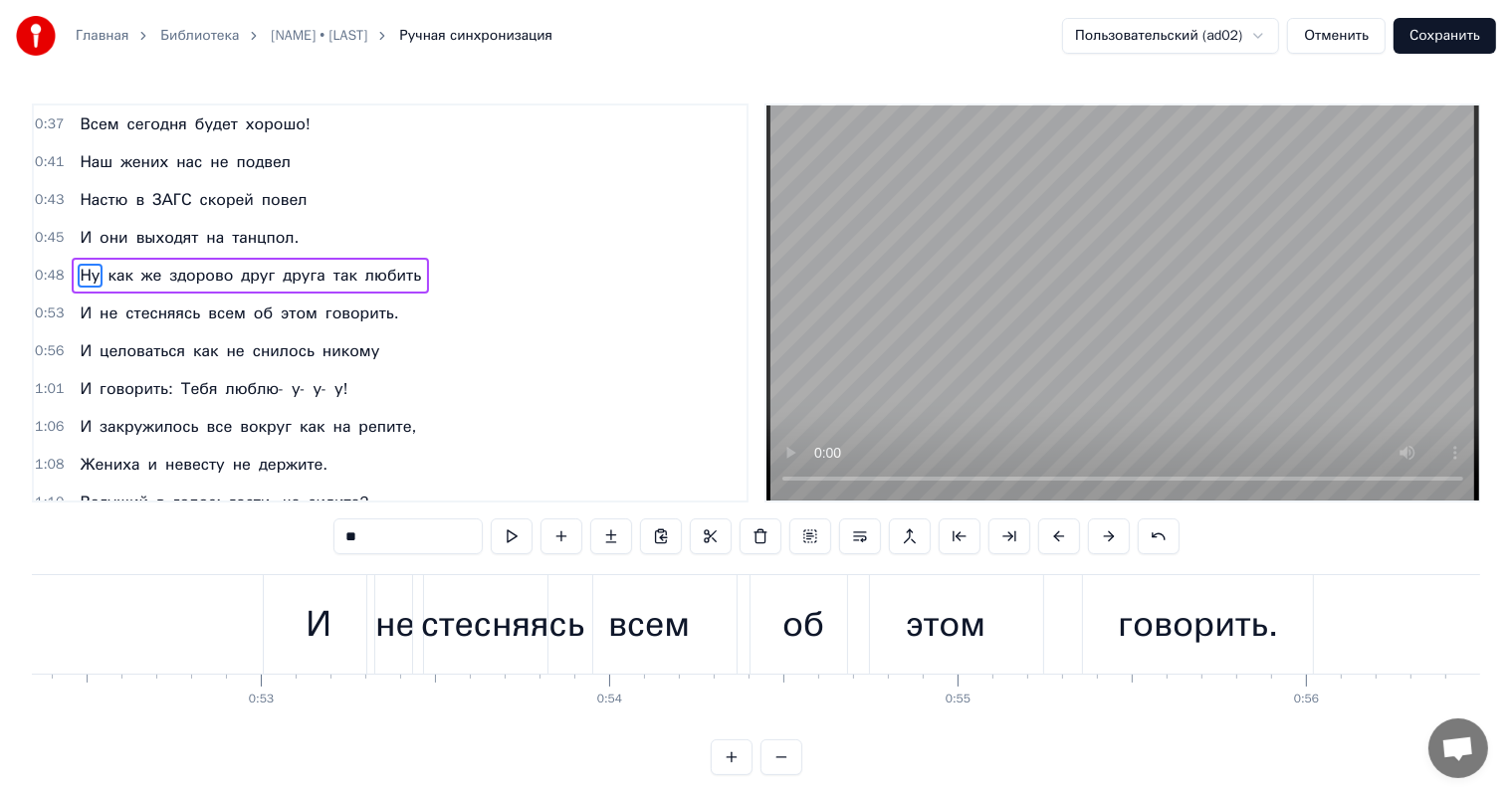 scroll, scrollTop: 40, scrollLeft: 0, axis: vertical 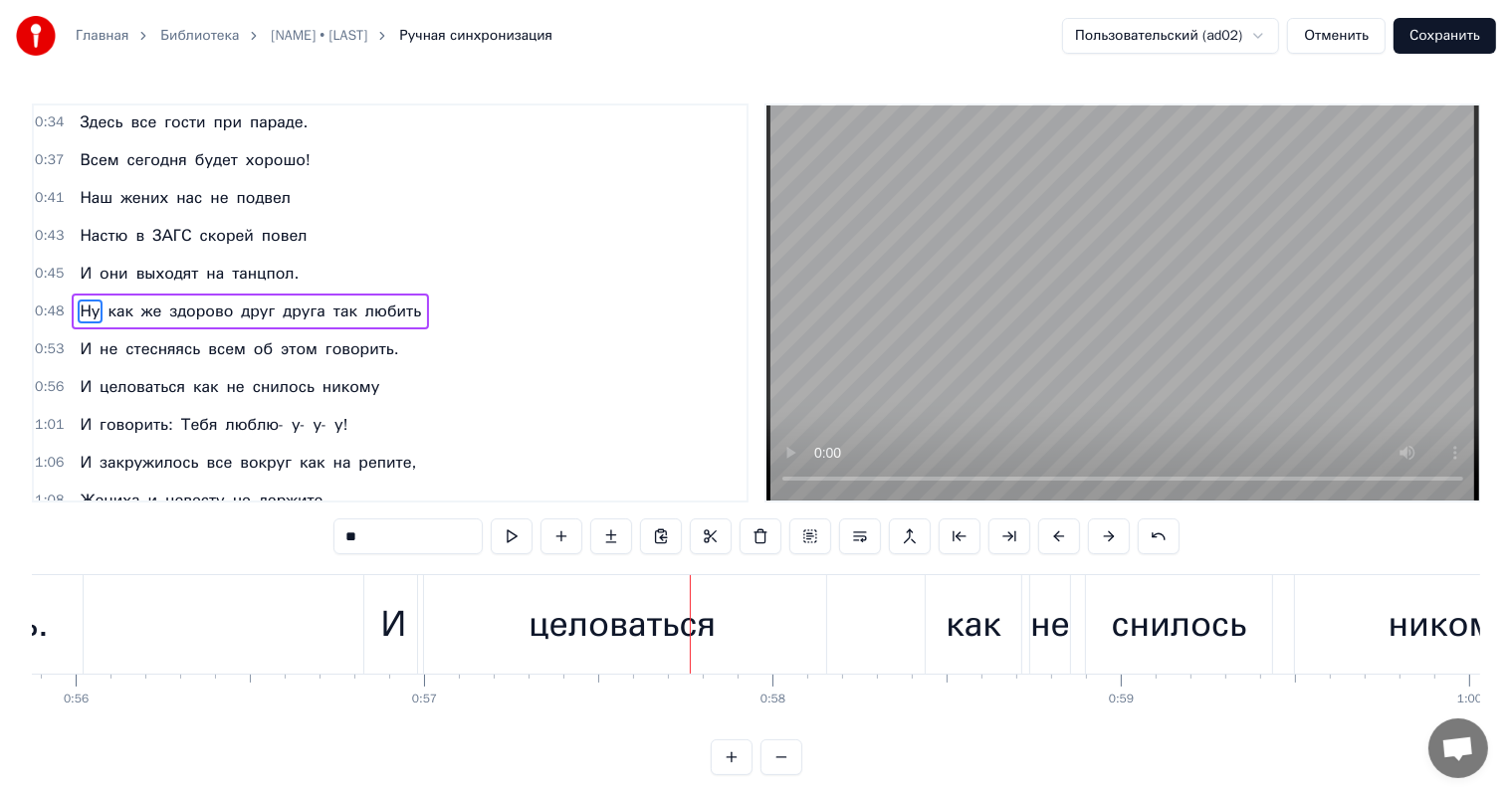 click on "целоваться" at bounding box center [622, 624] 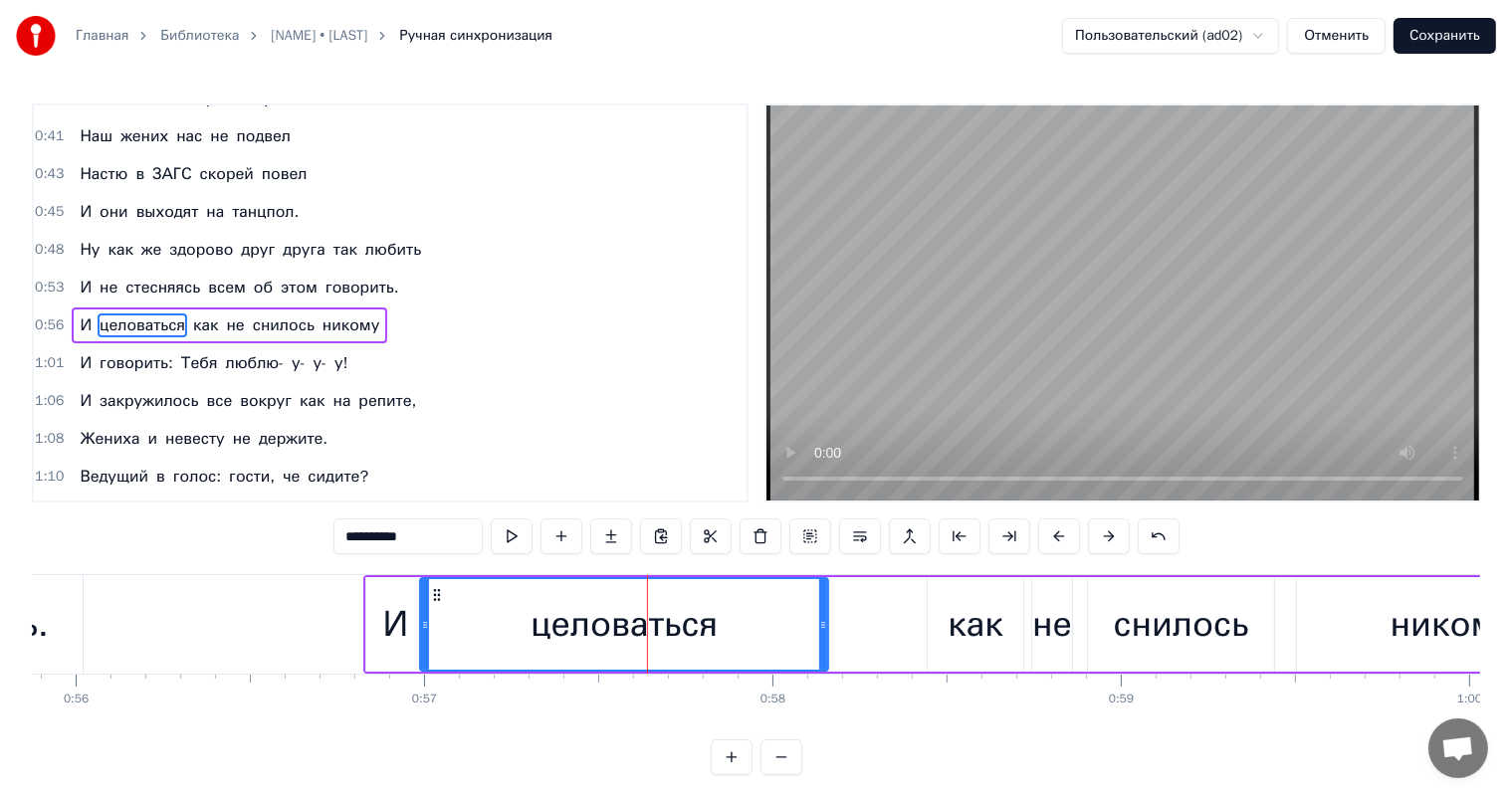 scroll, scrollTop: 112, scrollLeft: 0, axis: vertical 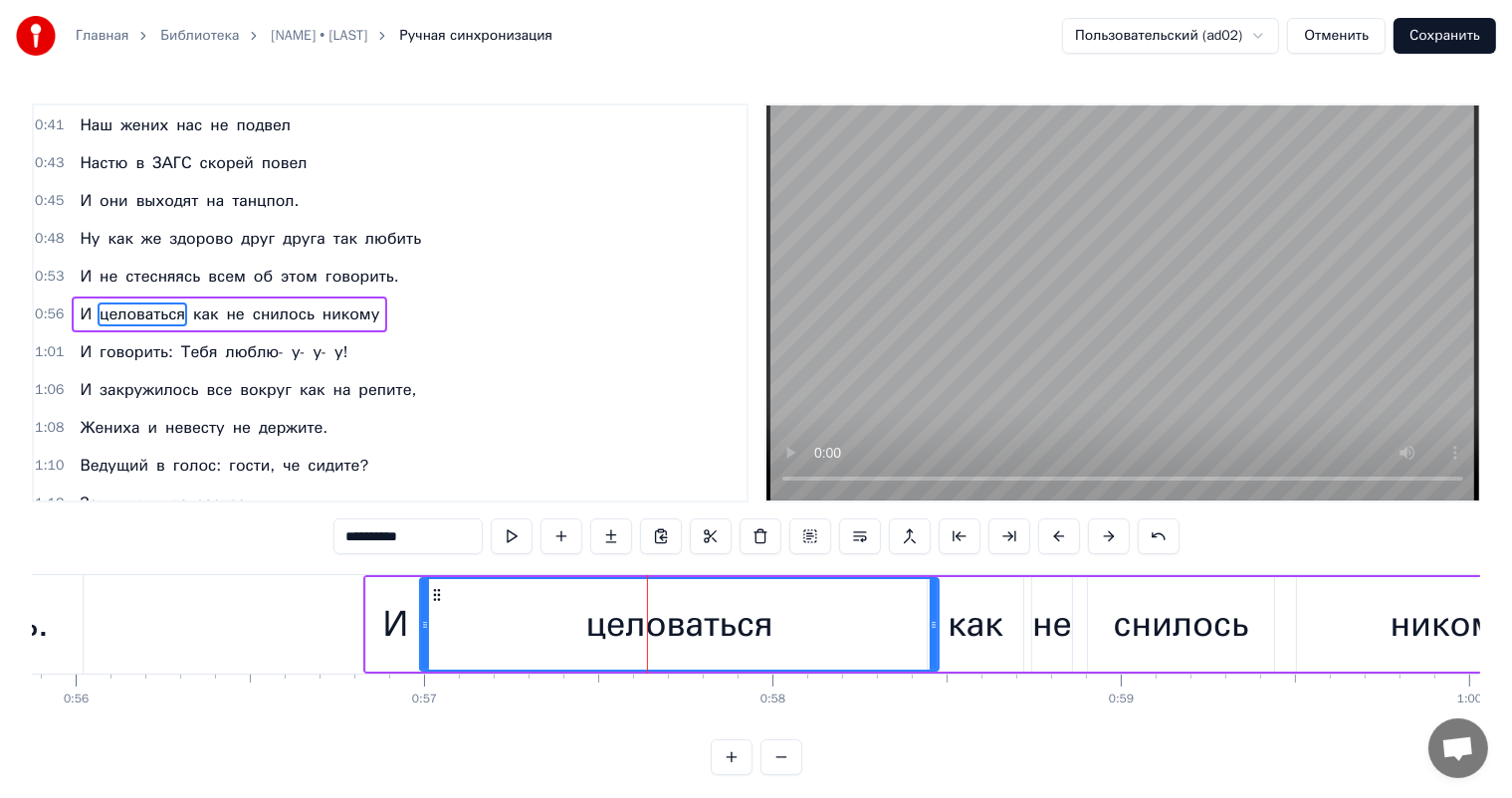 drag, startPoint x: 821, startPoint y: 620, endPoint x: 935, endPoint y: 632, distance: 114.62984 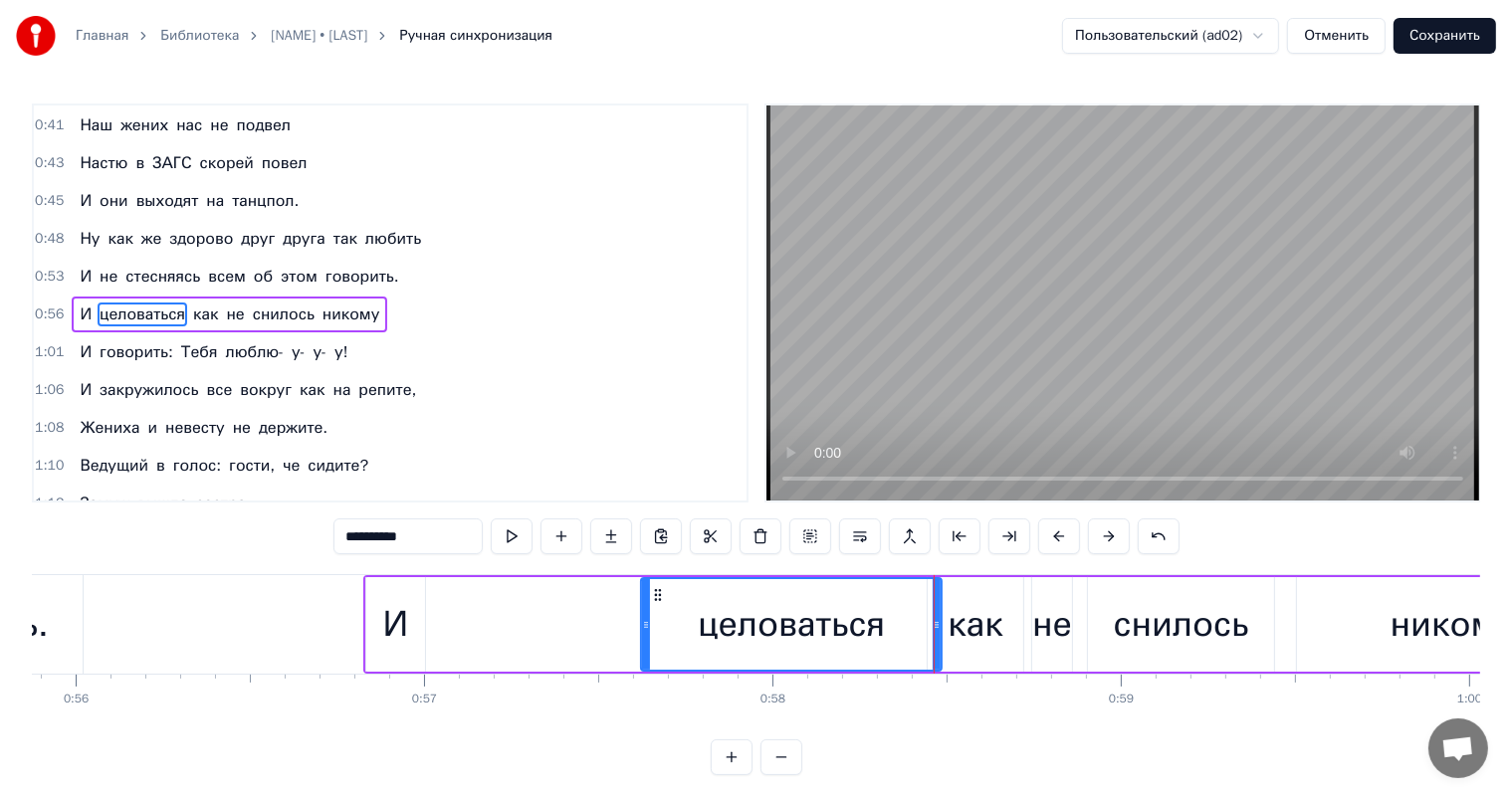 drag, startPoint x: 424, startPoint y: 623, endPoint x: 645, endPoint y: 628, distance: 221.0566 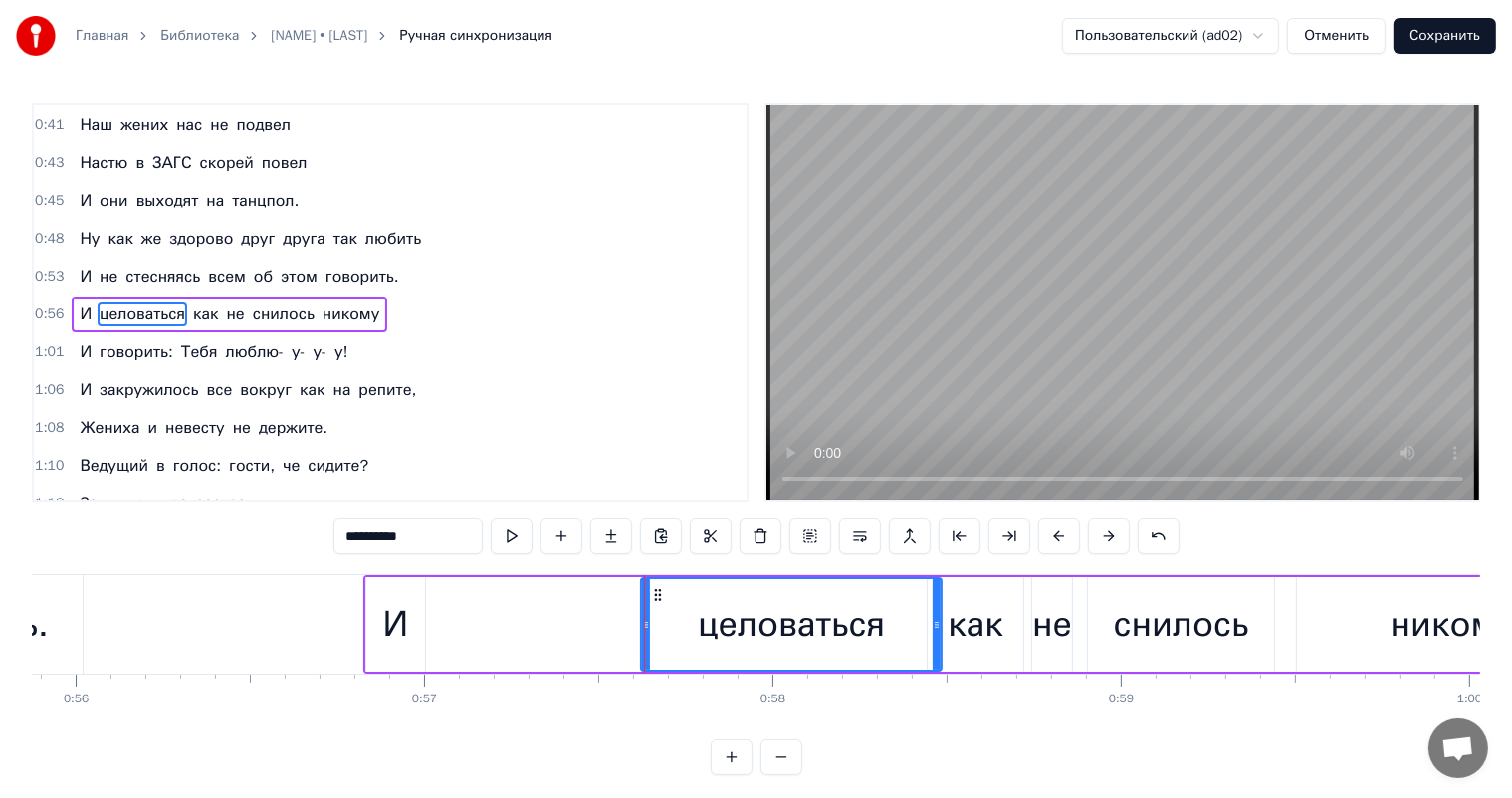 click on "И" at bounding box center (396, 624) 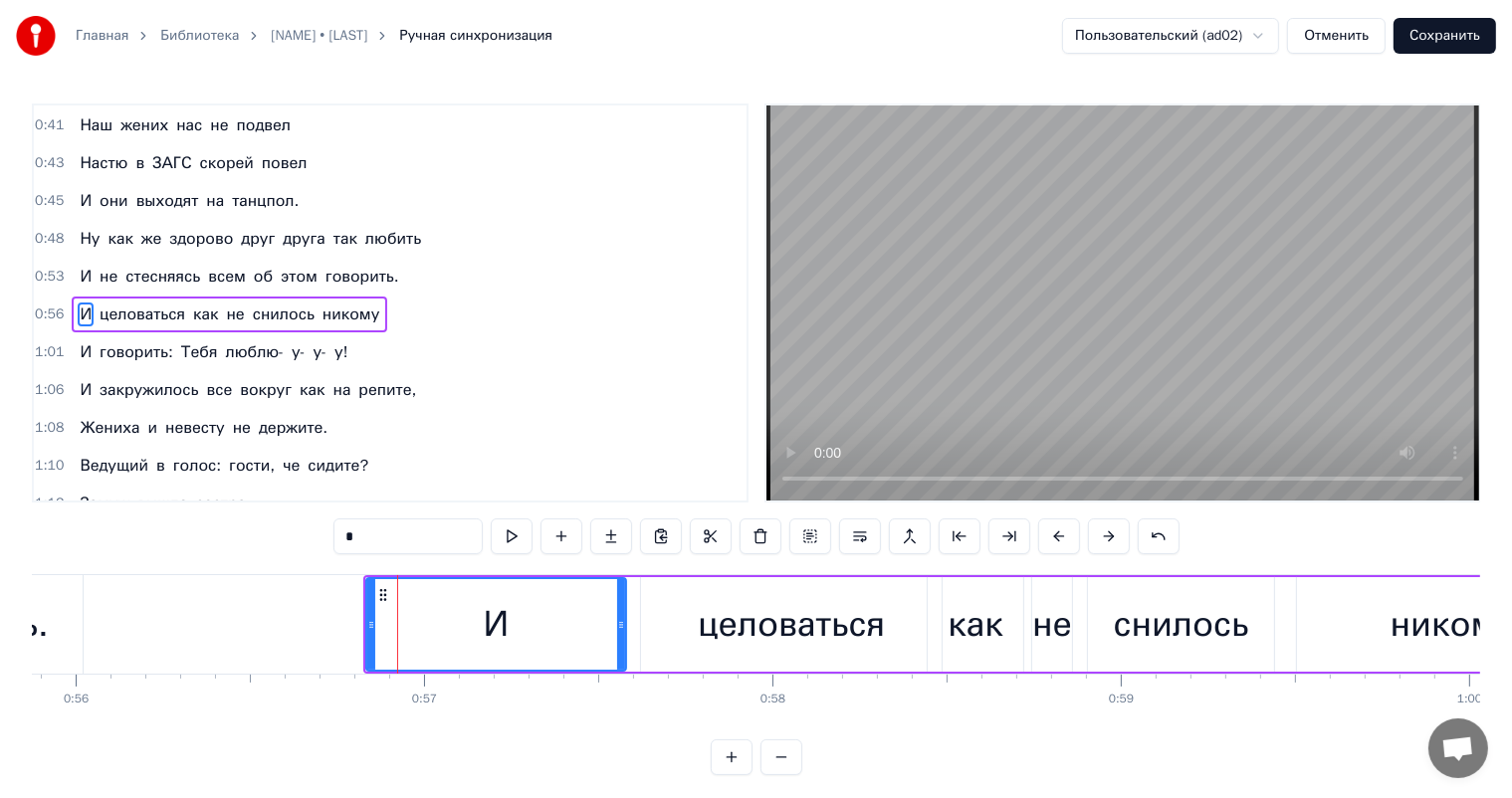 drag, startPoint x: 416, startPoint y: 623, endPoint x: 617, endPoint y: 645, distance: 202.2004 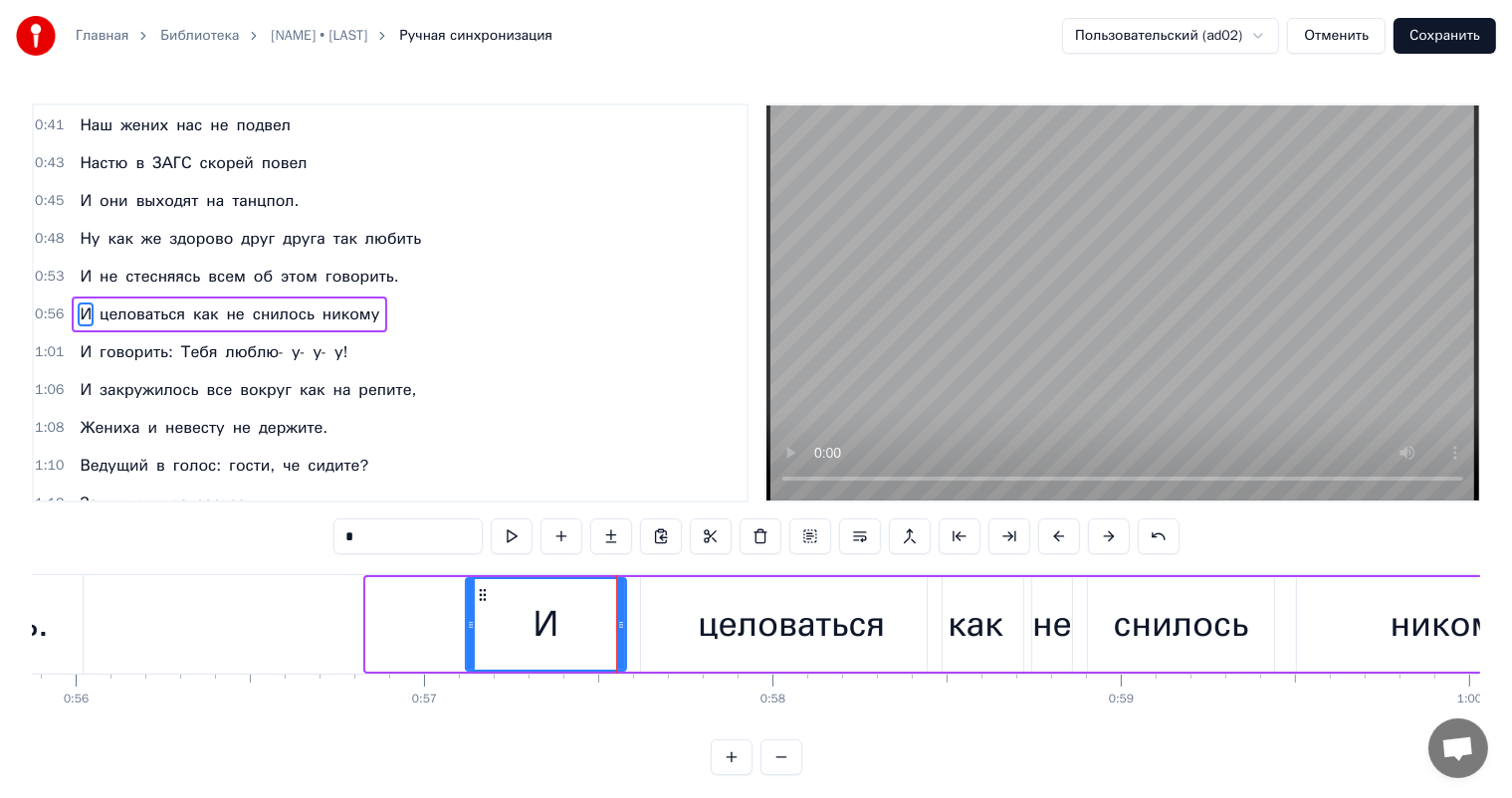 drag, startPoint x: 366, startPoint y: 619, endPoint x: 466, endPoint y: 626, distance: 100.2447 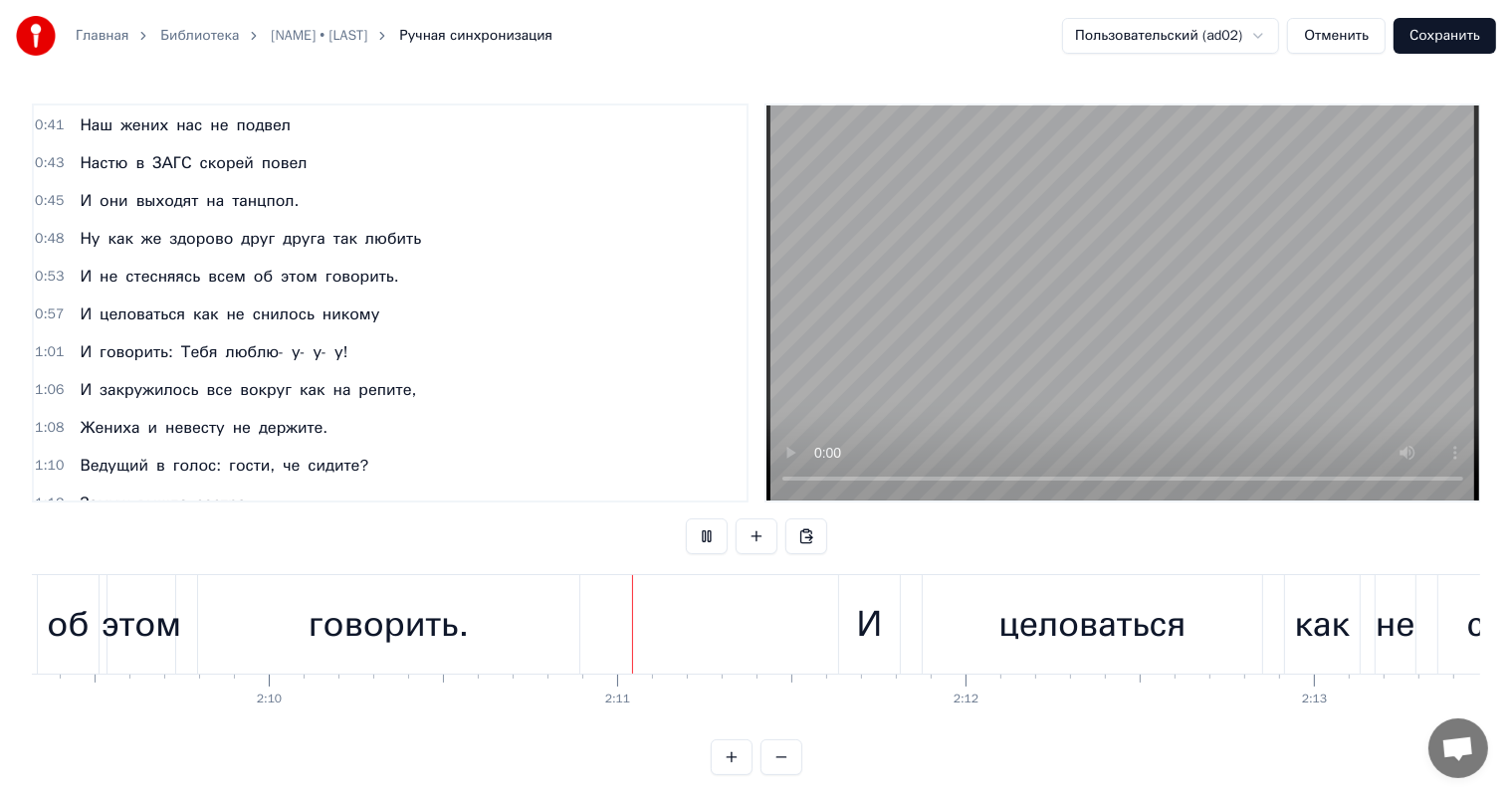 scroll, scrollTop: 0, scrollLeft: 45386, axis: horizontal 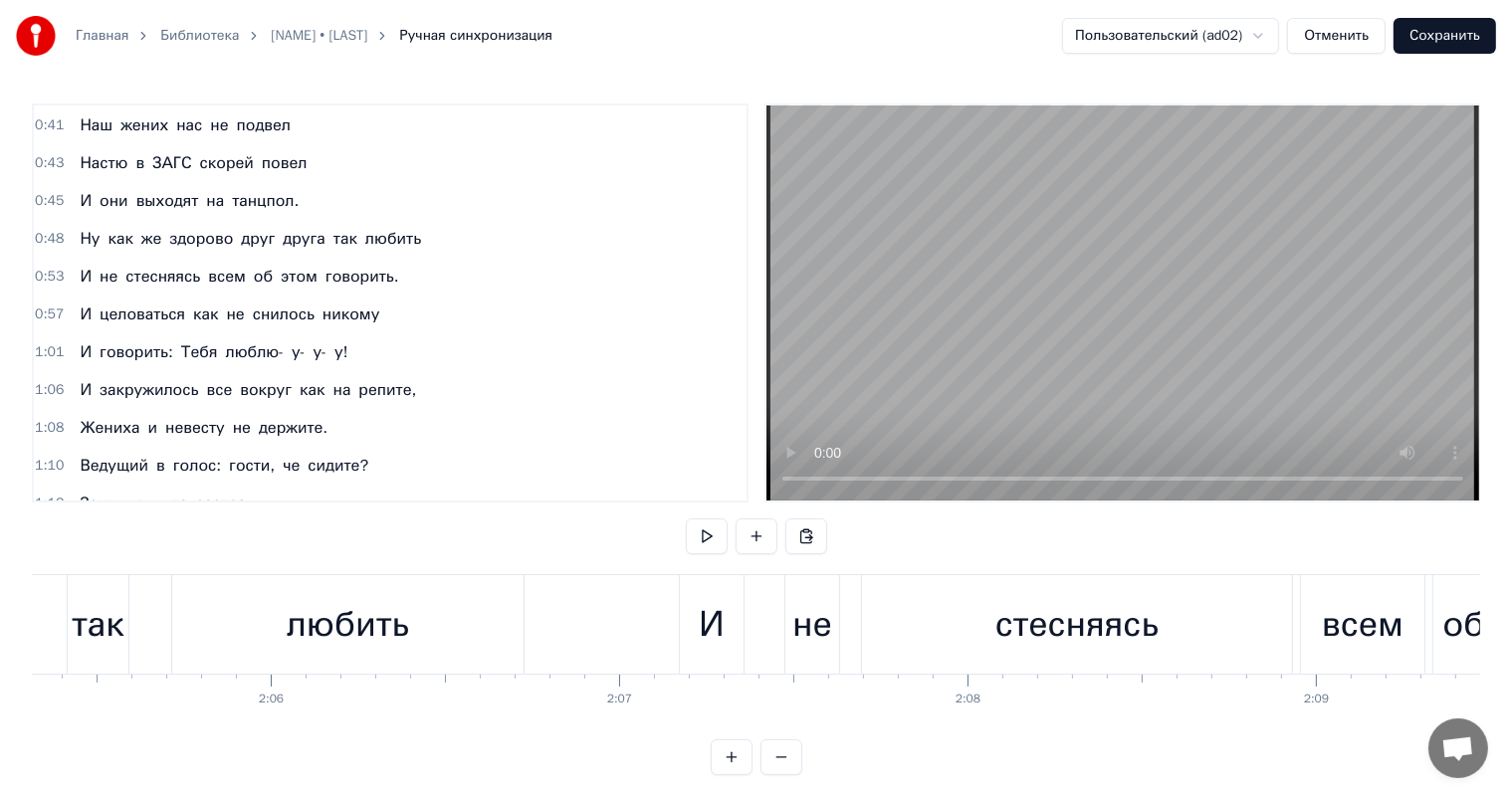 click on "любить" at bounding box center [347, 624] 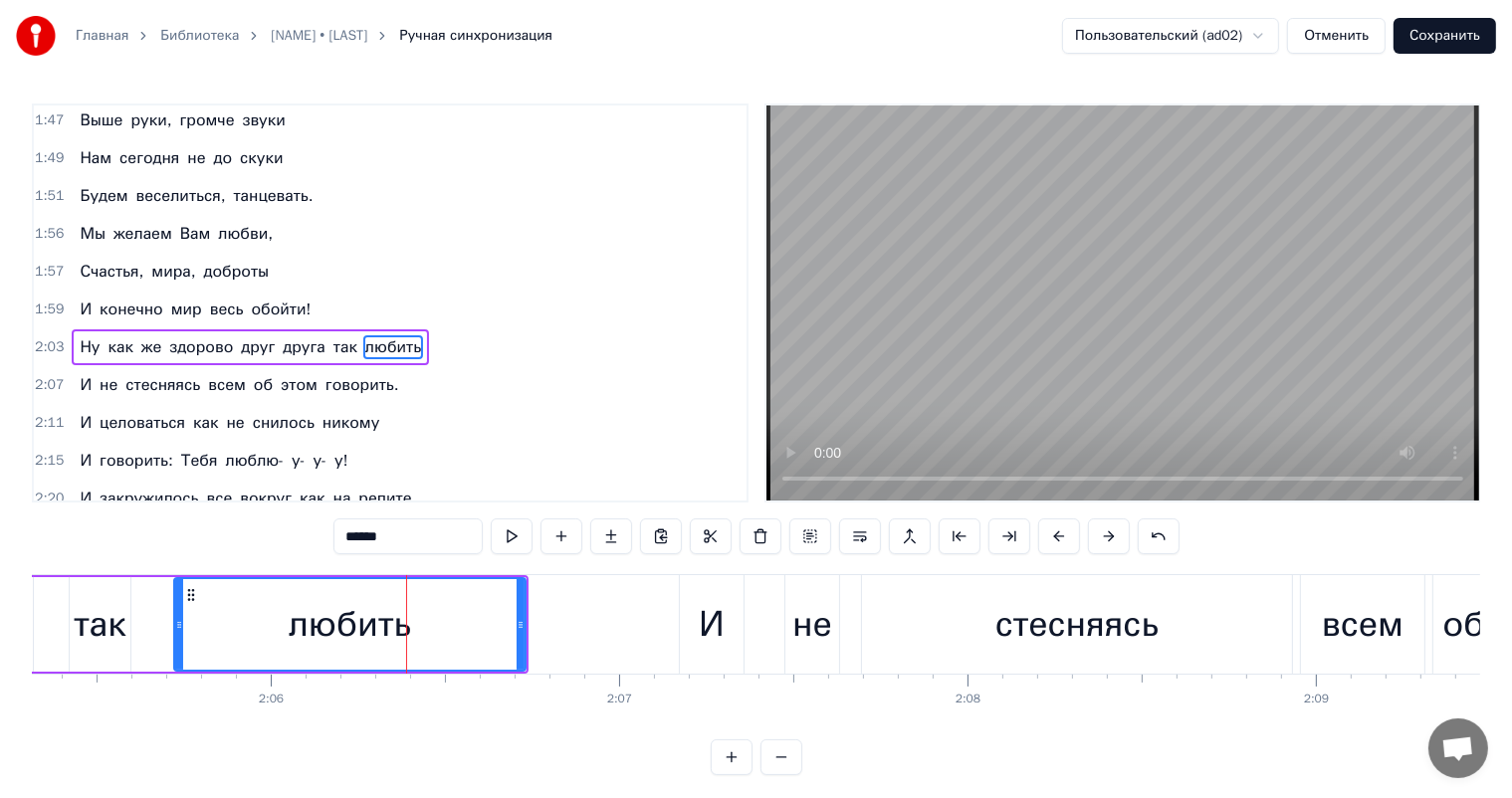 scroll, scrollTop: 845, scrollLeft: 0, axis: vertical 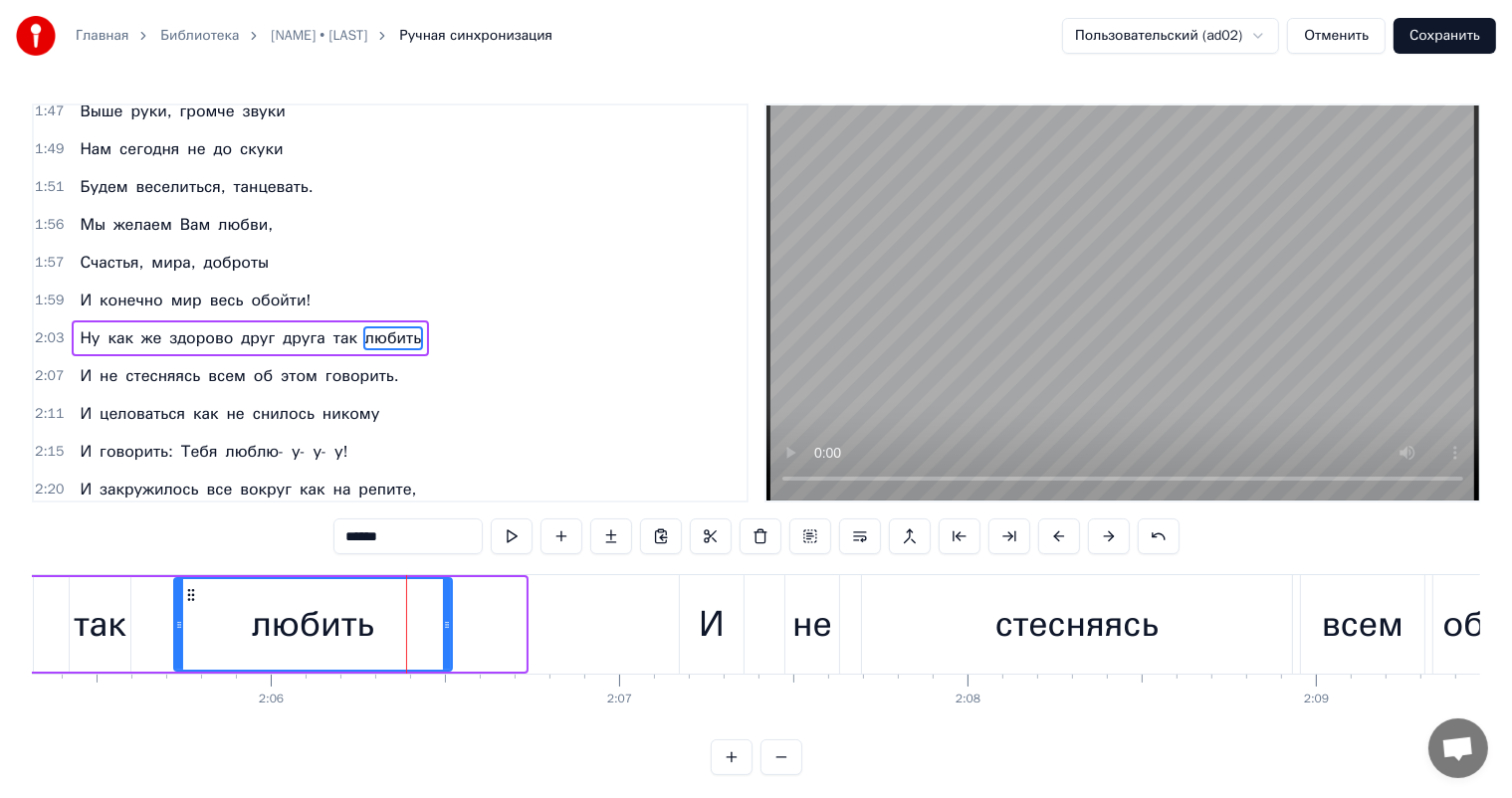 drag, startPoint x: 522, startPoint y: 622, endPoint x: 446, endPoint y: 624, distance: 76.02631 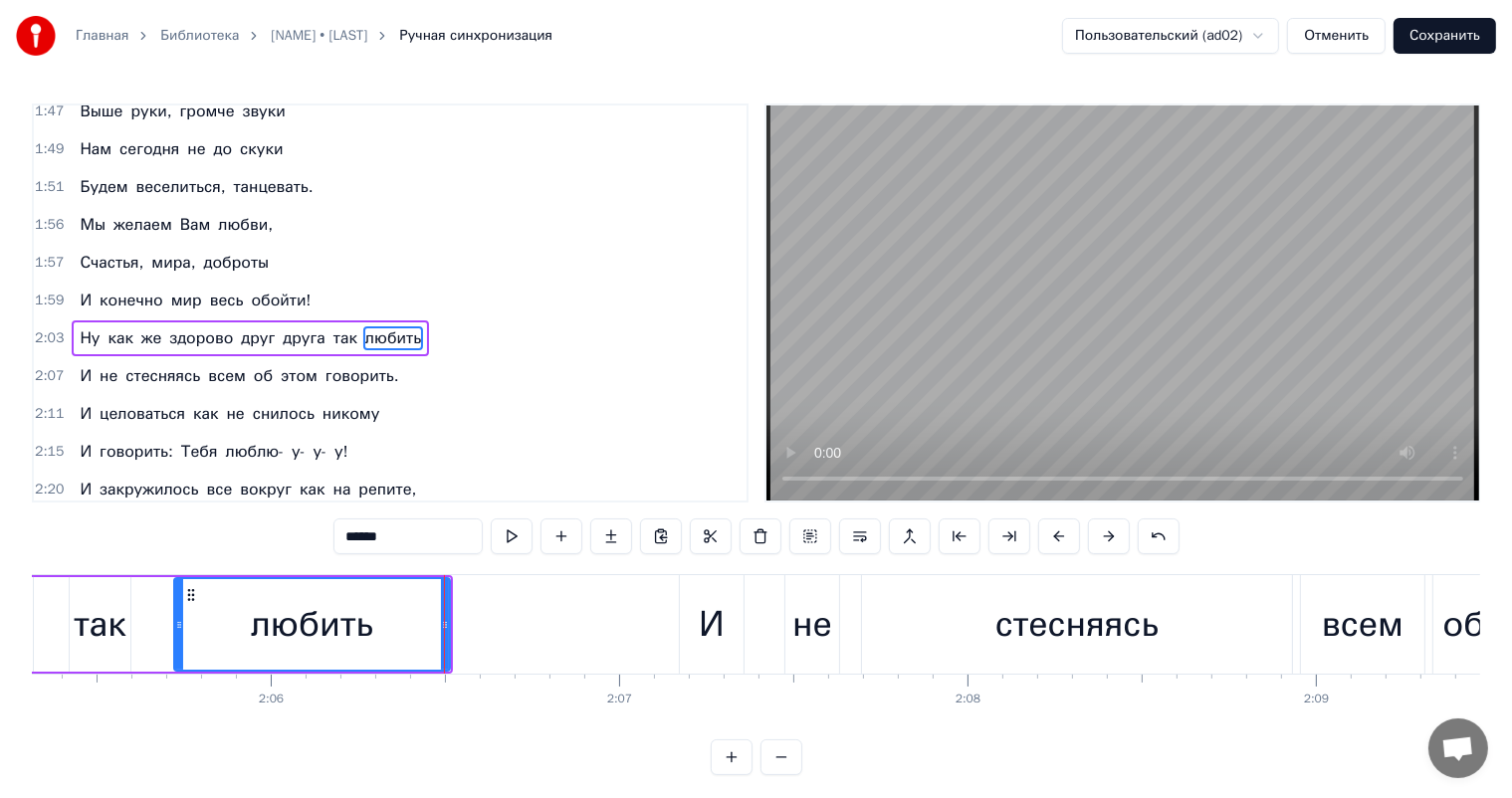 click on "И" at bounding box center [712, 624] 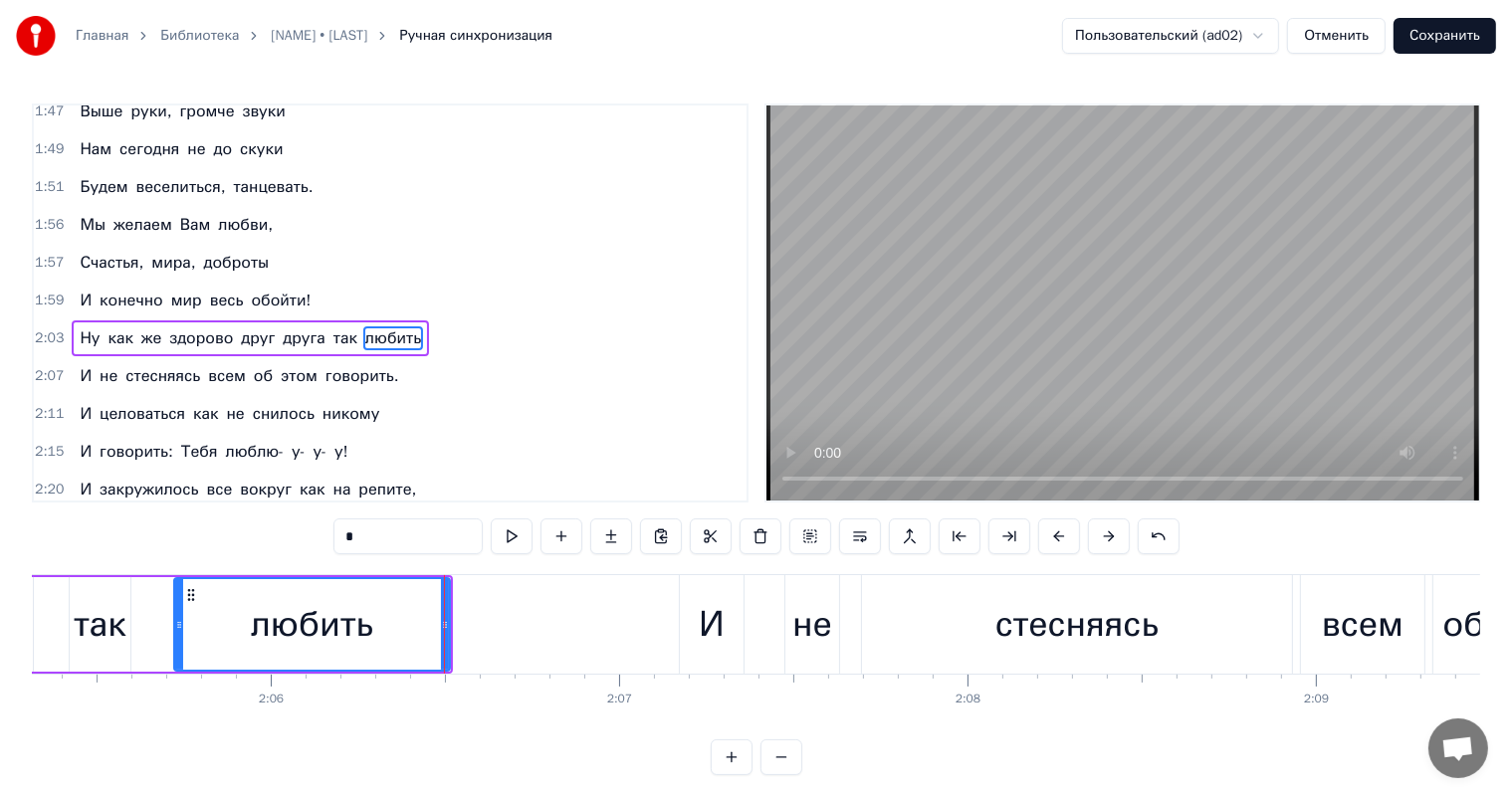 scroll, scrollTop: 882, scrollLeft: 0, axis: vertical 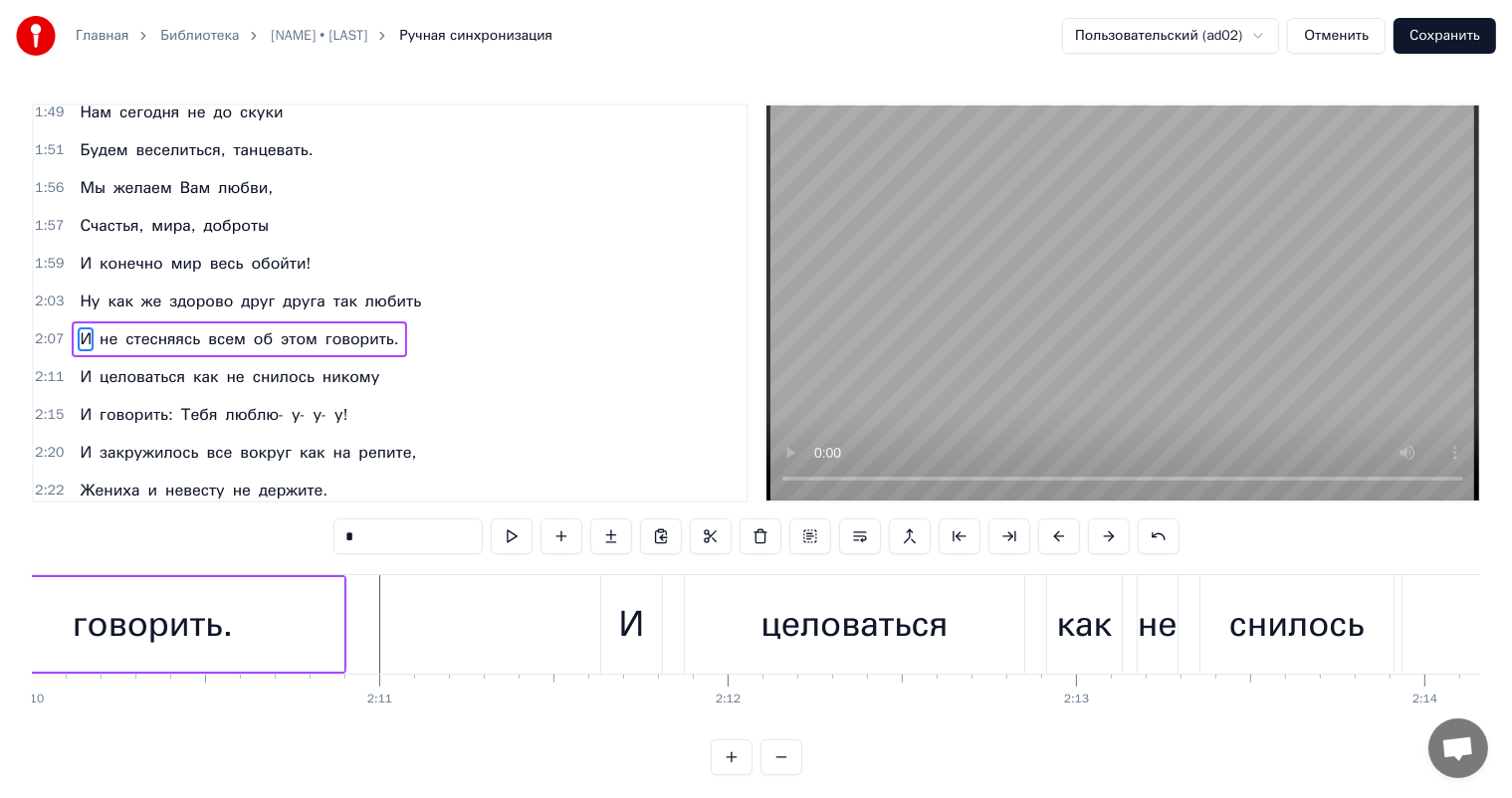 click on "целоваться" at bounding box center [854, 624] 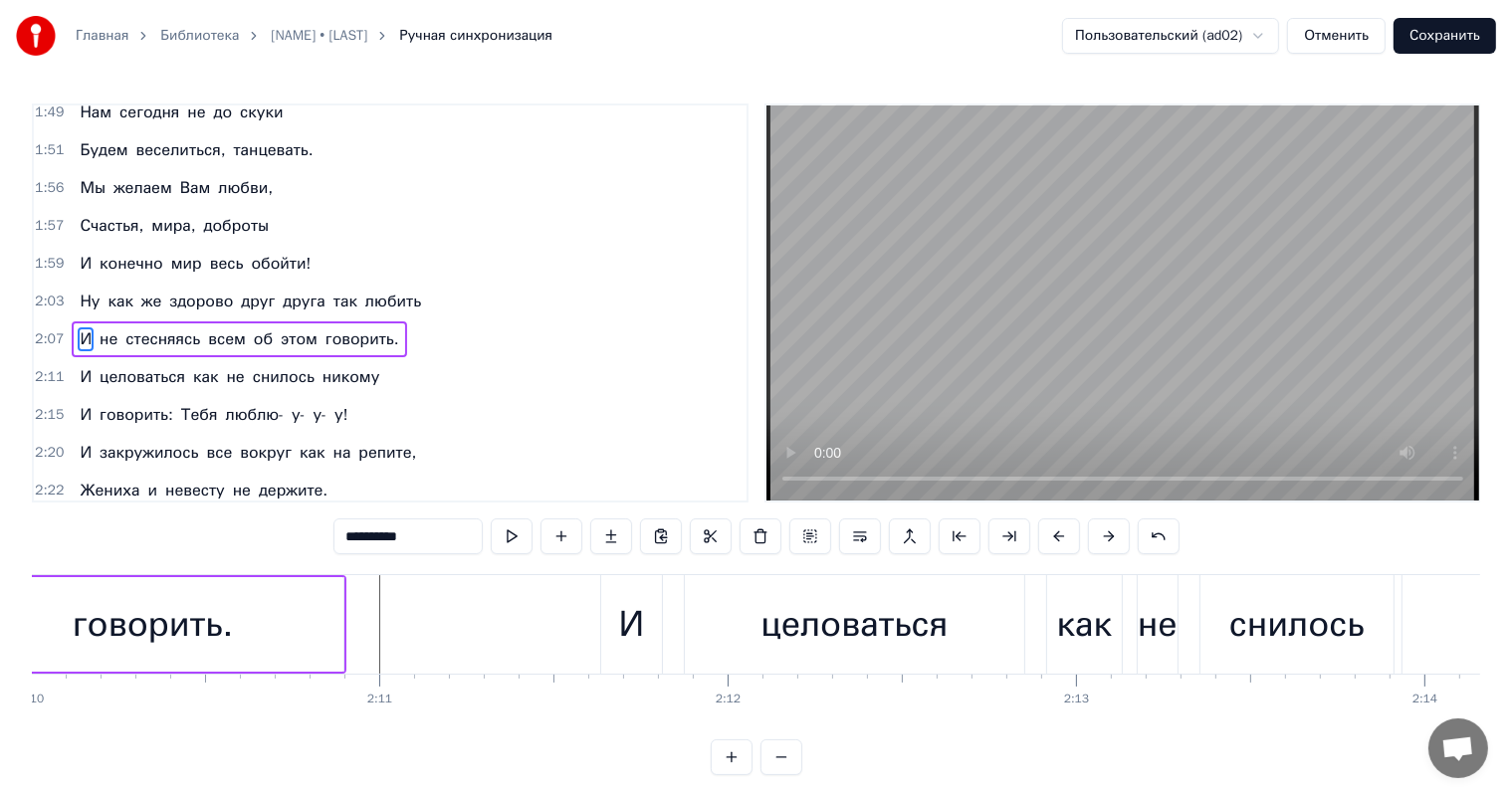 scroll, scrollTop: 918, scrollLeft: 0, axis: vertical 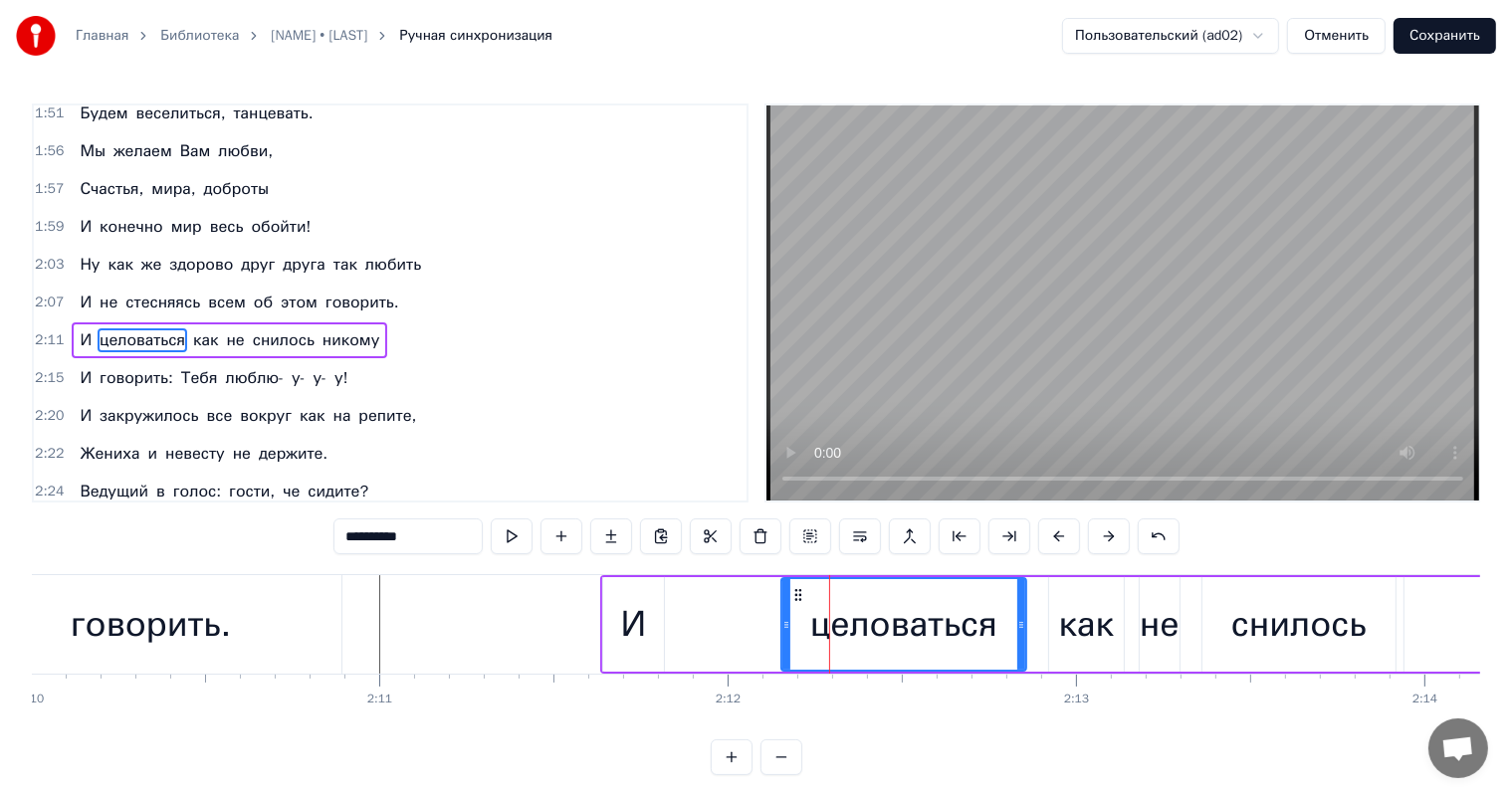 drag, startPoint x: 690, startPoint y: 623, endPoint x: 784, endPoint y: 631, distance: 94.33981 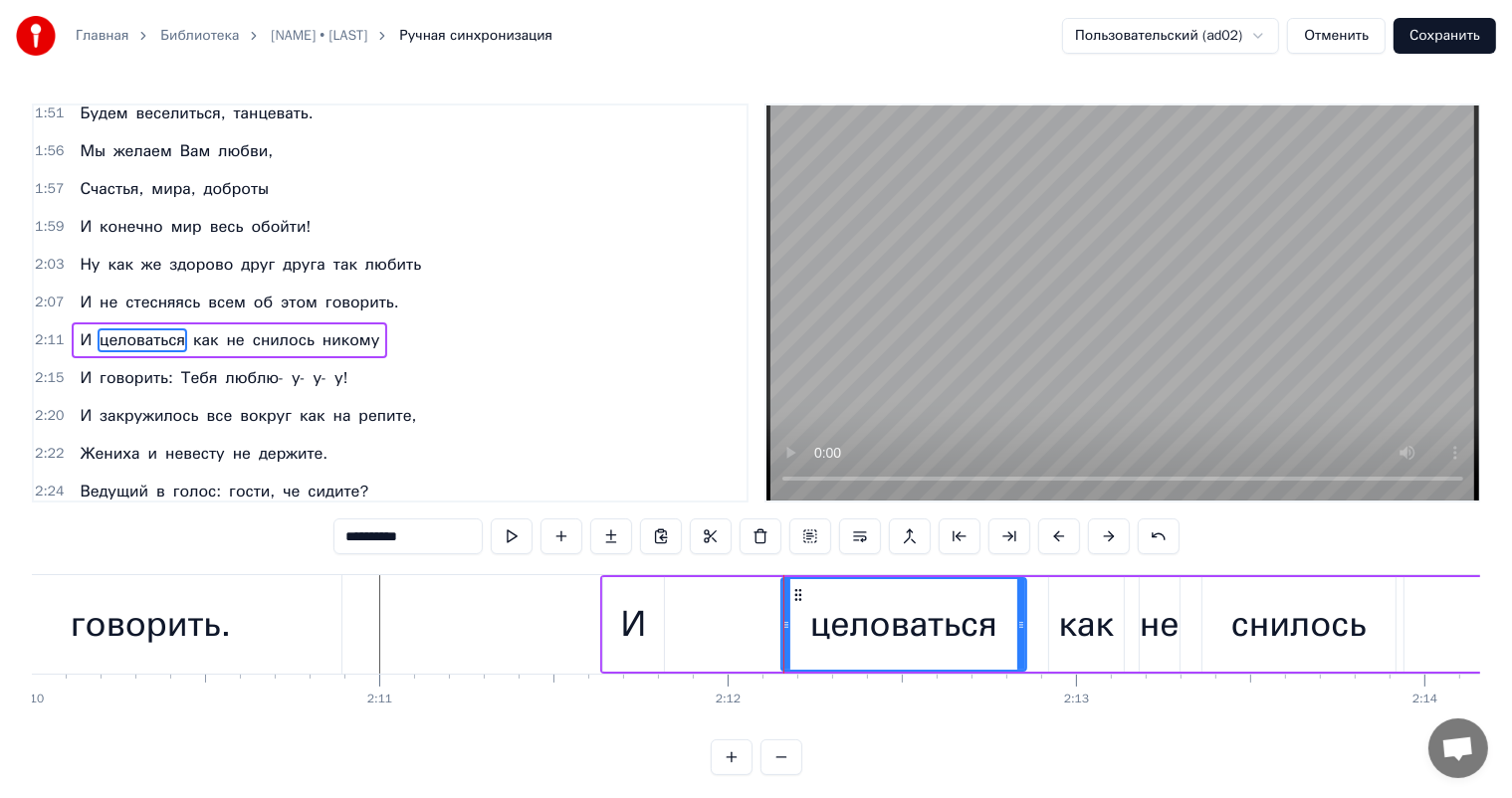 click on "И" at bounding box center [633, 624] 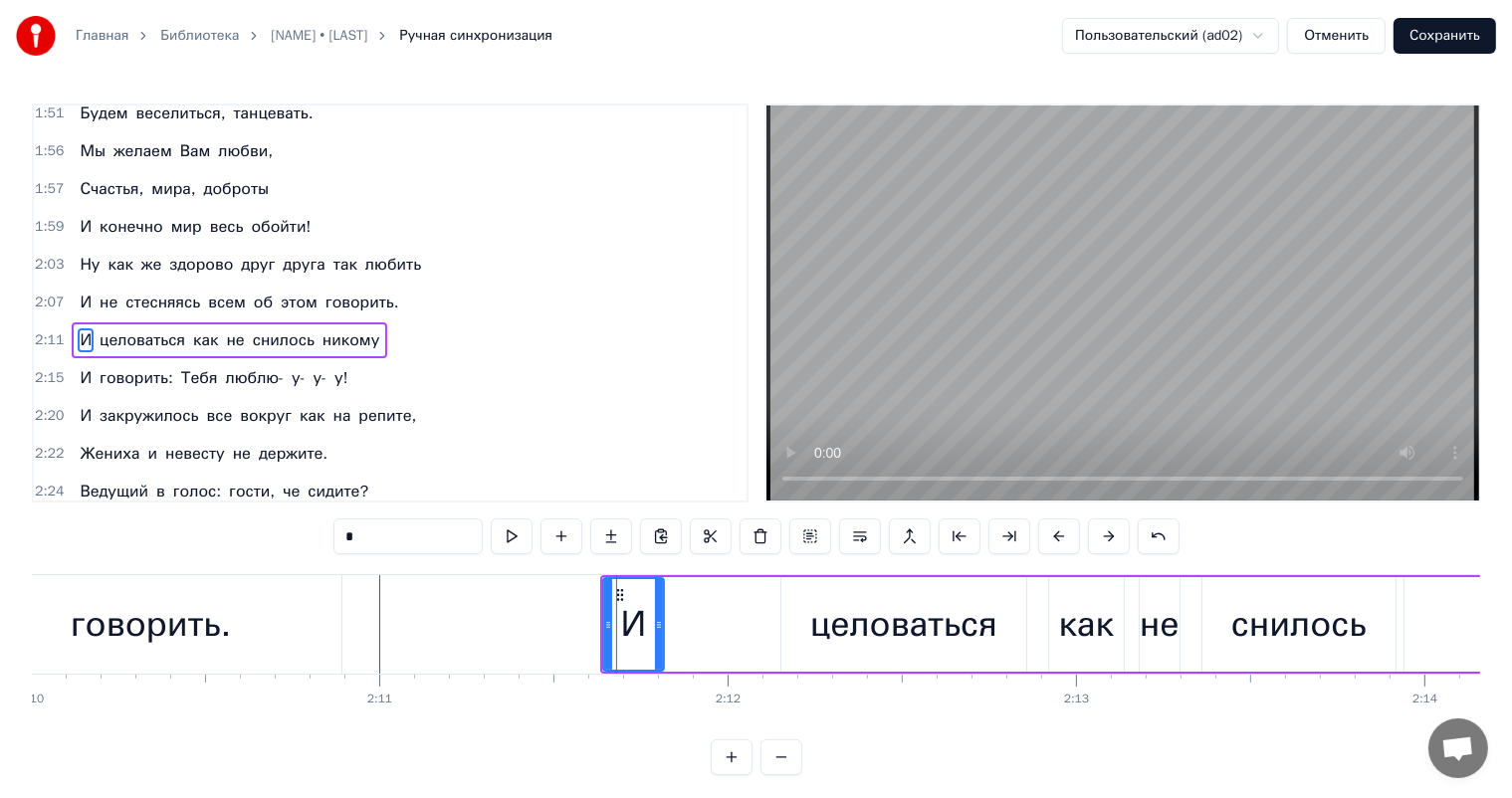 click on "И" at bounding box center (633, 624) 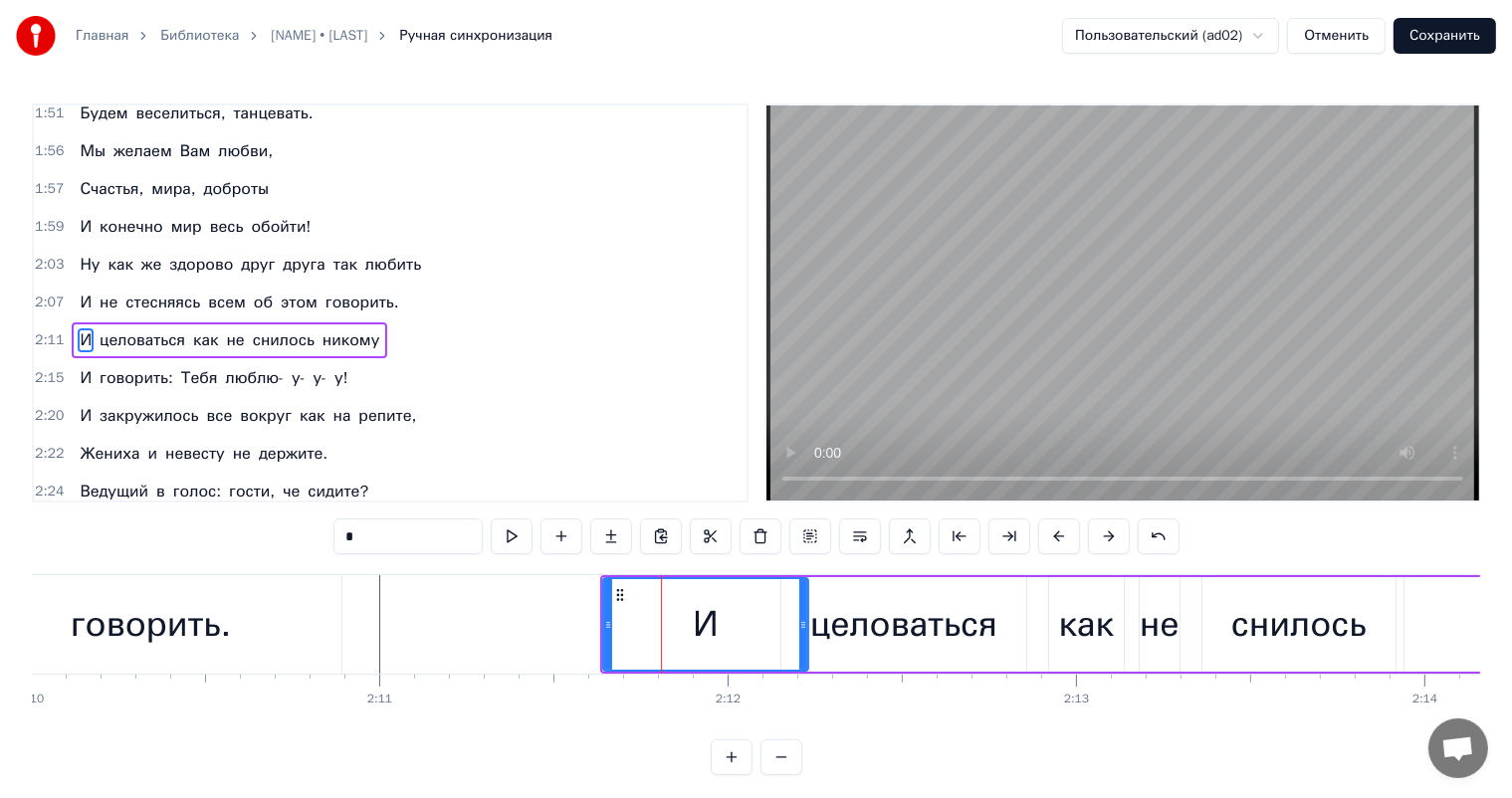drag, startPoint x: 657, startPoint y: 624, endPoint x: 799, endPoint y: 613, distance: 142.42542 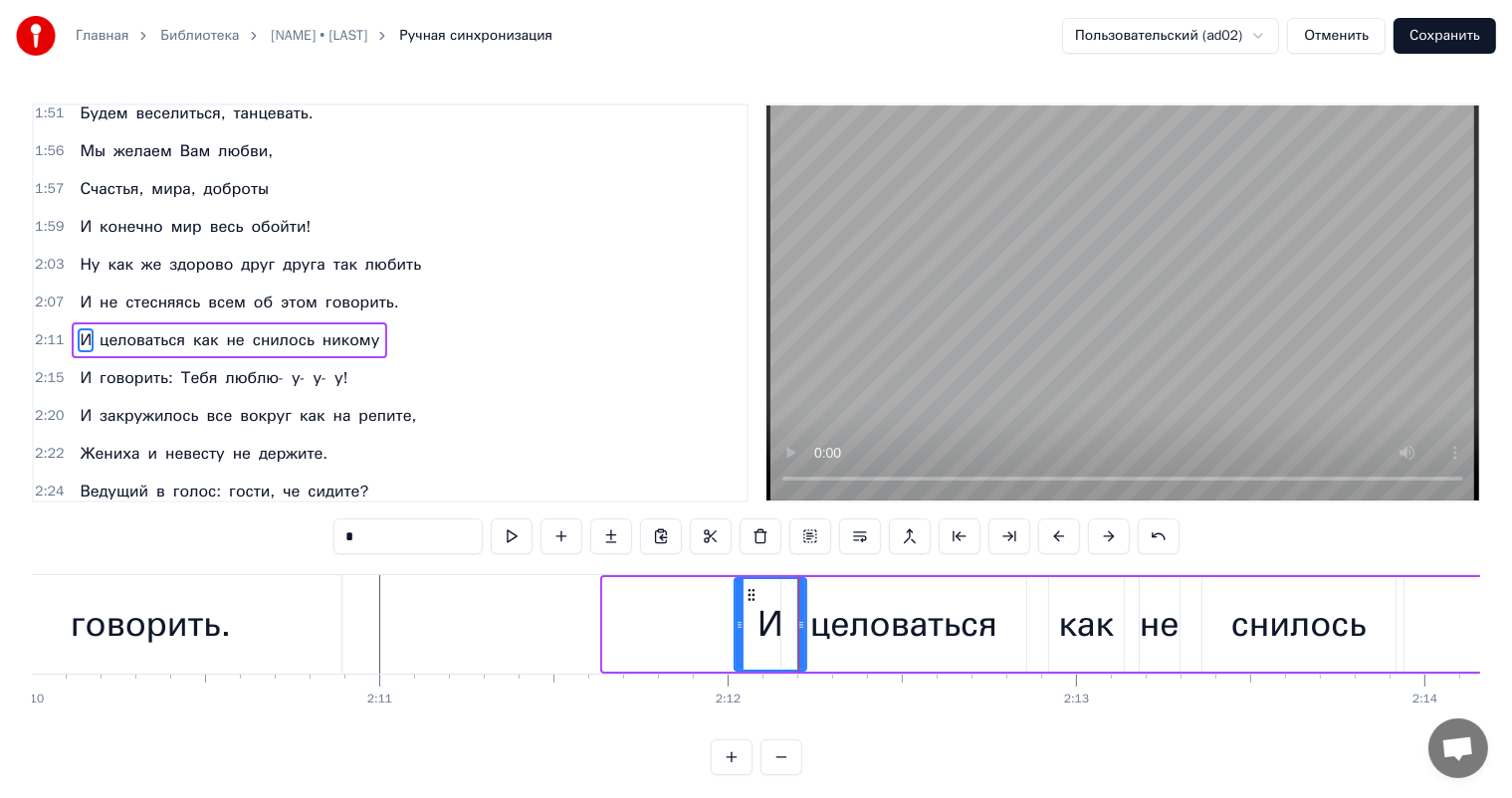 drag, startPoint x: 609, startPoint y: 618, endPoint x: 742, endPoint y: 618, distance: 133 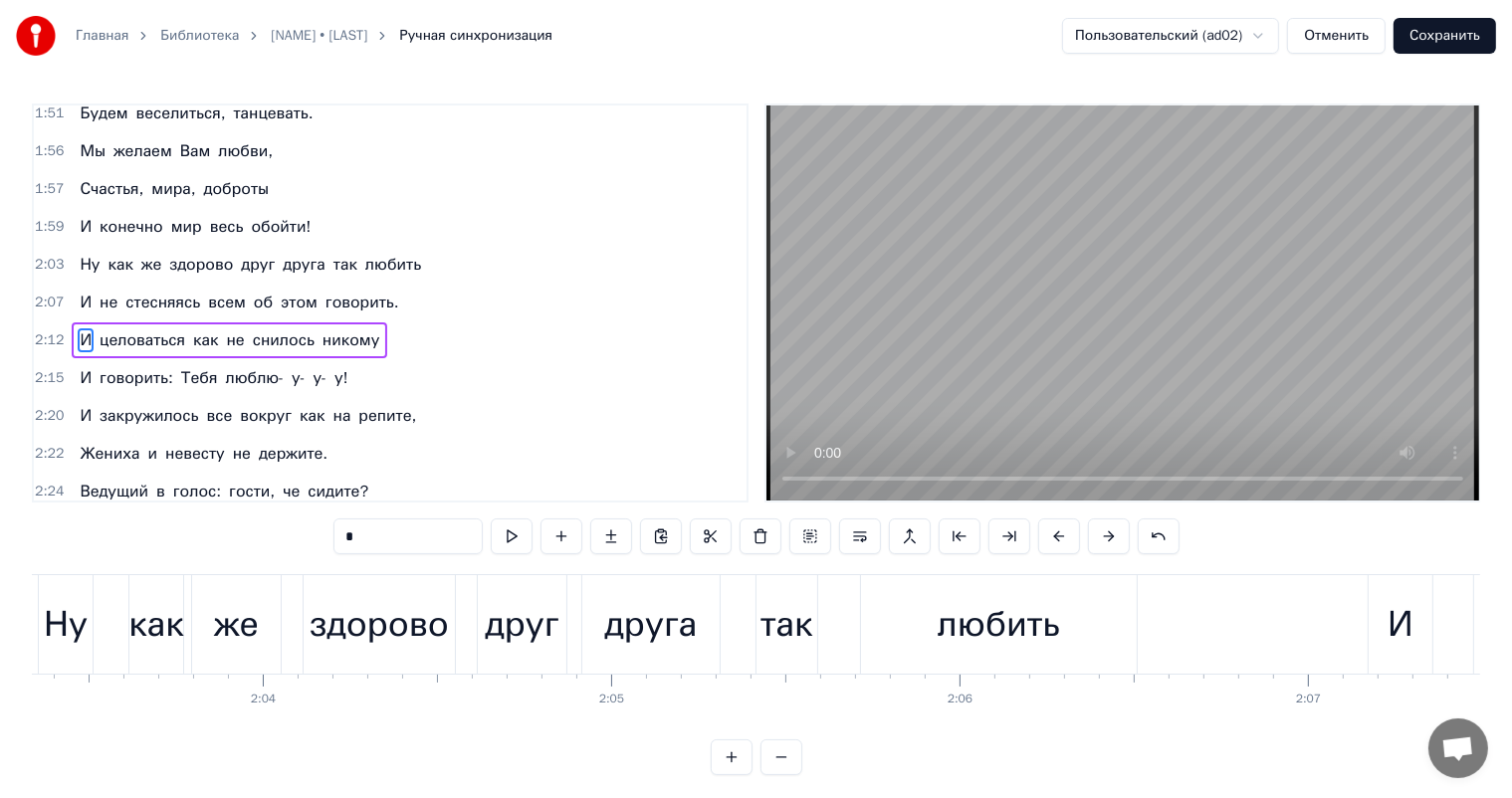 scroll, scrollTop: 0, scrollLeft: 42969, axis: horizontal 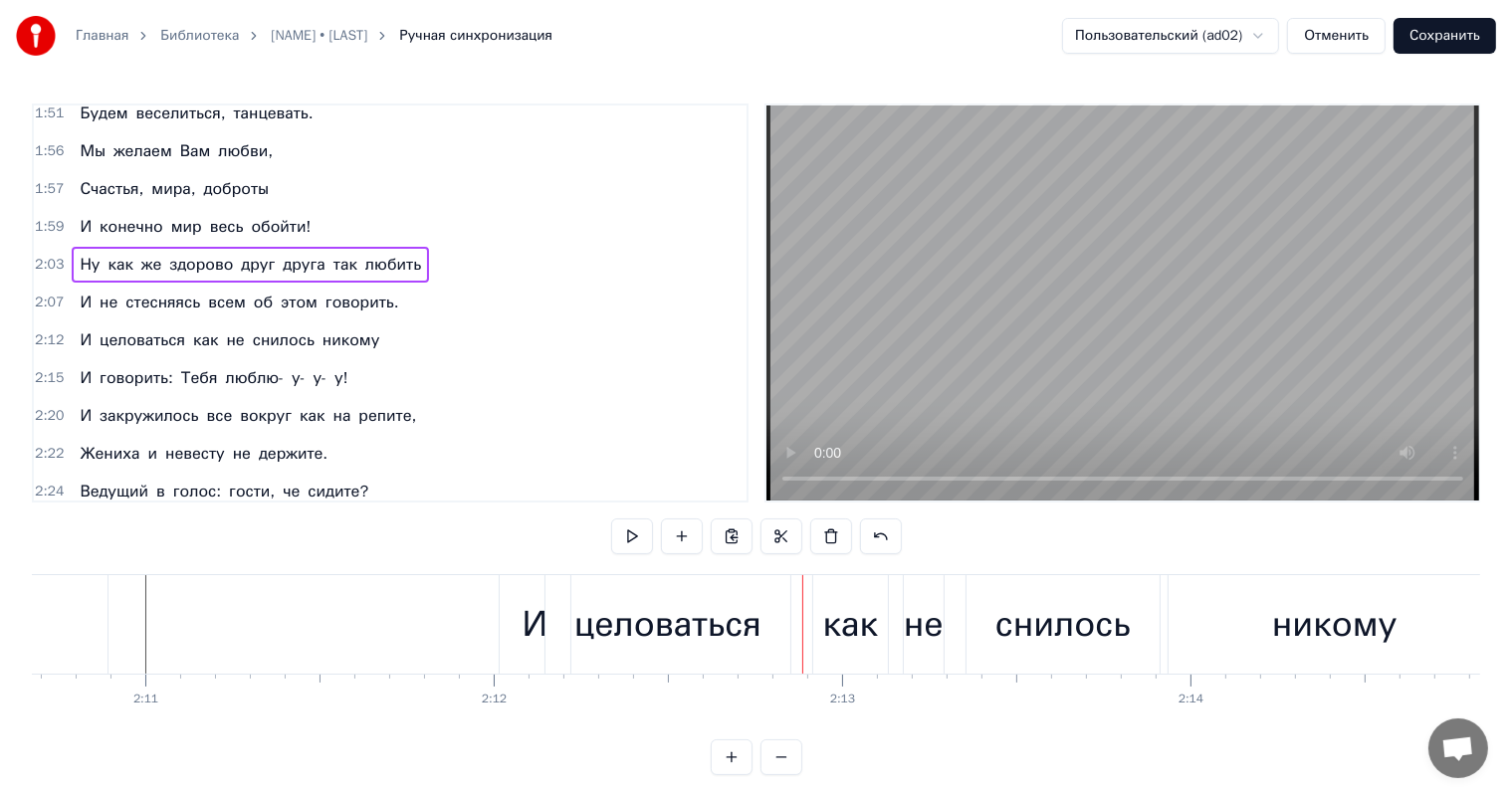 click on "целоваться" at bounding box center (668, 624) 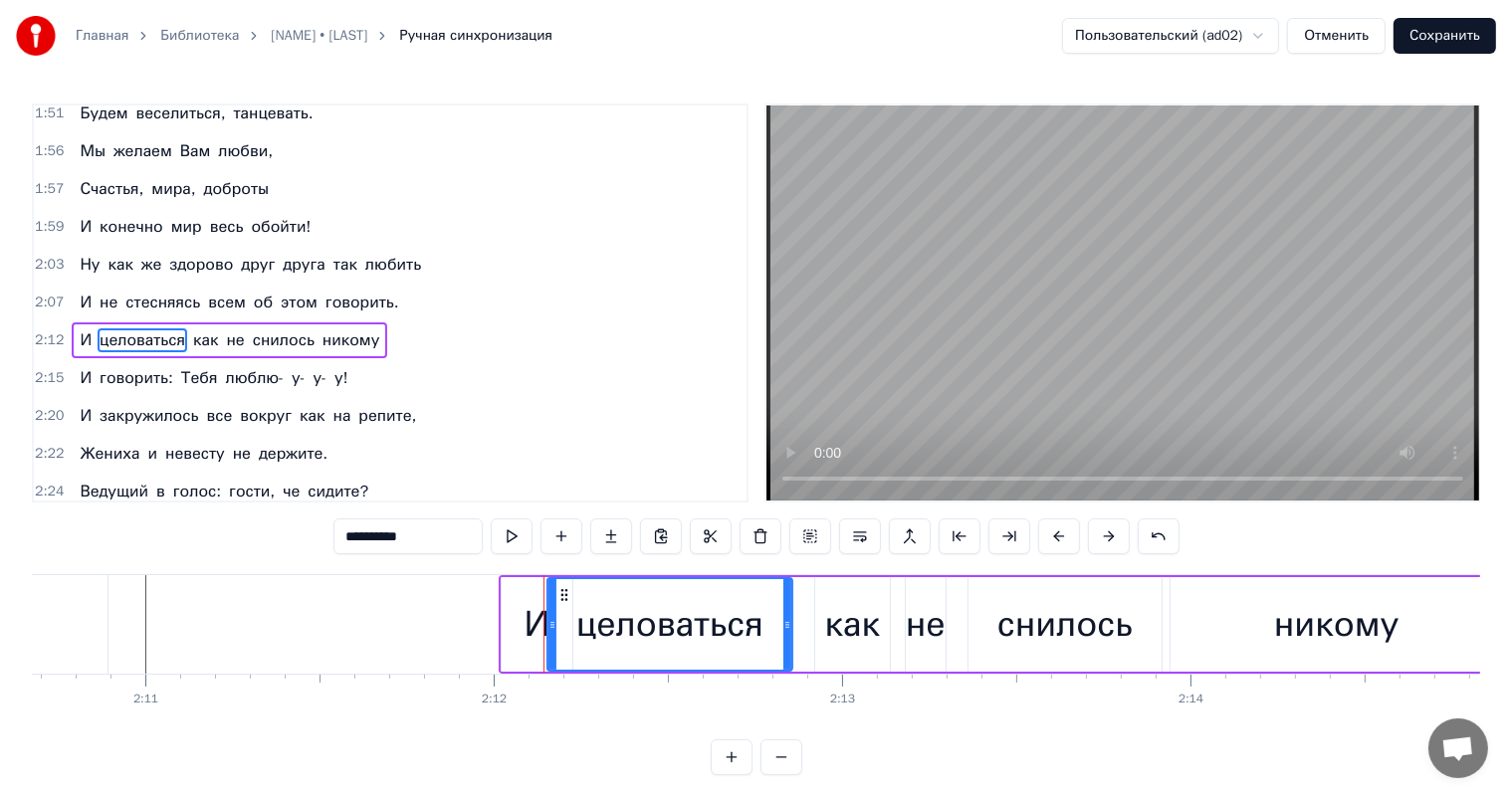 click on "И" at bounding box center [538, 624] 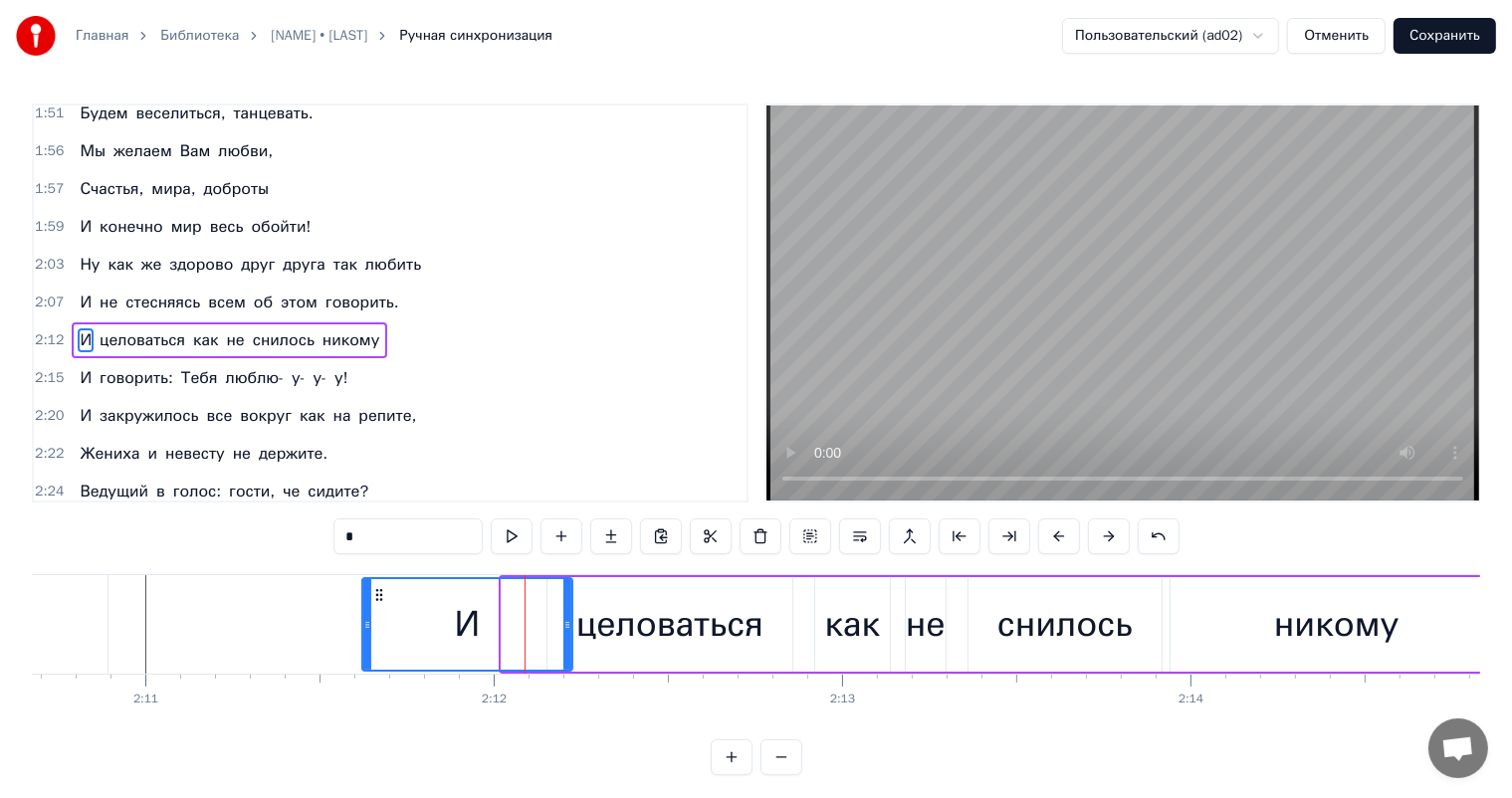 drag, startPoint x: 504, startPoint y: 628, endPoint x: 364, endPoint y: 637, distance: 140.28899 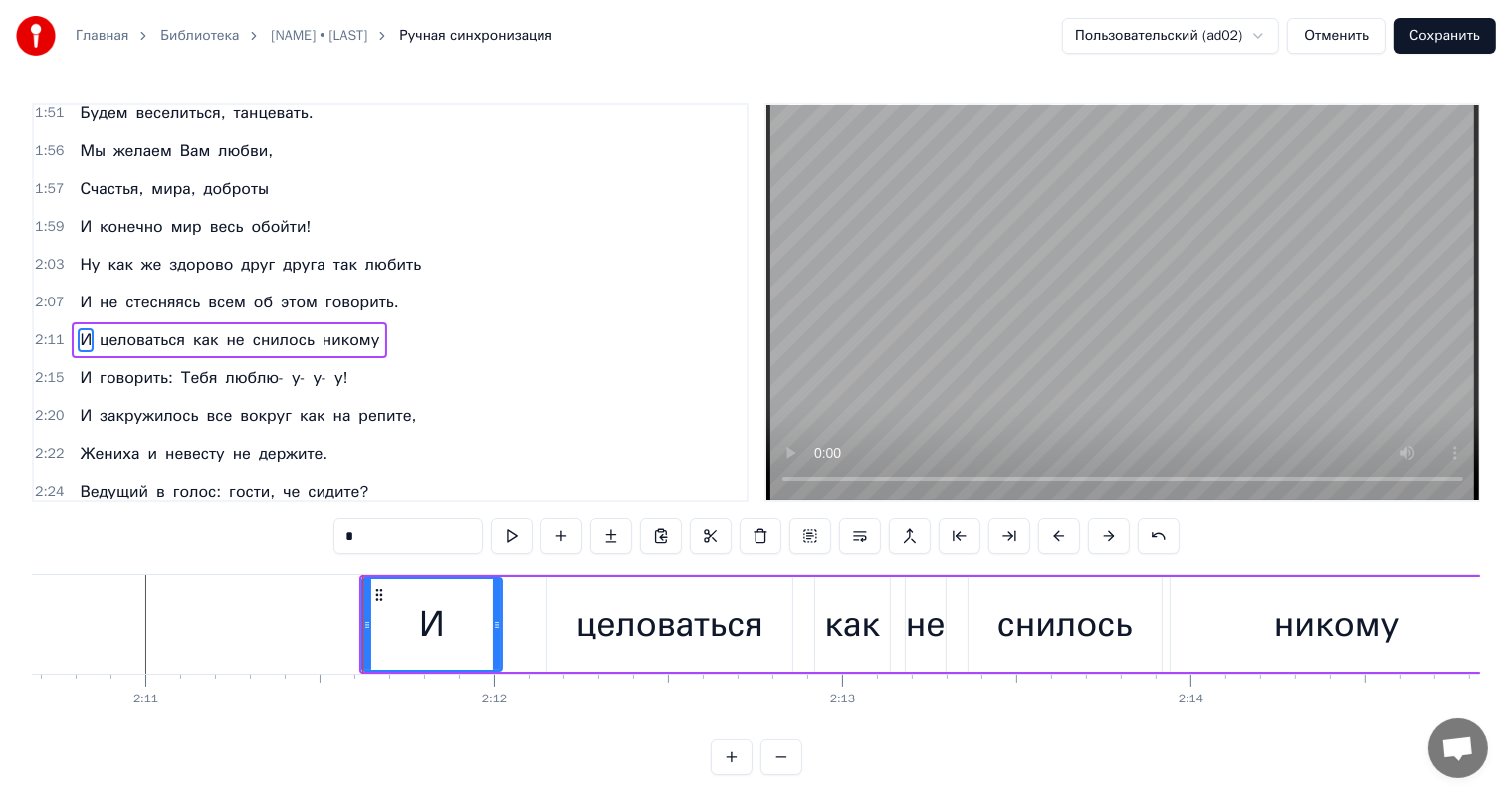 drag, startPoint x: 569, startPoint y: 615, endPoint x: 499, endPoint y: 614, distance: 70.00714 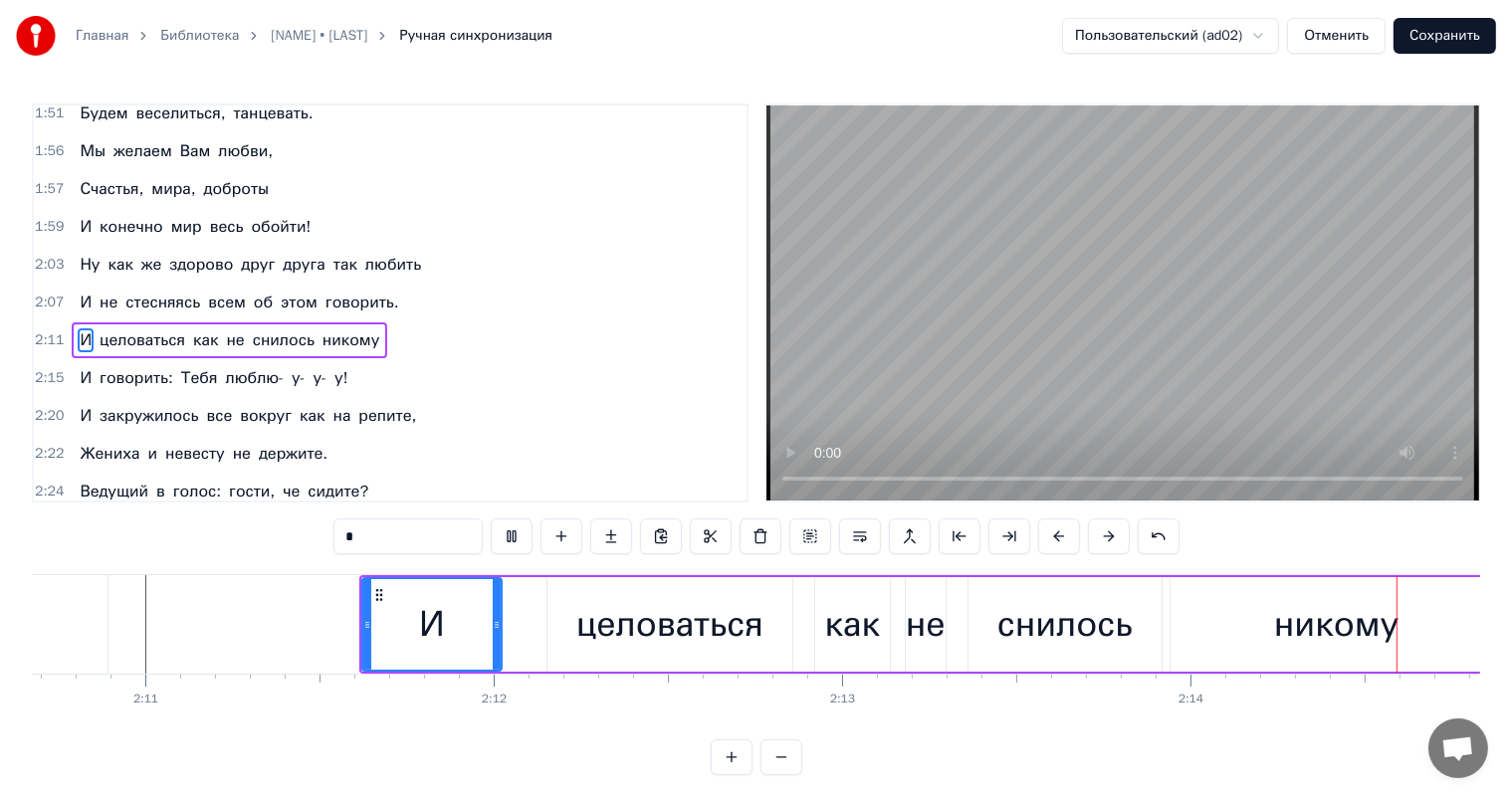click on "говорить." at bounding box center [-84, 624] 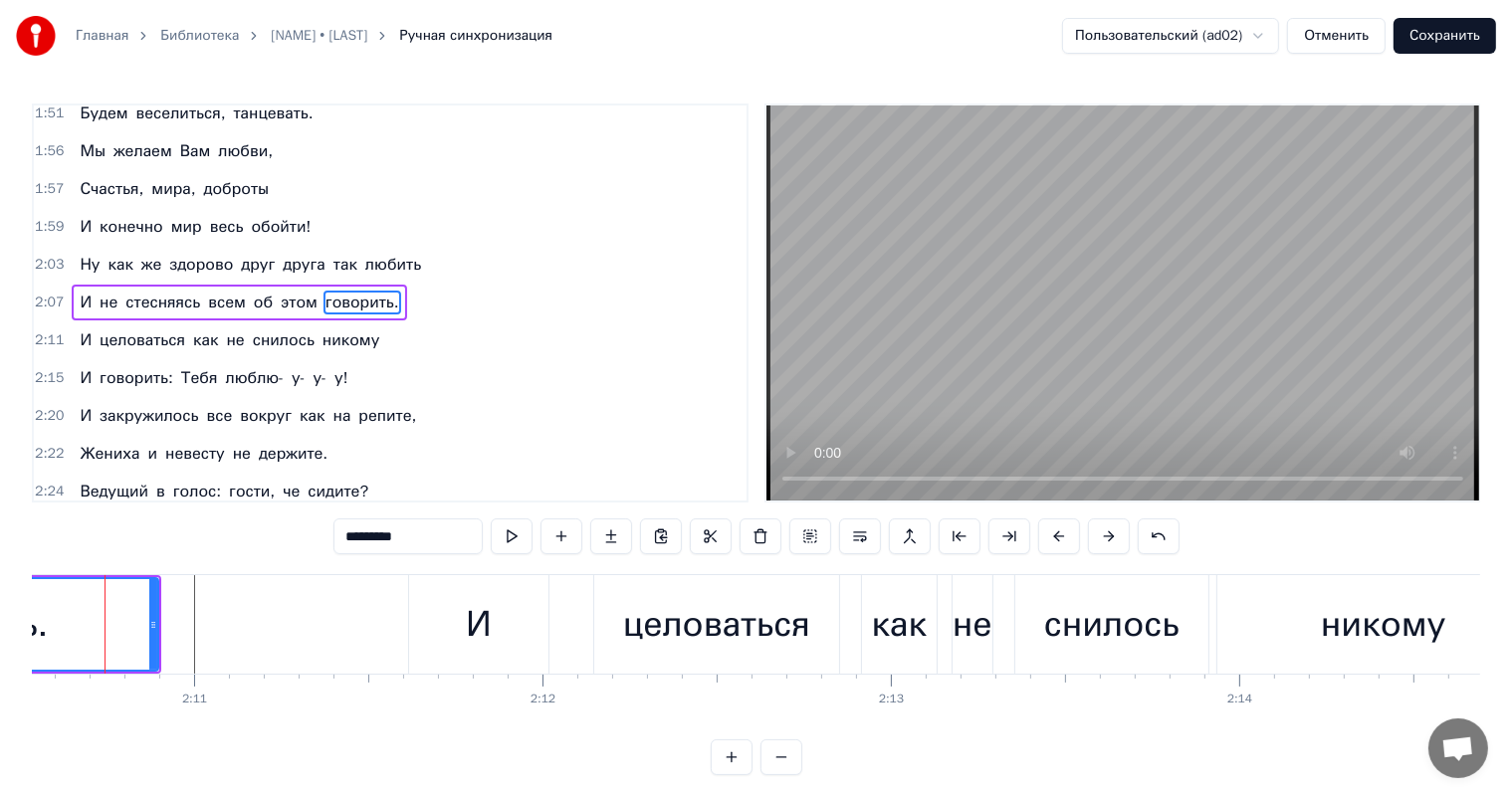 scroll, scrollTop: 0, scrollLeft: 45450, axis: horizontal 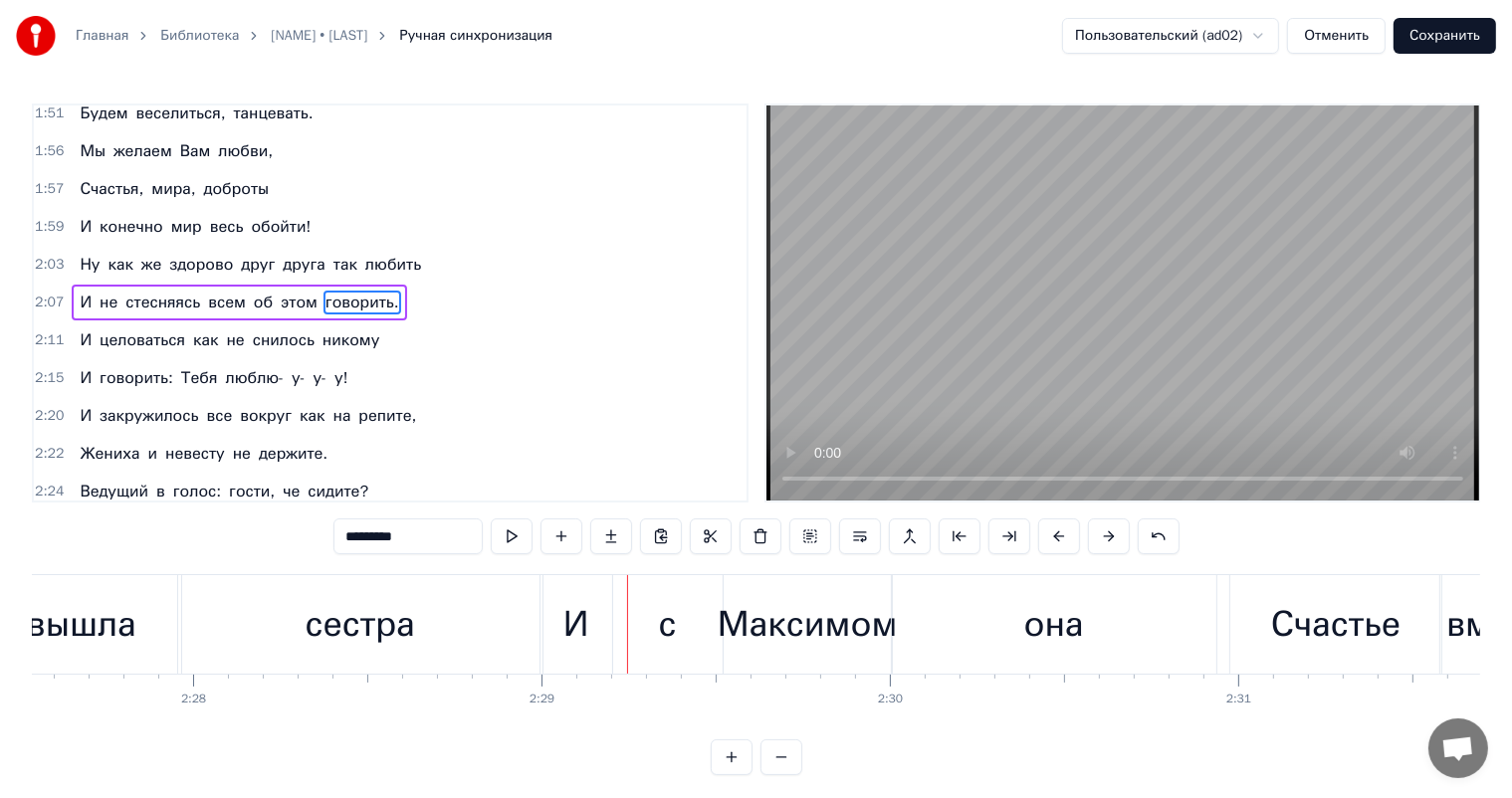 click on "с" at bounding box center (668, 624) 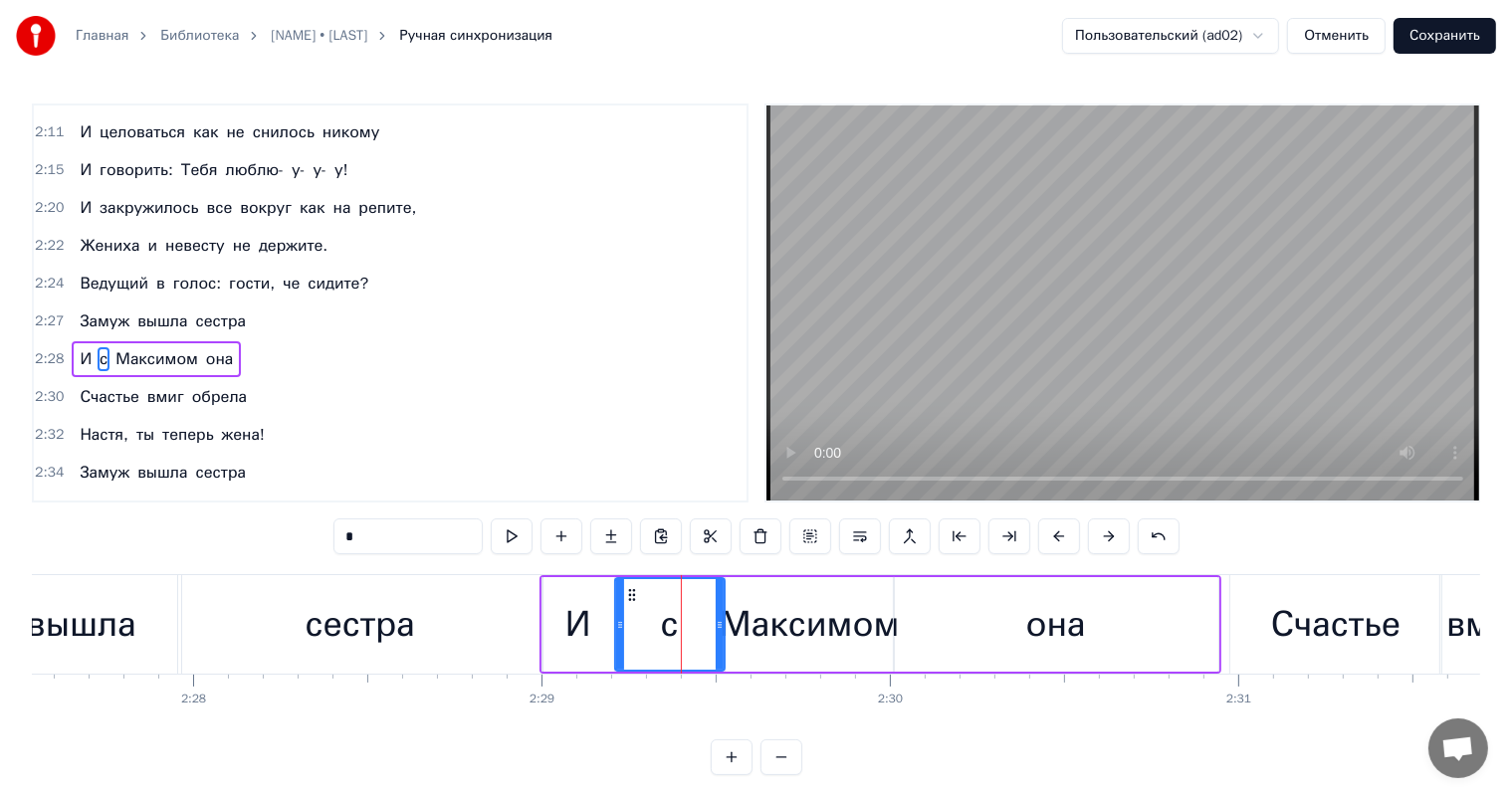 scroll, scrollTop: 1138, scrollLeft: 0, axis: vertical 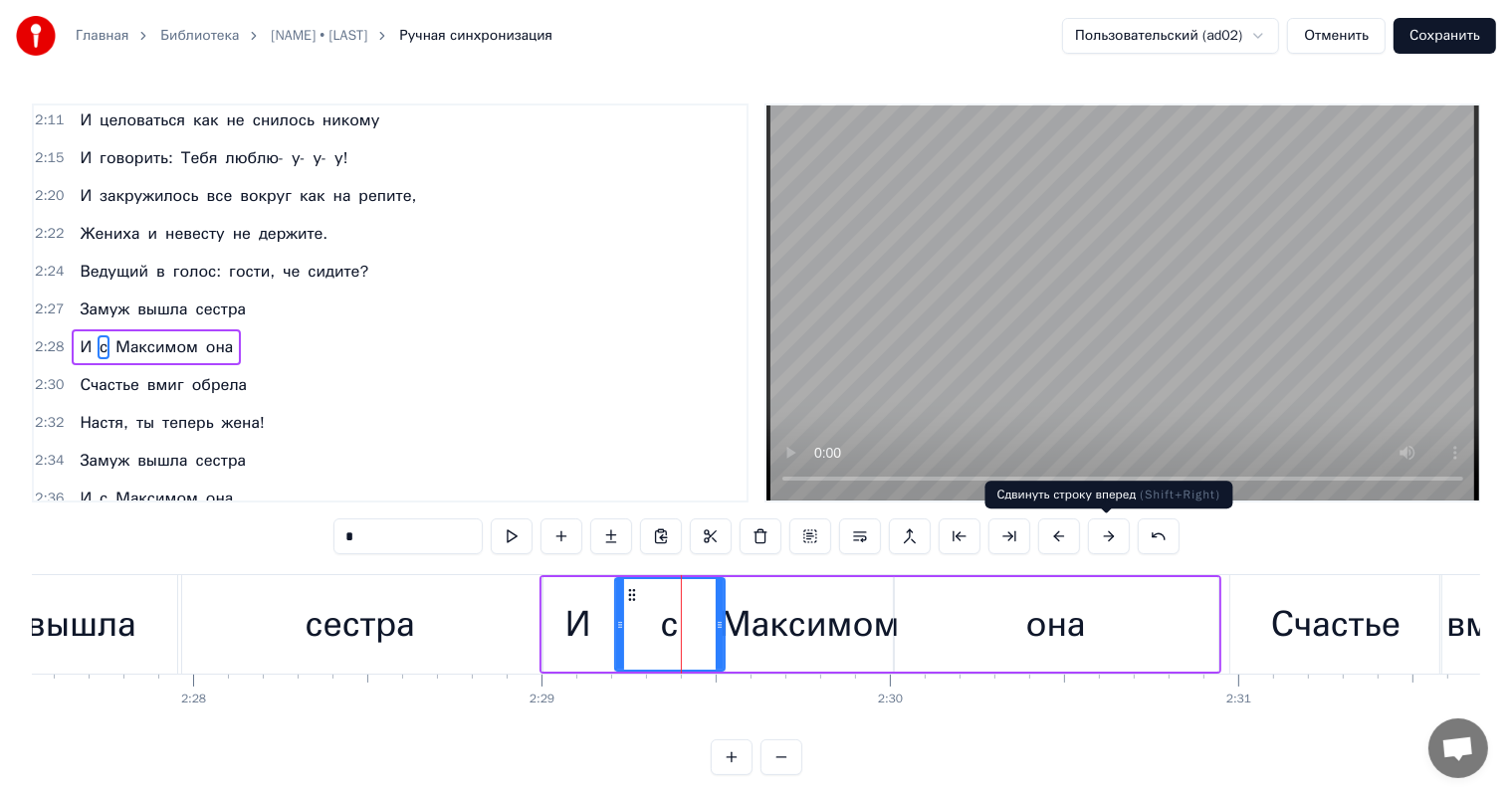 click at bounding box center (1109, 536) 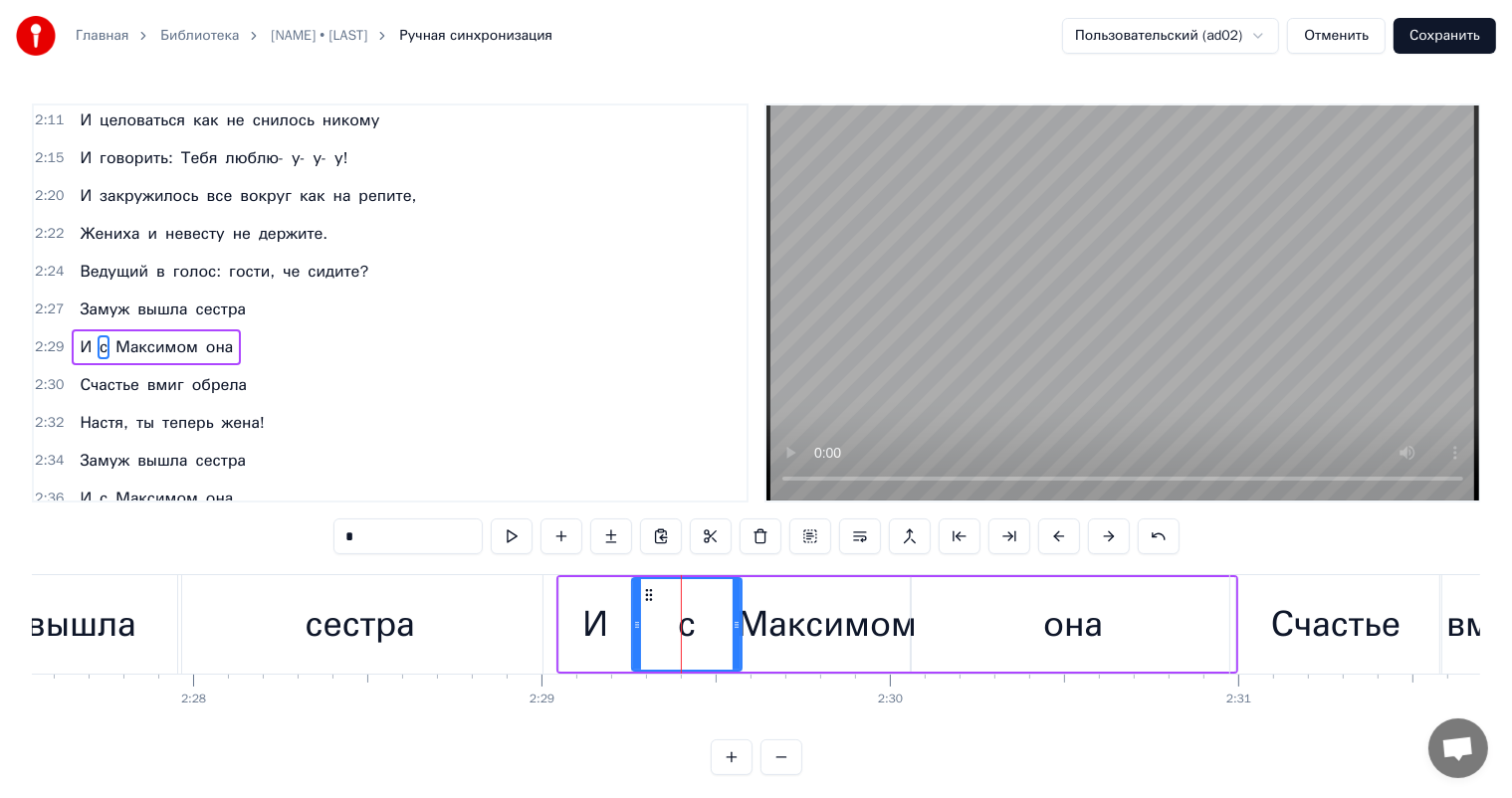 click at bounding box center [1109, 536] 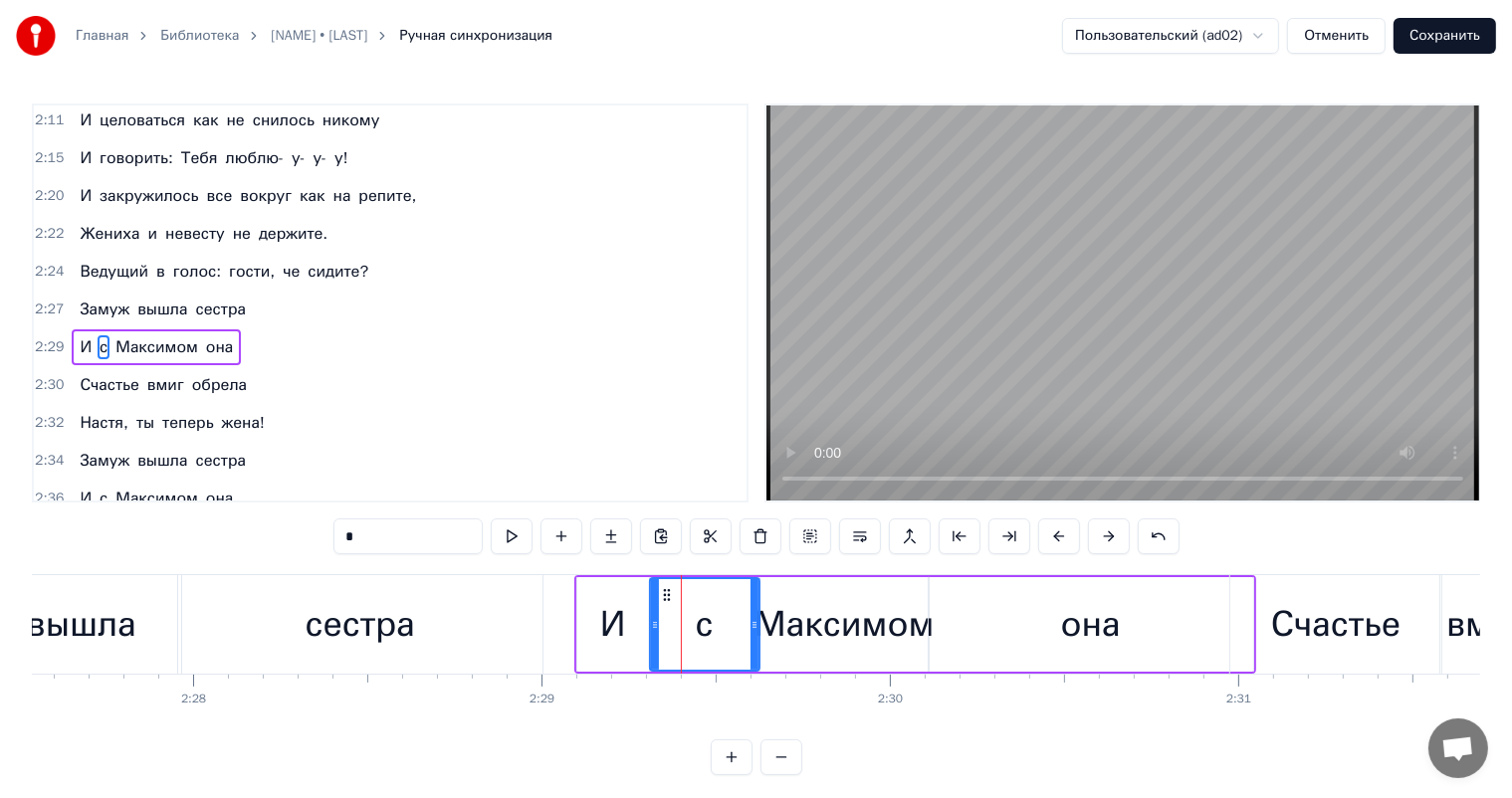 click at bounding box center (1109, 536) 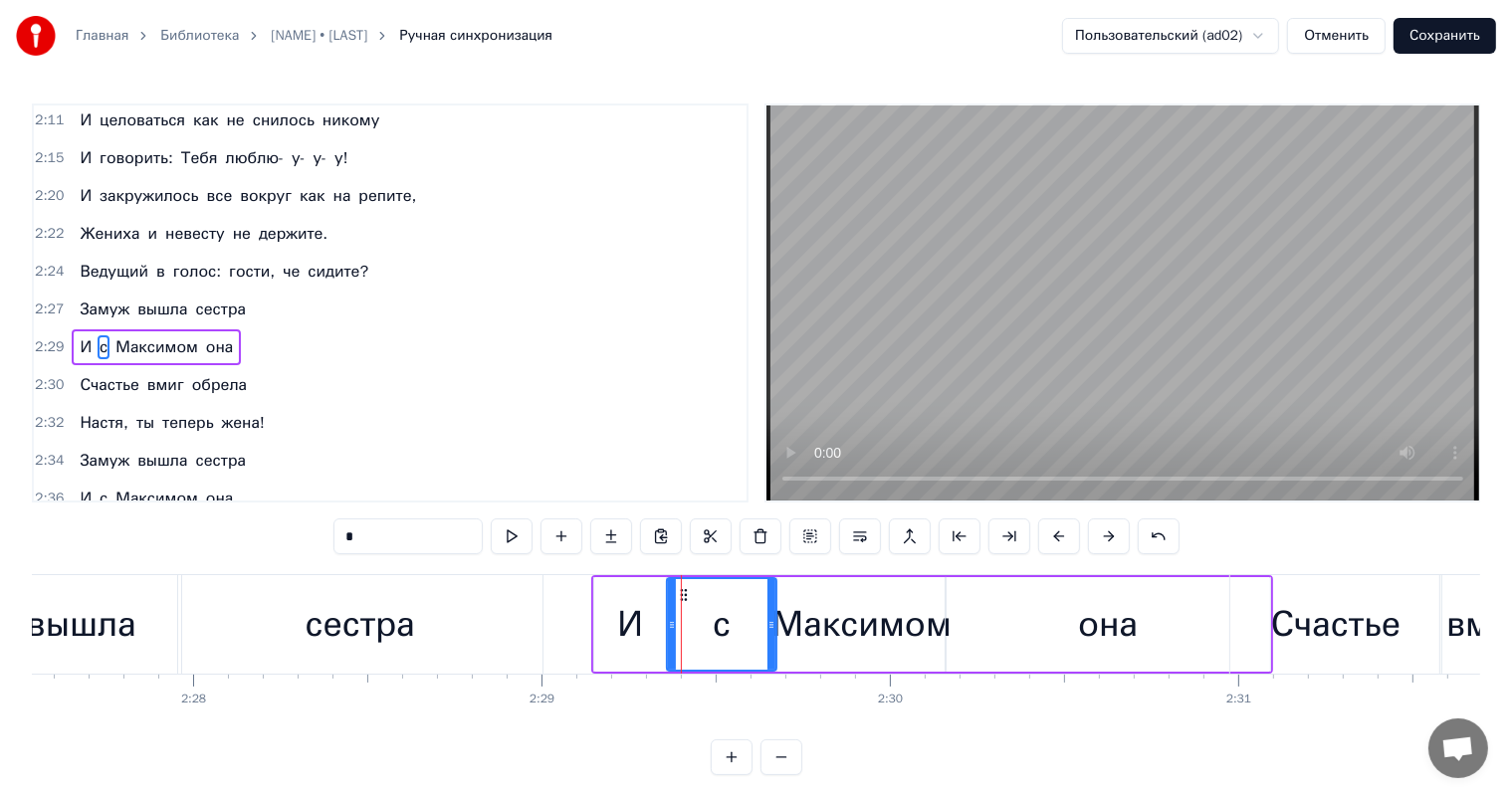 click at bounding box center [1109, 536] 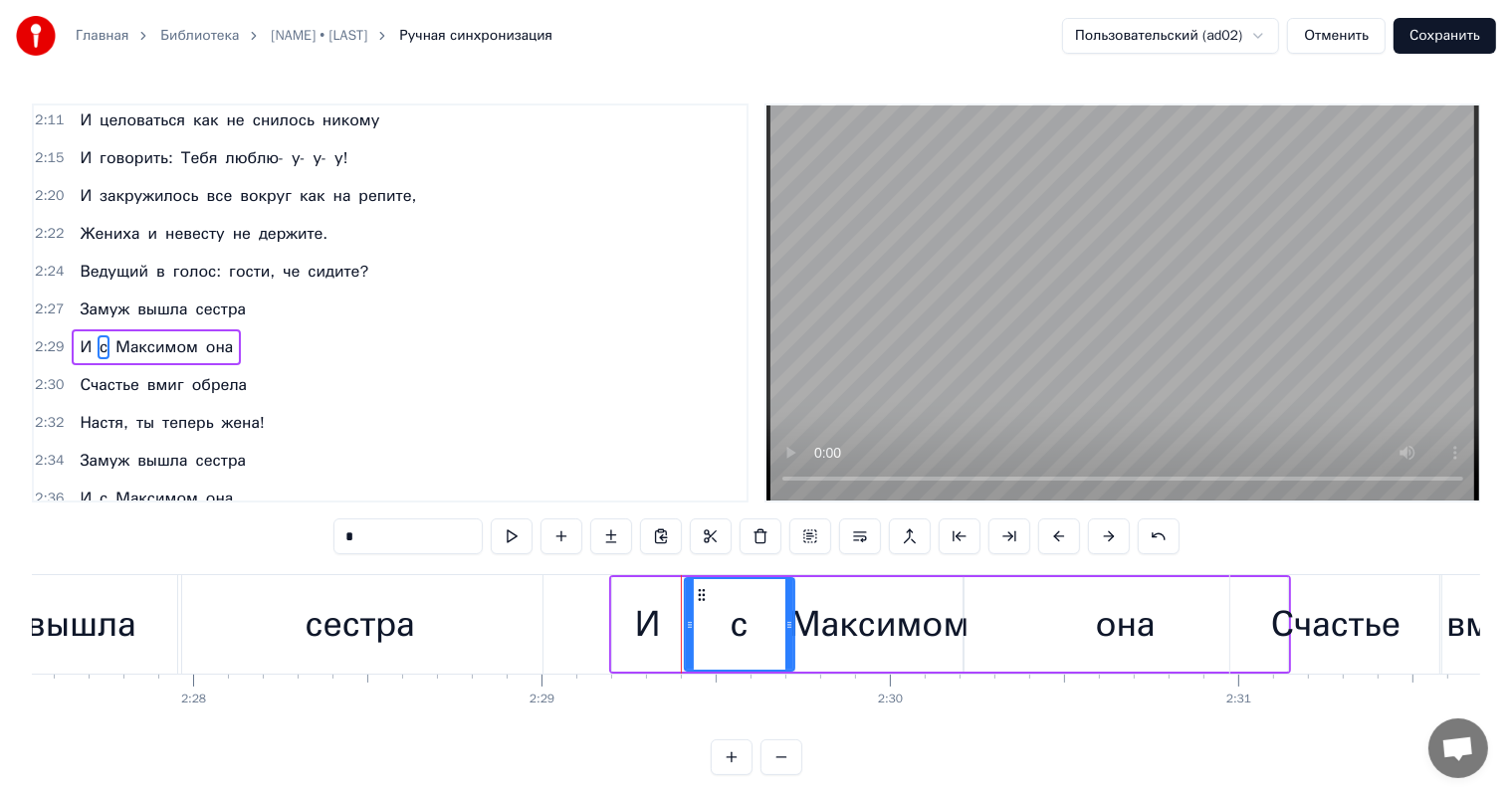 click on "вышла" at bounding box center (82, 624) 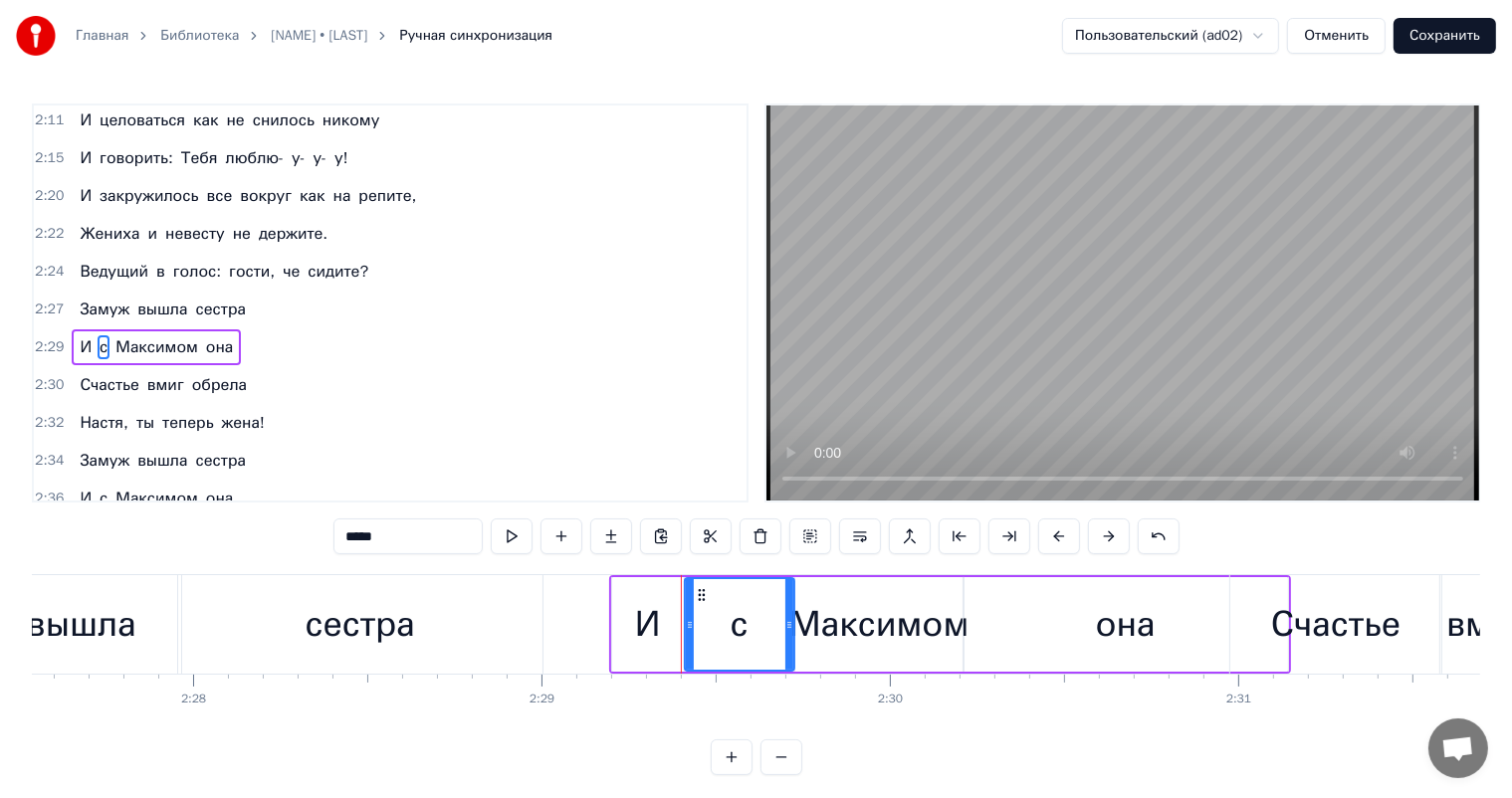 scroll, scrollTop: 1101, scrollLeft: 0, axis: vertical 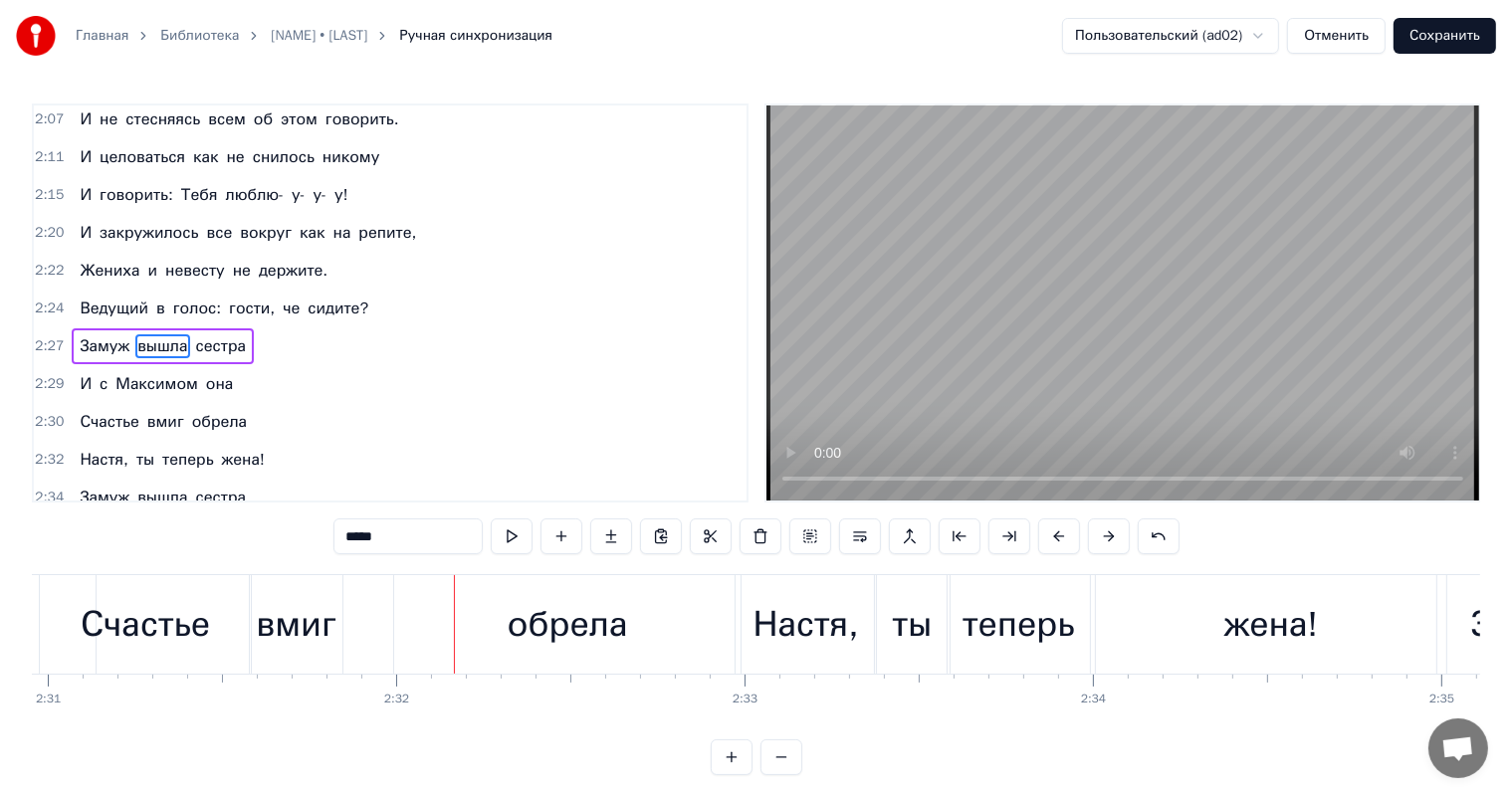click on "вмиг" at bounding box center (296, 624) 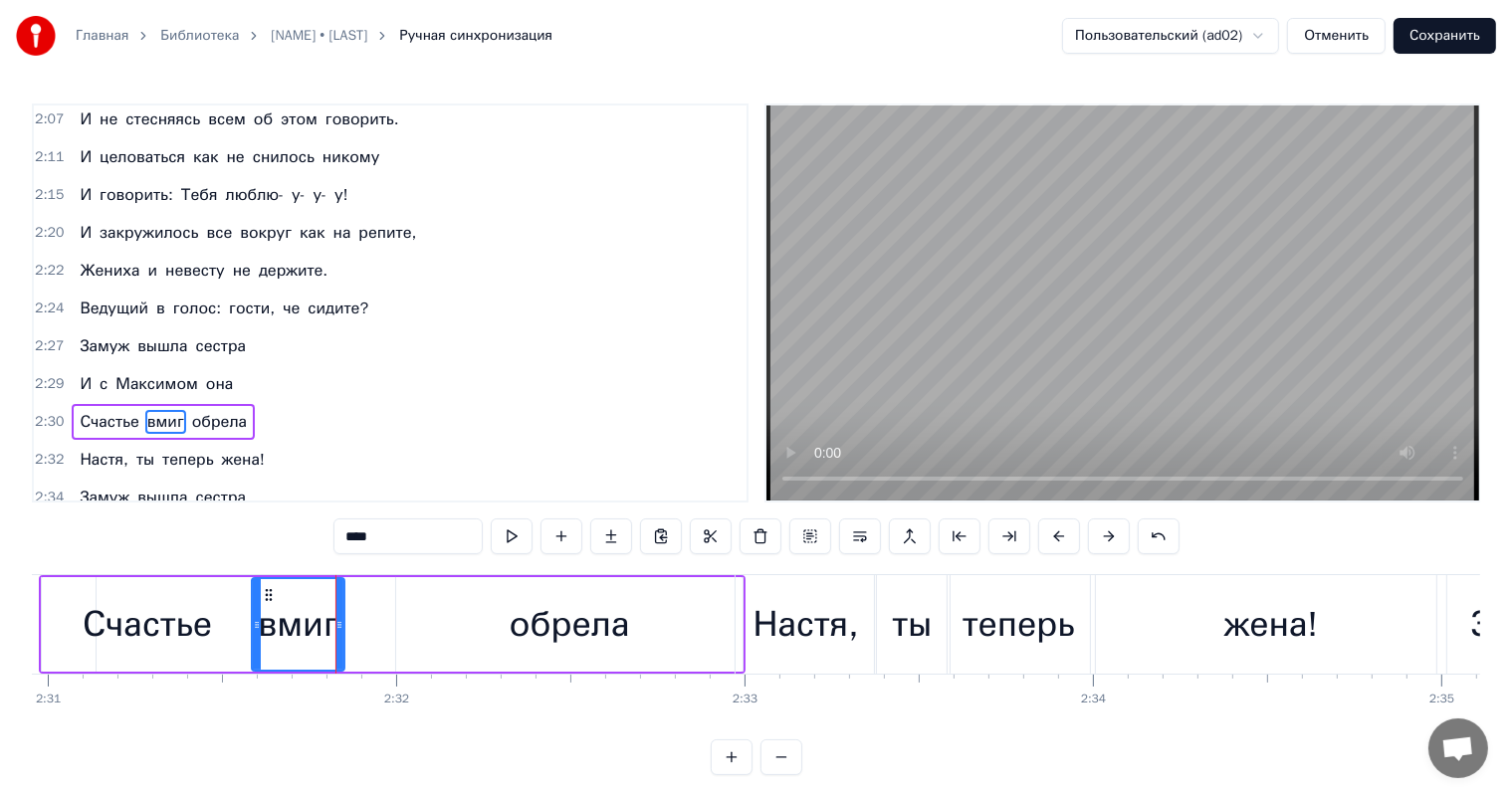 scroll, scrollTop: 1174, scrollLeft: 0, axis: vertical 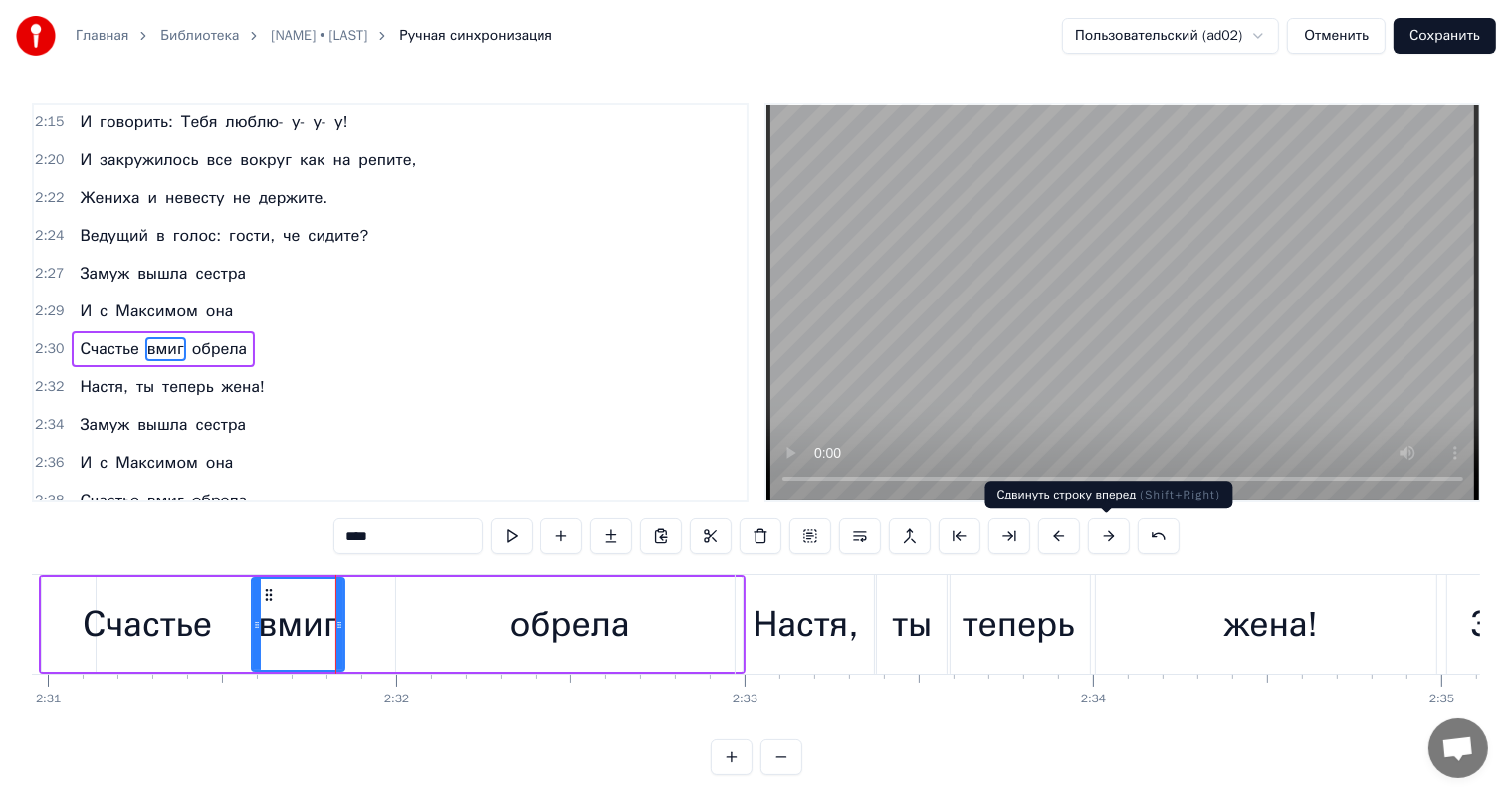click at bounding box center [1109, 536] 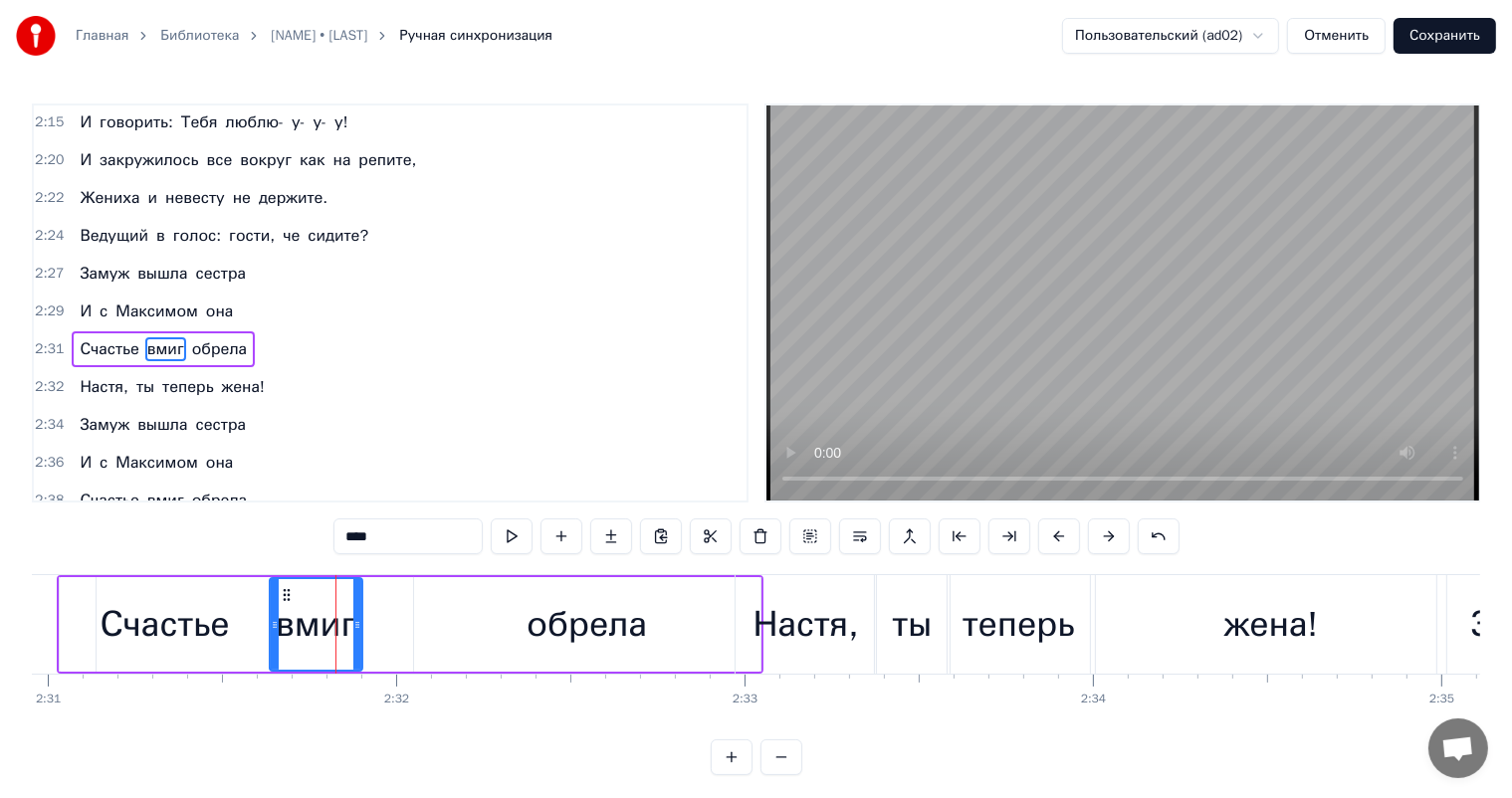 click at bounding box center (1109, 536) 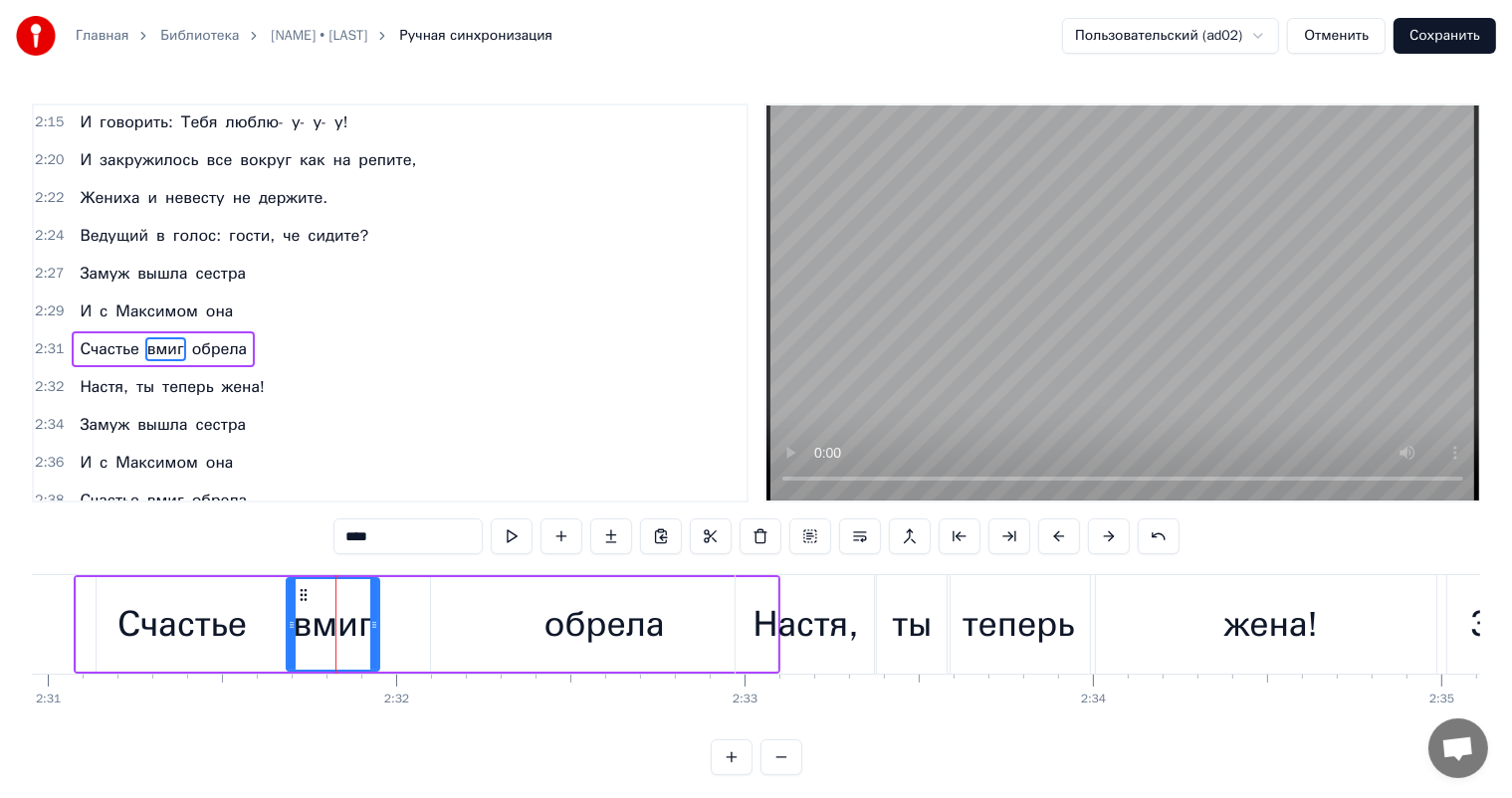 click at bounding box center [1109, 536] 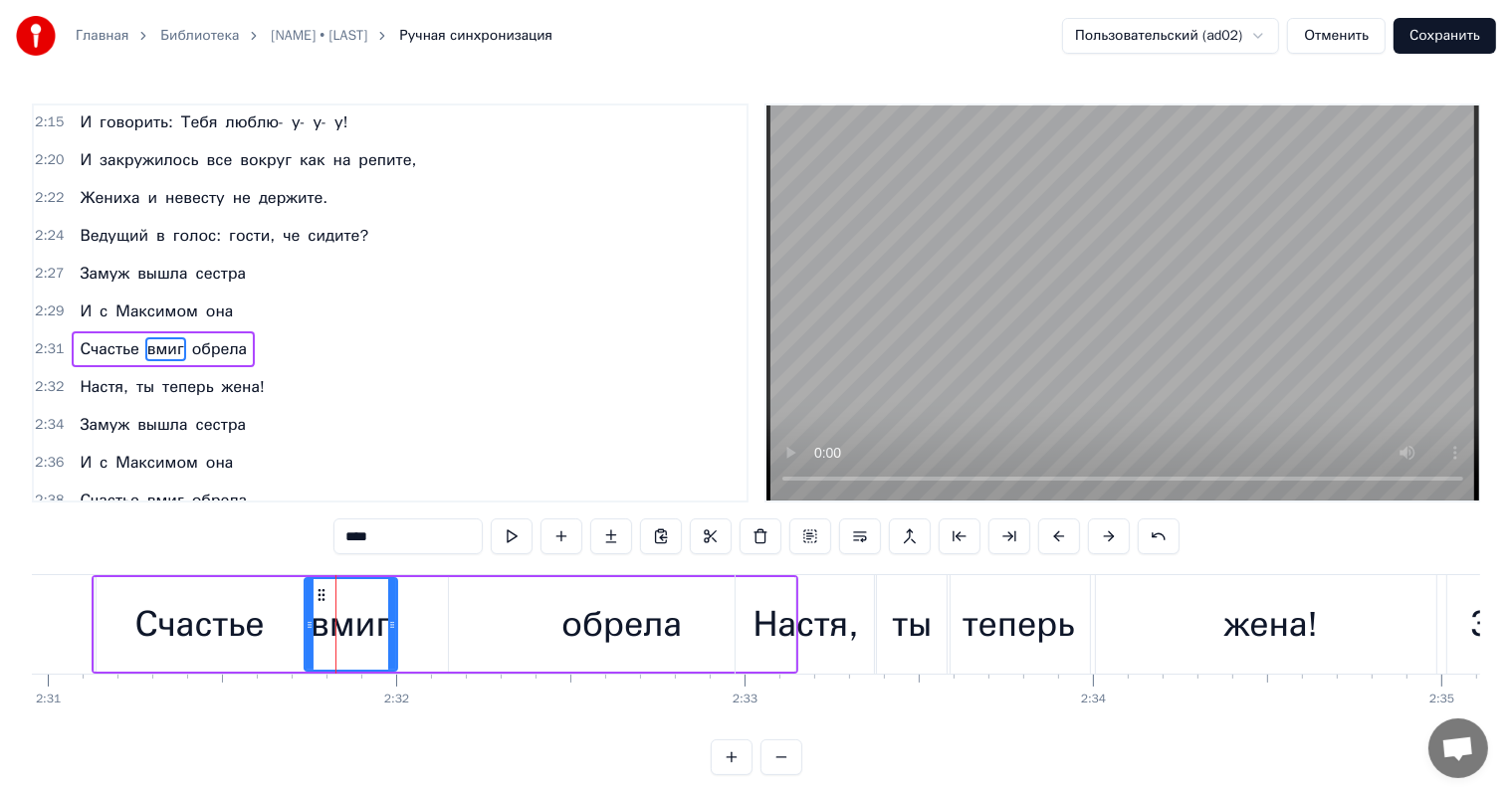 click on "теперь" at bounding box center (1018, 624) 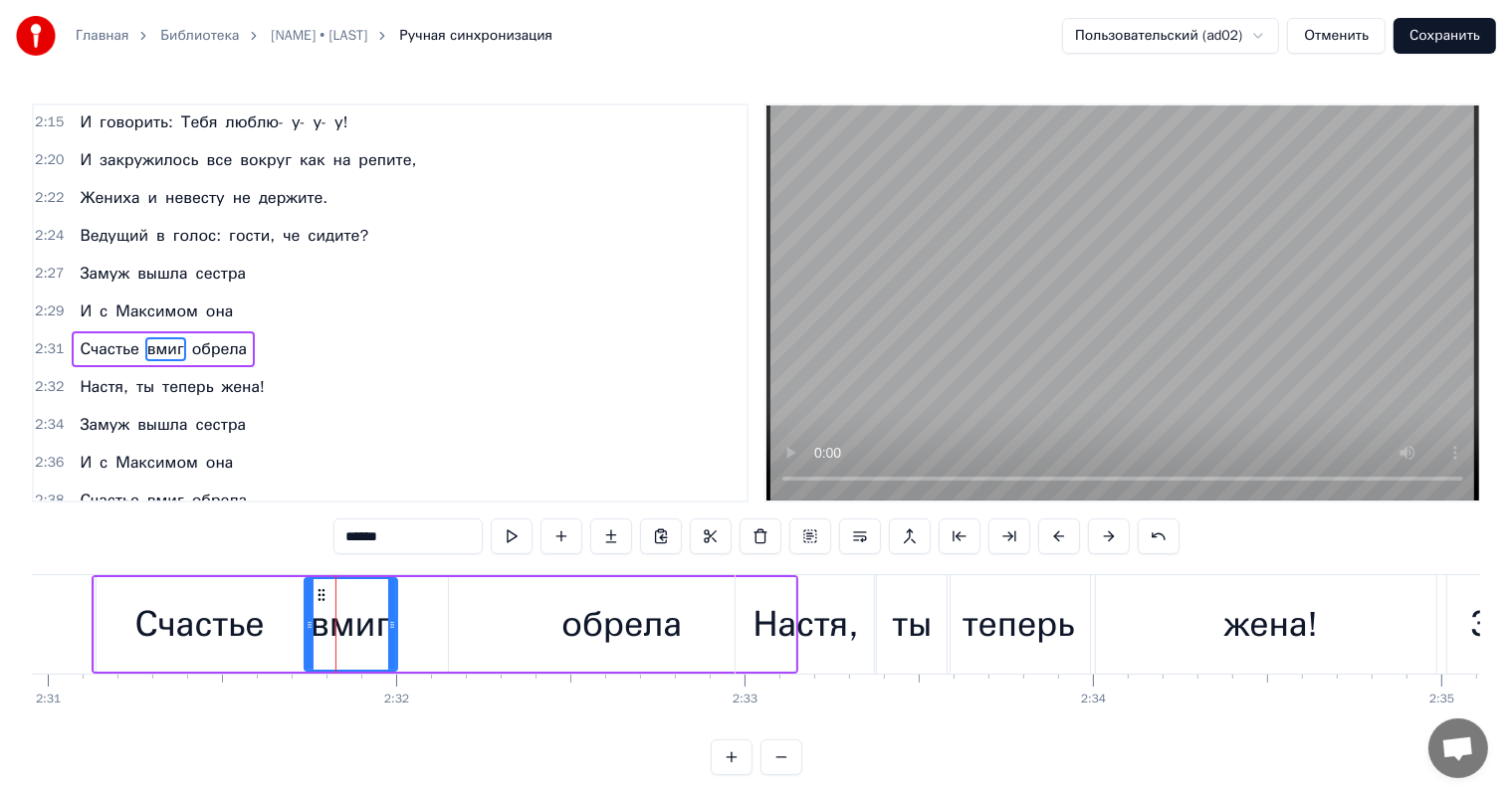 scroll, scrollTop: 1211, scrollLeft: 0, axis: vertical 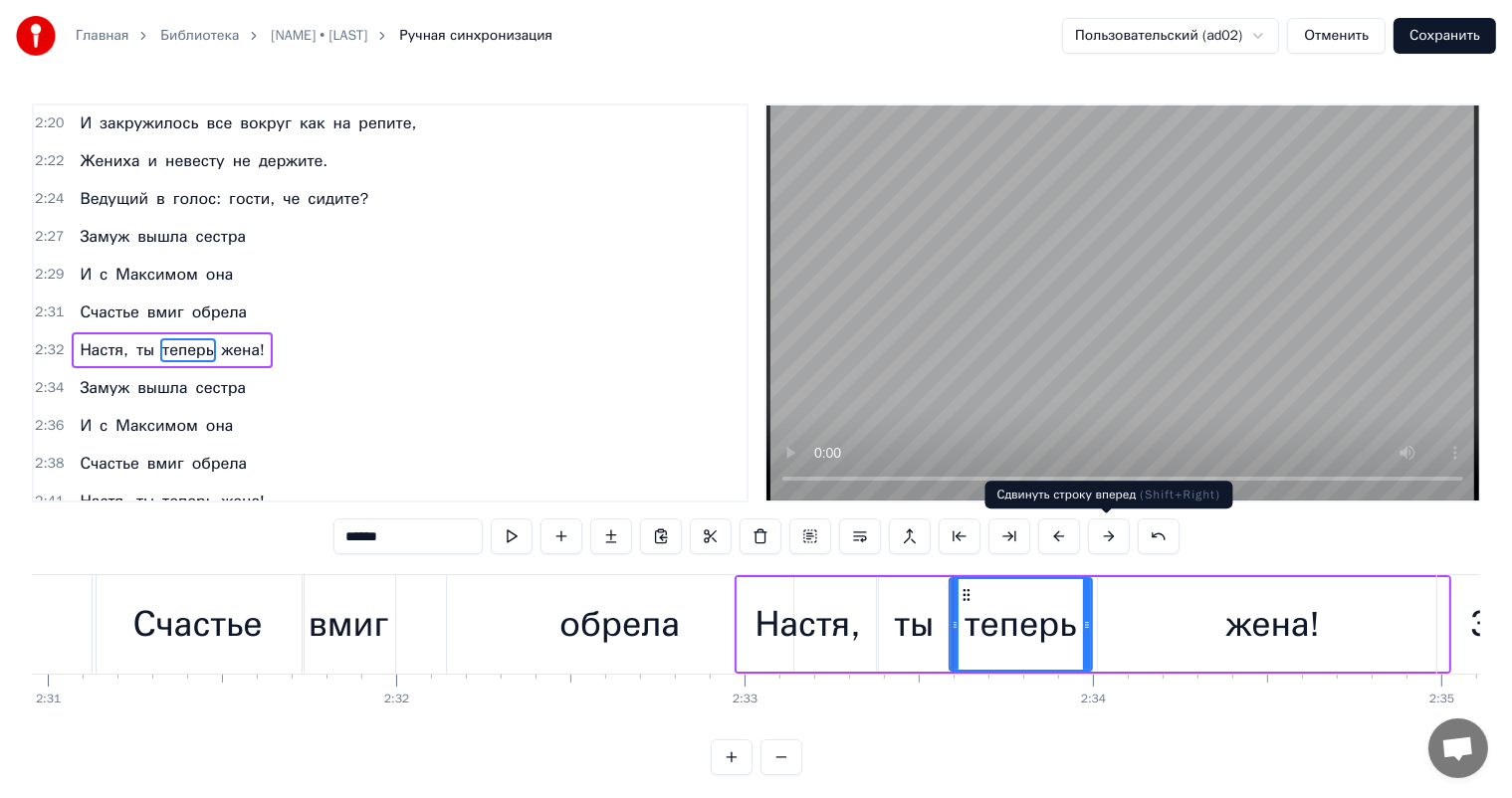 click at bounding box center [1109, 536] 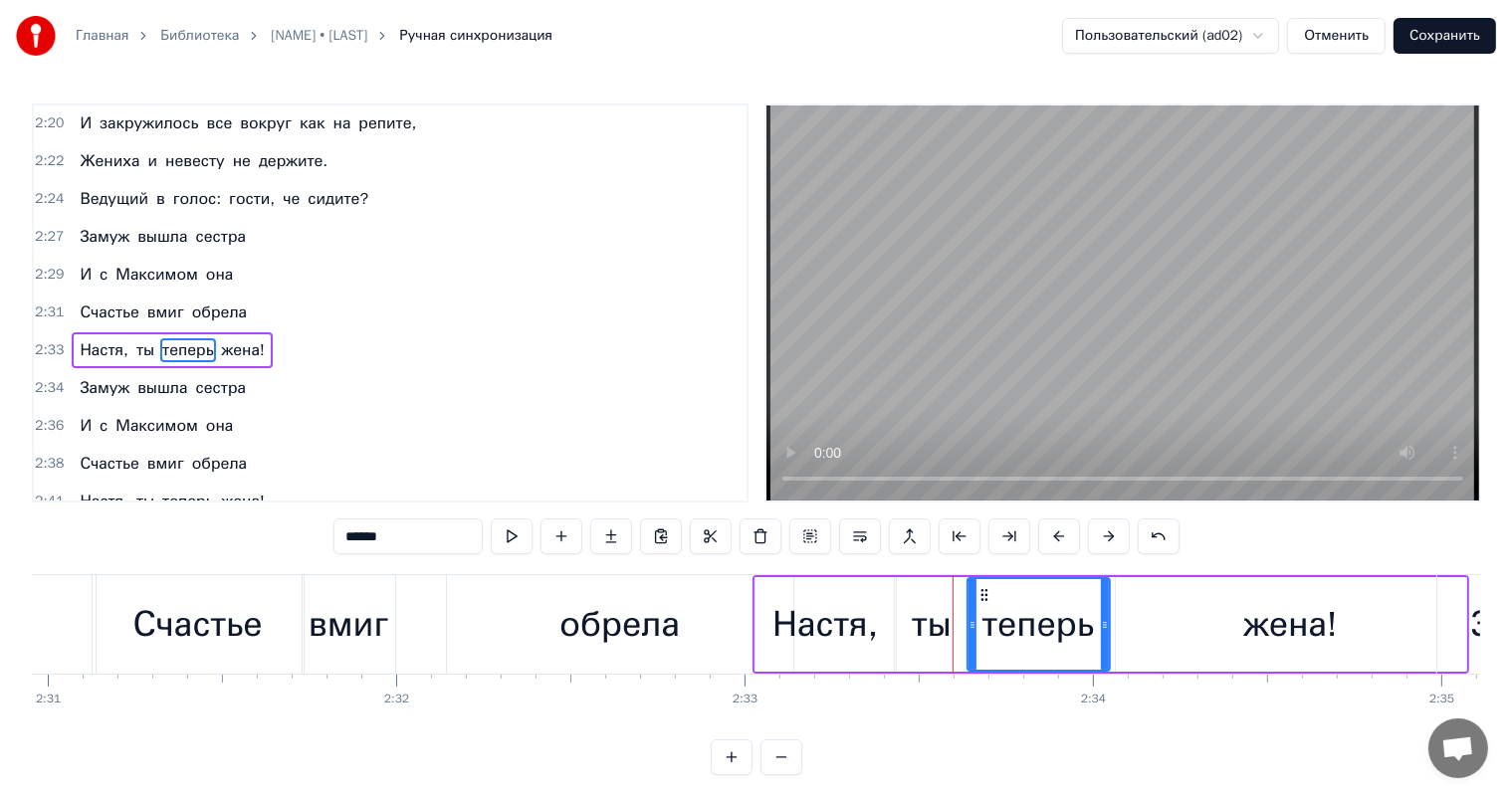 click at bounding box center (1109, 536) 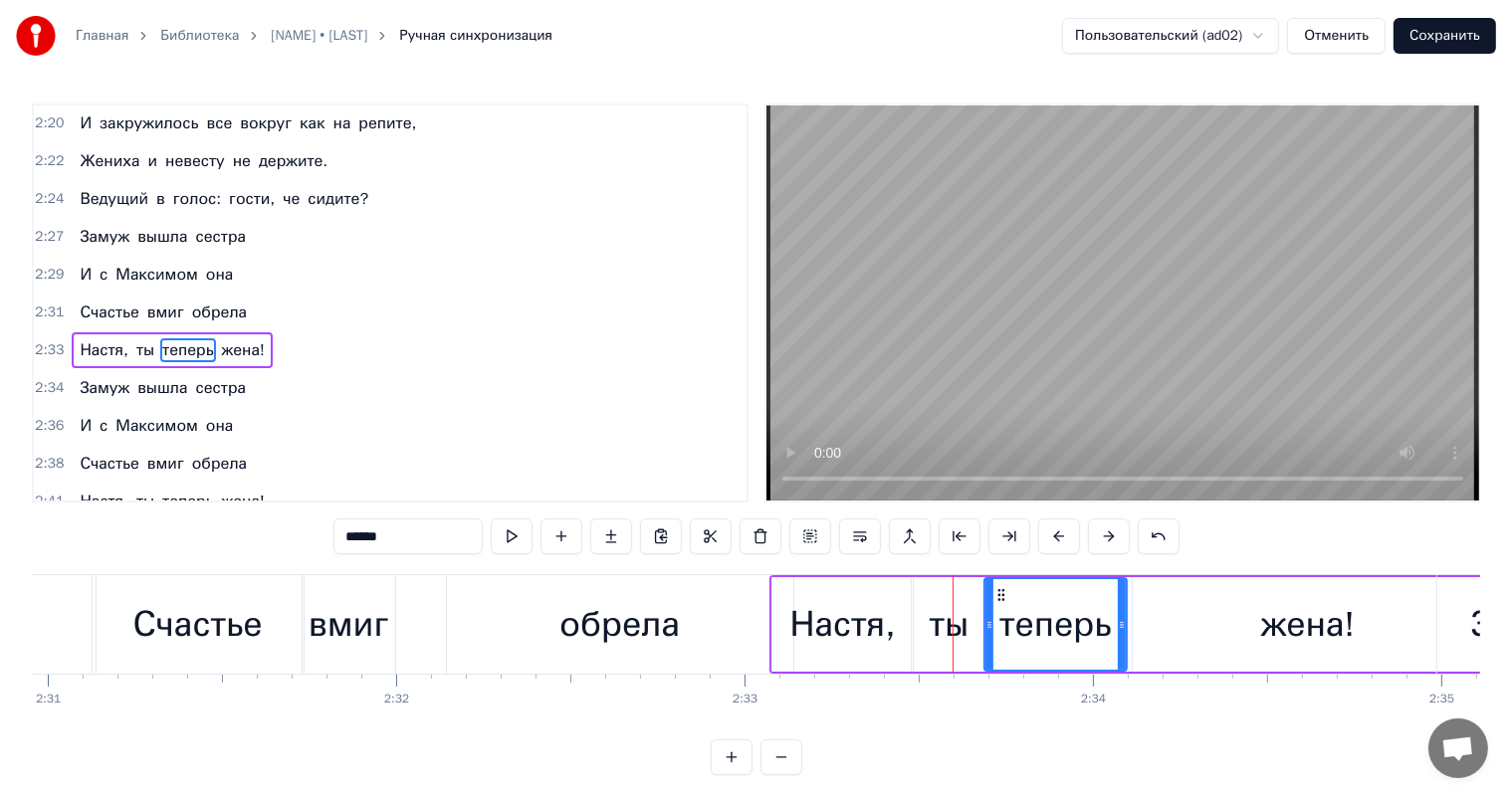 click at bounding box center (1109, 536) 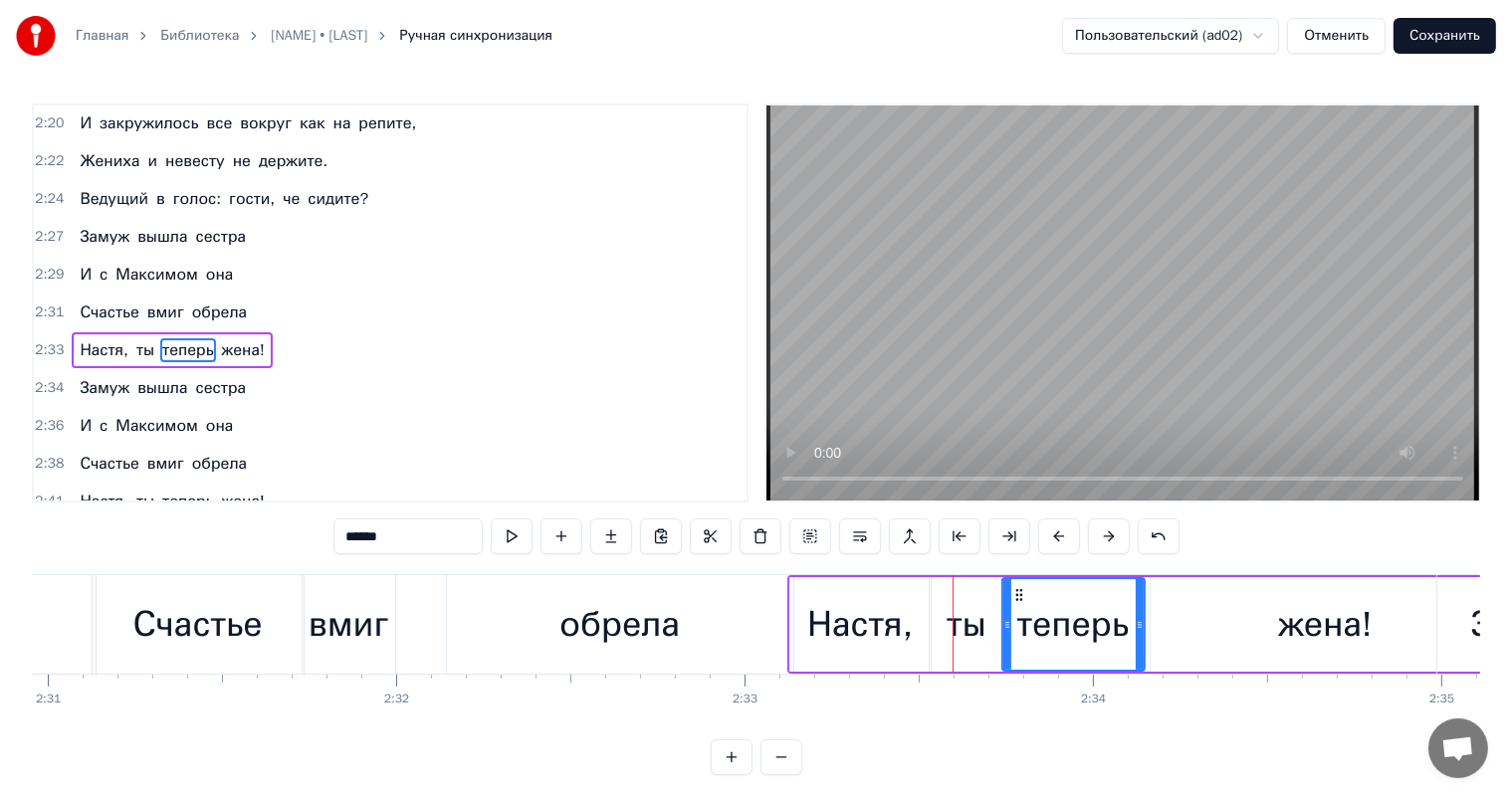 click at bounding box center [1109, 536] 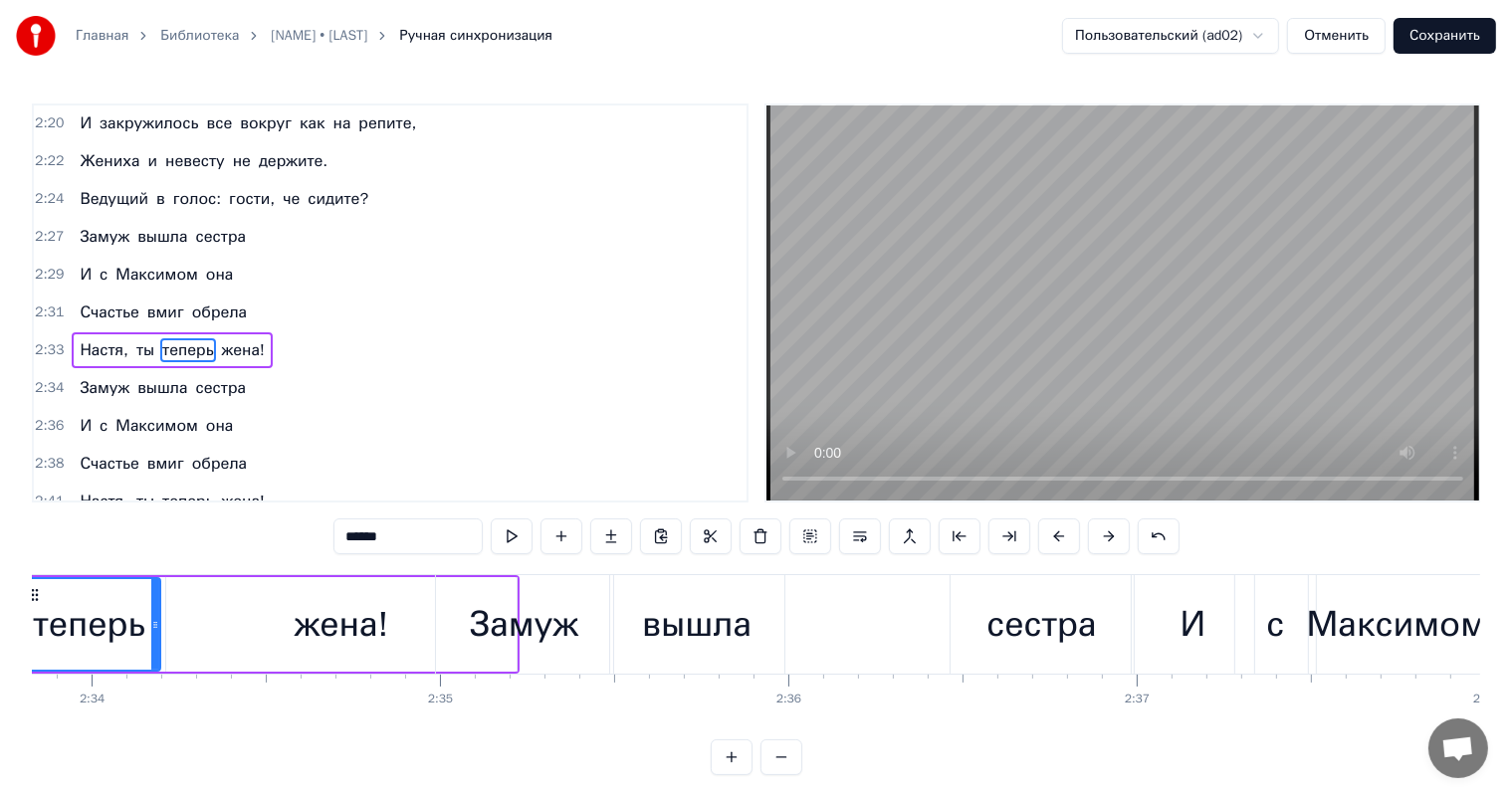 scroll, scrollTop: 0, scrollLeft: 53636, axis: horizontal 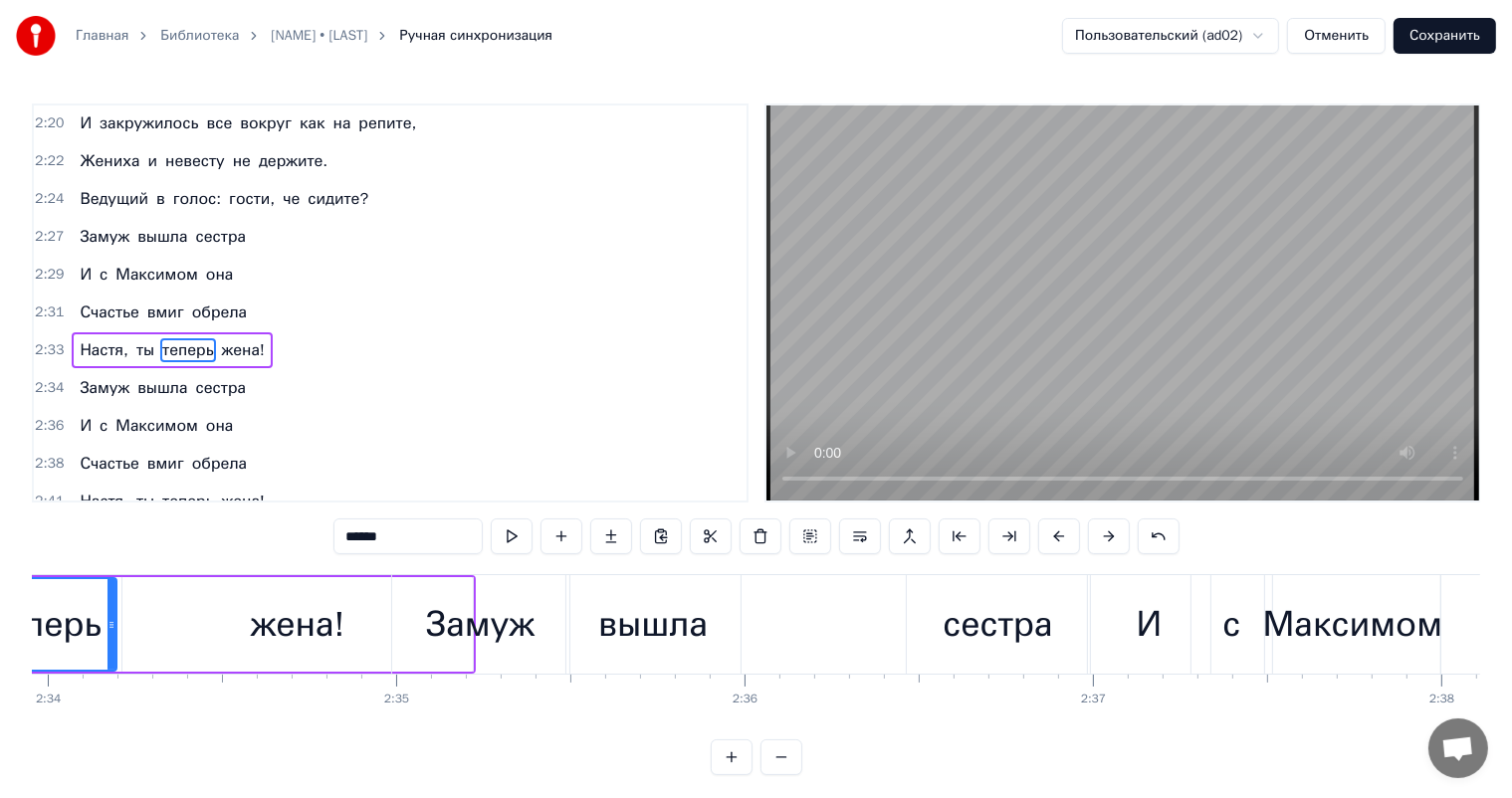 click on "Замуж вышла сестра" at bounding box center [743, 624] 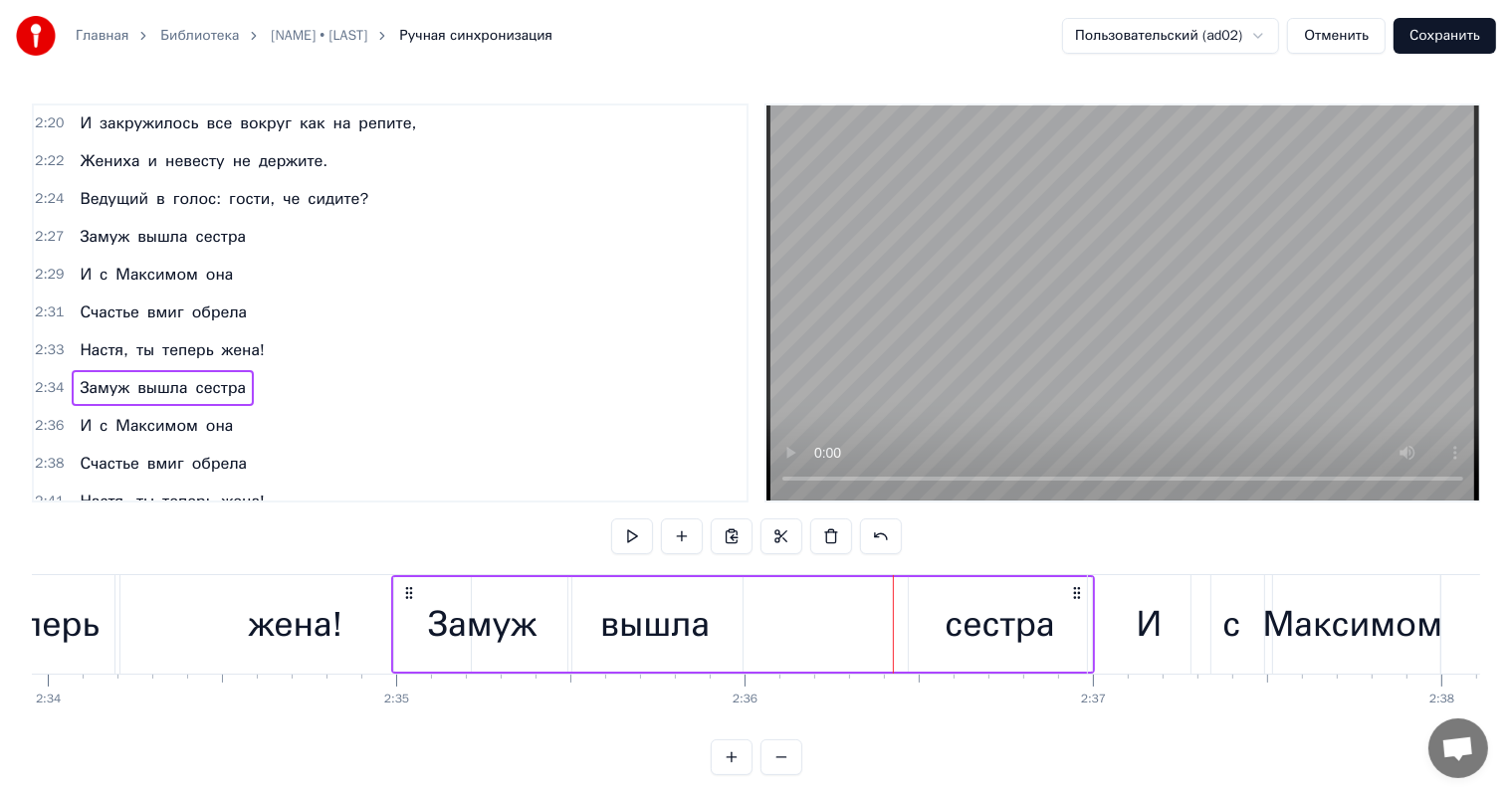 click on "вышла" at bounding box center (655, 624) 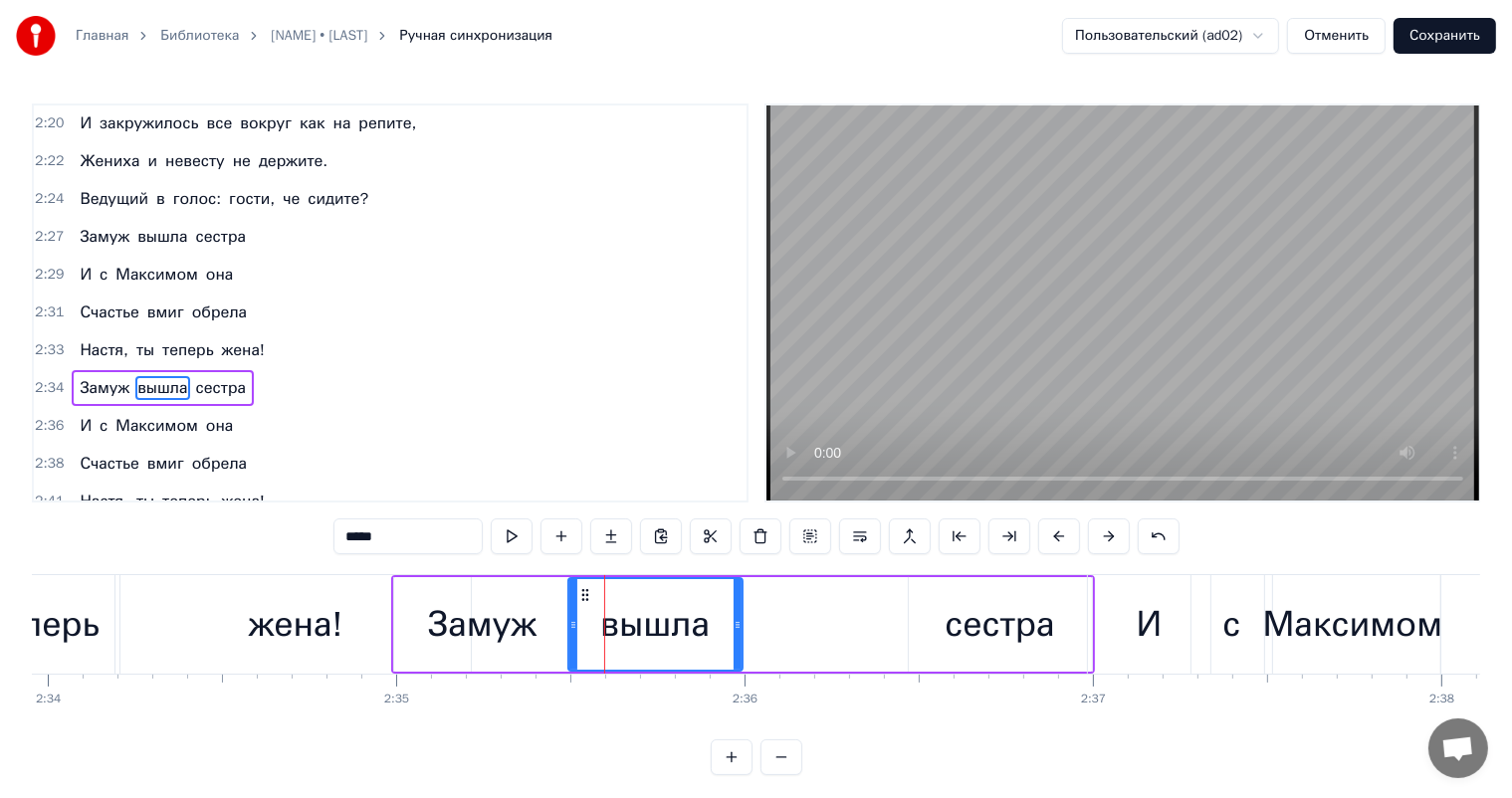 scroll, scrollTop: 1215, scrollLeft: 0, axis: vertical 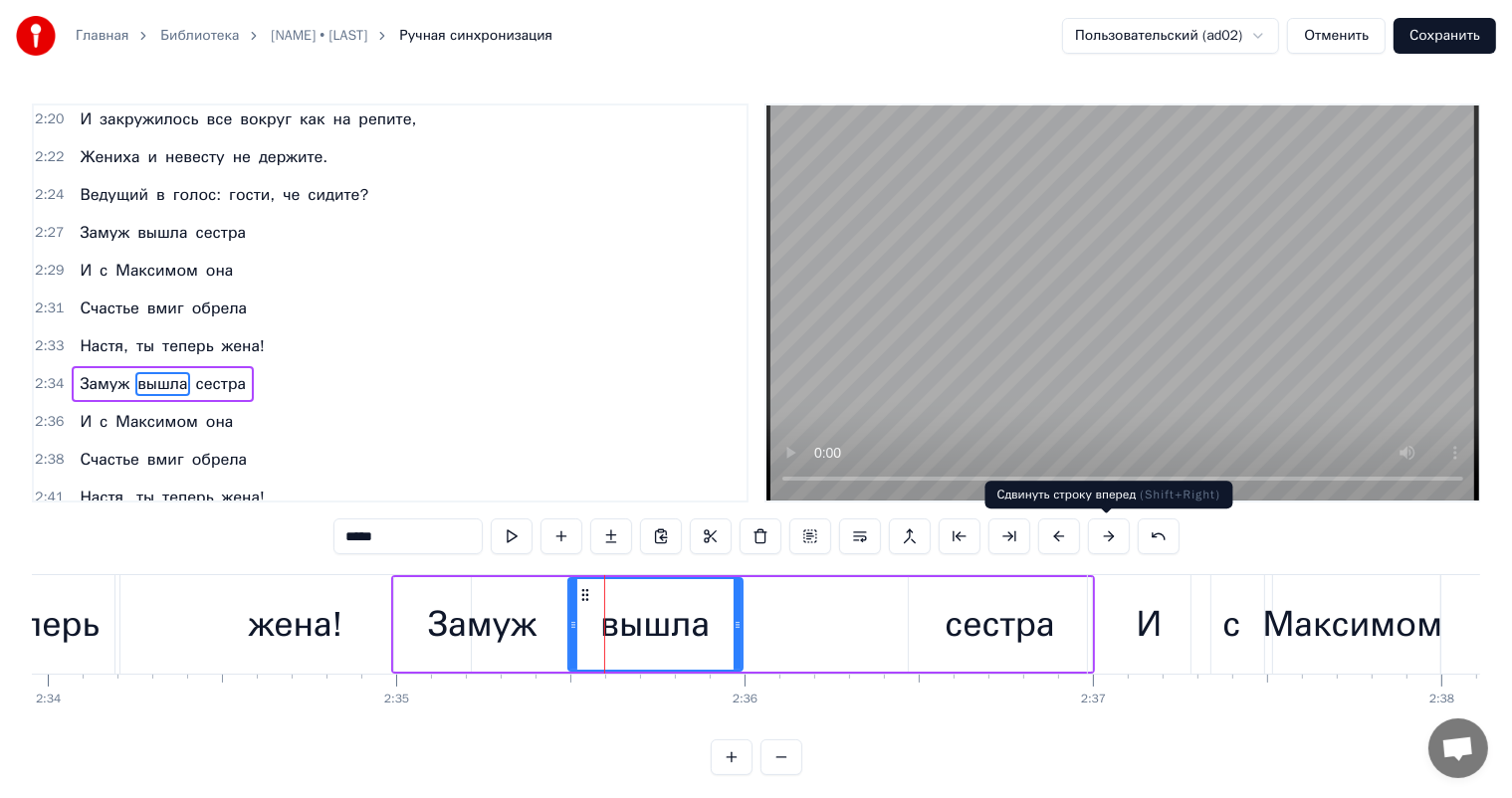 click at bounding box center [1109, 536] 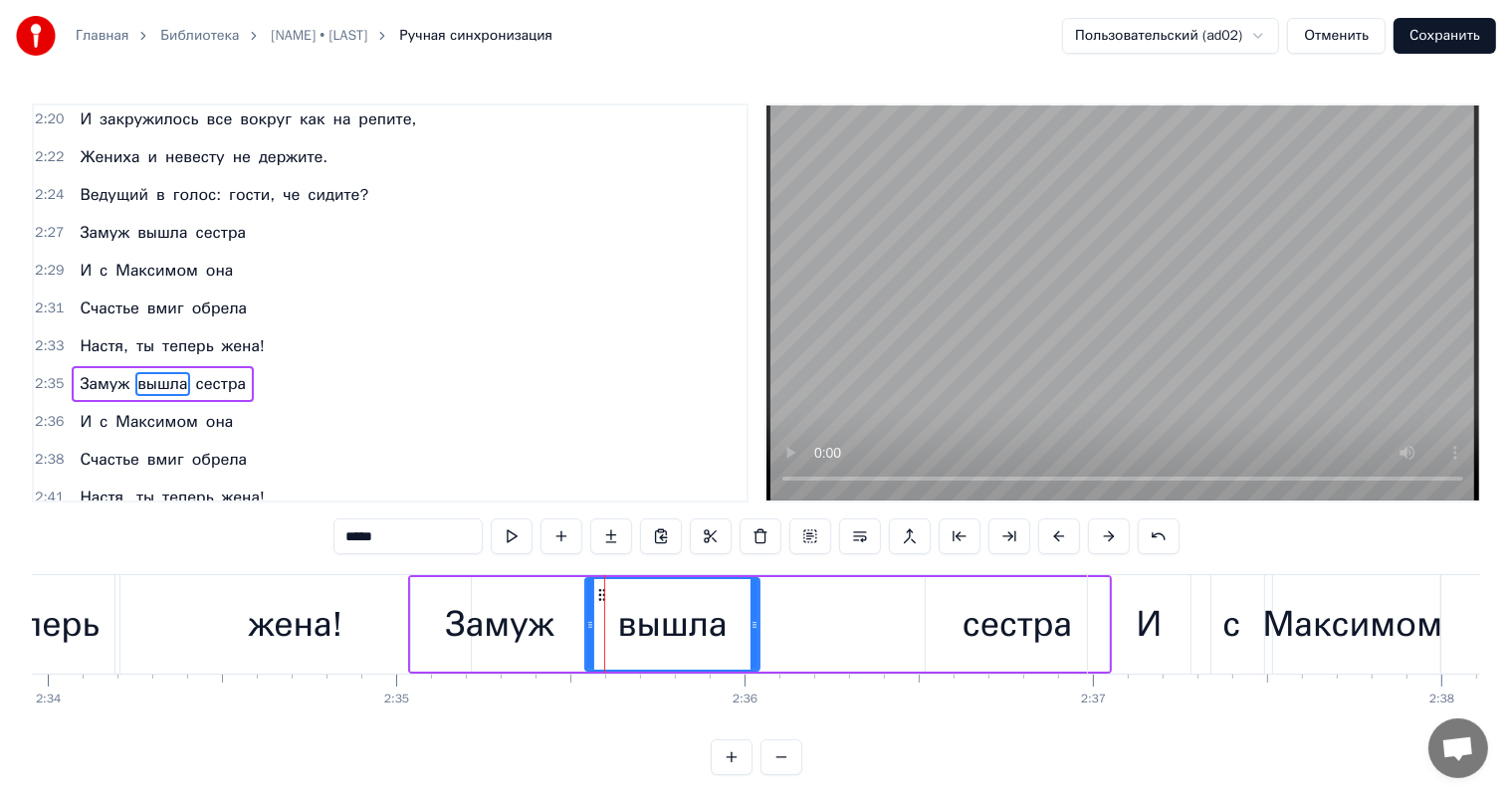 click at bounding box center [1109, 536] 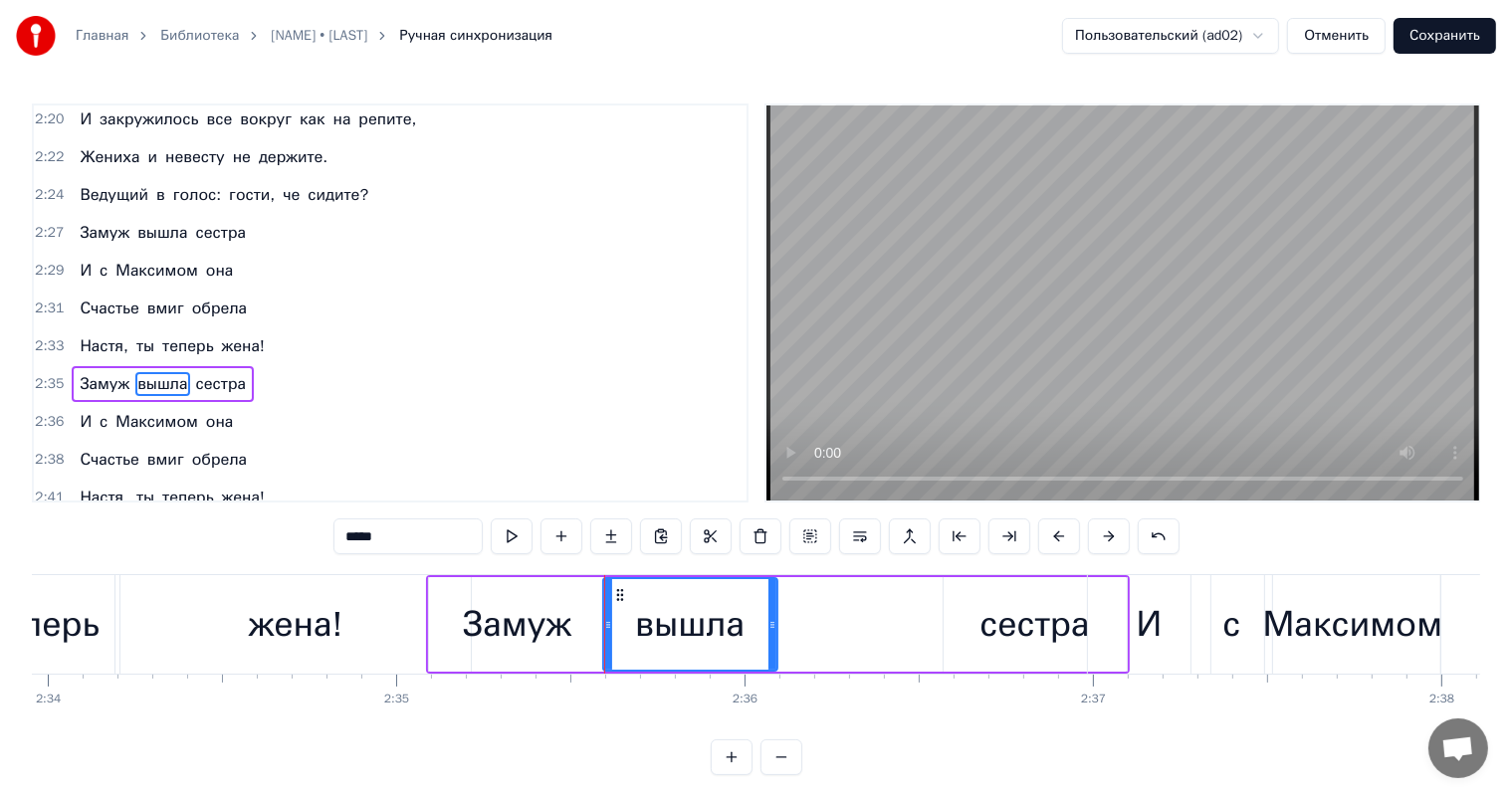 click at bounding box center [1109, 536] 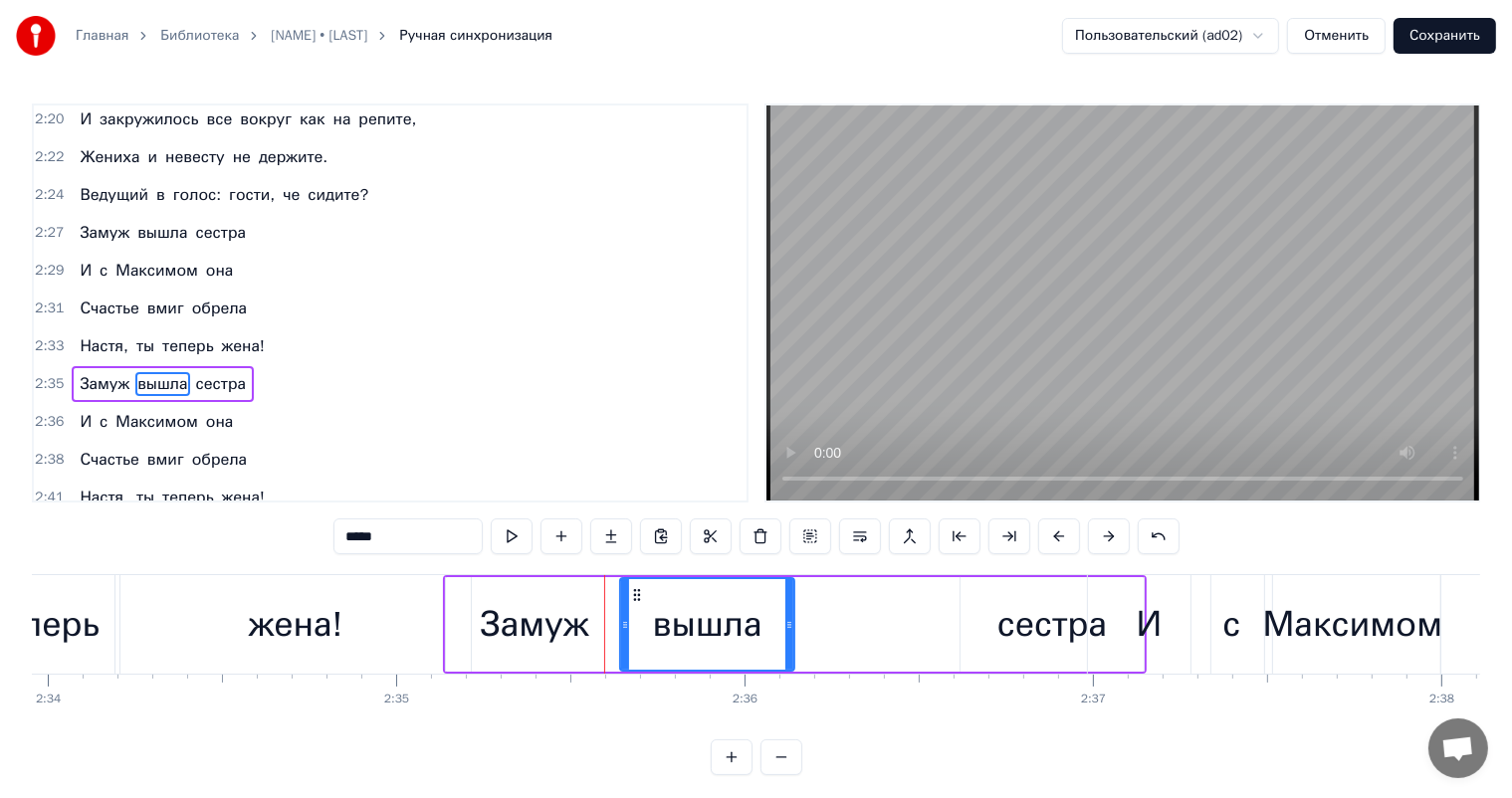 click on "И" at bounding box center [1149, 624] 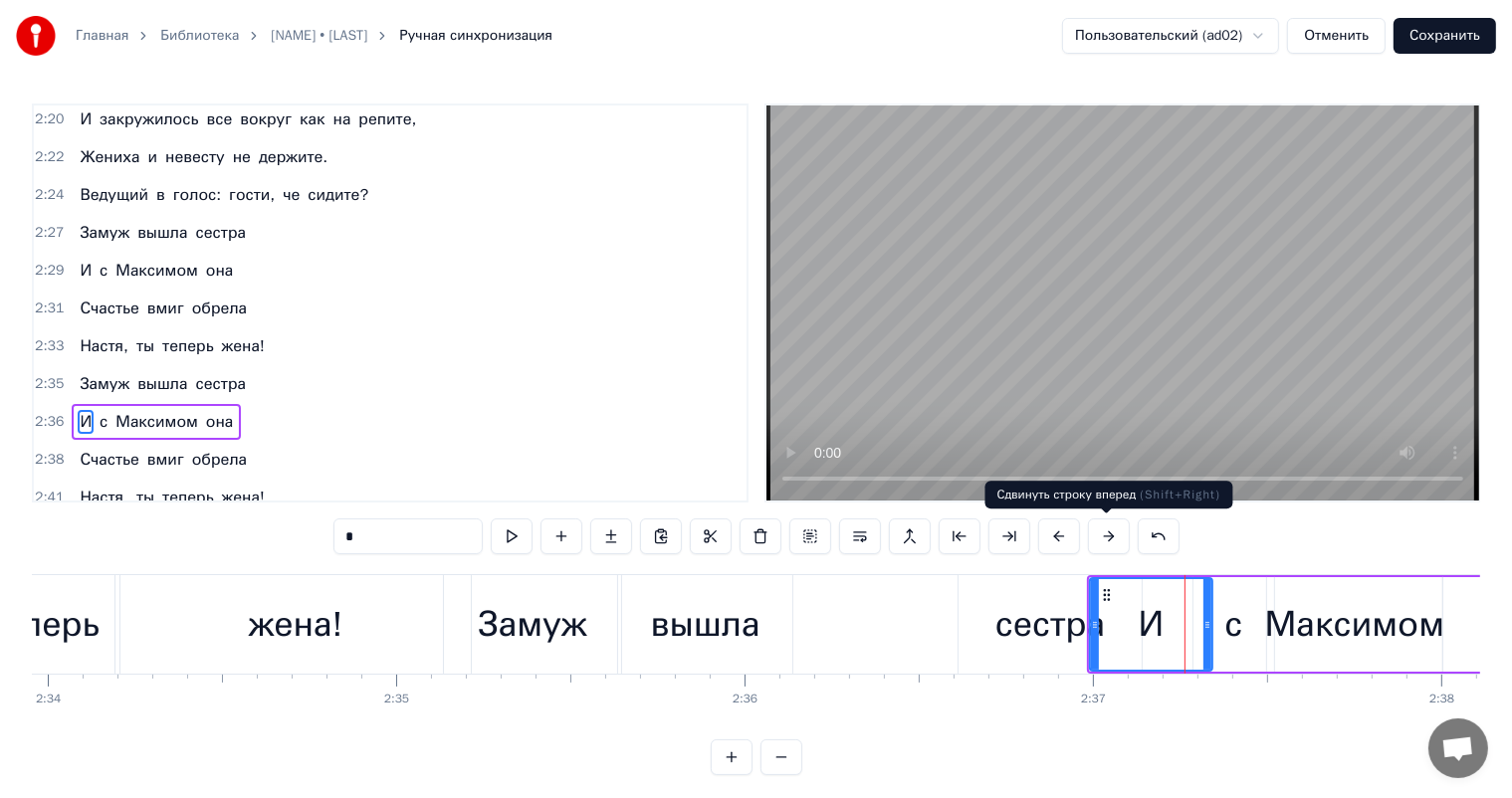 click at bounding box center [1109, 536] 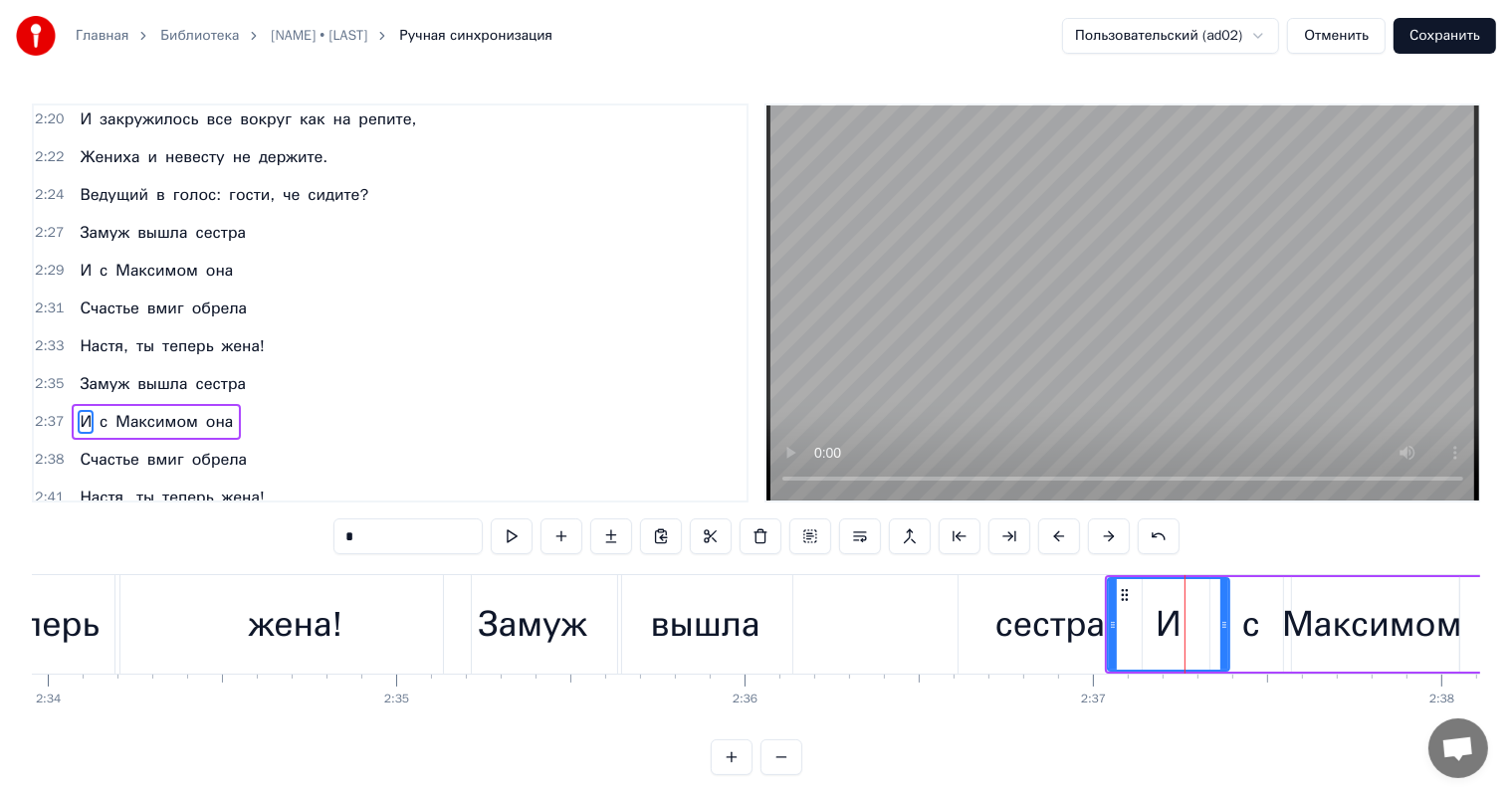 click at bounding box center [1109, 536] 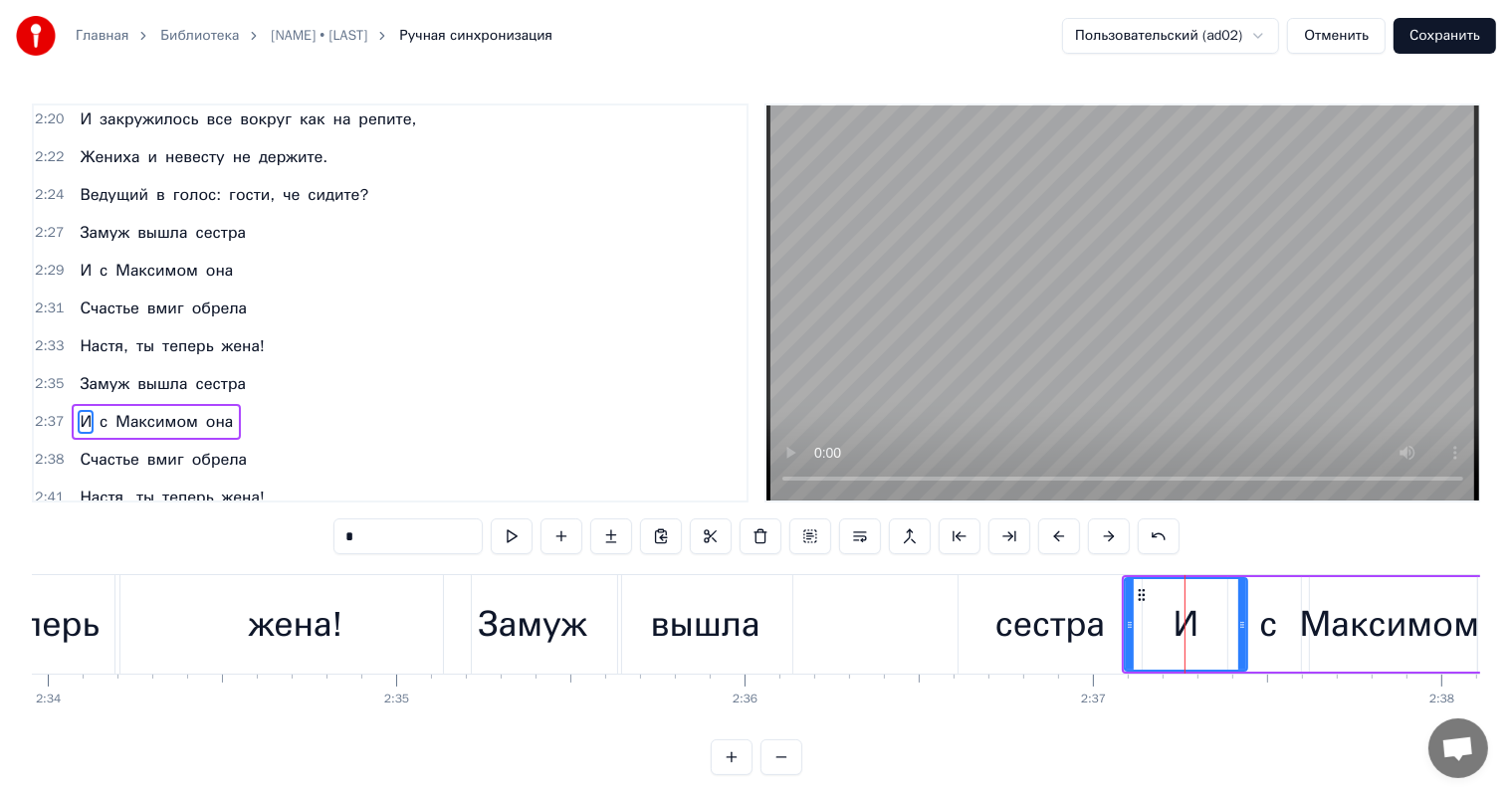 click at bounding box center (1109, 536) 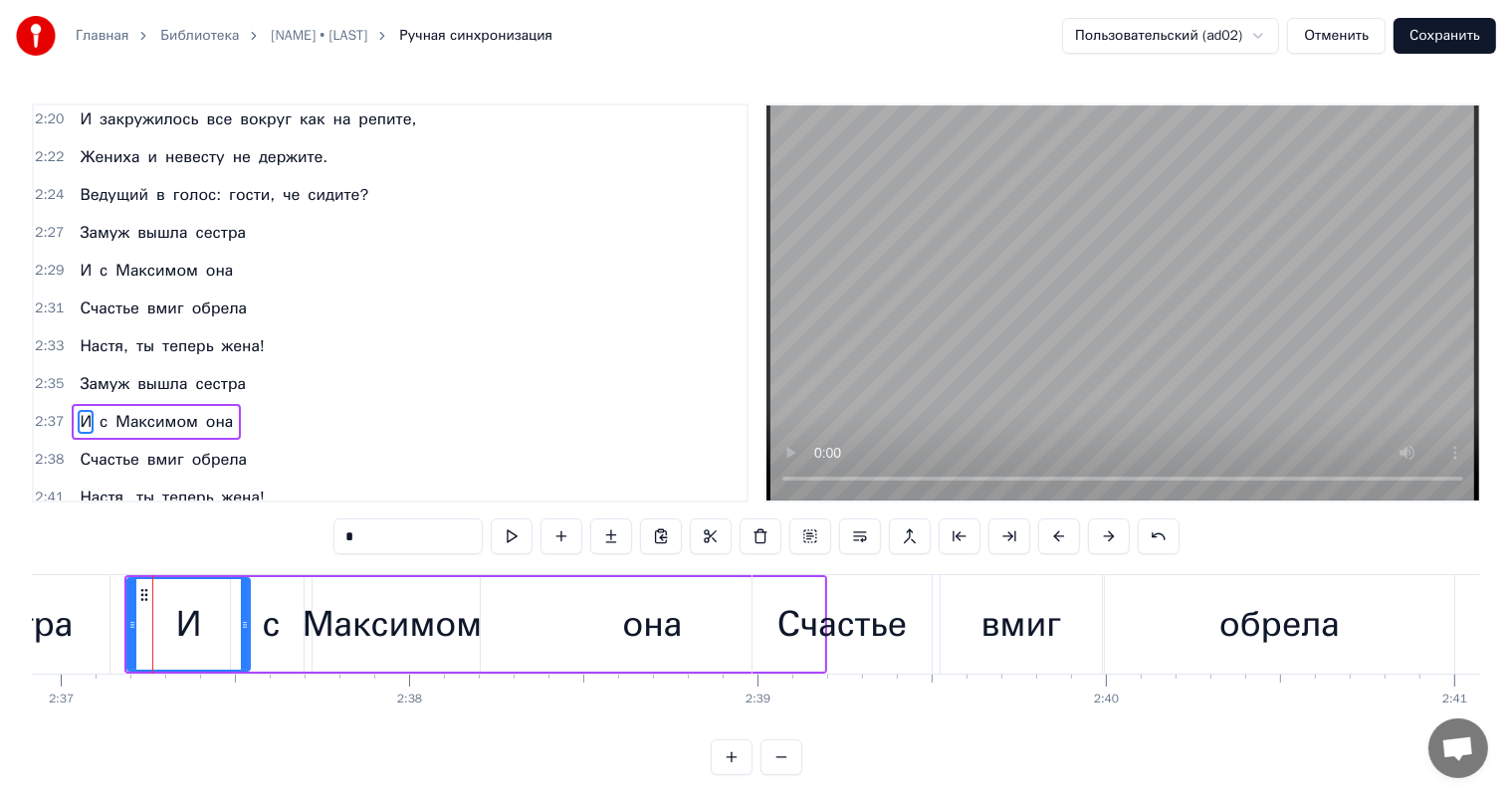 scroll, scrollTop: 0, scrollLeft: 54798, axis: horizontal 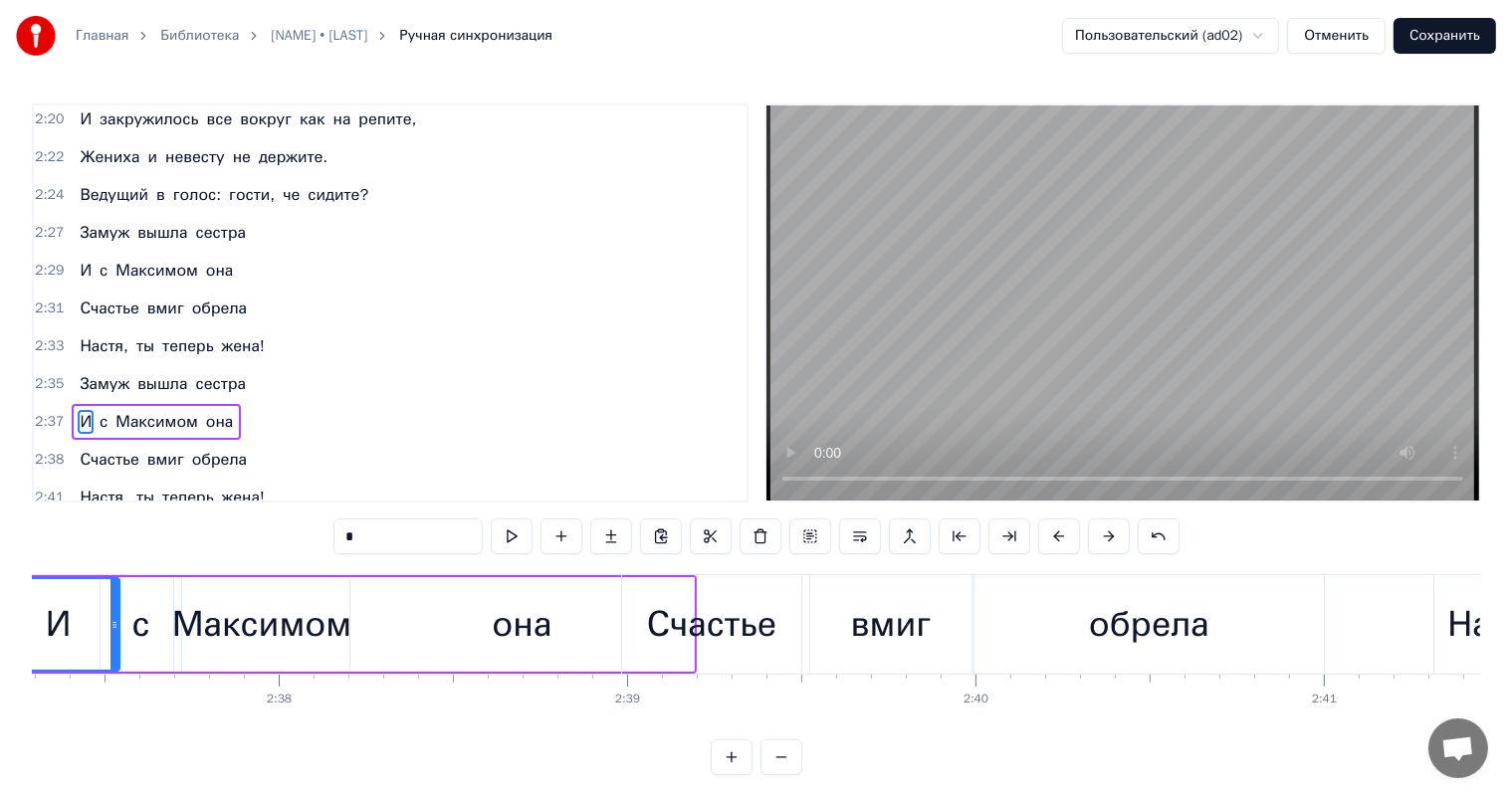 click on "обрела" at bounding box center [1149, 624] 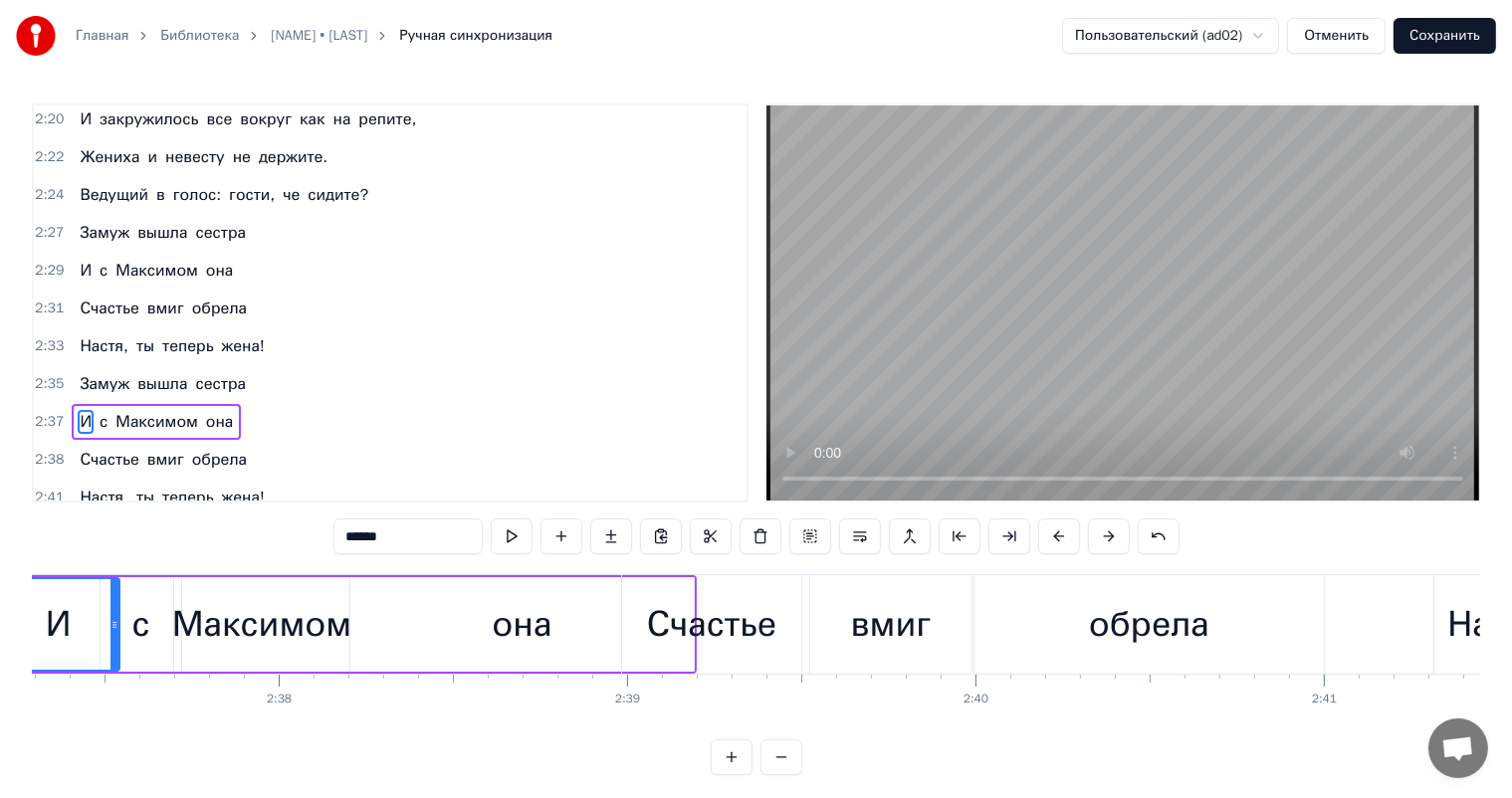 scroll, scrollTop: 9, scrollLeft: 0, axis: vertical 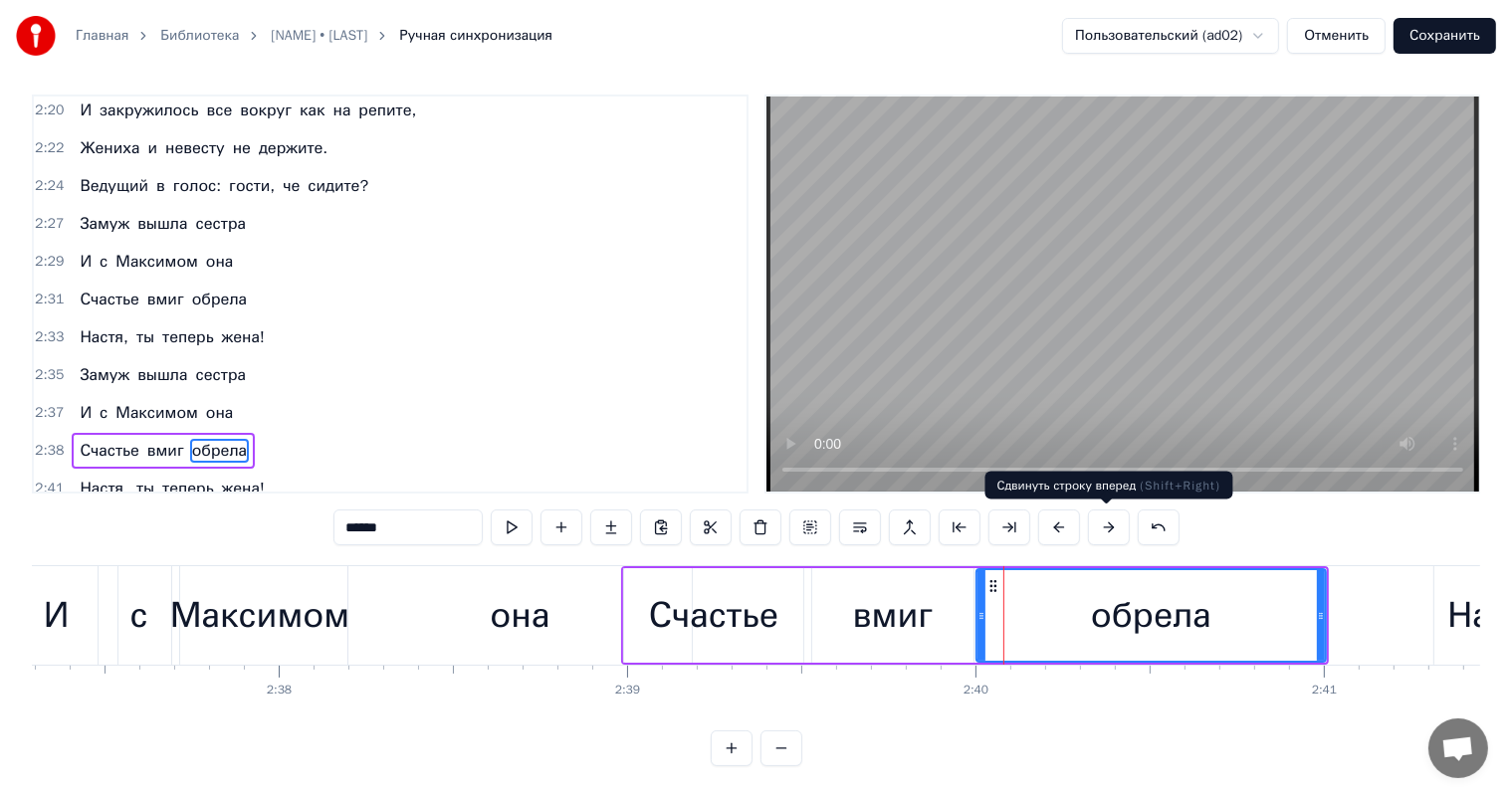 click at bounding box center [1109, 527] 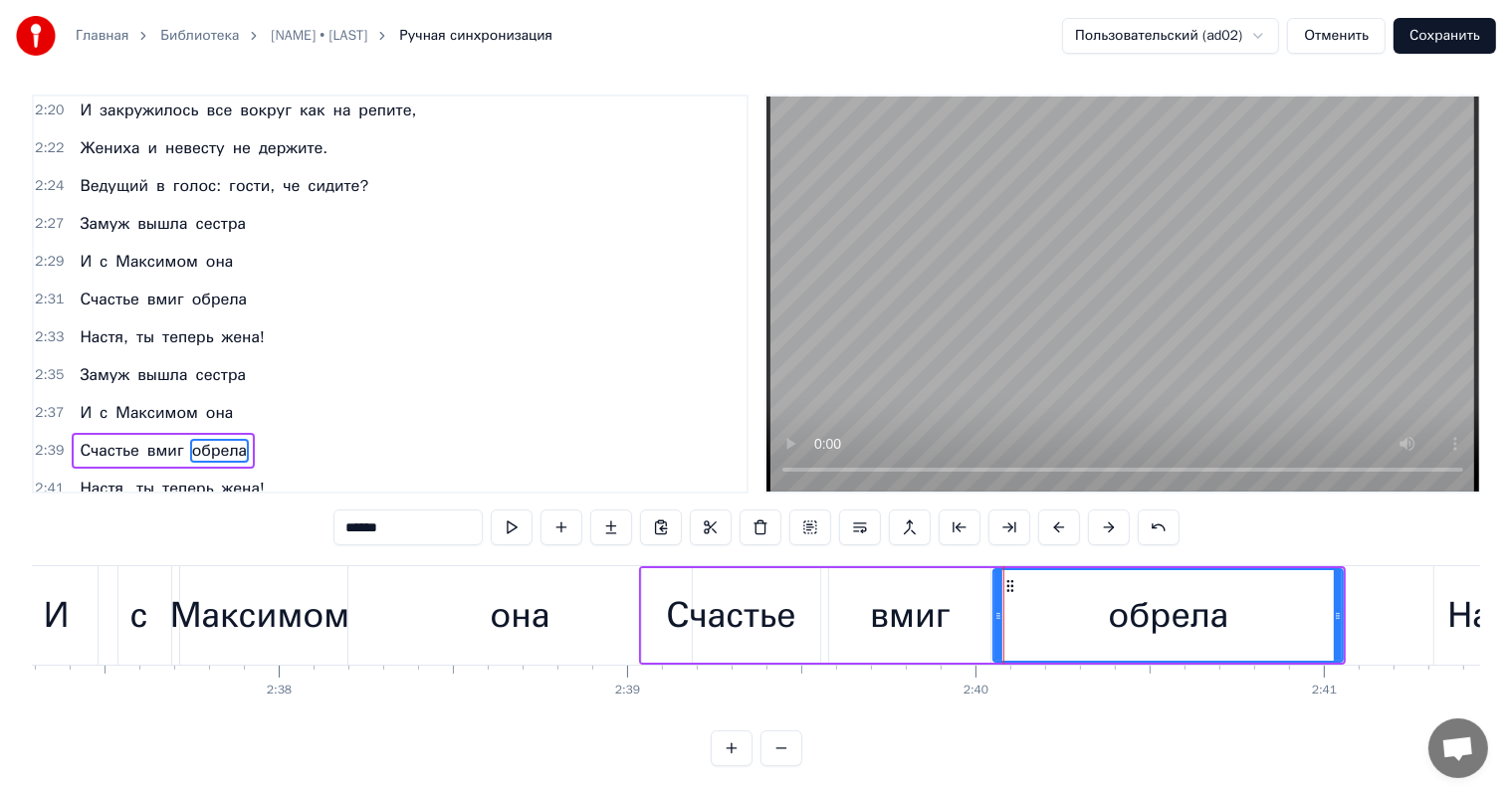 click at bounding box center [1109, 527] 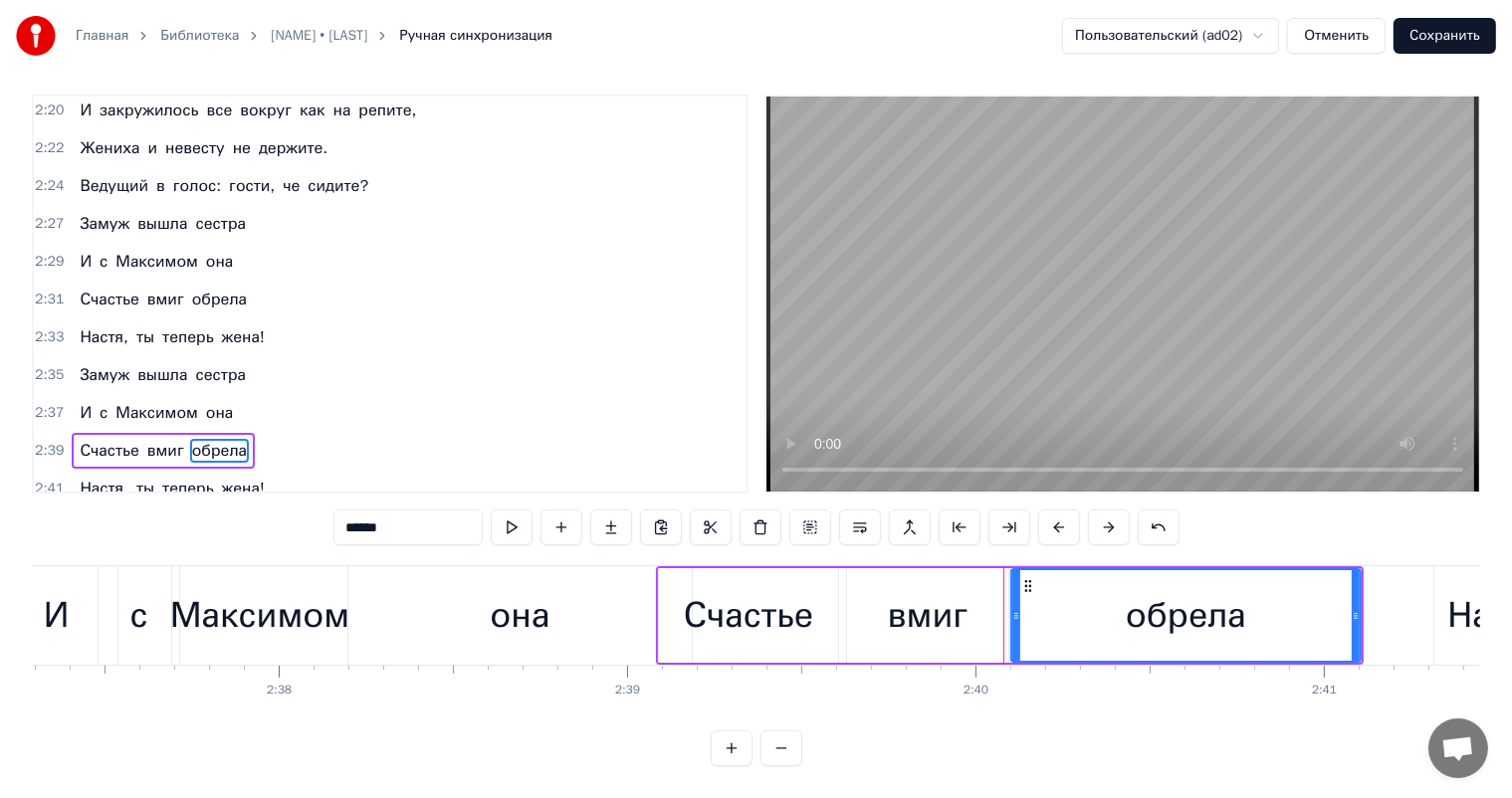 click at bounding box center [1109, 527] 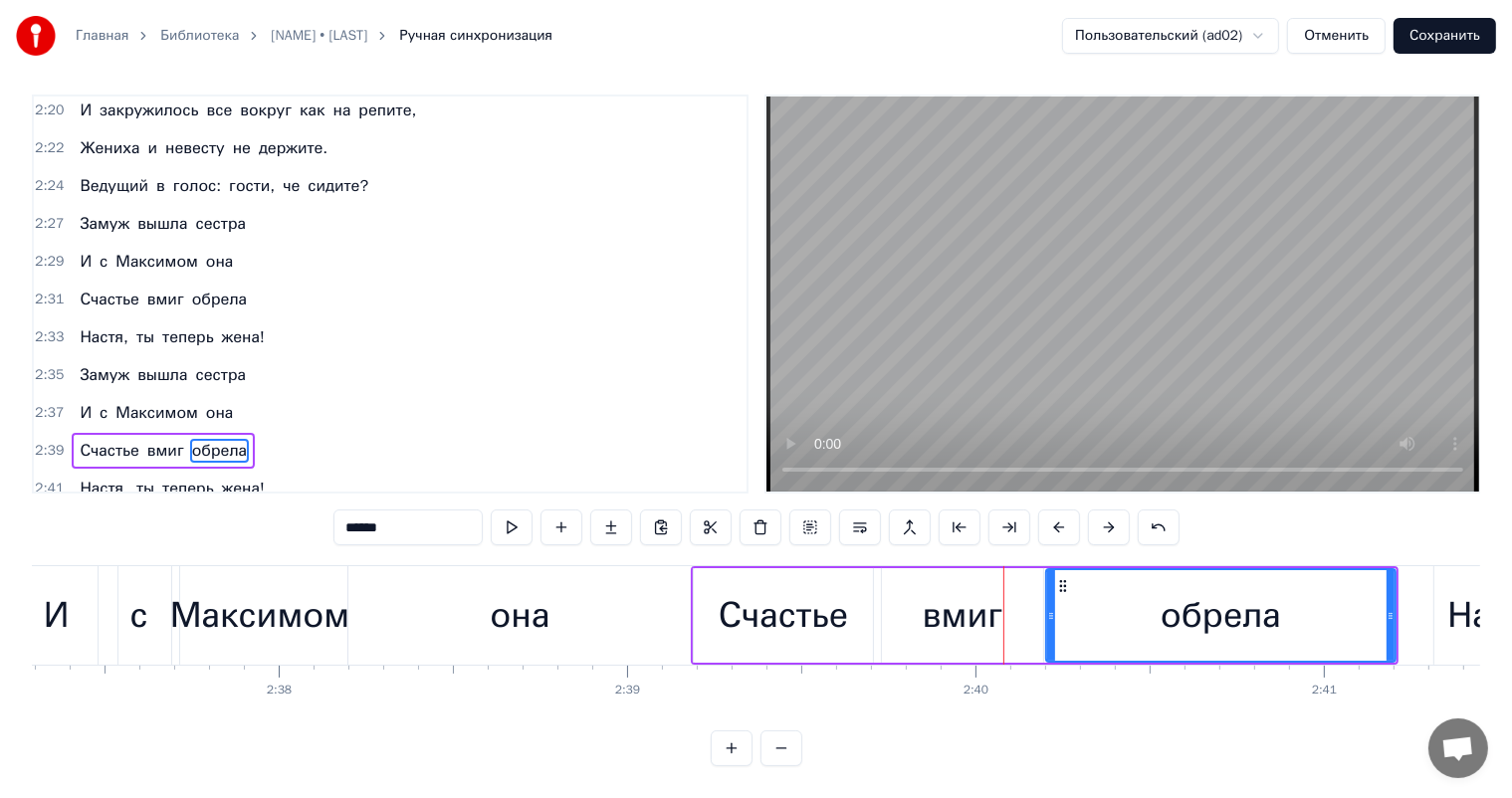 click at bounding box center (1109, 527) 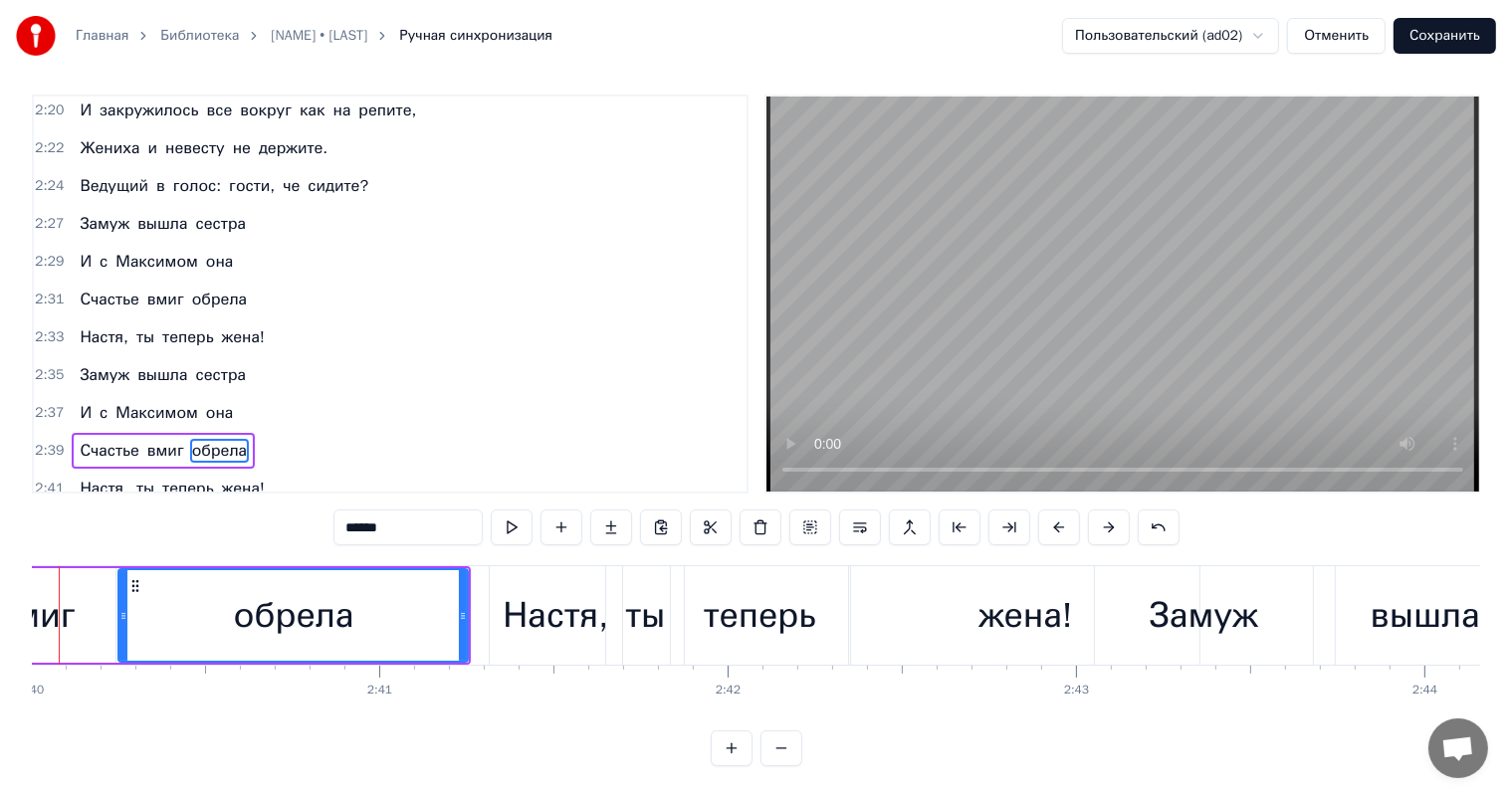 scroll, scrollTop: 0, scrollLeft: 55872, axis: horizontal 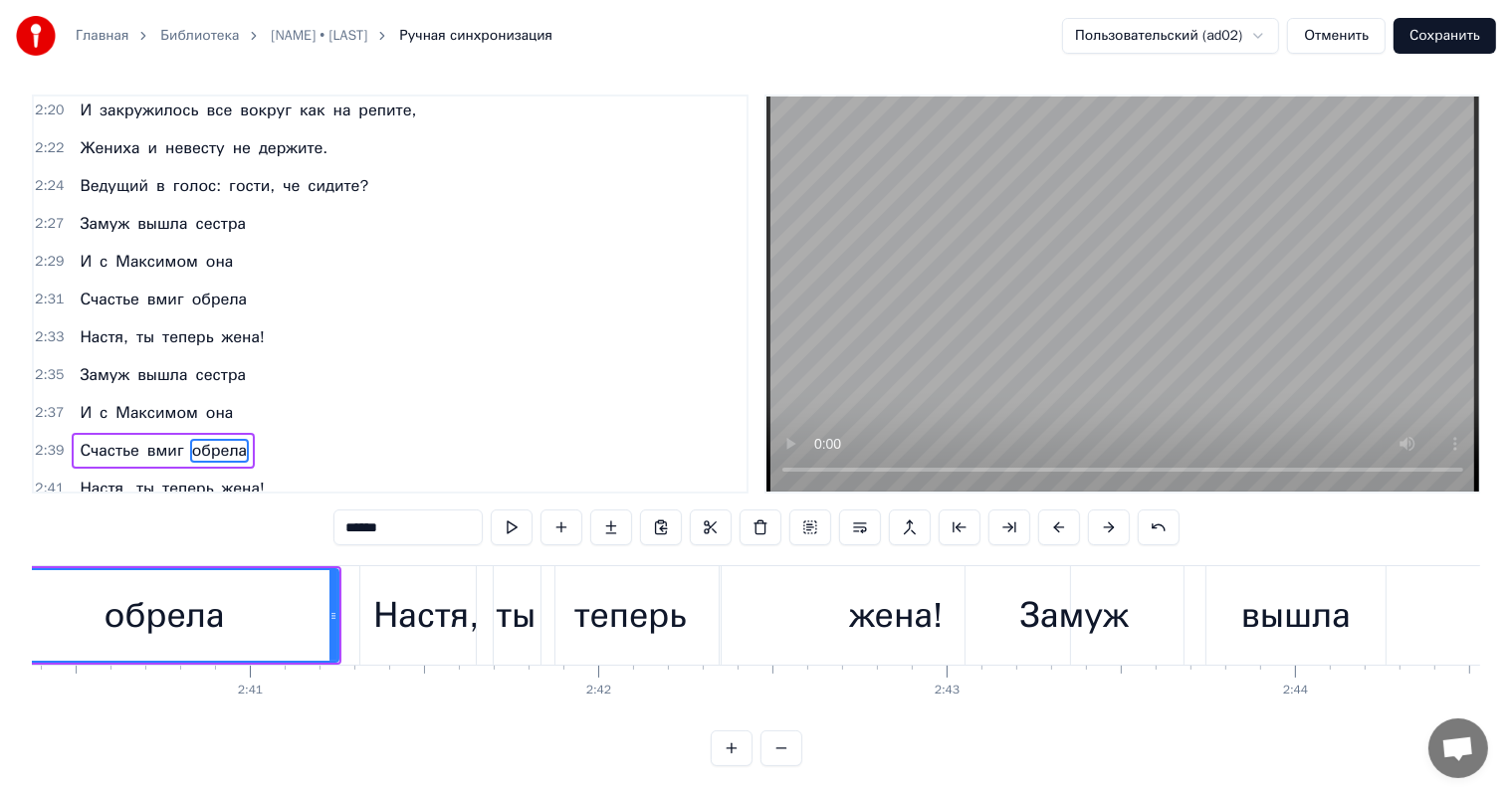 click on "теперь" at bounding box center (630, 615) 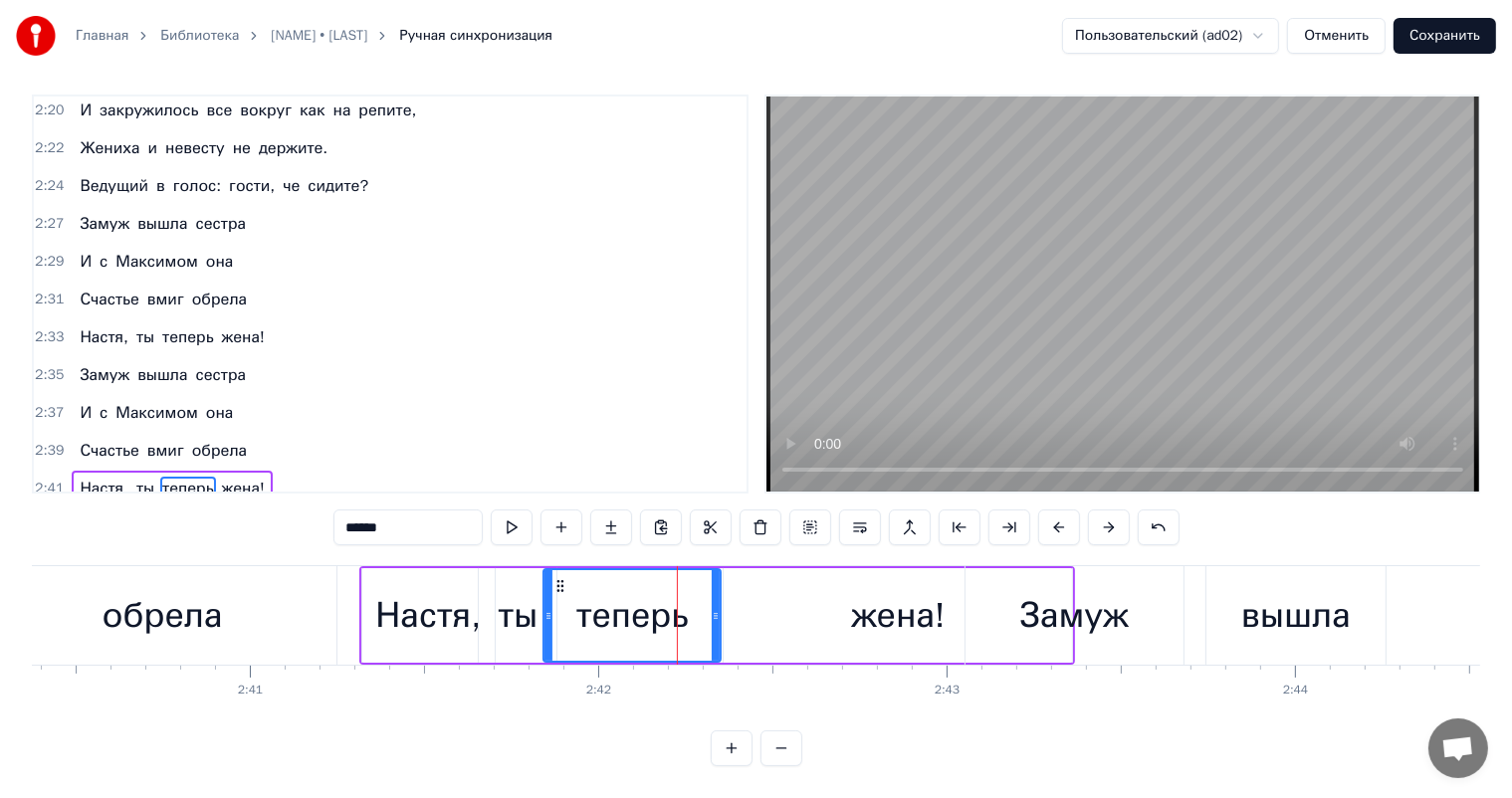 scroll, scrollTop: 26, scrollLeft: 0, axis: vertical 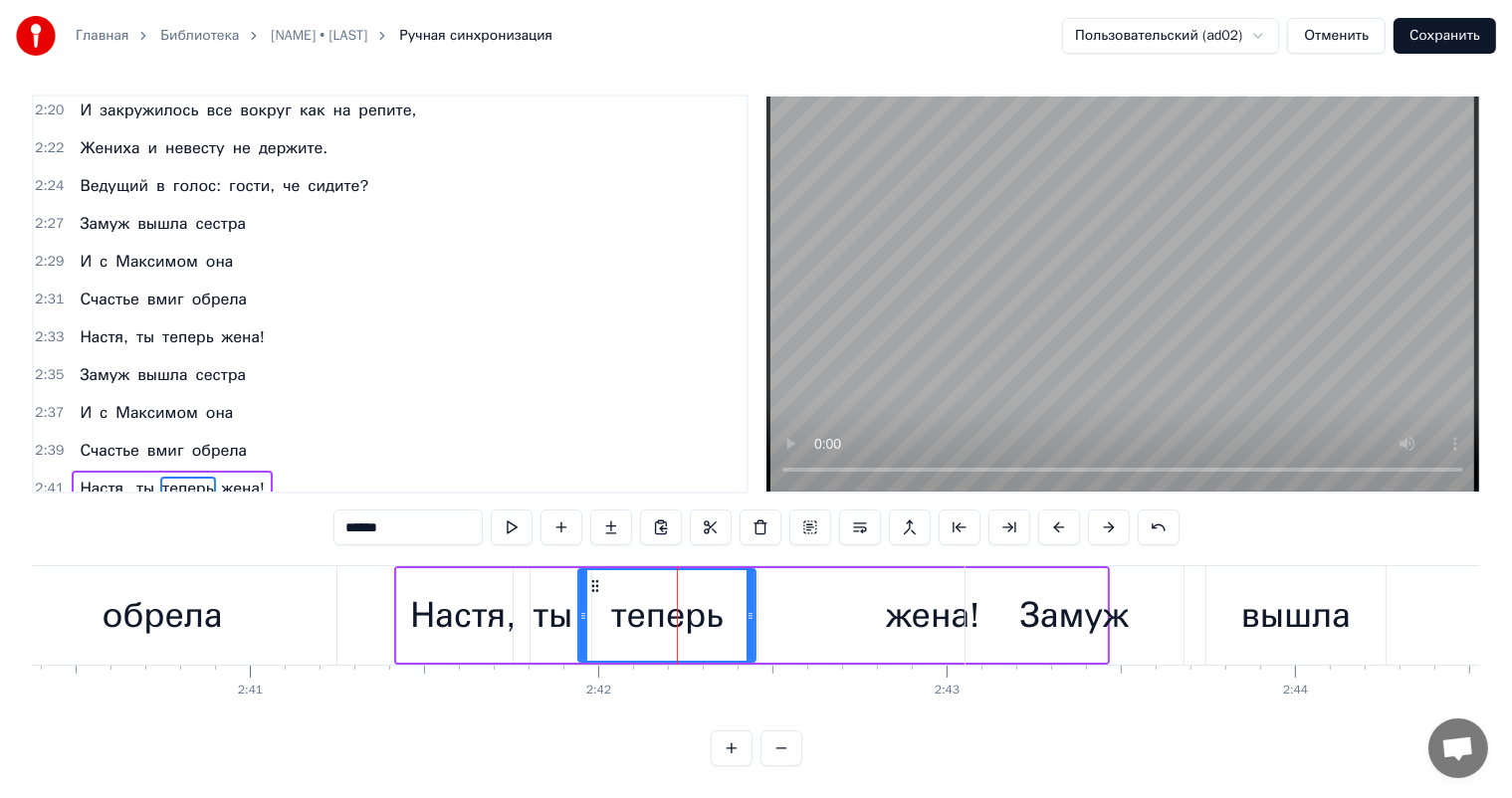 click at bounding box center [1109, 527] 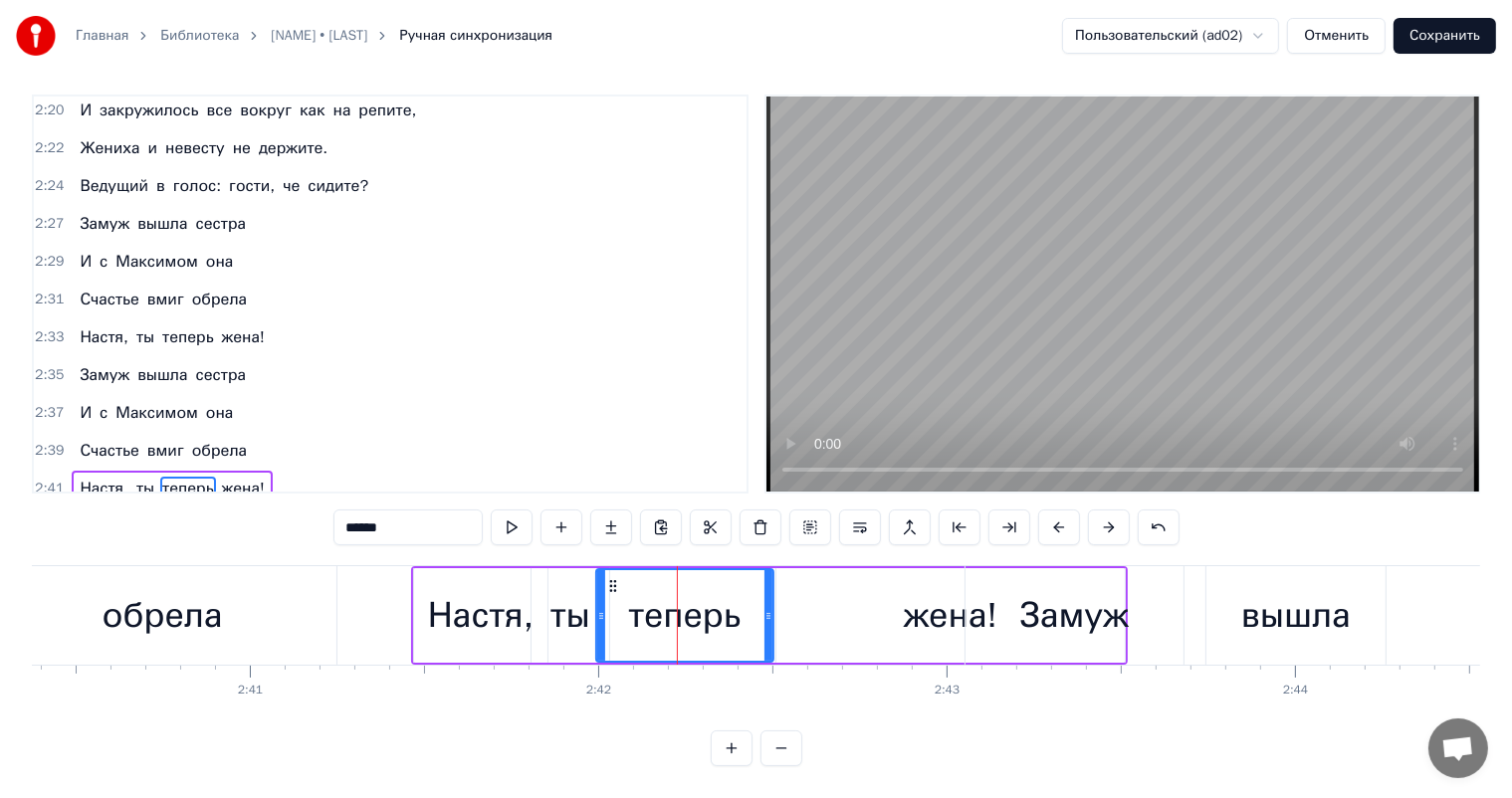 click at bounding box center (1109, 527) 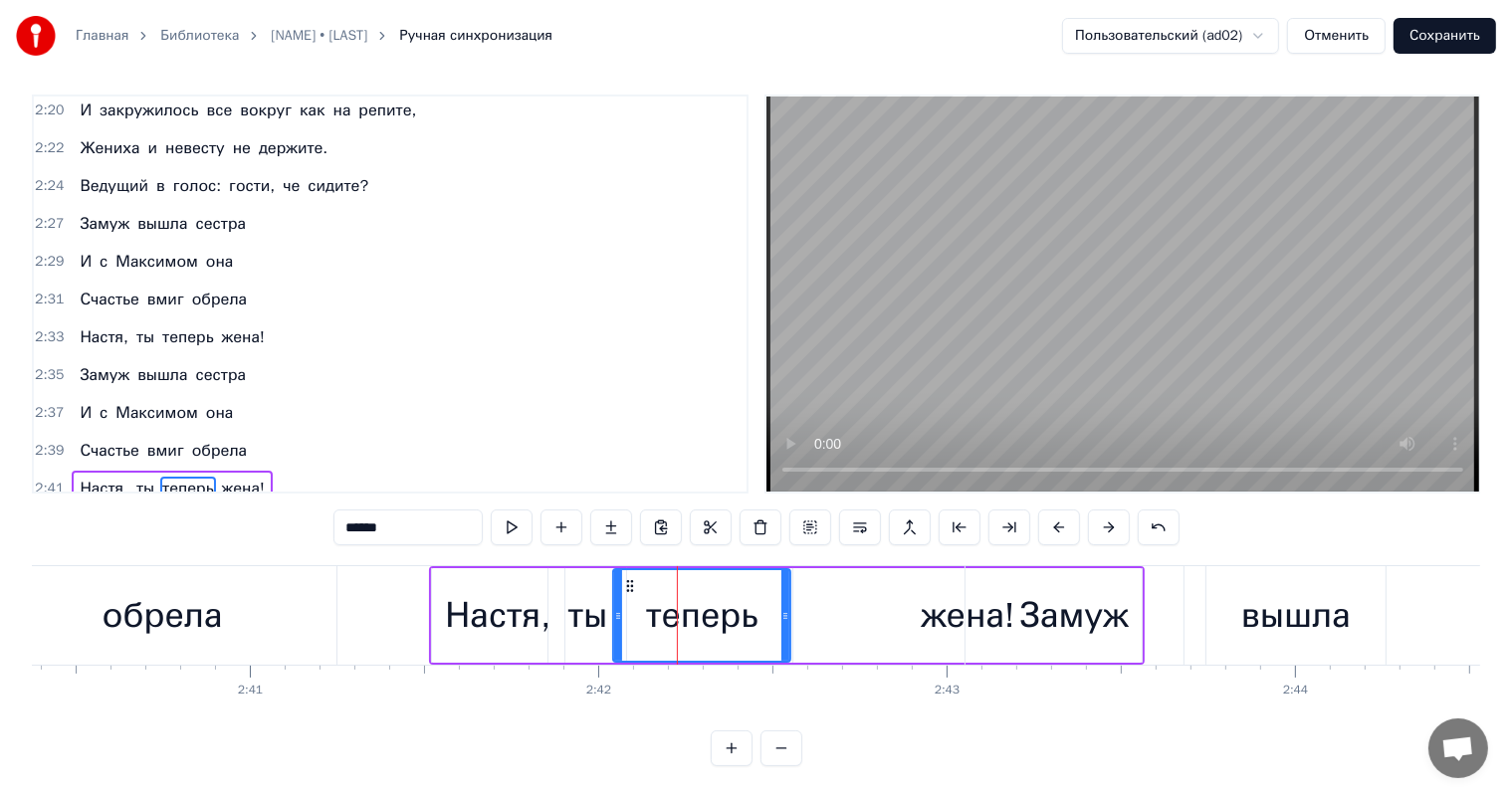 click on "Замуж вышла сестра" at bounding box center (1310, 615) 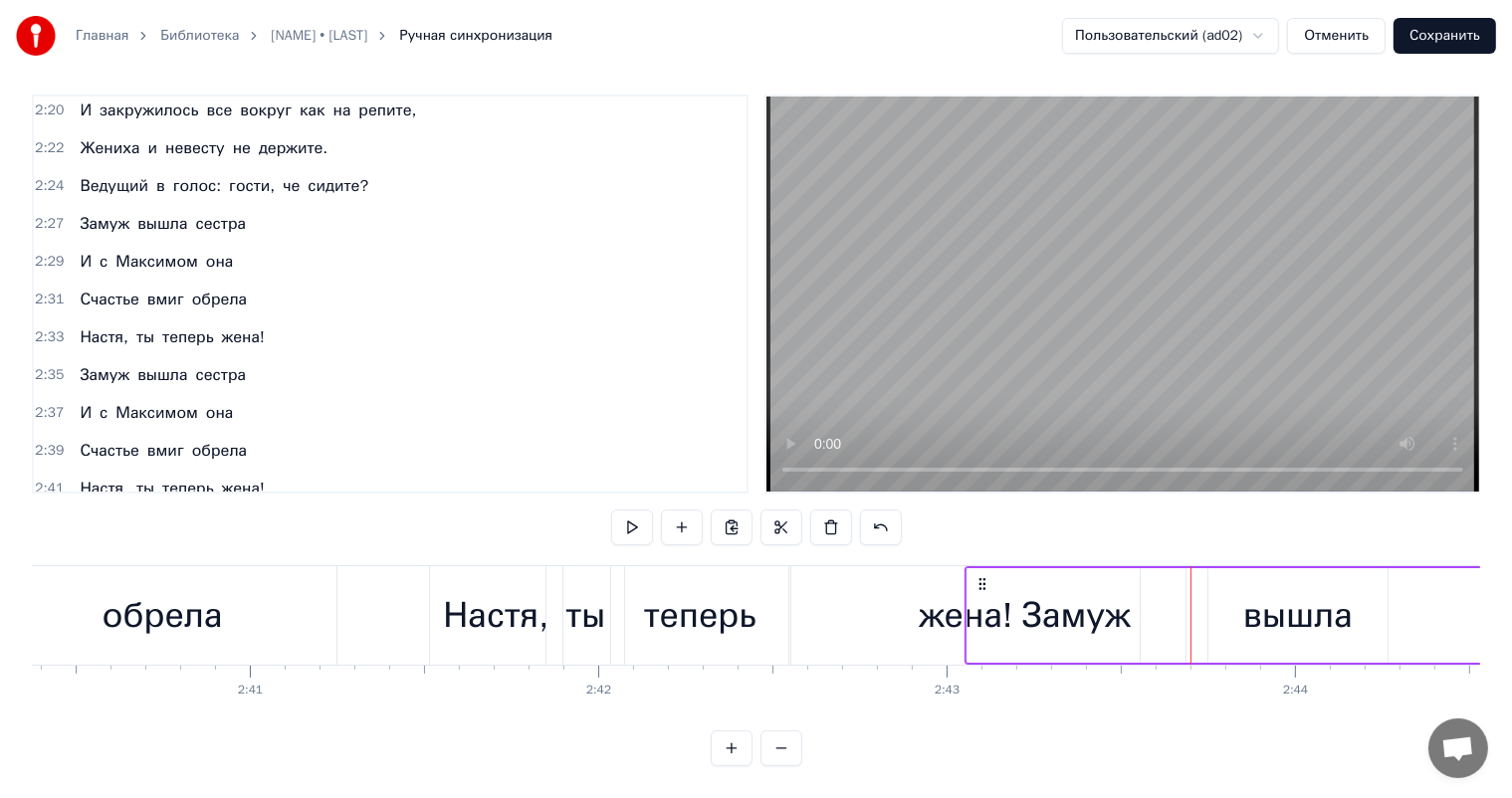 click on "Замуж" at bounding box center (1076, 615) 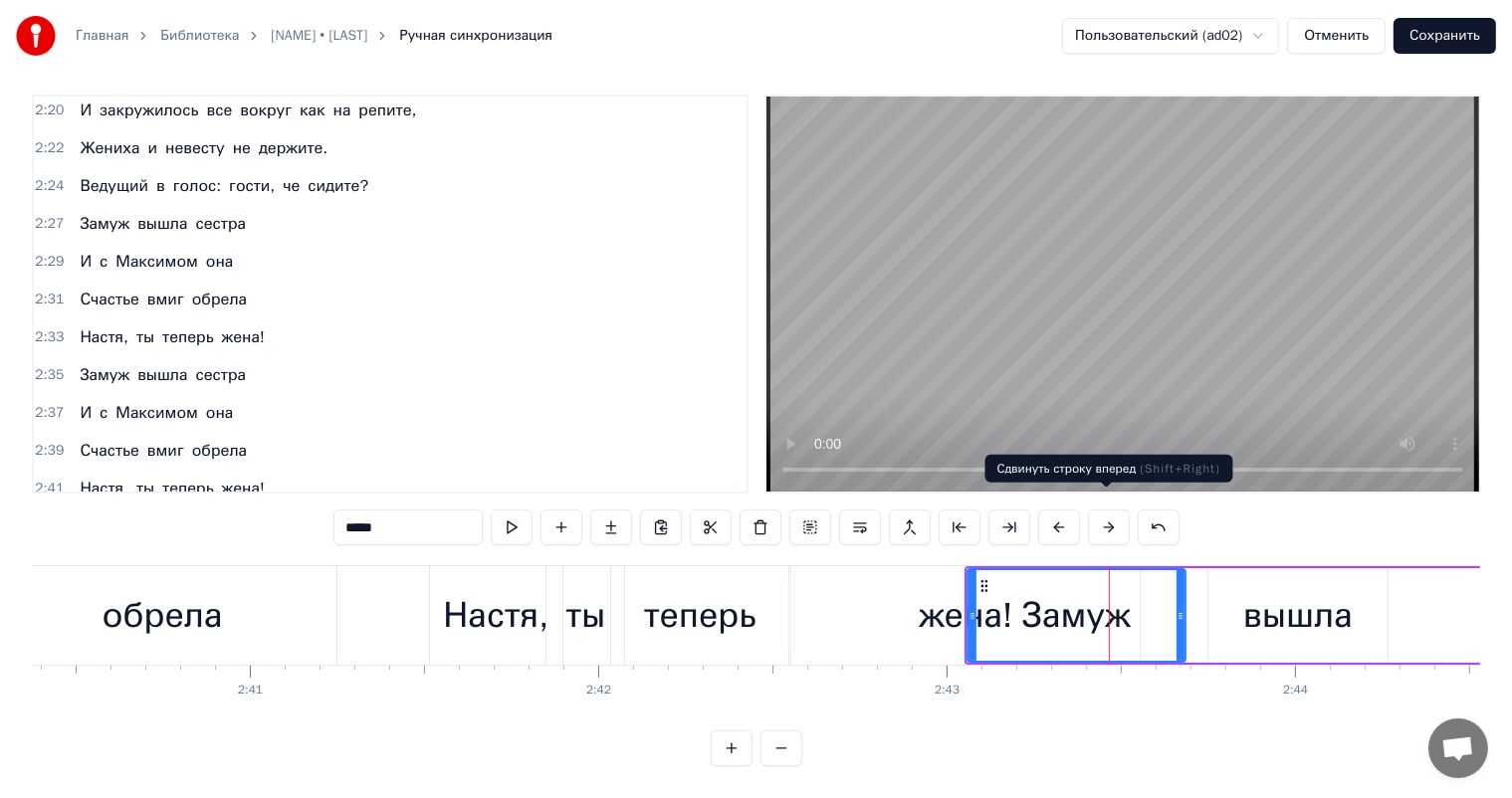 click at bounding box center [1109, 527] 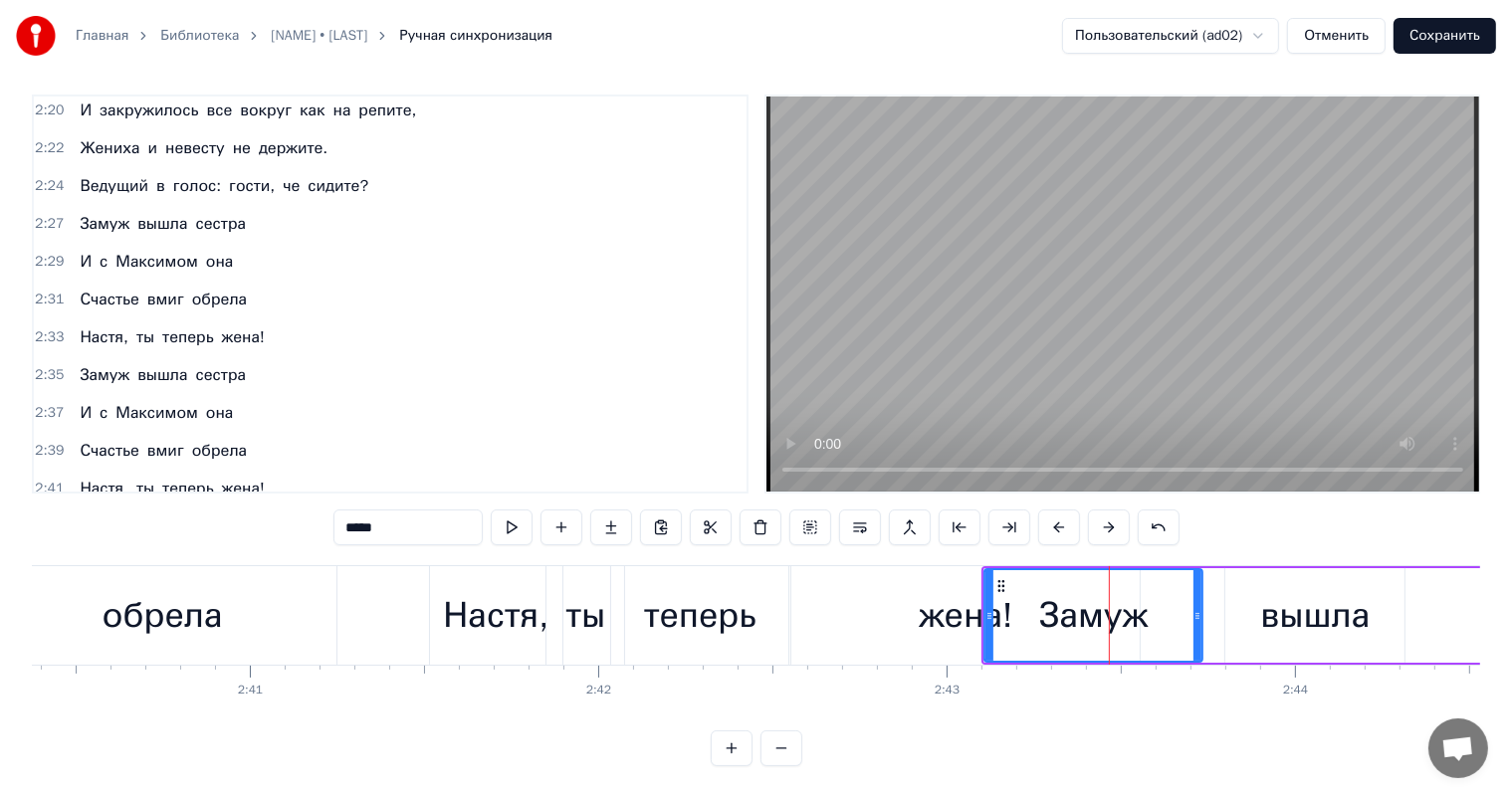 click at bounding box center (1109, 527) 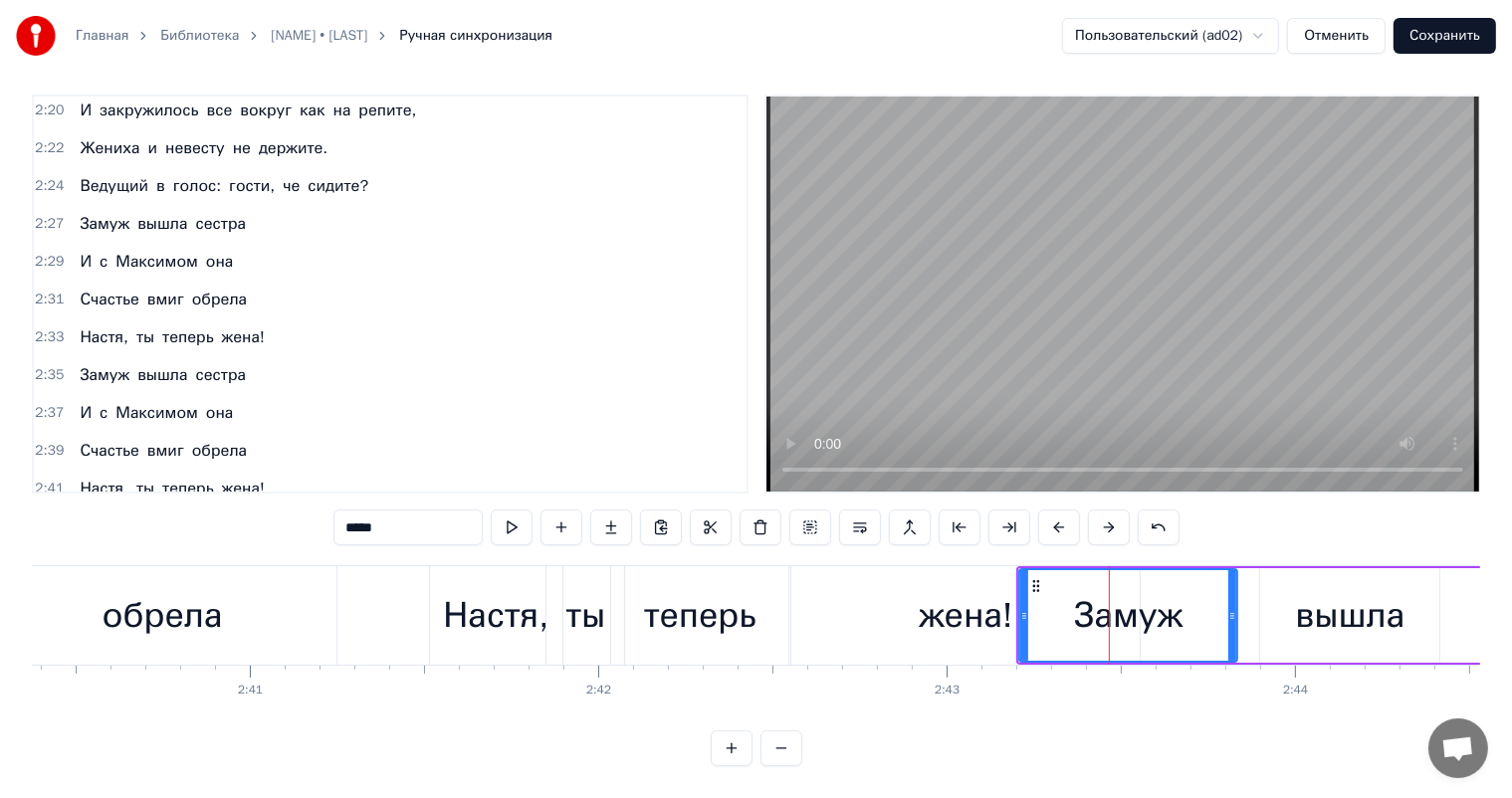 click at bounding box center (1109, 527) 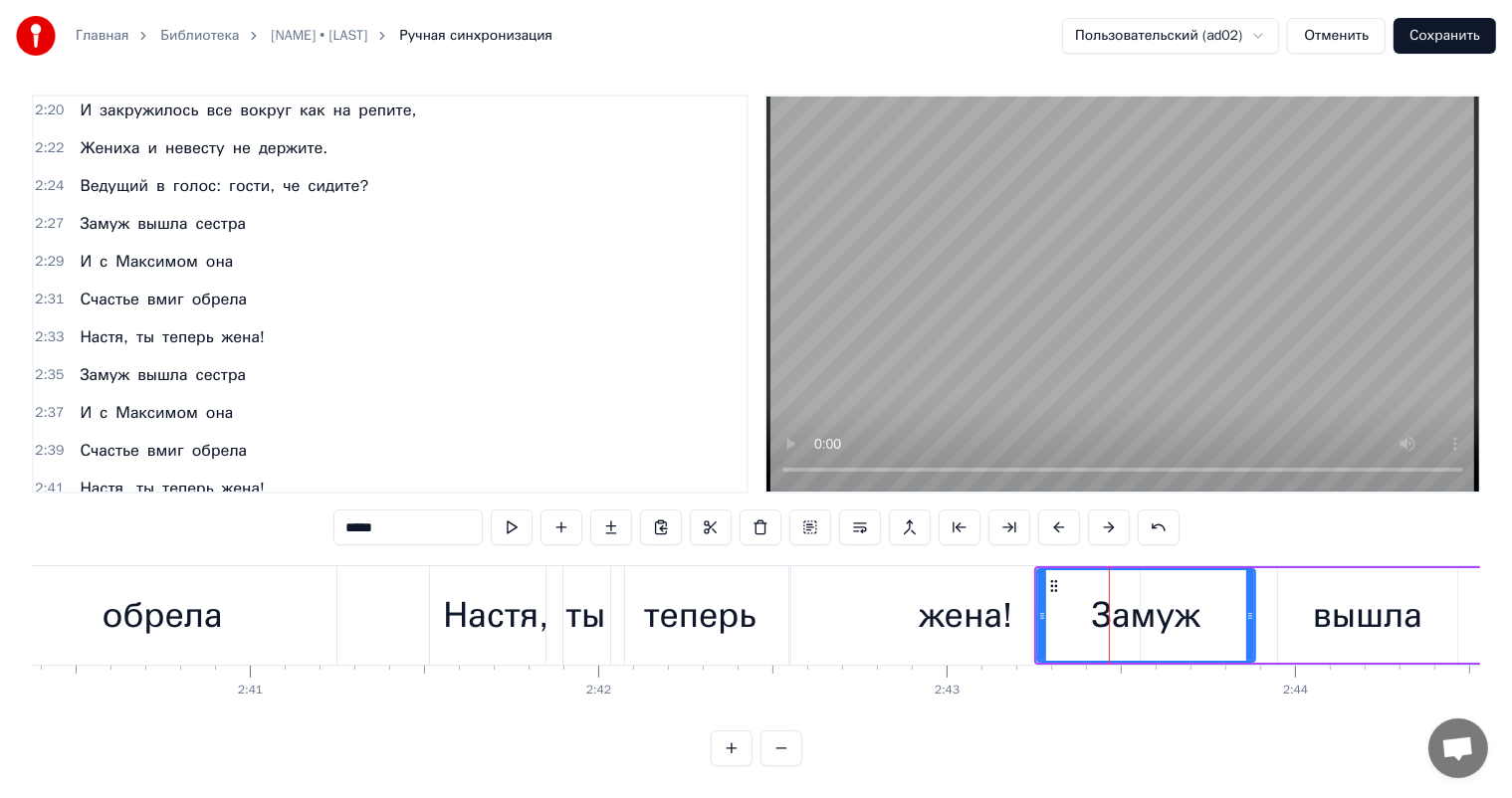 click at bounding box center (1109, 527) 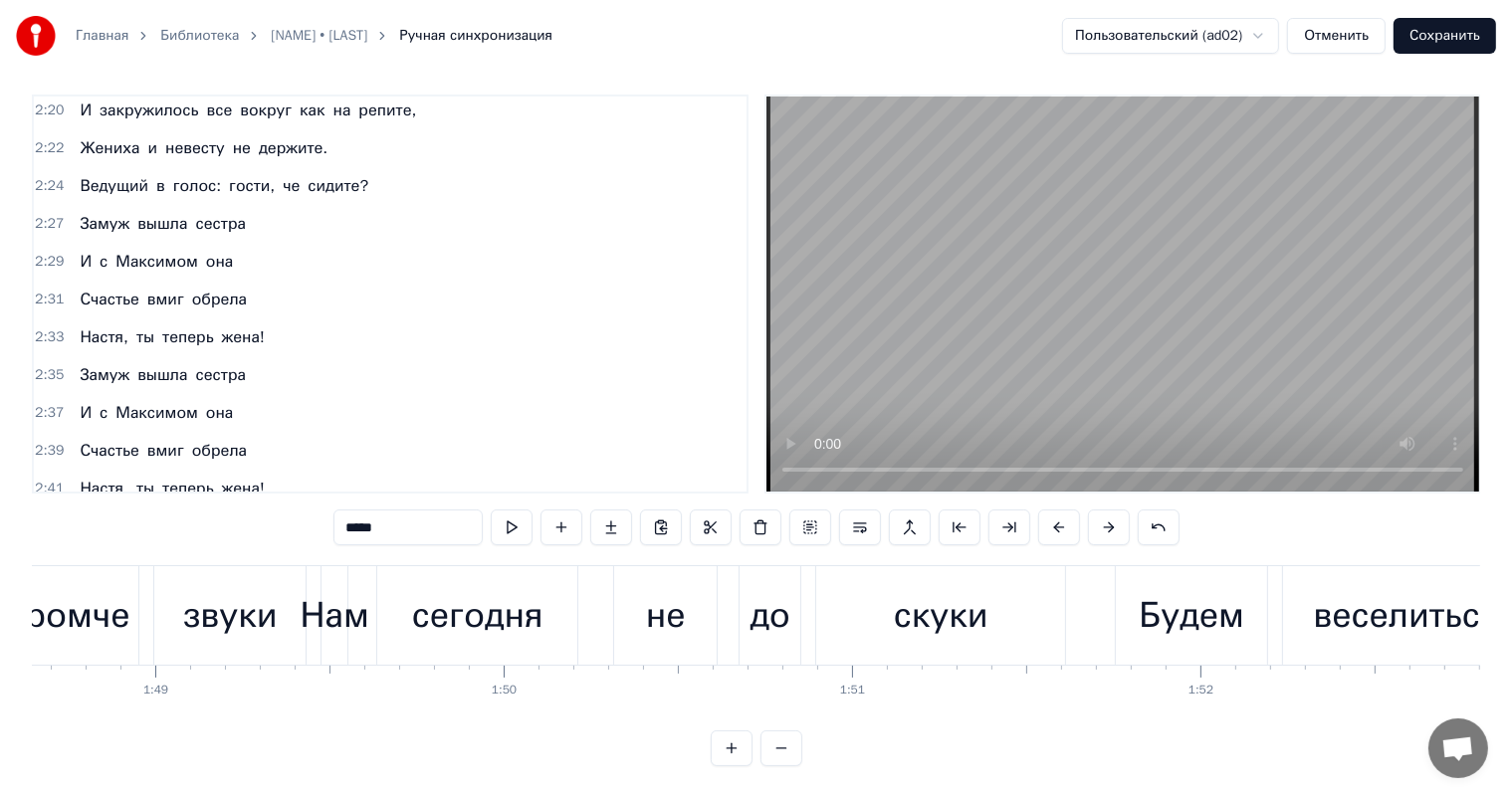 scroll, scrollTop: 0, scrollLeft: 37162, axis: horizontal 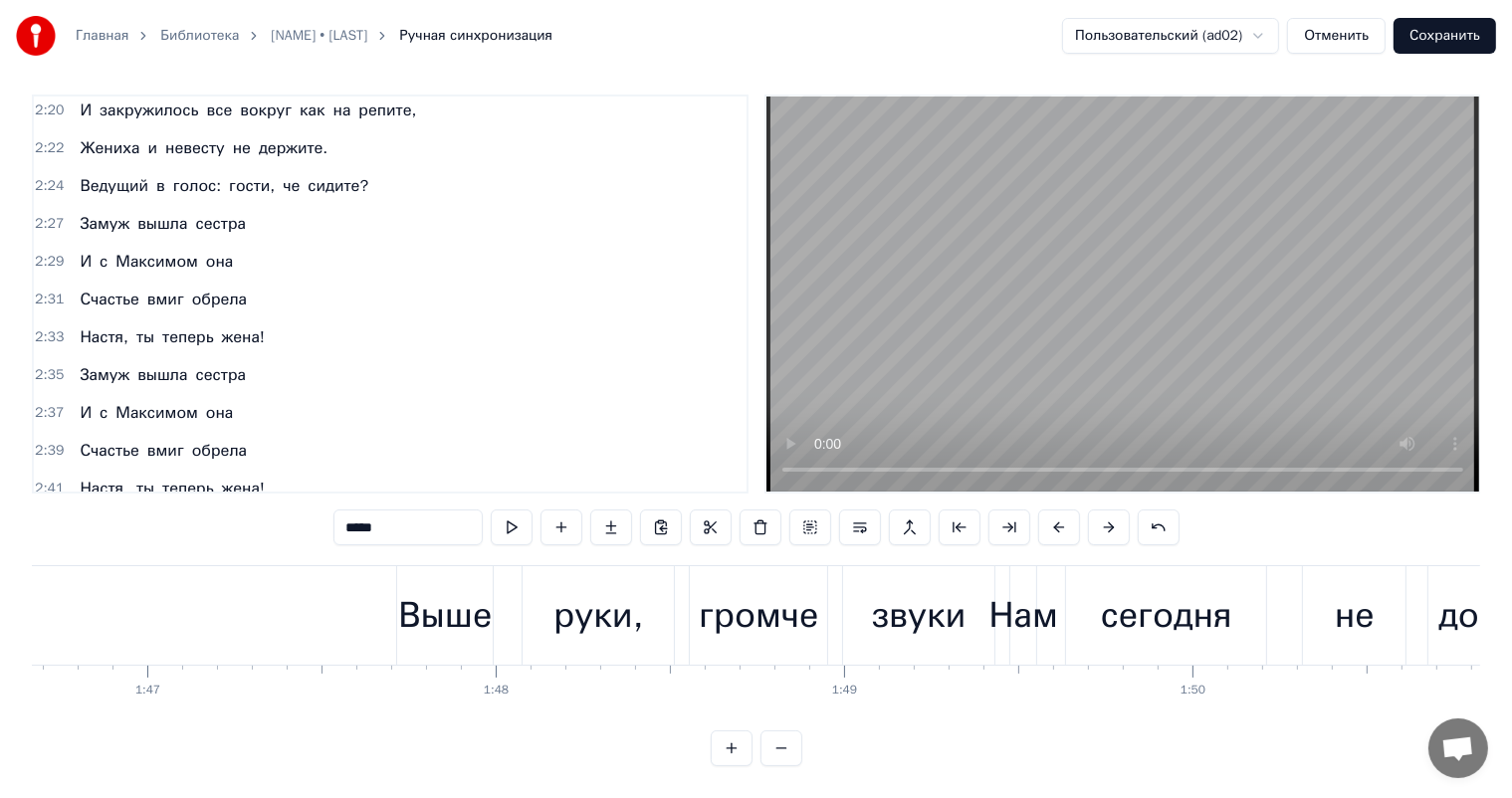 click on "Выше" at bounding box center [445, 615] 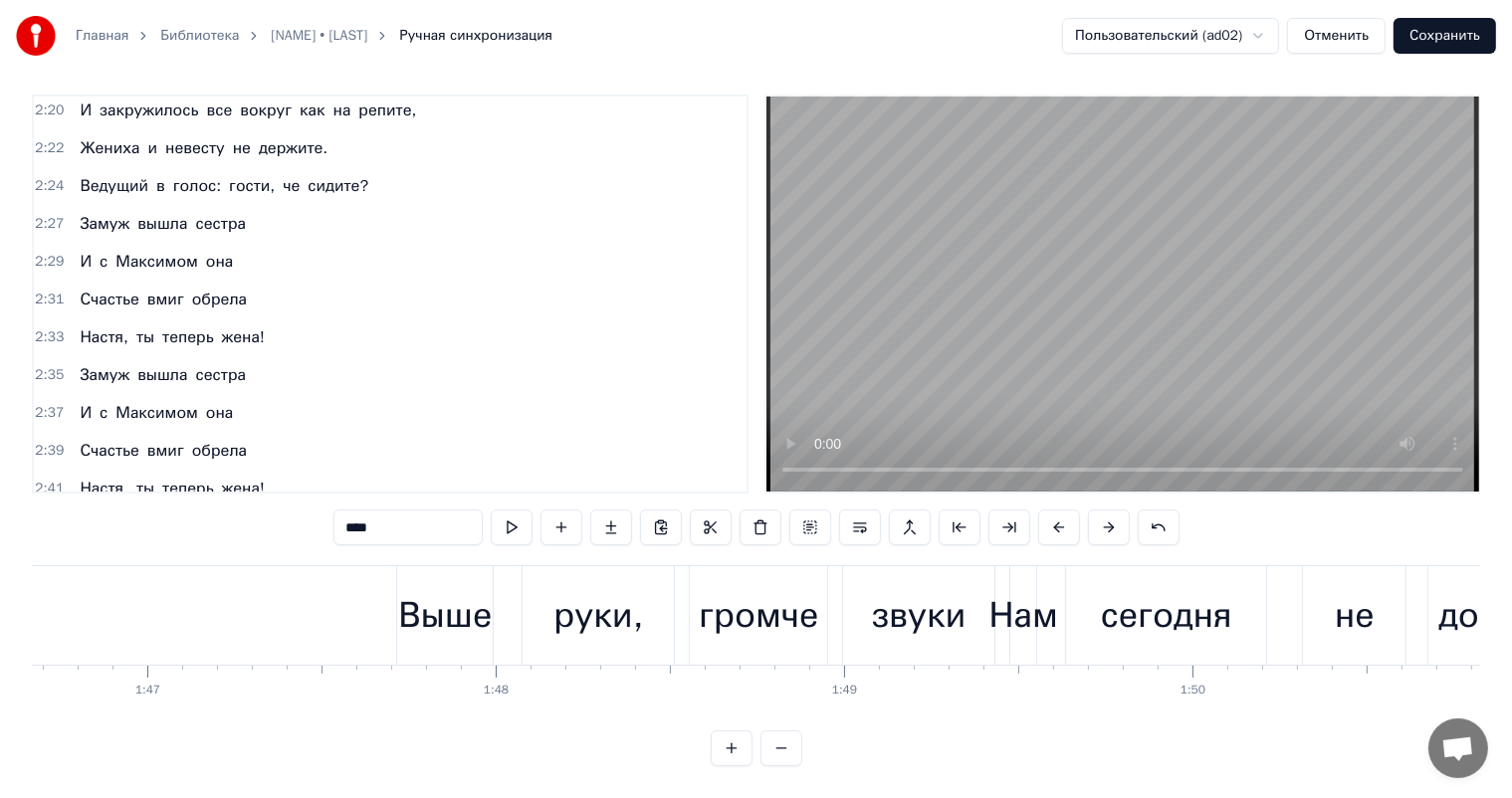 scroll, scrollTop: 0, scrollLeft: 0, axis: both 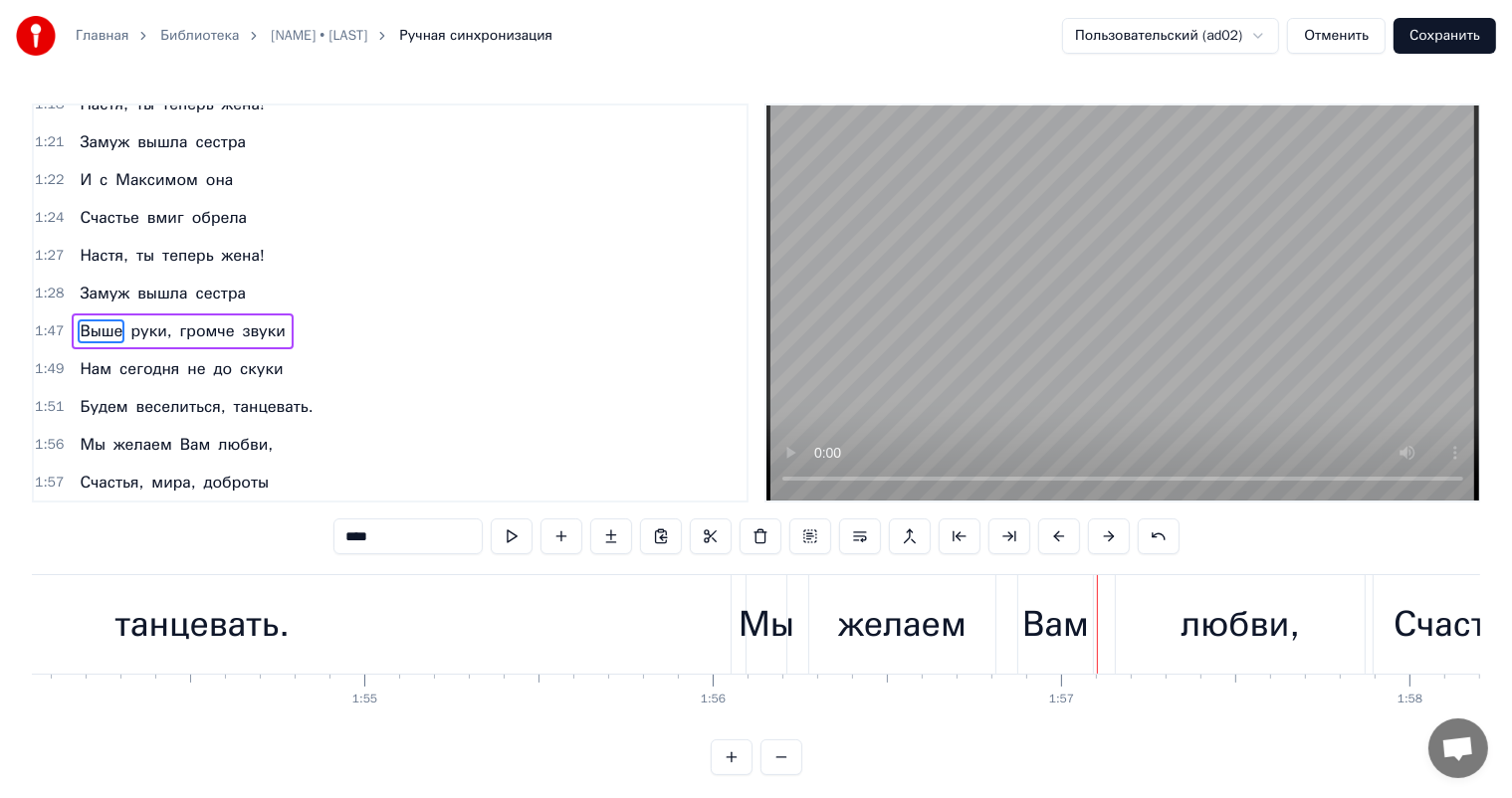 click on "танцевать." at bounding box center [202, 624] 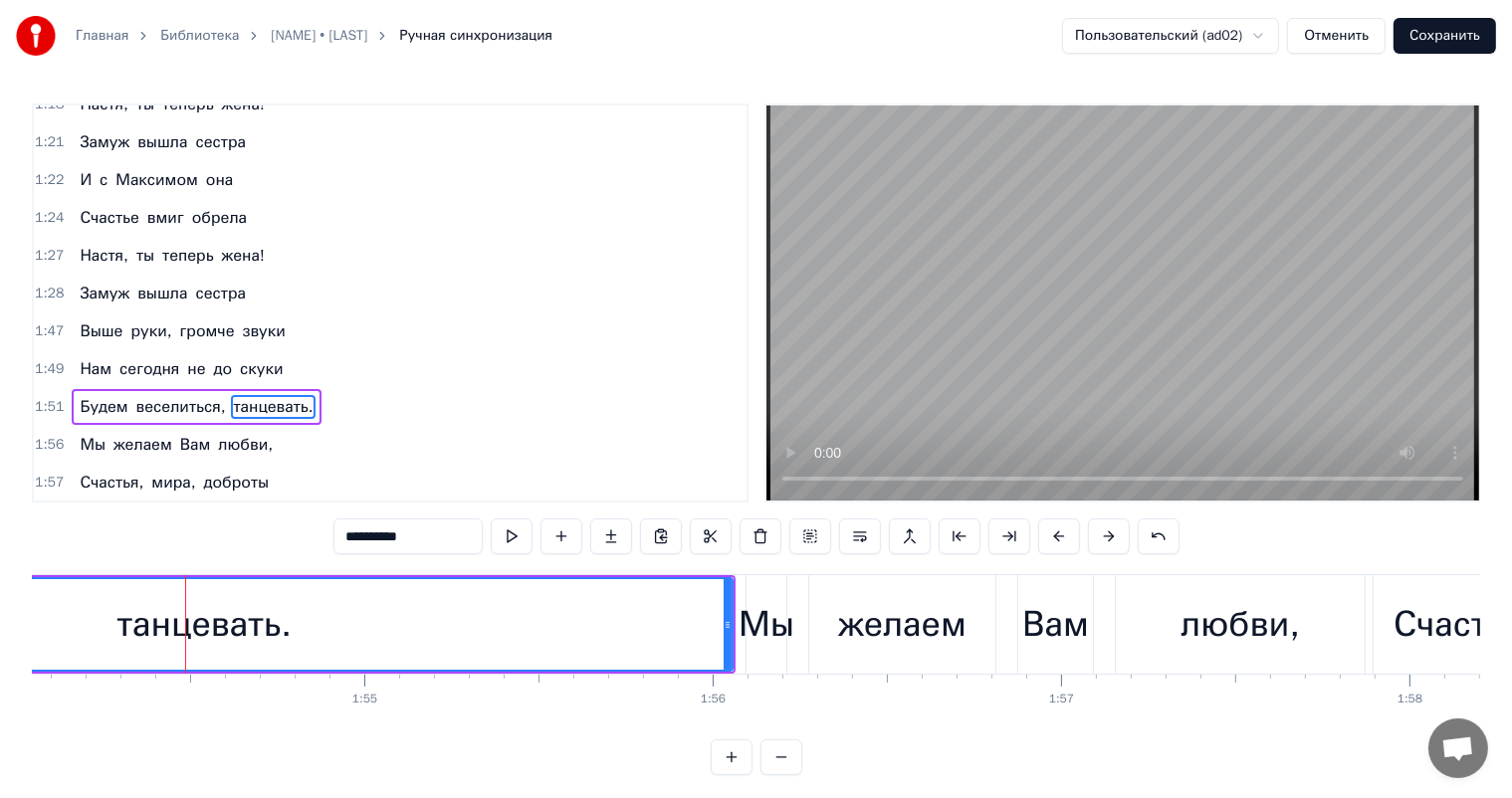 scroll, scrollTop: 698, scrollLeft: 0, axis: vertical 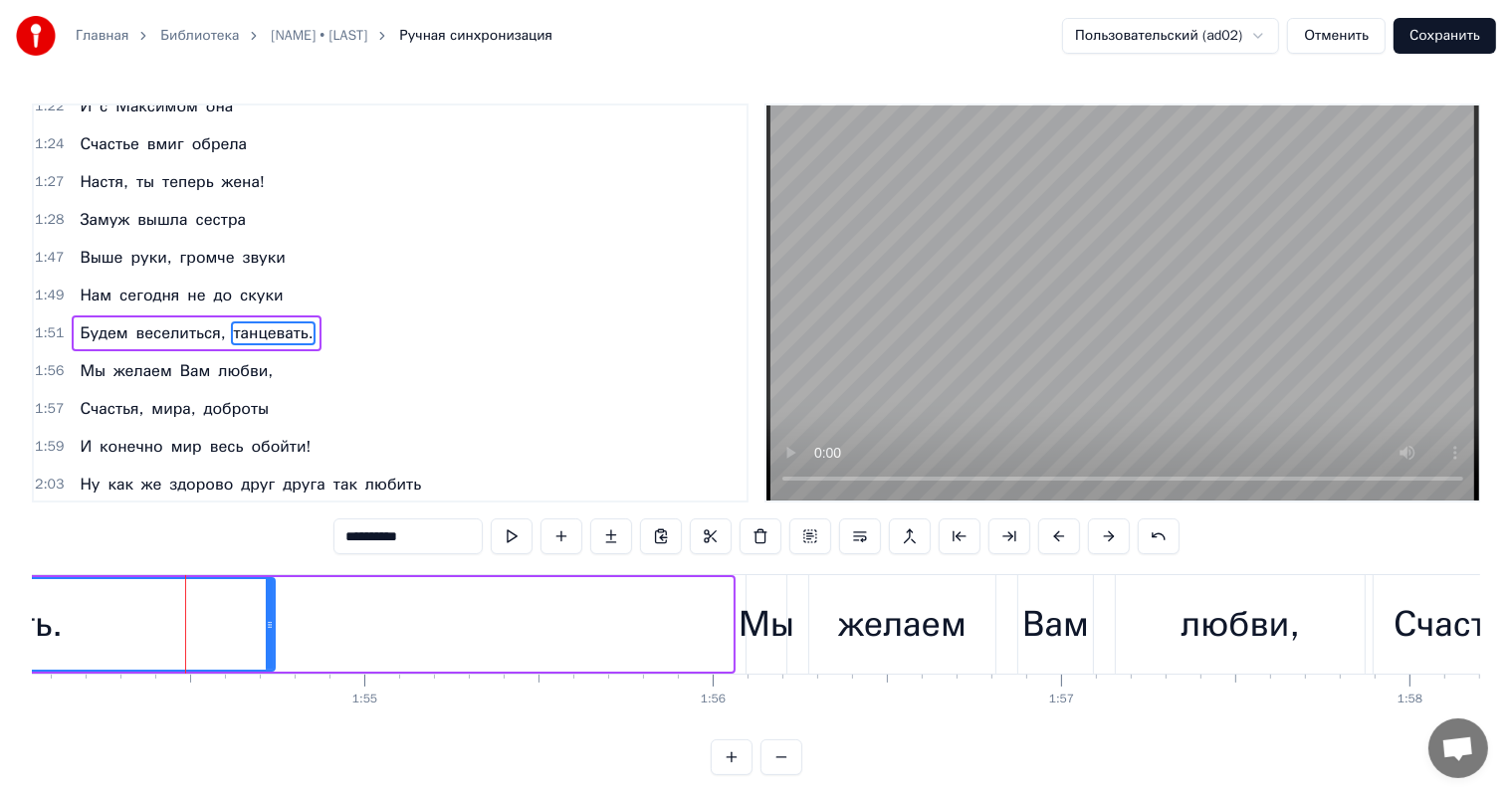 drag, startPoint x: 724, startPoint y: 625, endPoint x: 266, endPoint y: 640, distance: 458.2456 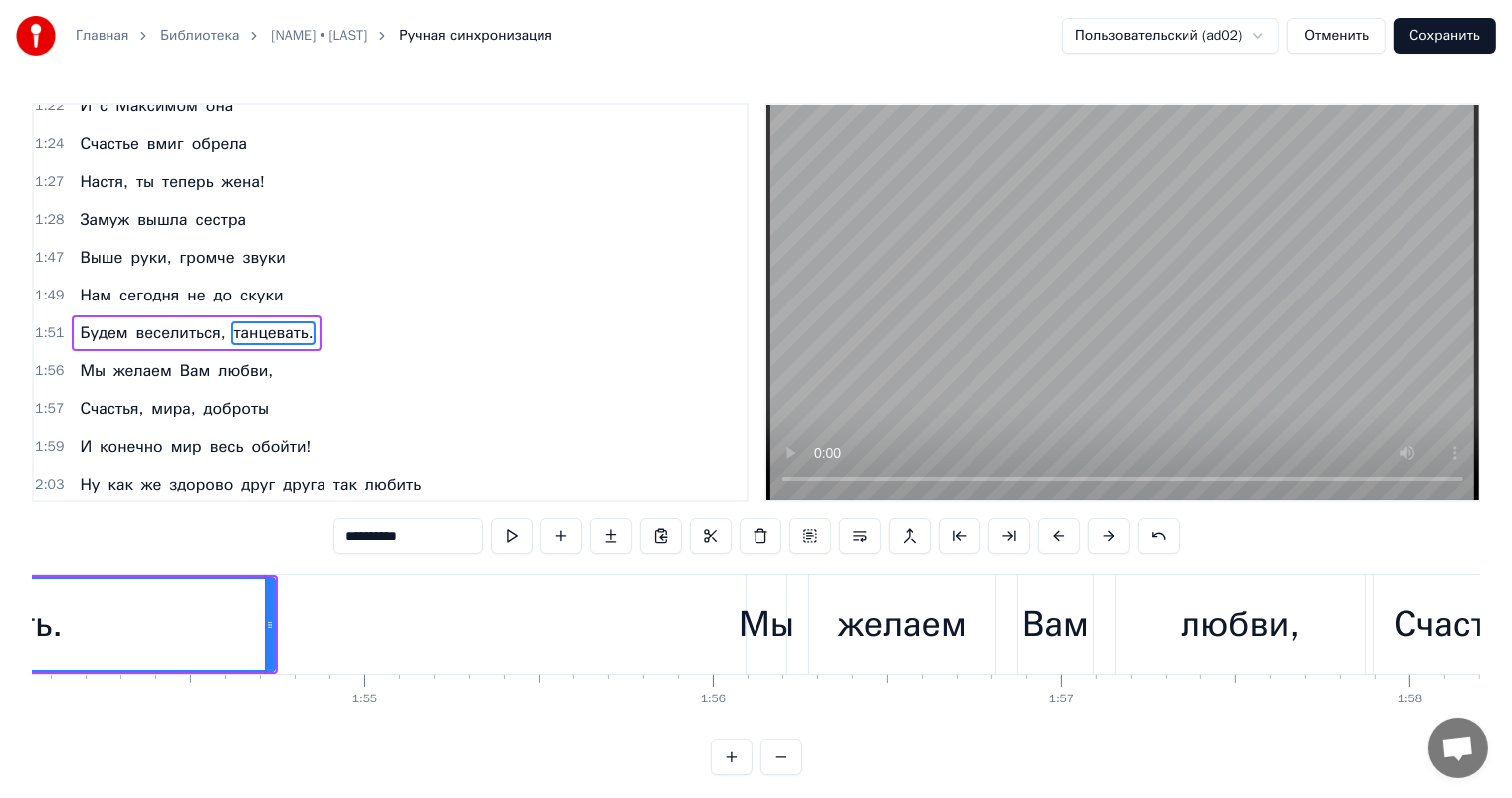 click on "Нам" at bounding box center (96, 296) 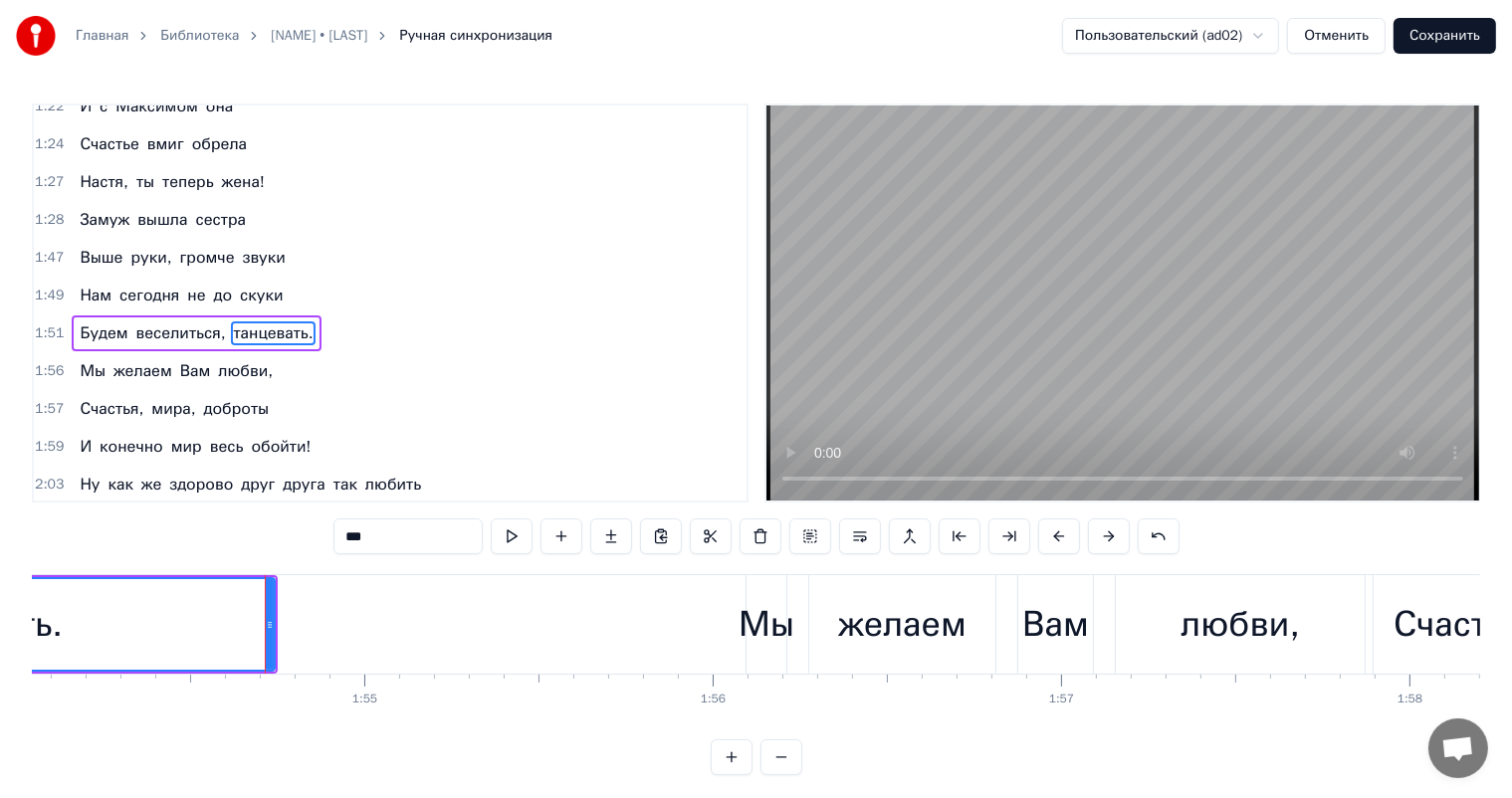 scroll, scrollTop: 662, scrollLeft: 0, axis: vertical 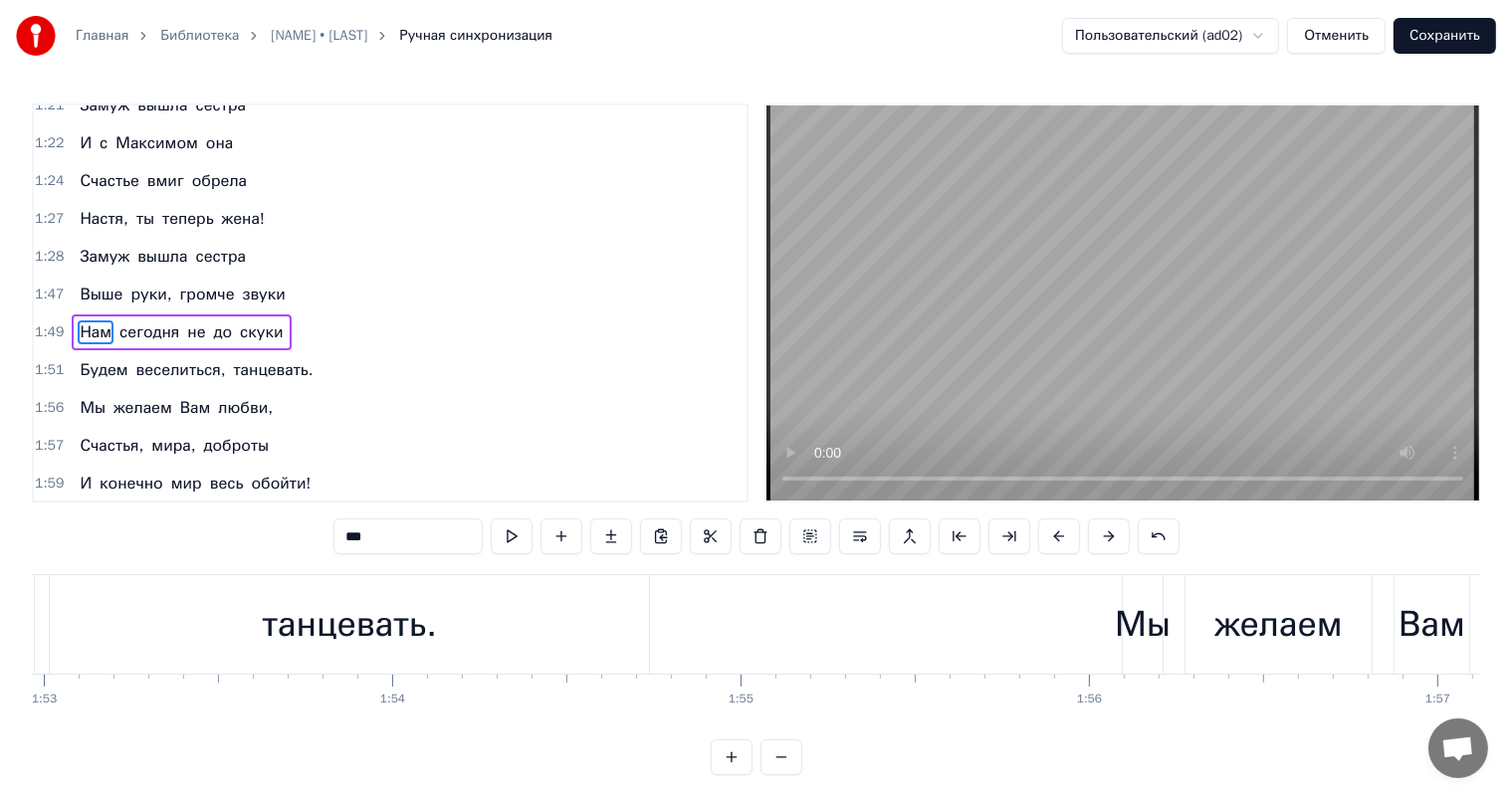 click on "Мы" at bounding box center [1143, 624] 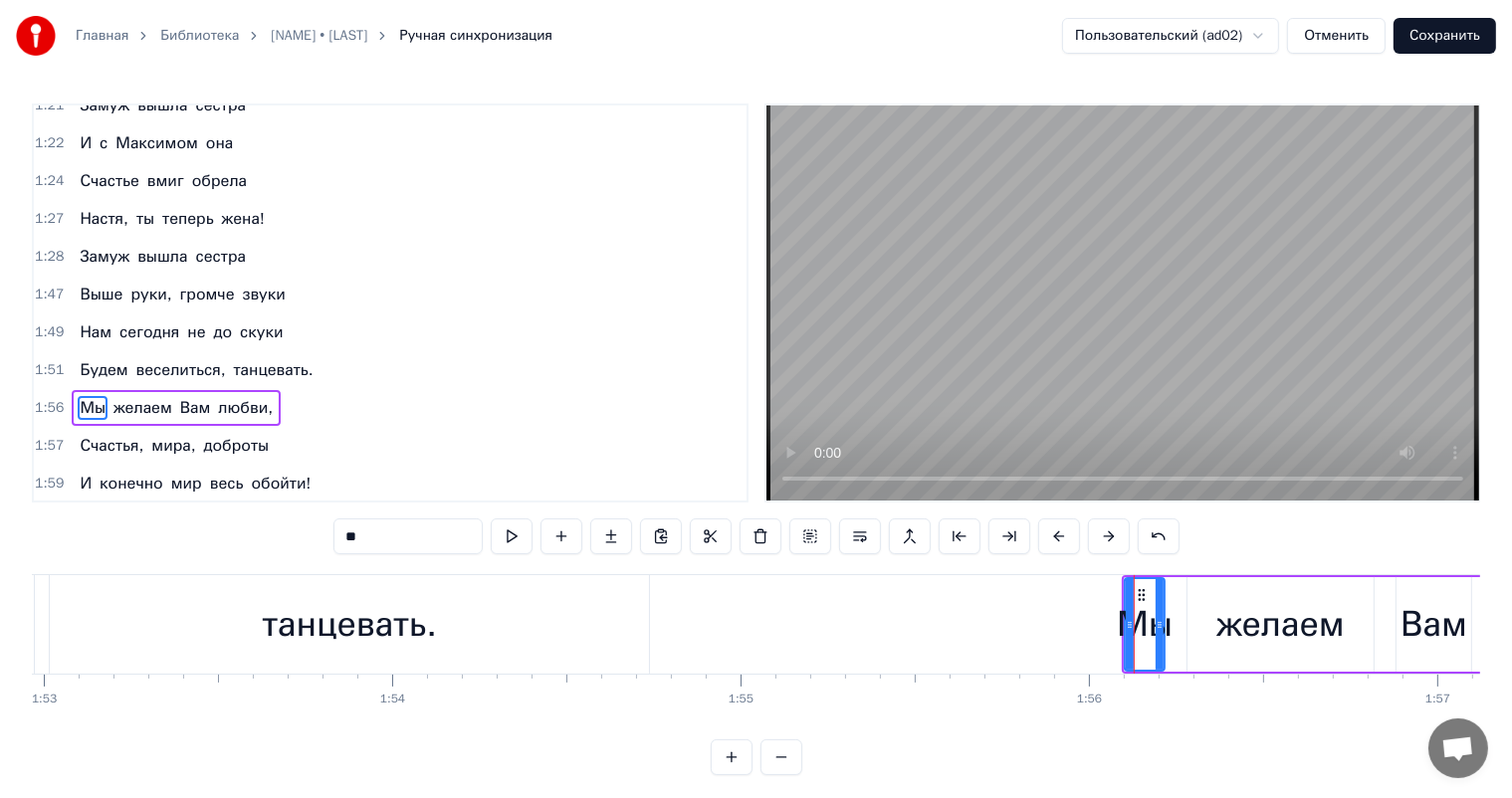 scroll, scrollTop: 735, scrollLeft: 0, axis: vertical 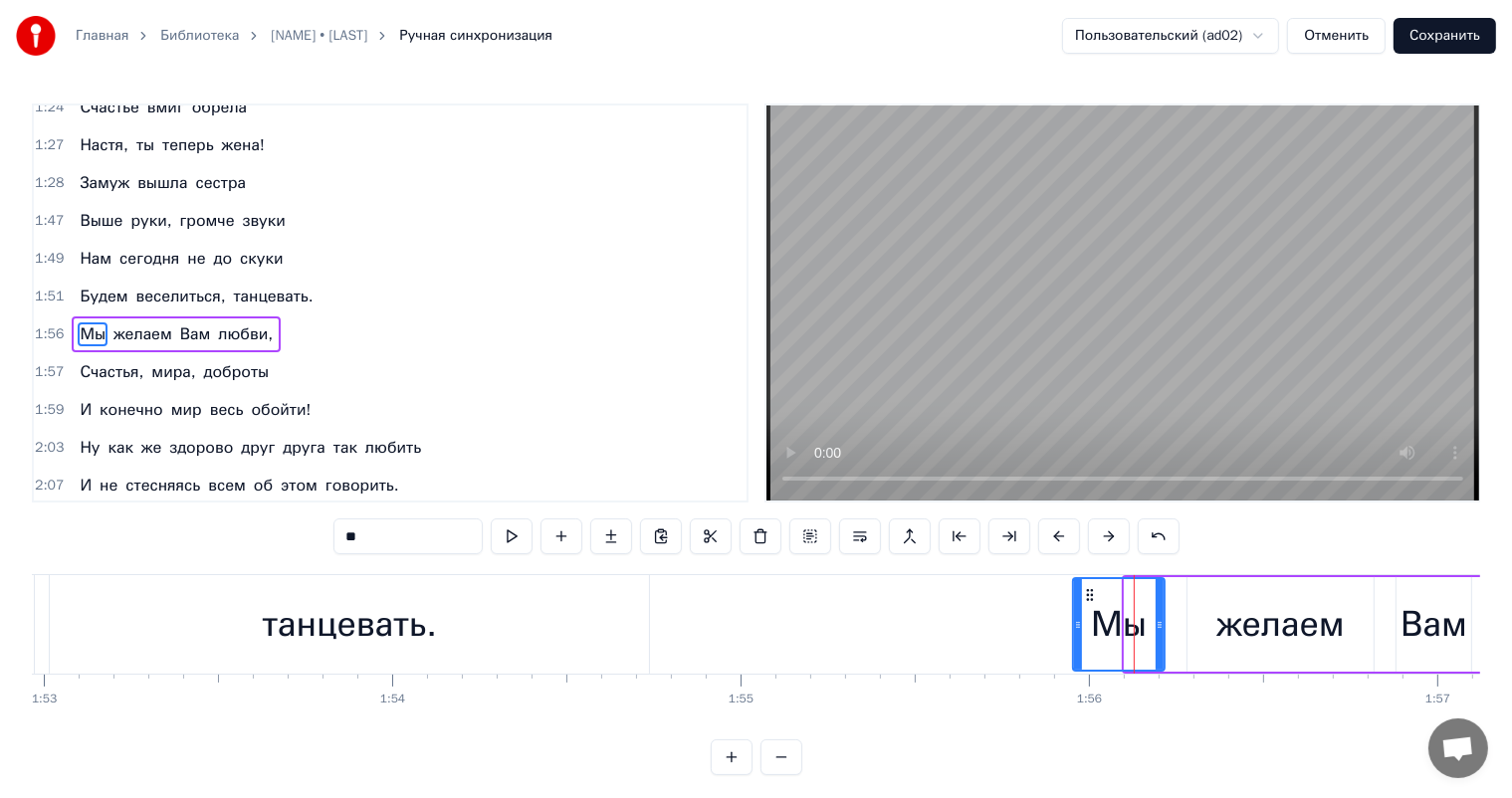 drag, startPoint x: 1125, startPoint y: 625, endPoint x: 1072, endPoint y: 632, distance: 53.460266 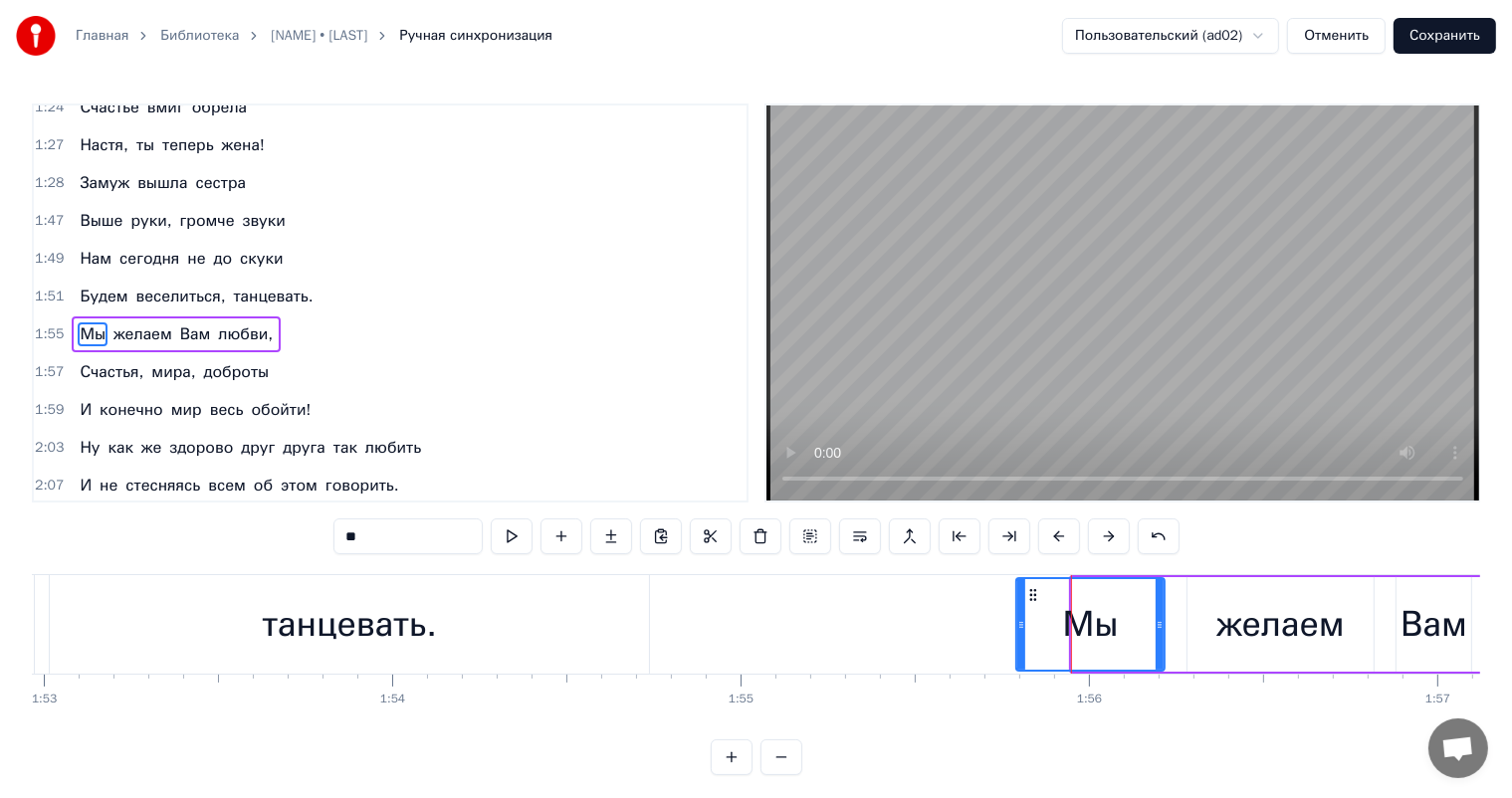 drag, startPoint x: 1075, startPoint y: 625, endPoint x: 1019, endPoint y: 626, distance: 56.008928 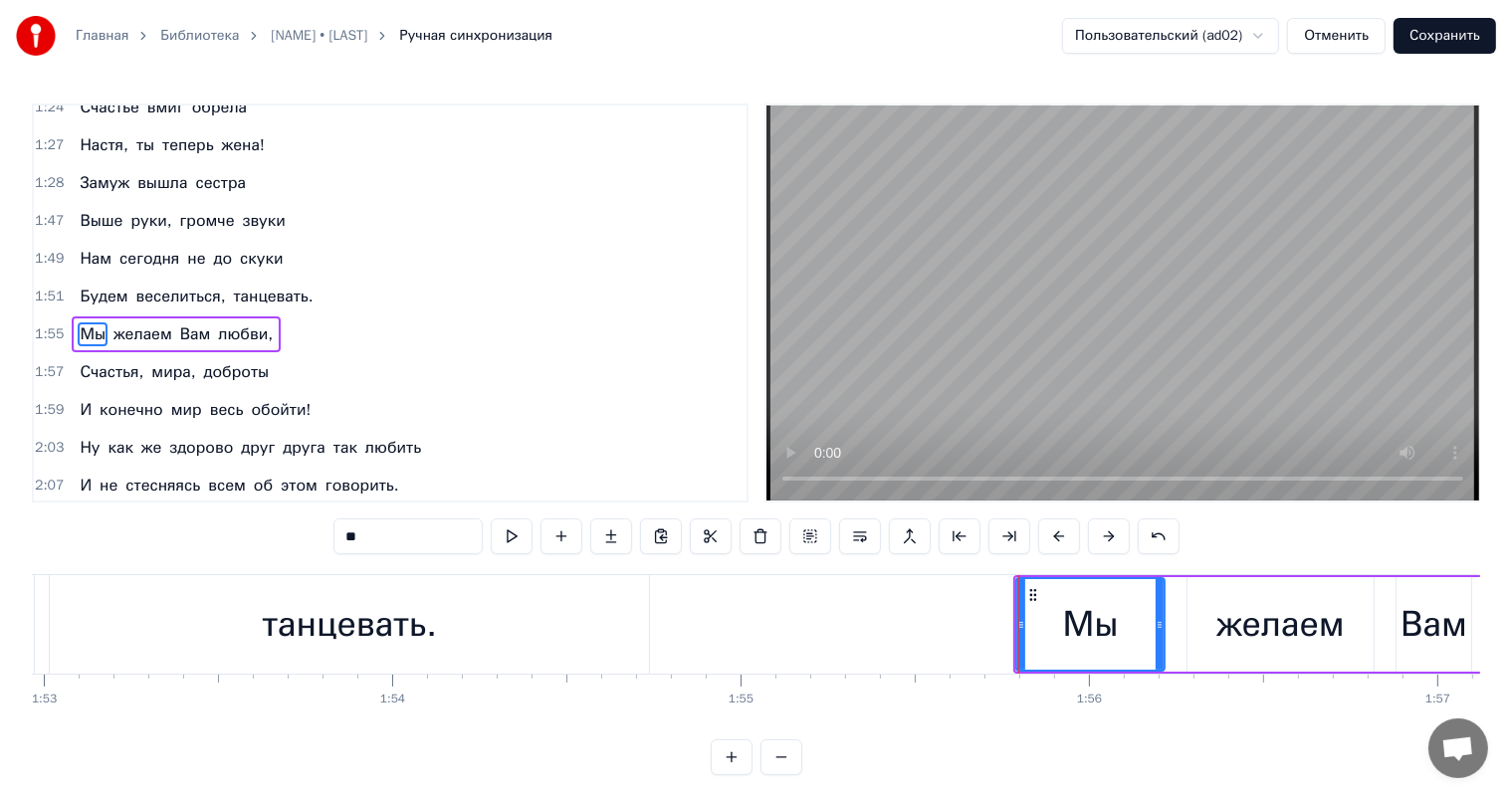 click on "Мы" at bounding box center [1090, 624] 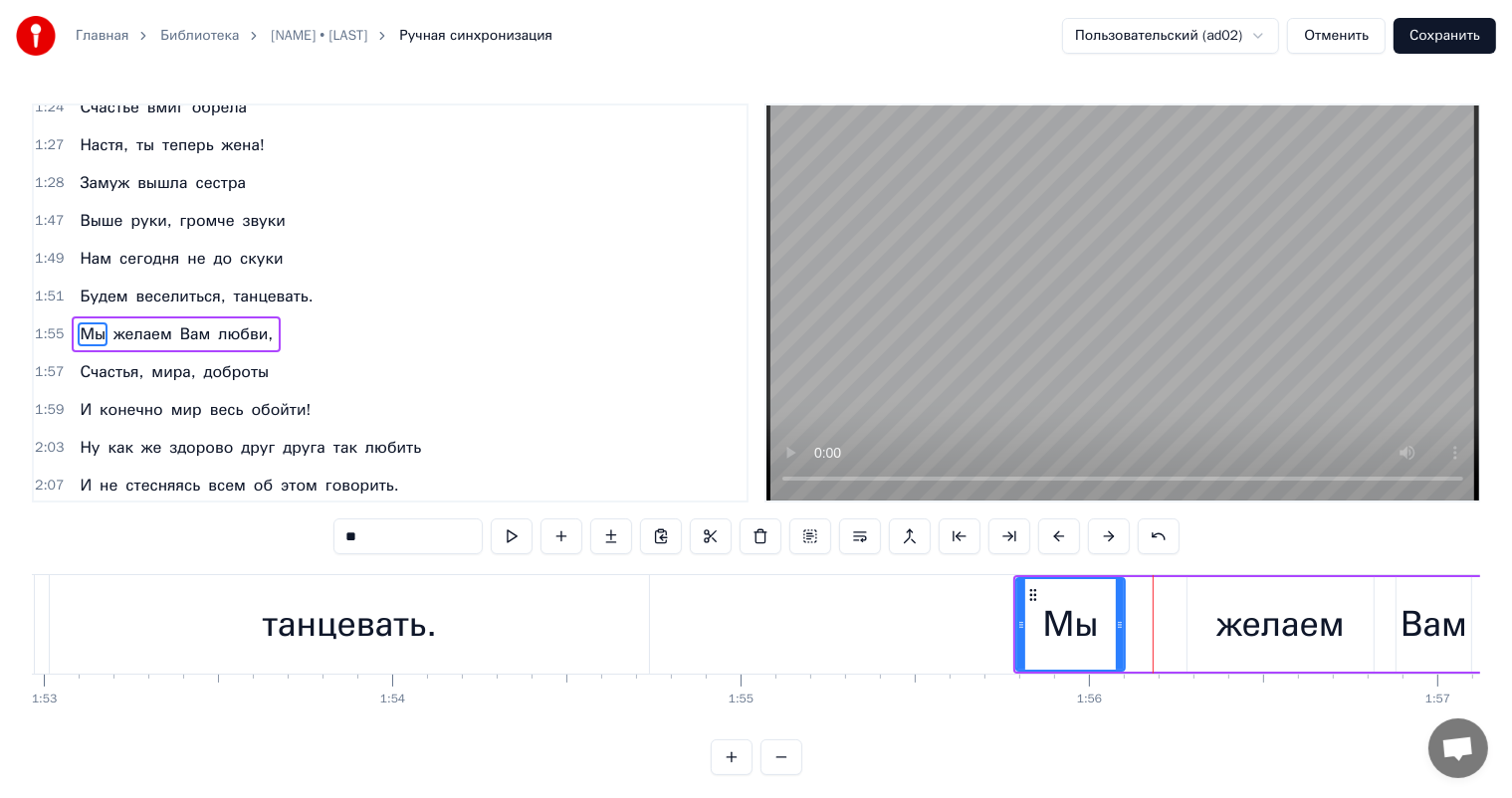 drag, startPoint x: 1159, startPoint y: 629, endPoint x: 1119, endPoint y: 616, distance: 42.059482 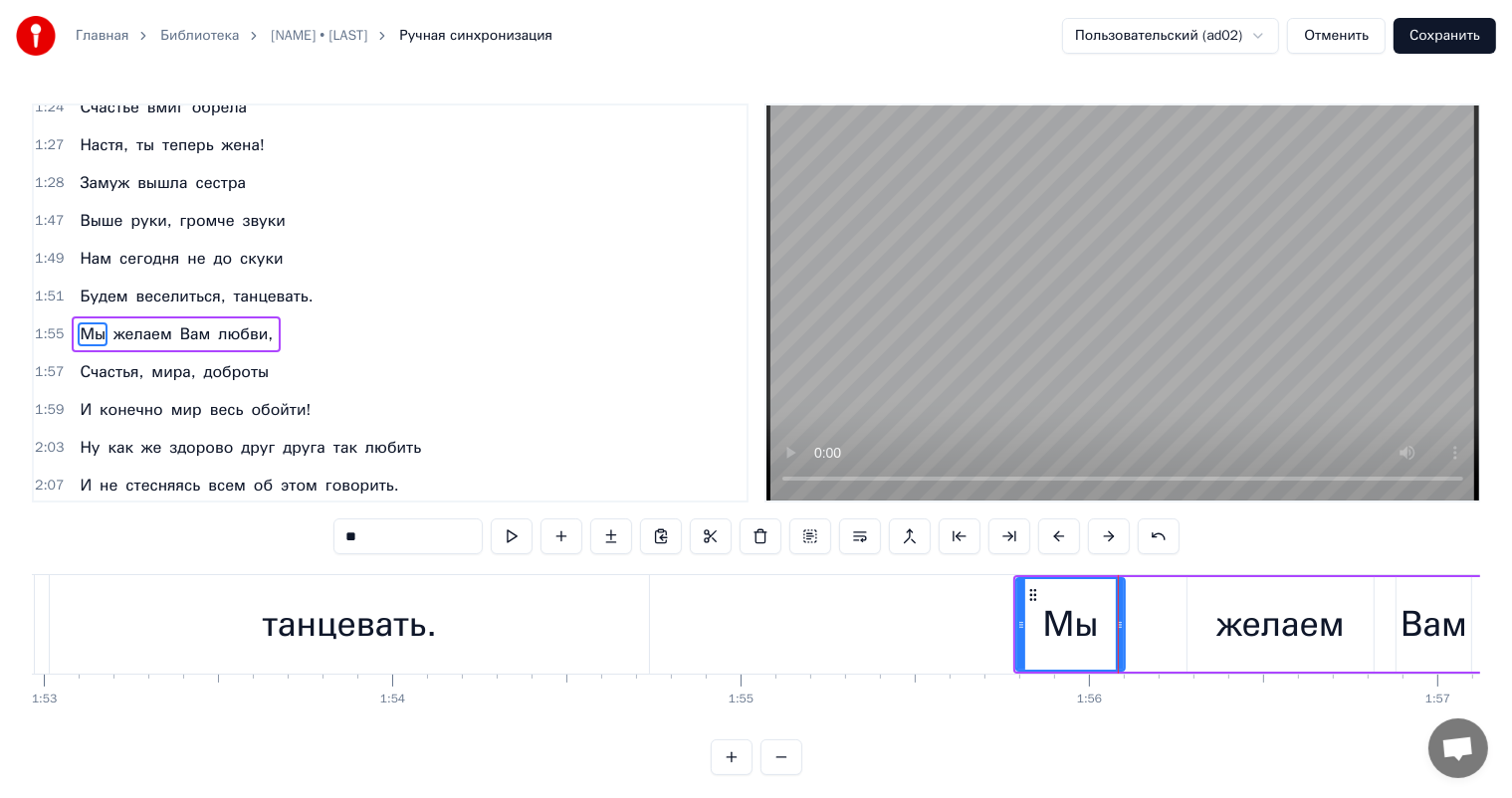 click on "Будем" at bounding box center (104, 297) 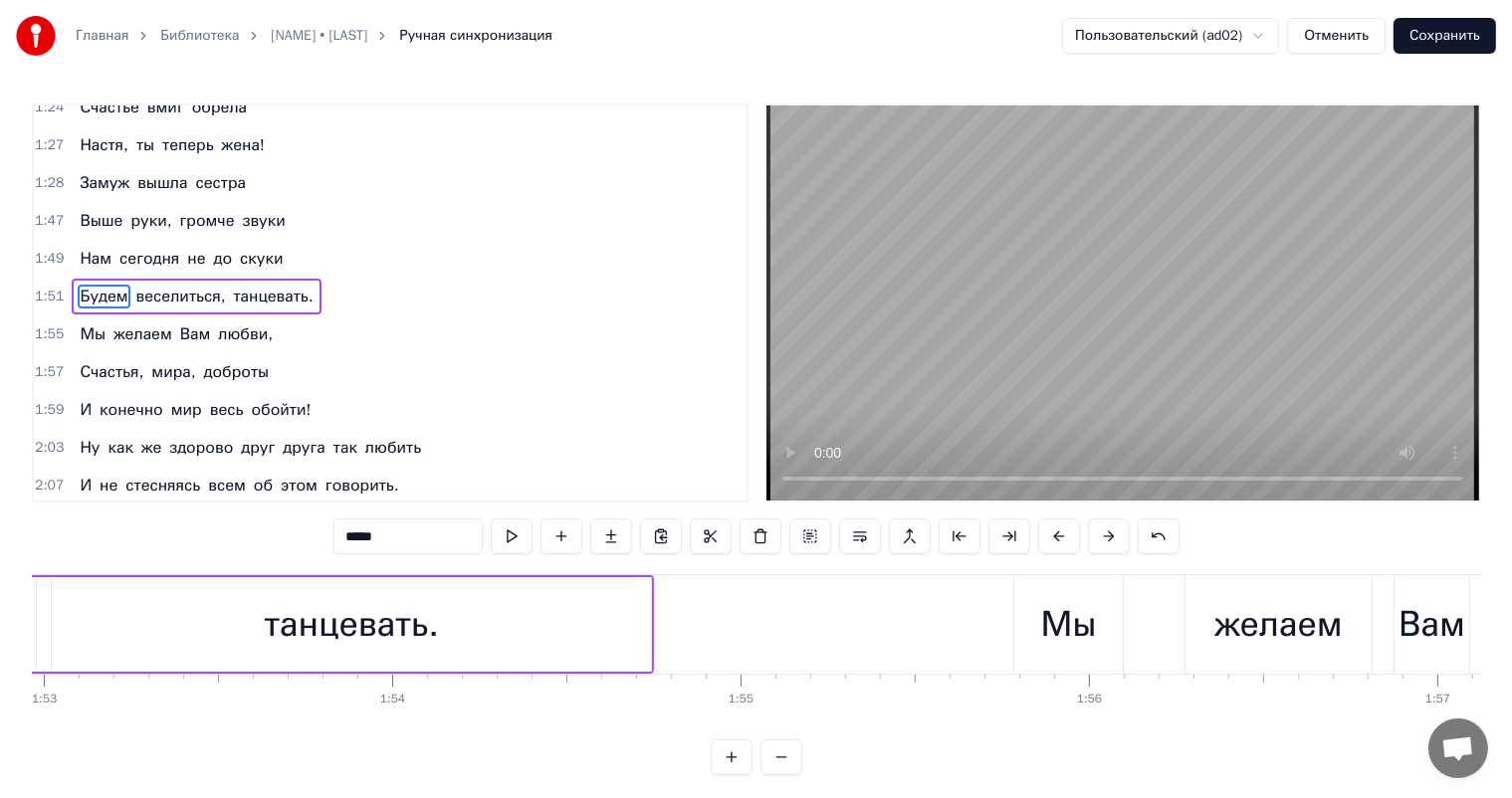 scroll, scrollTop: 698, scrollLeft: 0, axis: vertical 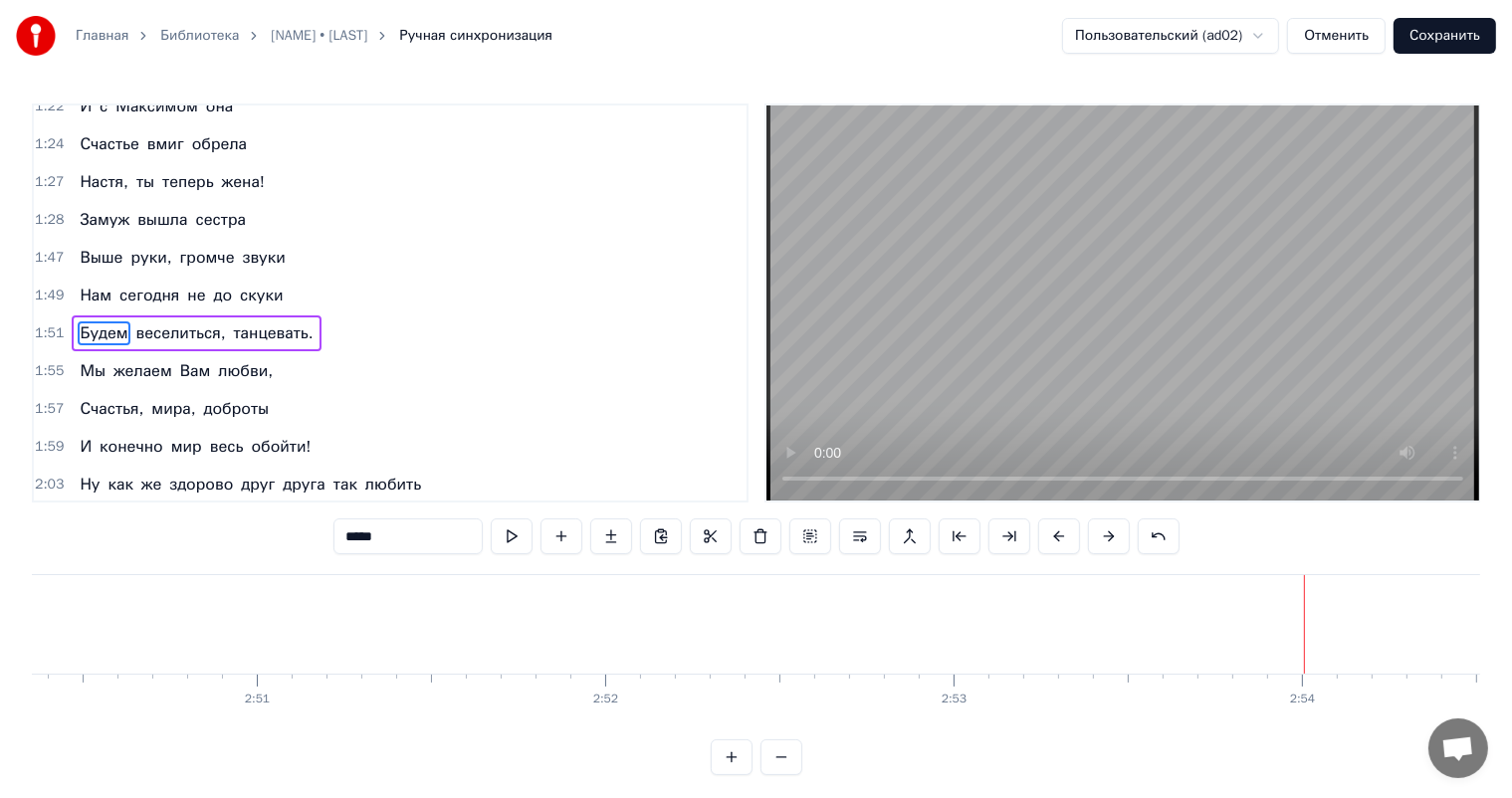 click on "Сохранить" at bounding box center [1444, 36] 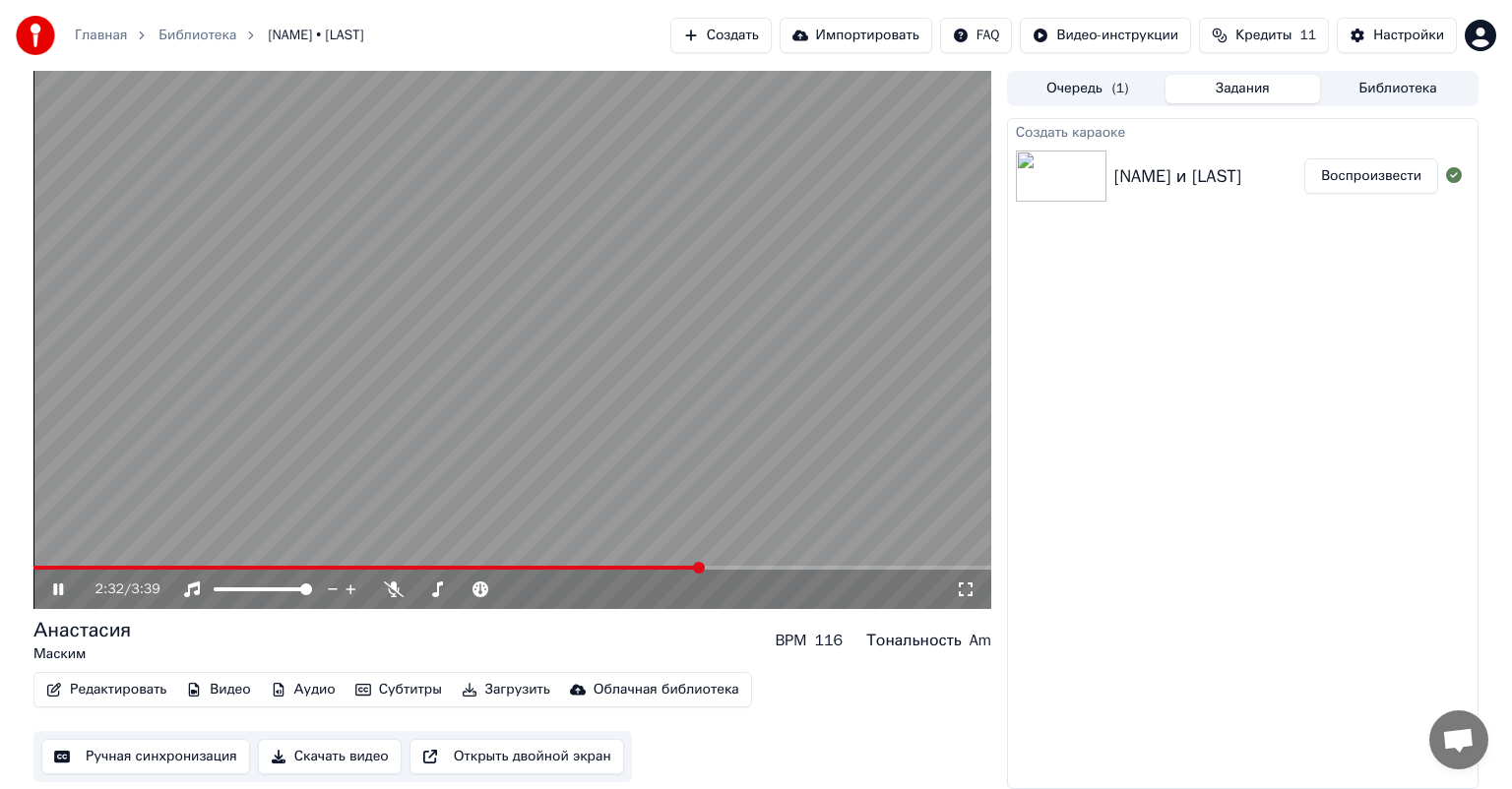 click at bounding box center (512, 339) 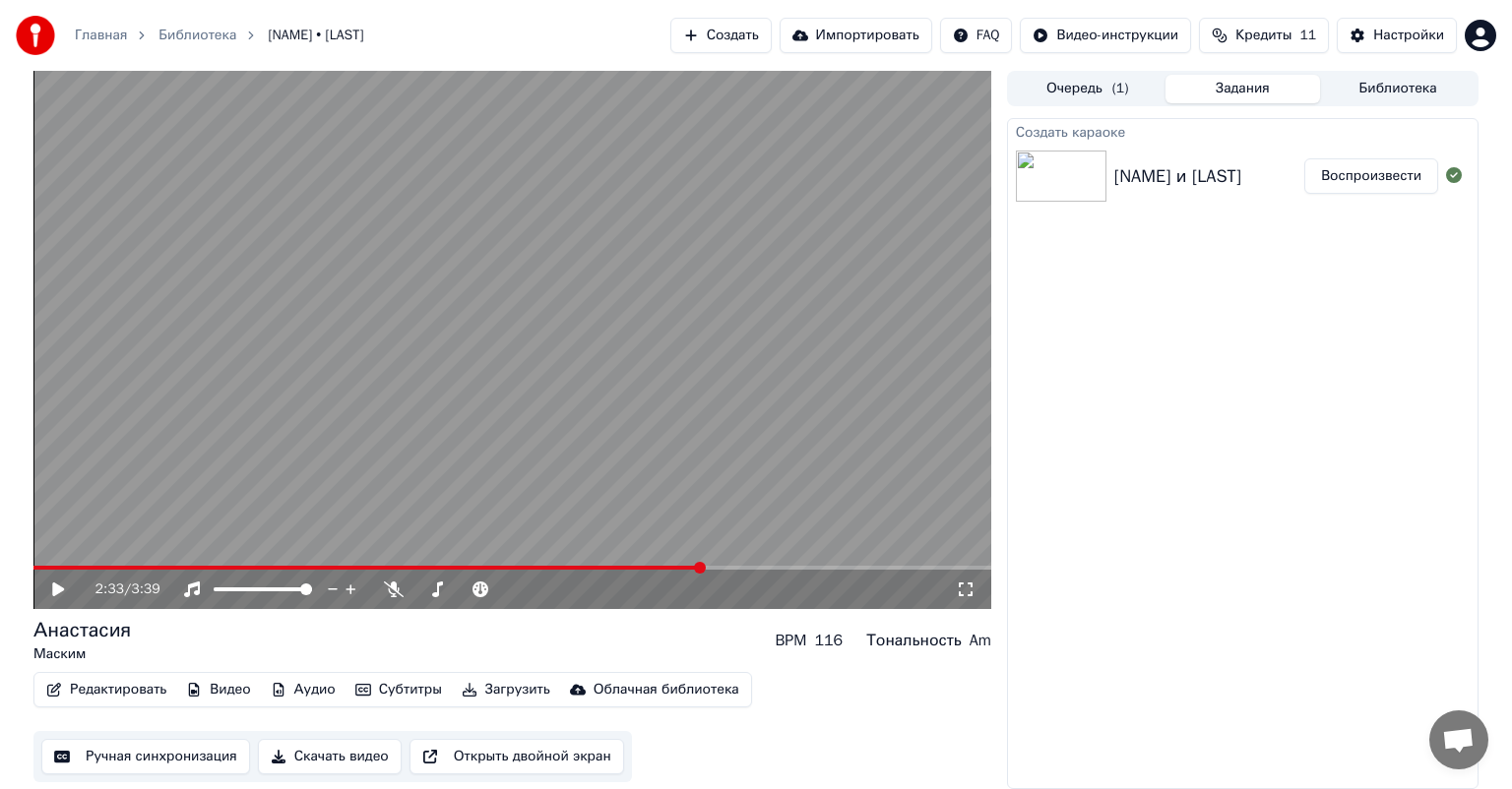 click at bounding box center [512, 339] 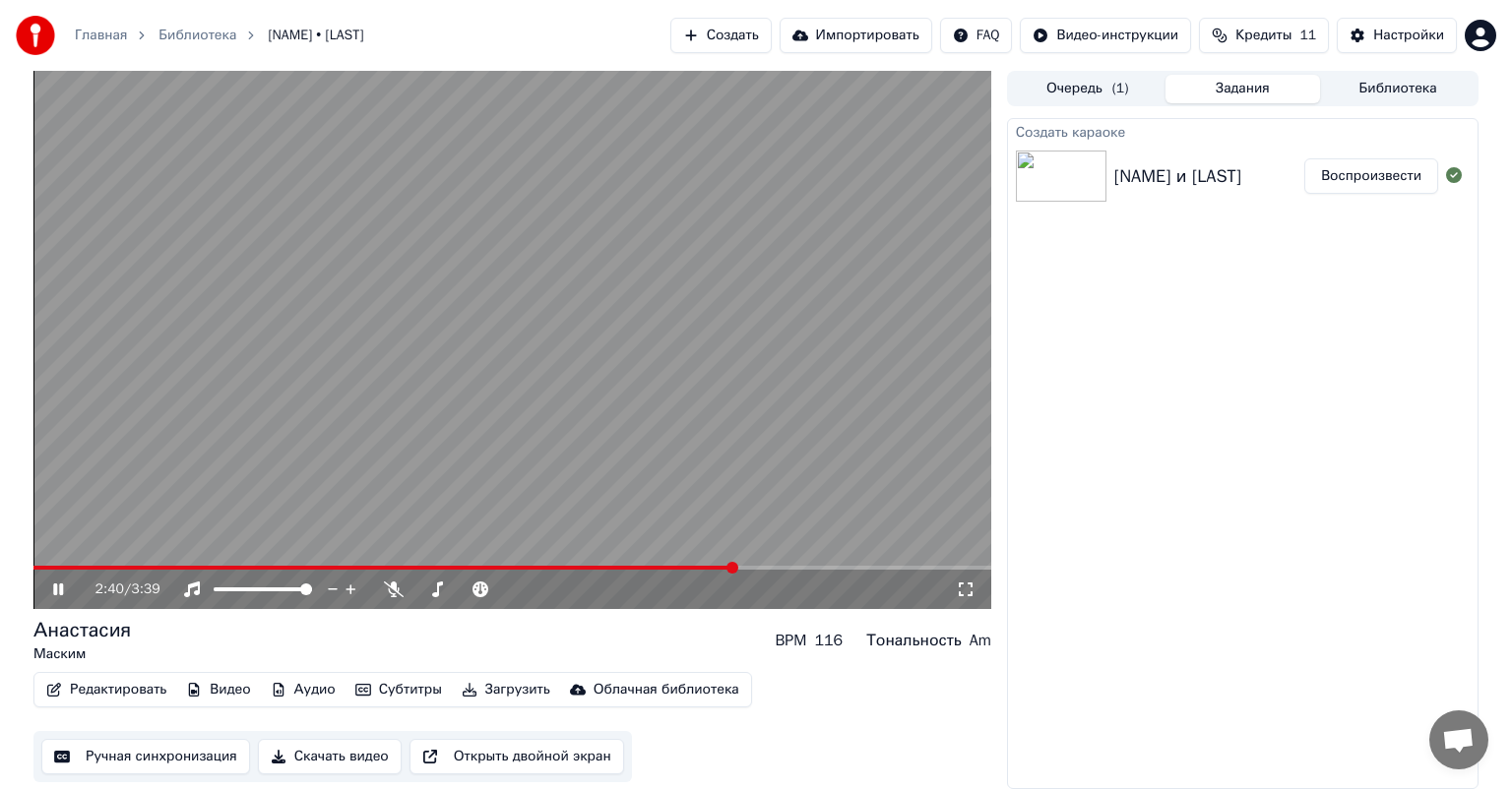 click at bounding box center (512, 339) 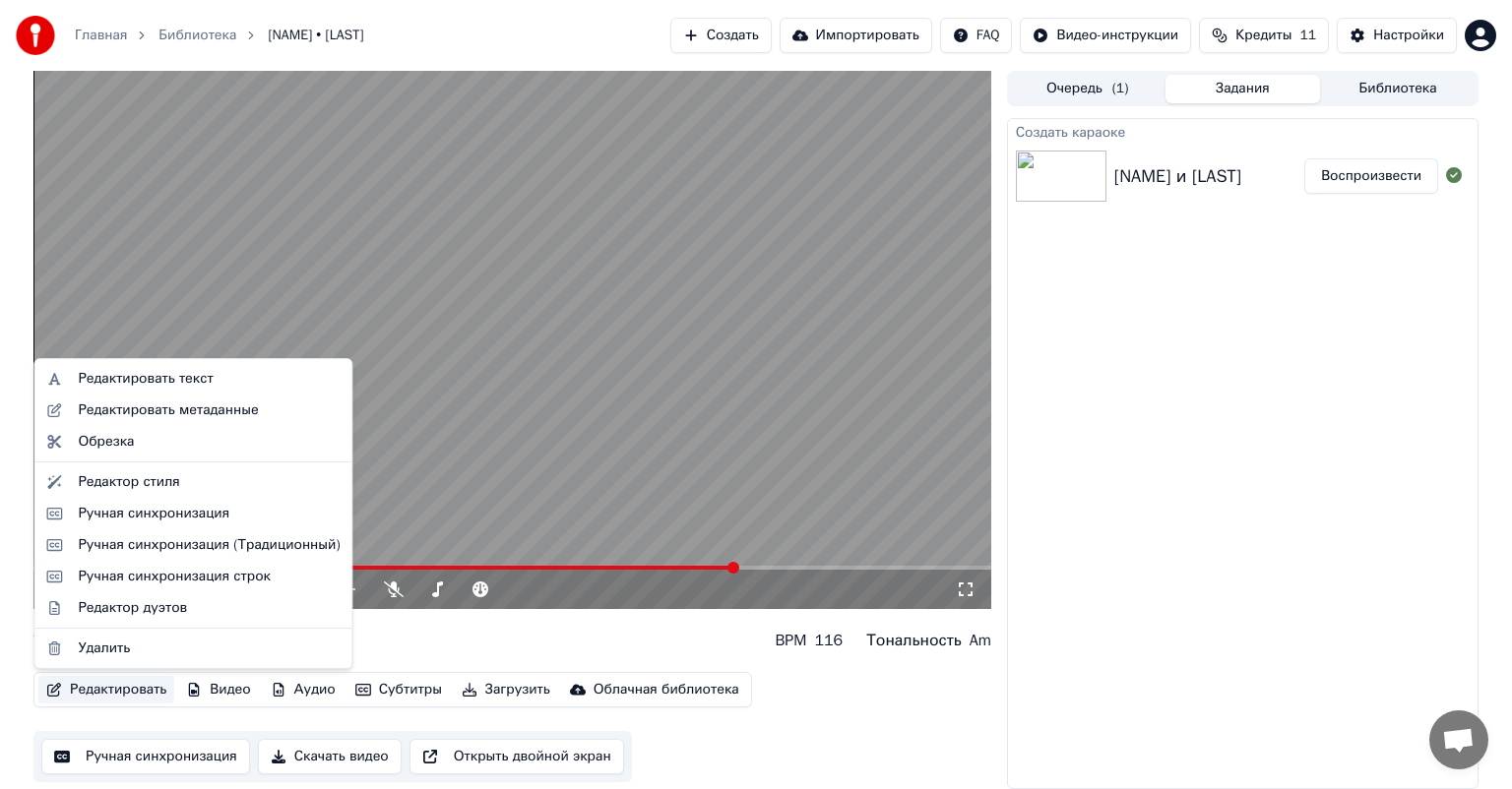 click on "Редактировать" at bounding box center (106, 690) 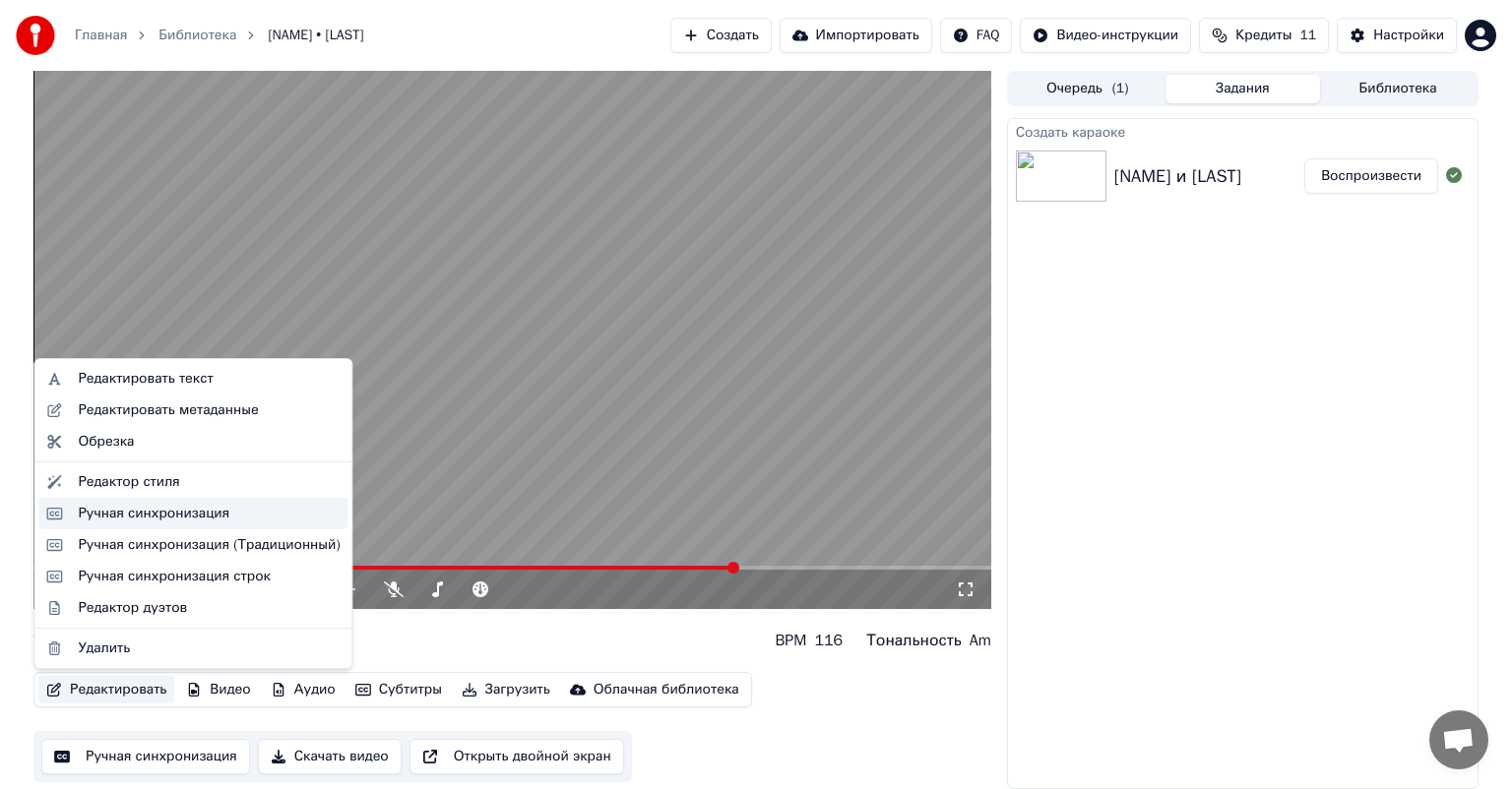 click on "Ручная синхронизация" at bounding box center [154, 514] 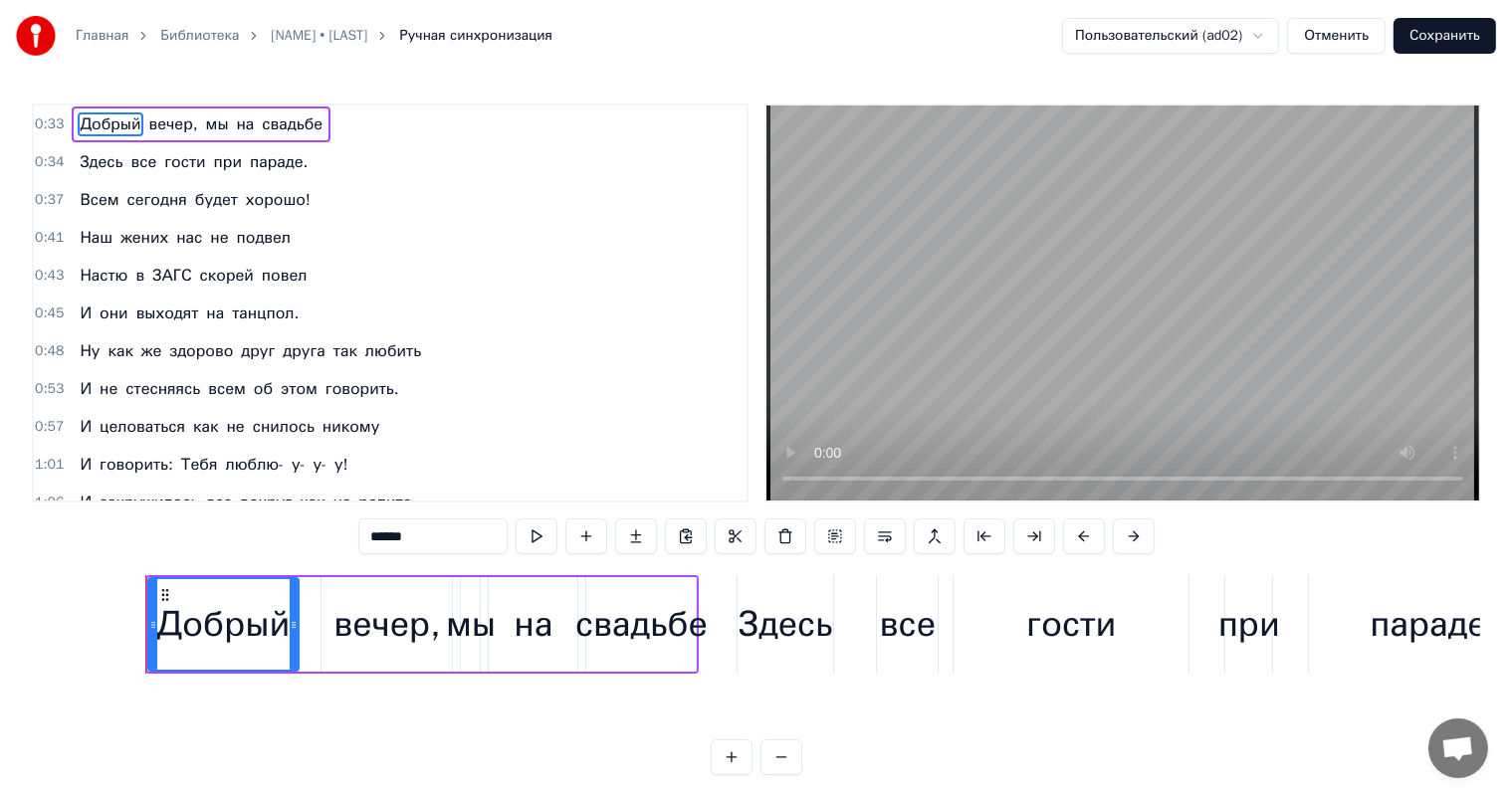 scroll, scrollTop: 0, scrollLeft: 11431, axis: horizontal 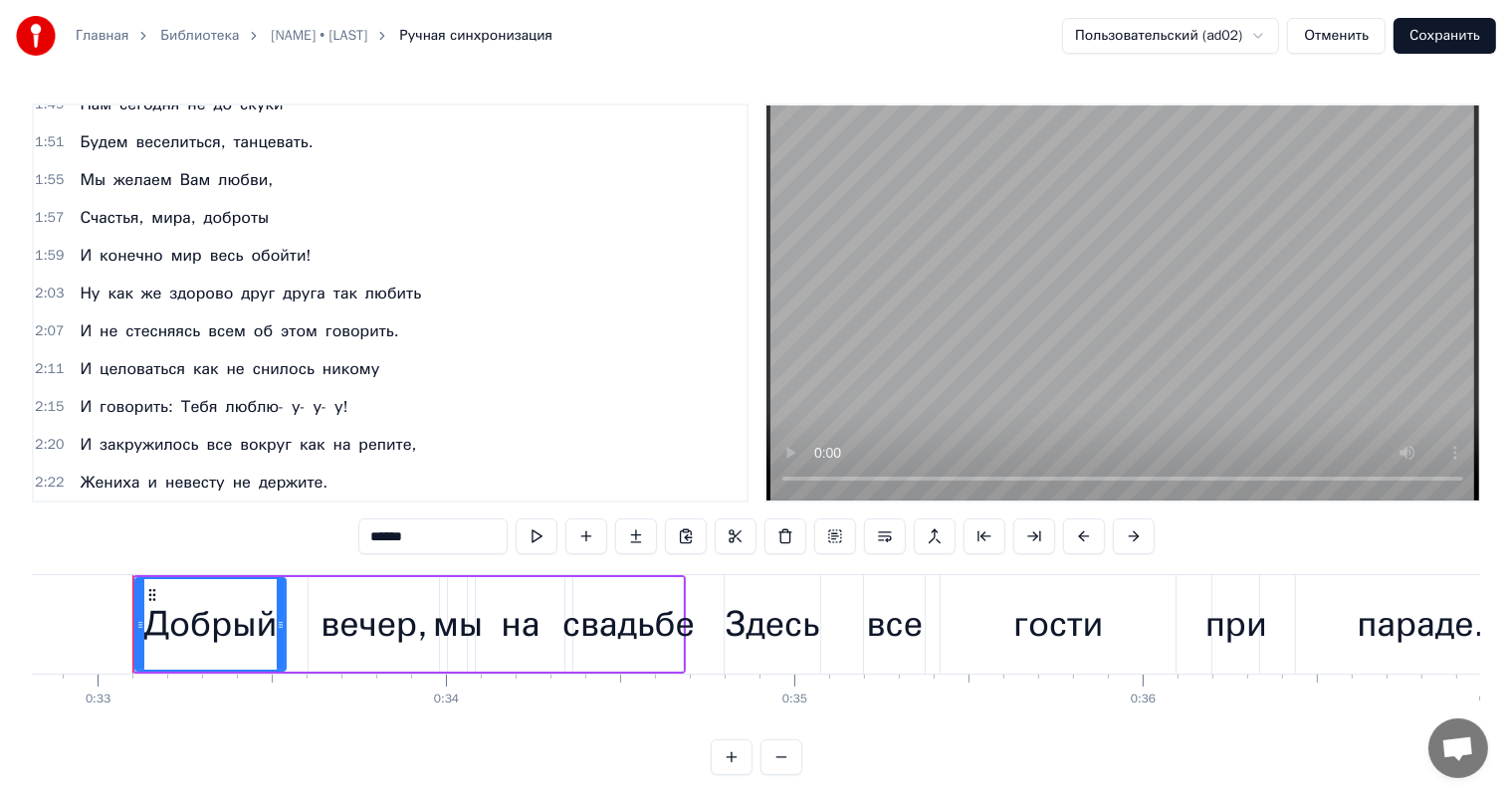 click on "И" at bounding box center (86, 331) 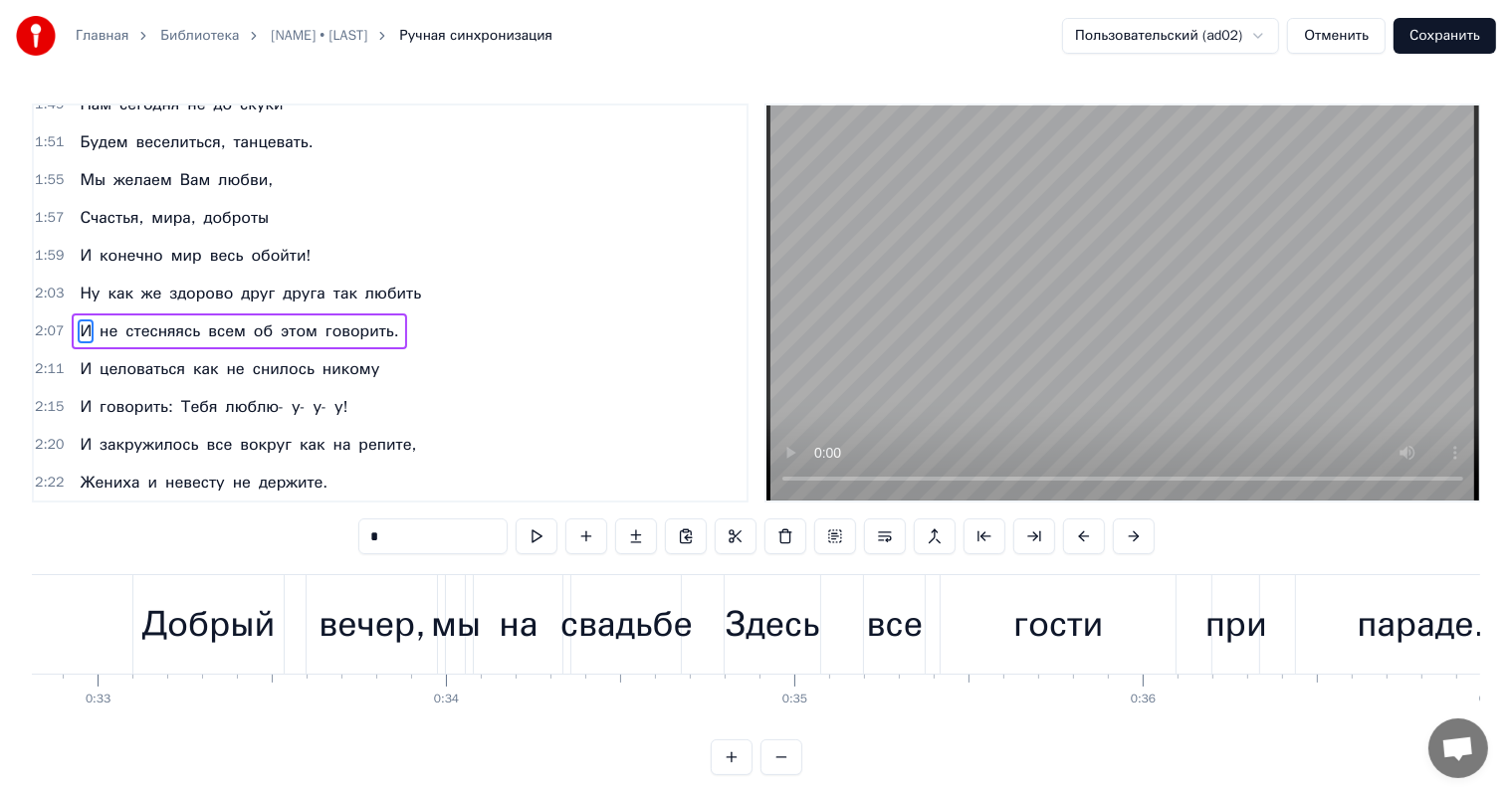 scroll, scrollTop: 882, scrollLeft: 0, axis: vertical 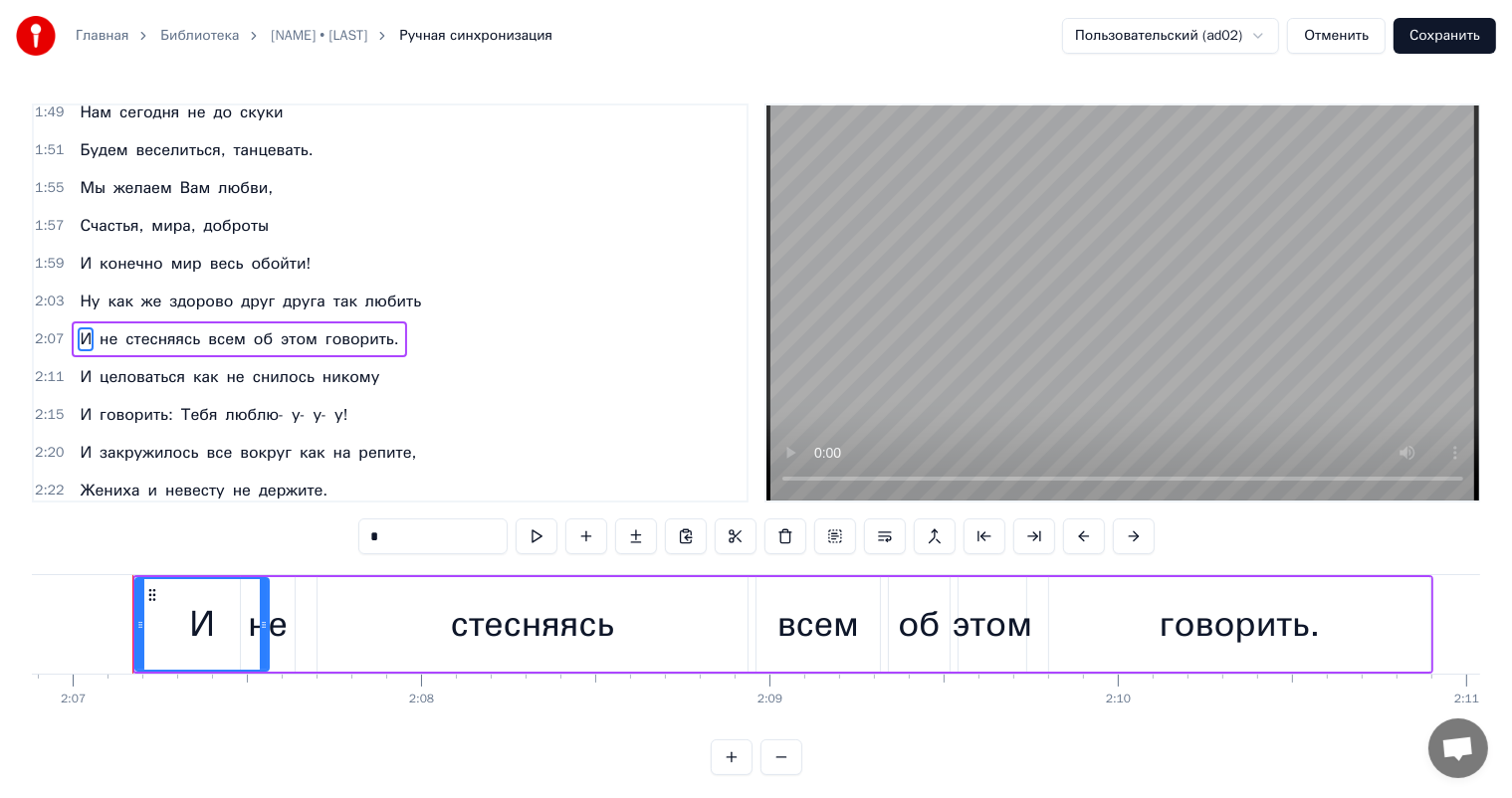 drag, startPoint x: 191, startPoint y: 629, endPoint x: 261, endPoint y: 638, distance: 70.5762 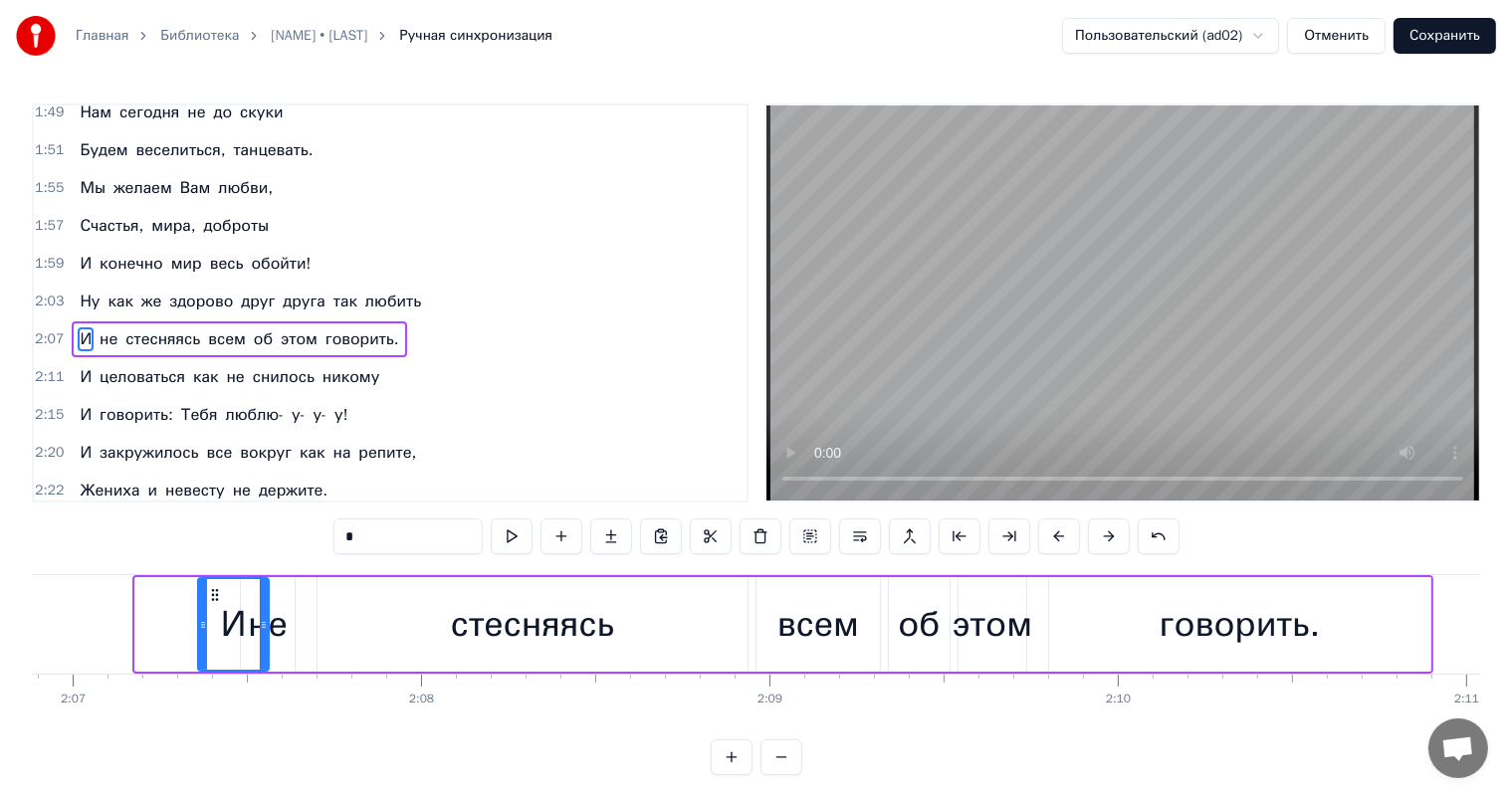 drag, startPoint x: 137, startPoint y: 623, endPoint x: 204, endPoint y: 626, distance: 67.06713 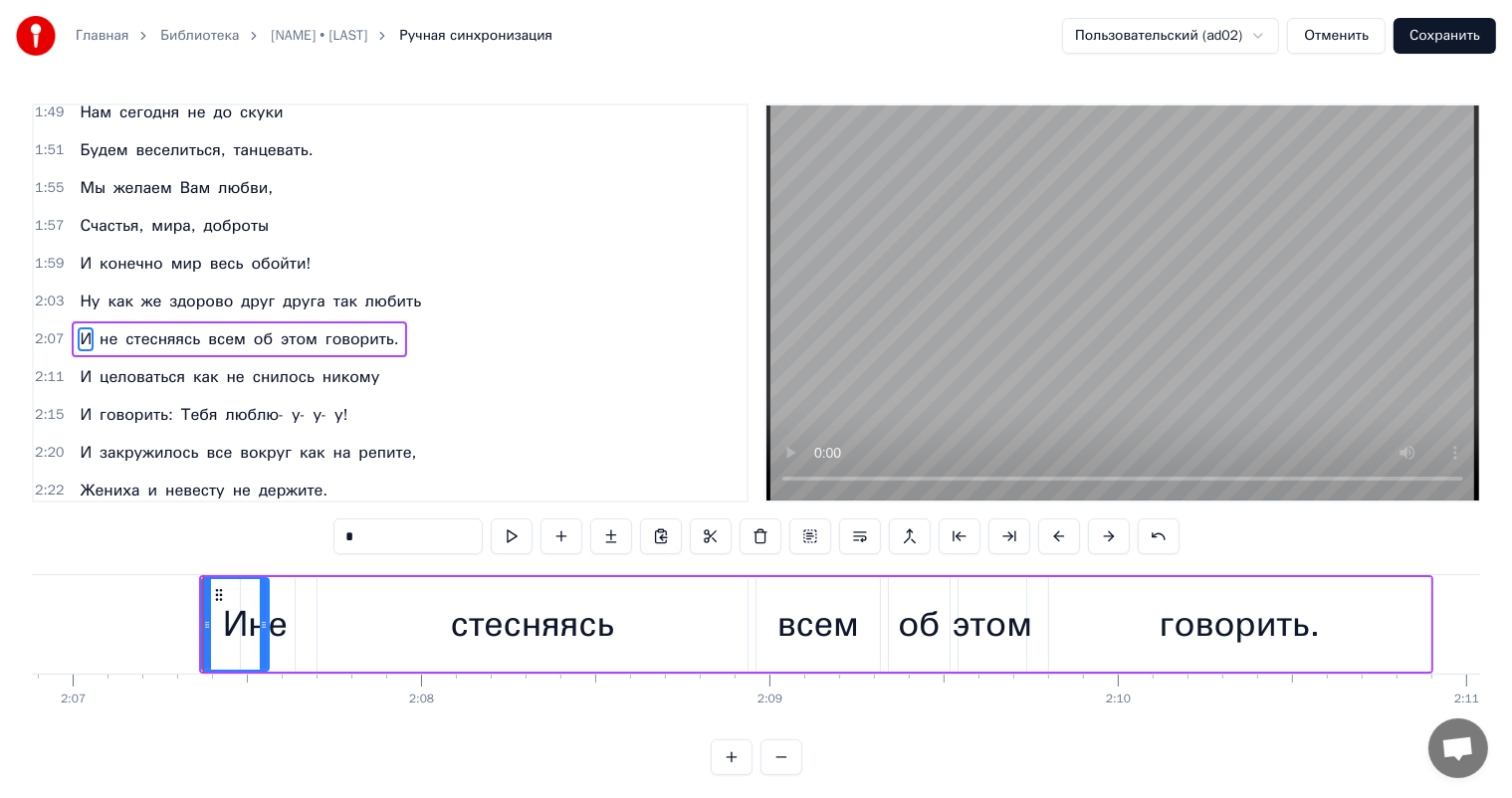 click on "не" at bounding box center (268, 624) 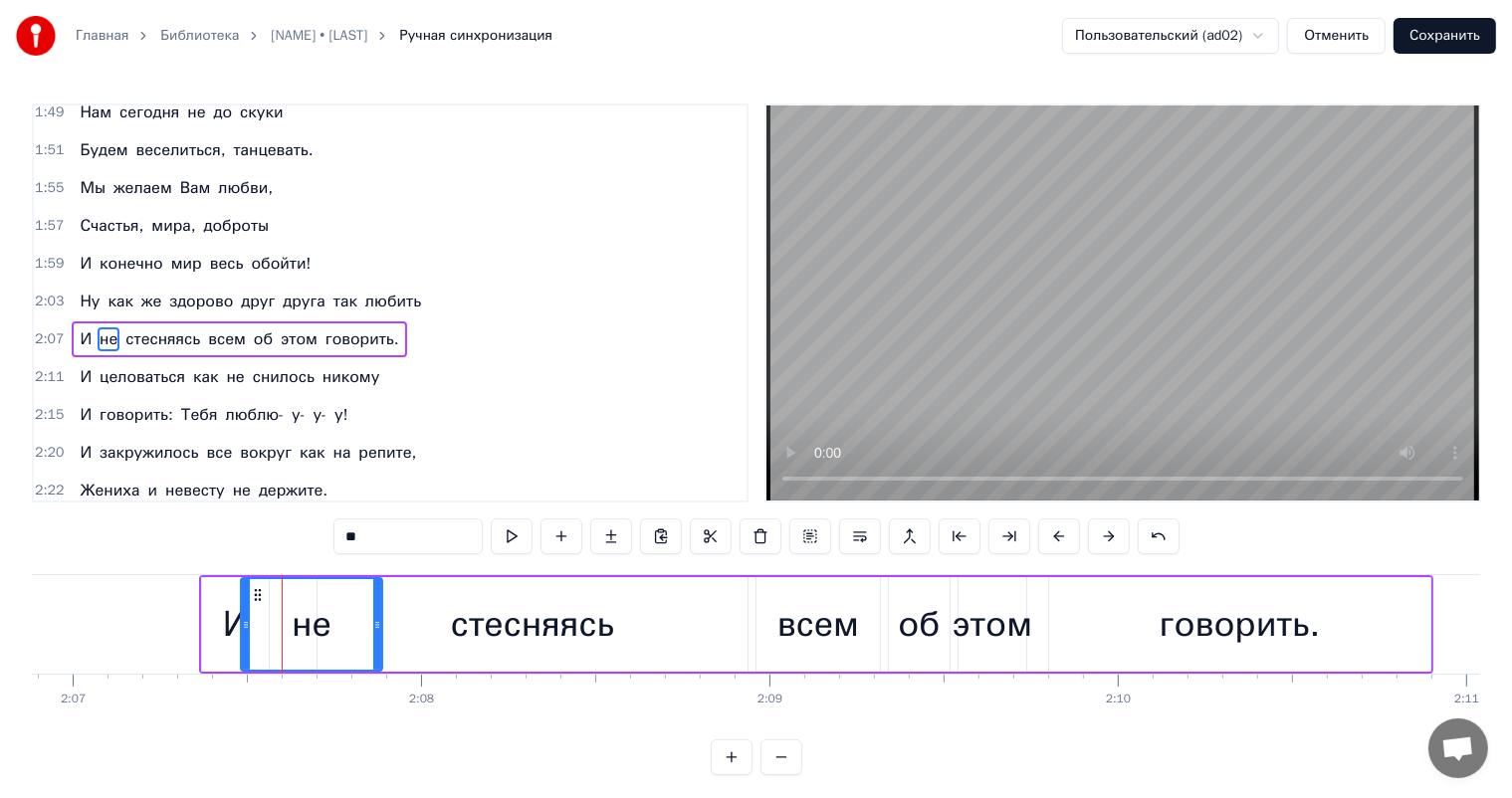 drag, startPoint x: 291, startPoint y: 621, endPoint x: 381, endPoint y: 627, distance: 90.199778 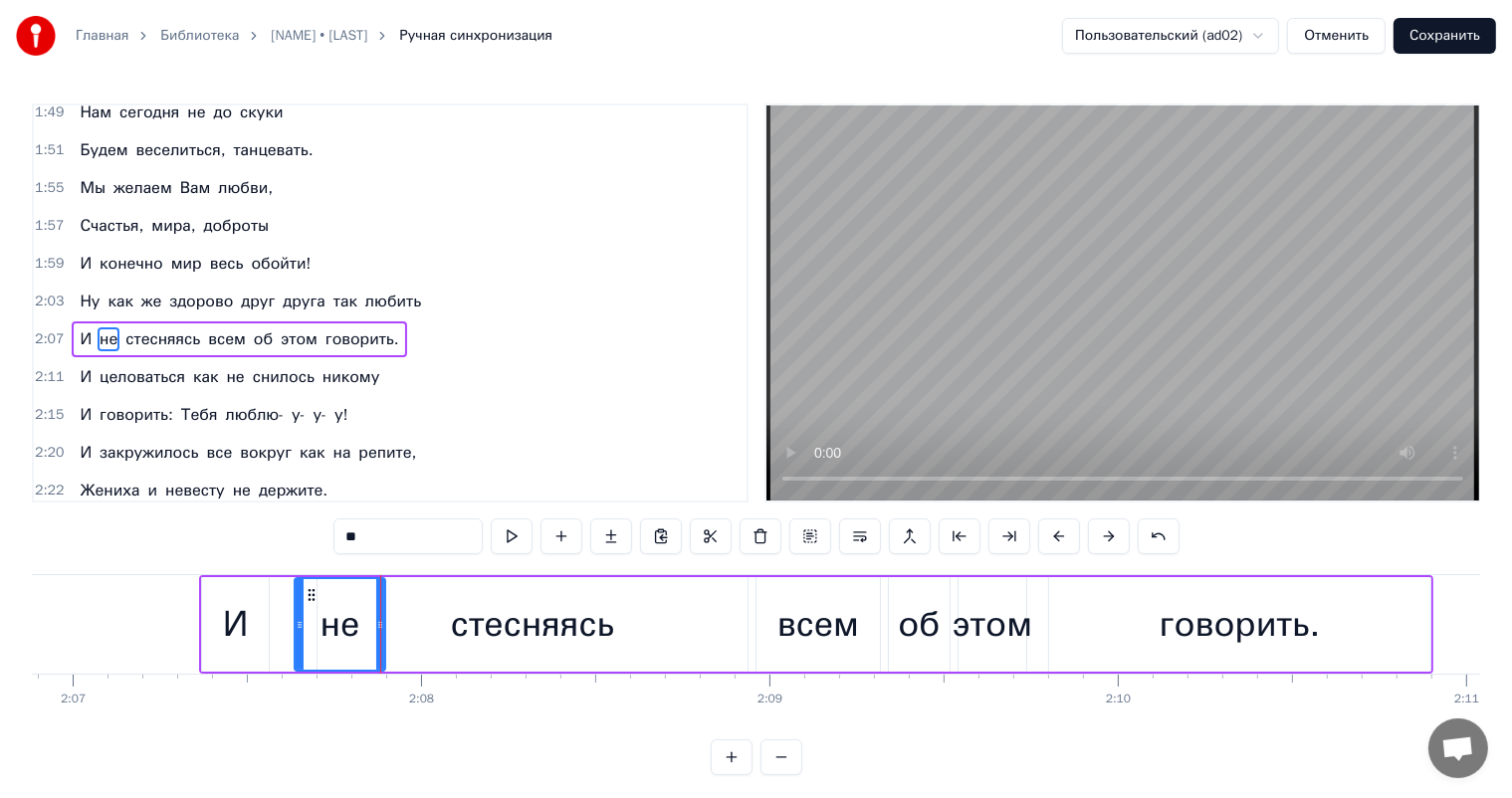 drag, startPoint x: 243, startPoint y: 621, endPoint x: 297, endPoint y: 621, distance: 54 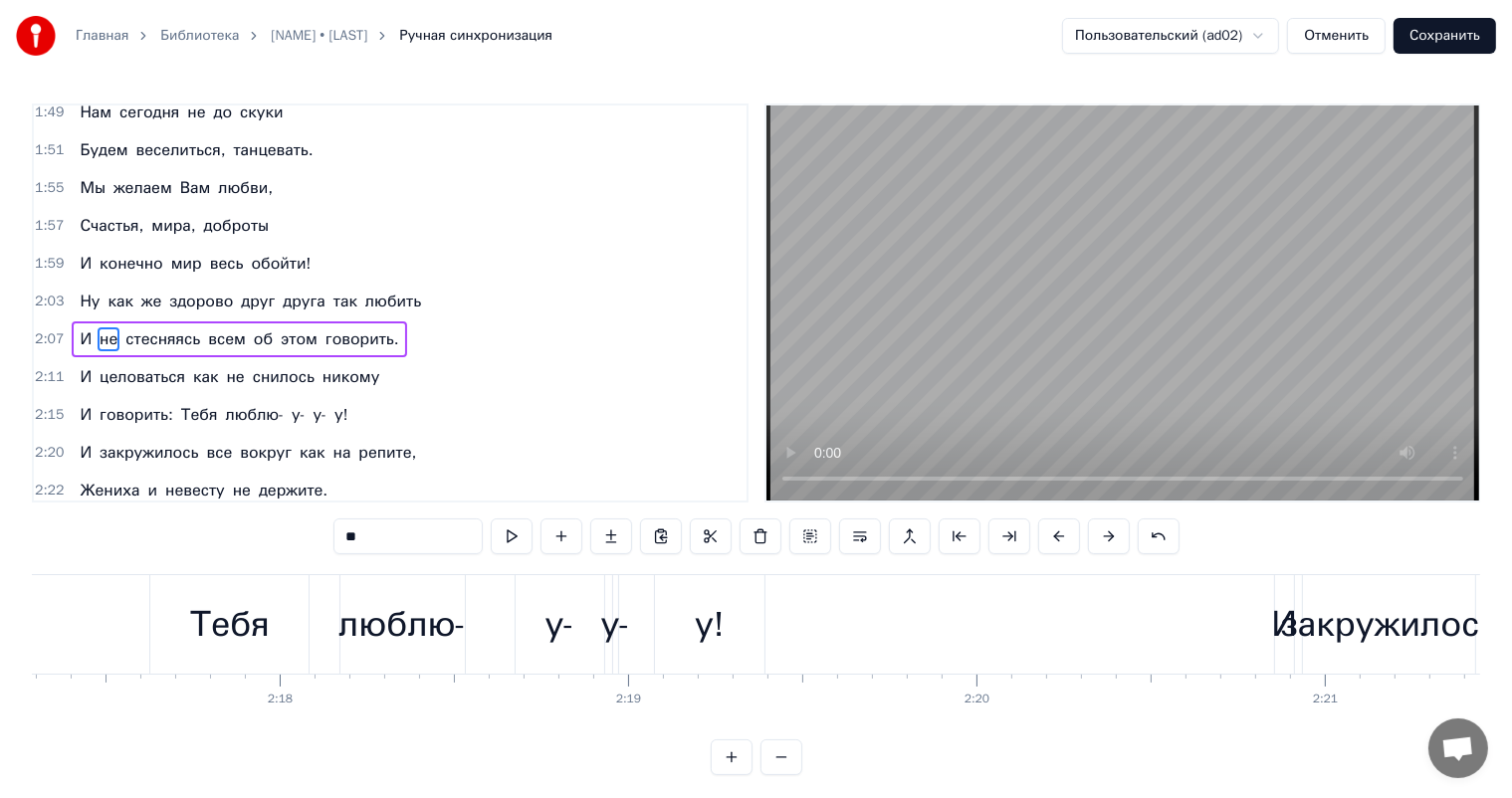 scroll, scrollTop: 0, scrollLeft: 47872, axis: horizontal 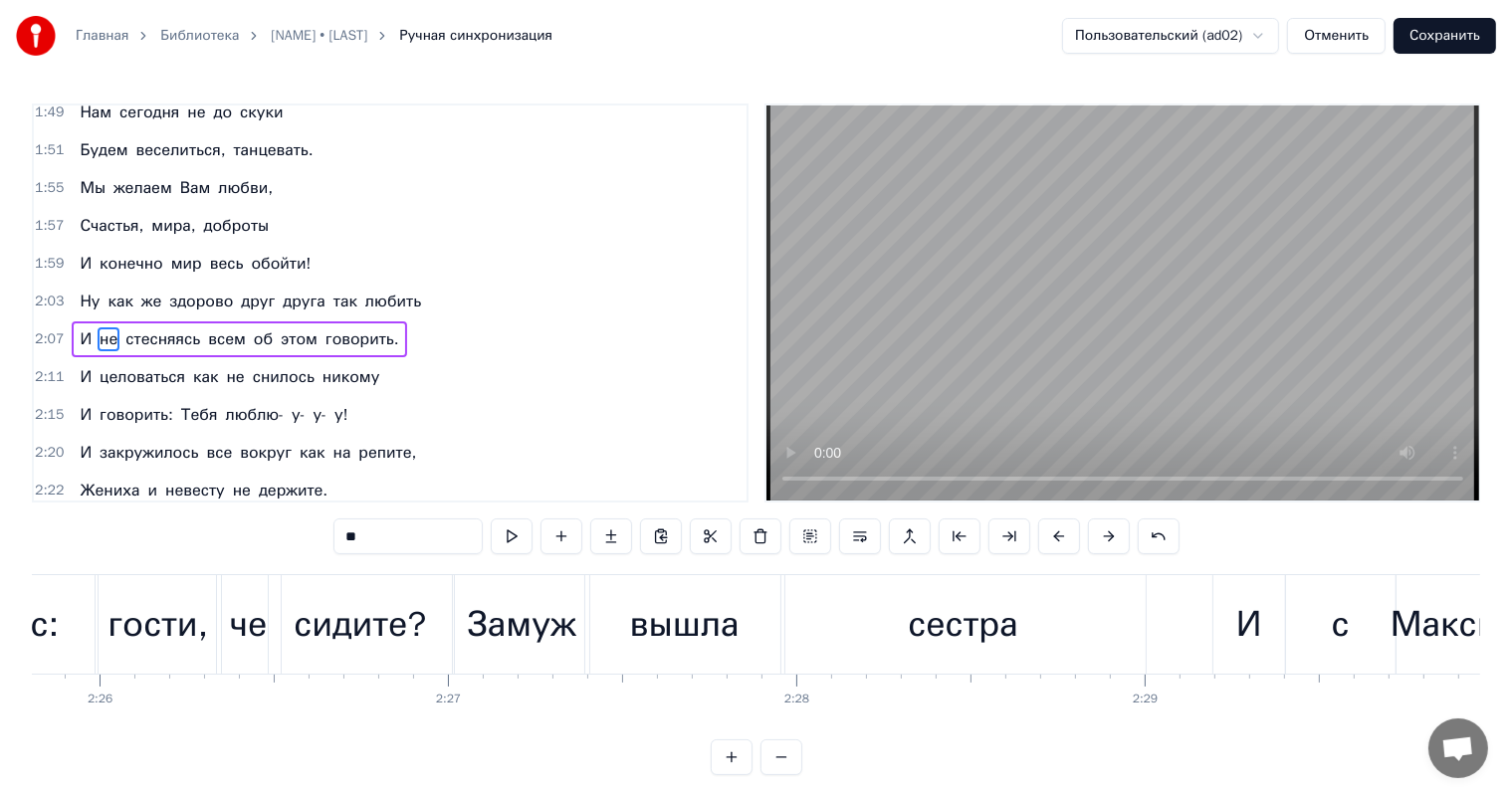 click on "Замуж" at bounding box center (522, 624) 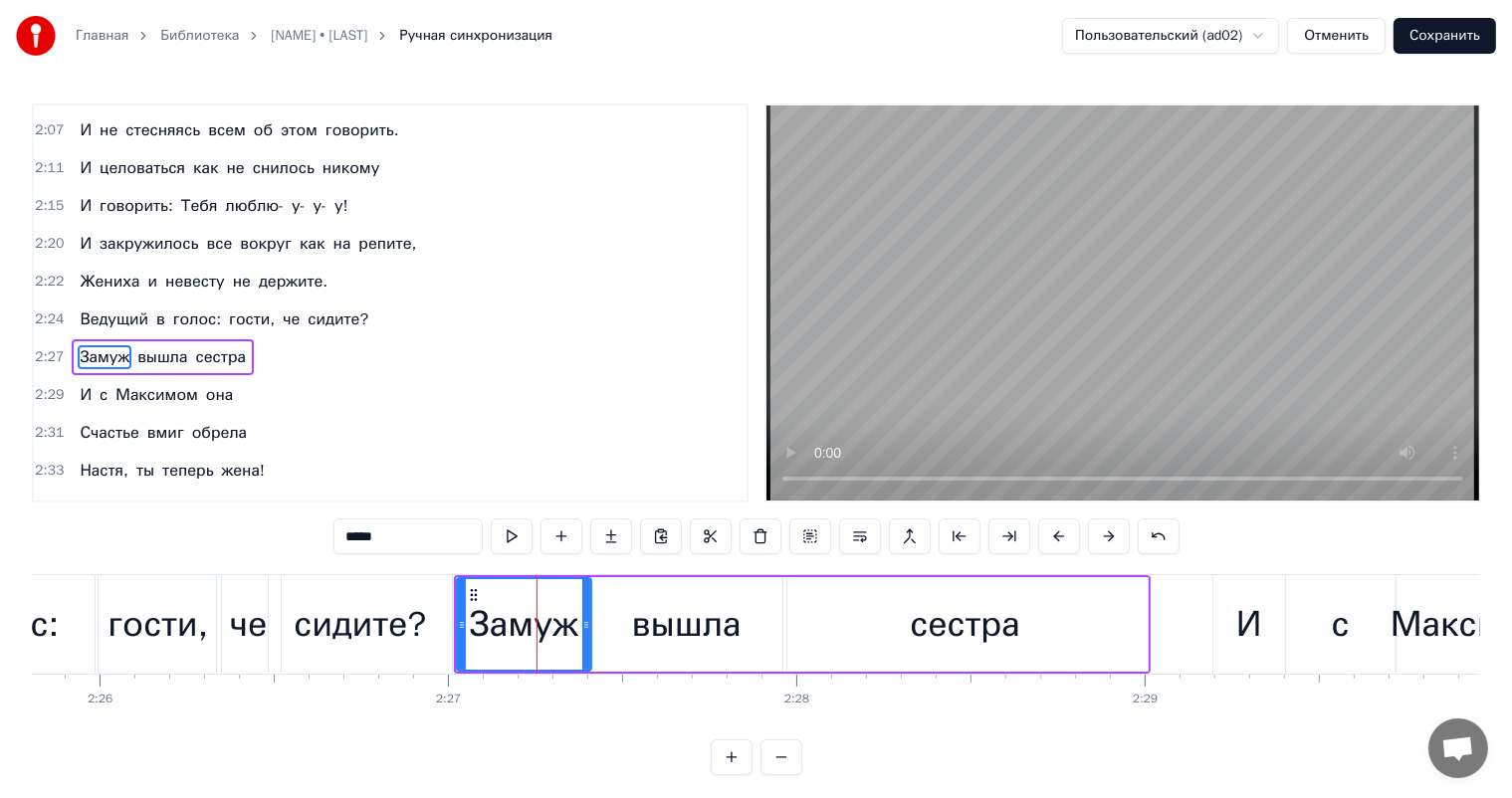 scroll, scrollTop: 1101, scrollLeft: 0, axis: vertical 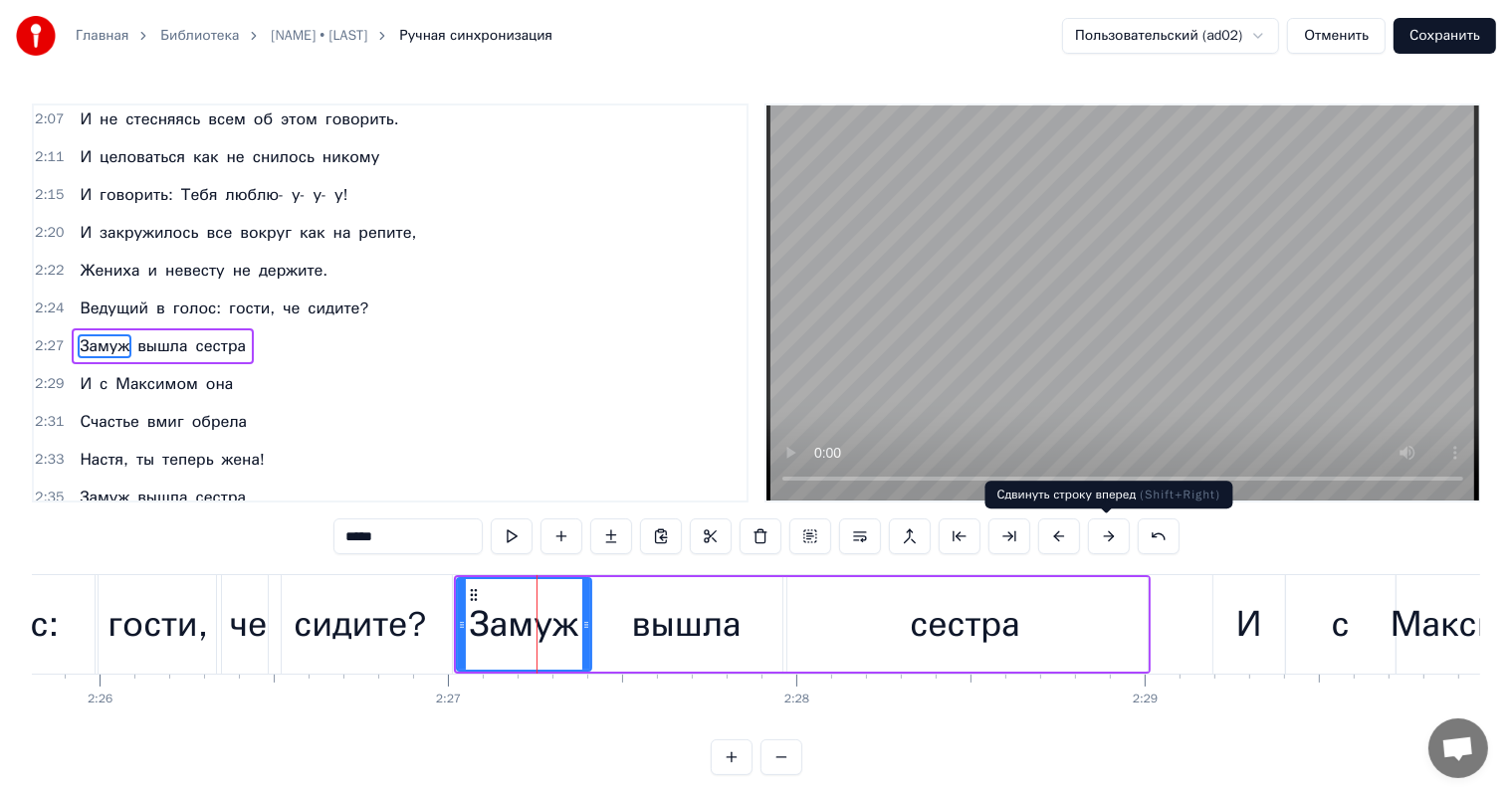 click at bounding box center [1109, 536] 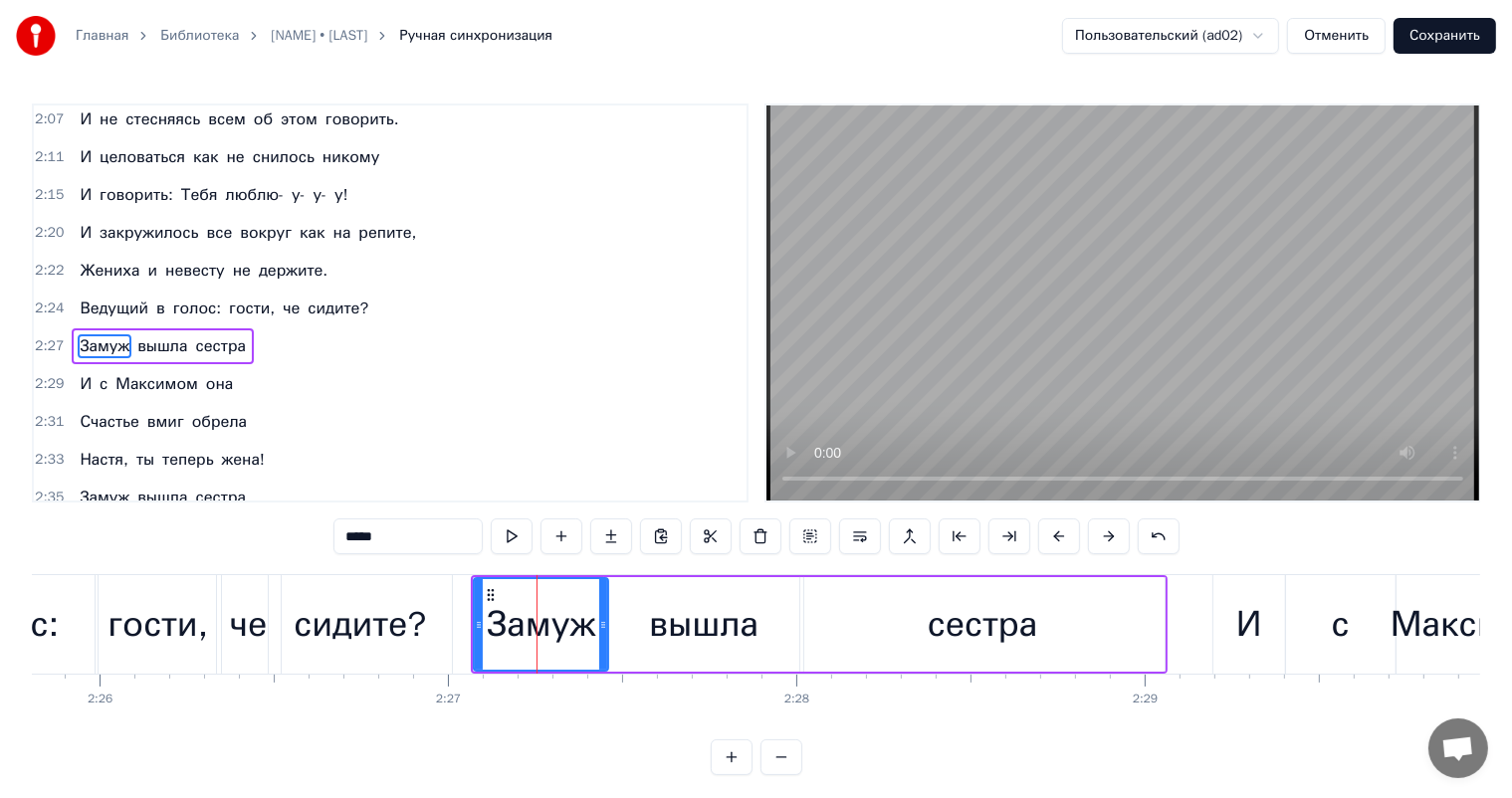 click at bounding box center [1109, 536] 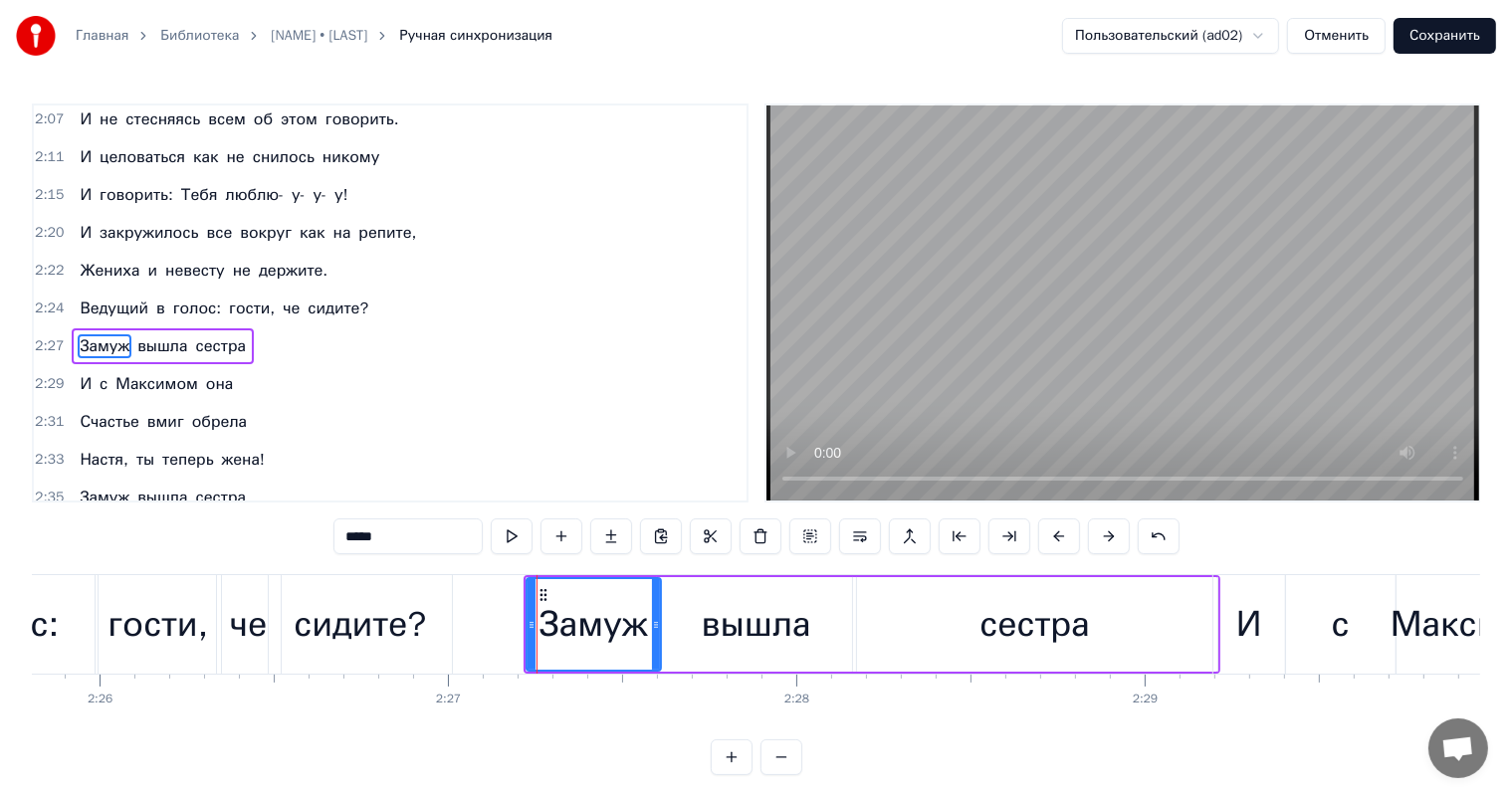 click at bounding box center (1109, 536) 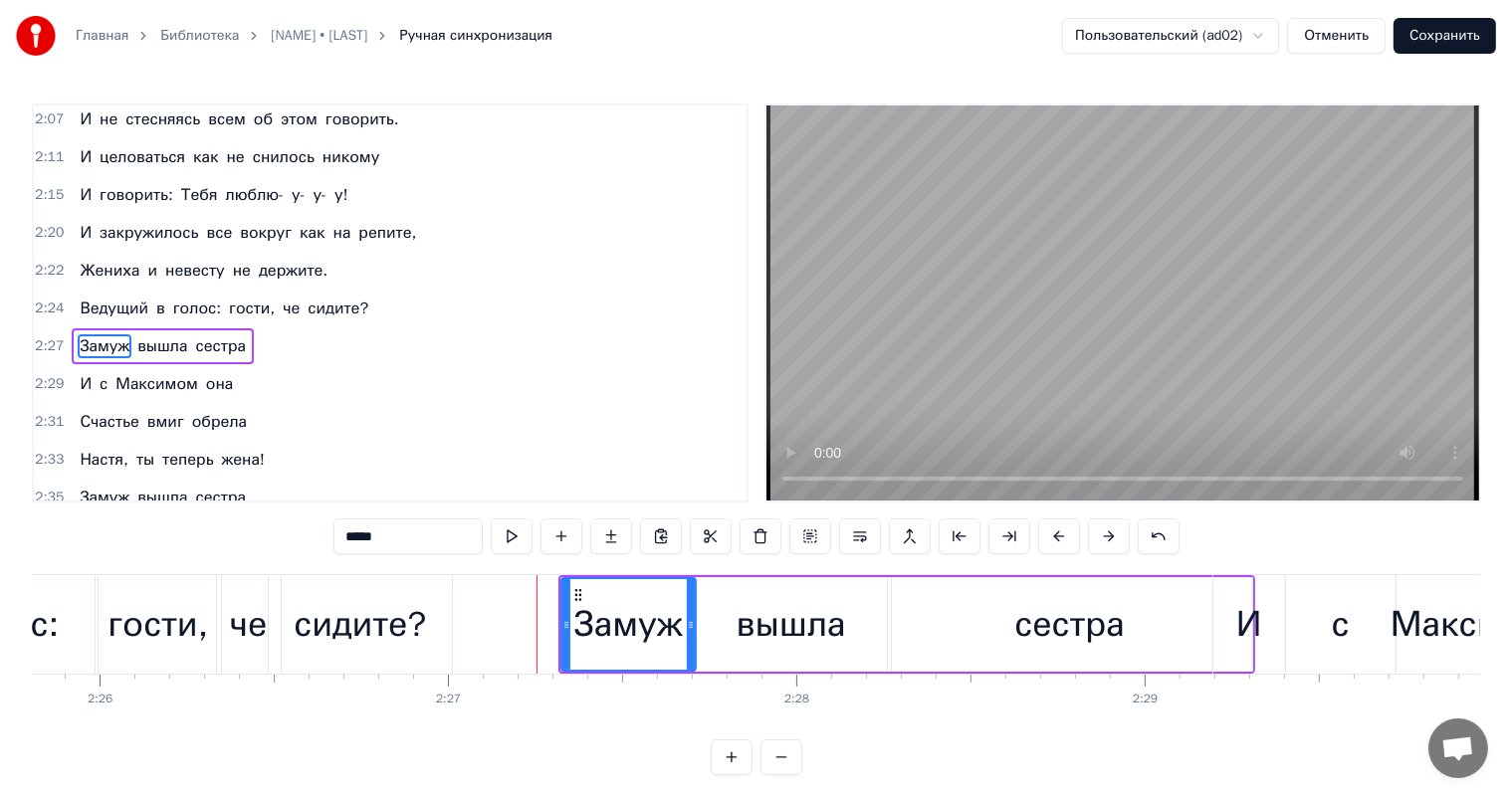 click at bounding box center [1109, 536] 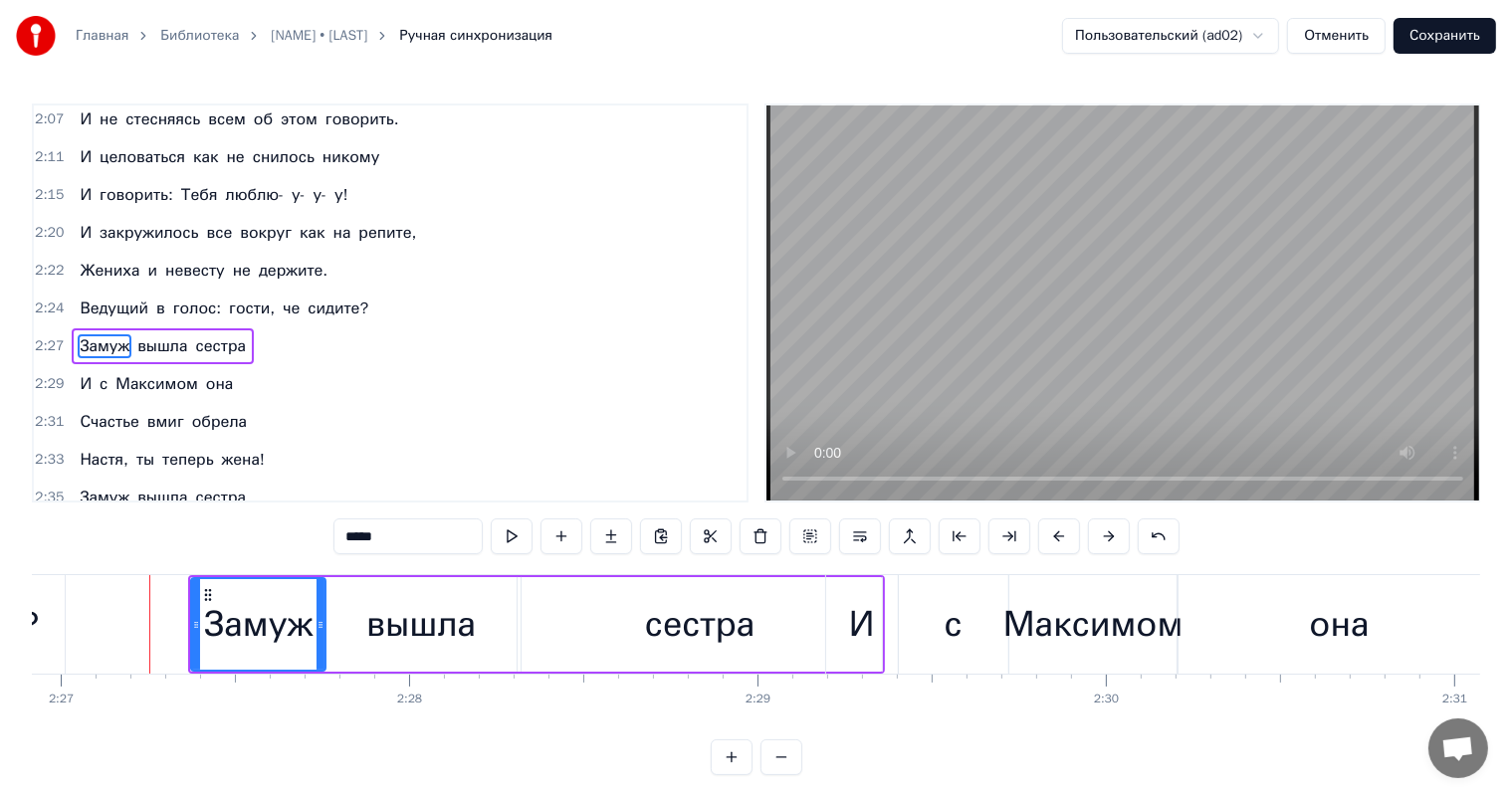 scroll, scrollTop: 0, scrollLeft: 51399, axis: horizontal 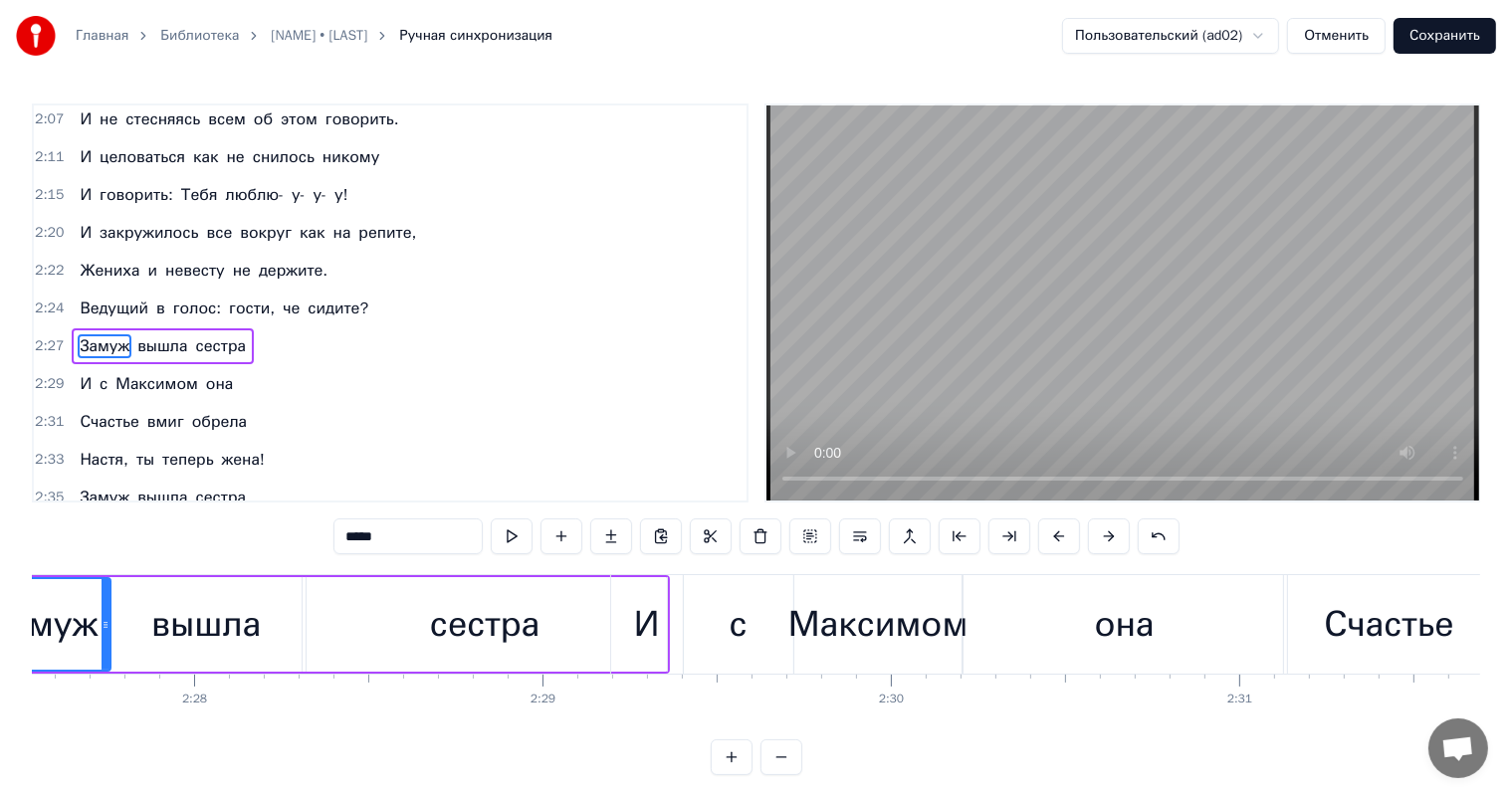 click on "Максимом" at bounding box center (878, 624) 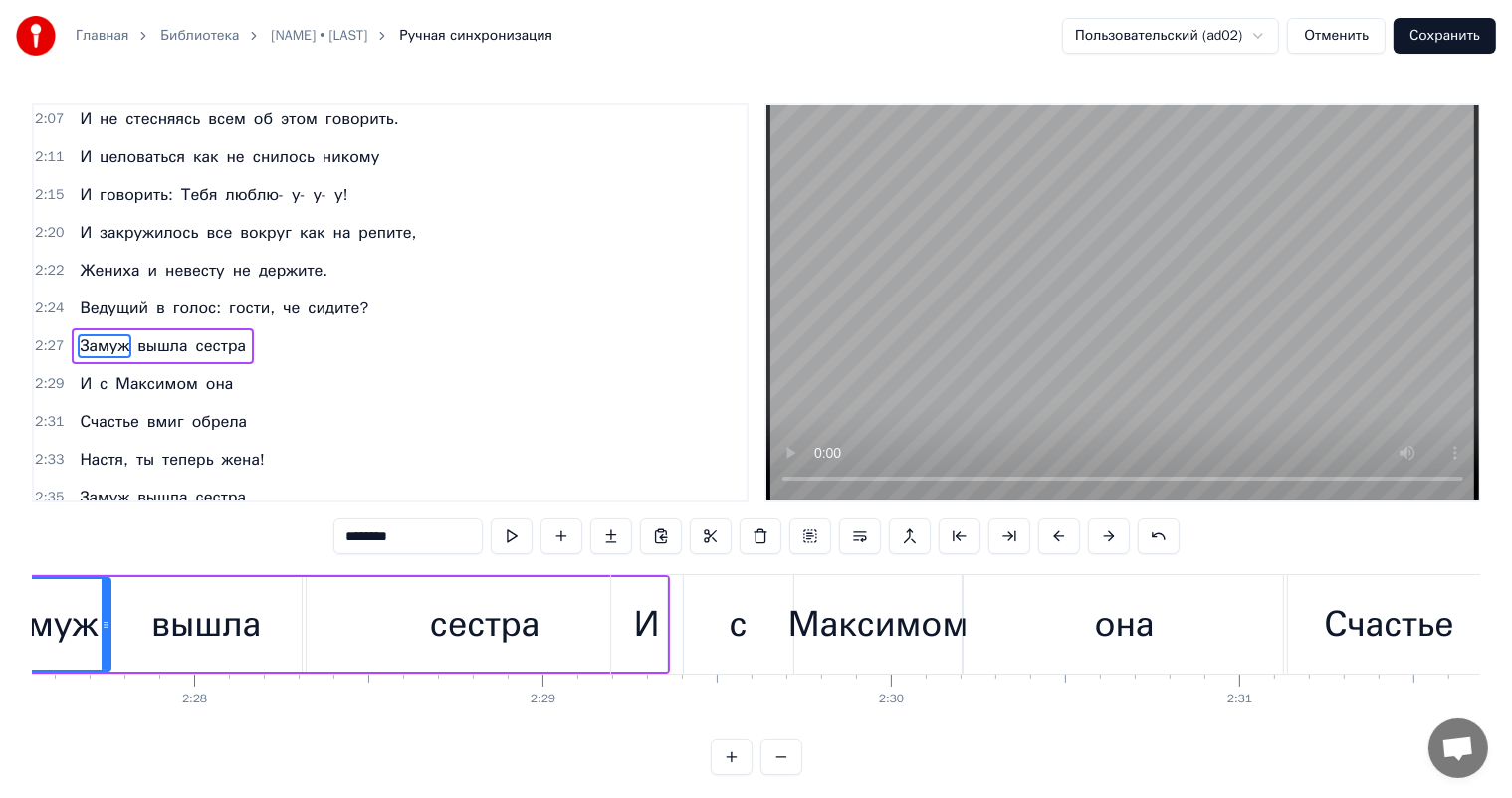 scroll, scrollTop: 1138, scrollLeft: 0, axis: vertical 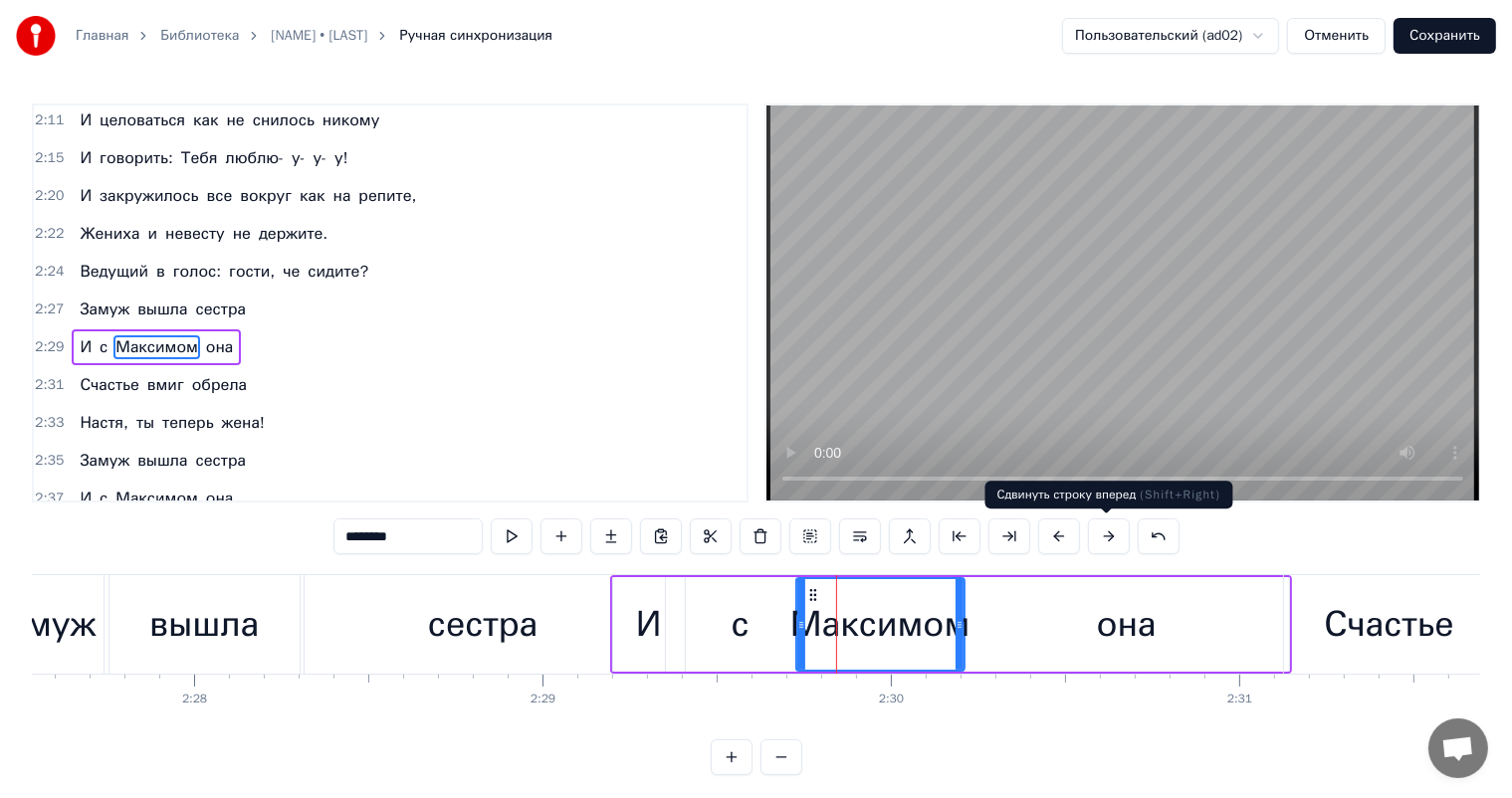click at bounding box center [1109, 536] 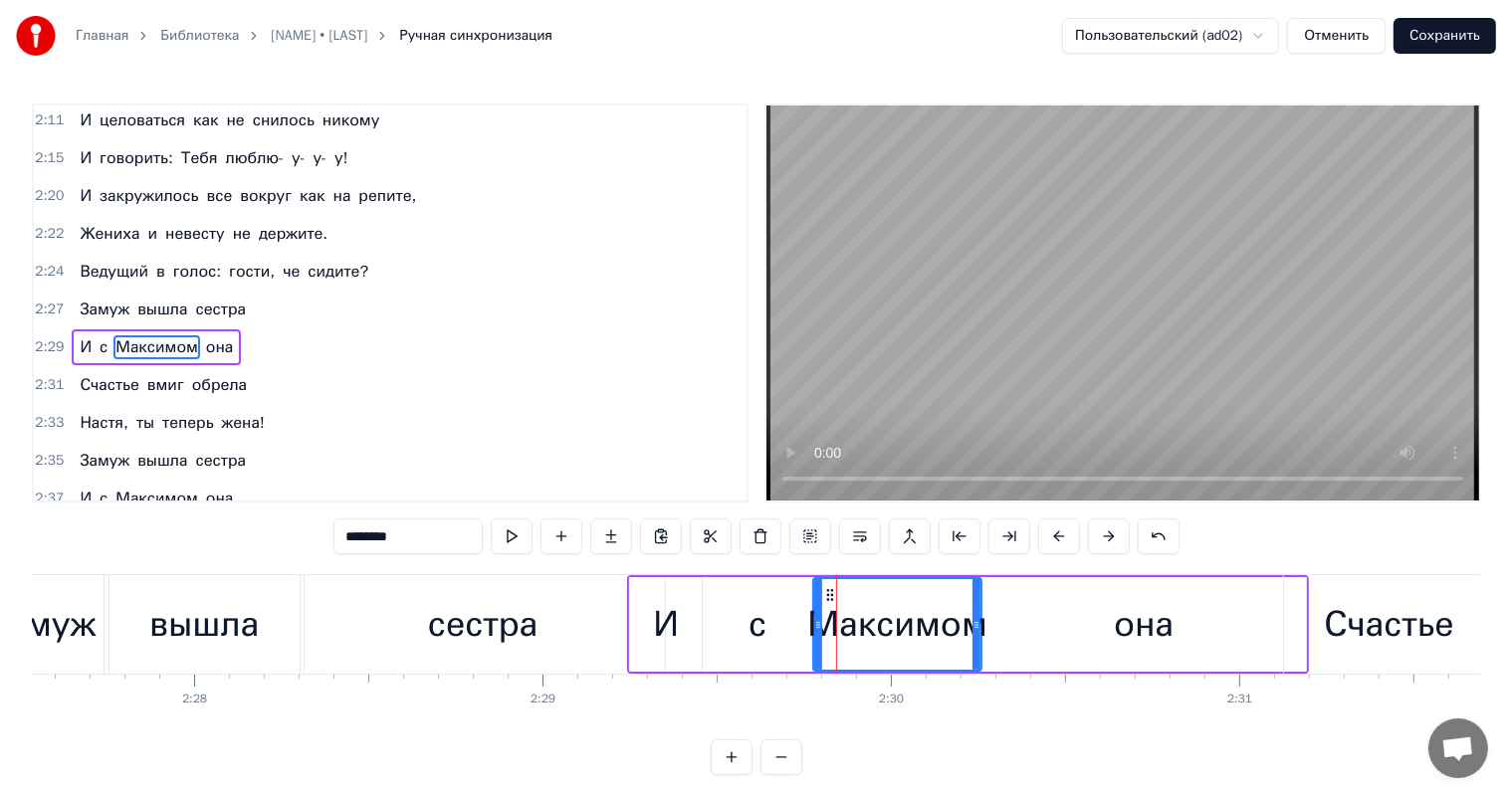 click at bounding box center (1109, 536) 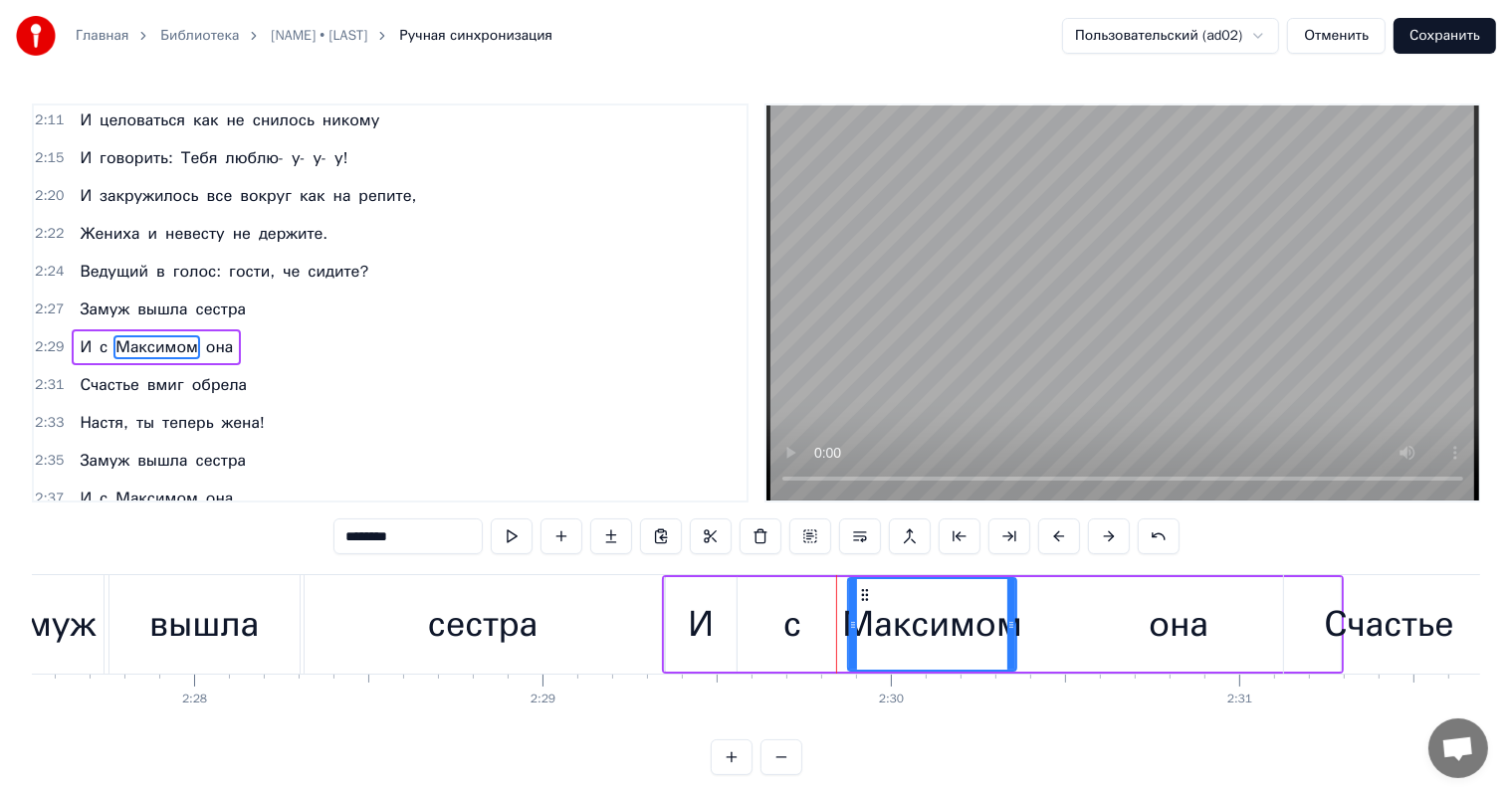 click at bounding box center [1109, 536] 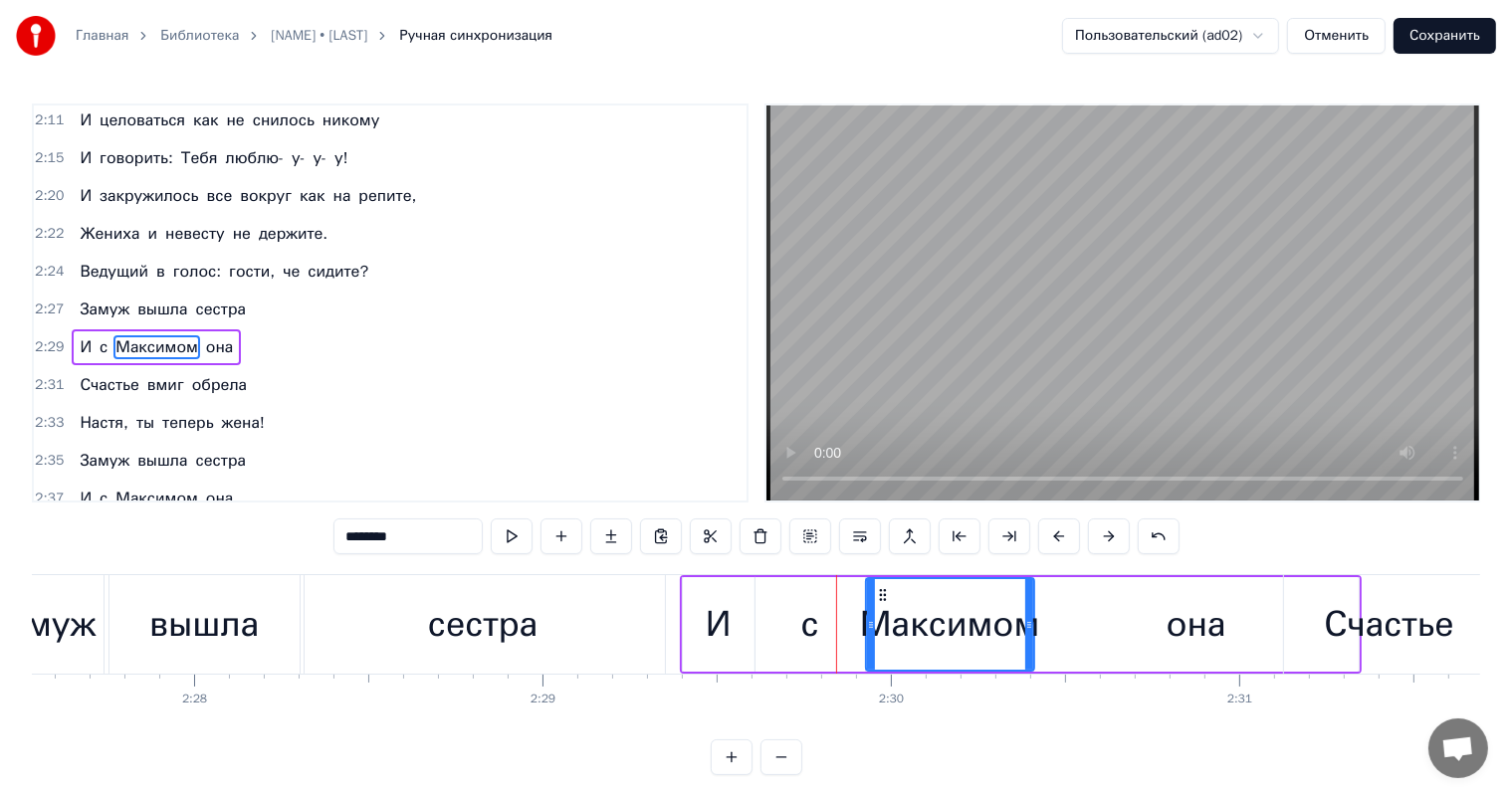 click at bounding box center [1109, 536] 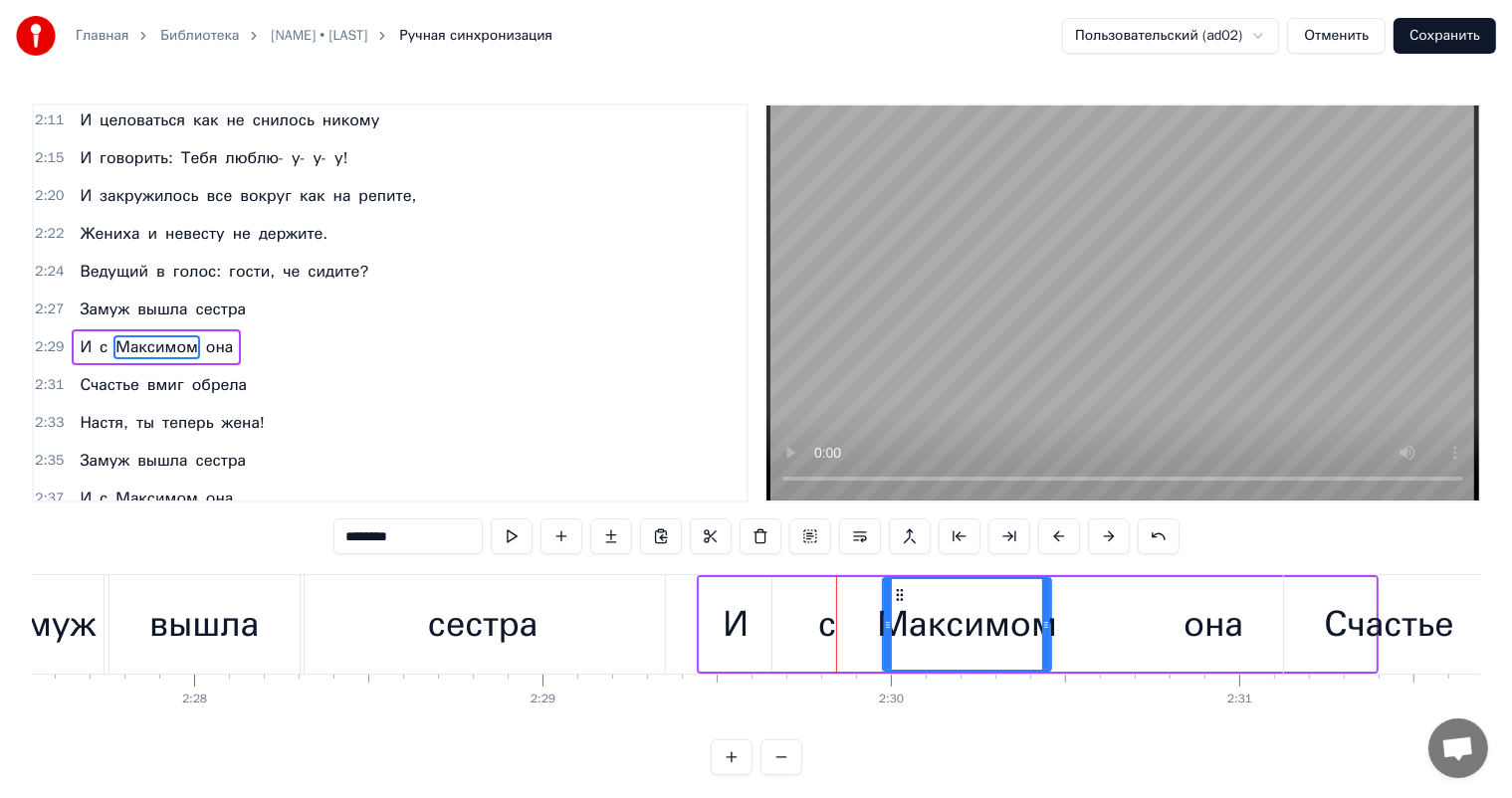 click at bounding box center [1109, 536] 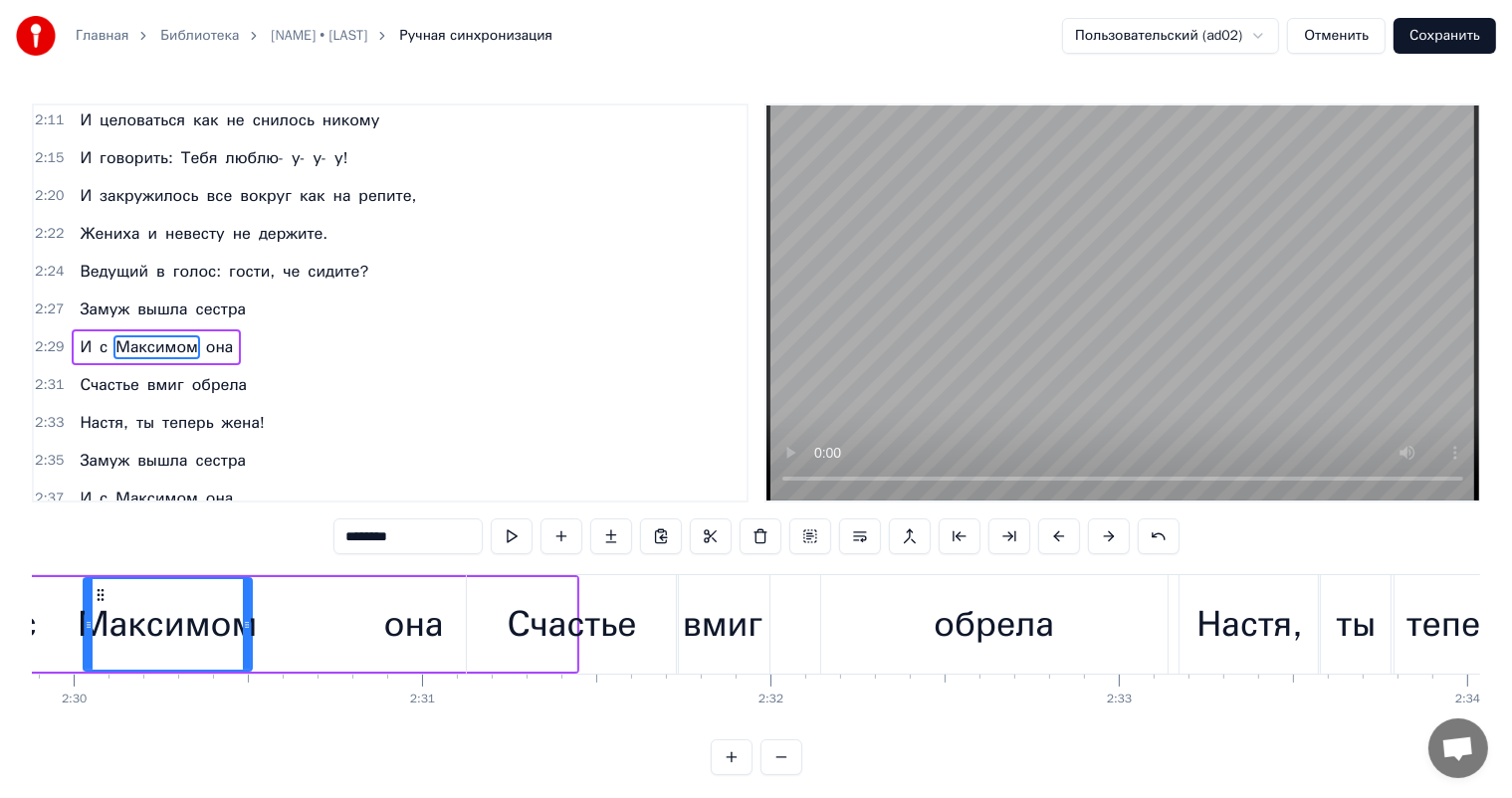 scroll, scrollTop: 0, scrollLeft: 52346, axis: horizontal 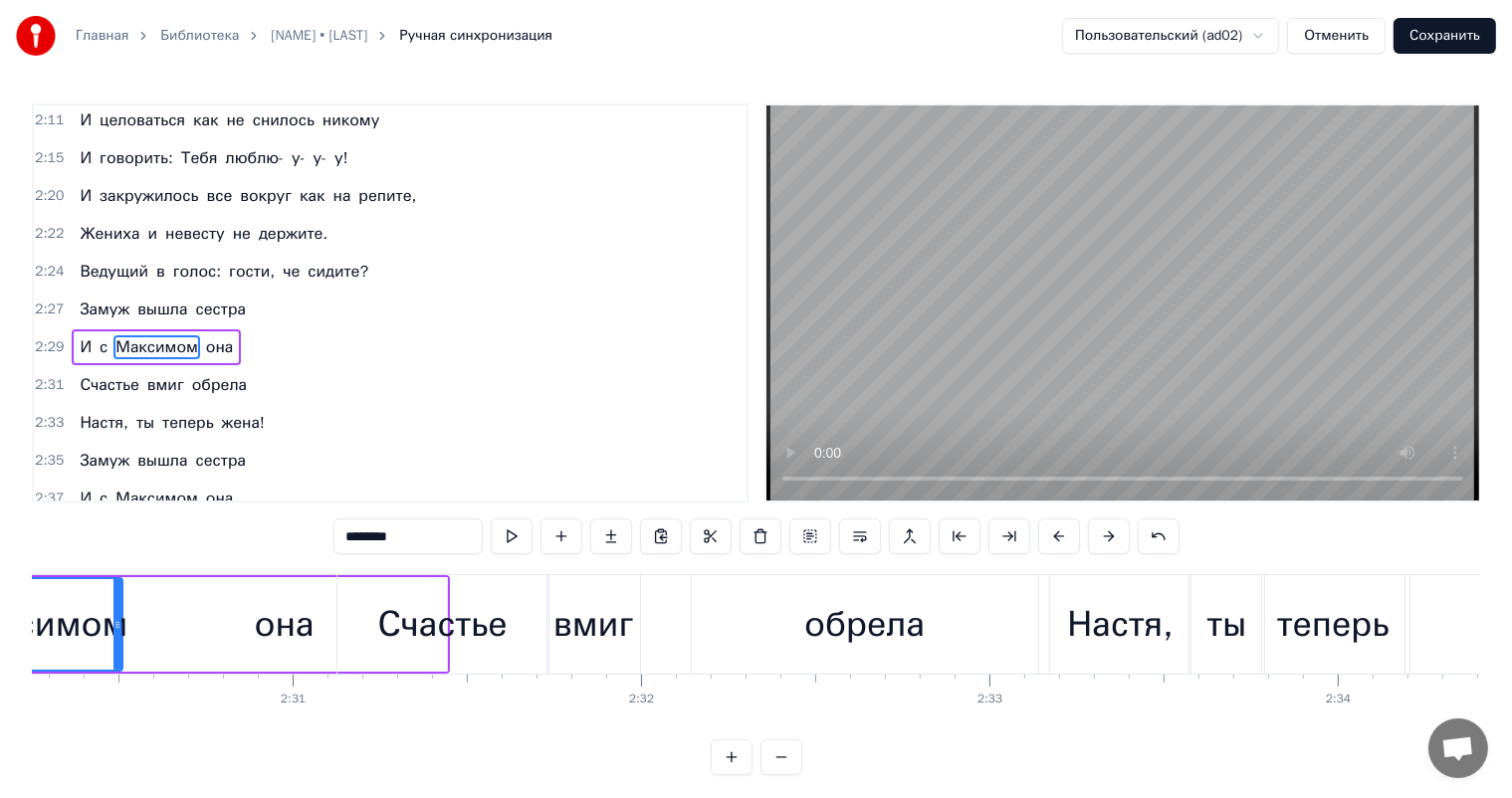 click on "обрела" at bounding box center (864, 624) 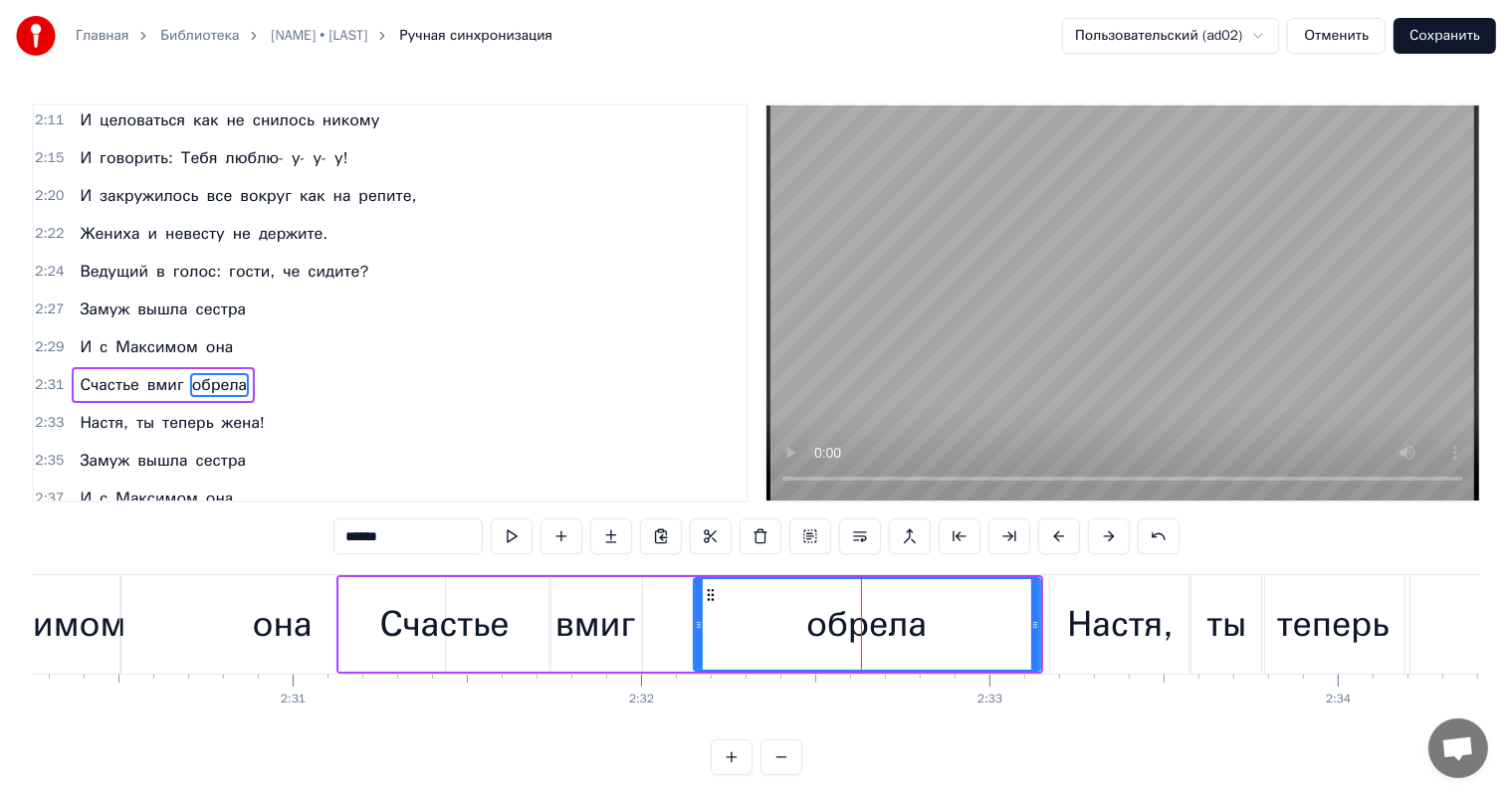 scroll, scrollTop: 1174, scrollLeft: 0, axis: vertical 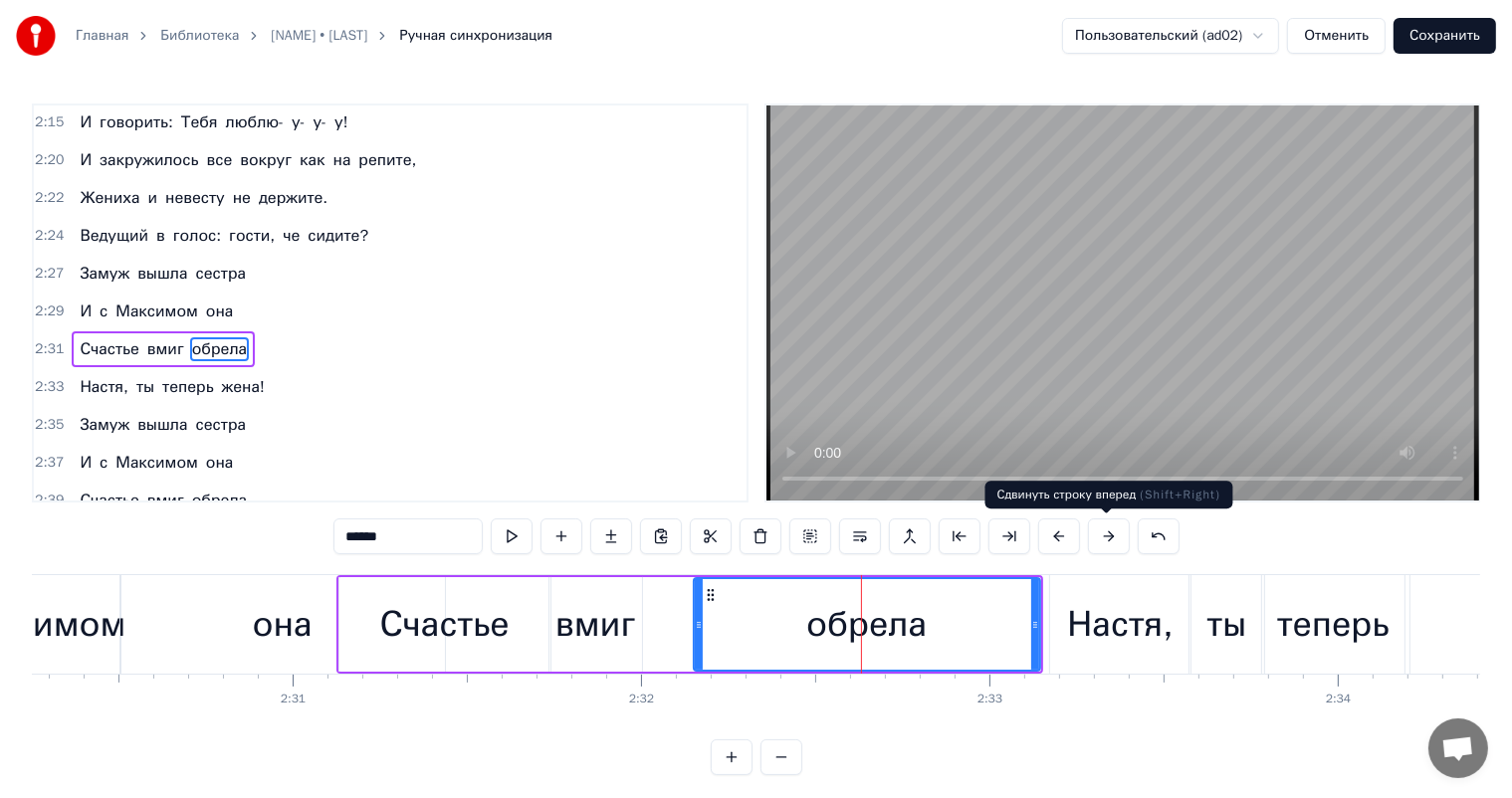 click at bounding box center (1109, 536) 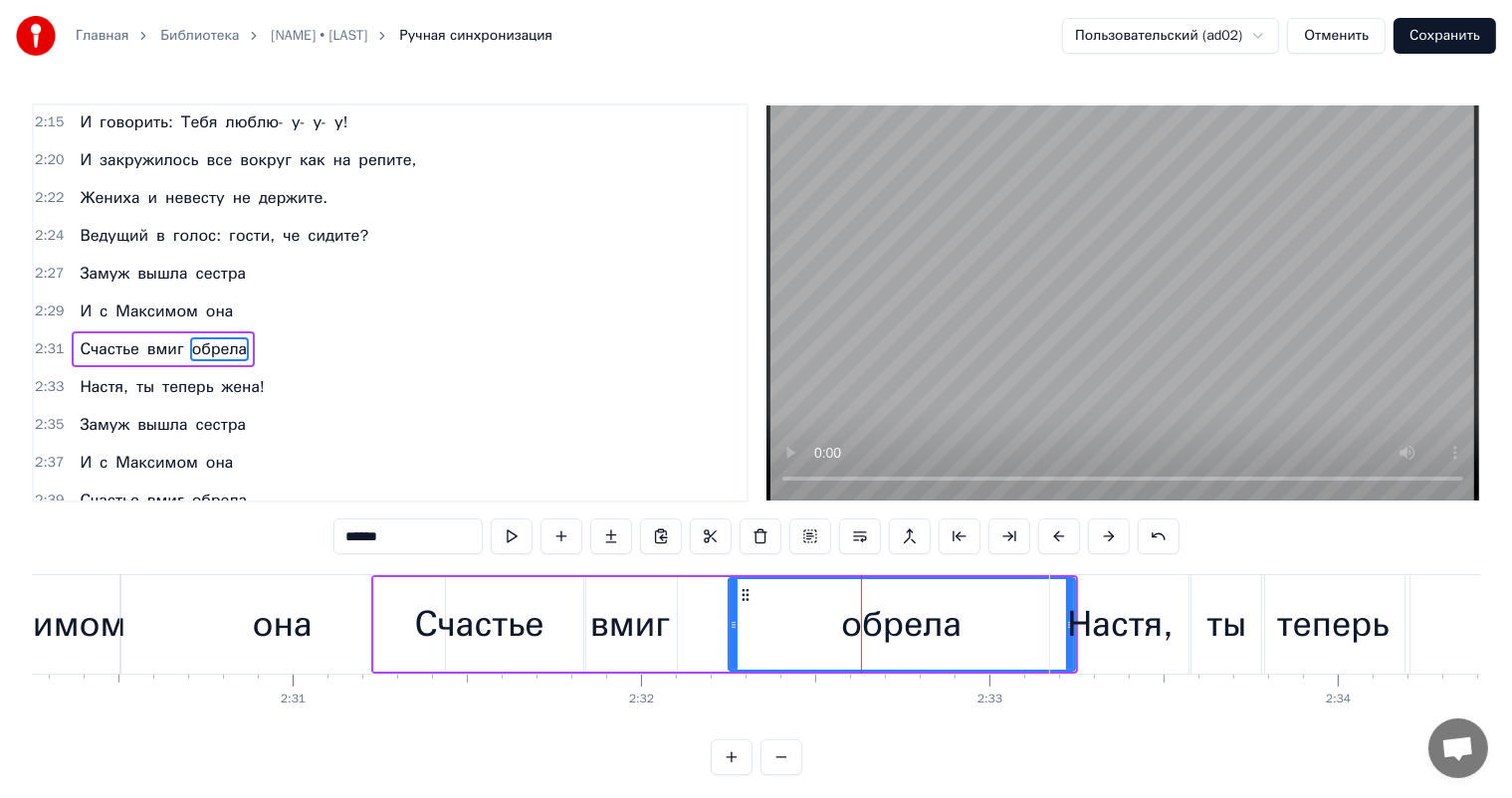 click at bounding box center [1109, 536] 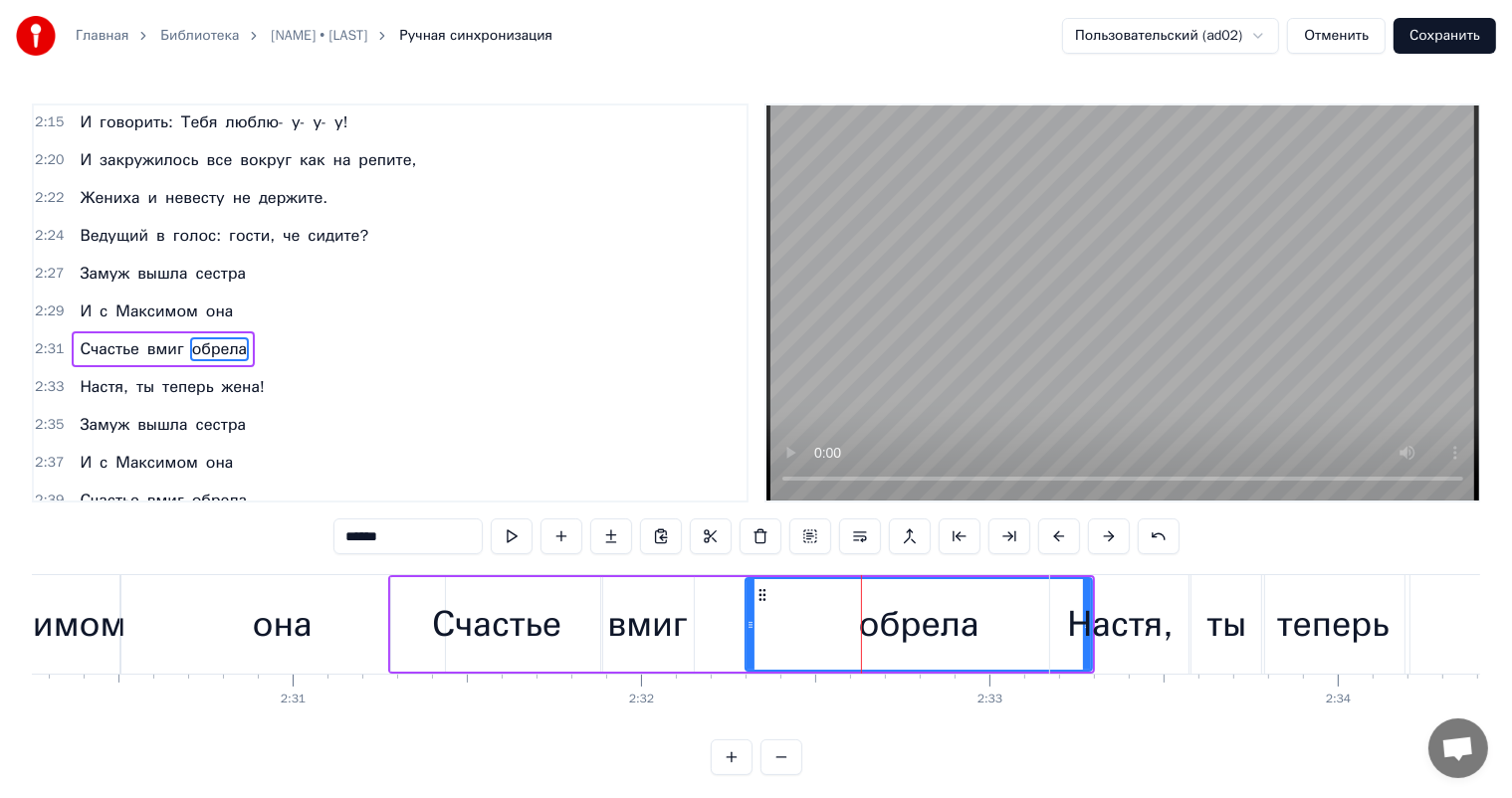 click at bounding box center (1109, 536) 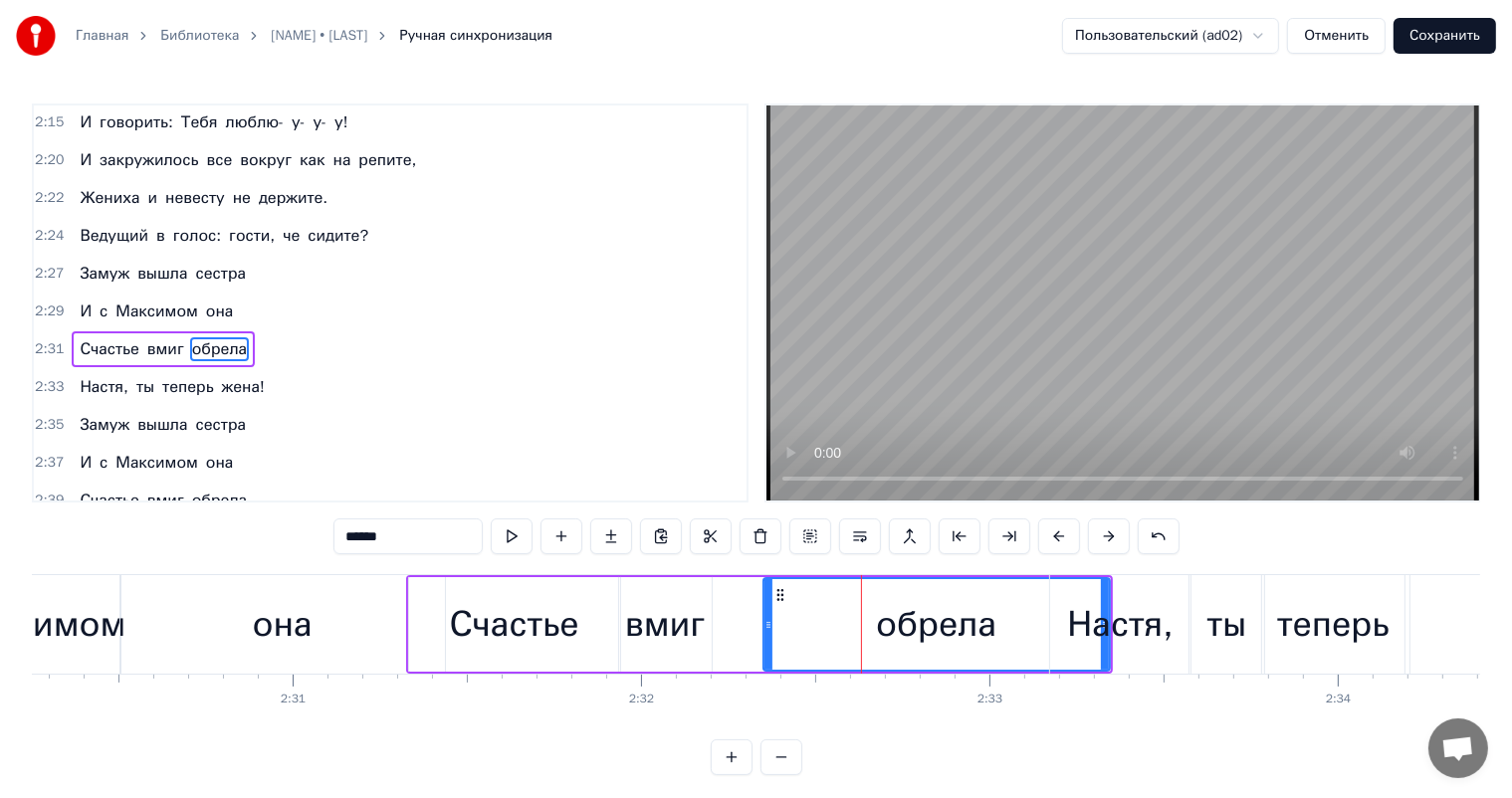 click at bounding box center (1109, 536) 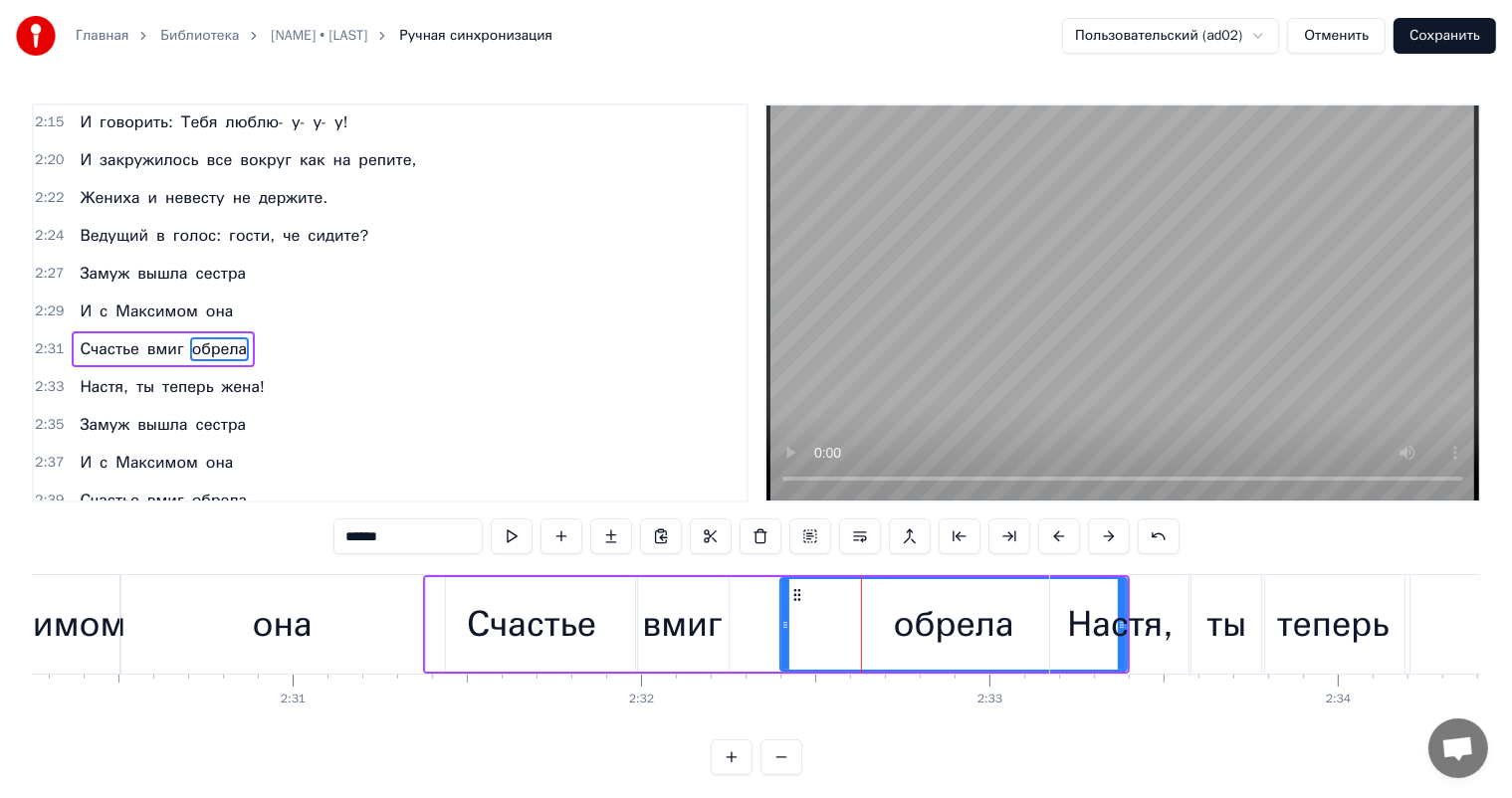 click at bounding box center [1109, 536] 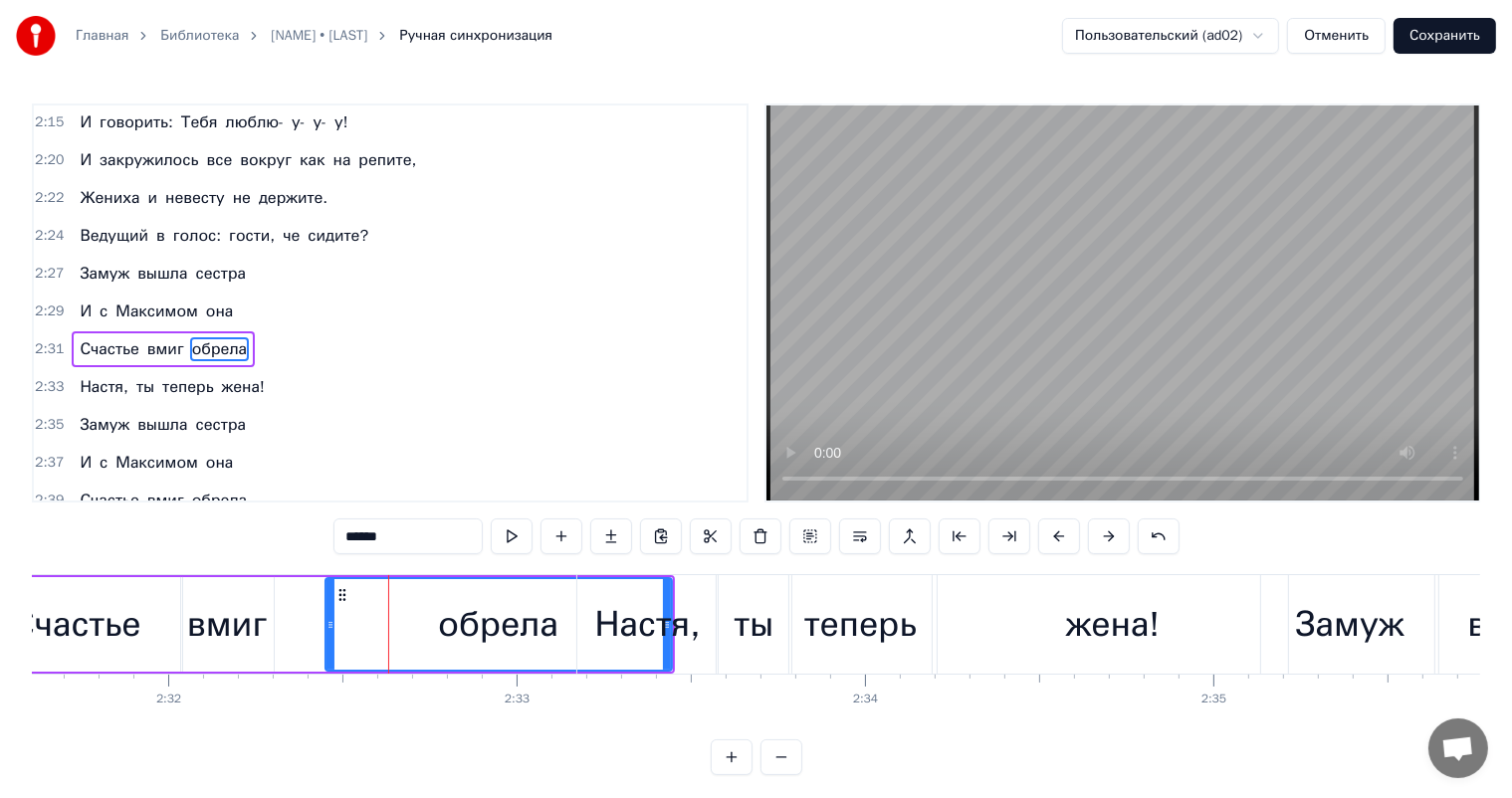 scroll, scrollTop: 0, scrollLeft: 52904, axis: horizontal 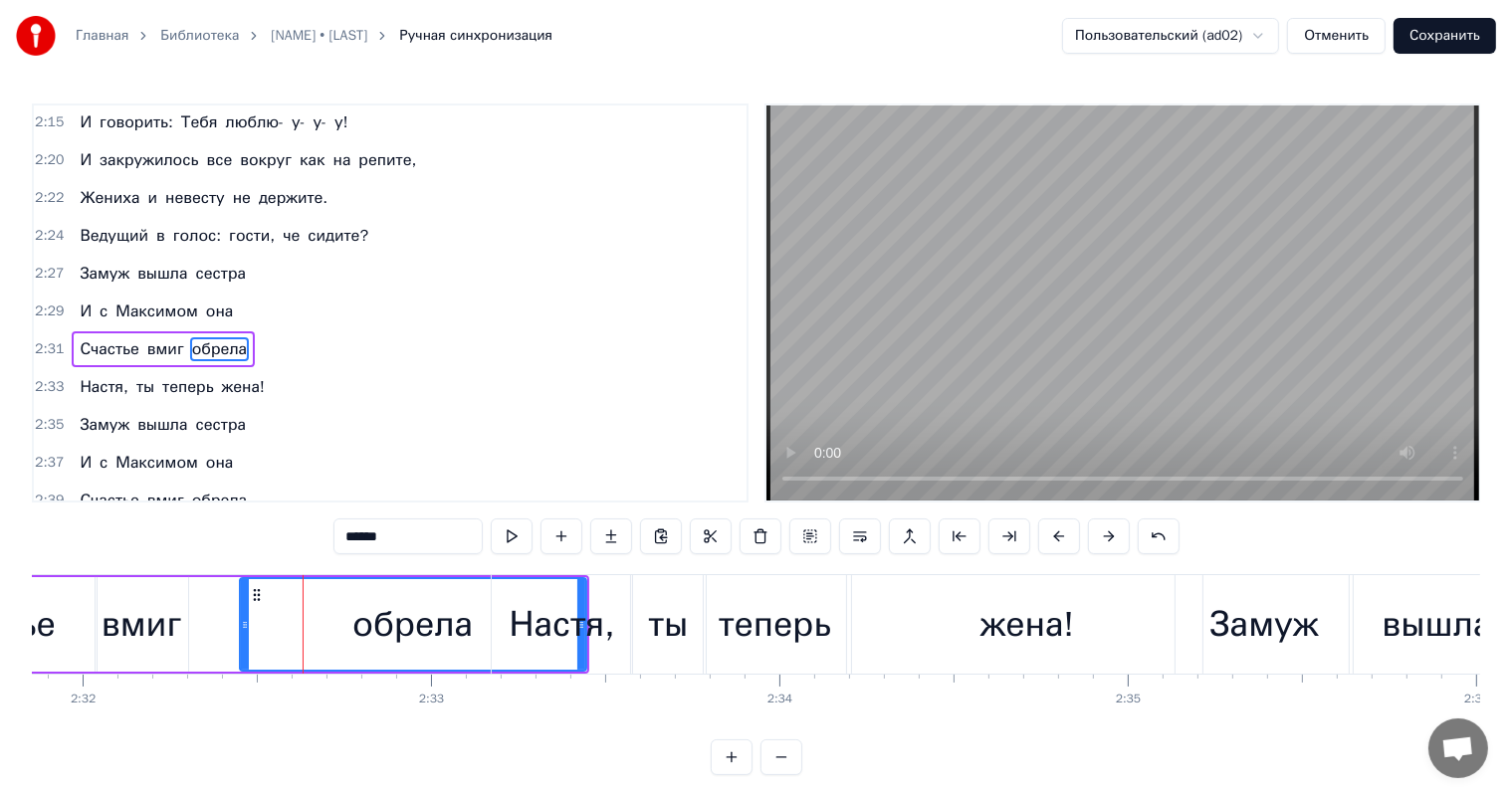 click on "жена!" at bounding box center (1027, 624) 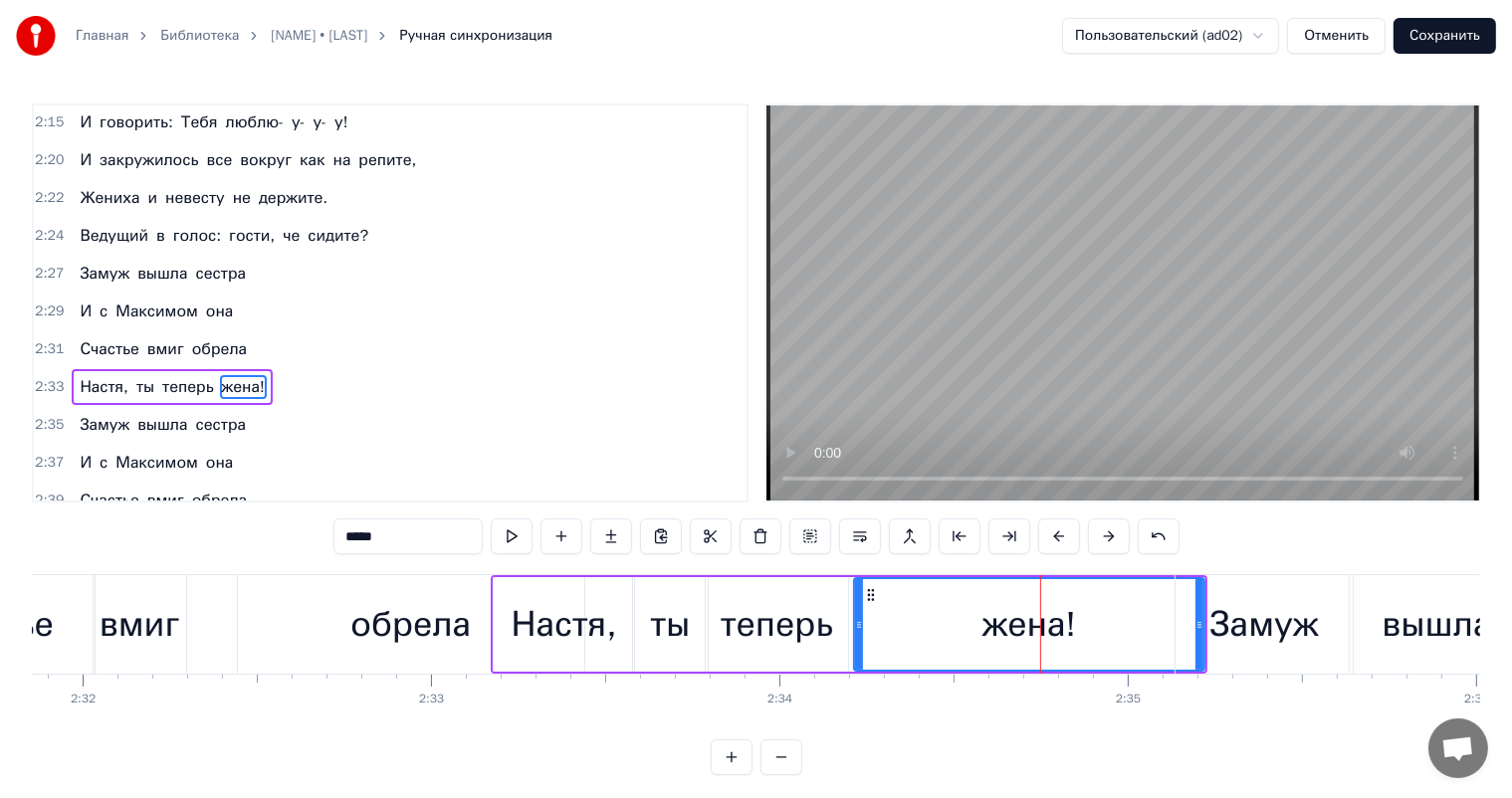 scroll, scrollTop: 1211, scrollLeft: 0, axis: vertical 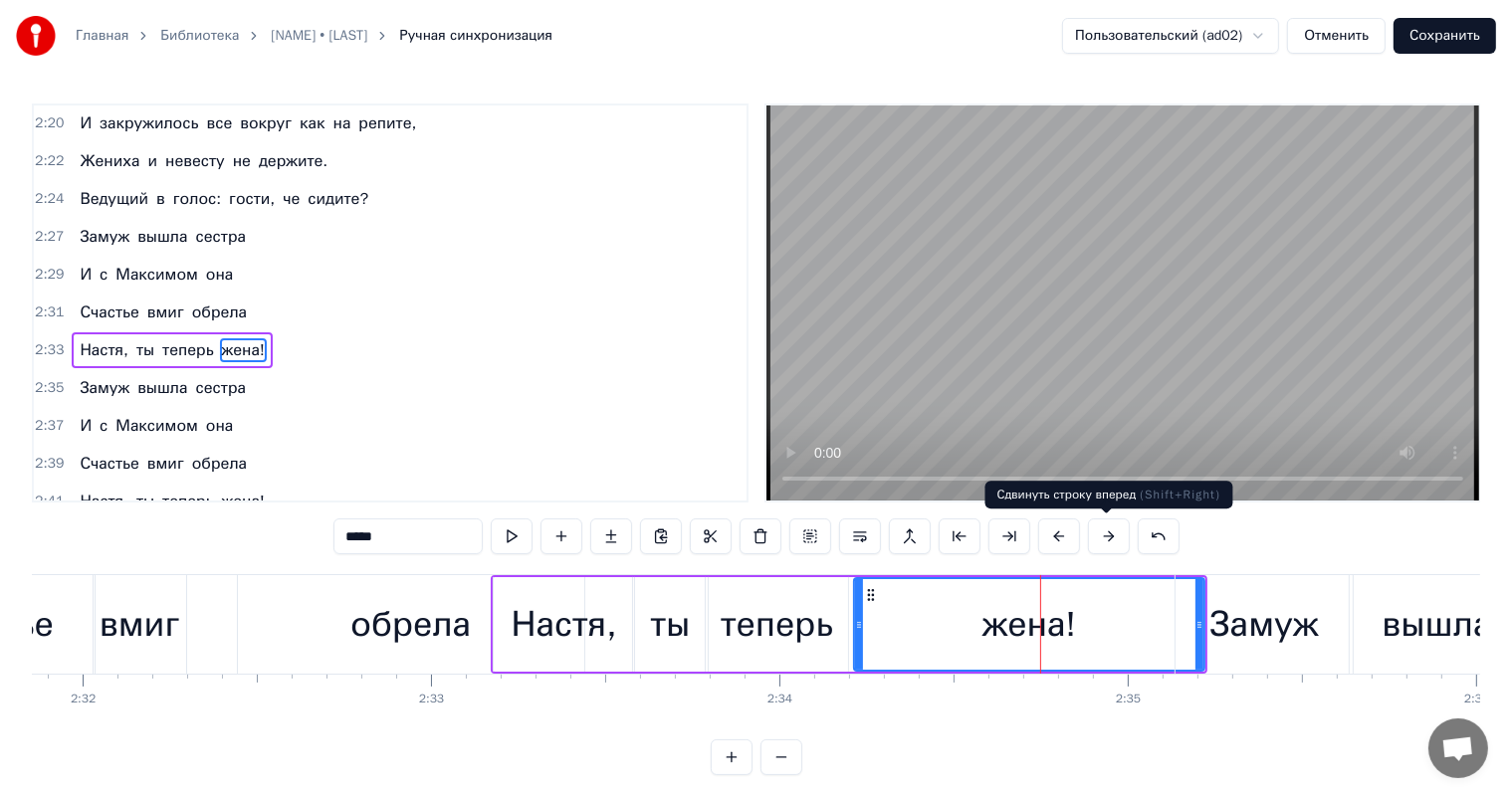 click at bounding box center (1109, 536) 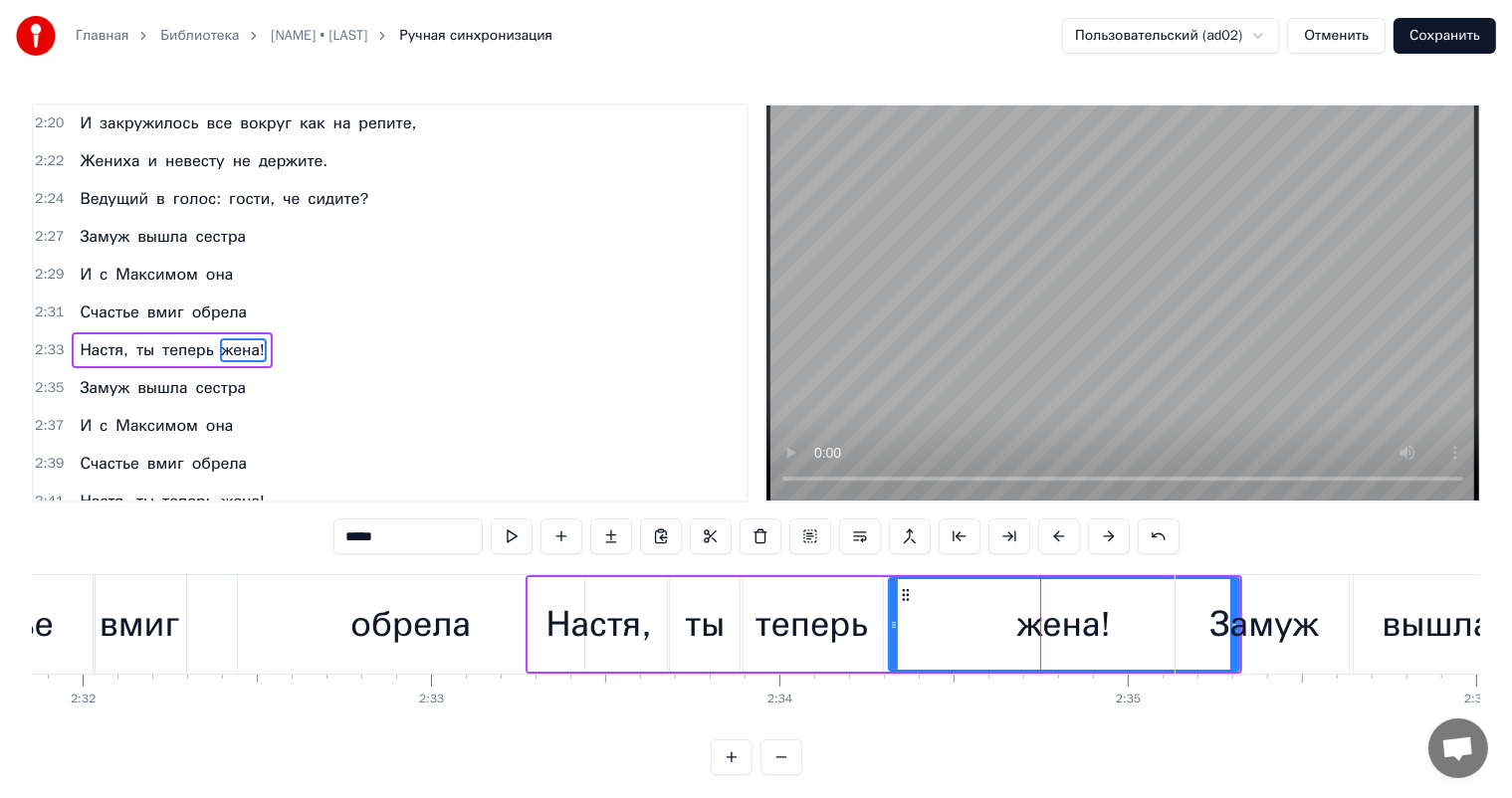 click at bounding box center [1109, 536] 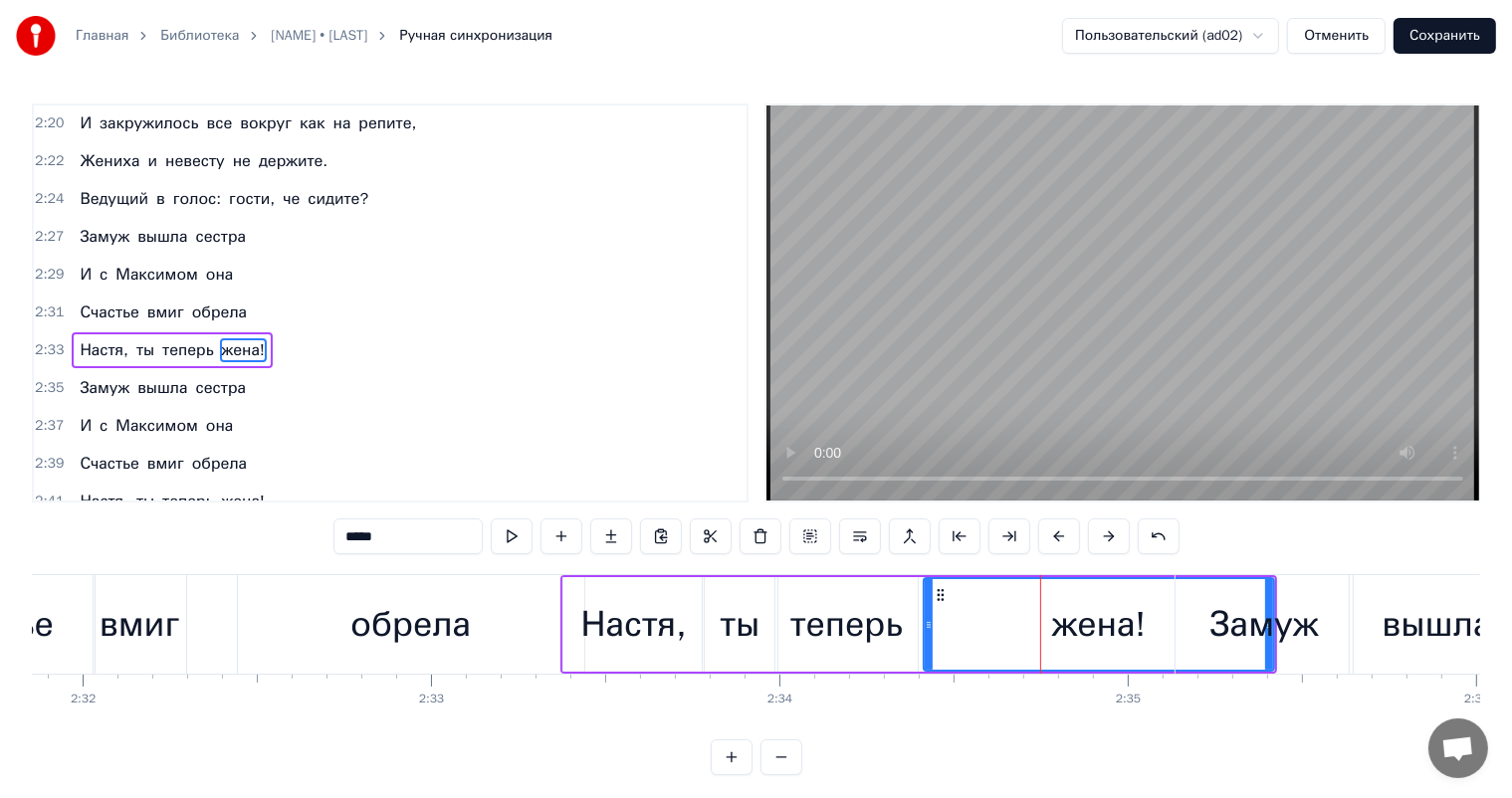 click at bounding box center [1109, 536] 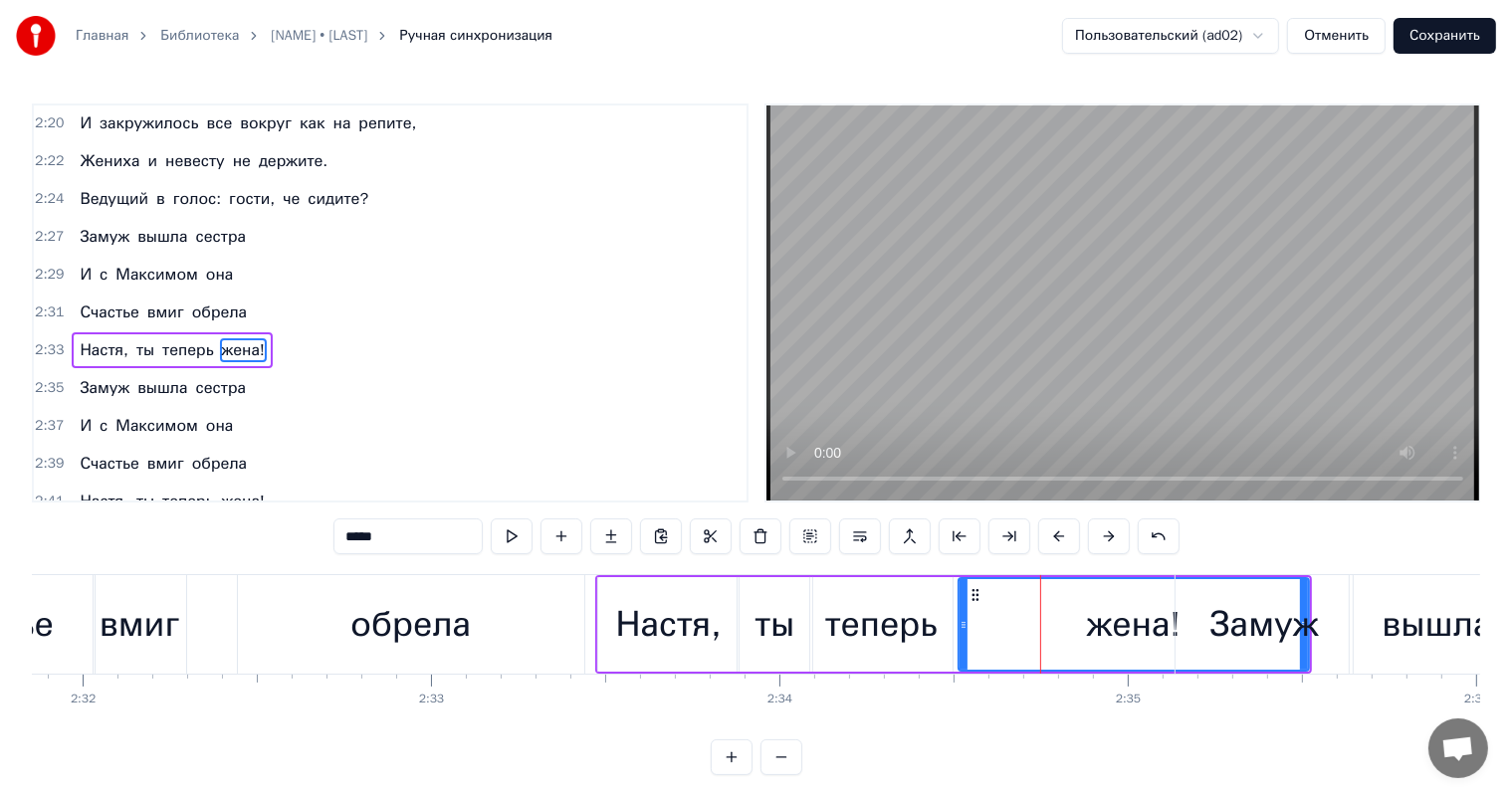 click at bounding box center (1109, 536) 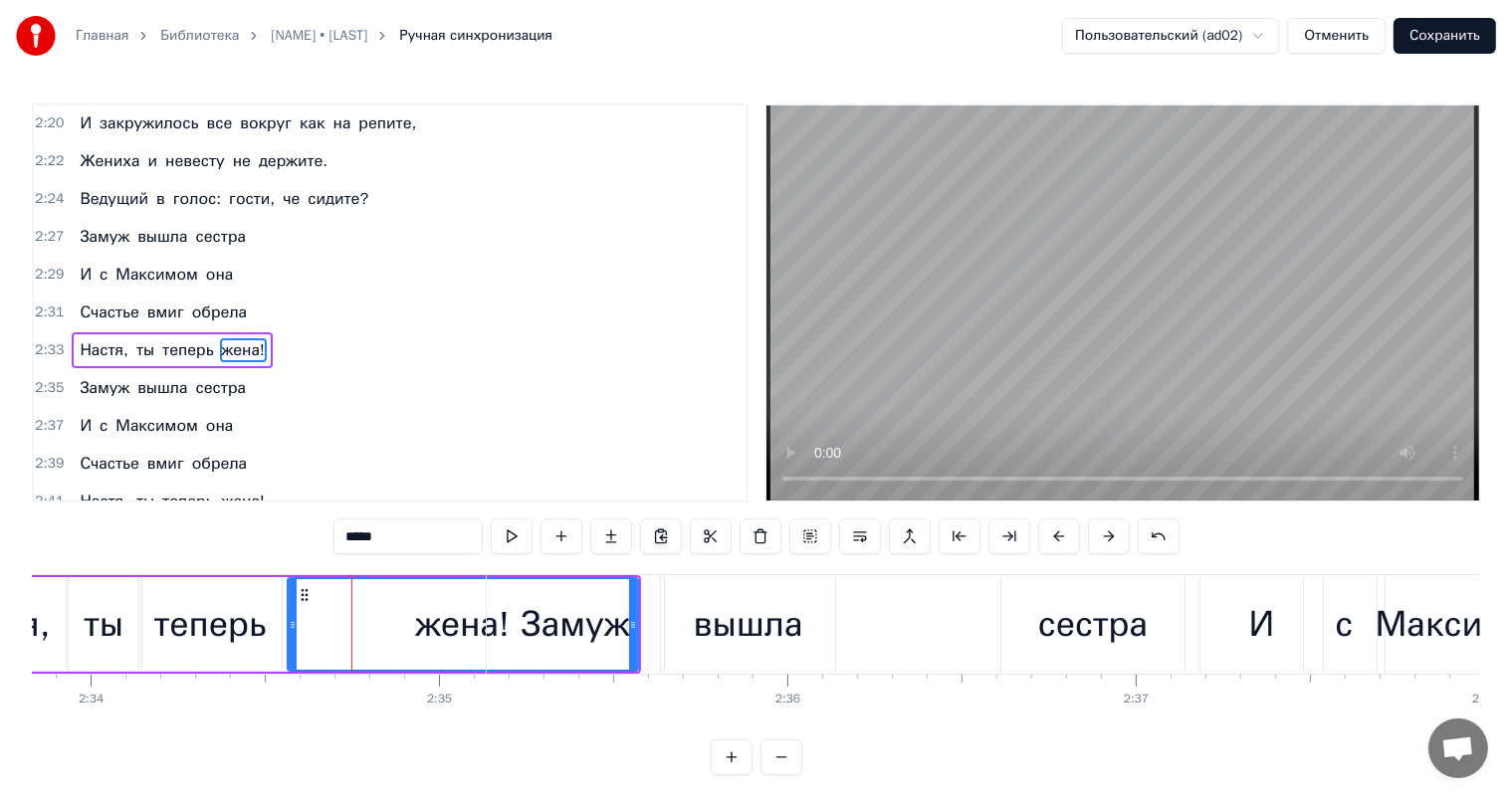 scroll, scrollTop: 0, scrollLeft: 53808, axis: horizontal 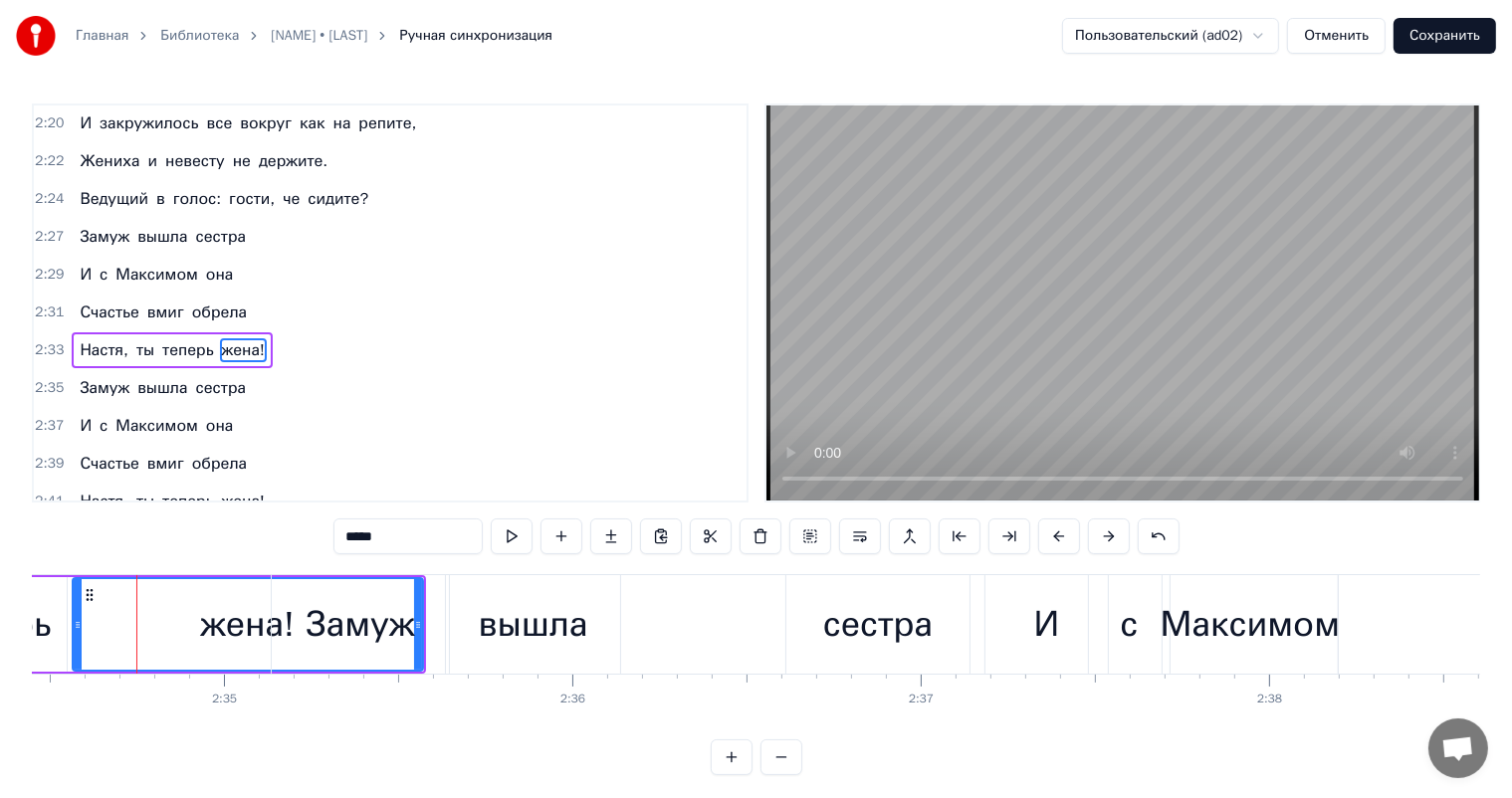 click on "вышла" at bounding box center [534, 624] 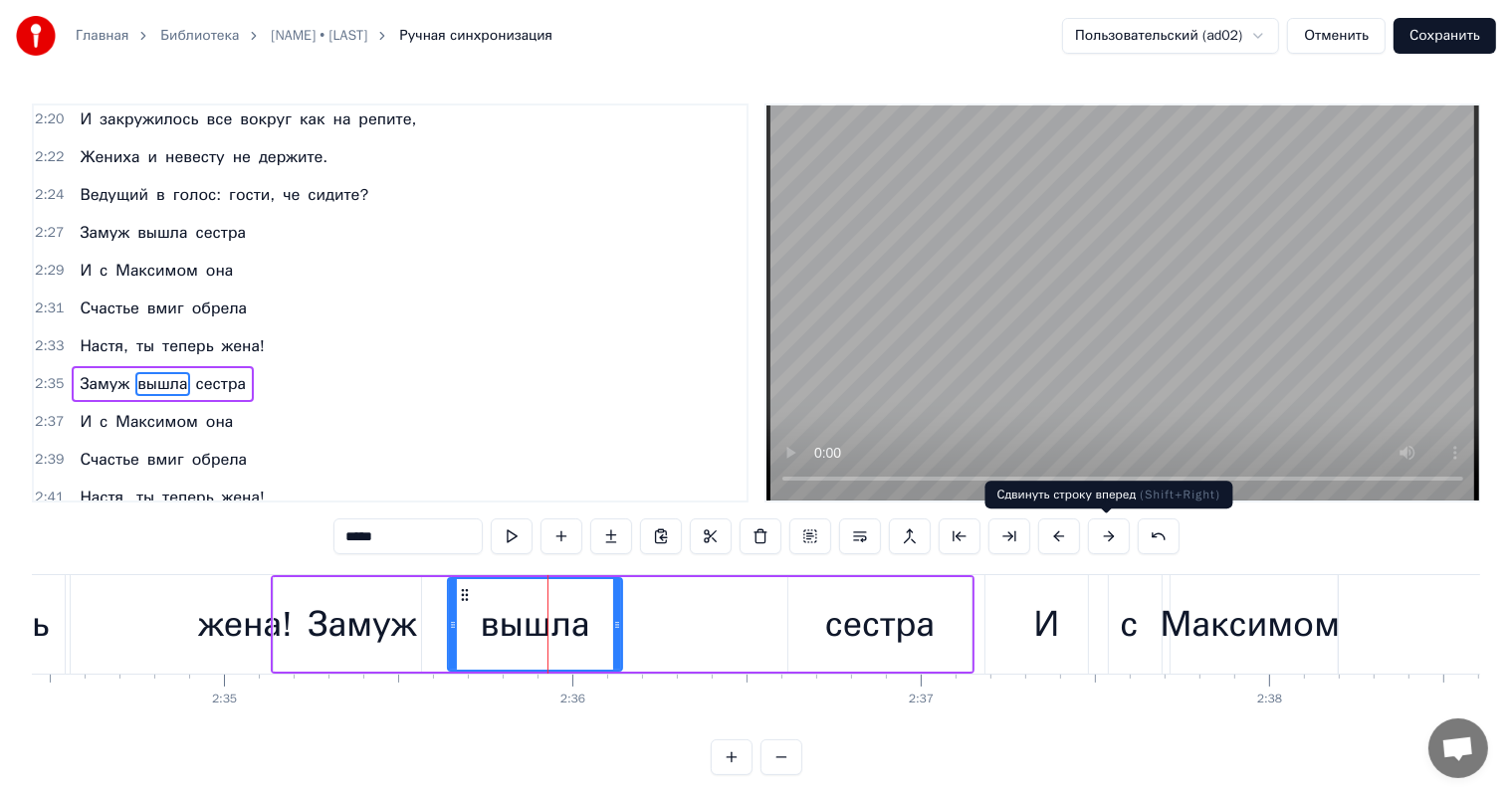 click at bounding box center (1109, 536) 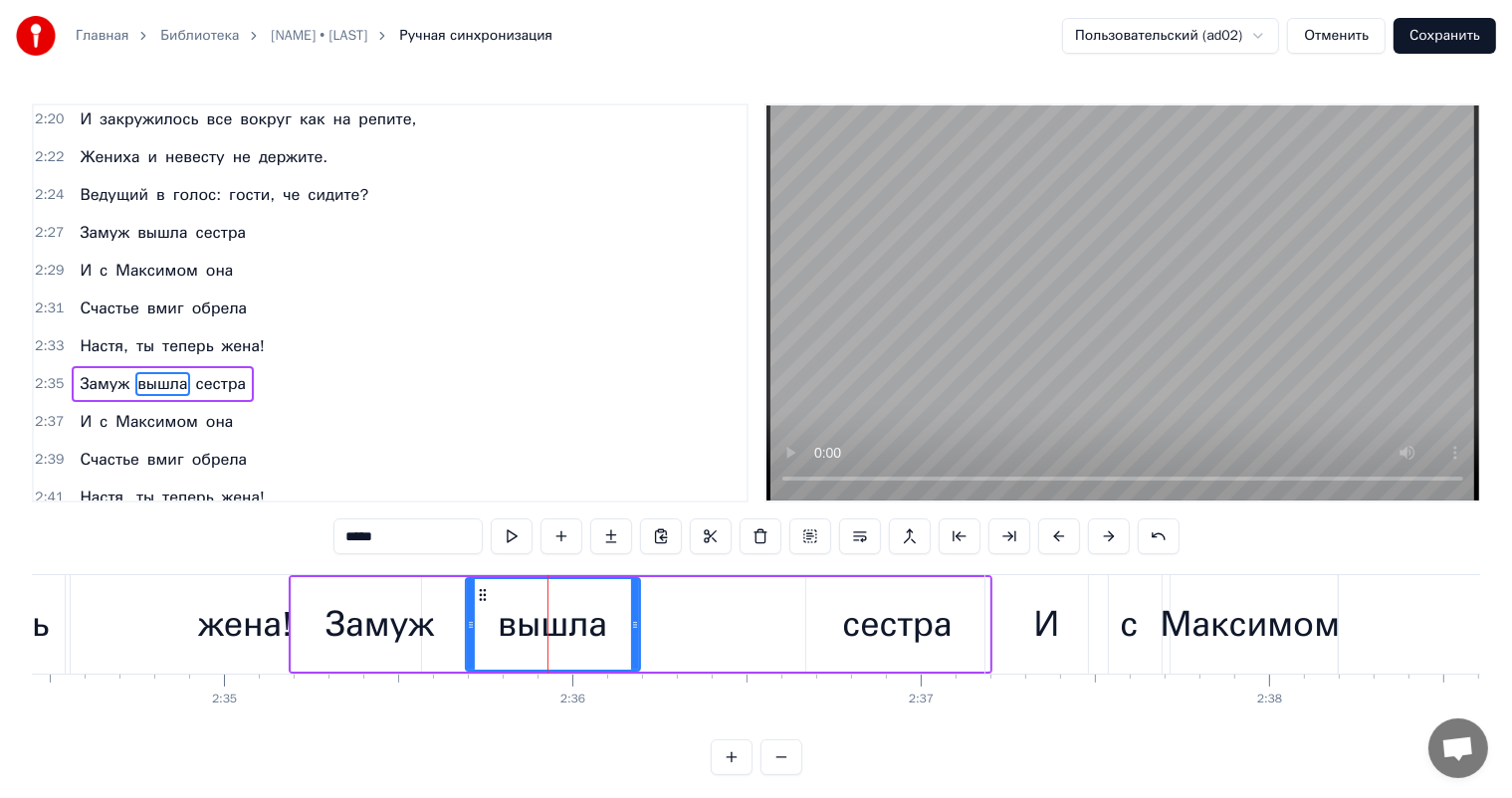 click at bounding box center (1109, 536) 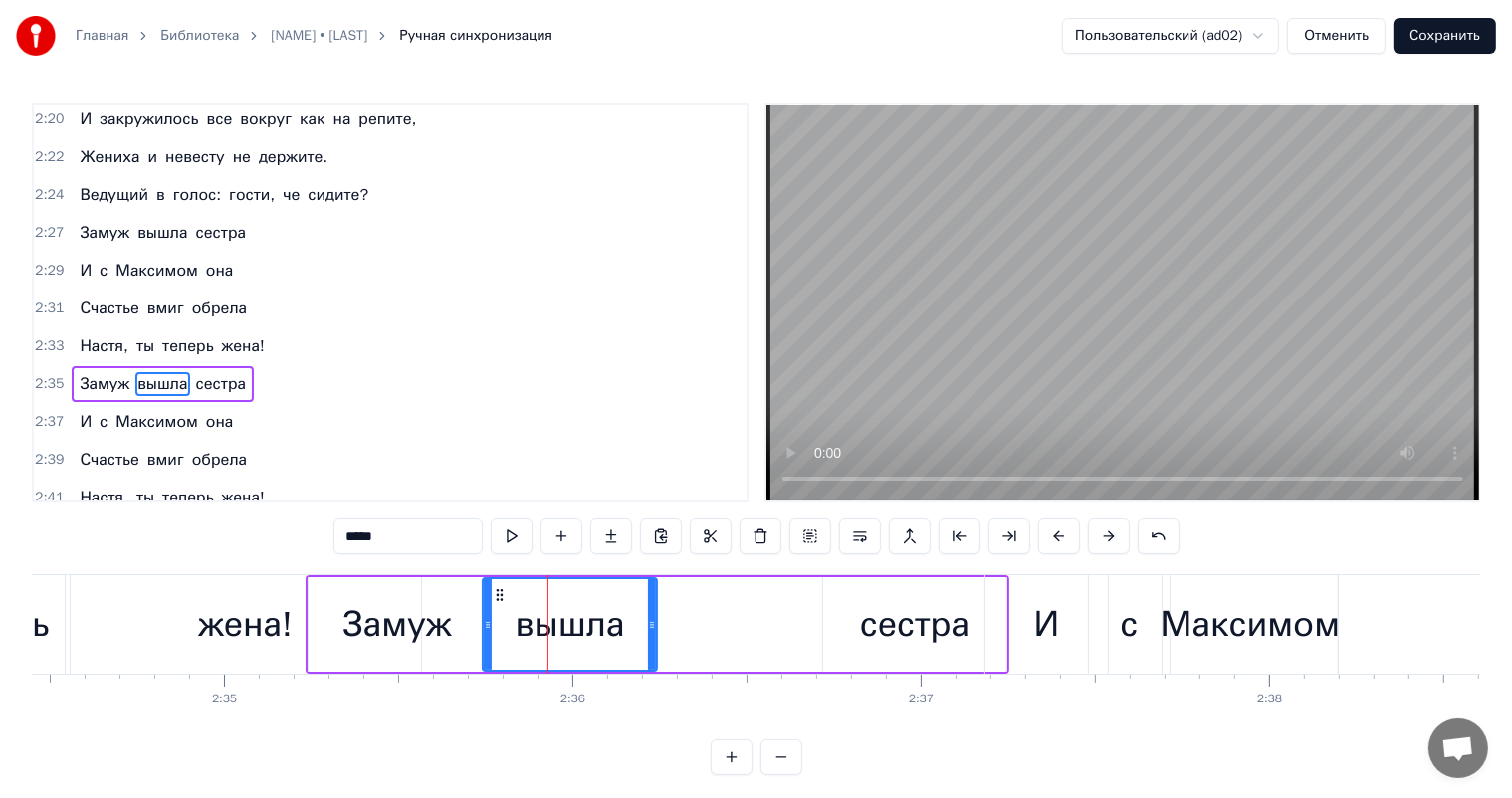 click at bounding box center [1109, 536] 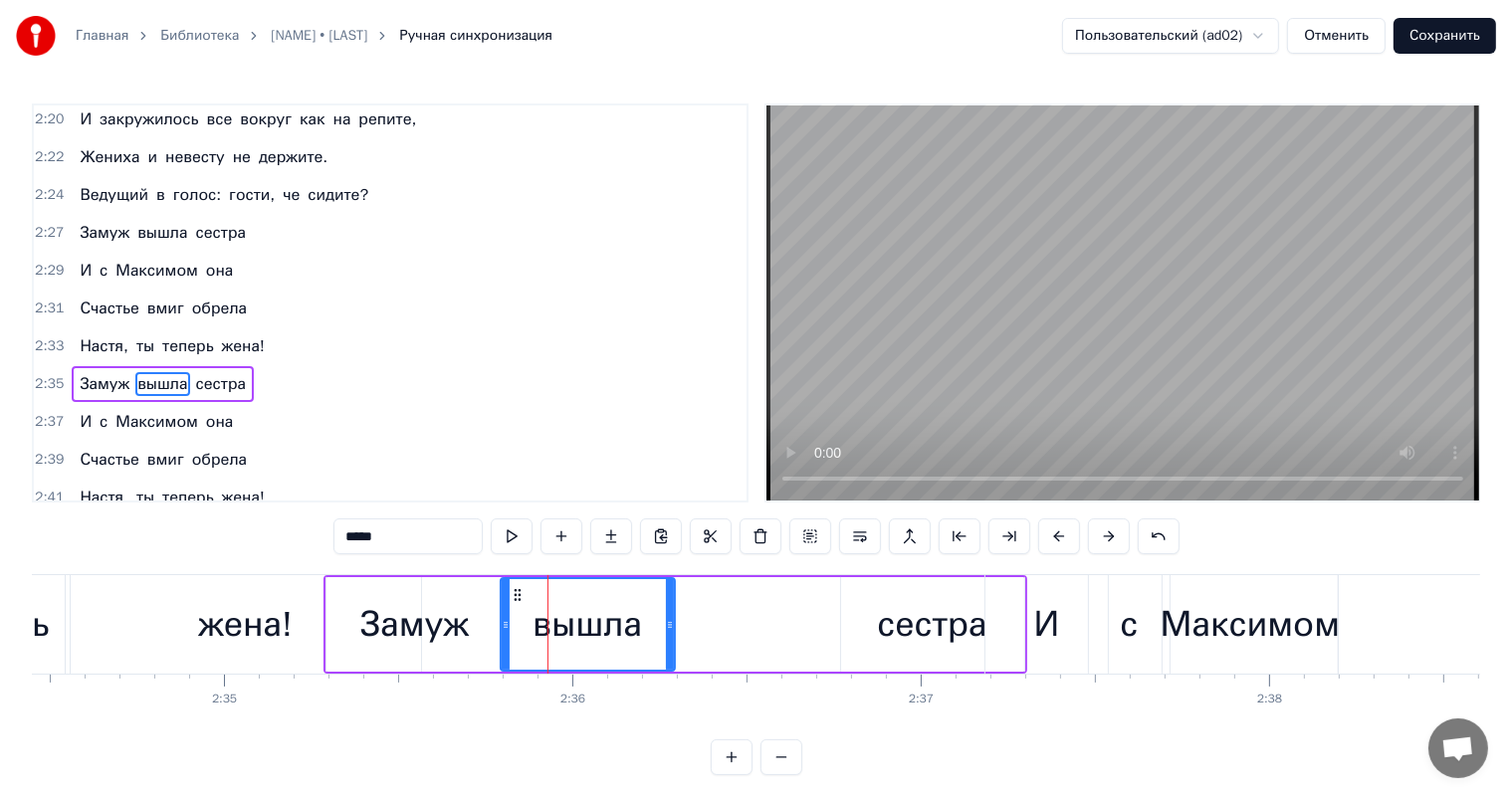click at bounding box center (1109, 536) 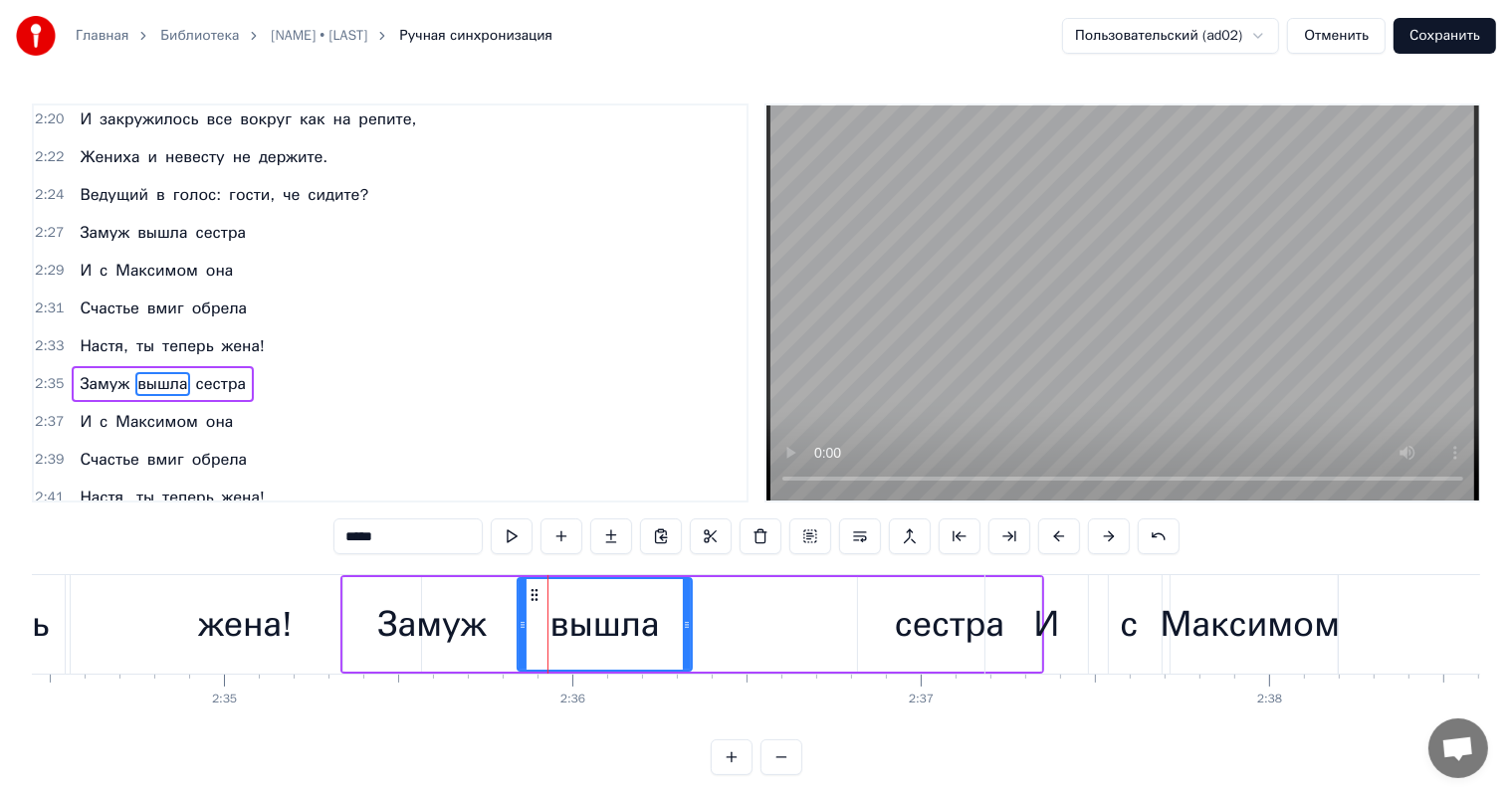 click at bounding box center (1109, 536) 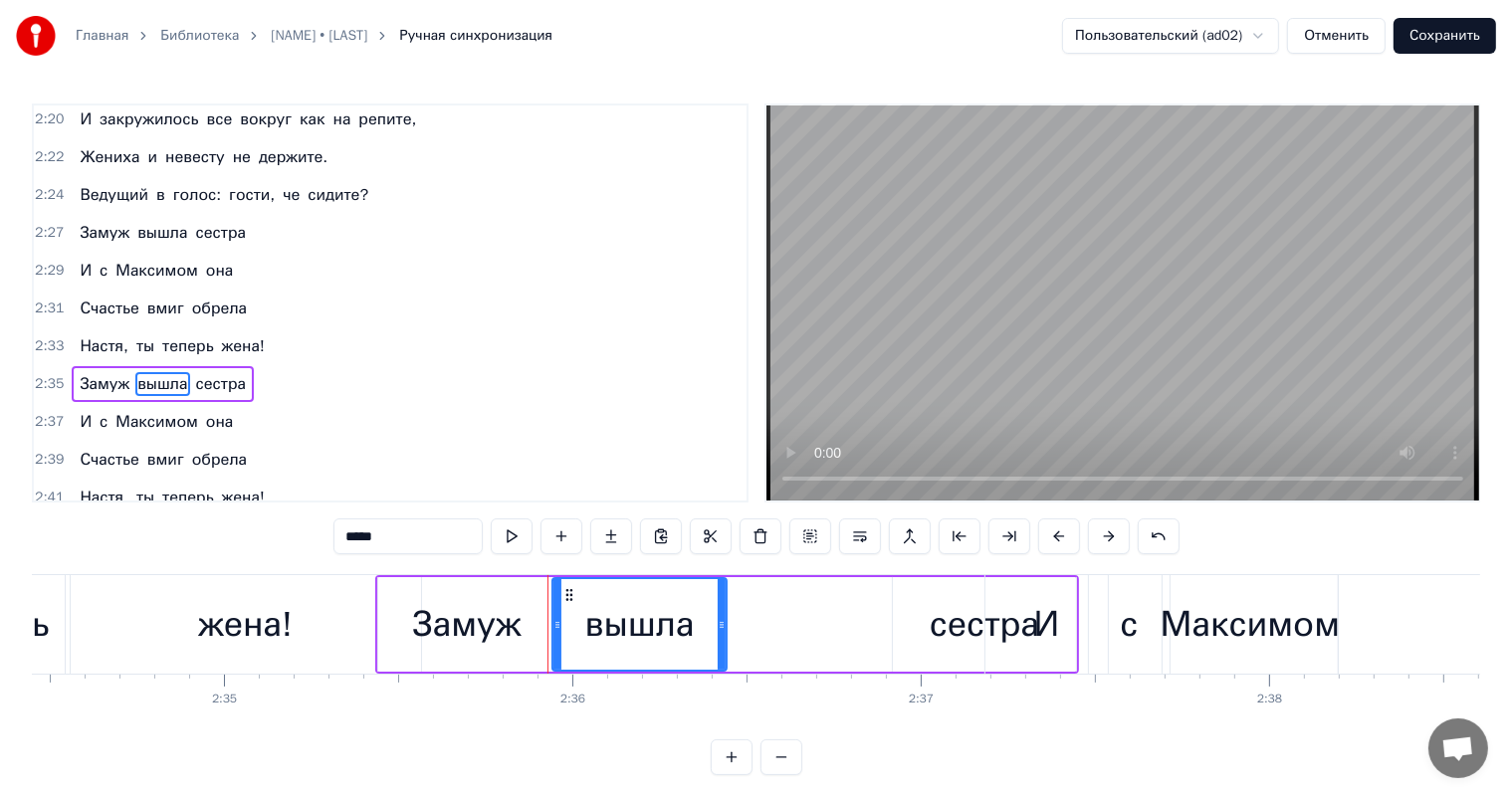 click at bounding box center [1109, 536] 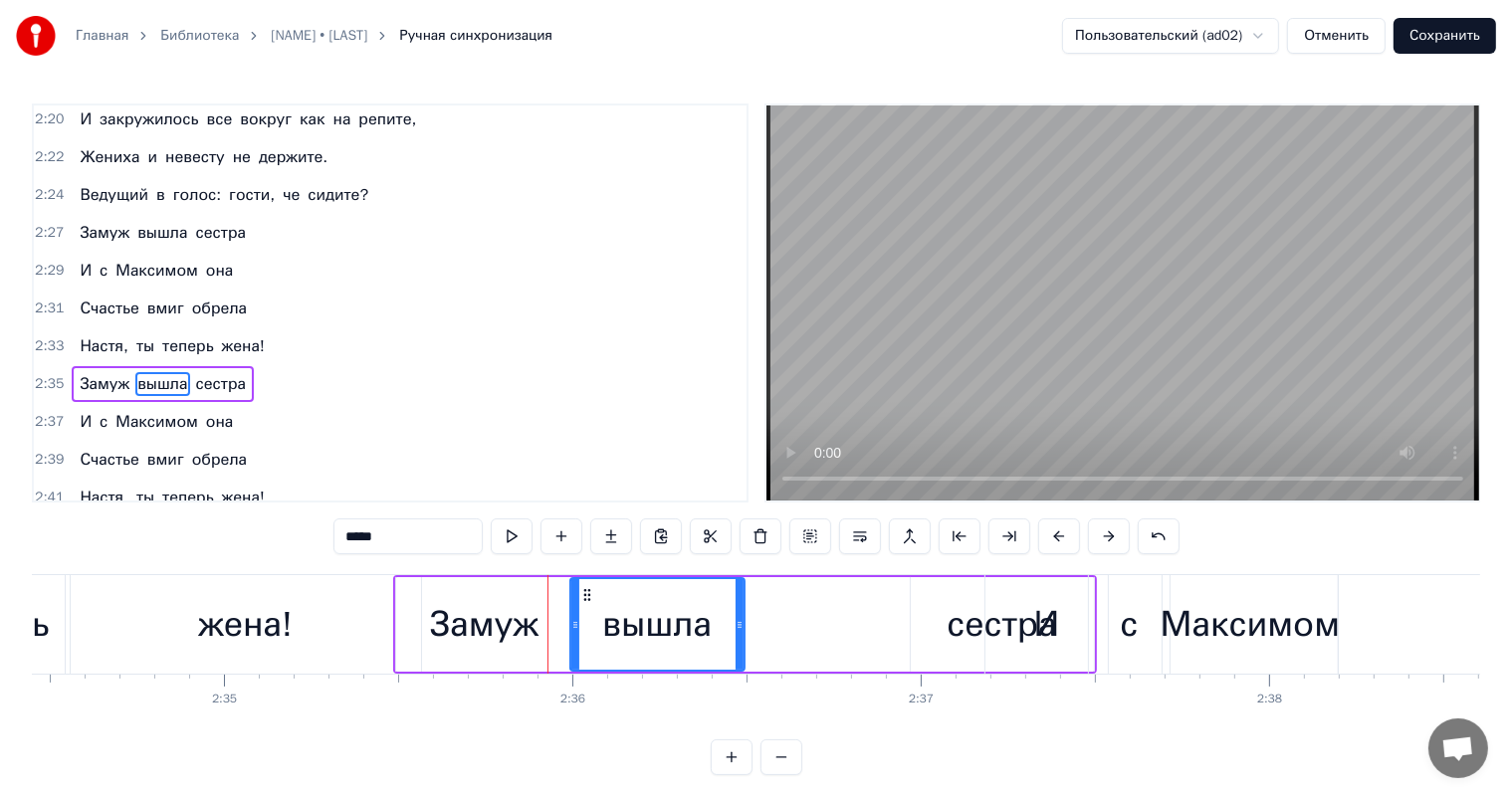 click on "Максимом" at bounding box center (1250, 624) 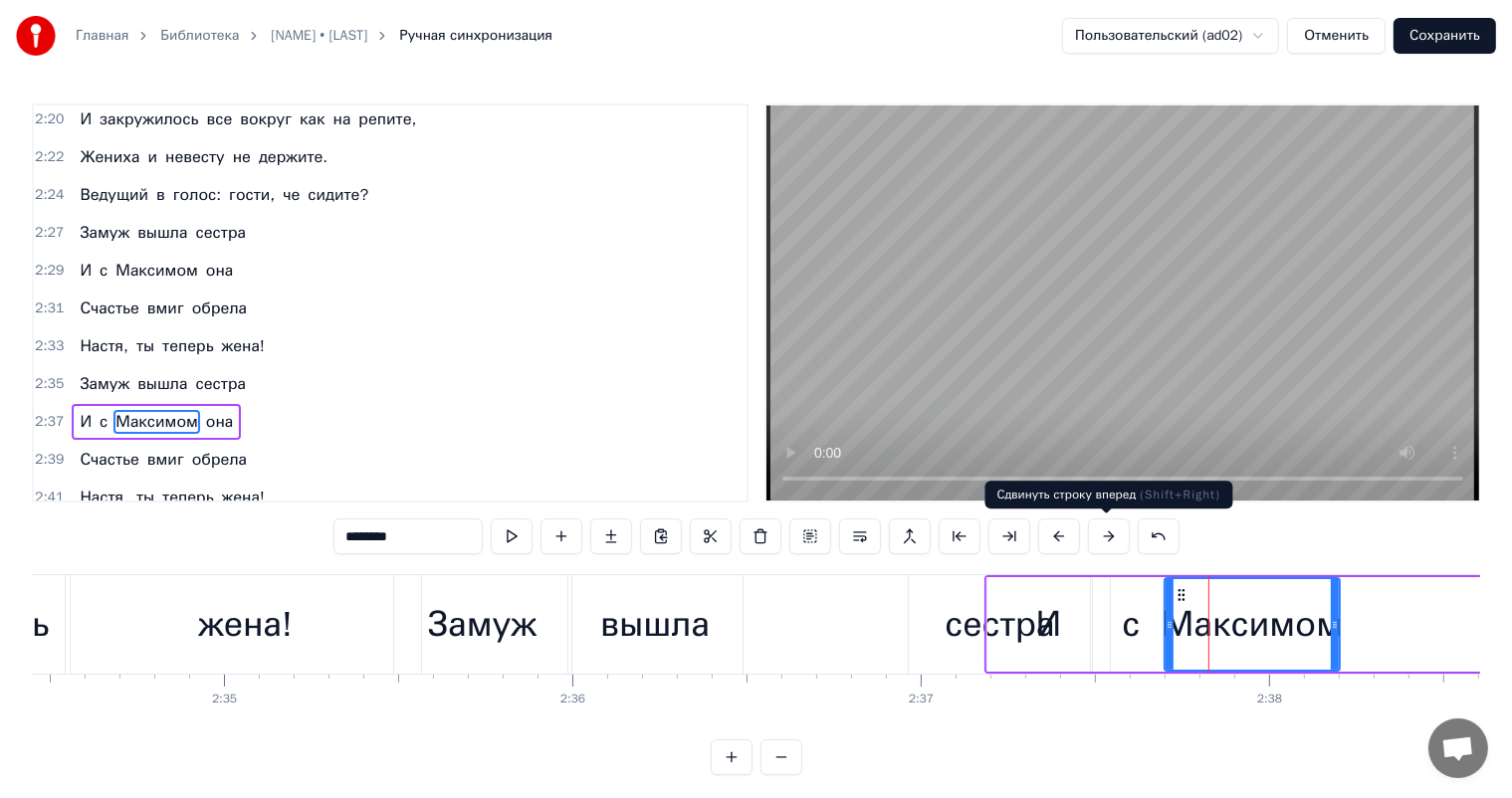 click at bounding box center (1109, 536) 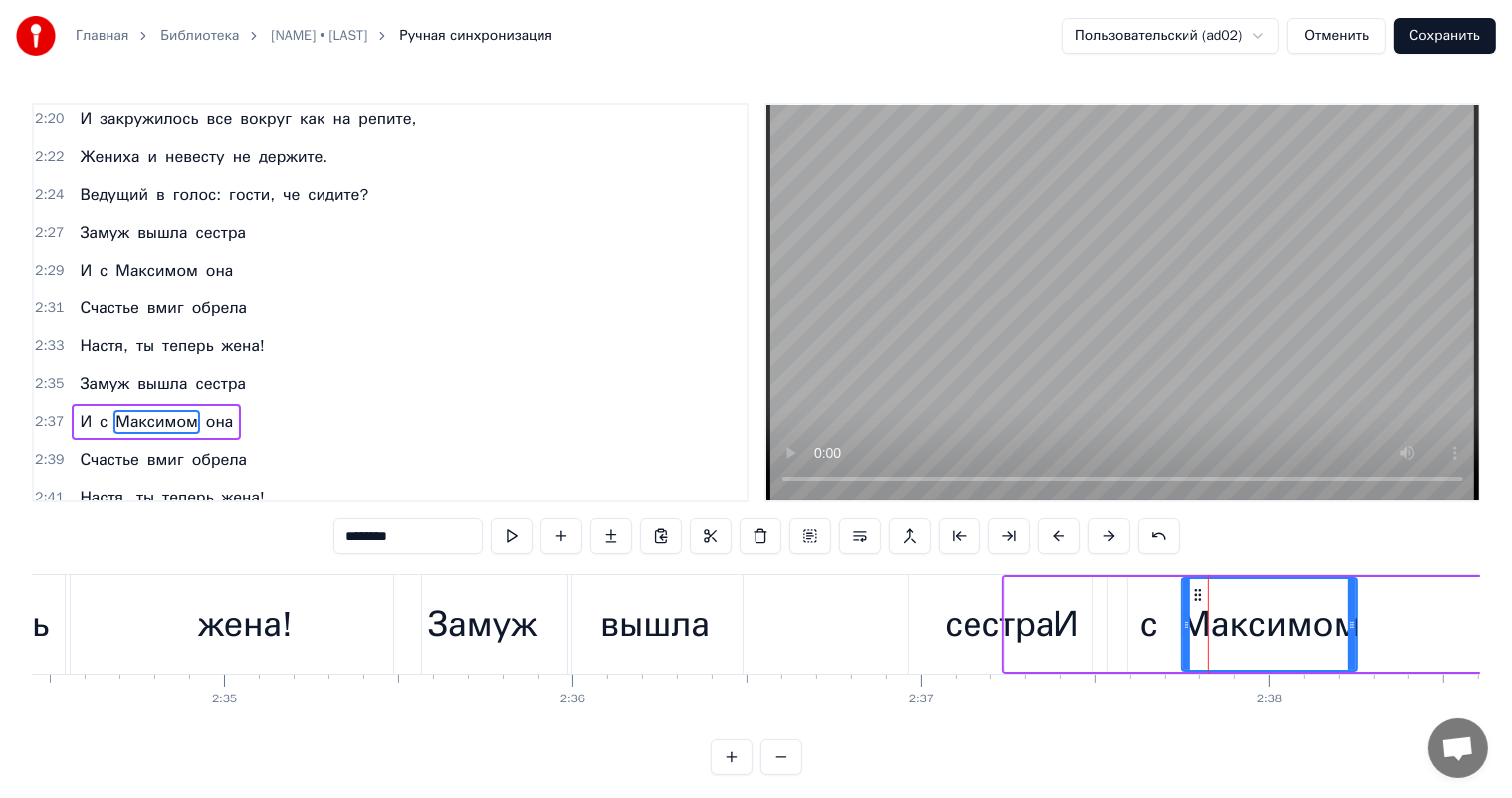 click at bounding box center [1109, 536] 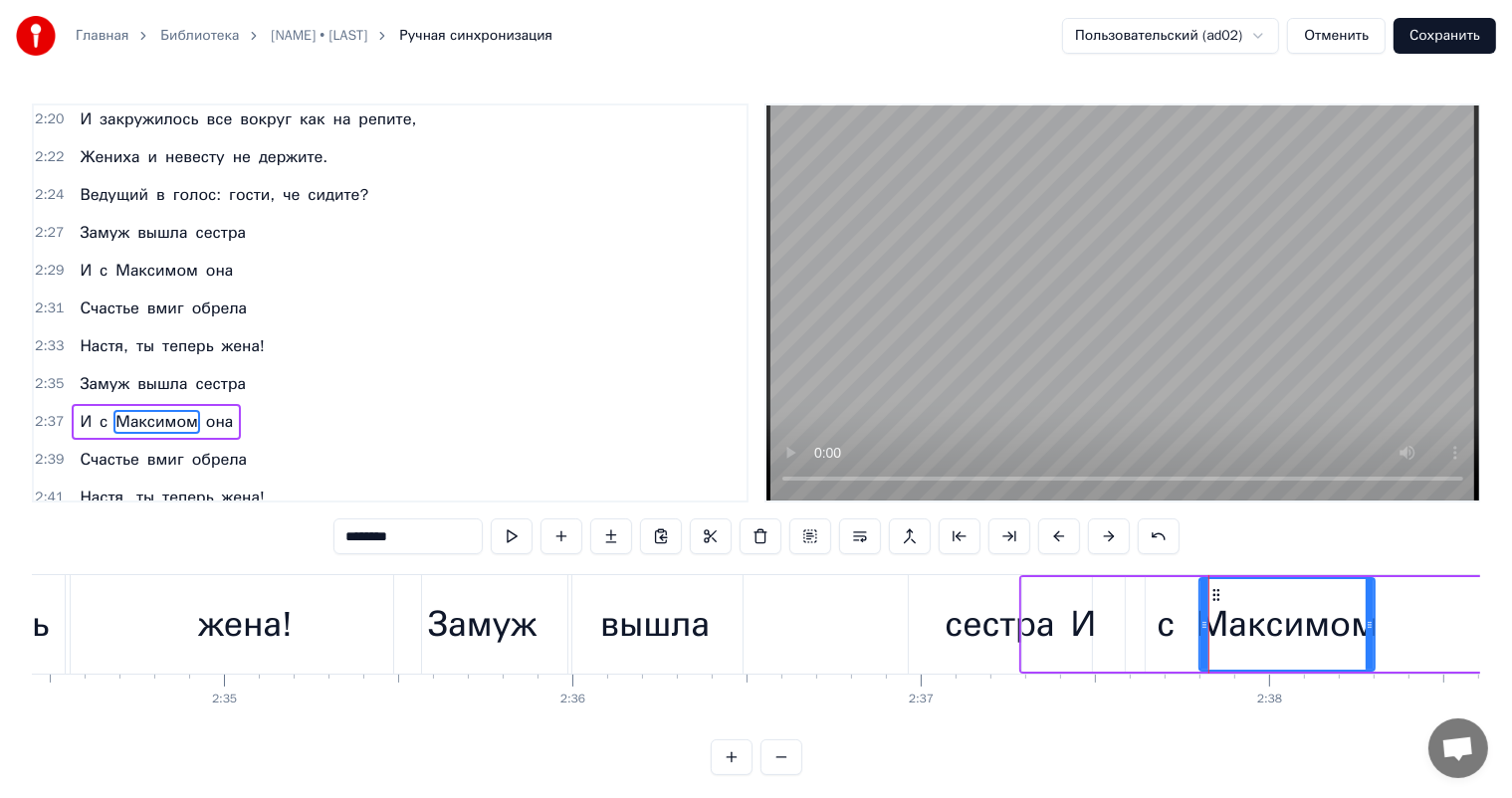 click at bounding box center [1109, 536] 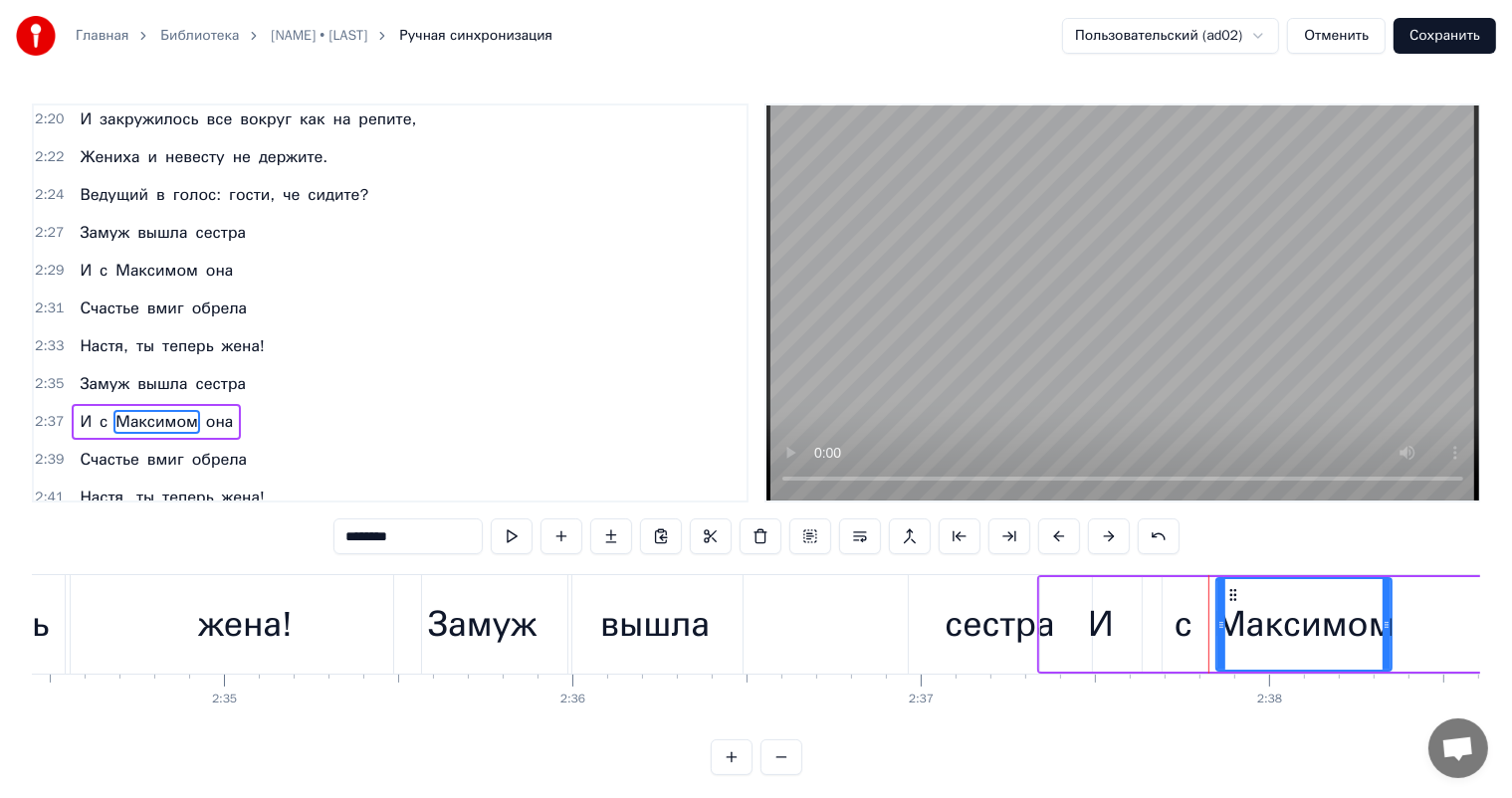 click at bounding box center (1109, 536) 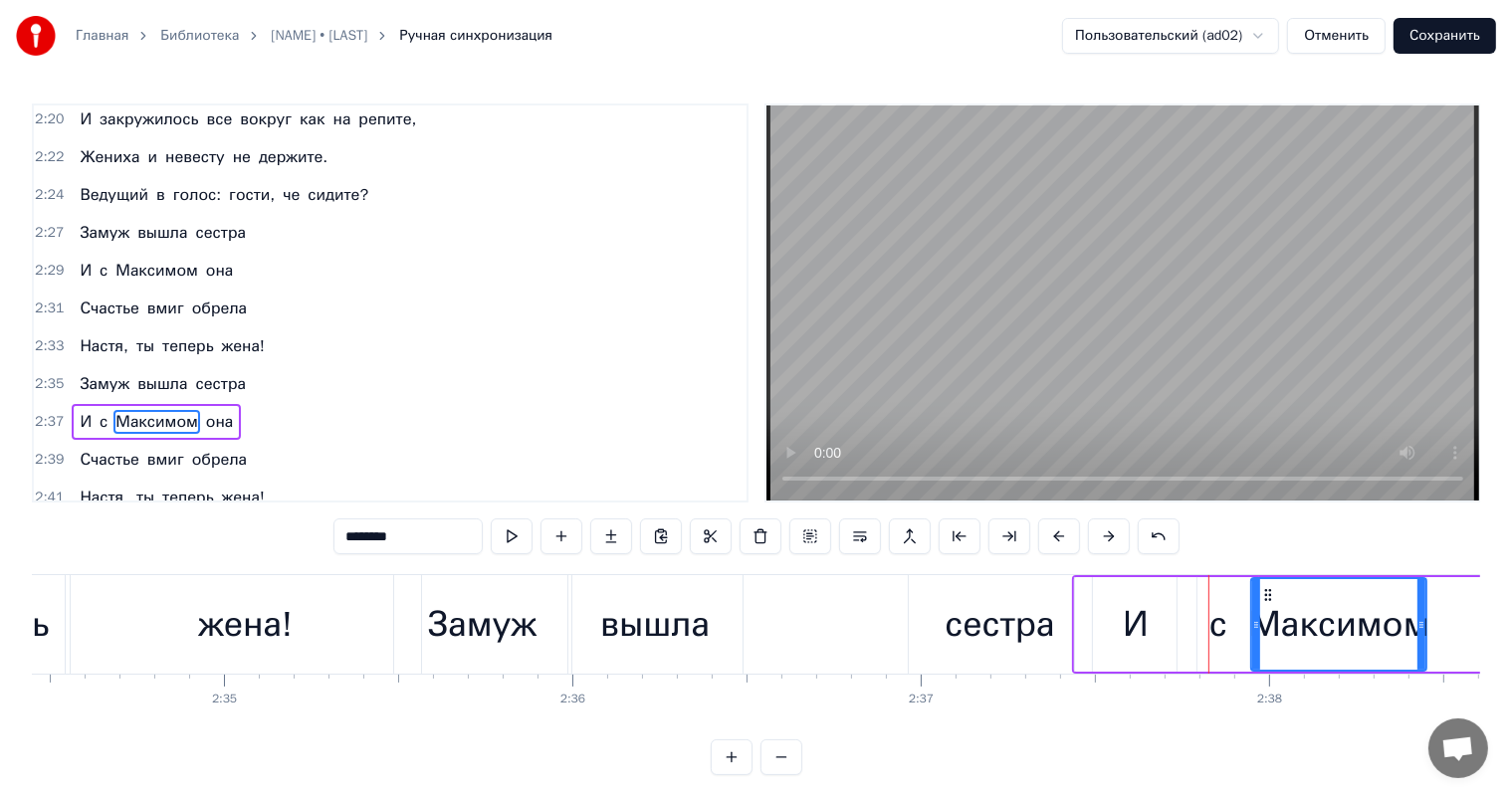 click at bounding box center [1109, 536] 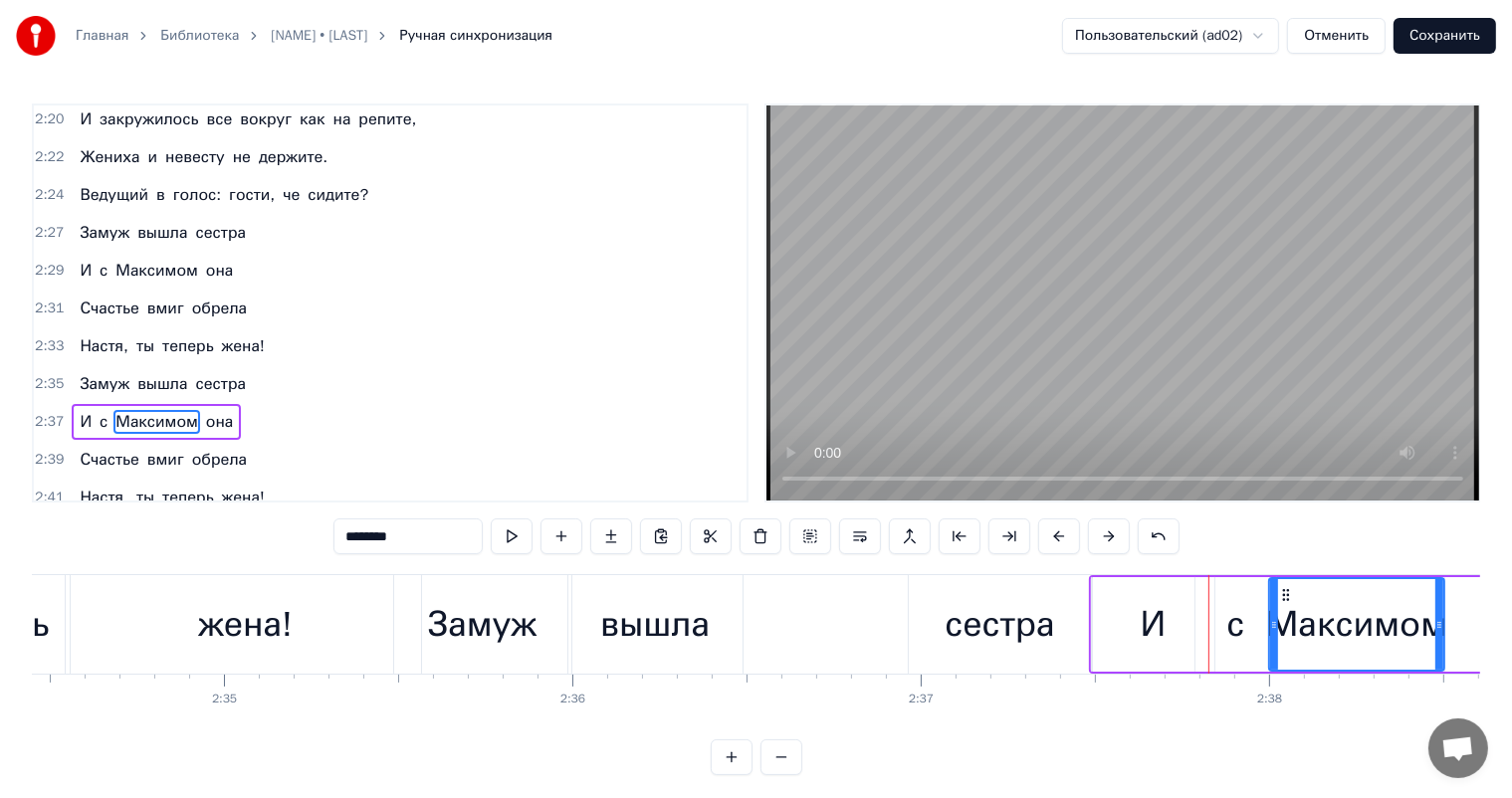click at bounding box center [1109, 536] 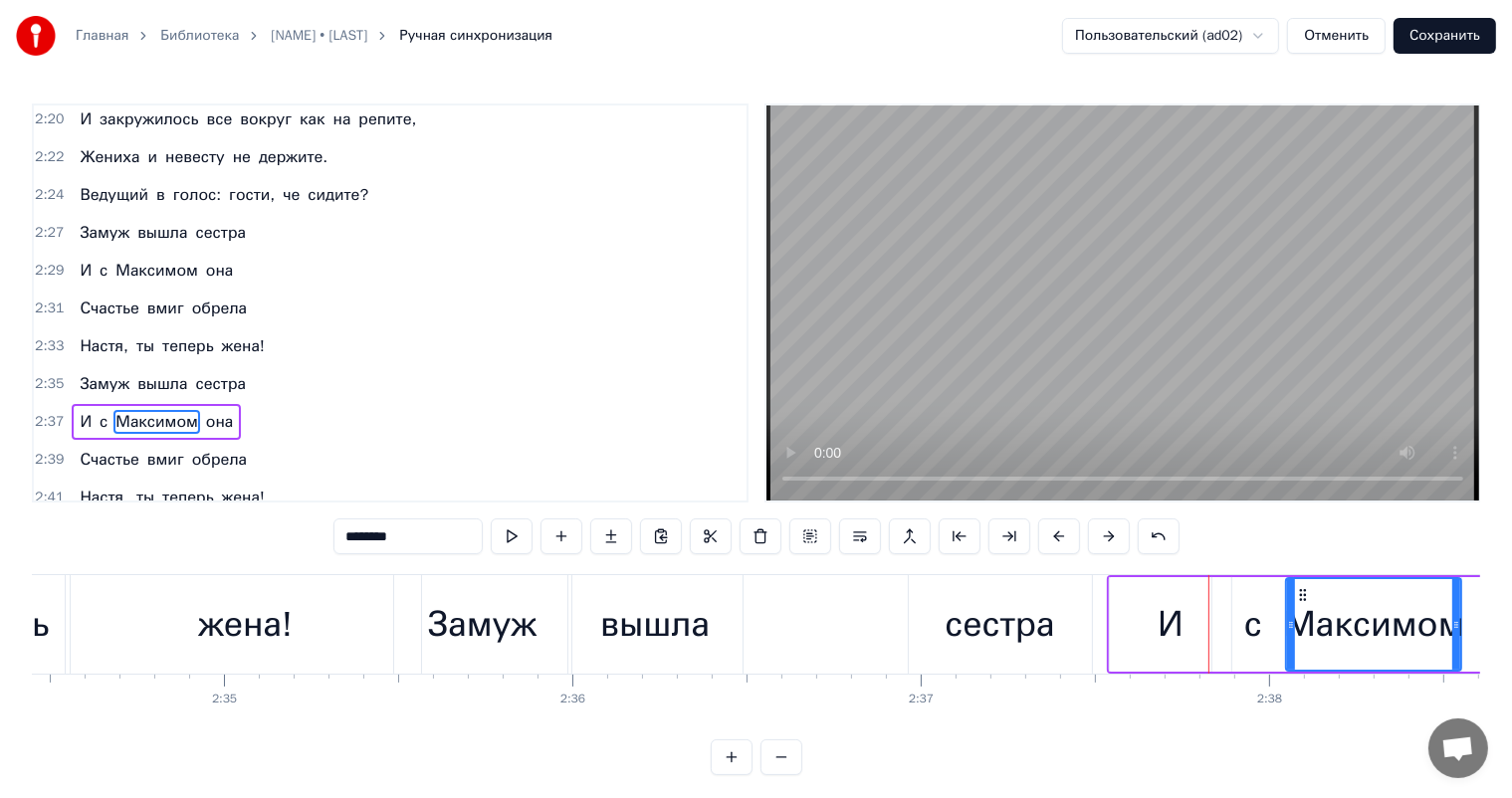 click at bounding box center [1109, 536] 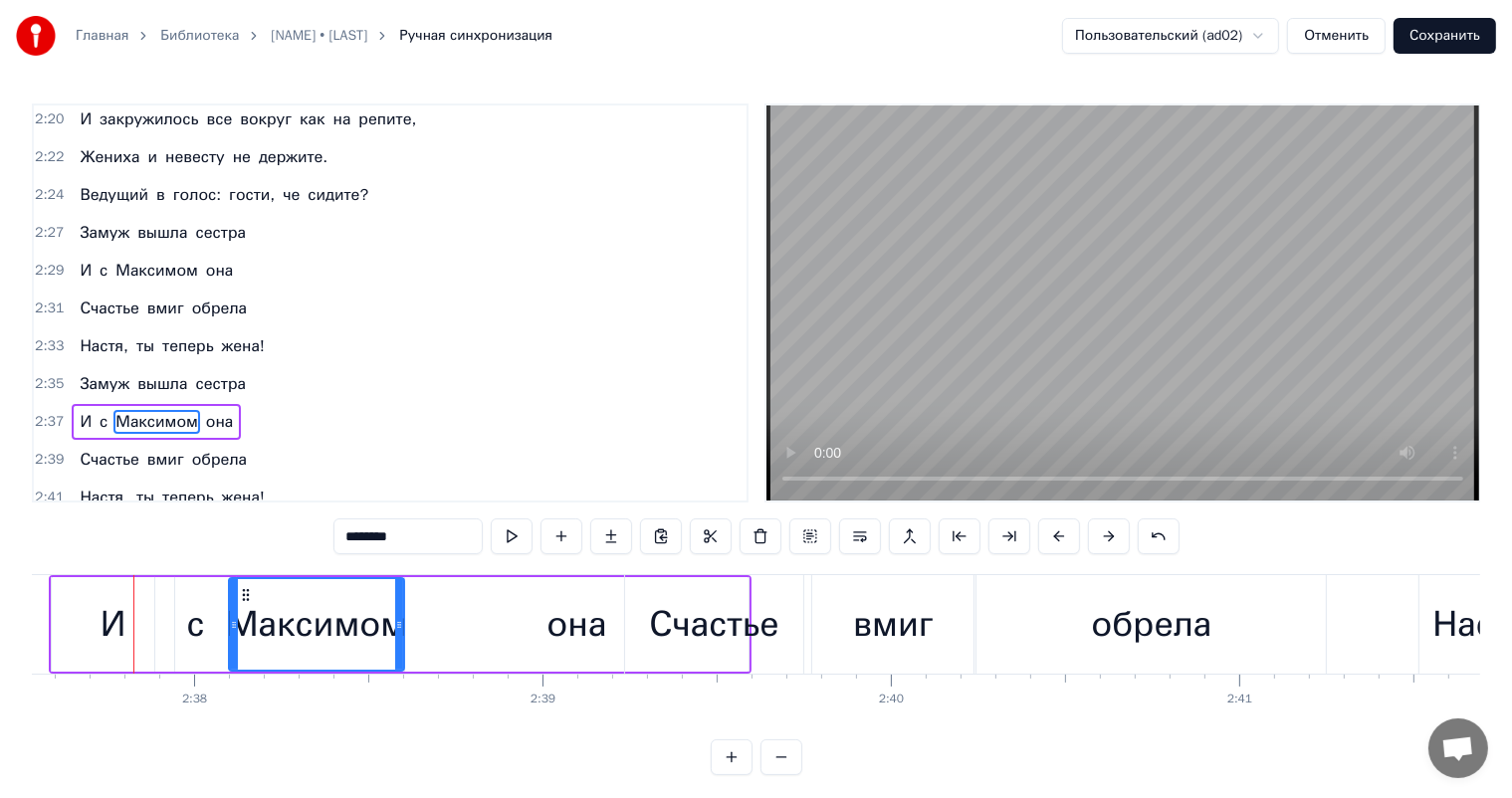 scroll, scrollTop: 0, scrollLeft: 55012, axis: horizontal 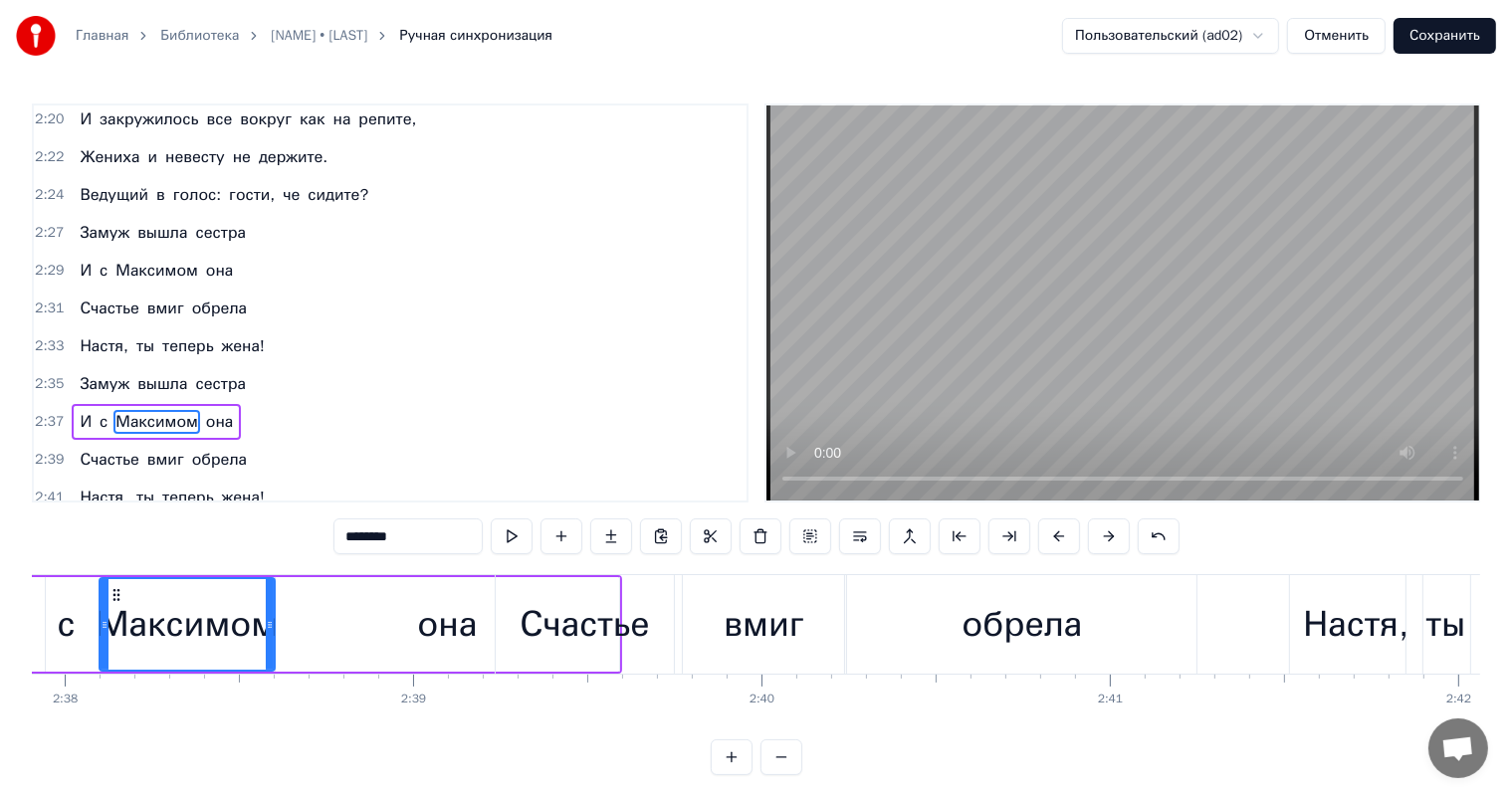 click on "обрела" at bounding box center (1021, 624) 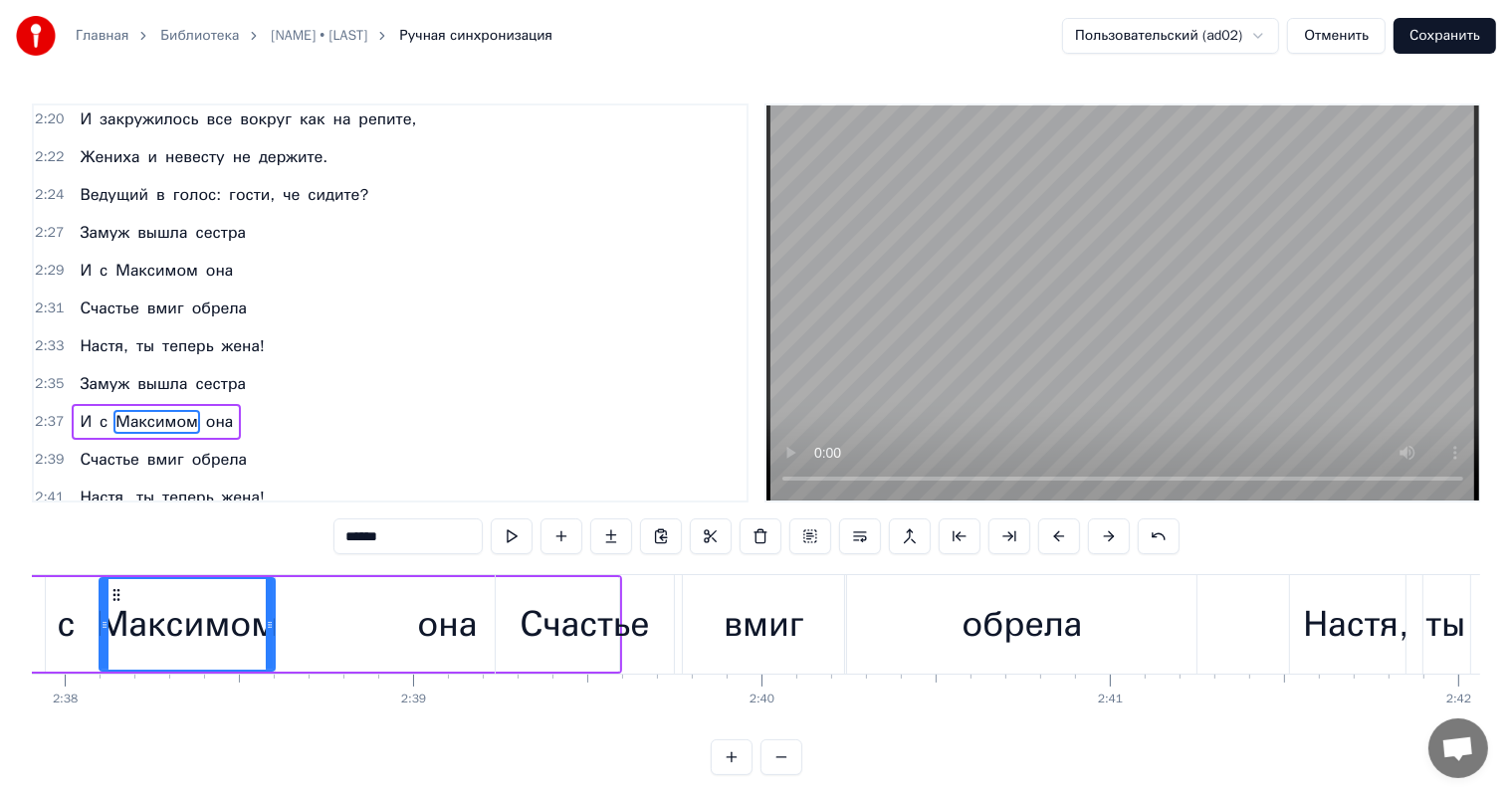 scroll, scrollTop: 9, scrollLeft: 0, axis: vertical 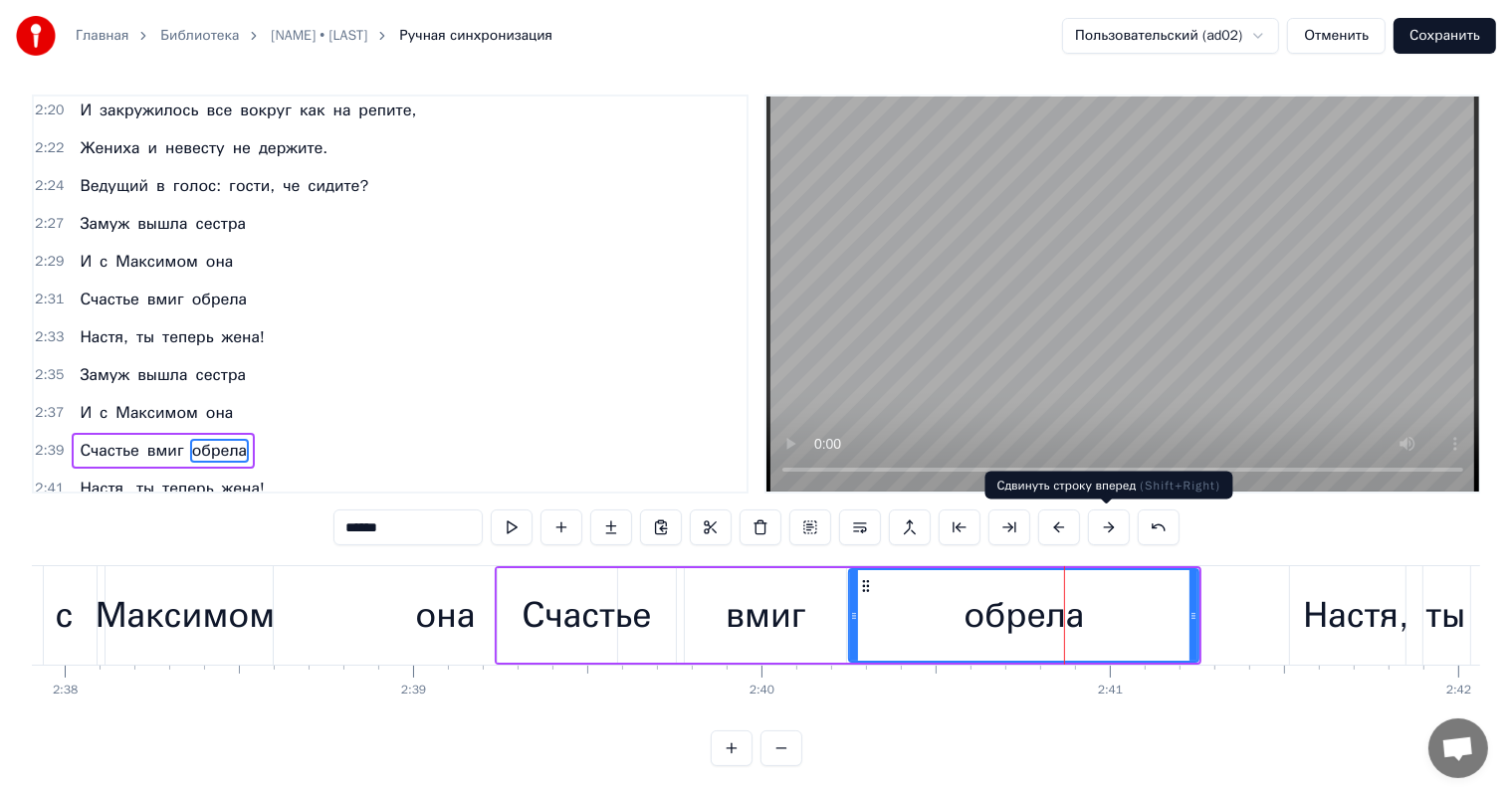 click at bounding box center (1109, 527) 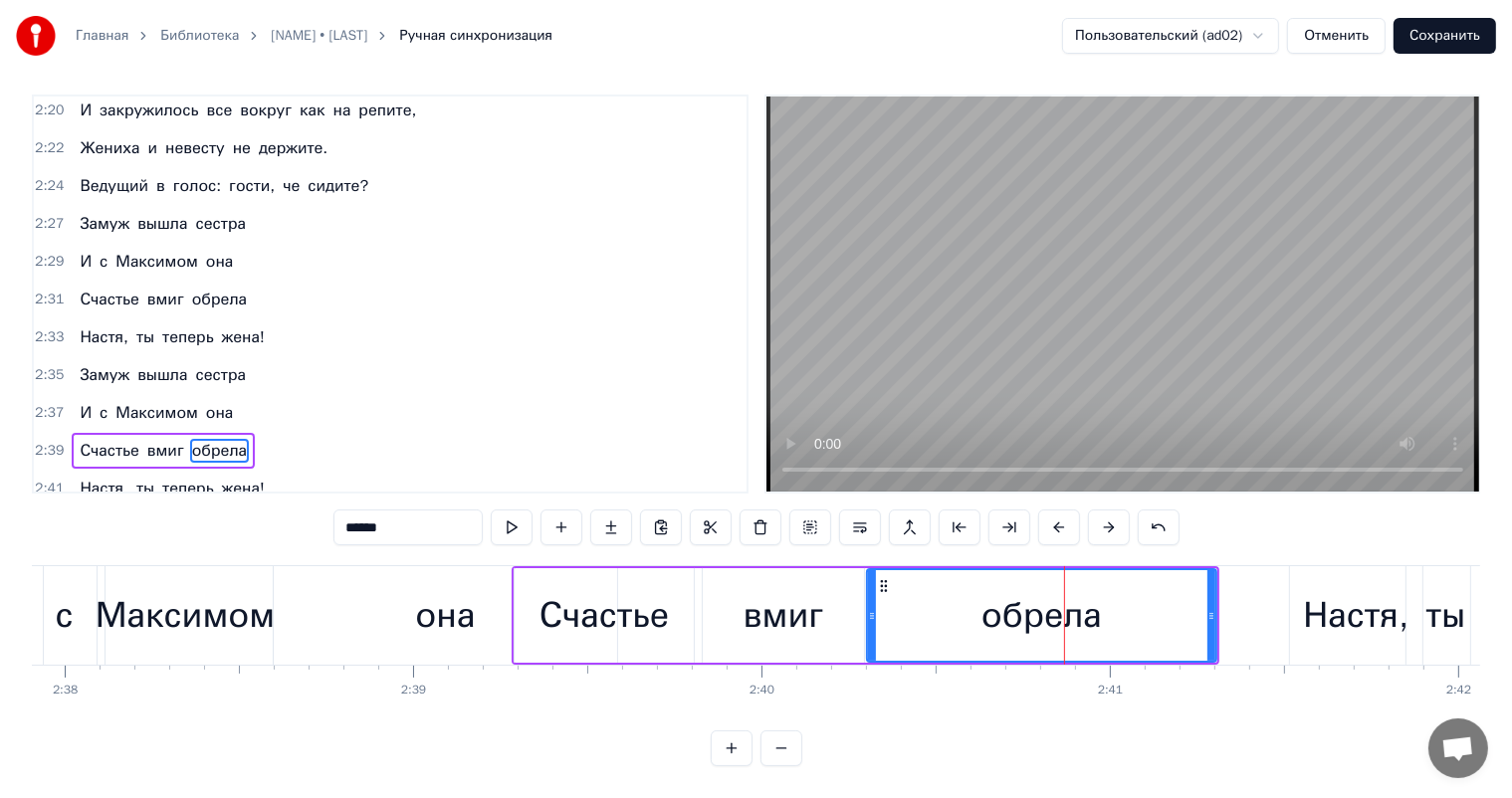 click at bounding box center (1109, 527) 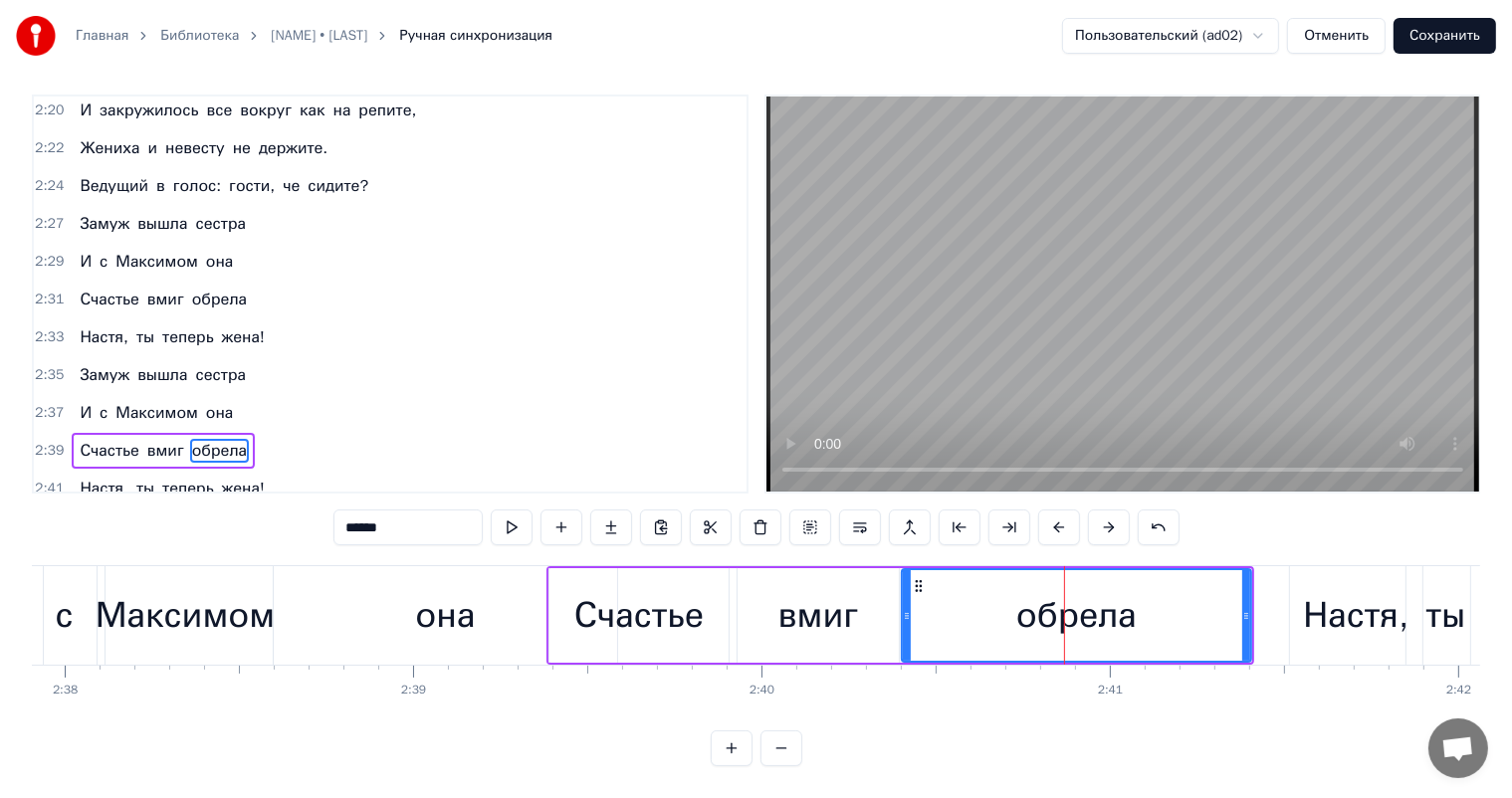 click at bounding box center [1109, 527] 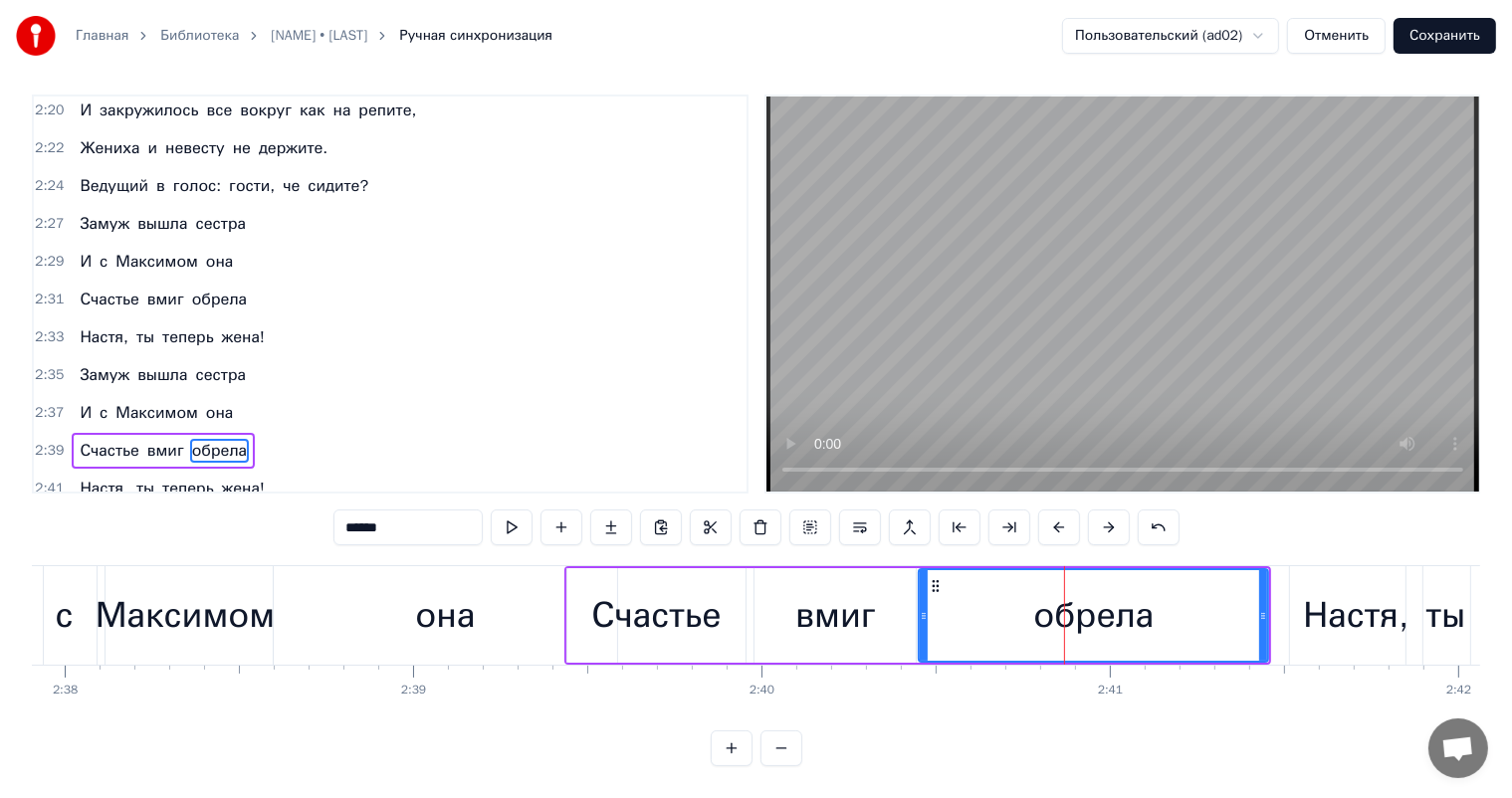 click at bounding box center (1109, 527) 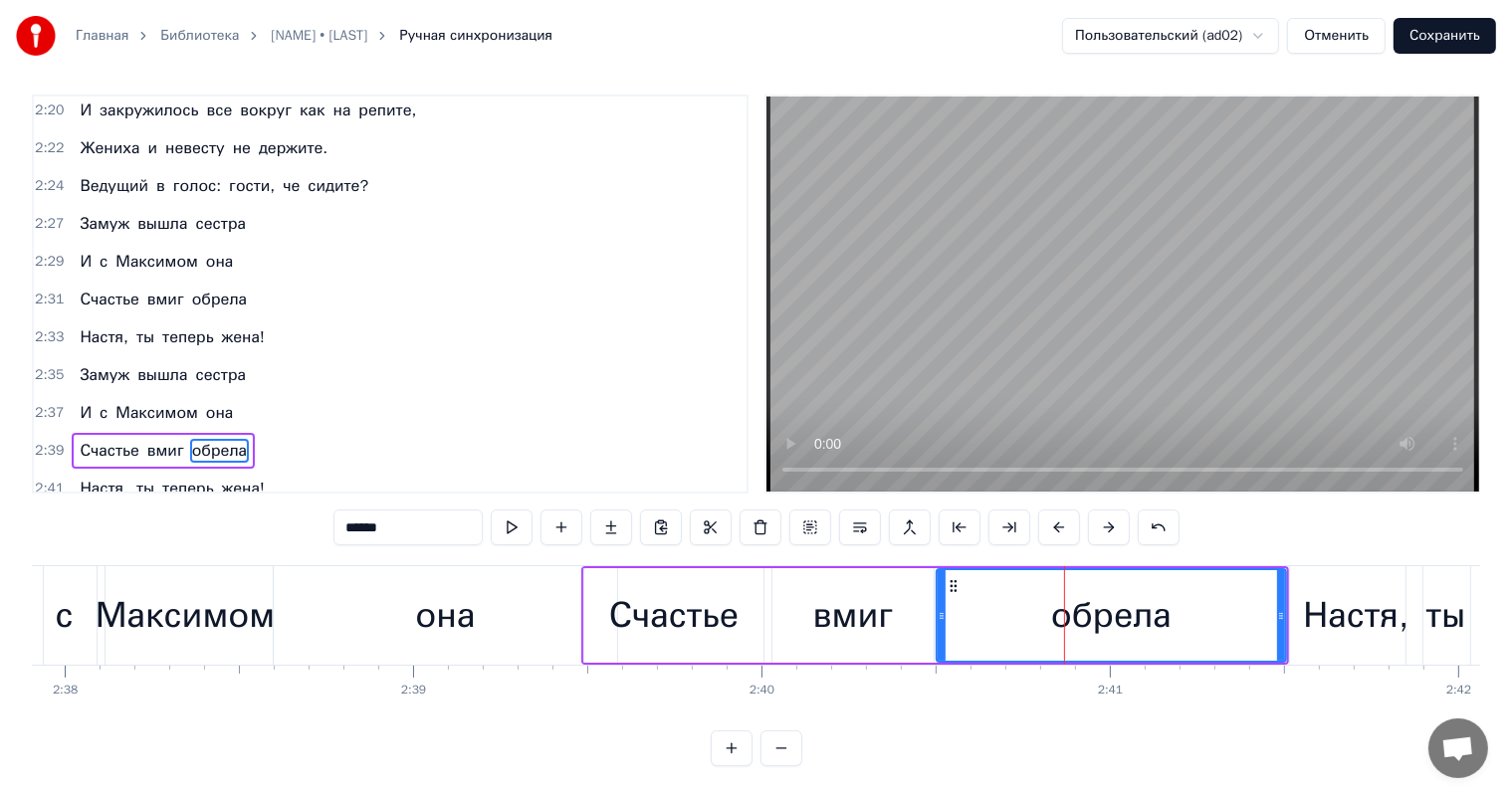 click at bounding box center [1109, 527] 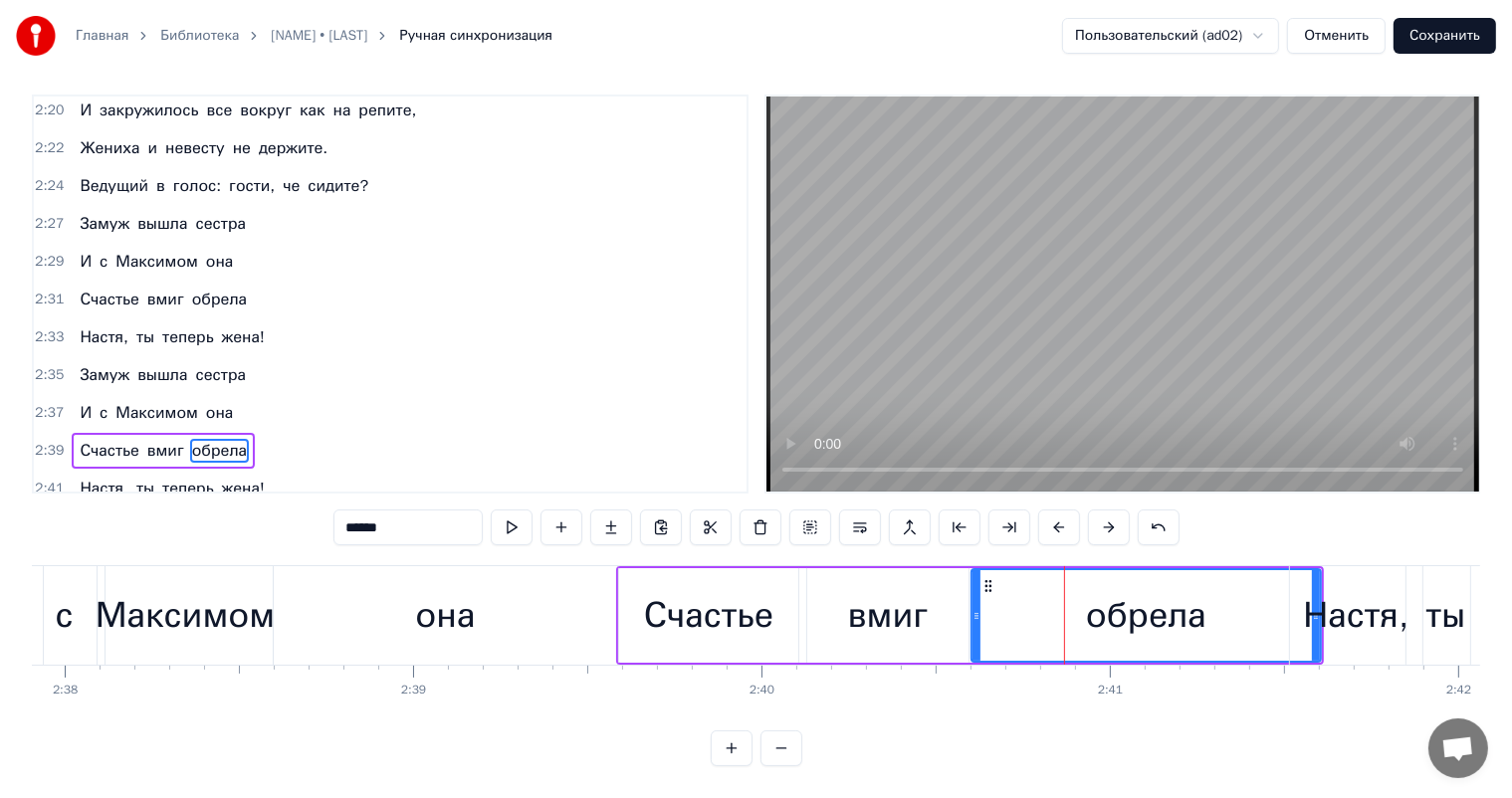 click at bounding box center [1109, 527] 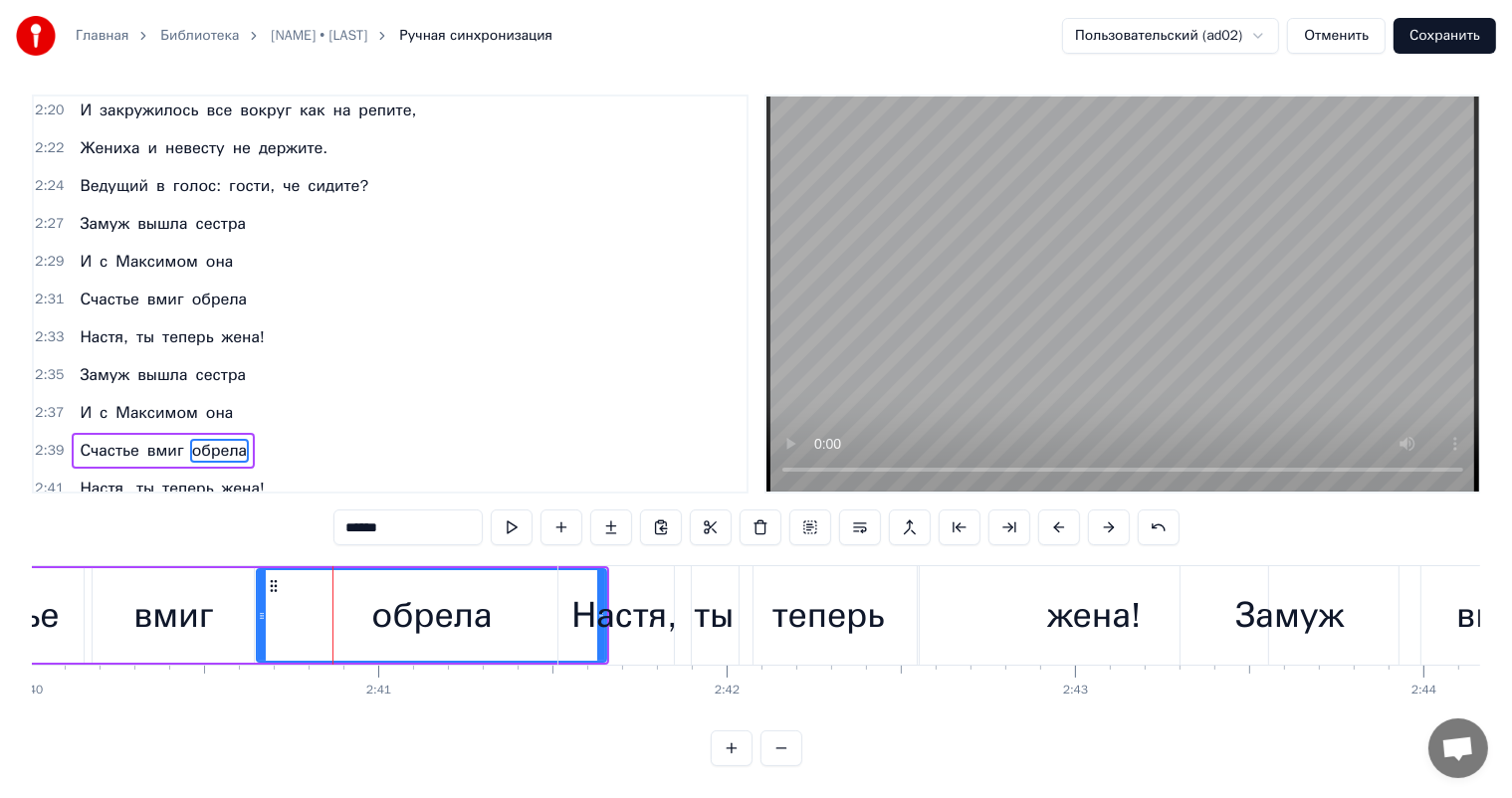scroll, scrollTop: 0, scrollLeft: 55787, axis: horizontal 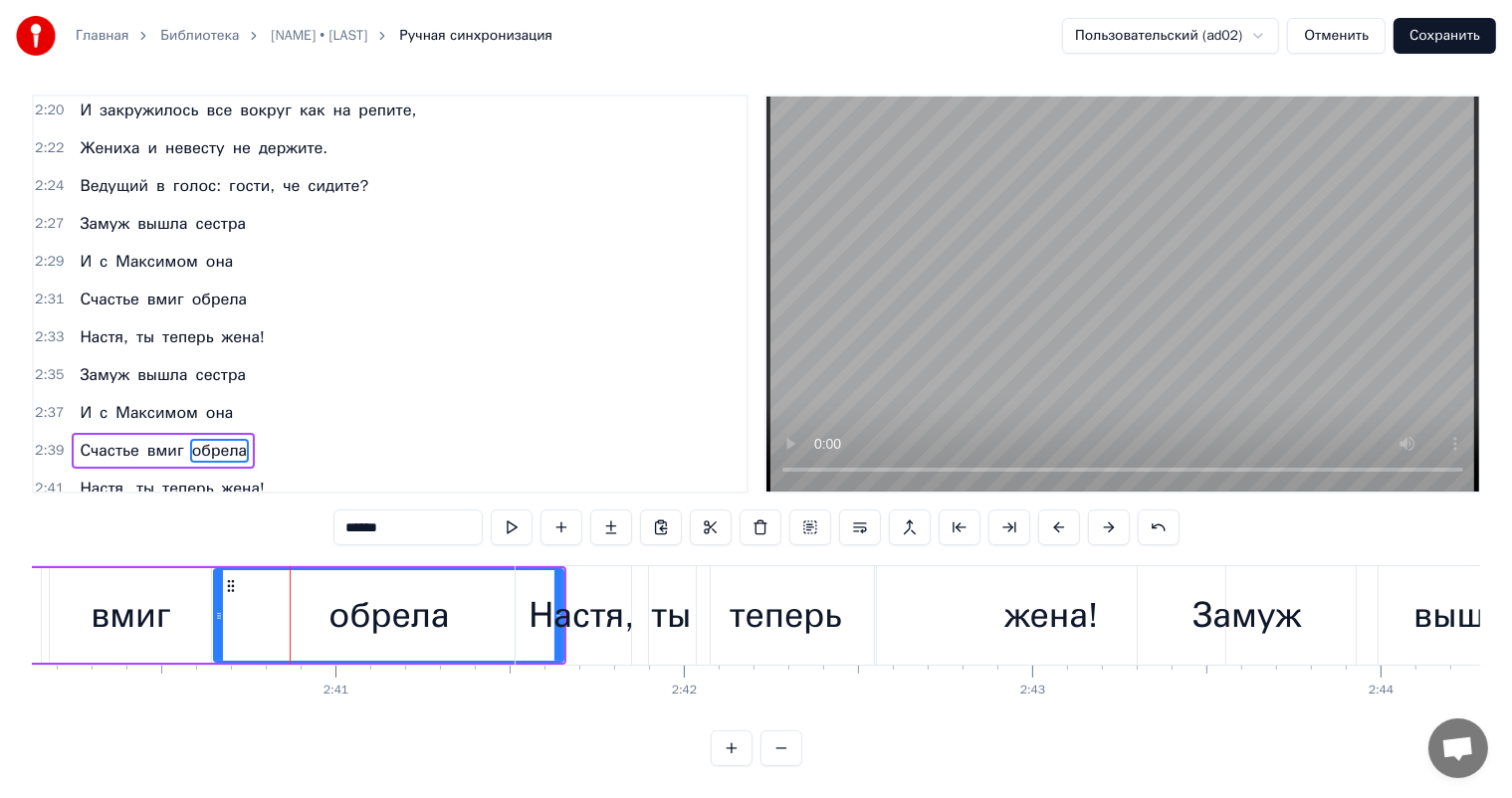 click on "жена!" at bounding box center (1051, 615) 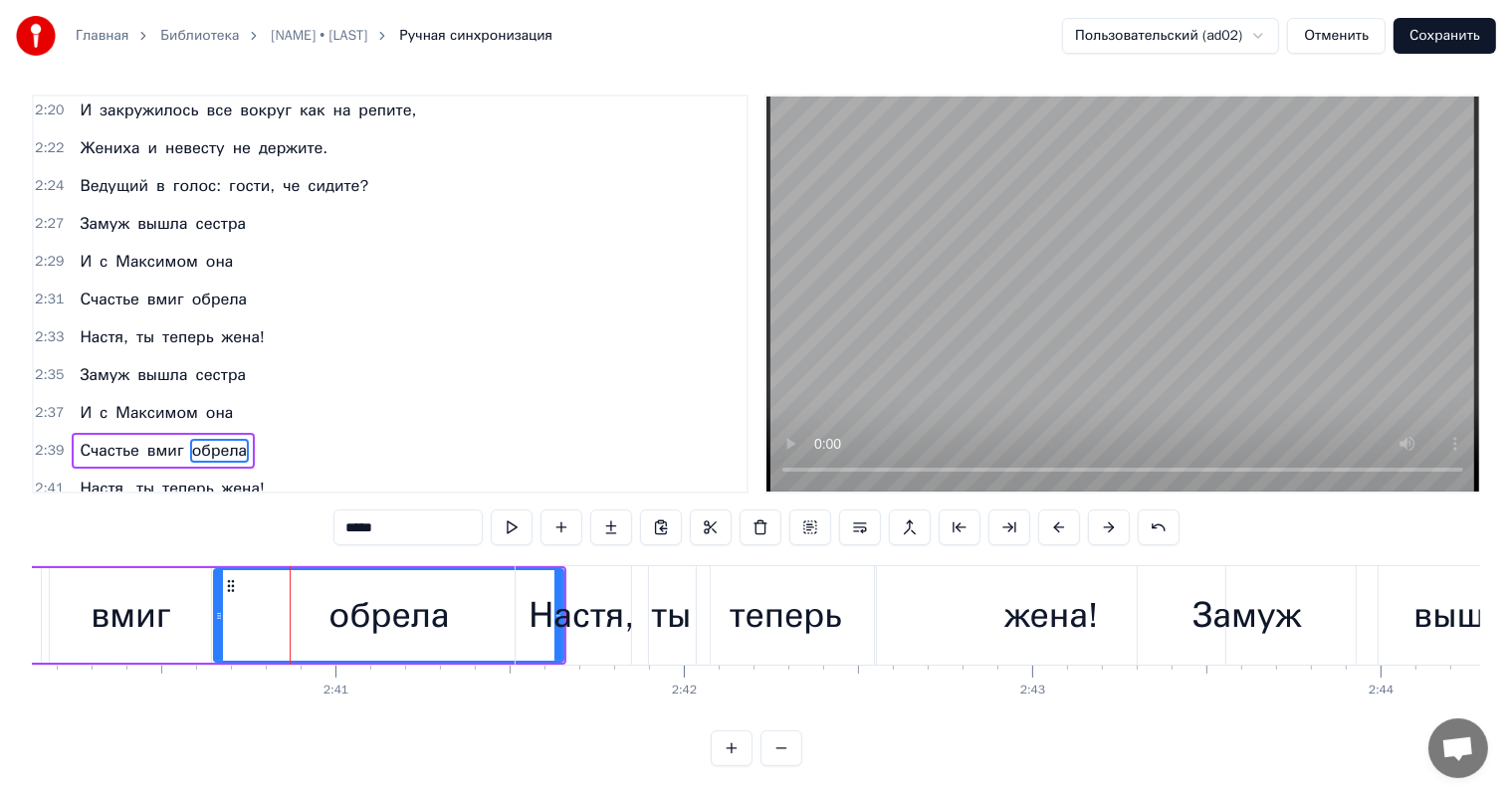scroll, scrollTop: 26, scrollLeft: 0, axis: vertical 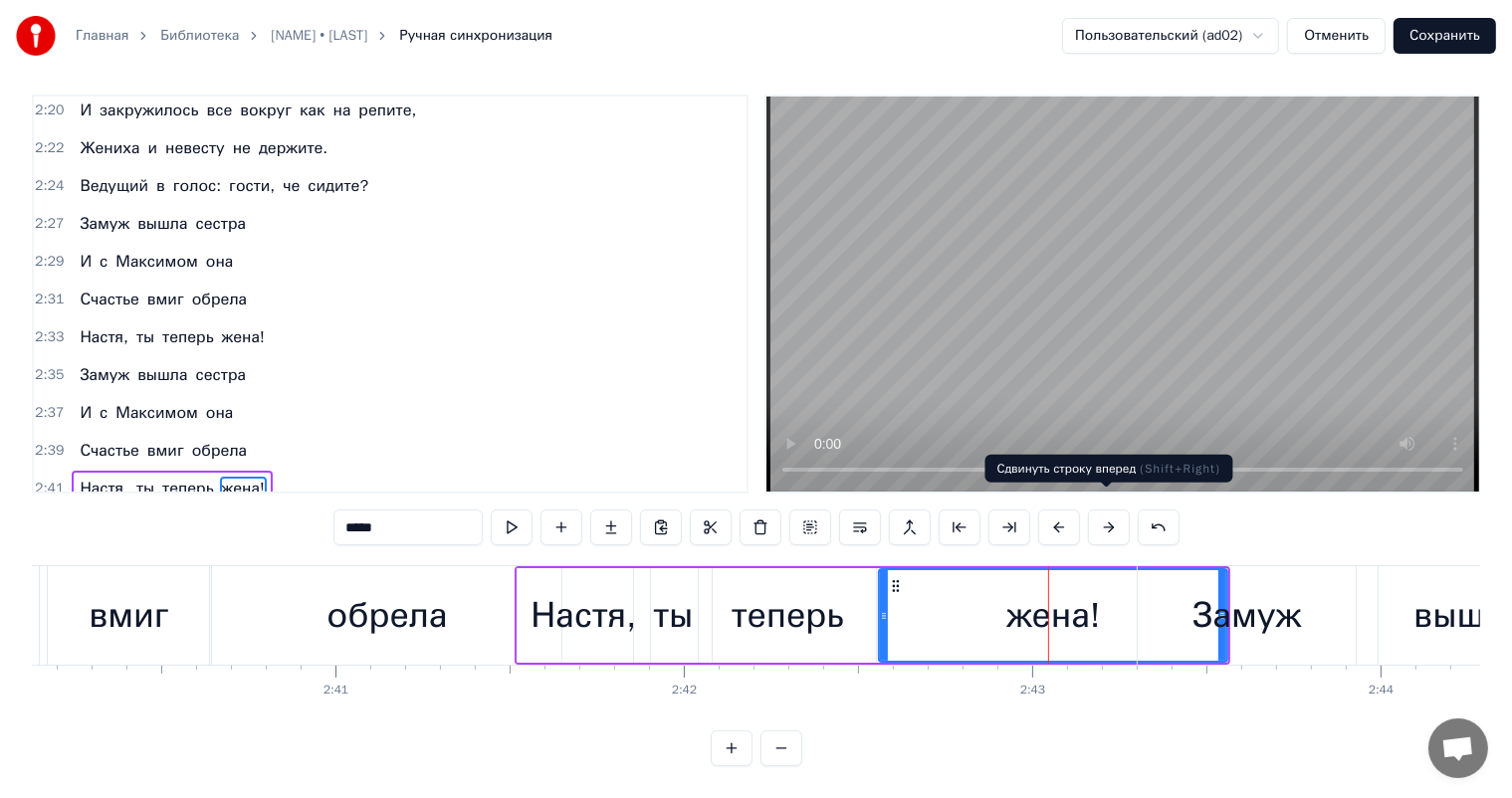 click at bounding box center [1109, 527] 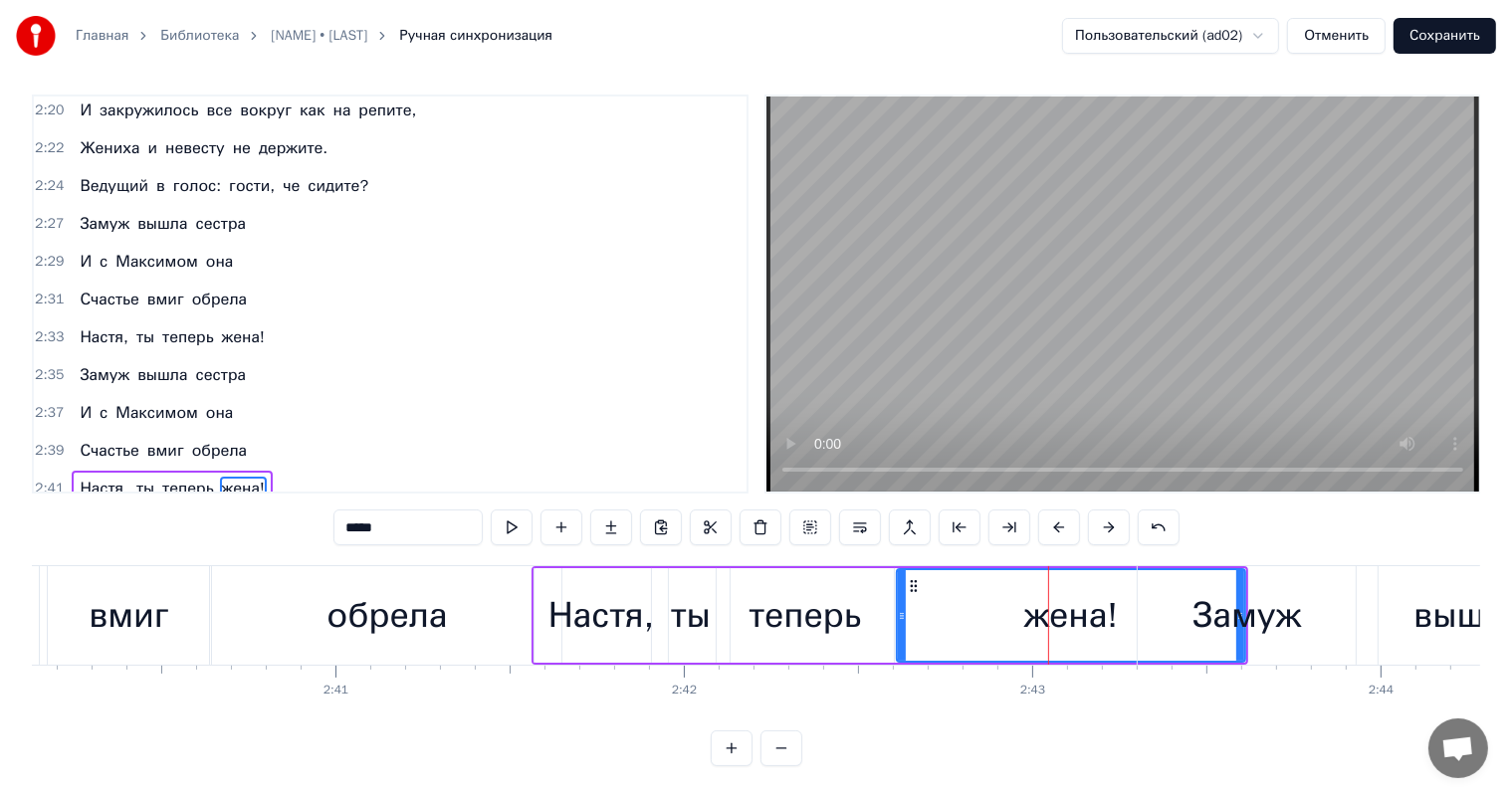 click at bounding box center (1109, 527) 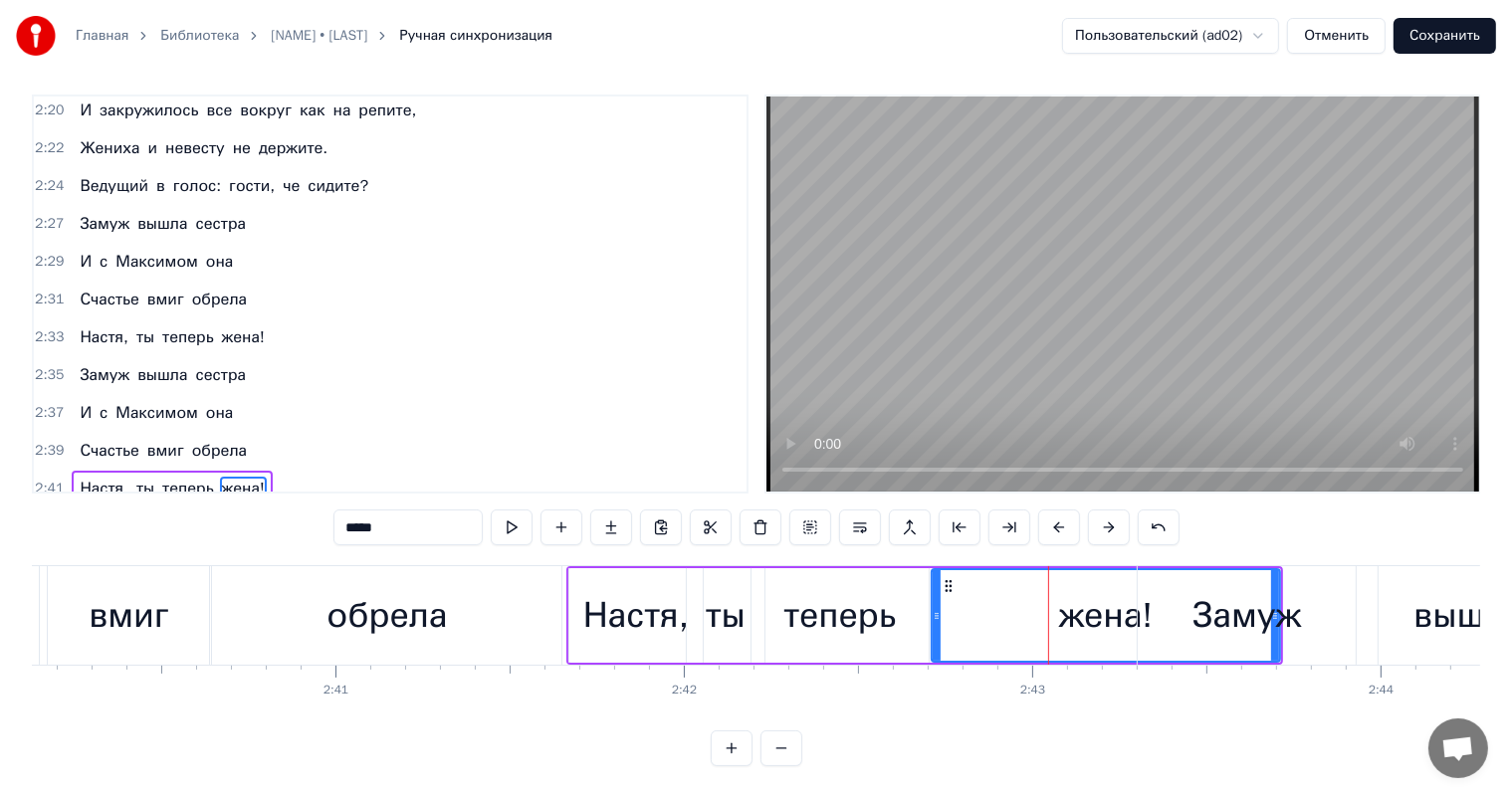 click at bounding box center [1109, 527] 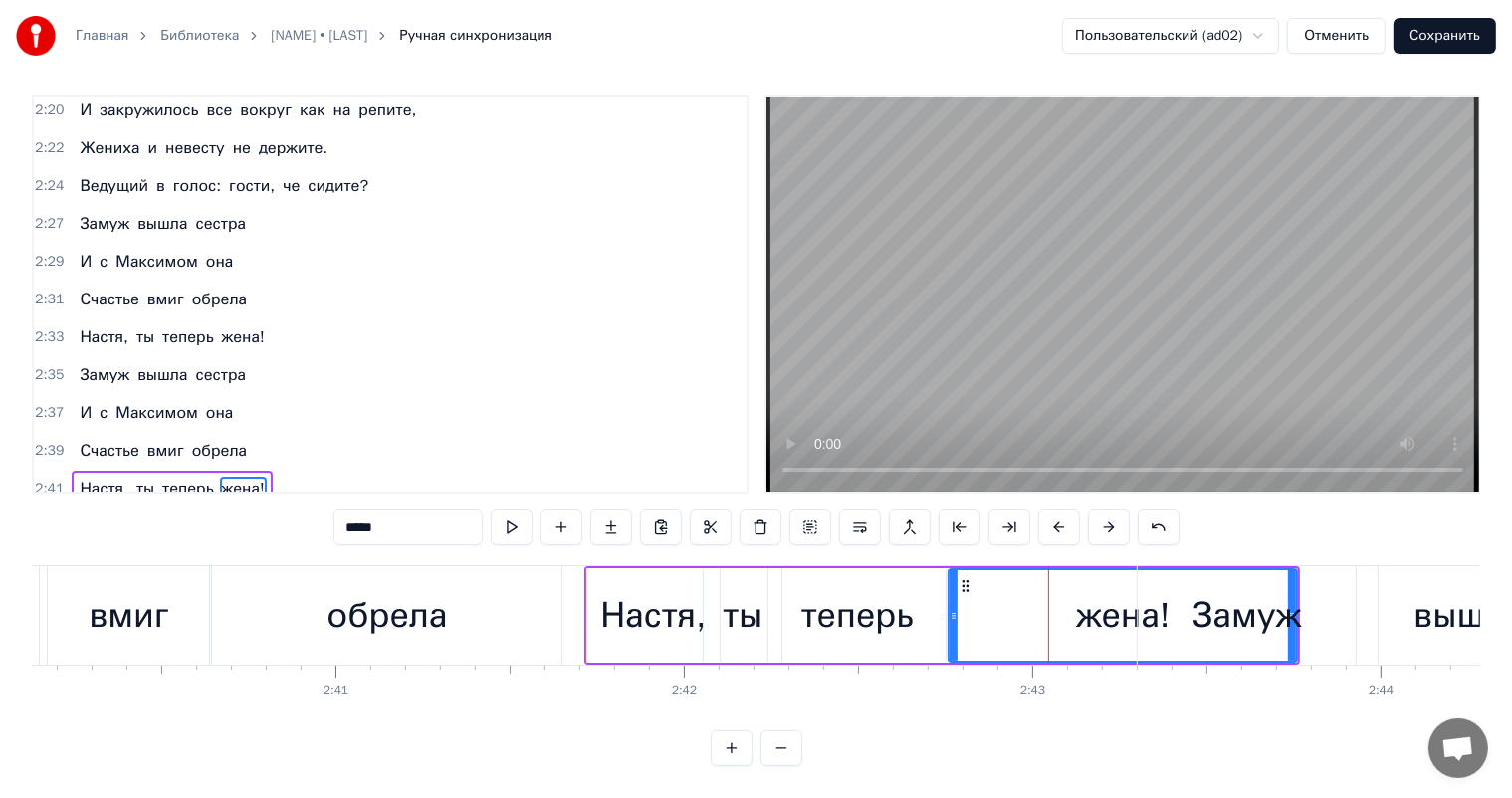 click at bounding box center (1109, 527) 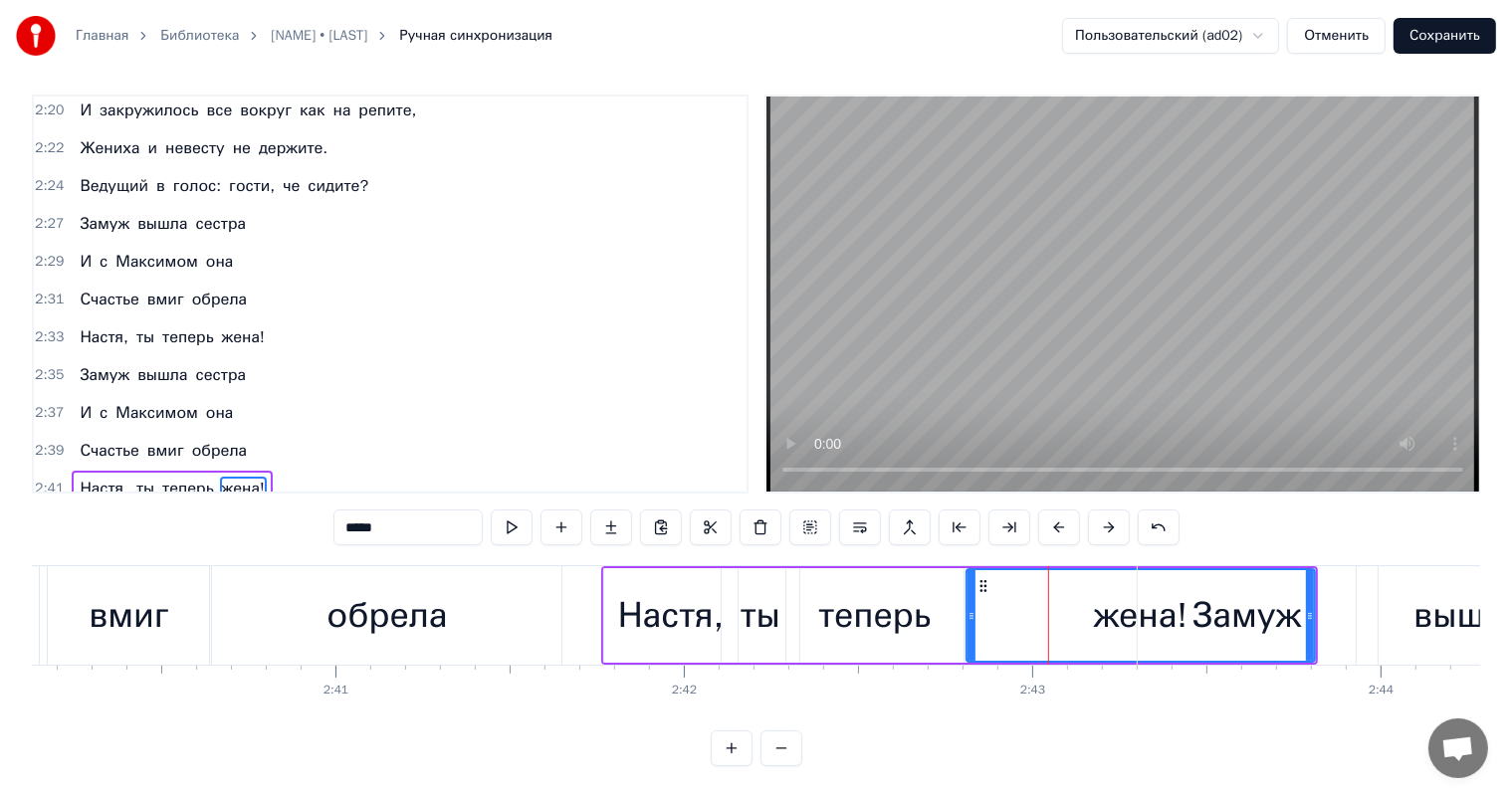 click at bounding box center (1109, 527) 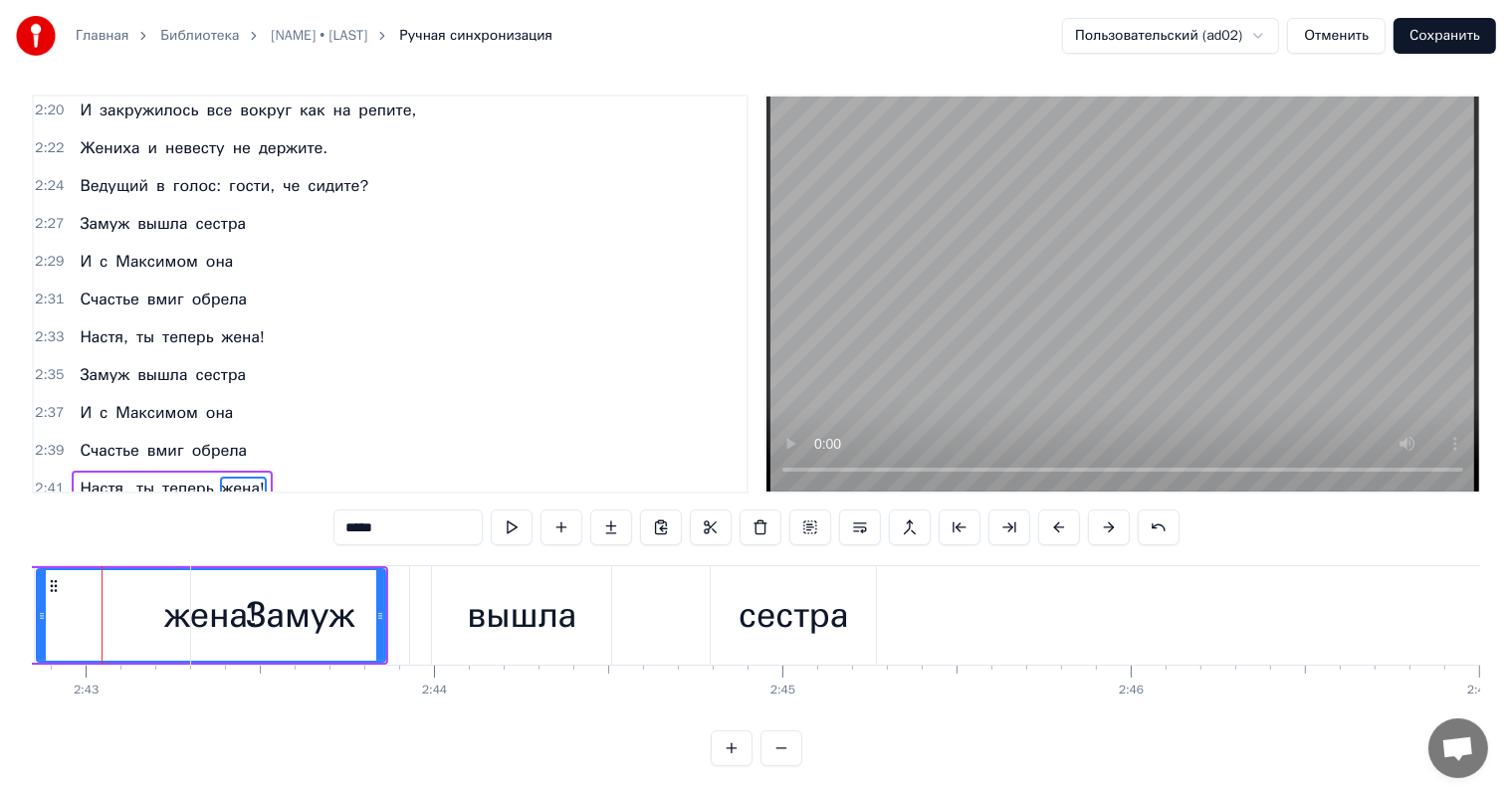 scroll, scrollTop: 0, scrollLeft: 56776, axis: horizontal 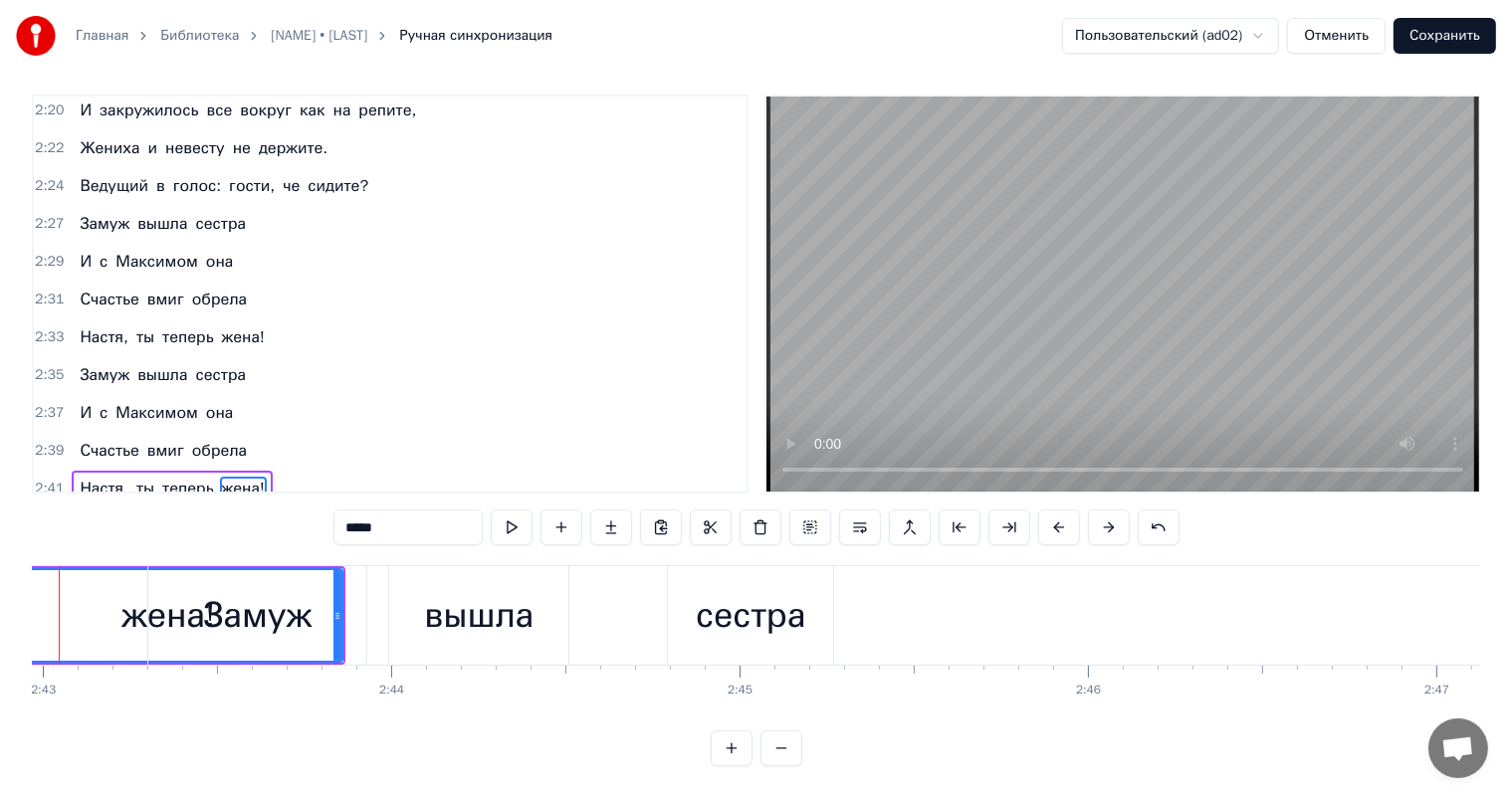 click on "сестра" at bounding box center (751, 615) 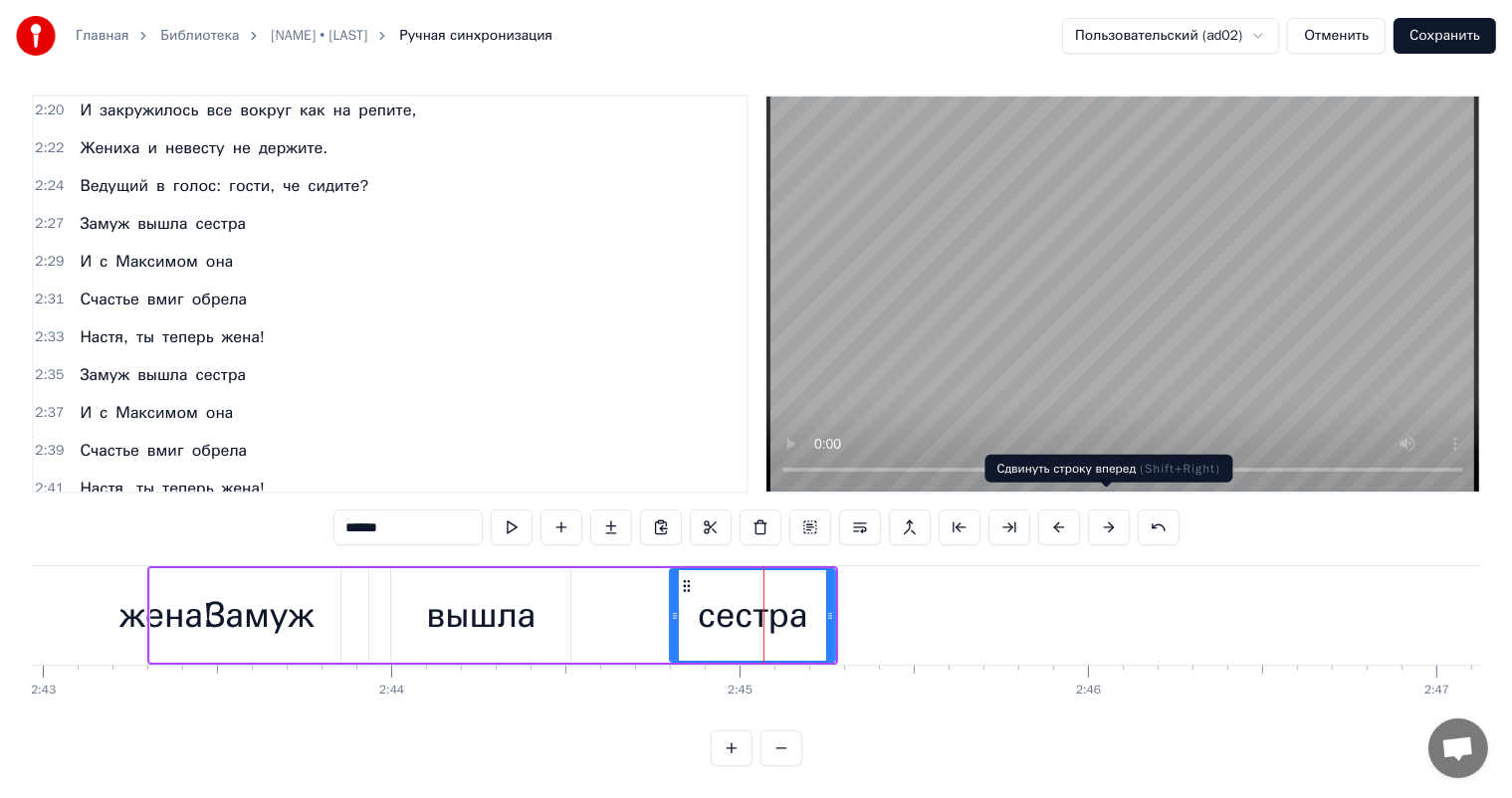 click at bounding box center [1109, 527] 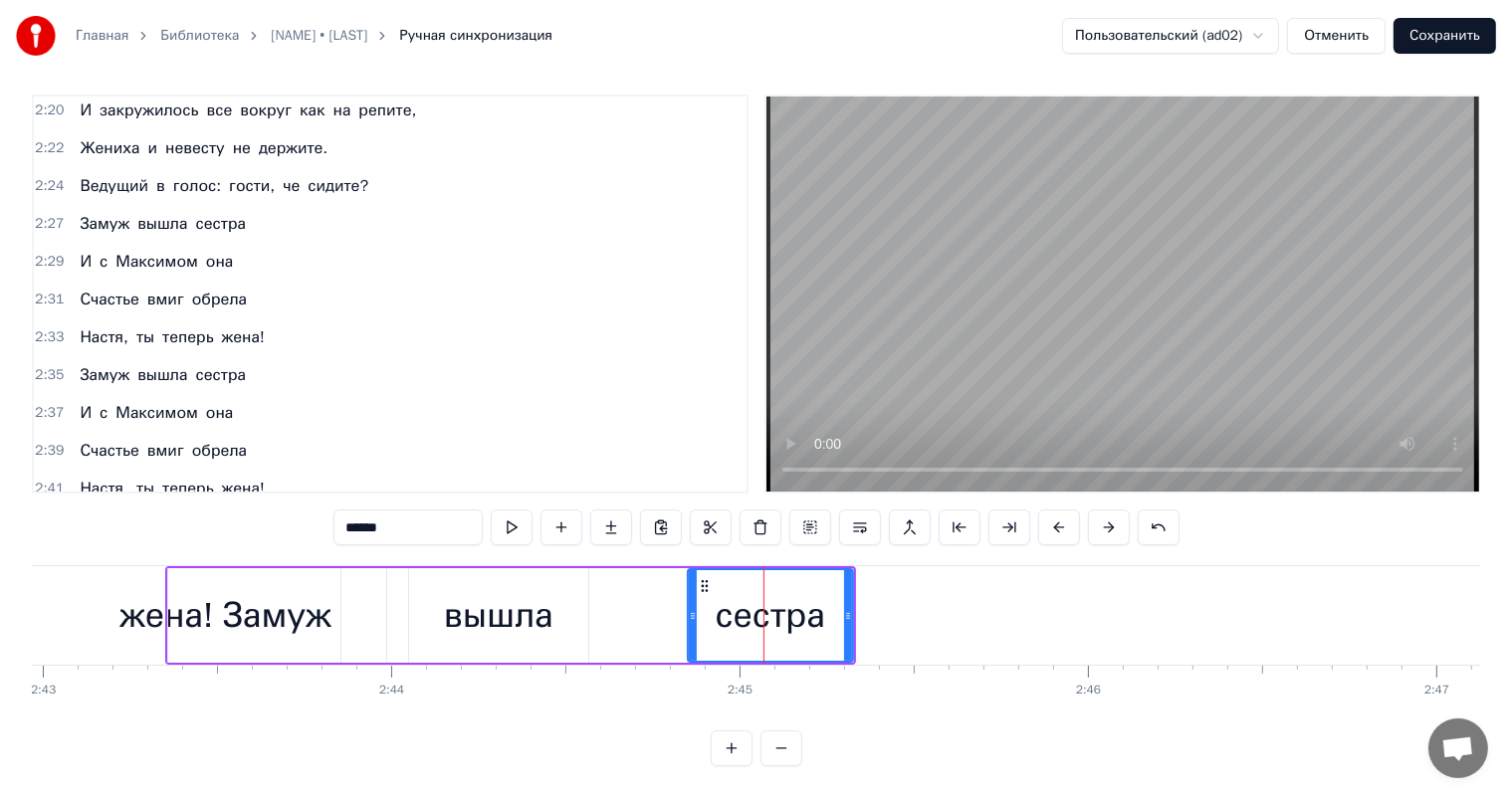 click at bounding box center [1109, 527] 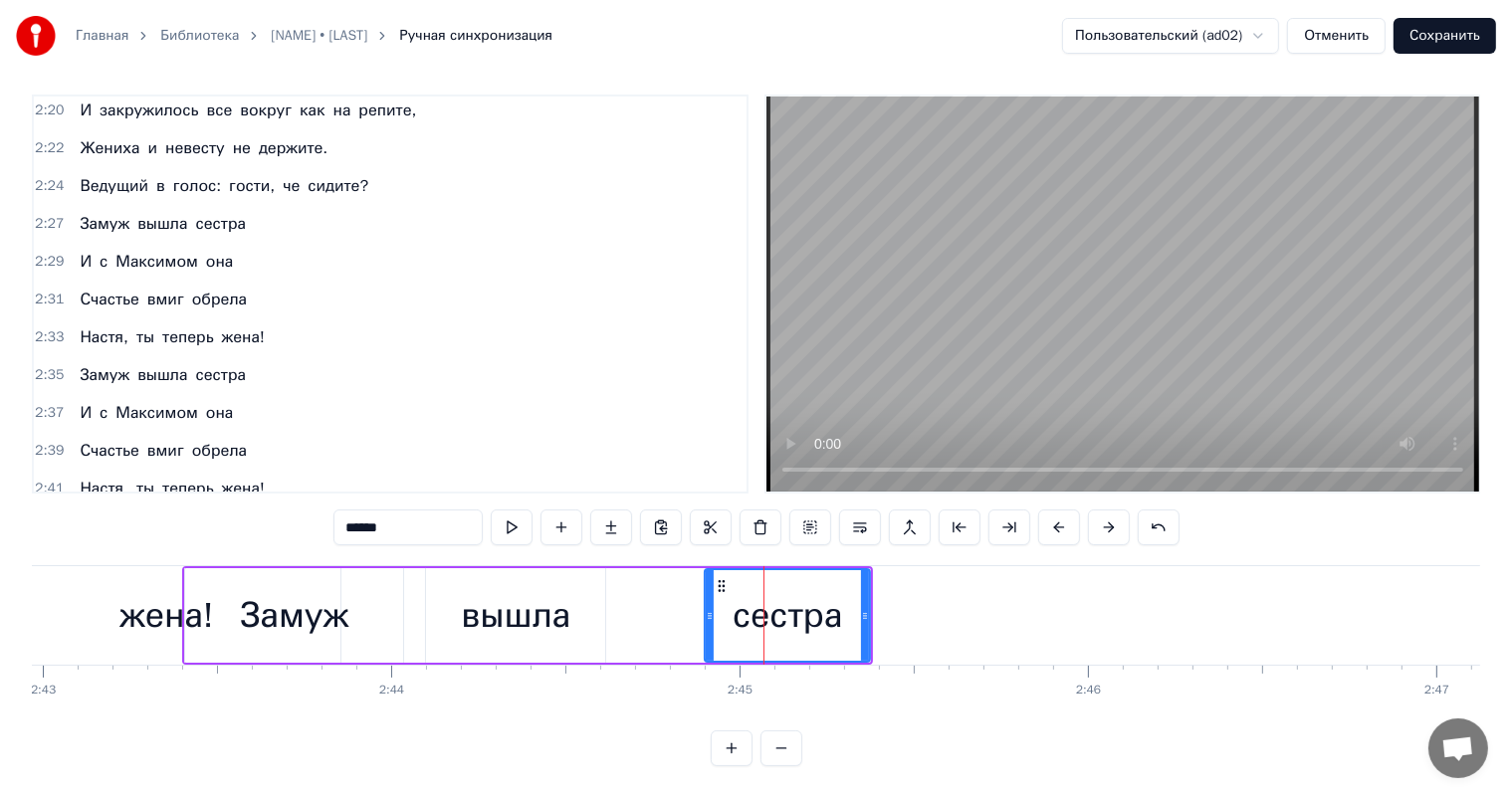 click at bounding box center (1109, 527) 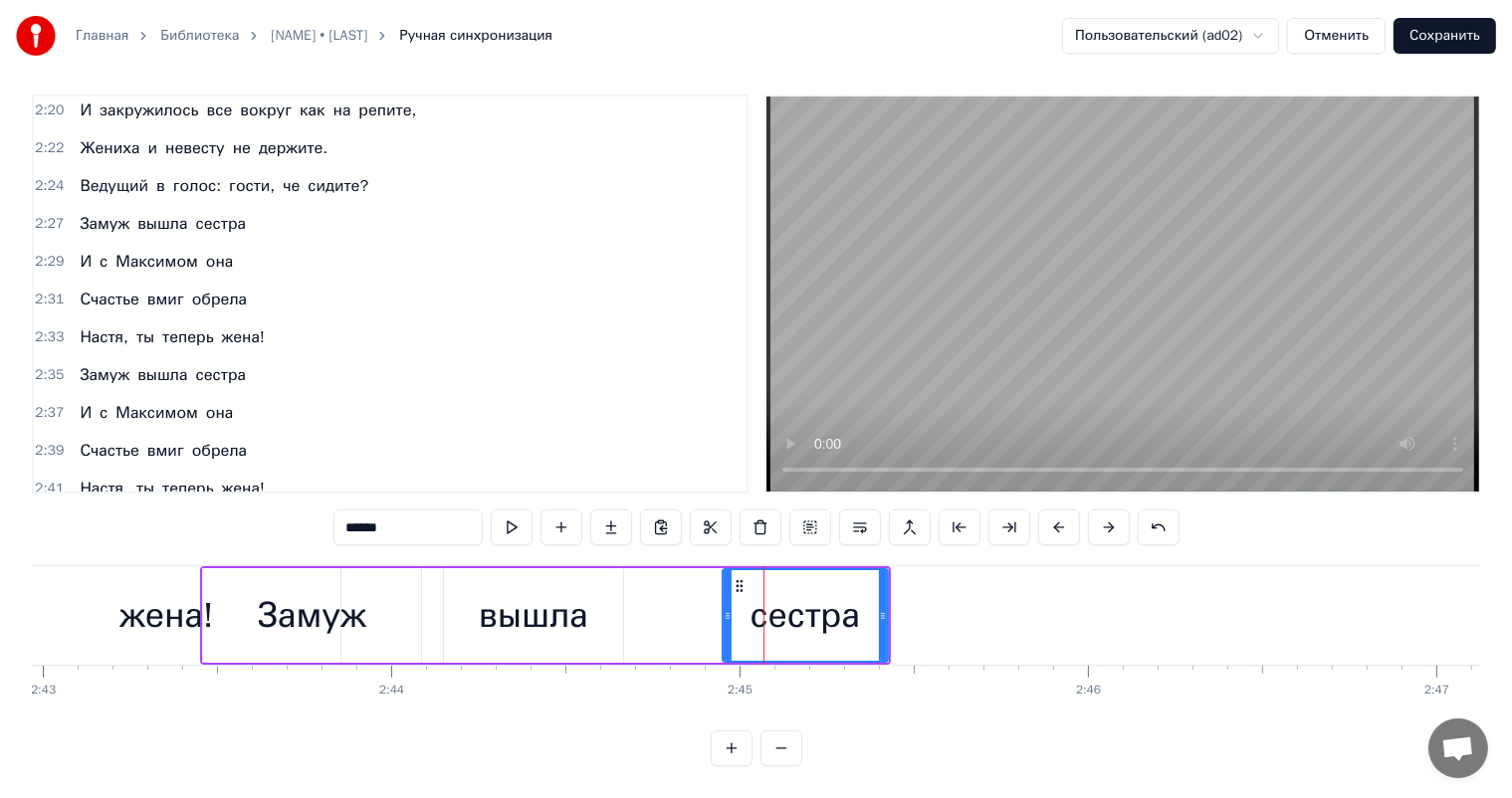 click at bounding box center [1109, 527] 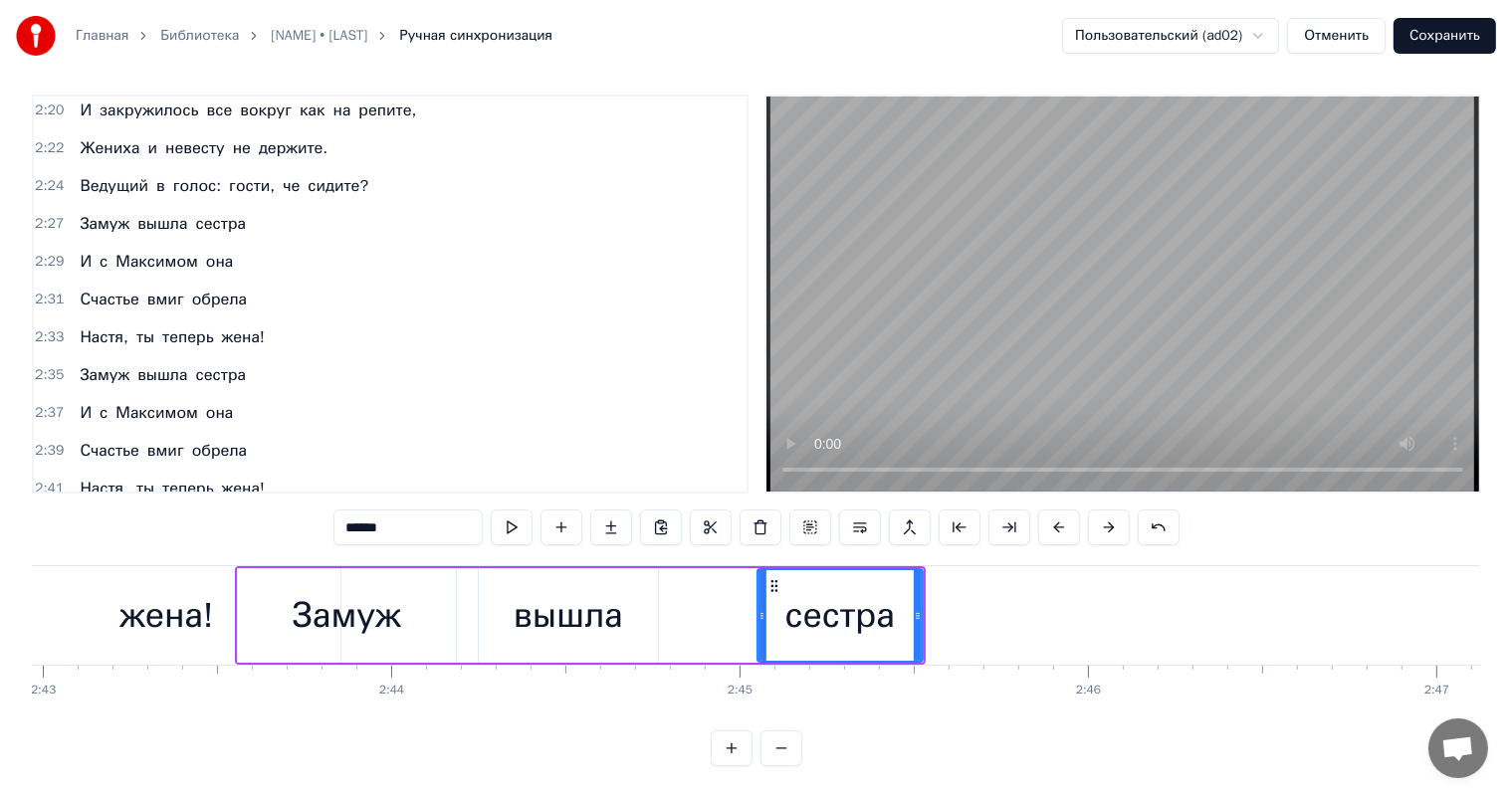 click at bounding box center [1109, 527] 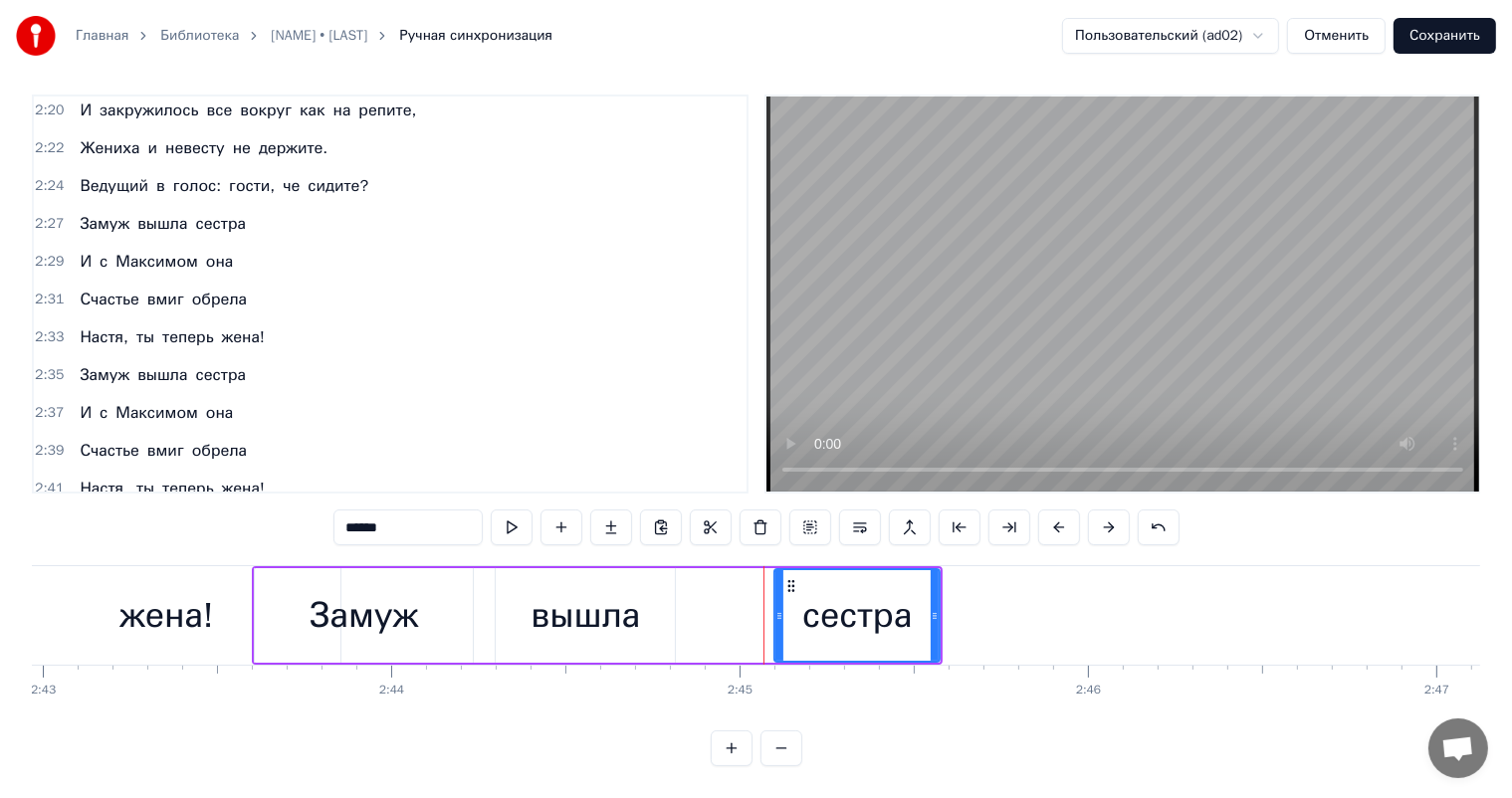 click on "Сохранить" at bounding box center [1444, 36] 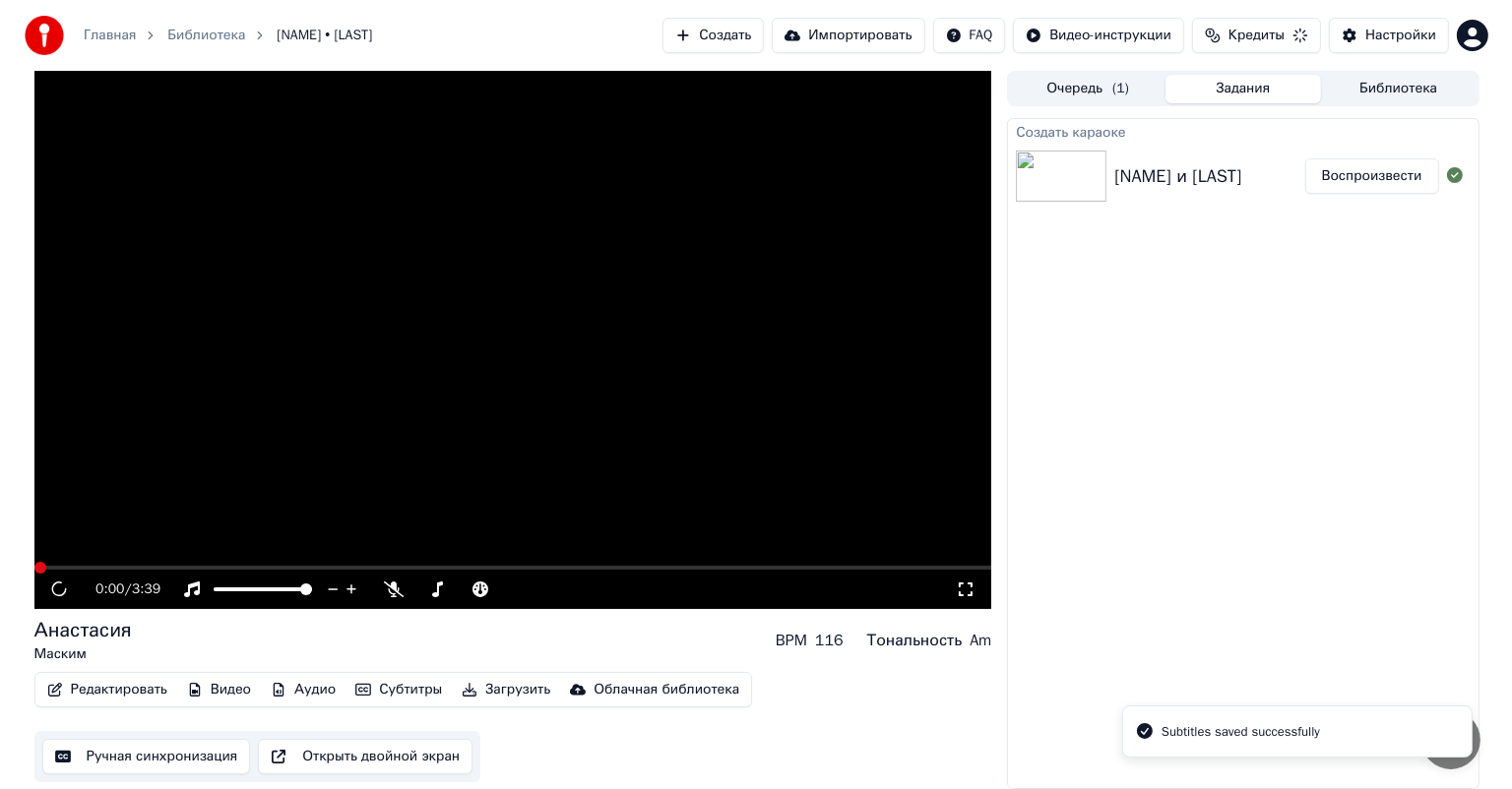 scroll, scrollTop: 0, scrollLeft: 0, axis: both 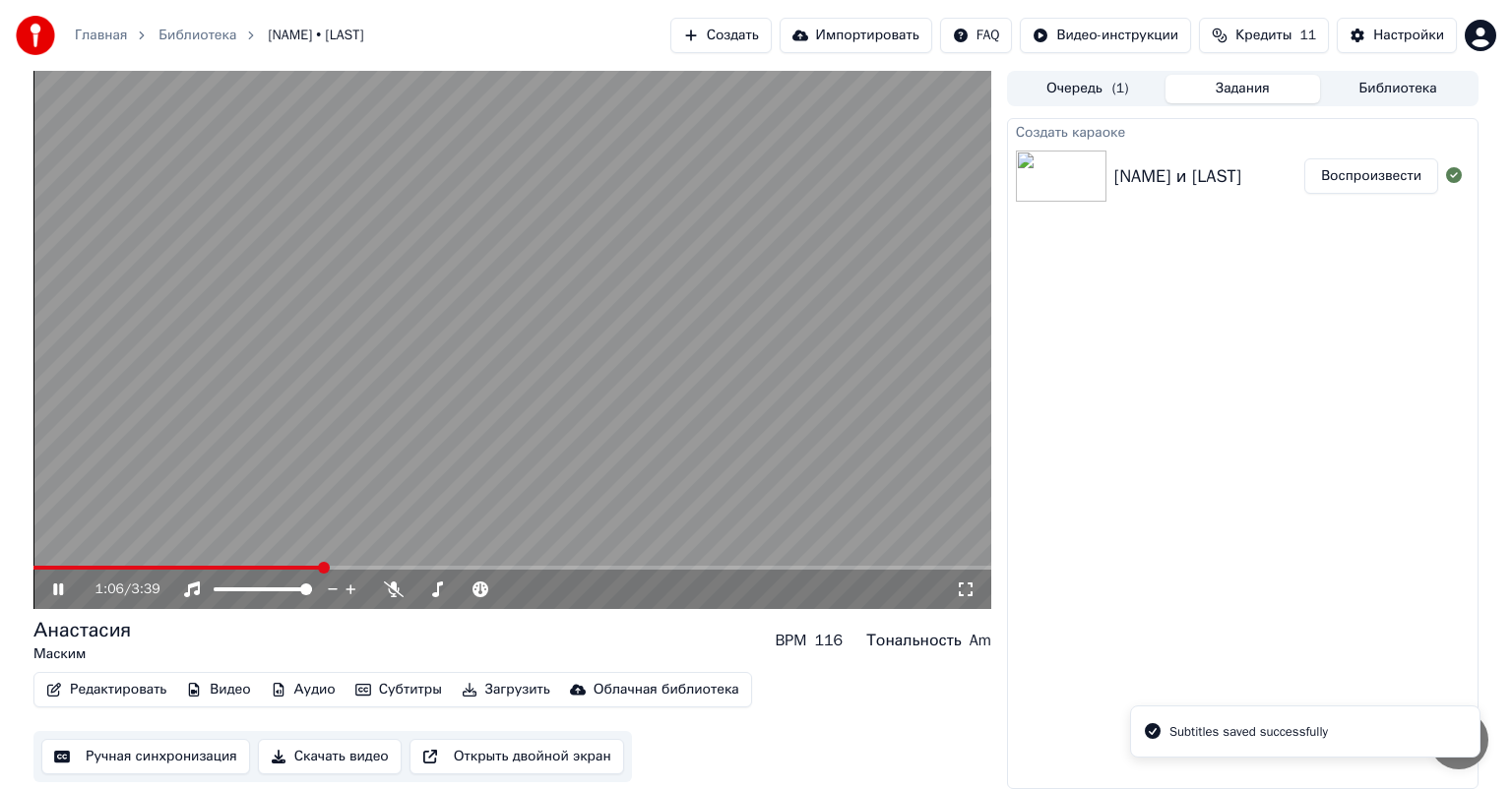 click at bounding box center [512, 568] 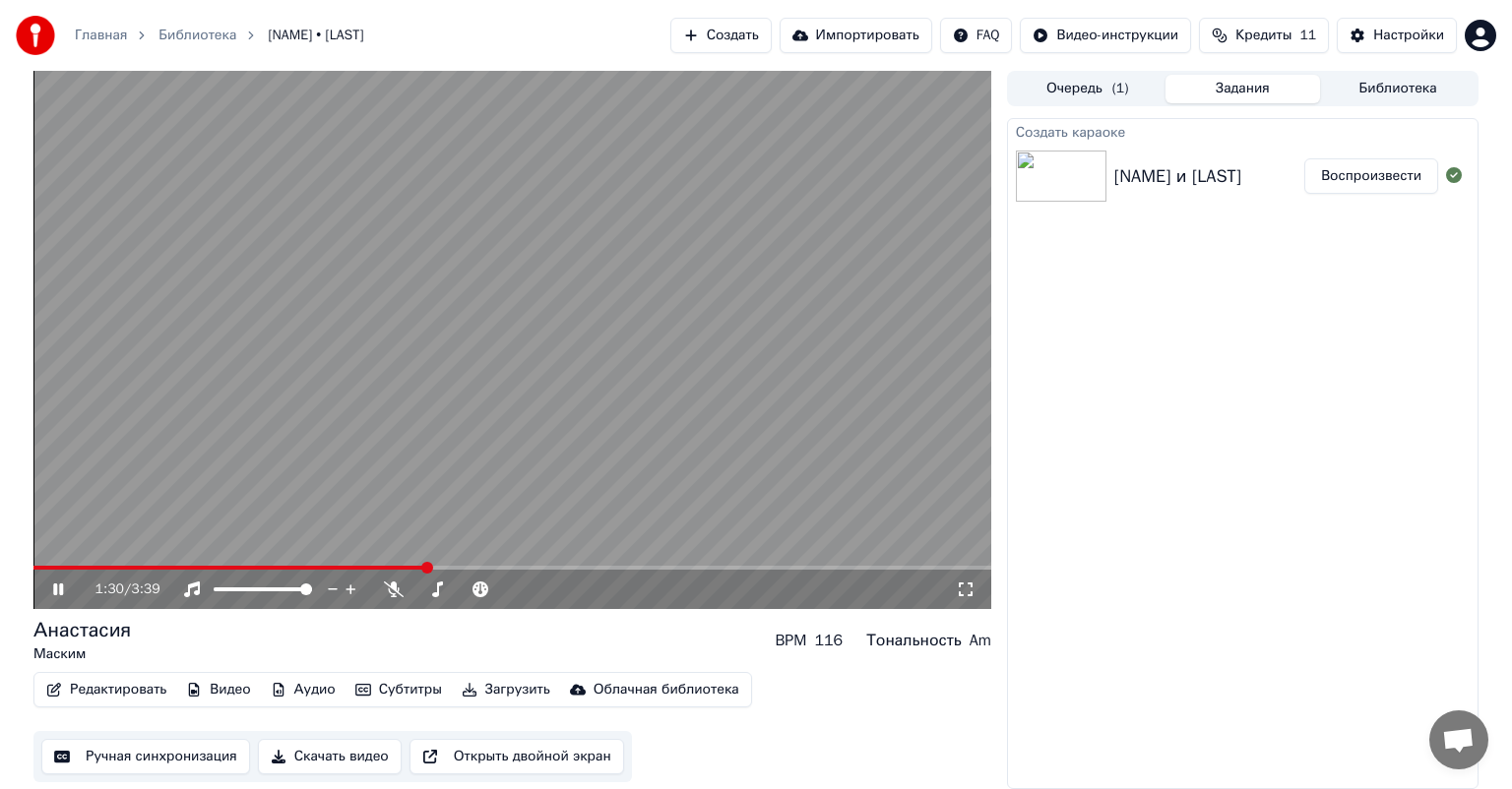 click at bounding box center [512, 568] 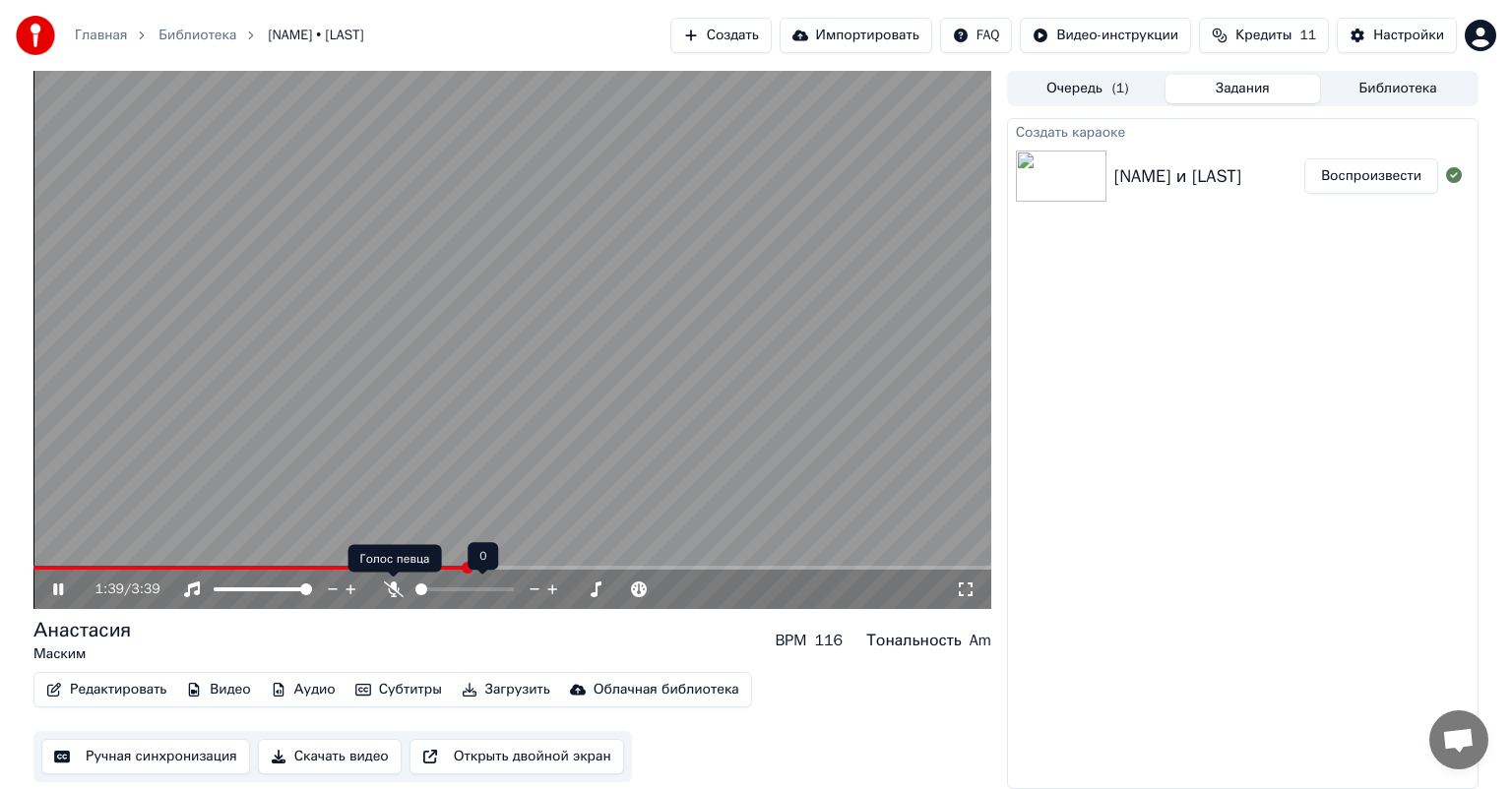 click 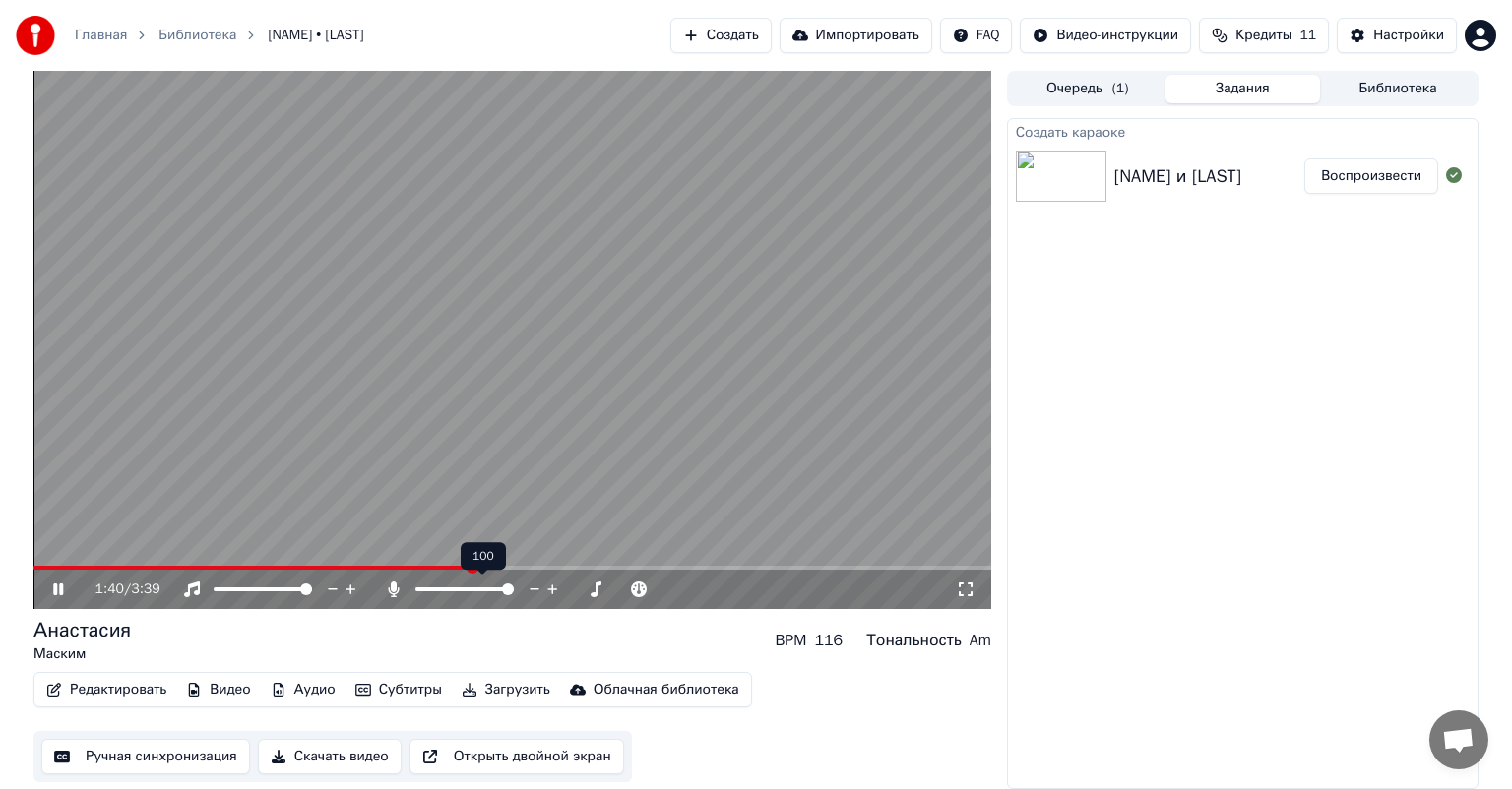 click 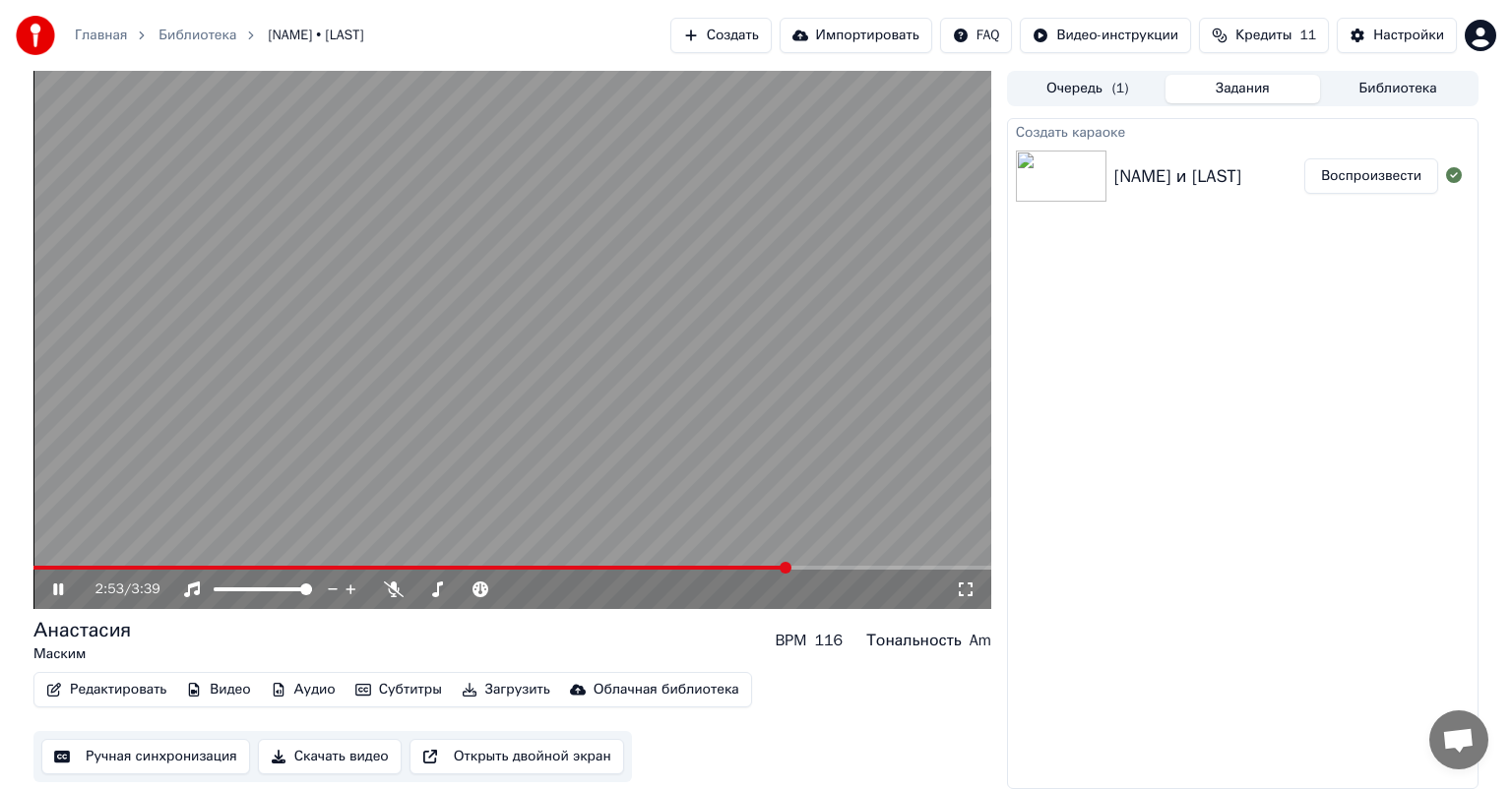 click at bounding box center [512, 339] 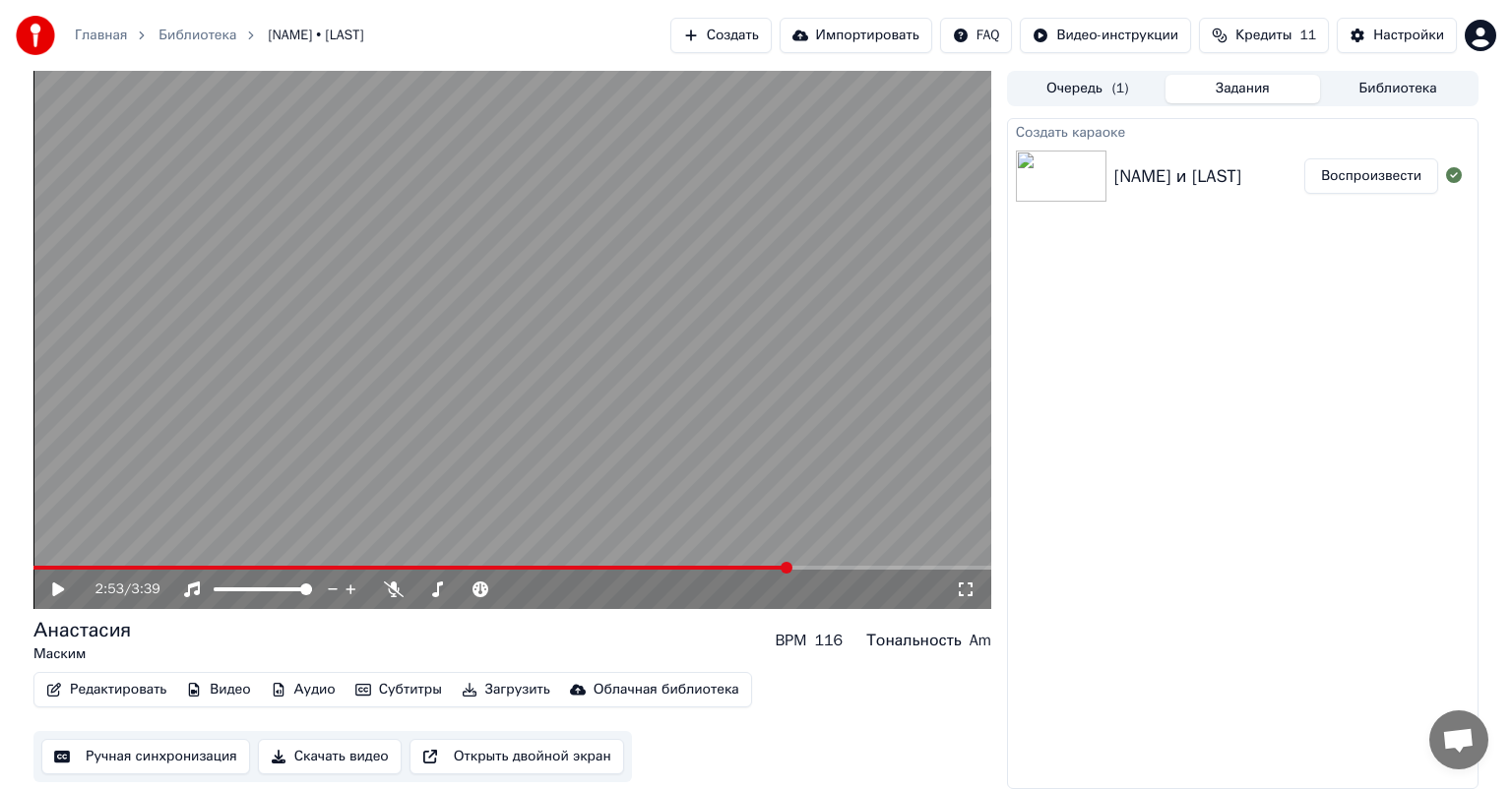 click on "Видео" at bounding box center [218, 690] 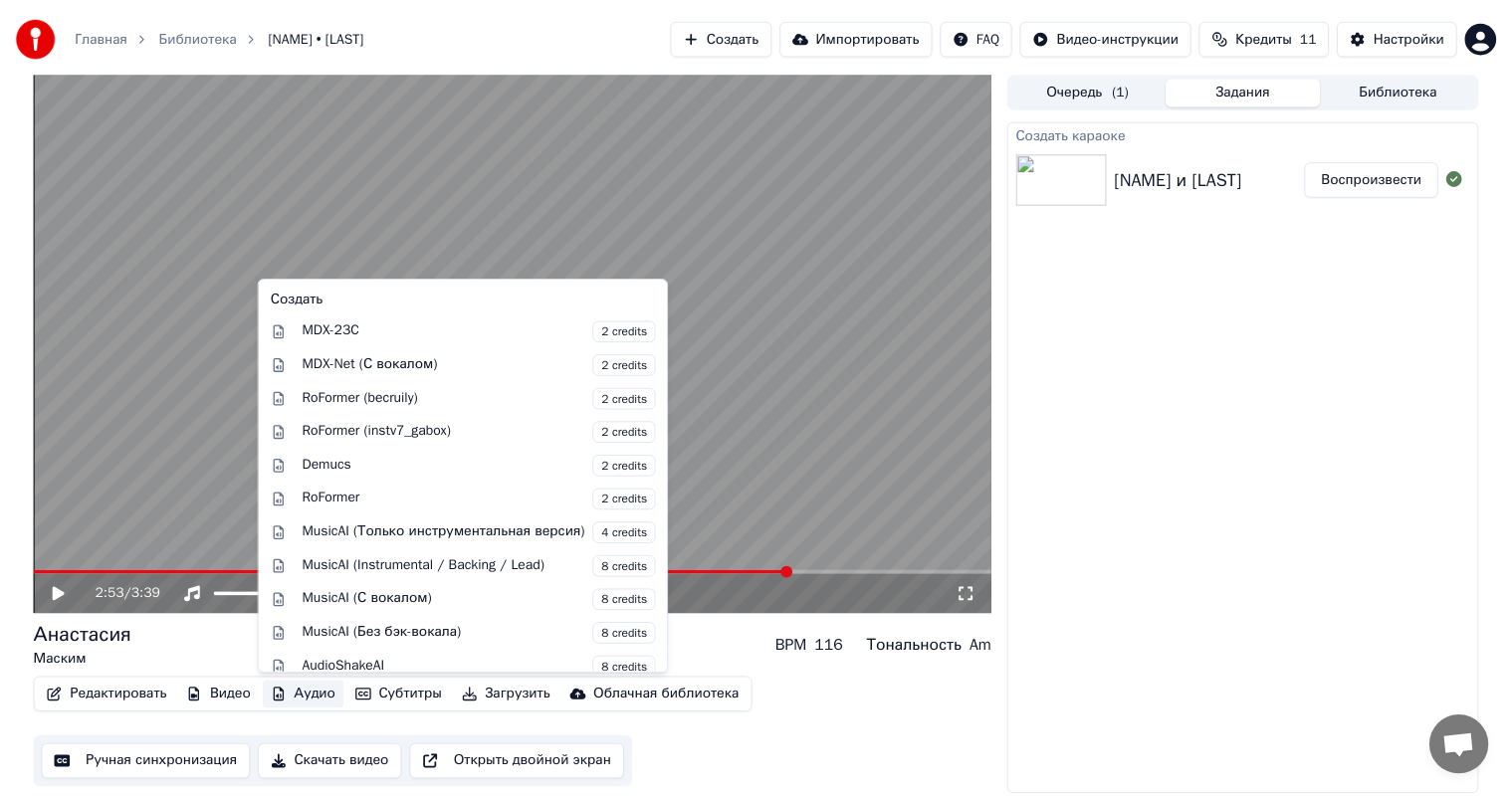 scroll, scrollTop: 196, scrollLeft: 0, axis: vertical 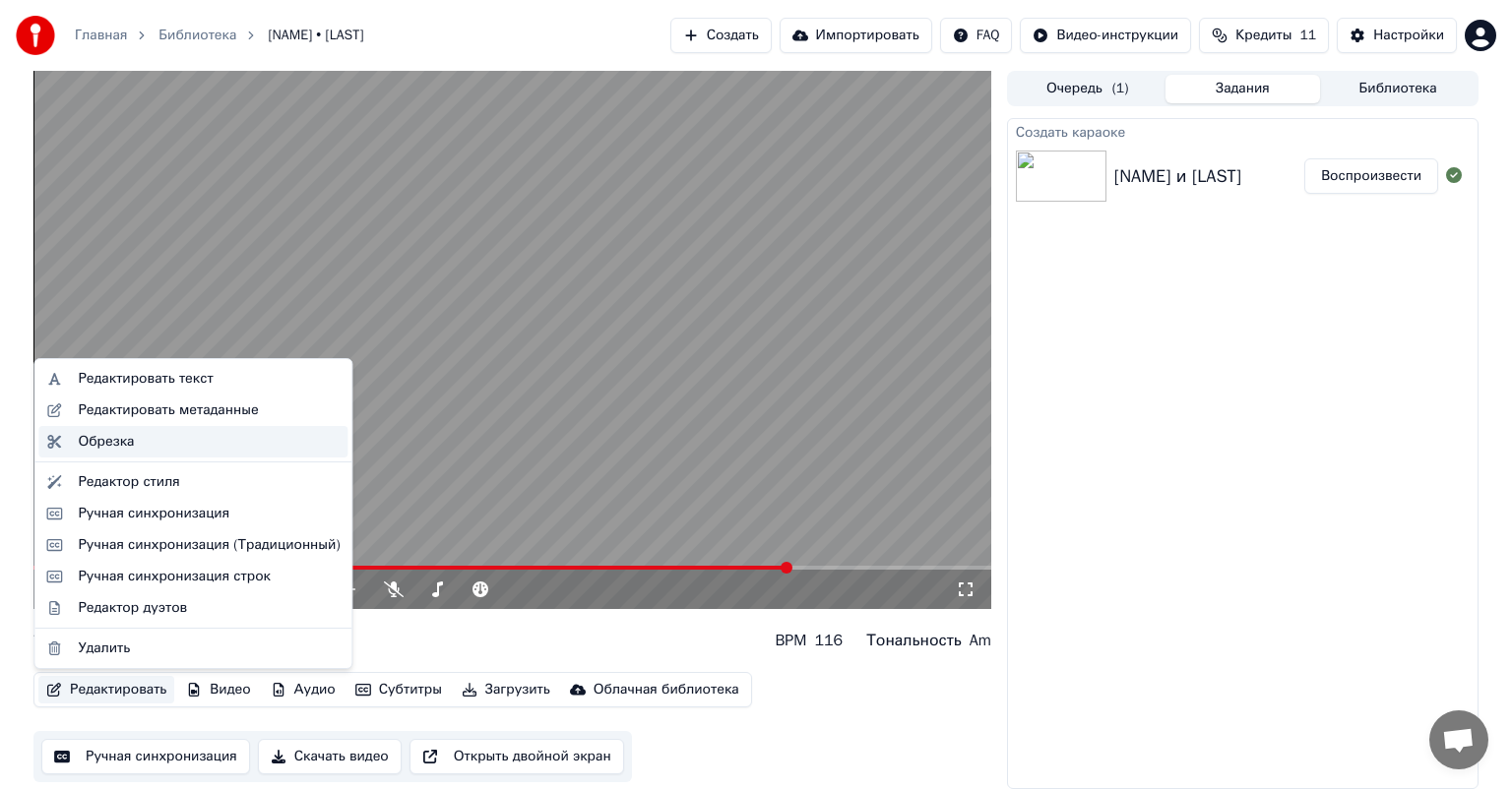 click on "Обрезка" at bounding box center [209, 442] 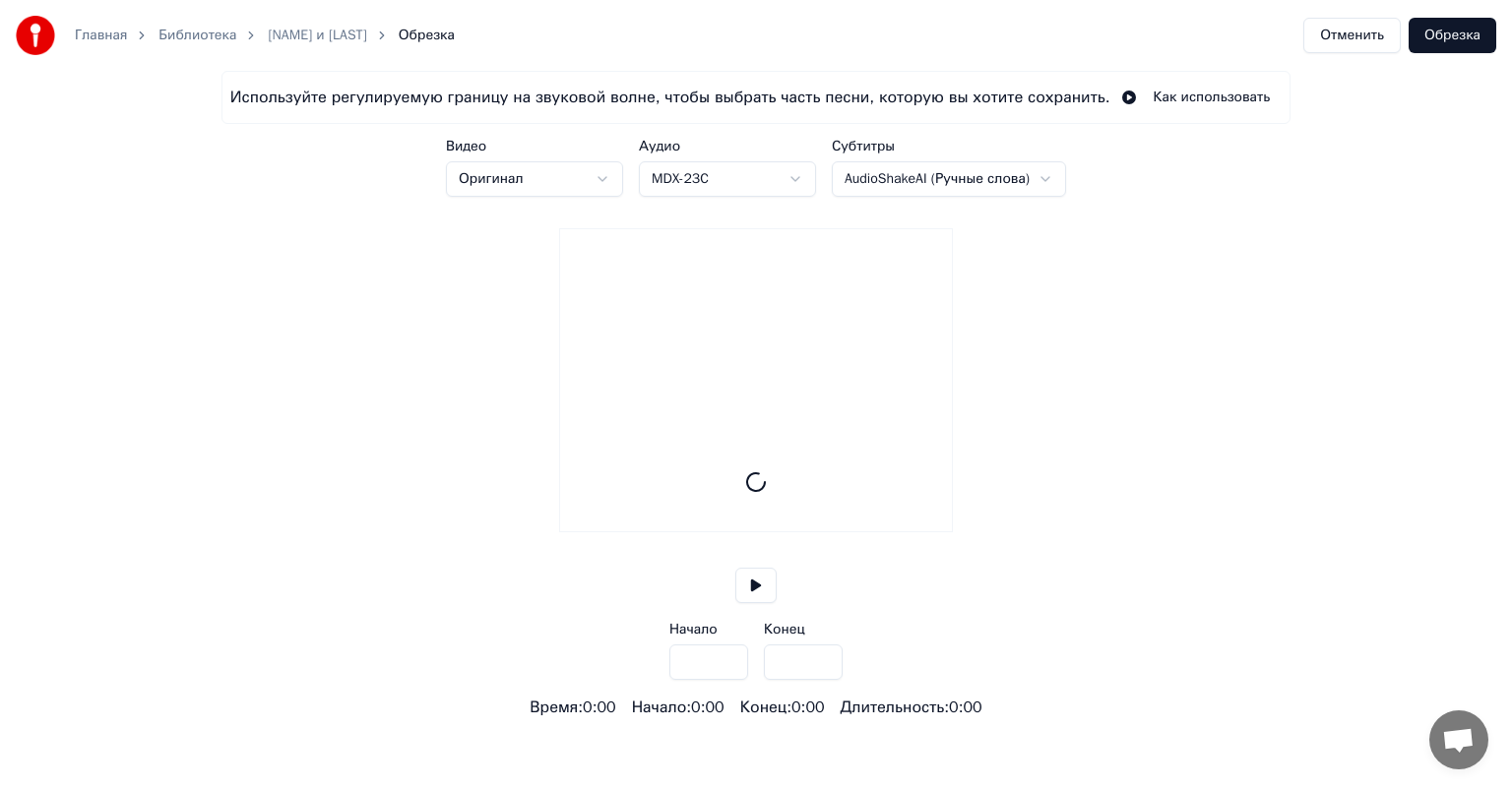 type on "*****" 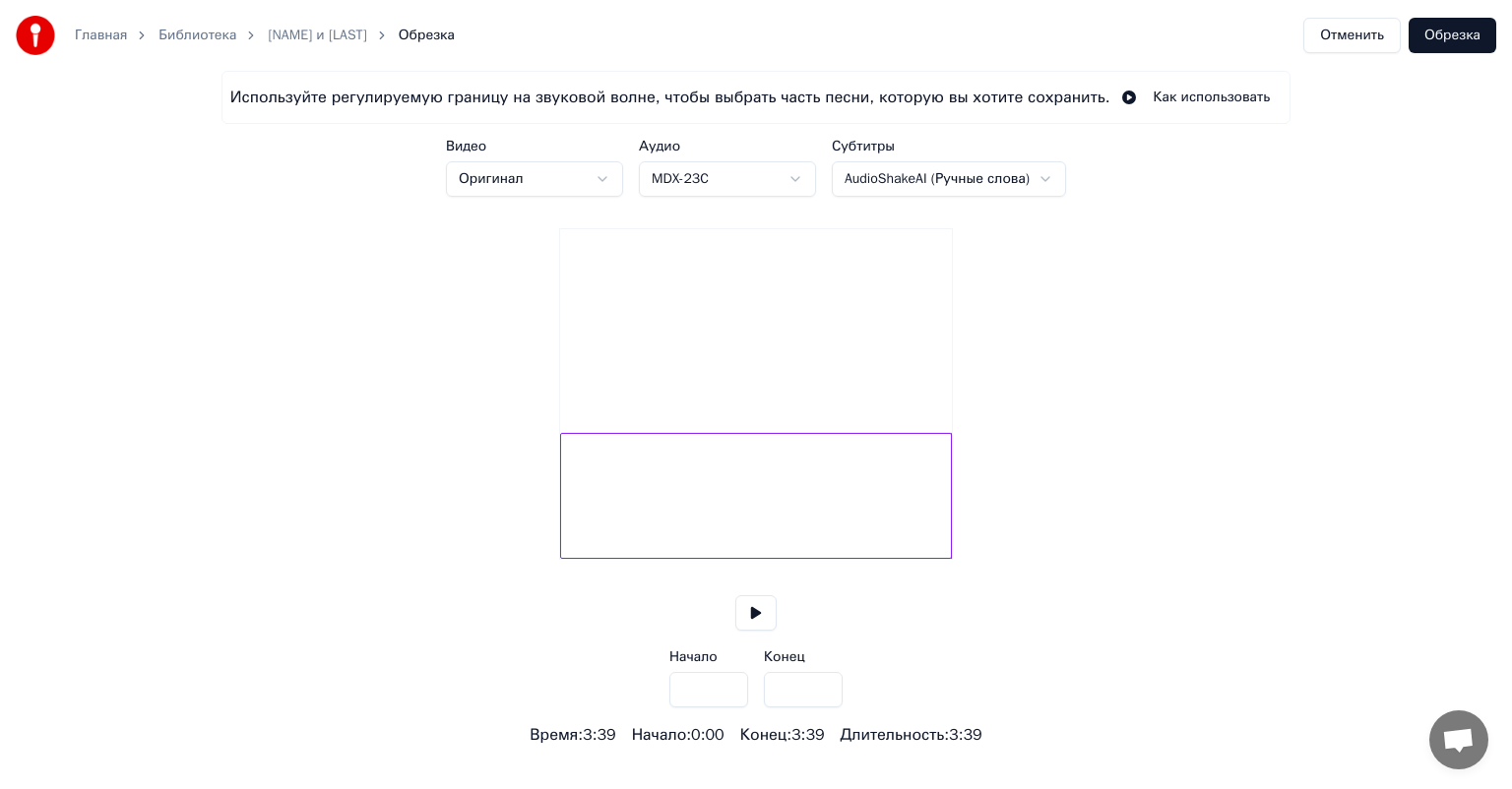 click on "Конец :  3:39" at bounding box center [783, 735] 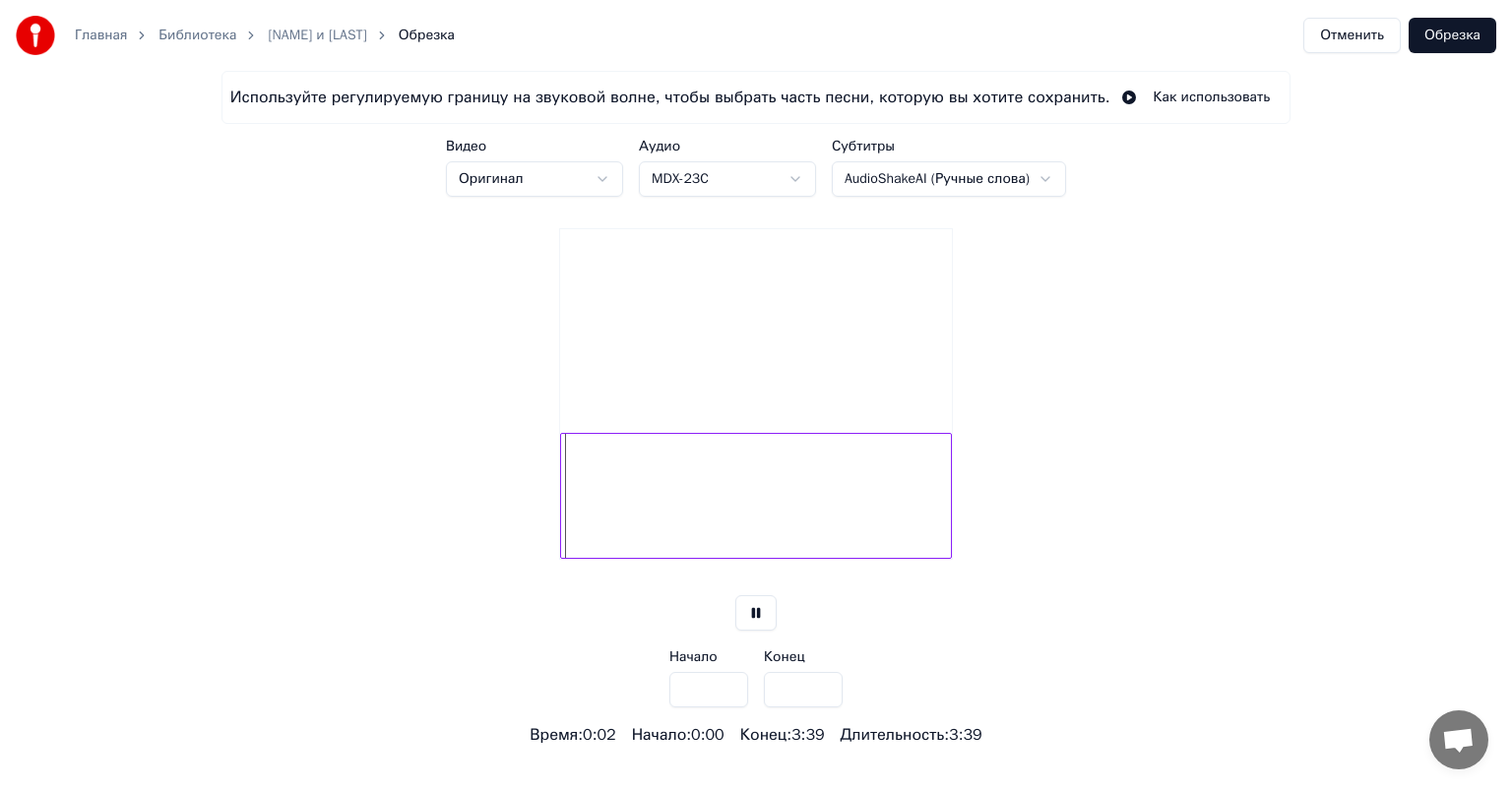 click at bounding box center [756, 496] 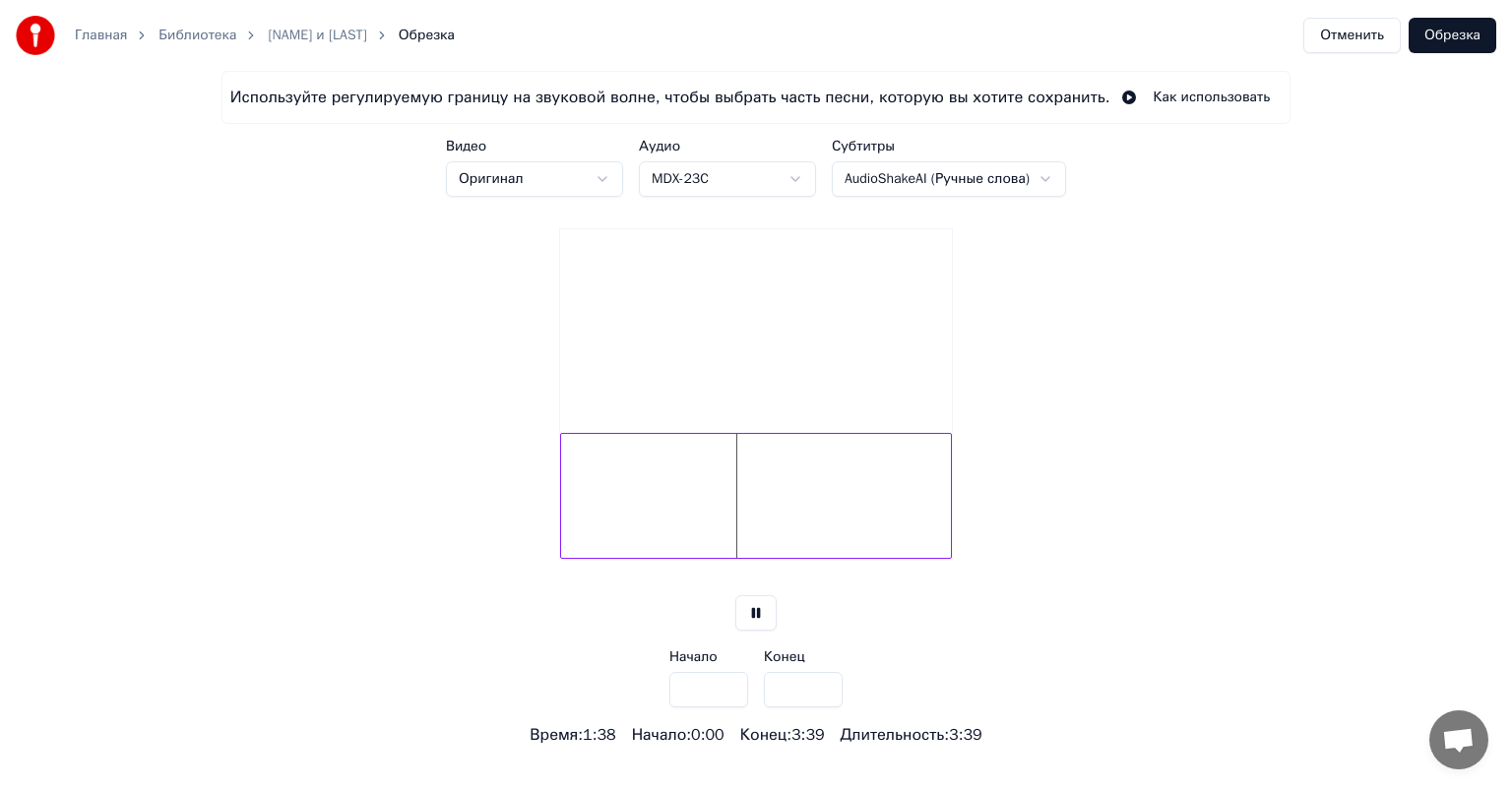 click at bounding box center [756, 613] 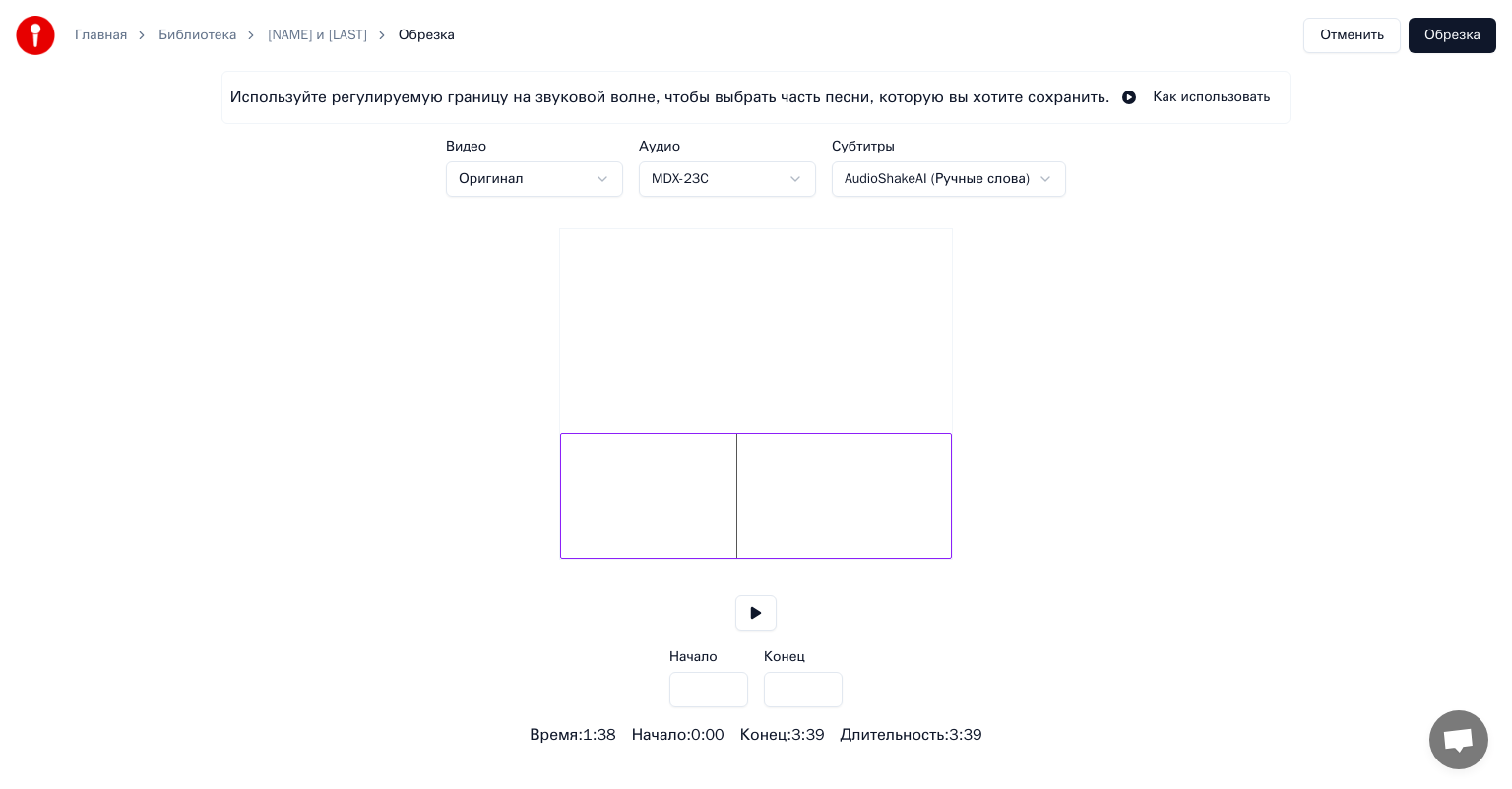 click on "Отменить" at bounding box center [1352, 35] 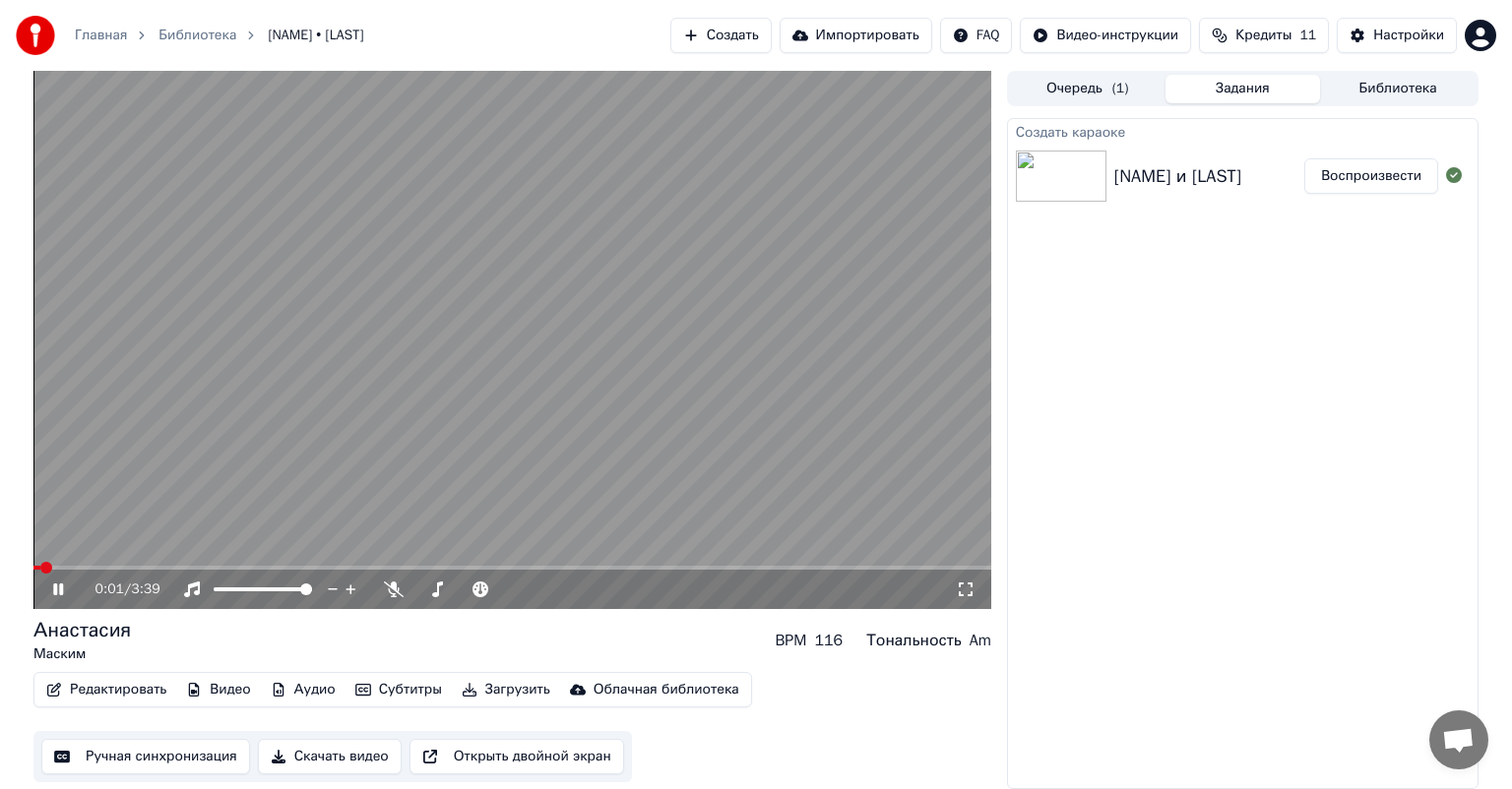 click on "0:01  /  3:39" at bounding box center [512, 589] 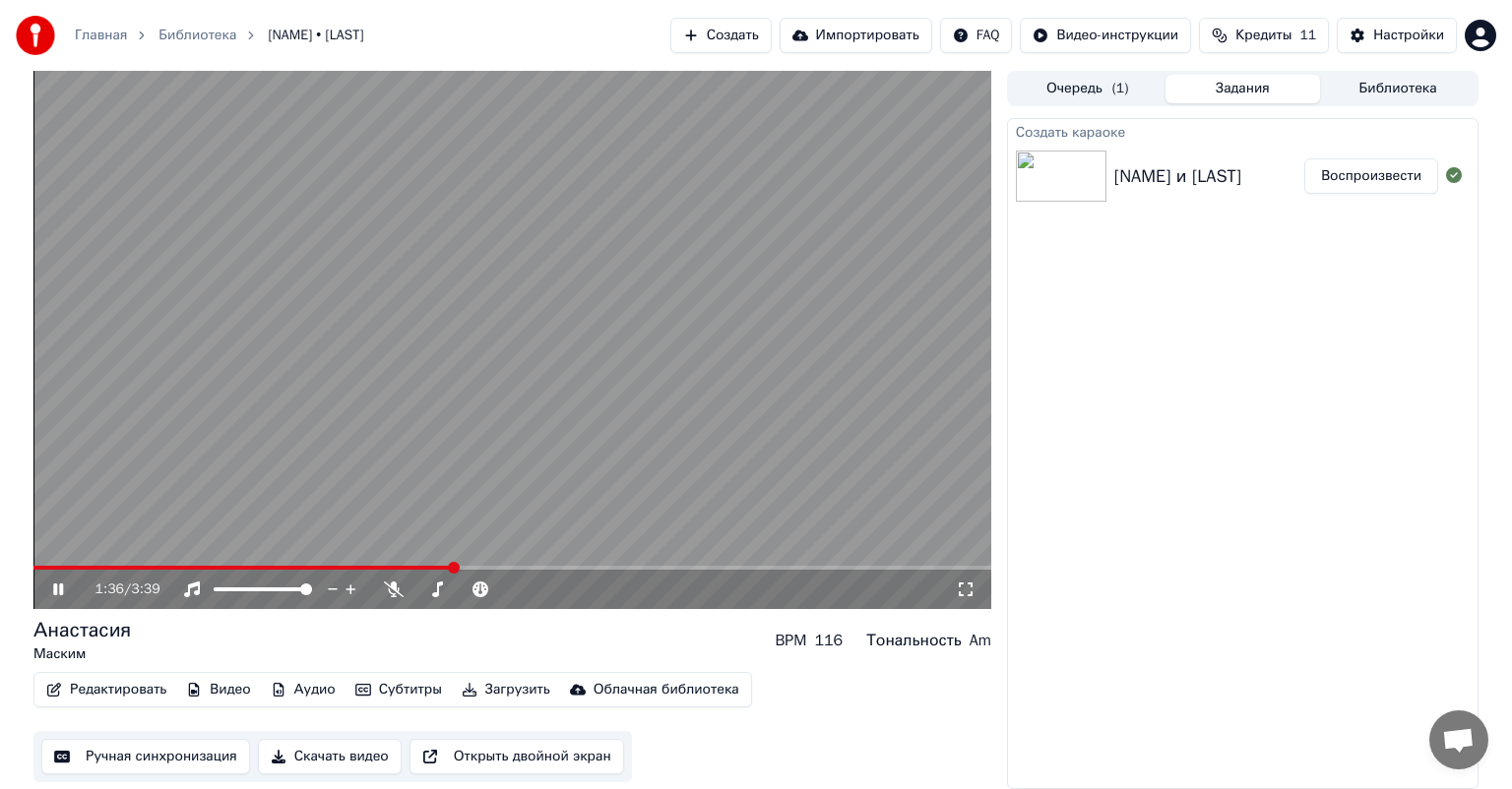click at bounding box center [512, 568] 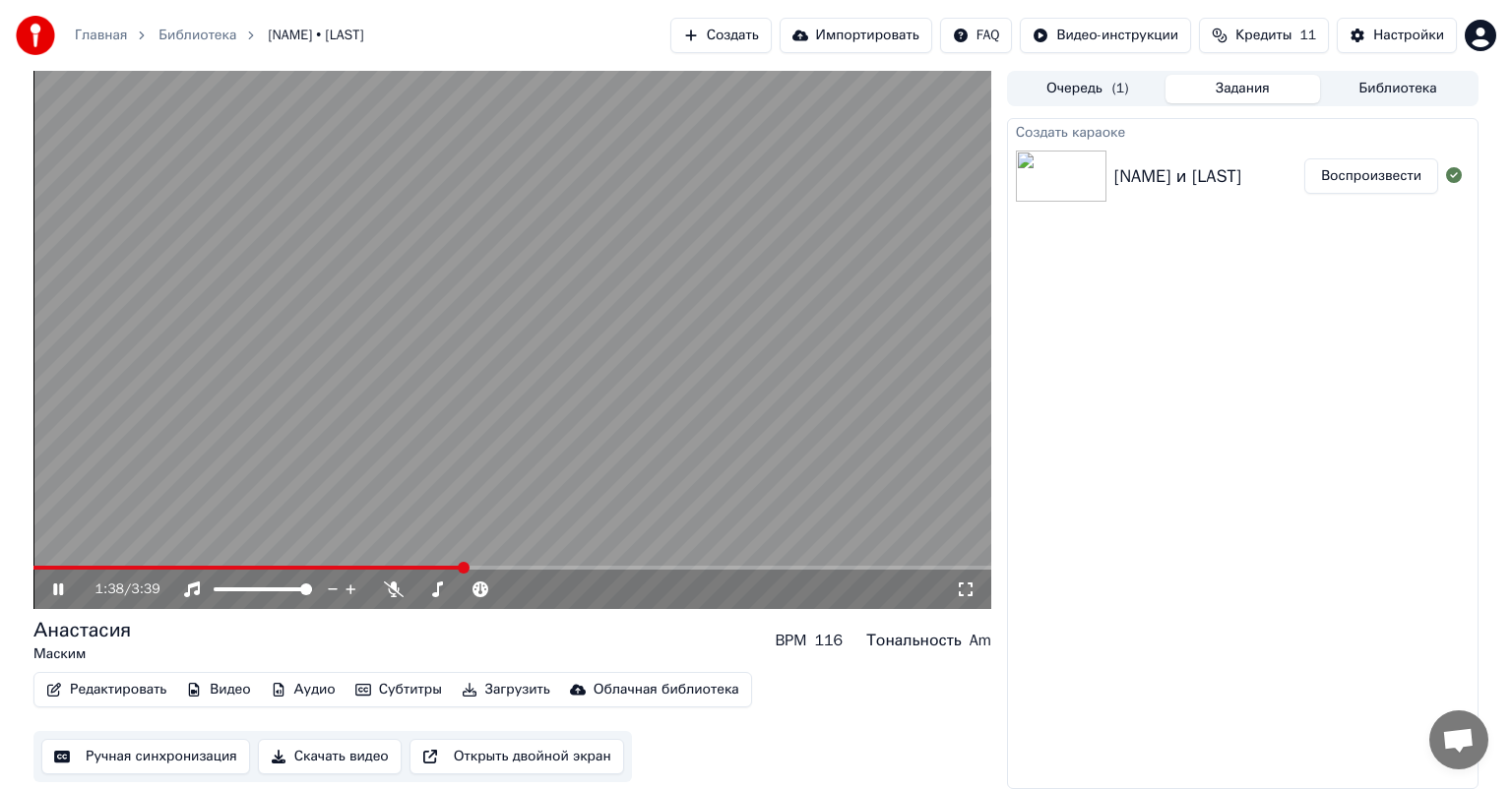 click at bounding box center (512, 339) 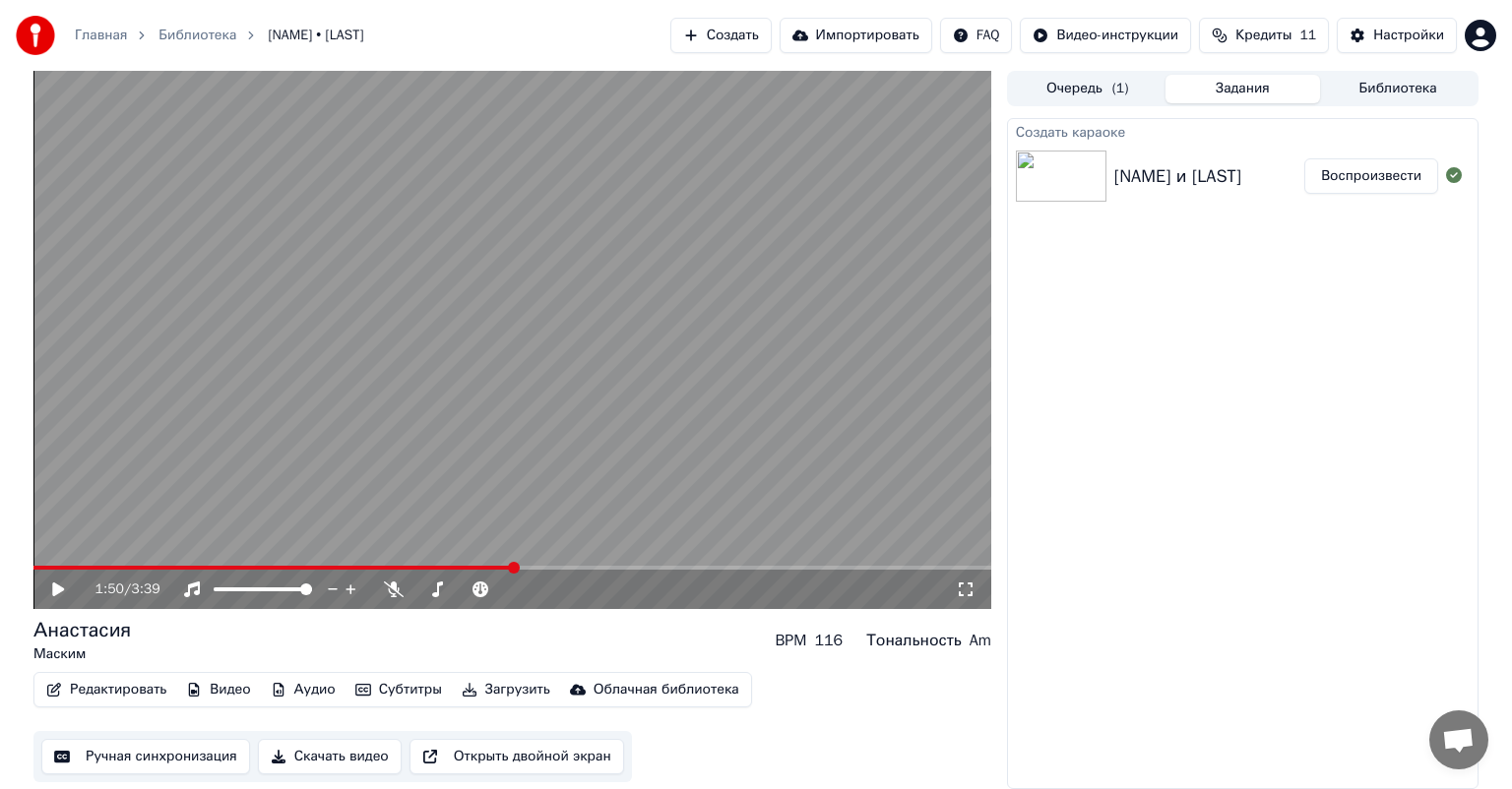 click at bounding box center [512, 568] 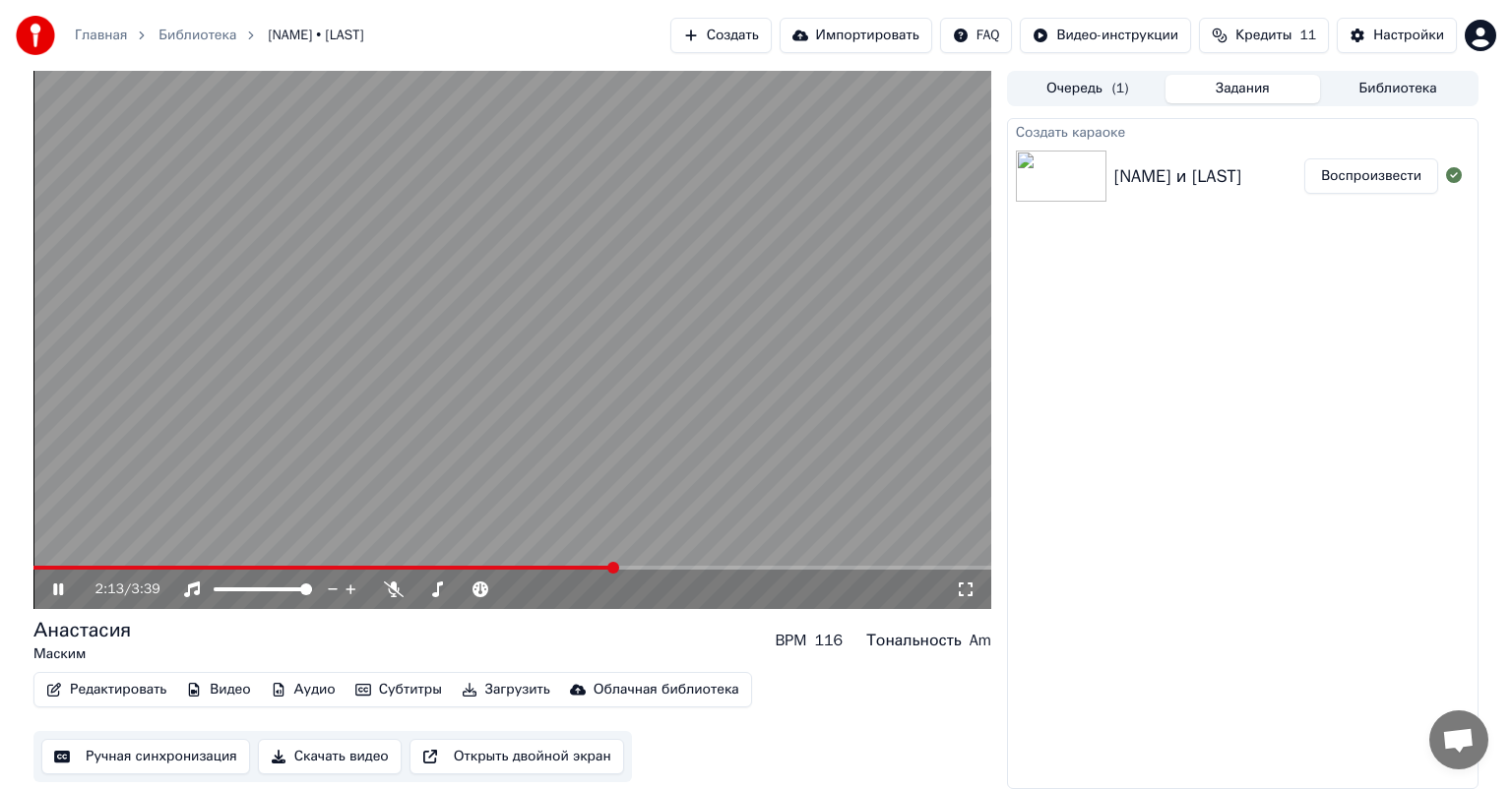 click at bounding box center (512, 568) 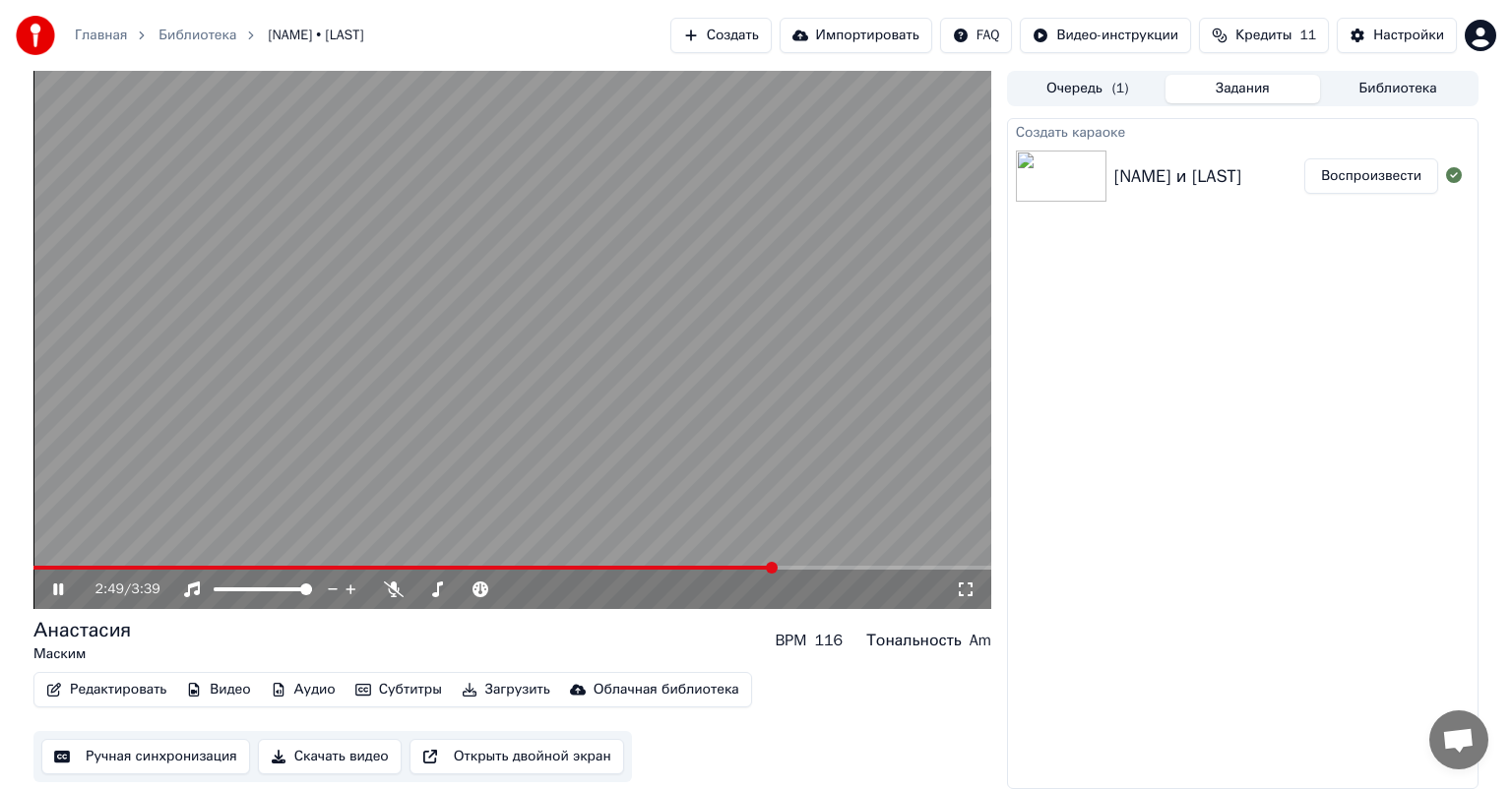 click at bounding box center [512, 339] 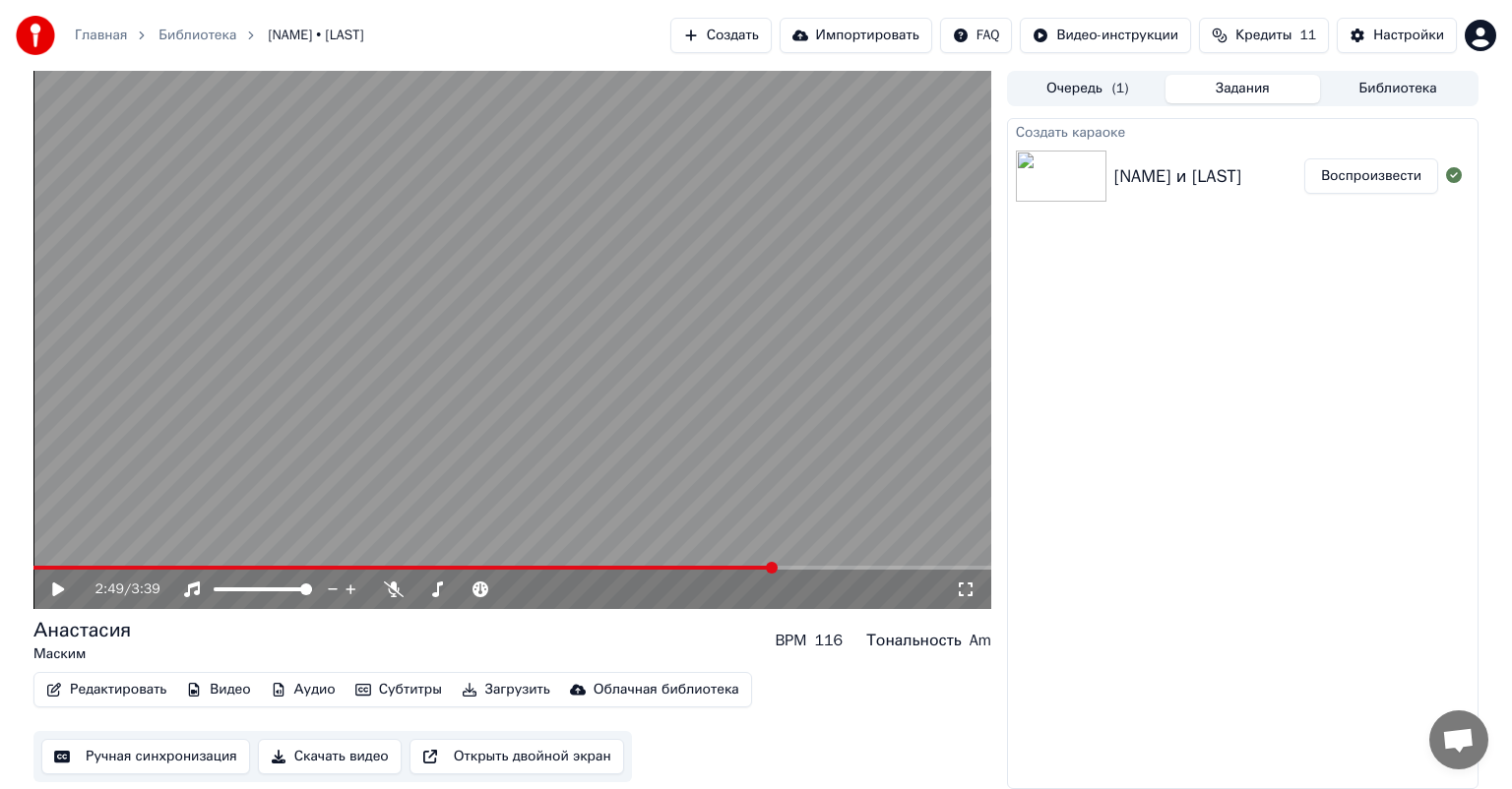 click at bounding box center [512, 339] 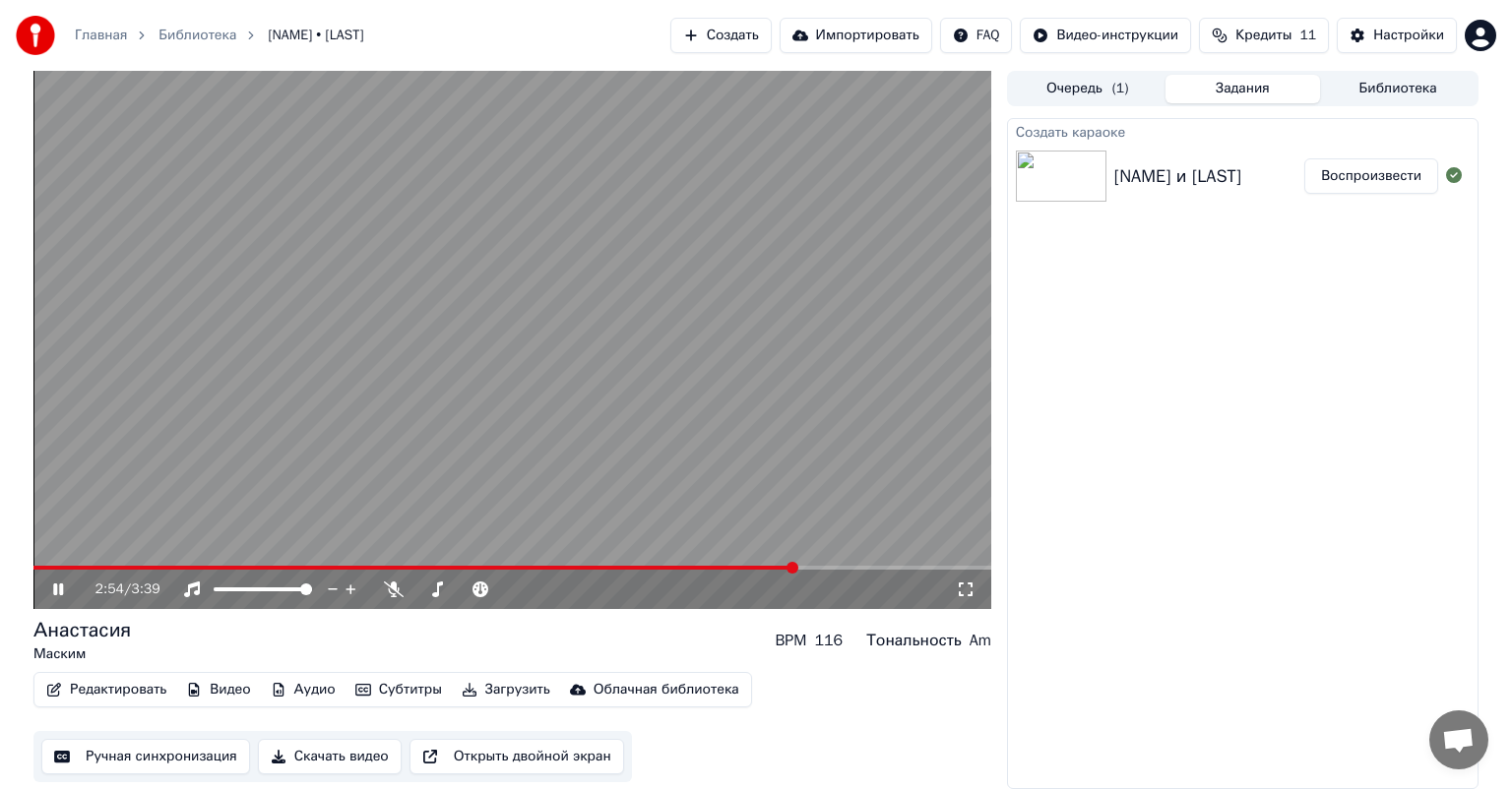 click at bounding box center (512, 339) 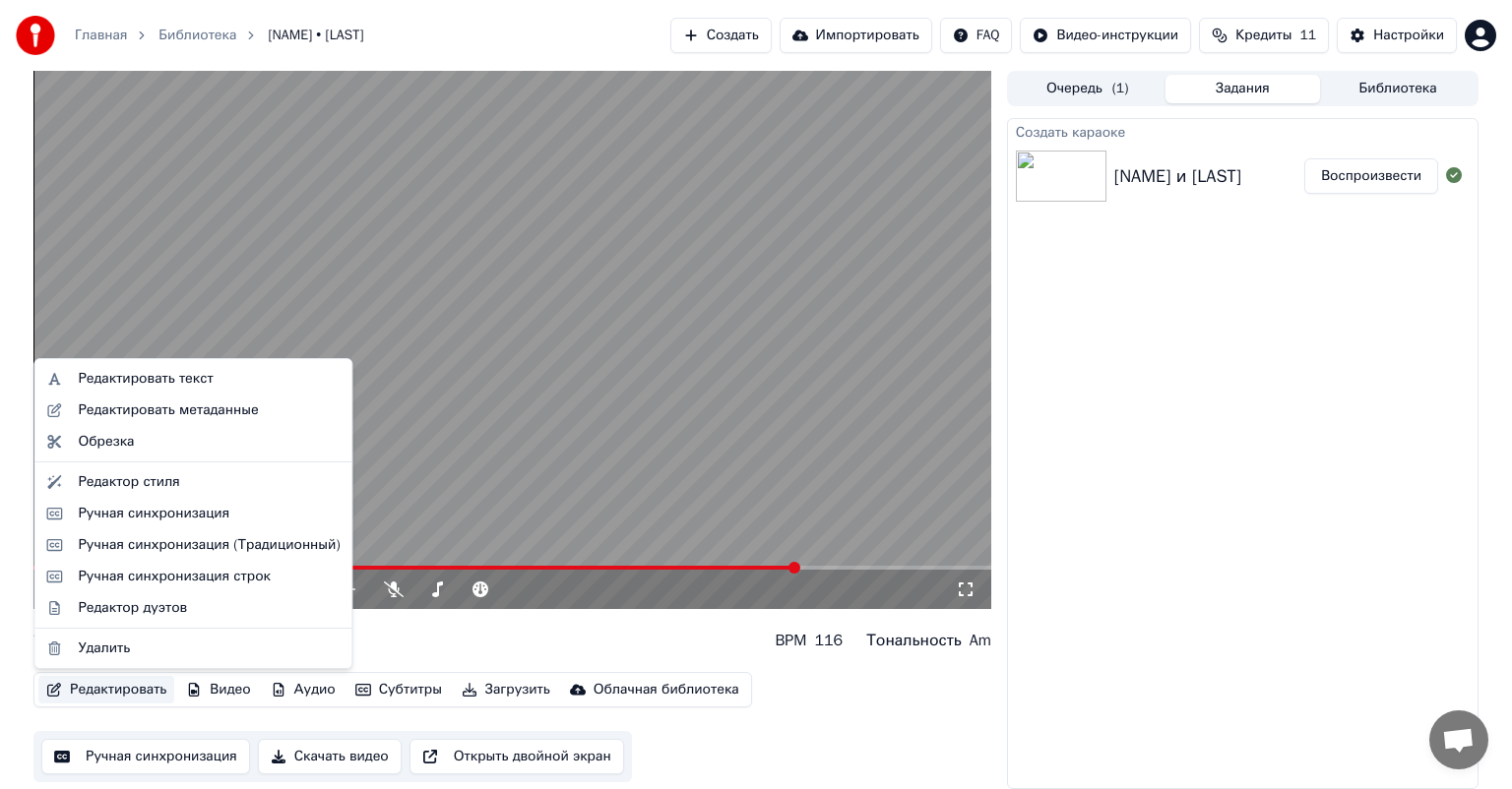 click on "Редактировать" at bounding box center (106, 690) 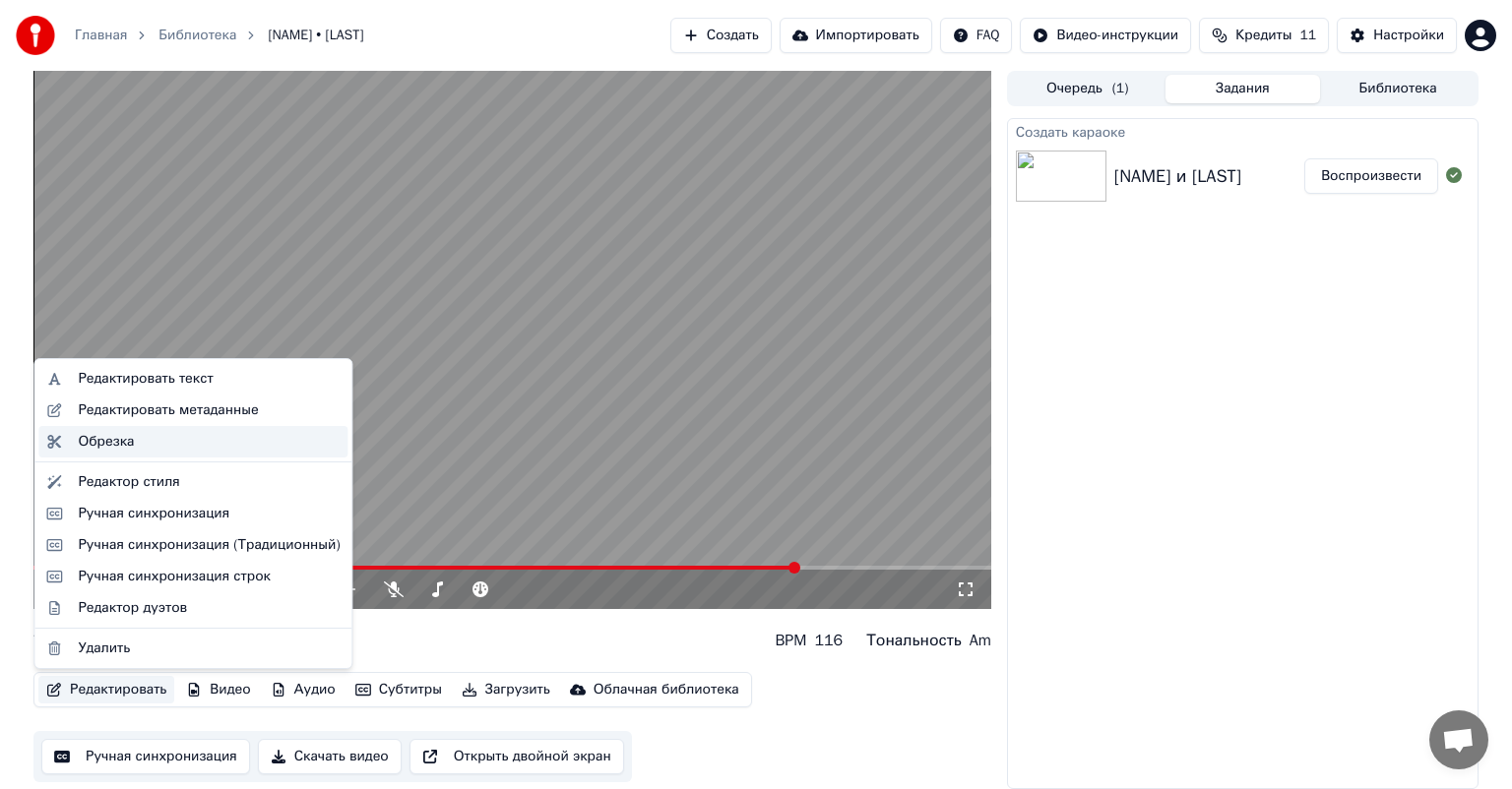 click on "Обрезка" at bounding box center [209, 442] 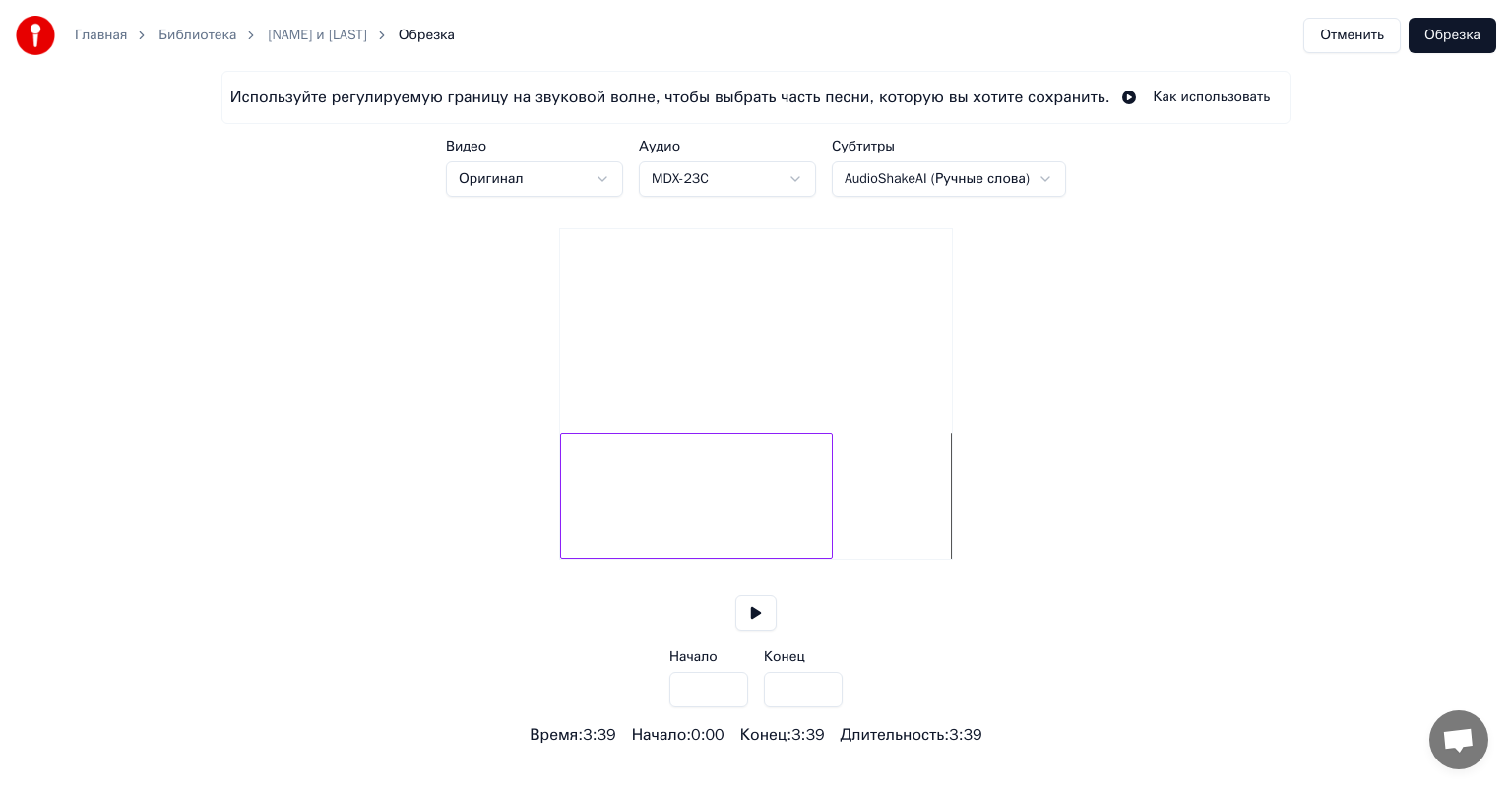 click at bounding box center (829, 496) 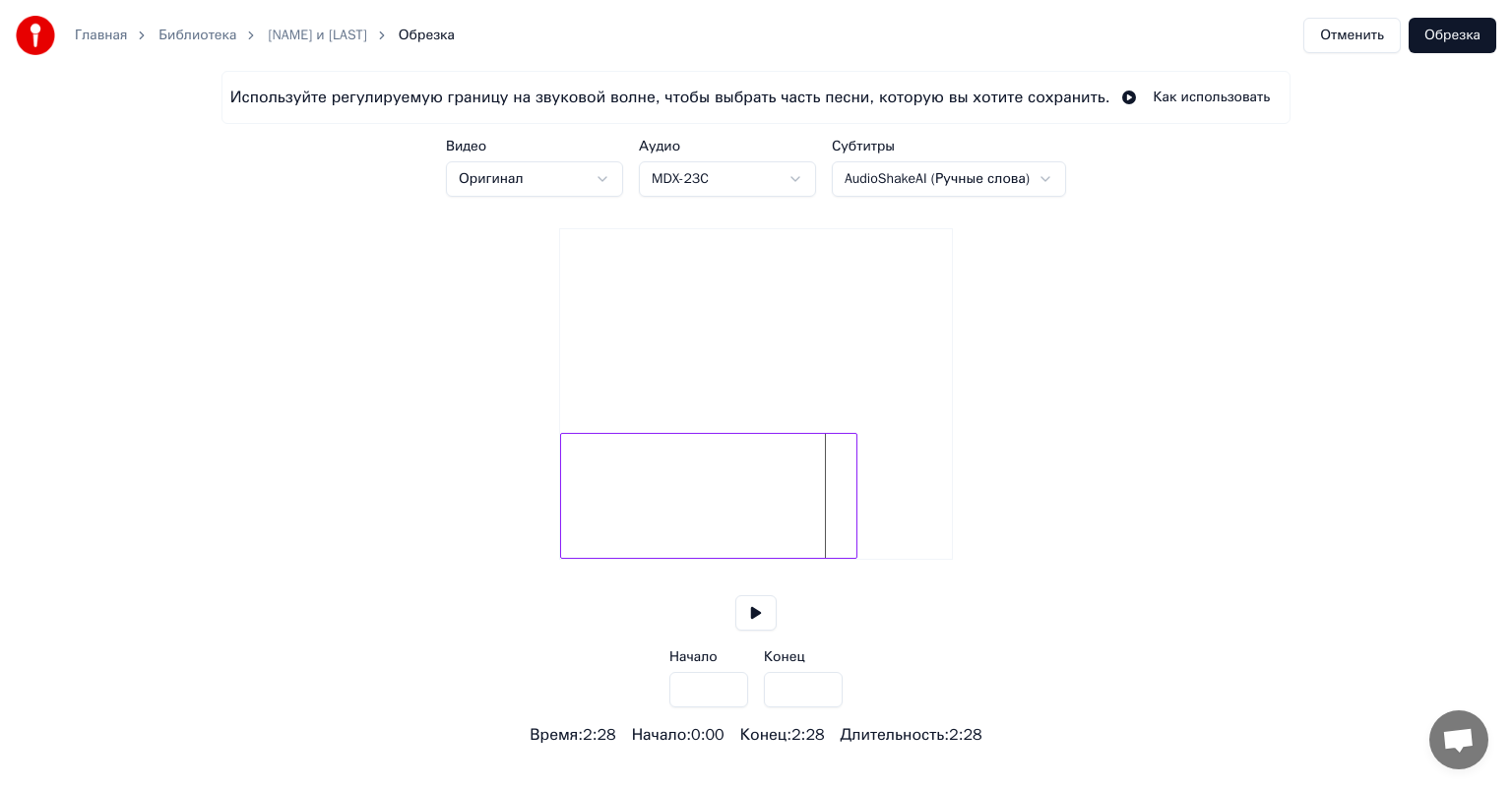 click at bounding box center [853, 496] 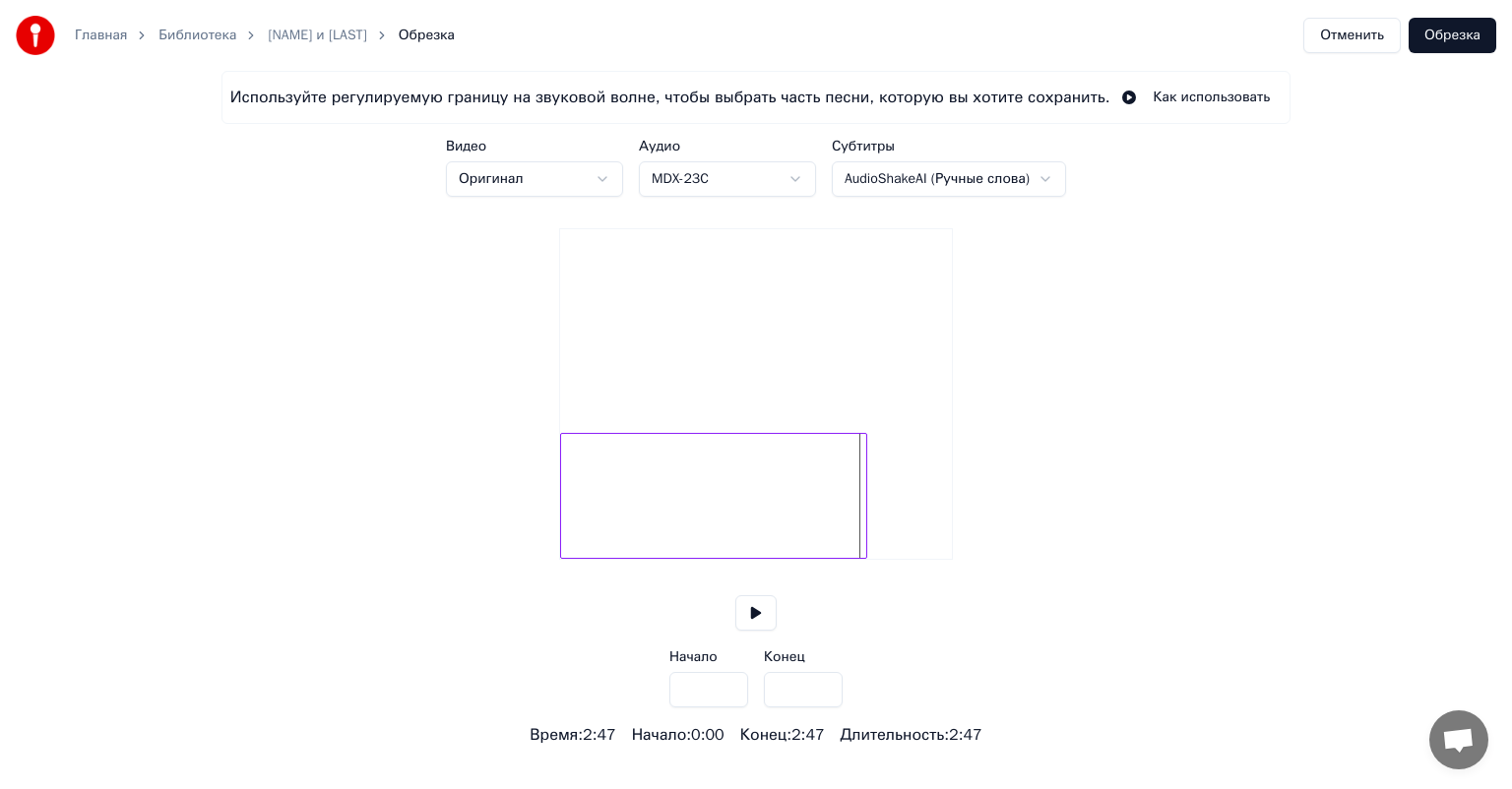 click at bounding box center [863, 496] 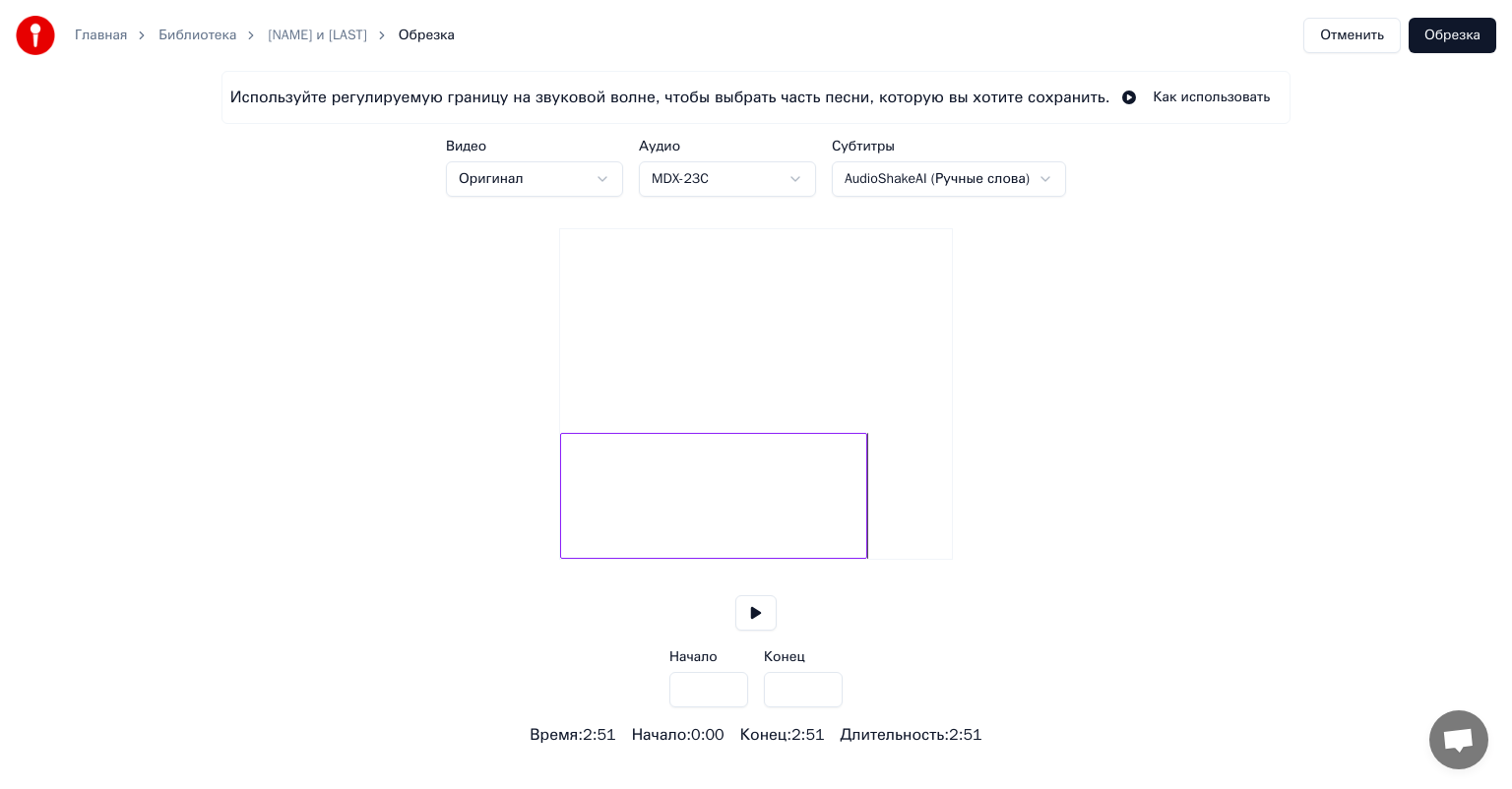 click at bounding box center [756, 613] 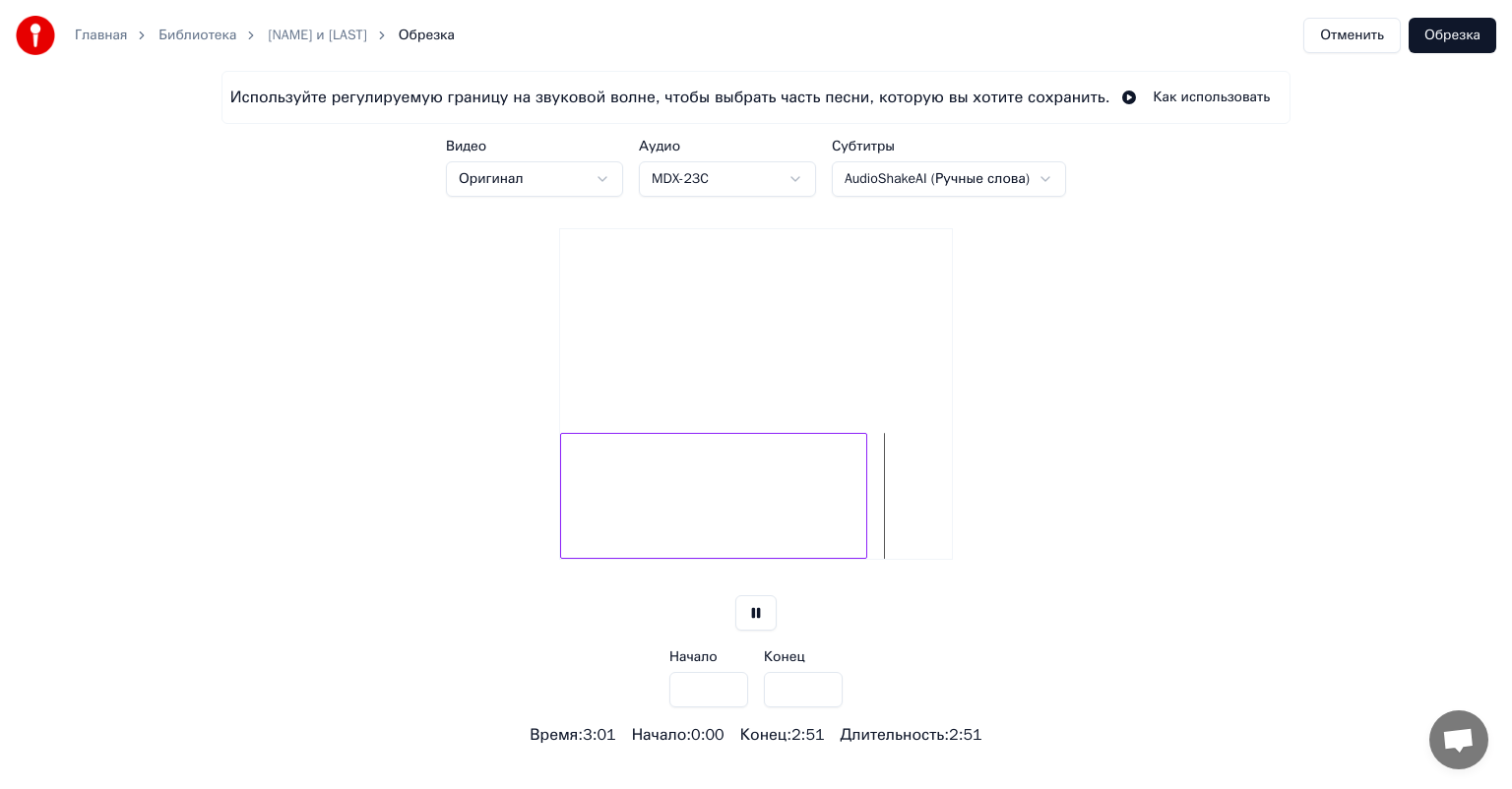 click on "Обрезка" at bounding box center [1452, 35] 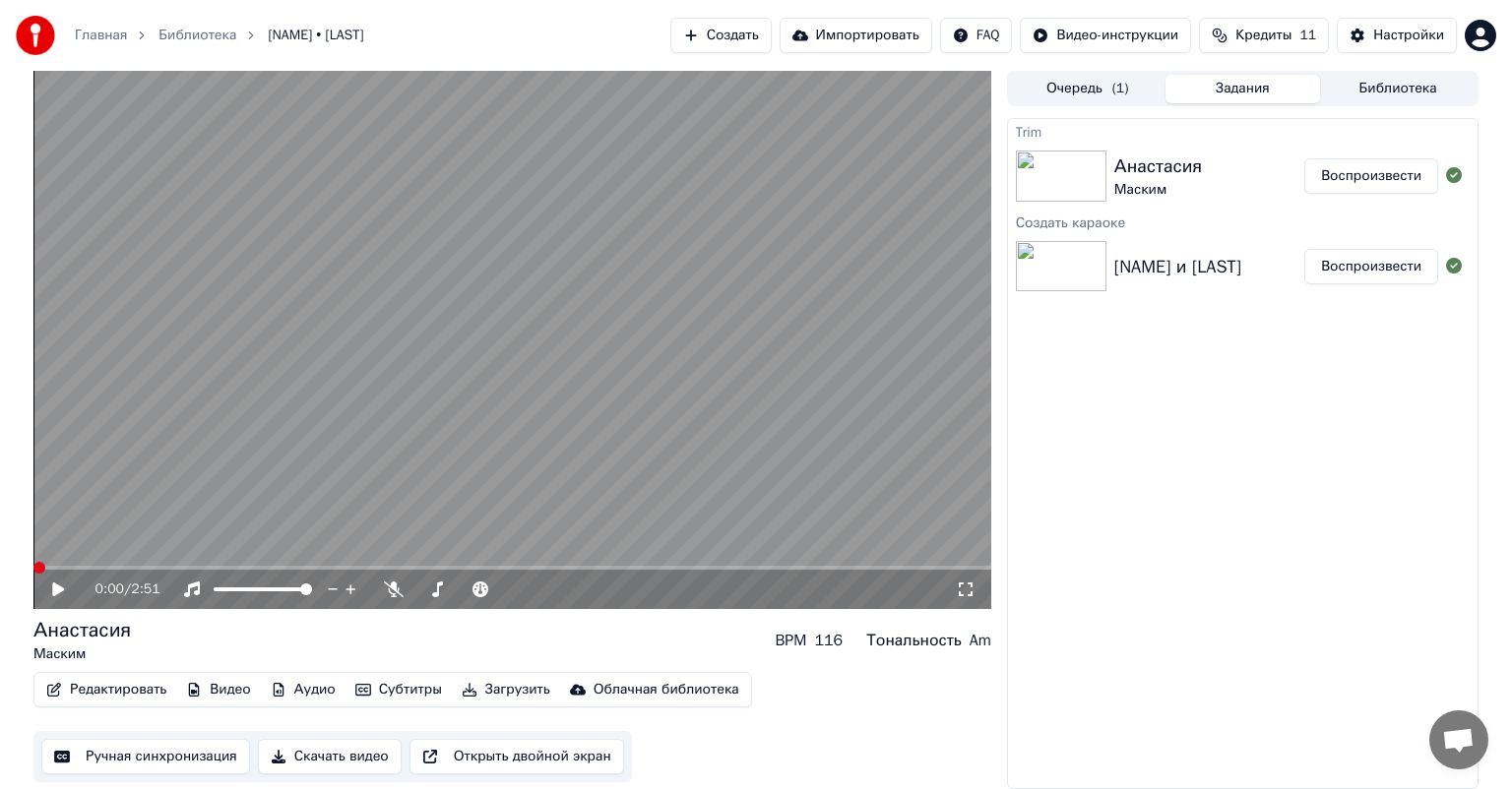 click at bounding box center (512, 339) 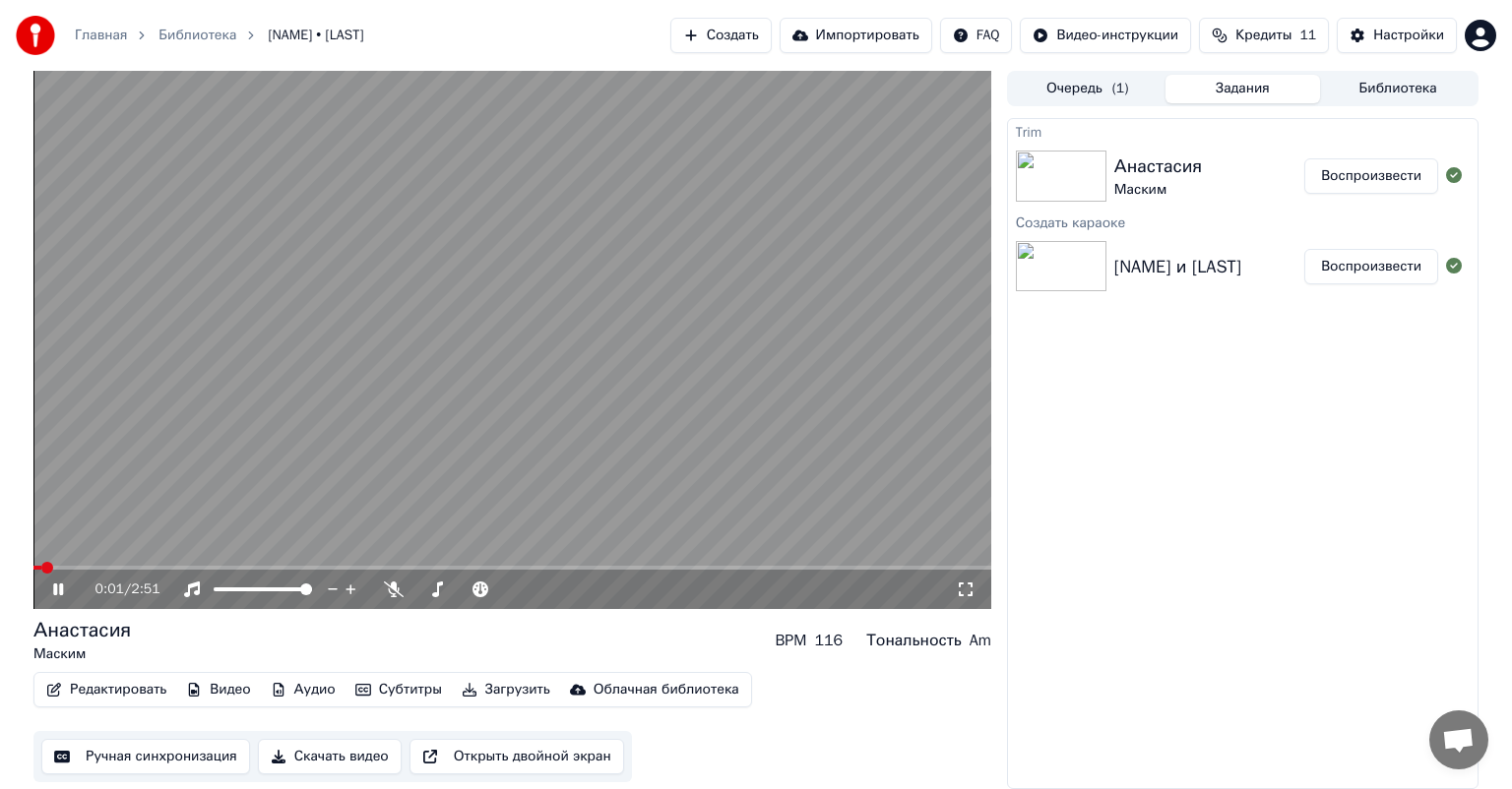 click at bounding box center [512, 339] 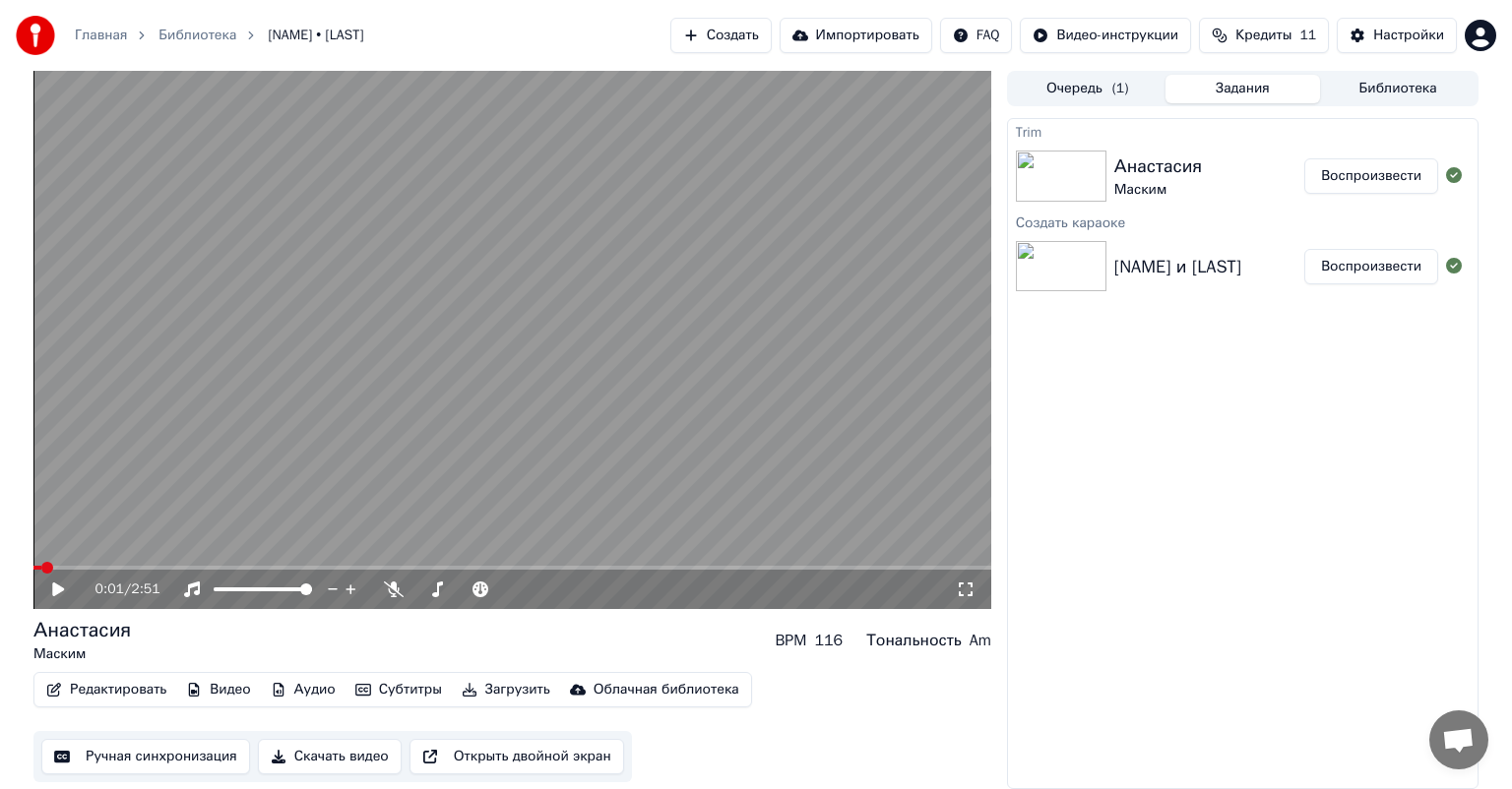 click at bounding box center (512, 339) 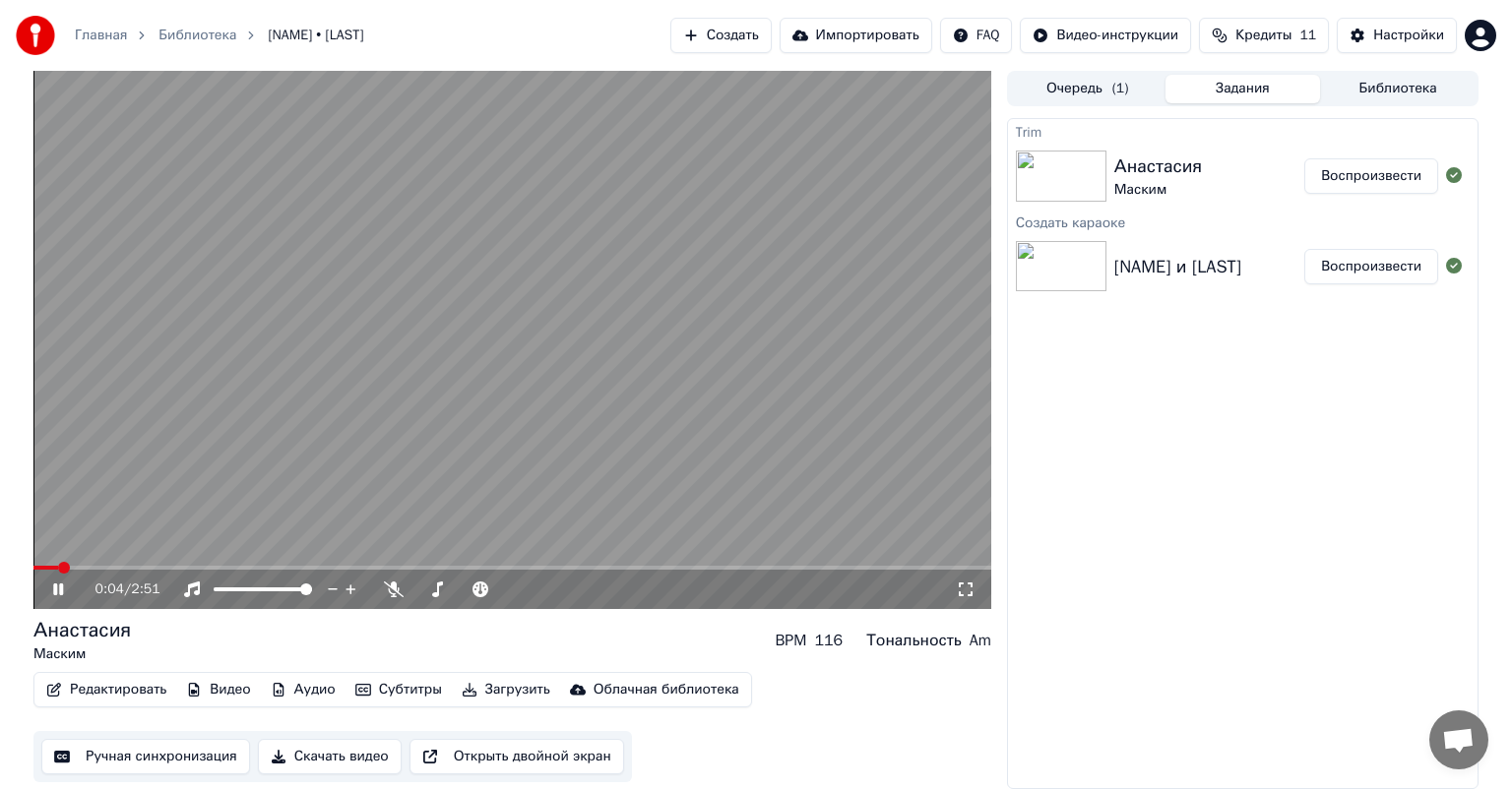 click at bounding box center [512, 339] 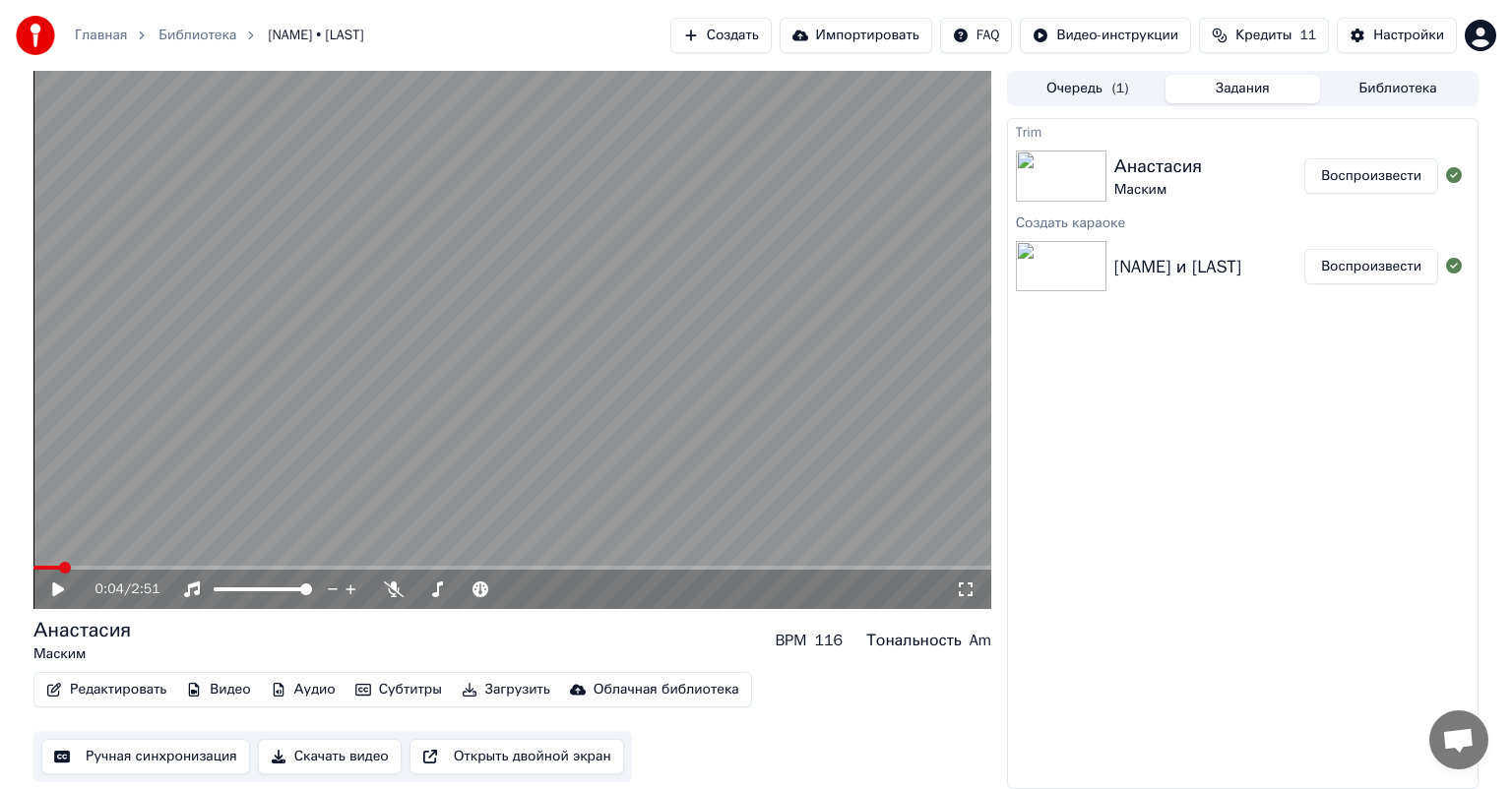 click at bounding box center [512, 339] 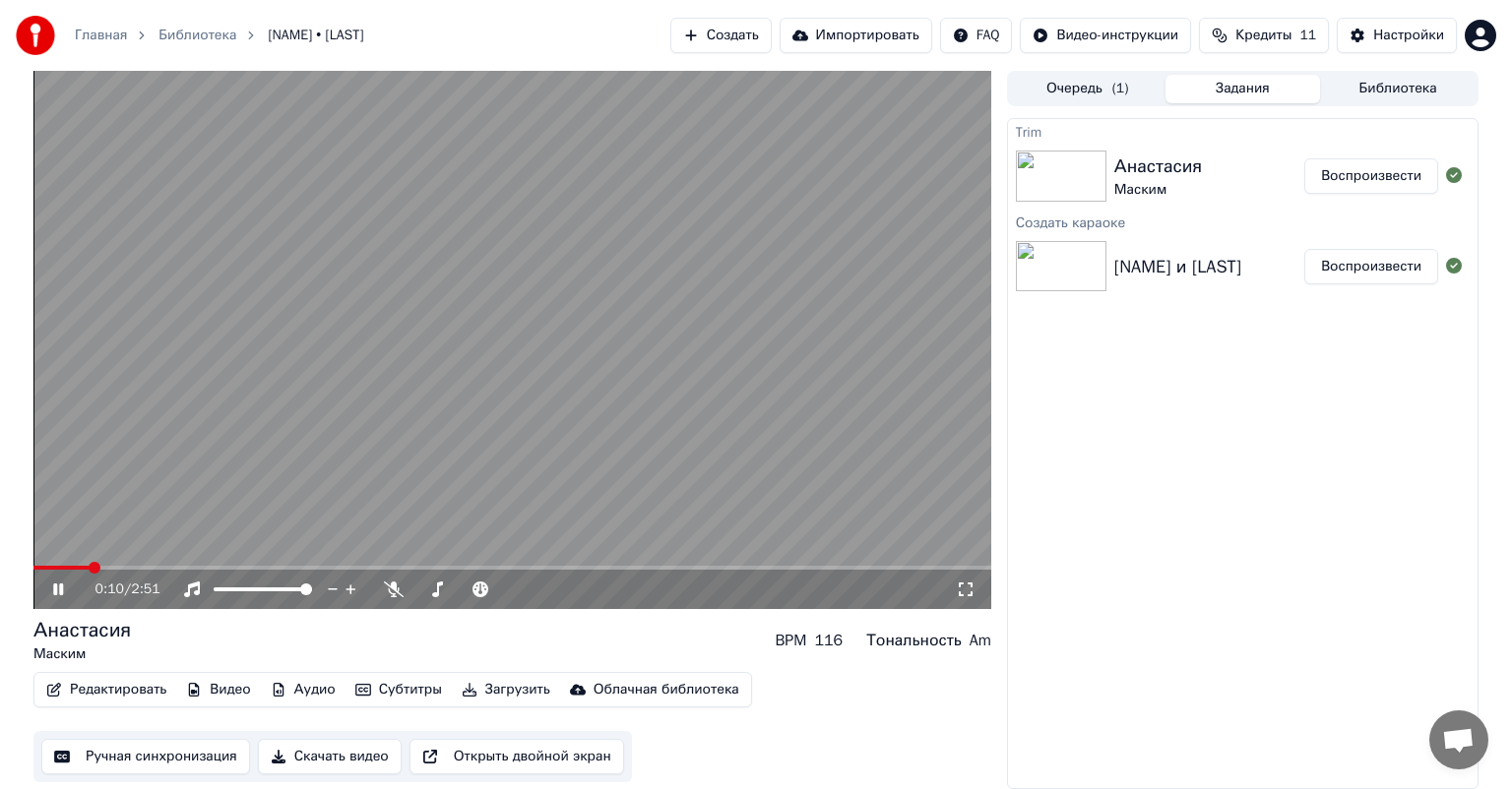 click at bounding box center (94, 568) 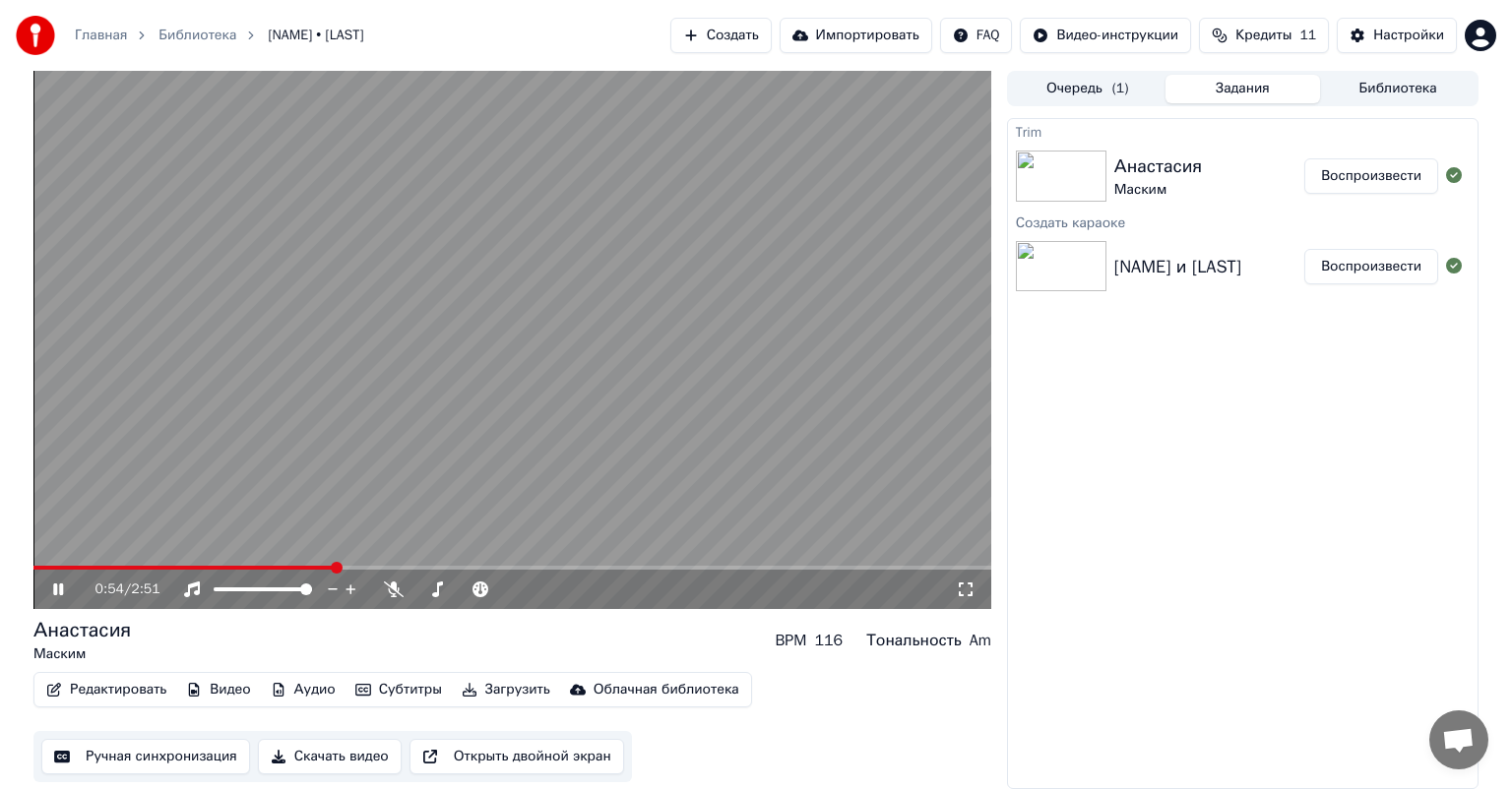 click at bounding box center (512, 339) 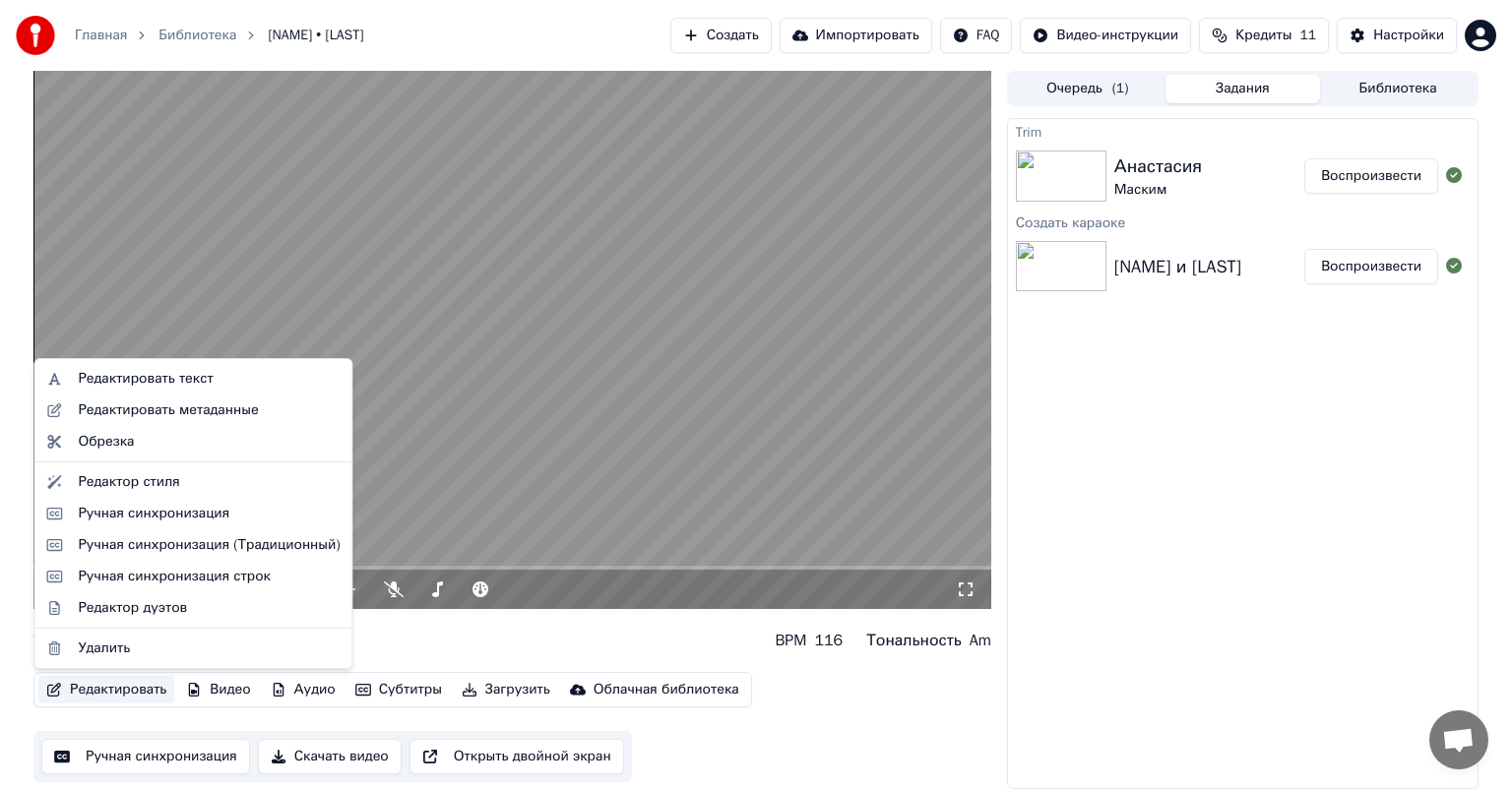 click on "Редактировать" at bounding box center [106, 690] 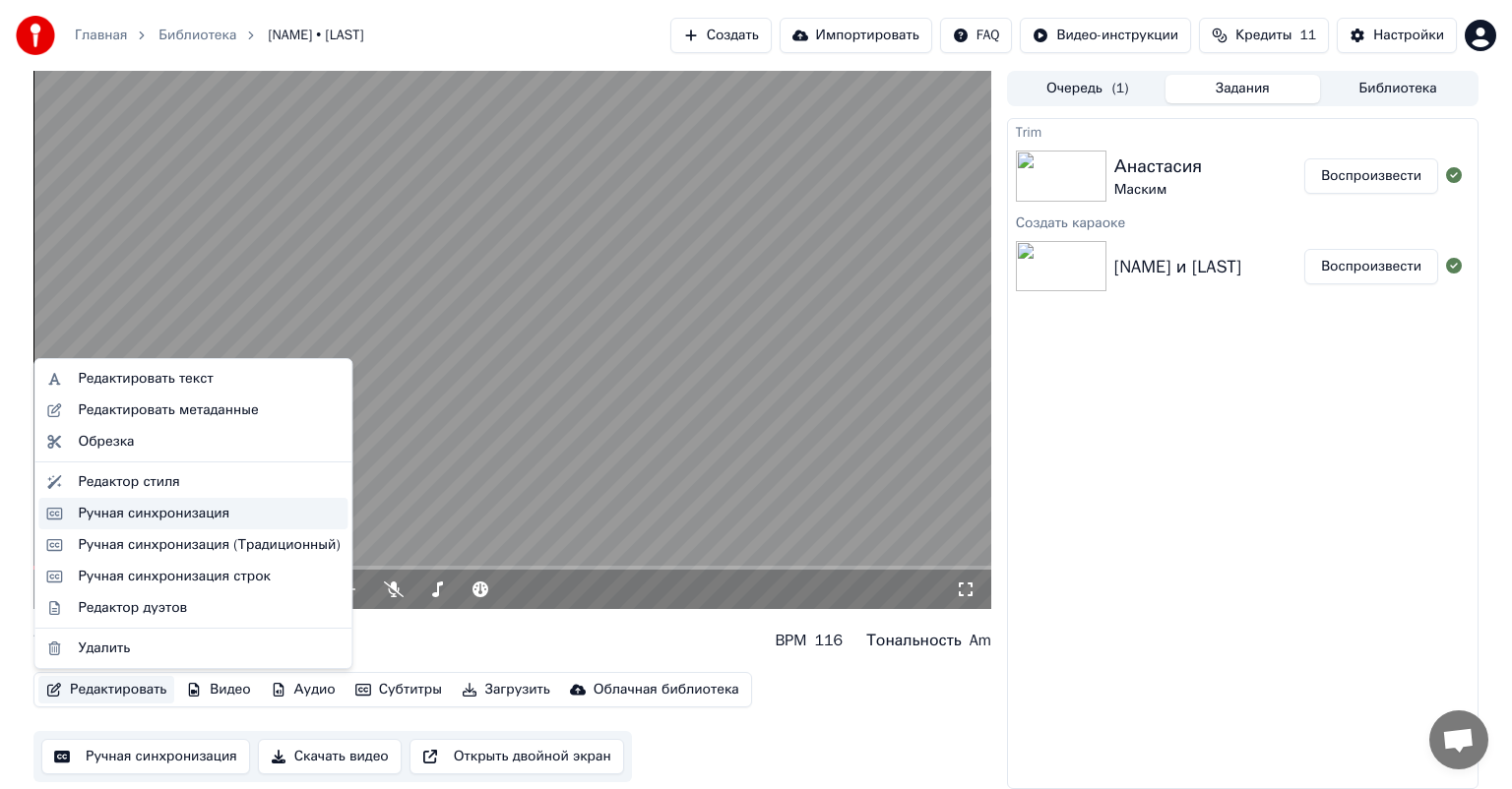 click on "Ручная синхронизация" at bounding box center (154, 514) 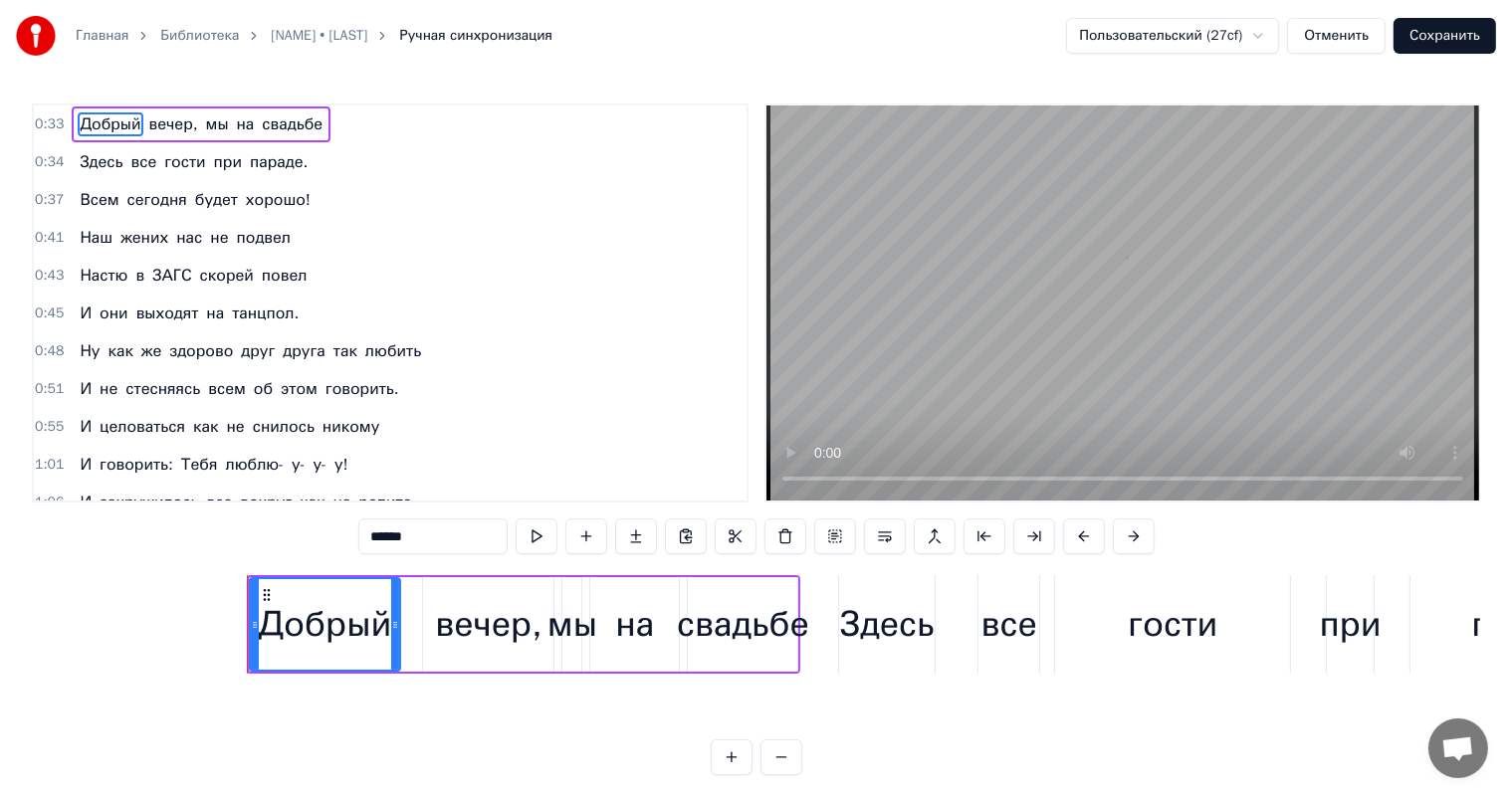 scroll, scrollTop: 0, scrollLeft: 11431, axis: horizontal 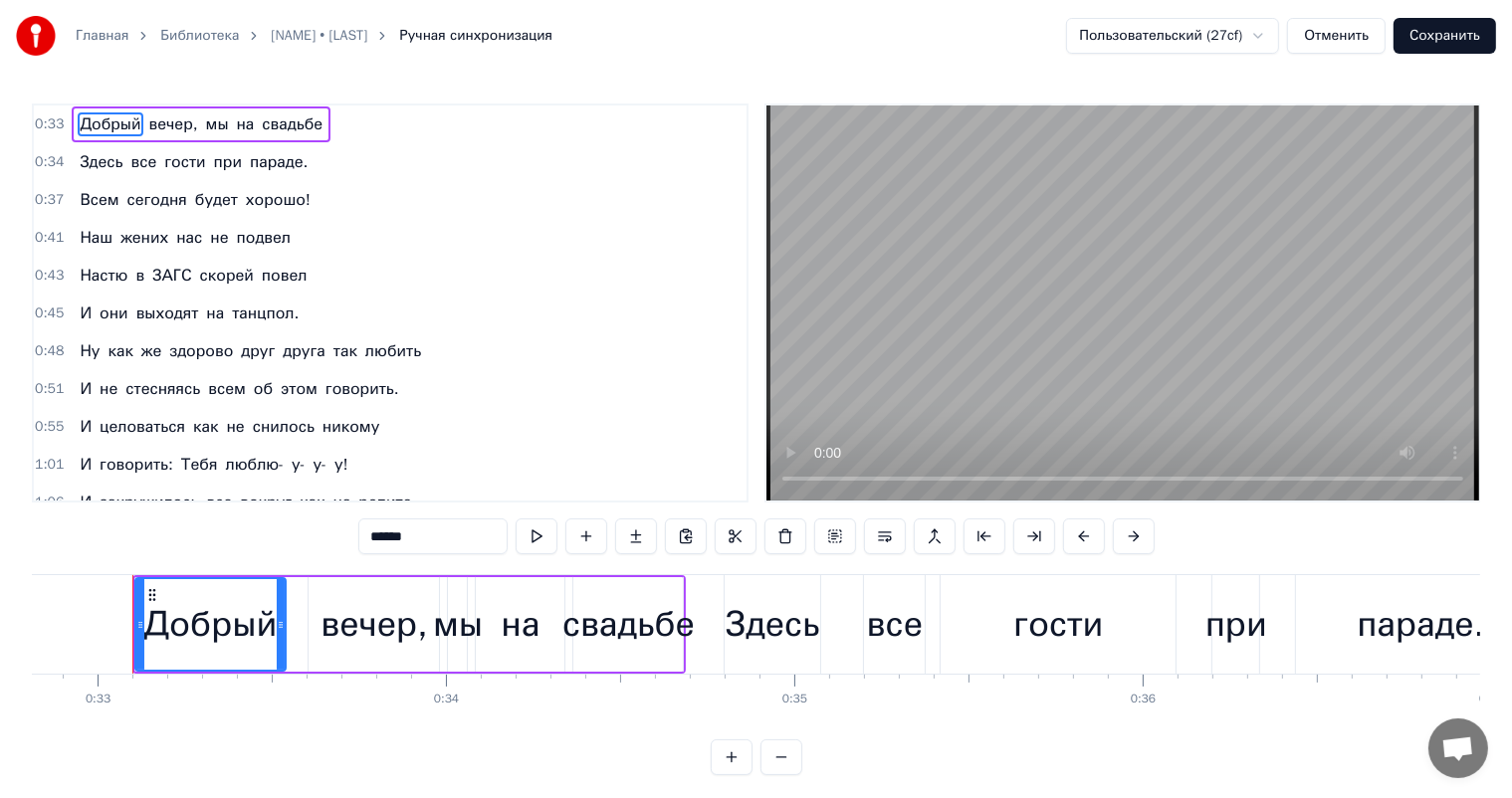 click on "не" at bounding box center [108, 389] 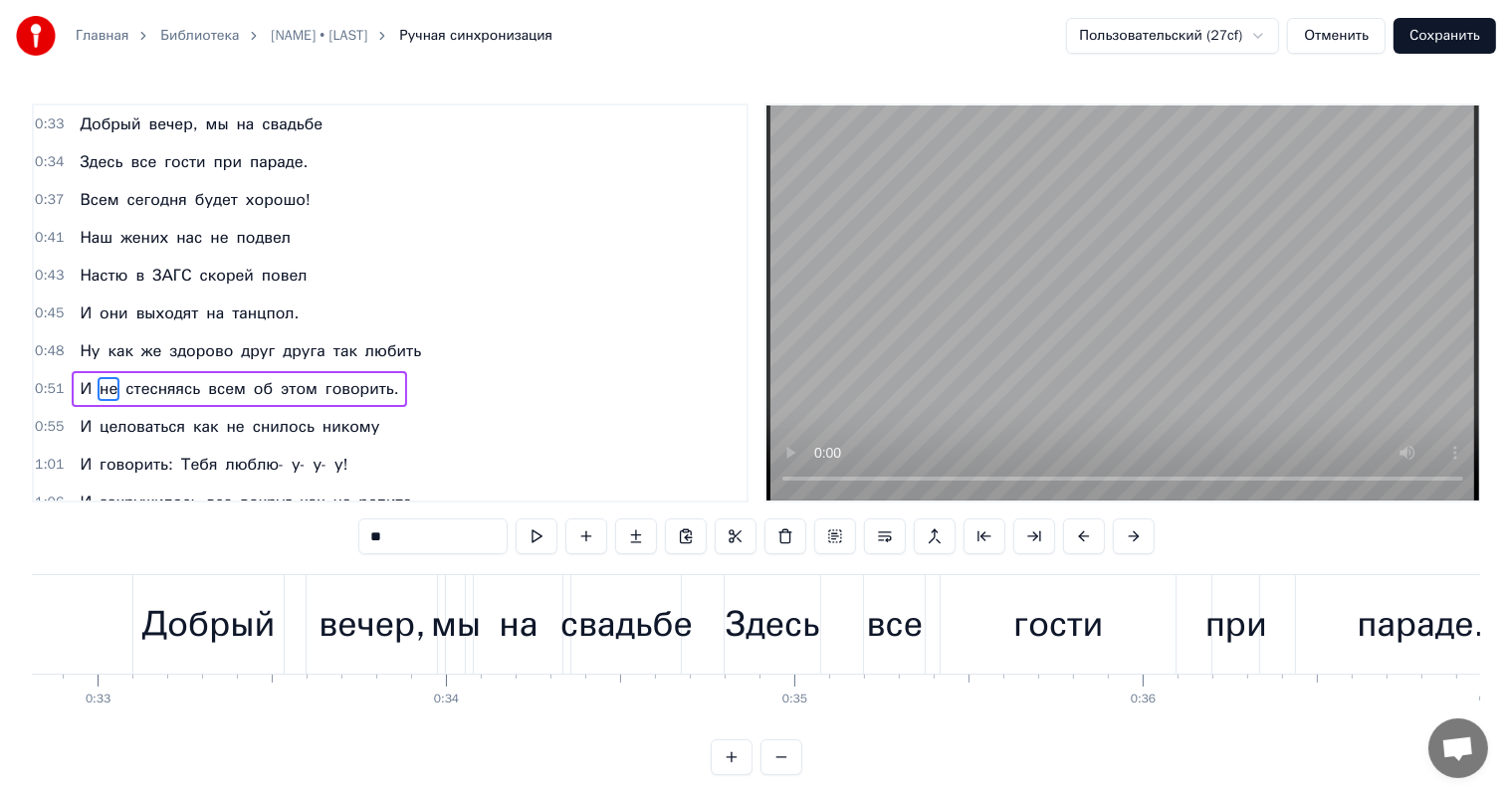 scroll, scrollTop: 76, scrollLeft: 0, axis: vertical 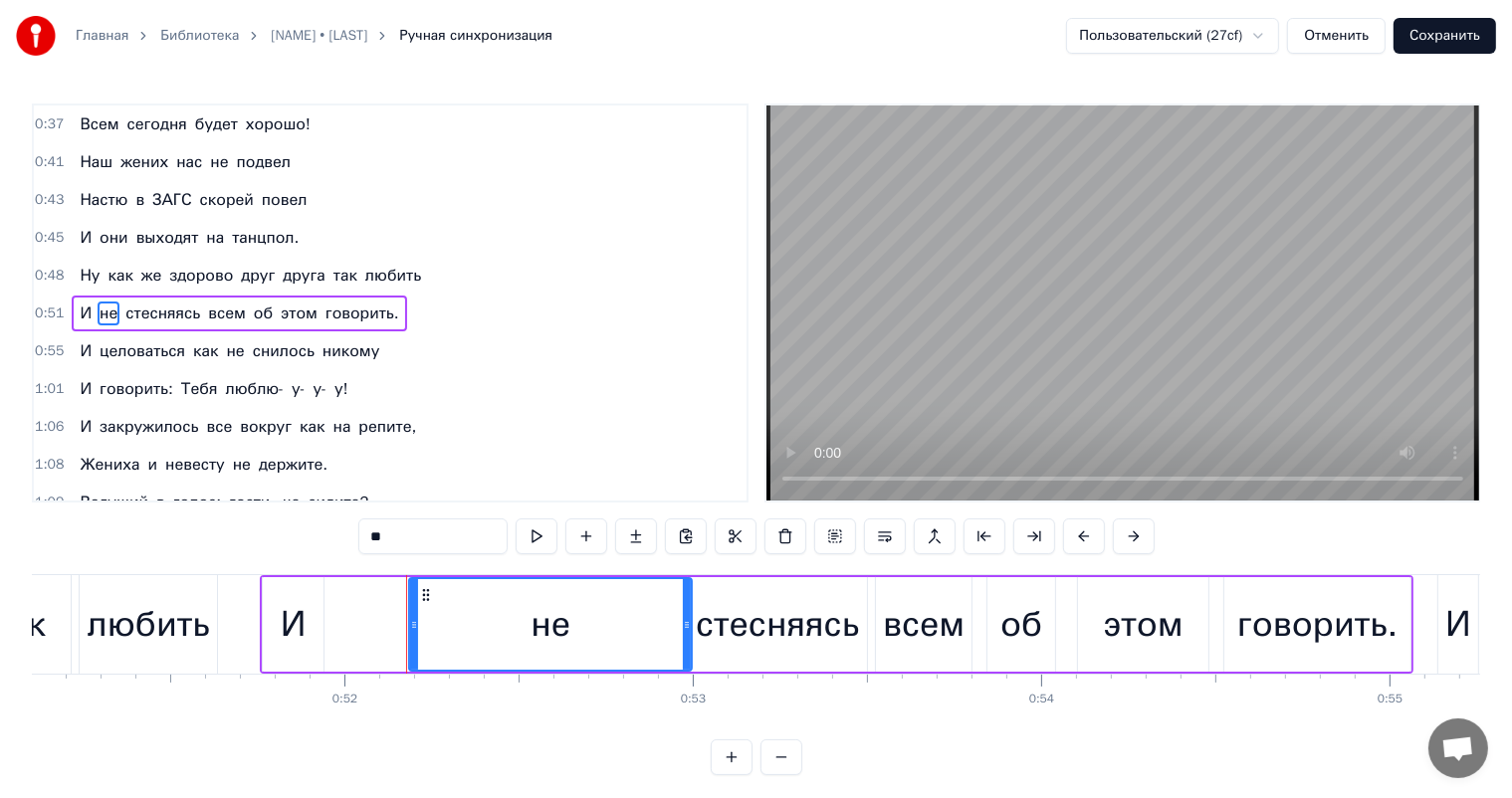 drag, startPoint x: 430, startPoint y: 621, endPoint x: 690, endPoint y: 622, distance: 260.00192 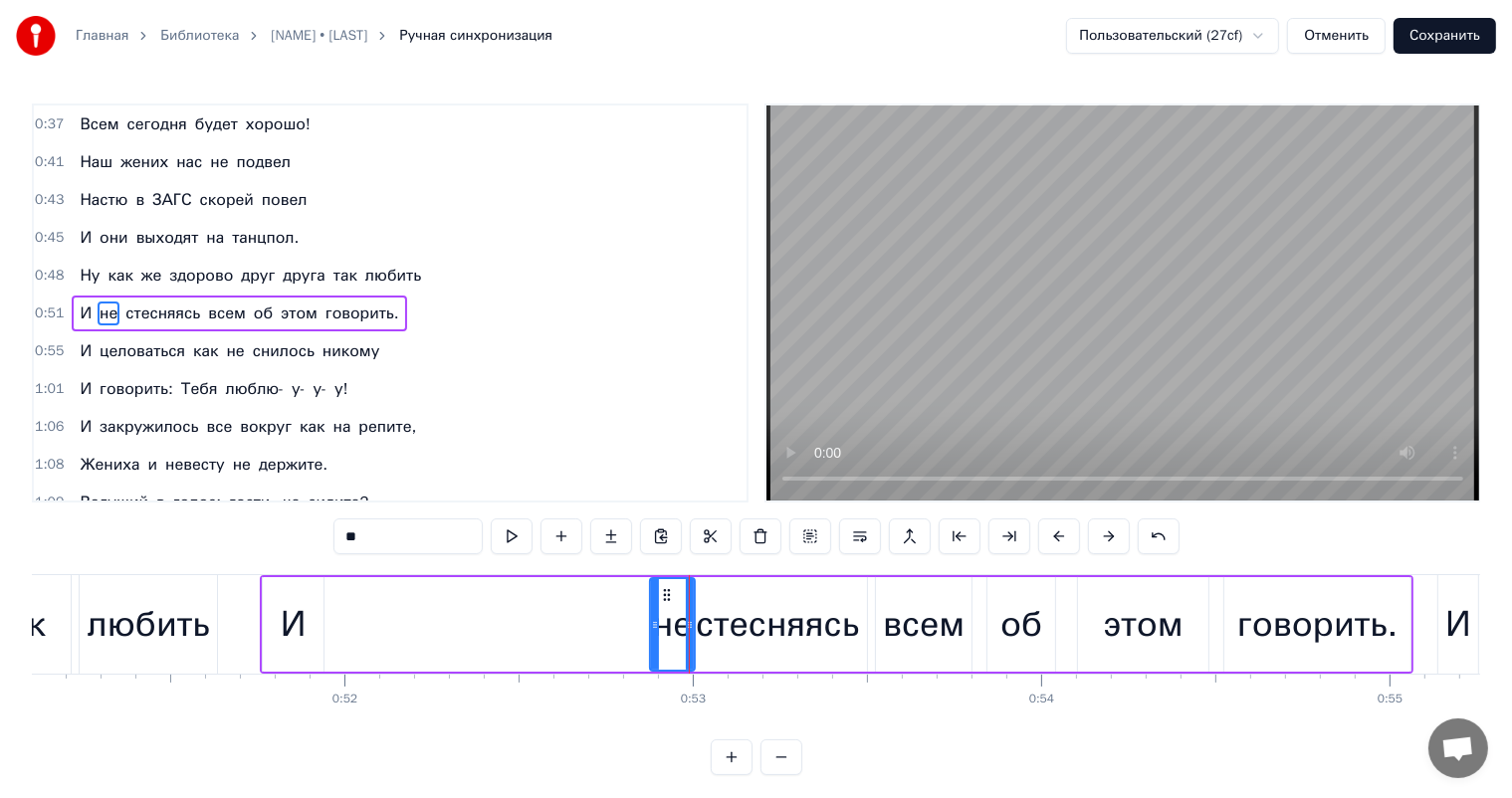drag, startPoint x: 413, startPoint y: 625, endPoint x: 654, endPoint y: 625, distance: 241 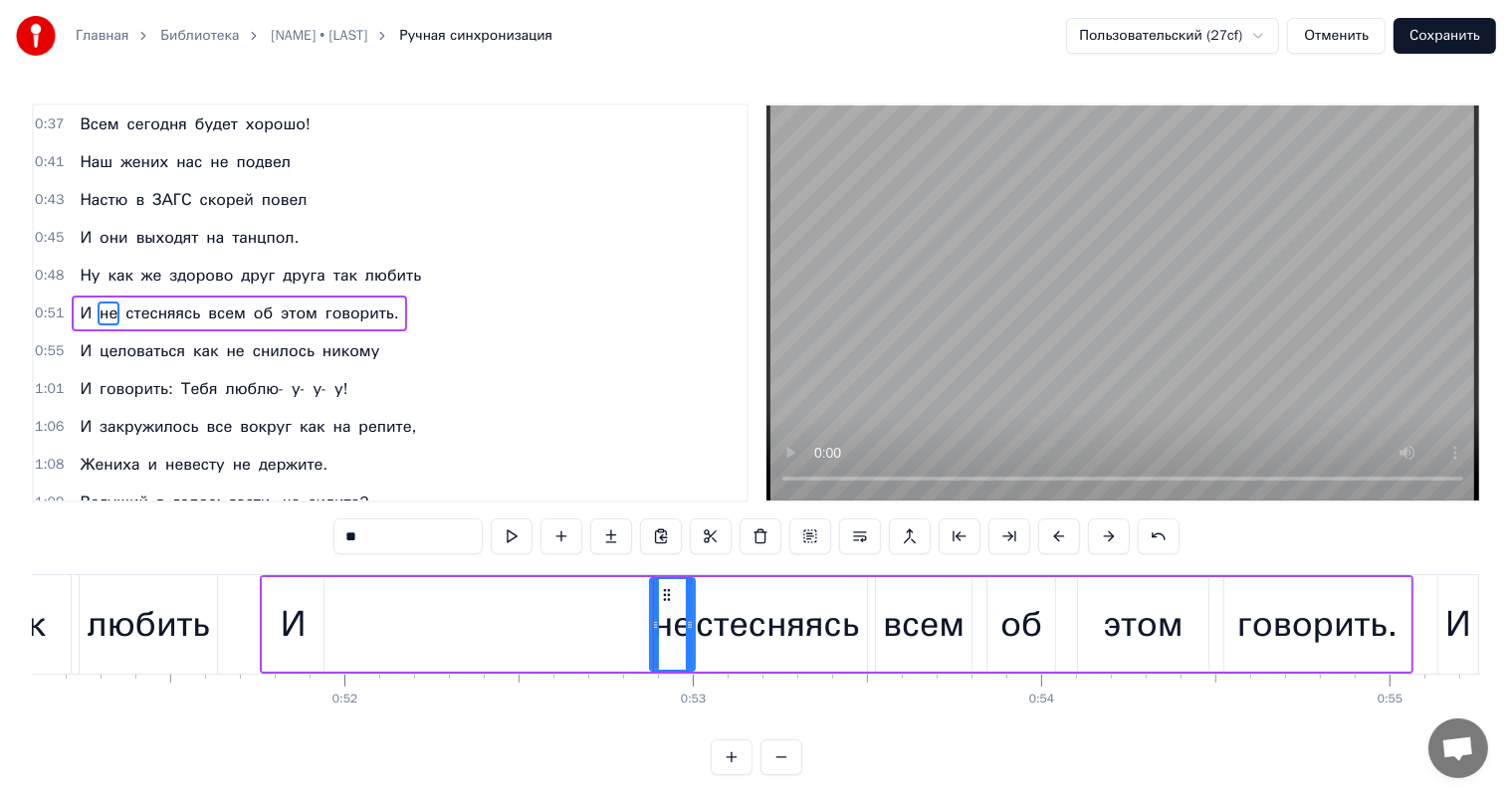 click on "И" at bounding box center [294, 624] 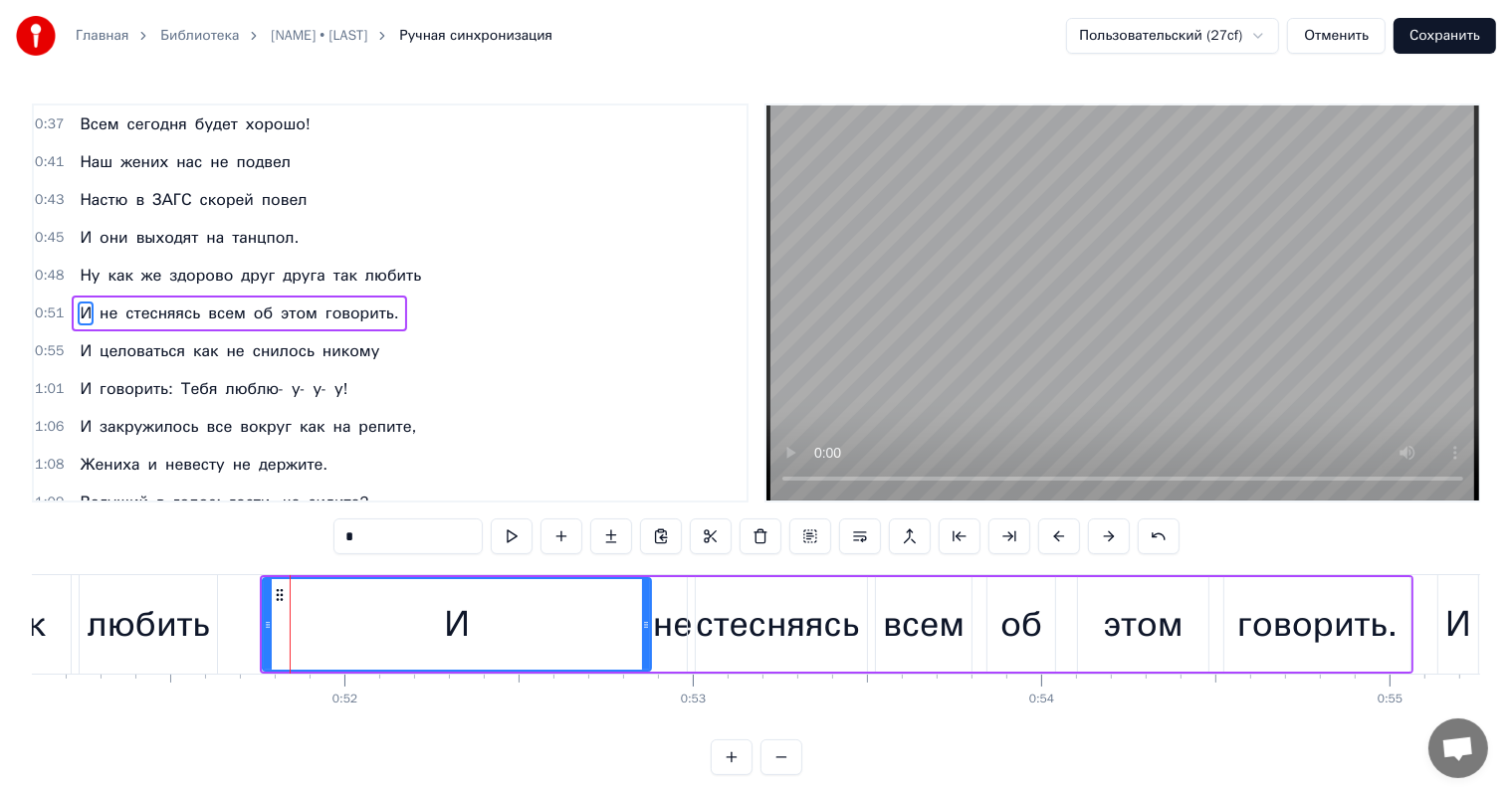 drag, startPoint x: 316, startPoint y: 621, endPoint x: 644, endPoint y: 609, distance: 328.2194 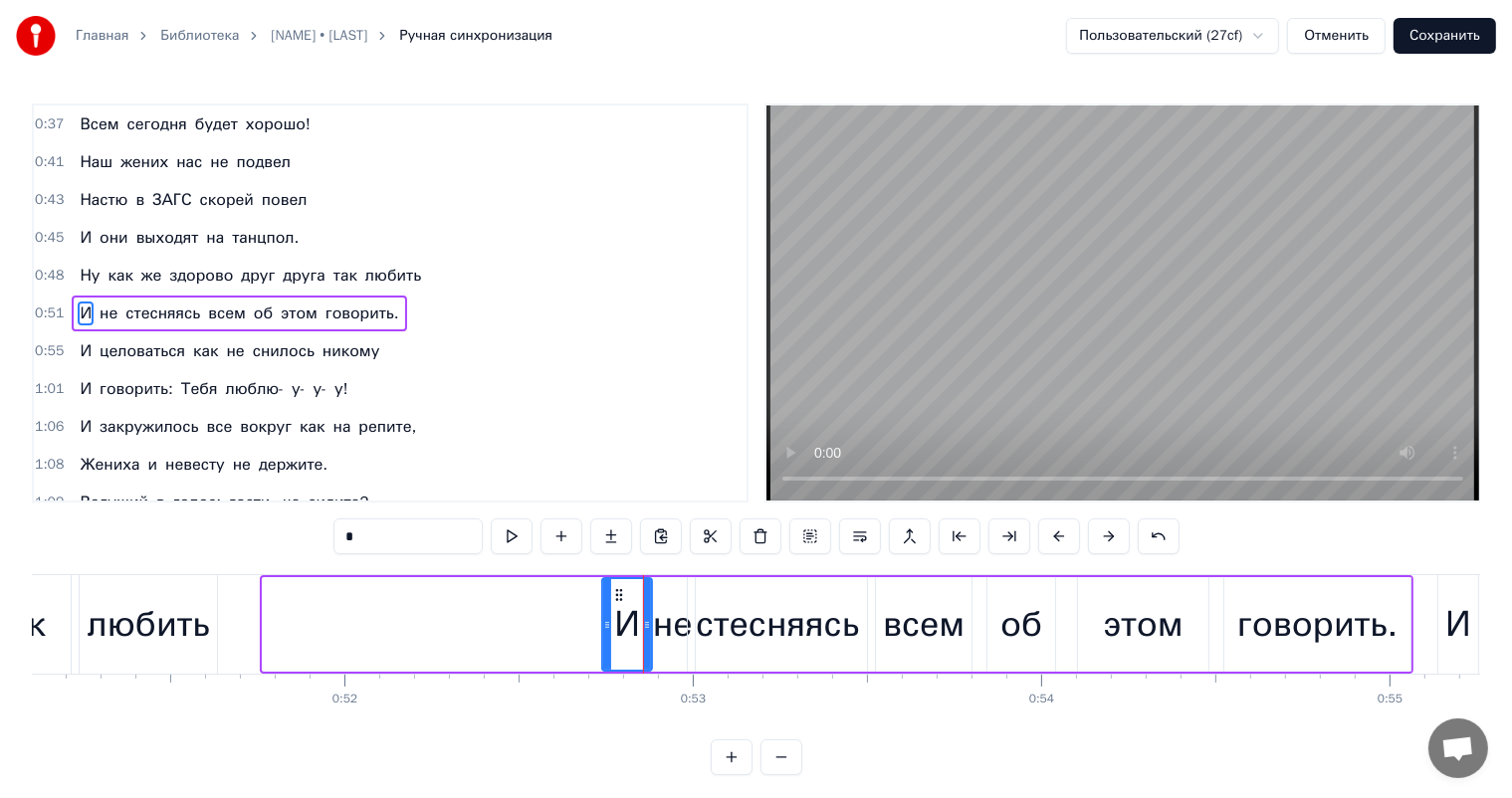 drag, startPoint x: 266, startPoint y: 626, endPoint x: 605, endPoint y: 607, distance: 339.532 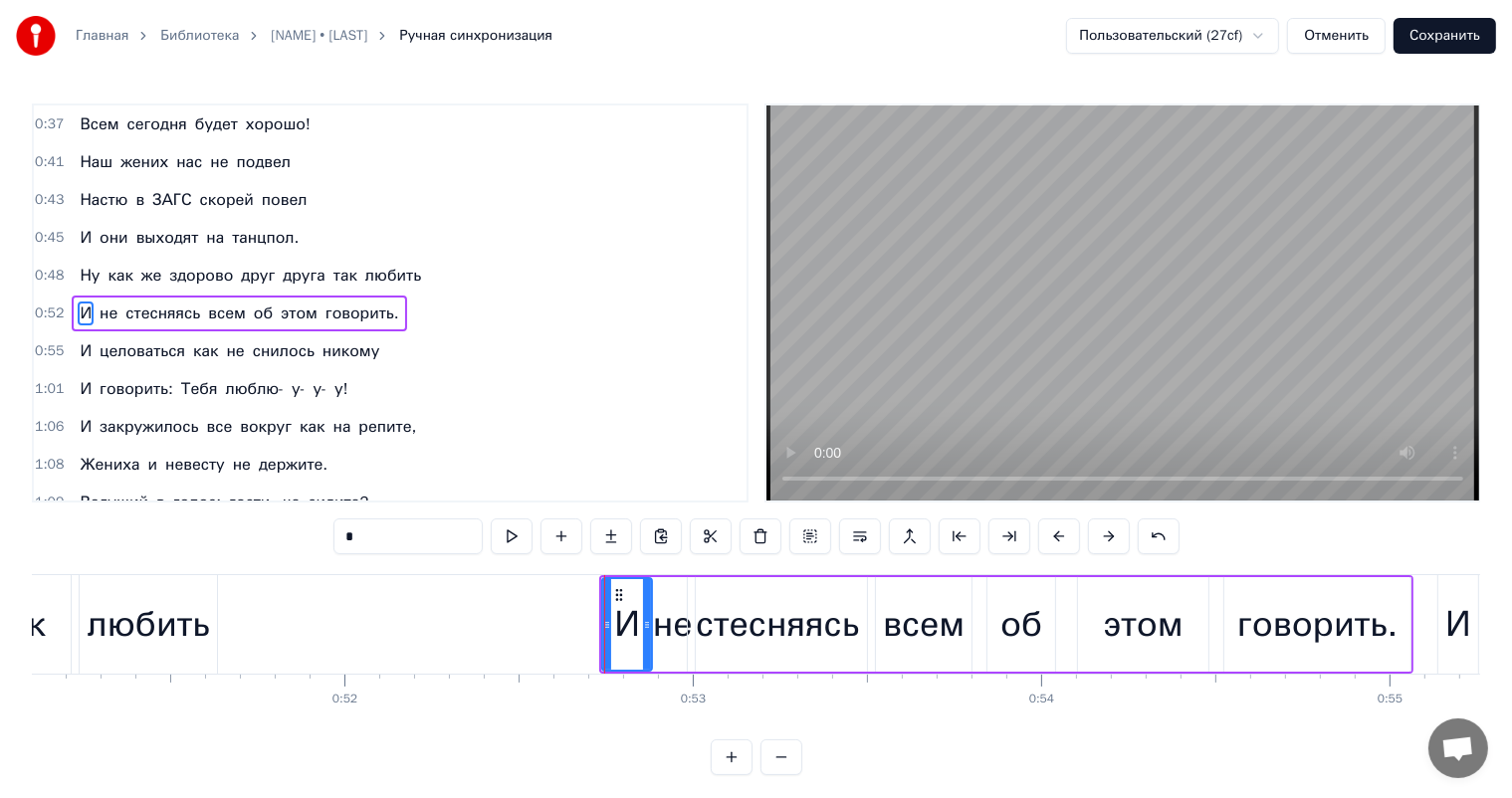 click on "стесняясь" at bounding box center (777, 624) 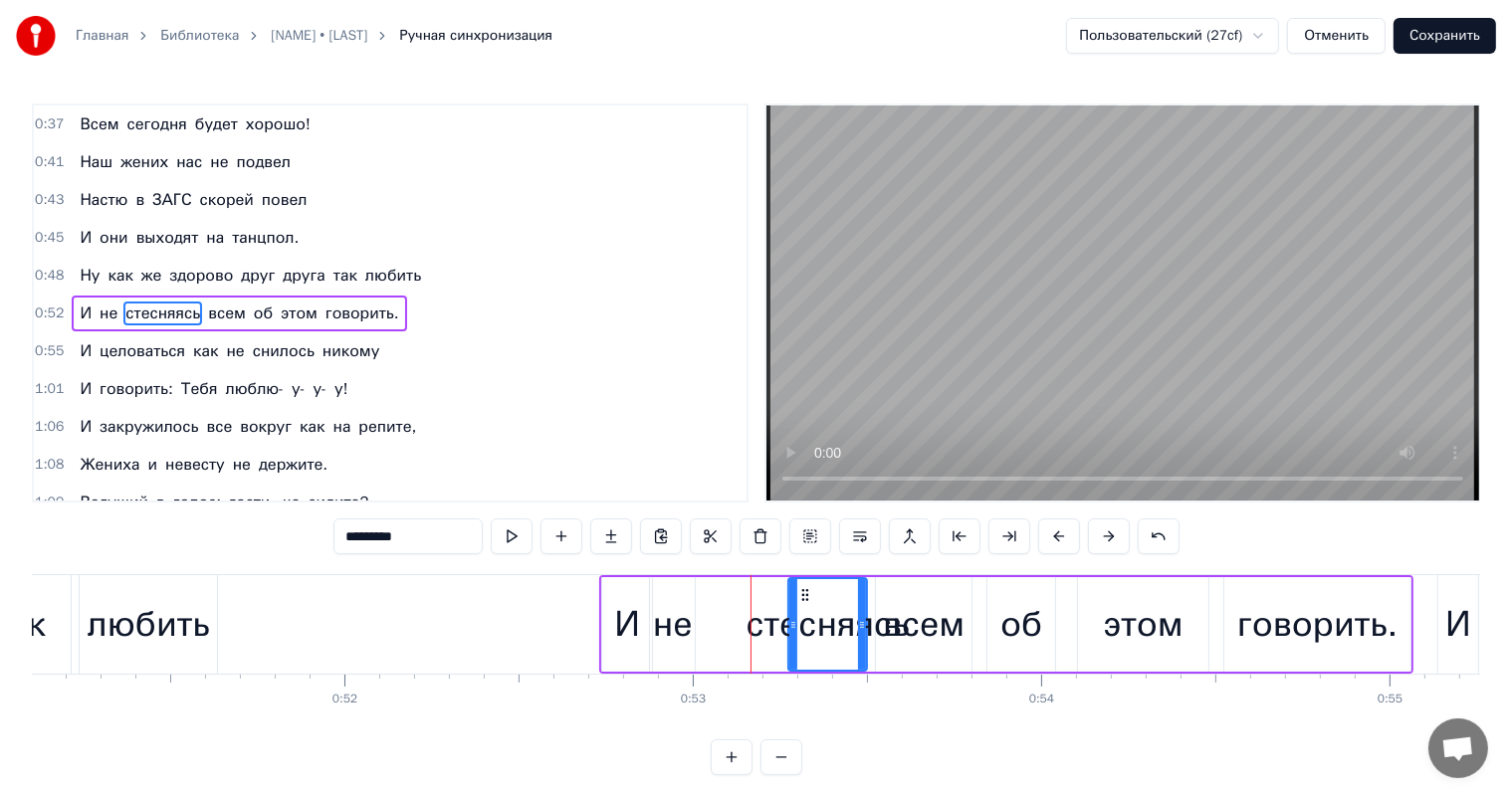 drag, startPoint x: 691, startPoint y: 625, endPoint x: 791, endPoint y: 629, distance: 100.07997 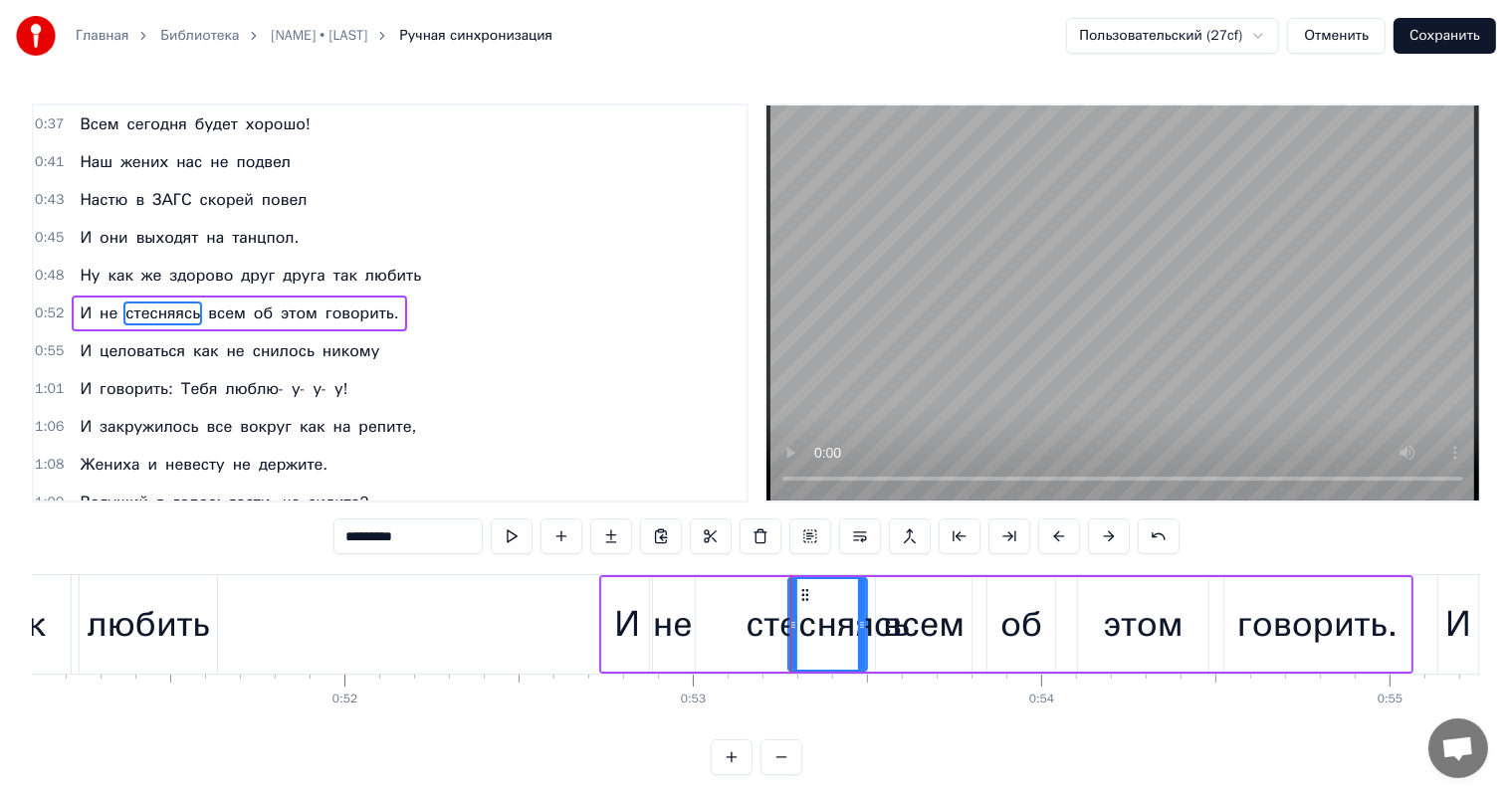 click on "не" at bounding box center (673, 624) 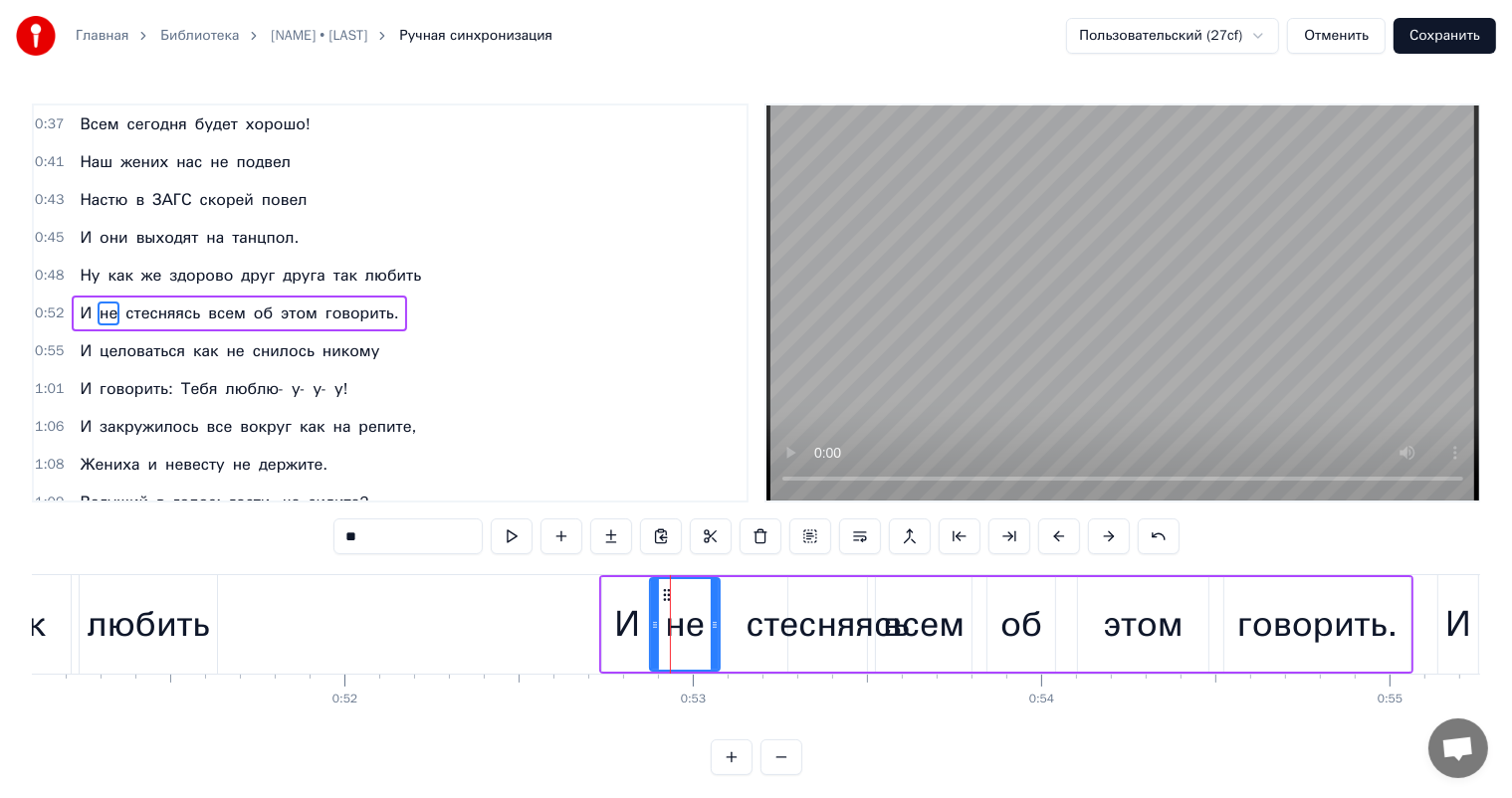 drag, startPoint x: 688, startPoint y: 623, endPoint x: 713, endPoint y: 623, distance: 25 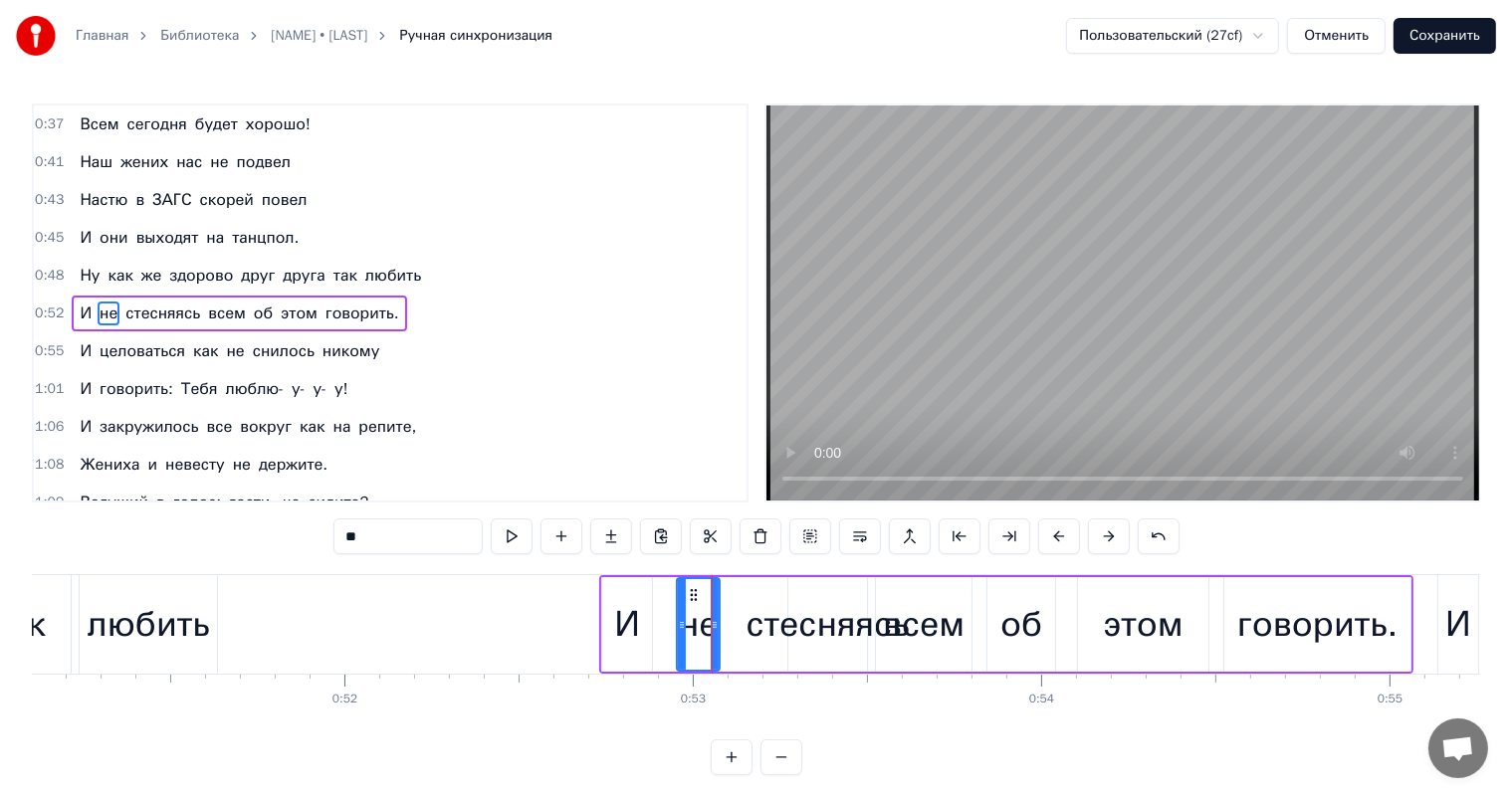 drag, startPoint x: 654, startPoint y: 627, endPoint x: 681, endPoint y: 631, distance: 27.294688 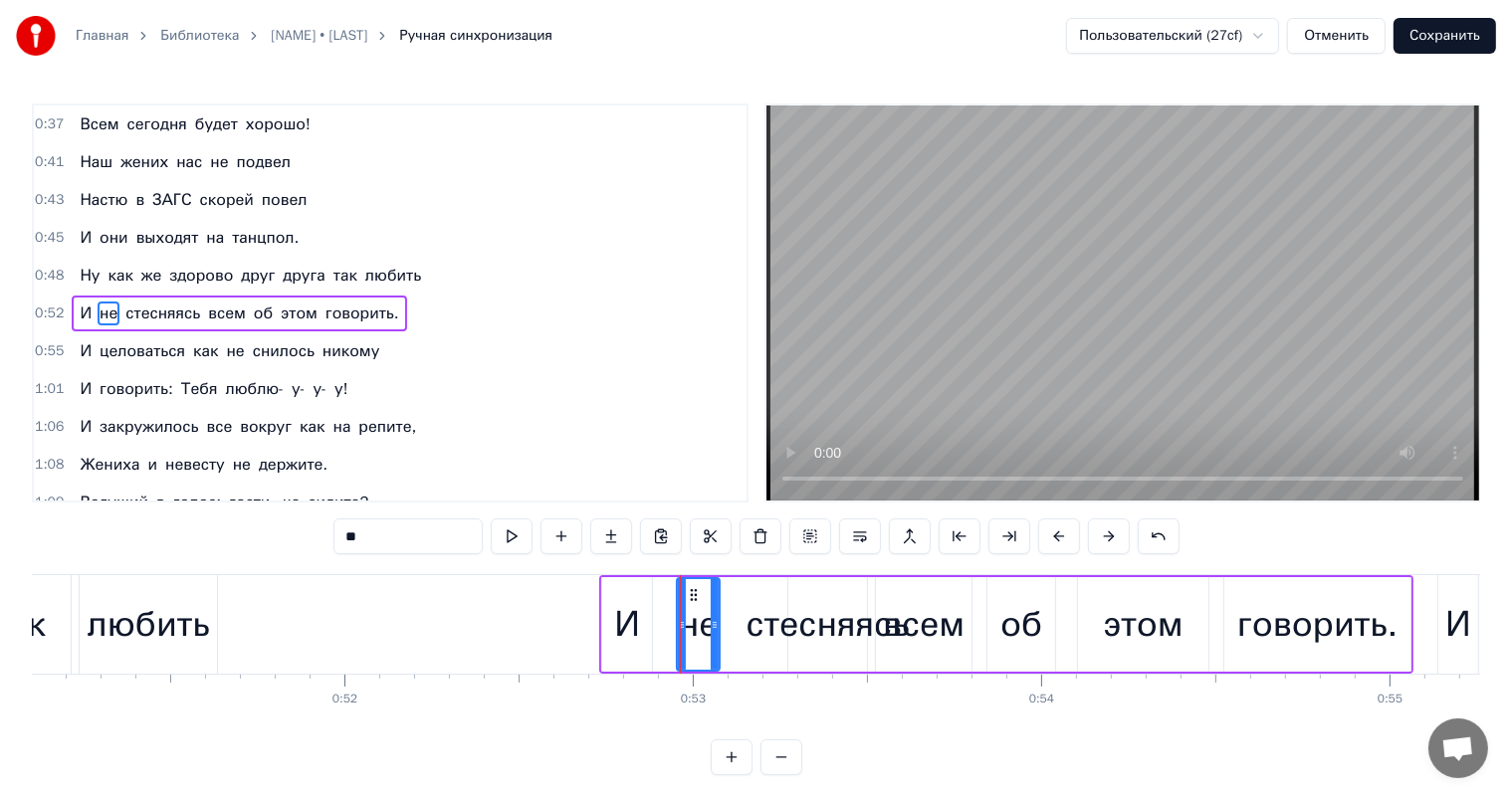 click on "И" at bounding box center (627, 624) 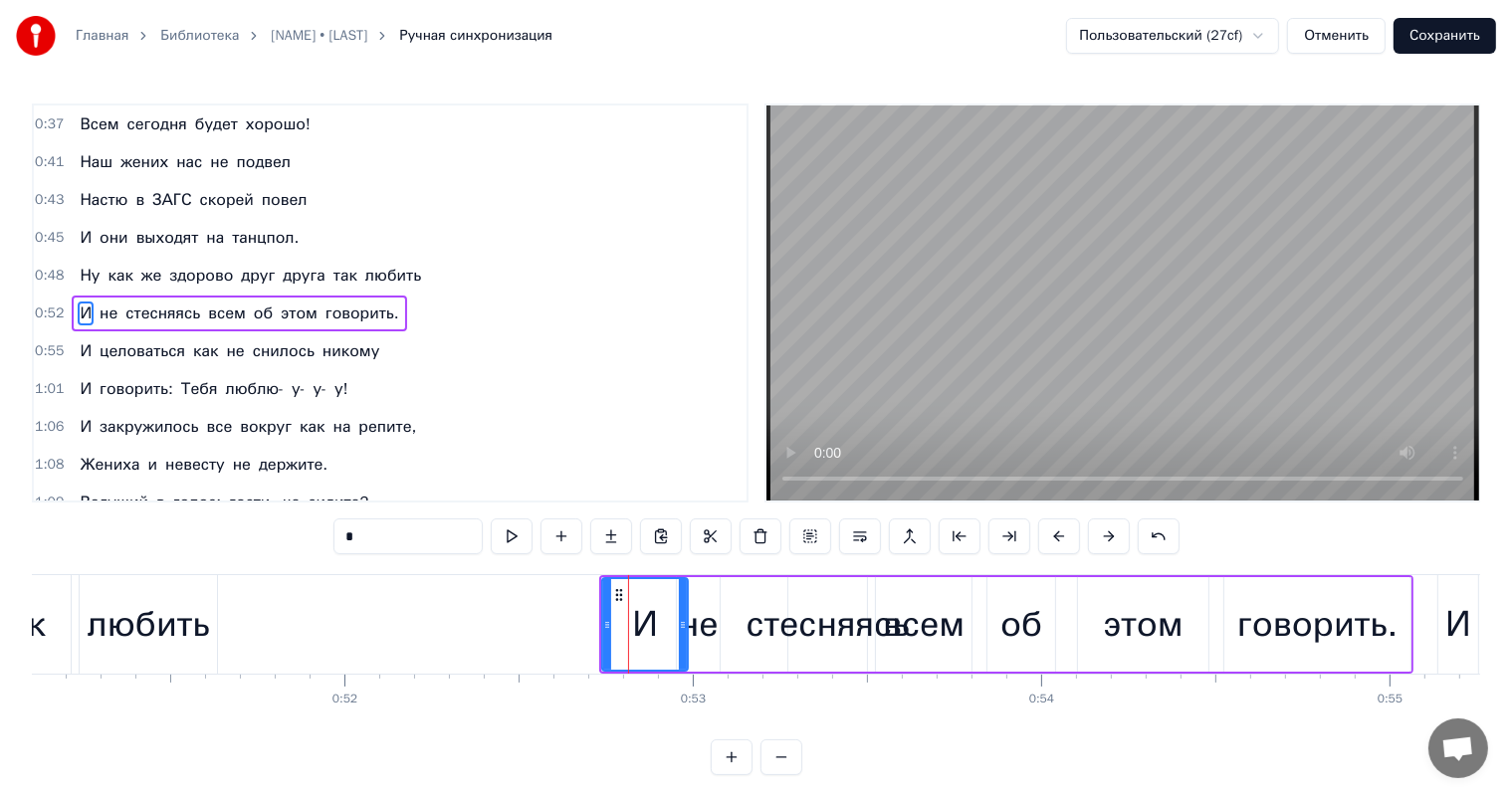 drag, startPoint x: 645, startPoint y: 622, endPoint x: 682, endPoint y: 624, distance: 37.054015 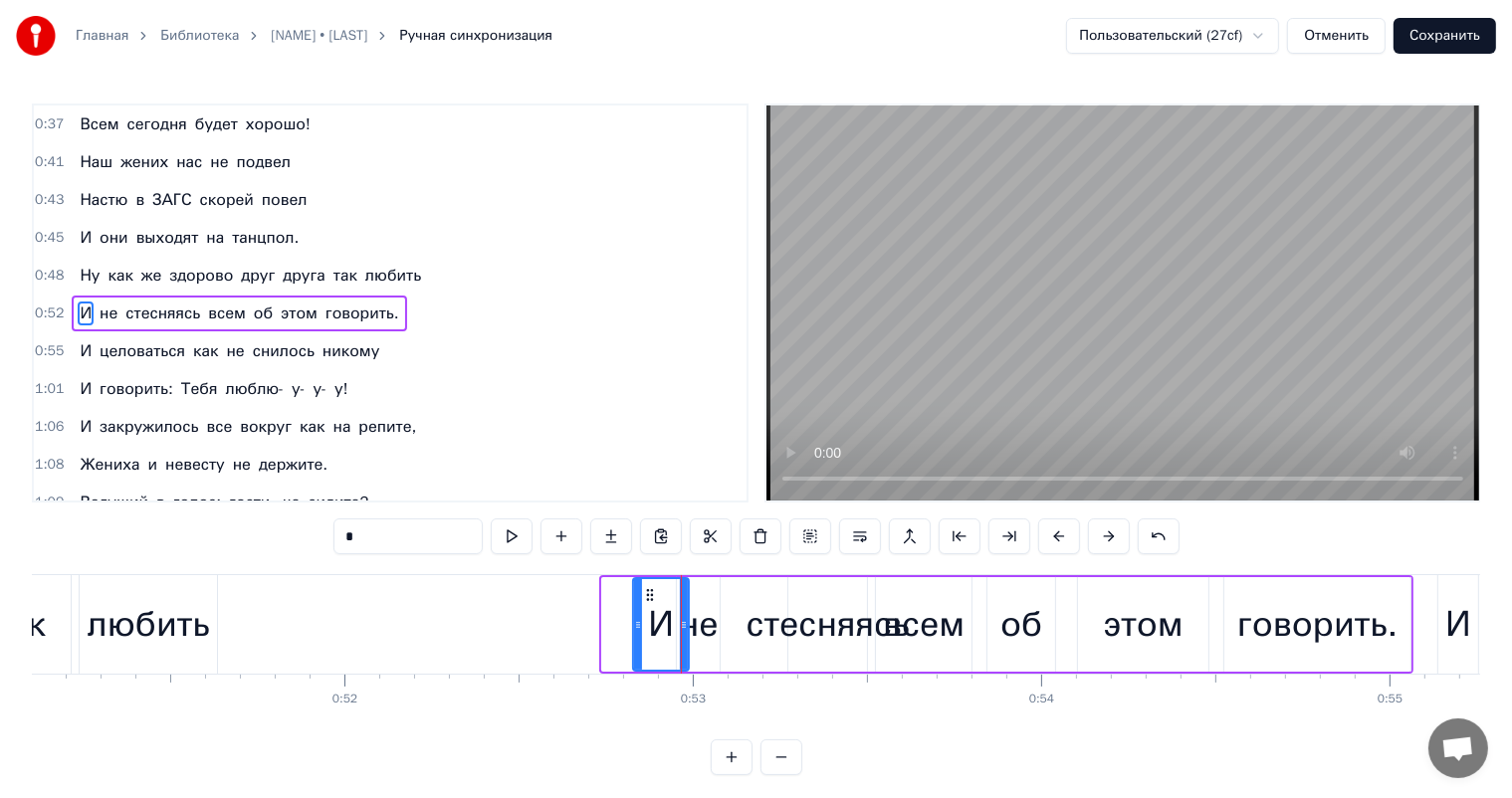 drag, startPoint x: 606, startPoint y: 621, endPoint x: 638, endPoint y: 621, distance: 32 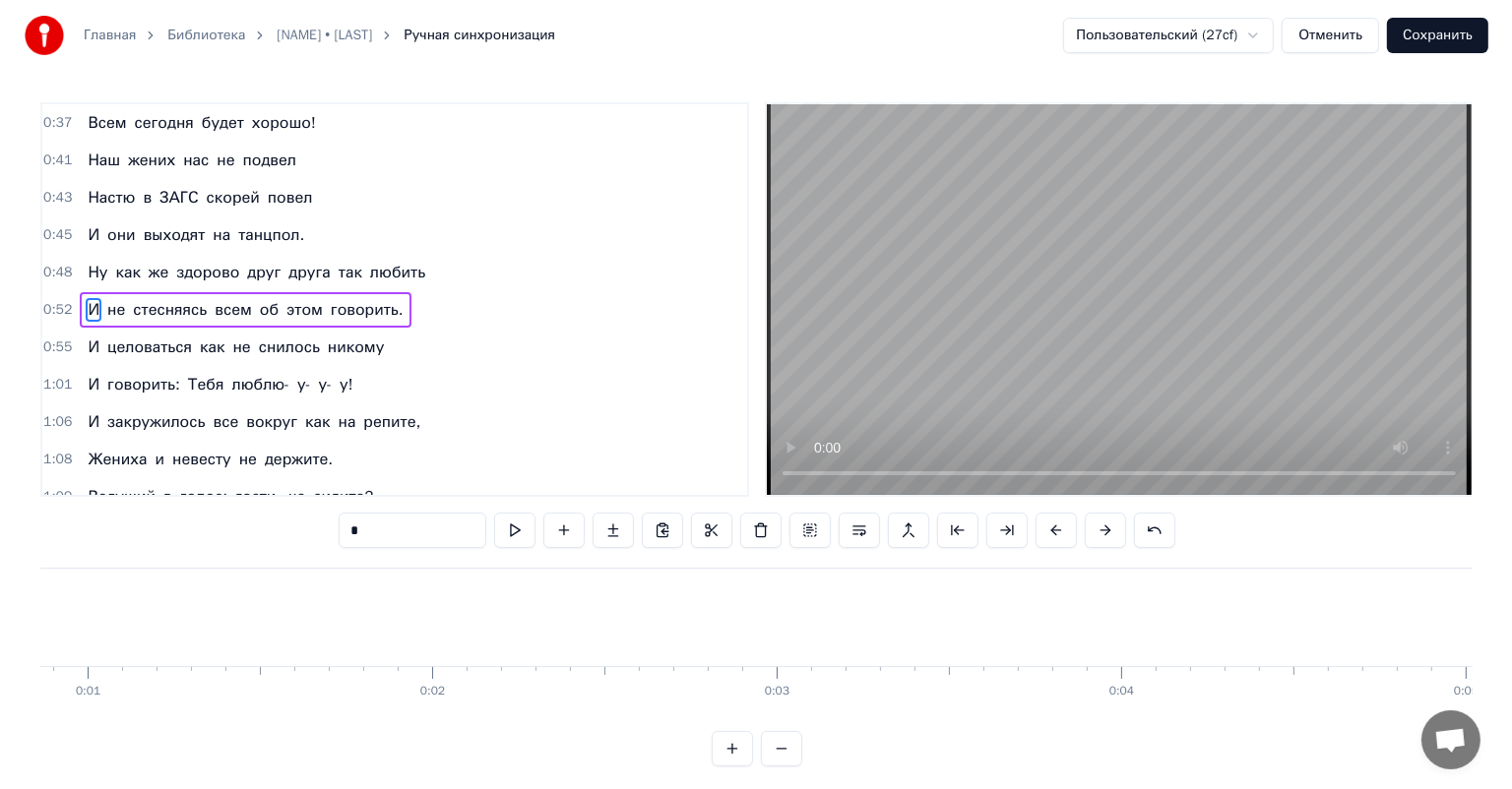 scroll, scrollTop: 0, scrollLeft: 0, axis: both 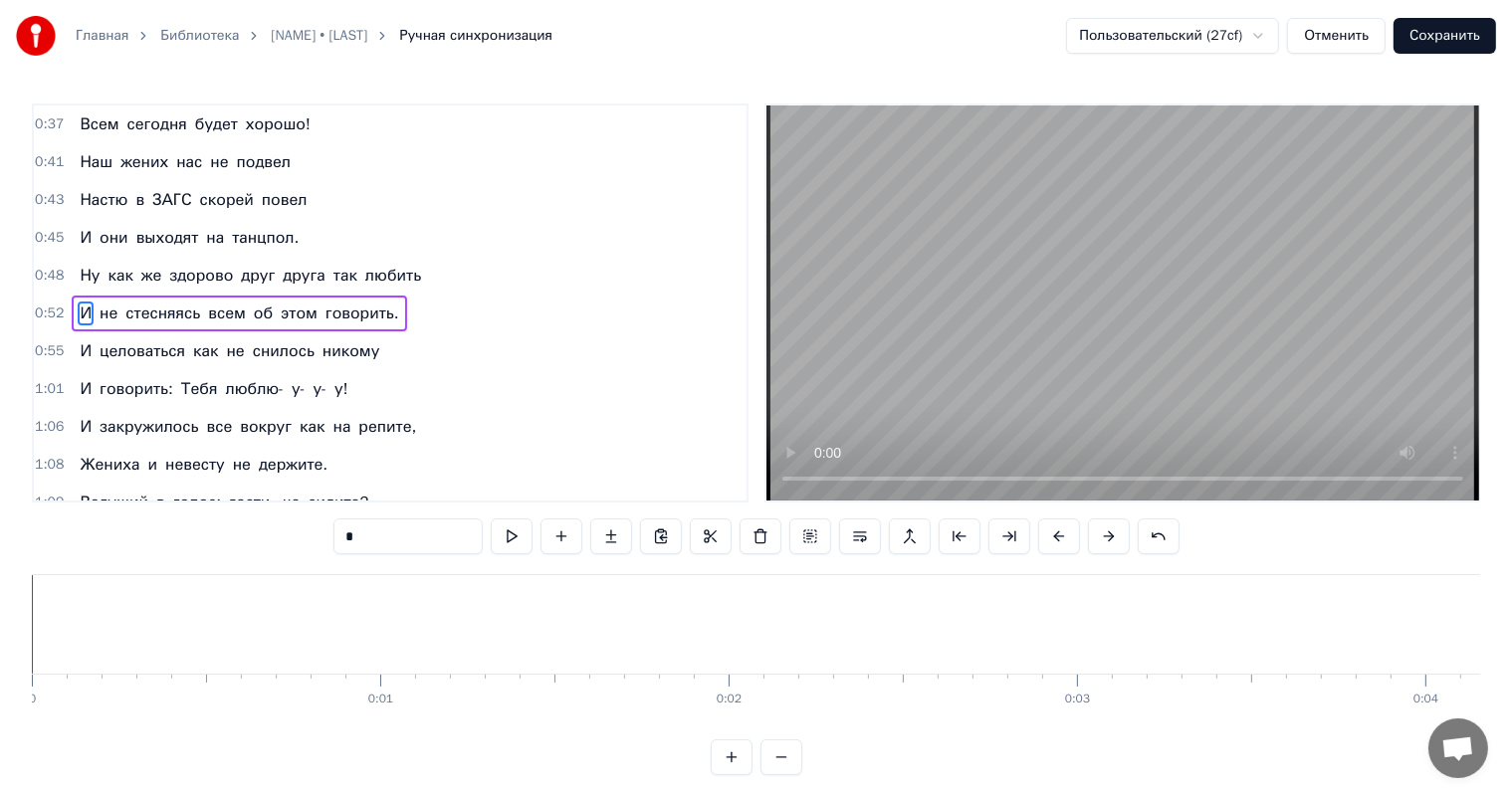 click on "Сохранить" at bounding box center (1444, 36) 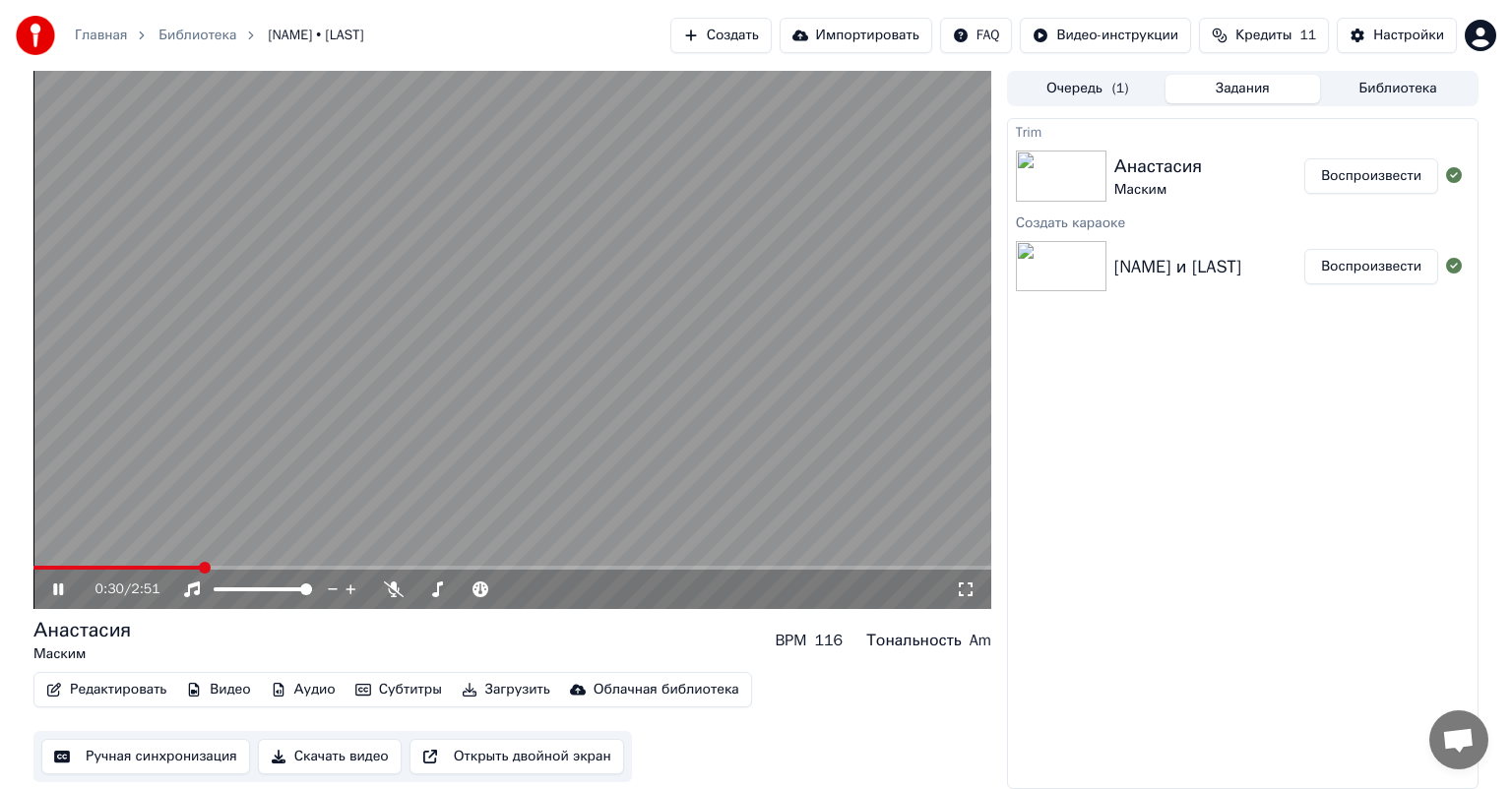 click at bounding box center (512, 568) 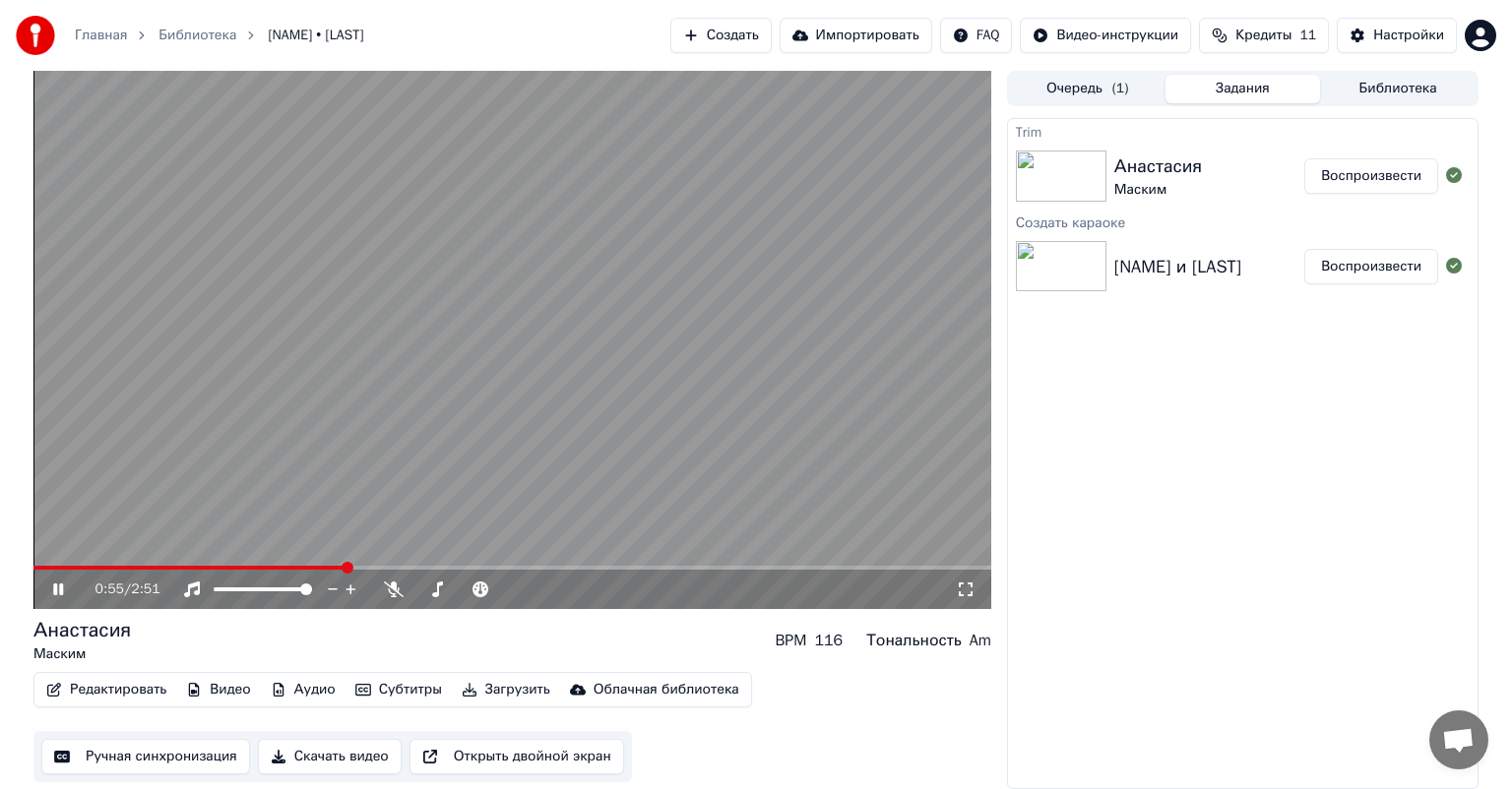 click at bounding box center (512, 339) 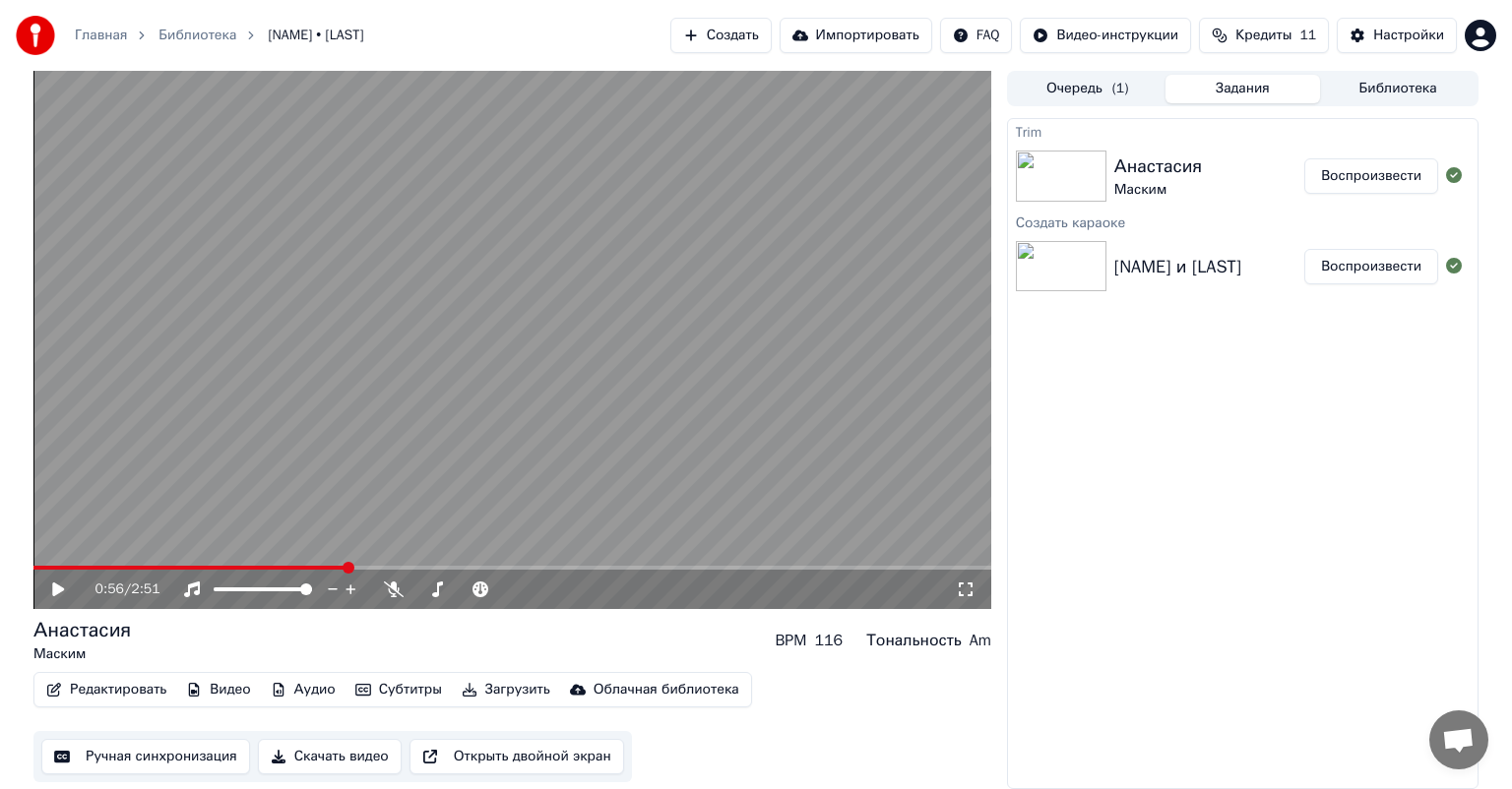 click at bounding box center [512, 339] 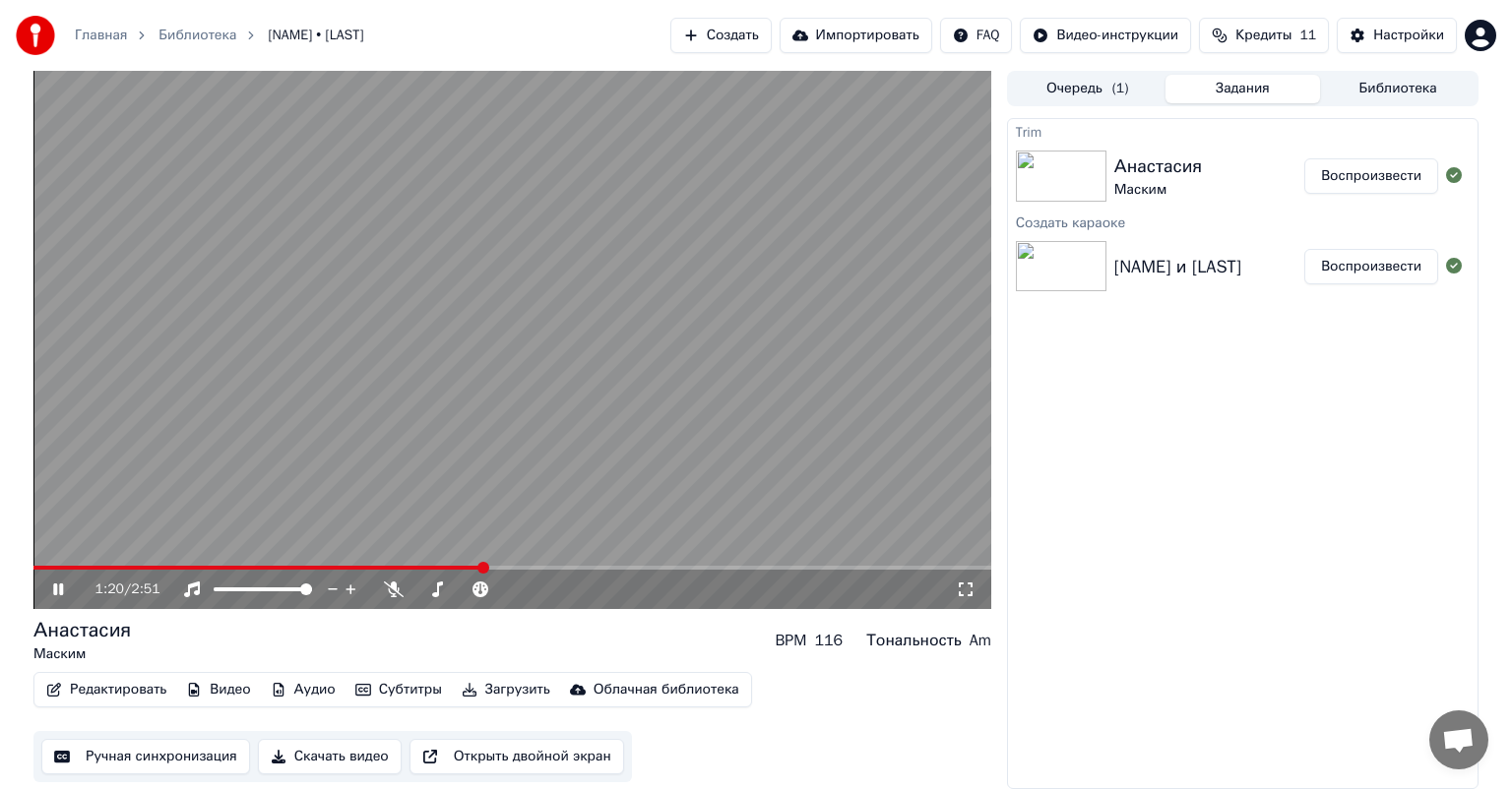 click at bounding box center [512, 339] 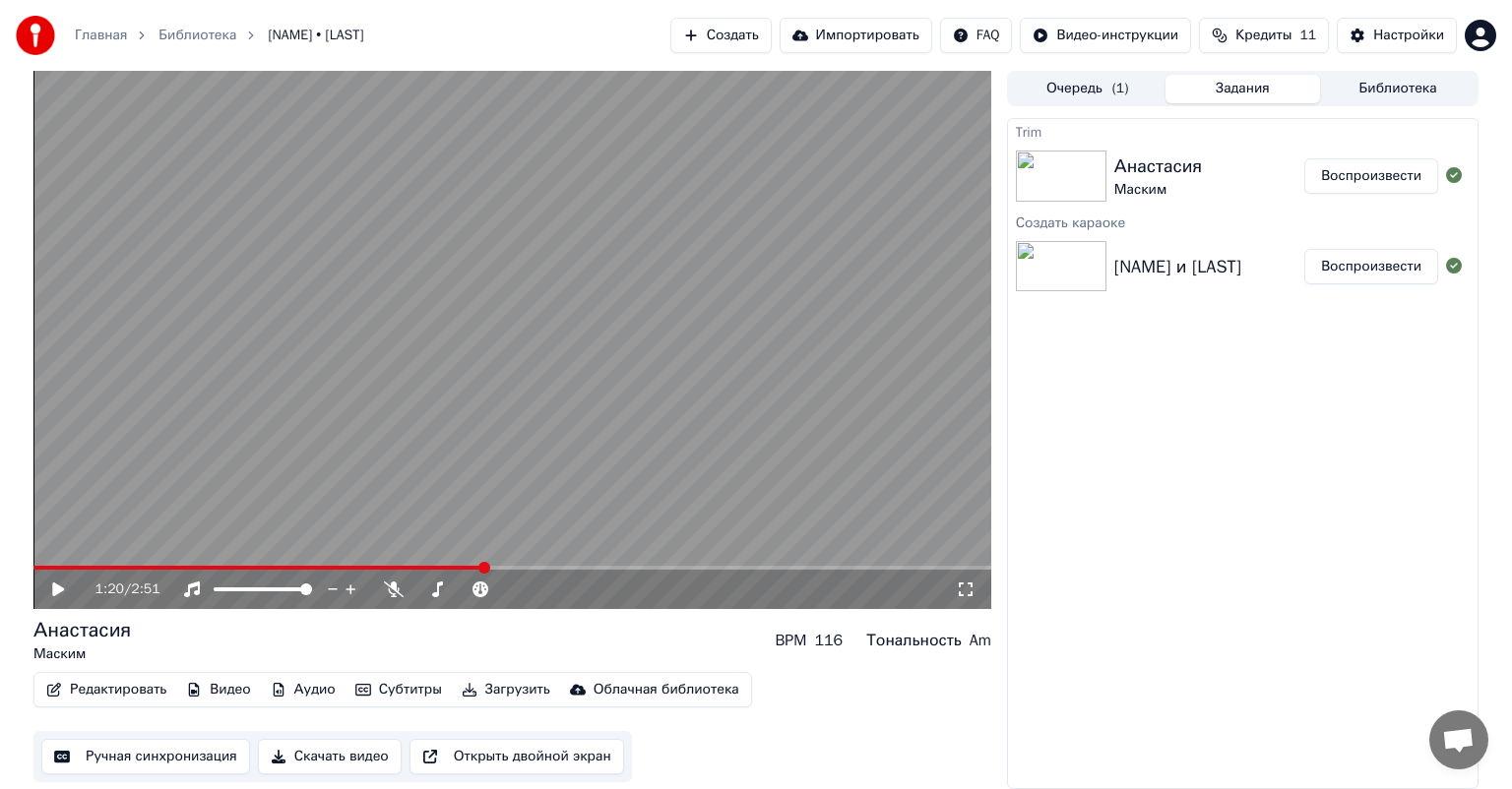 click on "[NAME] и [LAST]" at bounding box center (1177, 267) 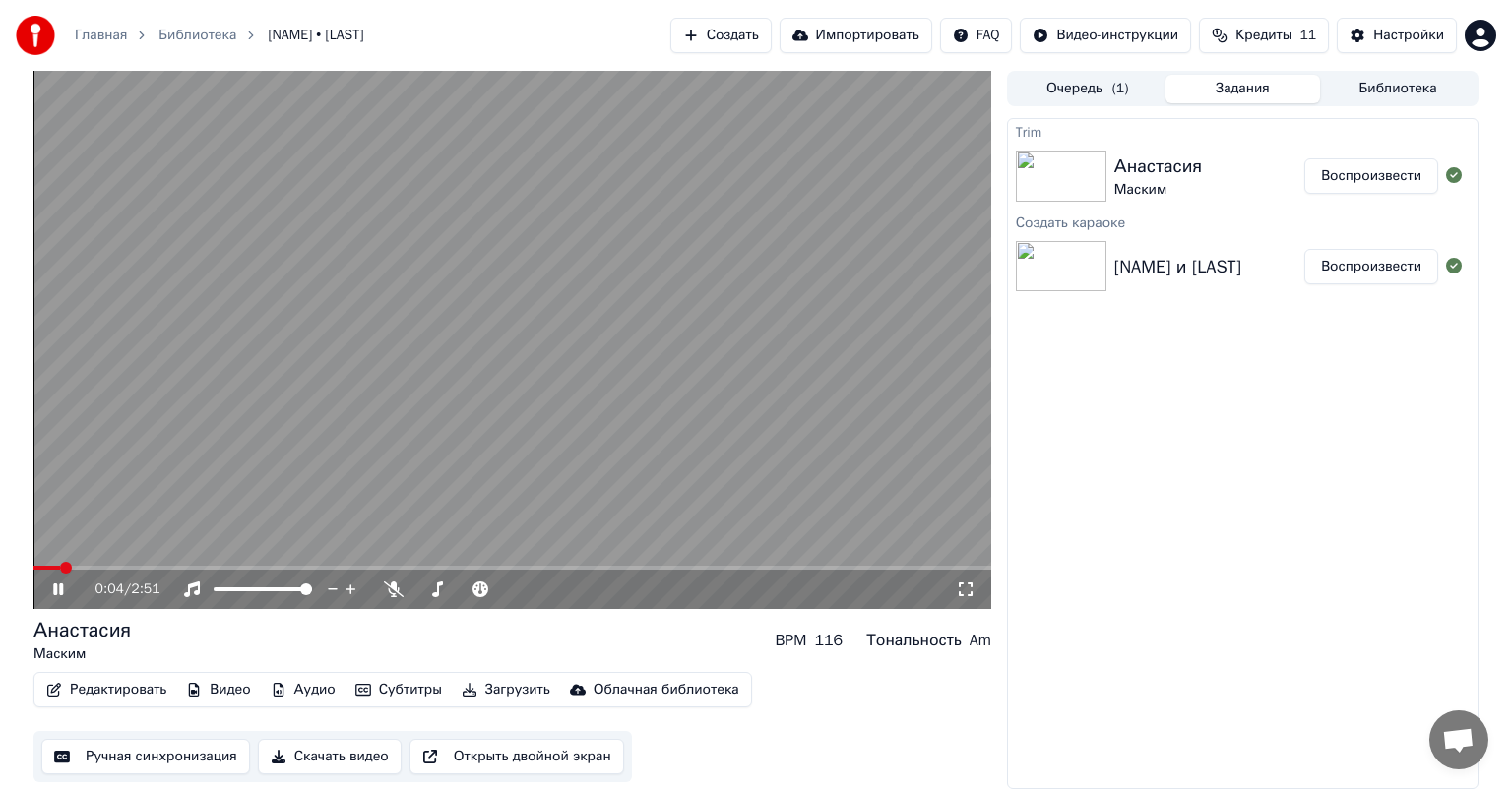 click on "Воспроизвести" at bounding box center (1371, 267) 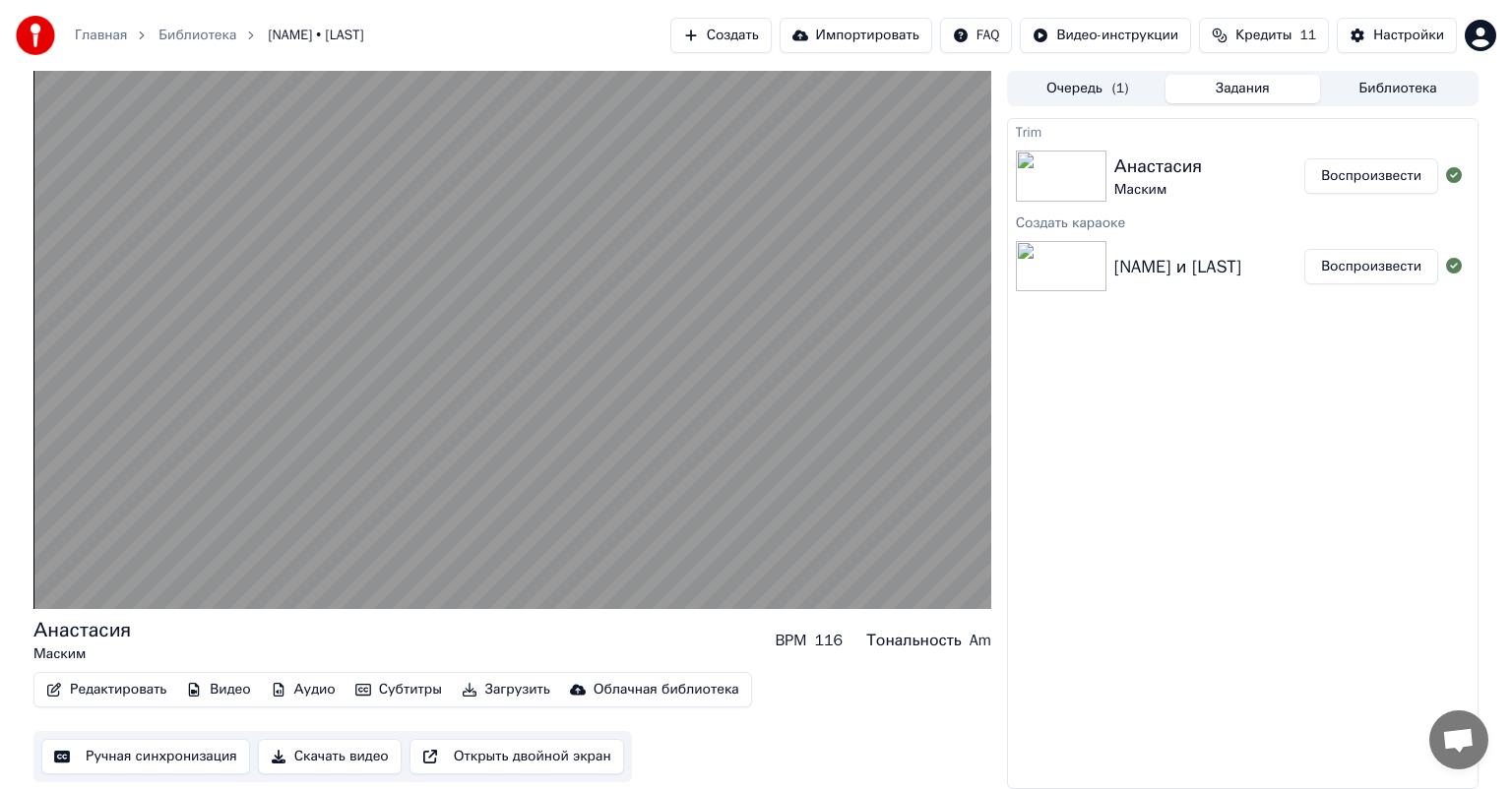 click on "Воспроизвести" at bounding box center [1371, 176] 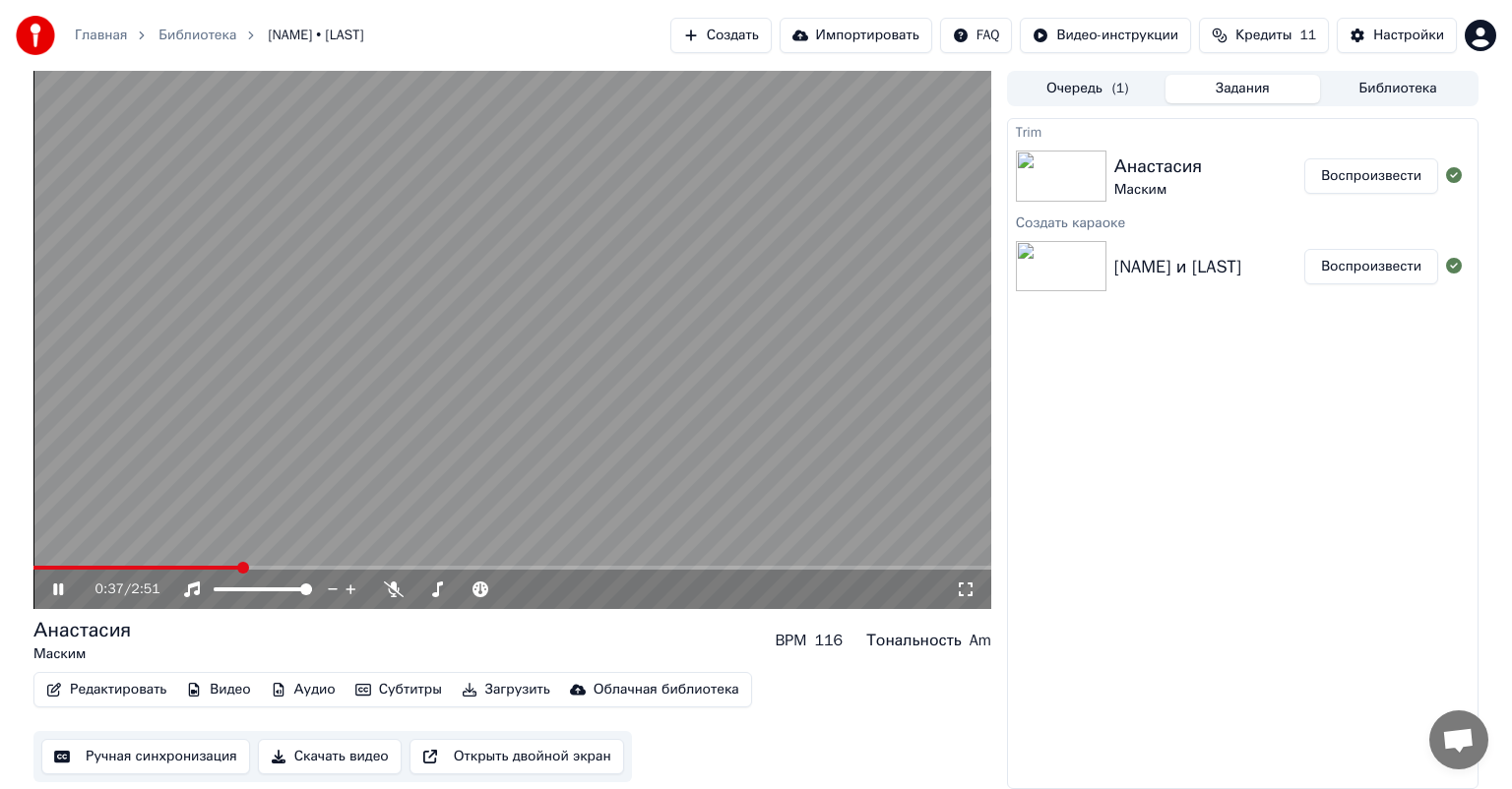 click at bounding box center (512, 568) 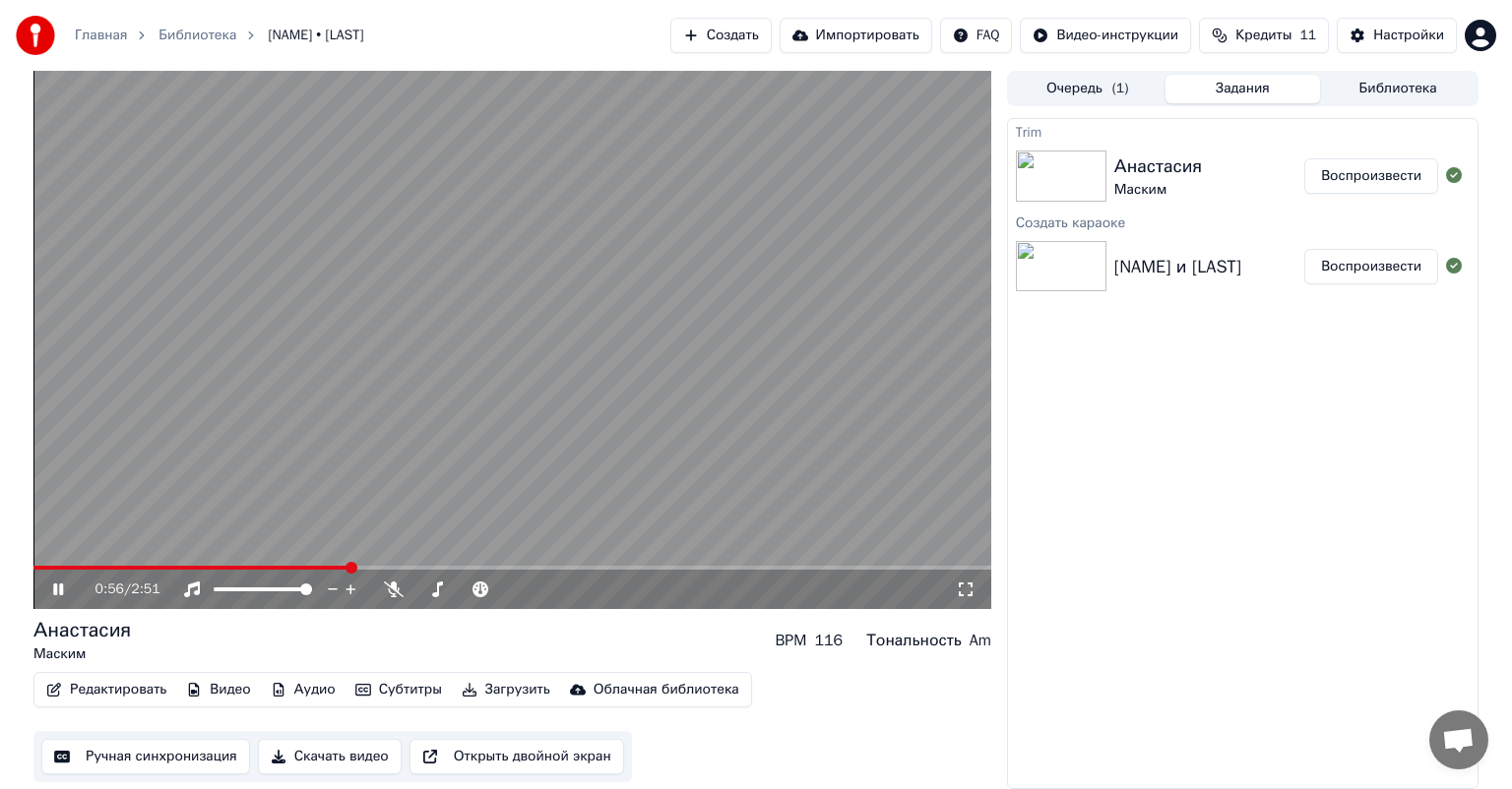 click at bounding box center [512, 339] 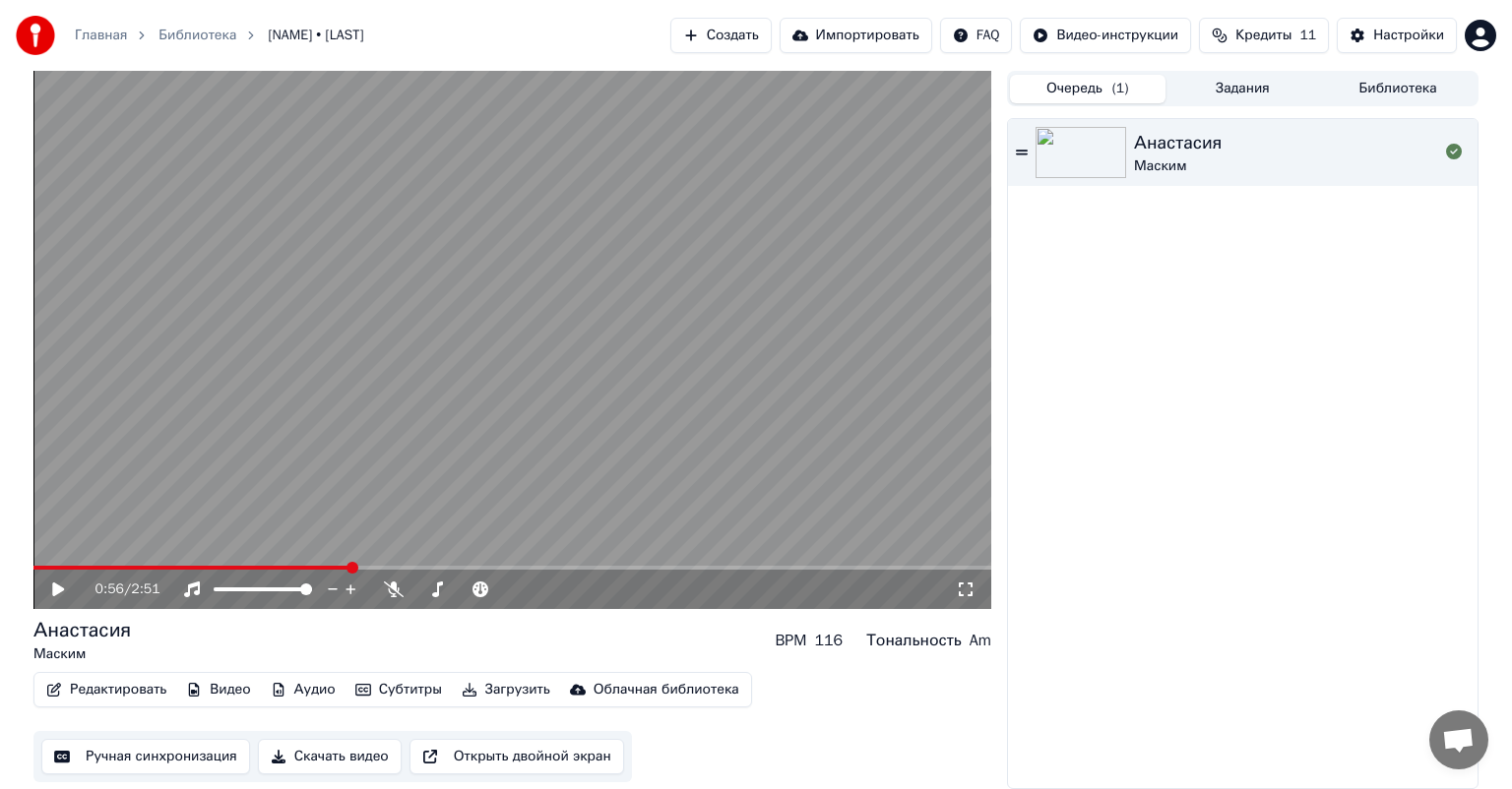 click on "Очередь ( 1 )" at bounding box center [1088, 89] 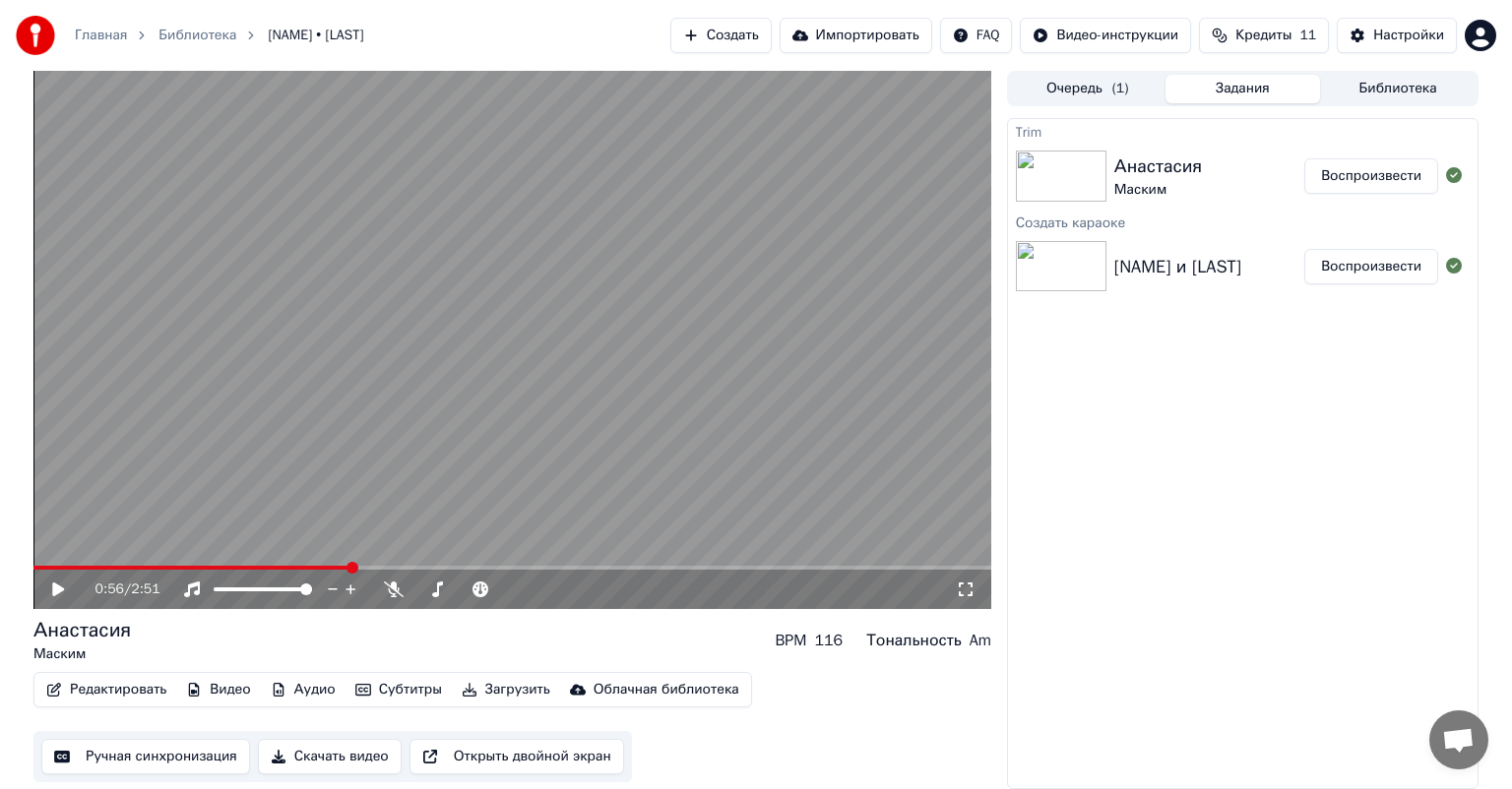 click on "Задания" at bounding box center [1243, 89] 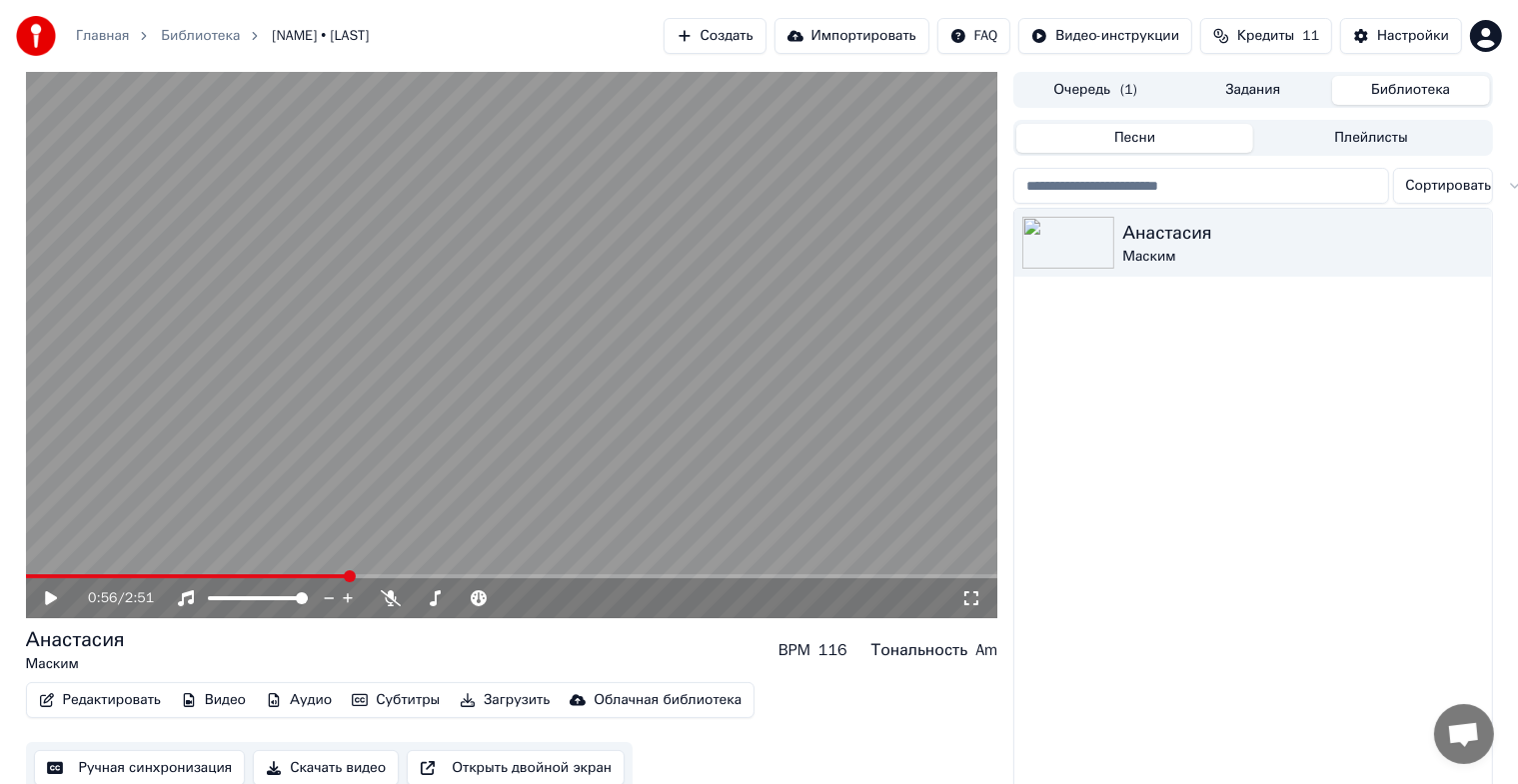 click on "Библиотека" at bounding box center (1411, 90) 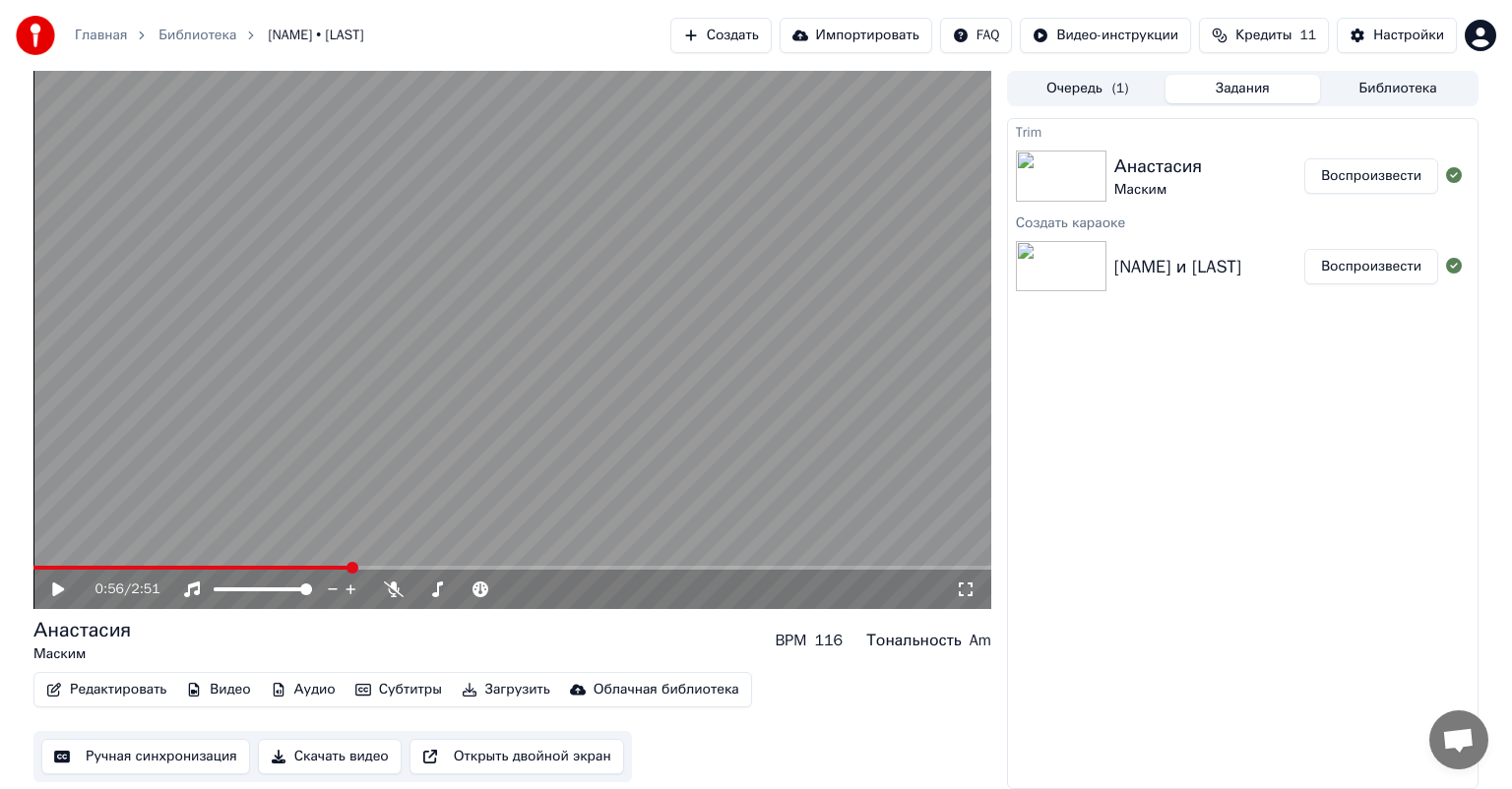 click on "Задания" at bounding box center [1243, 89] 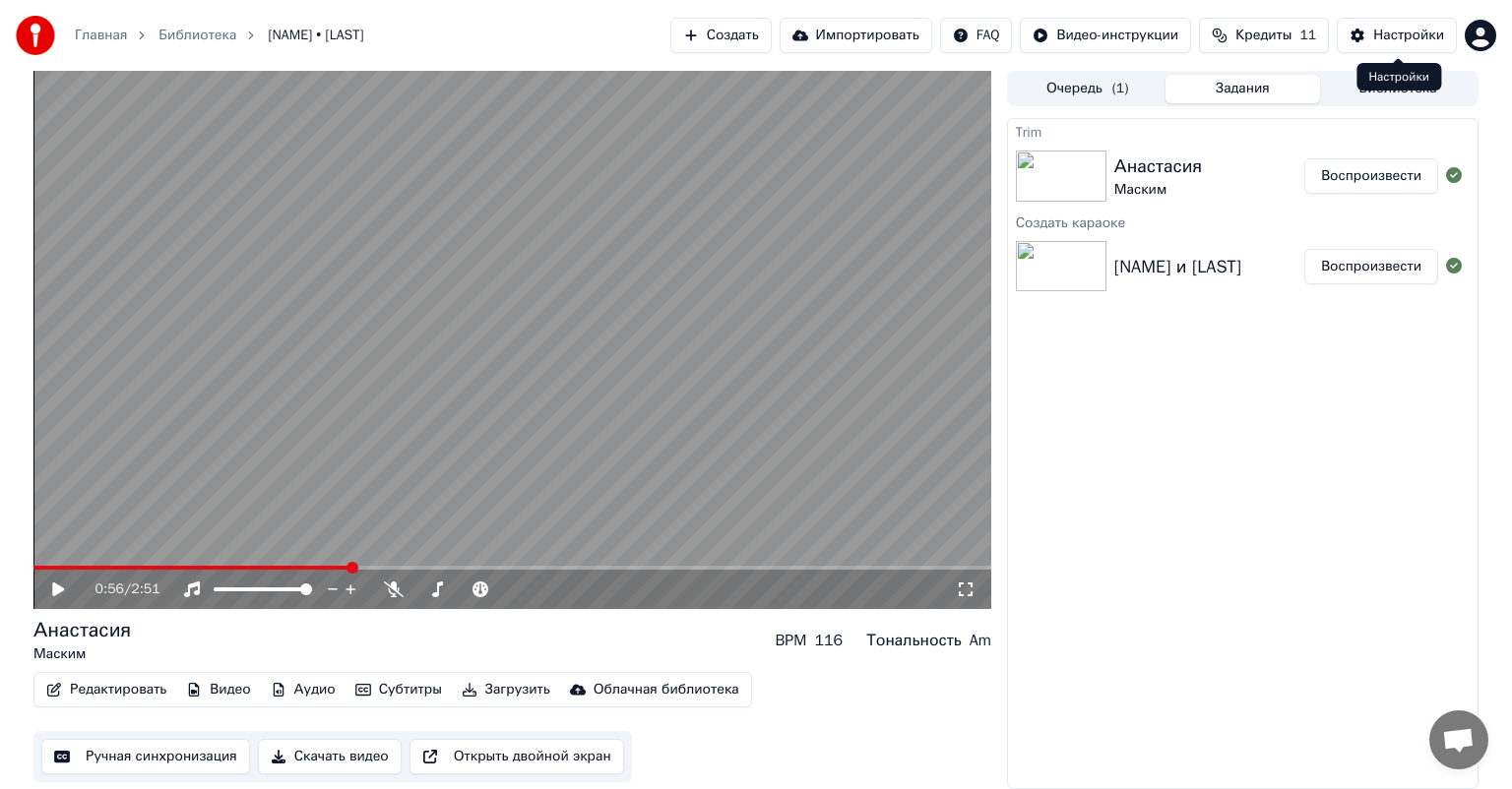 click on "Настройки" at bounding box center (1409, 35) 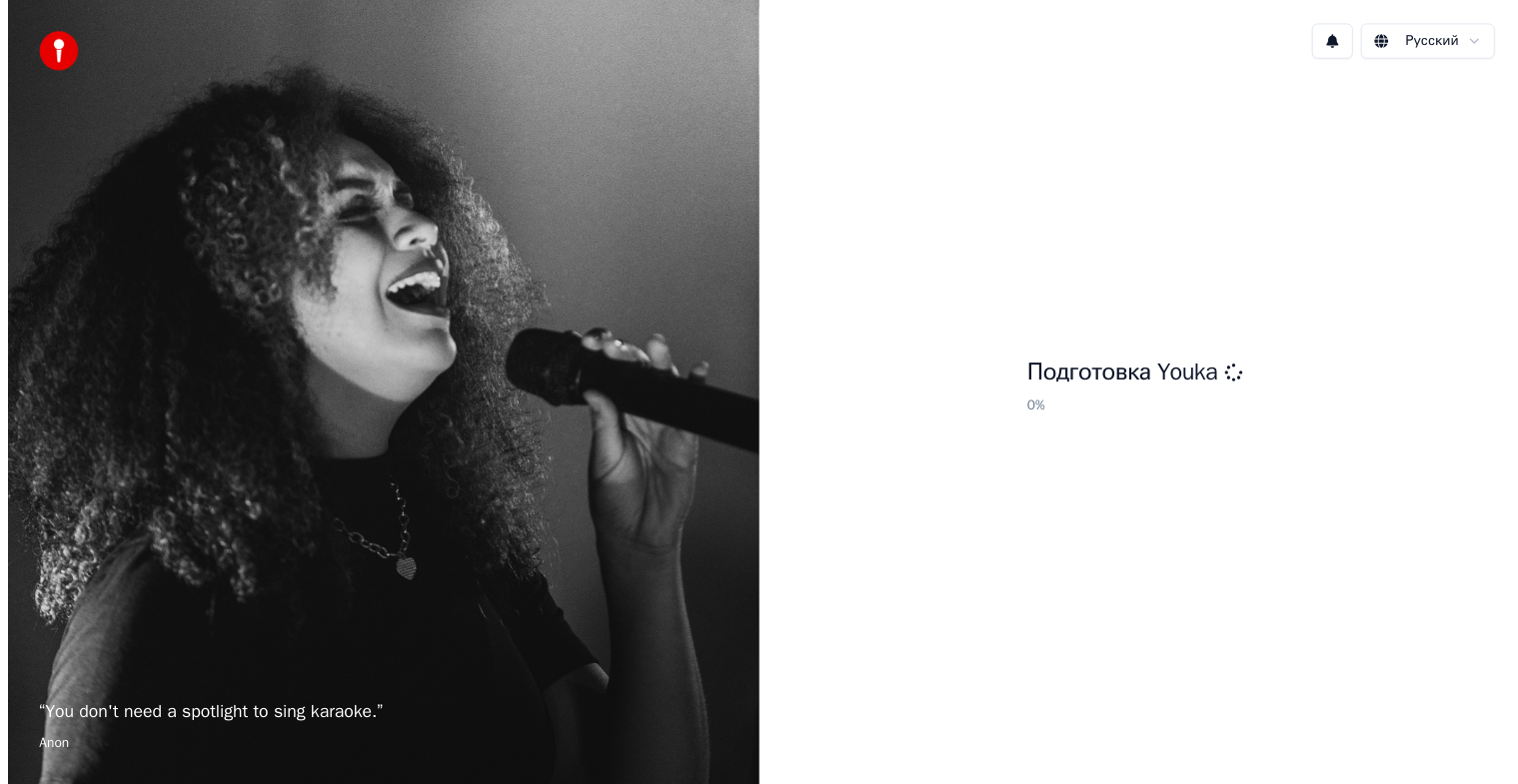 scroll, scrollTop: 0, scrollLeft: 0, axis: both 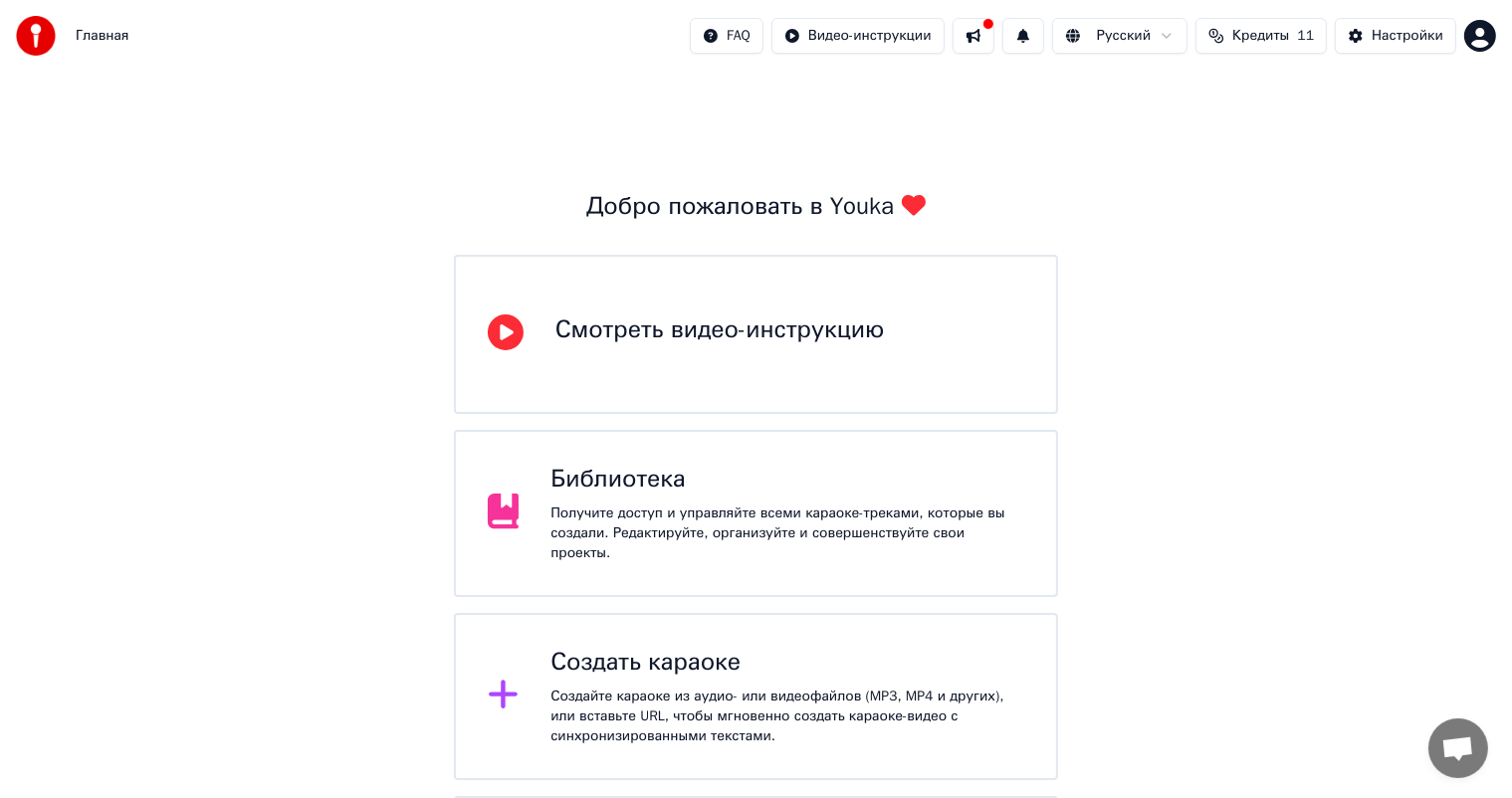 click on "Библиотека Получите доступ и управляйте всеми караоке-треками, которые вы создали. Редактируйте, организуйте и совершенствуйте свои проекты." at bounding box center (756, 513) 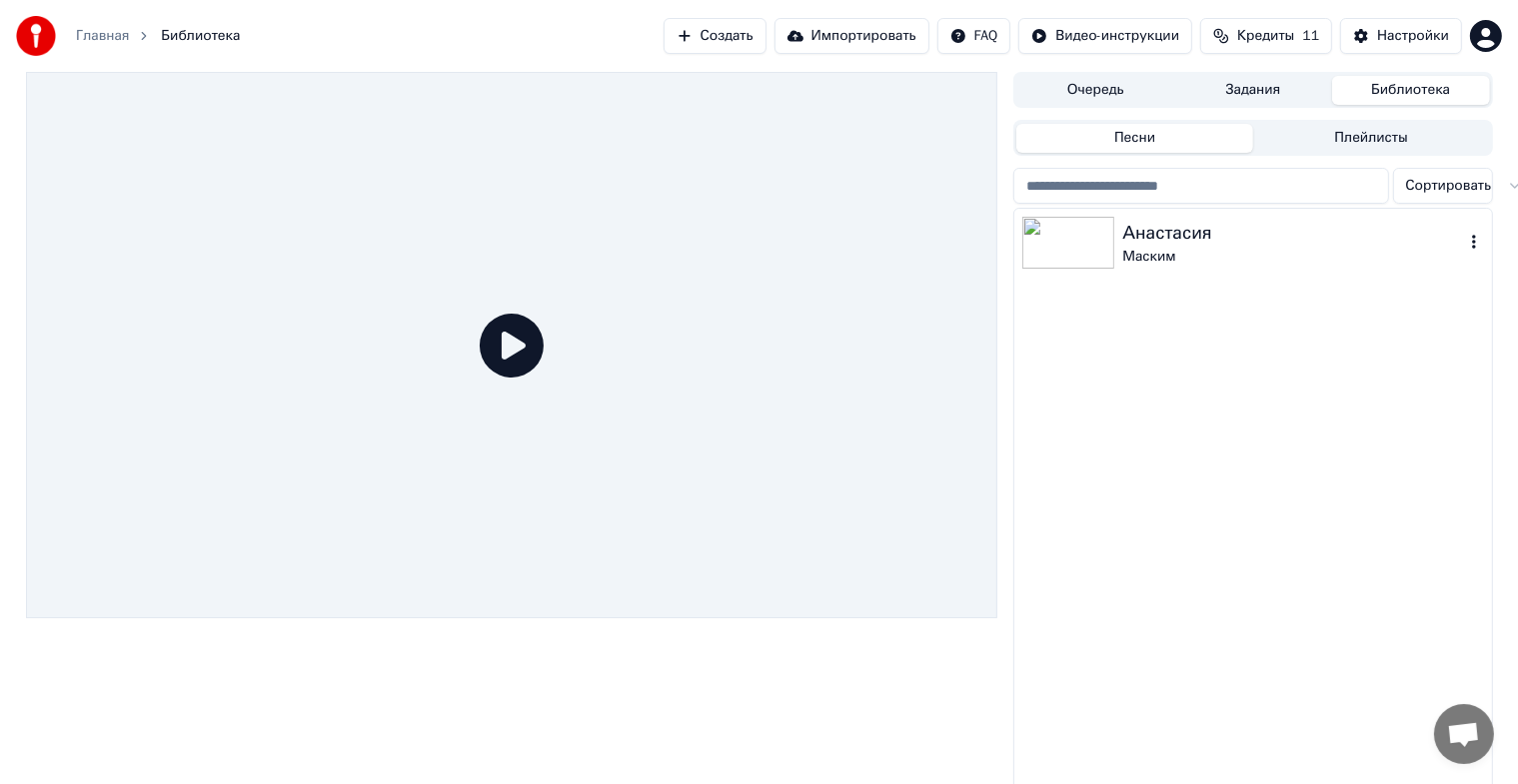 click on "Маским" at bounding box center [1292, 257] 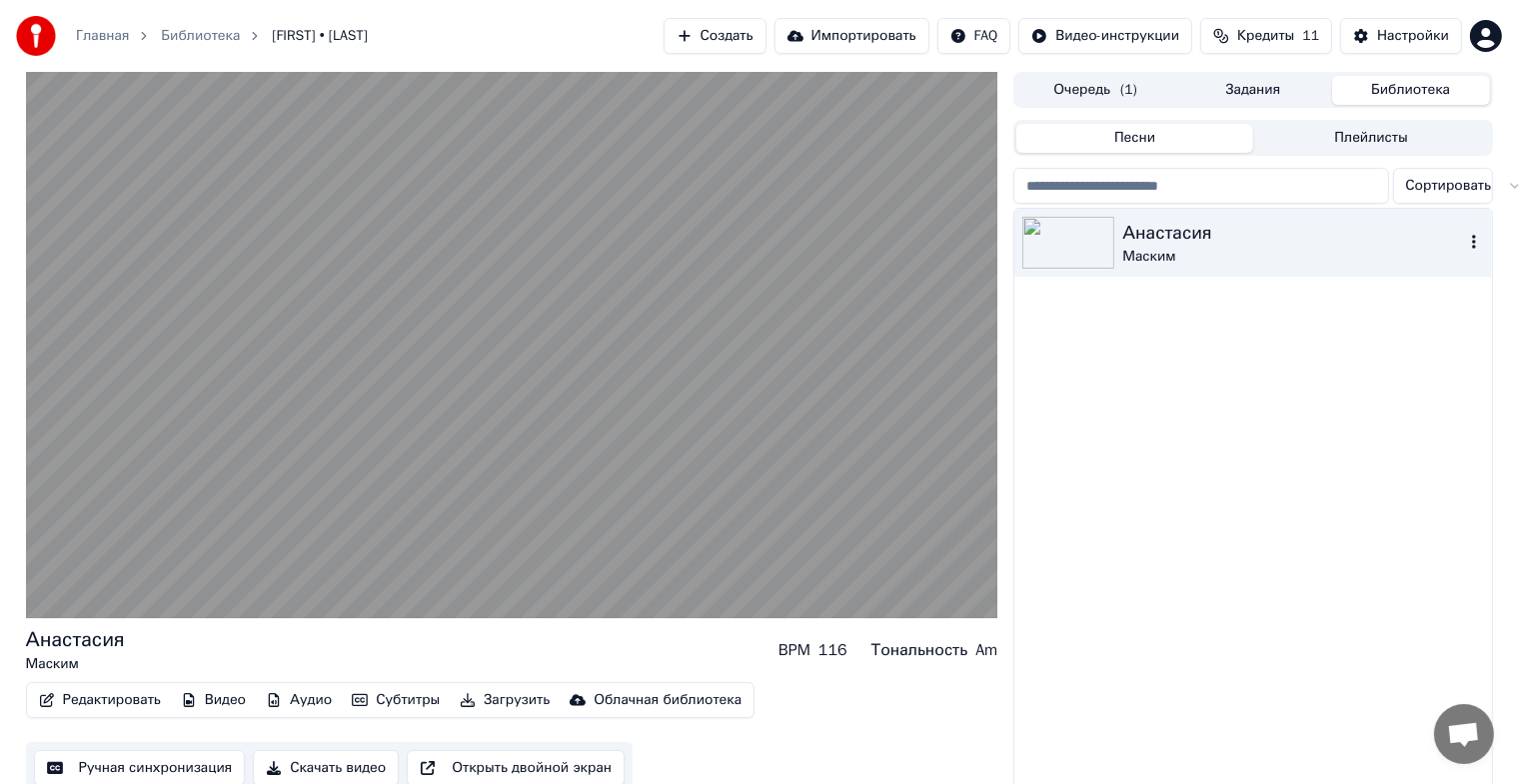 click on "Маским" at bounding box center [1292, 257] 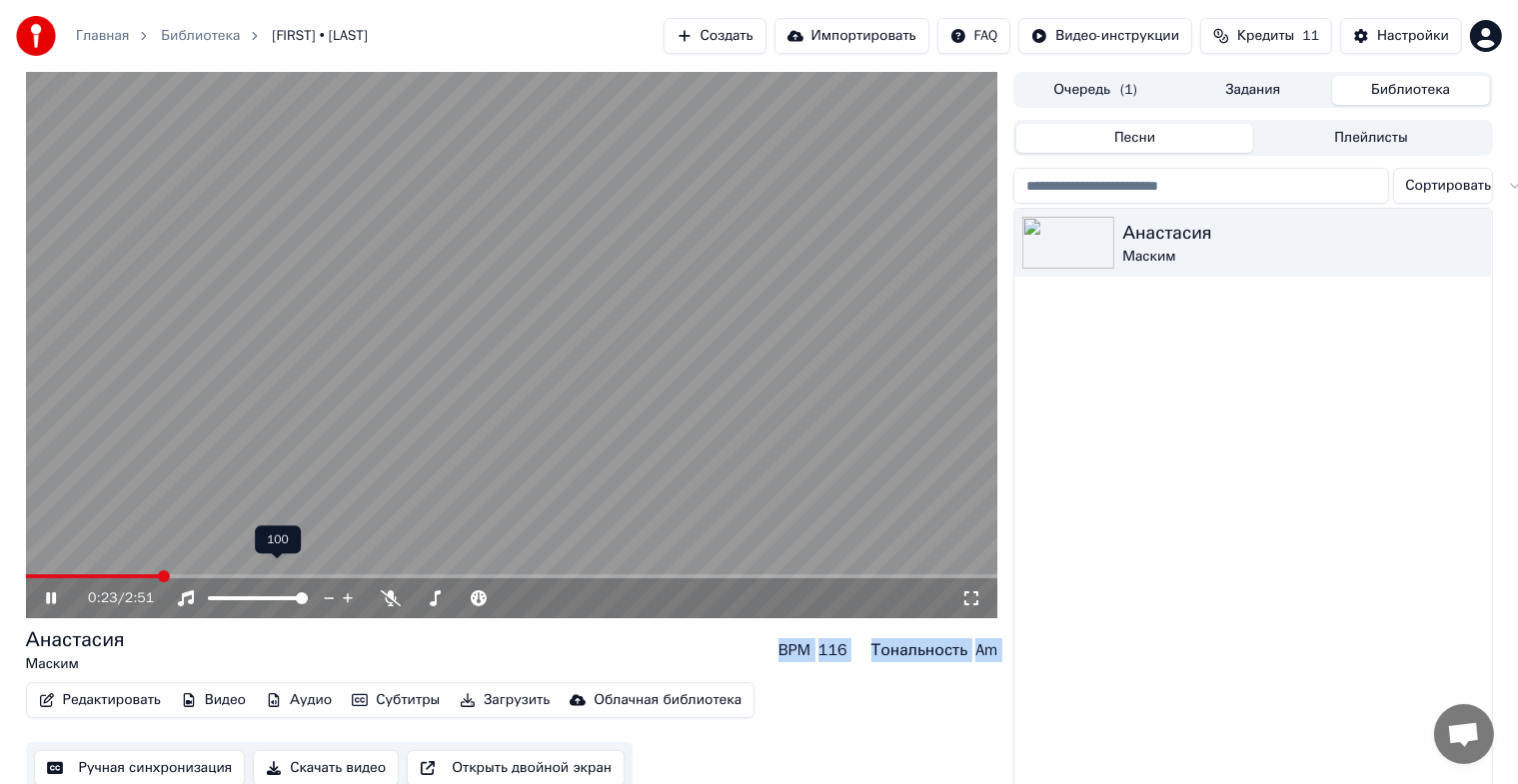 scroll, scrollTop: 24, scrollLeft: 0, axis: vertical 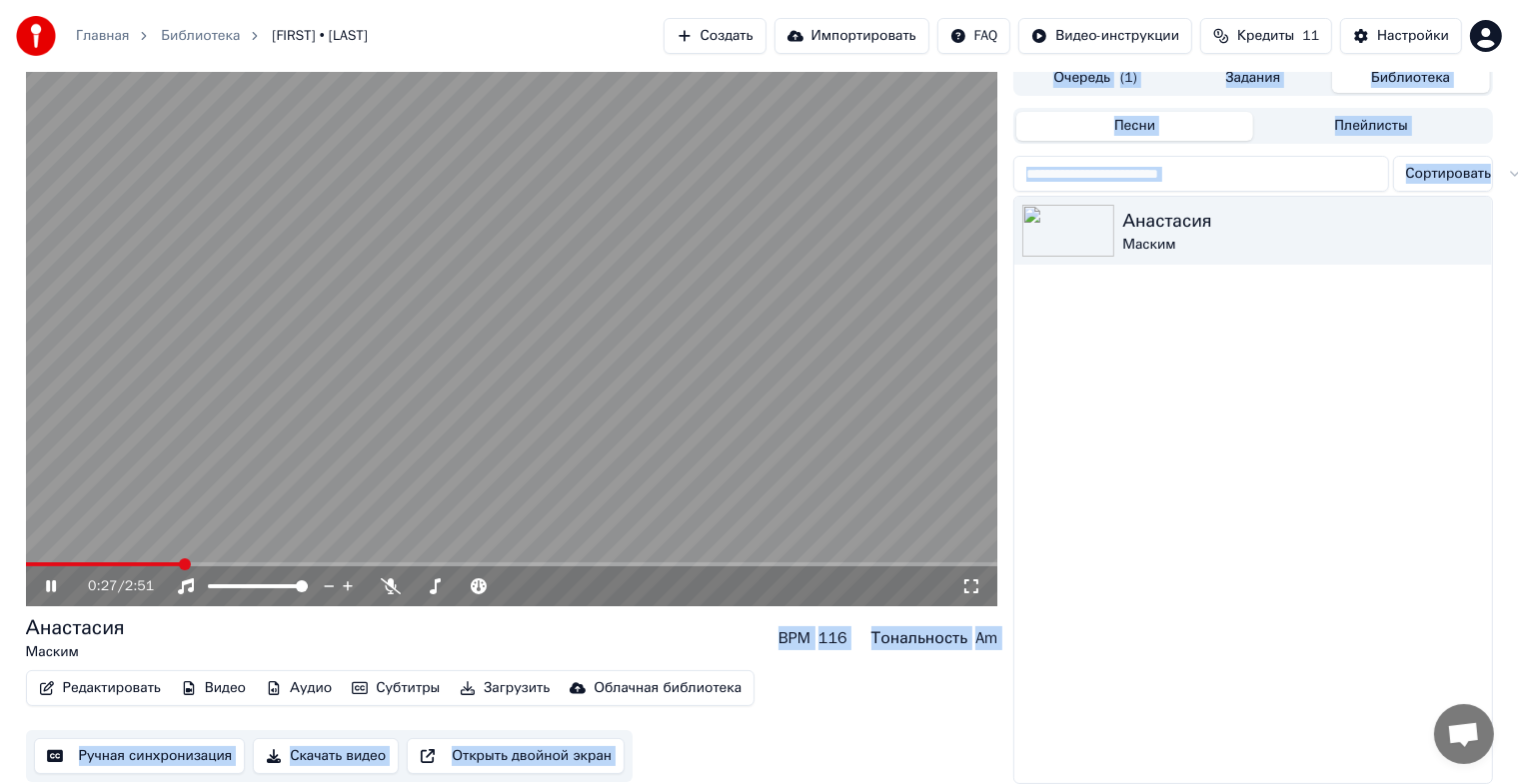 drag, startPoint x: 105, startPoint y: 615, endPoint x: 1298, endPoint y: 441, distance: 1205.6222 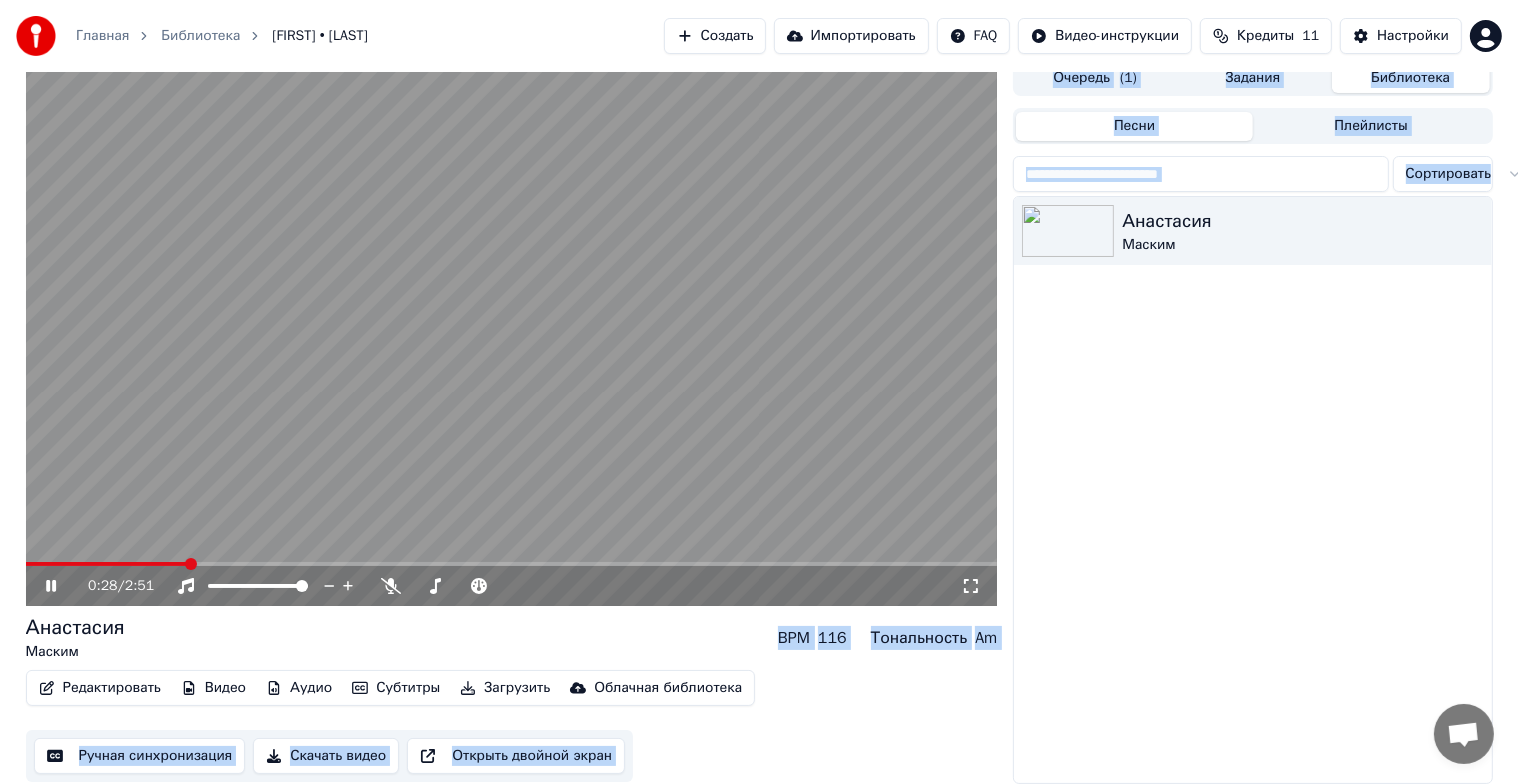 click on "Анастасия Маским" at bounding box center (1252, 489) 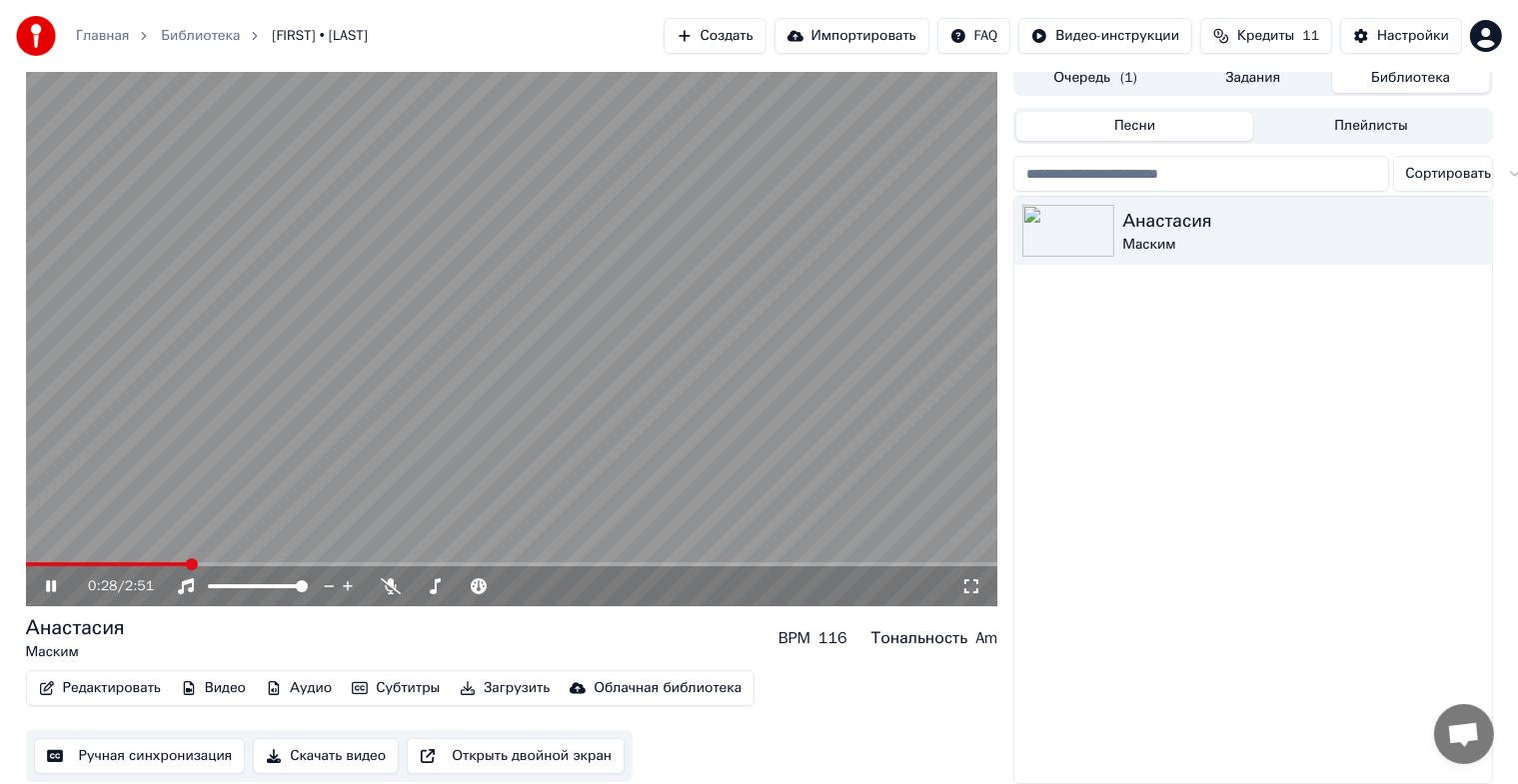 click on "Анастасия Маским" at bounding box center [1252, 489] 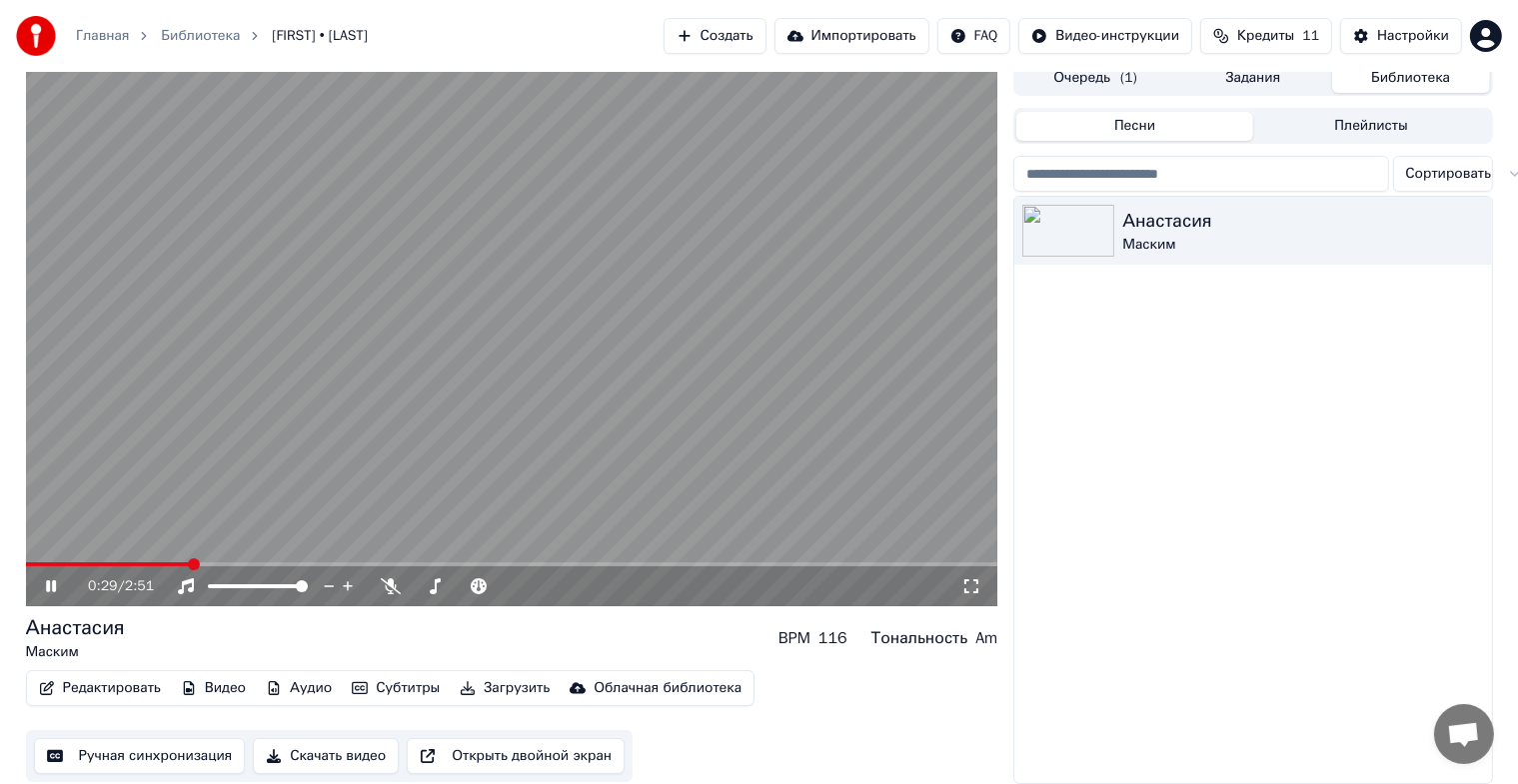 click on "Анастасия Маским" at bounding box center [1252, 489] 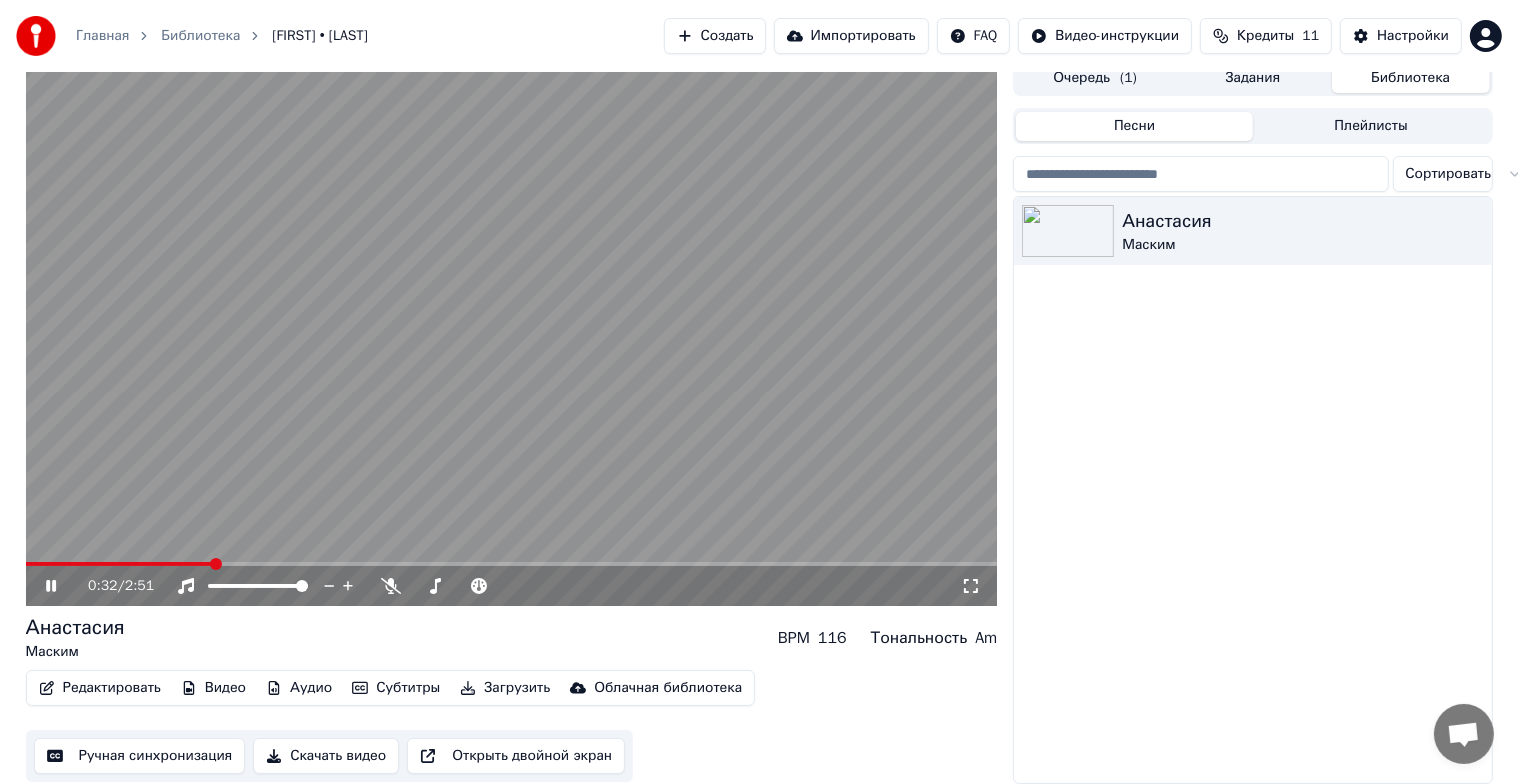 click on "Редактировать" at bounding box center (100, 688) 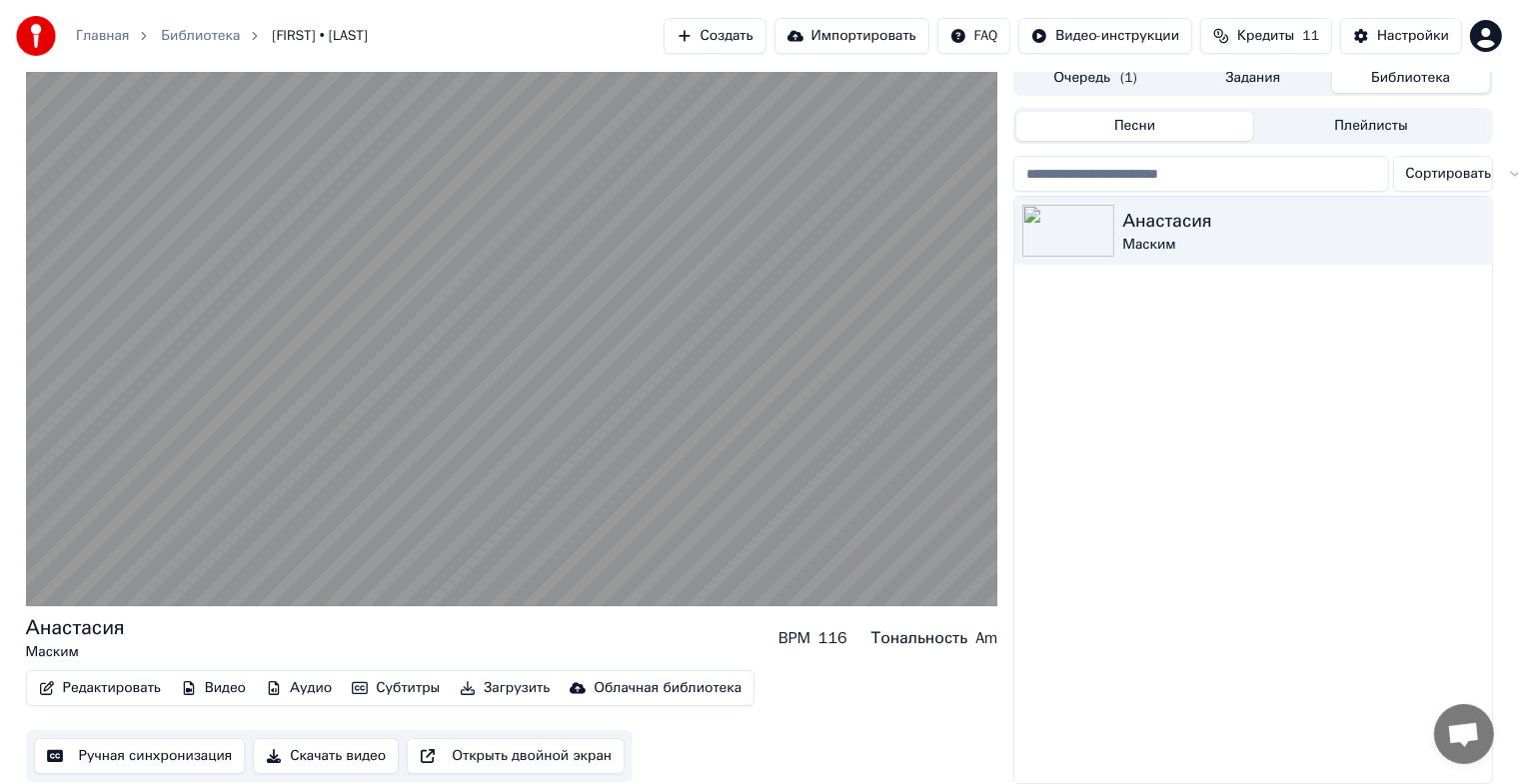 click on "Ручная синхронизация" at bounding box center [140, 756] 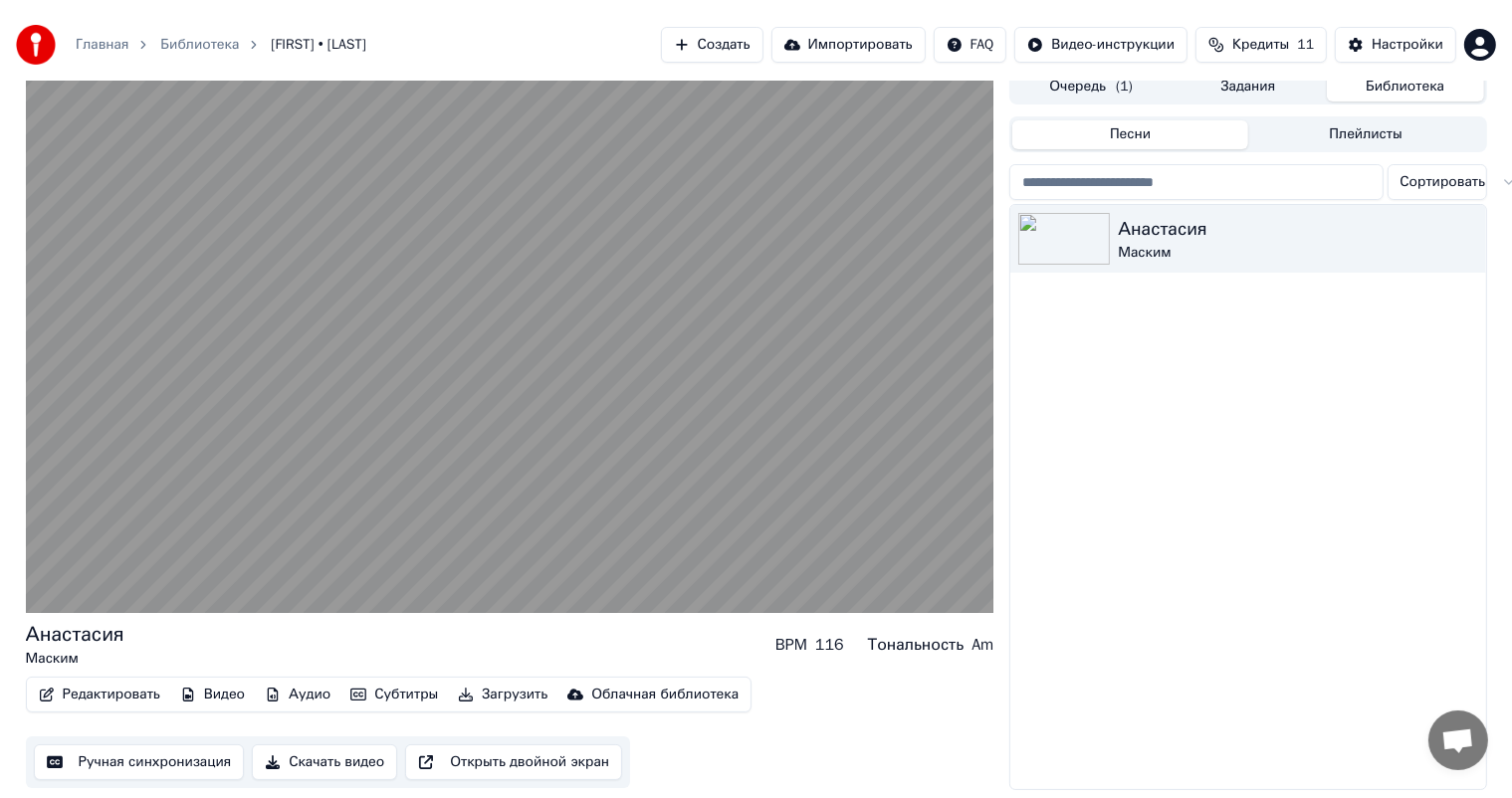 scroll, scrollTop: 0, scrollLeft: 0, axis: both 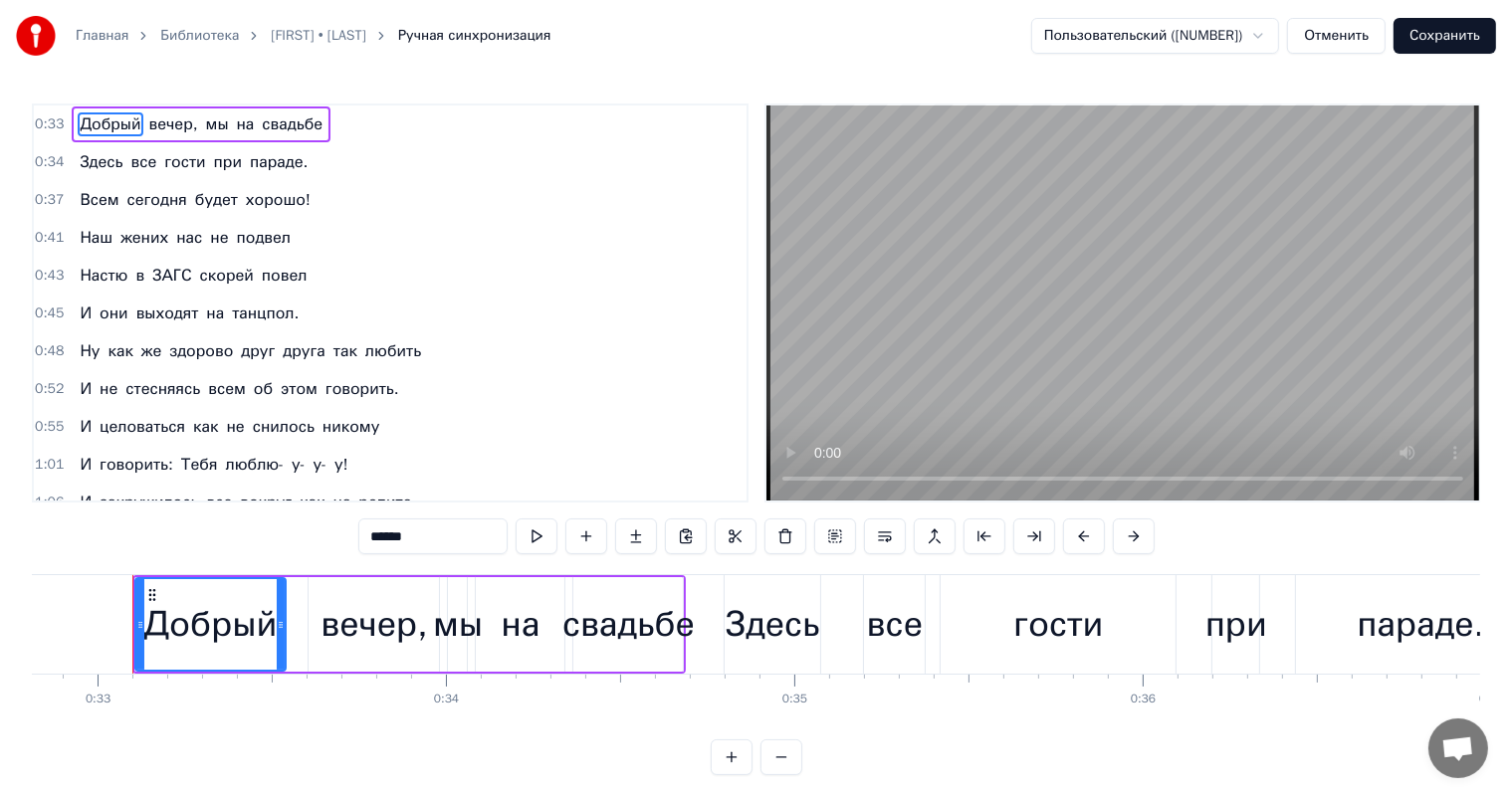 click on "ЗАГС" at bounding box center [171, 276] 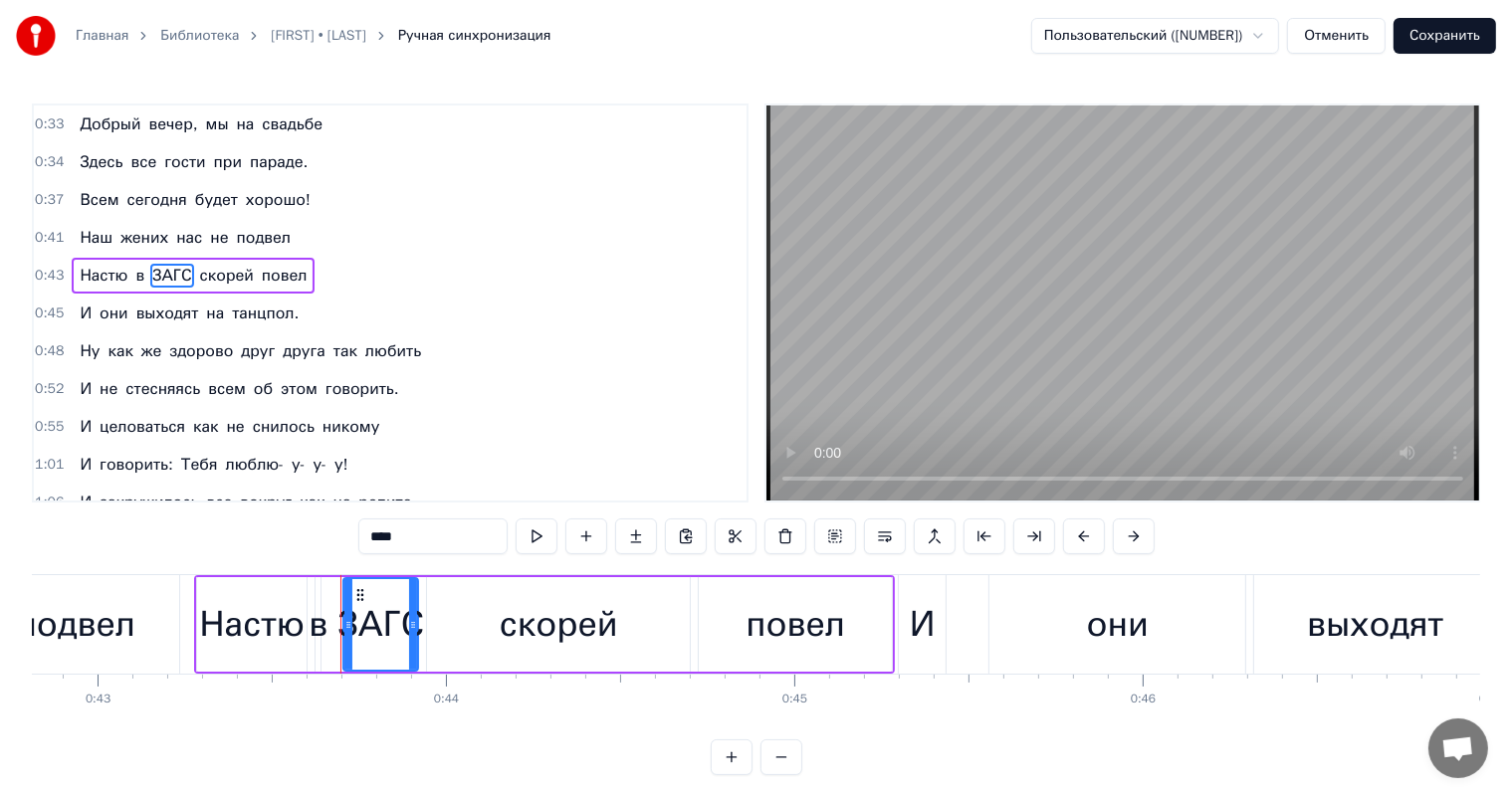 scroll, scrollTop: 0, scrollLeft: 15123, axis: horizontal 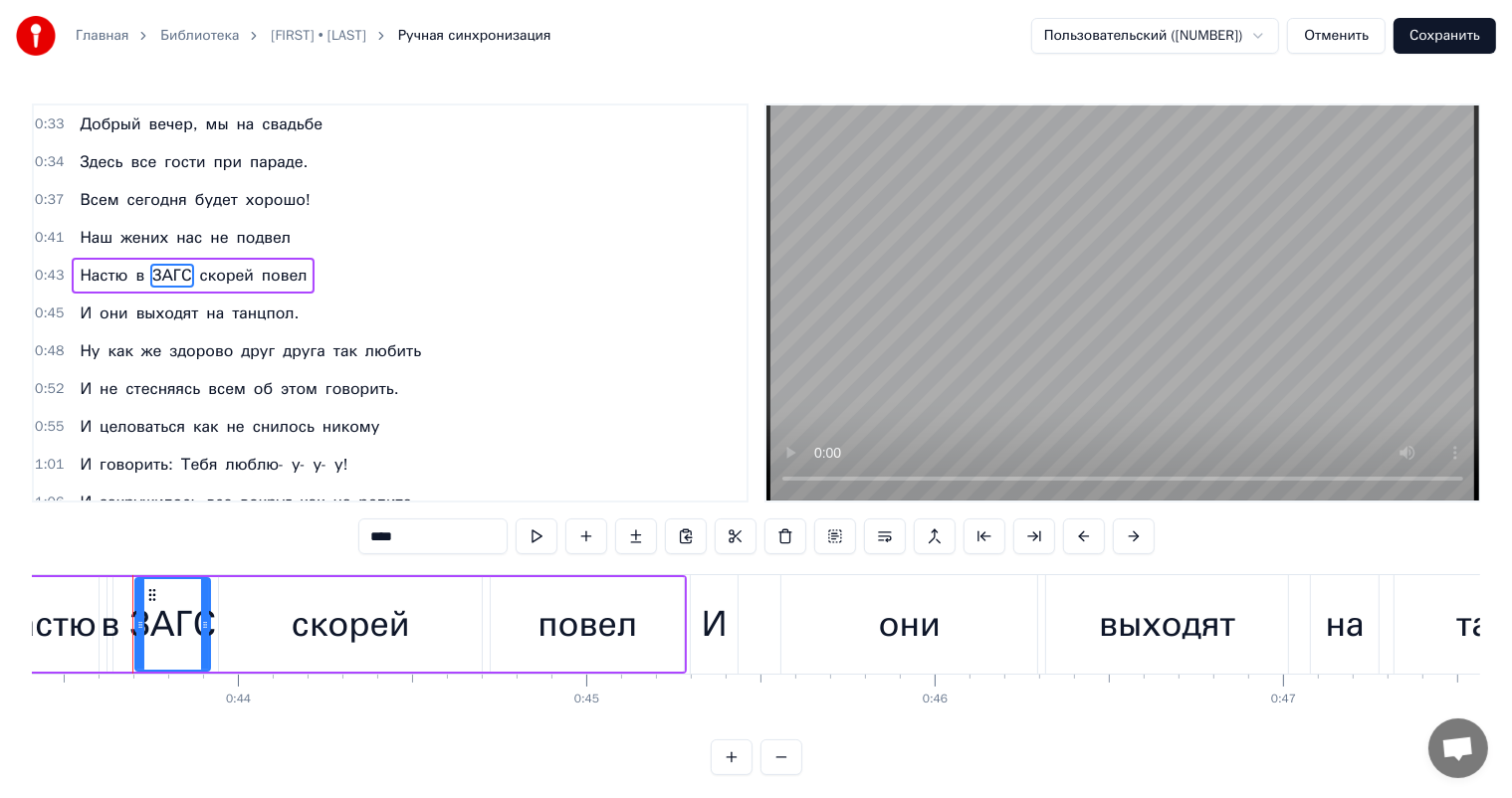 click on "Наш" at bounding box center (96, 238) 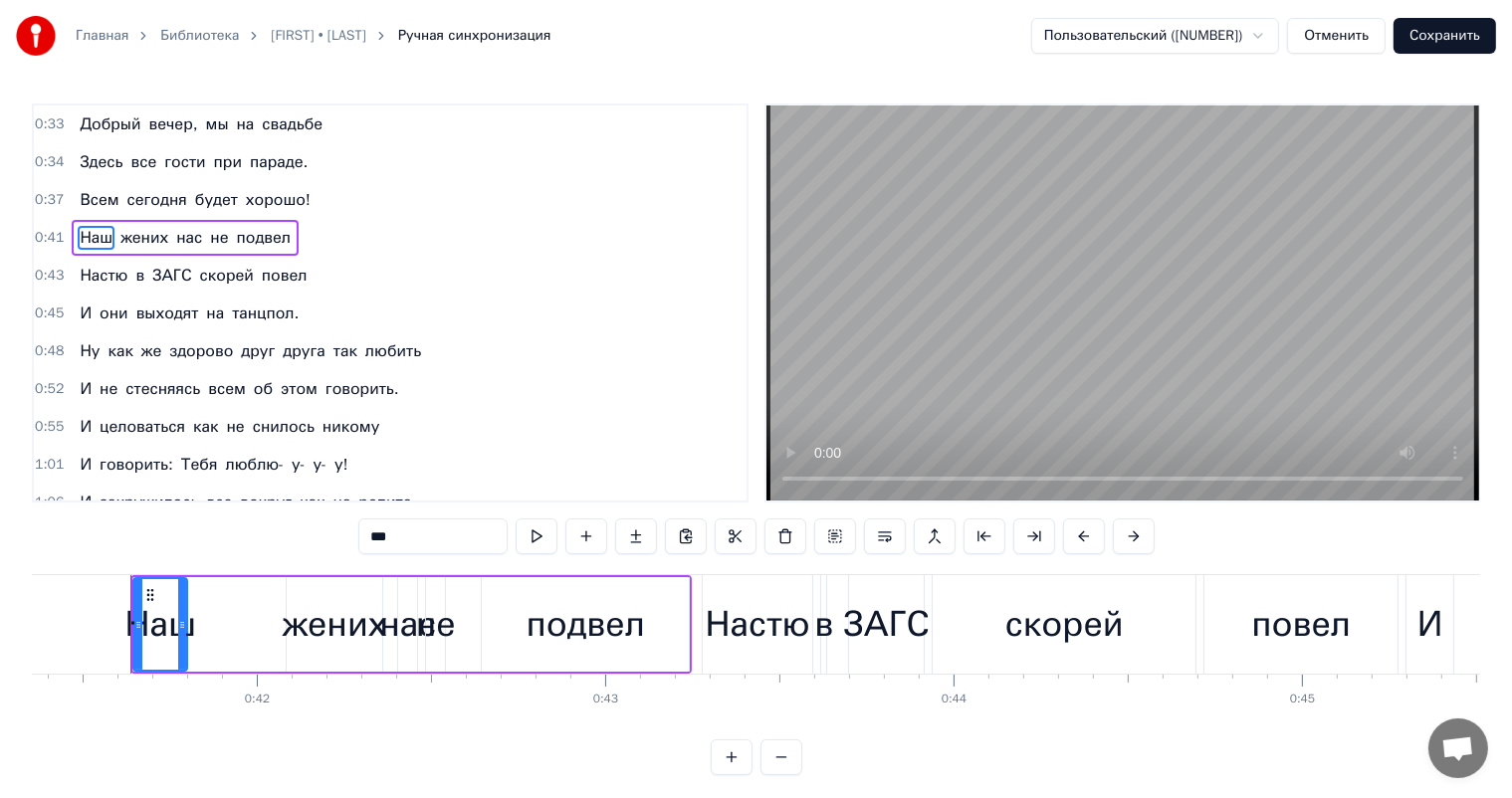 scroll, scrollTop: 0, scrollLeft: 14405, axis: horizontal 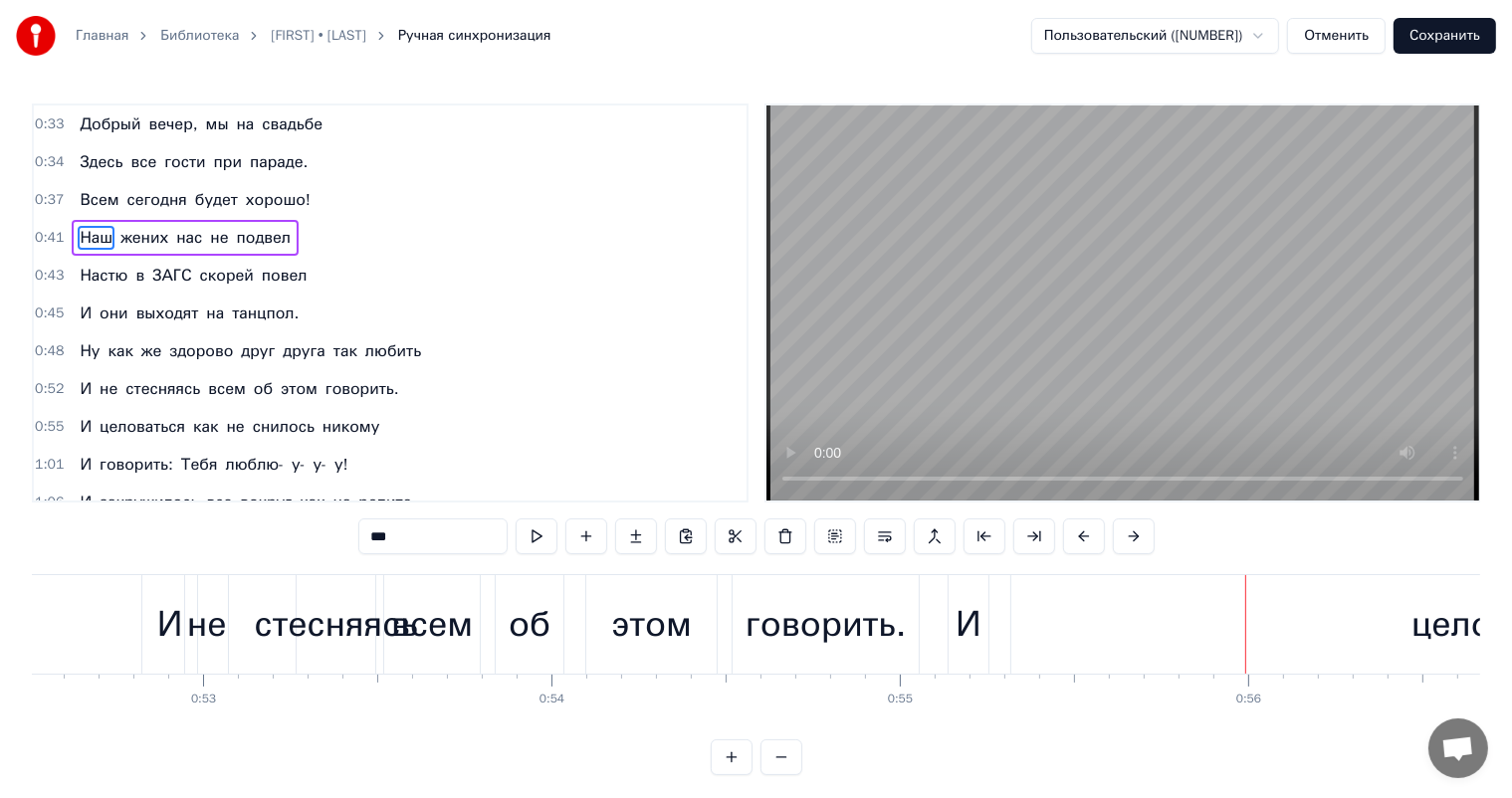 click on "И" at bounding box center [969, 624] 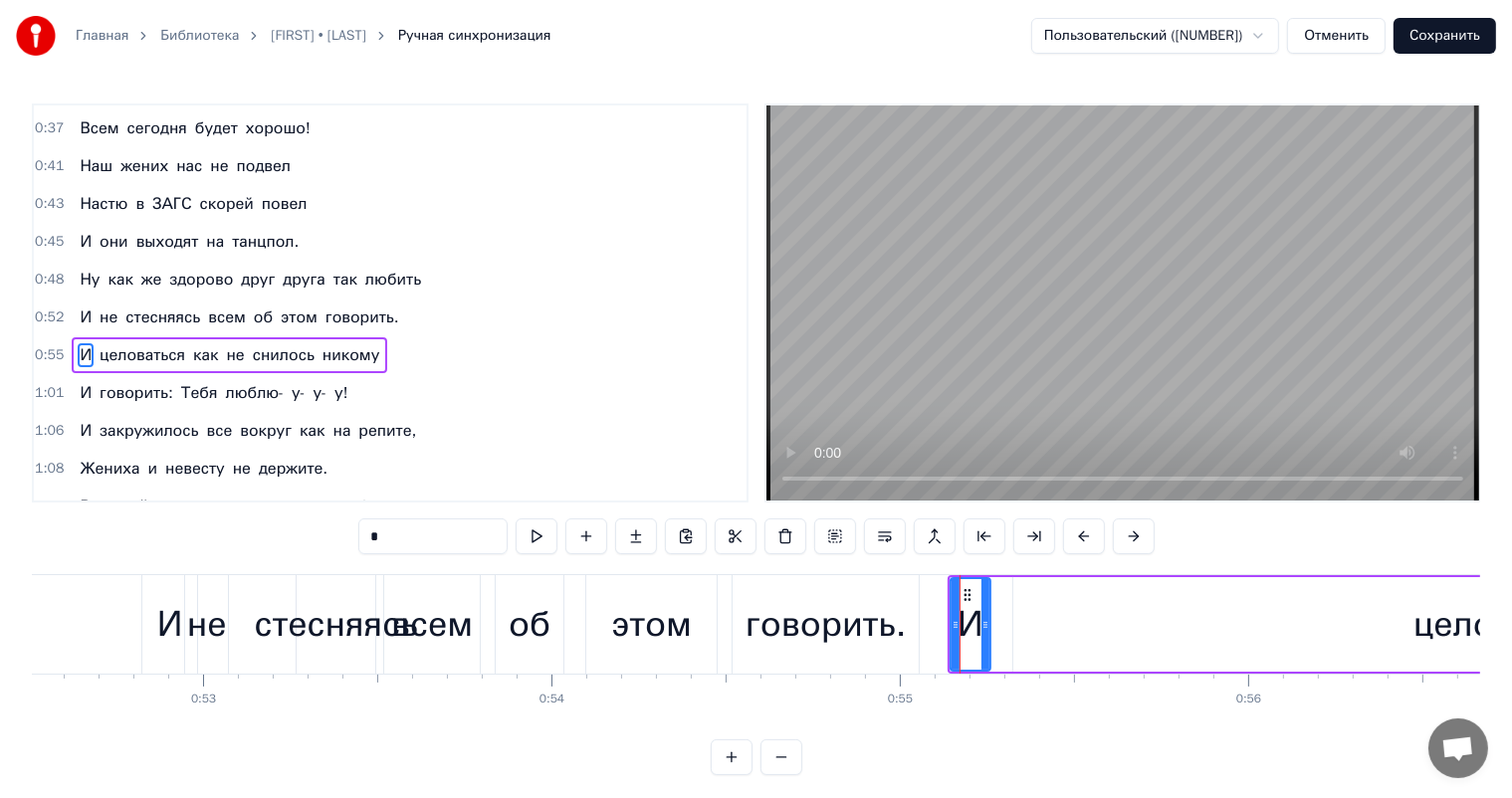 scroll, scrollTop: 112, scrollLeft: 0, axis: vertical 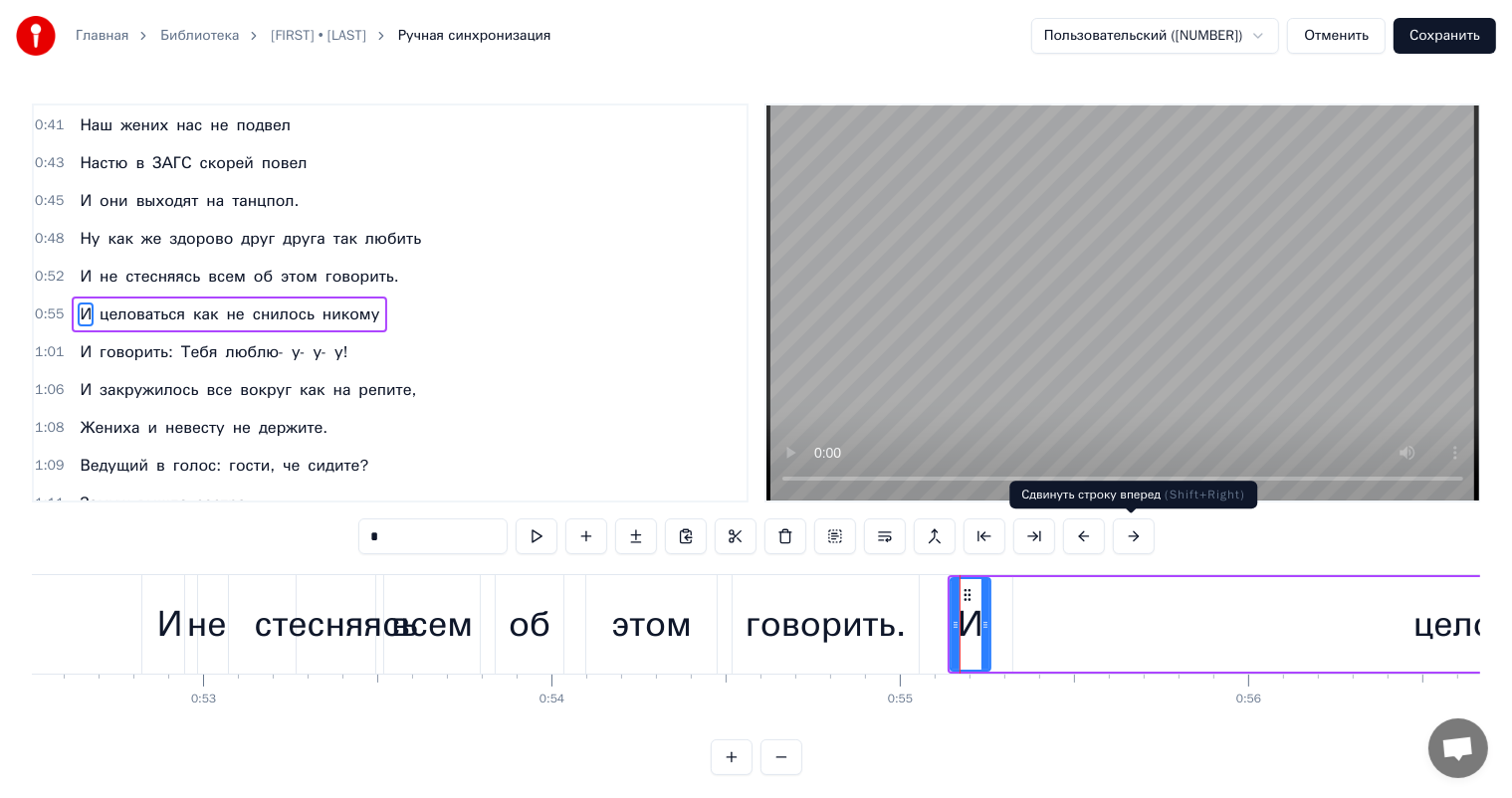 click at bounding box center (1134, 536) 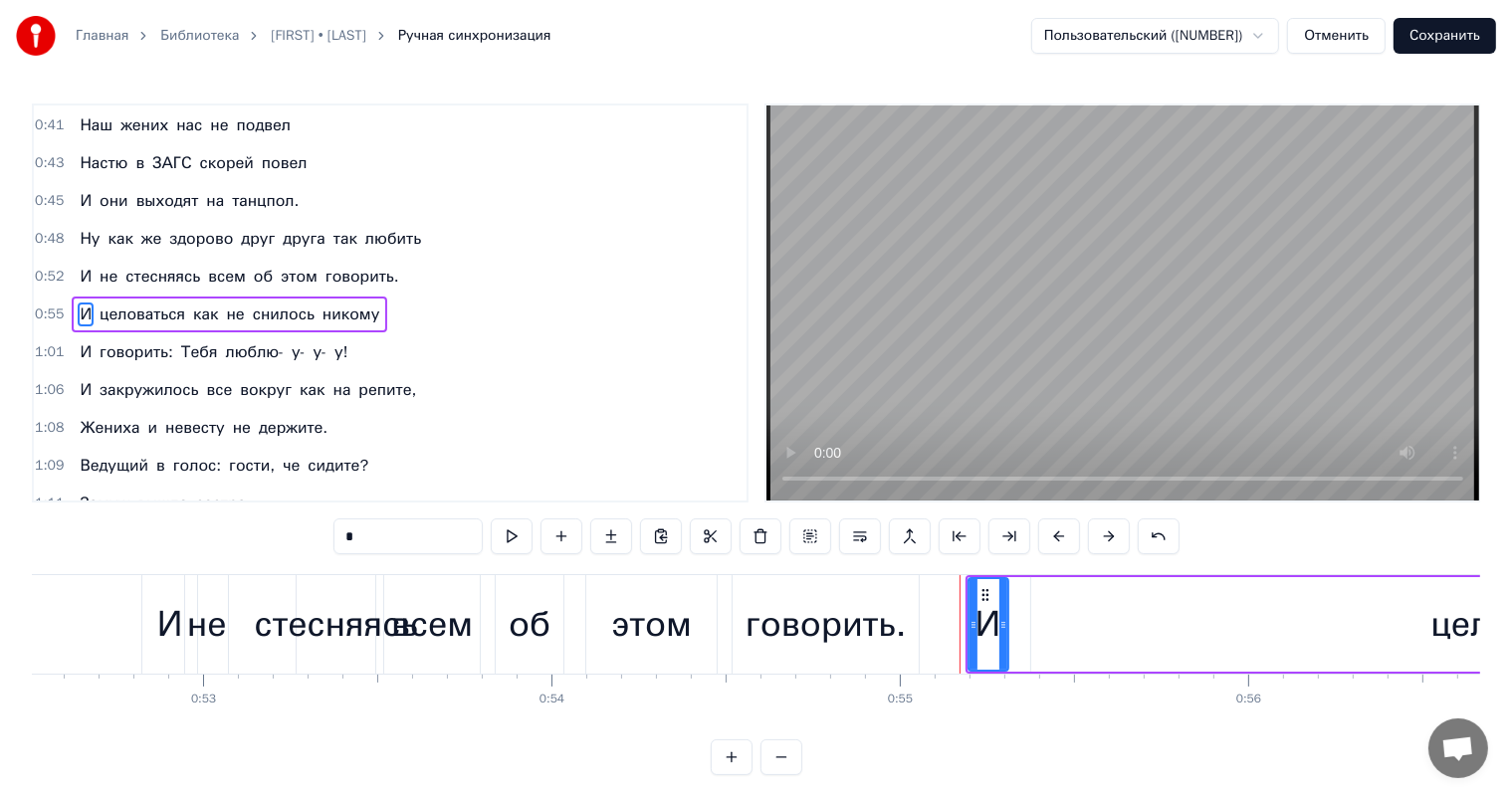 click at bounding box center (1109, 536) 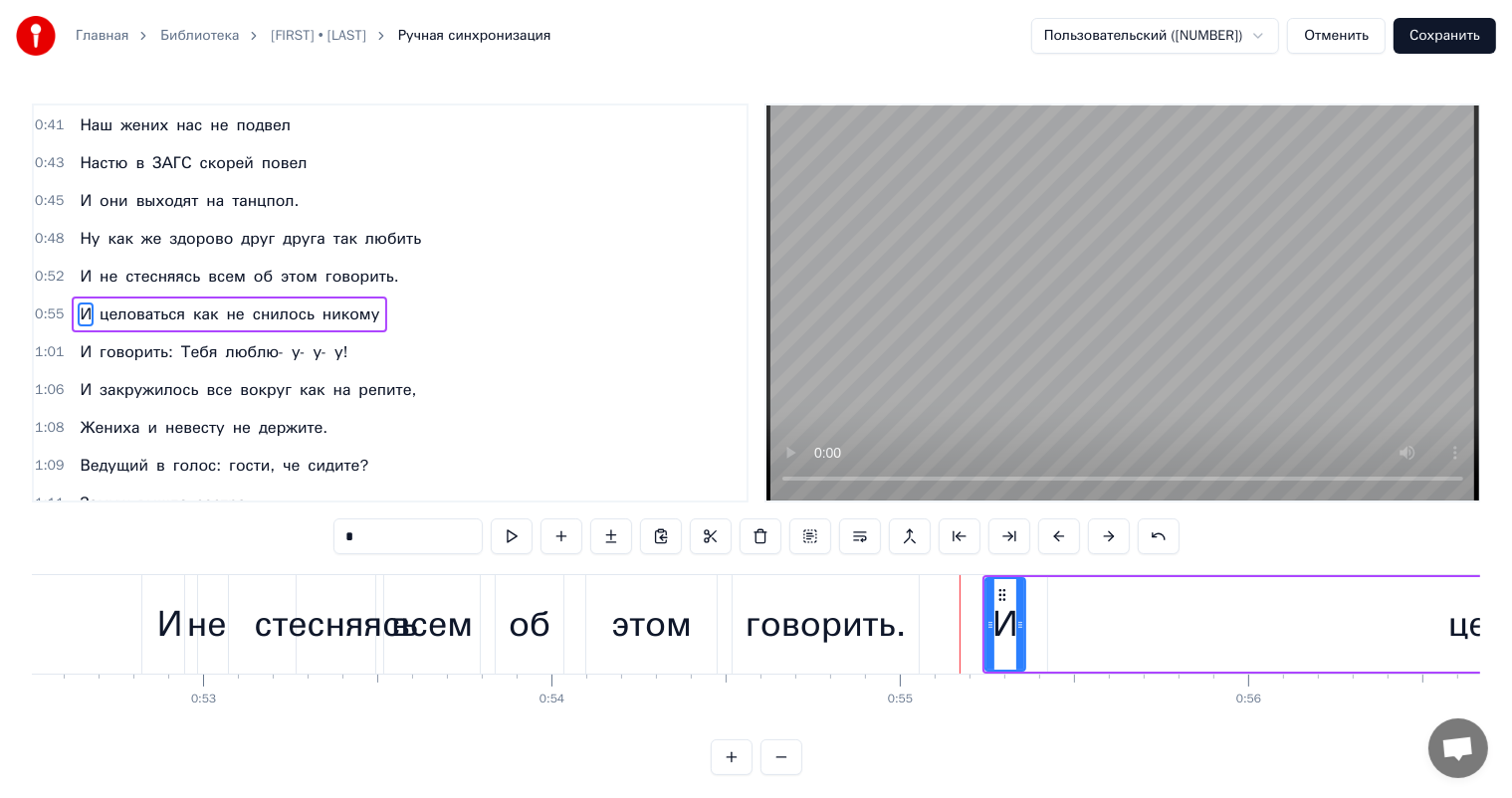 click at bounding box center (1109, 536) 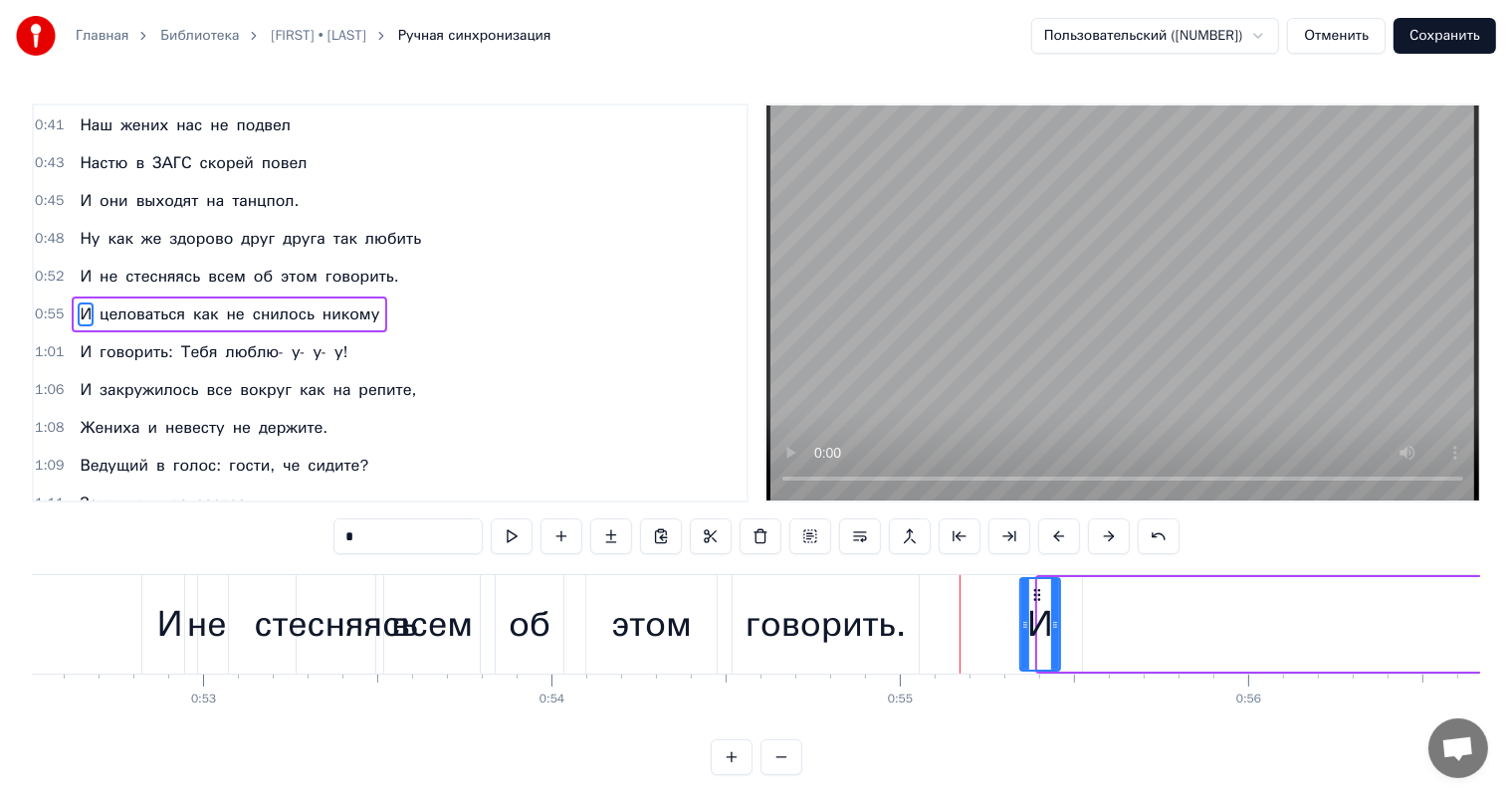 click at bounding box center [1109, 536] 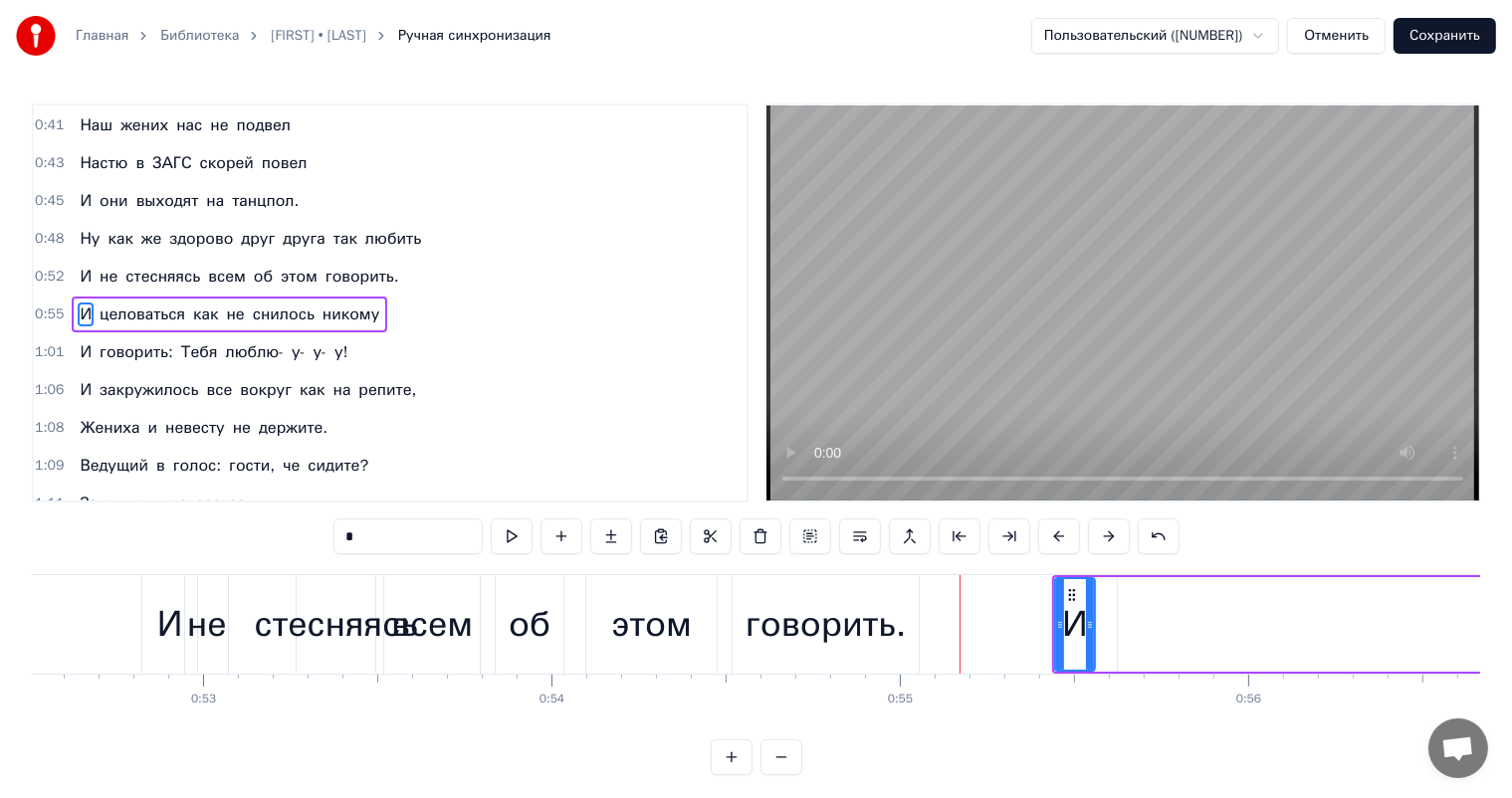 click at bounding box center [1109, 536] 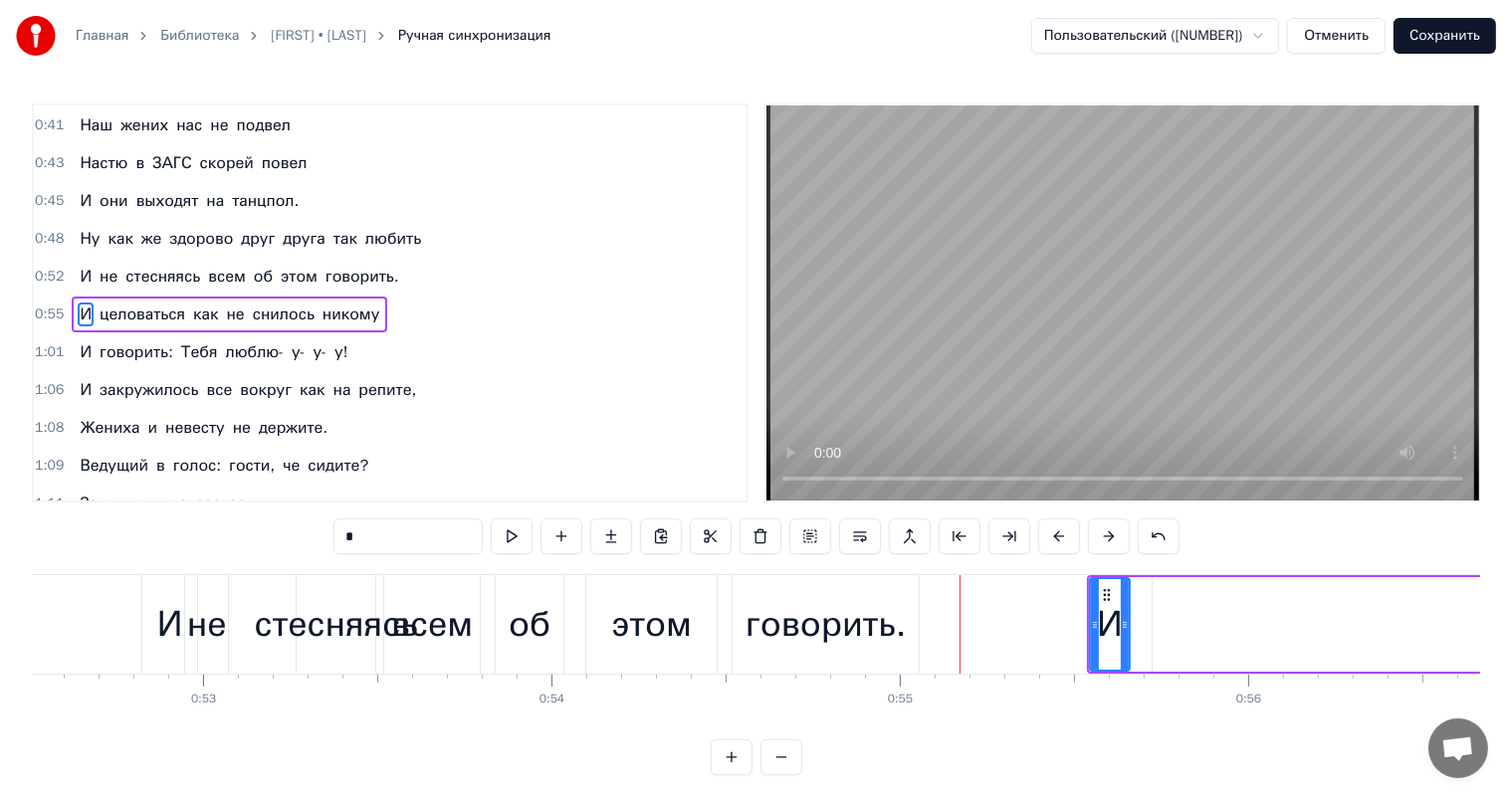 click at bounding box center [1109, 536] 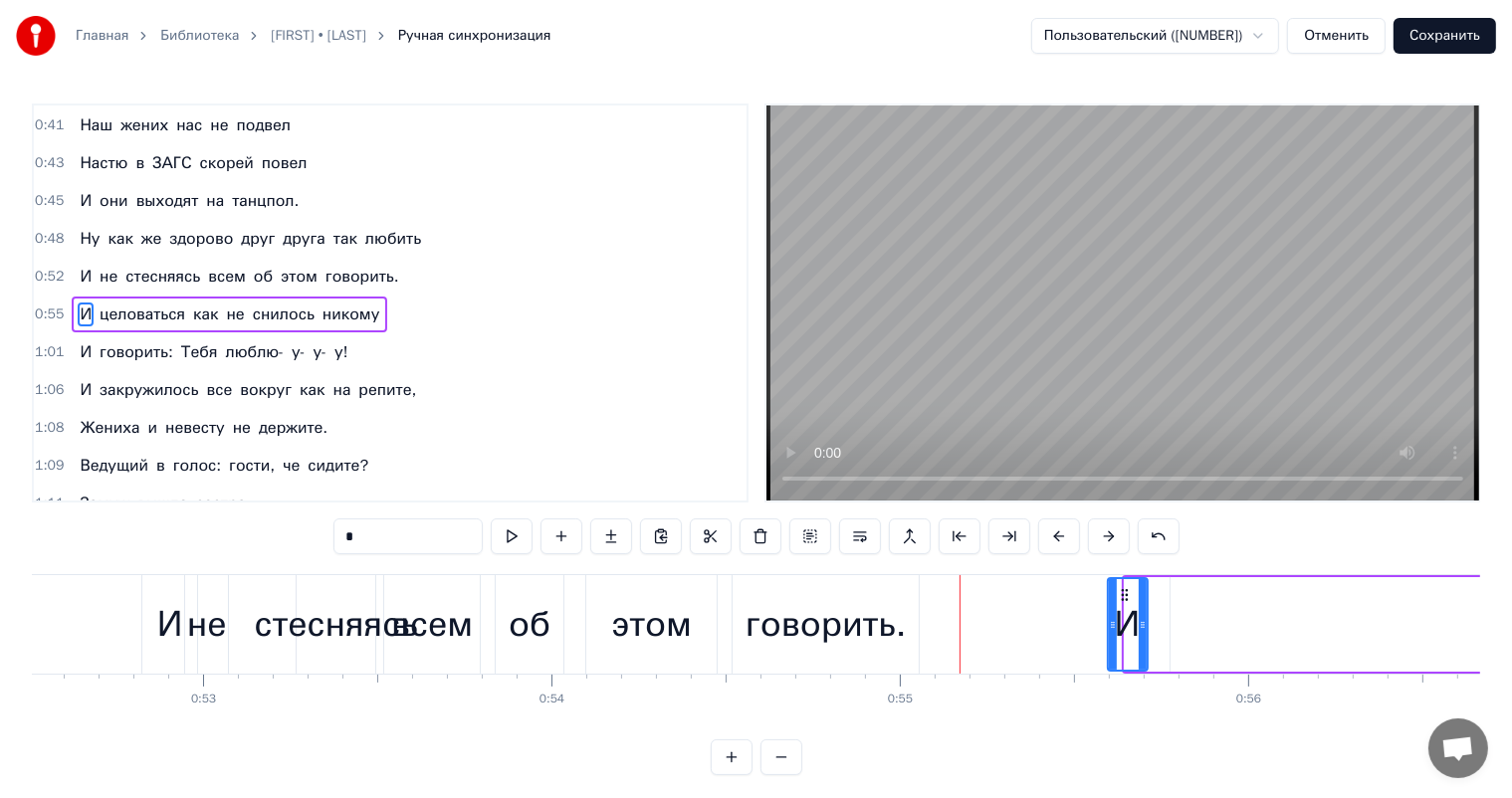 click at bounding box center (1109, 536) 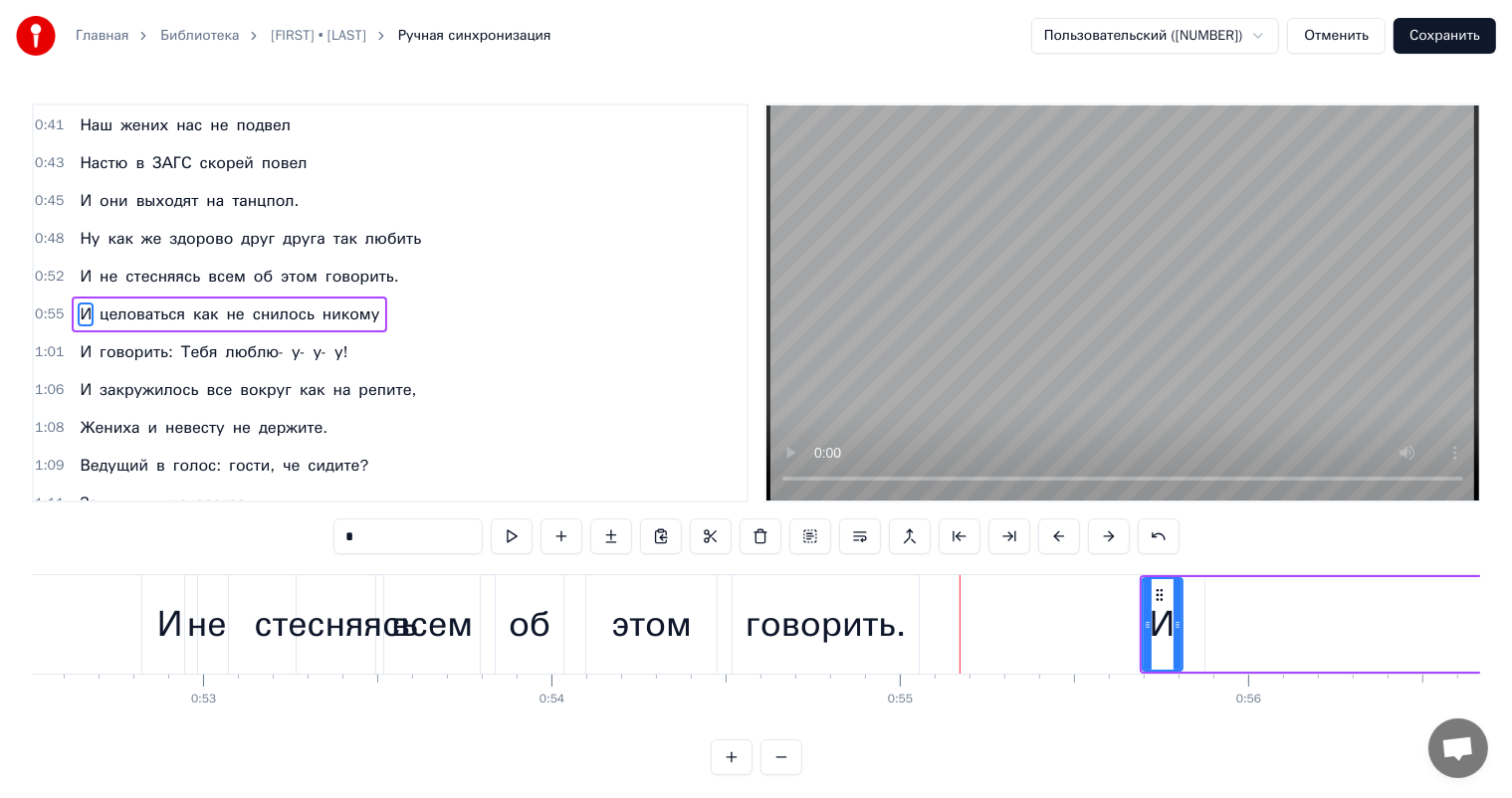 click at bounding box center (1109, 536) 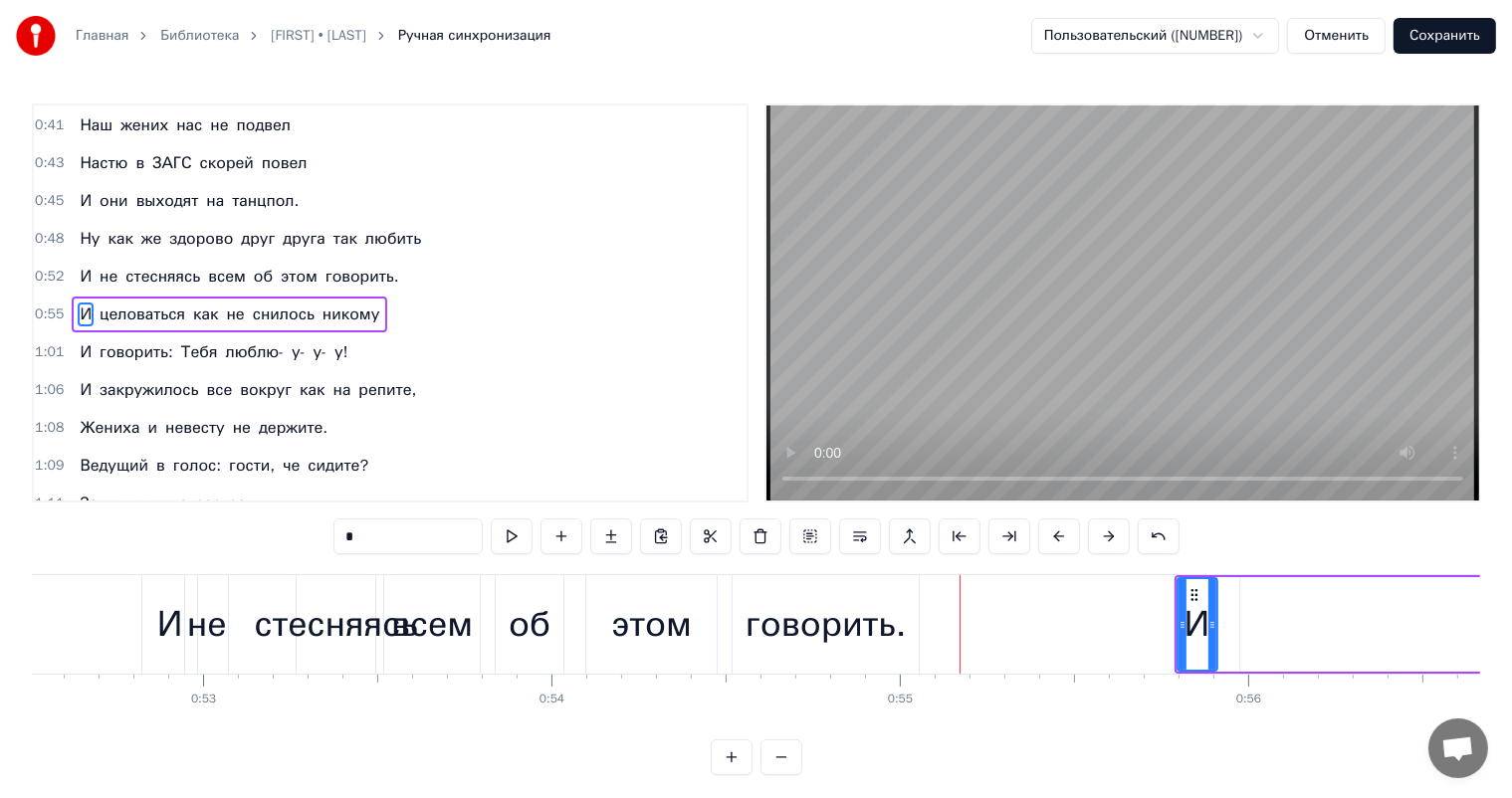 click at bounding box center [1109, 536] 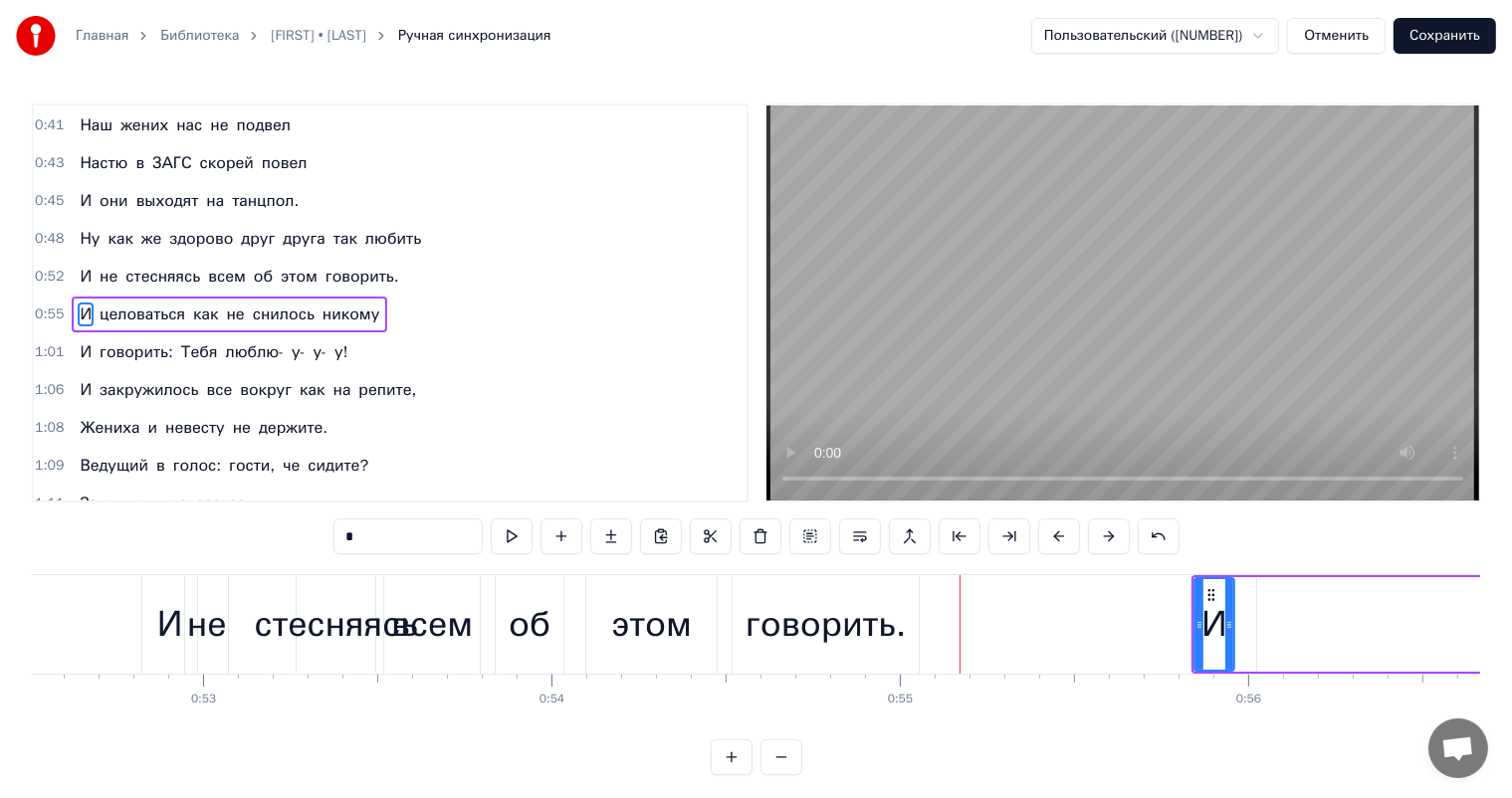 click at bounding box center (1109, 536) 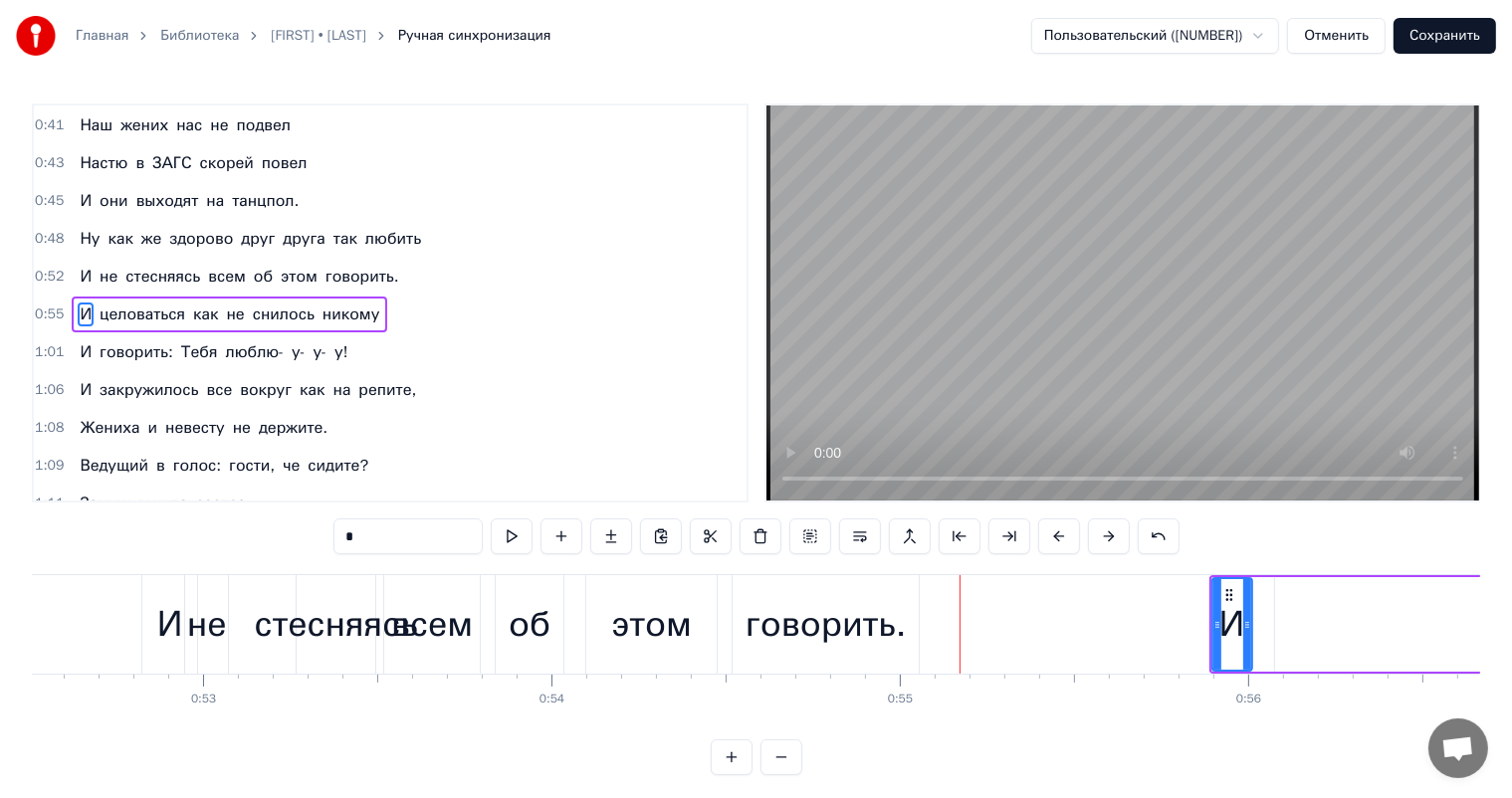 click on "говорить." at bounding box center (825, 624) 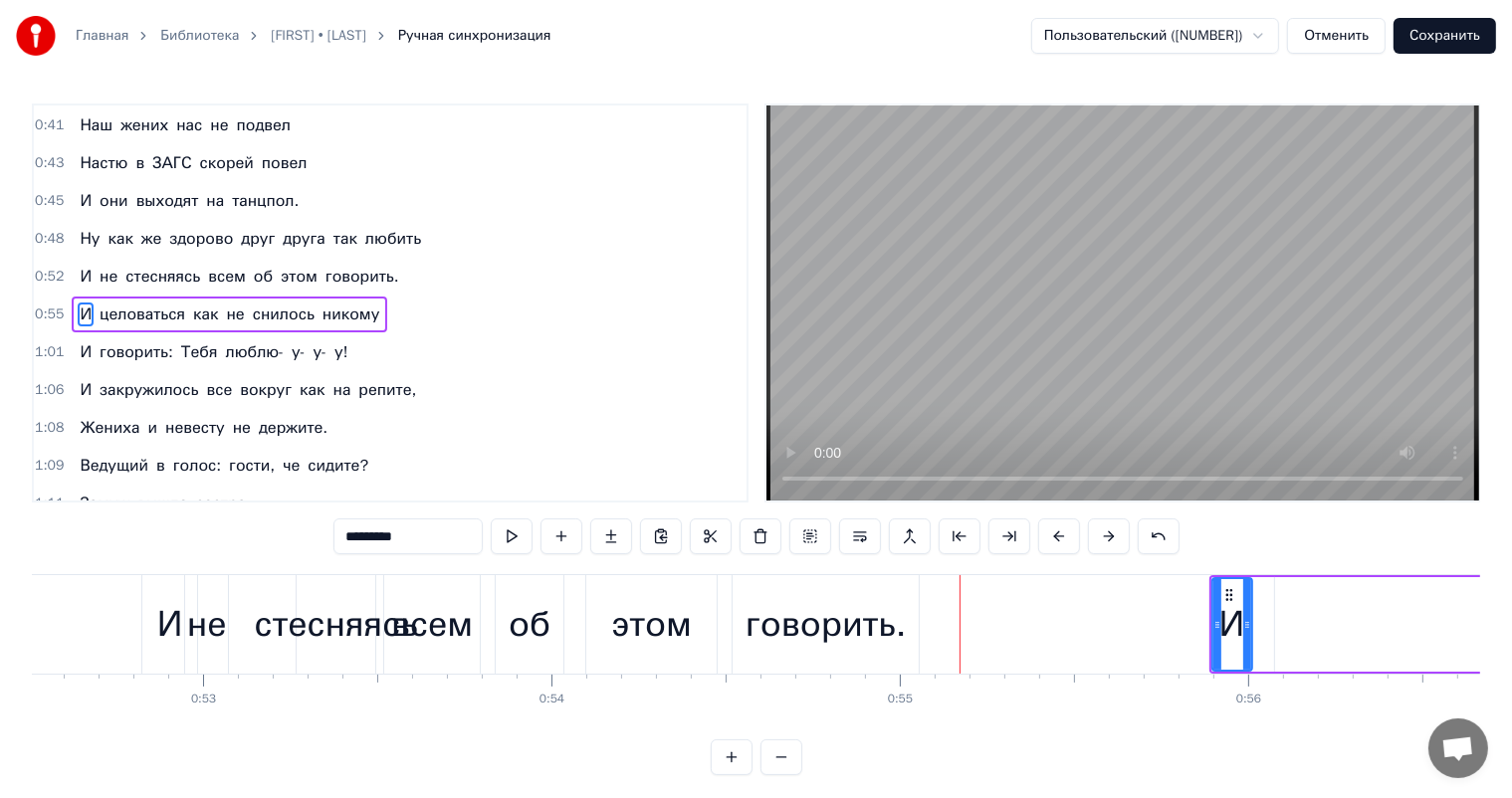 scroll, scrollTop: 76, scrollLeft: 0, axis: vertical 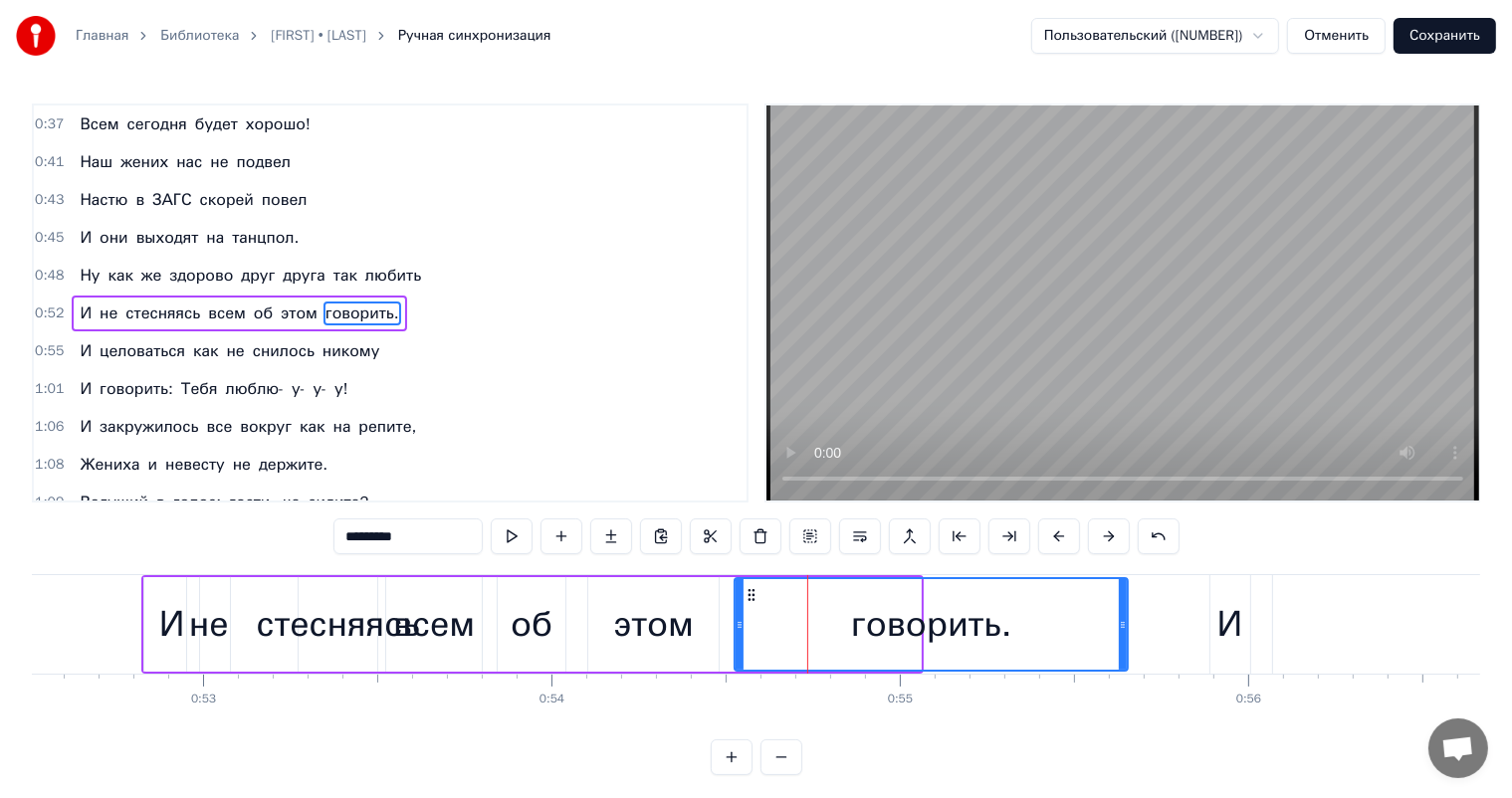 drag, startPoint x: 916, startPoint y: 625, endPoint x: 1123, endPoint y: 641, distance: 207.61744 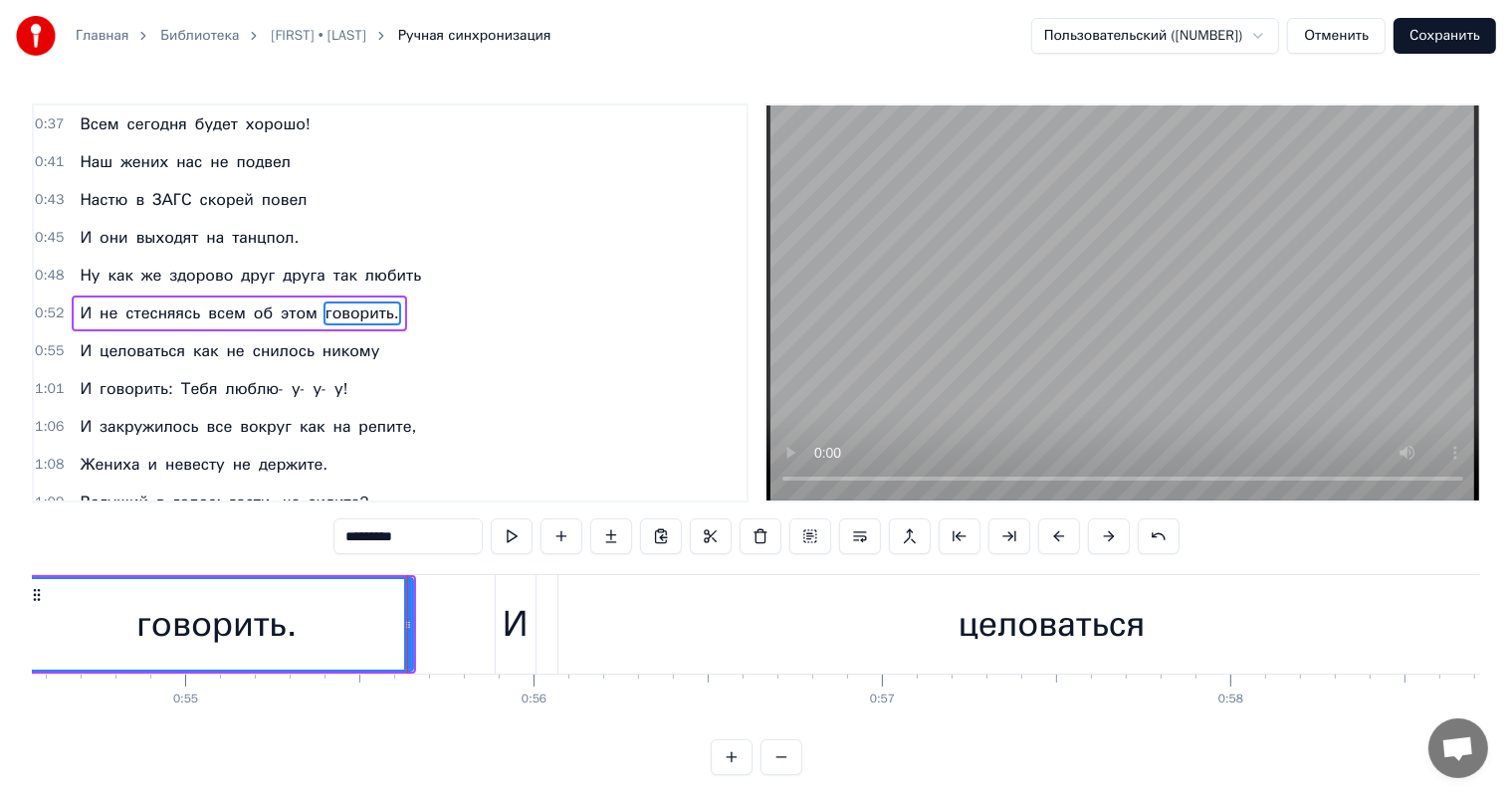 scroll, scrollTop: 0, scrollLeft: 18964, axis: horizontal 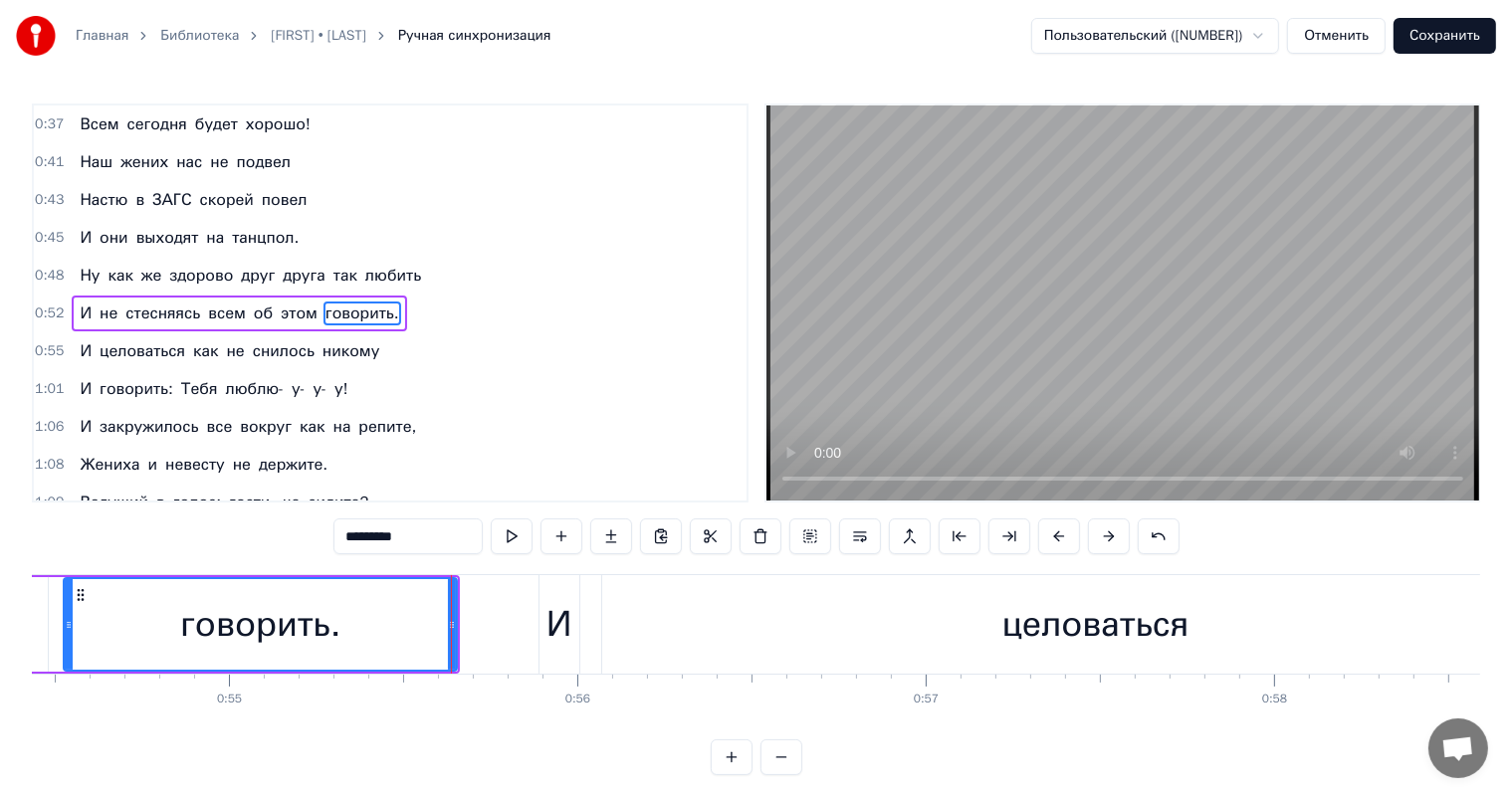 click on "целоваться" at bounding box center (1096, 624) 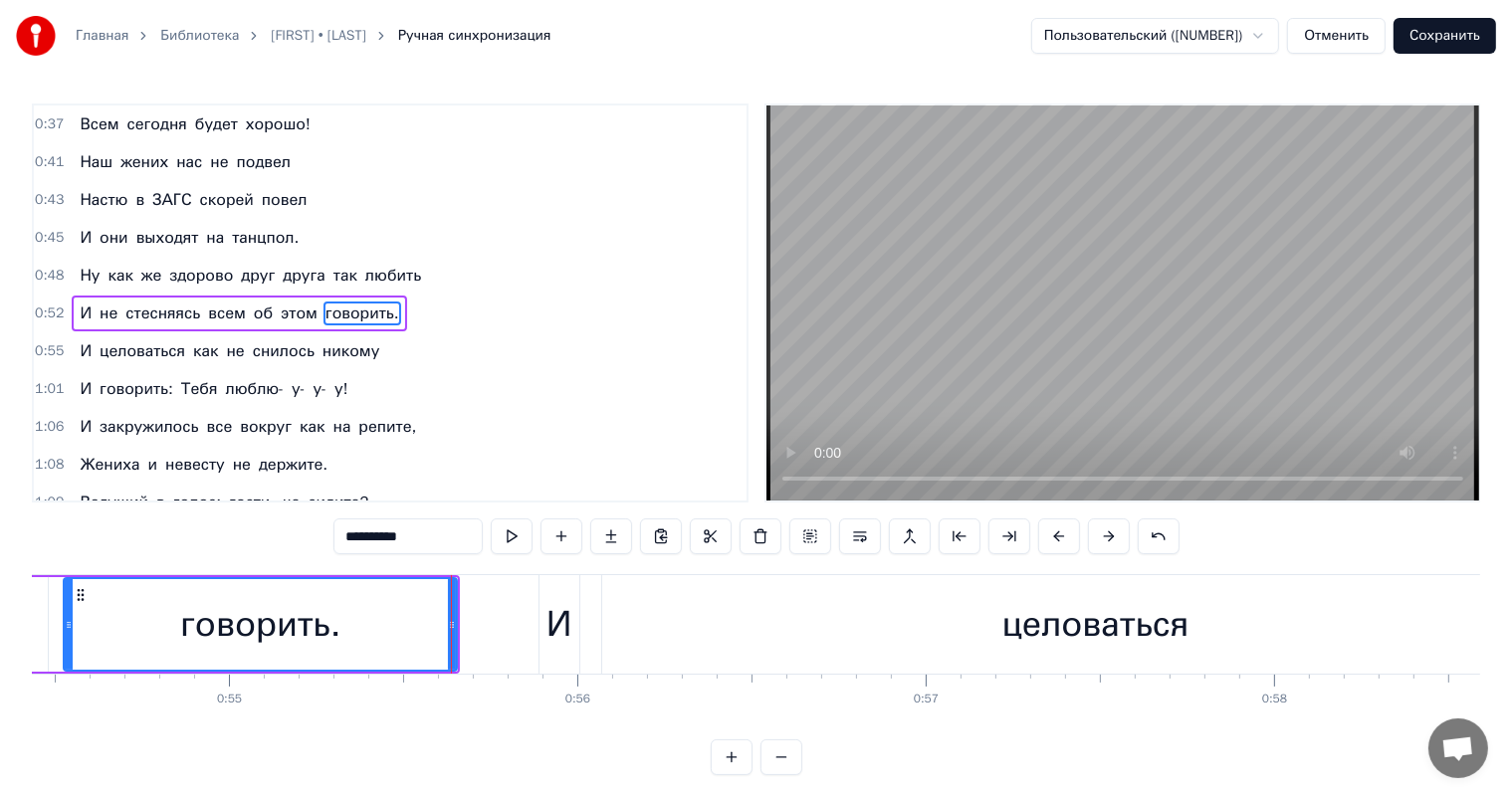 scroll, scrollTop: 112, scrollLeft: 0, axis: vertical 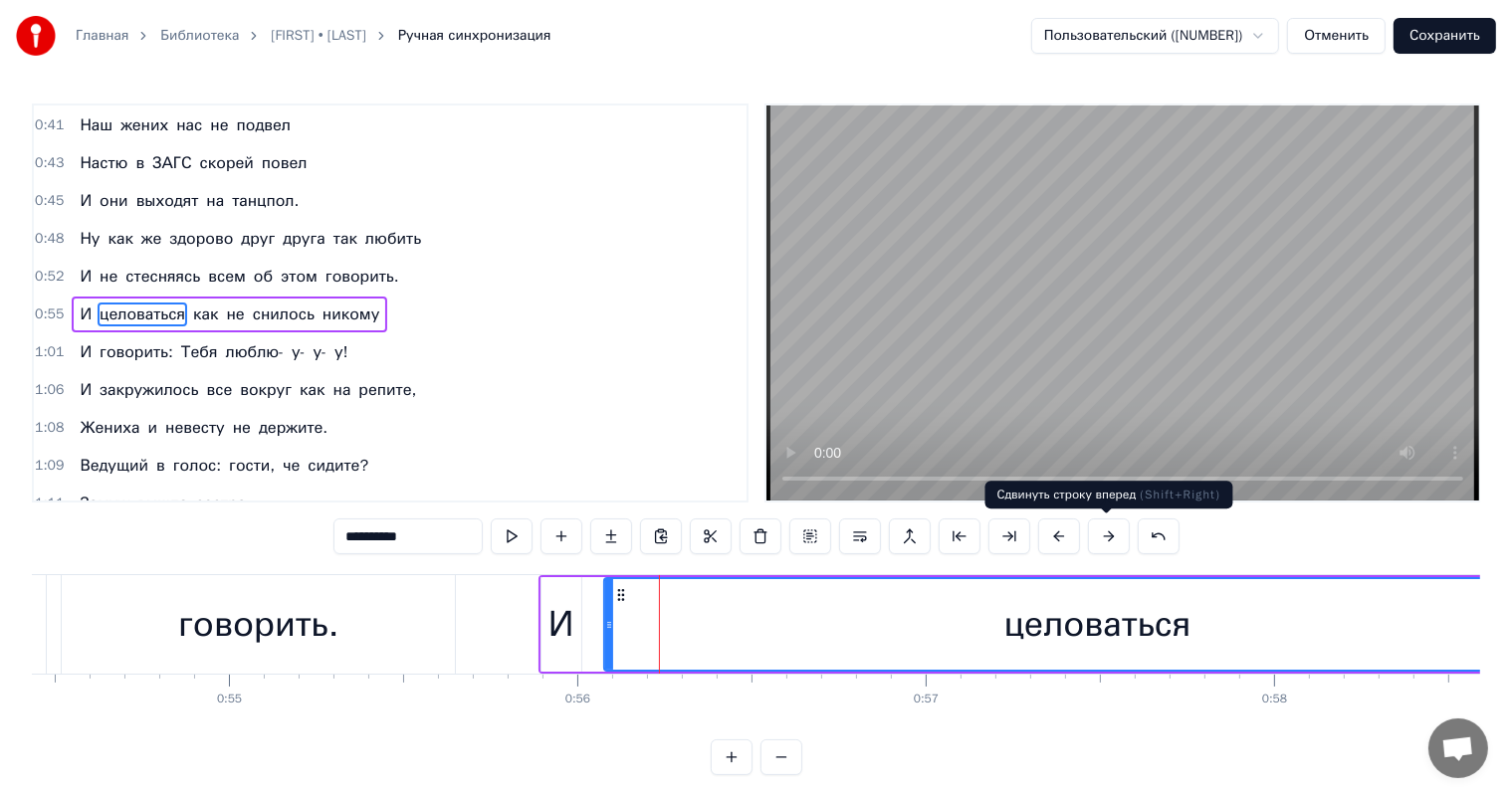 click at bounding box center [1109, 536] 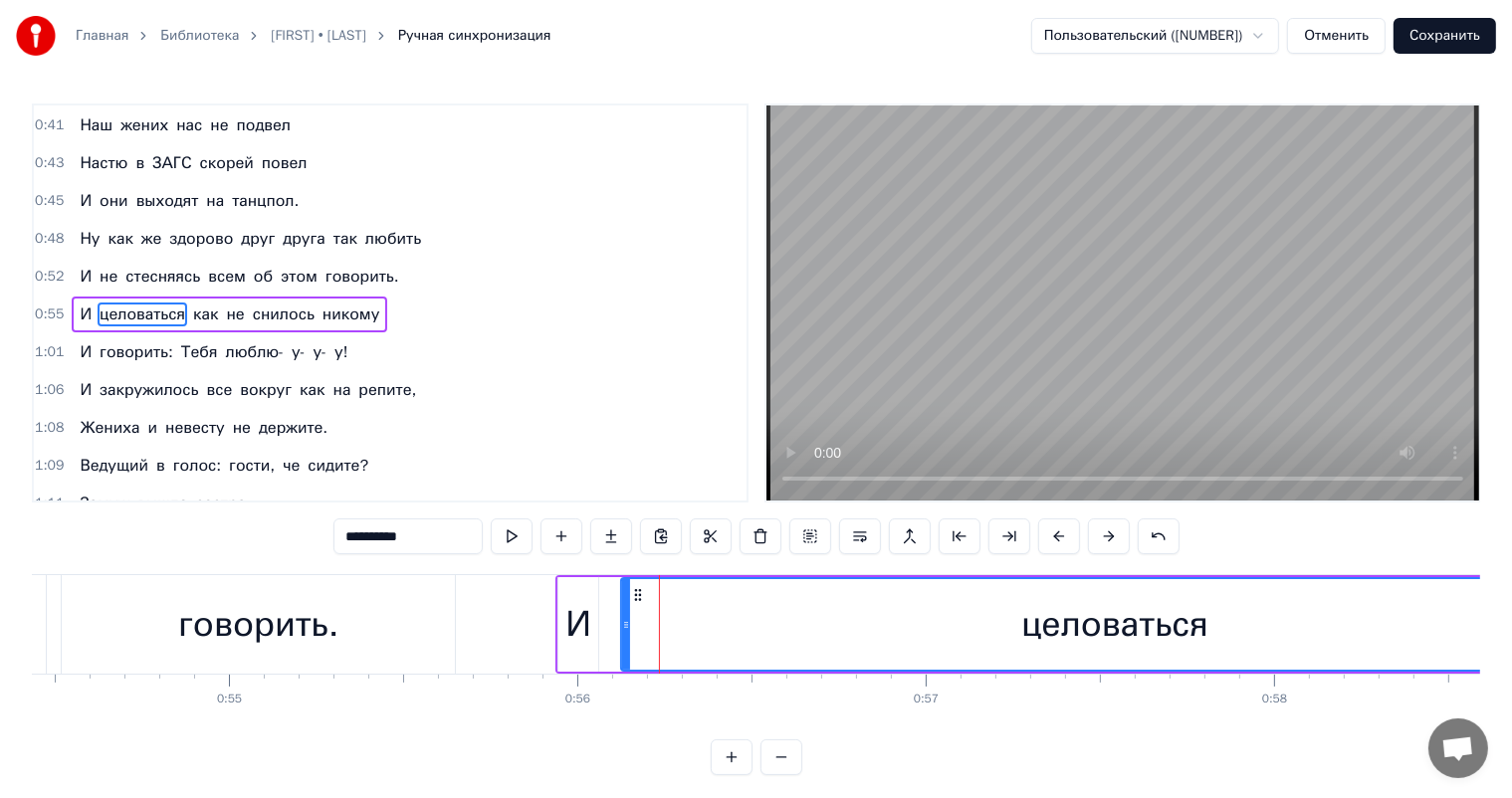 click at bounding box center [1109, 536] 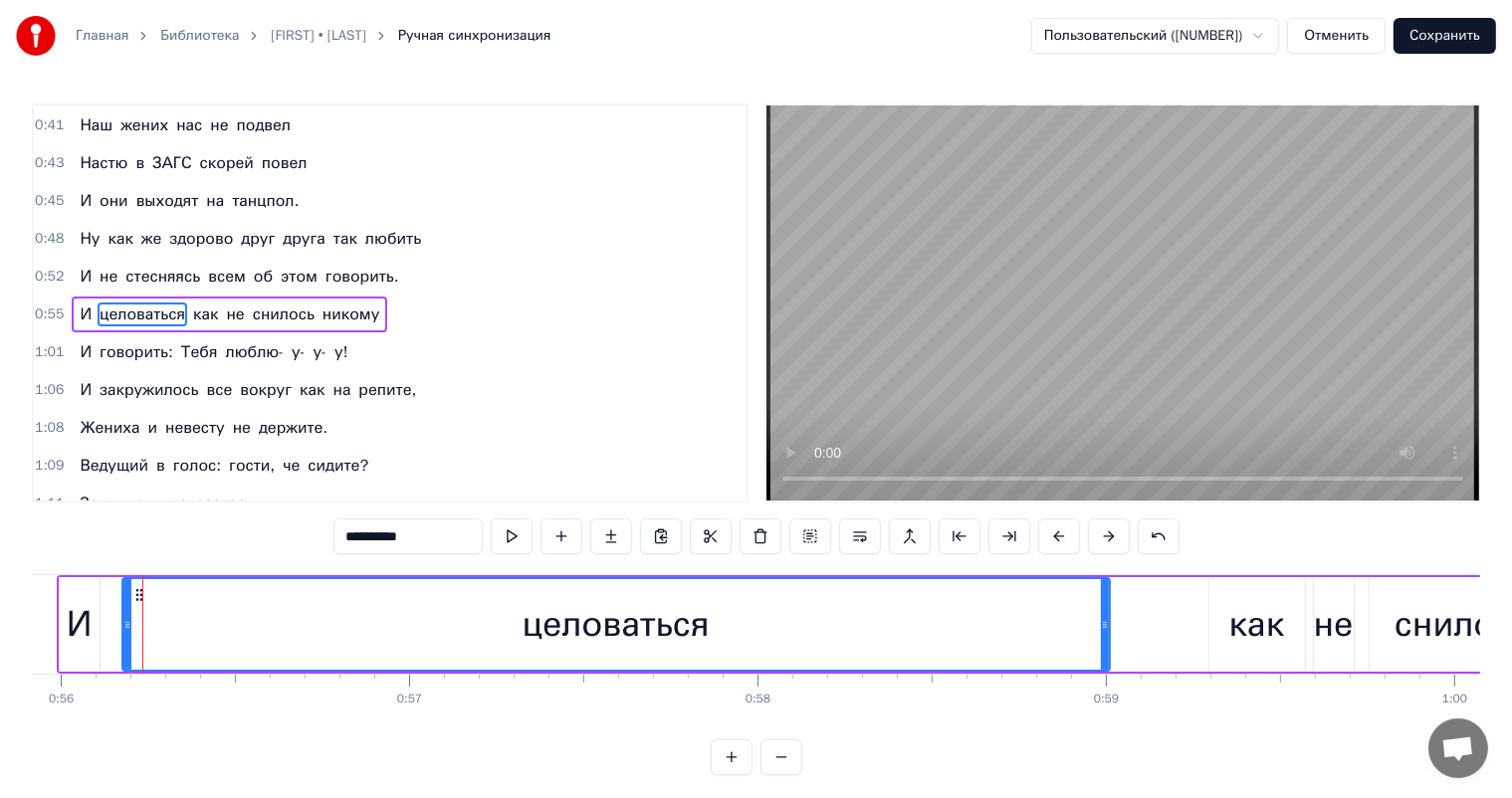 scroll, scrollTop: 0, scrollLeft: 19609, axis: horizontal 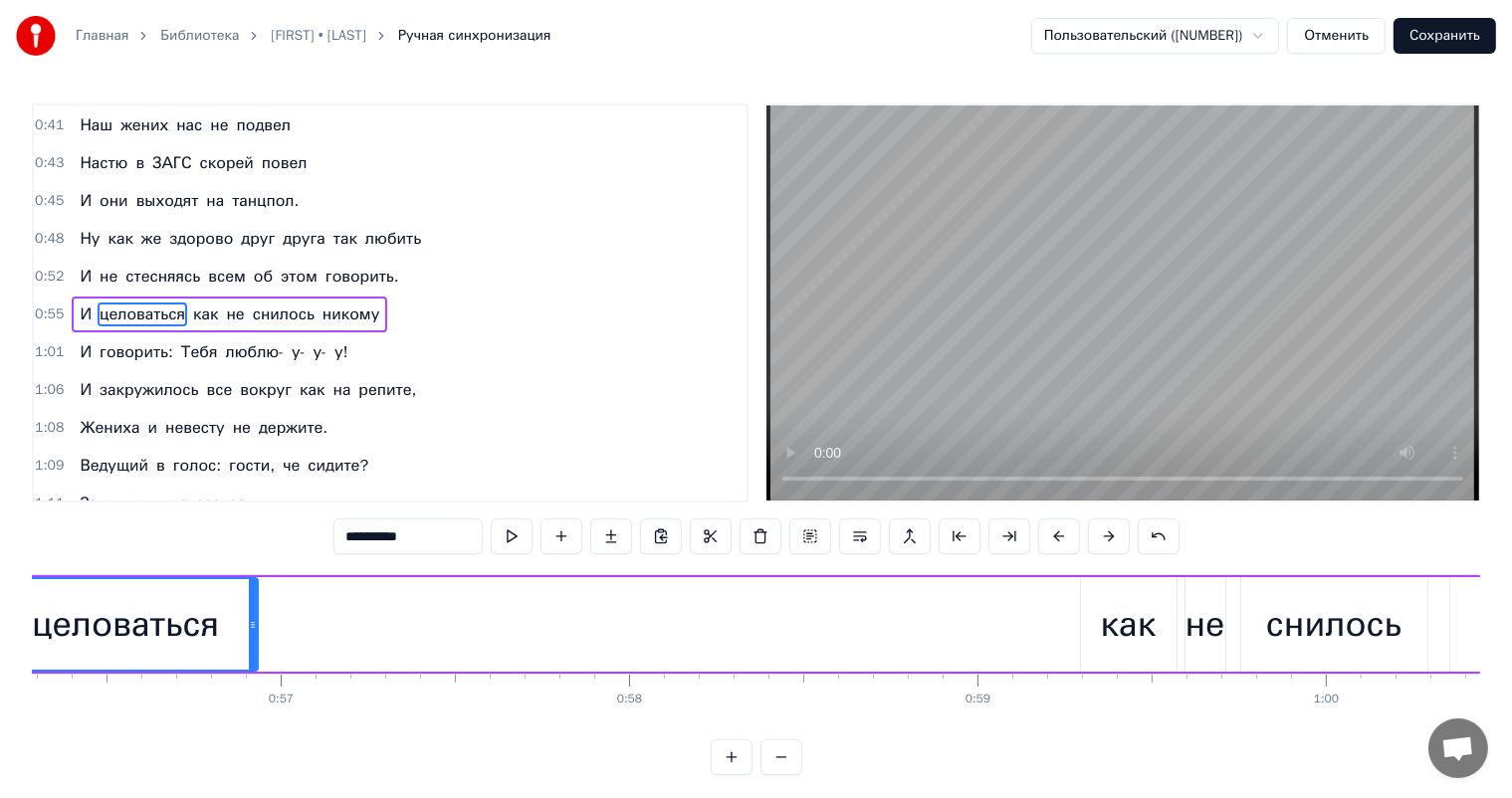 drag, startPoint x: 975, startPoint y: 629, endPoint x: 233, endPoint y: 617, distance: 742.097 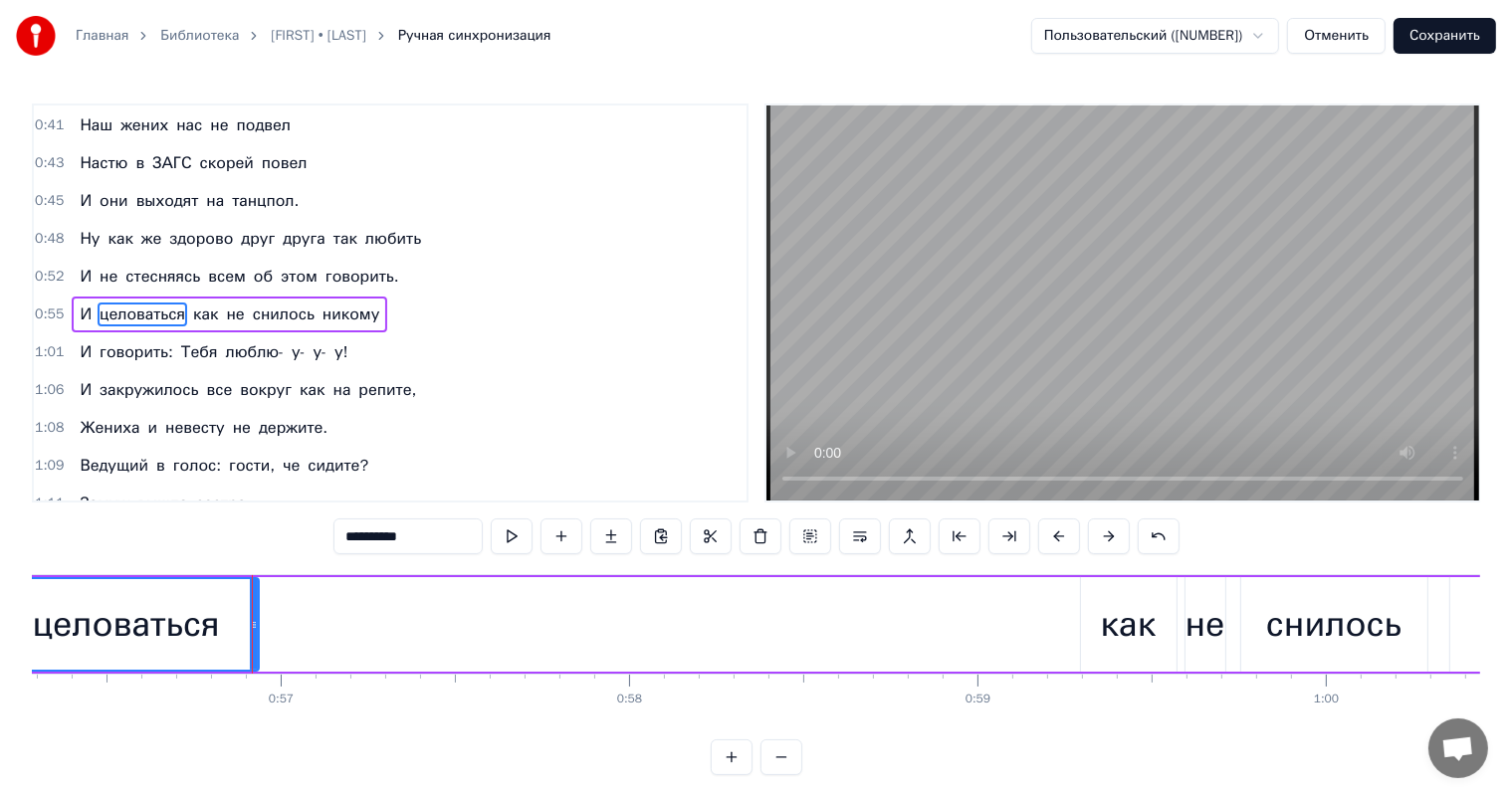 click on "как" at bounding box center [1129, 624] 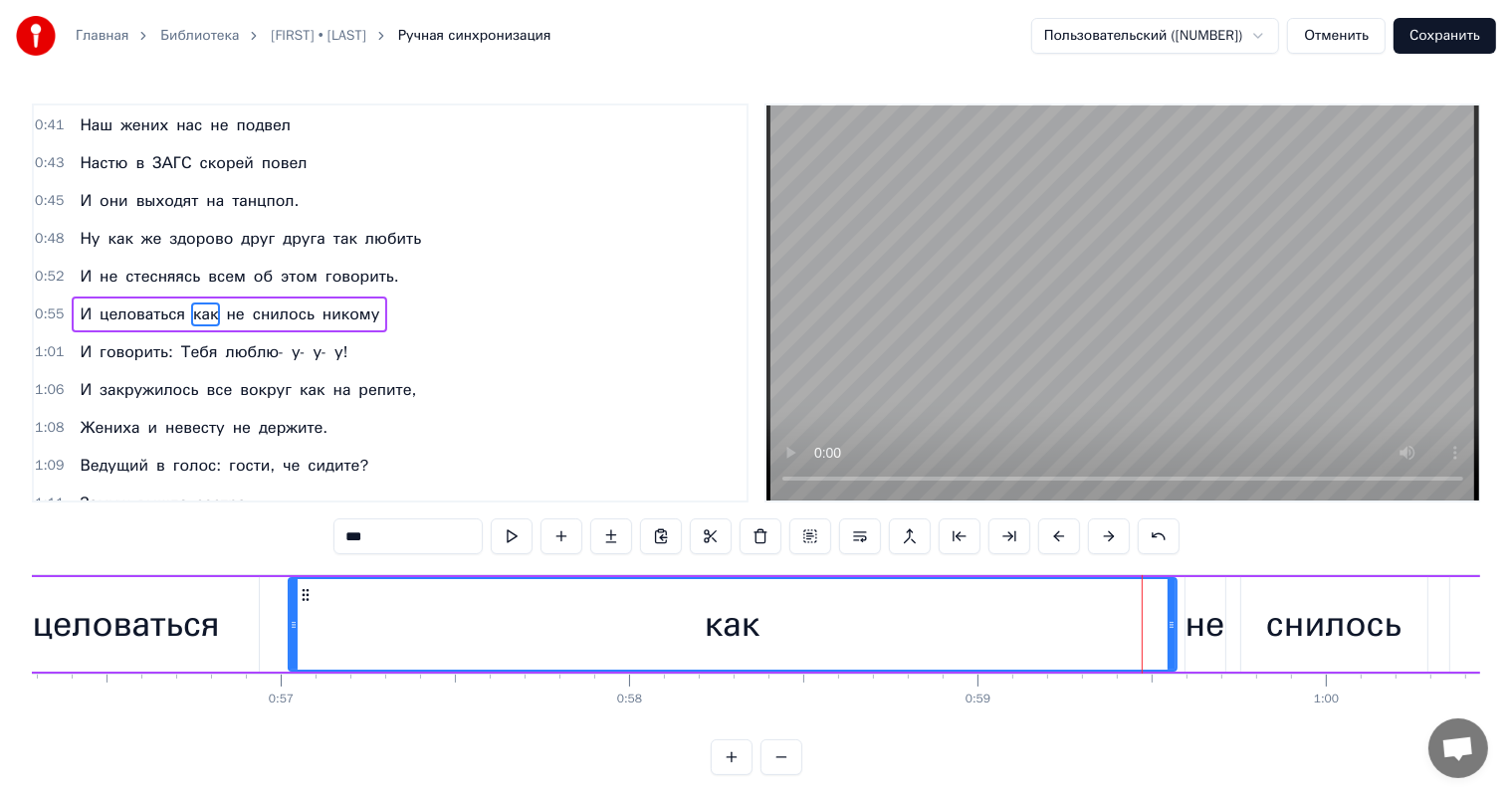 drag, startPoint x: 1083, startPoint y: 622, endPoint x: 250, endPoint y: 680, distance: 835.01677 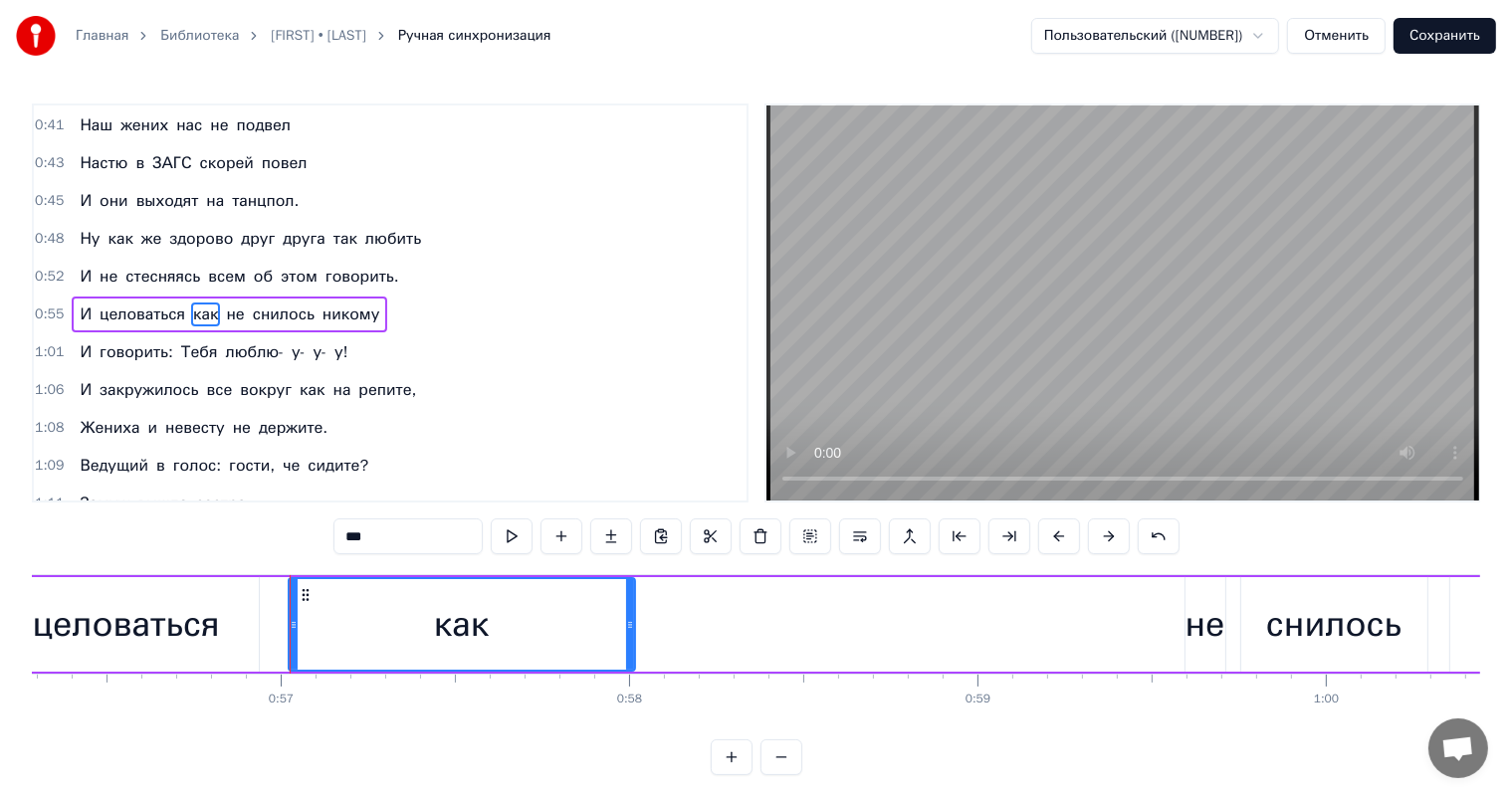drag, startPoint x: 1171, startPoint y: 624, endPoint x: 629, endPoint y: 630, distance: 542.0332 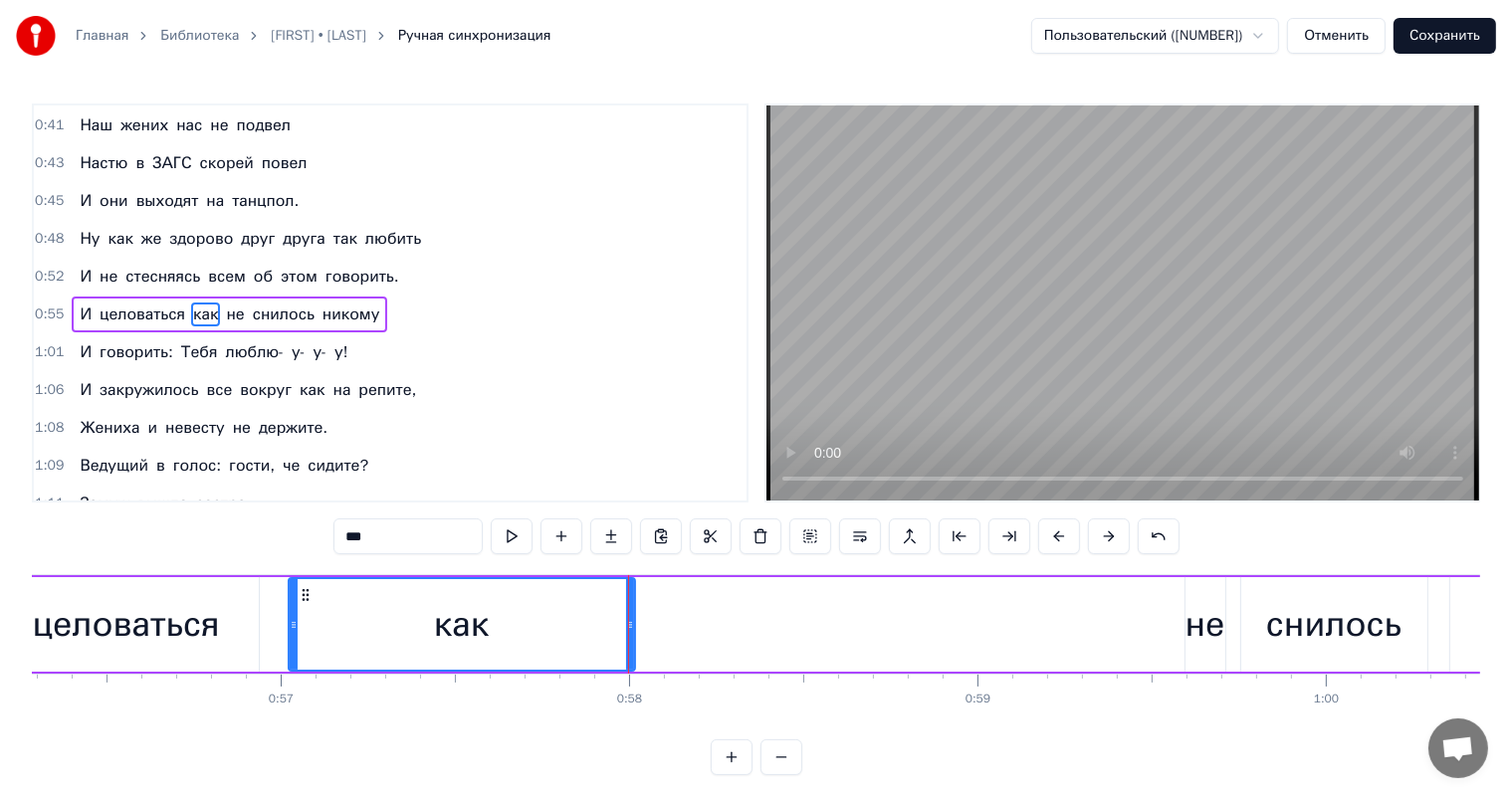 click on "не" at bounding box center (1205, 624) 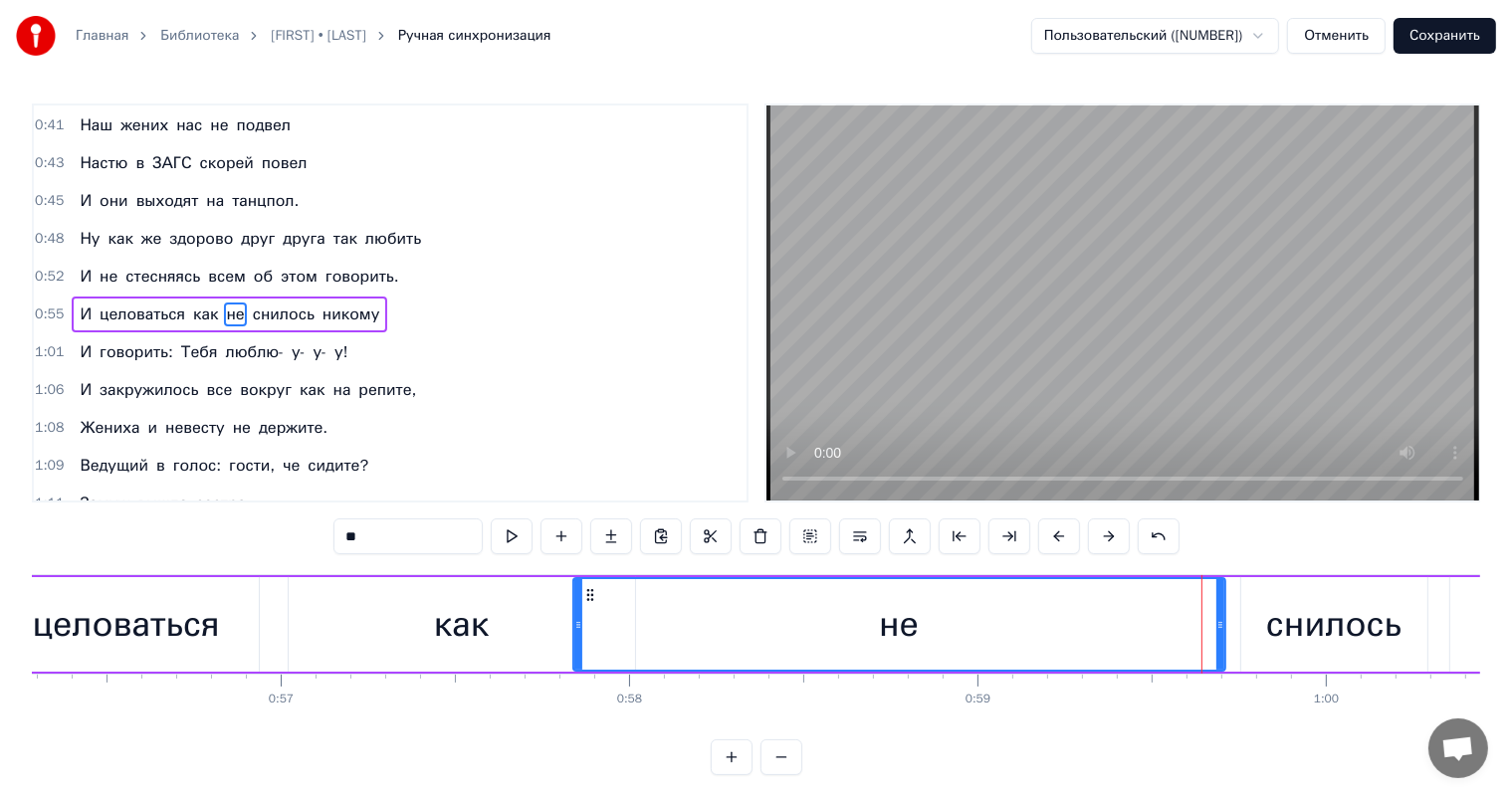 drag, startPoint x: 1189, startPoint y: 619, endPoint x: 577, endPoint y: 656, distance: 613.117 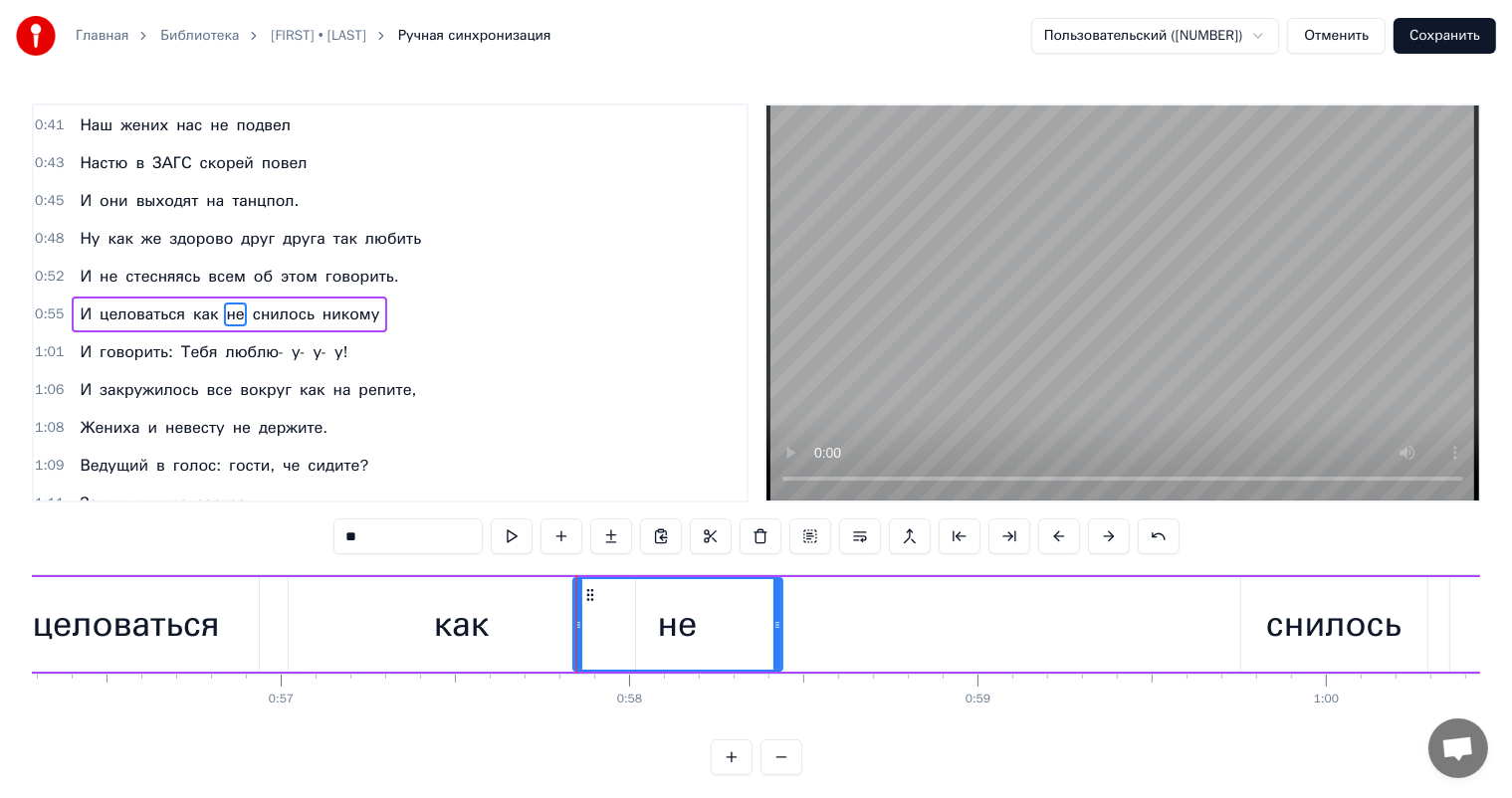 drag, startPoint x: 1218, startPoint y: 620, endPoint x: 732, endPoint y: 651, distance: 486.98768 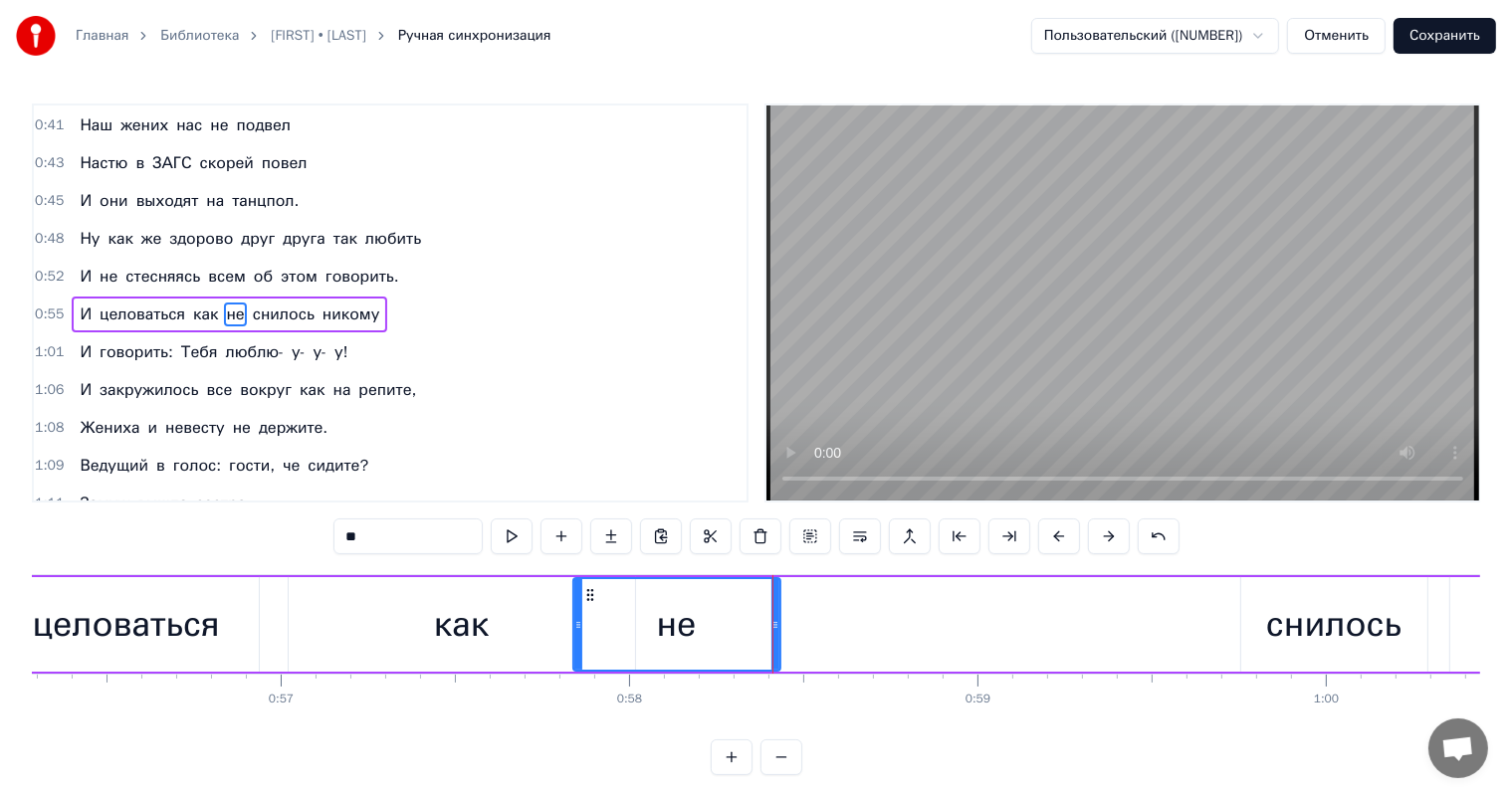 click on "снилось" at bounding box center [1334, 624] 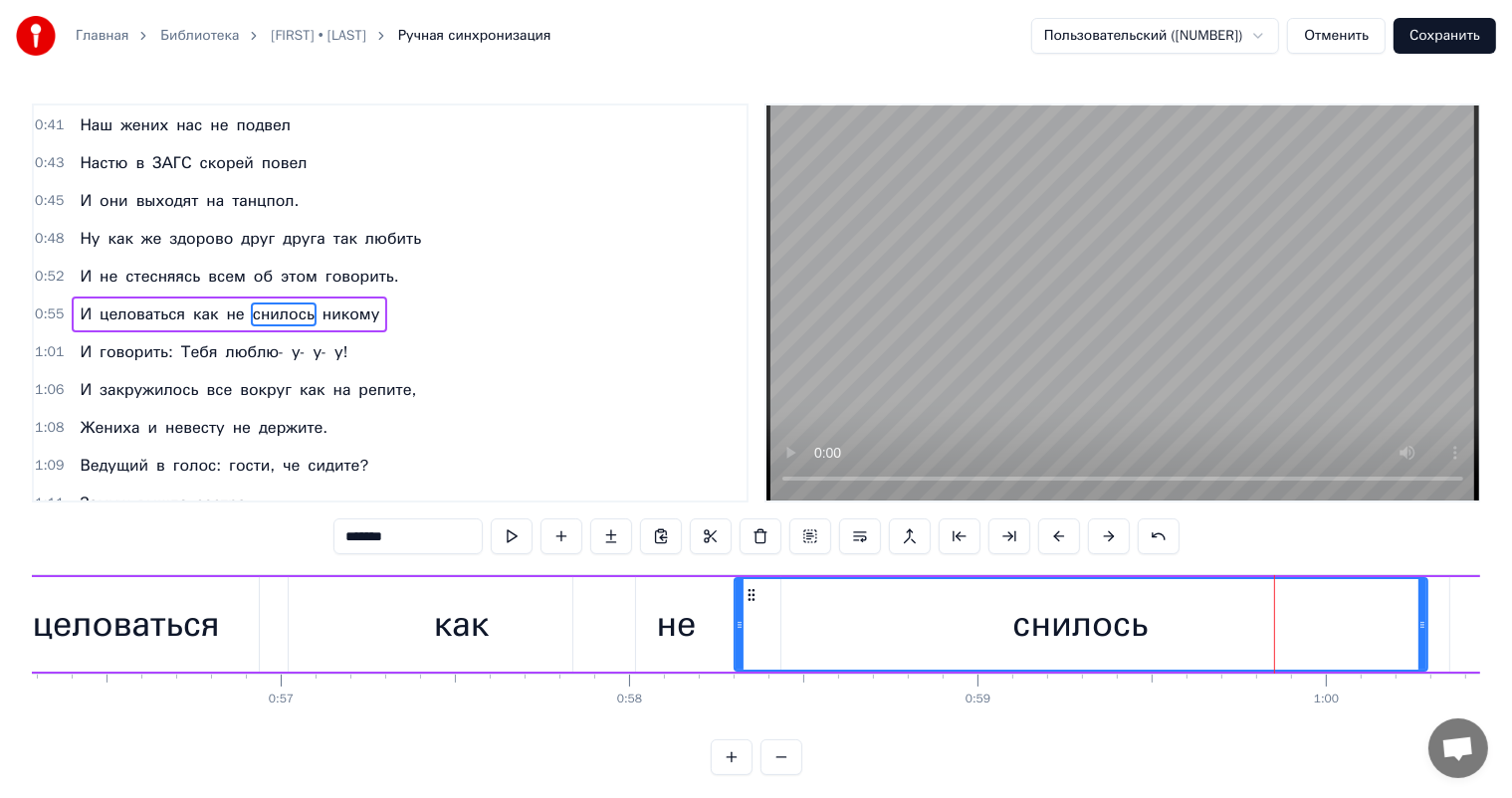 drag, startPoint x: 1242, startPoint y: 621, endPoint x: 735, endPoint y: 626, distance: 507.0247 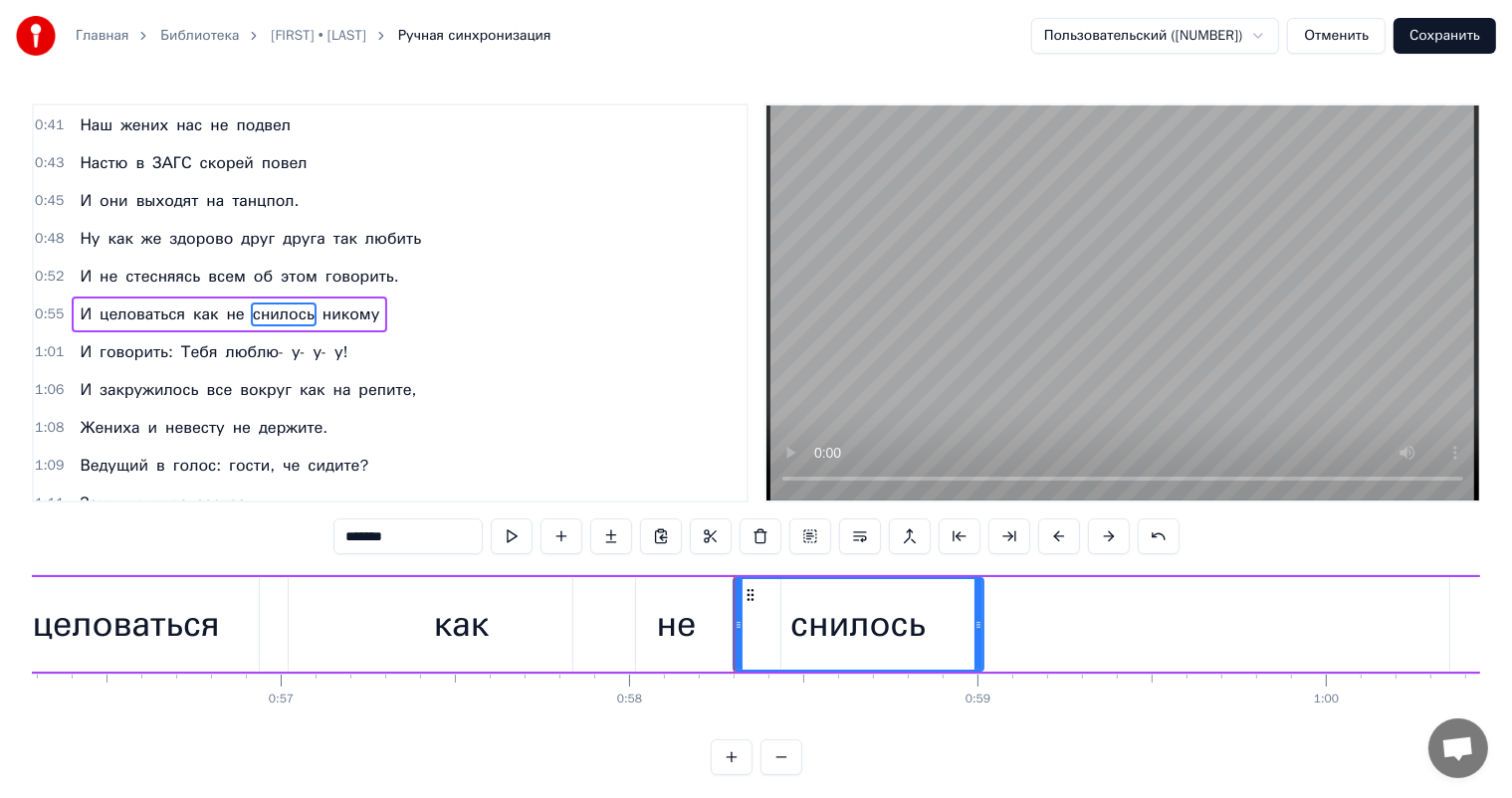 drag, startPoint x: 1421, startPoint y: 619, endPoint x: 977, endPoint y: 608, distance: 444.13624 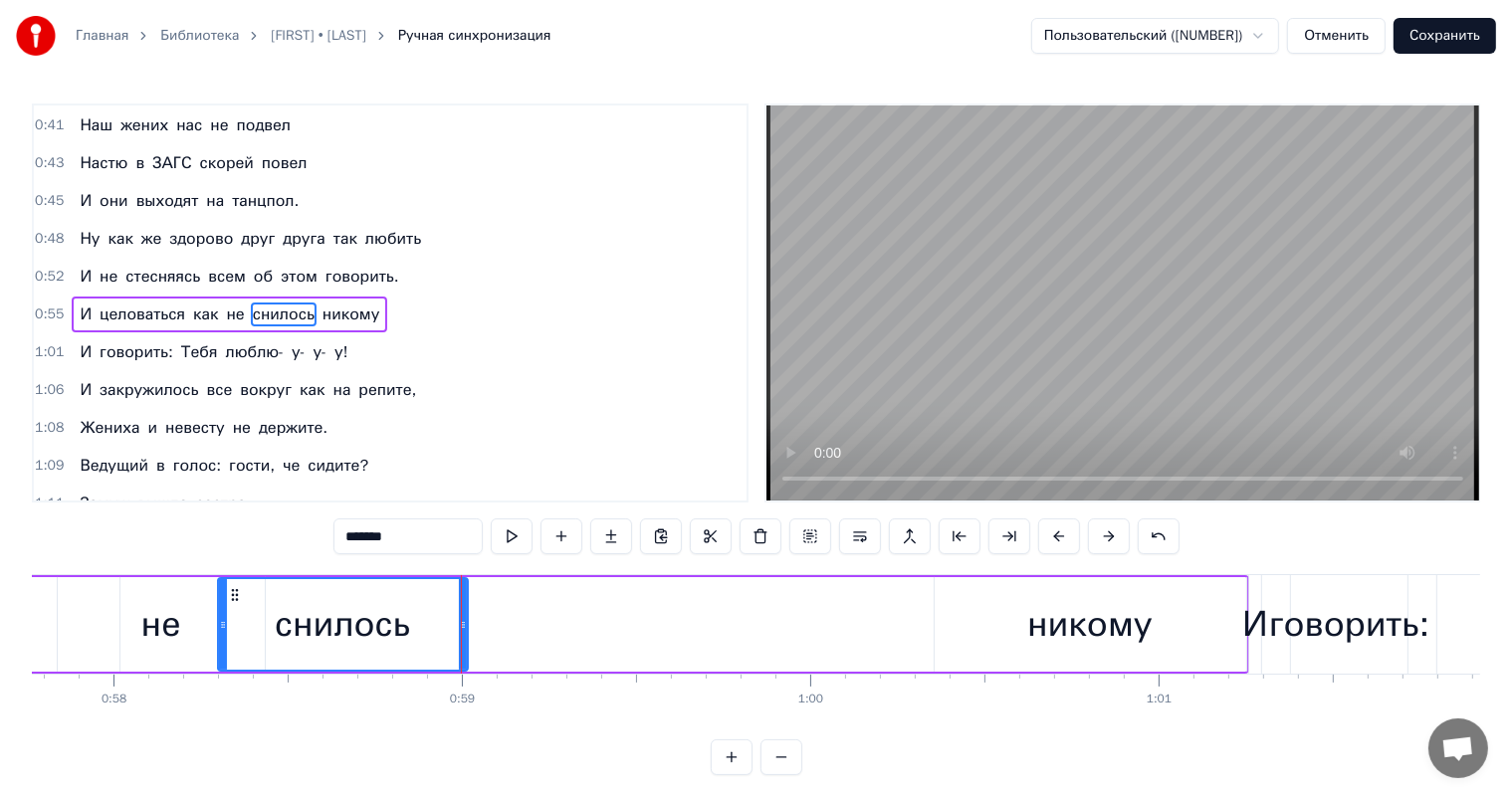scroll, scrollTop: 0, scrollLeft: 20169, axis: horizontal 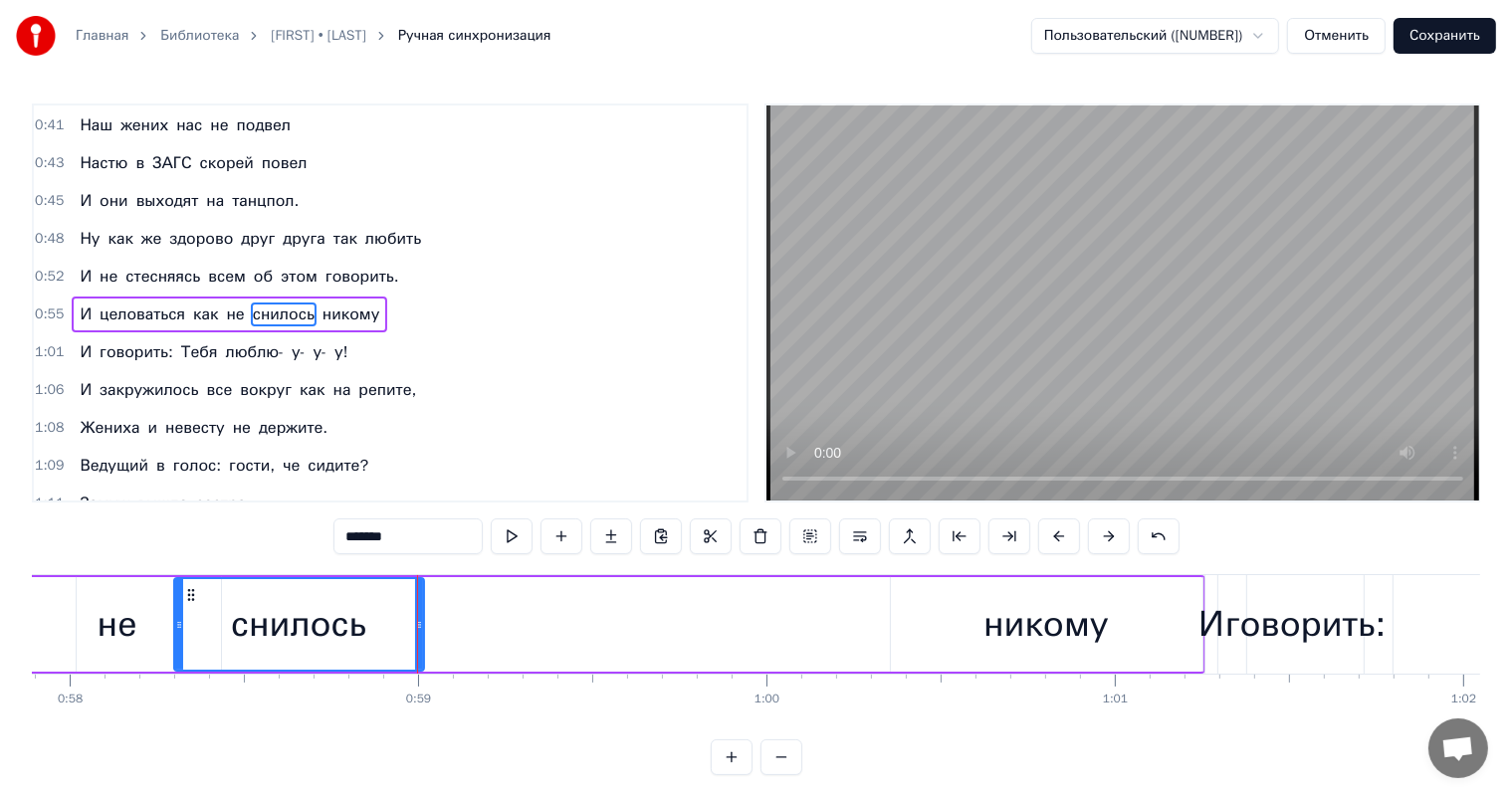 click on "никому" at bounding box center (1046, 624) 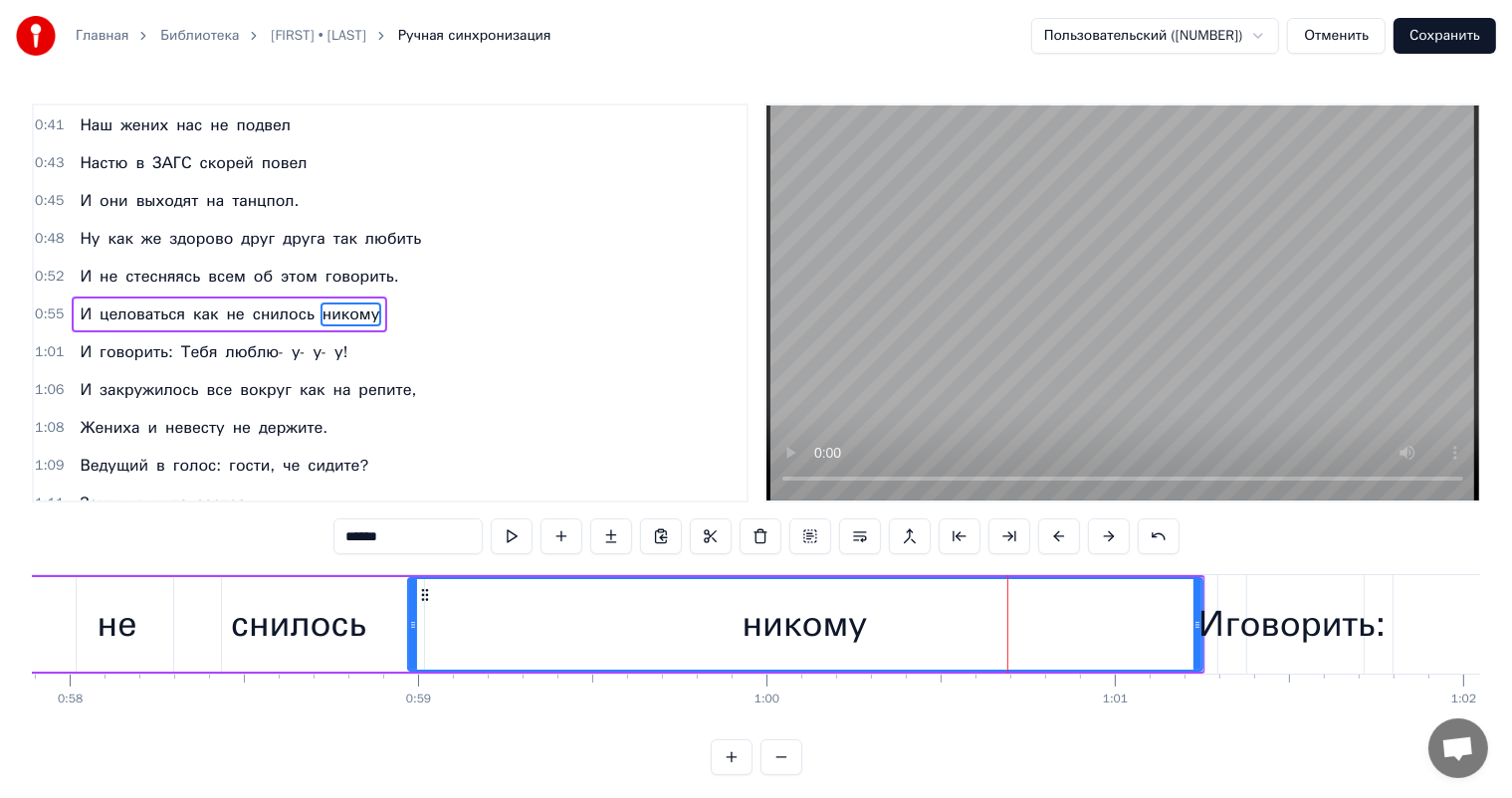 drag, startPoint x: 893, startPoint y: 624, endPoint x: 410, endPoint y: 625, distance: 483.00104 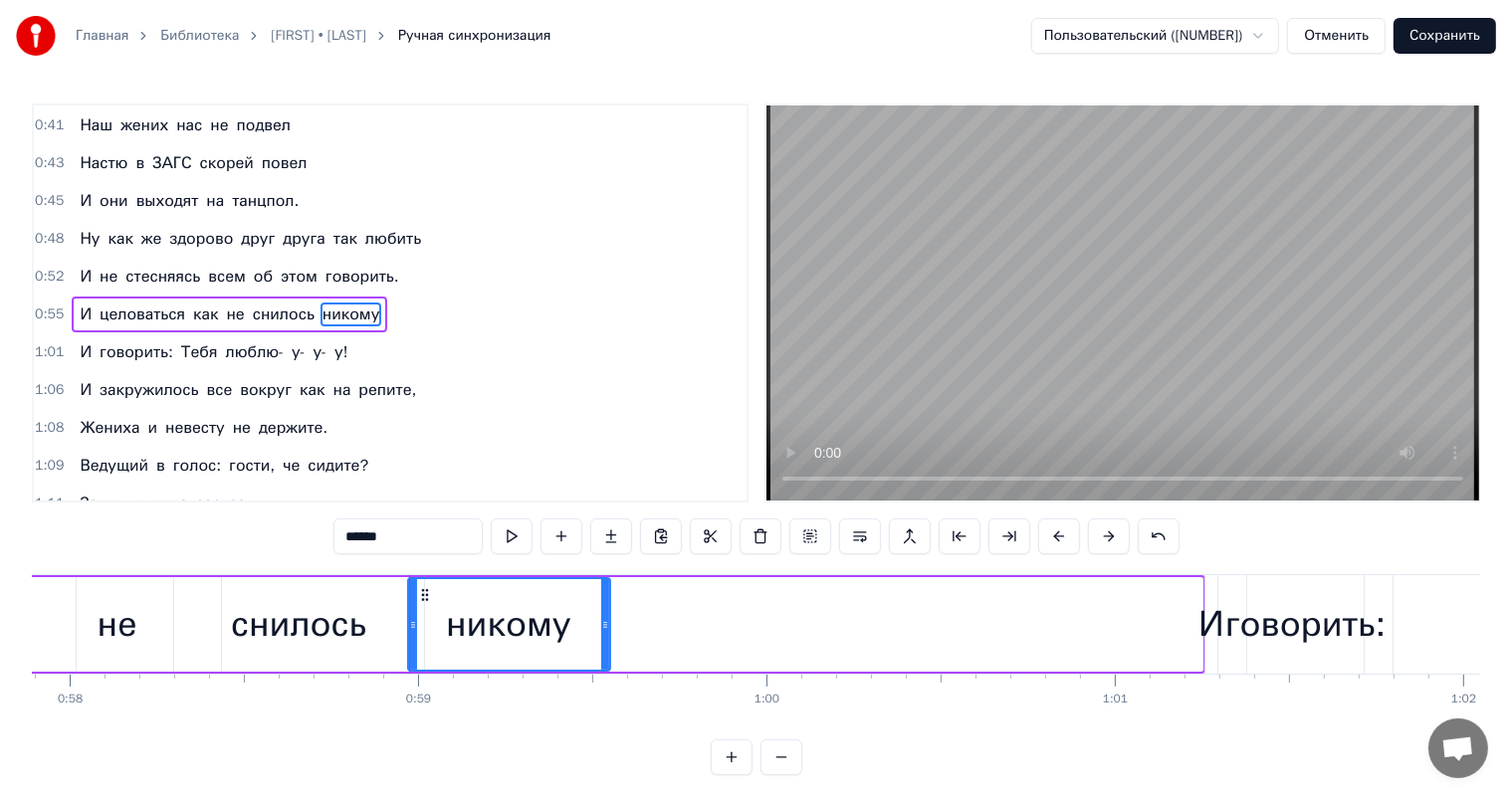 drag, startPoint x: 1194, startPoint y: 621, endPoint x: 494, endPoint y: 661, distance: 701.14193 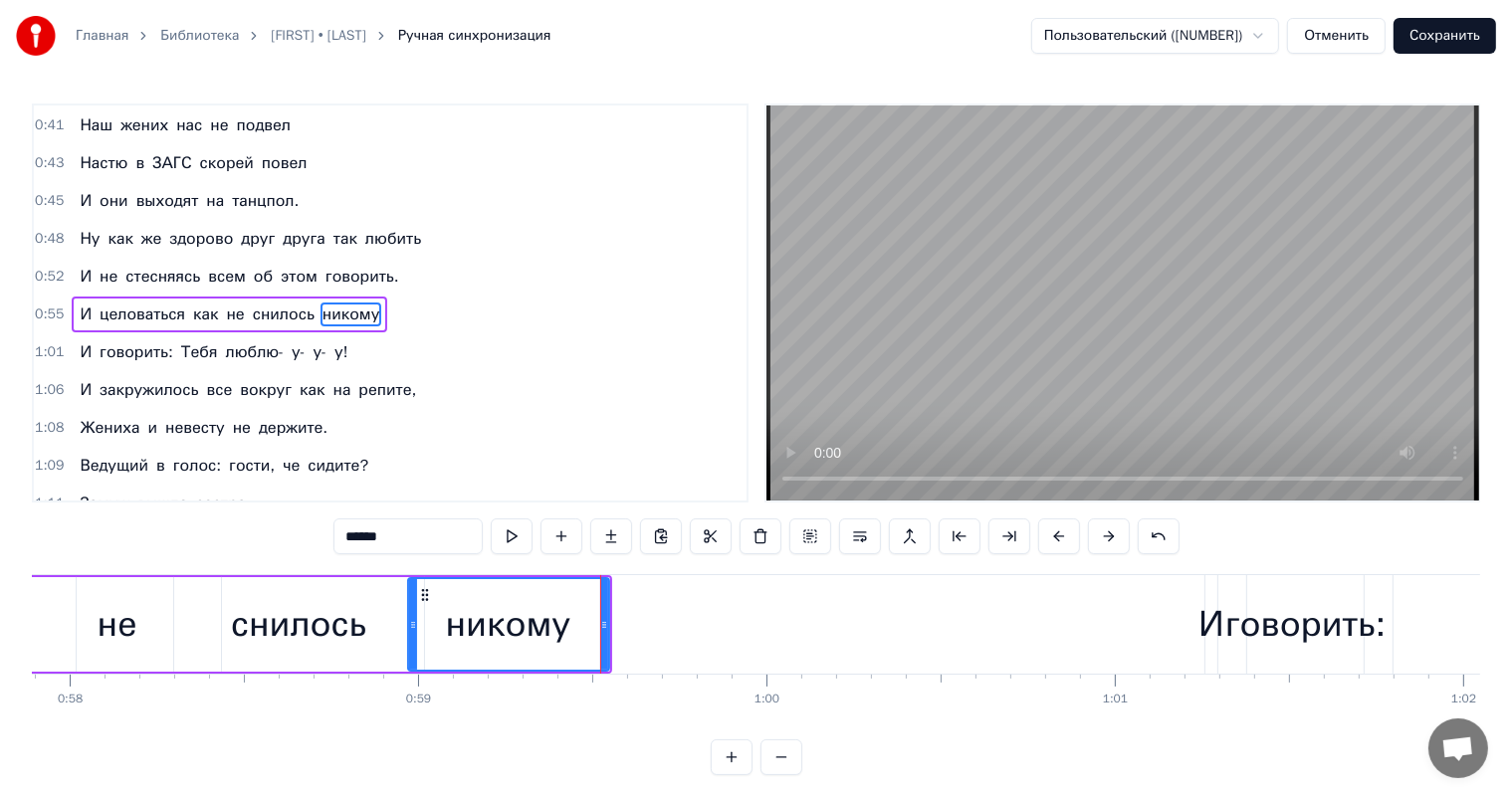 click on "Ну" at bounding box center [90, 239] 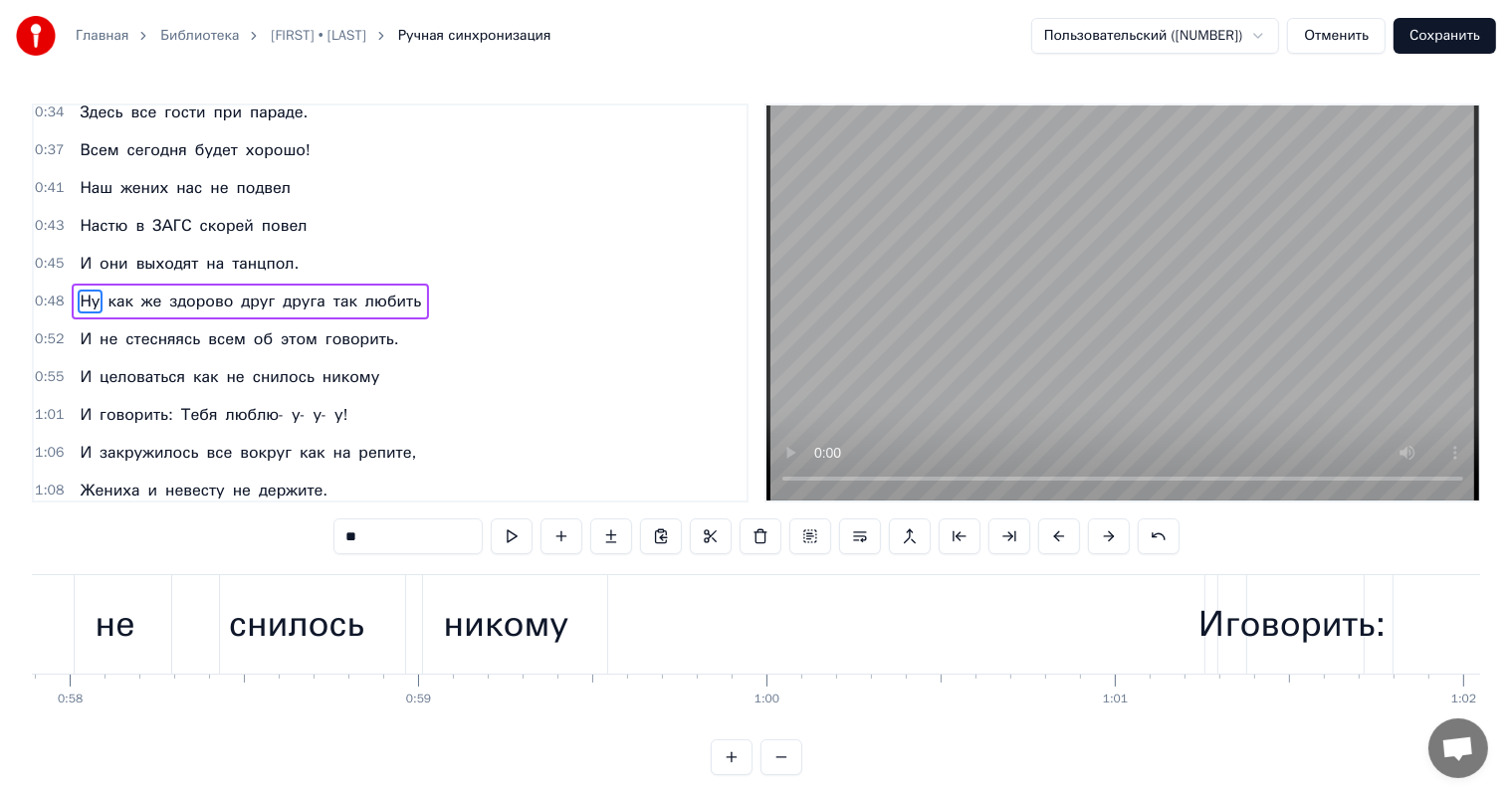 scroll, scrollTop: 40, scrollLeft: 0, axis: vertical 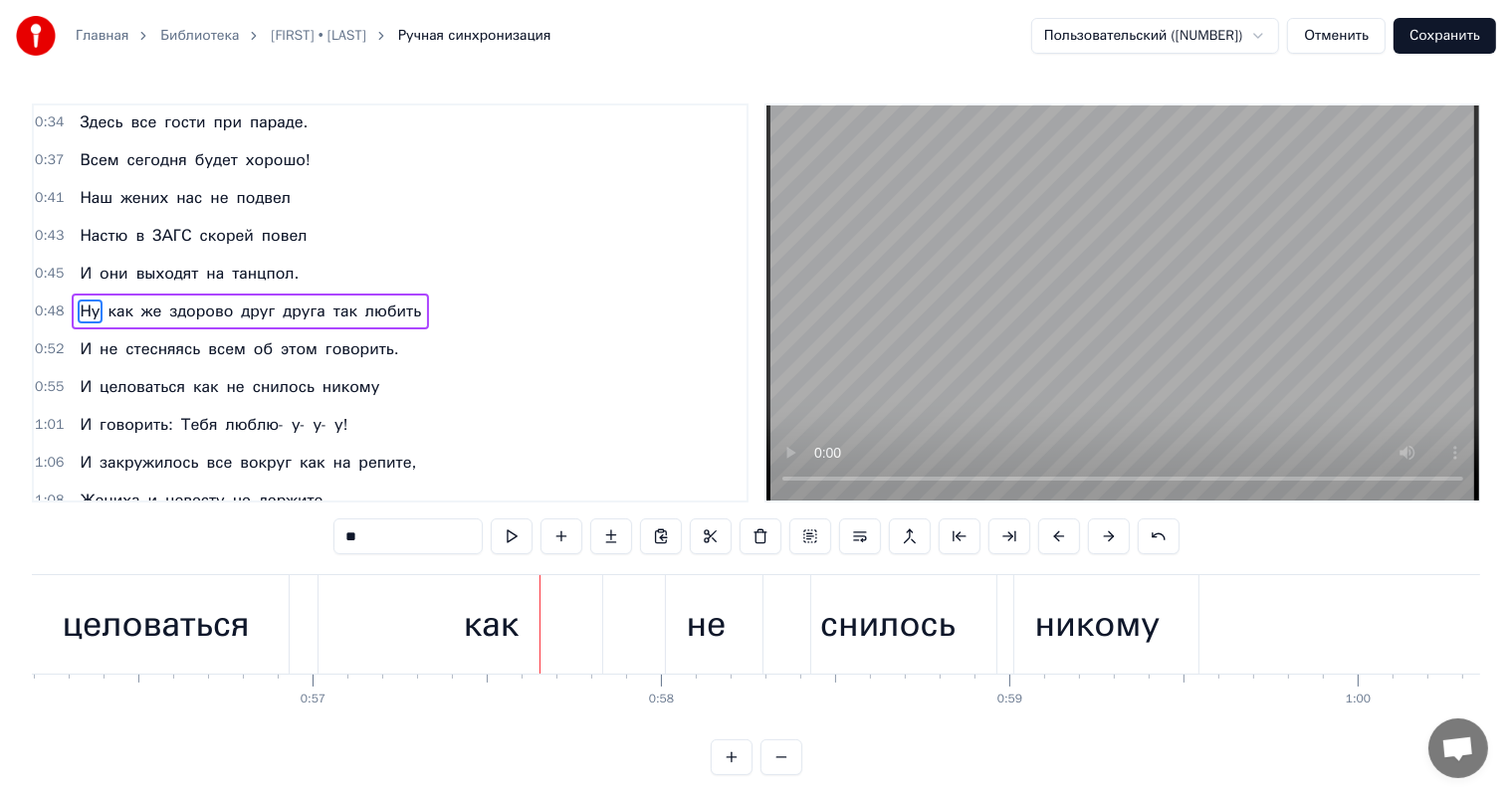 click on "как" at bounding box center [492, 624] 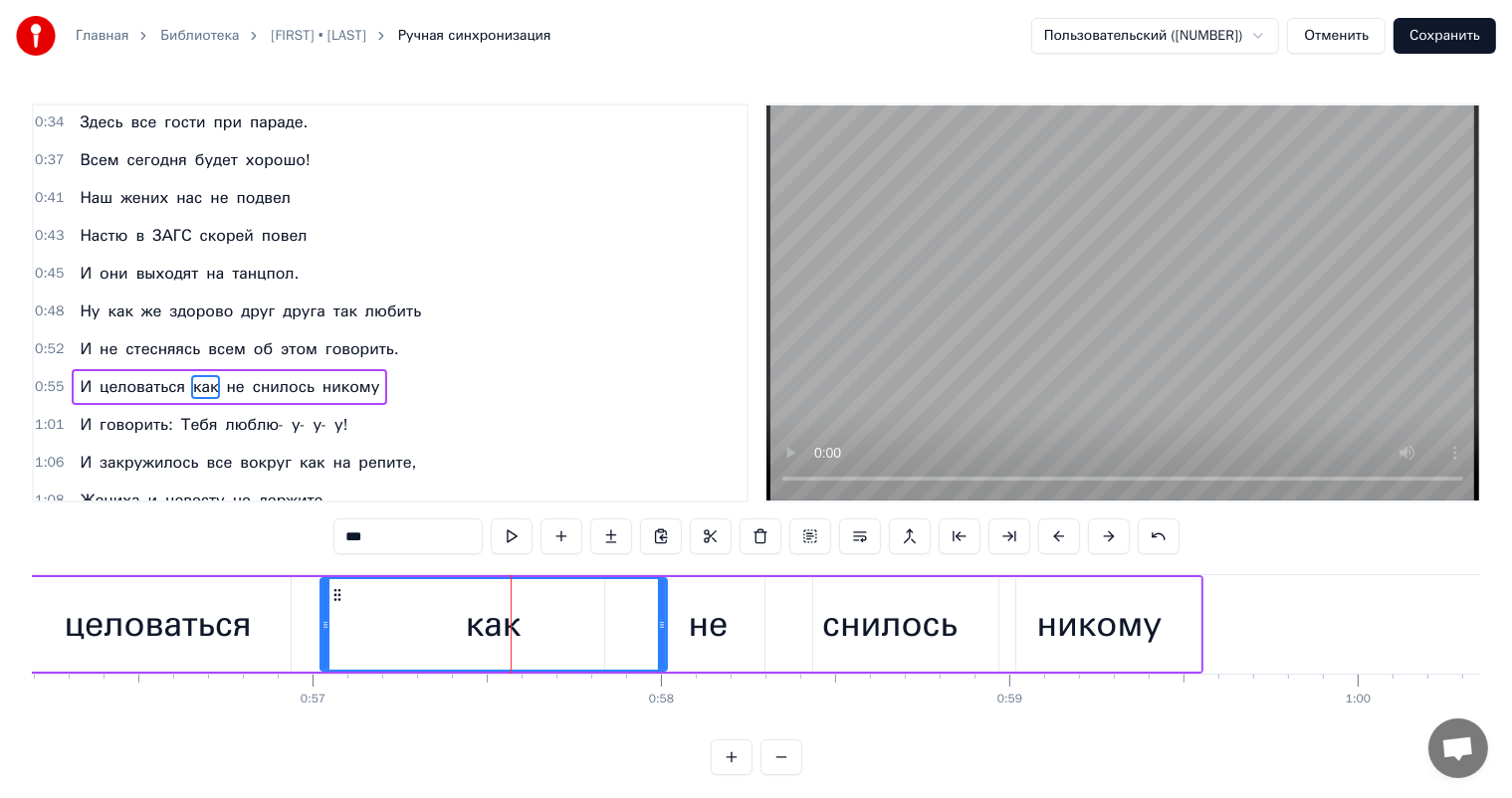 scroll, scrollTop: 112, scrollLeft: 0, axis: vertical 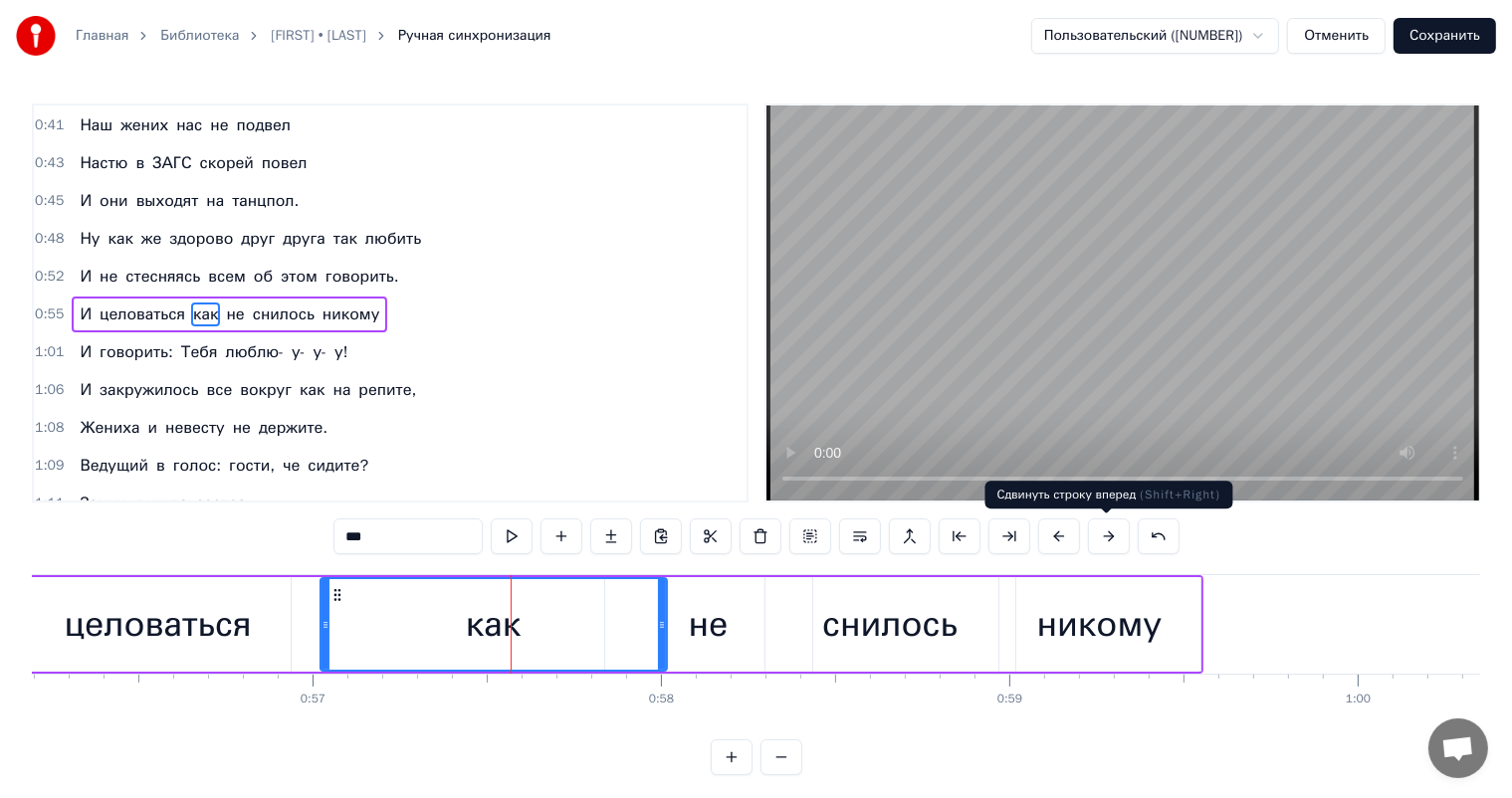 click at bounding box center (1109, 536) 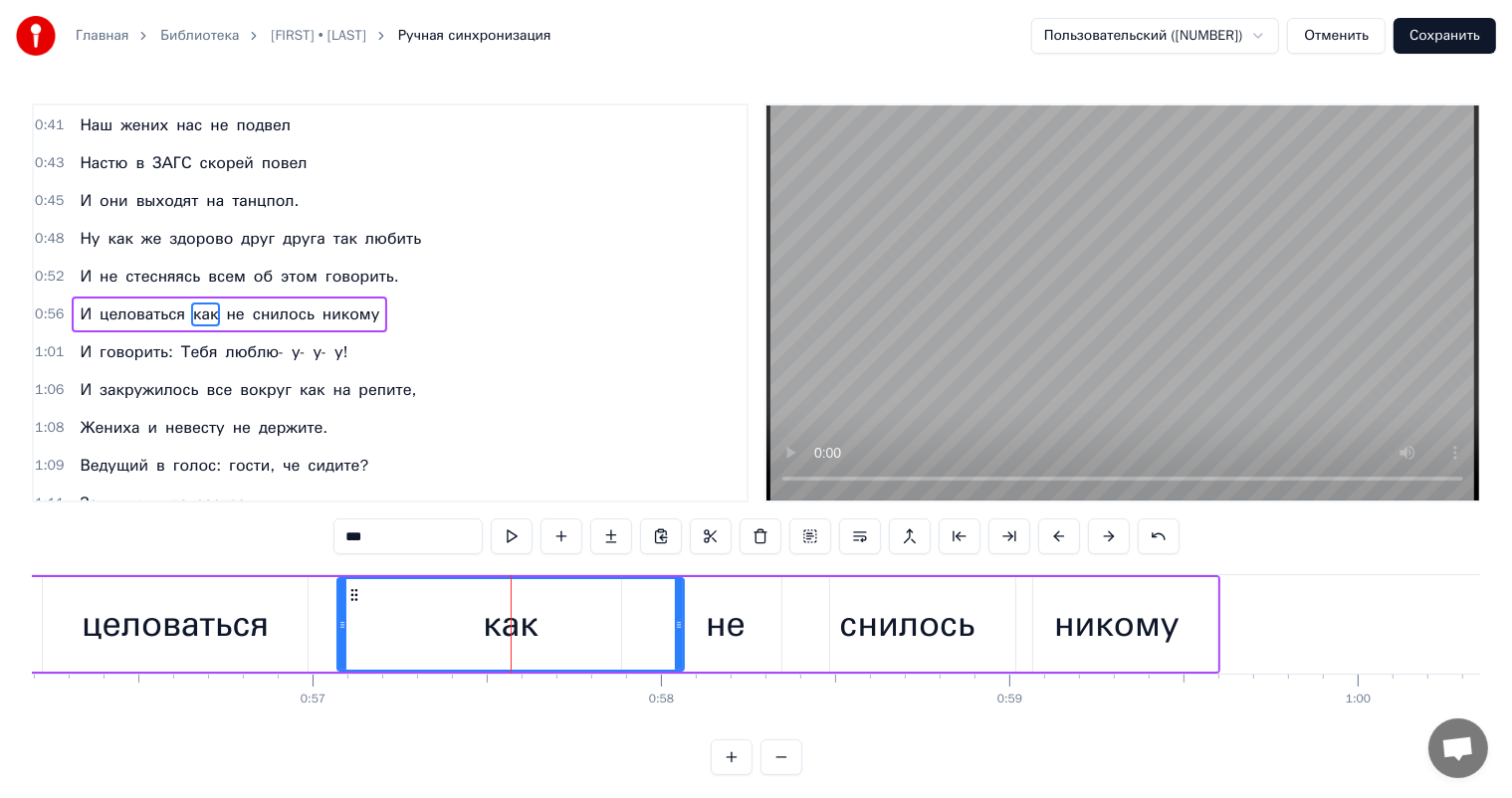 click at bounding box center (1109, 536) 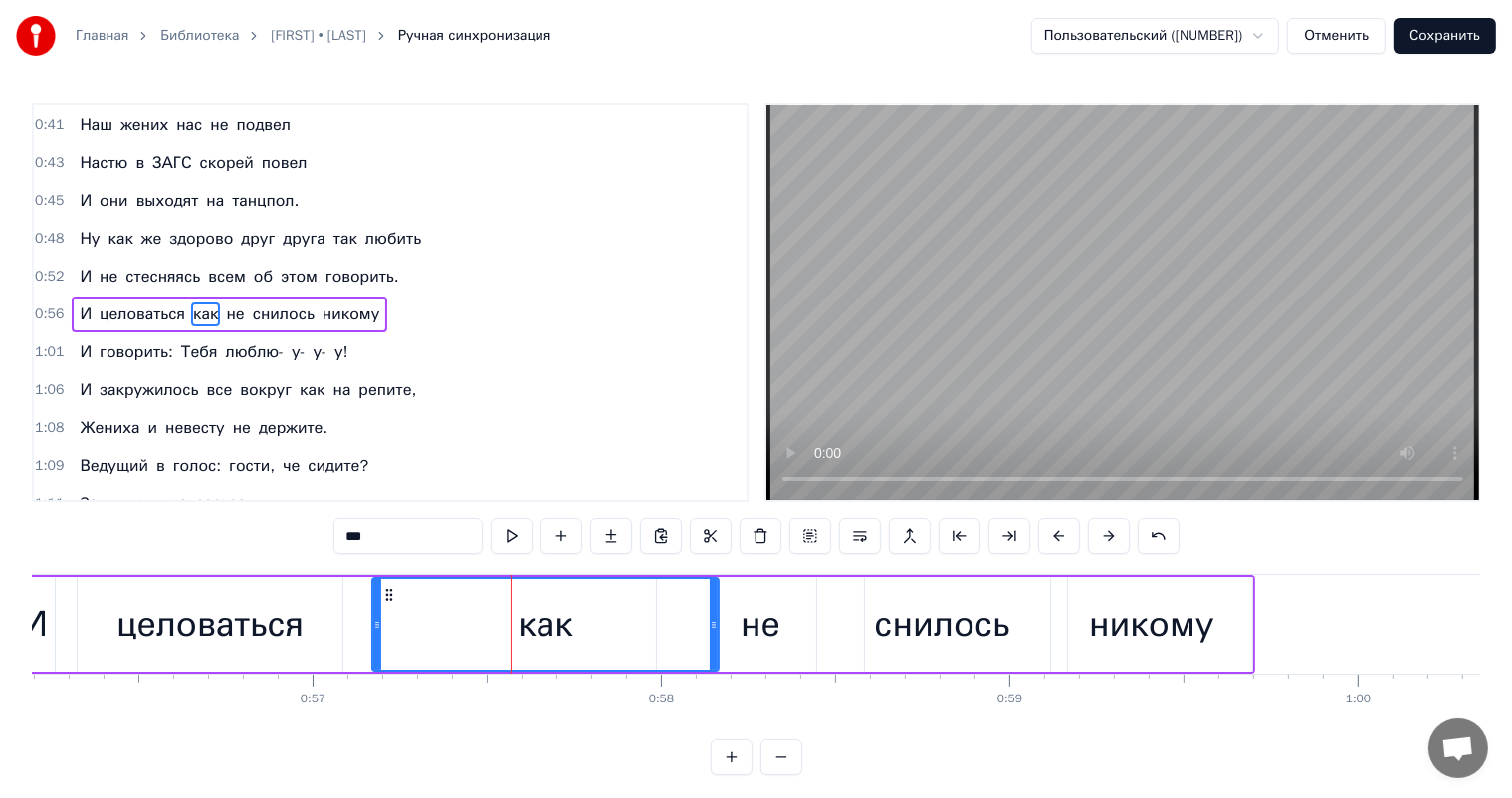 click at bounding box center [1109, 536] 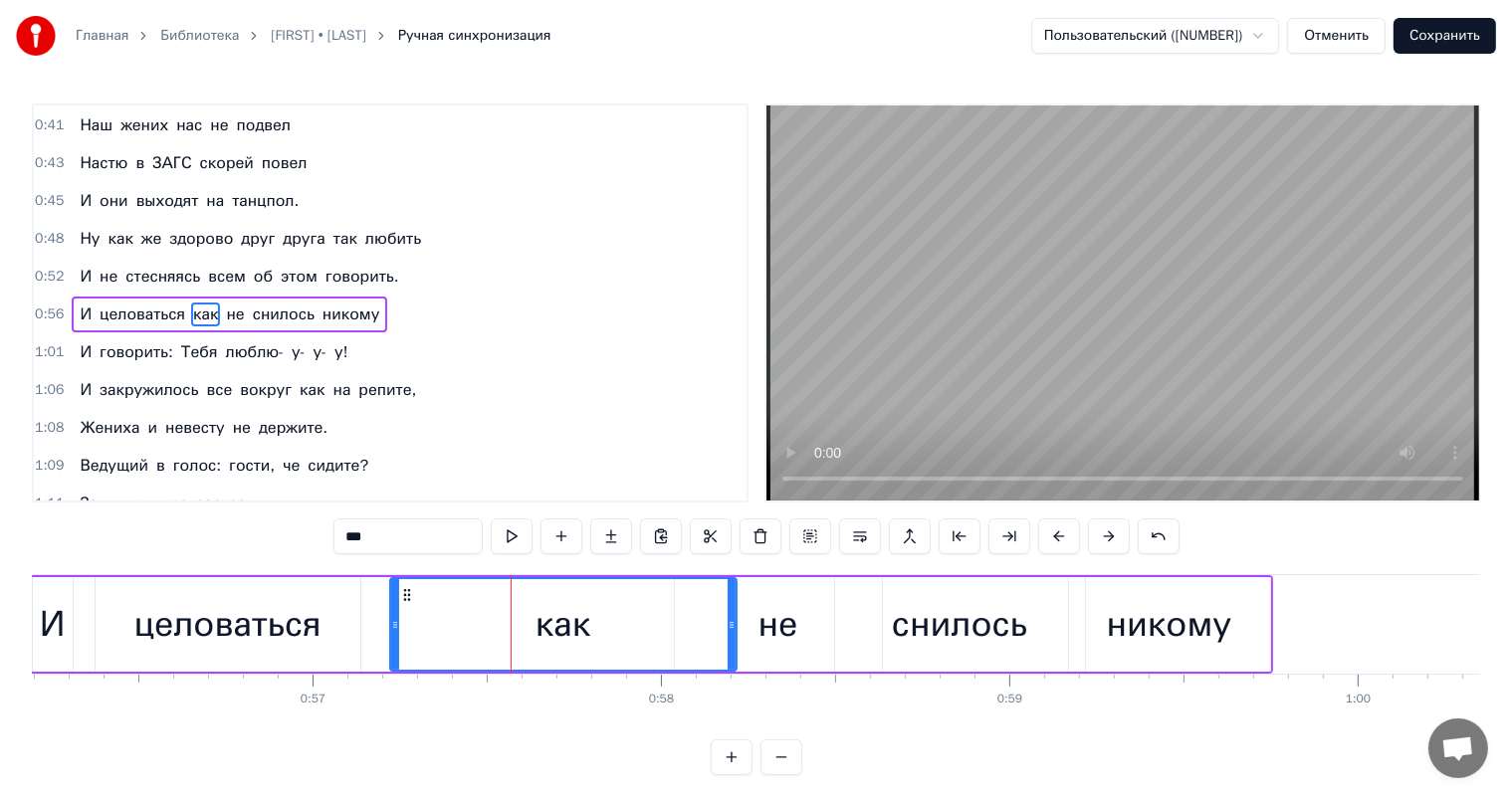 click at bounding box center (1109, 536) 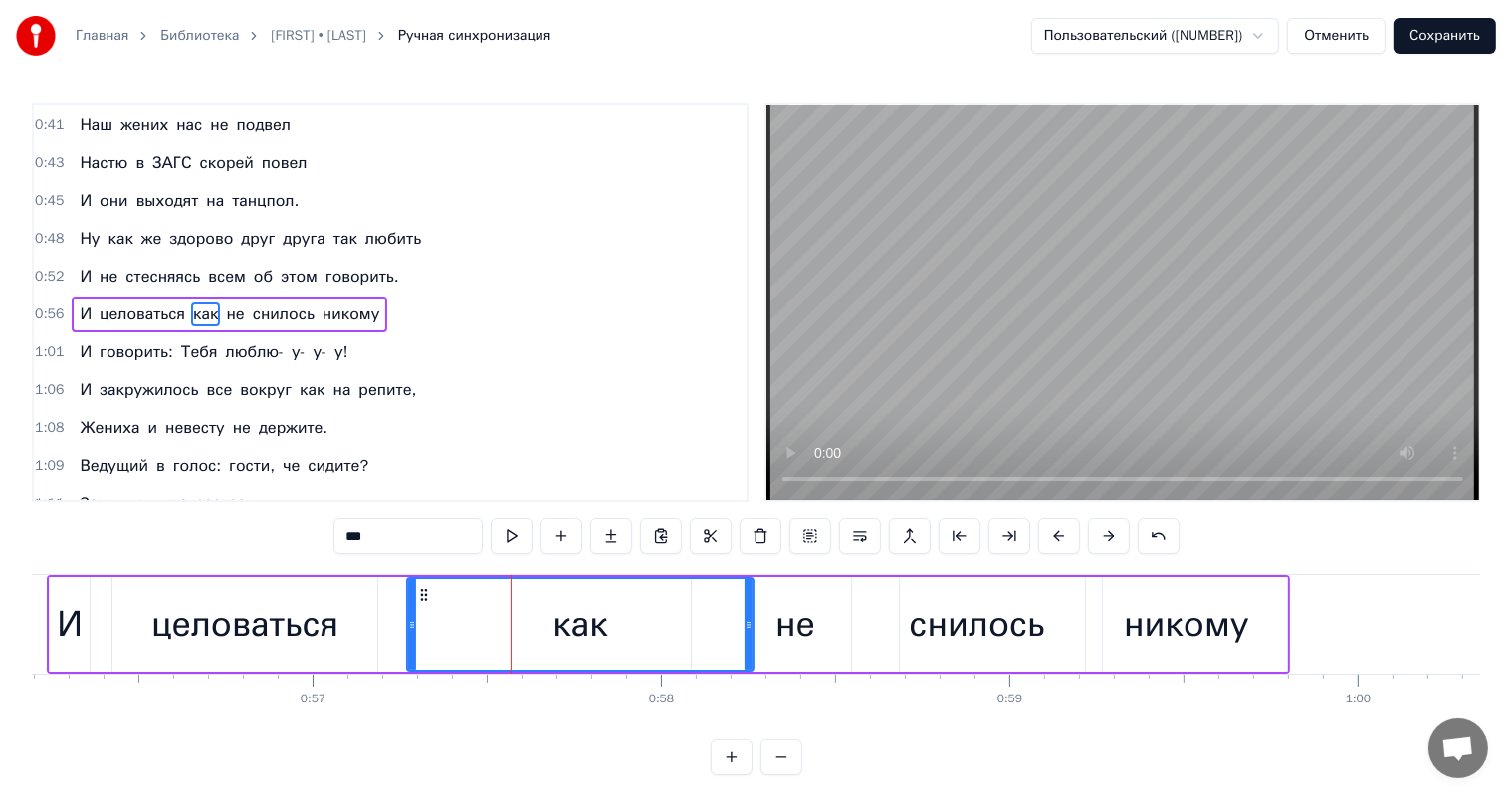 click at bounding box center (1109, 536) 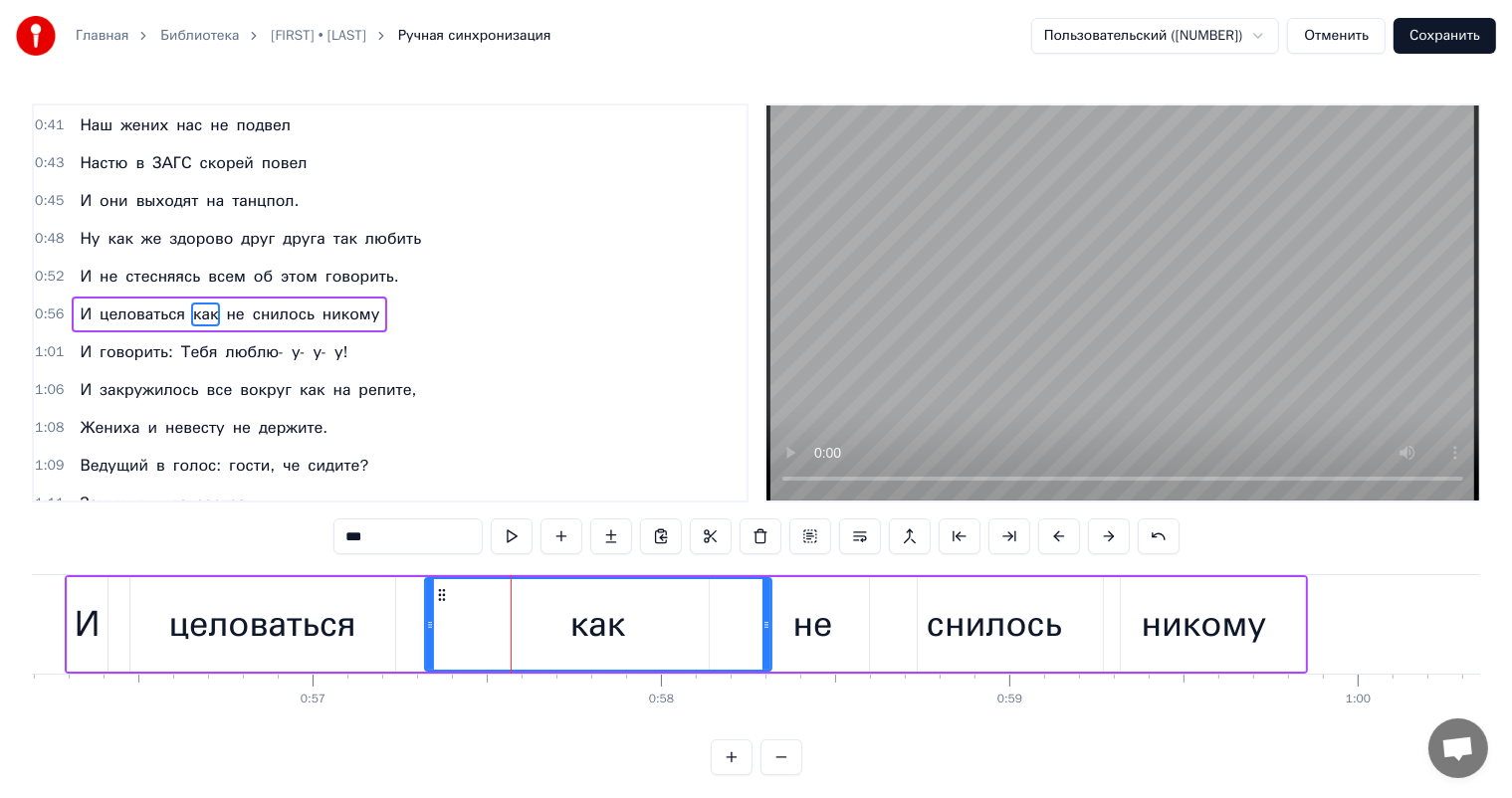 click at bounding box center [1109, 536] 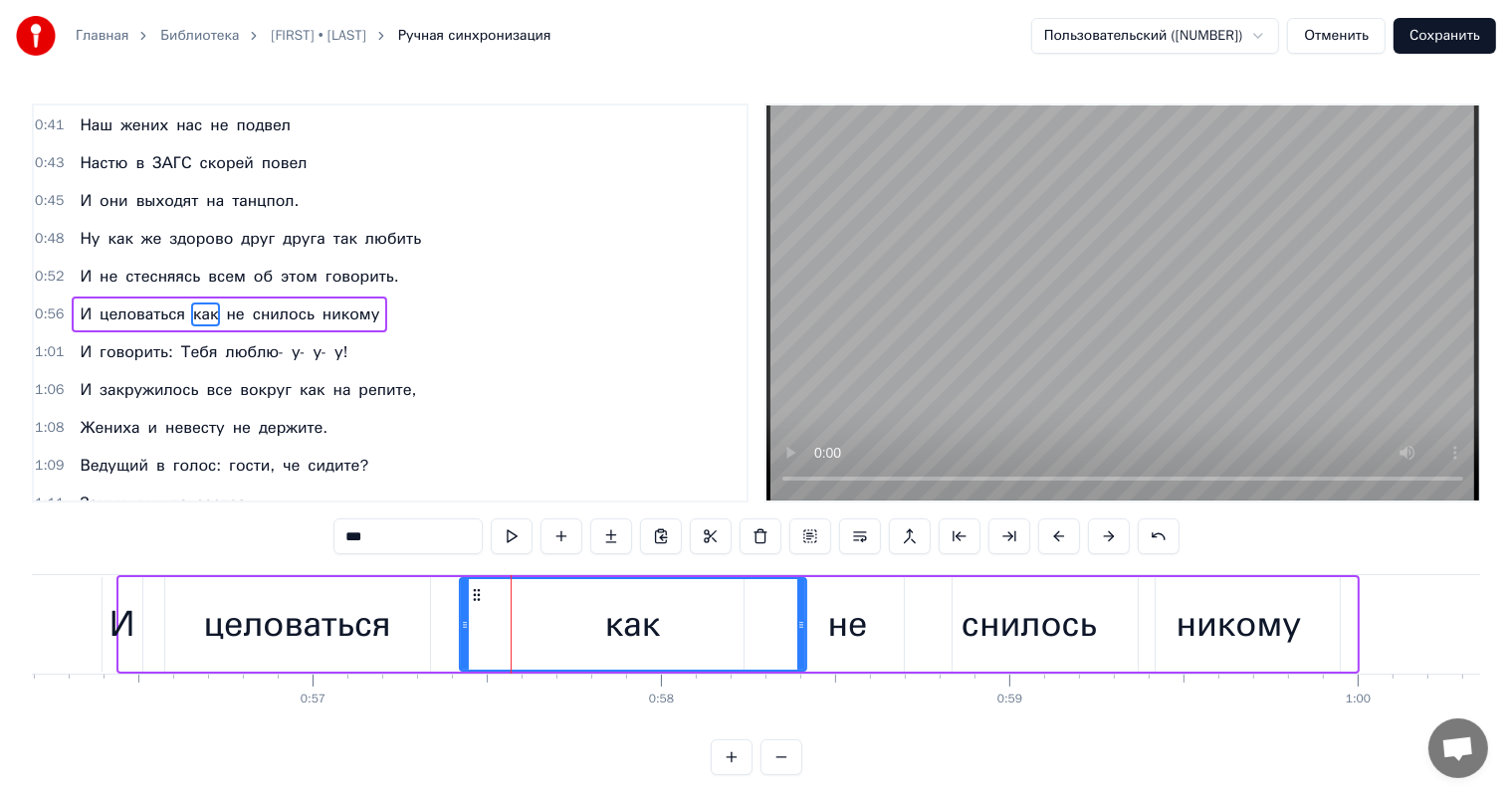 click at bounding box center [1109, 536] 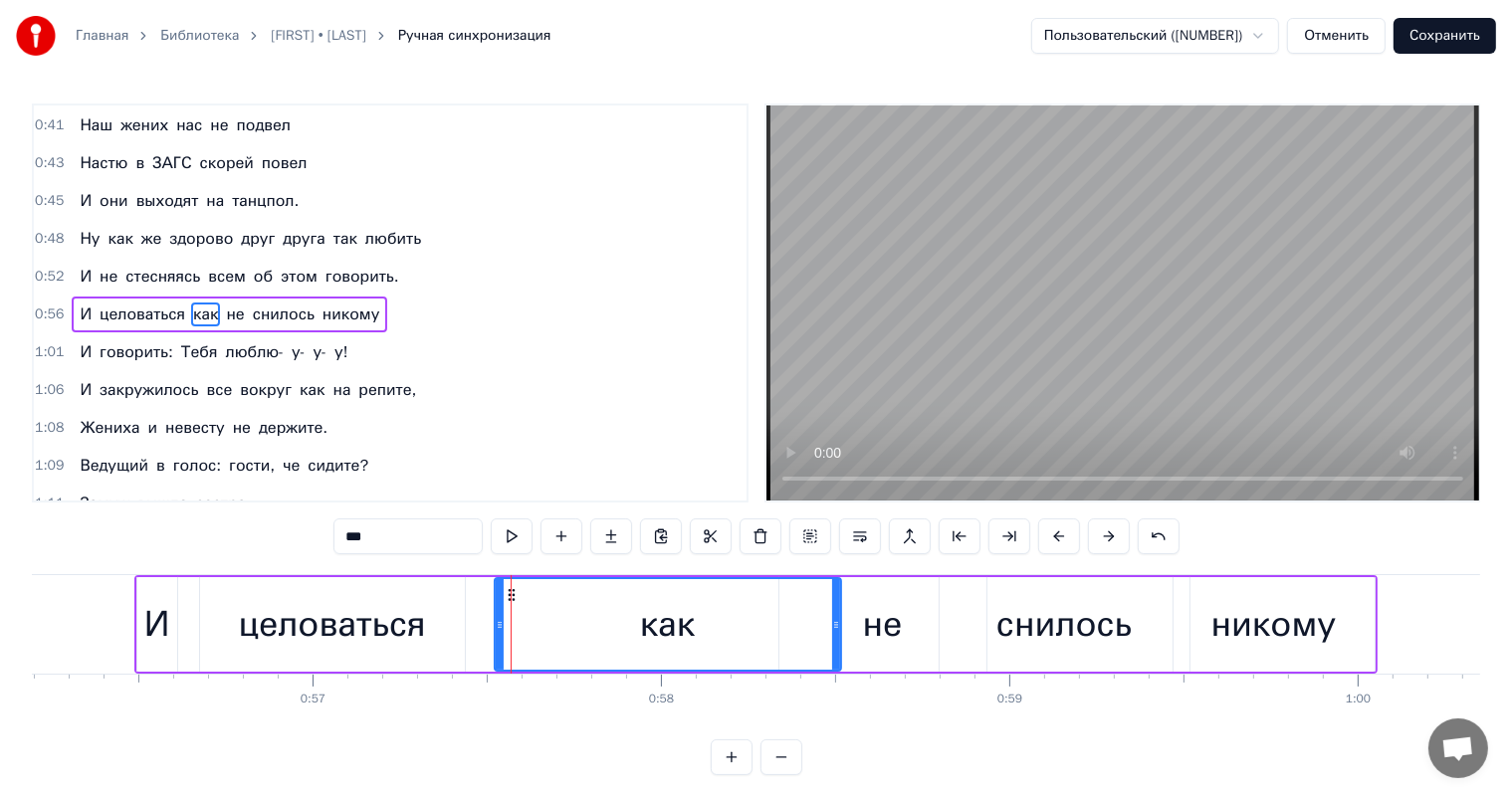 click at bounding box center [1109, 536] 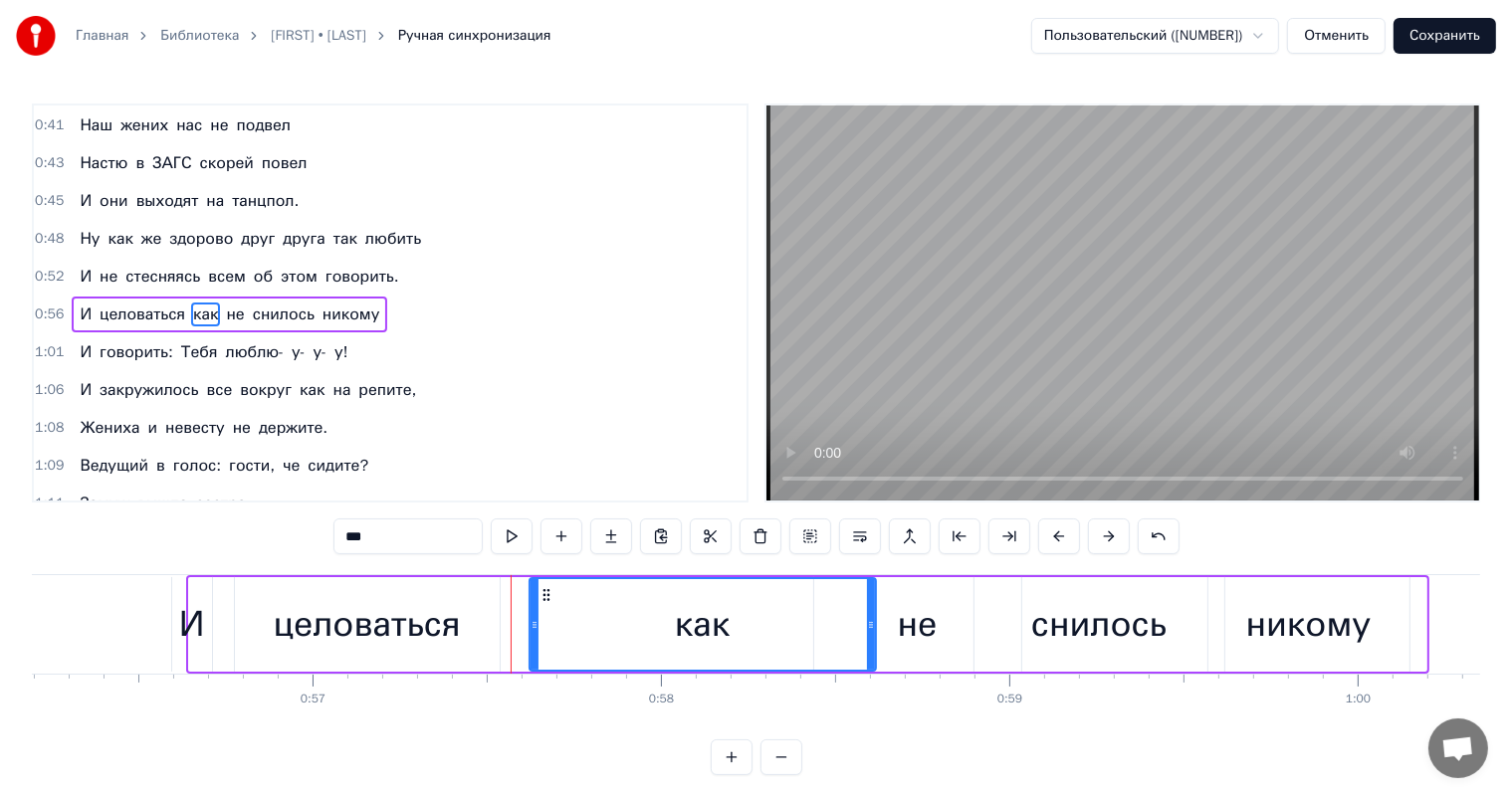 click at bounding box center [1109, 536] 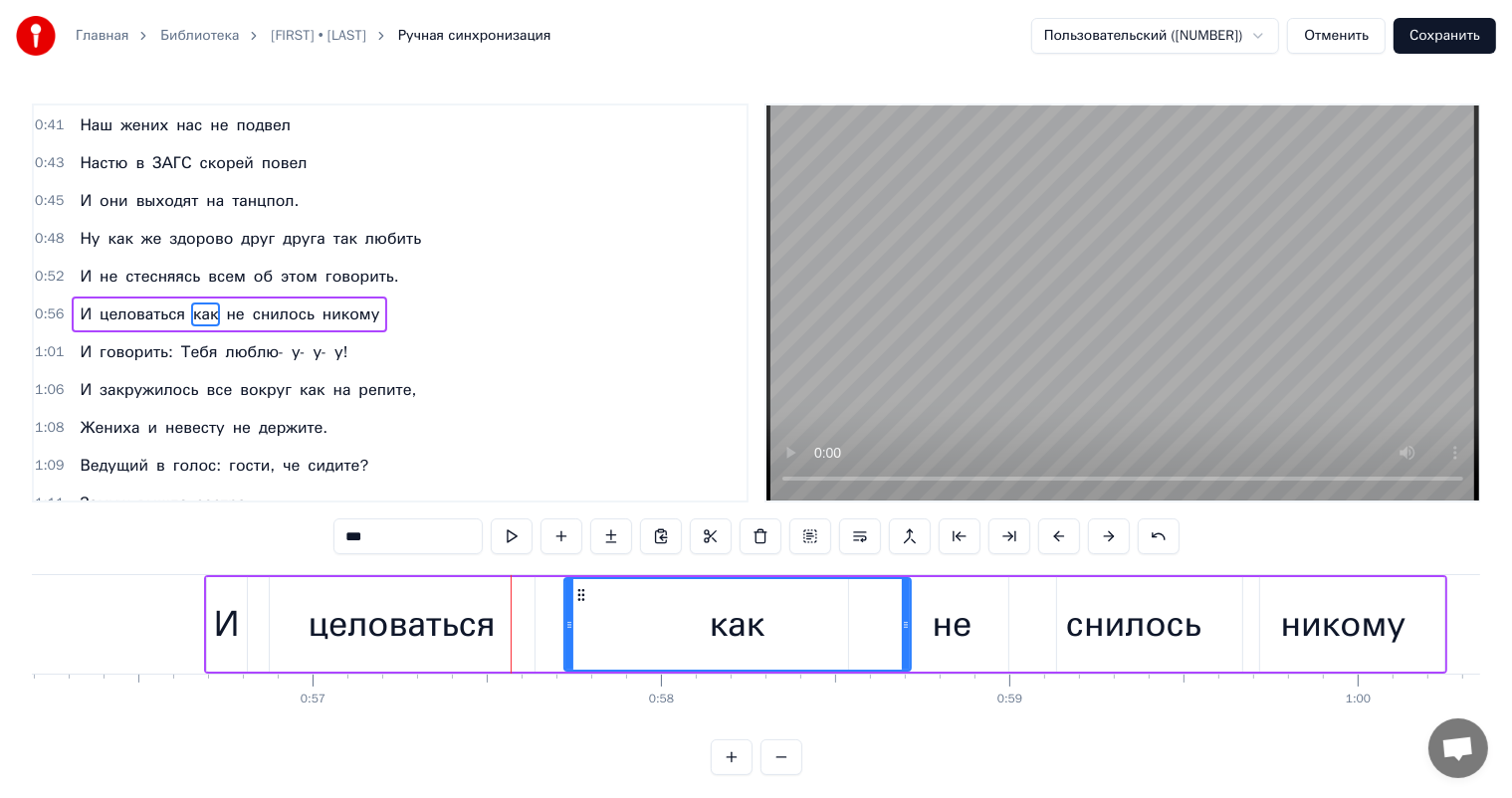 click at bounding box center (1109, 536) 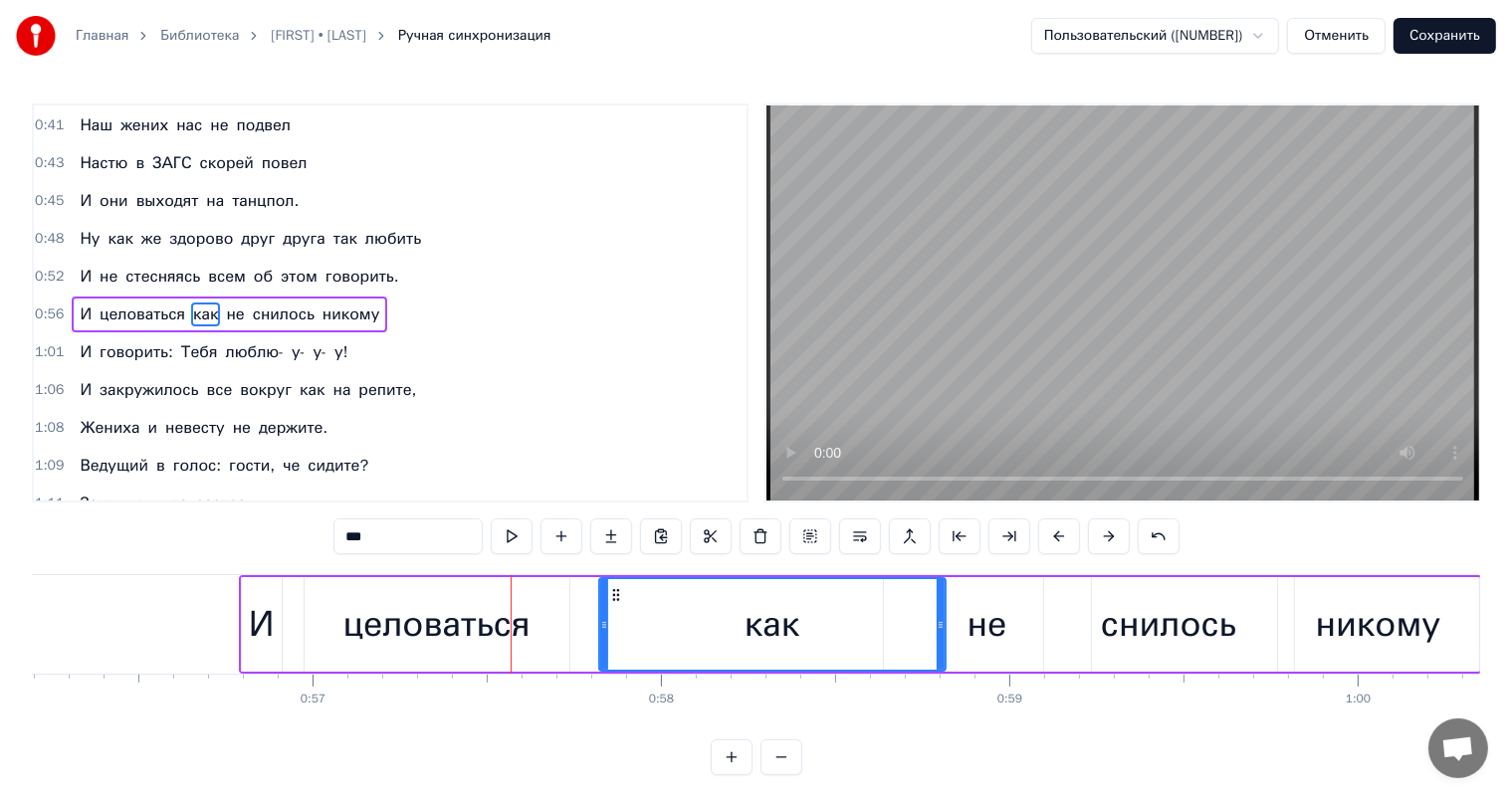 click at bounding box center (1109, 536) 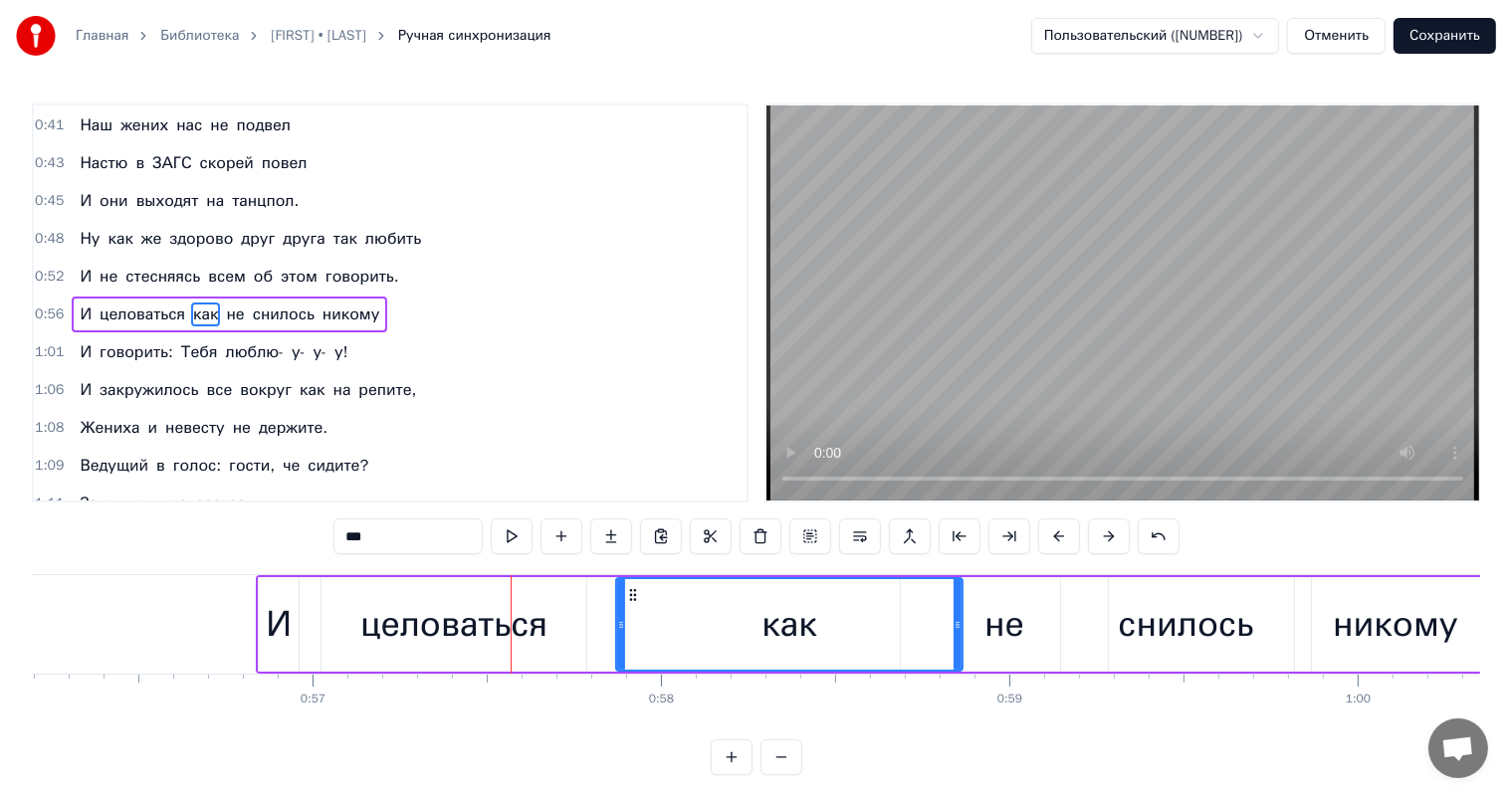 click at bounding box center [1109, 536] 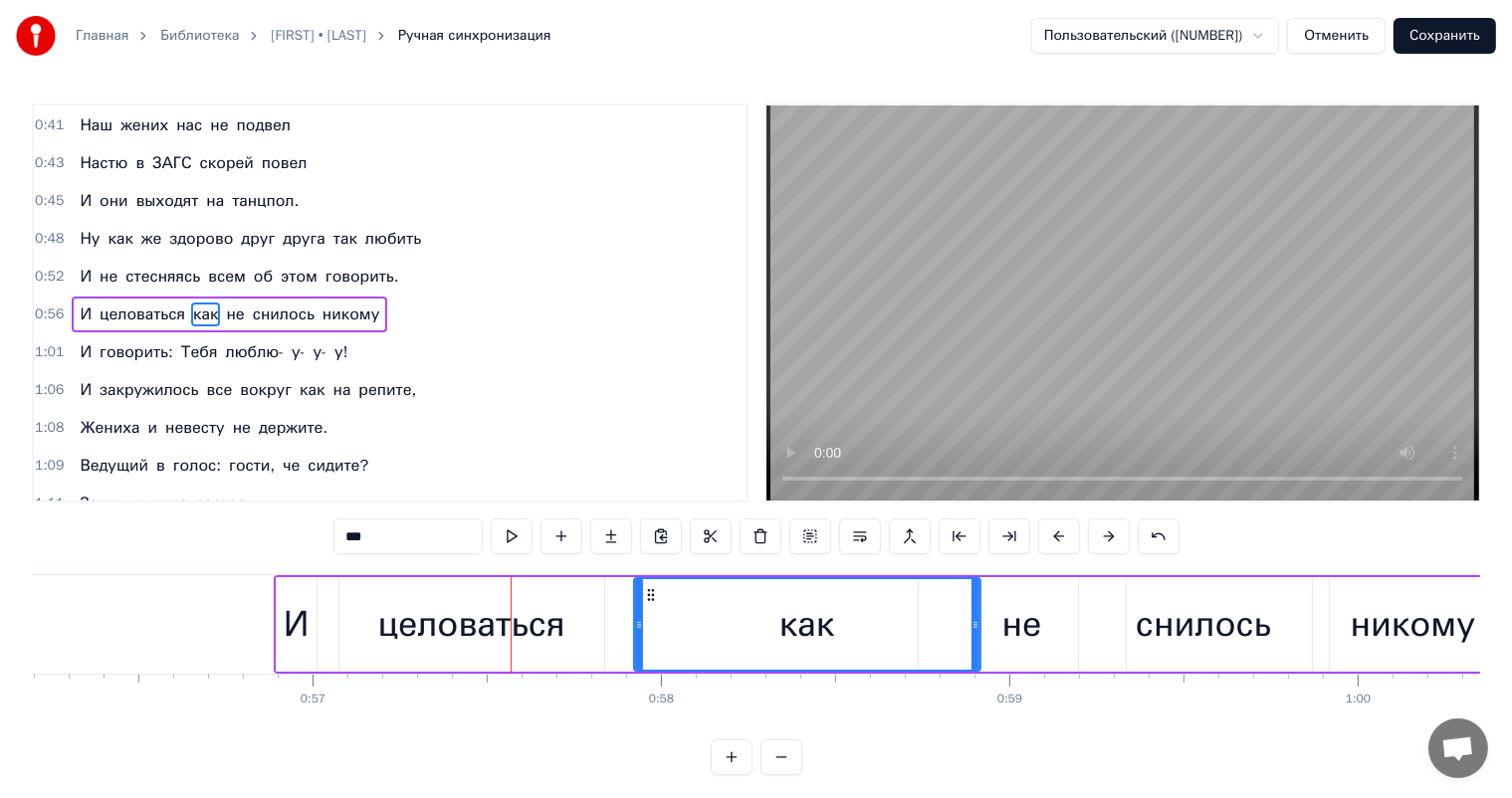 click at bounding box center [1109, 536] 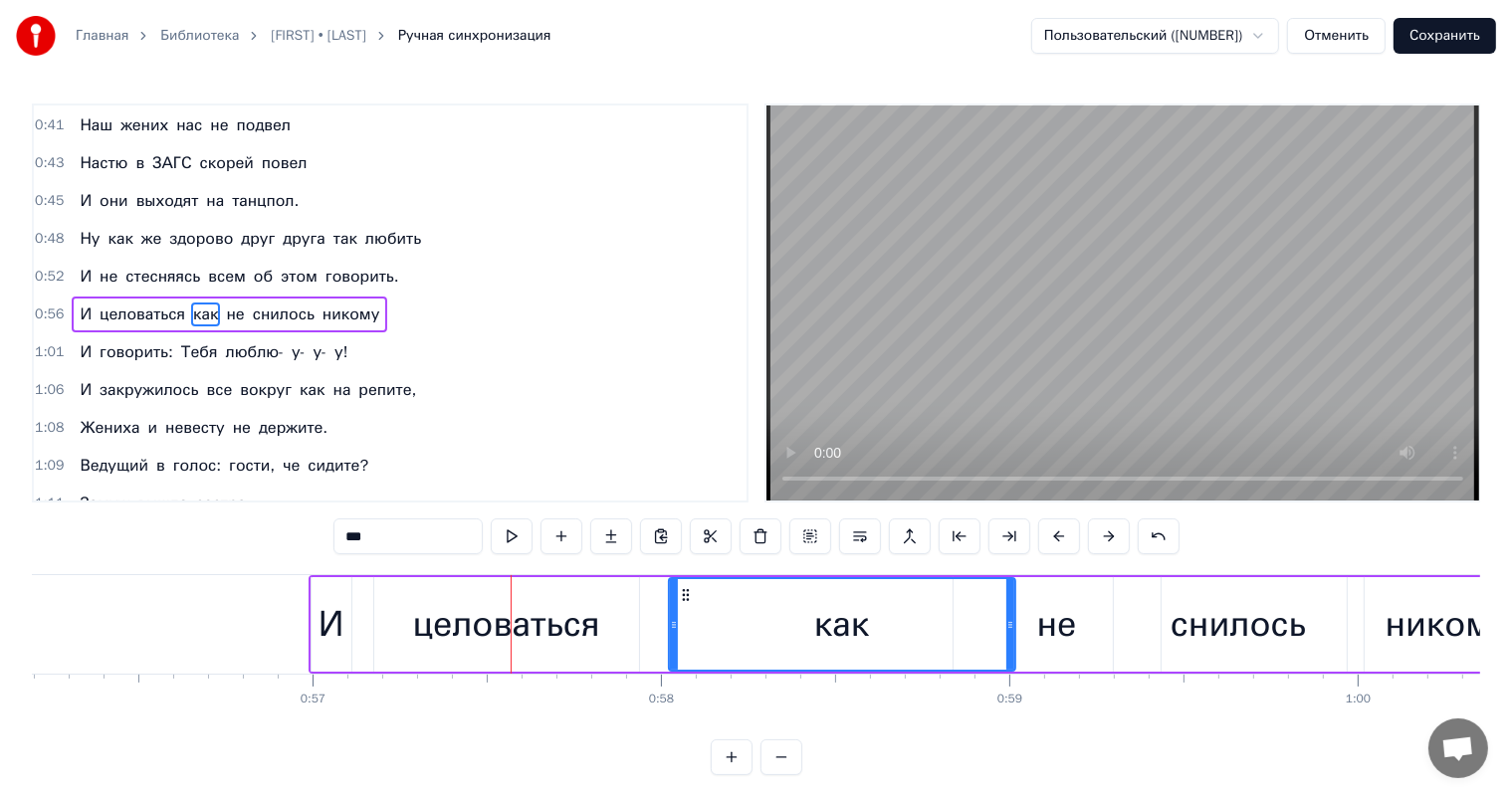 click at bounding box center [1109, 536] 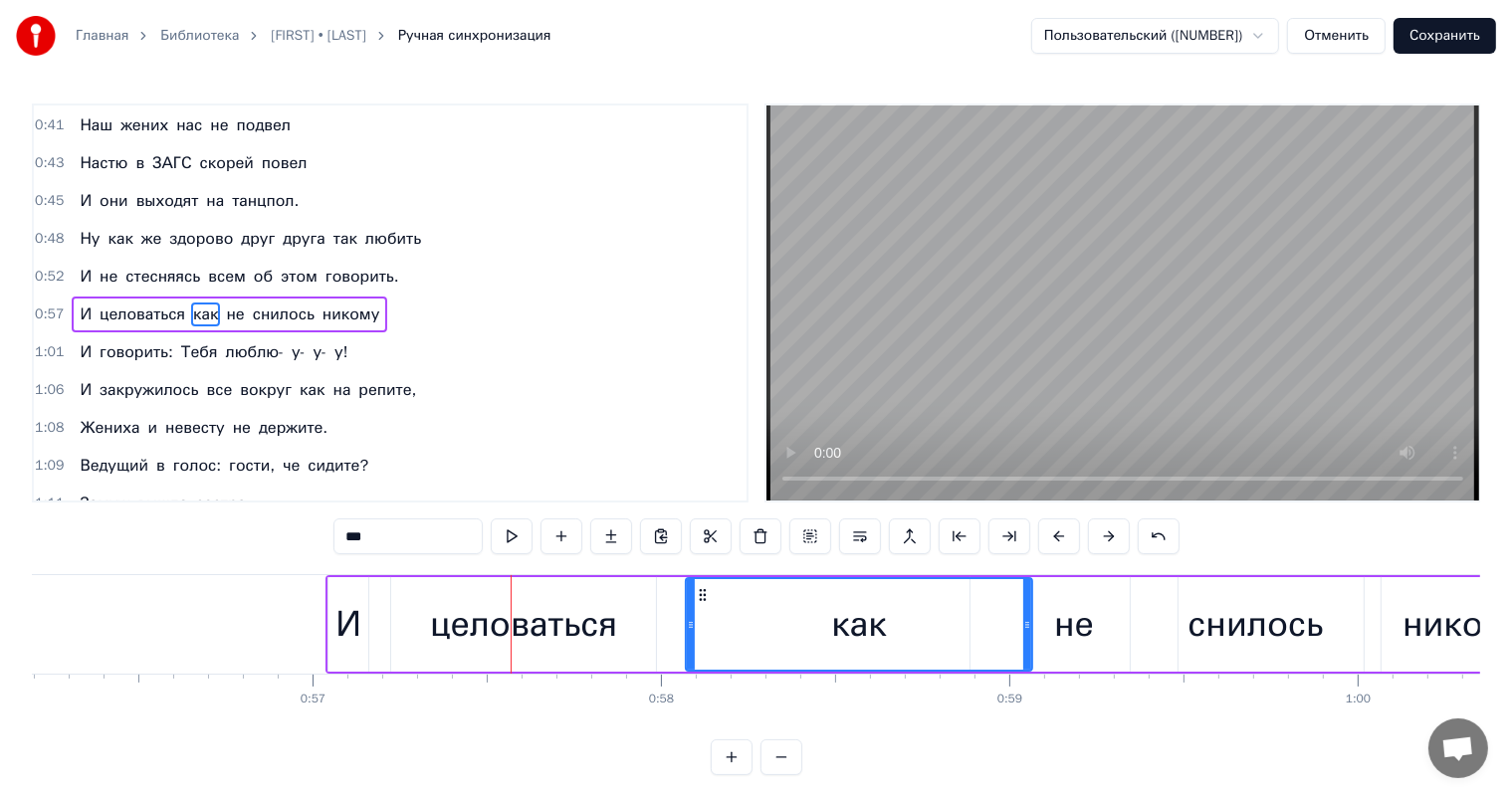 click on "как" at bounding box center (120, 239) 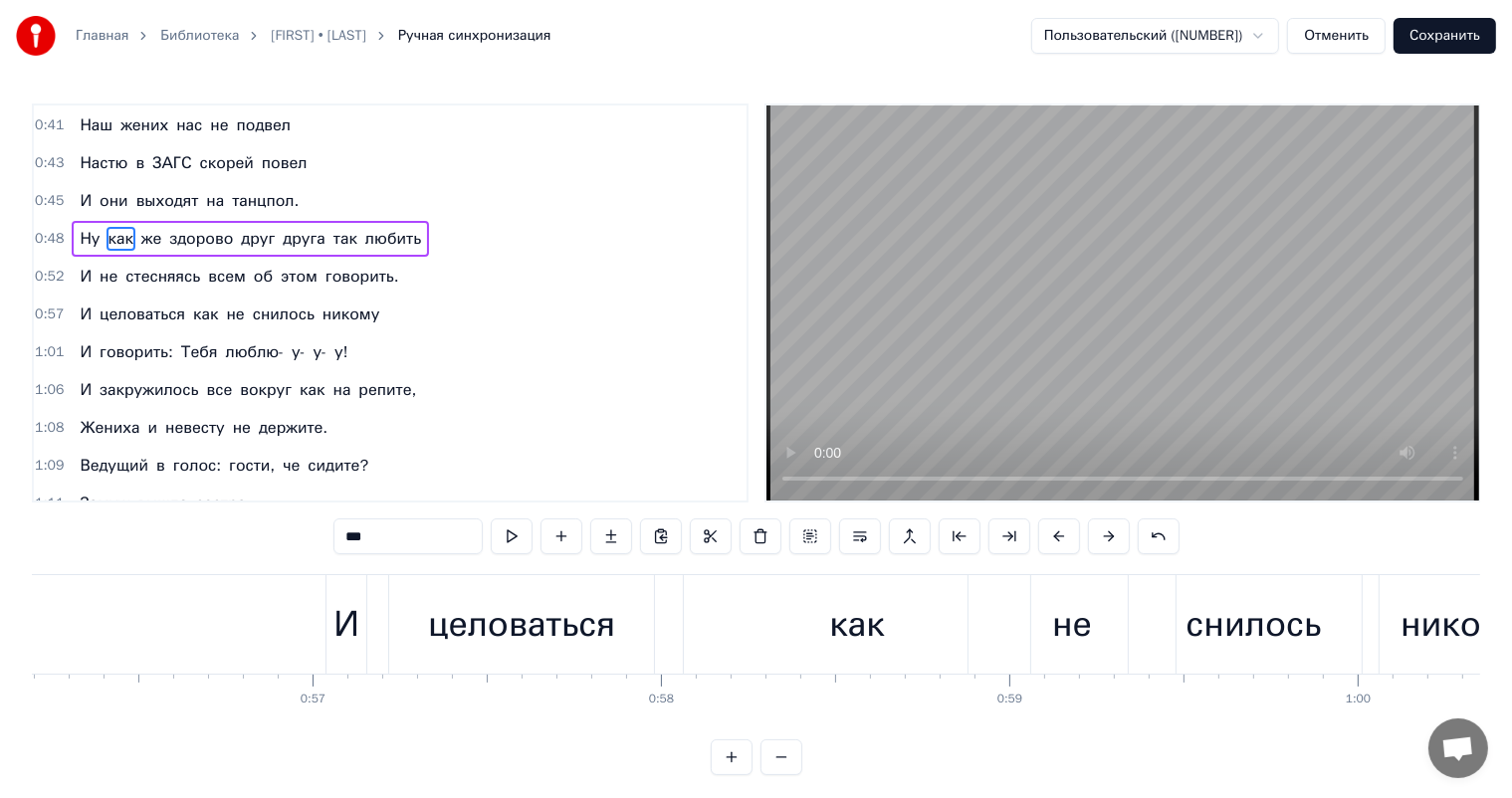 scroll, scrollTop: 40, scrollLeft: 0, axis: vertical 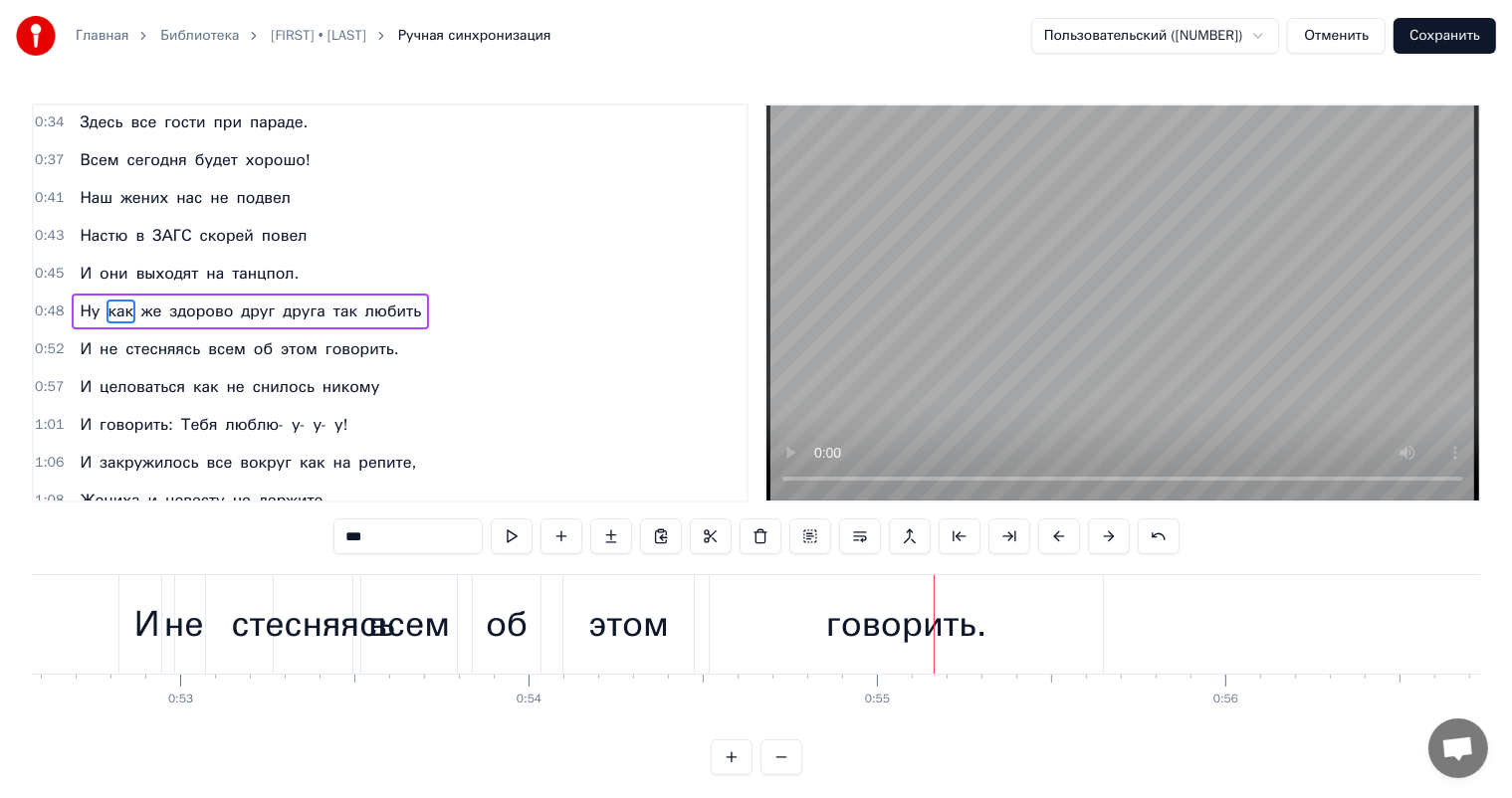 click on "этом" at bounding box center [628, 624] 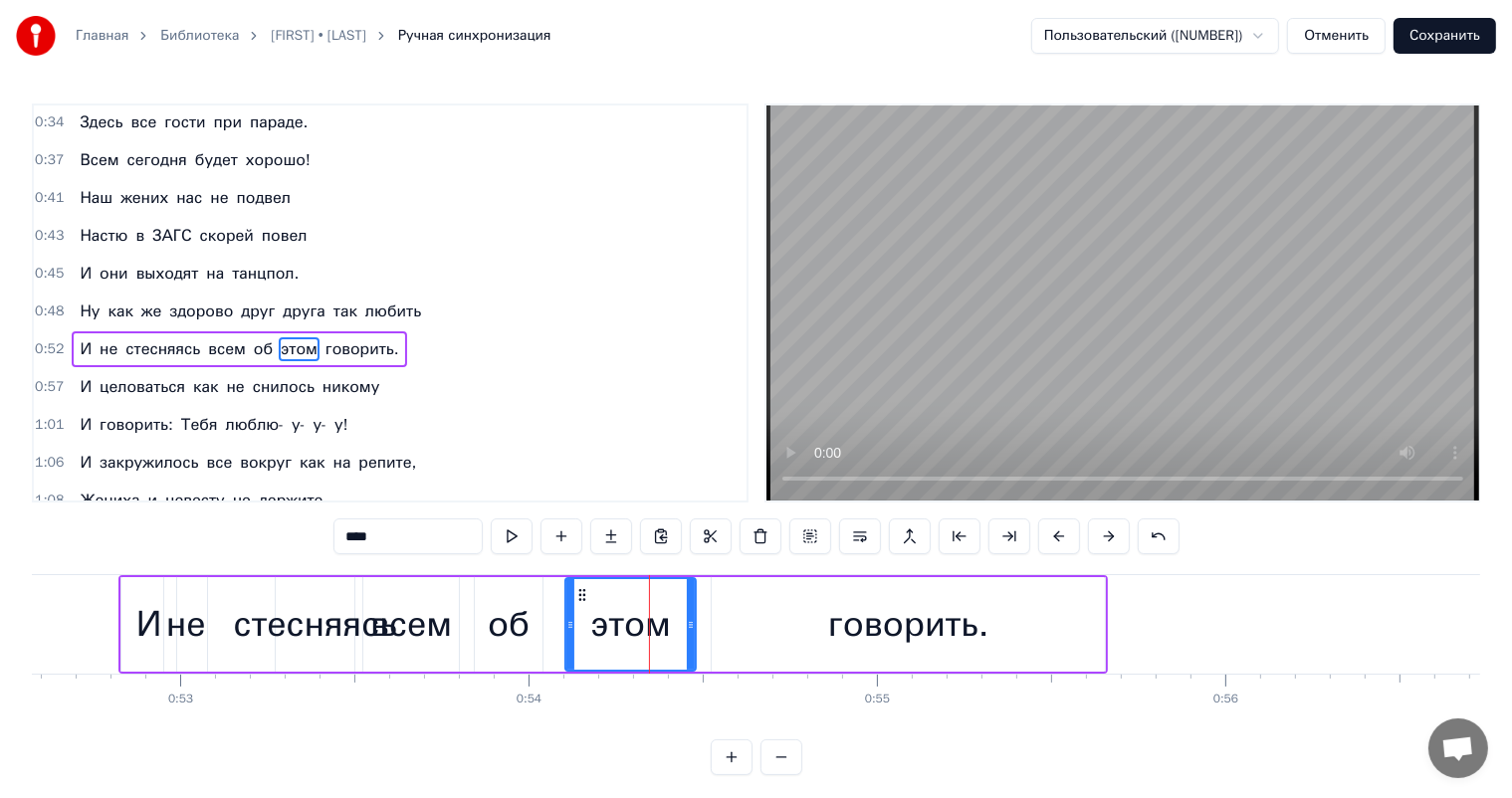 scroll, scrollTop: 76, scrollLeft: 0, axis: vertical 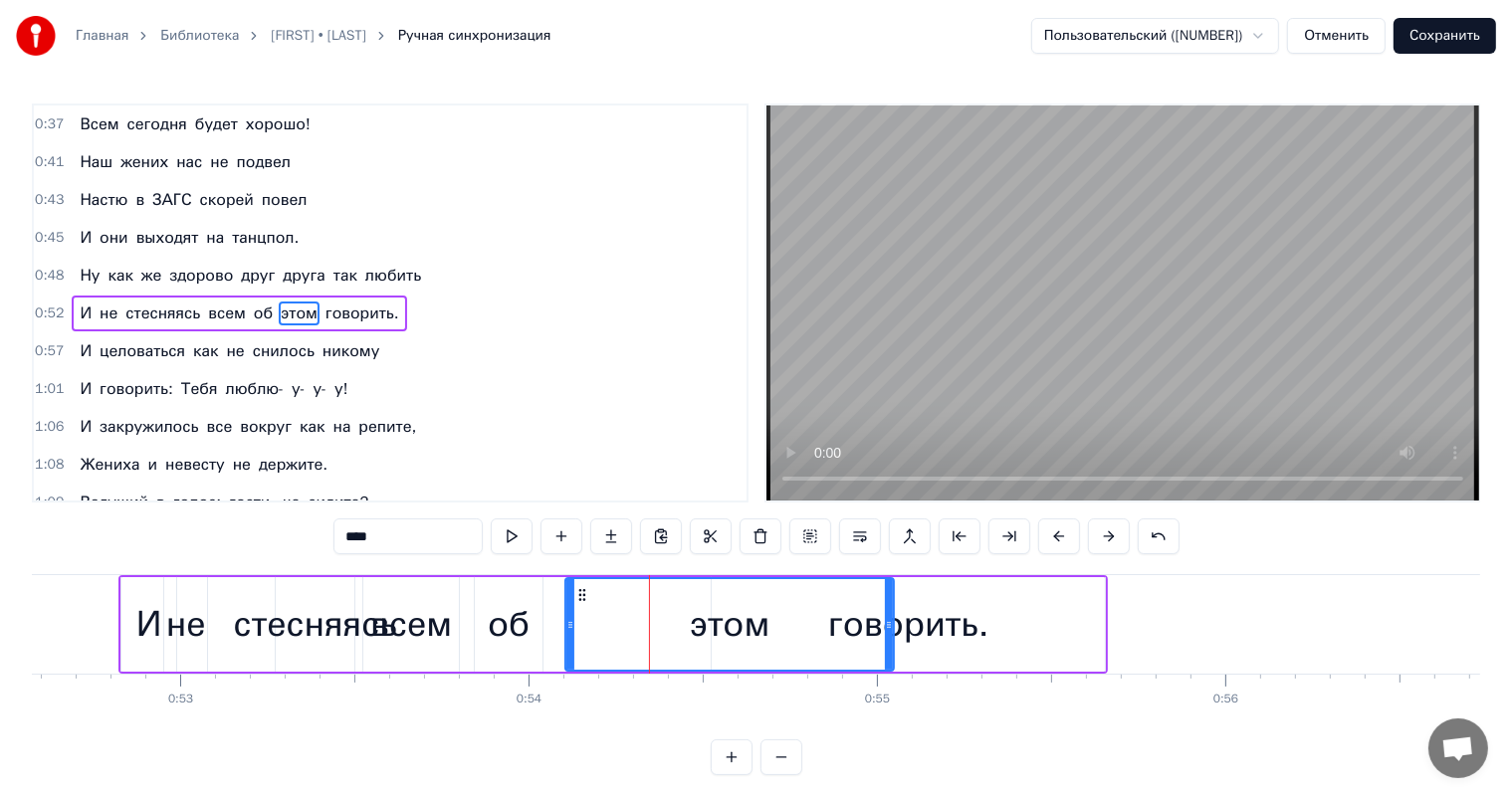 drag, startPoint x: 689, startPoint y: 625, endPoint x: 888, endPoint y: 636, distance: 199.30379 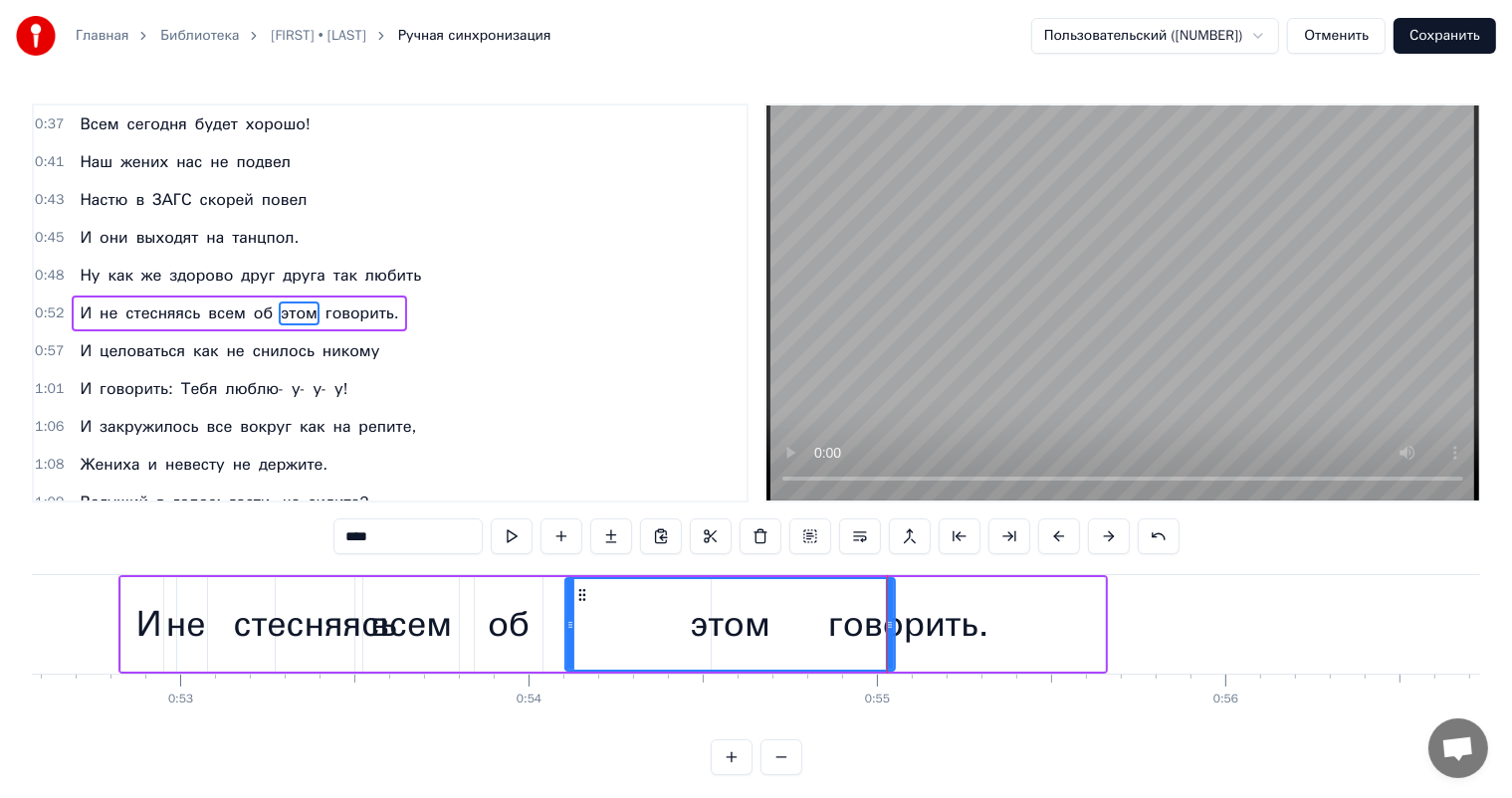click on "говорить." at bounding box center [908, 624] 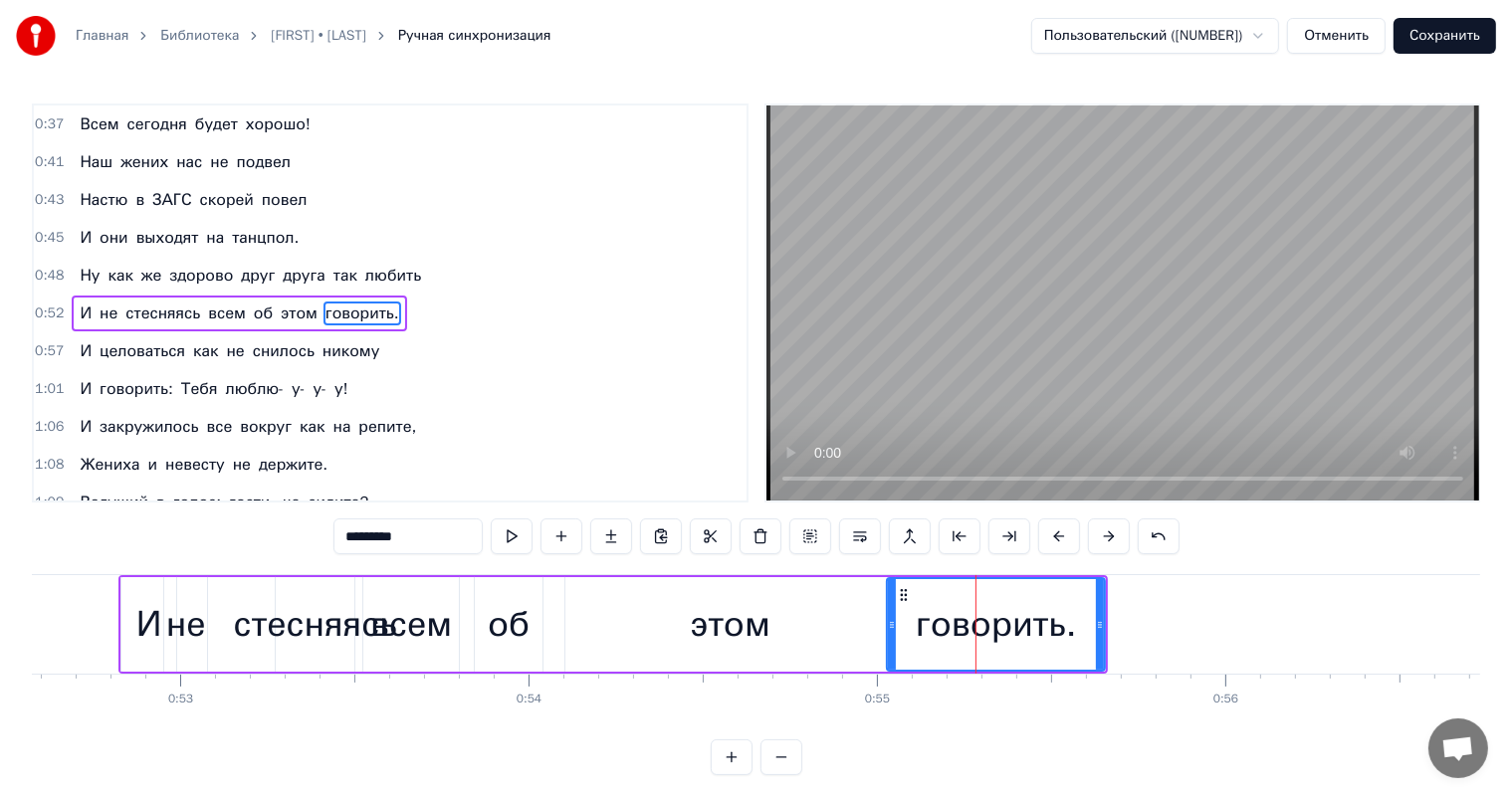 drag, startPoint x: 713, startPoint y: 621, endPoint x: 888, endPoint y: 633, distance: 175.41095 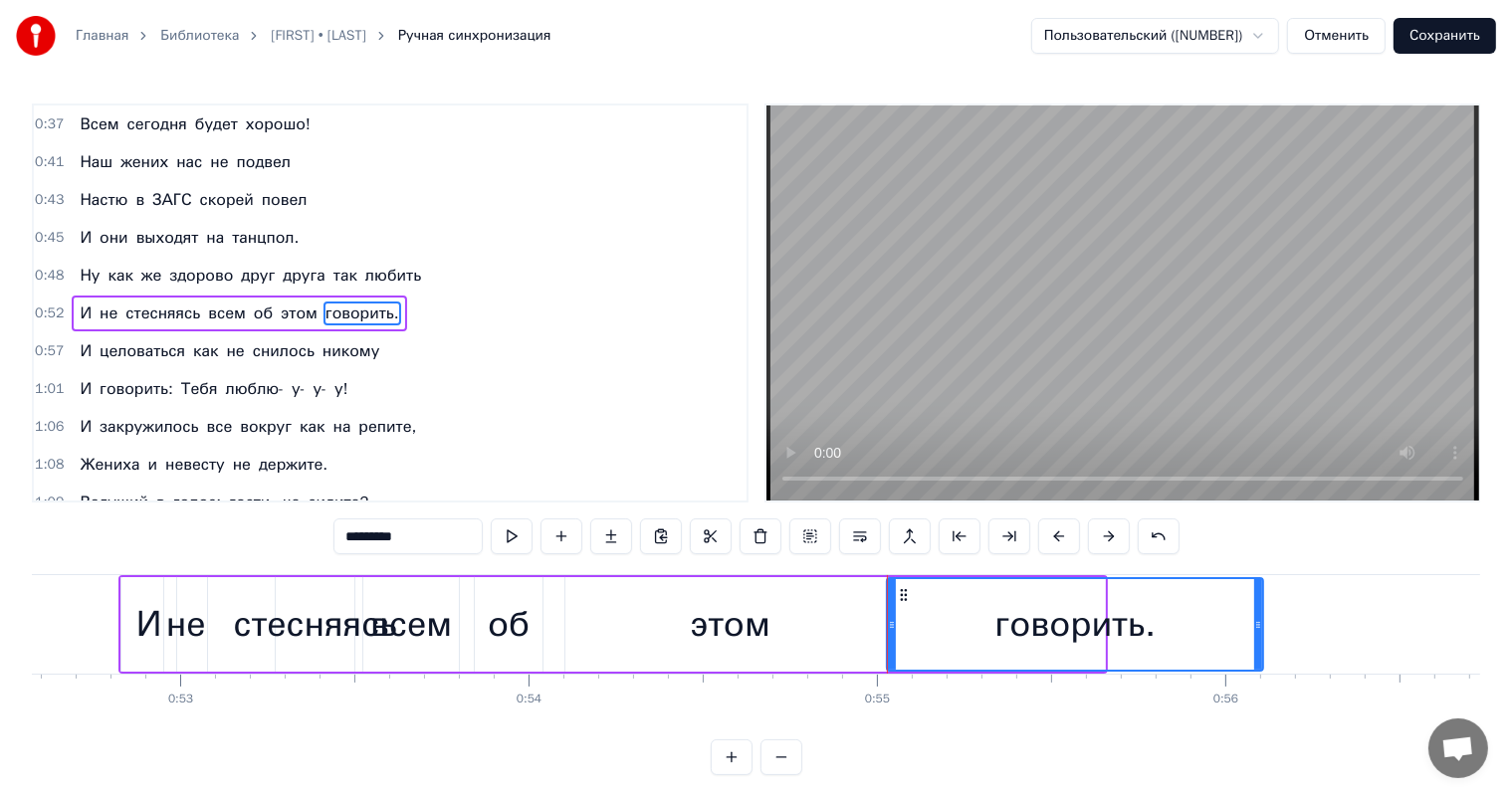 drag, startPoint x: 1100, startPoint y: 621, endPoint x: 1263, endPoint y: 634, distance: 163.51758 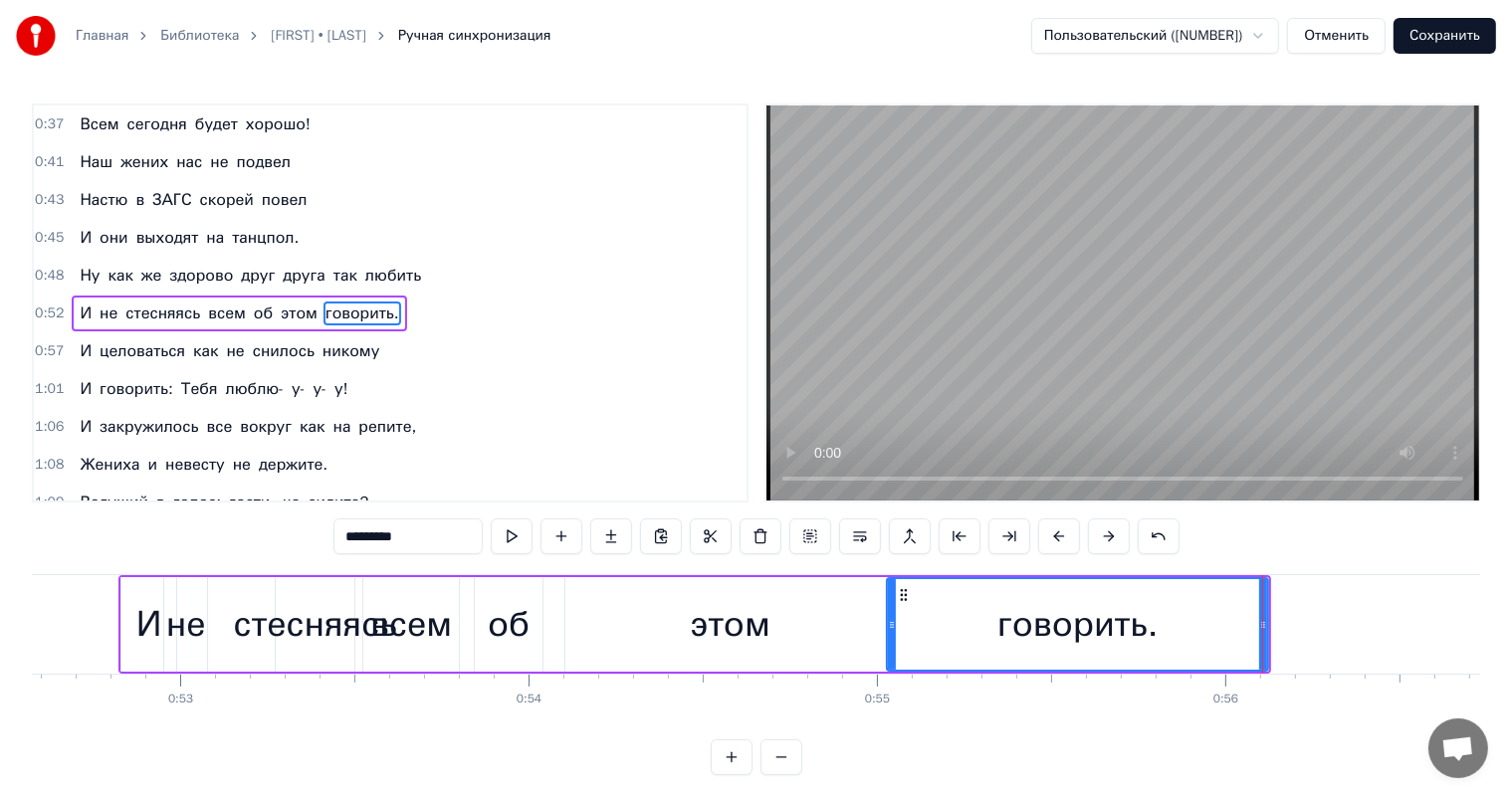 click on "И не стесняясь всем об этом говорить." at bounding box center [695, 624] 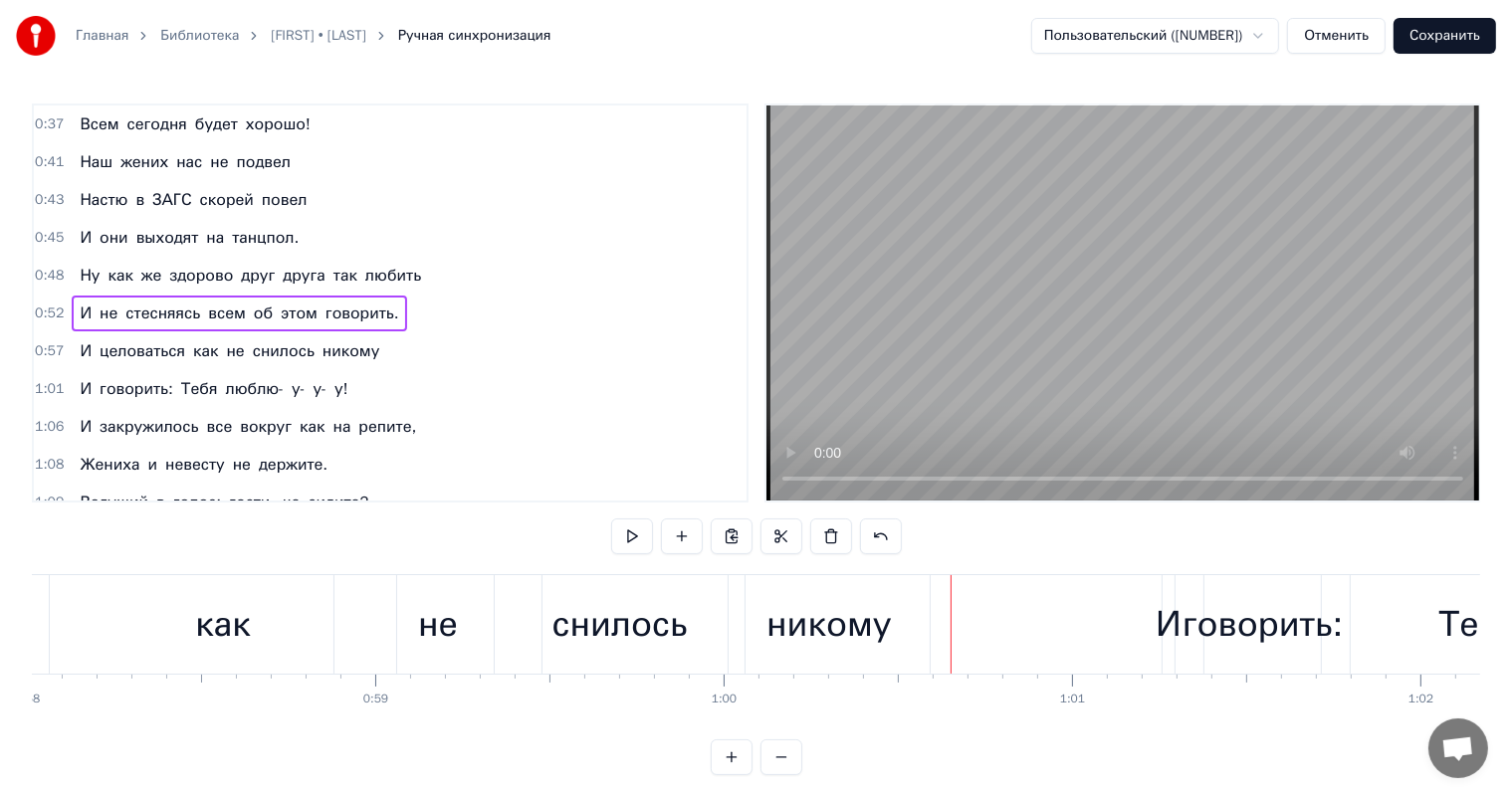 scroll, scrollTop: 0, scrollLeft: 20039, axis: horizontal 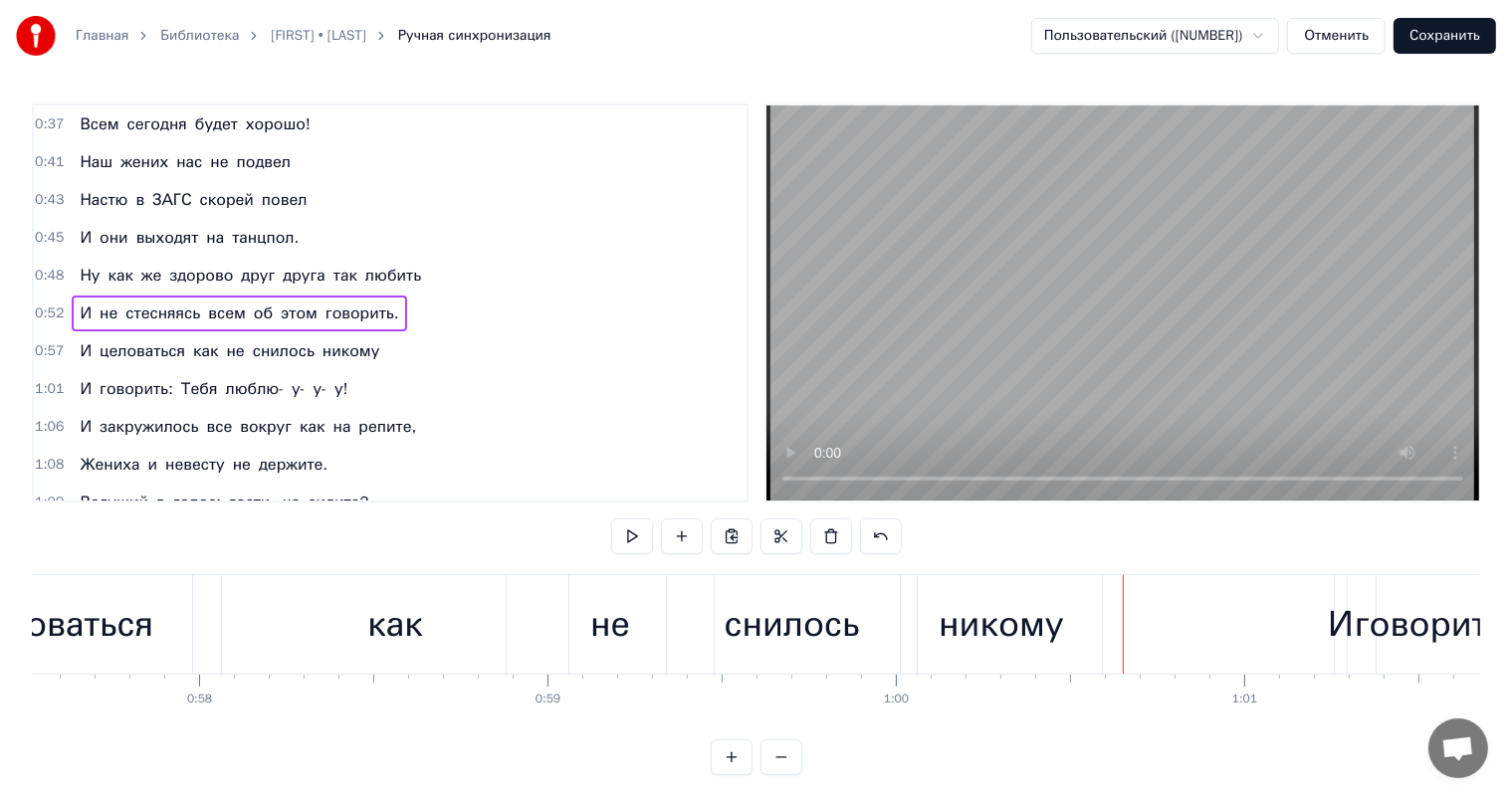 click on "не" at bounding box center (610, 624) 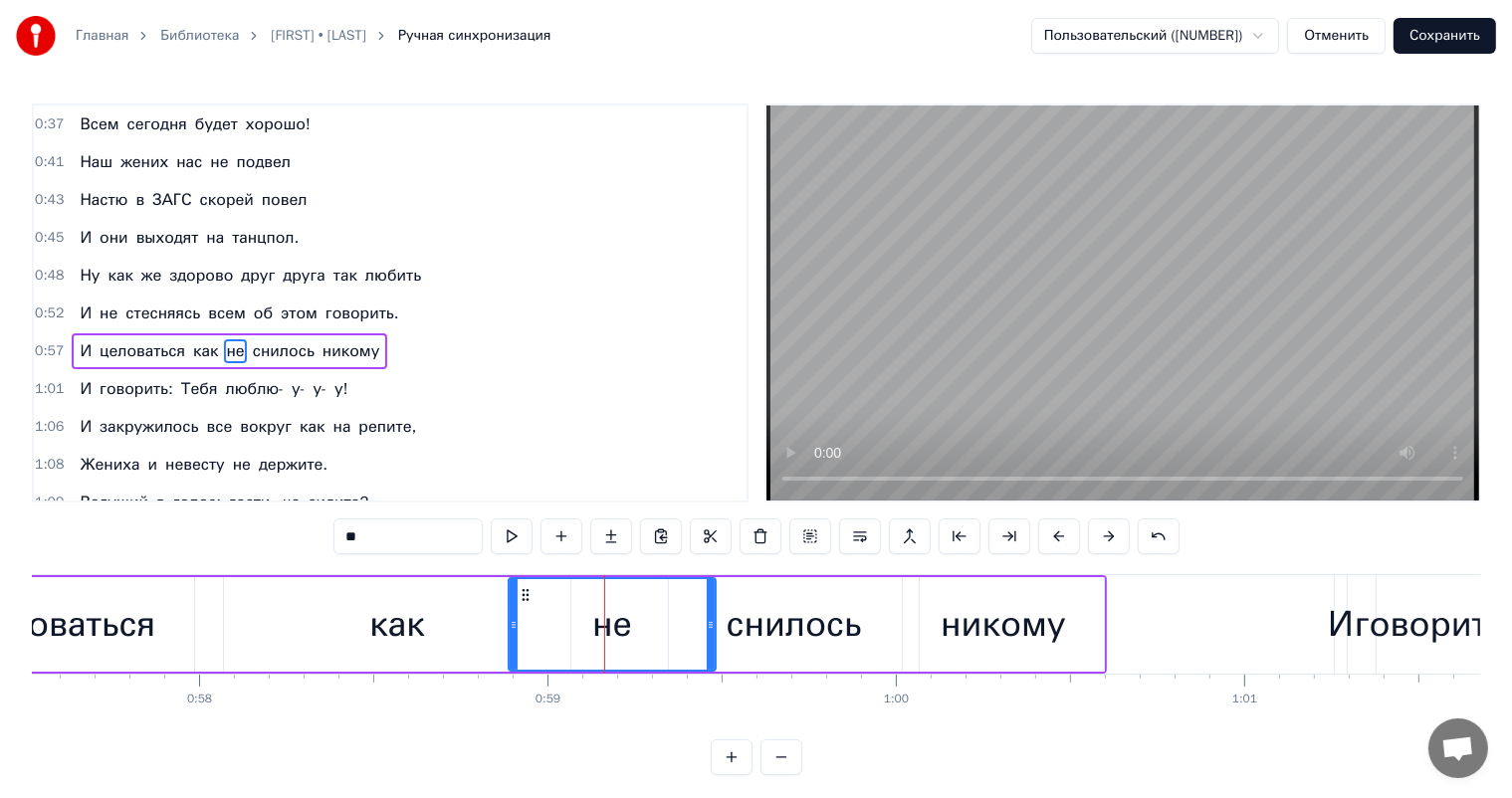 scroll, scrollTop: 112, scrollLeft: 0, axis: vertical 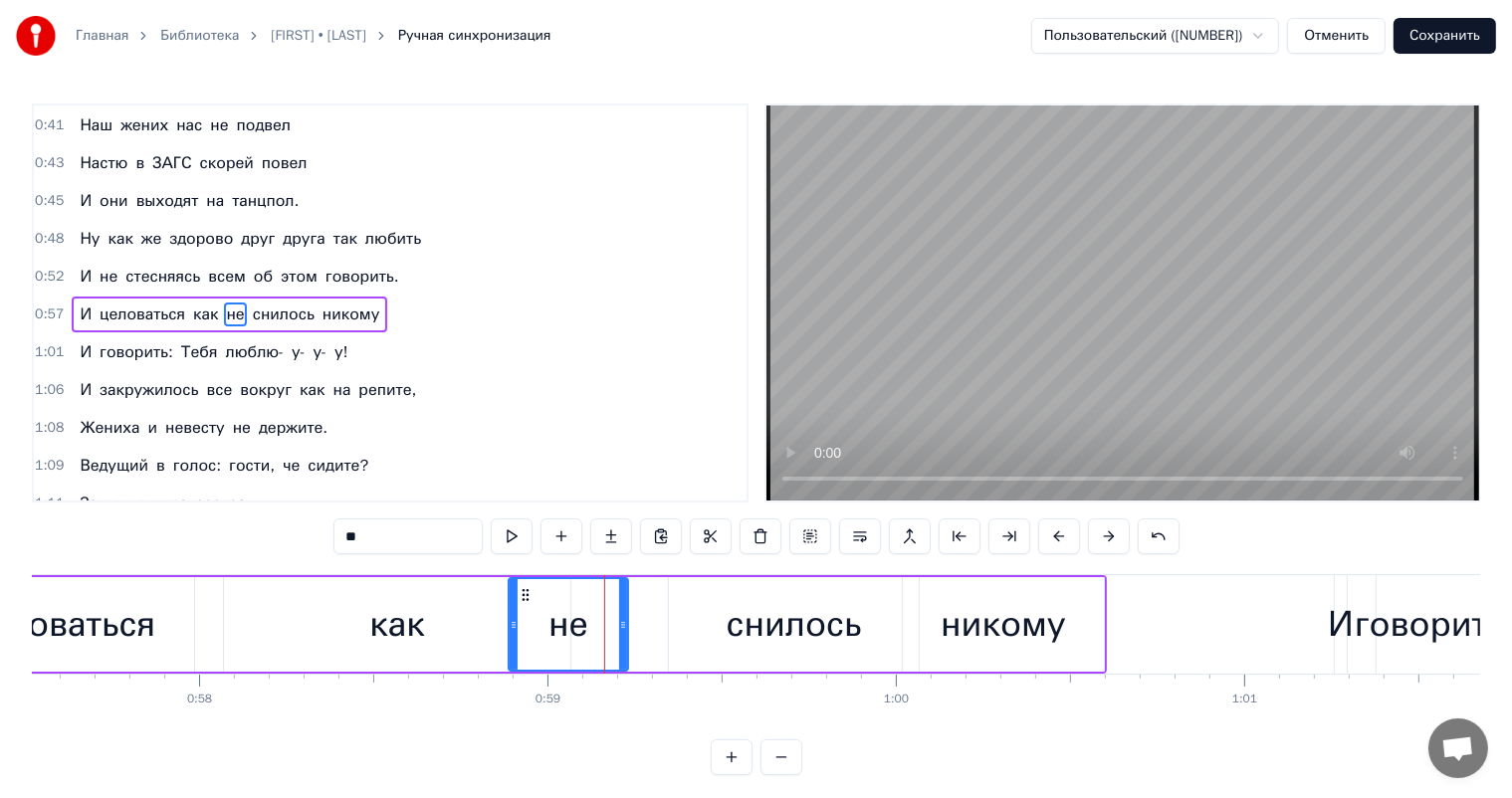 drag, startPoint x: 709, startPoint y: 621, endPoint x: 550, endPoint y: 637, distance: 159.803 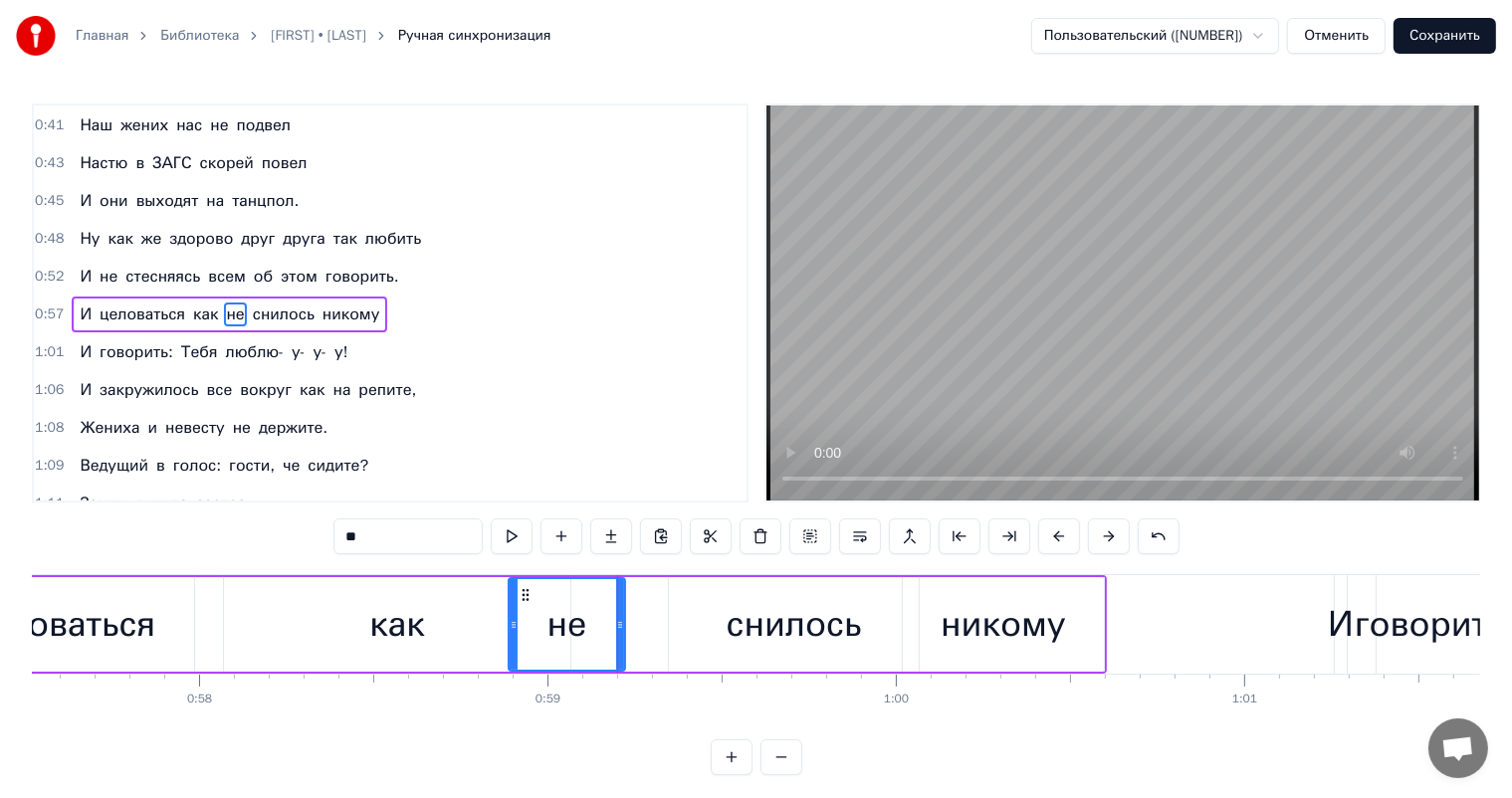 click on "снилось" at bounding box center [793, 624] 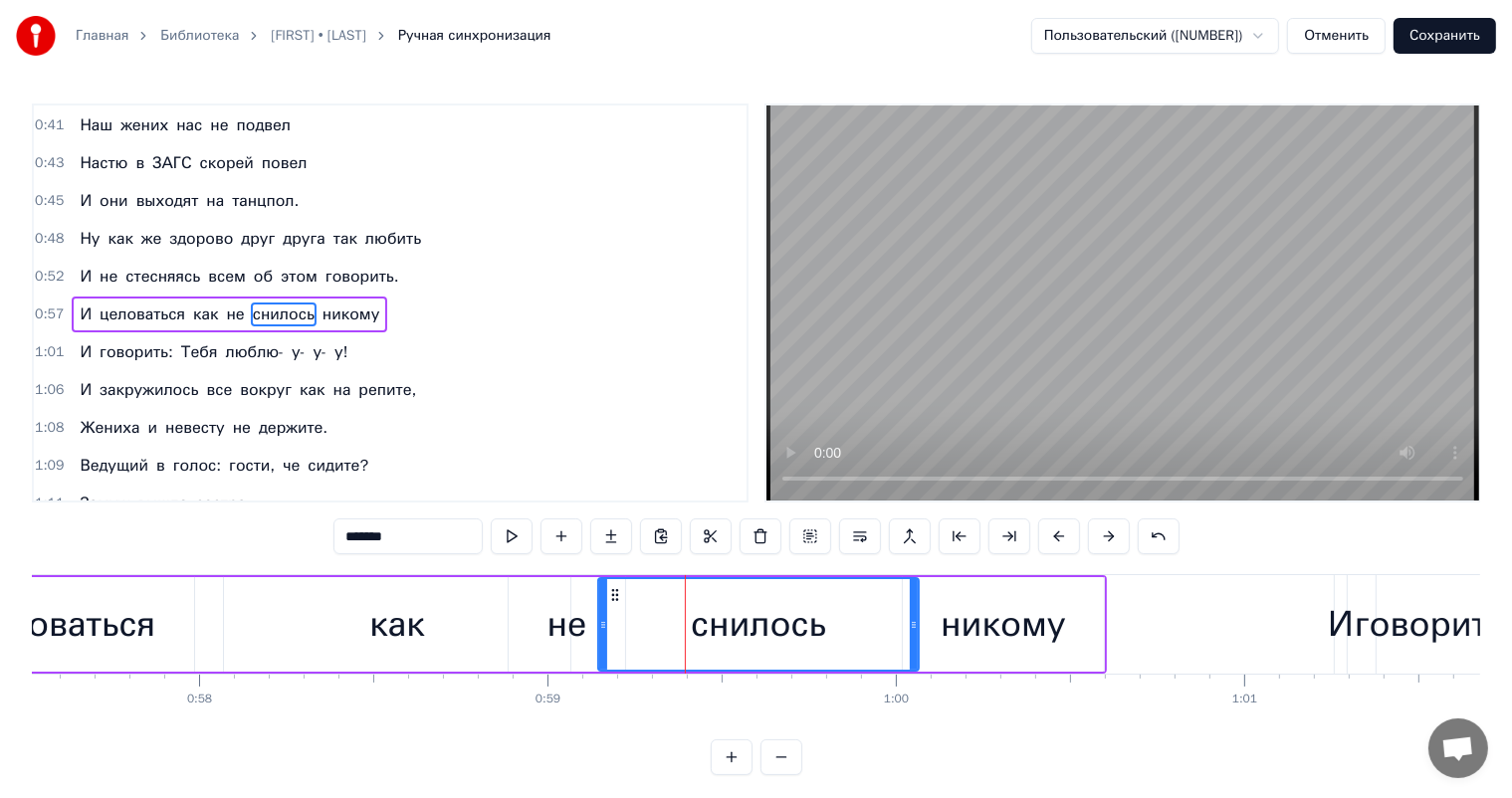 drag, startPoint x: 668, startPoint y: 625, endPoint x: 553, endPoint y: 628, distance: 115.03912 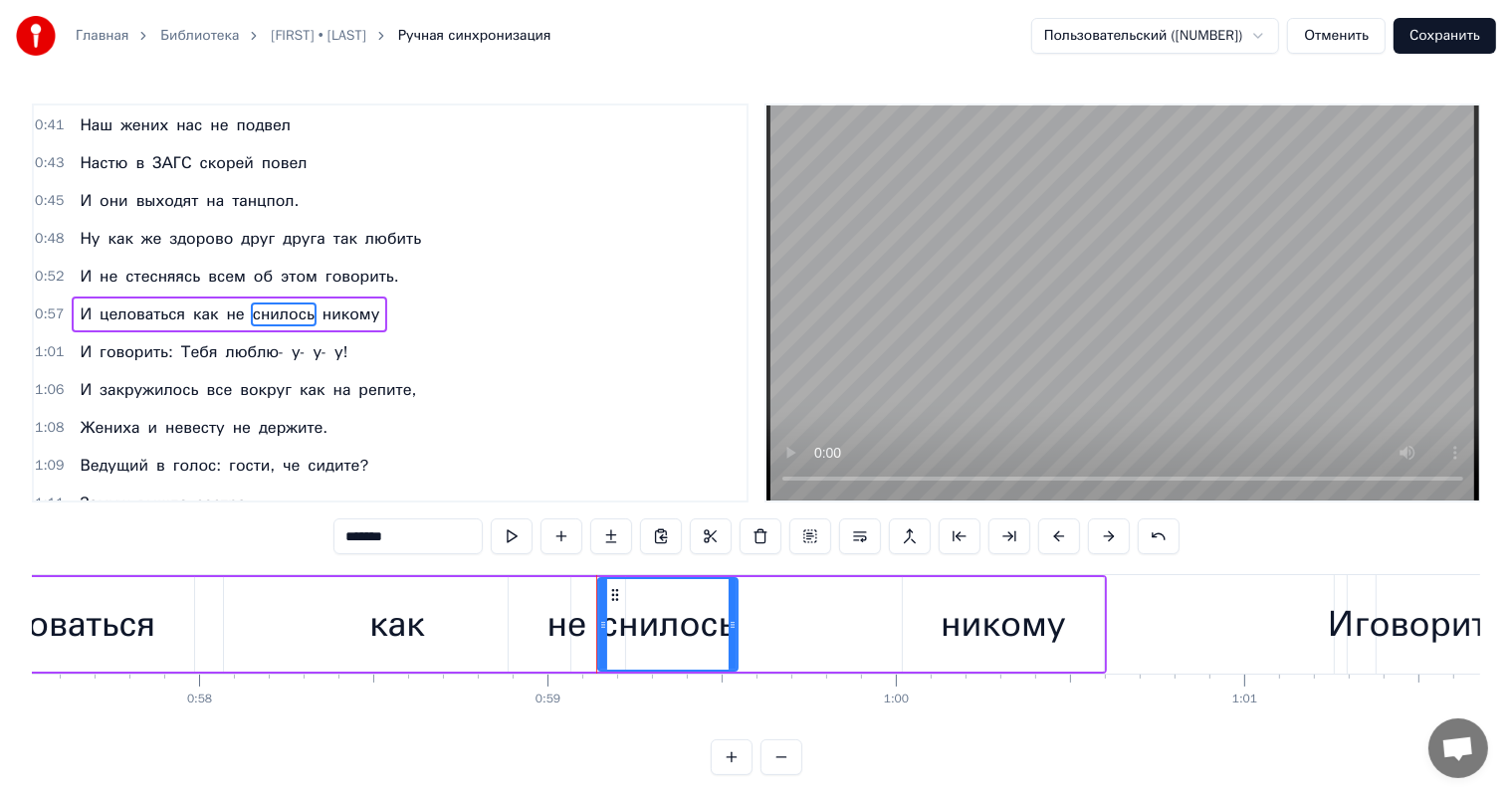 drag, startPoint x: 914, startPoint y: 629, endPoint x: 733, endPoint y: 630, distance: 181.00276 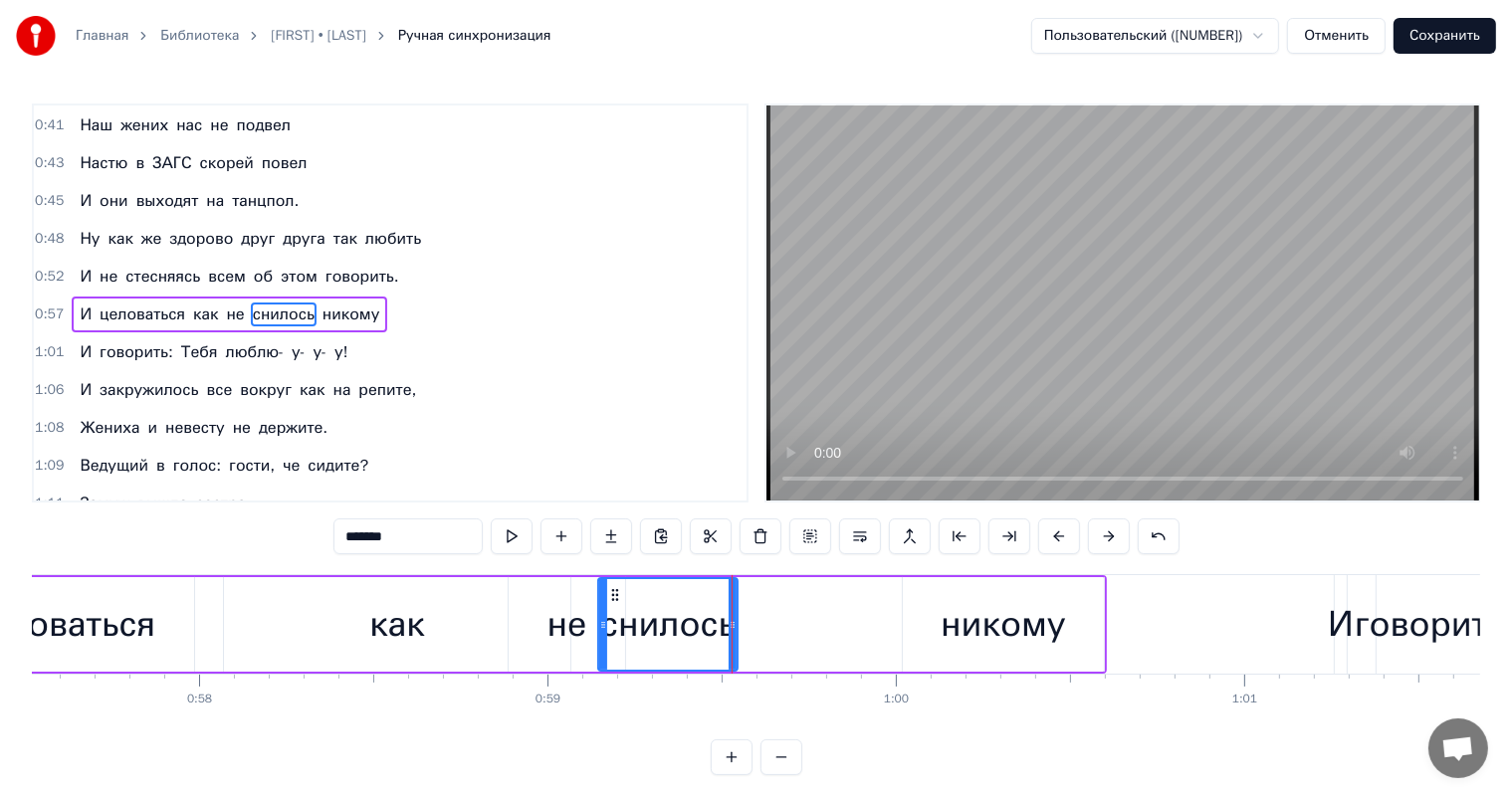 click on "никому" at bounding box center [1003, 624] 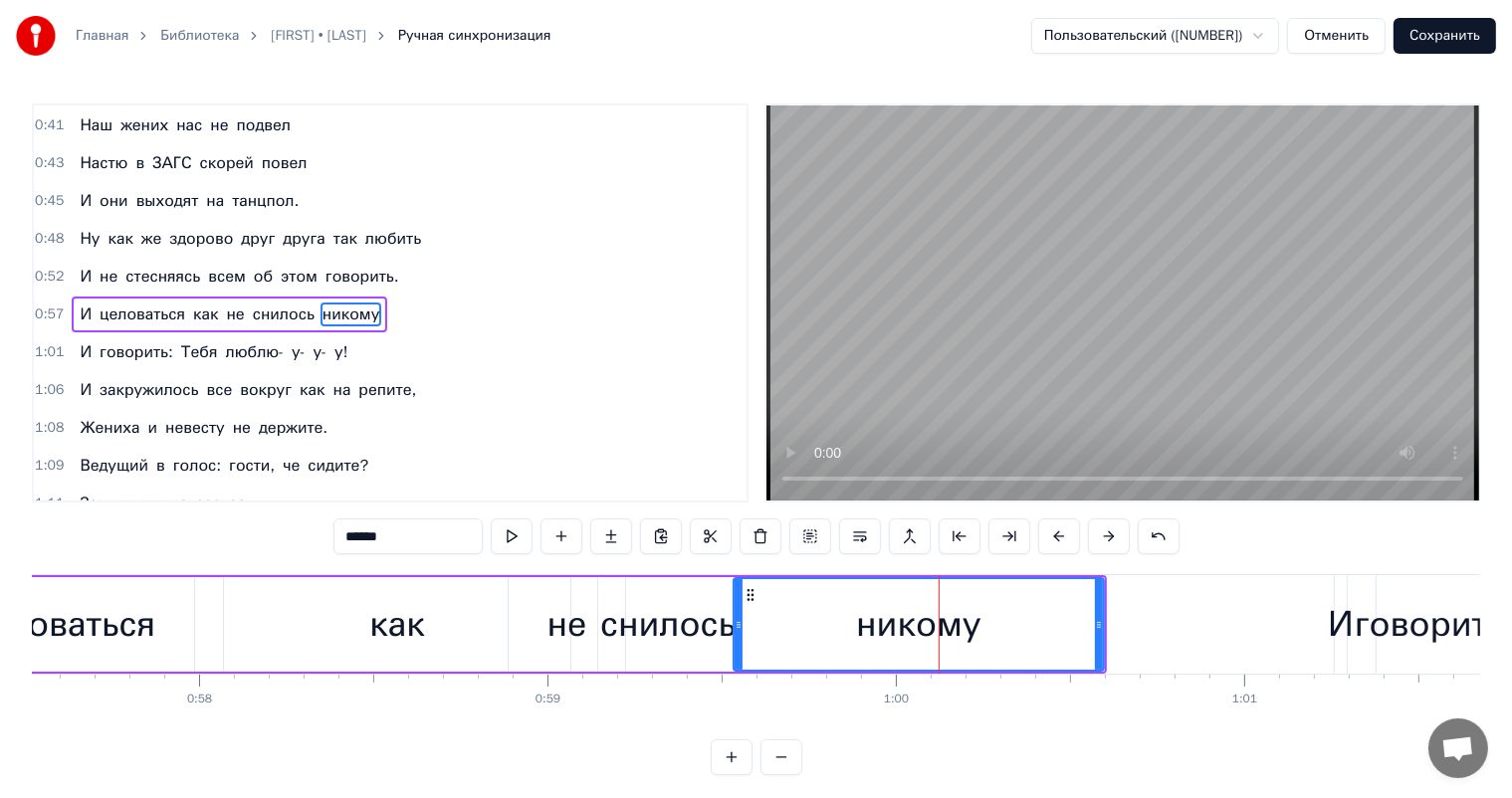 drag, startPoint x: 908, startPoint y: 621, endPoint x: 670, endPoint y: 616, distance: 238.05252 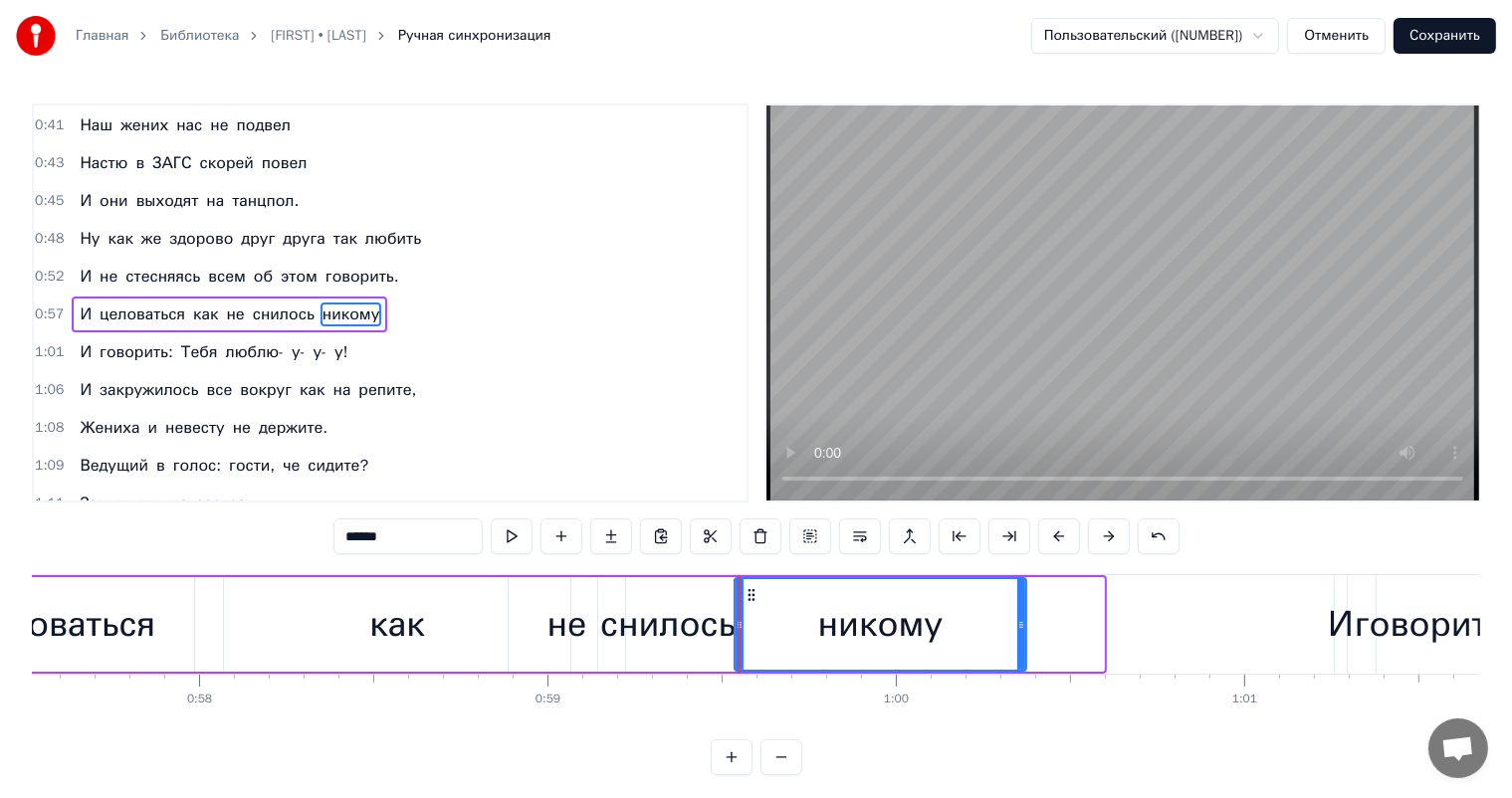 drag, startPoint x: 1099, startPoint y: 624, endPoint x: 1021, endPoint y: 627, distance: 78.05767 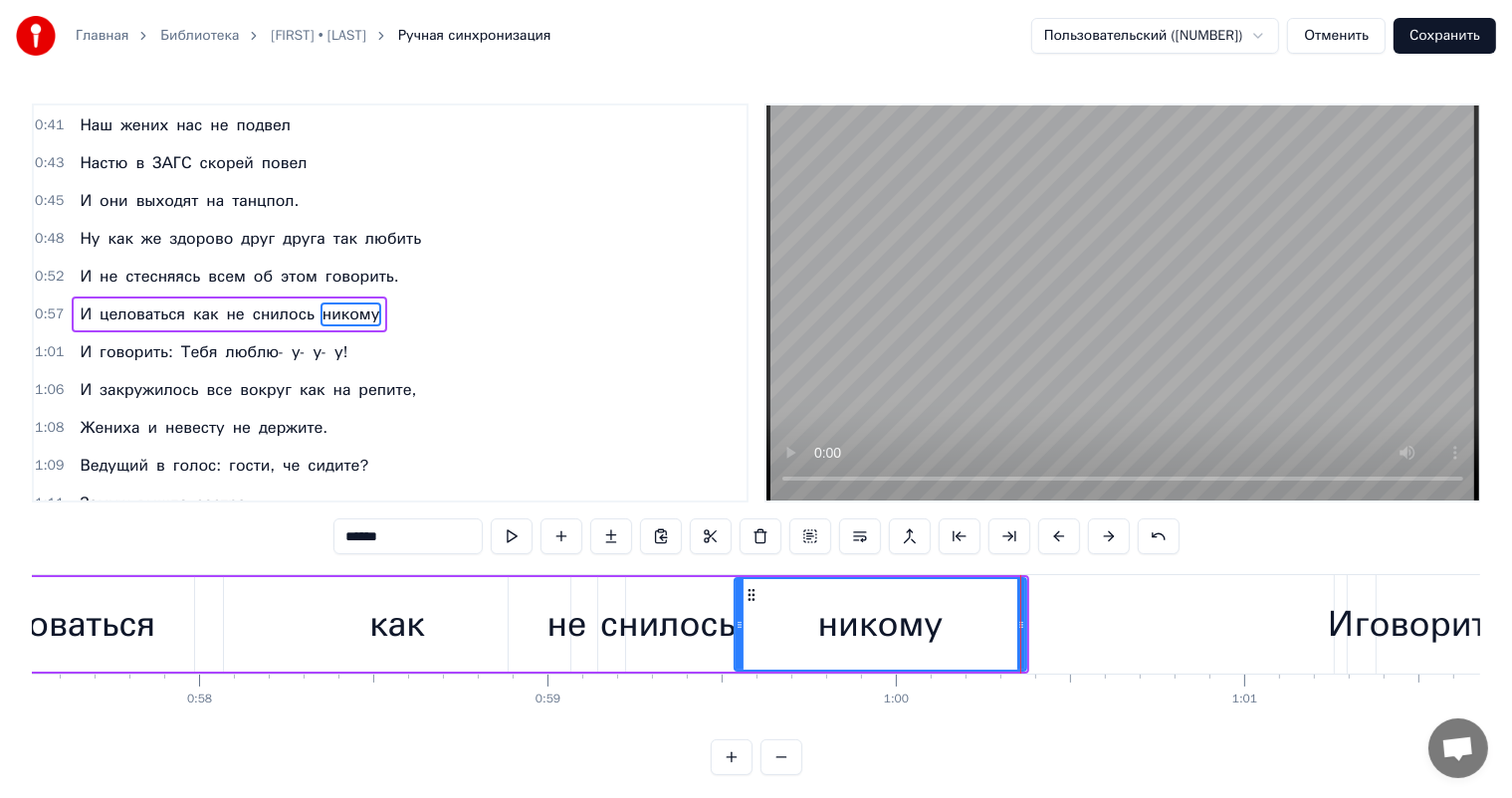 click on "никому" at bounding box center (880, 624) 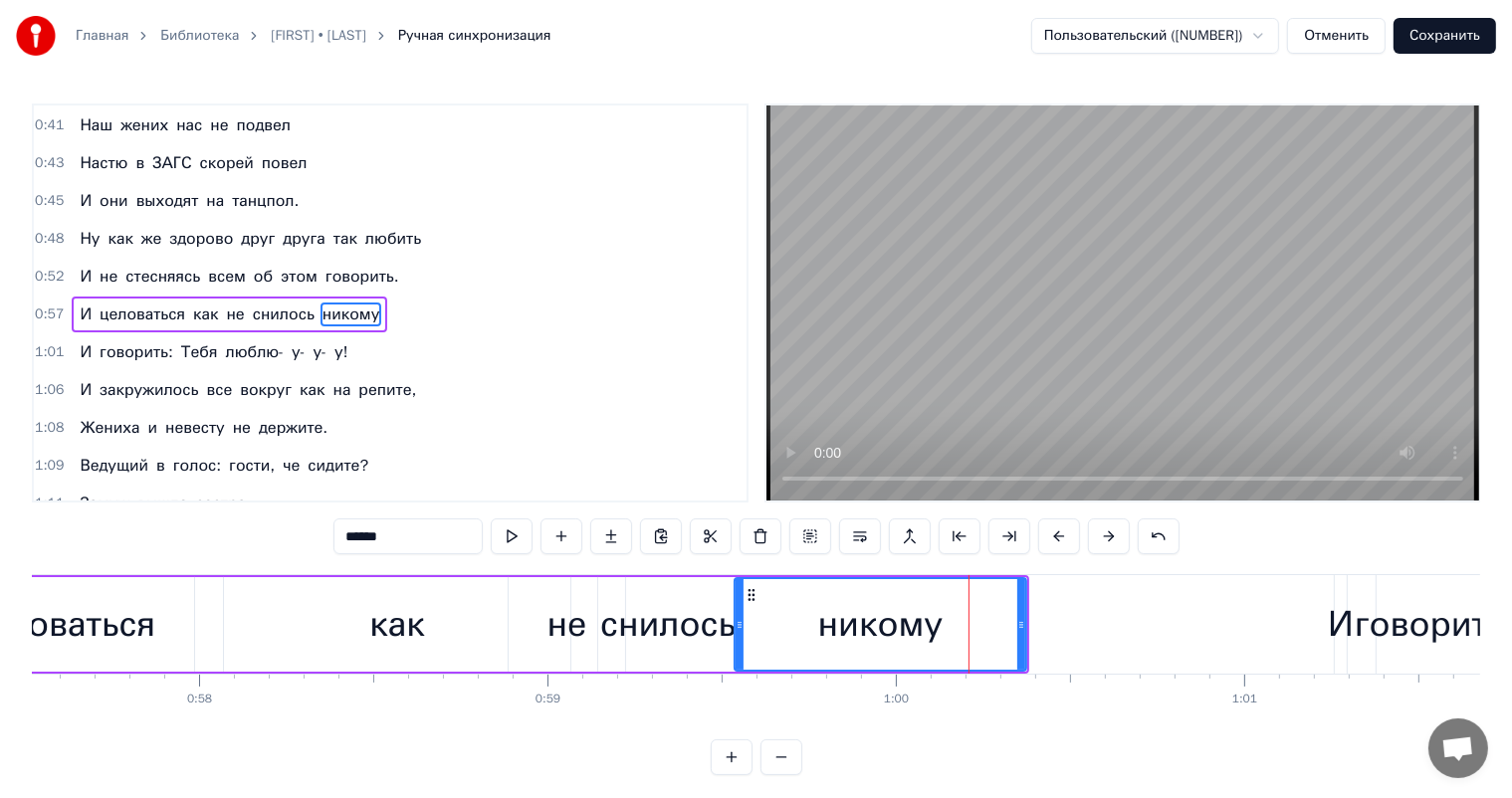 click on "никому" at bounding box center (880, 624) 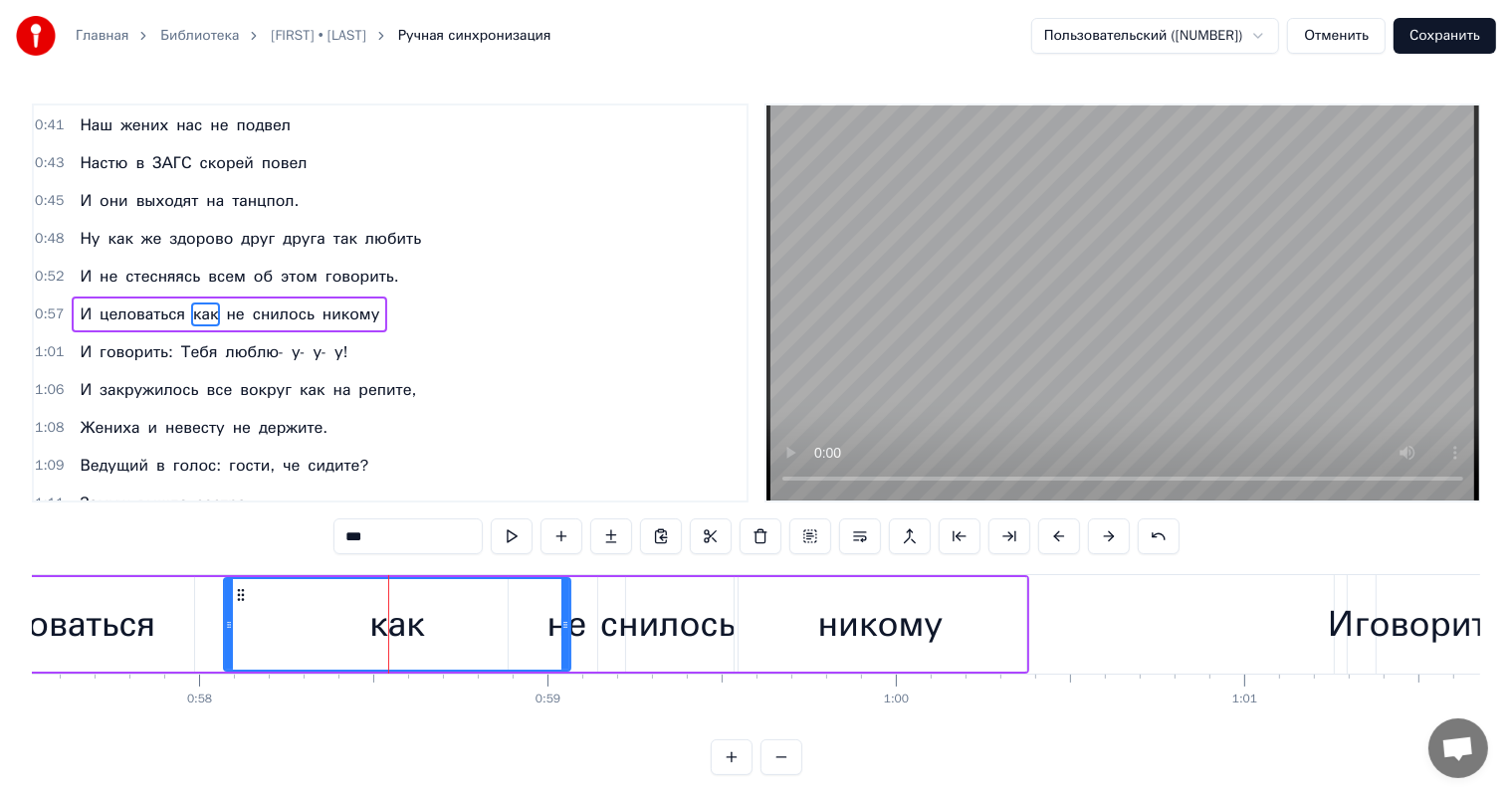click on "И" at bounding box center [86, 277] 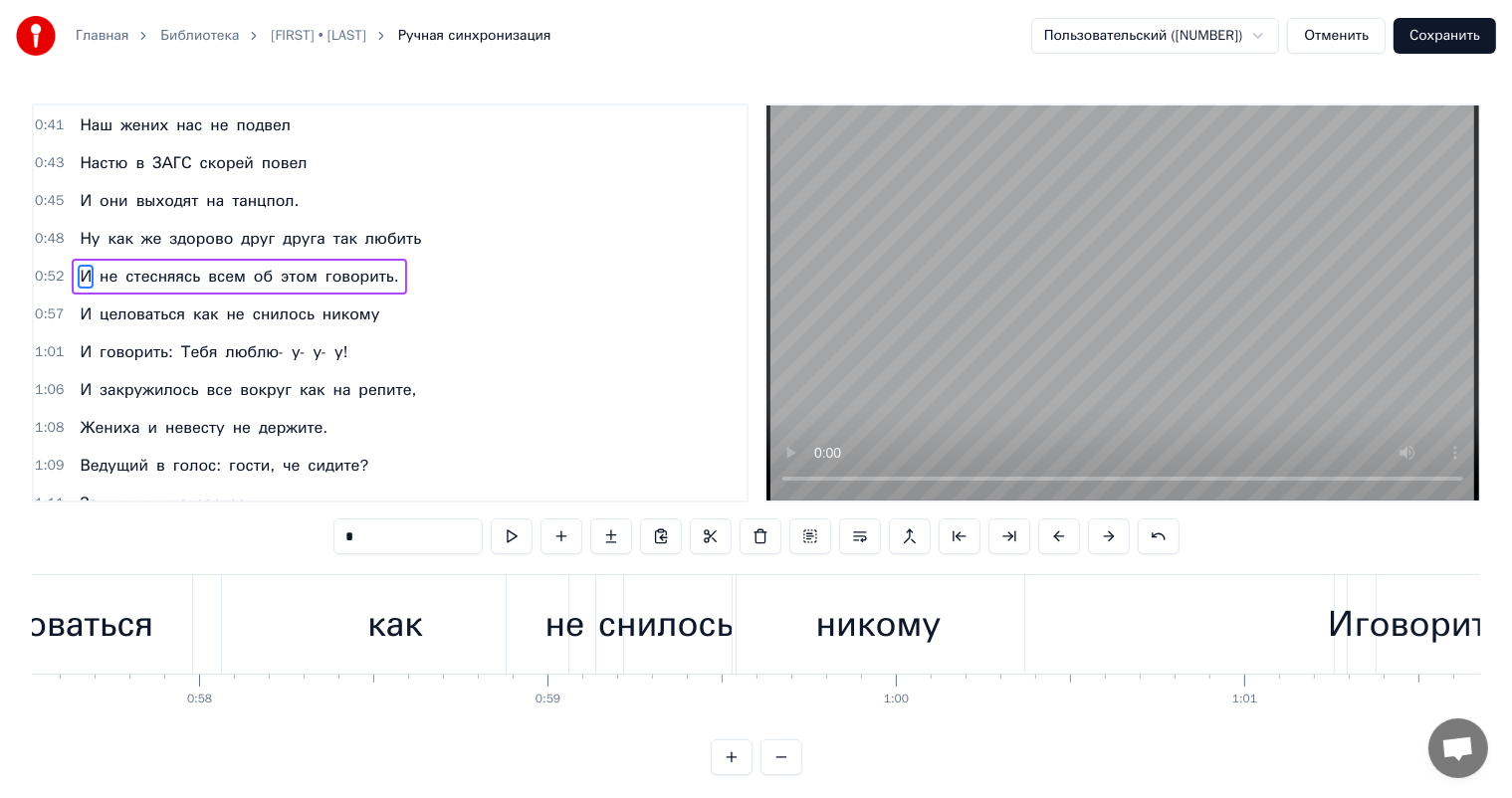 scroll, scrollTop: 76, scrollLeft: 0, axis: vertical 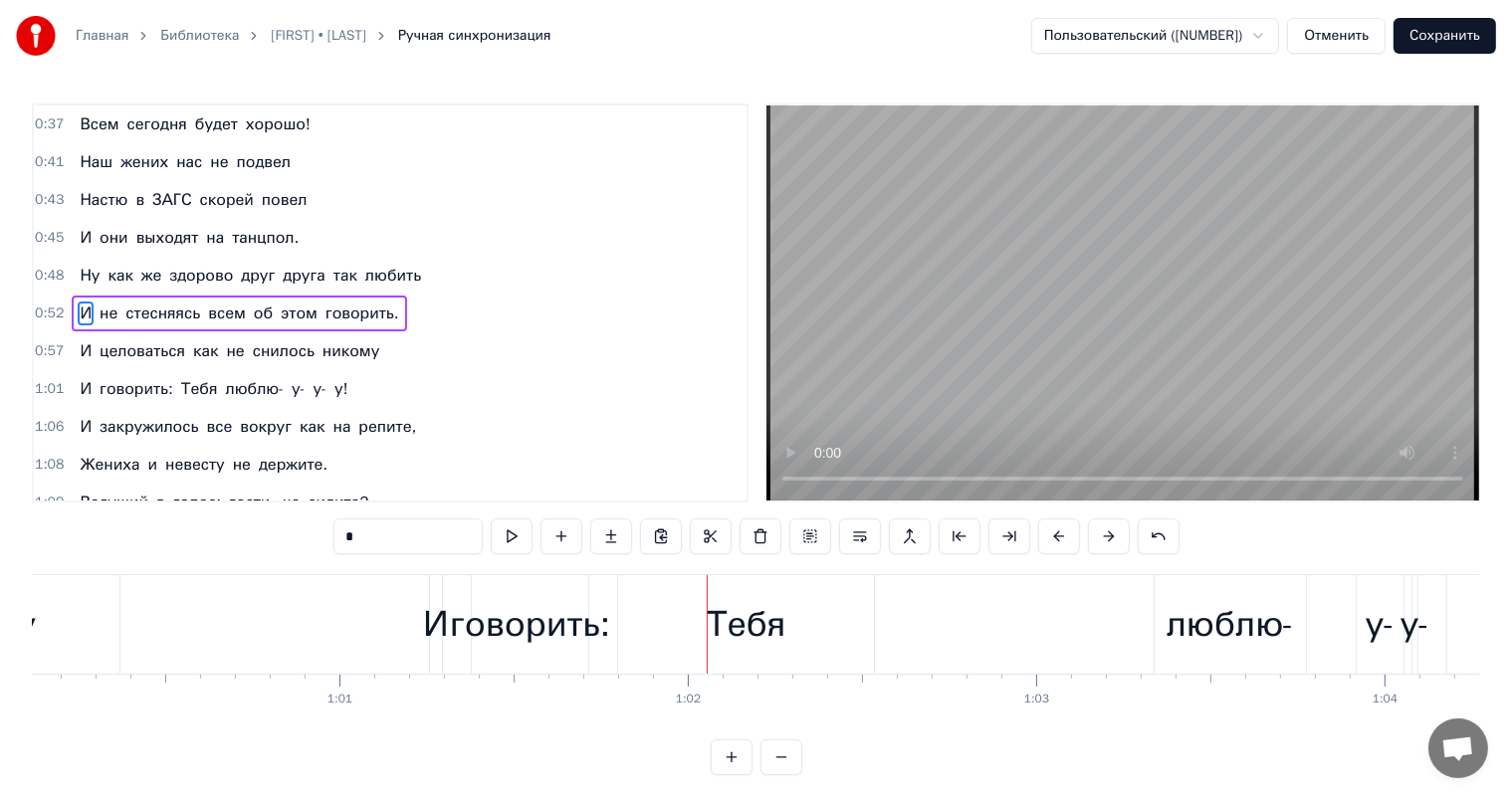 click on "говорить:" at bounding box center [530, 624] 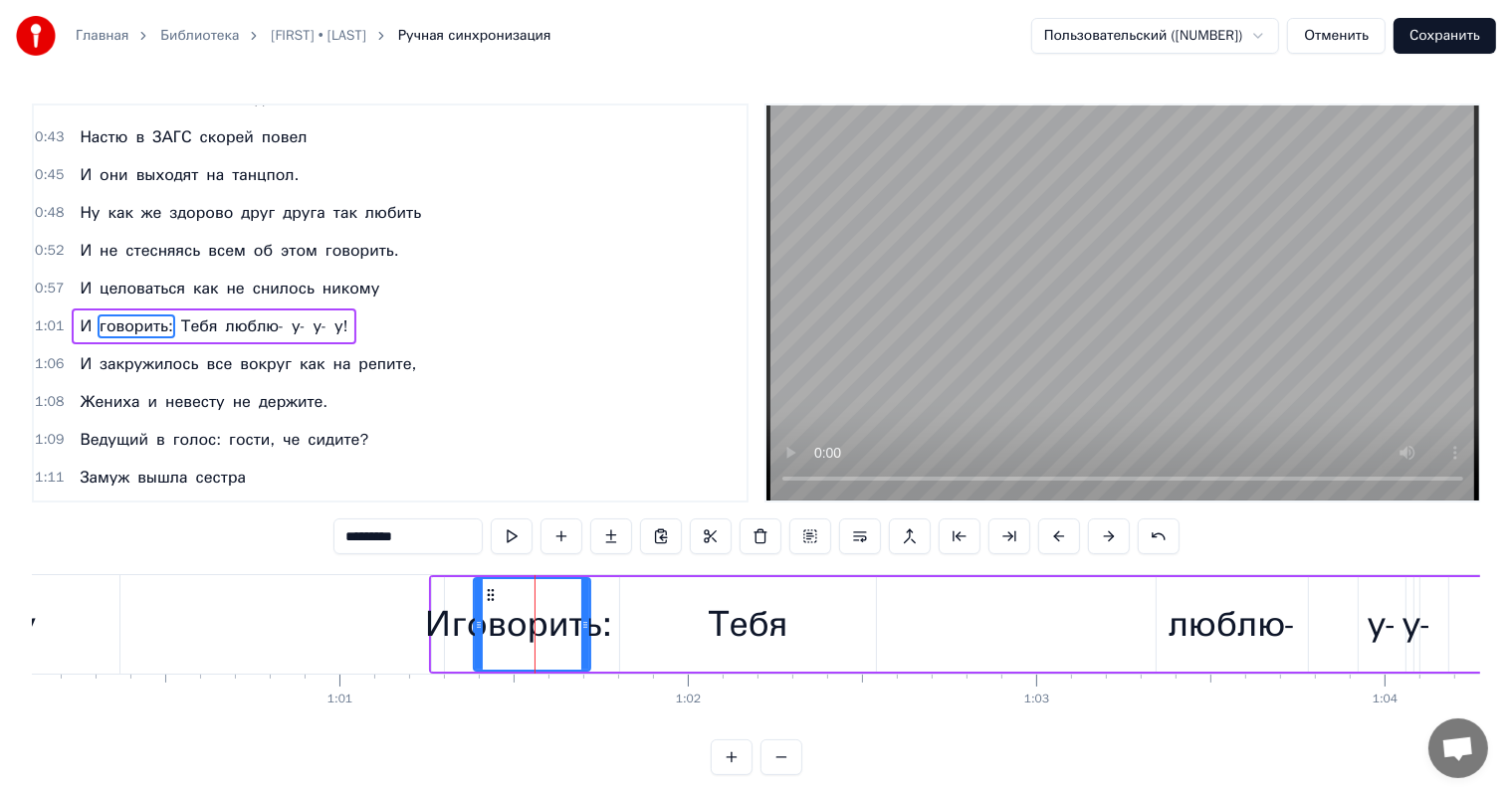 scroll, scrollTop: 149, scrollLeft: 0, axis: vertical 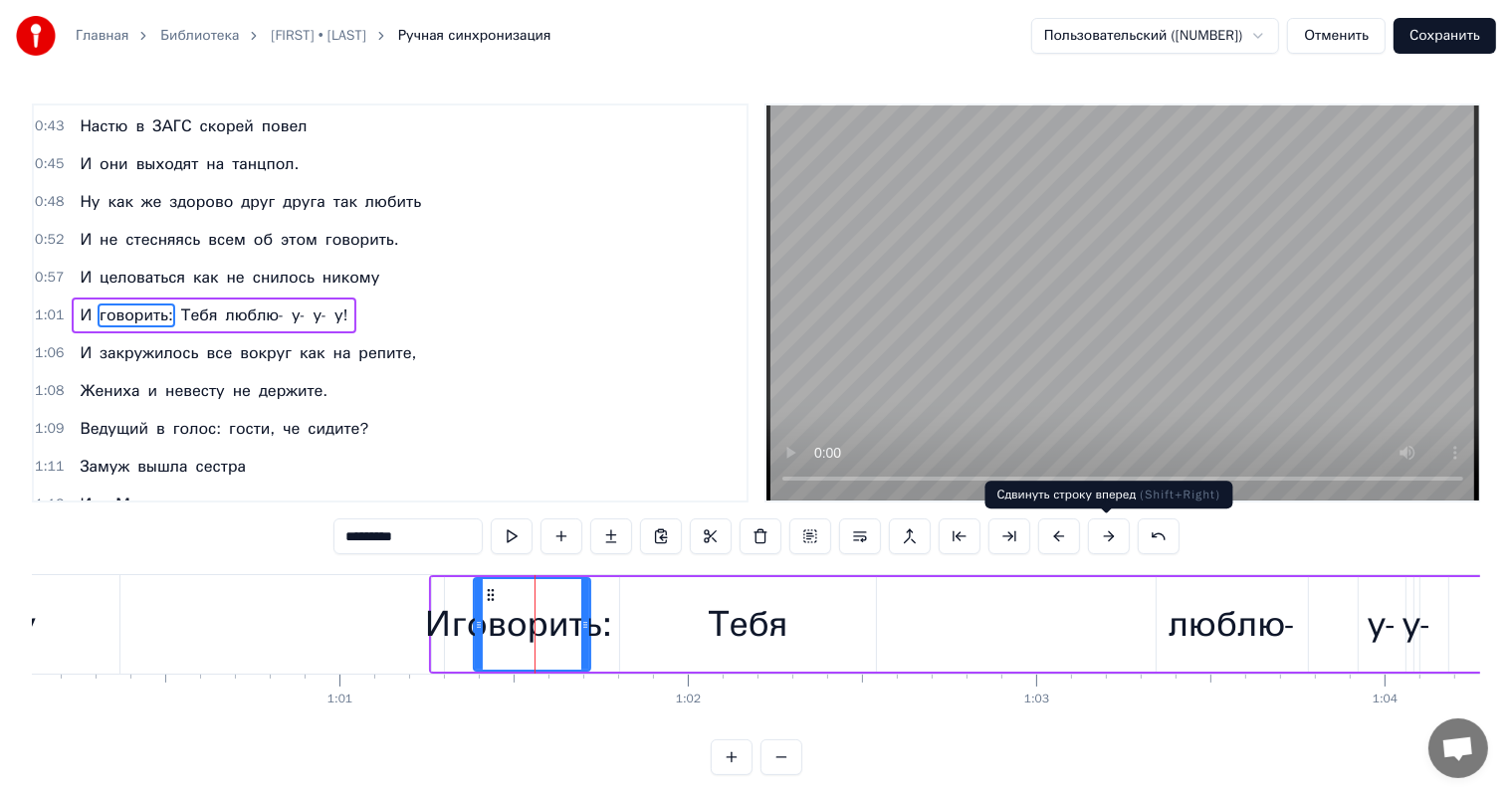click at bounding box center (1109, 536) 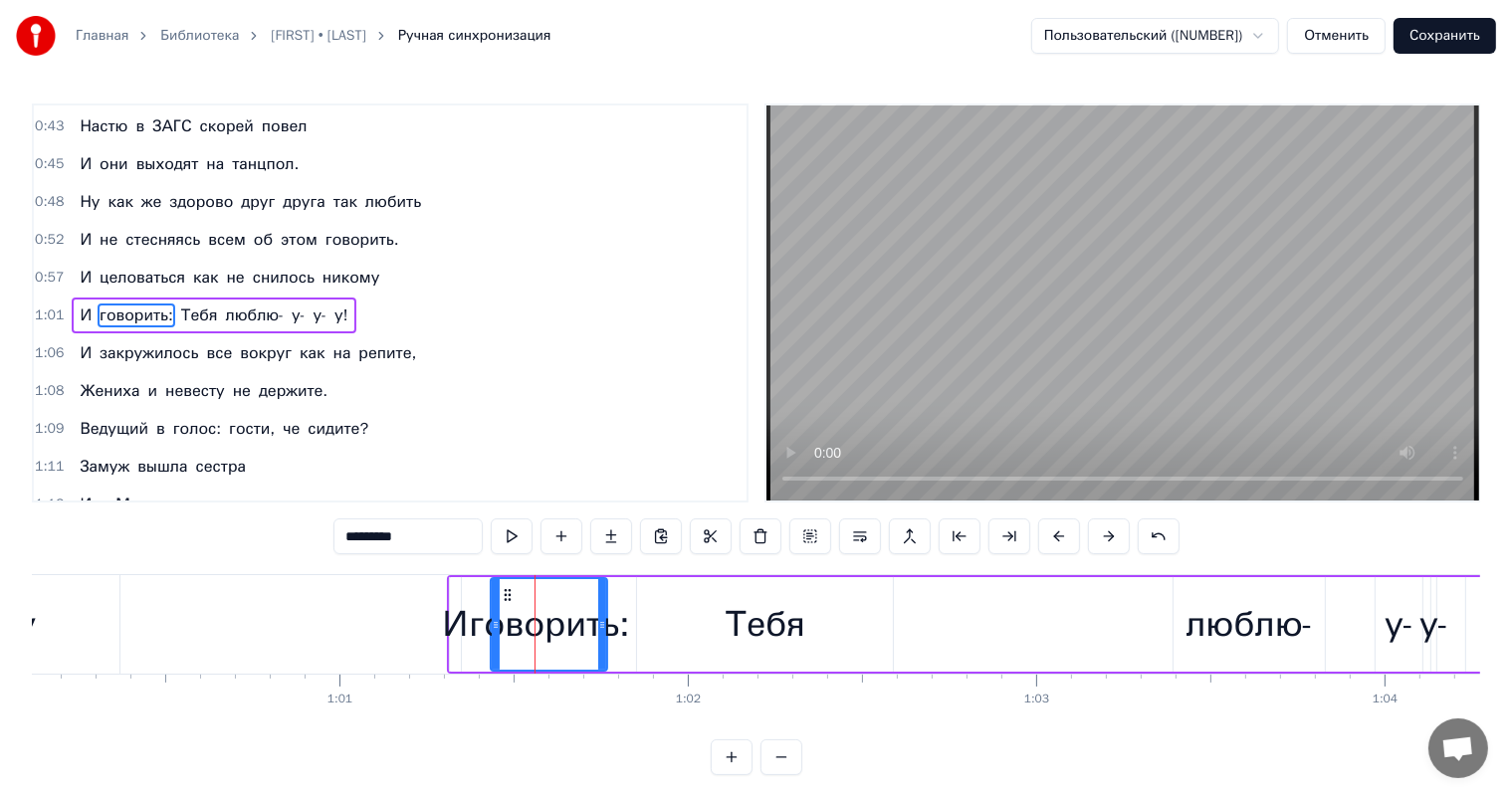 click at bounding box center (1109, 536) 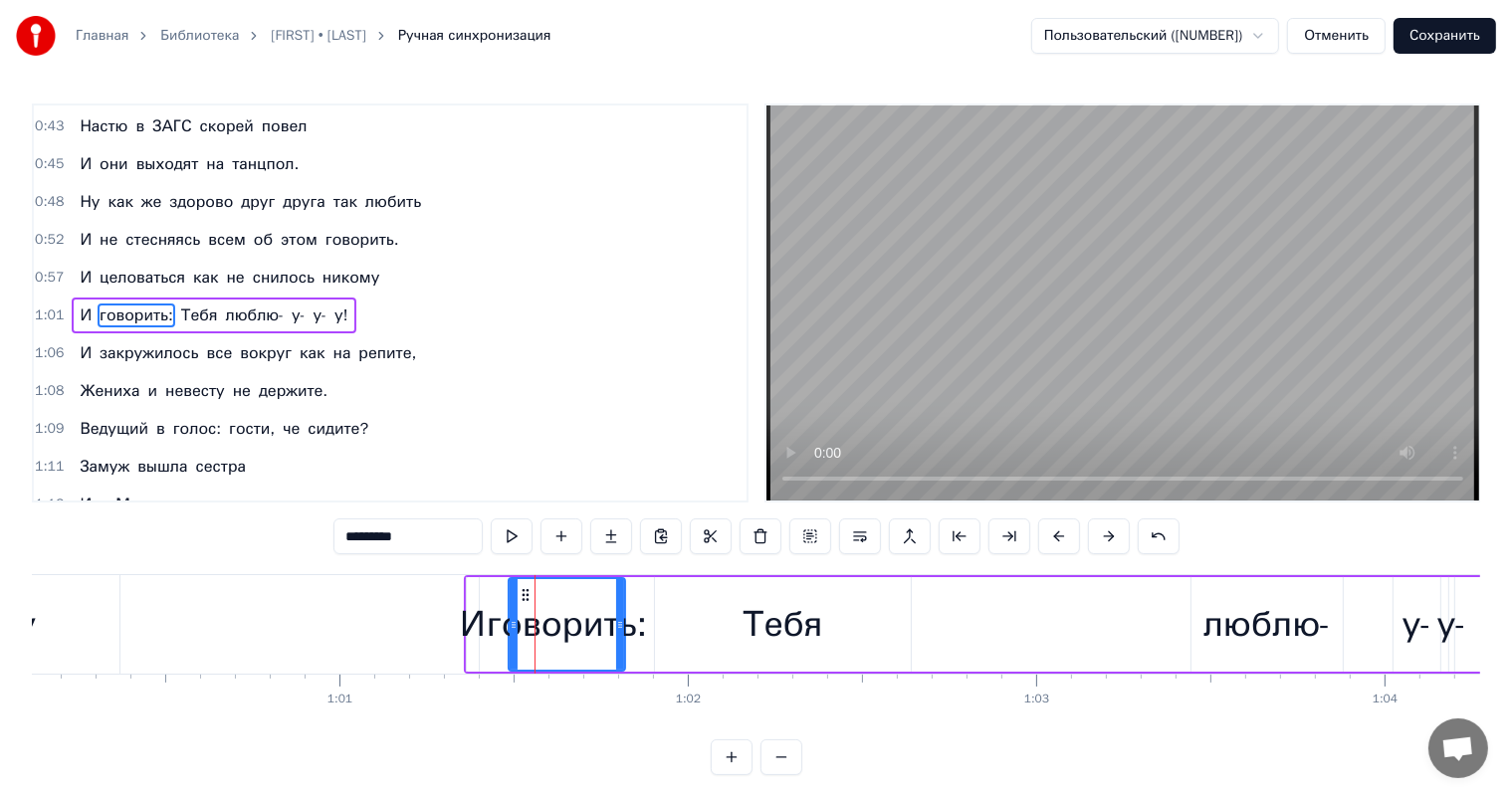 click at bounding box center [1109, 536] 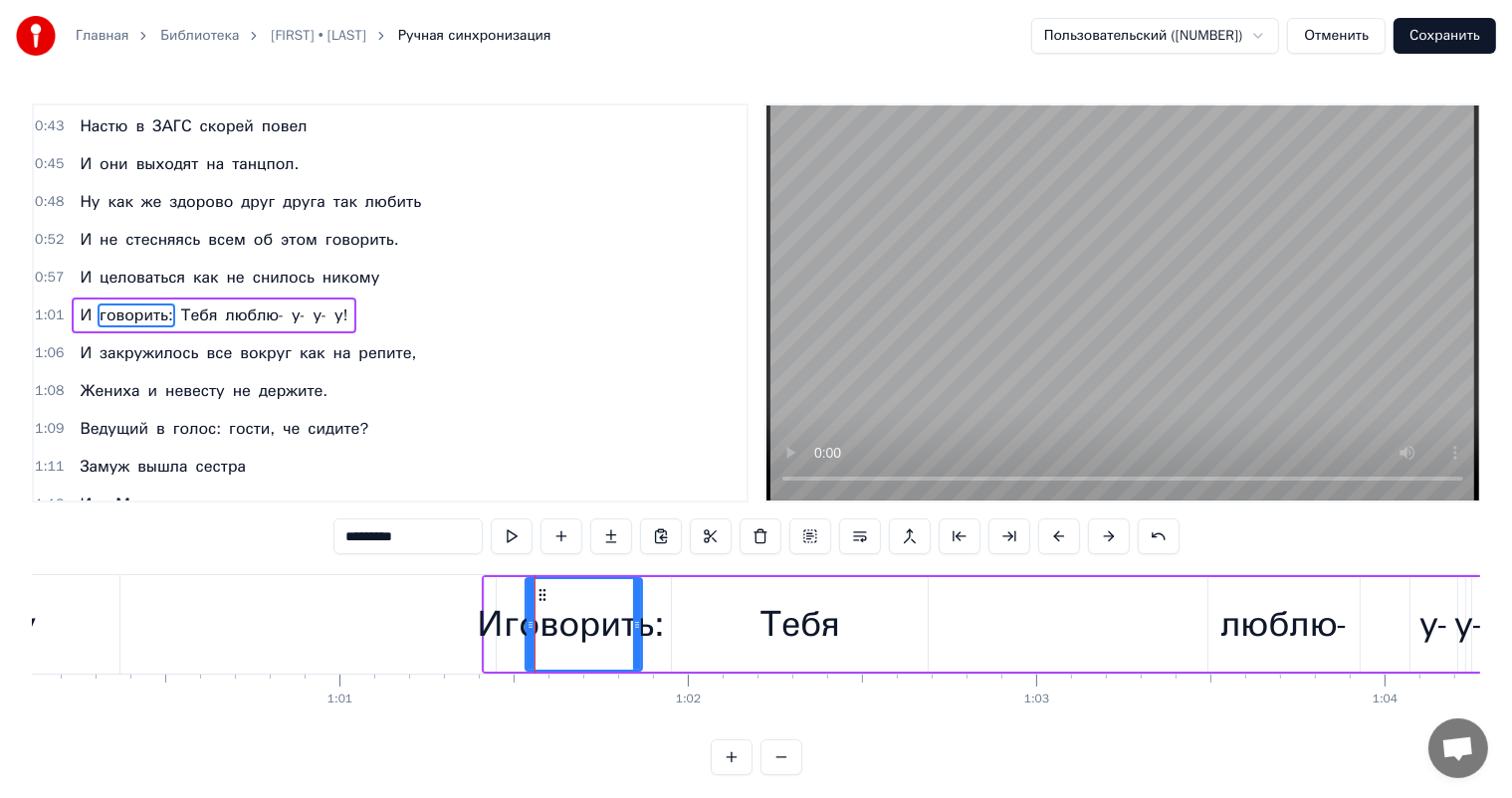 click at bounding box center [1109, 536] 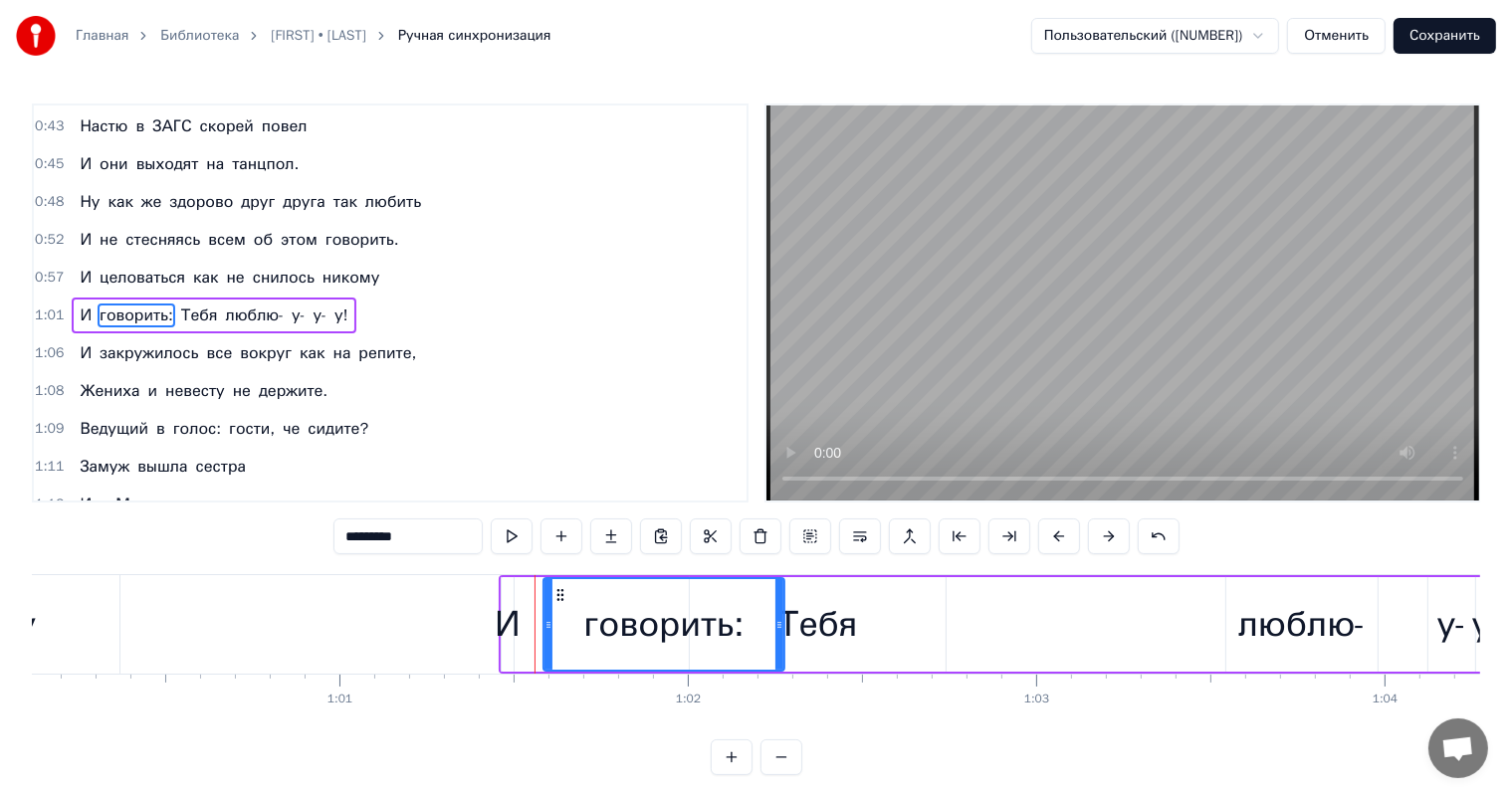 drag, startPoint x: 656, startPoint y: 626, endPoint x: 780, endPoint y: 633, distance: 124.19742 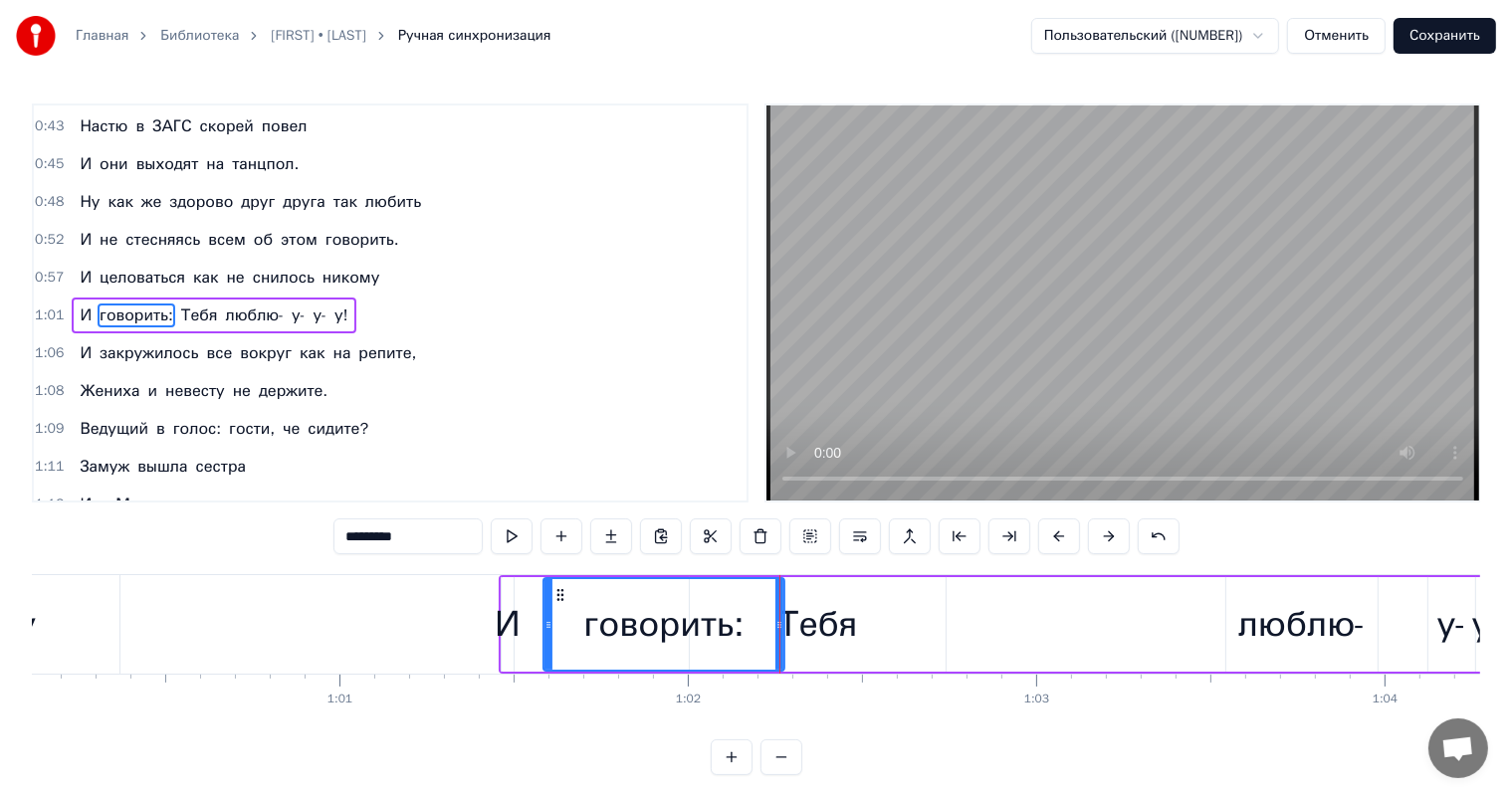 click on "И" at bounding box center (508, 624) 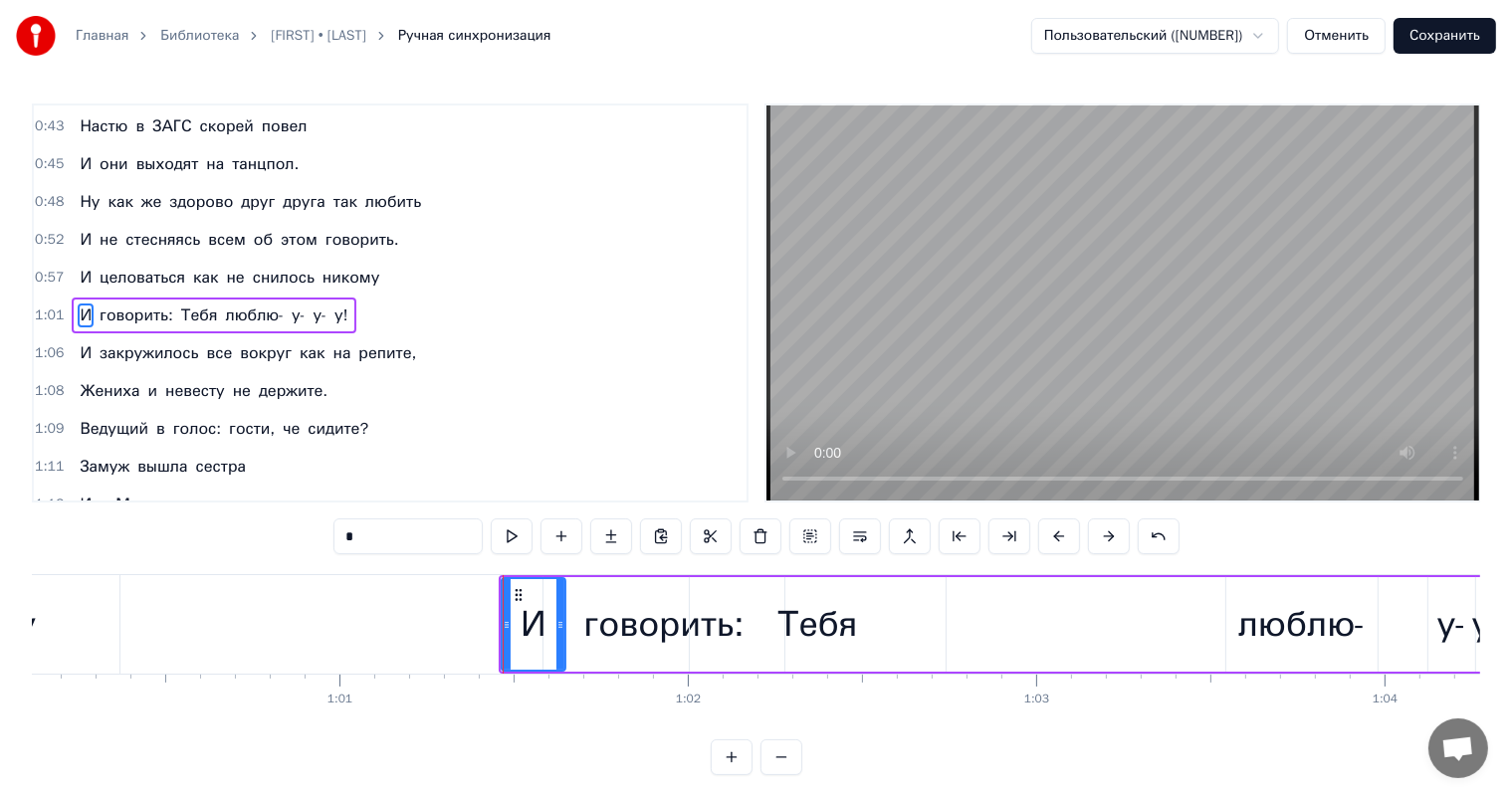 drag, startPoint x: 506, startPoint y: 624, endPoint x: 562, endPoint y: 629, distance: 56.22277 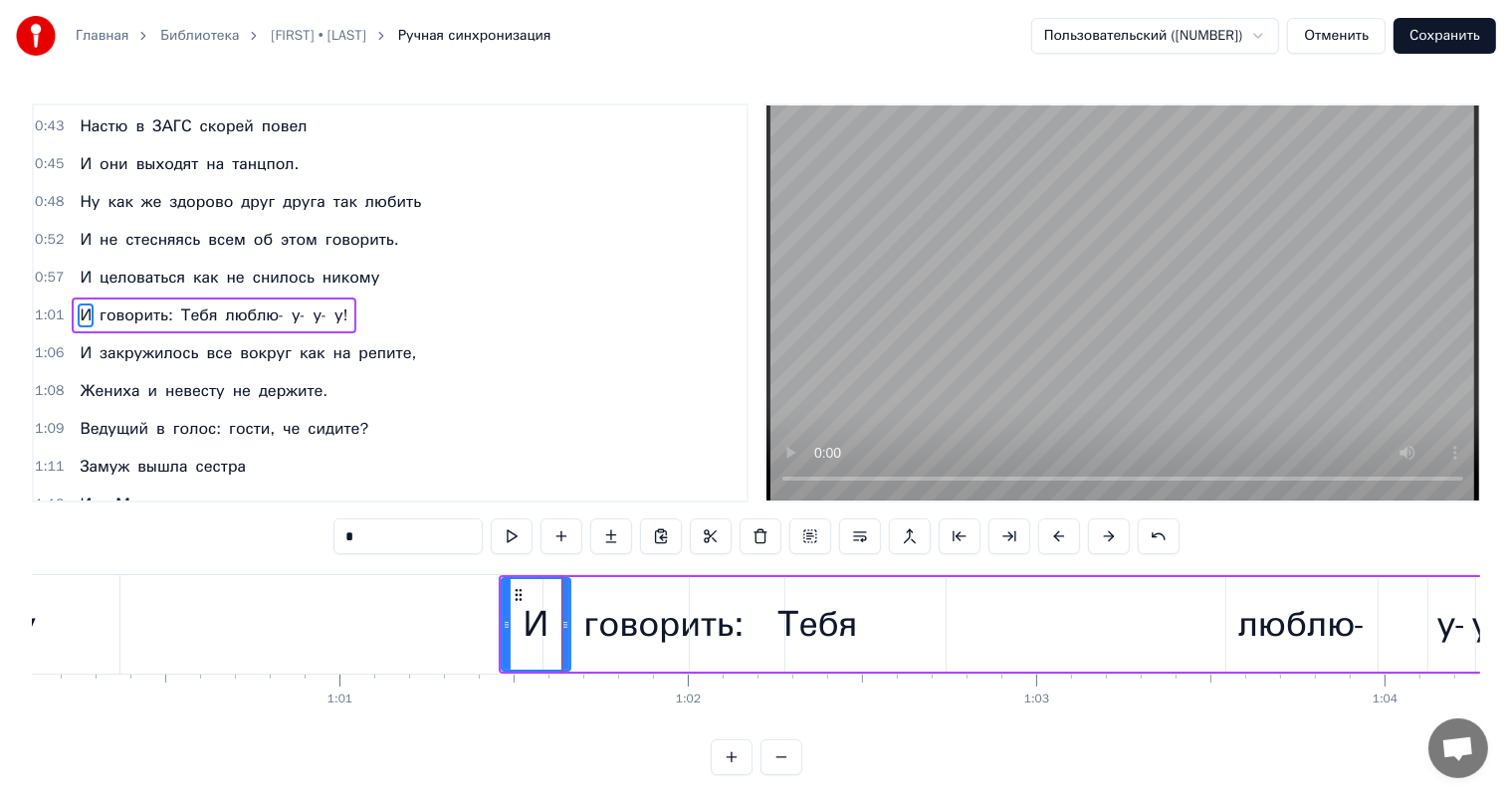 click on "Тебя" at bounding box center [817, 624] 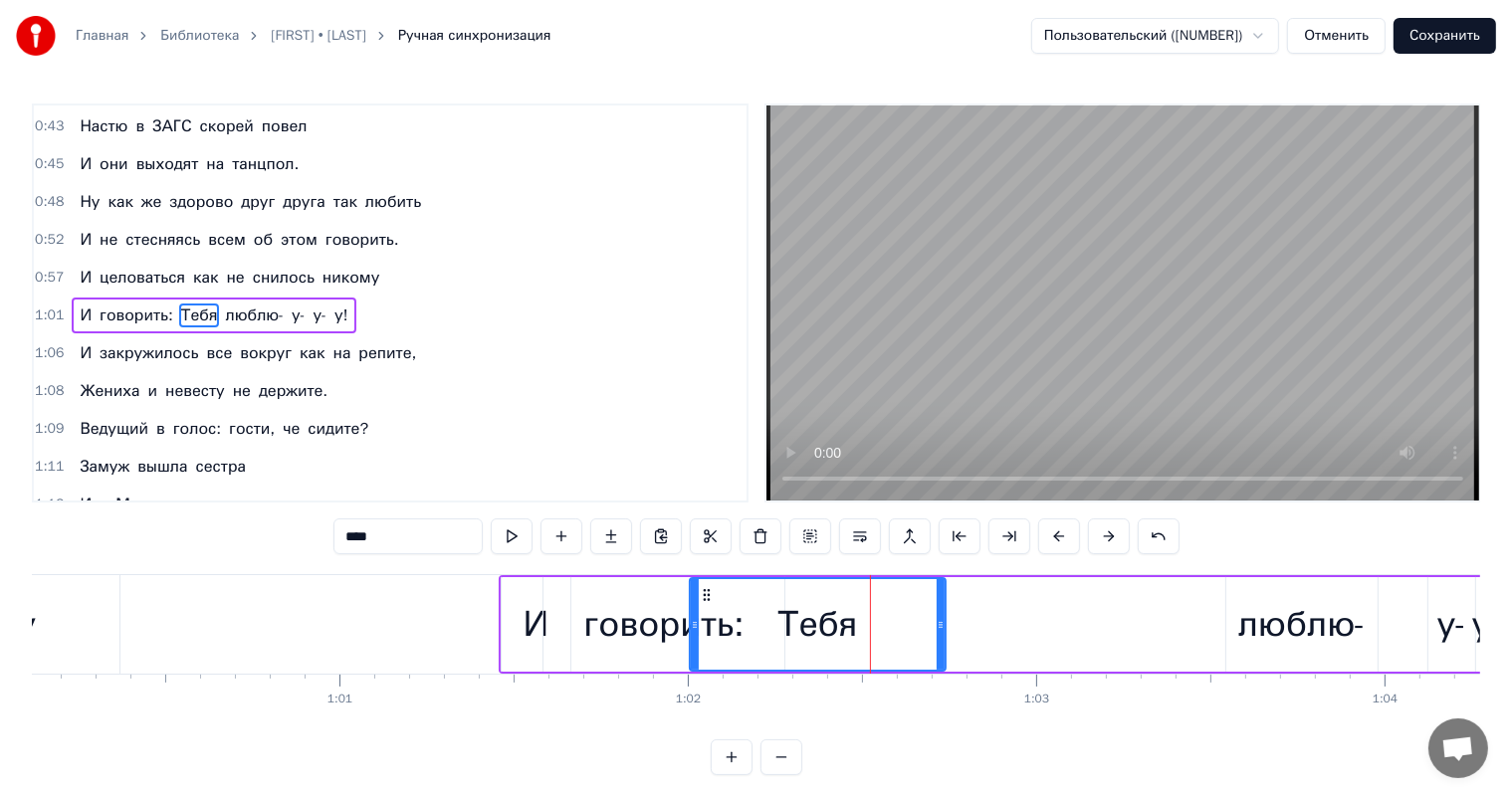 click on "И" at bounding box center [536, 624] 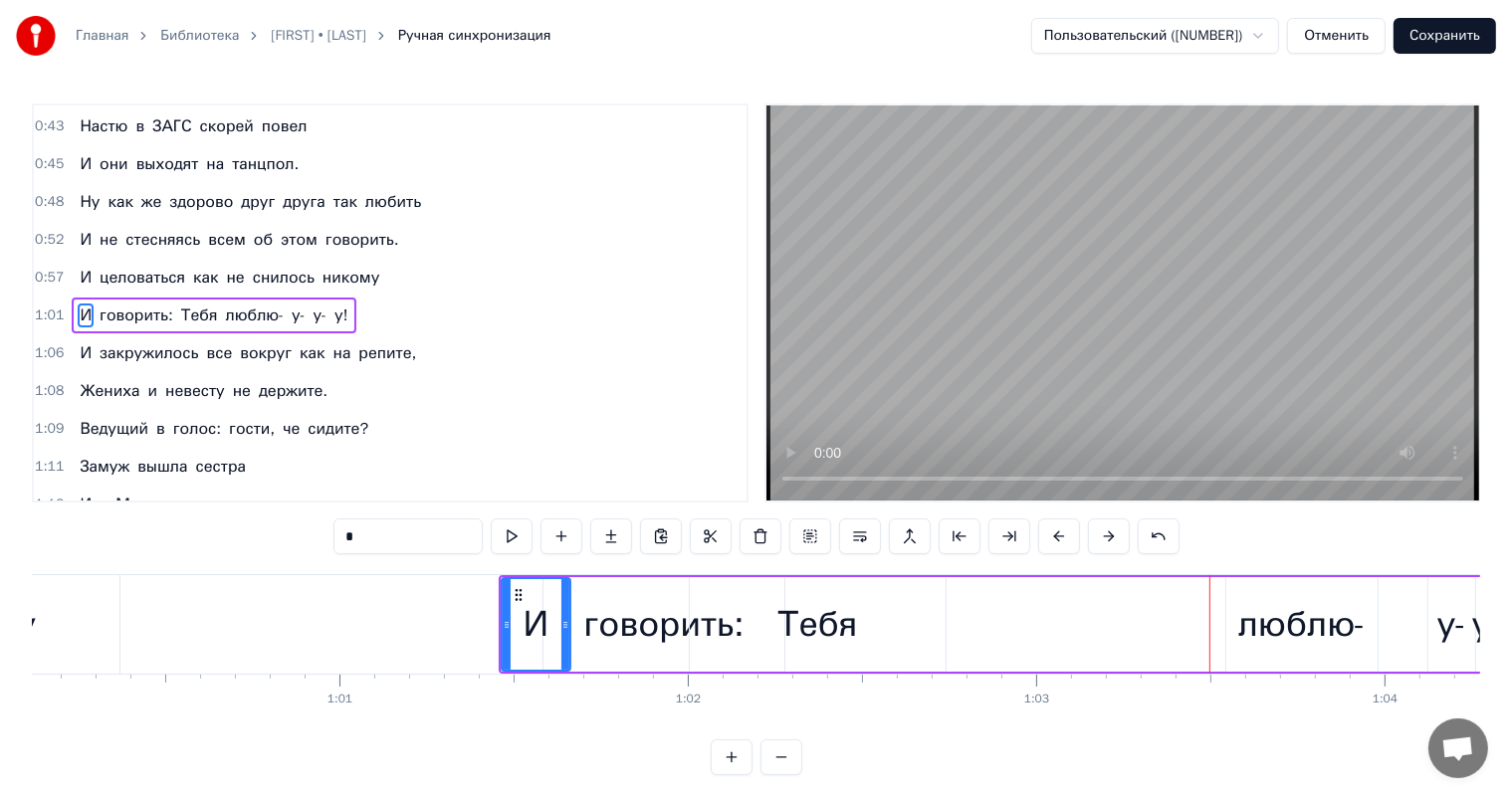 click on "Тебя" at bounding box center (817, 624) 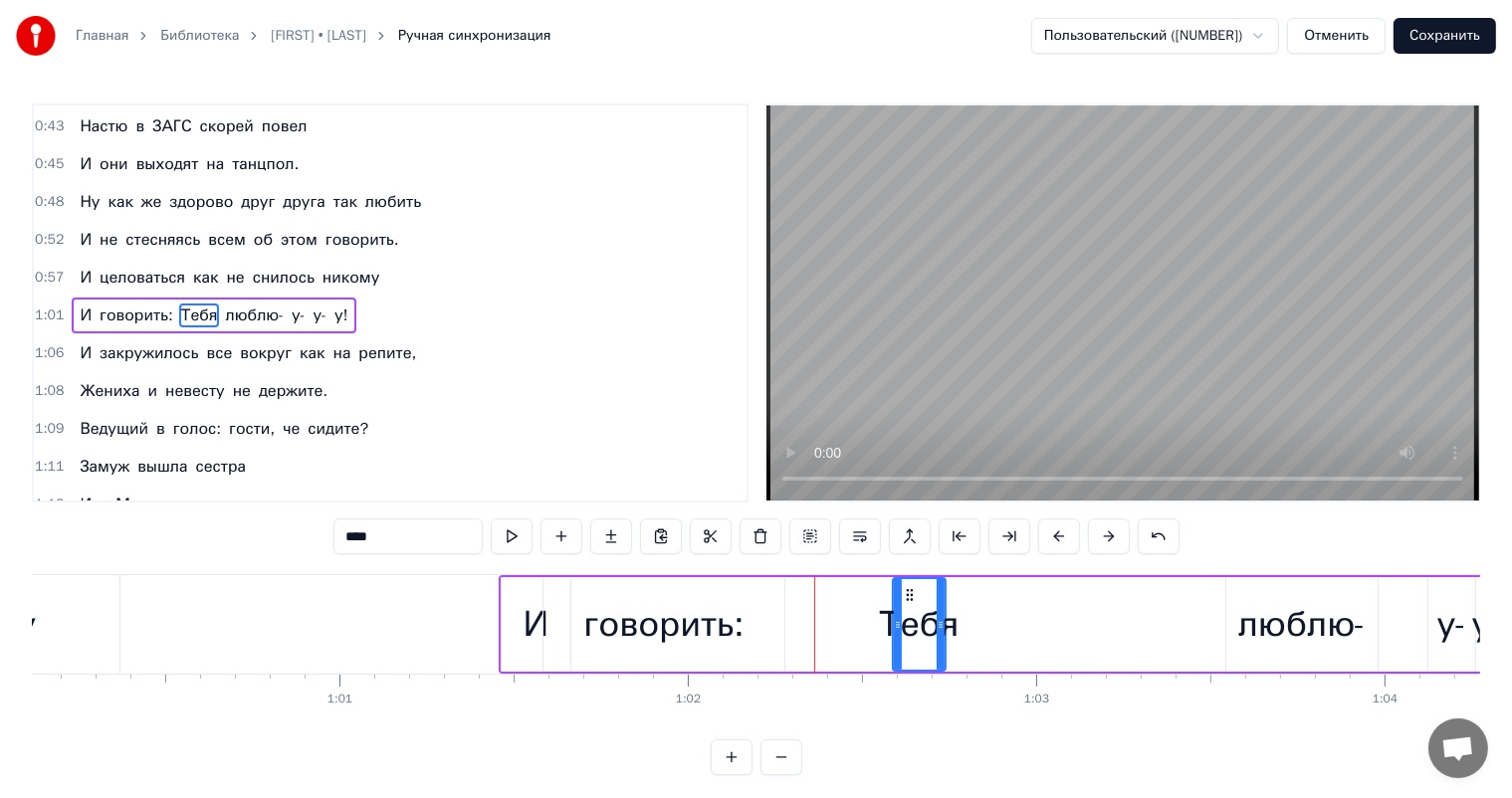 drag, startPoint x: 693, startPoint y: 622, endPoint x: 893, endPoint y: 647, distance: 201.55644 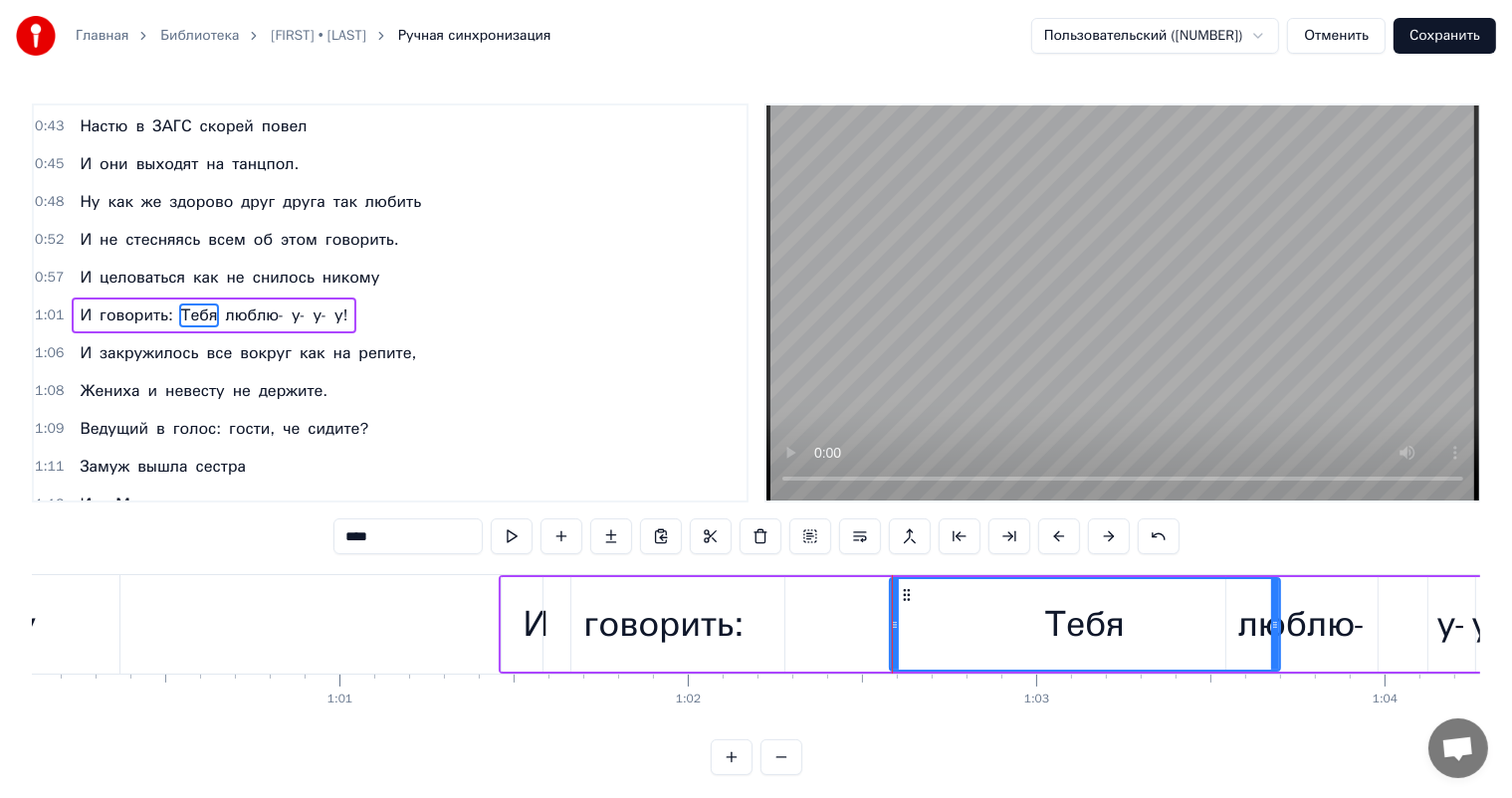 drag, startPoint x: 940, startPoint y: 625, endPoint x: 1274, endPoint y: 644, distance: 334.53998 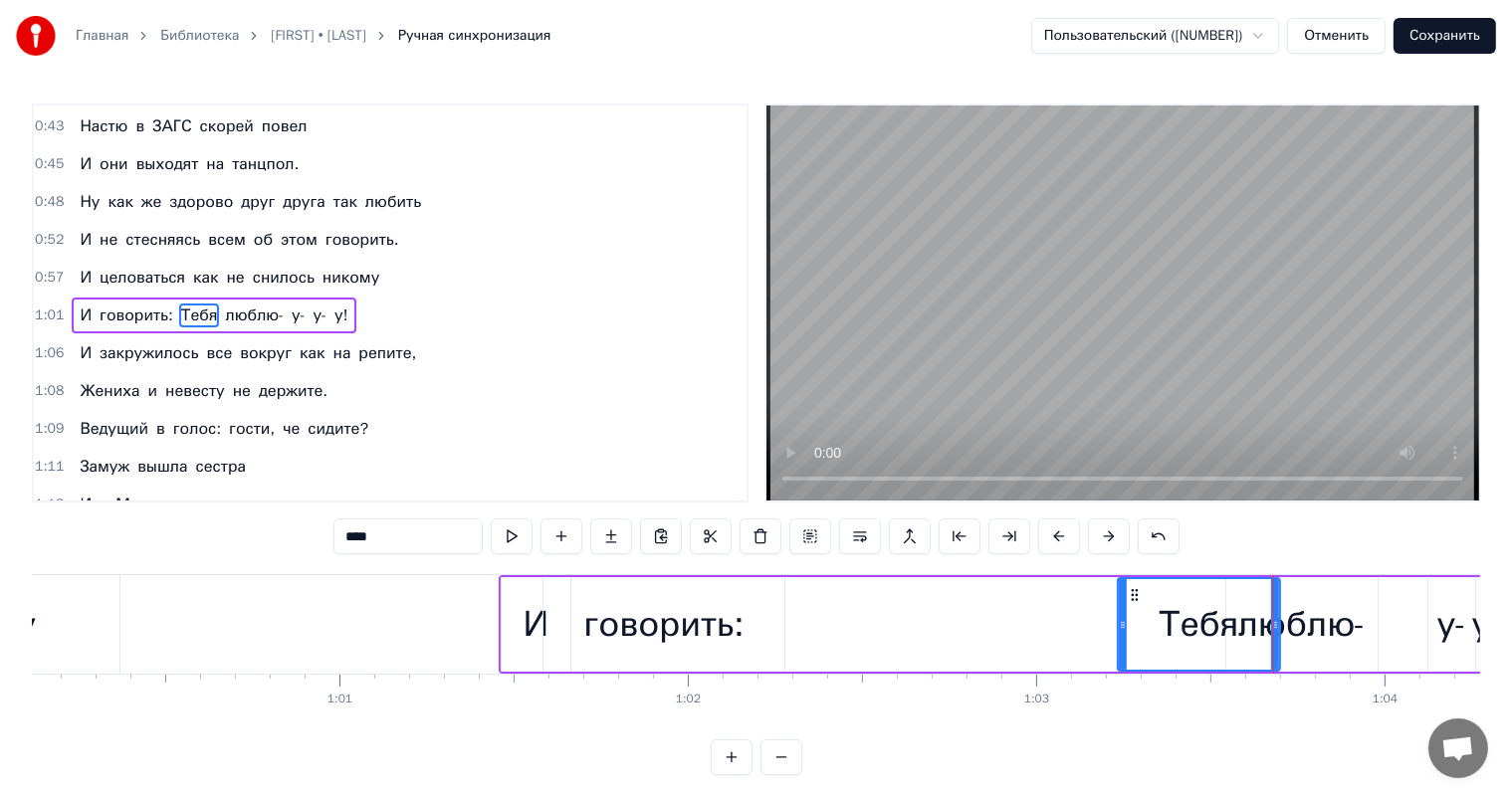 drag, startPoint x: 893, startPoint y: 627, endPoint x: 1121, endPoint y: 651, distance: 229.25968 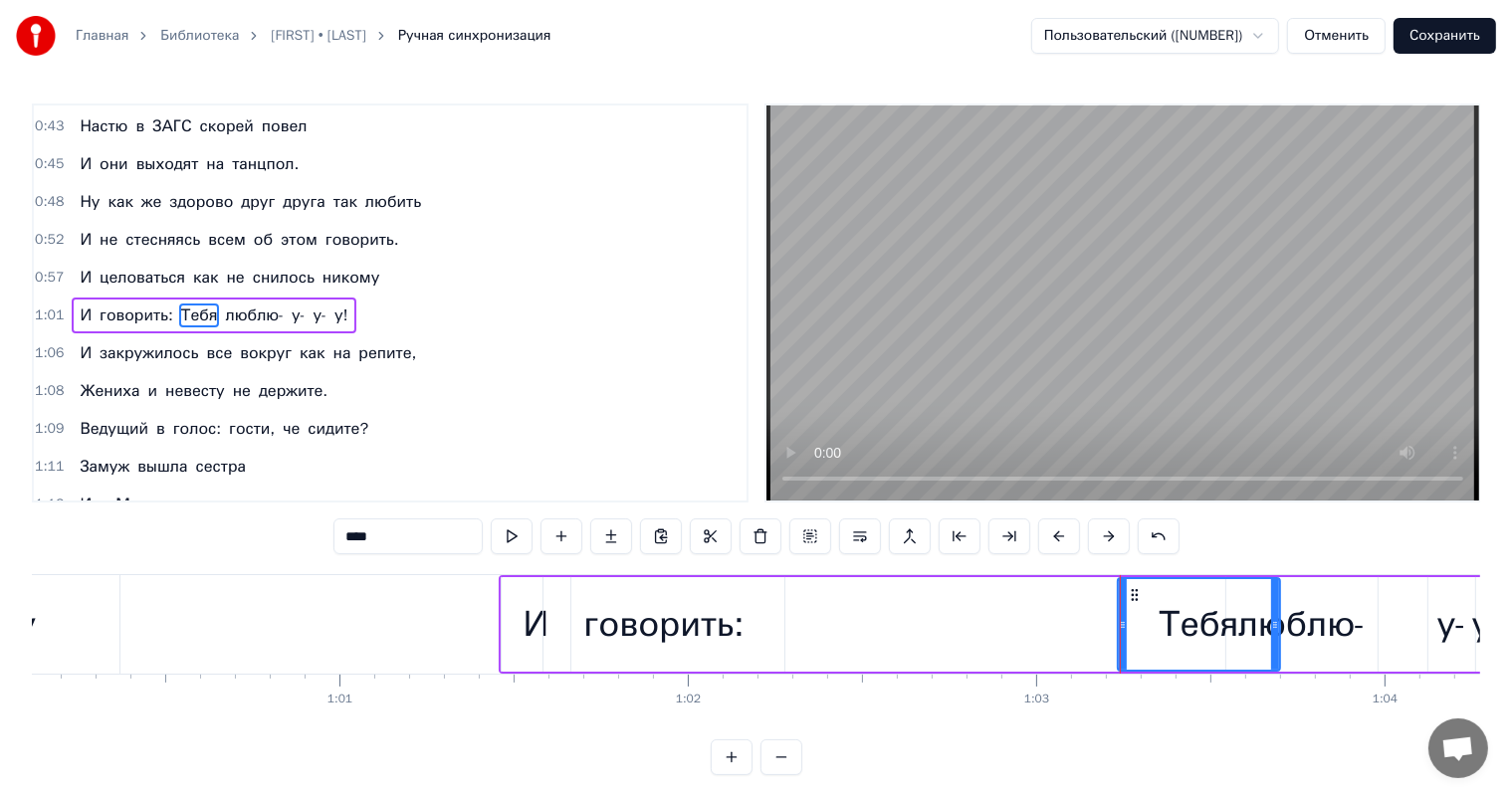 click on "И" at bounding box center (536, 624) 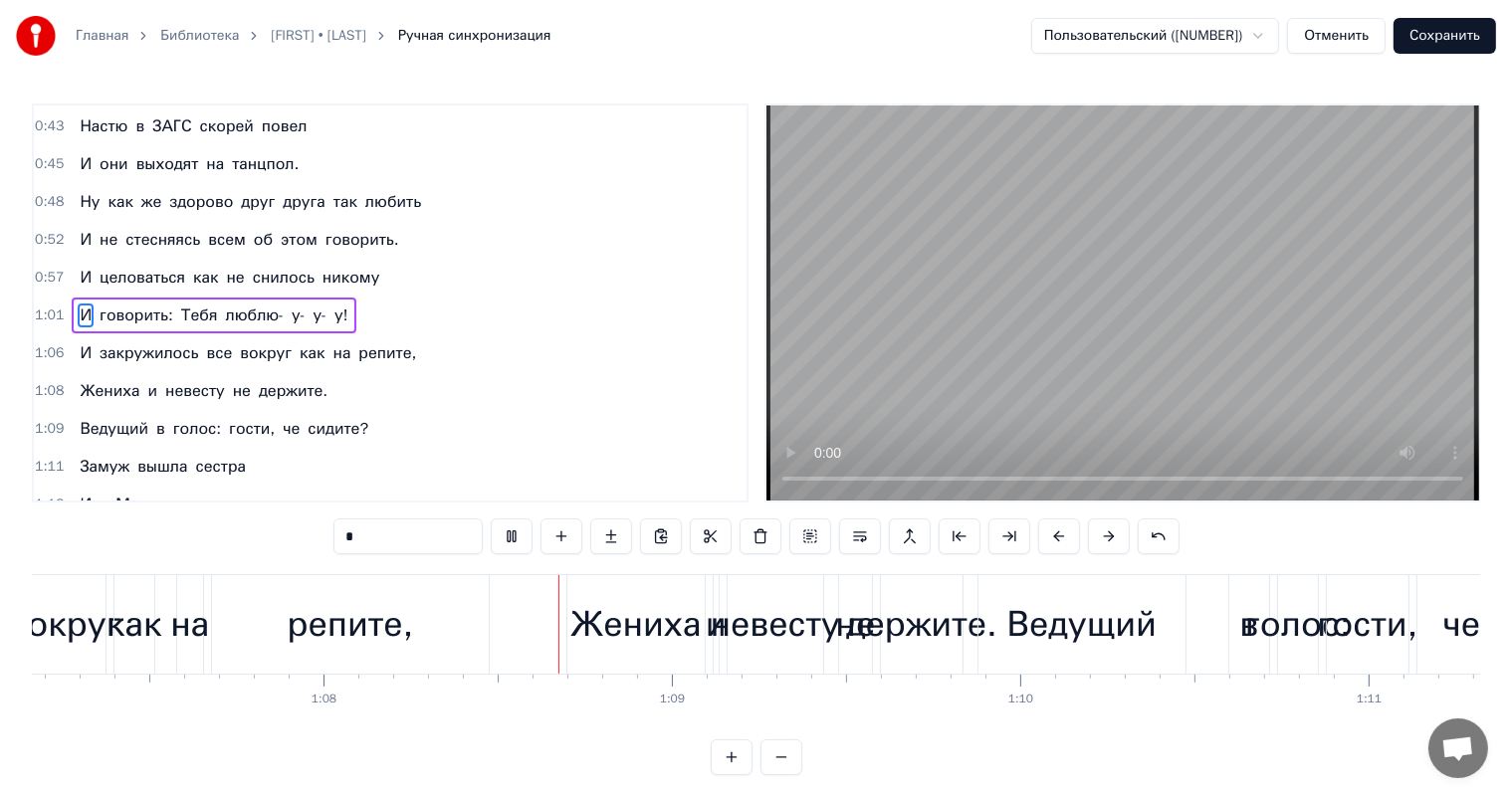 scroll, scrollTop: 0, scrollLeft: 23606, axis: horizontal 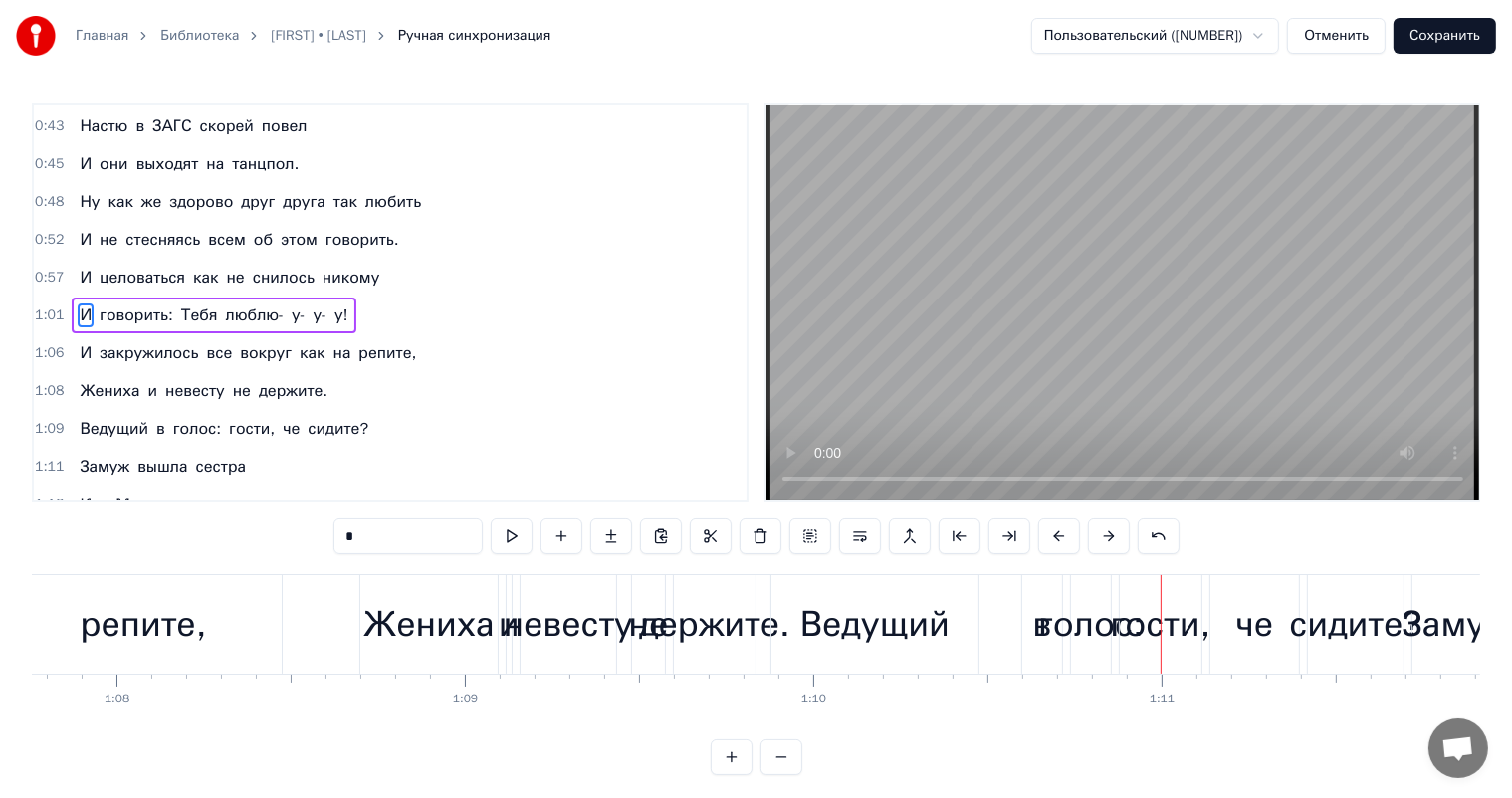 click on "Ведущий" at bounding box center [875, 624] 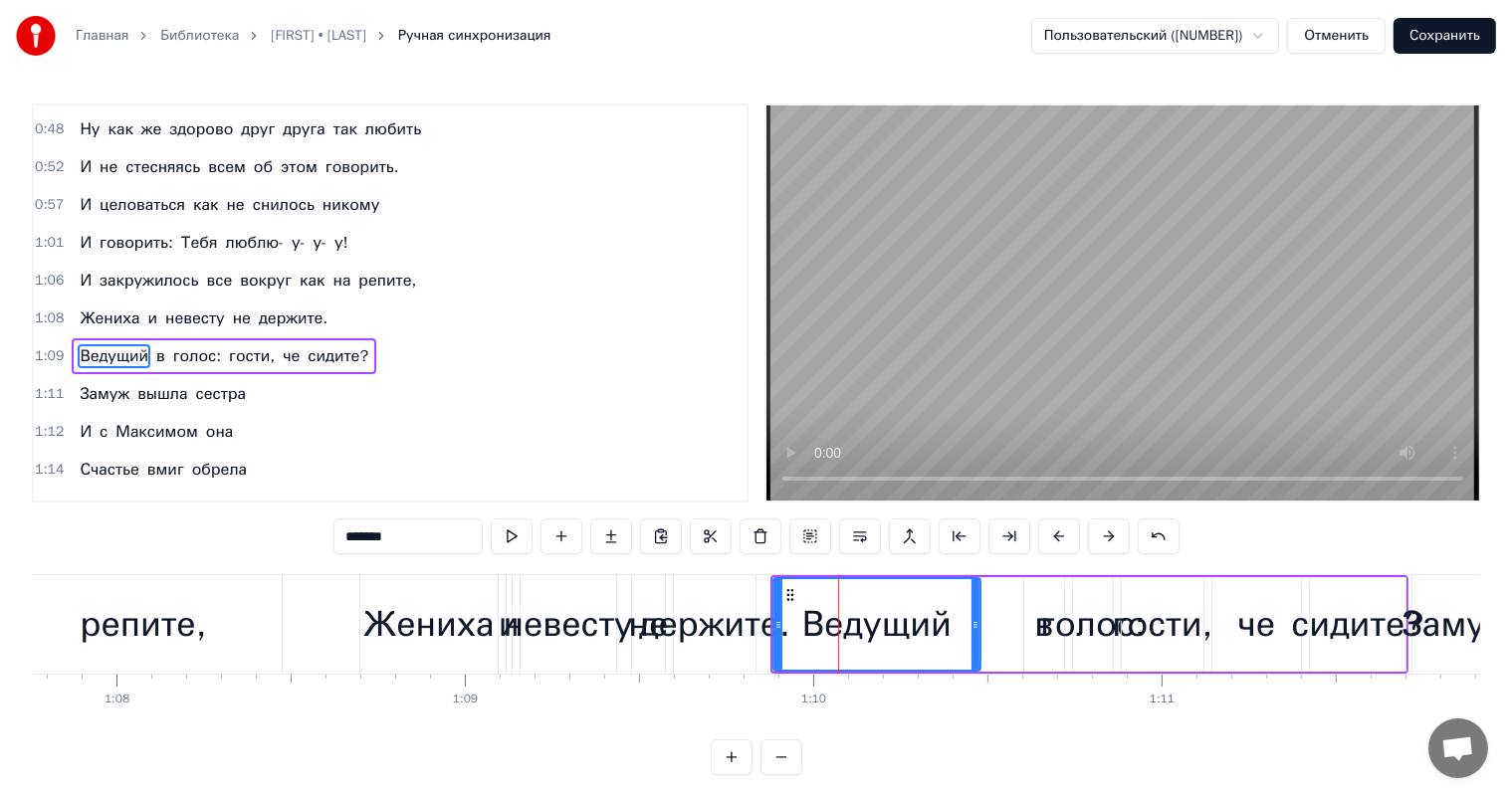 scroll, scrollTop: 259, scrollLeft: 0, axis: vertical 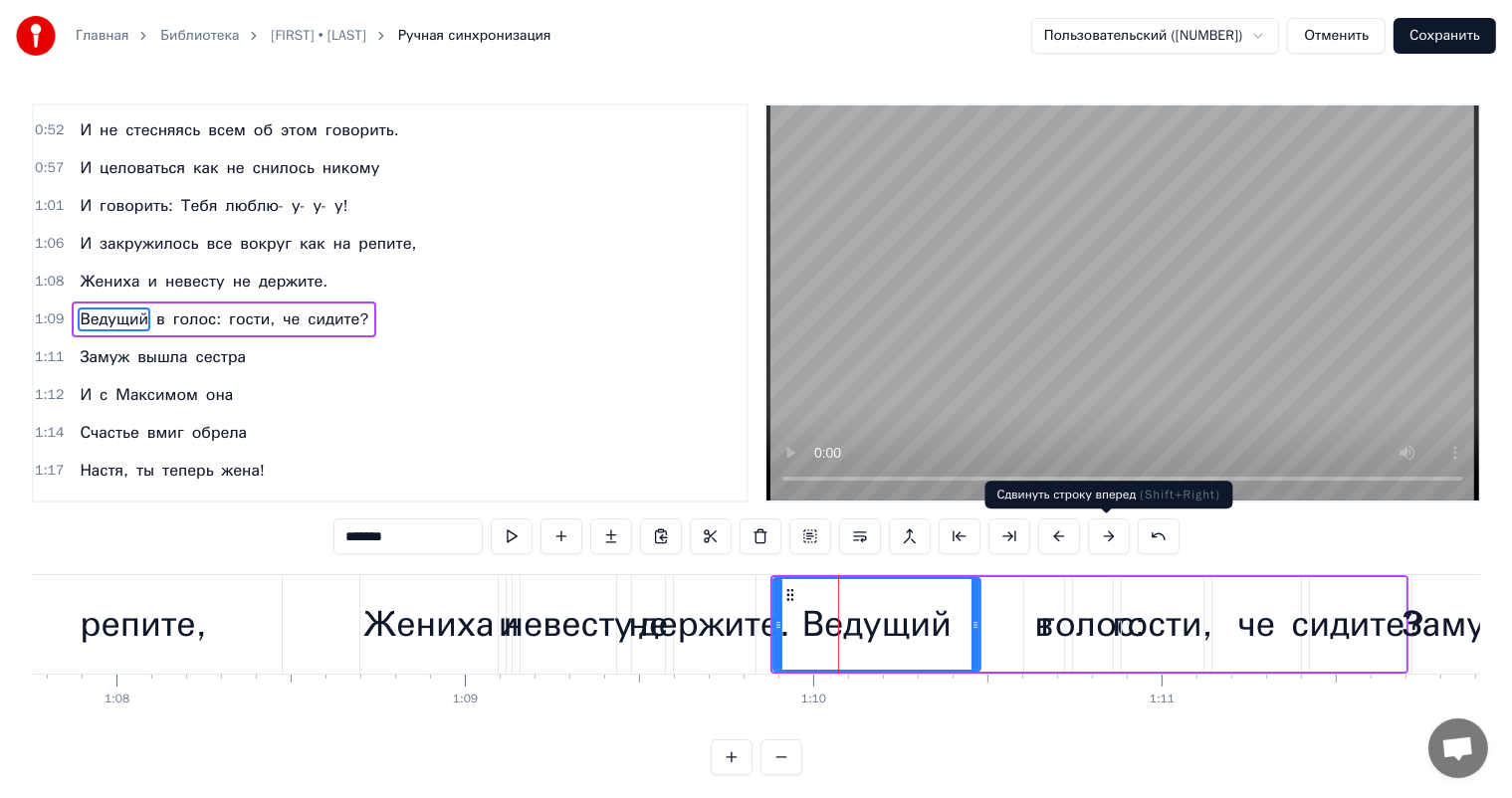 click at bounding box center (1109, 536) 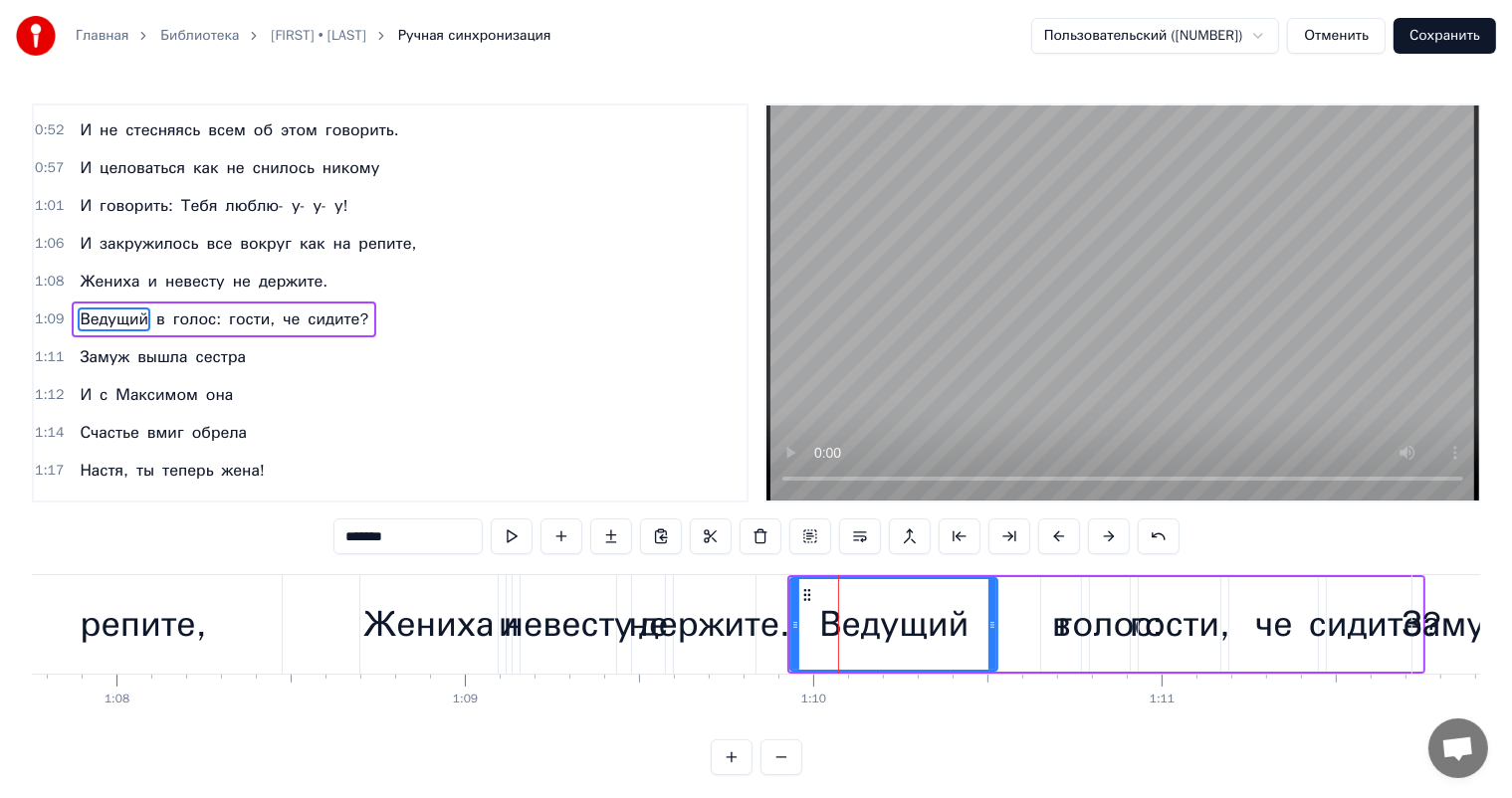click at bounding box center (1109, 536) 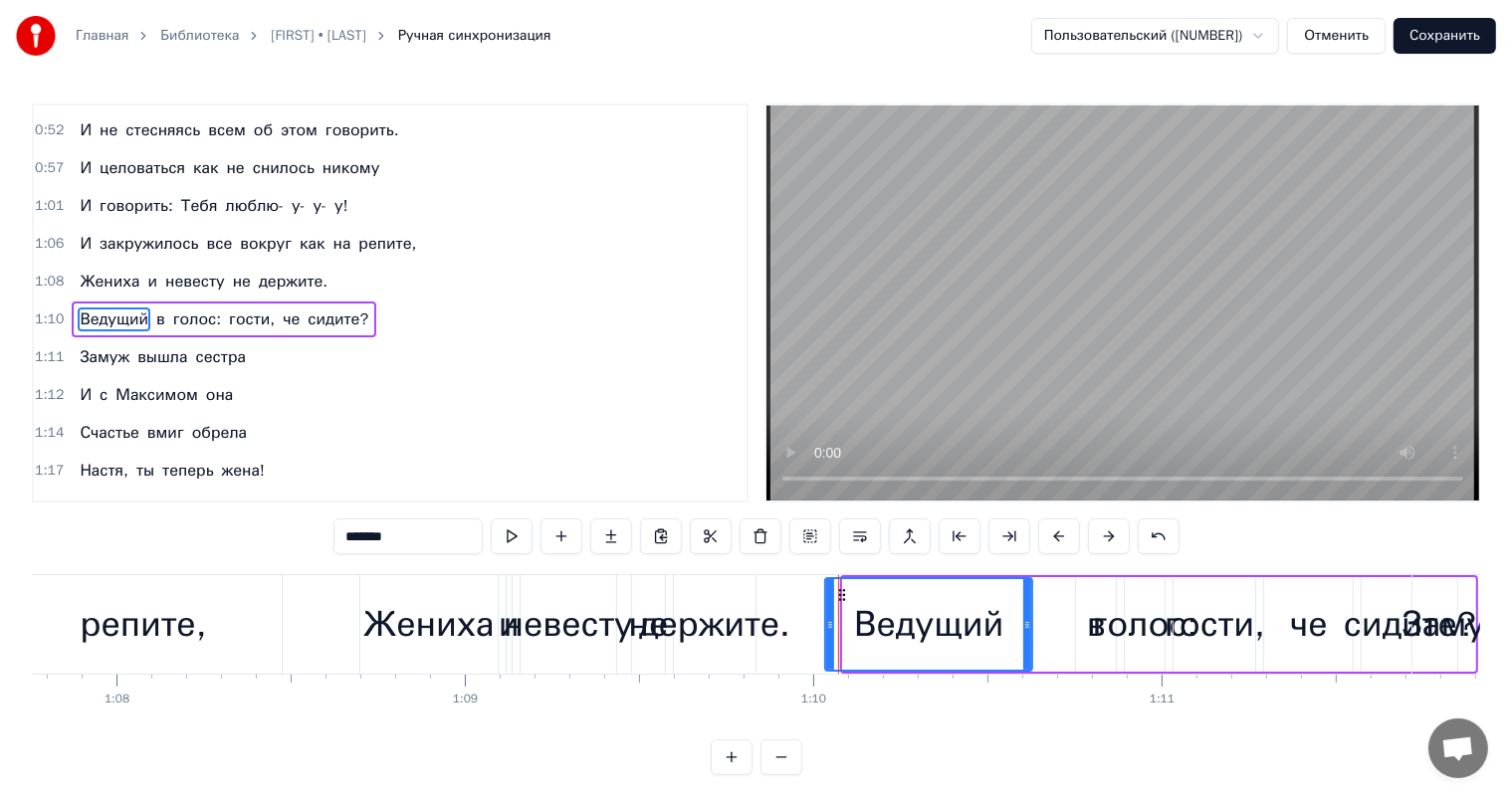click at bounding box center [1109, 536] 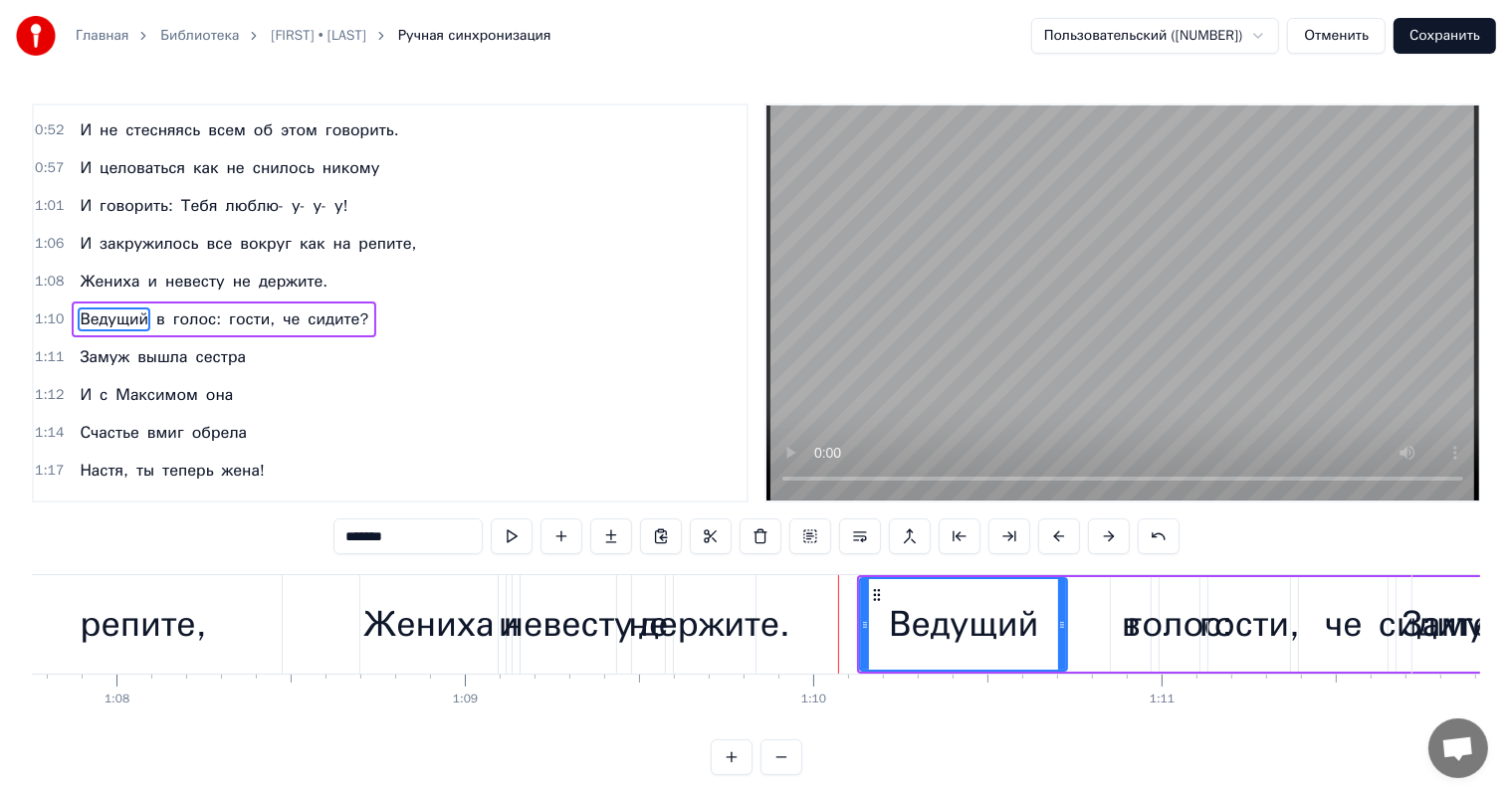click at bounding box center (1109, 536) 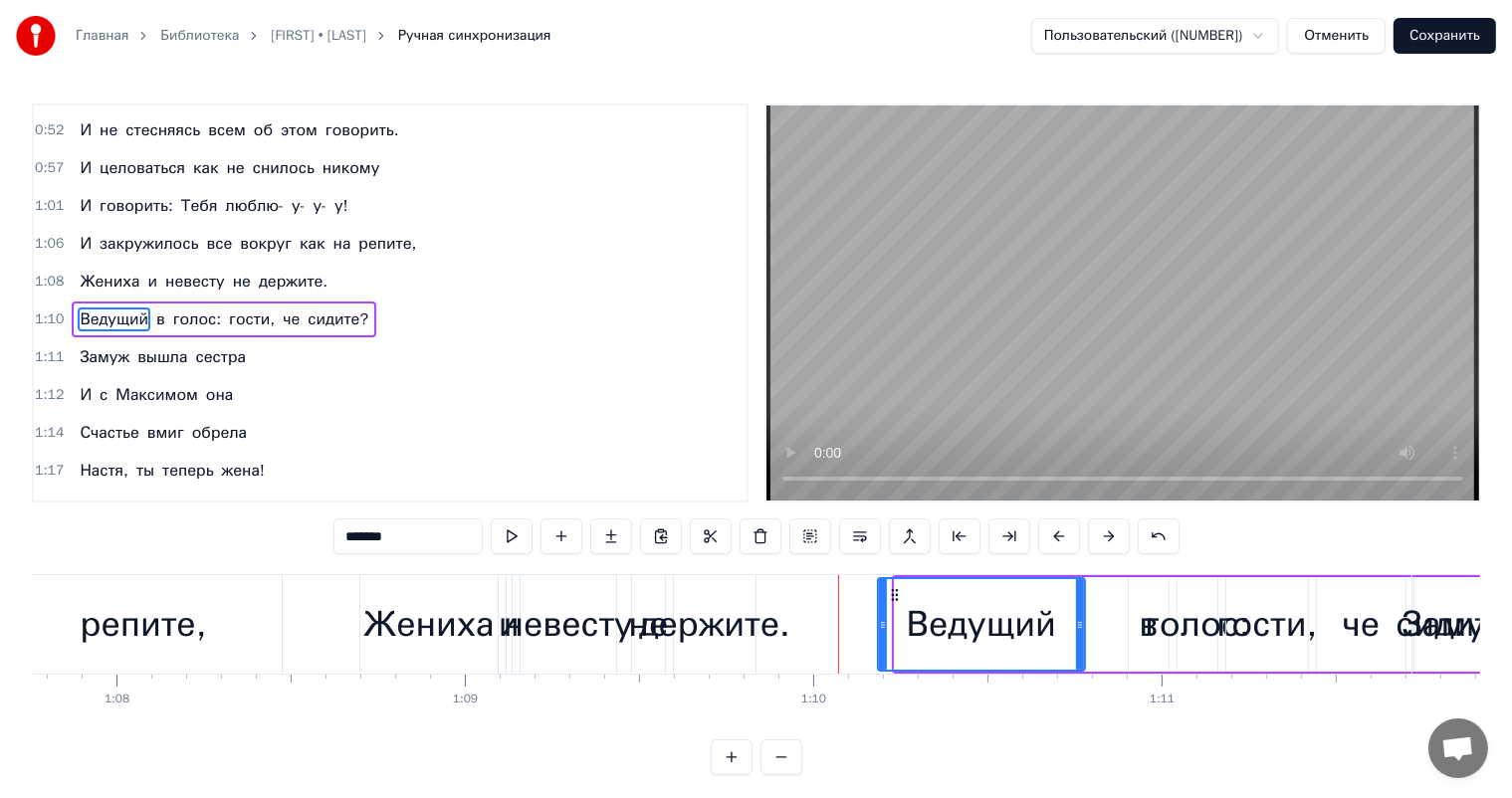 click at bounding box center [1109, 536] 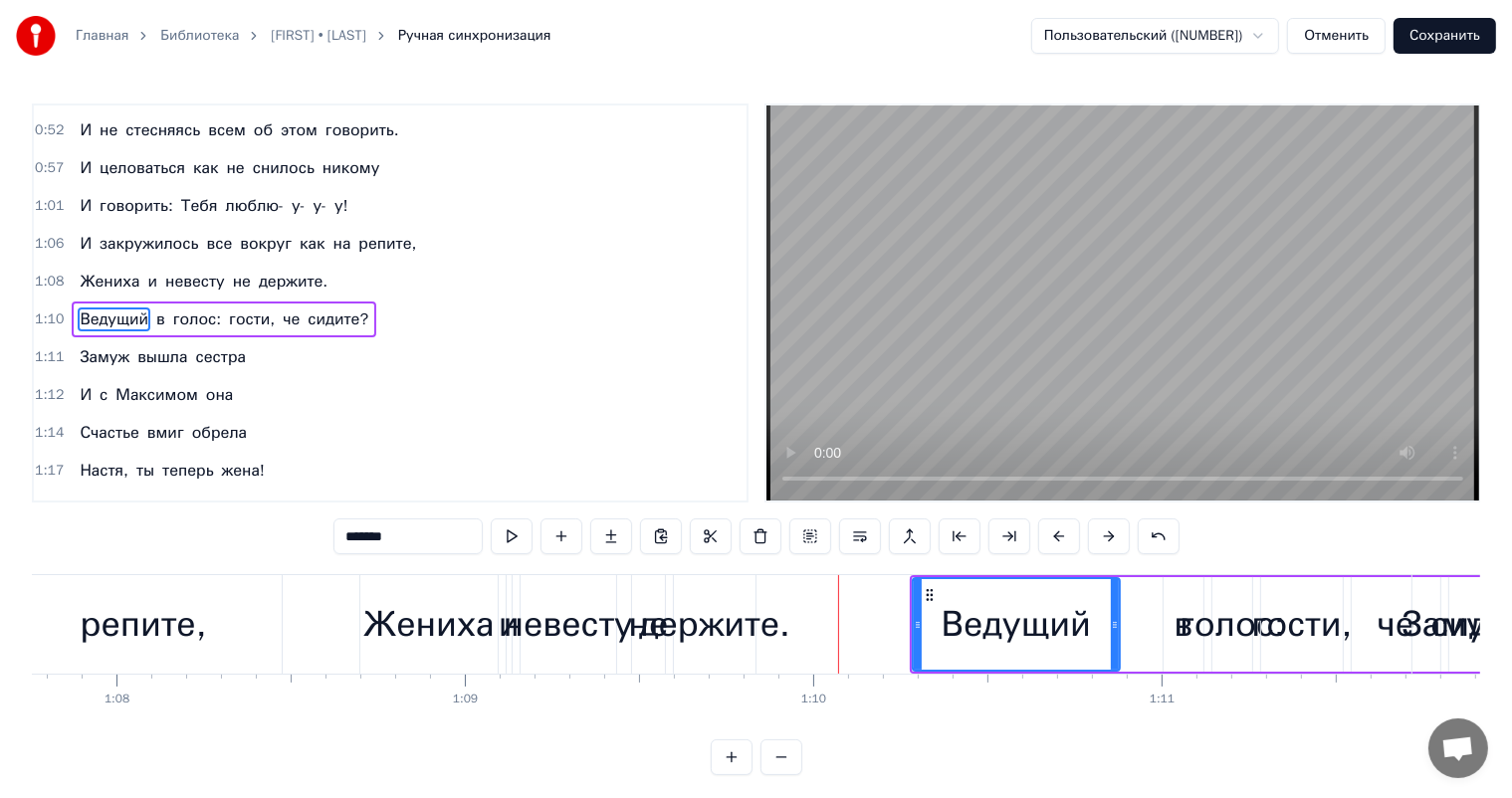 click at bounding box center (1109, 536) 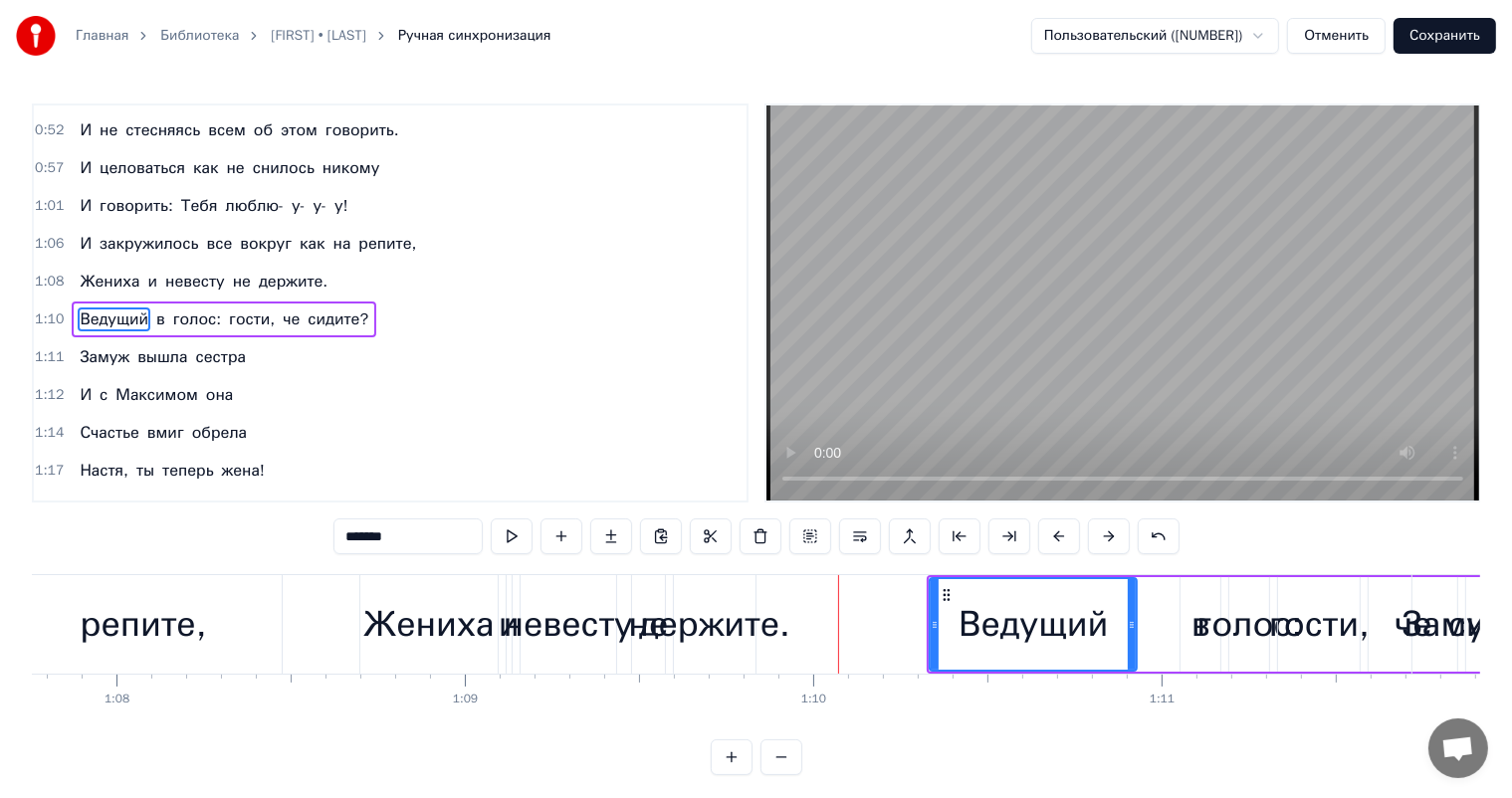 click at bounding box center (1109, 536) 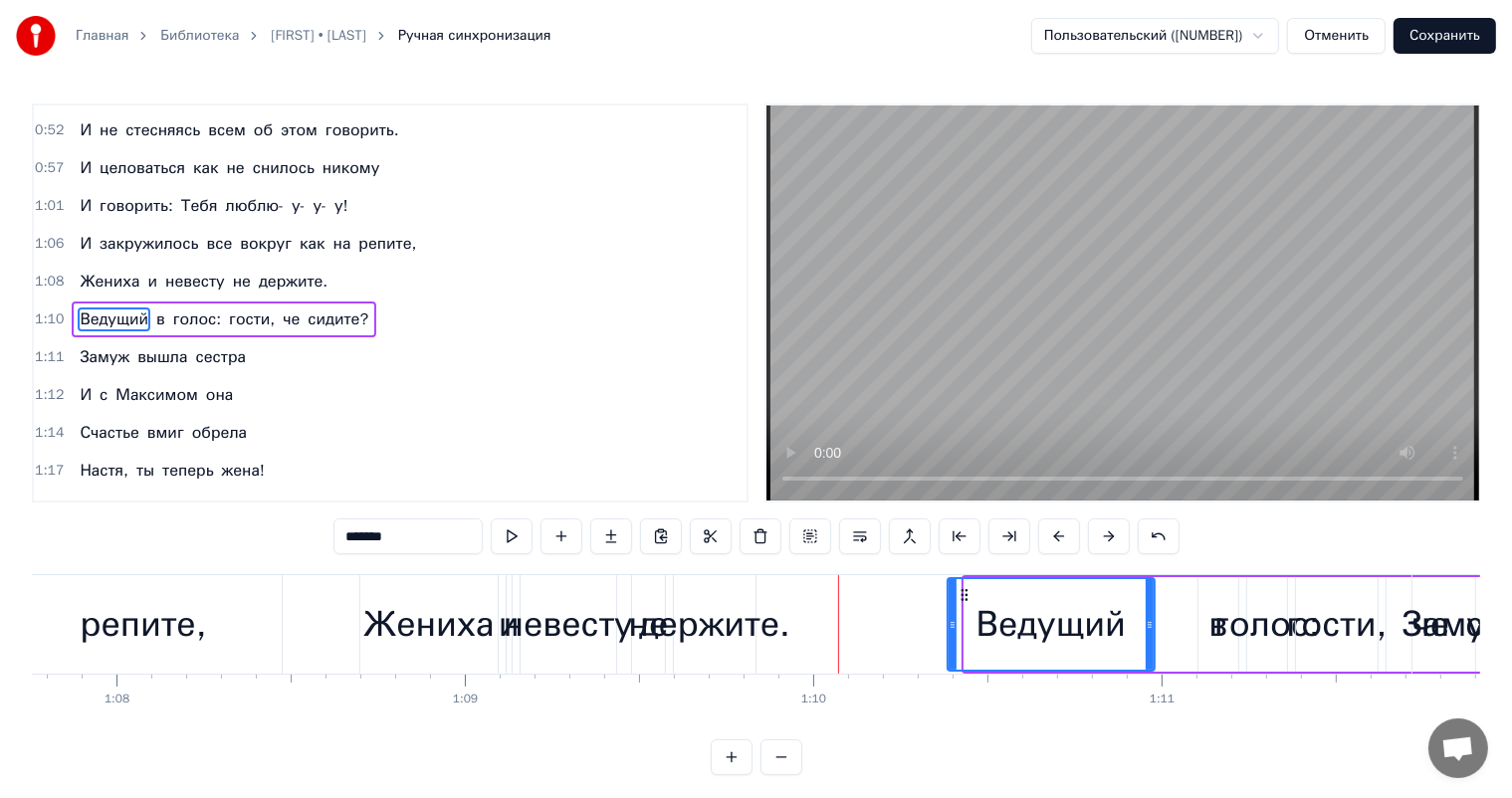click at bounding box center (1109, 536) 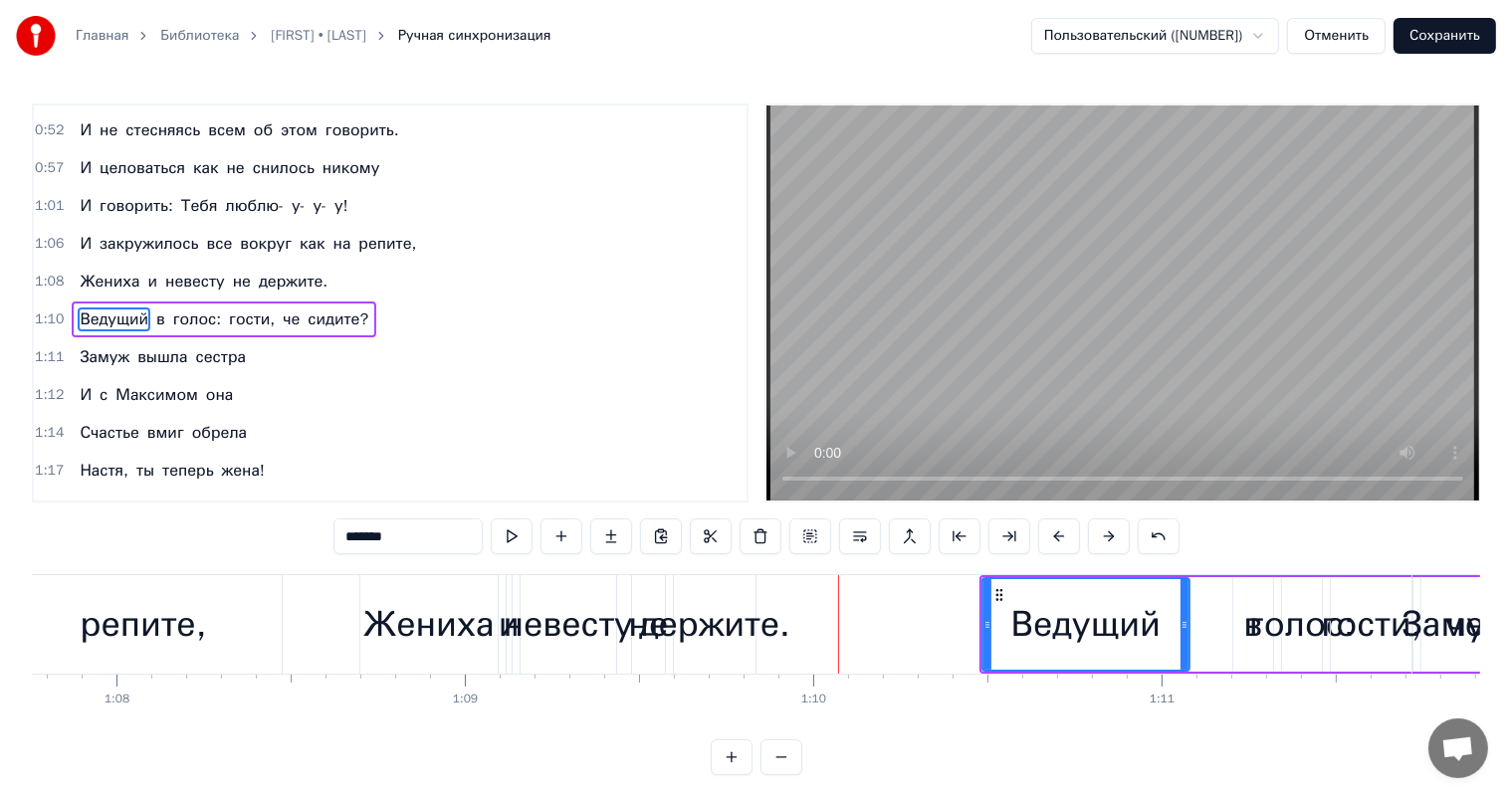 click at bounding box center (1109, 536) 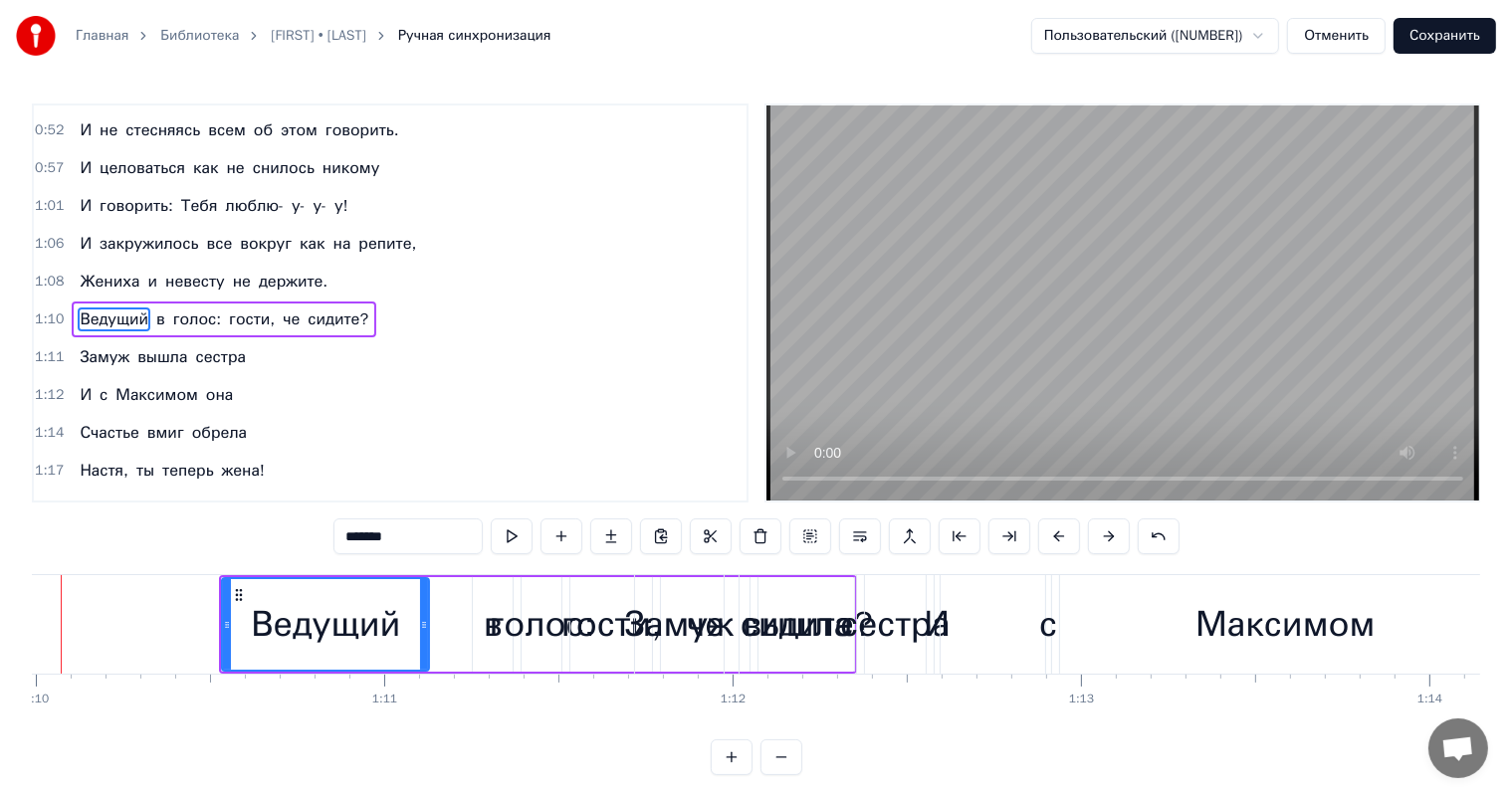 scroll, scrollTop: 0, scrollLeft: 24427, axis: horizontal 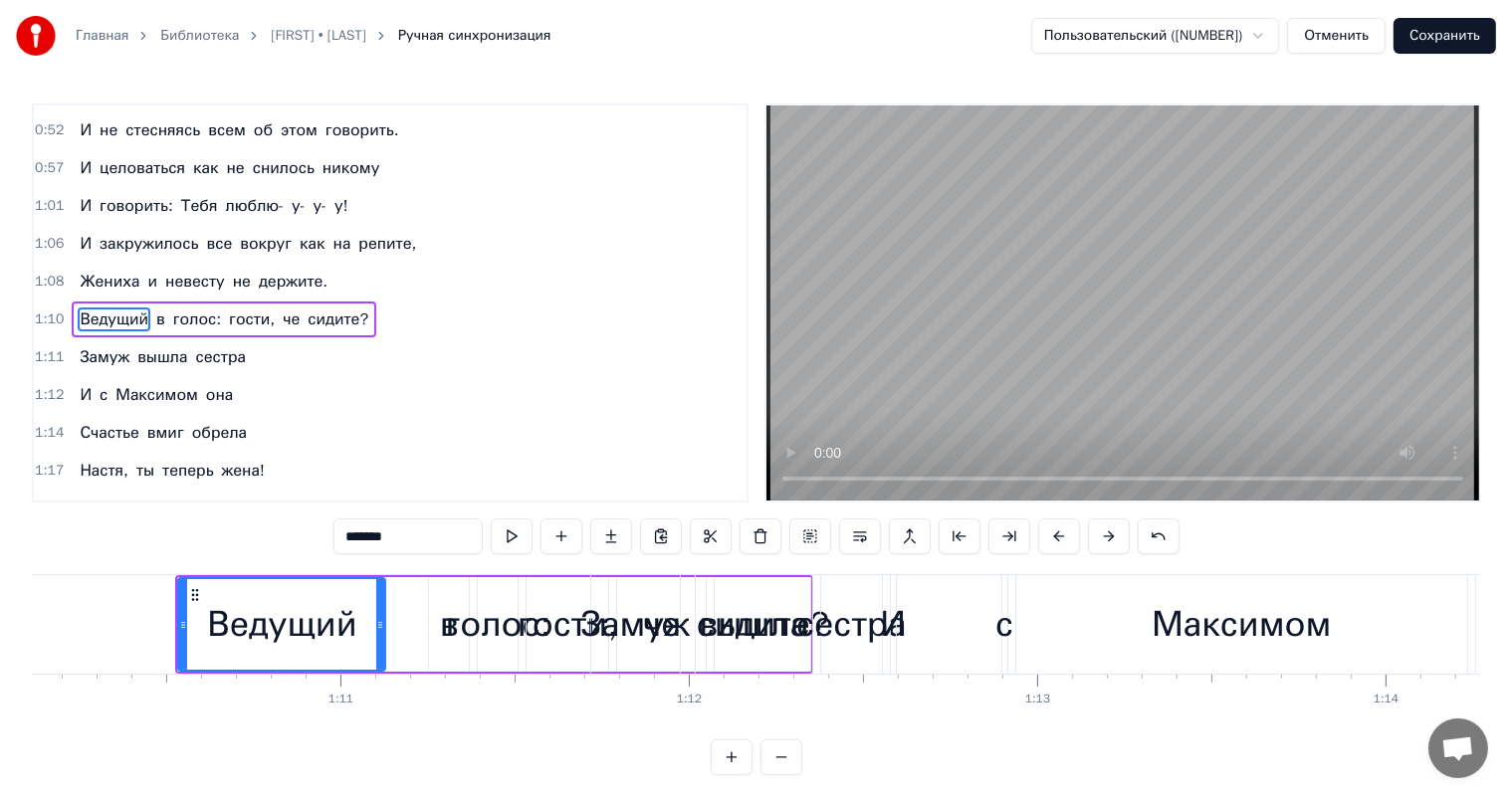 click on "сестра" at bounding box center [851, 624] 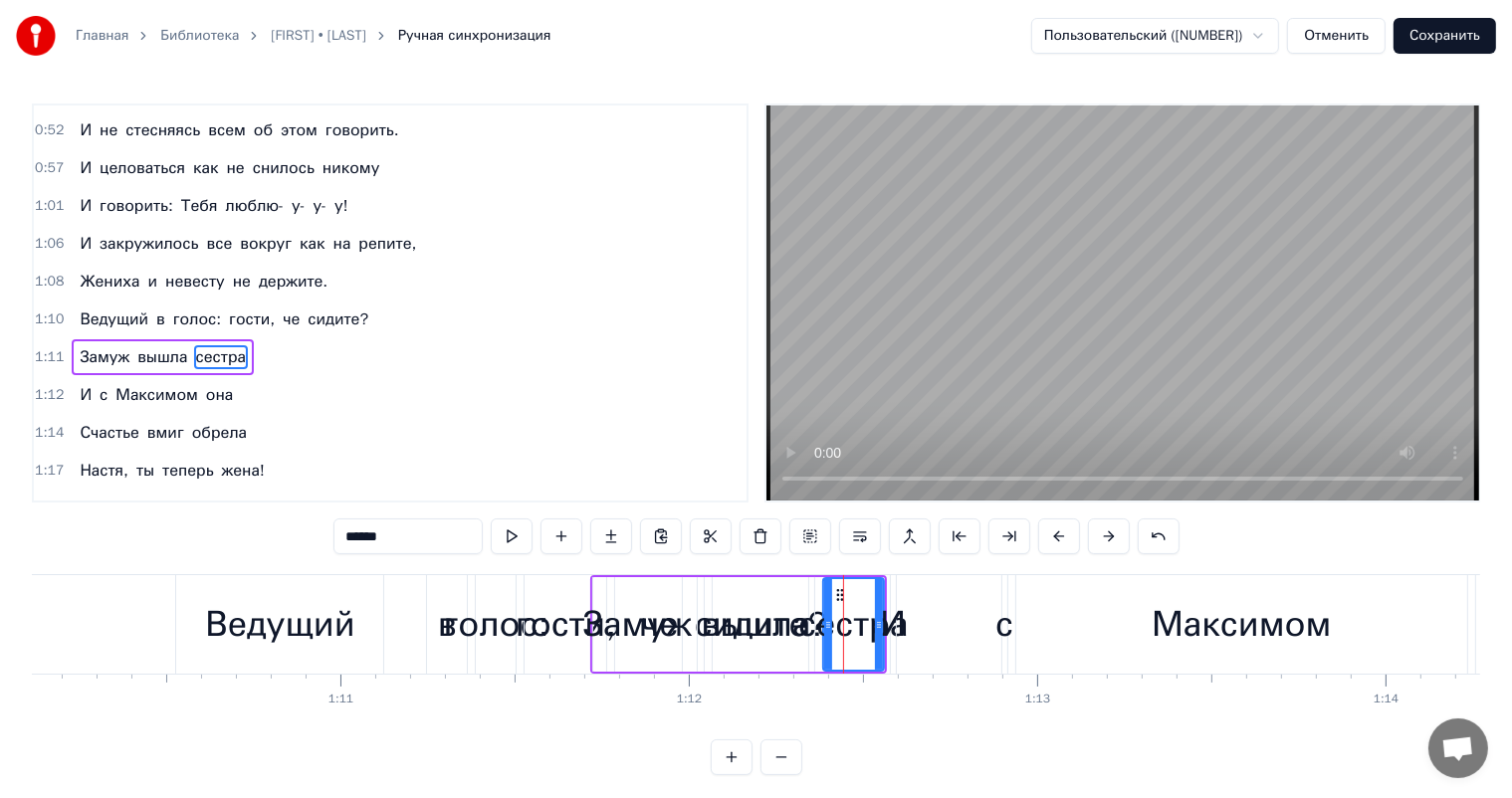 scroll, scrollTop: 296, scrollLeft: 0, axis: vertical 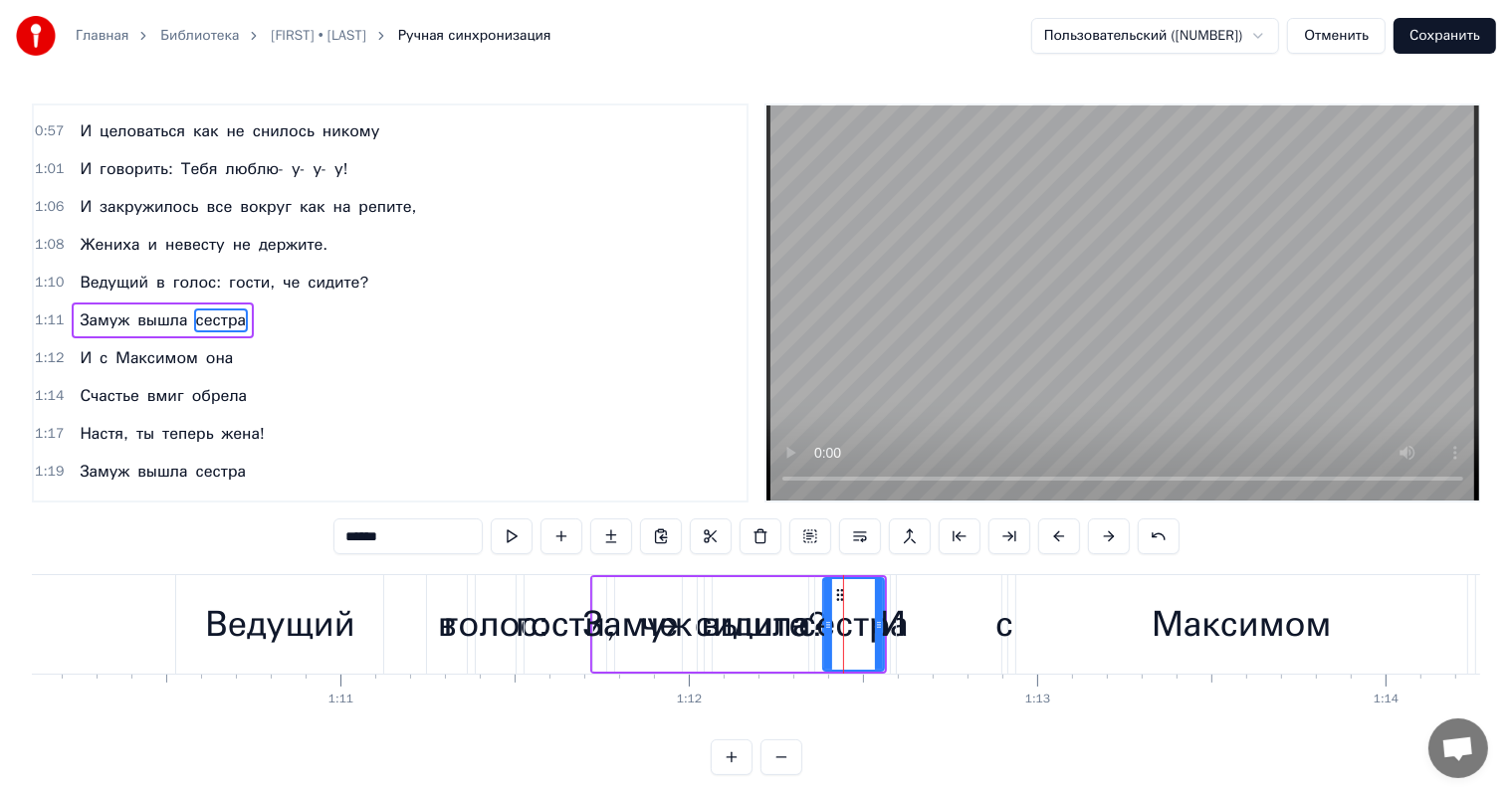 click at bounding box center [1109, 536] 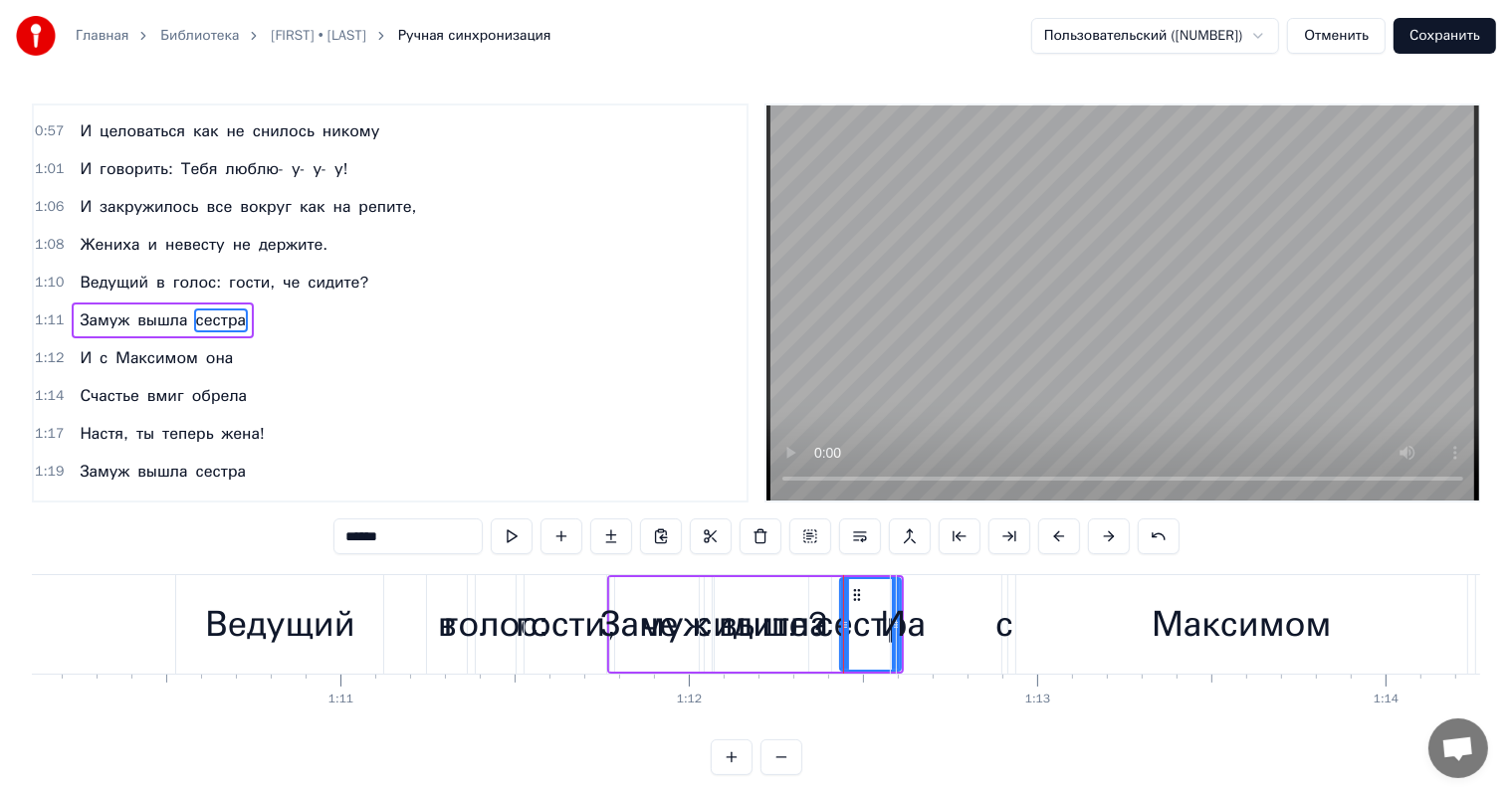 click at bounding box center [1109, 536] 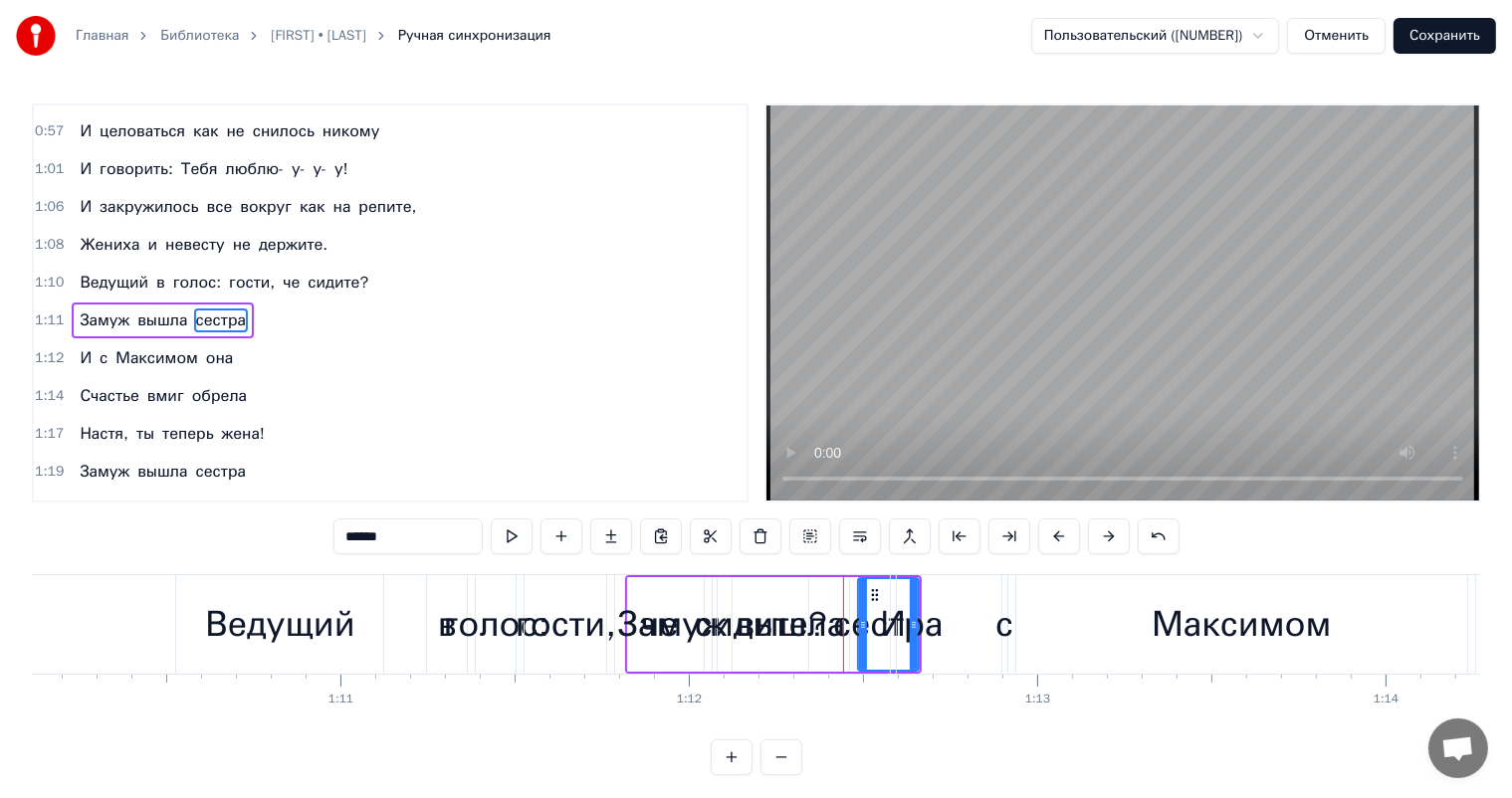 click at bounding box center (1109, 536) 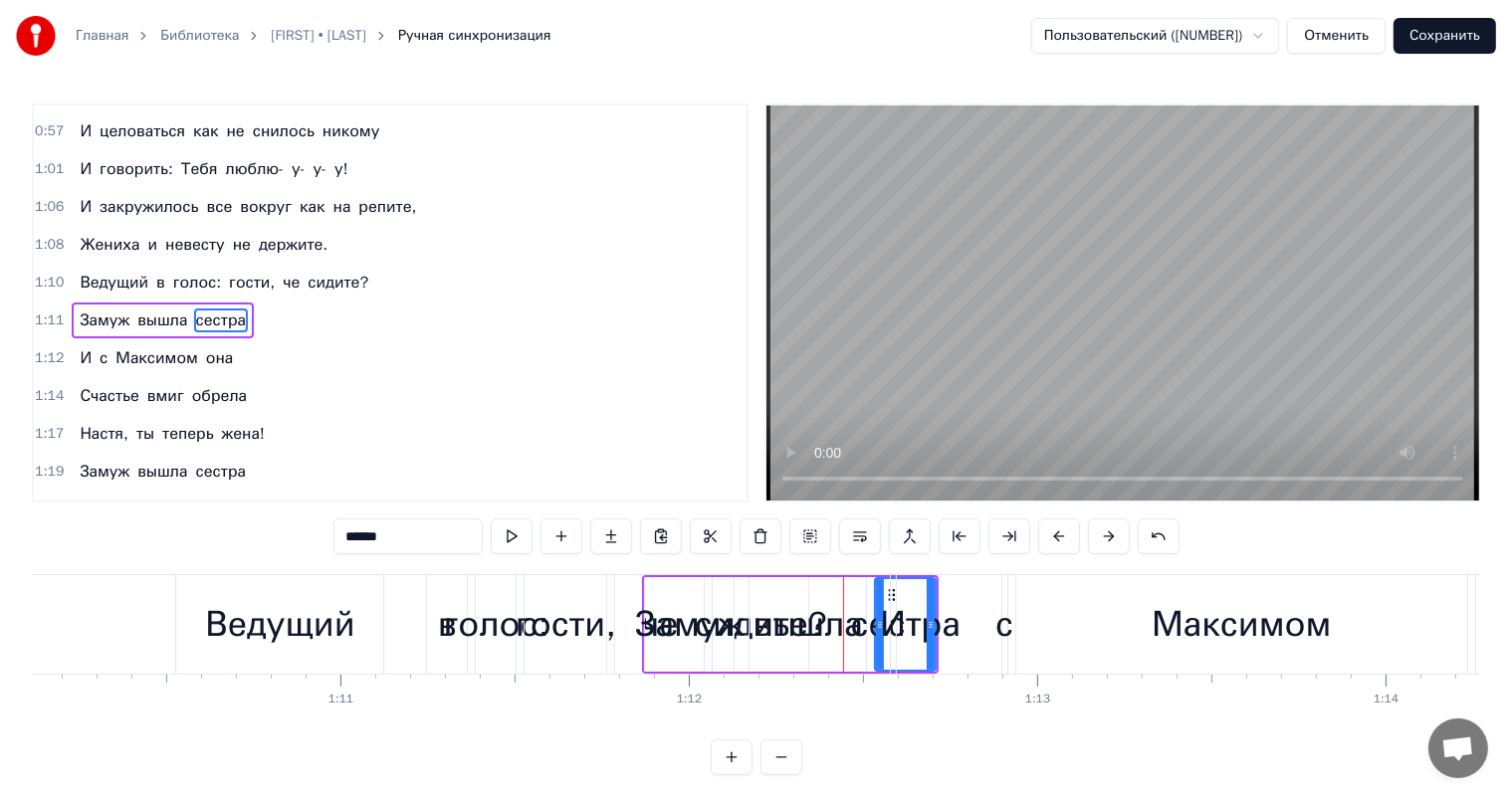 click on "гости," at bounding box center (565, 624) 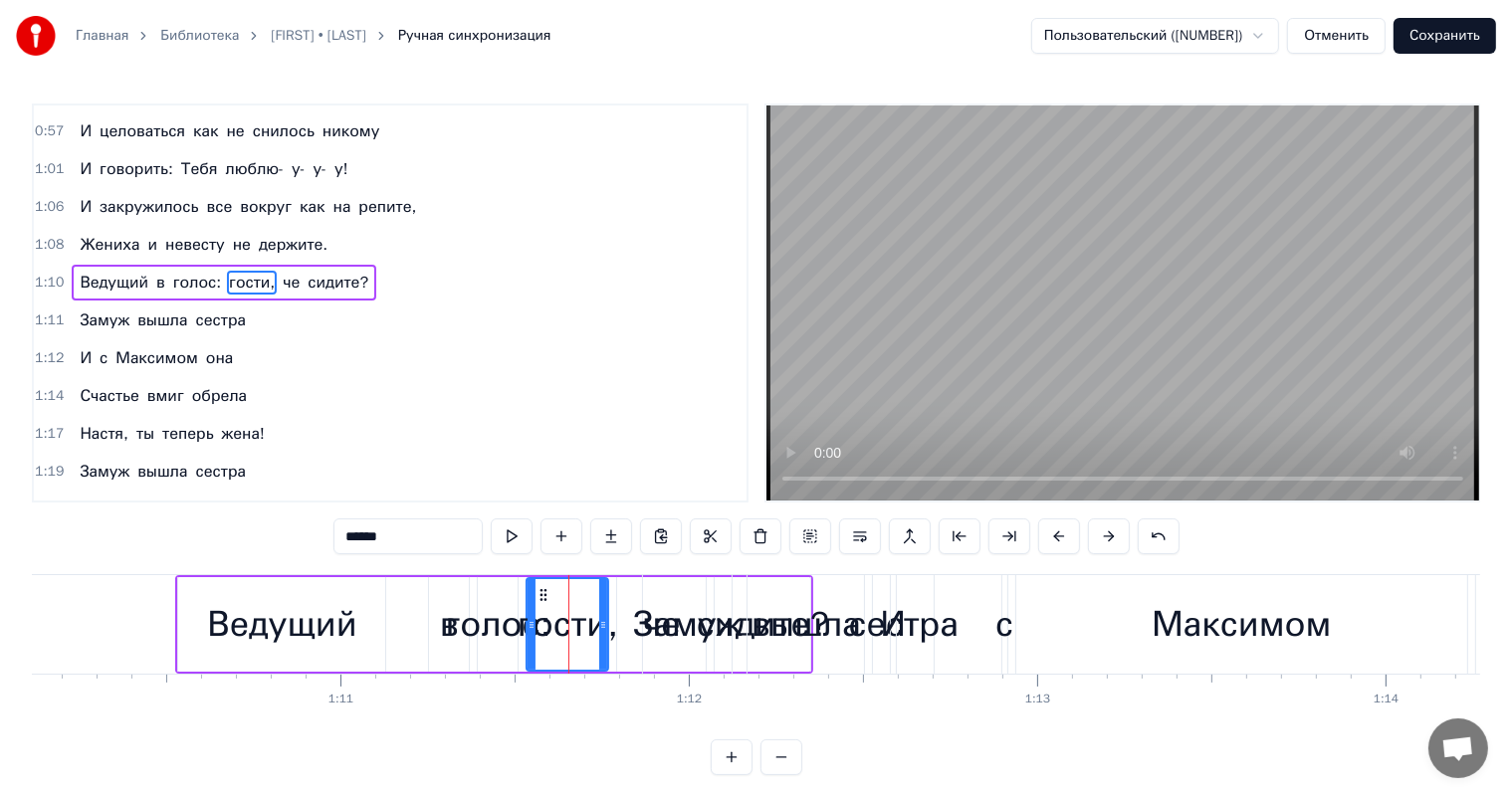 scroll, scrollTop: 259, scrollLeft: 0, axis: vertical 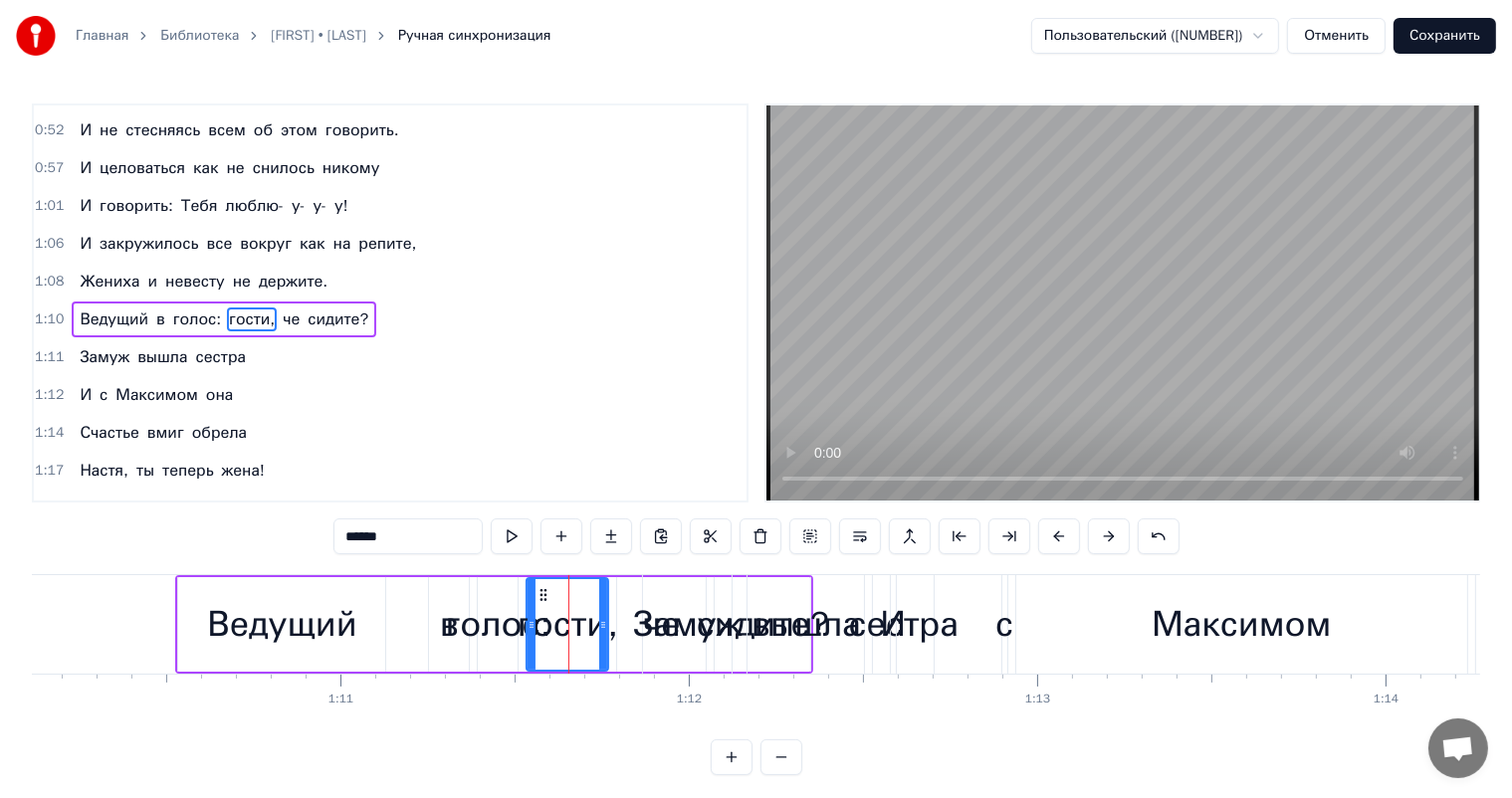 click on "Максимом" at bounding box center (1241, 624) 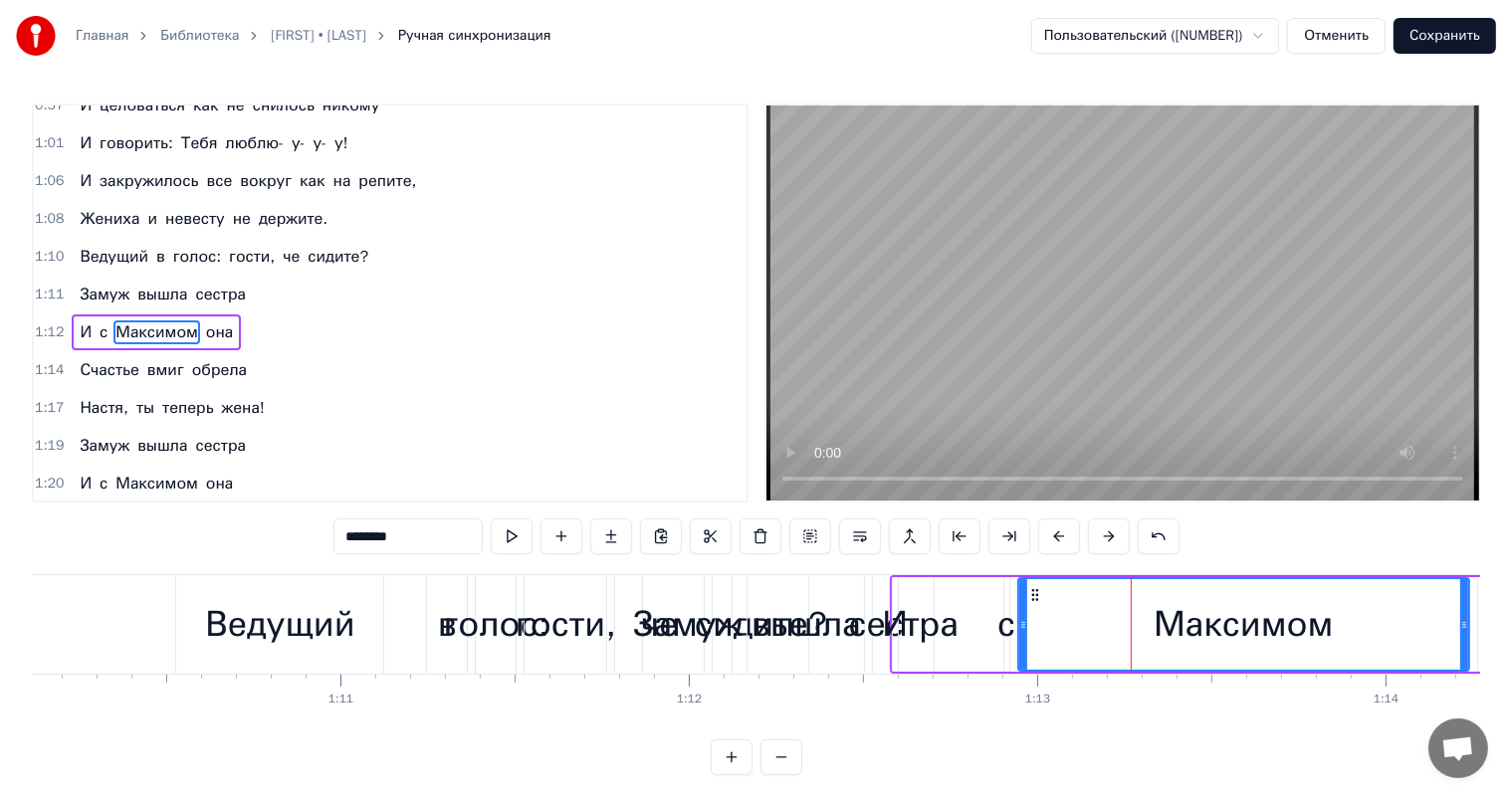scroll, scrollTop: 332, scrollLeft: 0, axis: vertical 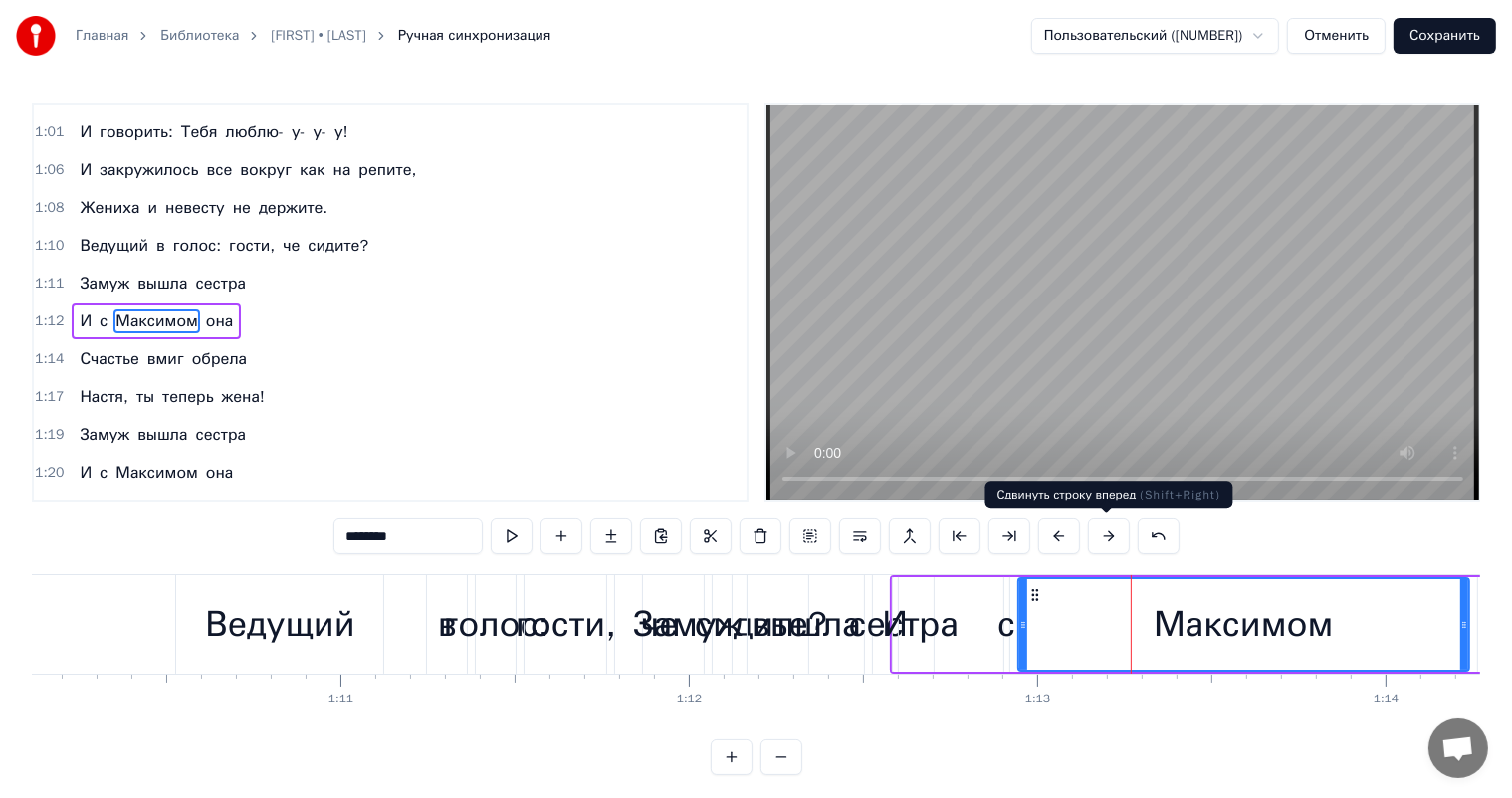 click at bounding box center (1109, 536) 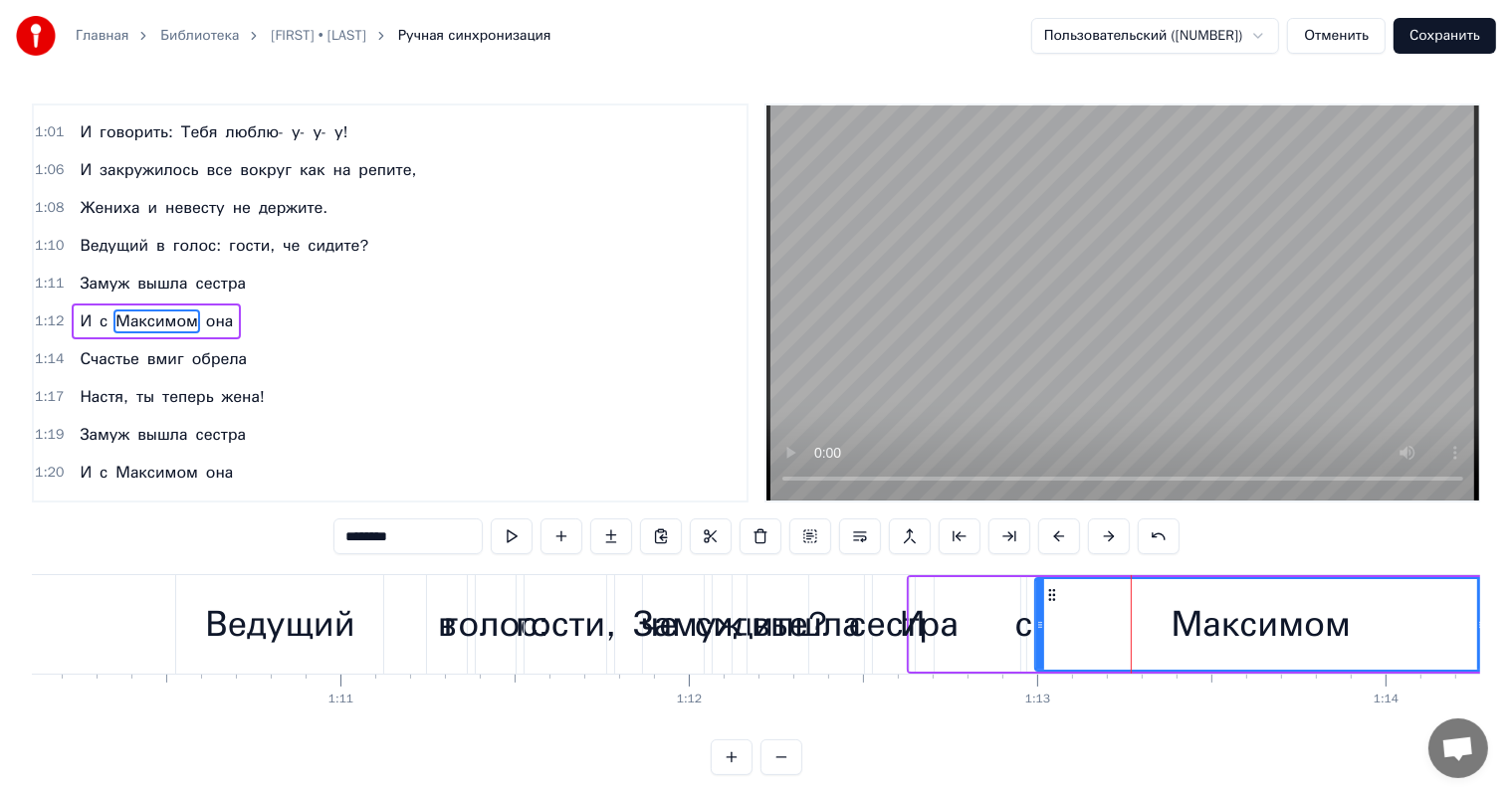 click at bounding box center [1109, 536] 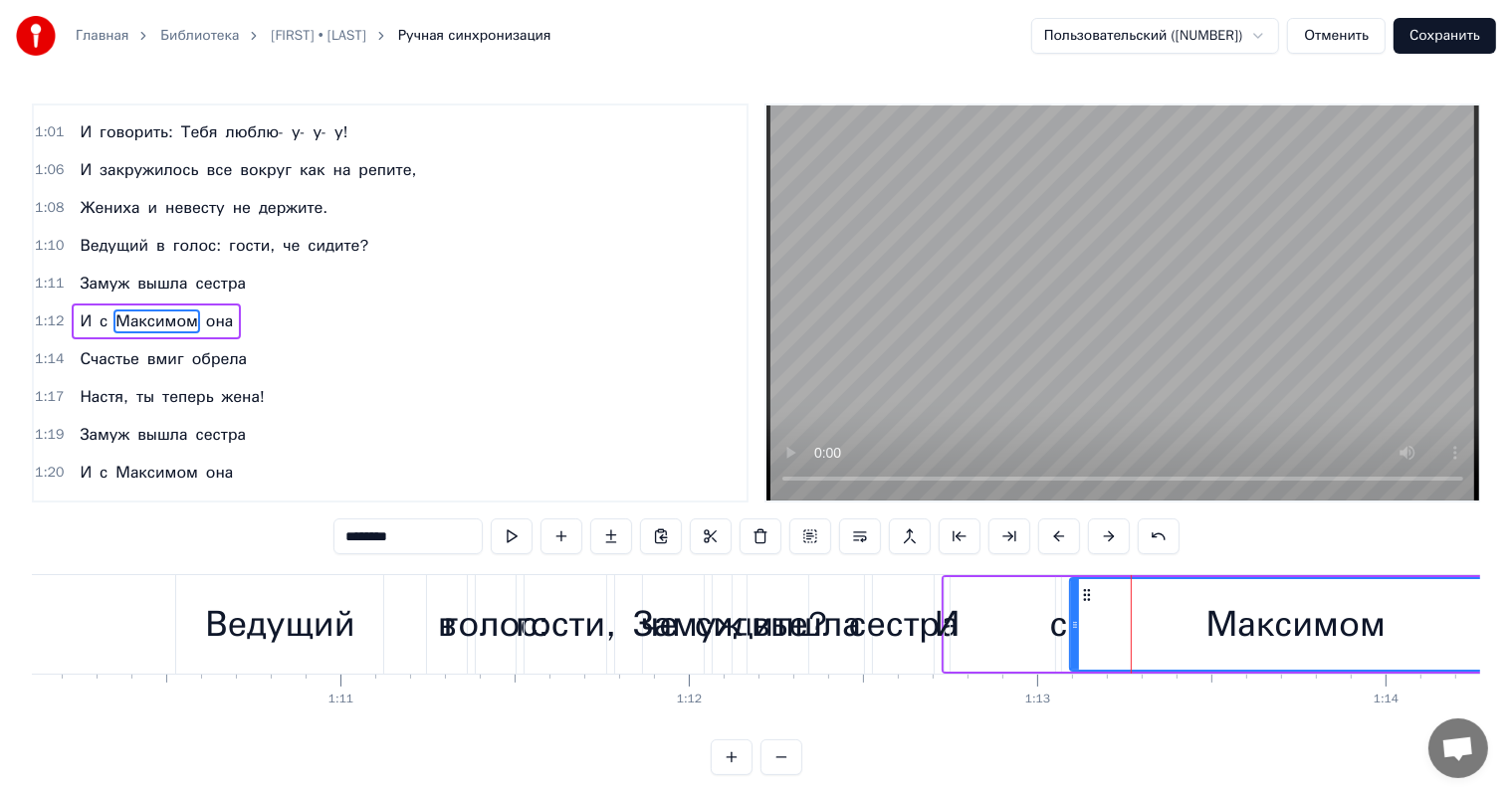 click at bounding box center (1109, 536) 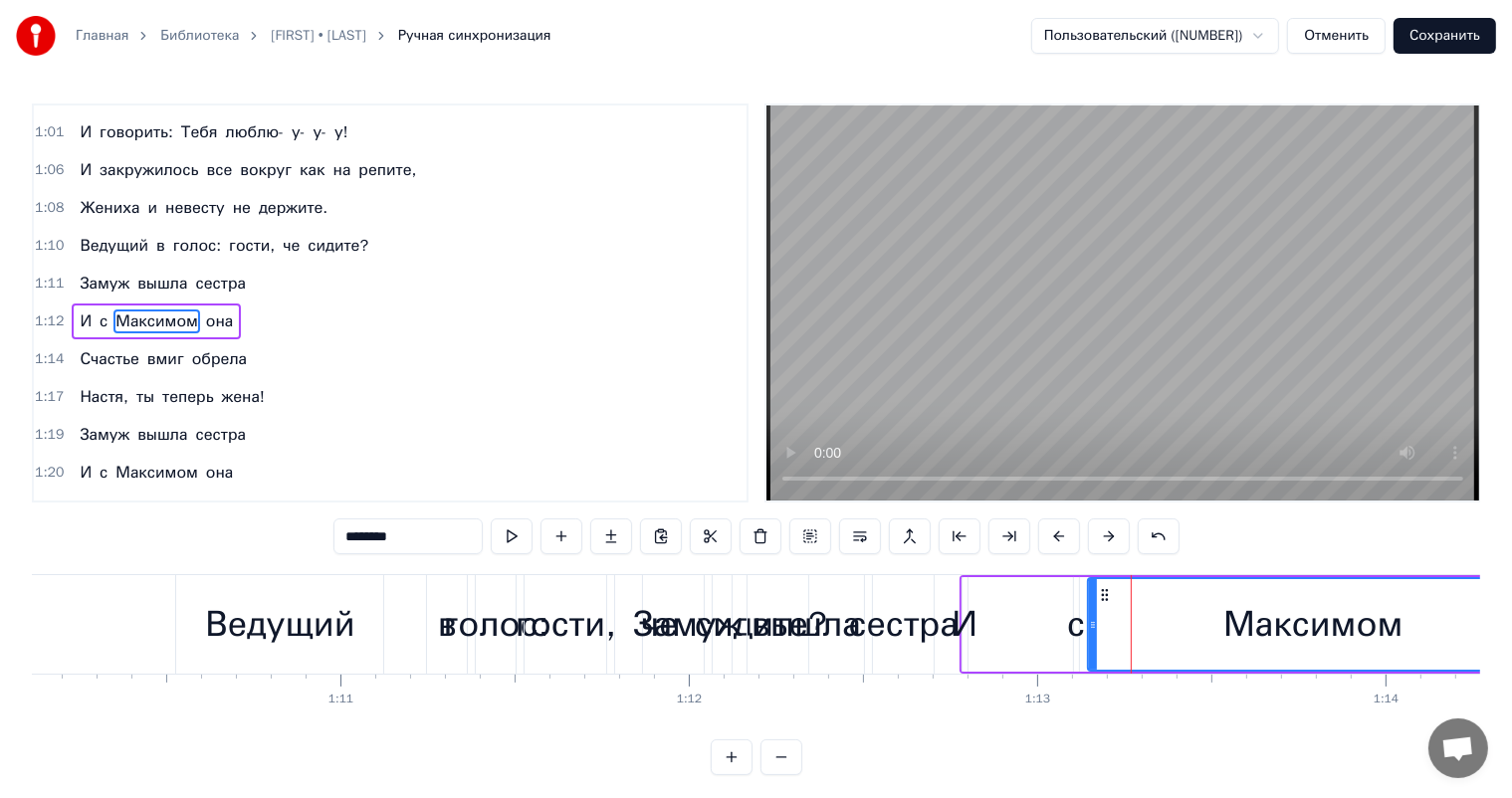 click at bounding box center [1109, 536] 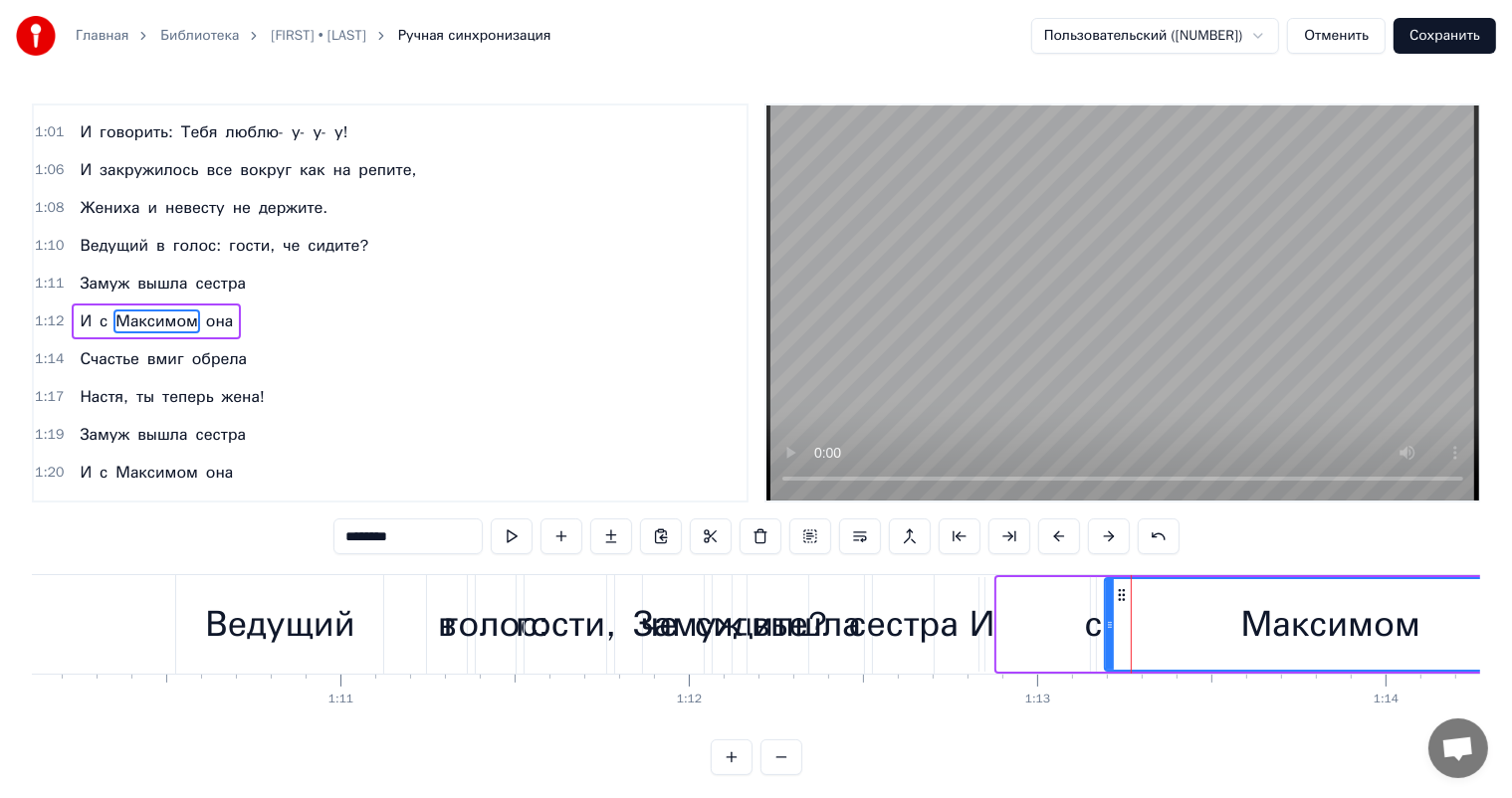 click at bounding box center [1109, 536] 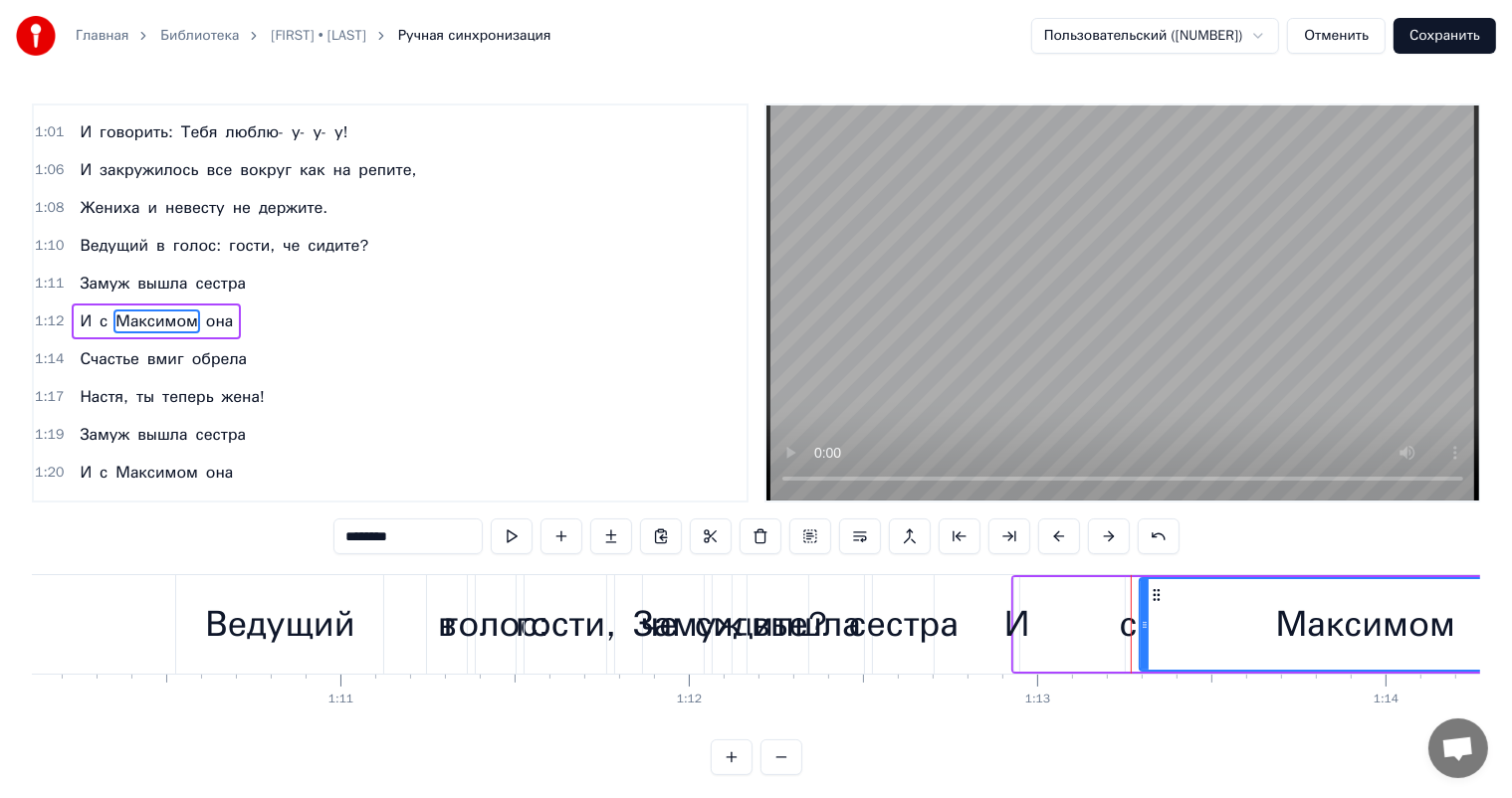 click at bounding box center (1109, 536) 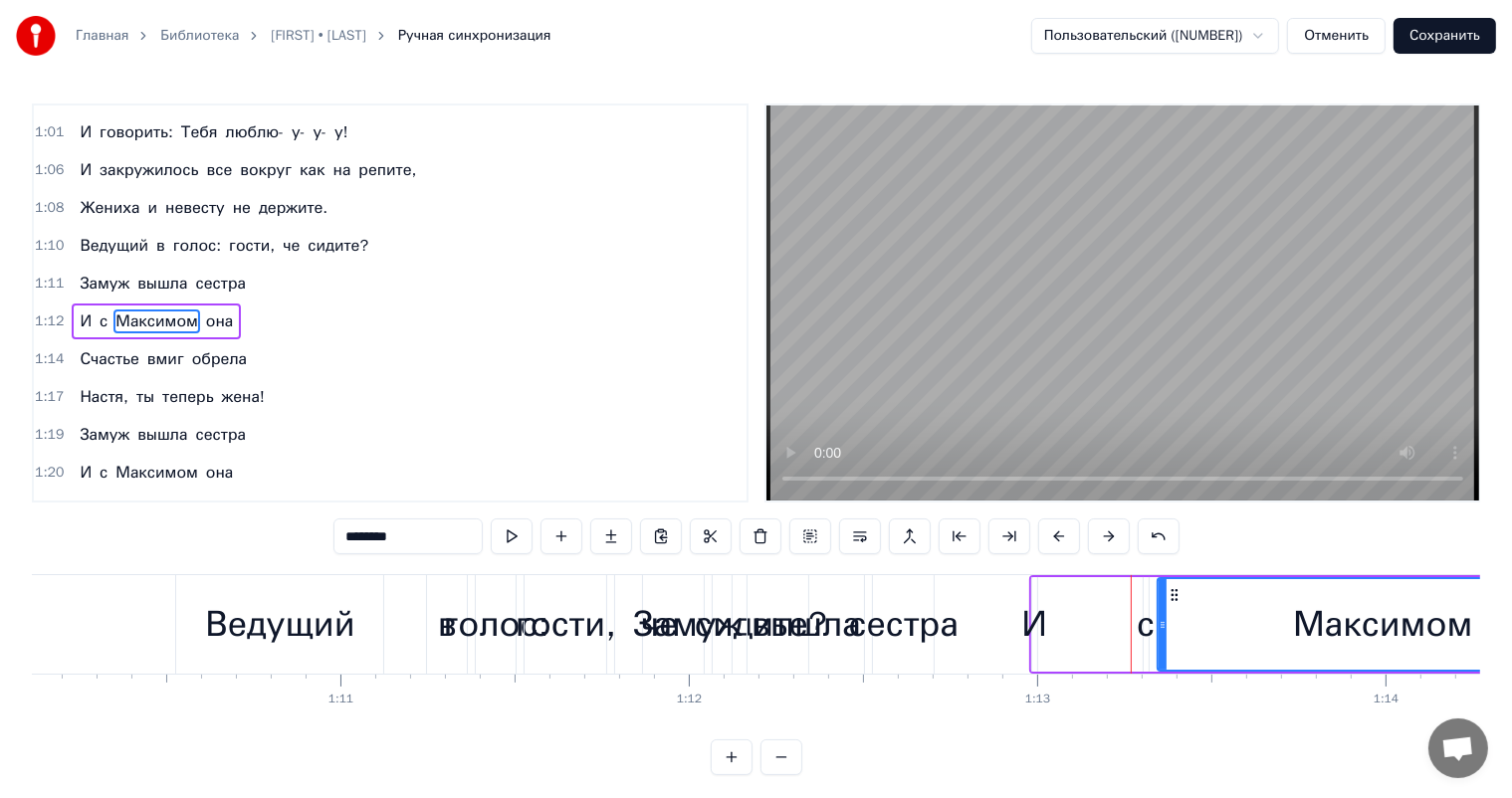 click at bounding box center (1109, 536) 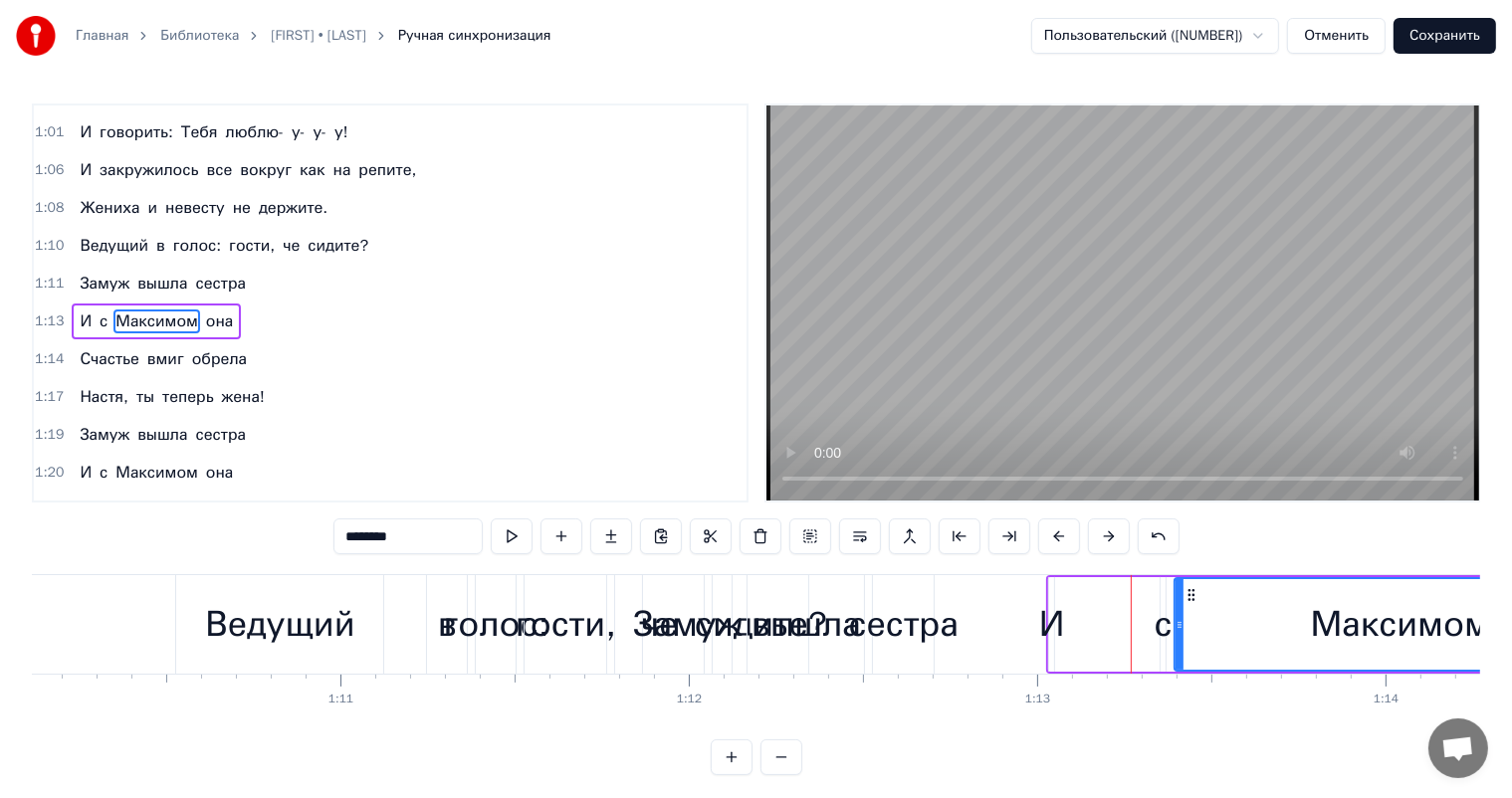 click on "сестра" at bounding box center (904, 624) 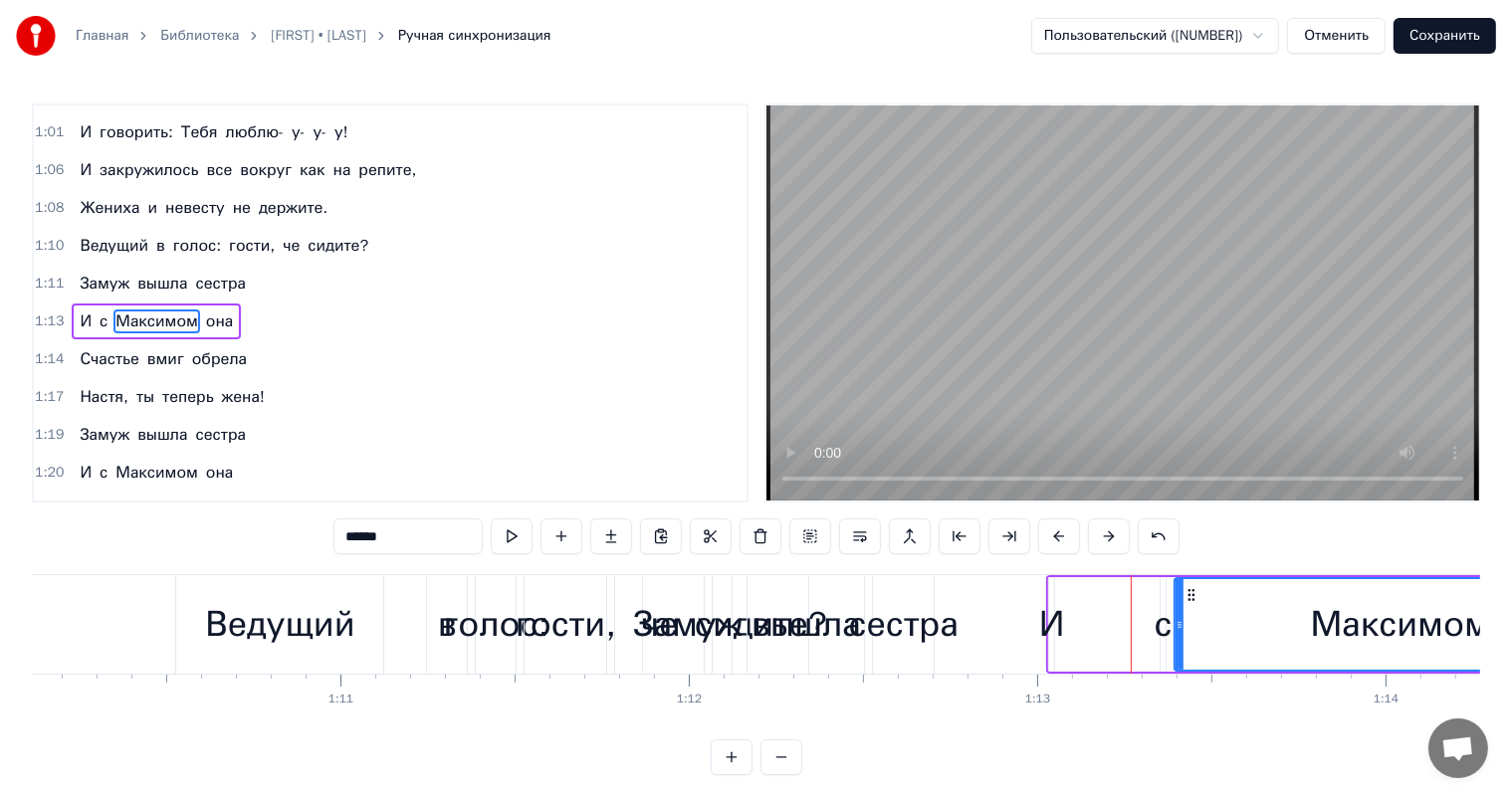 scroll, scrollTop: 296, scrollLeft: 0, axis: vertical 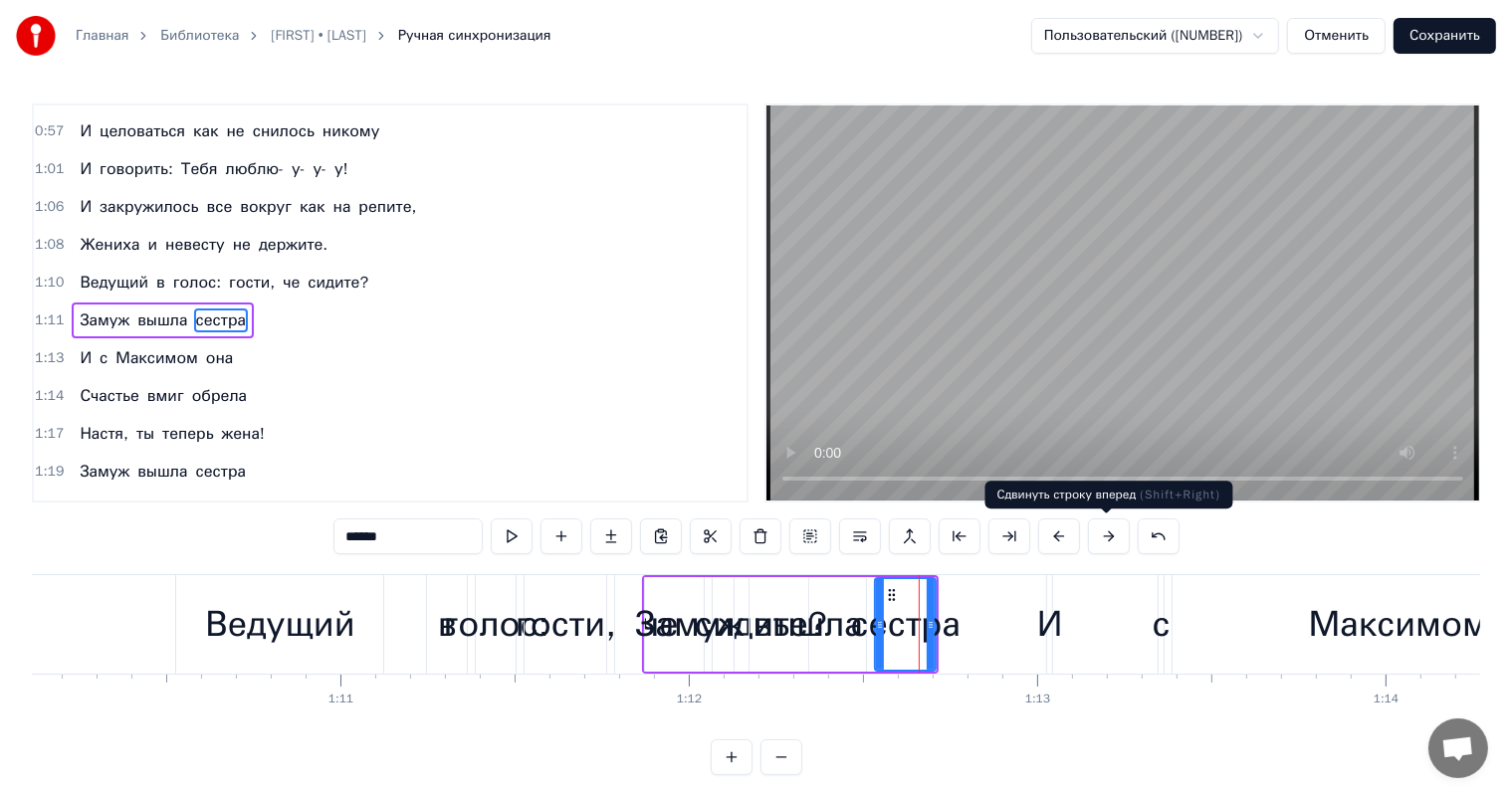 click at bounding box center (1109, 536) 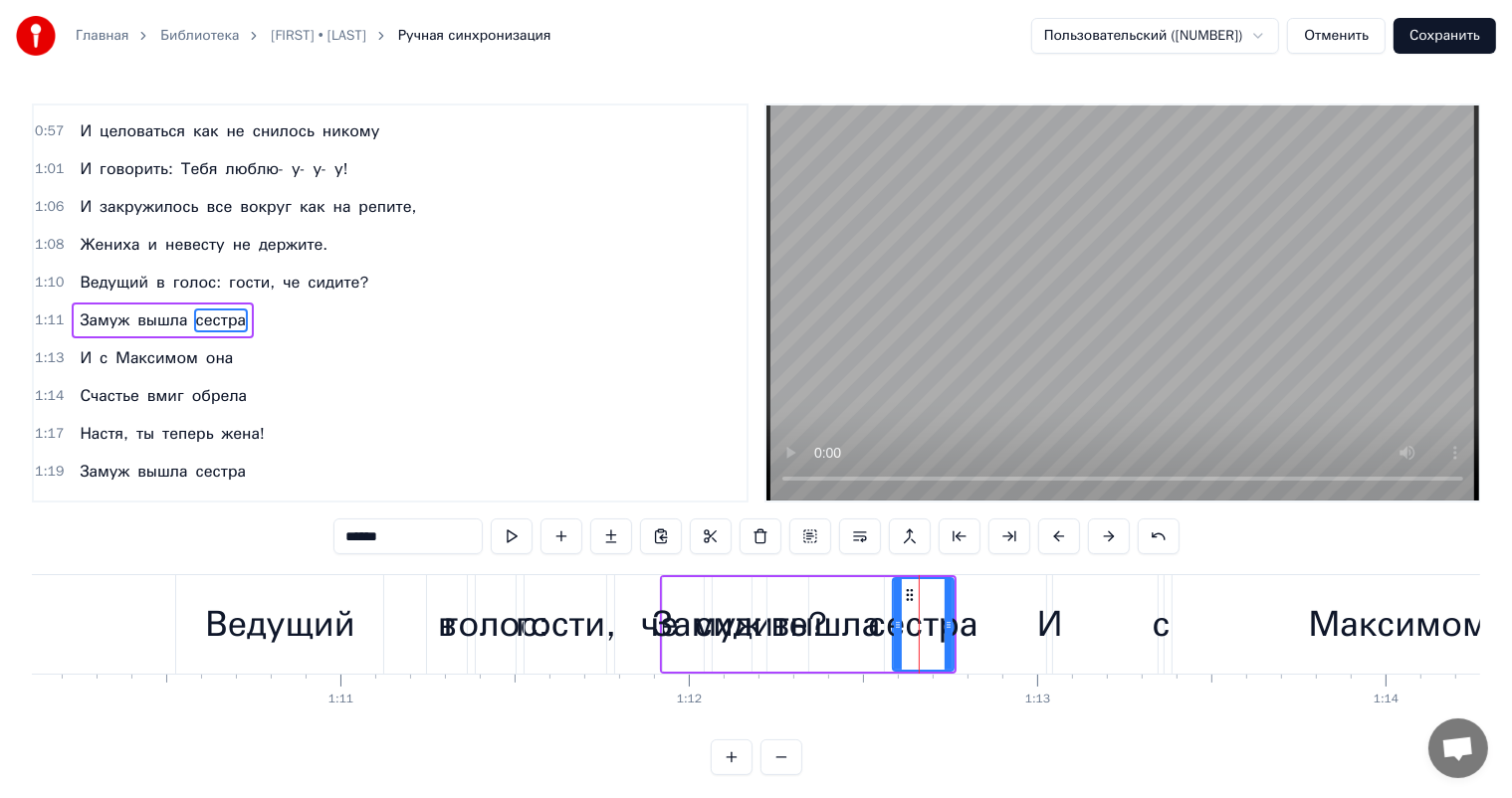 click at bounding box center (1109, 536) 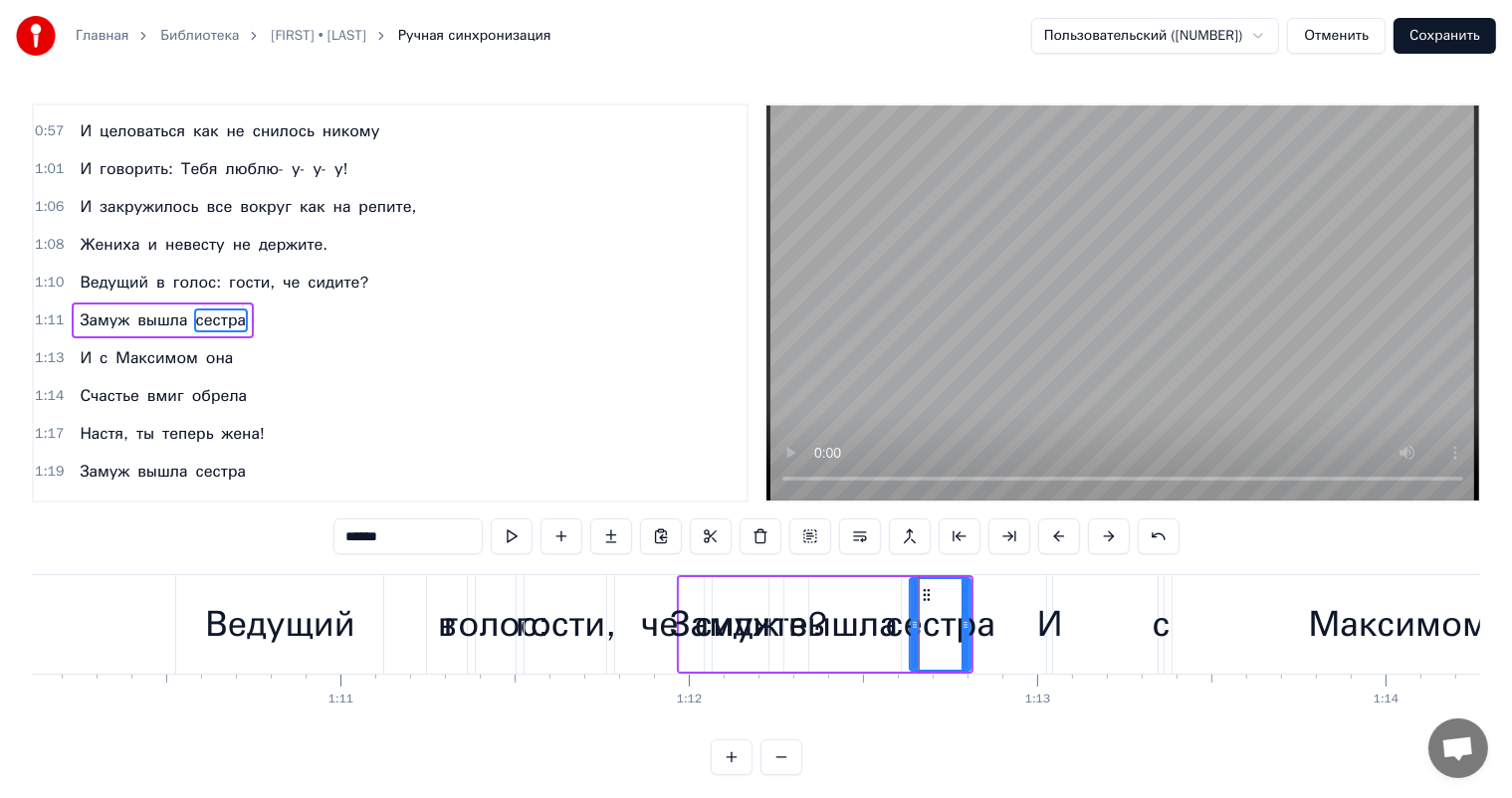 click at bounding box center [1109, 536] 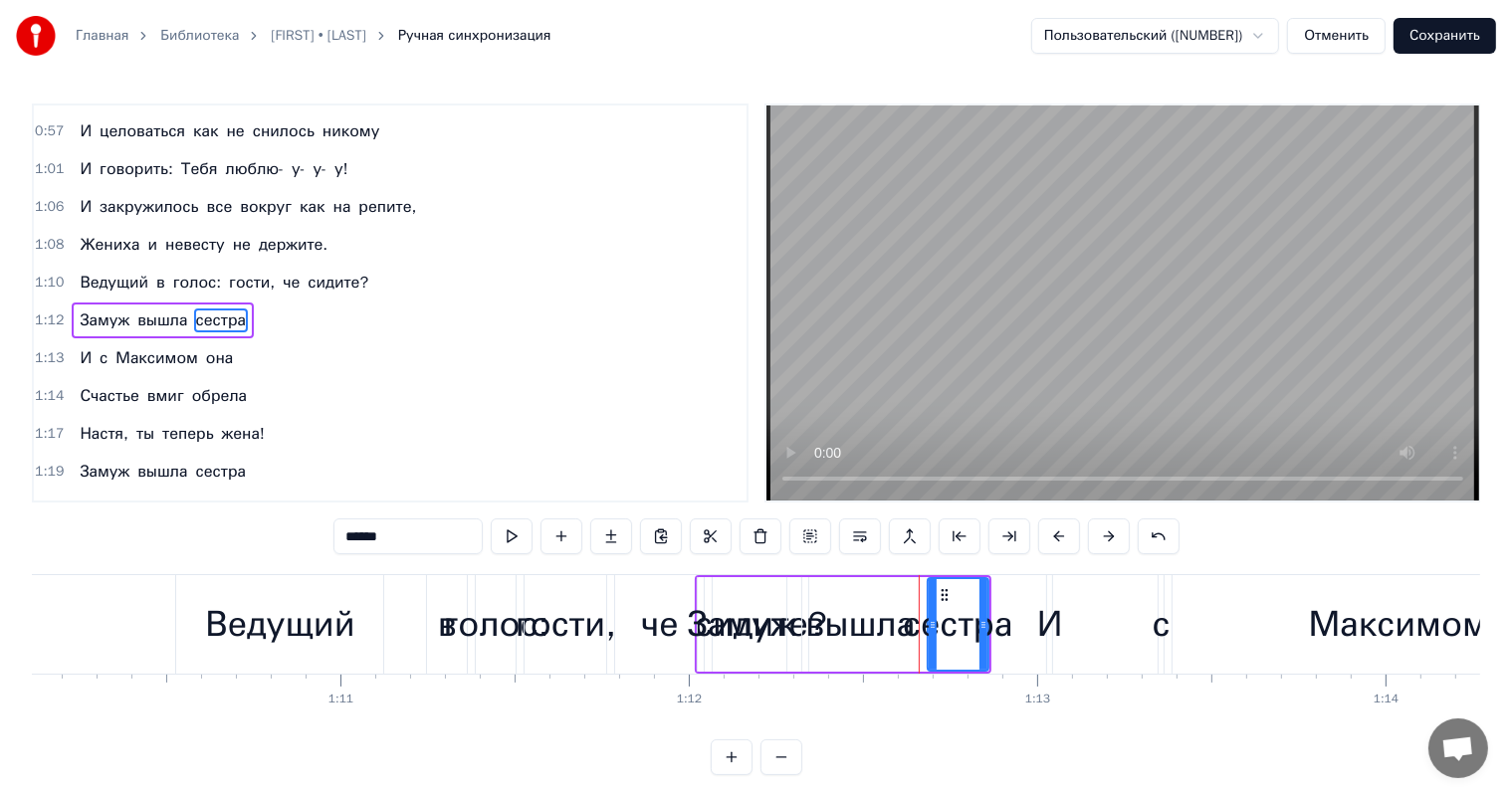 click at bounding box center (1109, 536) 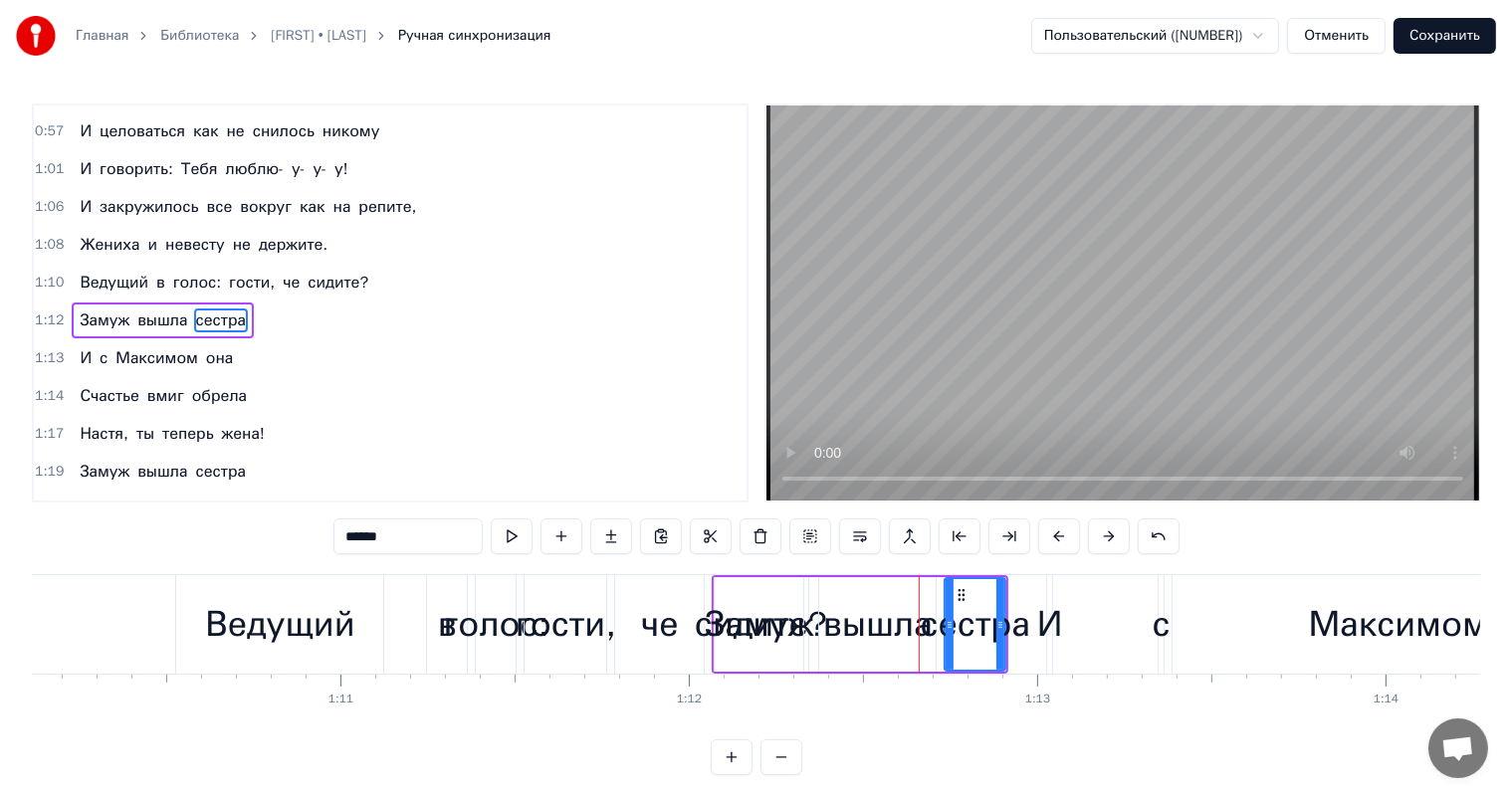 click at bounding box center (1109, 536) 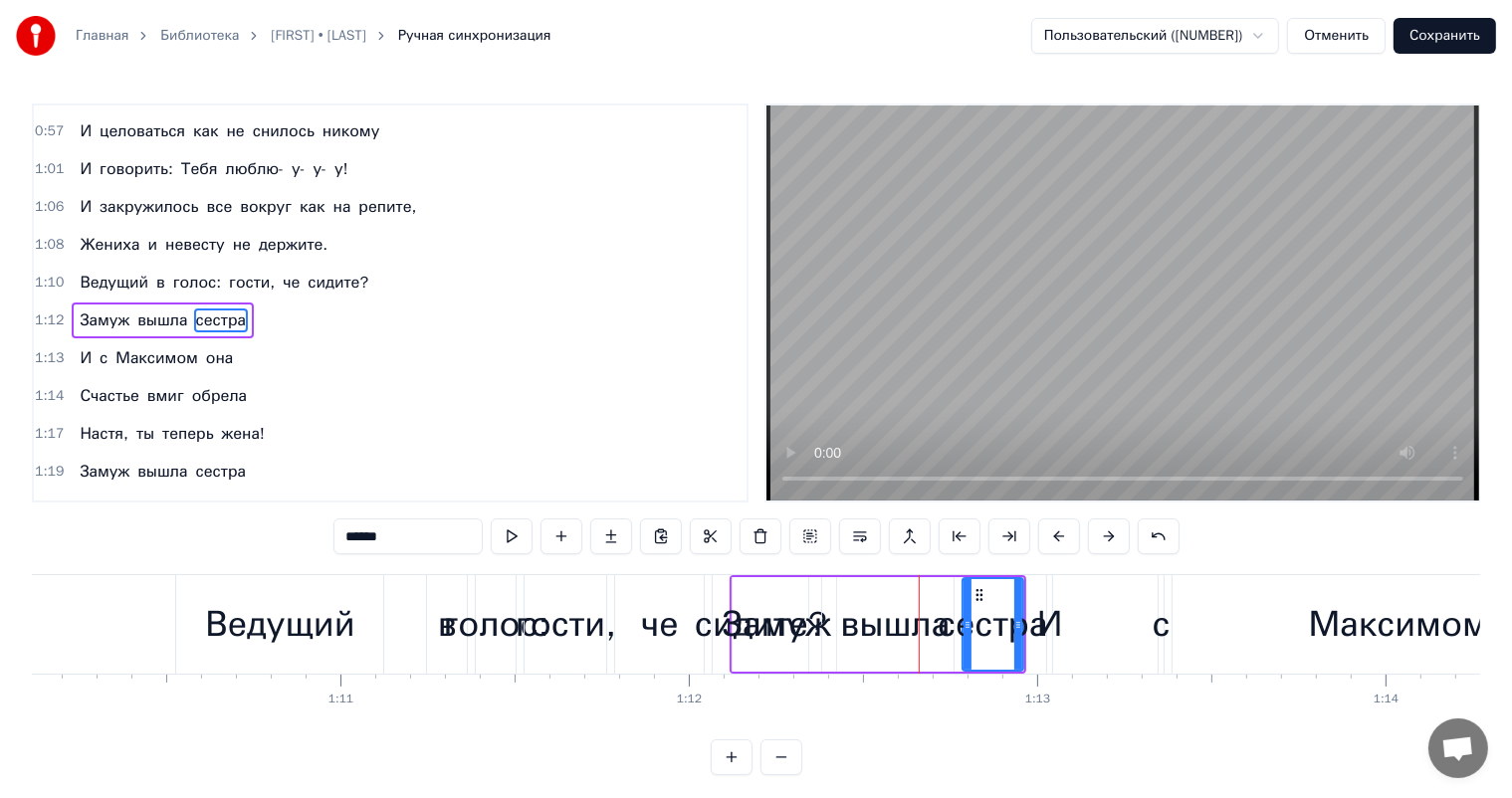 click at bounding box center (1109, 536) 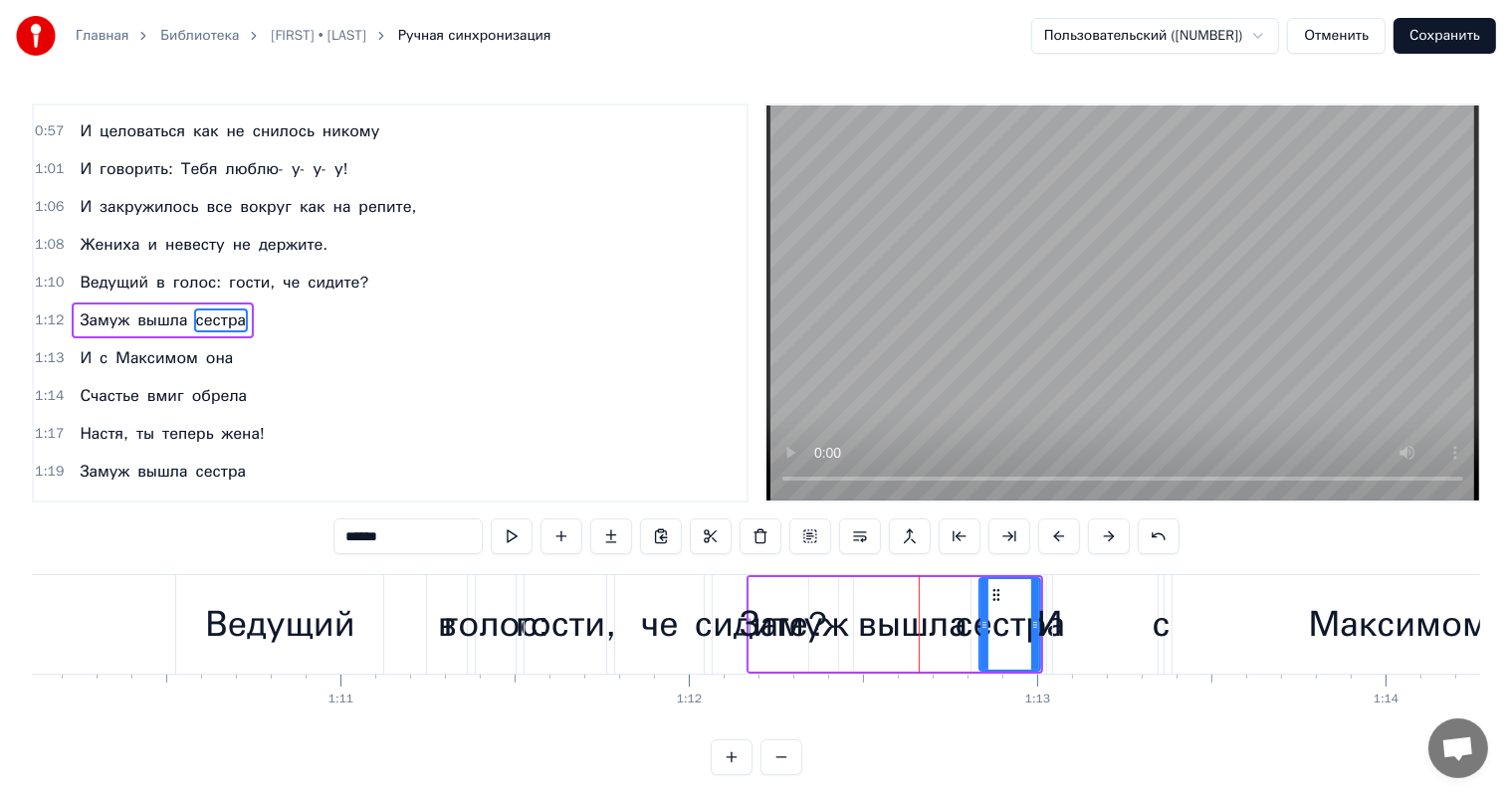 click at bounding box center [1109, 536] 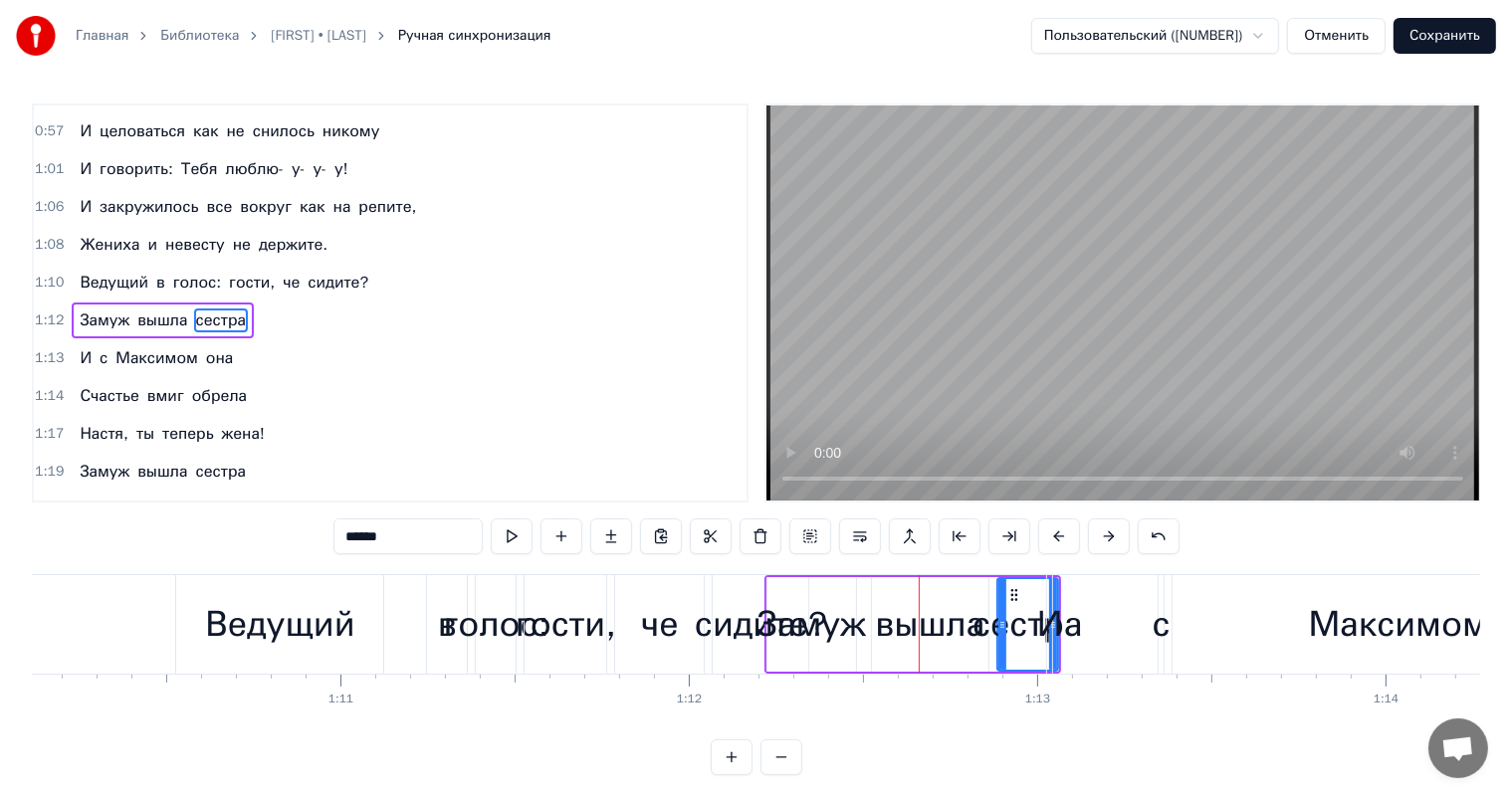 click at bounding box center (1109, 536) 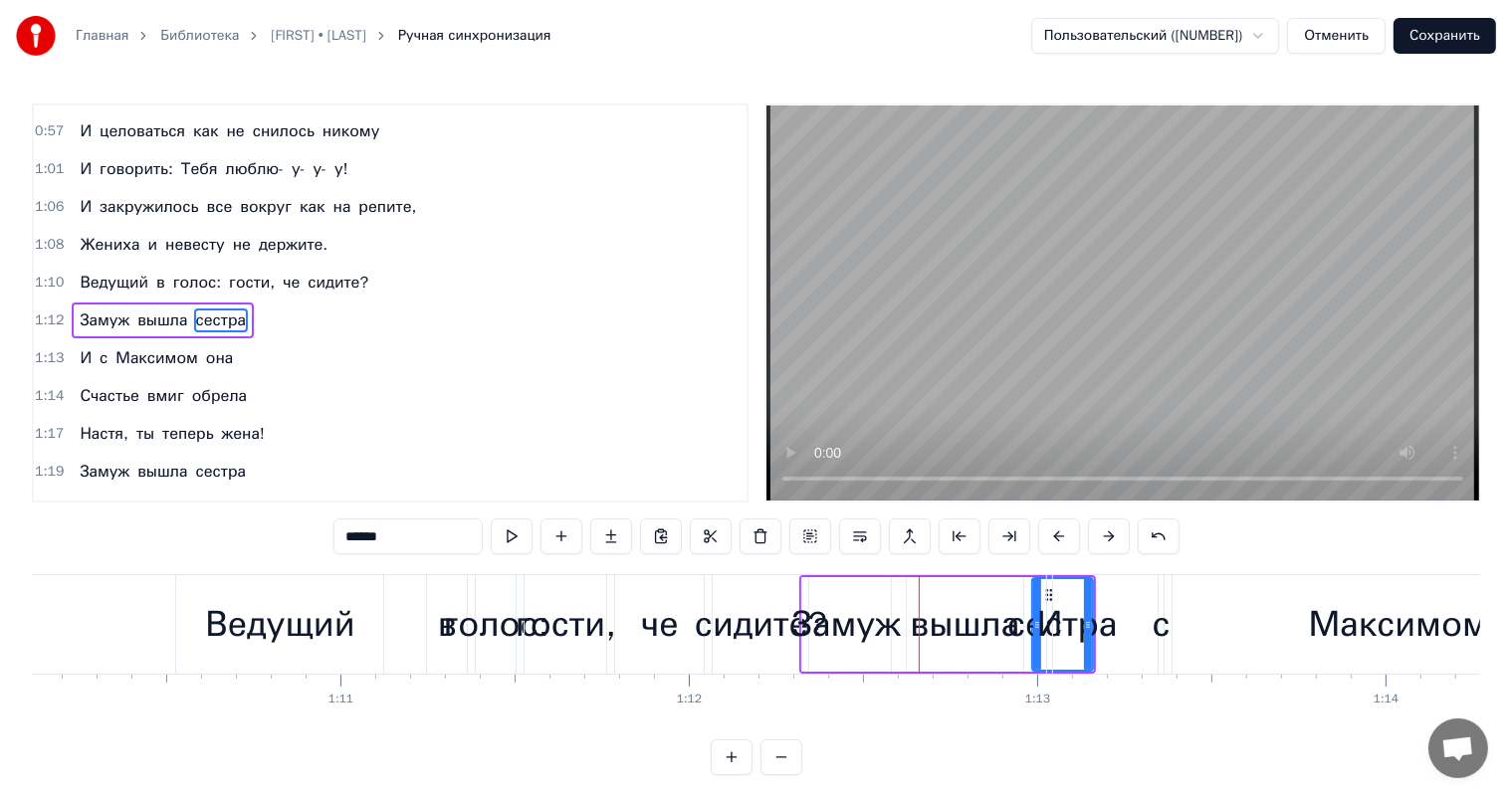 click at bounding box center [1109, 536] 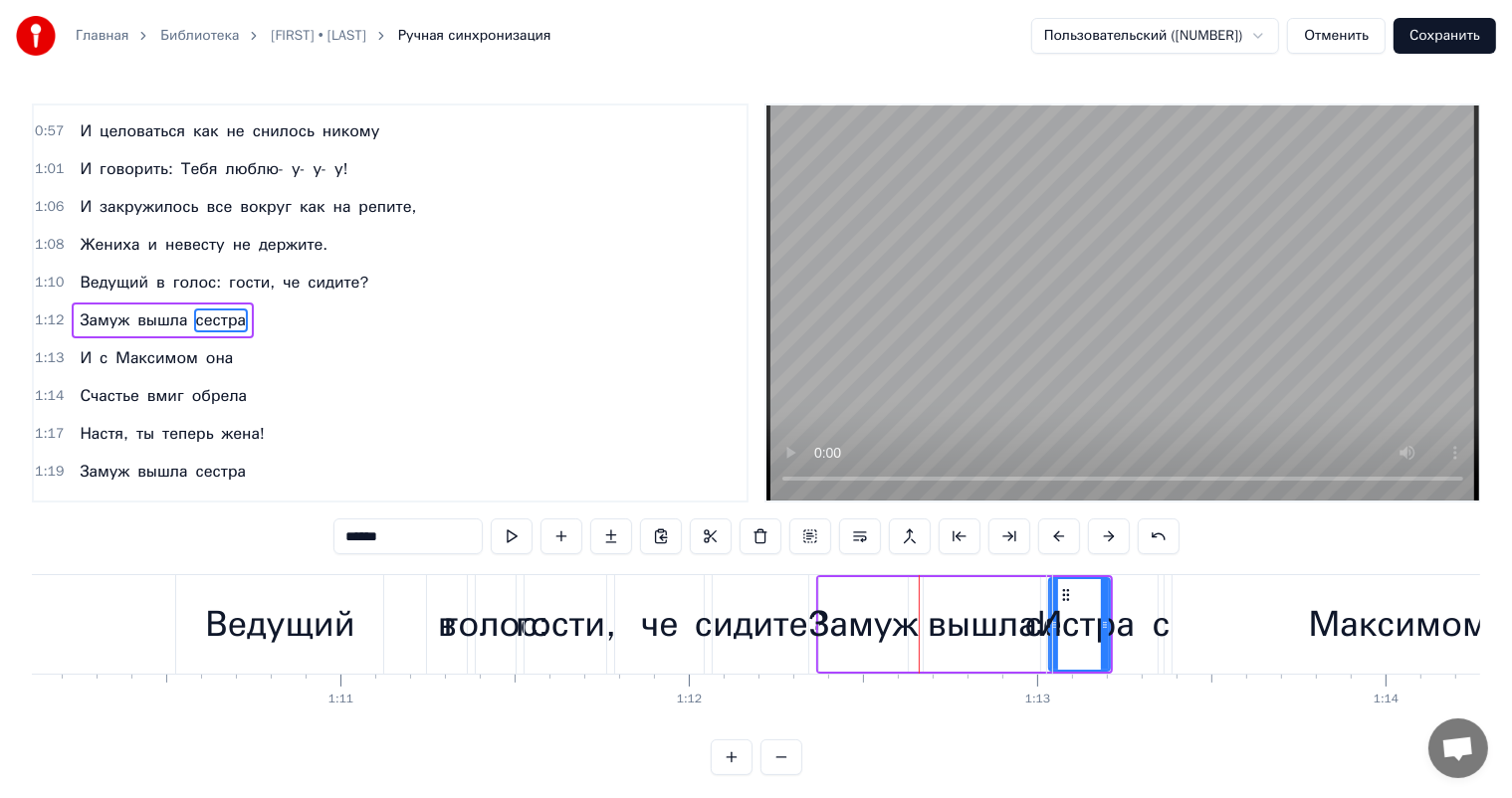 click at bounding box center [1109, 536] 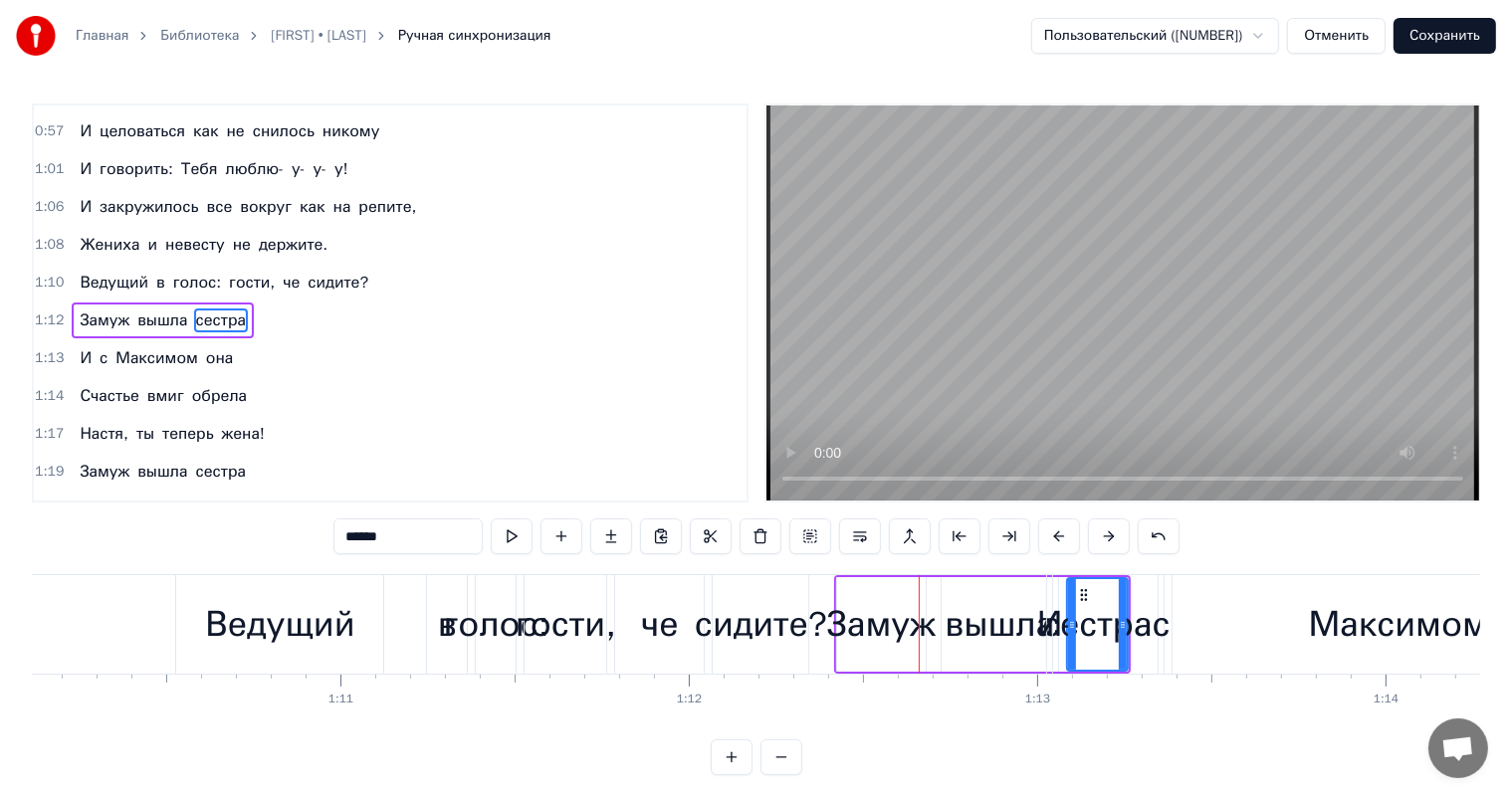 click at bounding box center [1109, 536] 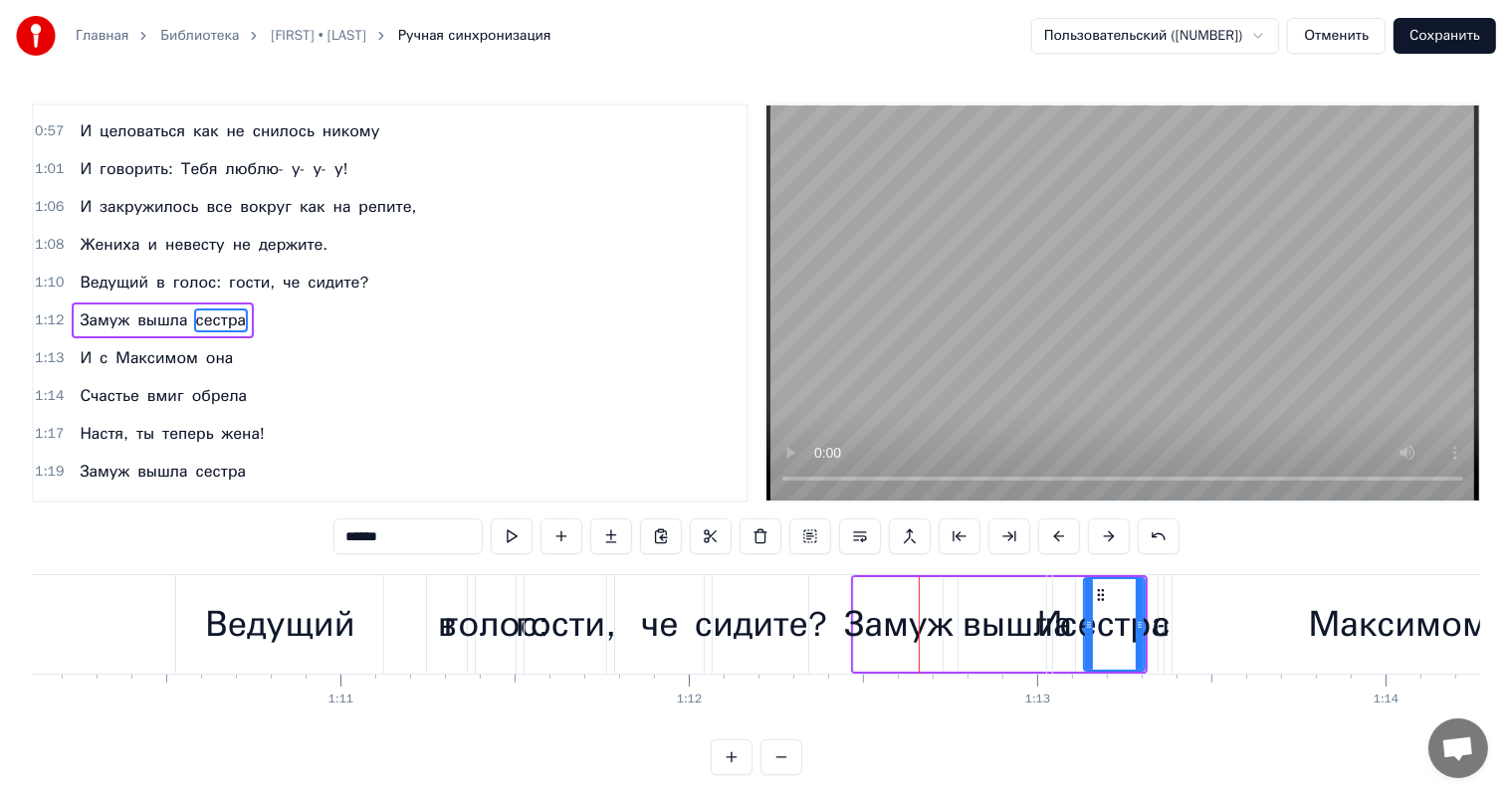 click at bounding box center (1109, 536) 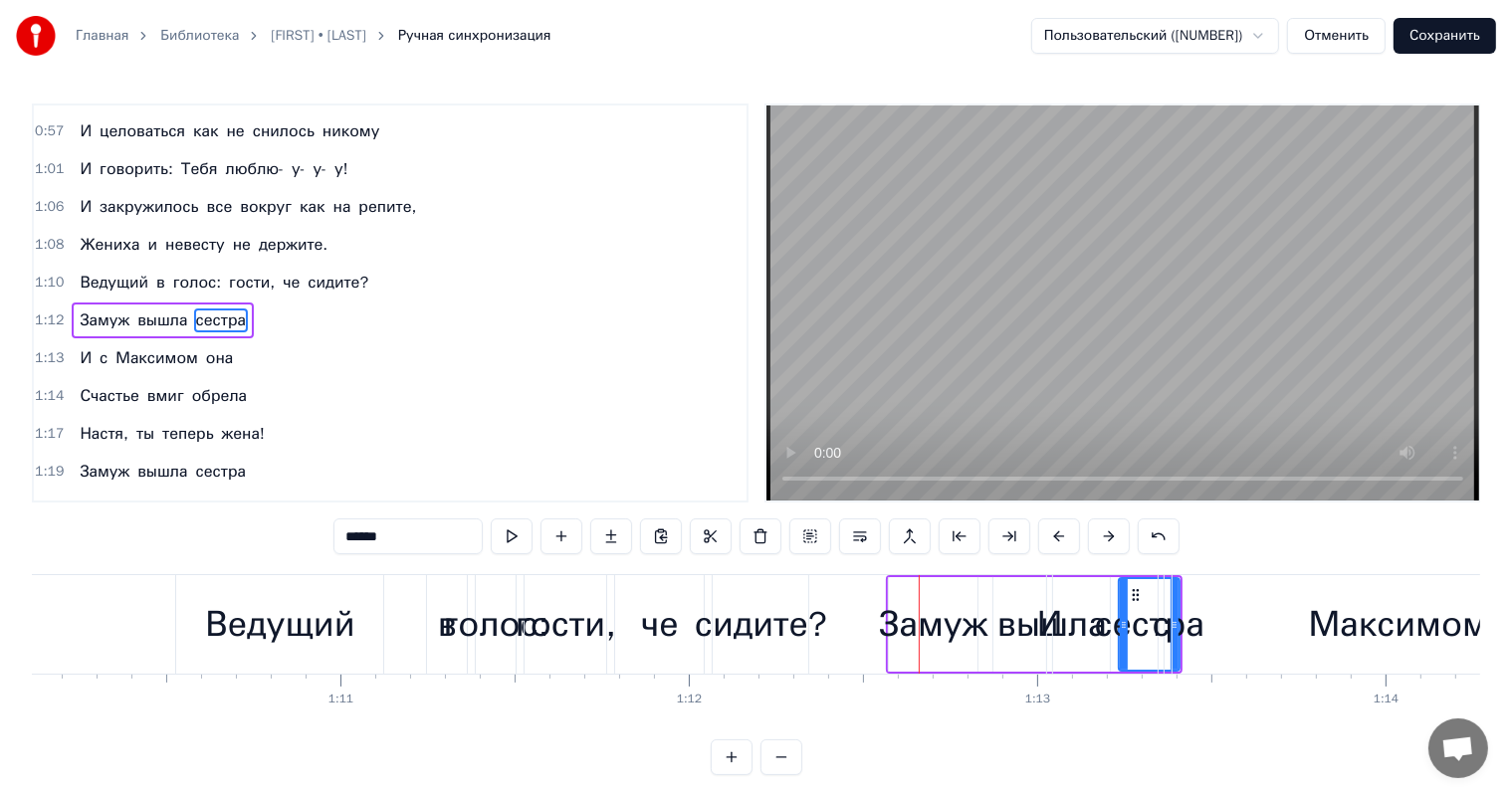 click at bounding box center (1109, 536) 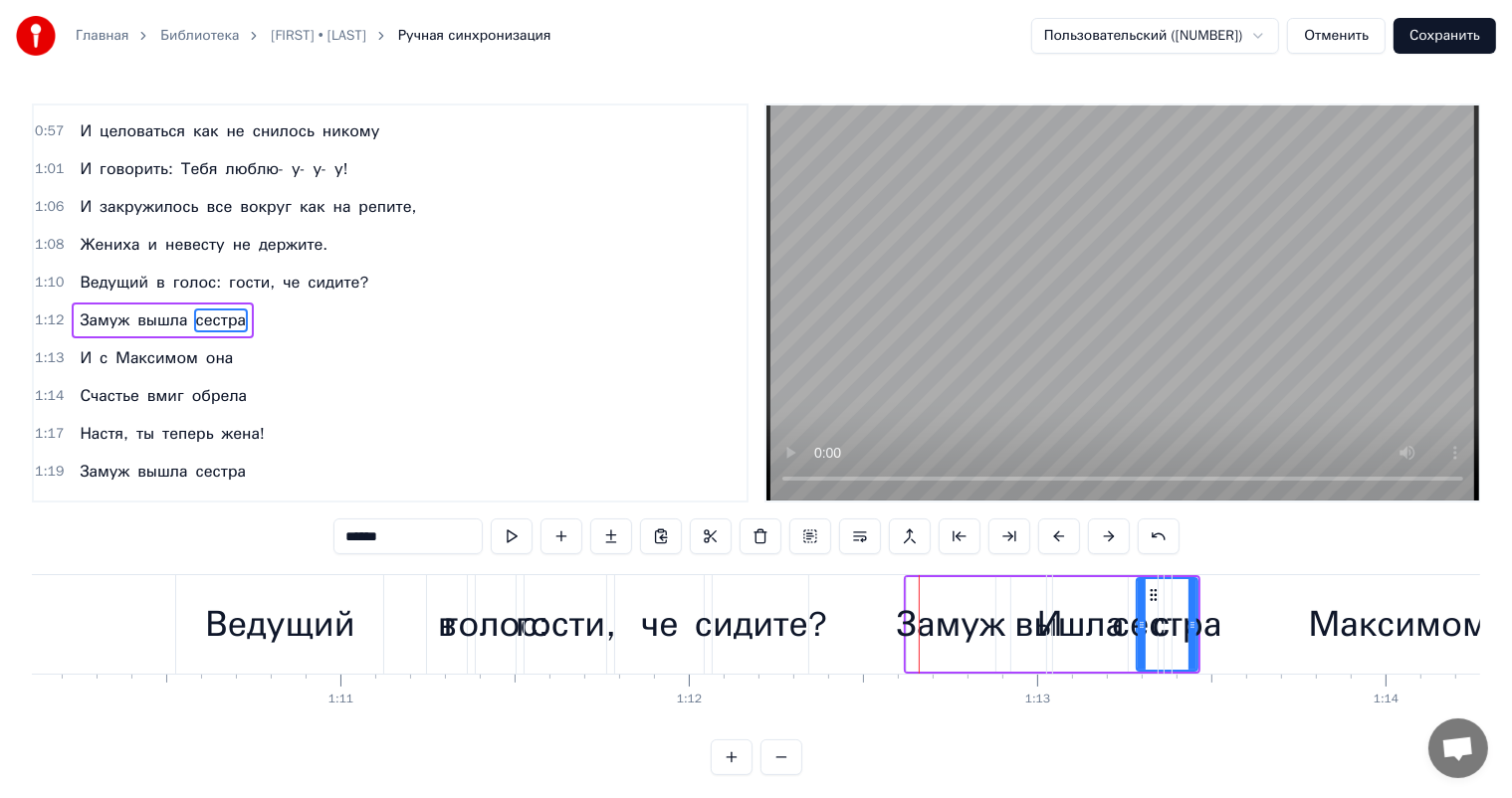 click at bounding box center [1109, 536] 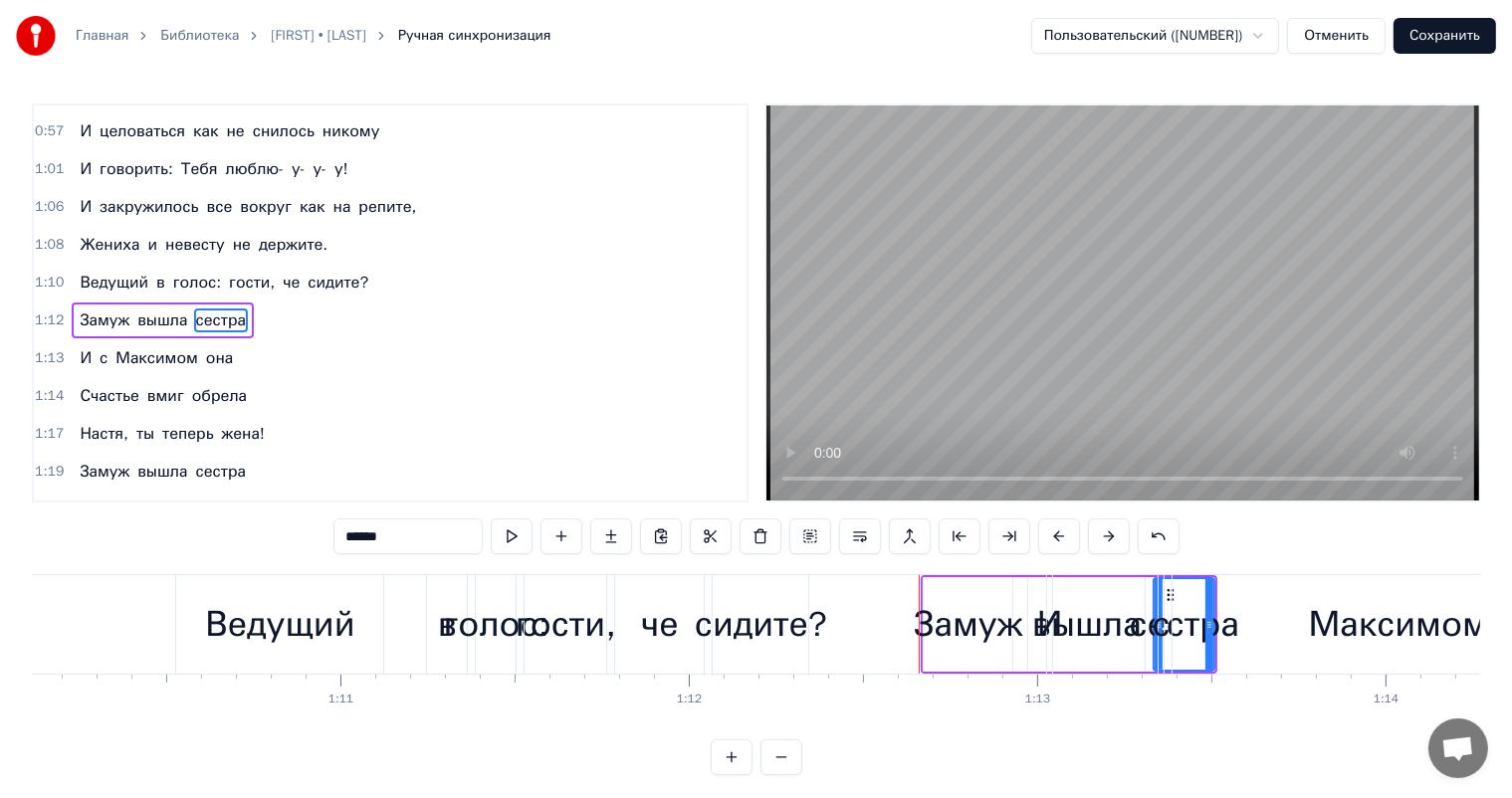 click at bounding box center [1109, 536] 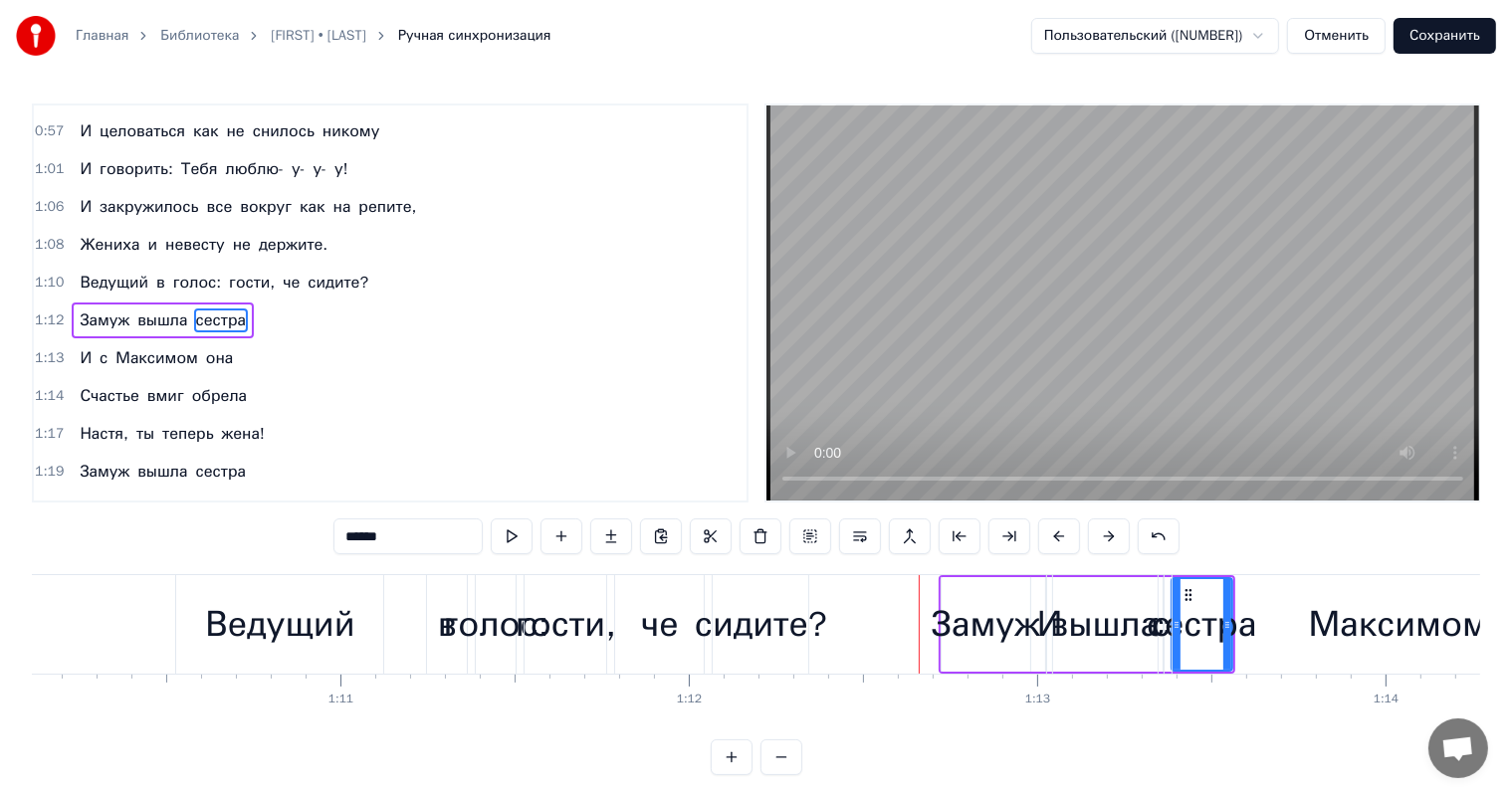 click at bounding box center [1109, 536] 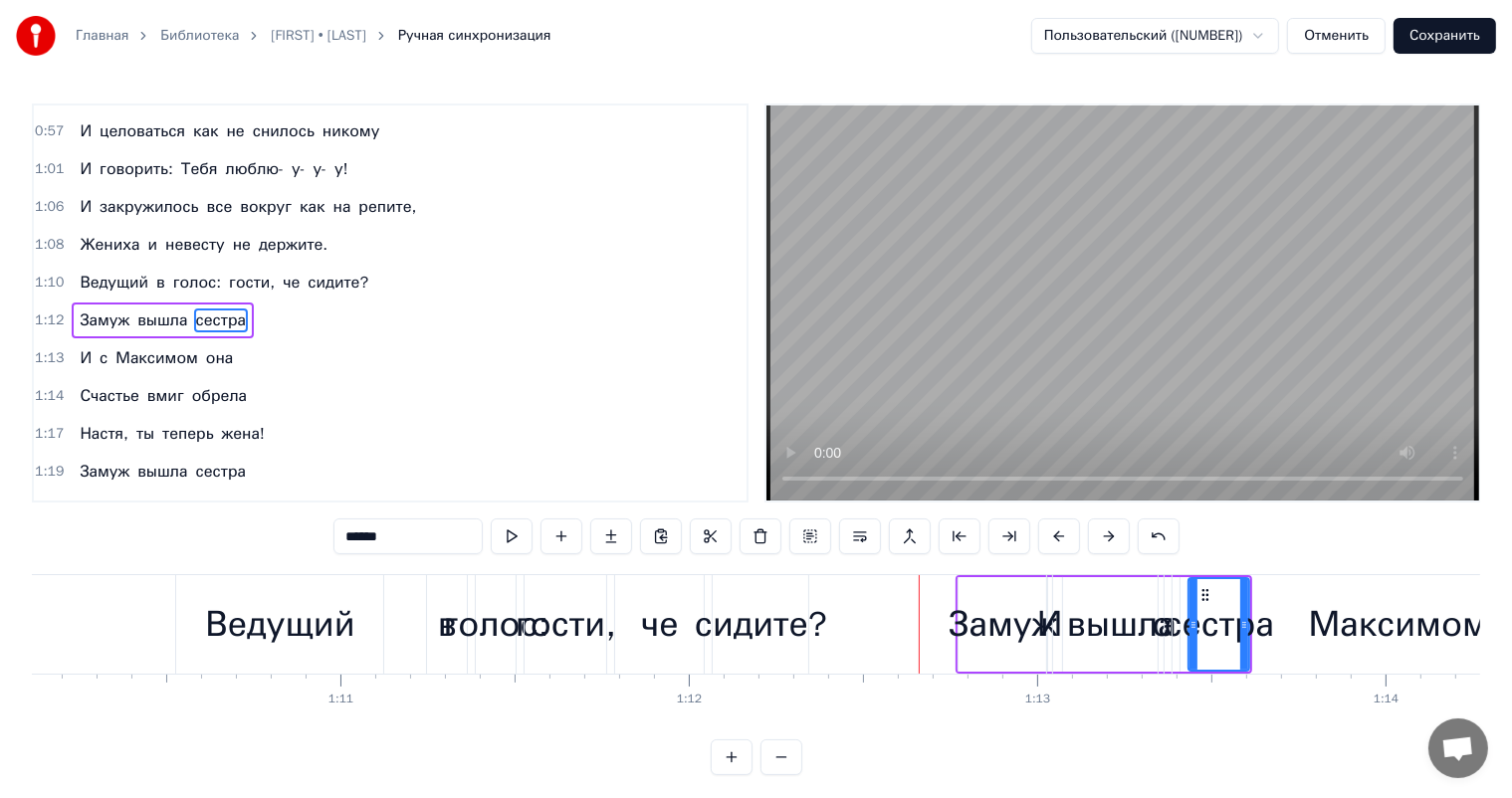 click at bounding box center [1109, 536] 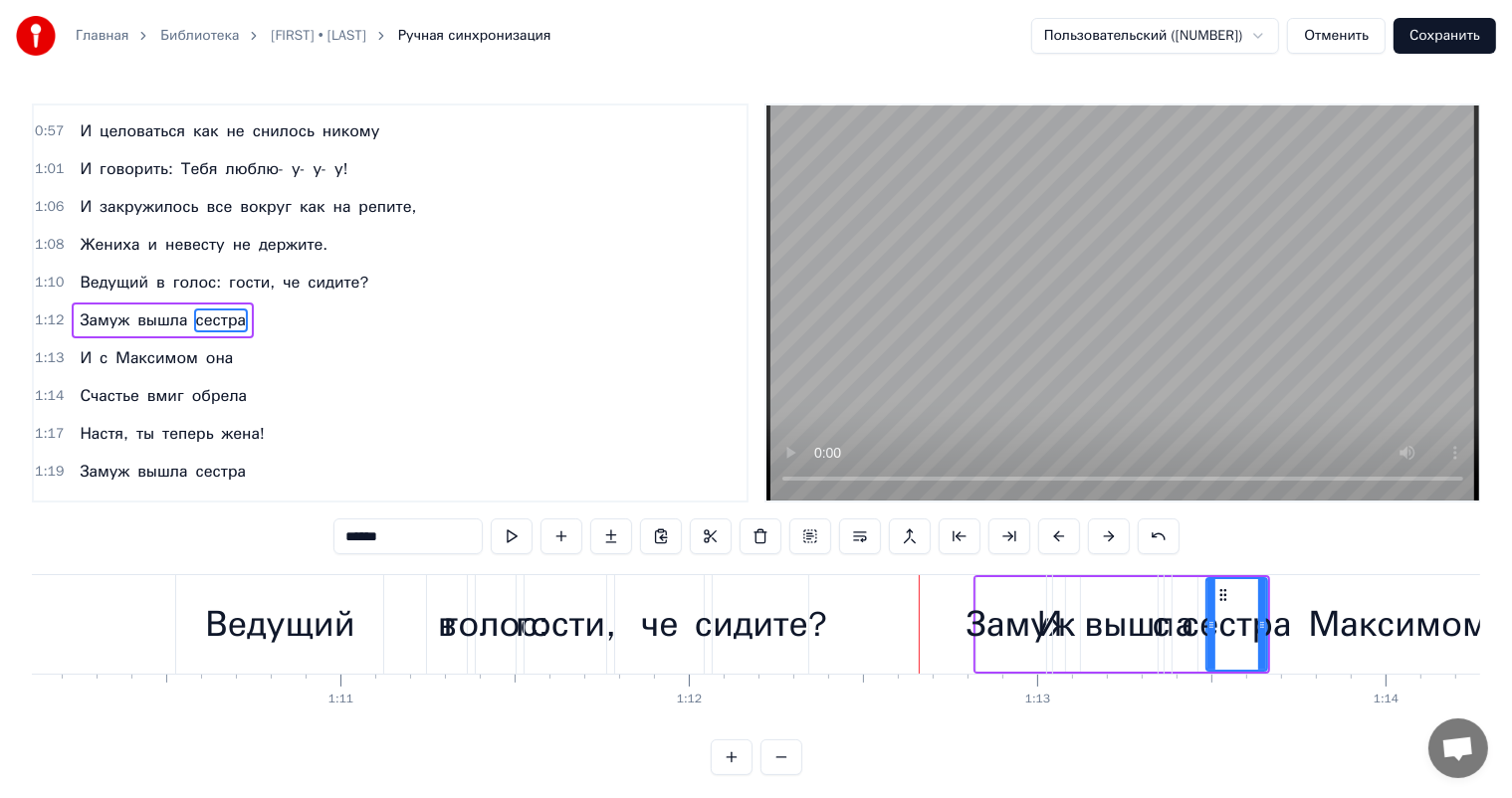 click at bounding box center (1109, 536) 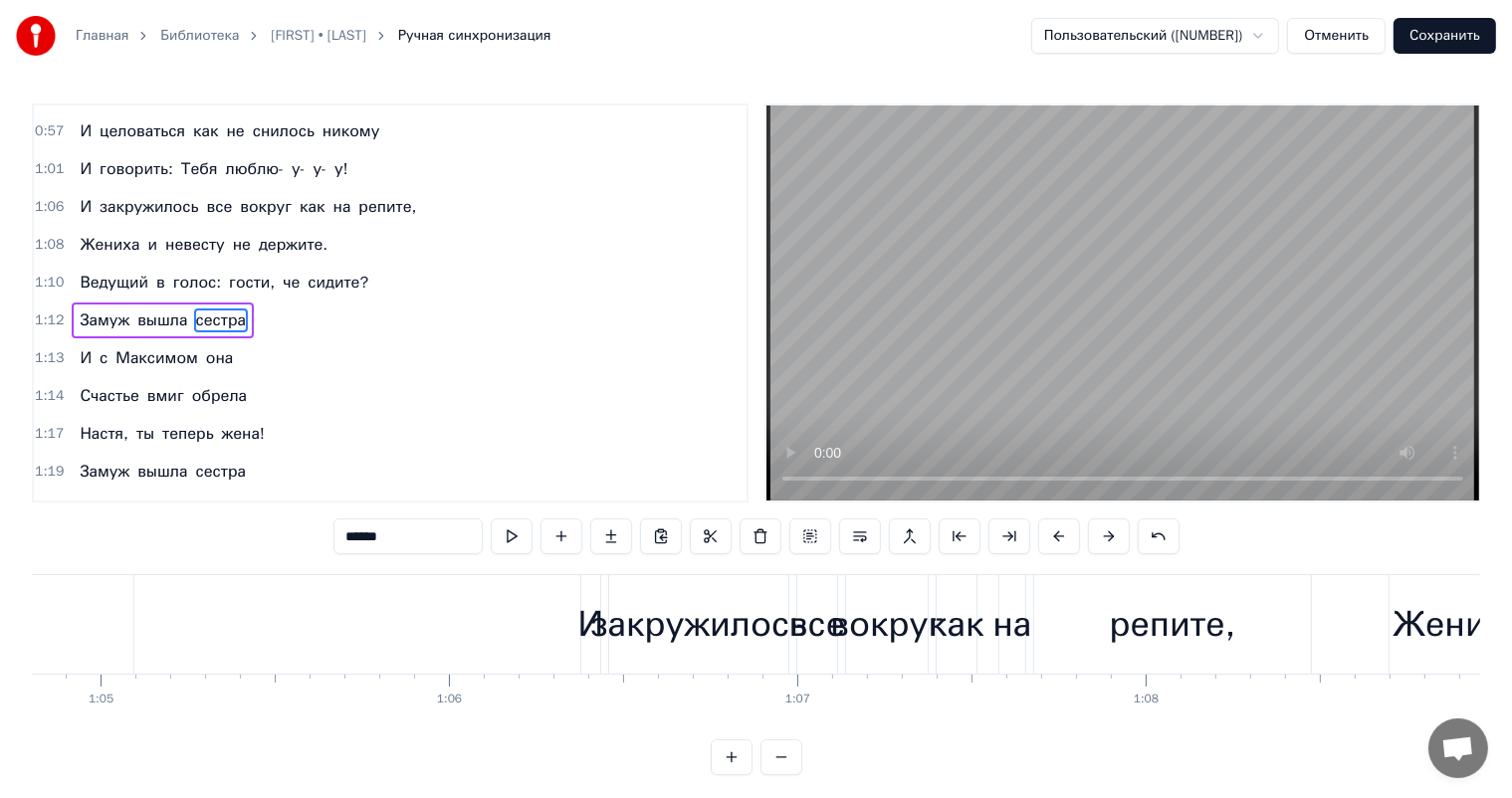 scroll, scrollTop: 0, scrollLeft: 22491, axis: horizontal 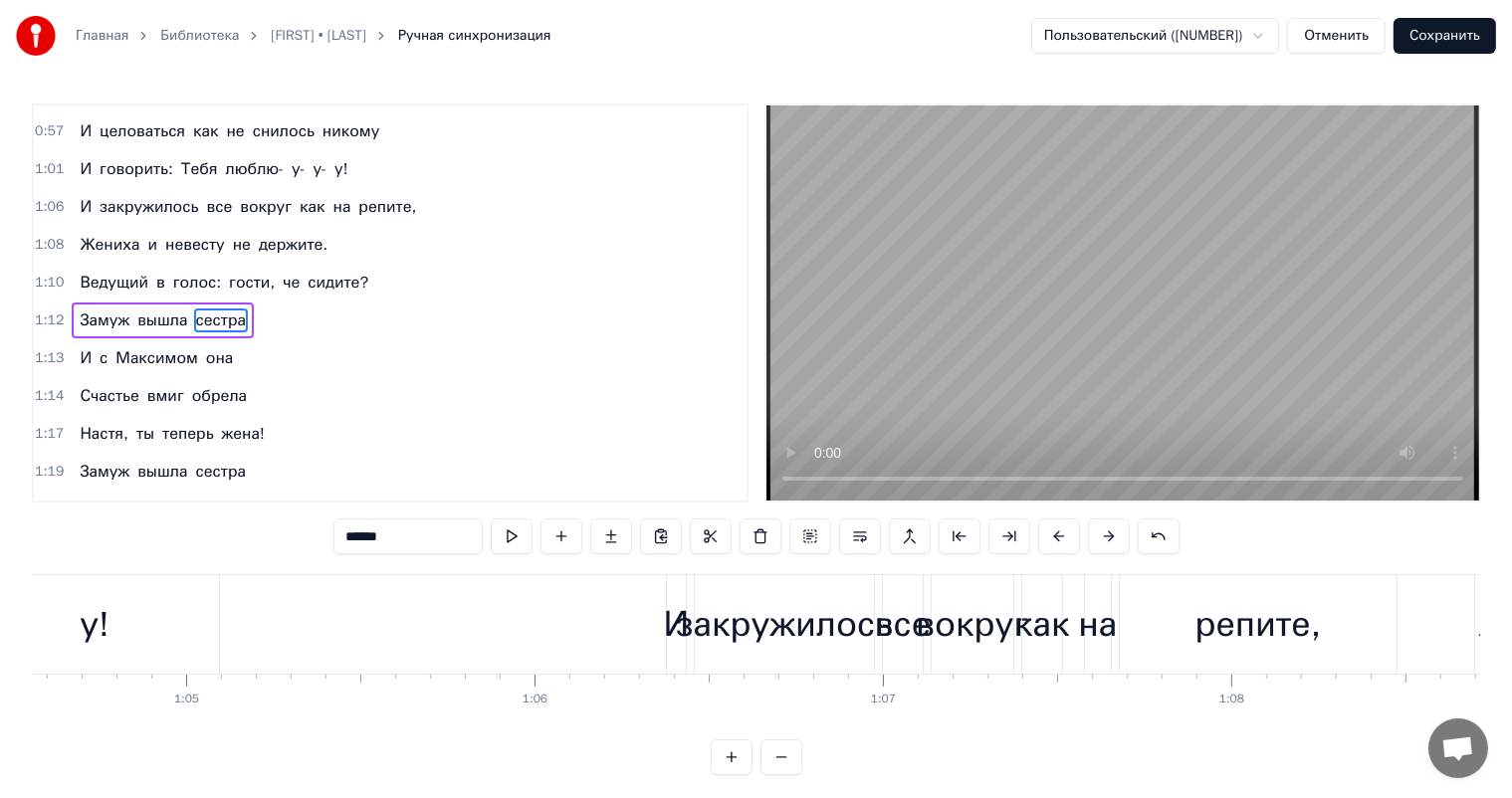 click on "у!" at bounding box center (95, 624) 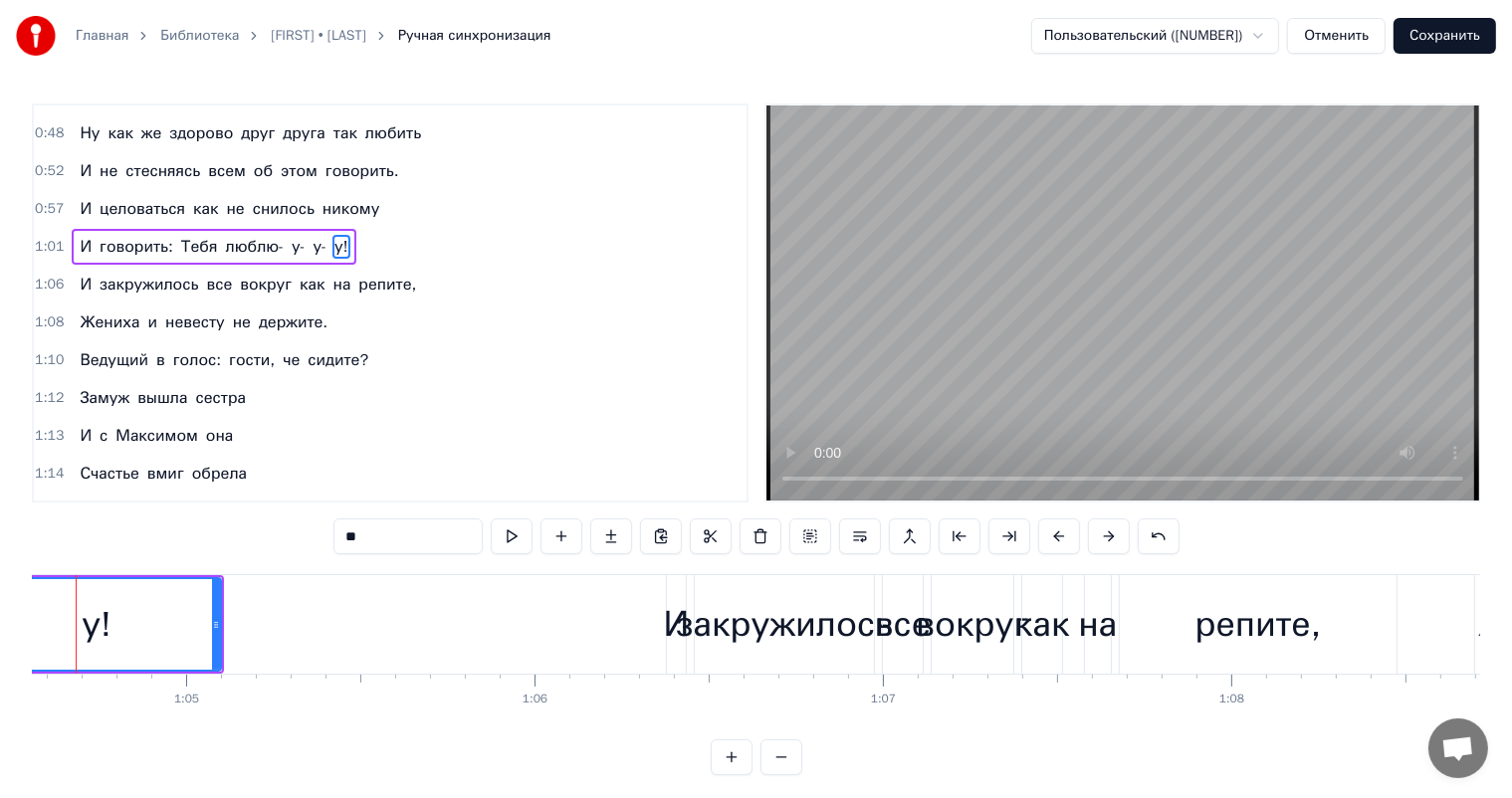 scroll, scrollTop: 149, scrollLeft: 0, axis: vertical 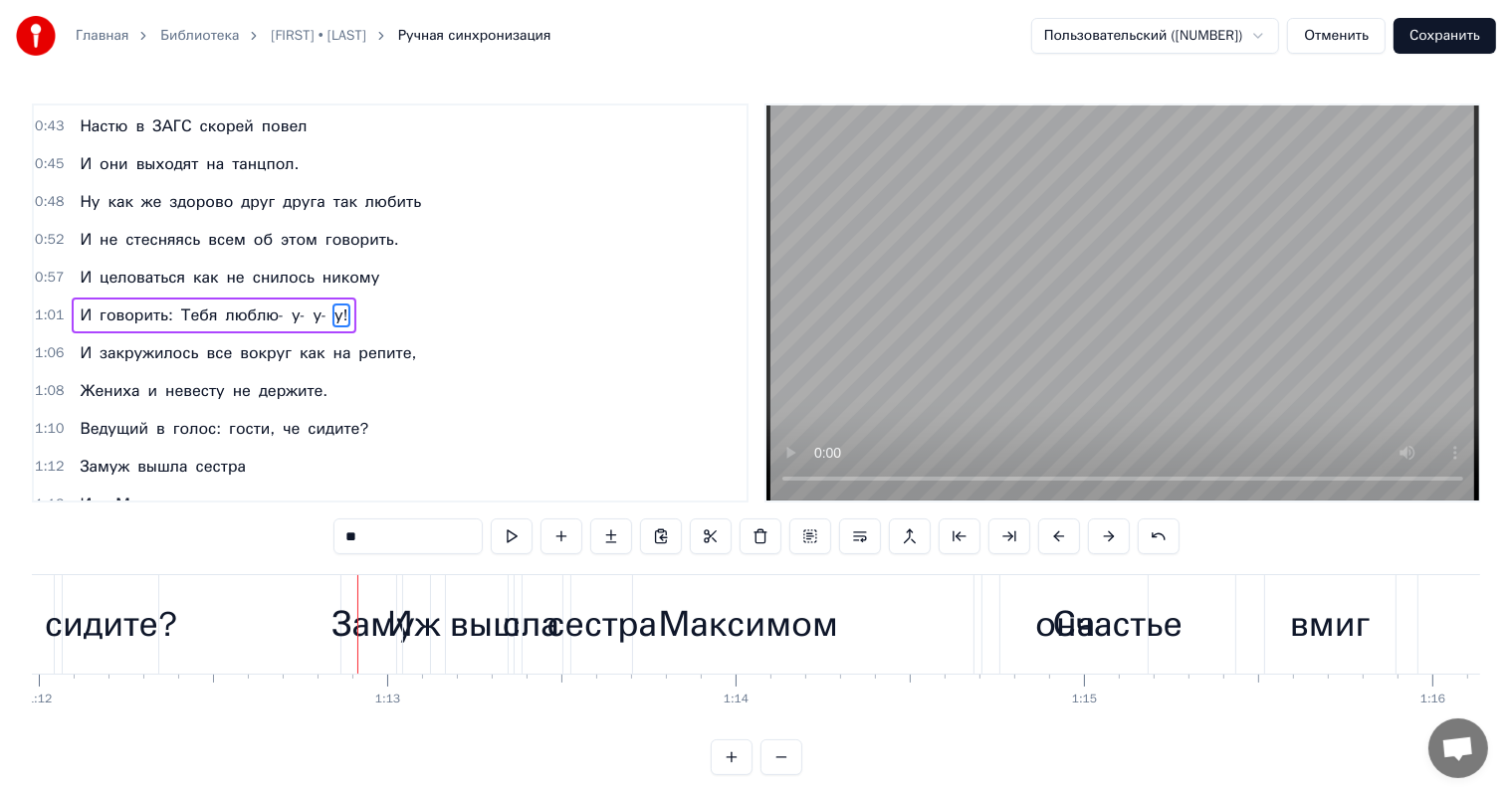 click on "Максимом" at bounding box center (749, 624) 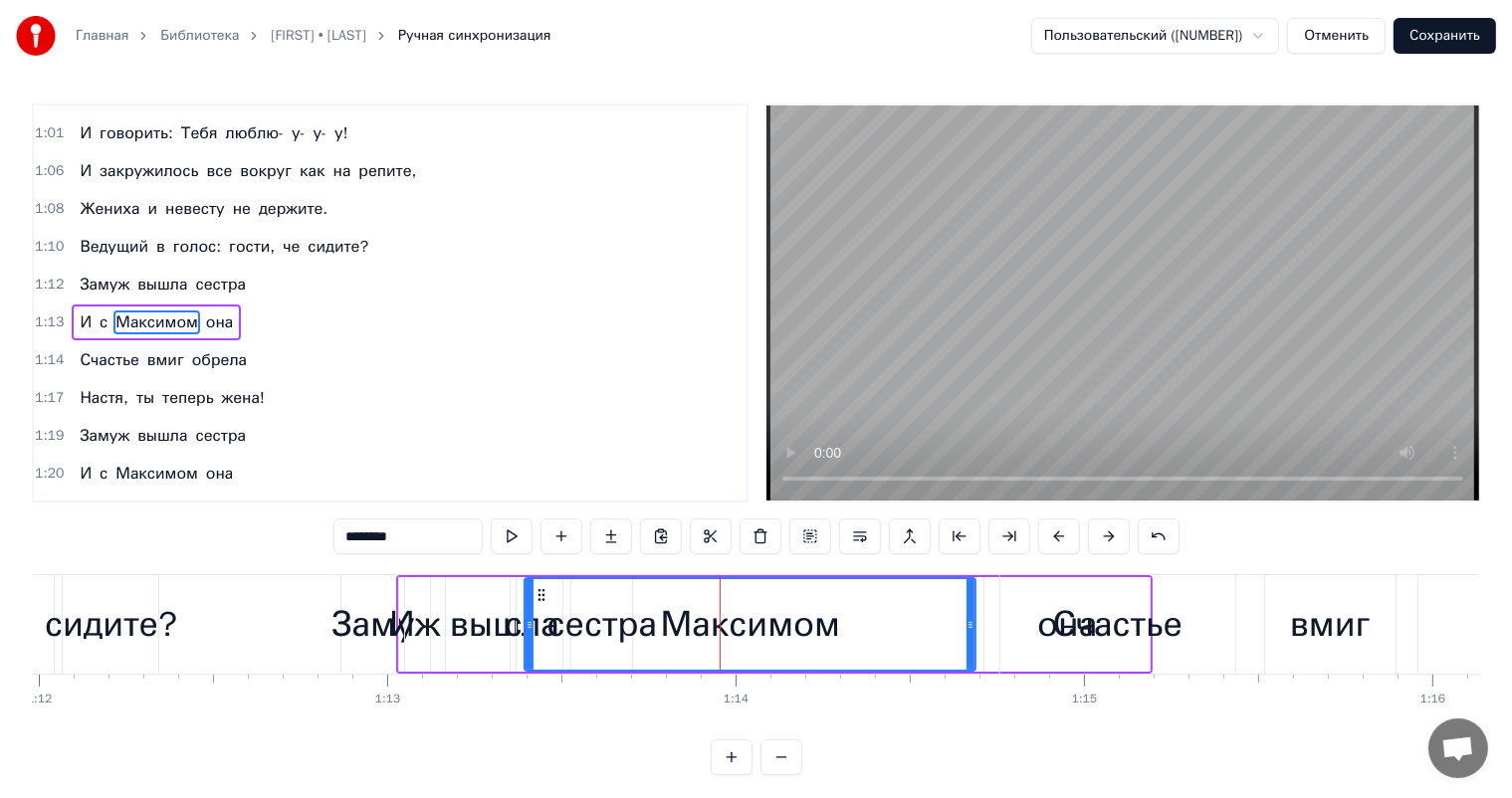 scroll, scrollTop: 332, scrollLeft: 0, axis: vertical 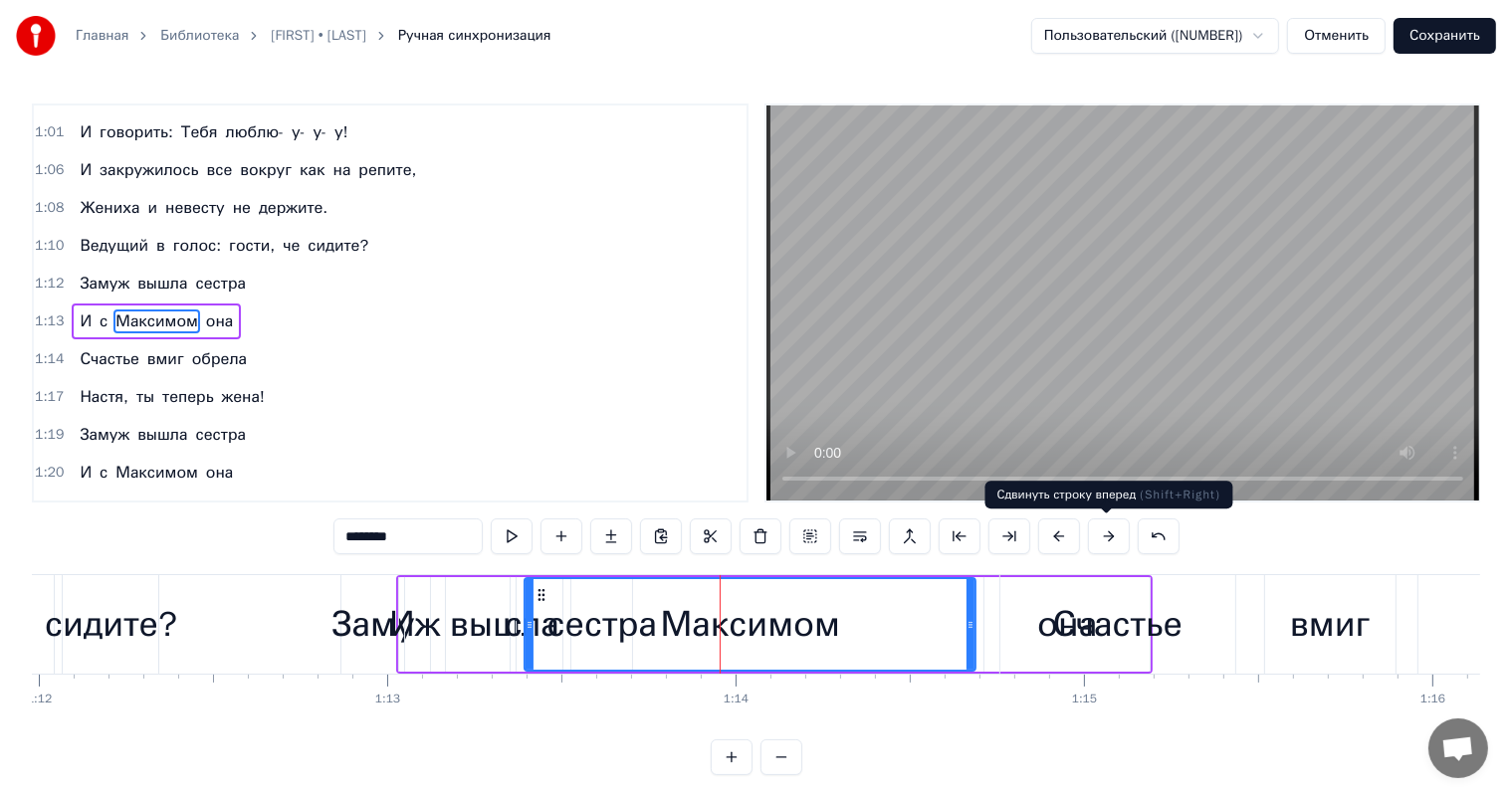 click at bounding box center [1109, 536] 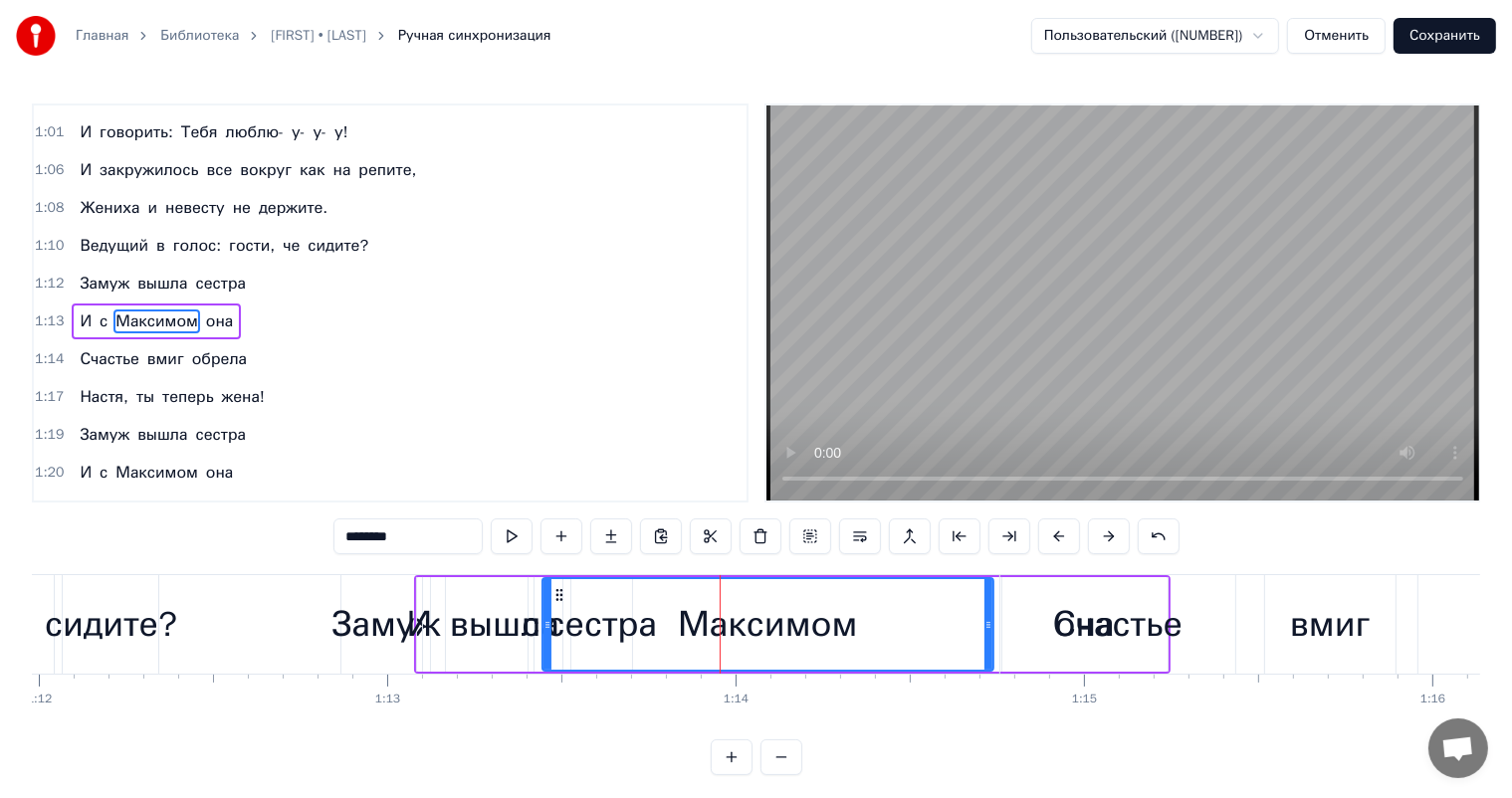 click at bounding box center (1109, 536) 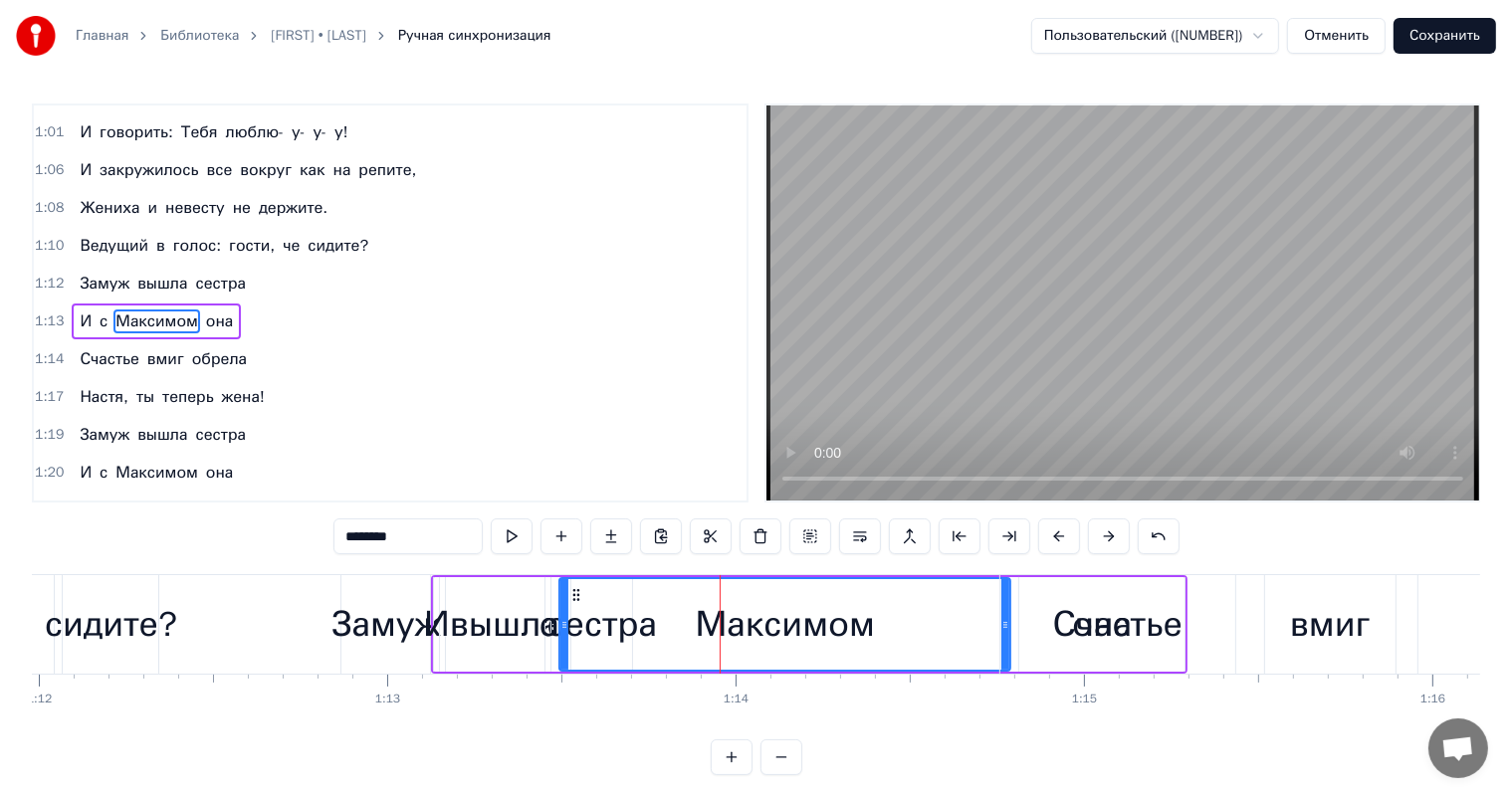 click at bounding box center (1109, 536) 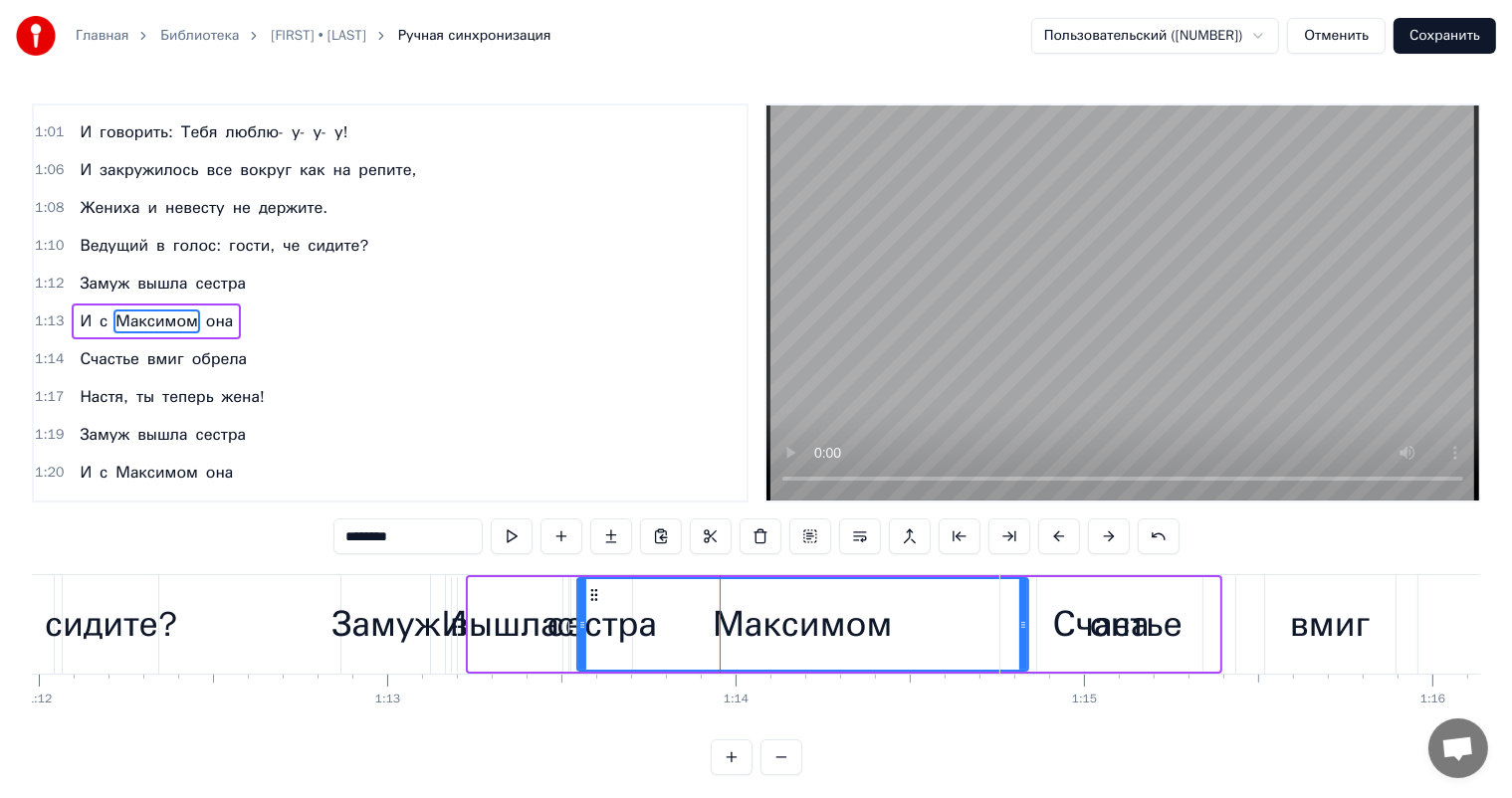 click at bounding box center [1109, 536] 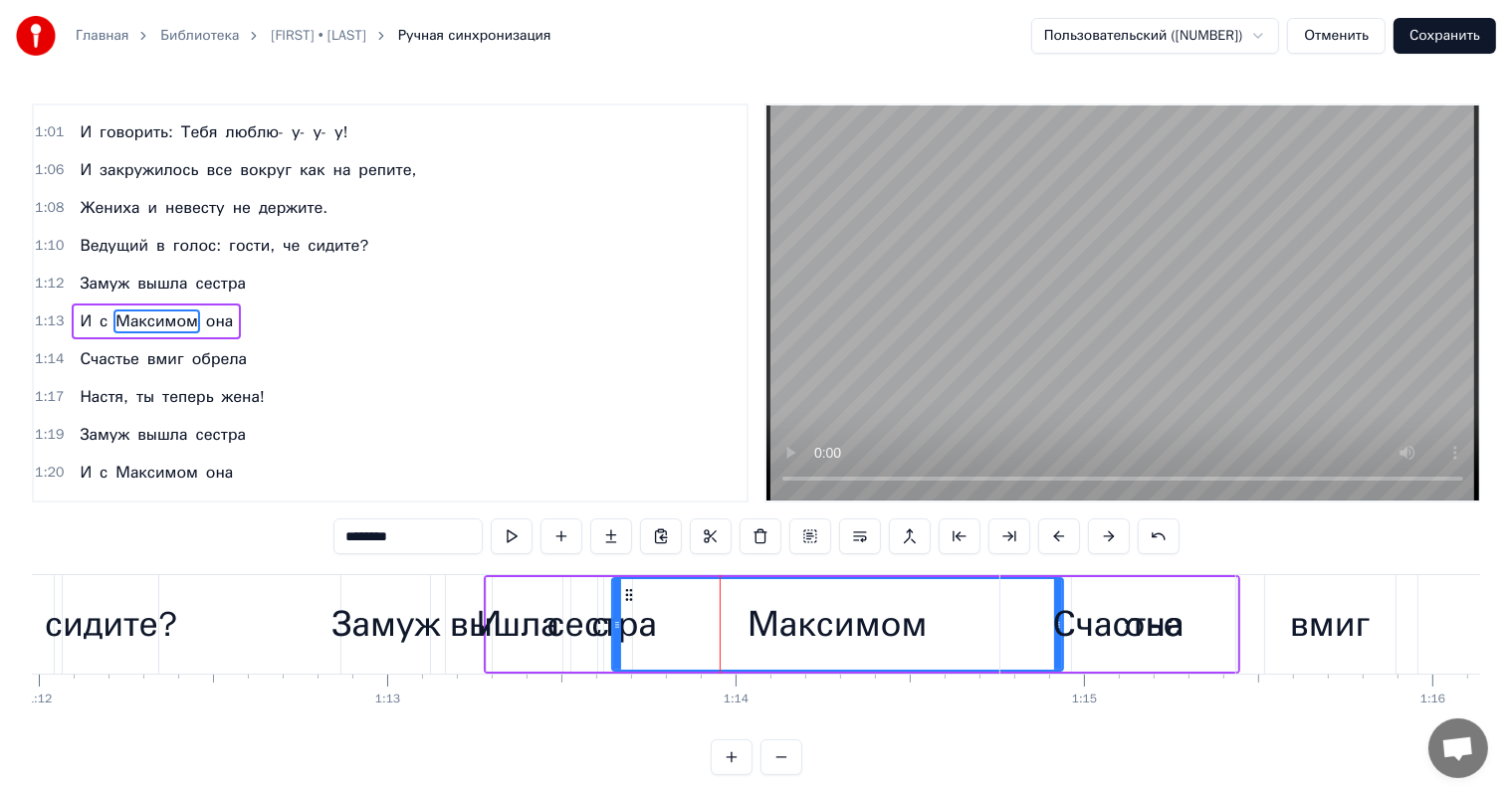 click at bounding box center [1109, 536] 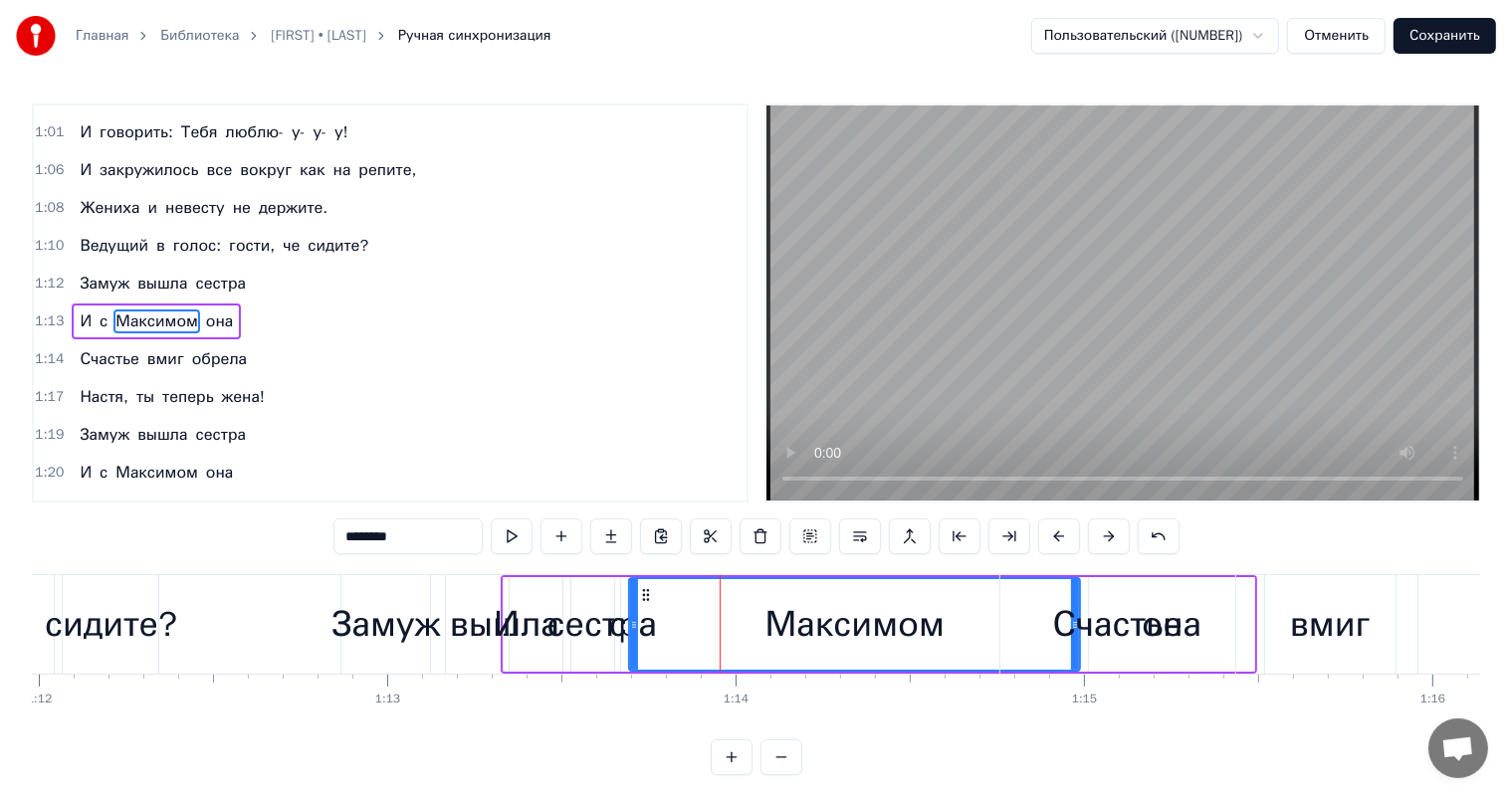 click at bounding box center (1109, 536) 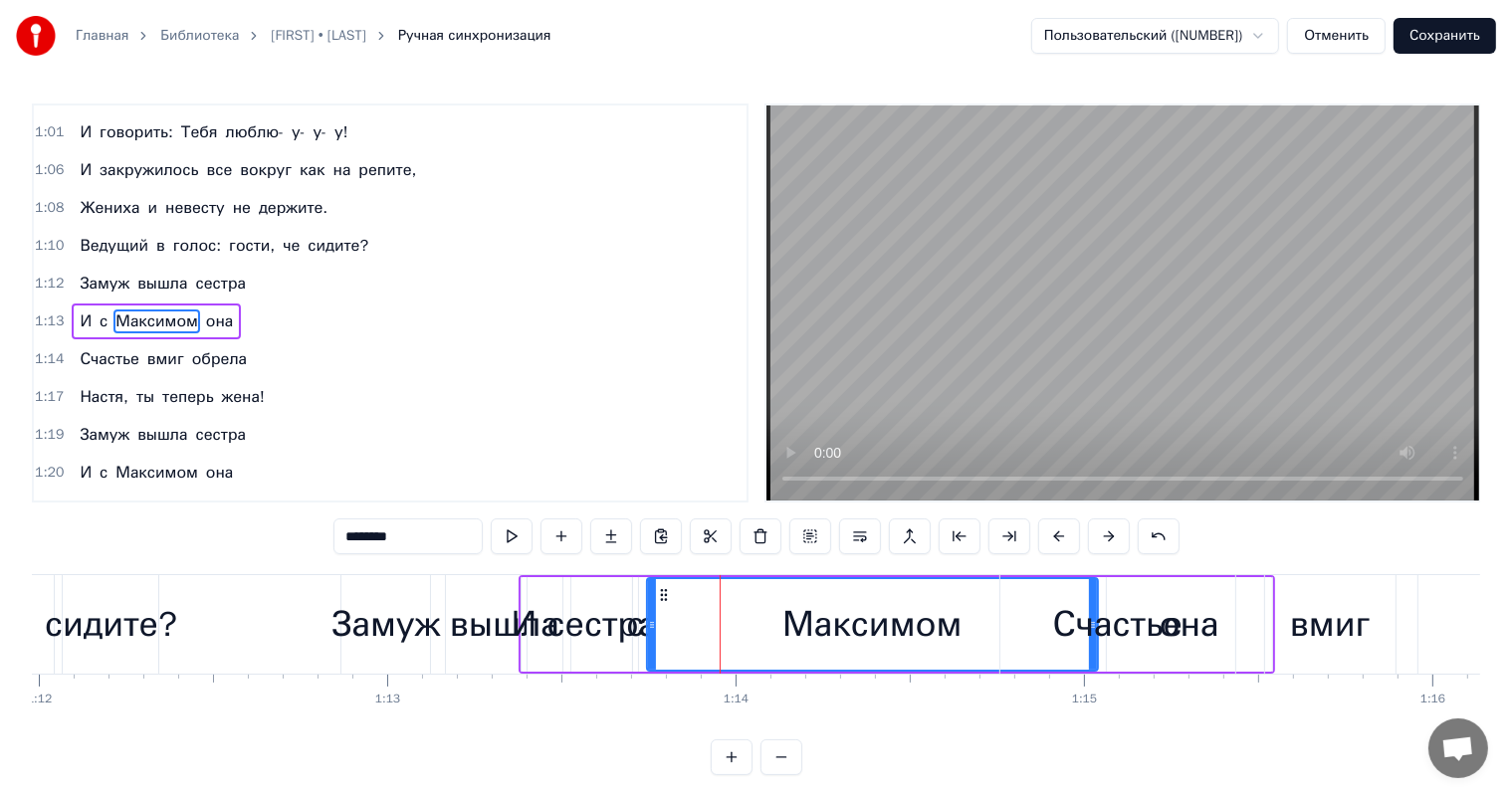 click at bounding box center [1109, 536] 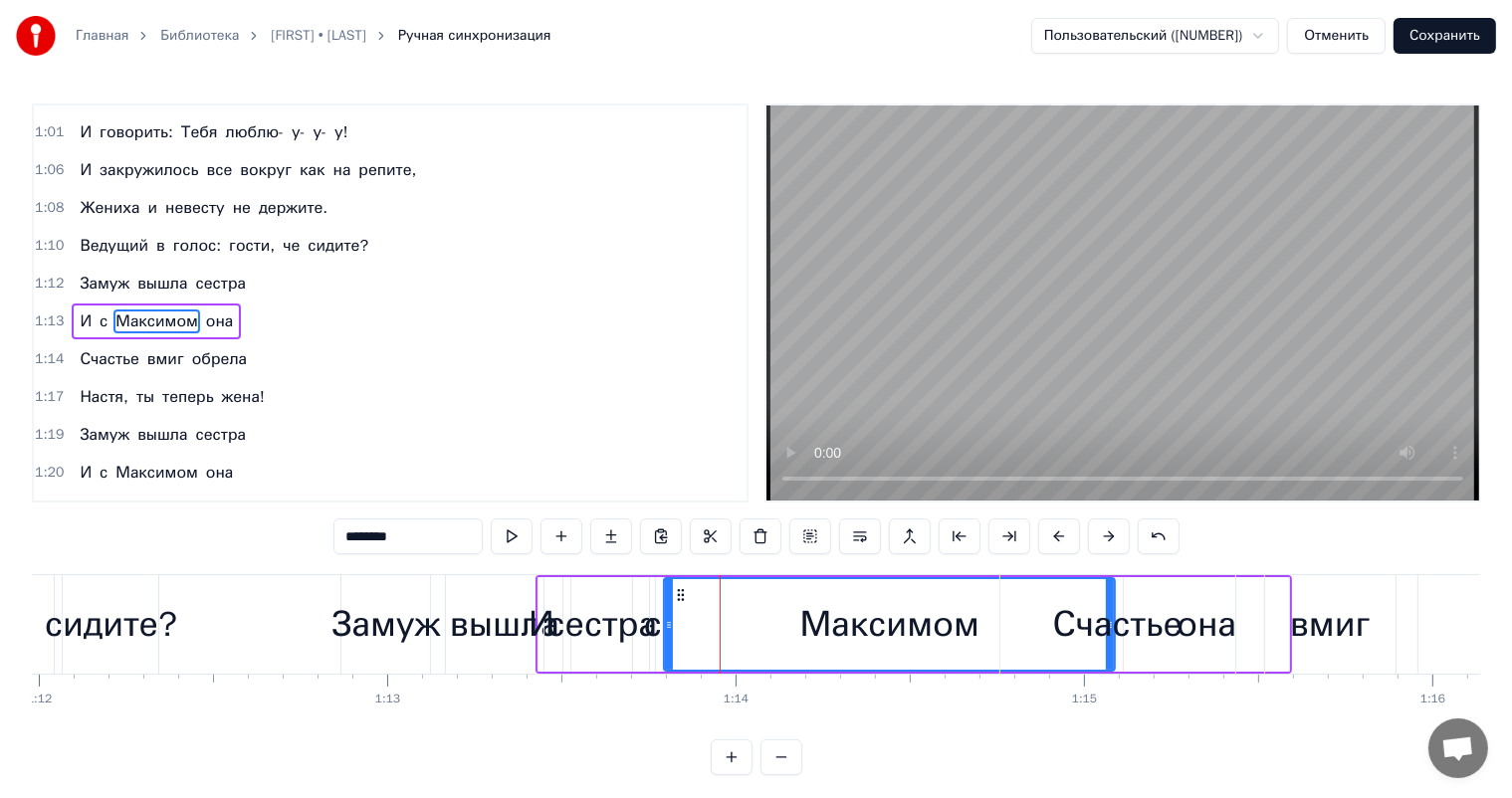 click at bounding box center [1109, 536] 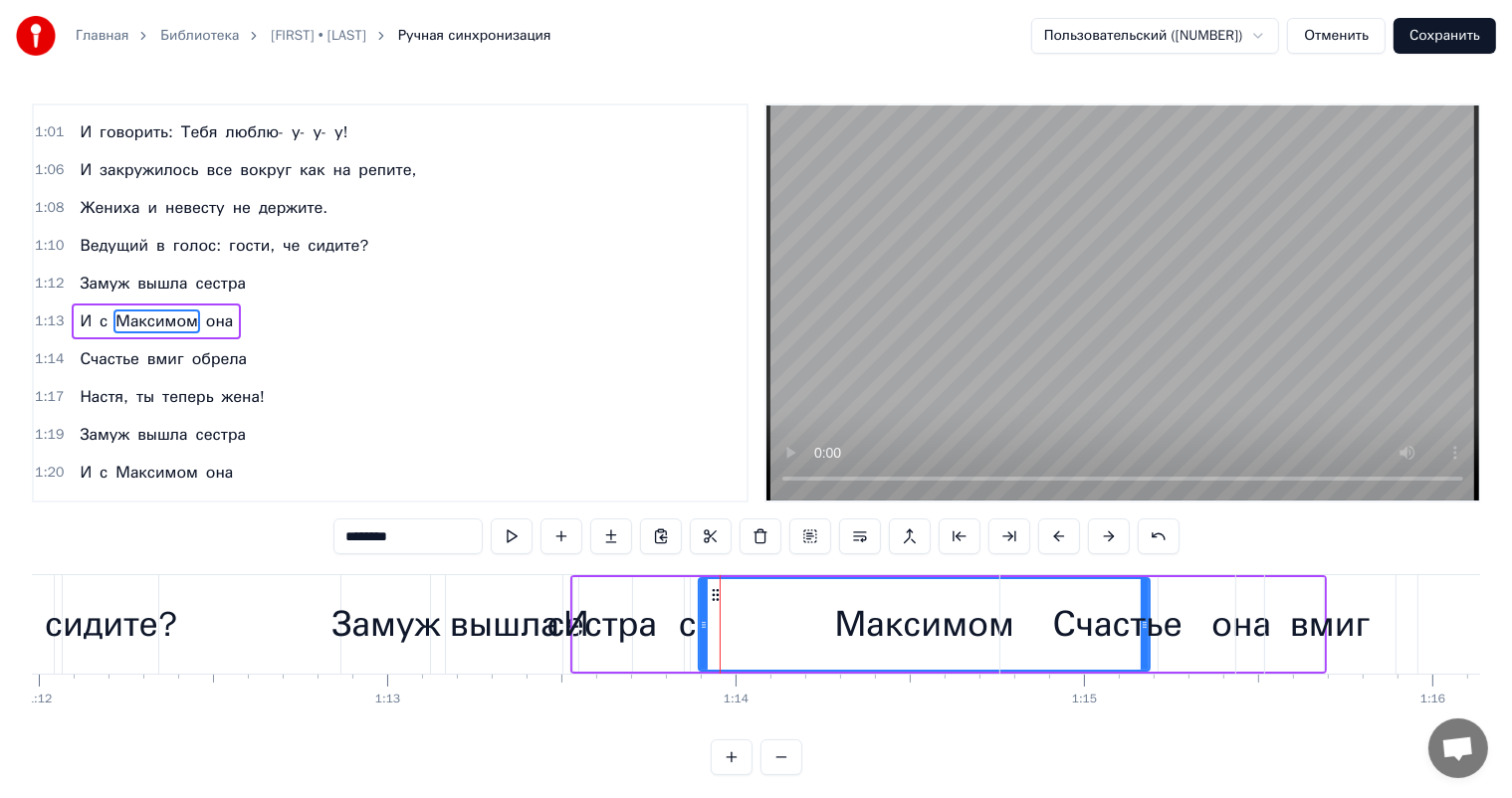 click at bounding box center [1109, 536] 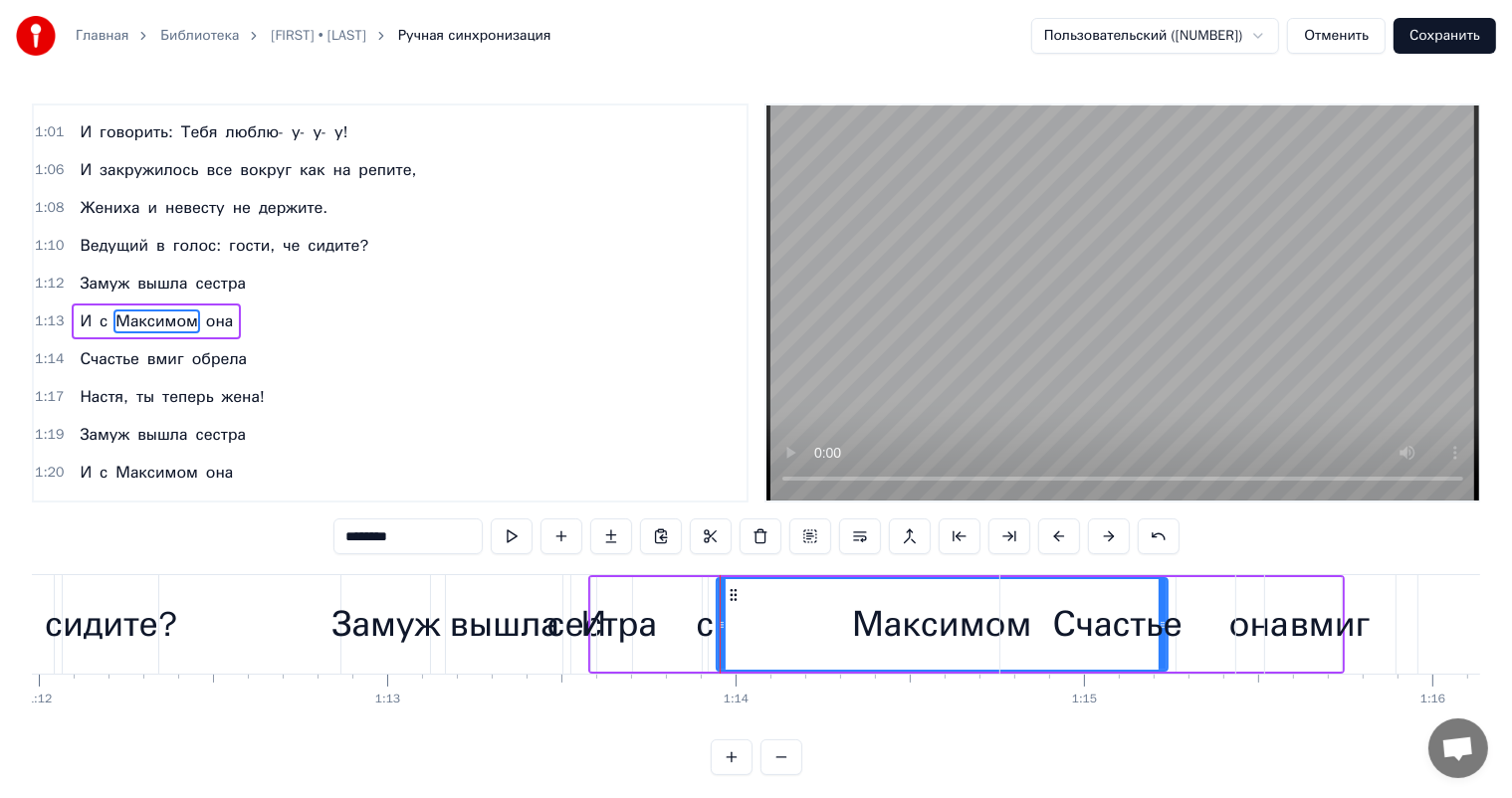 click at bounding box center [1109, 536] 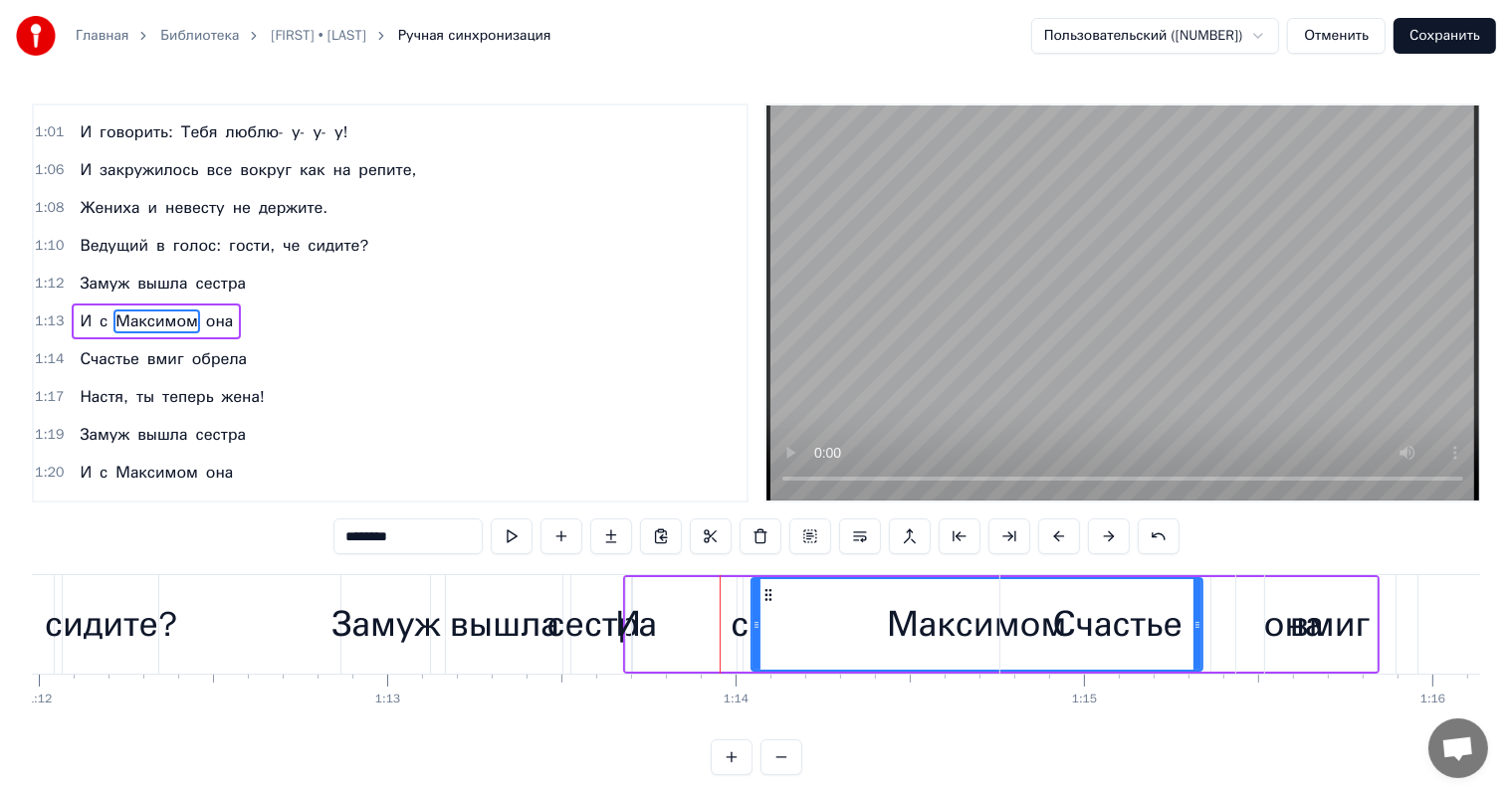 click at bounding box center [1109, 536] 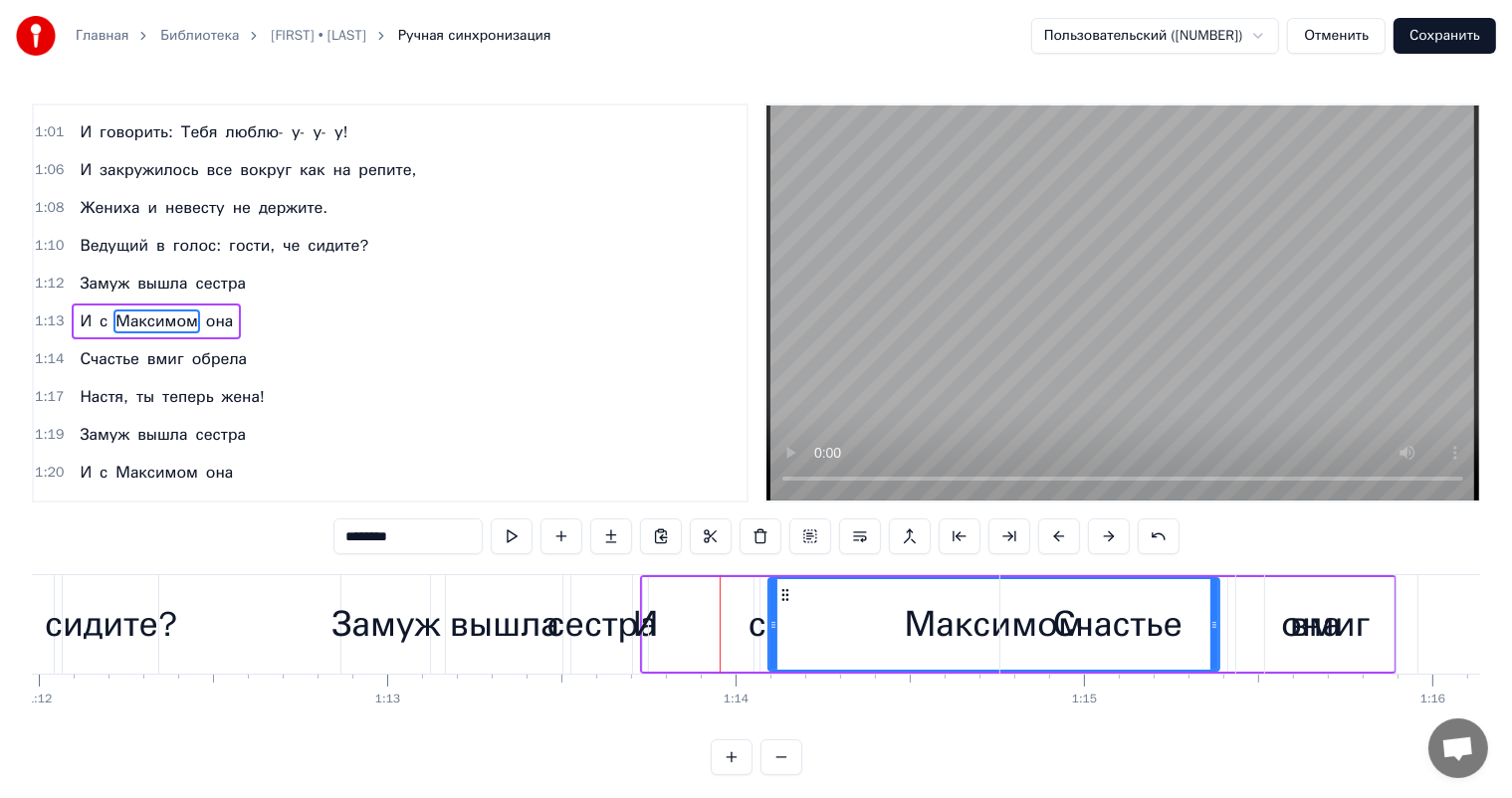click at bounding box center (1109, 536) 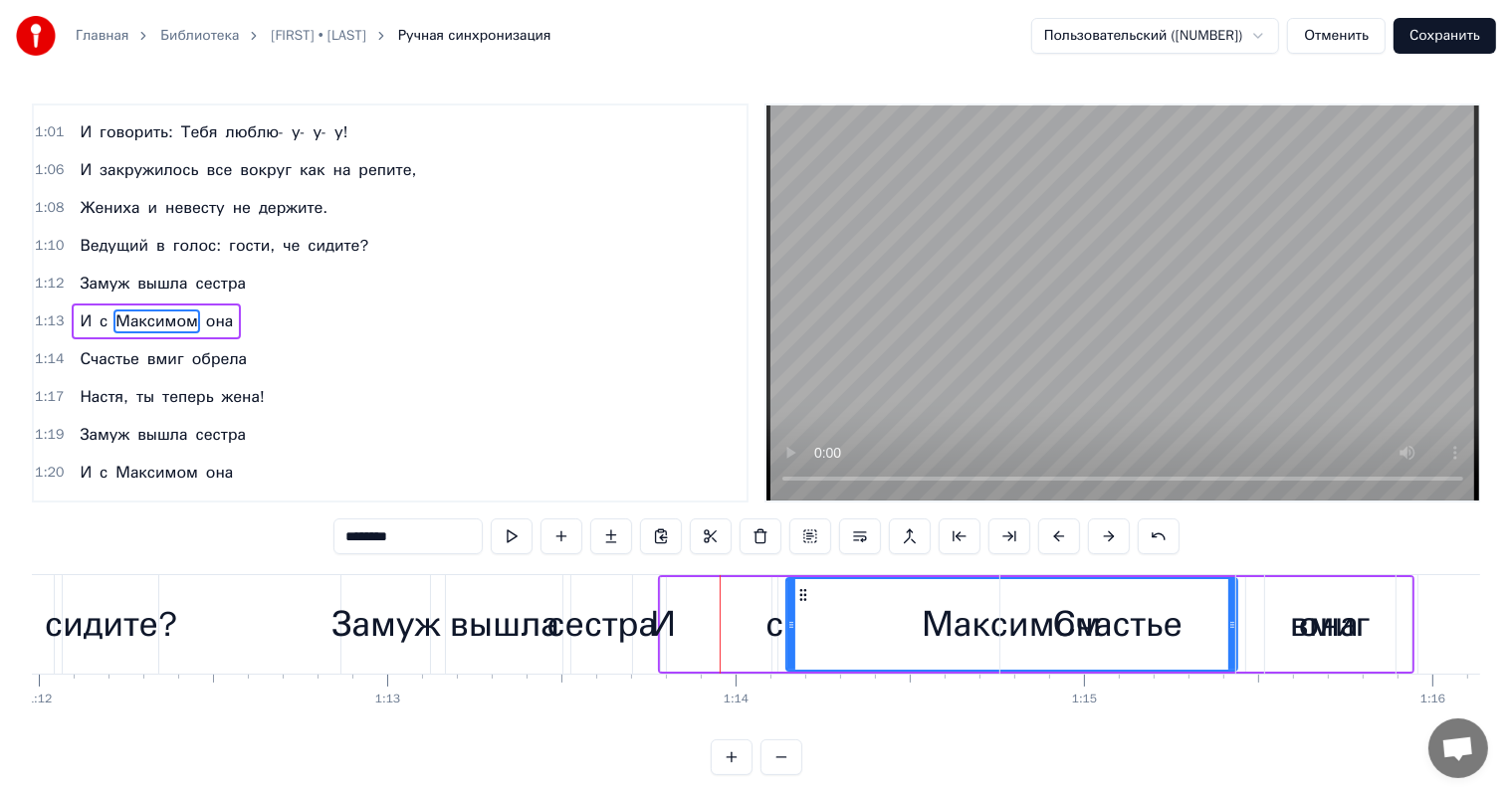 click at bounding box center (1109, 536) 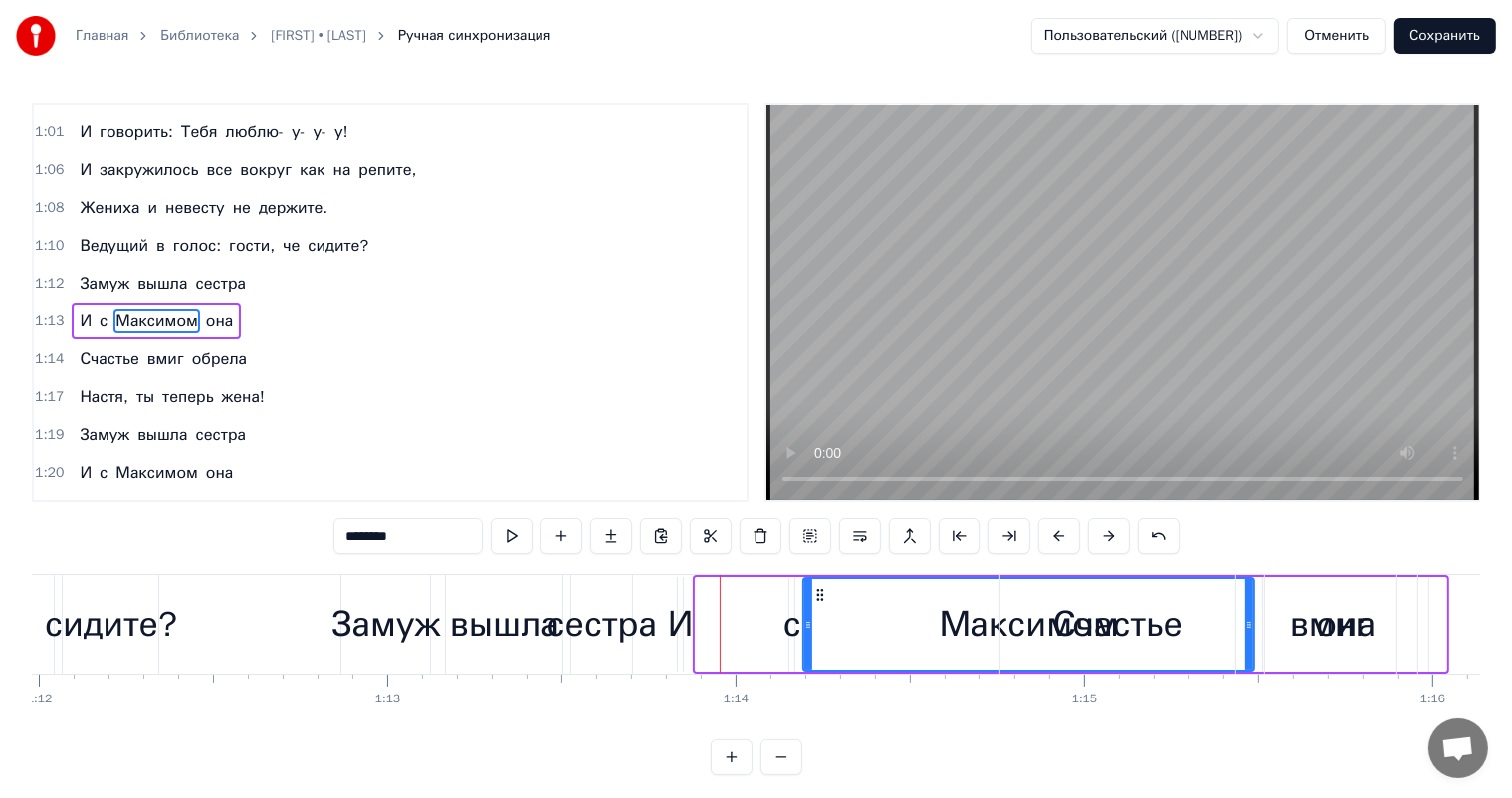 click at bounding box center (1109, 536) 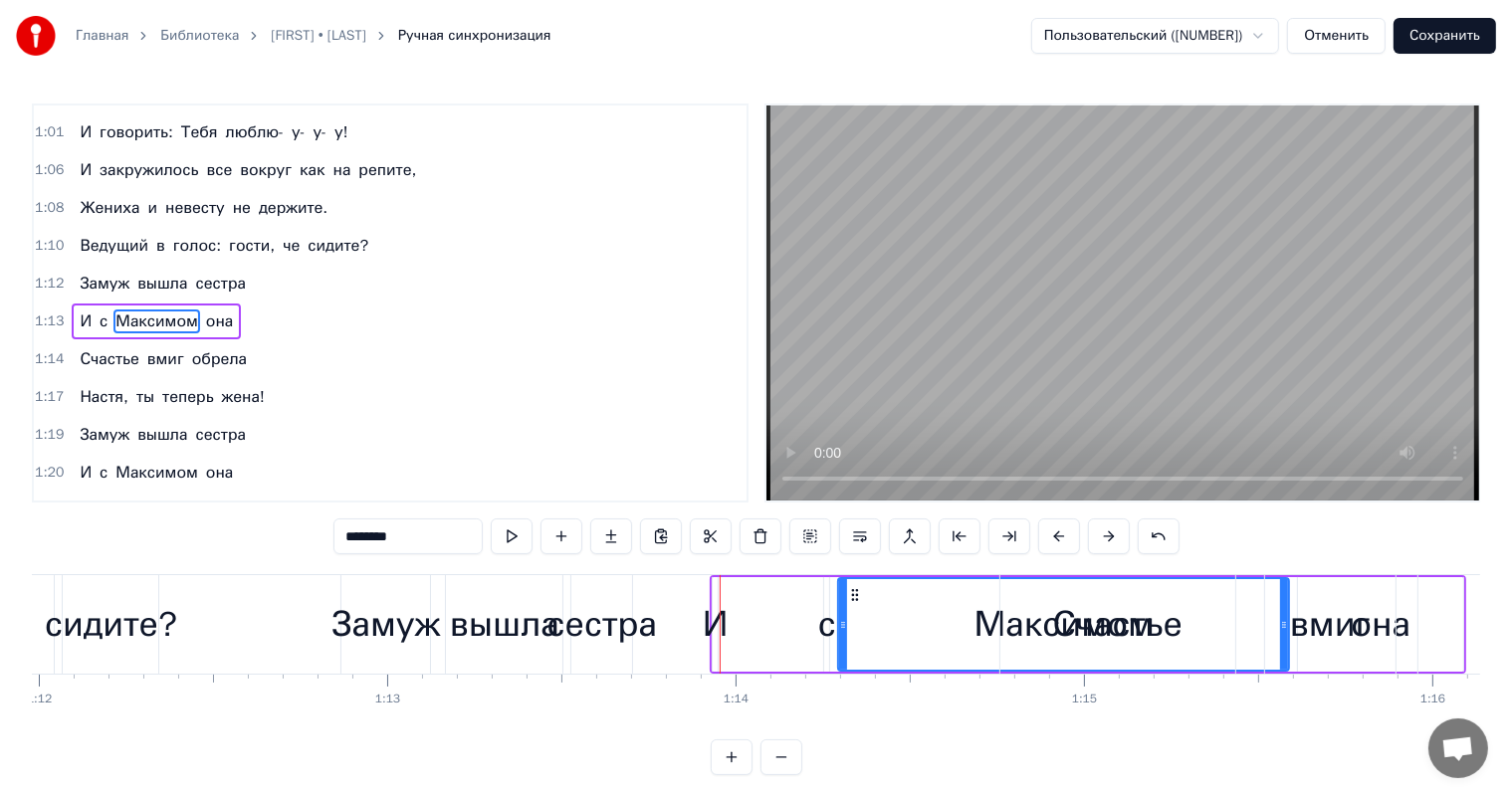 click at bounding box center (1109, 536) 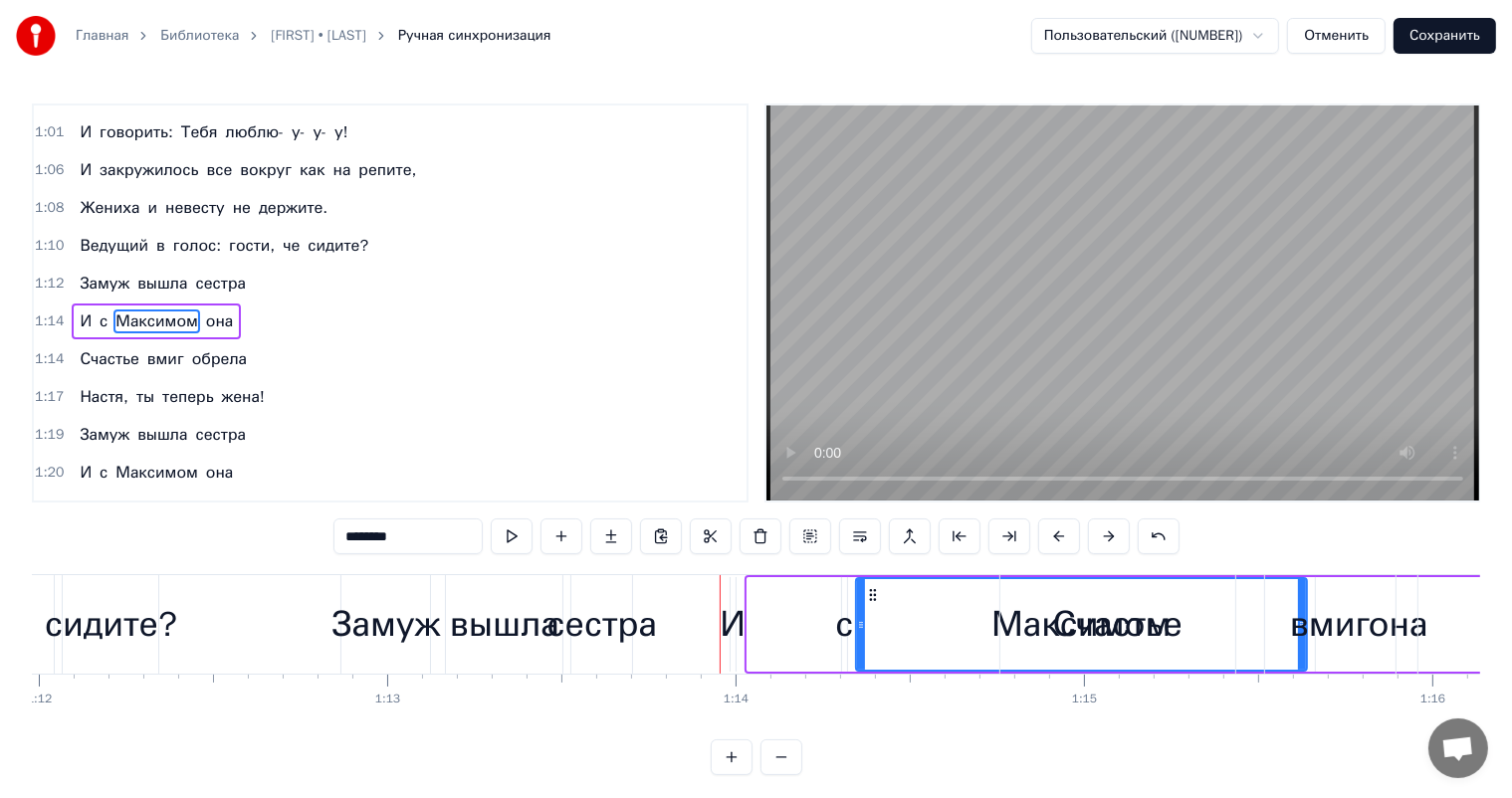 click at bounding box center [1109, 536] 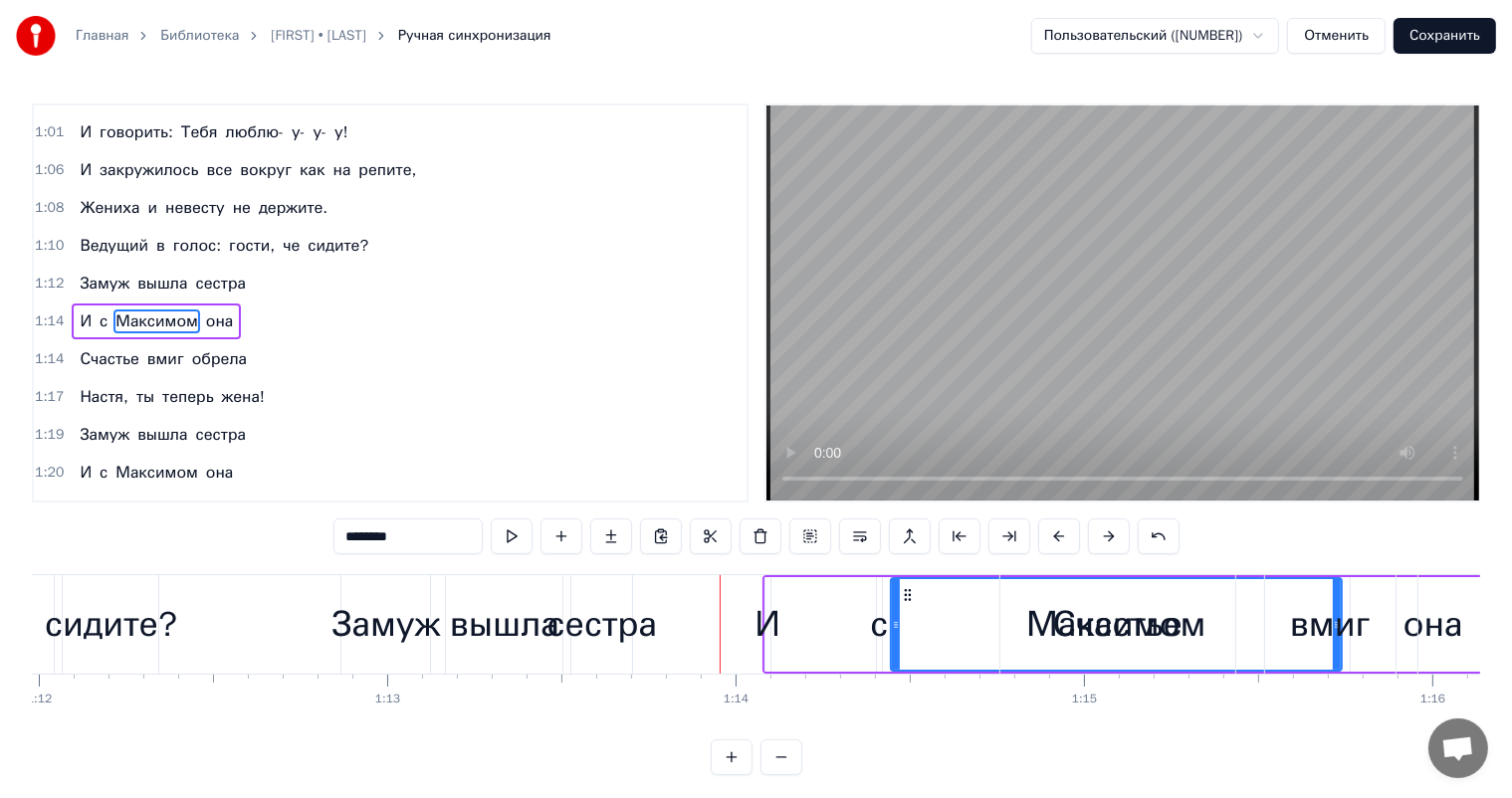 click at bounding box center (1109, 536) 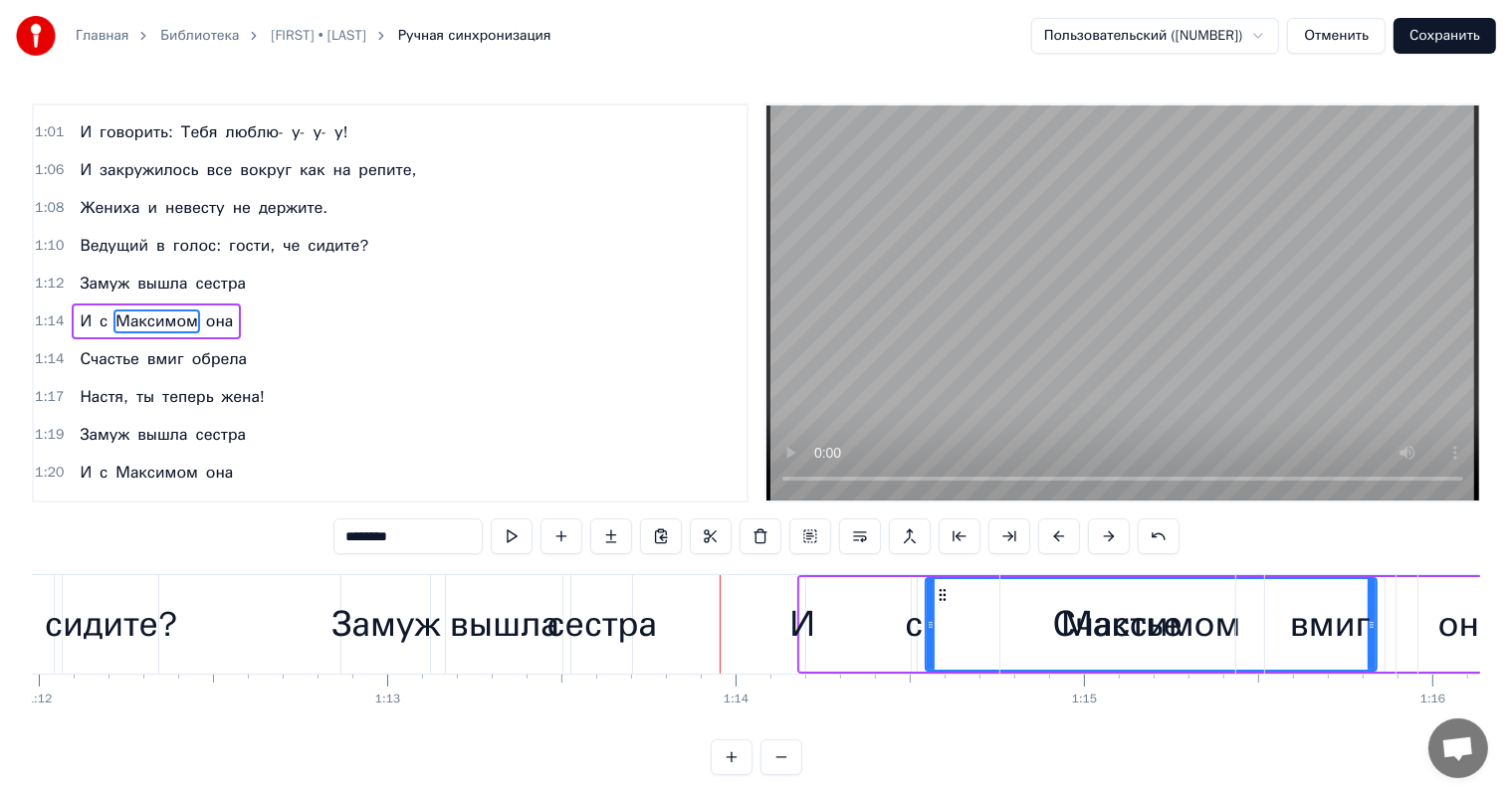 click at bounding box center (1109, 536) 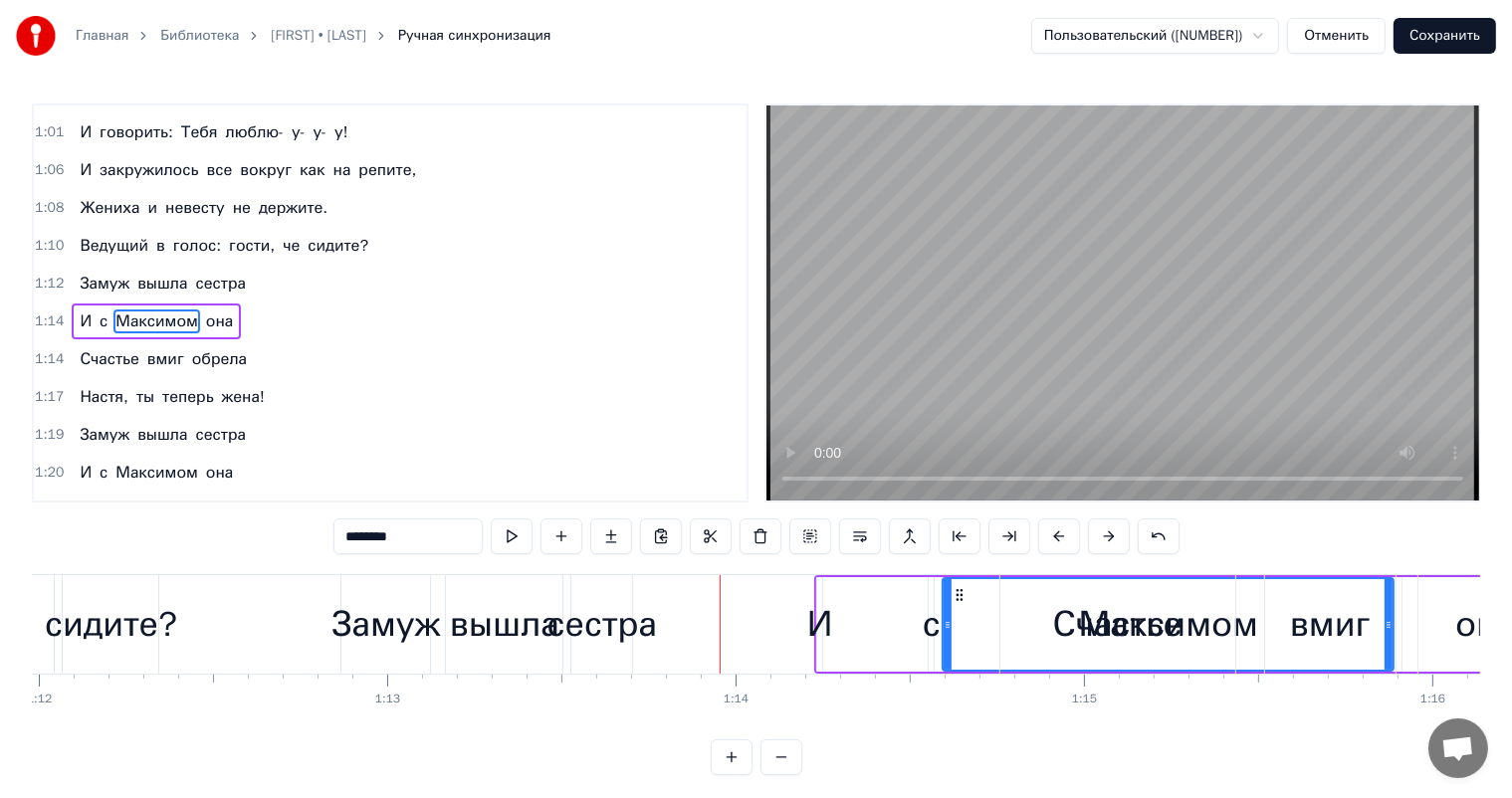 click at bounding box center (1109, 536) 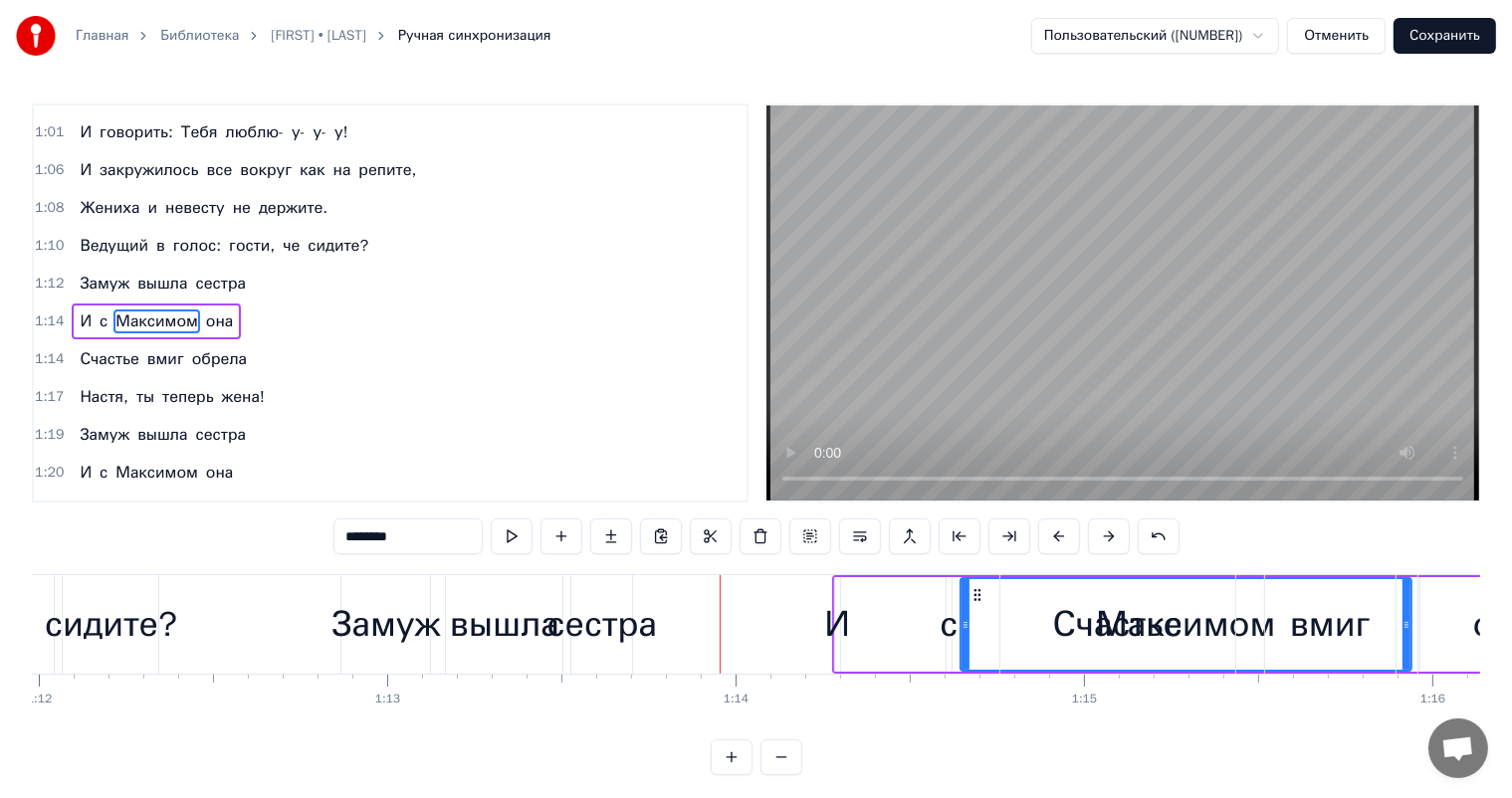click at bounding box center [1109, 536] 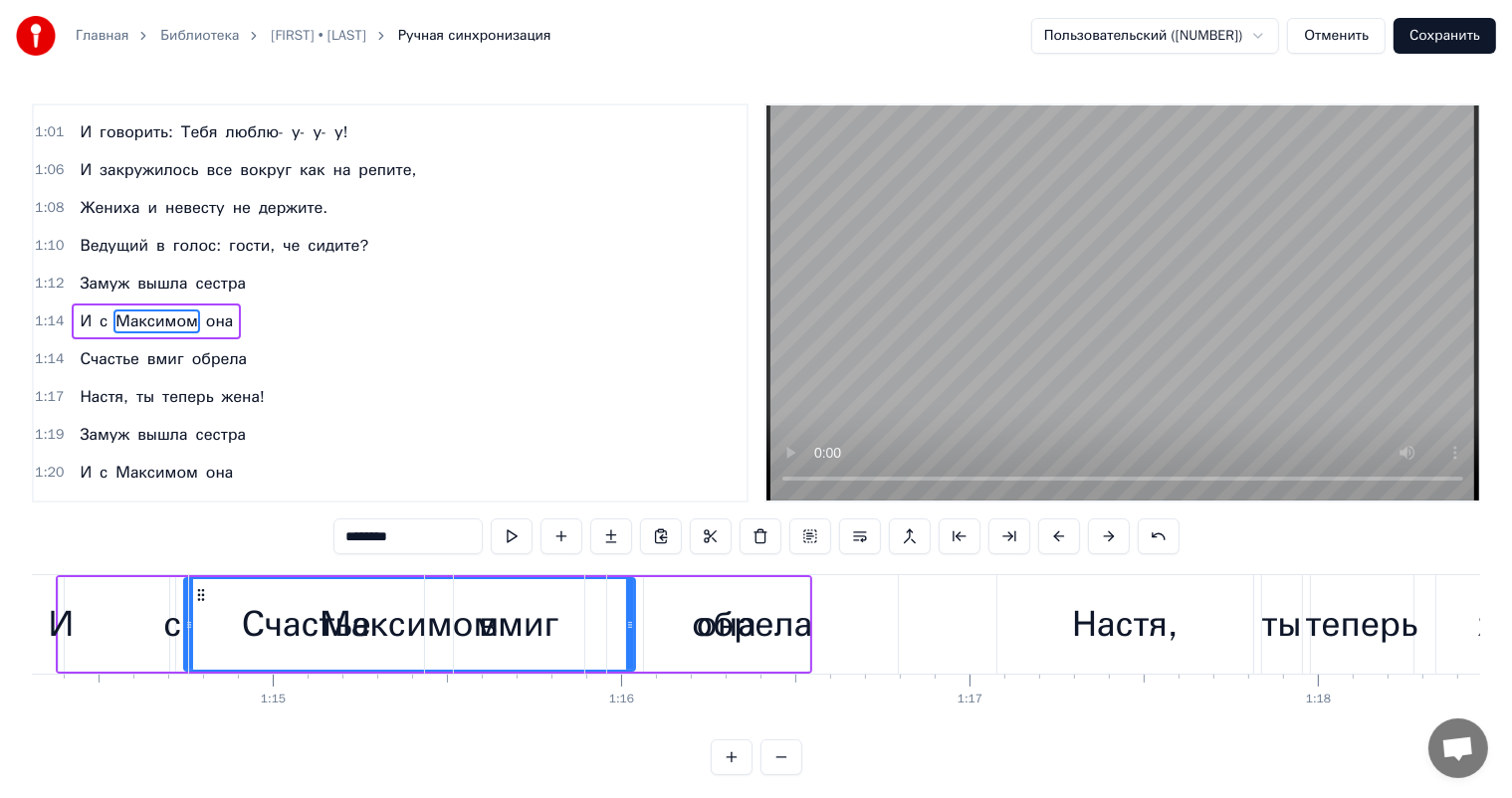 scroll, scrollTop: 0, scrollLeft: 26190, axis: horizontal 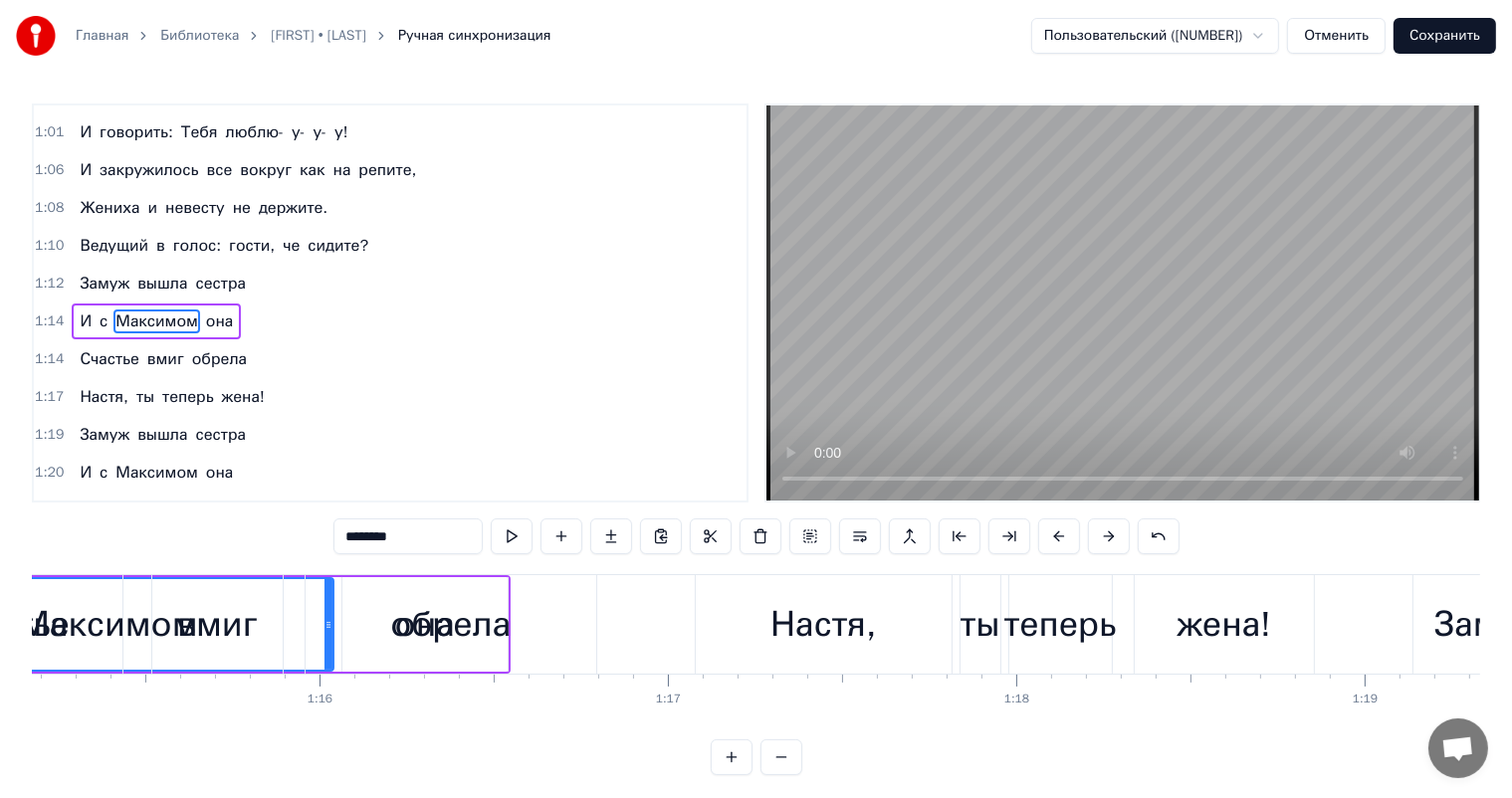 click on "обрела" at bounding box center (450, 624) 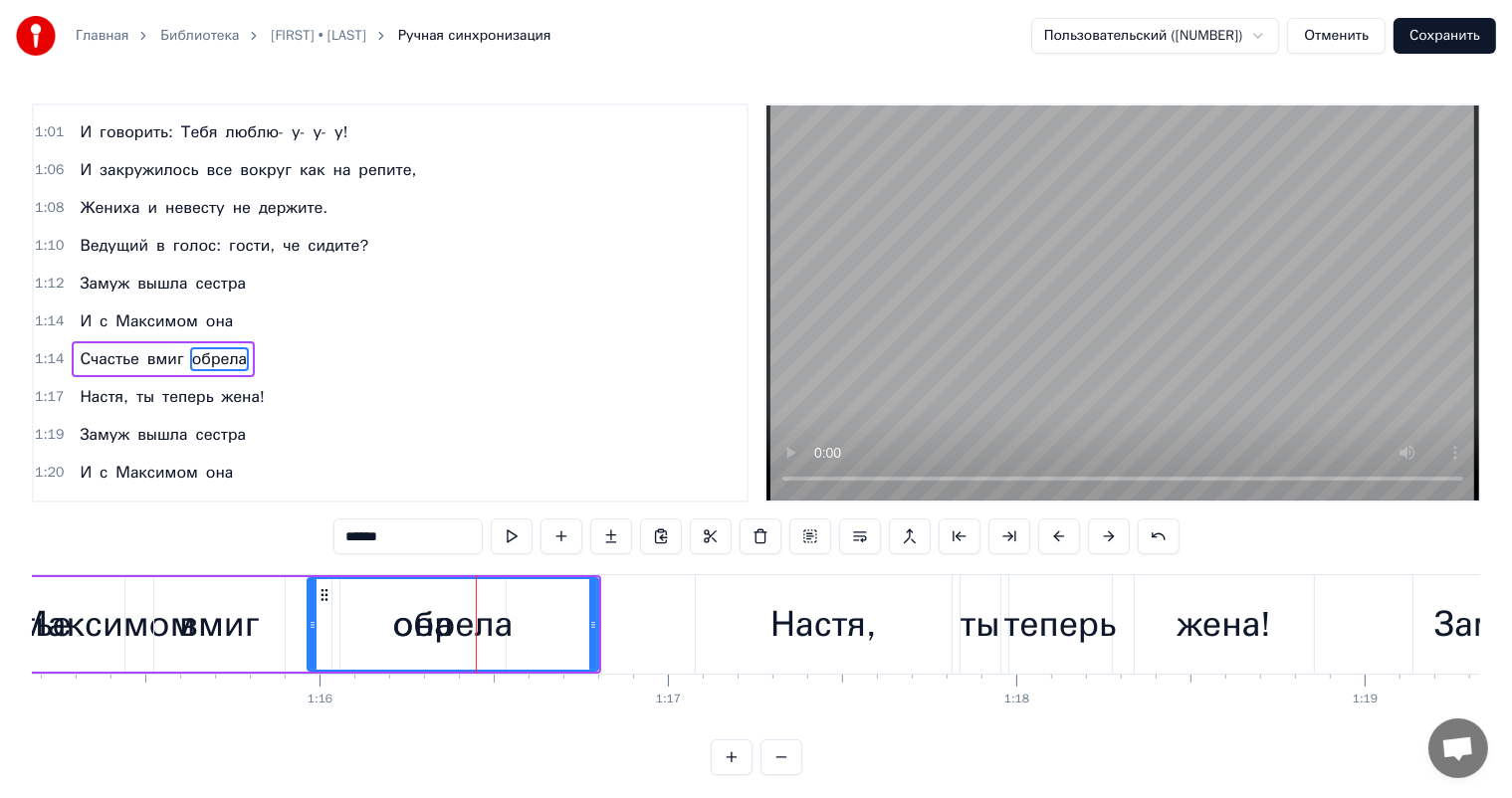 scroll, scrollTop: 369, scrollLeft: 0, axis: vertical 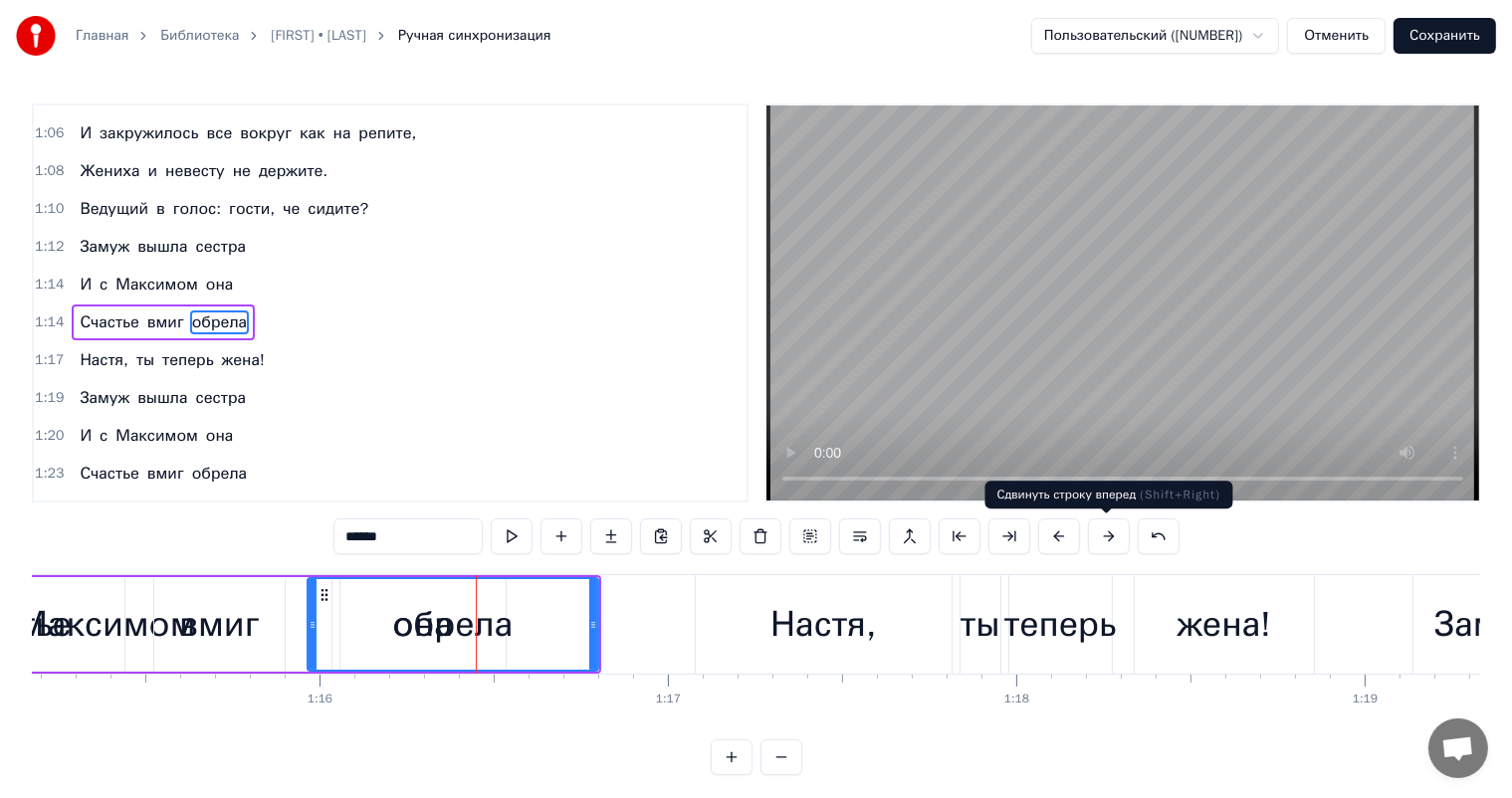 click at bounding box center [1109, 536] 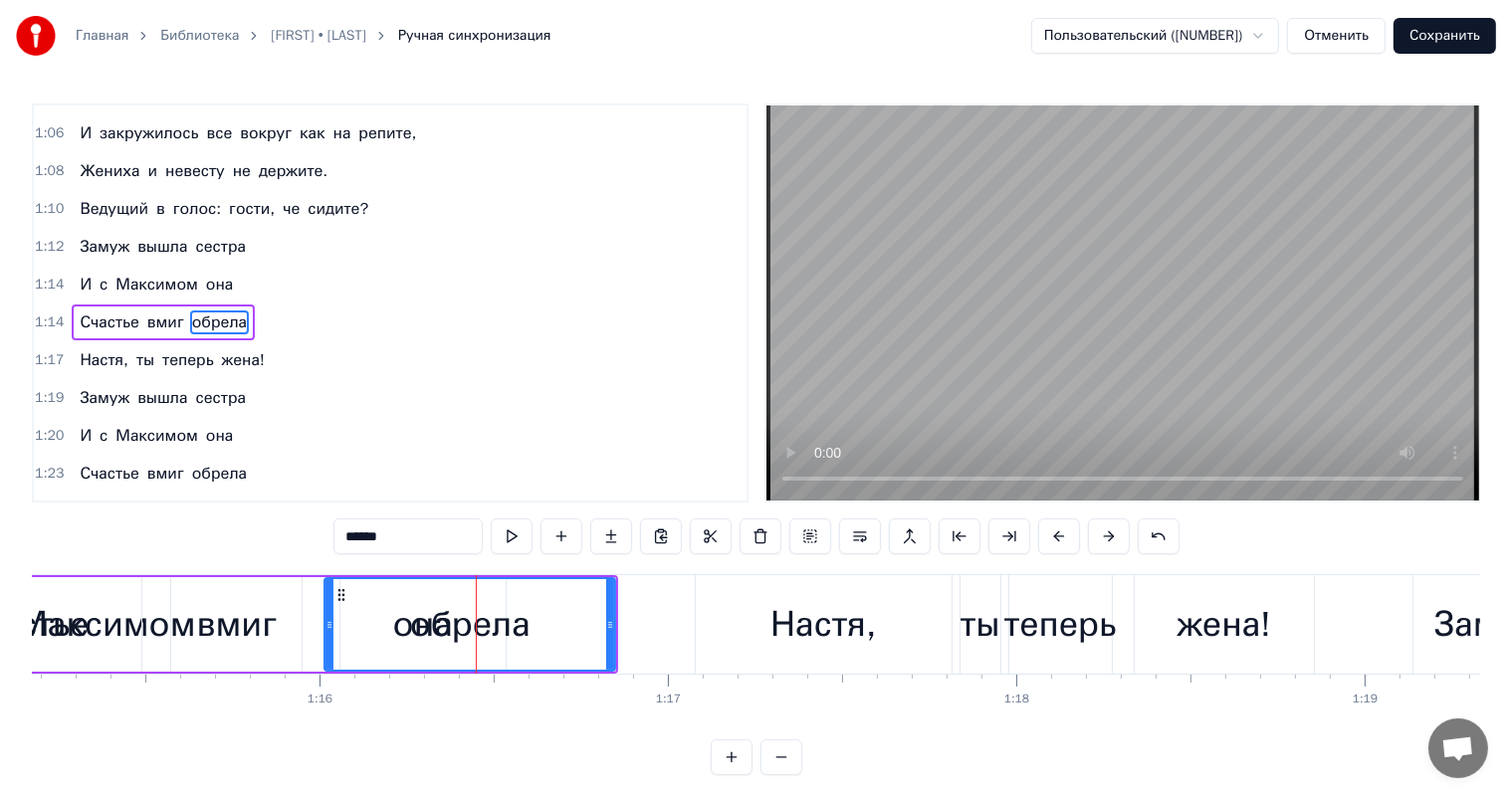click at bounding box center [1109, 536] 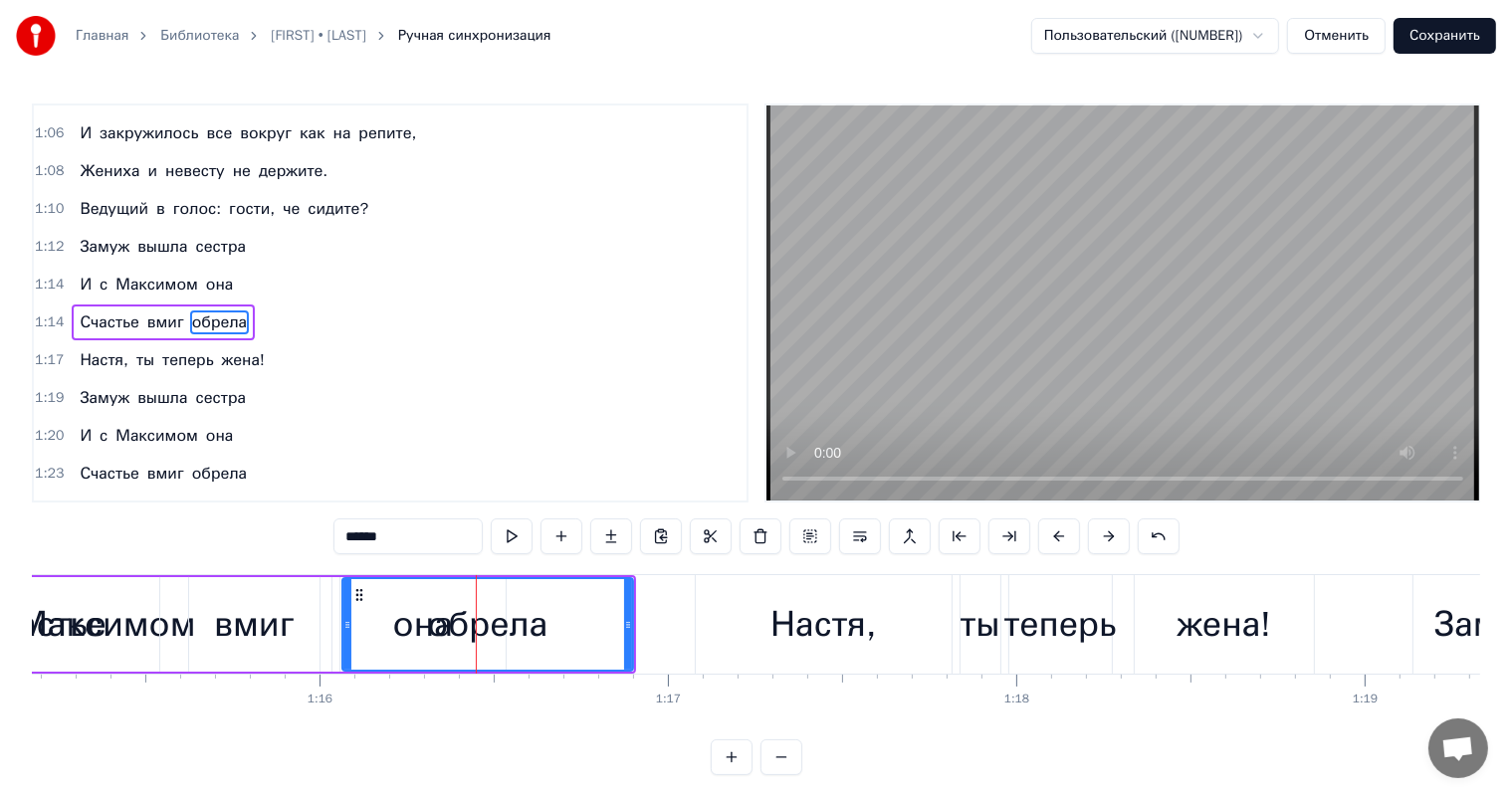 click at bounding box center (1109, 536) 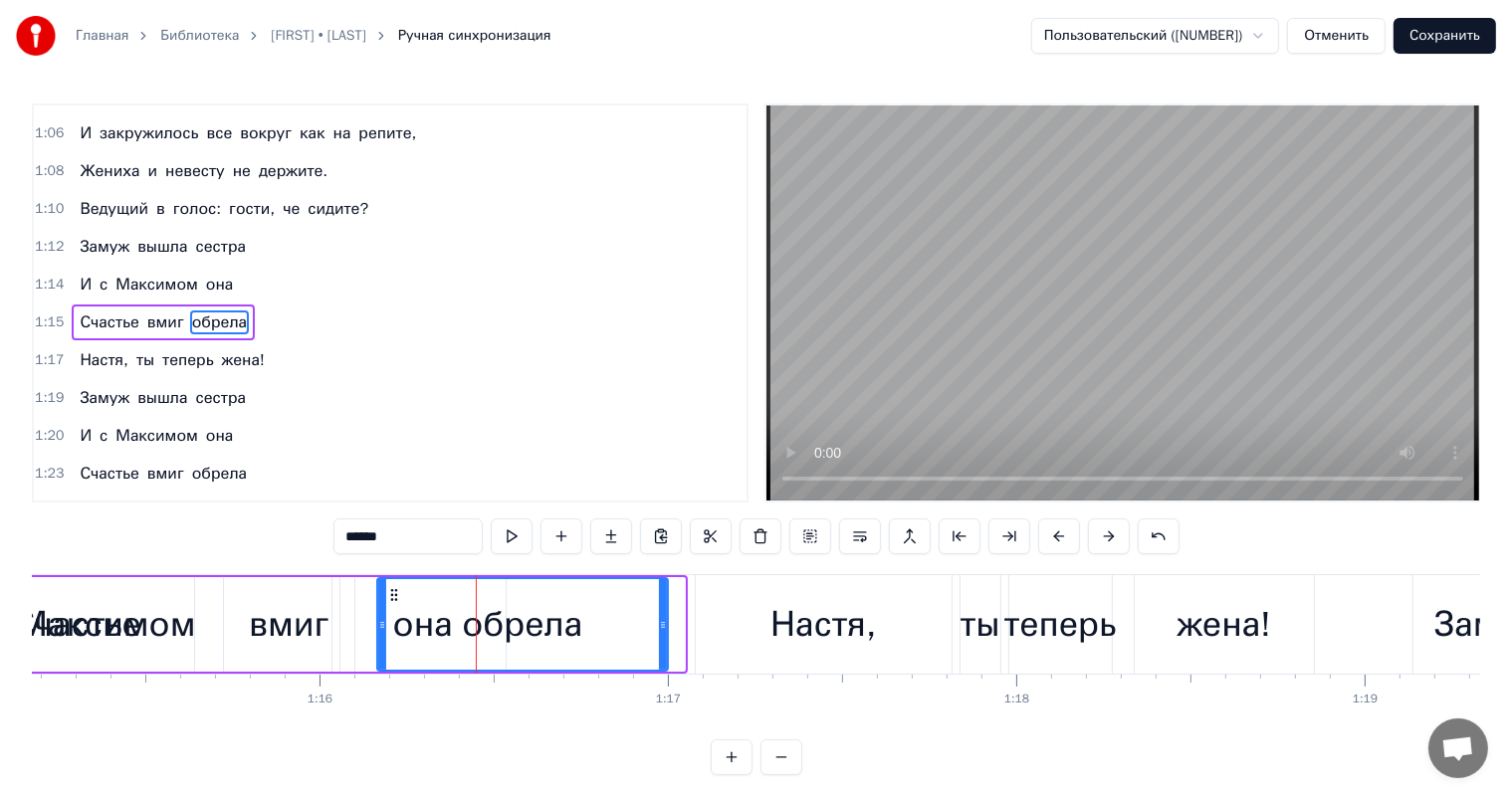 click at bounding box center (1109, 536) 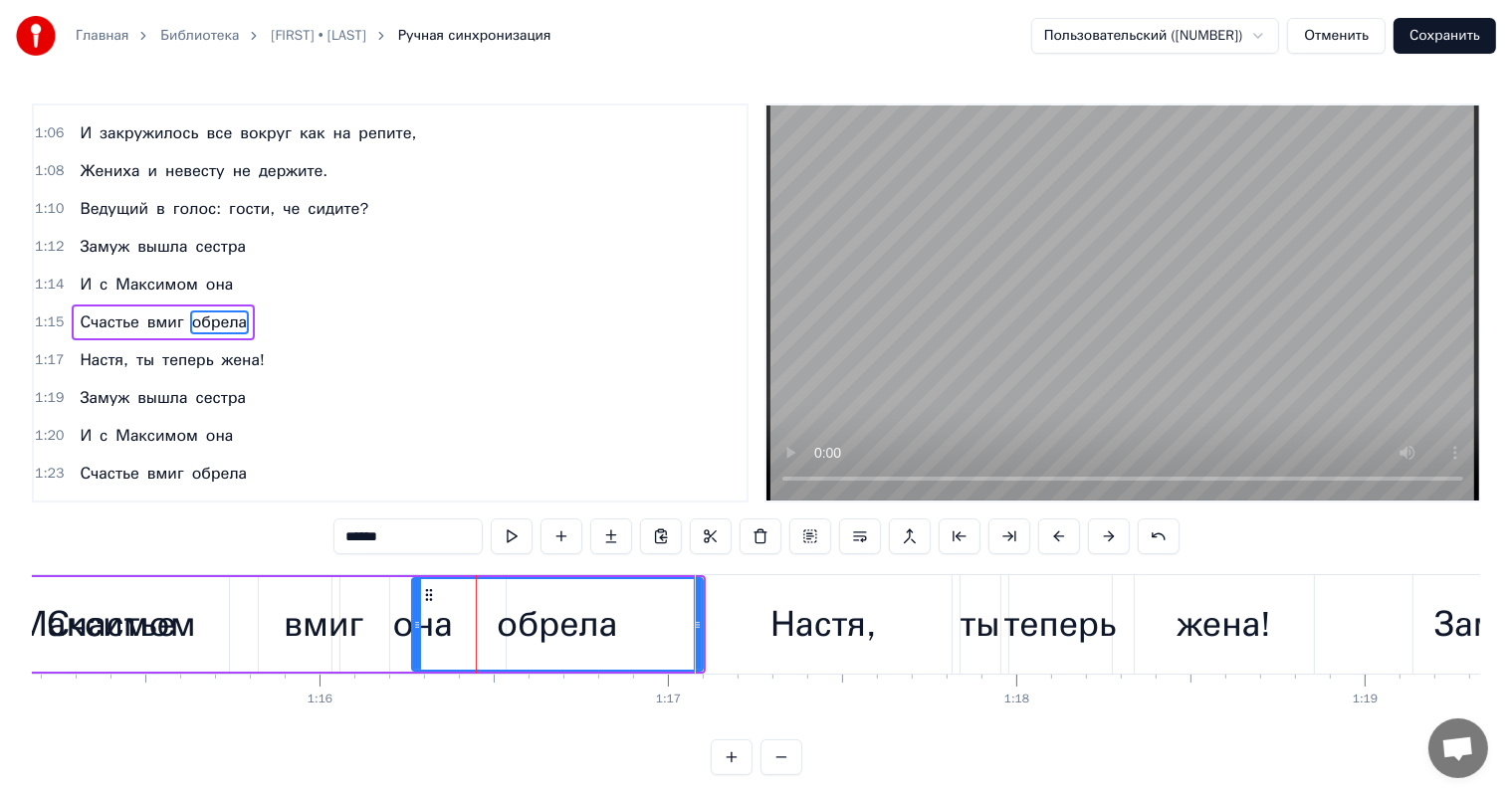 click at bounding box center (1109, 536) 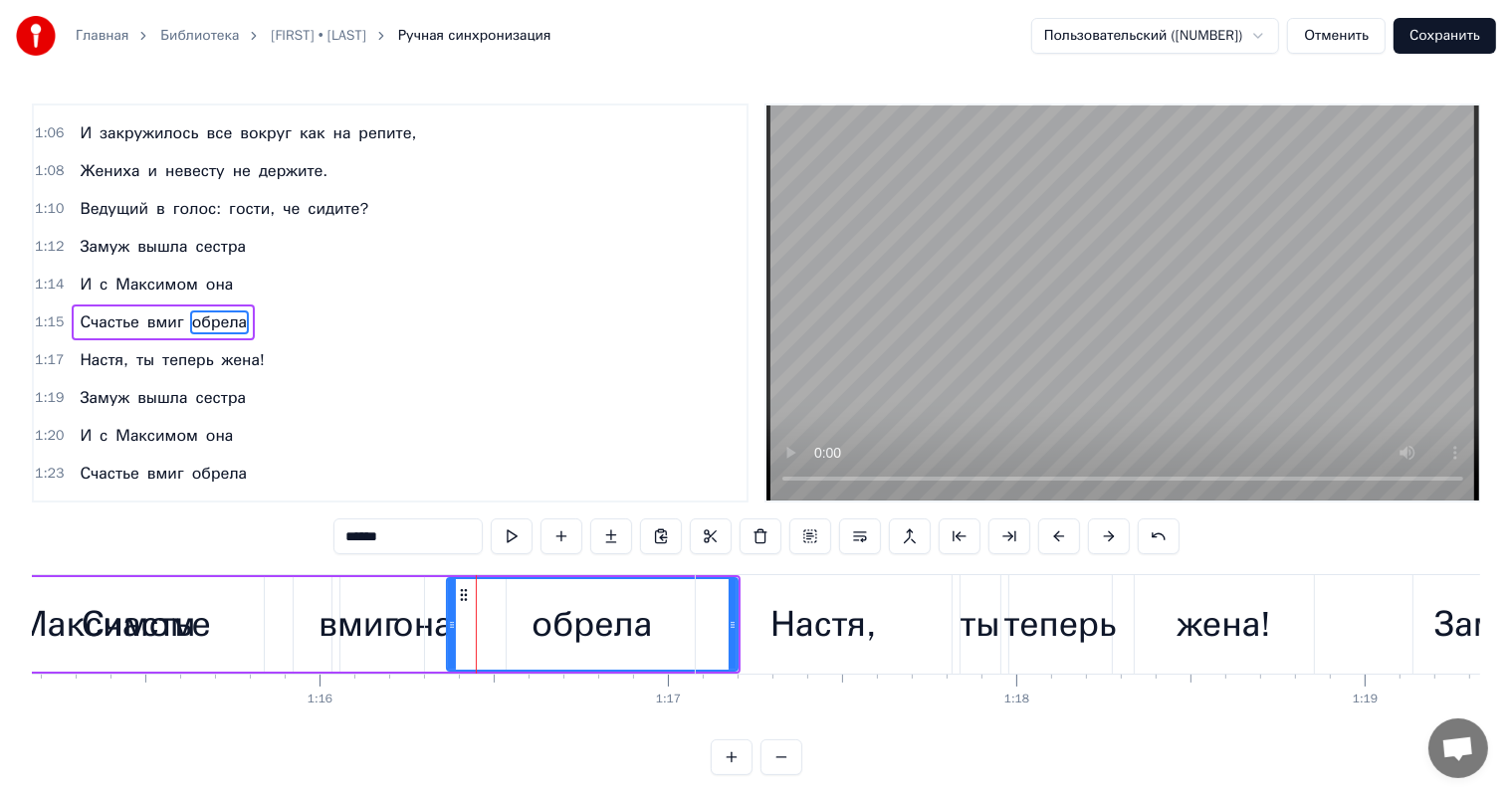 click at bounding box center [1109, 536] 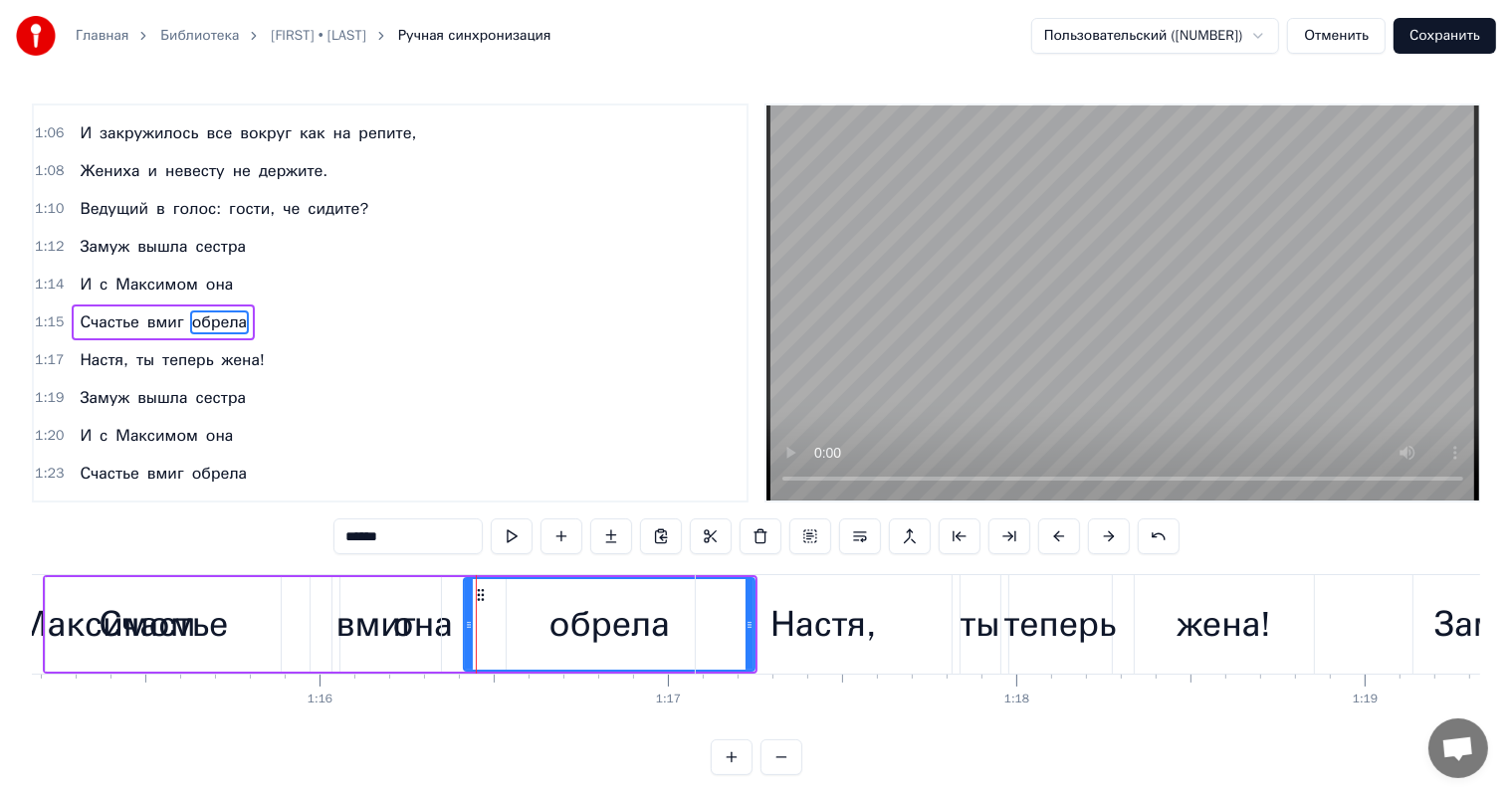 click at bounding box center (1109, 536) 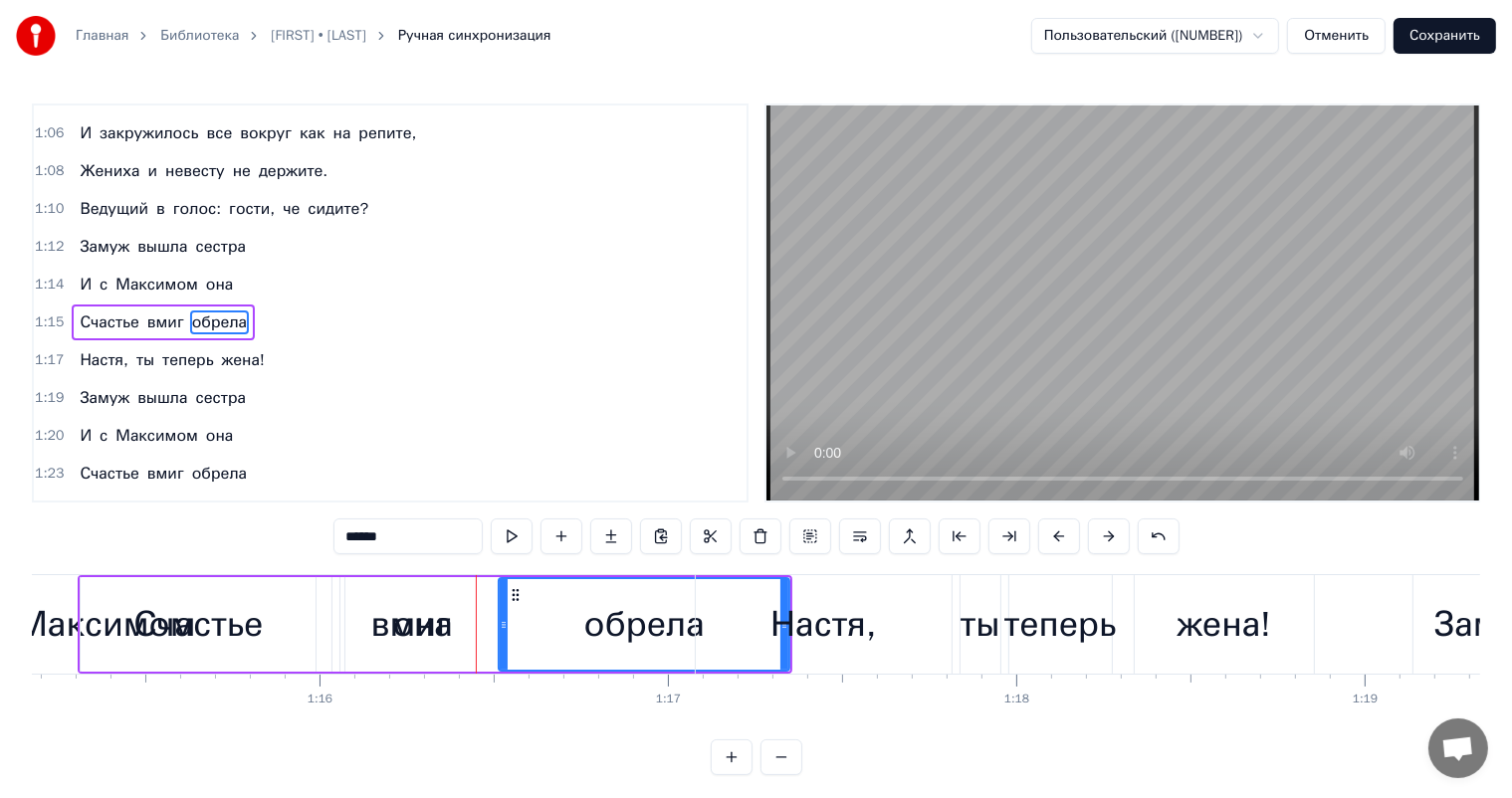click at bounding box center [1109, 536] 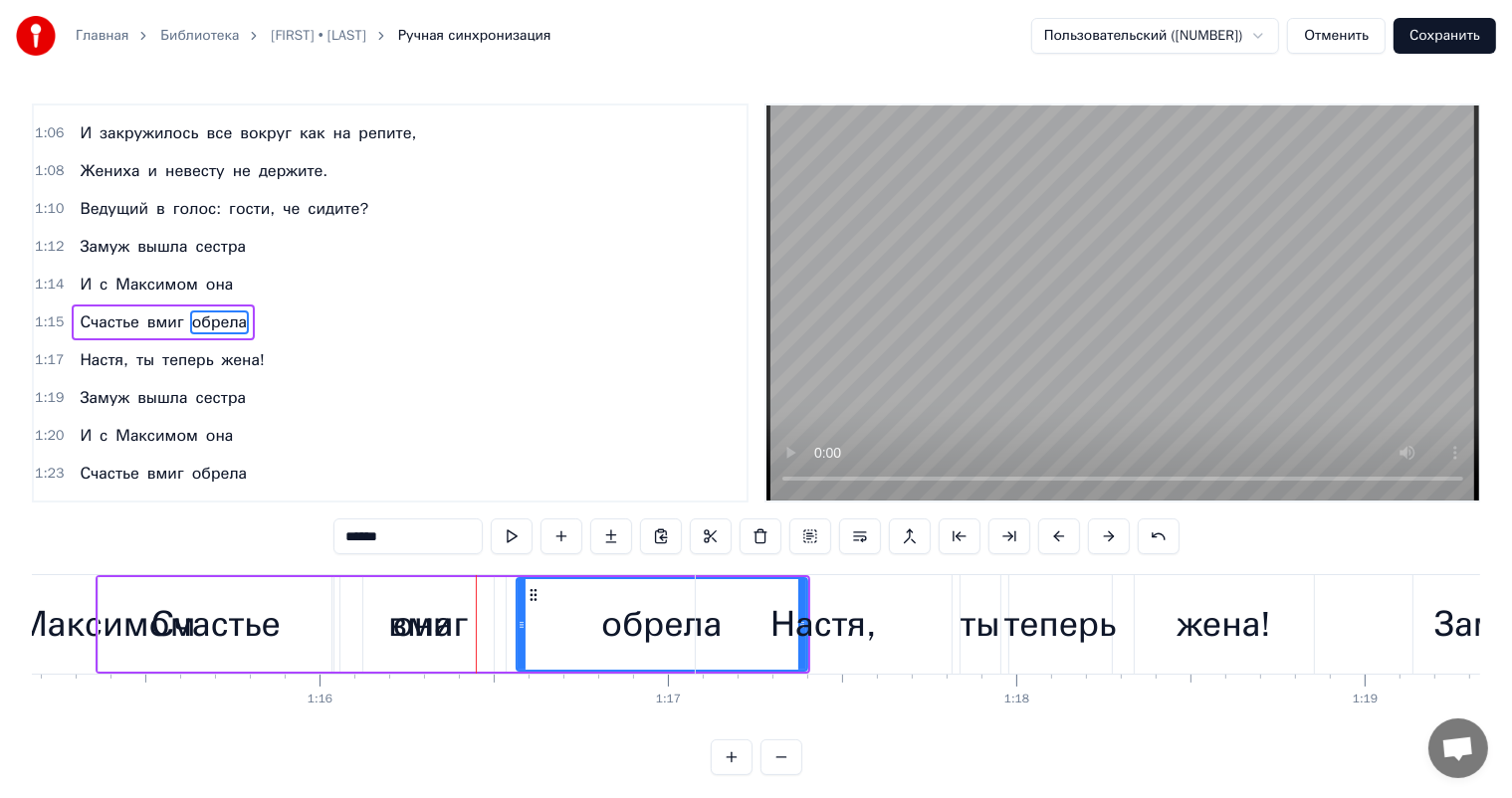 click at bounding box center [1109, 536] 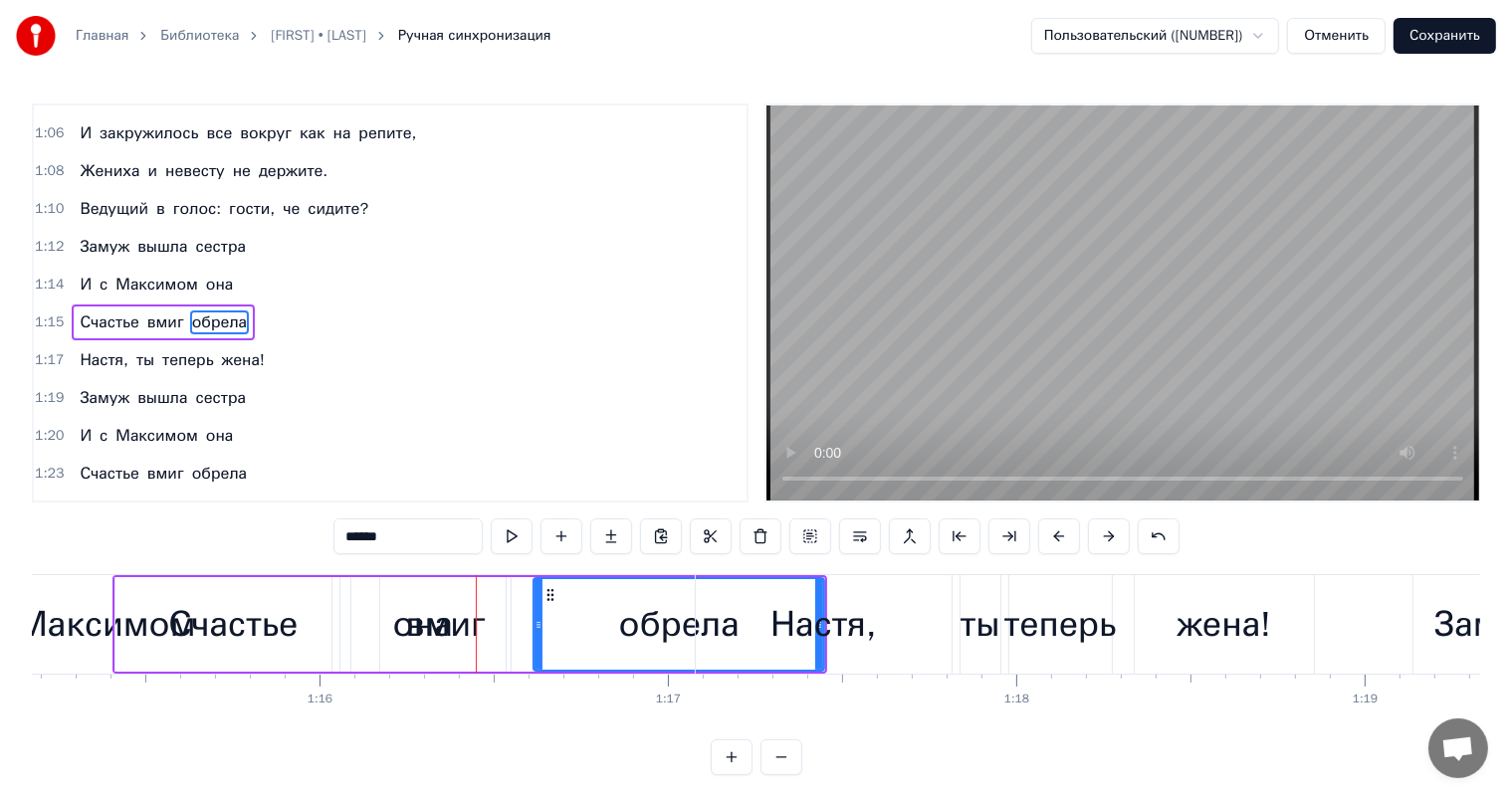click at bounding box center [1109, 536] 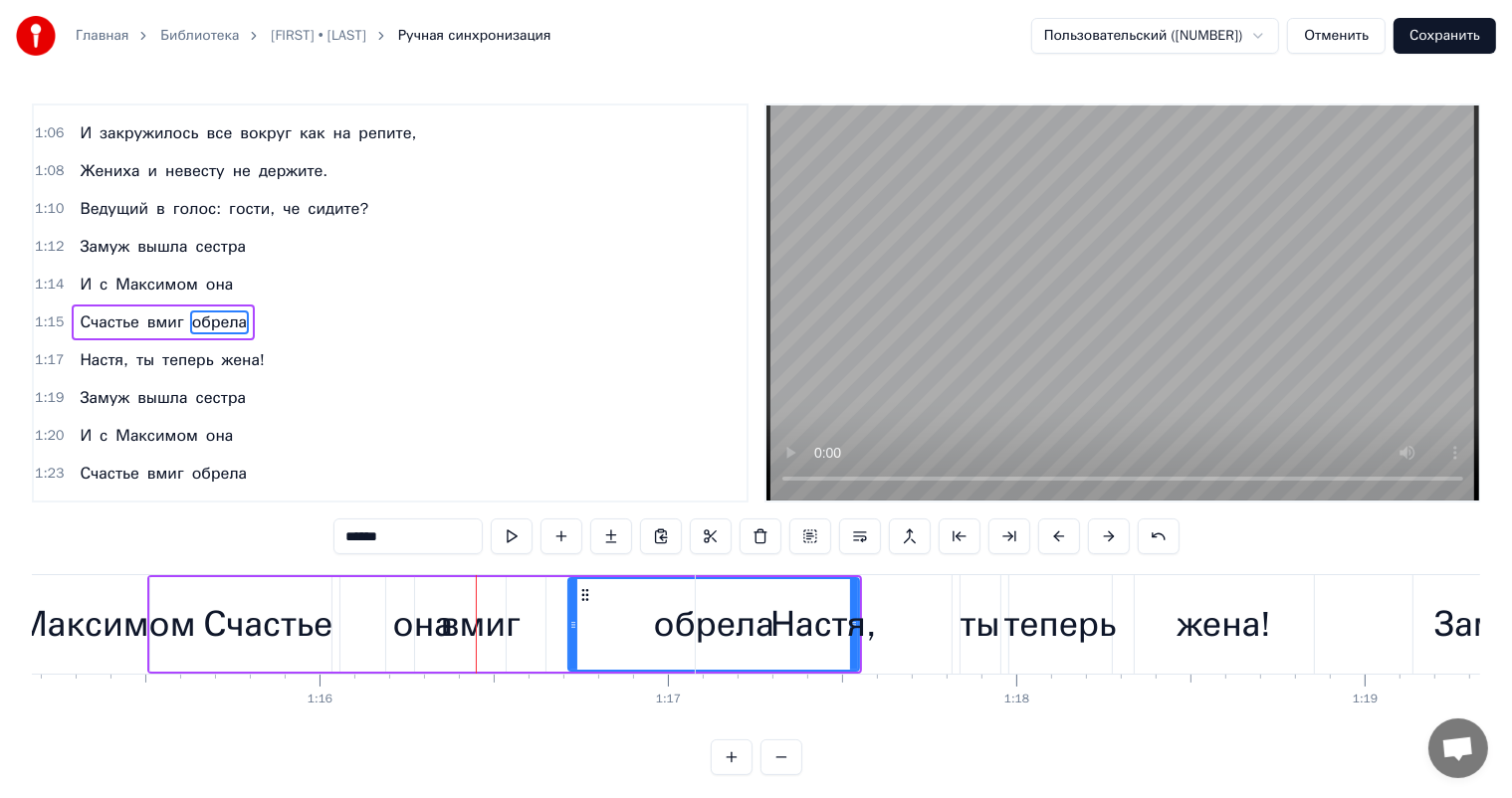 click at bounding box center (1109, 536) 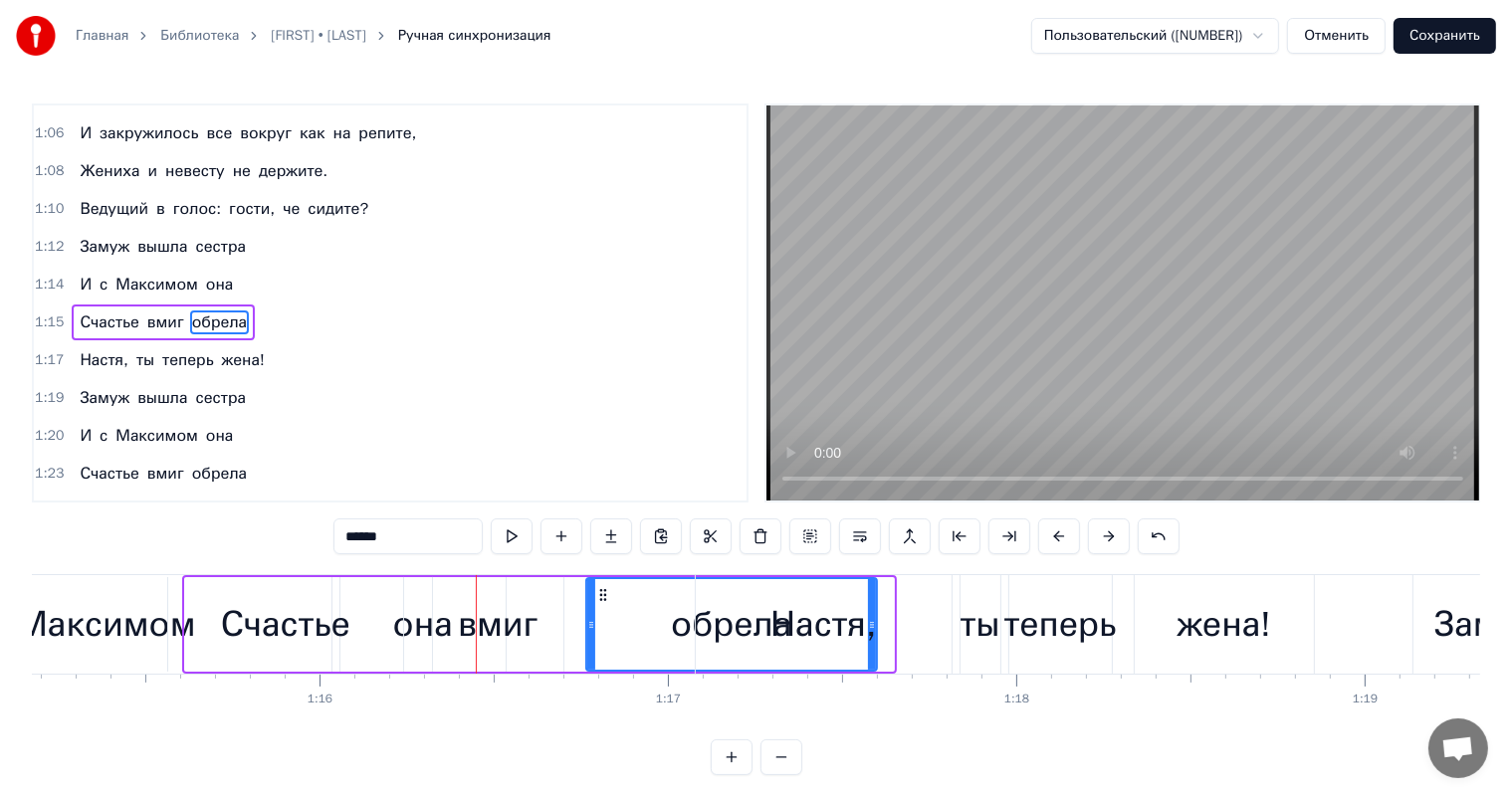 click at bounding box center [1109, 536] 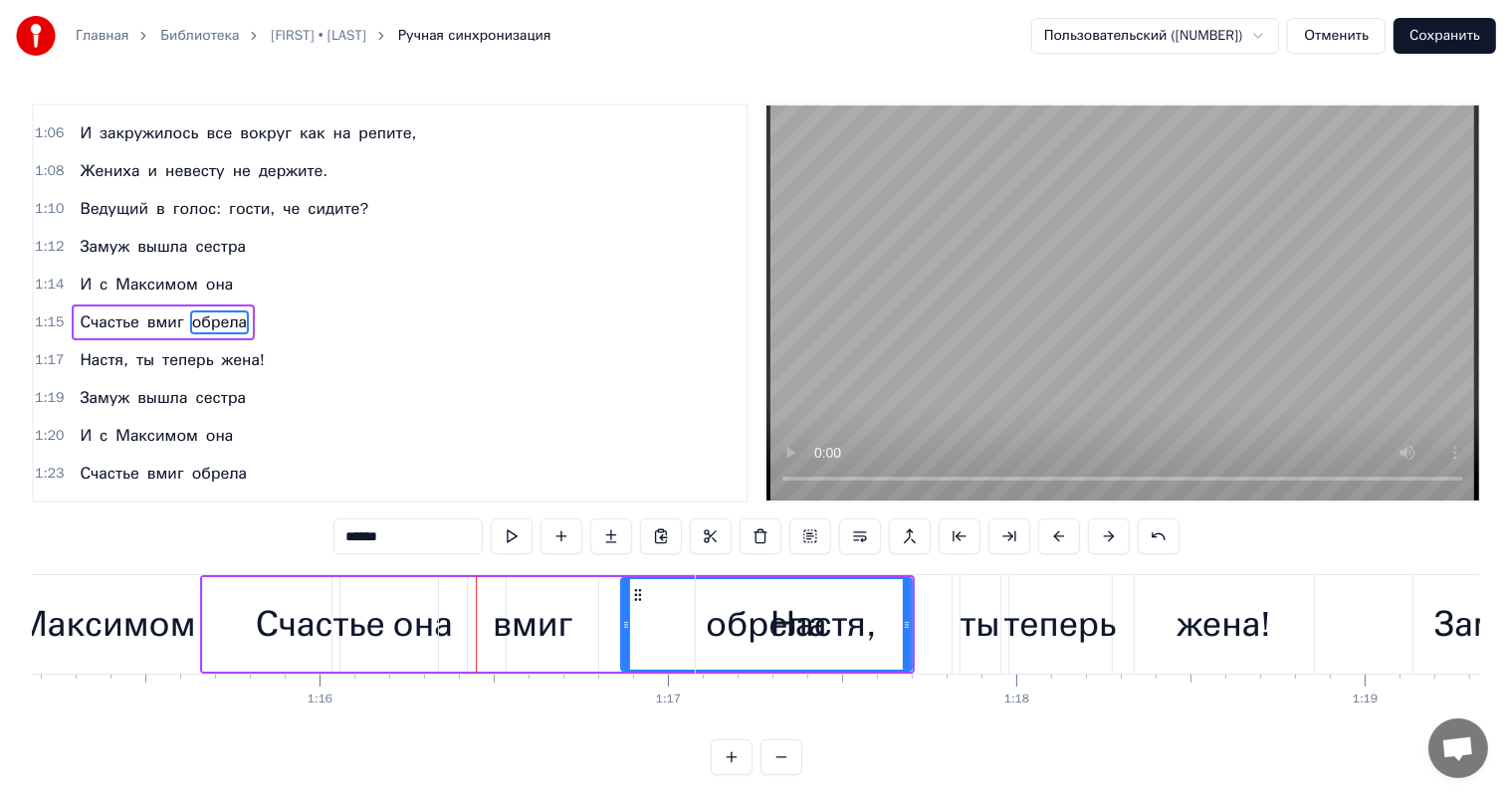 click at bounding box center (1109, 536) 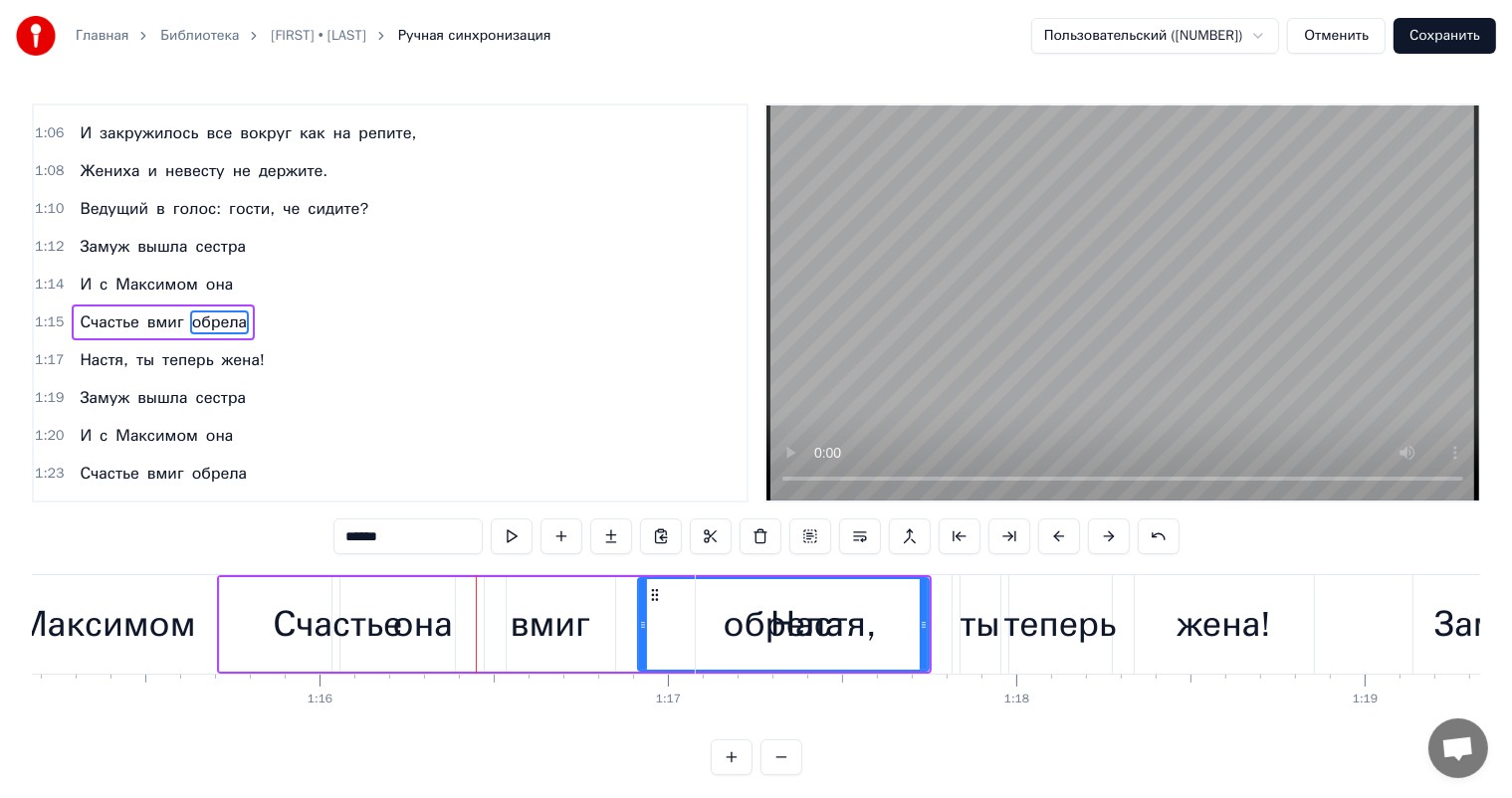 click at bounding box center (1109, 536) 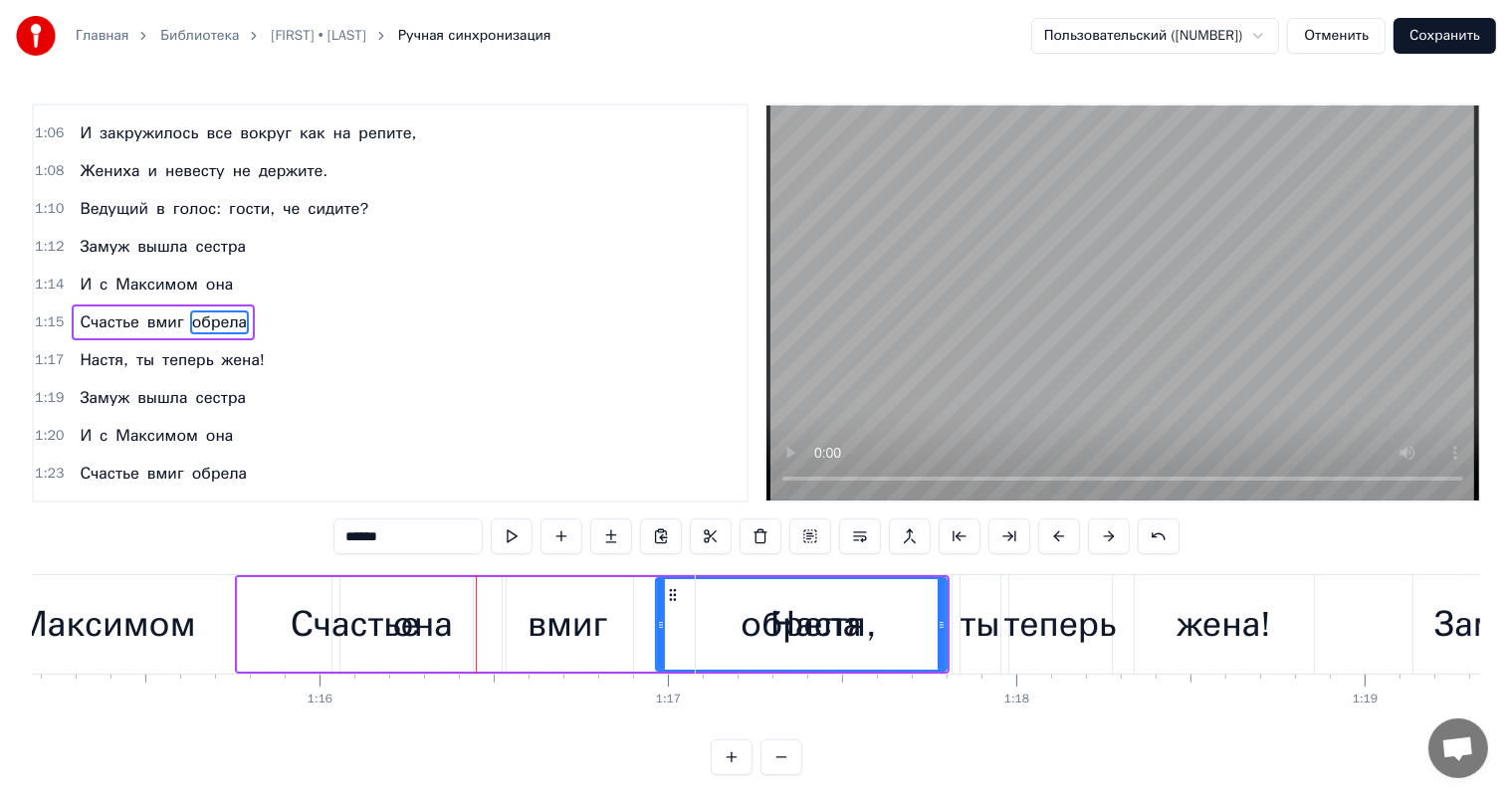 click at bounding box center [1109, 536] 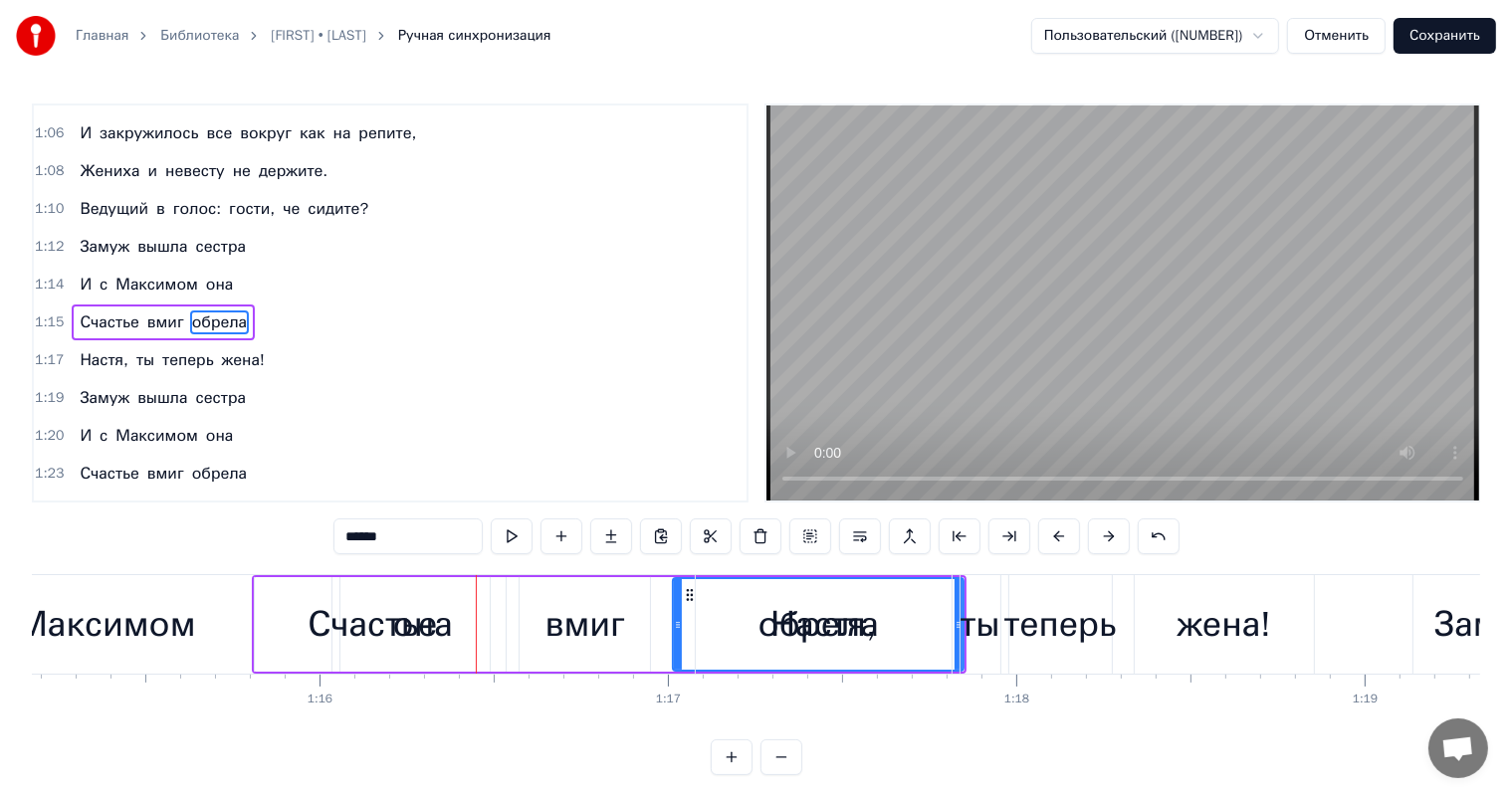 click at bounding box center (1109, 536) 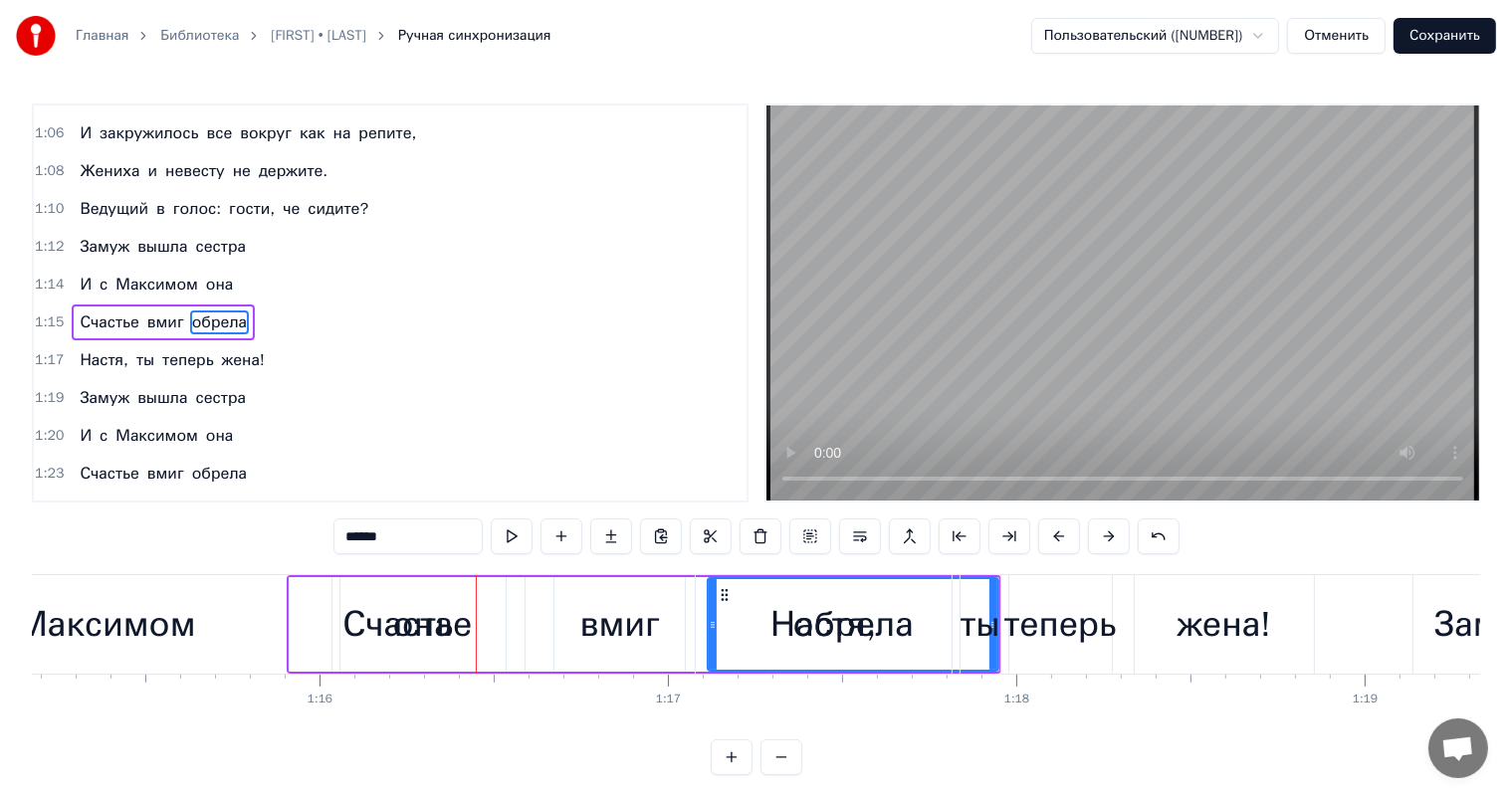 click at bounding box center [1109, 536] 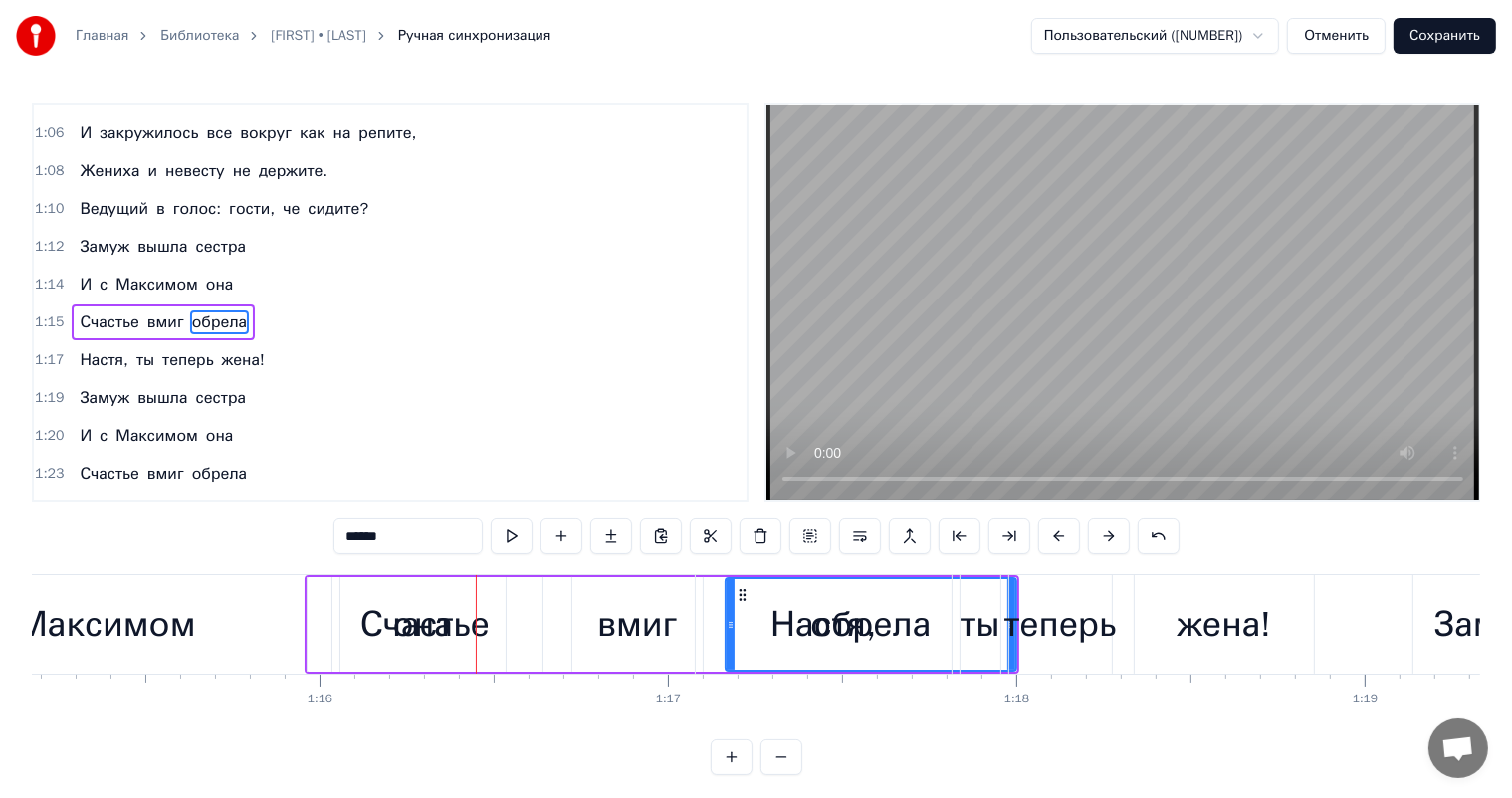 click at bounding box center [1109, 536] 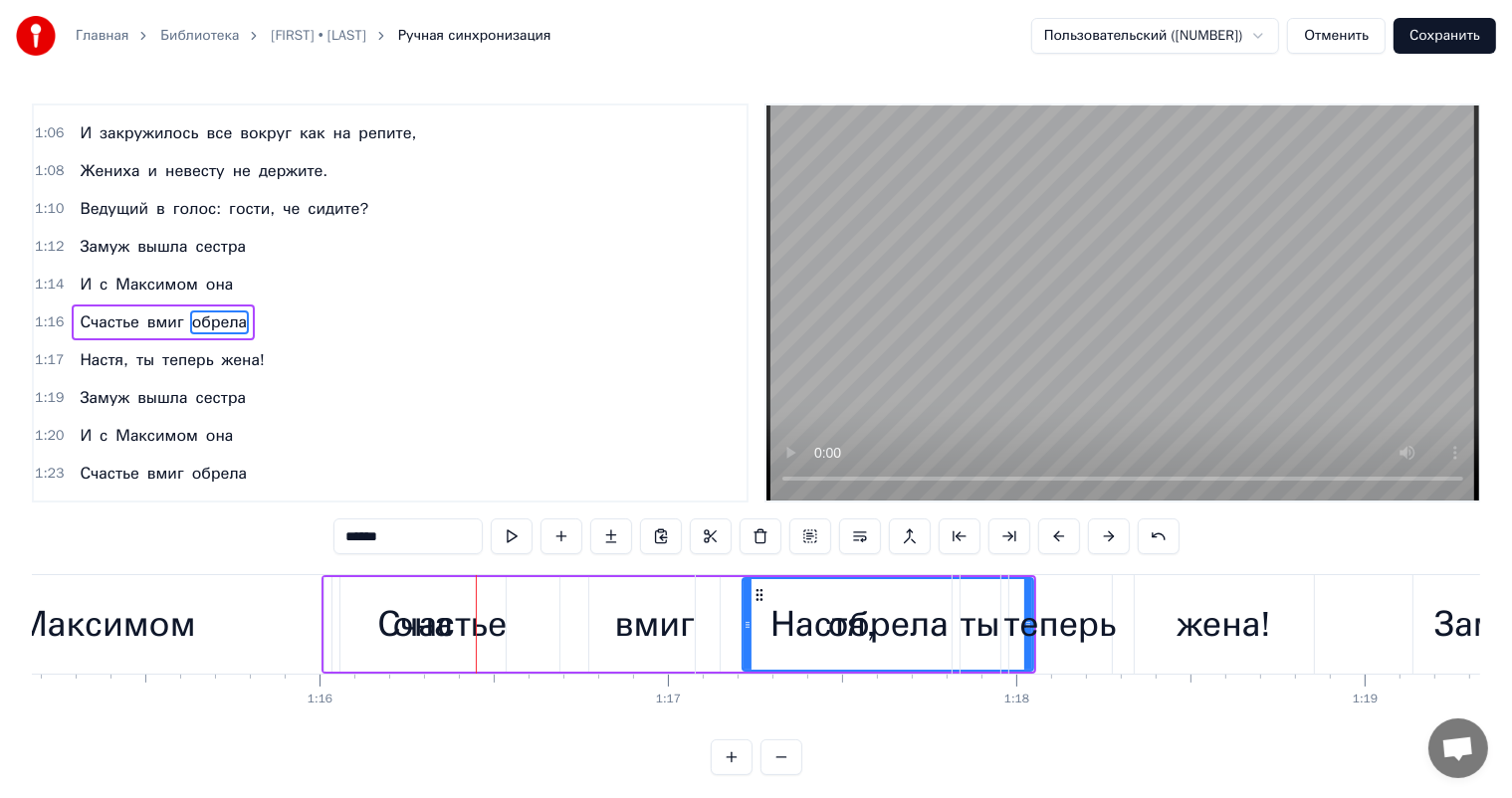 click at bounding box center [1109, 536] 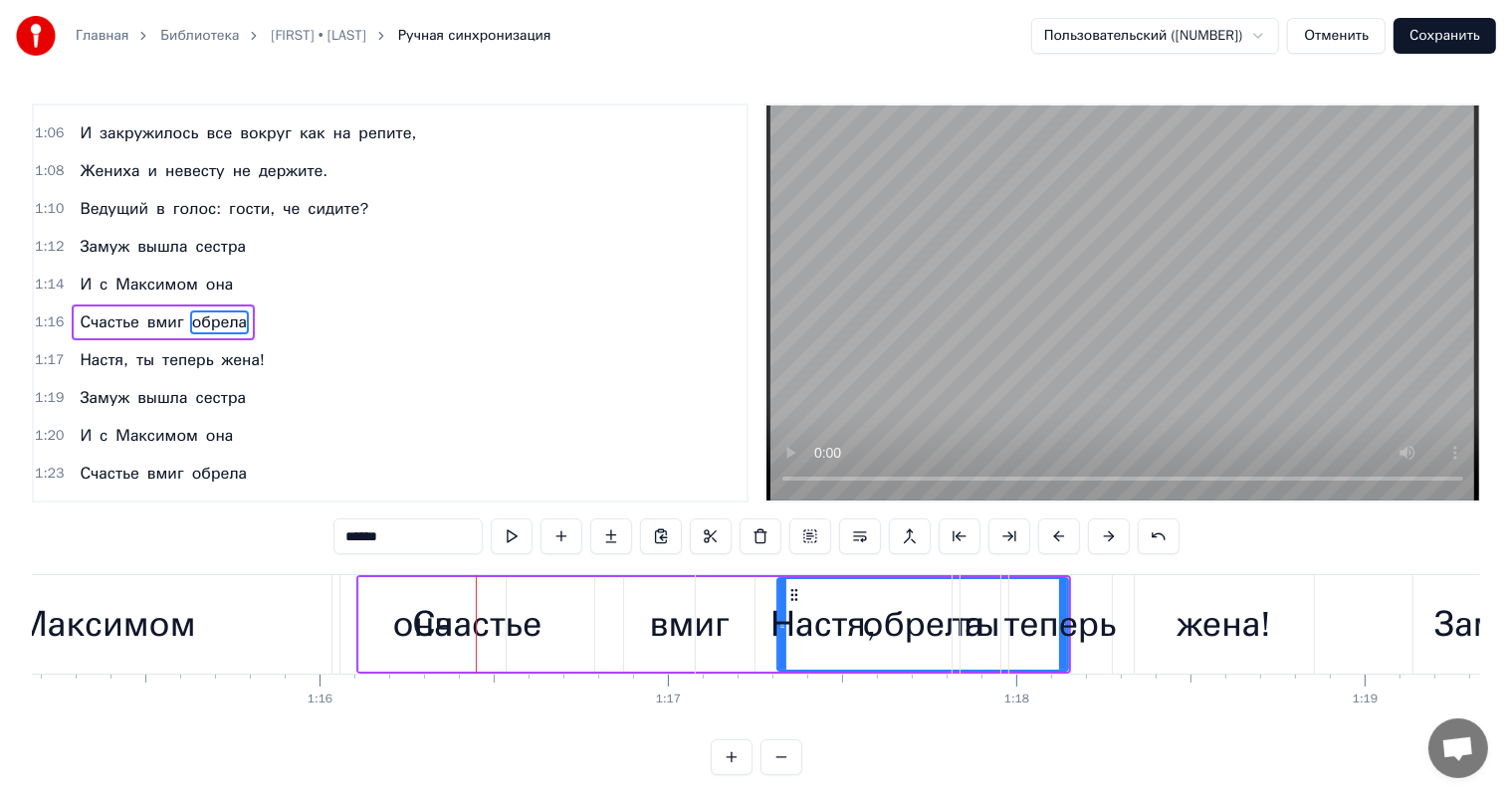 click at bounding box center (1109, 536) 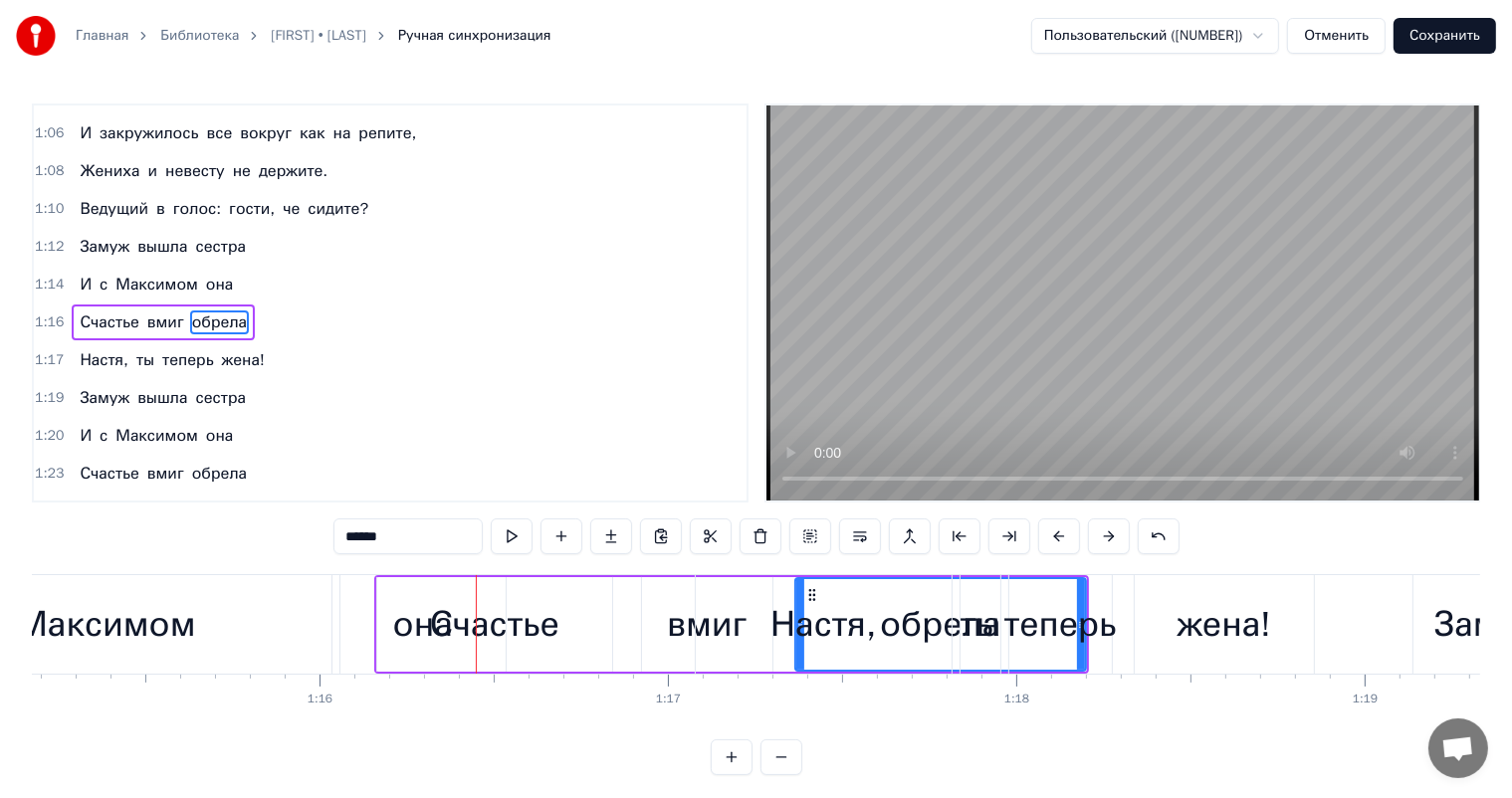 click at bounding box center (1109, 536) 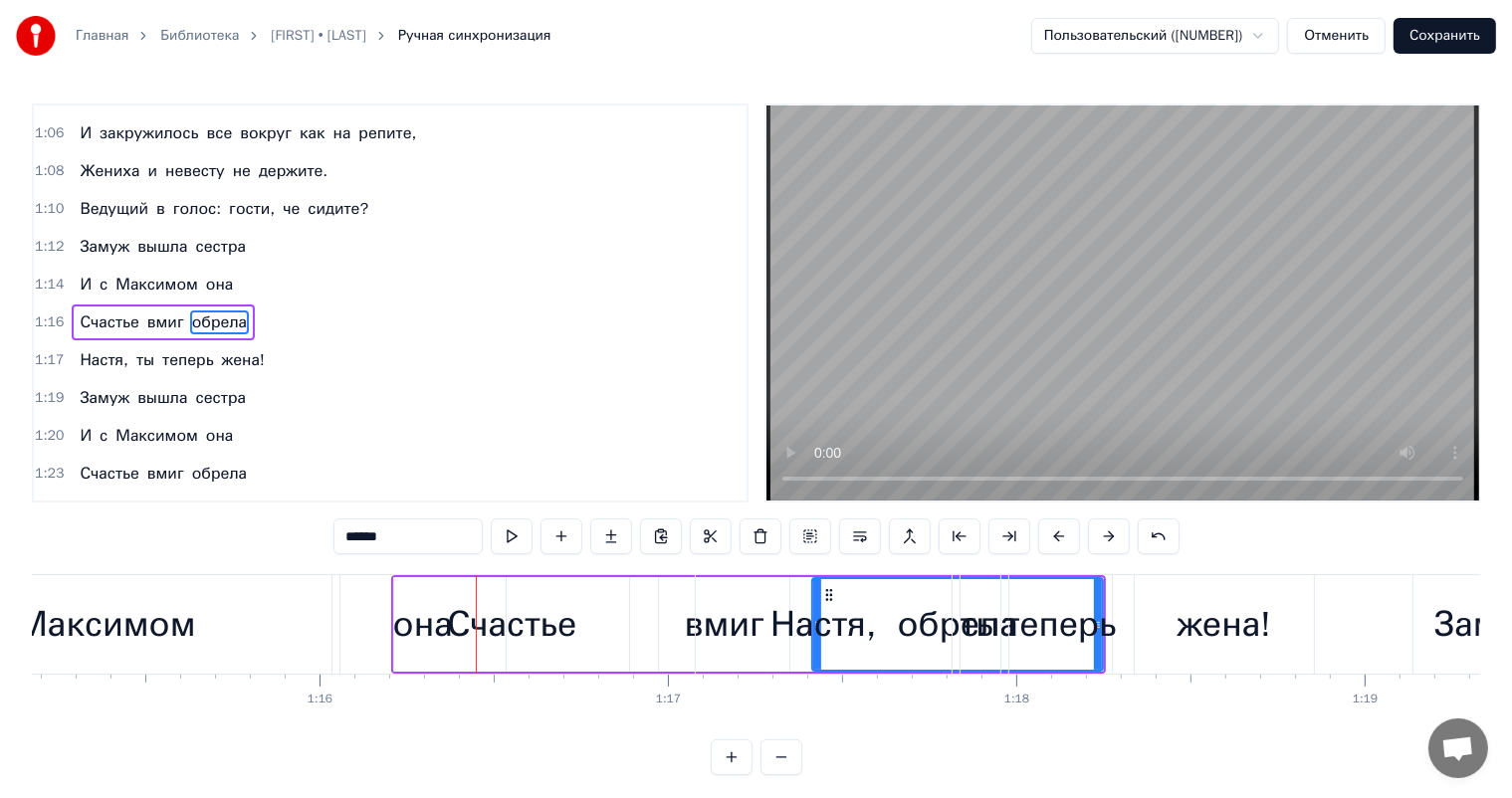 click at bounding box center (1109, 536) 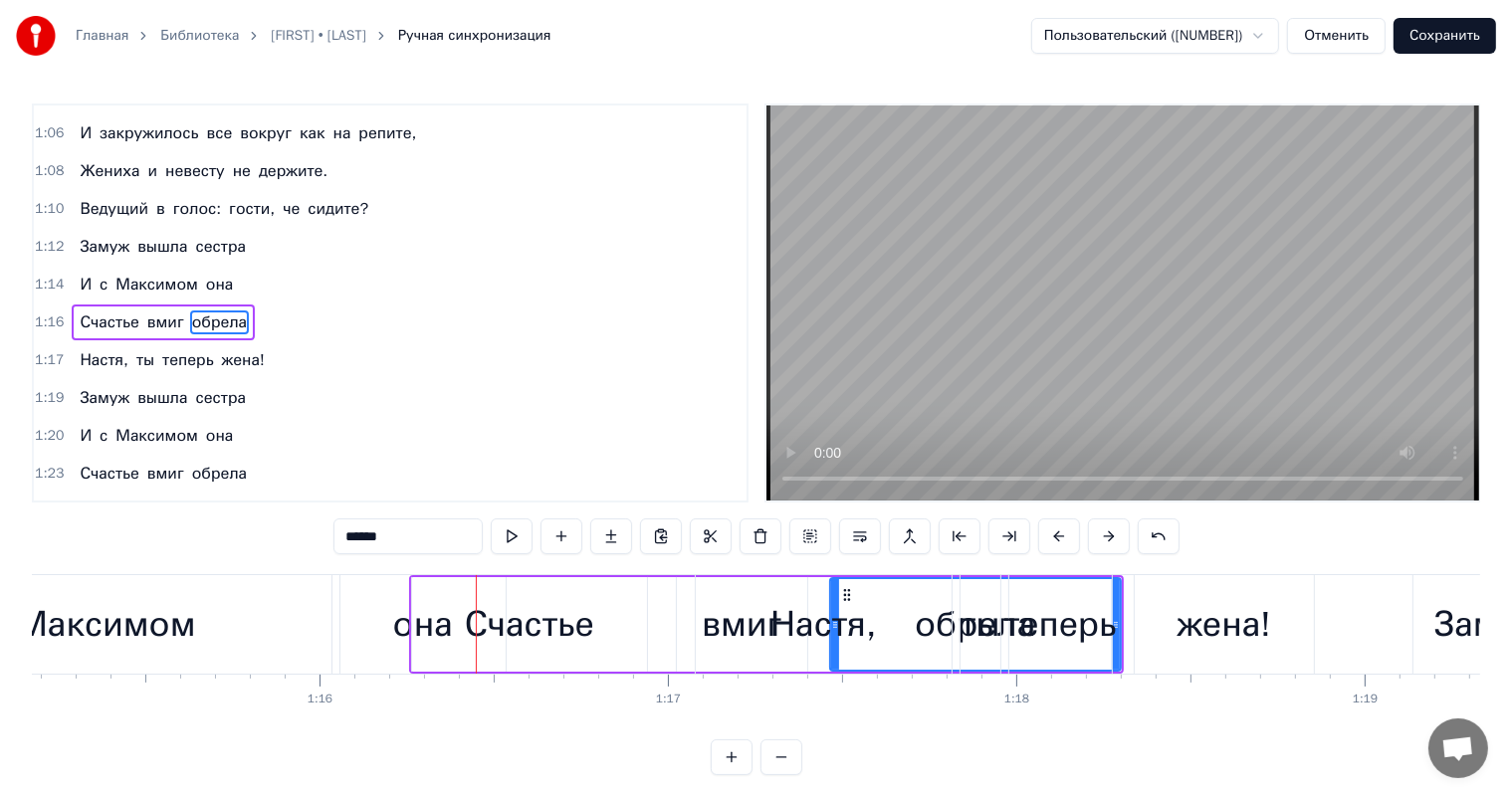 click at bounding box center [1109, 536] 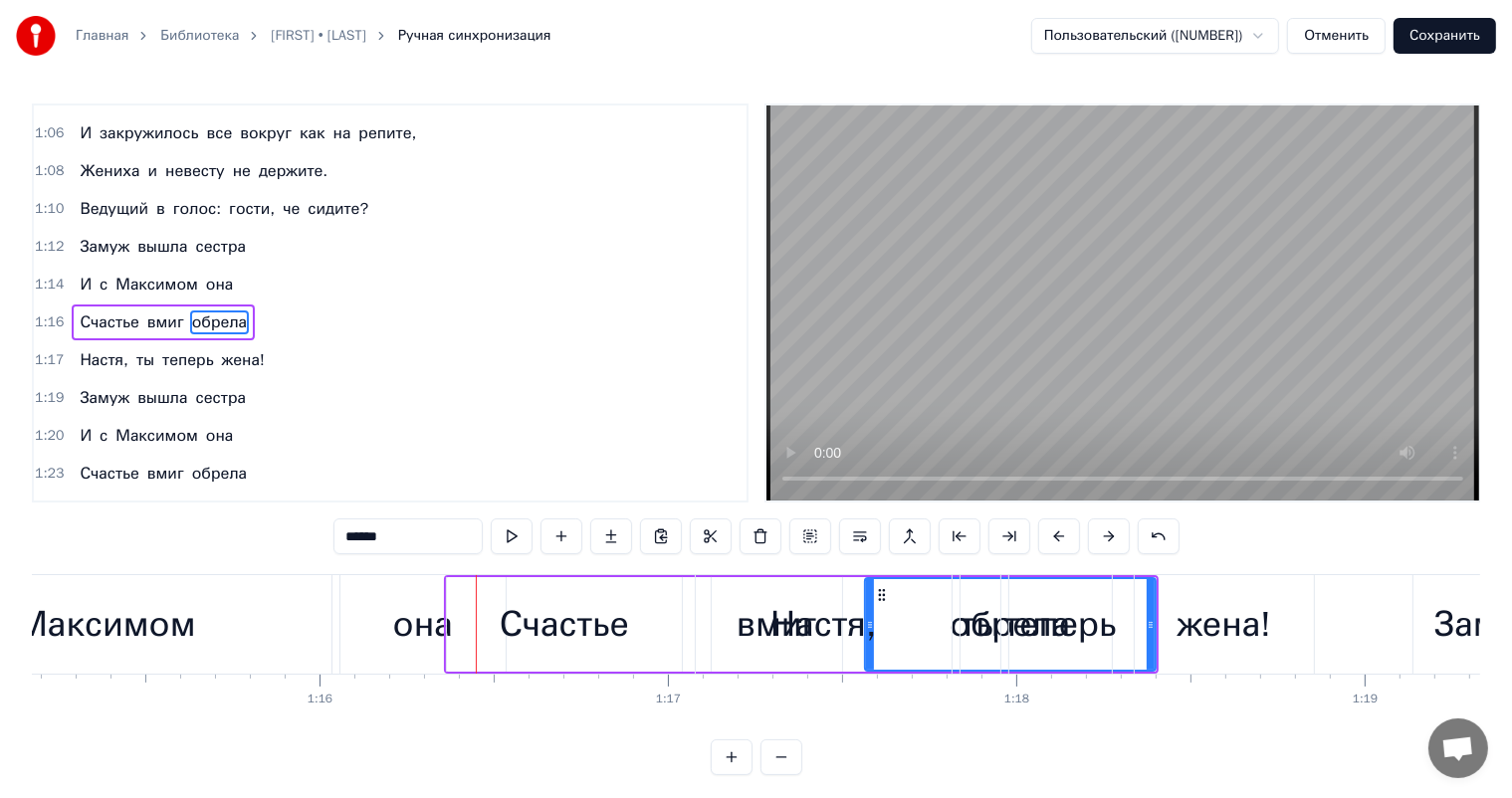click at bounding box center [1109, 536] 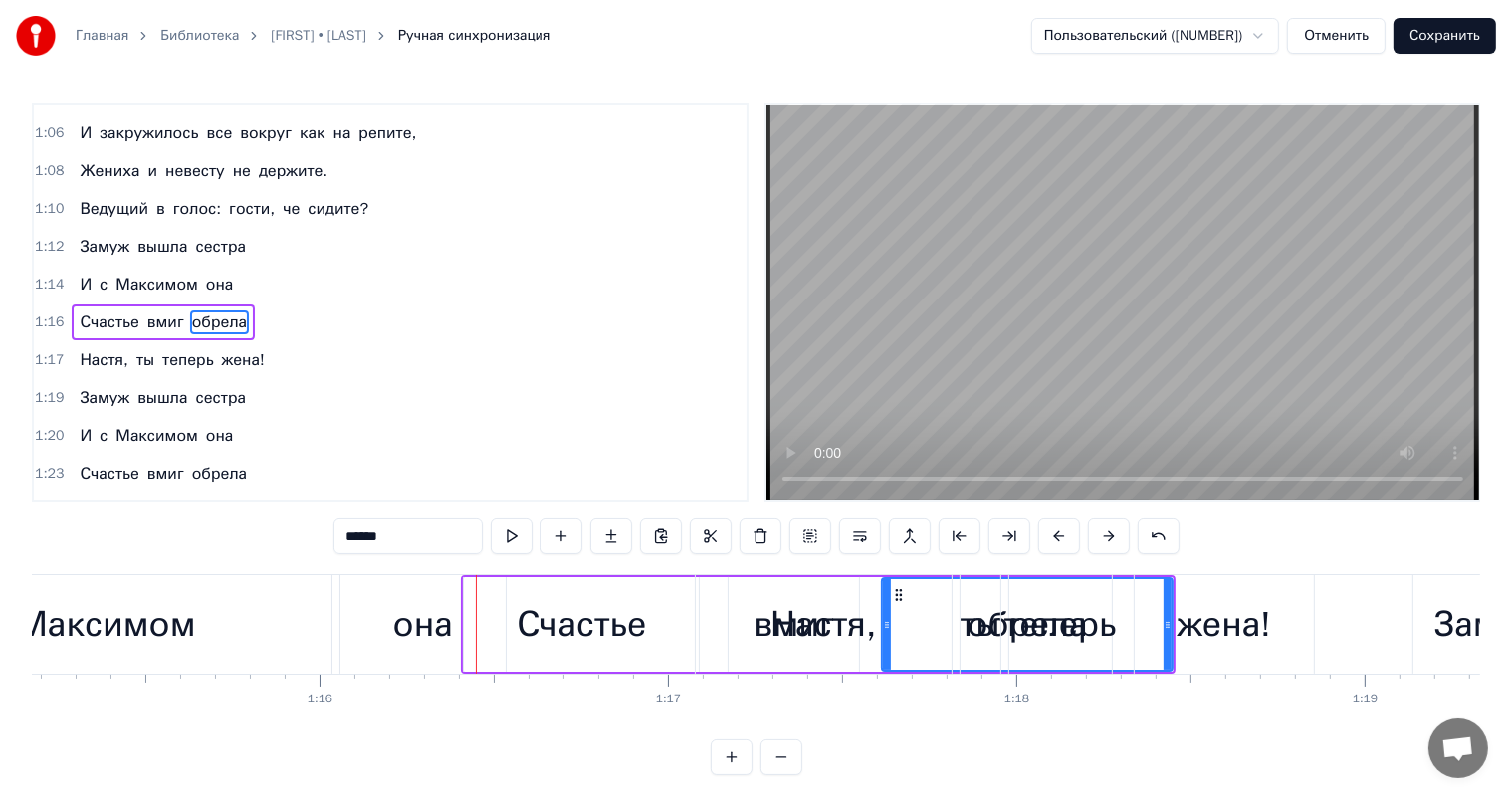 click at bounding box center (1109, 536) 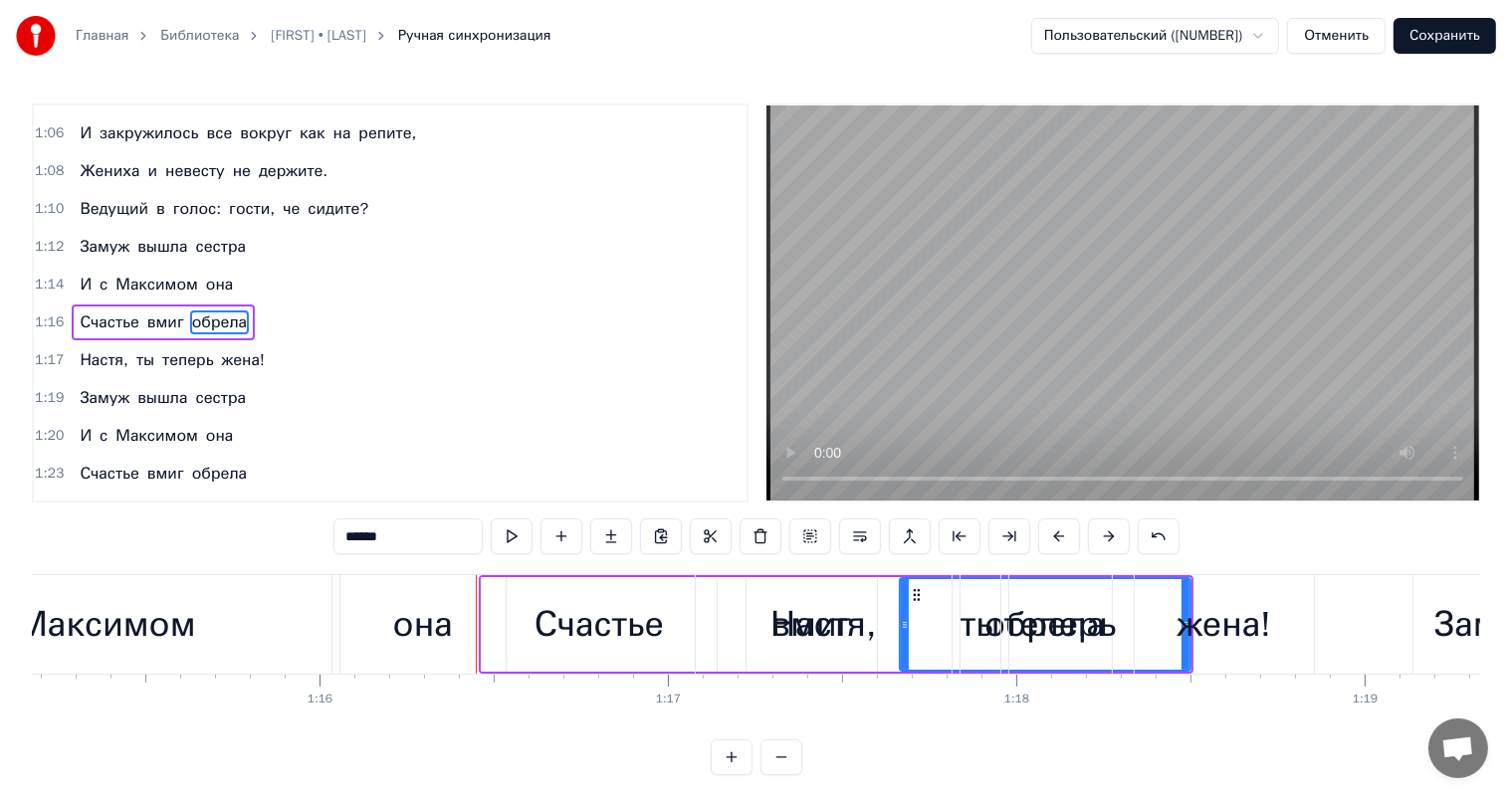click at bounding box center [1109, 536] 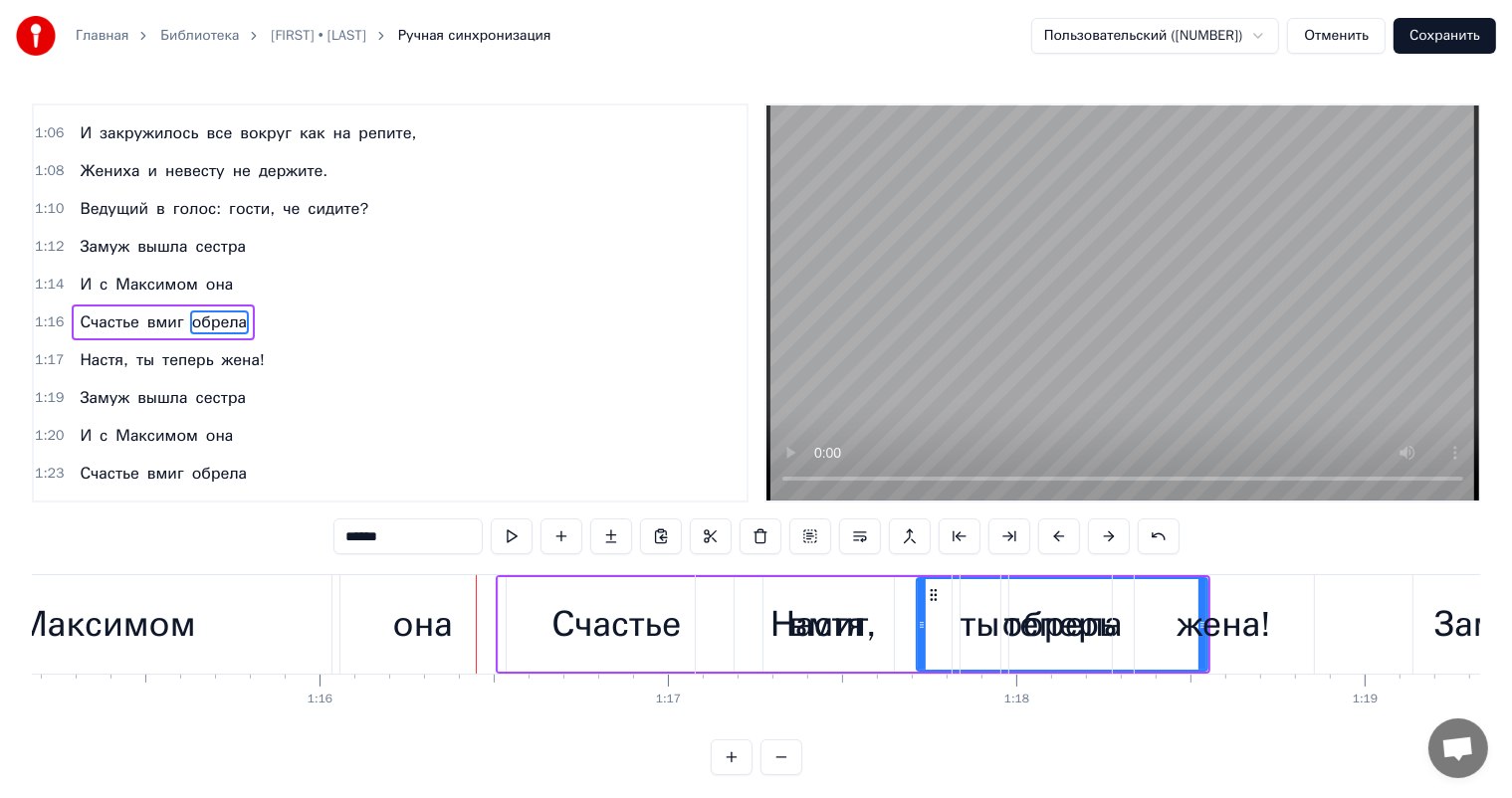 click at bounding box center (1109, 536) 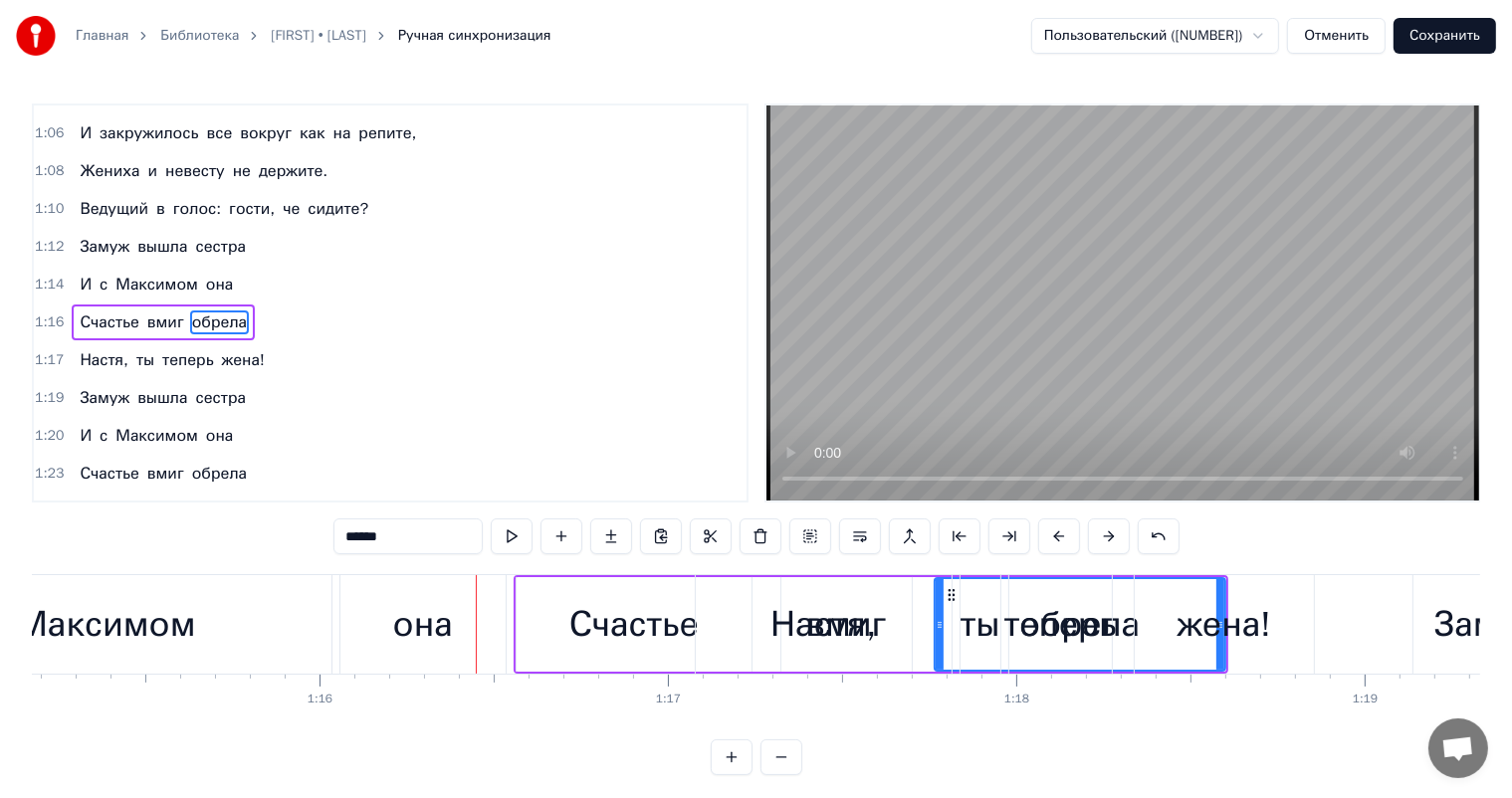 click at bounding box center [1109, 536] 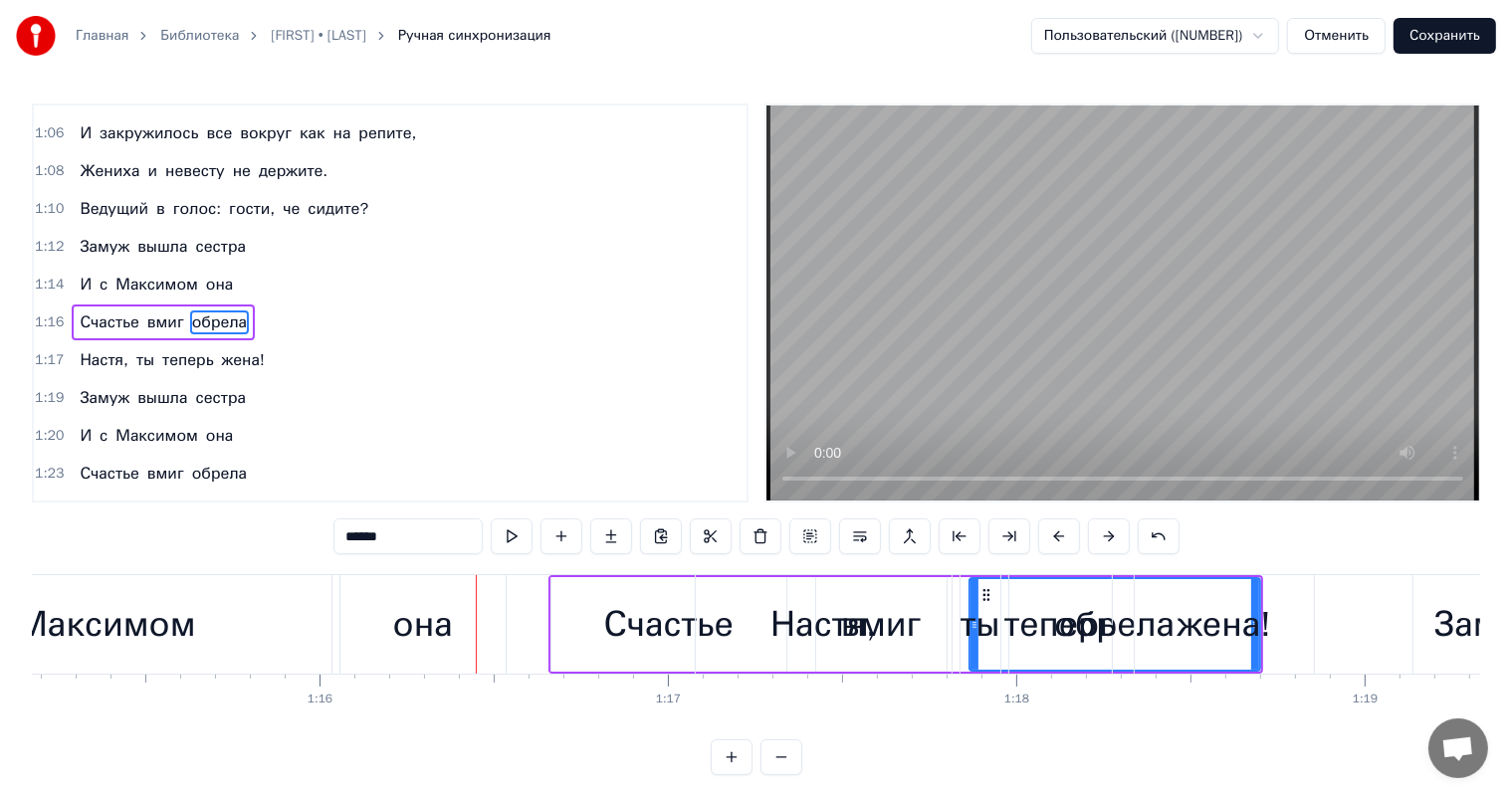 click at bounding box center (1109, 536) 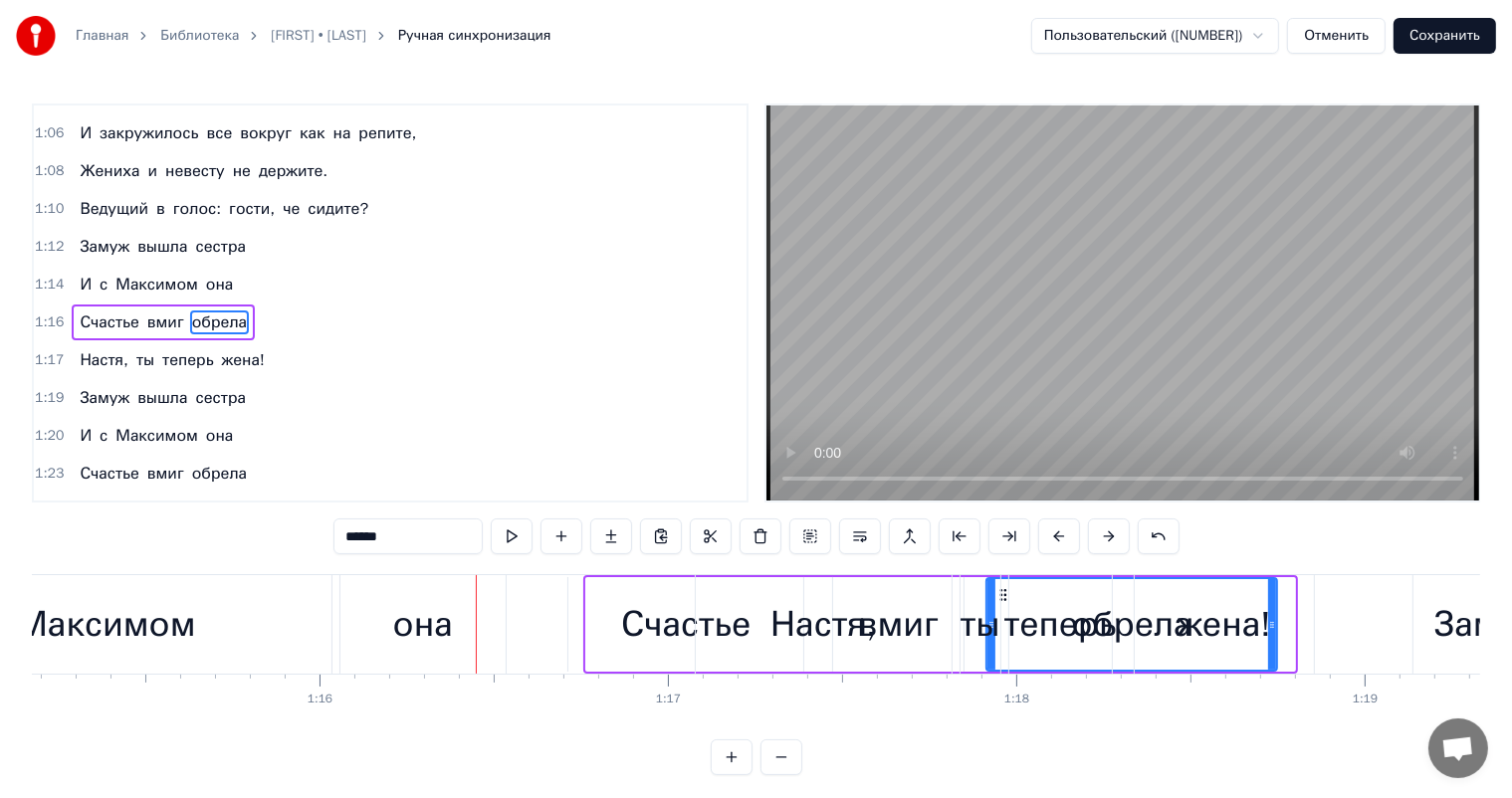 click at bounding box center [1109, 536] 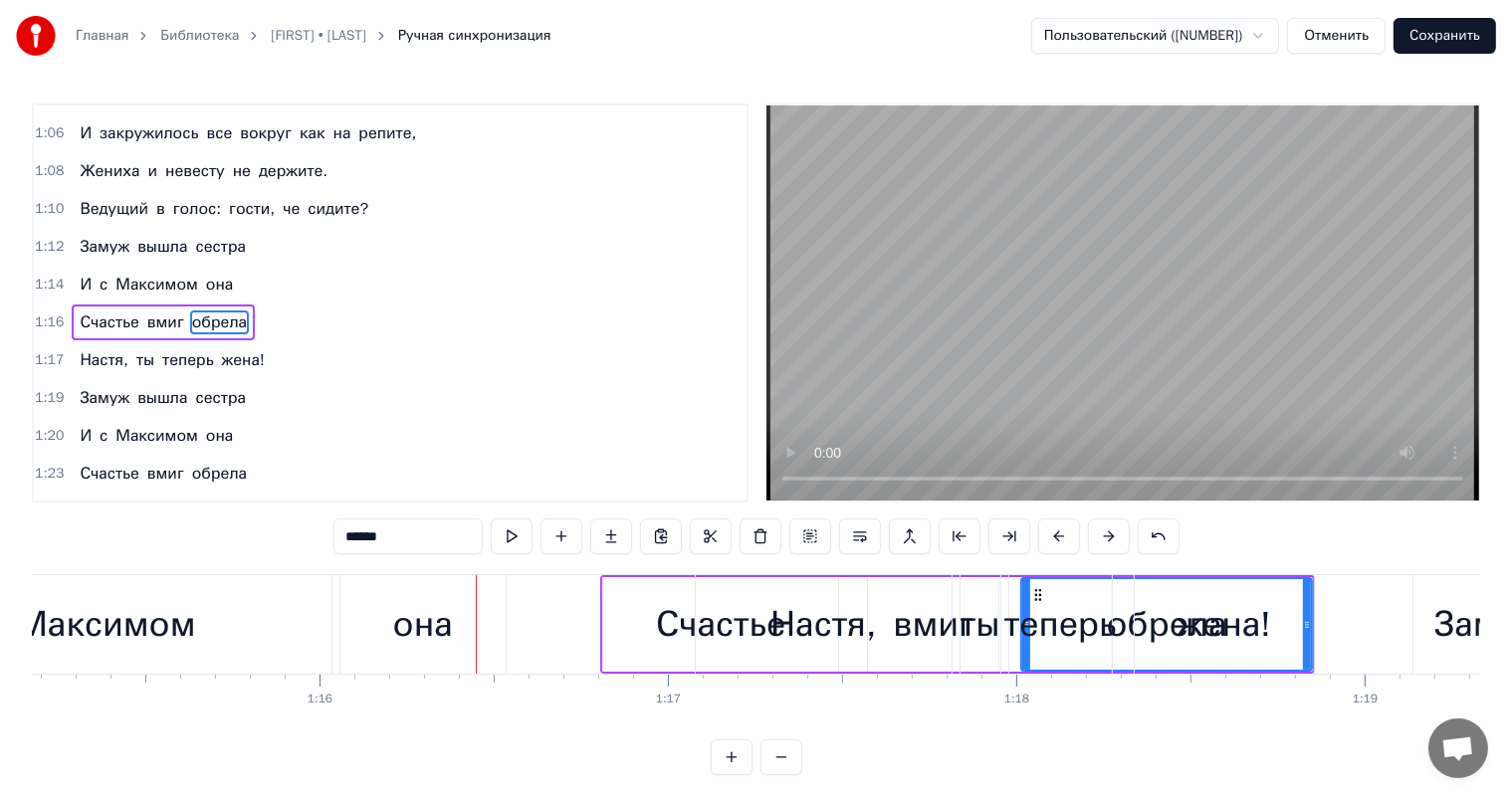 click at bounding box center [1109, 536] 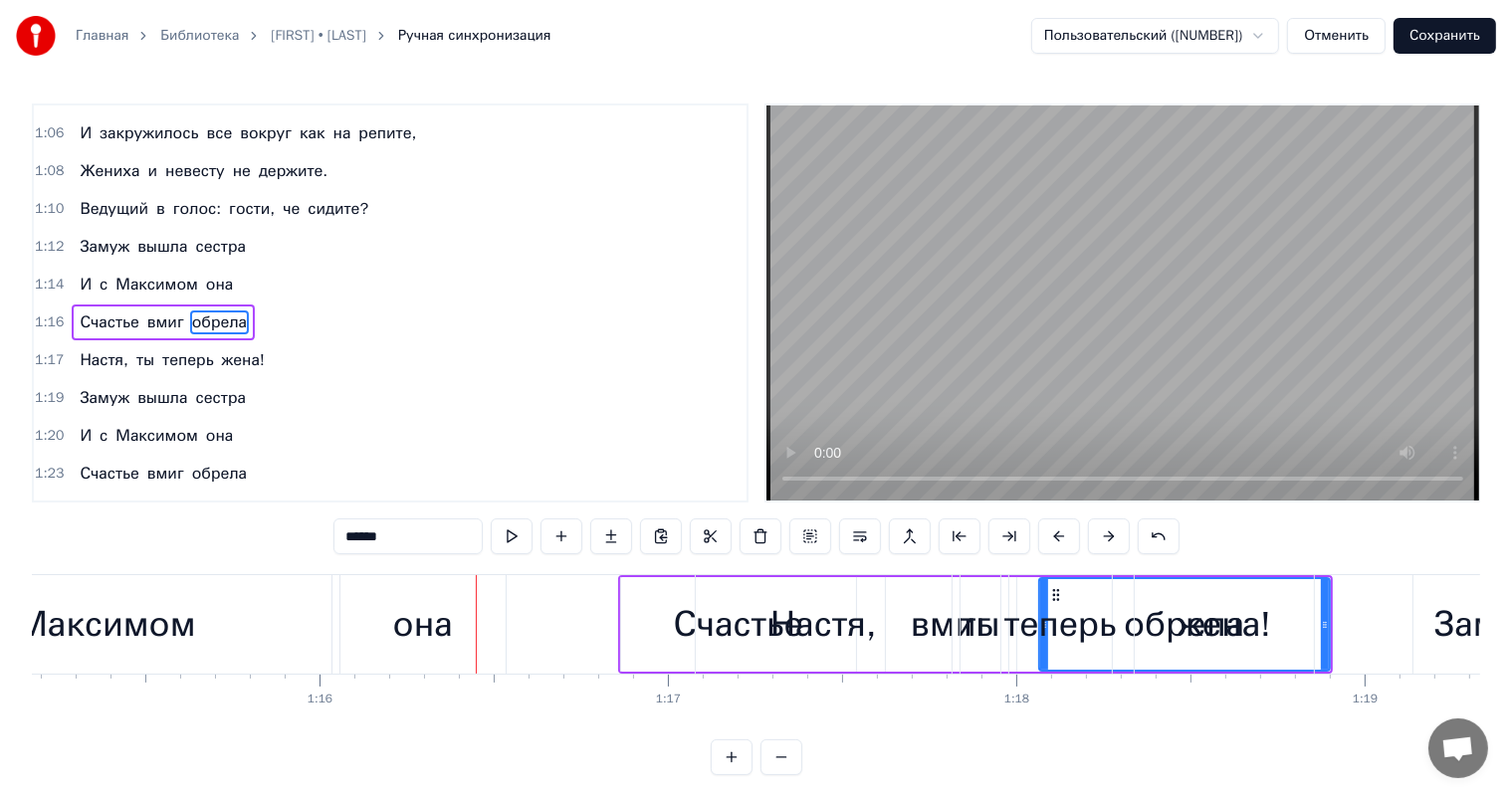 click on "Настя," at bounding box center [823, 624] 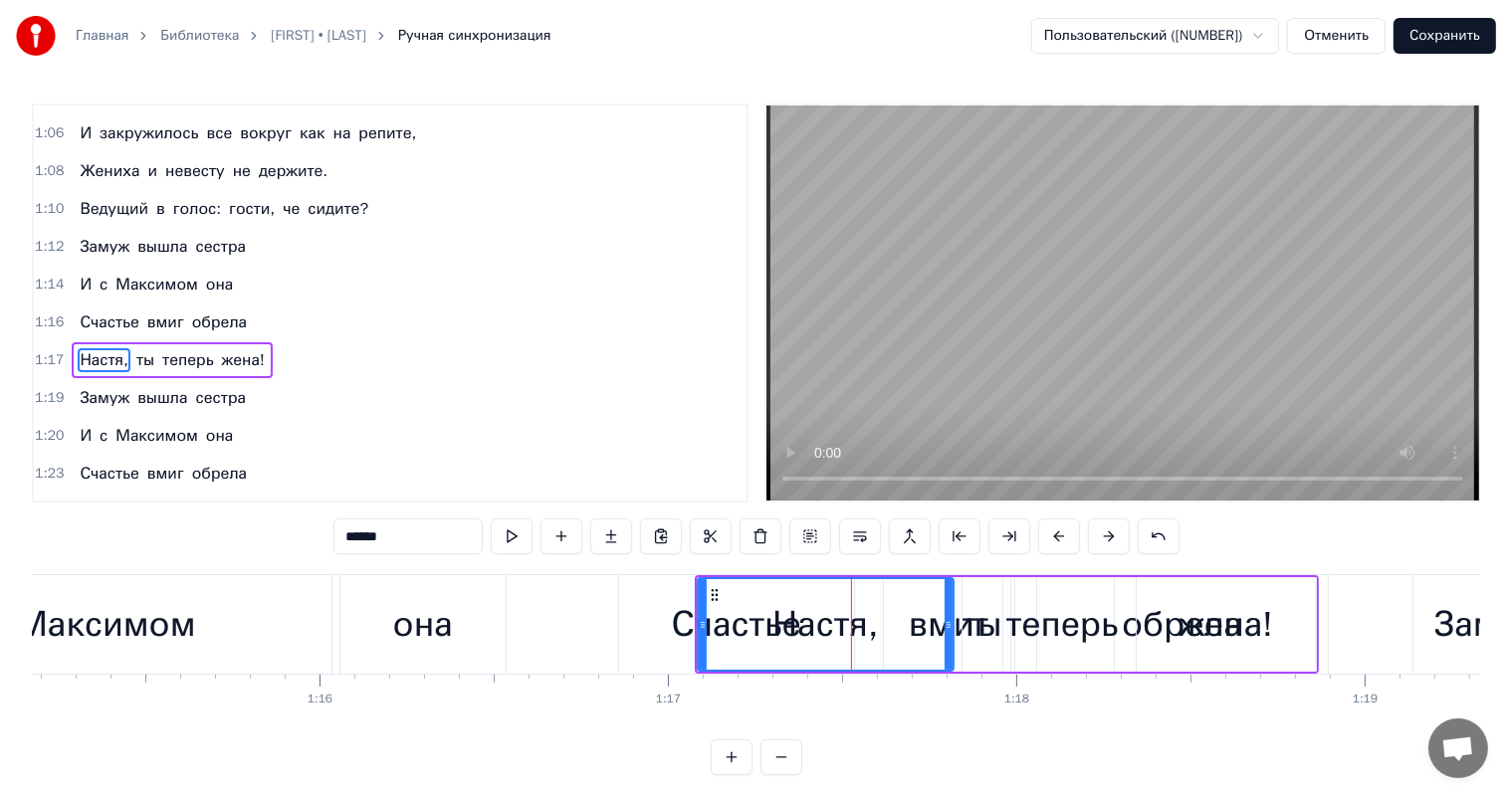scroll, scrollTop: 406, scrollLeft: 0, axis: vertical 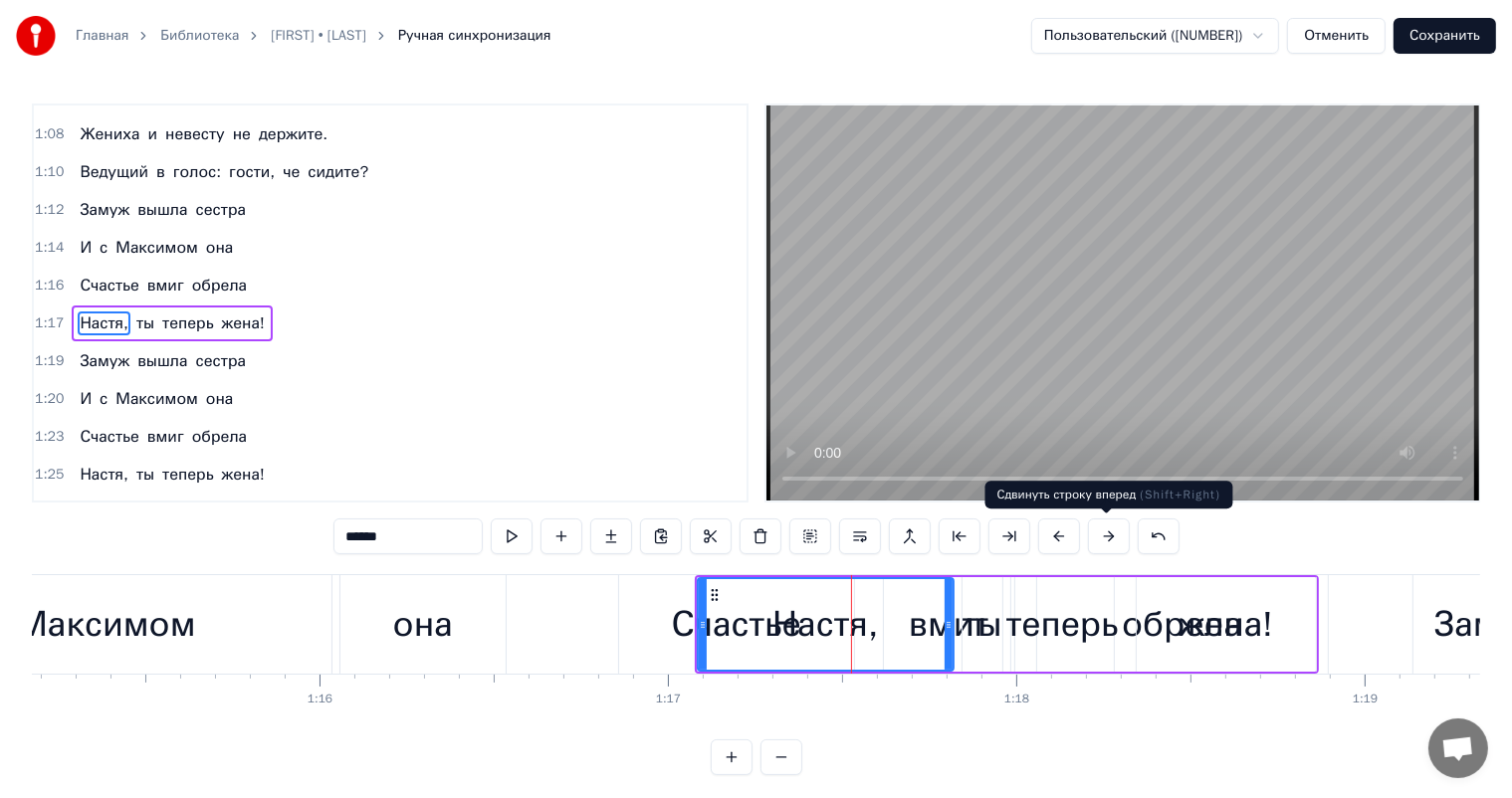 click at bounding box center (1109, 536) 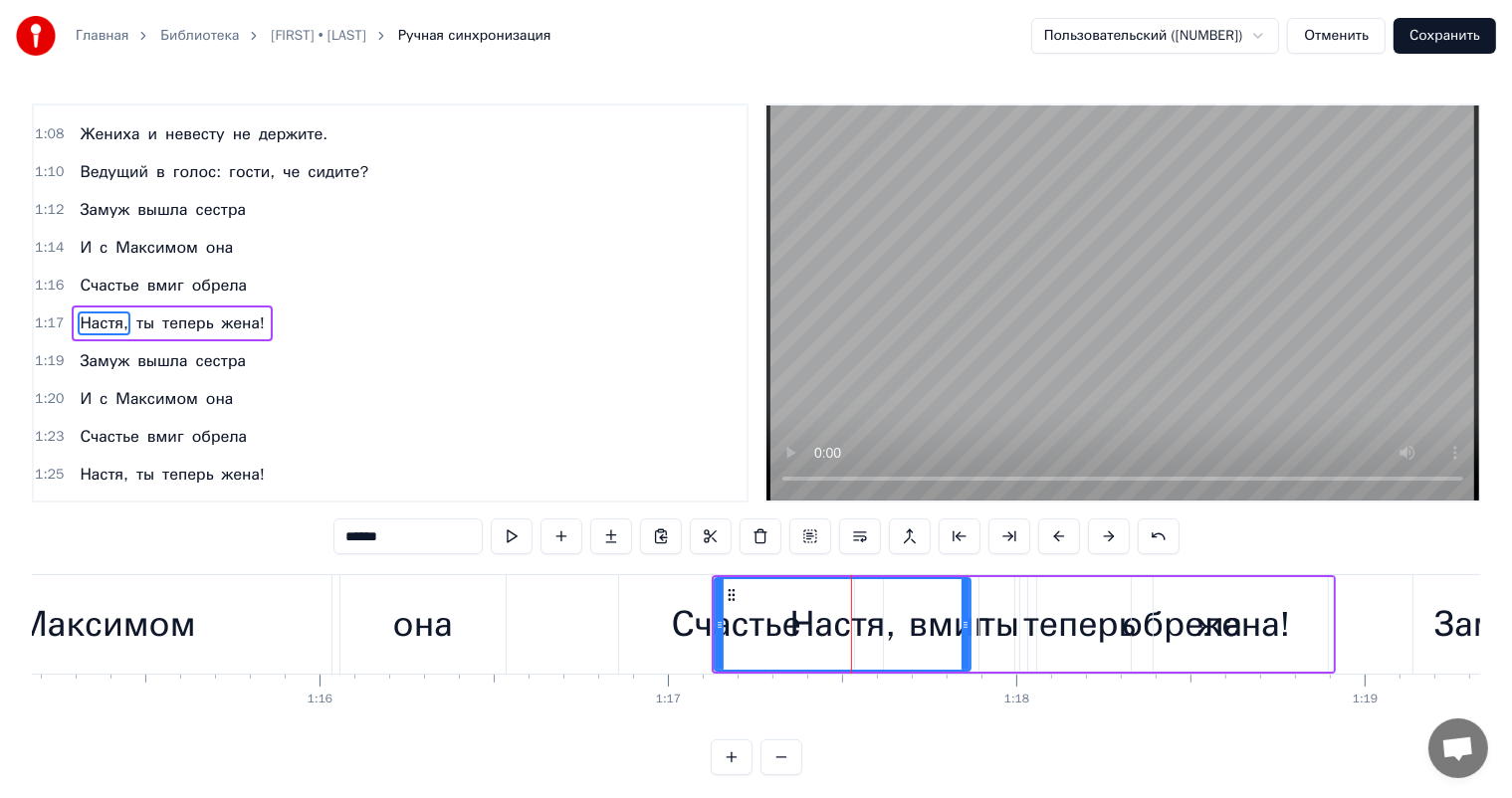 click at bounding box center [1109, 536] 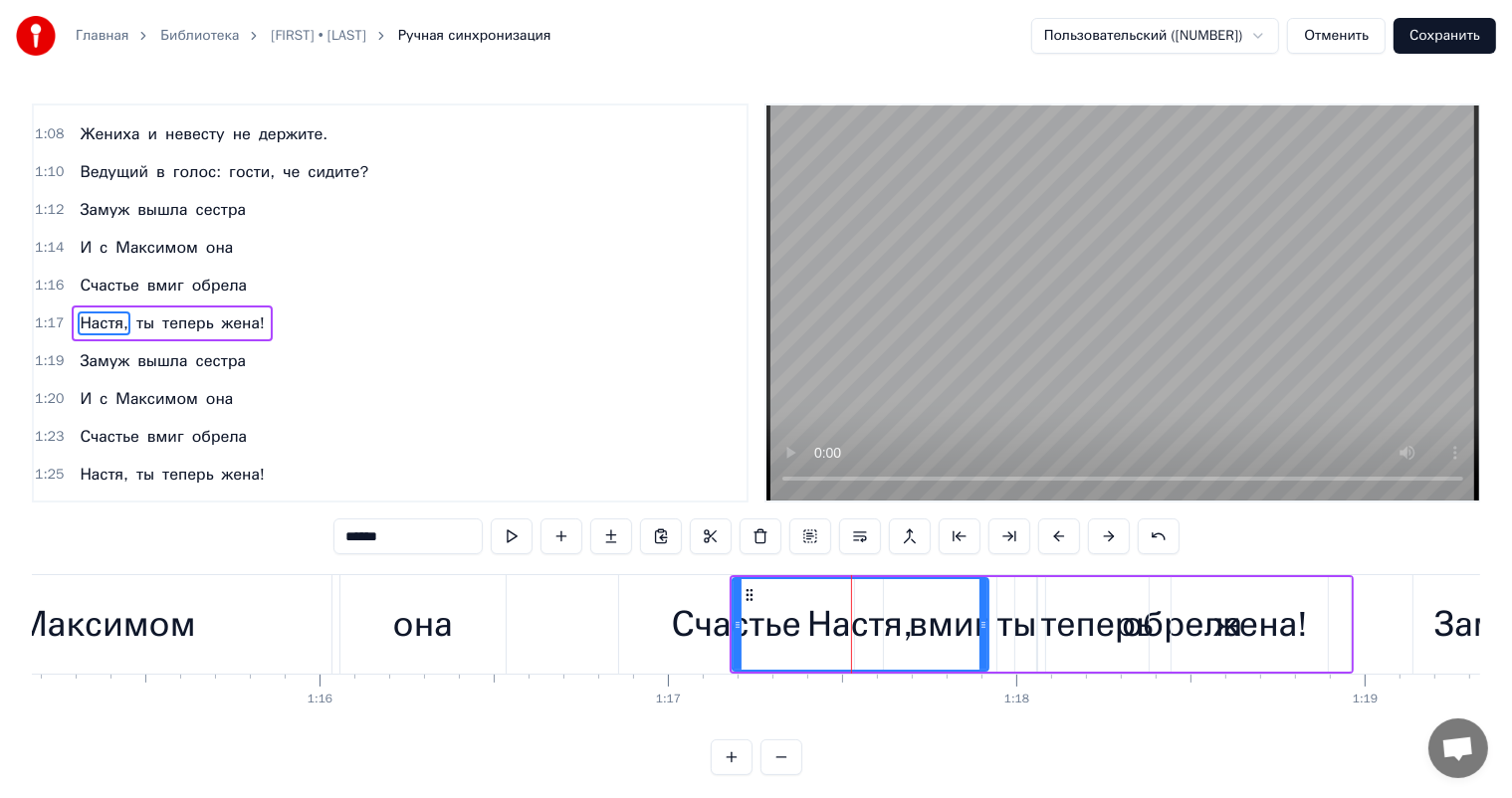 click at bounding box center (1109, 536) 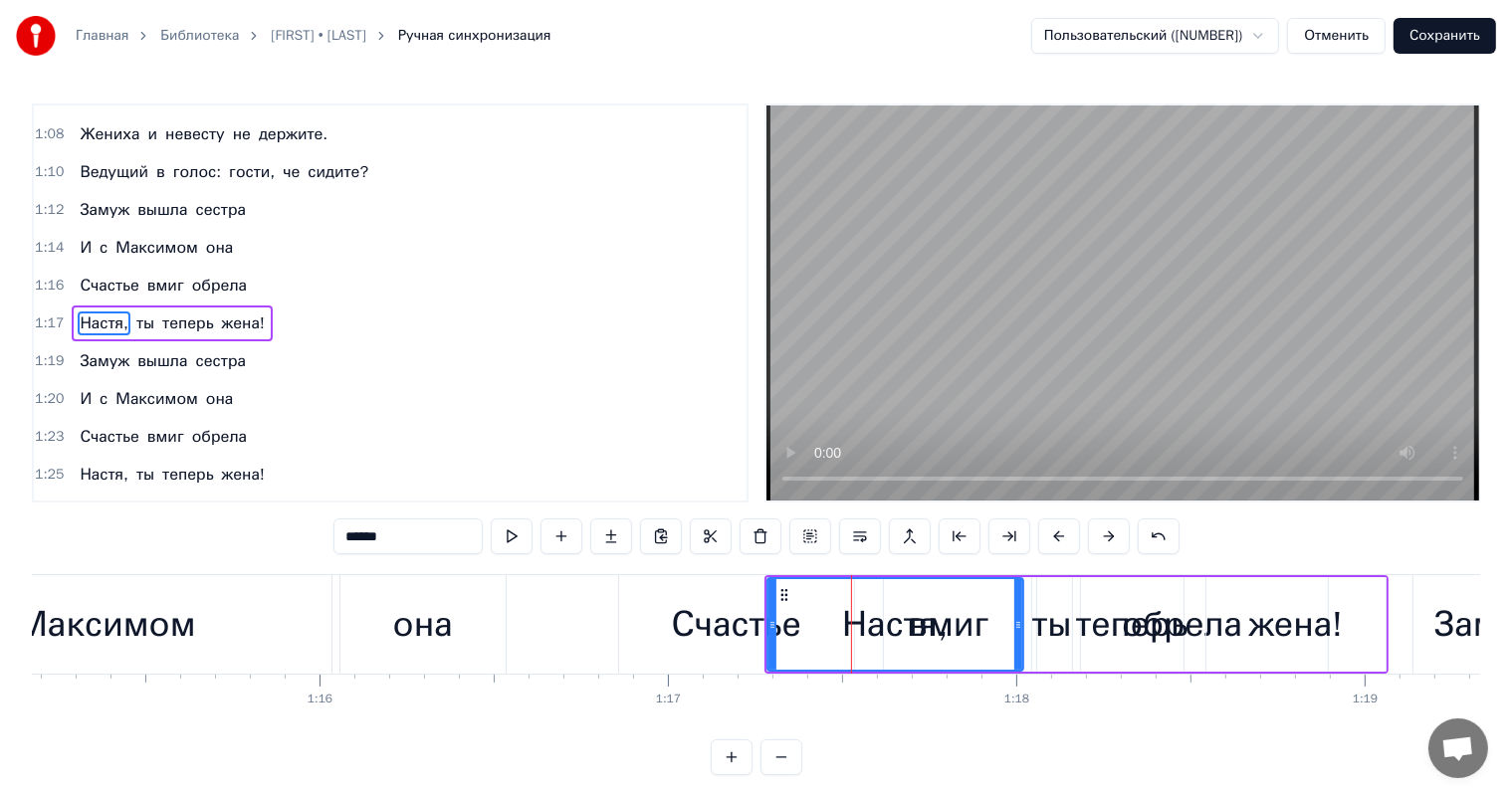 click at bounding box center [1109, 536] 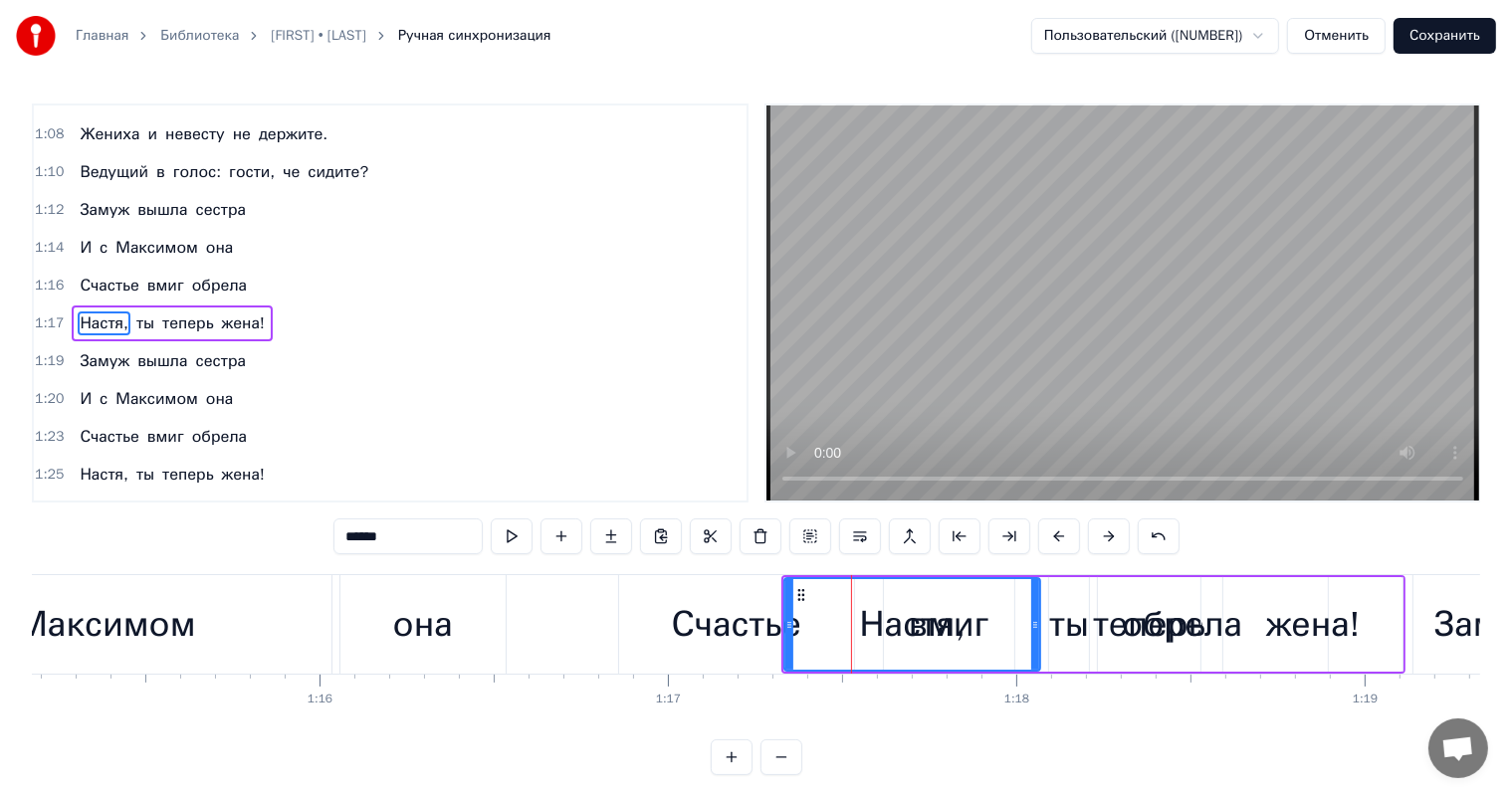 click at bounding box center [1109, 536] 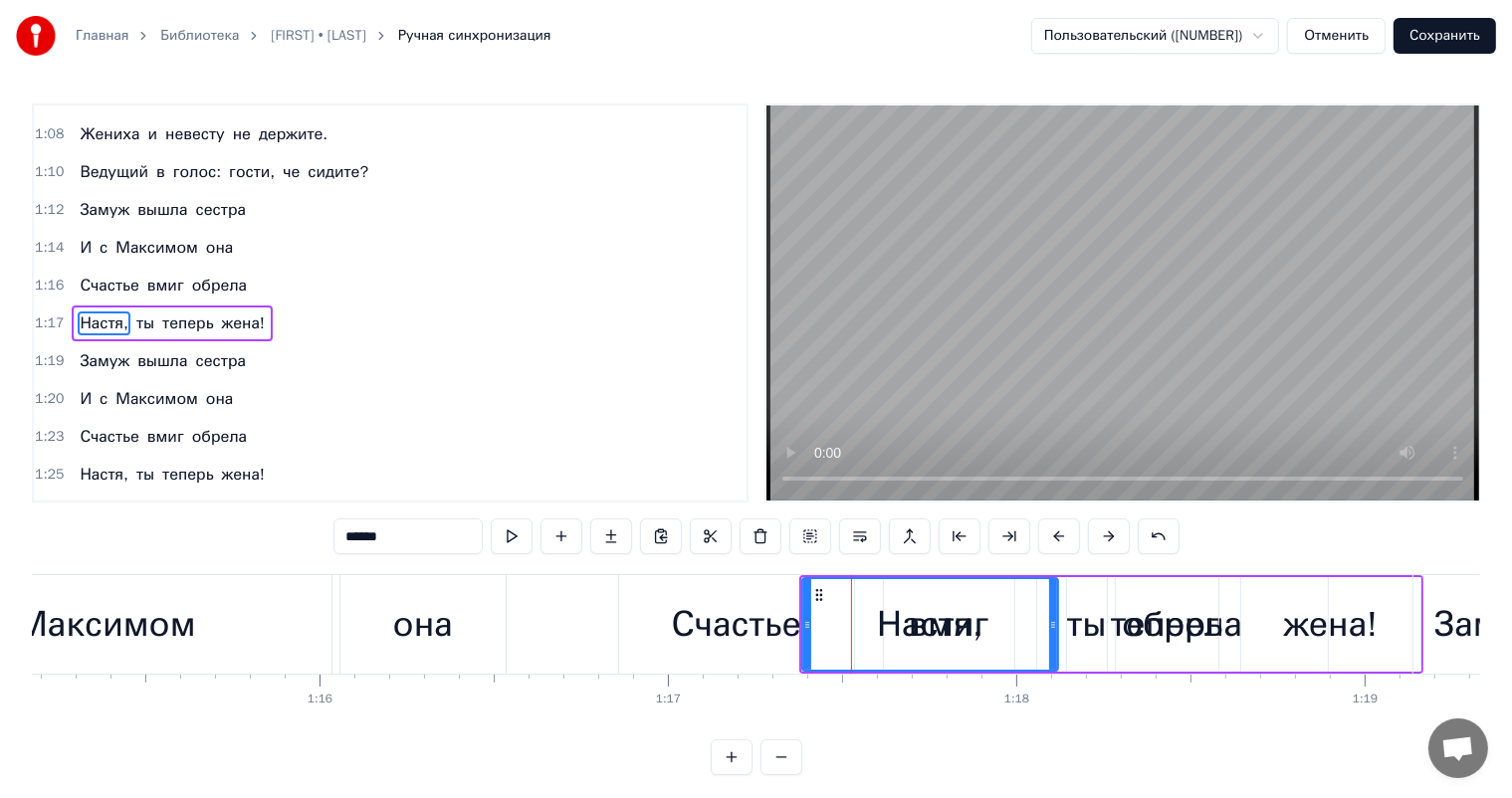 click at bounding box center (1109, 536) 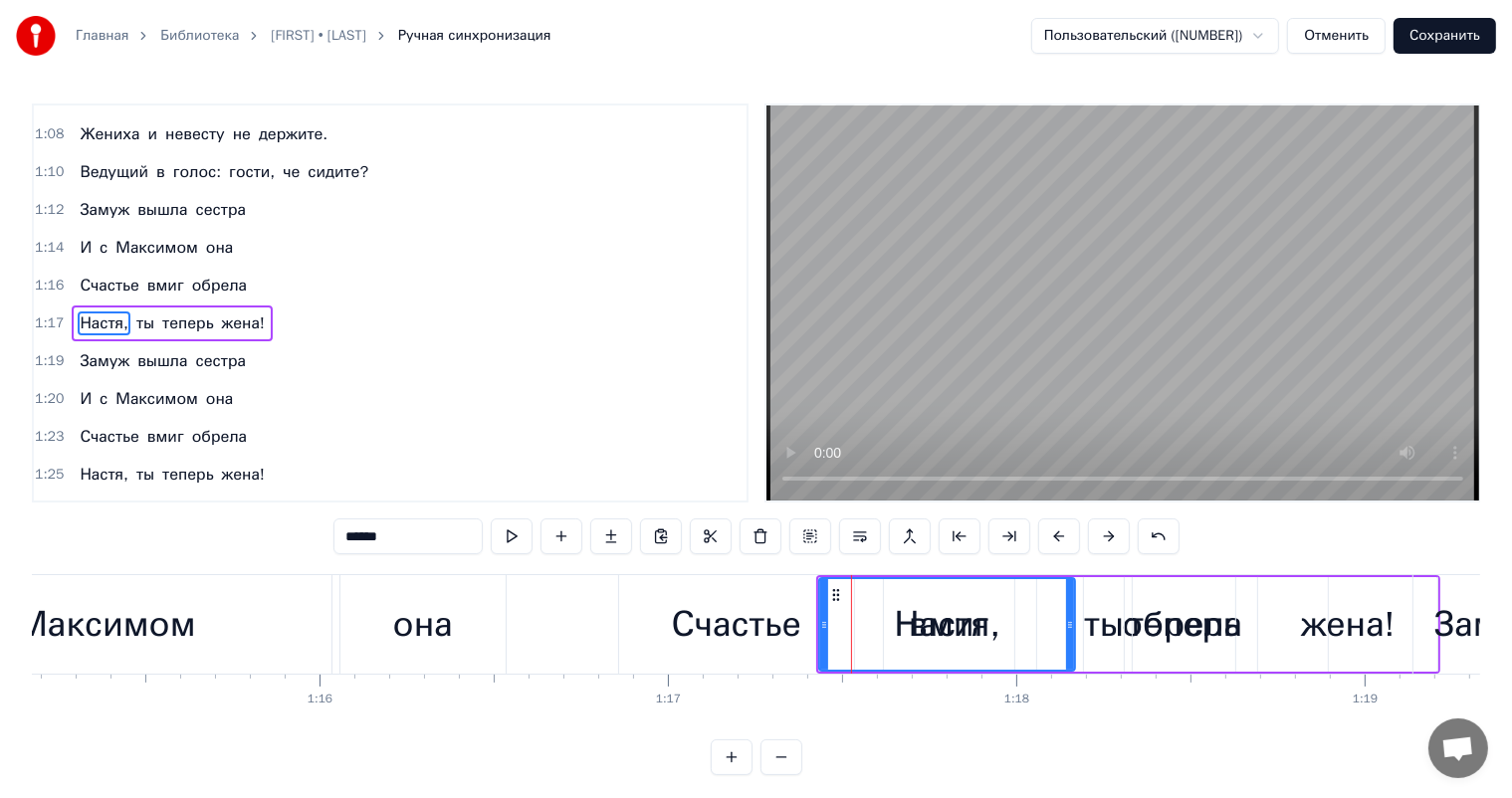 click at bounding box center [1109, 536] 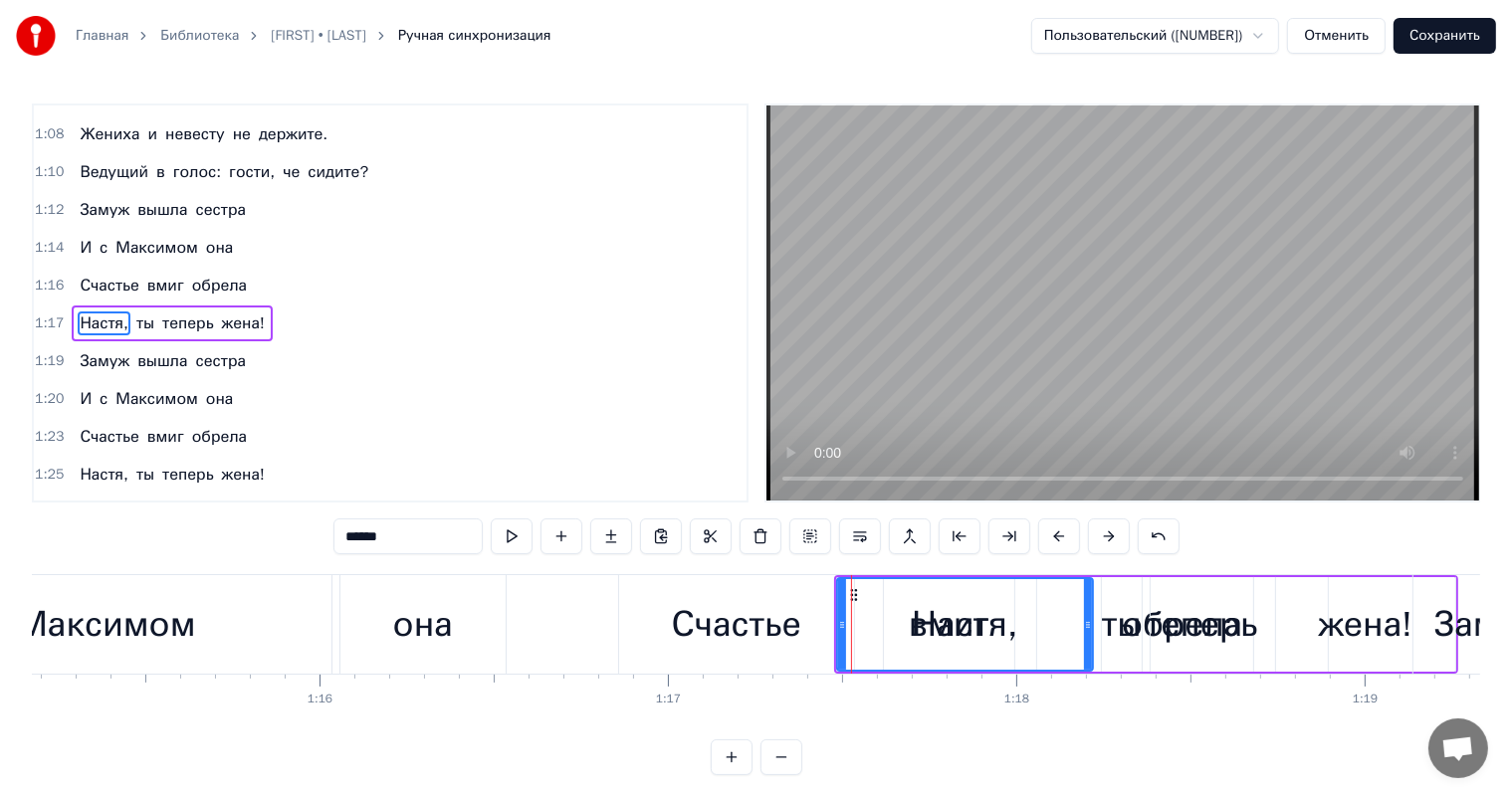 click at bounding box center [1109, 536] 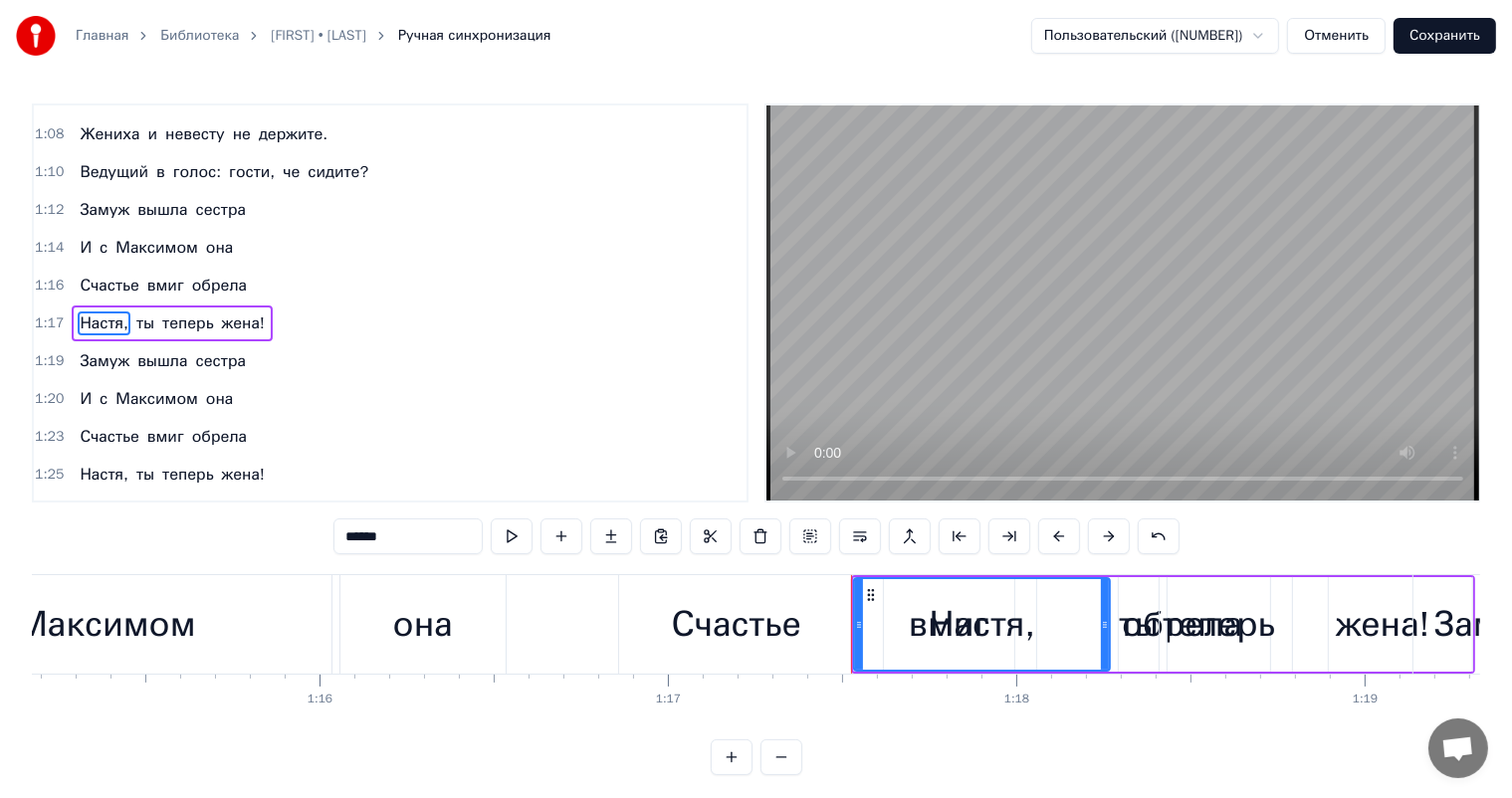 click at bounding box center [1109, 536] 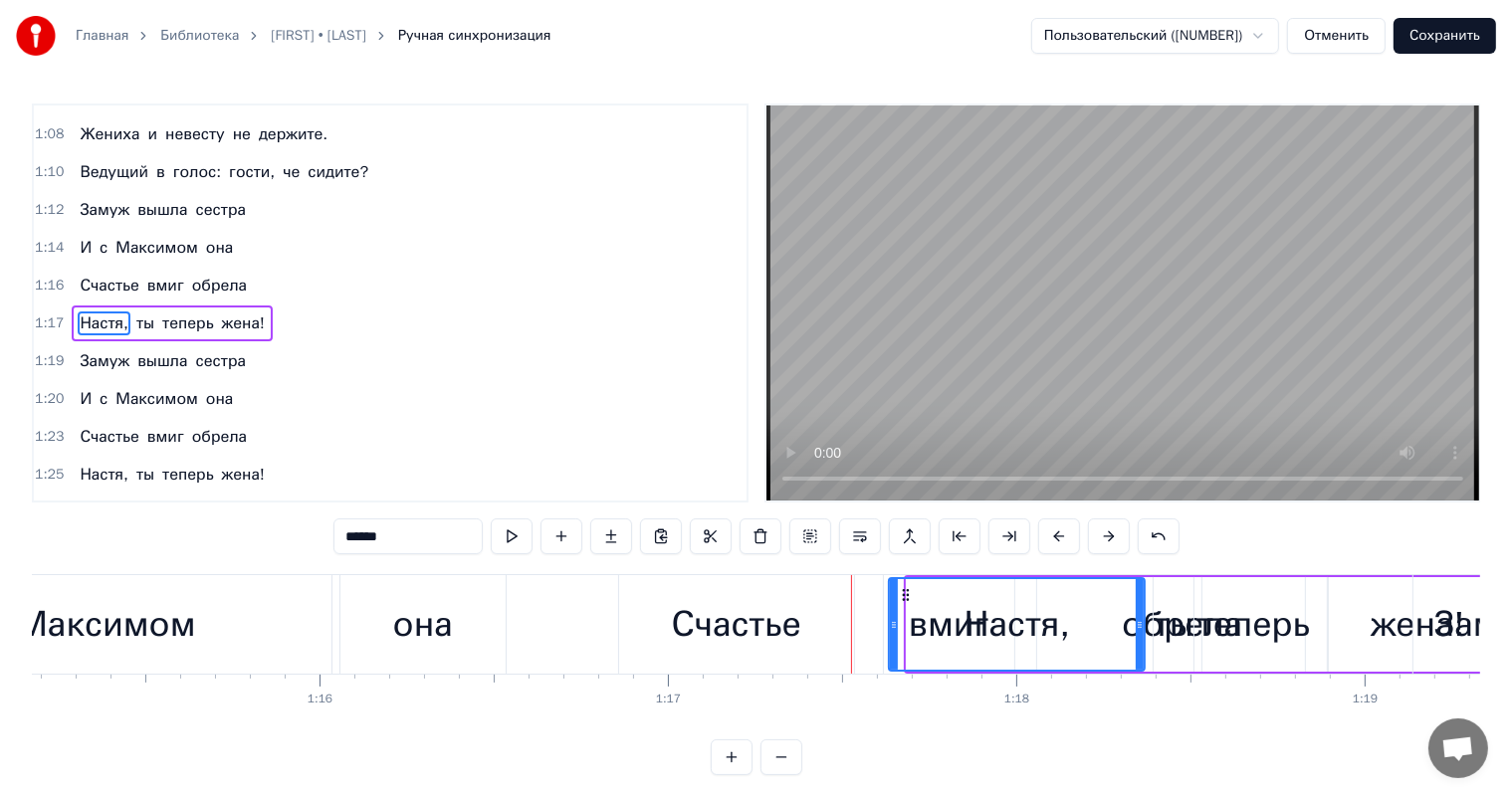 click at bounding box center (1109, 536) 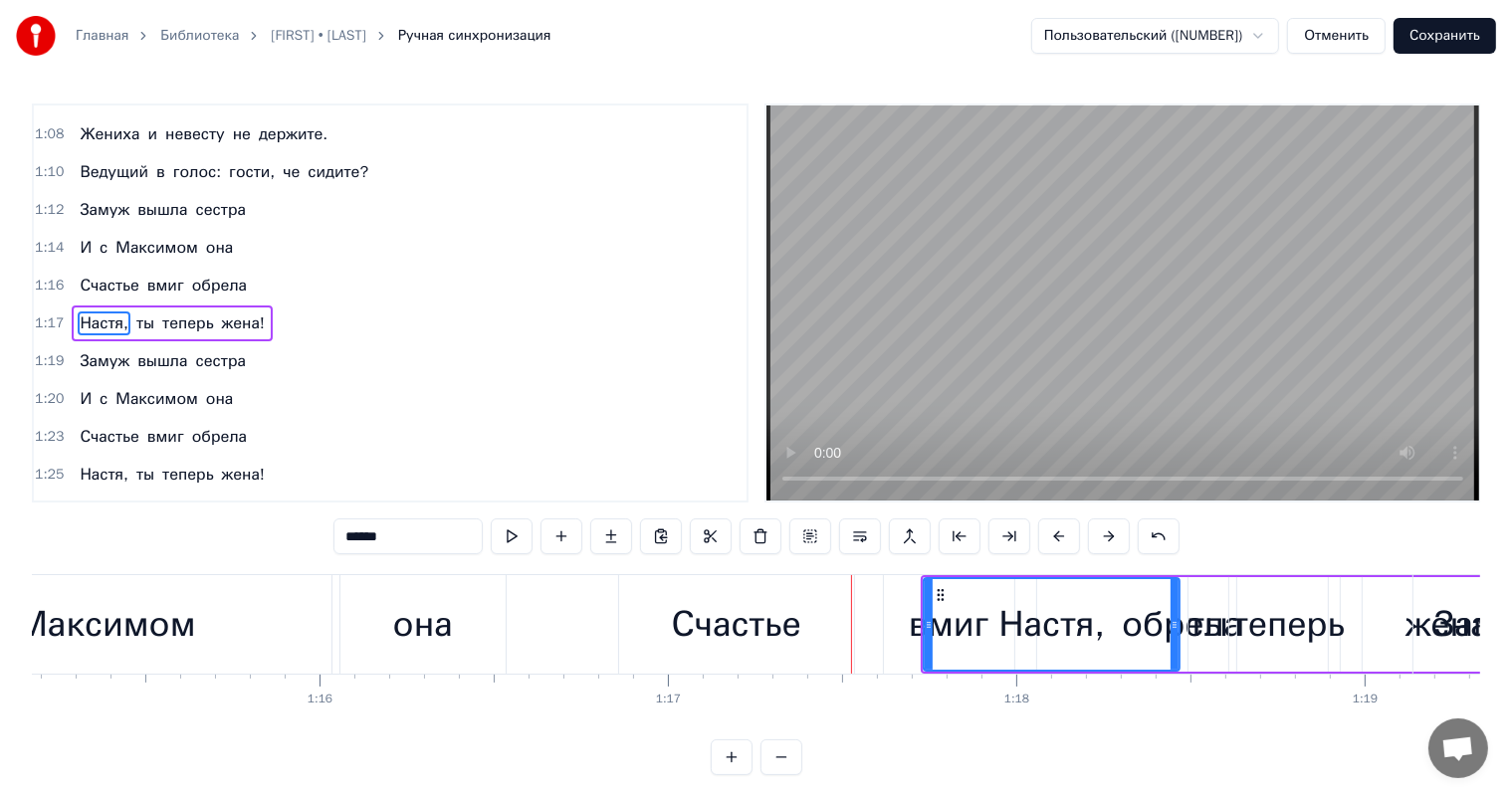 click at bounding box center (1109, 536) 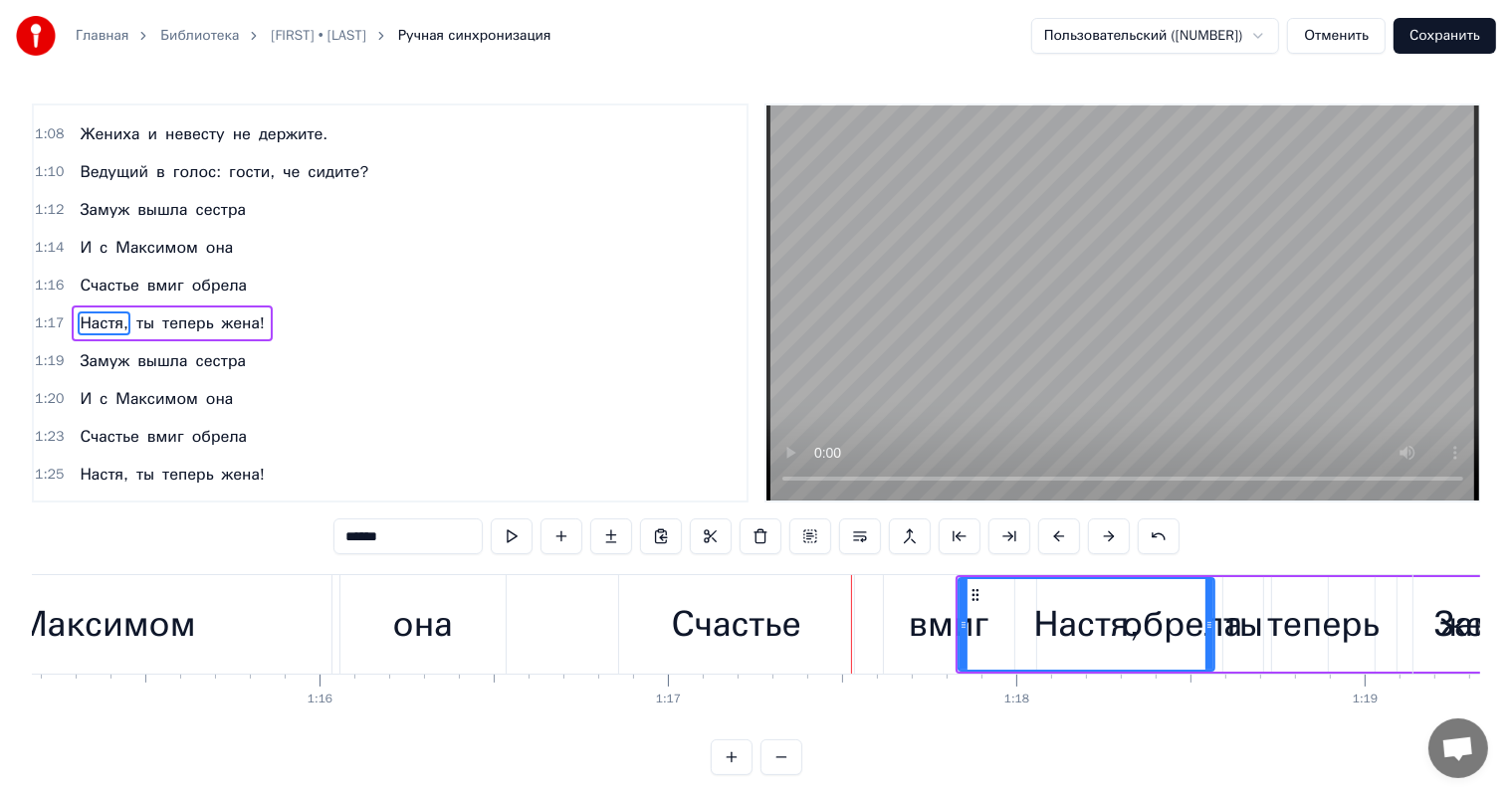 click at bounding box center (1109, 536) 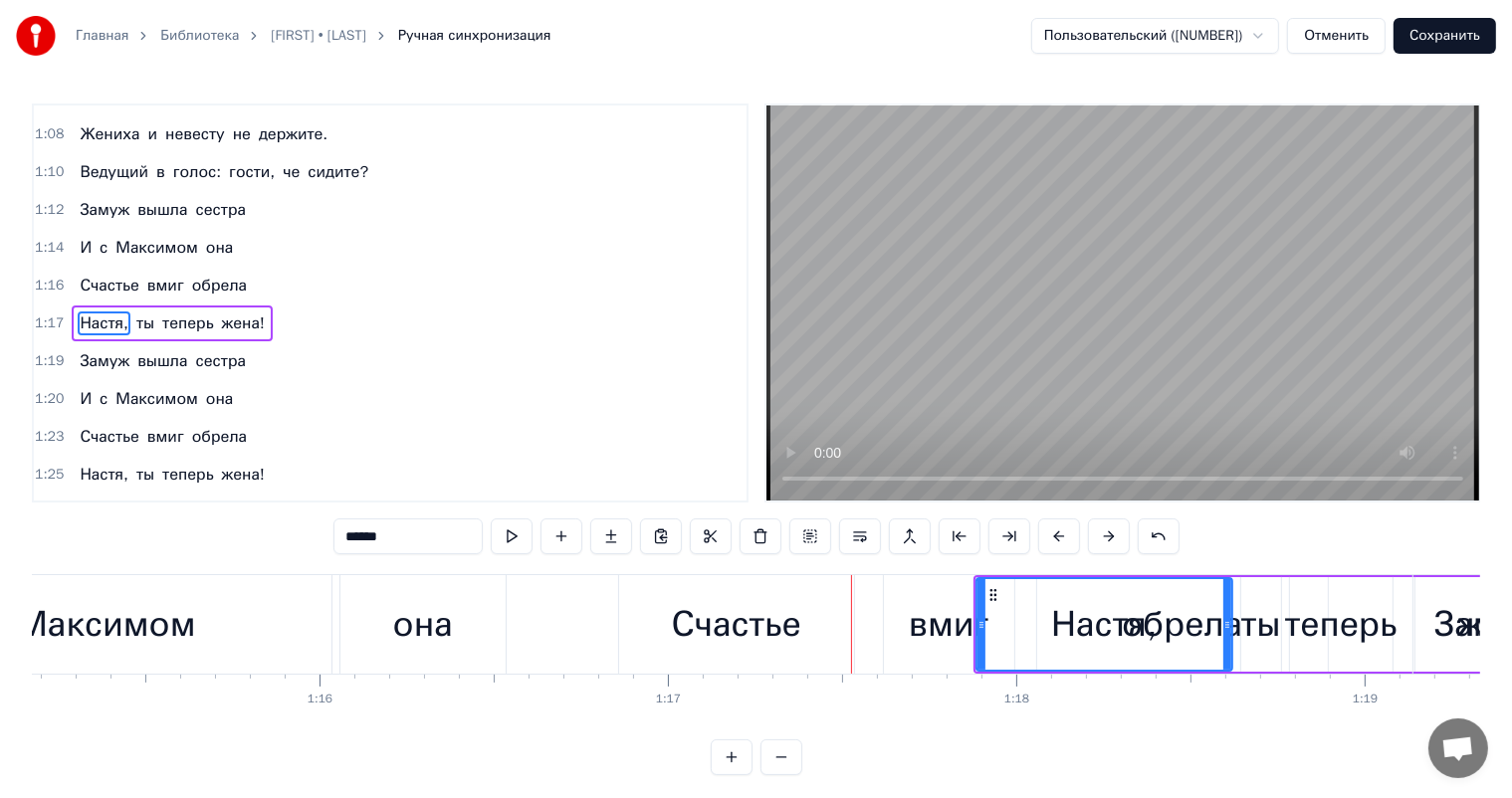 click at bounding box center (1109, 536) 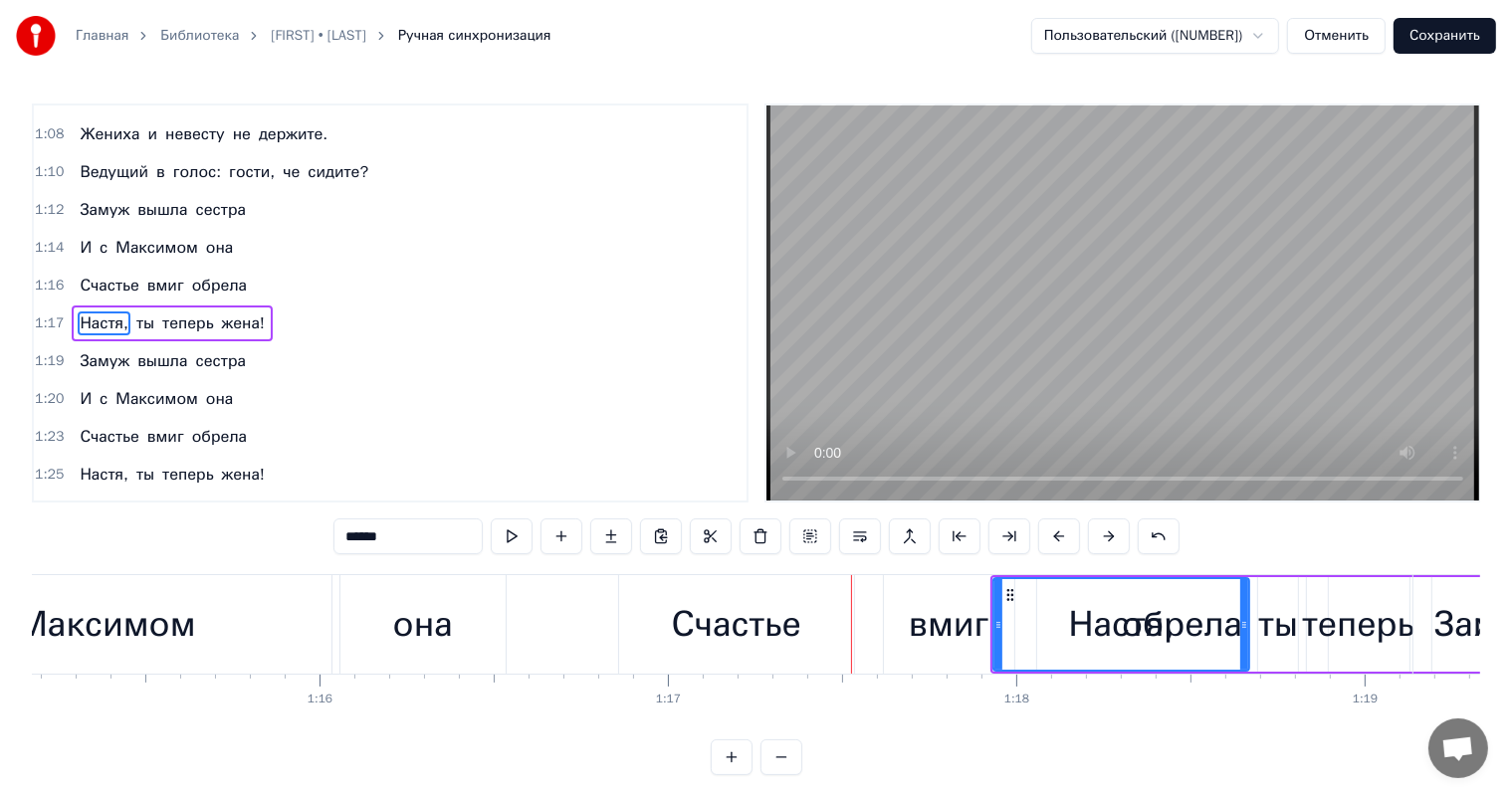 click at bounding box center (1109, 536) 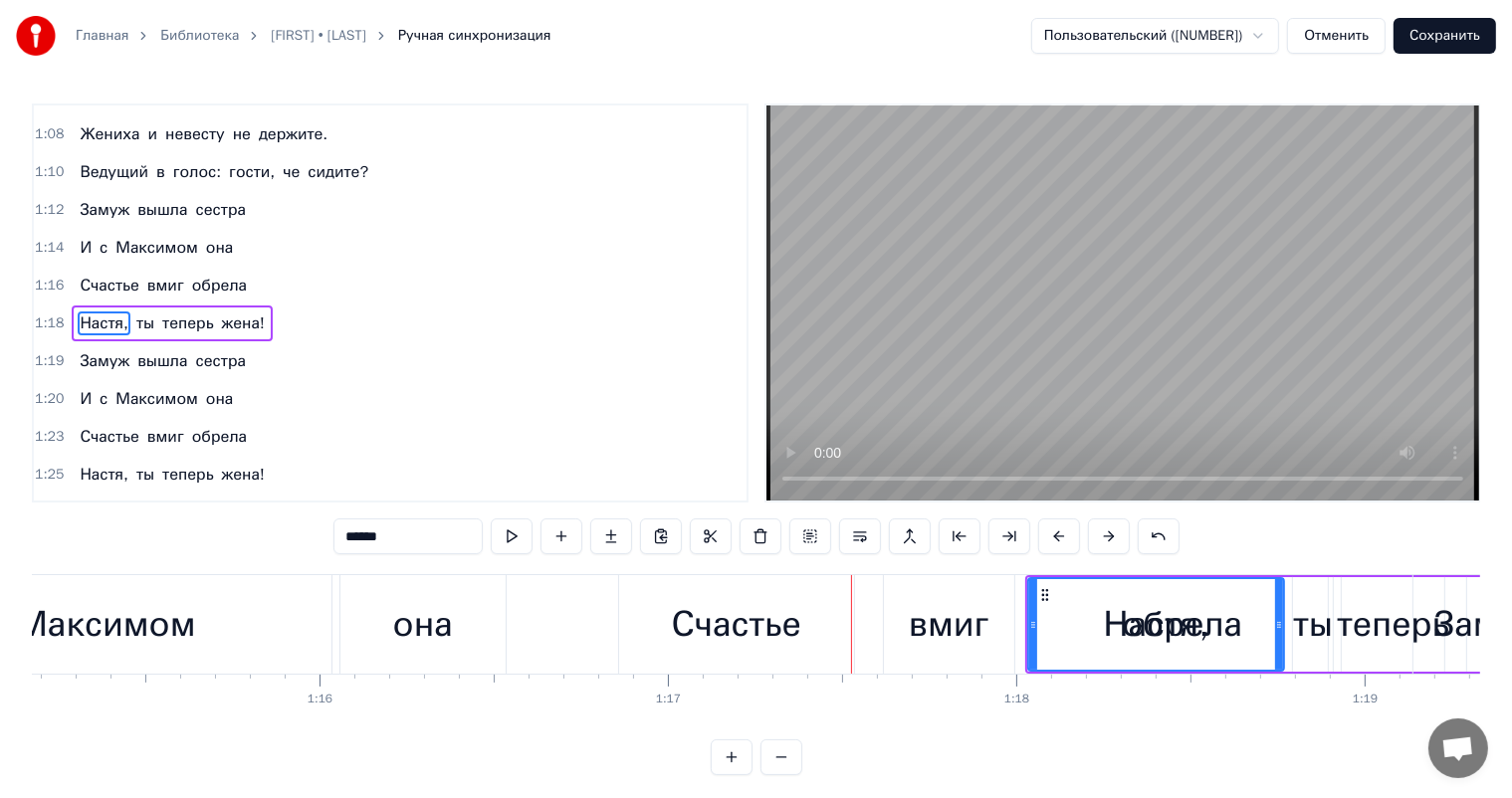 click at bounding box center [1109, 536] 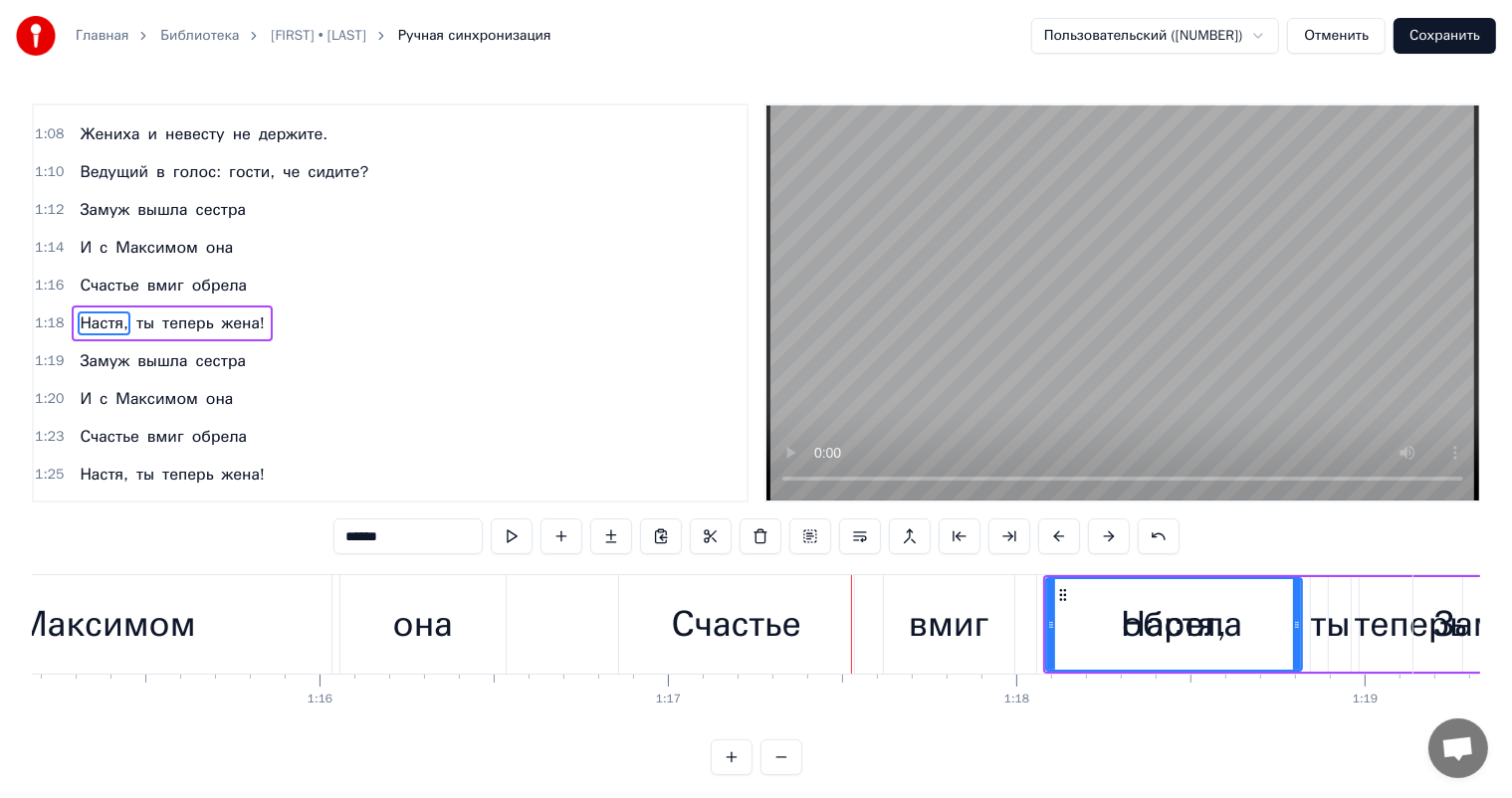 click at bounding box center [1109, 536] 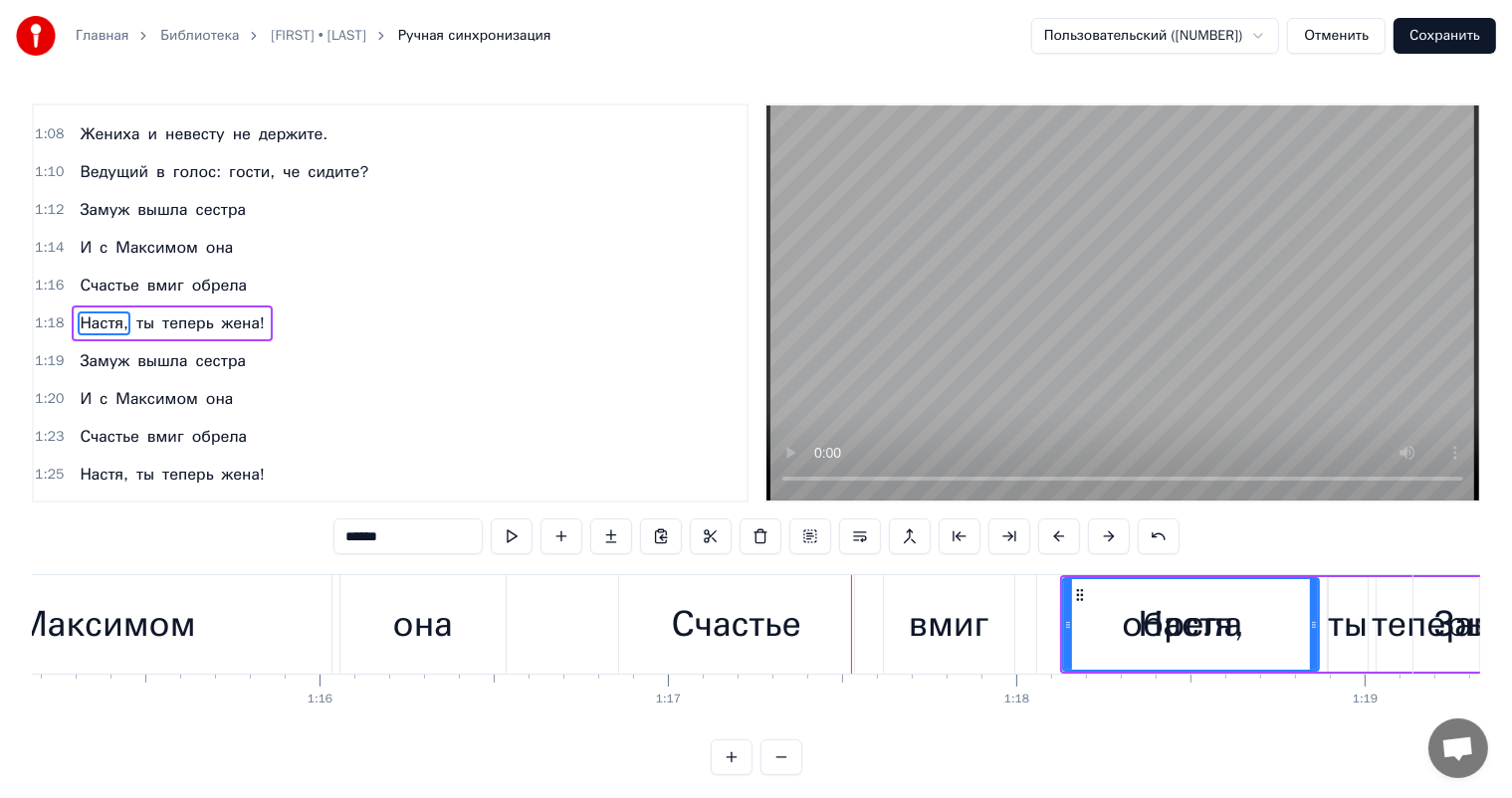 click at bounding box center (1109, 536) 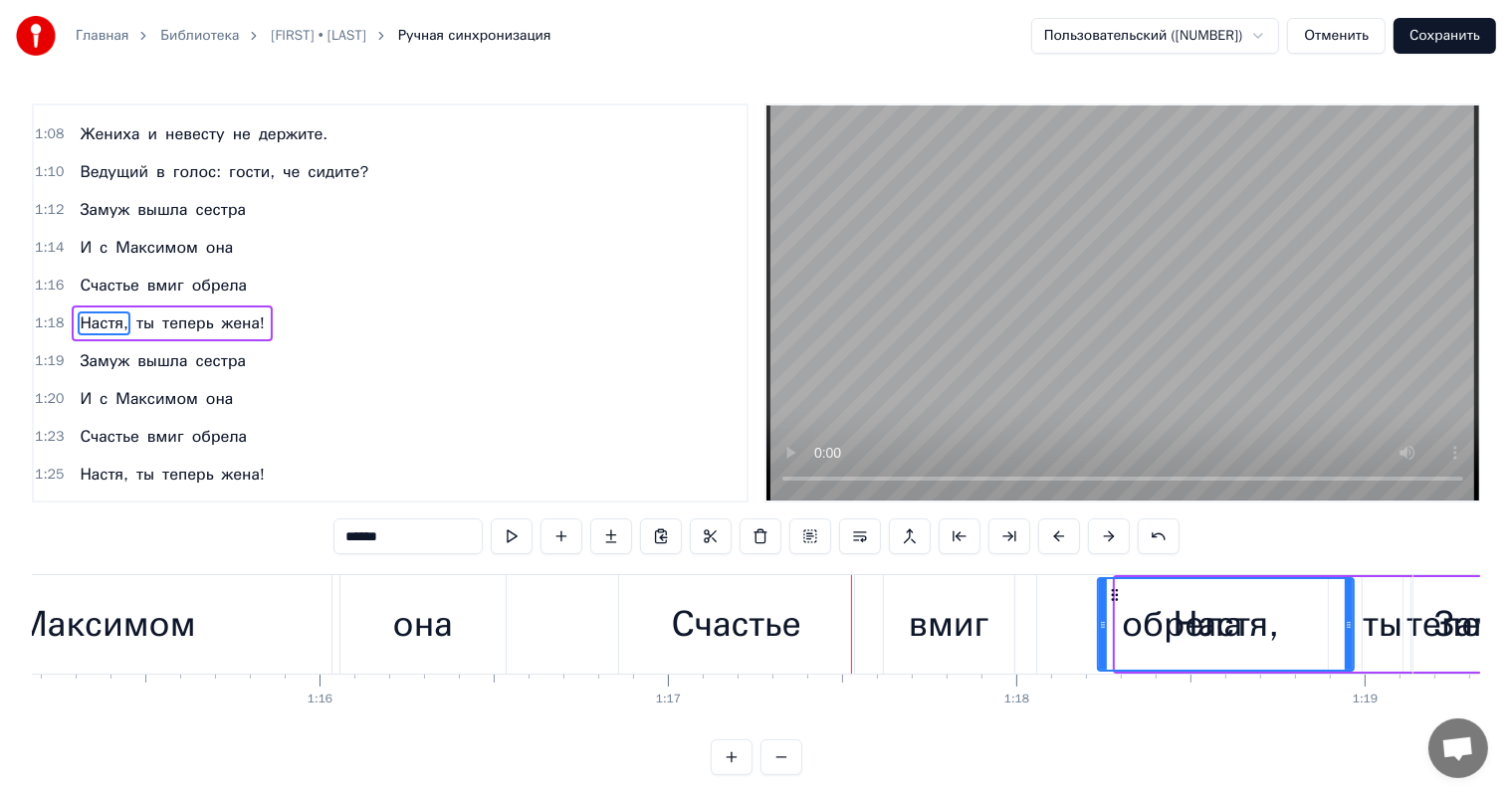 click at bounding box center (1109, 536) 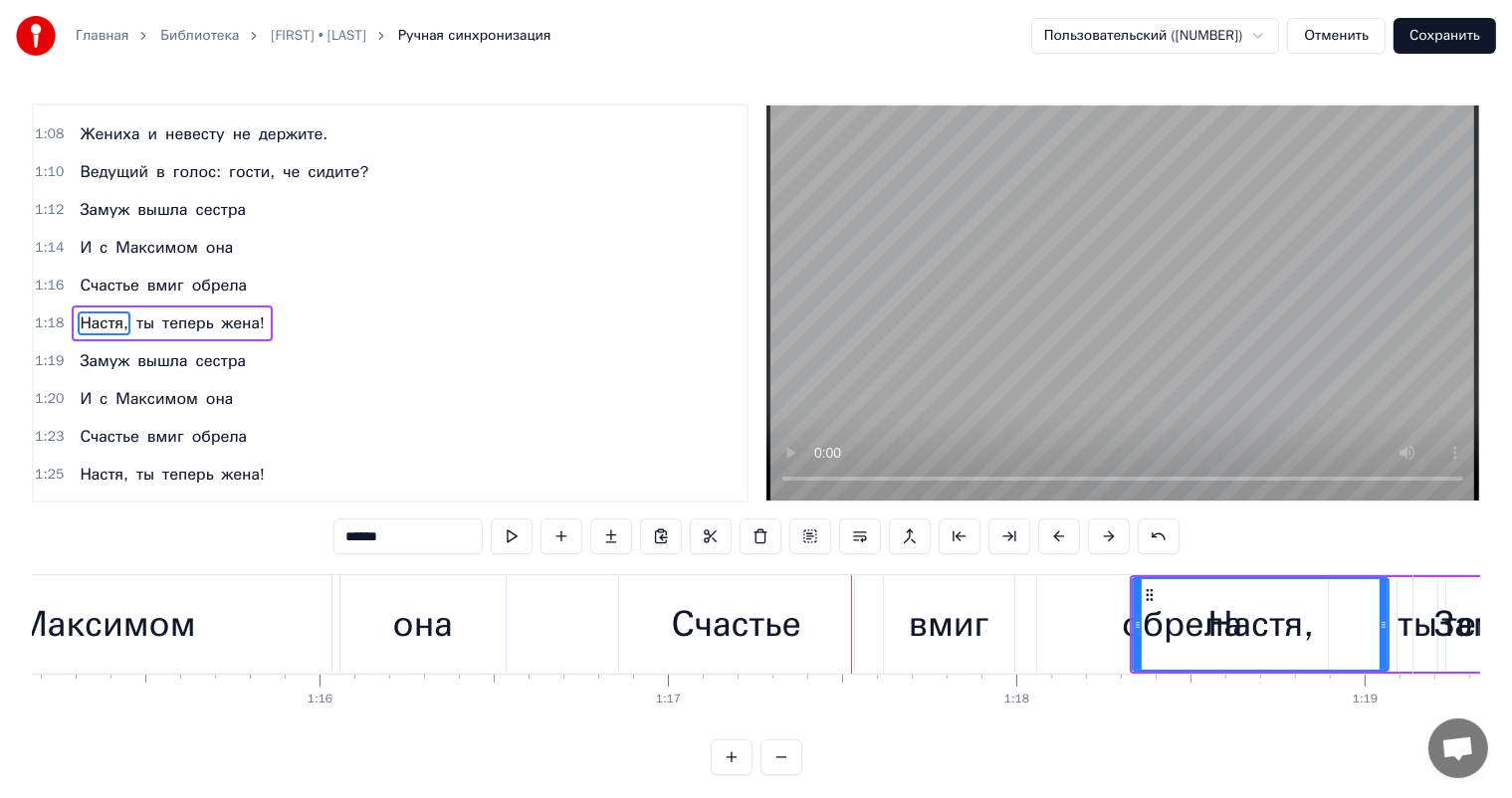 click at bounding box center [1109, 536] 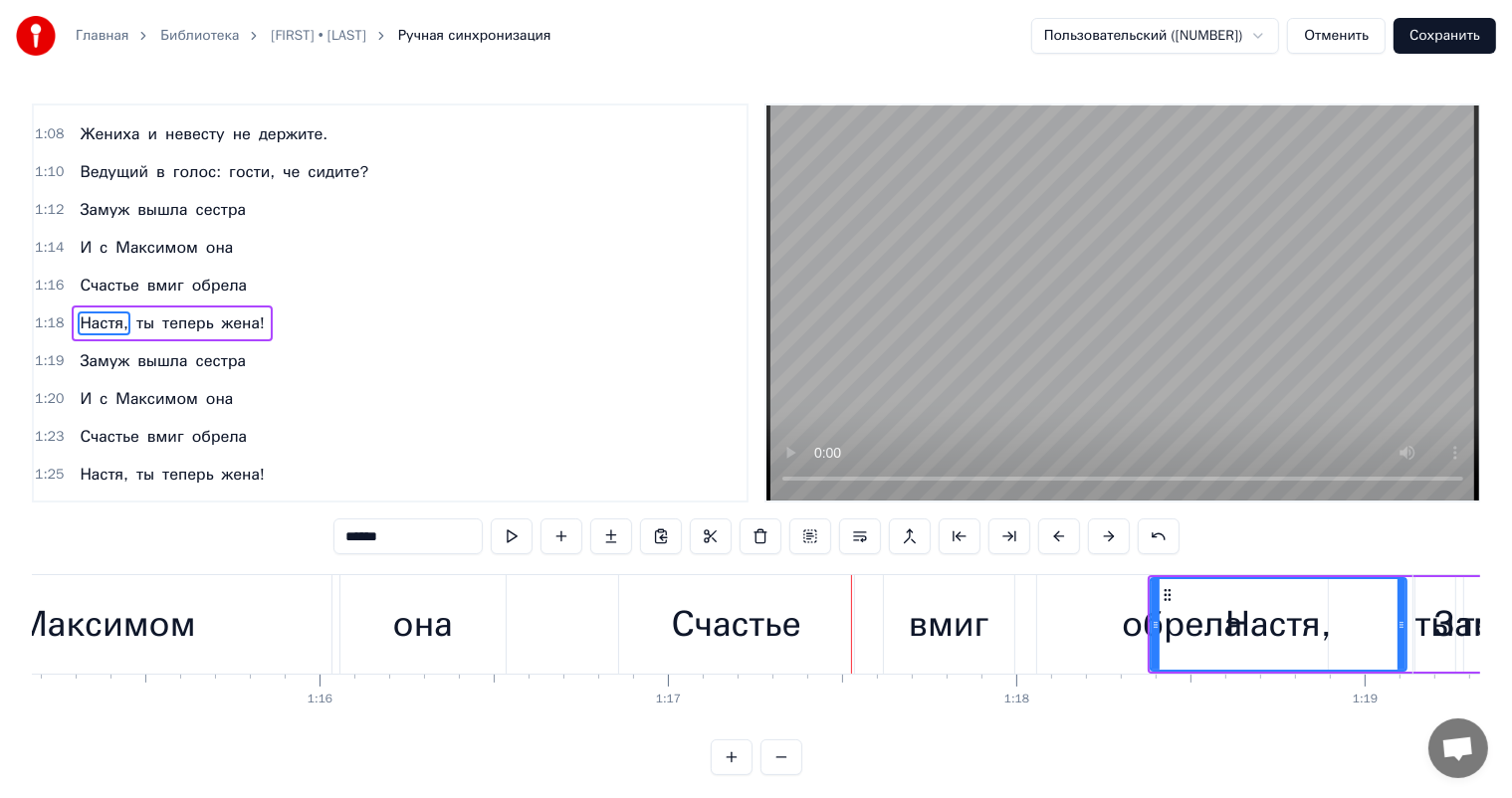click at bounding box center (1109, 536) 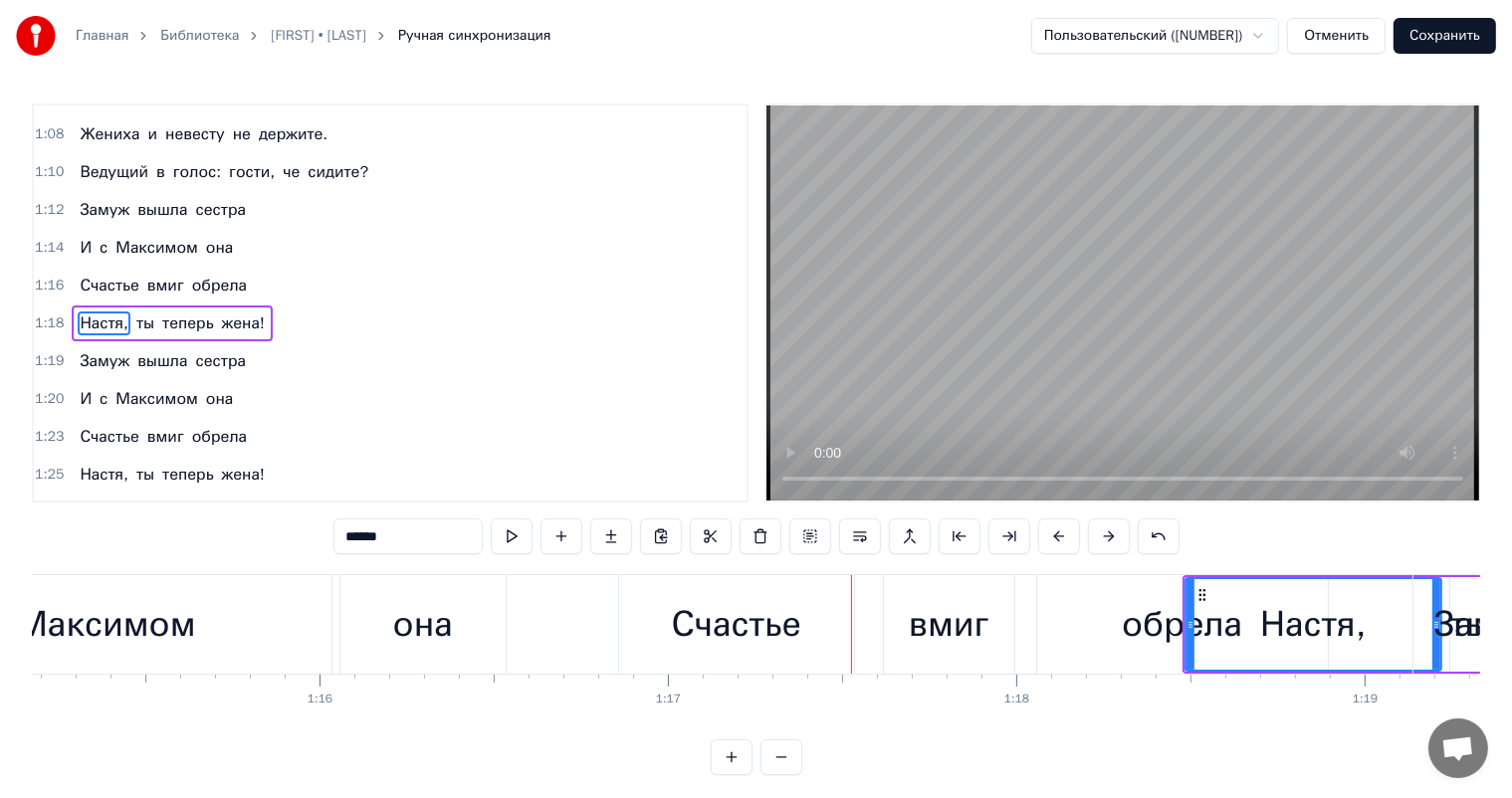 click at bounding box center (1109, 536) 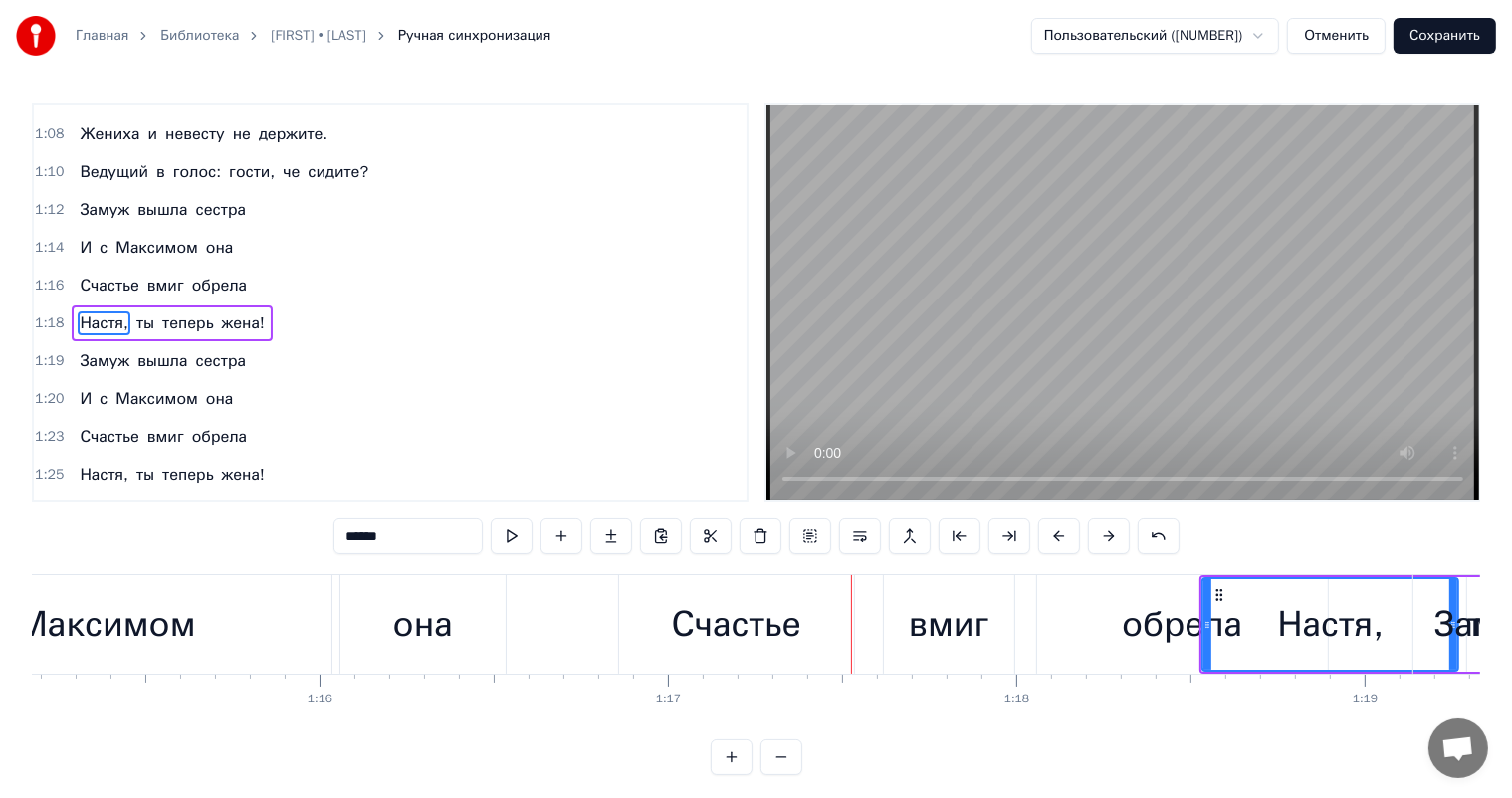 click at bounding box center [1109, 536] 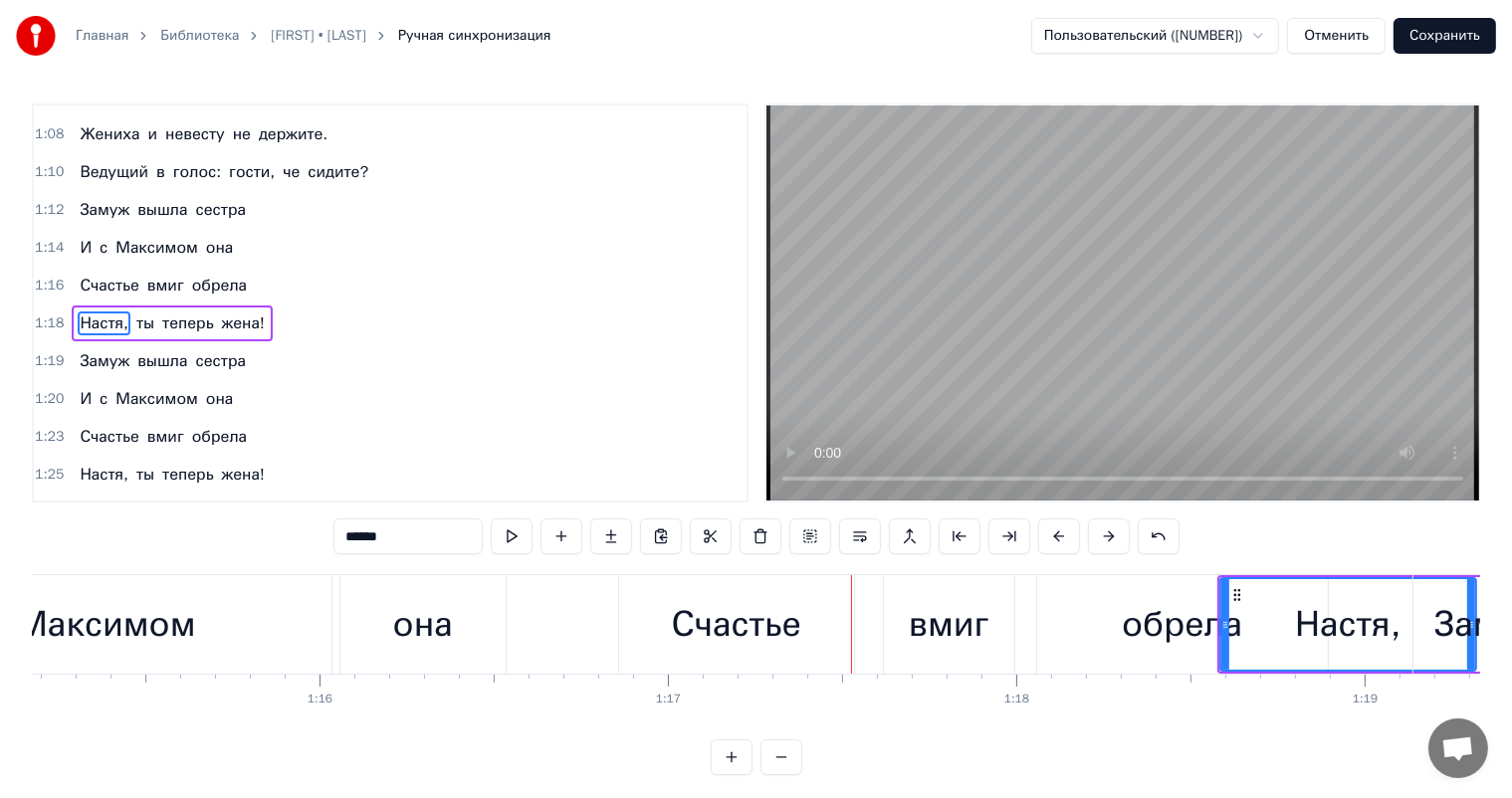 click at bounding box center (1109, 536) 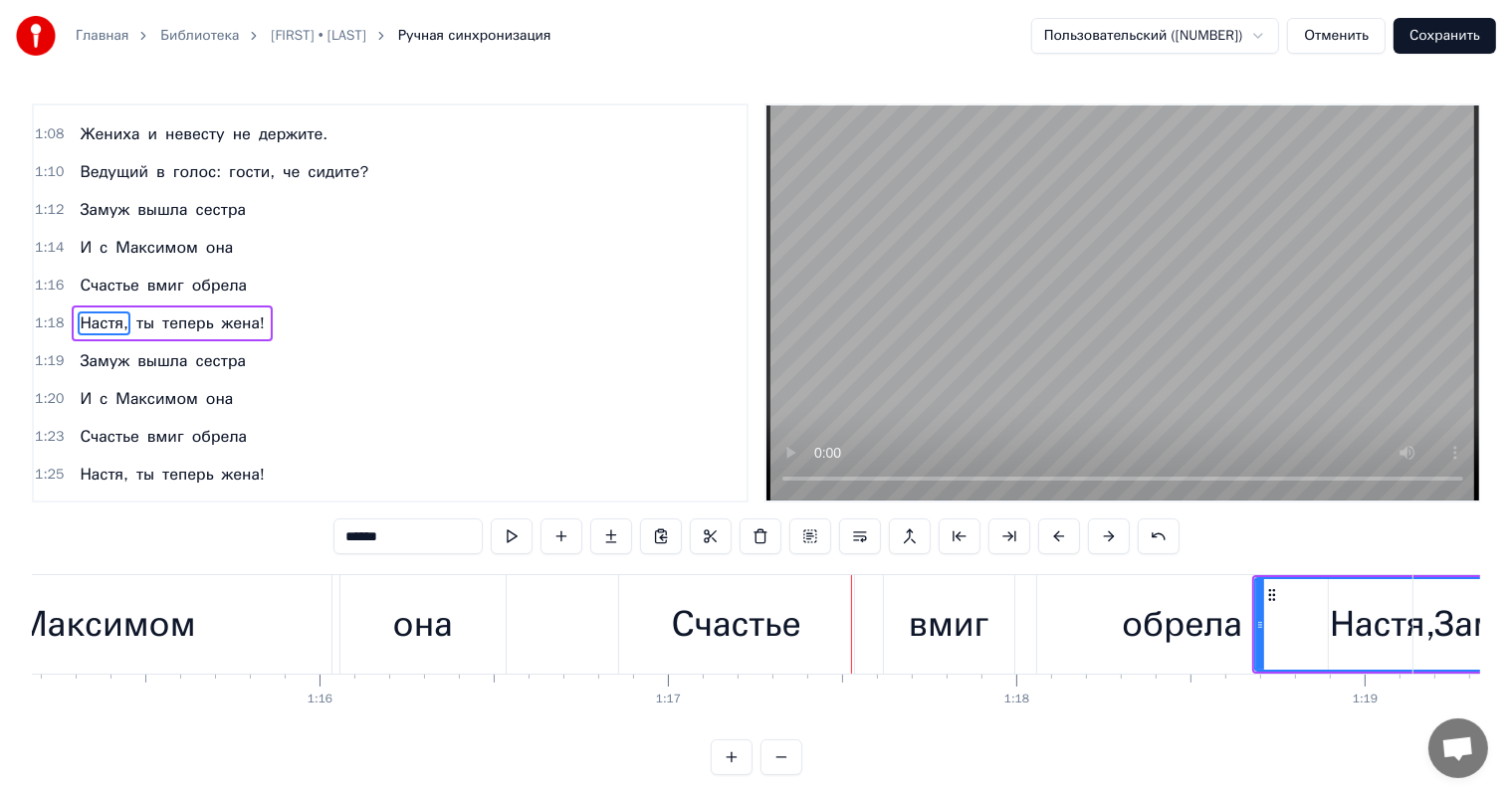 click at bounding box center [1109, 536] 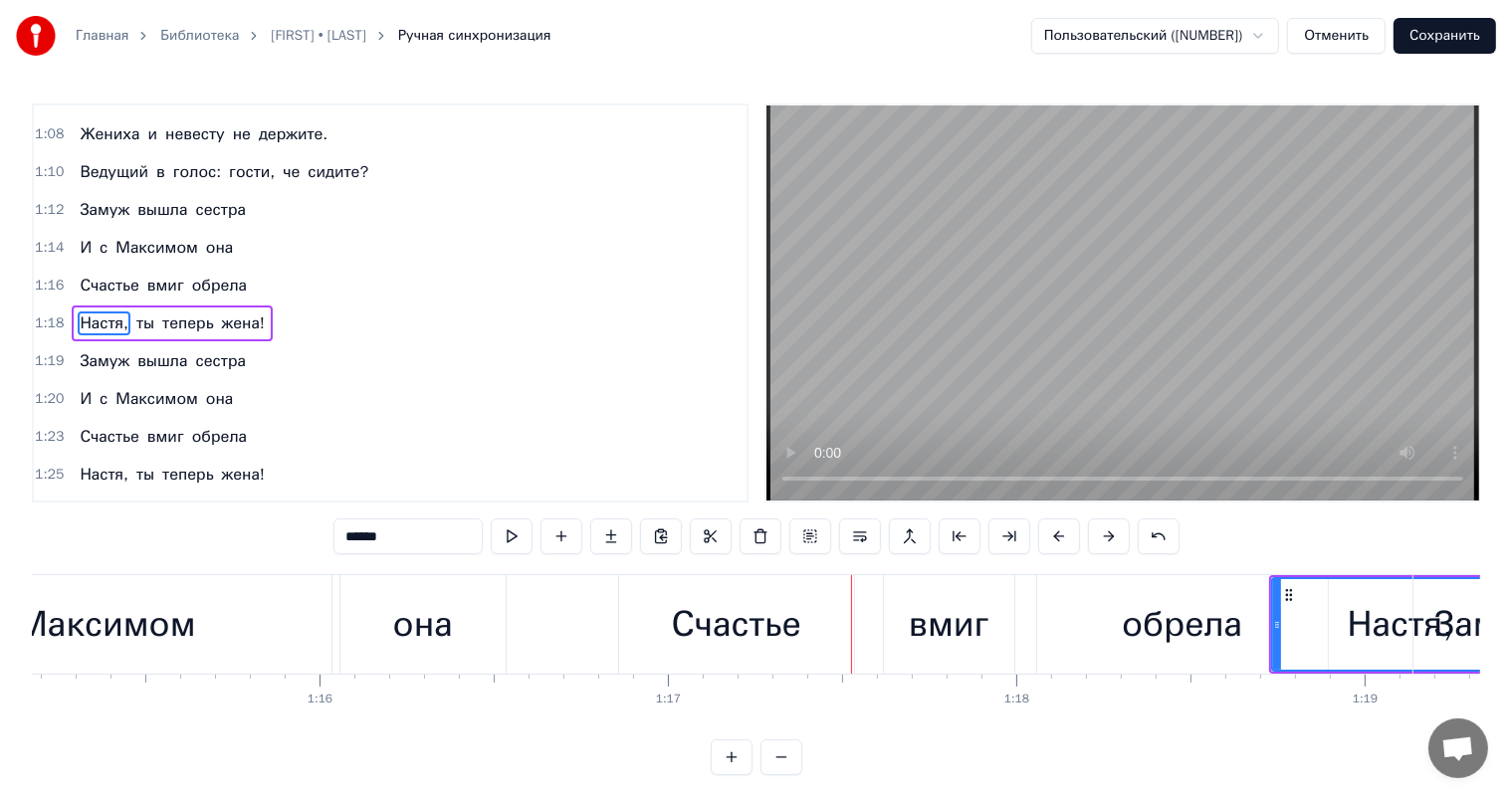 click at bounding box center [1109, 536] 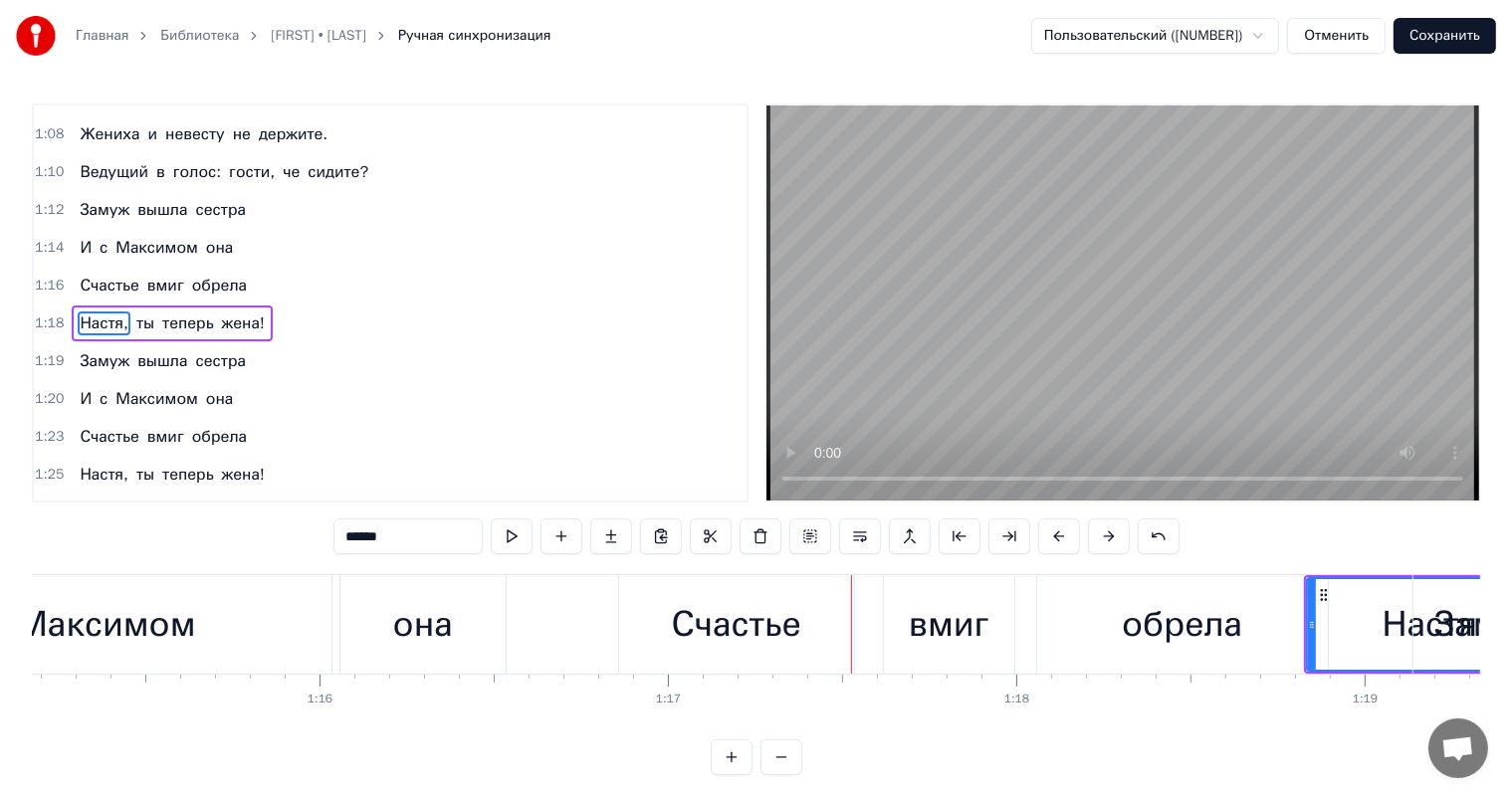 click at bounding box center [1109, 536] 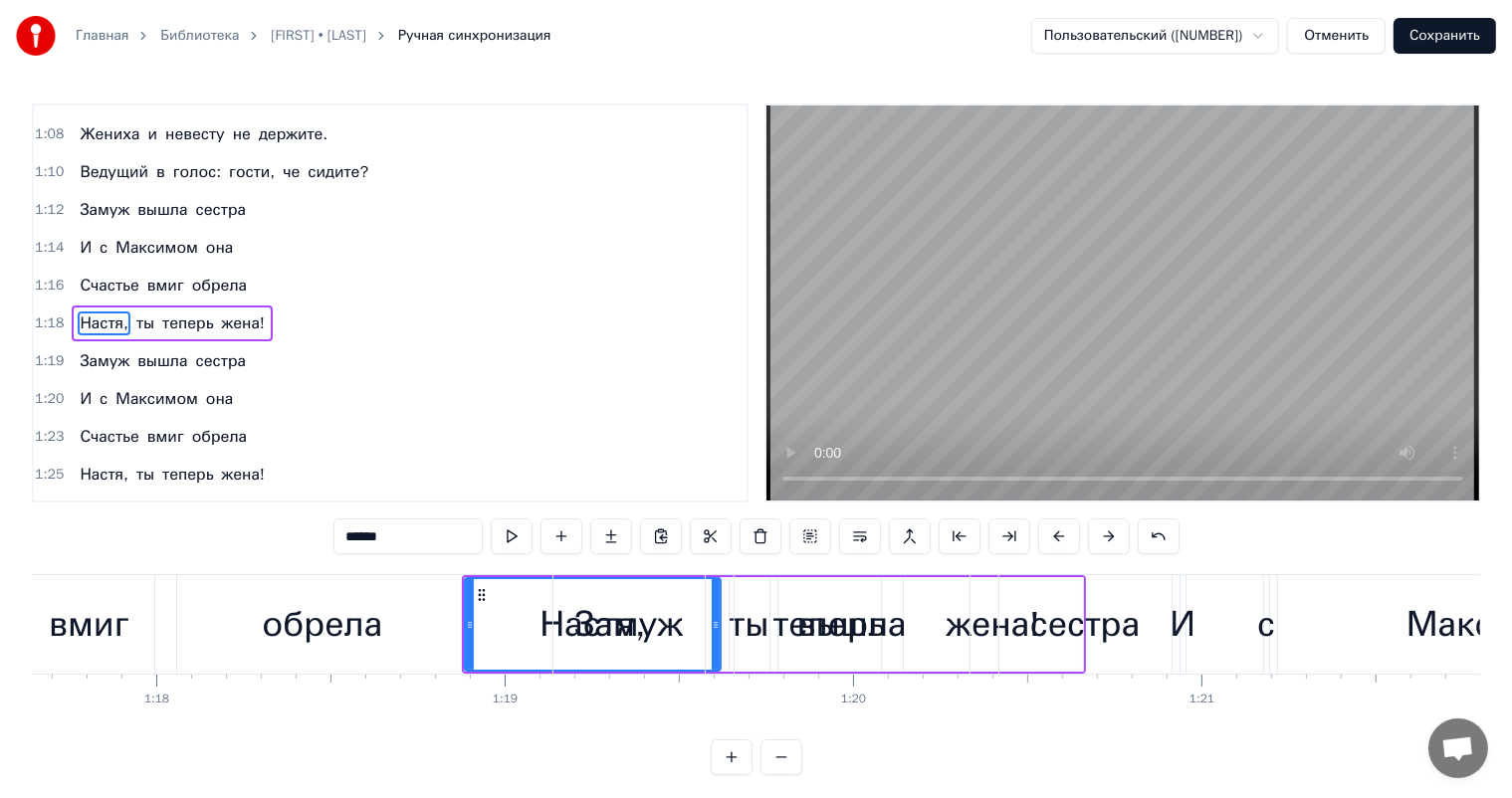 scroll, scrollTop: 0, scrollLeft: 27222, axis: horizontal 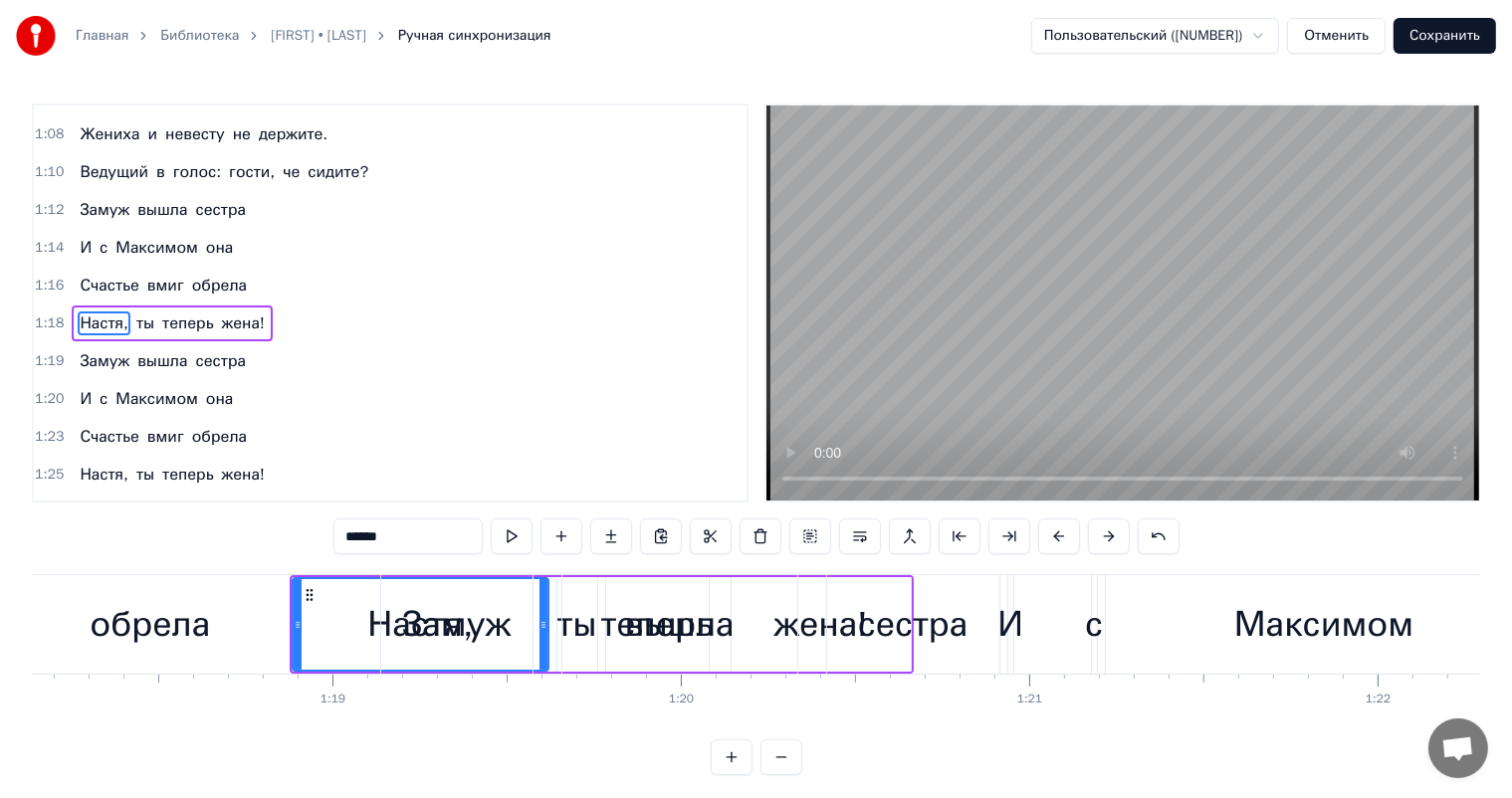 click on "сестра" at bounding box center (913, 624) 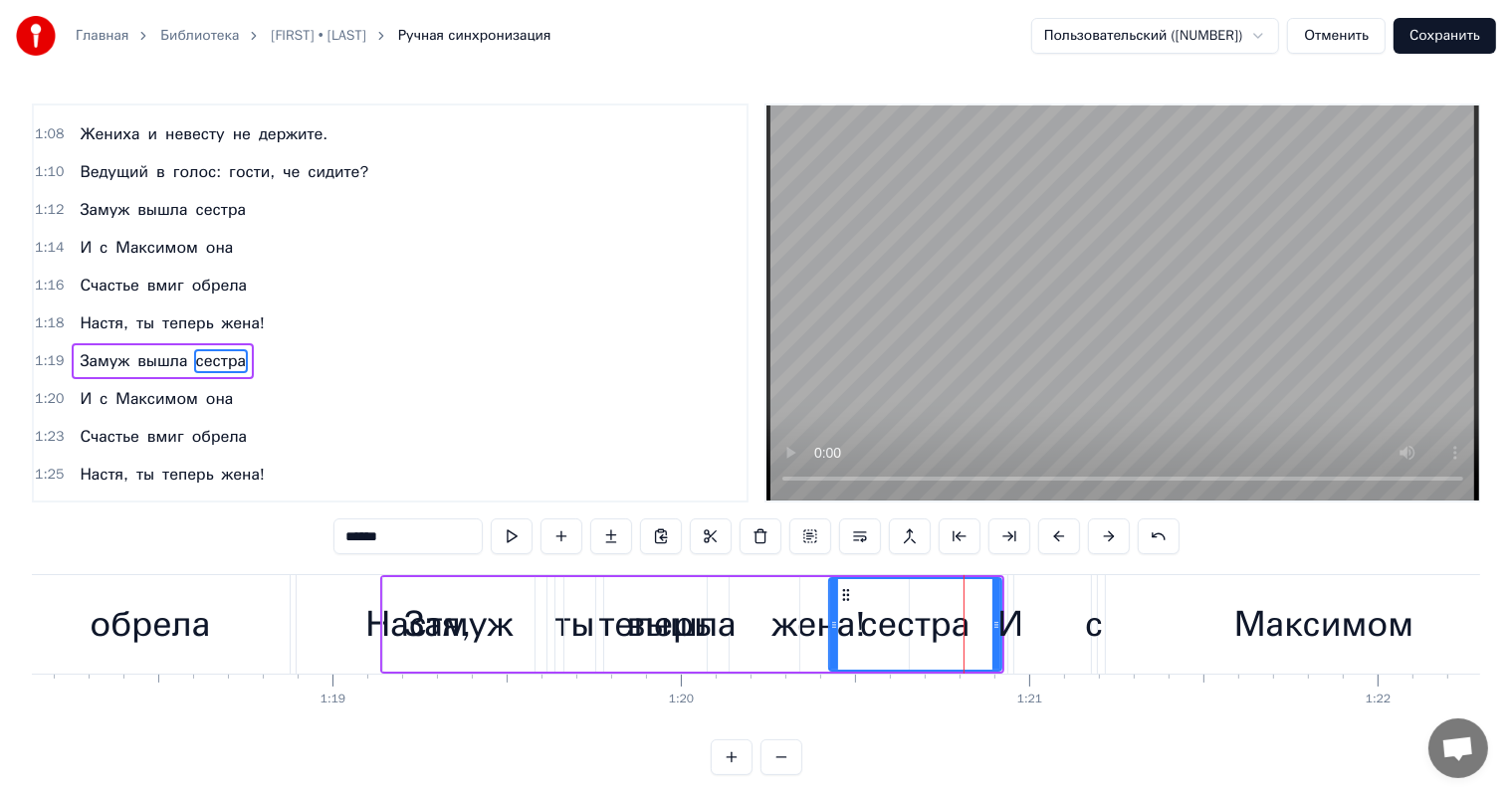 scroll, scrollTop: 442, scrollLeft: 0, axis: vertical 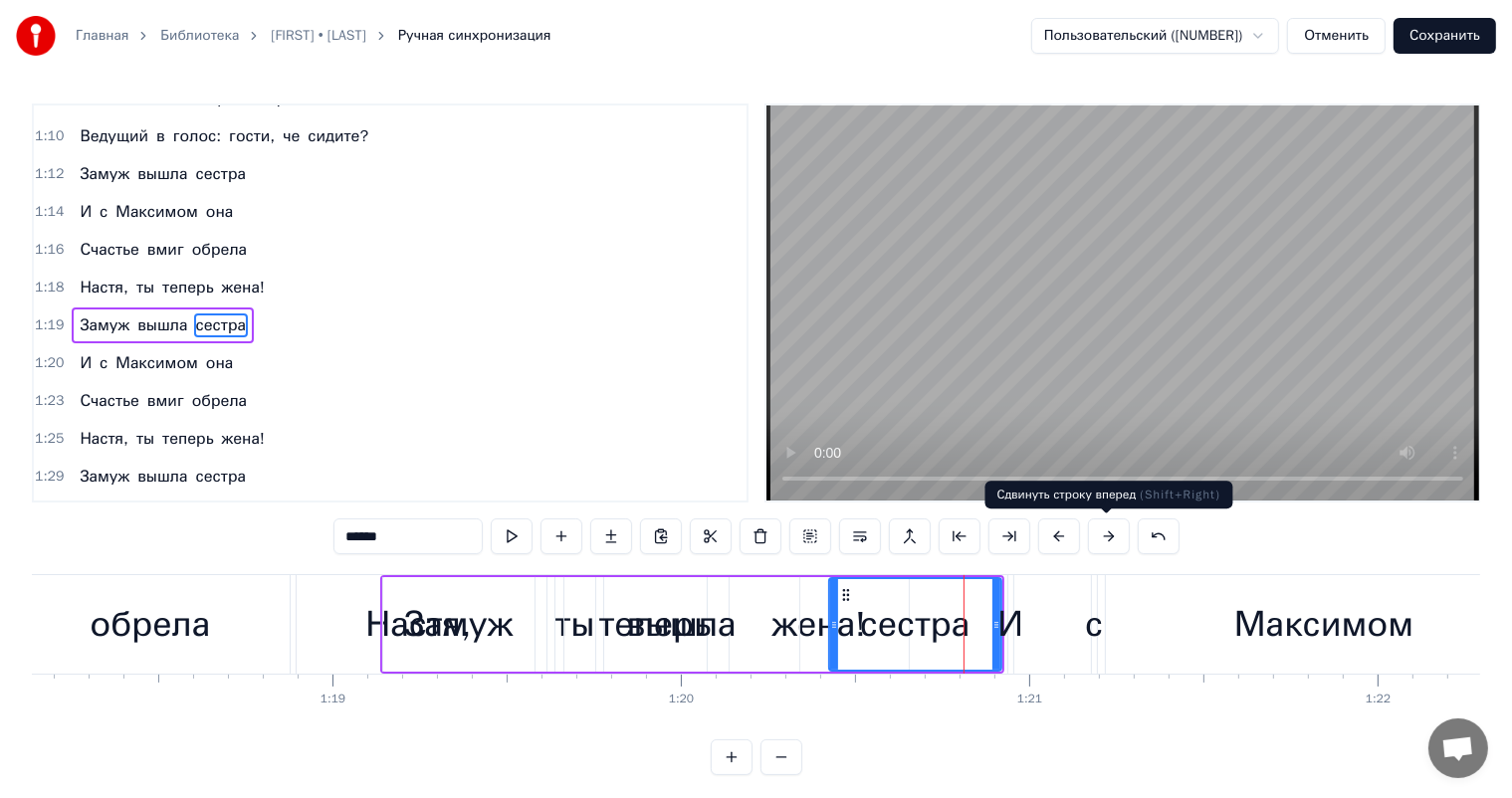 click at bounding box center (1109, 536) 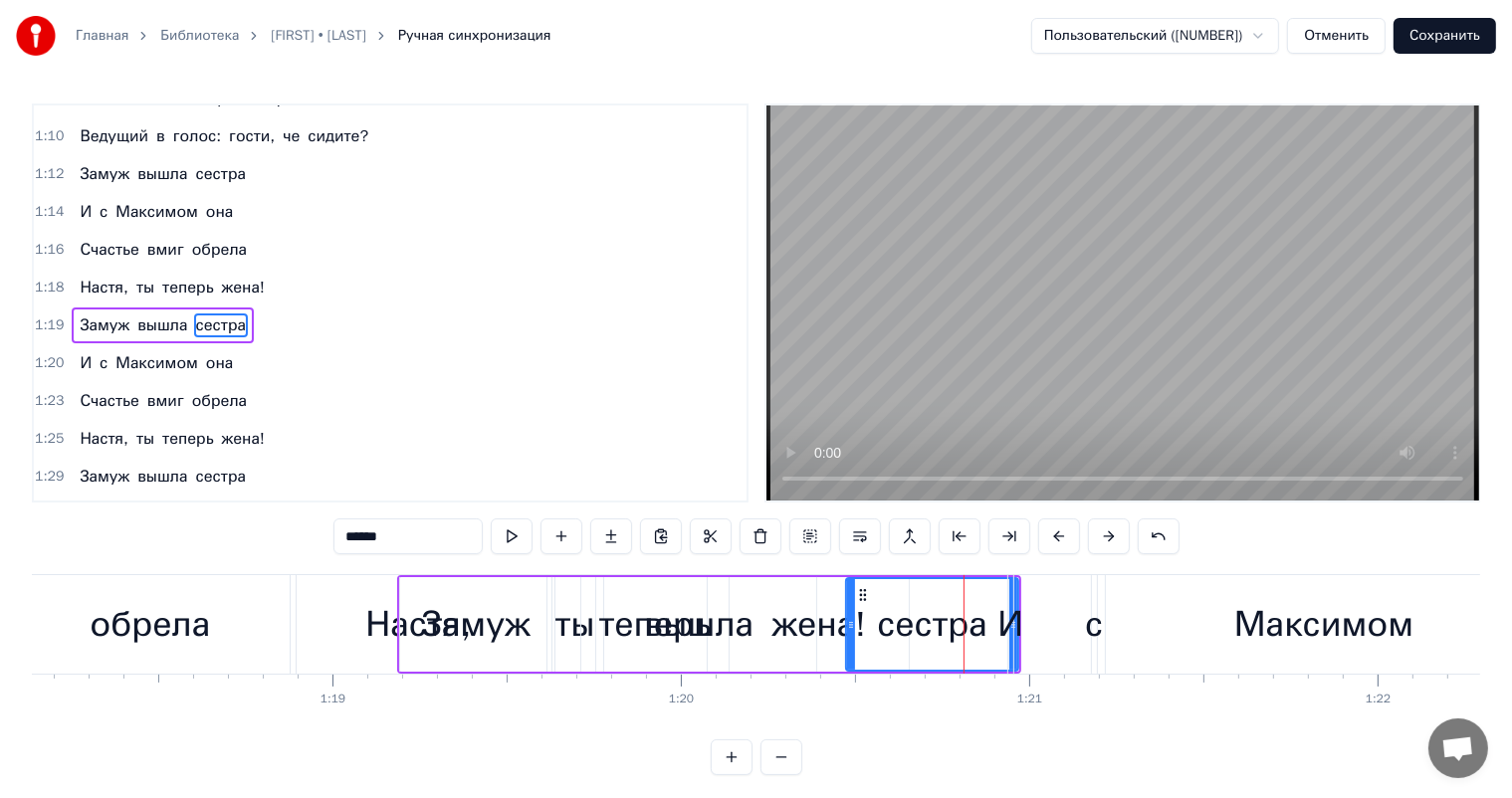 click at bounding box center (1109, 536) 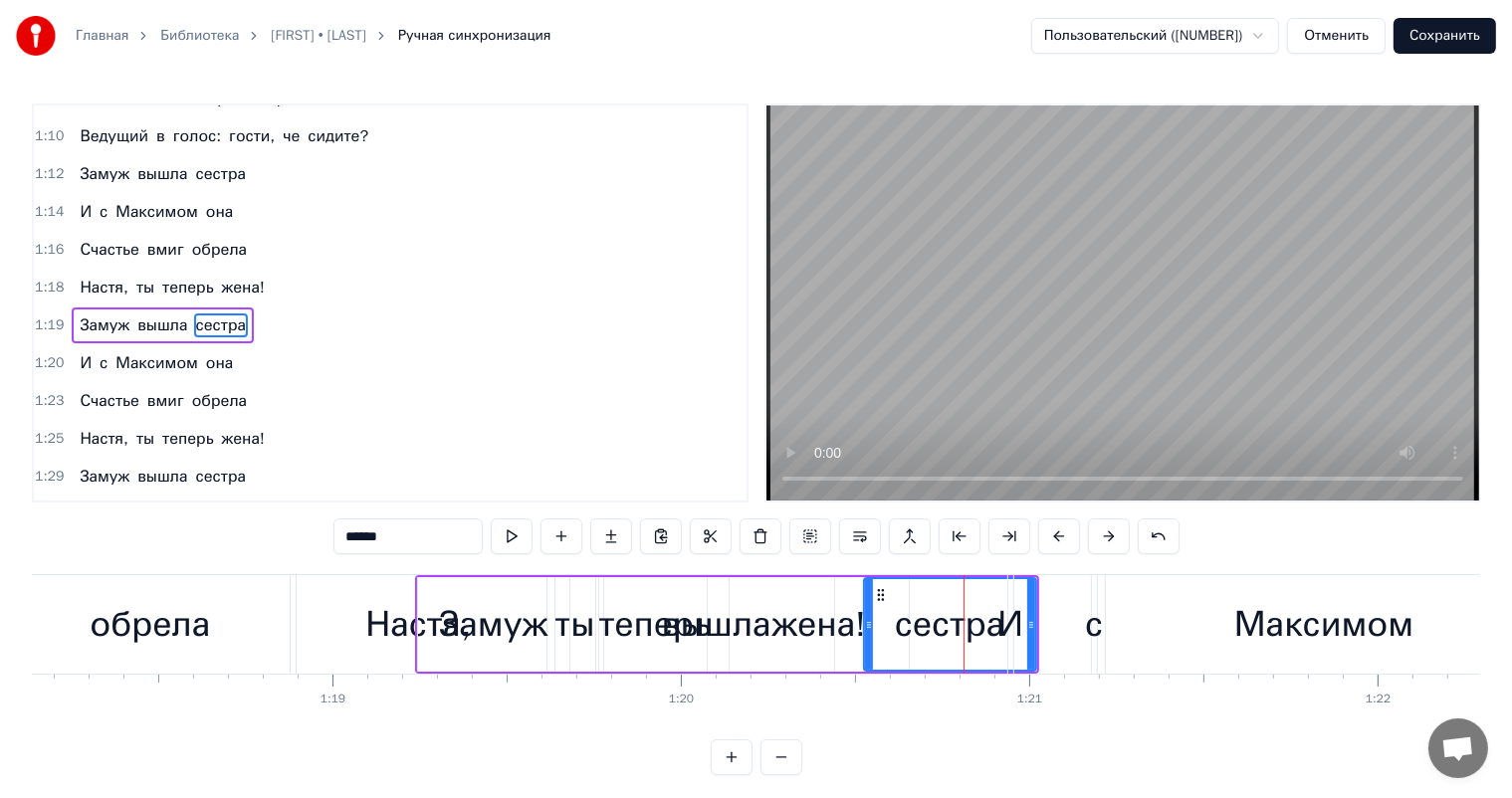 click at bounding box center (1109, 536) 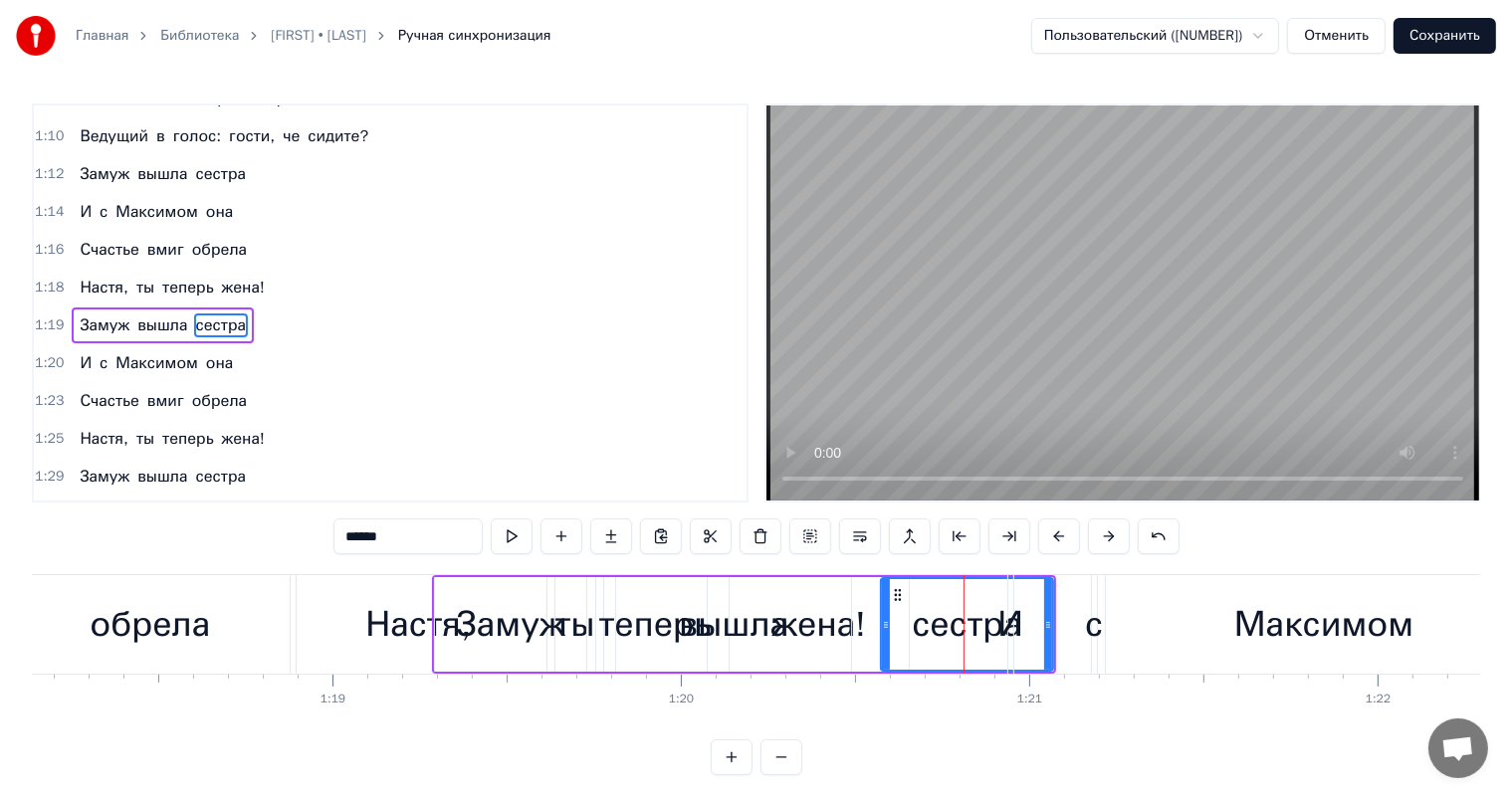 click at bounding box center [1109, 536] 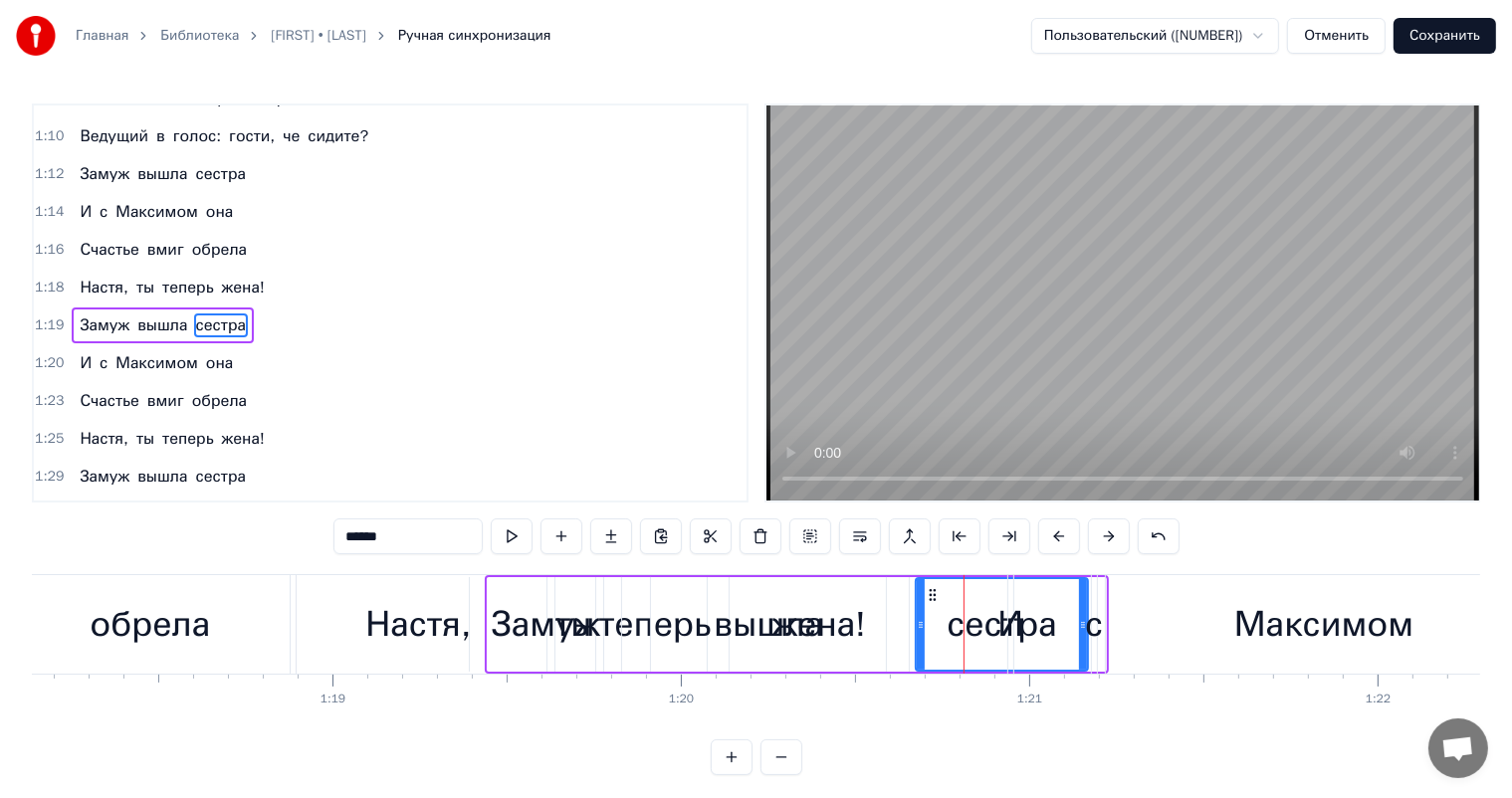 click at bounding box center (1109, 536) 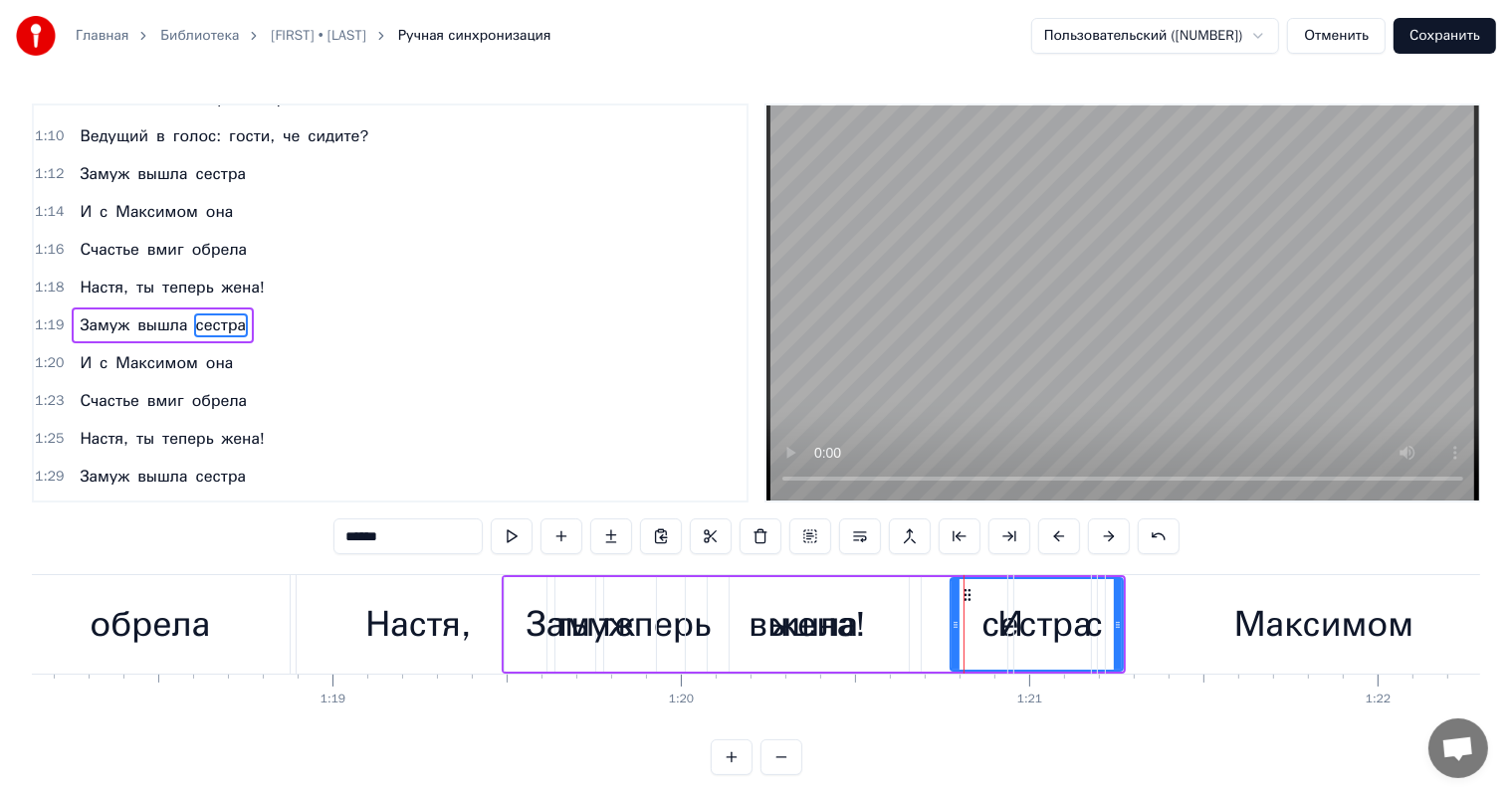 click at bounding box center (1109, 536) 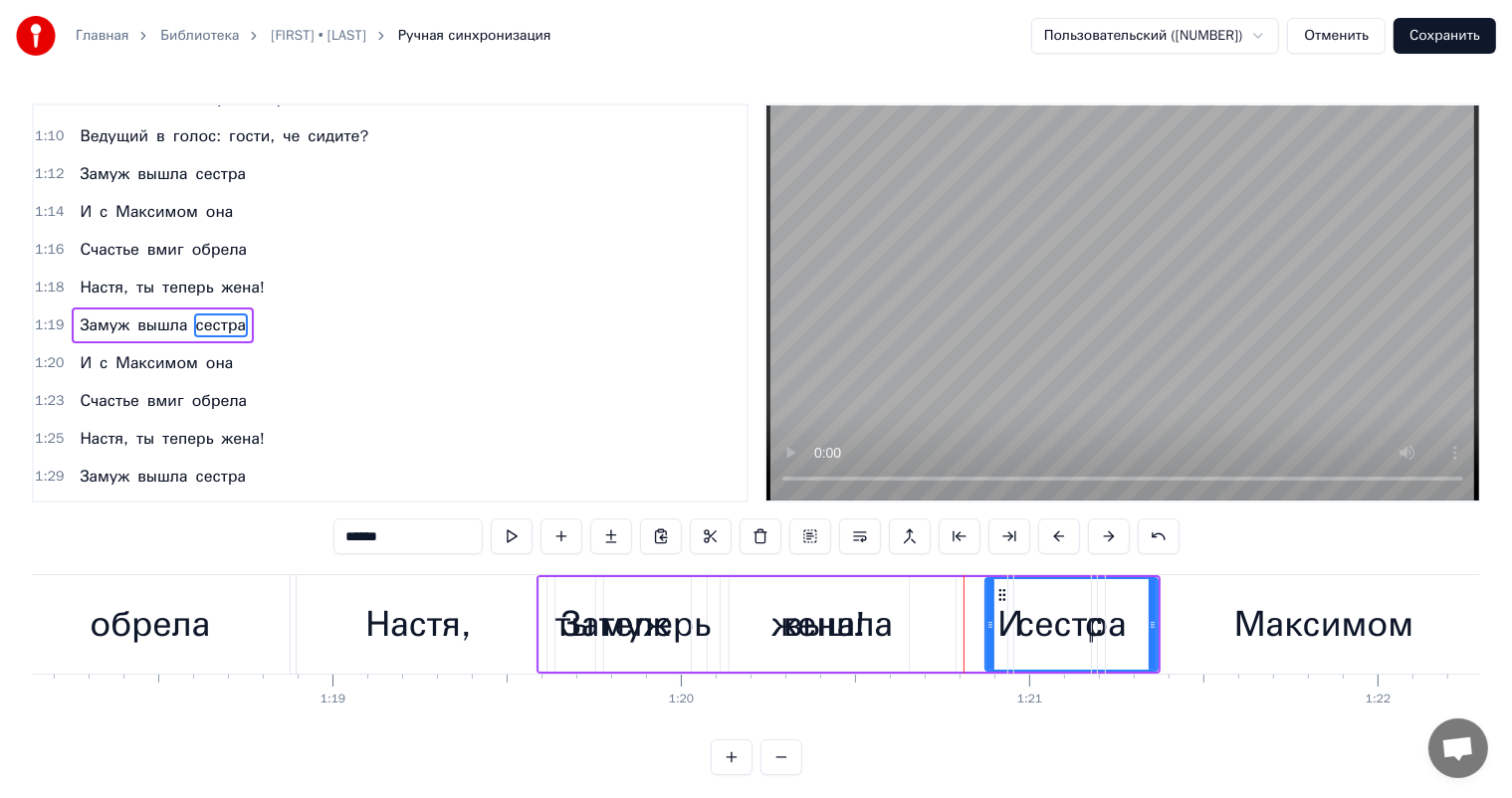 click at bounding box center (1109, 536) 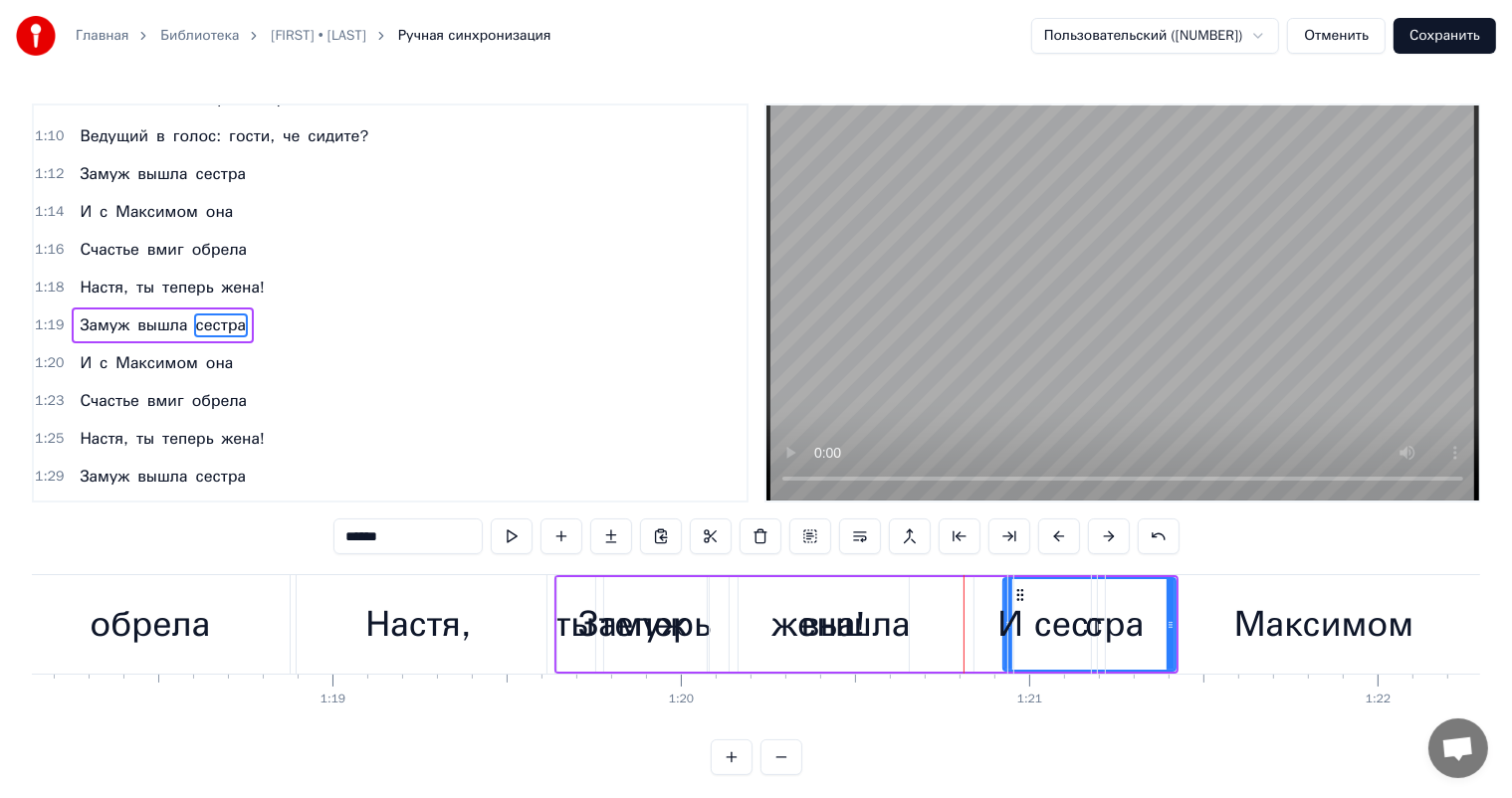 click at bounding box center [1109, 536] 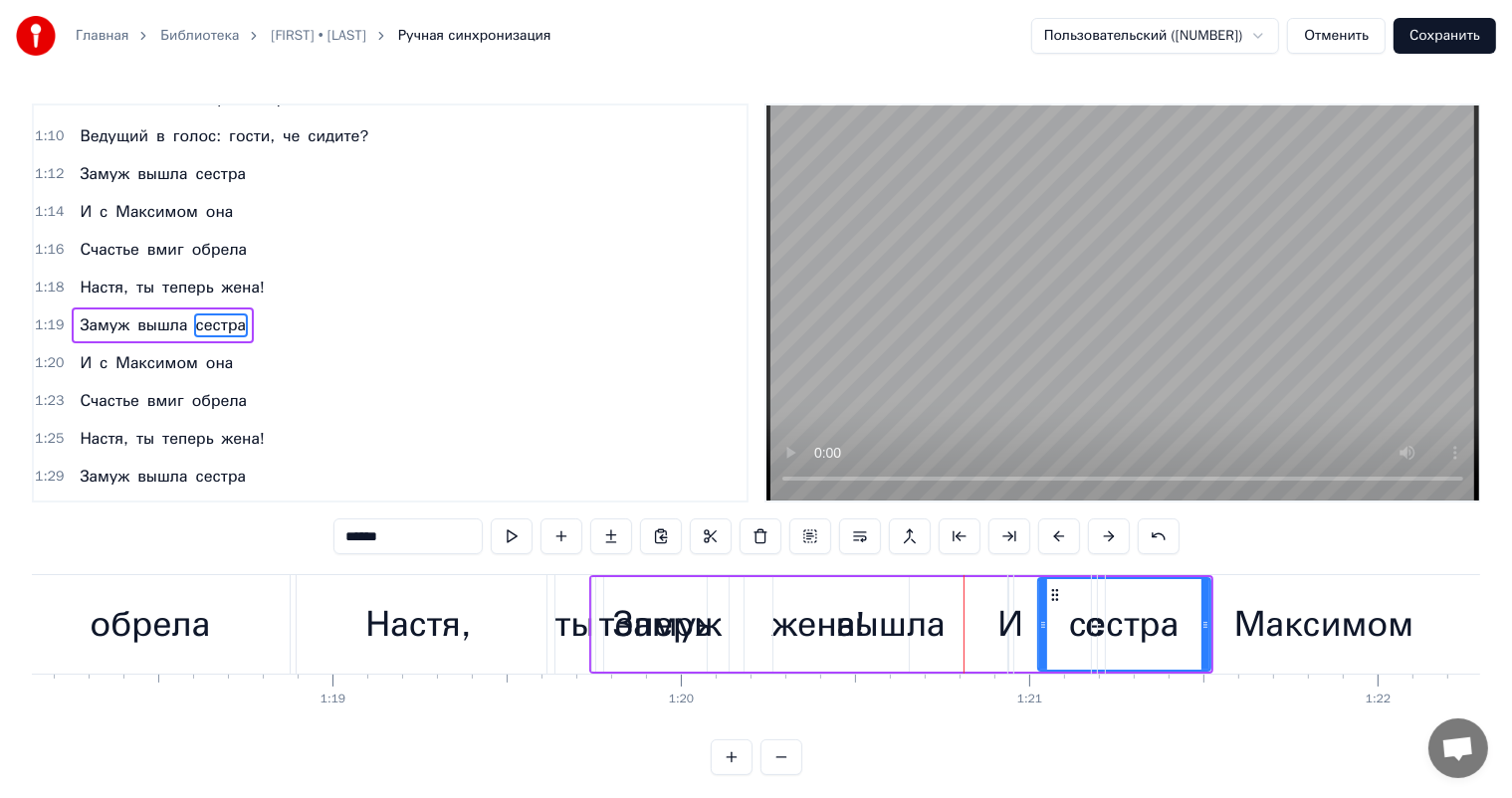 click at bounding box center [1109, 536] 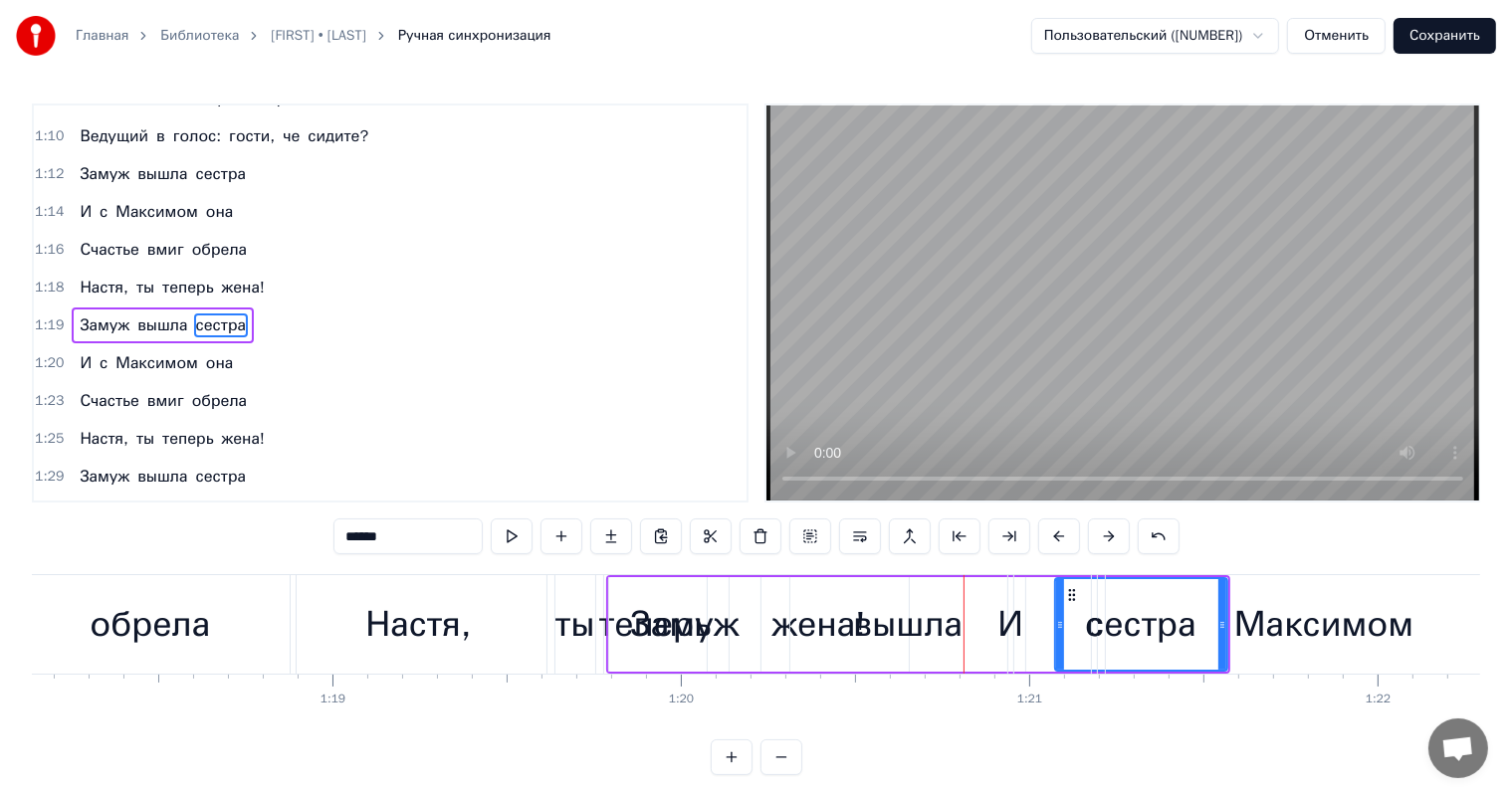 click at bounding box center (1109, 536) 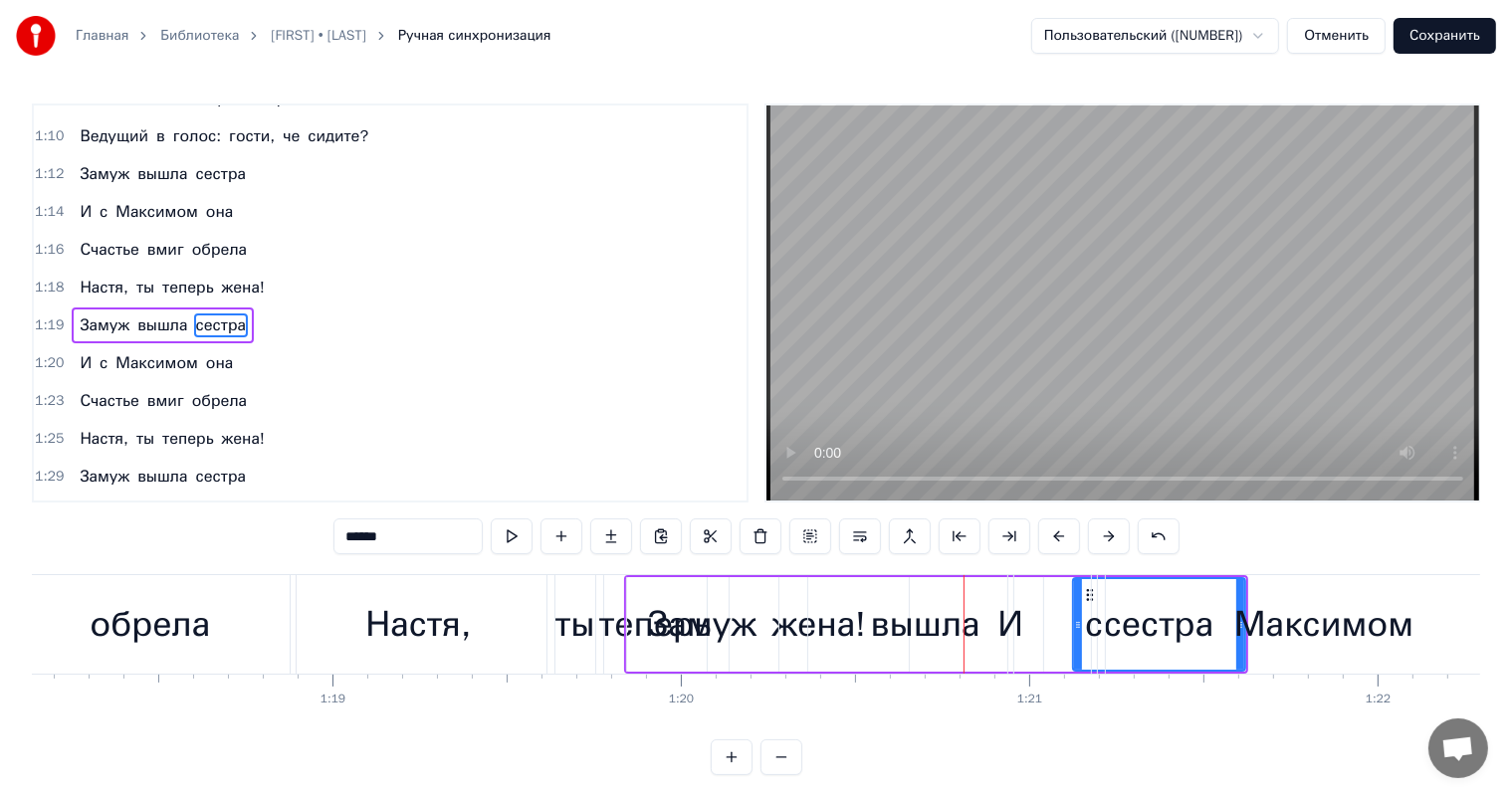click at bounding box center (1109, 536) 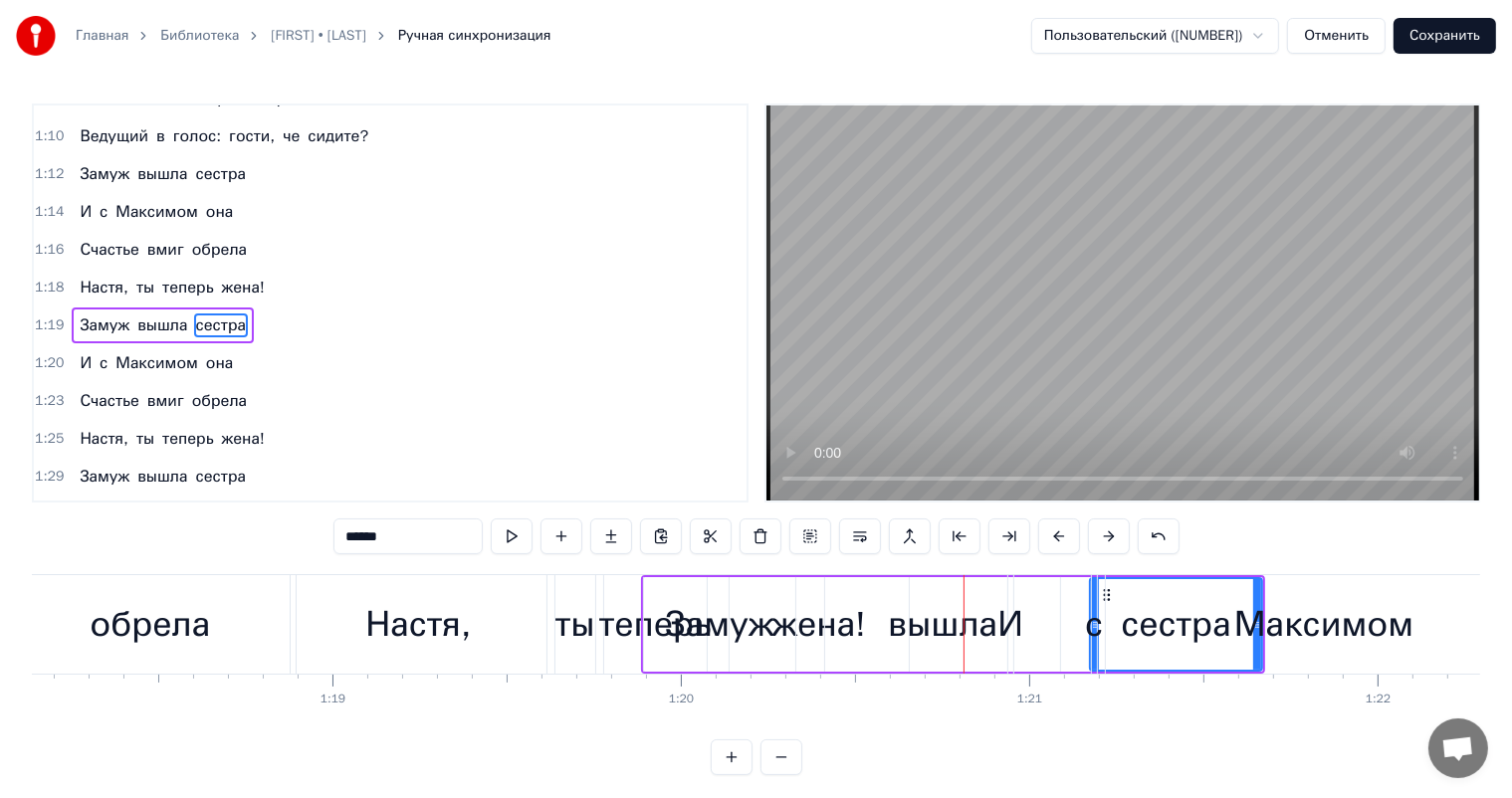 click at bounding box center [1109, 536] 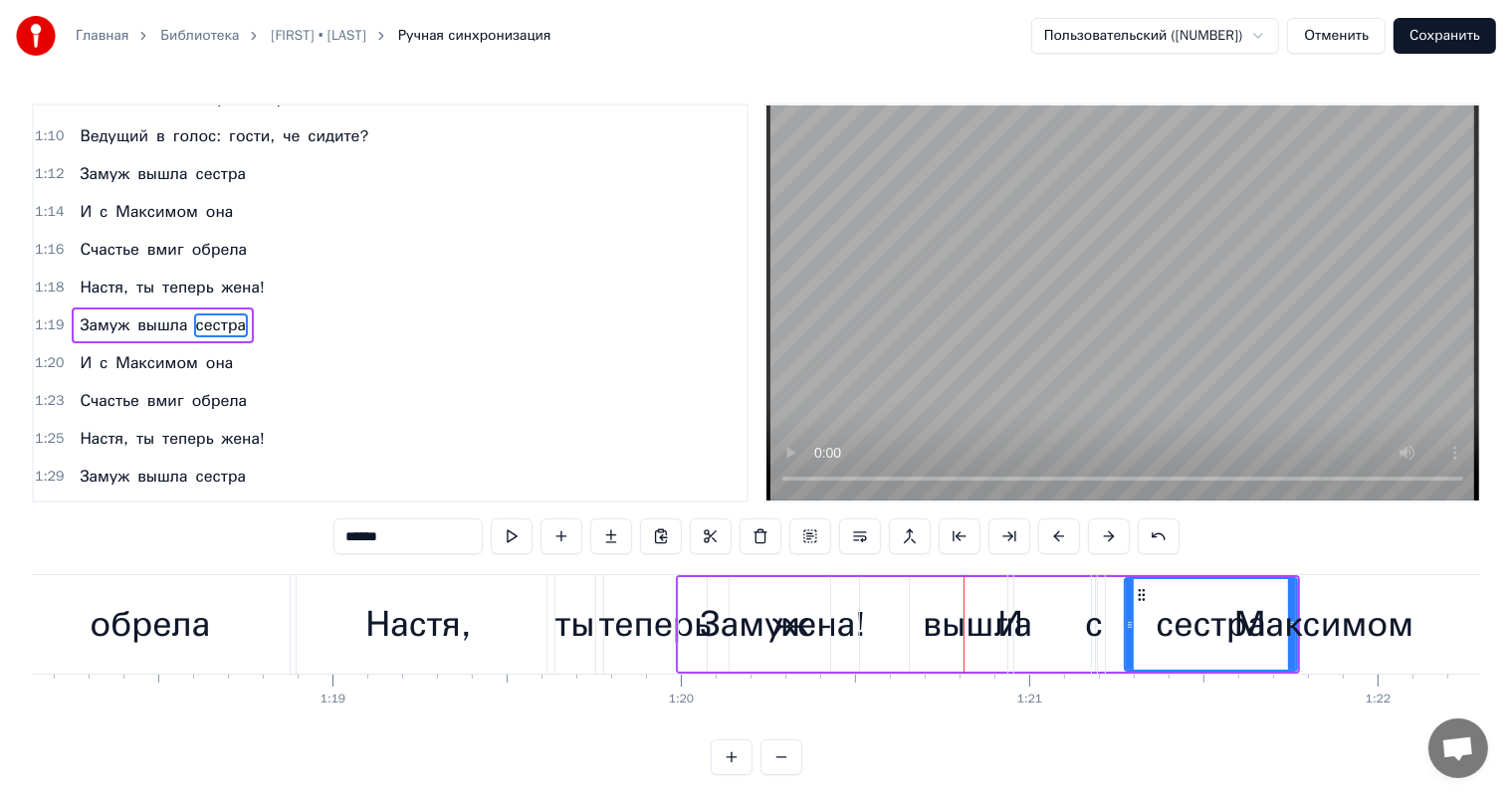 click at bounding box center [1109, 536] 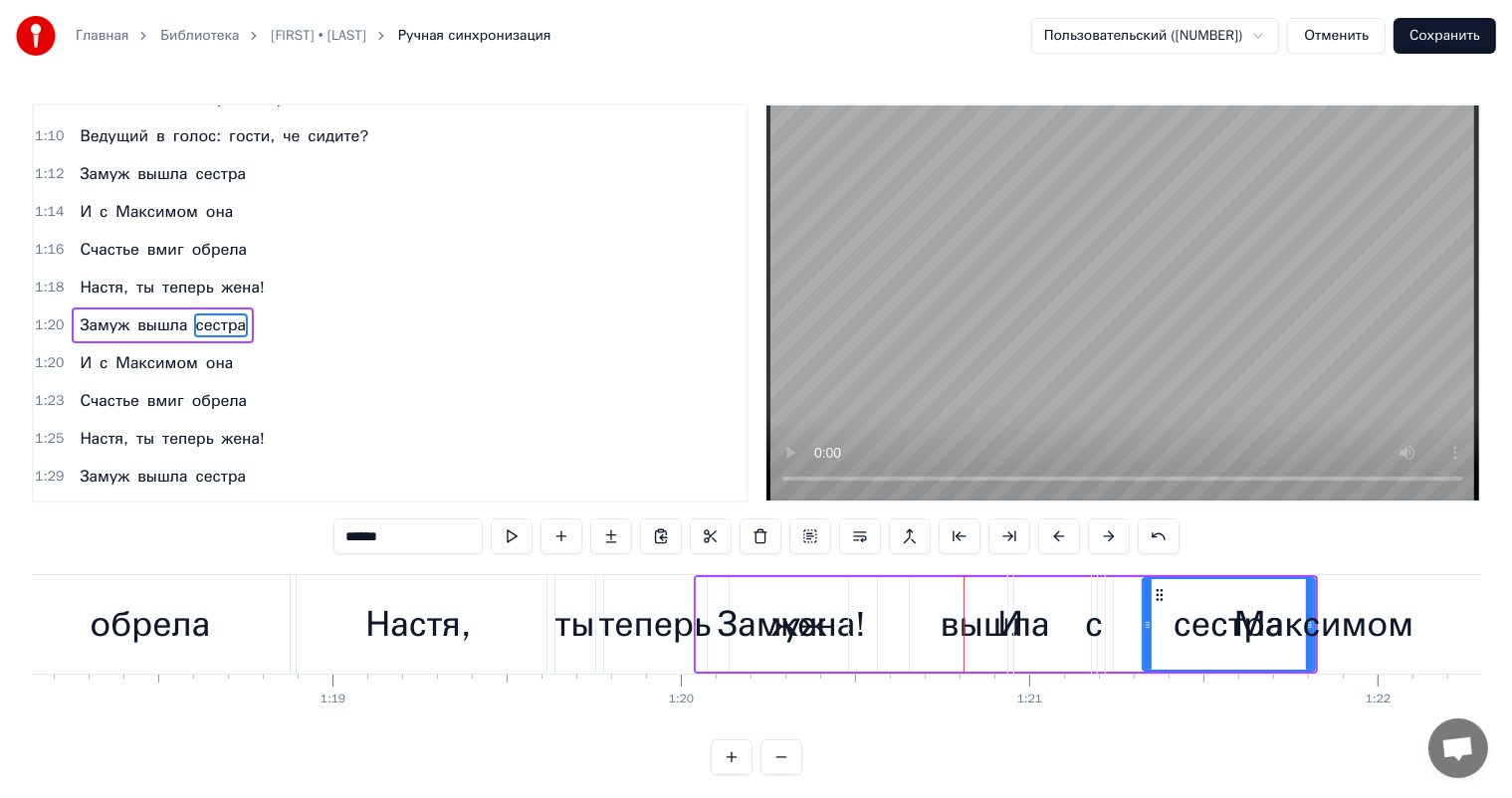 click at bounding box center [1109, 536] 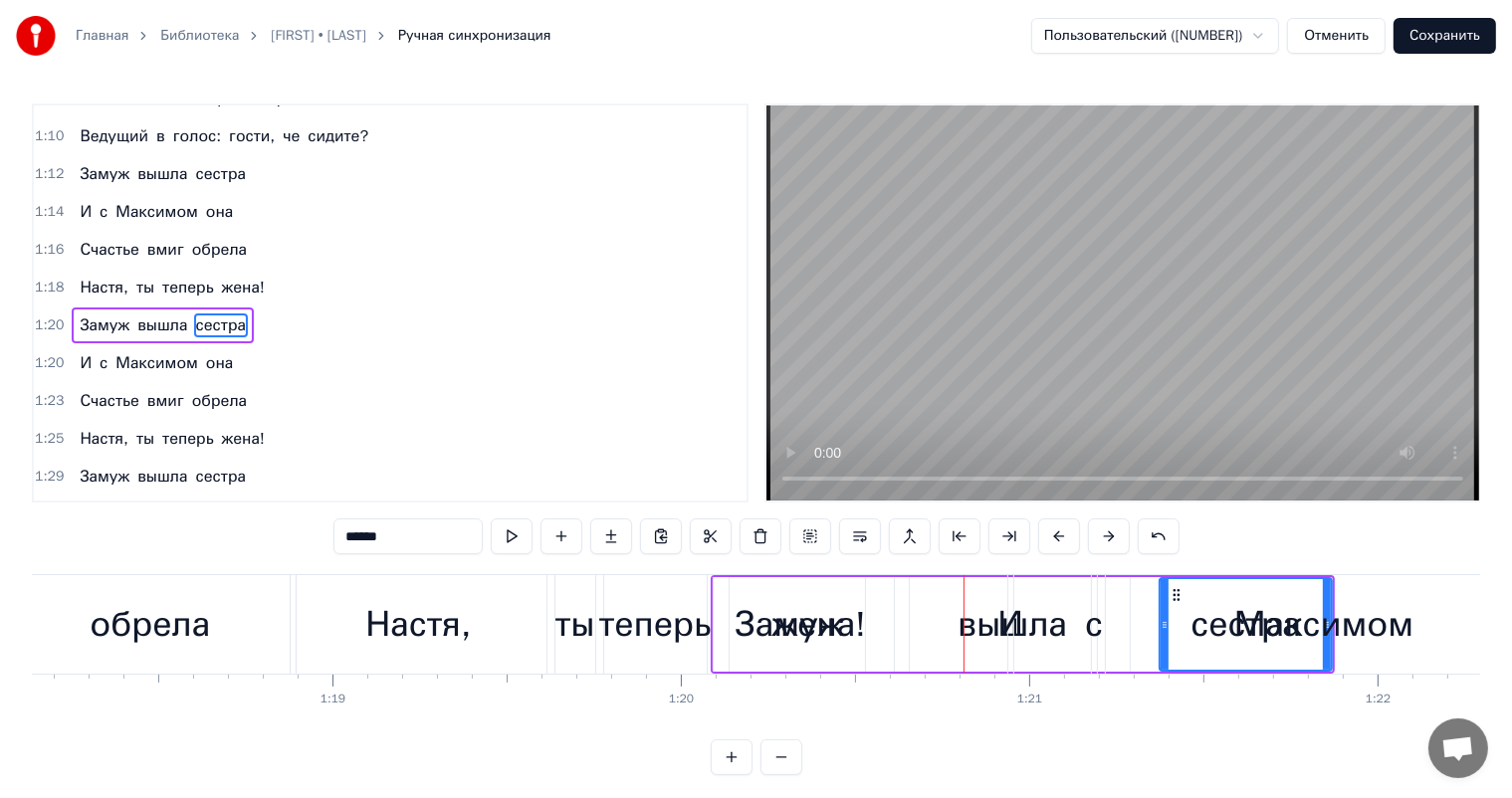 click at bounding box center [1109, 536] 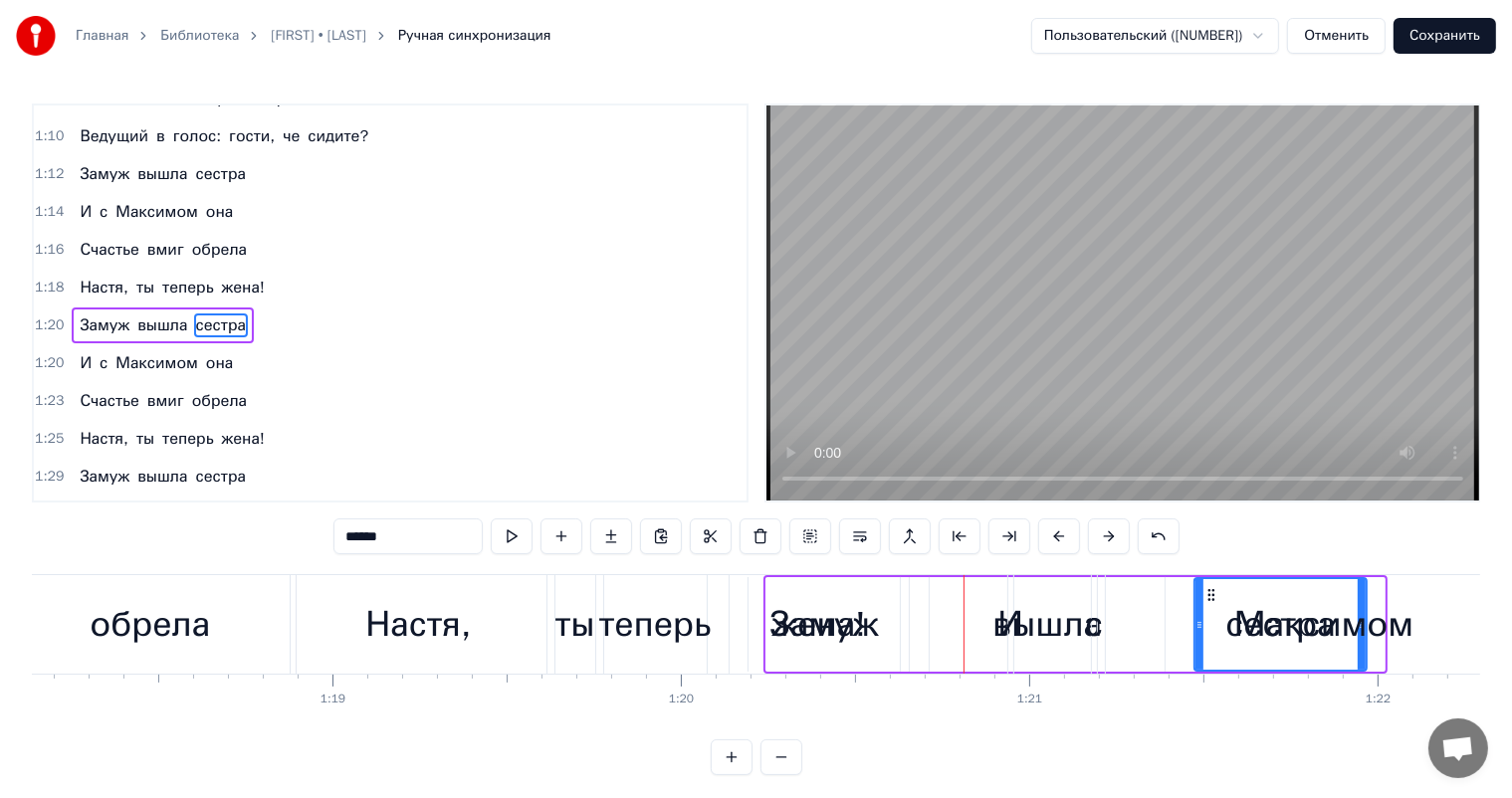click at bounding box center [1109, 536] 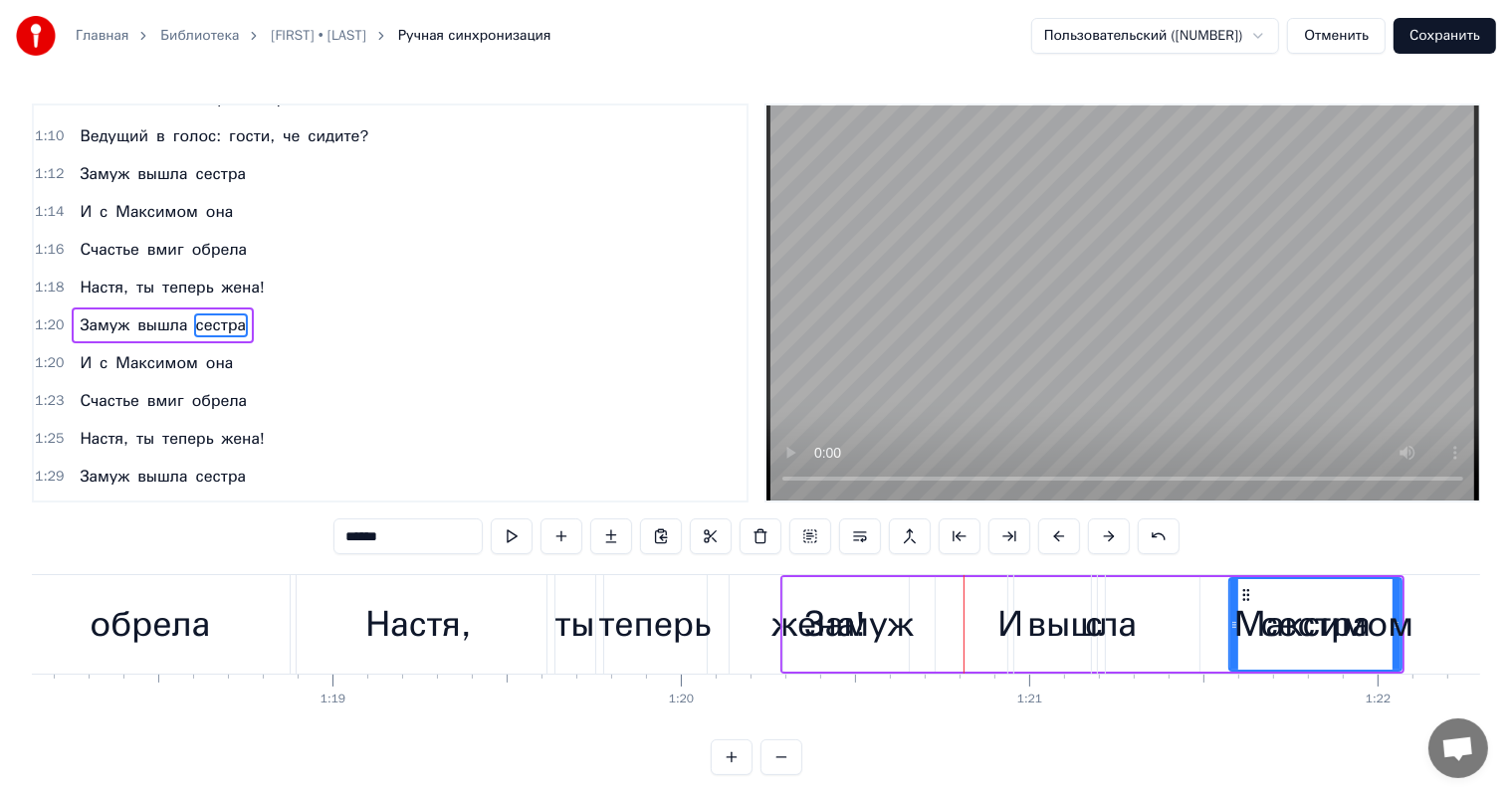 click at bounding box center (1109, 536) 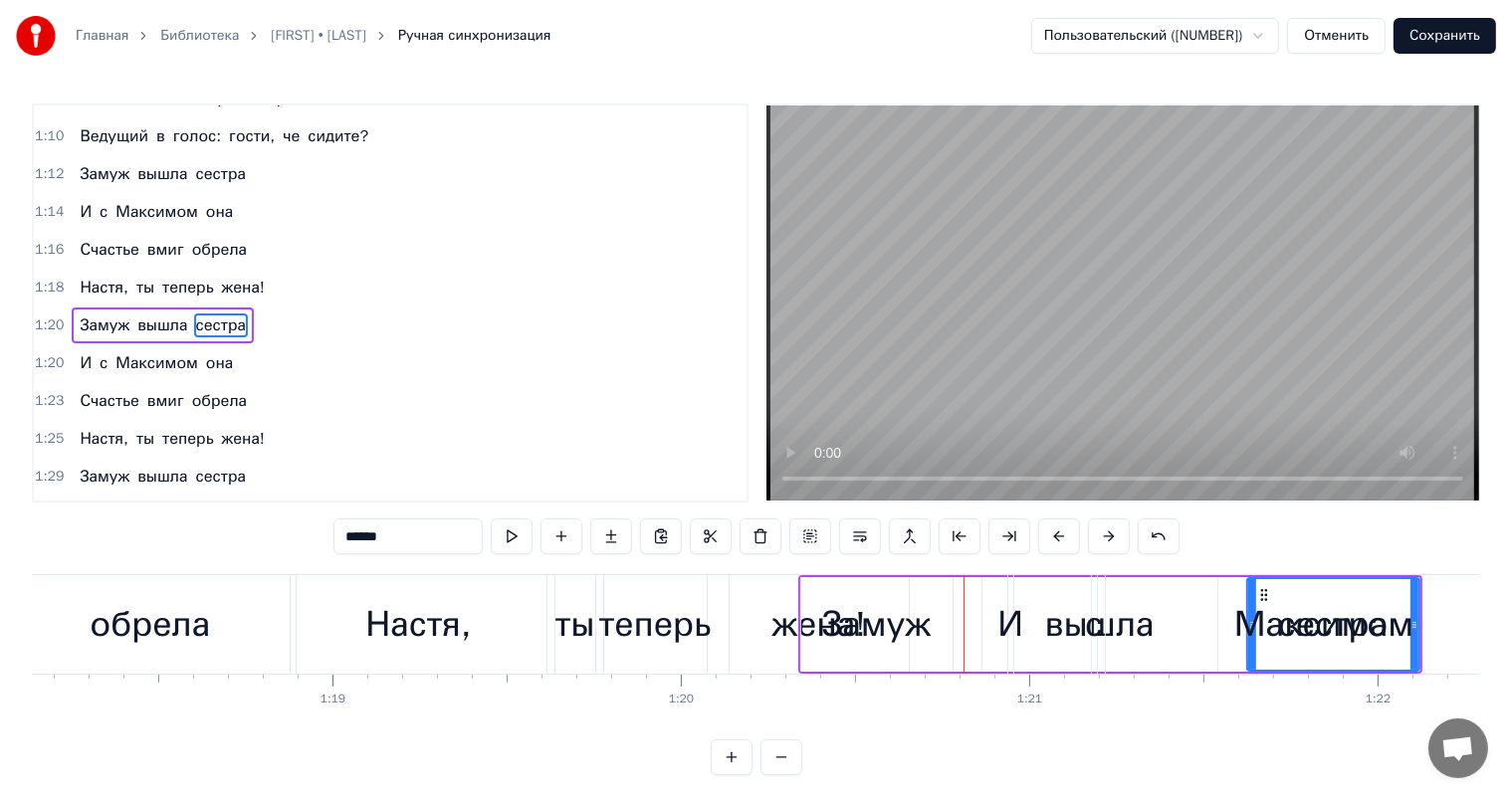 click at bounding box center (1109, 536) 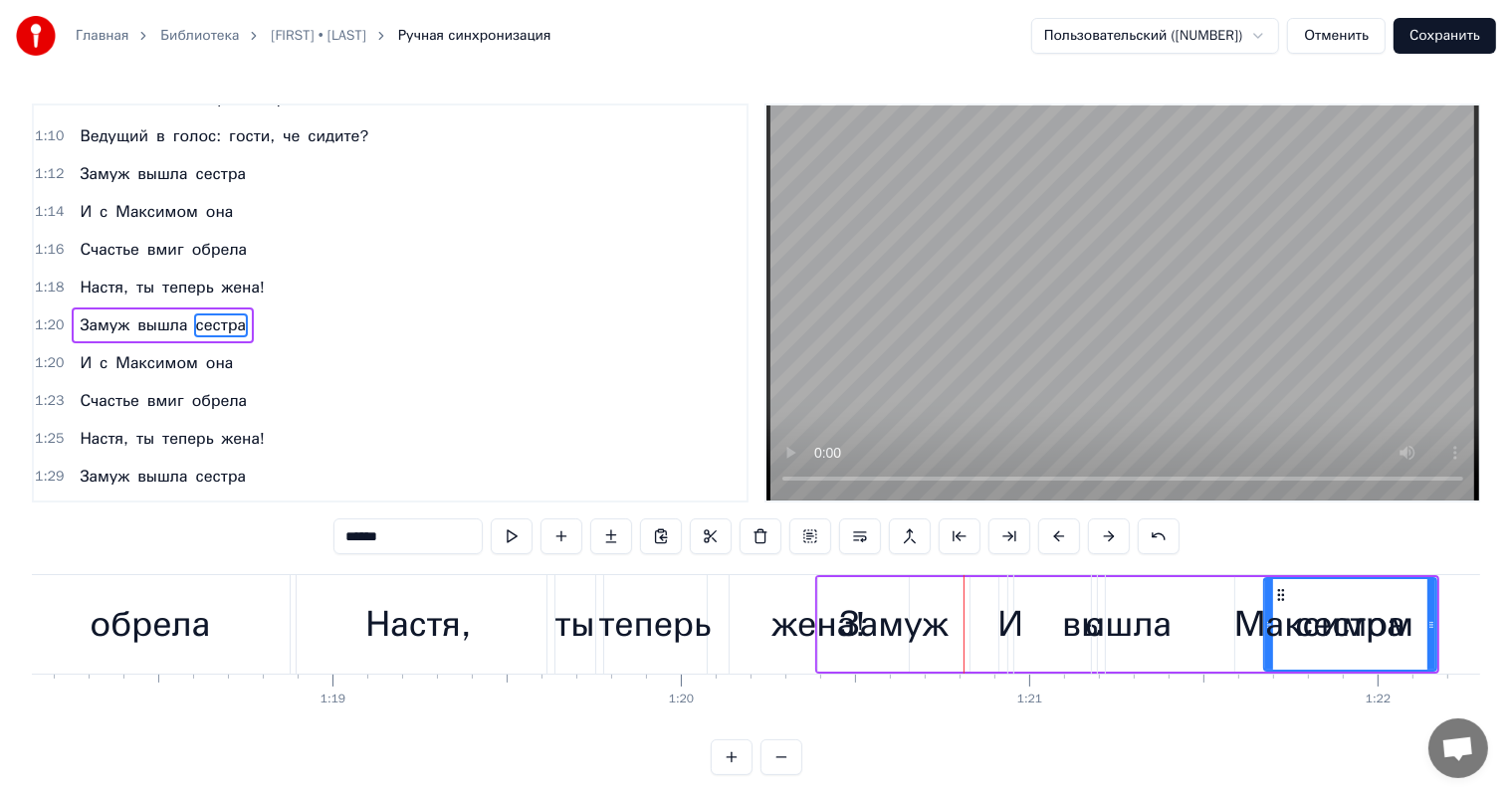 click at bounding box center [1109, 536] 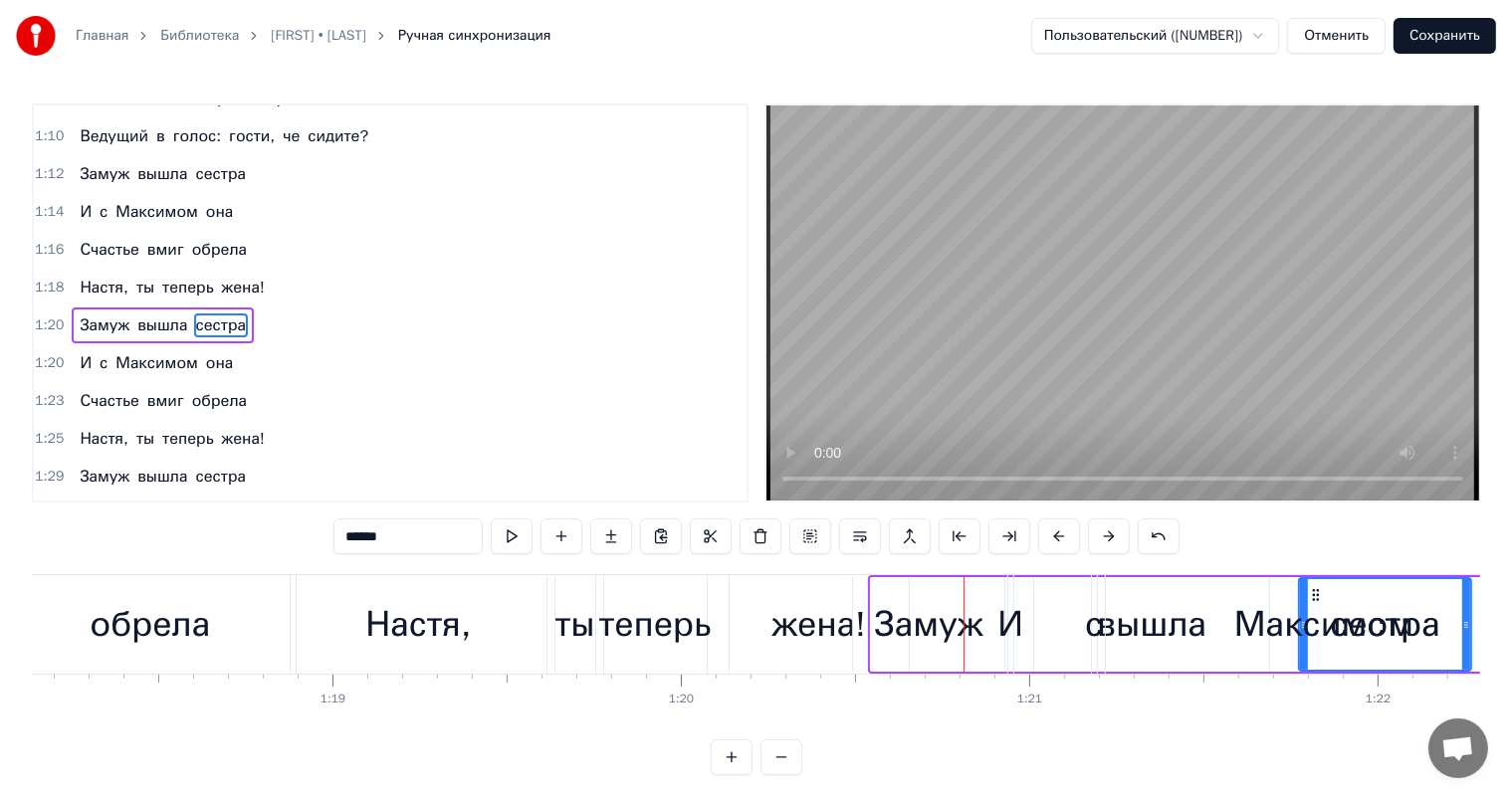 click at bounding box center [1109, 536] 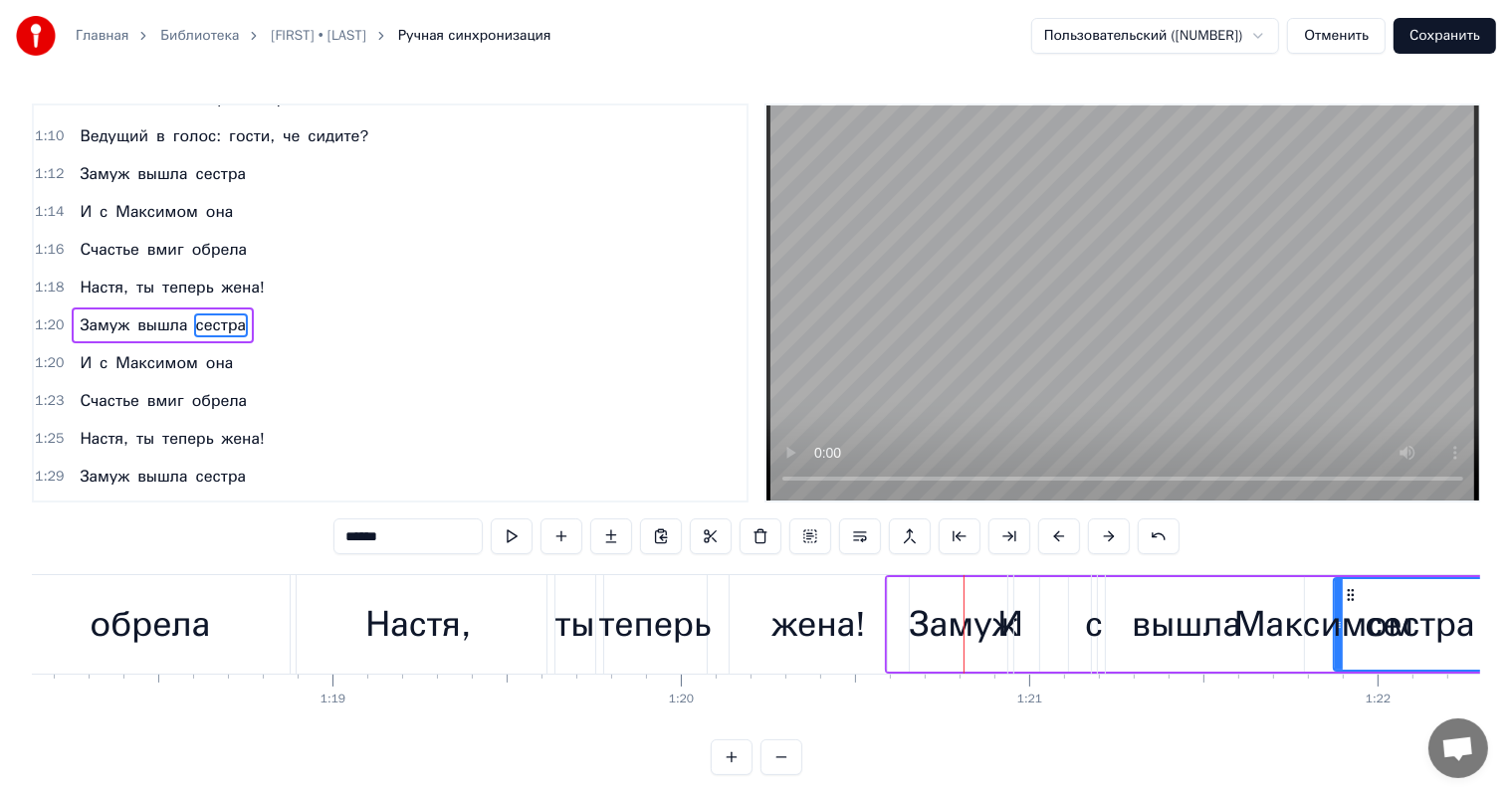 click at bounding box center [1109, 536] 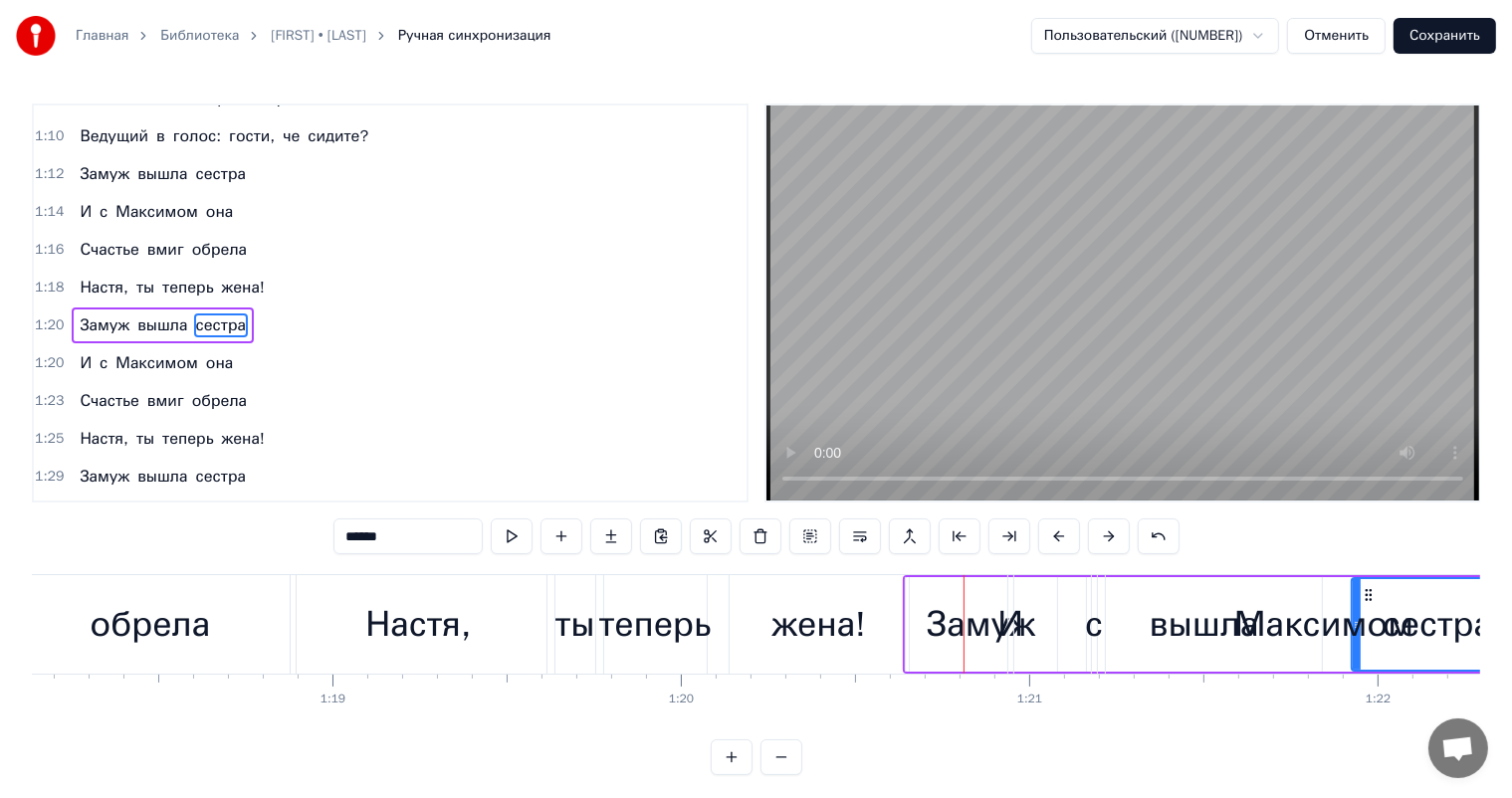 click at bounding box center [1109, 536] 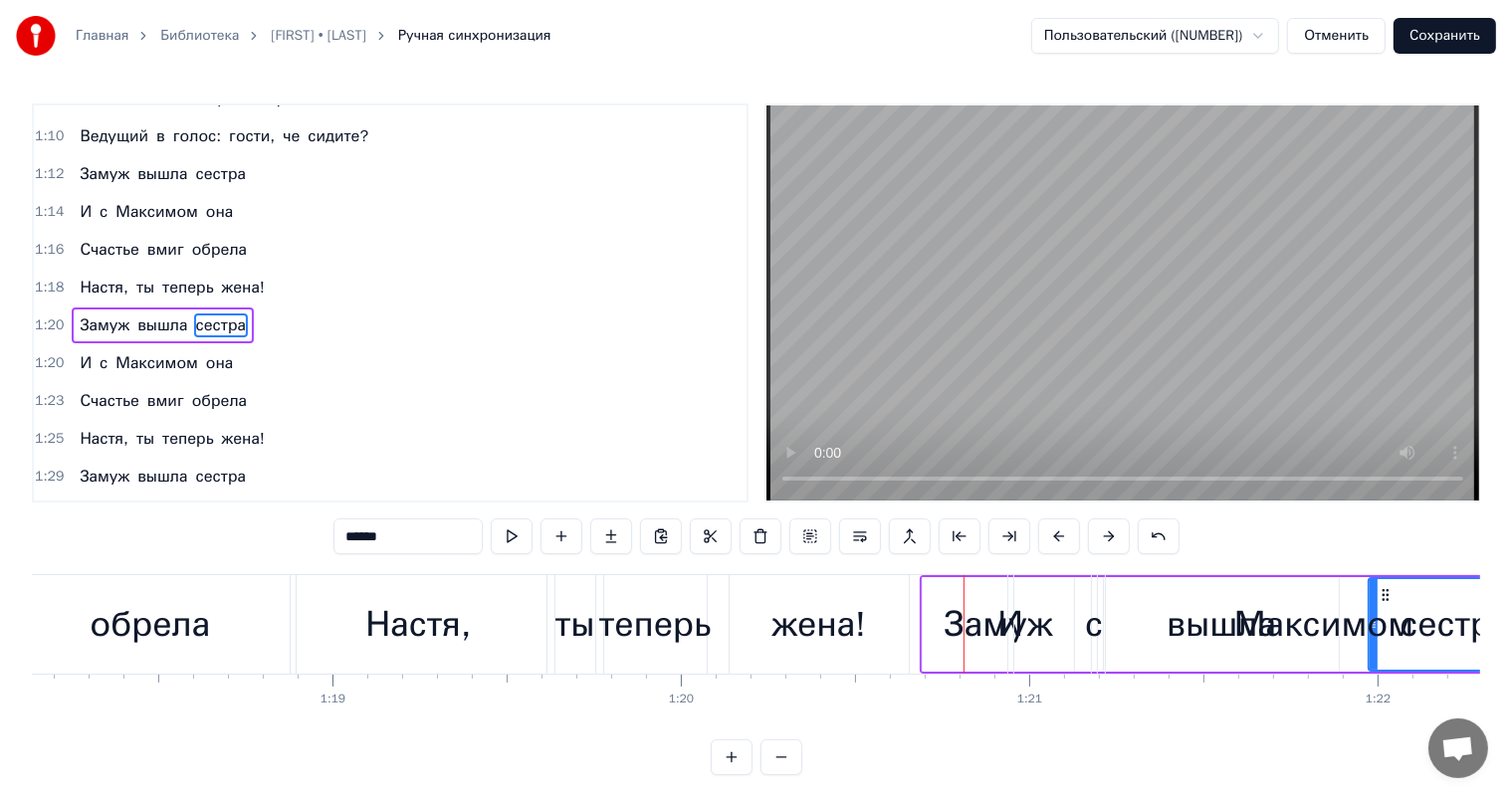 click at bounding box center [1109, 536] 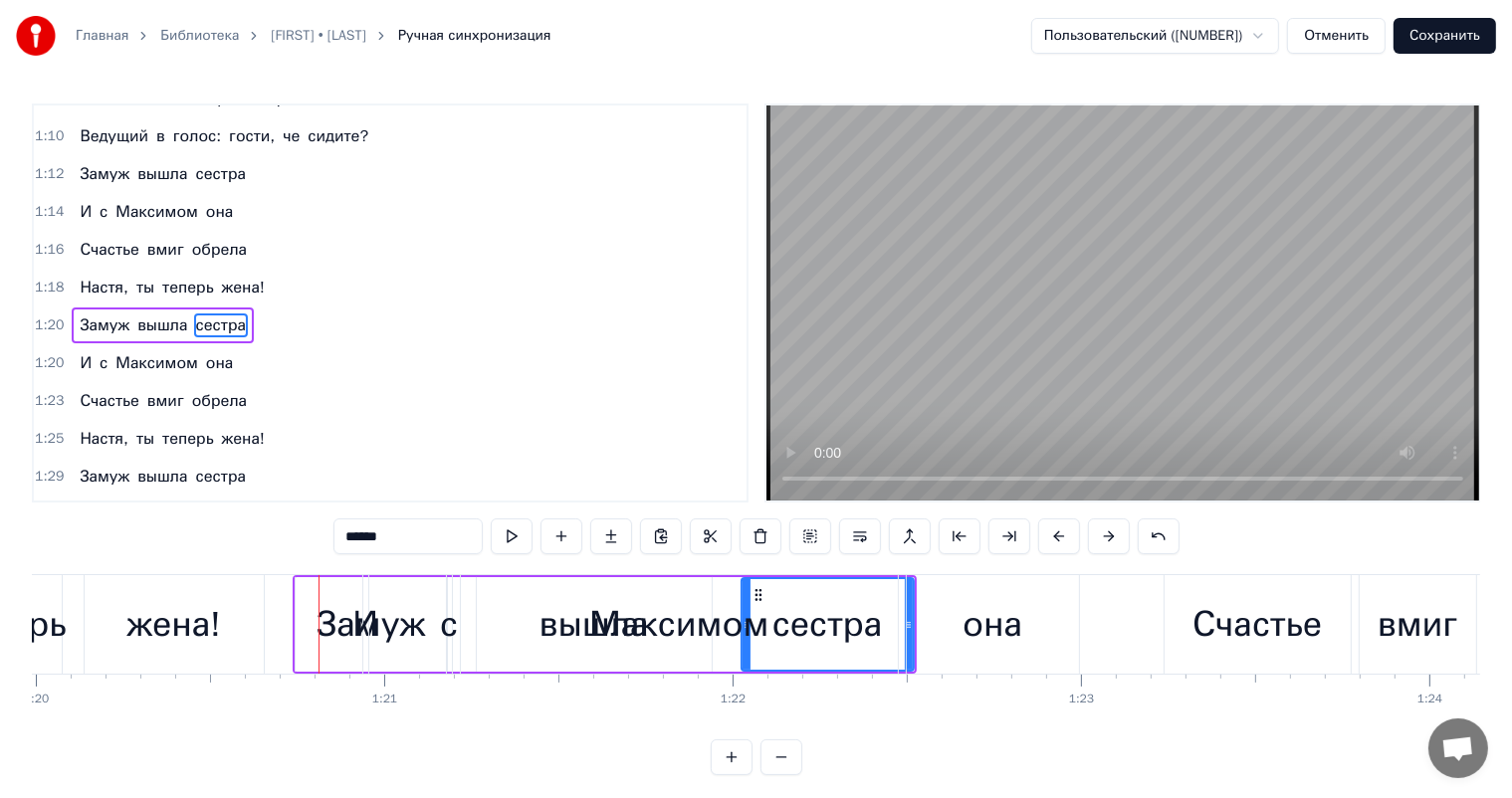 scroll, scrollTop: 0, scrollLeft: 28038, axis: horizontal 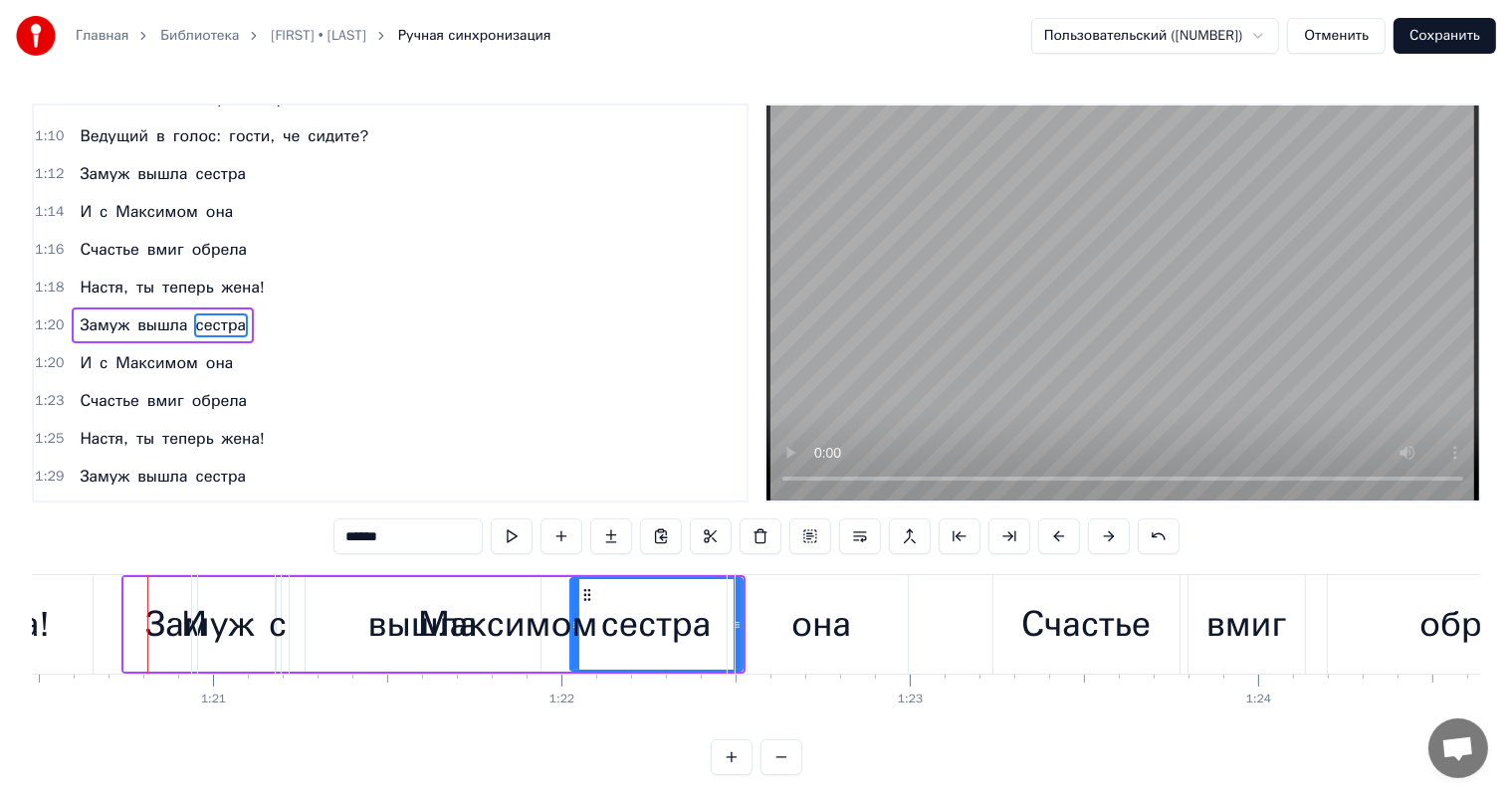 click on "Максимом" at bounding box center (508, 624) 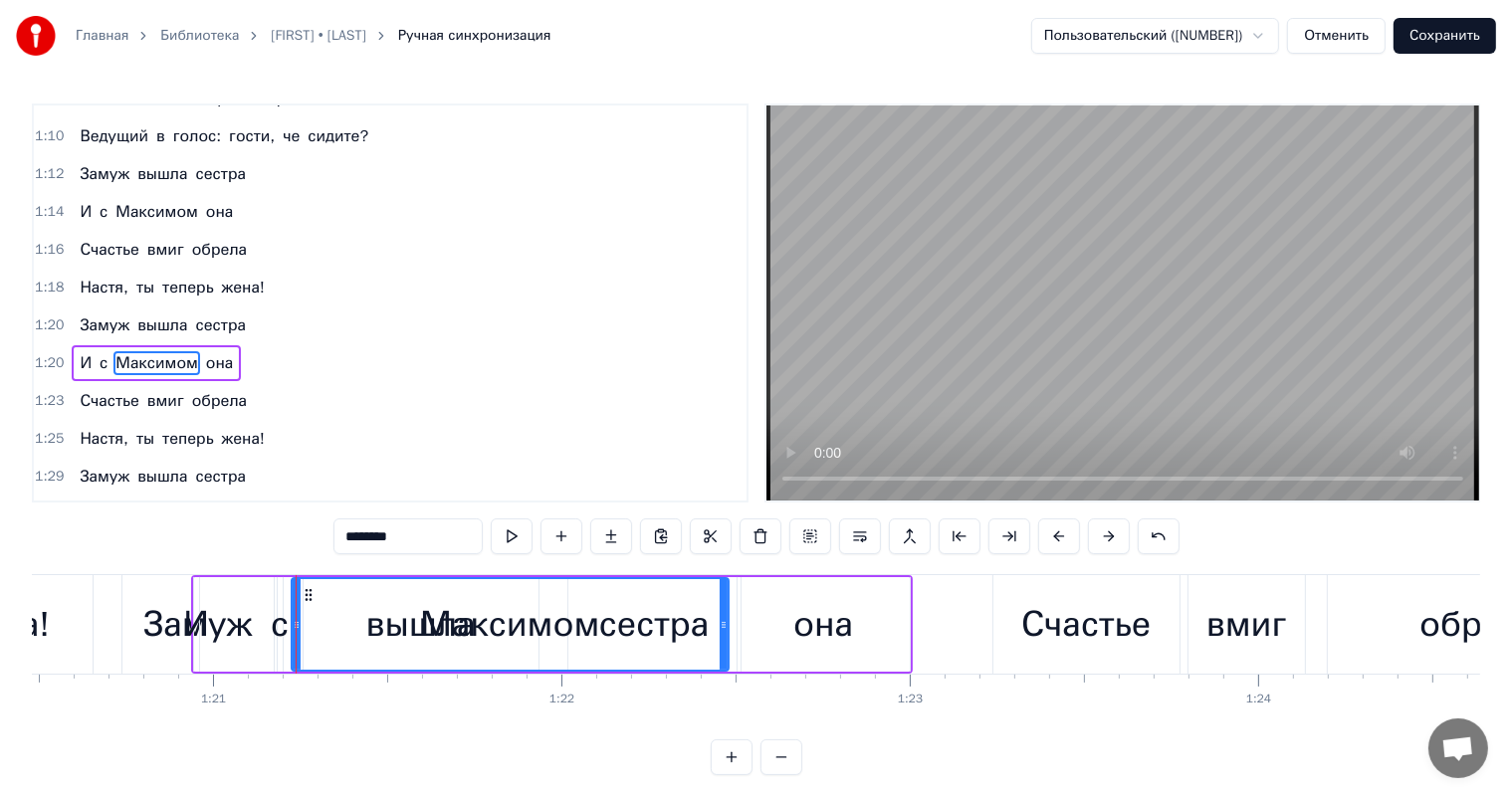 scroll, scrollTop: 479, scrollLeft: 0, axis: vertical 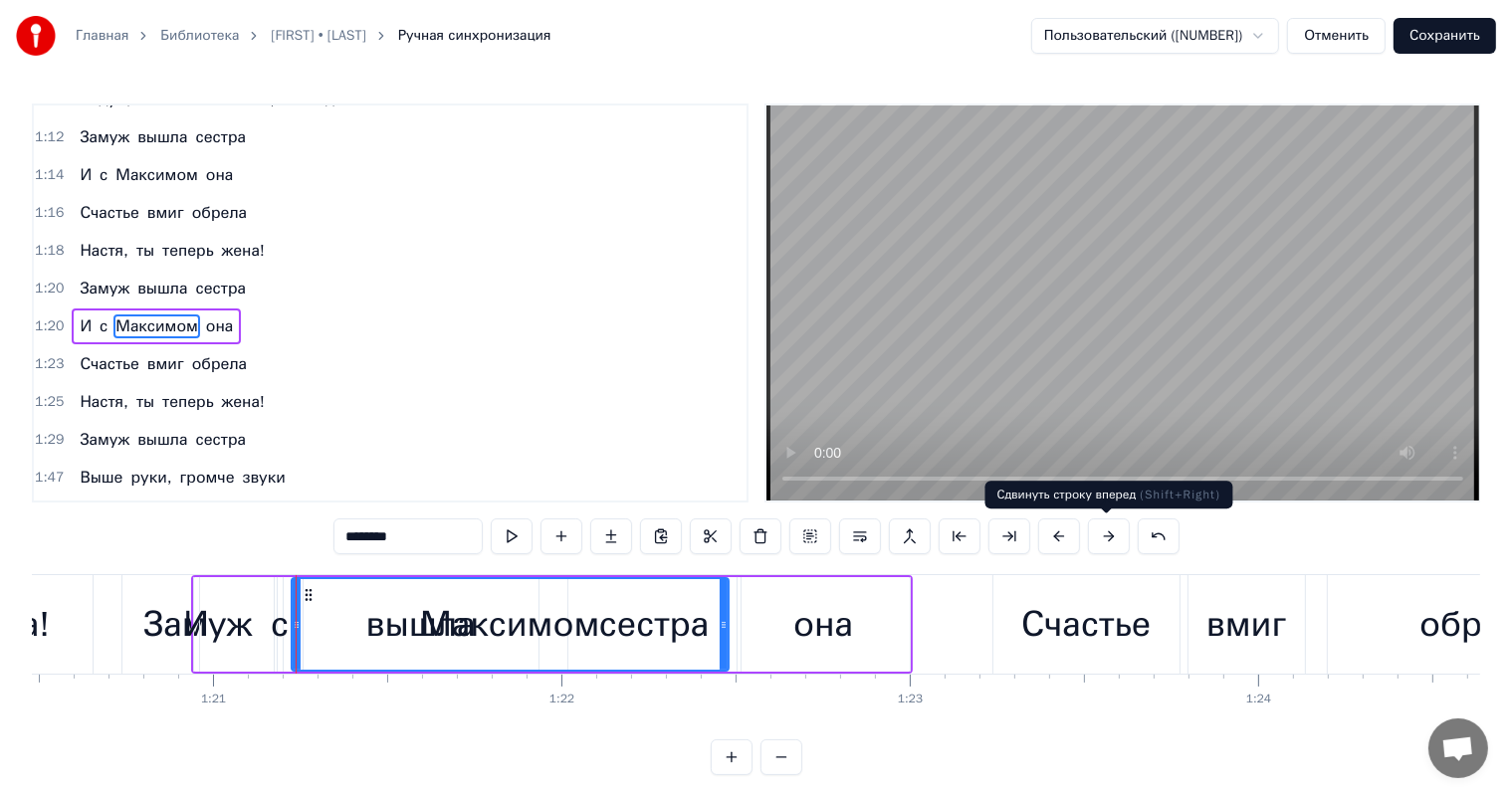 click at bounding box center [1109, 536] 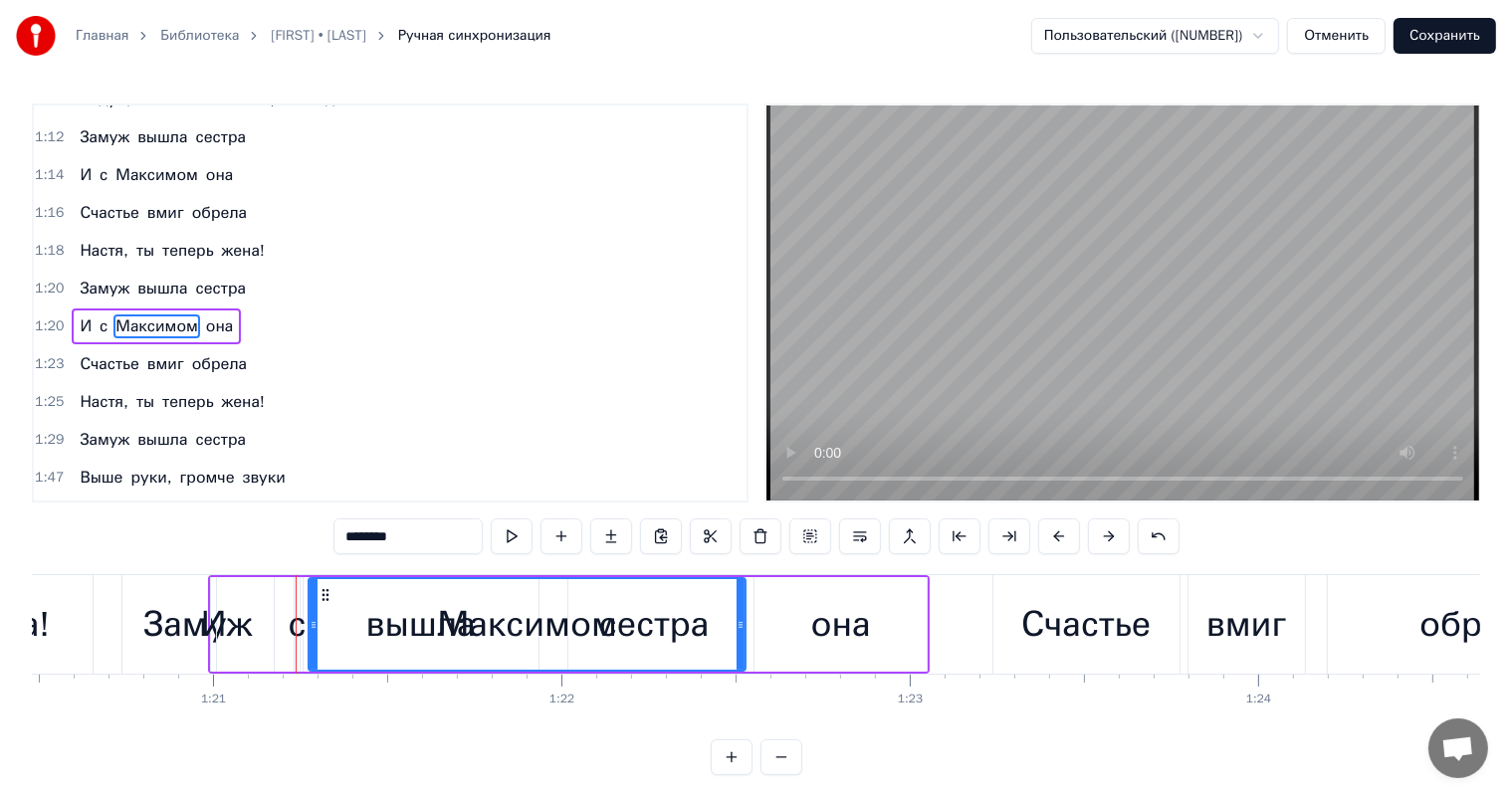click at bounding box center [1109, 536] 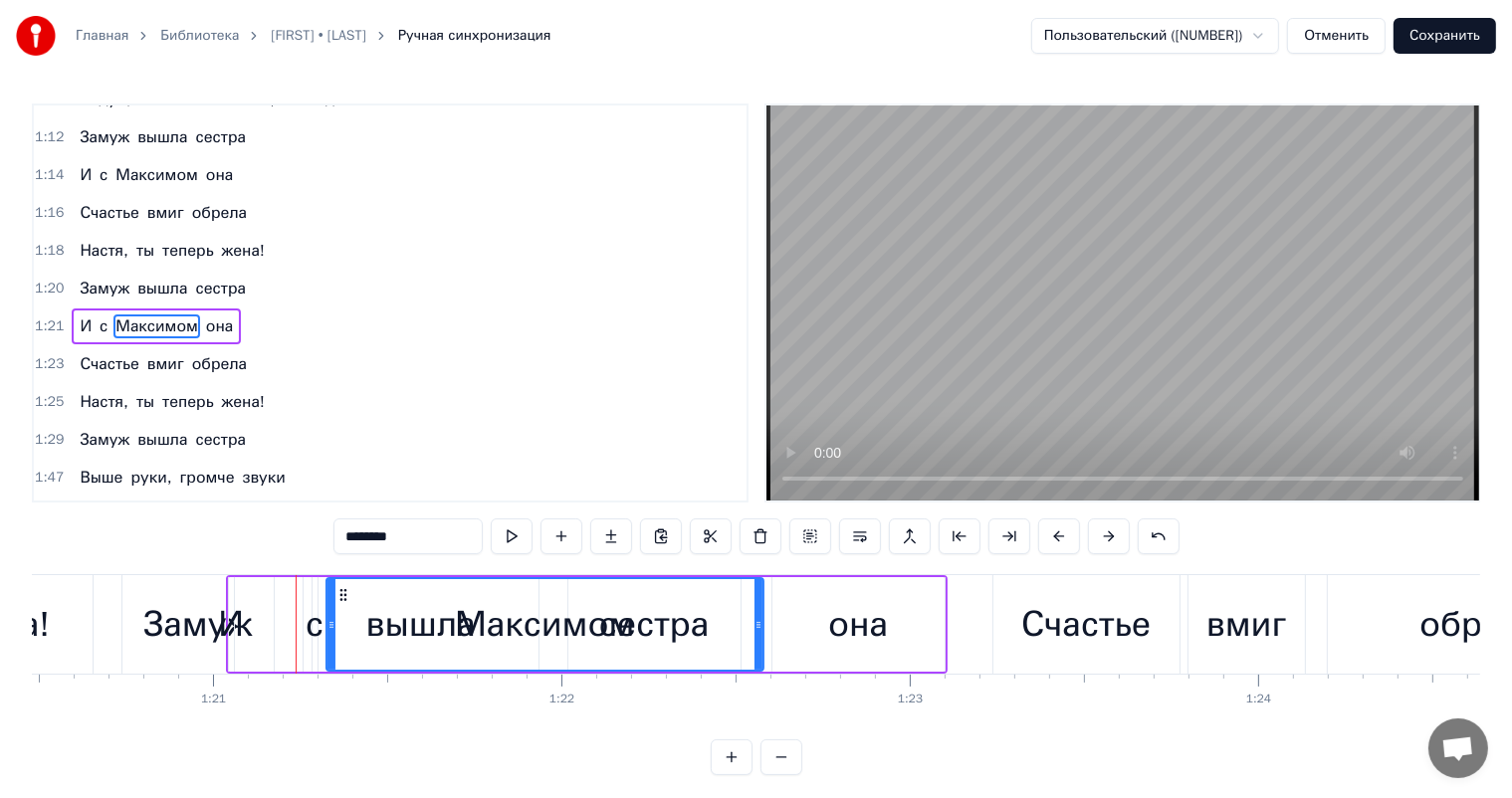 click at bounding box center [1109, 536] 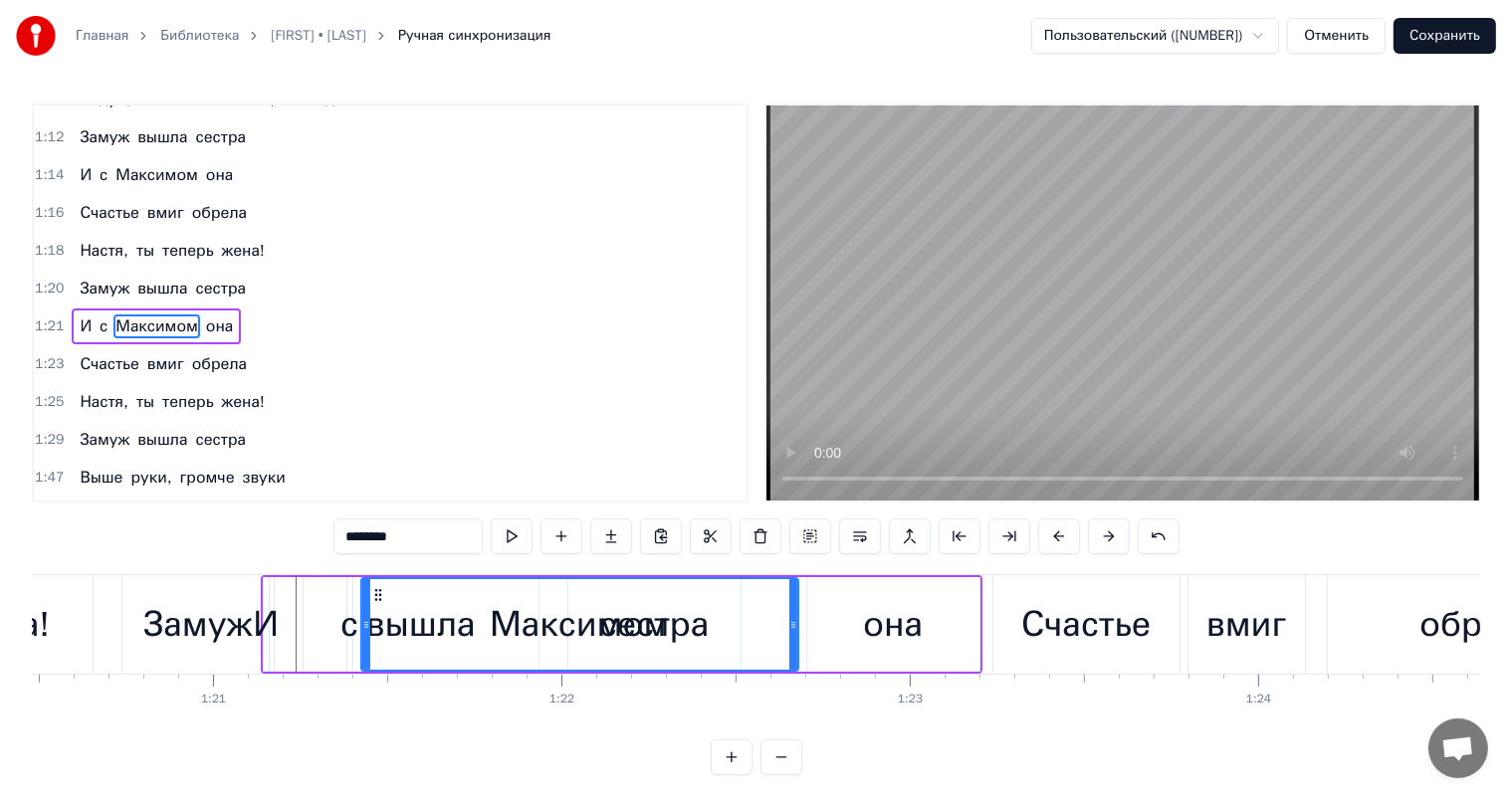 click at bounding box center (1109, 536) 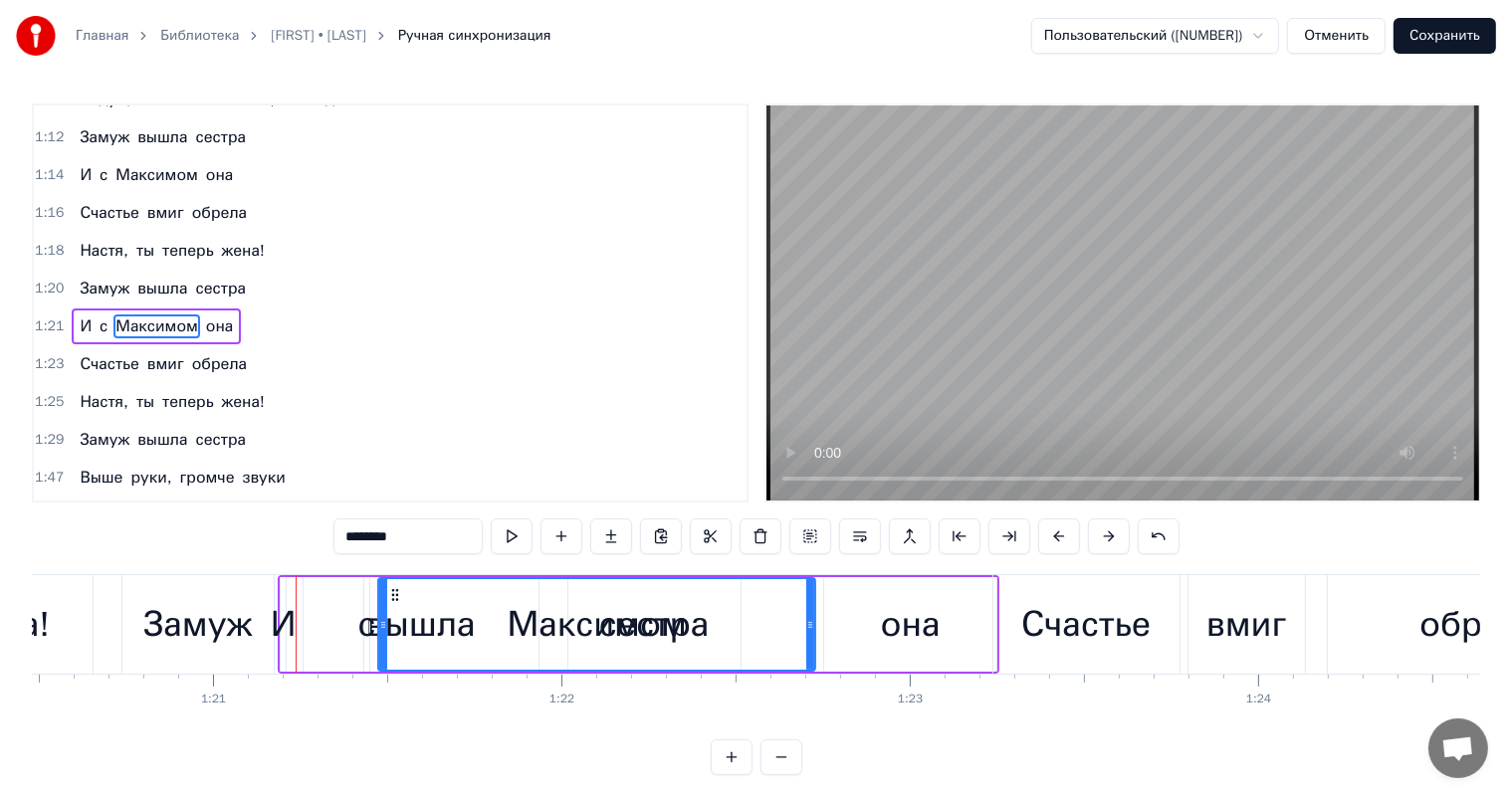 click at bounding box center [1109, 536] 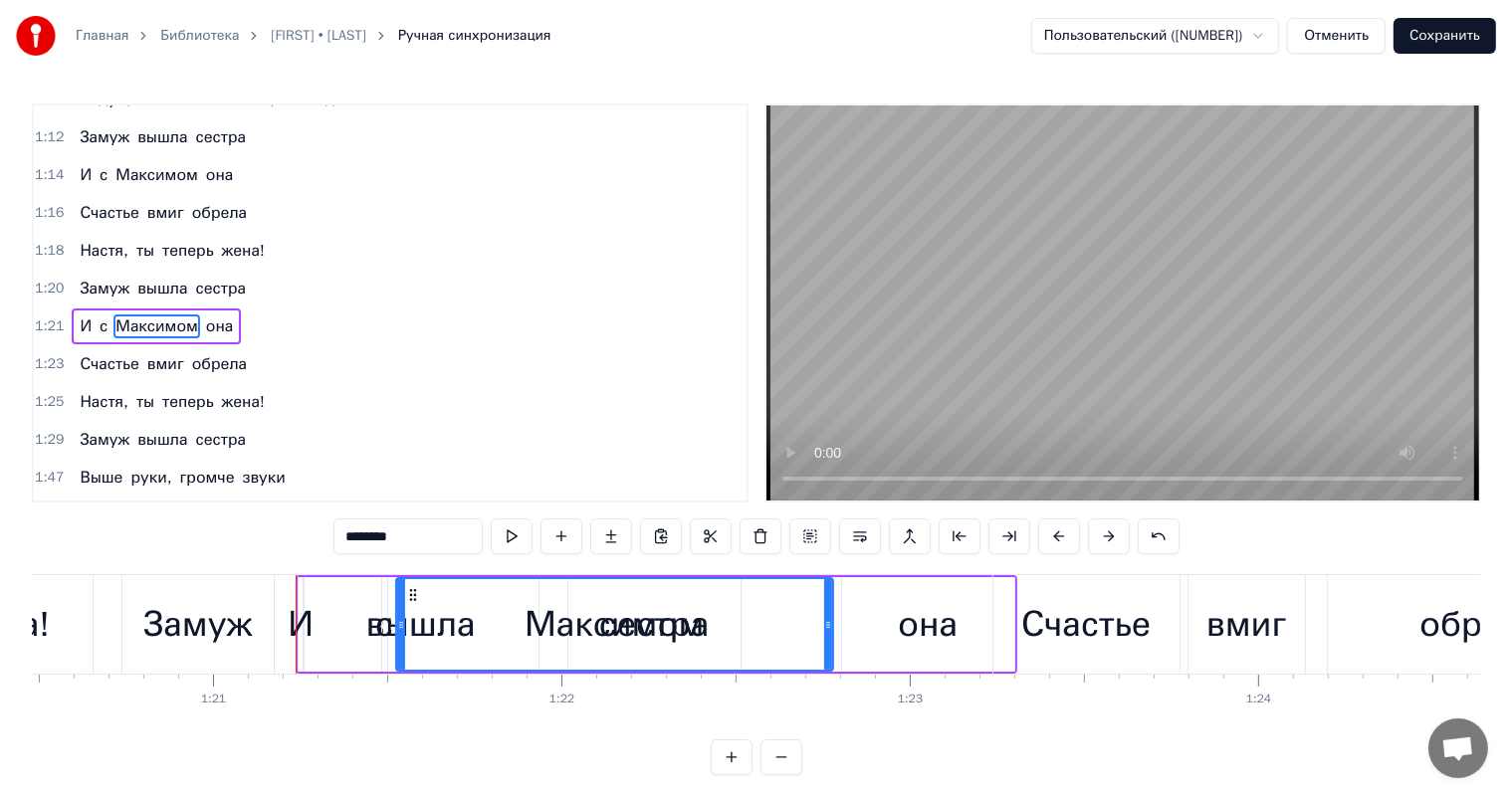 click at bounding box center [1109, 536] 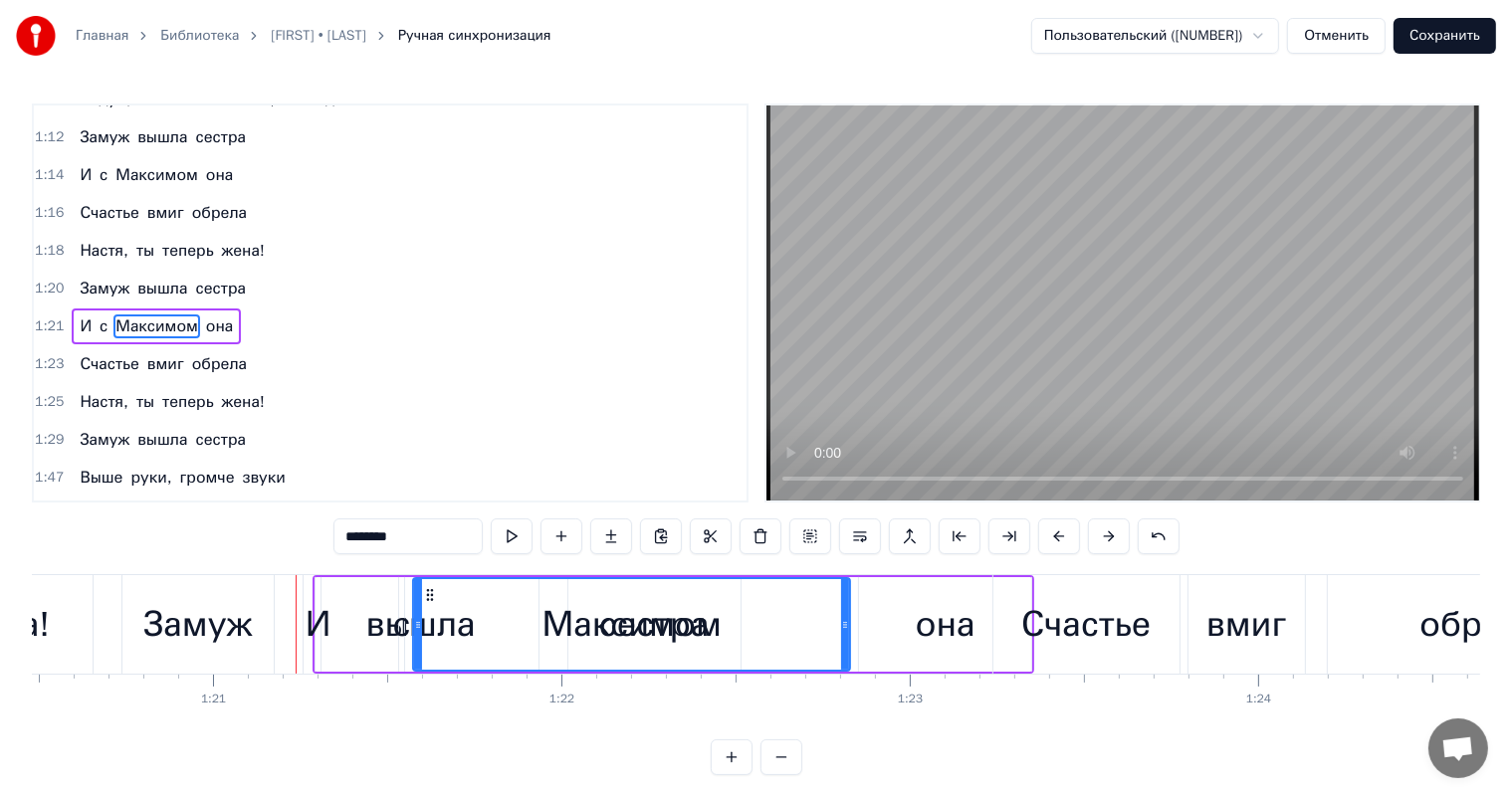 click at bounding box center [1109, 536] 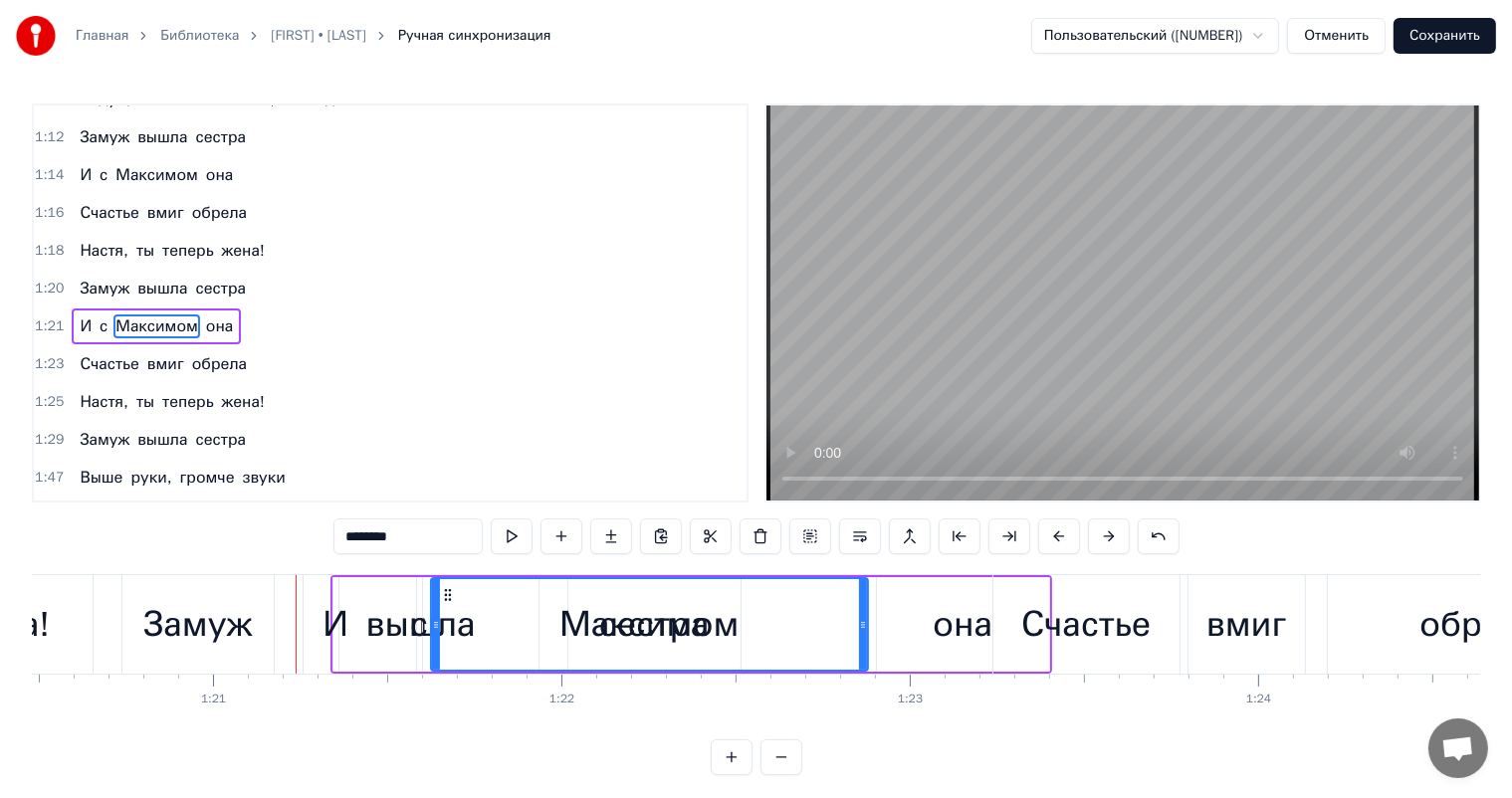 click at bounding box center (1109, 536) 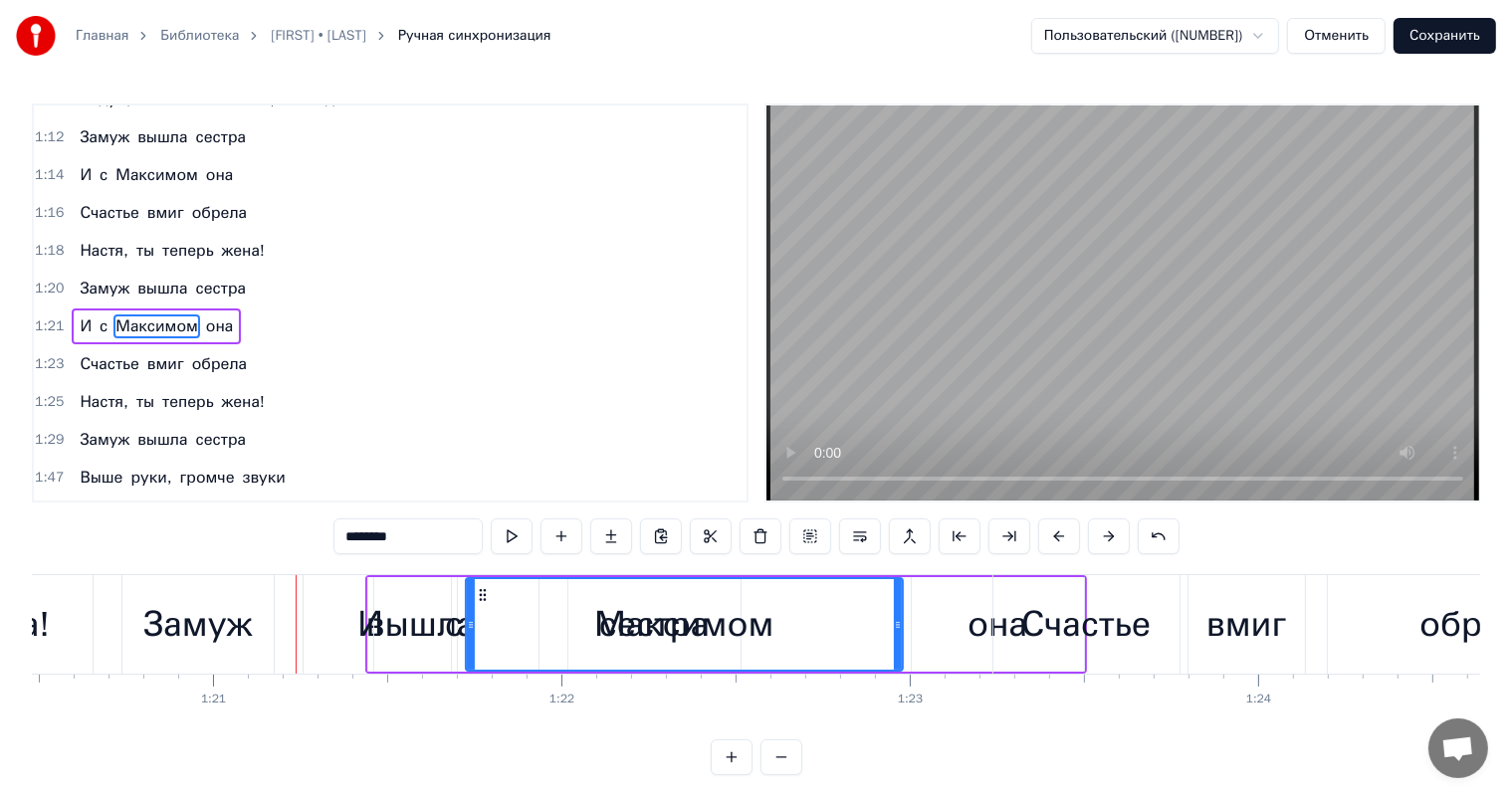 click at bounding box center (1109, 536) 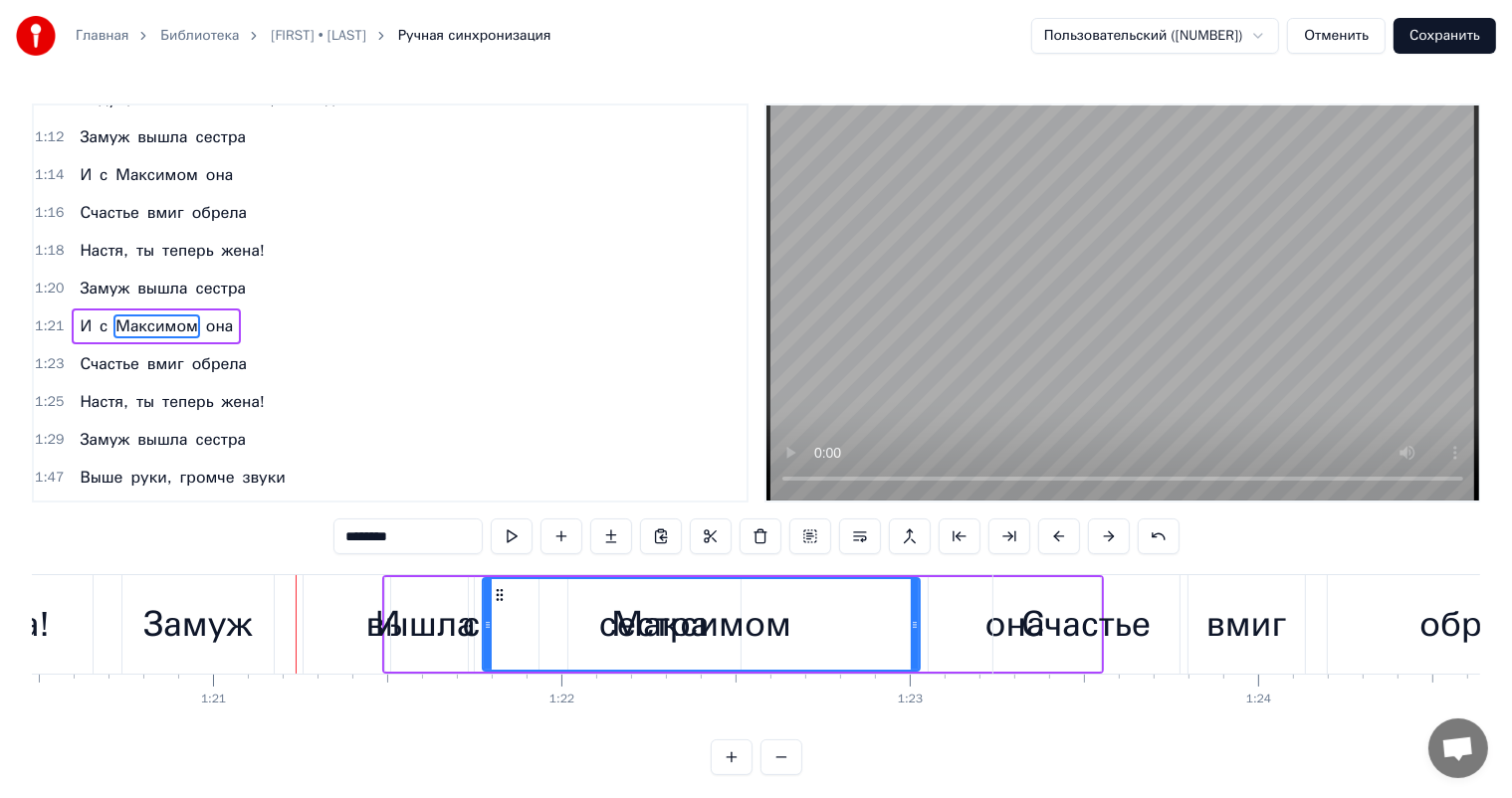 click at bounding box center (1109, 536) 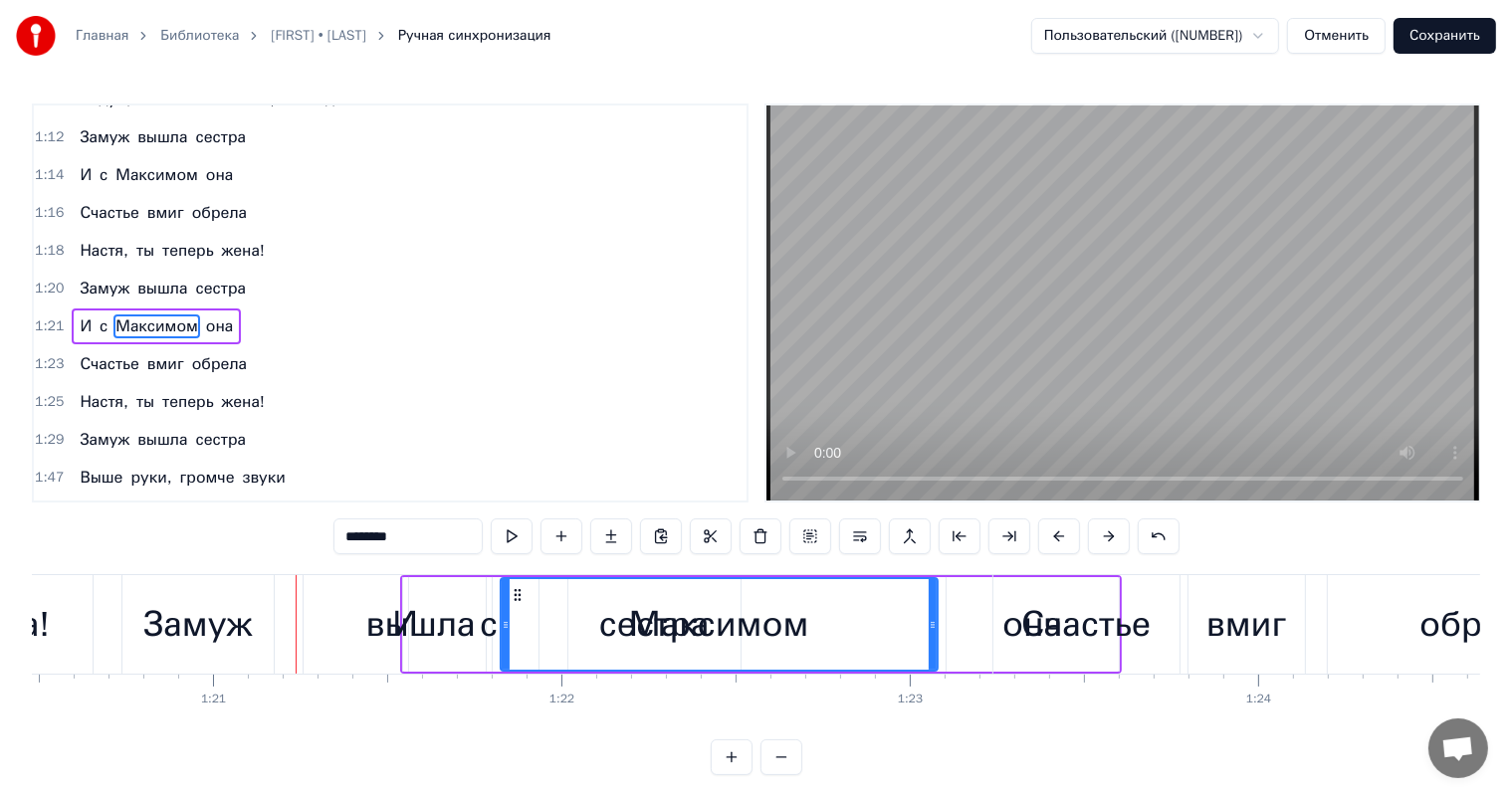 click at bounding box center (1109, 536) 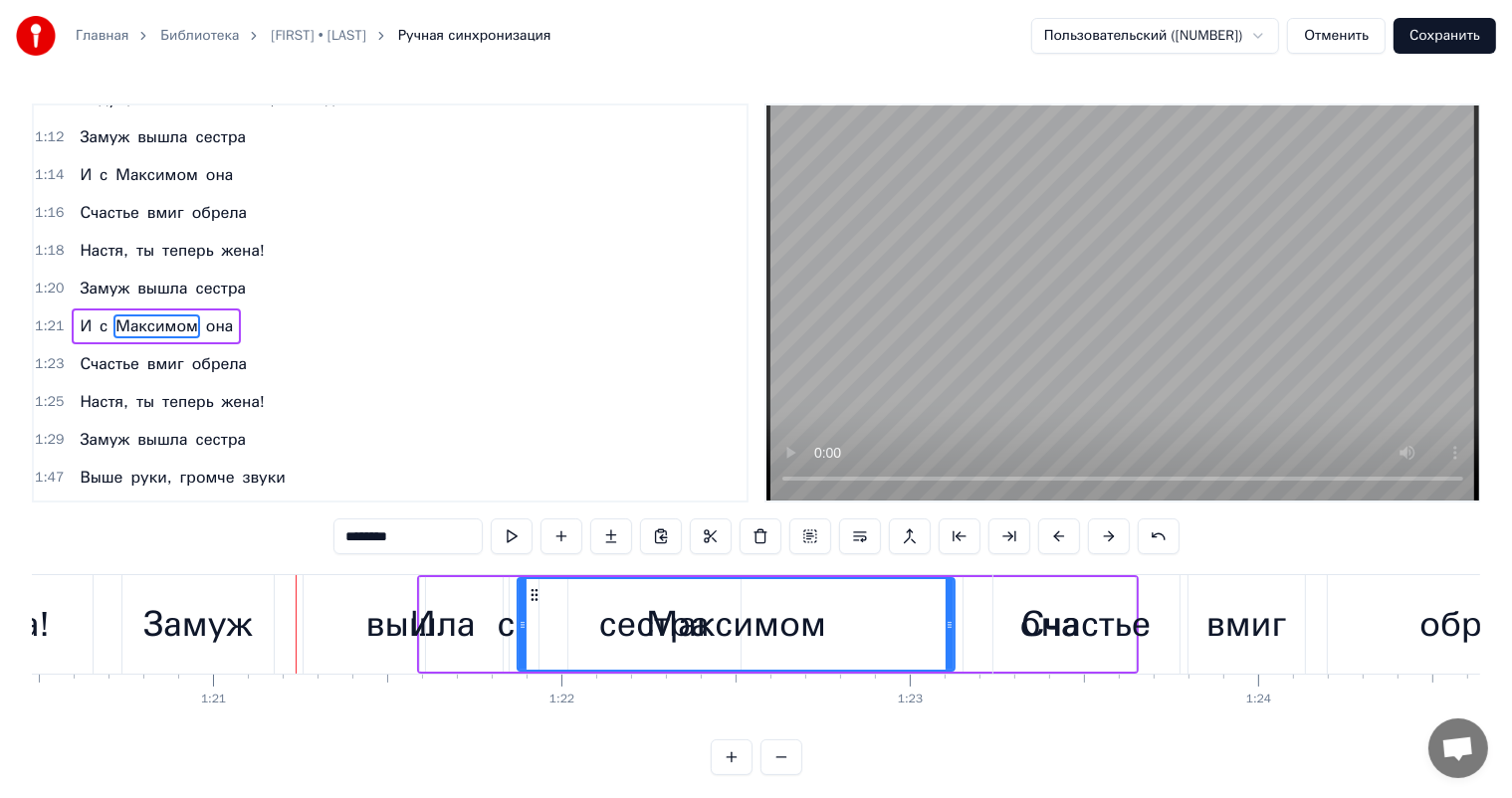 click at bounding box center (1109, 536) 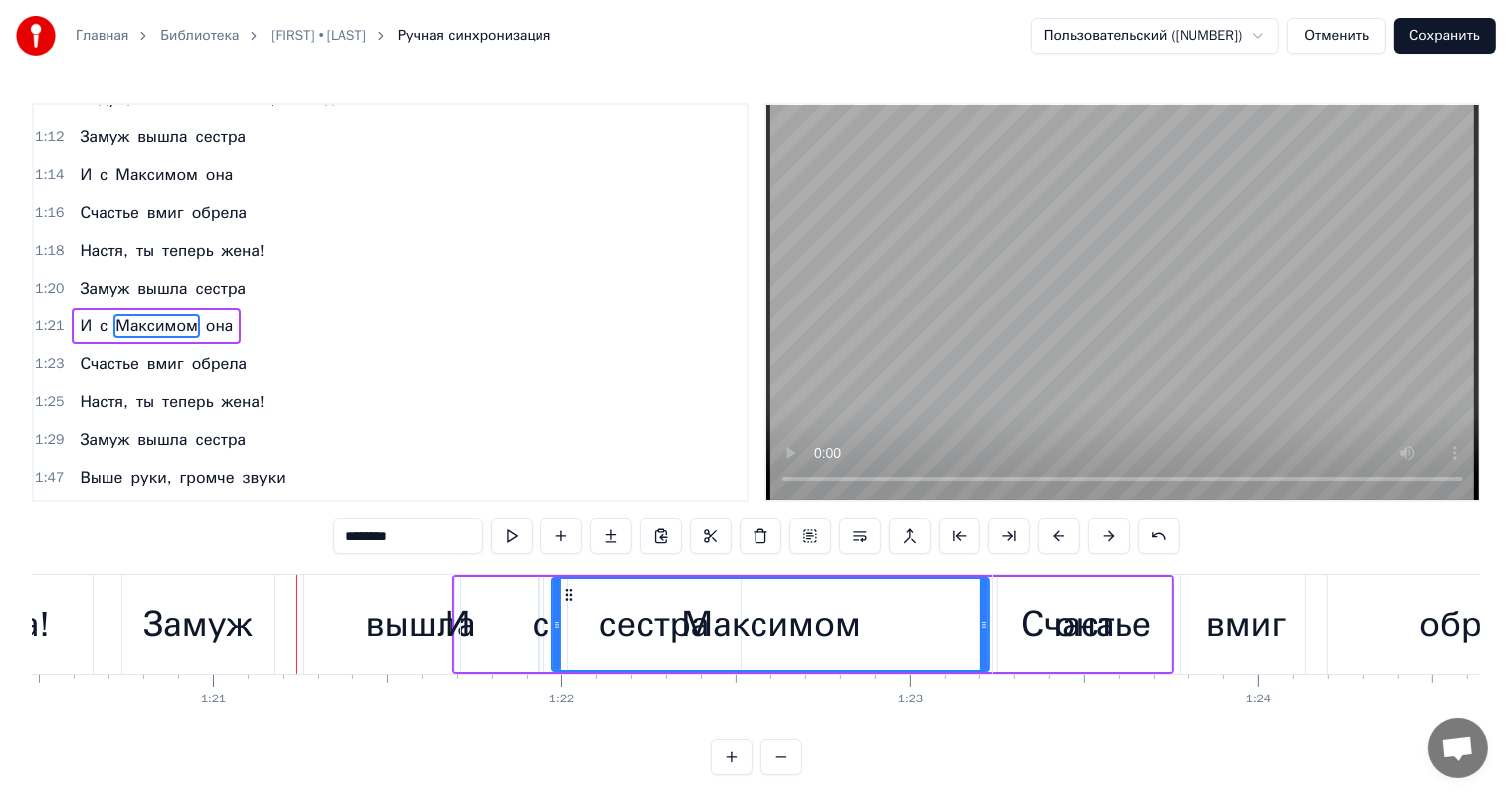 click at bounding box center (1109, 536) 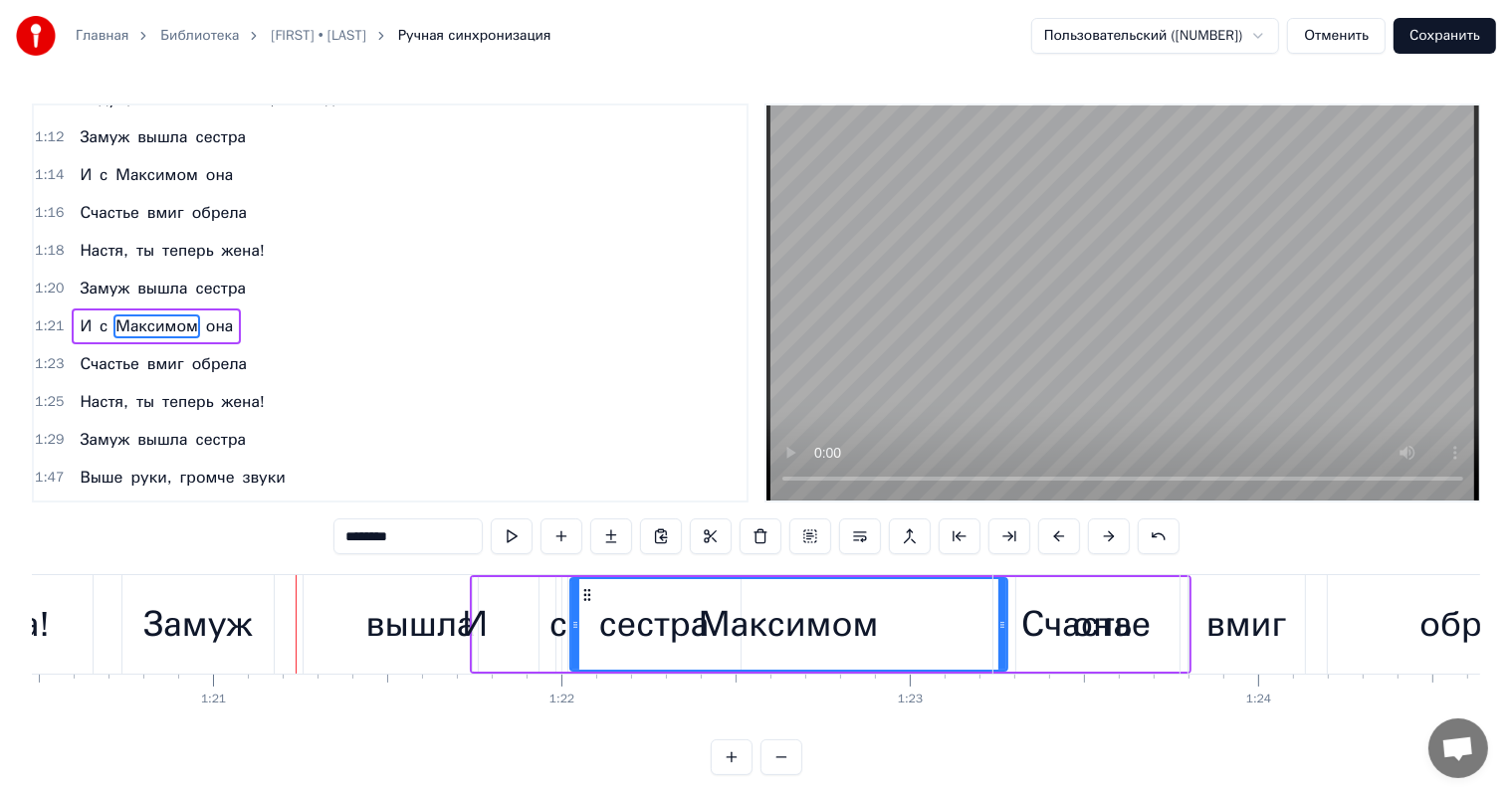 click at bounding box center [1109, 536] 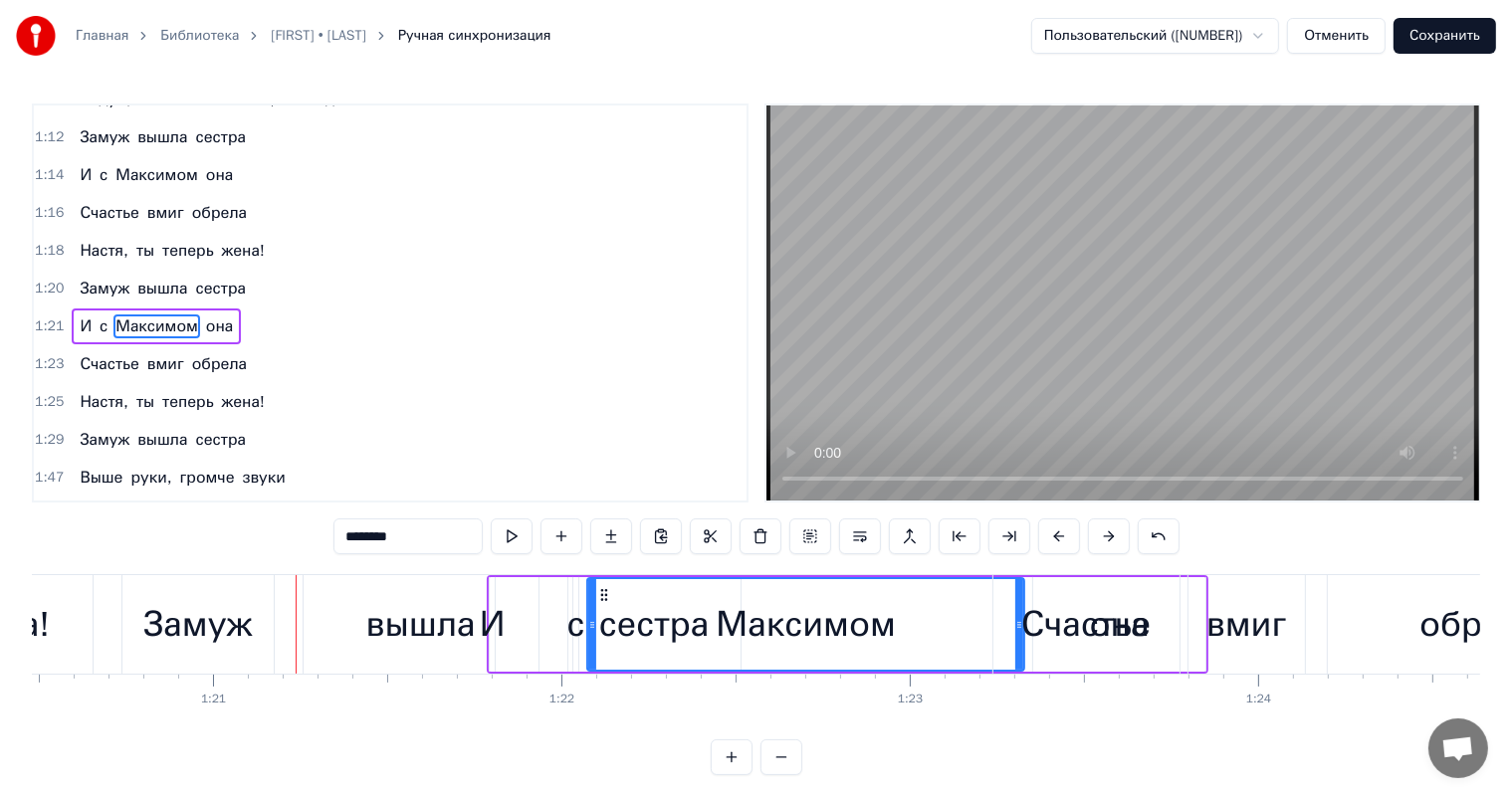 click at bounding box center (1109, 536) 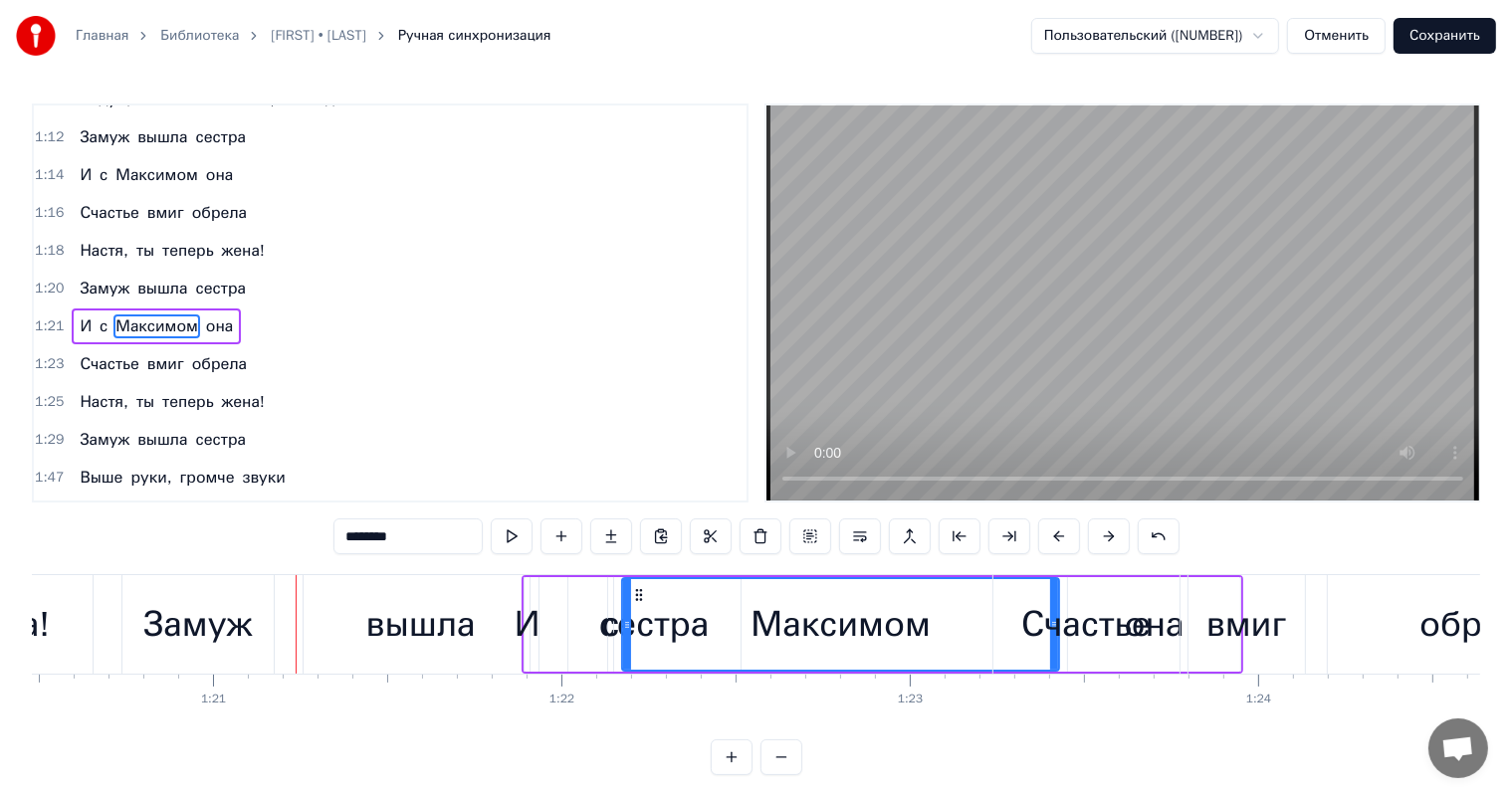 click at bounding box center (1109, 536) 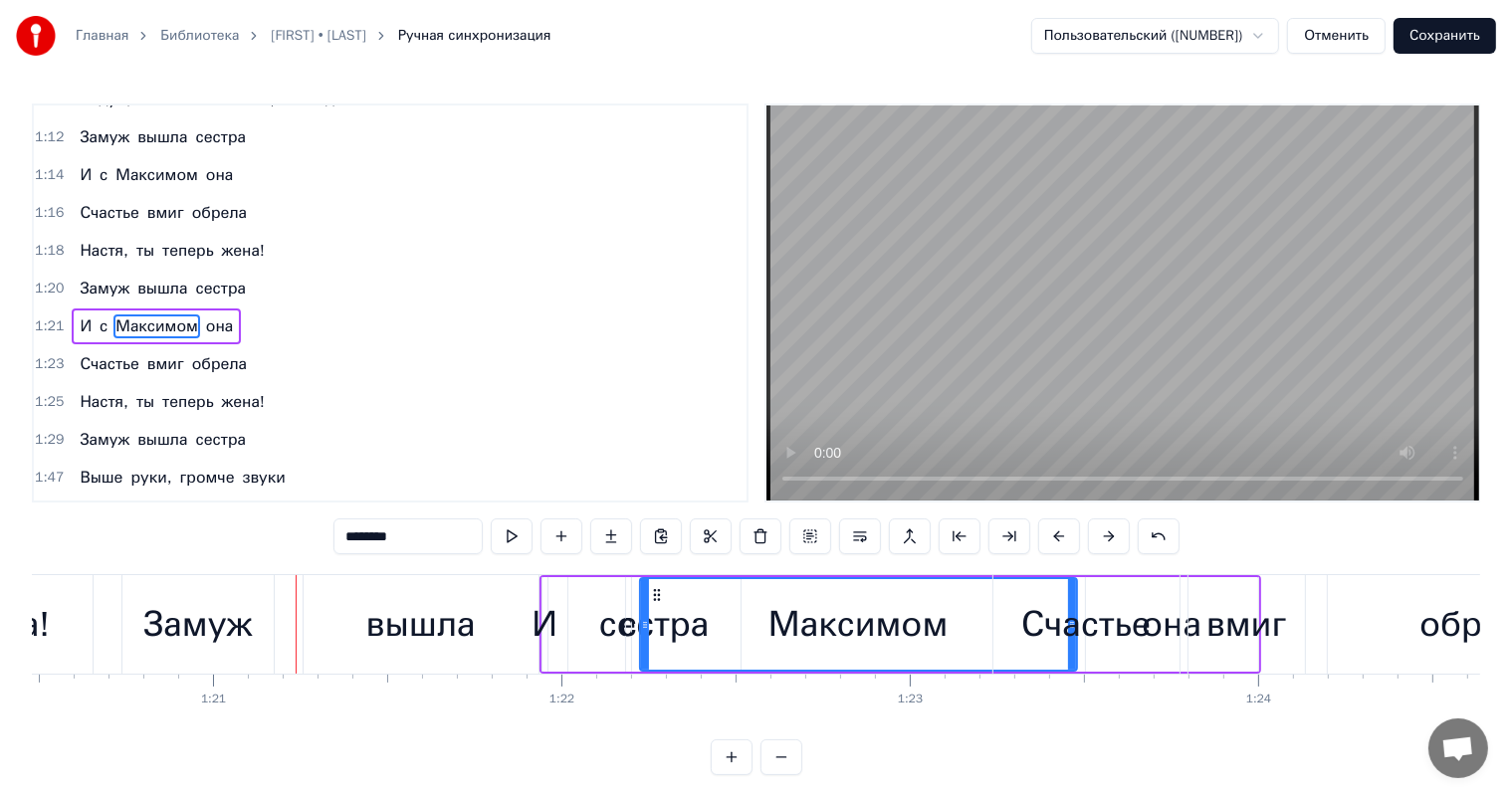 click at bounding box center [1109, 536] 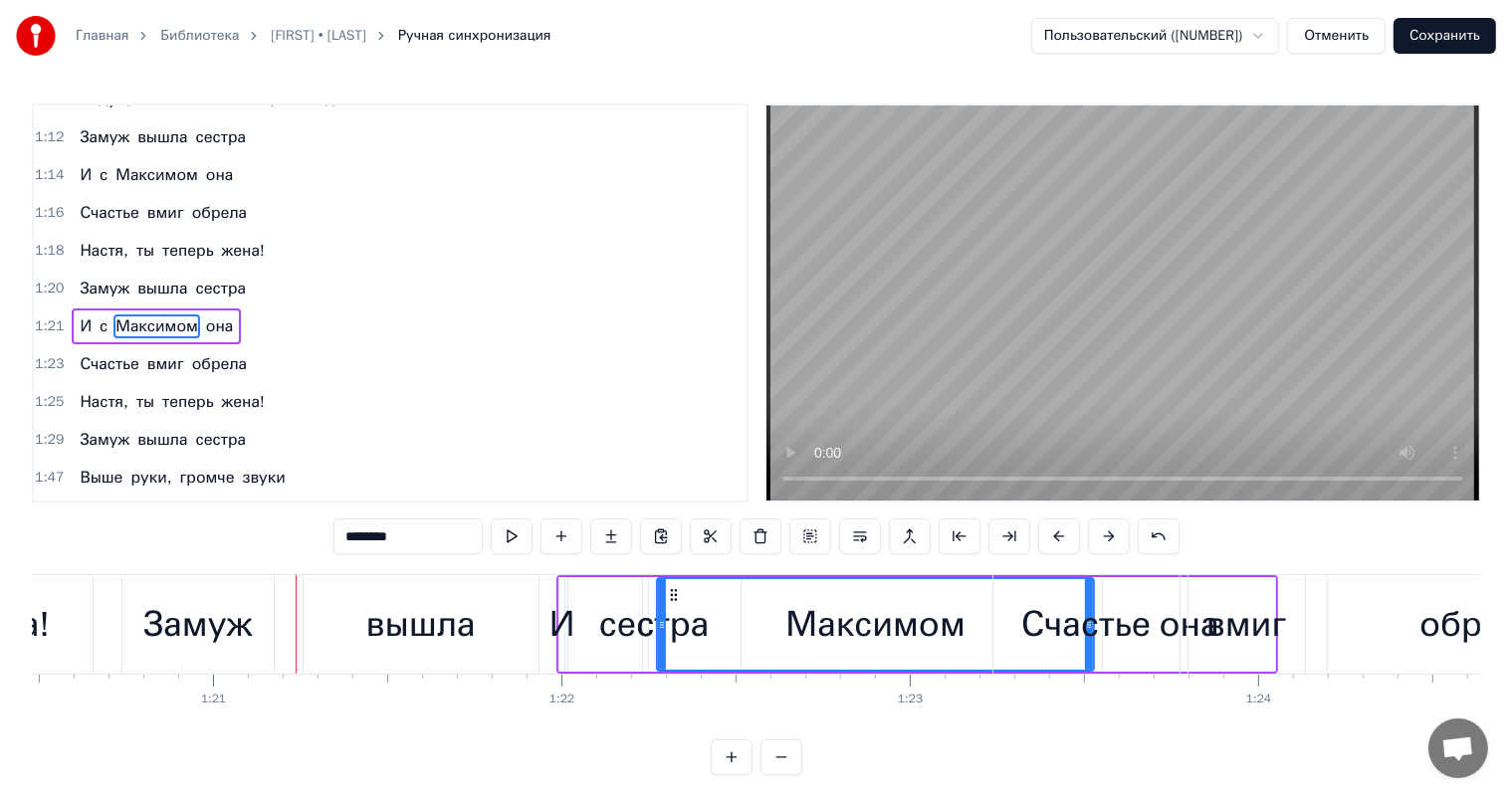 click at bounding box center (1109, 536) 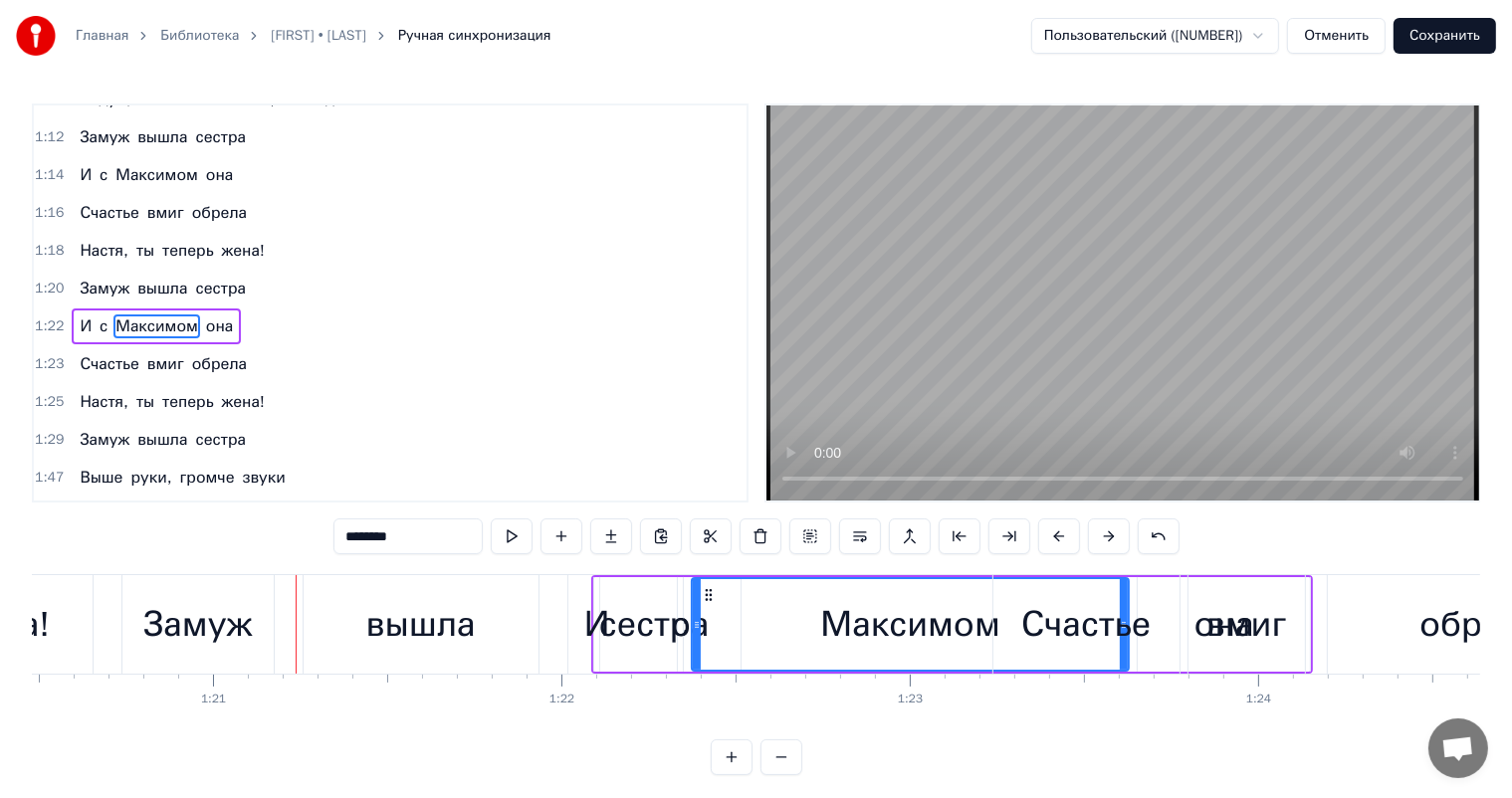 click at bounding box center (1109, 536) 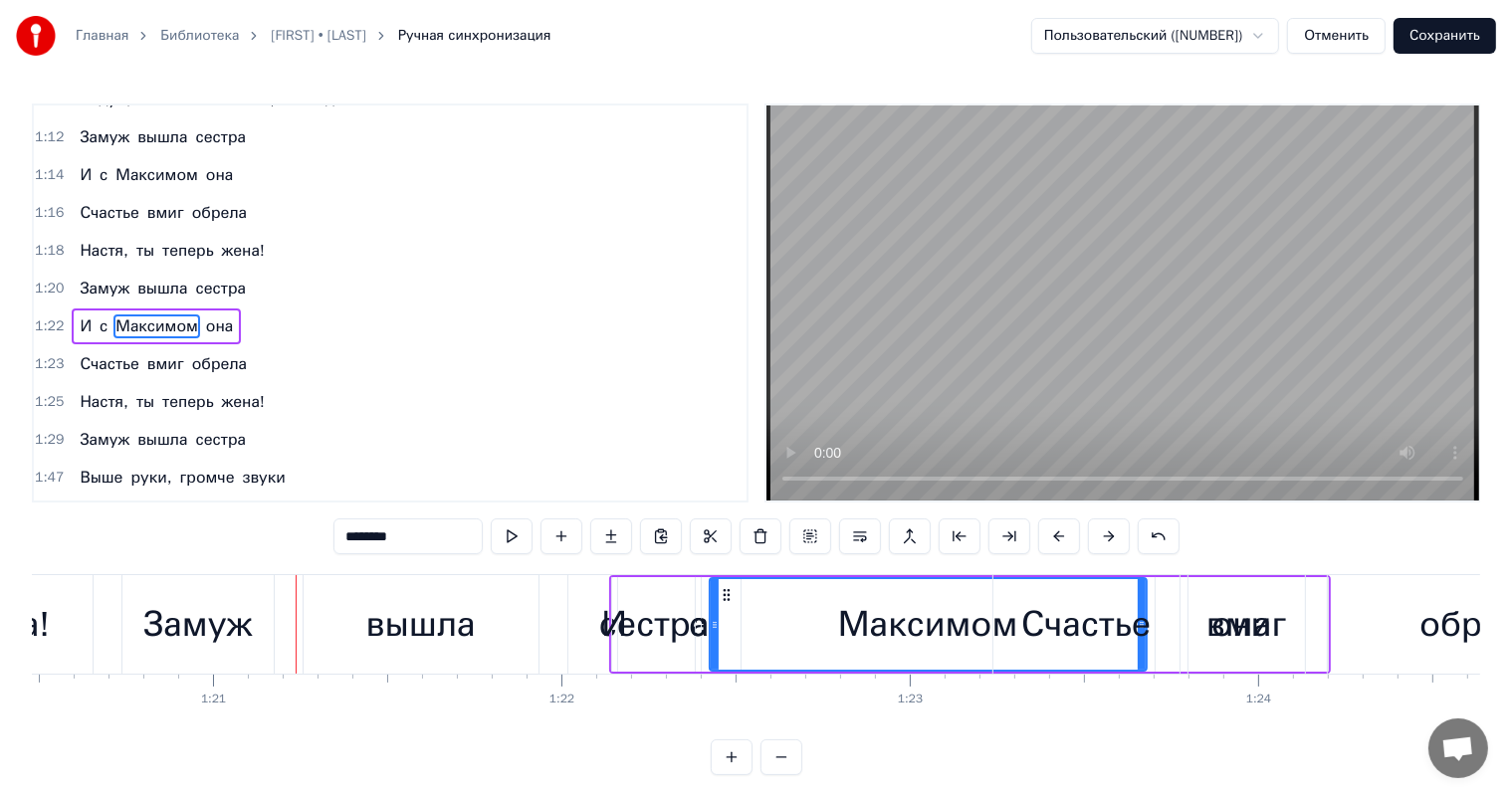 click at bounding box center [1109, 536] 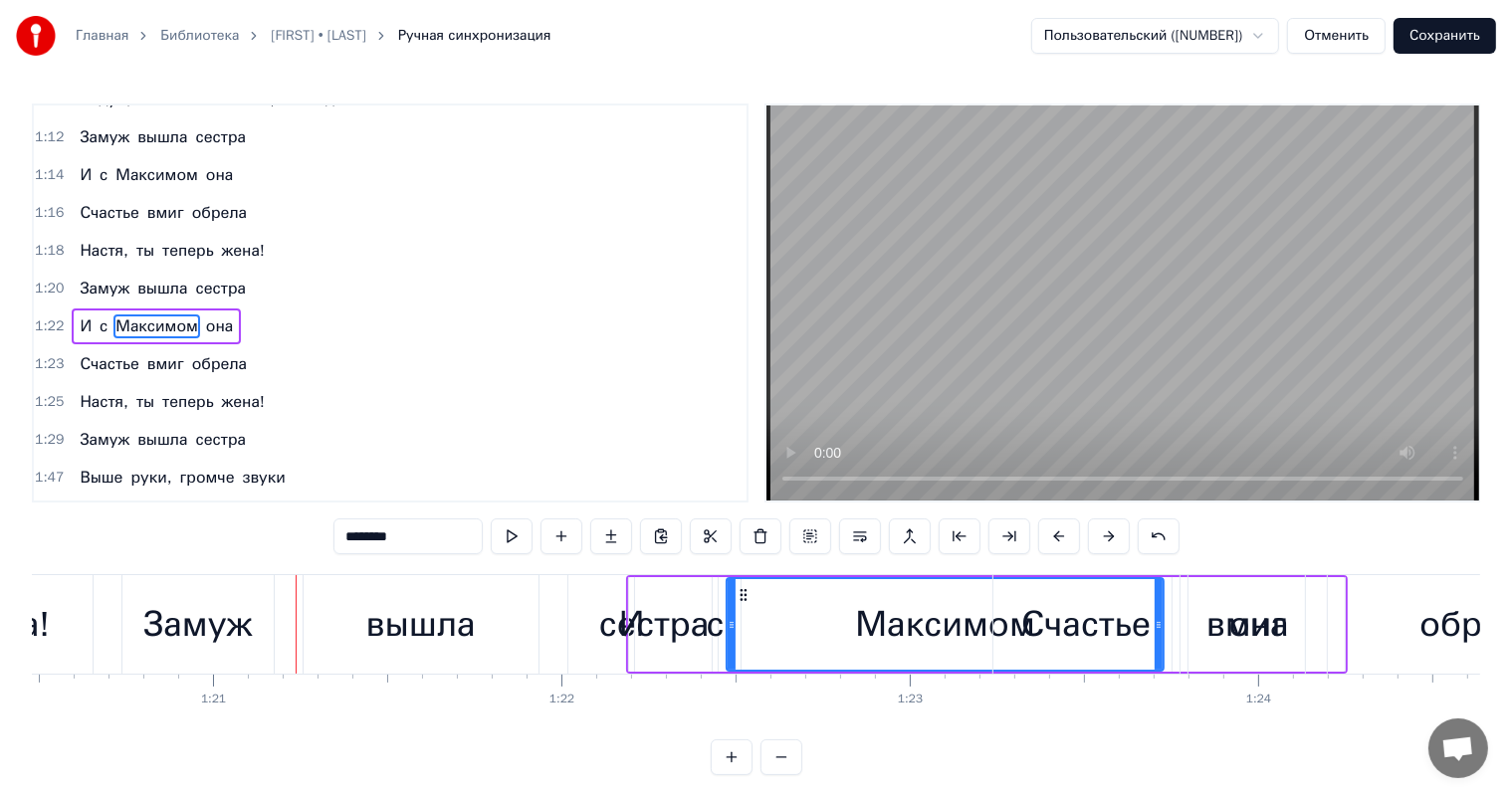 click at bounding box center (1109, 536) 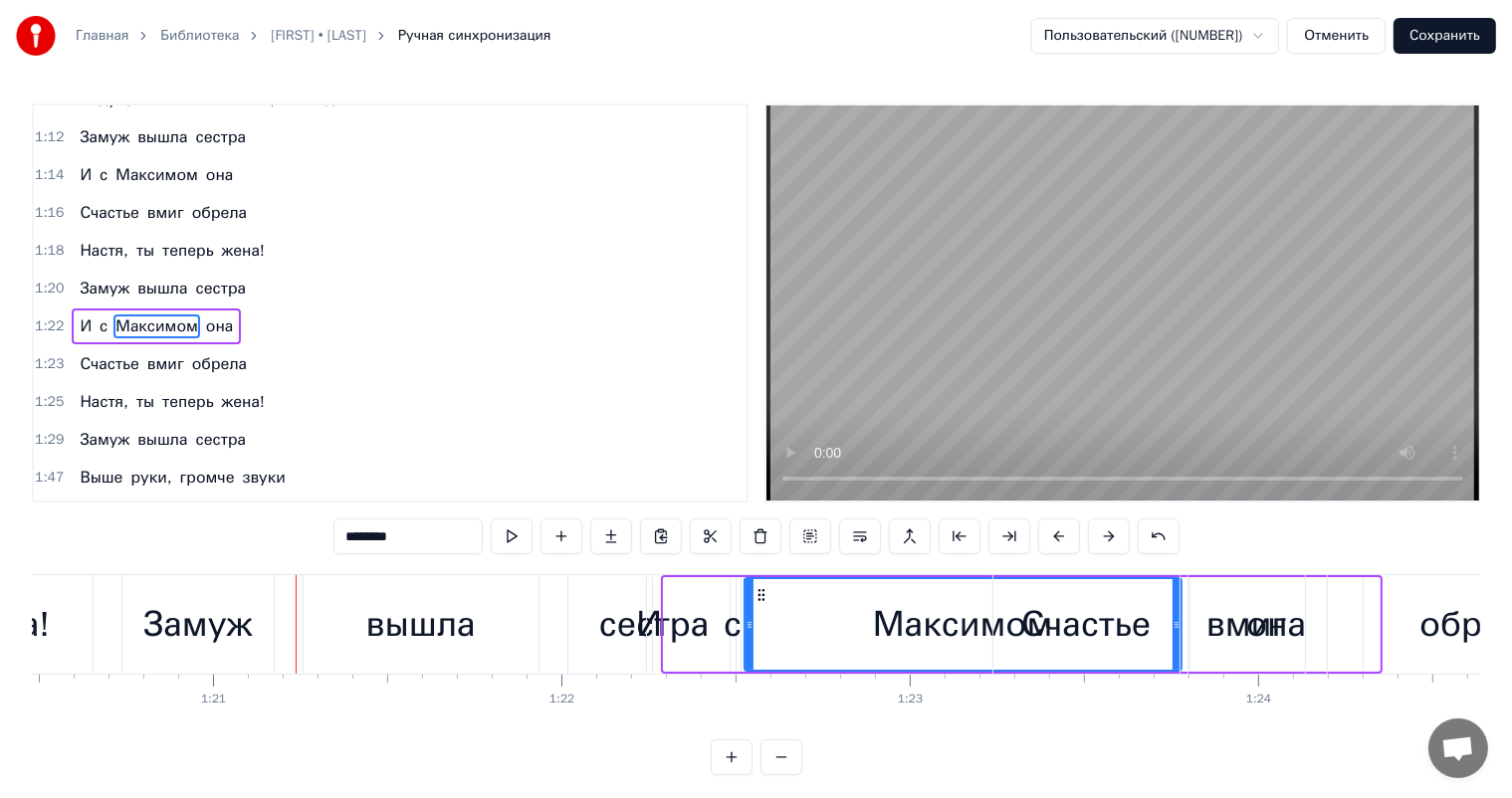 click at bounding box center (1109, 536) 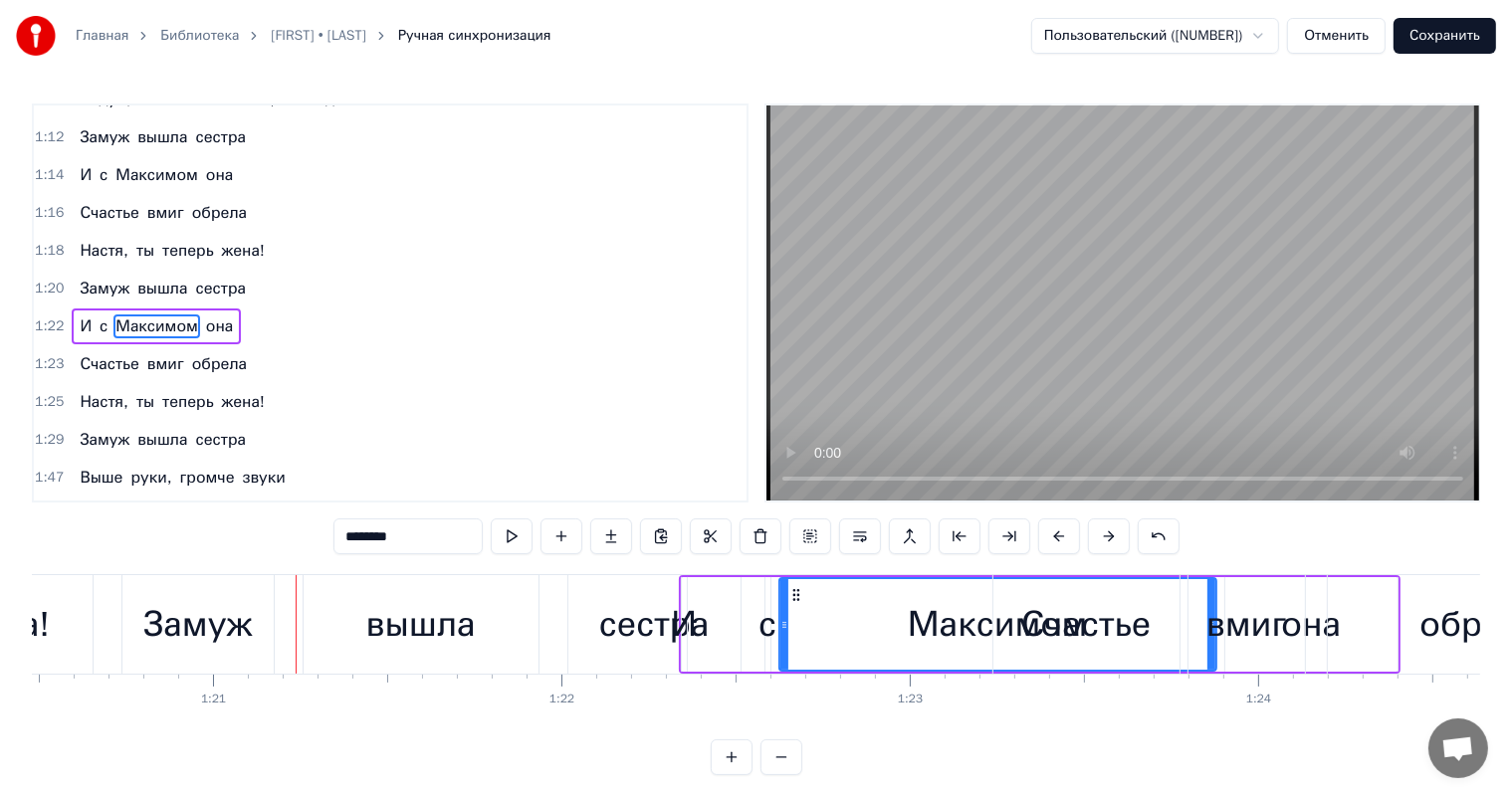 click at bounding box center (1109, 536) 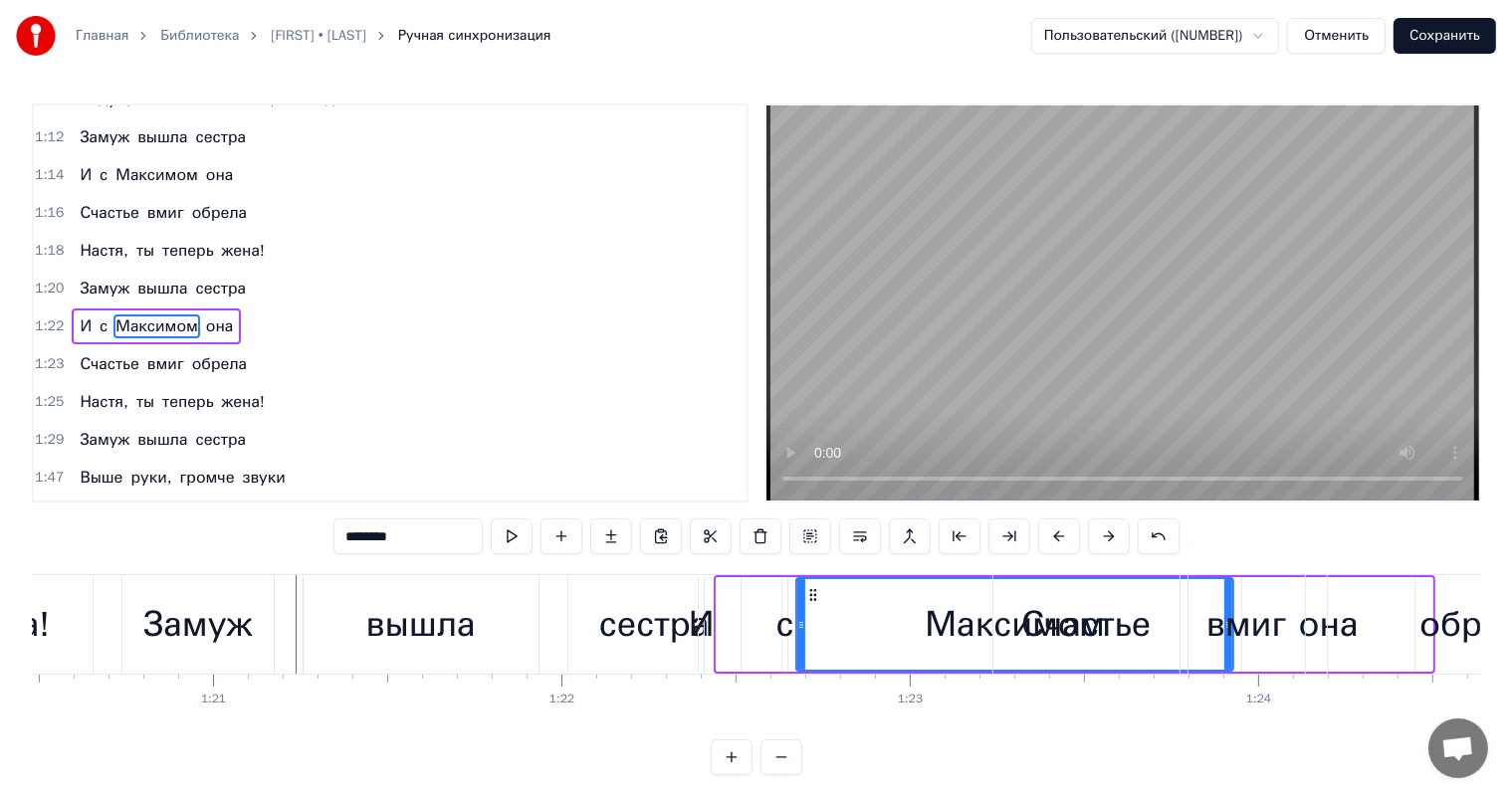 click at bounding box center (1109, 536) 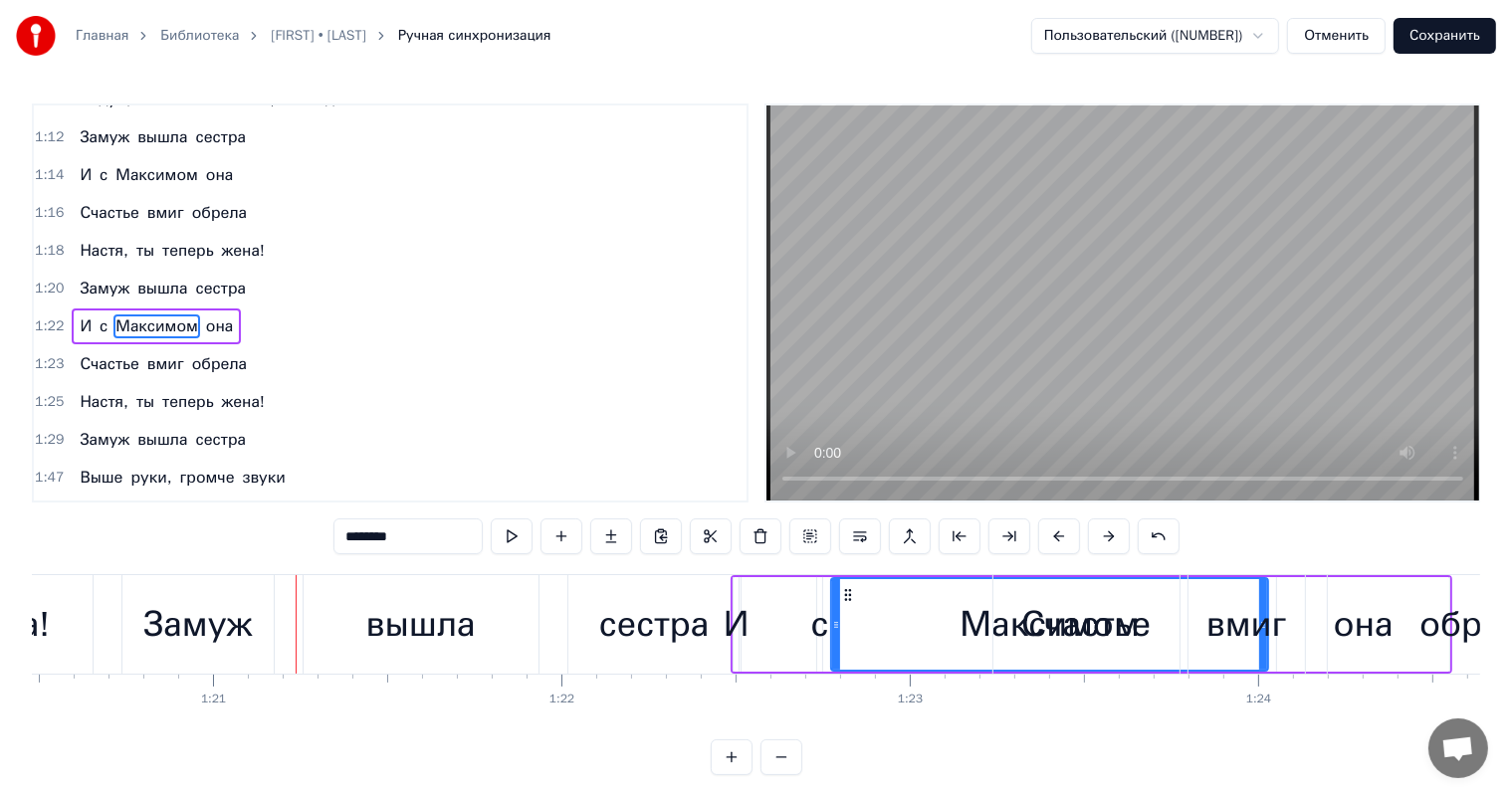 click at bounding box center (1109, 536) 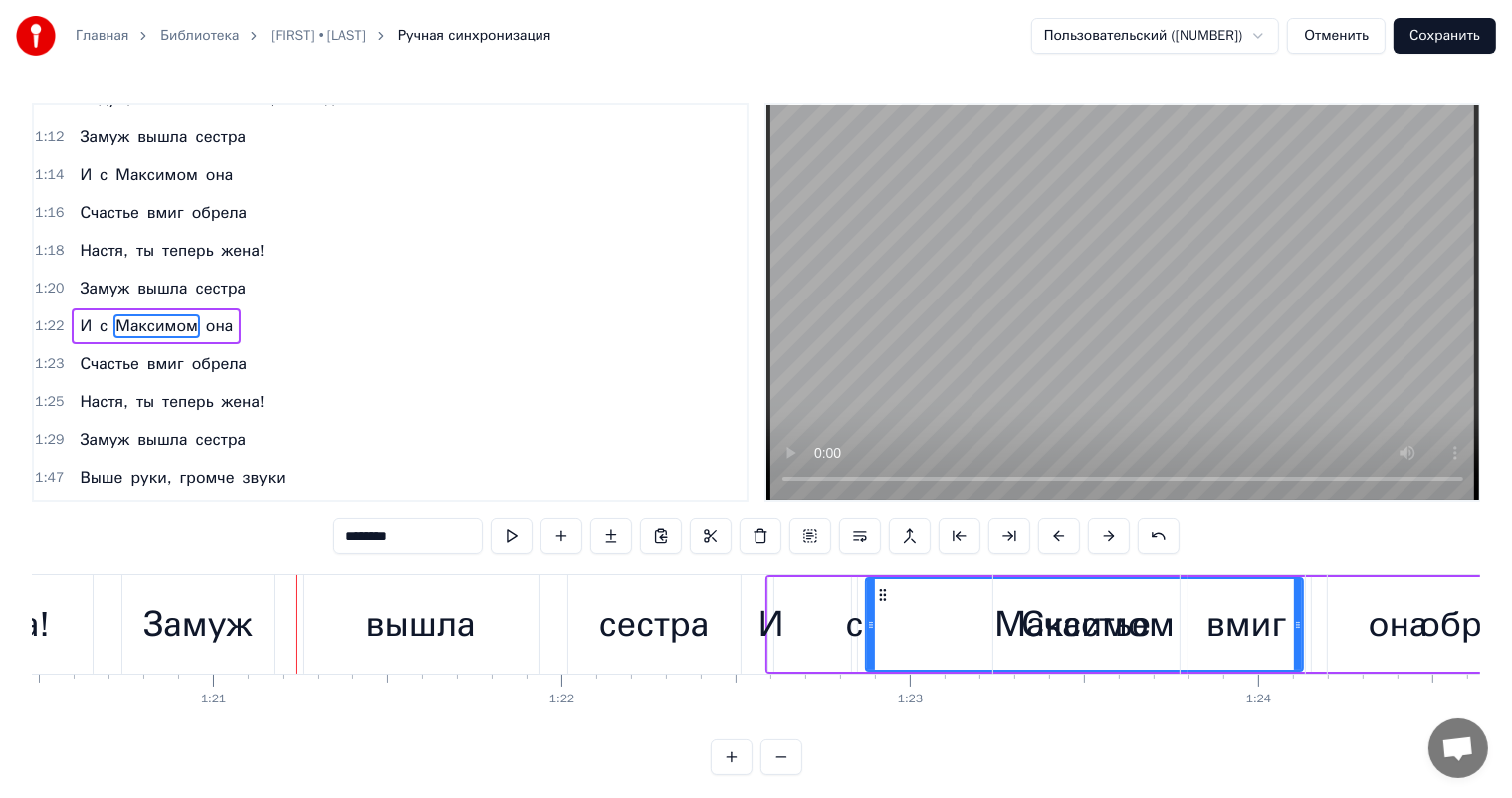 click at bounding box center (1109, 536) 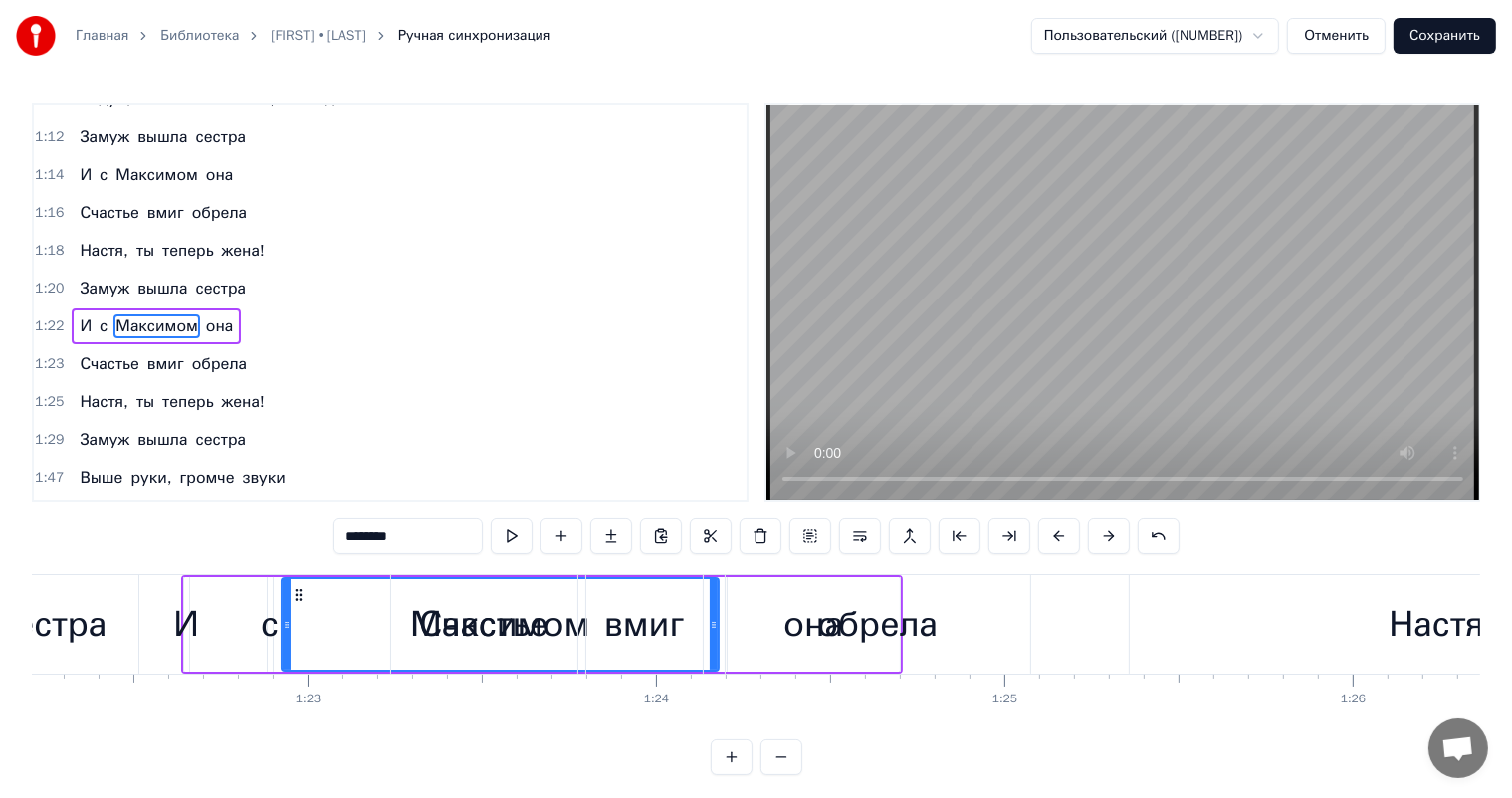 scroll, scrollTop: 0, scrollLeft: 28726, axis: horizontal 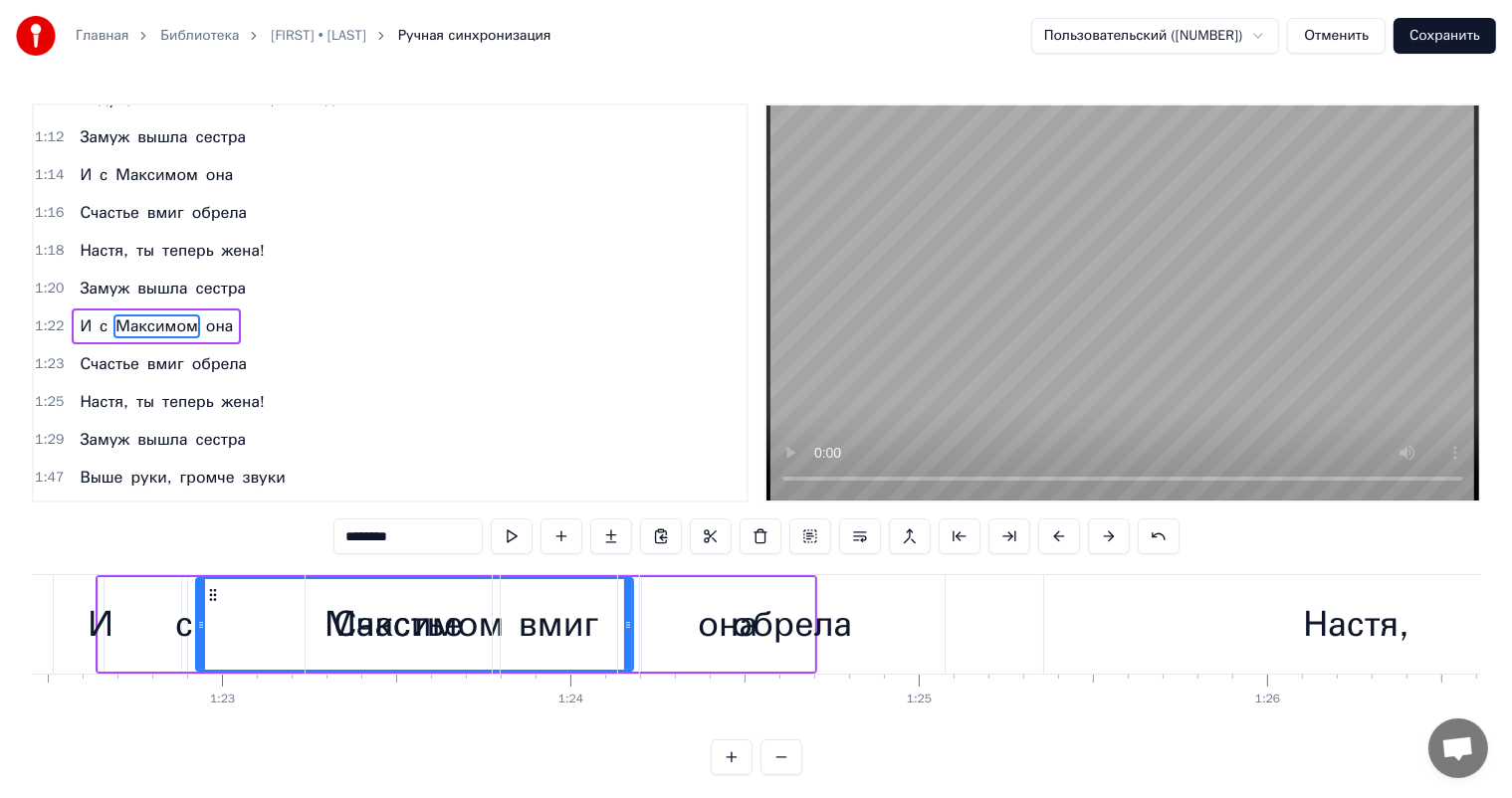 click on "обрела" at bounding box center (791, 624) 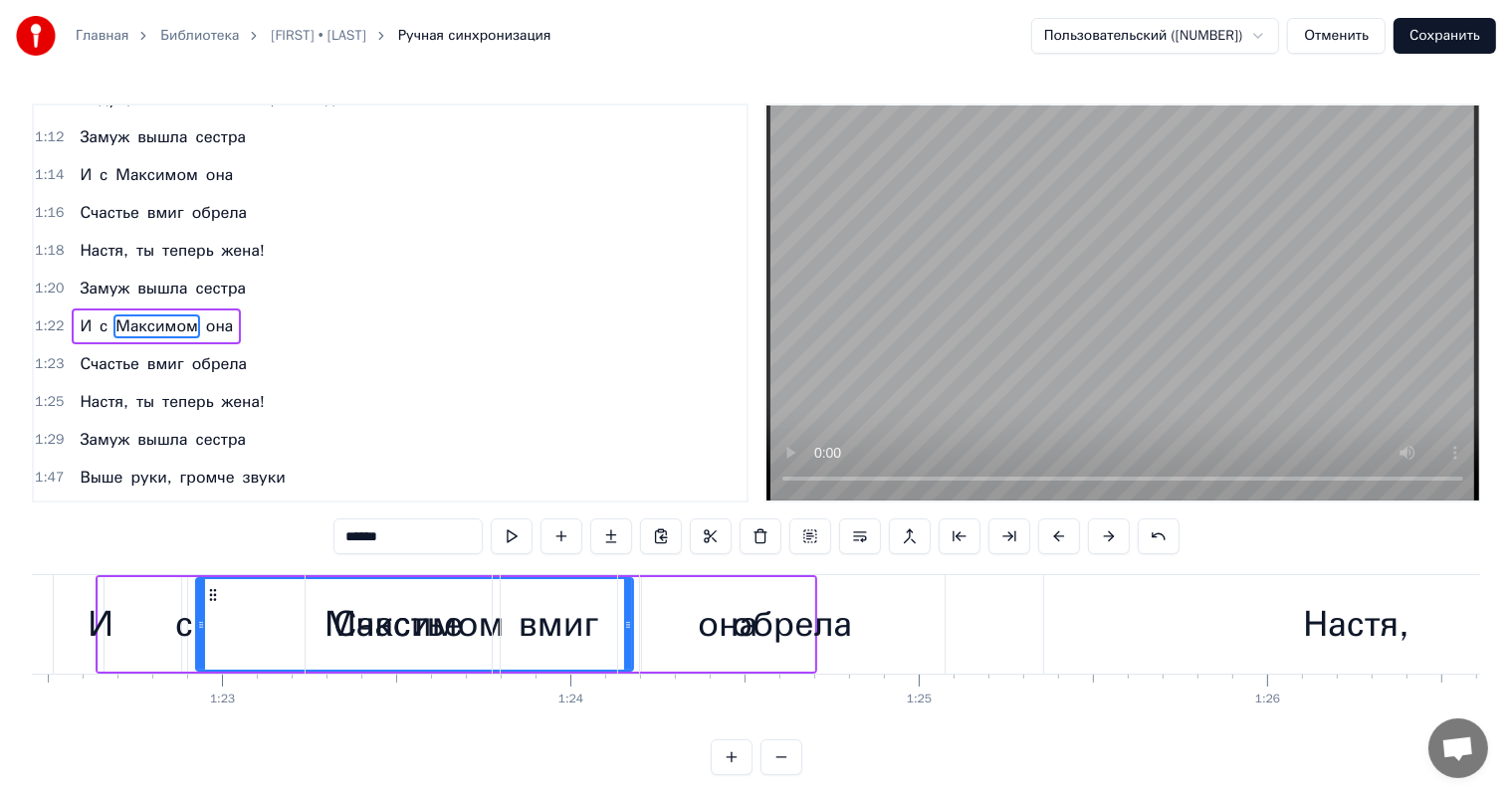 scroll, scrollTop: 515, scrollLeft: 0, axis: vertical 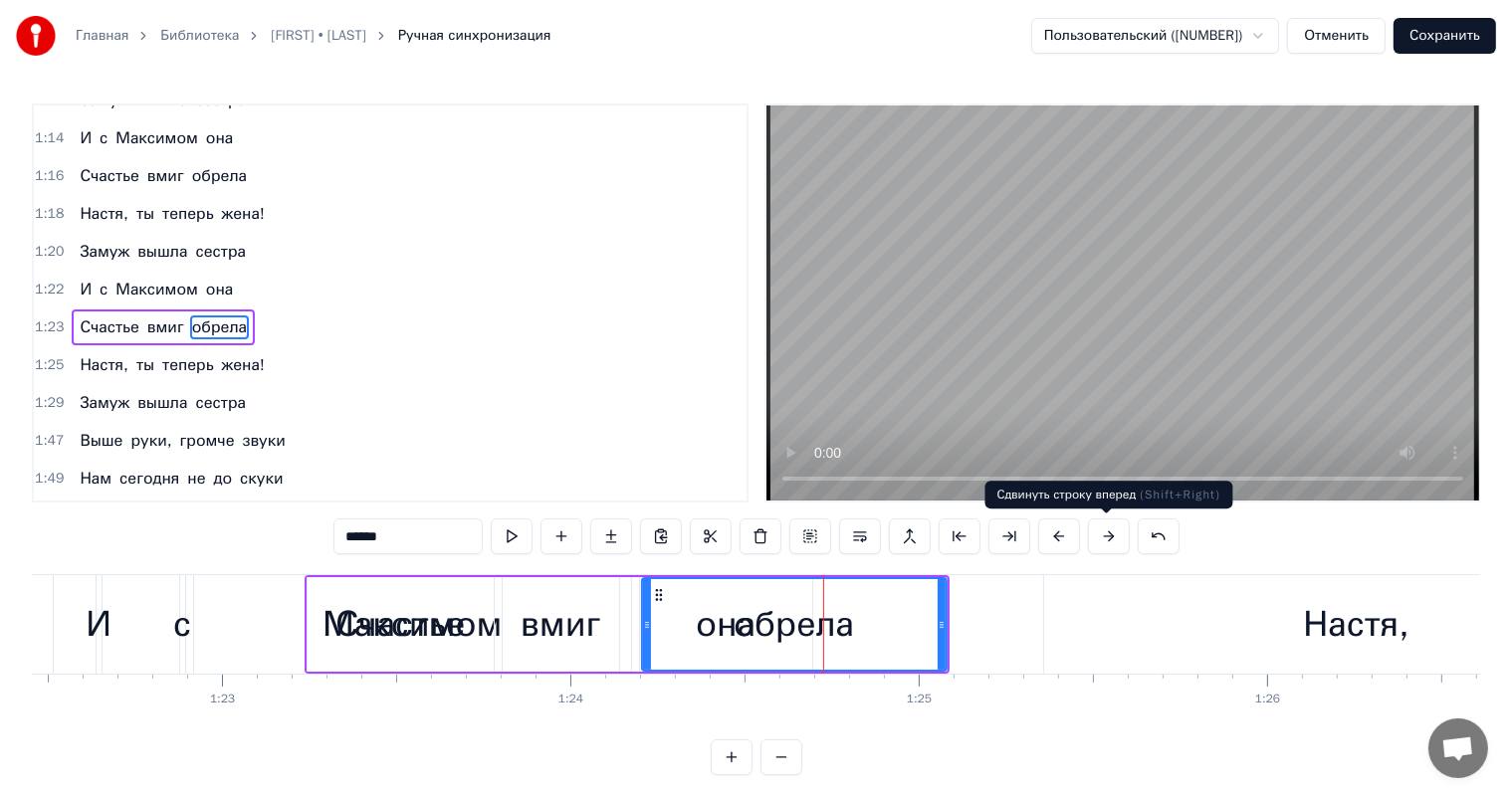 click at bounding box center [1109, 536] 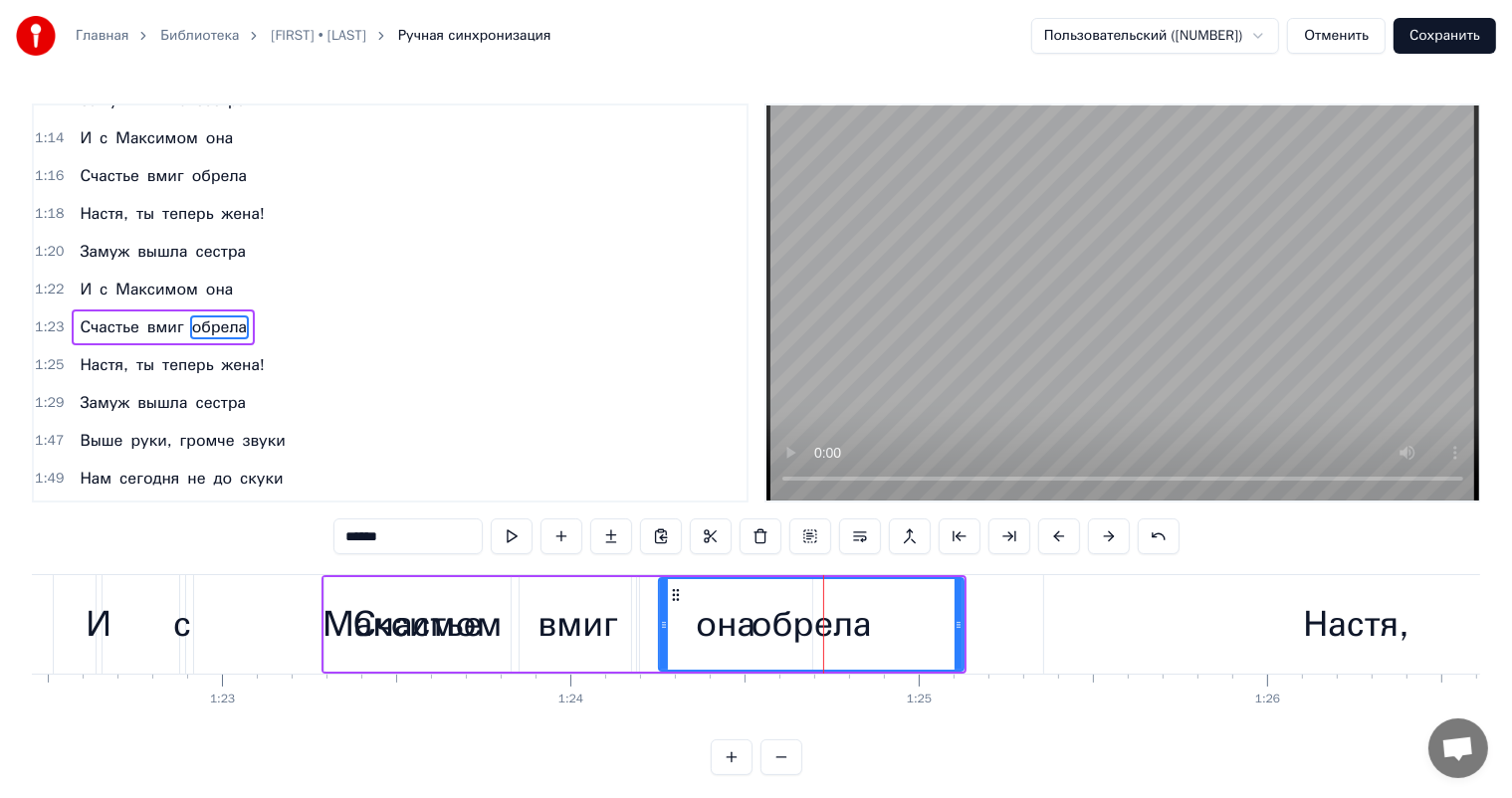 click at bounding box center [1109, 536] 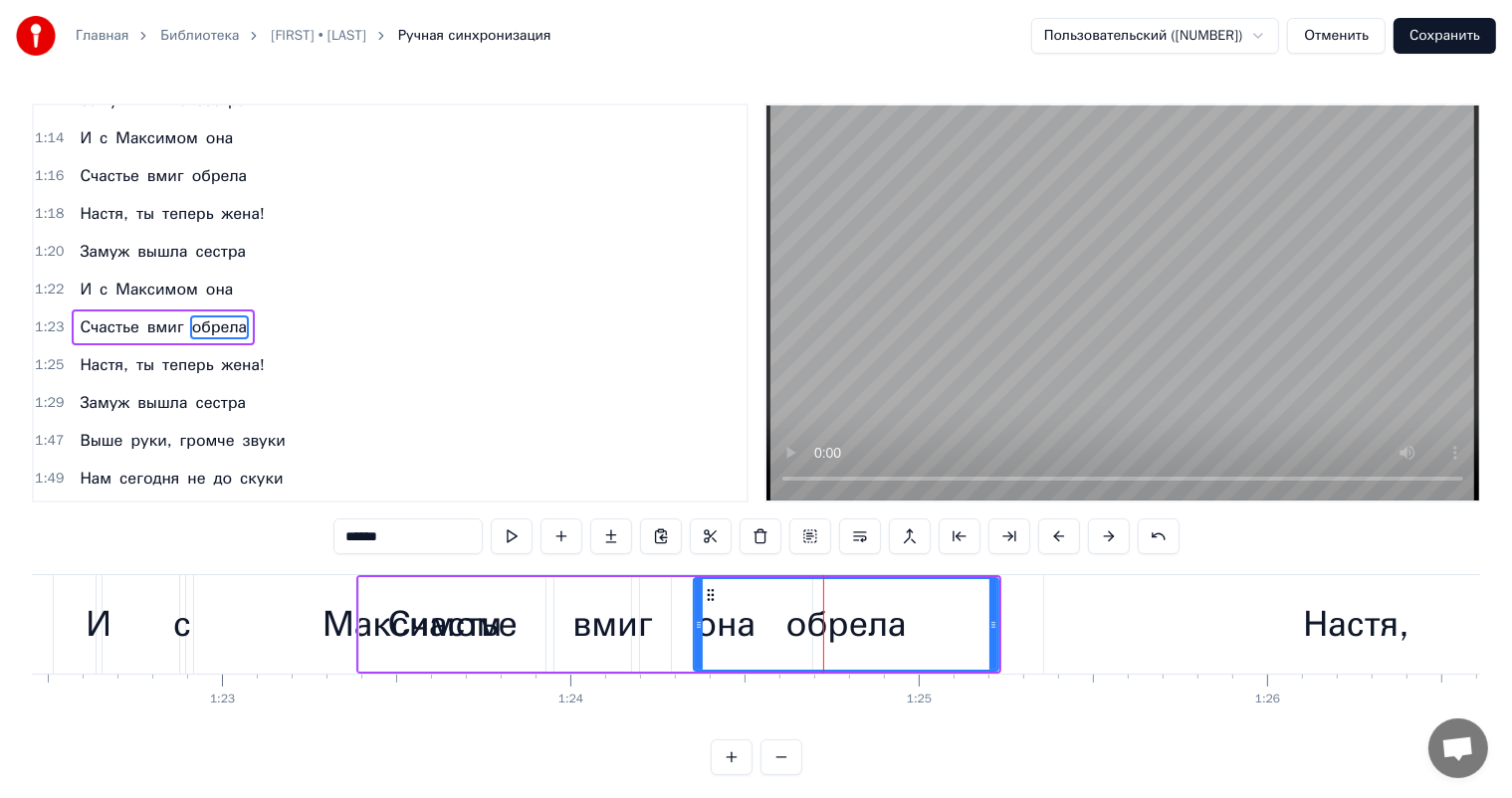 click at bounding box center (1109, 536) 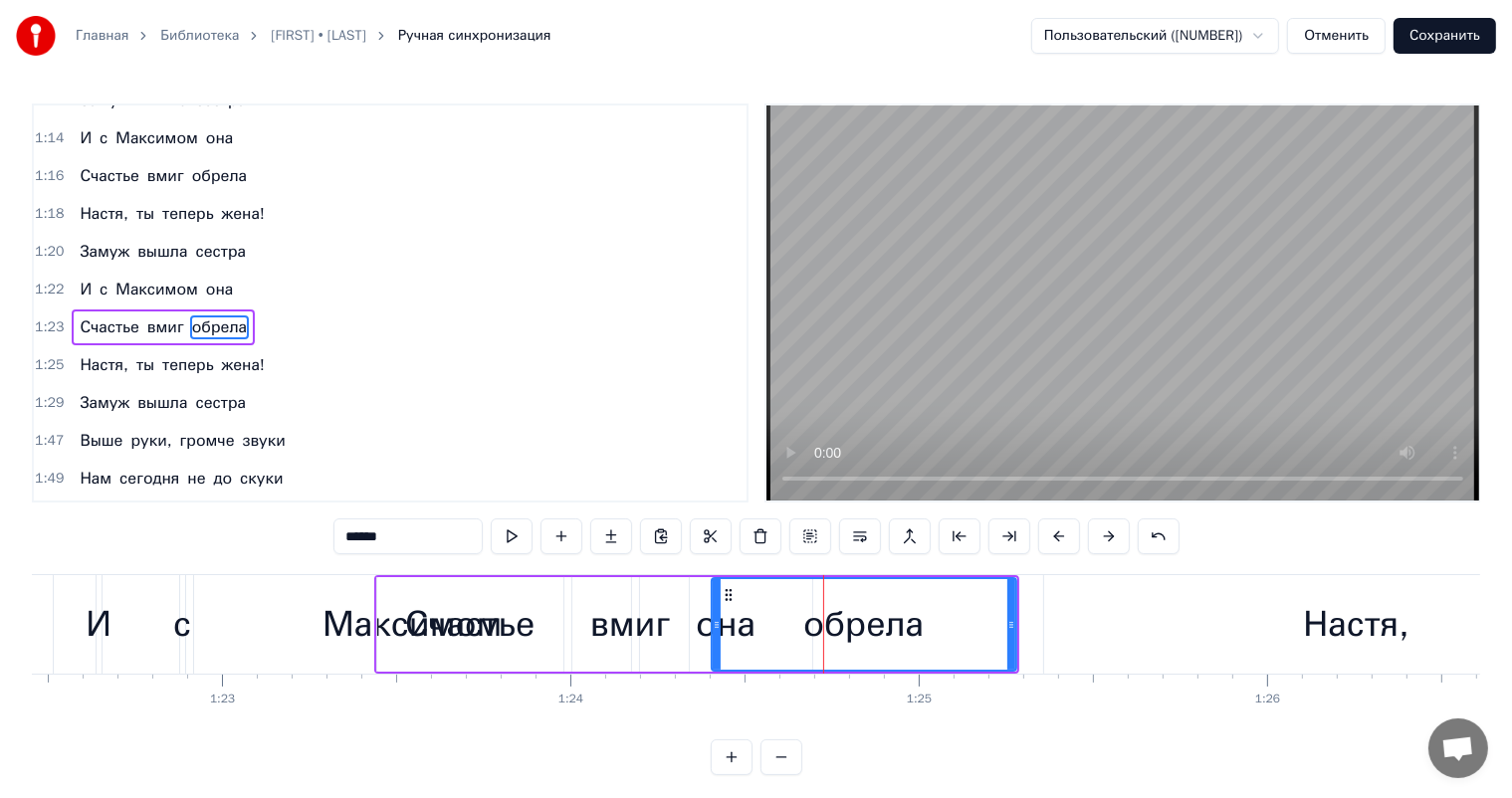 click at bounding box center [1109, 536] 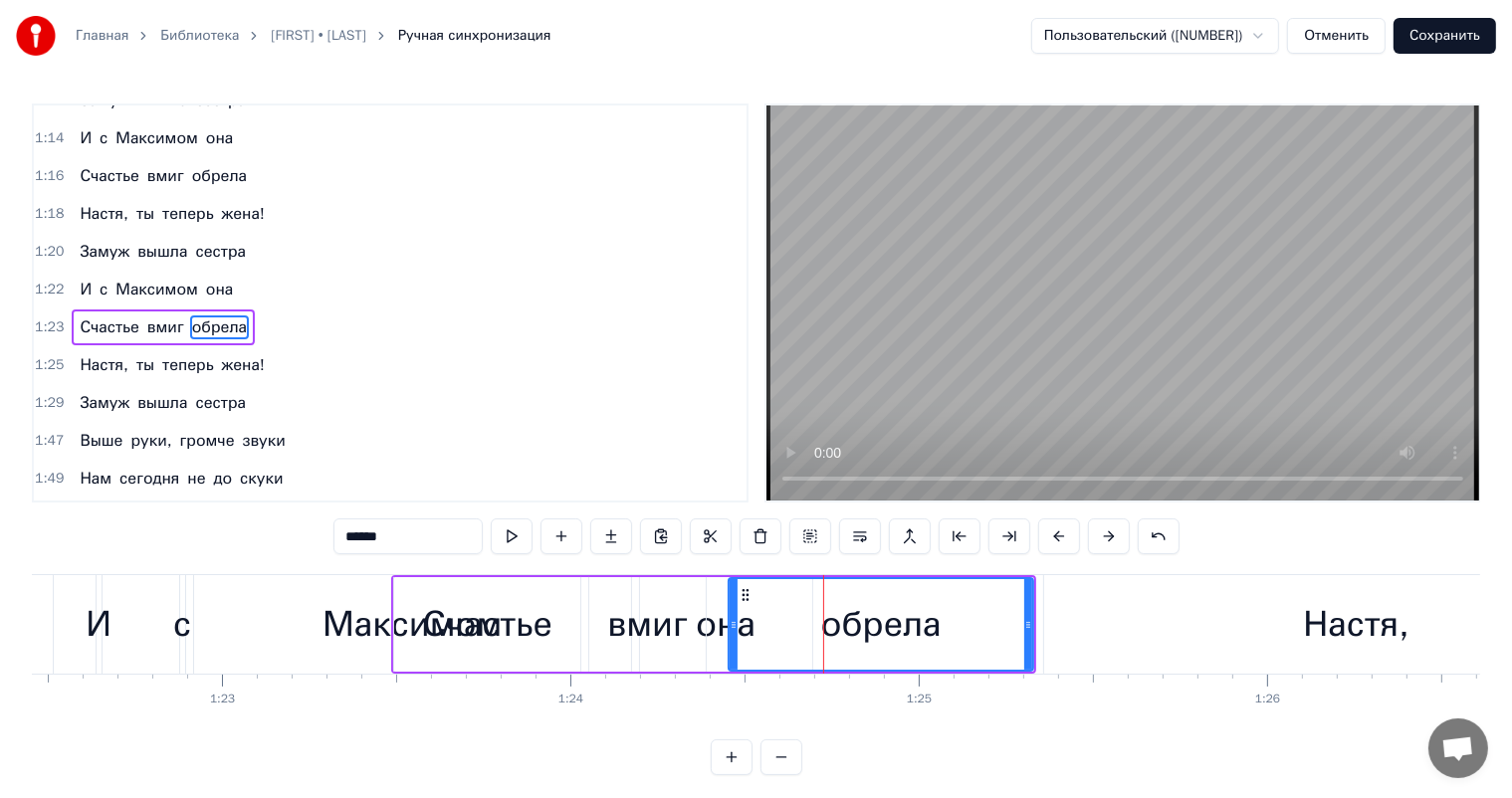 click at bounding box center (1109, 536) 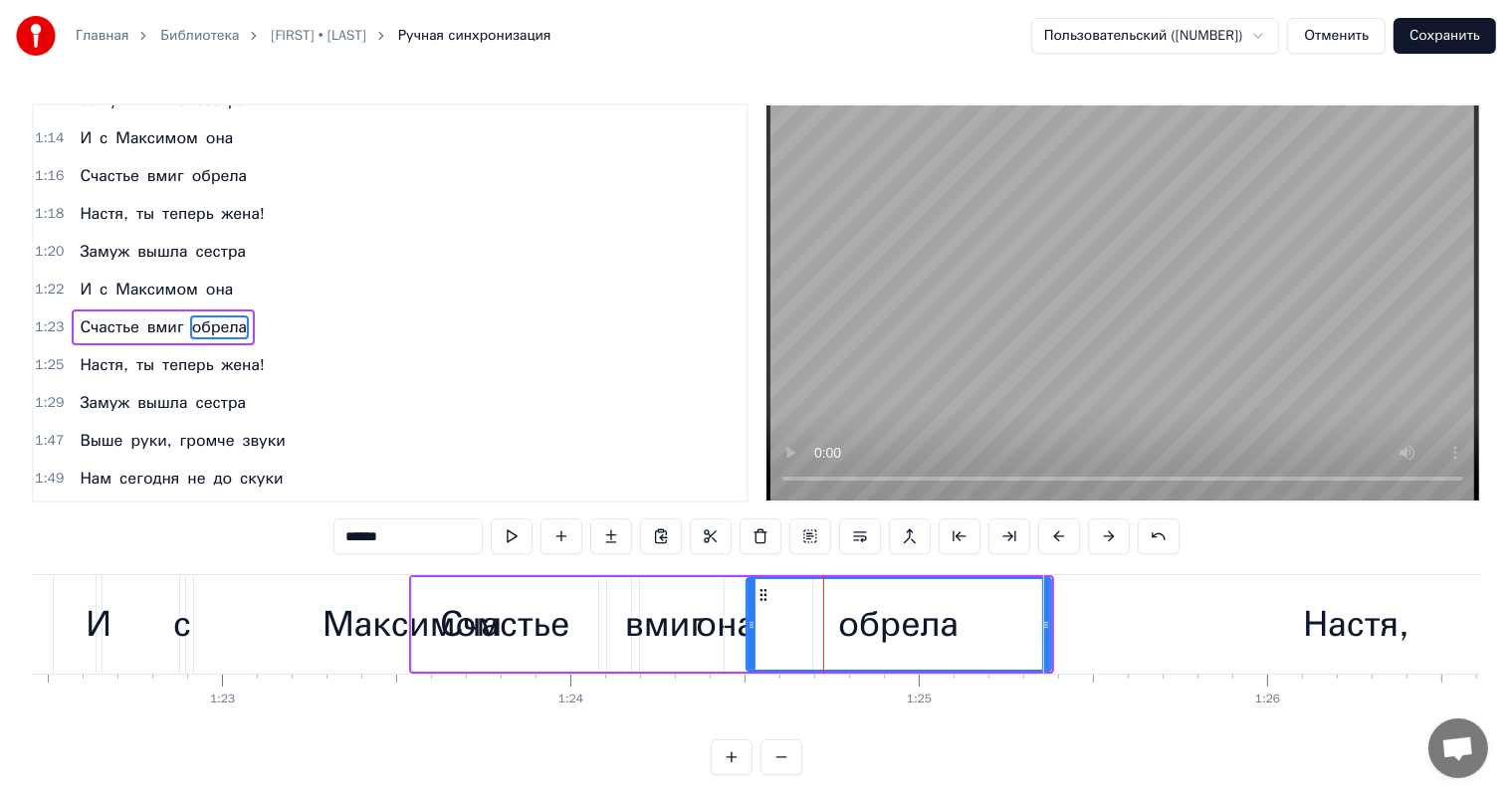 click at bounding box center [1109, 536] 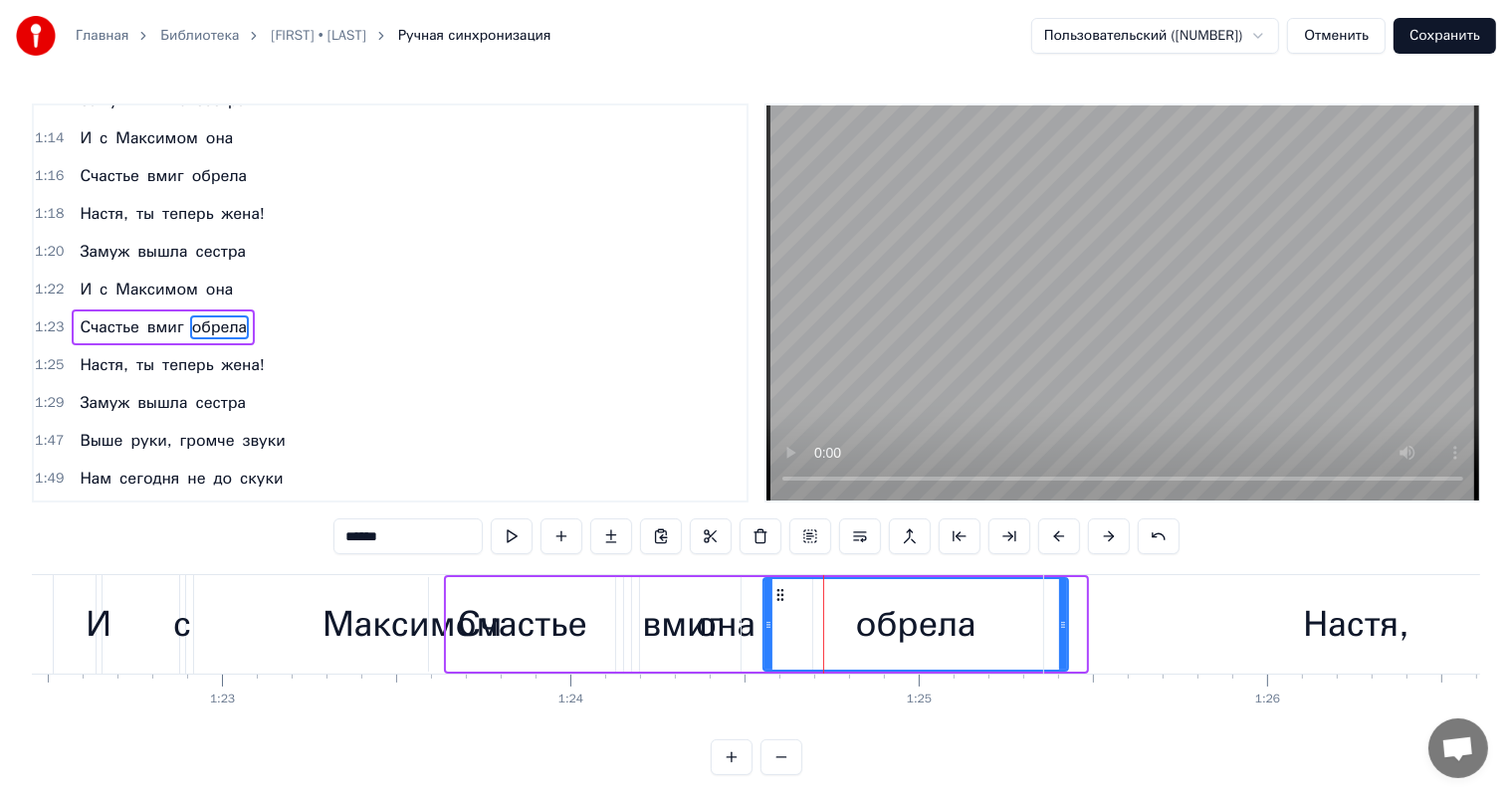 click at bounding box center [1109, 536] 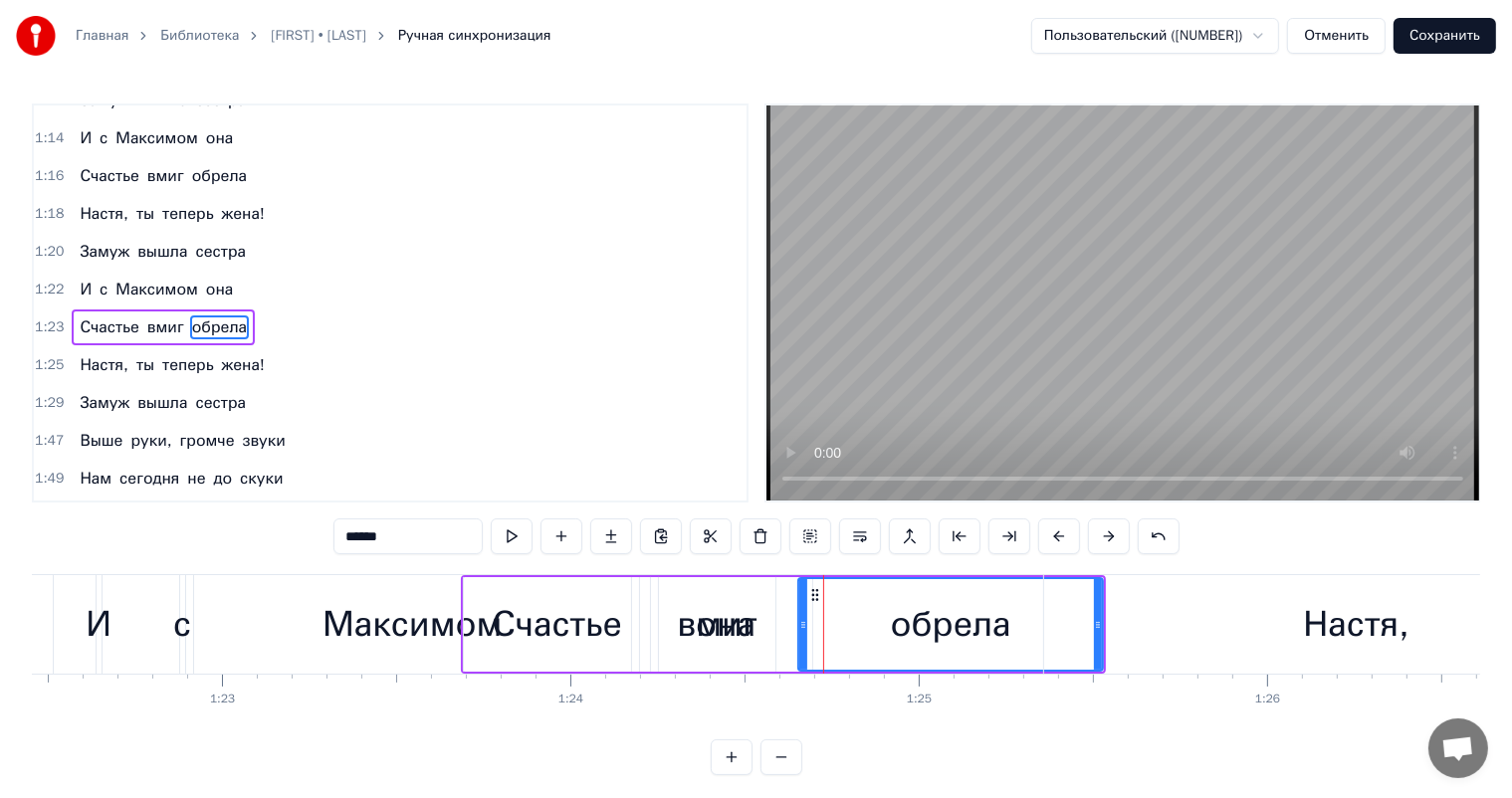 click at bounding box center [1109, 536] 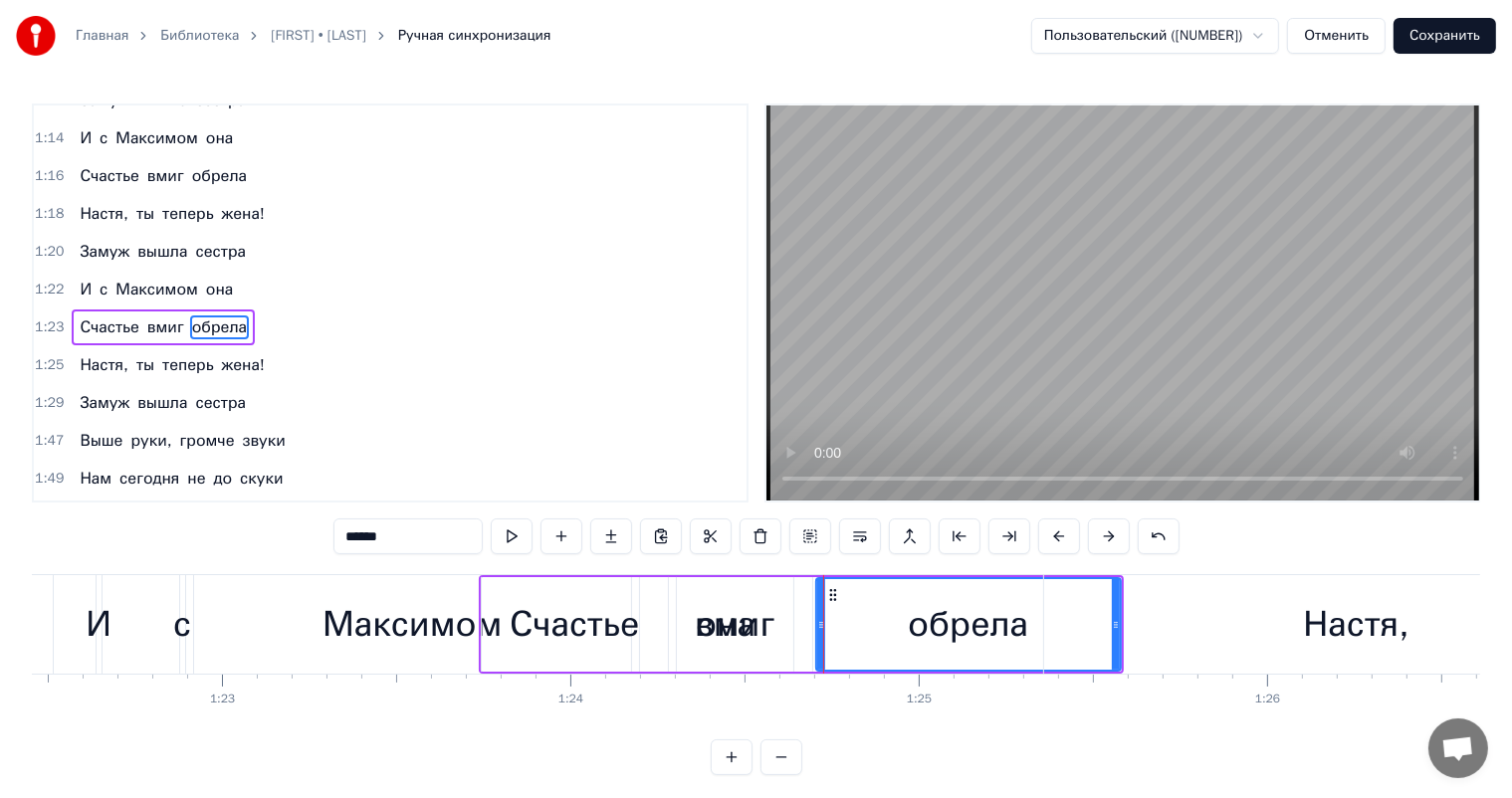 click at bounding box center [1109, 536] 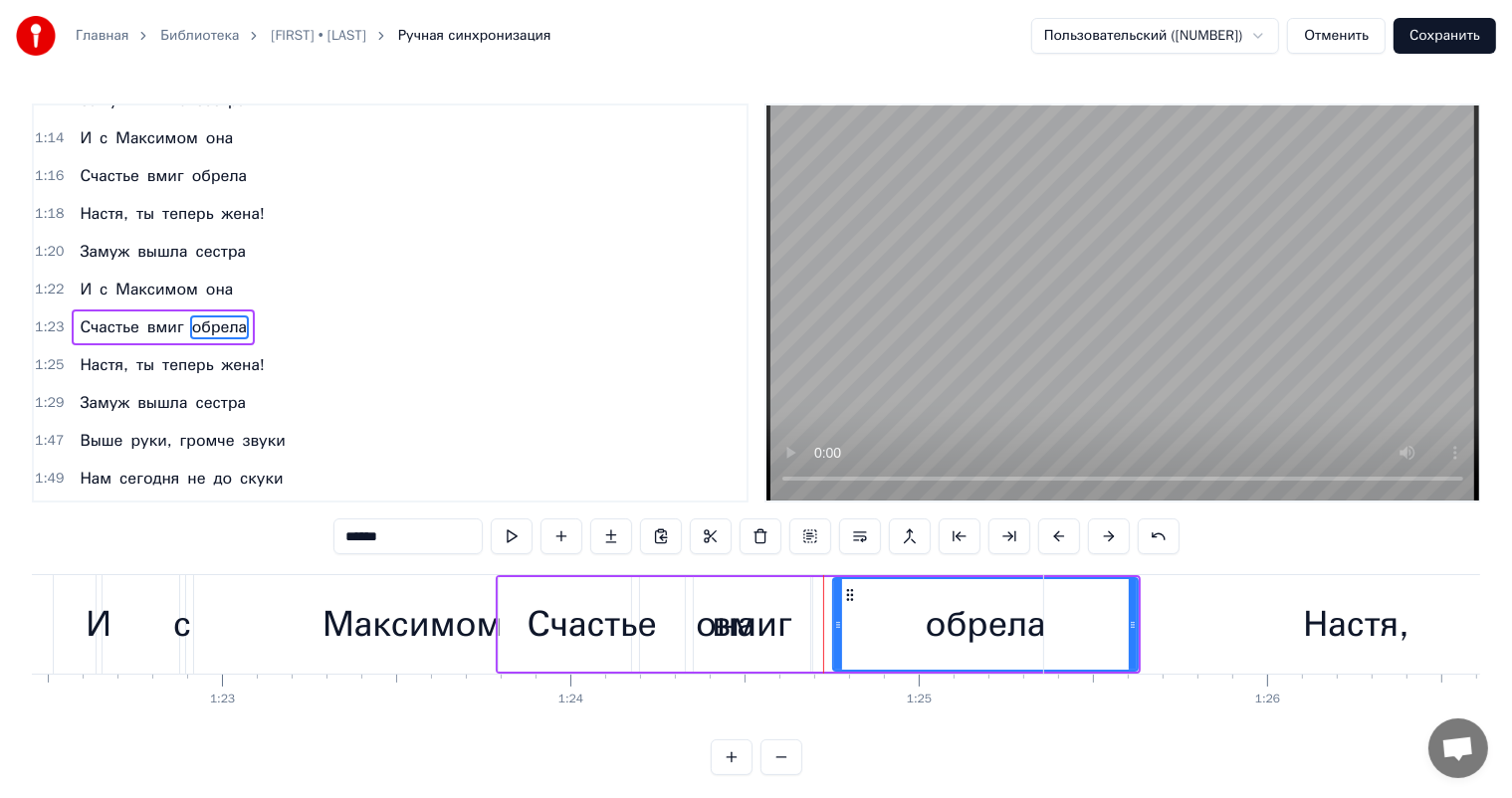 click at bounding box center [1109, 536] 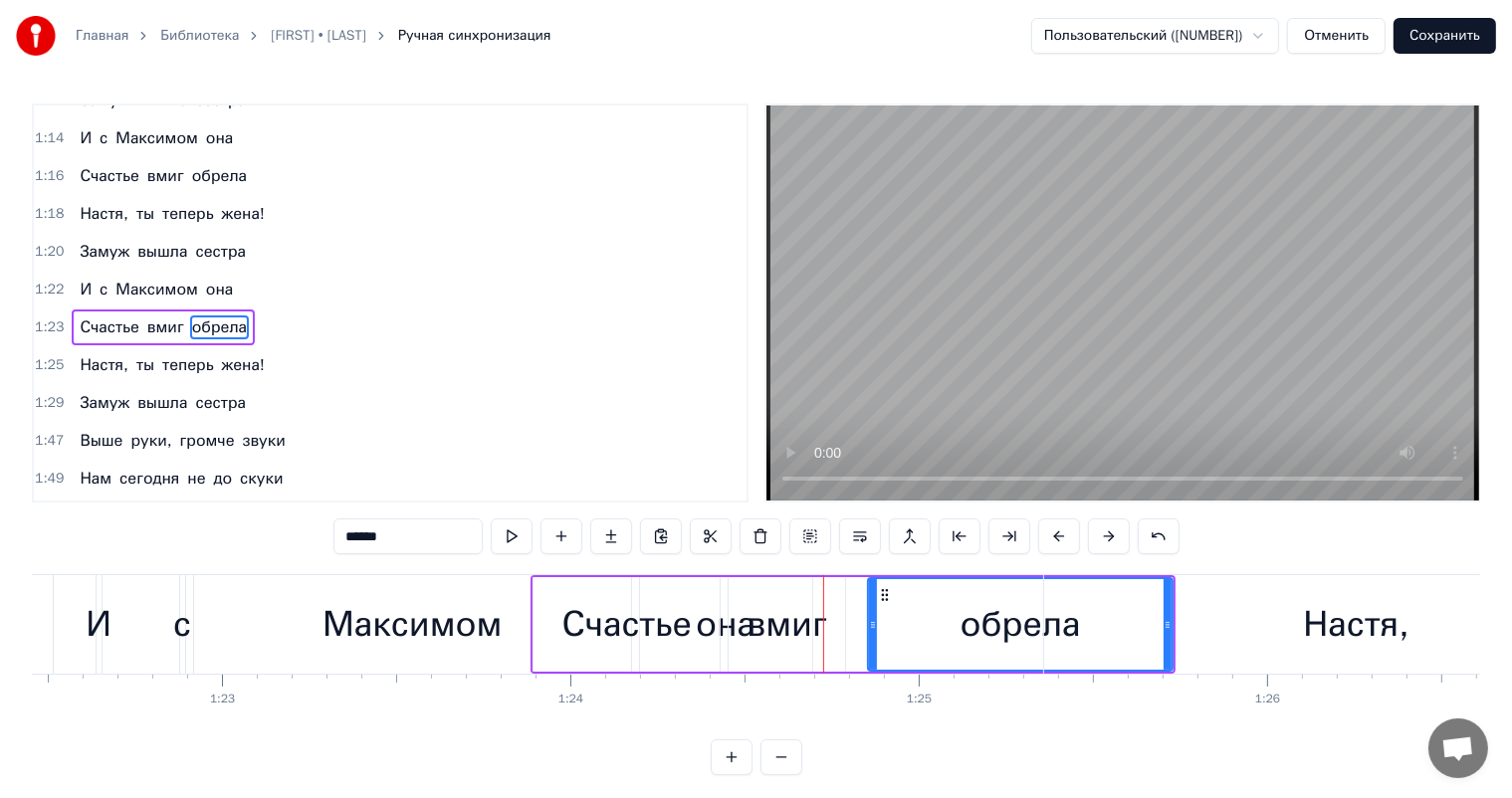 click at bounding box center [1109, 536] 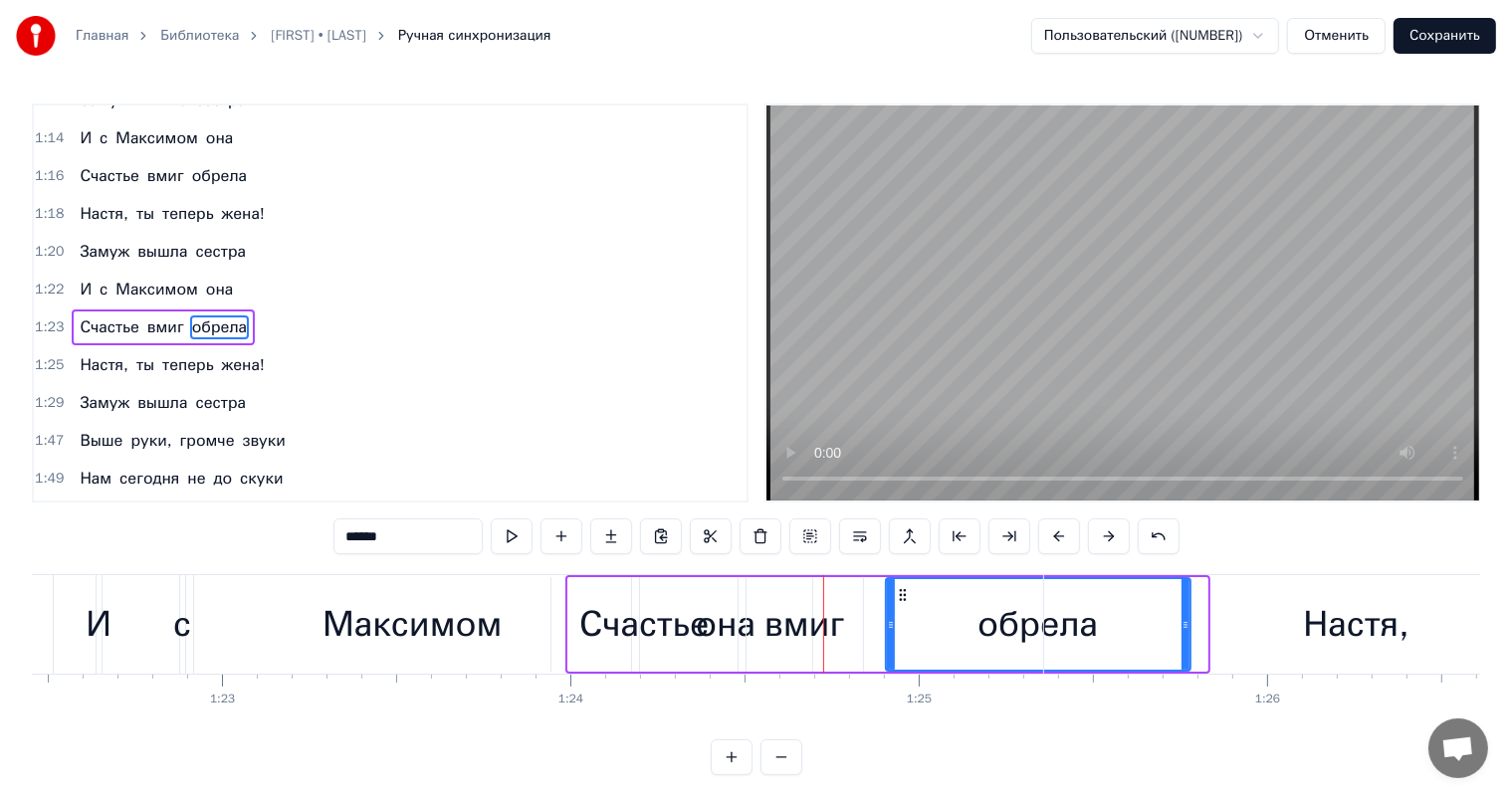 click at bounding box center [1109, 536] 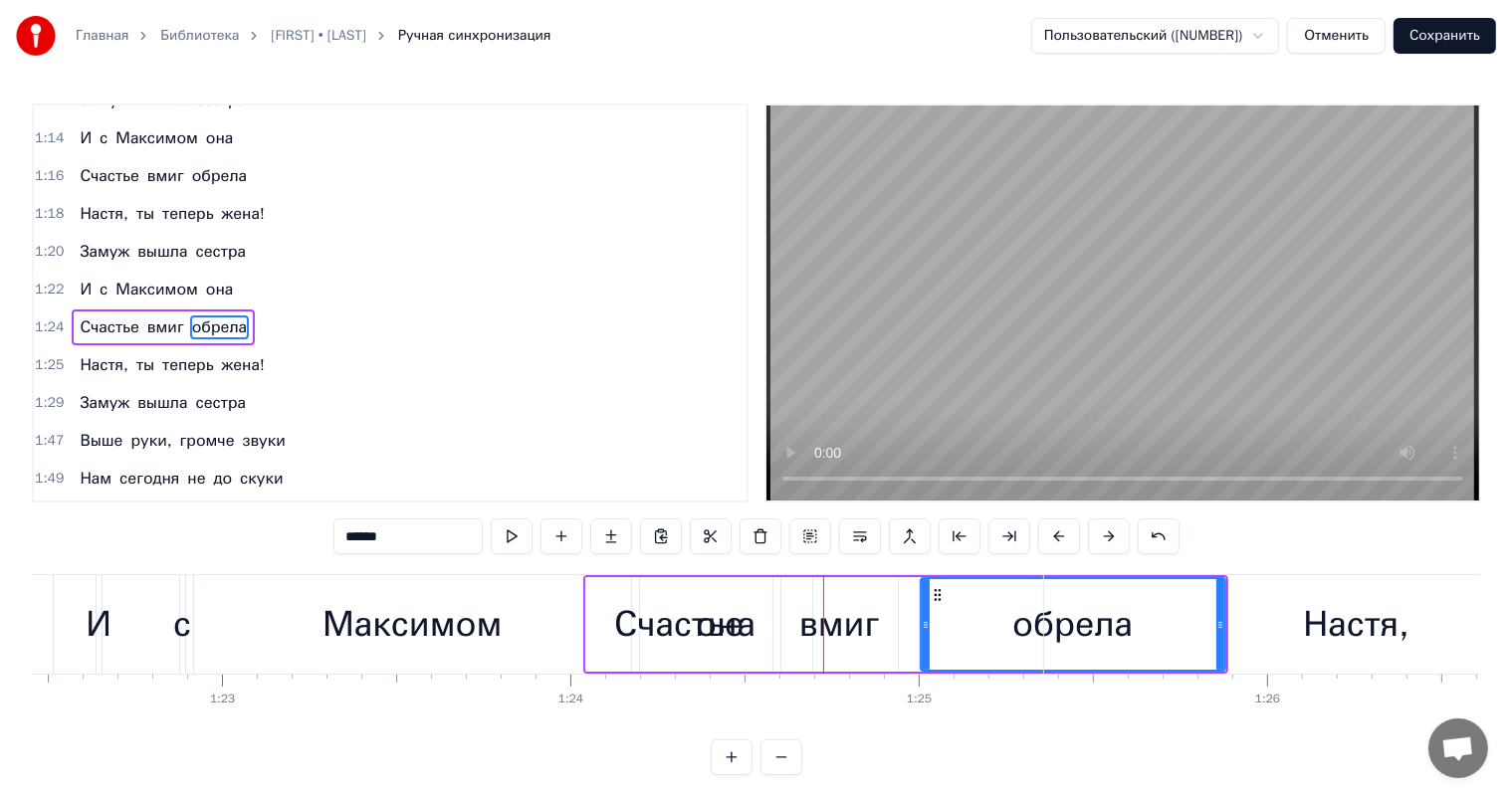 click at bounding box center [1109, 536] 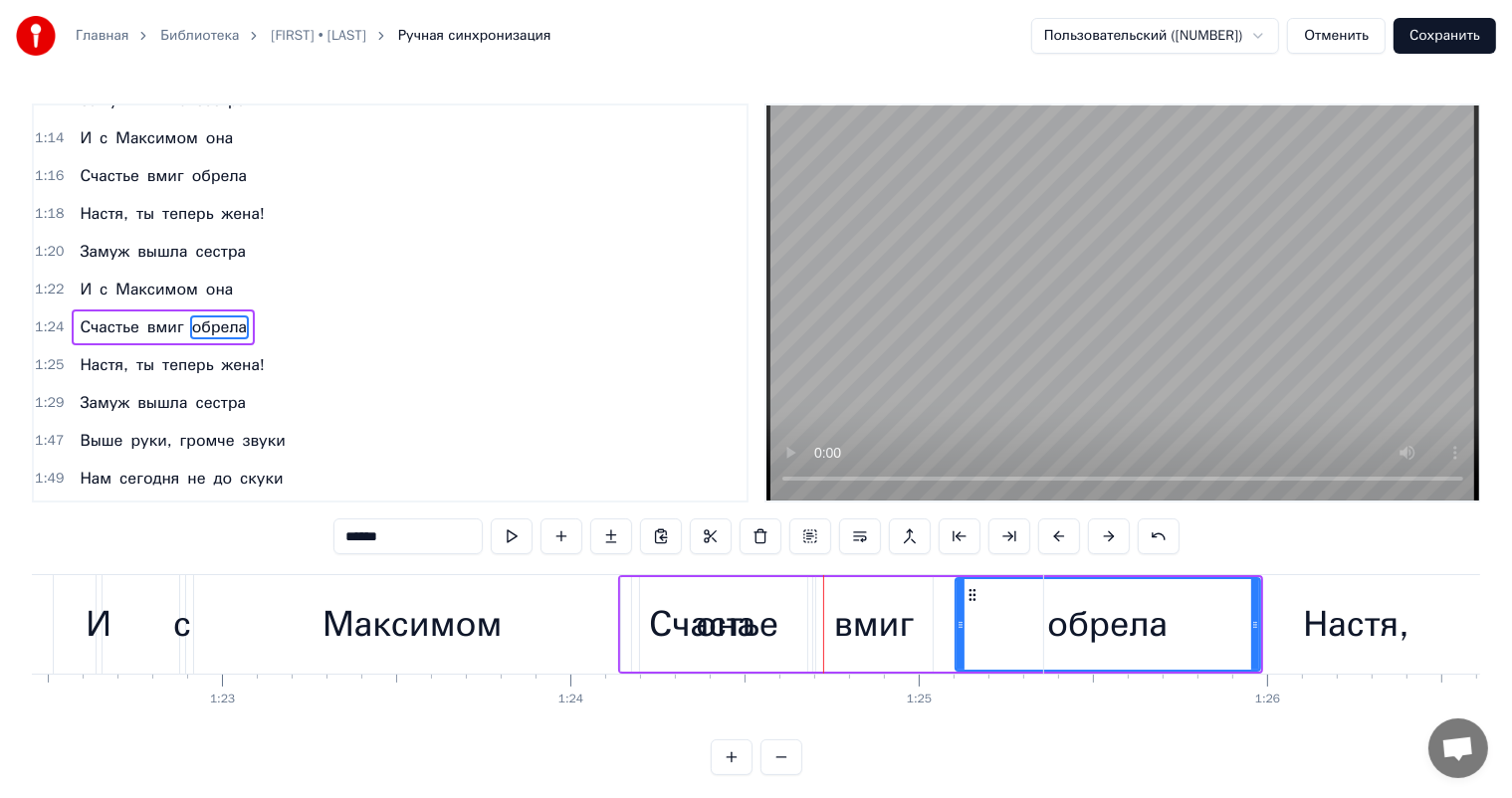 click at bounding box center [1109, 536] 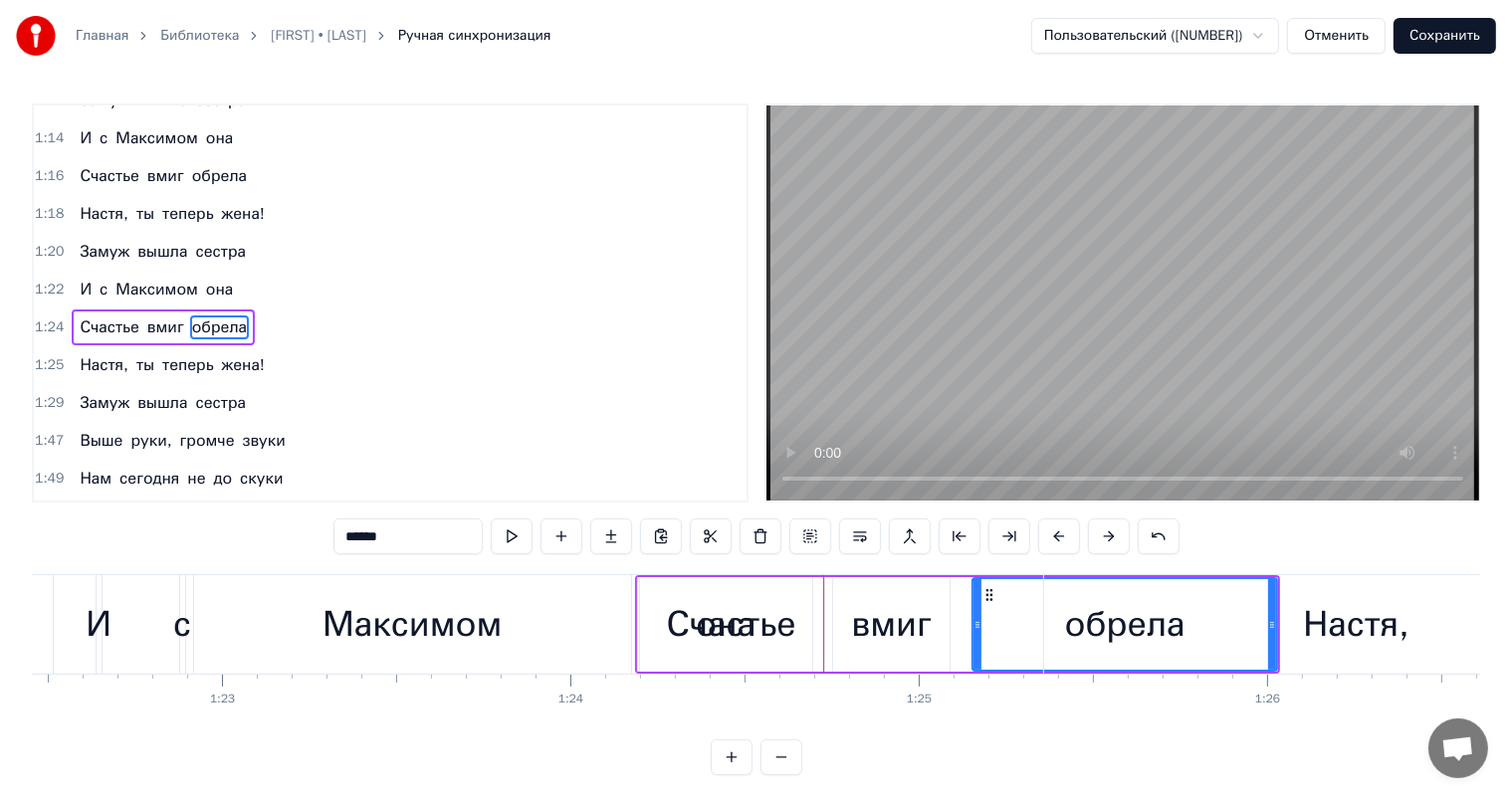 click at bounding box center (1109, 536) 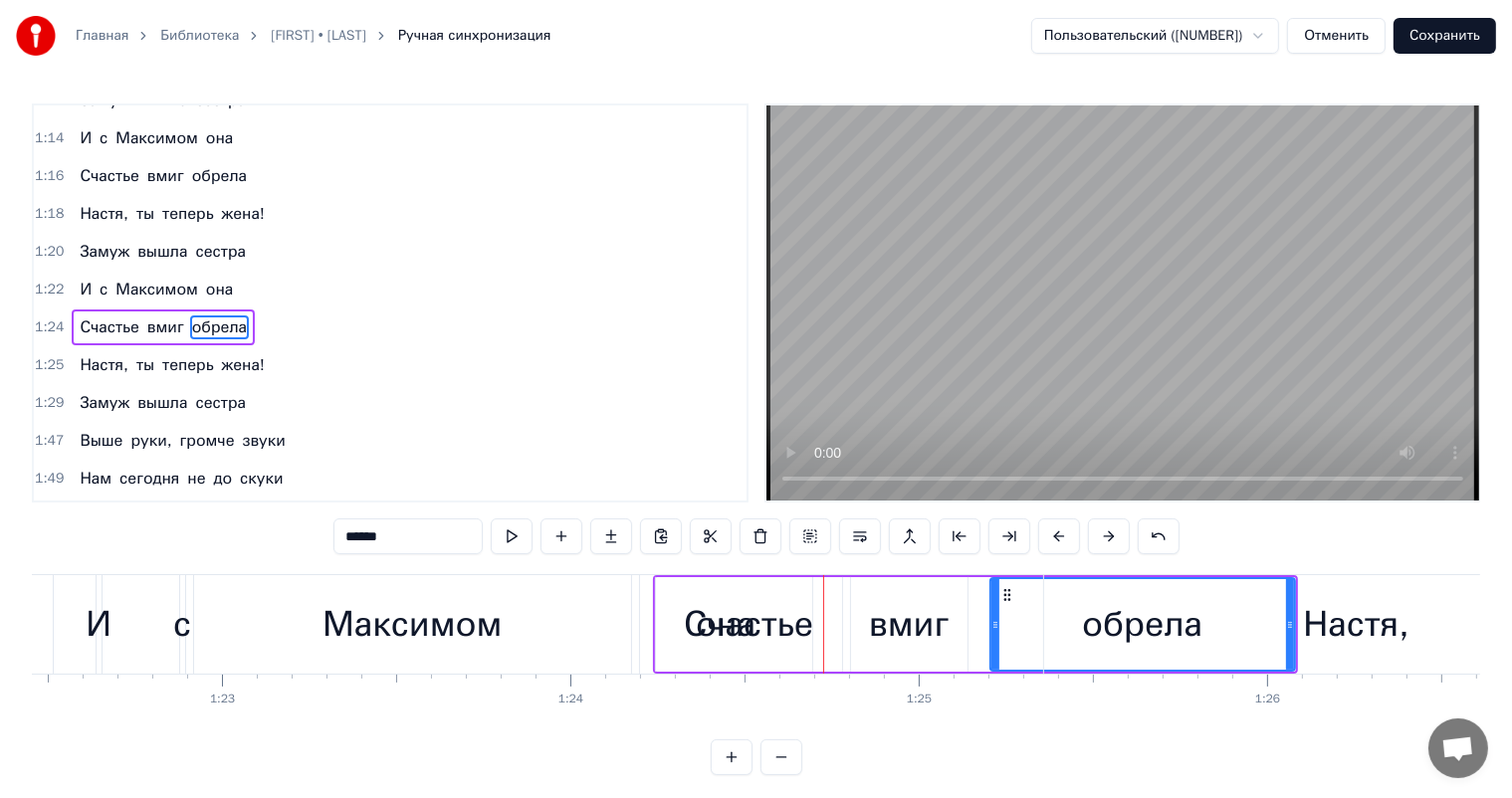 click at bounding box center (1109, 536) 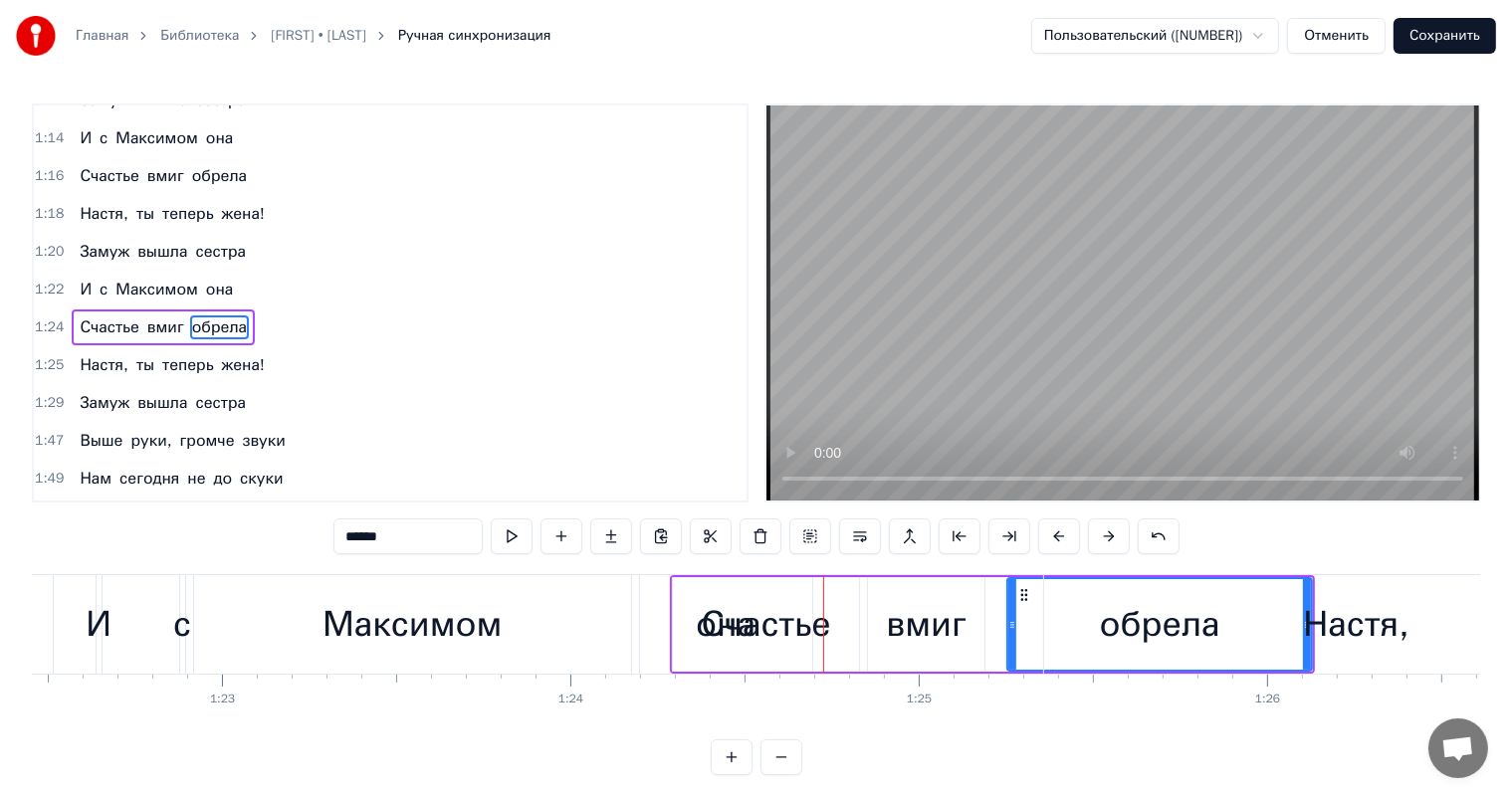 click at bounding box center (1109, 536) 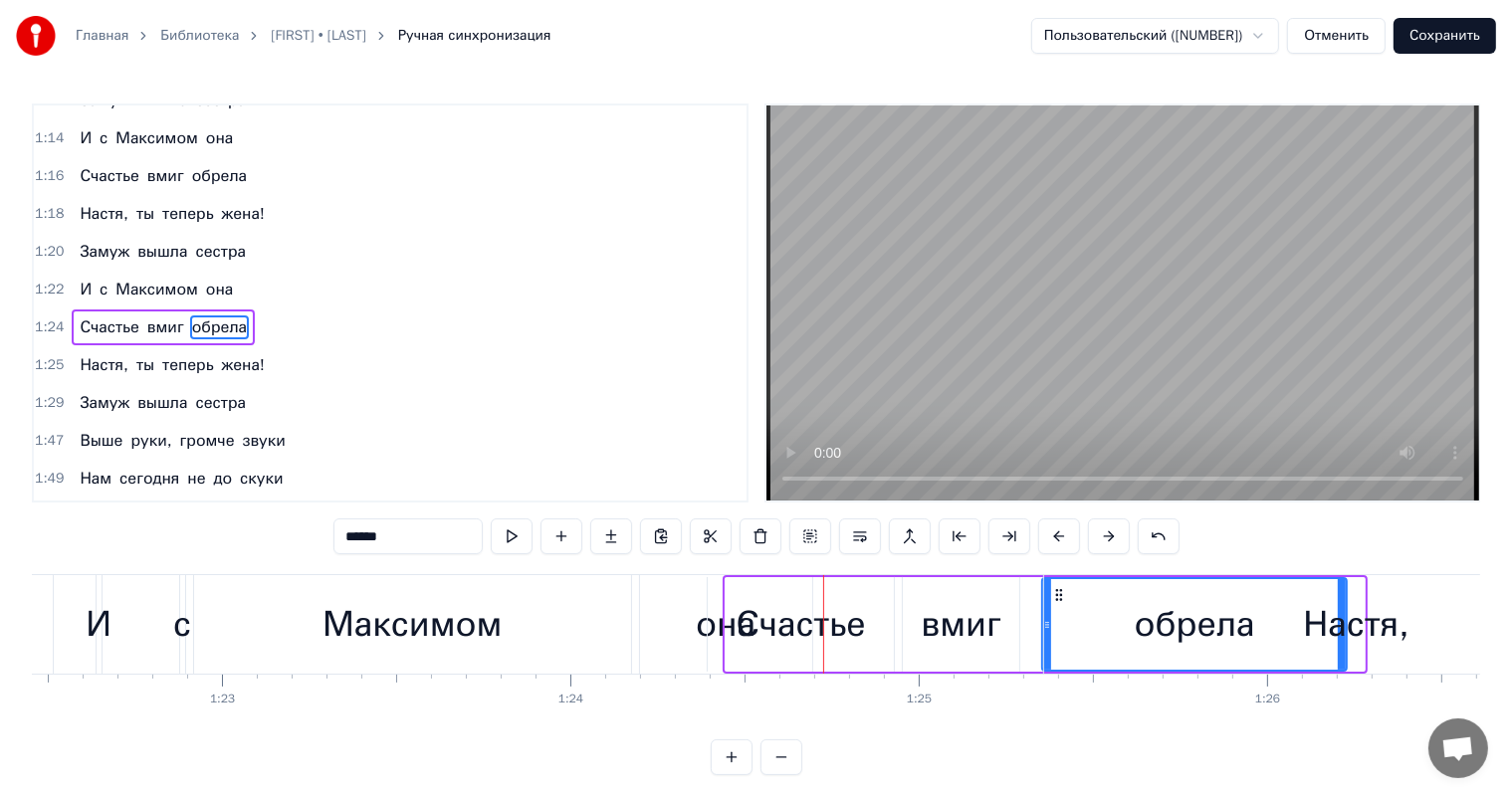 click at bounding box center [1109, 536] 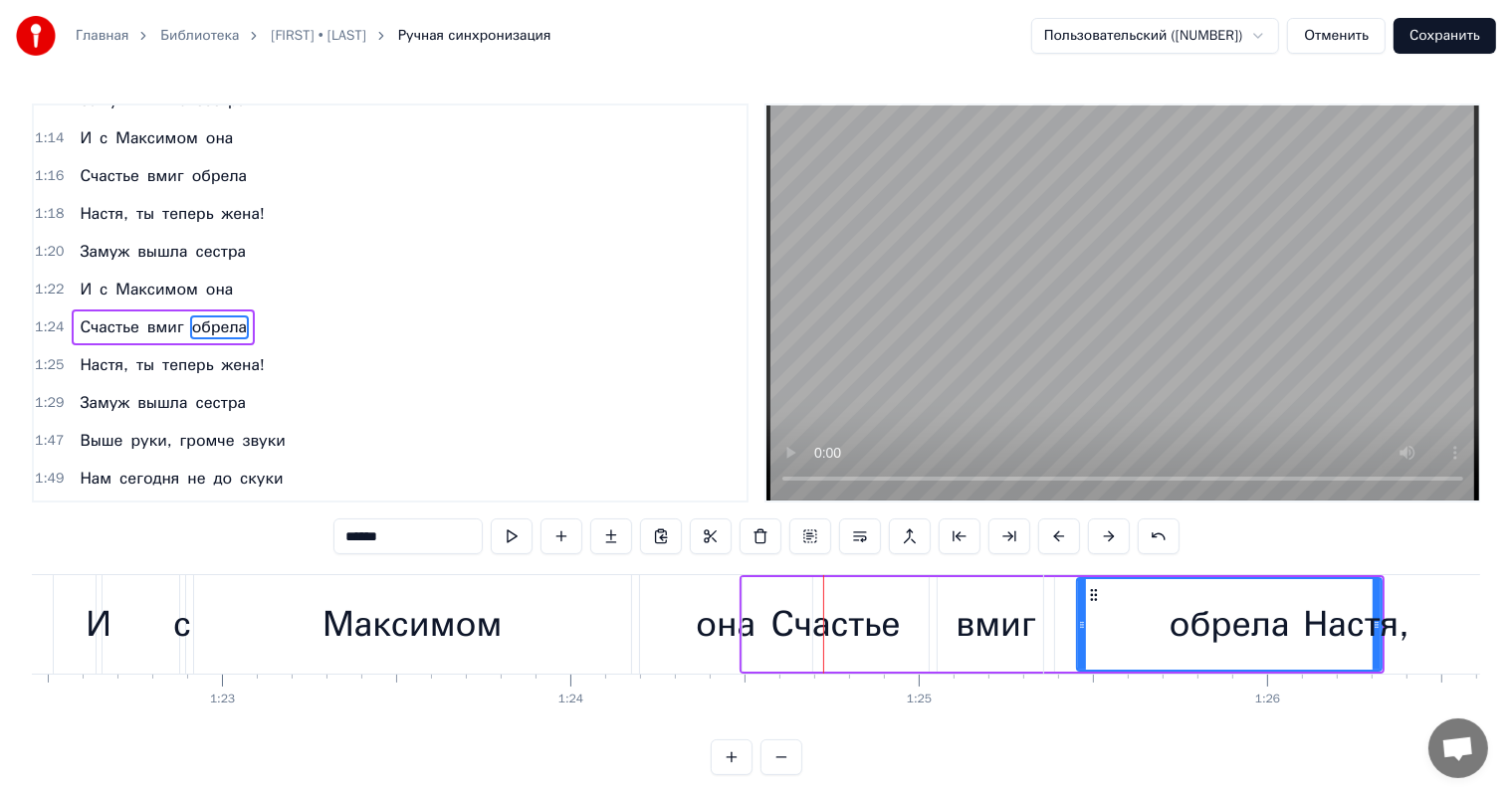 click at bounding box center [1109, 536] 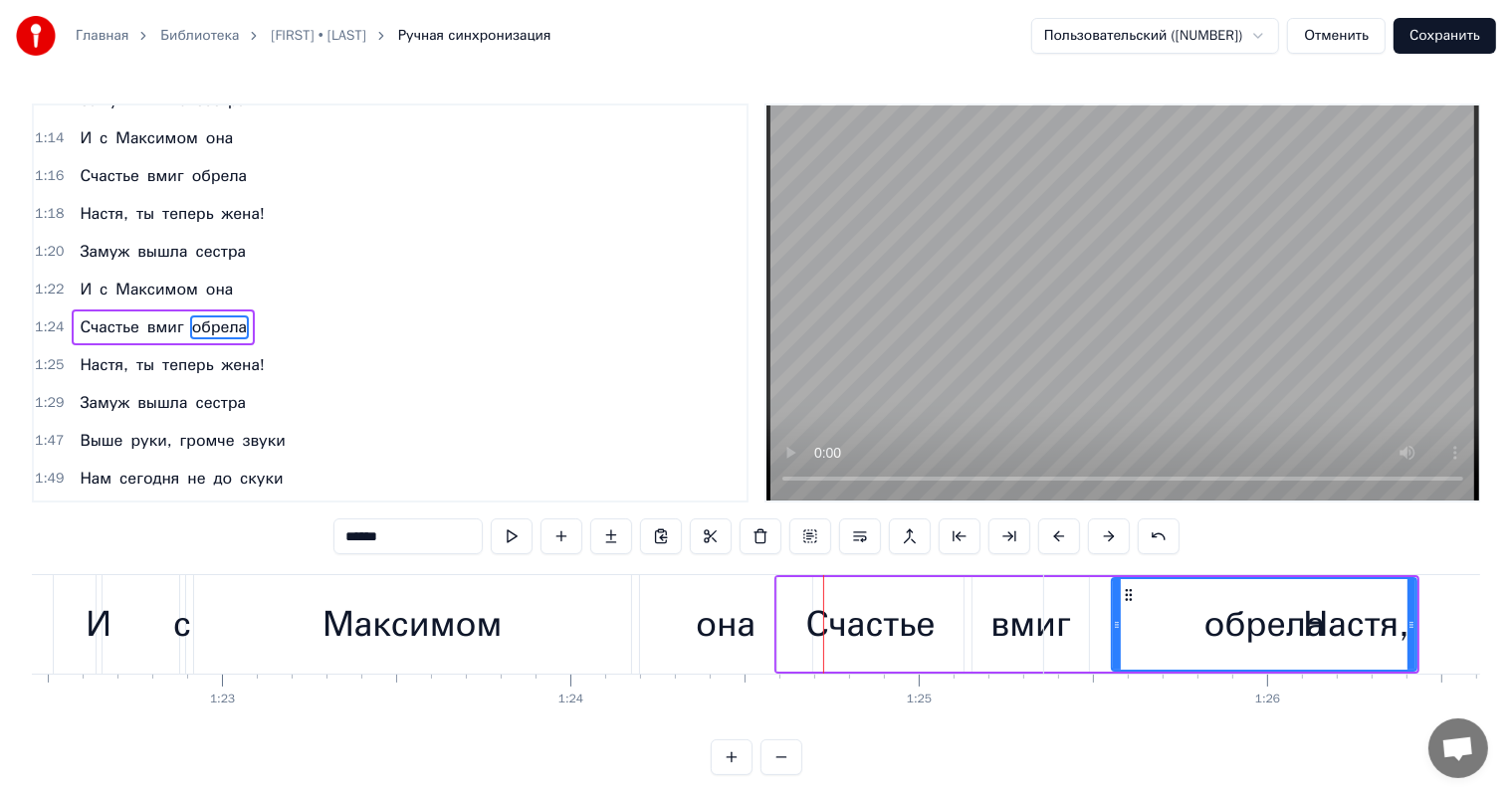 click at bounding box center [1109, 536] 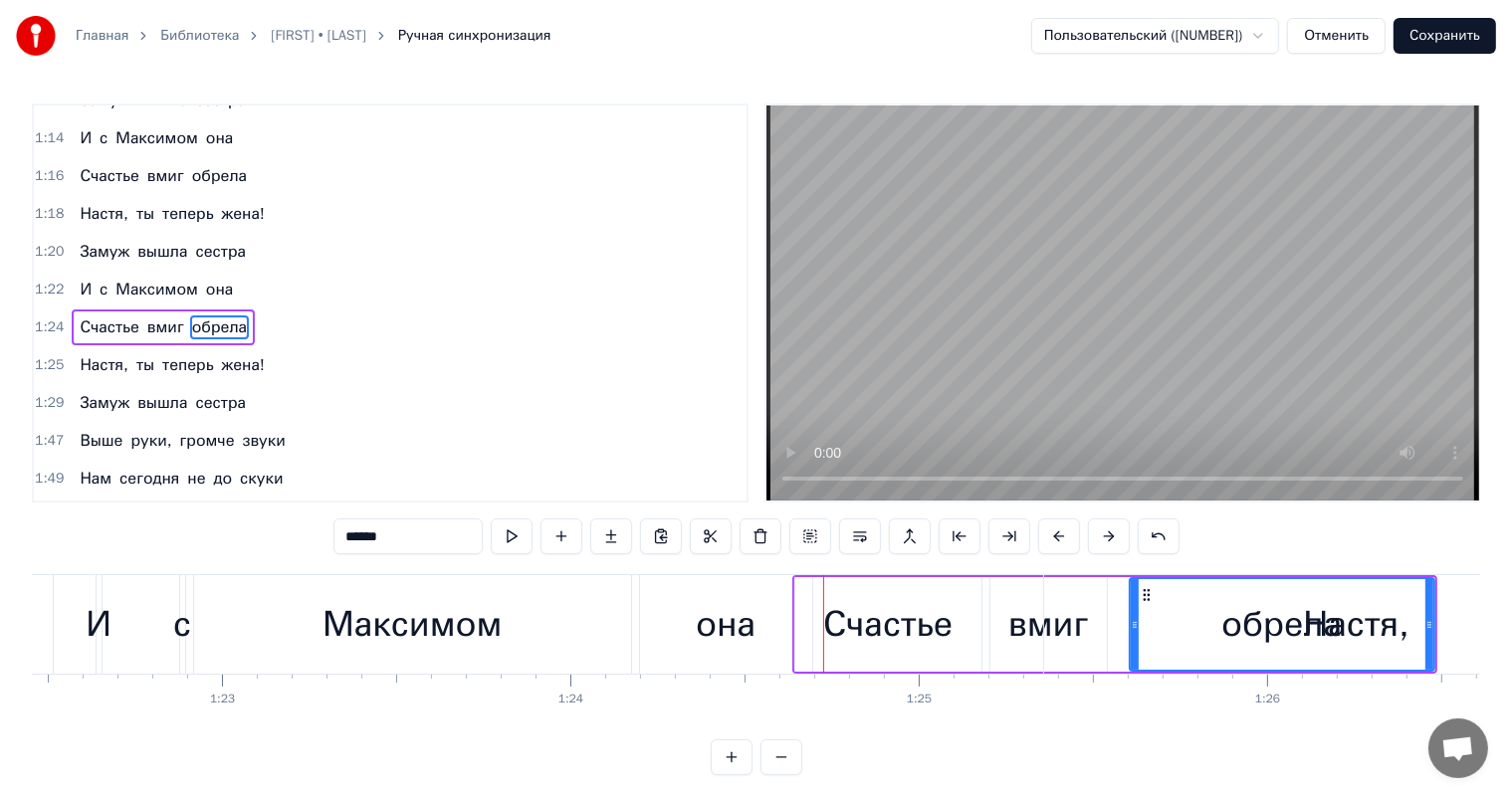 click at bounding box center [1109, 536] 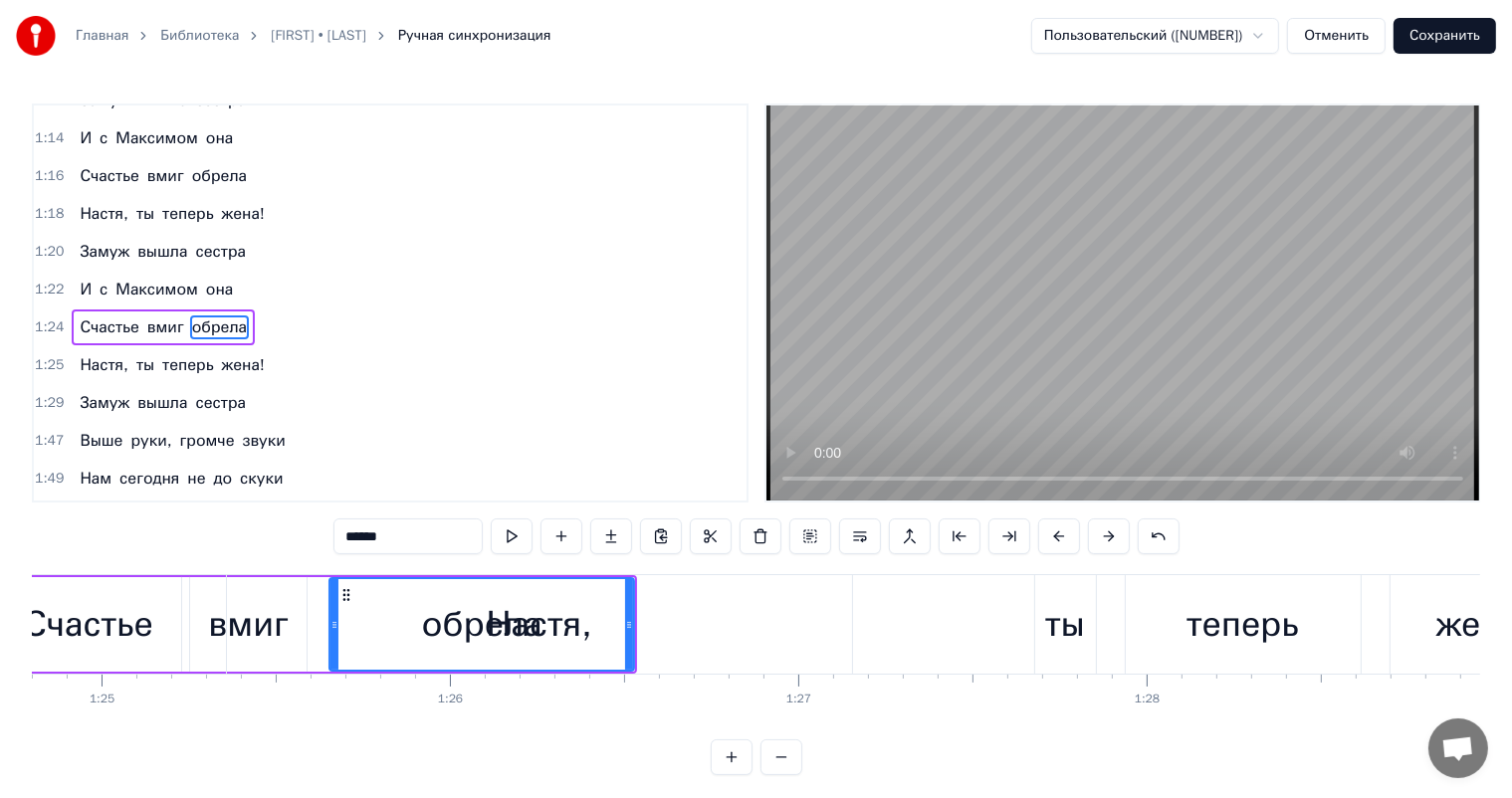 scroll, scrollTop: 0, scrollLeft: 29715, axis: horizontal 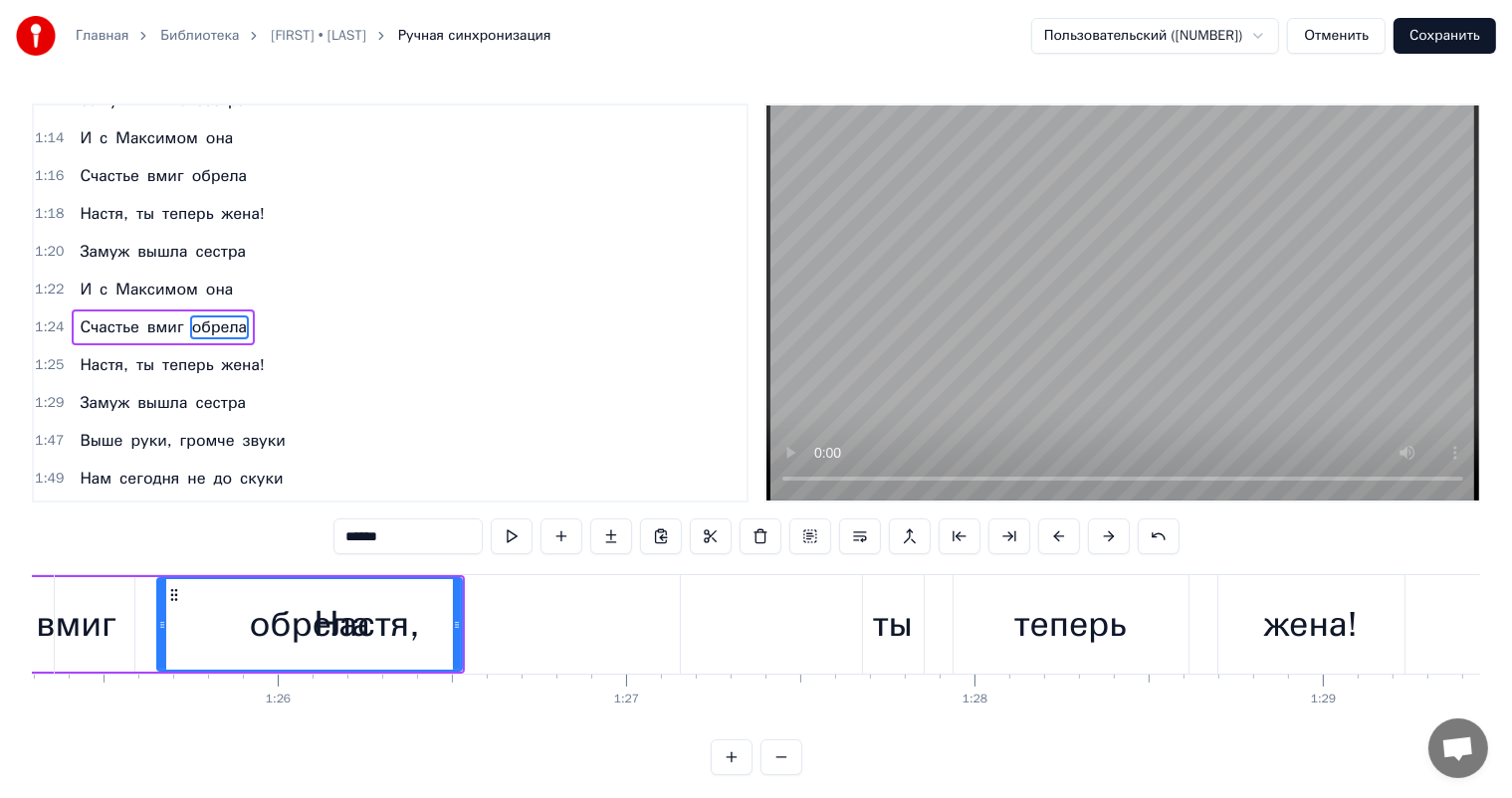 click on "Настя, ты теперь жена!" at bounding box center [732, 624] 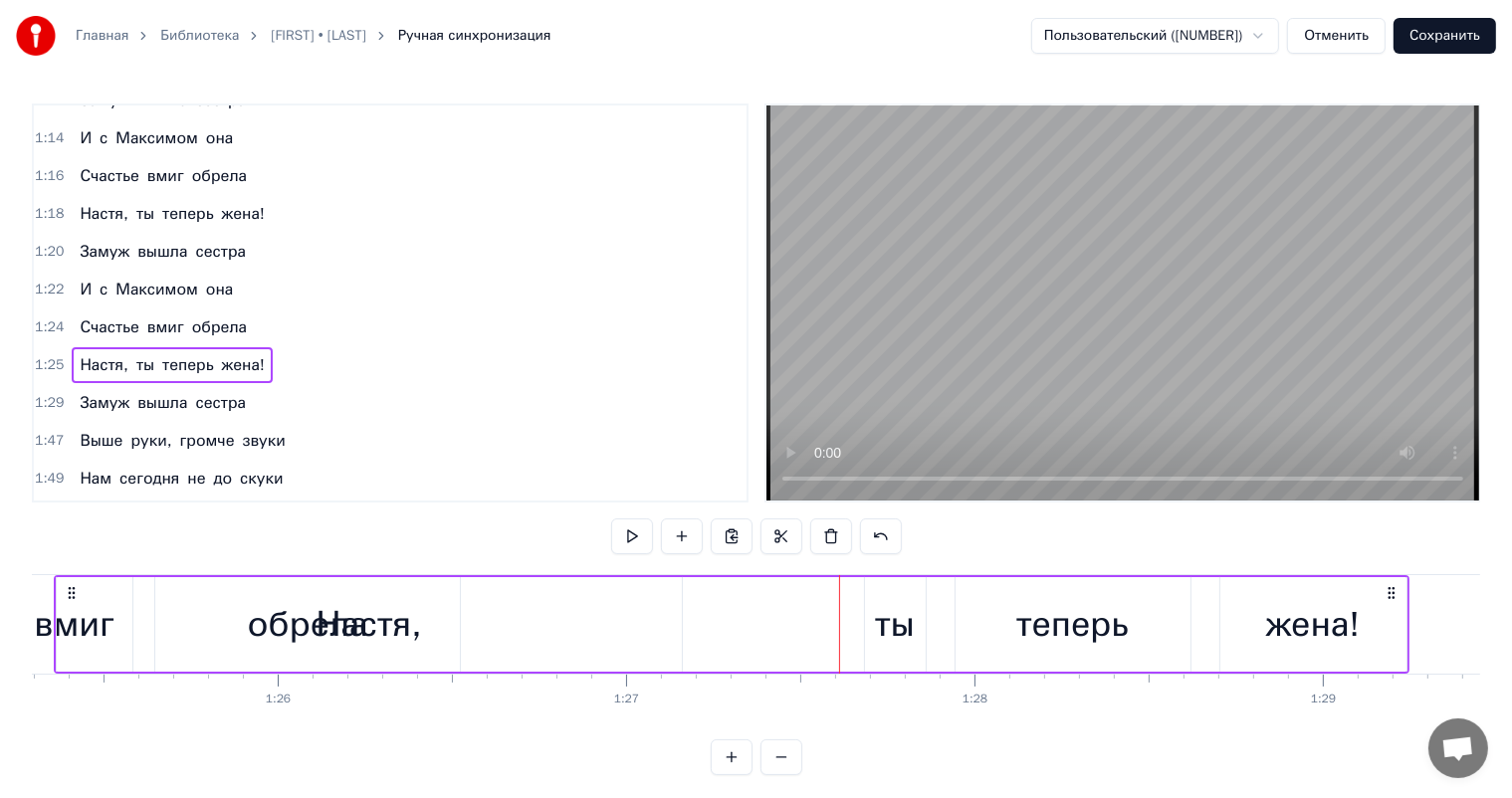 click on "Настя, ты теперь жена!" at bounding box center (732, 624) 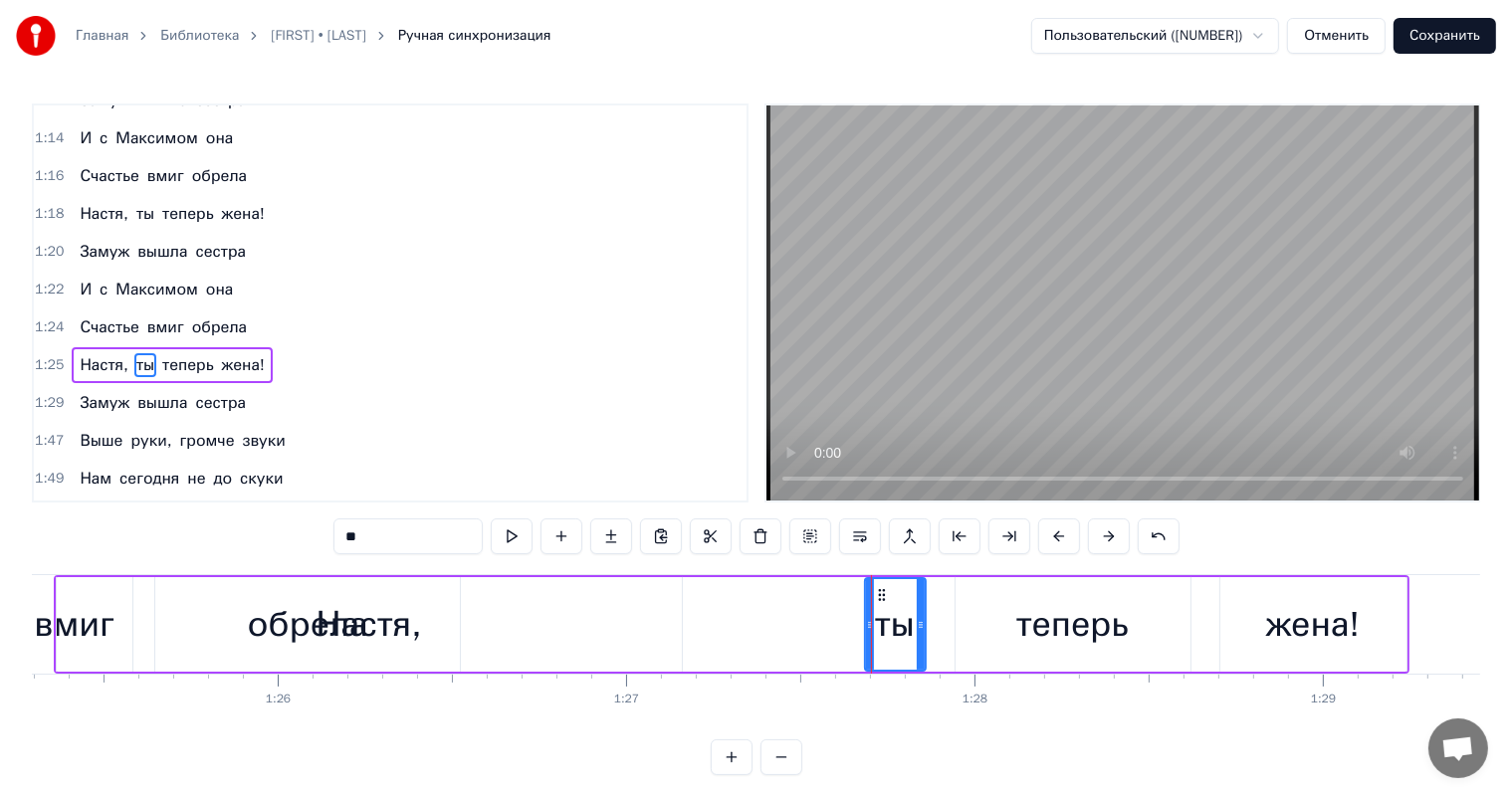 scroll, scrollTop: 552, scrollLeft: 0, axis: vertical 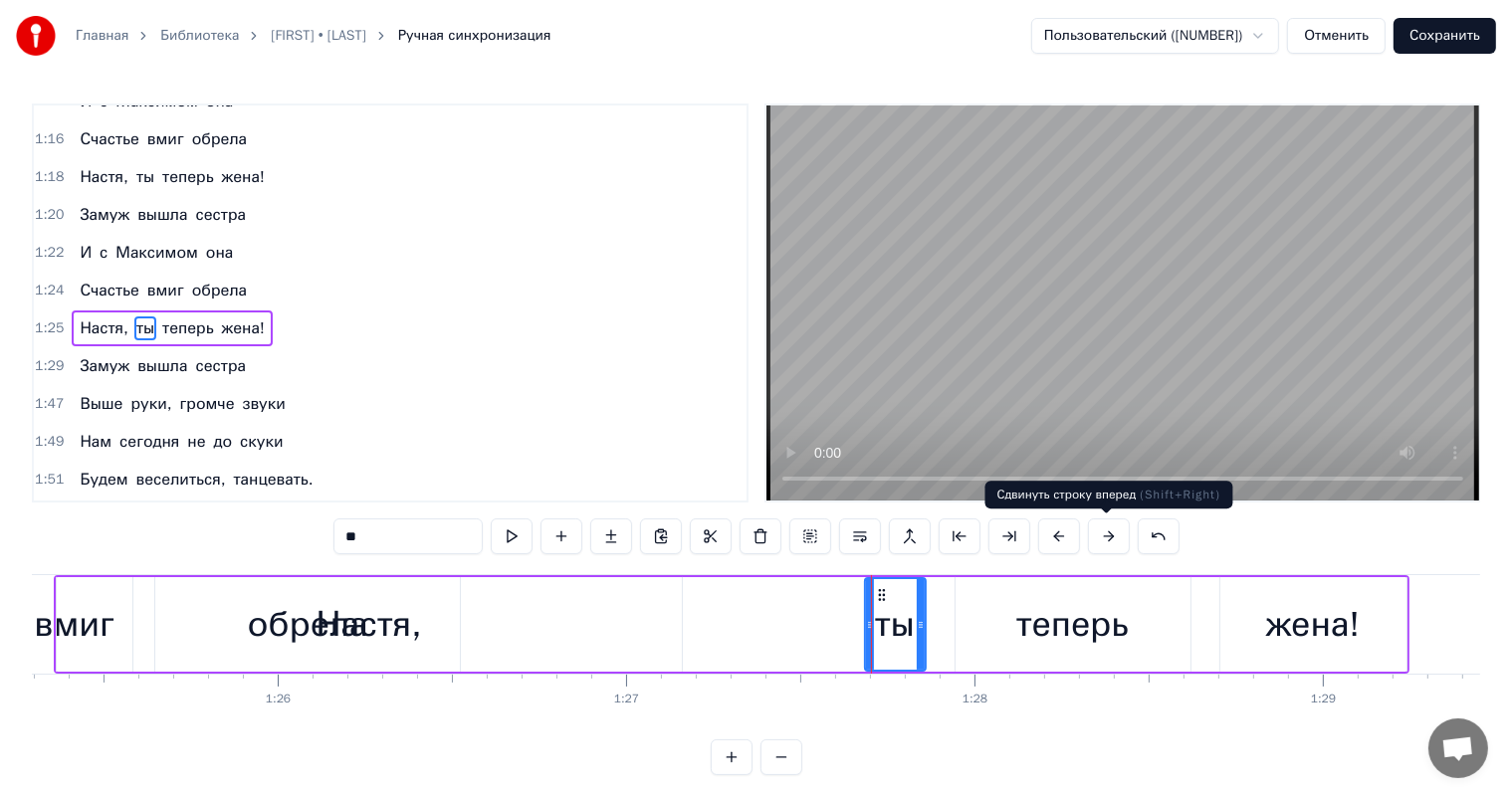 click at bounding box center (1109, 536) 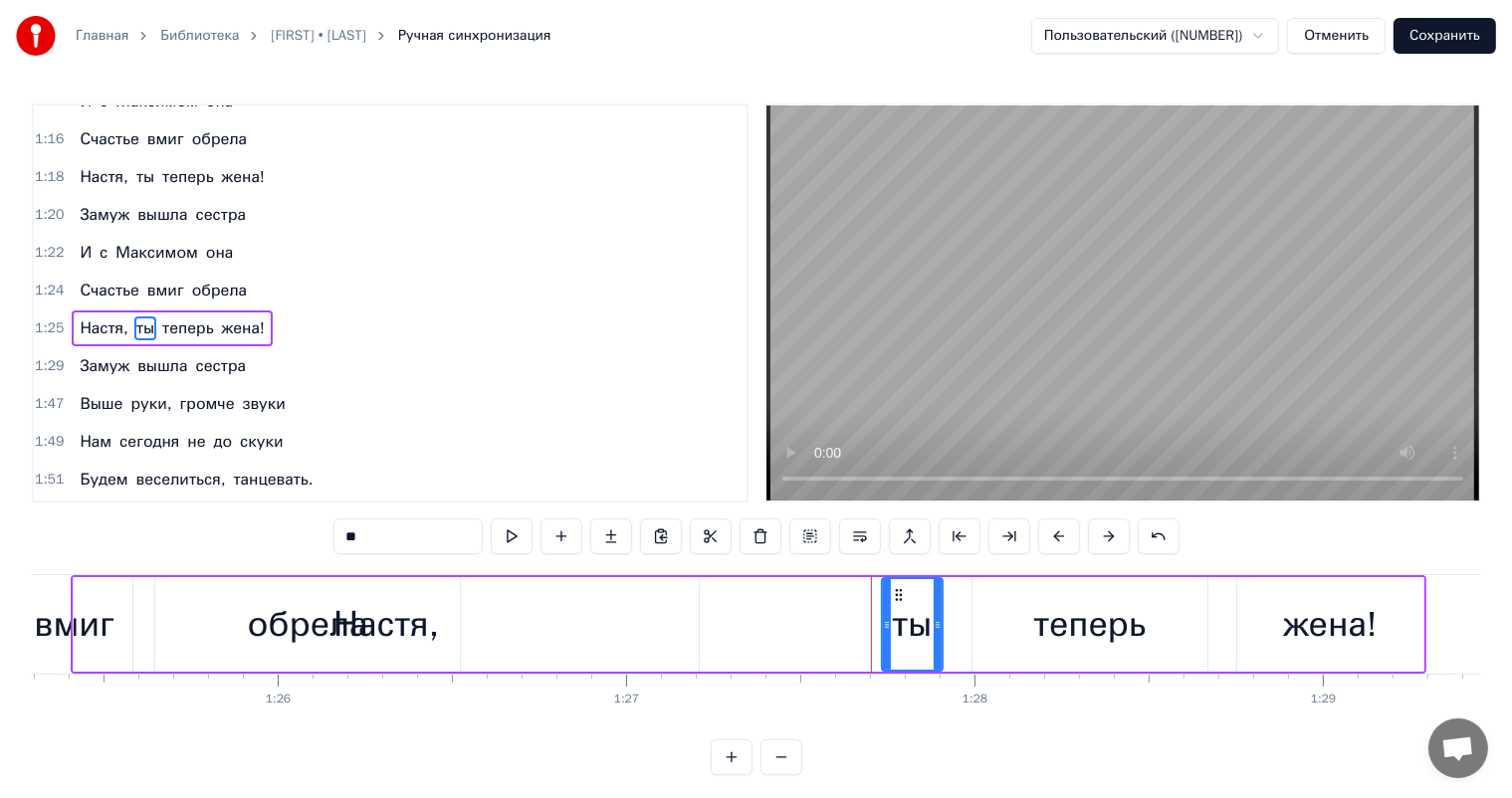 click at bounding box center (1109, 536) 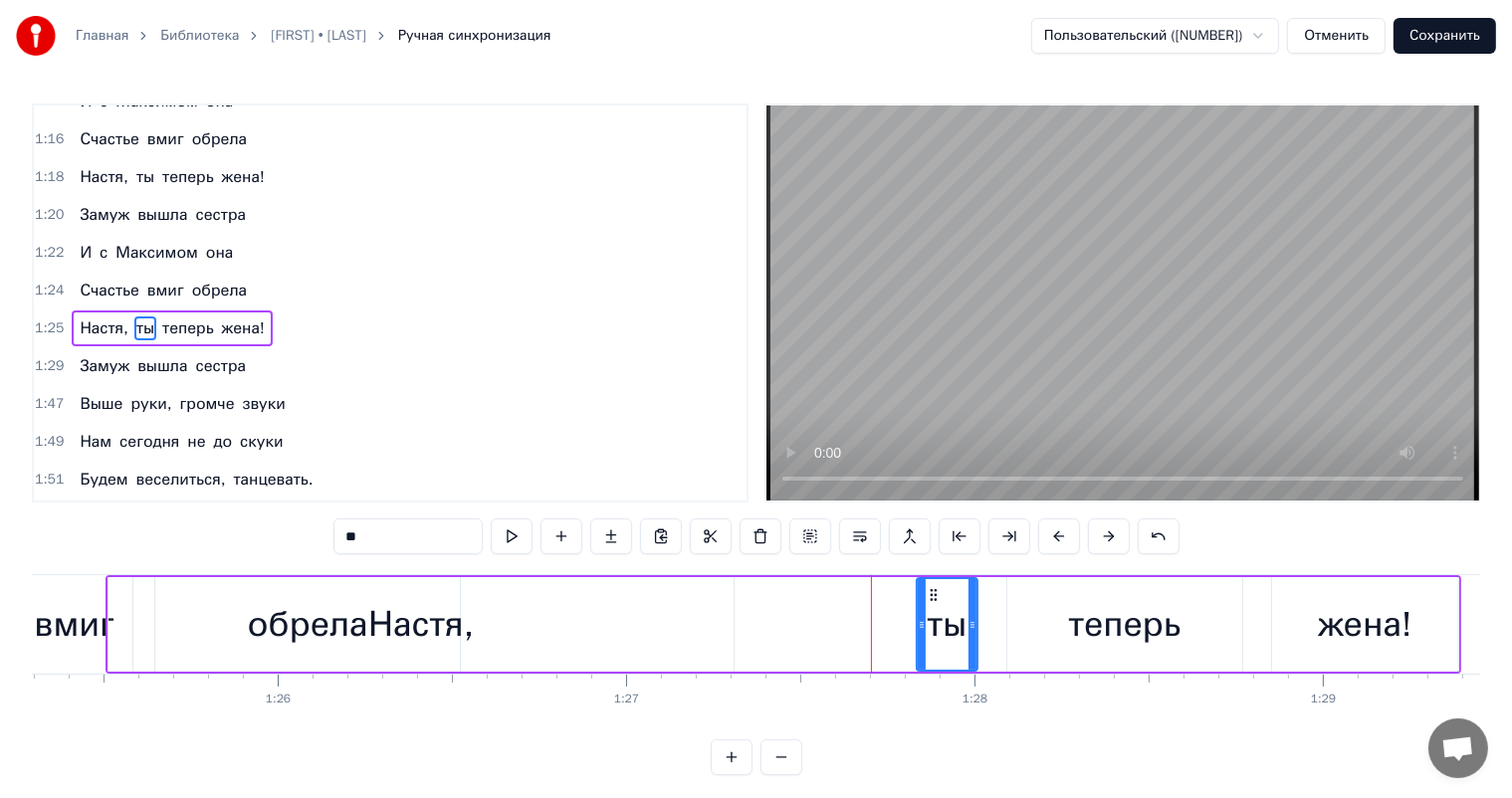 click at bounding box center [1109, 536] 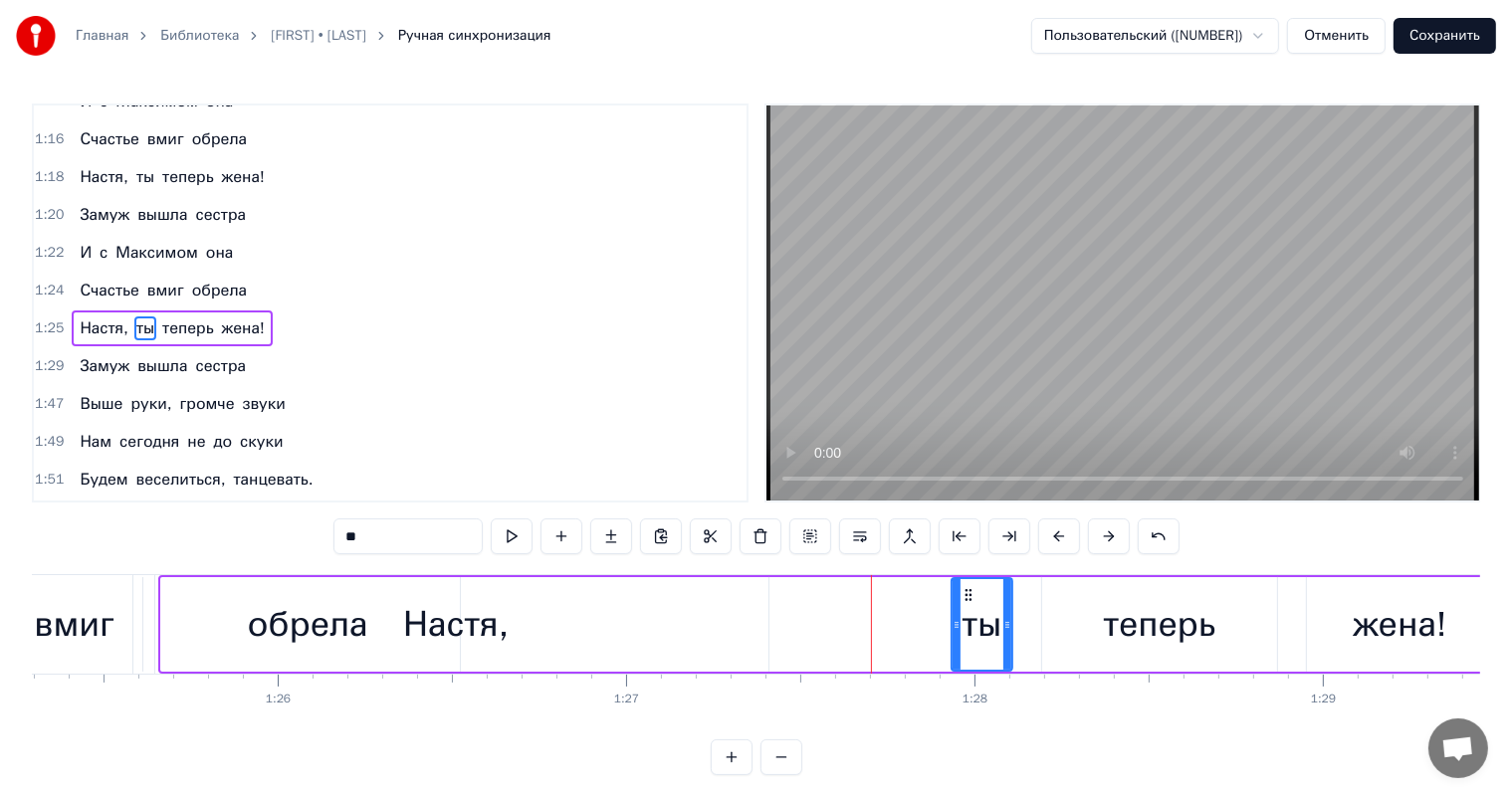 click at bounding box center (1109, 536) 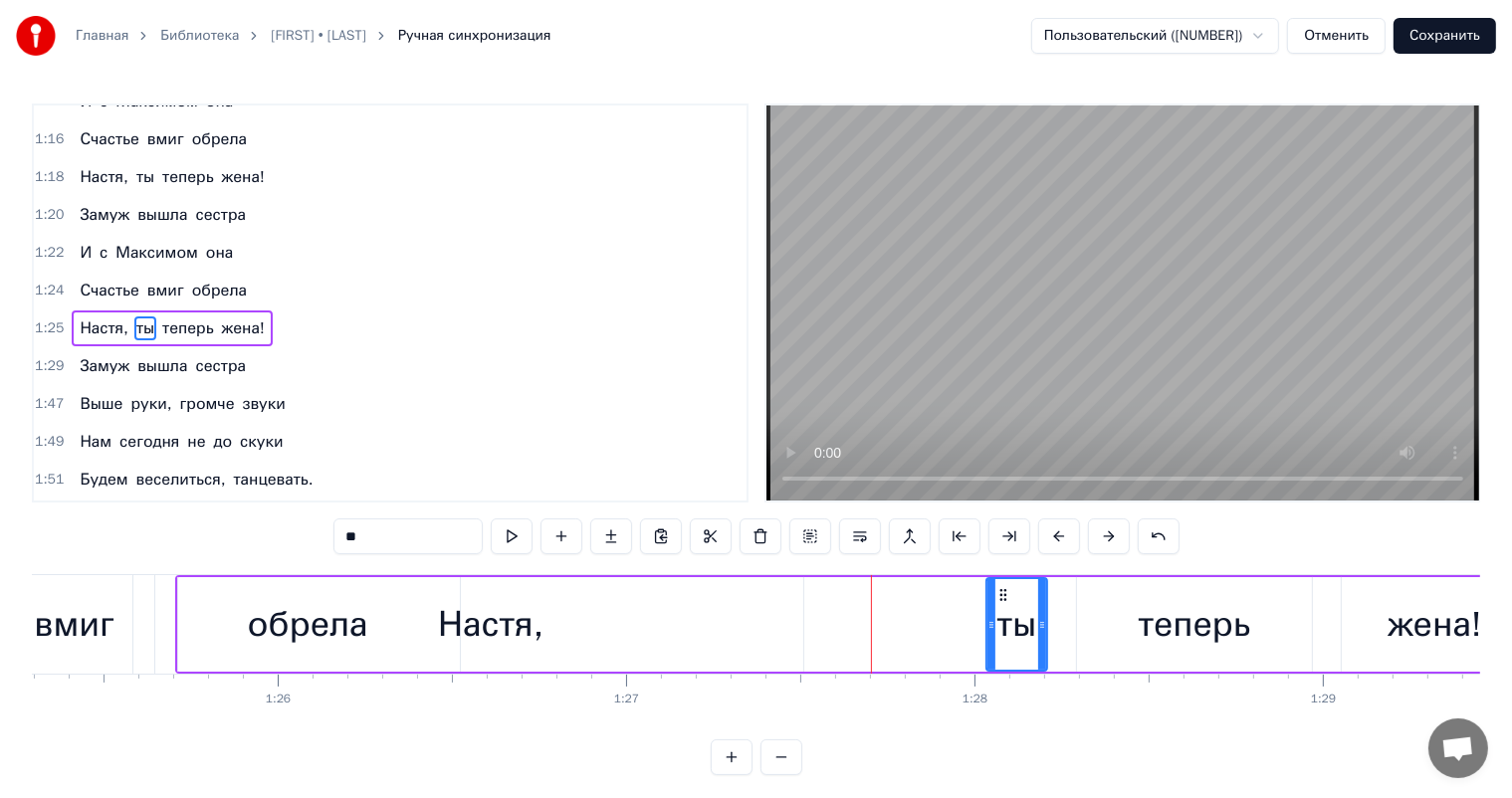 click at bounding box center [1109, 536] 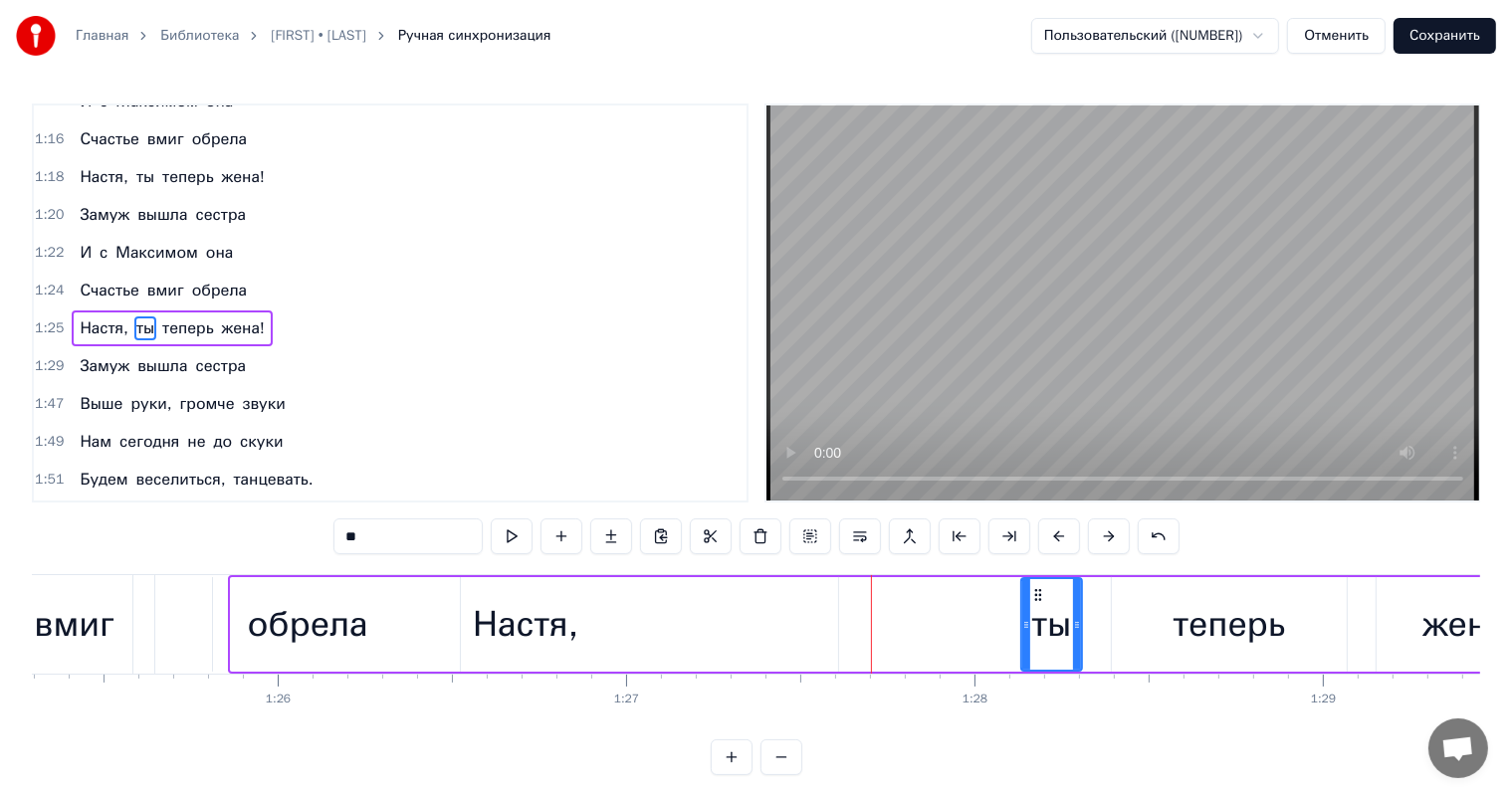 click at bounding box center [1109, 536] 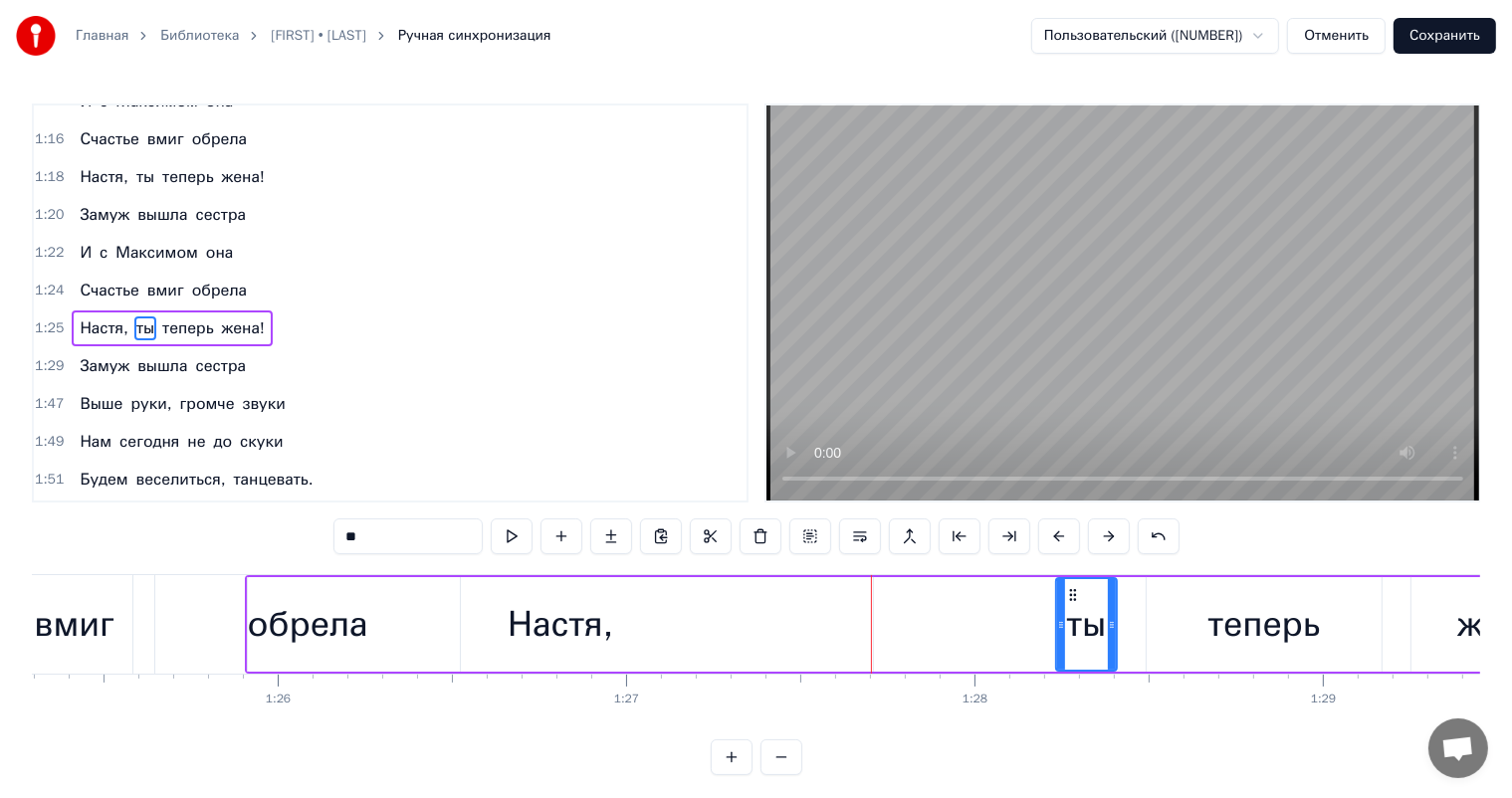 click at bounding box center (1109, 536) 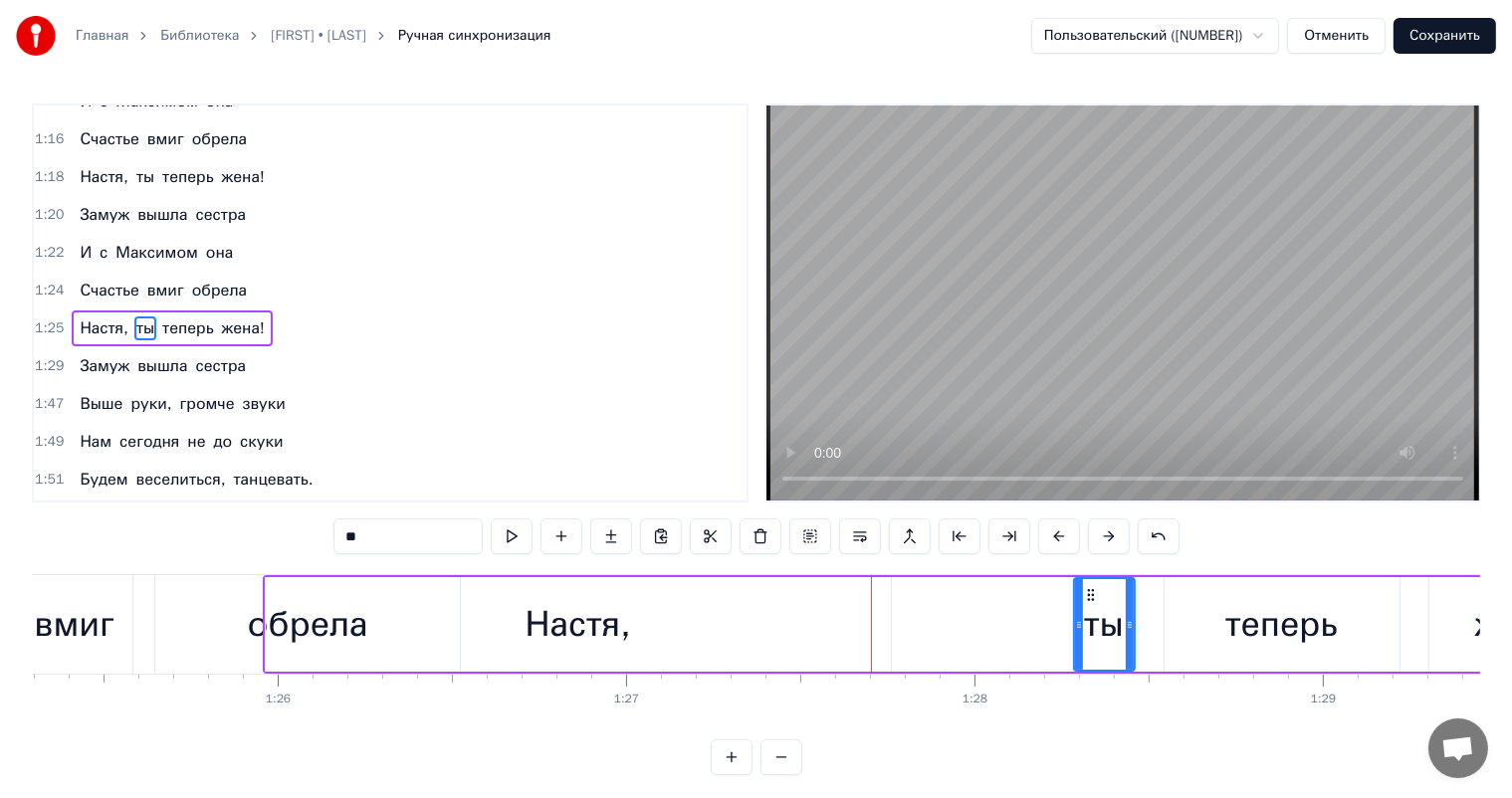 click at bounding box center [1109, 536] 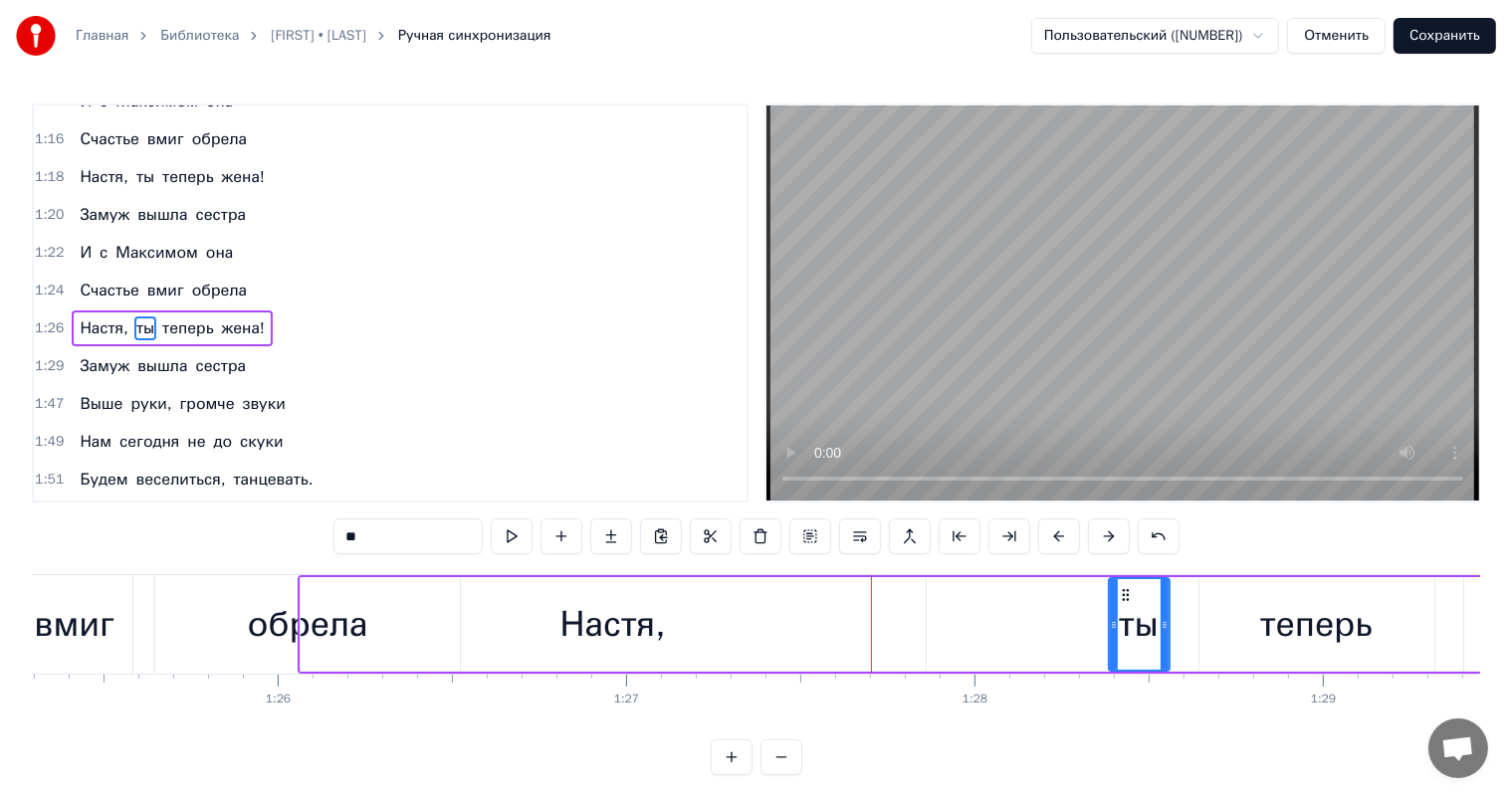 click at bounding box center [1109, 536] 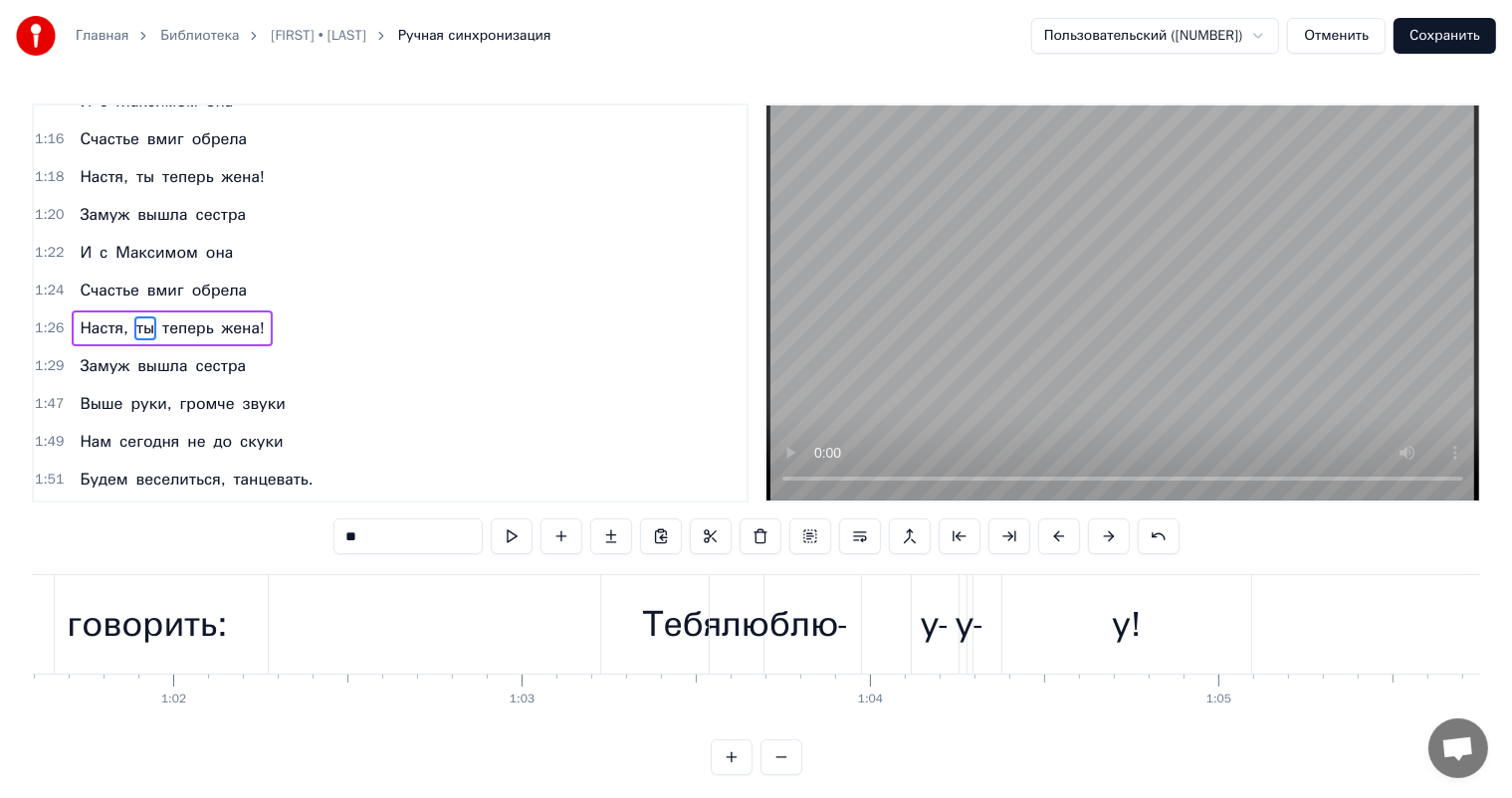 scroll, scrollTop: 0, scrollLeft: 21501, axis: horizontal 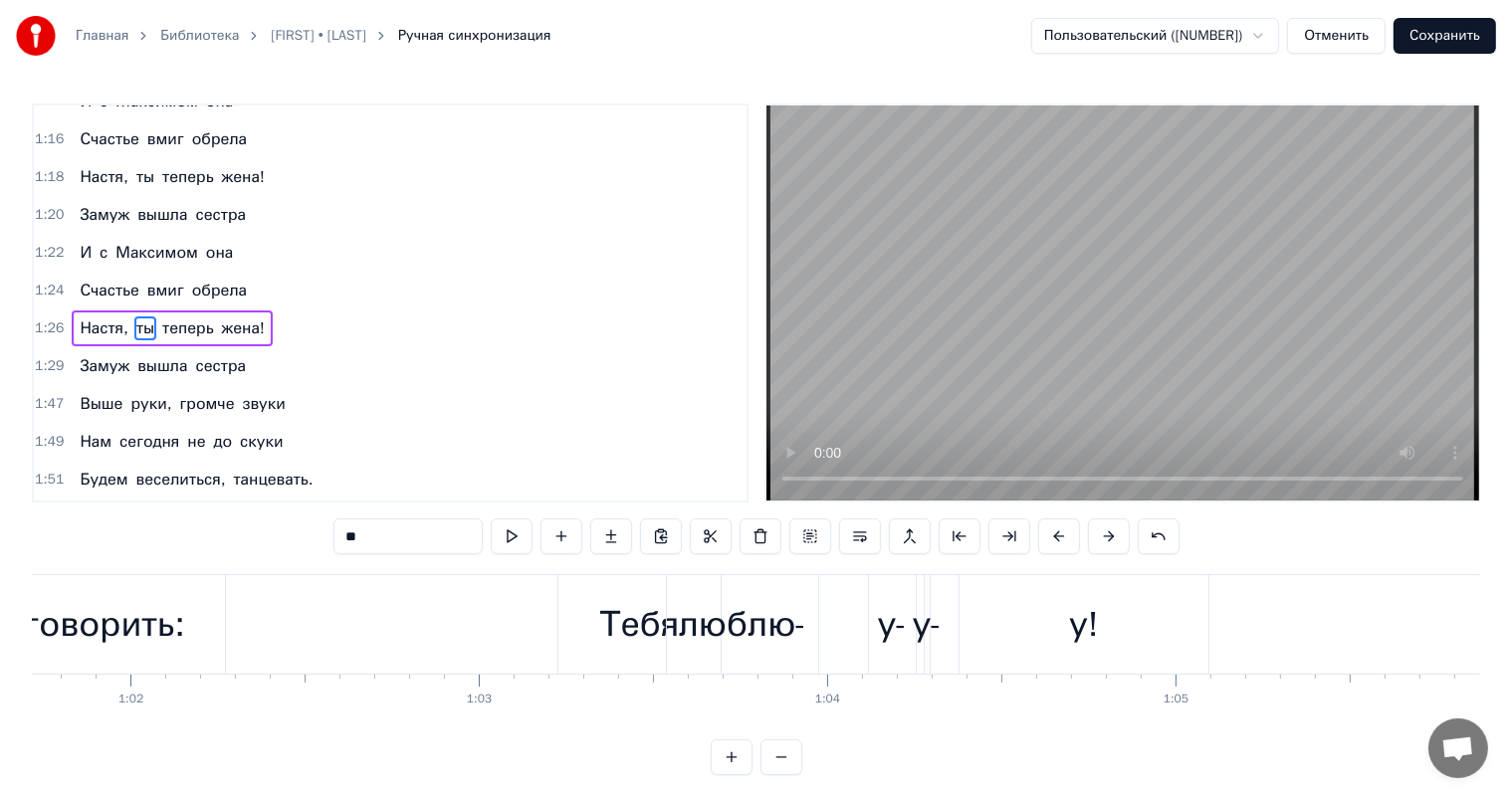 click on "люблю-" at bounding box center (743, 624) 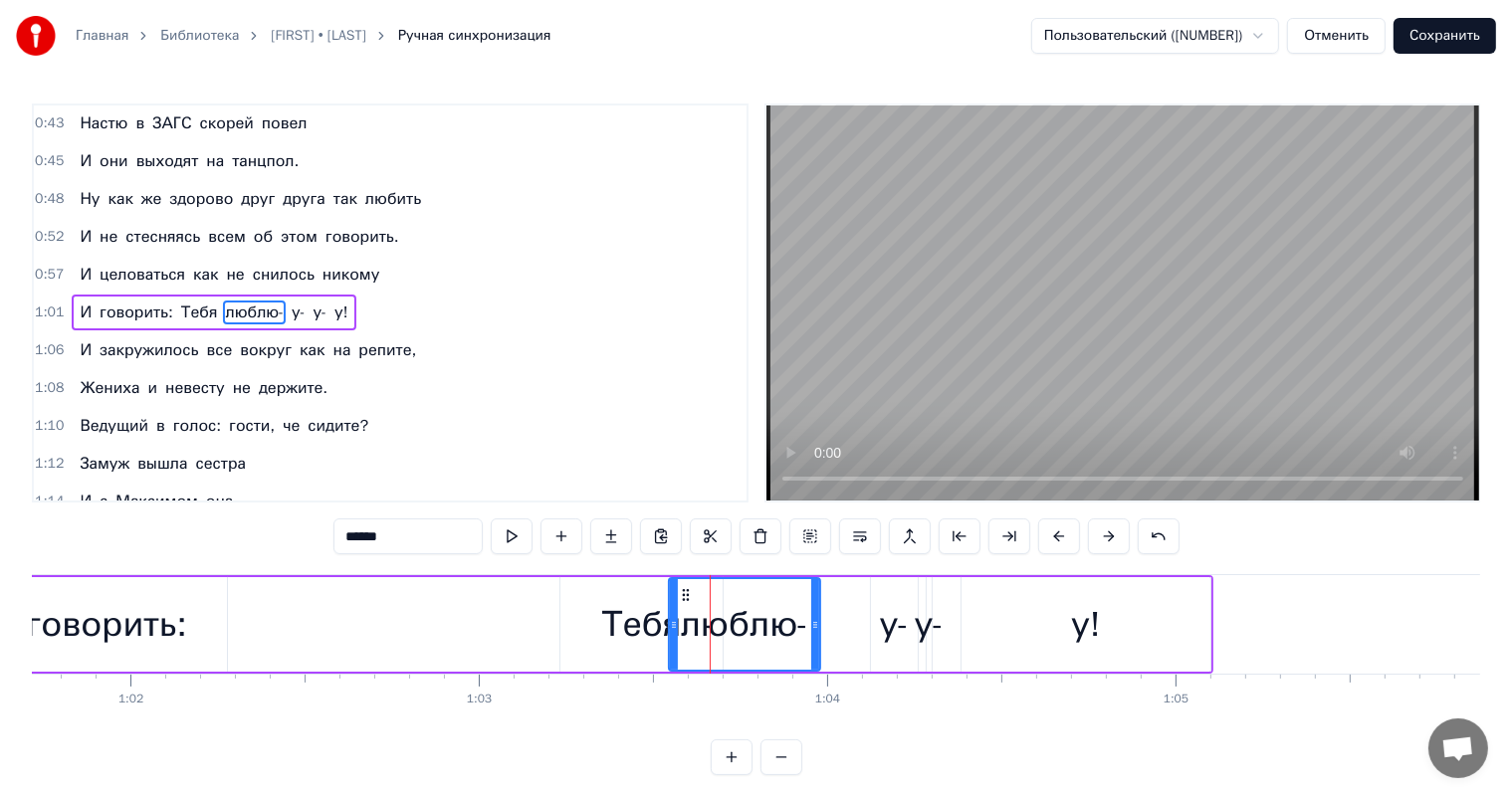 scroll, scrollTop: 149, scrollLeft: 0, axis: vertical 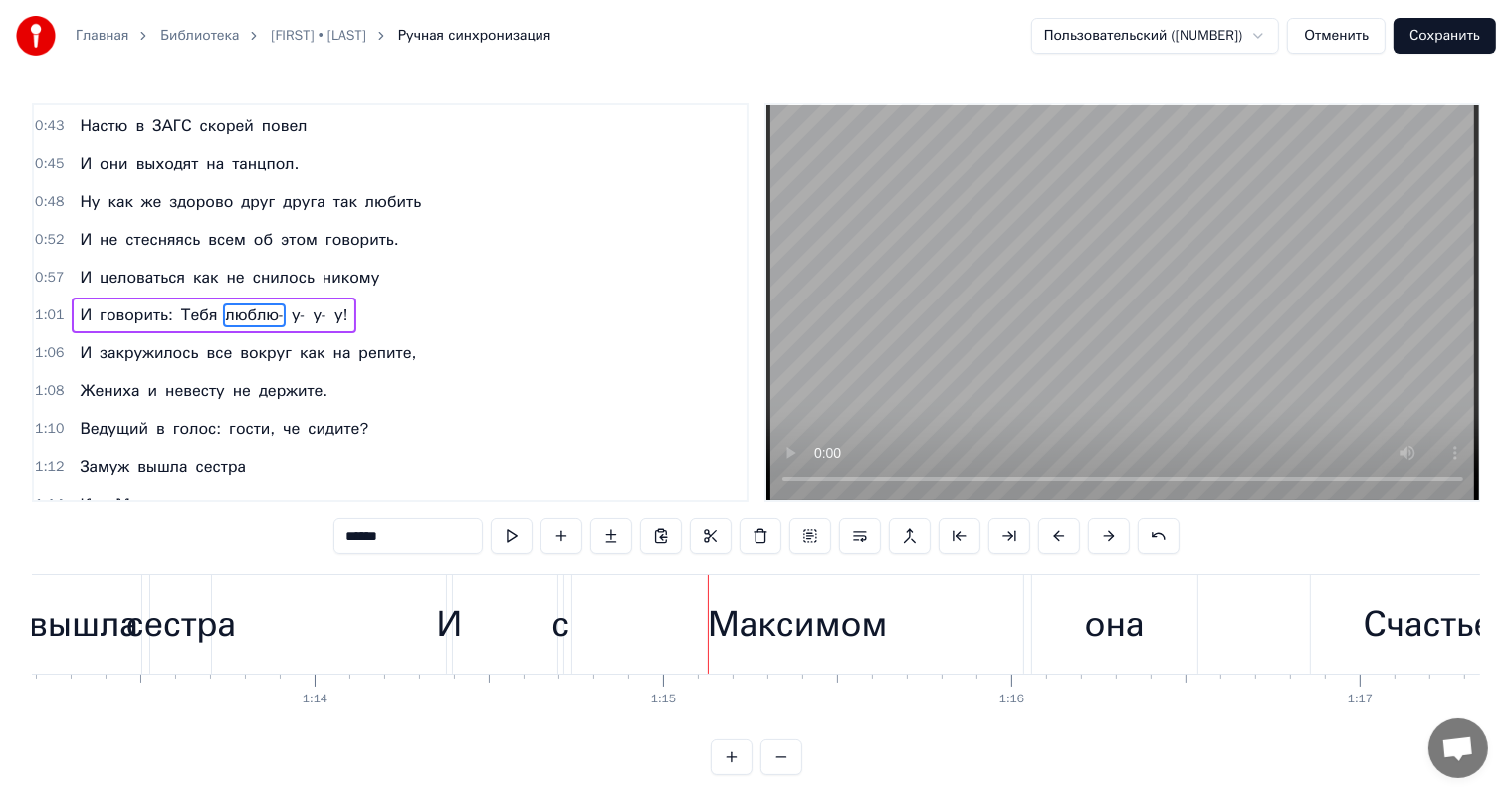 click on "Максимом" at bounding box center (797, 624) 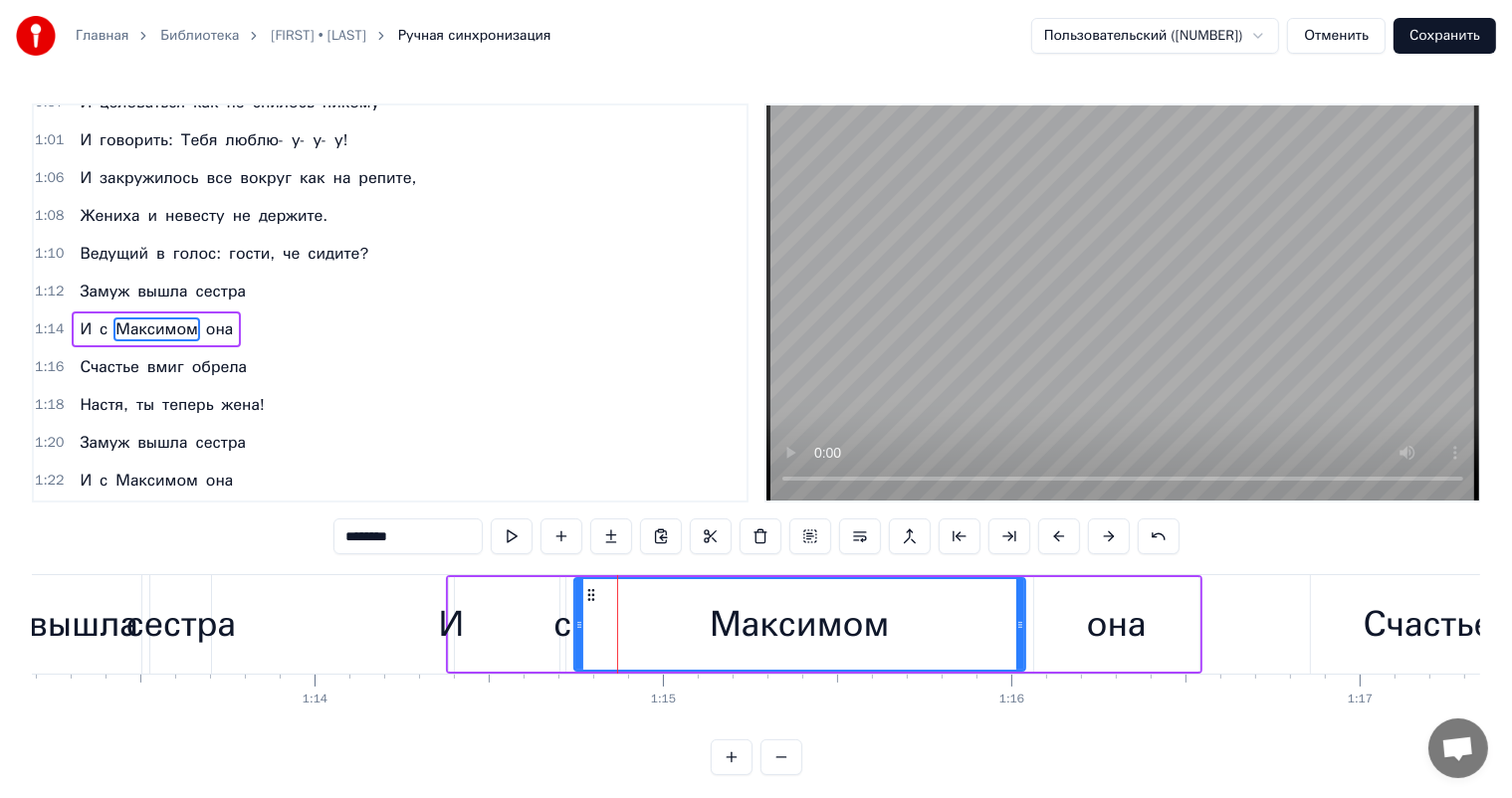 scroll, scrollTop: 332, scrollLeft: 0, axis: vertical 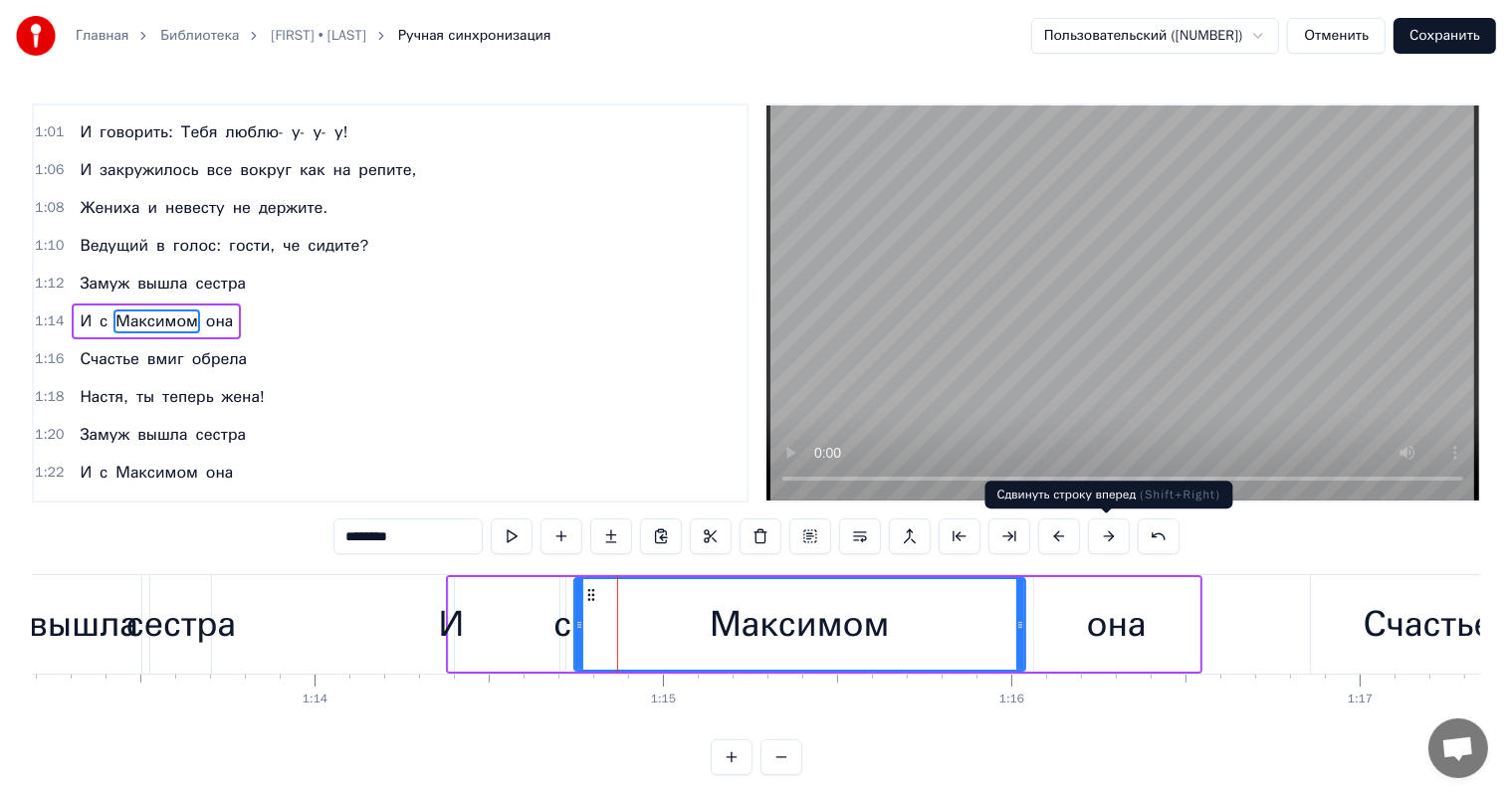 click at bounding box center (1109, 536) 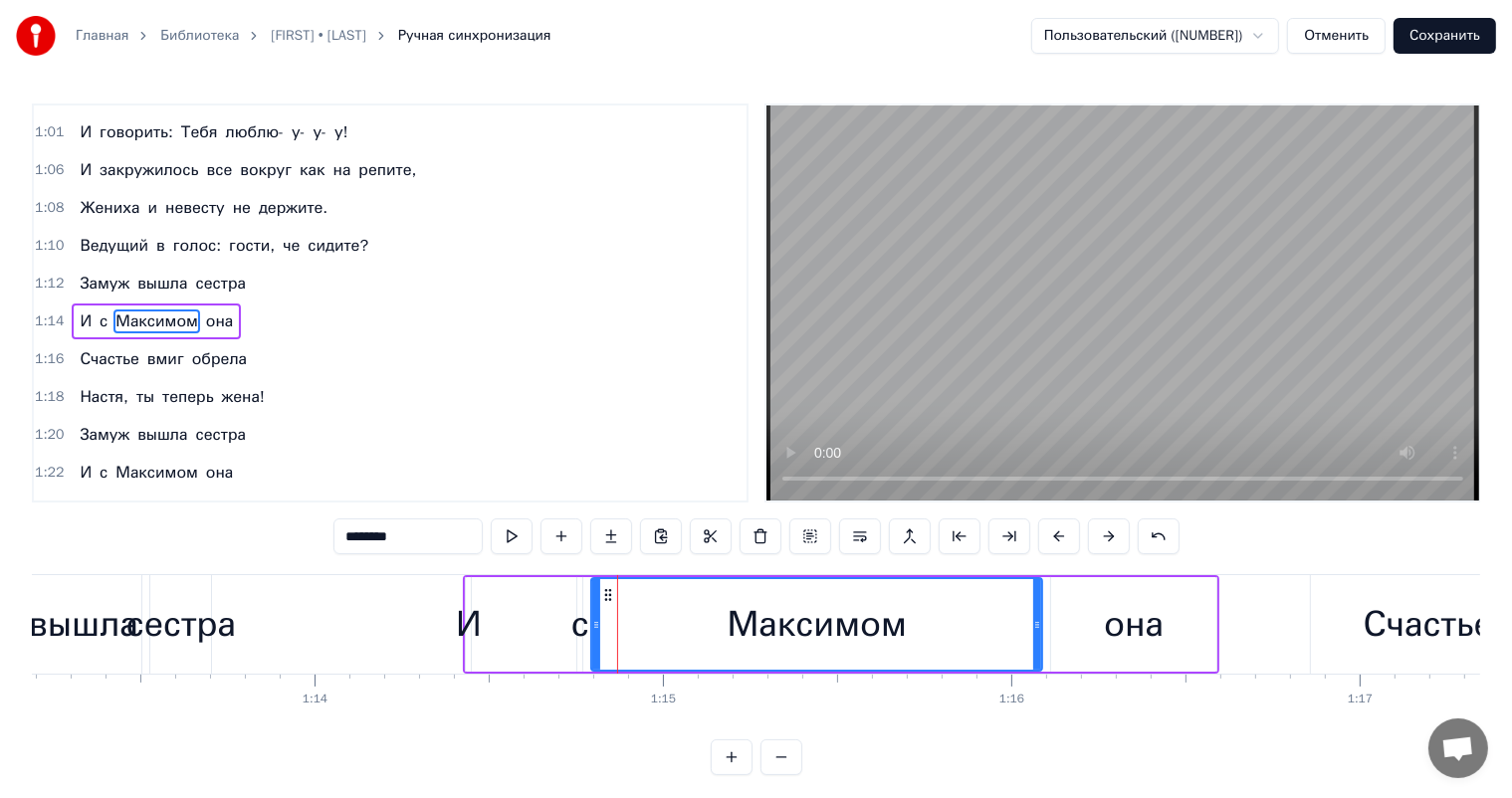 click at bounding box center (1109, 536) 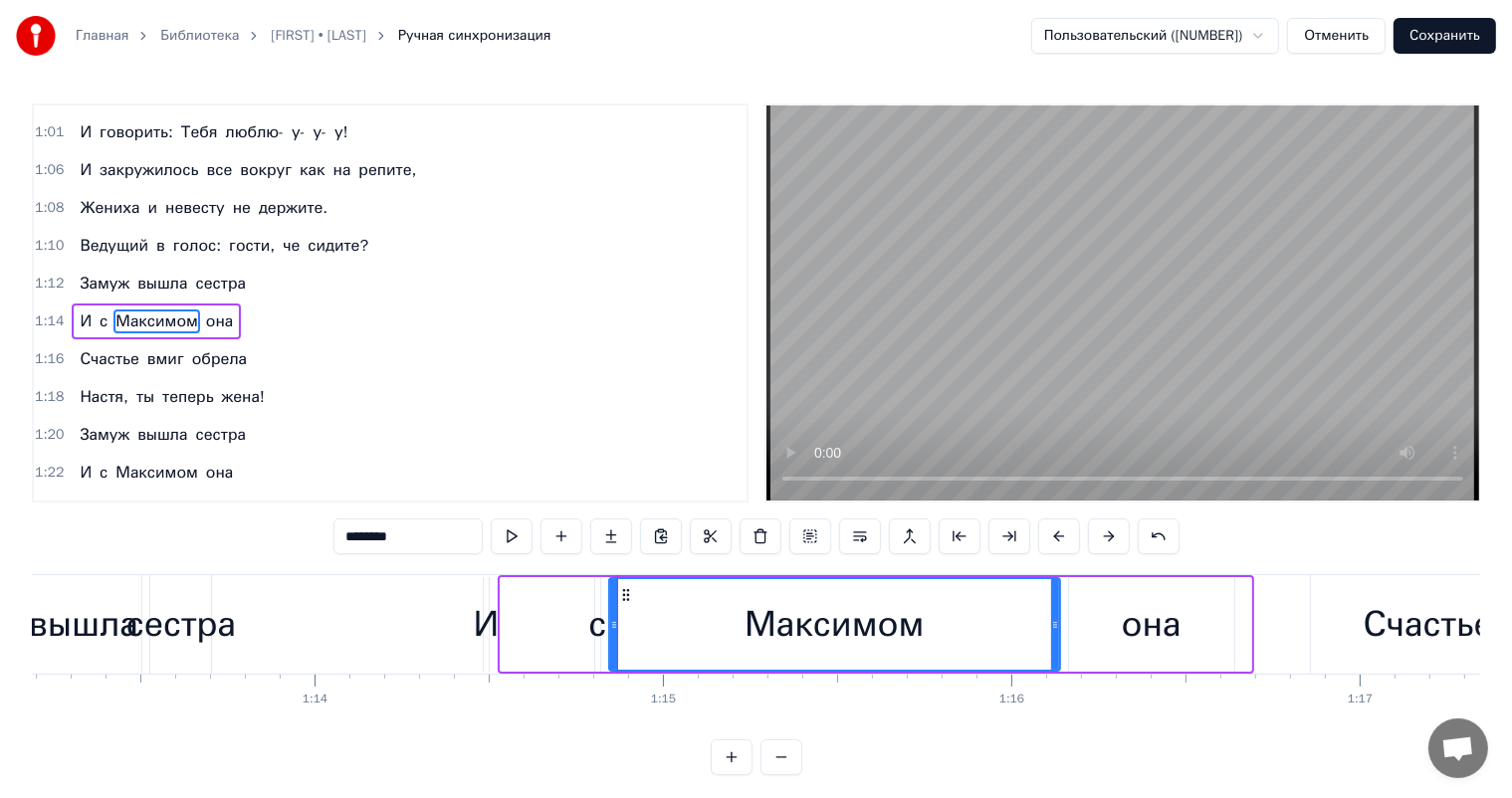 click at bounding box center [1109, 536] 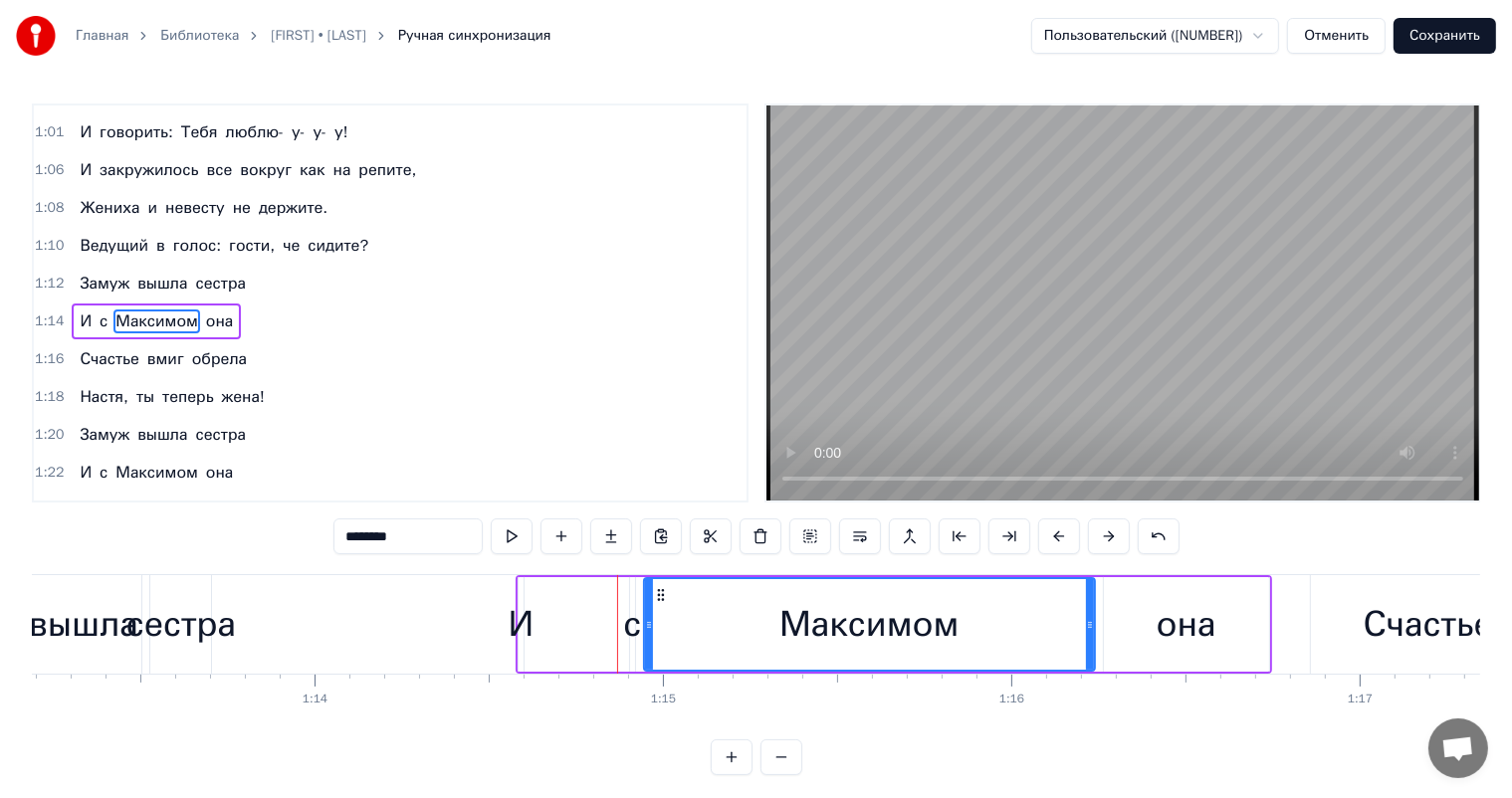 click at bounding box center [1109, 536] 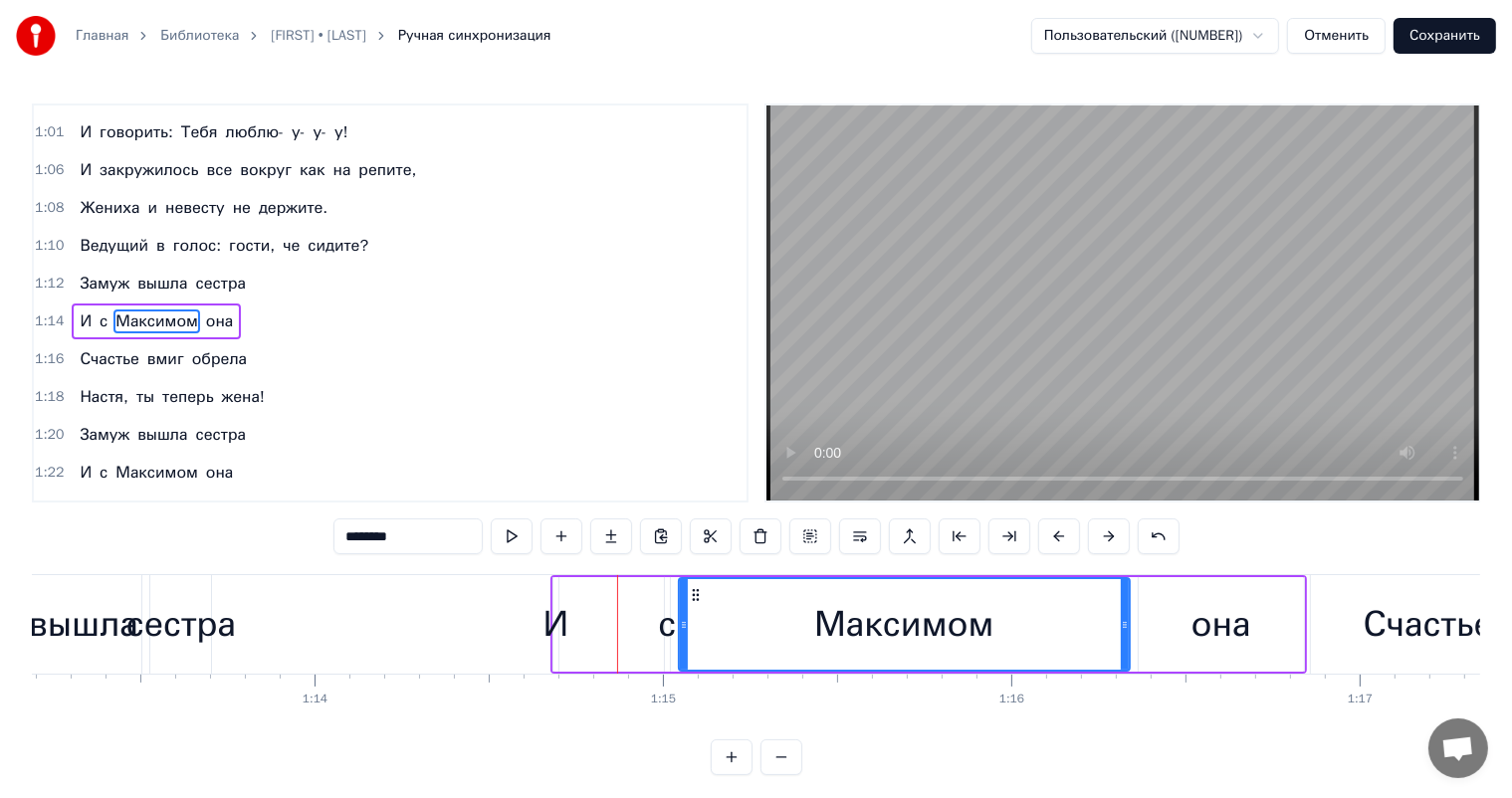 click at bounding box center [1109, 536] 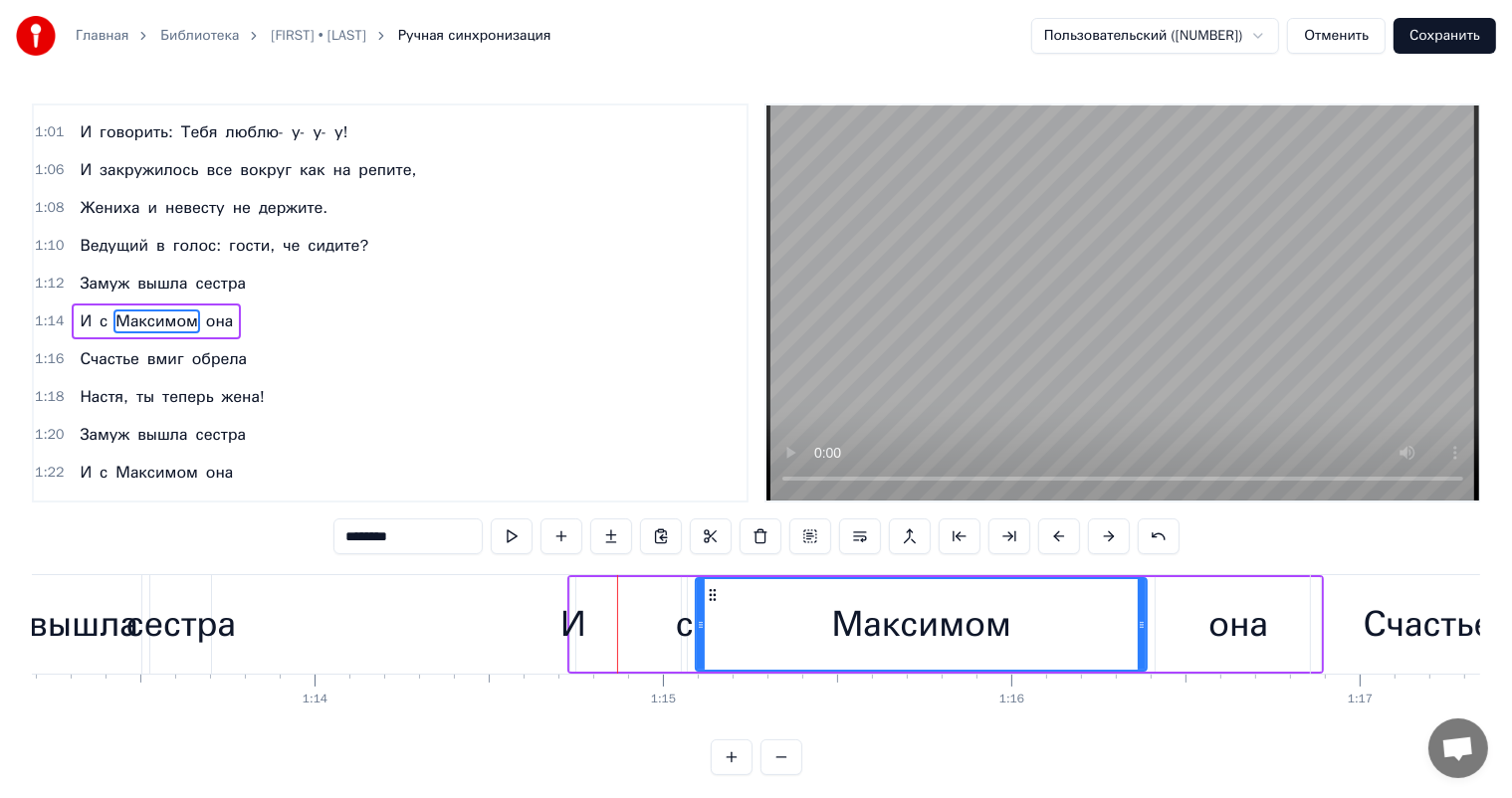 click at bounding box center (1109, 536) 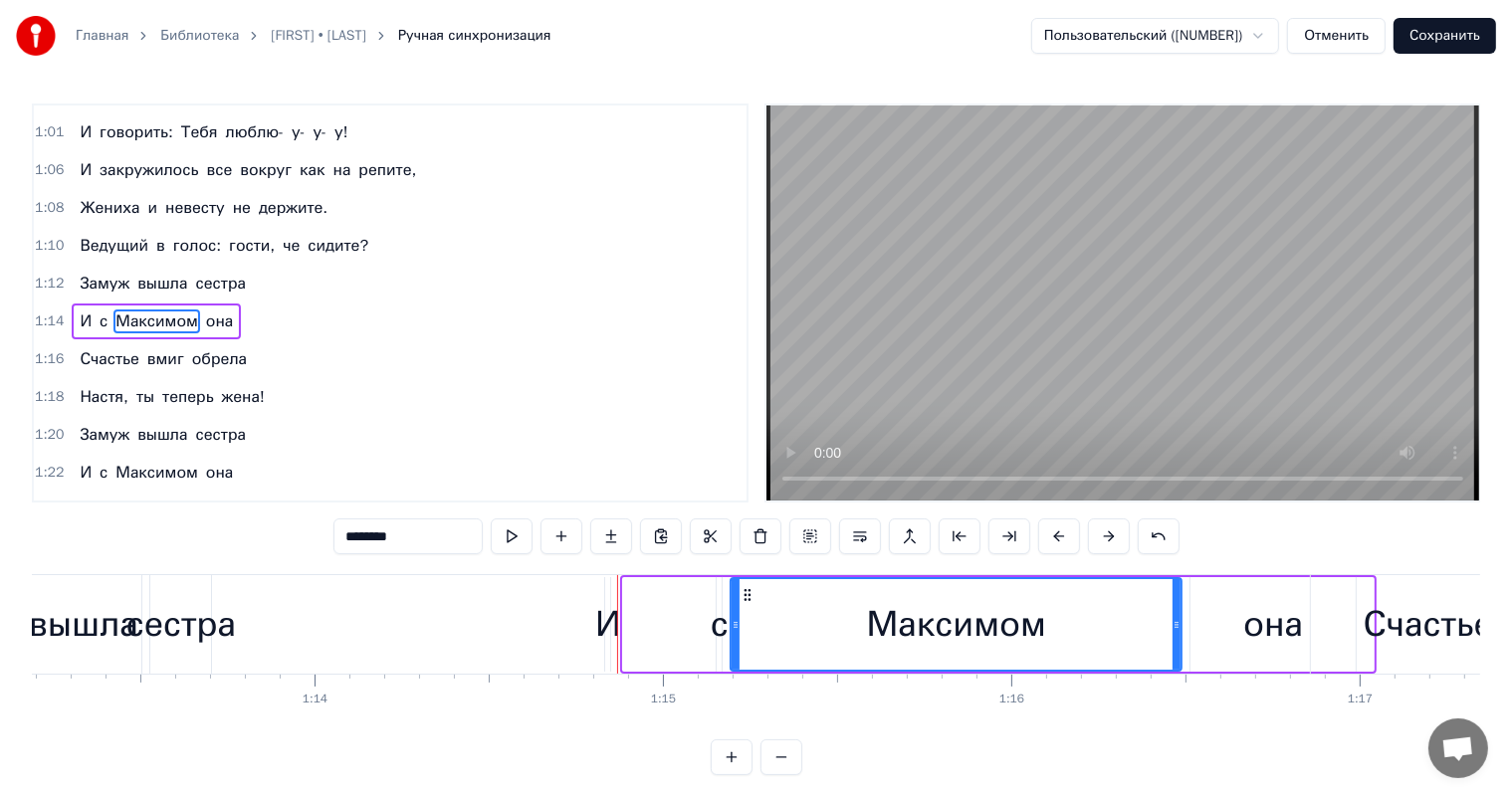 click at bounding box center [1109, 536] 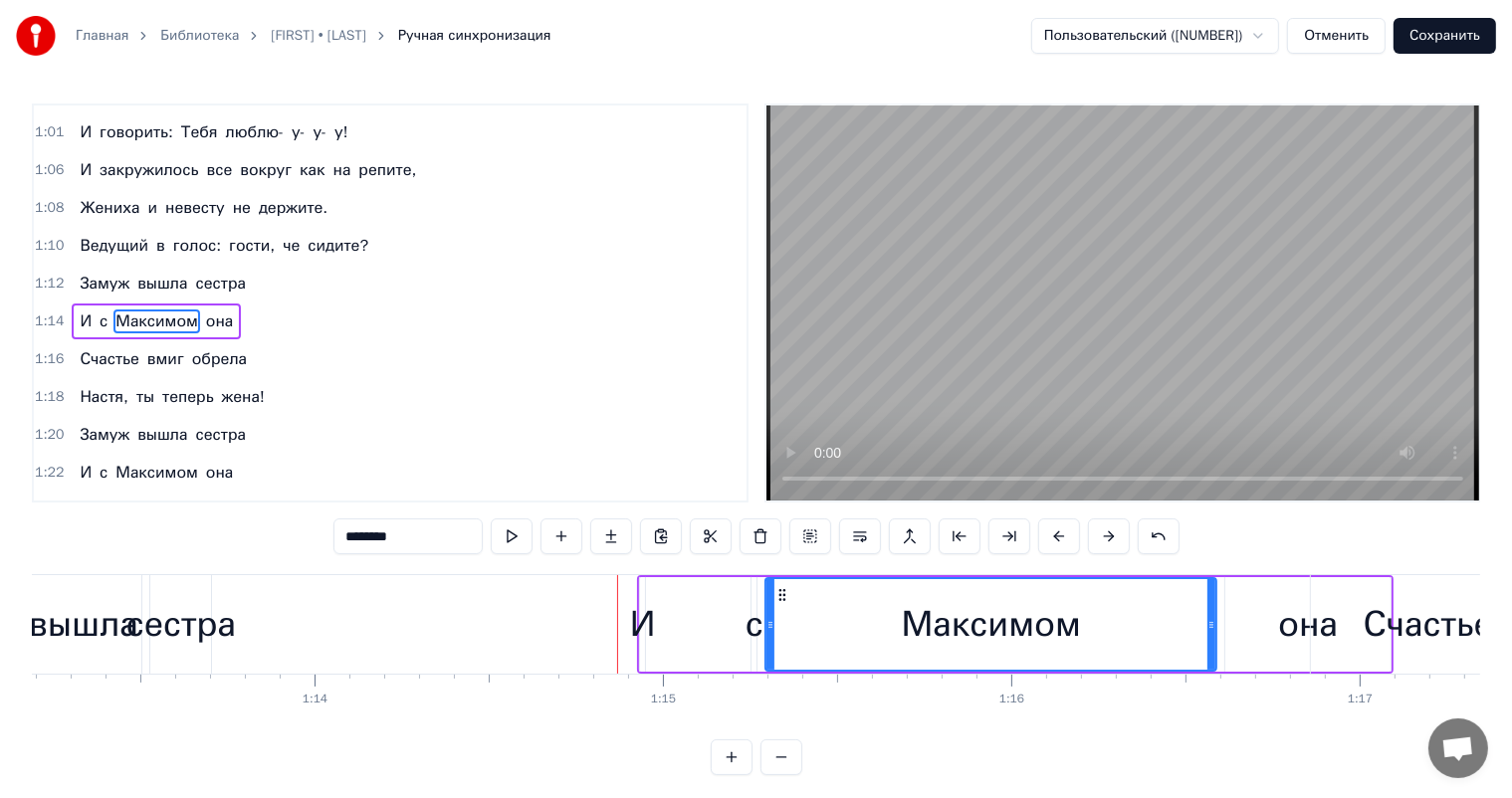 click on "сестра" at bounding box center [181, 624] 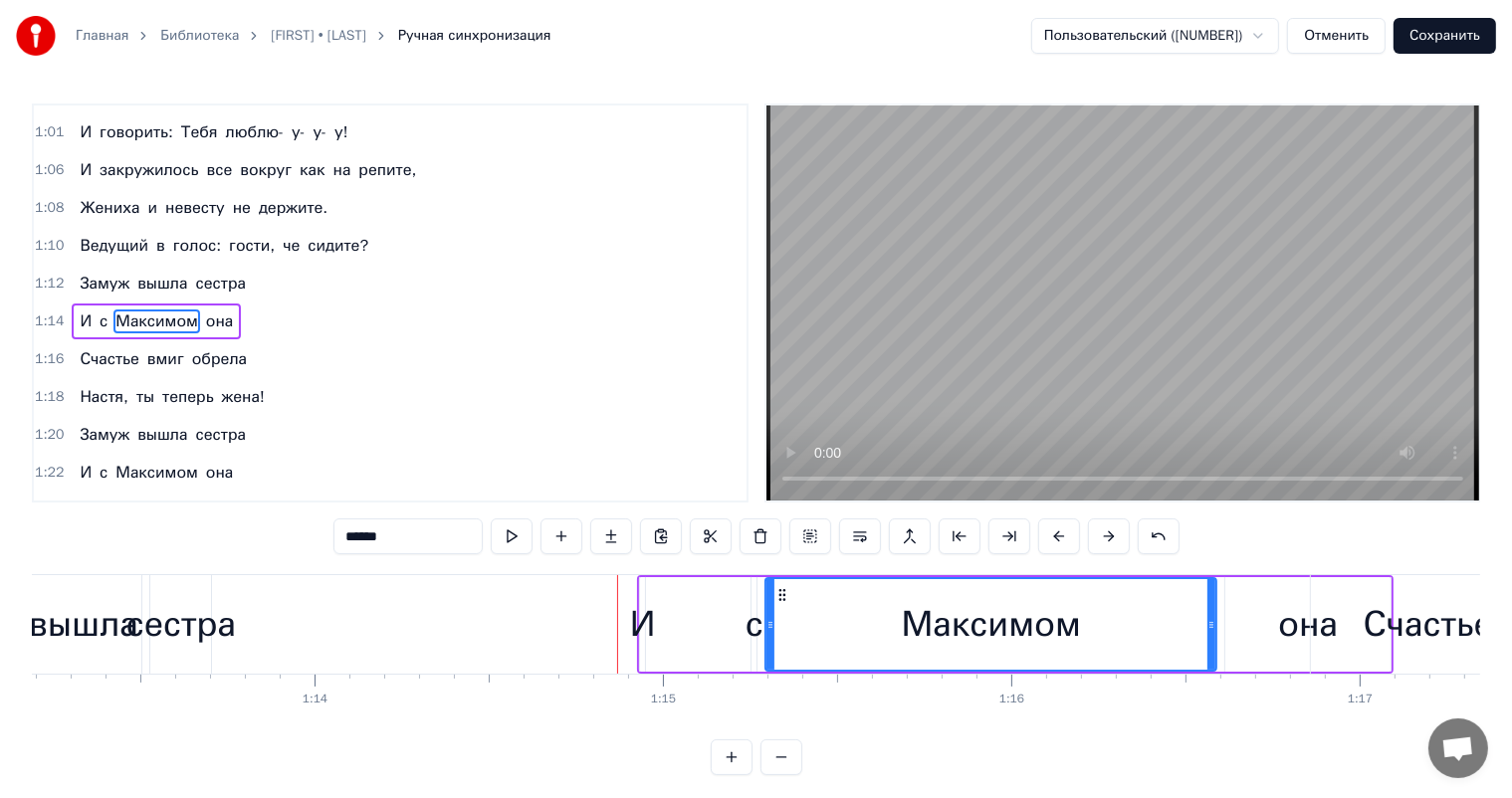 scroll, scrollTop: 296, scrollLeft: 0, axis: vertical 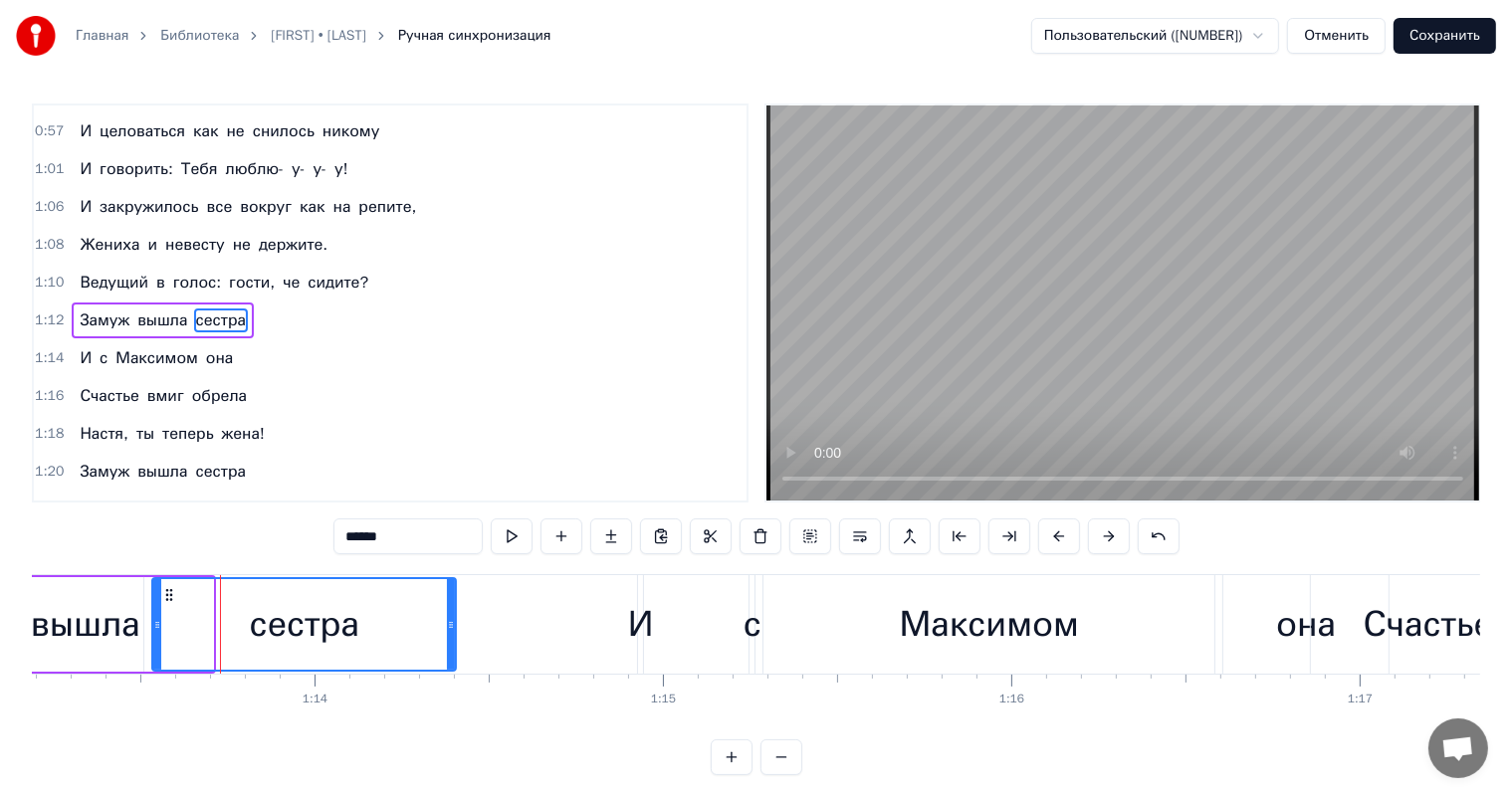 drag, startPoint x: 207, startPoint y: 621, endPoint x: 447, endPoint y: 625, distance: 240.03333 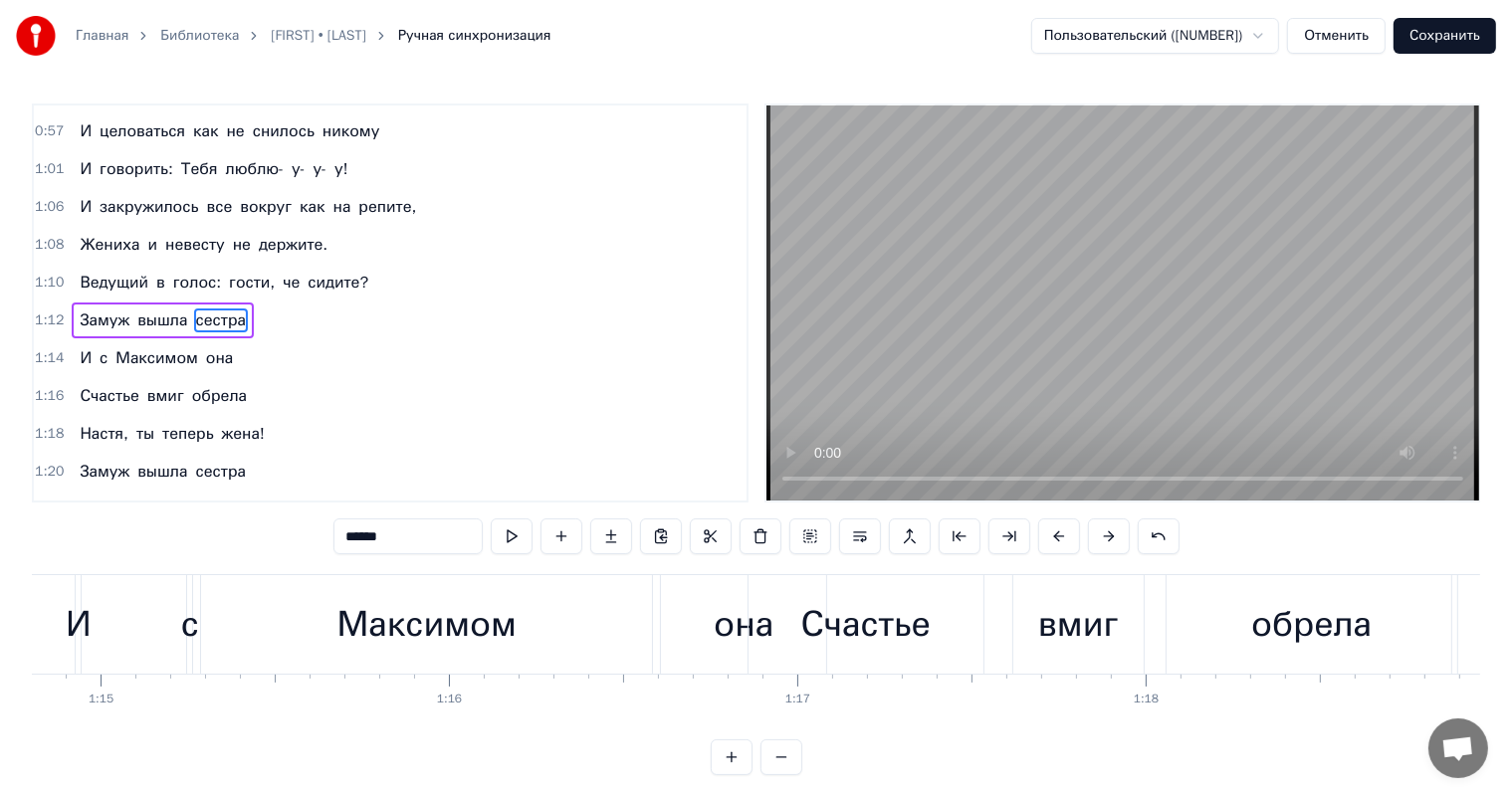 scroll, scrollTop: 0, scrollLeft: 26146, axis: horizontal 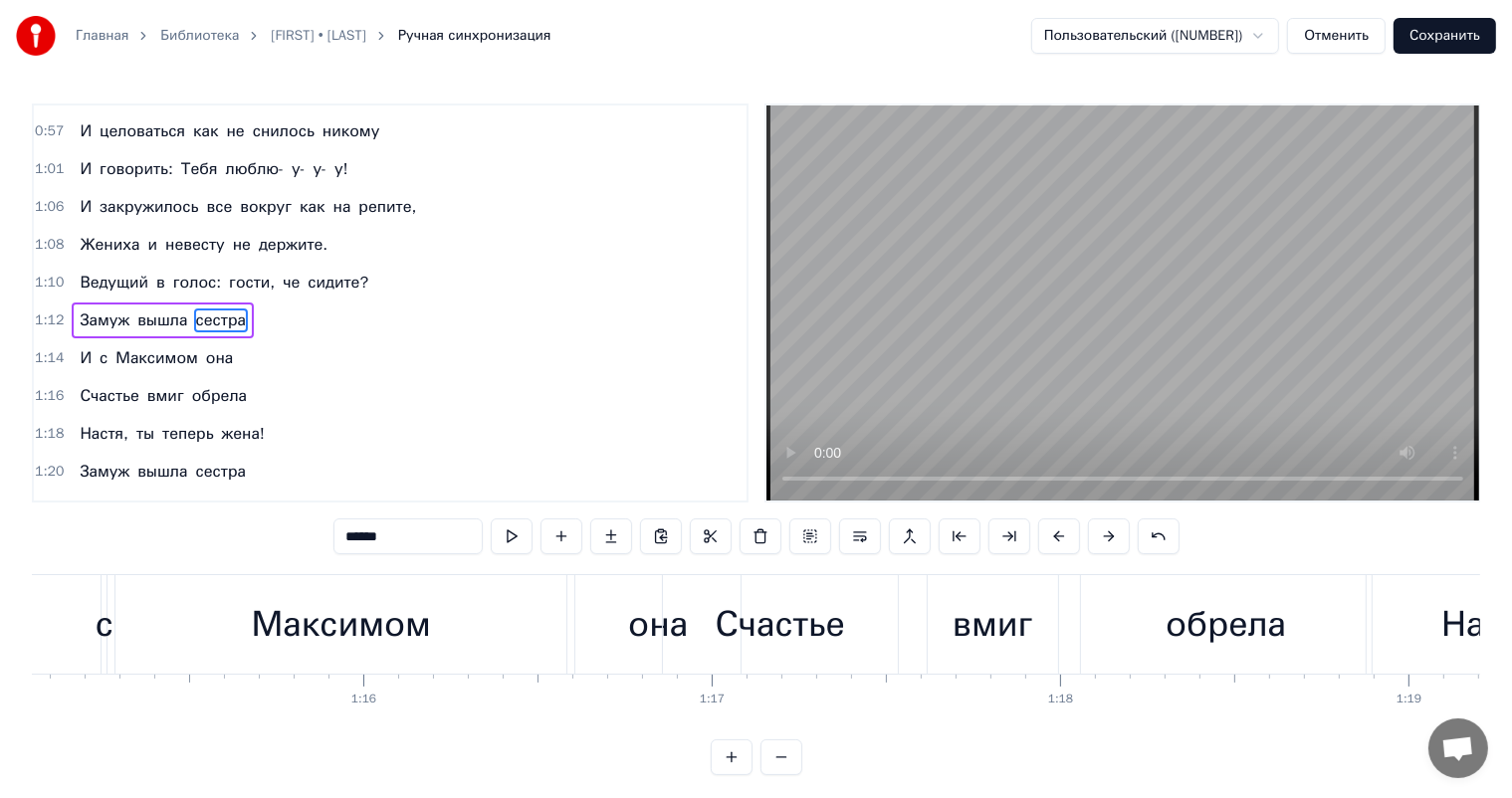 click on "Счастье" at bounding box center (780, 624) 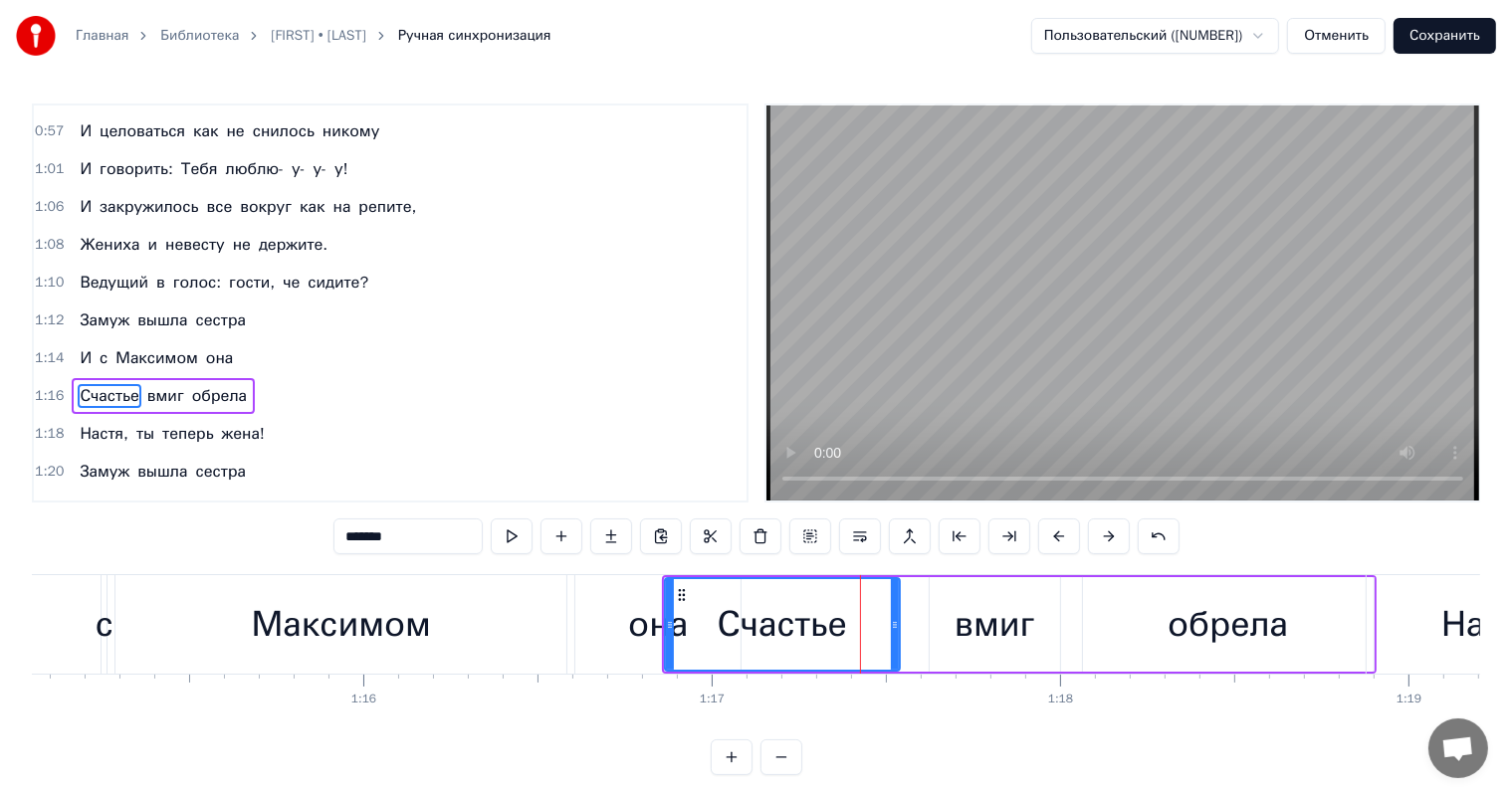 scroll, scrollTop: 369, scrollLeft: 0, axis: vertical 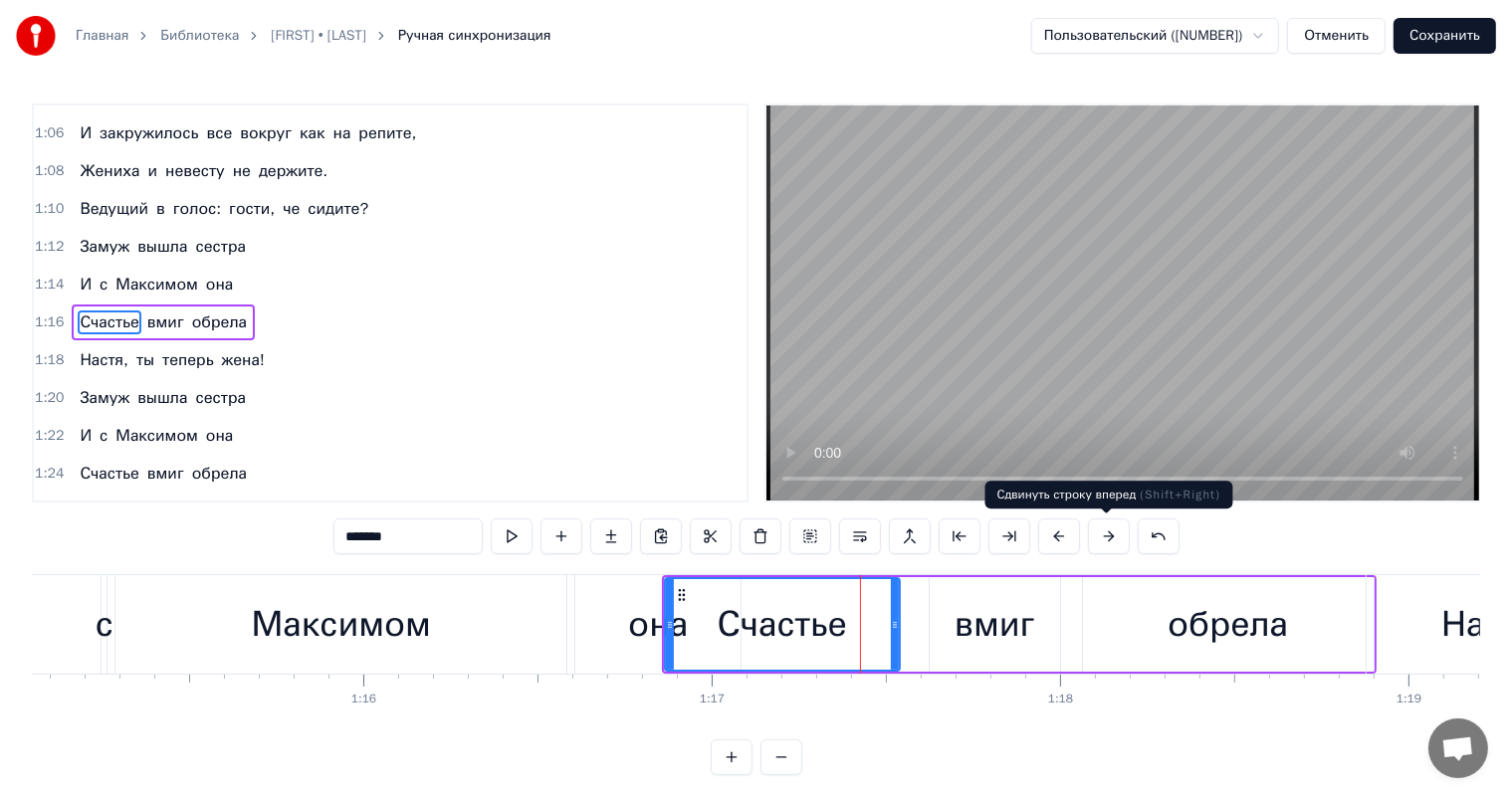 click at bounding box center (1109, 536) 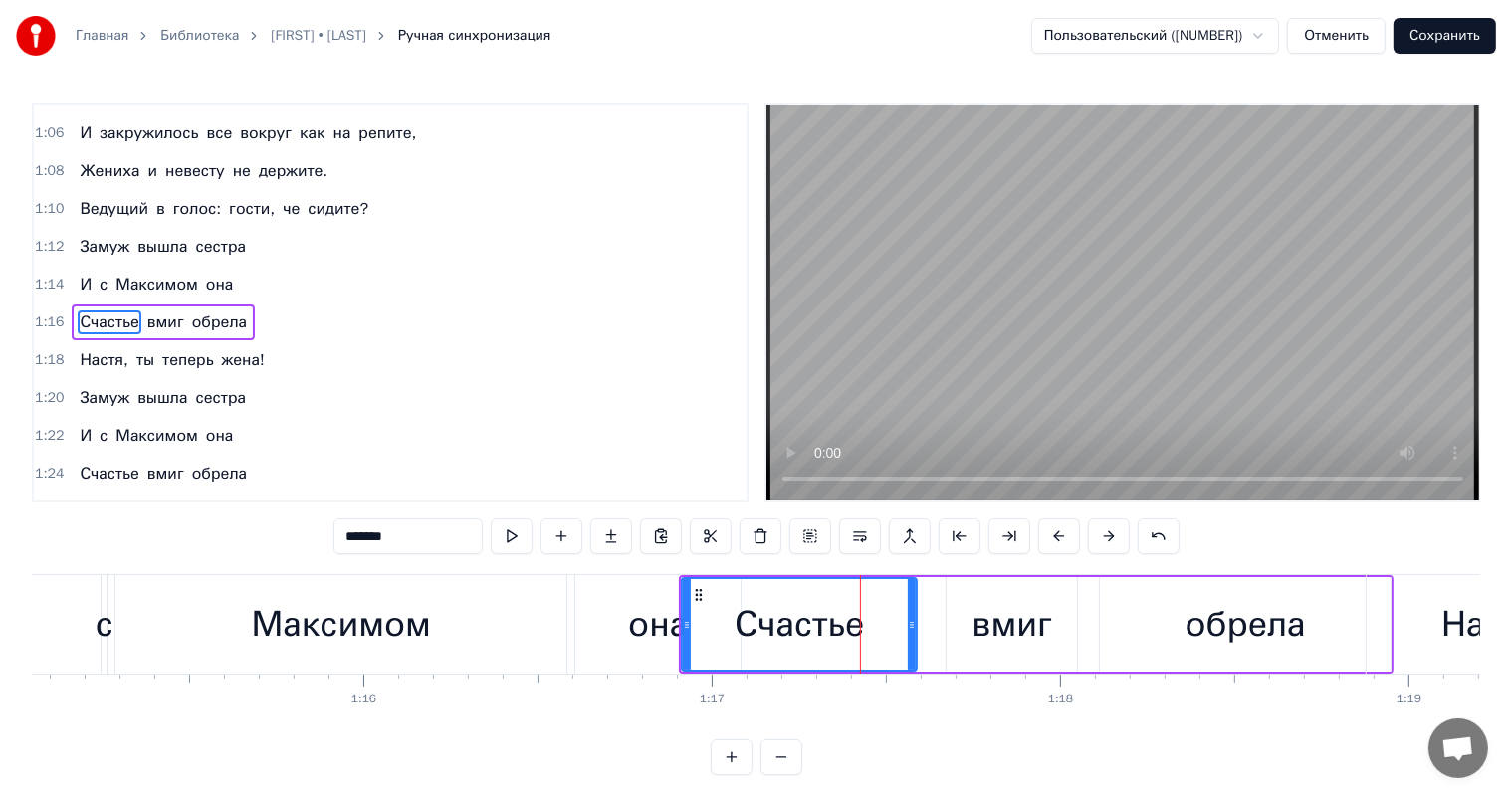 click at bounding box center (1109, 536) 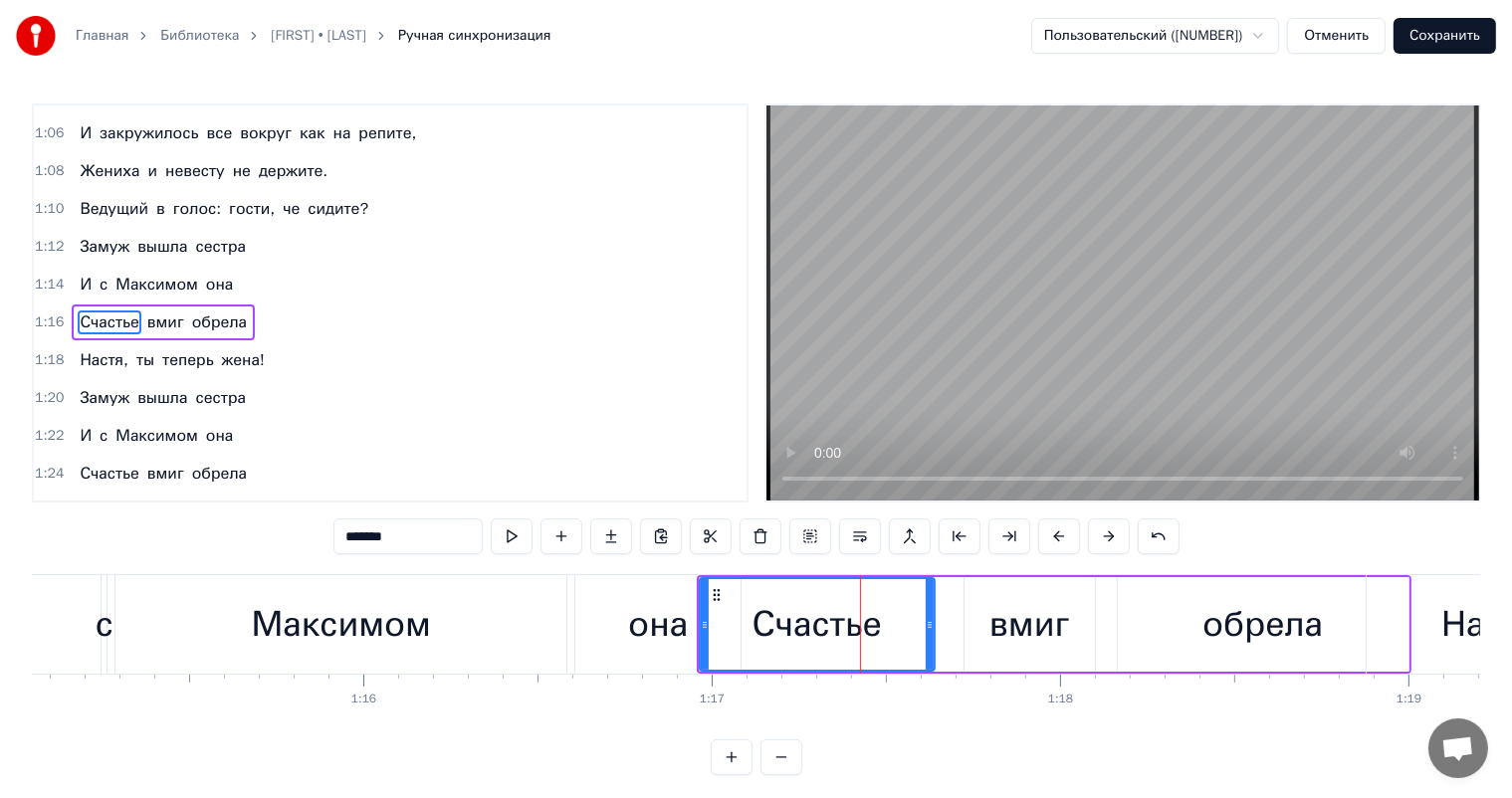 click at bounding box center [1109, 536] 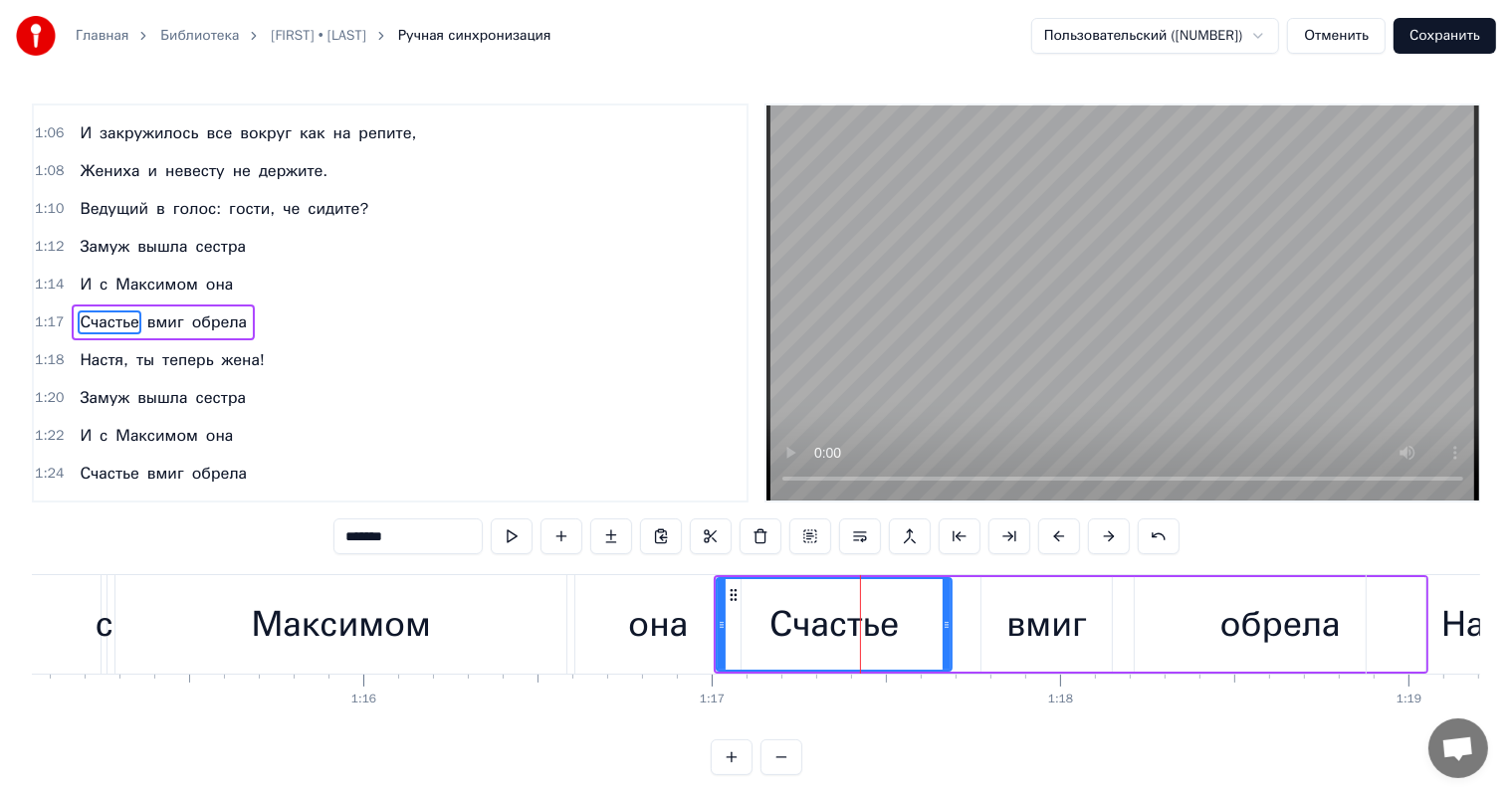 click at bounding box center (1109, 536) 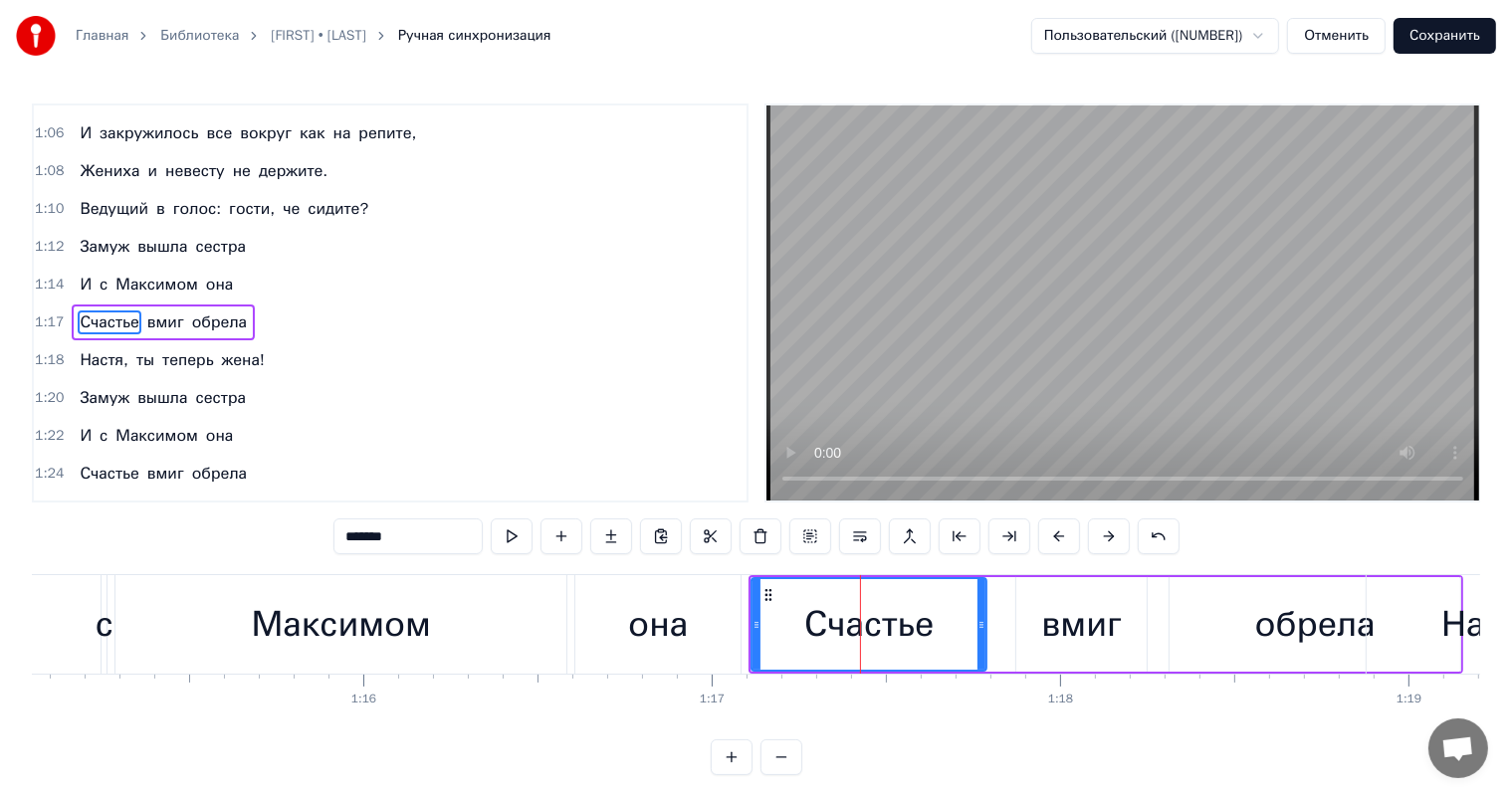 click at bounding box center (1109, 536) 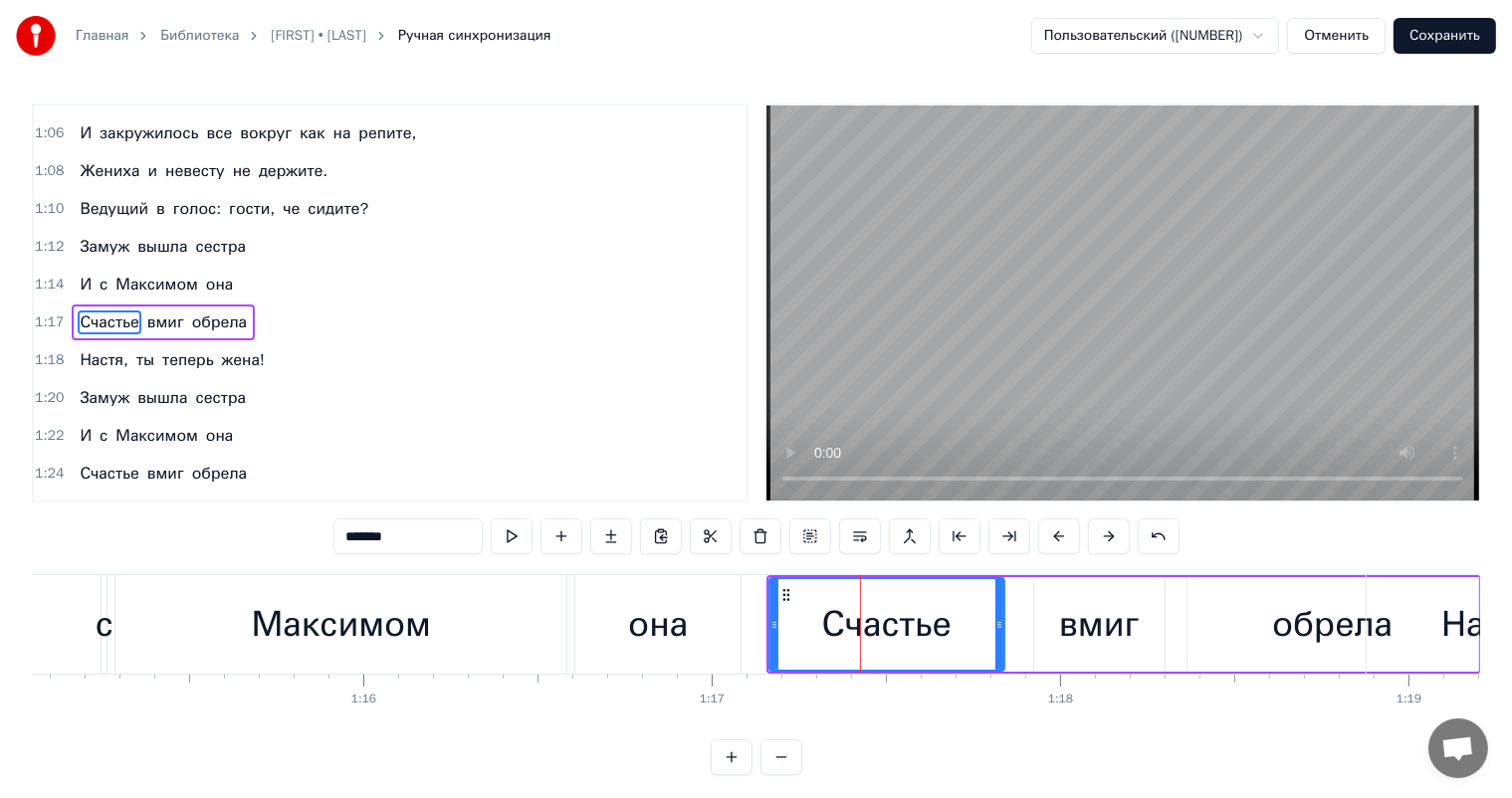 click at bounding box center (1109, 536) 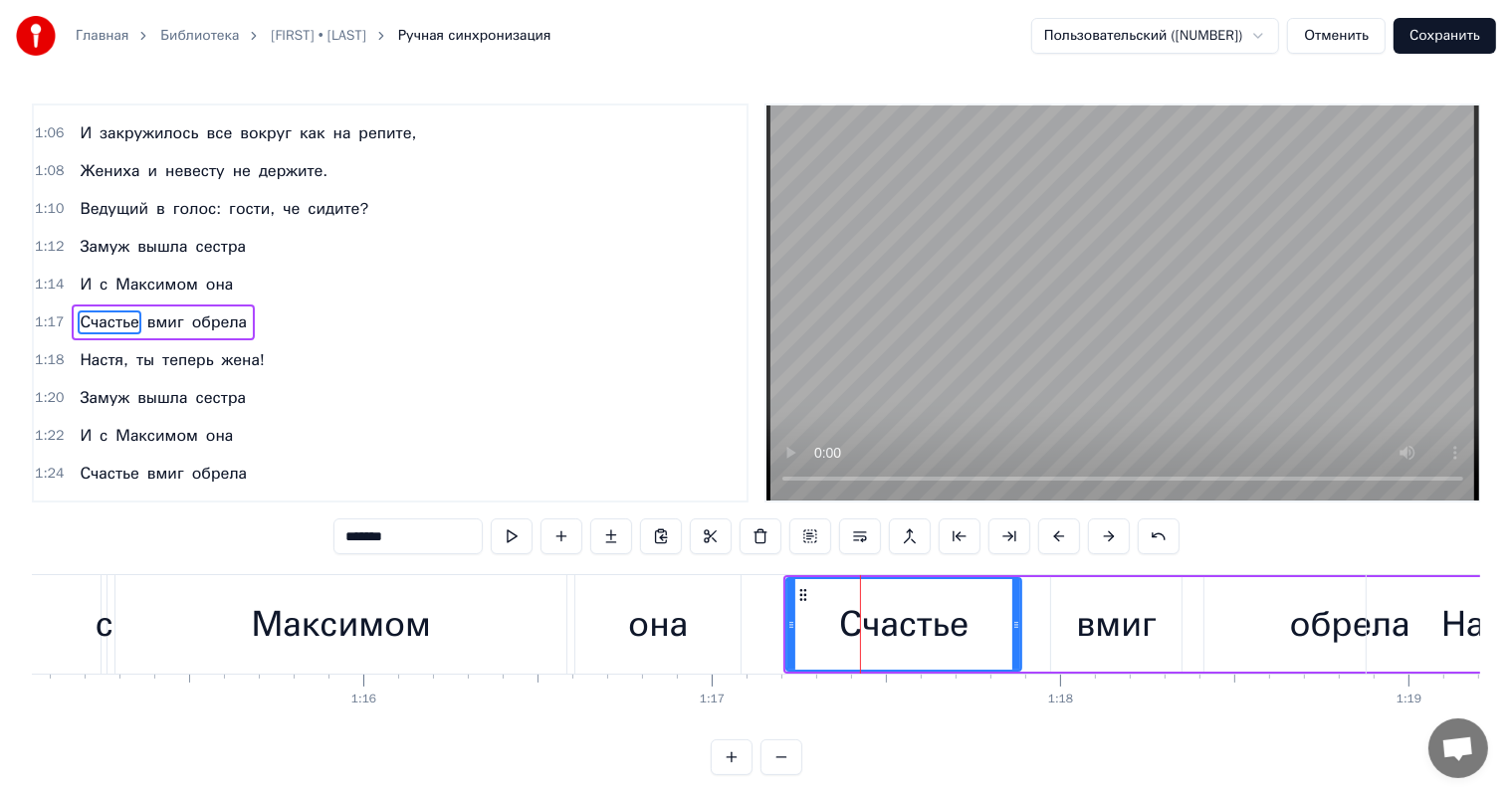 click at bounding box center (1109, 536) 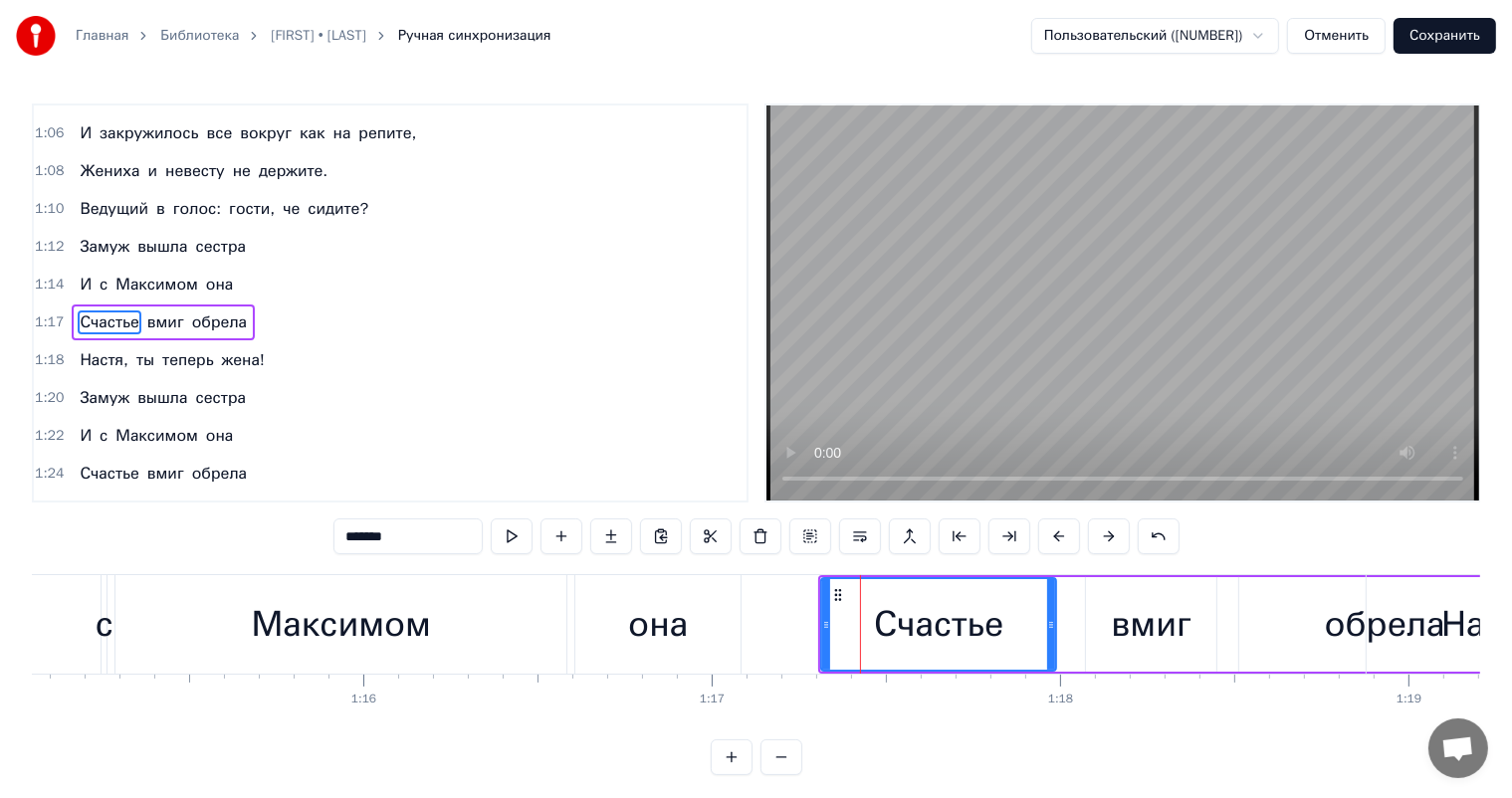 click at bounding box center [1109, 536] 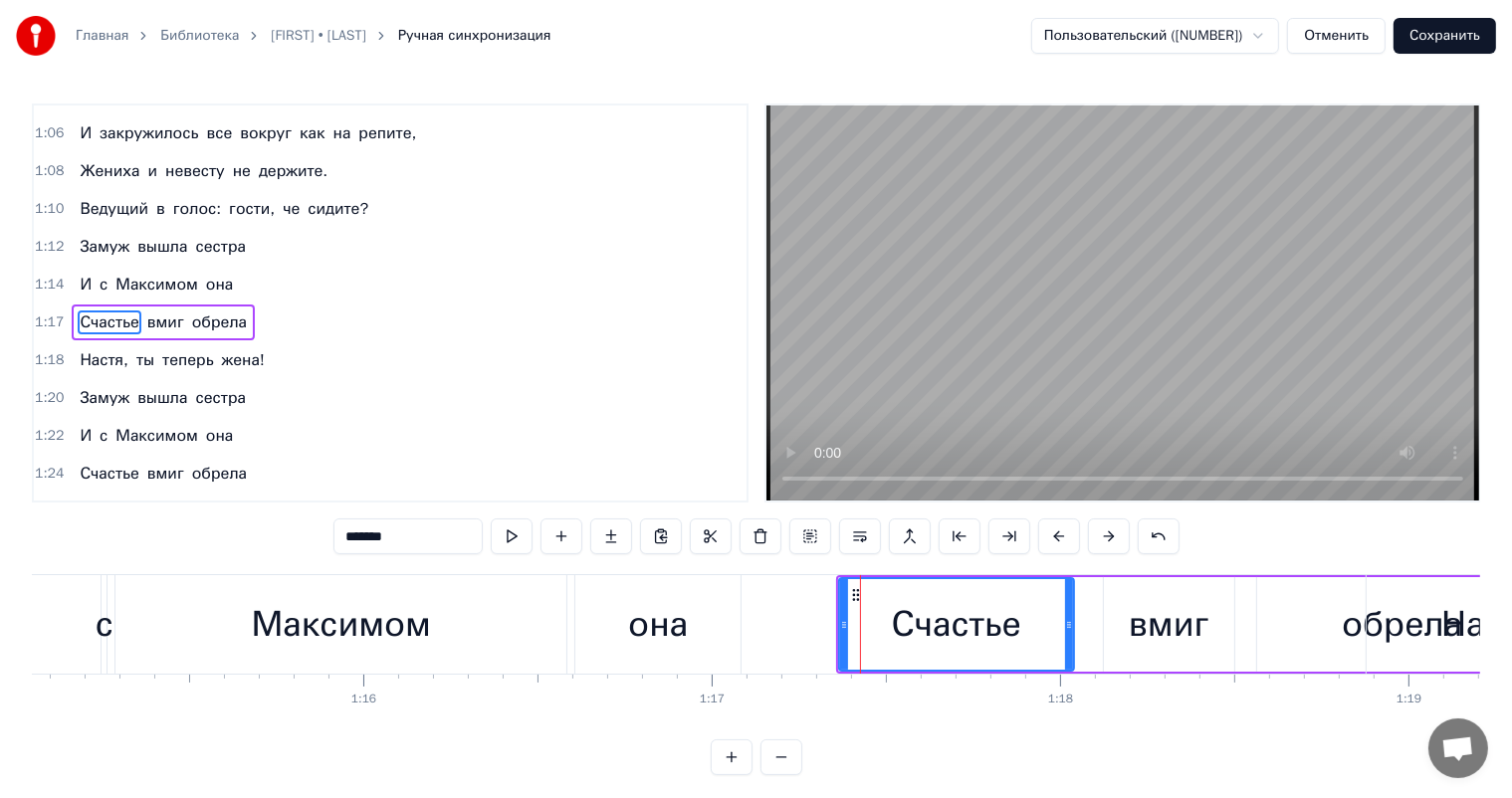 click at bounding box center (1109, 536) 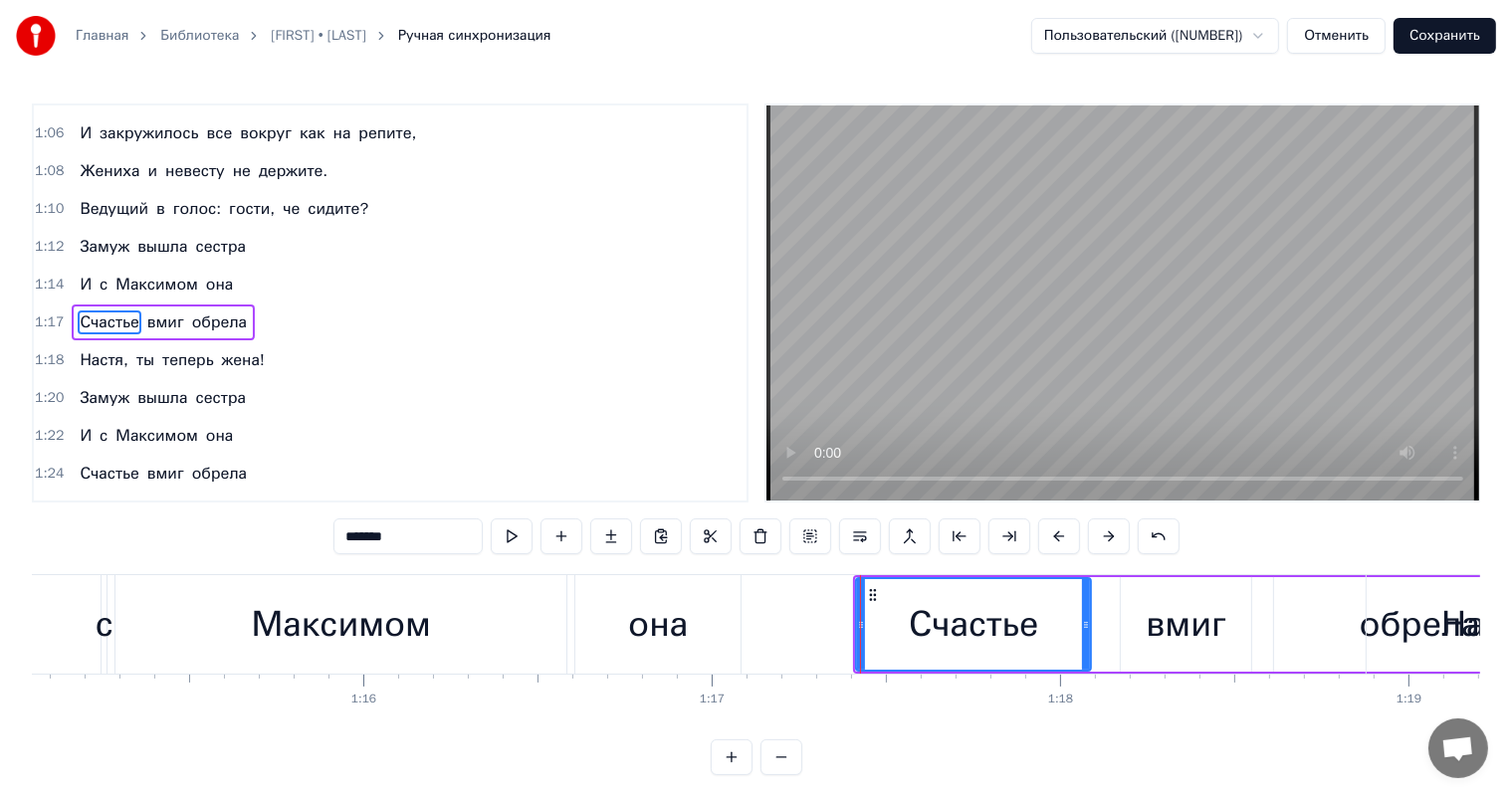 click at bounding box center (1109, 536) 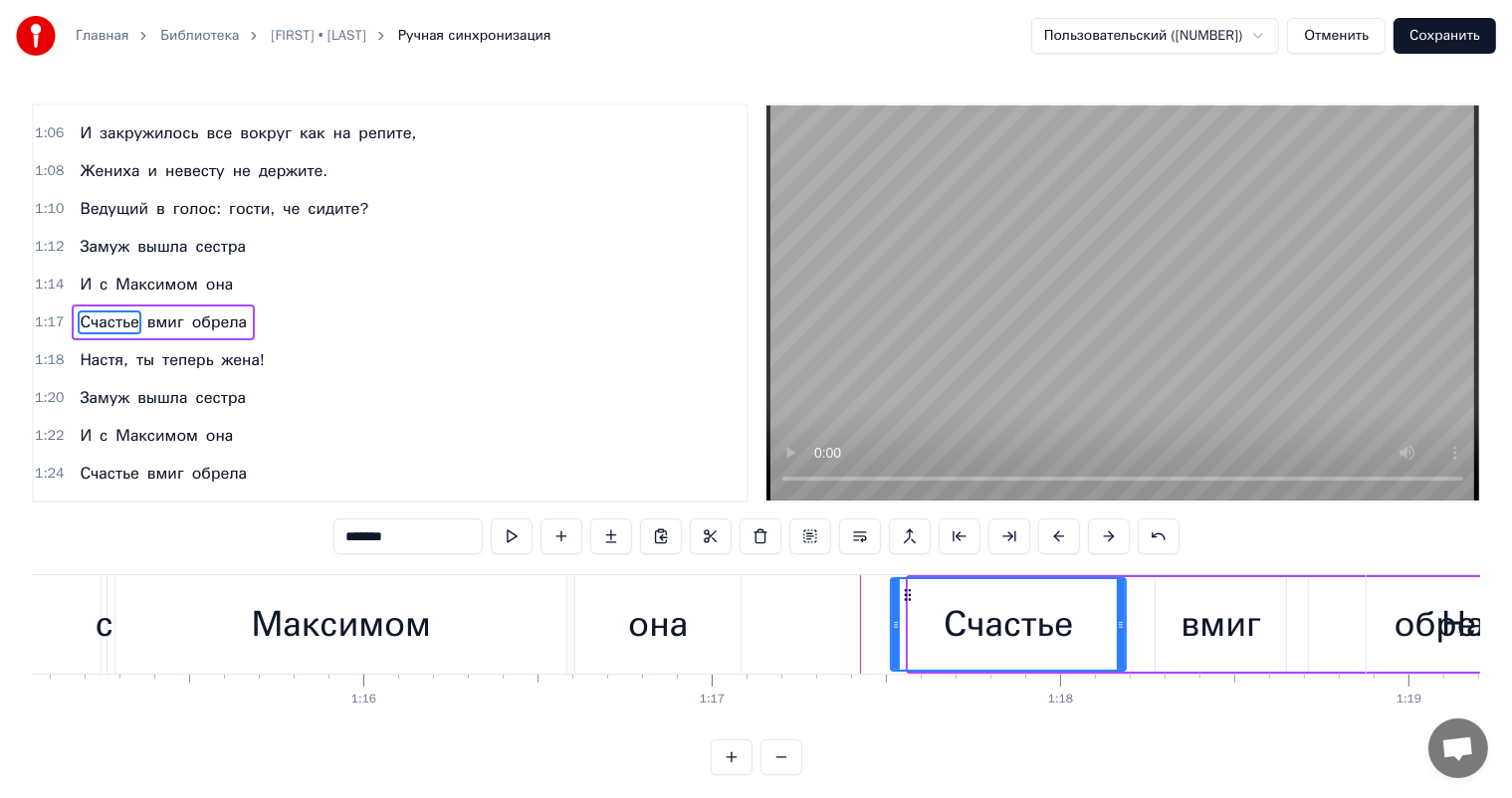 click at bounding box center [1109, 536] 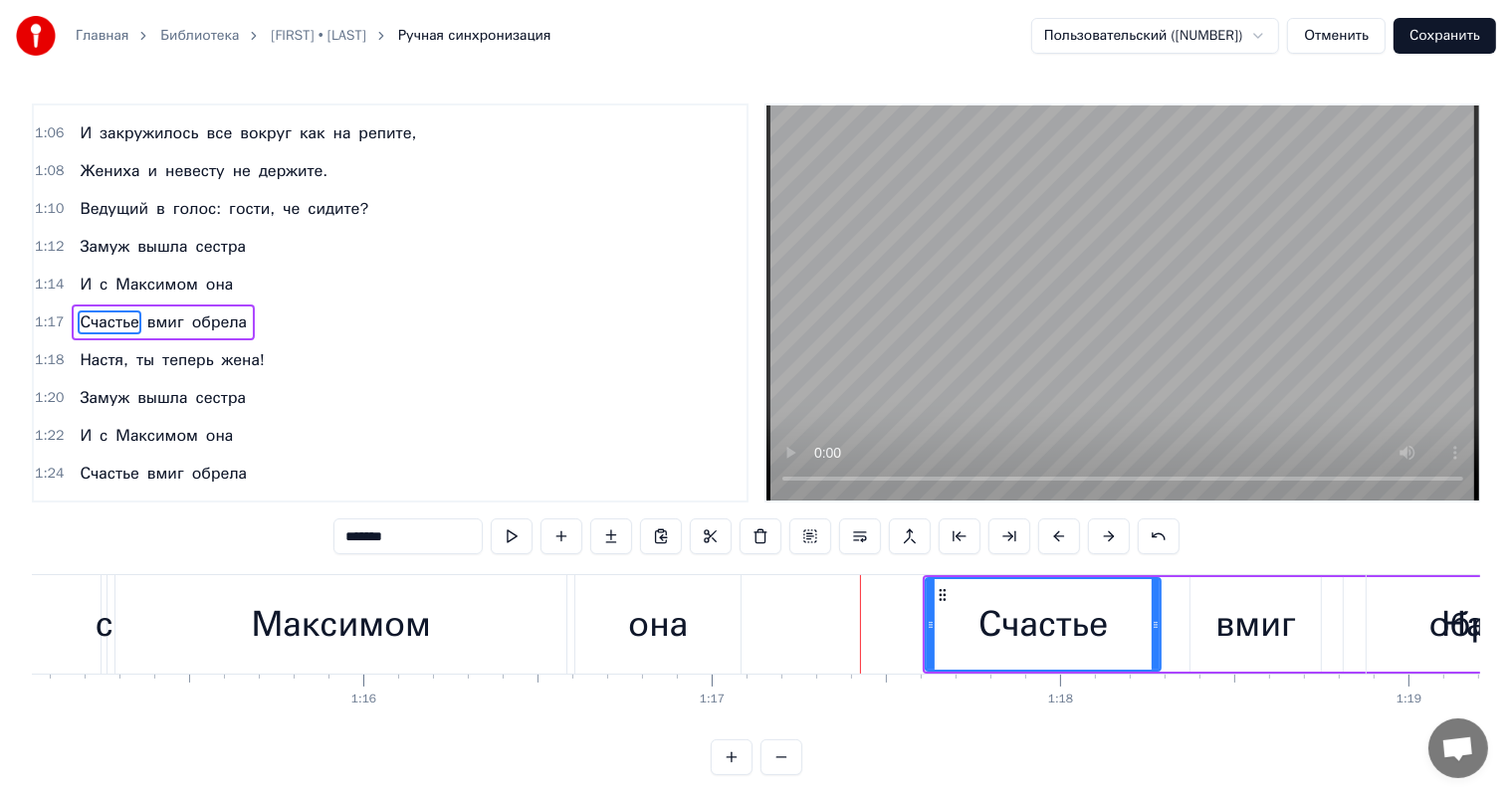 click at bounding box center [1109, 536] 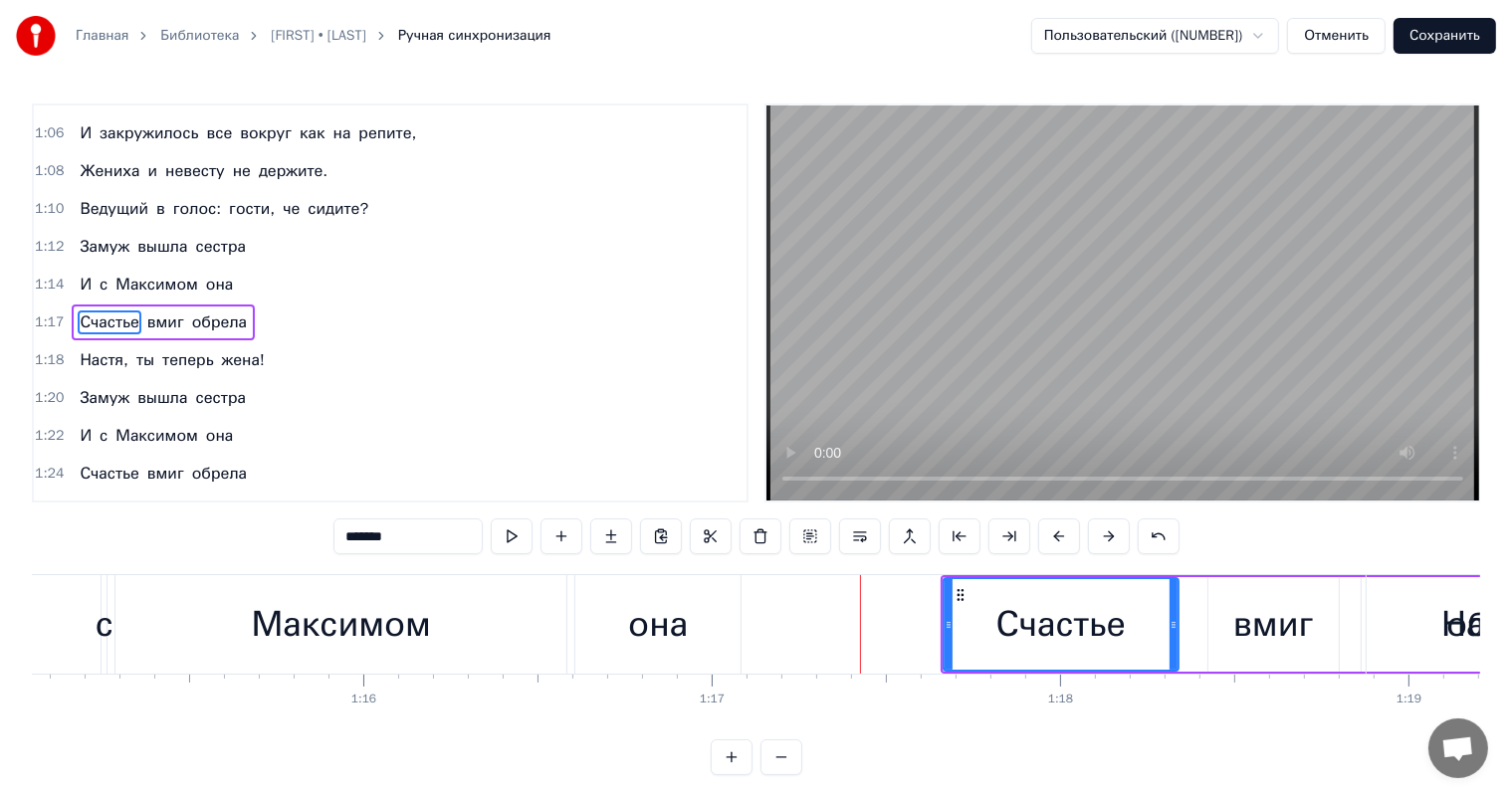 click at bounding box center (1109, 536) 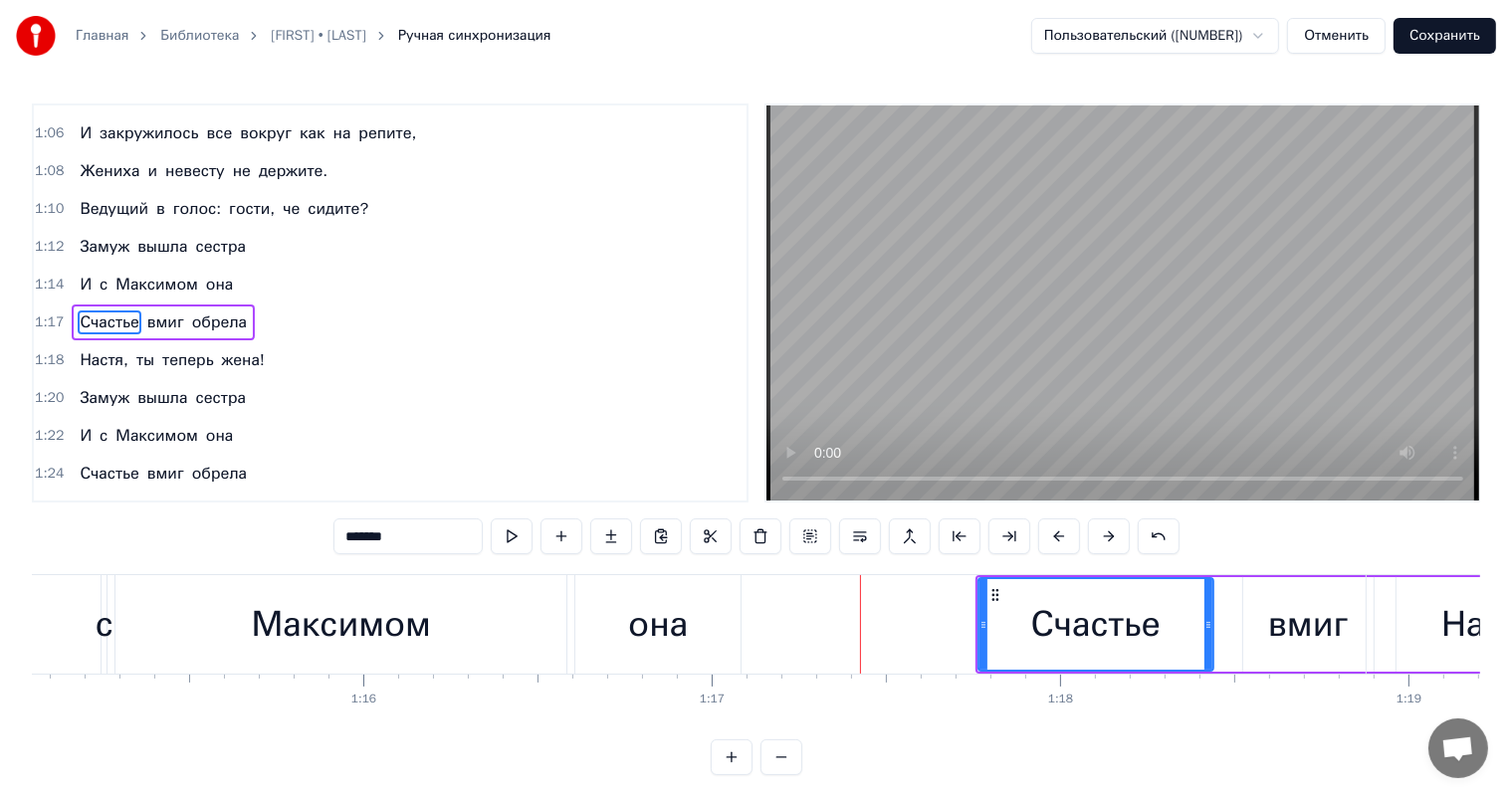 click at bounding box center (1109, 536) 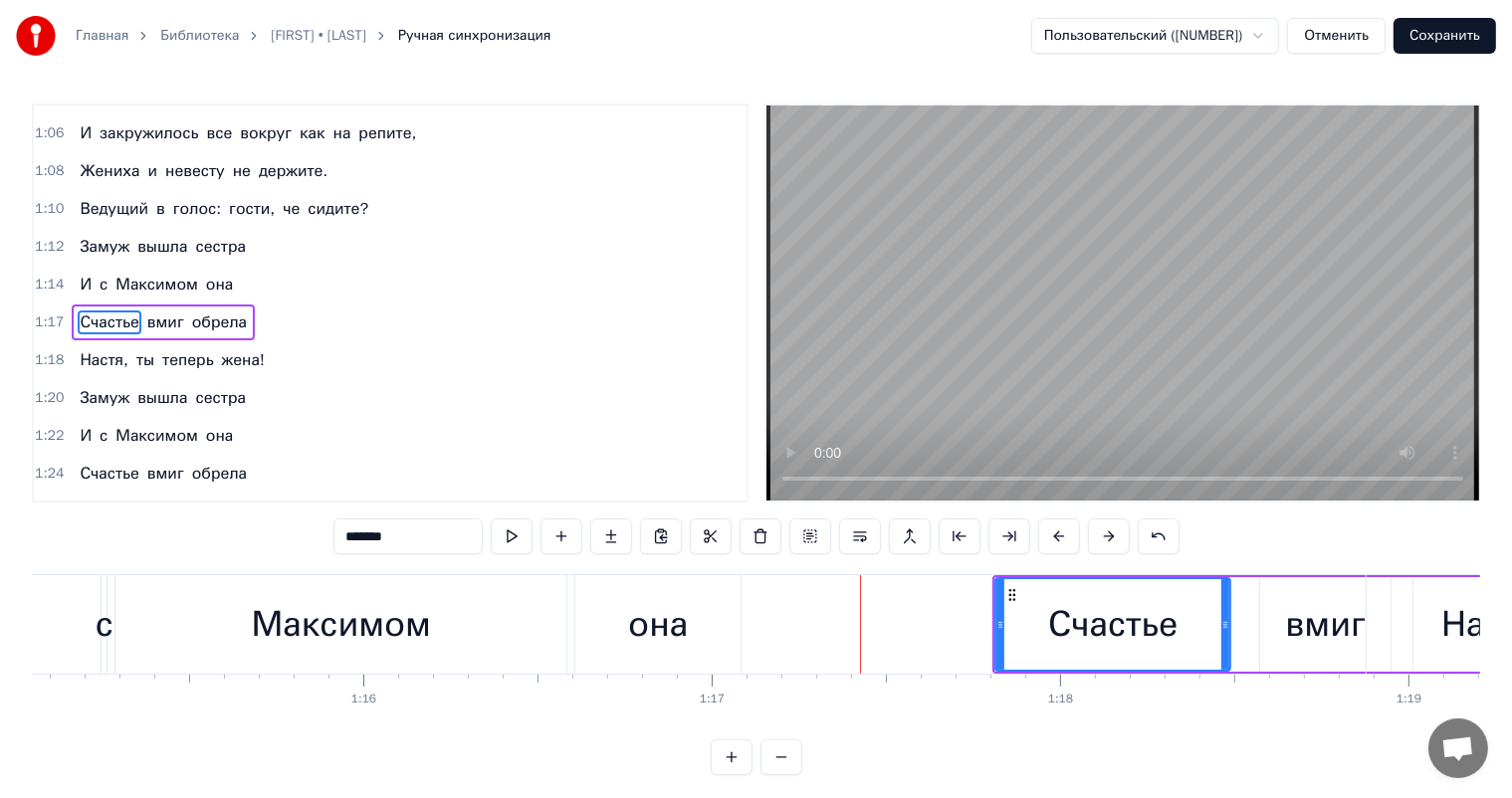 click at bounding box center [1109, 536] 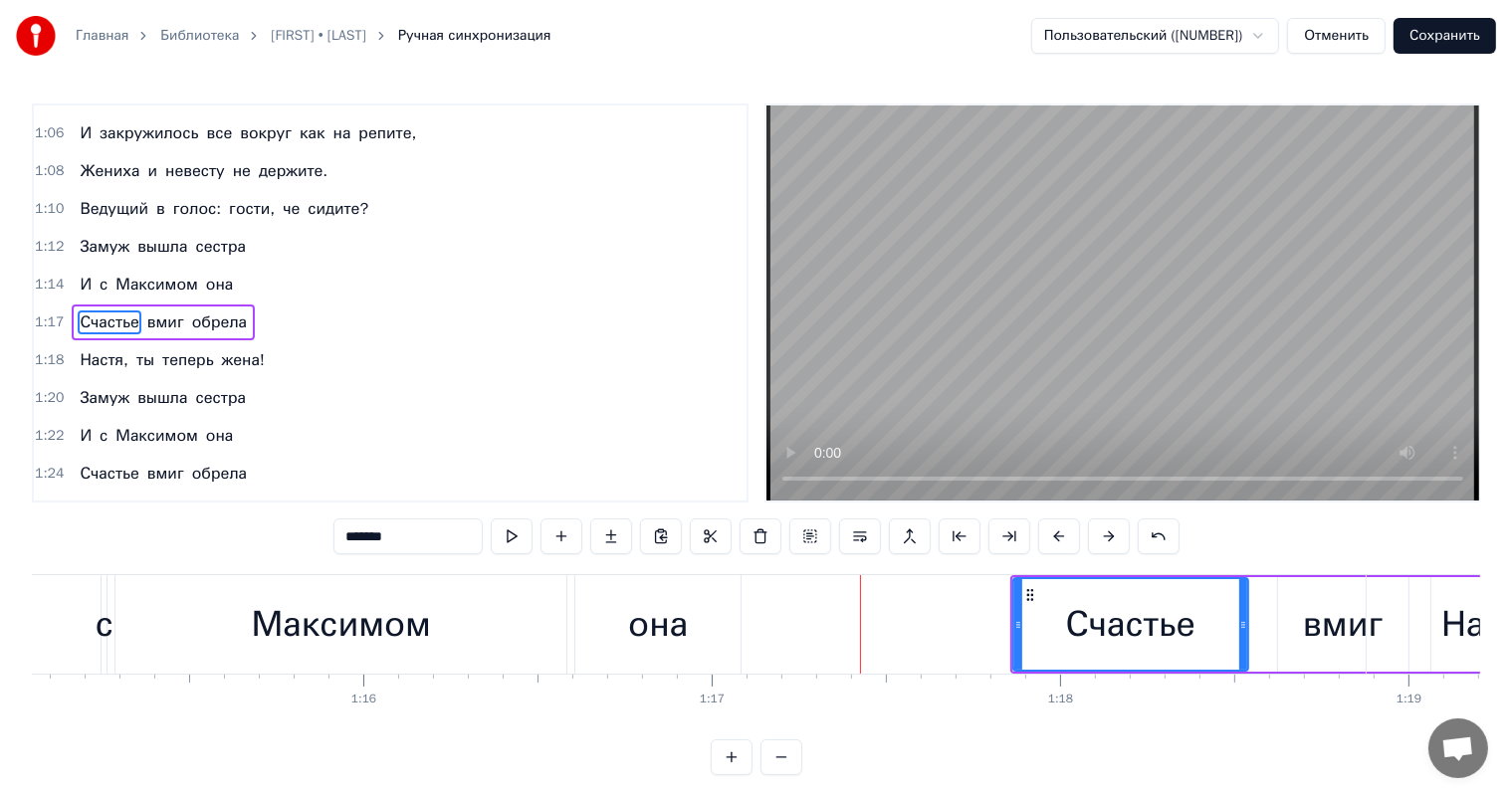 click at bounding box center (1109, 536) 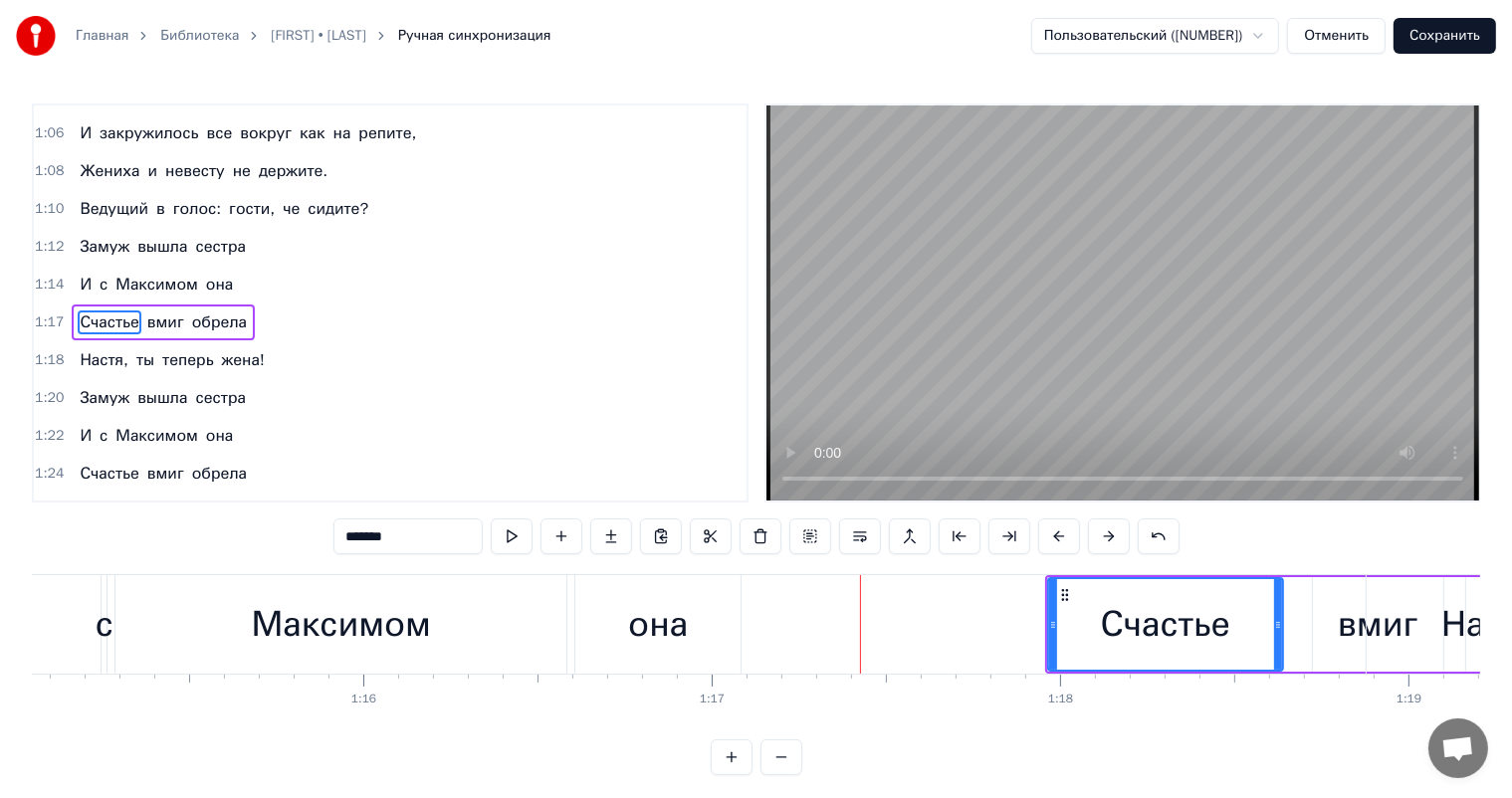 click at bounding box center [1109, 536] 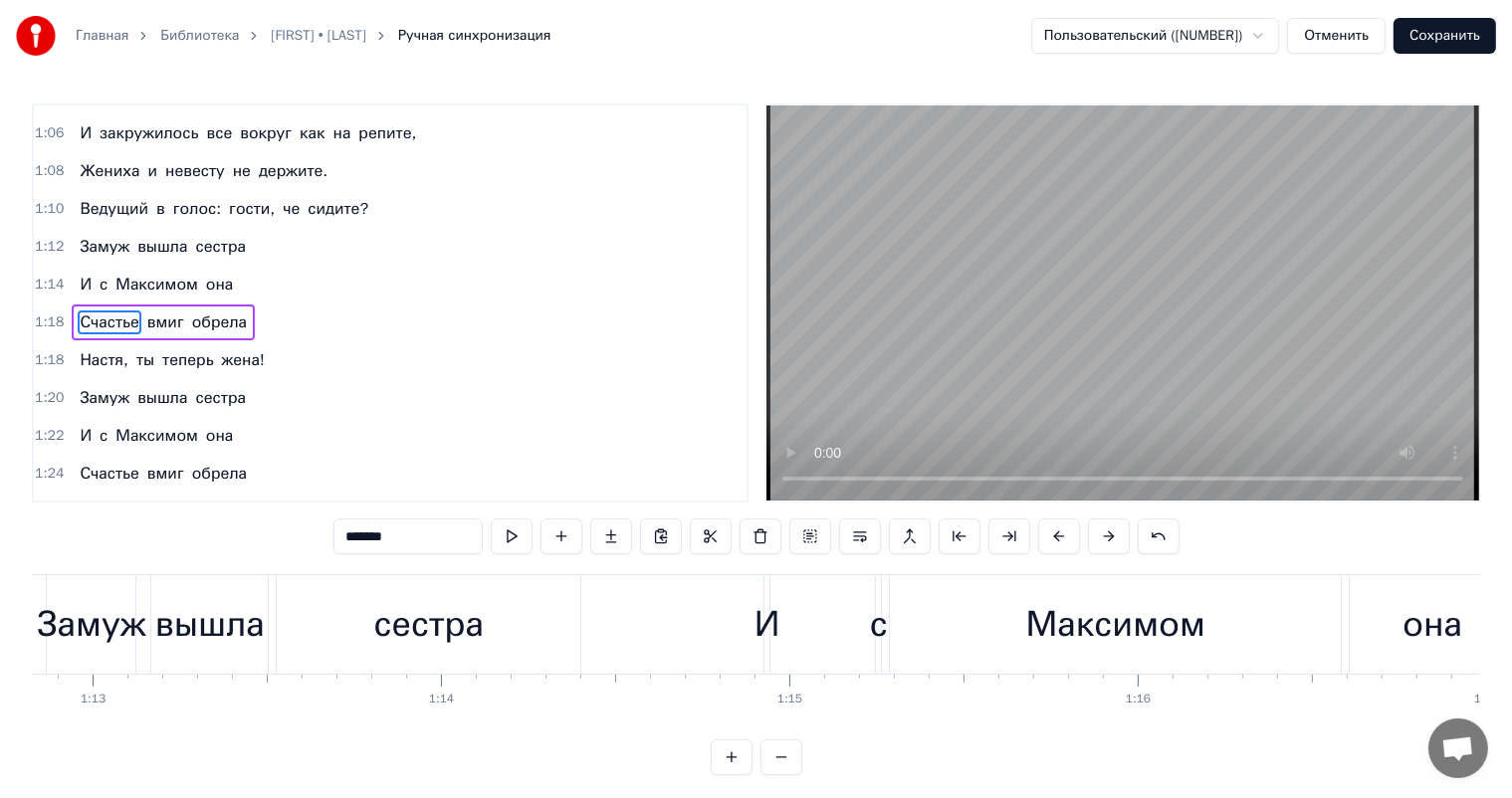 scroll, scrollTop: 0, scrollLeft: 25028, axis: horizontal 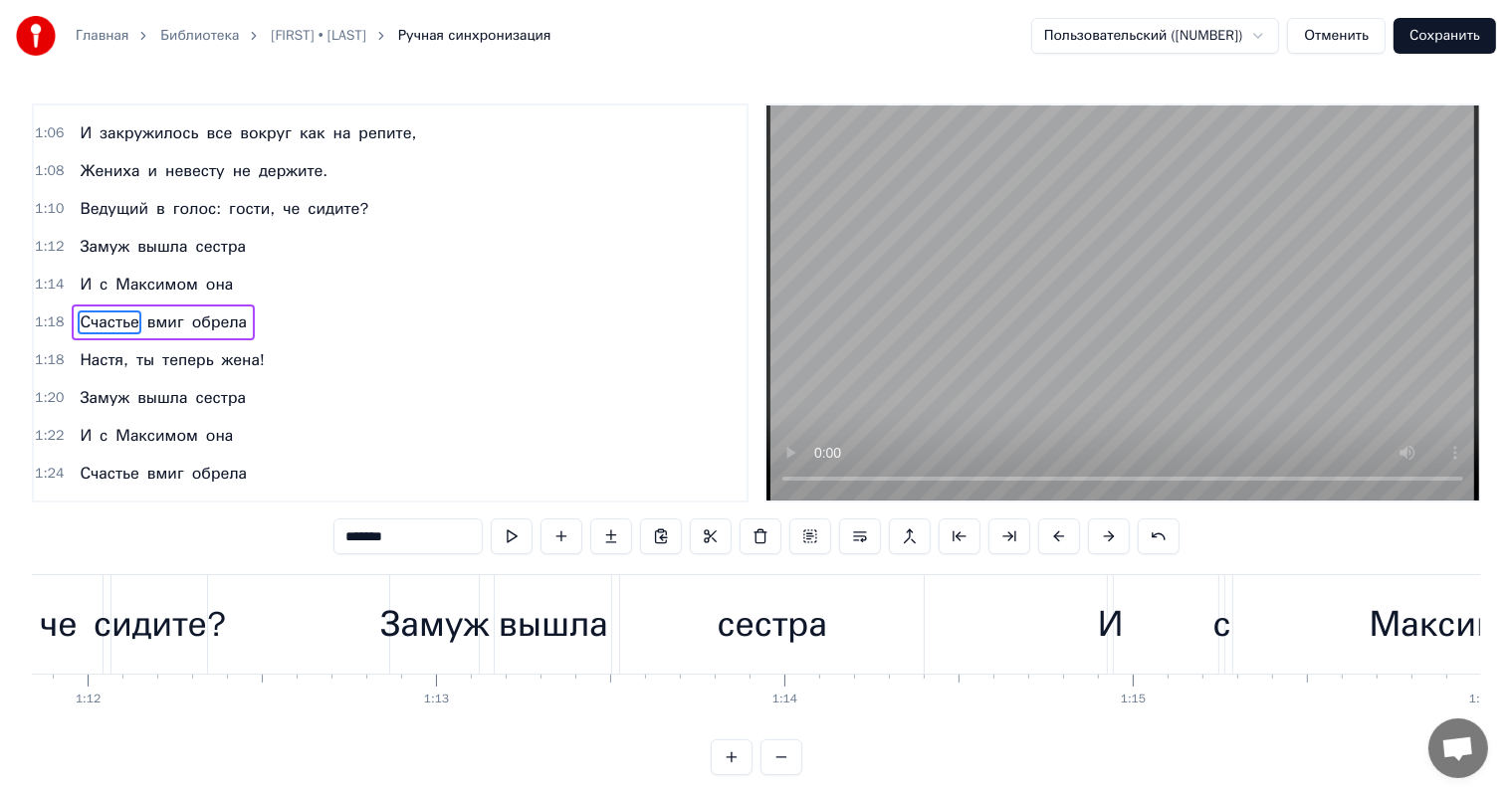click on "Замуж" at bounding box center [434, 624] 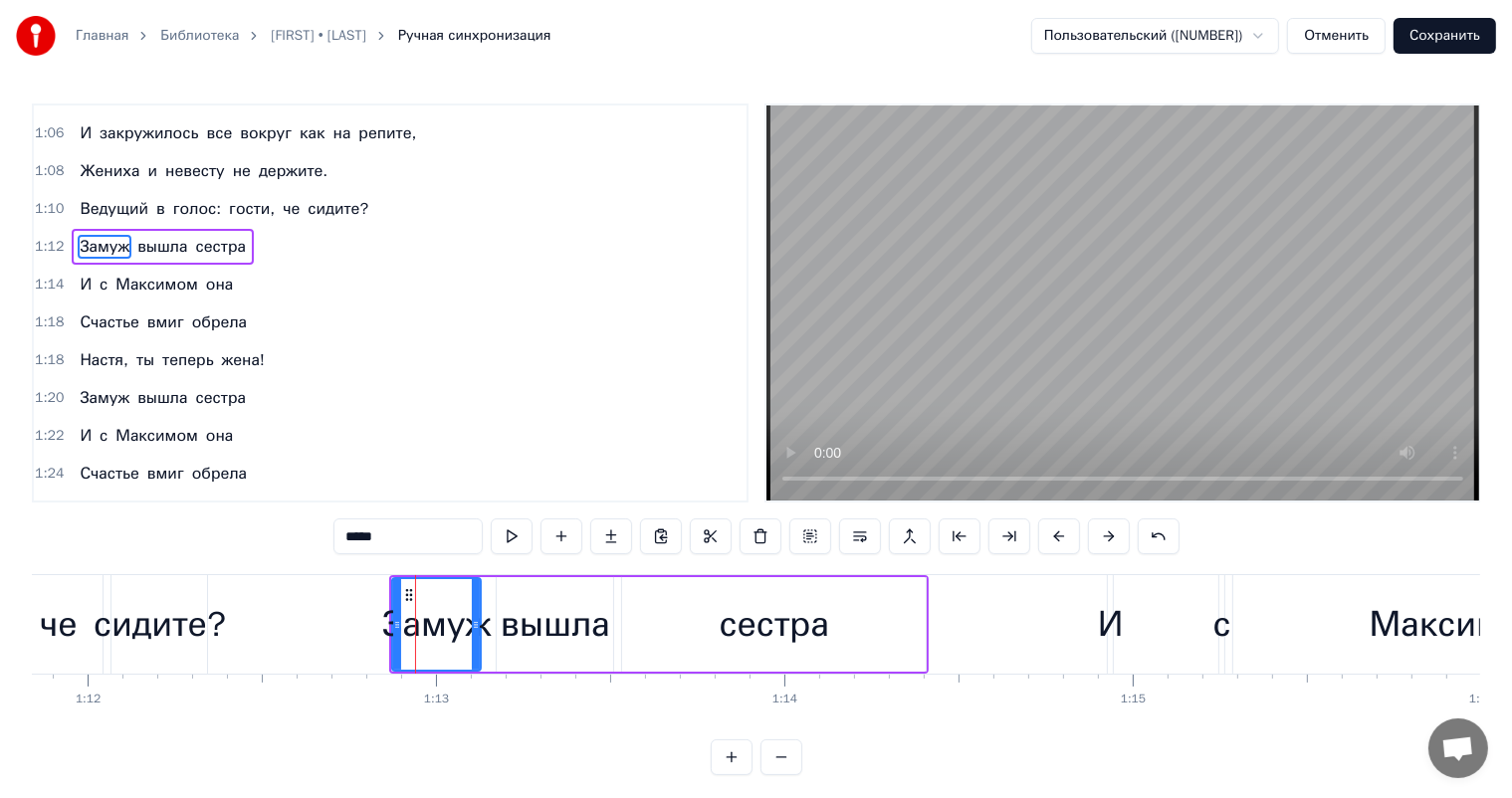 scroll, scrollTop: 296, scrollLeft: 0, axis: vertical 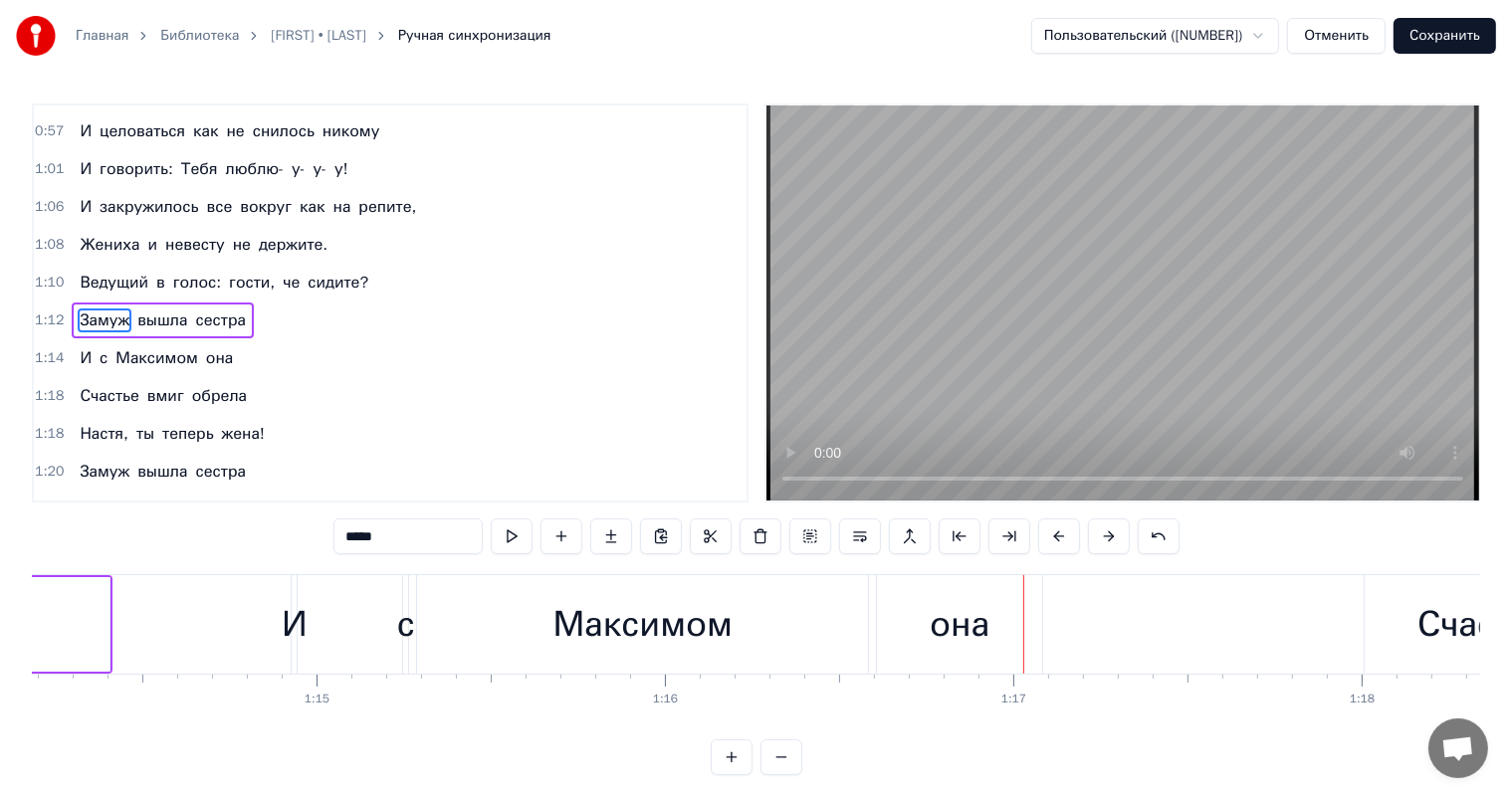 click on "Максимом" at bounding box center (643, 624) 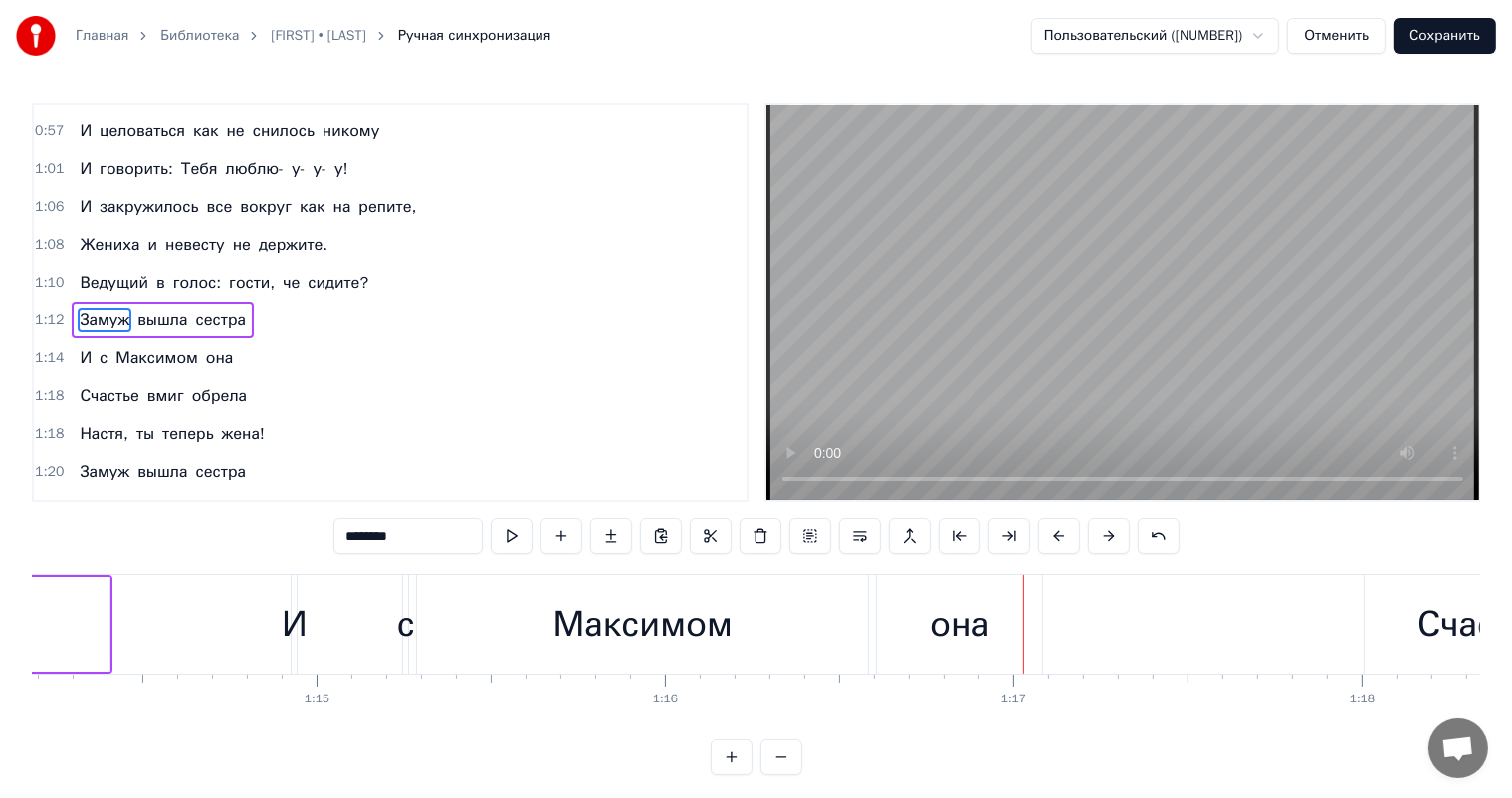 scroll, scrollTop: 332, scrollLeft: 0, axis: vertical 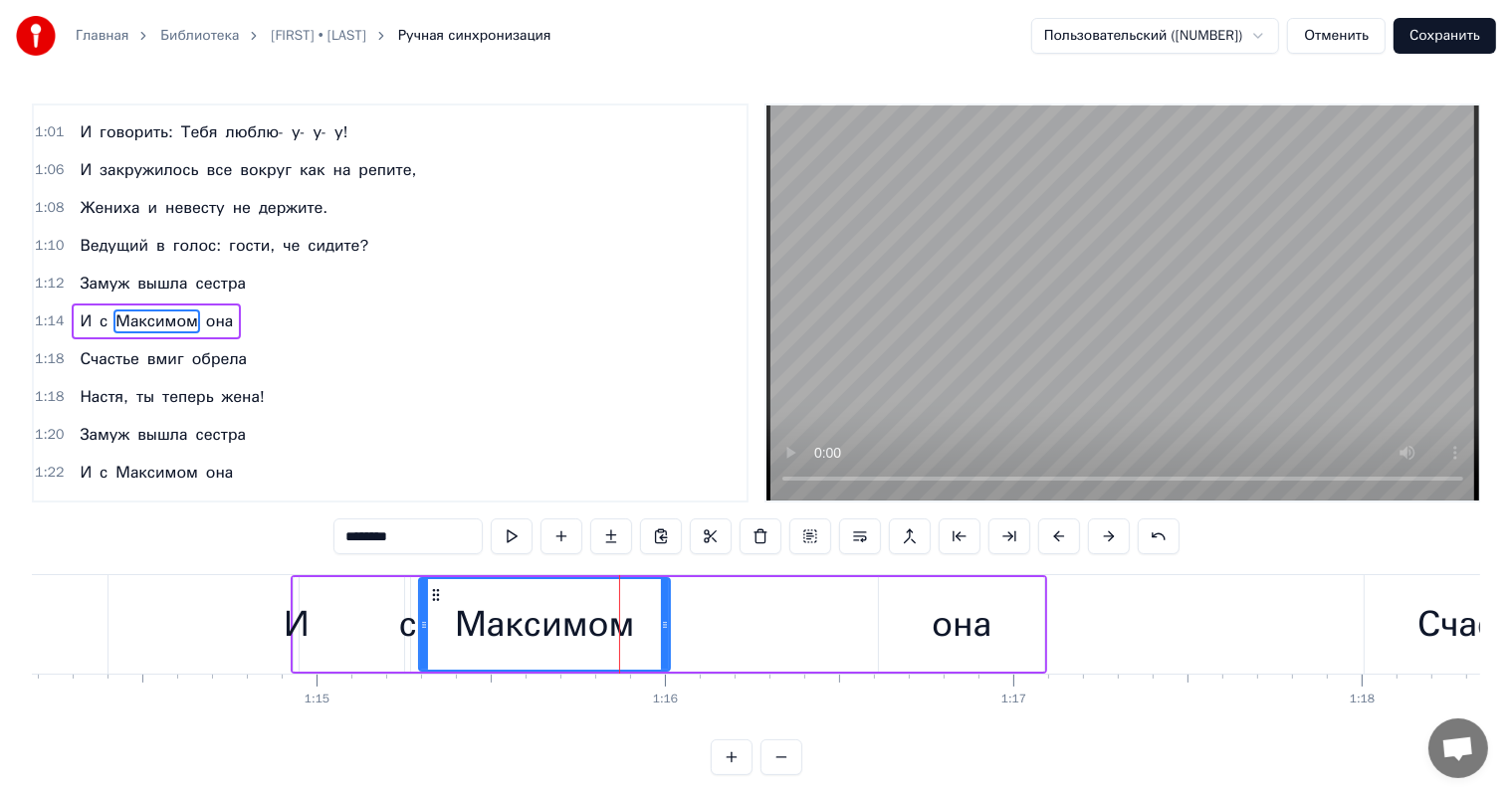 drag, startPoint x: 860, startPoint y: 618, endPoint x: 659, endPoint y: 625, distance: 201.12185 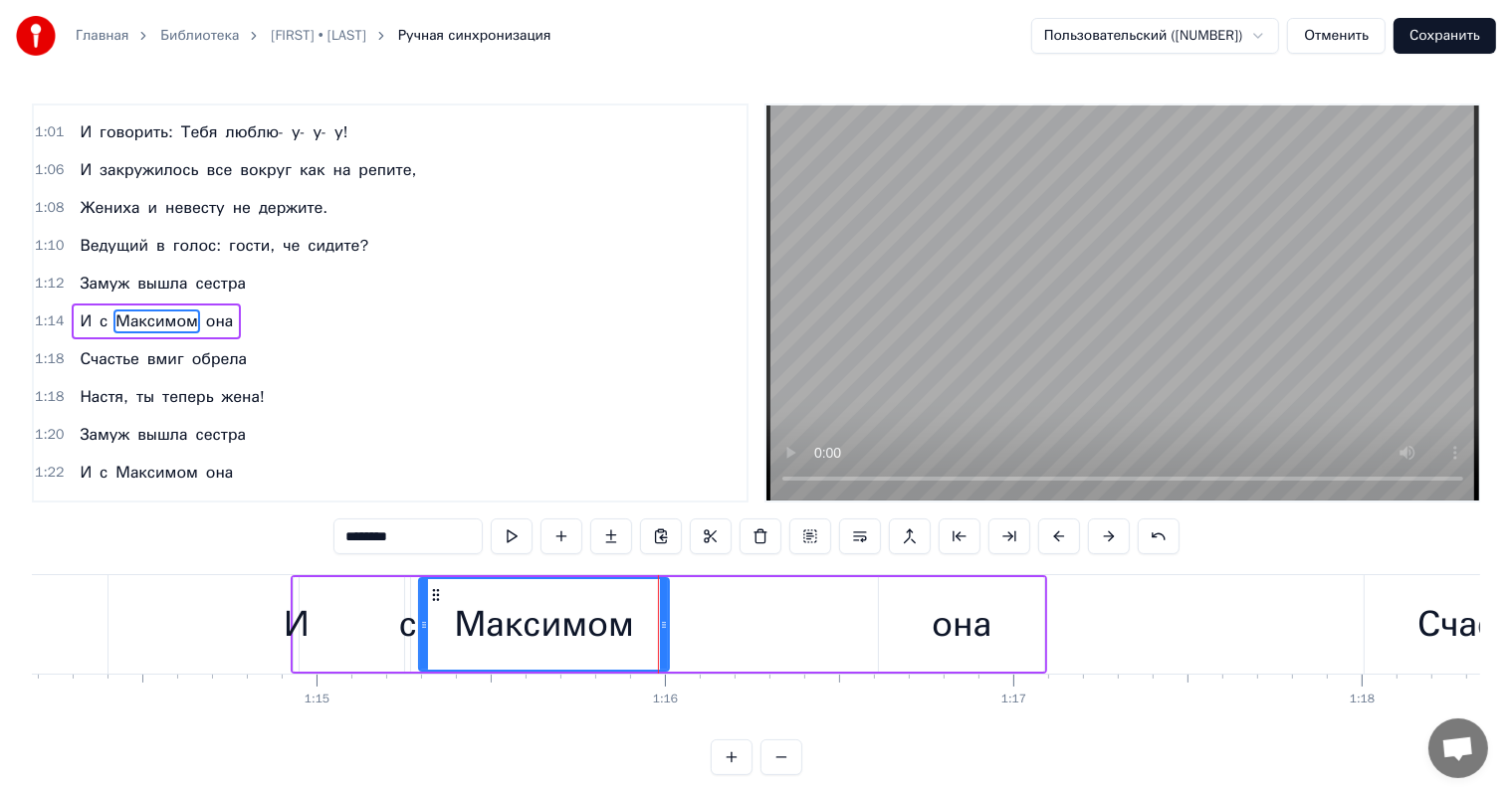 click on "она" at bounding box center [962, 624] 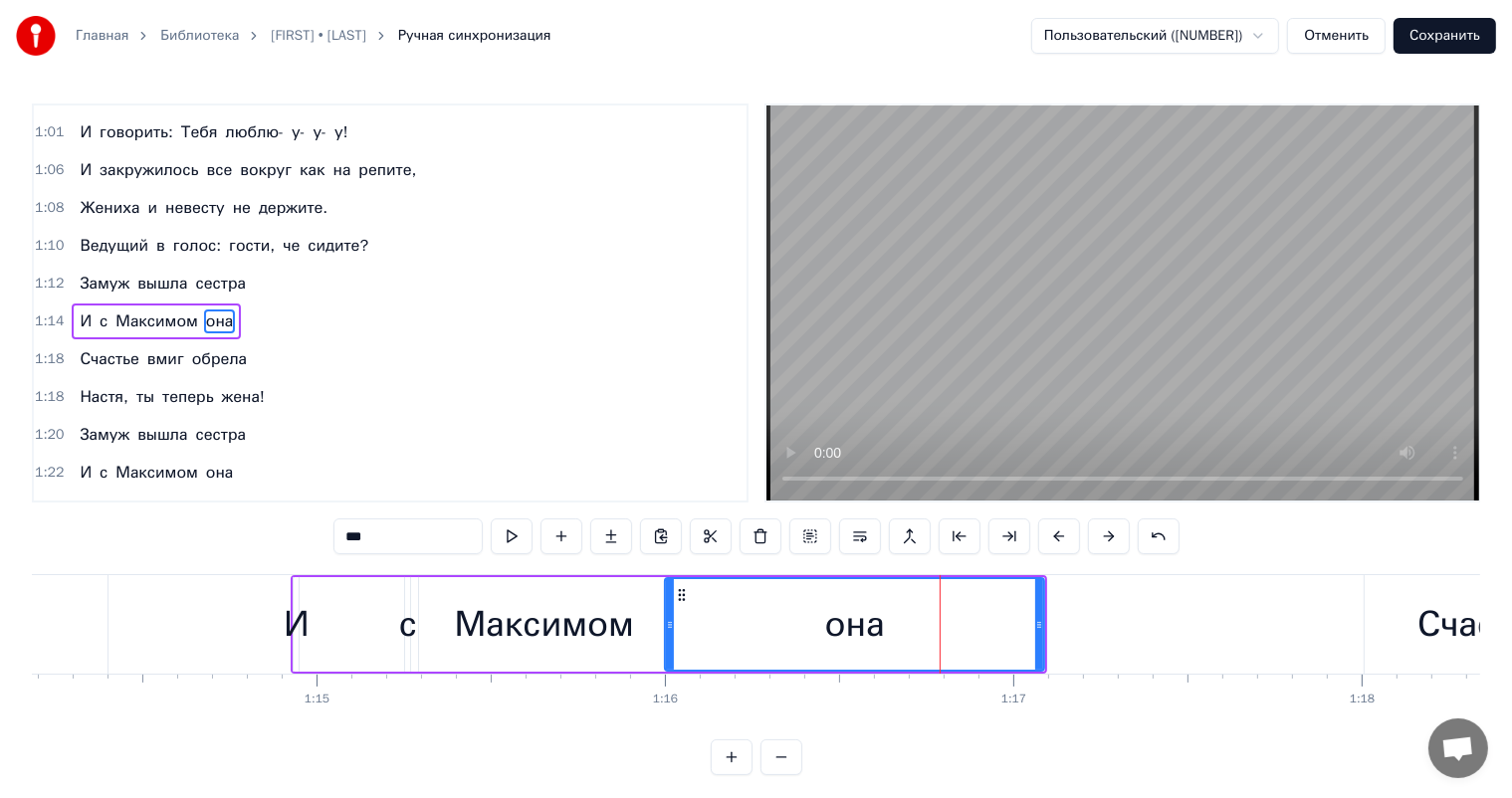 drag, startPoint x: 881, startPoint y: 621, endPoint x: 667, endPoint y: 612, distance: 214.1892 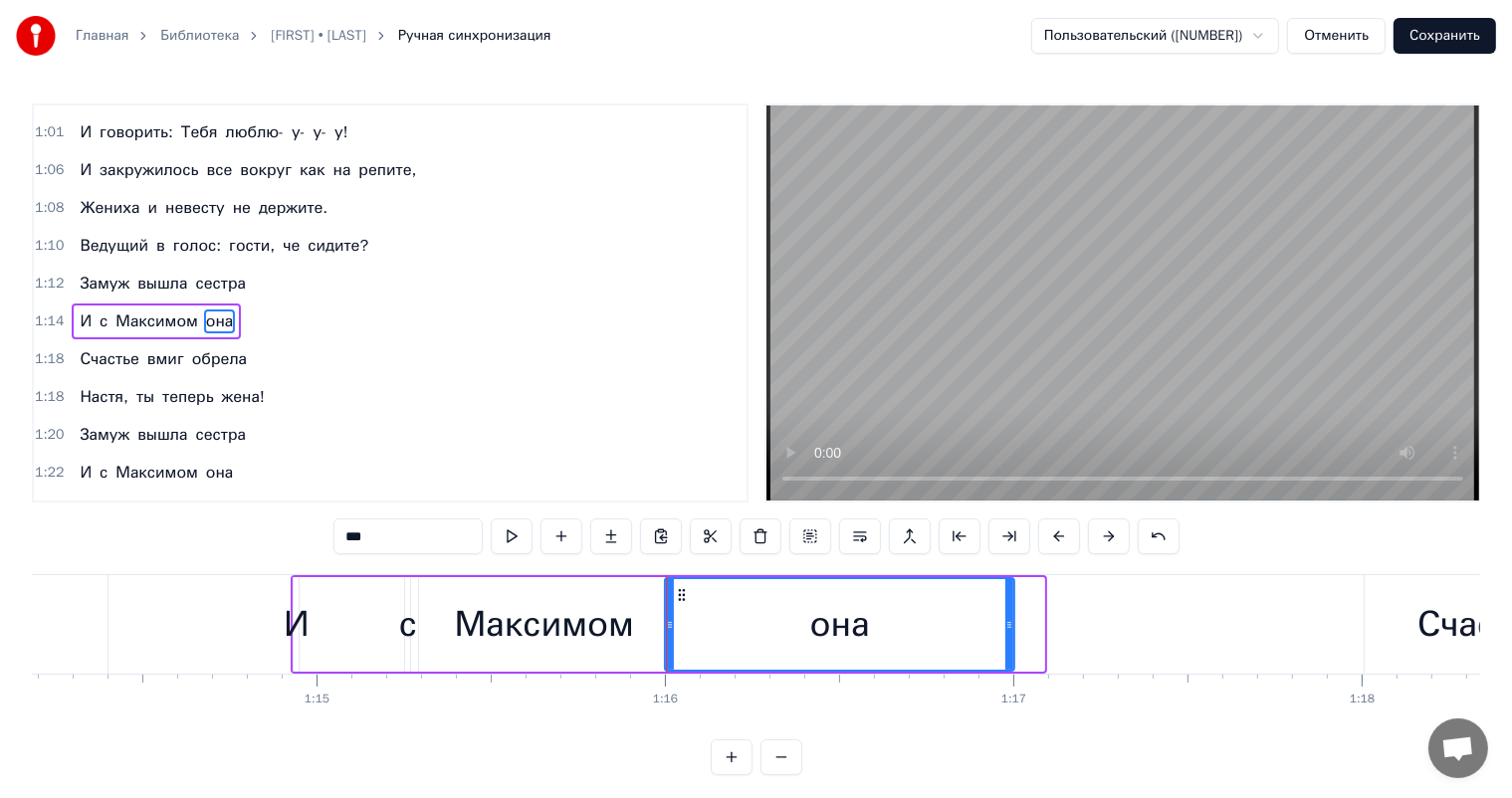 drag, startPoint x: 1036, startPoint y: 619, endPoint x: 1004, endPoint y: 620, distance: 32.01562 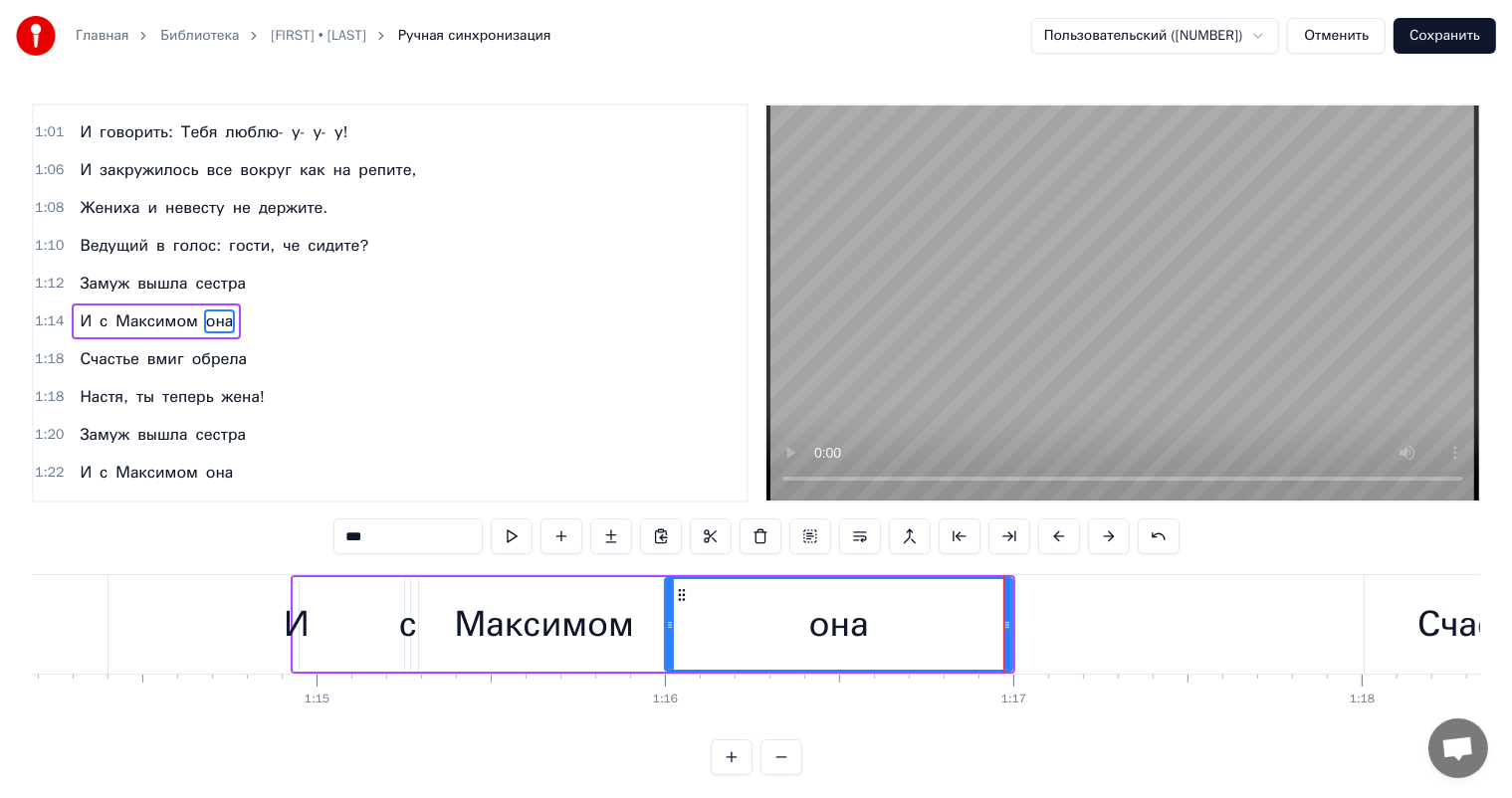 click on "И" at bounding box center [297, 624] 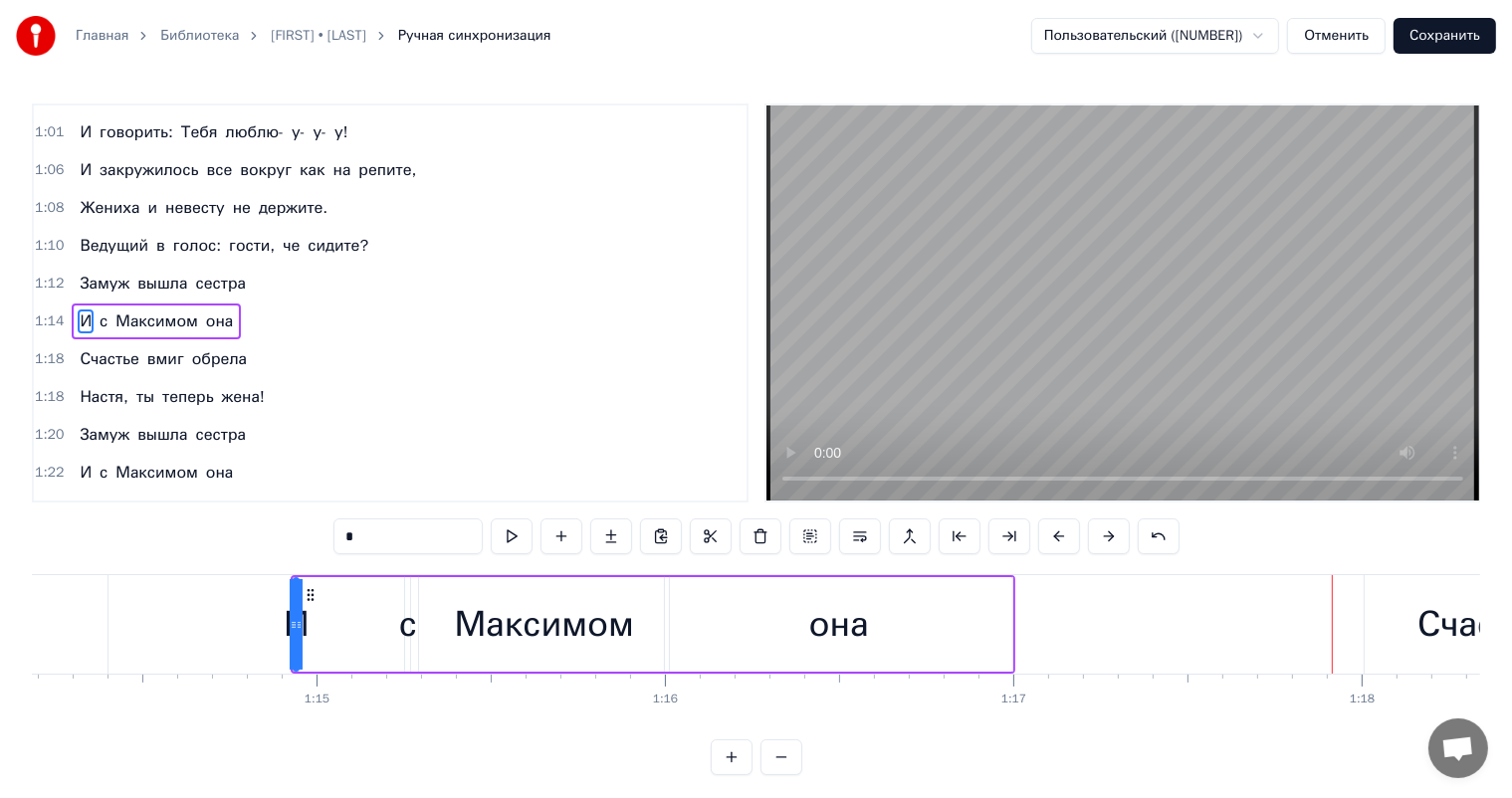 click on "Счастье" at bounding box center (1482, 624) 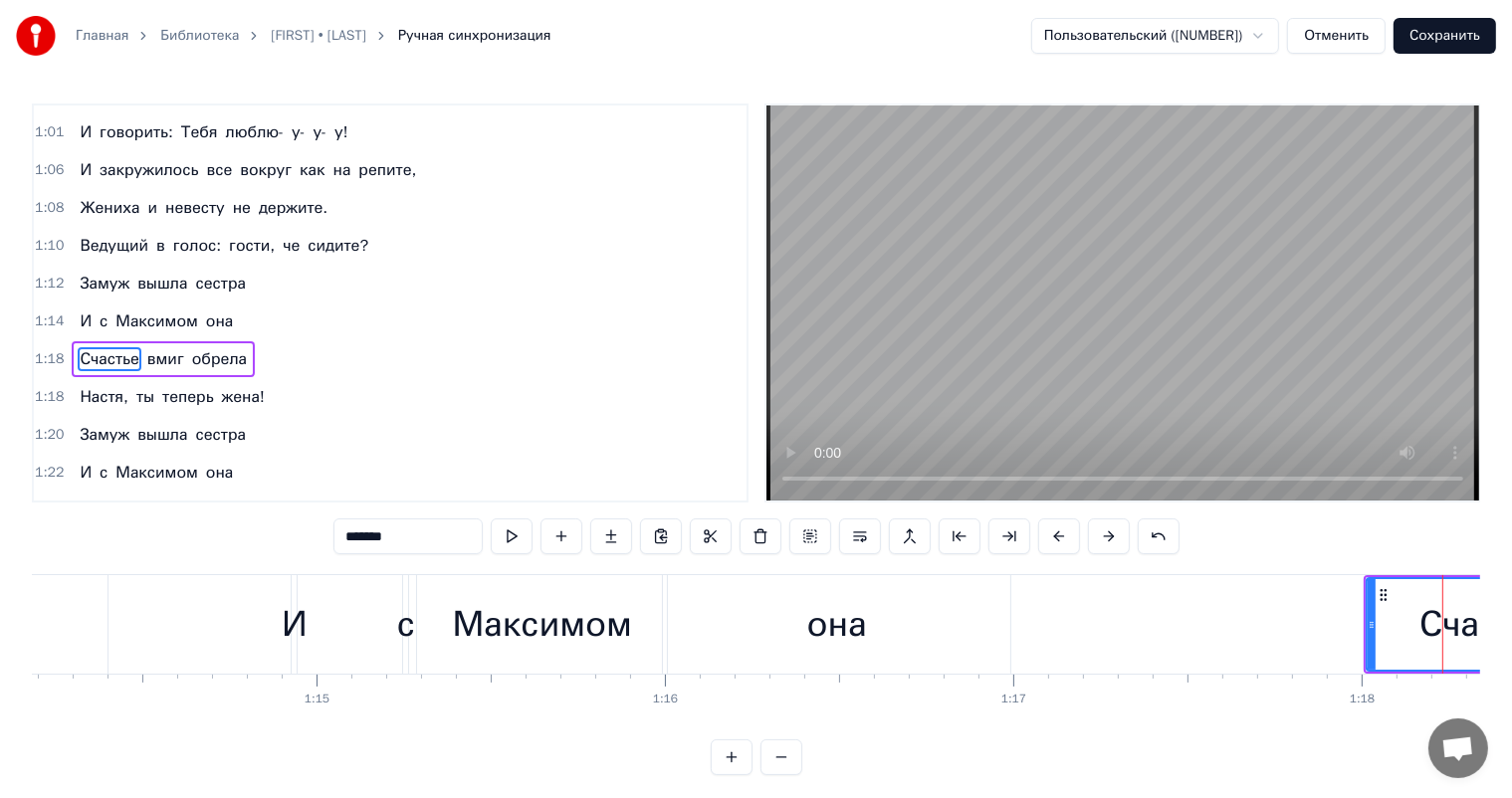 scroll, scrollTop: 369, scrollLeft: 0, axis: vertical 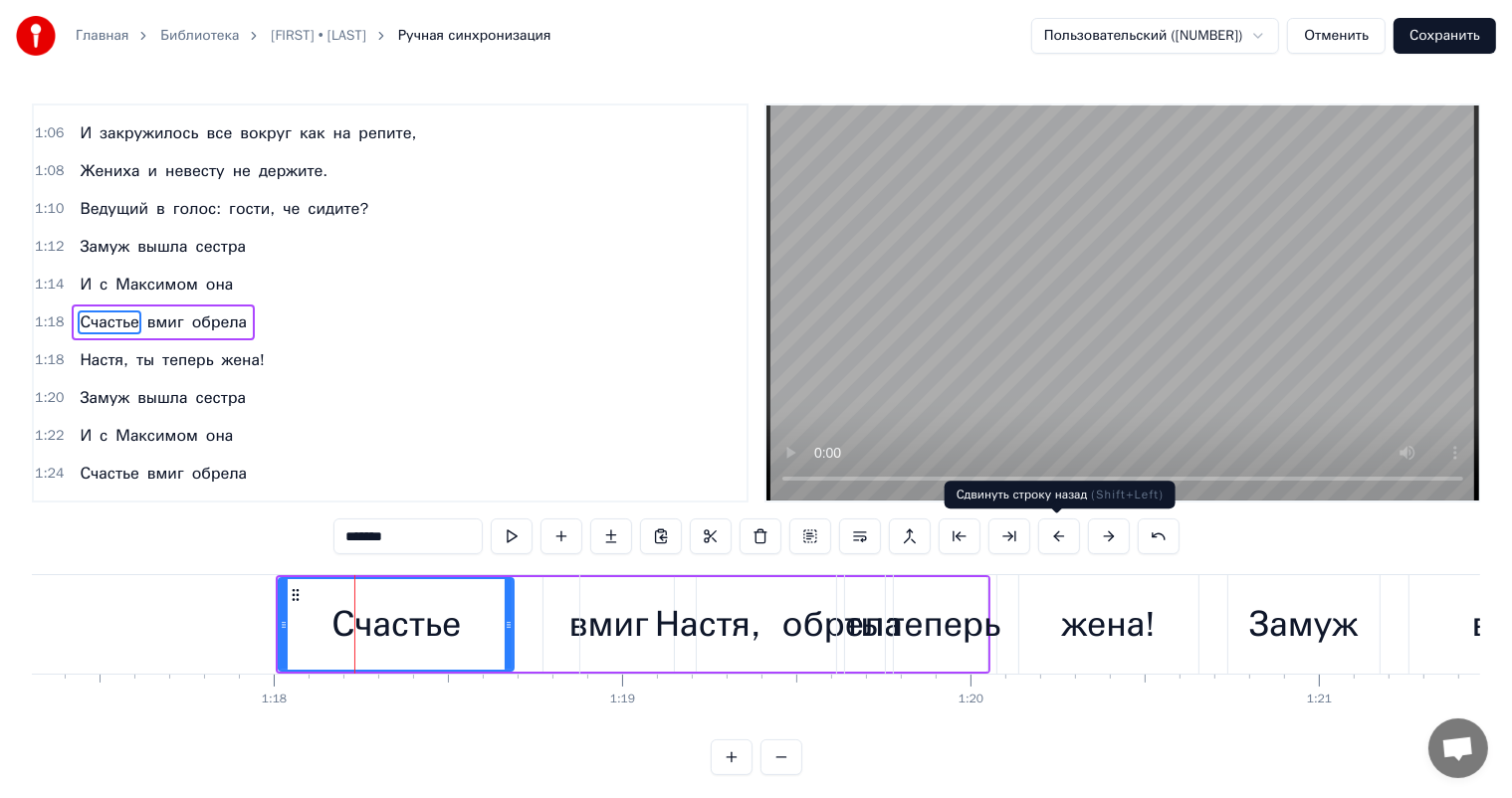 click at bounding box center (1059, 536) 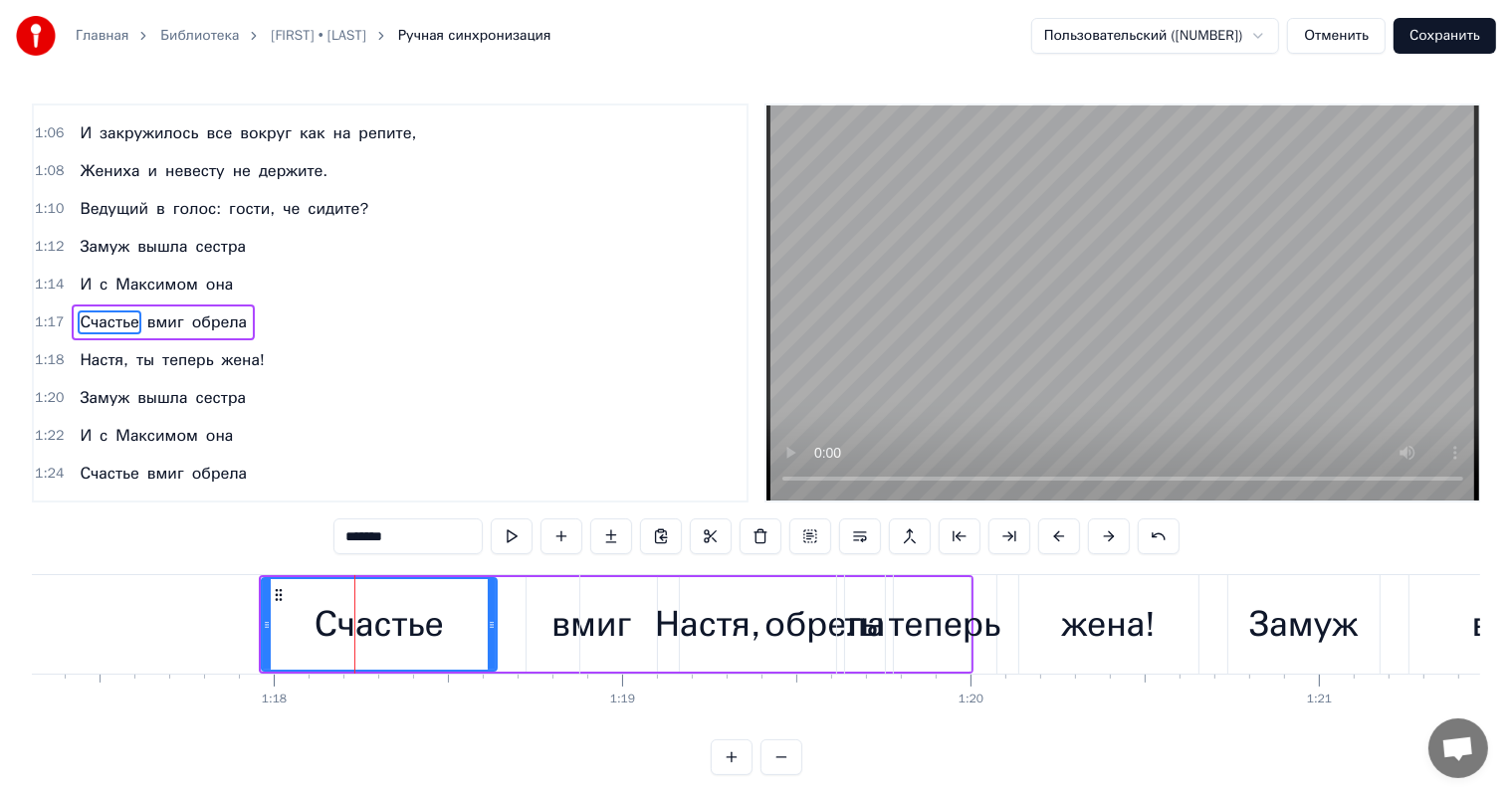 scroll, scrollTop: 0, scrollLeft: 27154, axis: horizontal 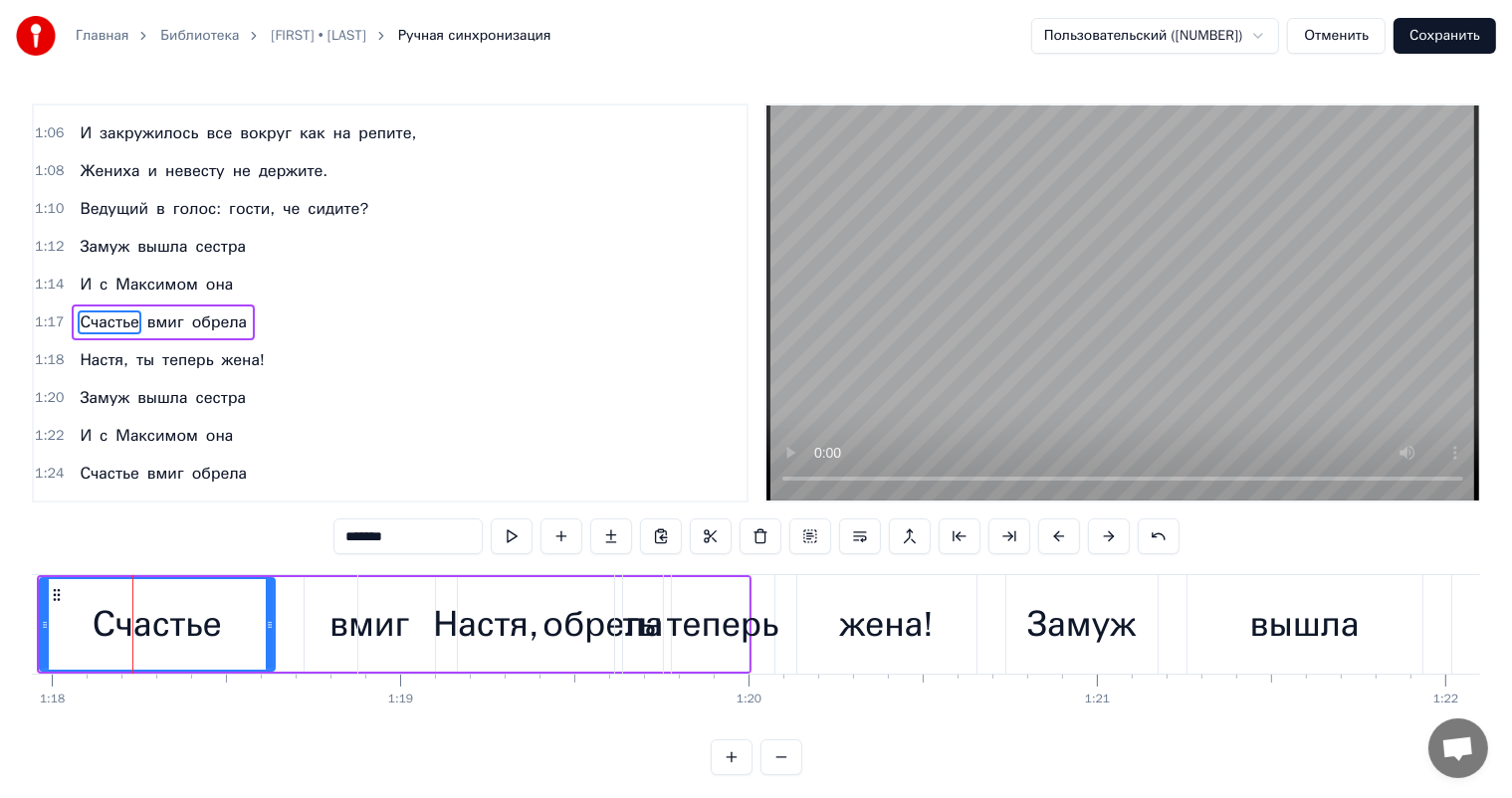 click at bounding box center (1059, 536) 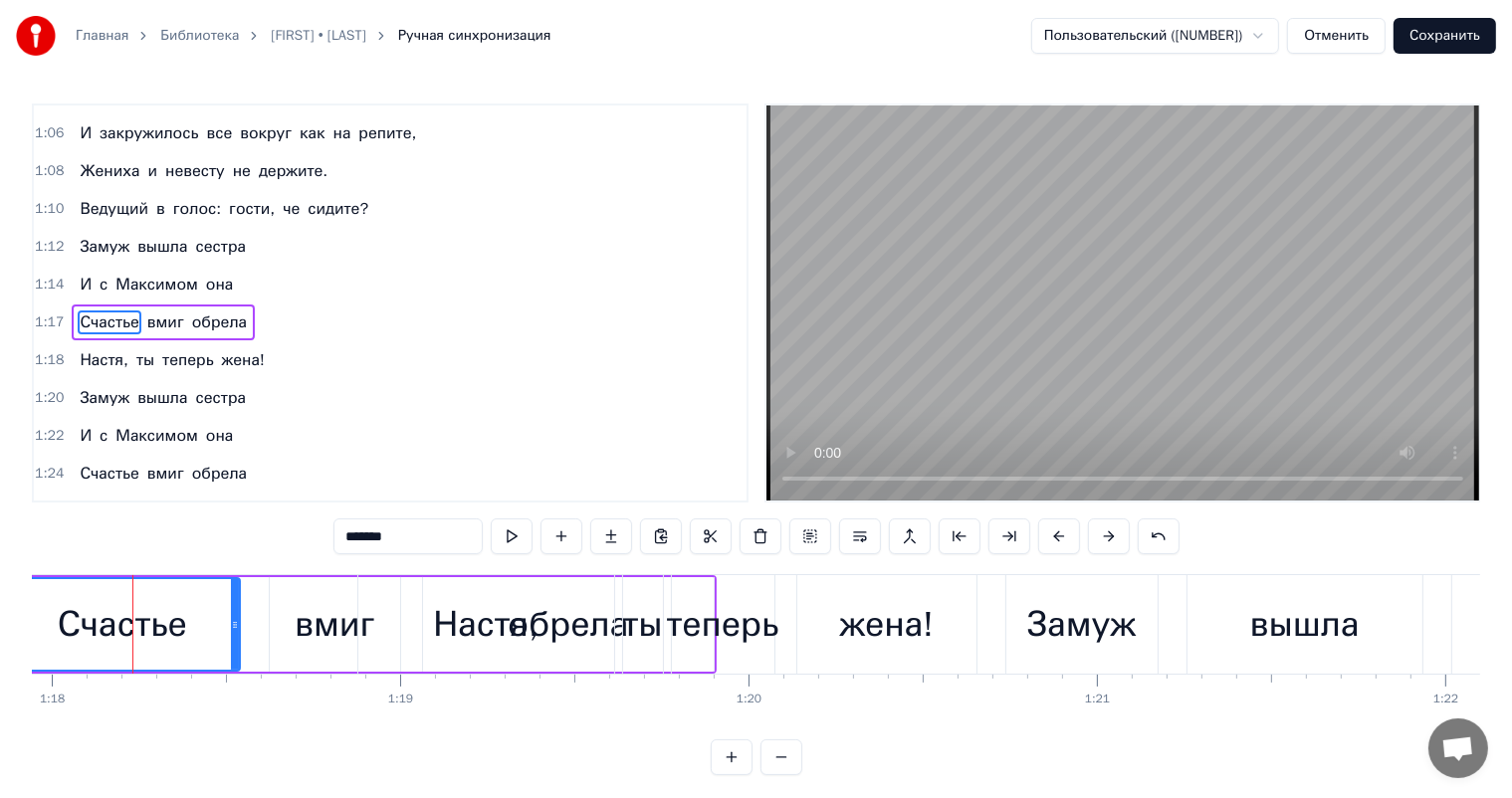 click at bounding box center [1059, 536] 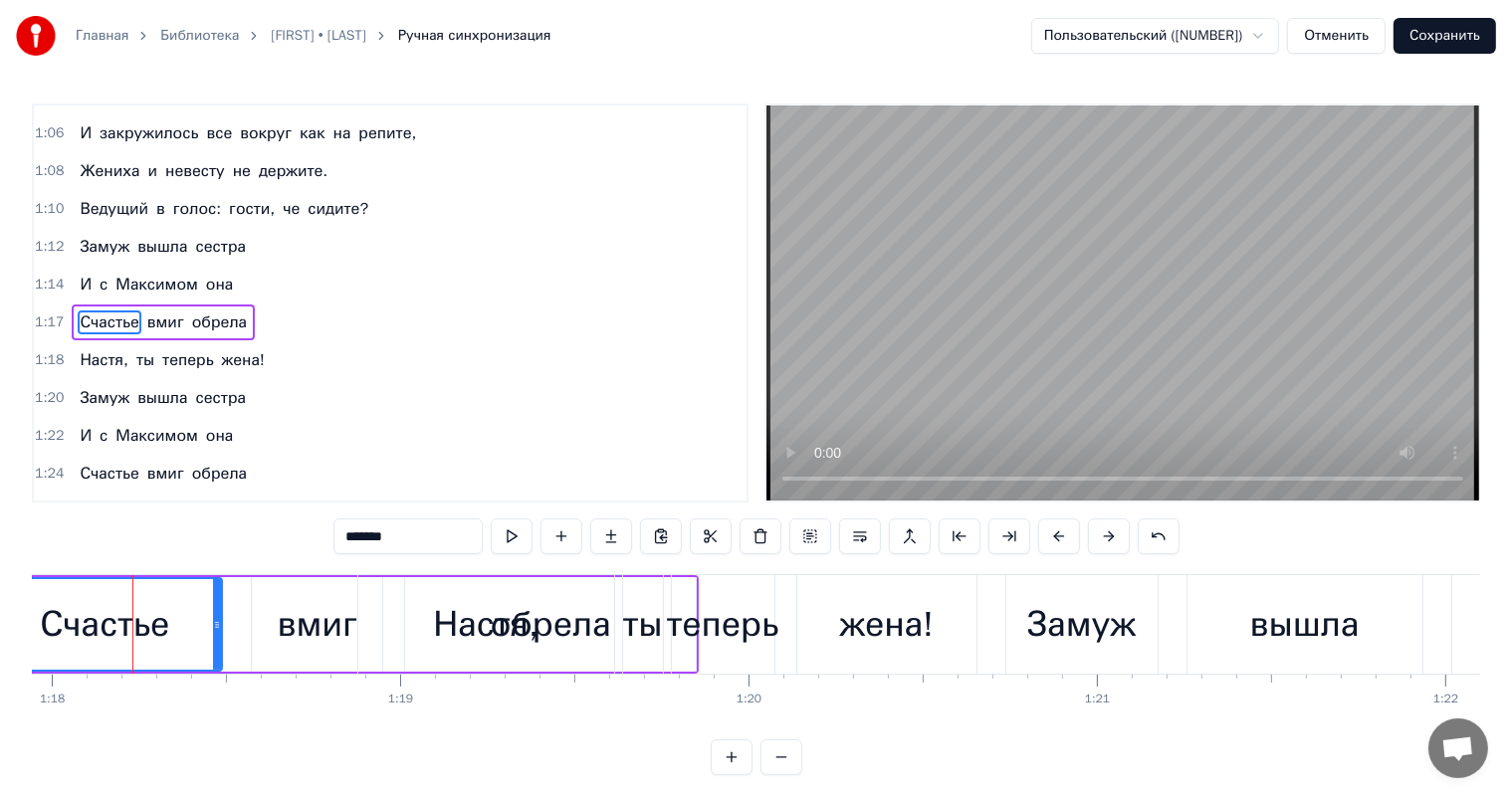 click at bounding box center (1059, 536) 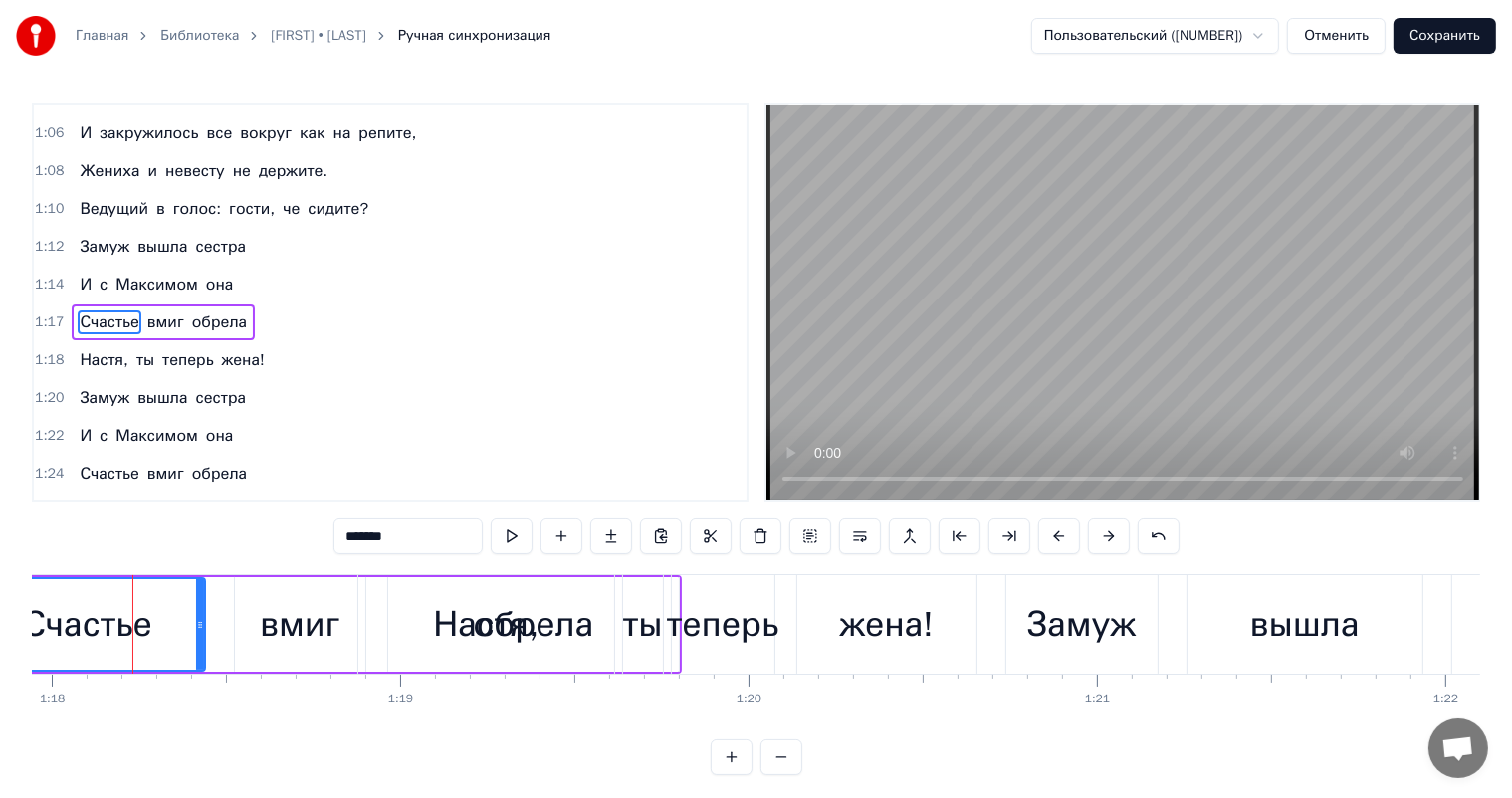 click at bounding box center (1059, 536) 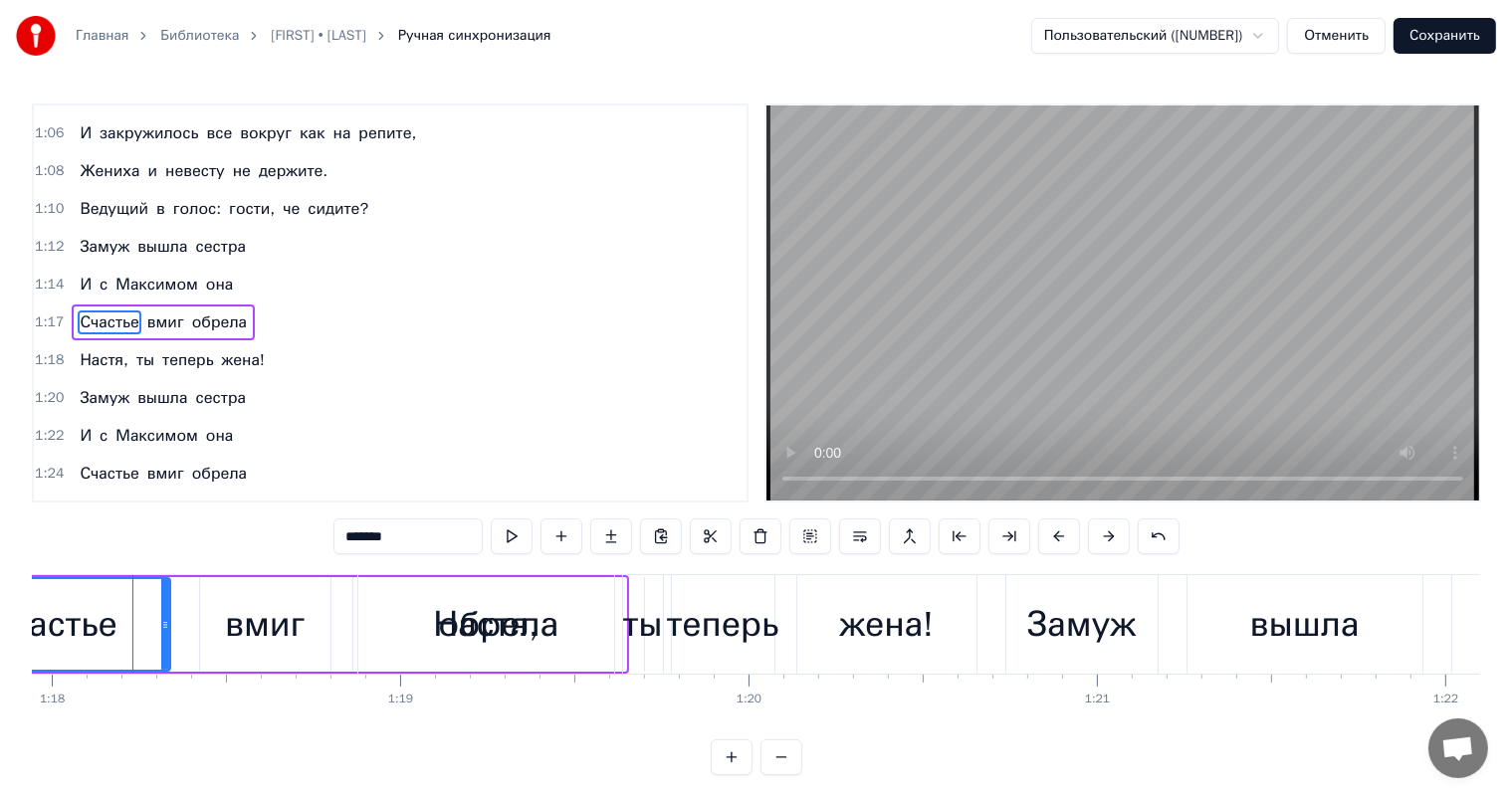 click at bounding box center (1059, 536) 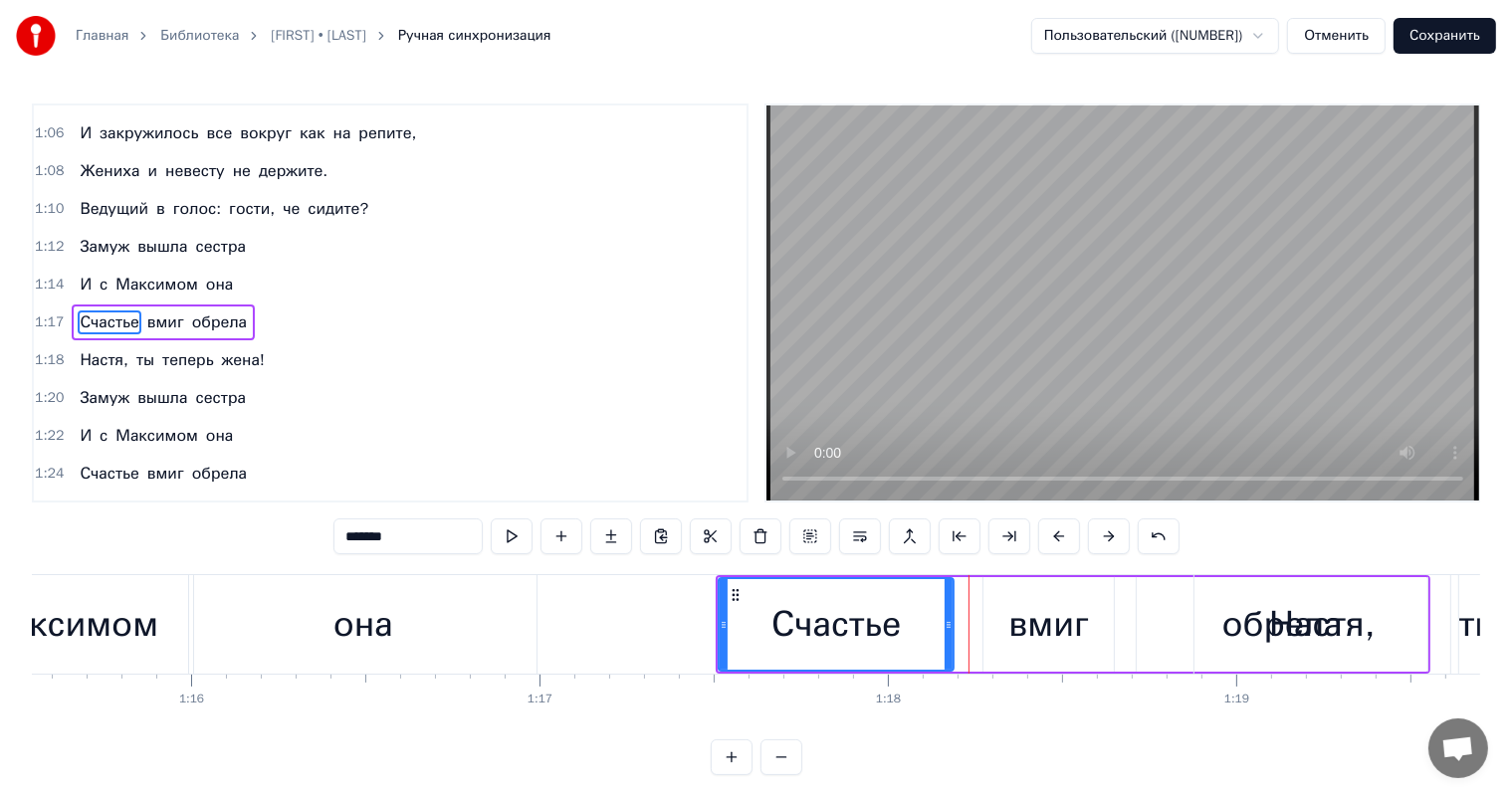 scroll, scrollTop: 0, scrollLeft: 26274, axis: horizontal 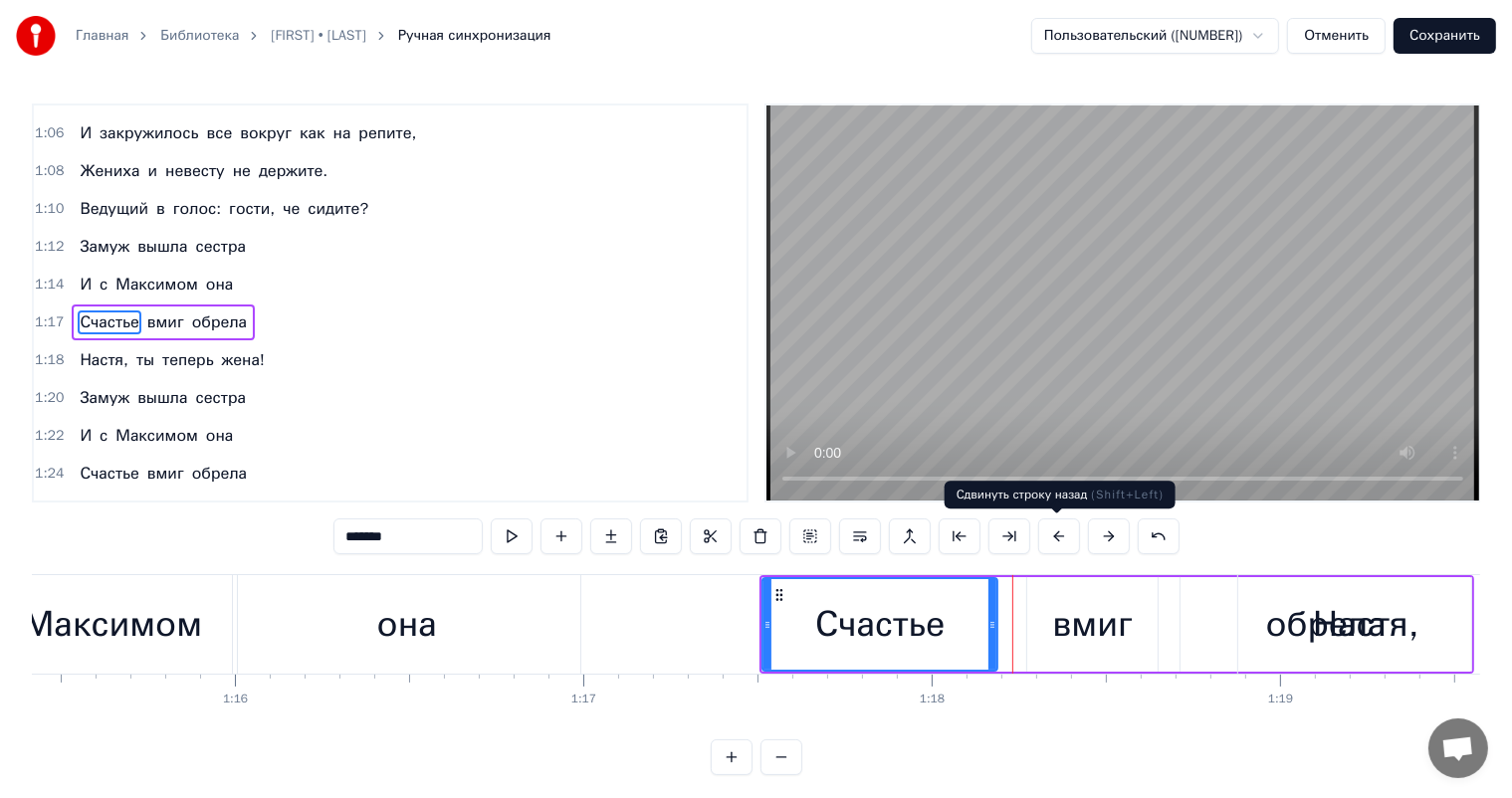 click at bounding box center [1059, 536] 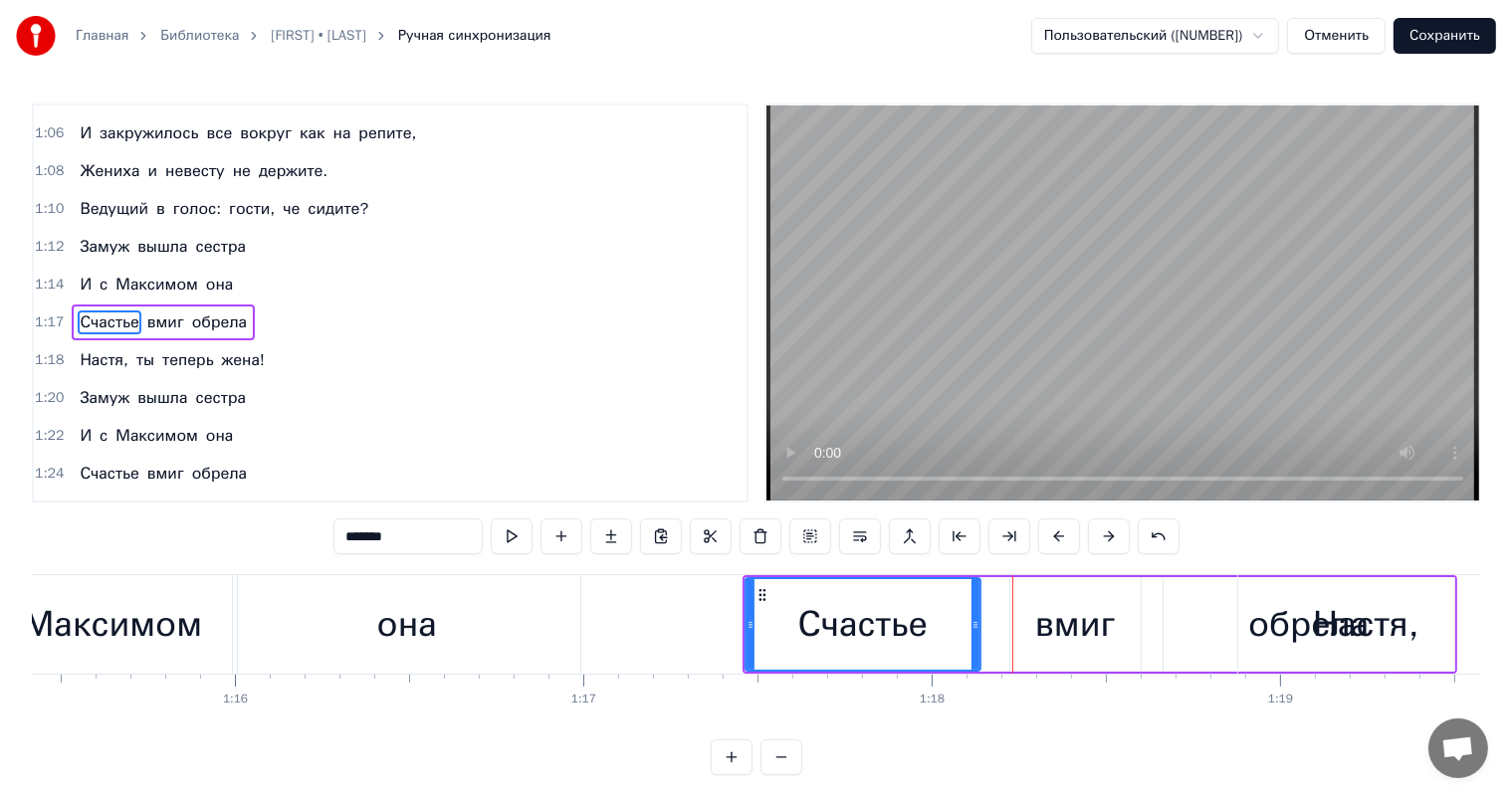 click at bounding box center [1059, 536] 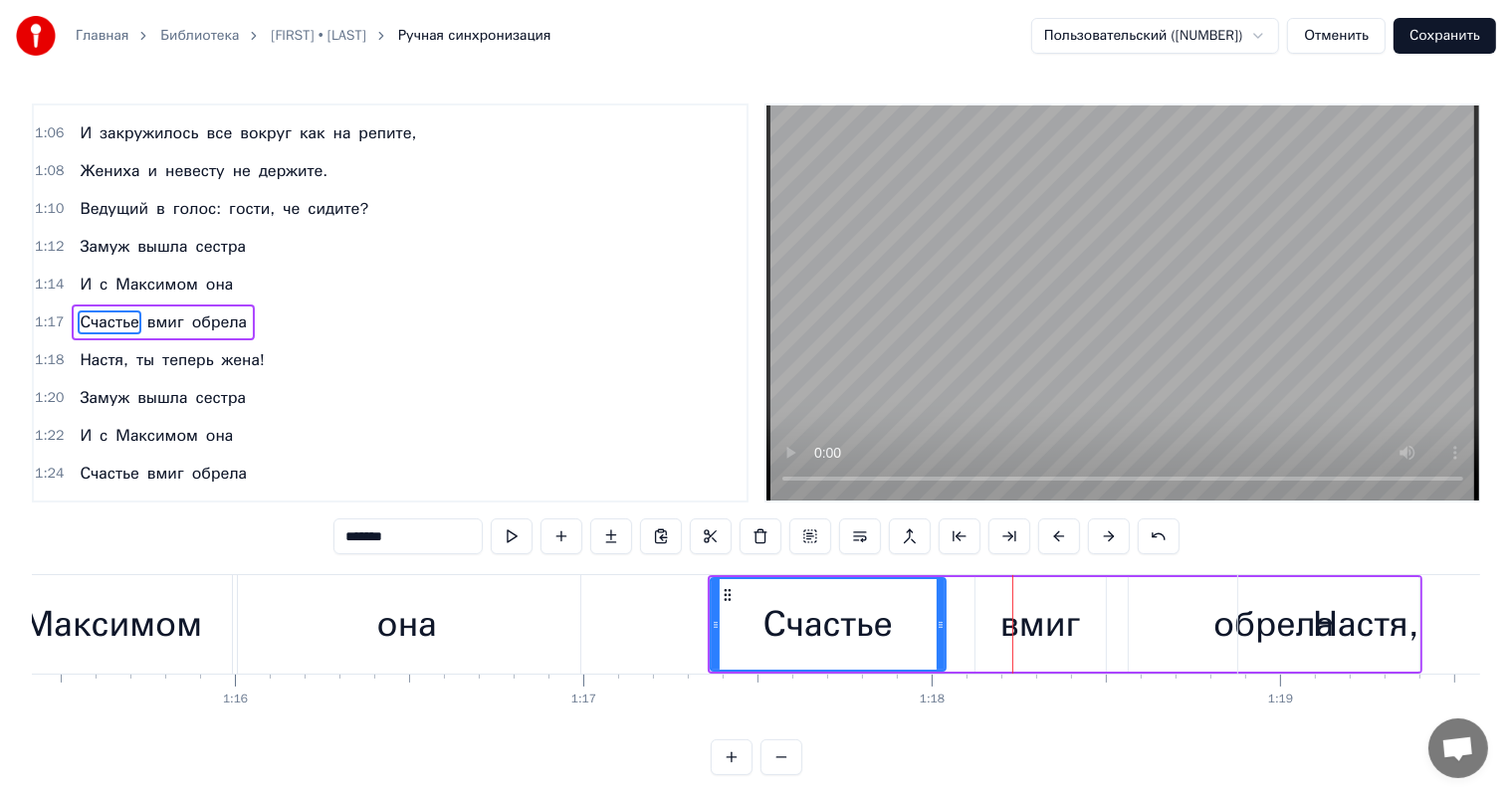 click at bounding box center (1059, 536) 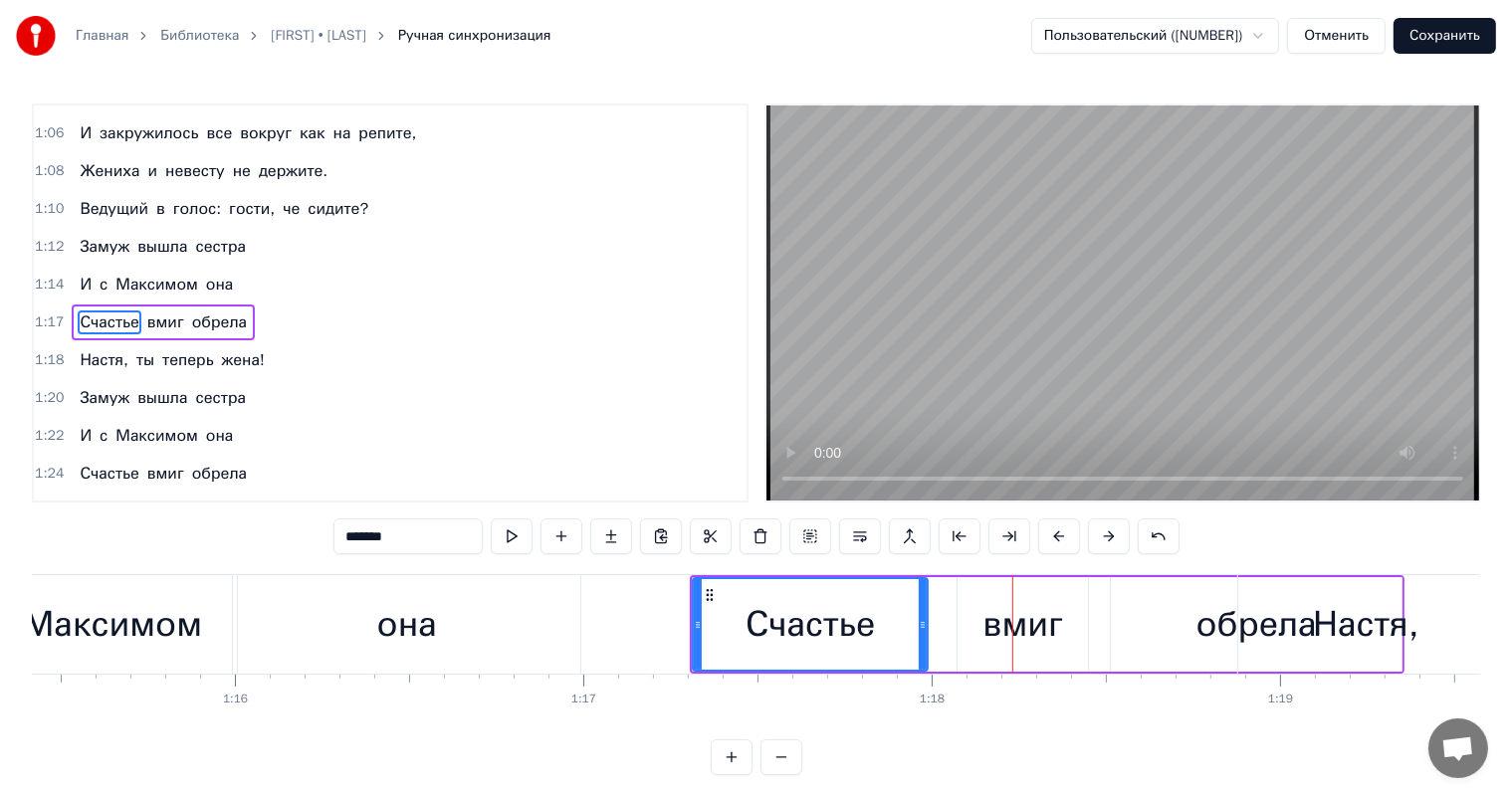 click at bounding box center [1059, 536] 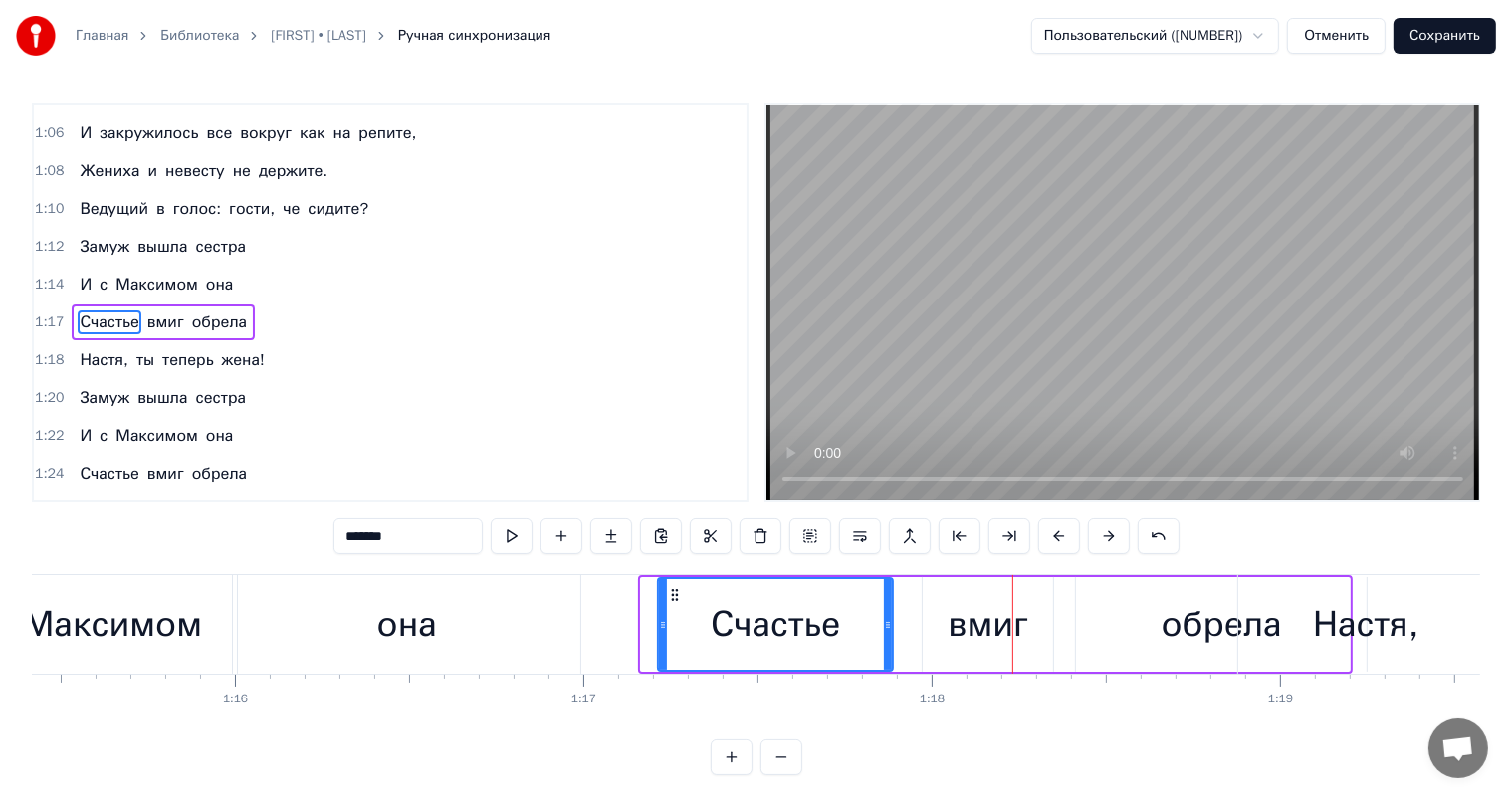 click at bounding box center [1059, 536] 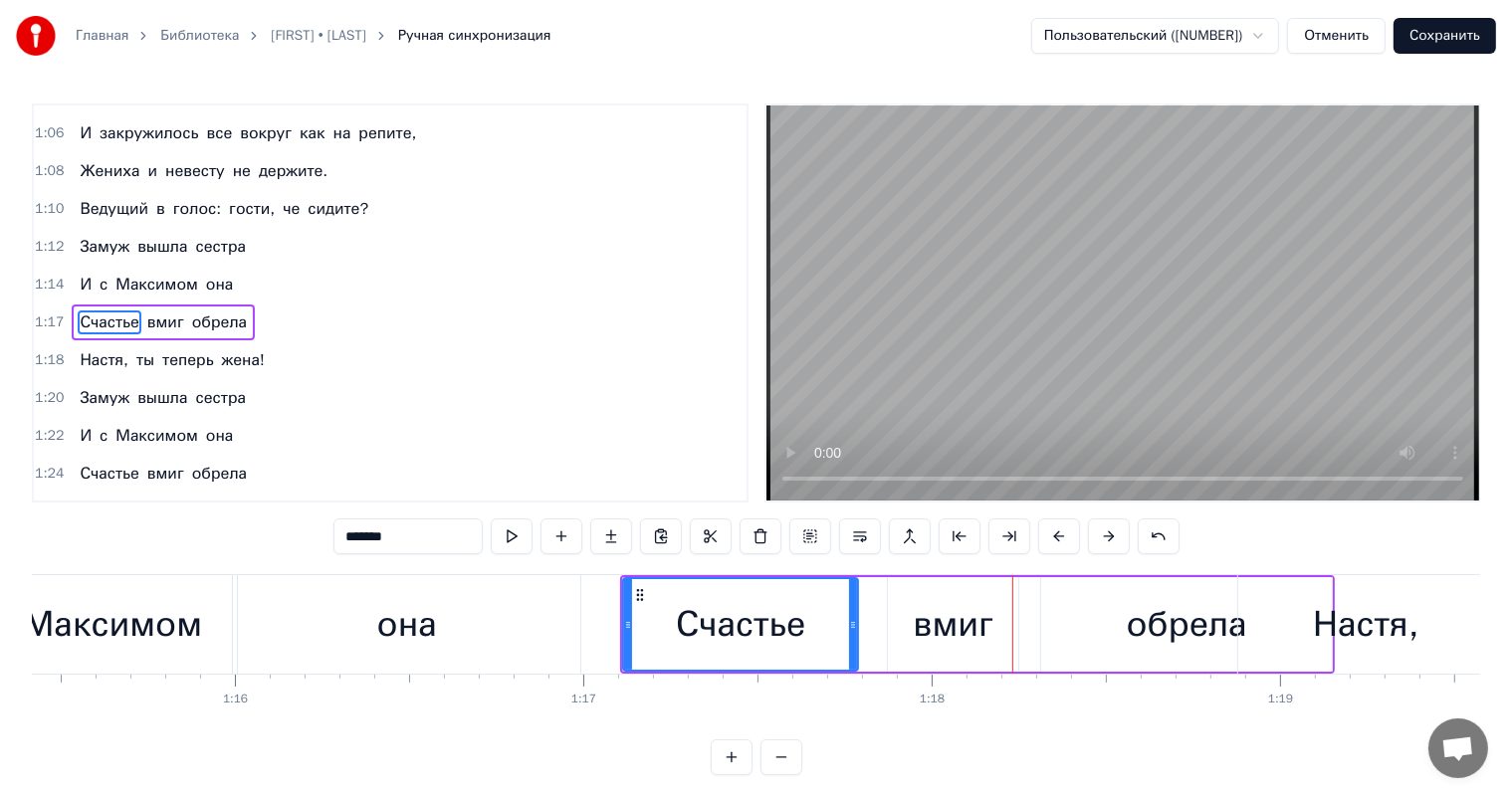 click at bounding box center [1059, 536] 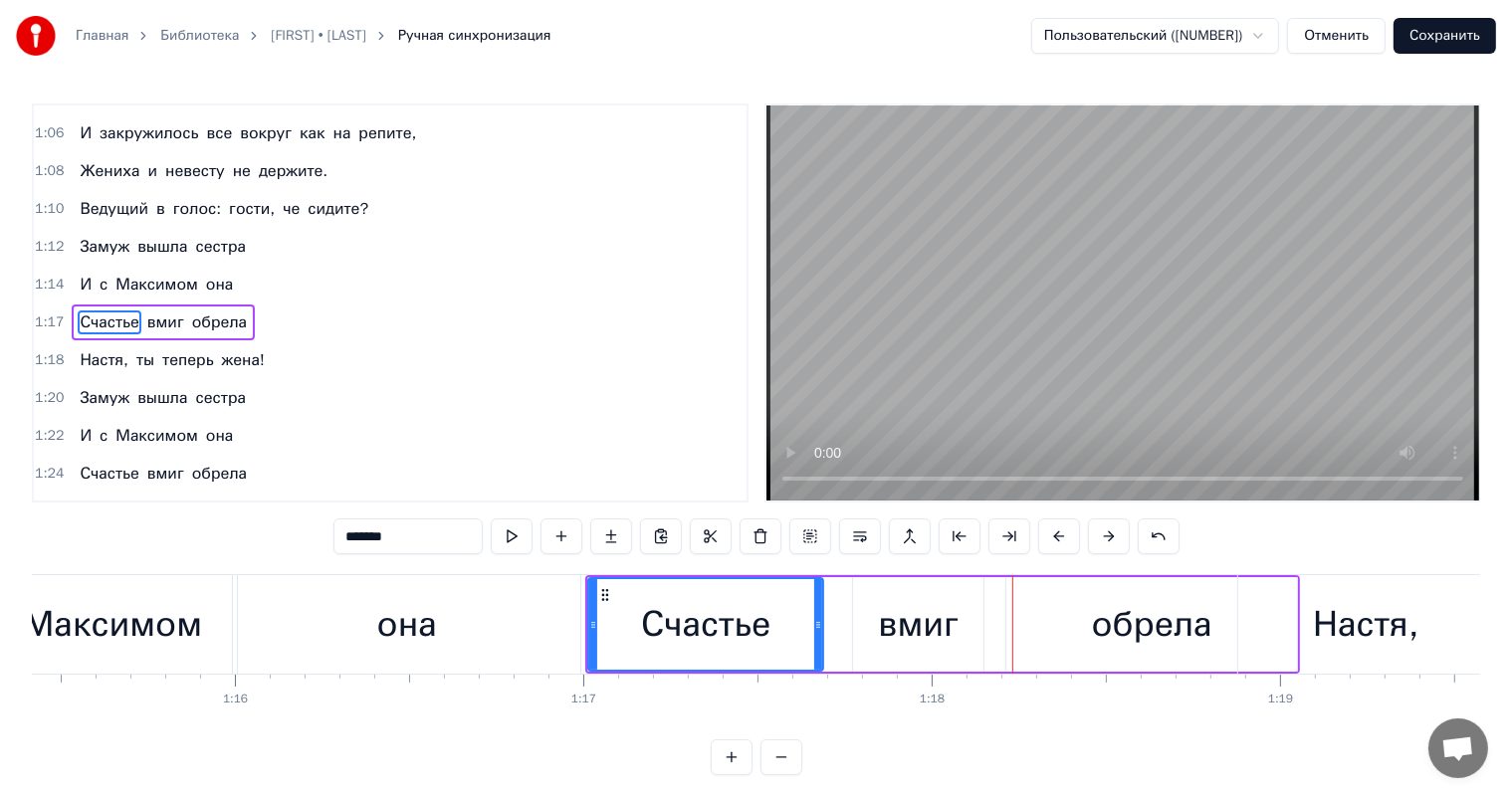 click at bounding box center [1059, 536] 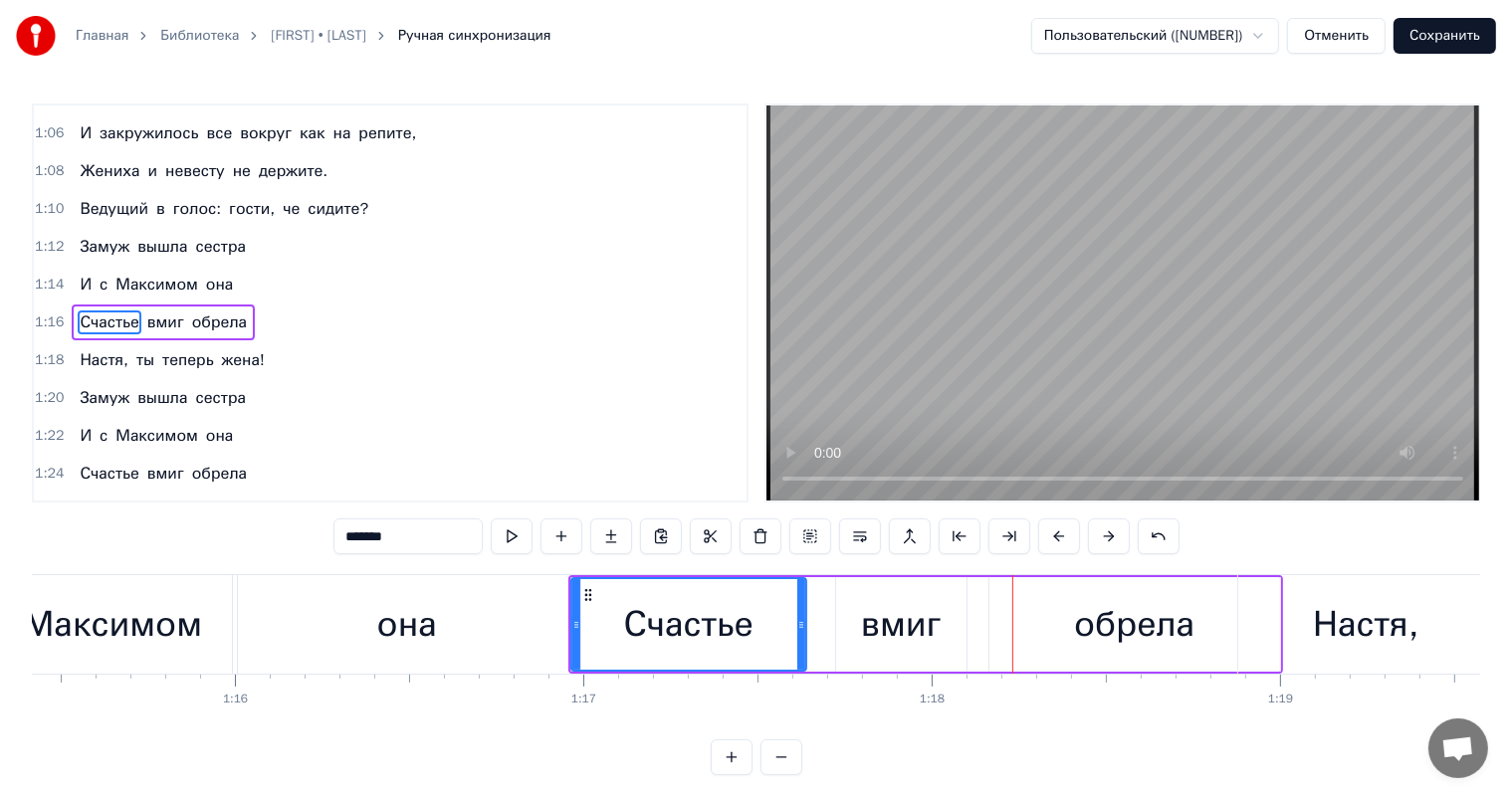 click at bounding box center [1059, 536] 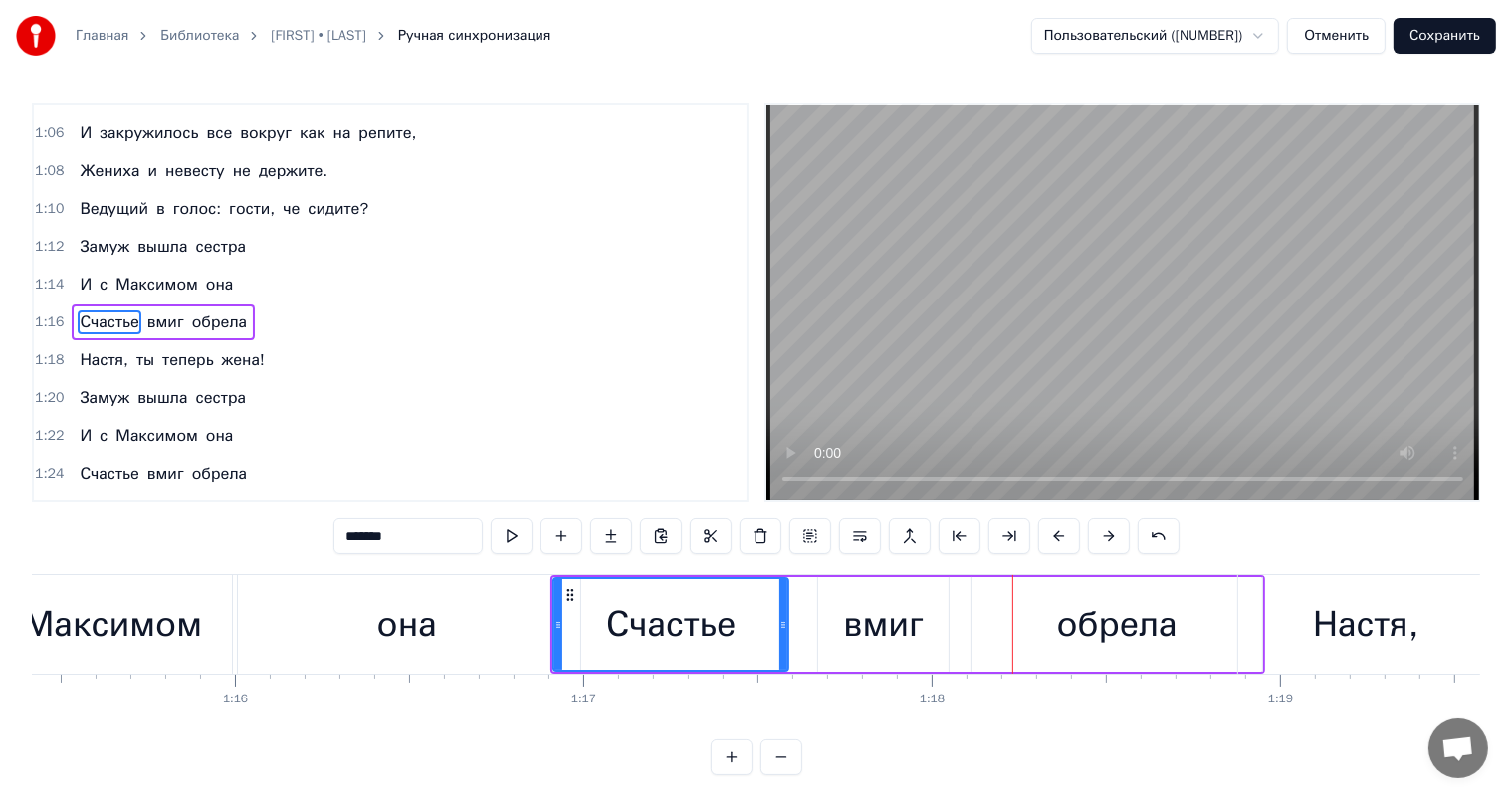 click on "она" at bounding box center [407, 624] 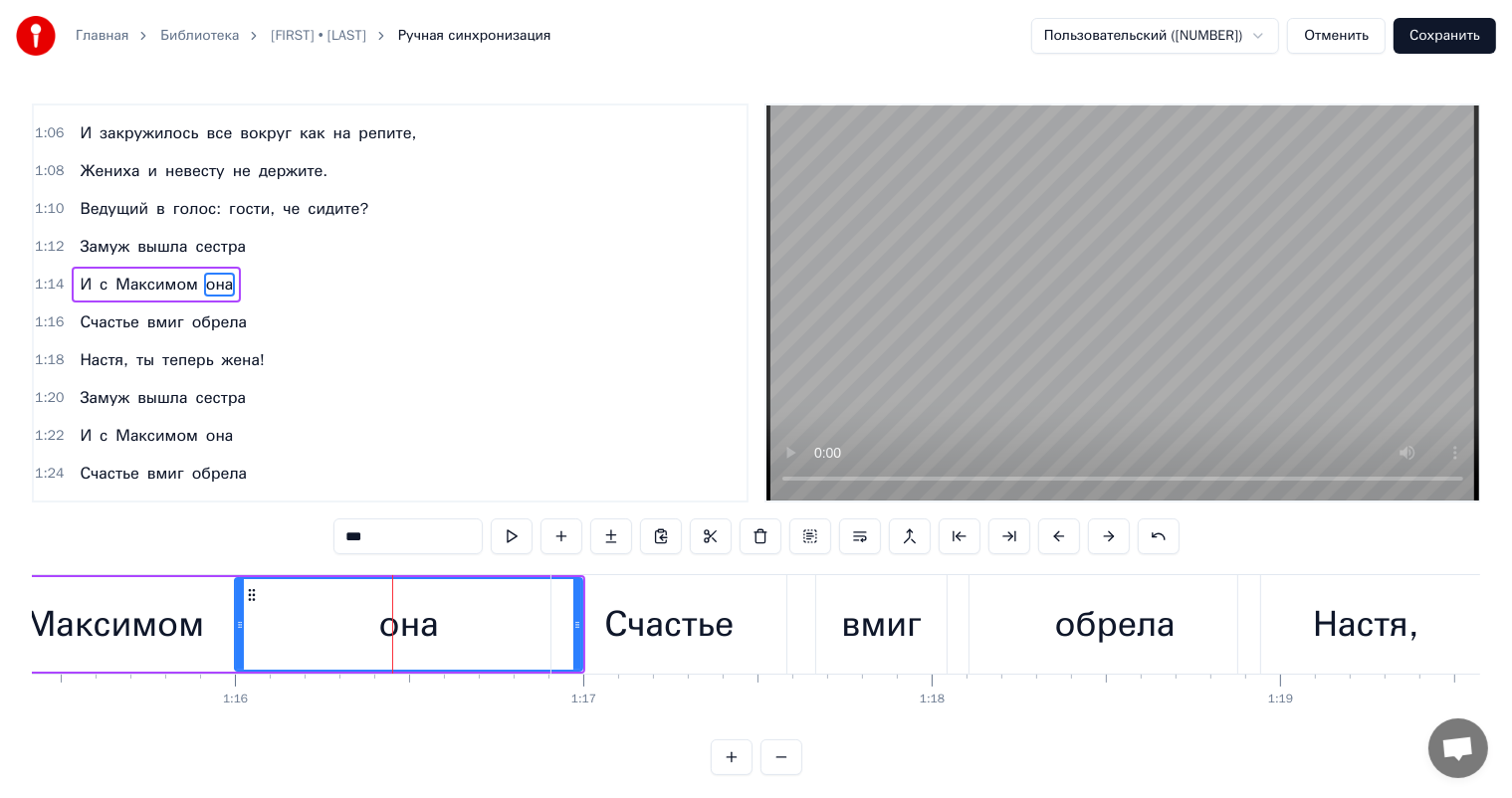 scroll, scrollTop: 332, scrollLeft: 0, axis: vertical 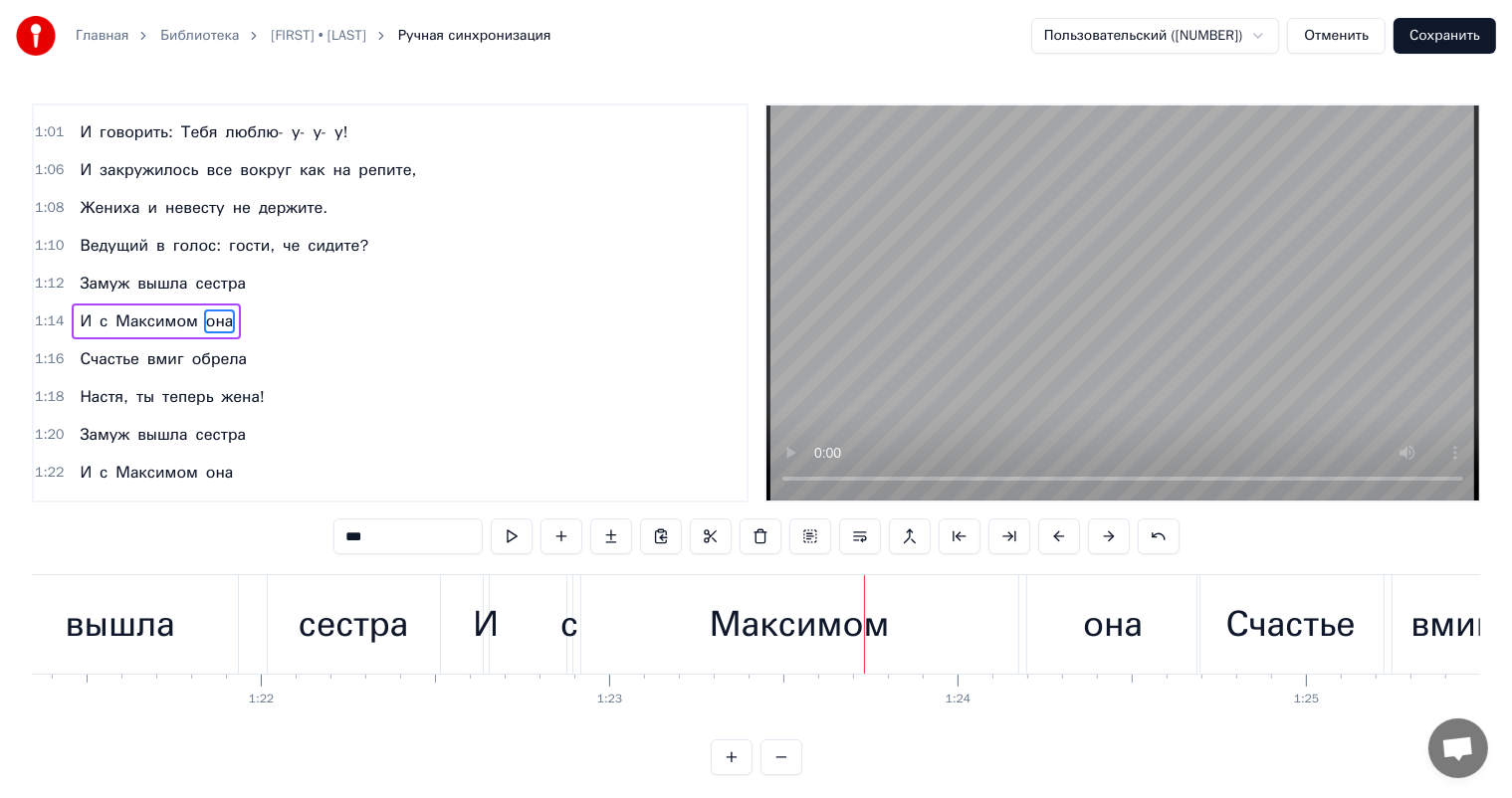 click on "Максимом" at bounding box center (799, 624) 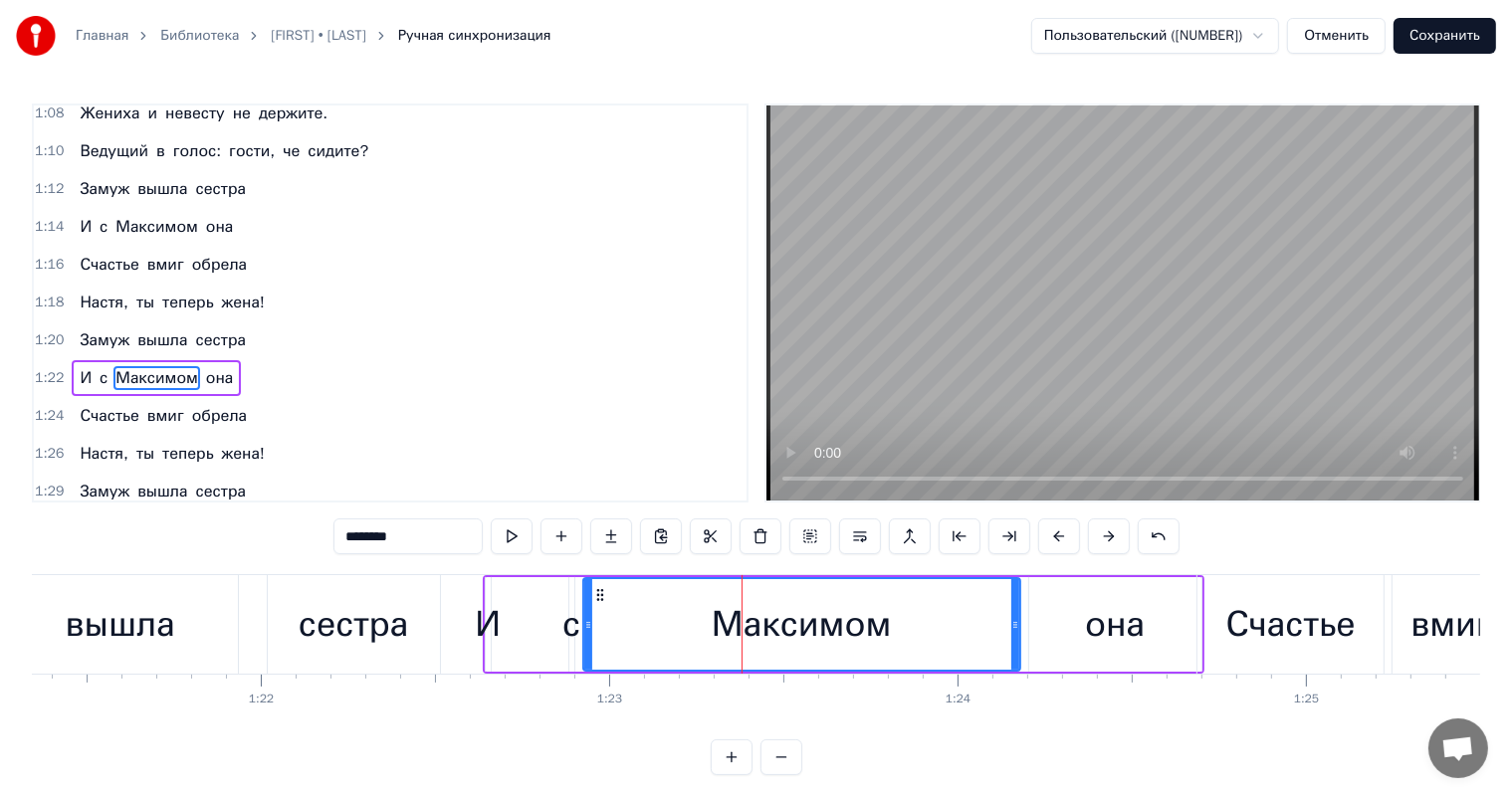 scroll, scrollTop: 479, scrollLeft: 0, axis: vertical 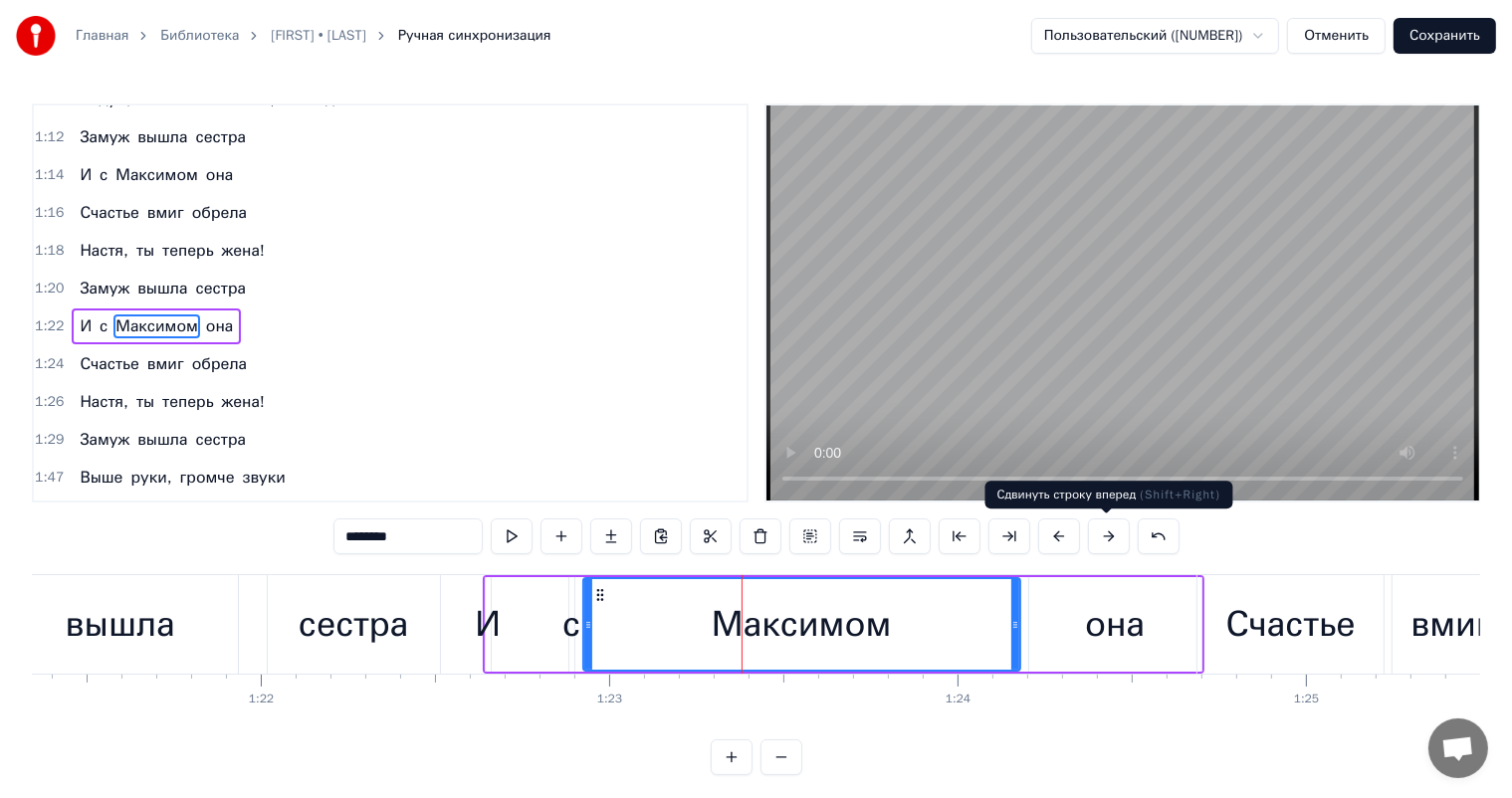 click at bounding box center (1109, 536) 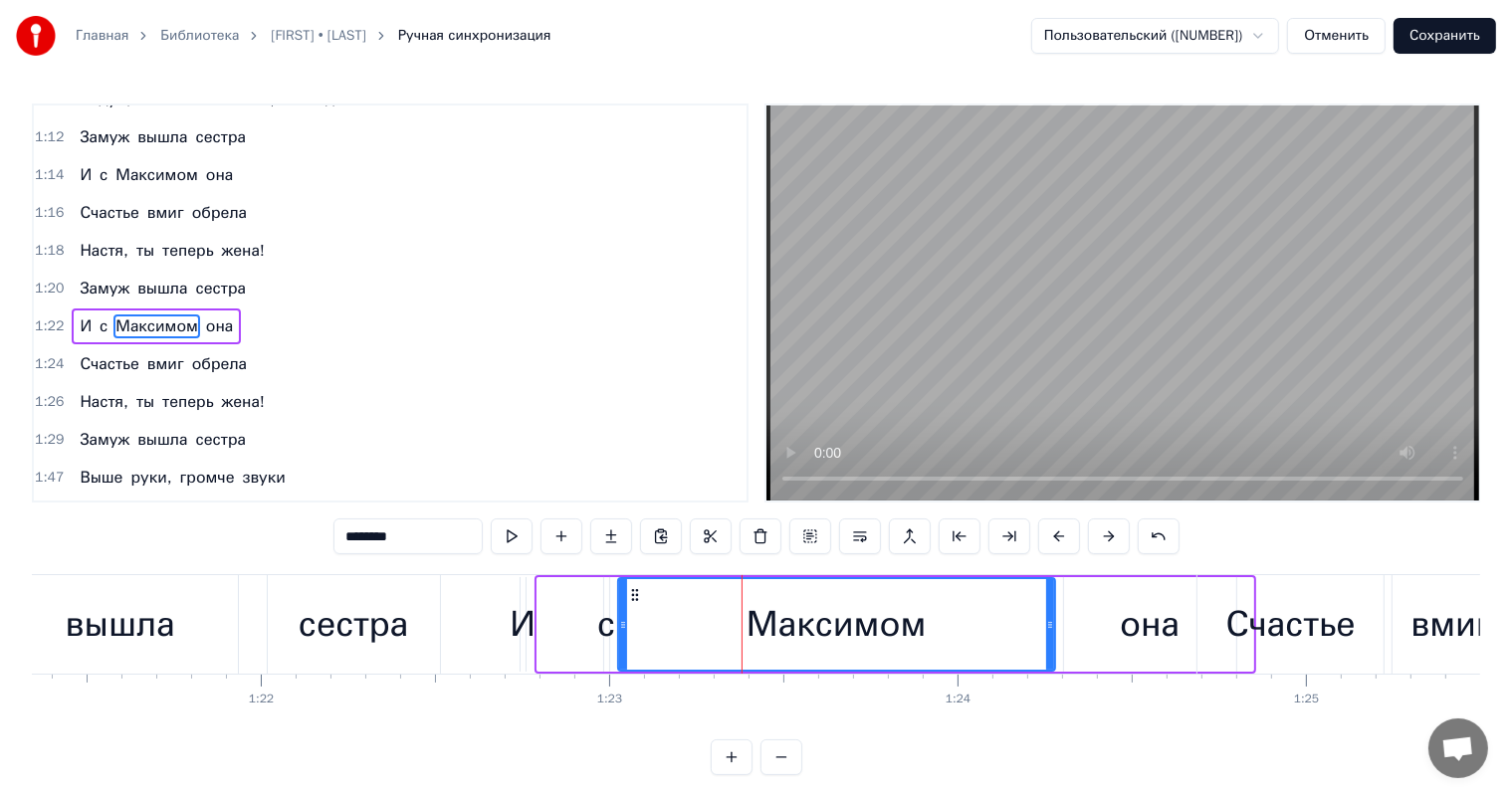click at bounding box center (1109, 536) 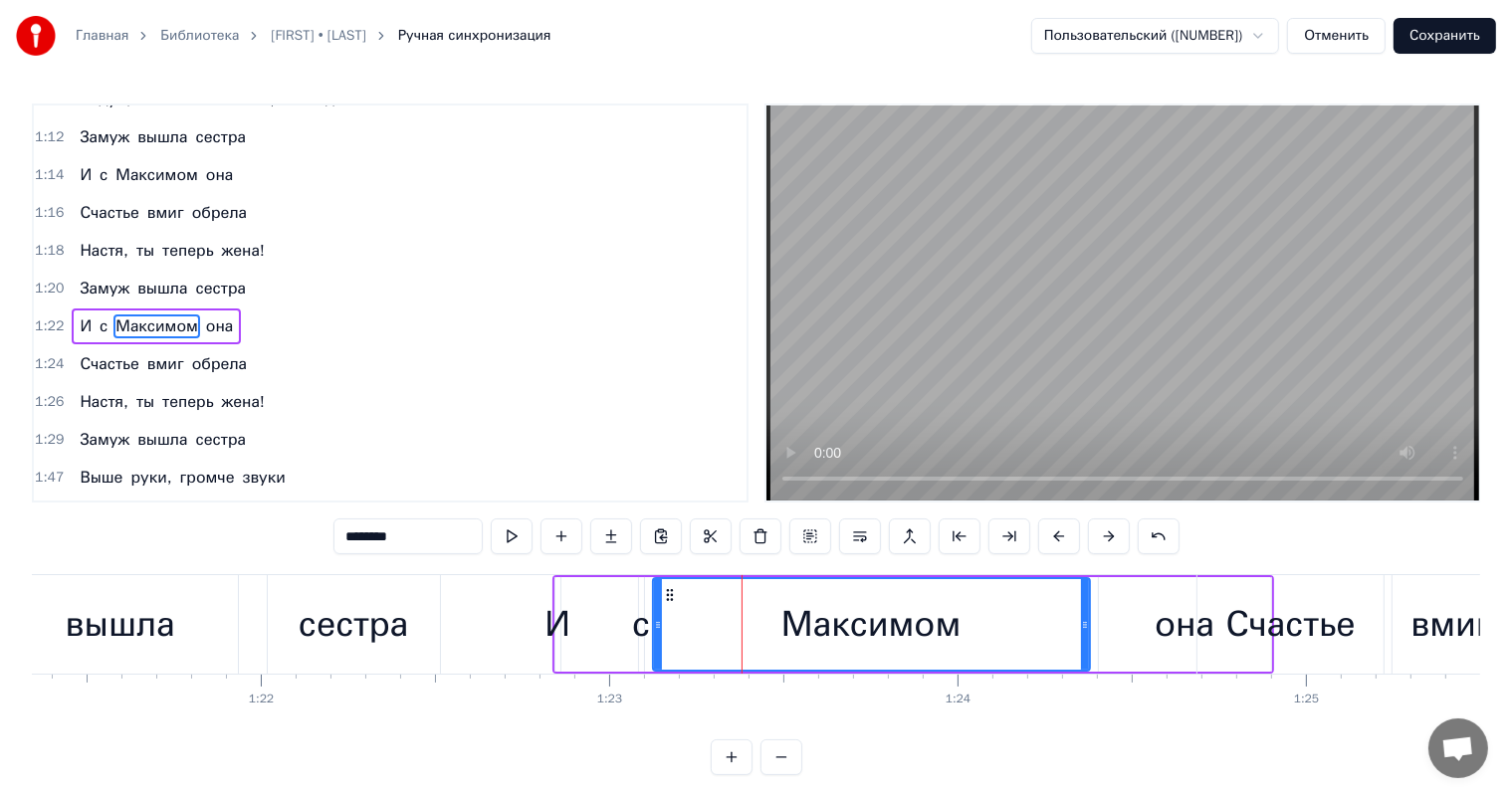click at bounding box center (1109, 536) 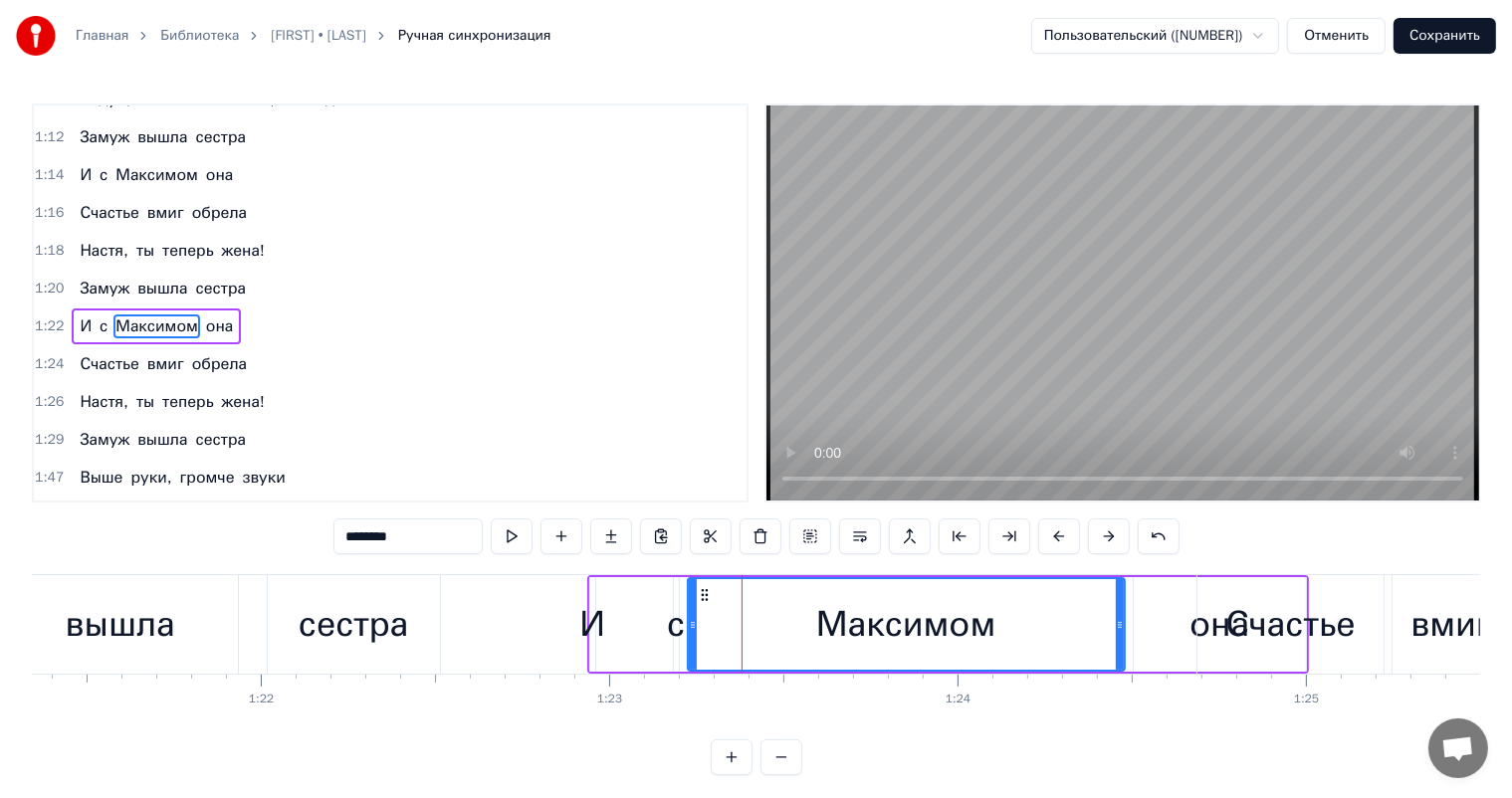 click at bounding box center (1109, 536) 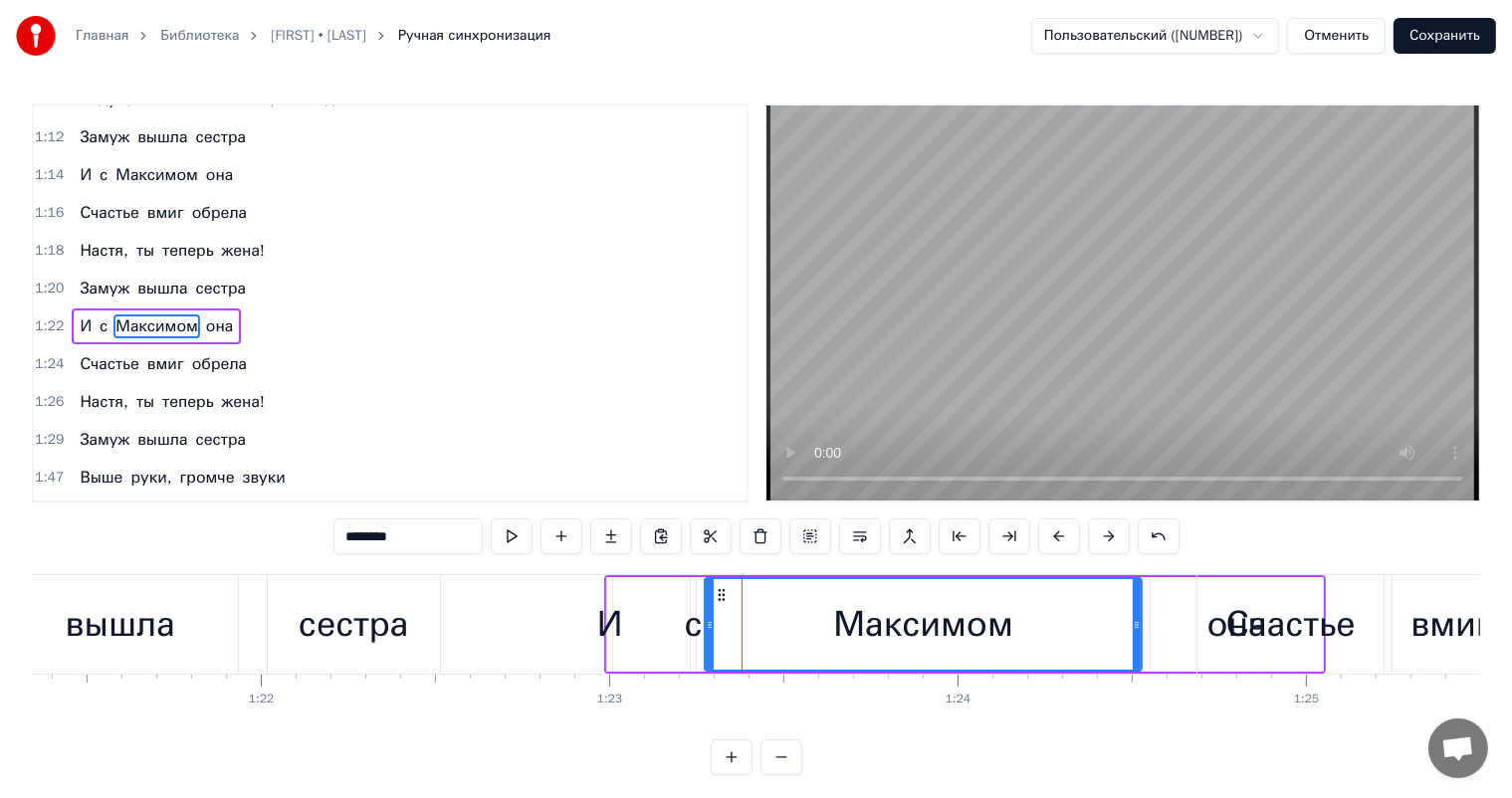 click at bounding box center [1109, 536] 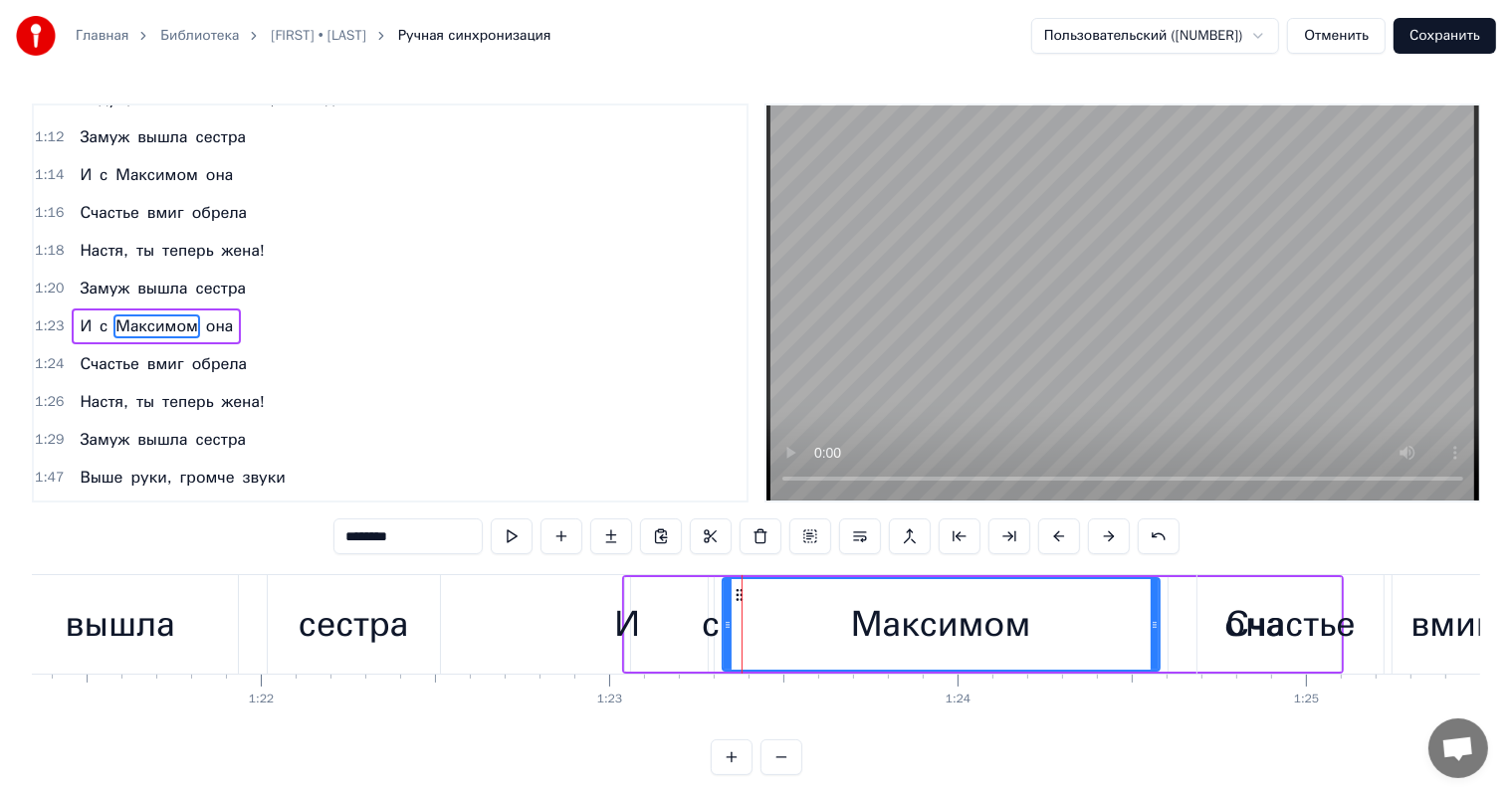 click at bounding box center (1109, 536) 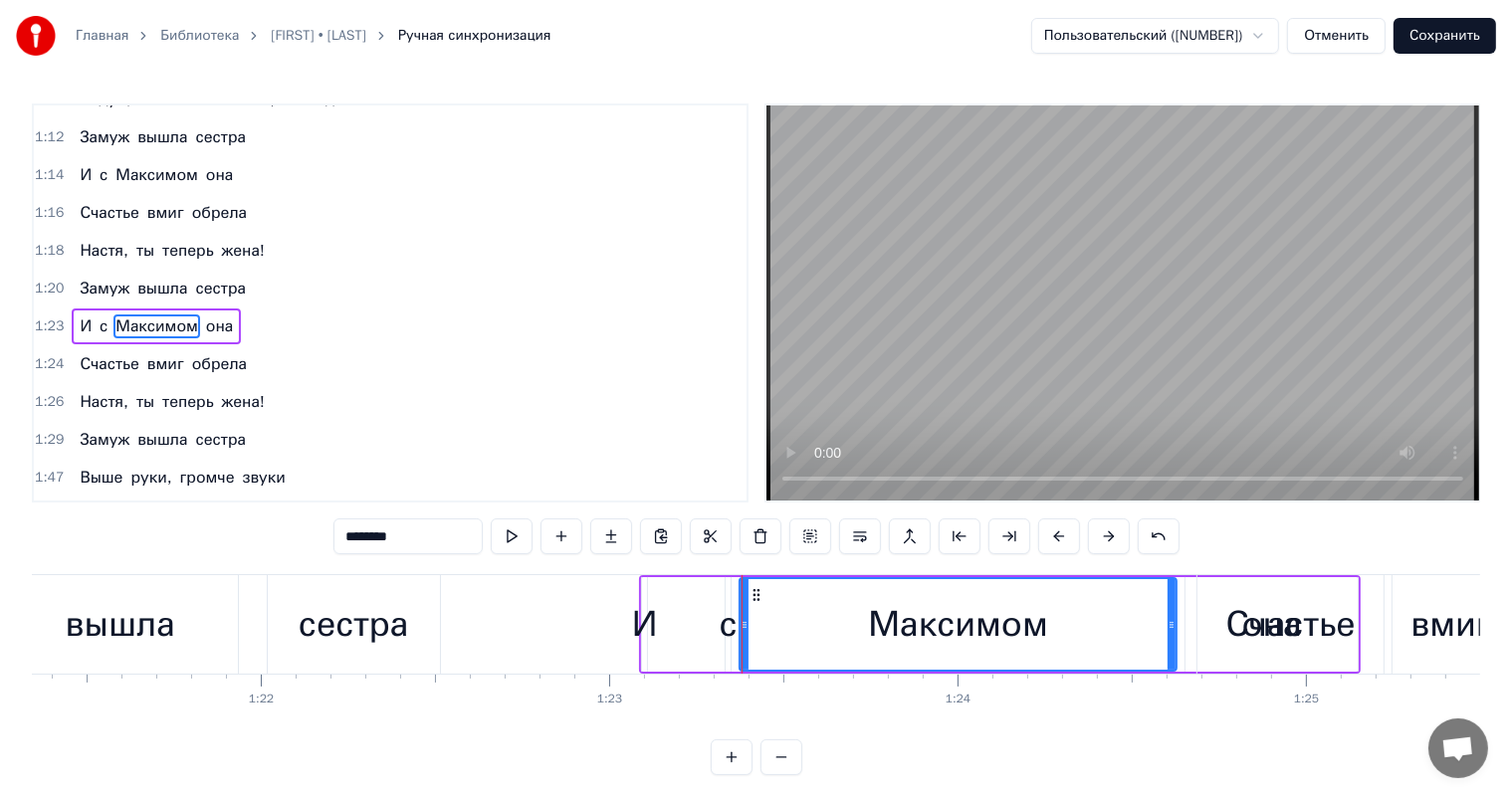 click at bounding box center (1109, 536) 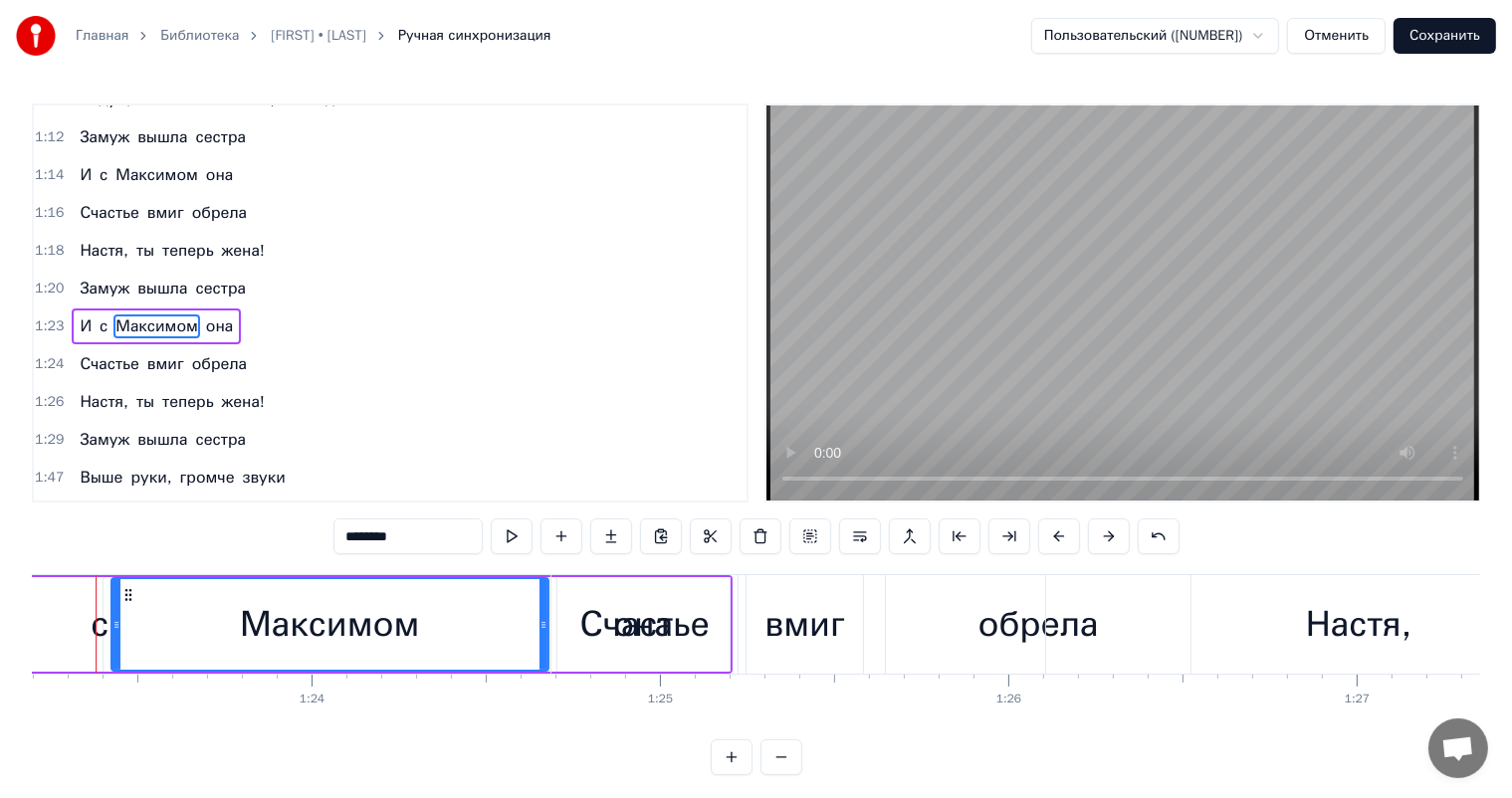 scroll, scrollTop: 0, scrollLeft: 28855, axis: horizontal 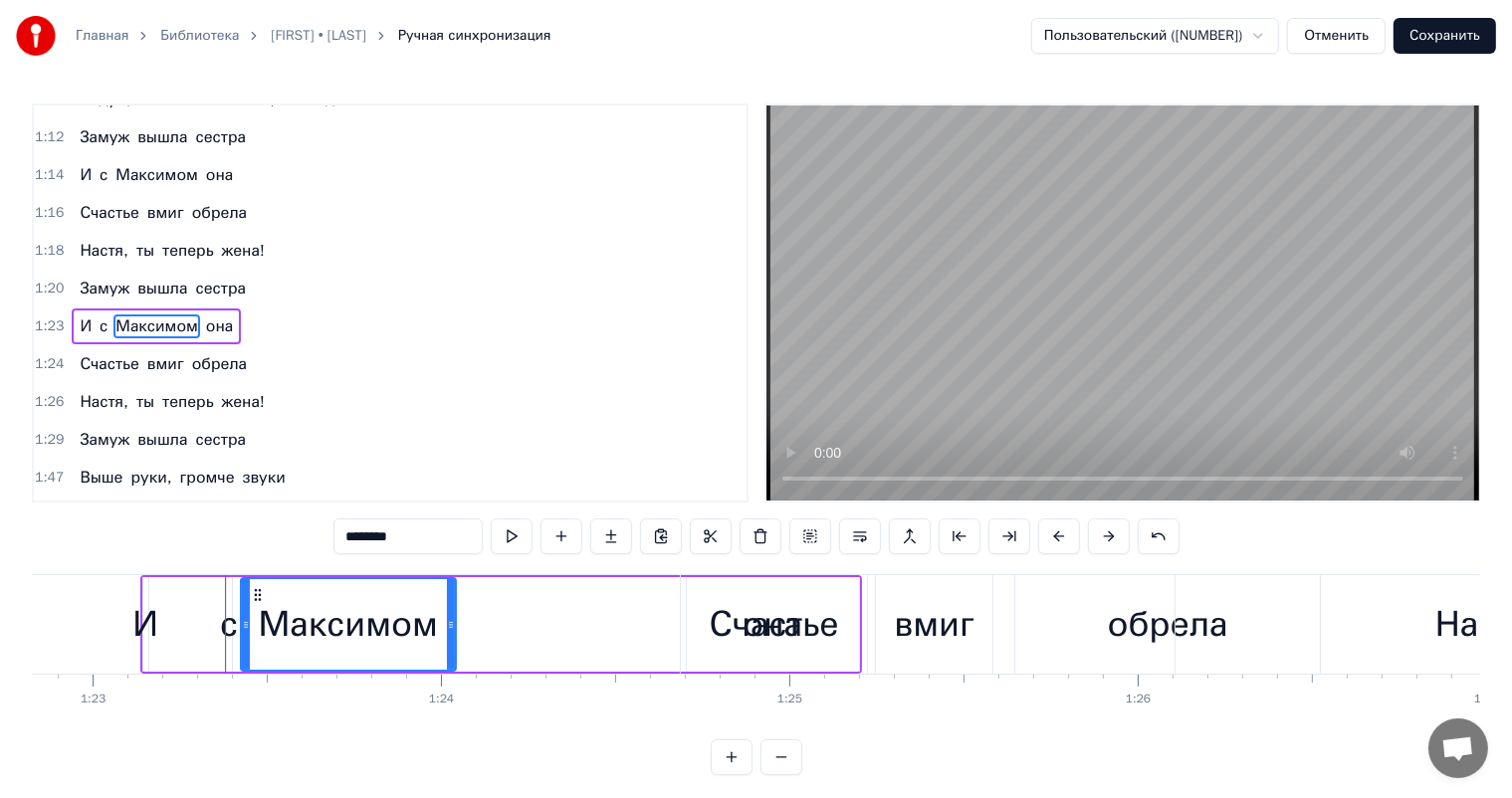 drag, startPoint x: 669, startPoint y: 620, endPoint x: 447, endPoint y: 649, distance: 223.88613 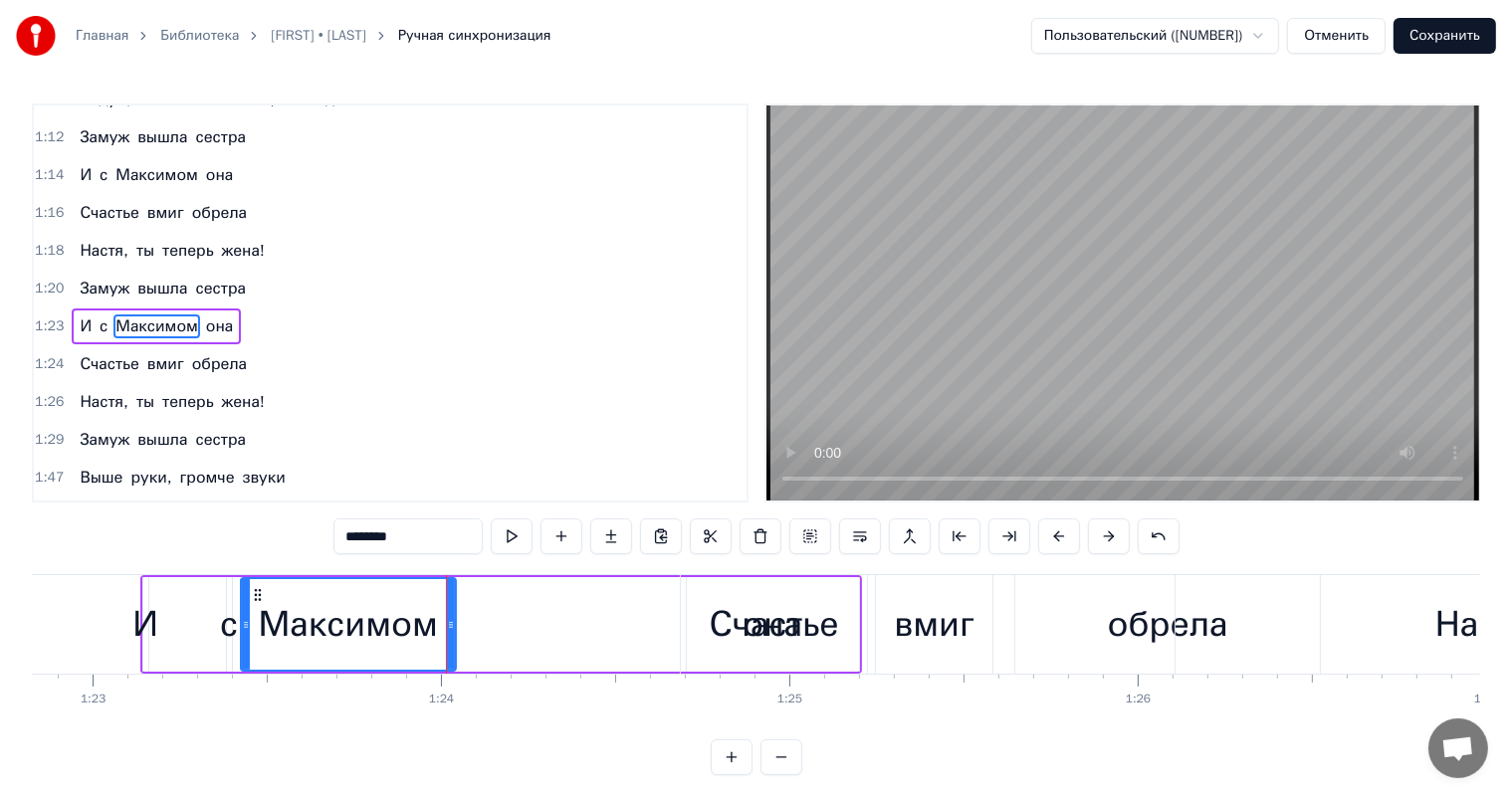click on "Счастье" at bounding box center [774, 624] 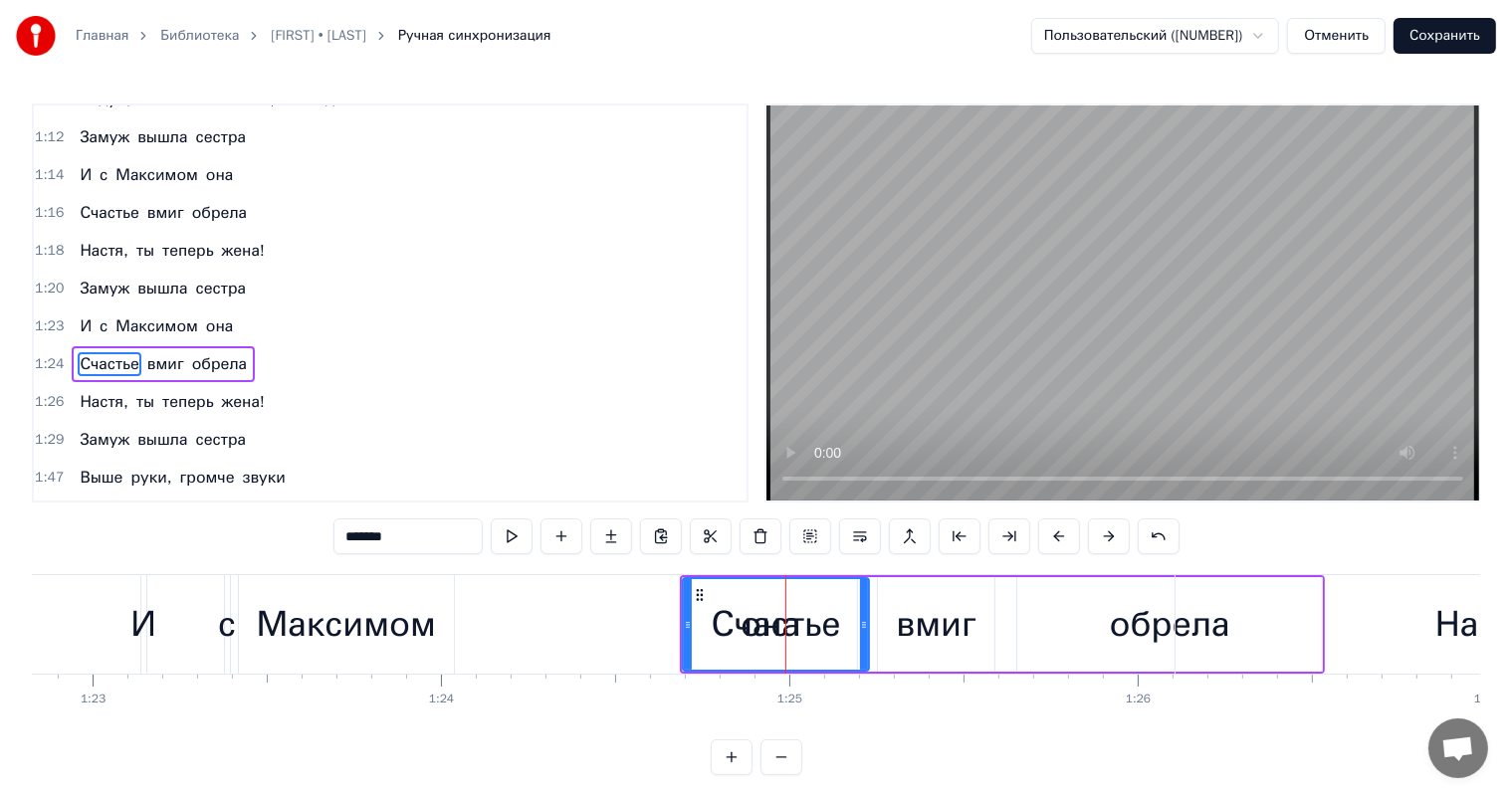 scroll, scrollTop: 515, scrollLeft: 0, axis: vertical 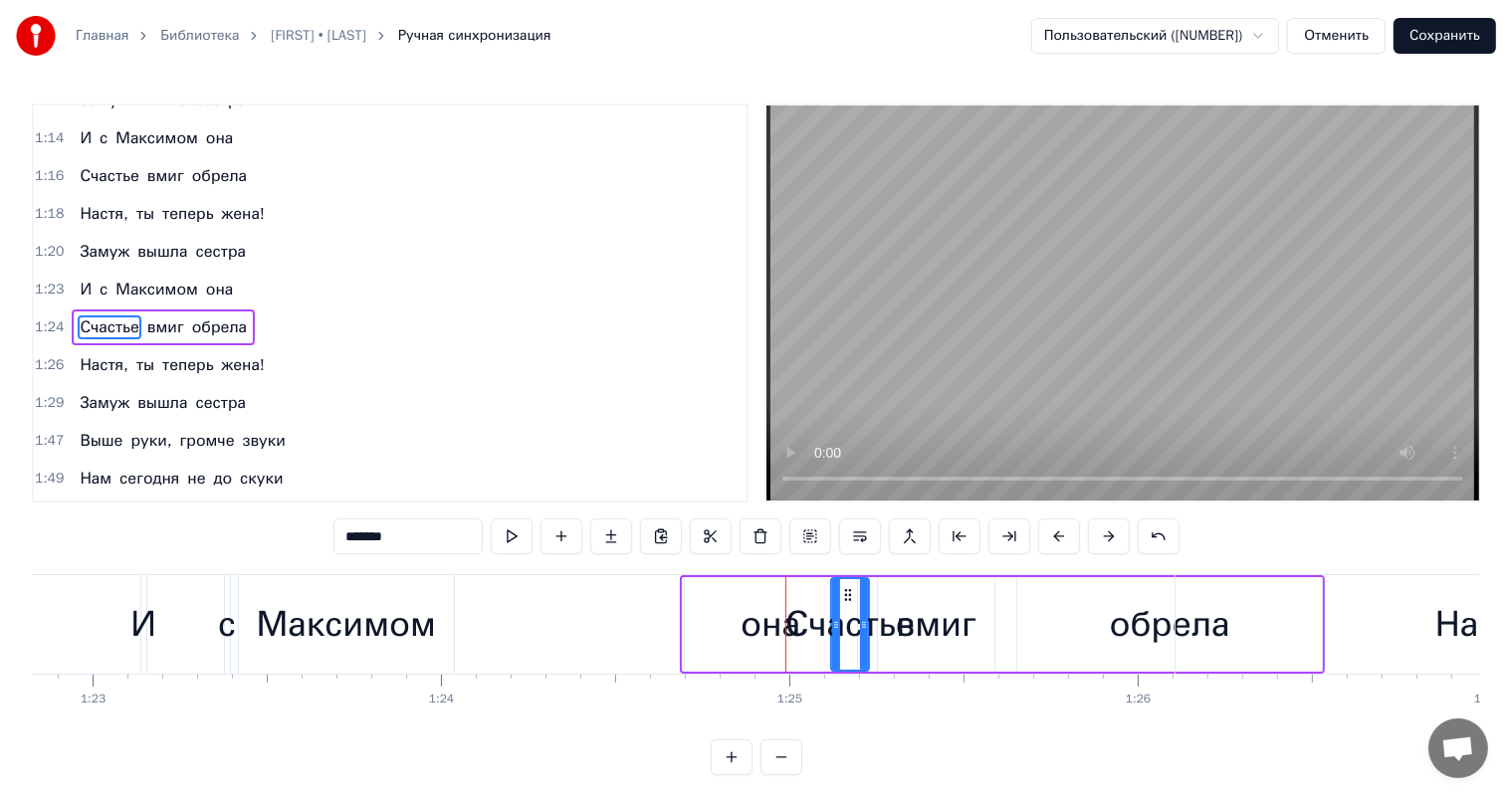 drag, startPoint x: 685, startPoint y: 621, endPoint x: 833, endPoint y: 643, distance: 149.6262 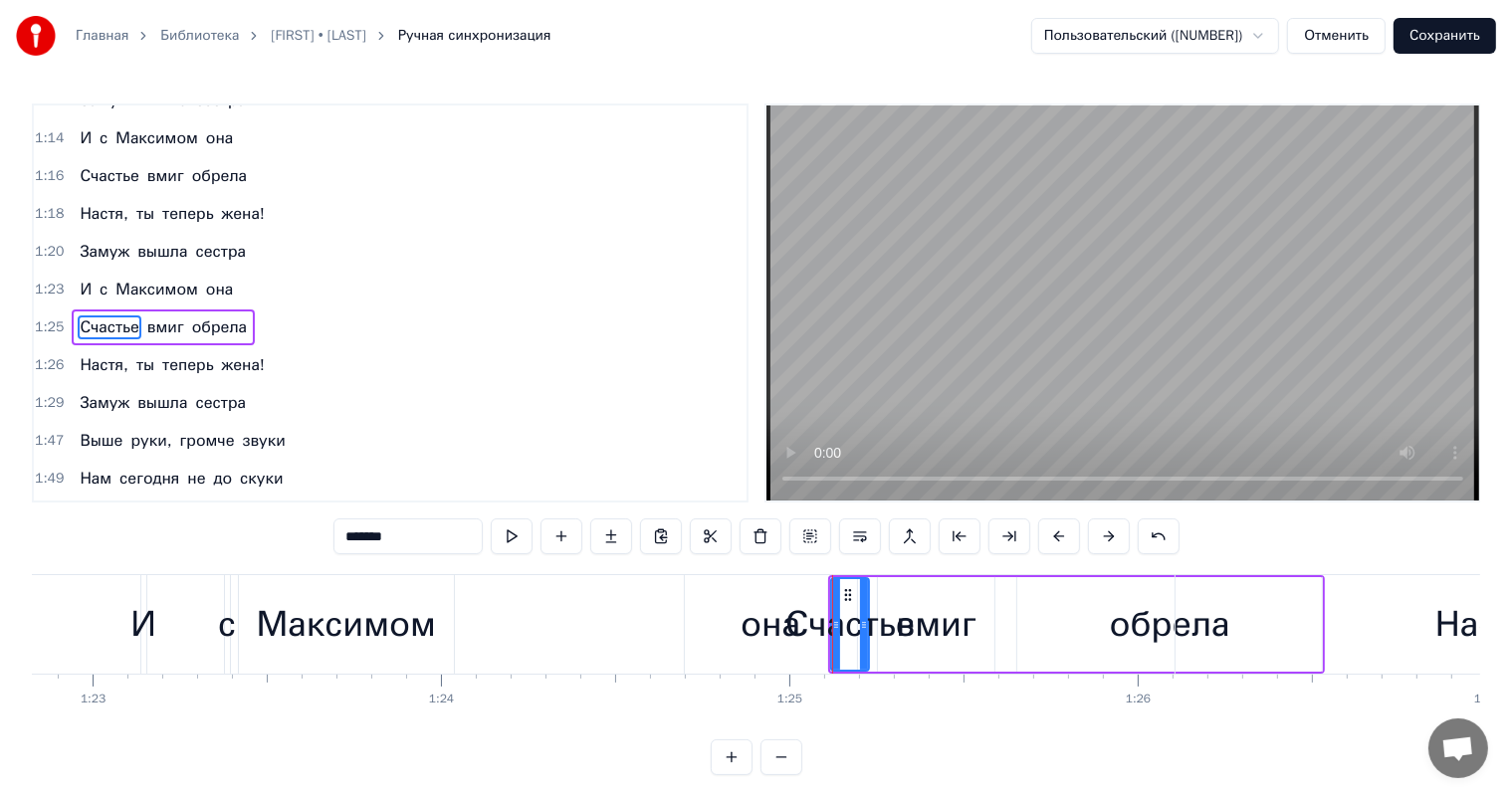 click on "она" at bounding box center [770, 624] 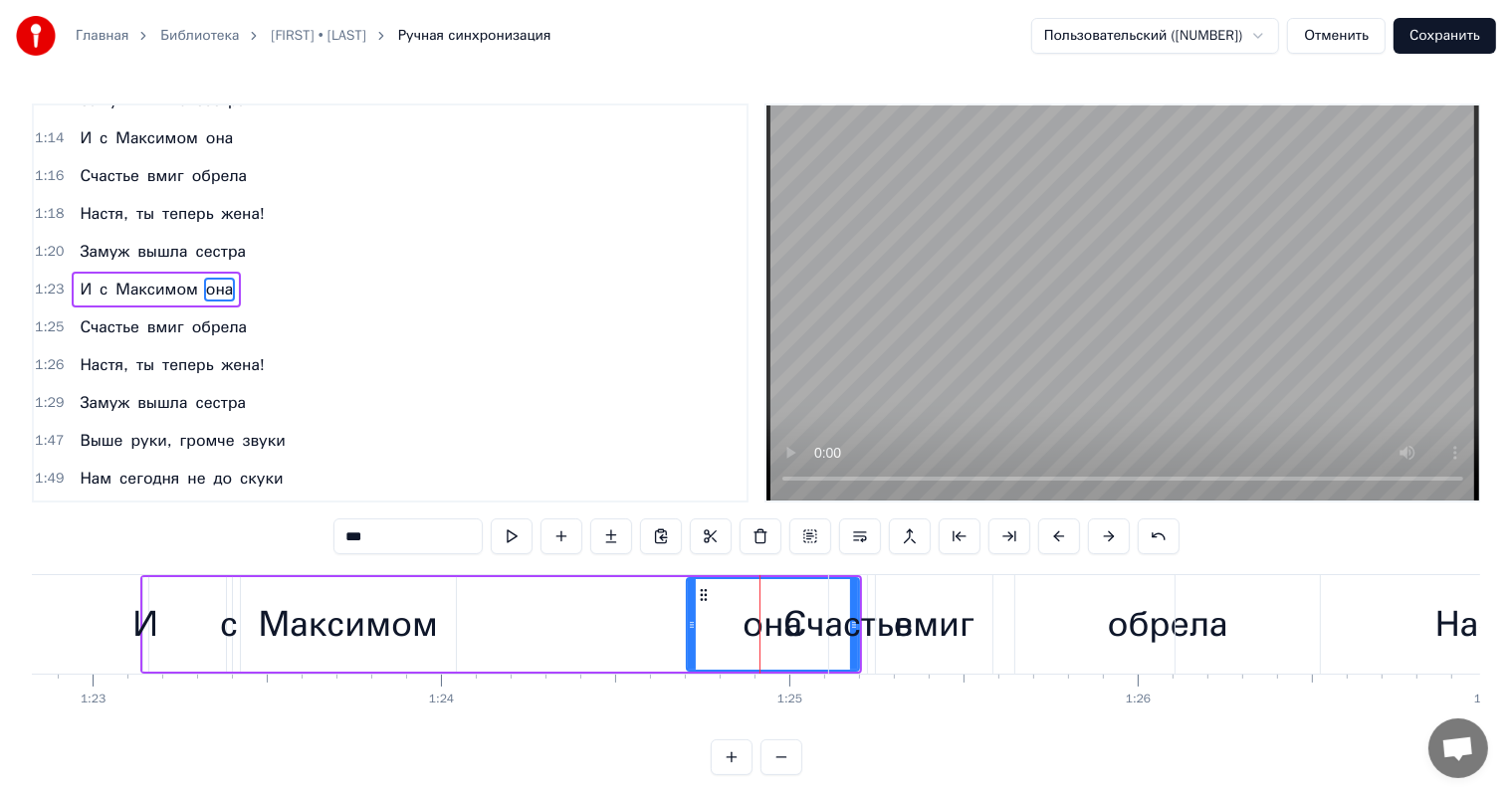 scroll, scrollTop: 479, scrollLeft: 0, axis: vertical 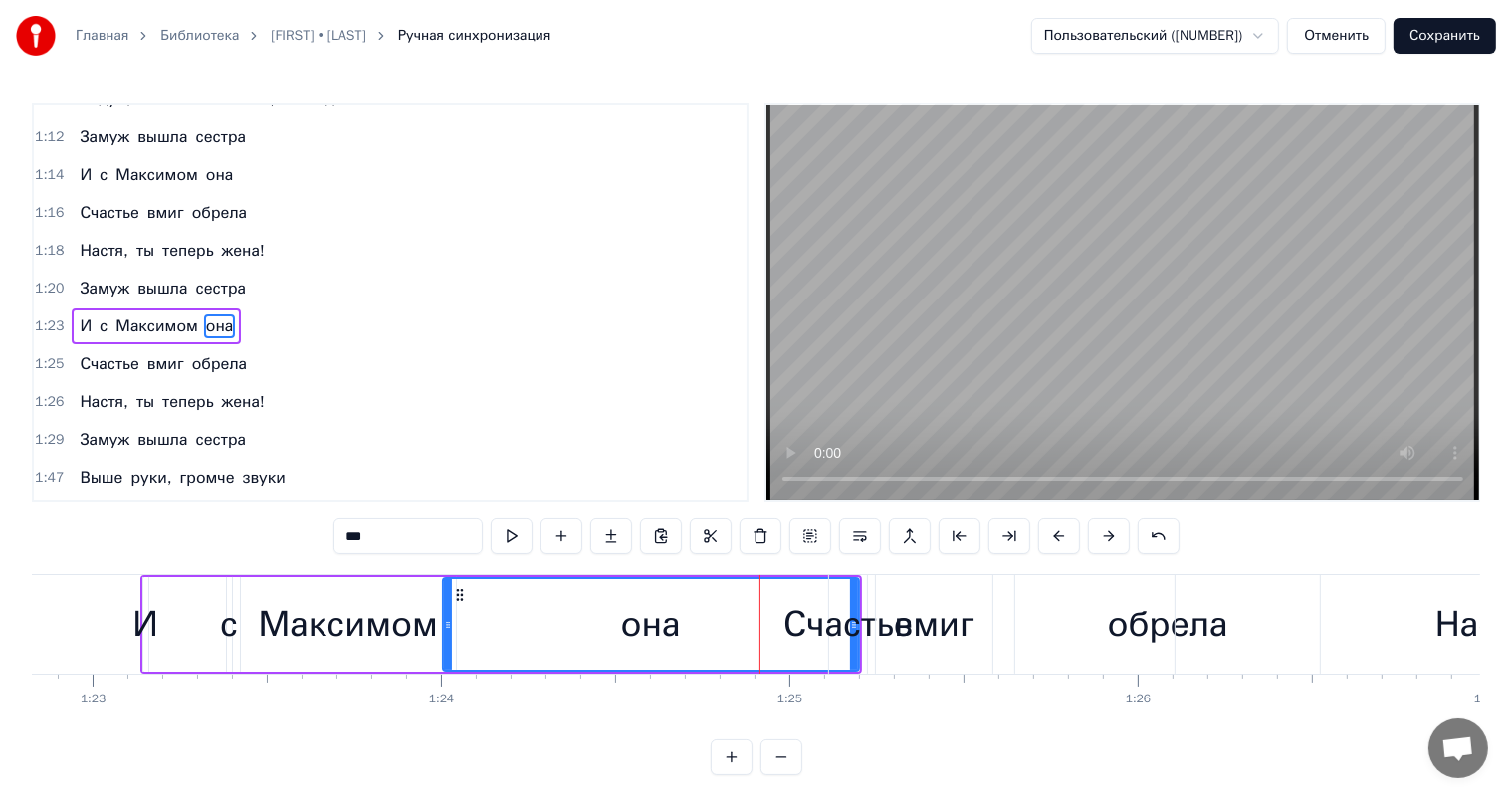 drag, startPoint x: 690, startPoint y: 625, endPoint x: 443, endPoint y: 632, distance: 247.09917 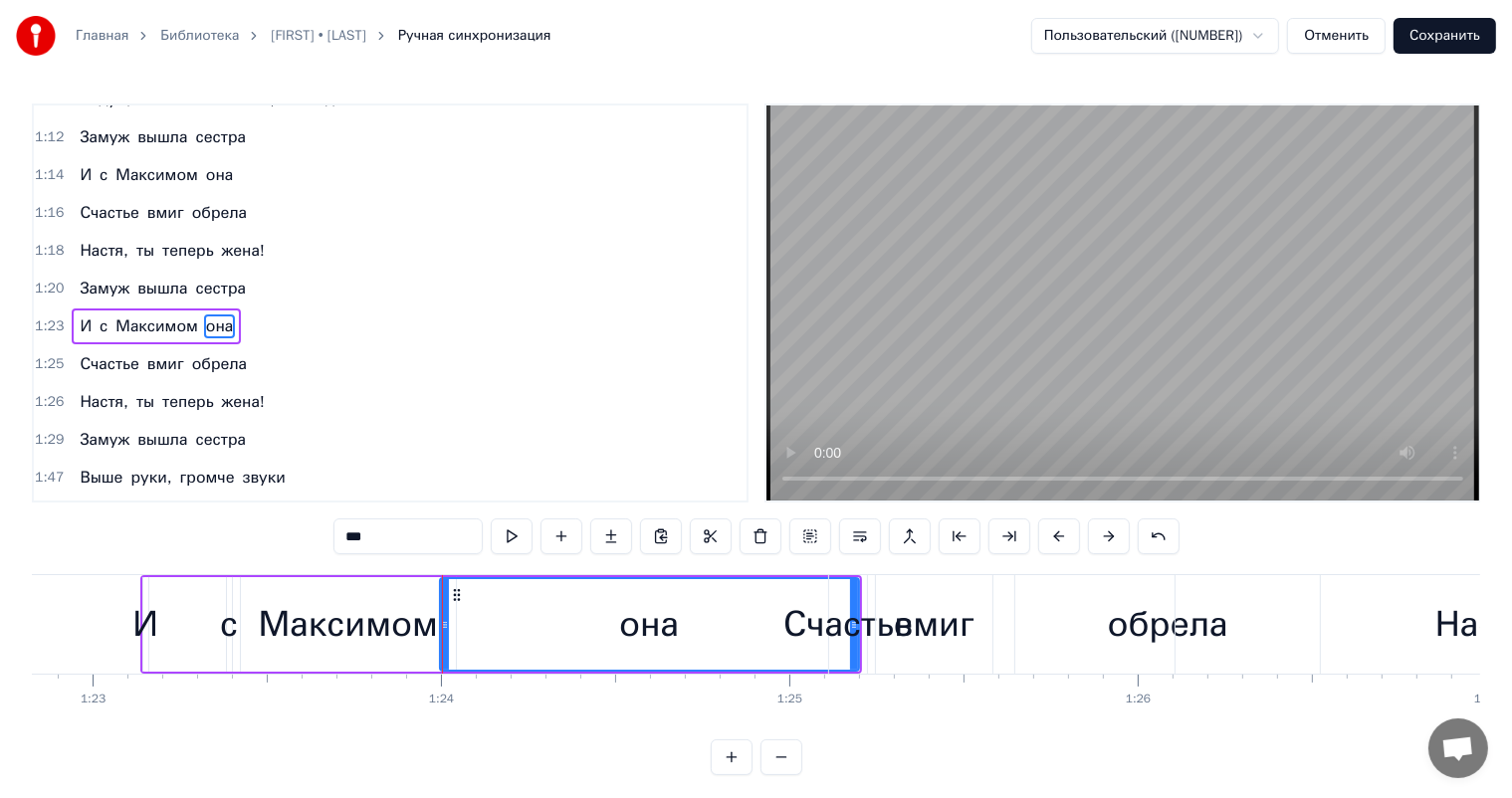 drag, startPoint x: 854, startPoint y: 603, endPoint x: 810, endPoint y: 601, distance: 44.04543 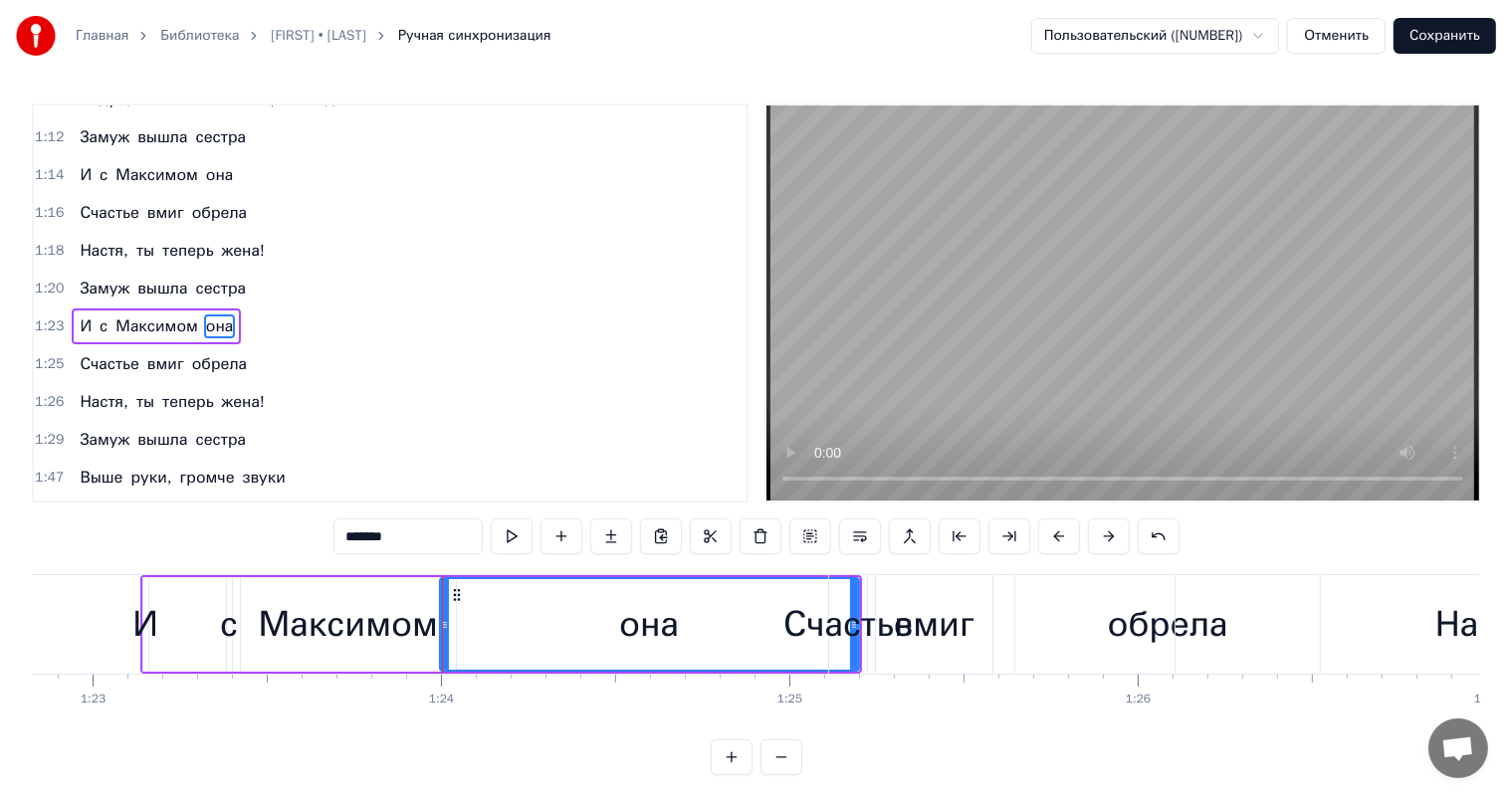 scroll, scrollTop: 515, scrollLeft: 0, axis: vertical 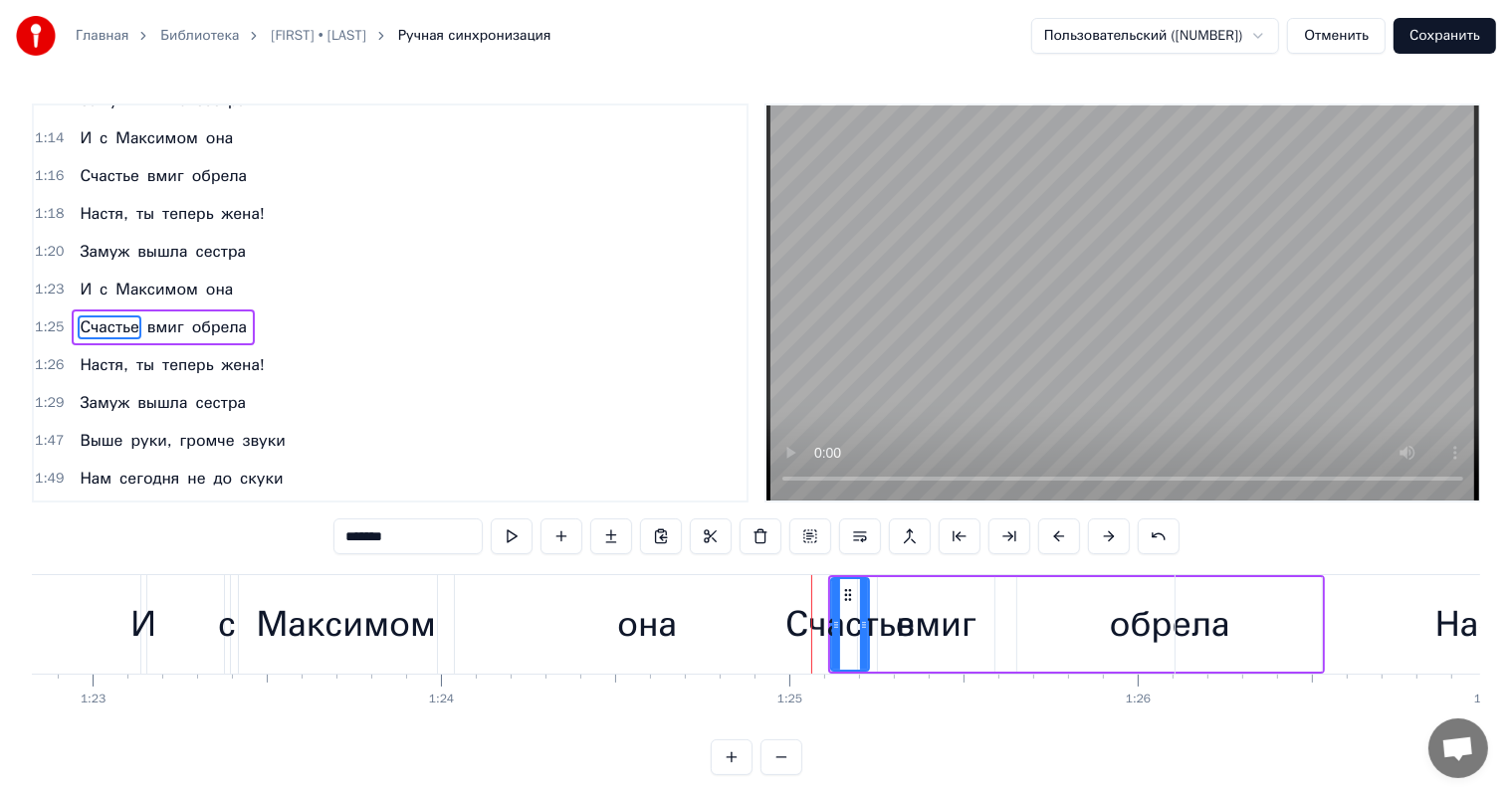 click on "она" at bounding box center (647, 624) 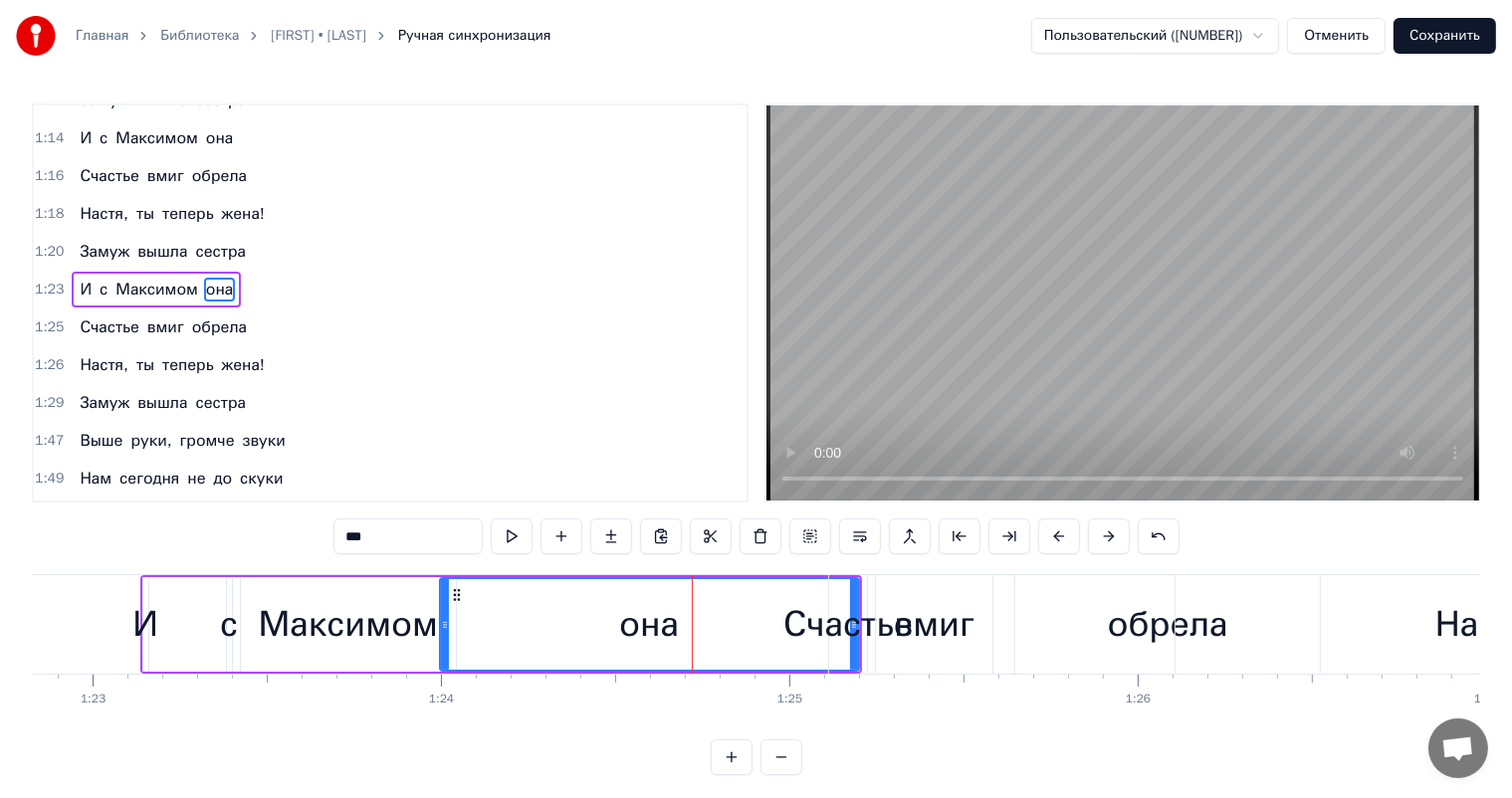 scroll, scrollTop: 479, scrollLeft: 0, axis: vertical 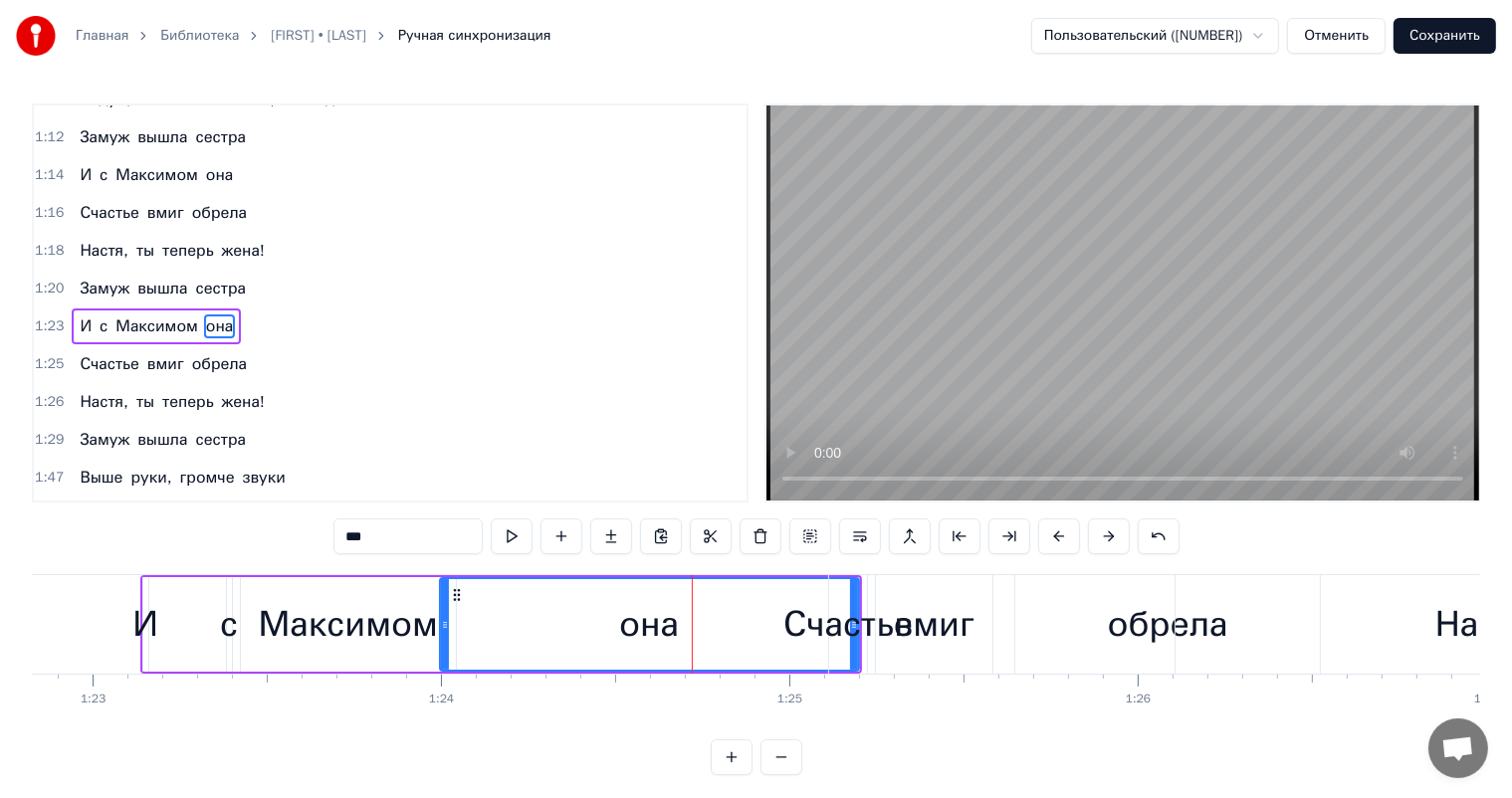 click on "вмиг" at bounding box center [934, 624] 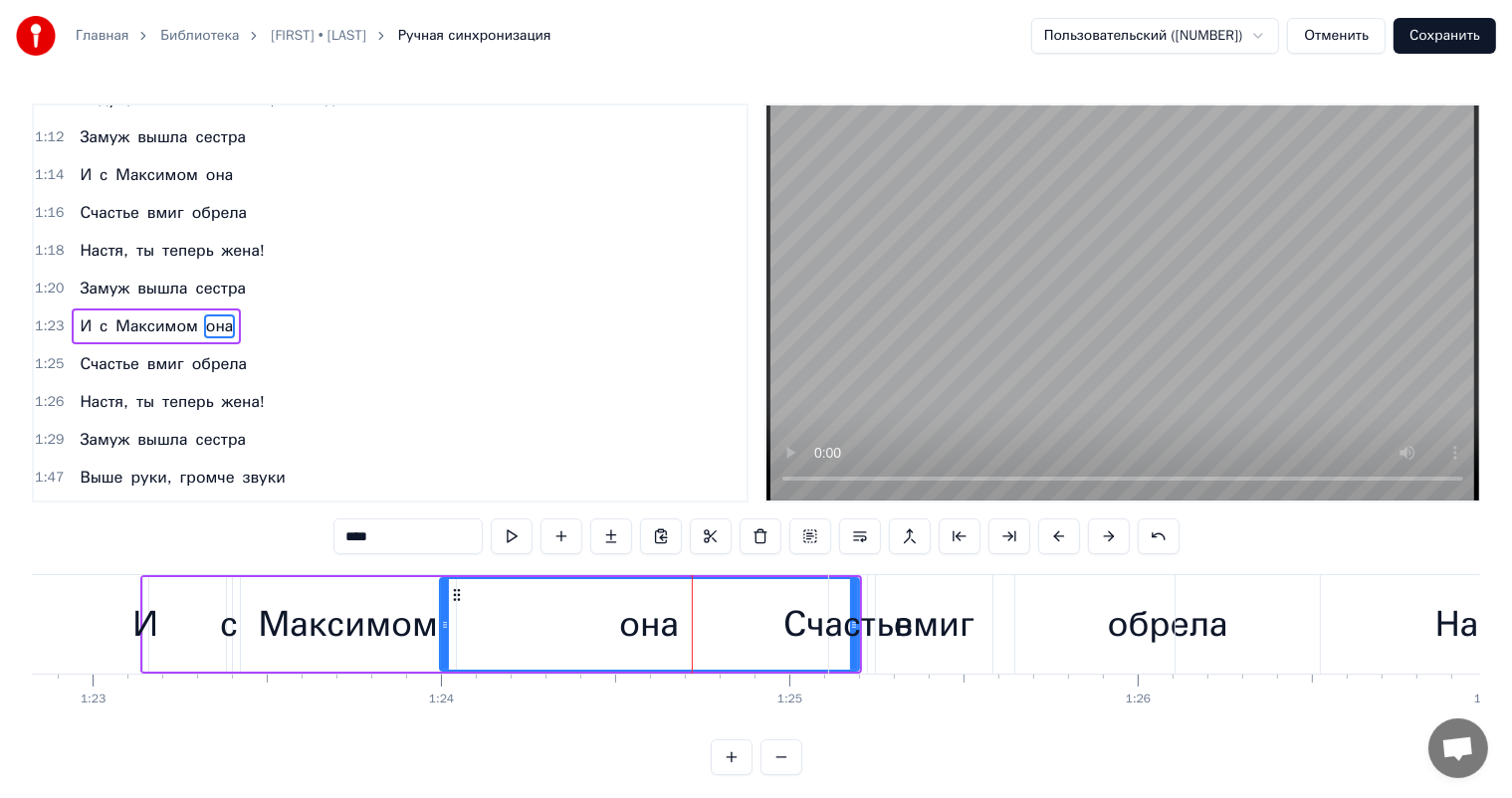 scroll, scrollTop: 515, scrollLeft: 0, axis: vertical 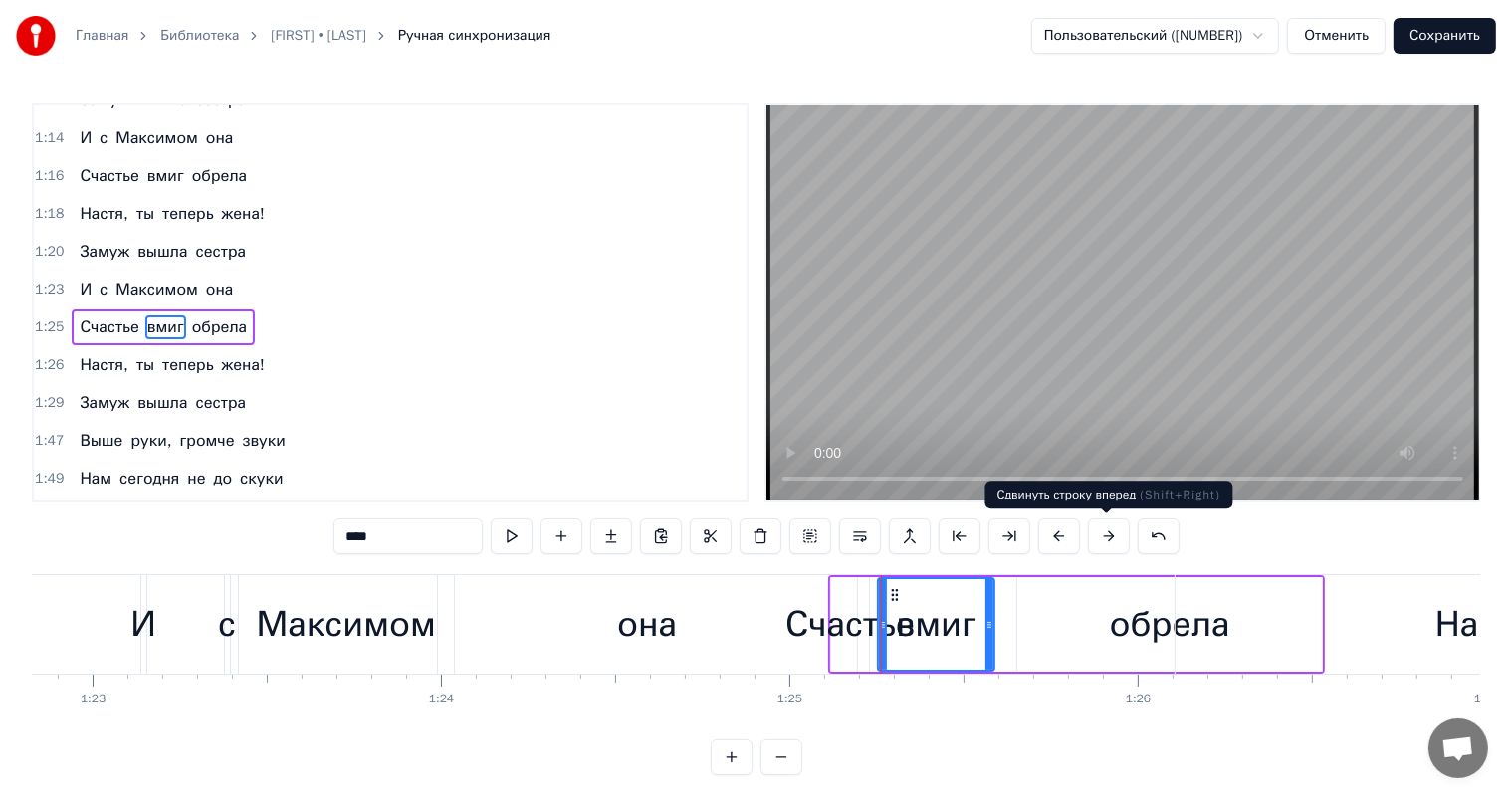 click at bounding box center [1109, 536] 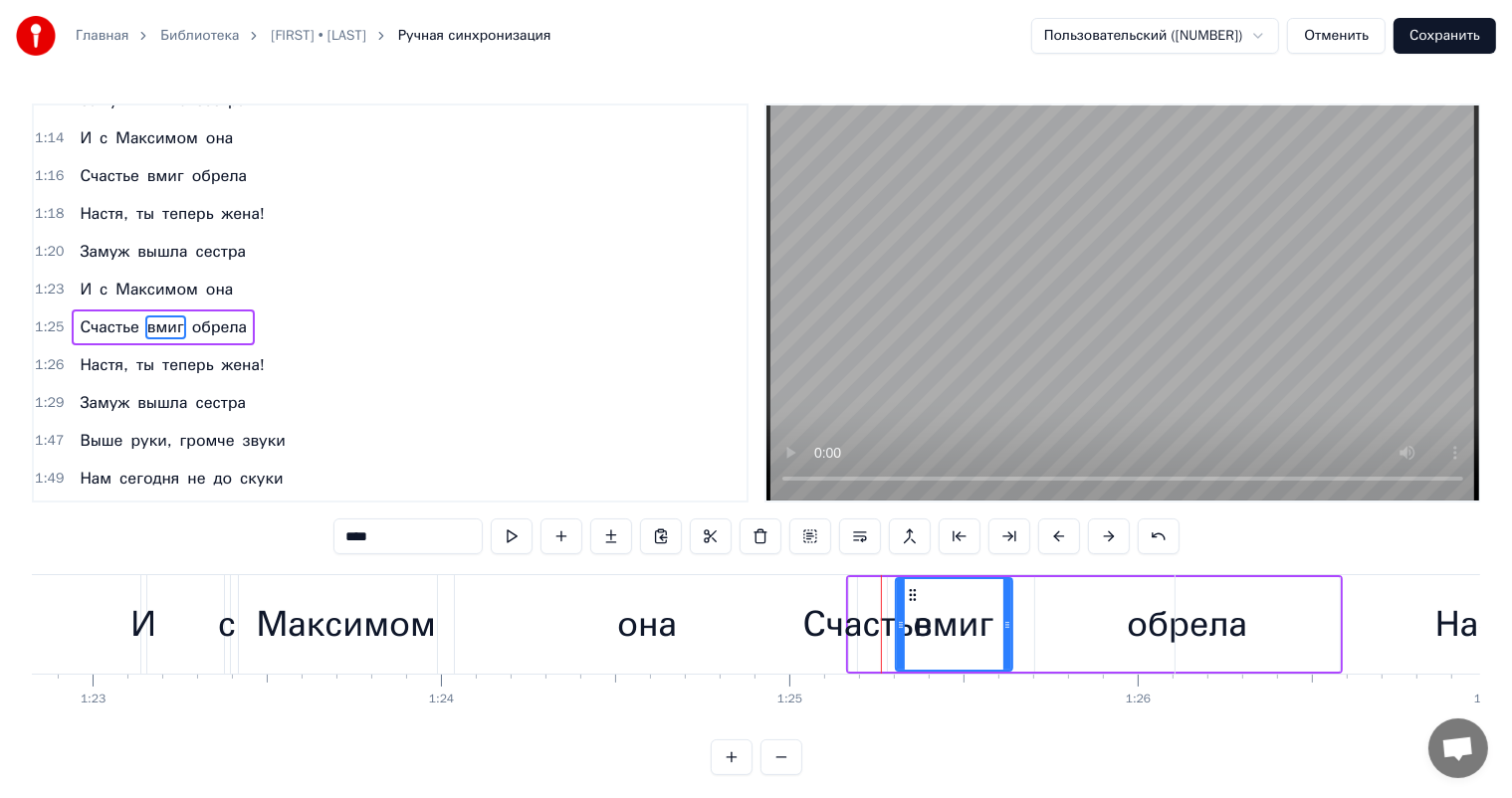 click at bounding box center [1109, 536] 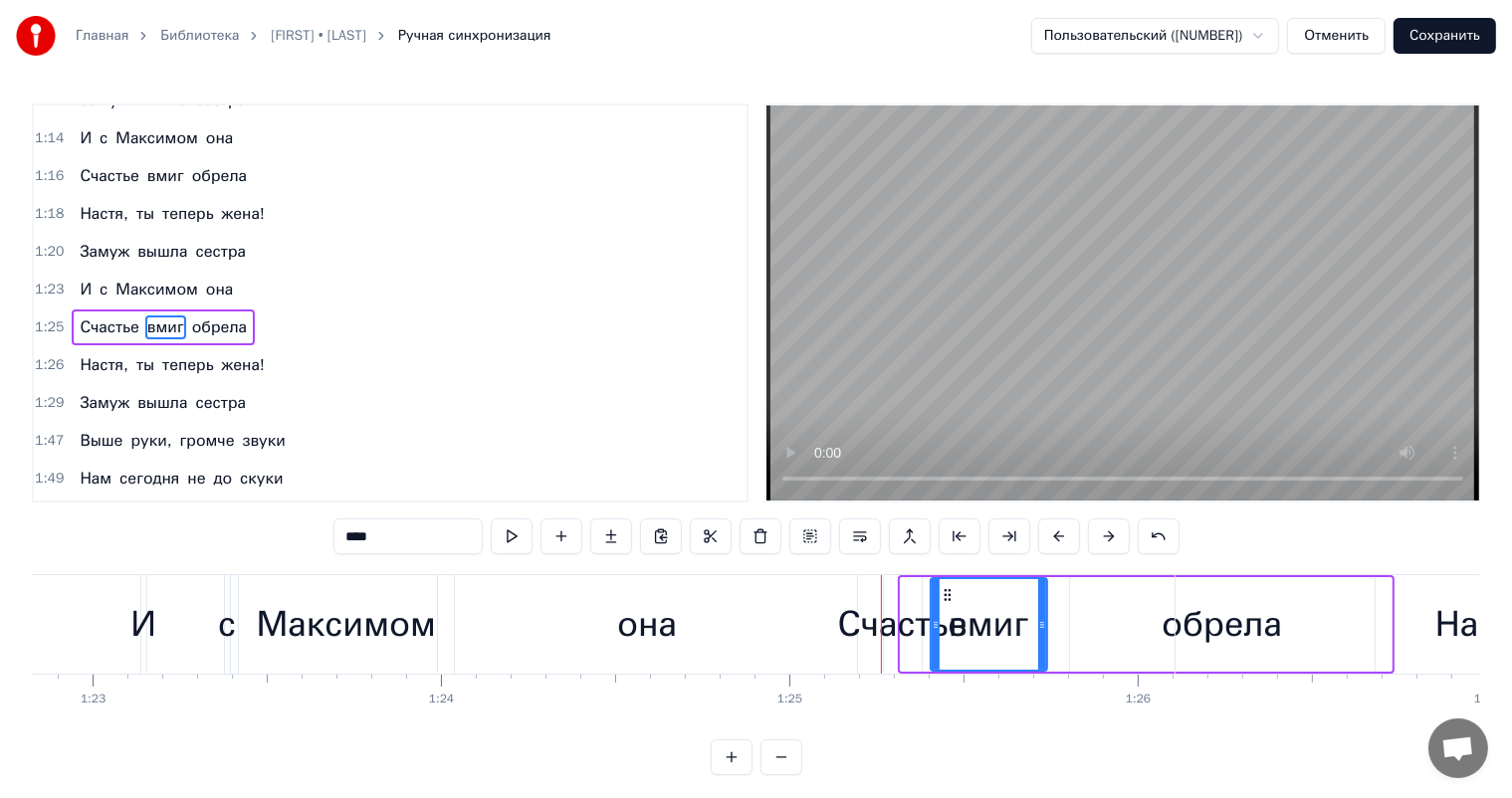 click at bounding box center (1109, 536) 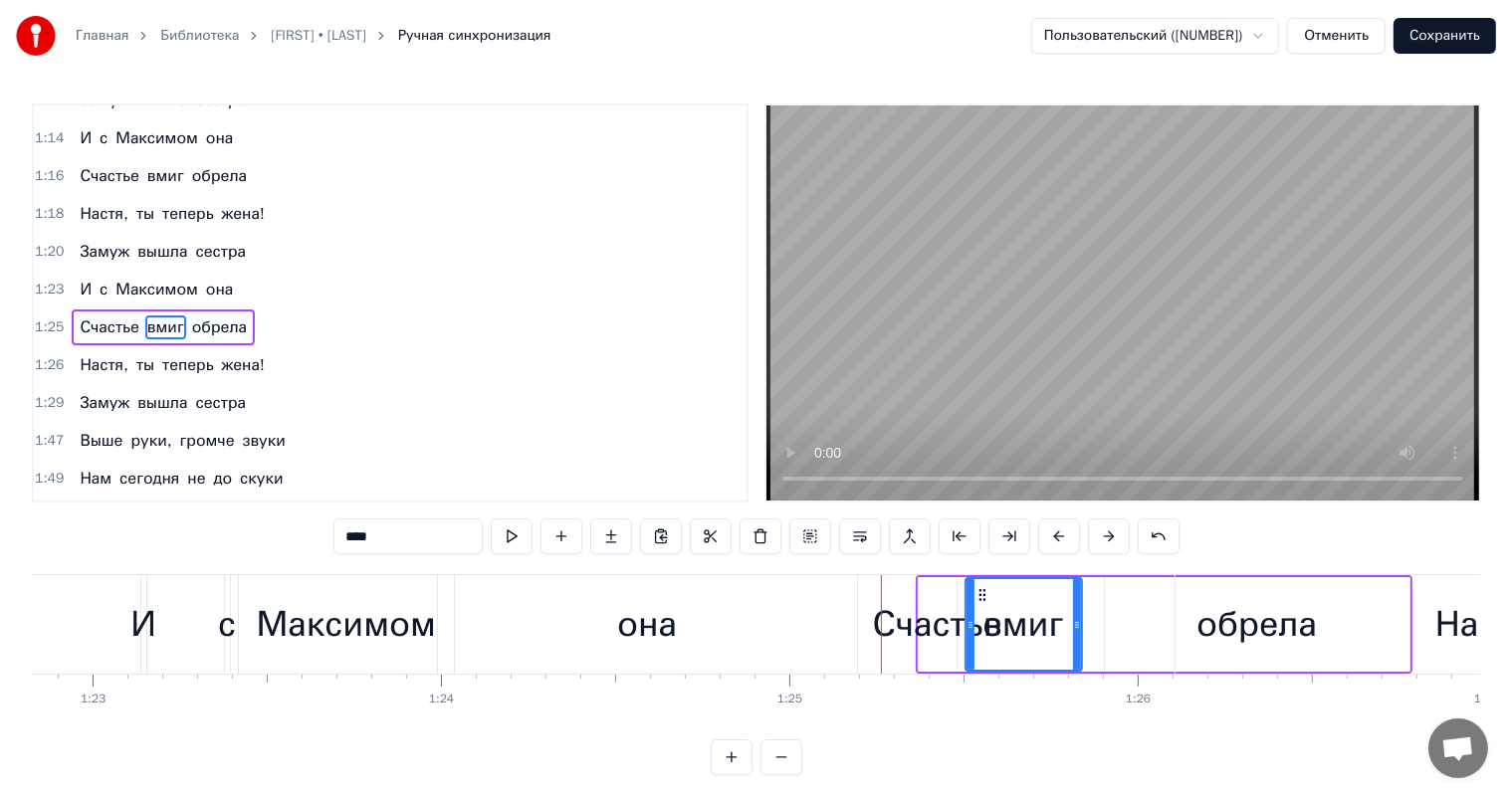 click at bounding box center [1109, 536] 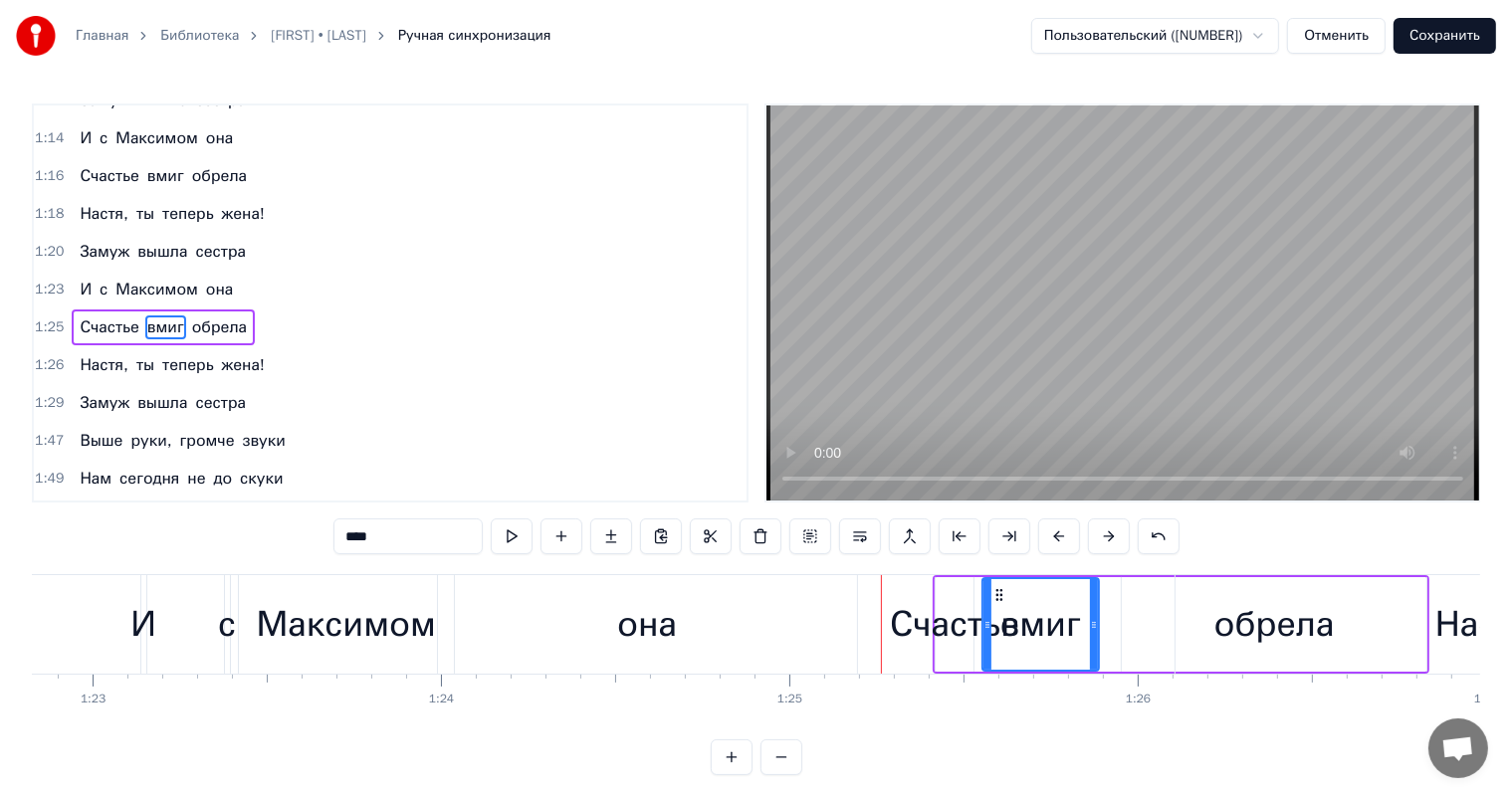 click at bounding box center (1109, 536) 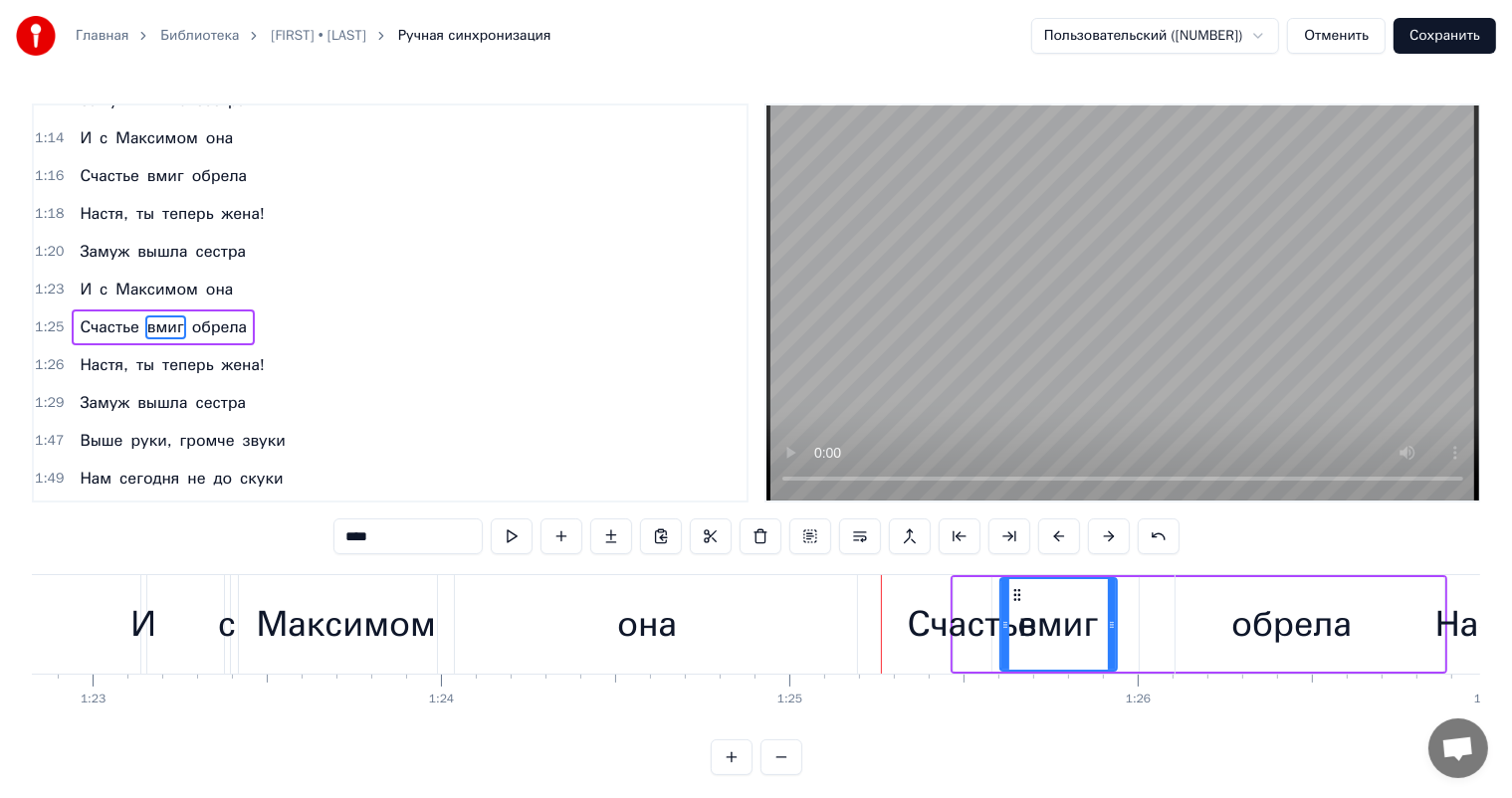 click on "она" at bounding box center [647, 624] 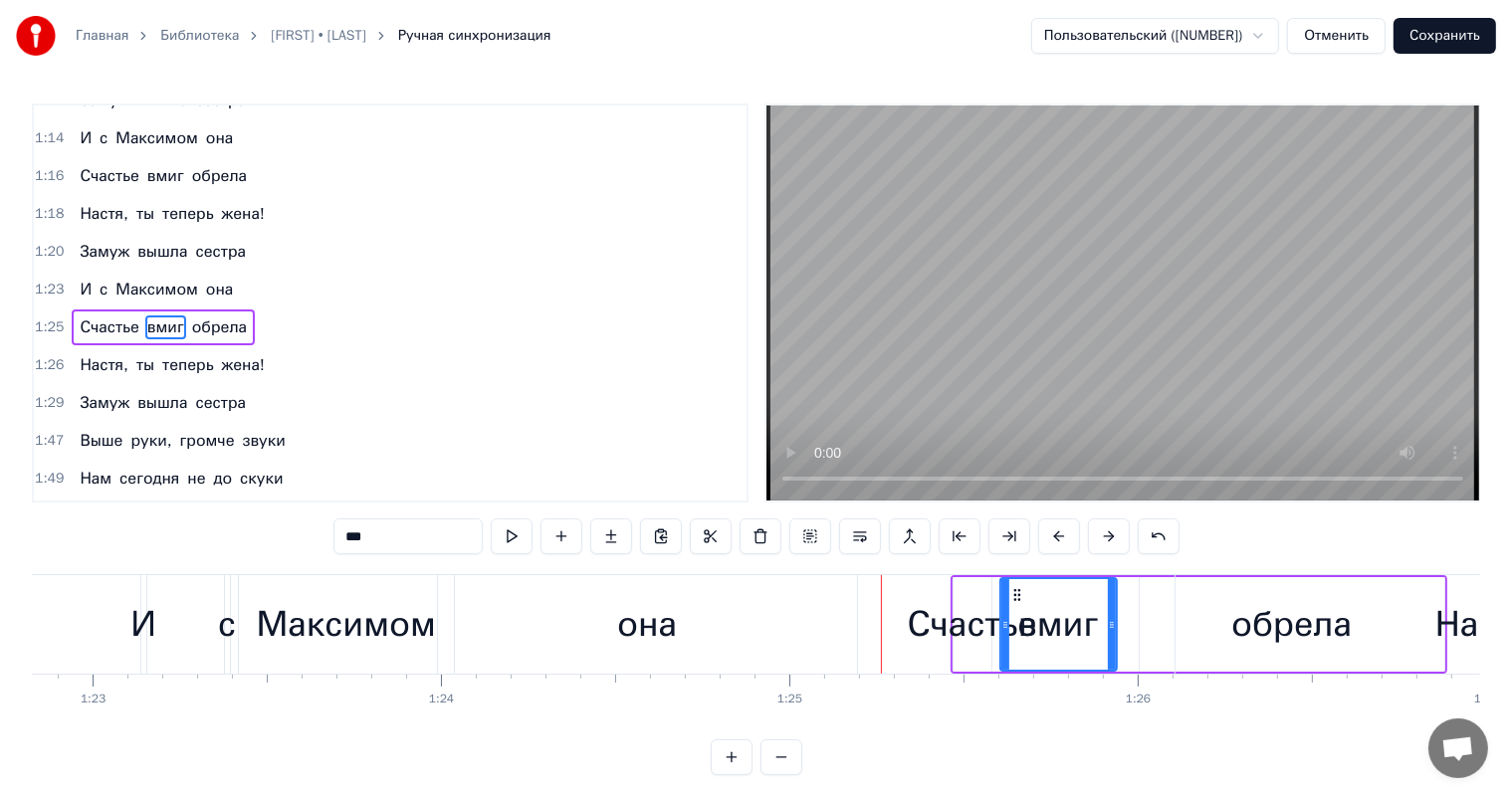scroll, scrollTop: 479, scrollLeft: 0, axis: vertical 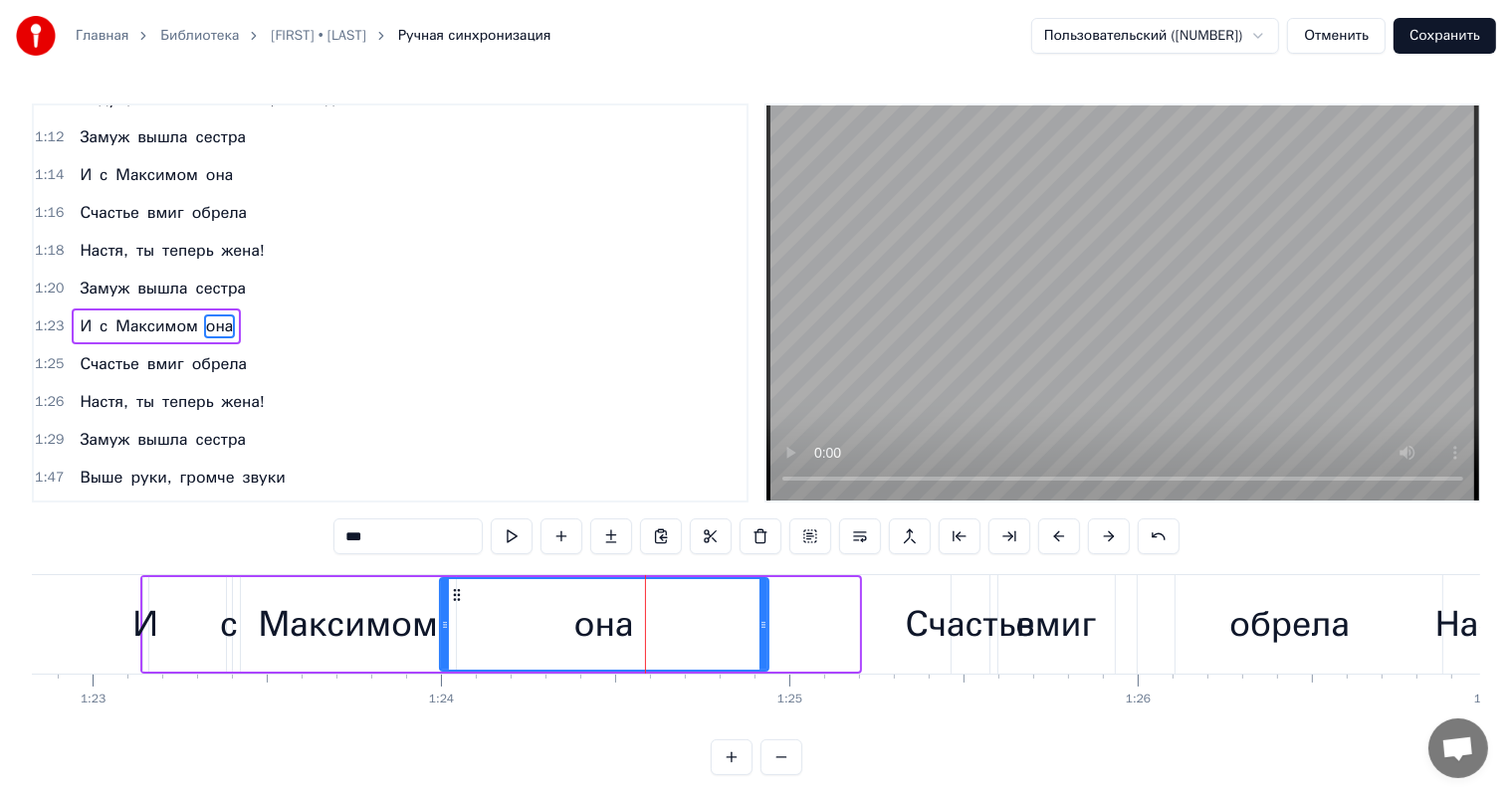 drag, startPoint x: 854, startPoint y: 621, endPoint x: 763, endPoint y: 628, distance: 91.26883 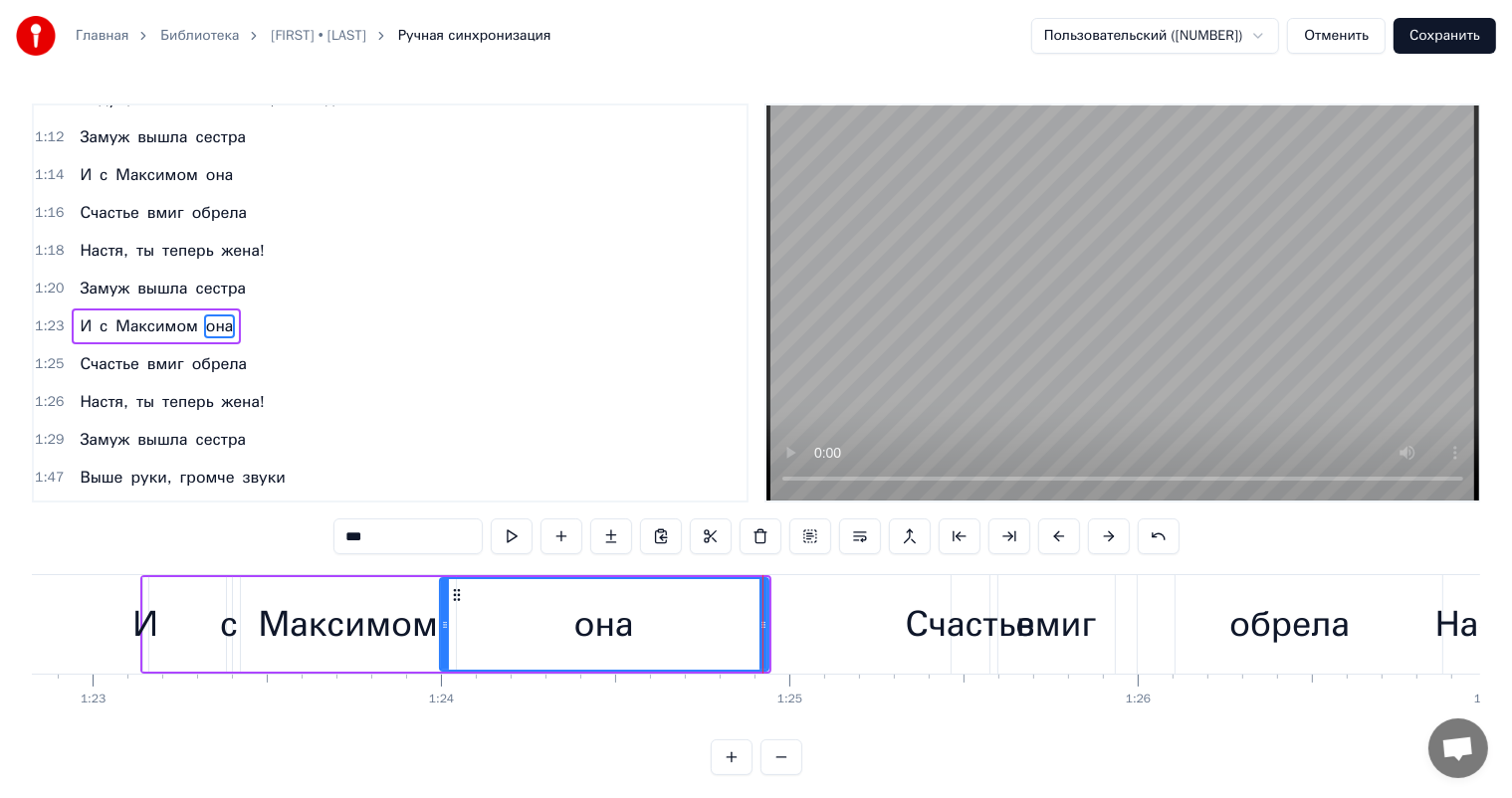click on "Счастье" at bounding box center [971, 624] 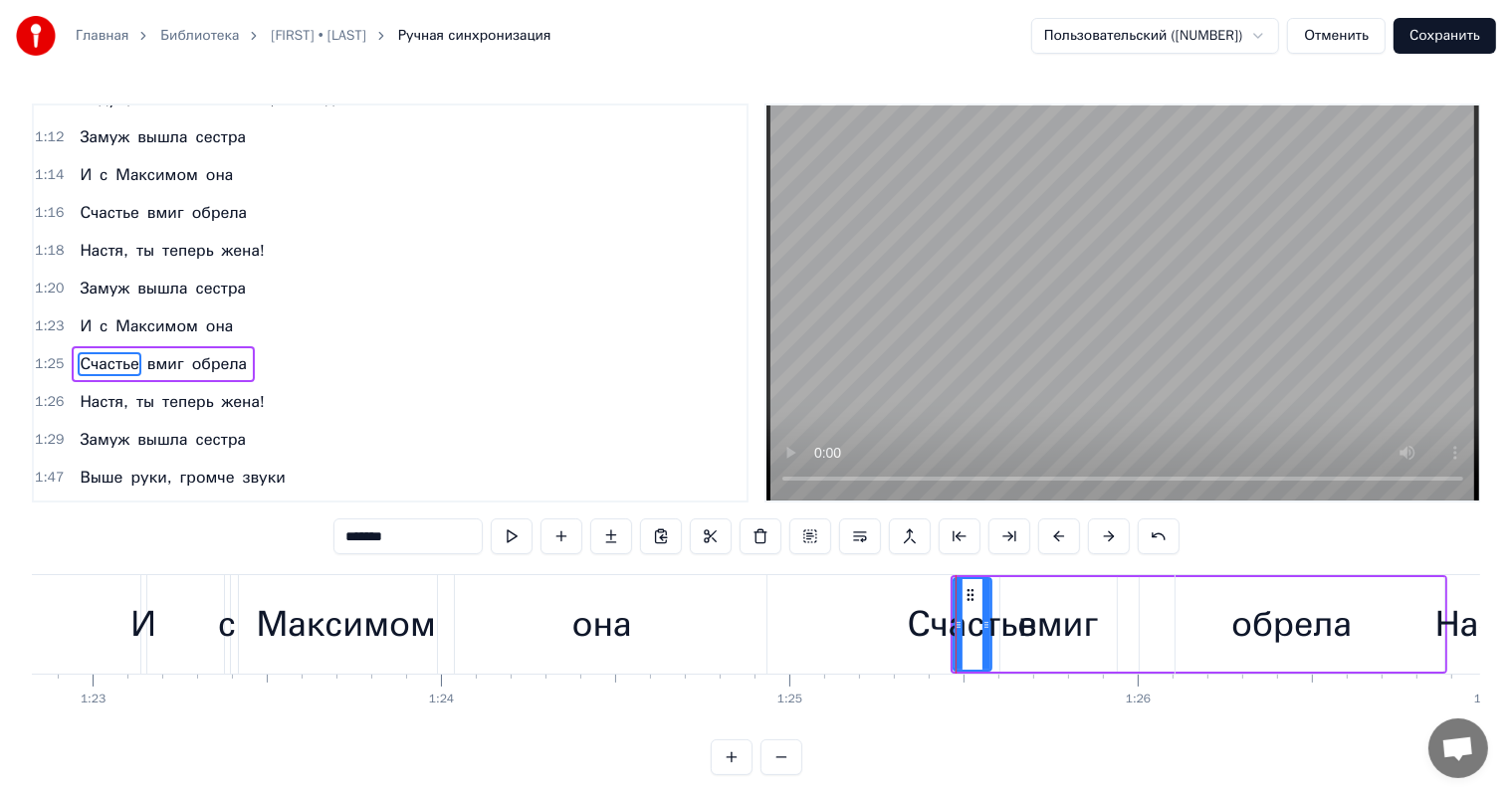scroll, scrollTop: 515, scrollLeft: 0, axis: vertical 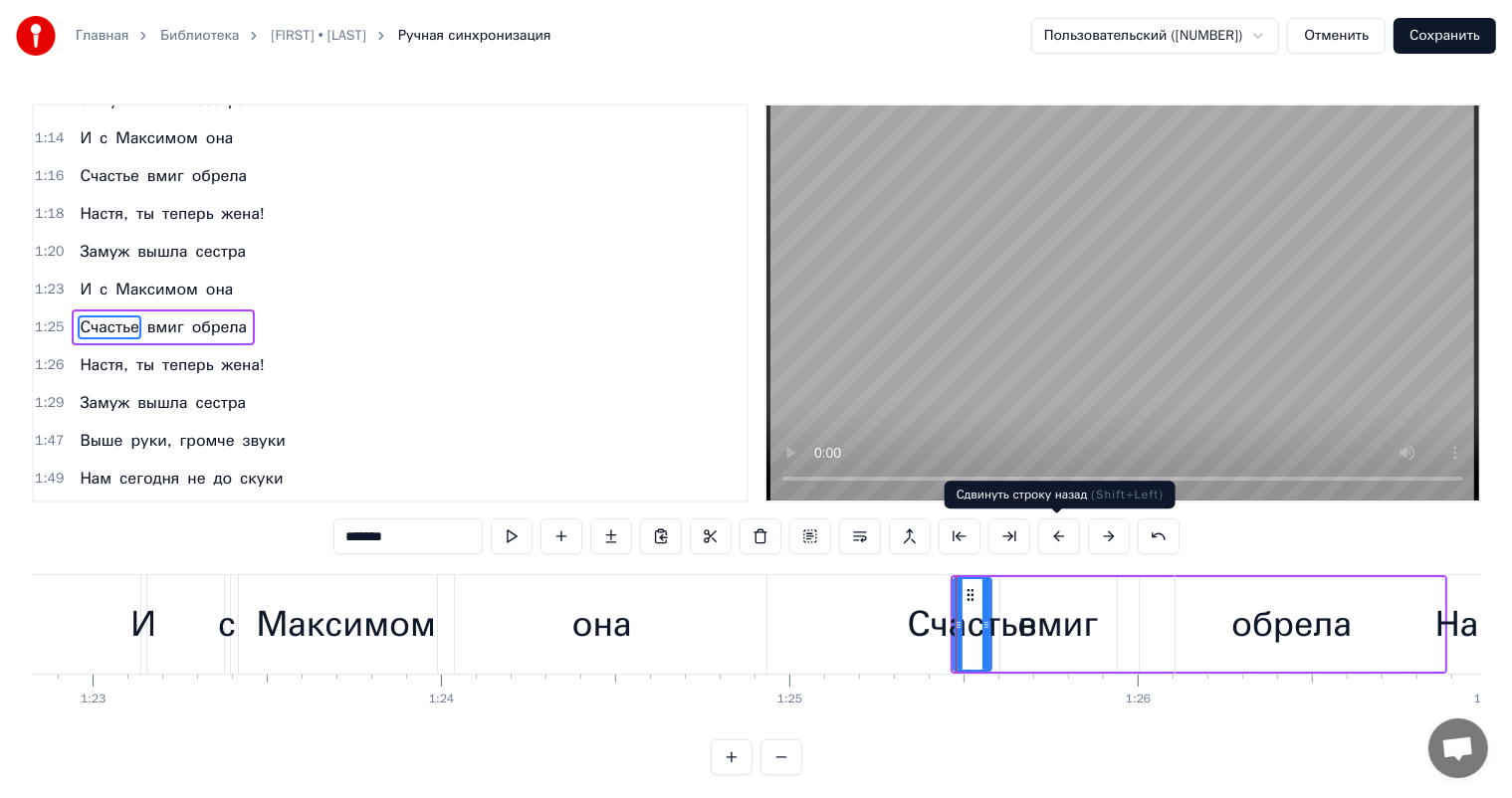 click at bounding box center [1059, 536] 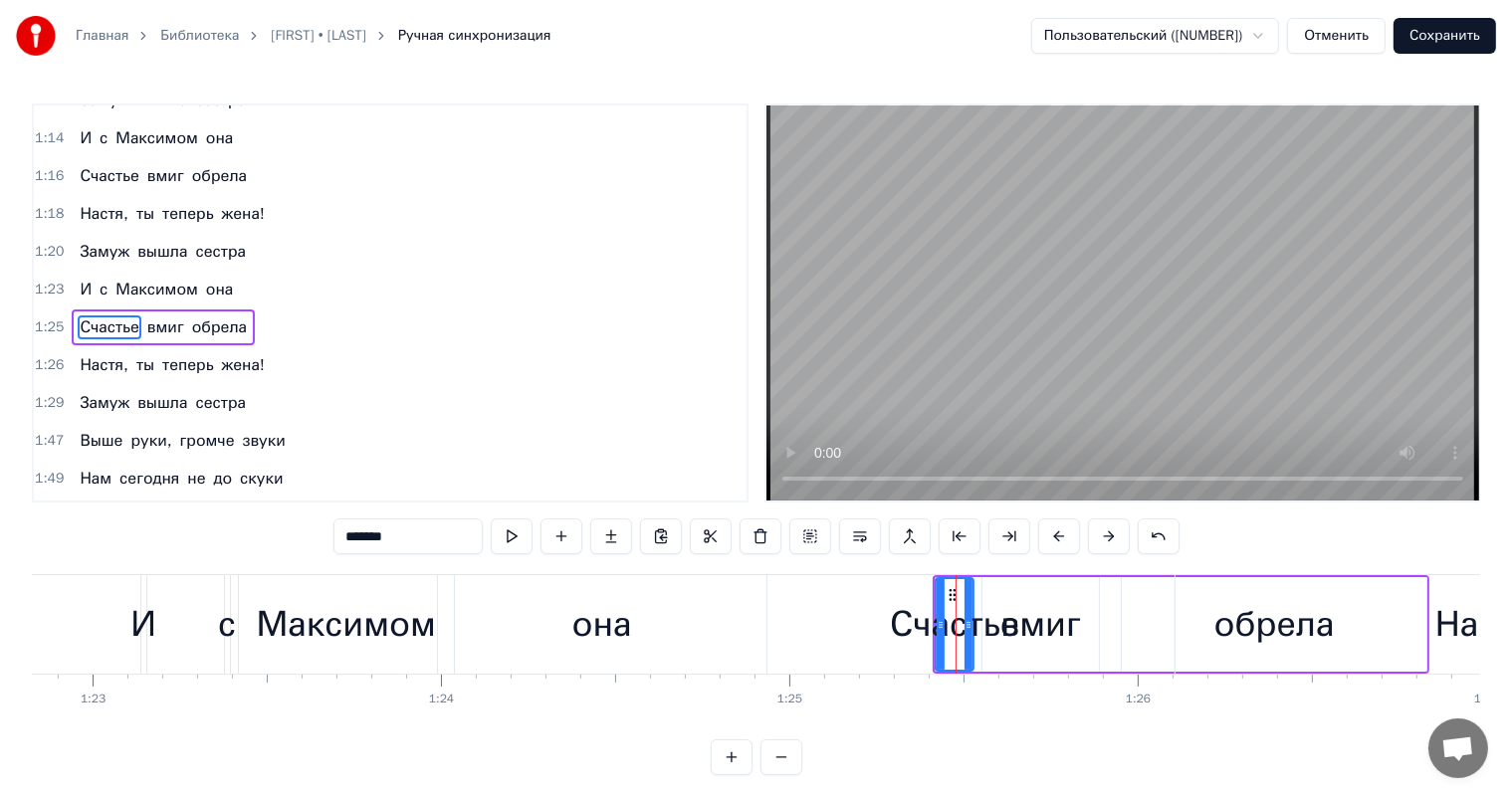 click at bounding box center (1059, 536) 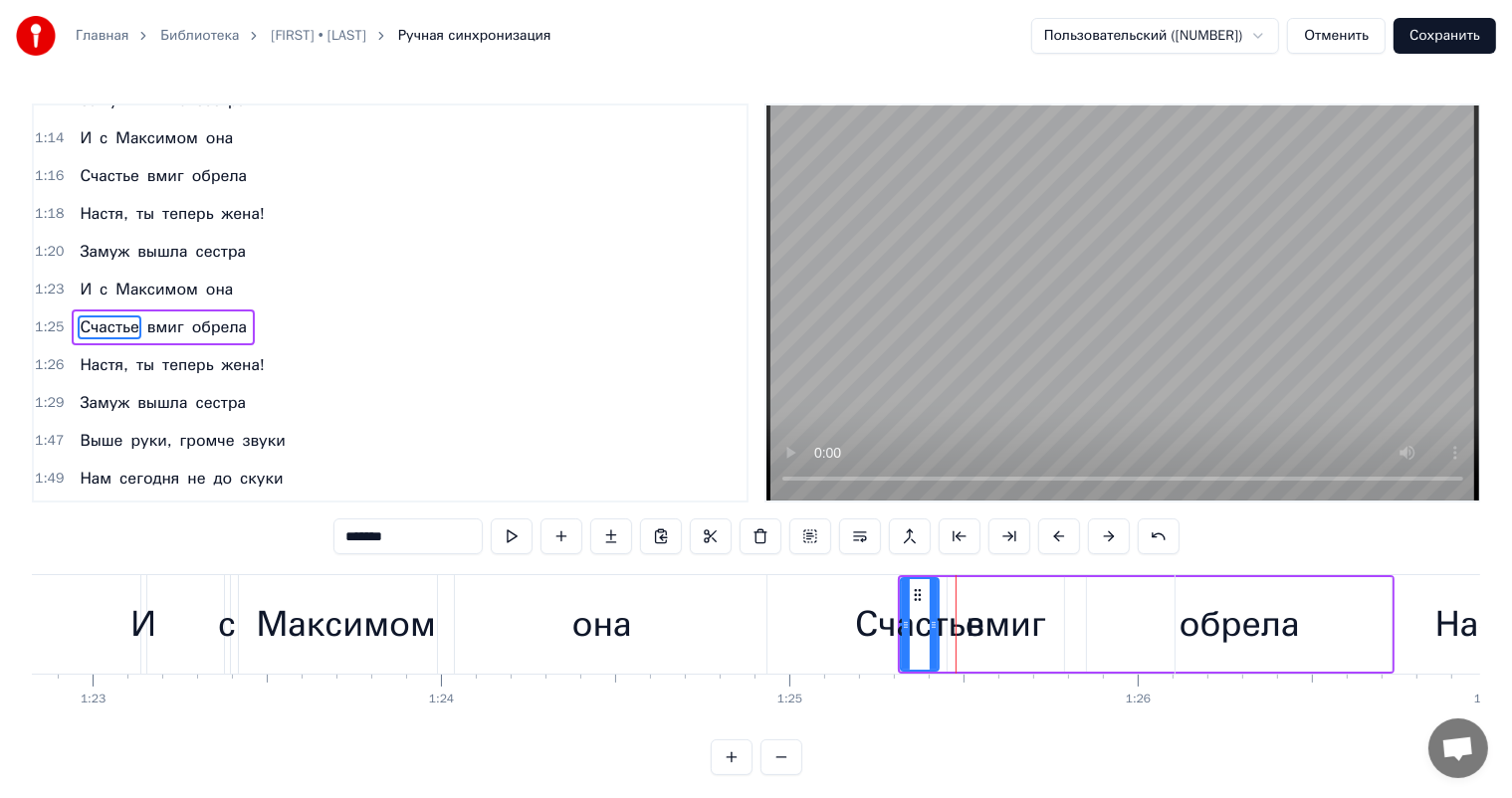 click at bounding box center (1059, 536) 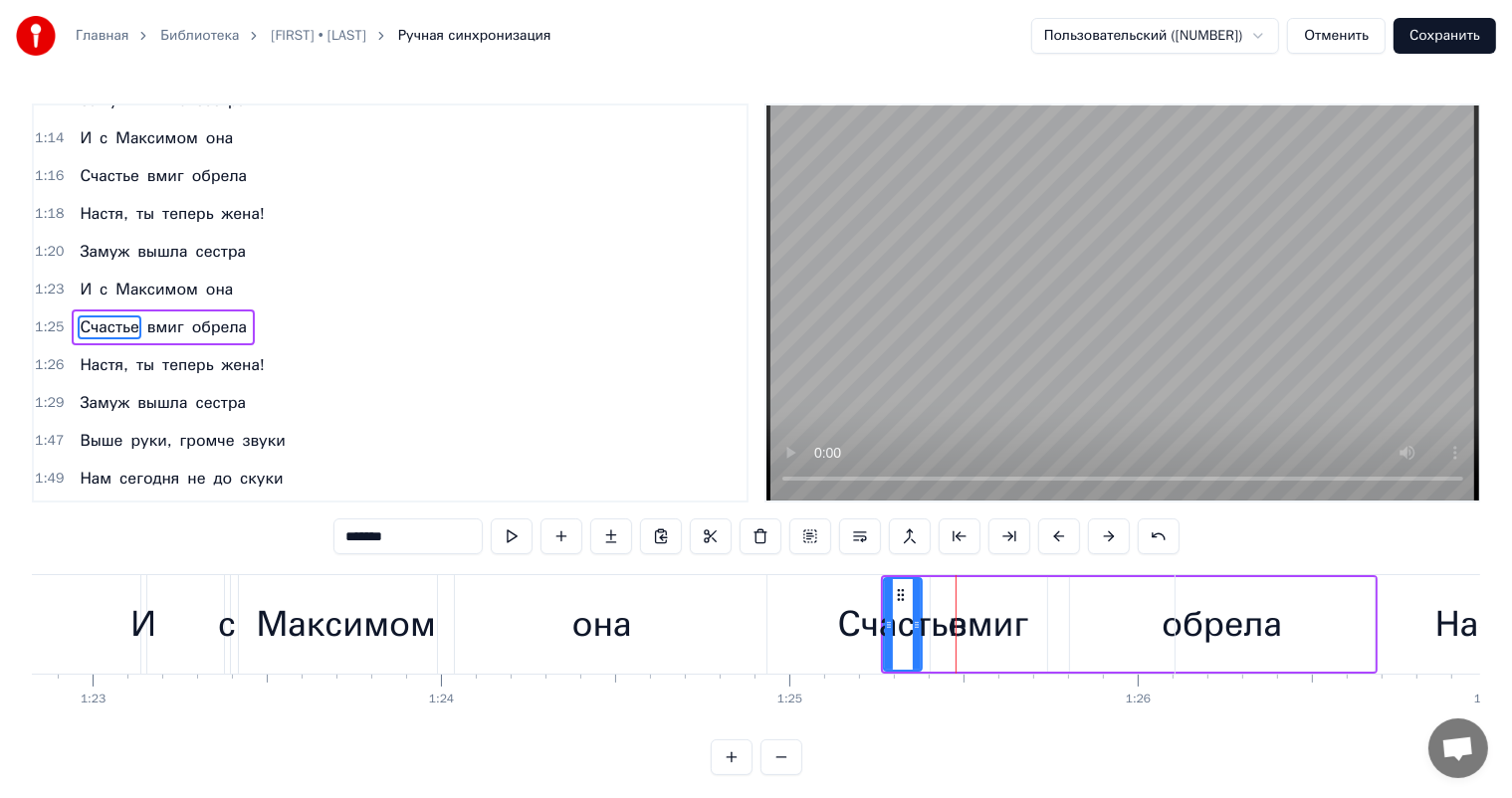 click at bounding box center [1059, 536] 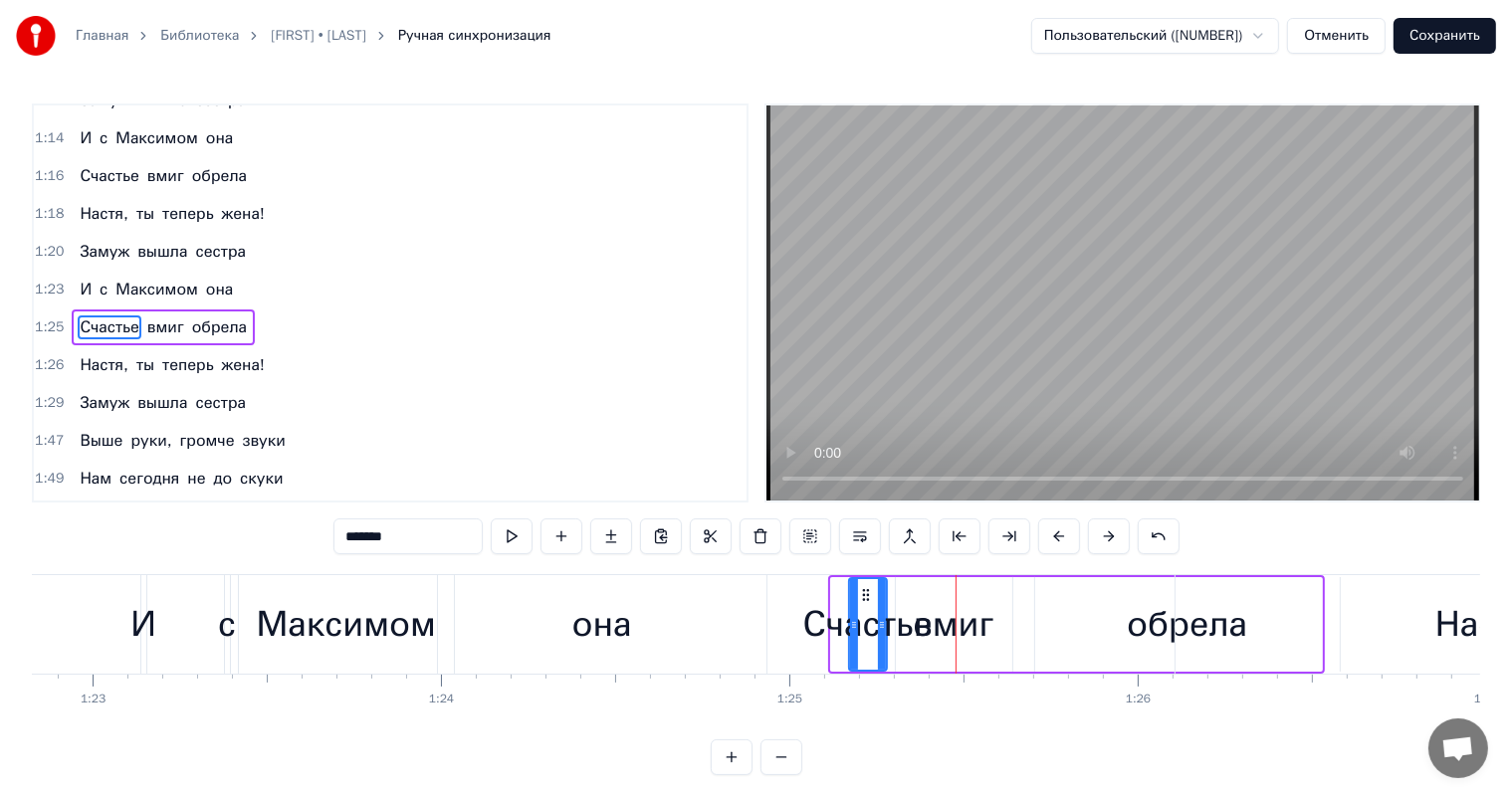 click at bounding box center [1059, 536] 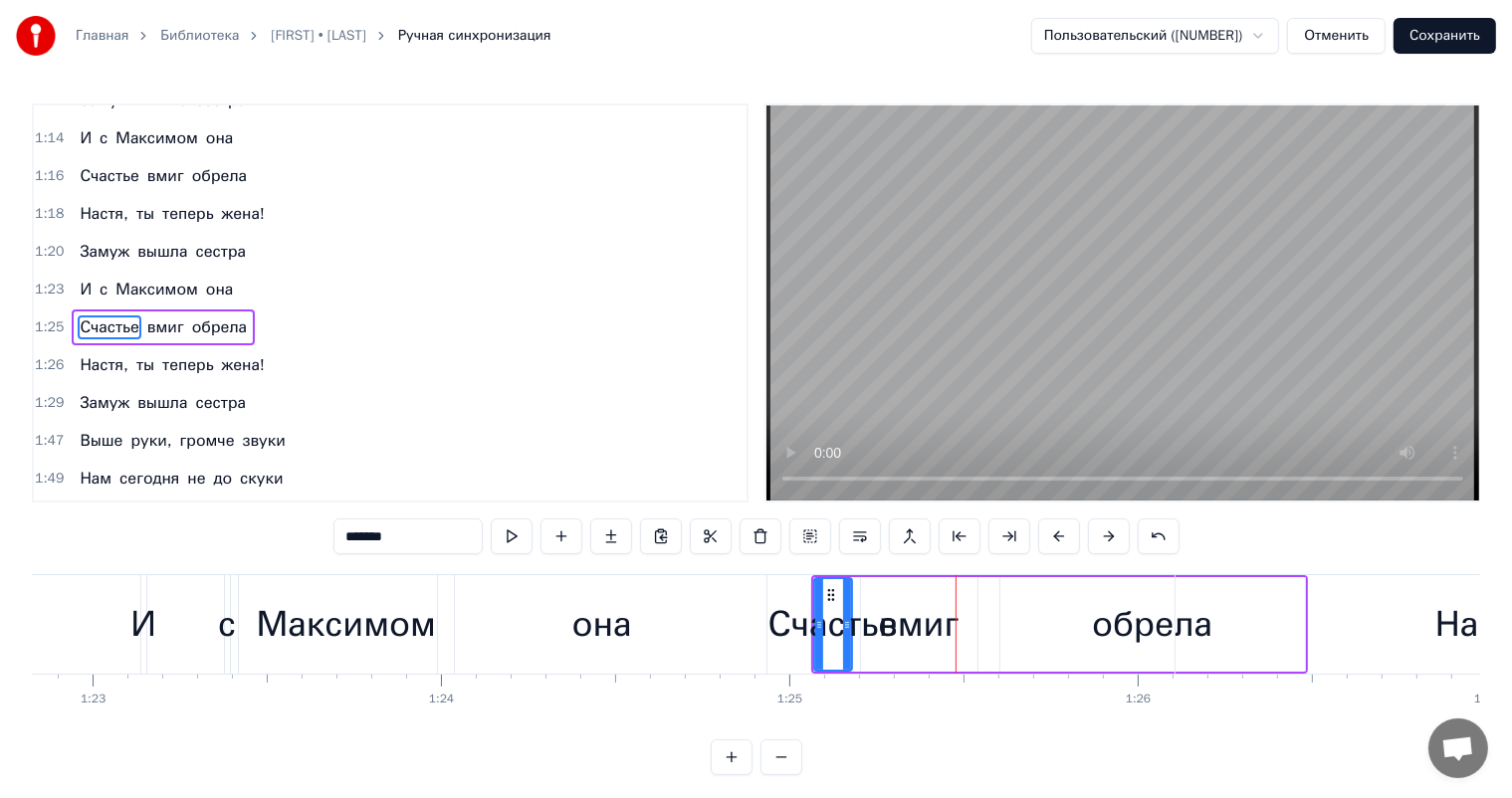 click at bounding box center [1059, 536] 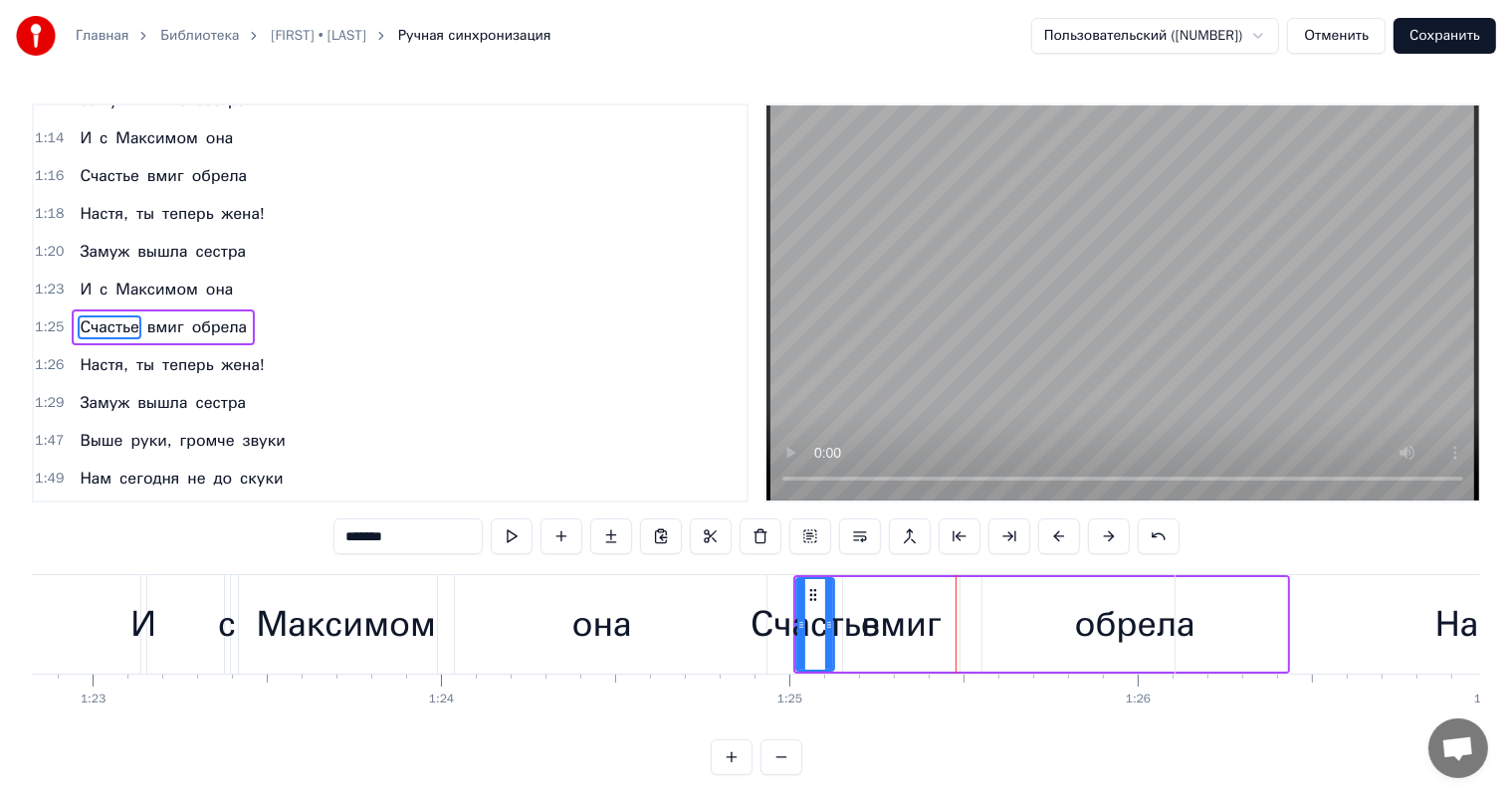 click at bounding box center [1059, 536] 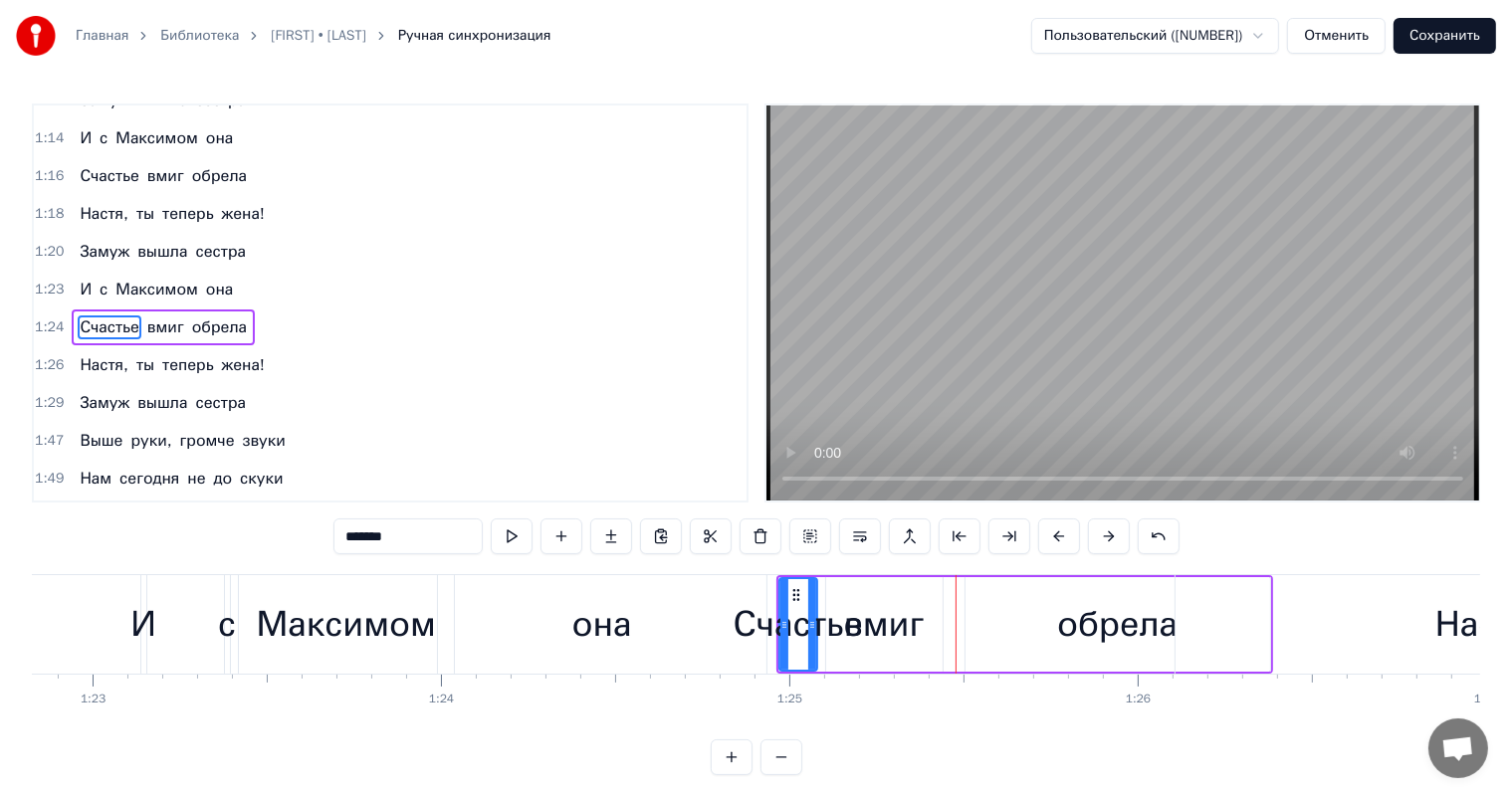 click at bounding box center [1059, 536] 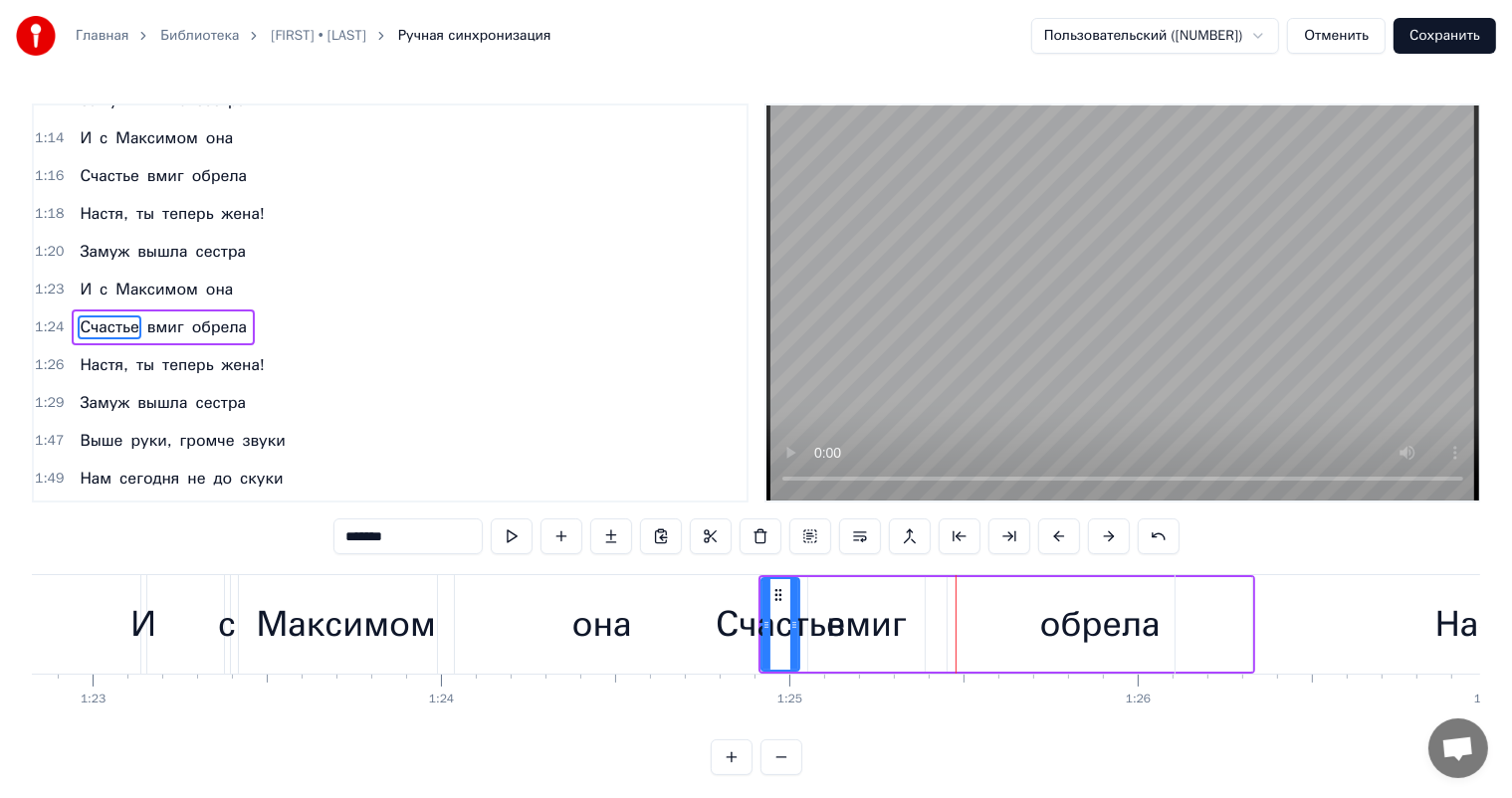 click on "Настя," at bounding box center [104, 214] 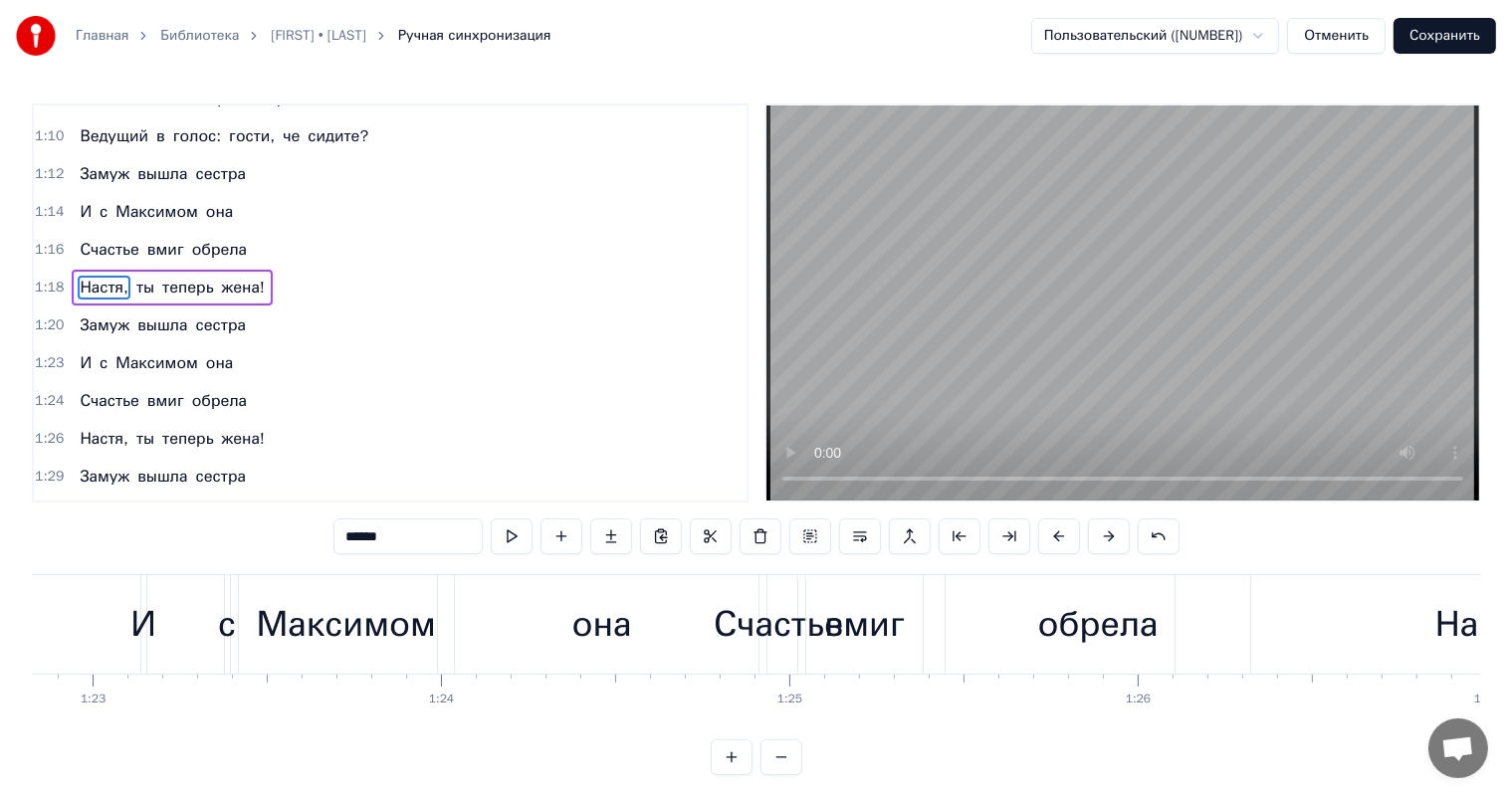 scroll, scrollTop: 406, scrollLeft: 0, axis: vertical 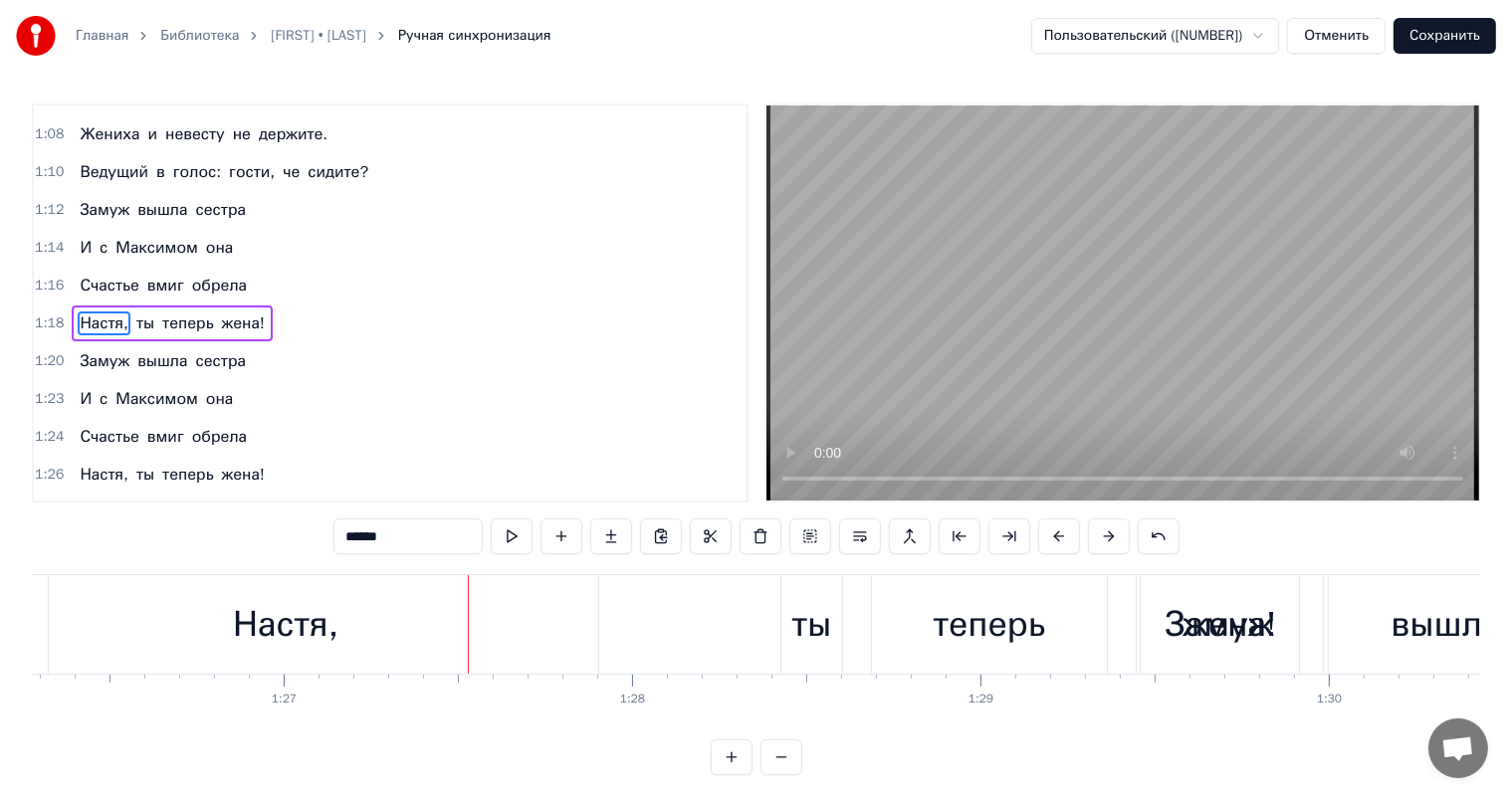 click on "Настя," at bounding box center (286, 624) 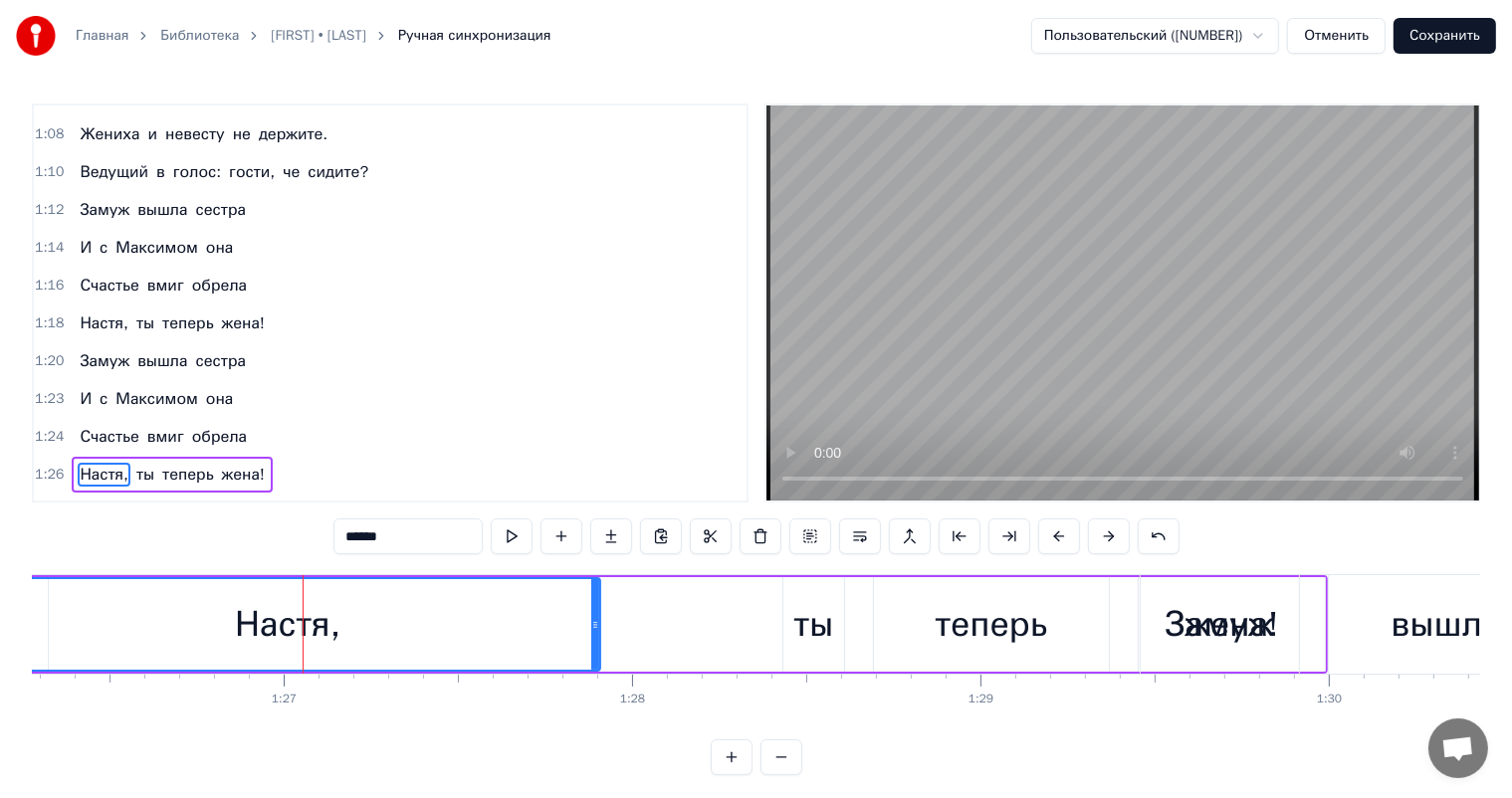 scroll, scrollTop: 552, scrollLeft: 0, axis: vertical 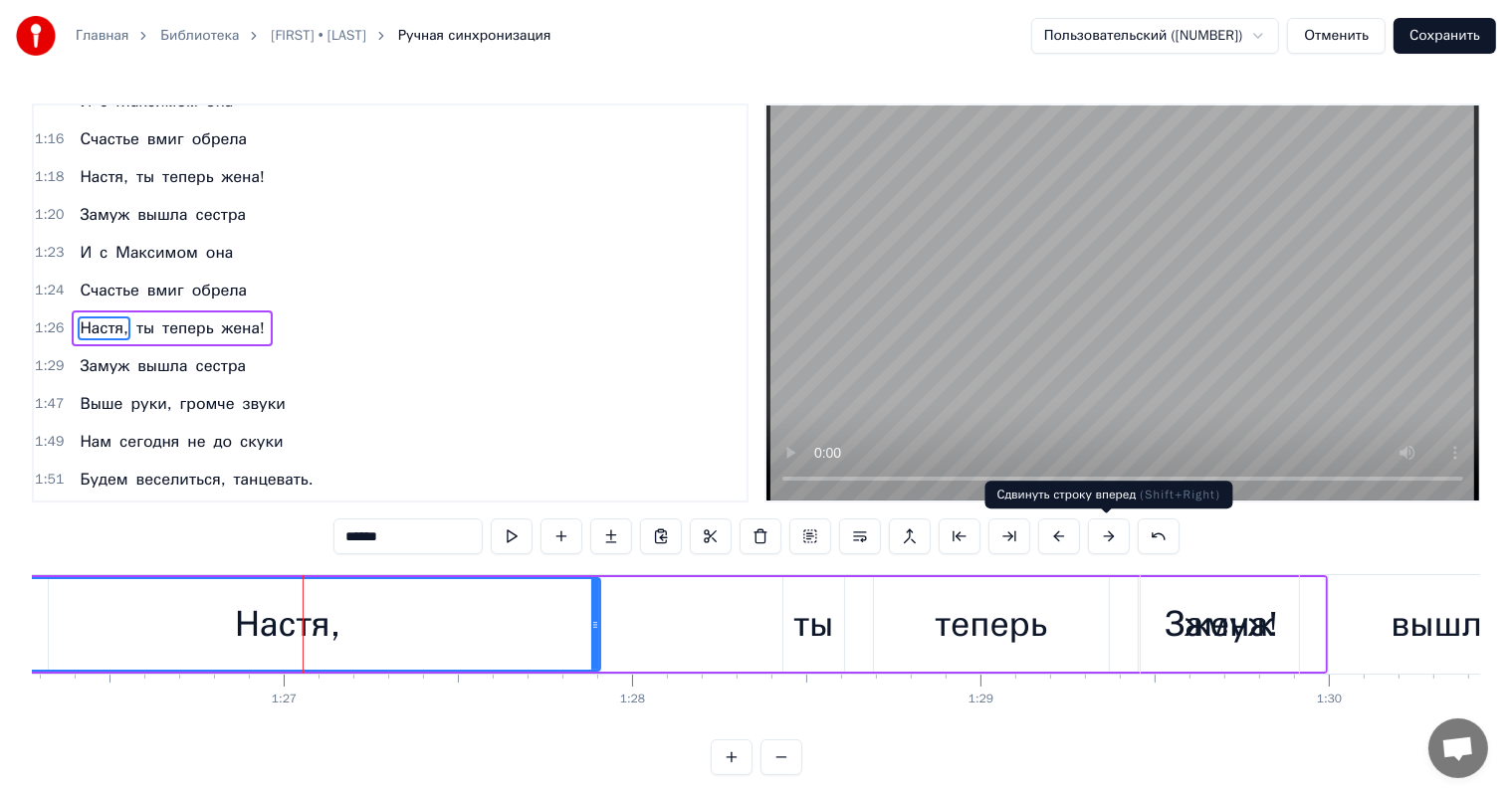 click at bounding box center (1109, 536) 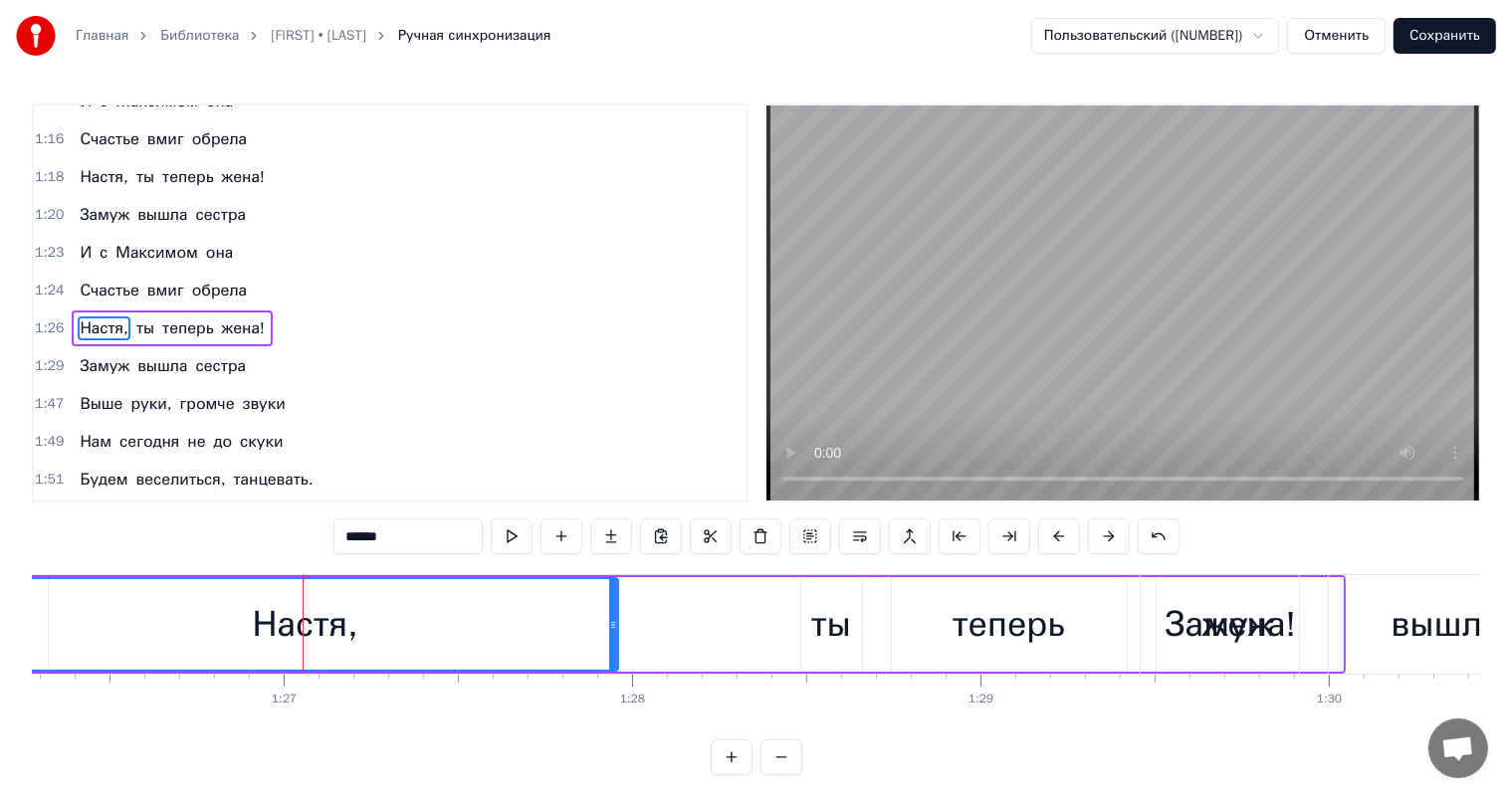 click at bounding box center [1109, 536] 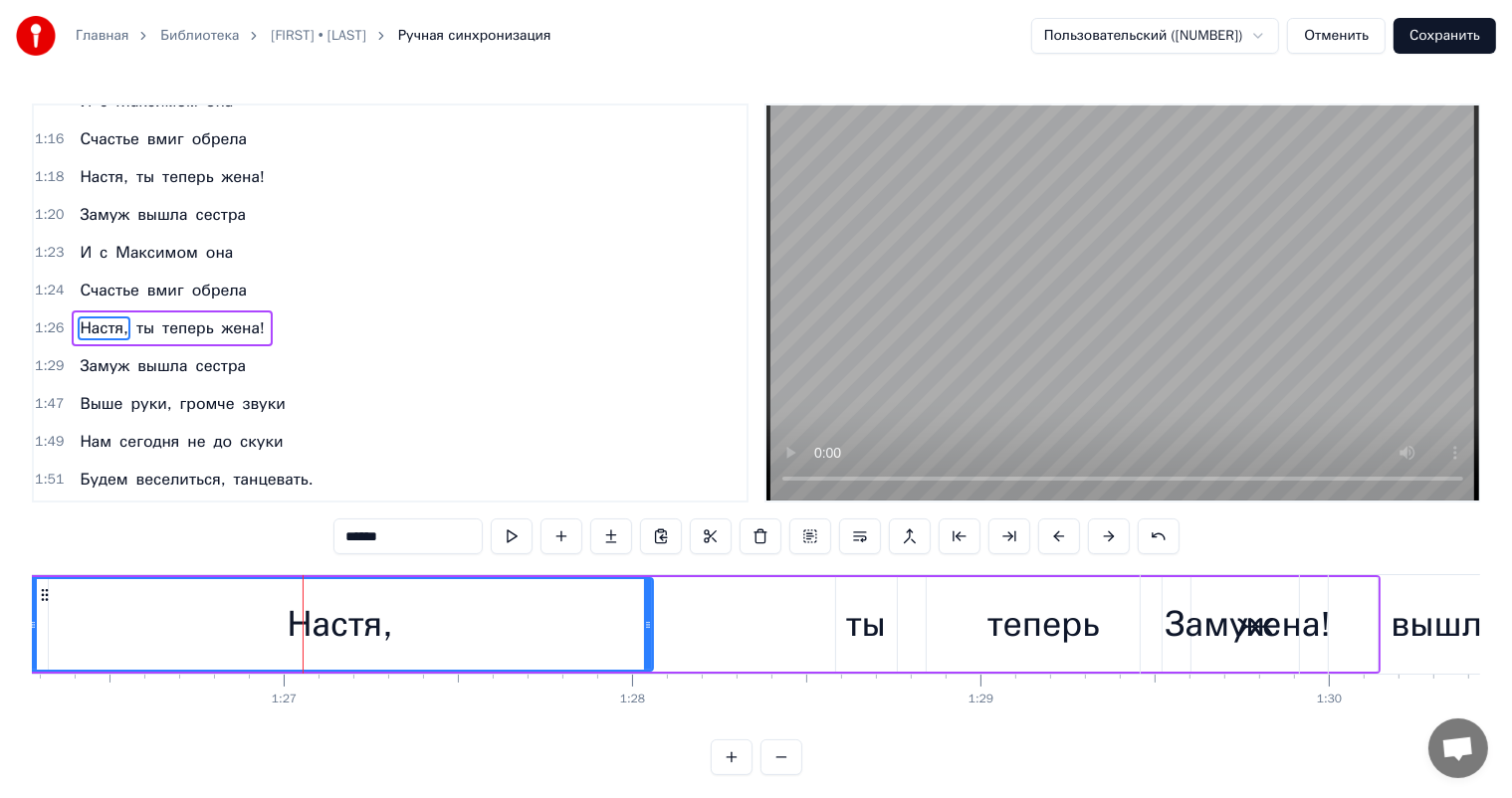 click at bounding box center (1109, 536) 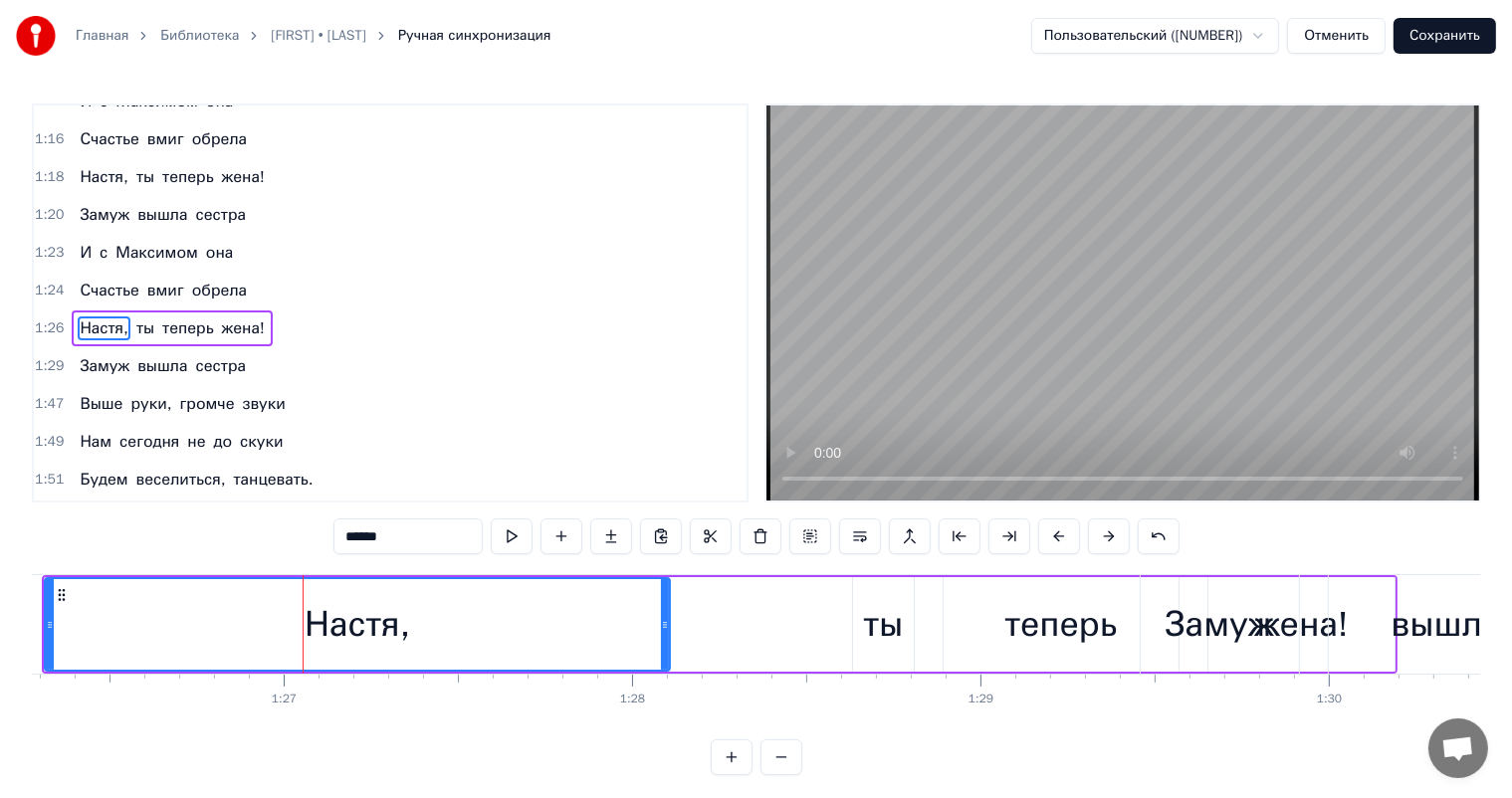 click at bounding box center [1109, 536] 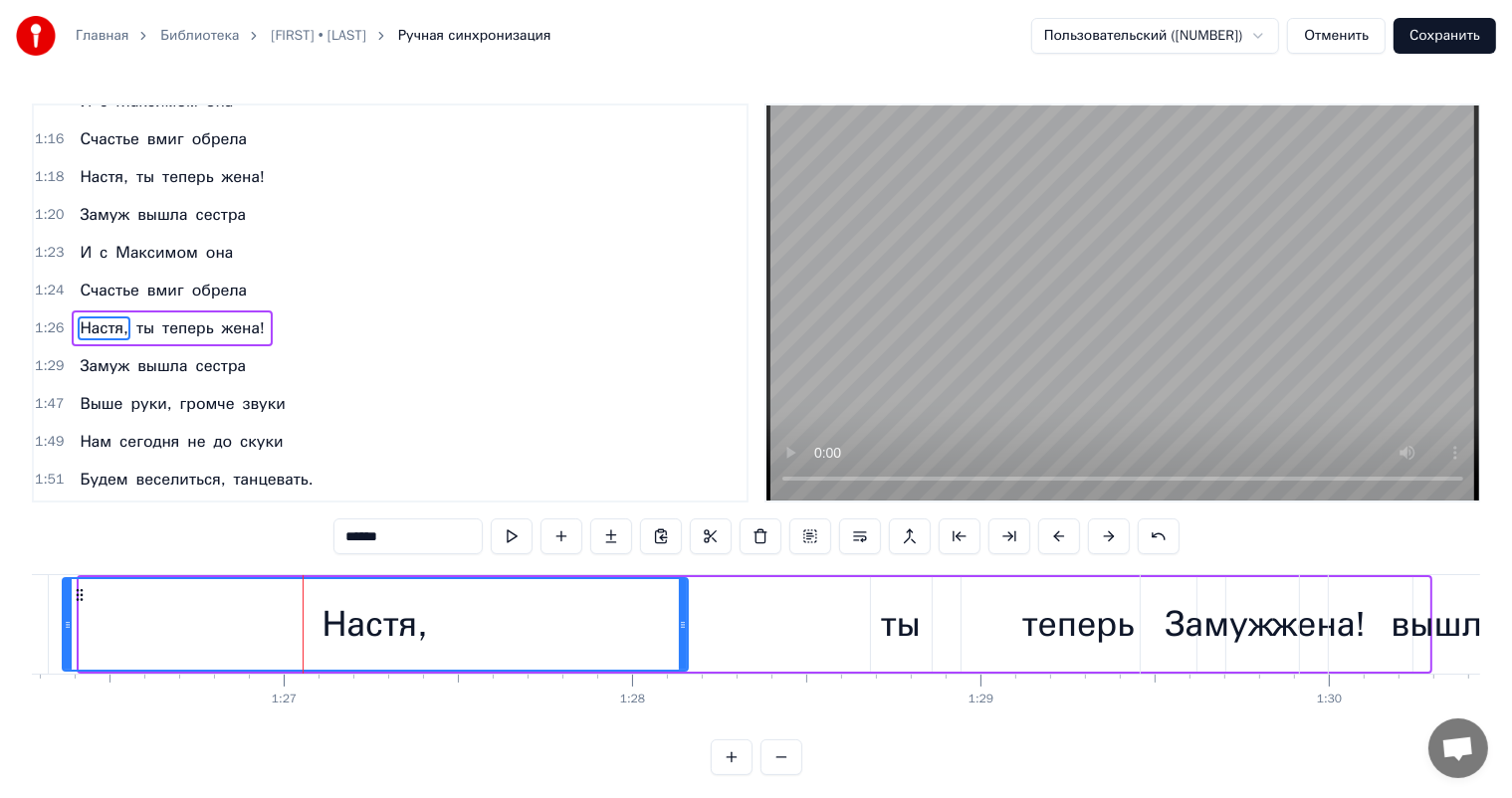 click at bounding box center [1109, 536] 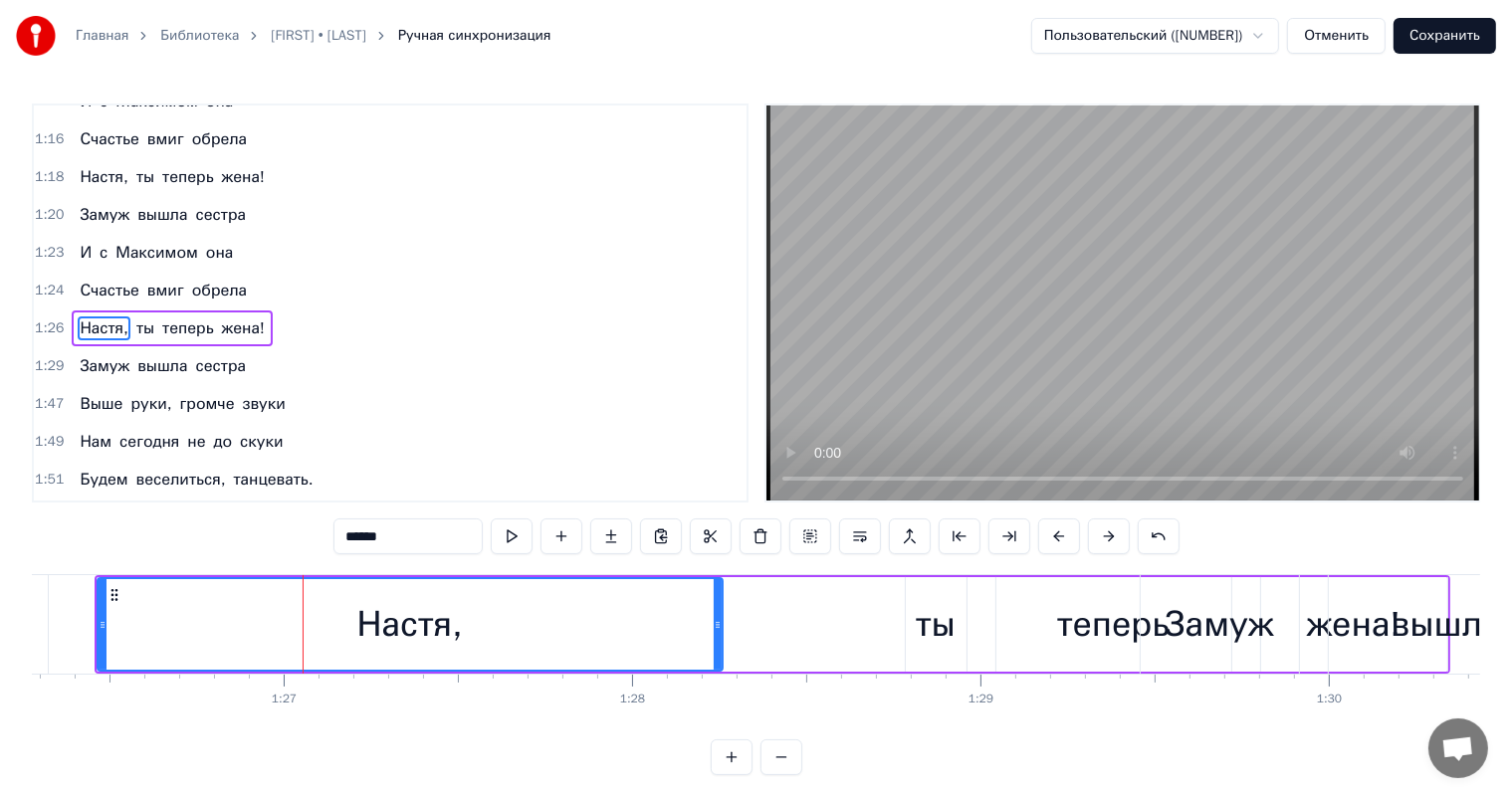 click at bounding box center (1109, 536) 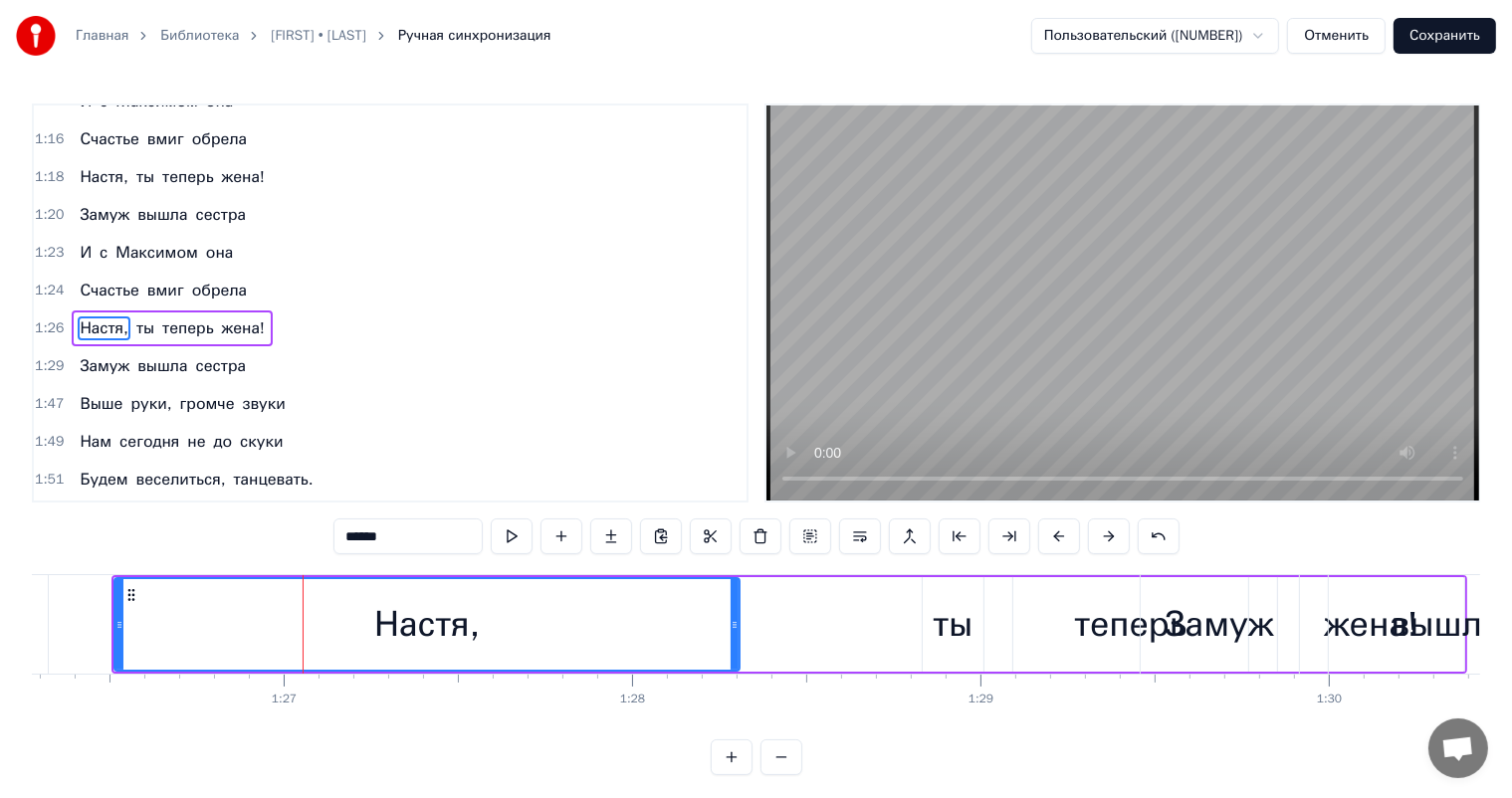 click at bounding box center (1109, 536) 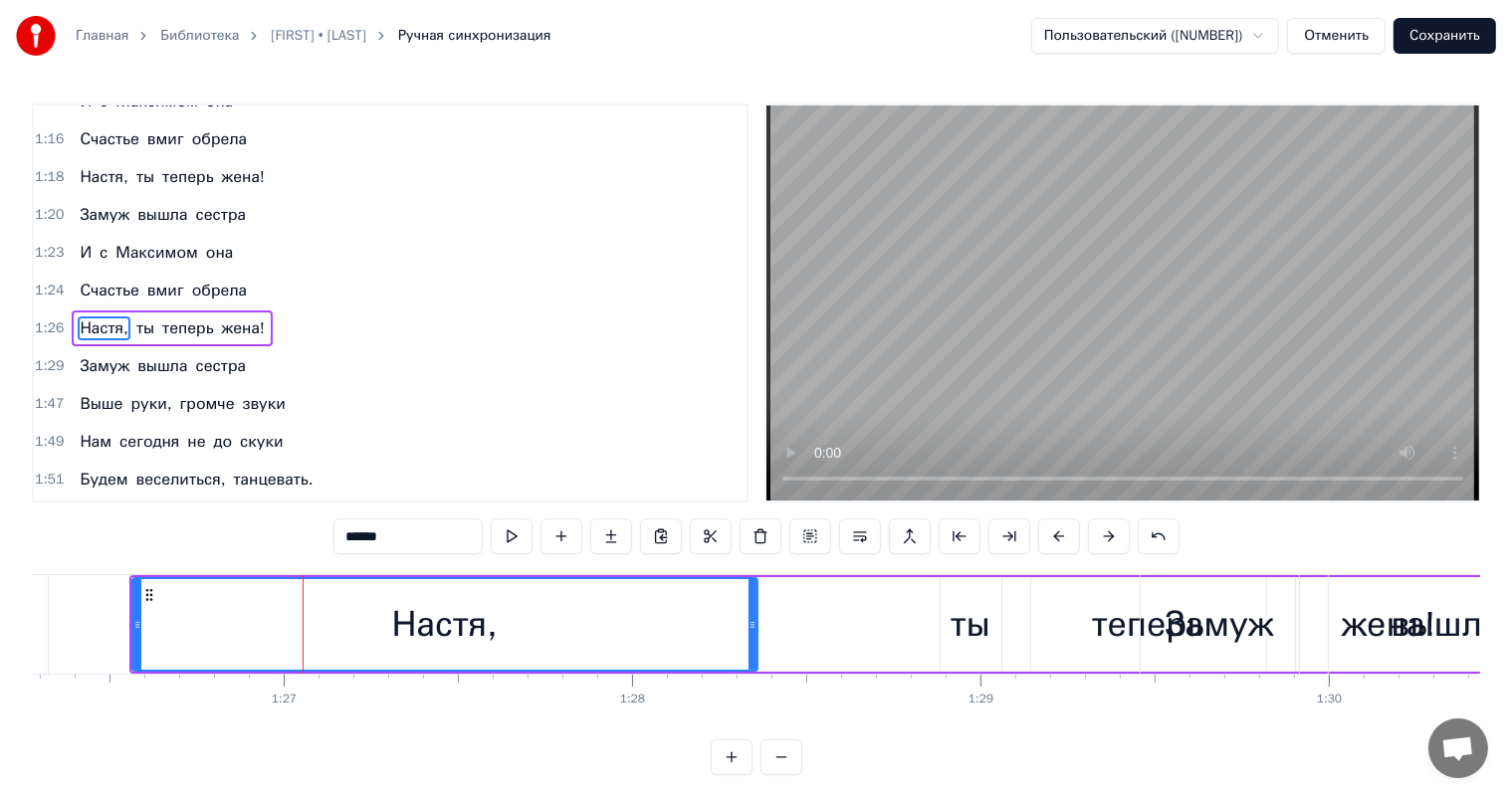 click at bounding box center [1109, 536] 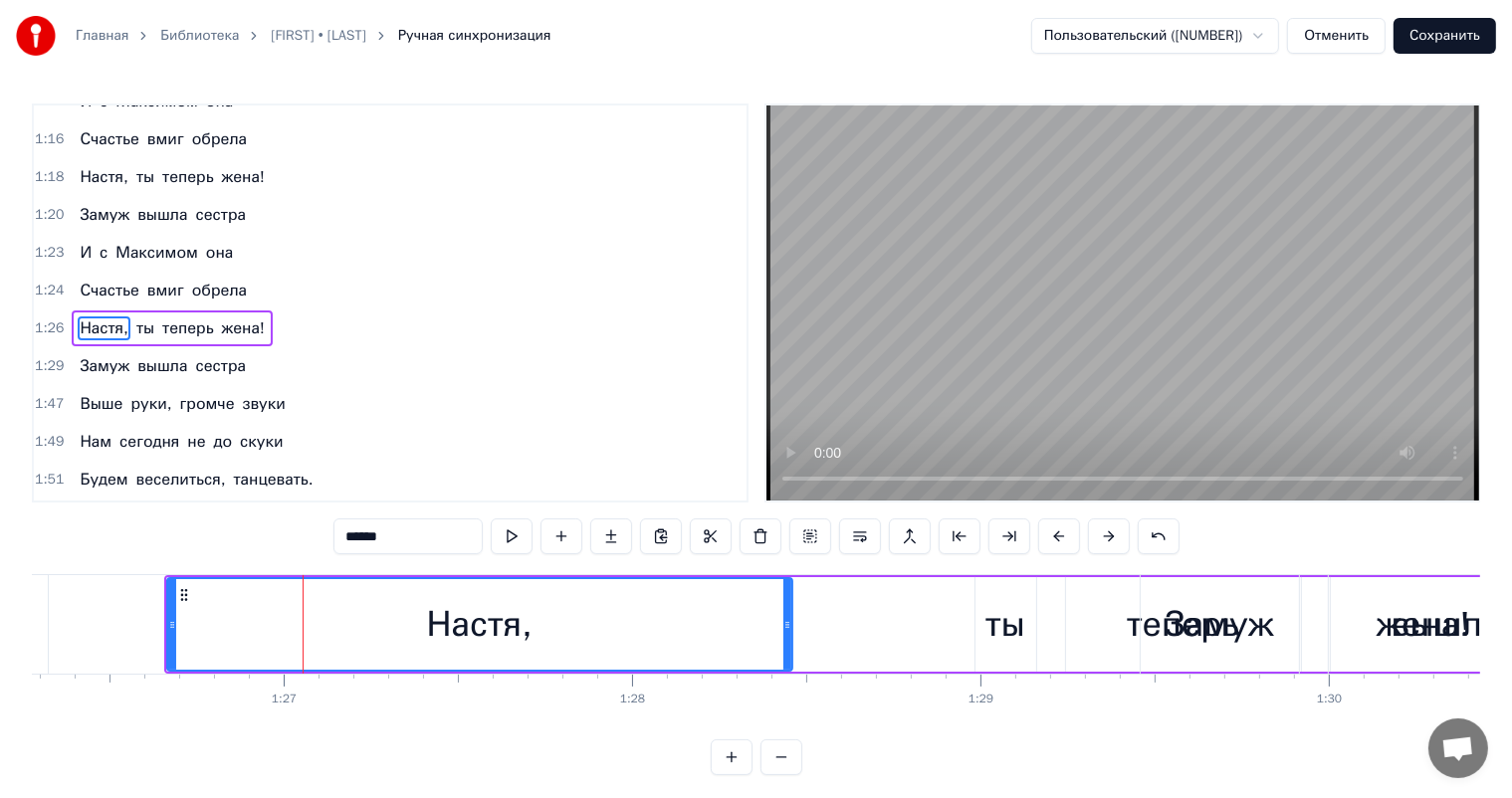 click at bounding box center (1109, 536) 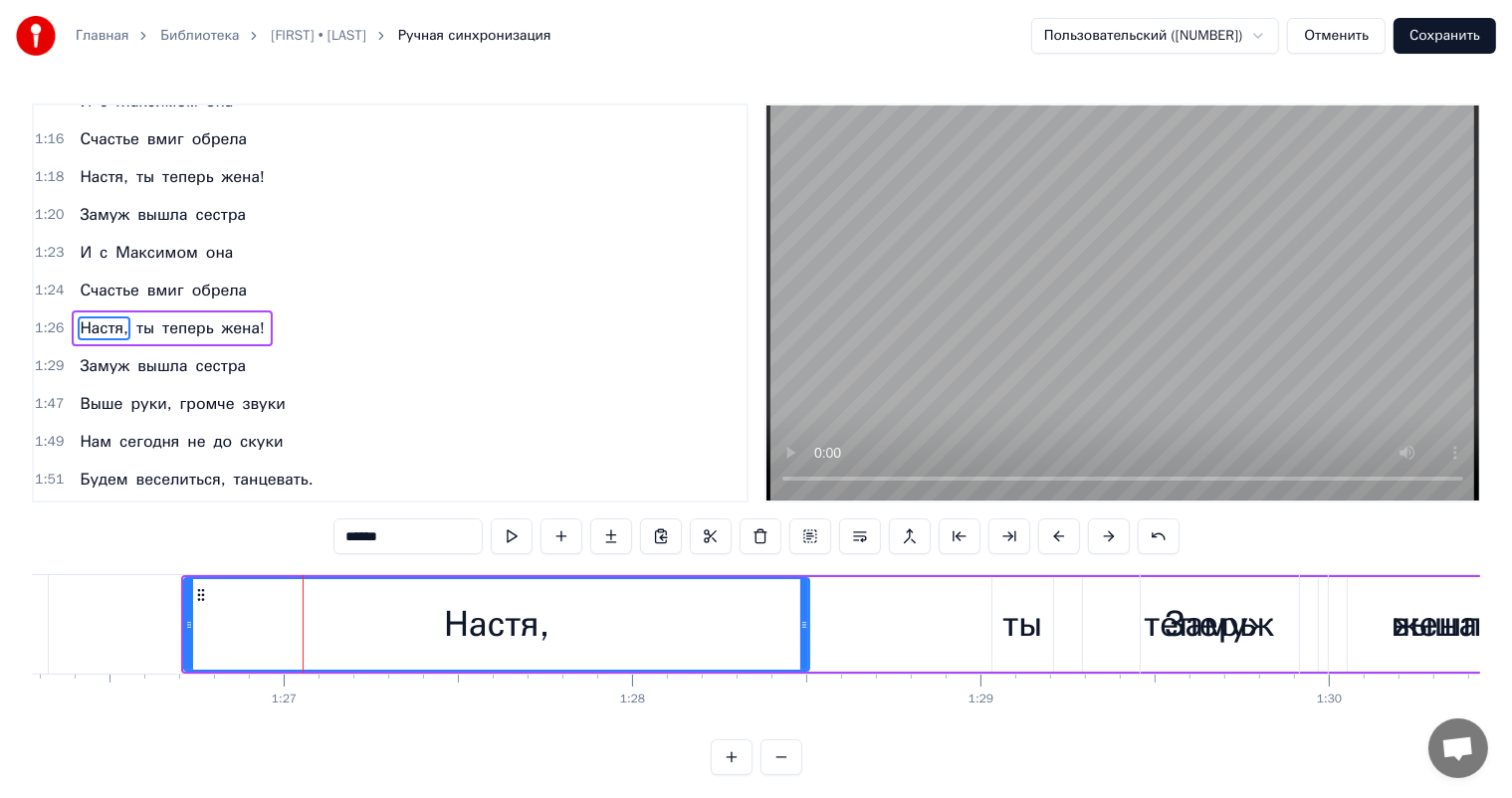 click at bounding box center [1109, 536] 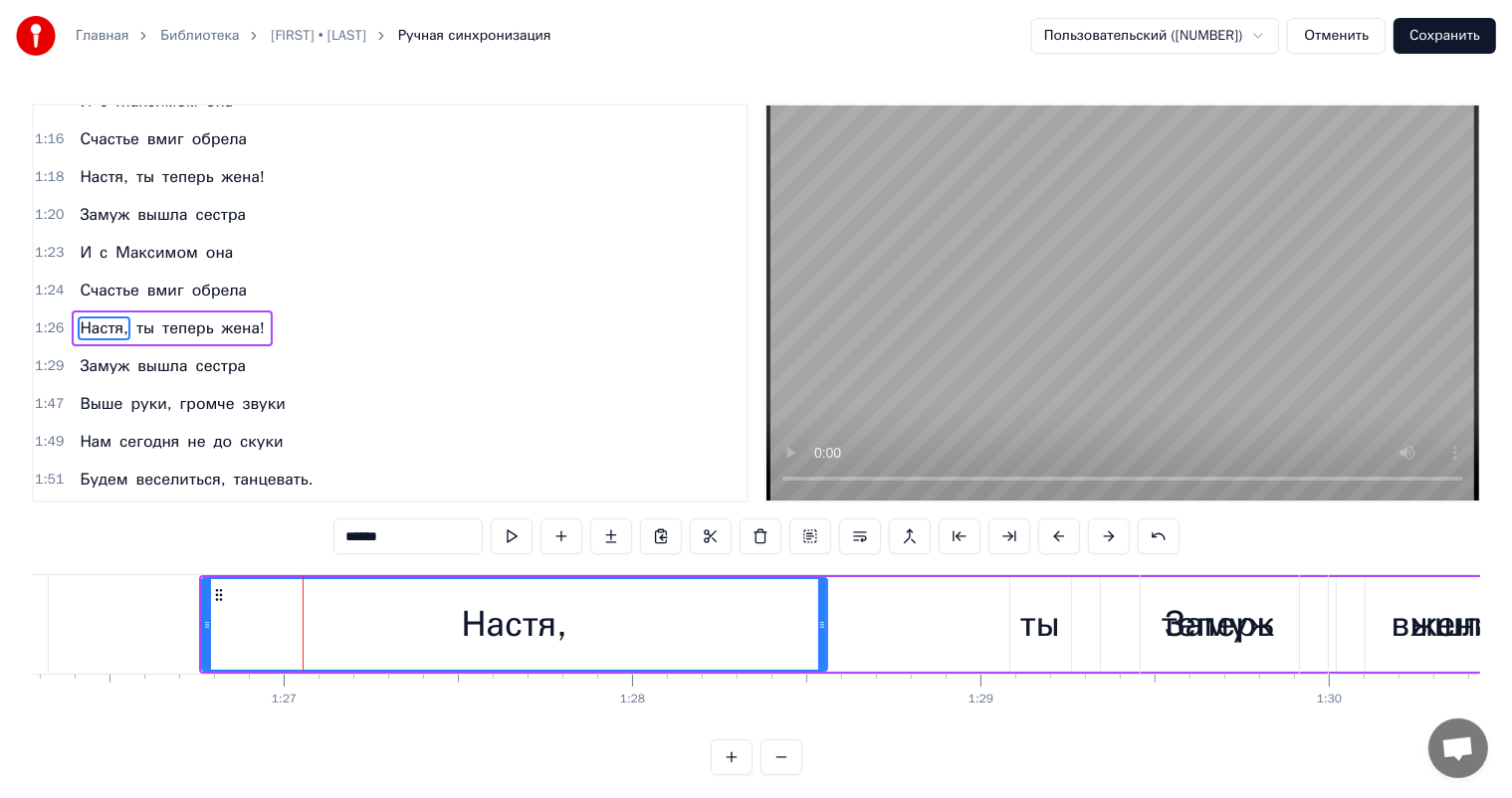 click at bounding box center [1109, 536] 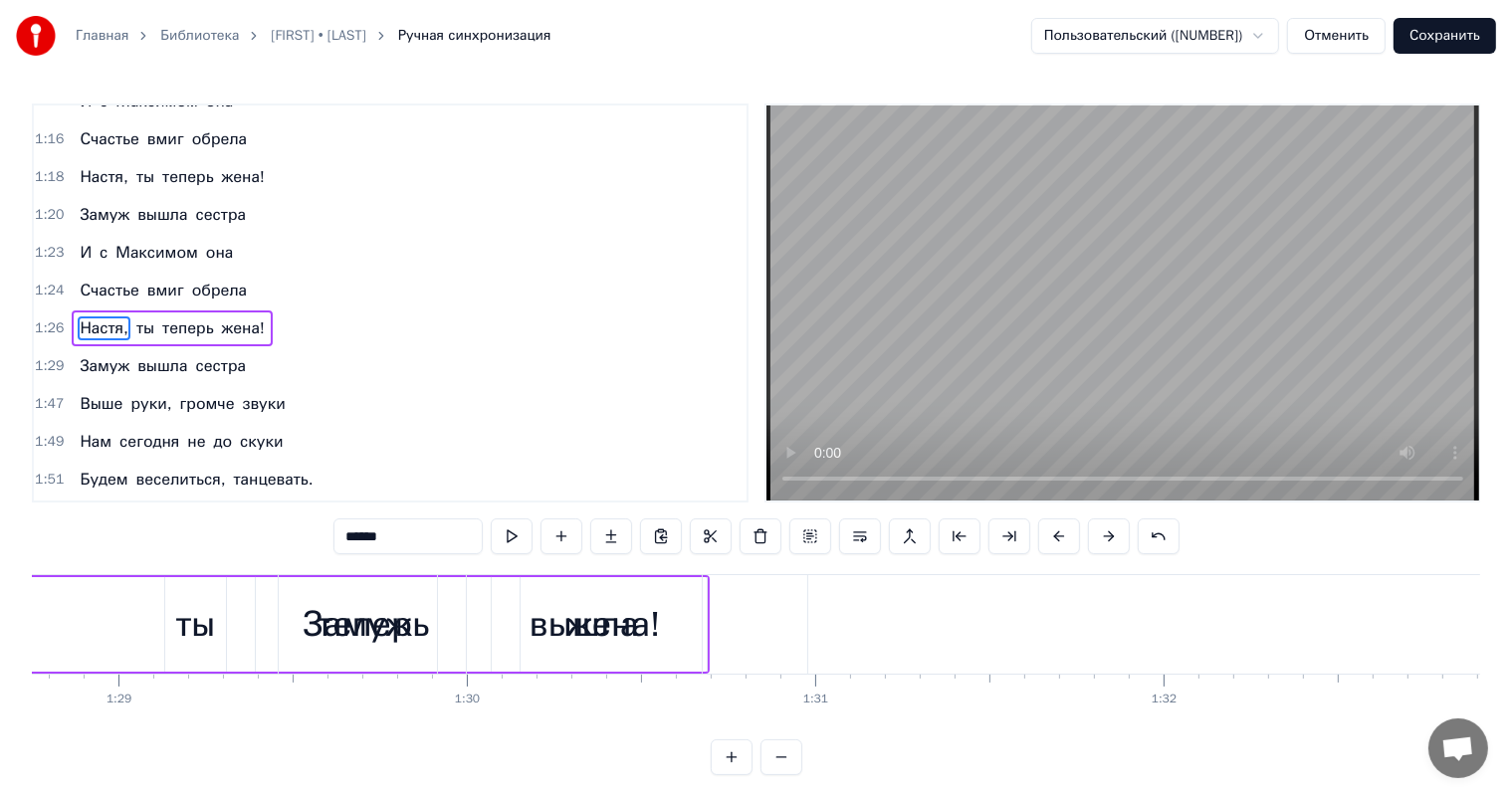 scroll, scrollTop: 0, scrollLeft: 30877, axis: horizontal 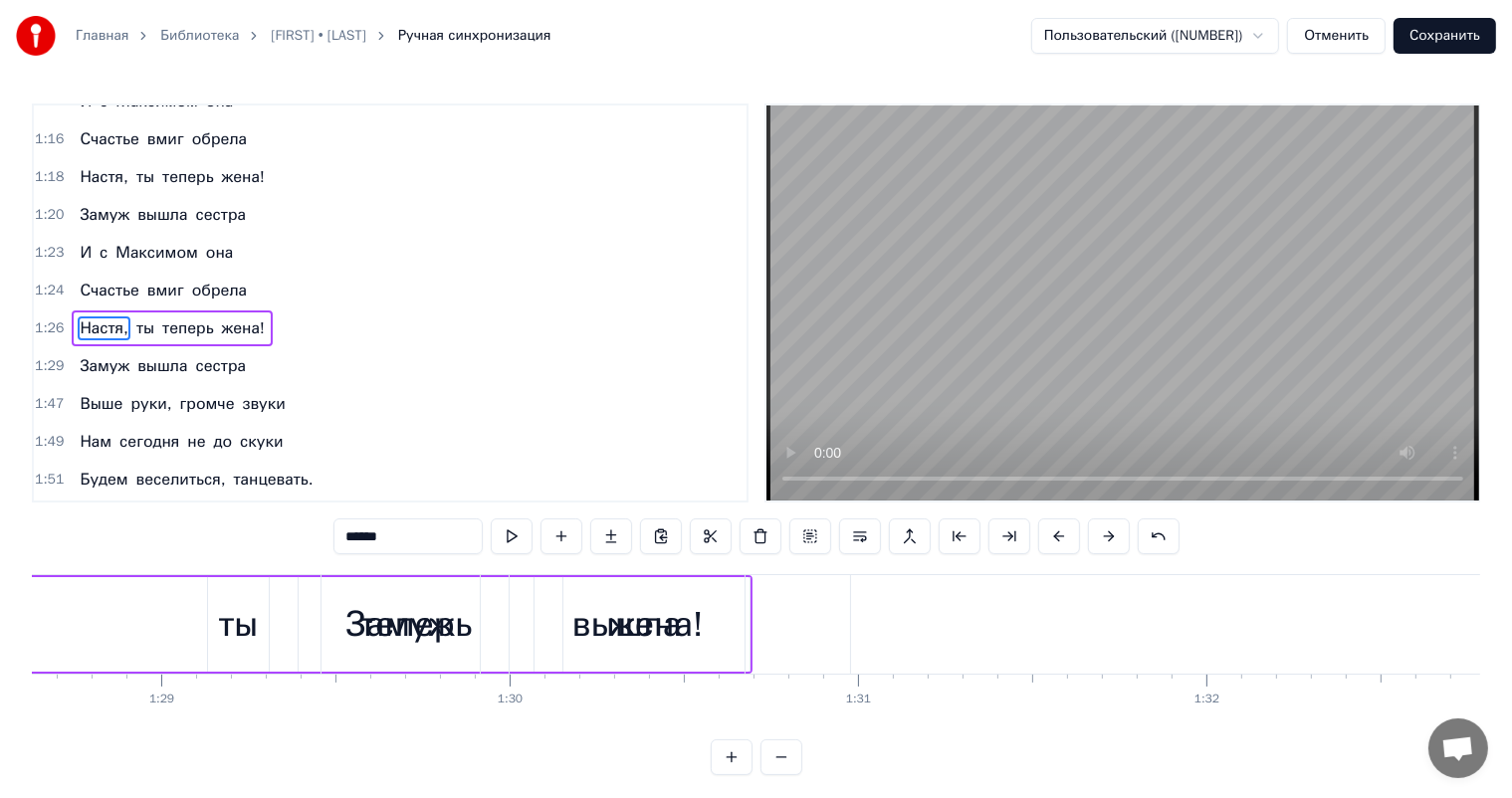 click on "вышла" at bounding box center (627, 624) 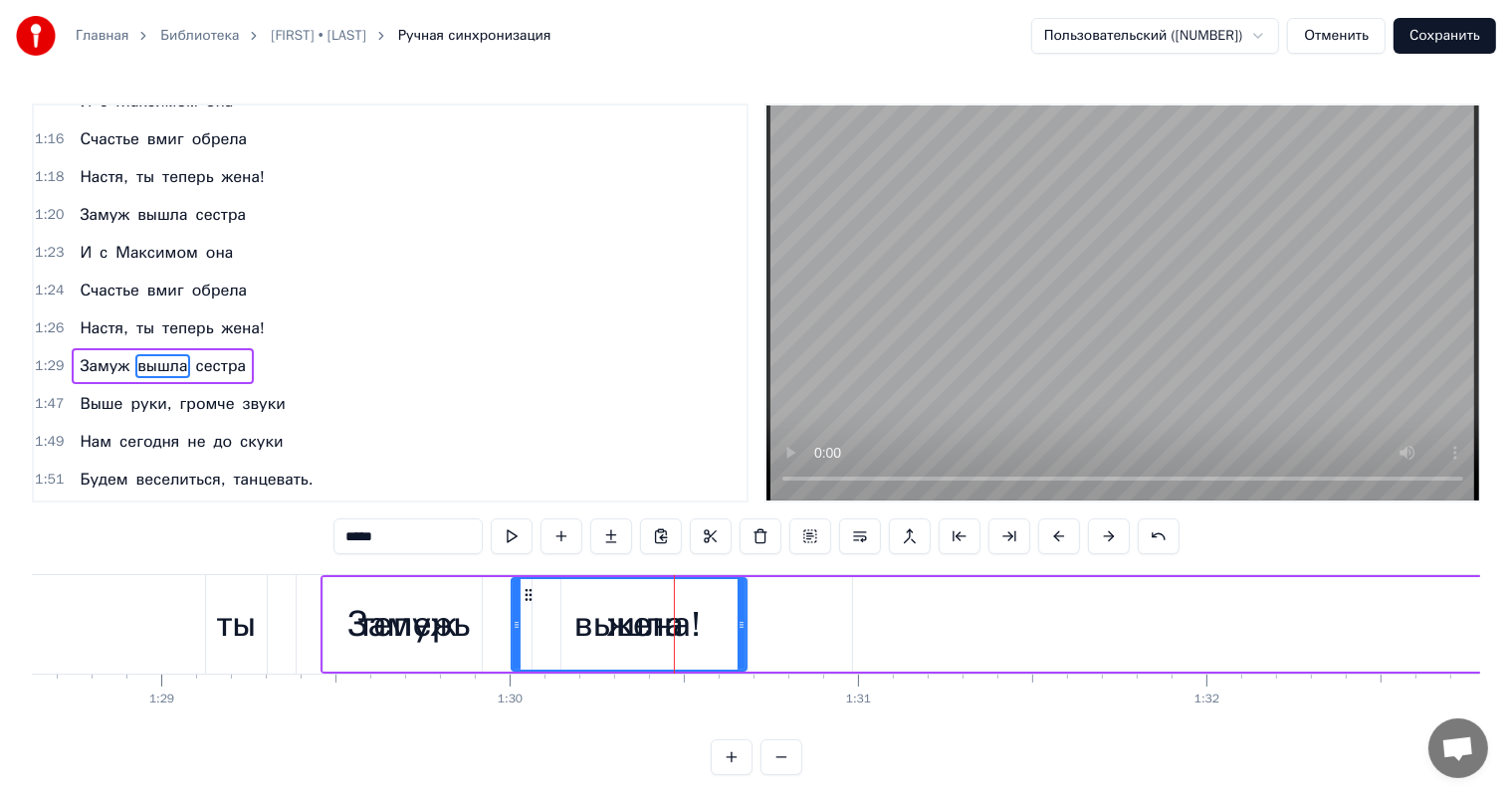 scroll, scrollTop: 589, scrollLeft: 0, axis: vertical 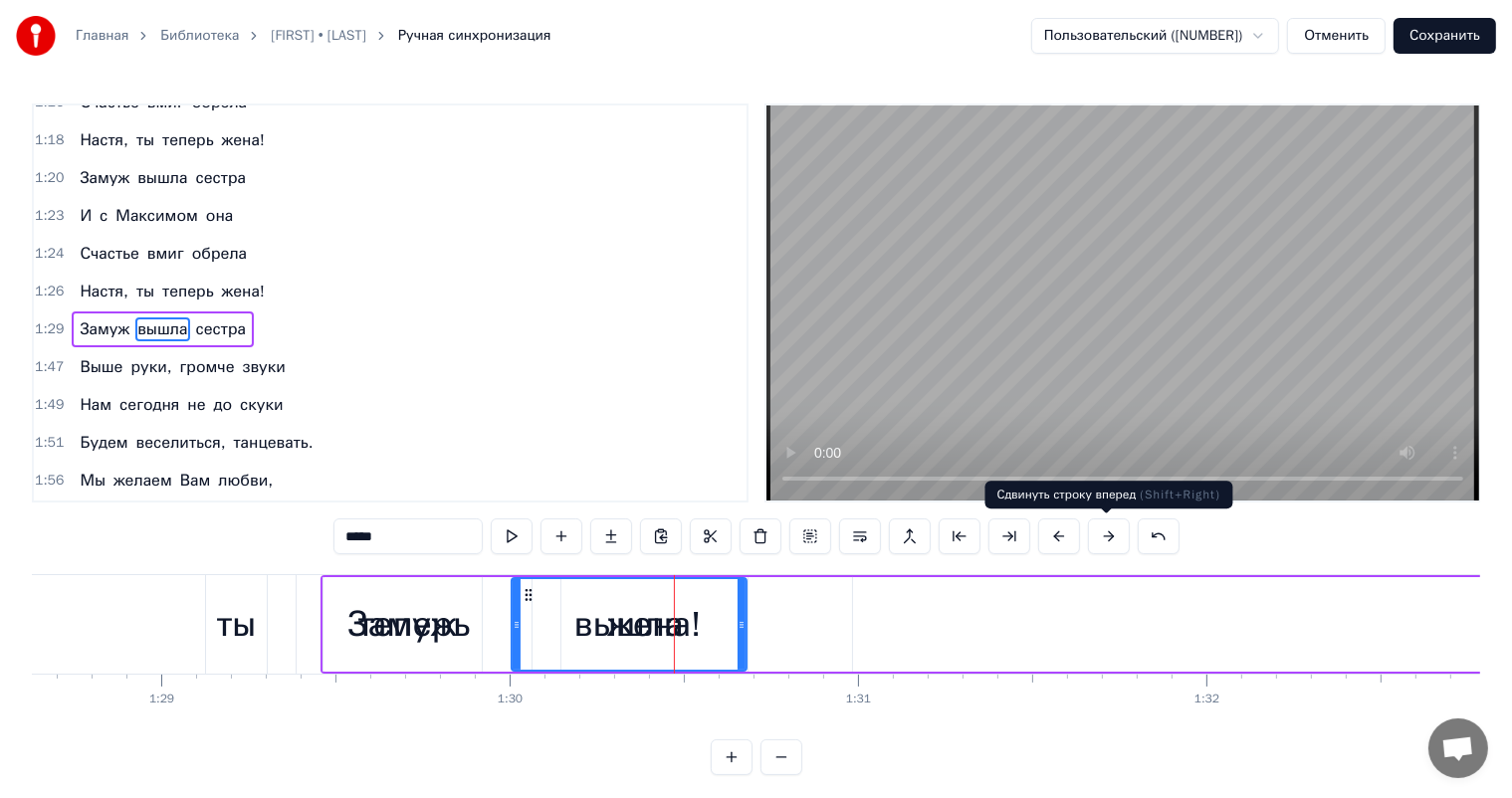 click at bounding box center [1109, 536] 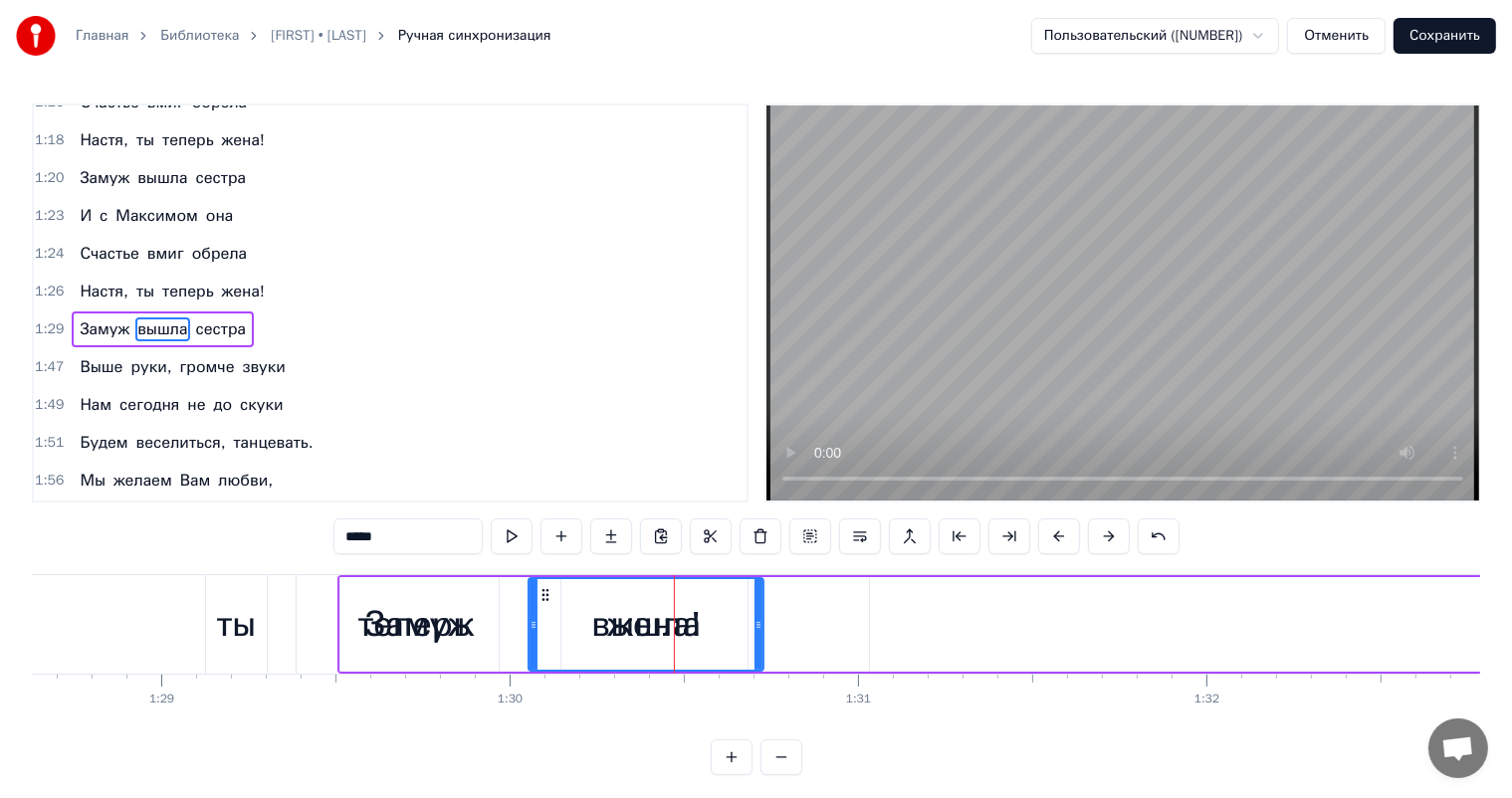 click at bounding box center [1109, 536] 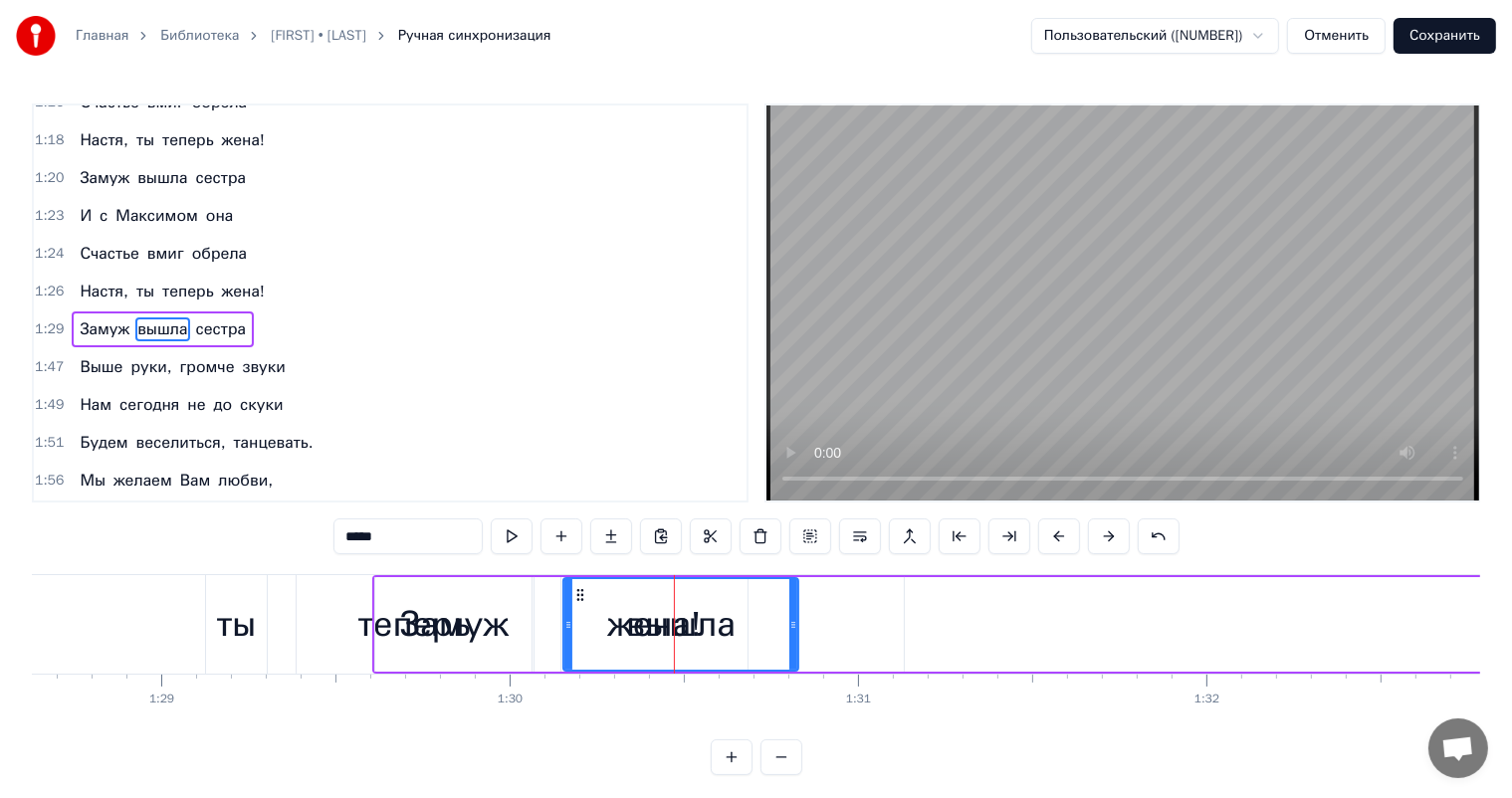 click at bounding box center (1109, 536) 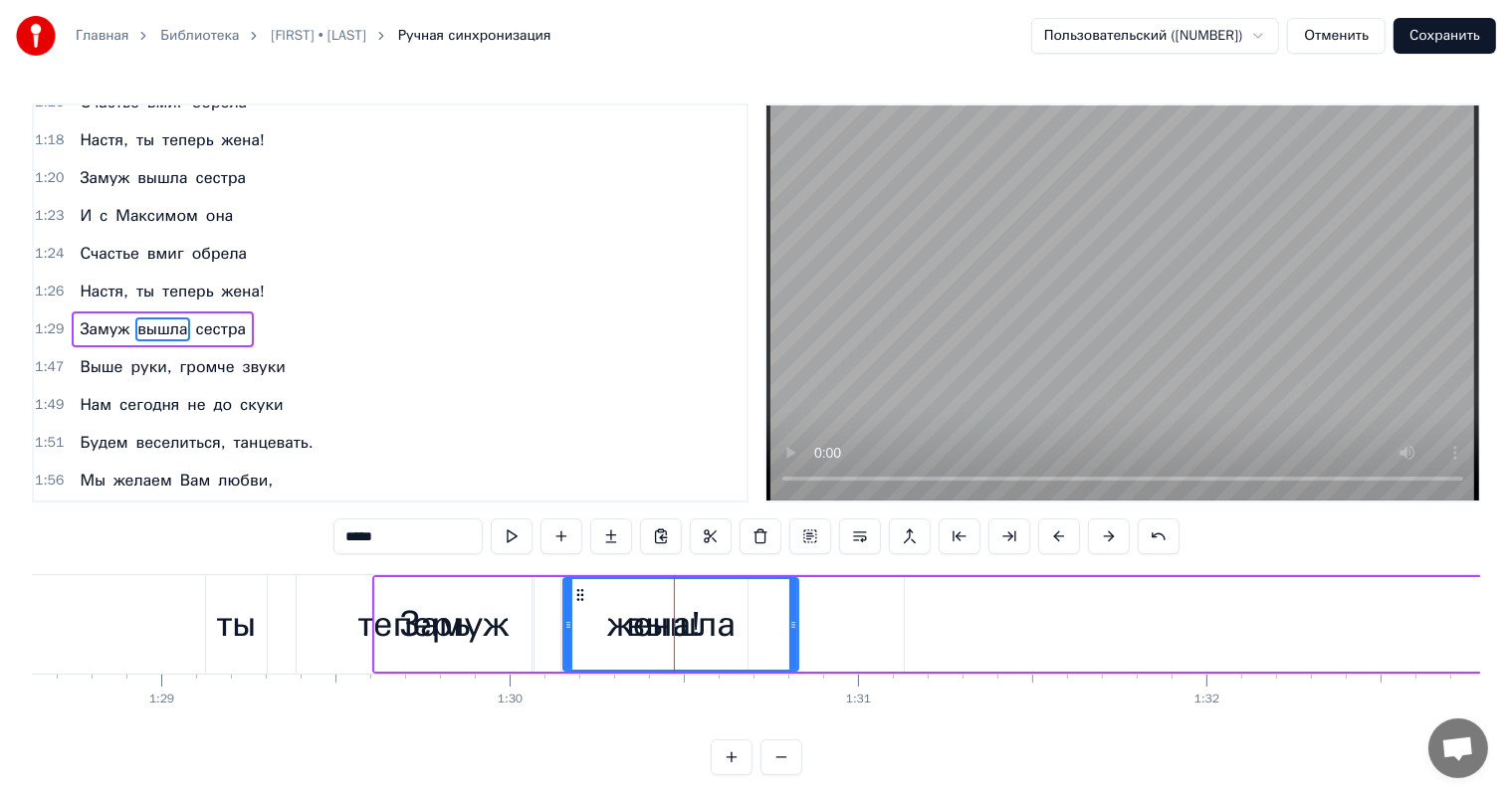 click at bounding box center (1109, 536) 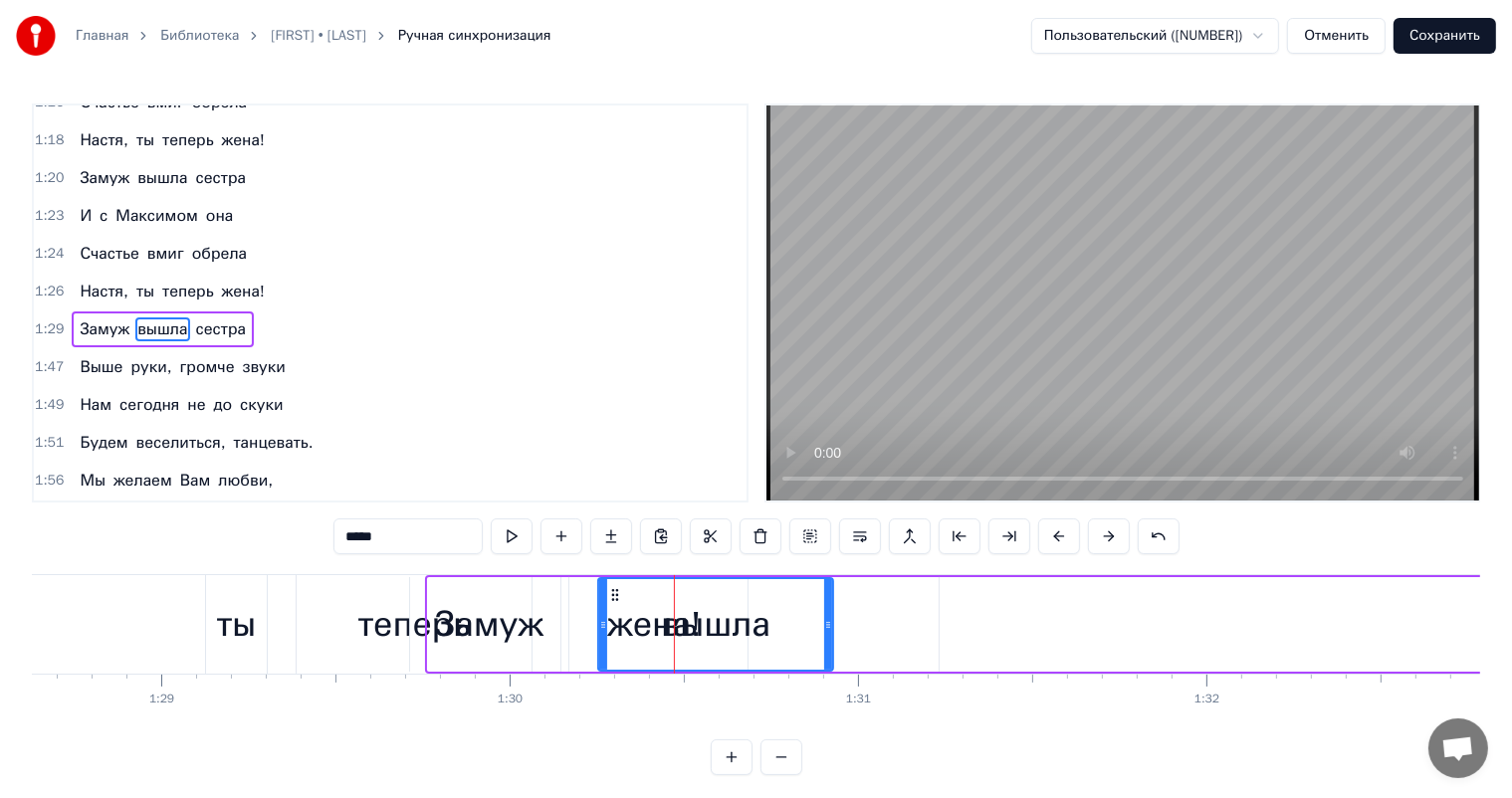 click at bounding box center (1109, 536) 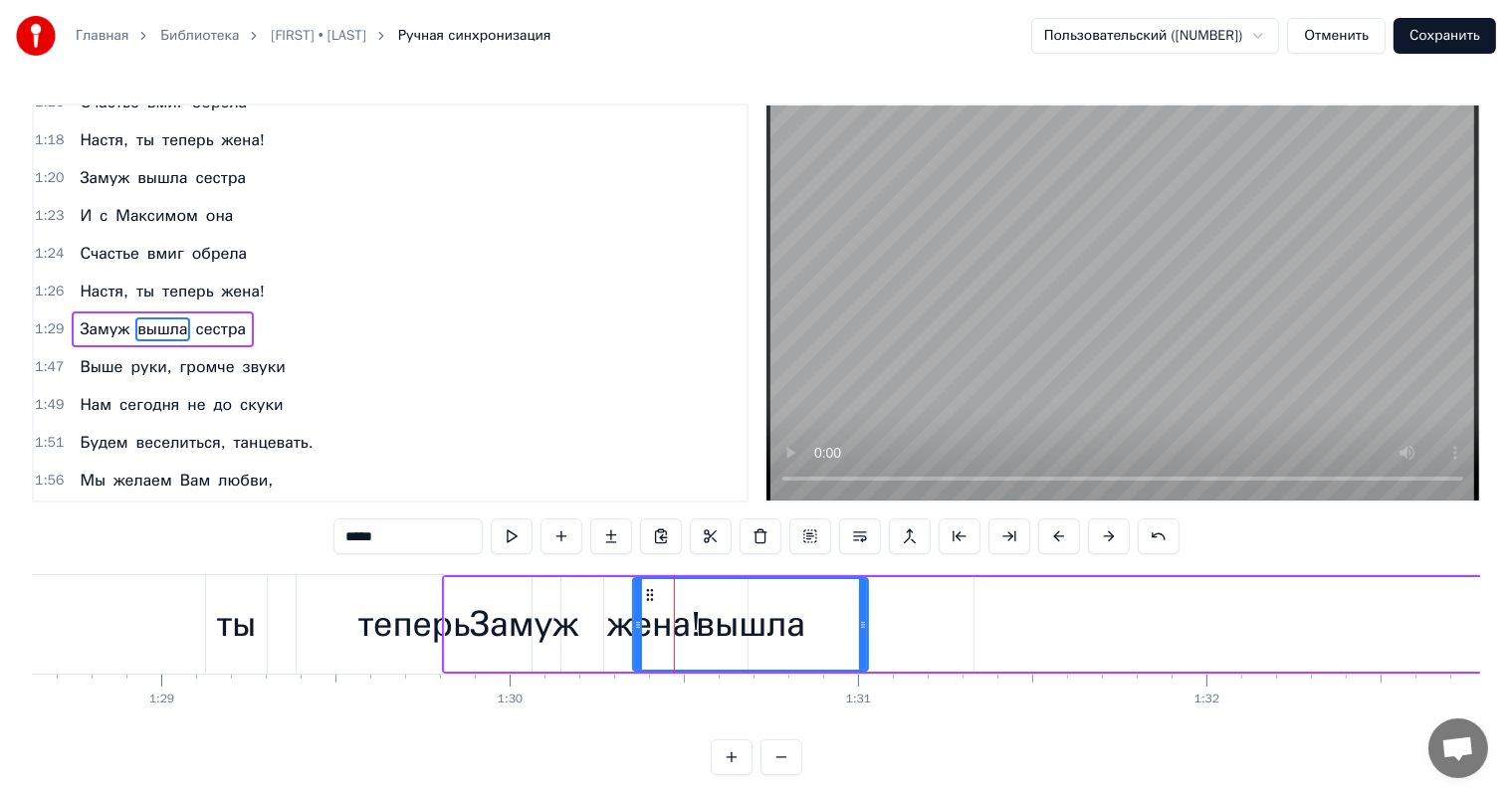 click at bounding box center (1109, 536) 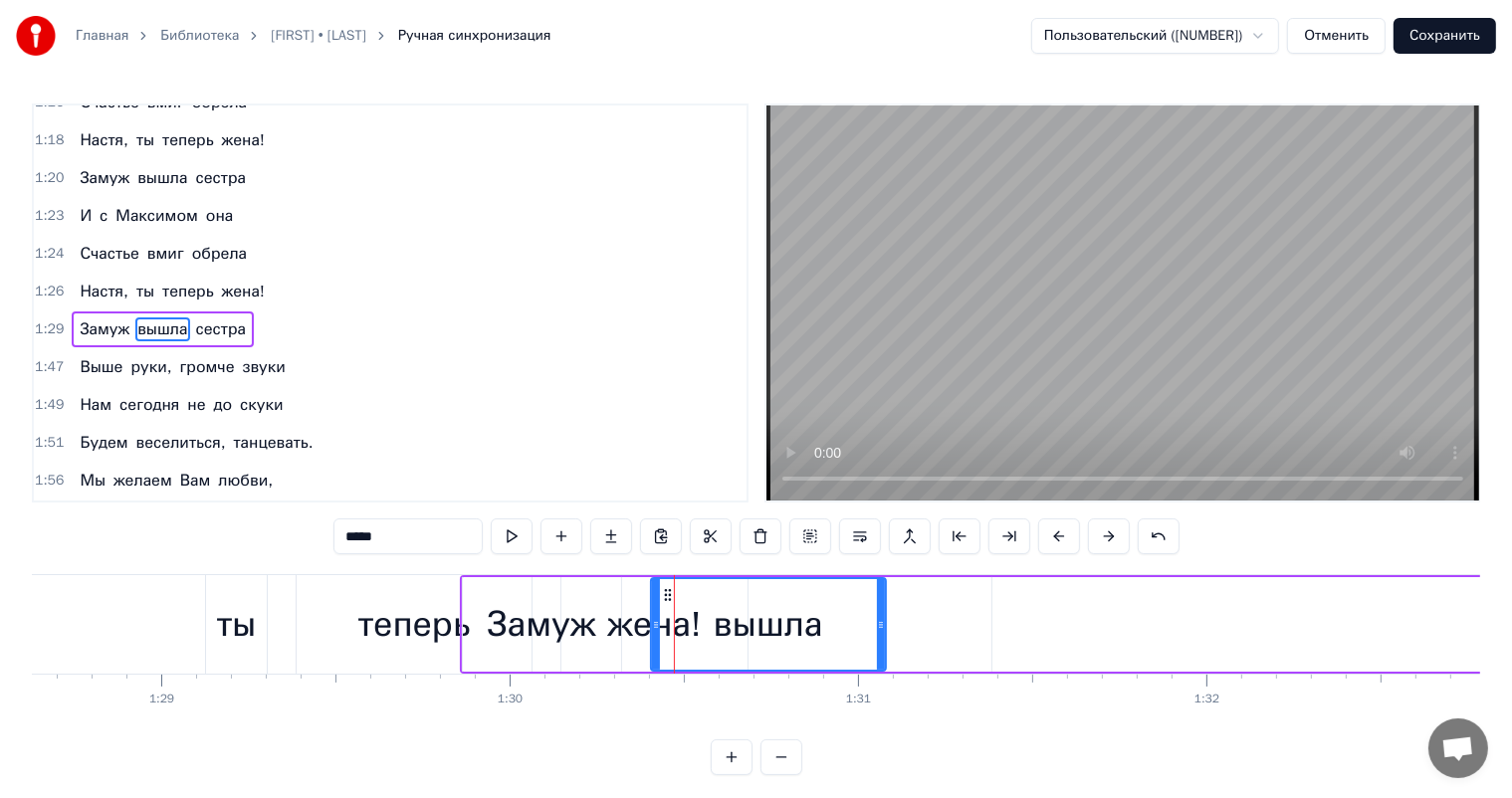 click at bounding box center [1109, 536] 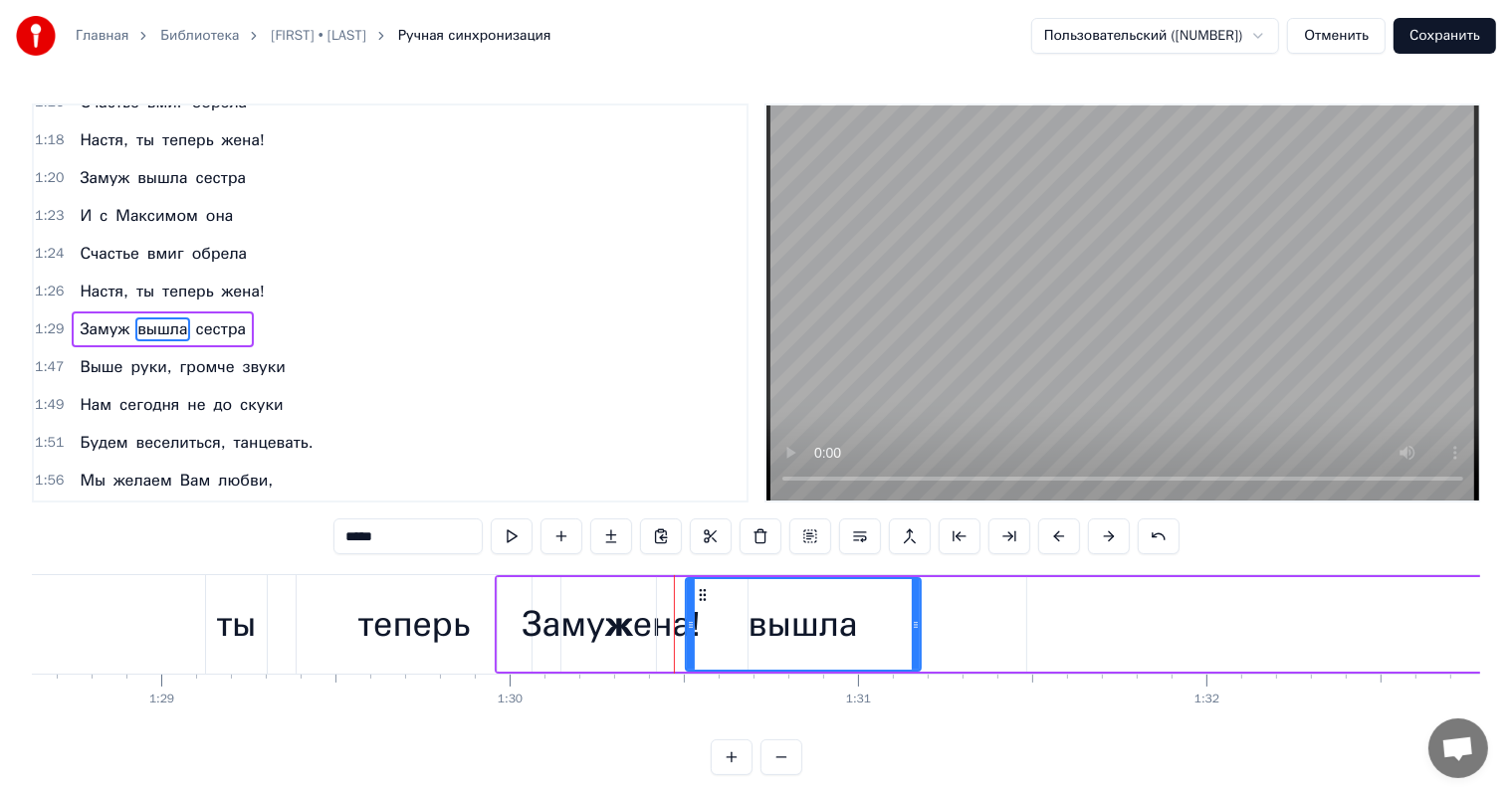 click at bounding box center [1109, 536] 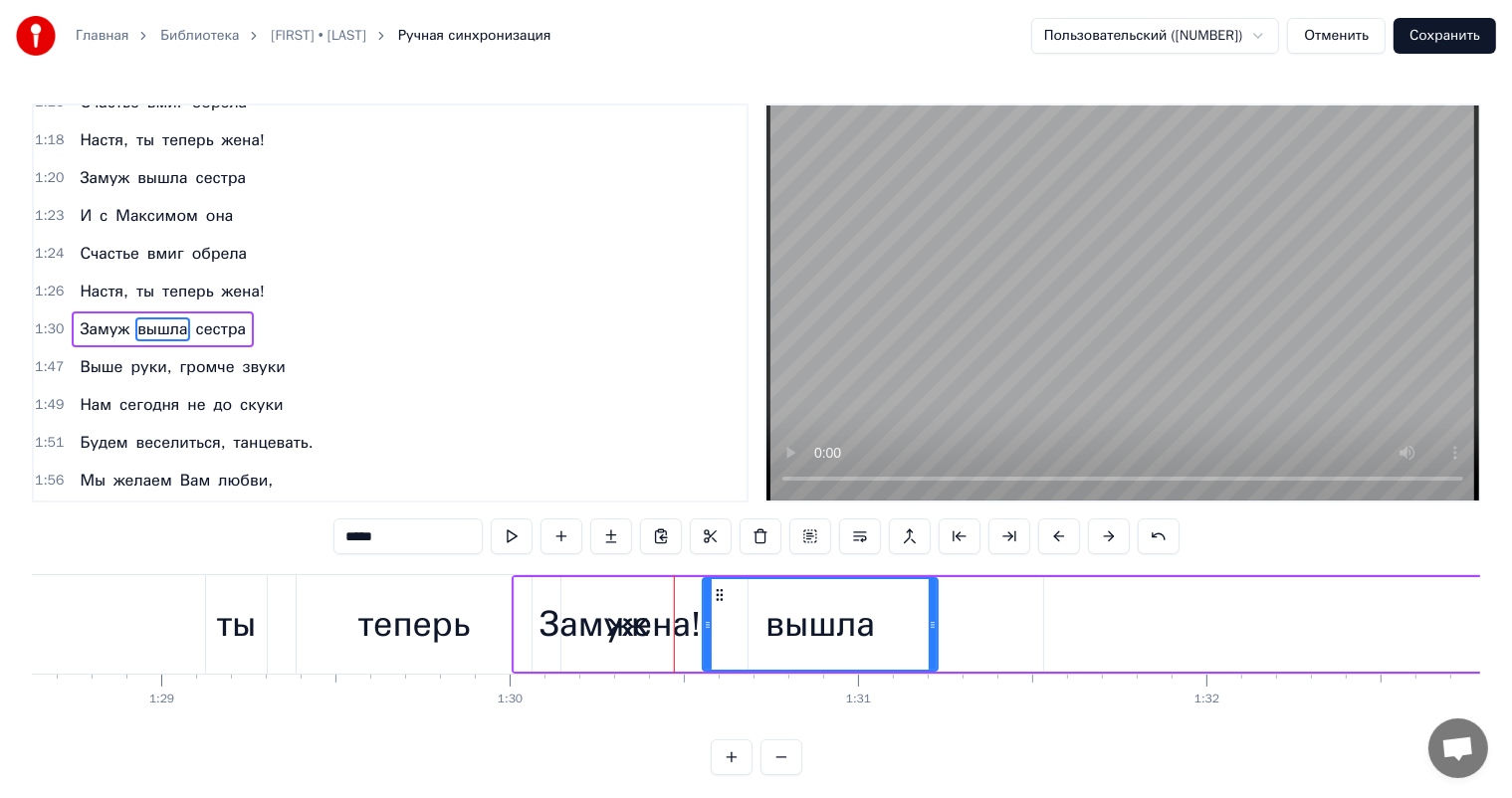 click at bounding box center (1109, 536) 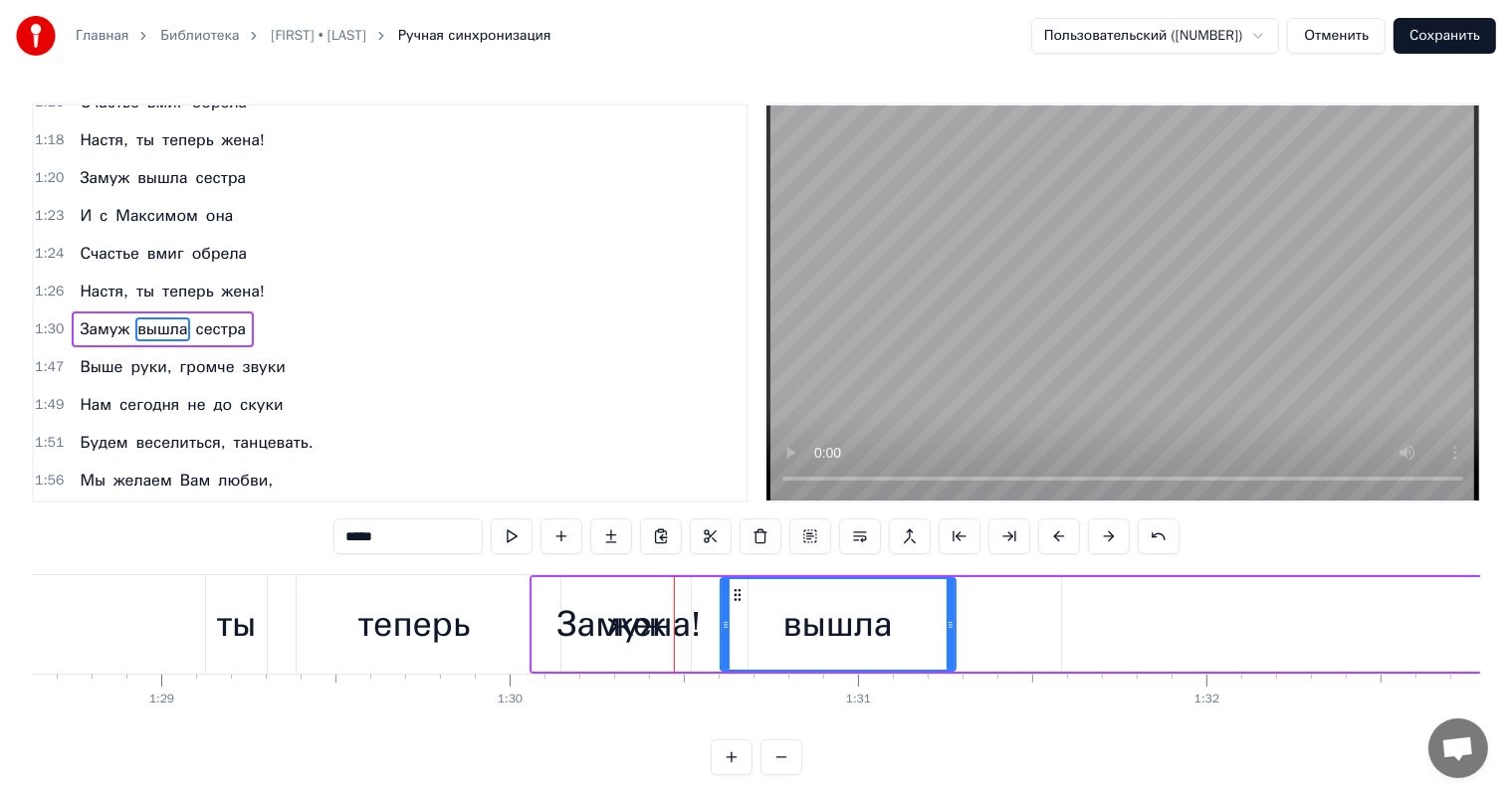 click at bounding box center [1109, 536] 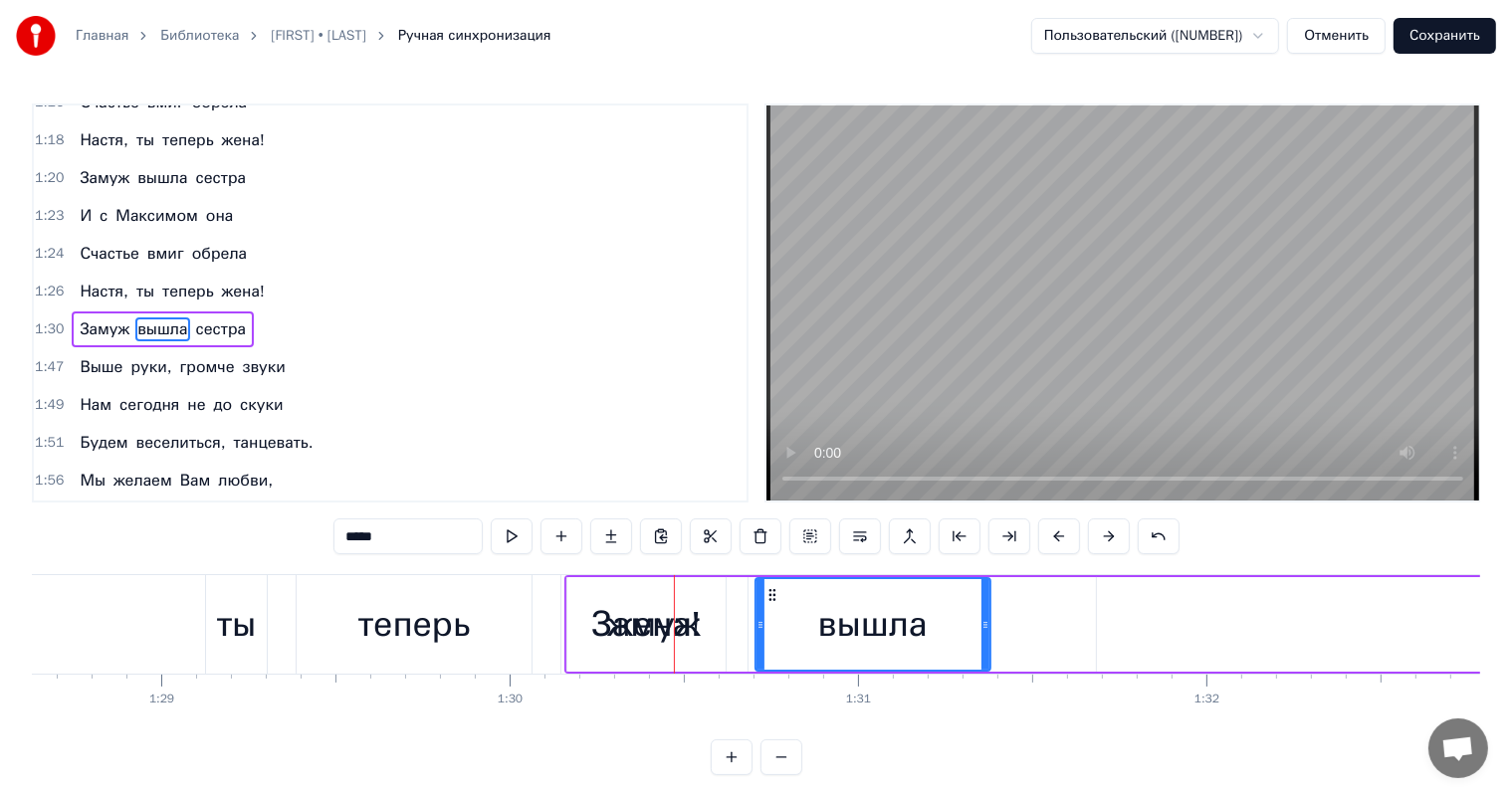 click at bounding box center [1109, 536] 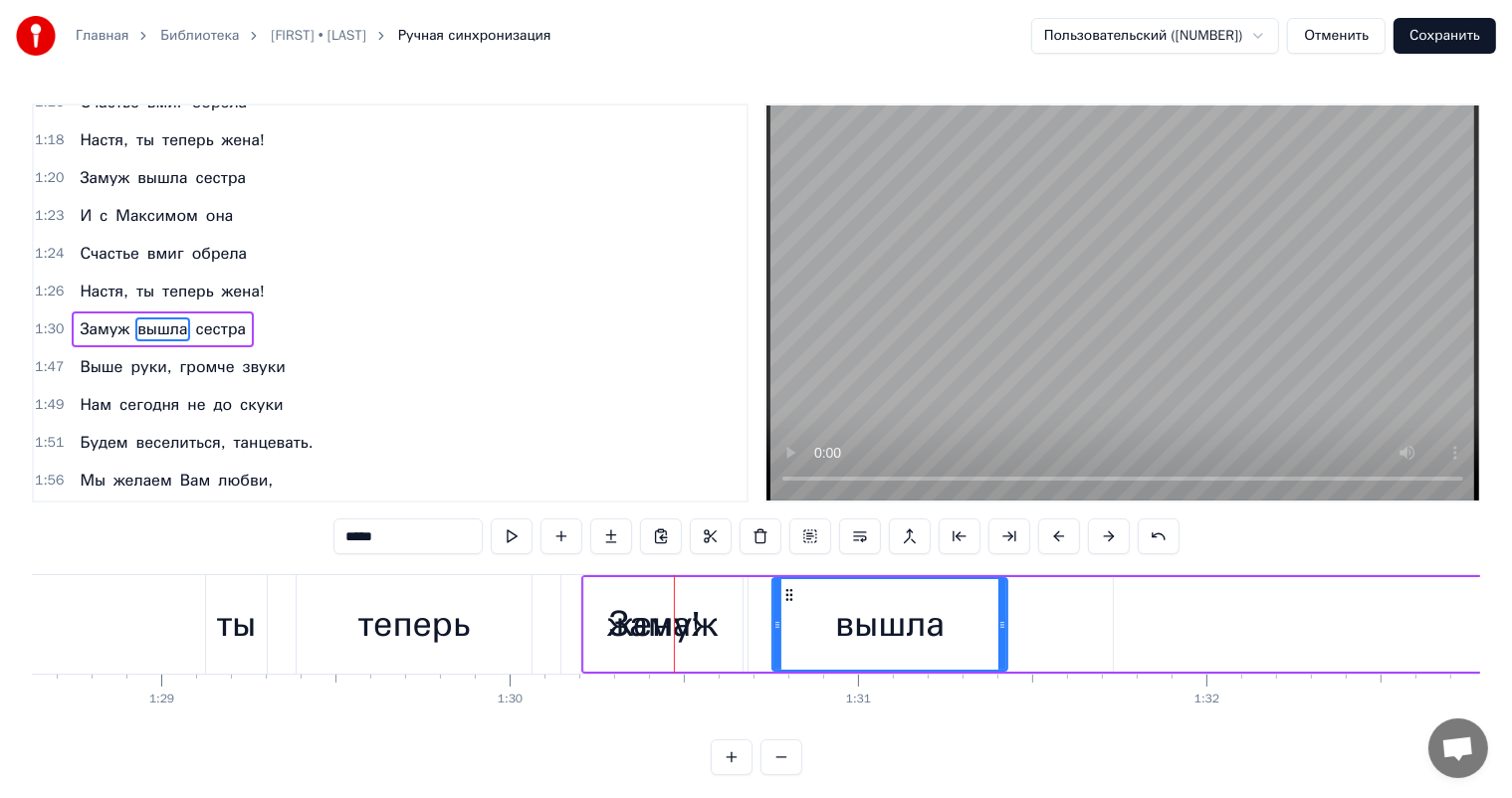 click at bounding box center (1109, 536) 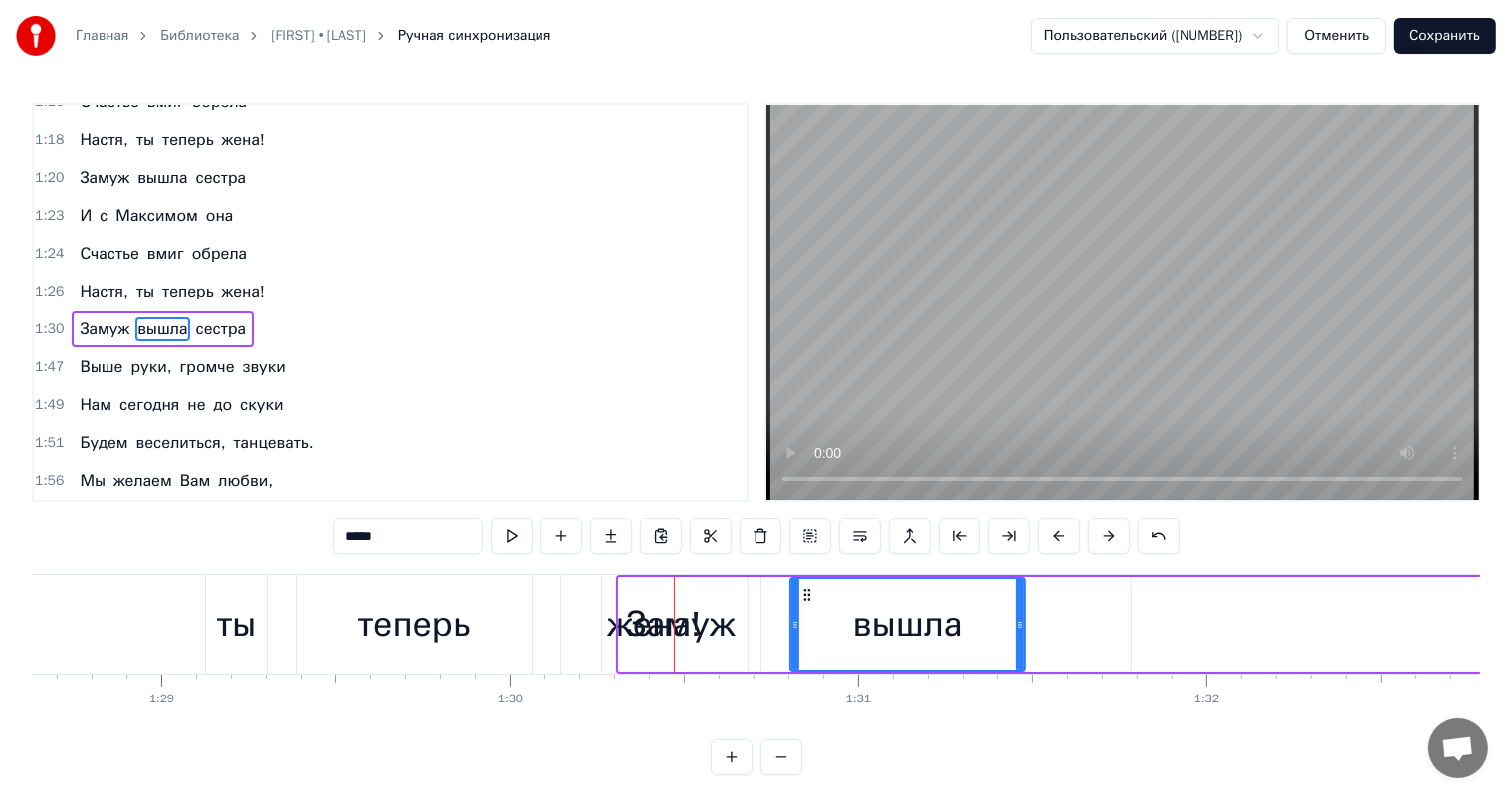 click at bounding box center [1109, 536] 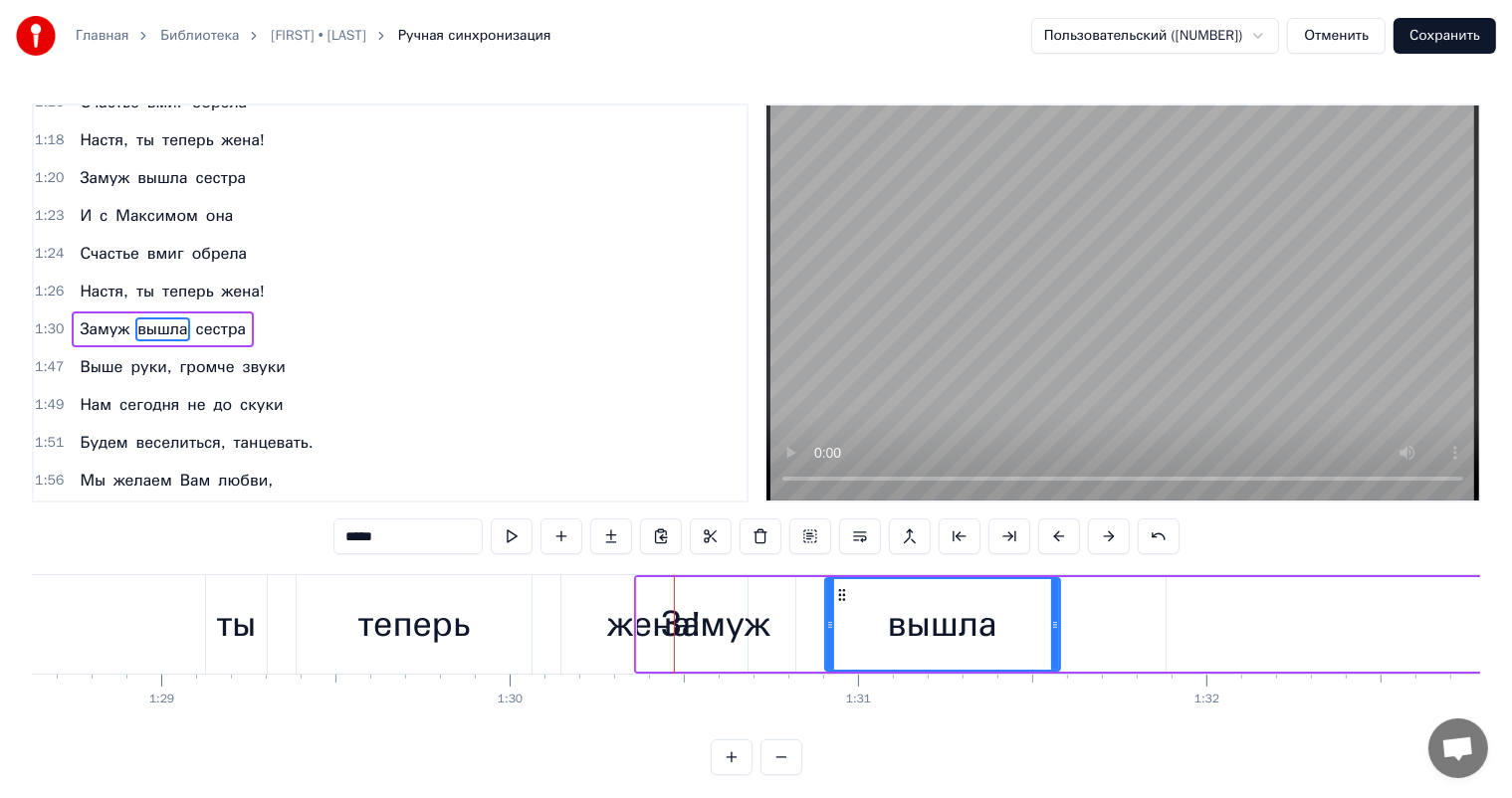 click at bounding box center [1109, 536] 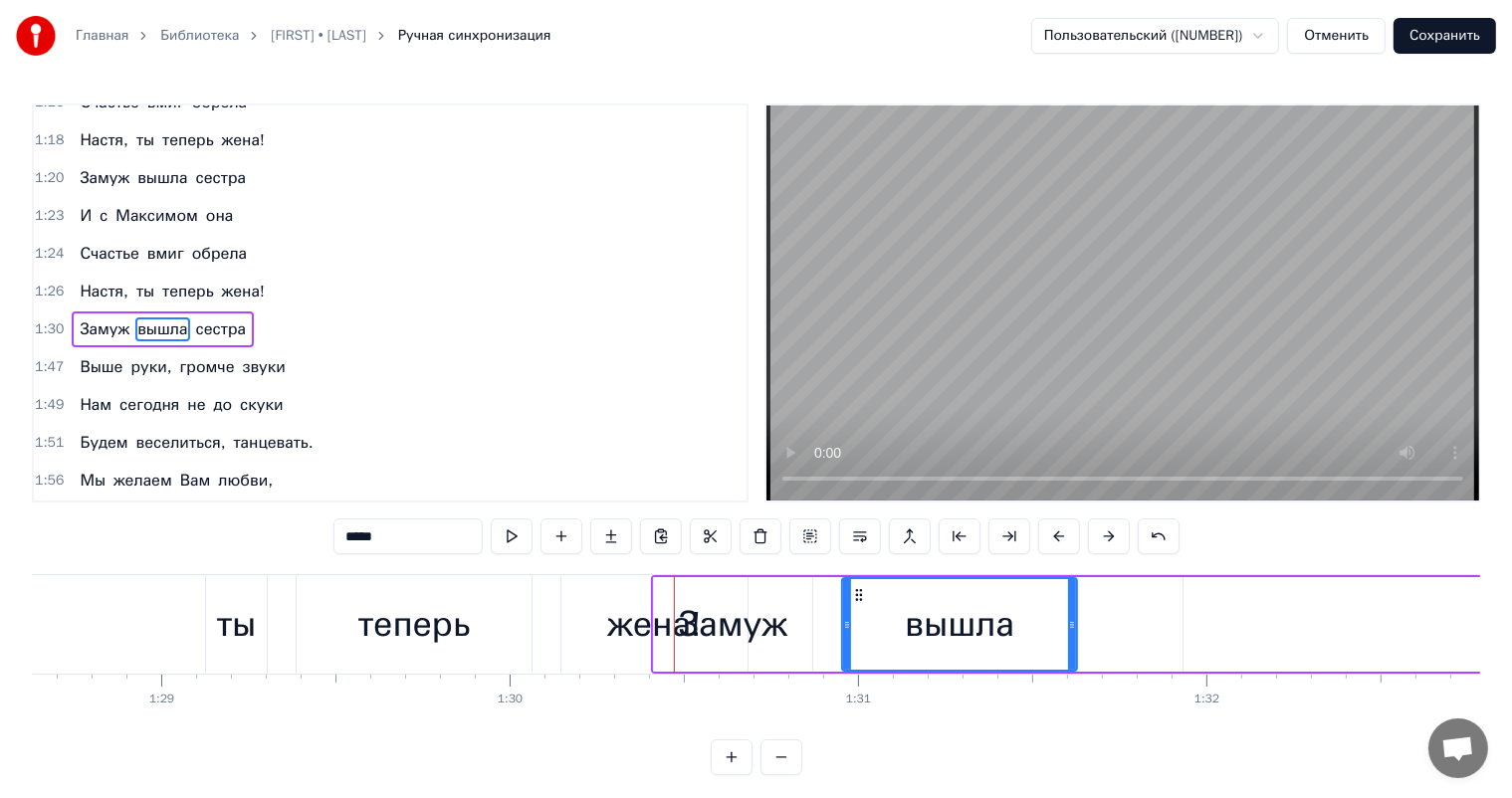 click at bounding box center [1109, 536] 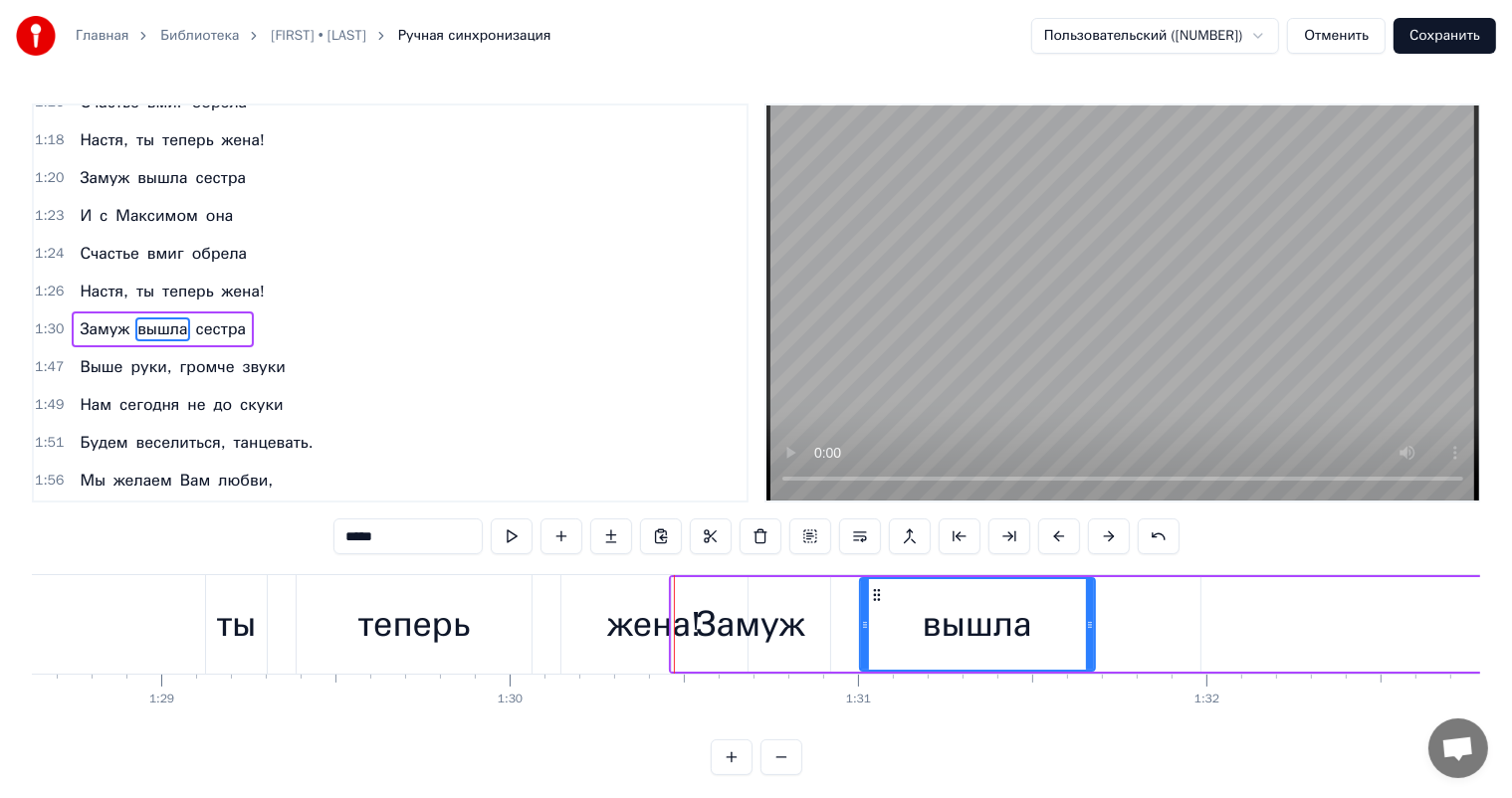 click at bounding box center (1109, 536) 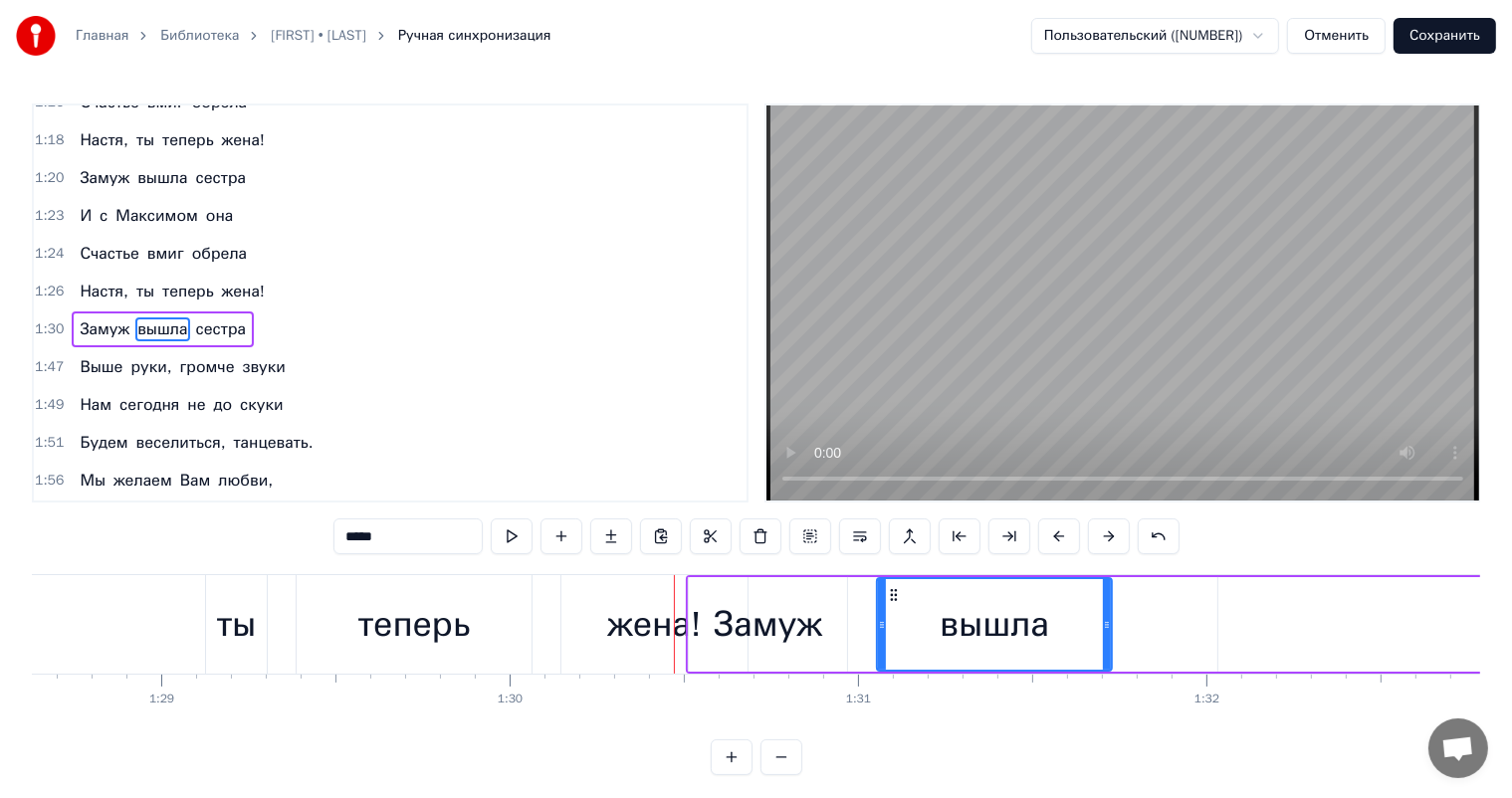 click at bounding box center (1109, 536) 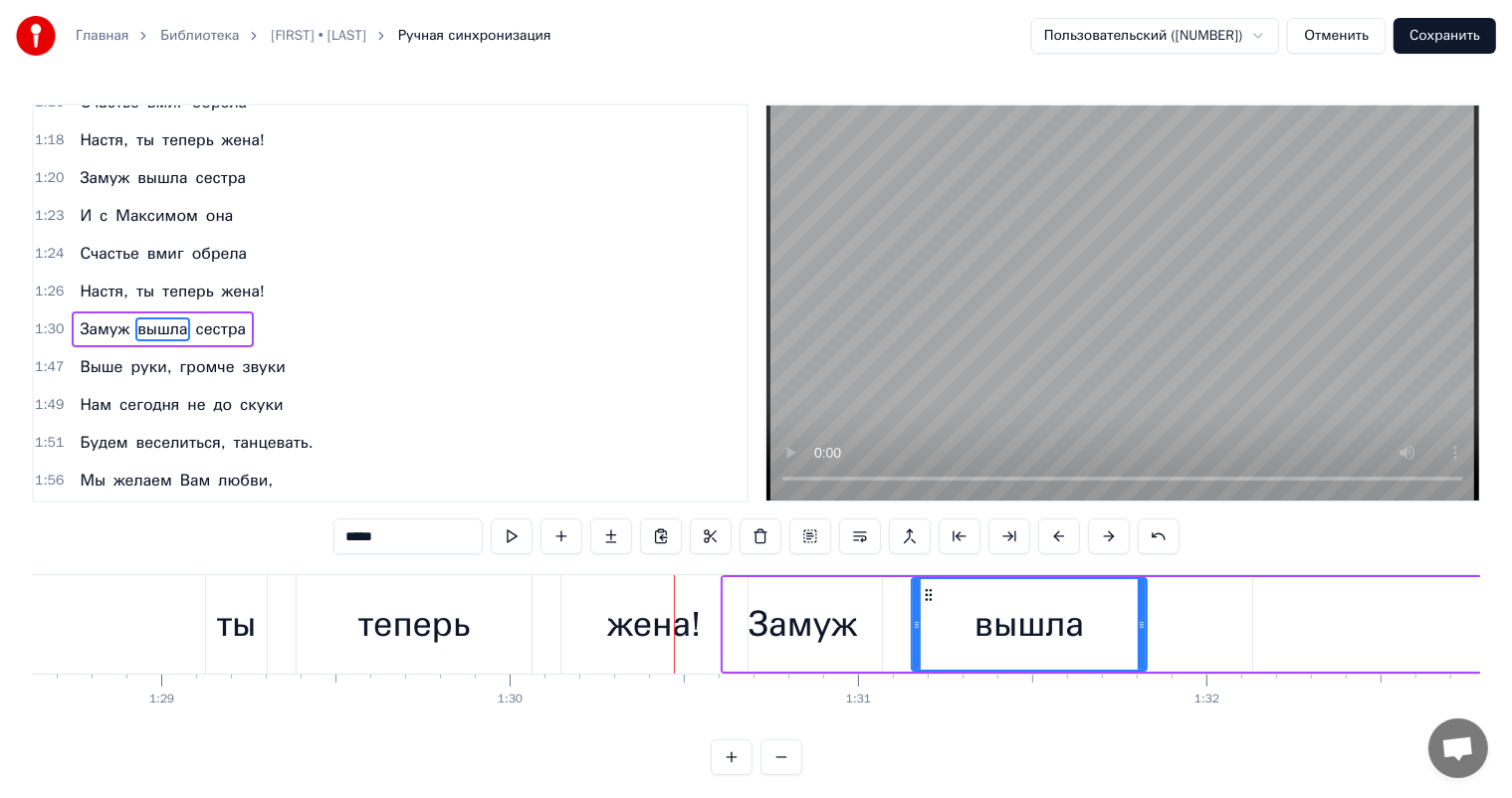 click at bounding box center [1109, 536] 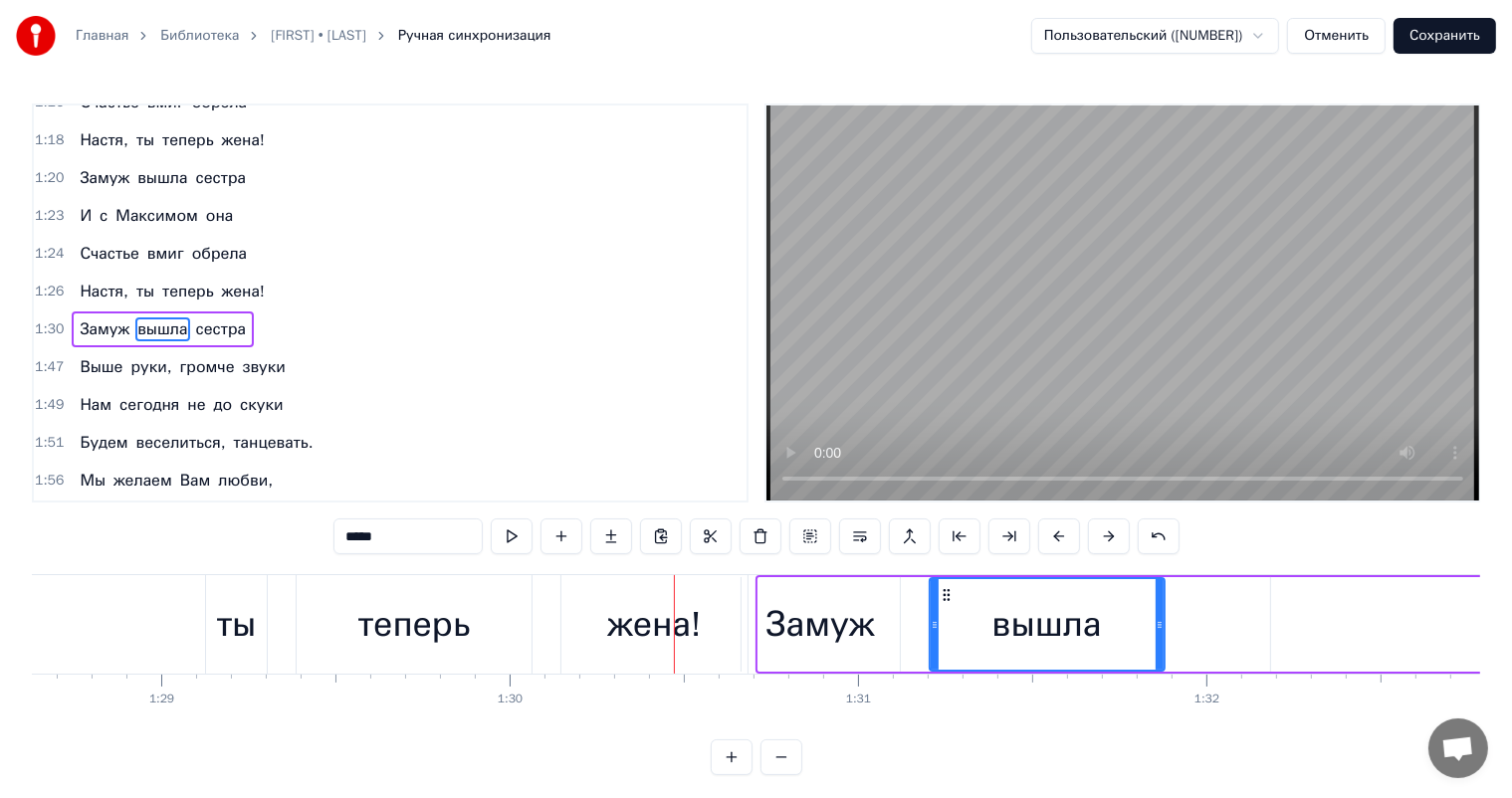 click at bounding box center (1109, 536) 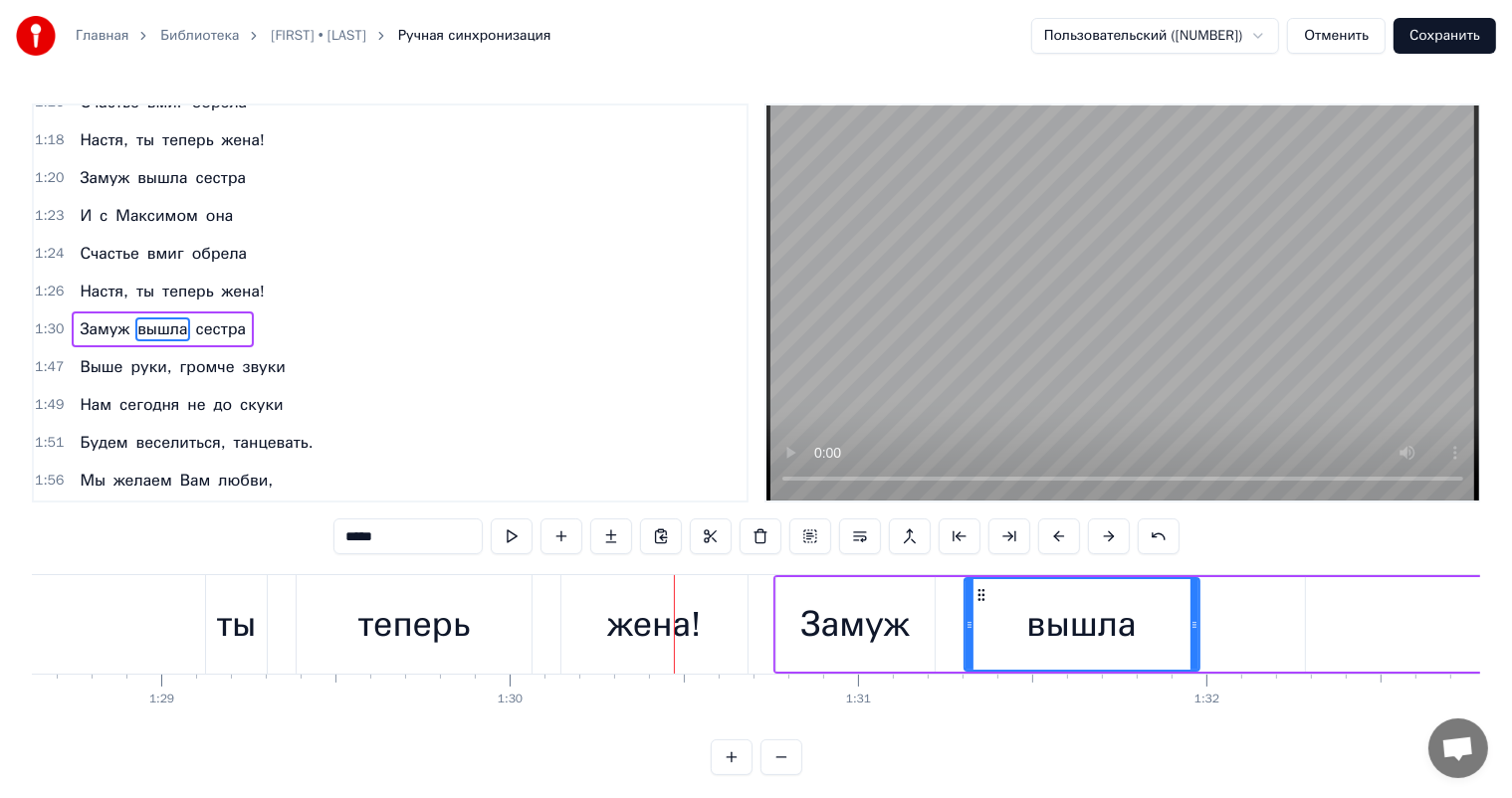 click at bounding box center [1109, 536] 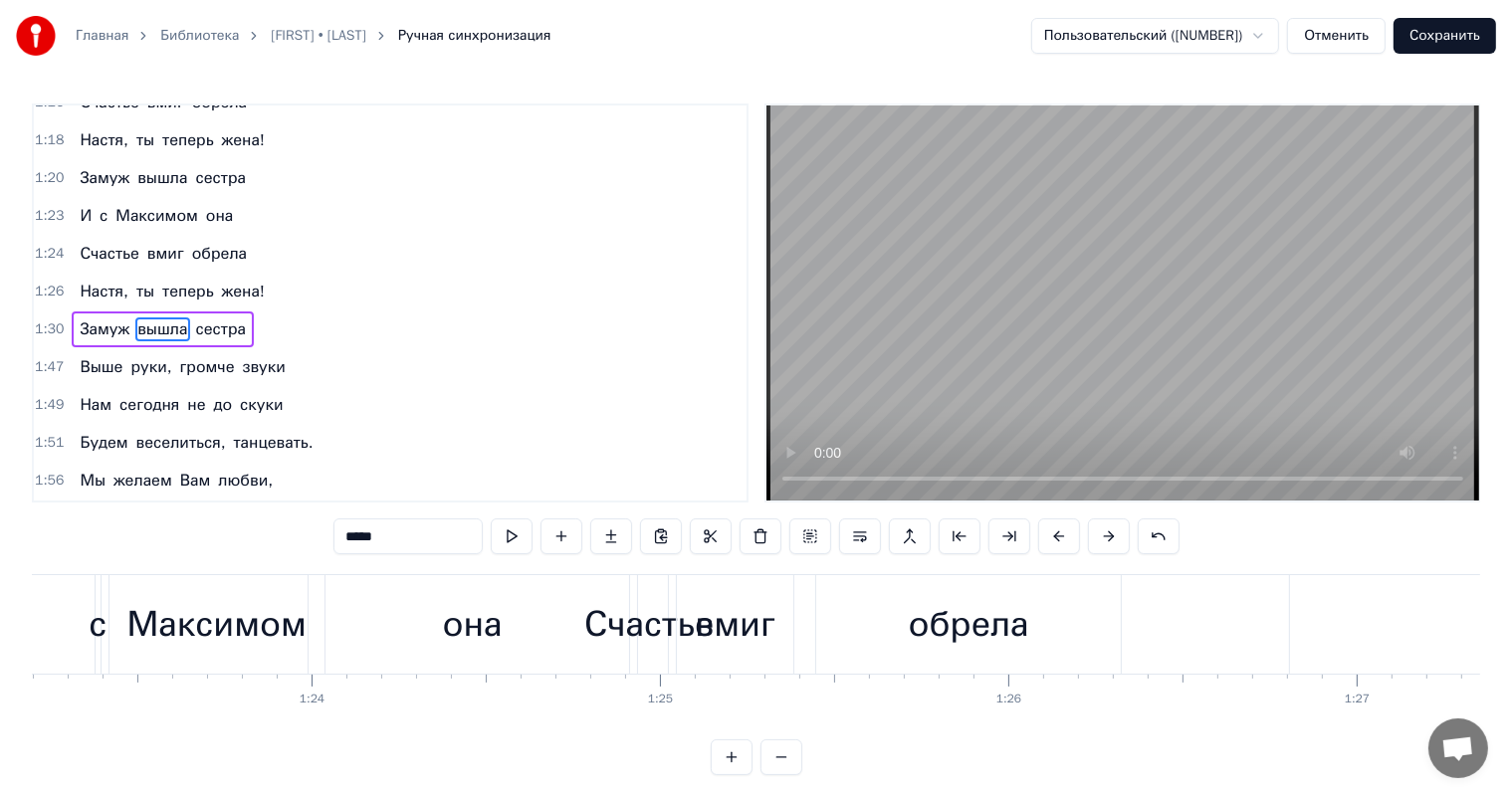 scroll, scrollTop: 0, scrollLeft: 29028, axis: horizontal 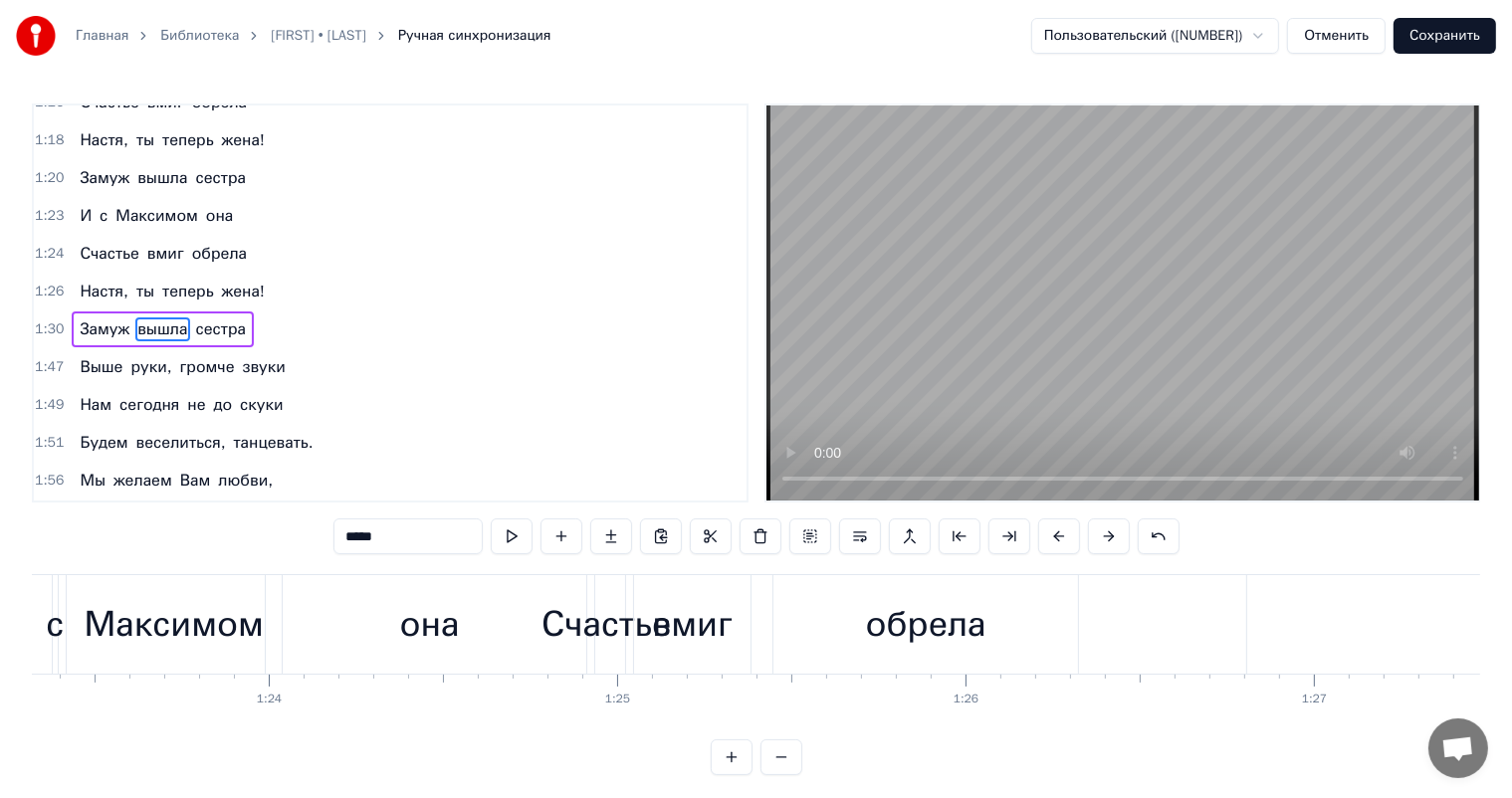 click on "вмиг" at bounding box center (692, 624) 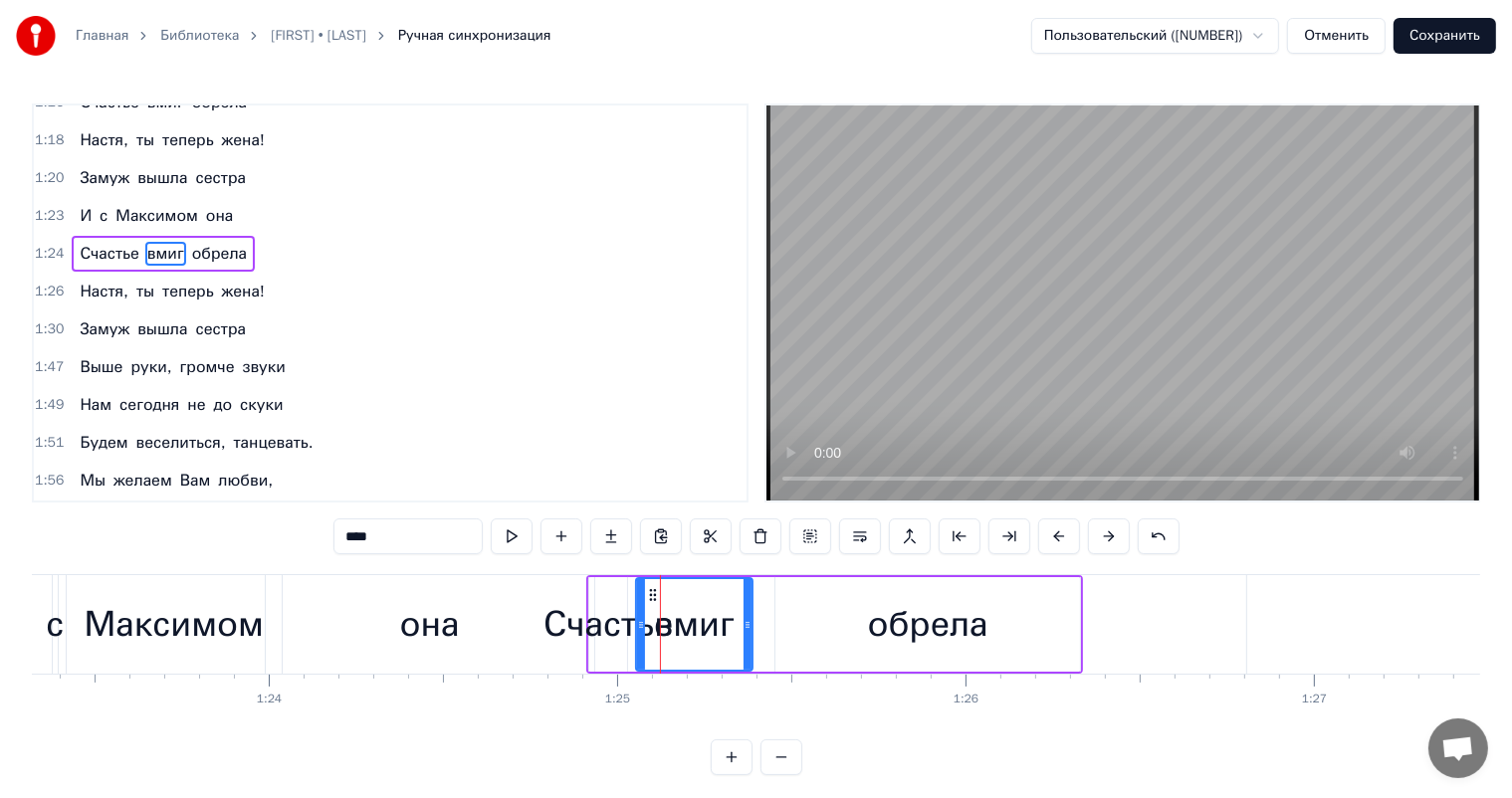 scroll, scrollTop: 515, scrollLeft: 0, axis: vertical 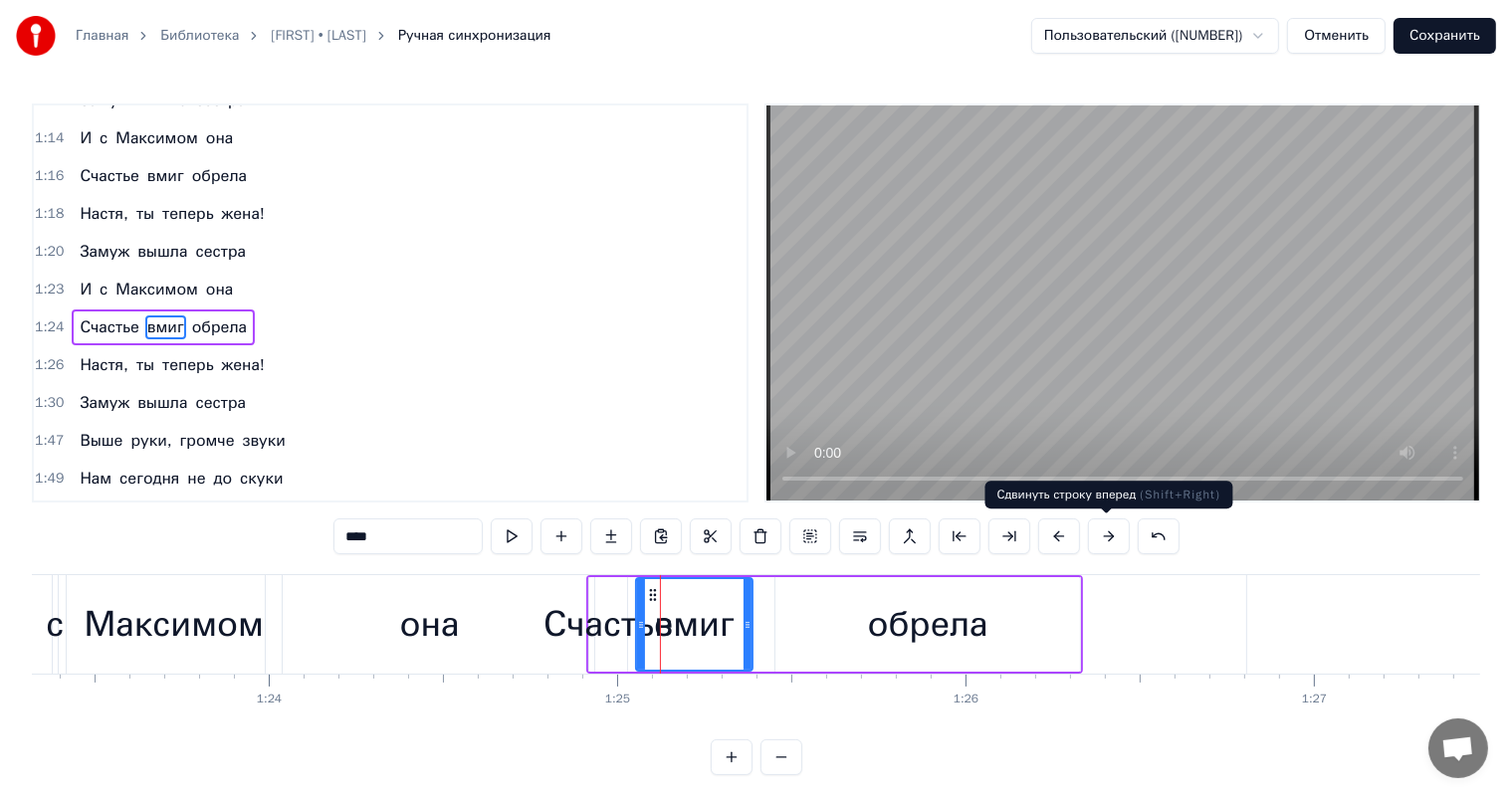 click at bounding box center [1109, 536] 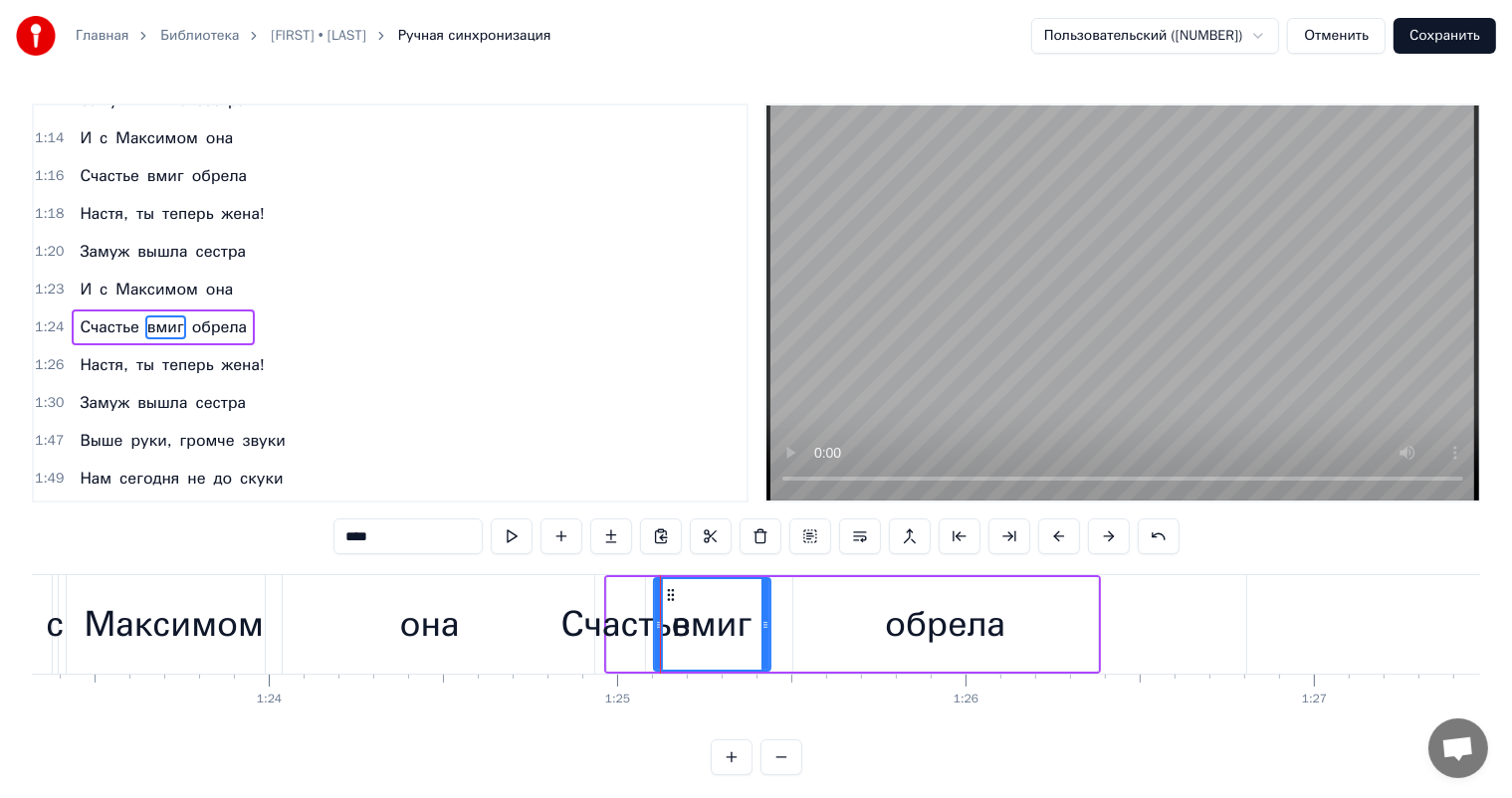click at bounding box center (1109, 536) 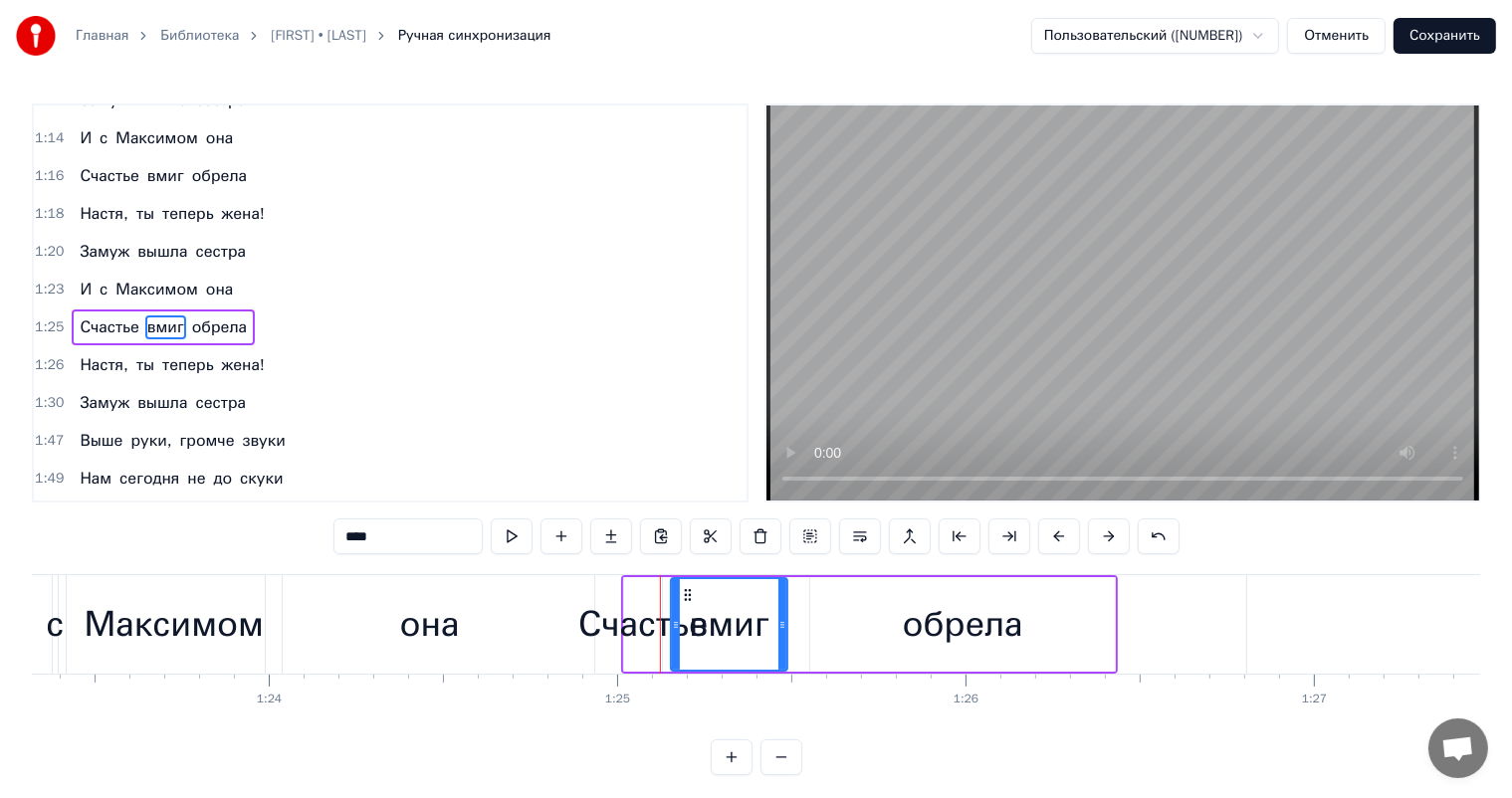 click at bounding box center (1109, 536) 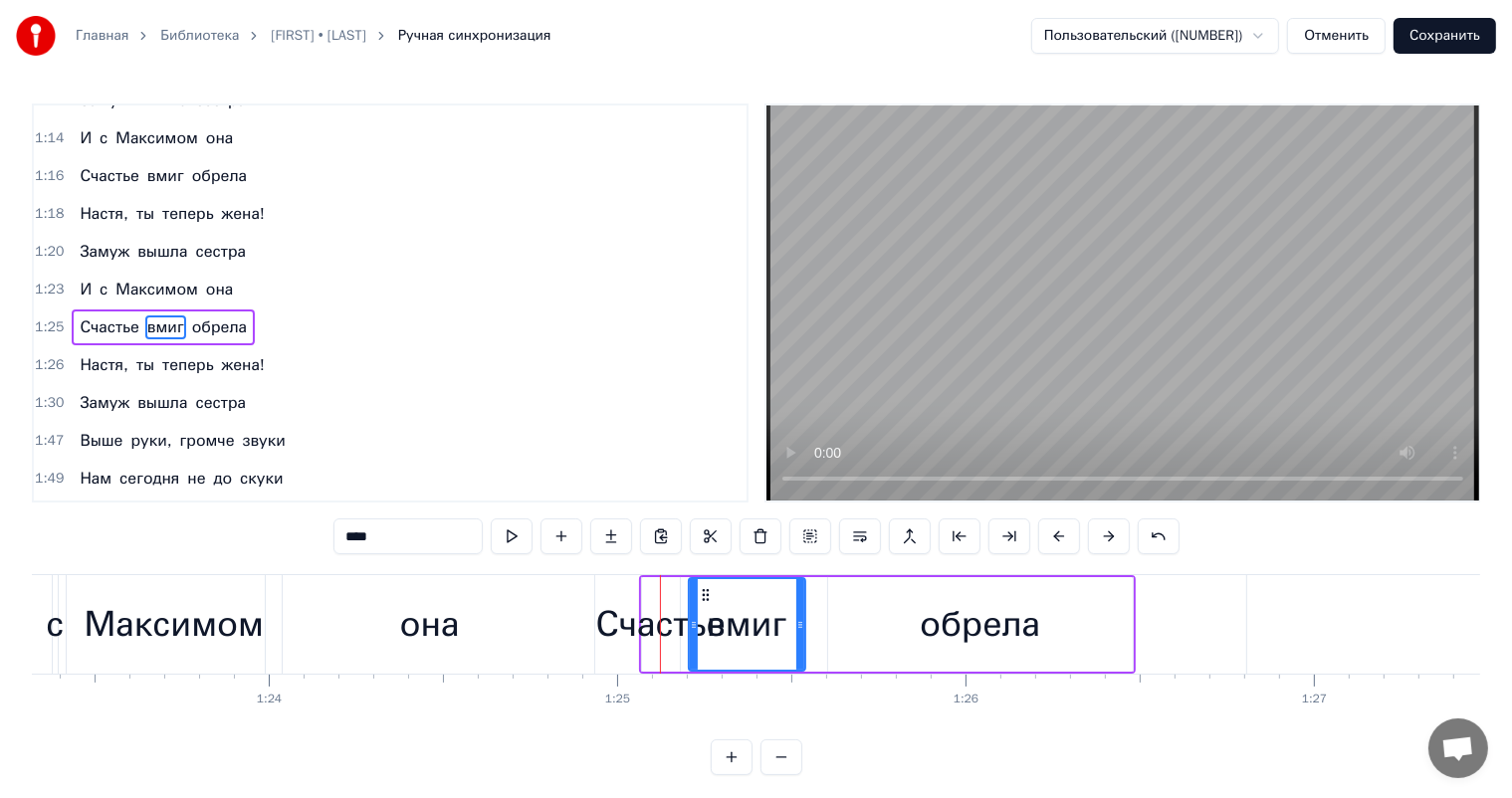 click at bounding box center (1109, 536) 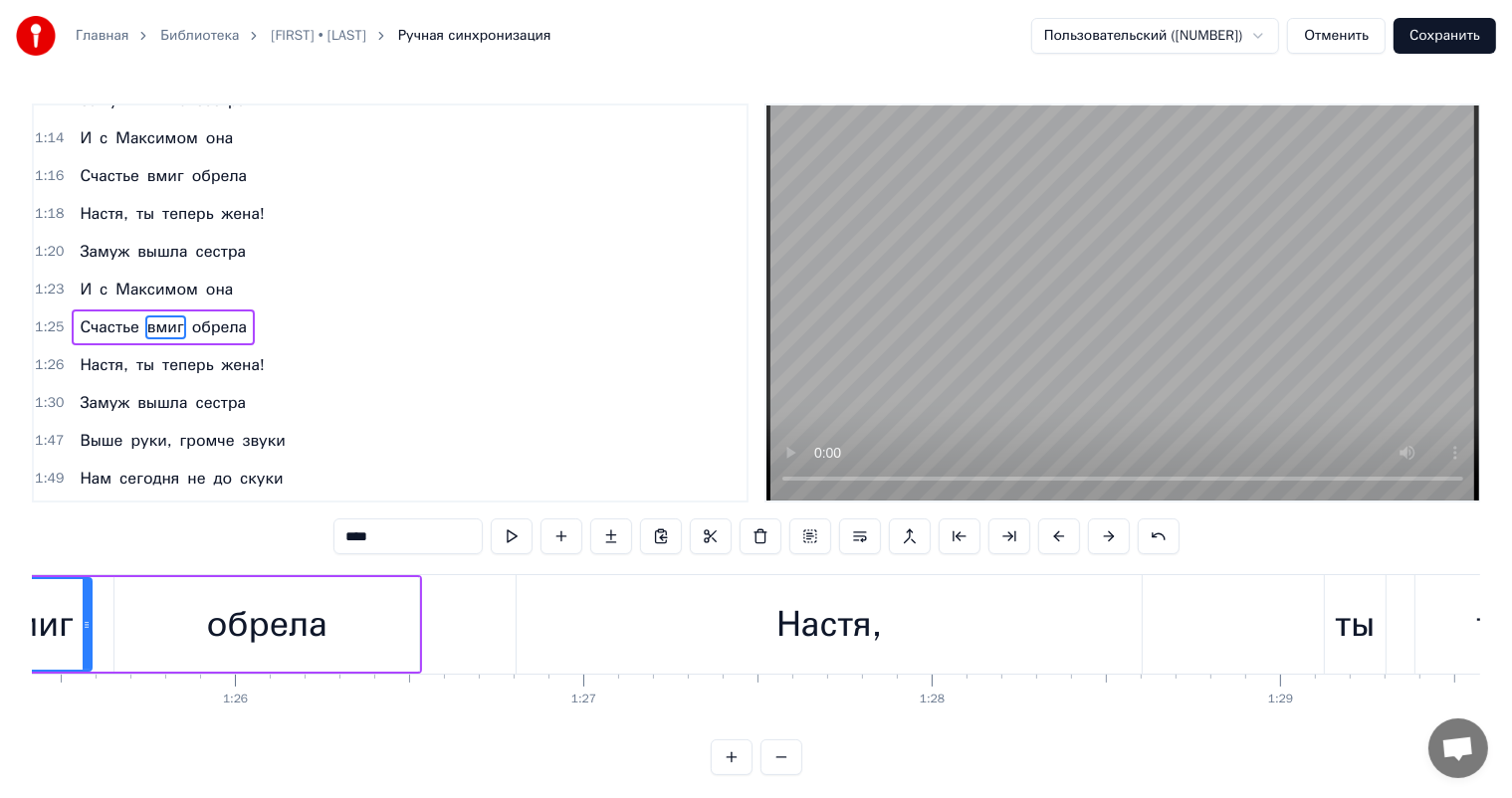 scroll, scrollTop: 0, scrollLeft: 29758, axis: horizontal 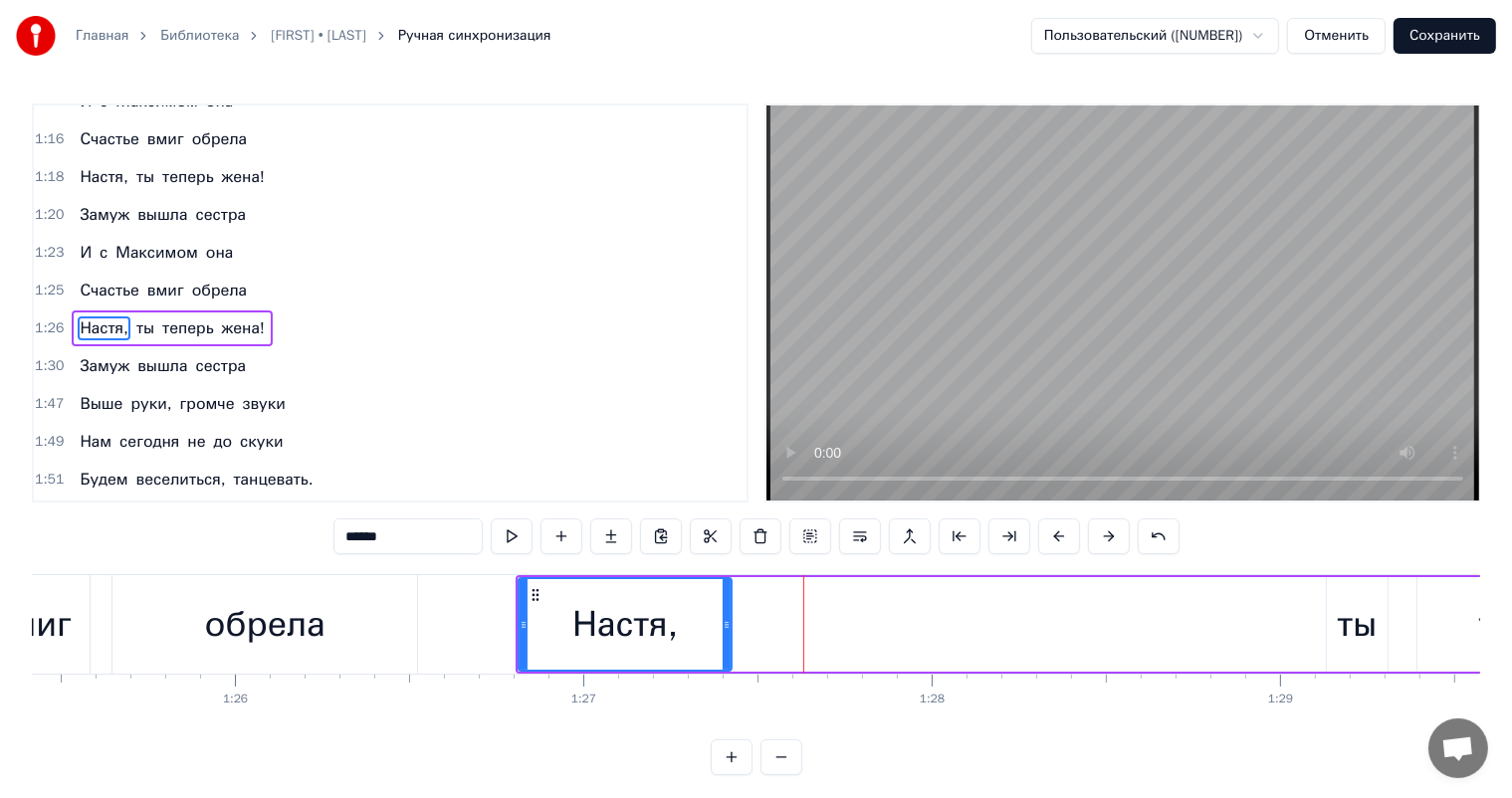 drag, startPoint x: 1137, startPoint y: 625, endPoint x: 725, endPoint y: 615, distance: 412.12134 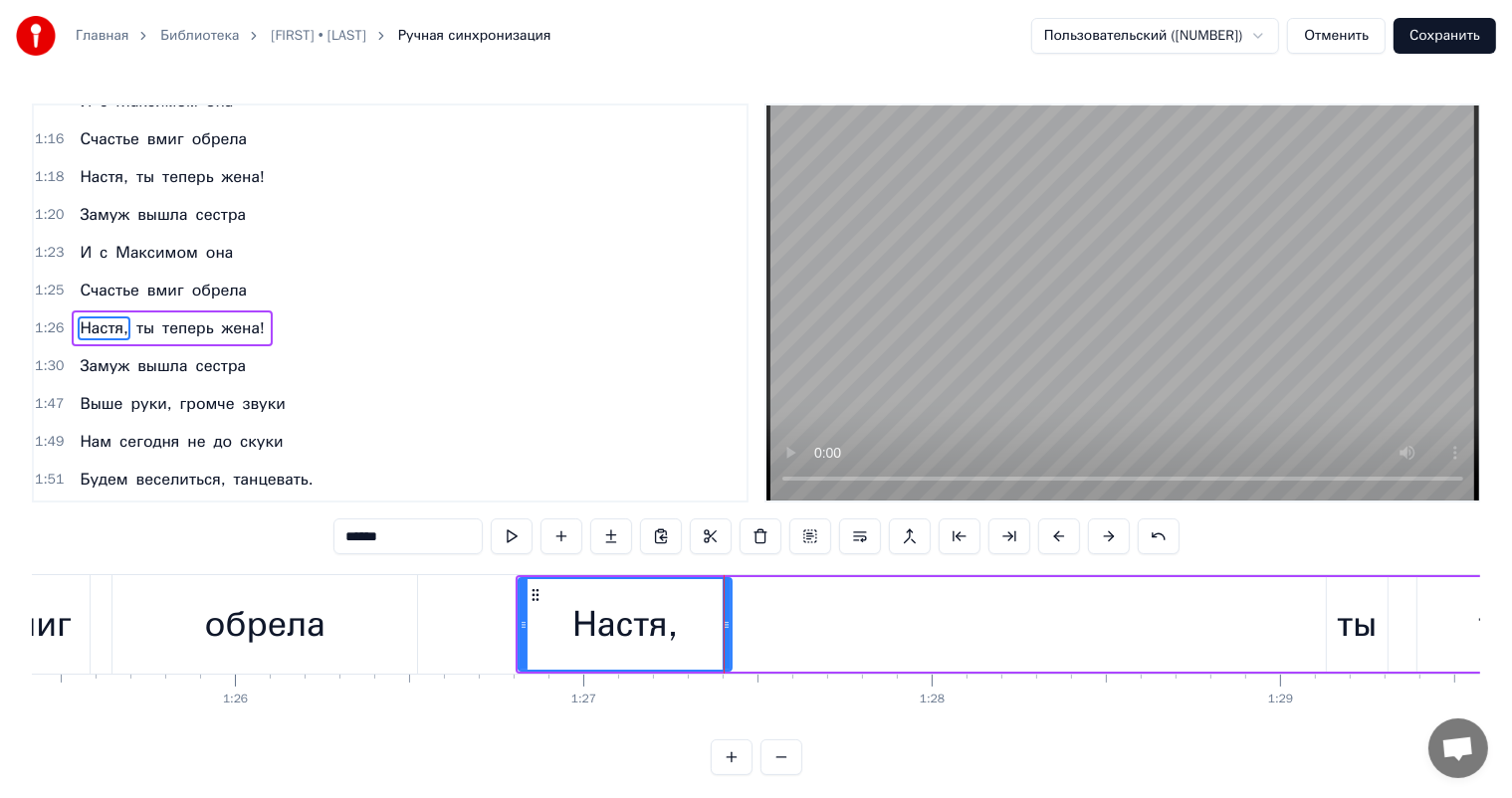 click on "ты" at bounding box center [1358, 624] 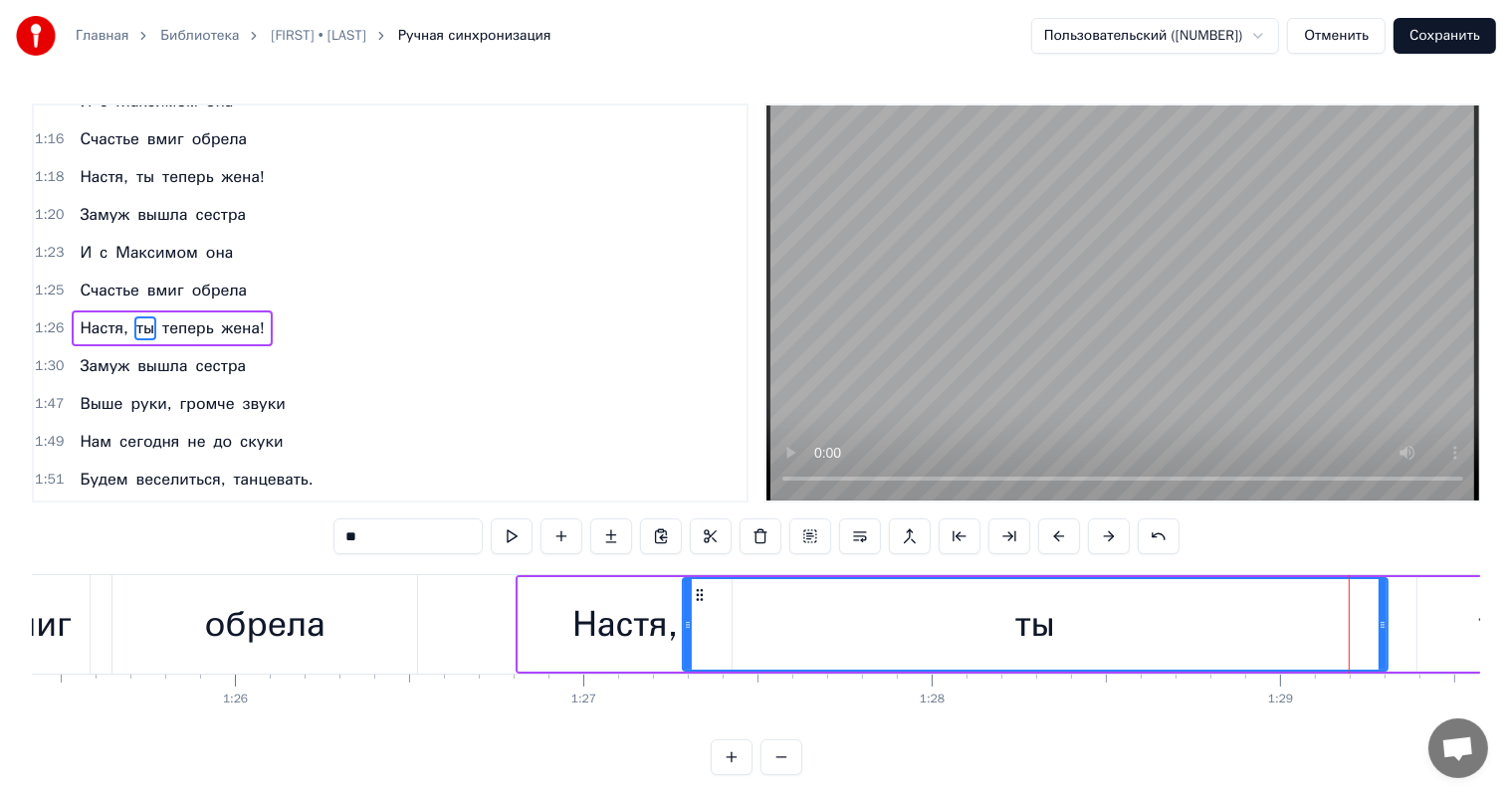 drag, startPoint x: 1330, startPoint y: 621, endPoint x: 686, endPoint y: 628, distance: 644.03804 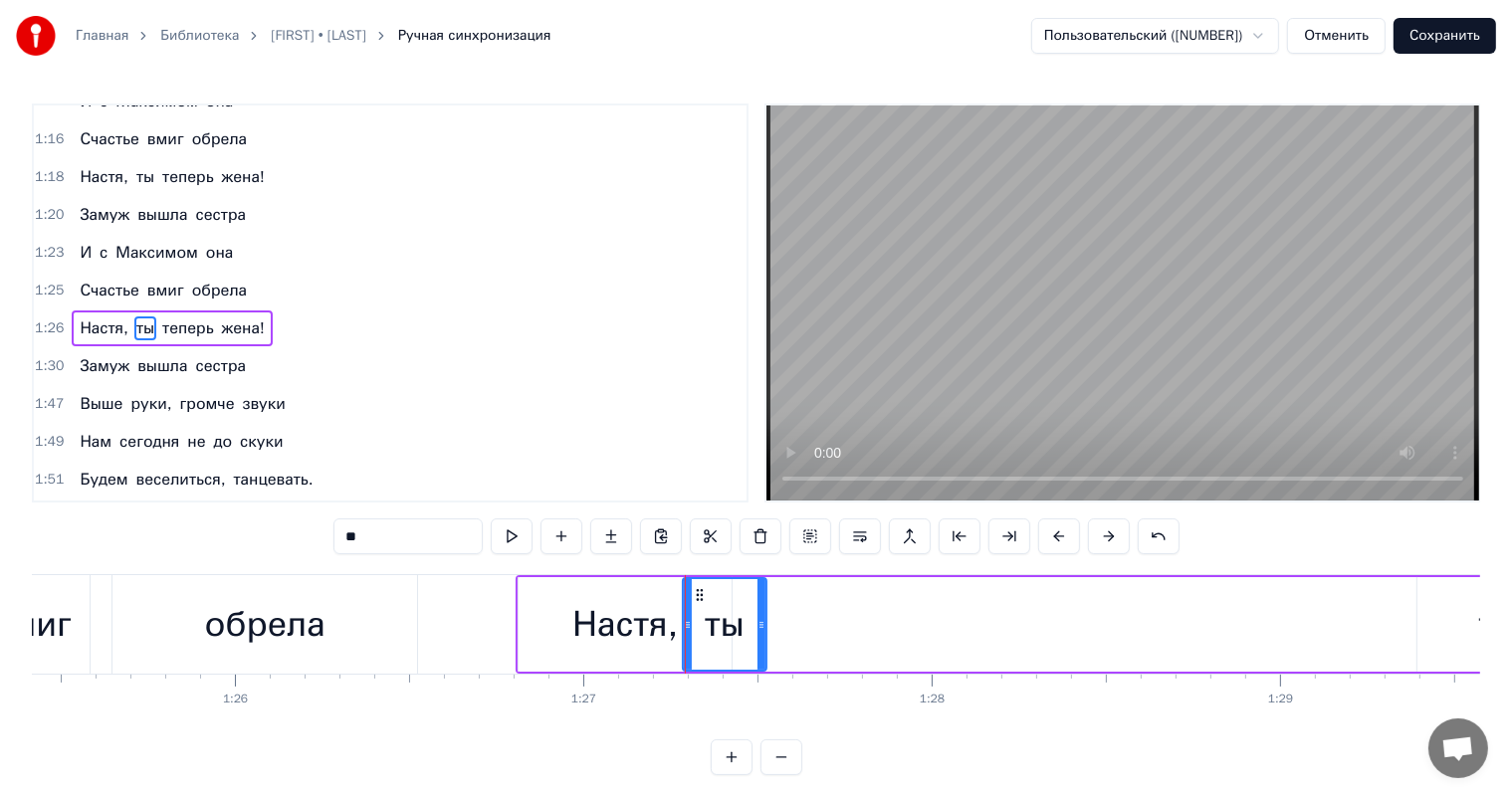 drag, startPoint x: 1382, startPoint y: 625, endPoint x: 760, endPoint y: 604, distance: 622.3544 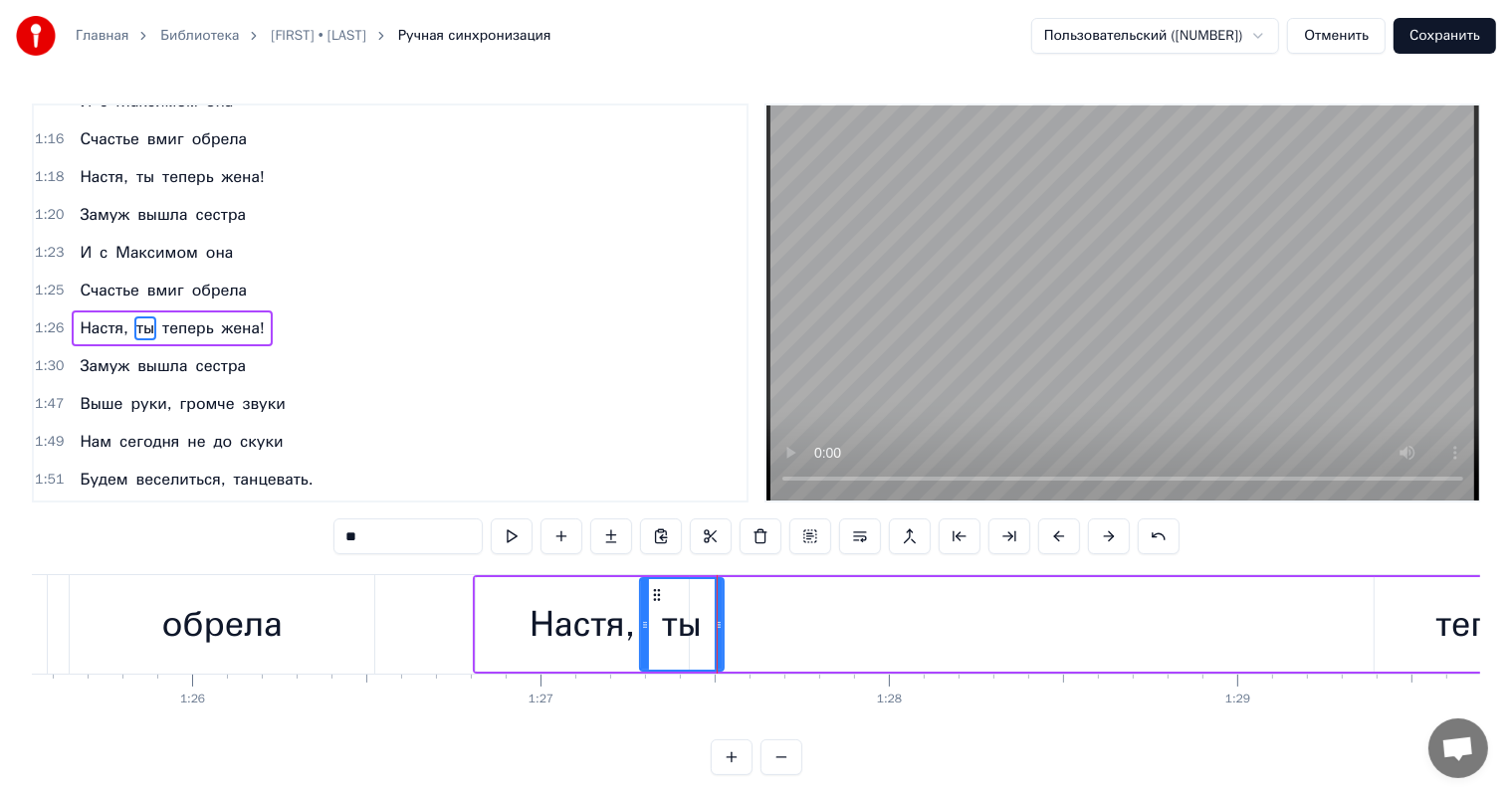 scroll, scrollTop: 0, scrollLeft: 30017, axis: horizontal 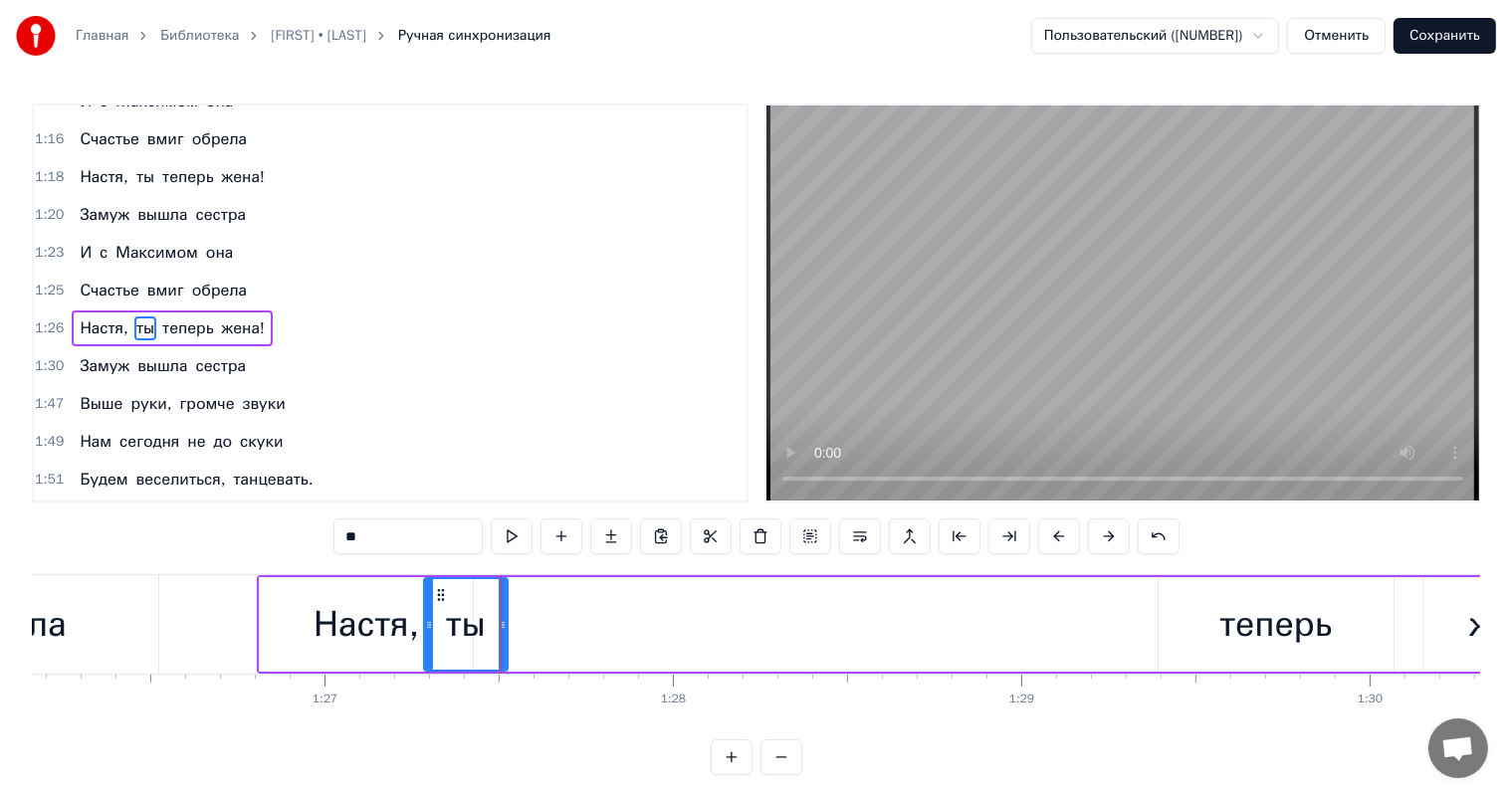 click on "теперь" at bounding box center (1276, 624) 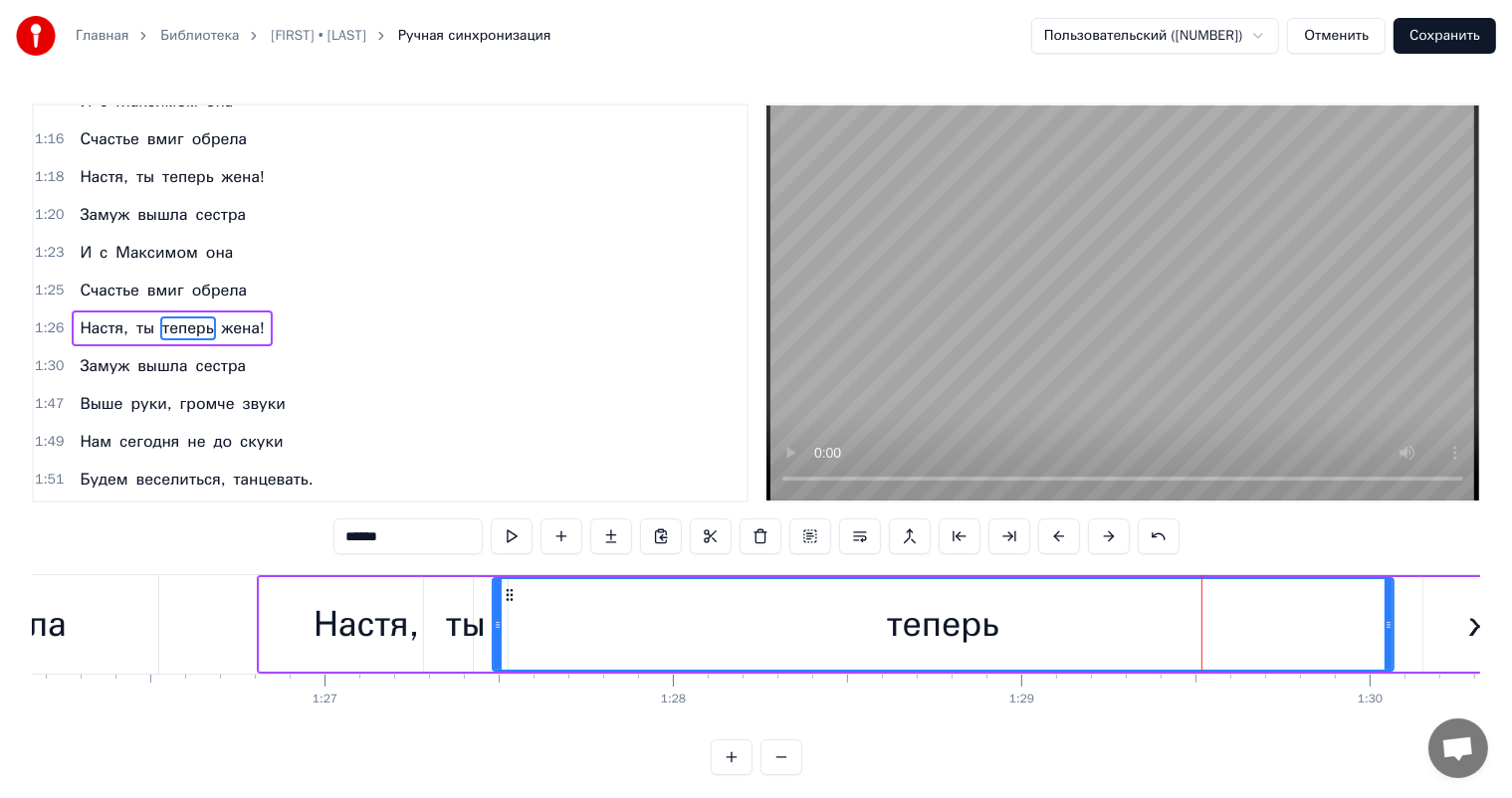 drag, startPoint x: 1162, startPoint y: 622, endPoint x: 496, endPoint y: 625, distance: 666.0068 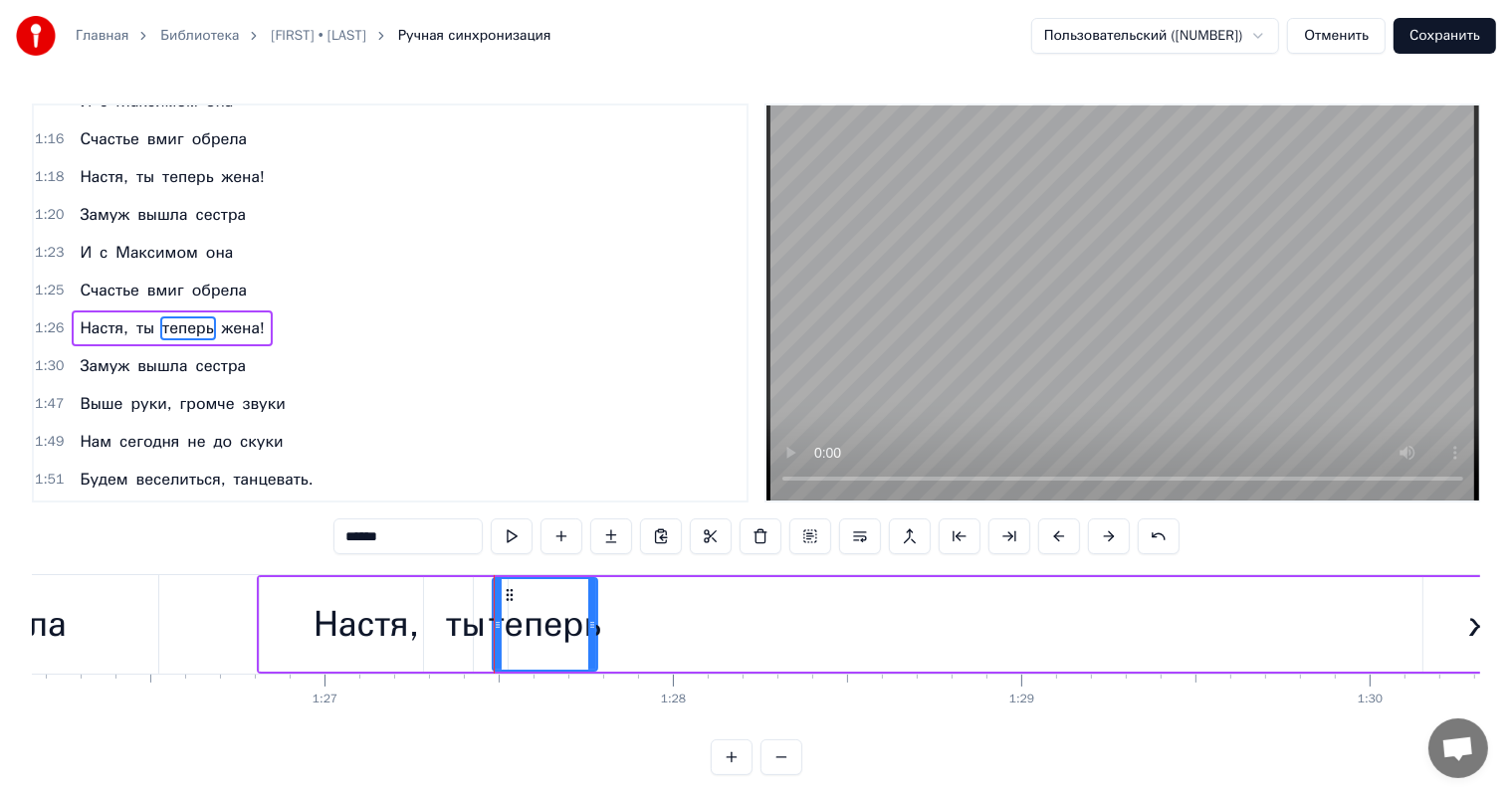 drag, startPoint x: 1388, startPoint y: 626, endPoint x: 591, endPoint y: 642, distance: 797.16 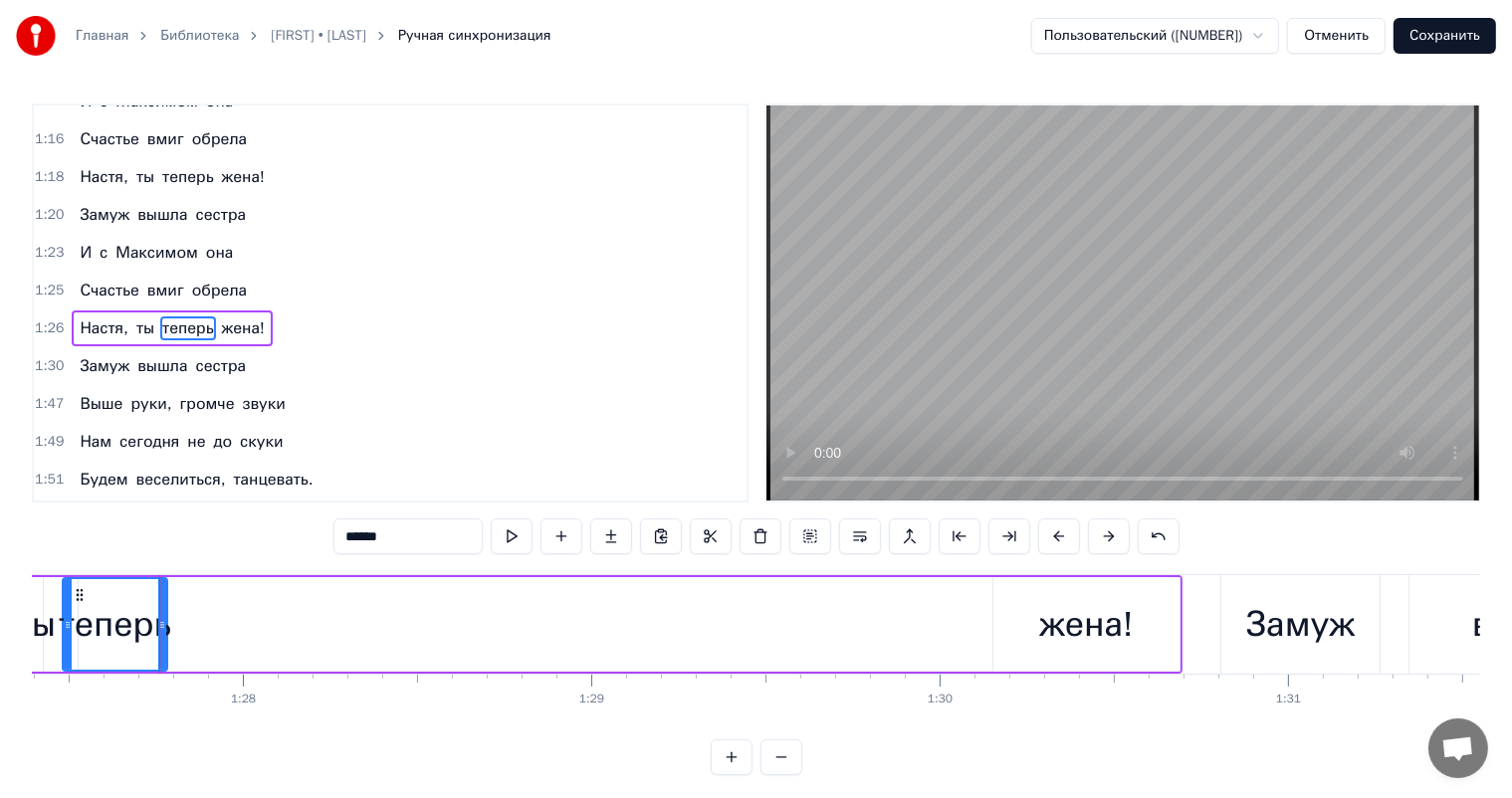scroll, scrollTop: 0, scrollLeft: 30533, axis: horizontal 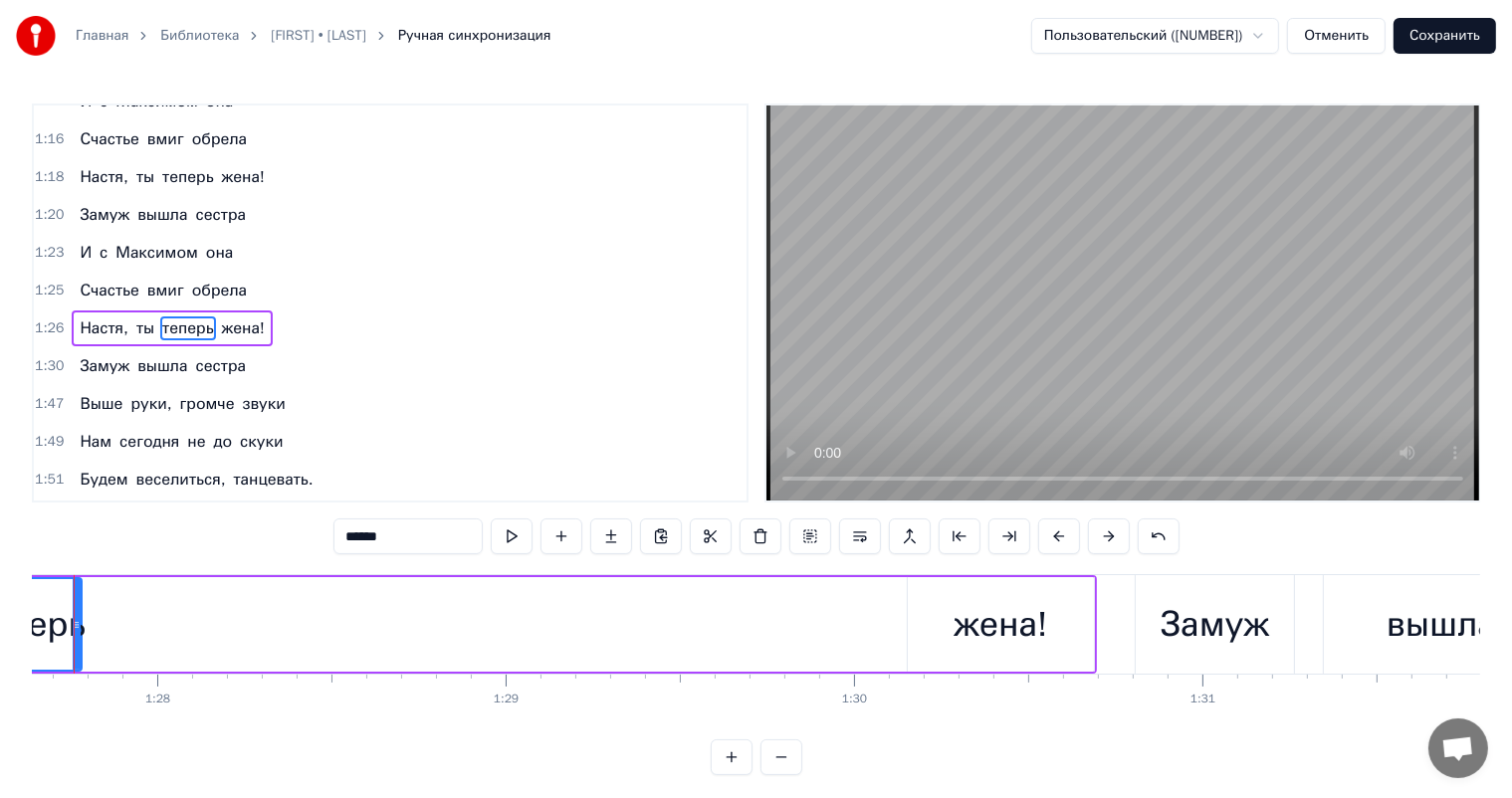 click on "жена!" at bounding box center [1000, 624] 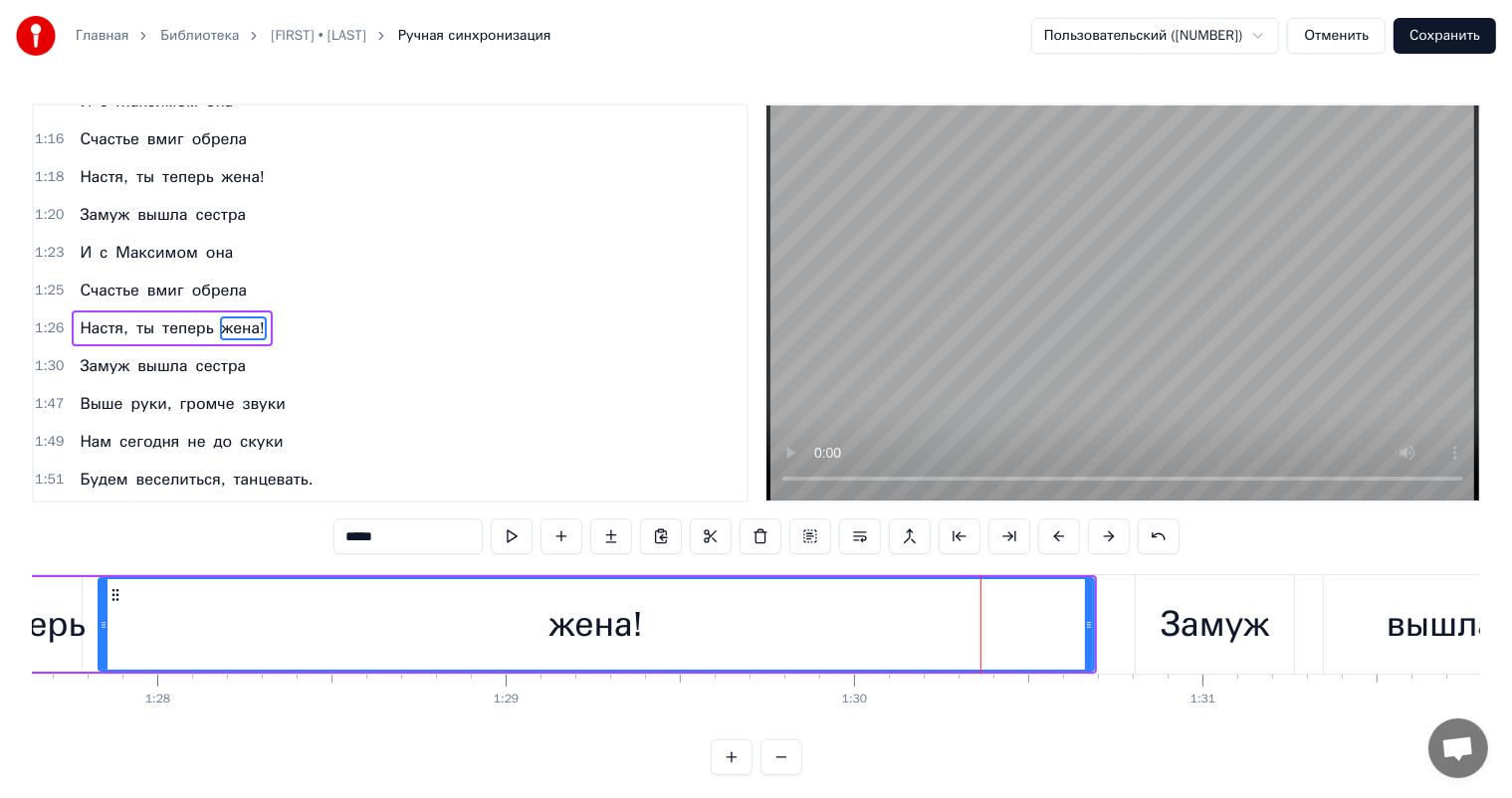 drag, startPoint x: 908, startPoint y: 622, endPoint x: 100, endPoint y: 617, distance: 808.0155 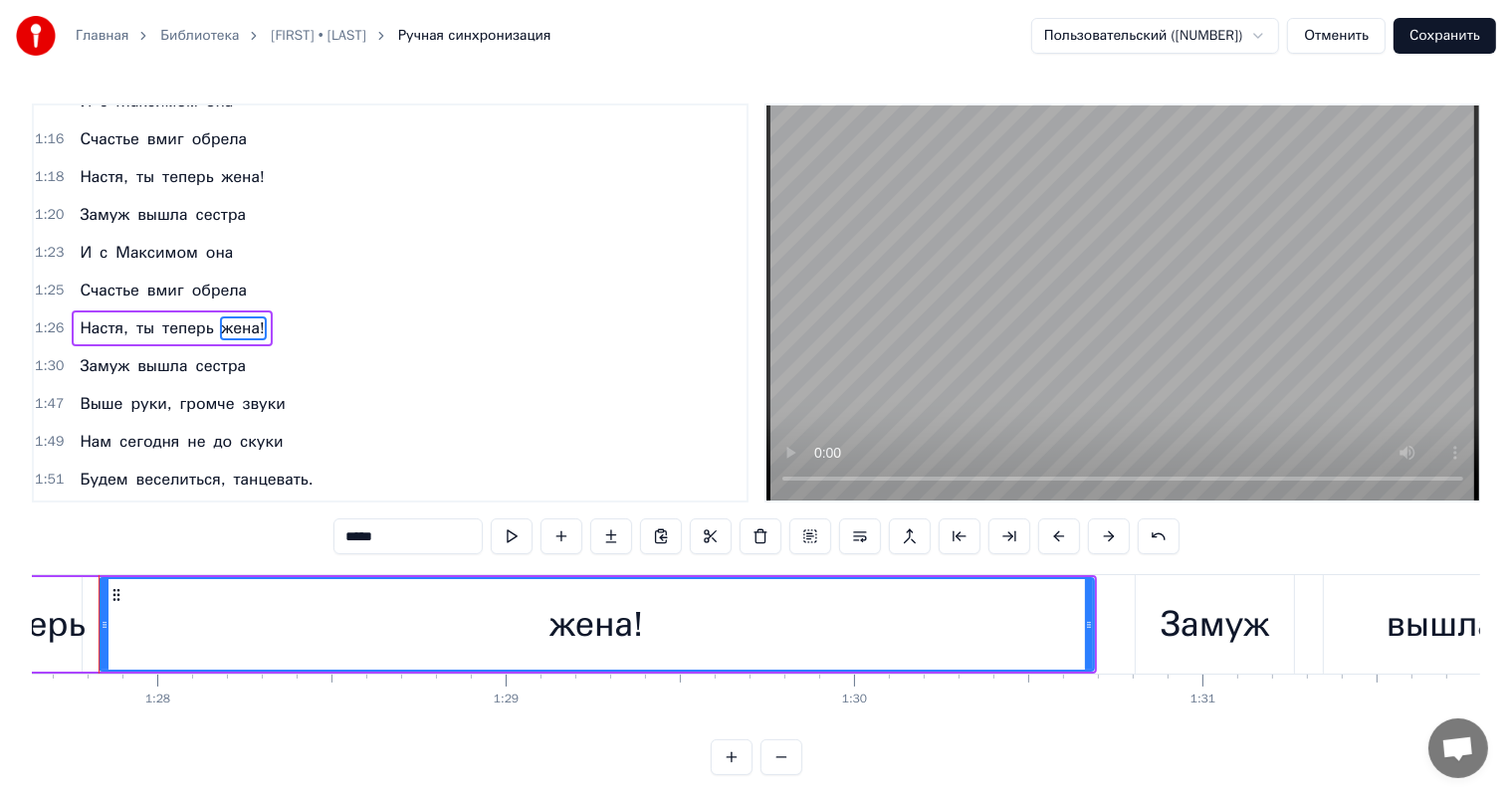 scroll, scrollTop: 0, scrollLeft: 30499, axis: horizontal 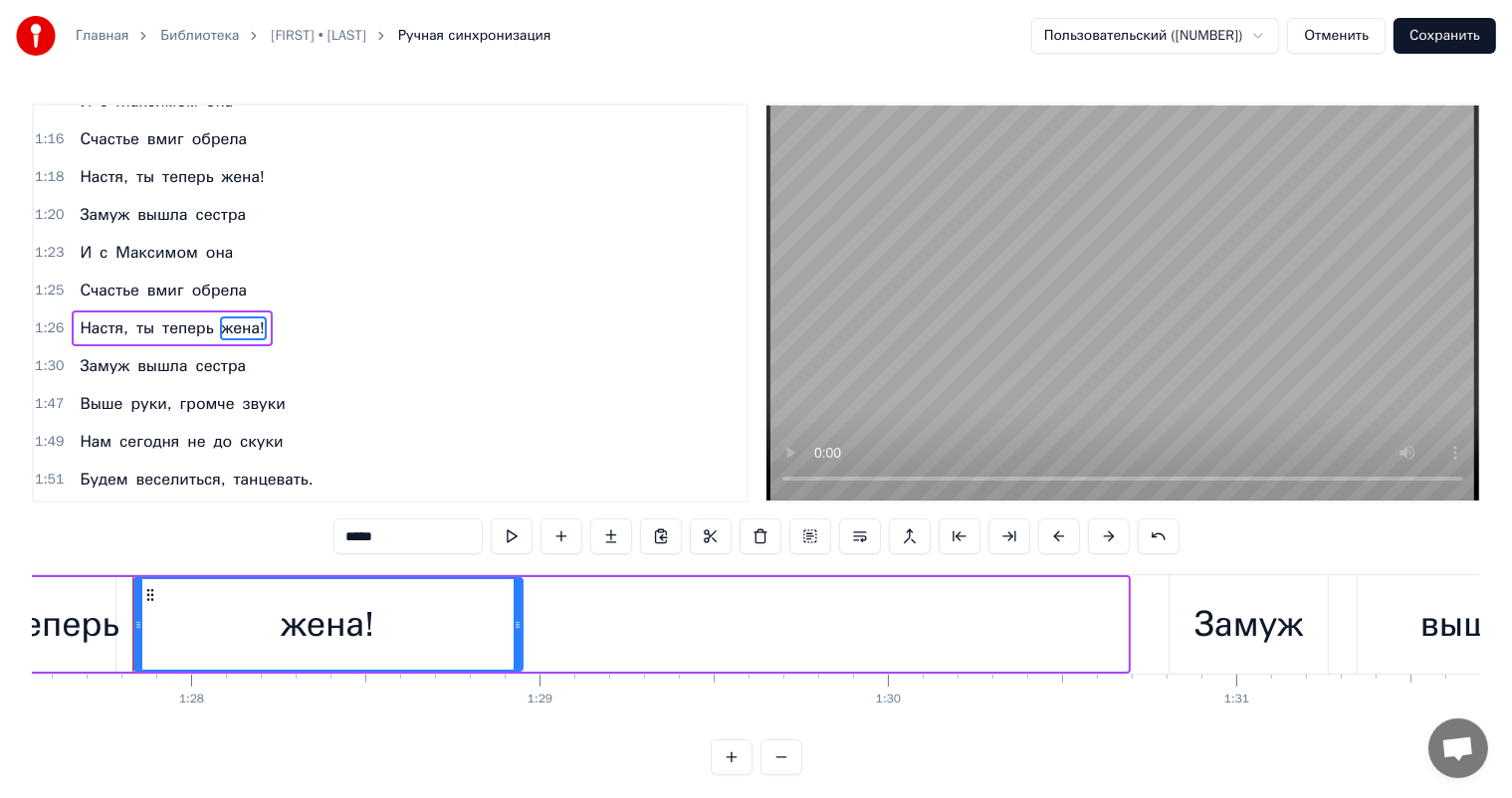 drag, startPoint x: 1121, startPoint y: 626, endPoint x: 516, endPoint y: 660, distance: 605.9546 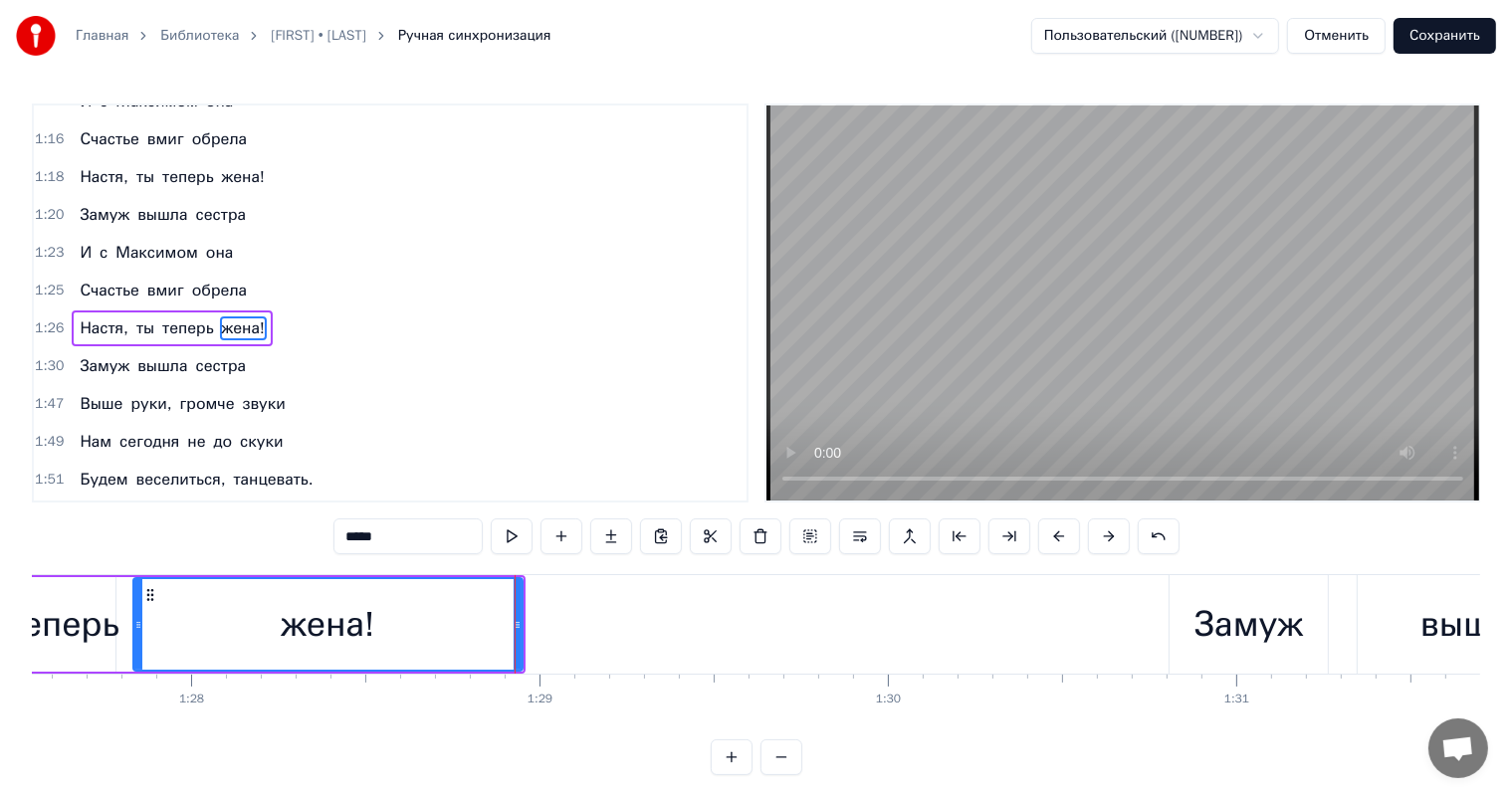 click on "Замуж" at bounding box center (1248, 624) 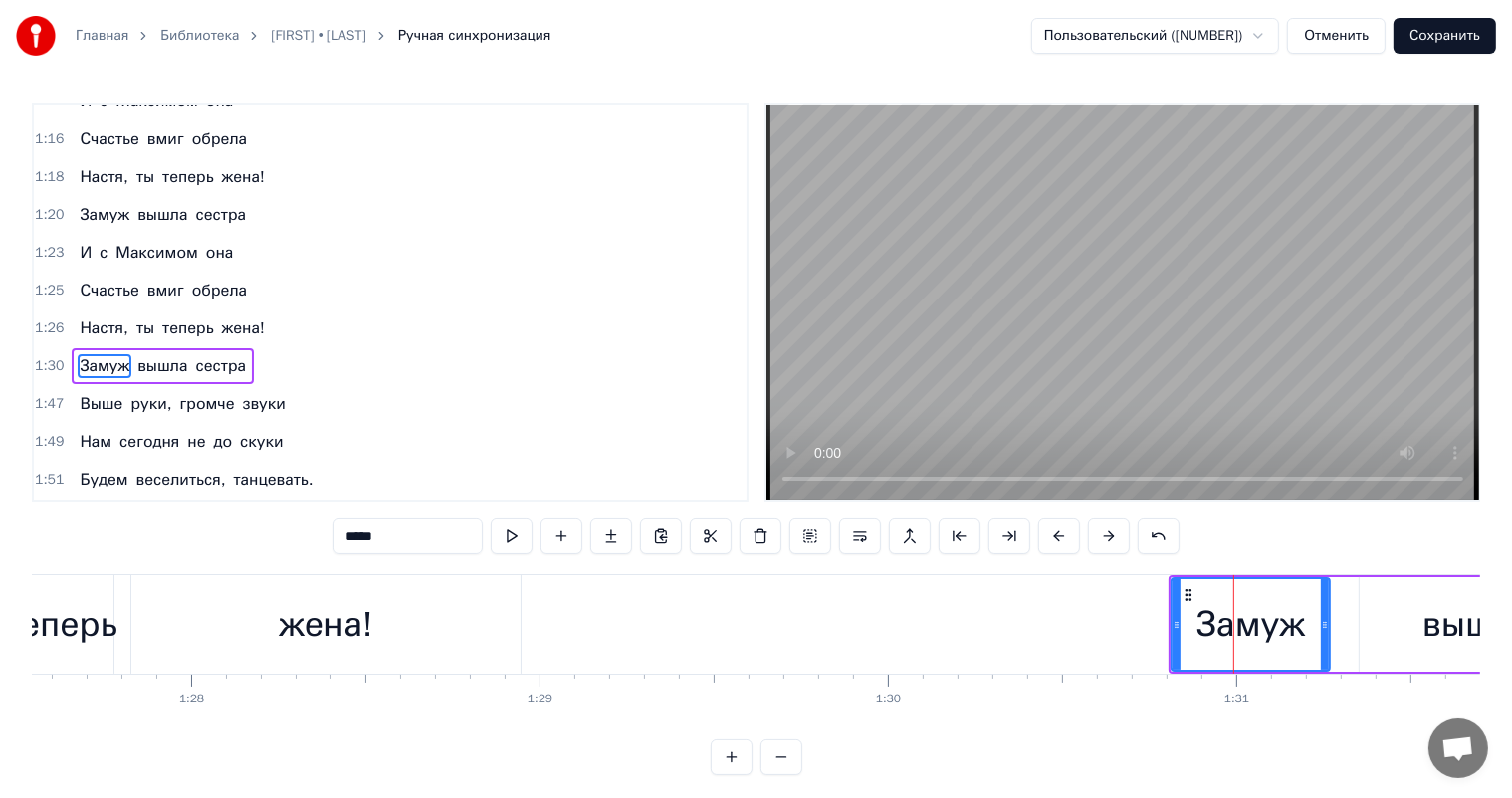 scroll, scrollTop: 589, scrollLeft: 0, axis: vertical 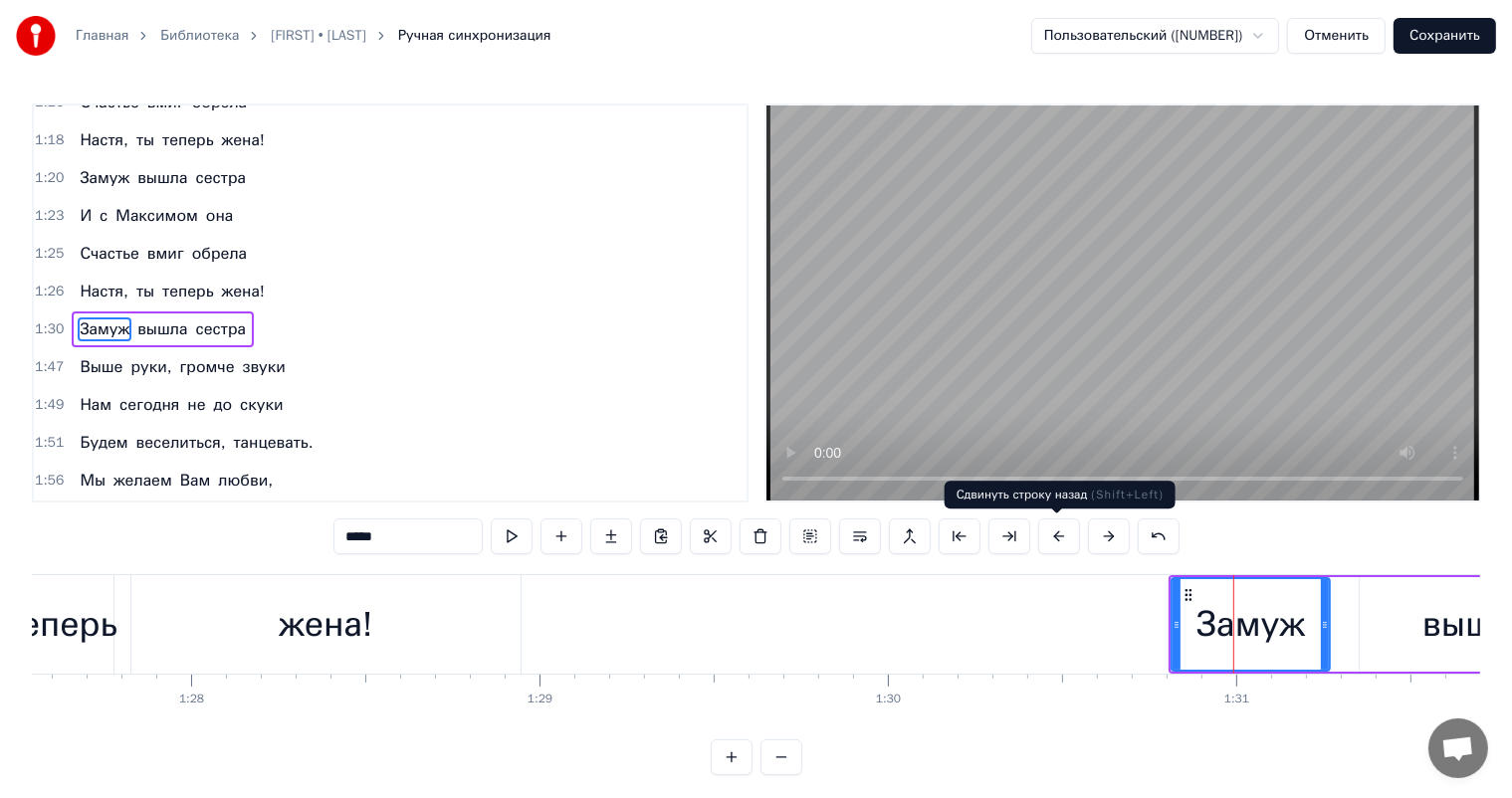 click at bounding box center [1059, 536] 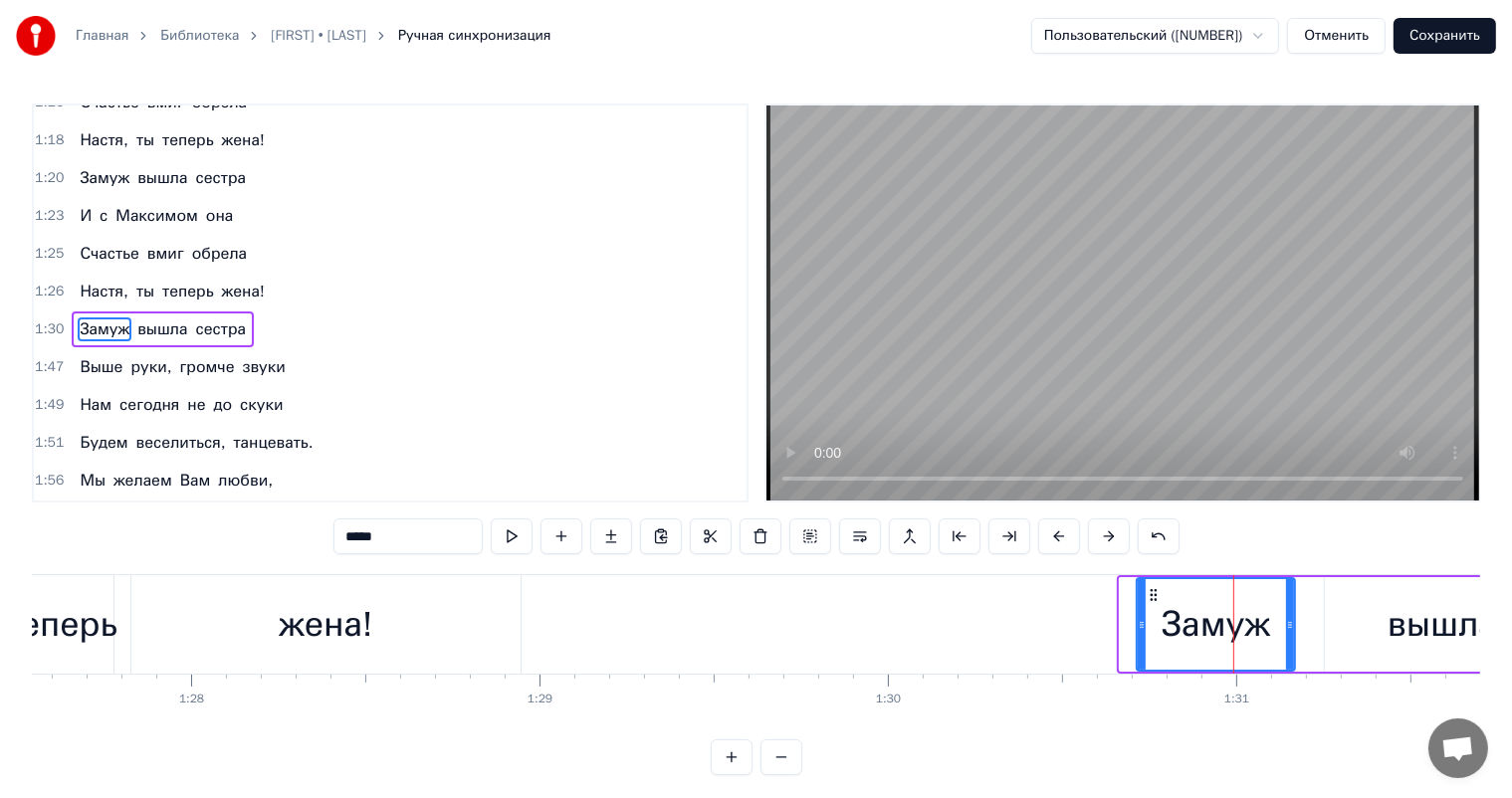 click at bounding box center (1059, 536) 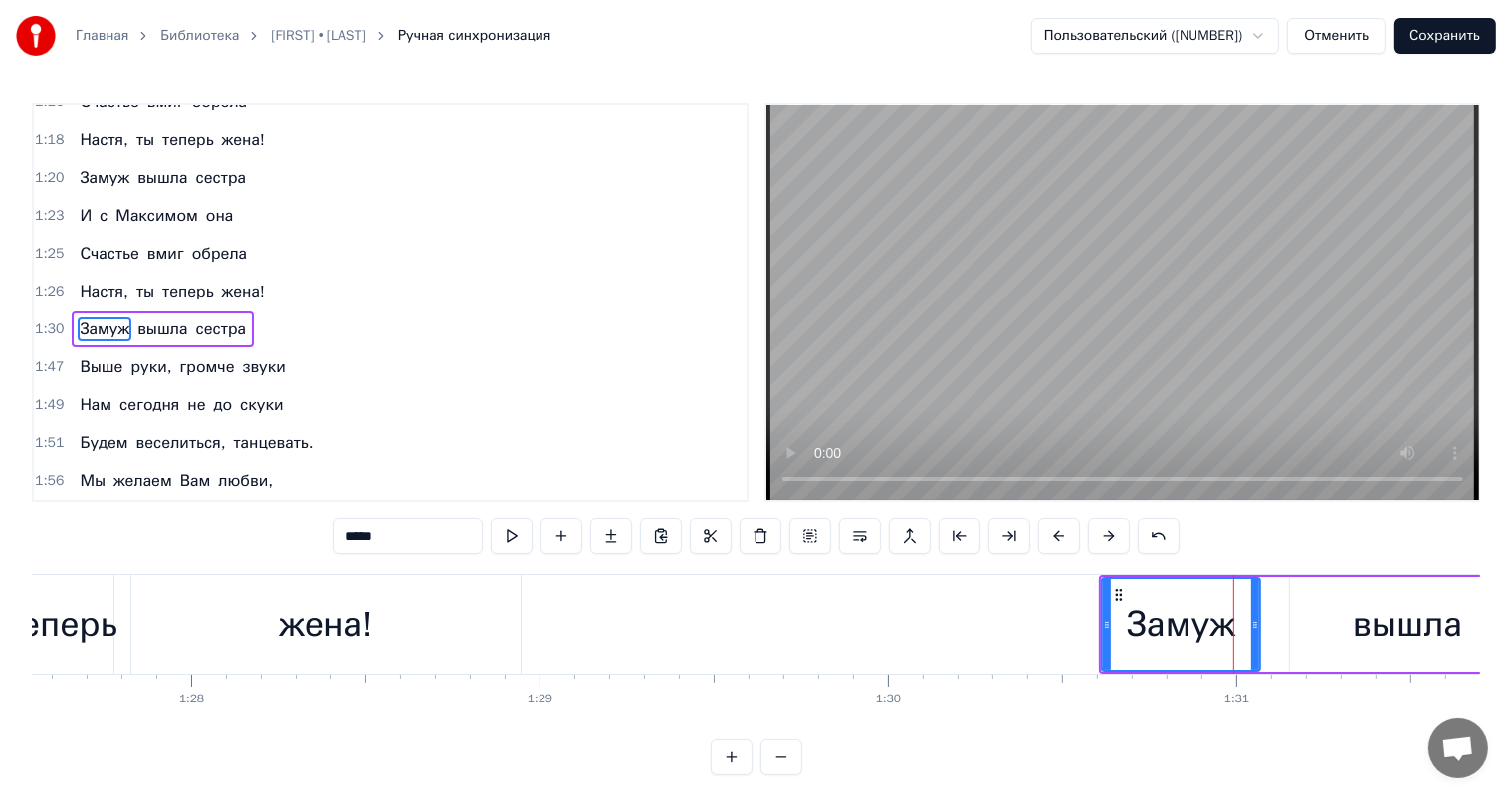 click at bounding box center [1059, 536] 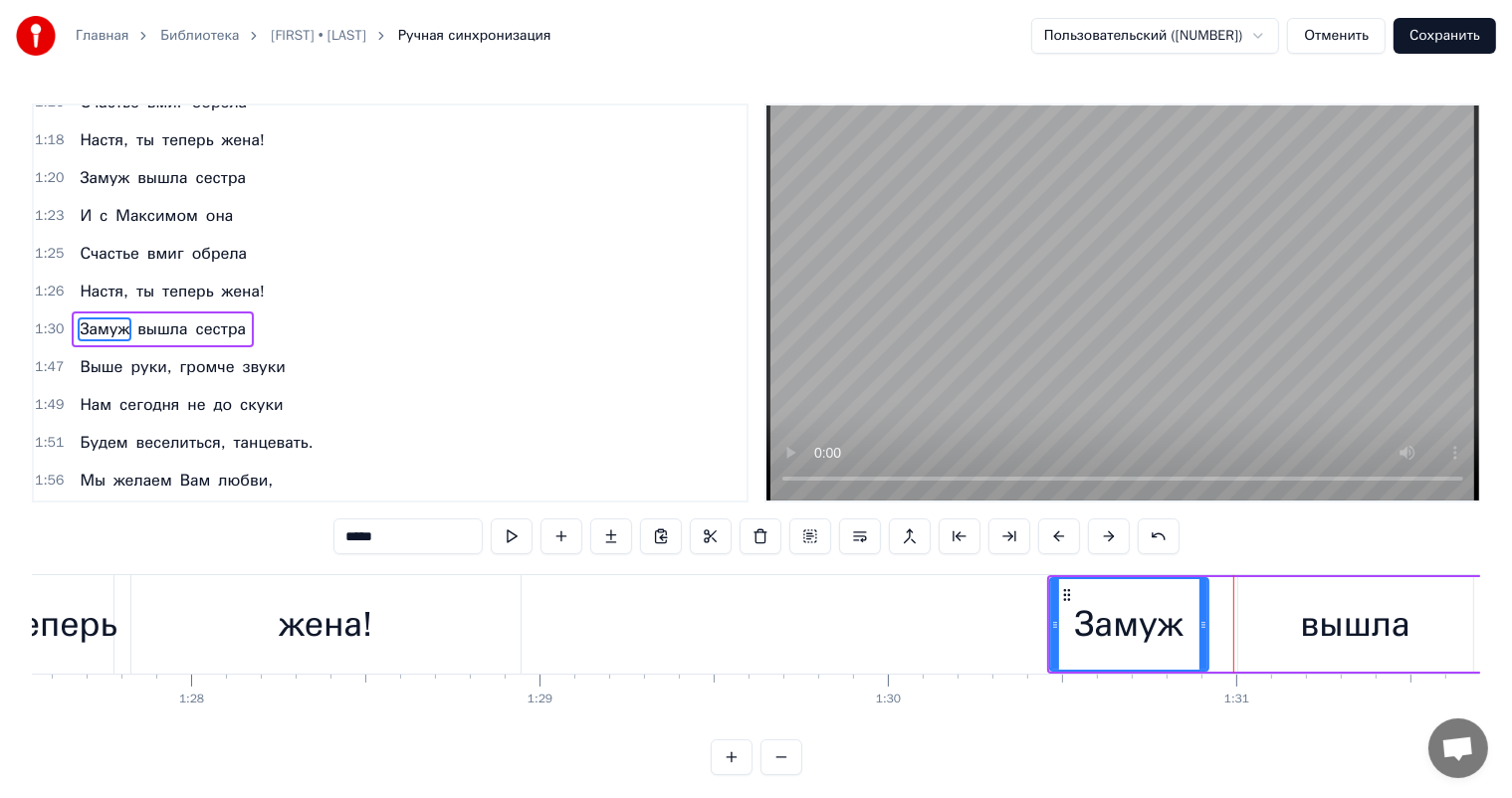 click at bounding box center [1059, 536] 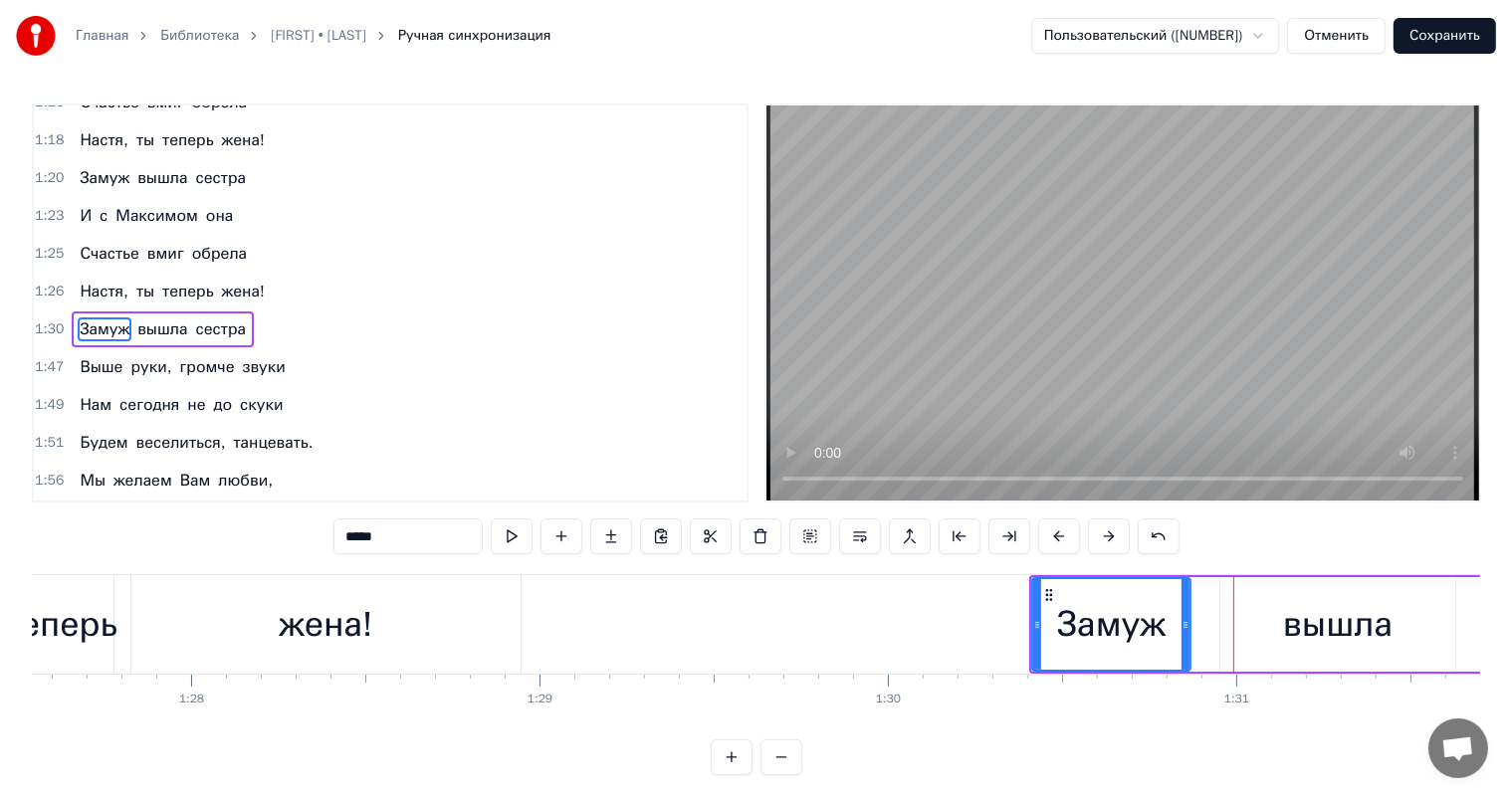 click at bounding box center (1059, 536) 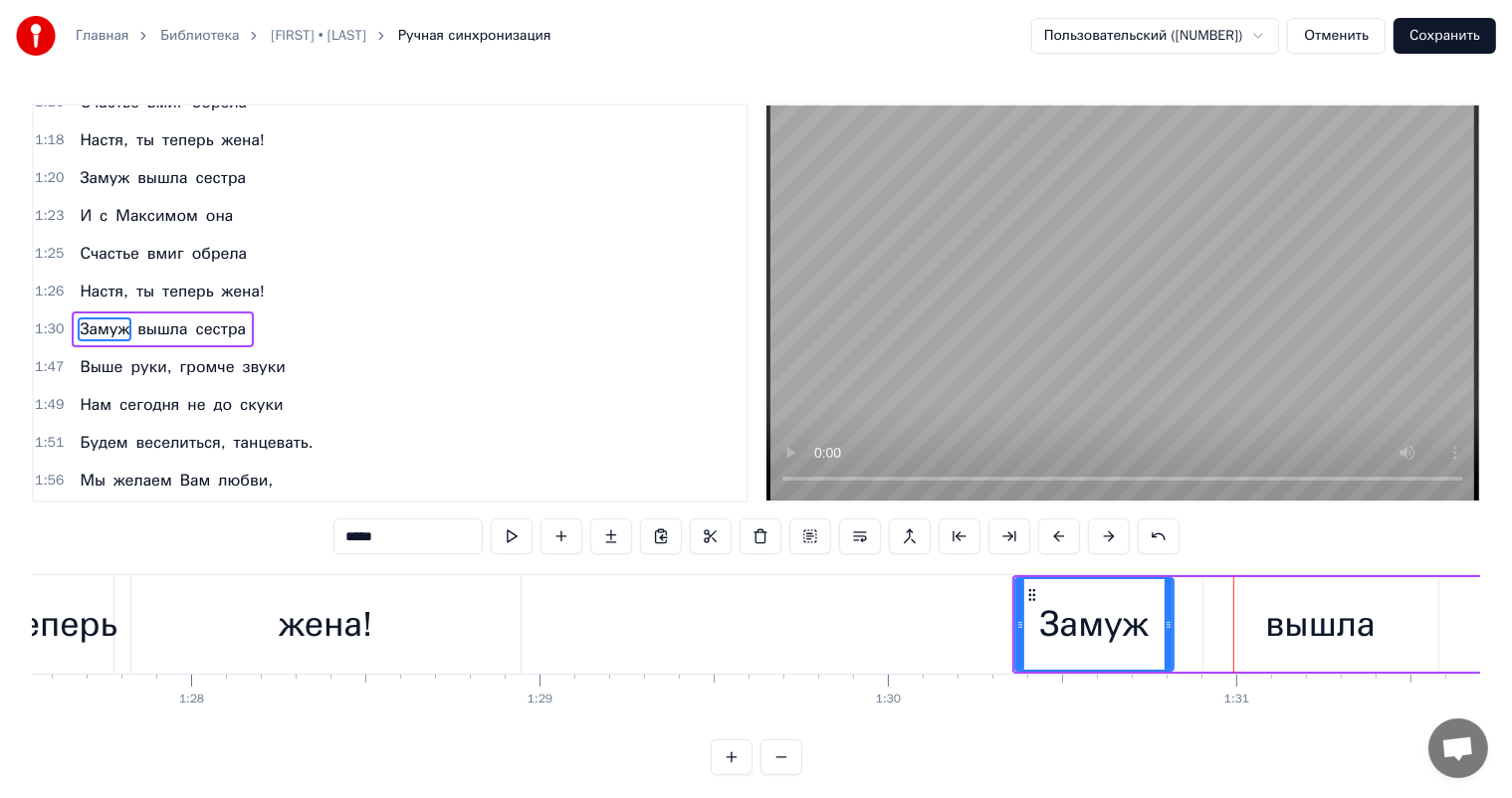 click at bounding box center (1059, 536) 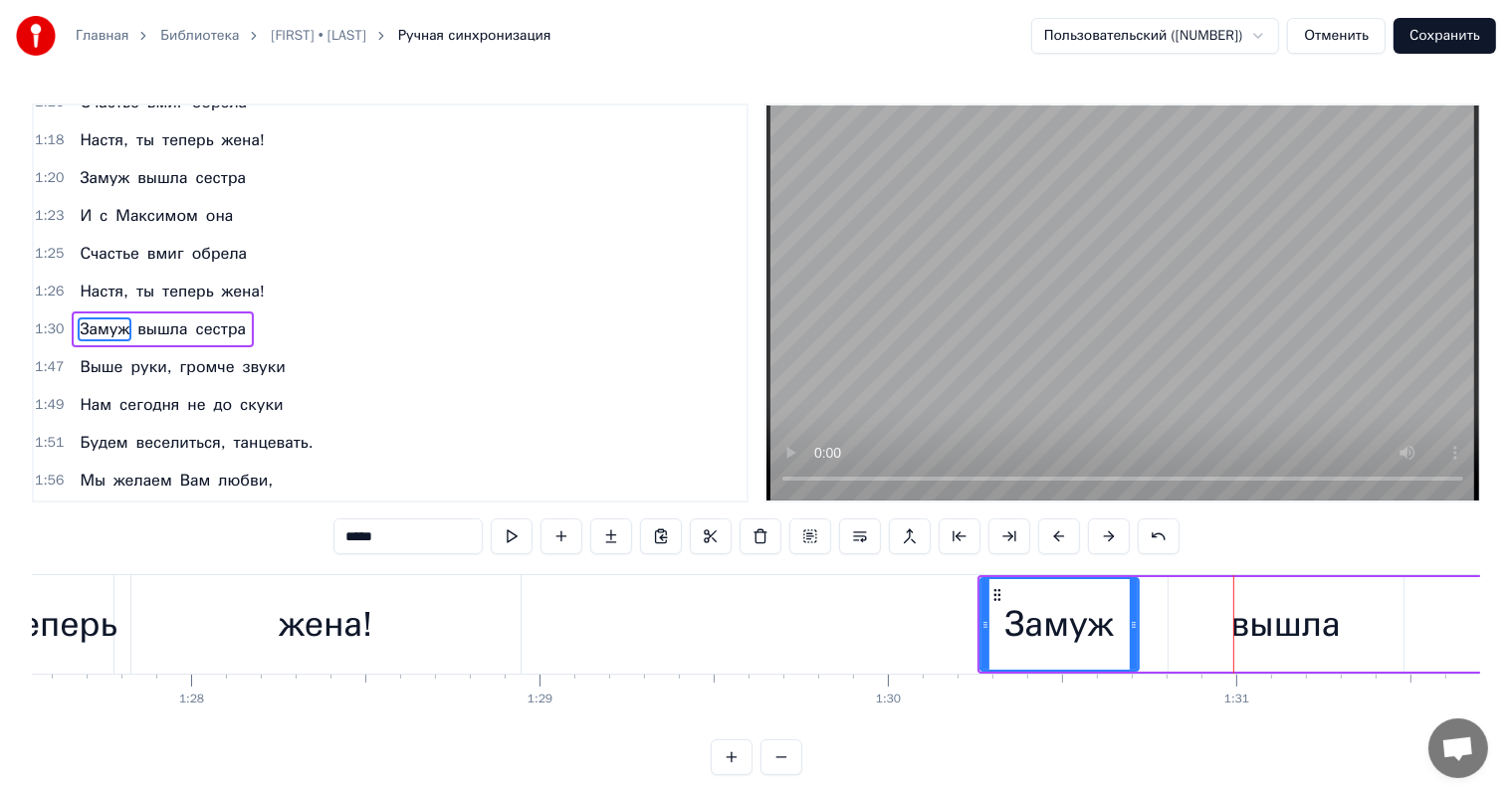 click at bounding box center (1059, 536) 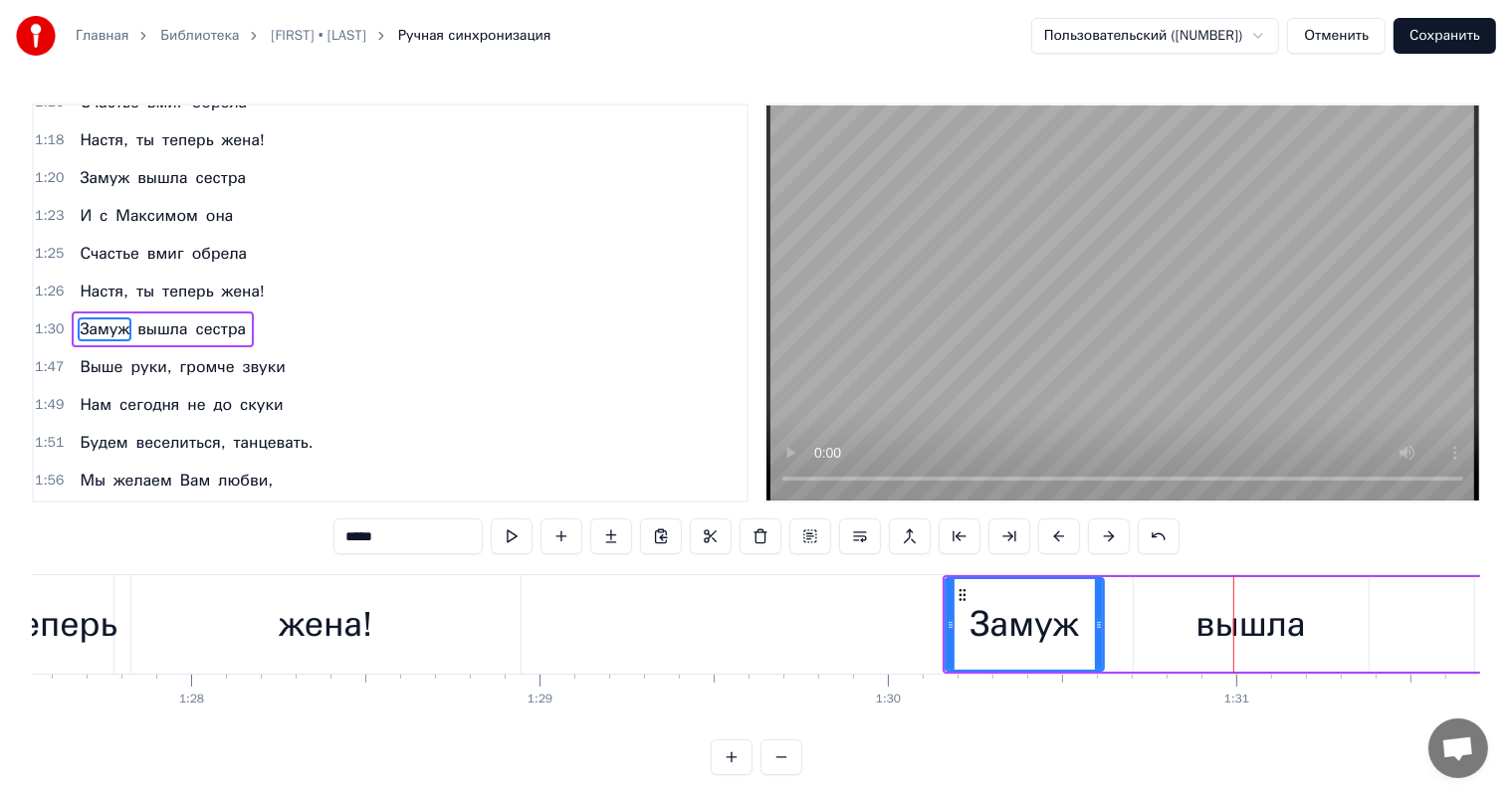 click at bounding box center (1059, 536) 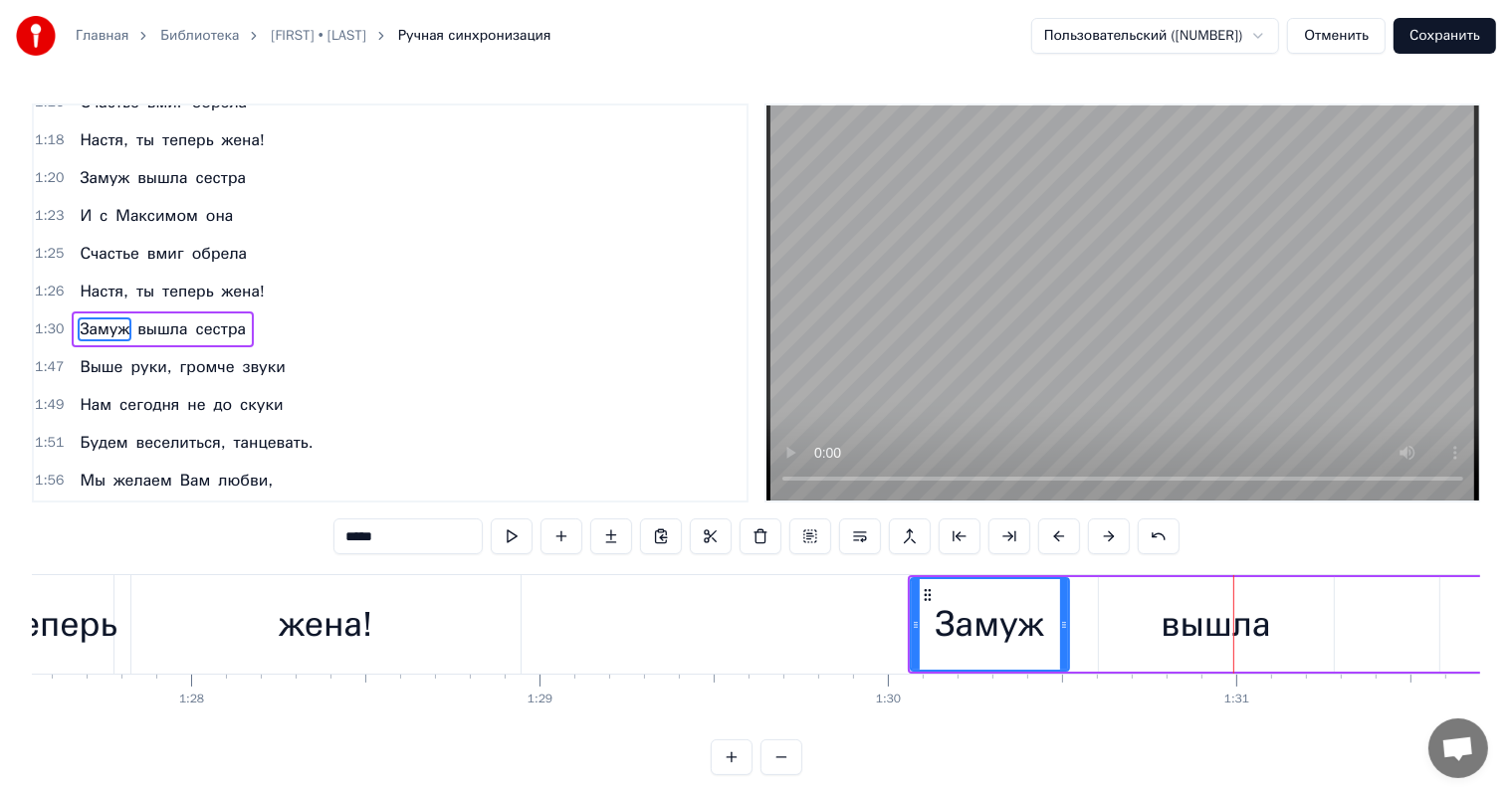 click at bounding box center [1059, 536] 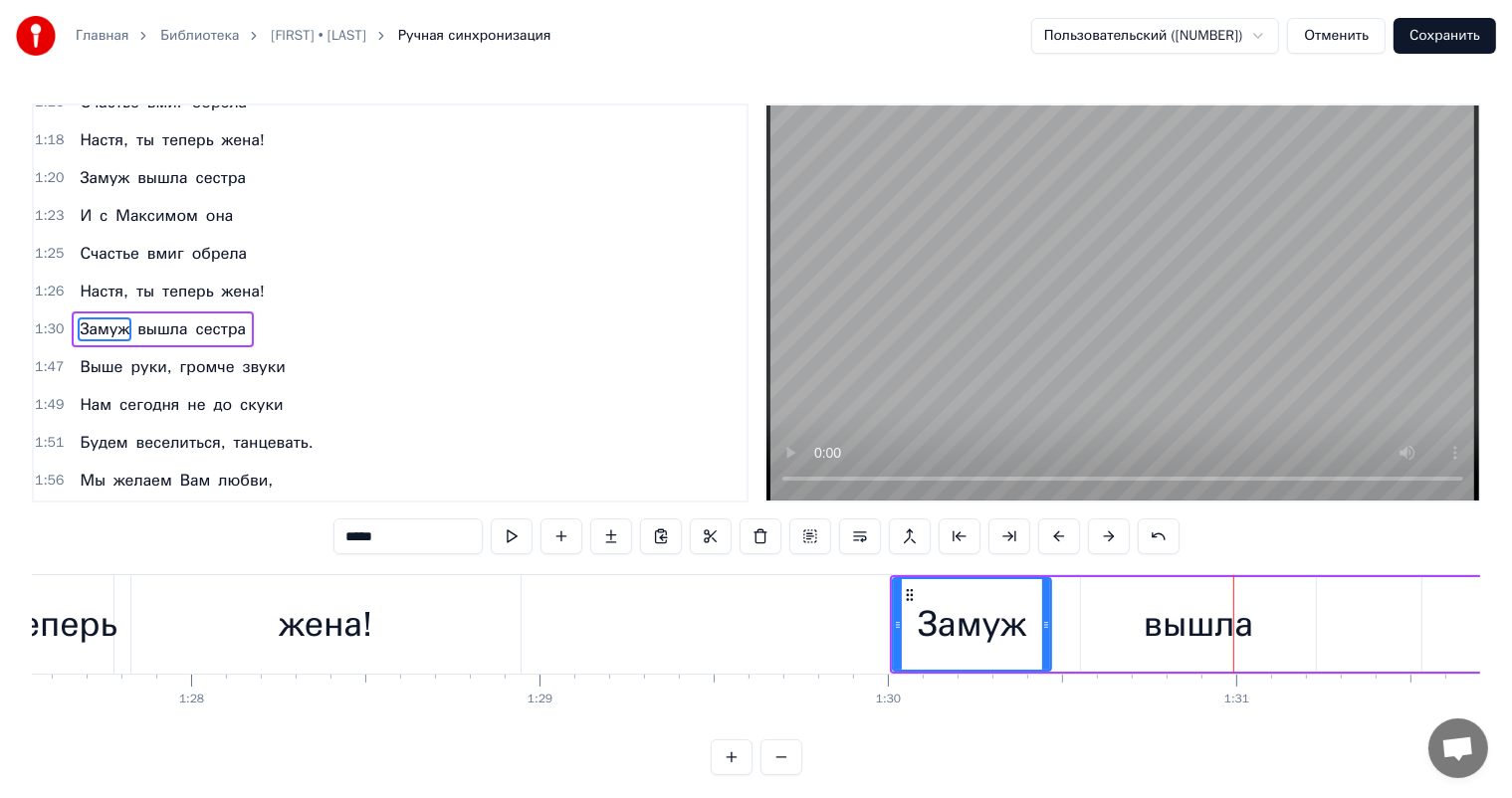 click at bounding box center [1059, 536] 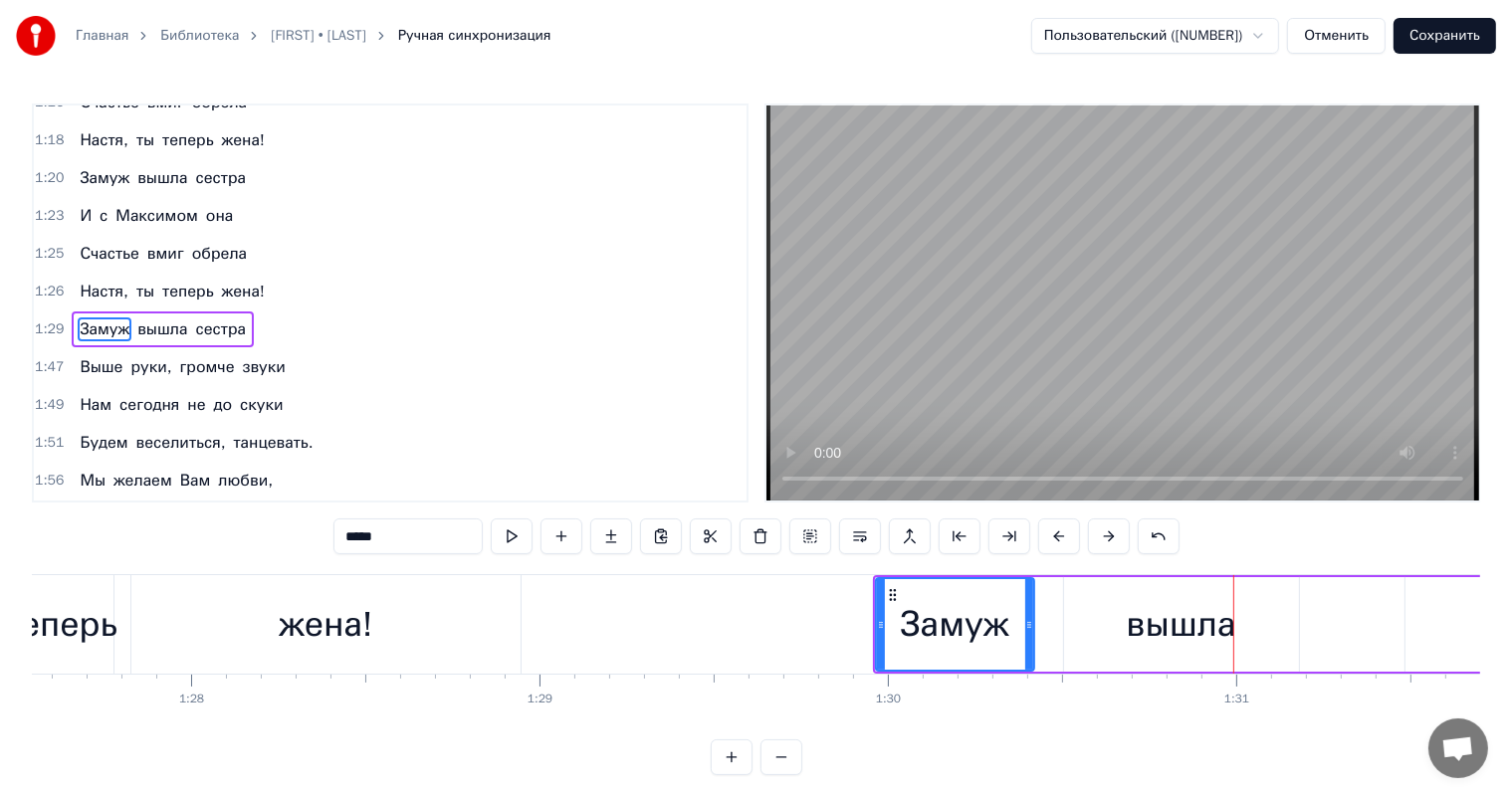 click at bounding box center (1059, 536) 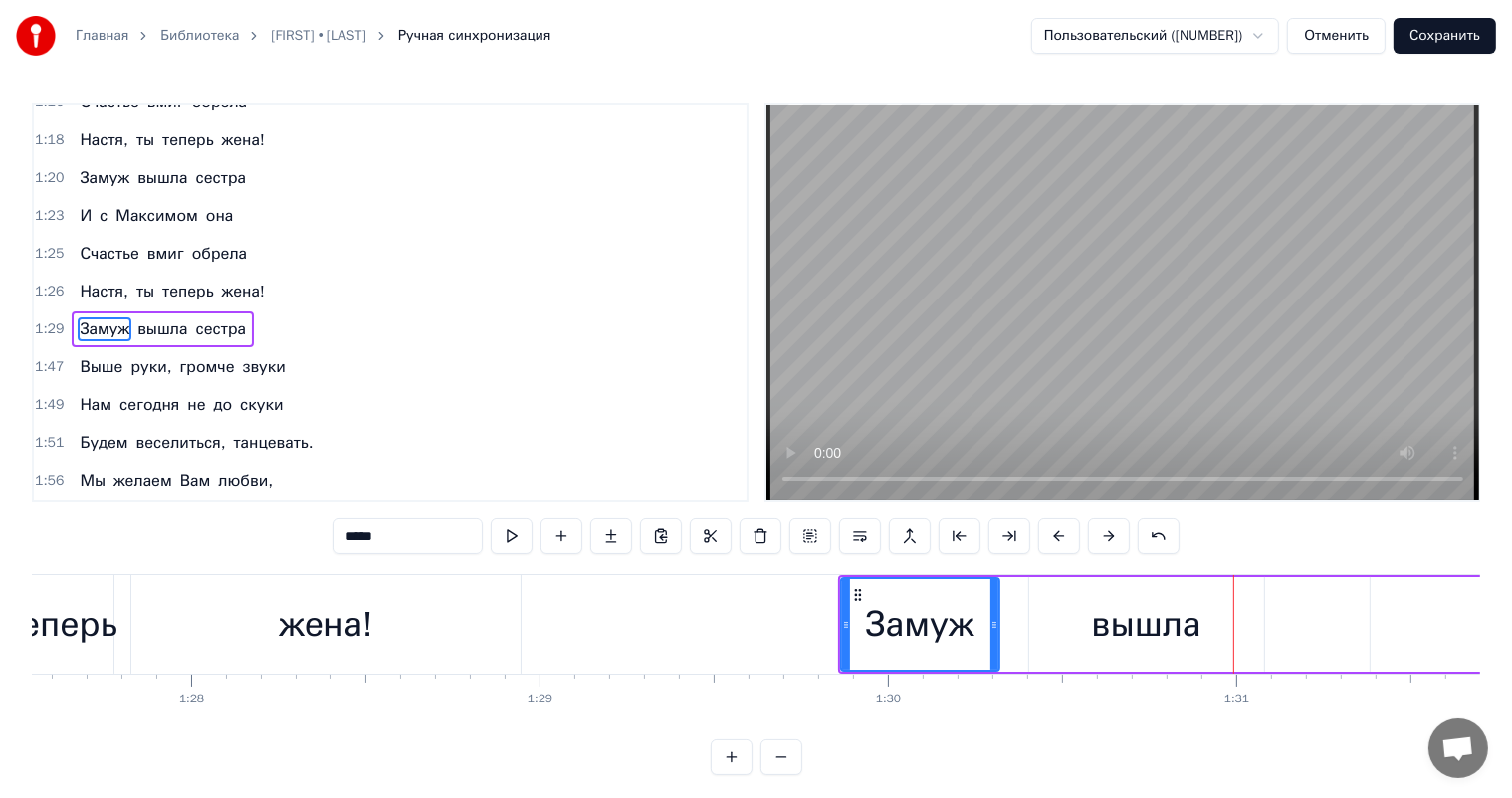 click at bounding box center (1059, 536) 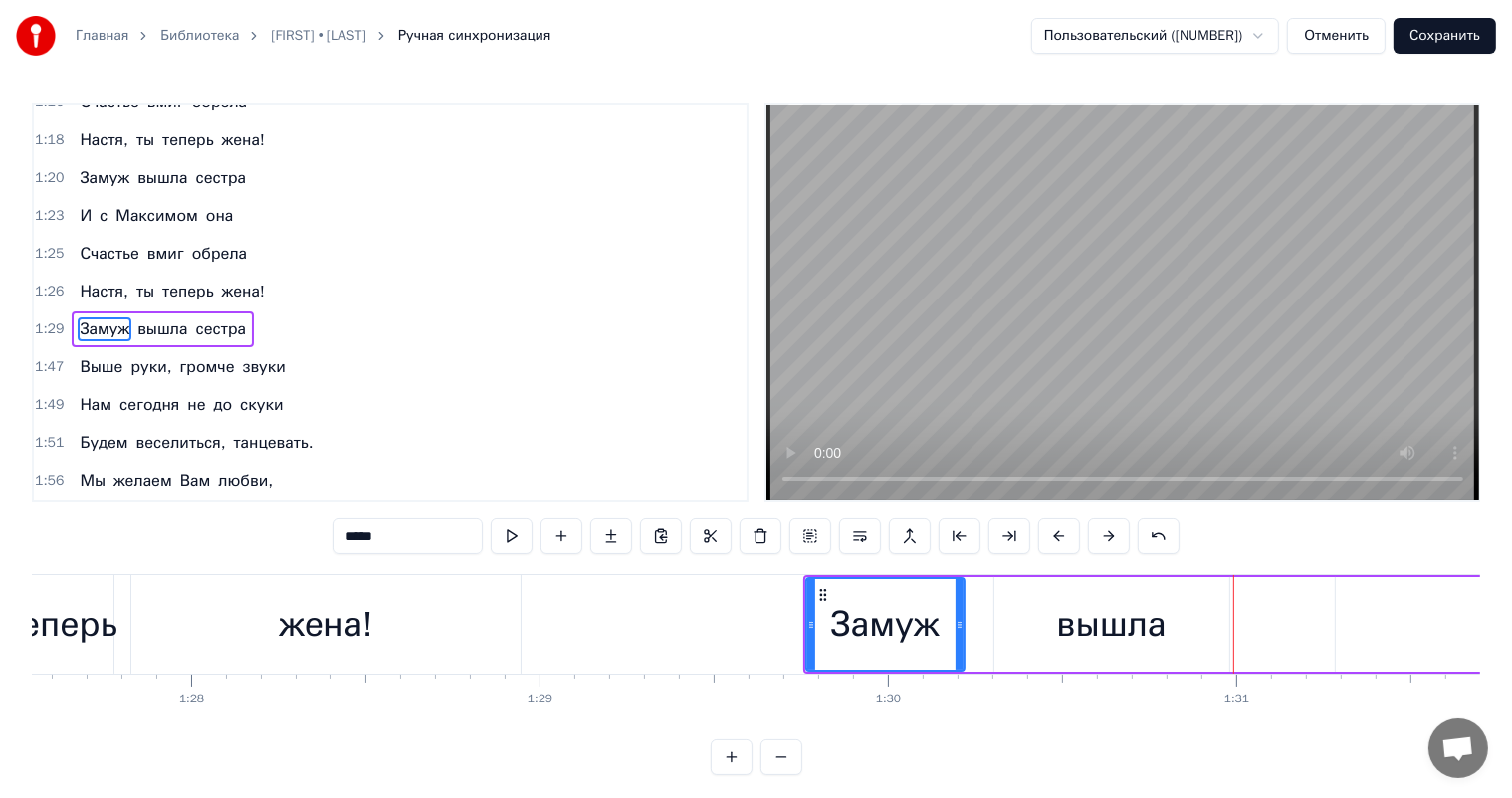 click at bounding box center (1059, 536) 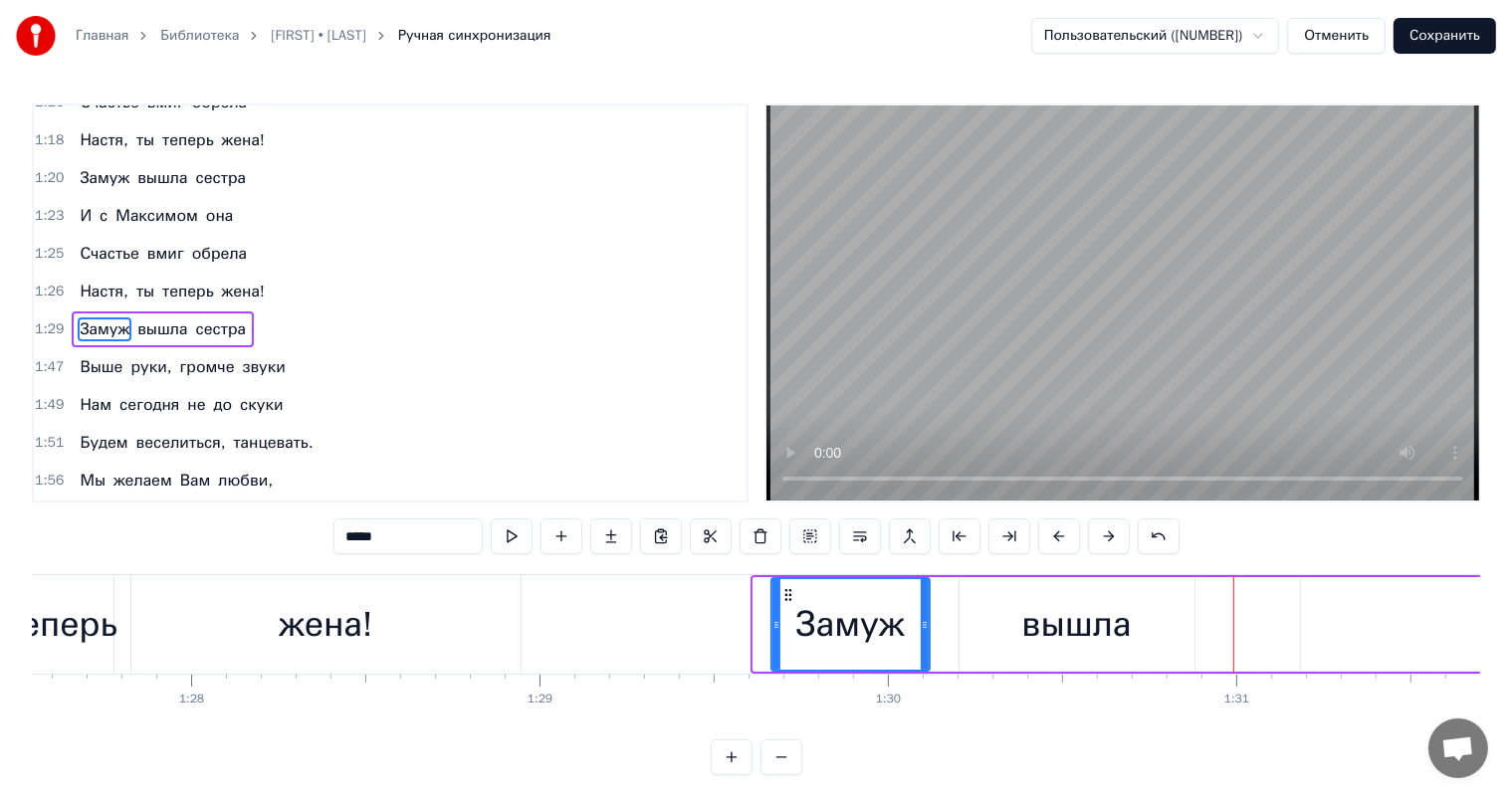 click at bounding box center (1059, 536) 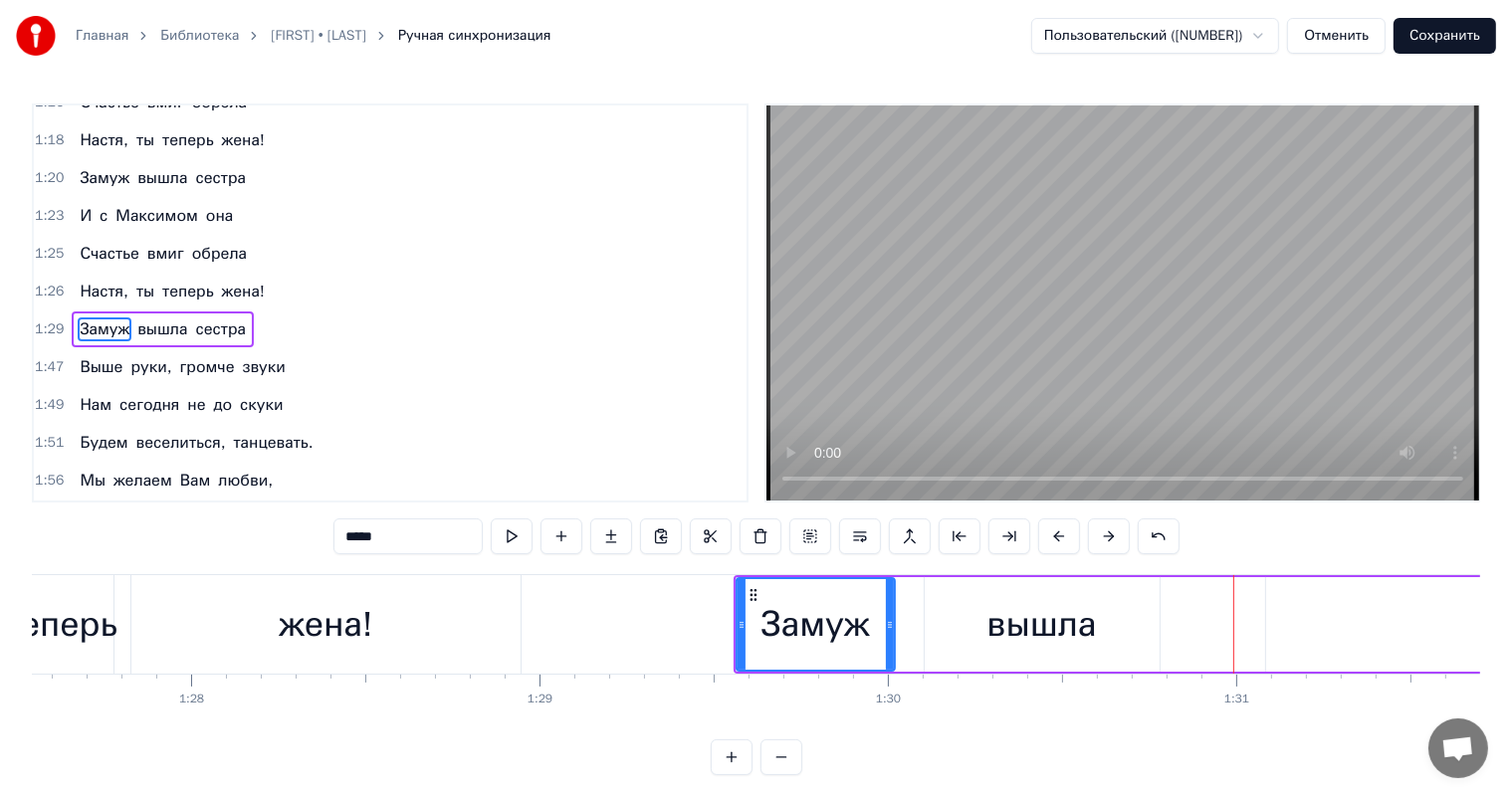 click at bounding box center (1059, 536) 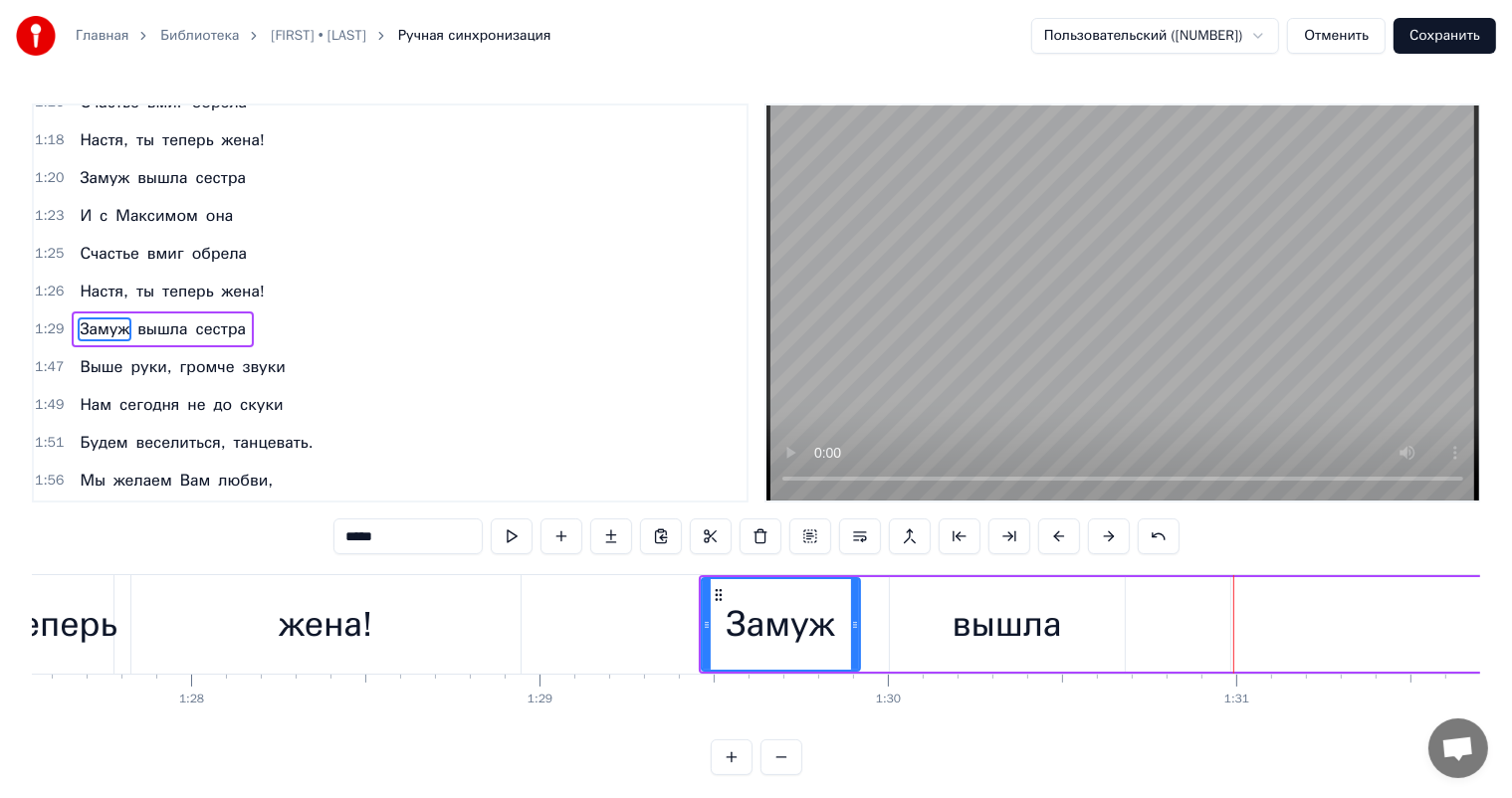 click at bounding box center [1059, 536] 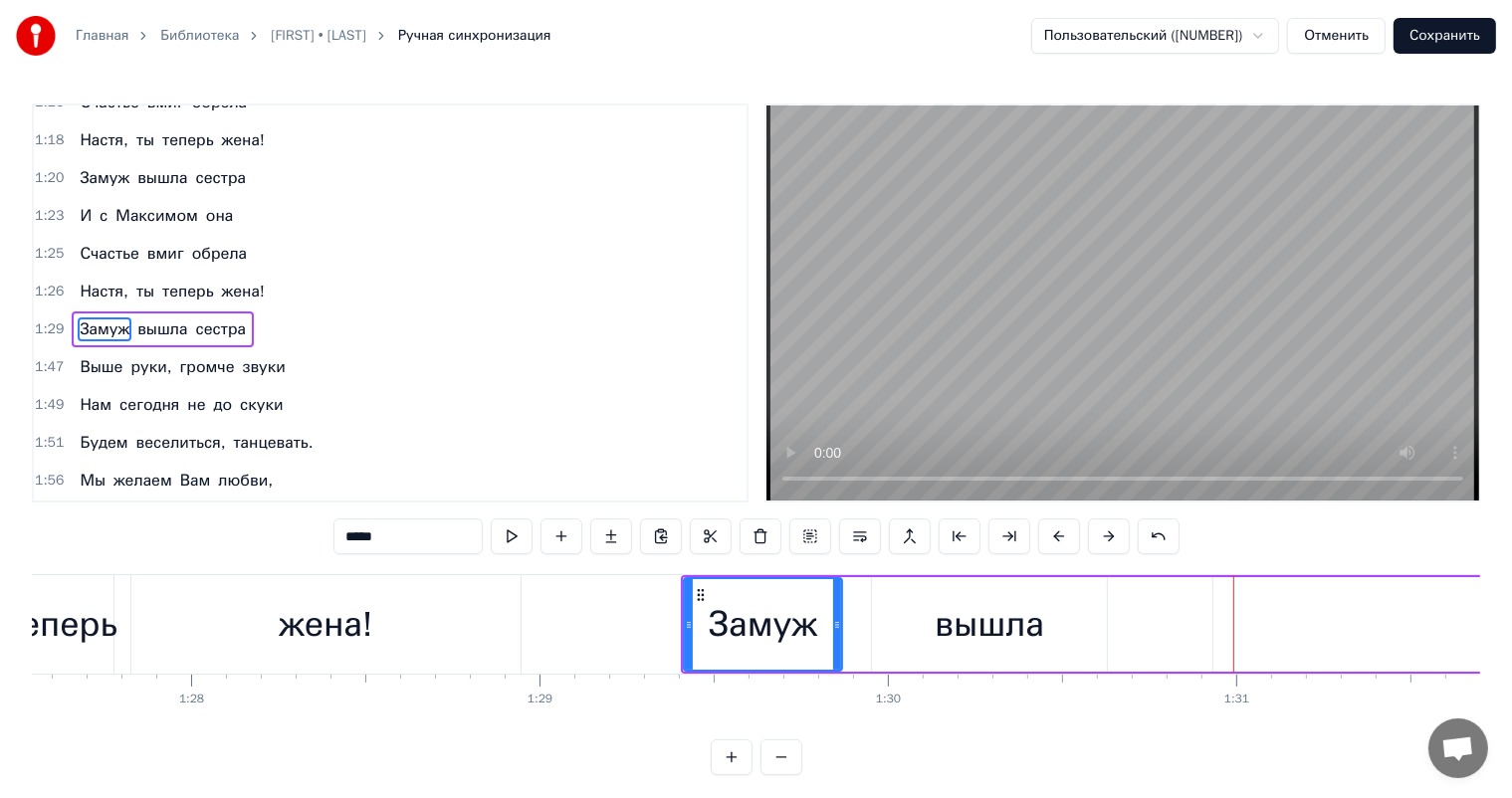 click at bounding box center [1059, 536] 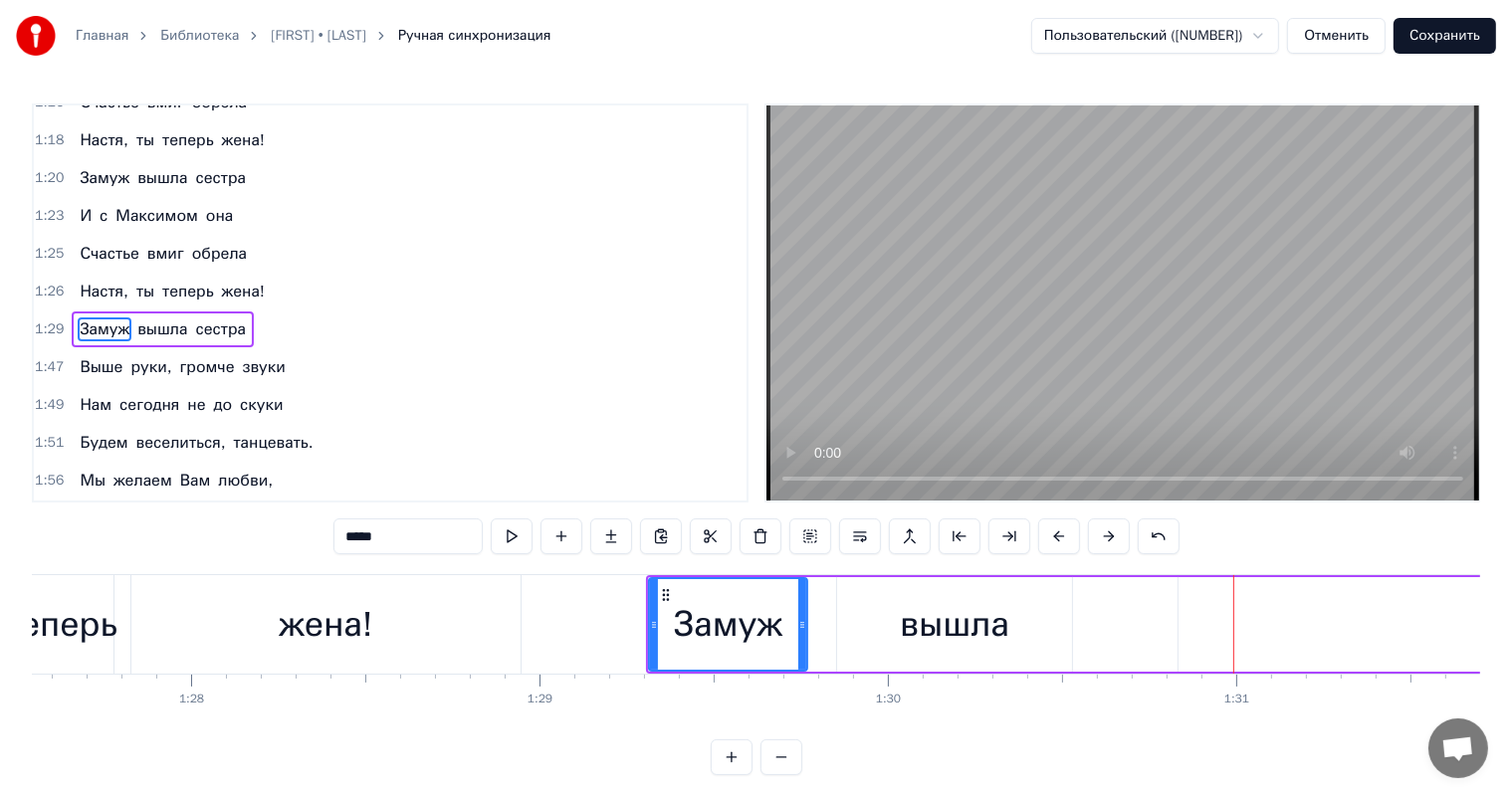 click at bounding box center (1059, 536) 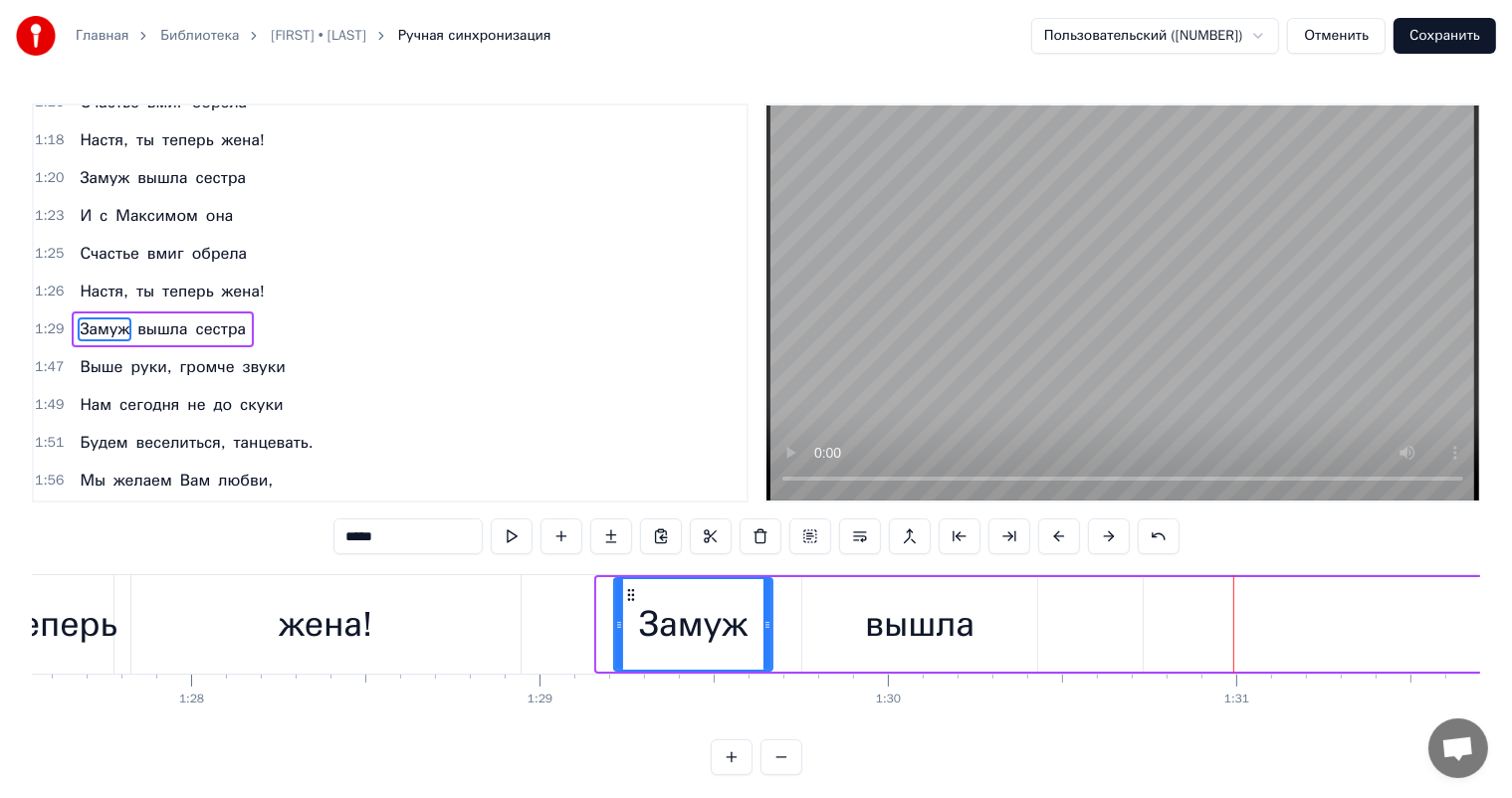 click at bounding box center (1059, 536) 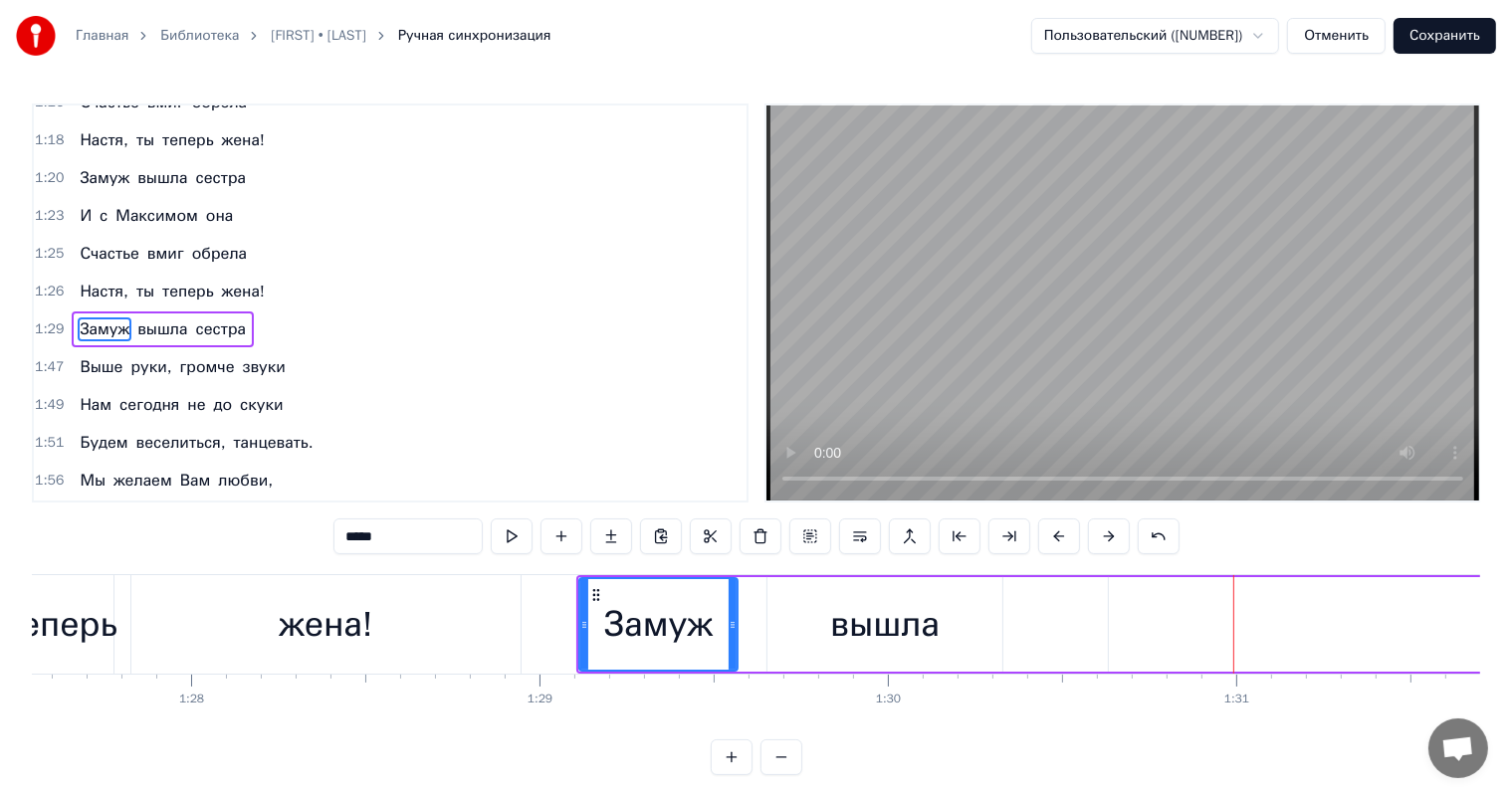 click at bounding box center [1059, 536] 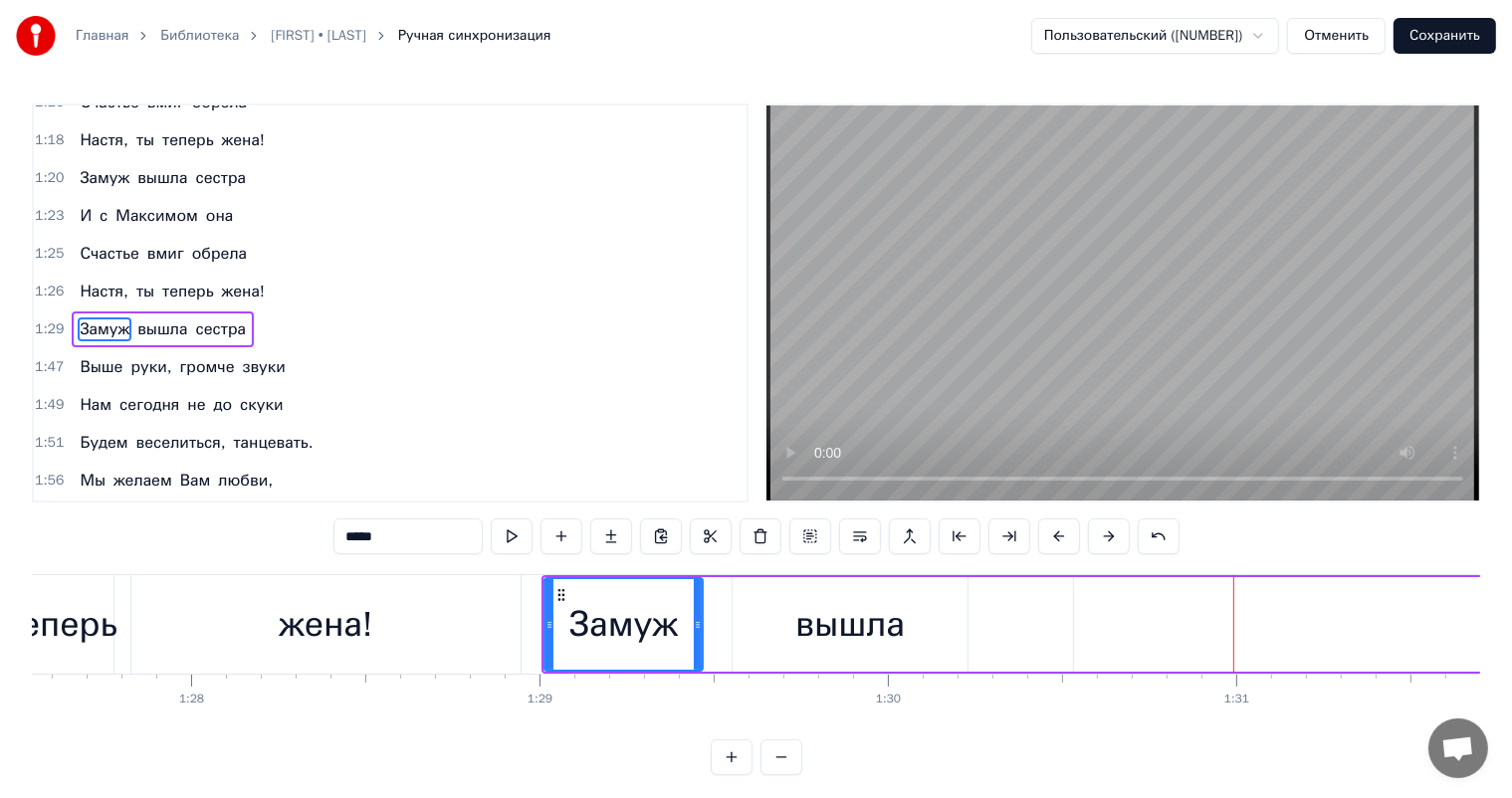 click at bounding box center [1059, 536] 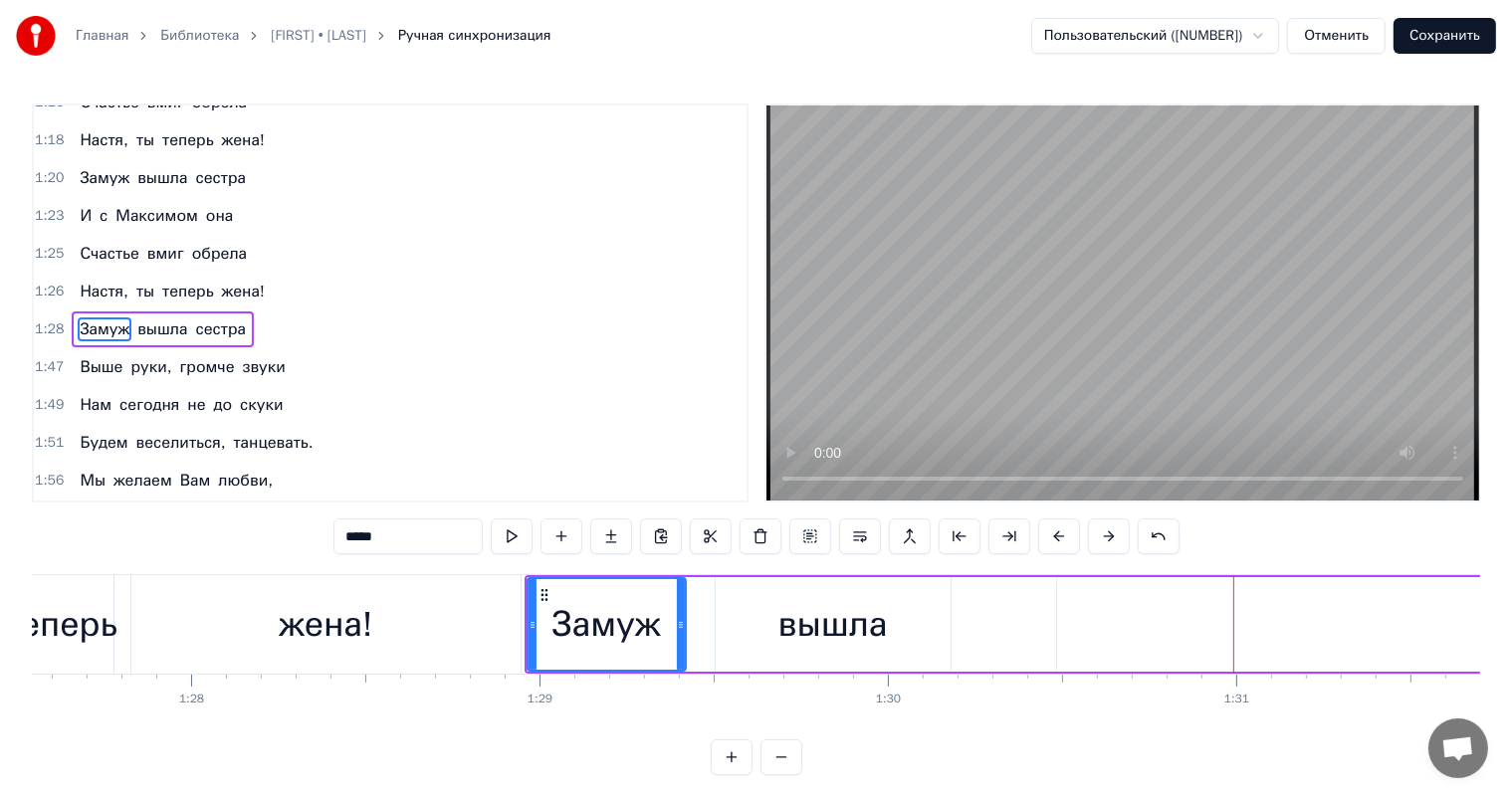 click at bounding box center (1059, 536) 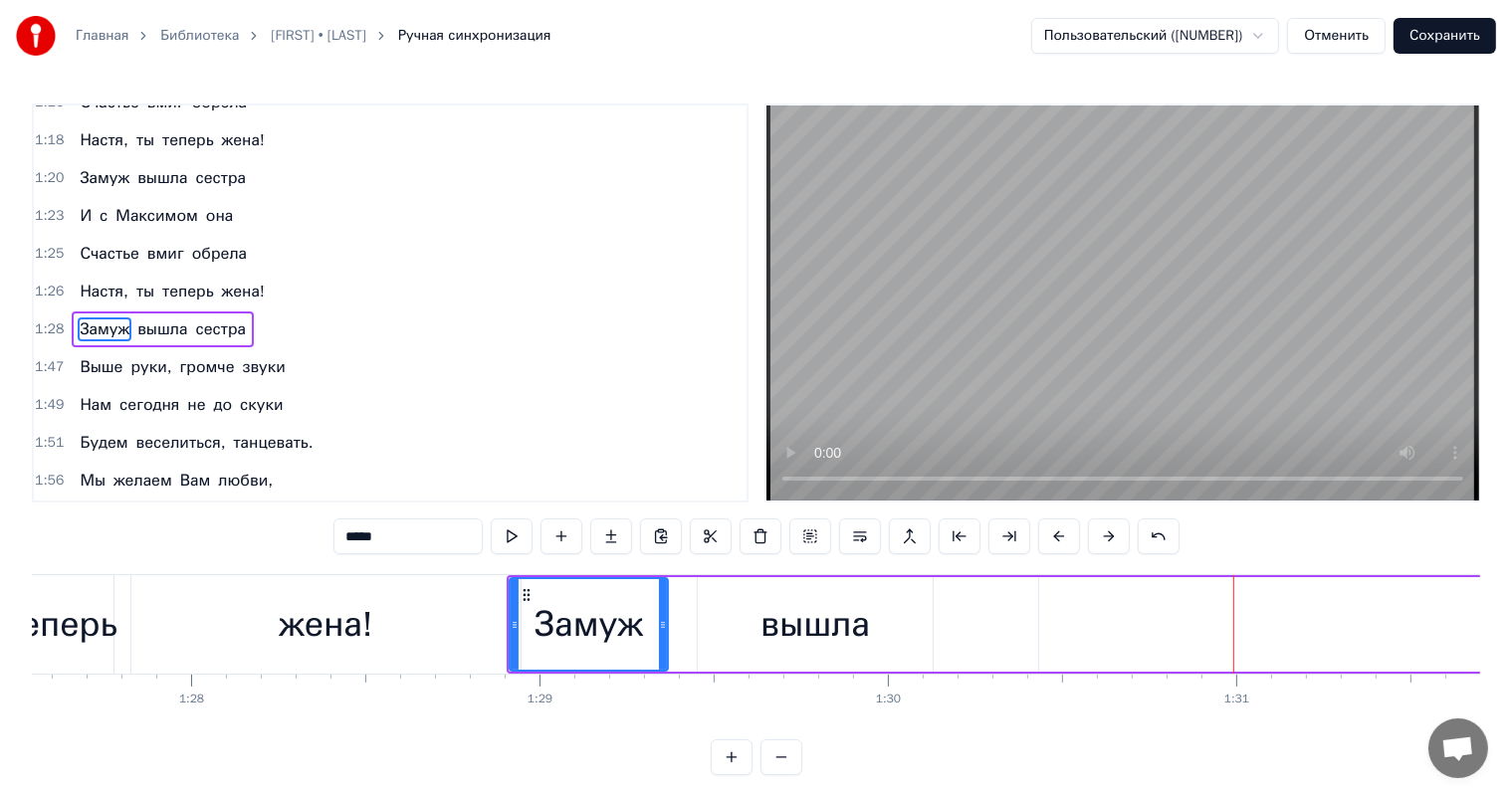 click at bounding box center (1059, 536) 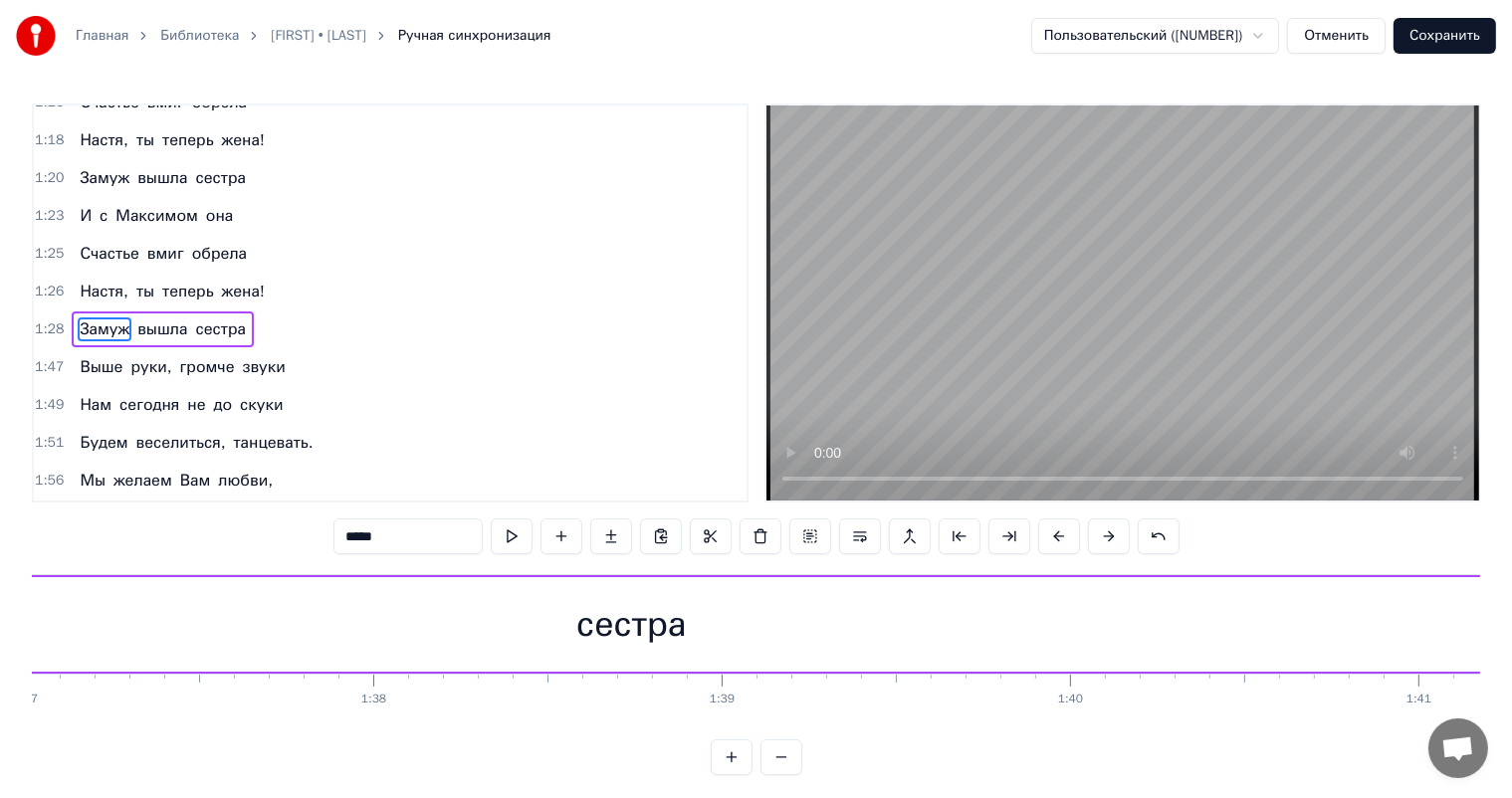 scroll, scrollTop: 0, scrollLeft: 33715, axis: horizontal 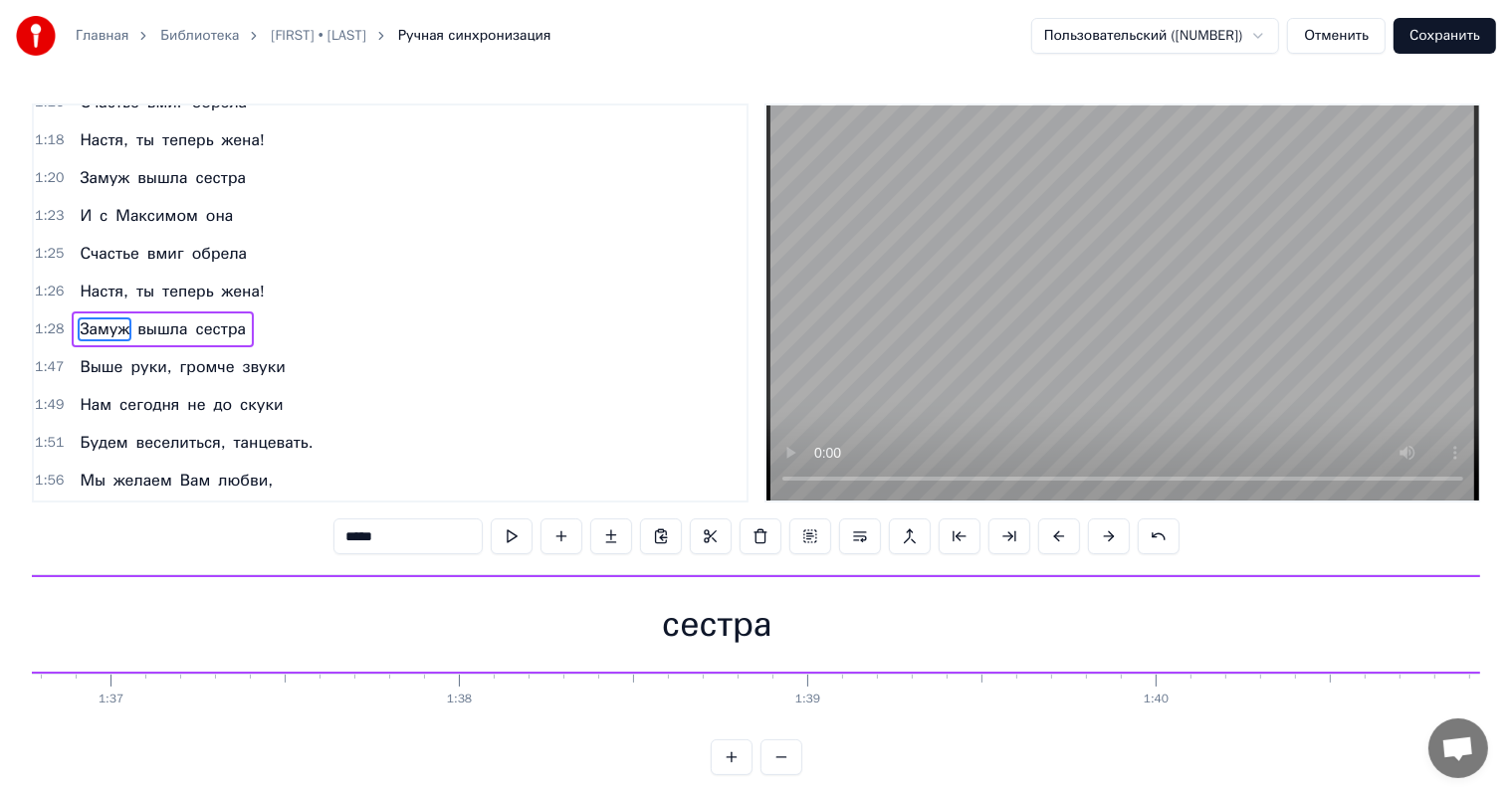 click on "сестра" at bounding box center (717, 624) 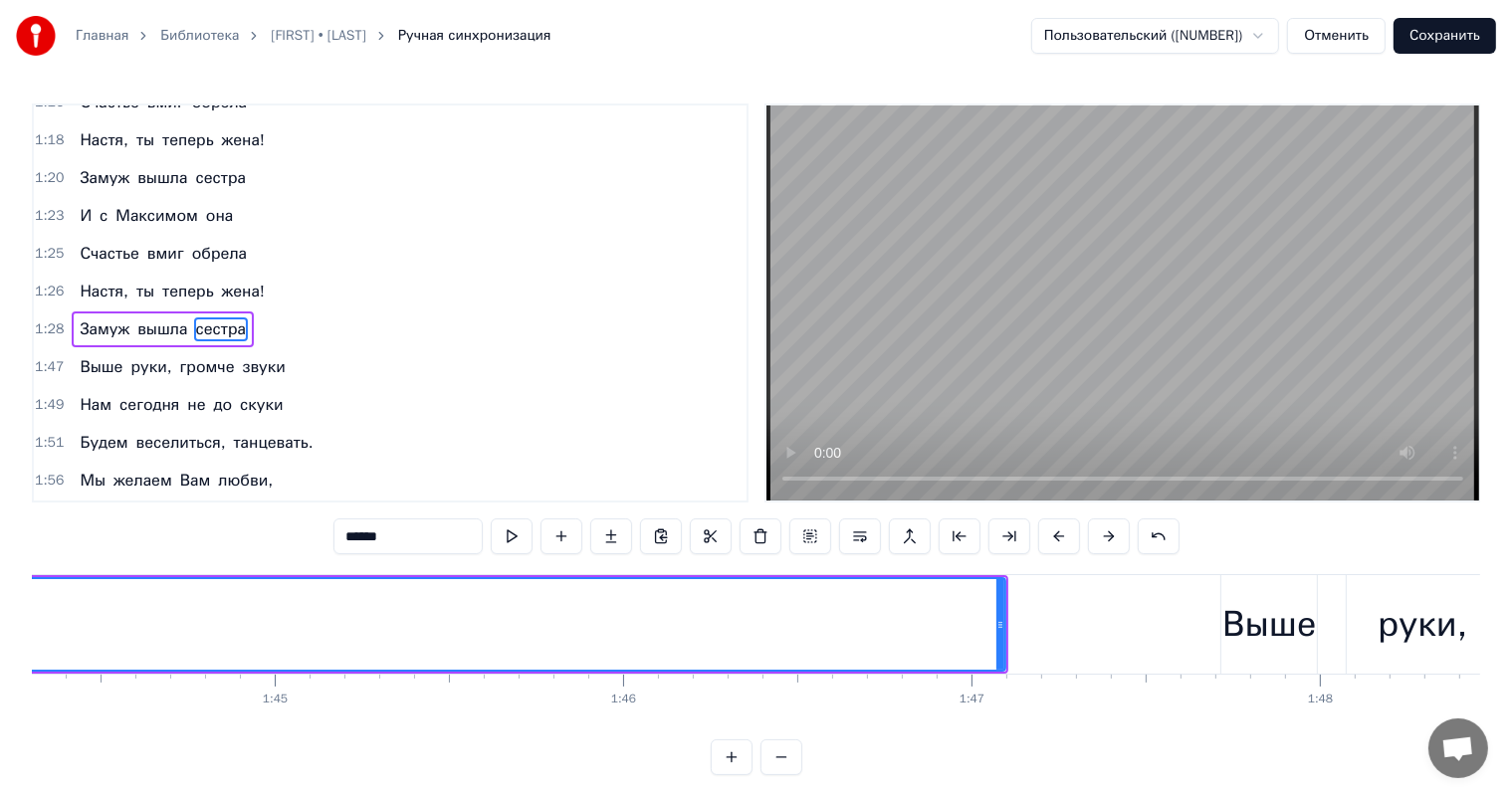 scroll, scrollTop: 0, scrollLeft: 36208, axis: horizontal 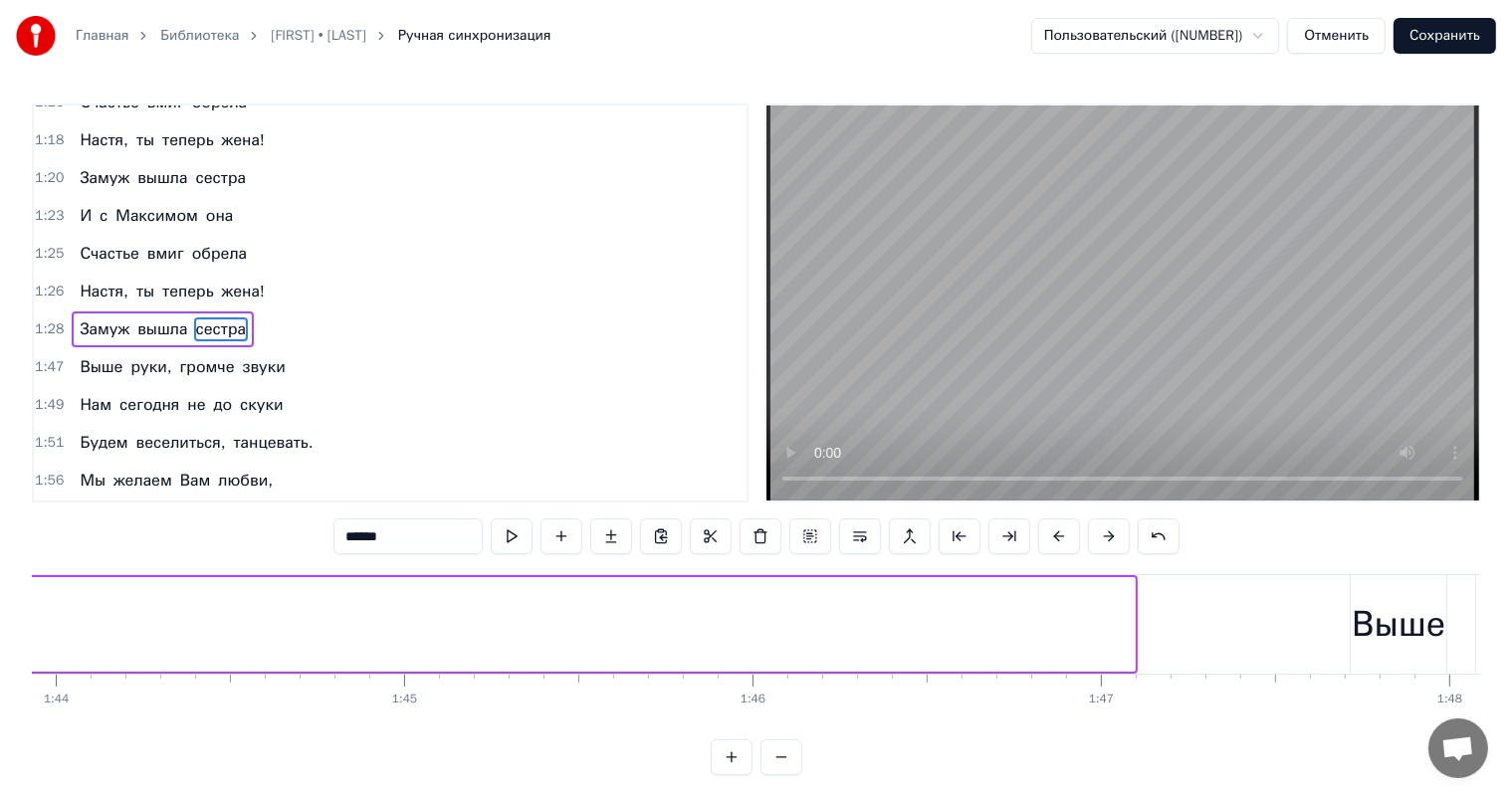 drag, startPoint x: 1131, startPoint y: 626, endPoint x: 0, endPoint y: 612, distance: 1131.0866 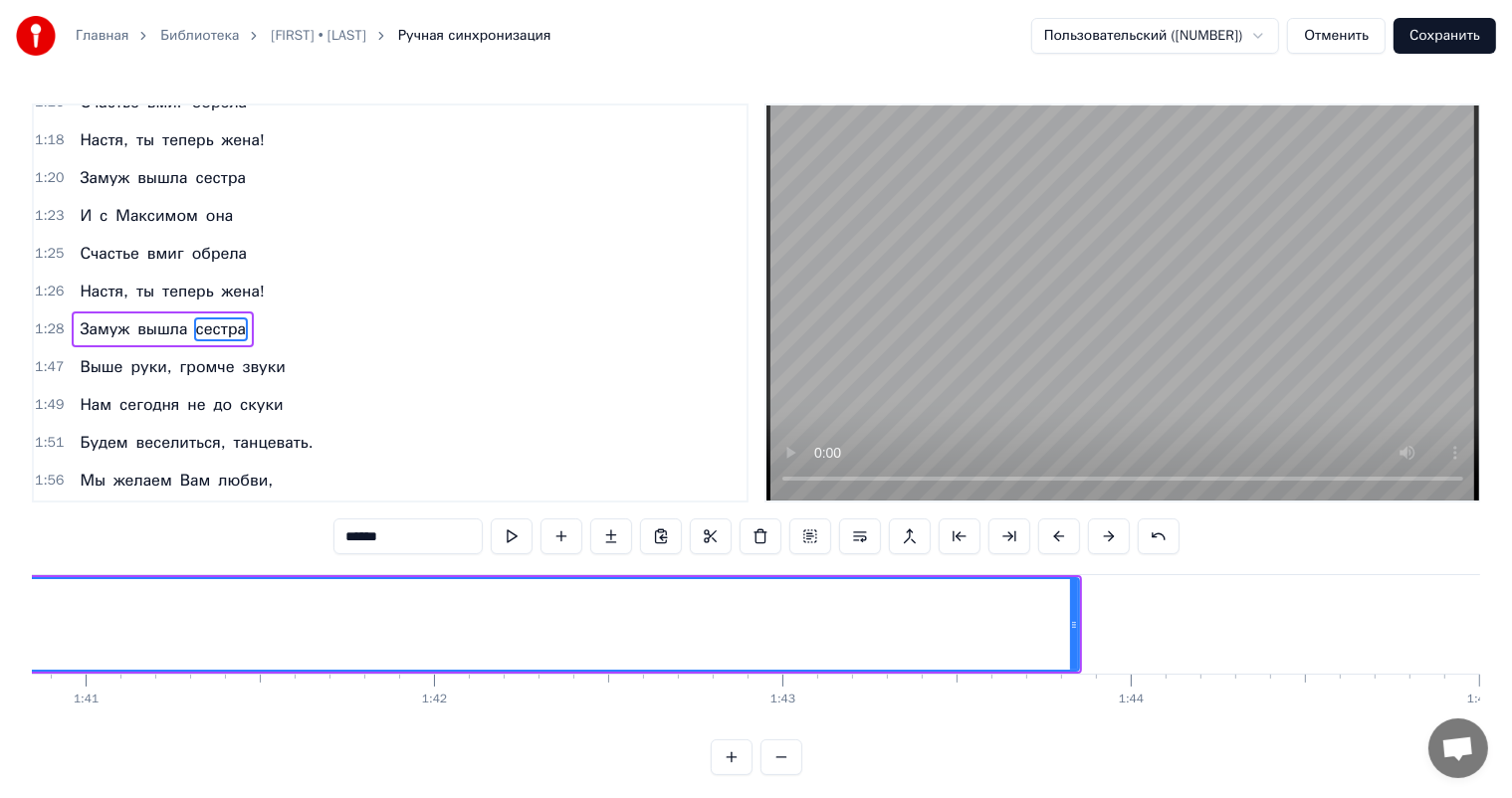 scroll, scrollTop: 0, scrollLeft: 35263, axis: horizontal 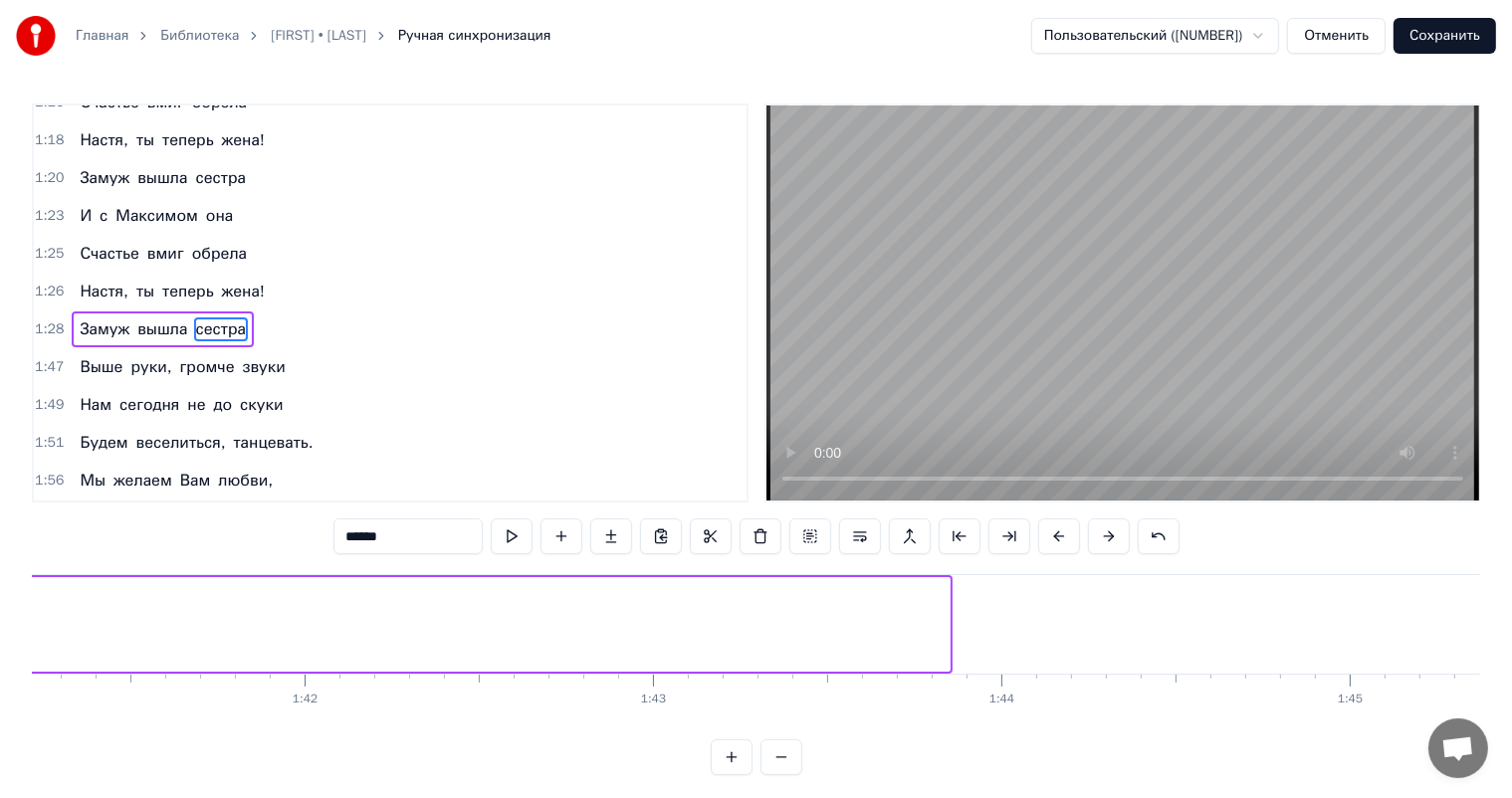 drag, startPoint x: 948, startPoint y: 628, endPoint x: 0, endPoint y: 595, distance: 948.5742 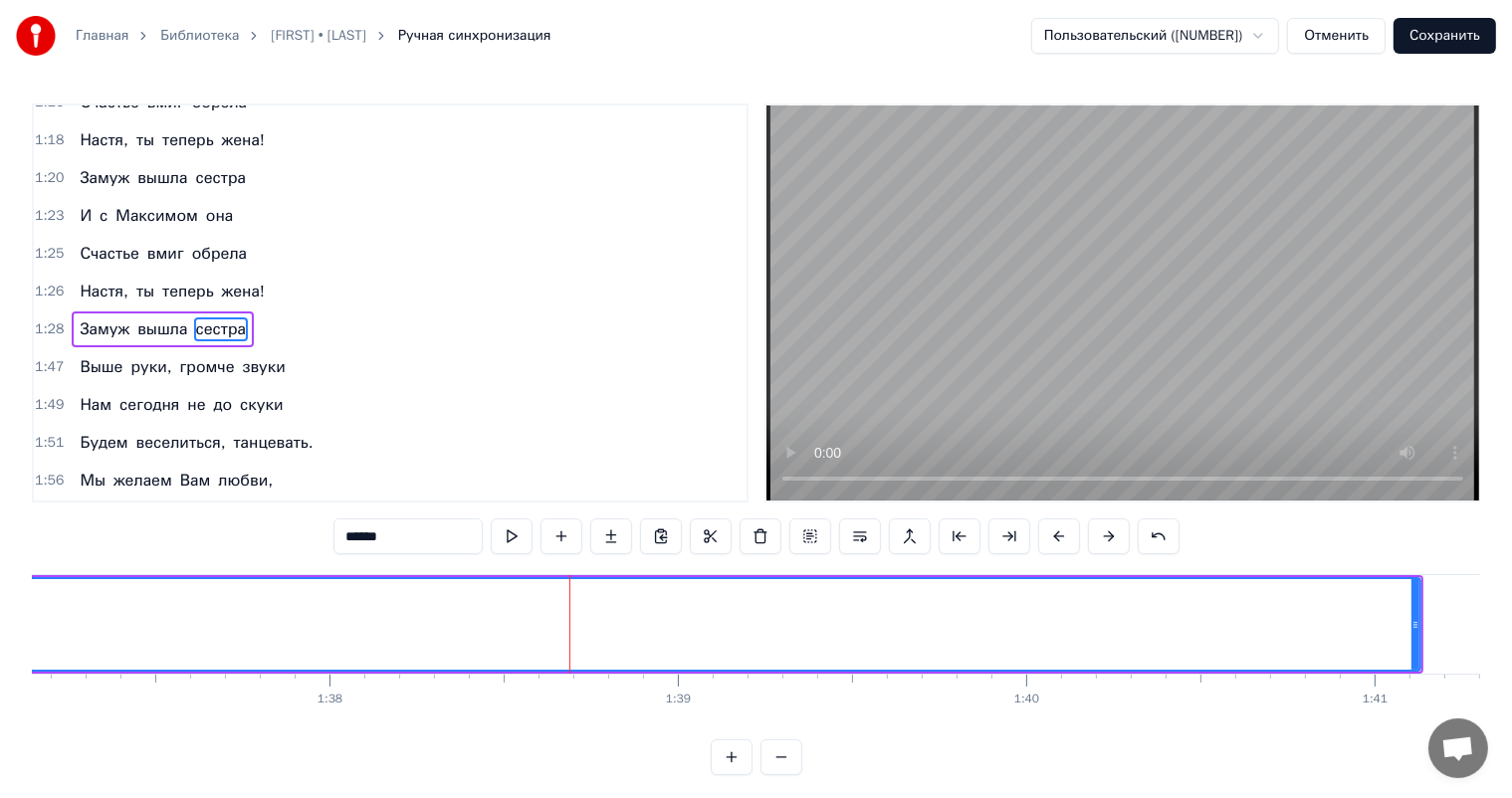 scroll, scrollTop: 0, scrollLeft: 34059, axis: horizontal 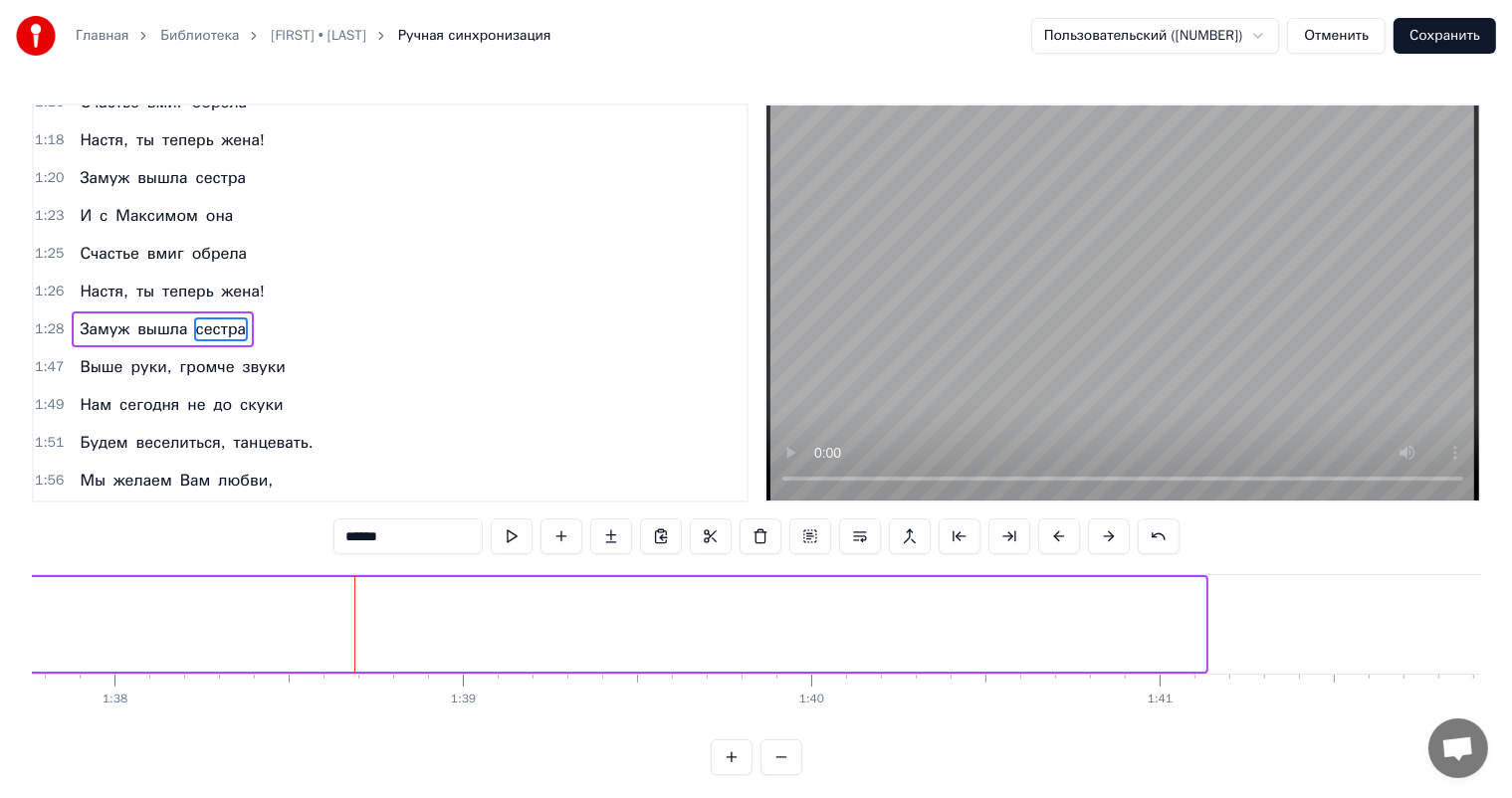 drag, startPoint x: 1197, startPoint y: 624, endPoint x: 0, endPoint y: 625, distance: 1197.0004 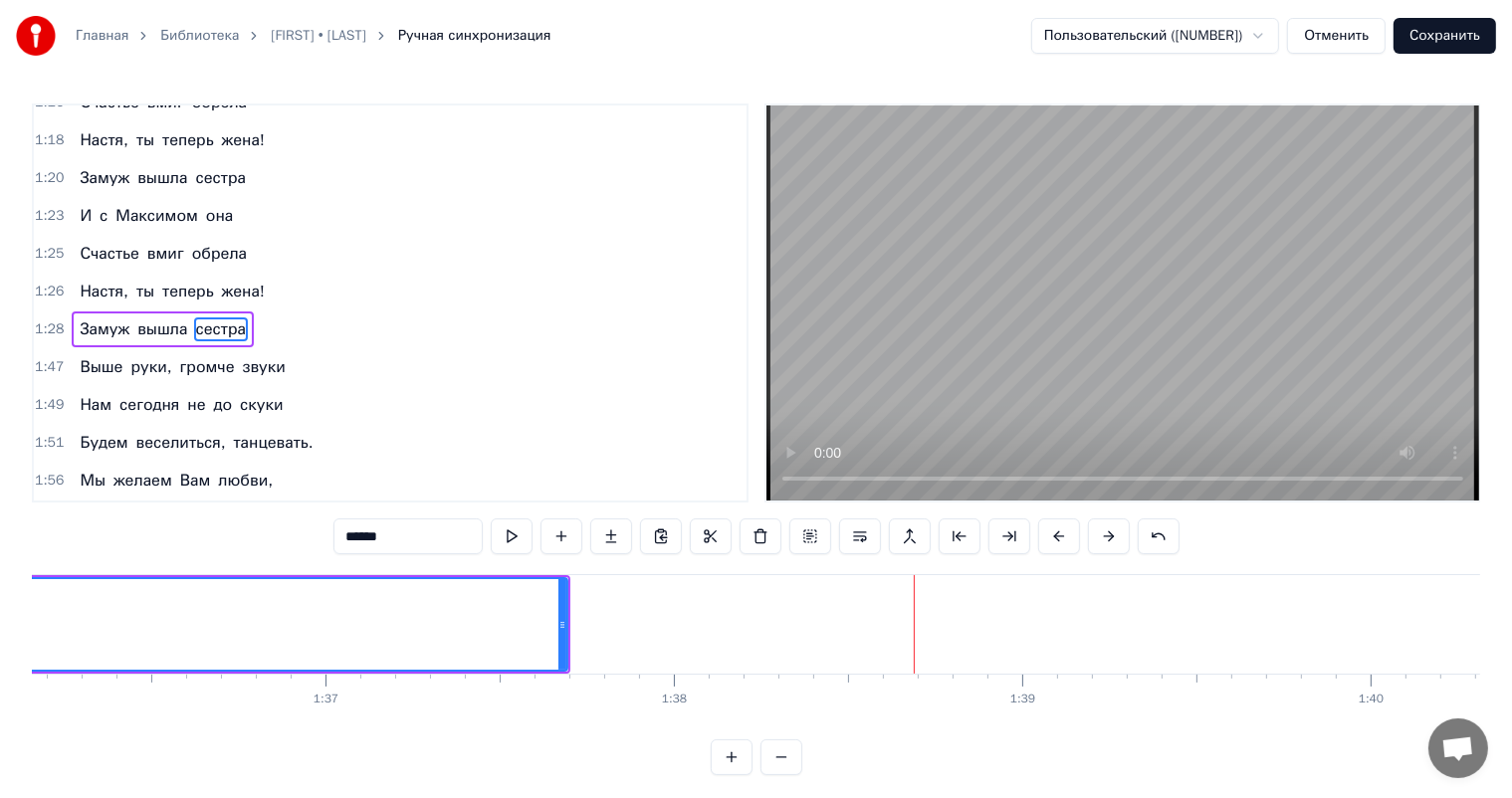 scroll, scrollTop: 0, scrollLeft: 33413, axis: horizontal 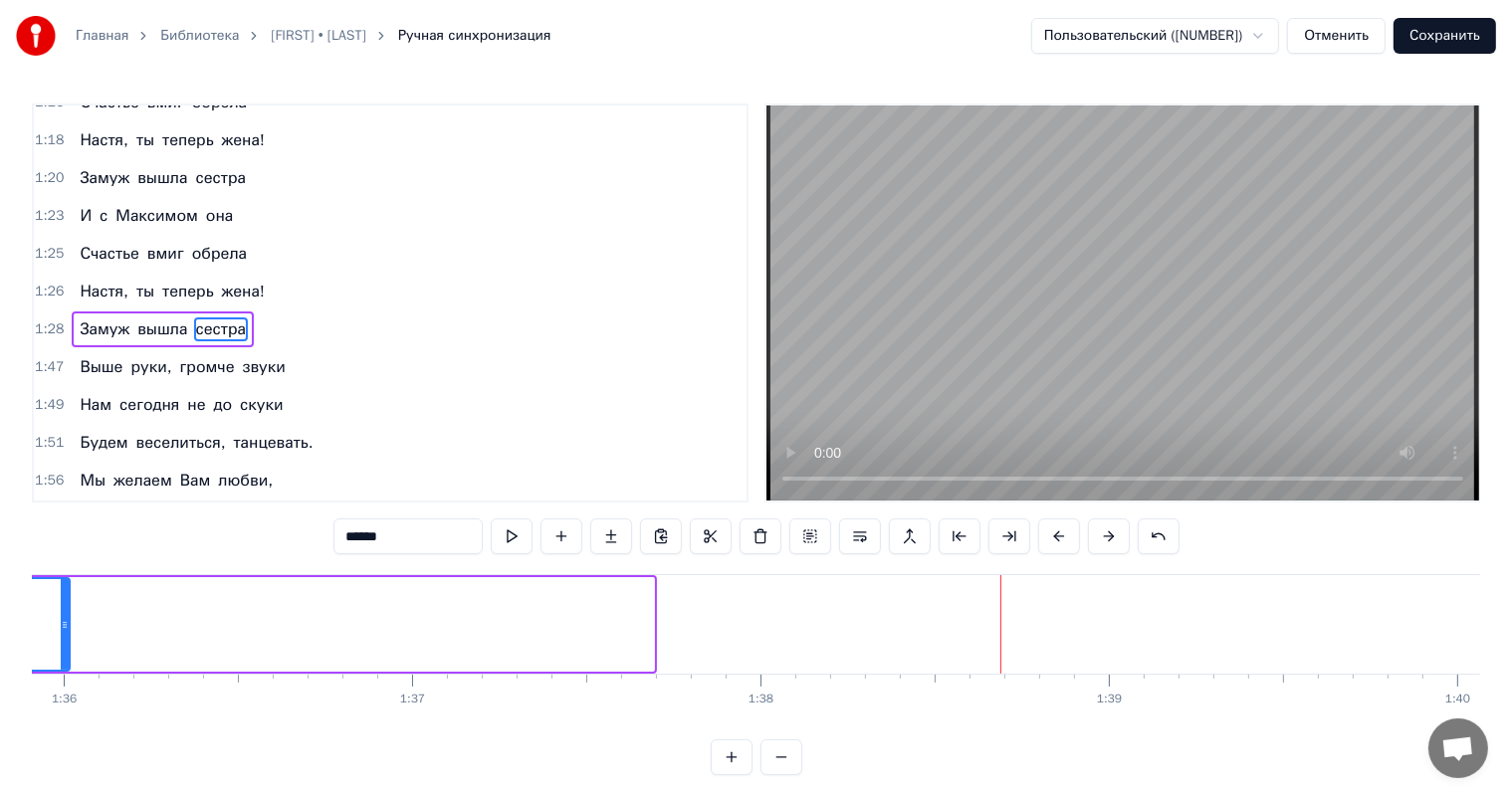 drag, startPoint x: 649, startPoint y: 612, endPoint x: 5, endPoint y: 588, distance: 644.447 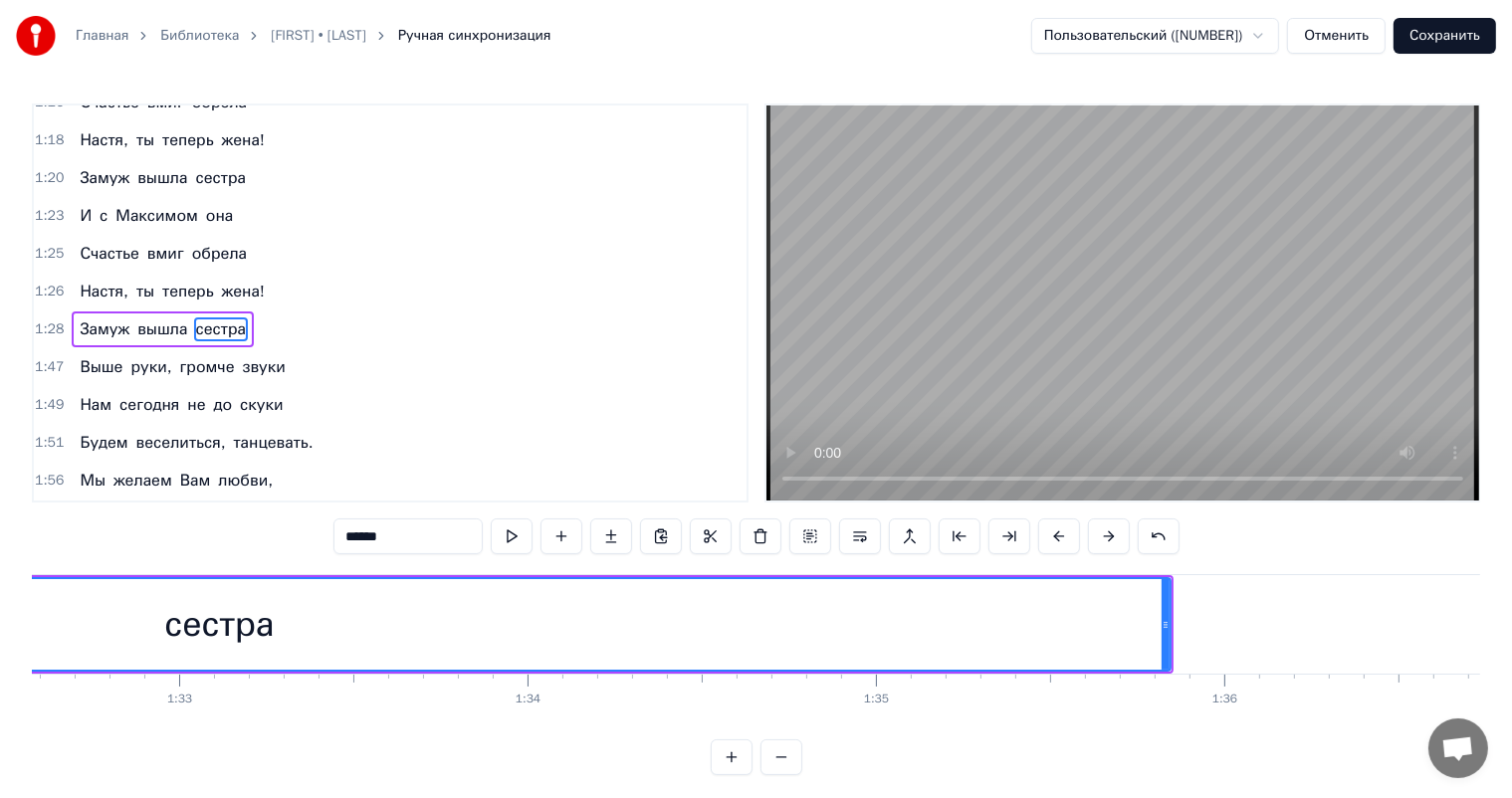 scroll, scrollTop: 0, scrollLeft: 32382, axis: horizontal 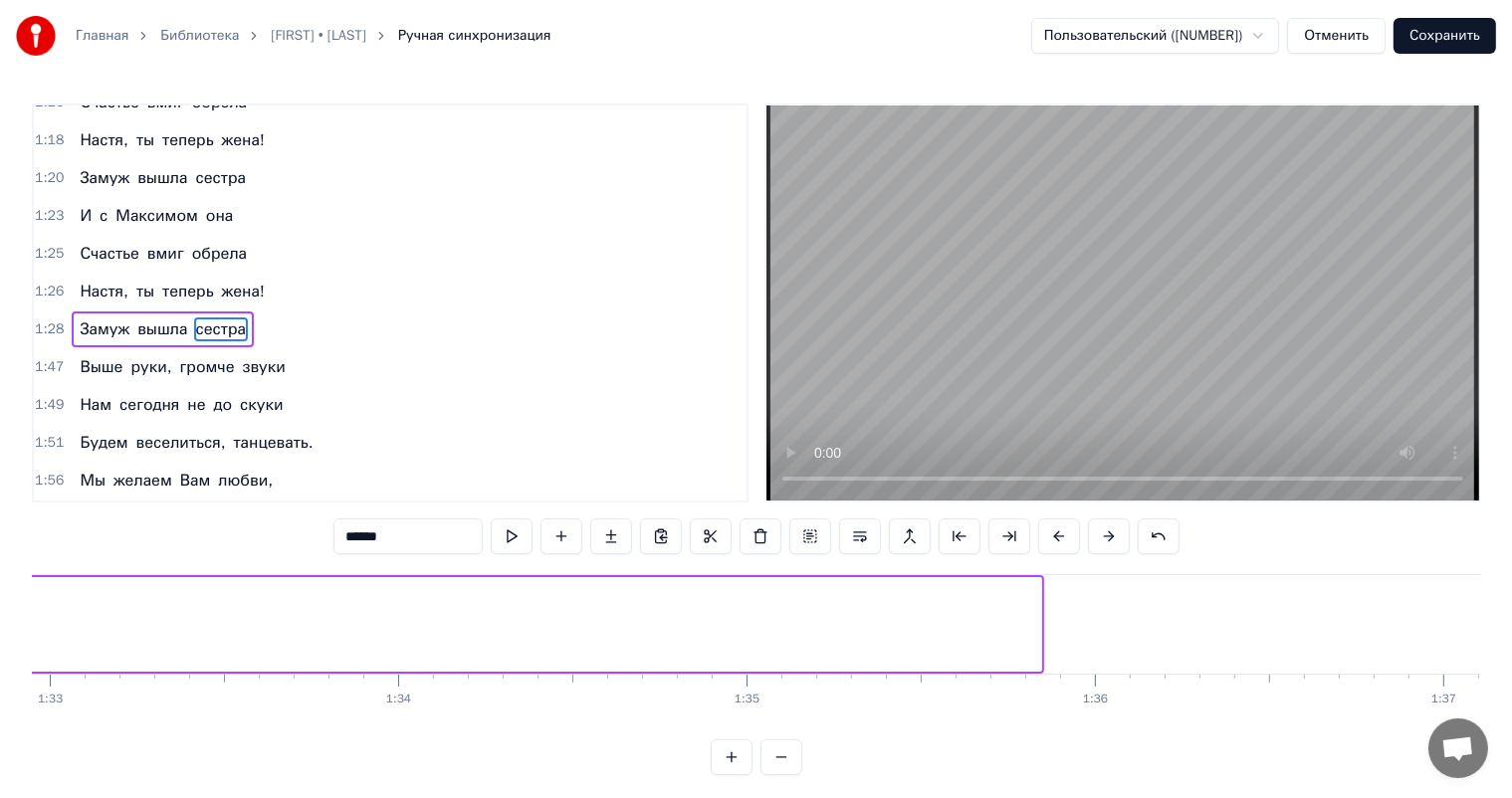 drag, startPoint x: 1038, startPoint y: 618, endPoint x: 0, endPoint y: 666, distance: 1039.1092 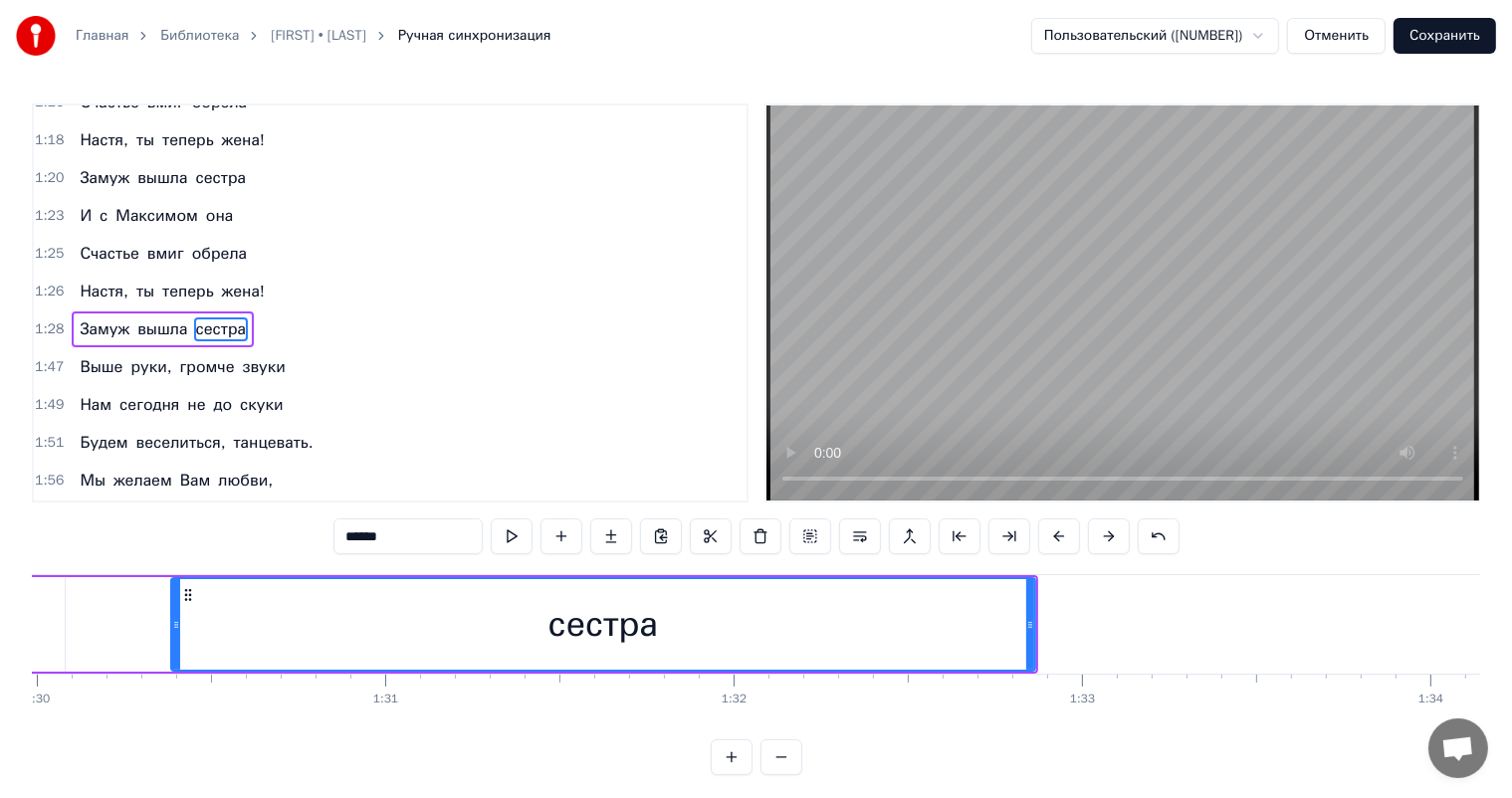 scroll, scrollTop: 0, scrollLeft: 31307, axis: horizontal 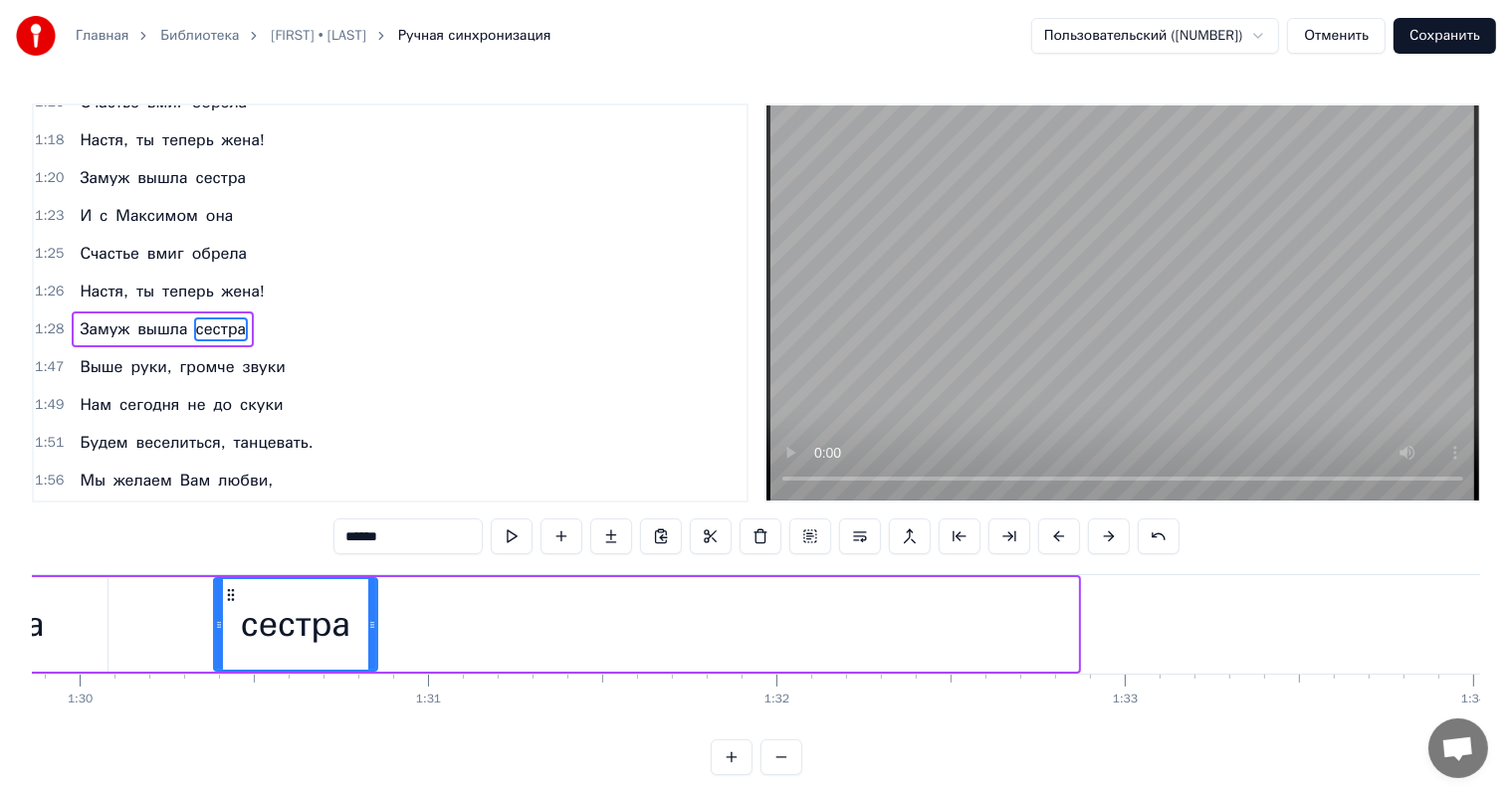 drag, startPoint x: 1075, startPoint y: 622, endPoint x: 374, endPoint y: 653, distance: 701.6851 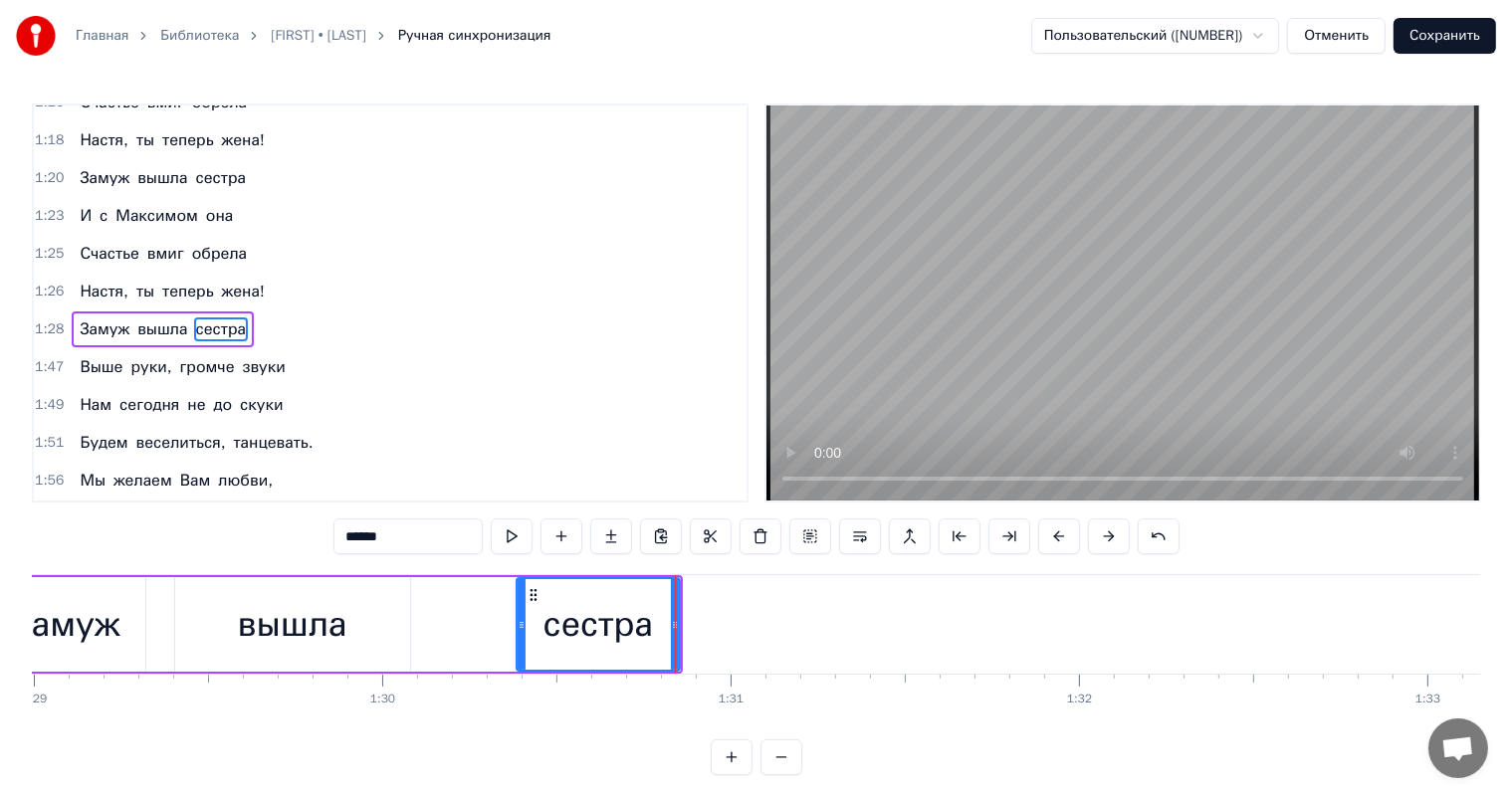 scroll, scrollTop: 0, scrollLeft: 30790, axis: horizontal 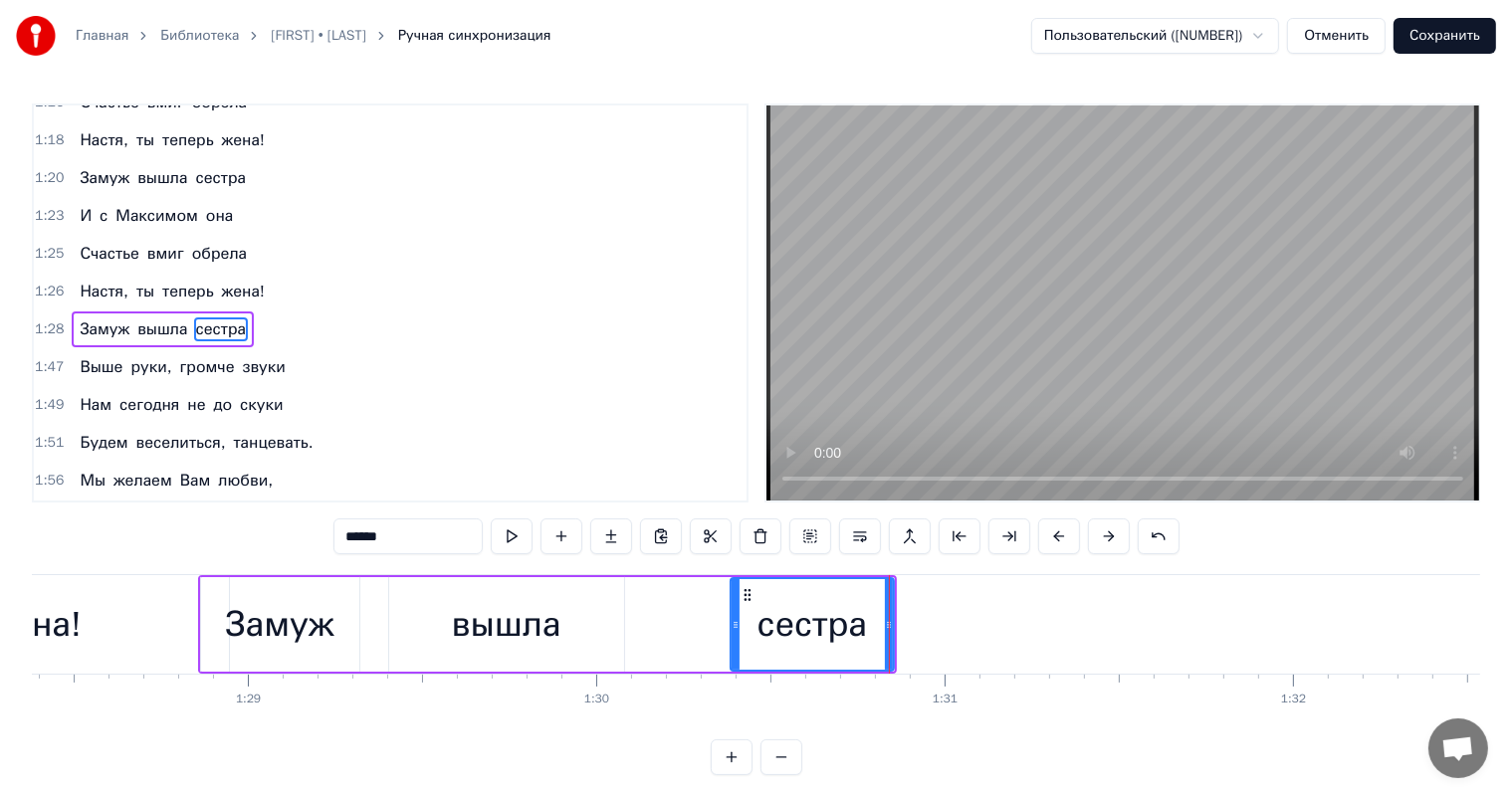 click on "вышла" at bounding box center (507, 624) 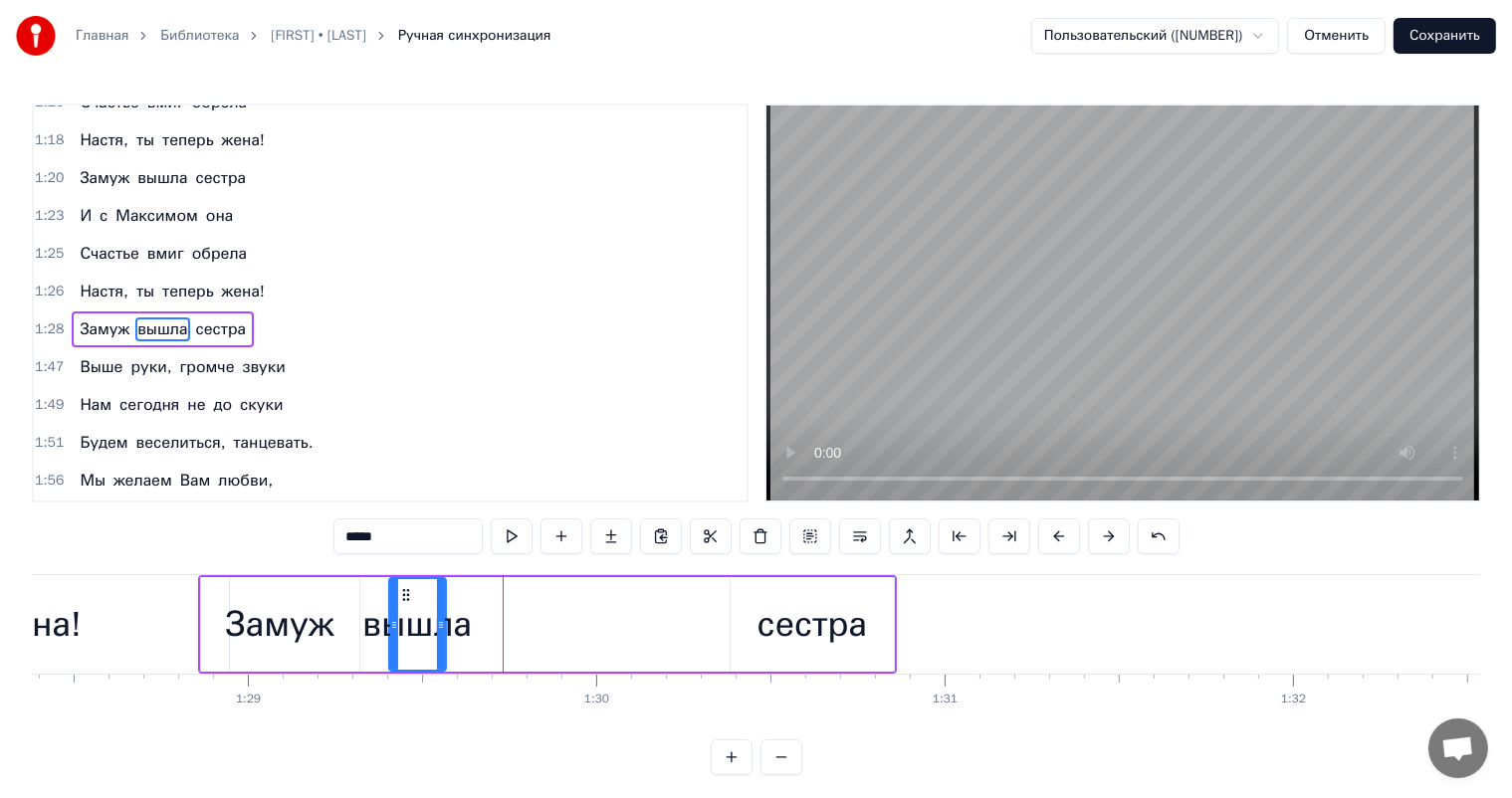 drag, startPoint x: 618, startPoint y: 616, endPoint x: 439, endPoint y: 621, distance: 179.06982 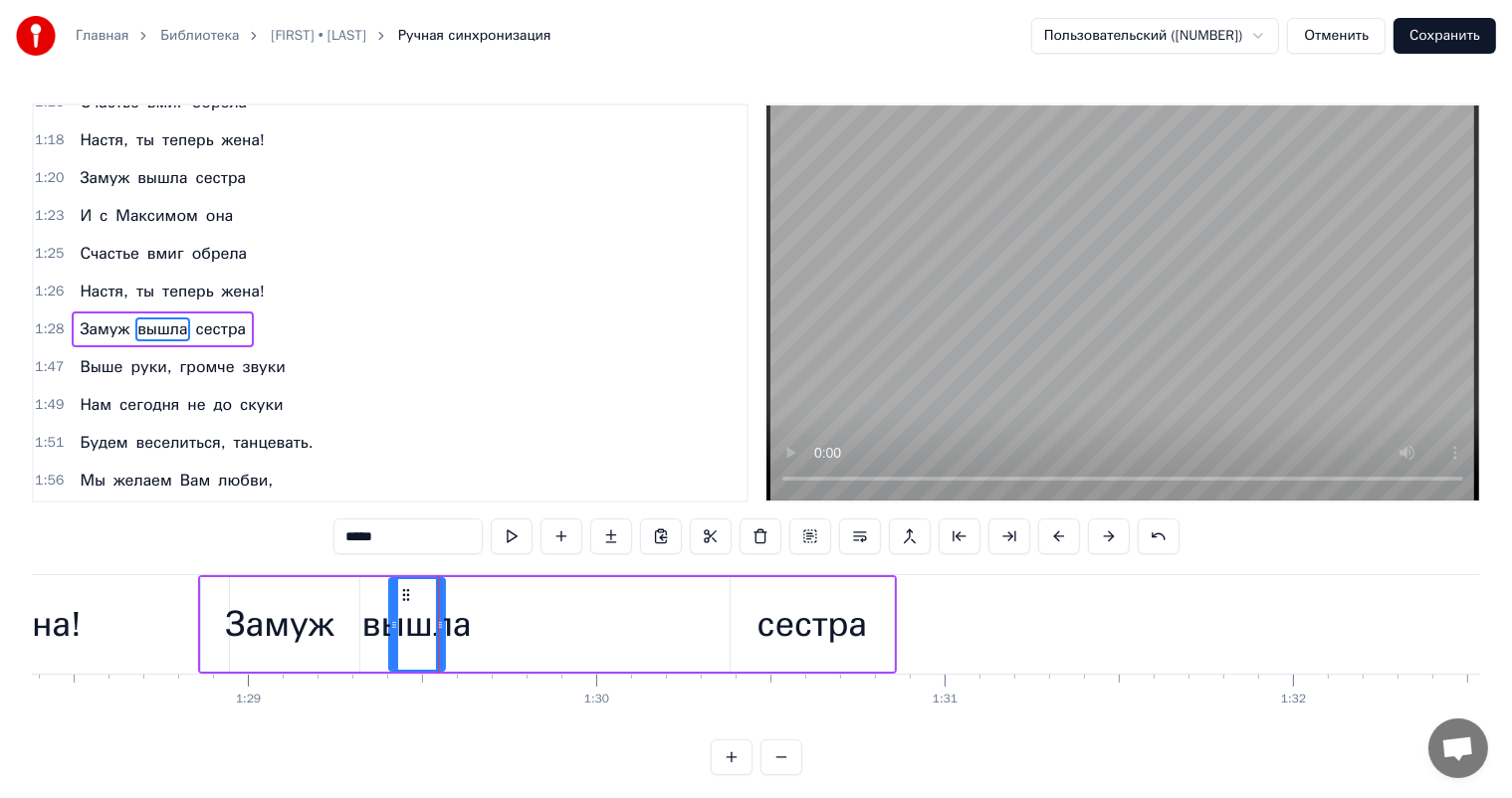 click on "сестра" at bounding box center (812, 624) 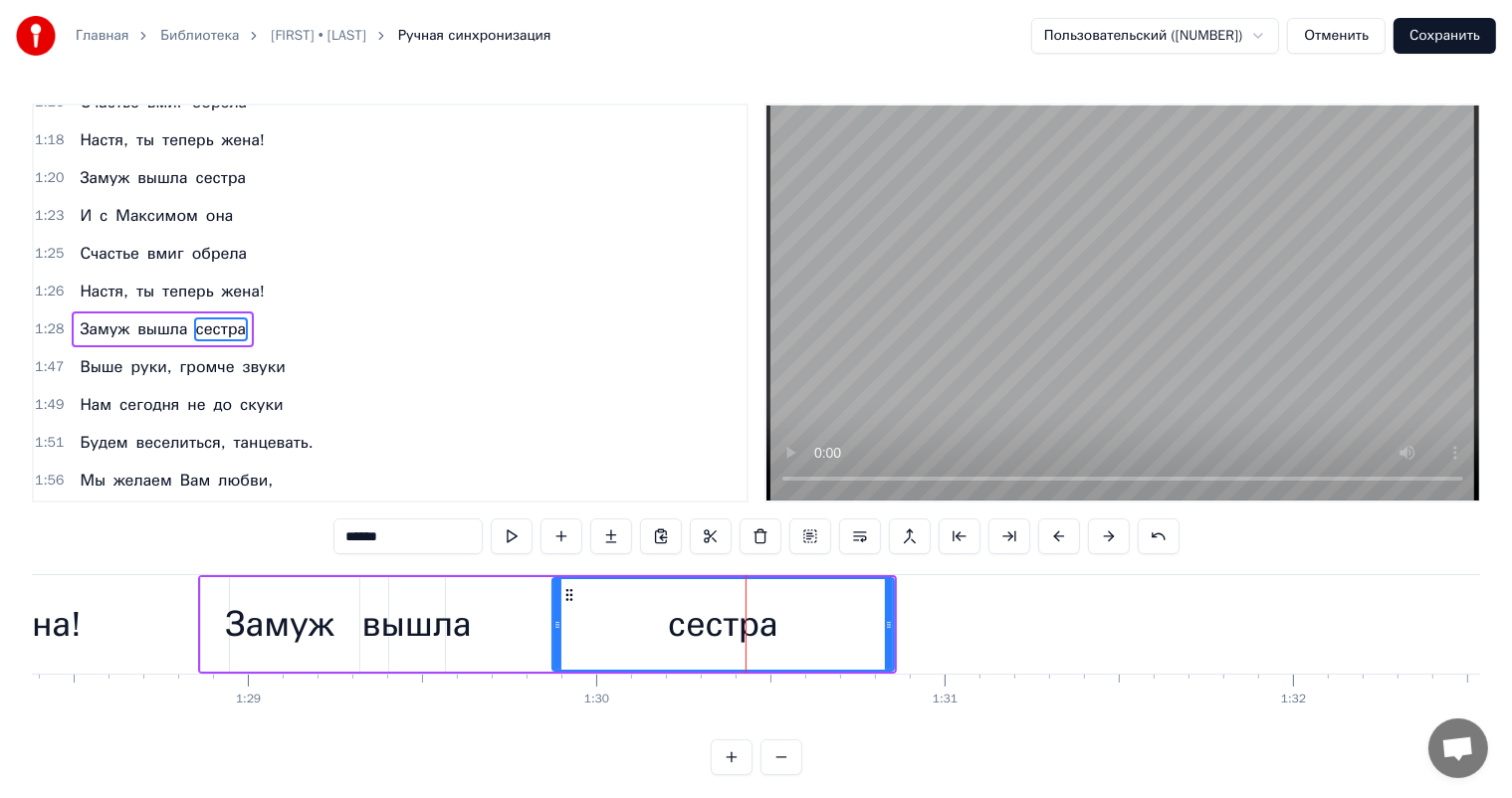 drag, startPoint x: 731, startPoint y: 622, endPoint x: 553, endPoint y: 621, distance: 178.0028 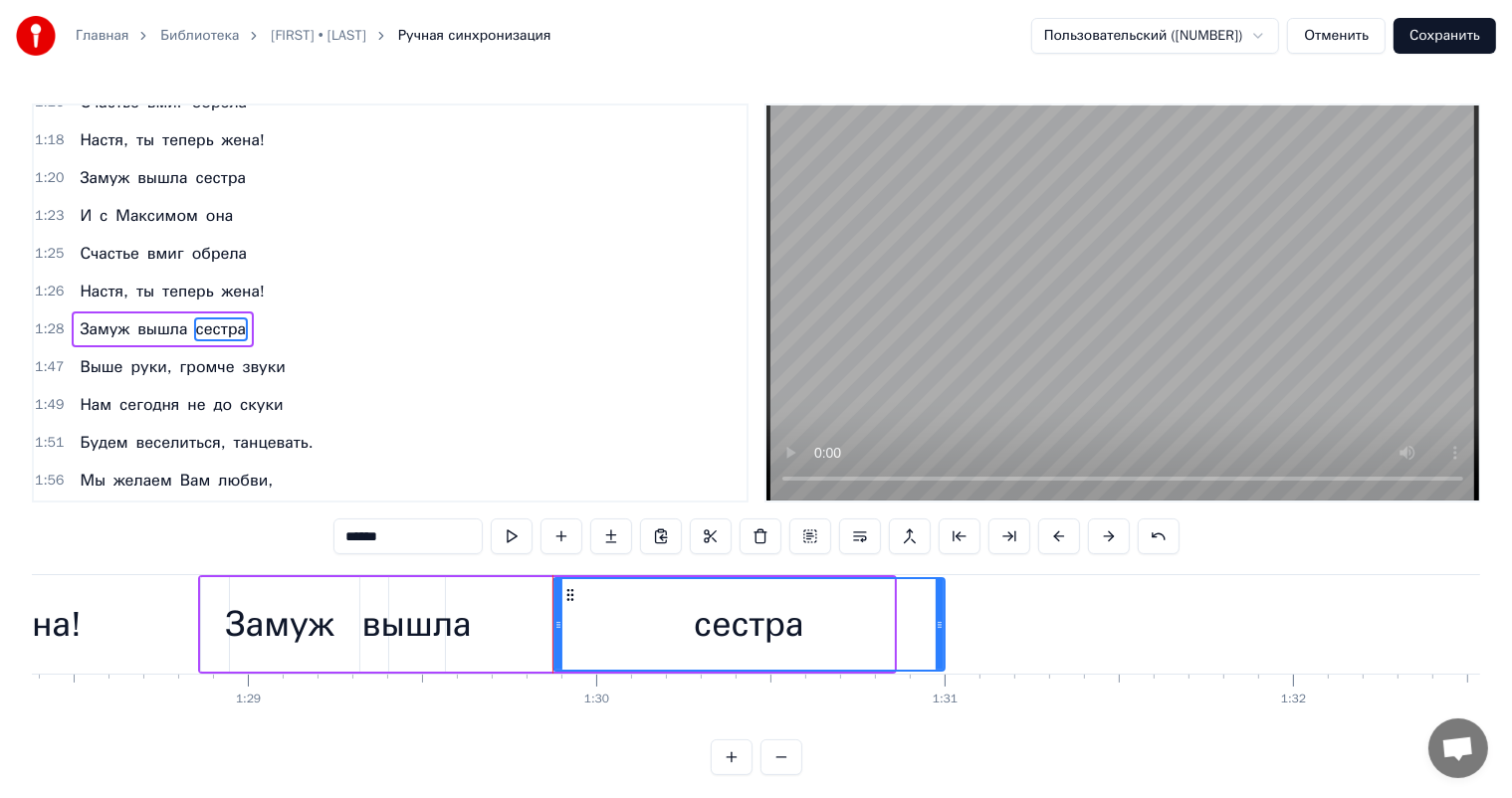 drag, startPoint x: 891, startPoint y: 623, endPoint x: 931, endPoint y: 633, distance: 41.231056 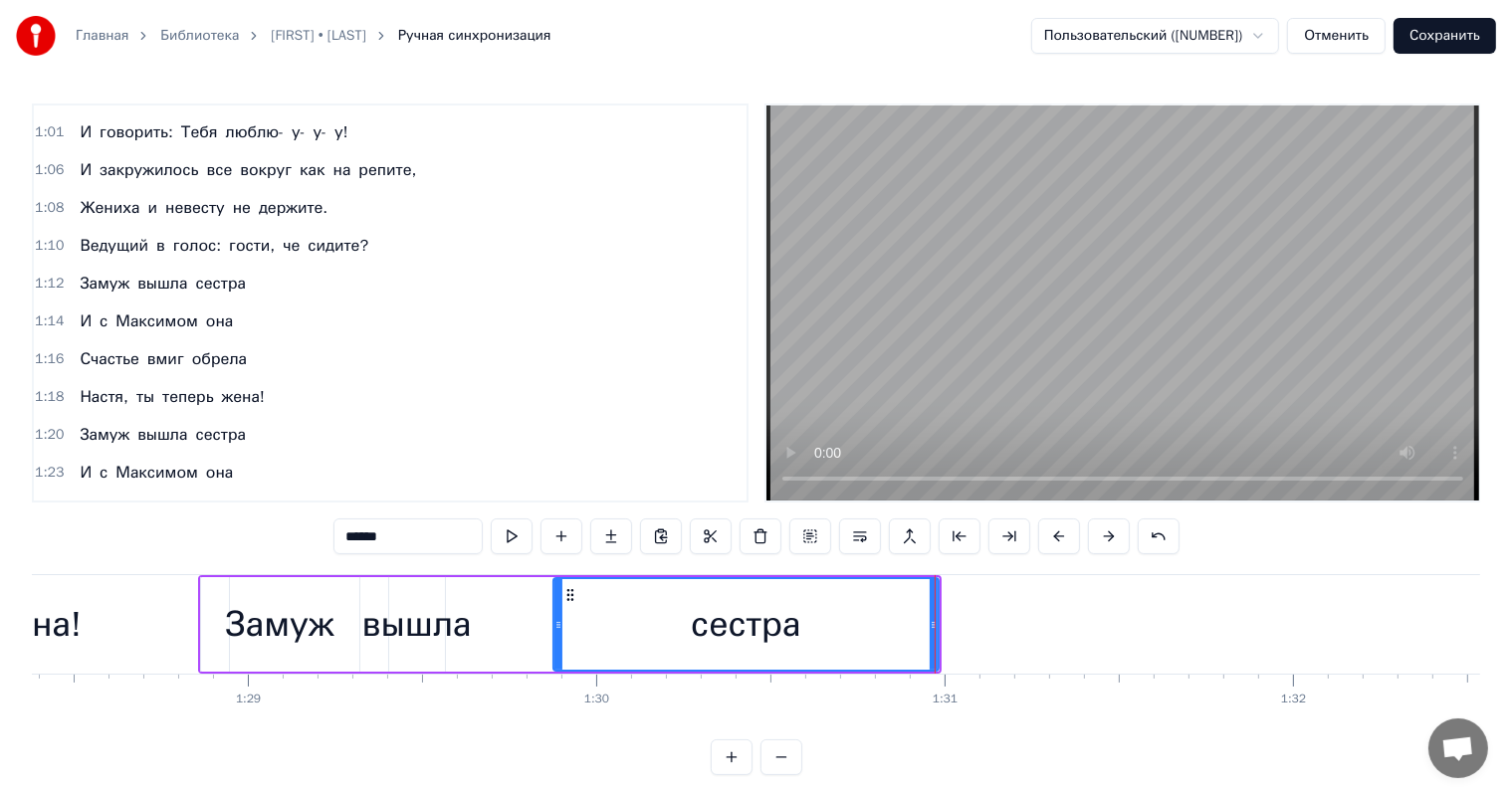 scroll, scrollTop: 337, scrollLeft: 0, axis: vertical 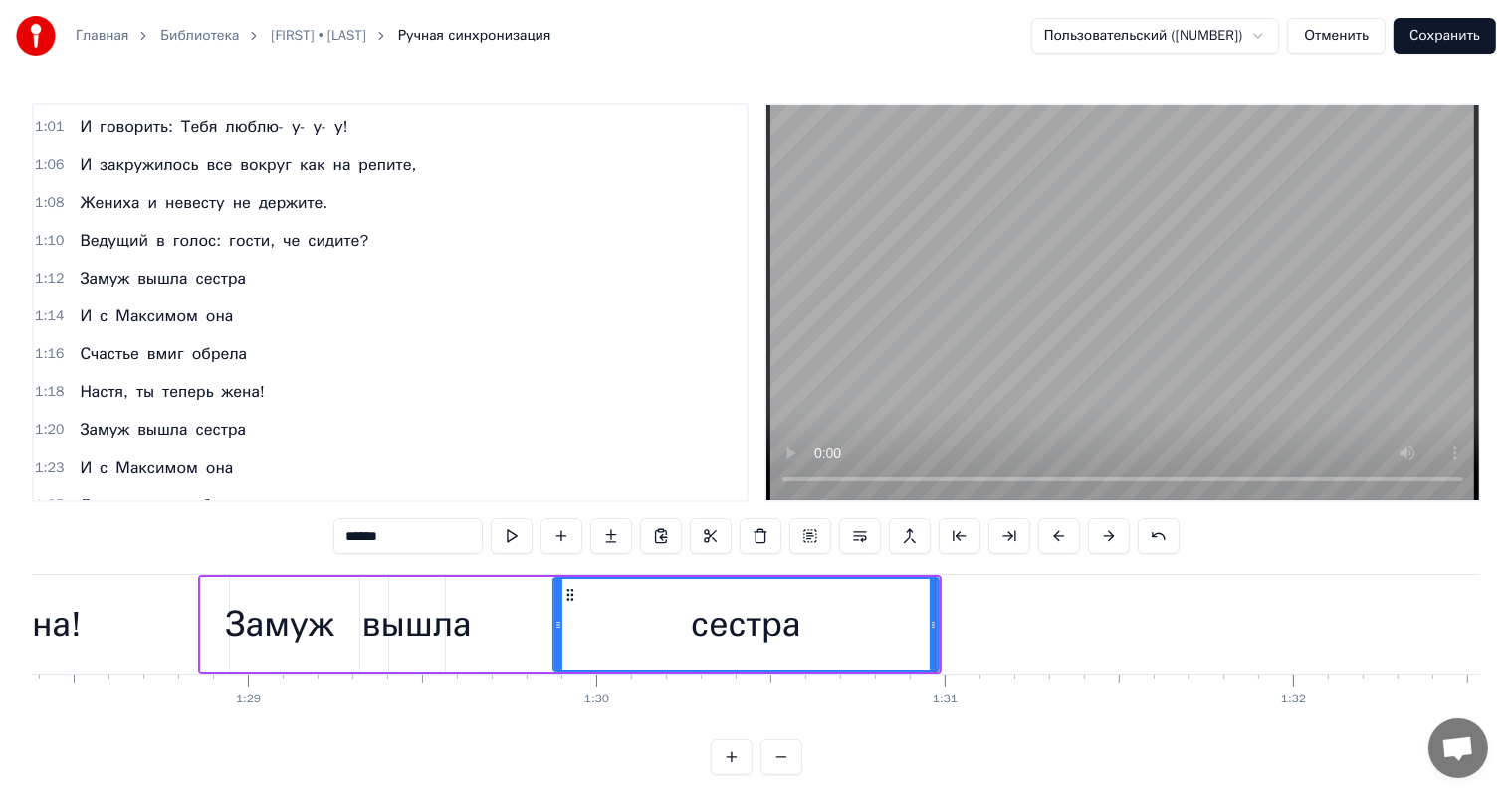 click on "И" at bounding box center [86, 165] 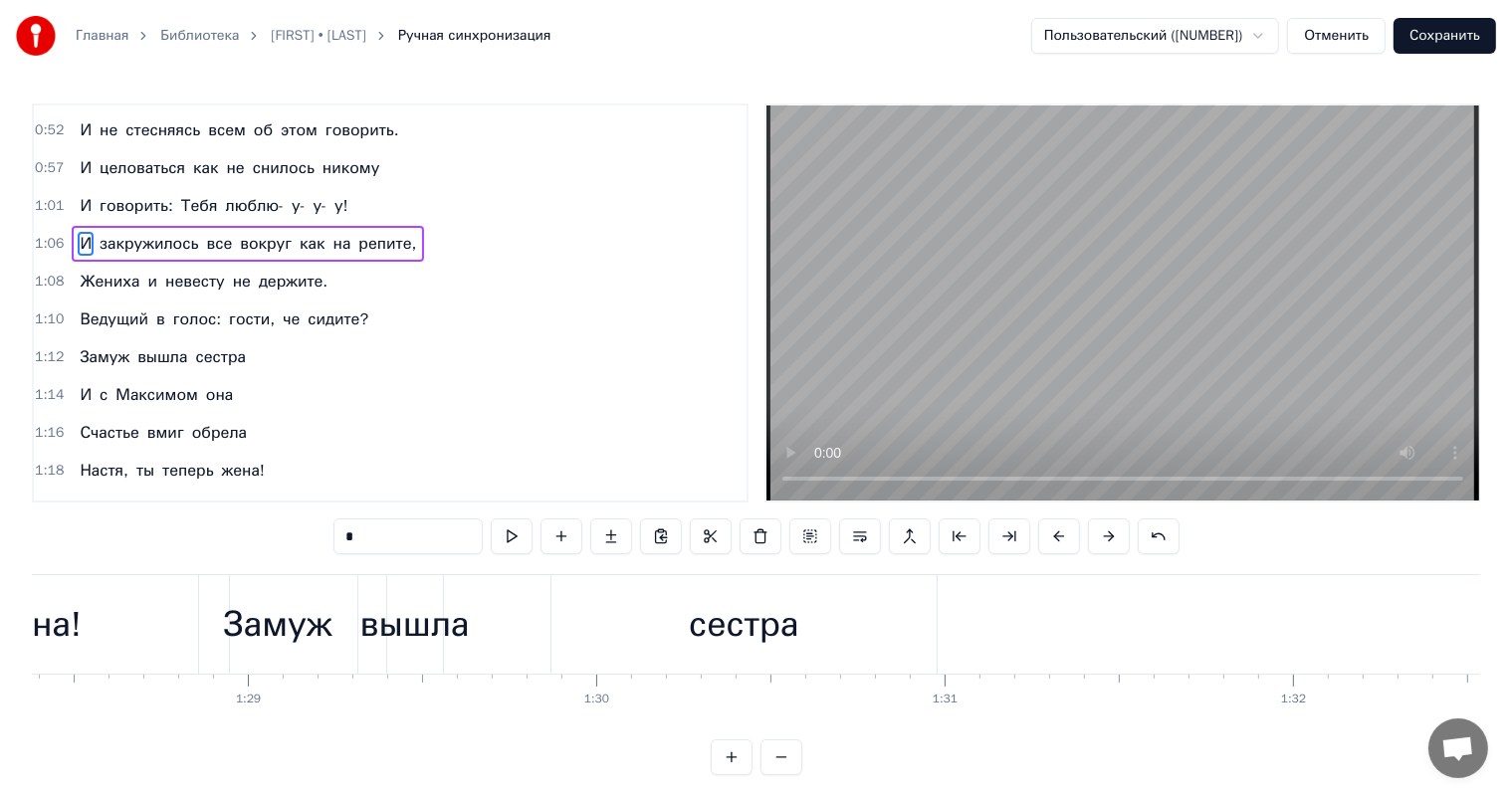 scroll, scrollTop: 186, scrollLeft: 0, axis: vertical 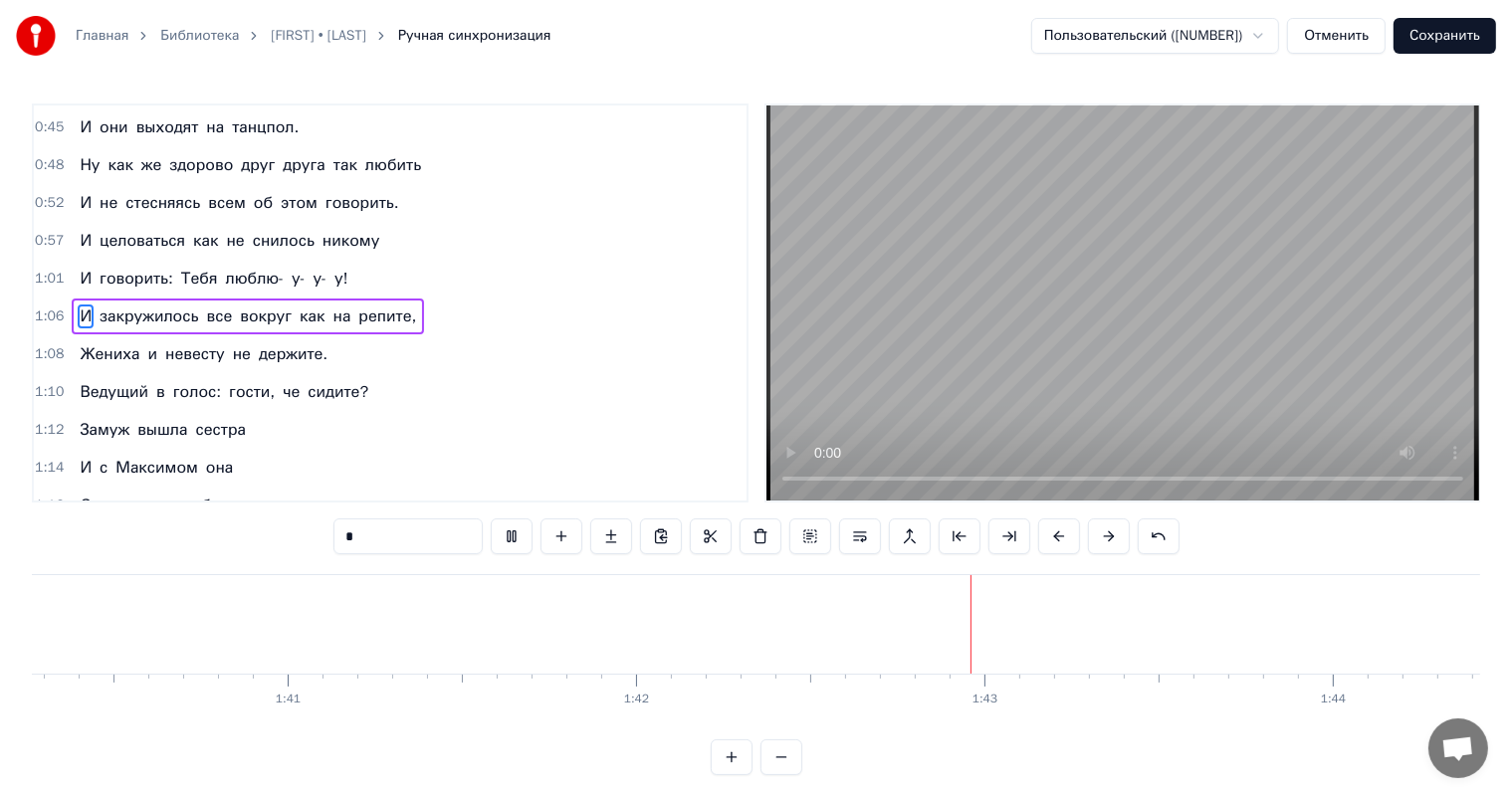 click on "Сохранить" at bounding box center [1444, 36] 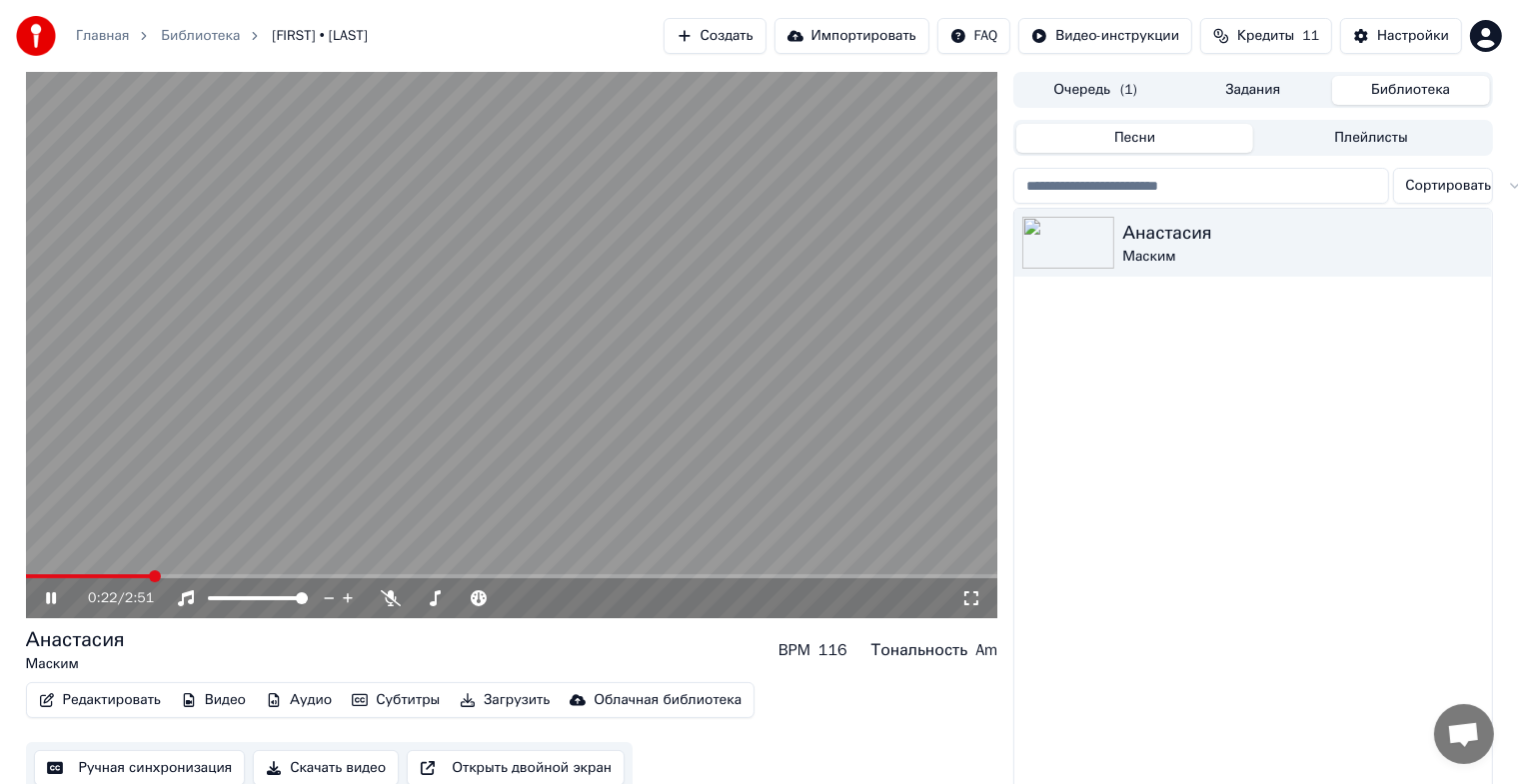 click at bounding box center (512, 576) 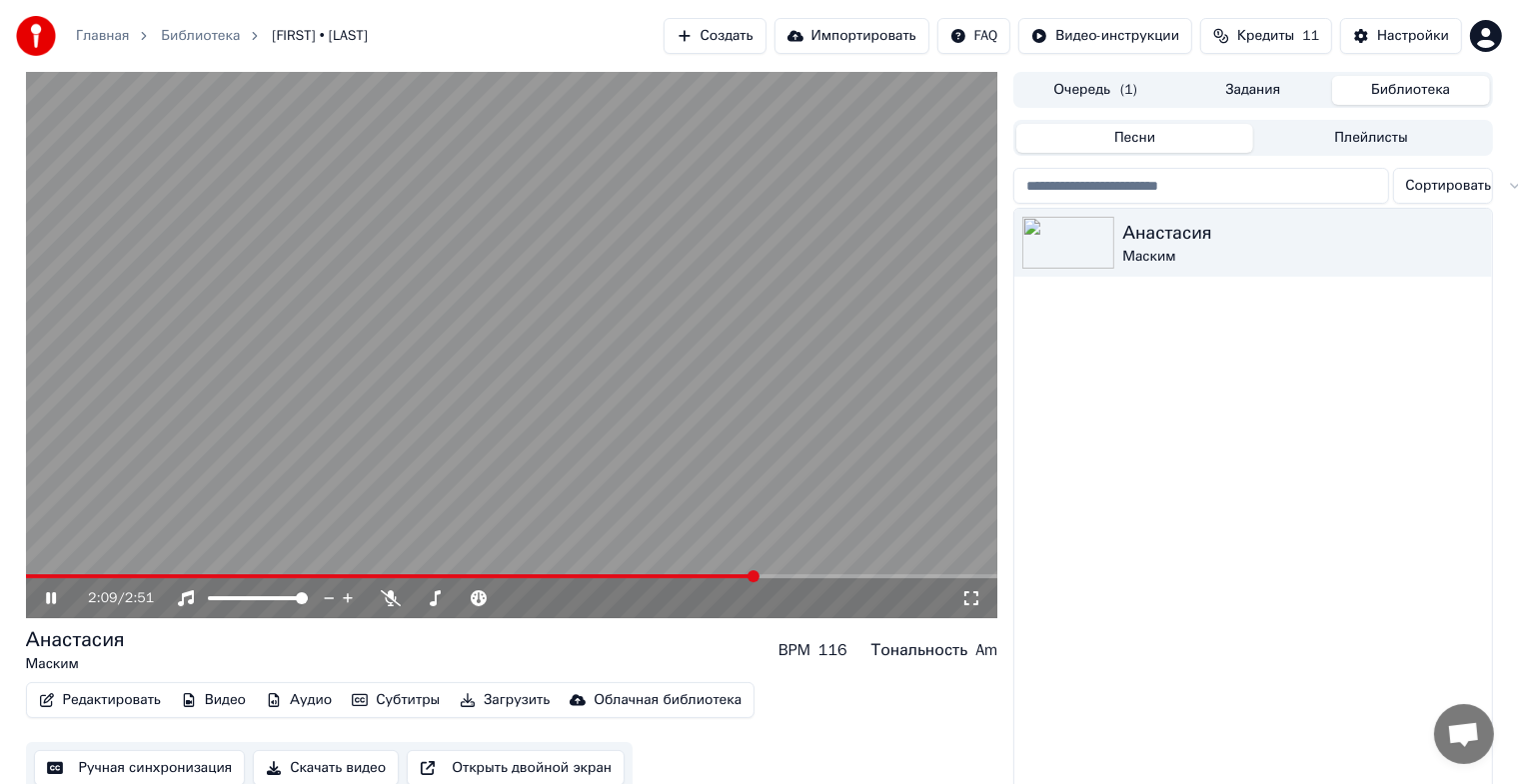 click at bounding box center (512, 345) 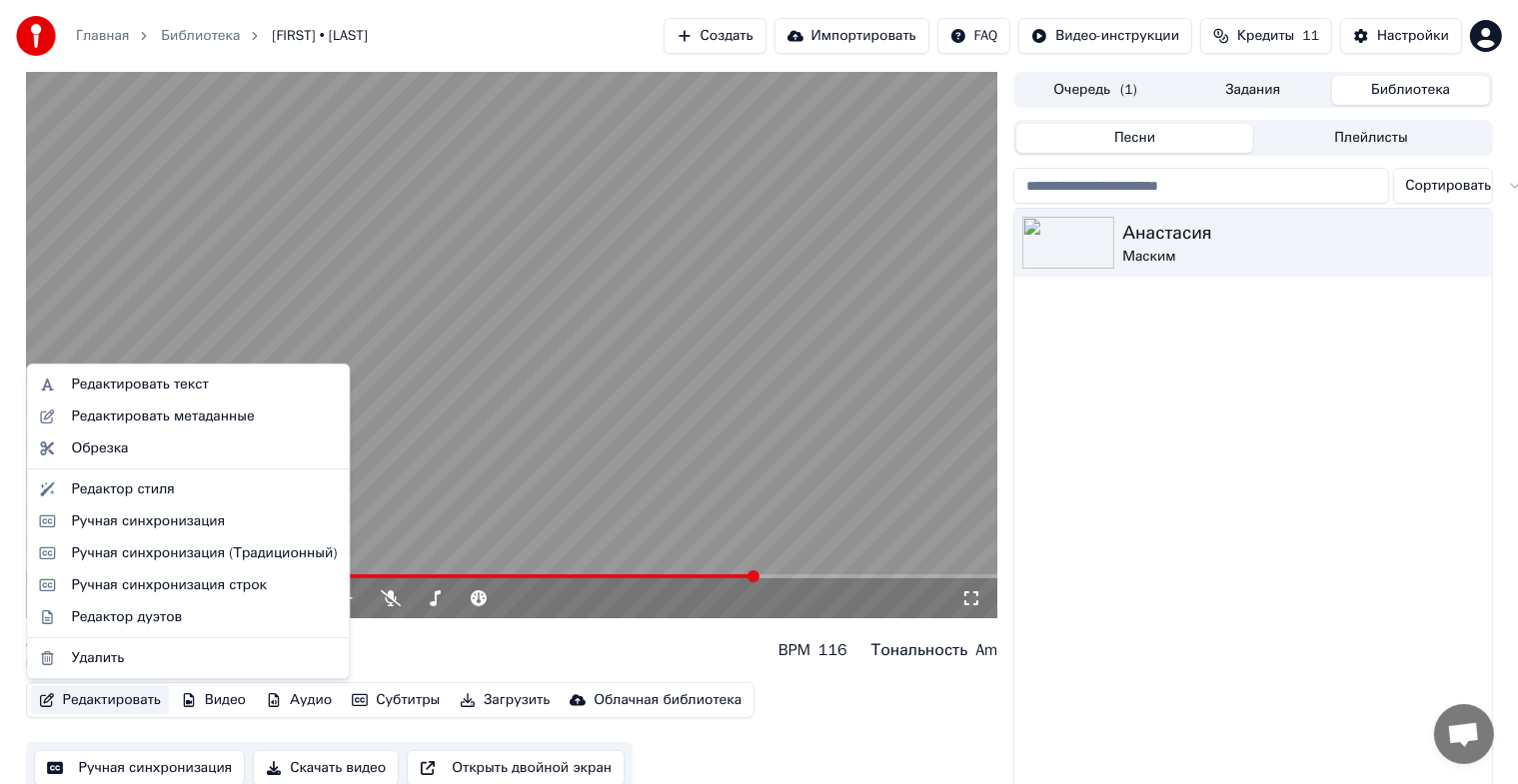 click on "Редактировать" at bounding box center [100, 700] 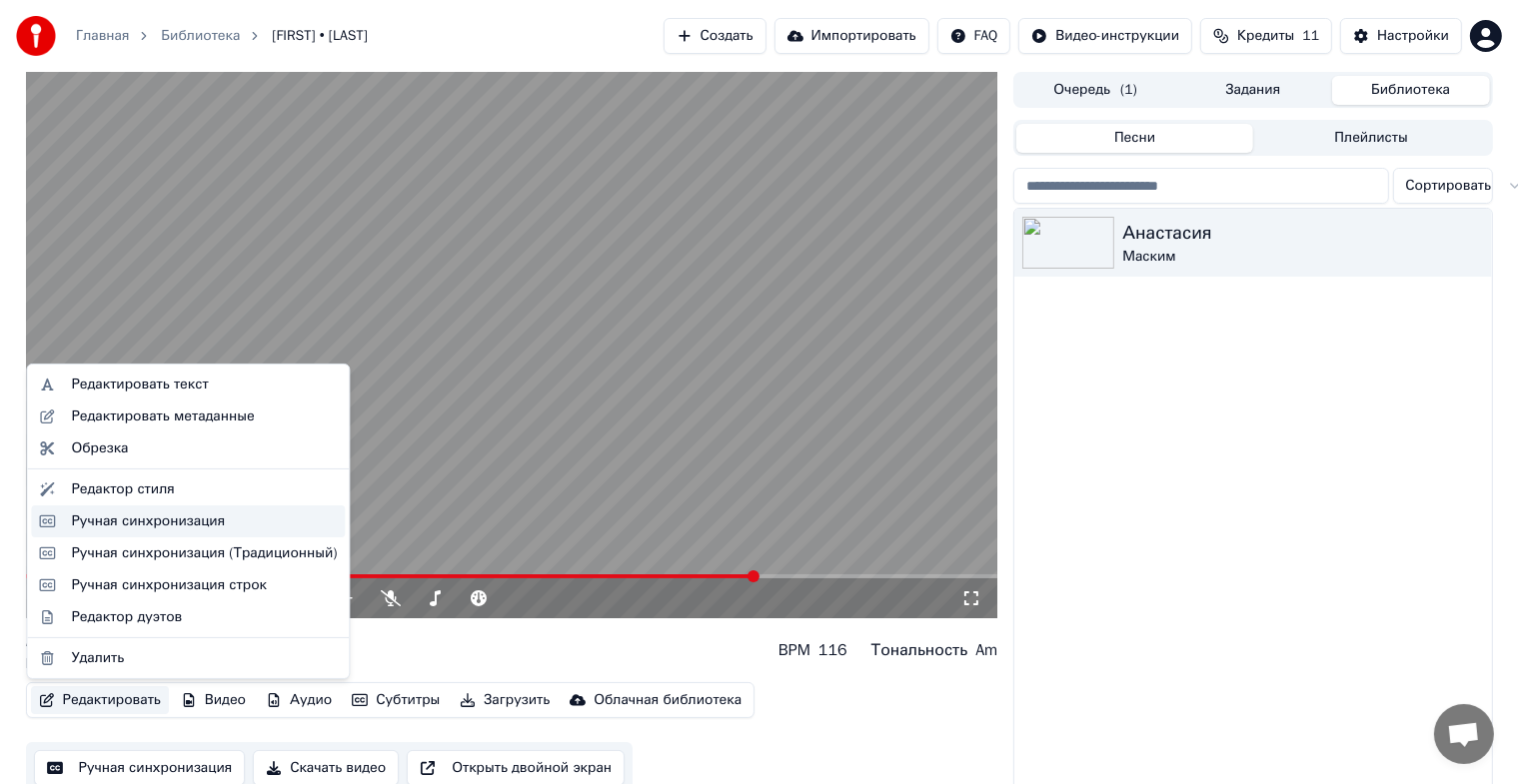 click on "Ручная синхронизация" at bounding box center (148, 521) 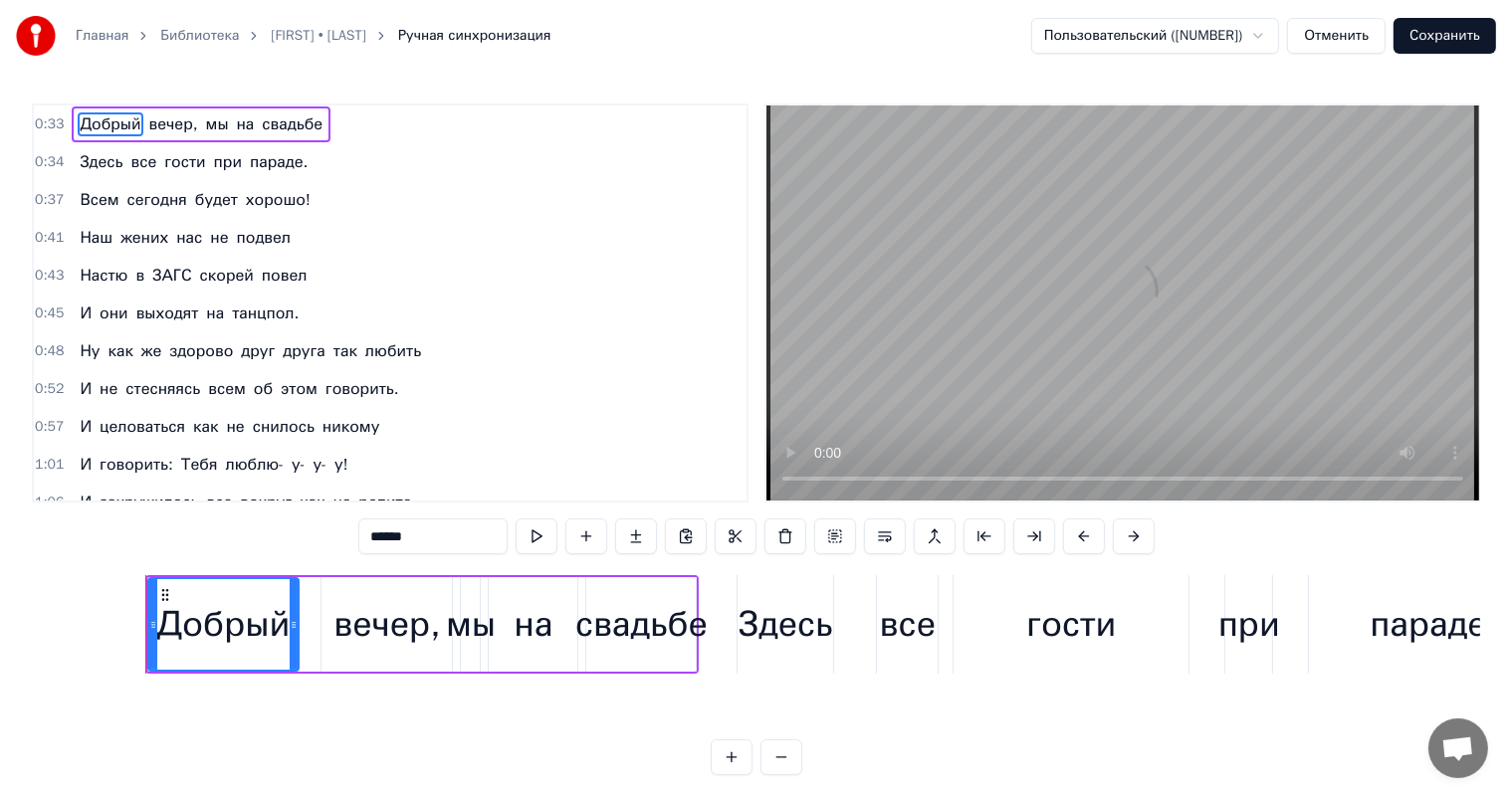 scroll, scrollTop: 0, scrollLeft: 11431, axis: horizontal 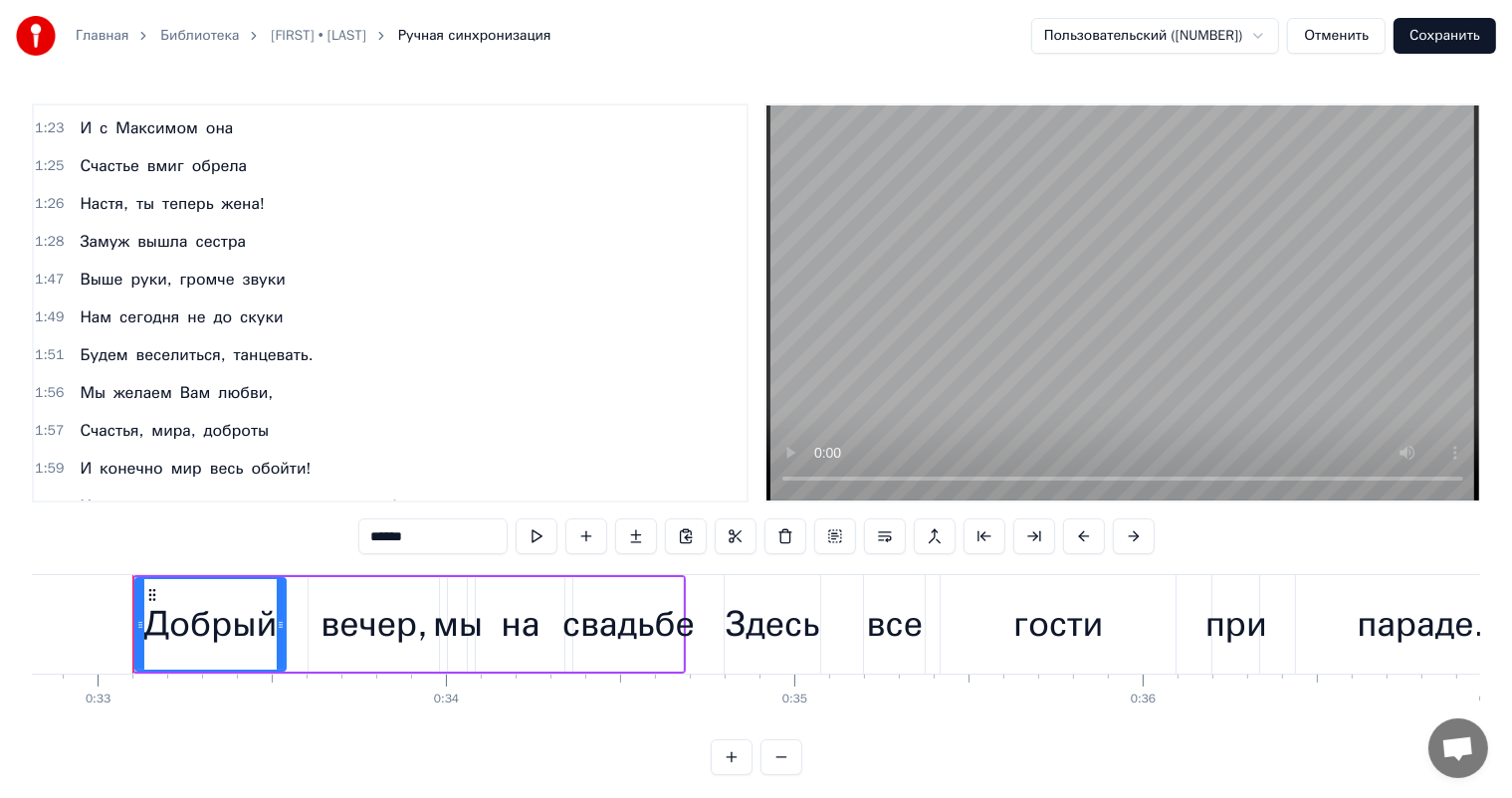 click on "танцевать." at bounding box center [273, 355] 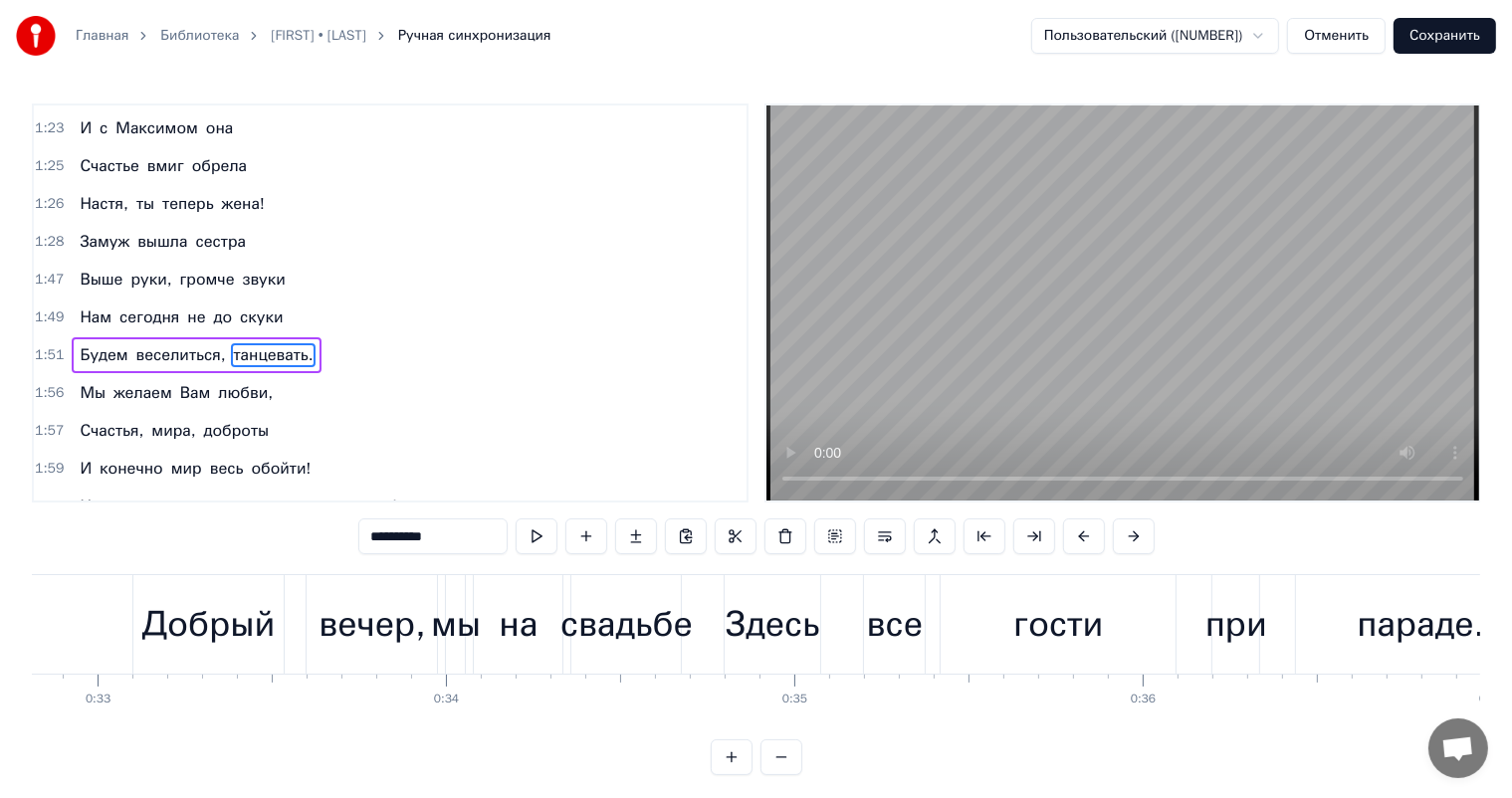 scroll, scrollTop: 698, scrollLeft: 0, axis: vertical 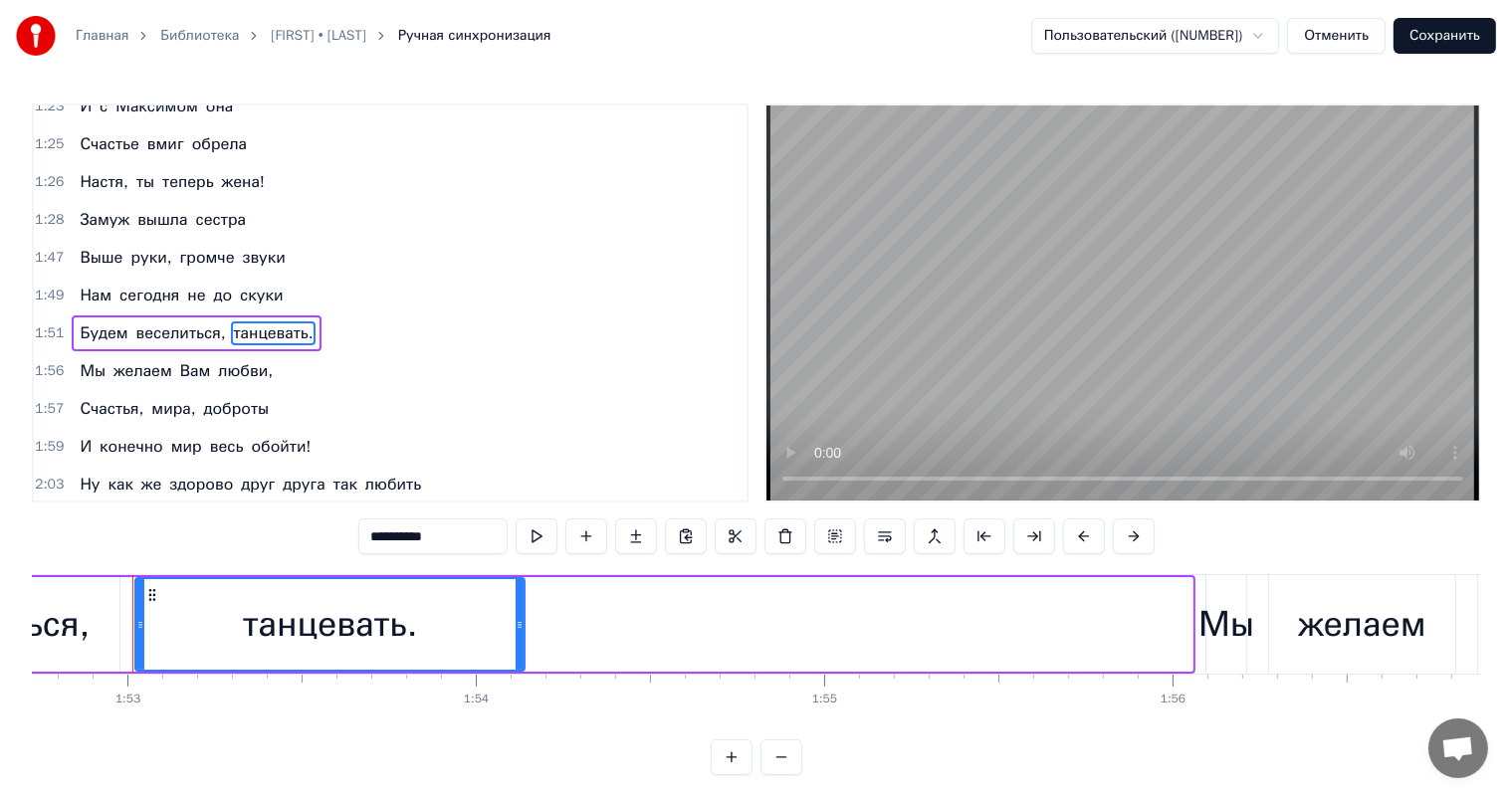 drag, startPoint x: 1187, startPoint y: 618, endPoint x: 519, endPoint y: 624, distance: 668.02695 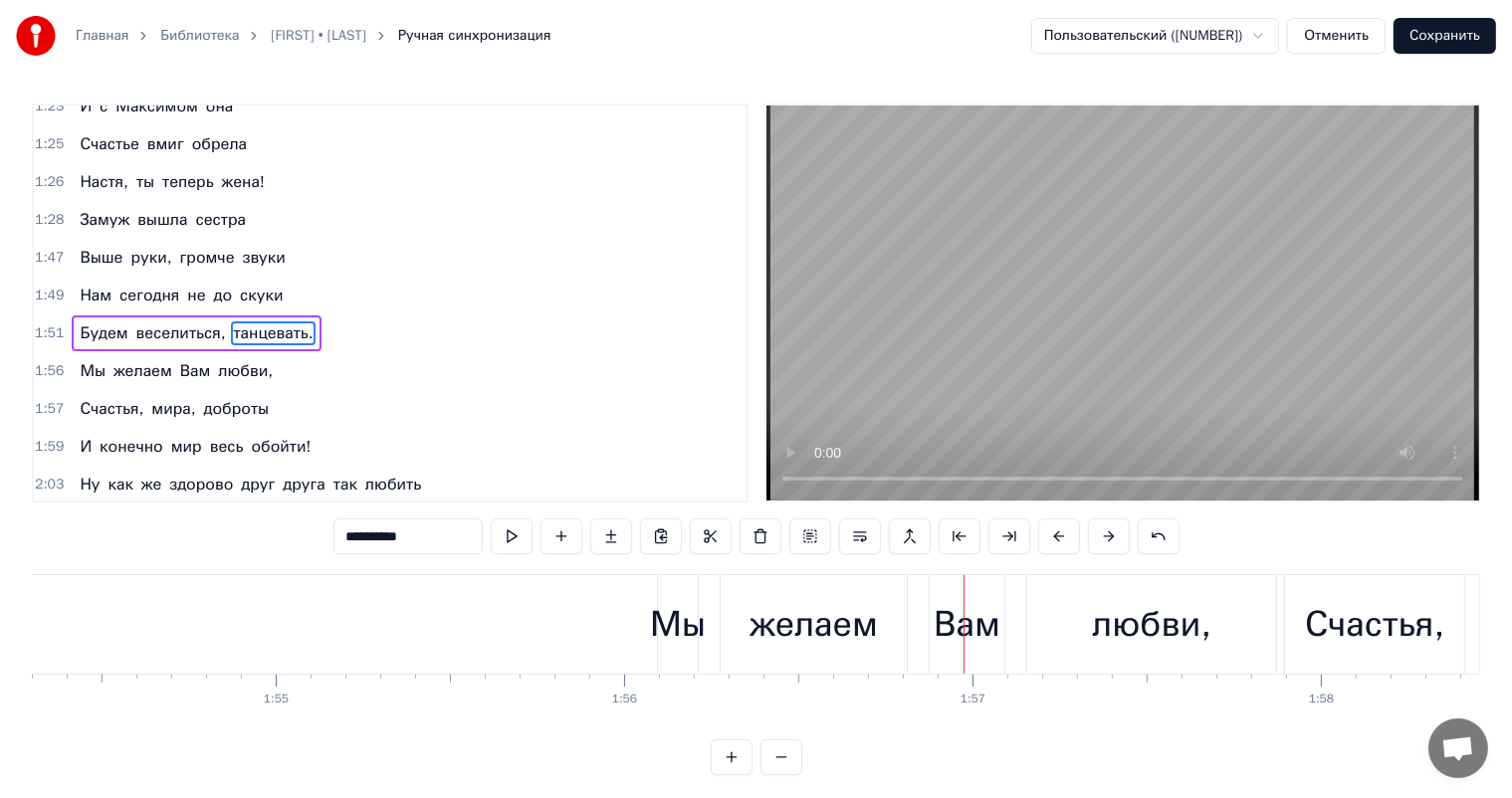 scroll, scrollTop: 0, scrollLeft: 39434, axis: horizontal 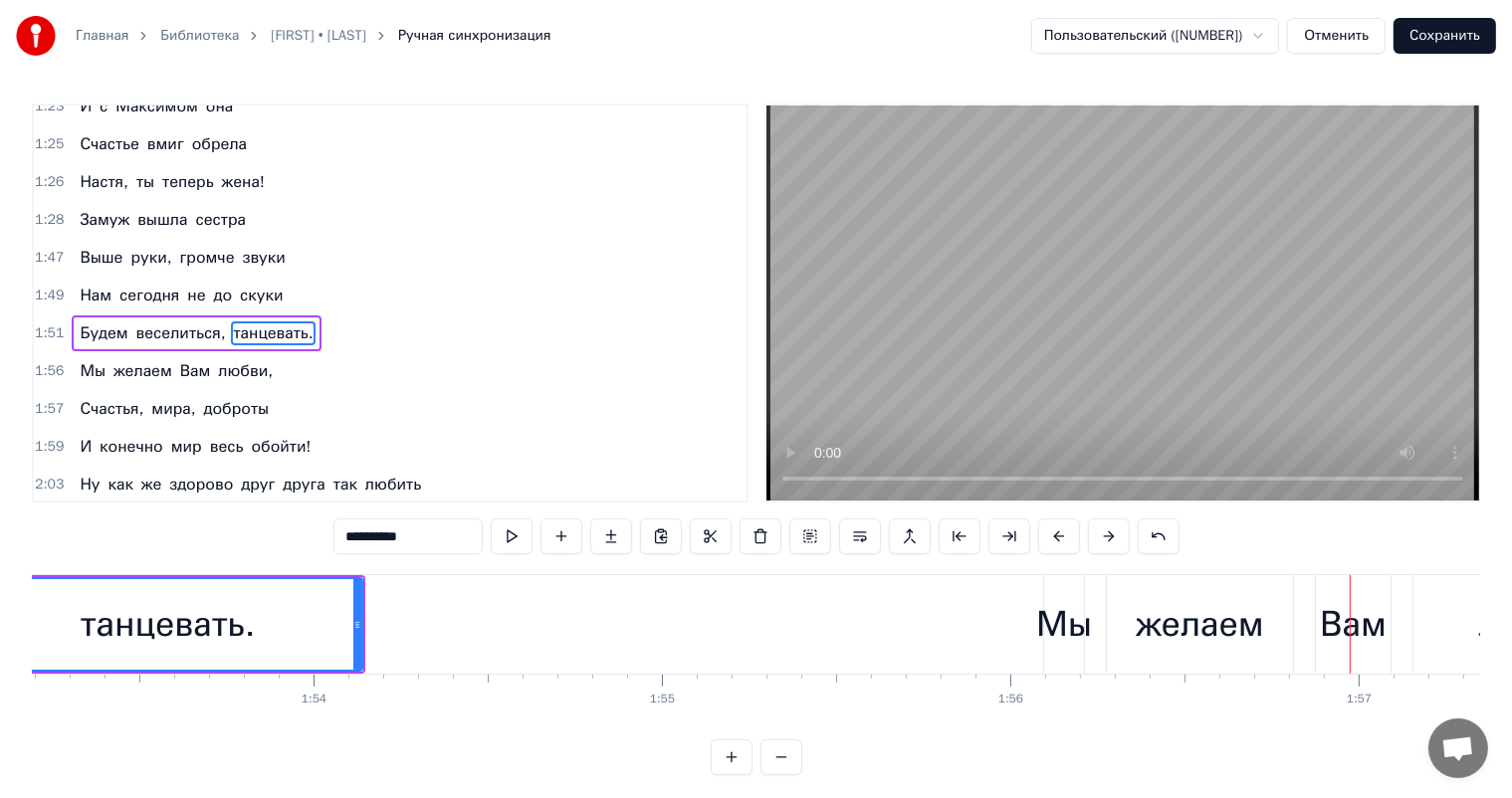 click on "Мы" at bounding box center [1064, 624] 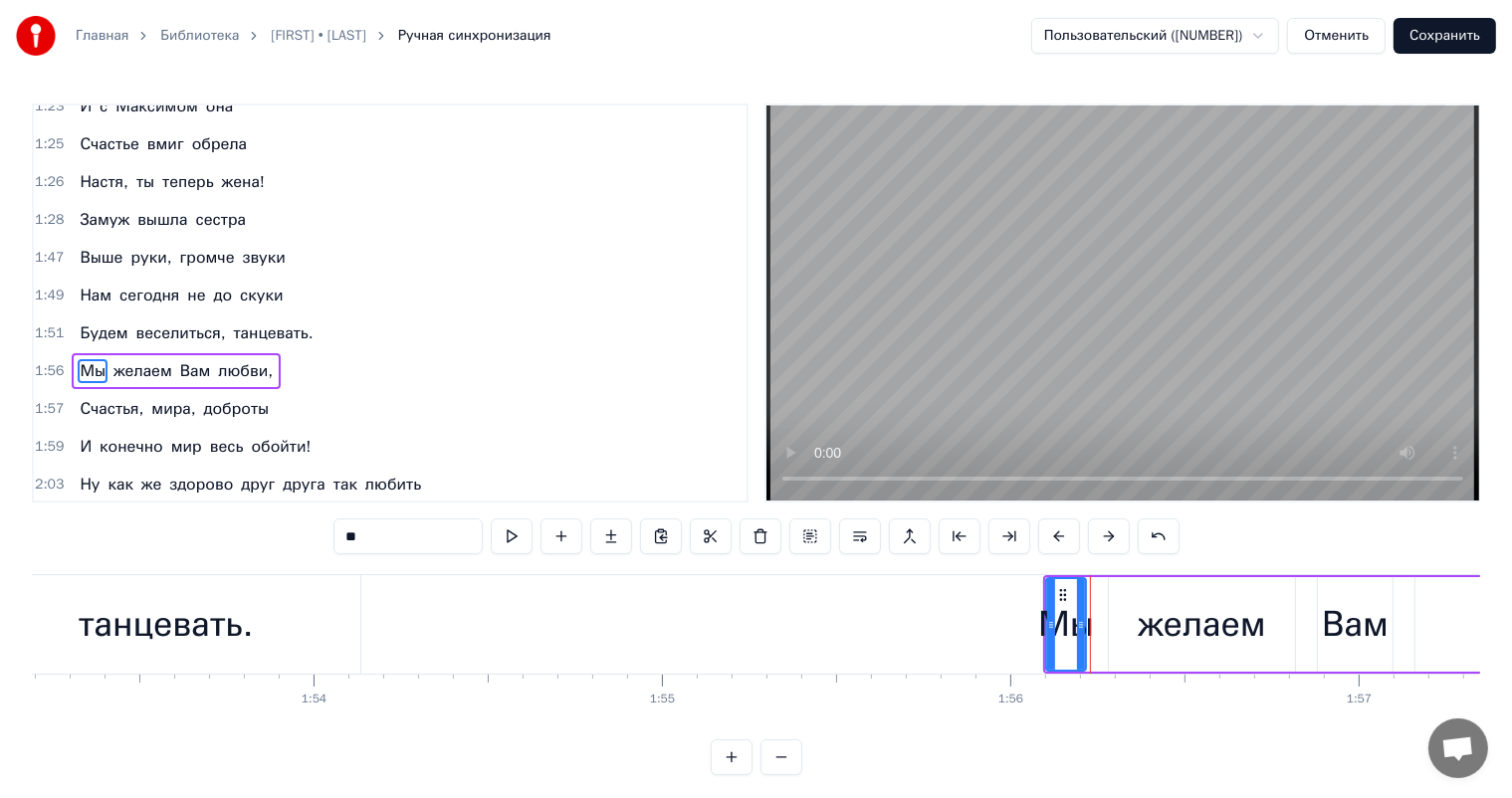 scroll, scrollTop: 735, scrollLeft: 0, axis: vertical 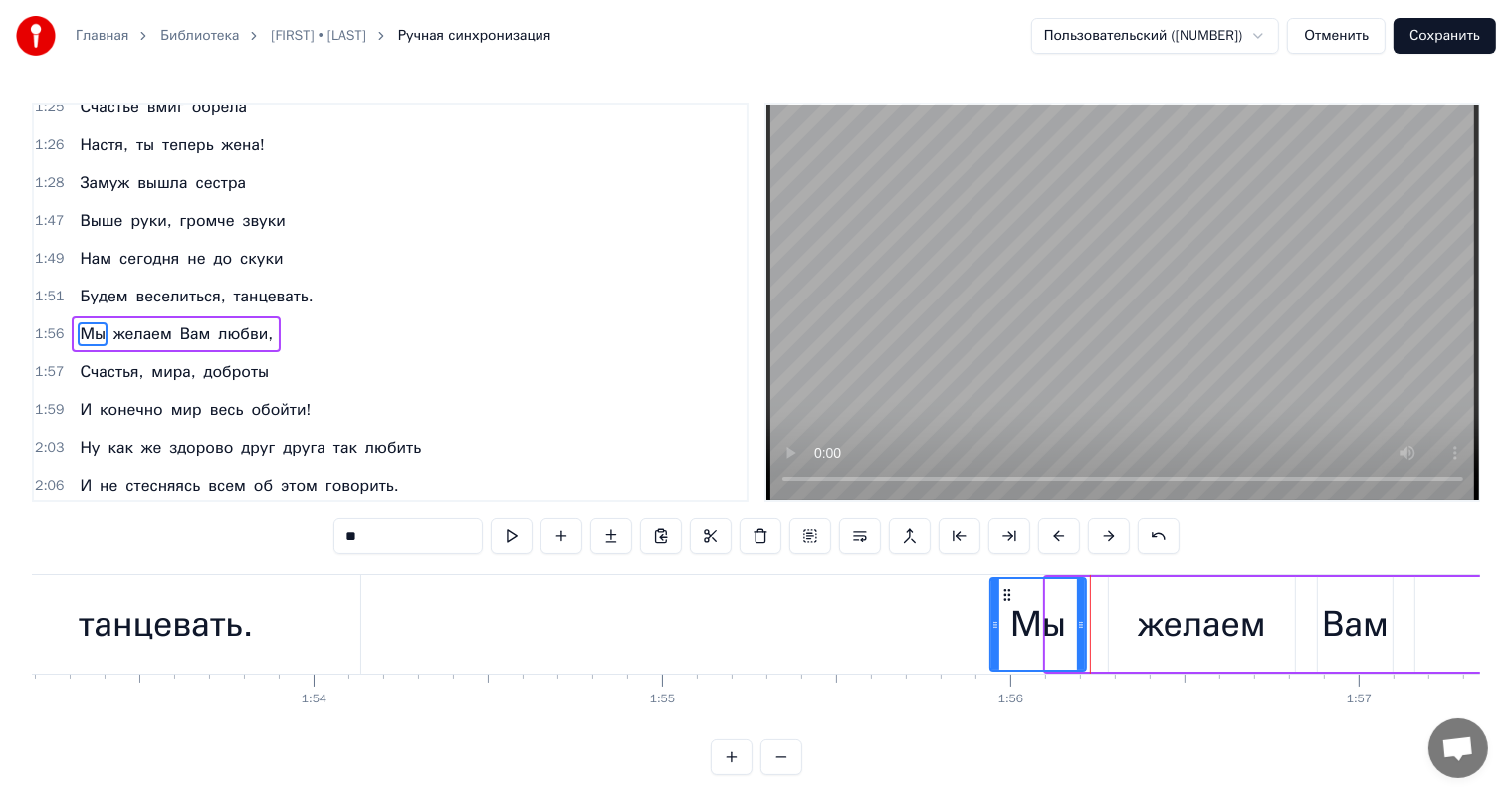 drag, startPoint x: 1047, startPoint y: 623, endPoint x: 987, endPoint y: 633, distance: 60.827625 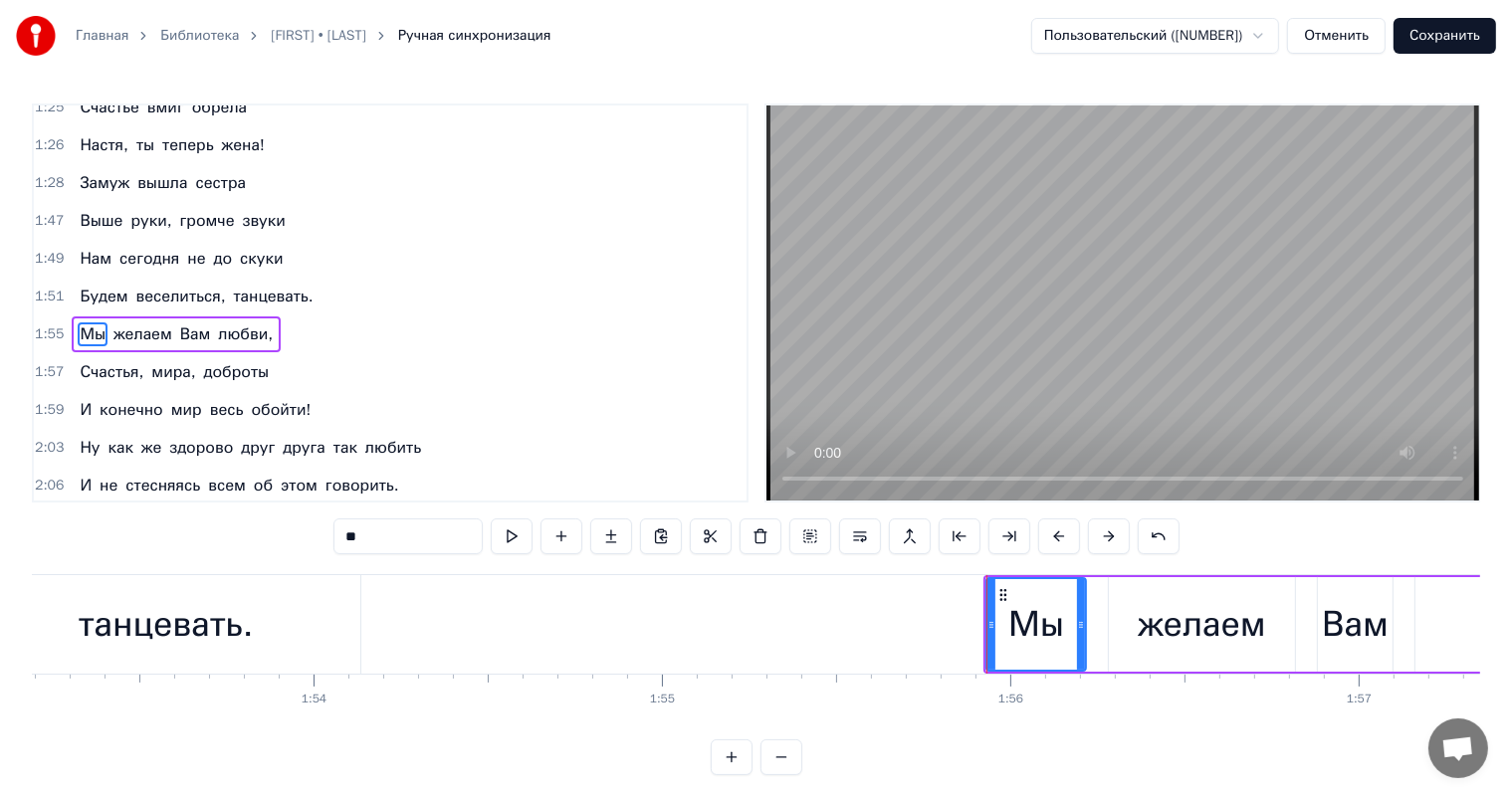 click on "Нам" at bounding box center [96, 259] 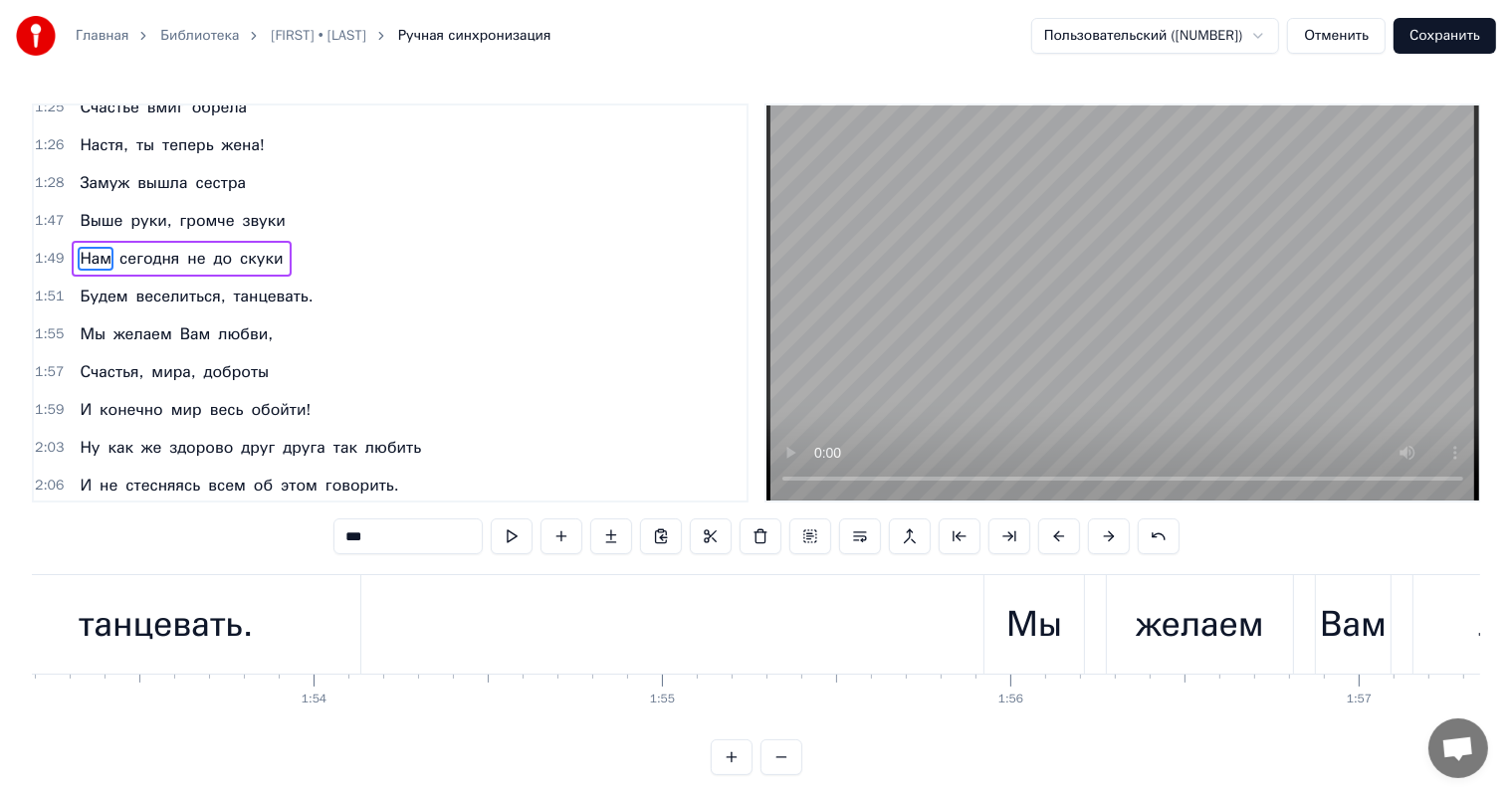 scroll, scrollTop: 662, scrollLeft: 0, axis: vertical 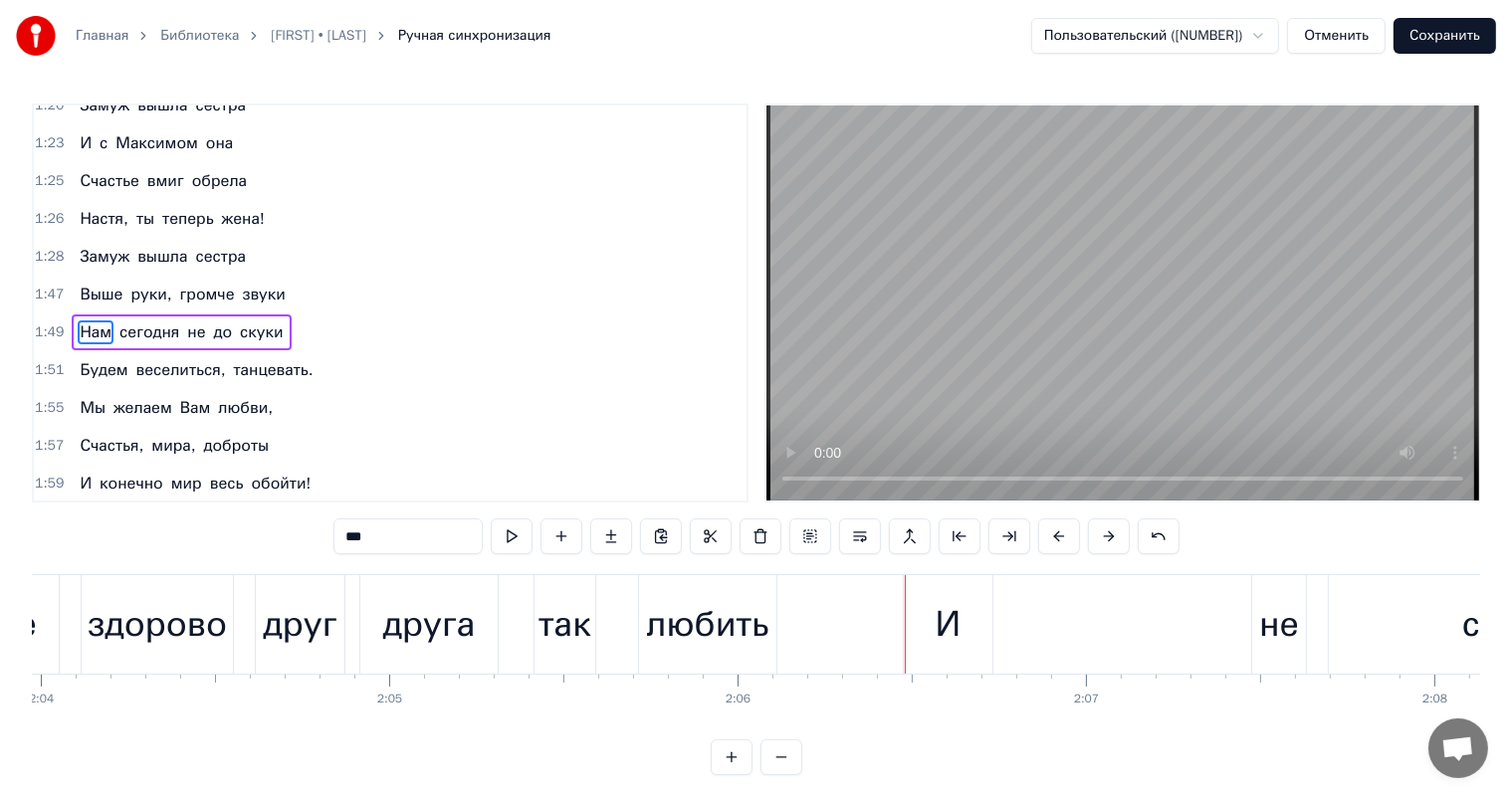 click on "И" at bounding box center (948, 624) 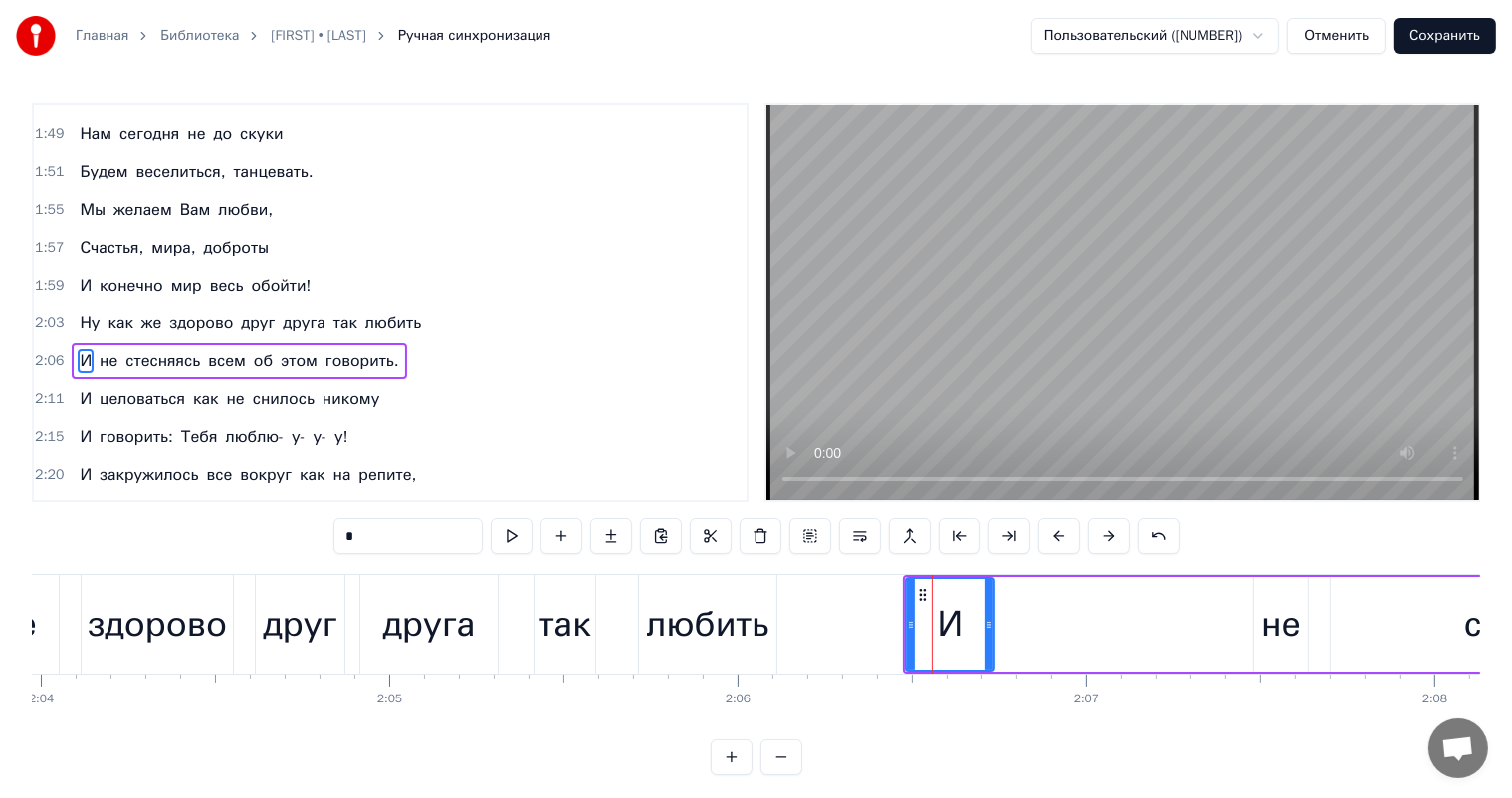 scroll, scrollTop: 882, scrollLeft: 0, axis: vertical 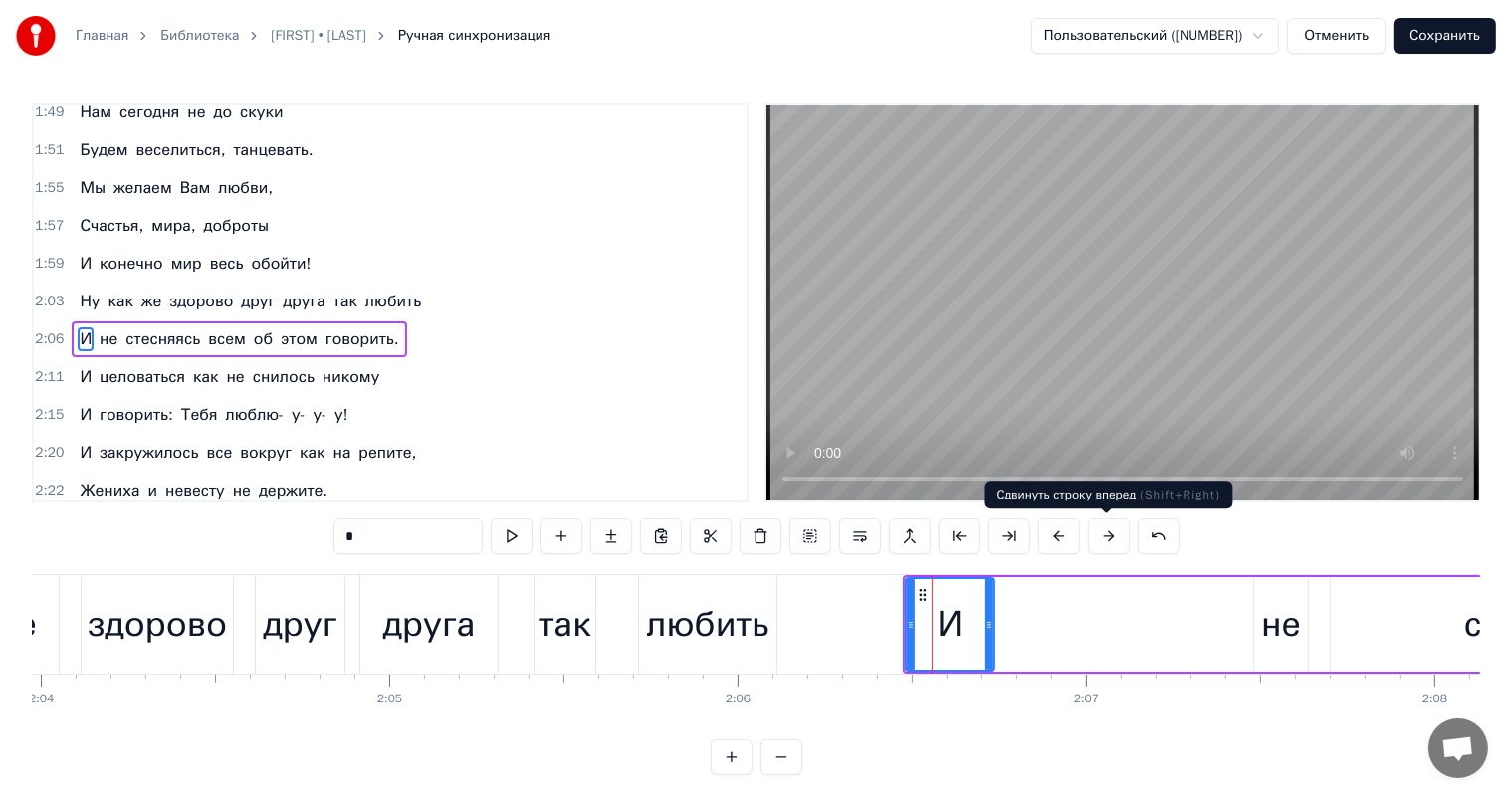click at bounding box center (1109, 536) 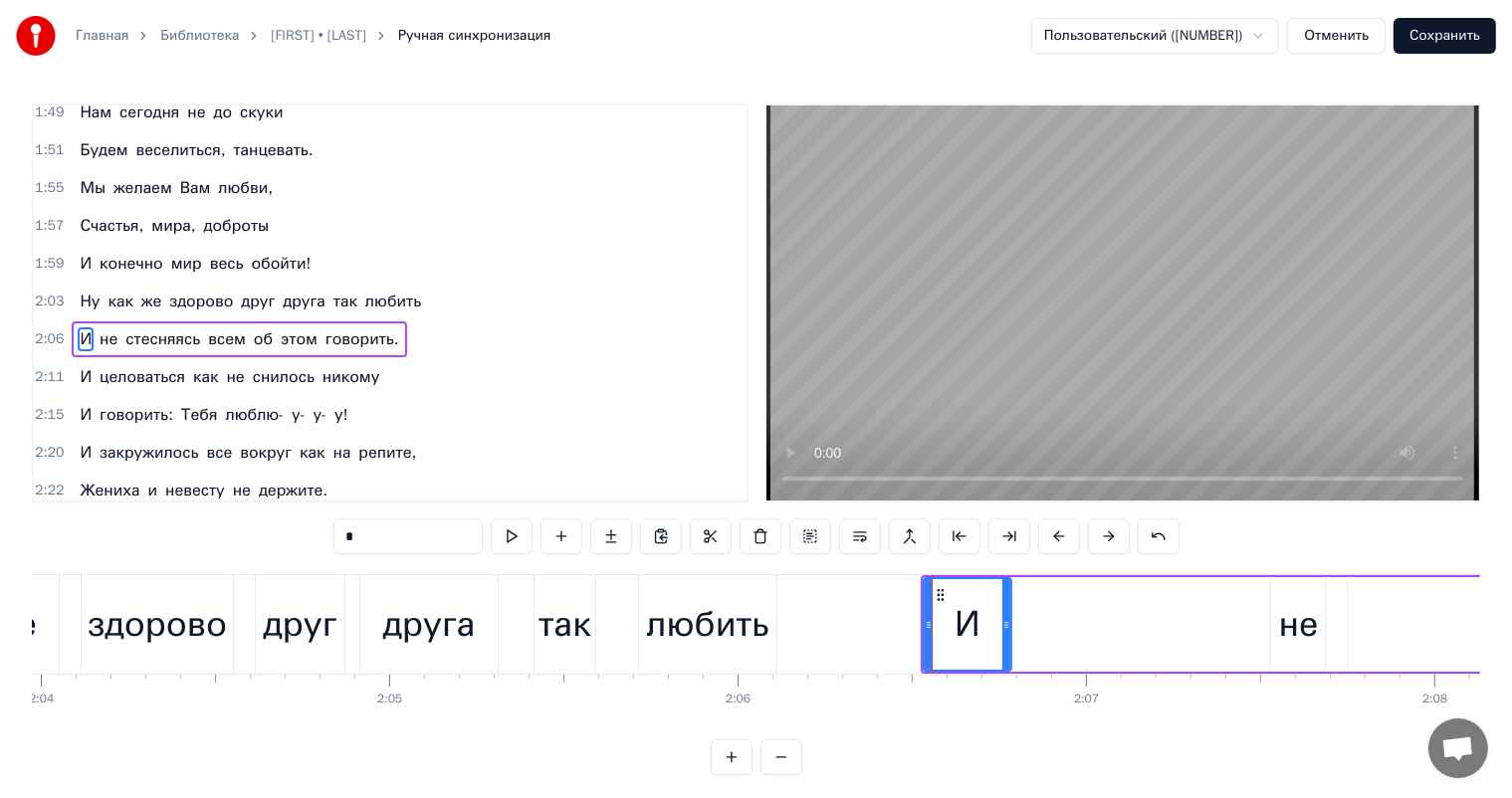 click at bounding box center [1109, 536] 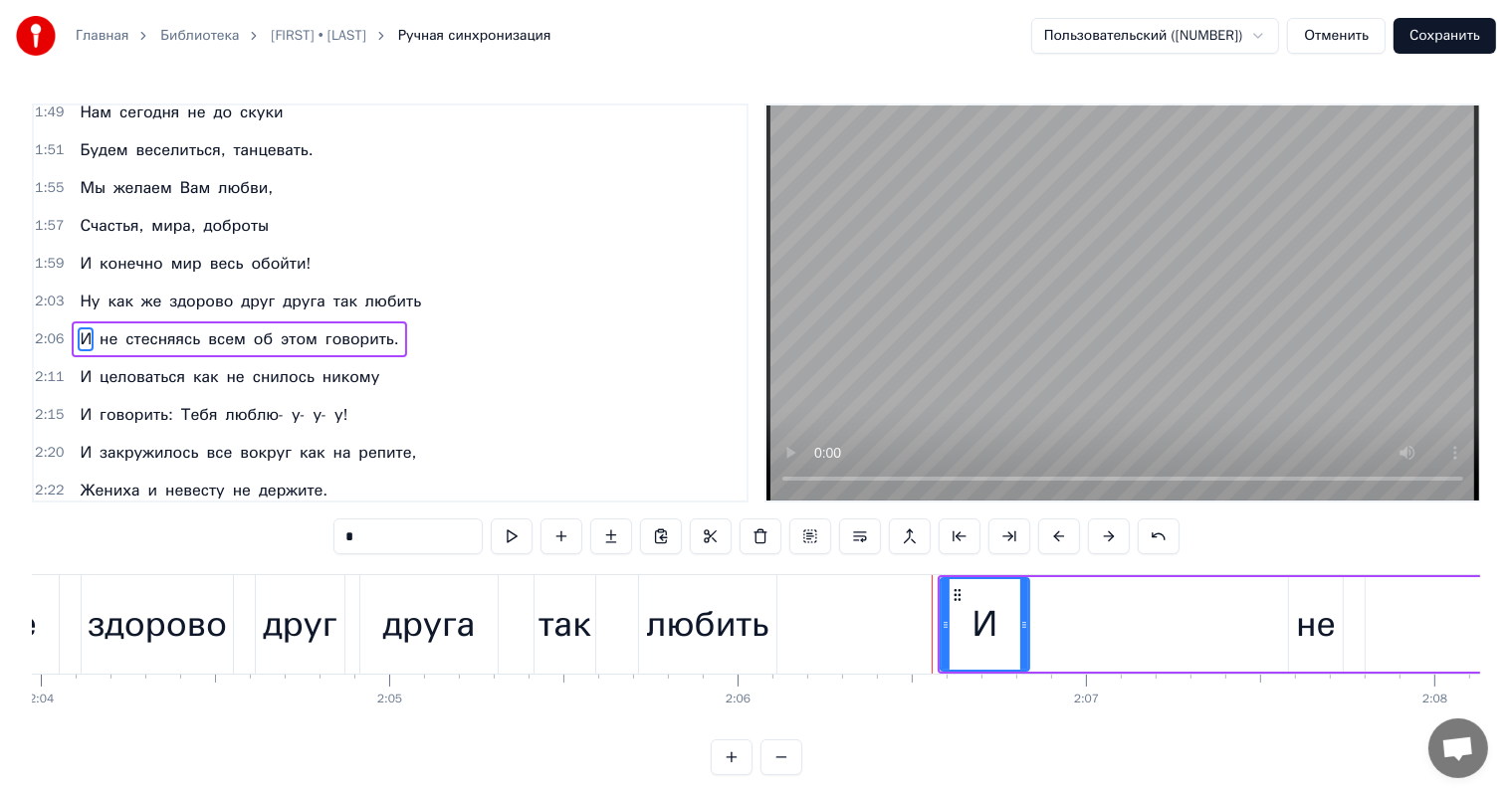 click at bounding box center [1109, 536] 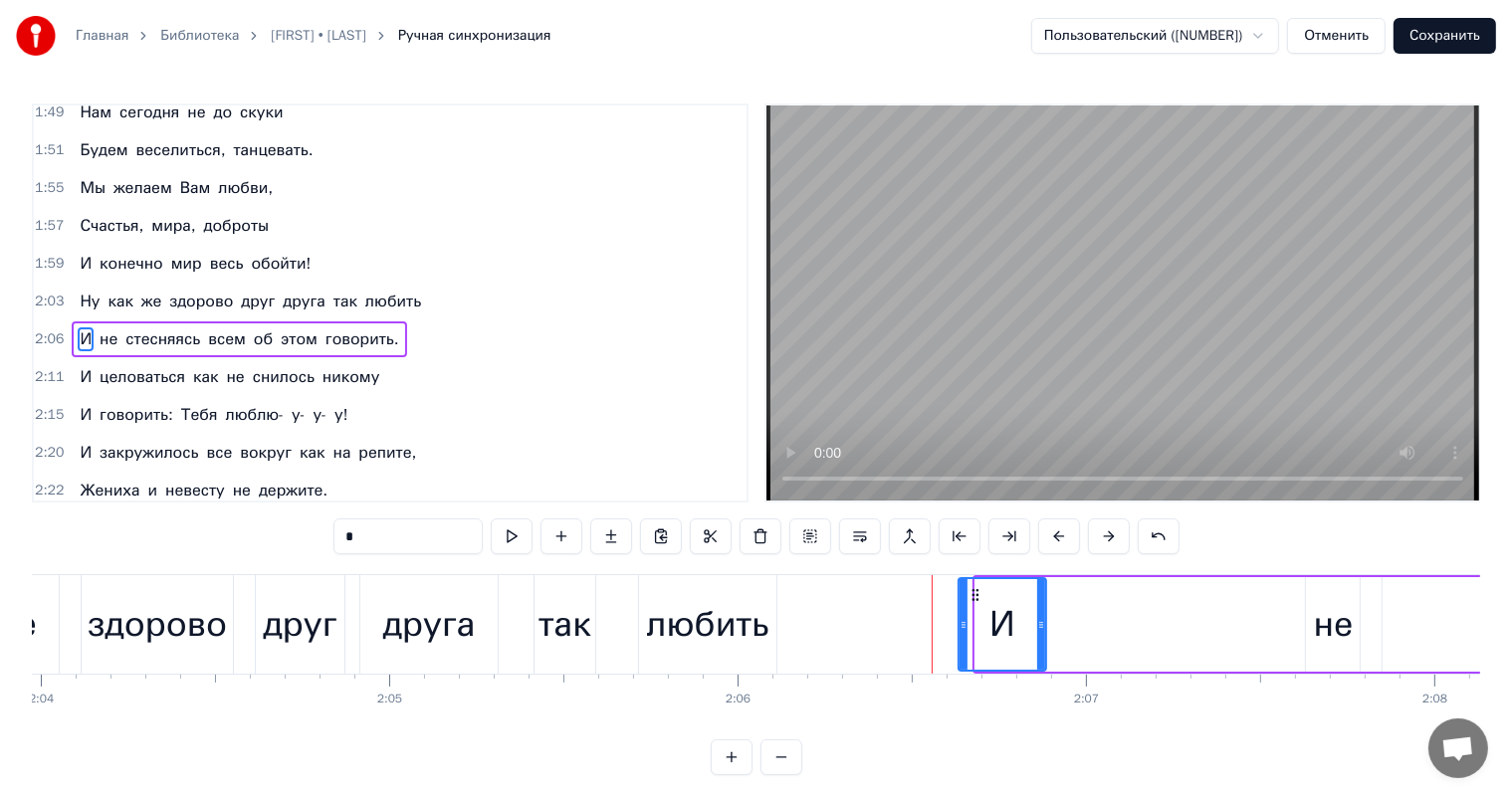click at bounding box center [1109, 536] 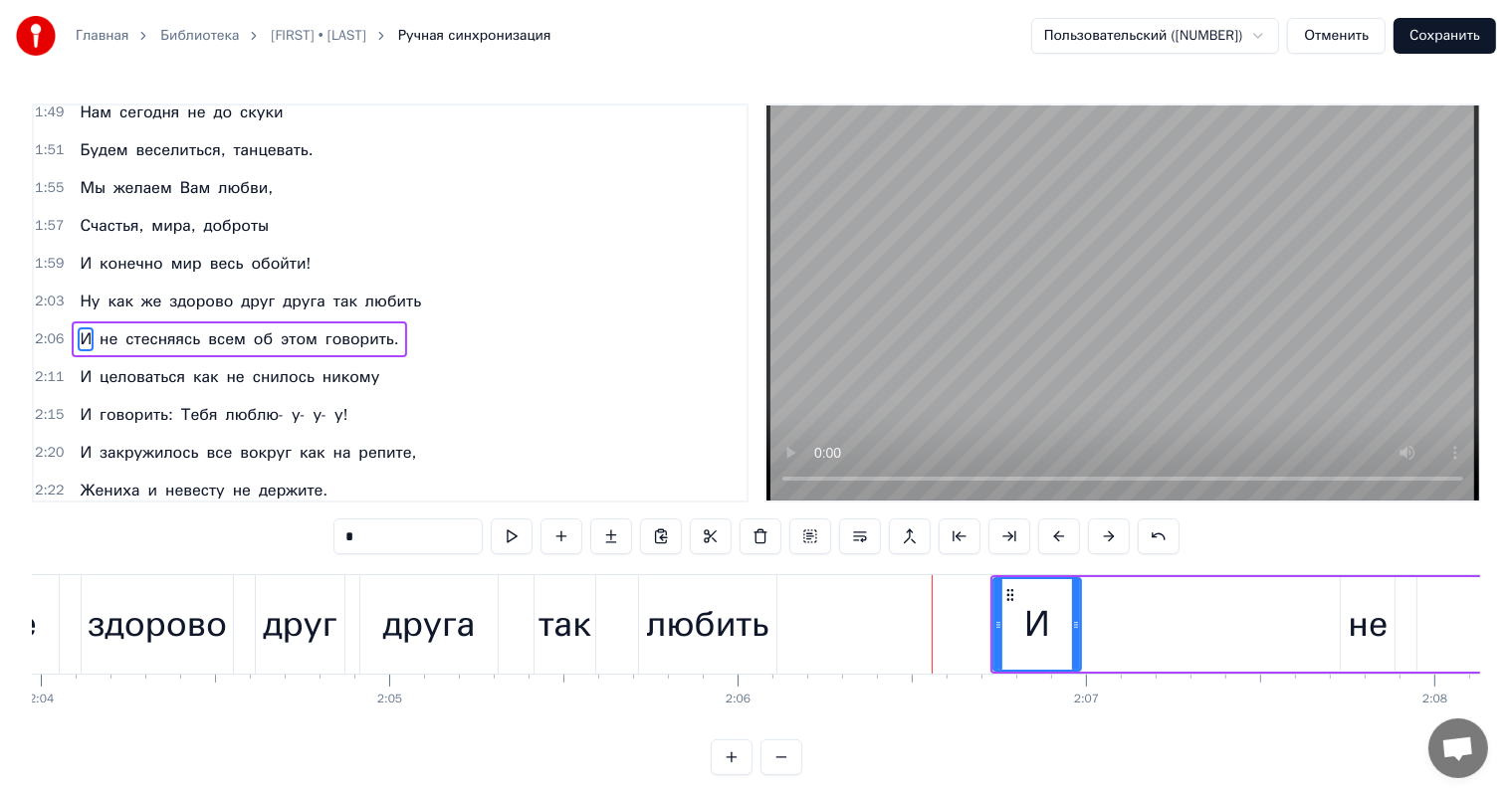 click at bounding box center (1109, 536) 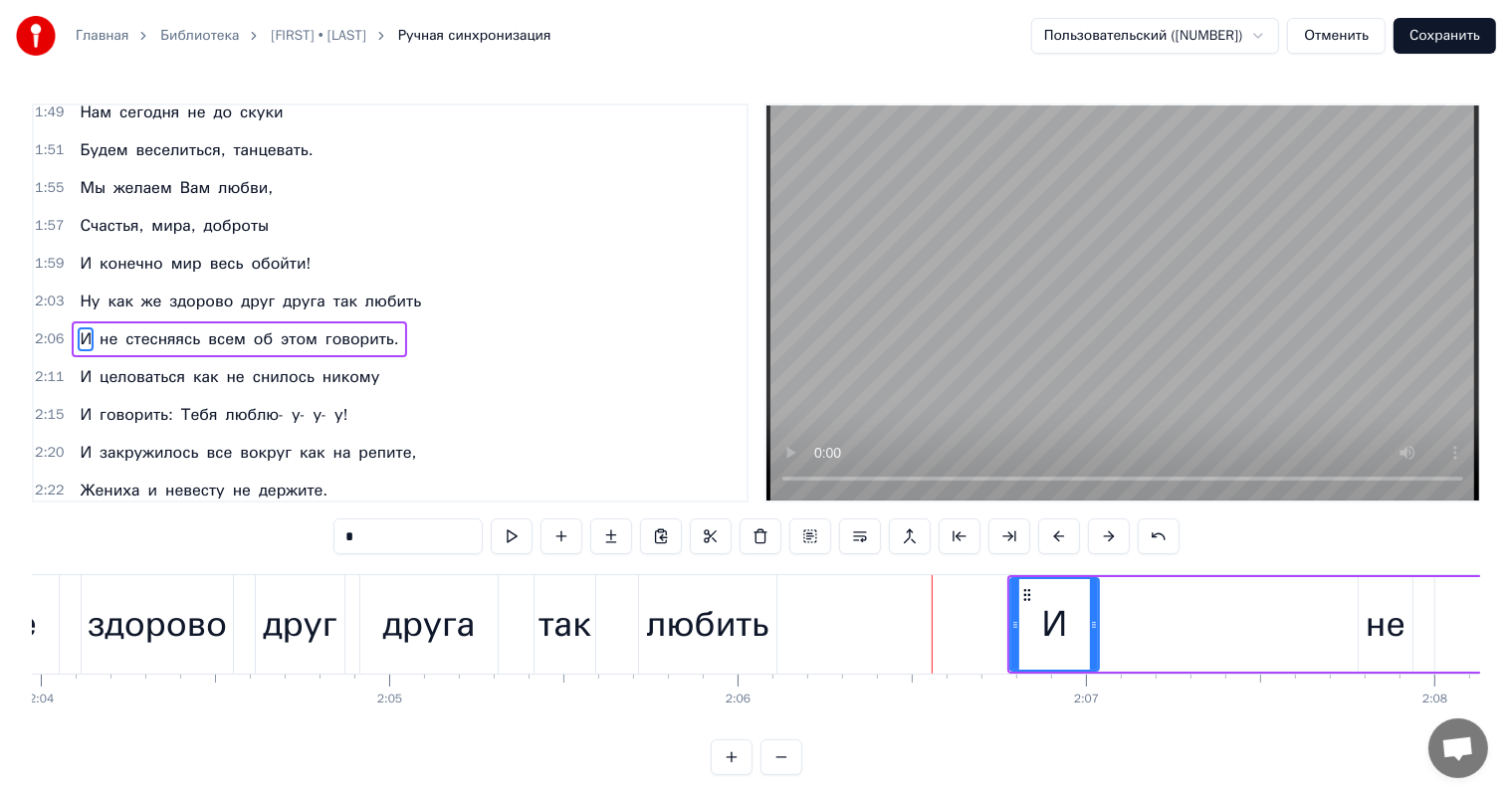 click at bounding box center [1109, 536] 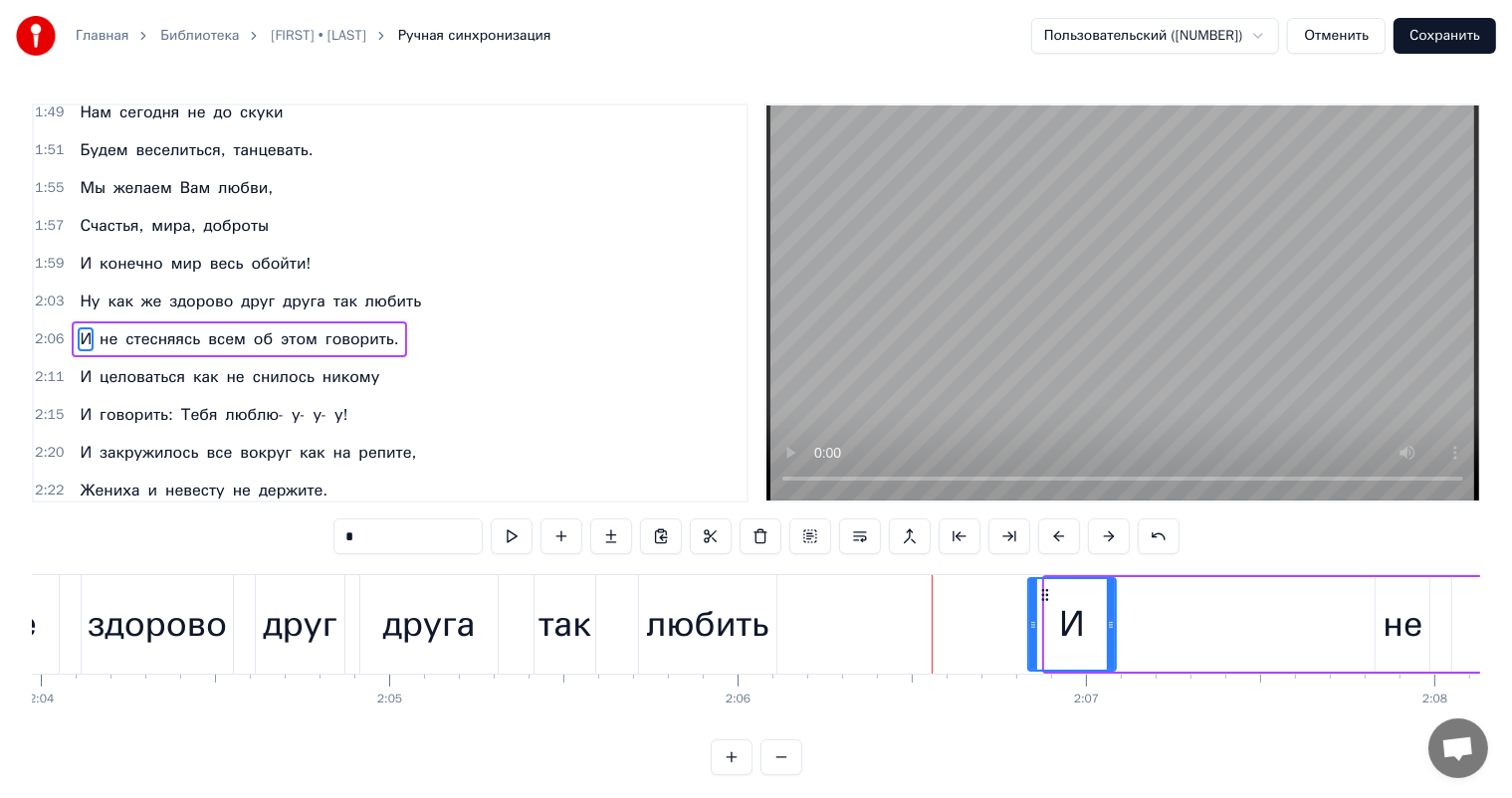 click at bounding box center (1109, 536) 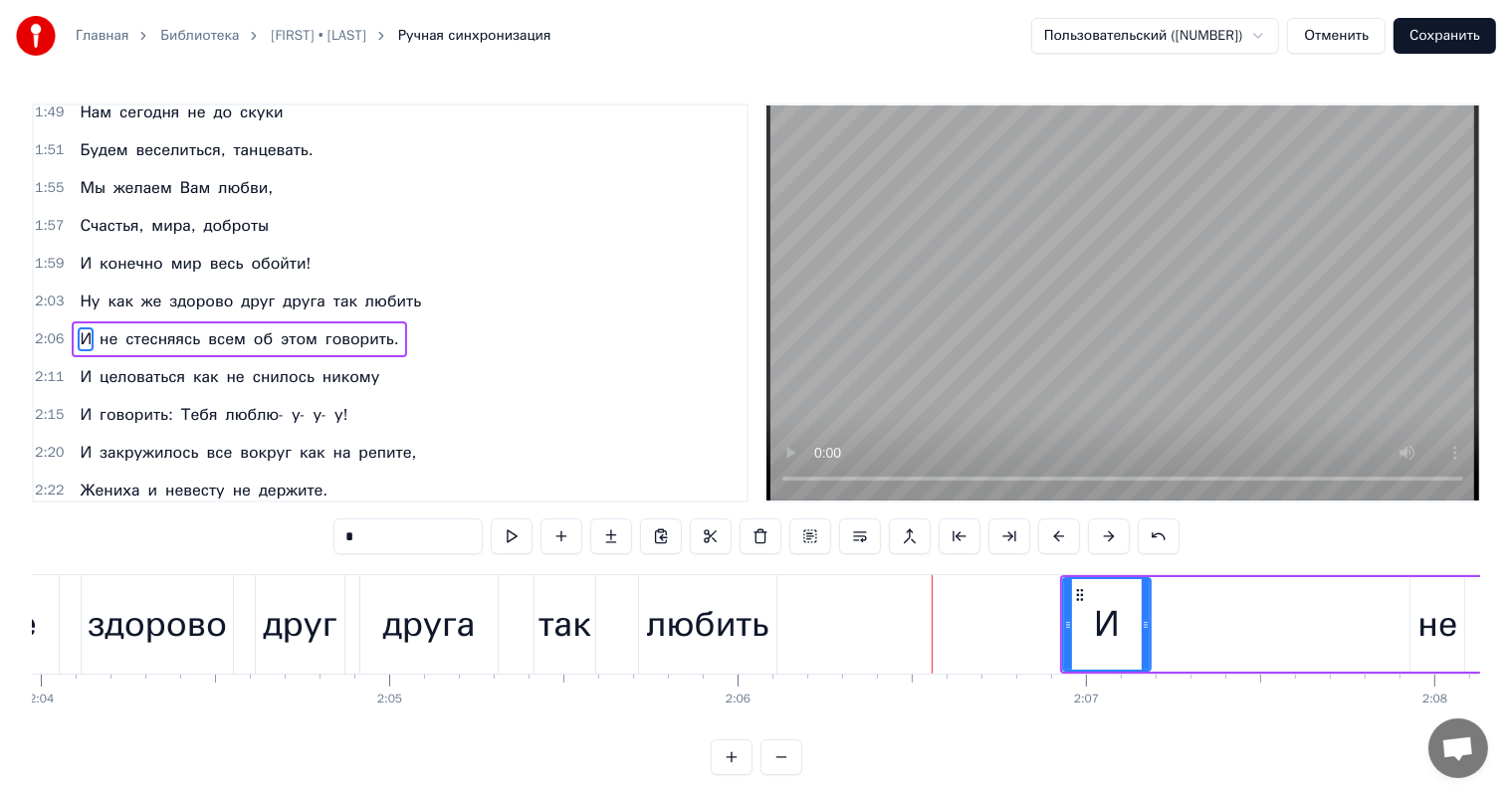 click at bounding box center [1109, 536] 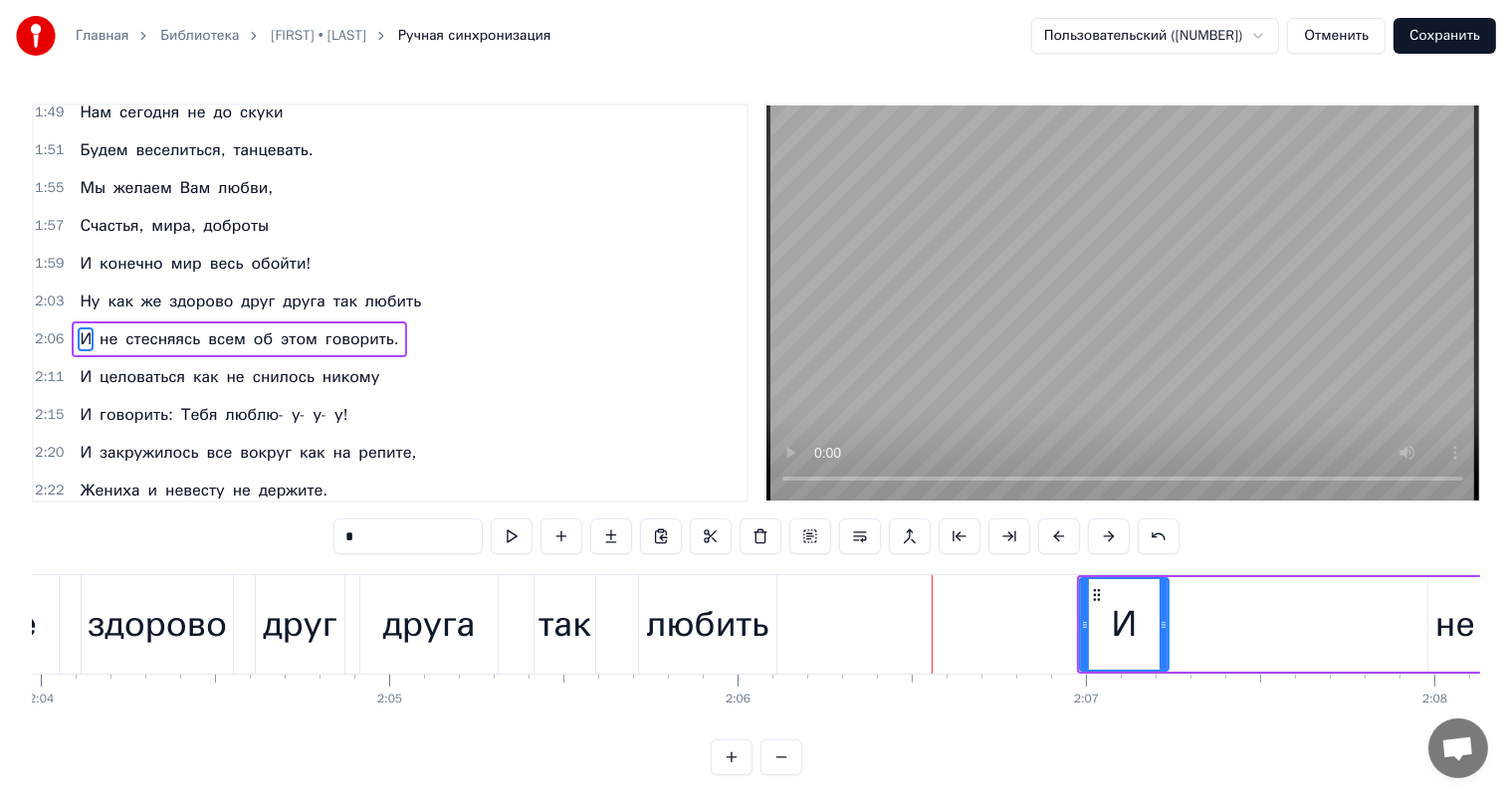 click at bounding box center [1109, 536] 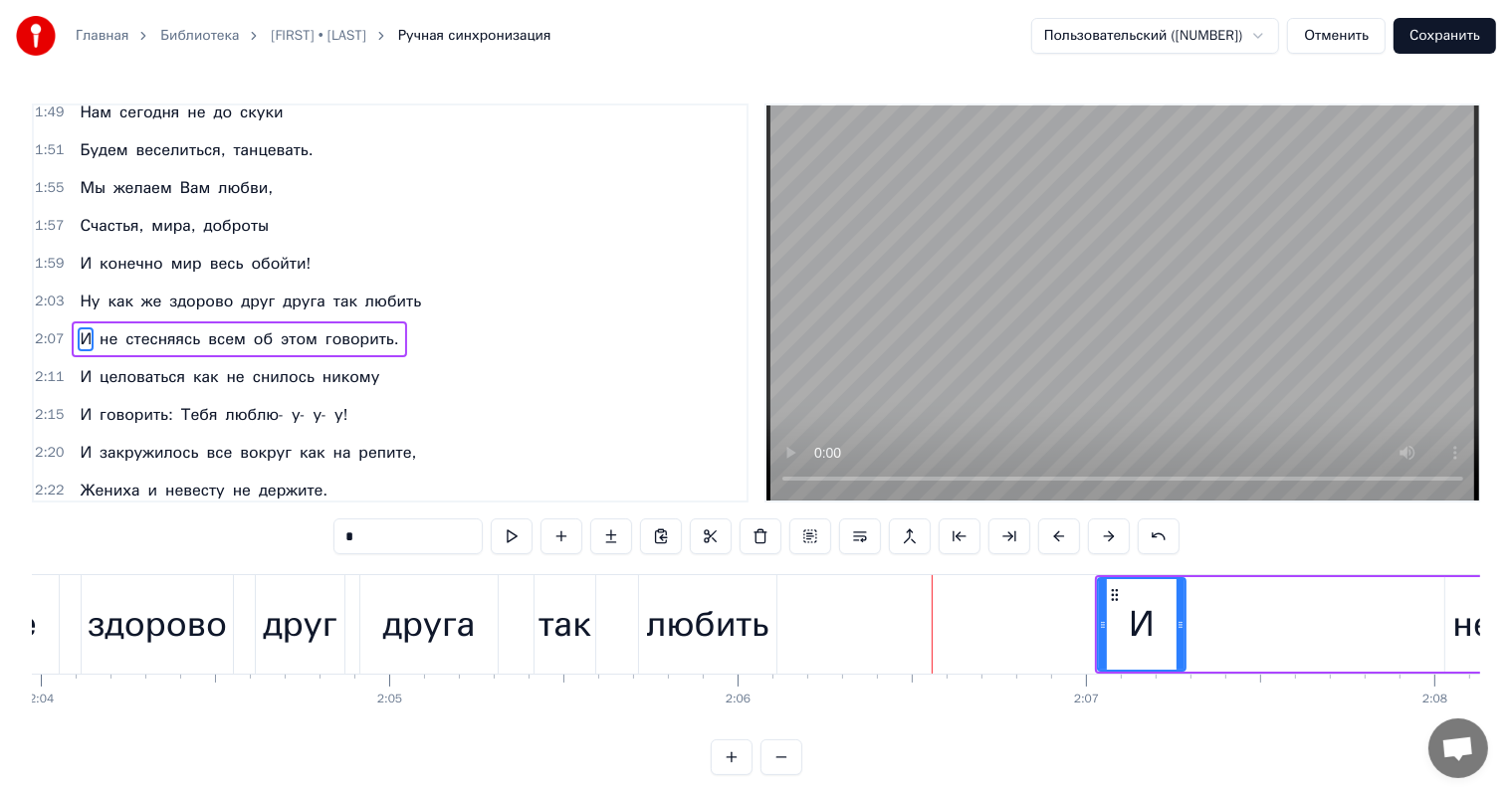 click at bounding box center (1109, 536) 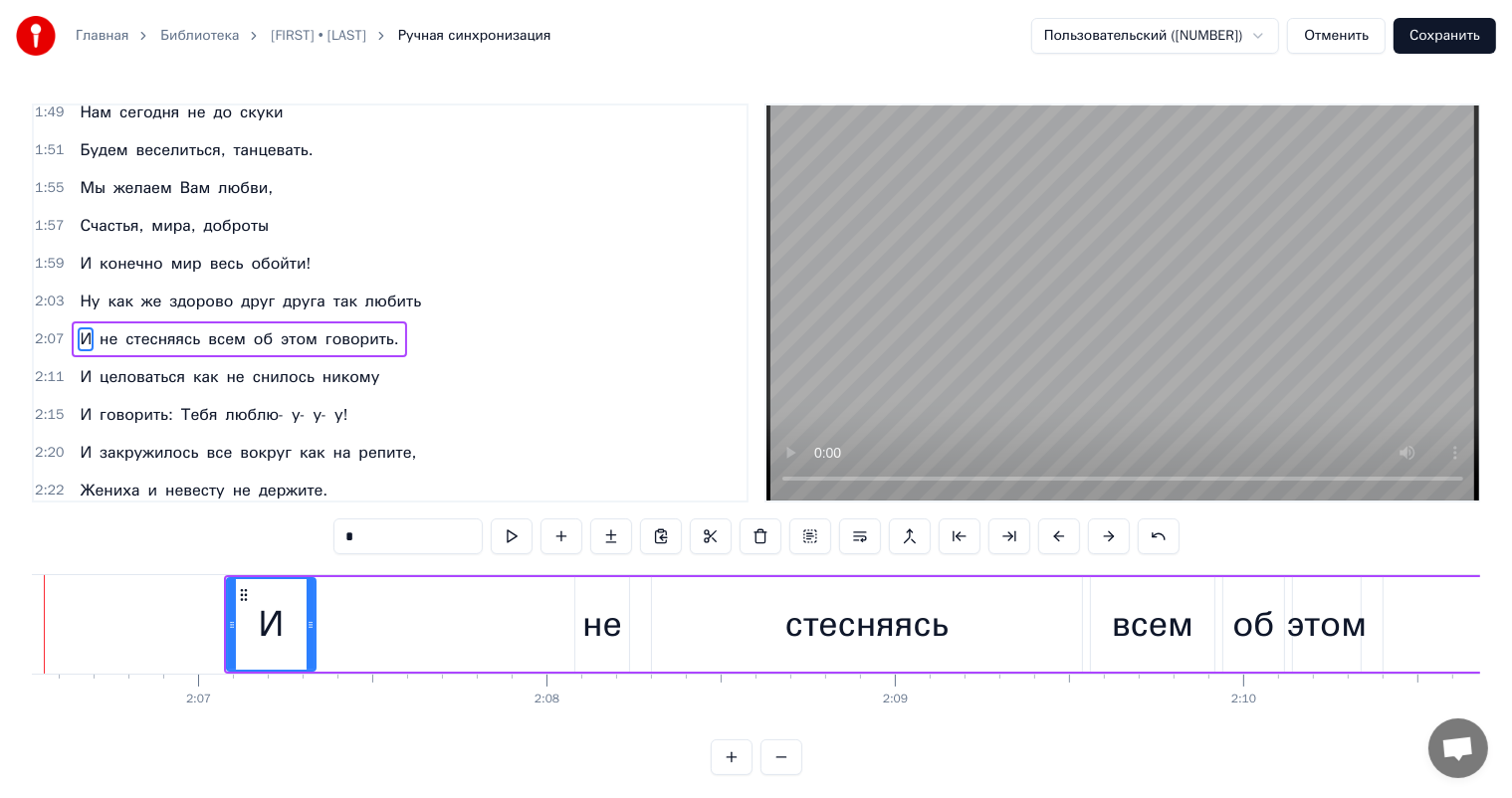 scroll, scrollTop: 0, scrollLeft: 44080, axis: horizontal 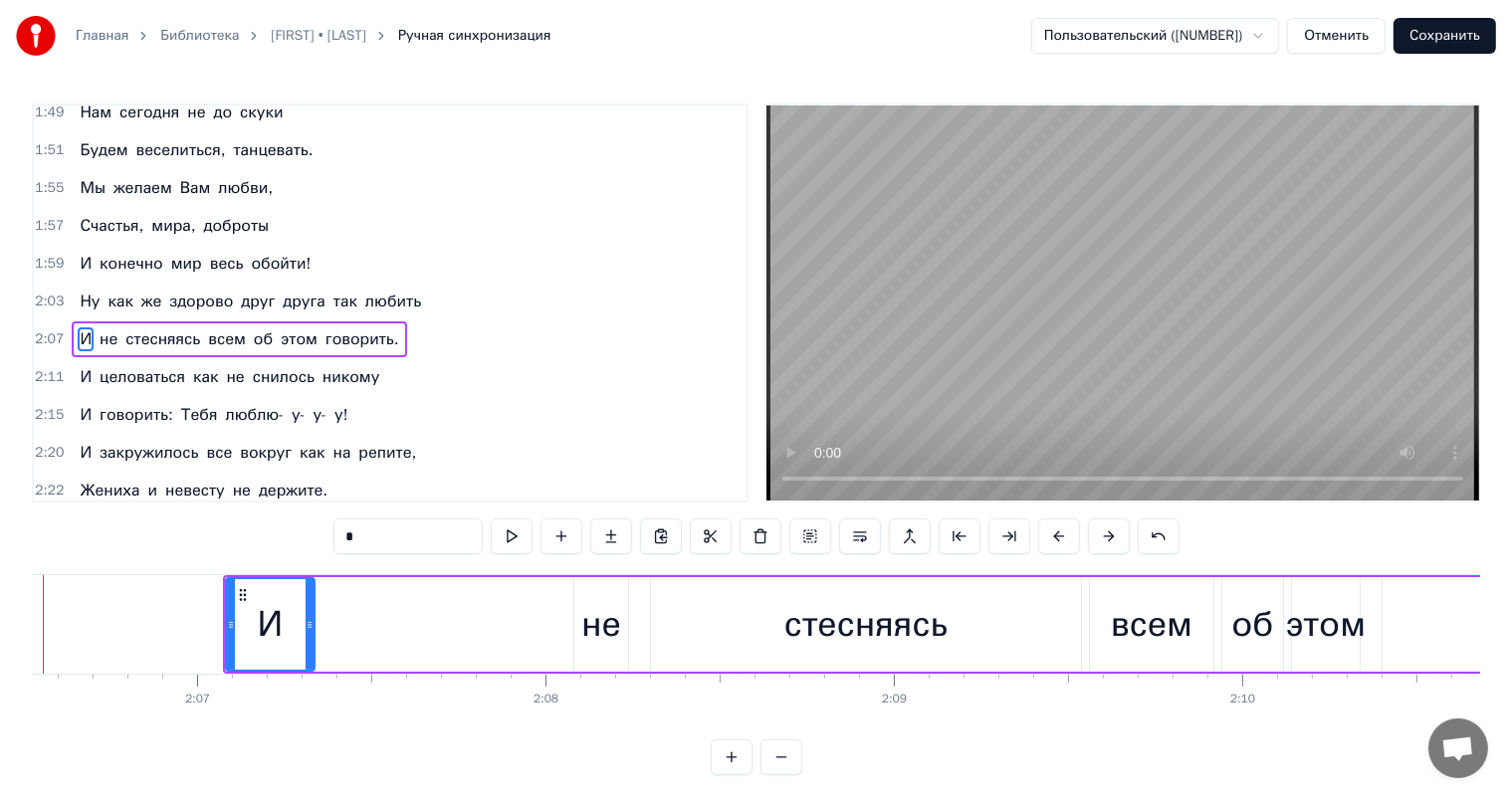click on "не" at bounding box center (601, 624) 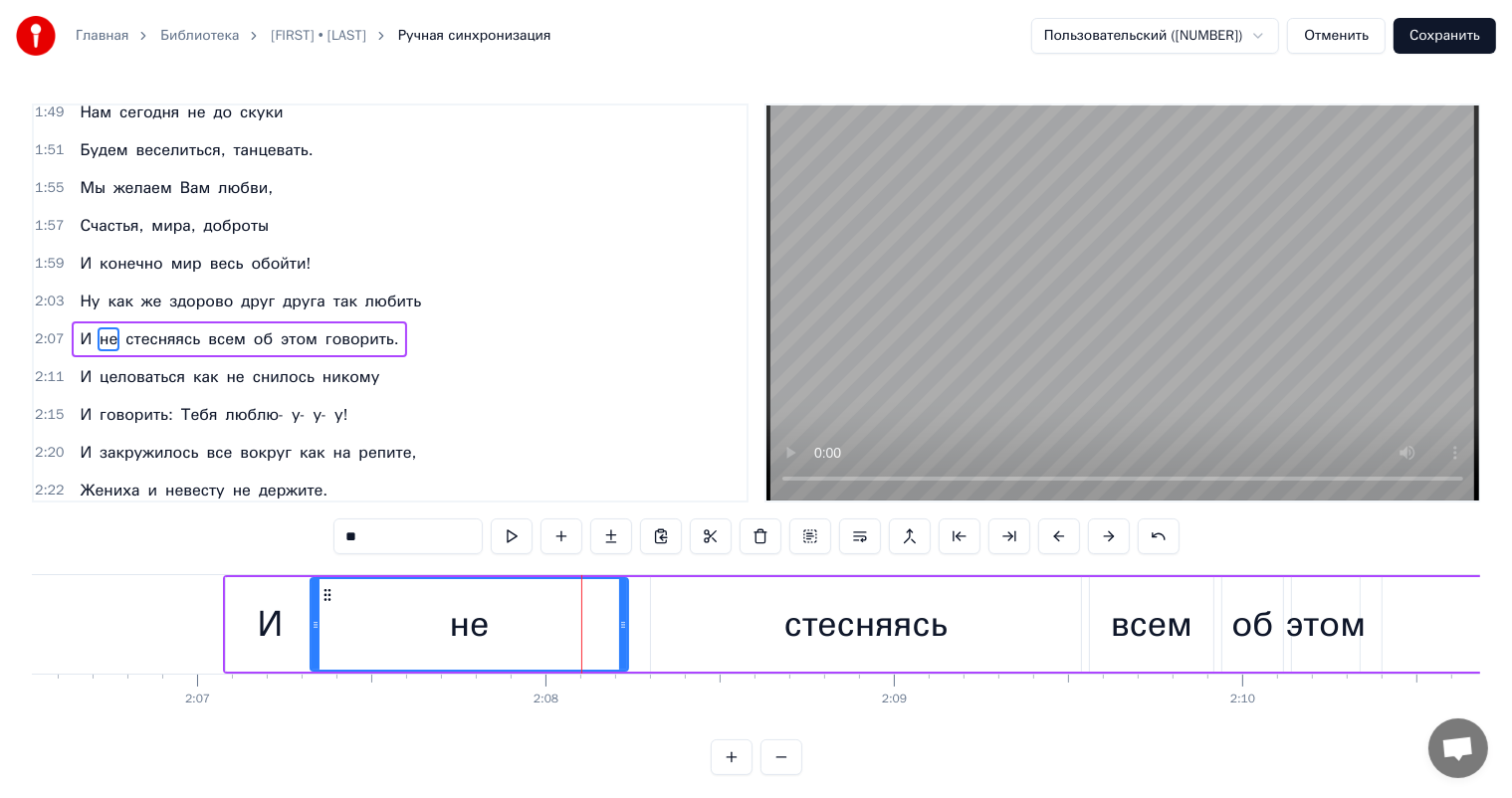drag, startPoint x: 574, startPoint y: 619, endPoint x: 311, endPoint y: 611, distance: 263.12164 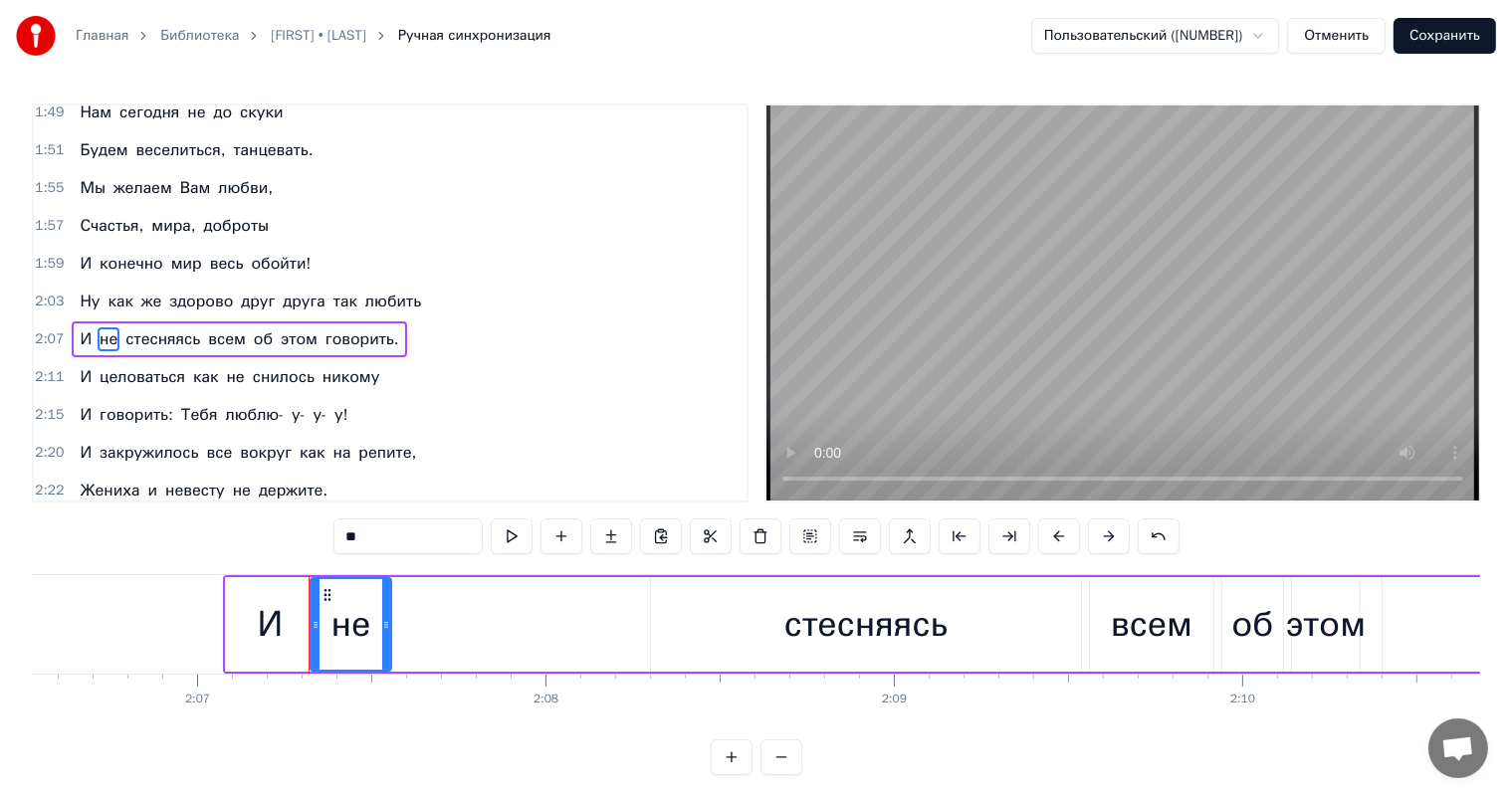 drag, startPoint x: 623, startPoint y: 625, endPoint x: 385, endPoint y: 602, distance: 239.10876 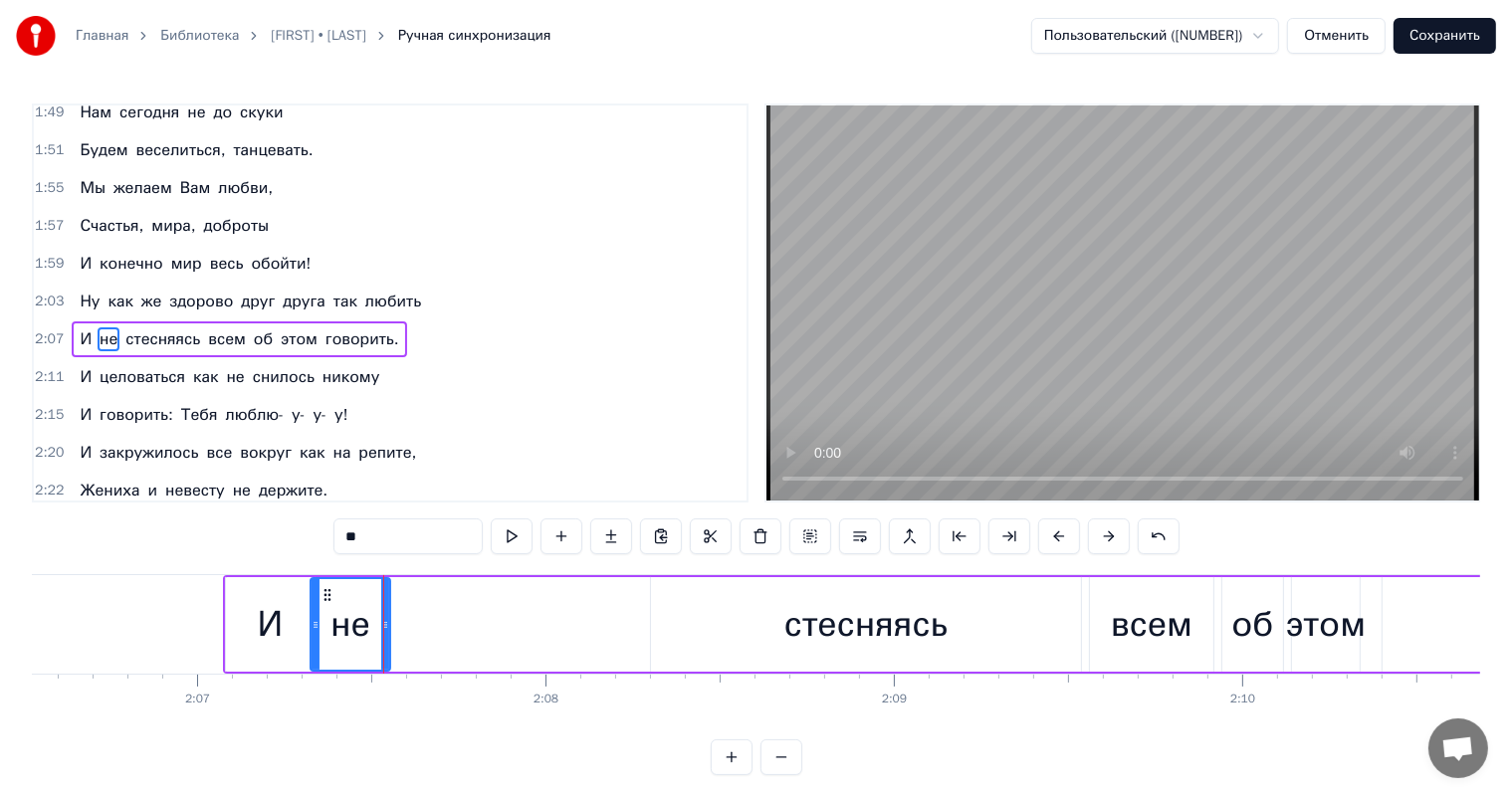click on "стесняясь" at bounding box center [866, 624] 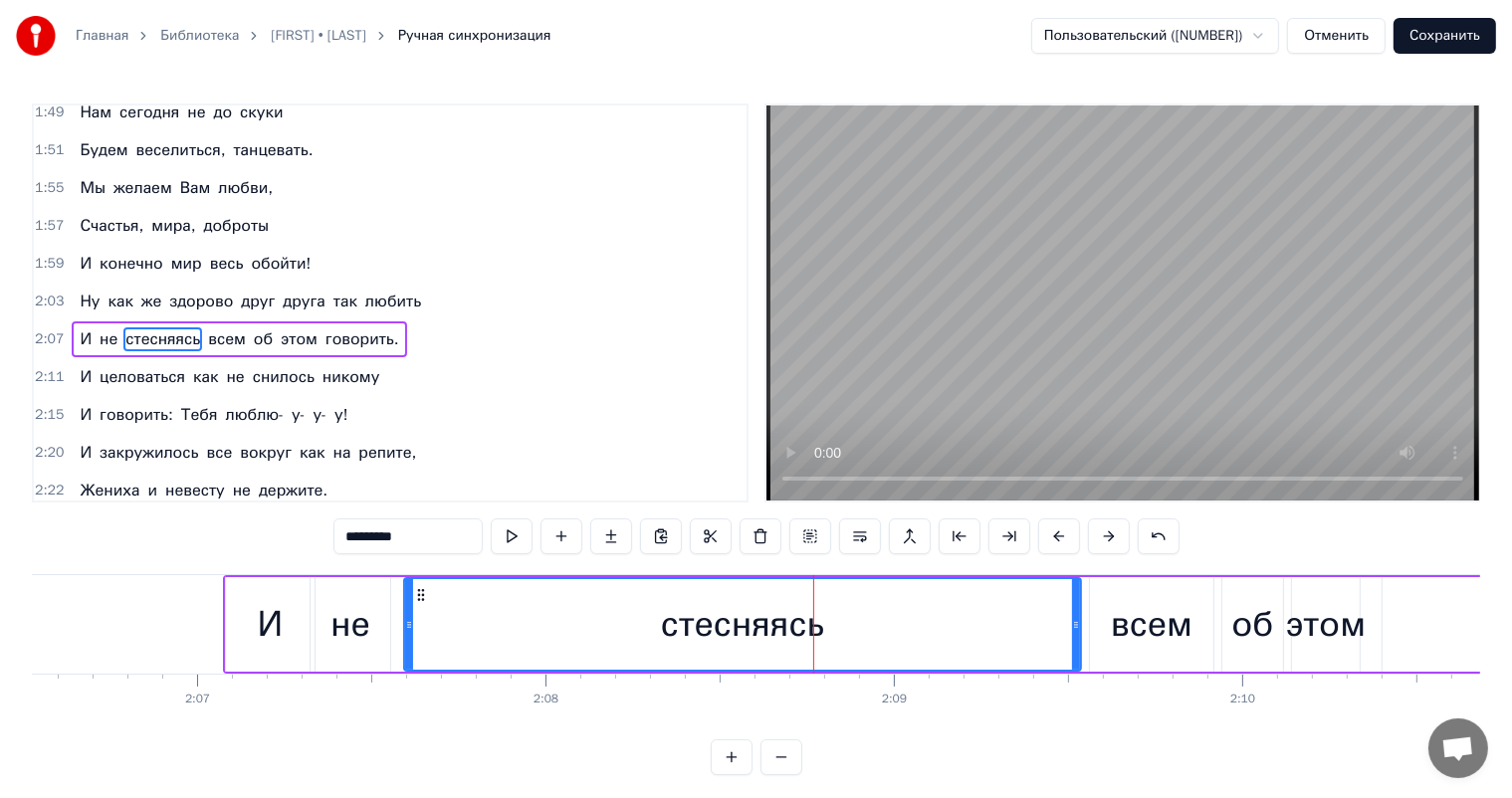 drag, startPoint x: 651, startPoint y: 622, endPoint x: 402, endPoint y: 633, distance: 249.24285 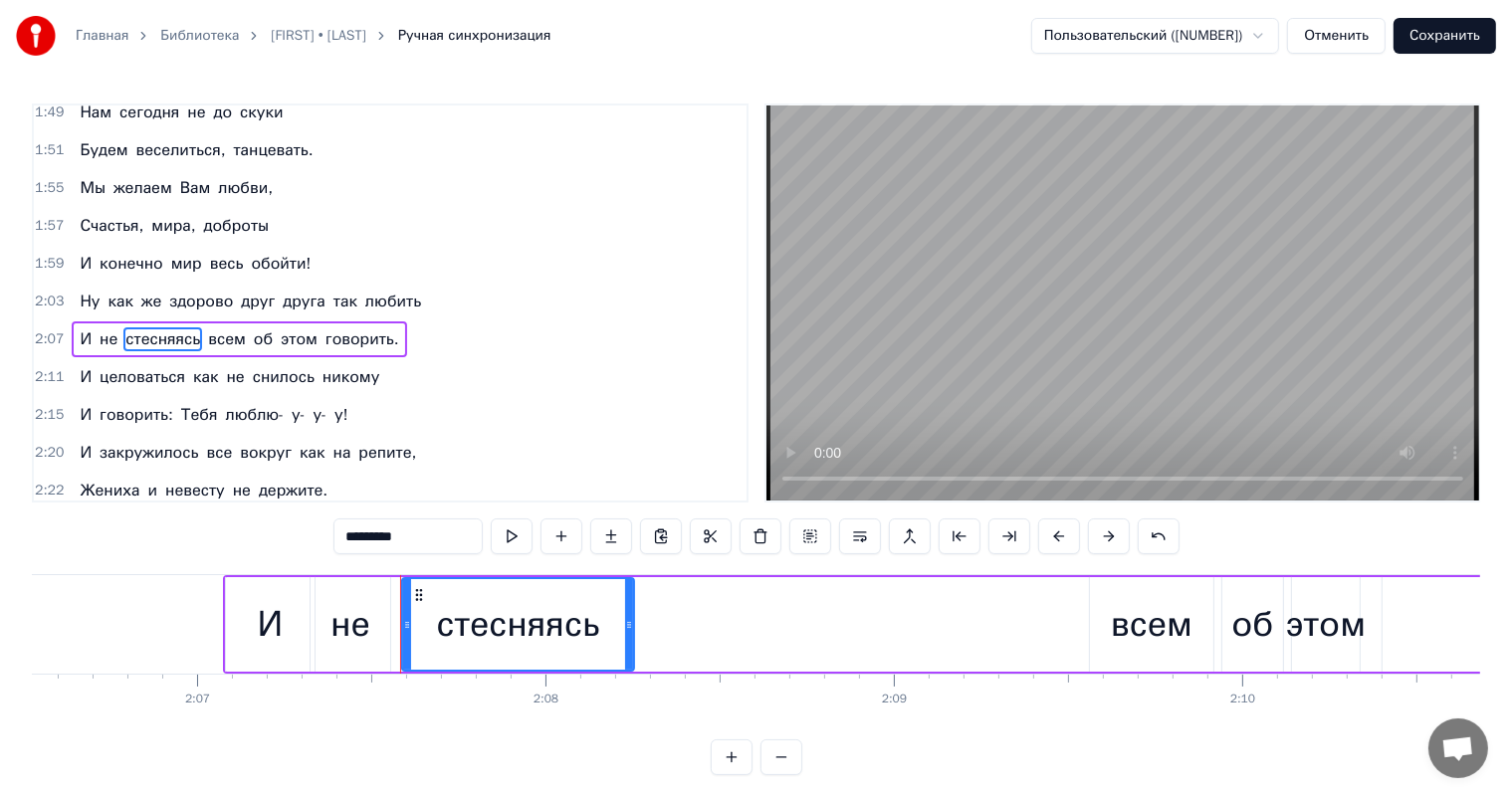 drag, startPoint x: 1075, startPoint y: 625, endPoint x: 621, endPoint y: 638, distance: 454.18609 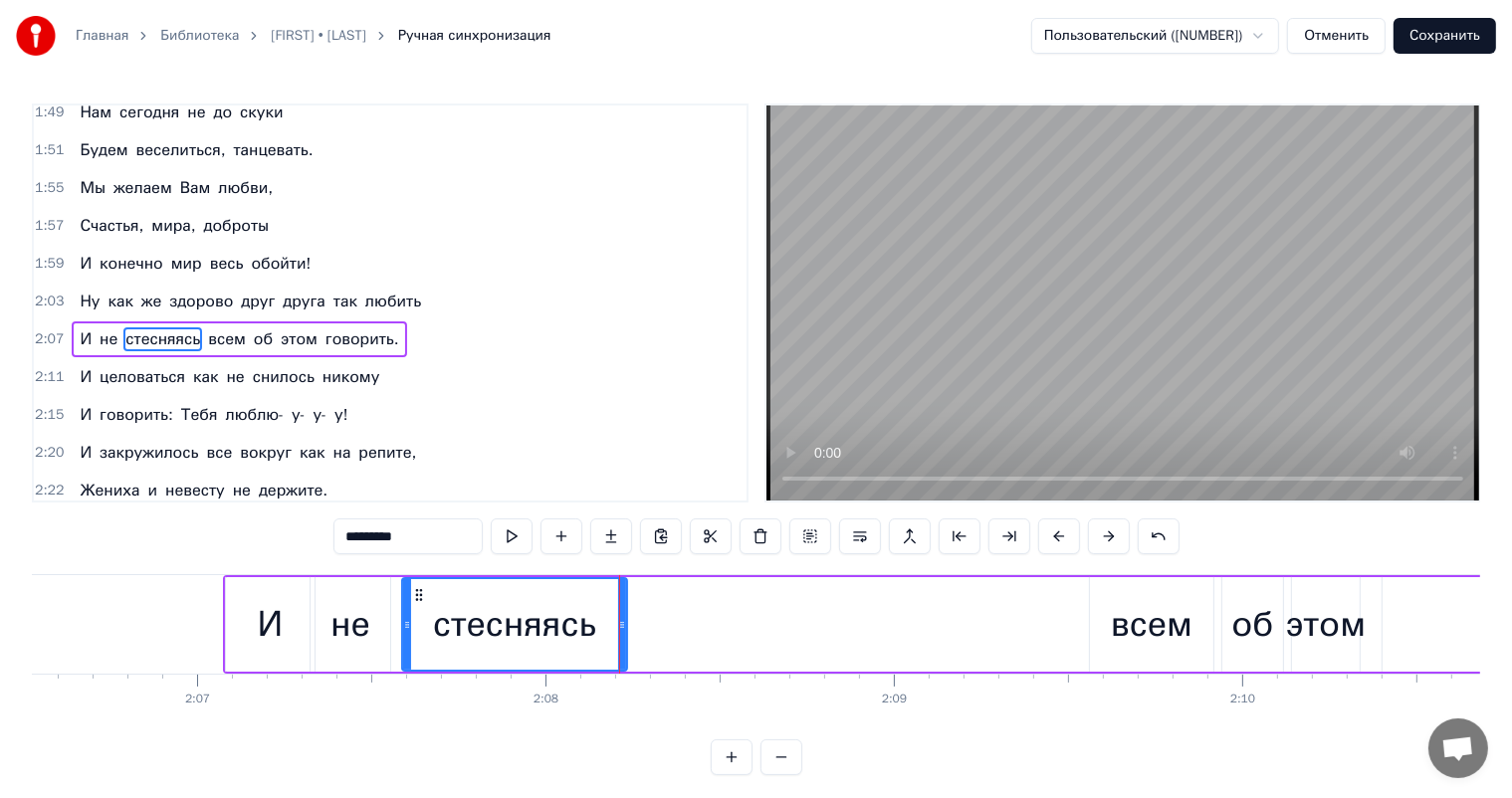 click on "всем" at bounding box center [1152, 624] 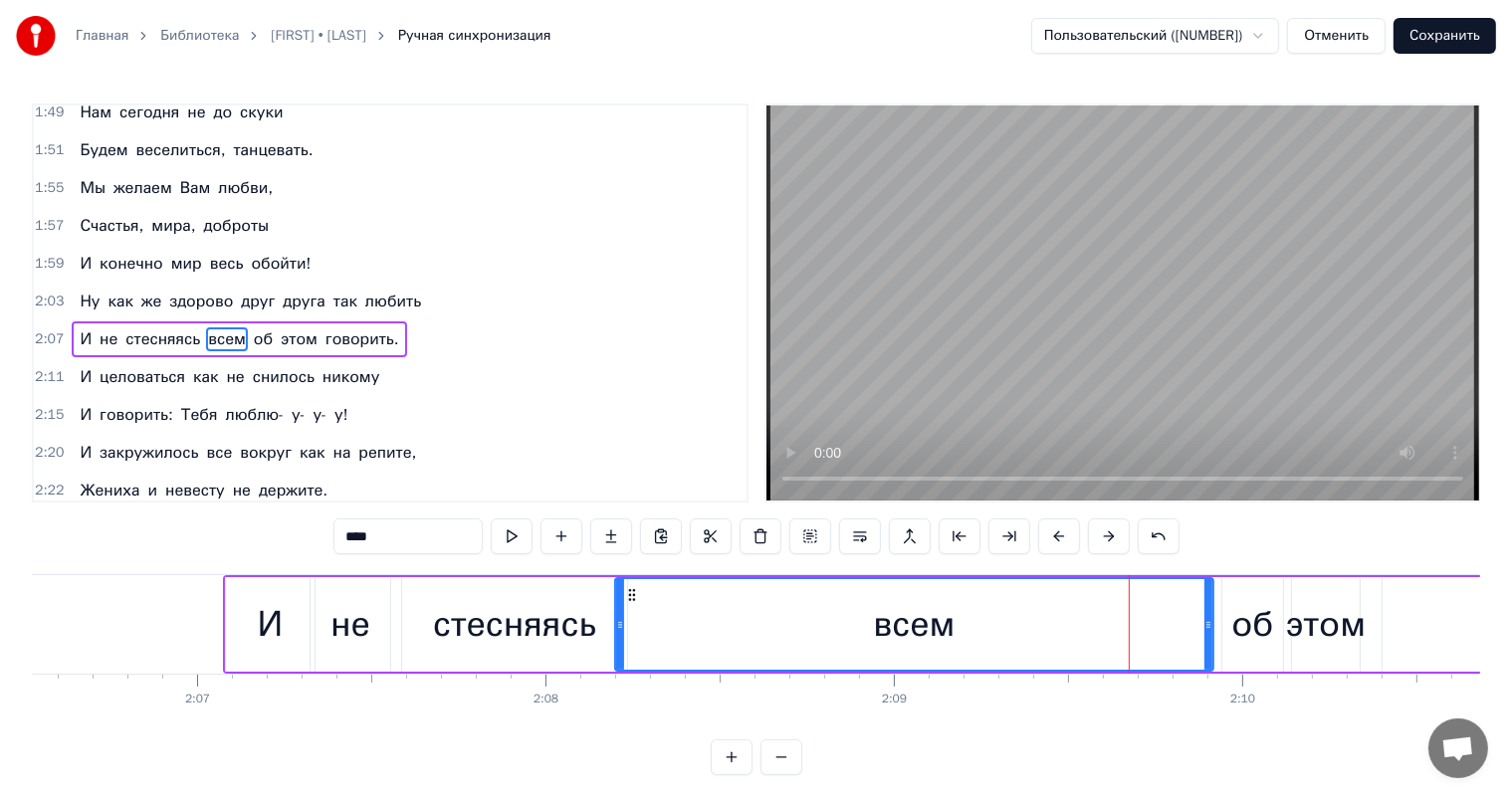 drag, startPoint x: 1091, startPoint y: 621, endPoint x: 596, endPoint y: 621, distance: 495 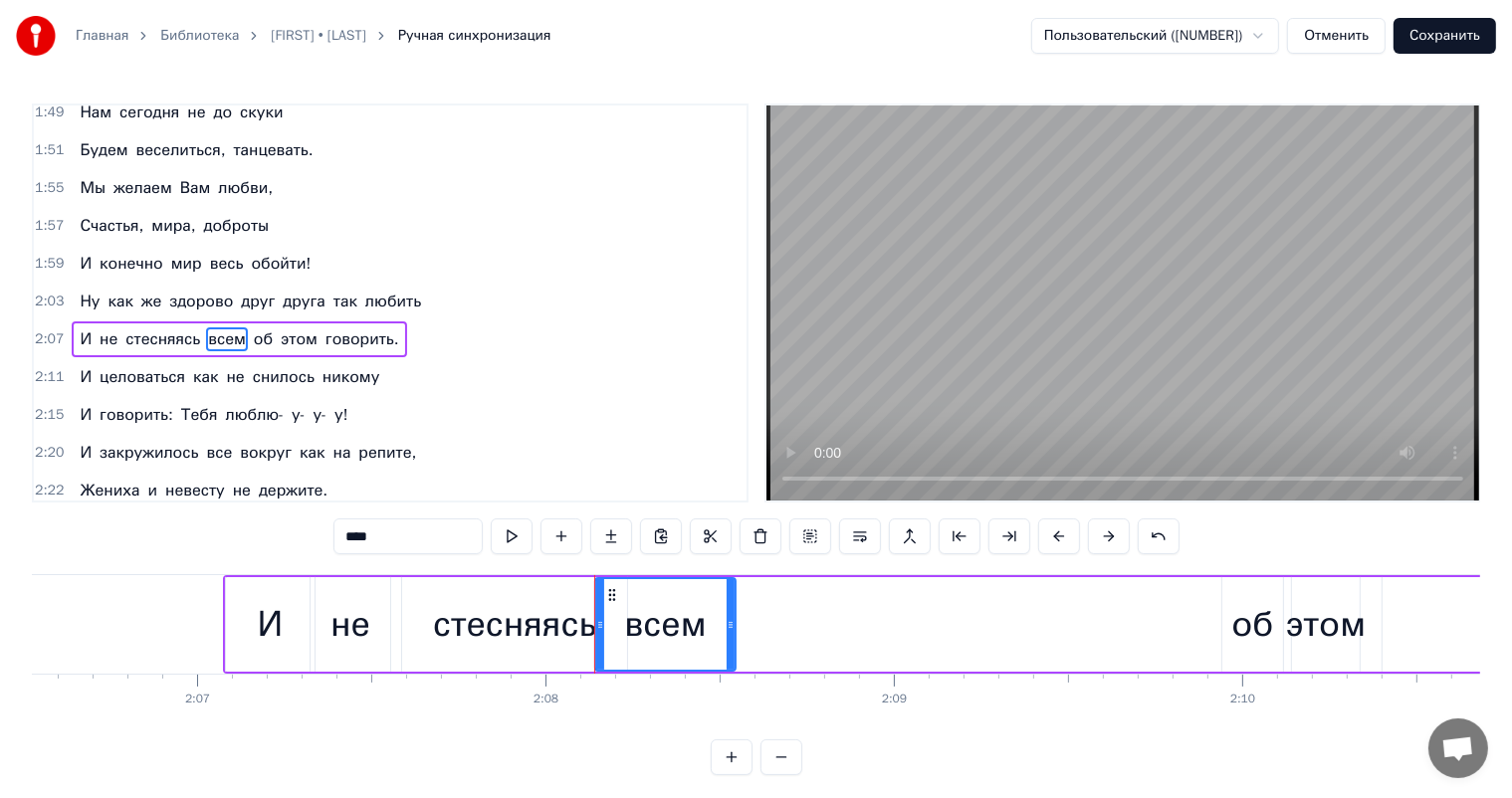 drag, startPoint x: 1206, startPoint y: 625, endPoint x: 729, endPoint y: 617, distance: 477.06708 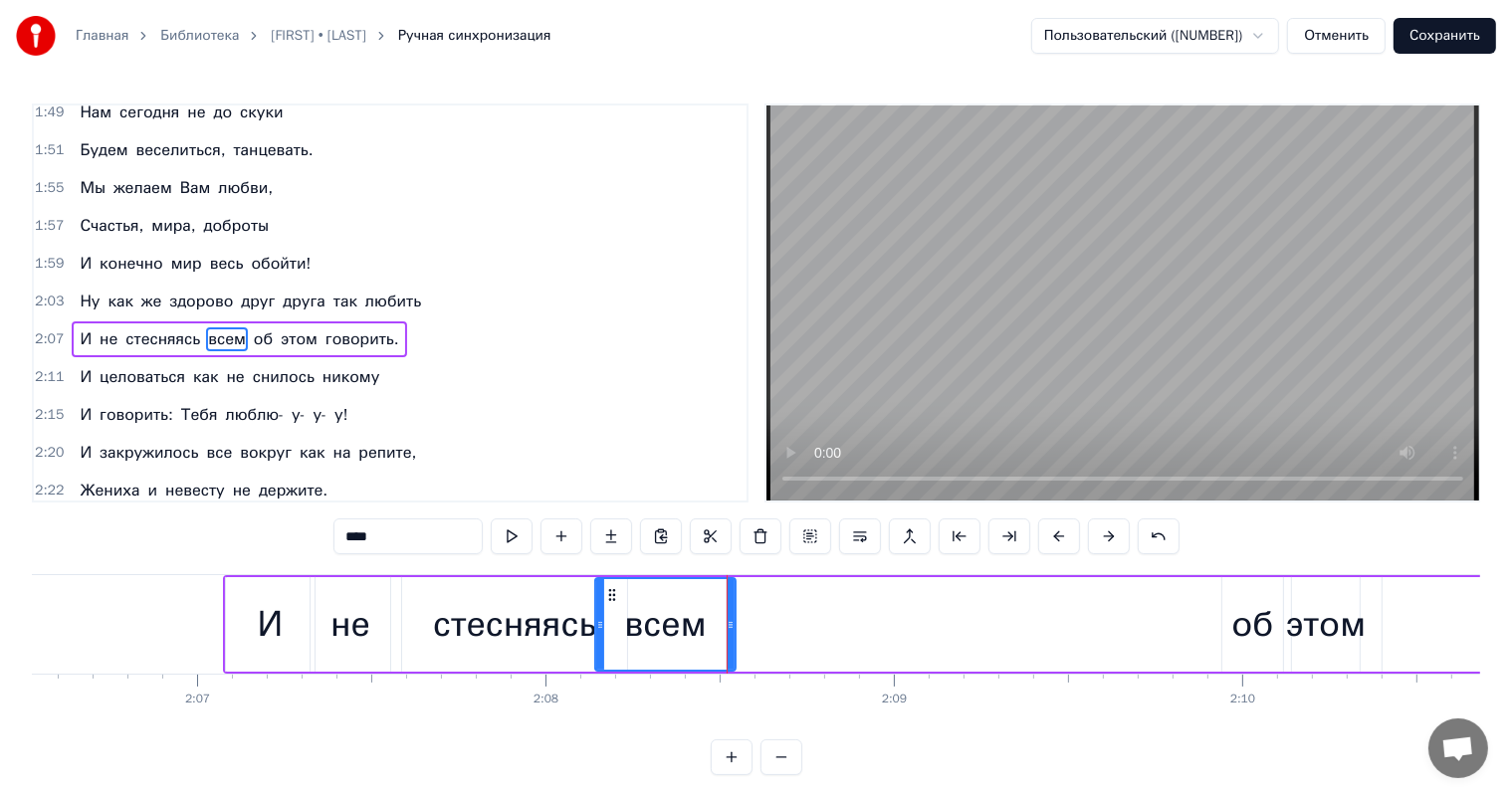 click on "об" at bounding box center (1252, 624) 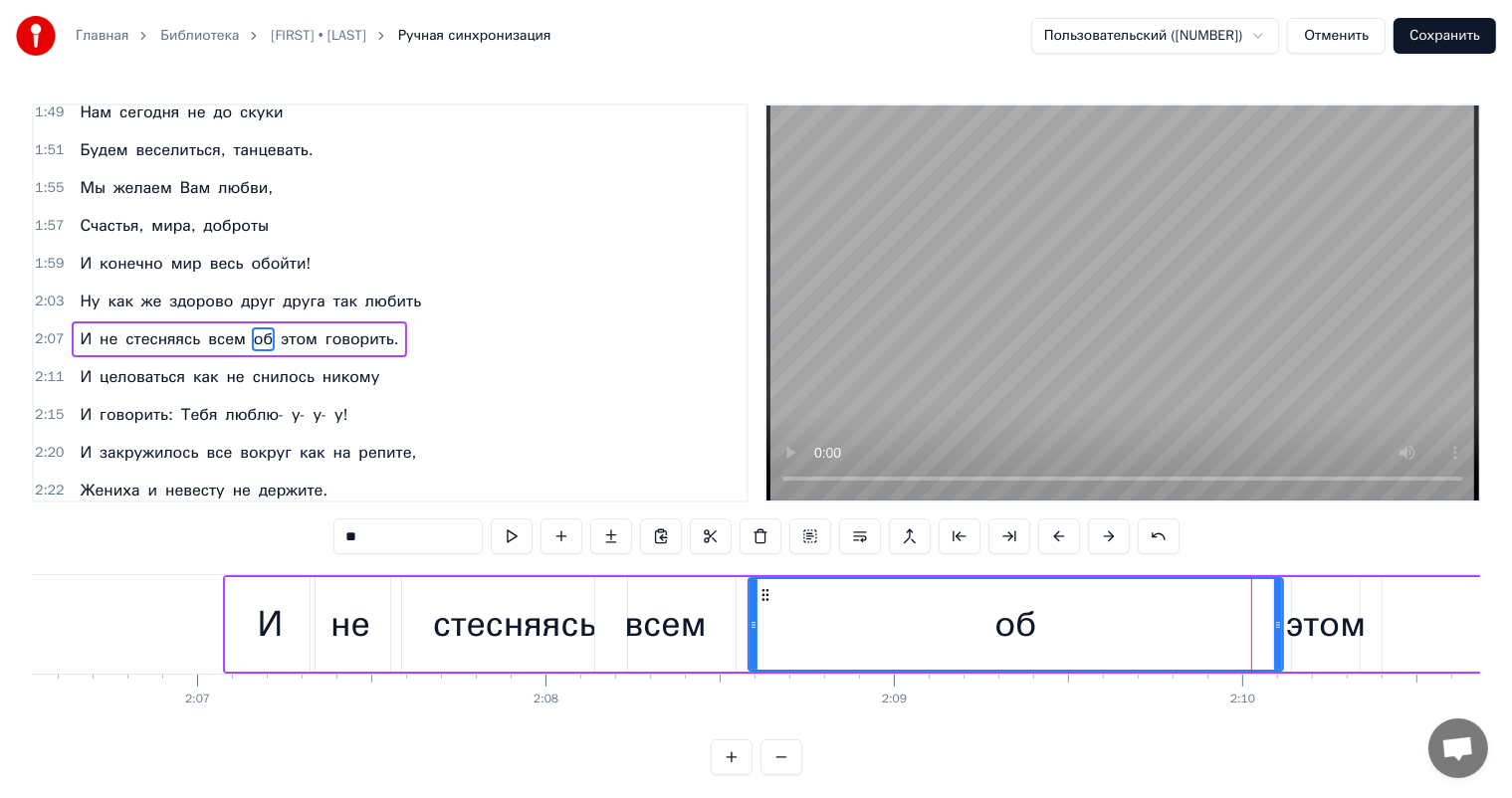 drag, startPoint x: 1225, startPoint y: 621, endPoint x: 750, endPoint y: 638, distance: 475.30411 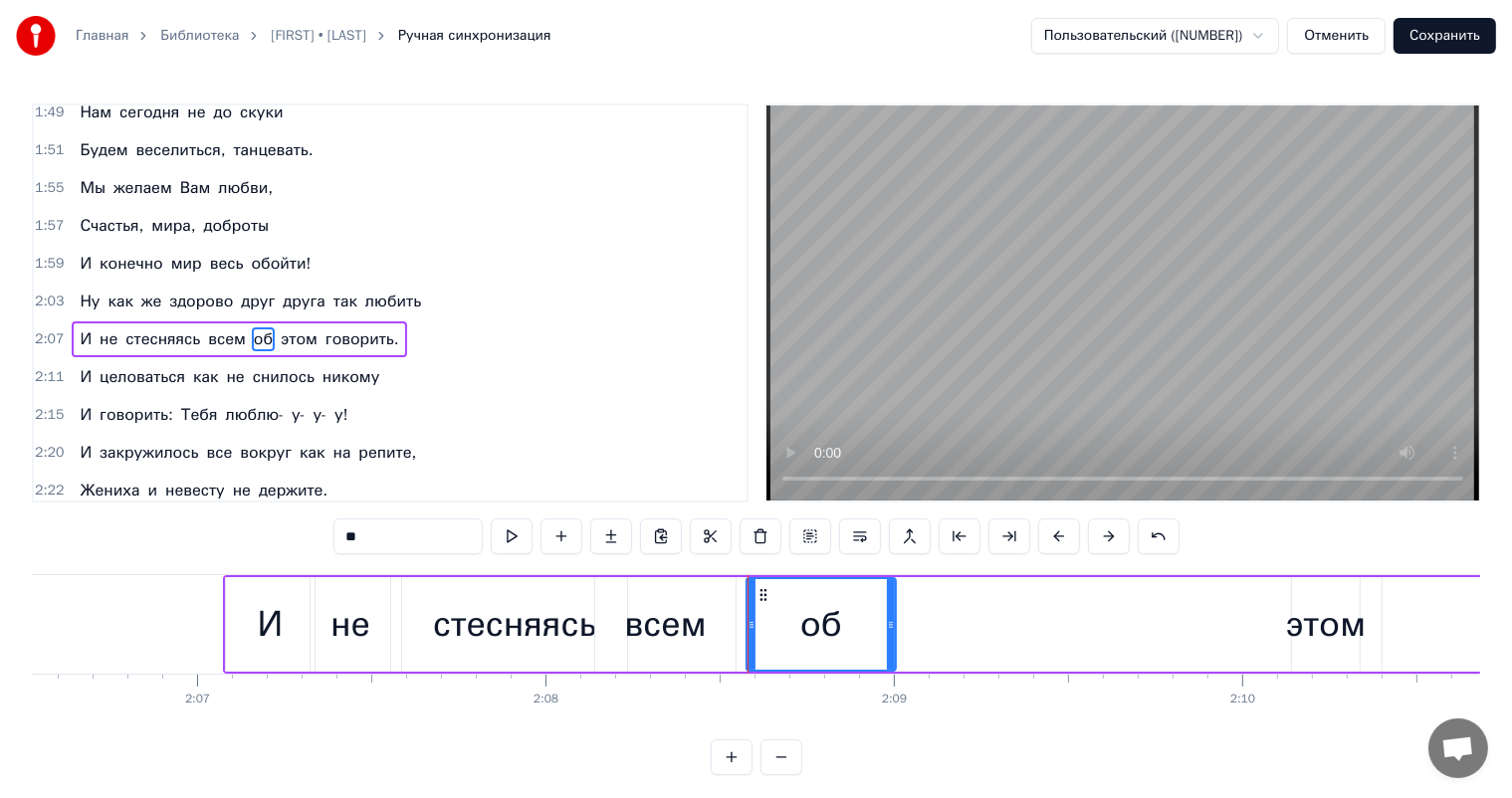 drag, startPoint x: 1280, startPoint y: 621, endPoint x: 864, endPoint y: 614, distance: 416.0589 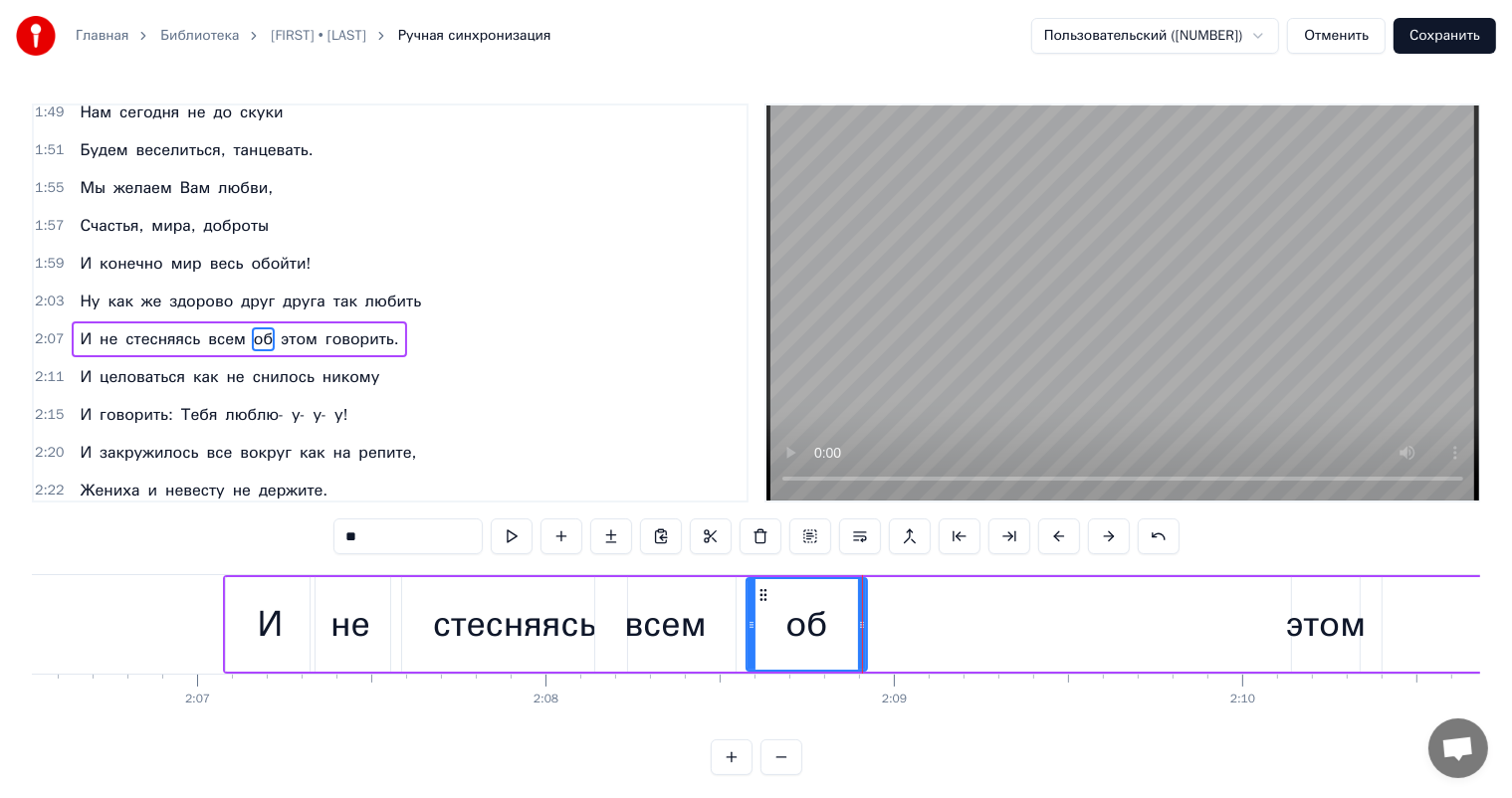 click on "этом" at bounding box center [1326, 624] 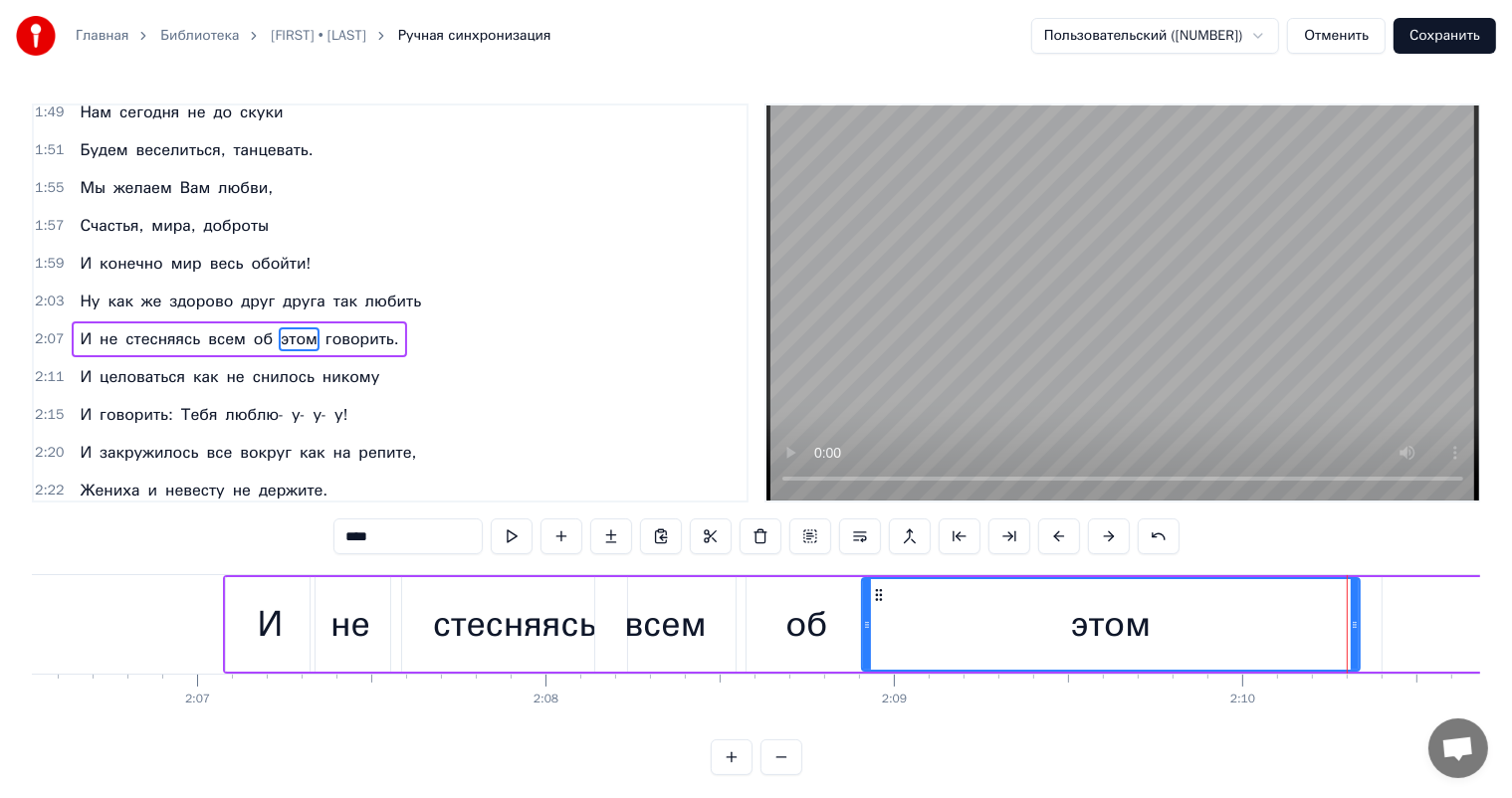 drag, startPoint x: 1294, startPoint y: 628, endPoint x: 864, endPoint y: 625, distance: 430.0105 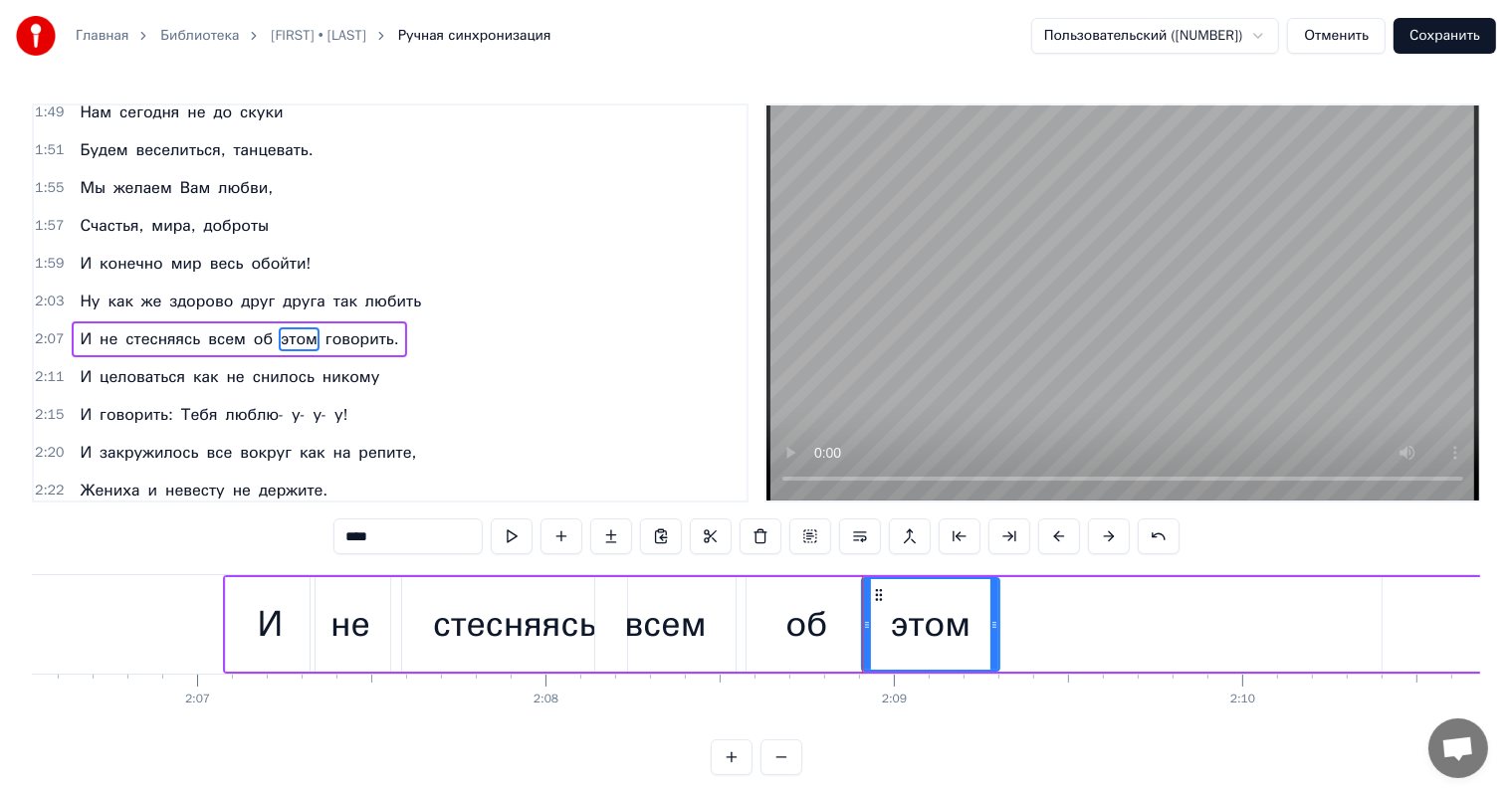 drag, startPoint x: 1357, startPoint y: 618, endPoint x: 995, endPoint y: 618, distance: 362 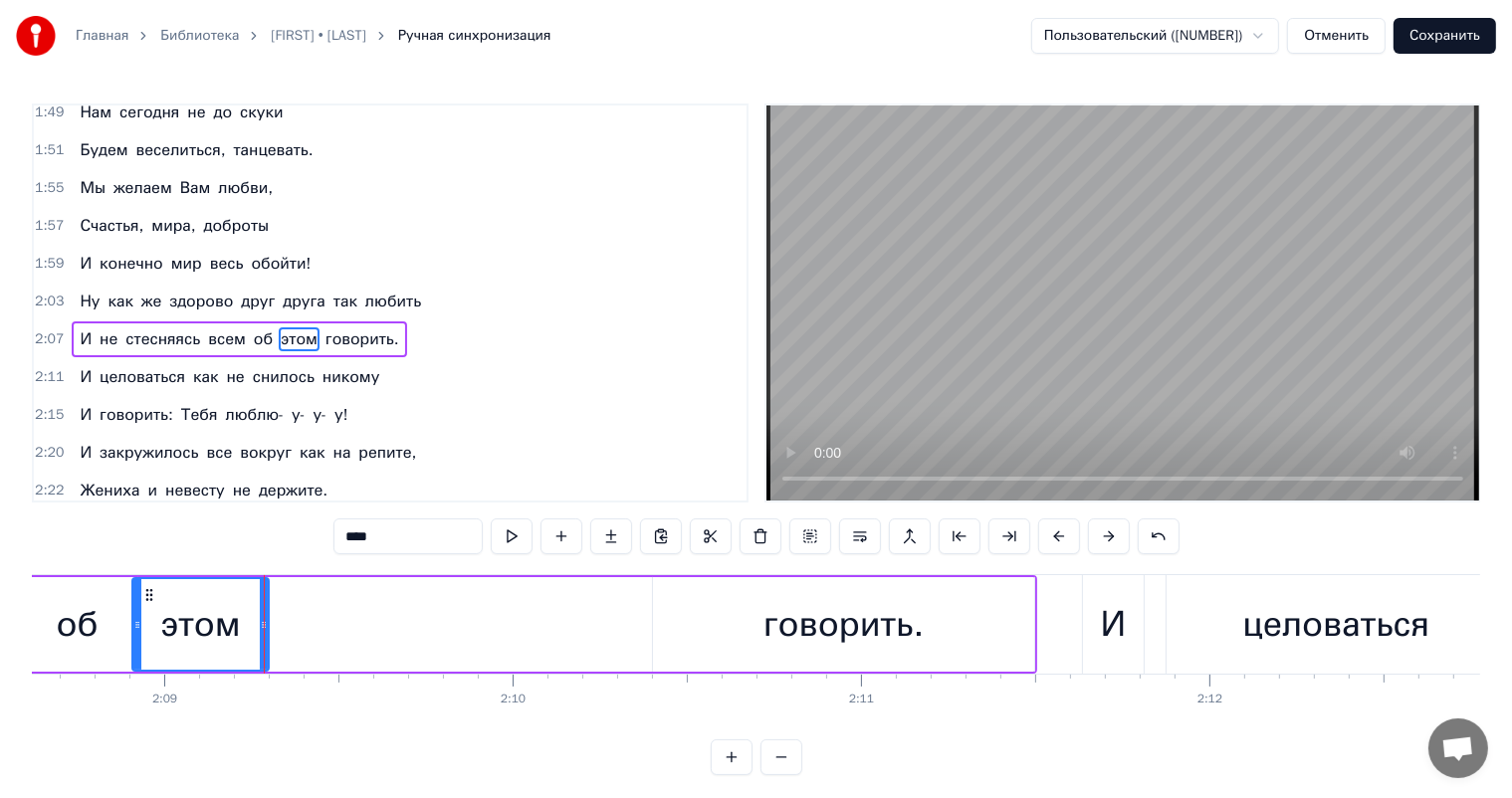 scroll, scrollTop: 0, scrollLeft: 44724, axis: horizontal 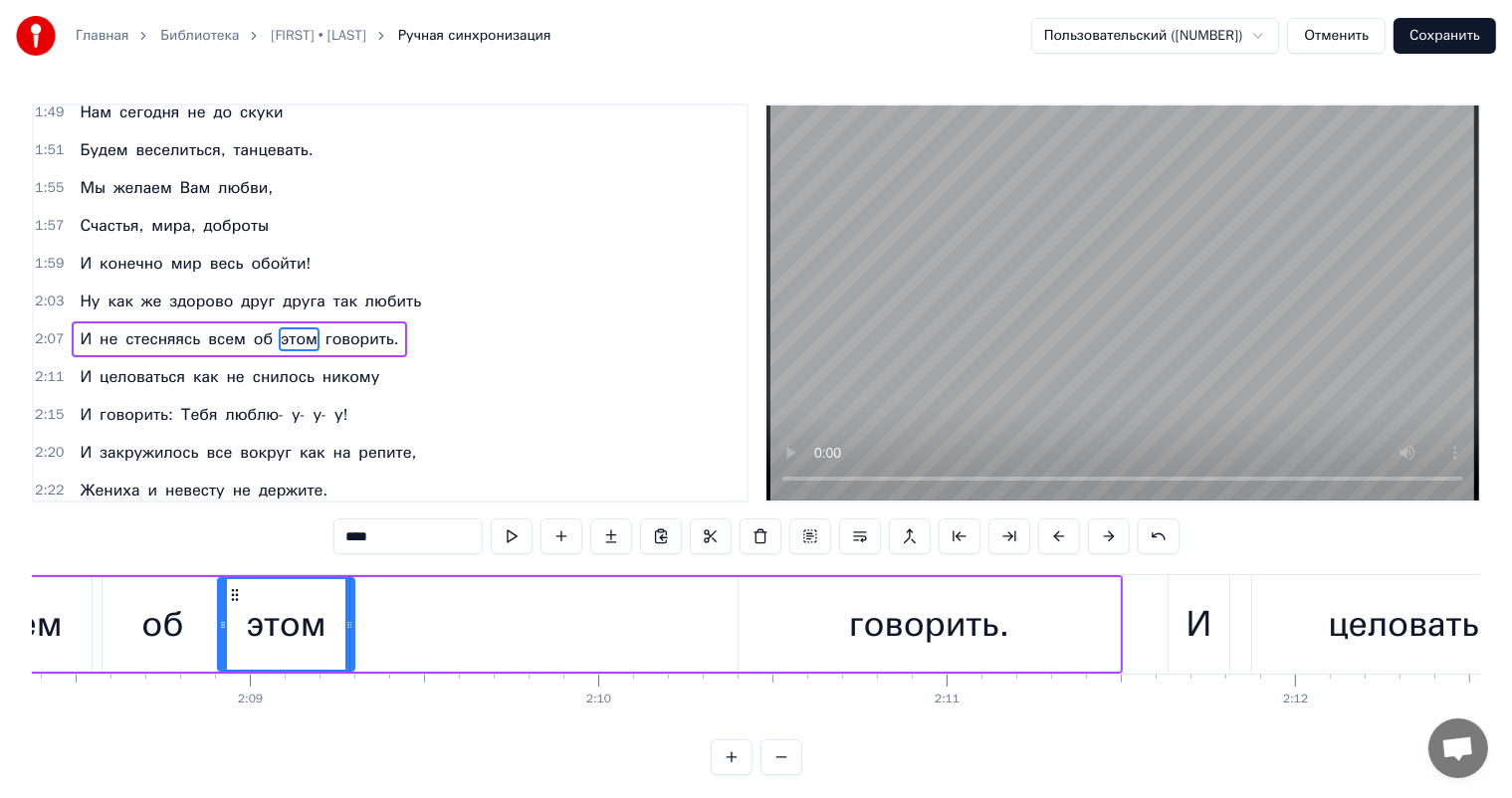 click on "говорить." at bounding box center (929, 624) 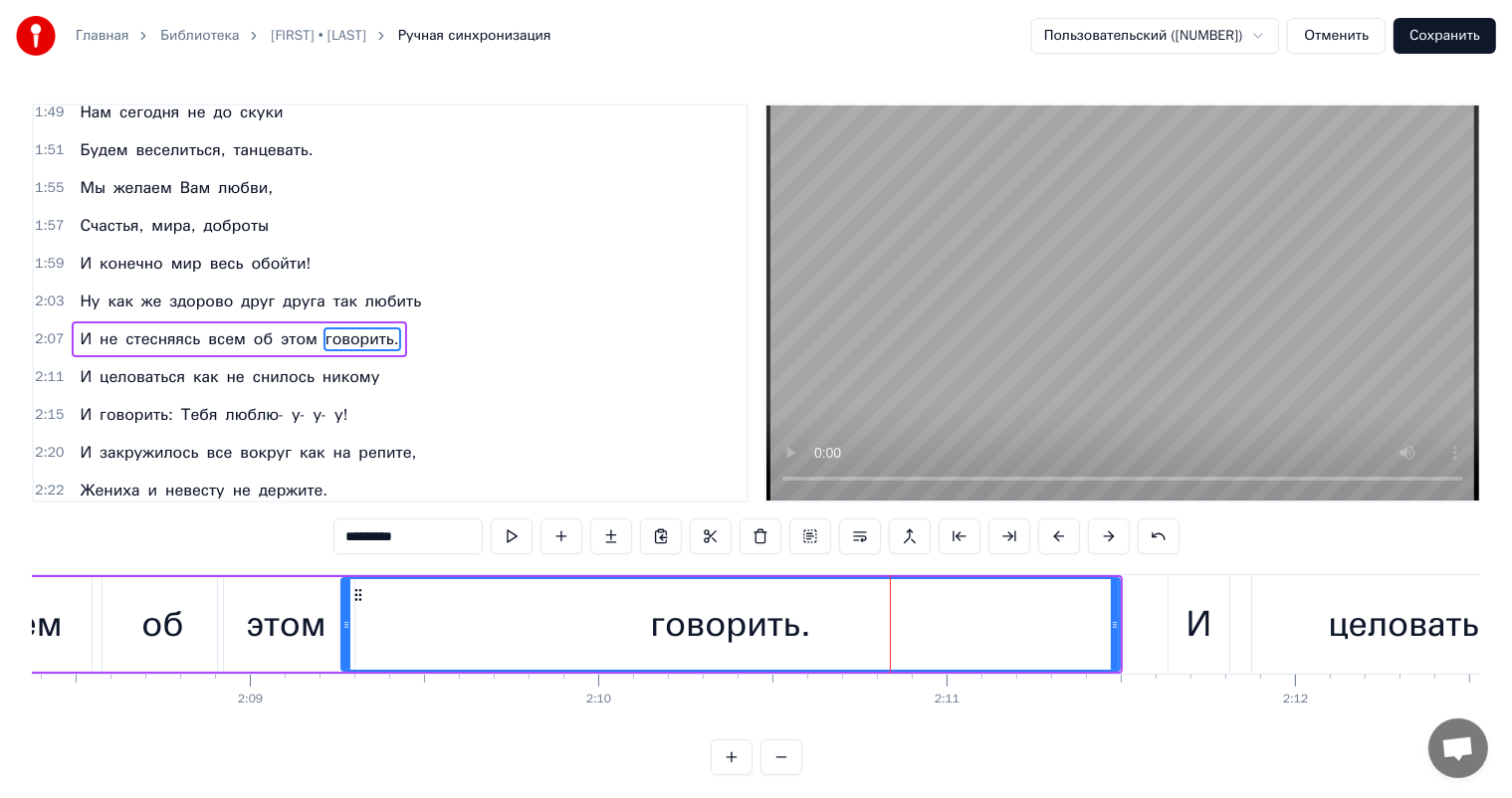 drag, startPoint x: 741, startPoint y: 623, endPoint x: 337, endPoint y: 643, distance: 404.49475 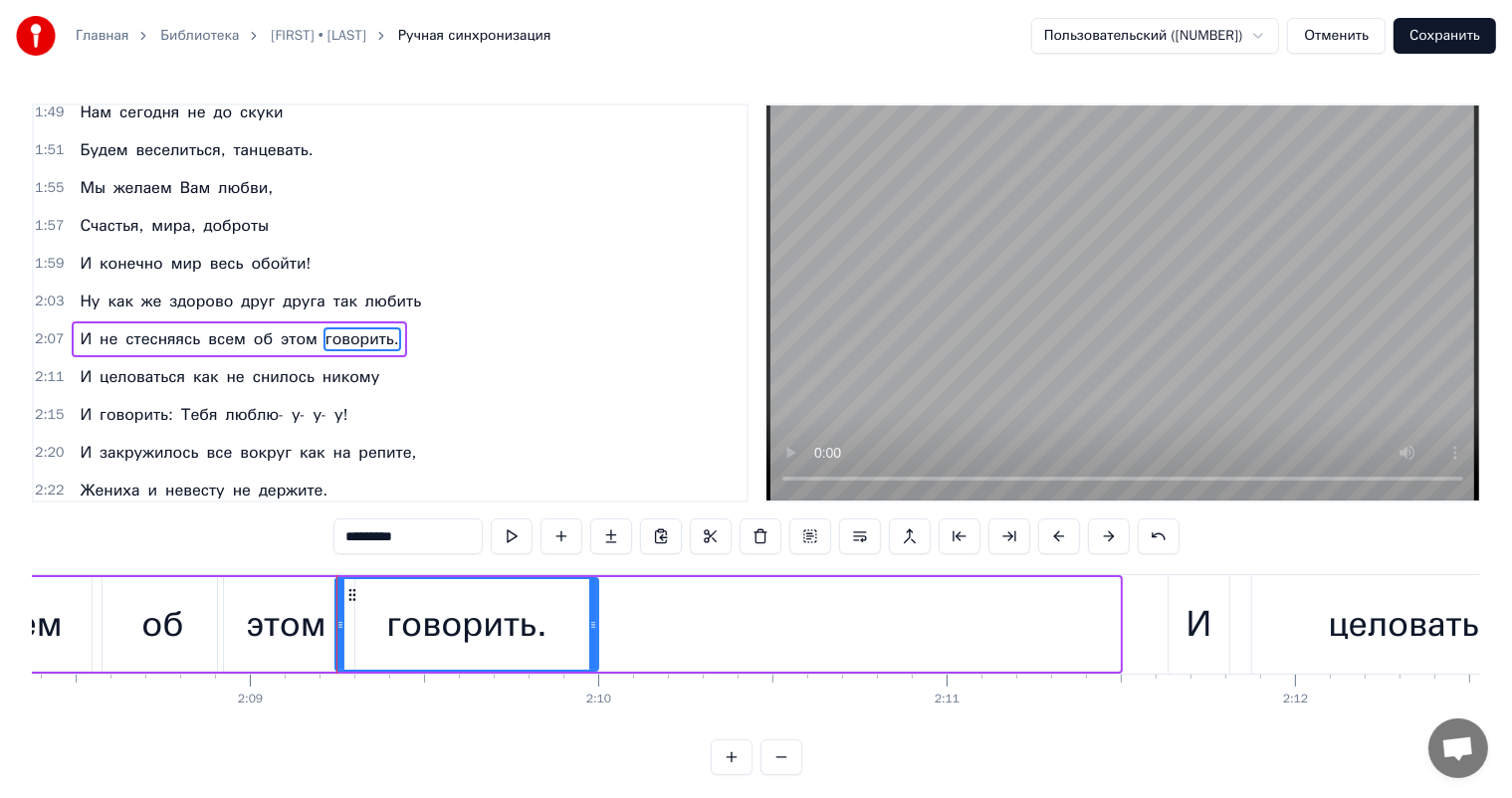 drag, startPoint x: 1117, startPoint y: 621, endPoint x: 595, endPoint y: 623, distance: 522.00383 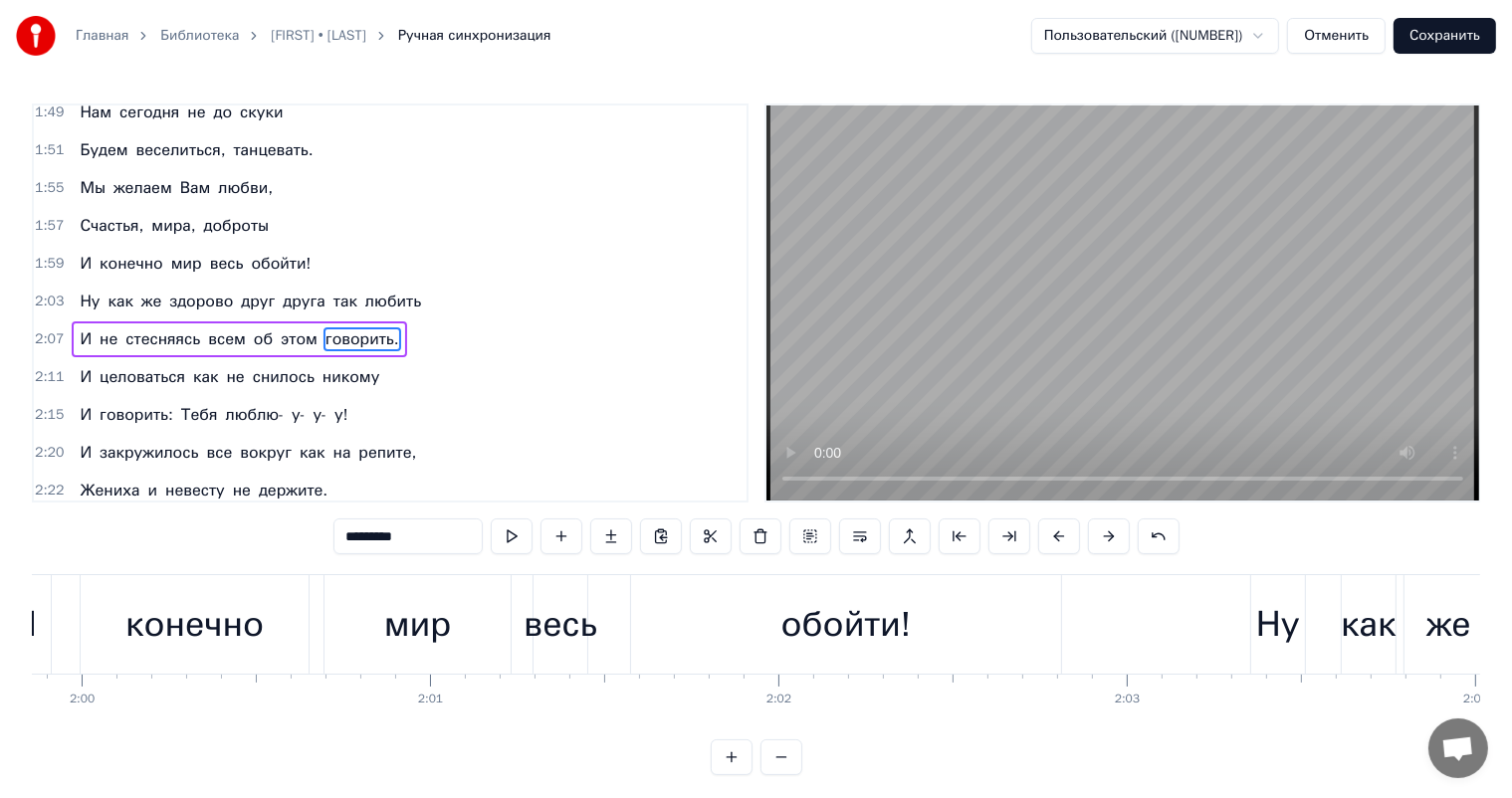 scroll, scrollTop: 0, scrollLeft: 41799, axis: horizontal 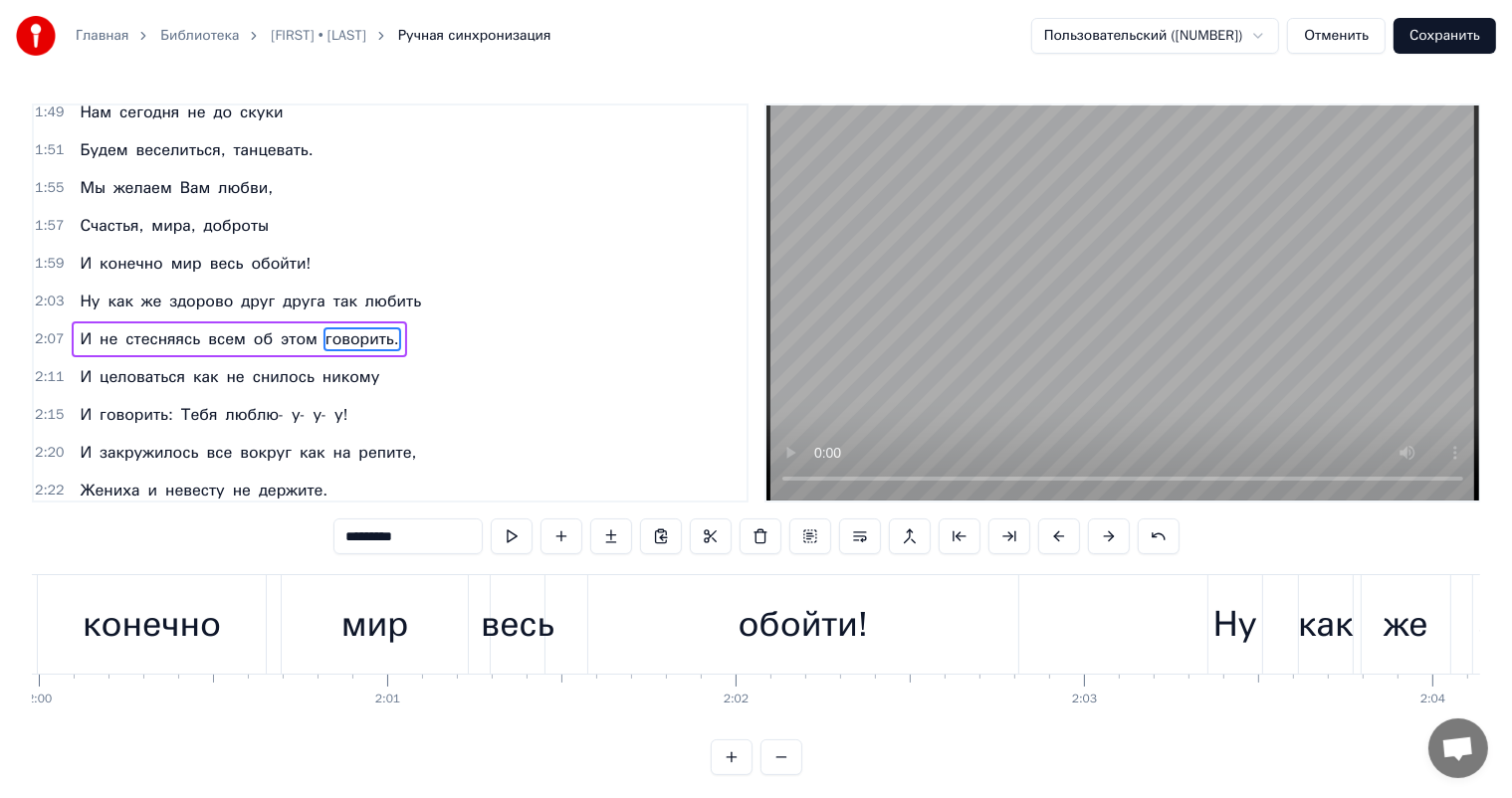 click on "обойти!" at bounding box center (803, 624) 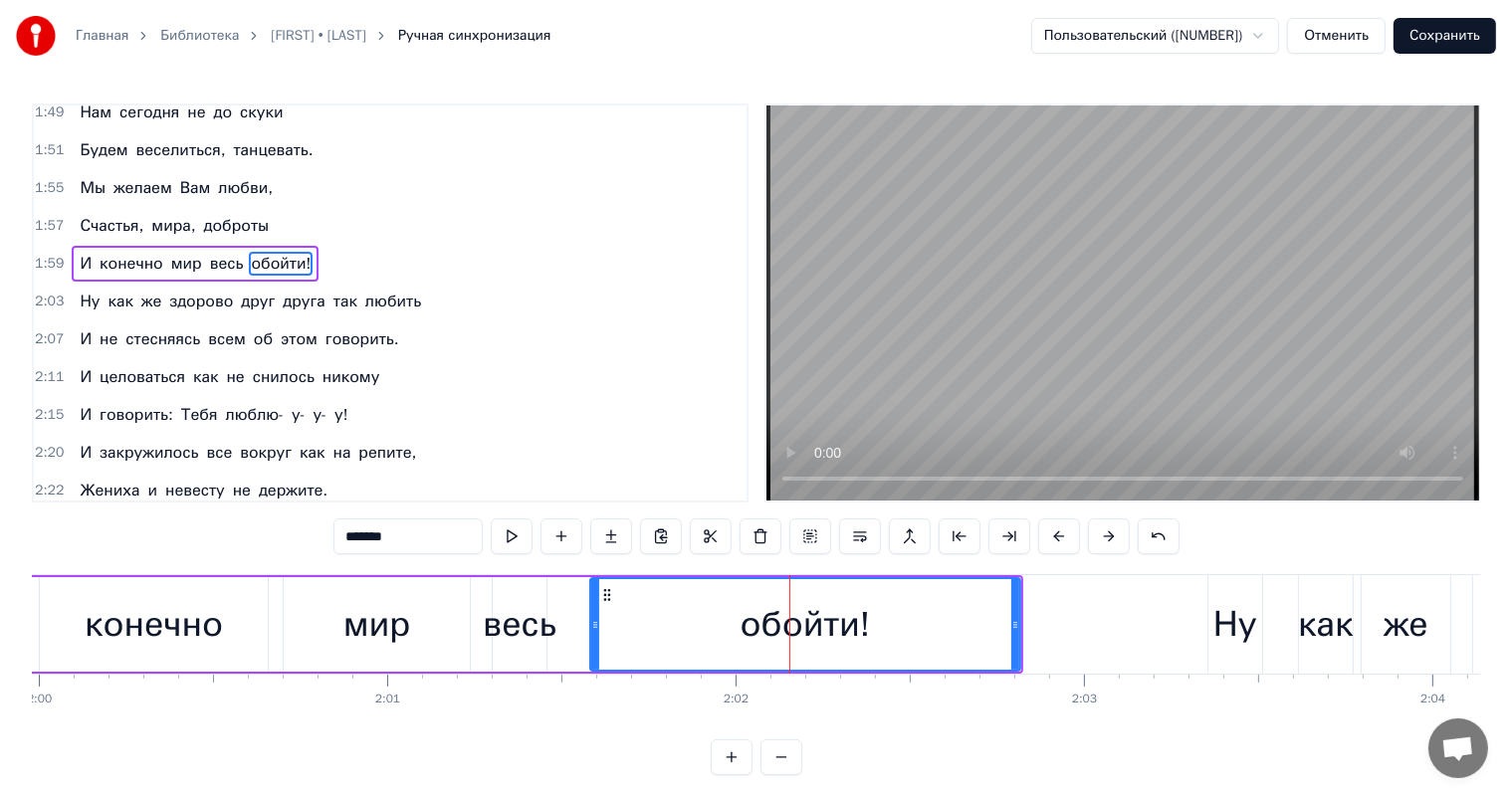 scroll, scrollTop: 808, scrollLeft: 0, axis: vertical 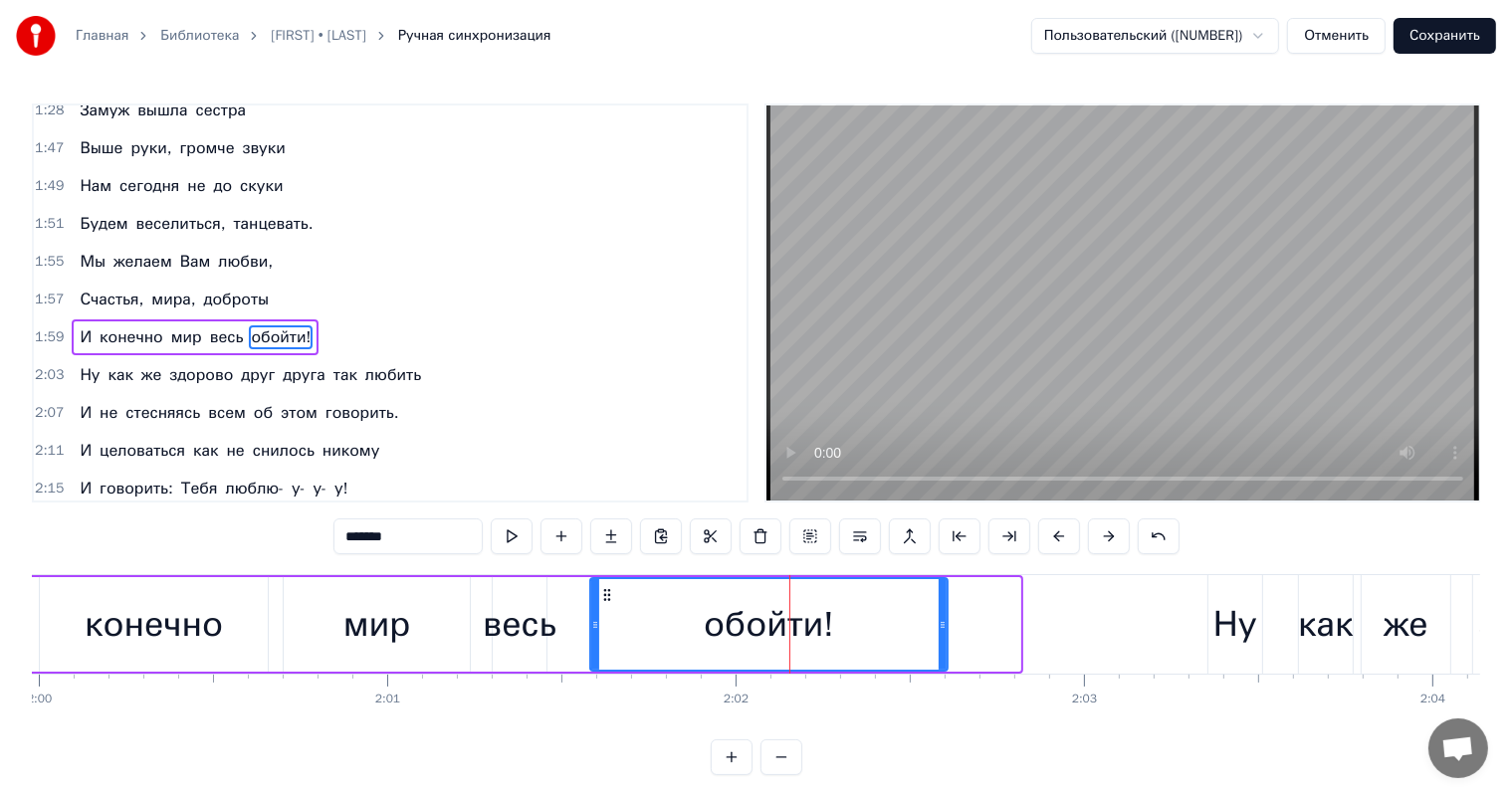 drag, startPoint x: 1015, startPoint y: 629, endPoint x: 550, endPoint y: 422, distance: 508.99312 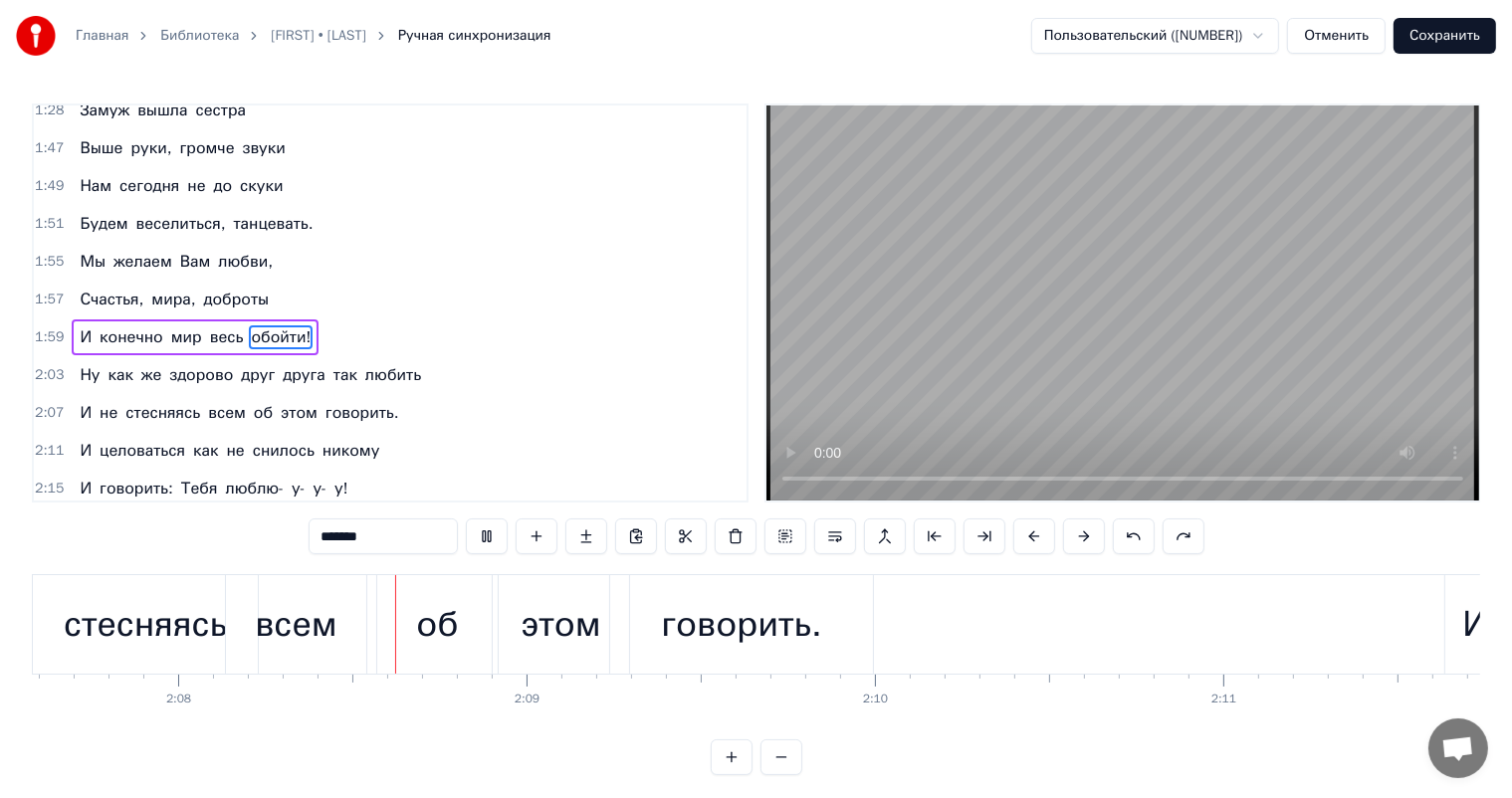 scroll, scrollTop: 0, scrollLeft: 44453, axis: horizontal 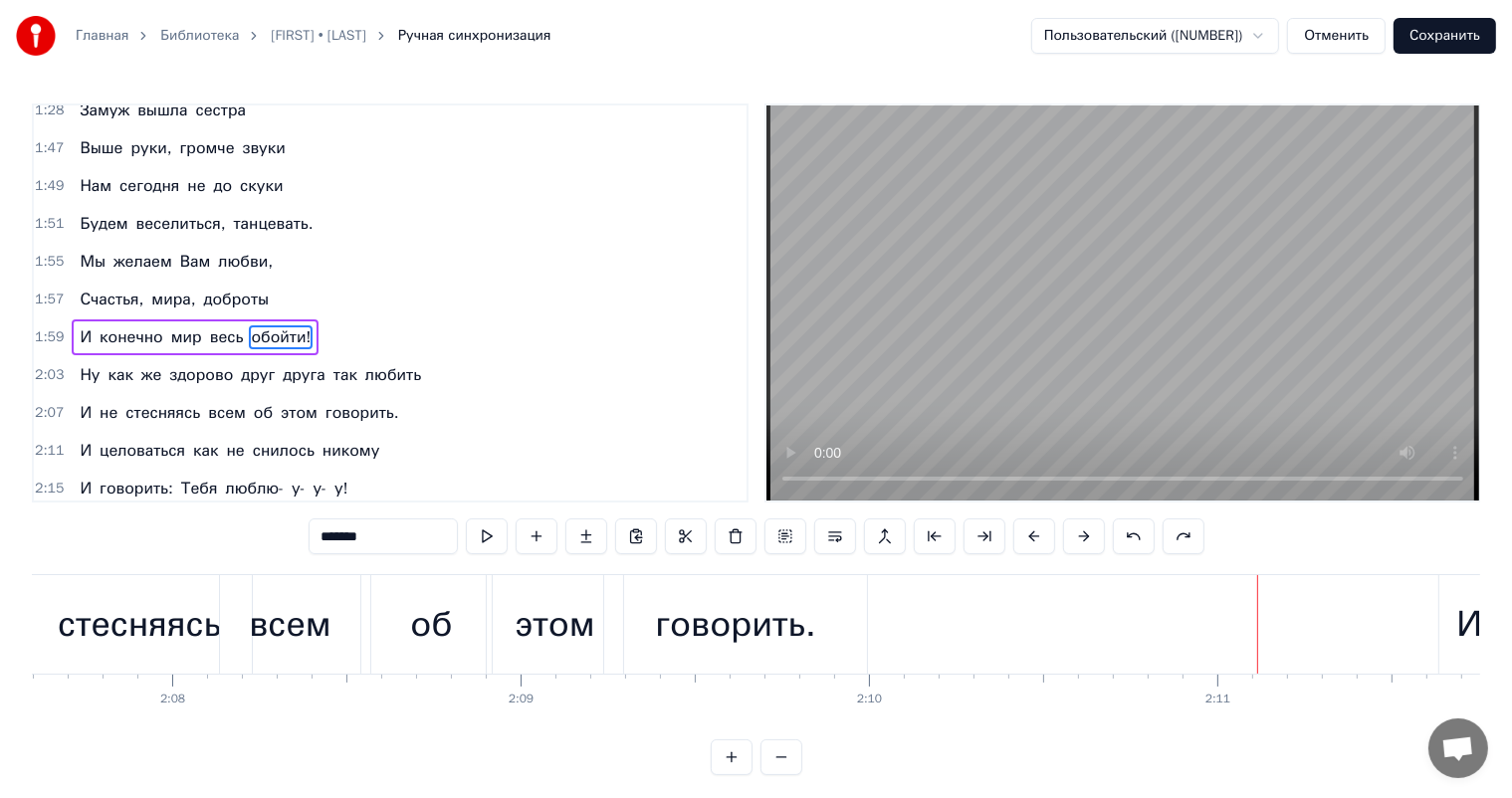 click on "говорить." at bounding box center (736, 624) 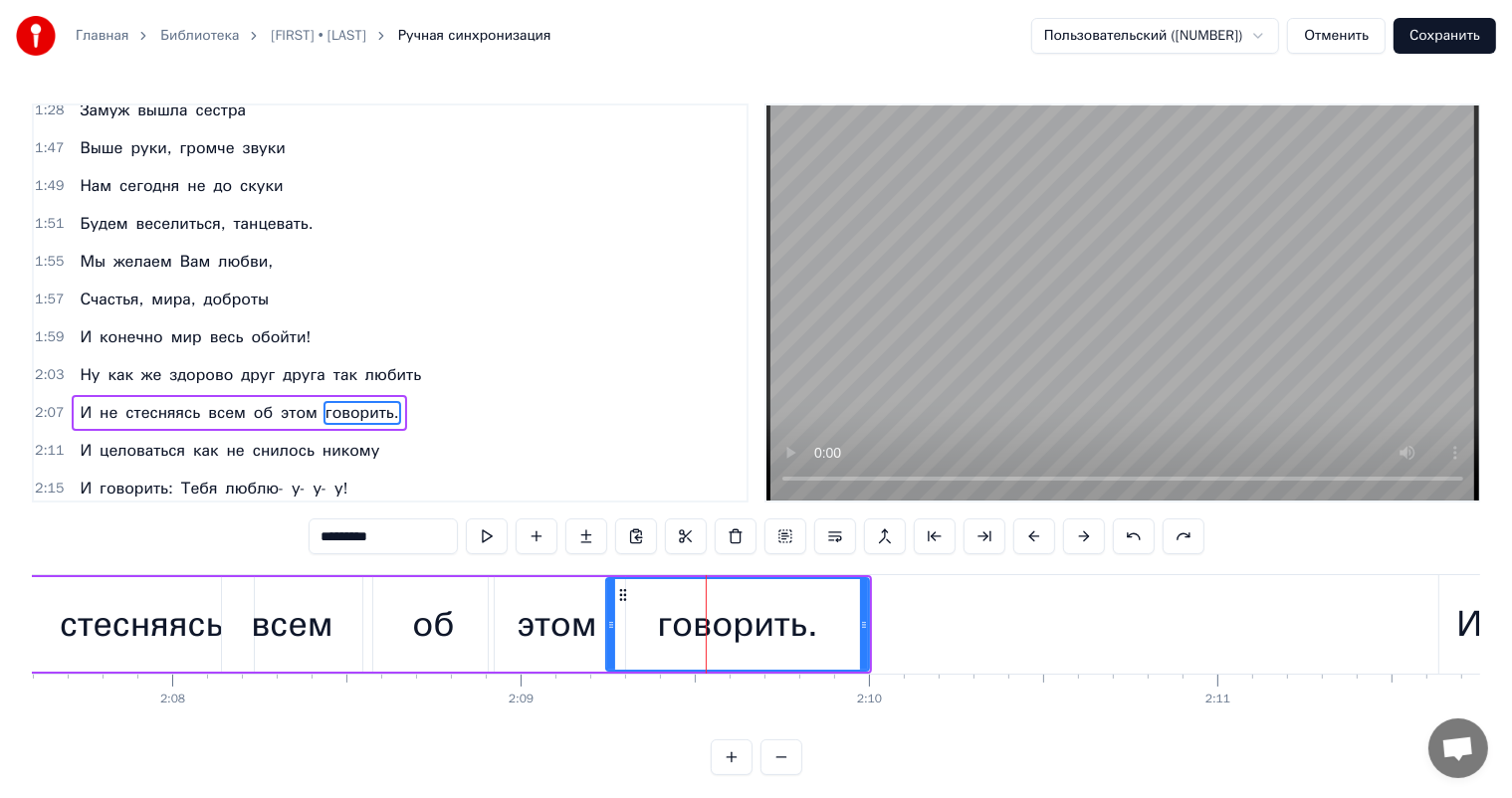 scroll, scrollTop: 882, scrollLeft: 0, axis: vertical 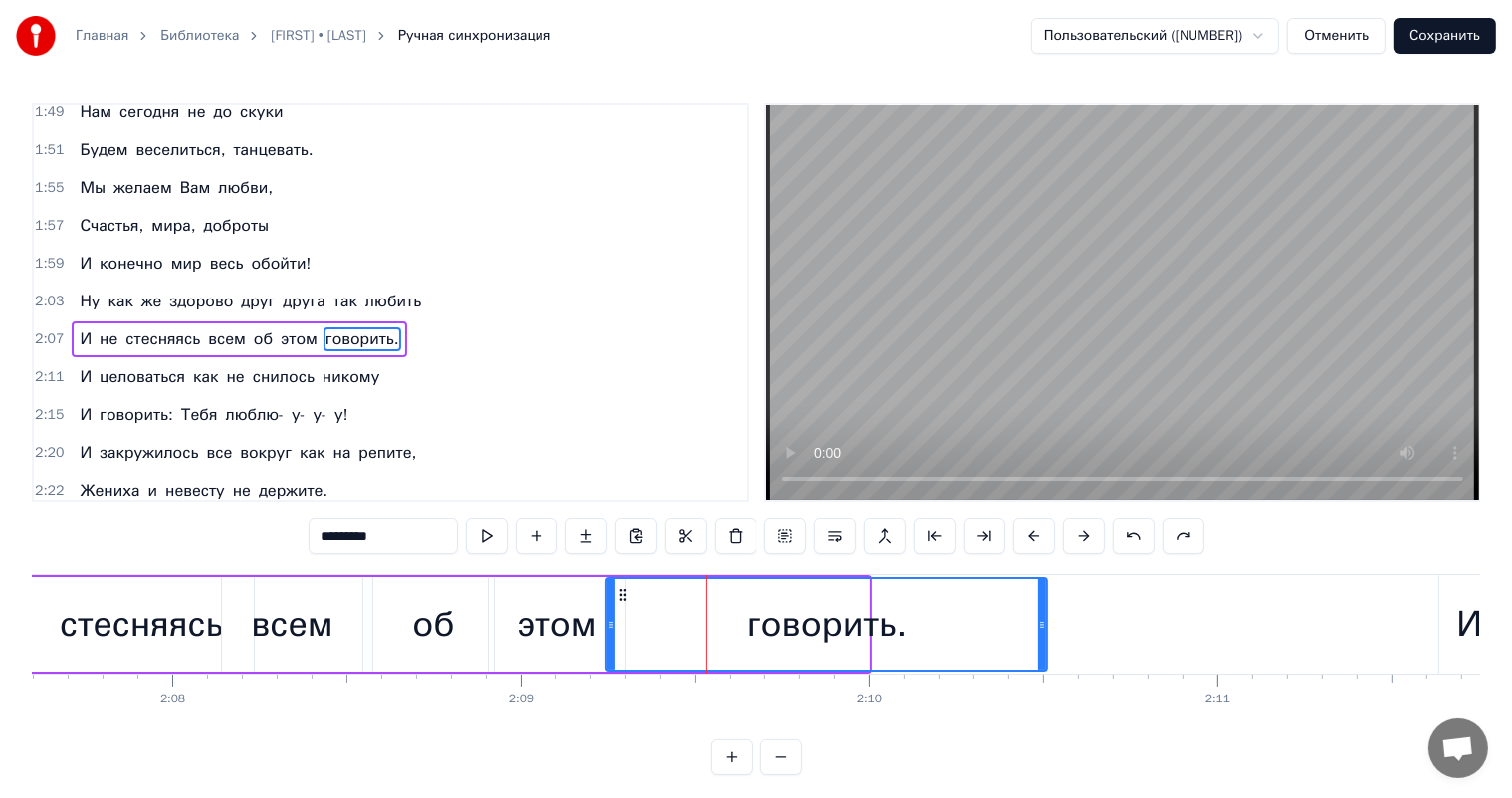 drag, startPoint x: 860, startPoint y: 625, endPoint x: 1038, endPoint y: 621, distance: 178.0449 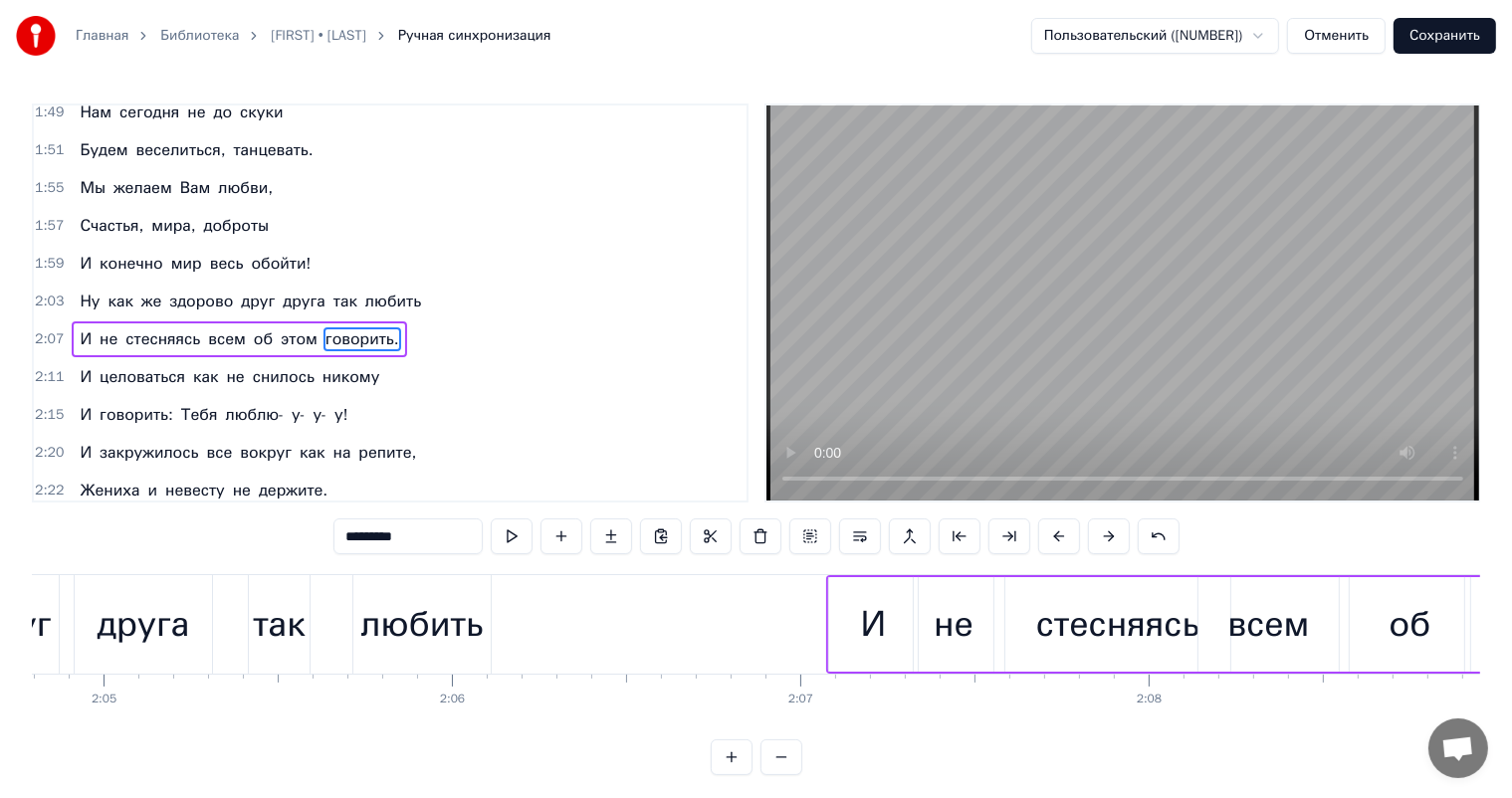 scroll, scrollTop: 0, scrollLeft: 43391, axis: horizontal 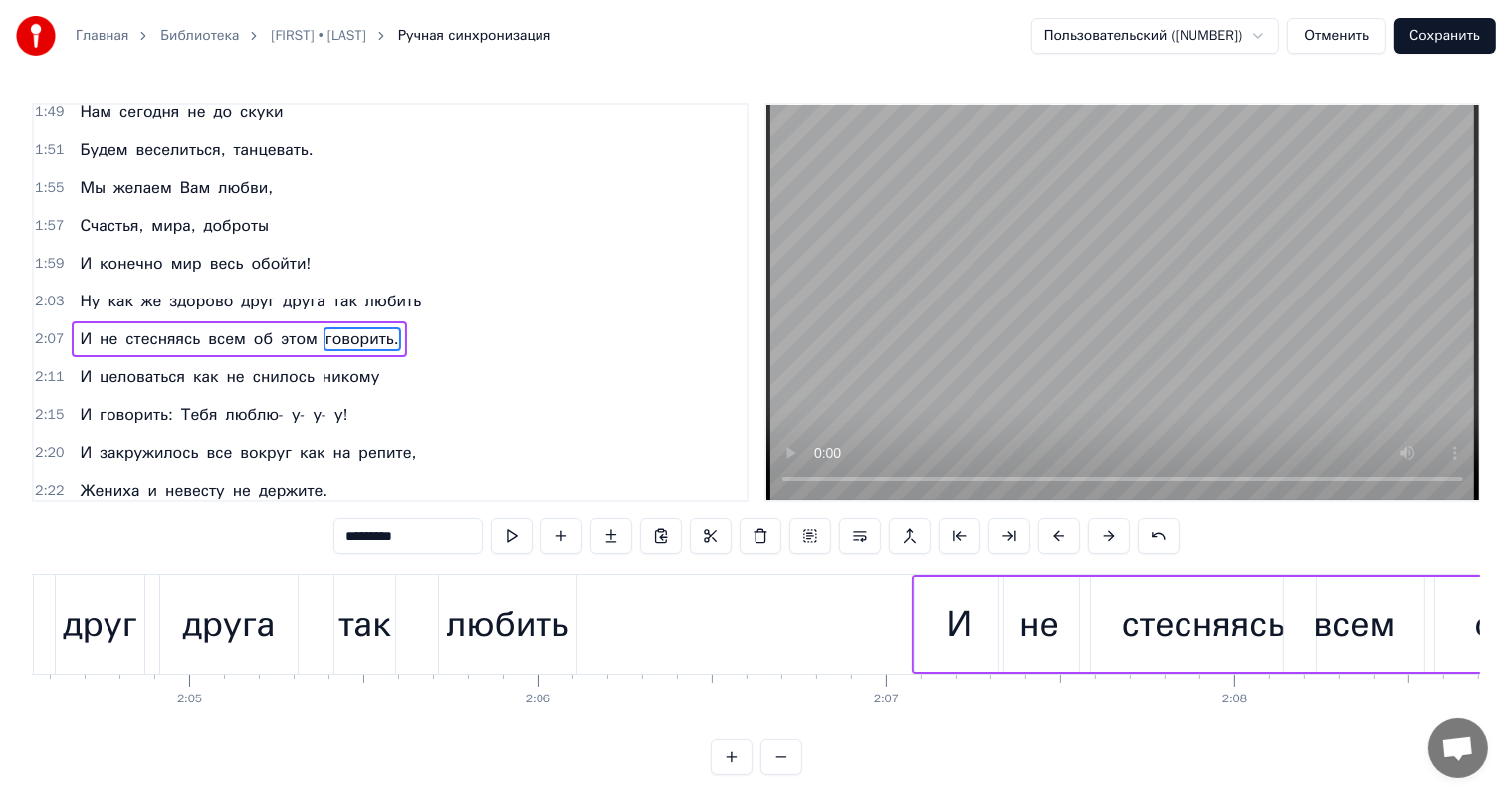click on "любить" at bounding box center (507, 624) 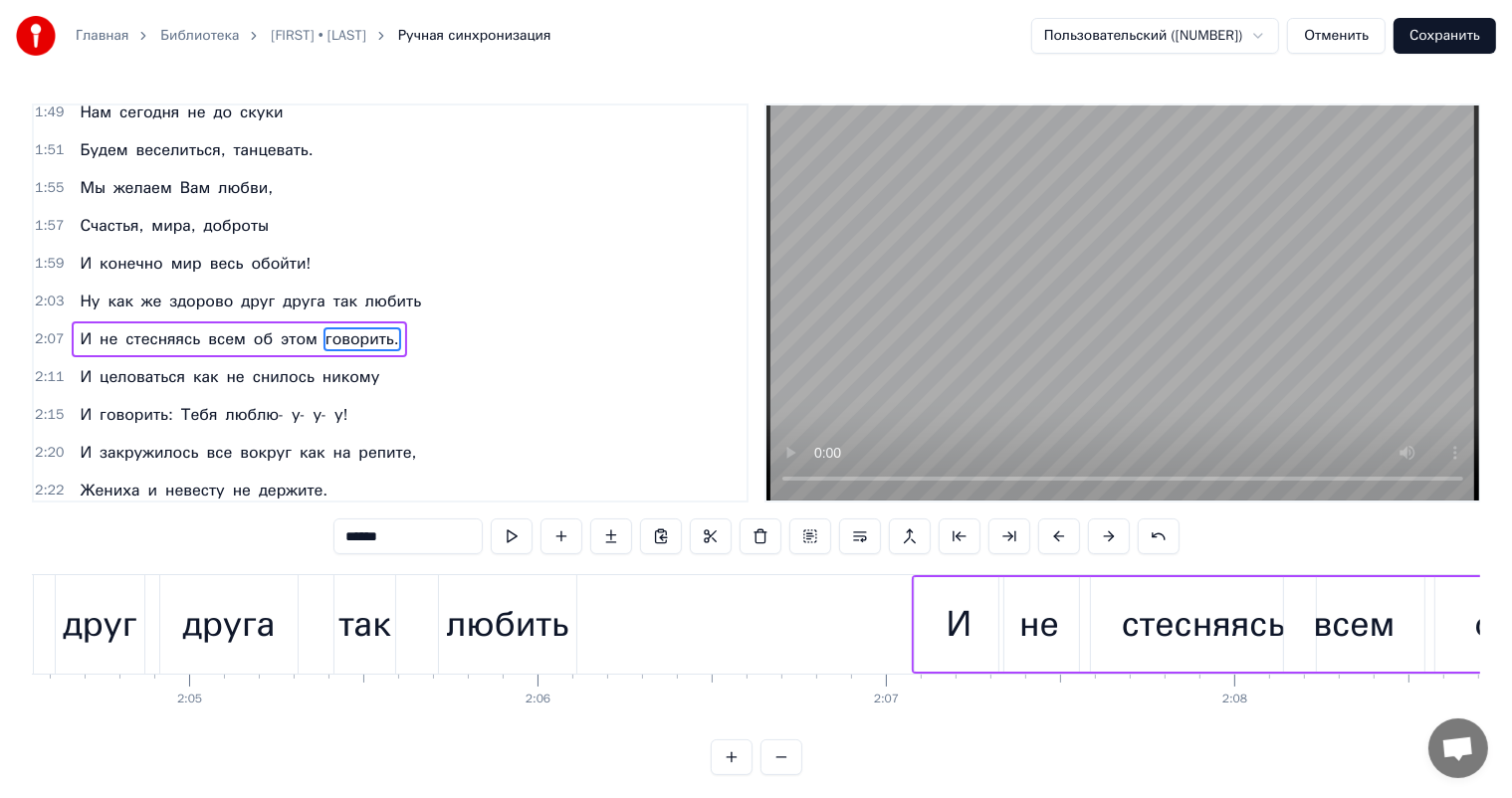 scroll, scrollTop: 845, scrollLeft: 0, axis: vertical 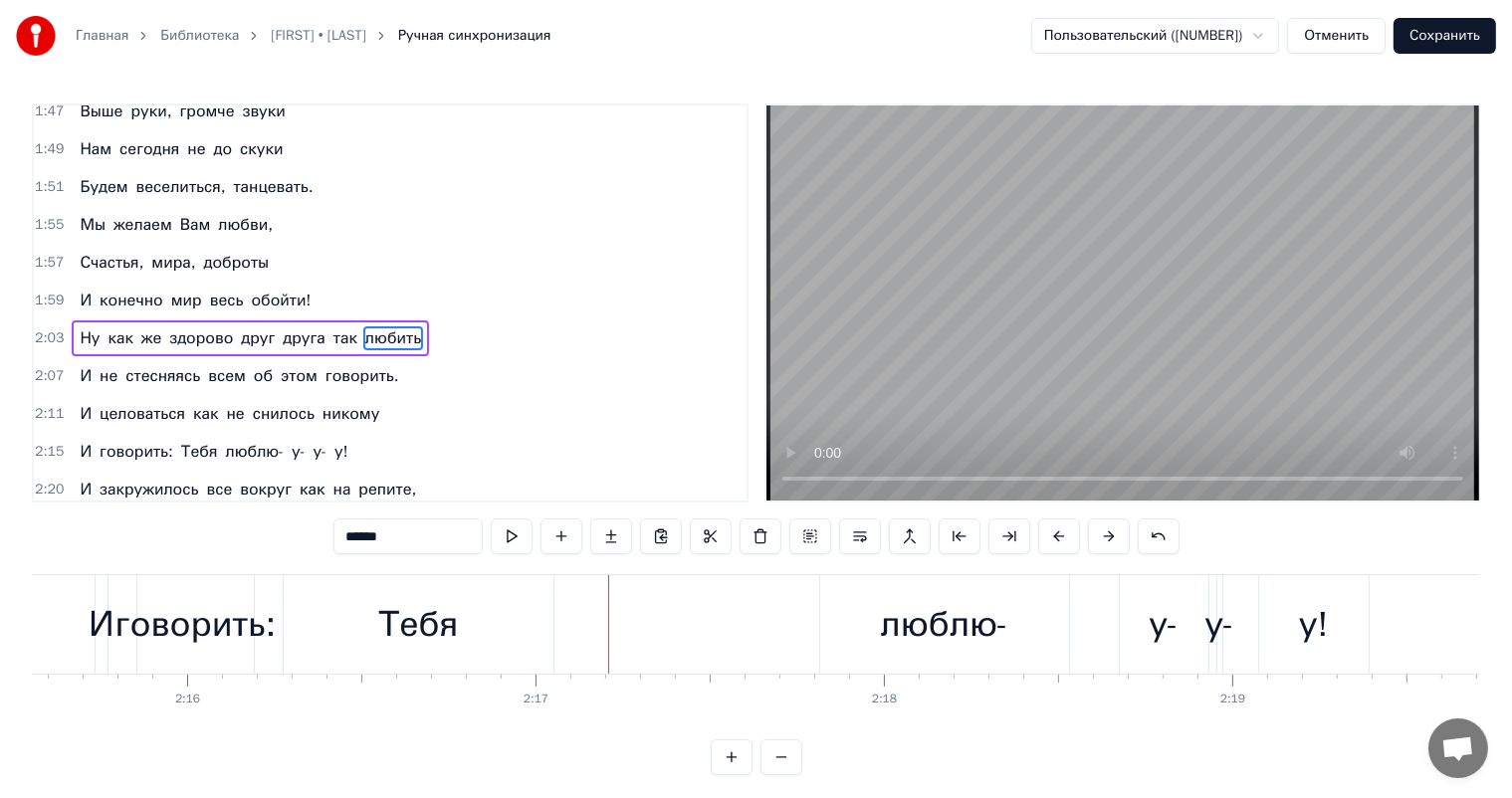 click on "Тебя" at bounding box center (418, 624) 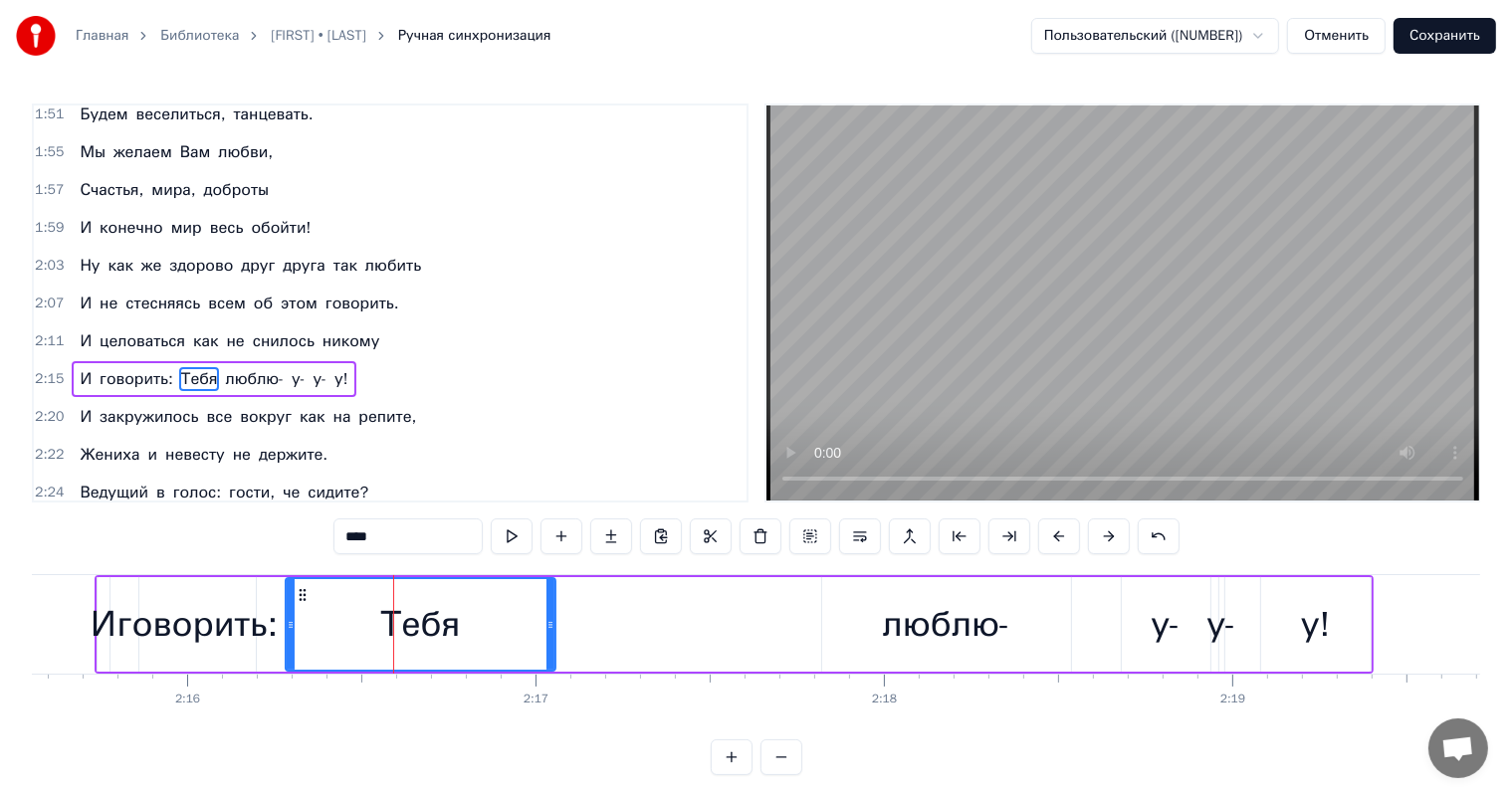 scroll, scrollTop: 955, scrollLeft: 0, axis: vertical 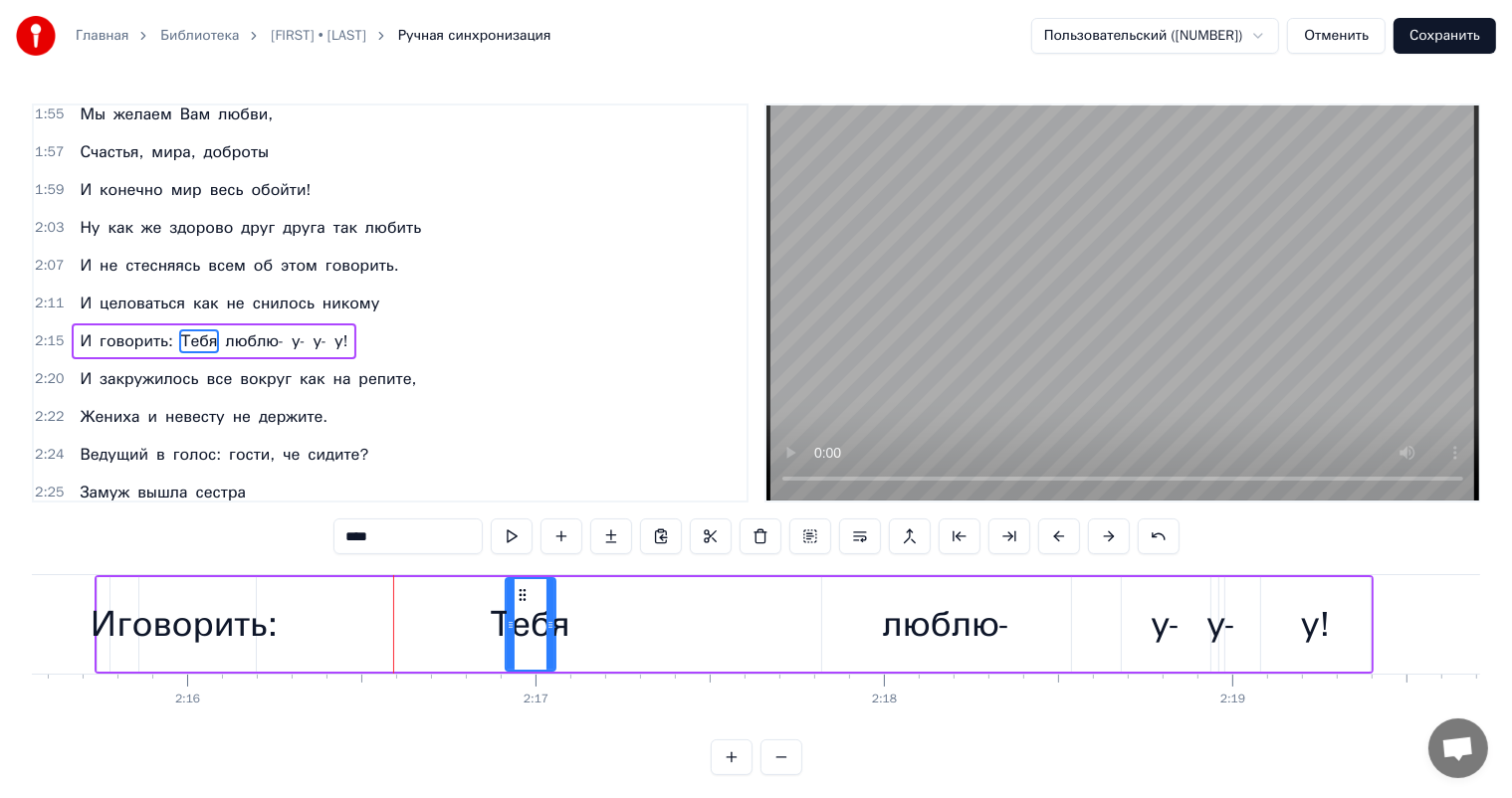 drag, startPoint x: 290, startPoint y: 626, endPoint x: 510, endPoint y: 610, distance: 220.58105 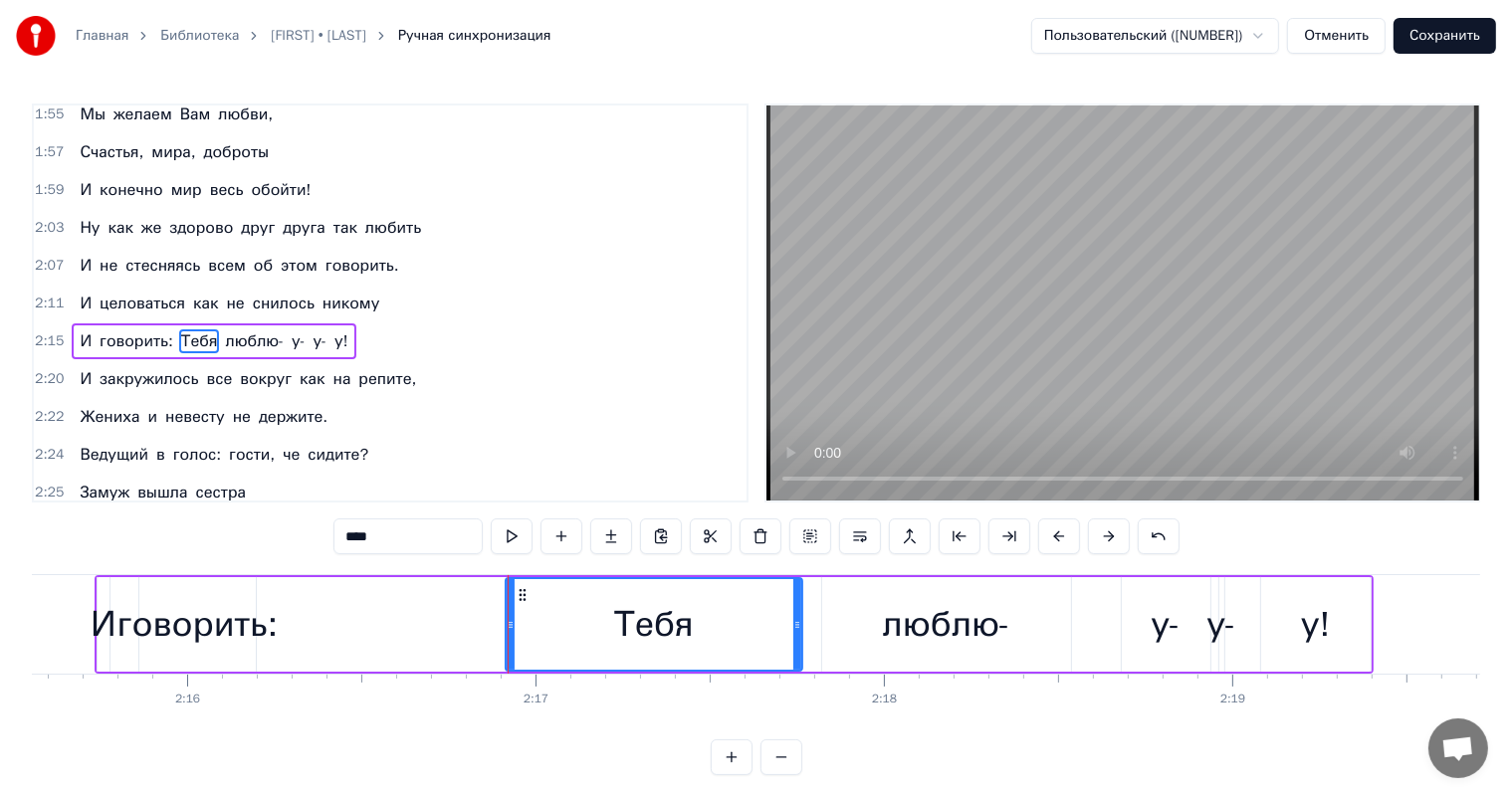 drag, startPoint x: 552, startPoint y: 621, endPoint x: 800, endPoint y: 624, distance: 248.01814 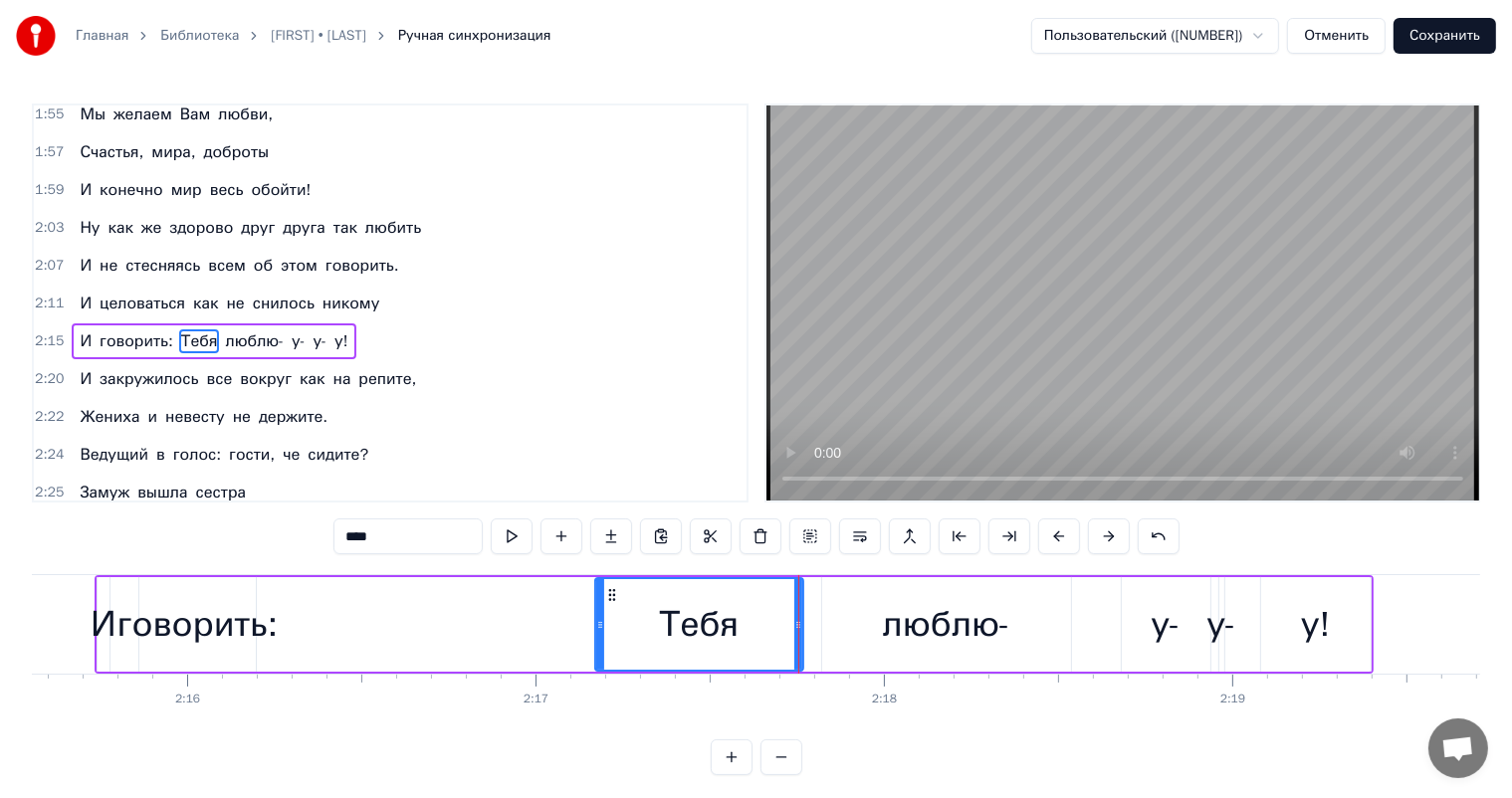 drag, startPoint x: 508, startPoint y: 629, endPoint x: 602, endPoint y: 629, distance: 94 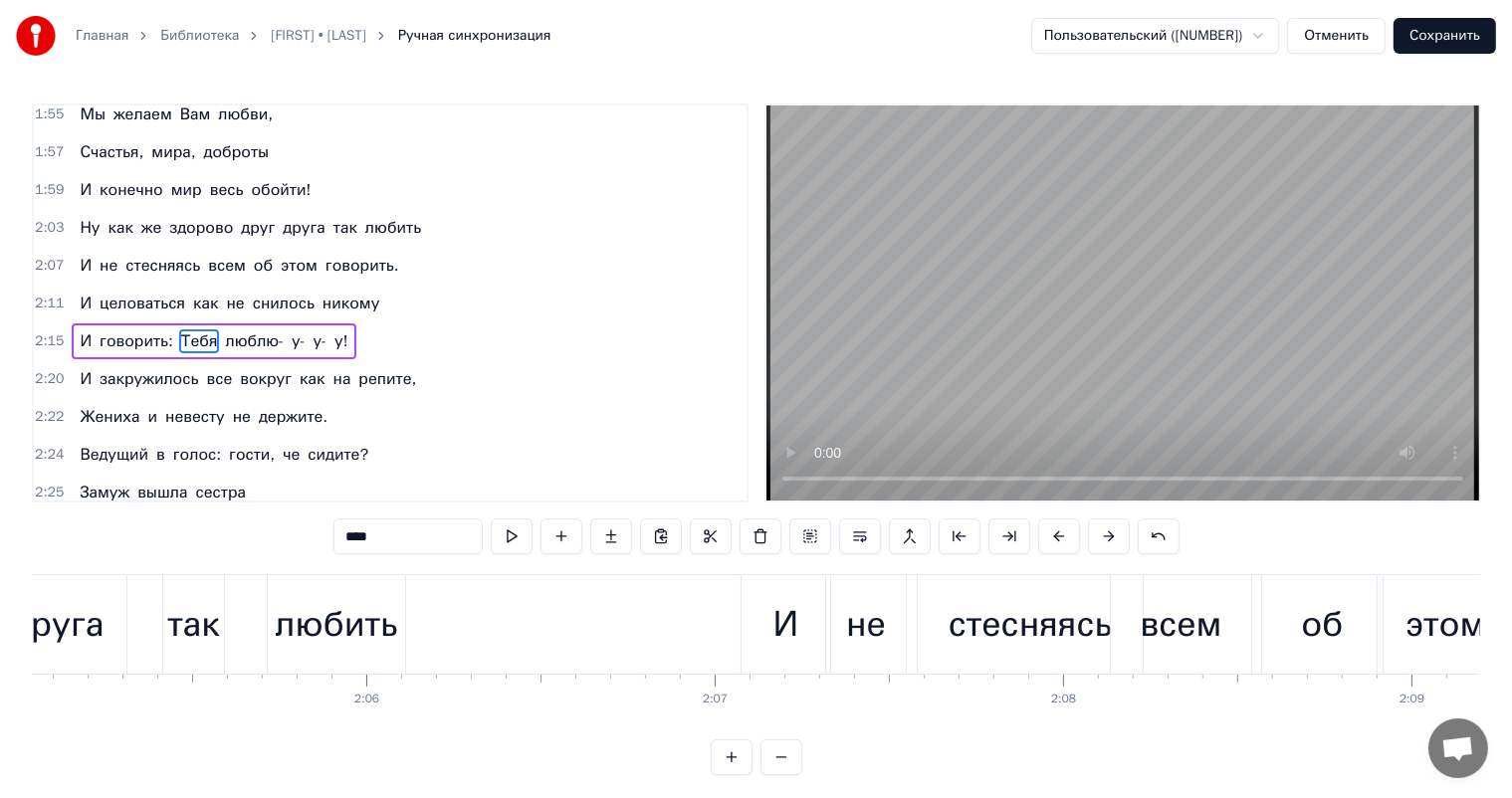 scroll, scrollTop: 0, scrollLeft: 44122, axis: horizontal 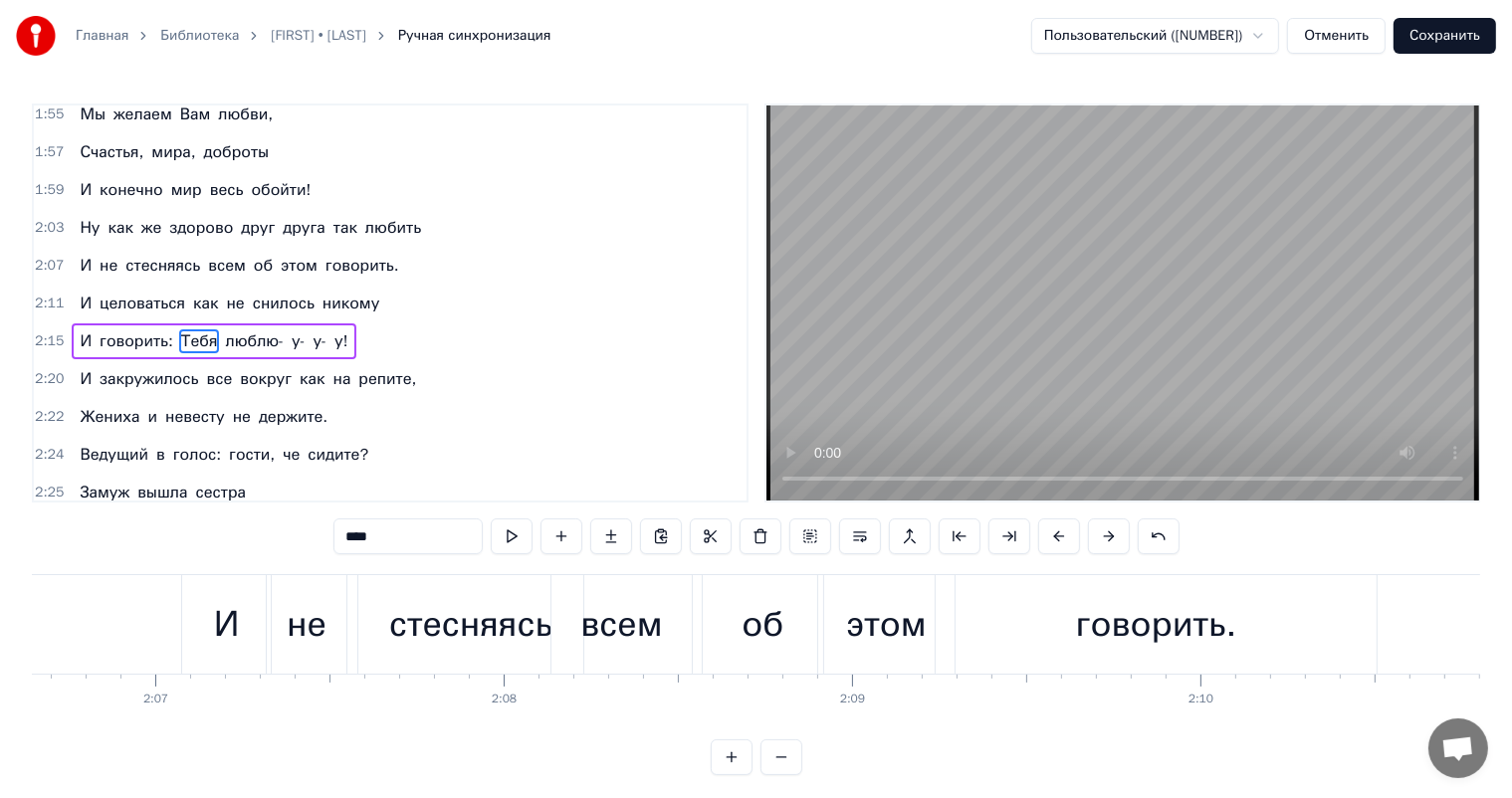 click on "И целоваться как не снилось никому" at bounding box center (229, 303) 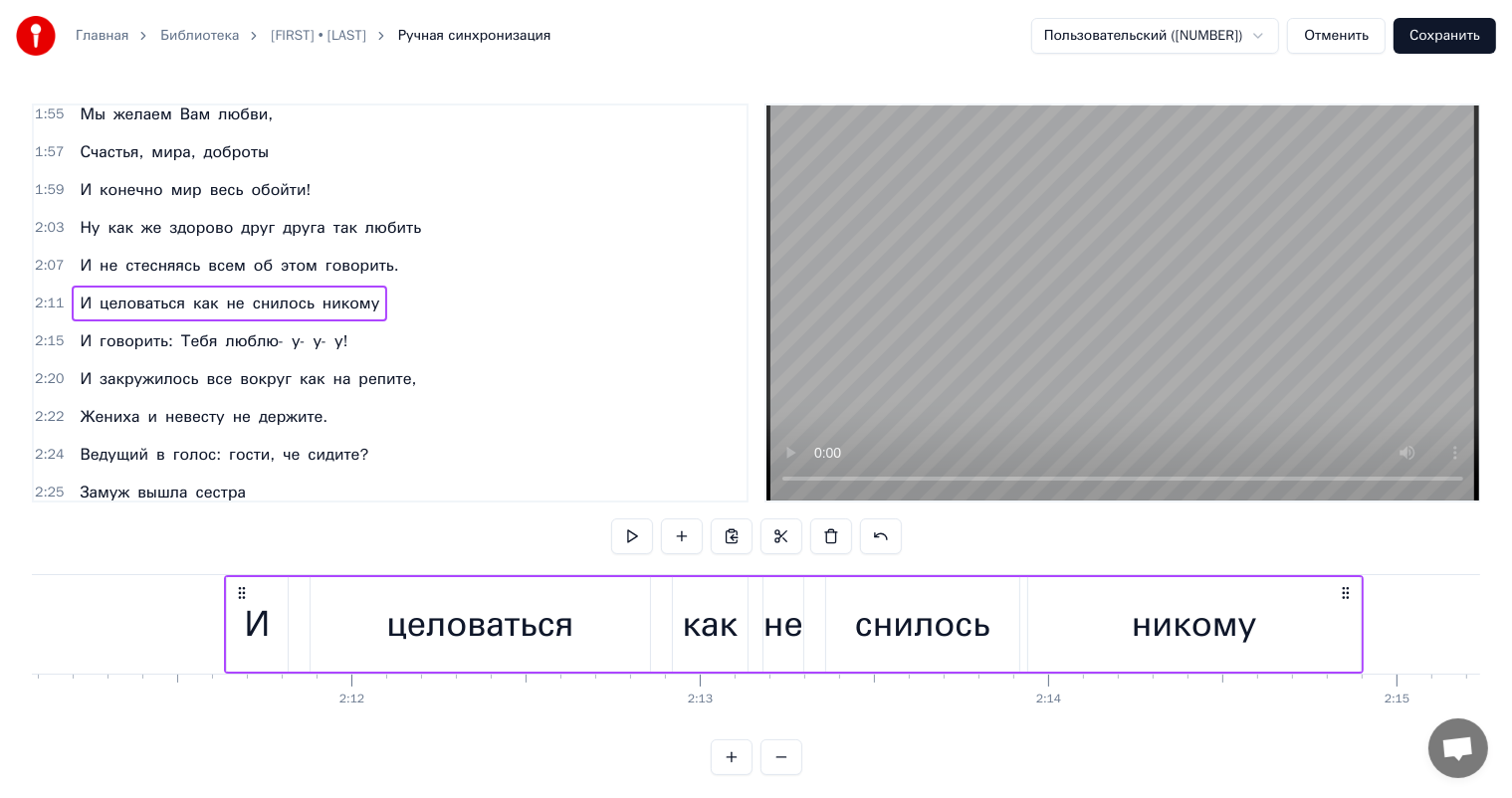 scroll, scrollTop: 0, scrollLeft: 45759, axis: horizontal 